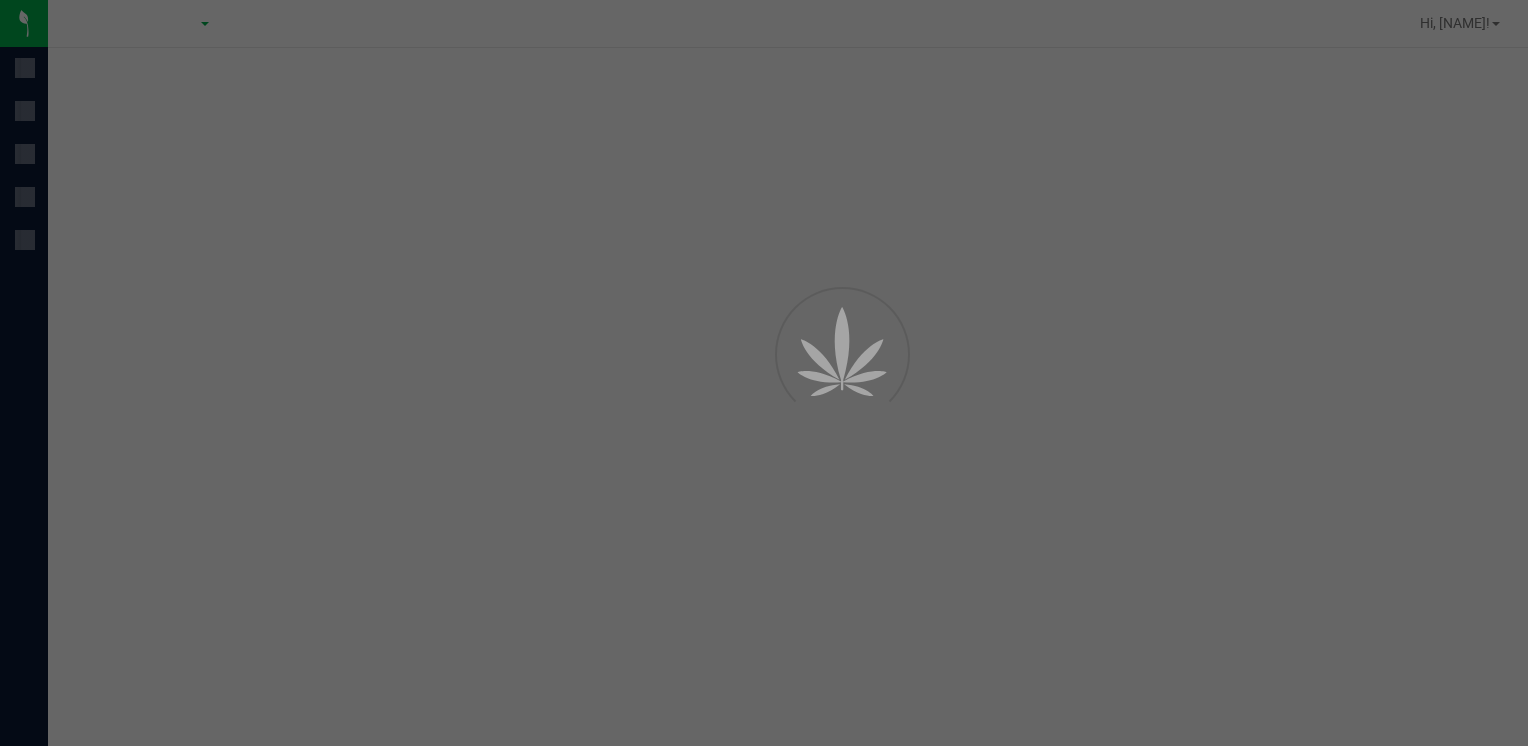 scroll, scrollTop: 0, scrollLeft: 0, axis: both 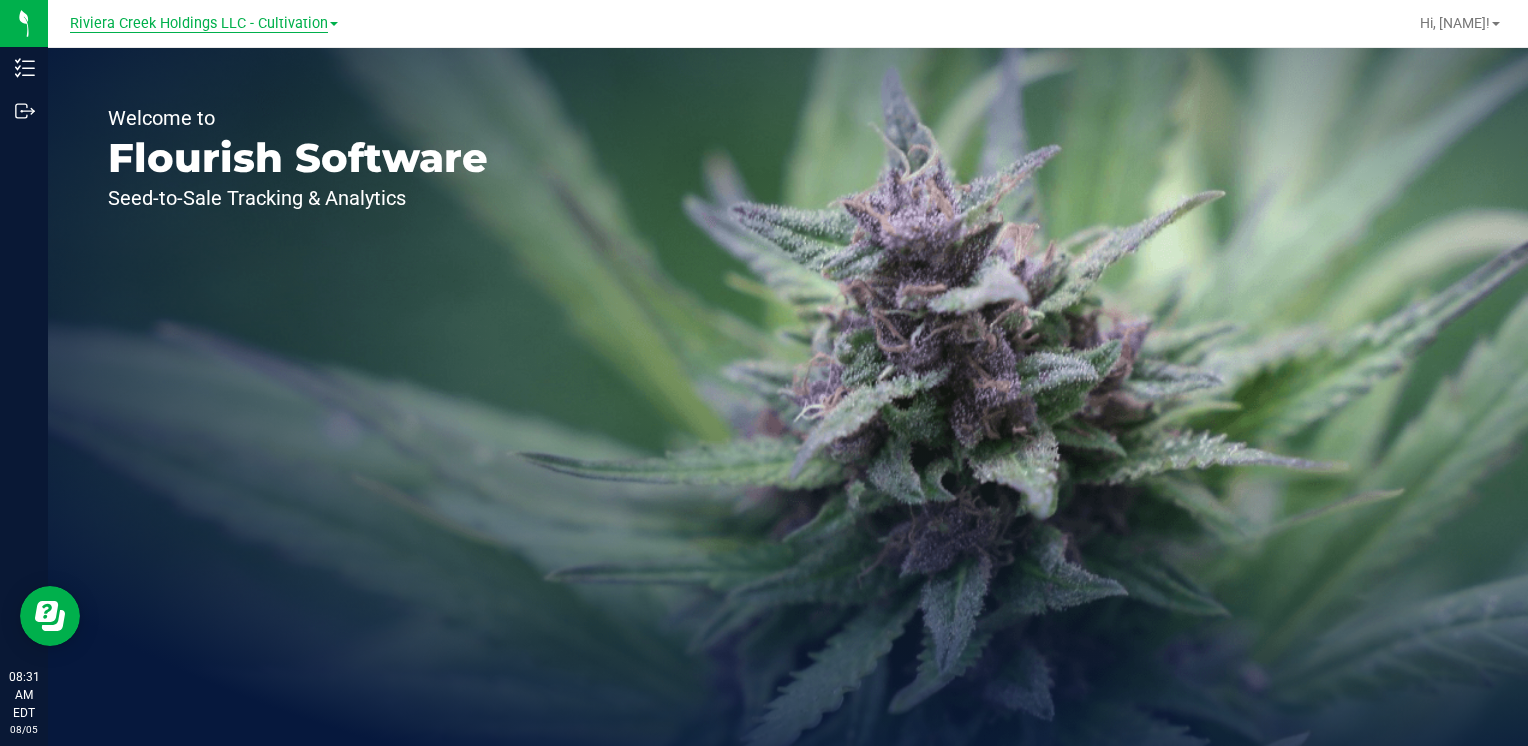 click on "Riviera Creek Holdings LLC - Cultivation" at bounding box center [199, 24] 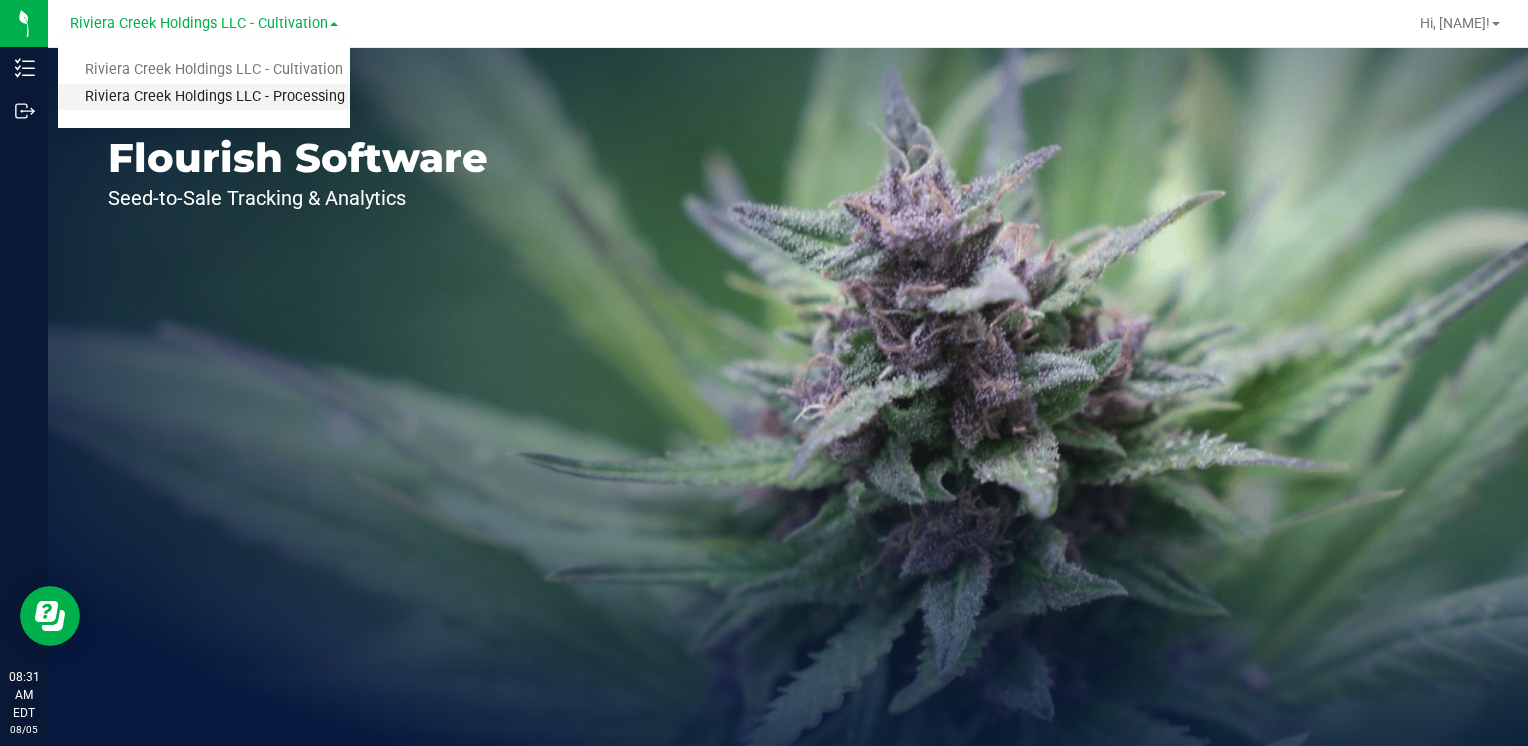click on "Riviera Creek Holdings LLC - Processing" at bounding box center [204, 97] 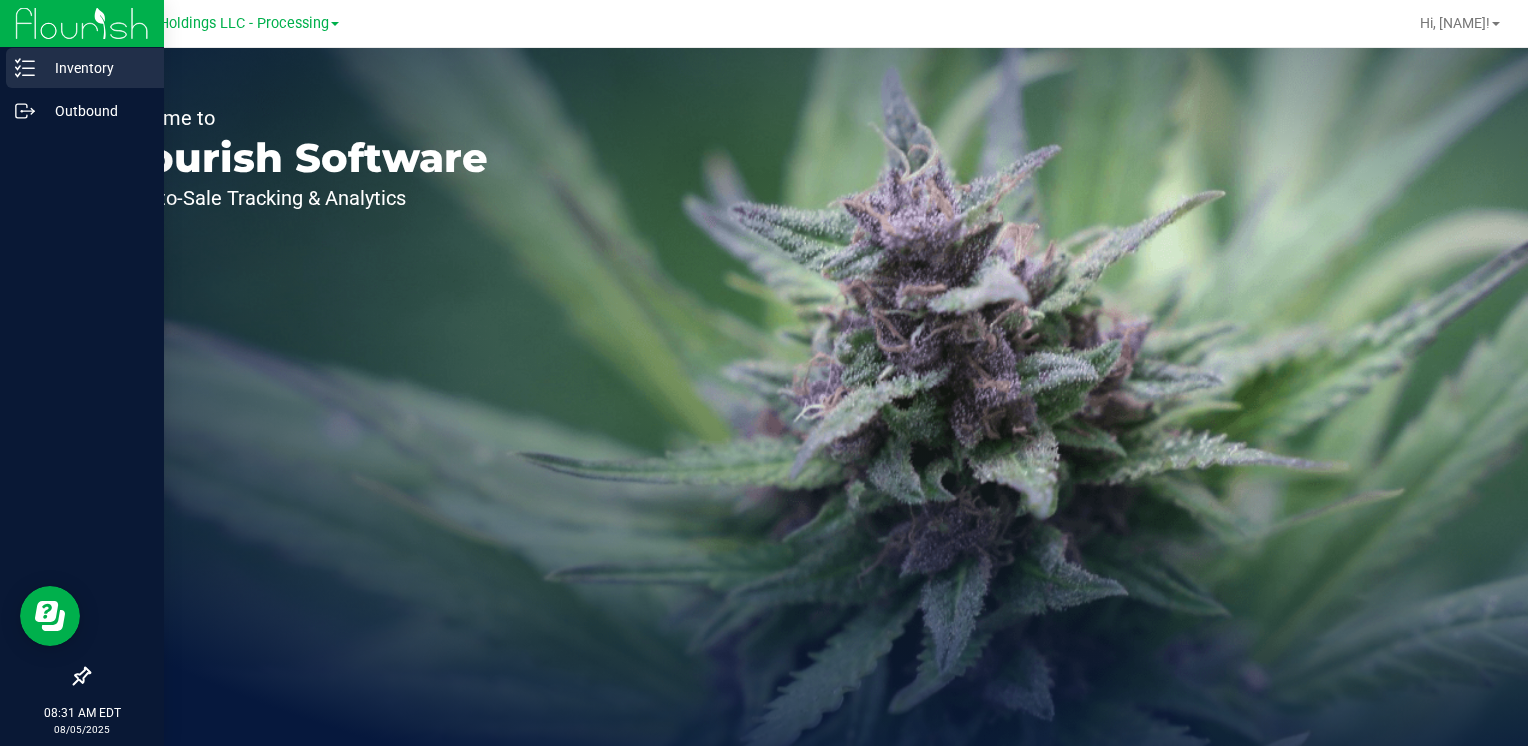 click on "Inventory" at bounding box center (95, 68) 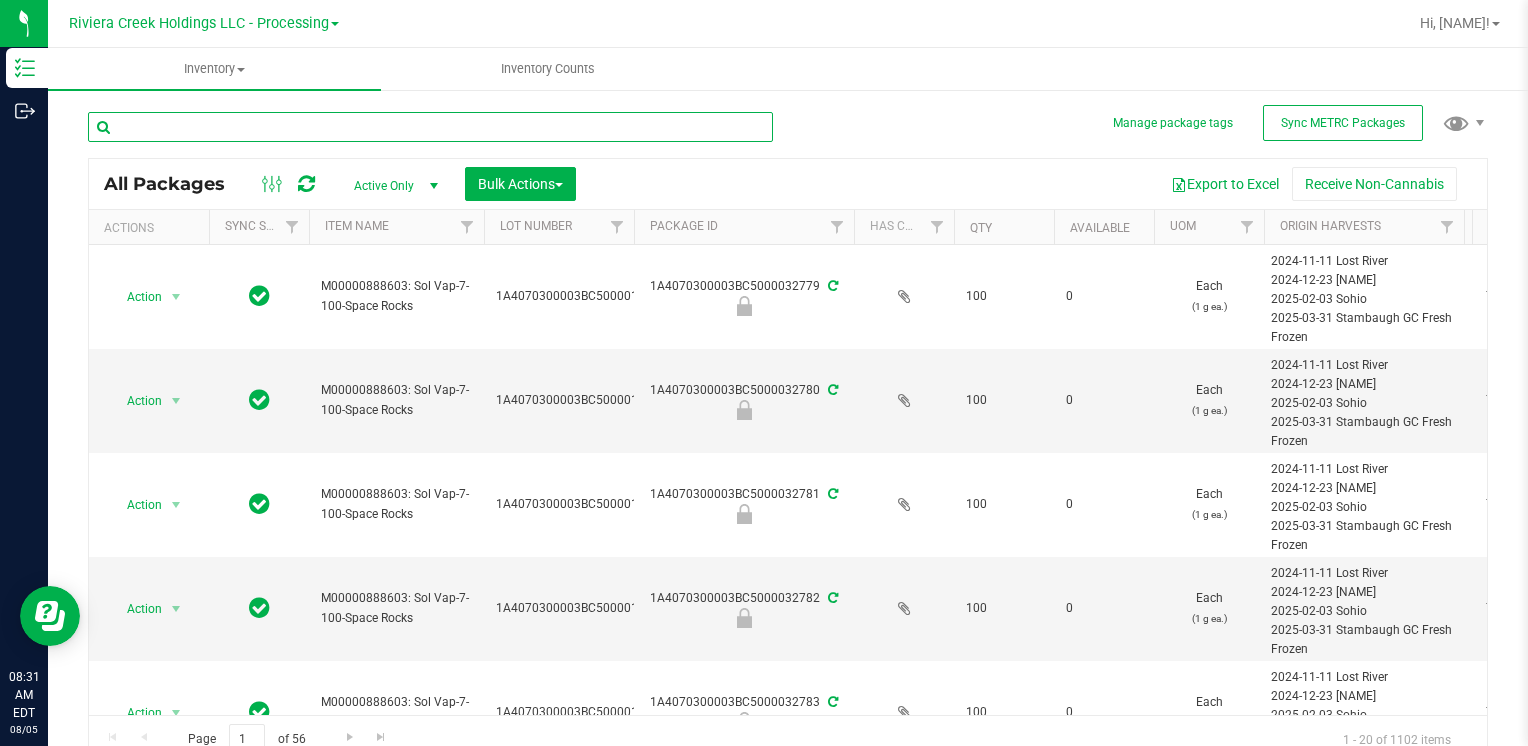 click at bounding box center (430, 127) 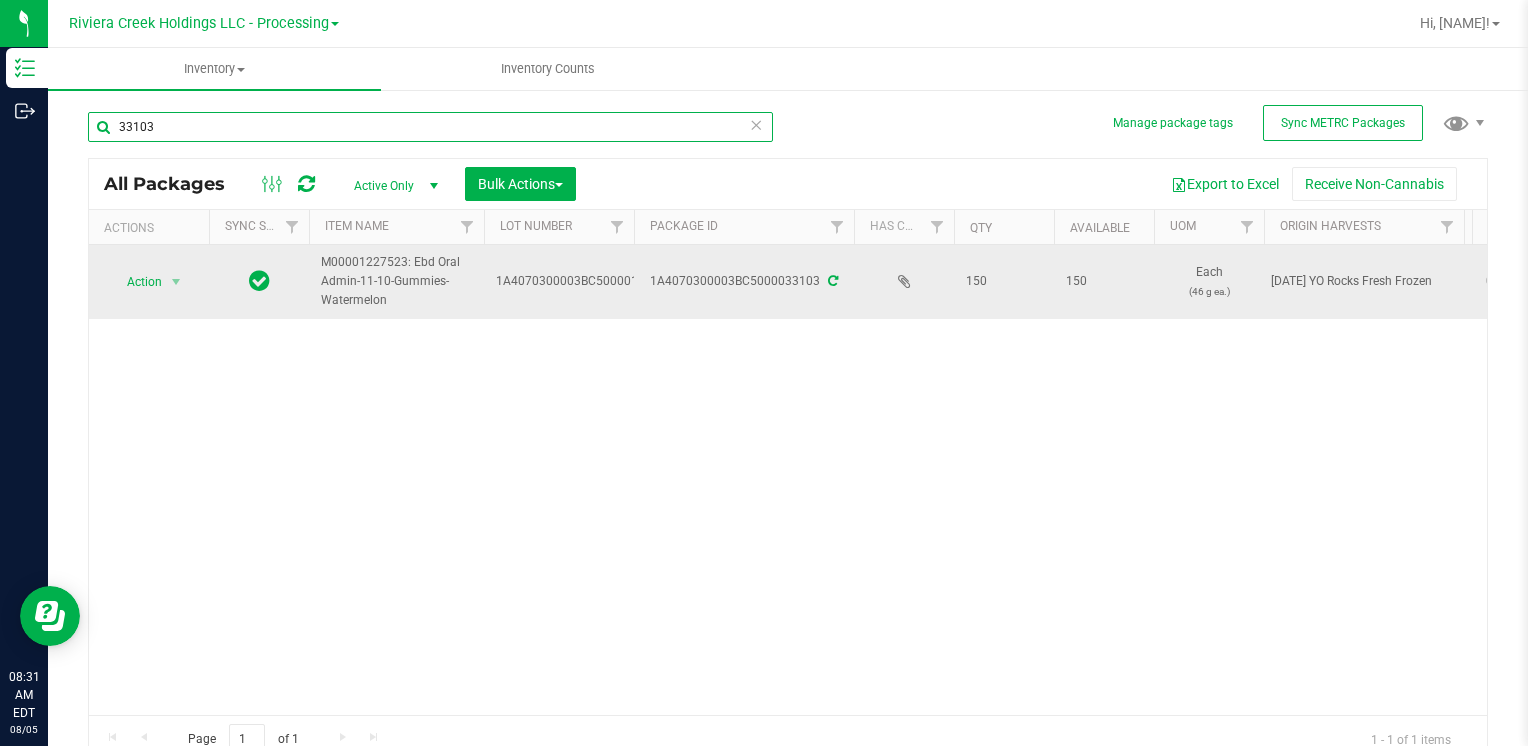 type on "33103" 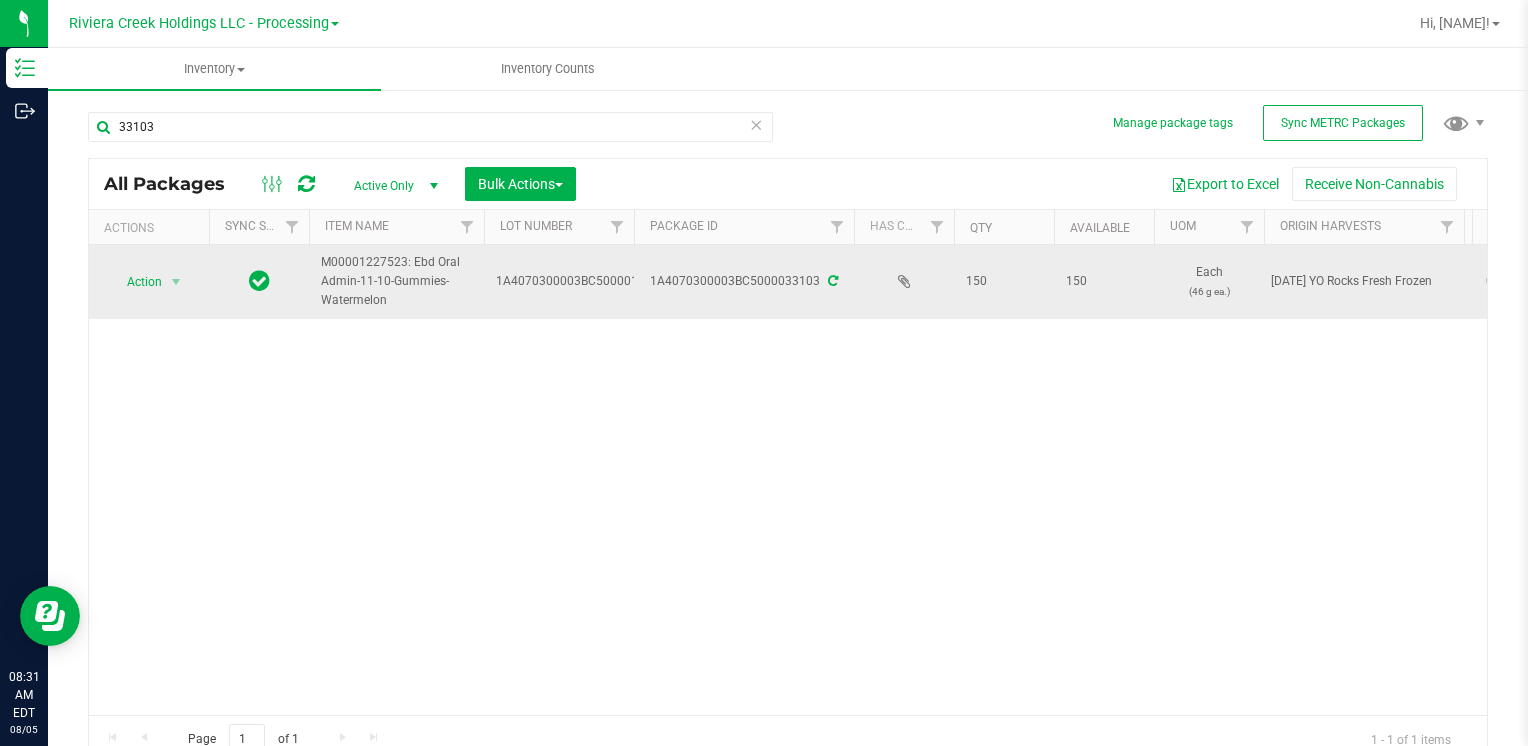 drag, startPoint x: 167, startPoint y: 276, endPoint x: 160, endPoint y: 292, distance: 17.464249 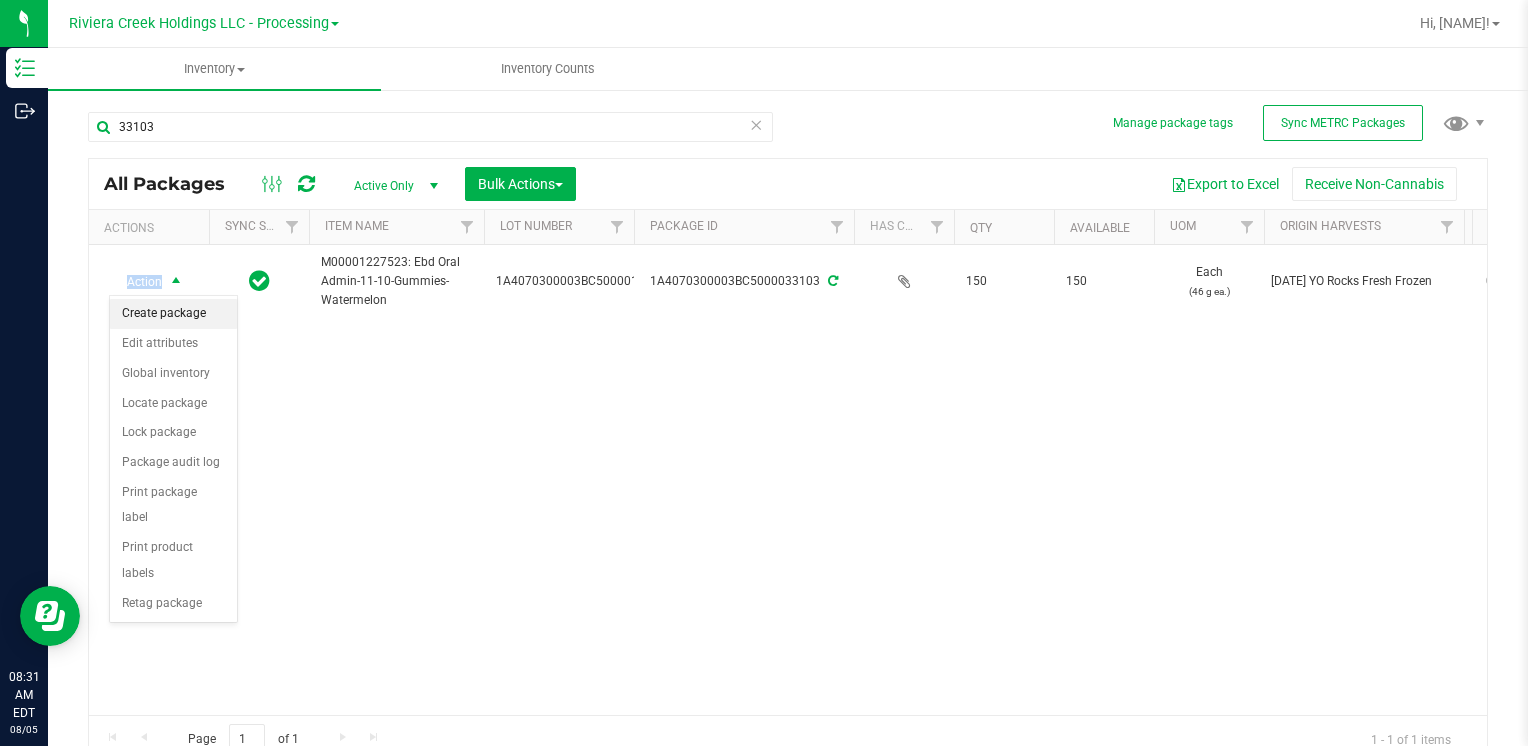 click on "Create package" at bounding box center (173, 314) 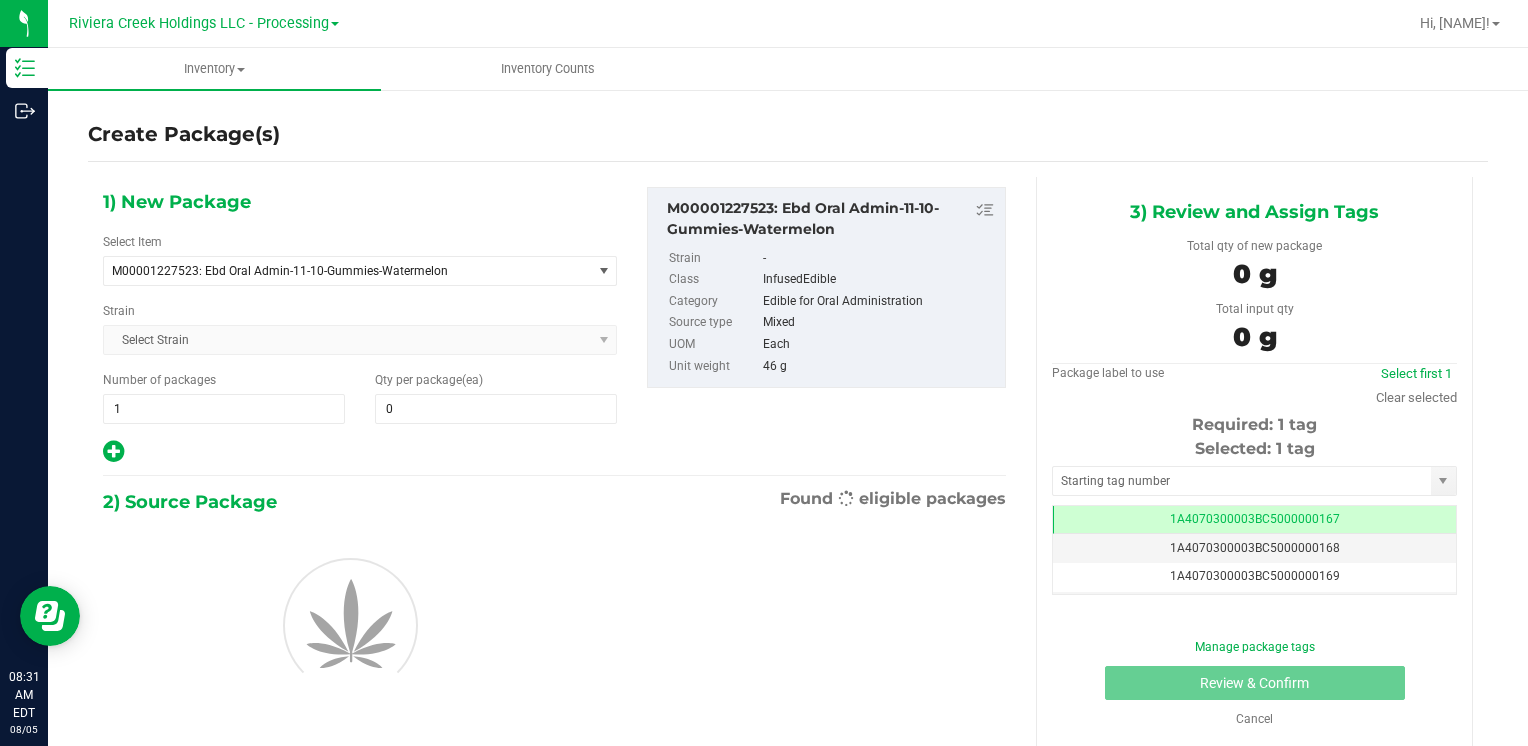 scroll, scrollTop: 0, scrollLeft: 0, axis: both 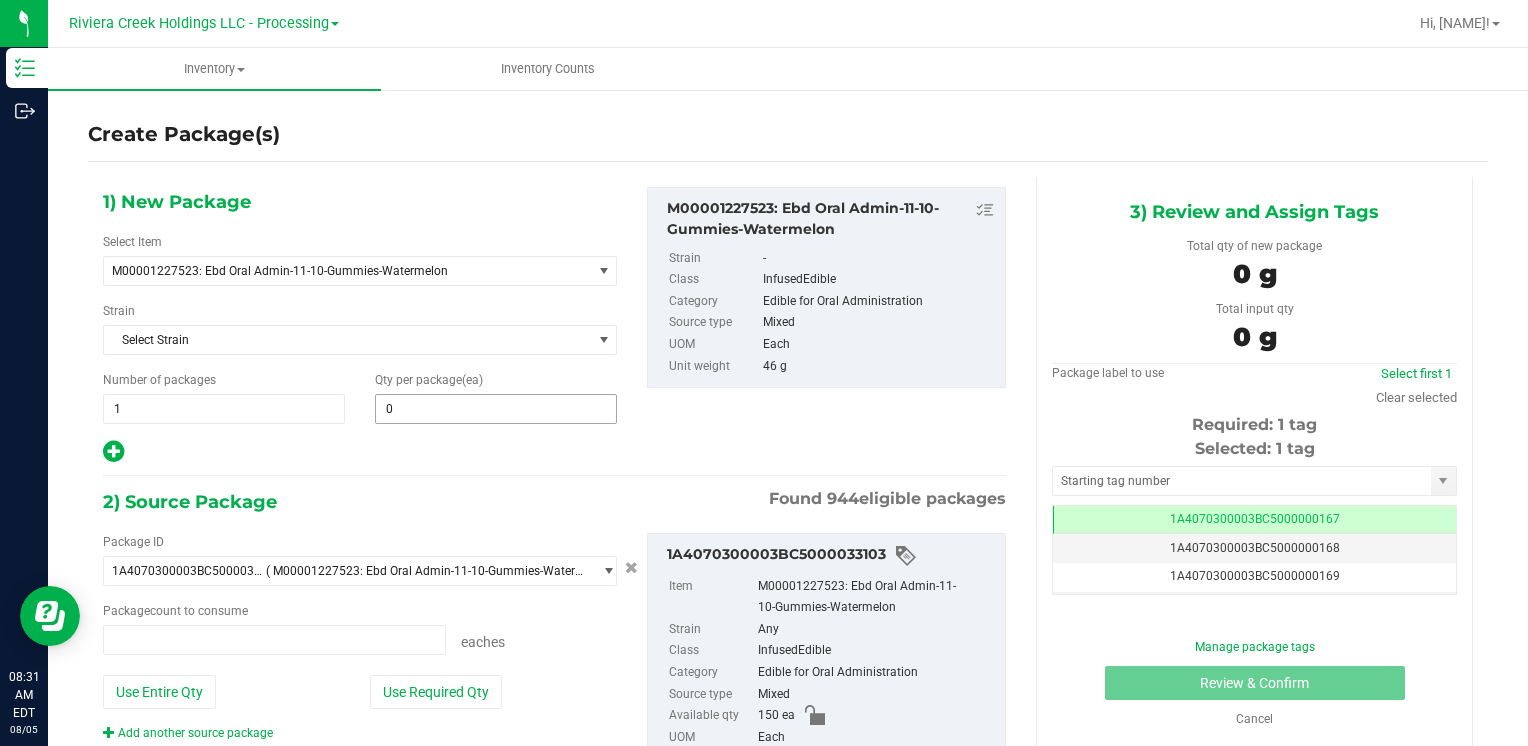 click on "0 0" at bounding box center [496, 409] 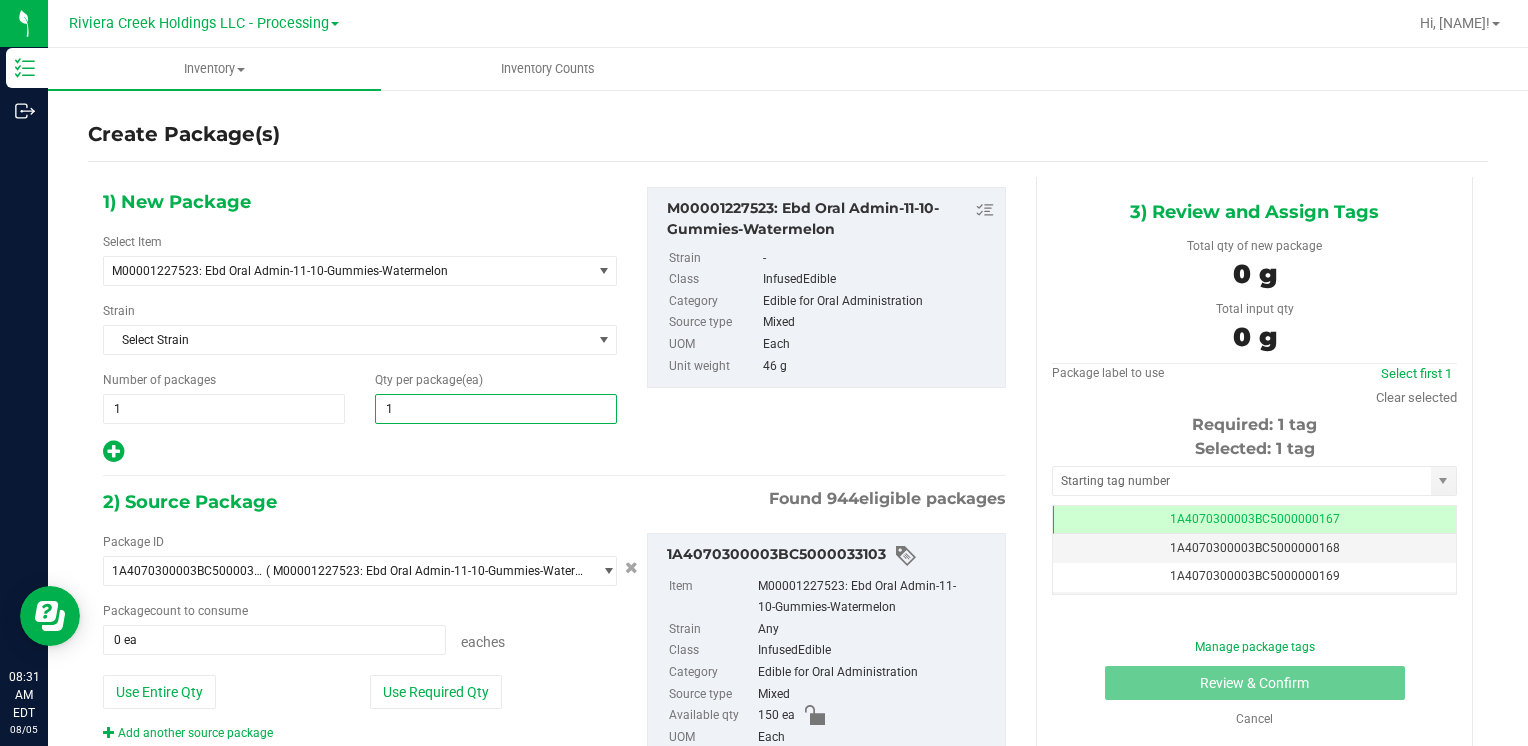 type on "10" 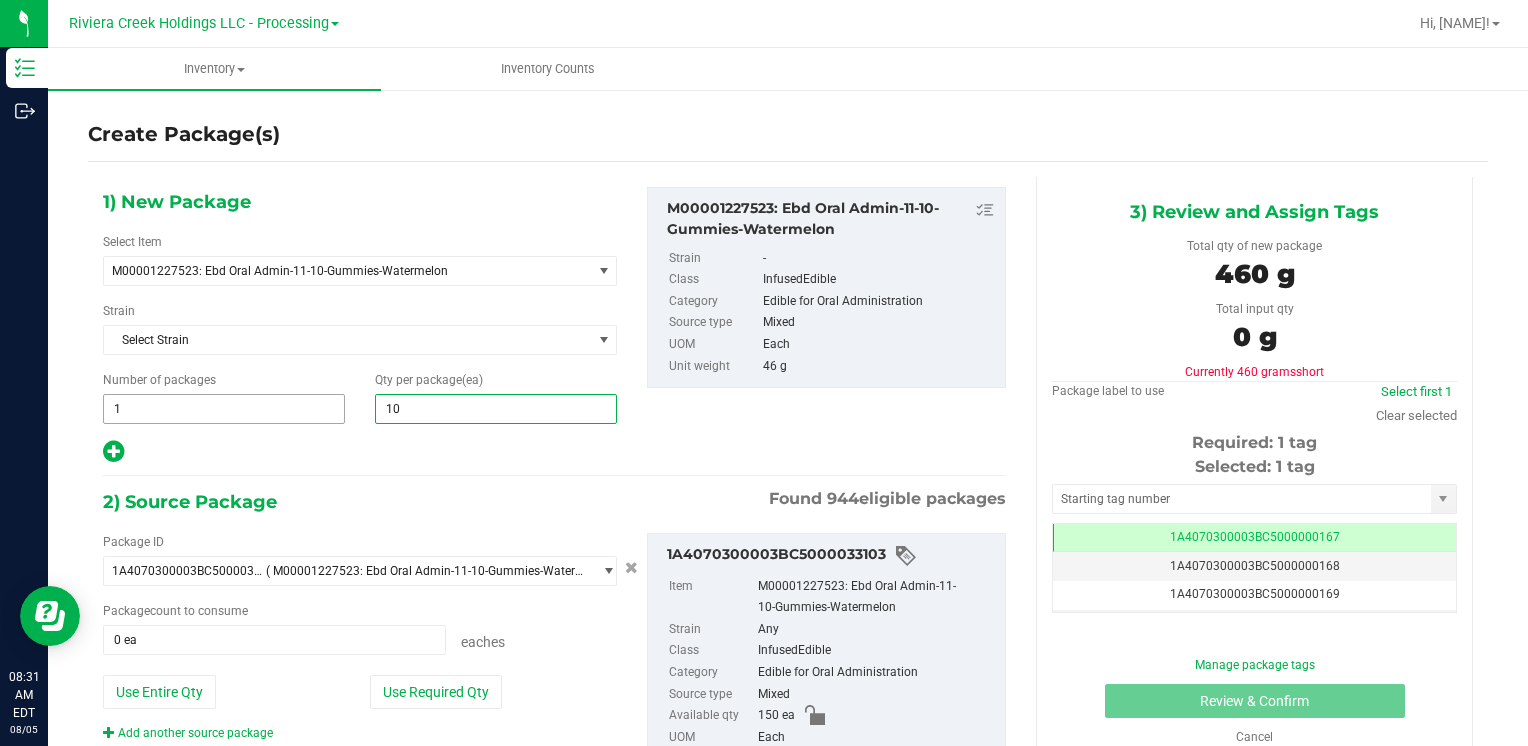 type on "10" 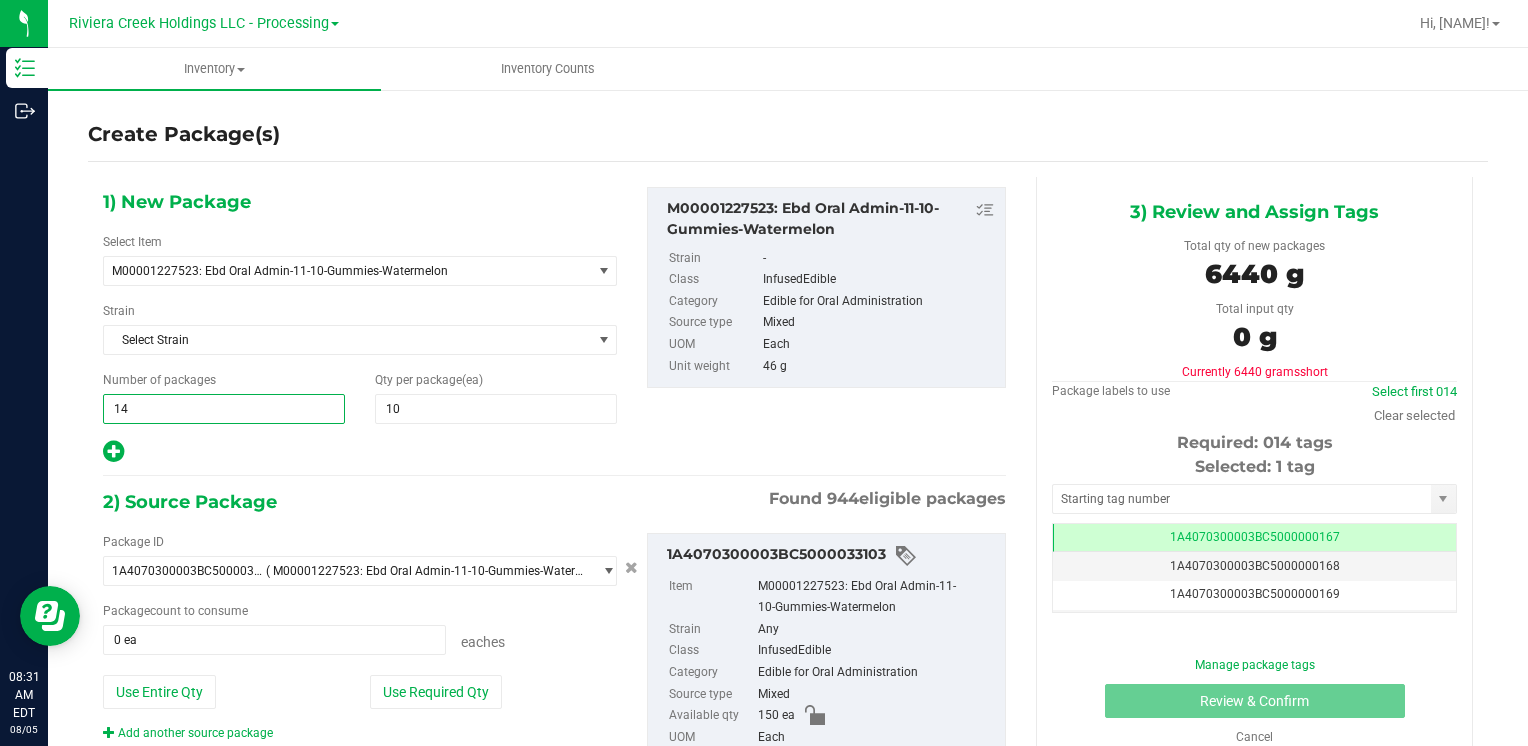 type on "1" 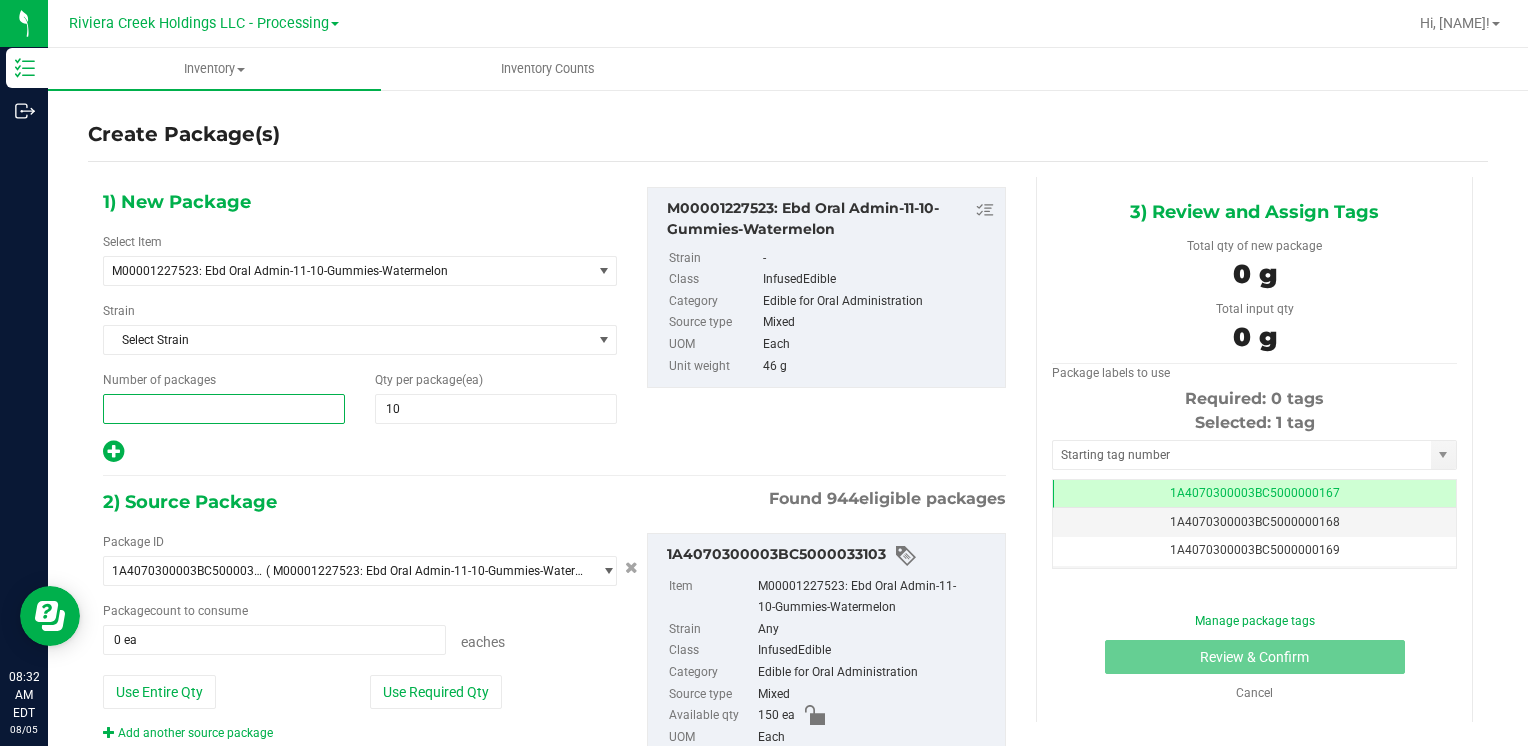 type on "4" 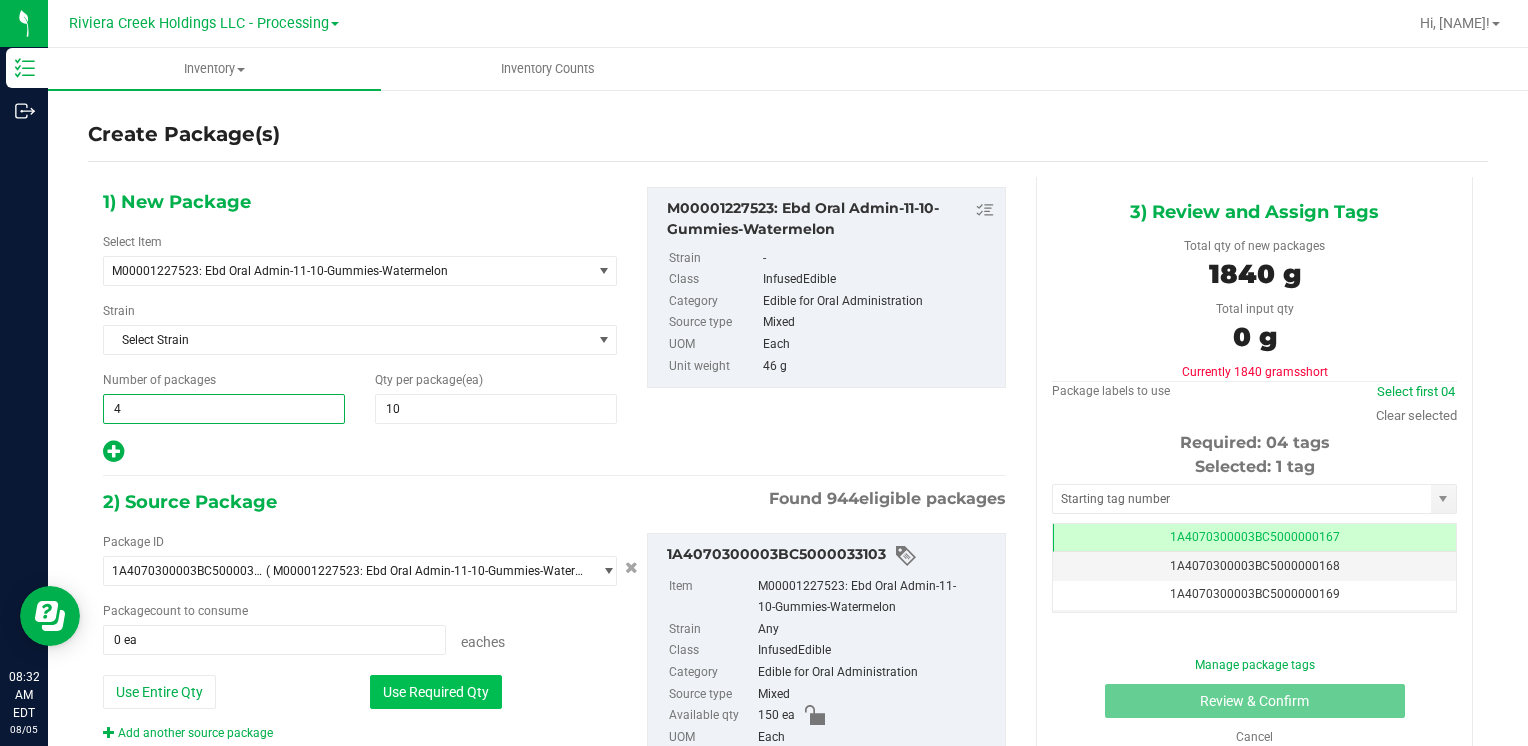 type on "4" 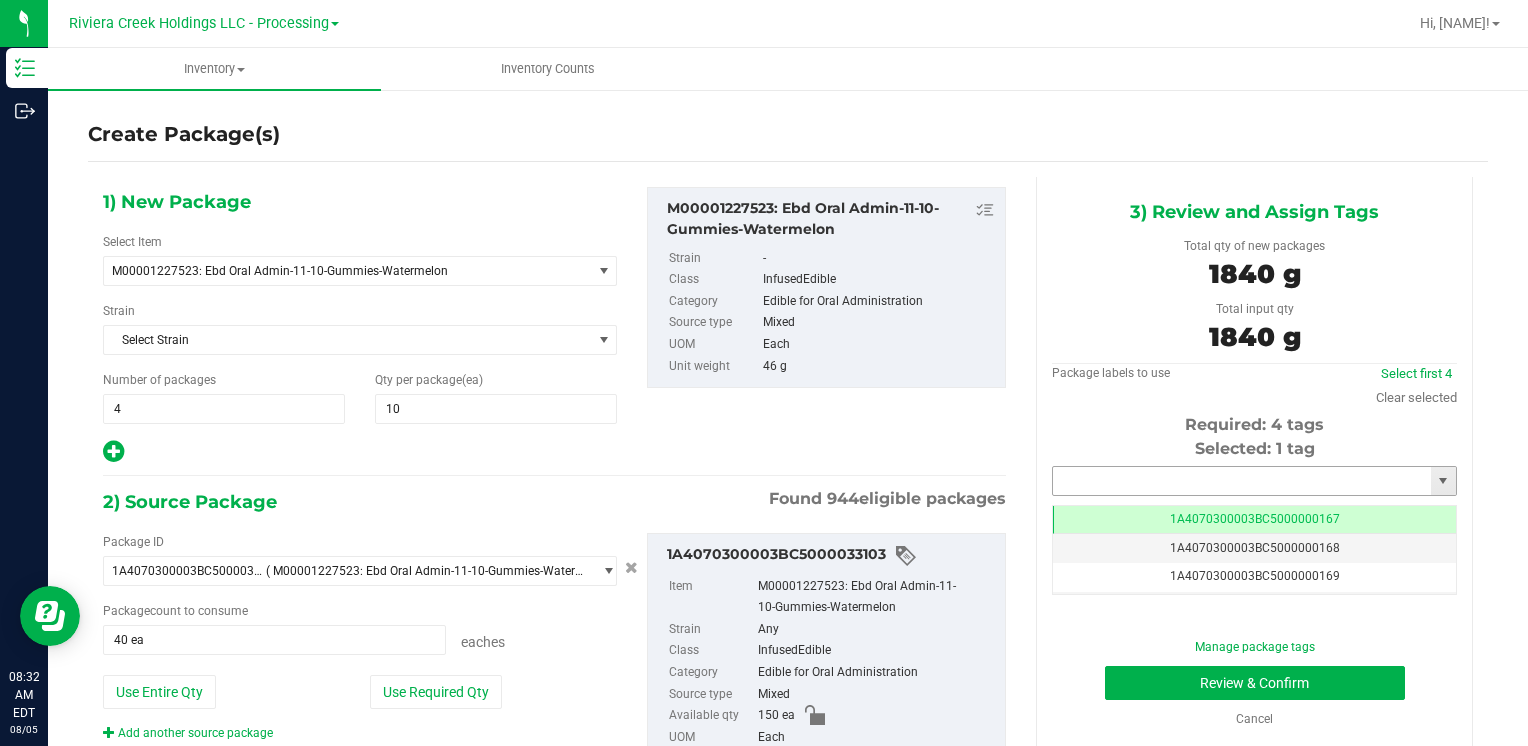 click at bounding box center [1242, 481] 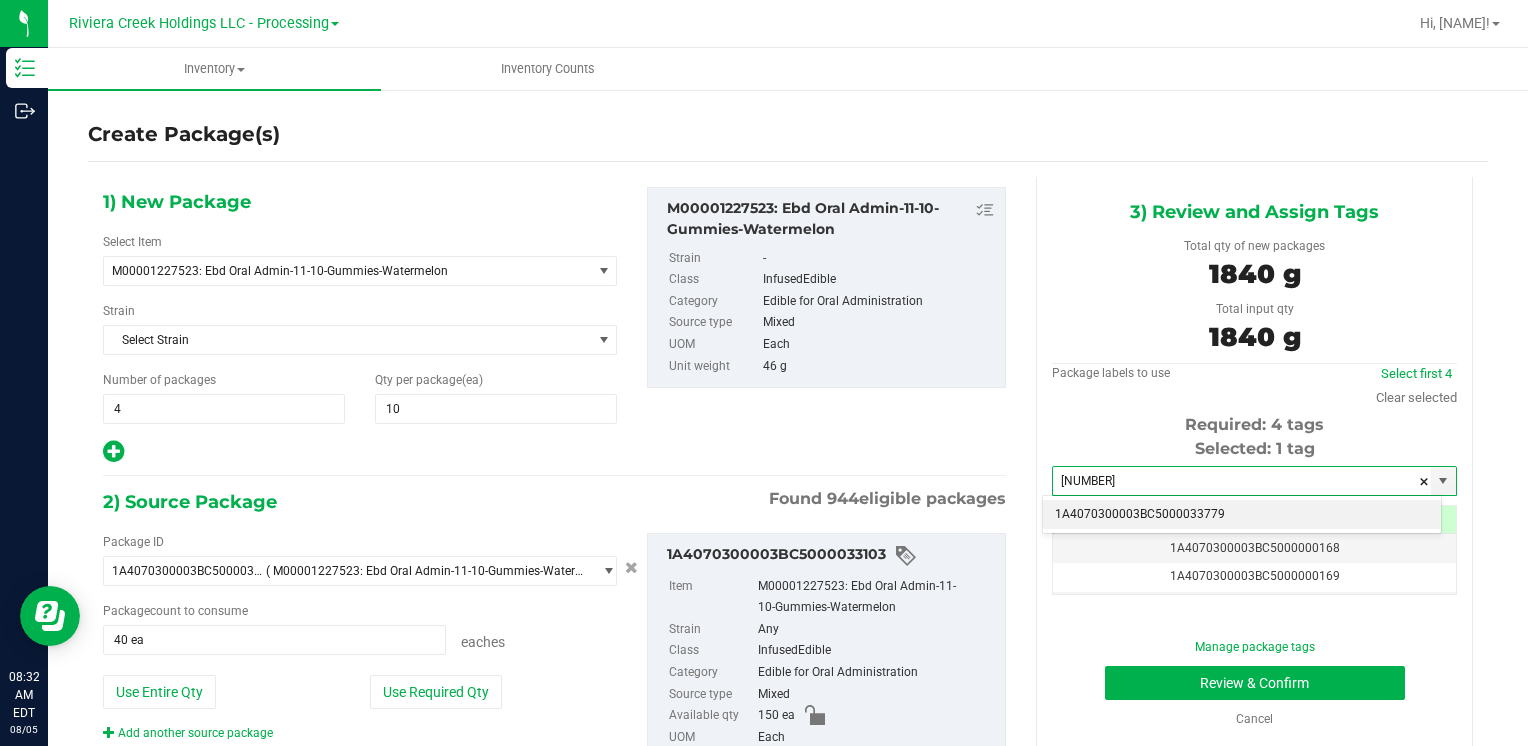 click on "1A4070300003BC5000033779" at bounding box center (1242, 515) 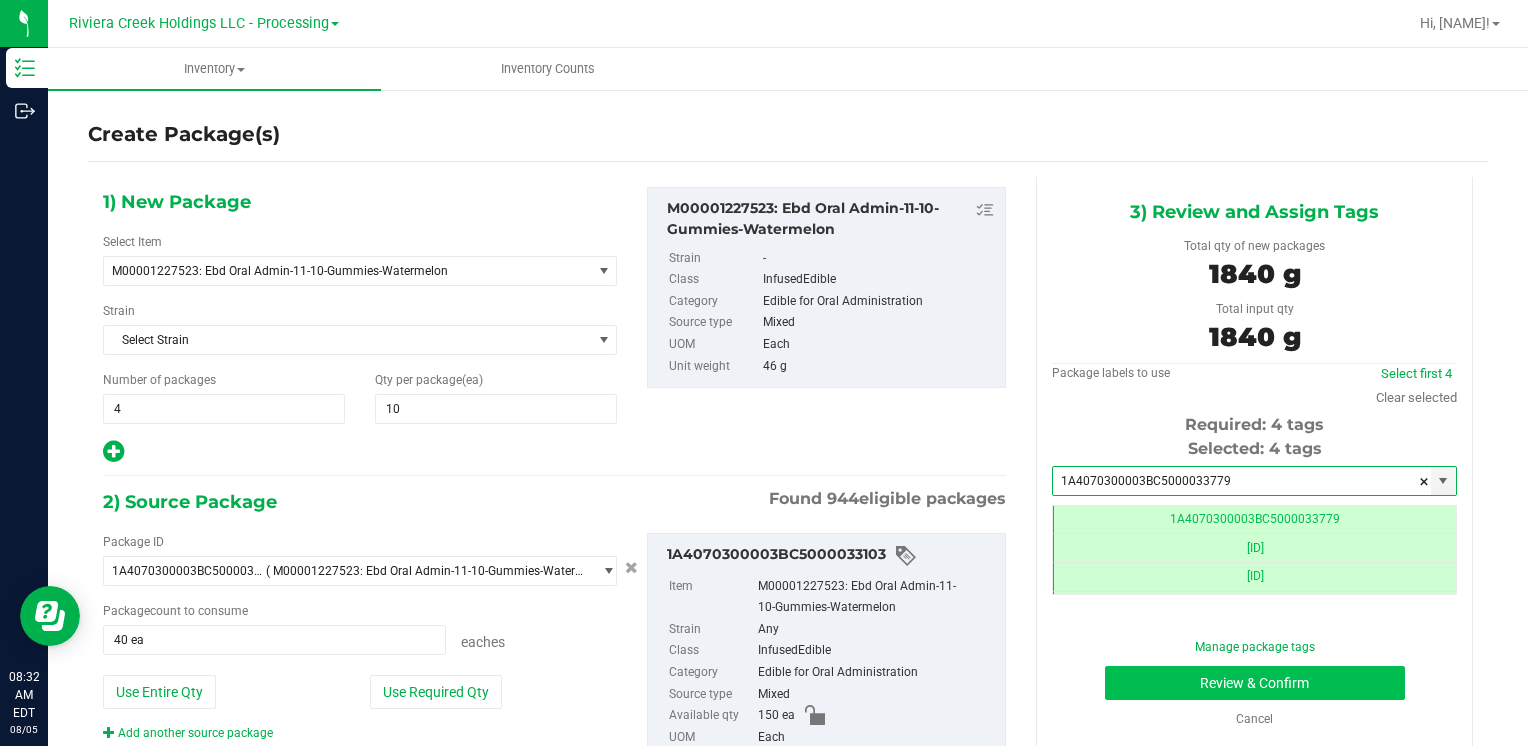 type on "1A4070300003BC5000033779" 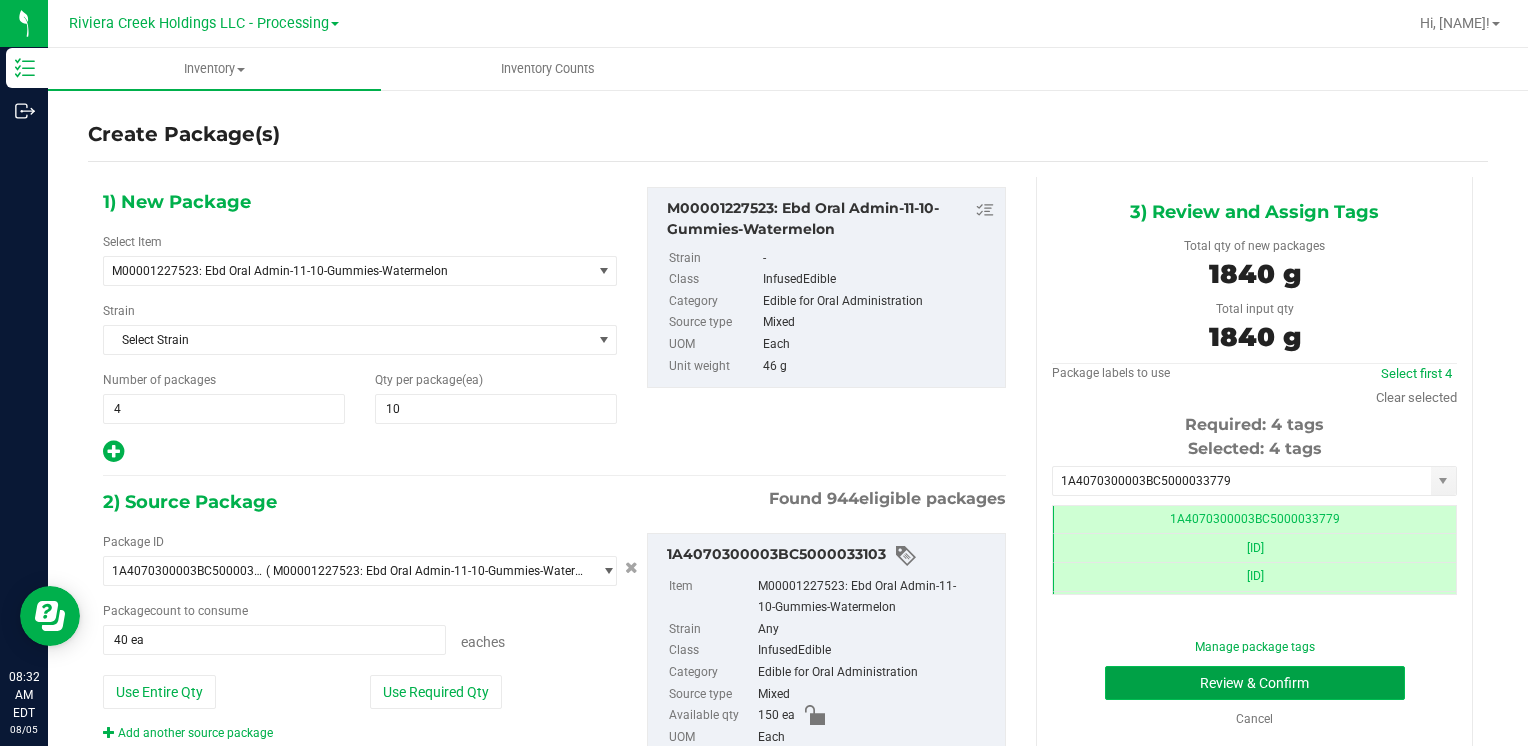 click on "Review & Confirm" at bounding box center [1255, 683] 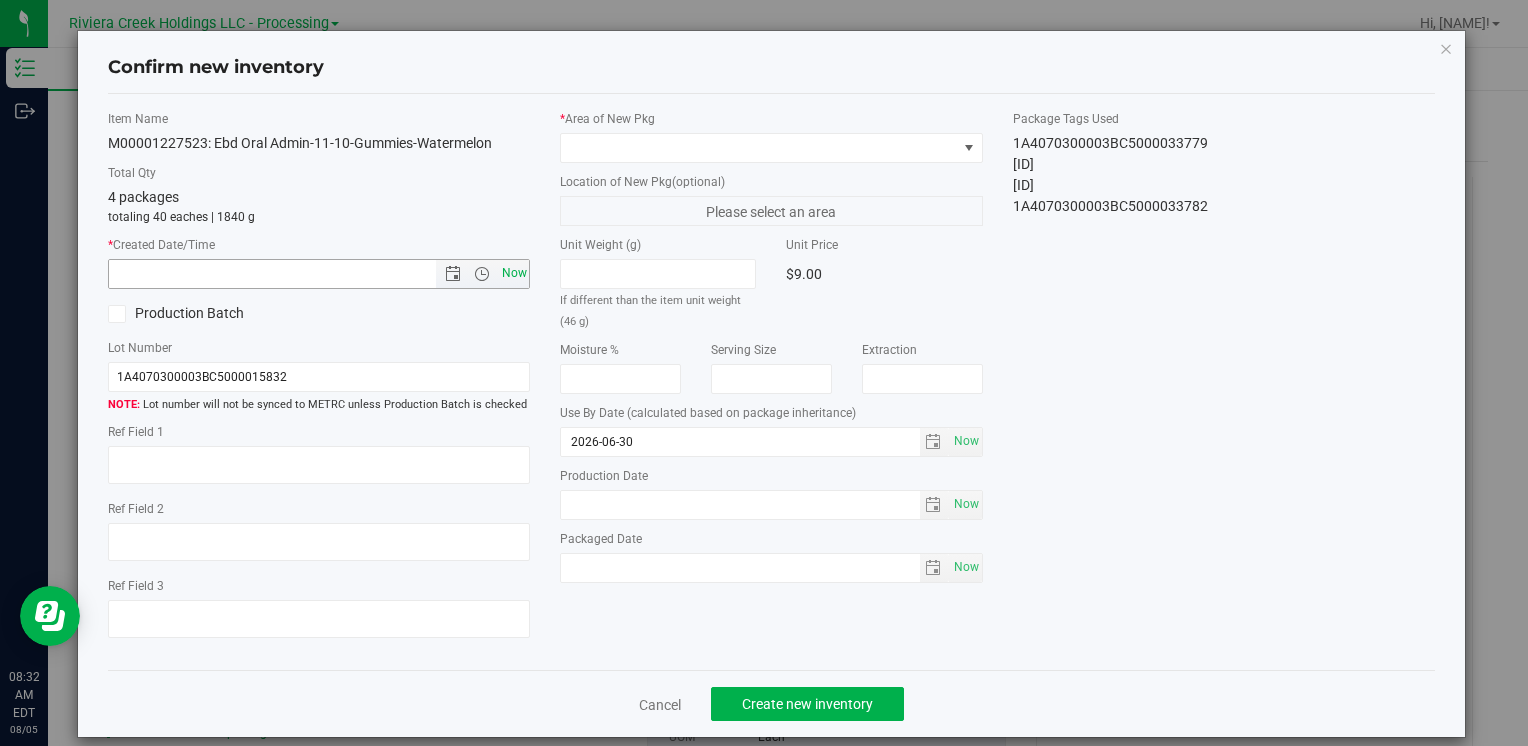 click on "Now" at bounding box center [514, 273] 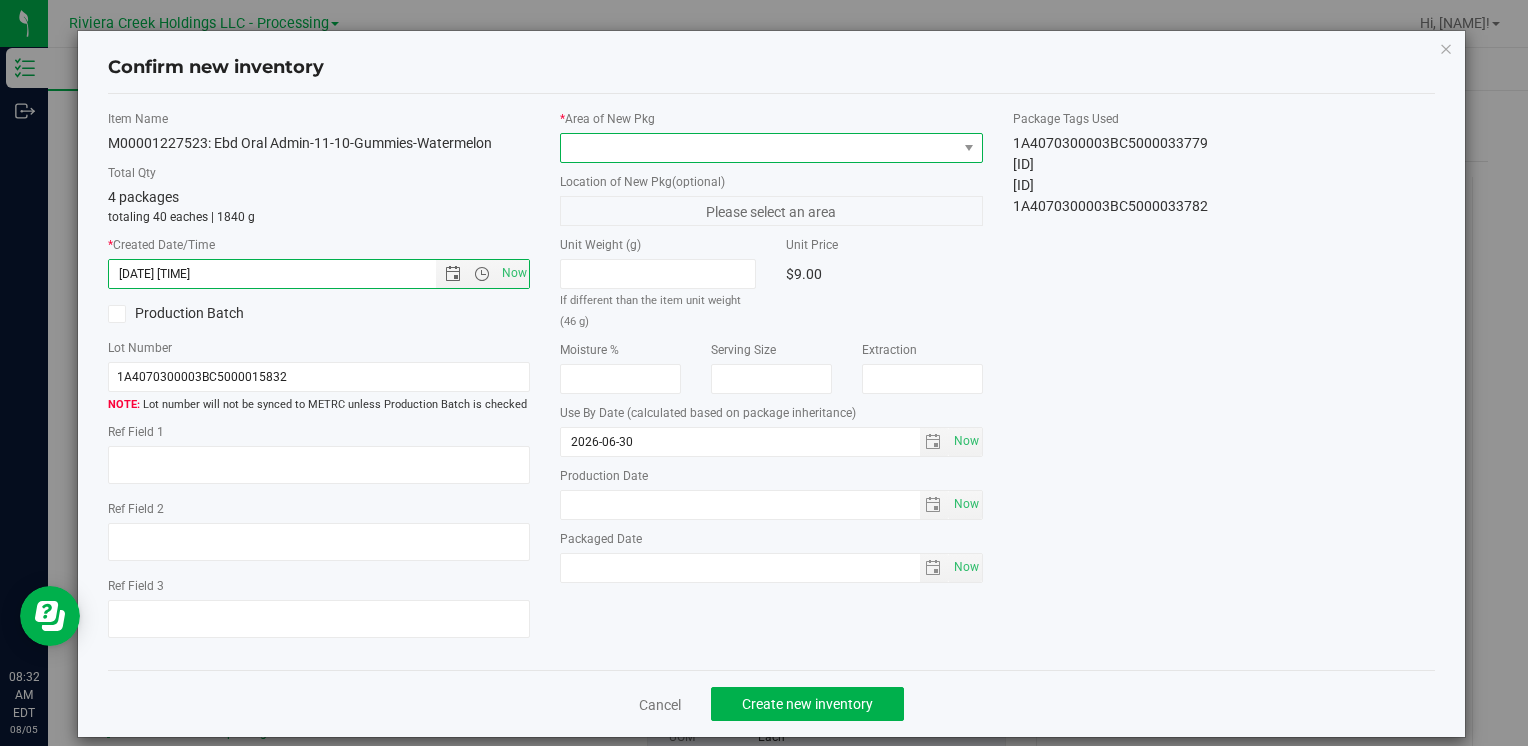 click at bounding box center (758, 148) 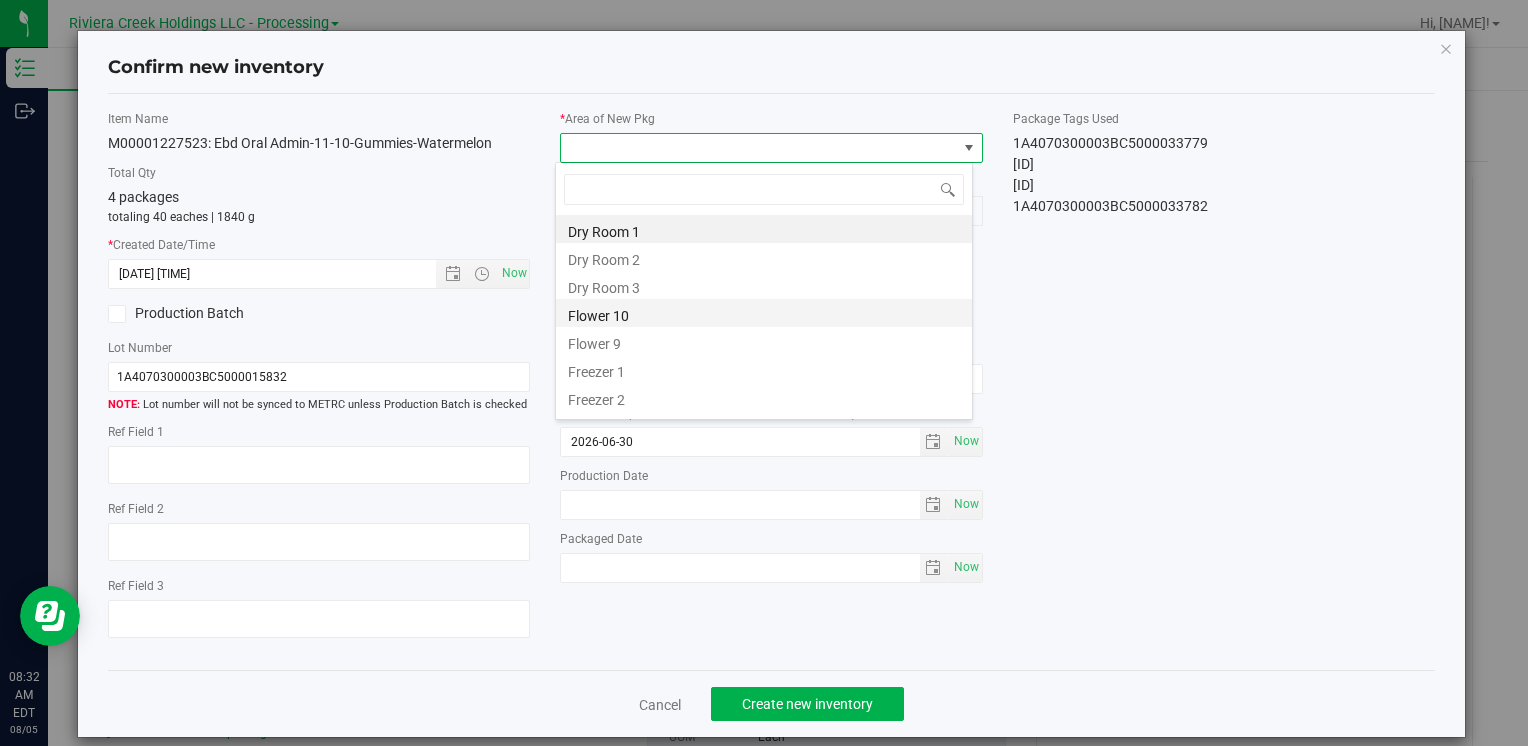 click on "Flower 10" at bounding box center [764, 313] 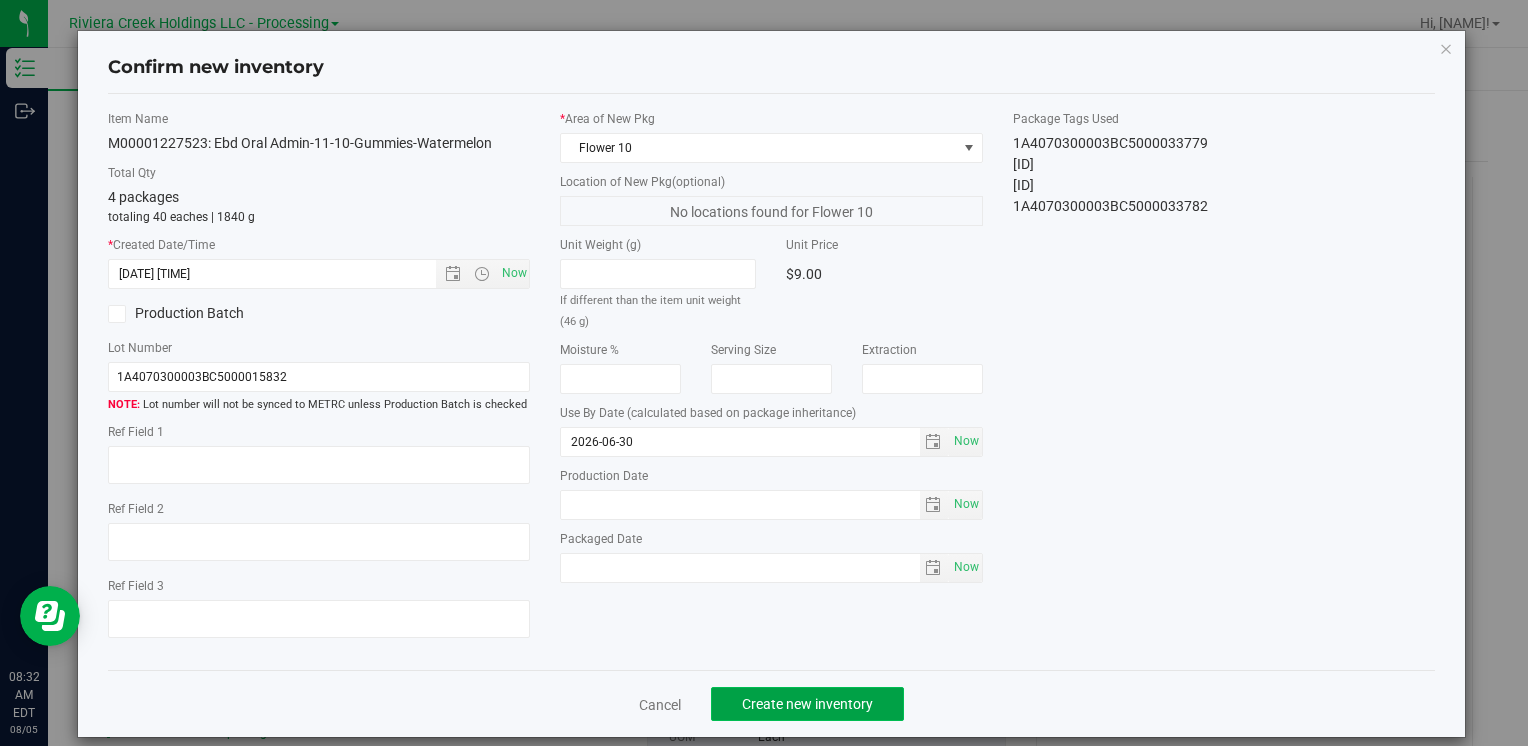 click on "Create new inventory" 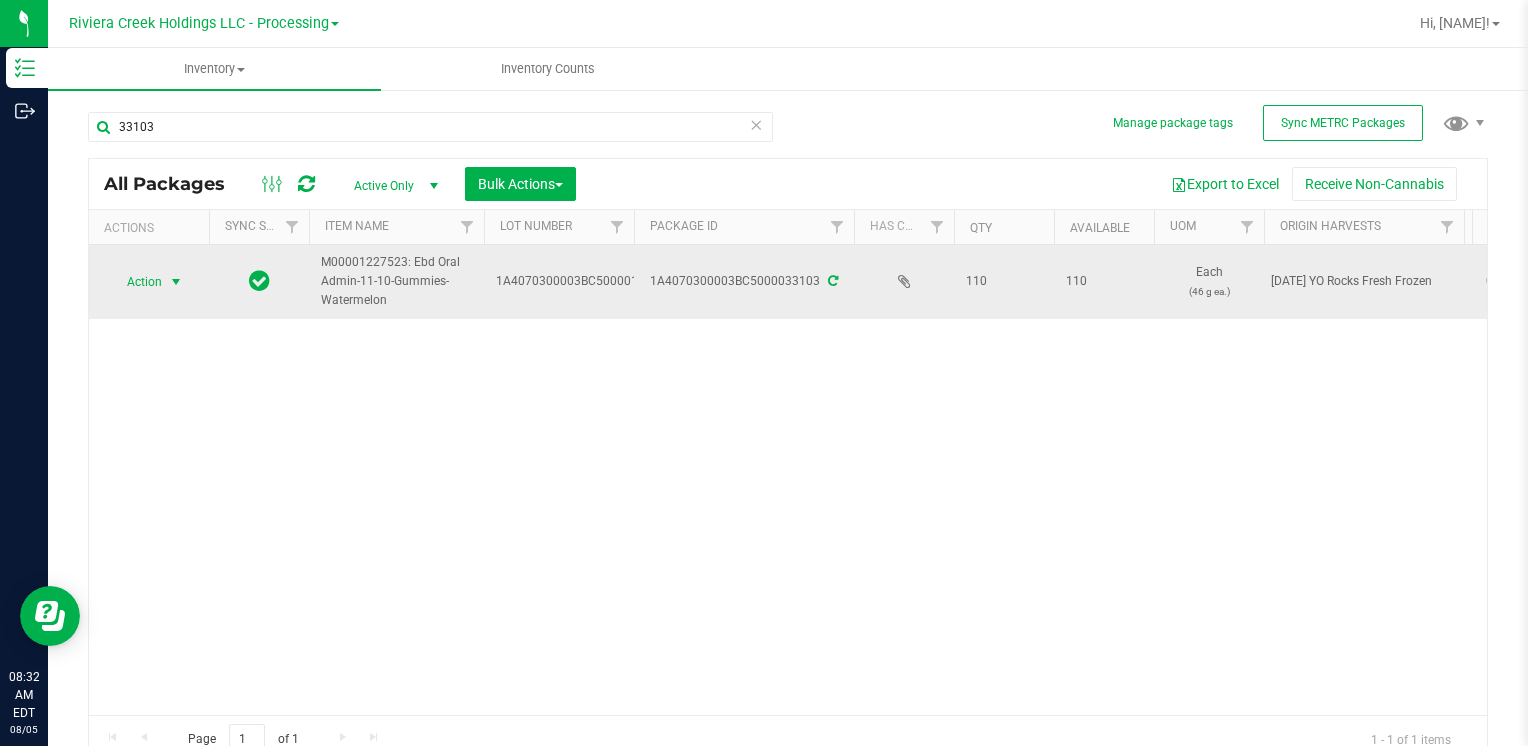 click on "Action" at bounding box center (136, 282) 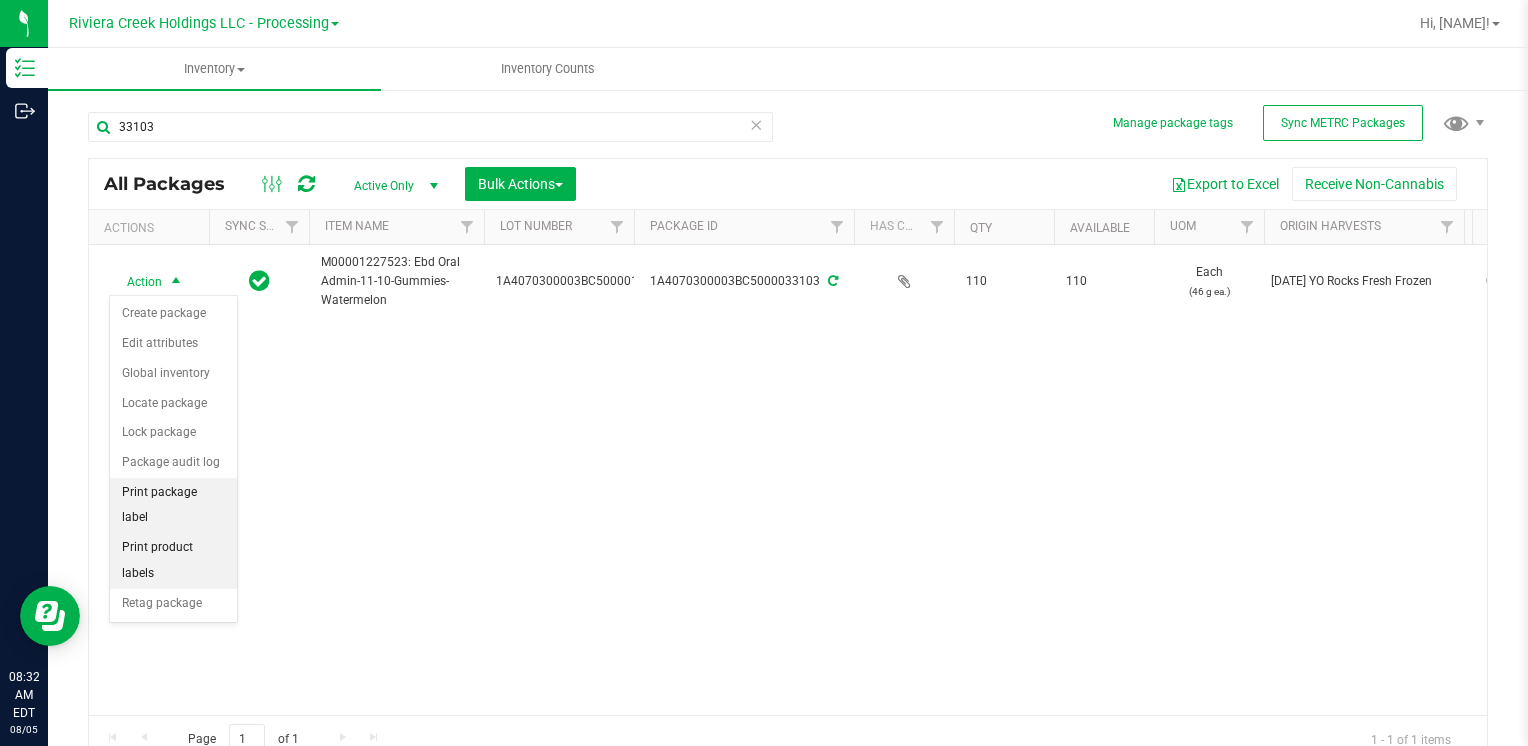 click on "Print package label" at bounding box center (173, 505) 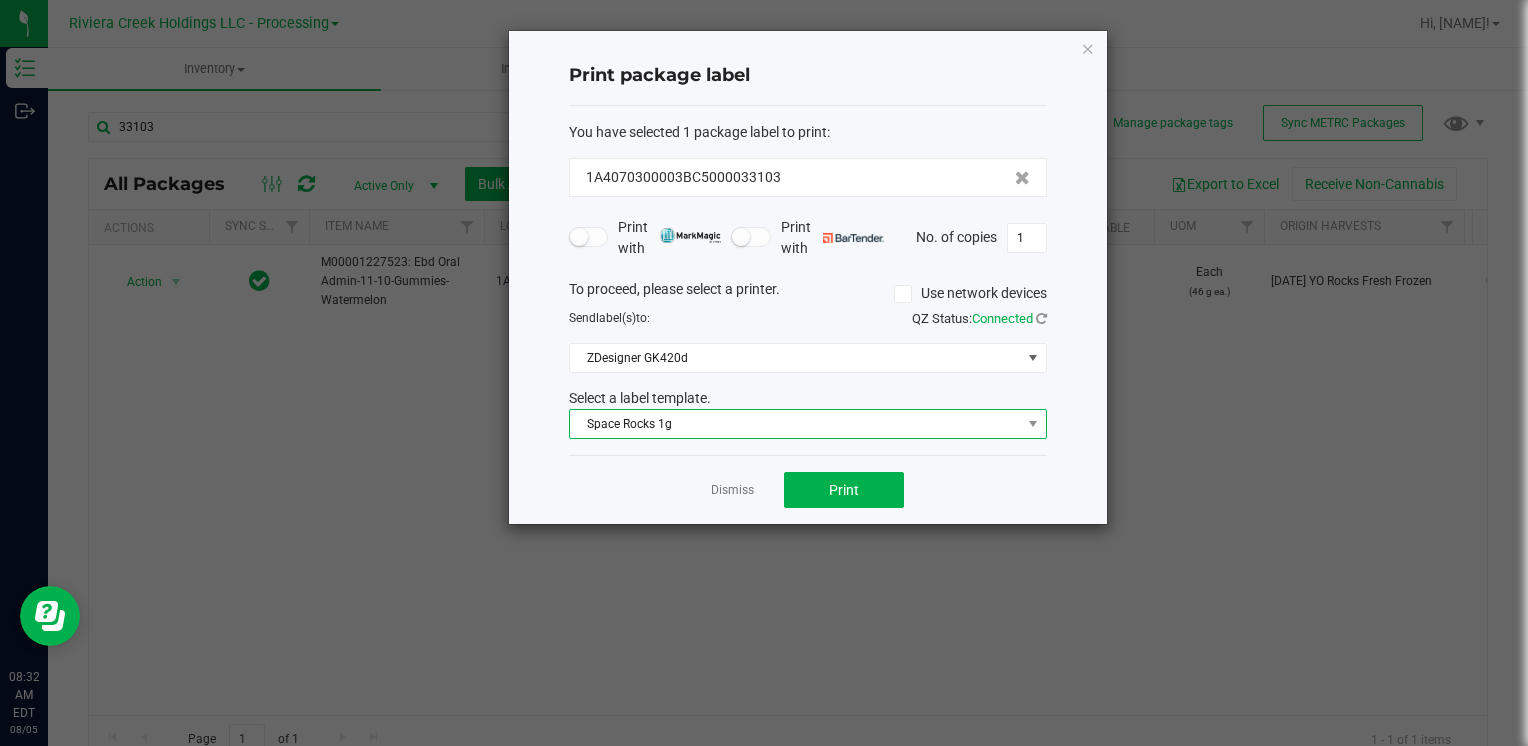 click on "Space Rocks 1g" at bounding box center (795, 424) 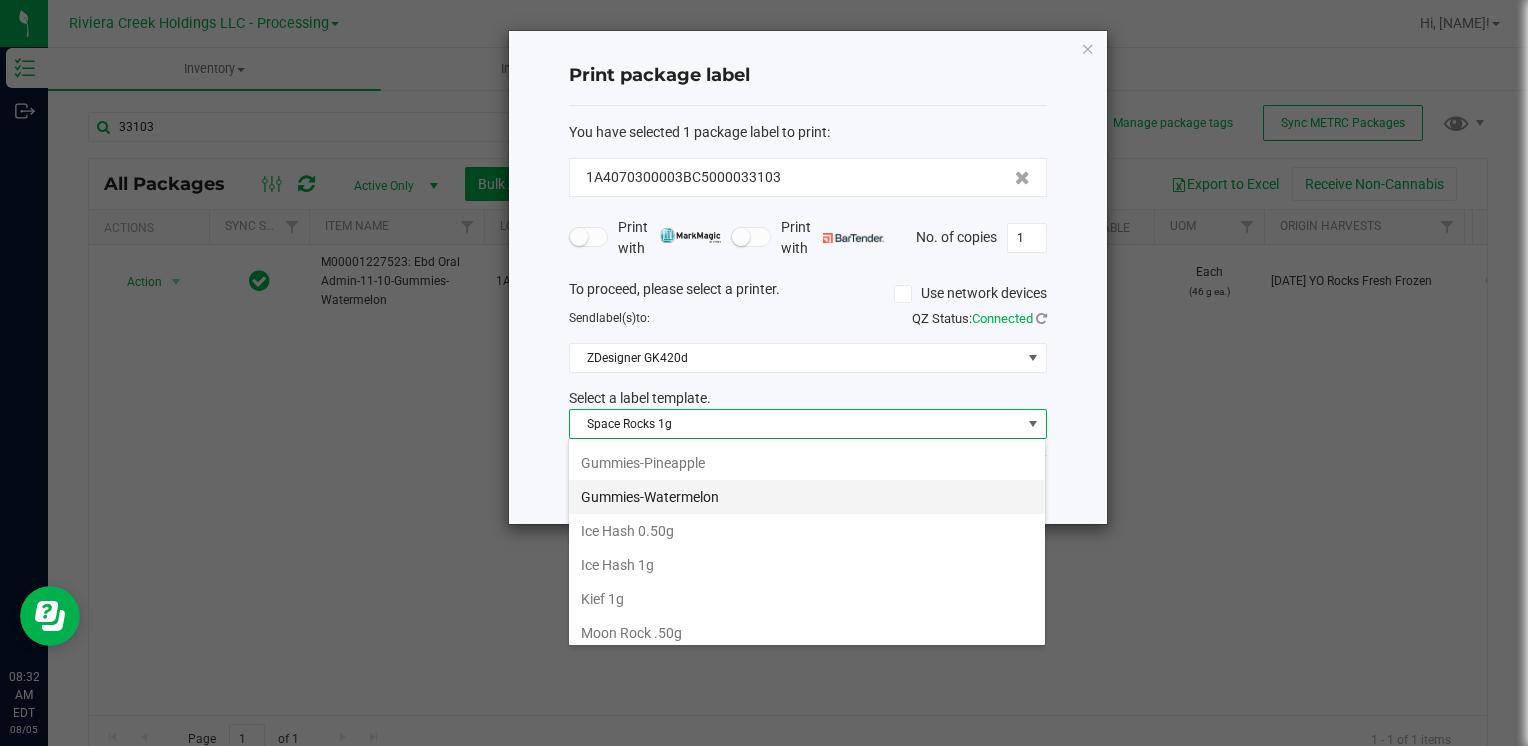 click on "Gummies-Watermelon" at bounding box center (807, 497) 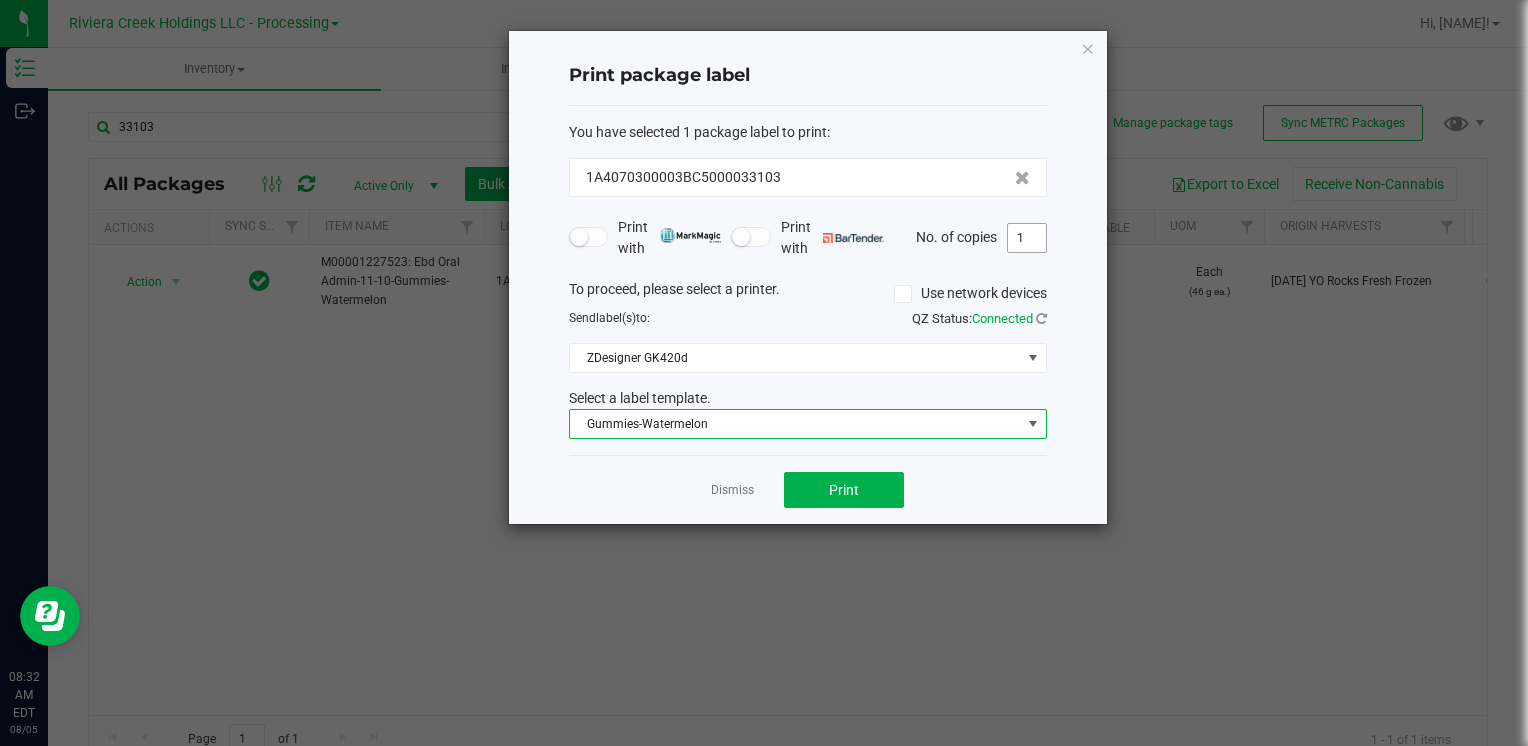 click on "1" at bounding box center [1027, 238] 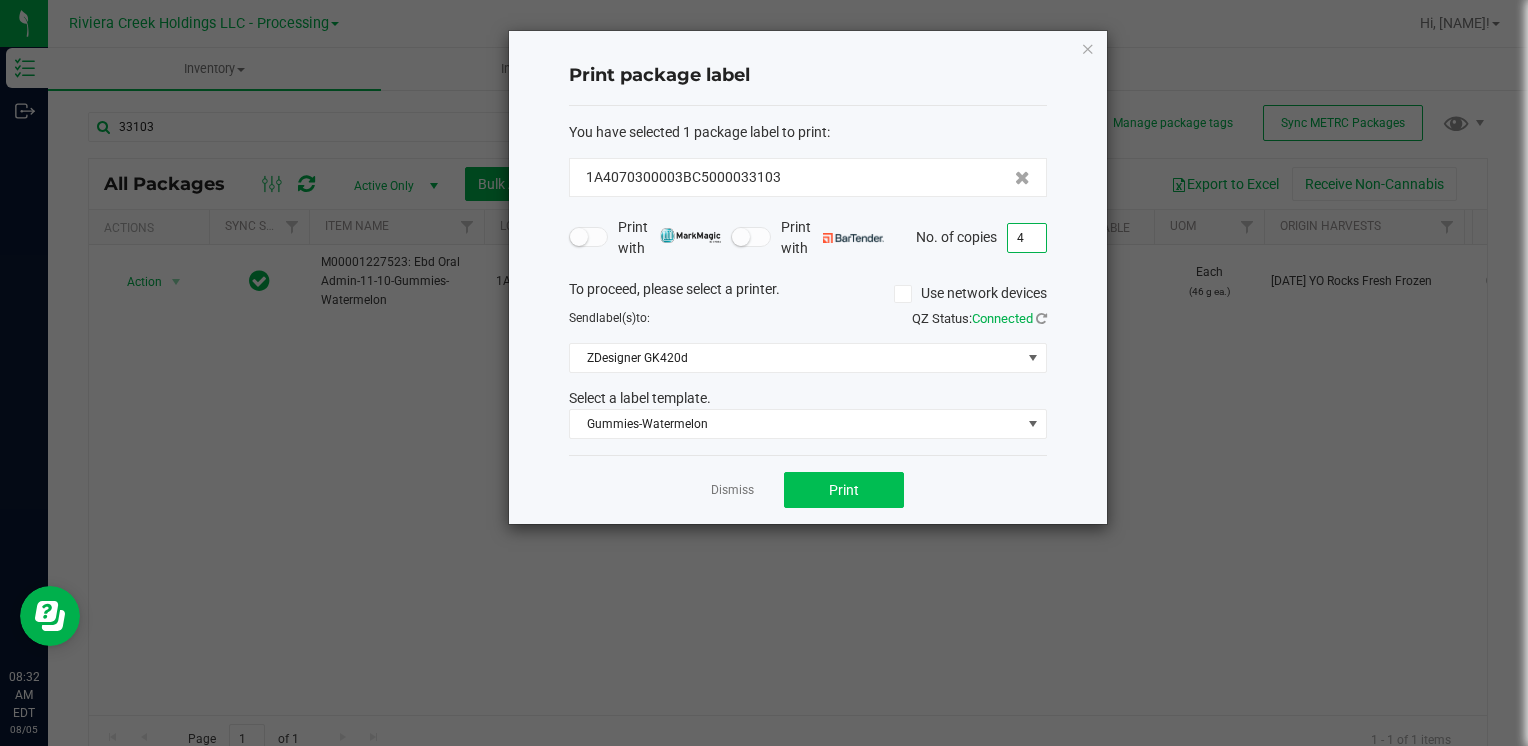 type on "4" 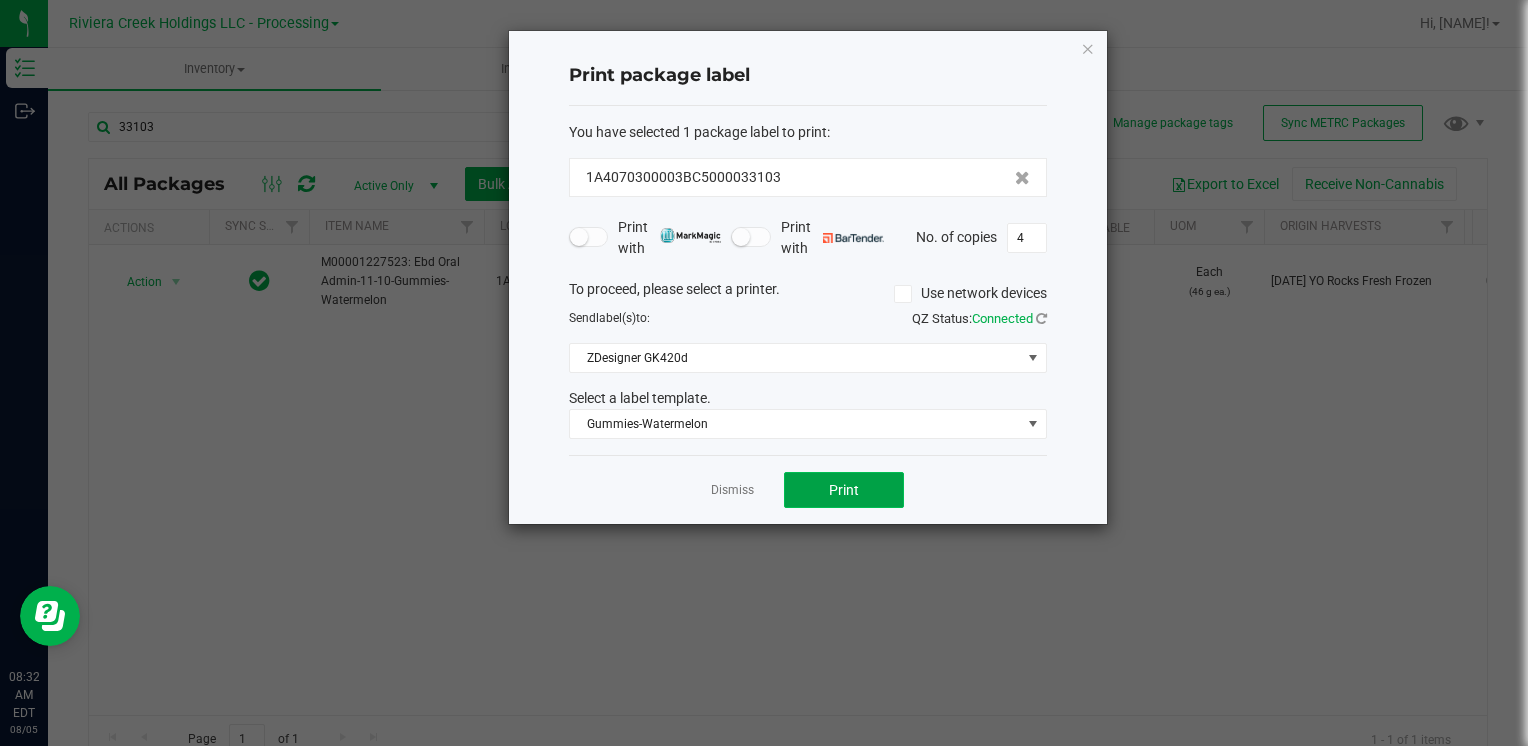 click on "Print" 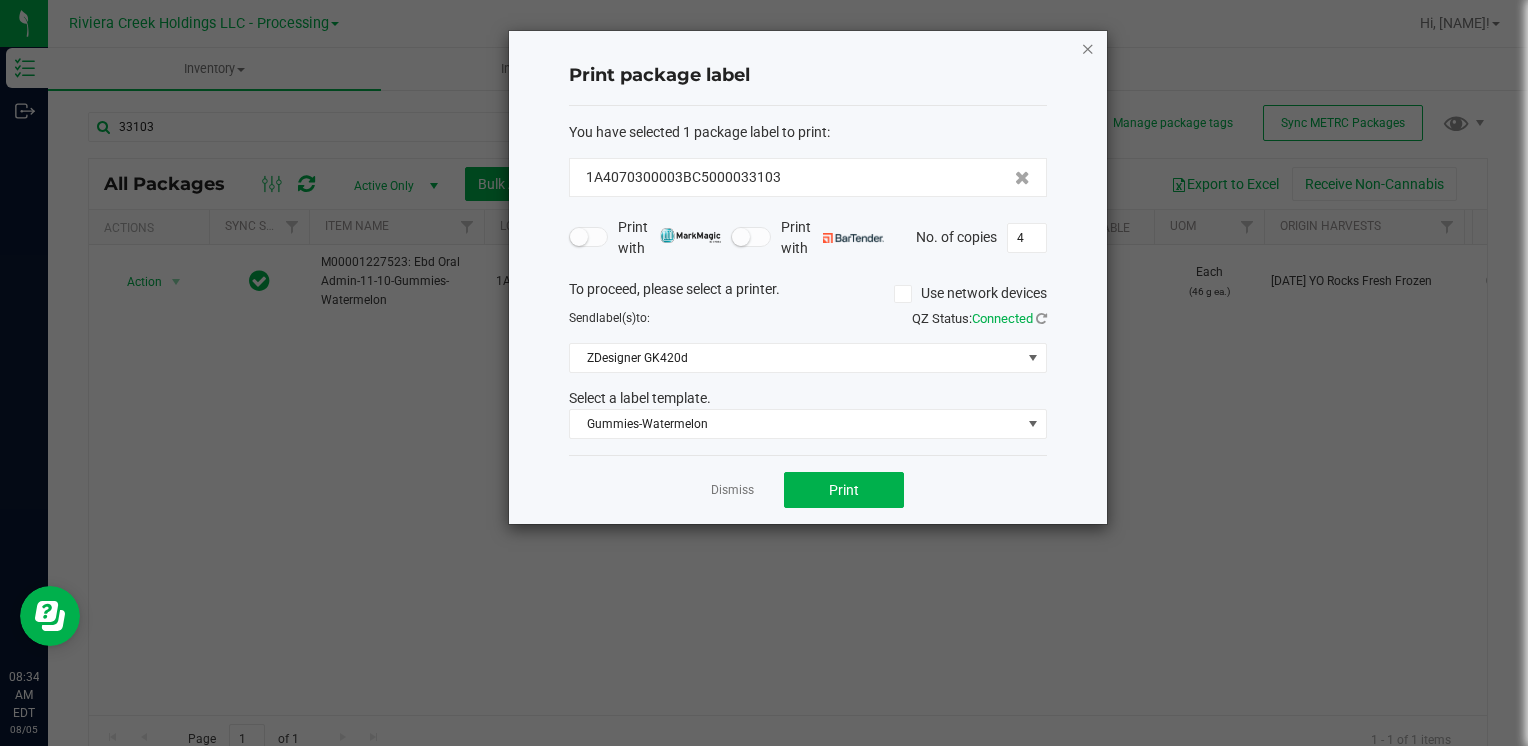 click 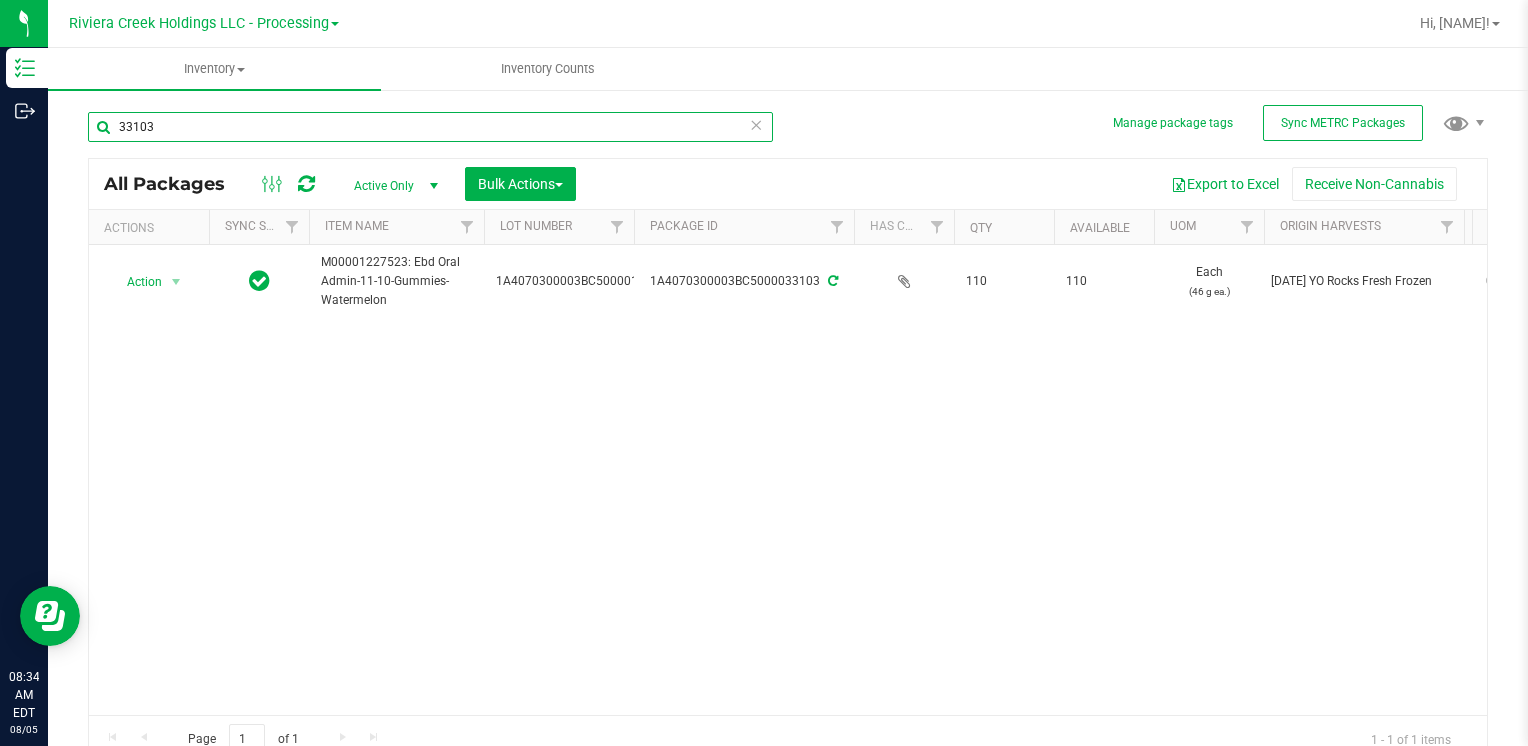 click on "33103" at bounding box center (430, 127) 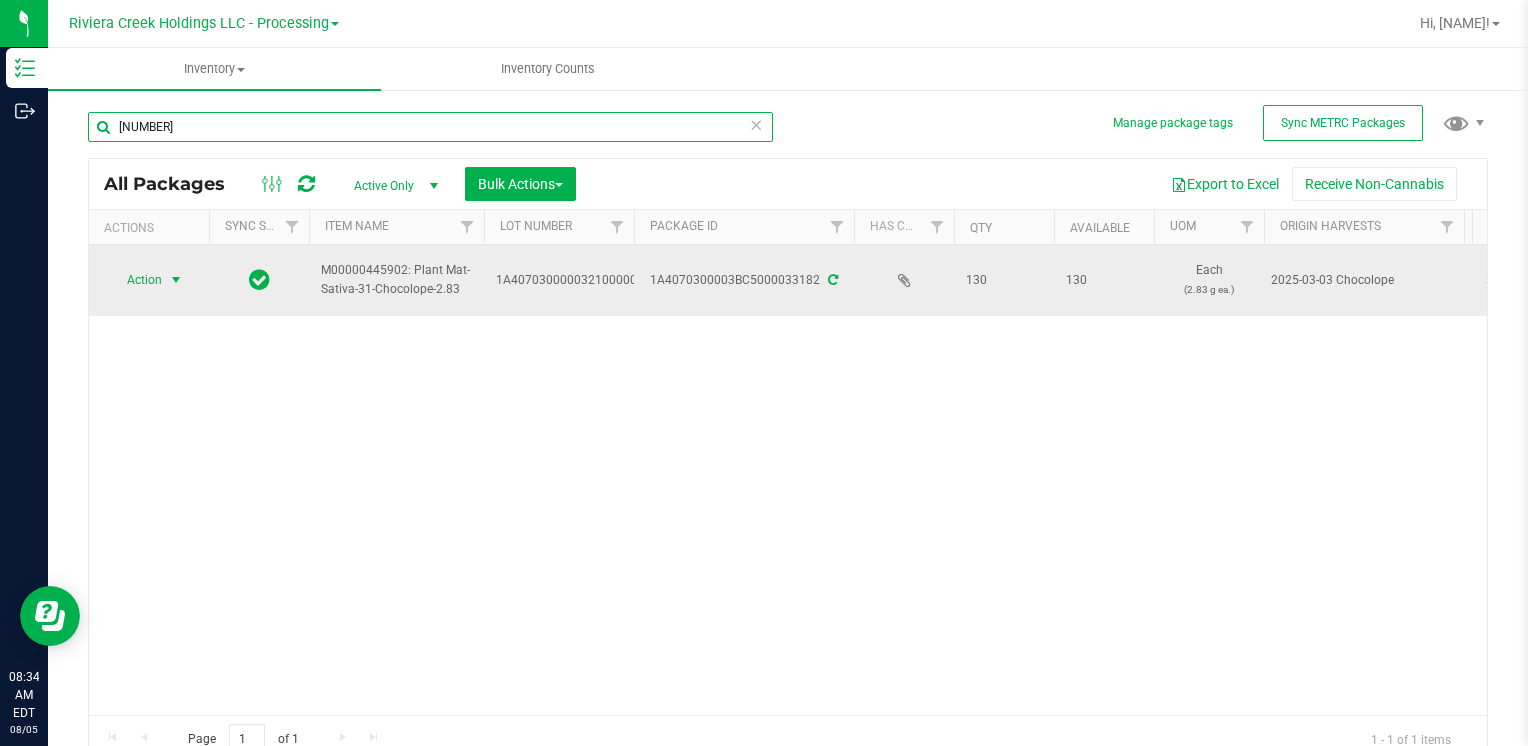 type on "33182" 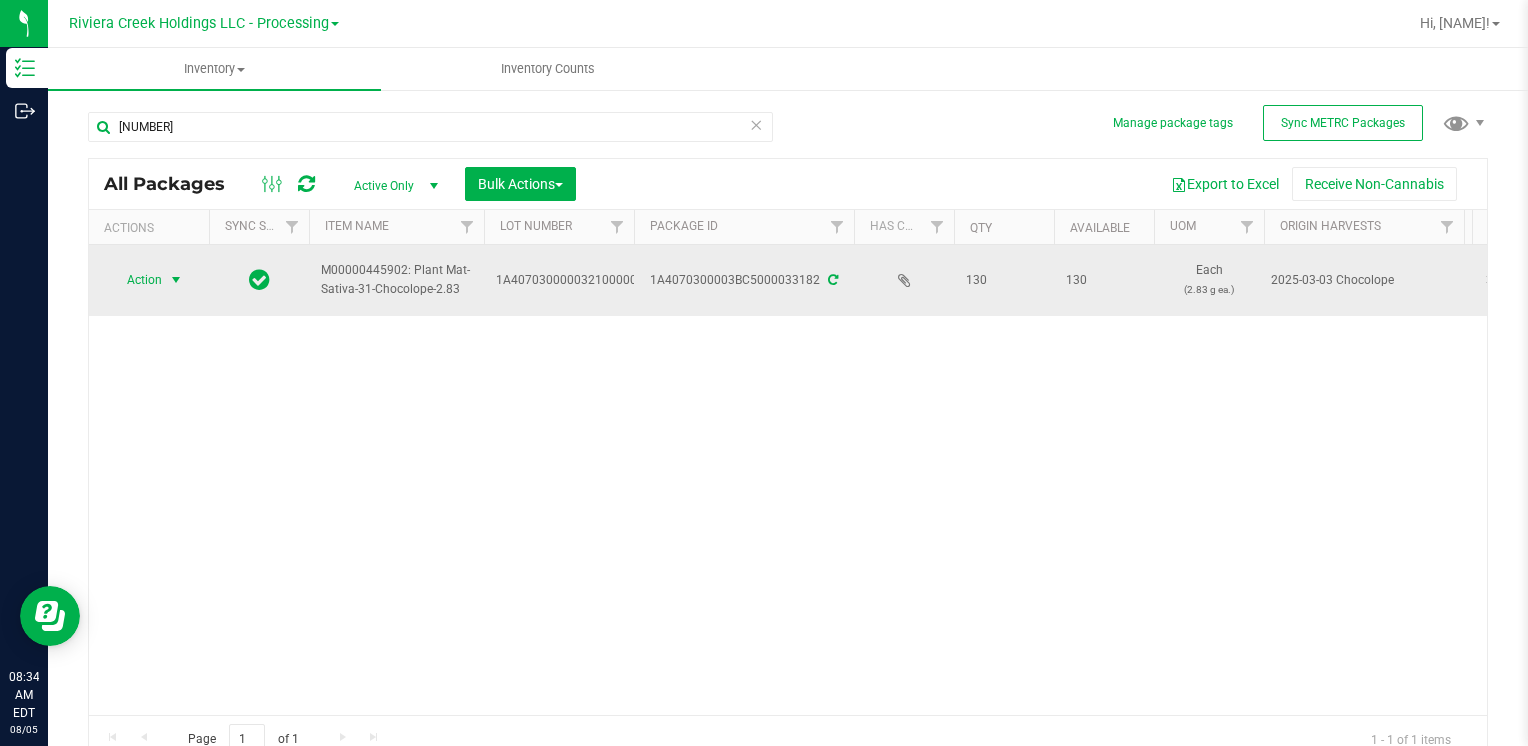 click at bounding box center (176, 280) 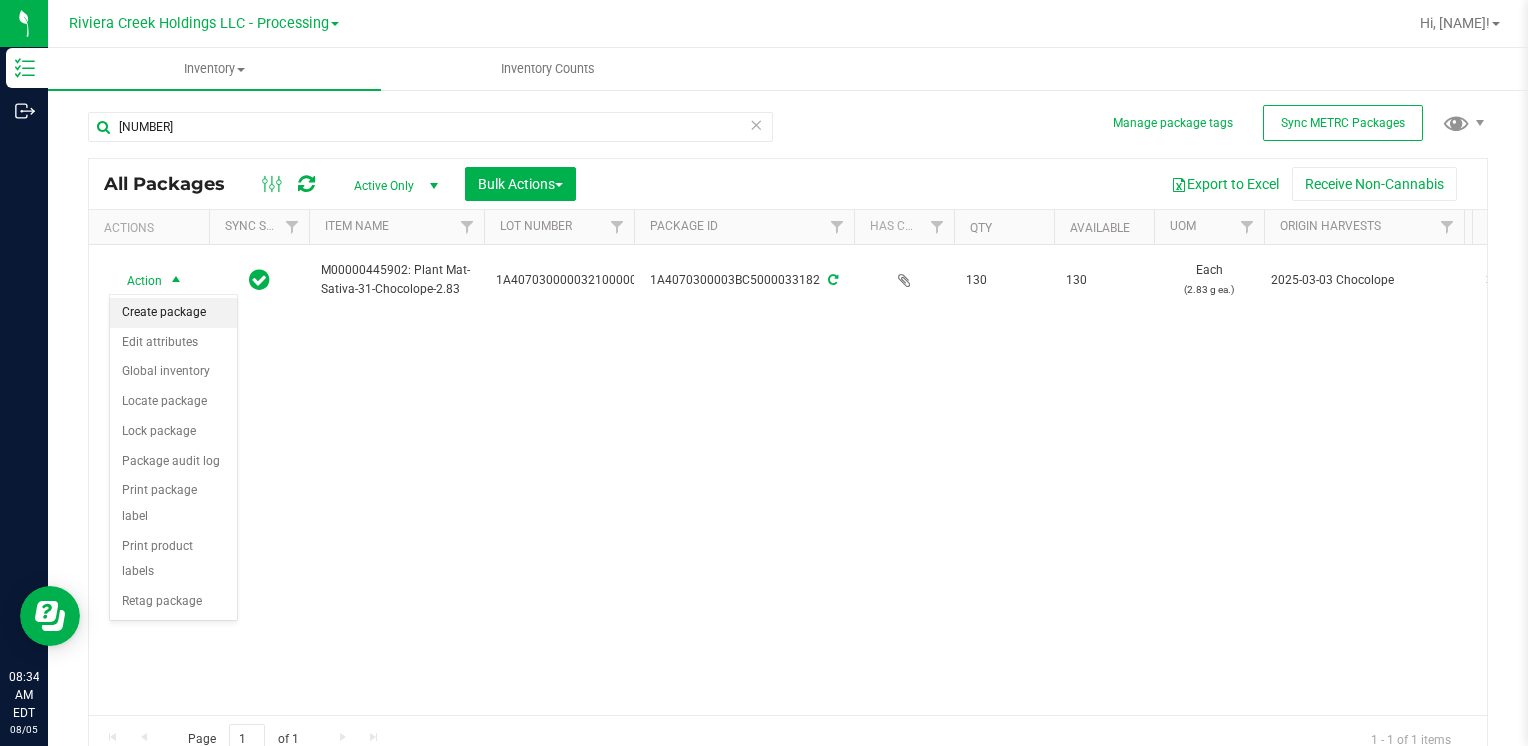 click on "Create package" at bounding box center (173, 313) 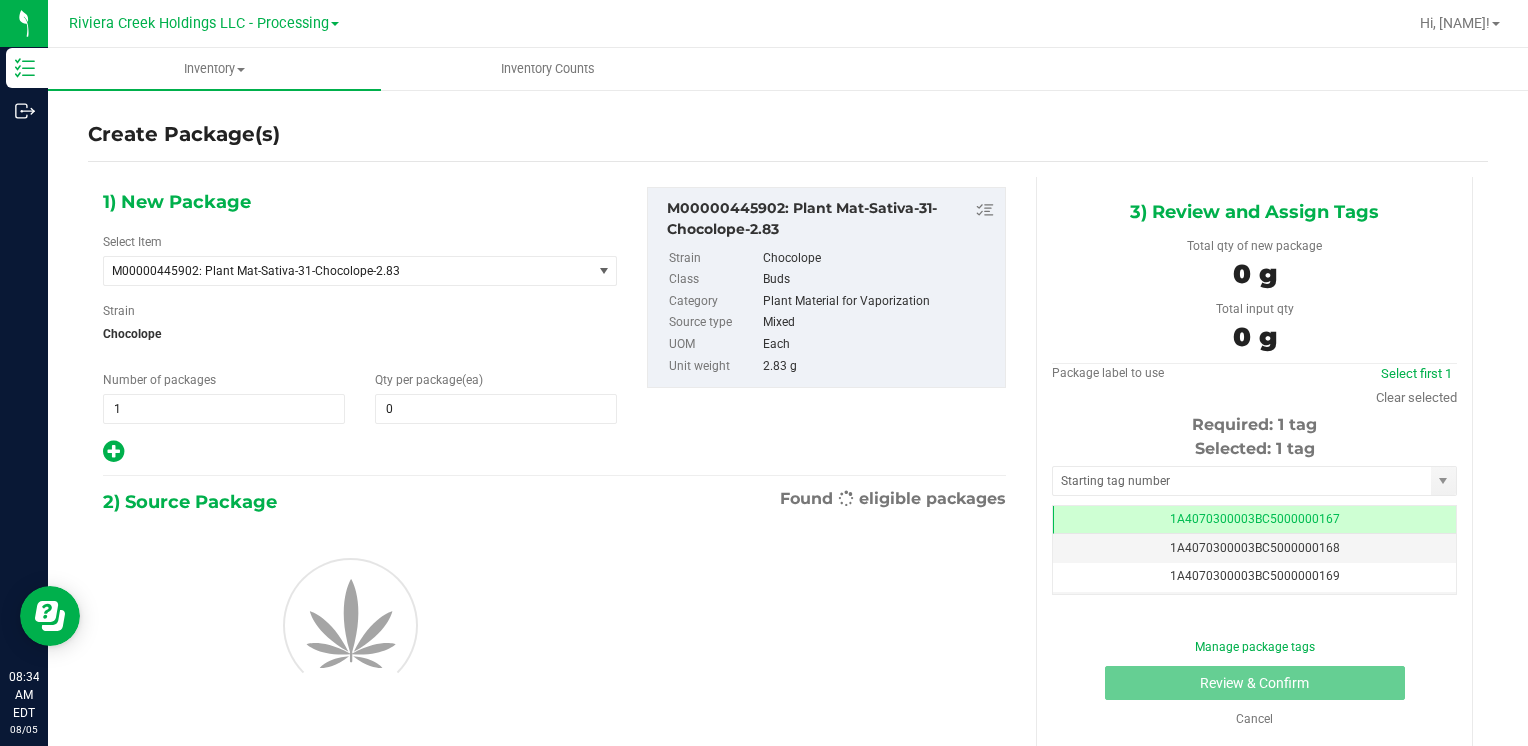 scroll, scrollTop: 0, scrollLeft: 0, axis: both 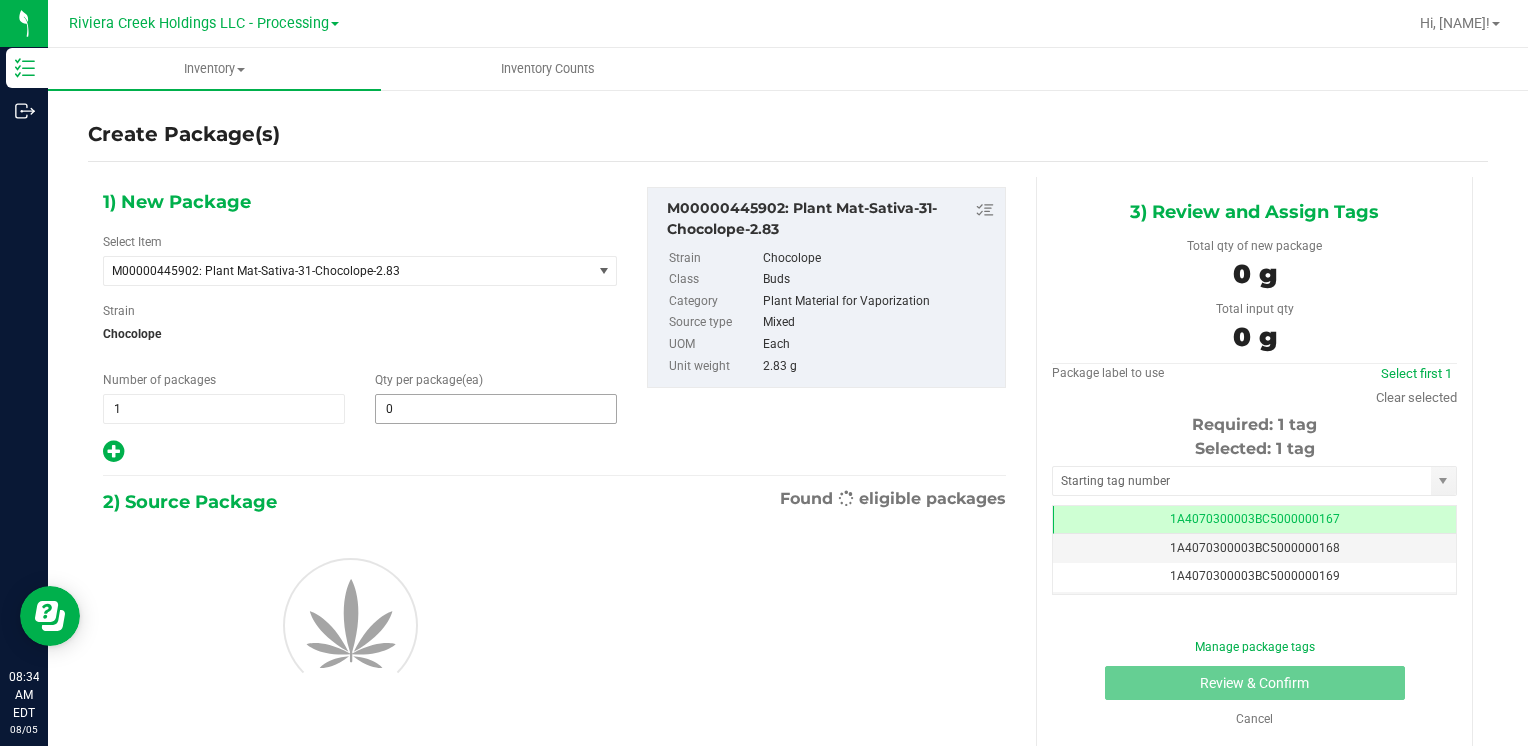 type 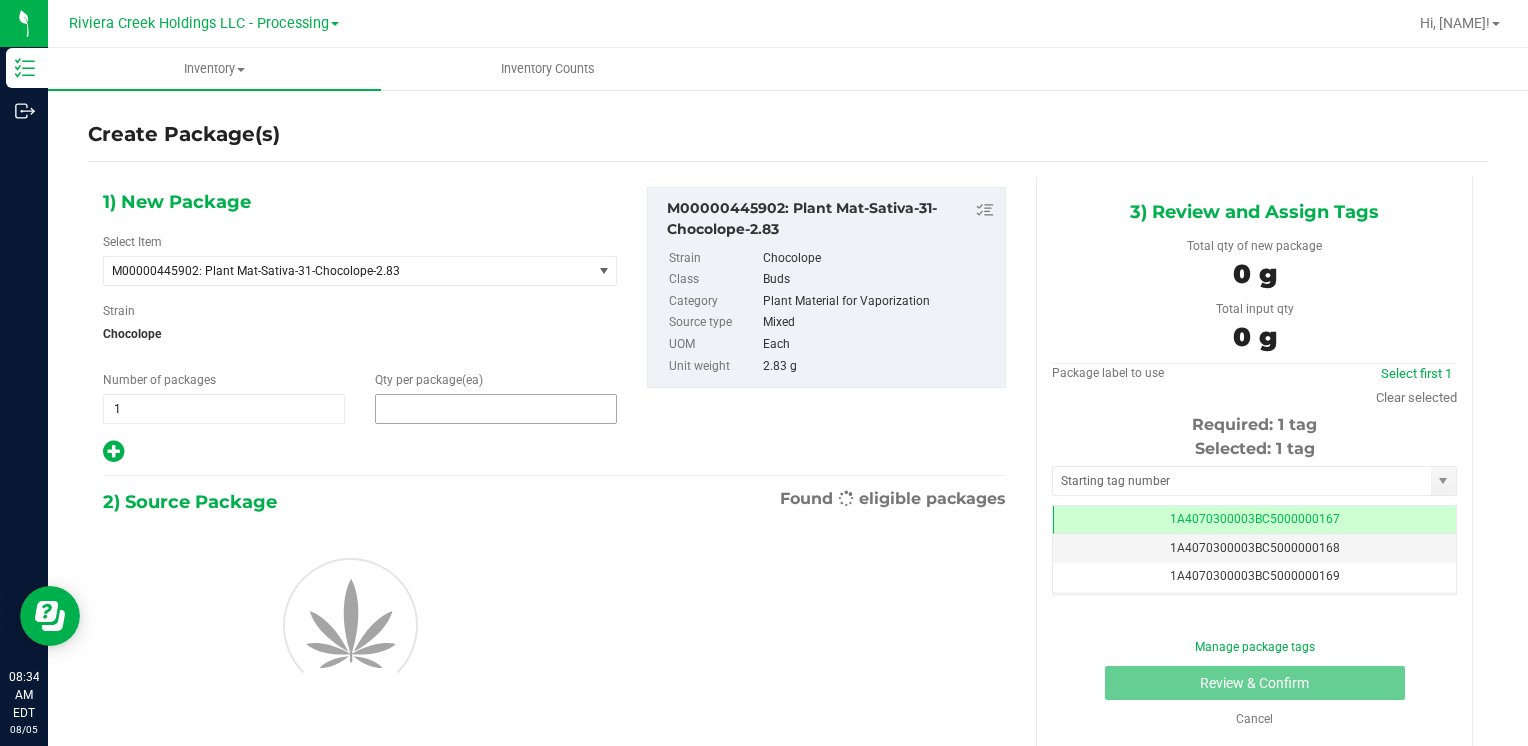 click at bounding box center (496, 409) 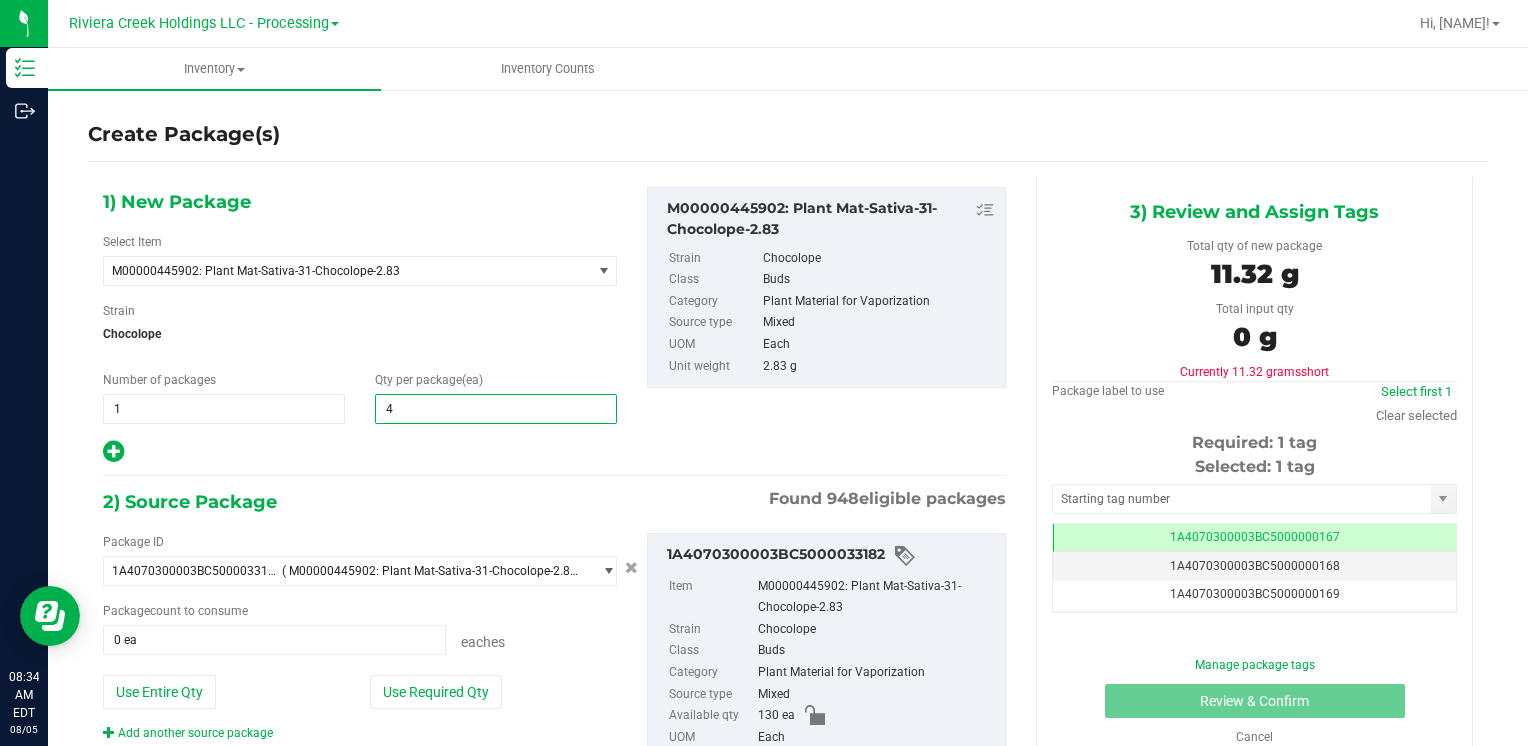 type on "40" 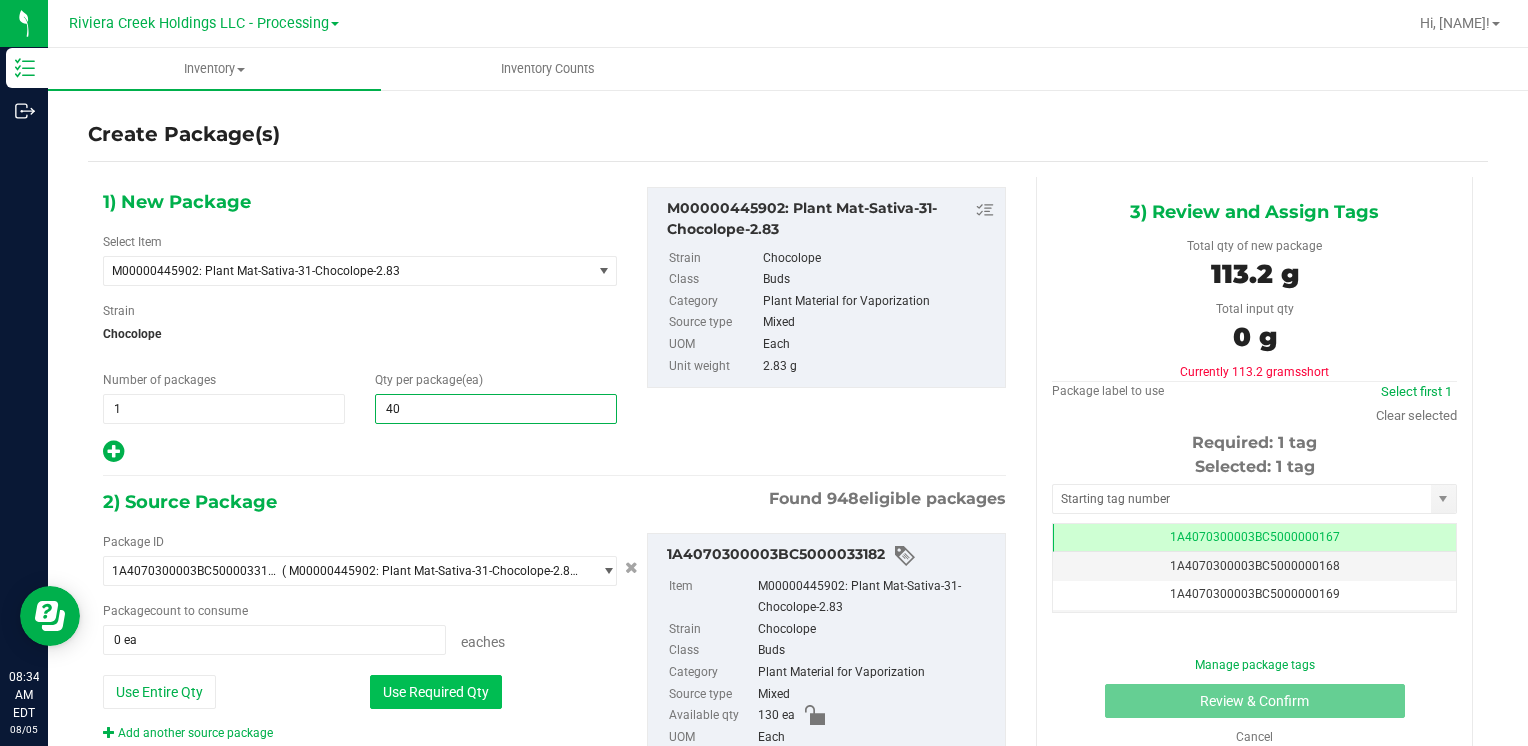 type on "40" 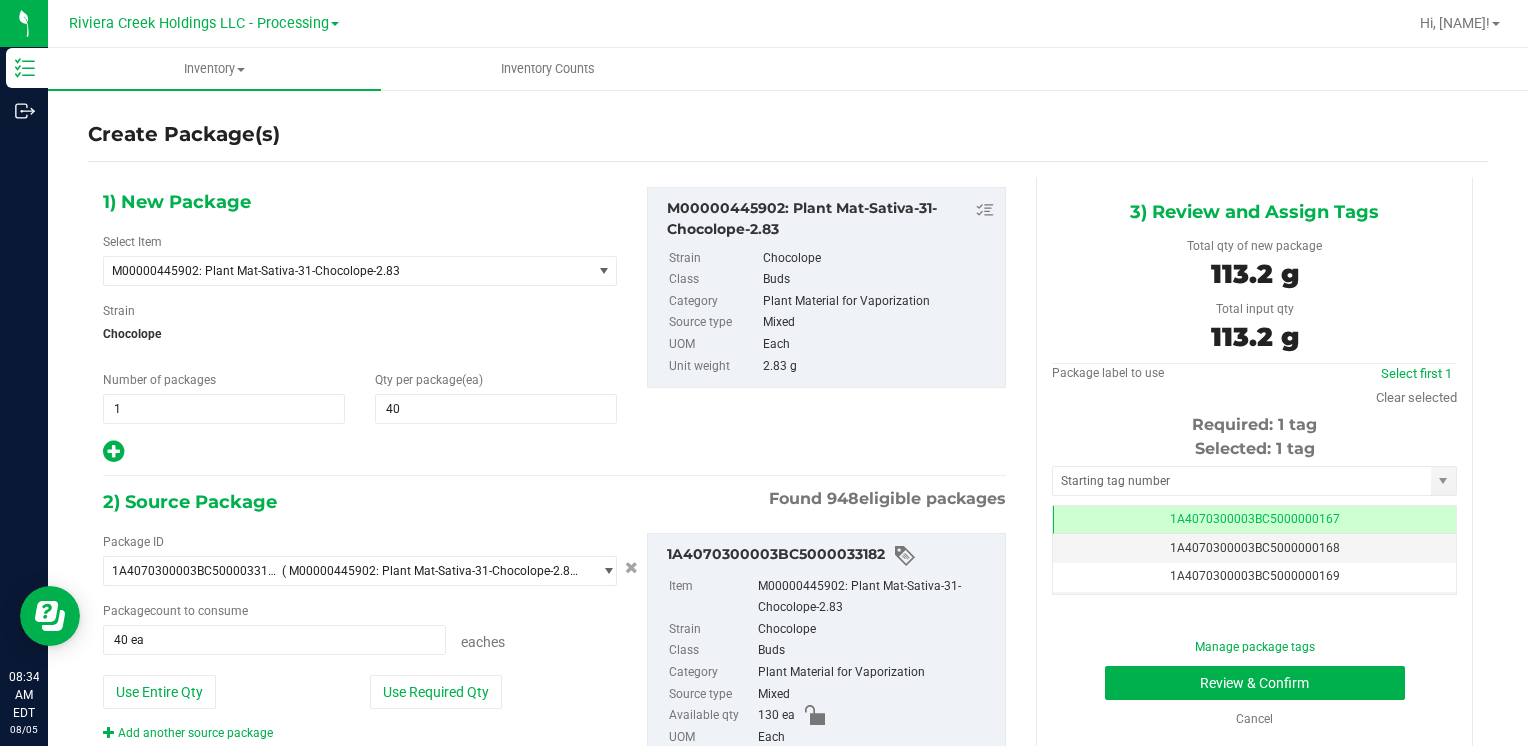 click on "Selected: 1 tag
Tag 1A4070300003BC5000000167 1A4070300003BC5000000168 1A4070300003BC5000000169 1A4070300003BC5000000170 1A4070300003BC5000000171 1A4070300003BC5000000172 1A4070300003BC5000000173 1A4070300003BC5000000174 1A4070300003BC5000000175 1A4070300003BC5000000176 1A4070300003BC5000000177 1A4070300003BC5000000178 1A4070300003BC5000000179 1A4070300003BC5000000180 1A4070300003BC5000000181 1A4070300003BC5000000182 1A4070300003BC5000000183 1A4070300003BC5000000184 1A4070300003BC5000000185 1A4070300003BC5000000186 1A4070300003BC5000000187 1A4070300003BC5000000188 1A4070300003BC5000000191 1A4070300003BC5000001900 1A4070300003BC5000002394 1A4070300003BC5000003798 Page of 1 NaN - NaN of 26 items" at bounding box center [1254, 516] 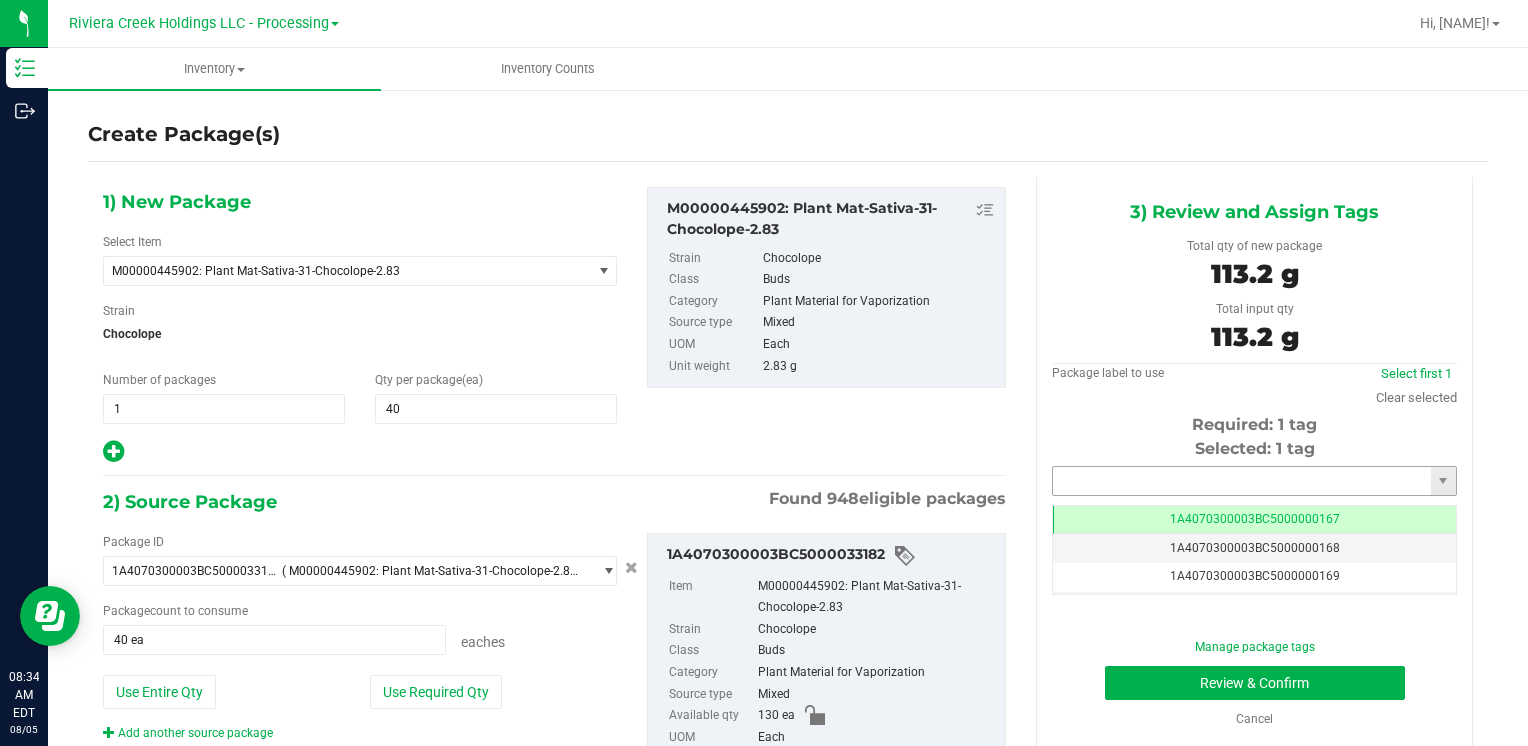 click at bounding box center [1242, 481] 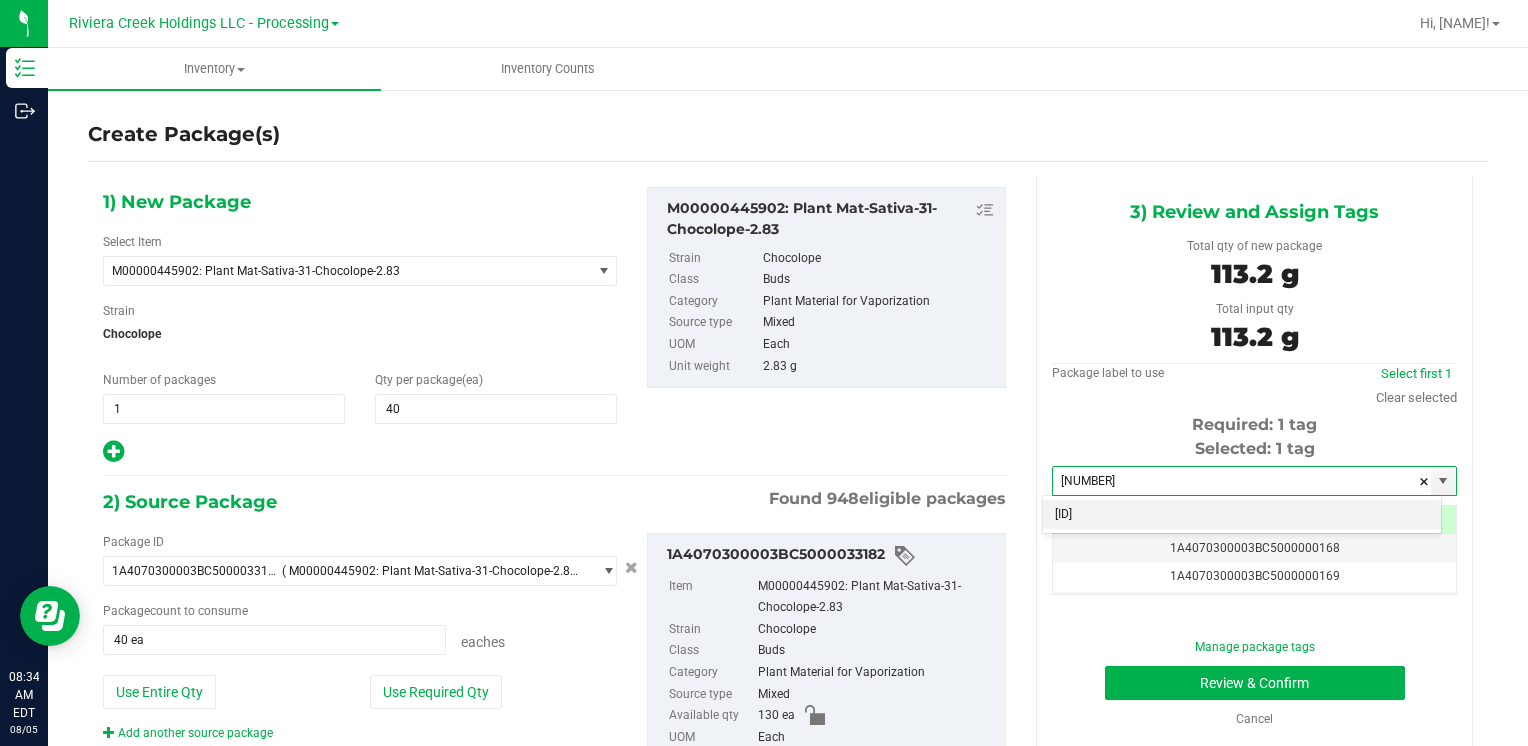 click on "[ID]" at bounding box center [1242, 515] 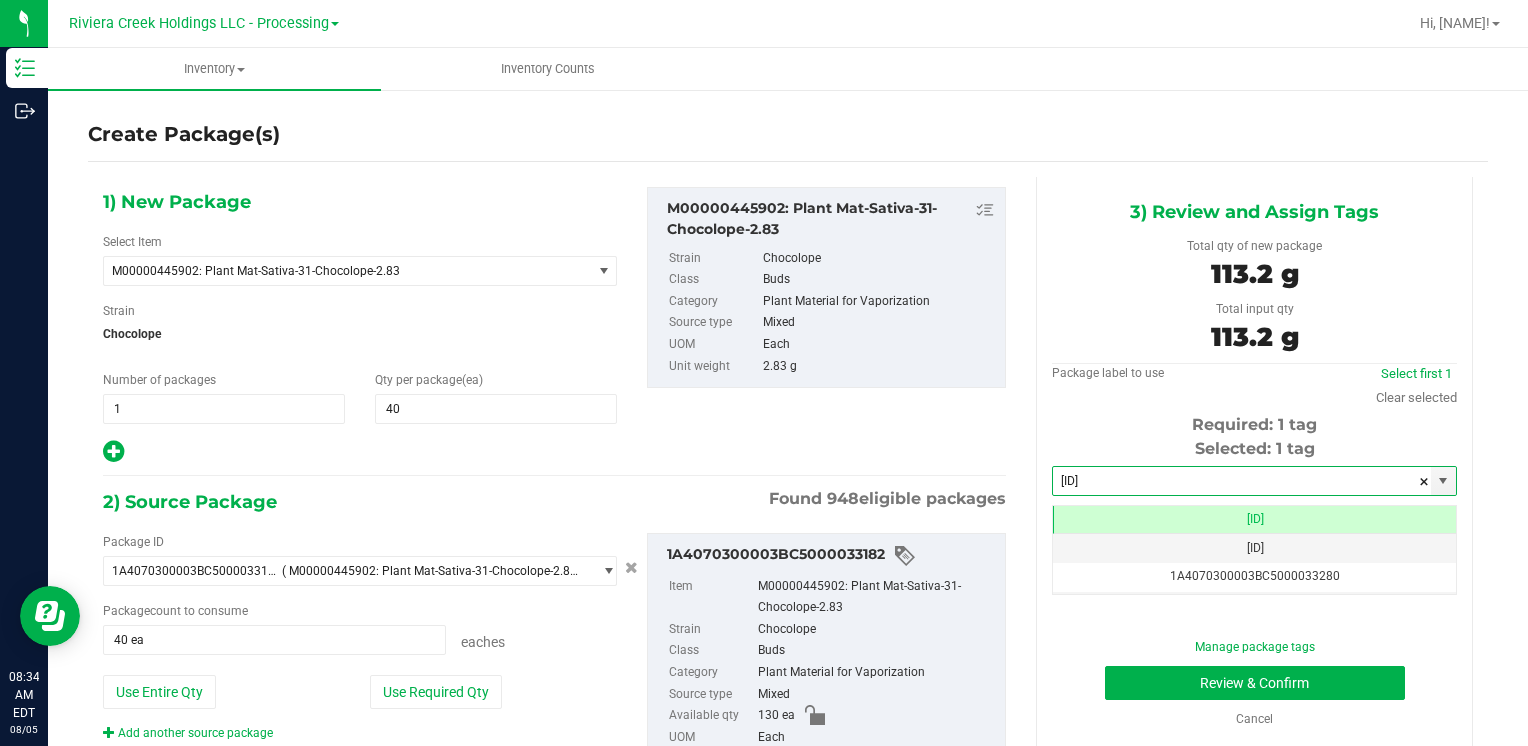 scroll, scrollTop: 0, scrollLeft: 0, axis: both 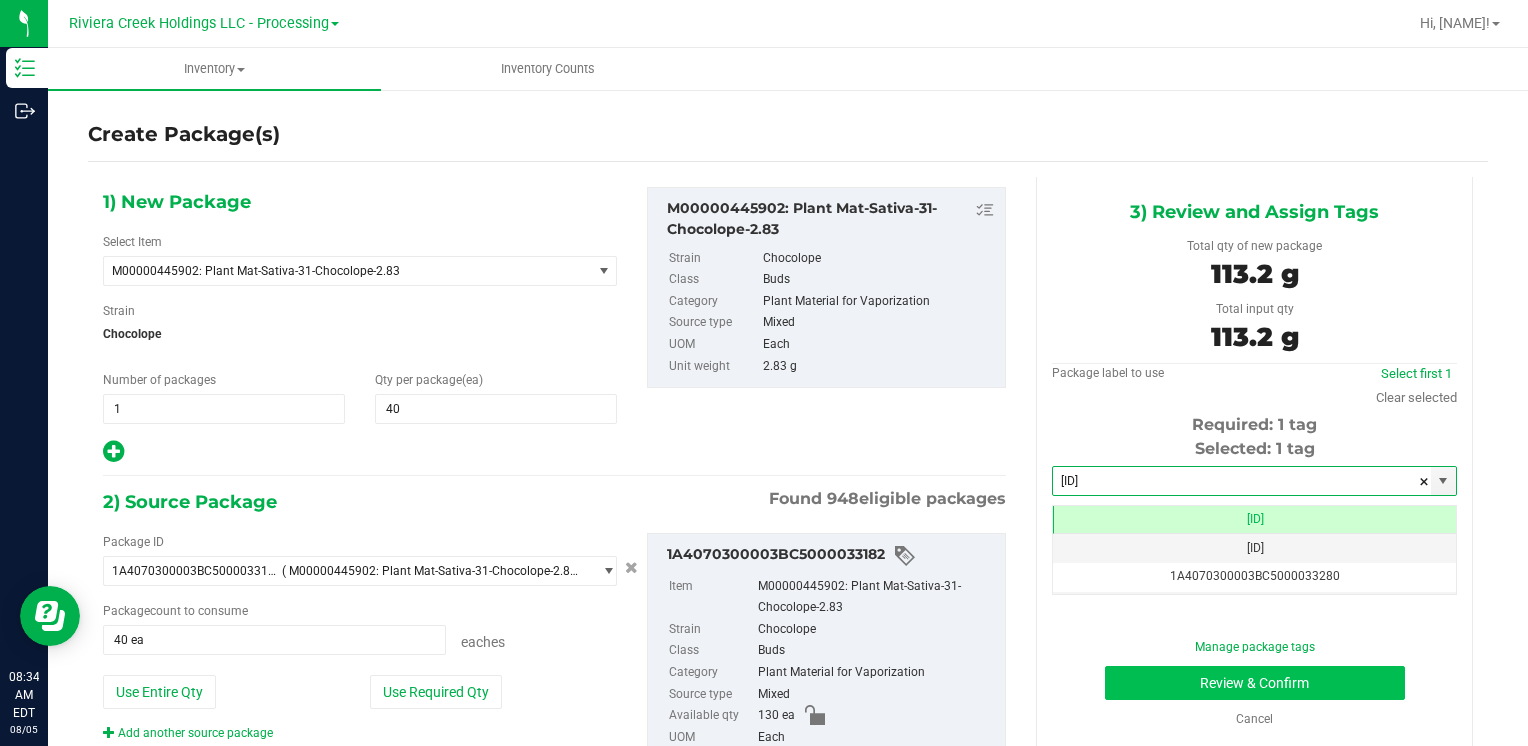 type on "[ID]" 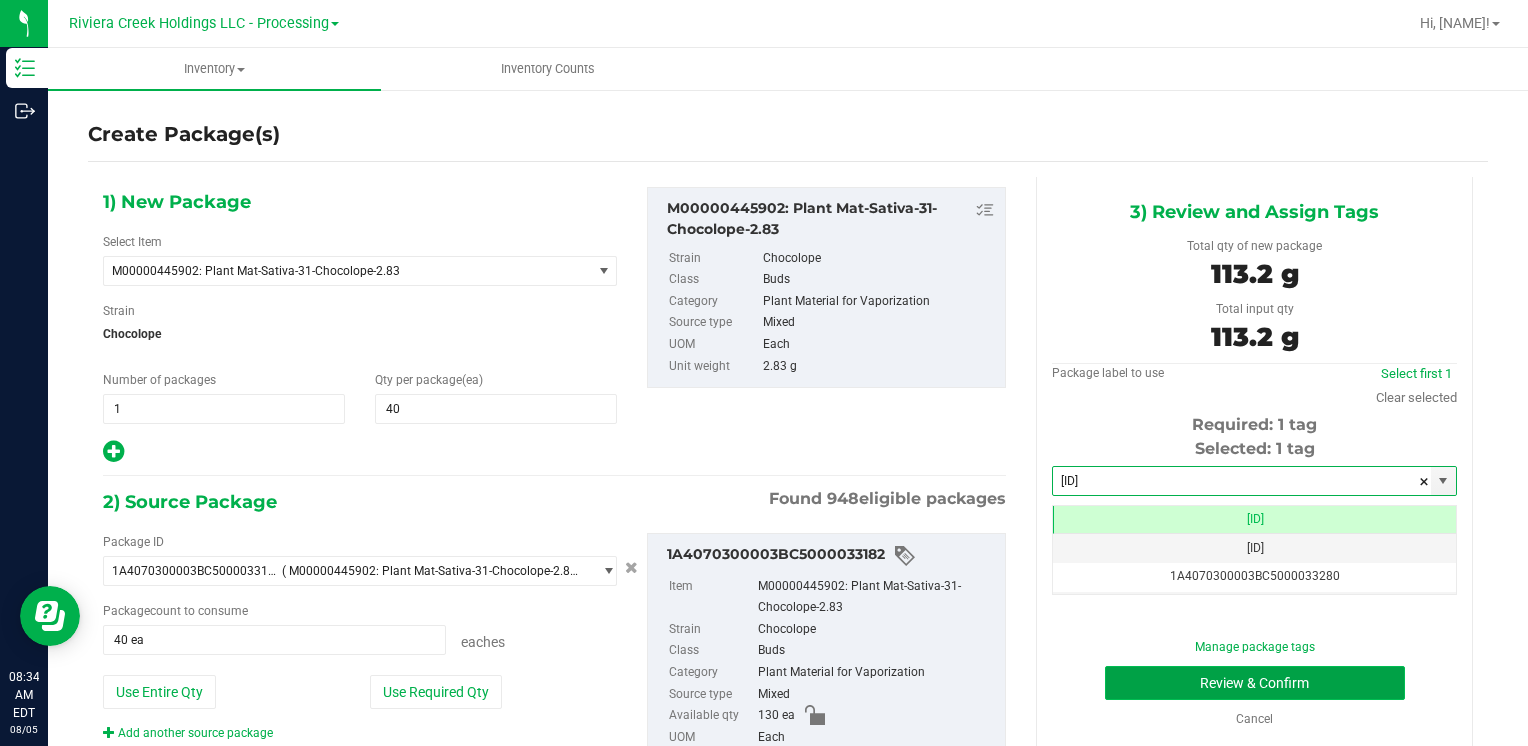 click on "Review & Confirm" at bounding box center [1255, 683] 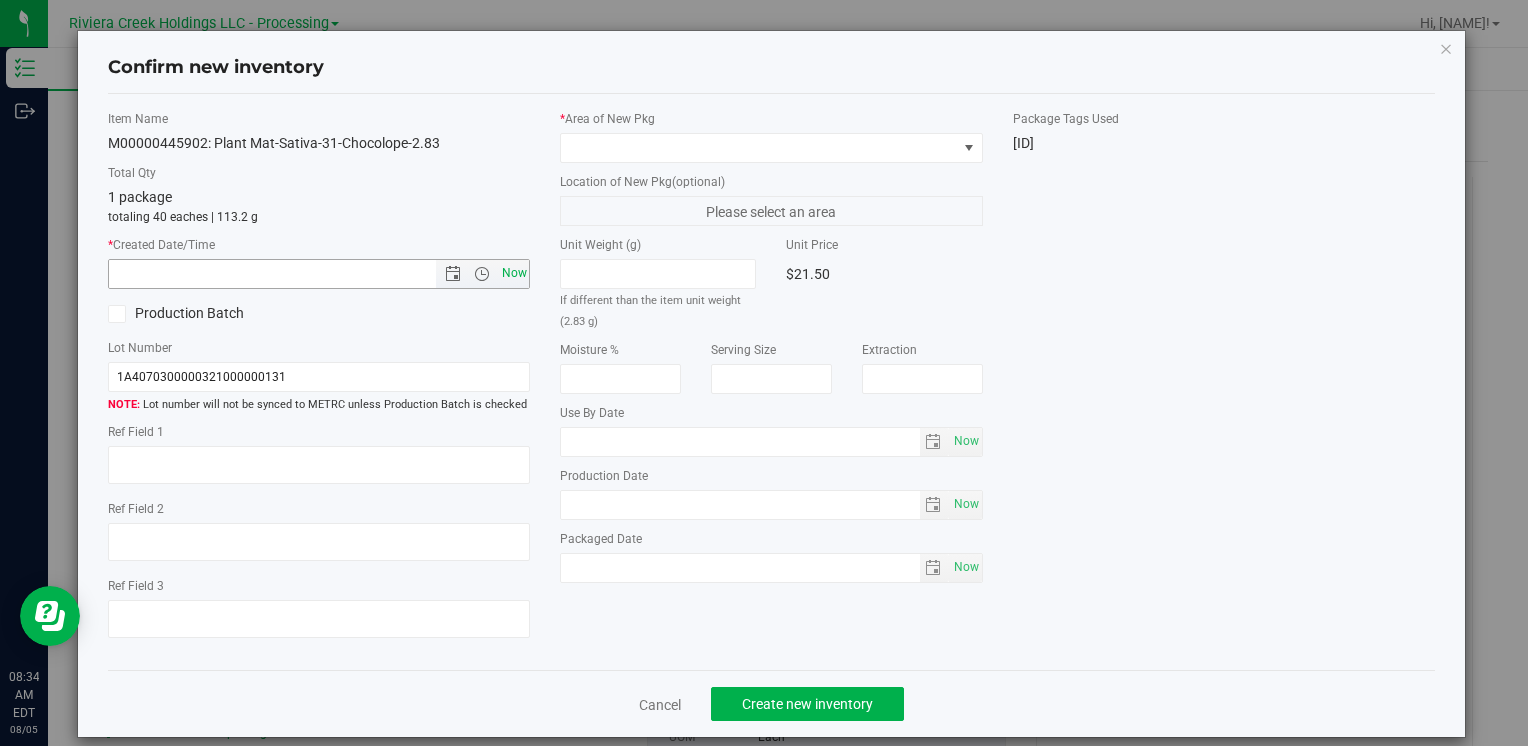 click on "Now" at bounding box center [514, 273] 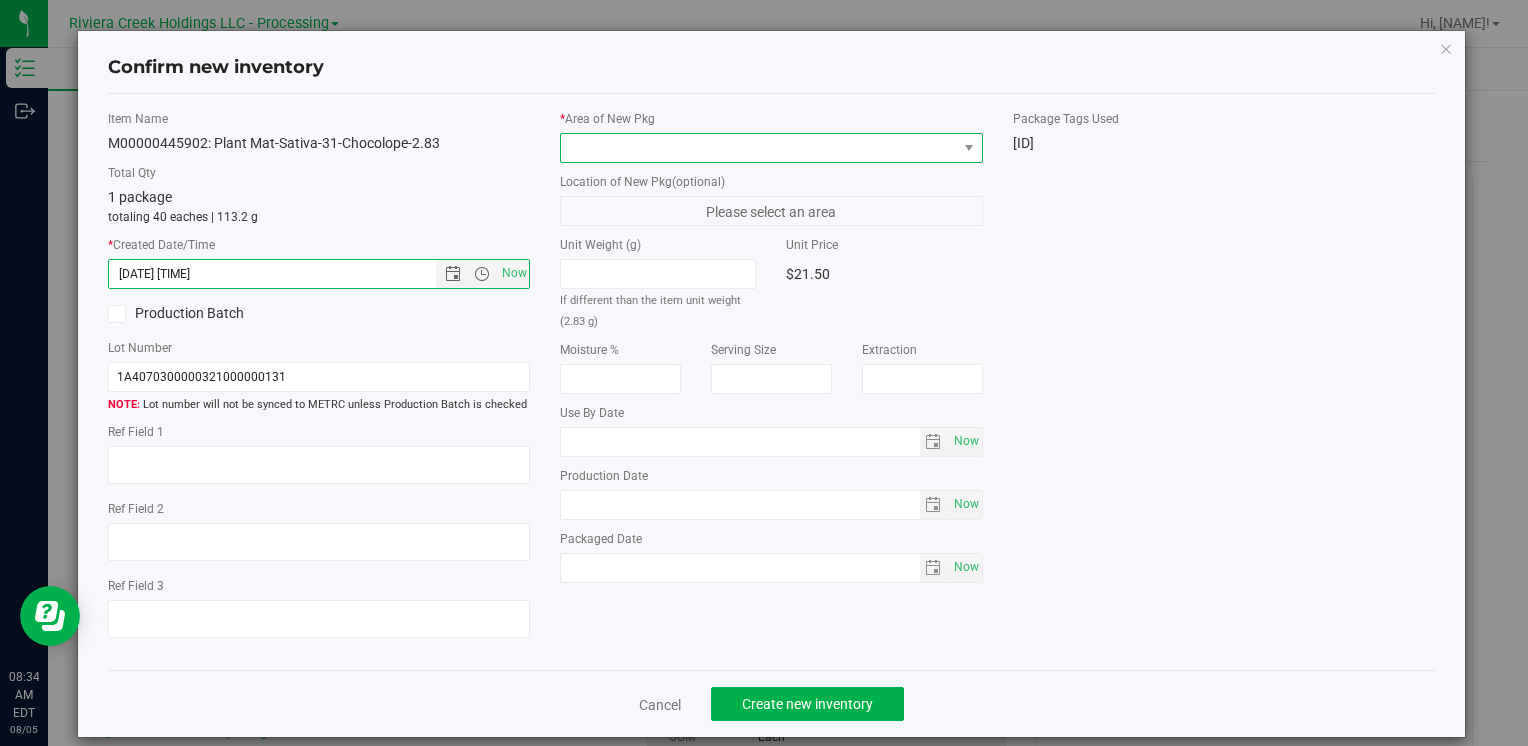 drag, startPoint x: 592, startPoint y: 142, endPoint x: 602, endPoint y: 157, distance: 18.027756 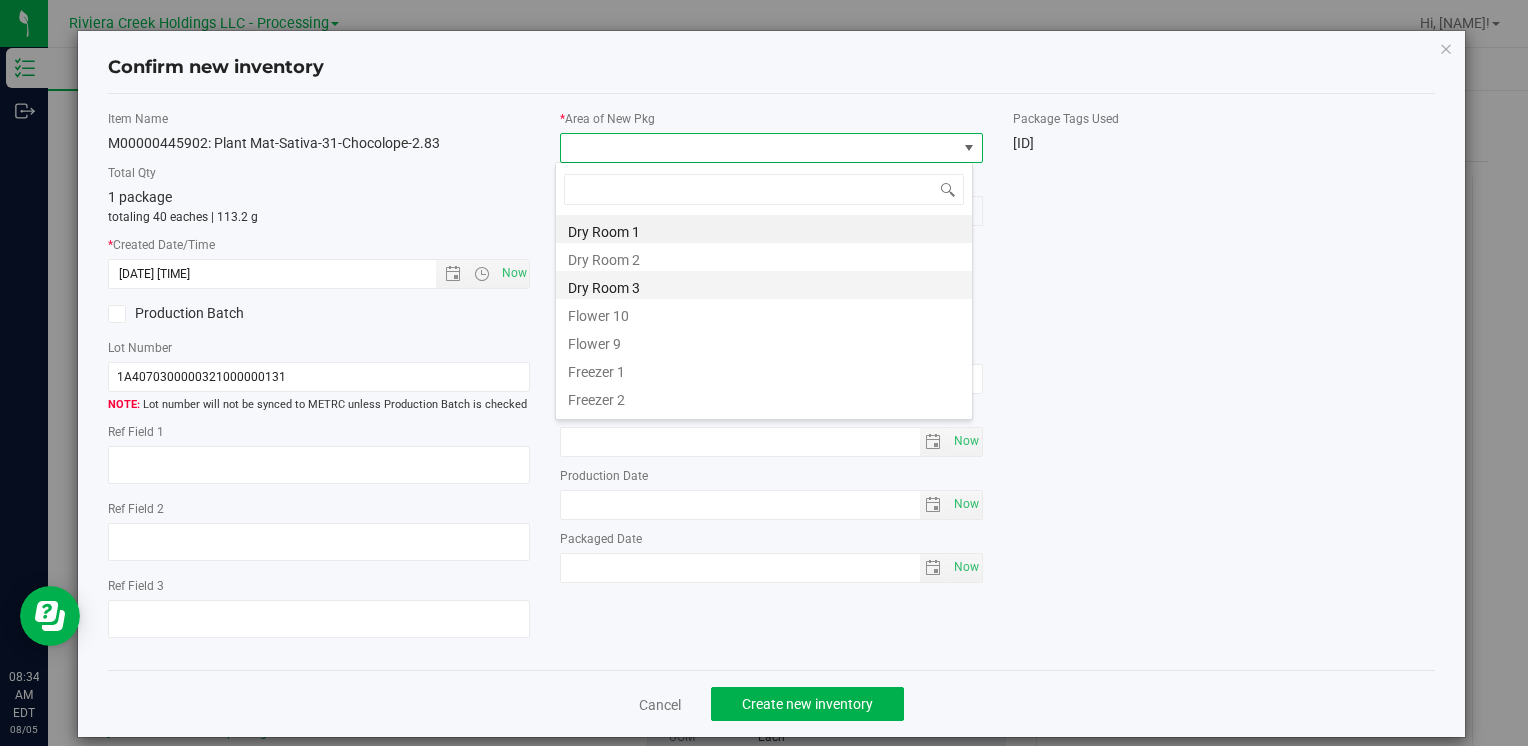 click on "Dry Room 3" at bounding box center (764, 285) 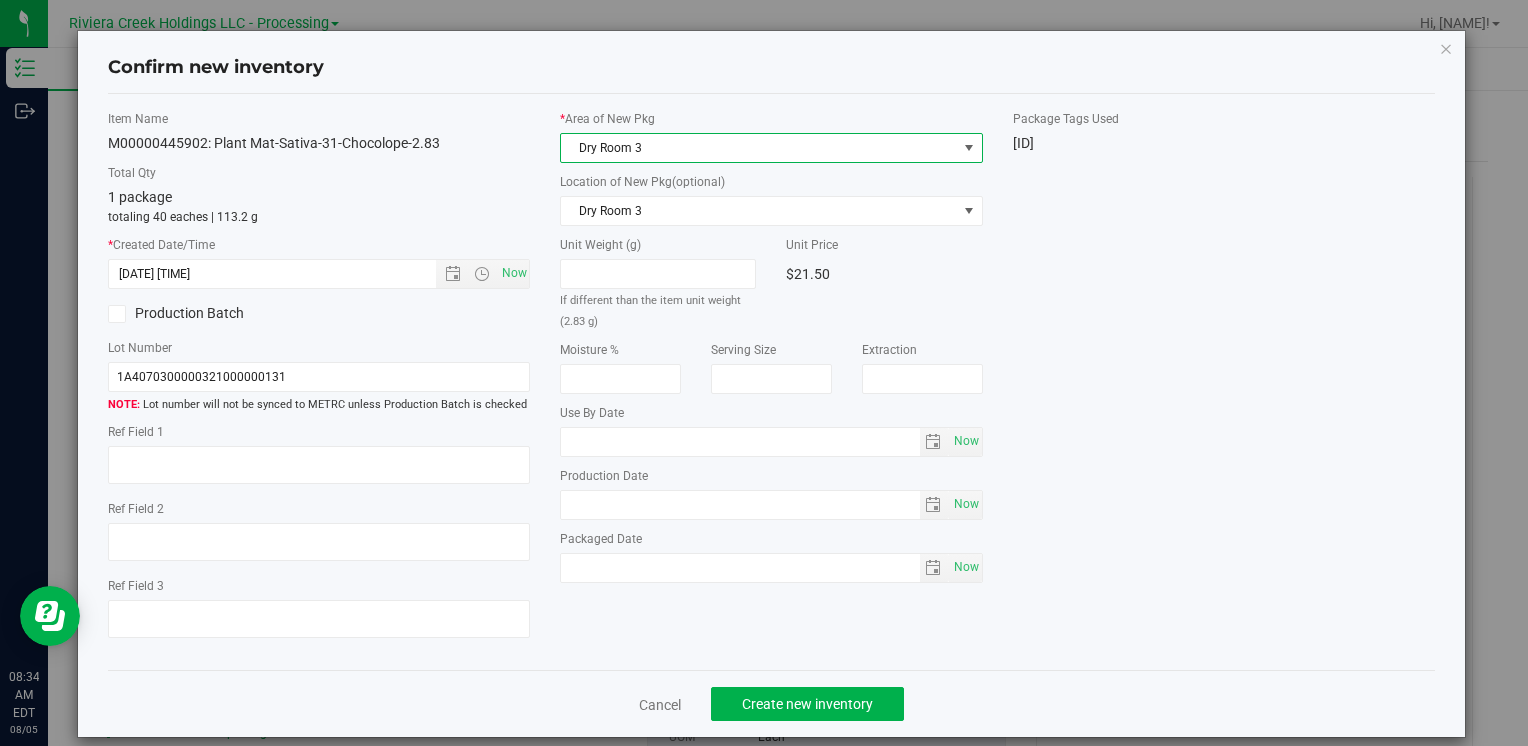 click on "Dry Room 3" at bounding box center [758, 148] 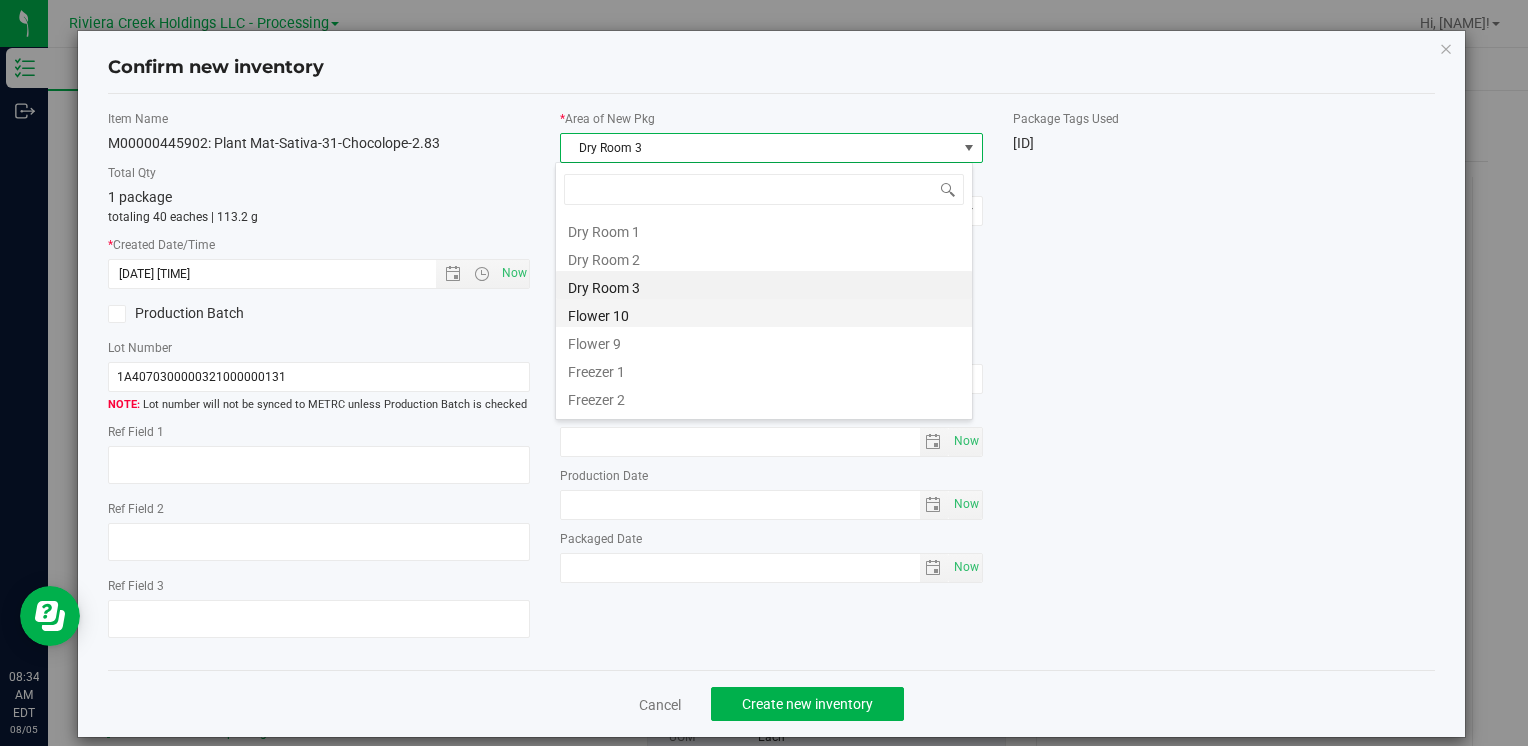 click on "Flower 10" at bounding box center (764, 313) 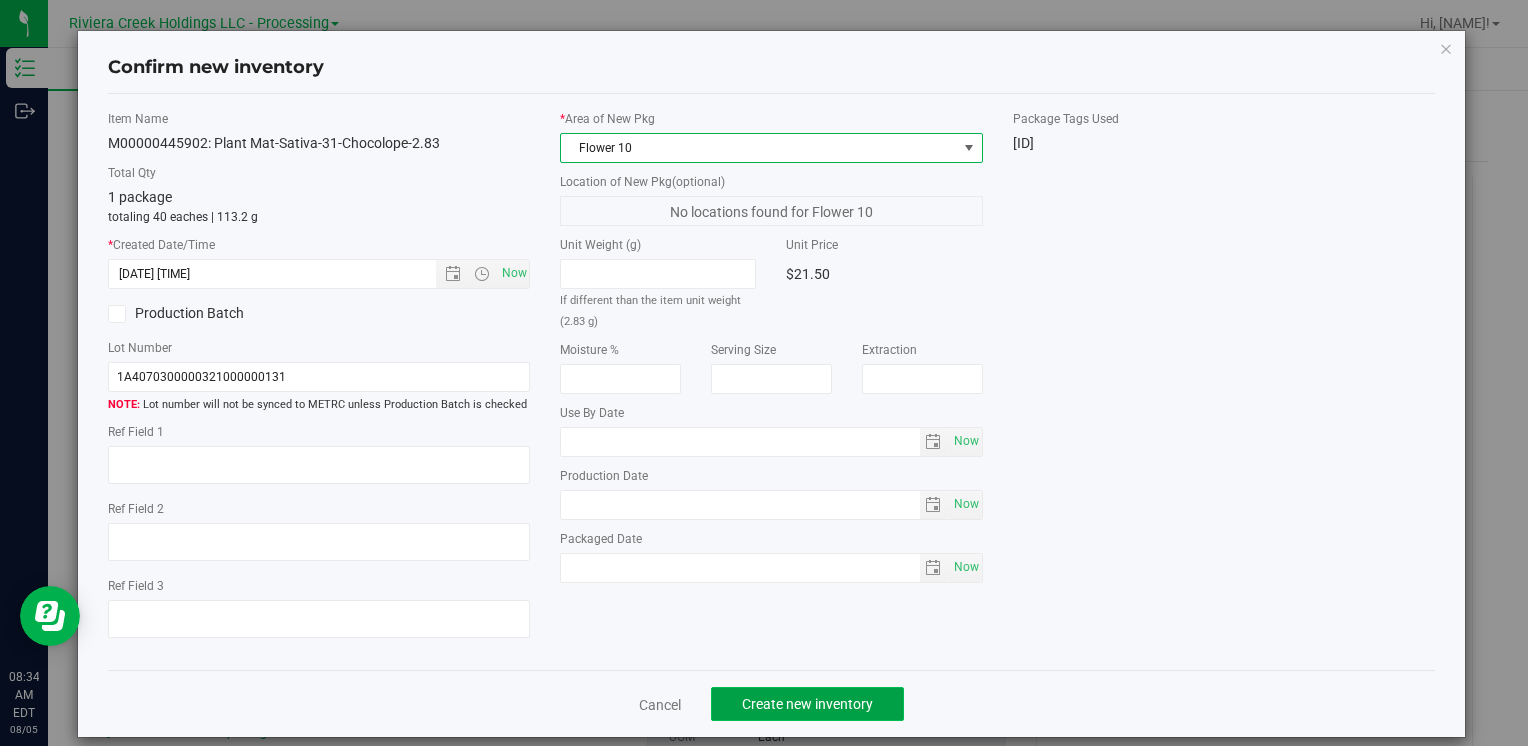 click on "Create new inventory" 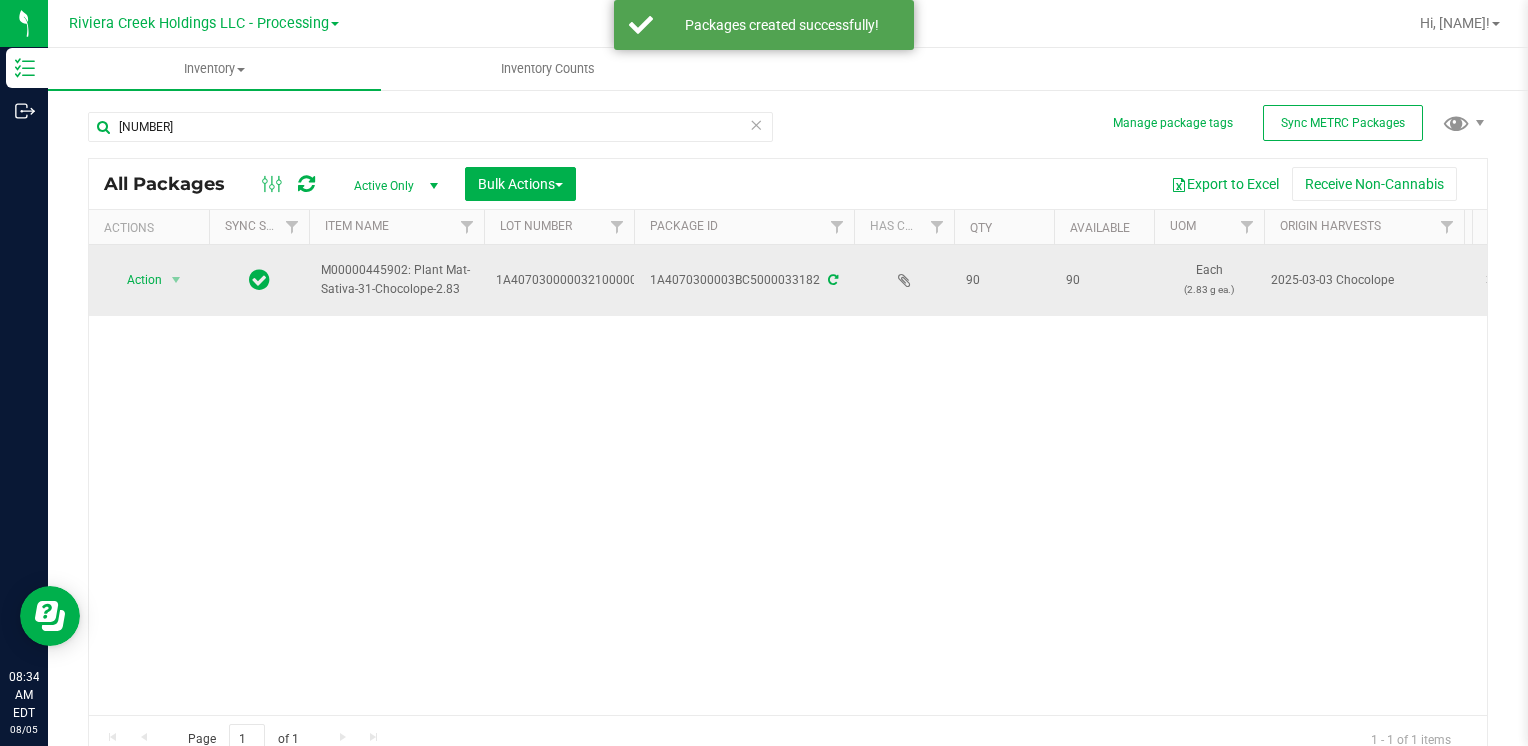 click on "Action" at bounding box center [136, 280] 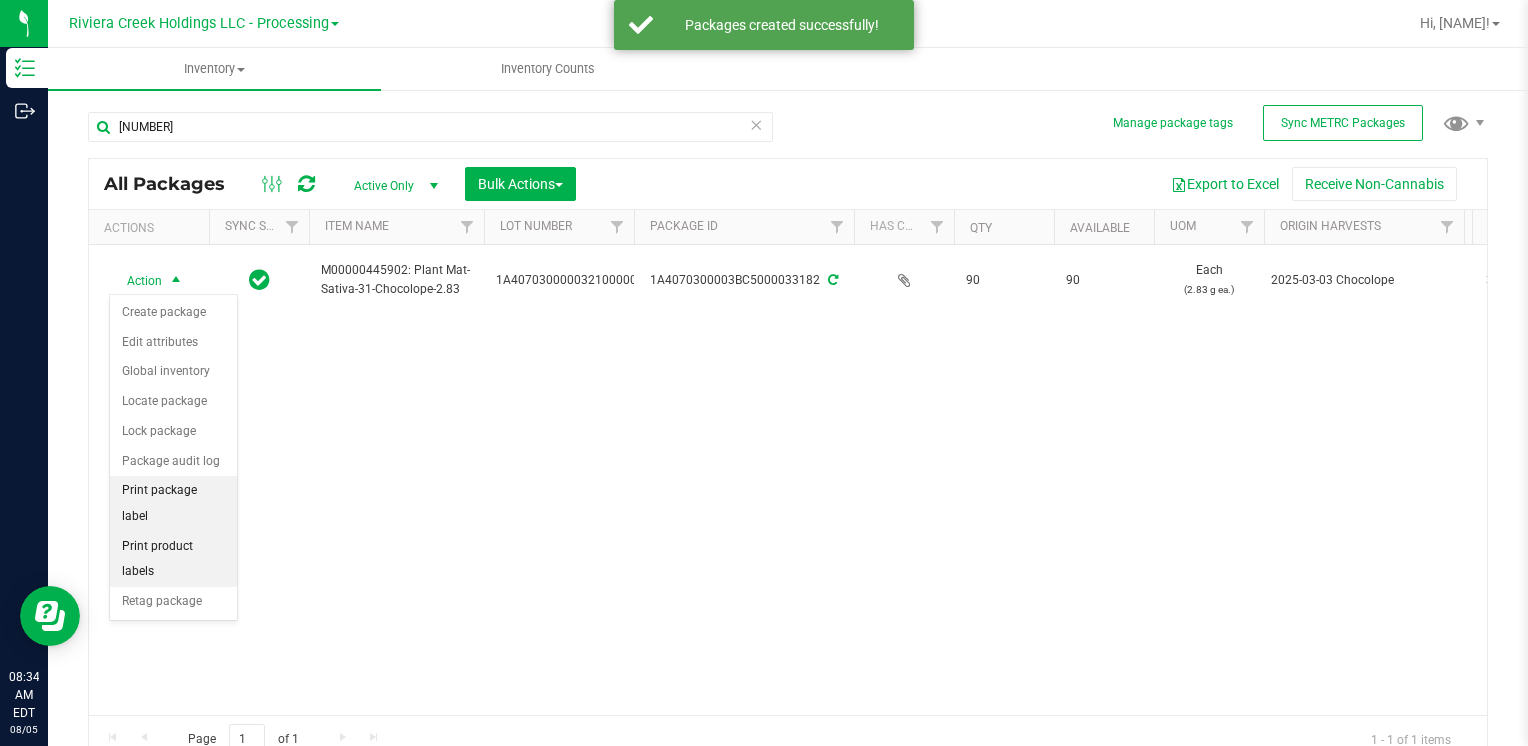 click on "Print package label" at bounding box center [173, 503] 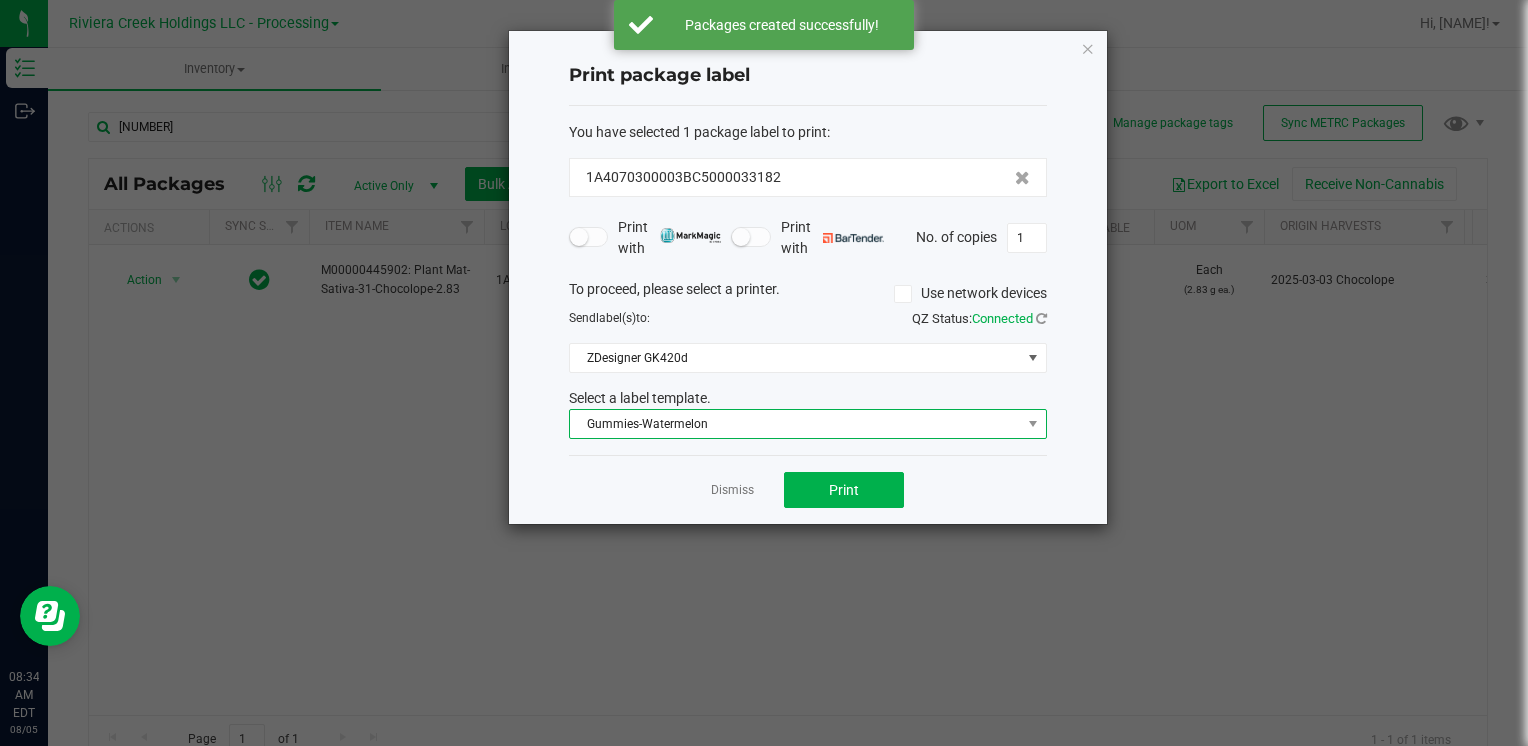 click on "Gummies-Watermelon" at bounding box center (795, 424) 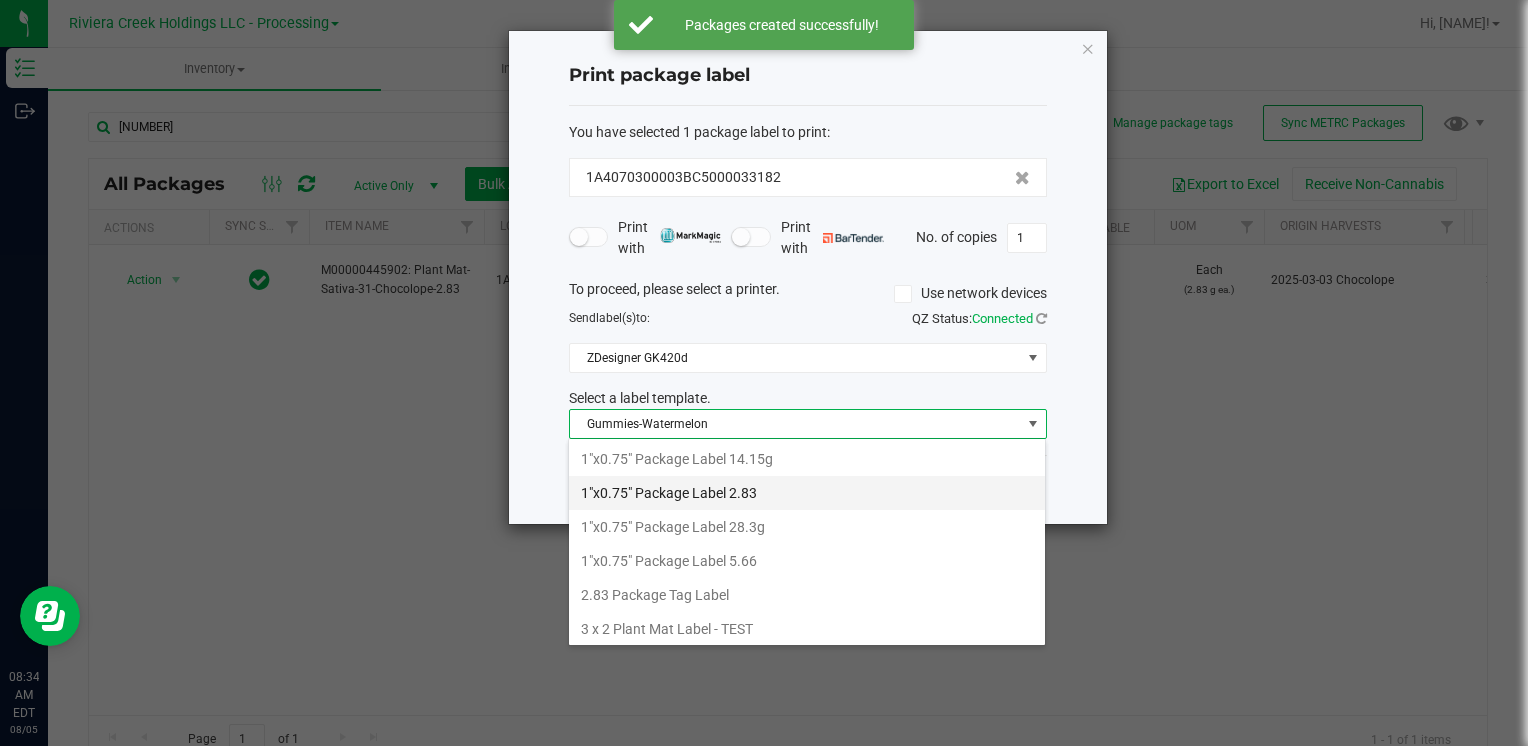 click on "1"x0.75" Package Label 2.83" at bounding box center [807, 493] 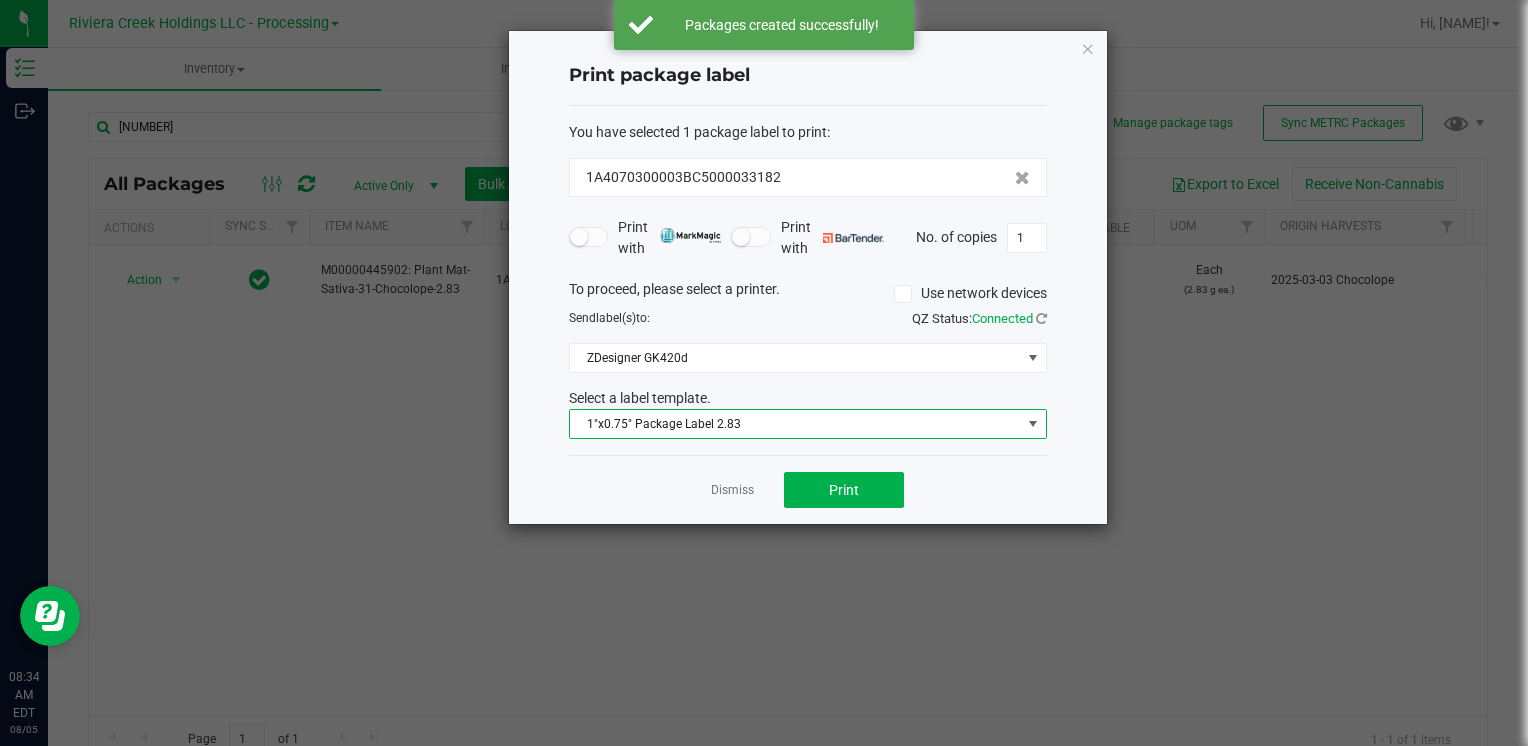 click on "Dismiss   Print" 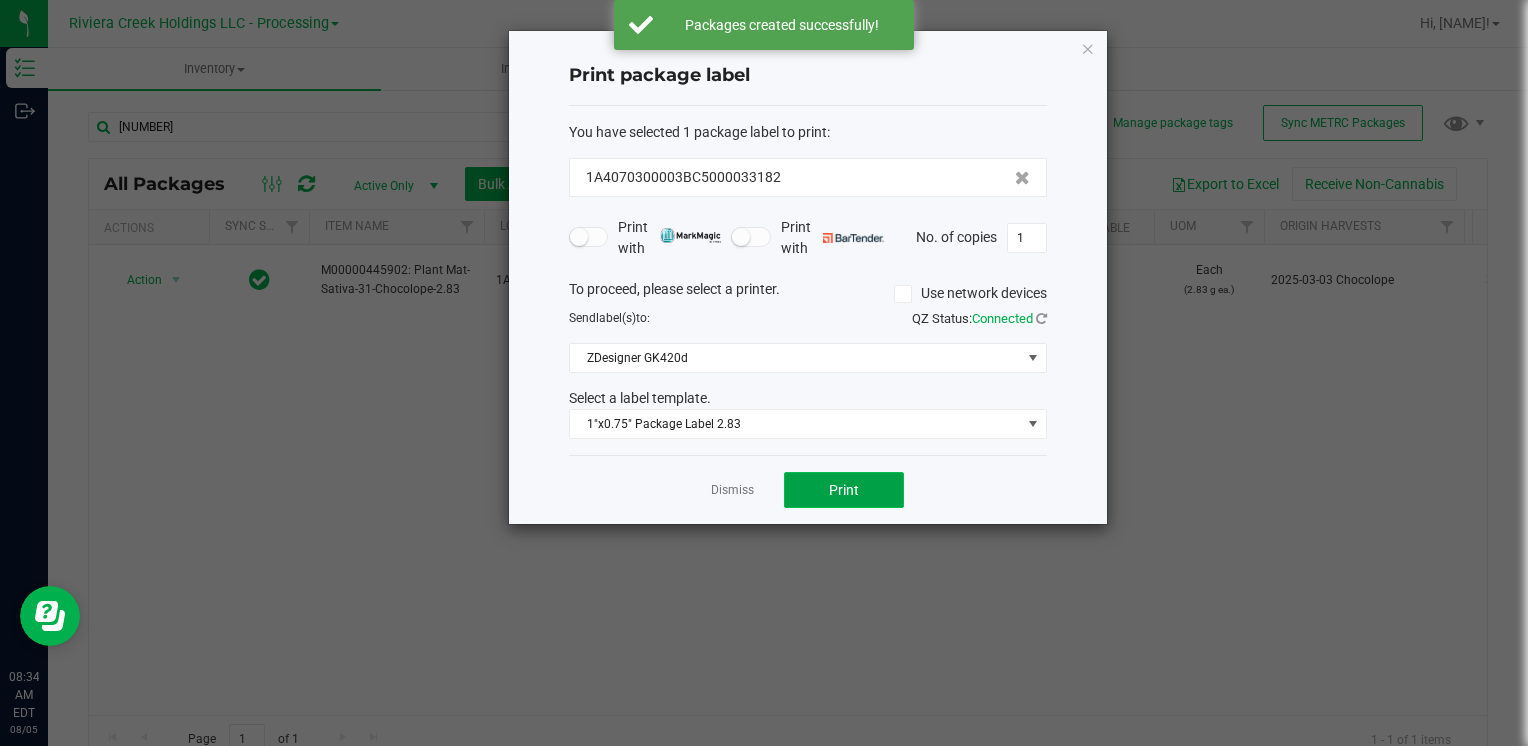 click on "Print" 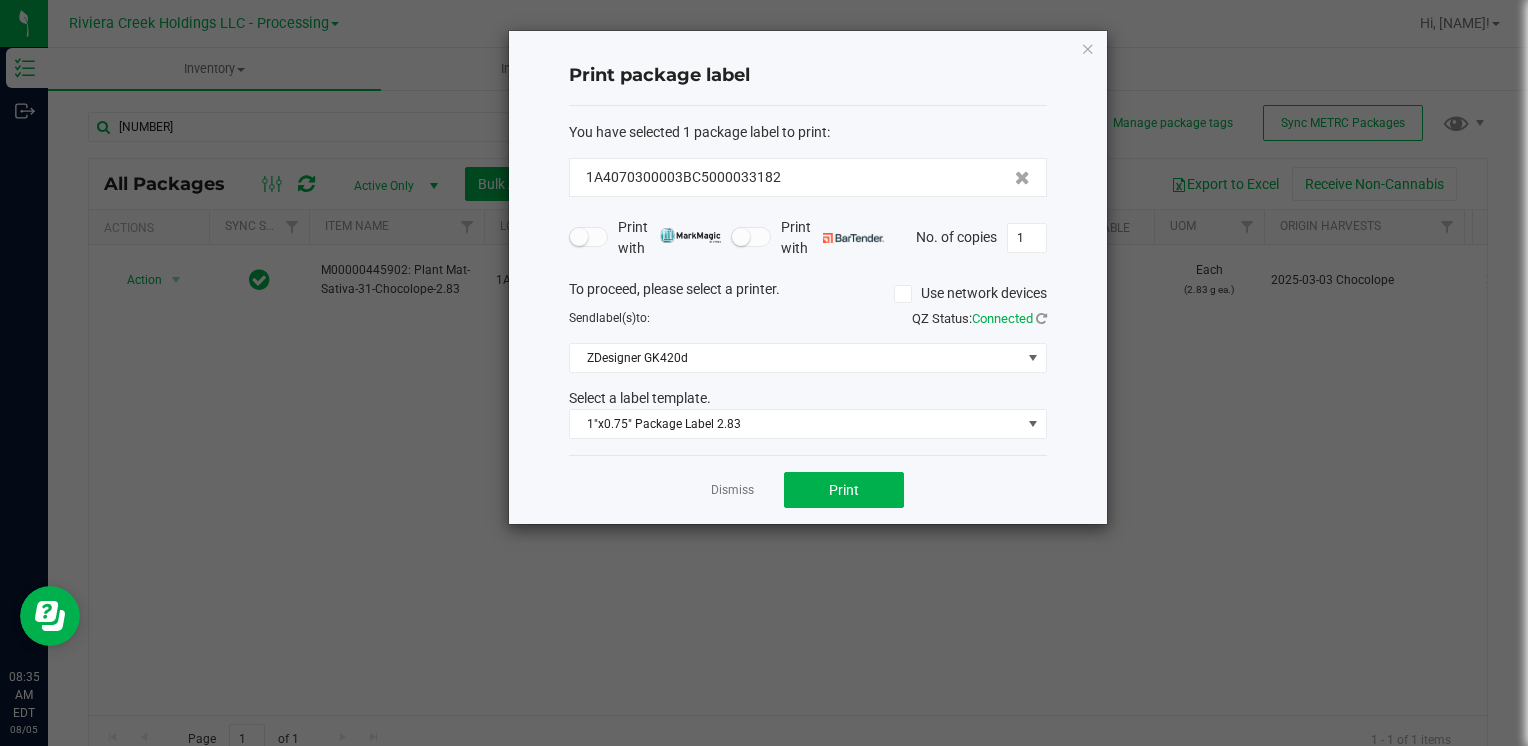 click on "Print package label  You have selected 1 package label to print  :   1A4070300003BC5000033182   Print with   Print with   No. of copies  1  To proceed, please select a printer.   Use network devices  Send  label(s)  to:  QZ Status:   Connected  ZDesigner GK420d  Select a label template.  1"x0.75" Package Label 2.83  Dismiss   Print" 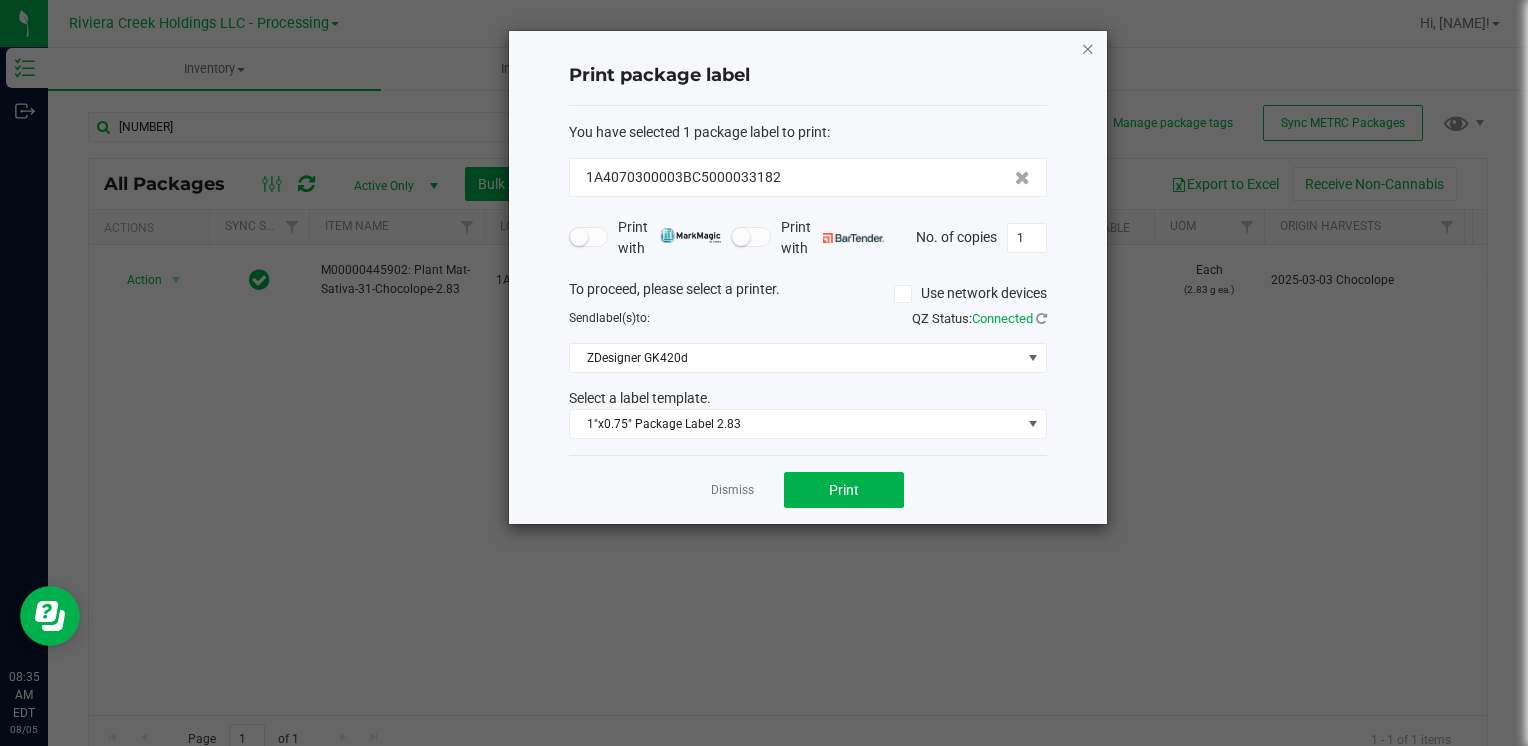 drag, startPoint x: 1092, startPoint y: 48, endPoint x: 573, endPoint y: 150, distance: 528.92816 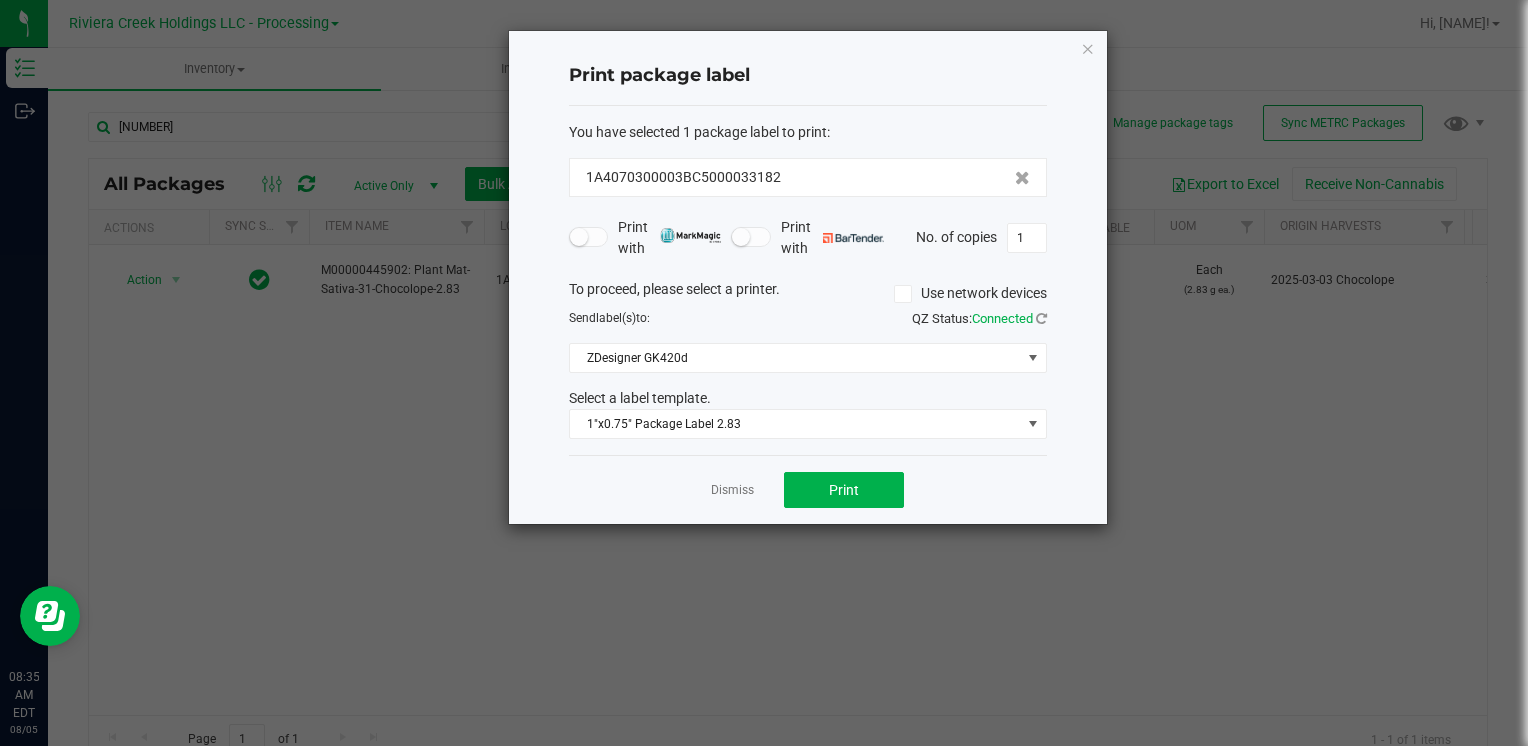click 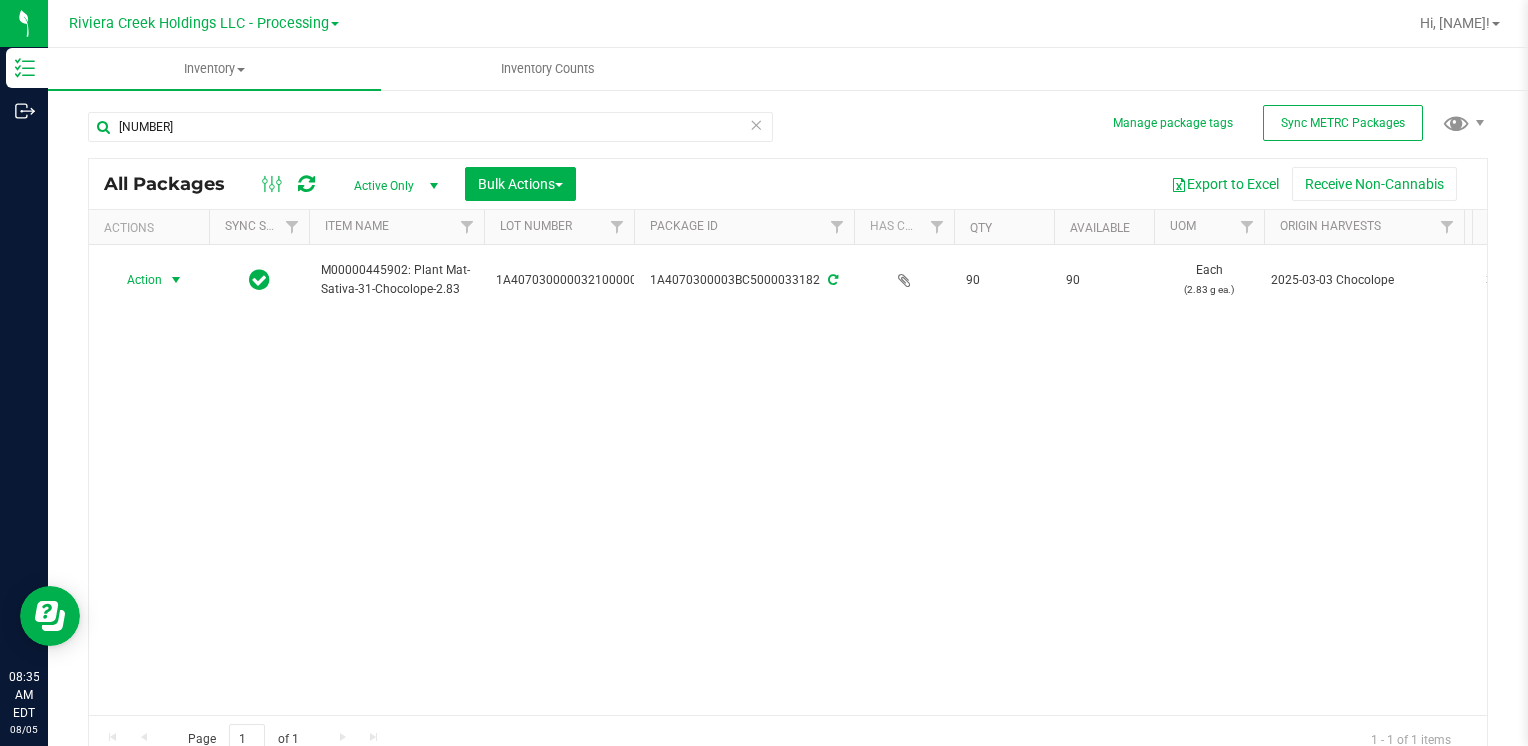 click on "33182" at bounding box center (430, 135) 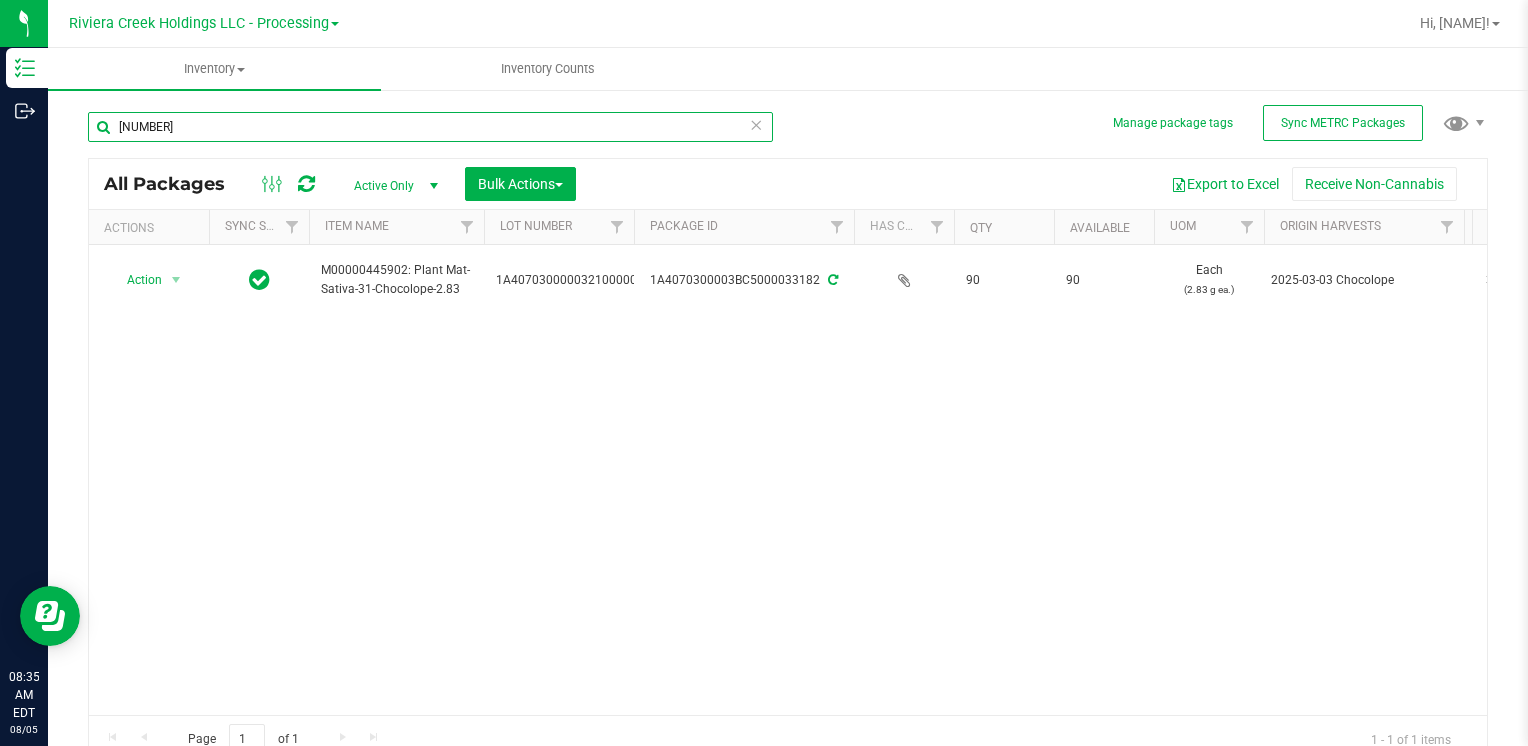 click on "33182" at bounding box center (430, 127) 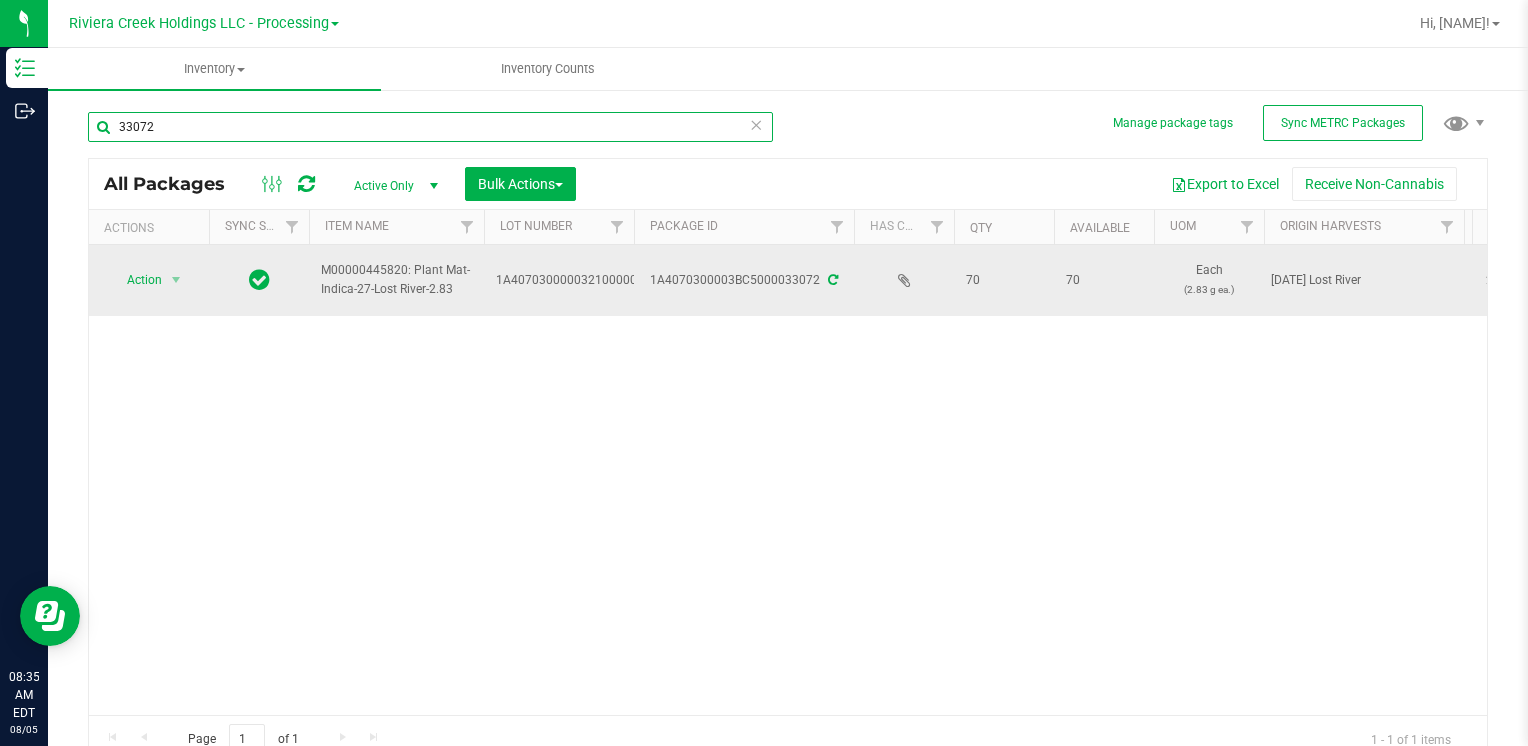 type on "33072" 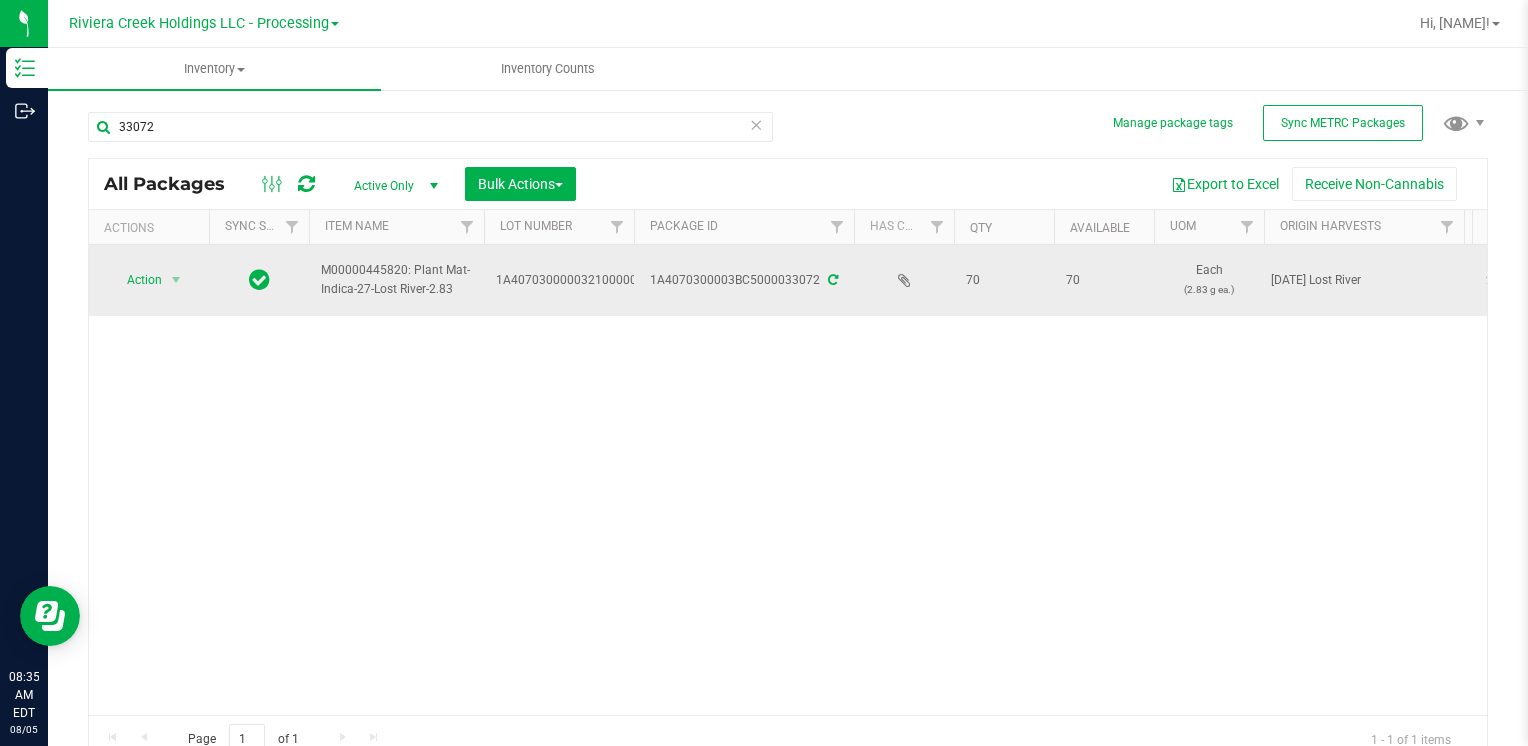 click on "Action" at bounding box center (136, 280) 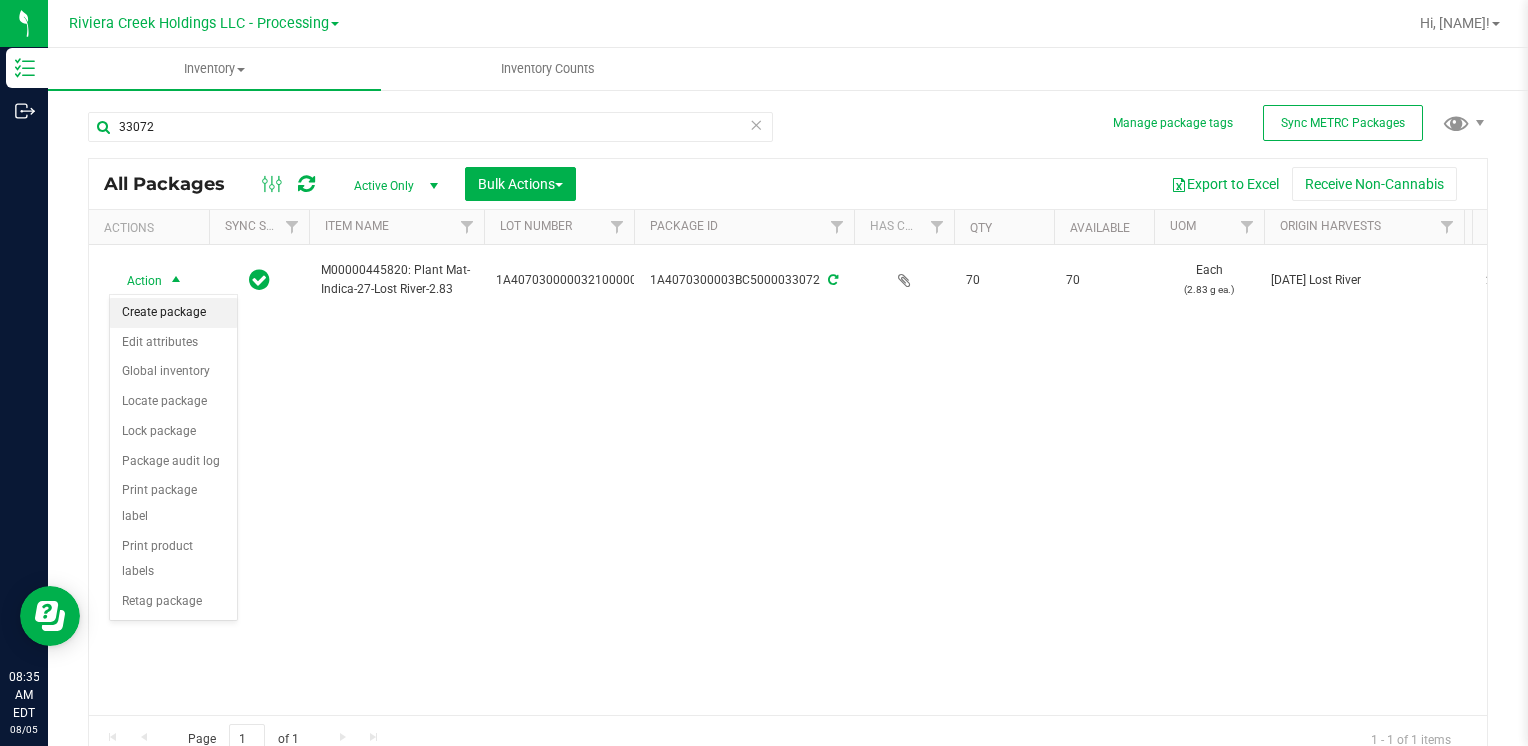 click on "Create package" at bounding box center [173, 313] 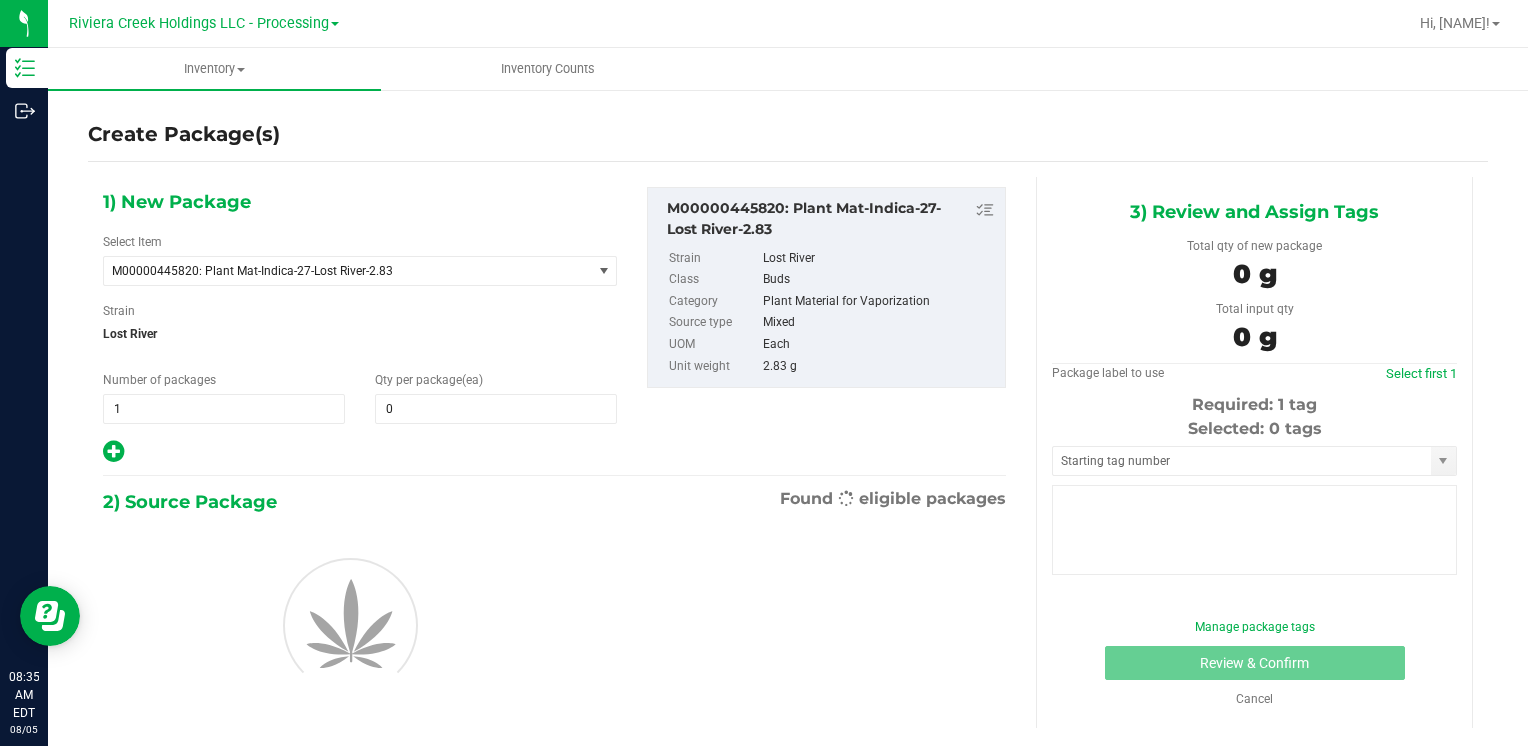 type on "0" 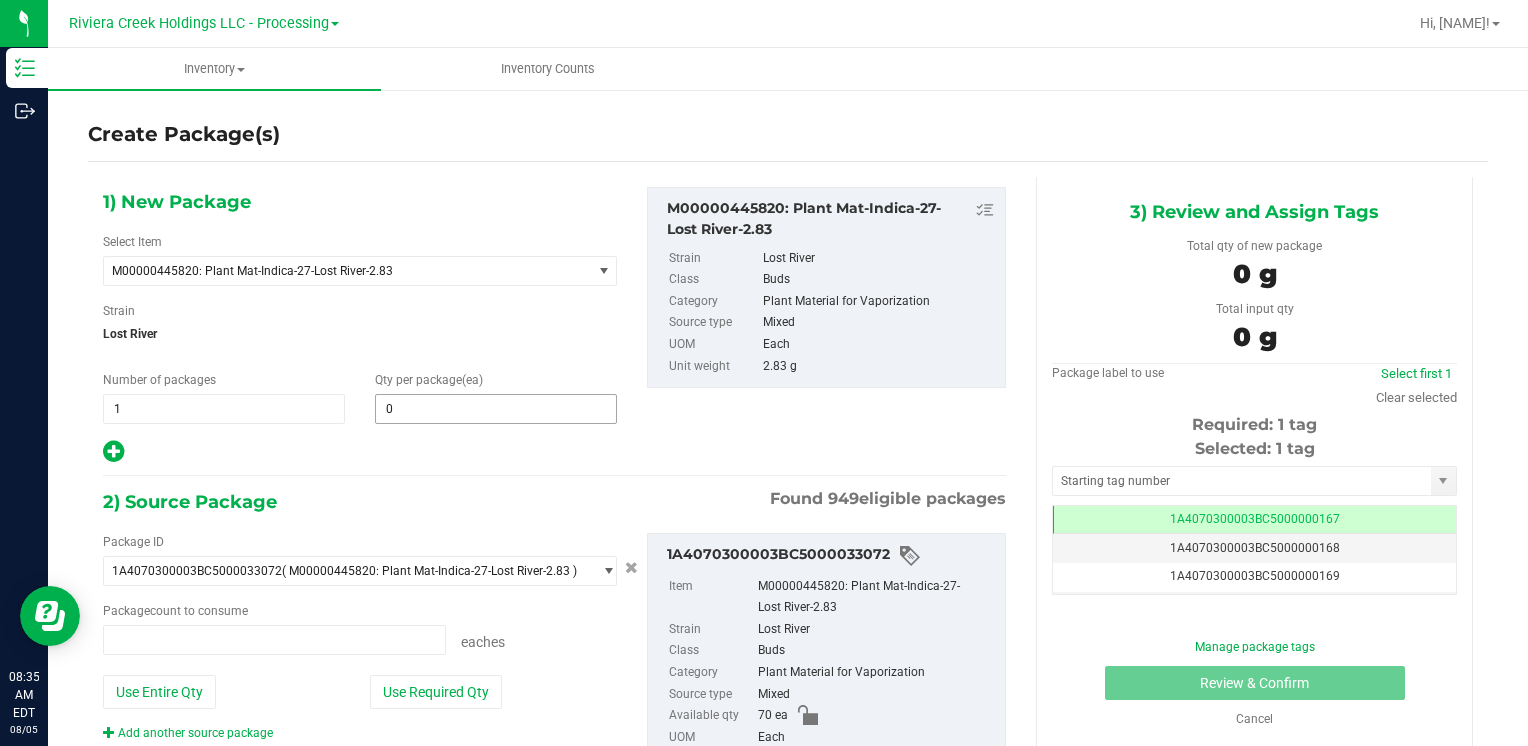 type 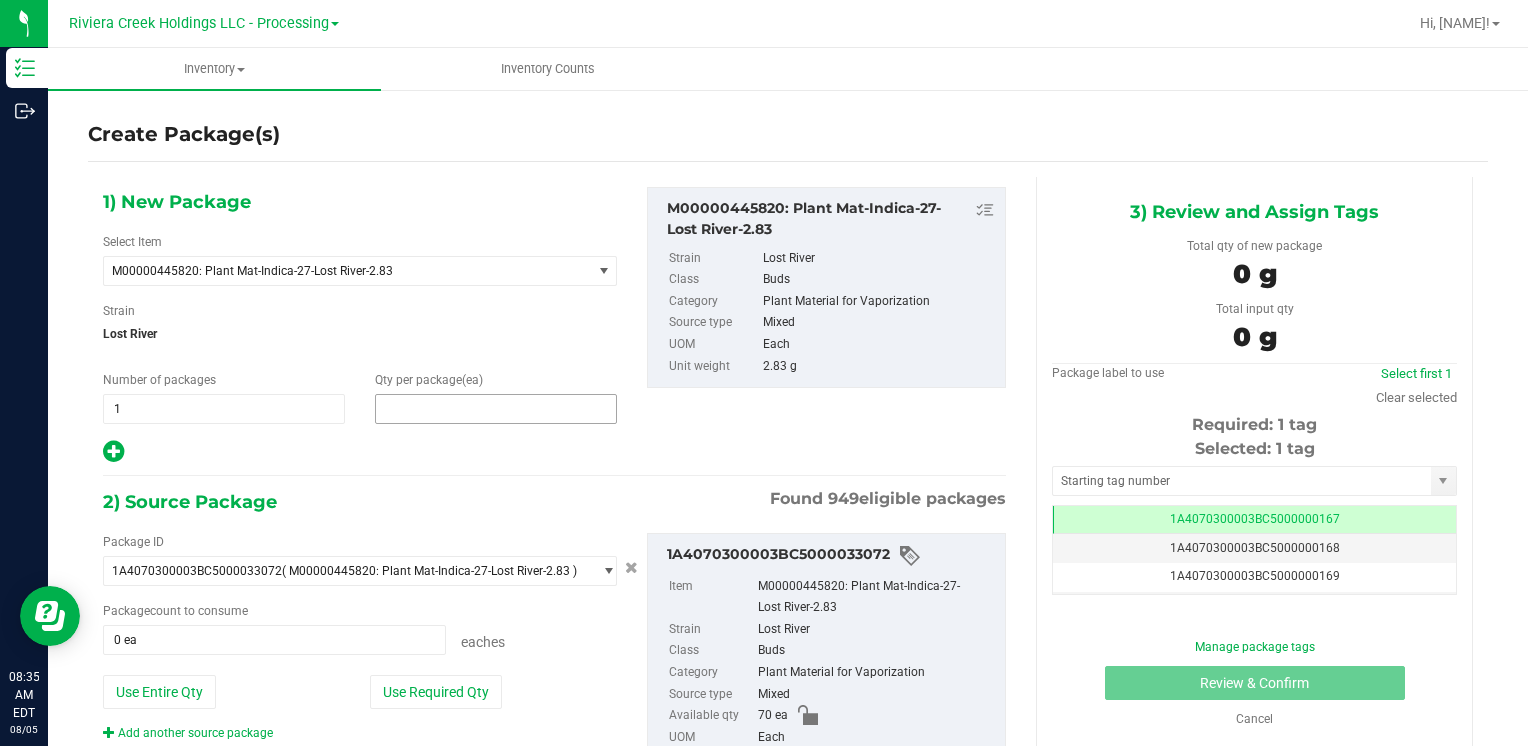click at bounding box center (496, 409) 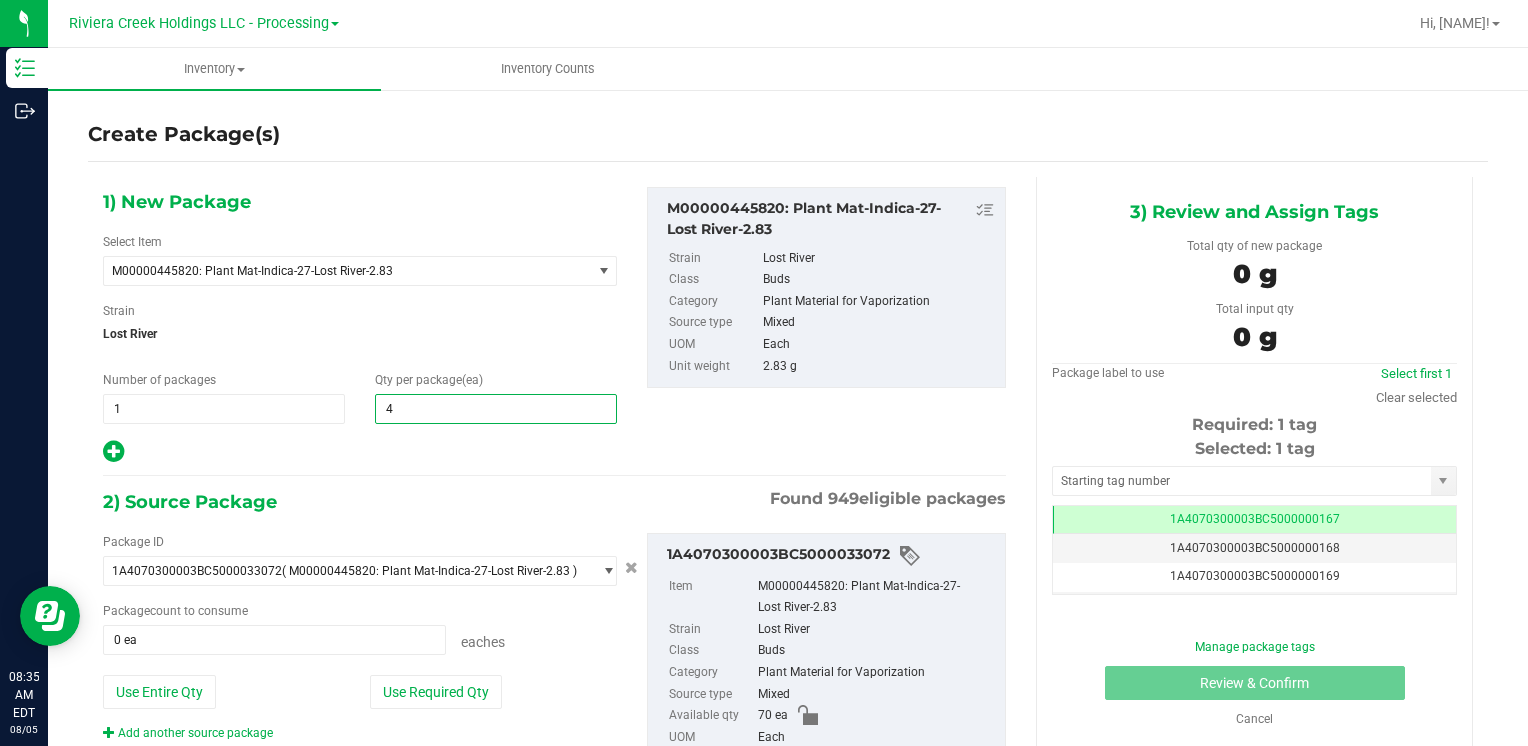 type on "40" 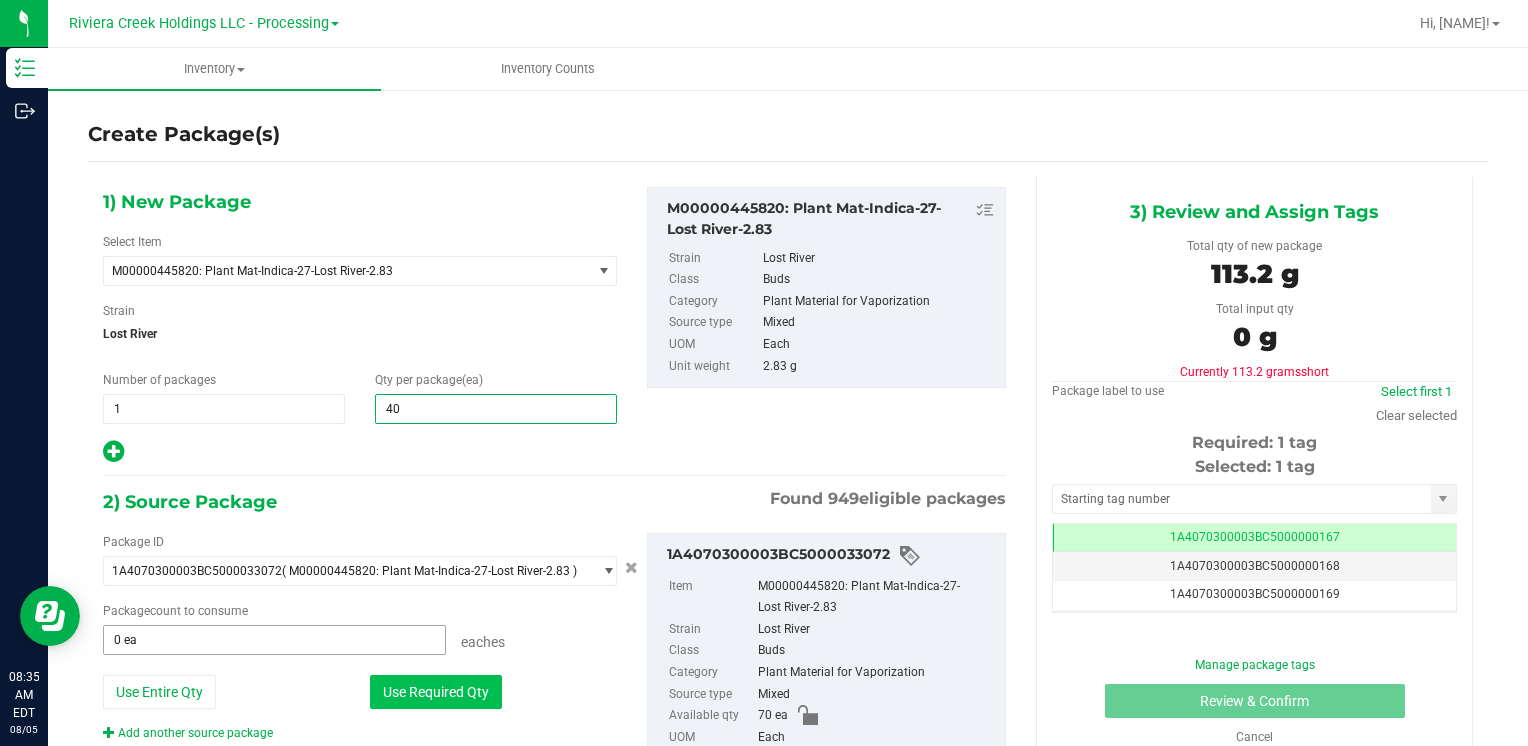 type on "40" 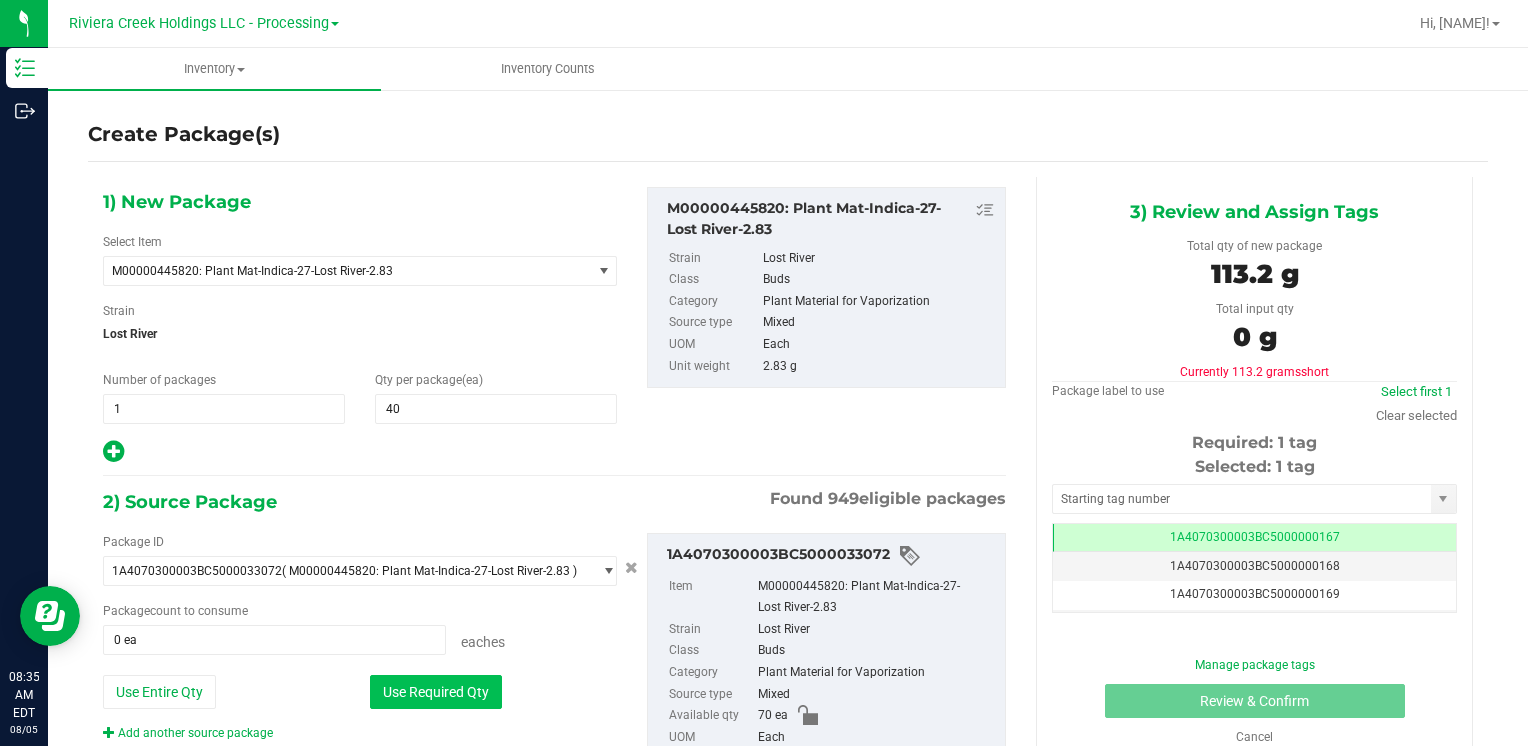 click on "Use Required Qty" at bounding box center (436, 692) 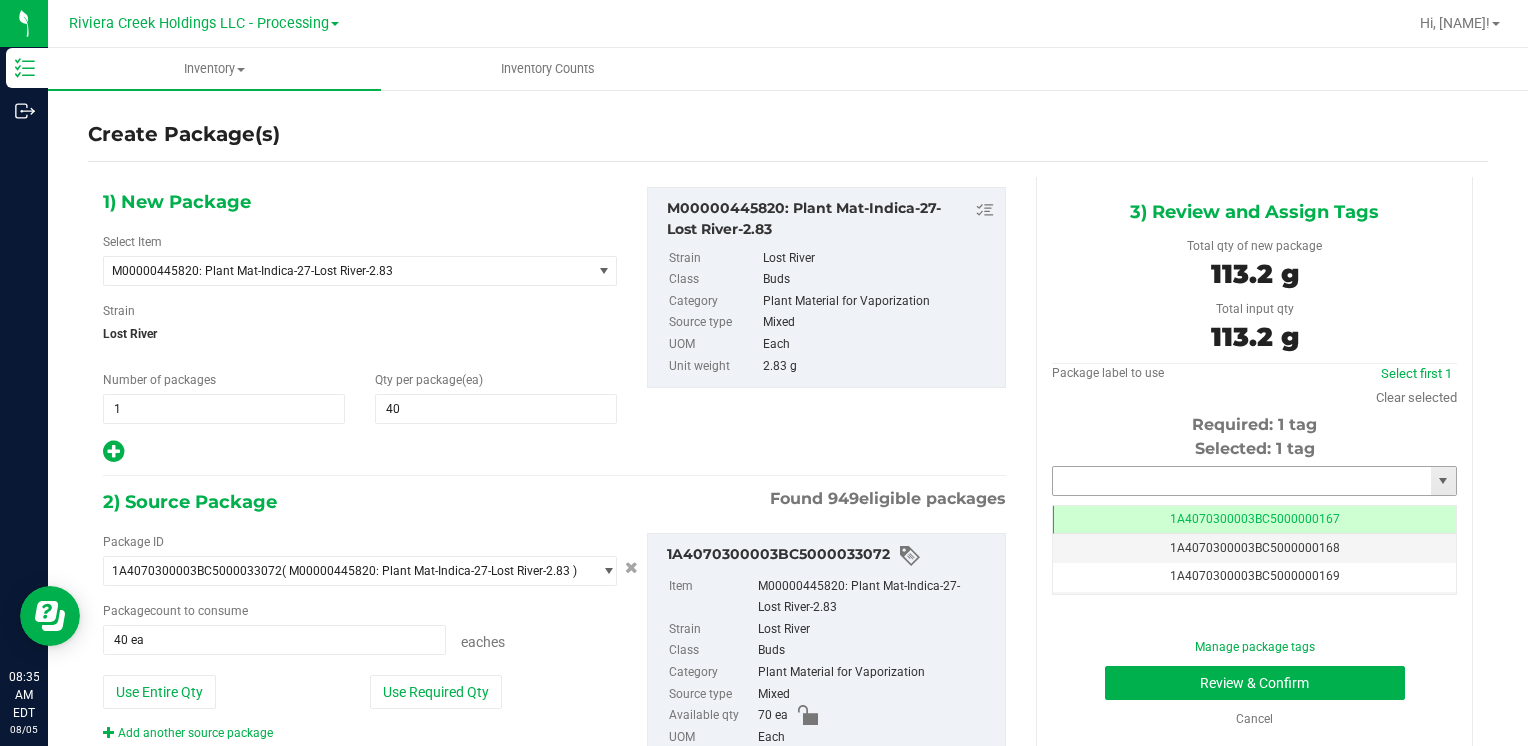 click at bounding box center (1242, 481) 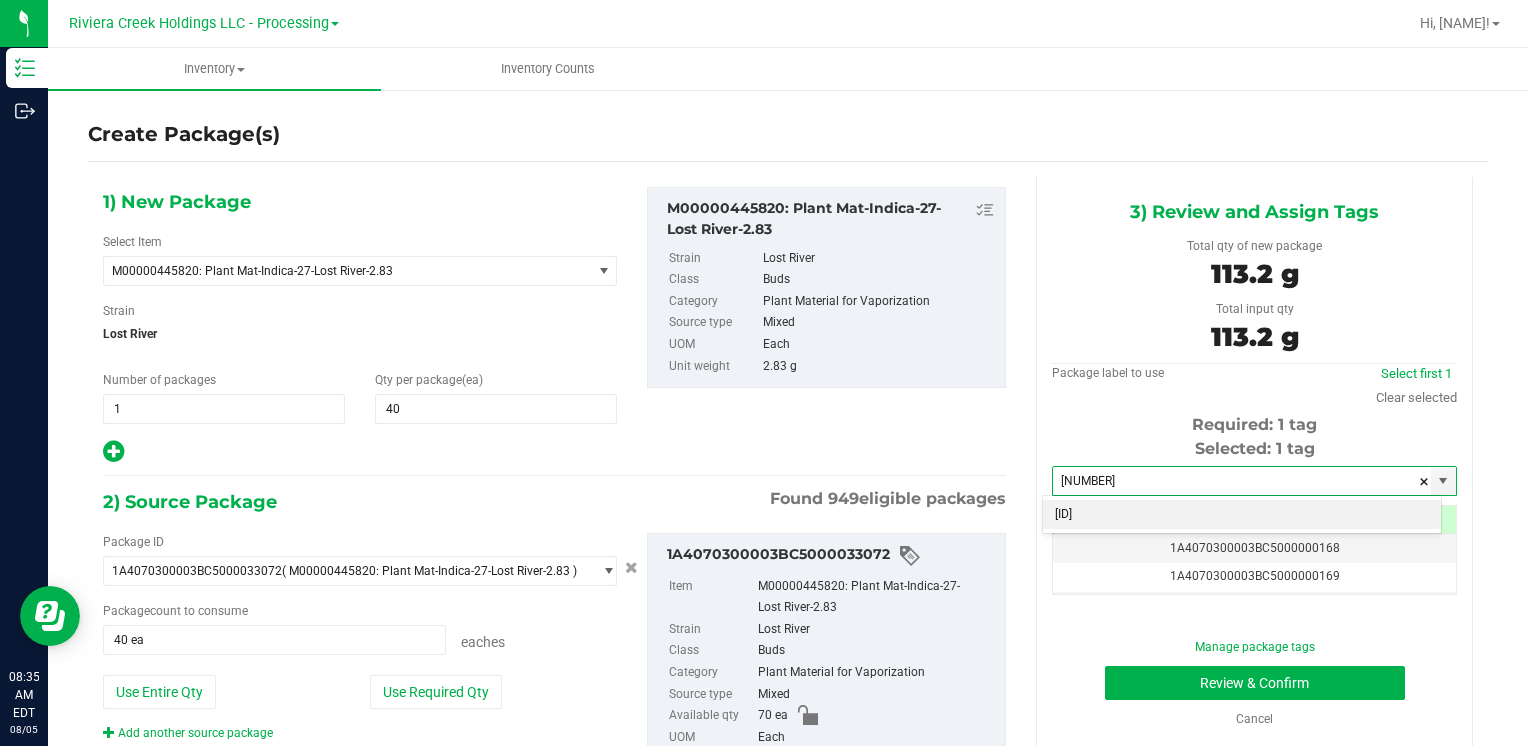 click on "[ID]" at bounding box center [1242, 515] 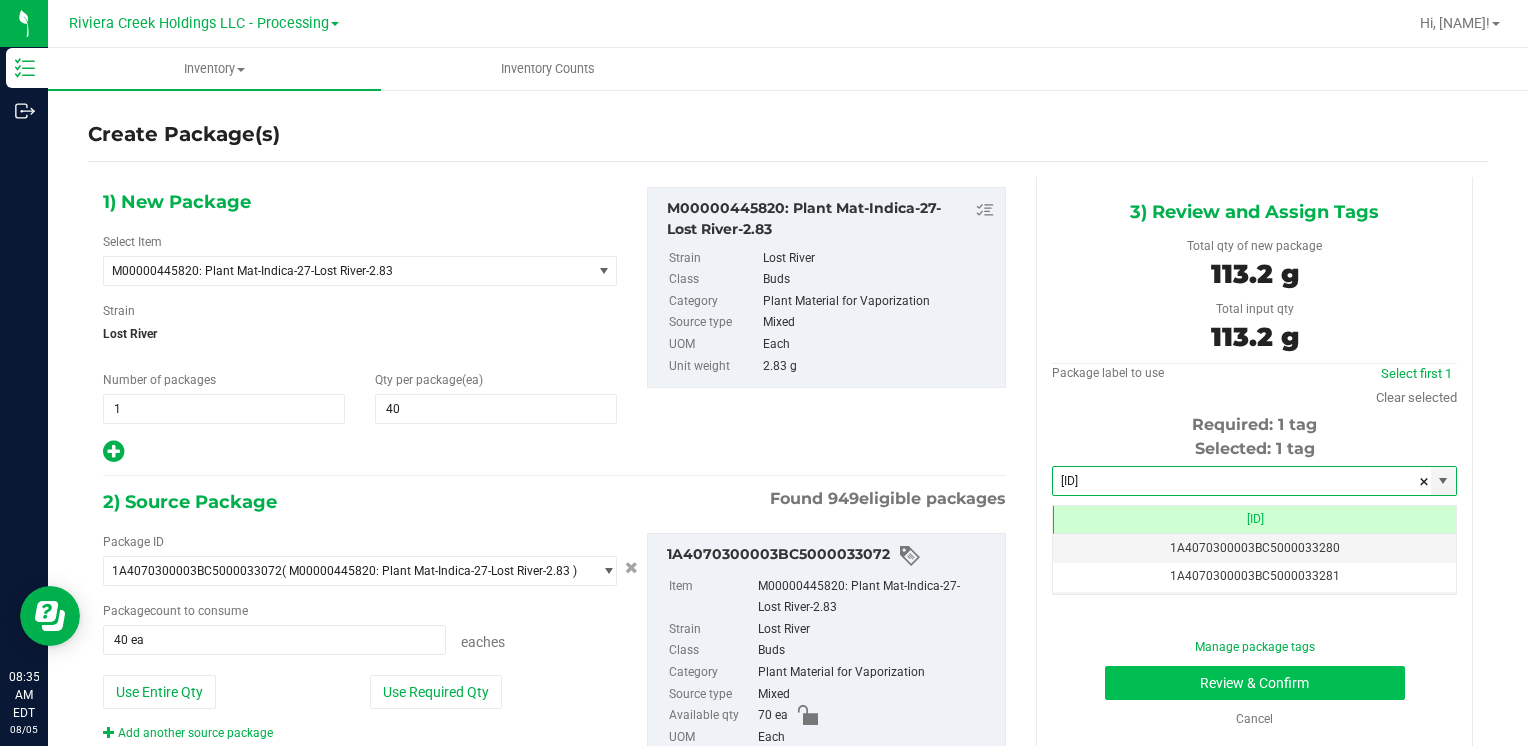 type on "[ID]" 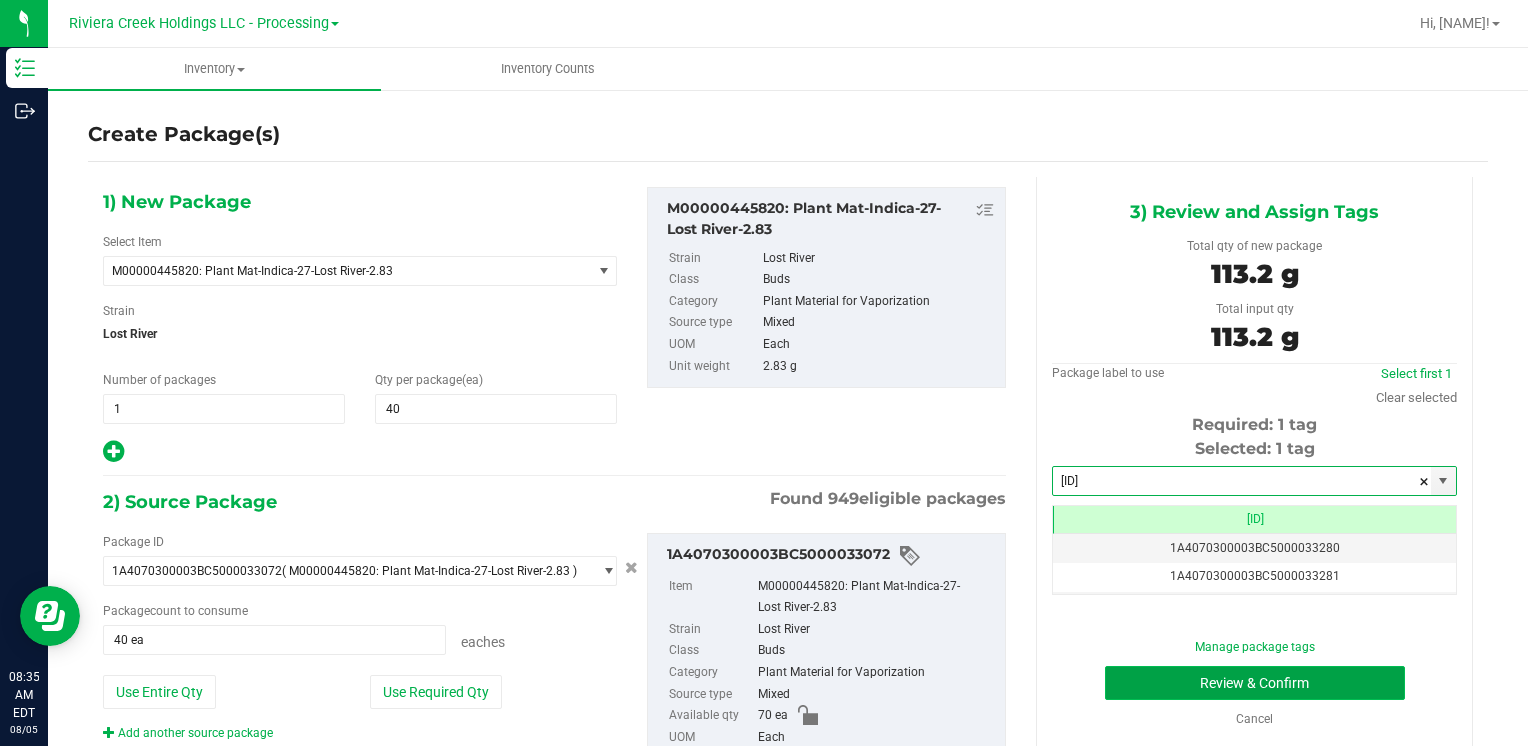 click on "Review & Confirm" at bounding box center [1255, 683] 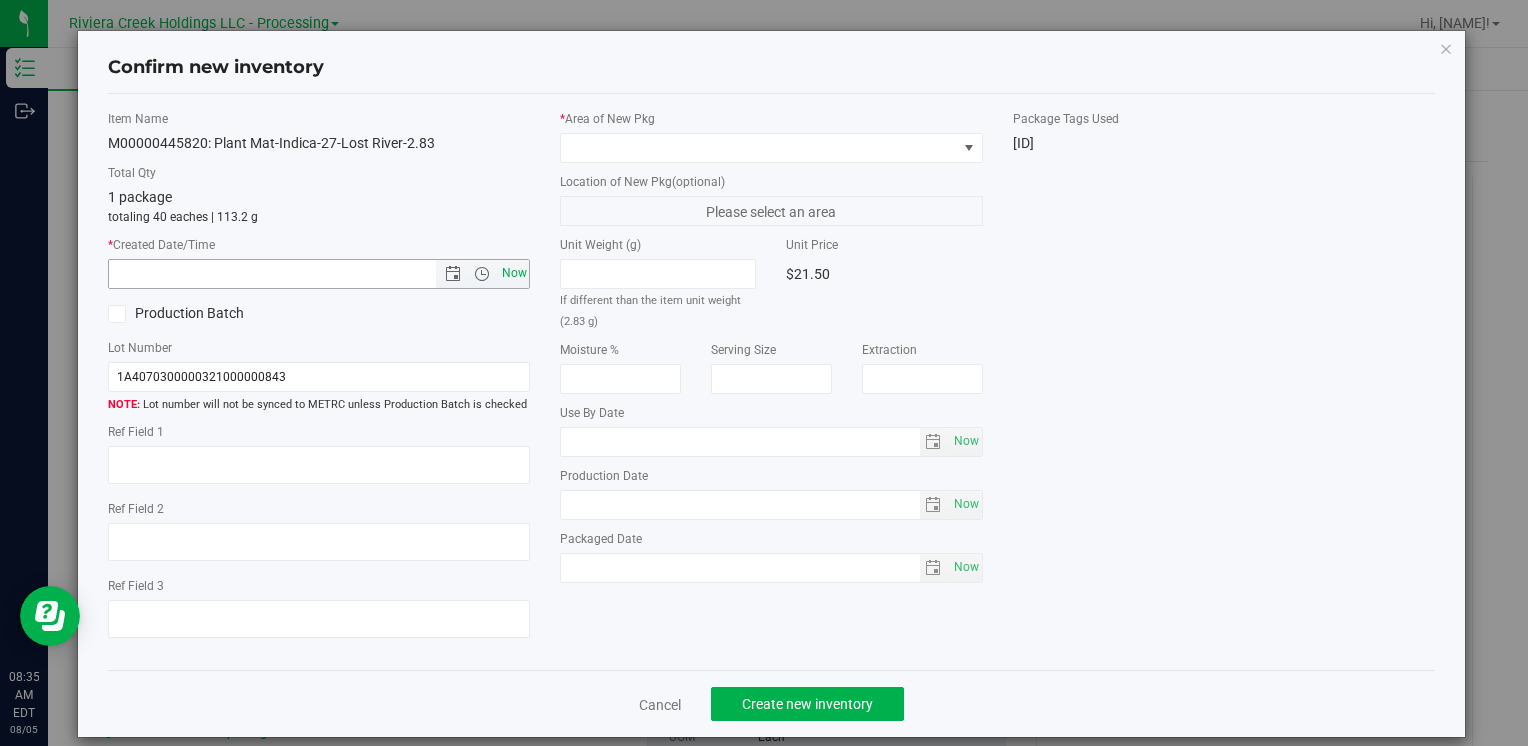 click on "Now" at bounding box center (514, 273) 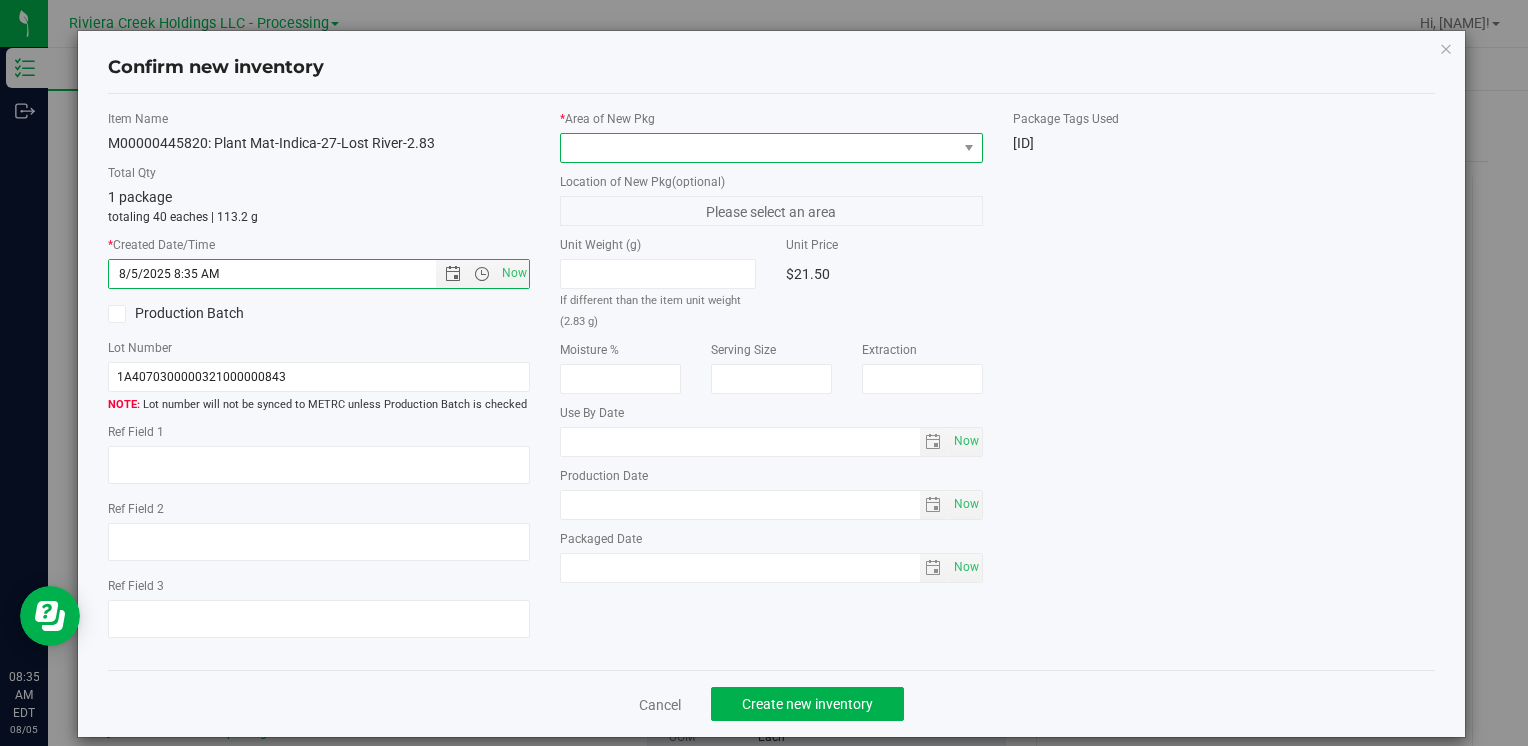 click at bounding box center (758, 148) 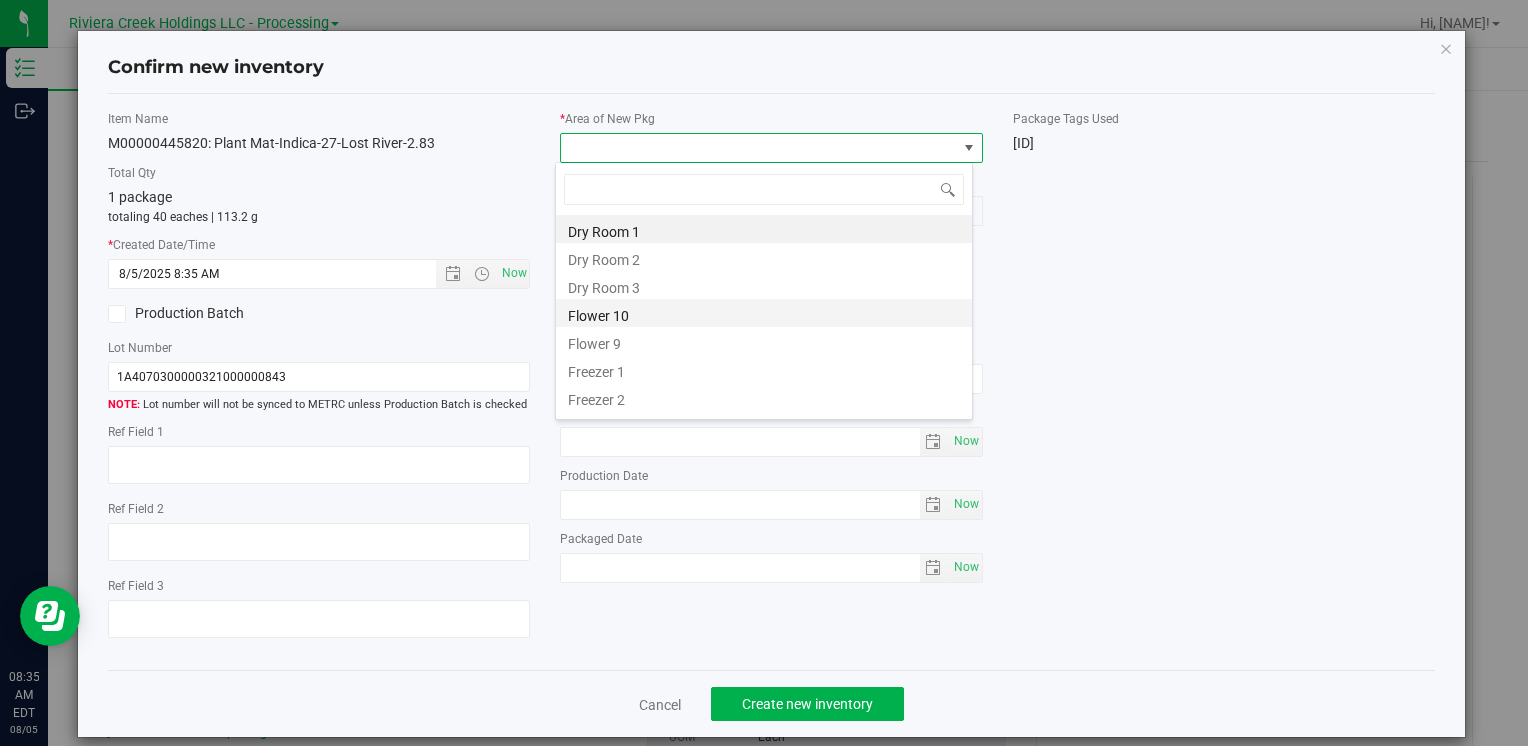 click on "Flower 10" at bounding box center [764, 313] 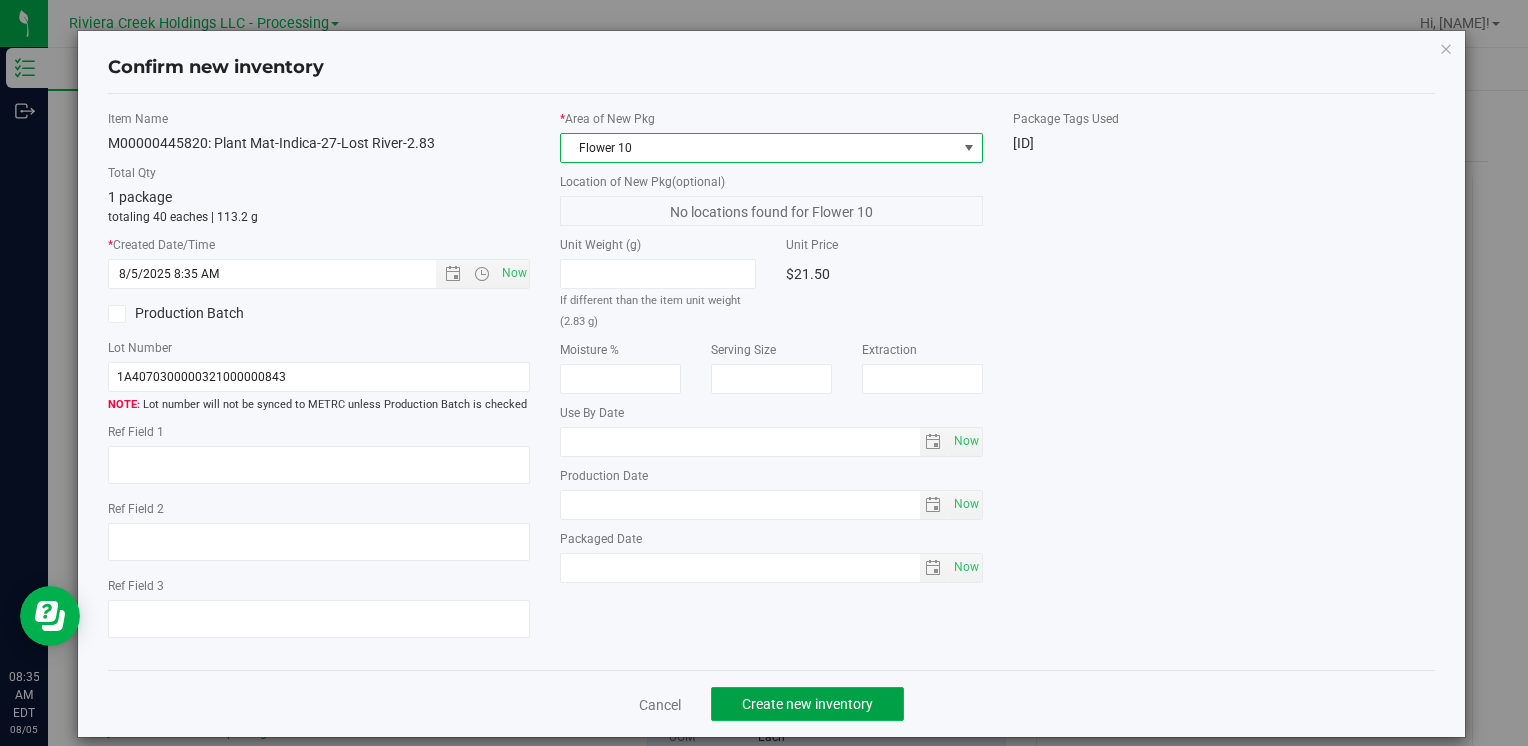 click on "Create new inventory" 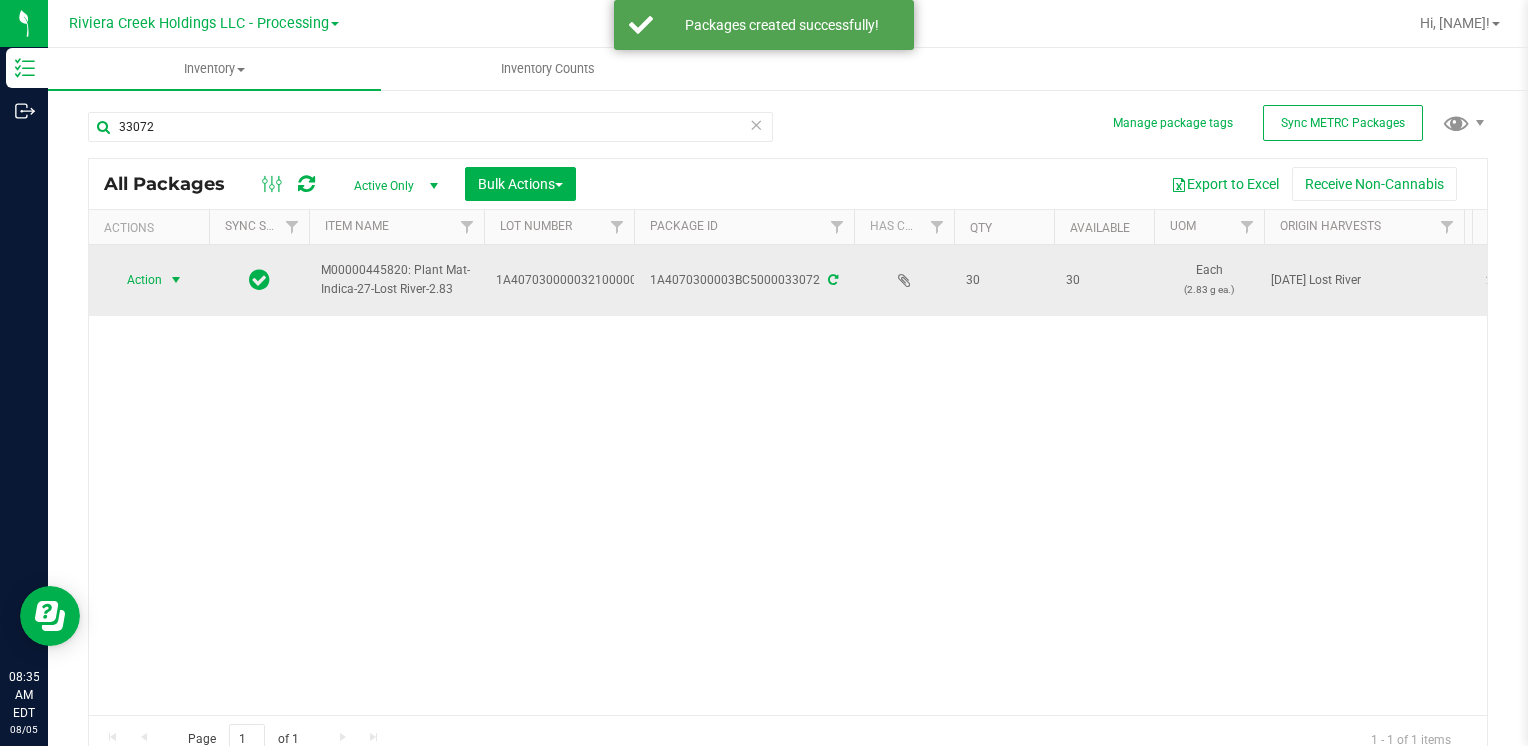 click on "Action" at bounding box center (136, 280) 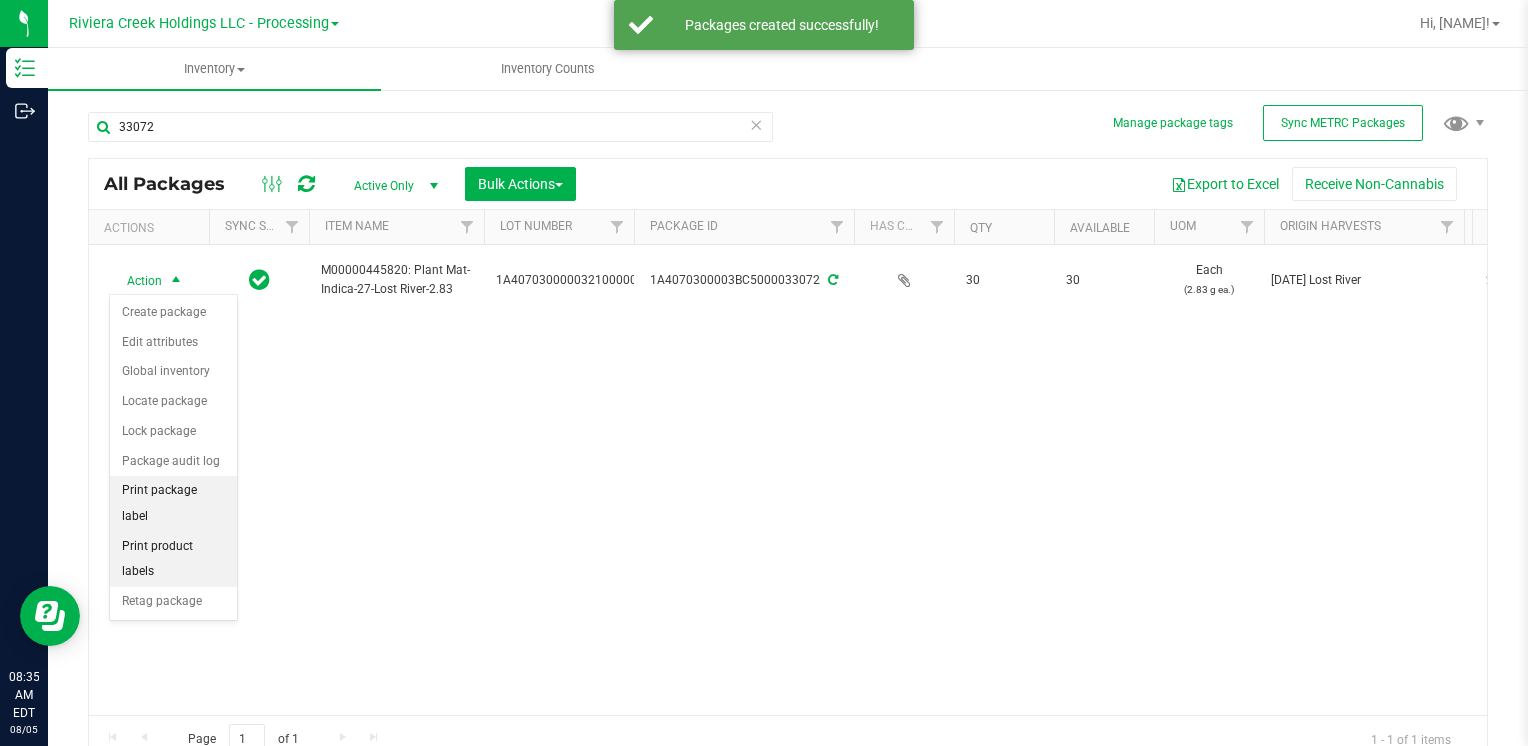 click on "Print package label" at bounding box center (173, 503) 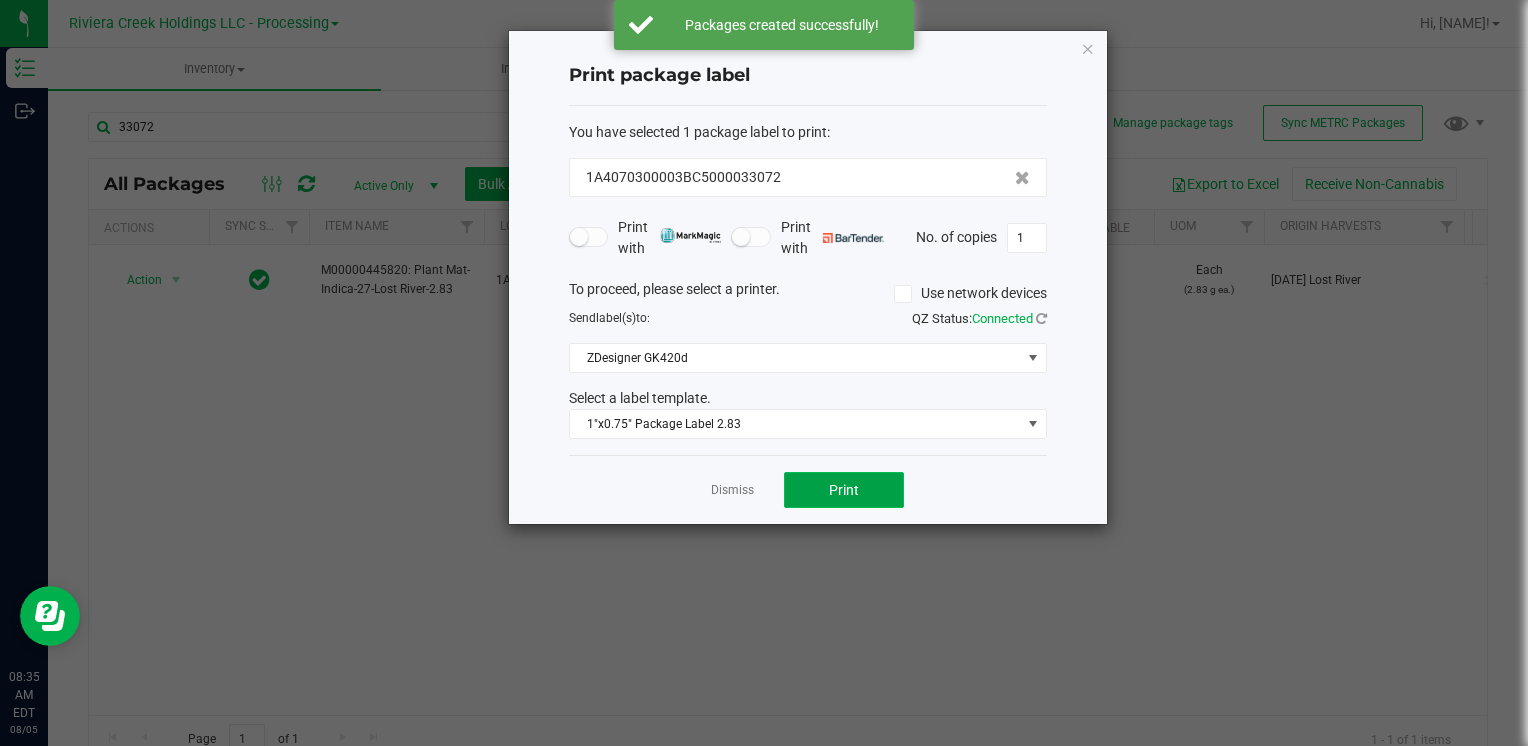 click on "Print" 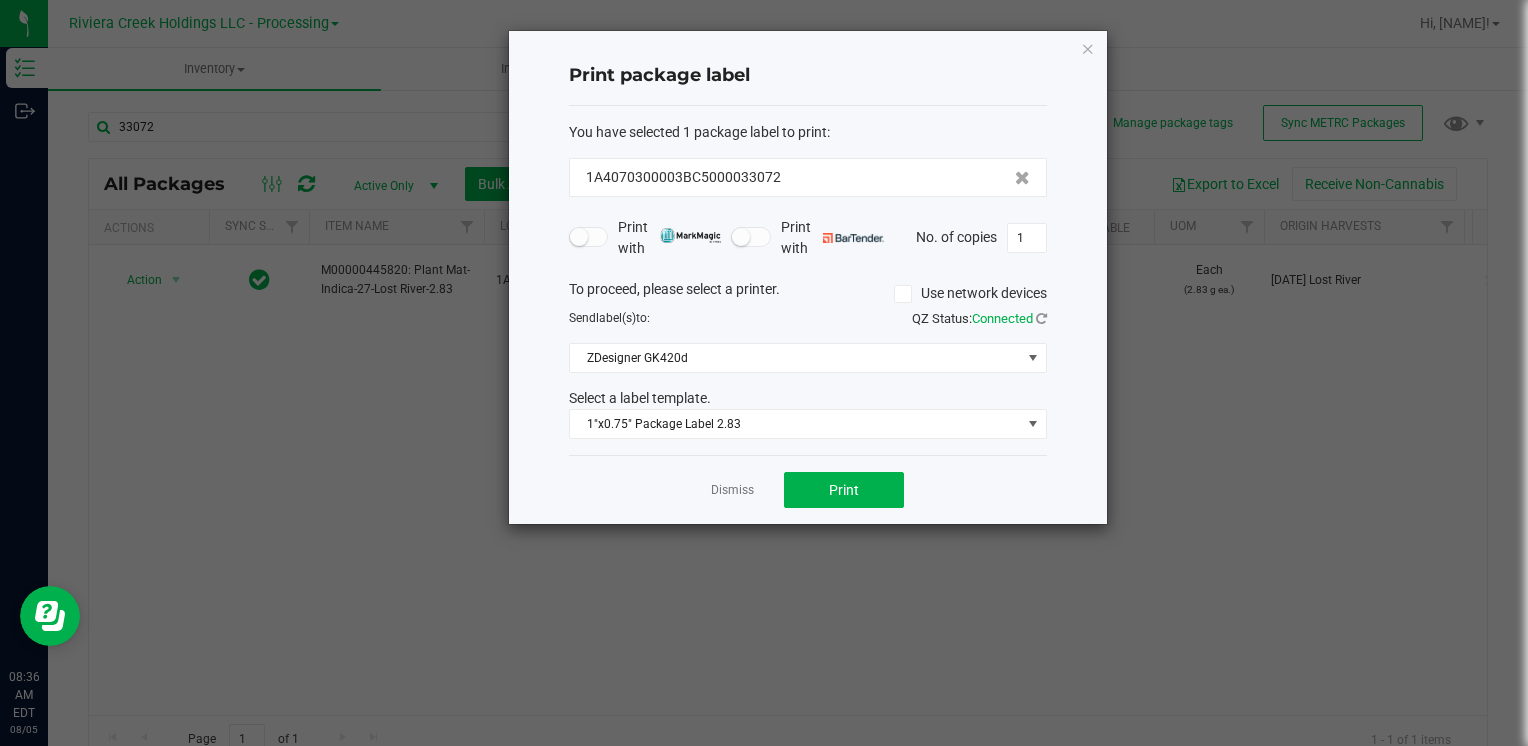drag, startPoint x: 1088, startPoint y: 38, endPoint x: 531, endPoint y: 146, distance: 567.3738 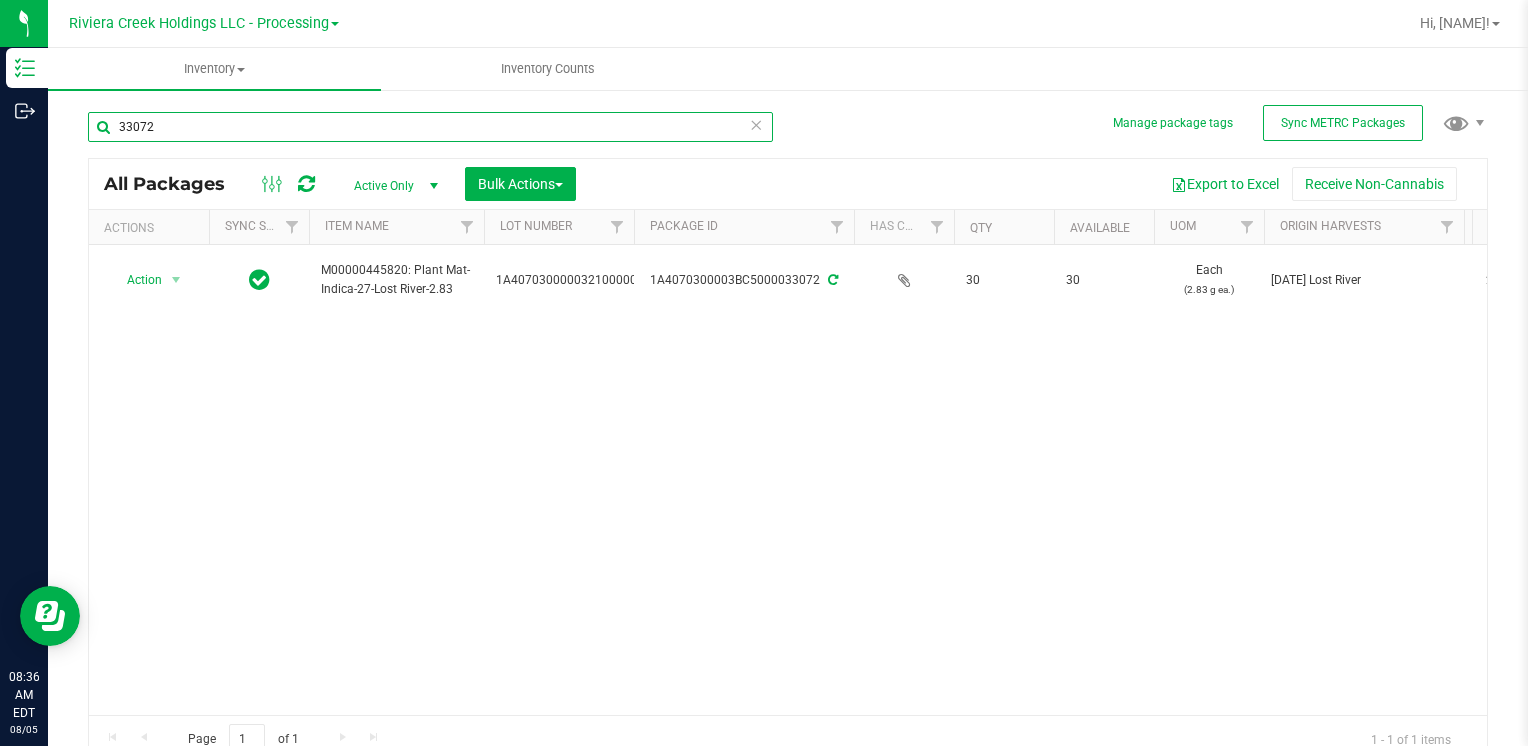 click on "33072" at bounding box center (430, 127) 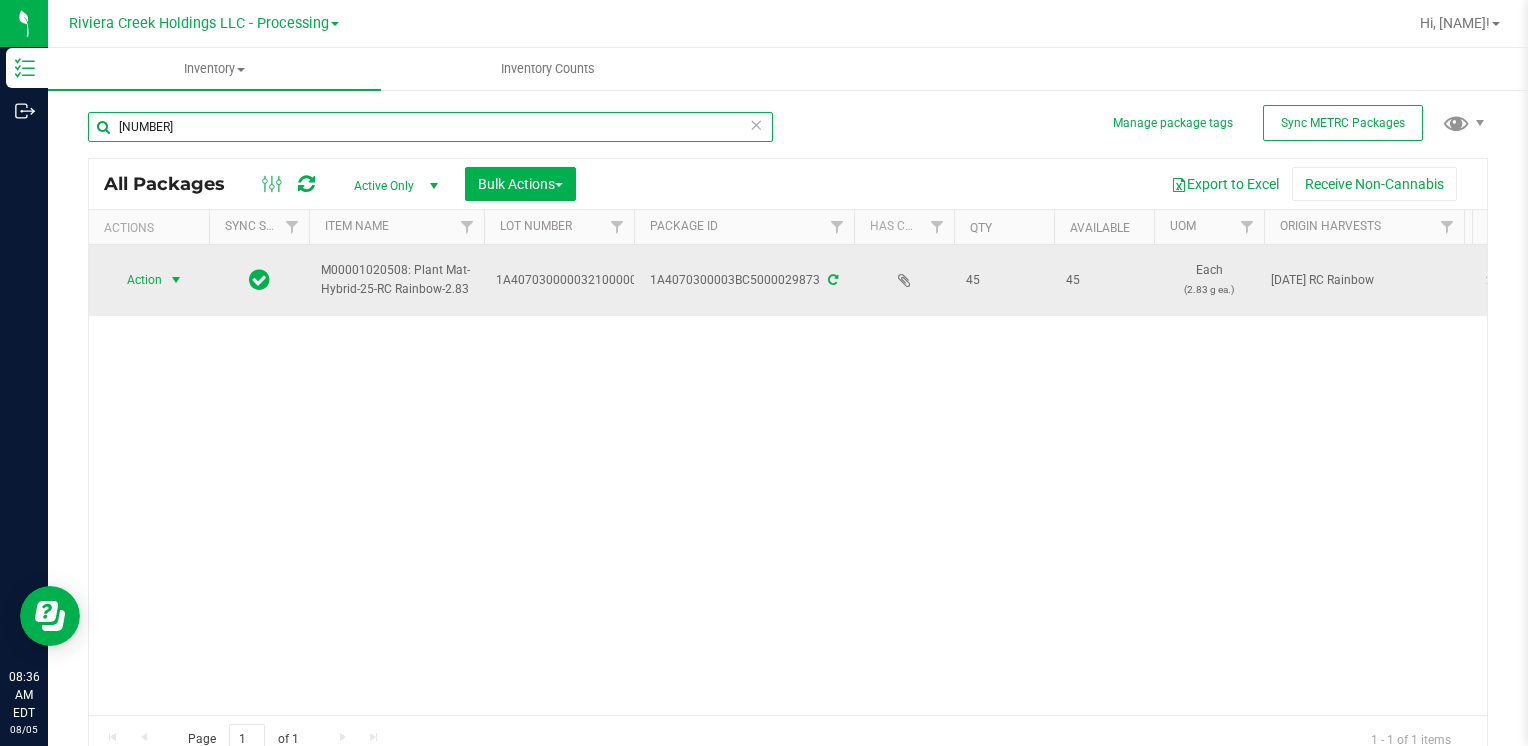 type on "29873" 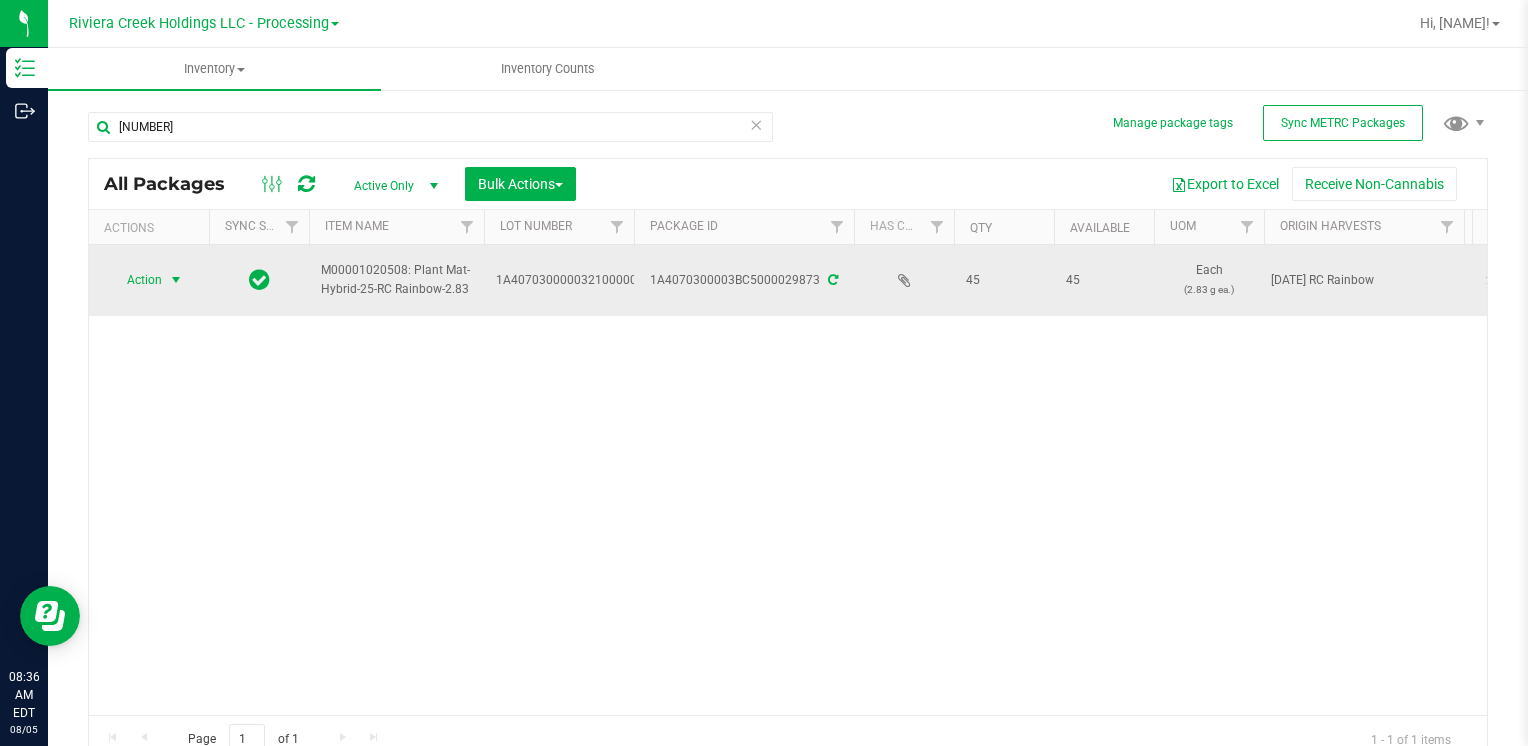 click at bounding box center (176, 280) 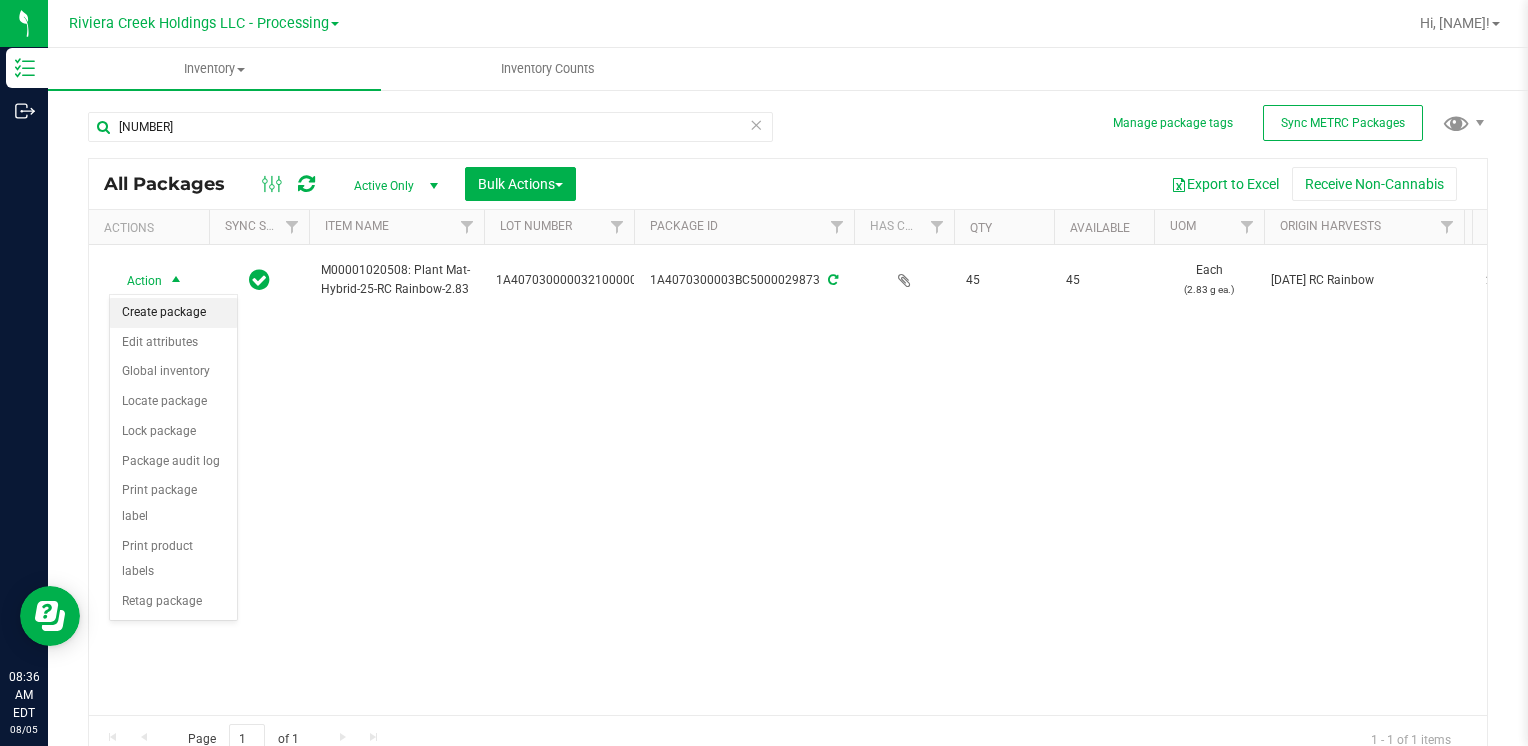 click on "Create package" at bounding box center [173, 313] 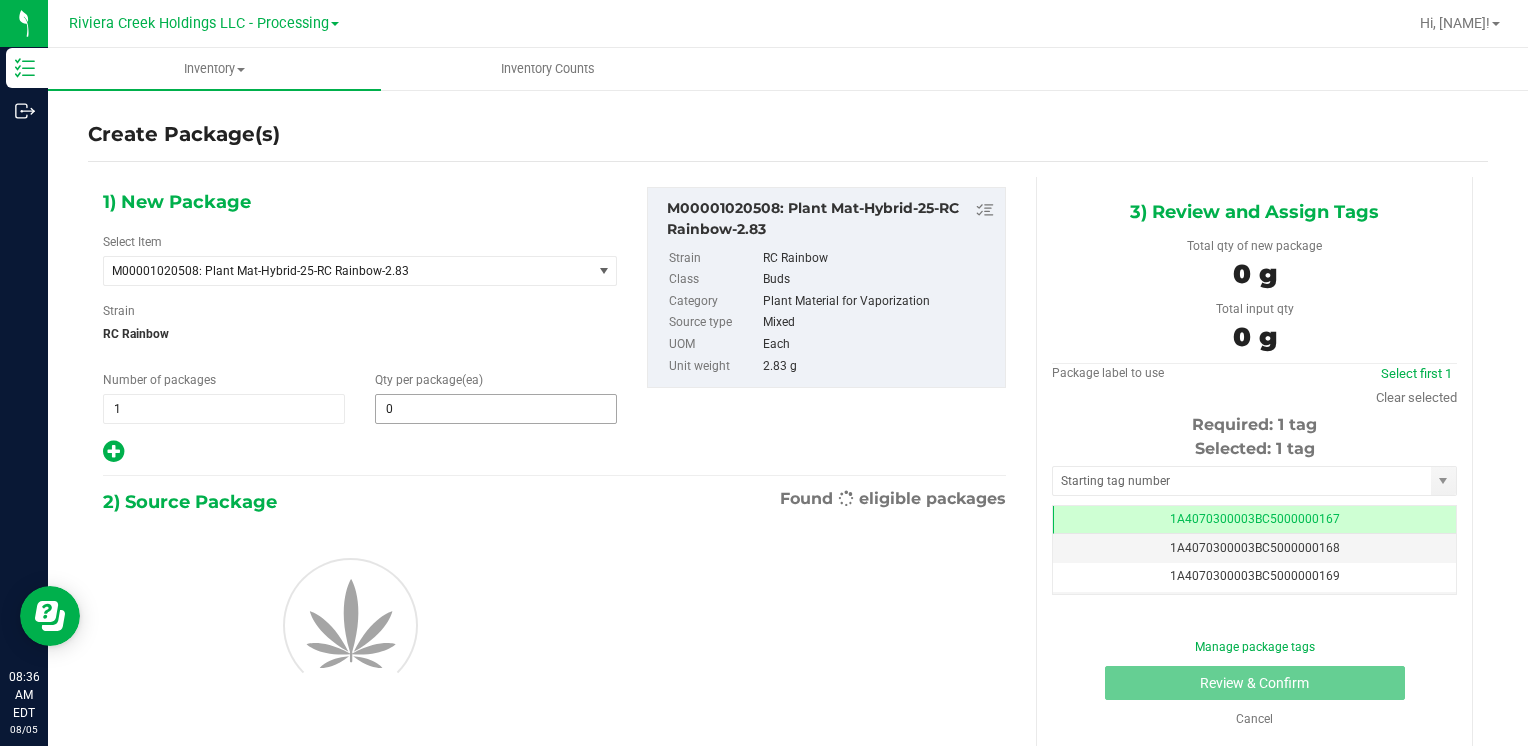 type 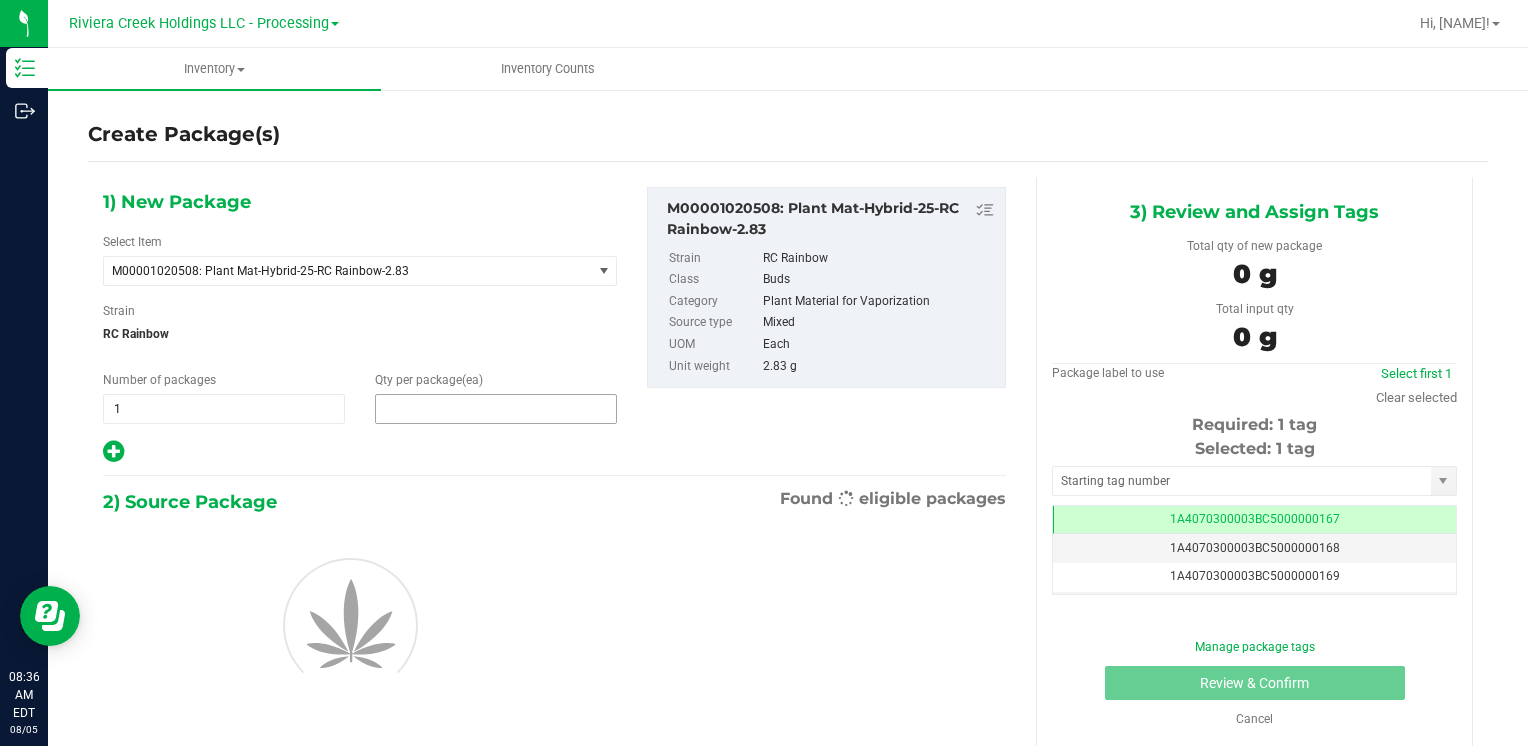 click at bounding box center [496, 409] 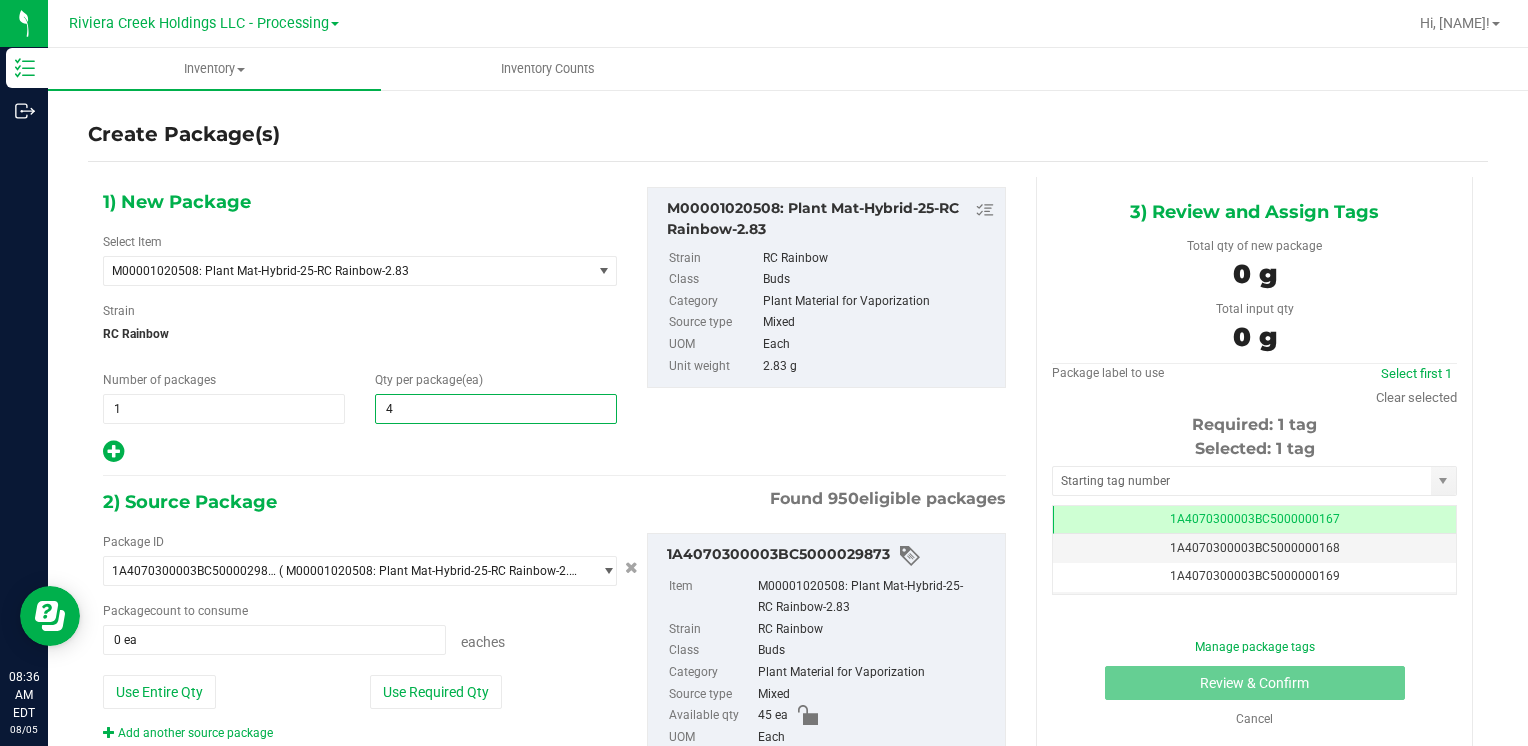 type on "40" 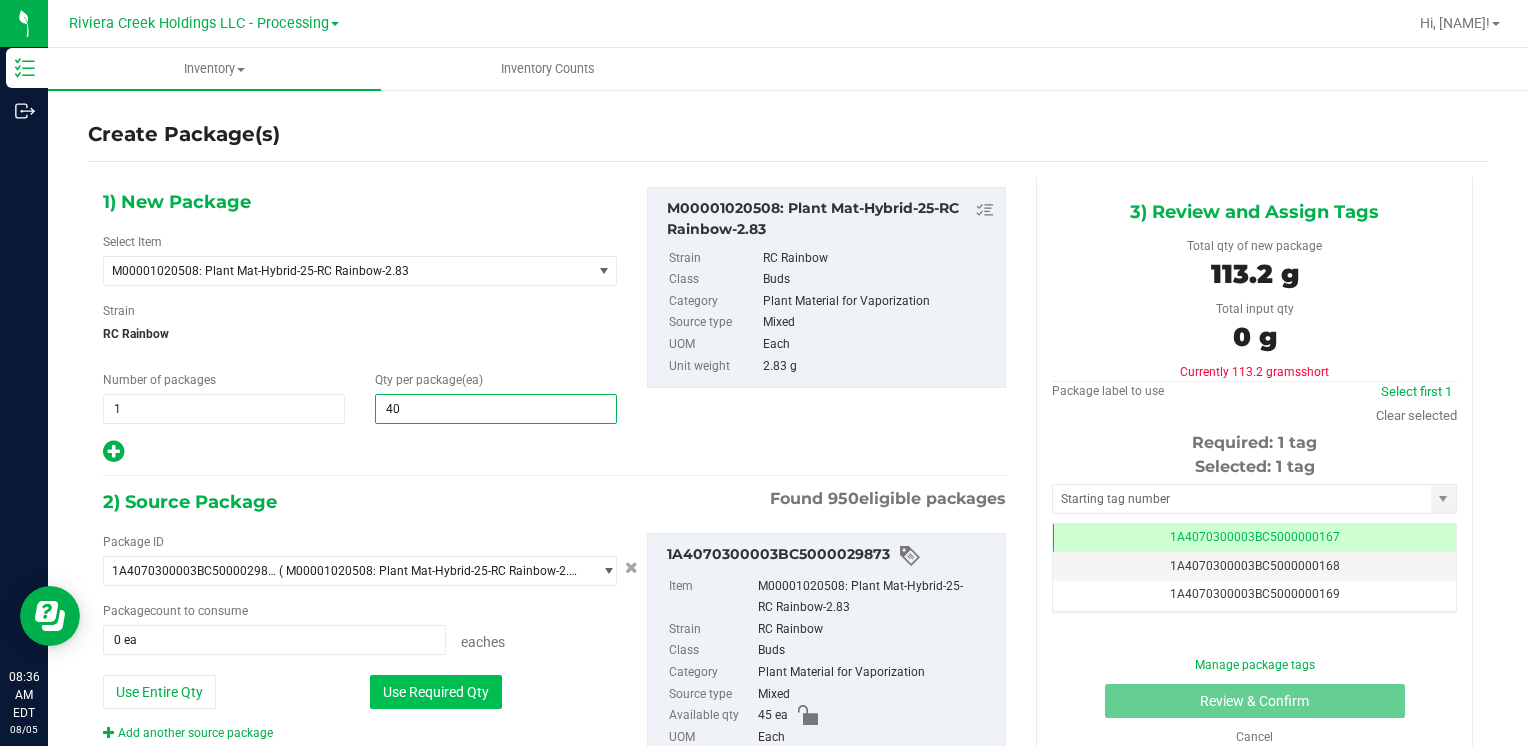 type on "40" 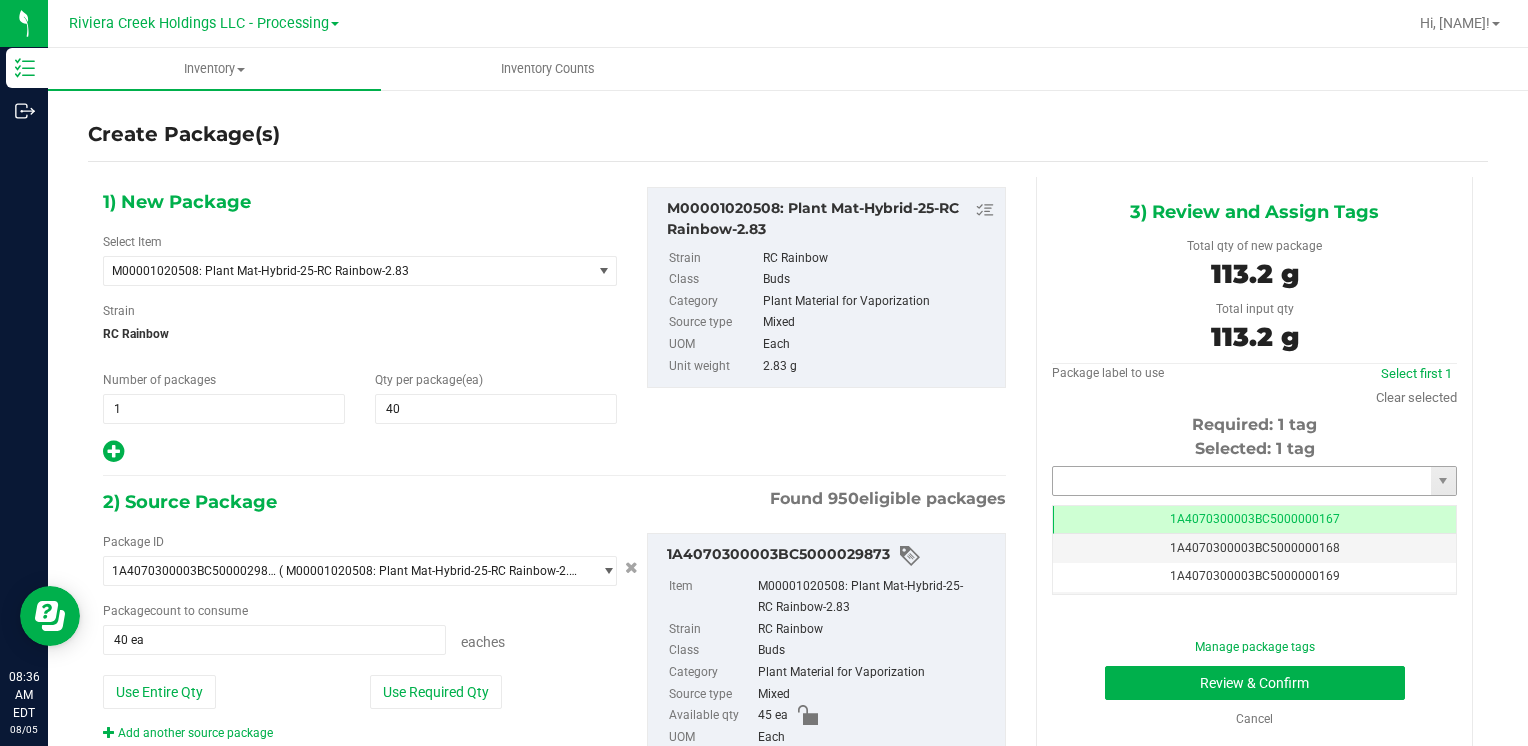 click at bounding box center (1242, 481) 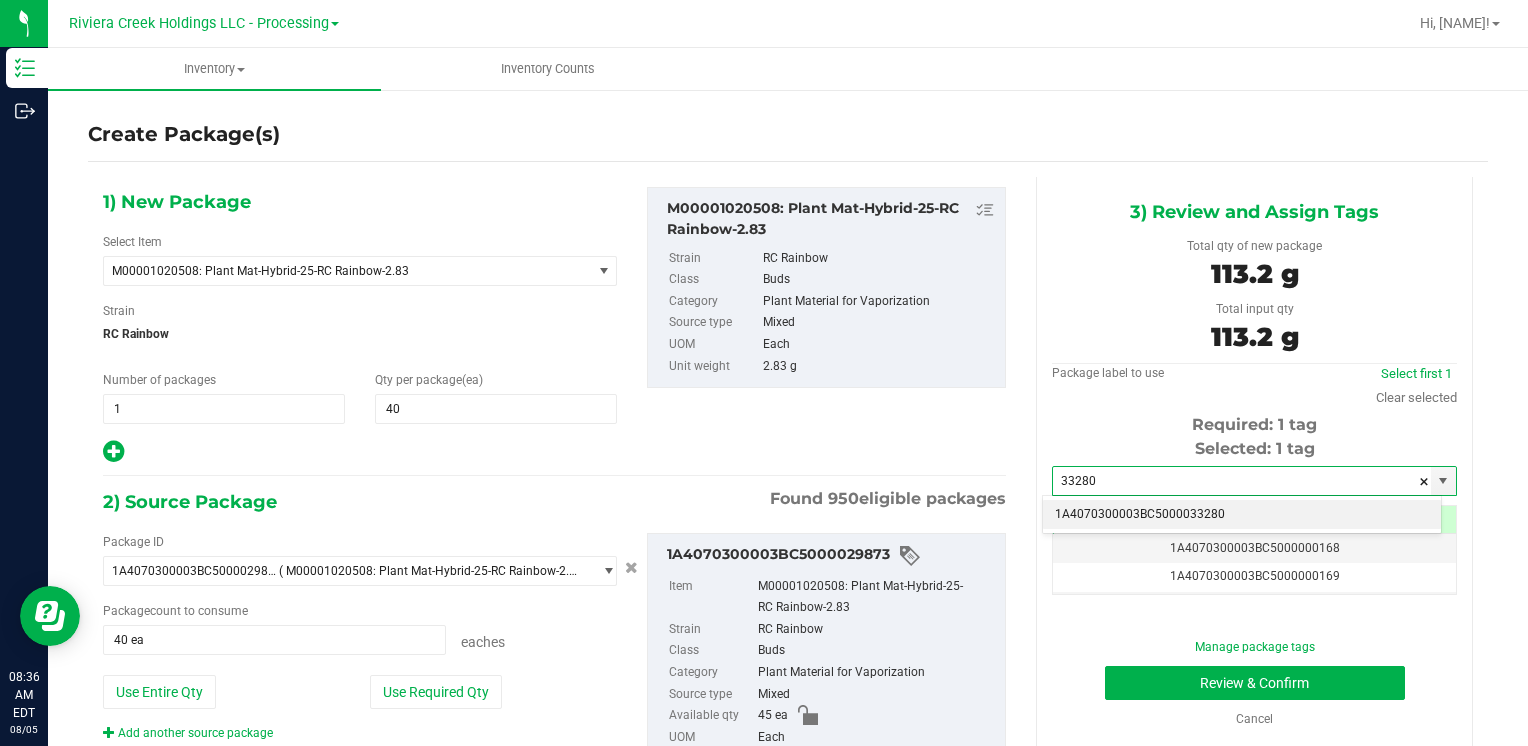 click on "1A4070300003BC5000033280" at bounding box center [1242, 515] 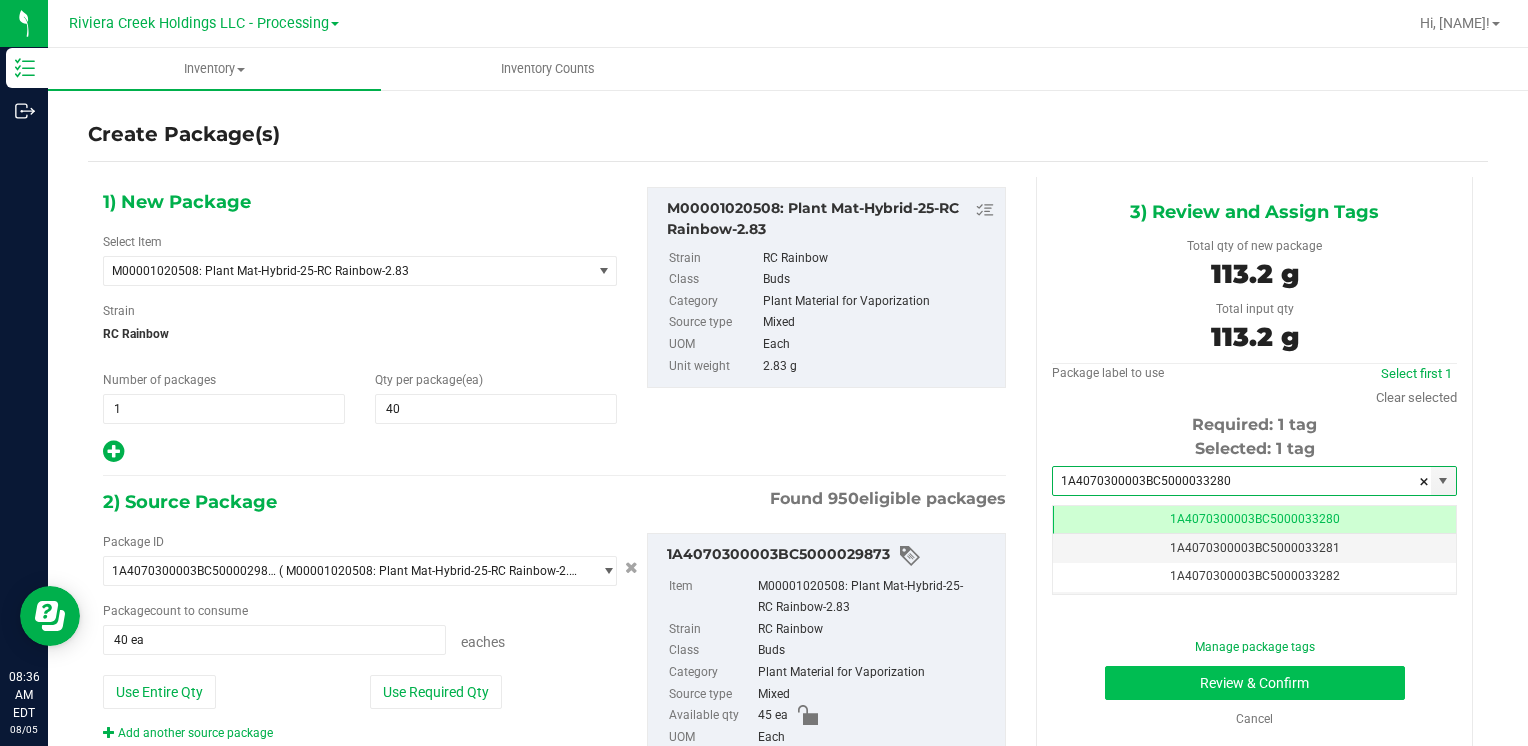 type on "1A4070300003BC5000033280" 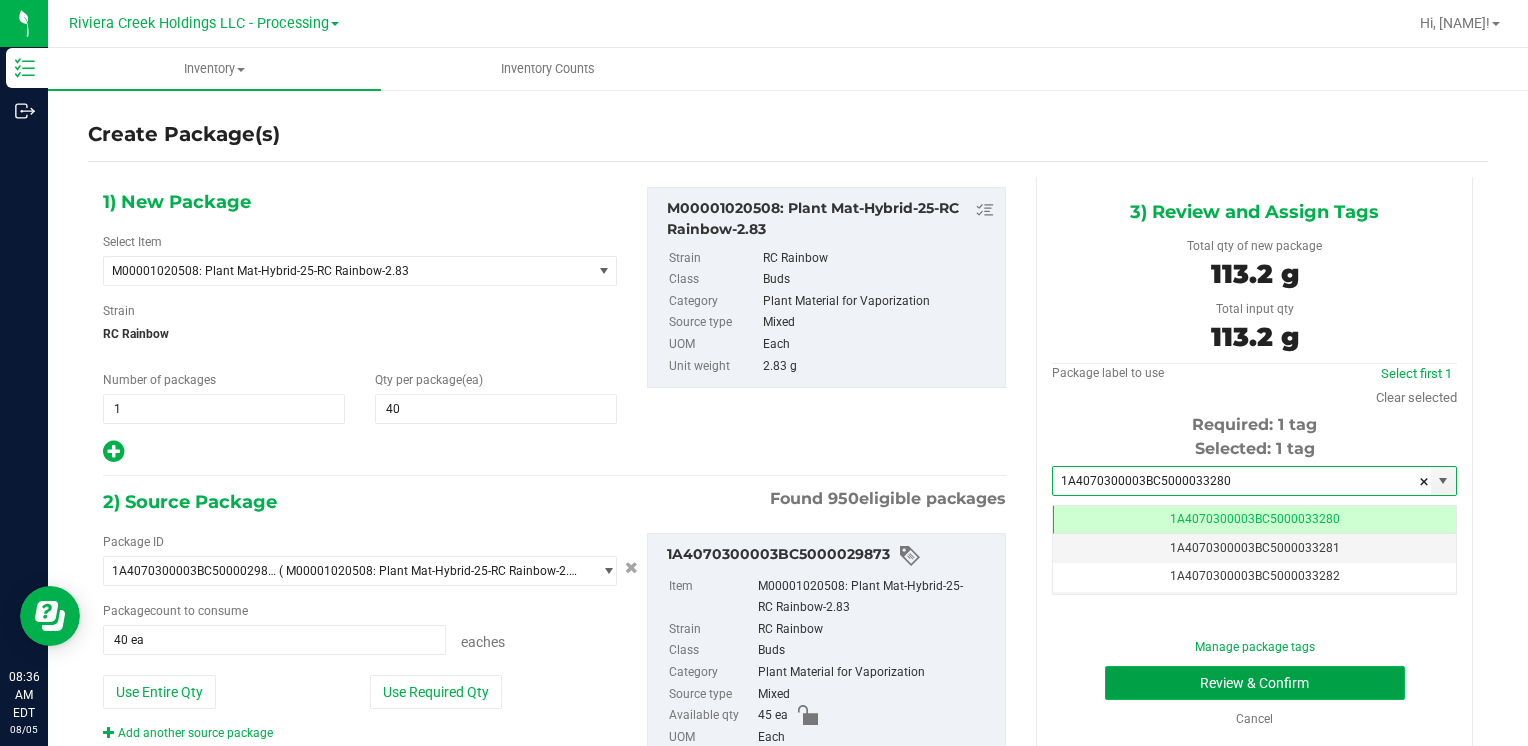 click on "Review & Confirm" at bounding box center [1255, 683] 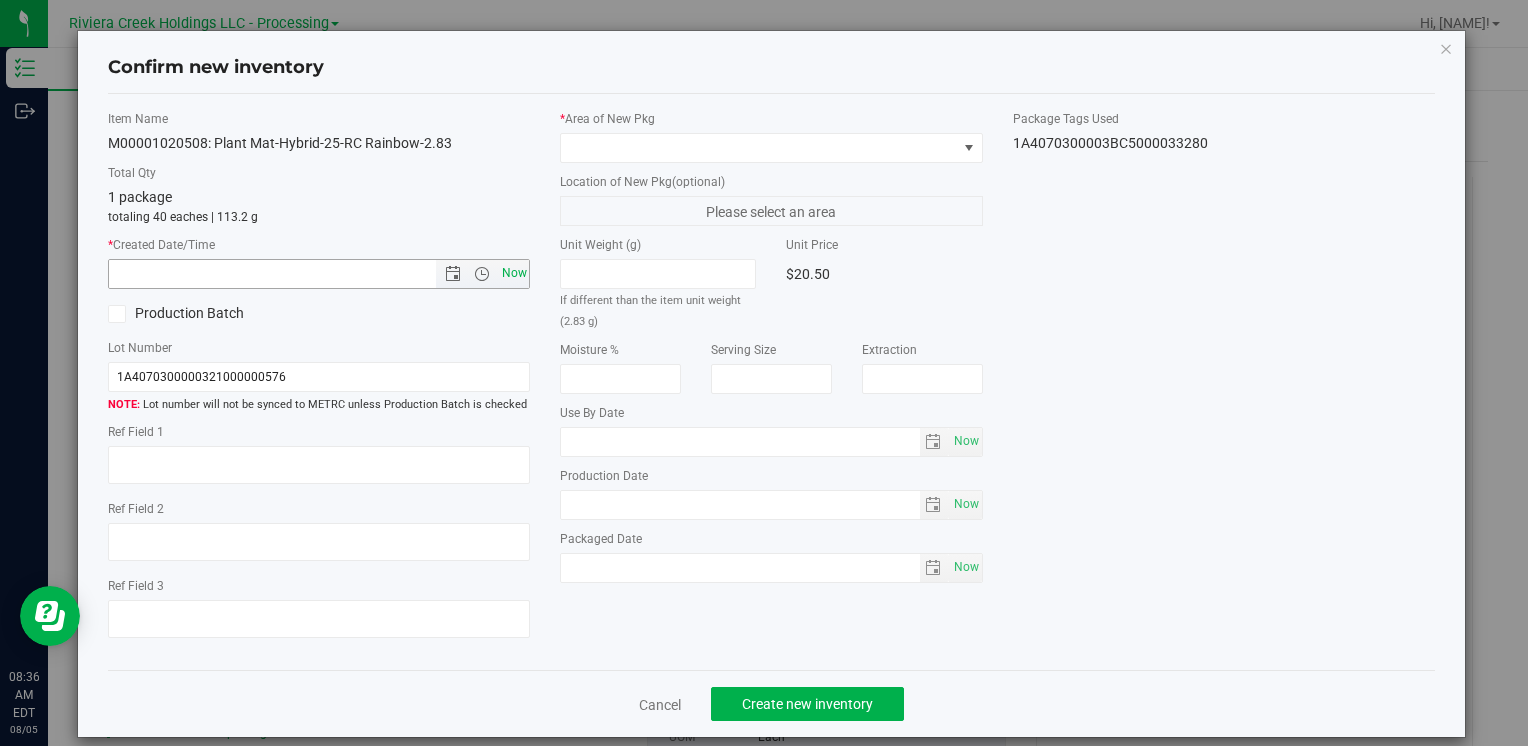click on "Now" at bounding box center (514, 273) 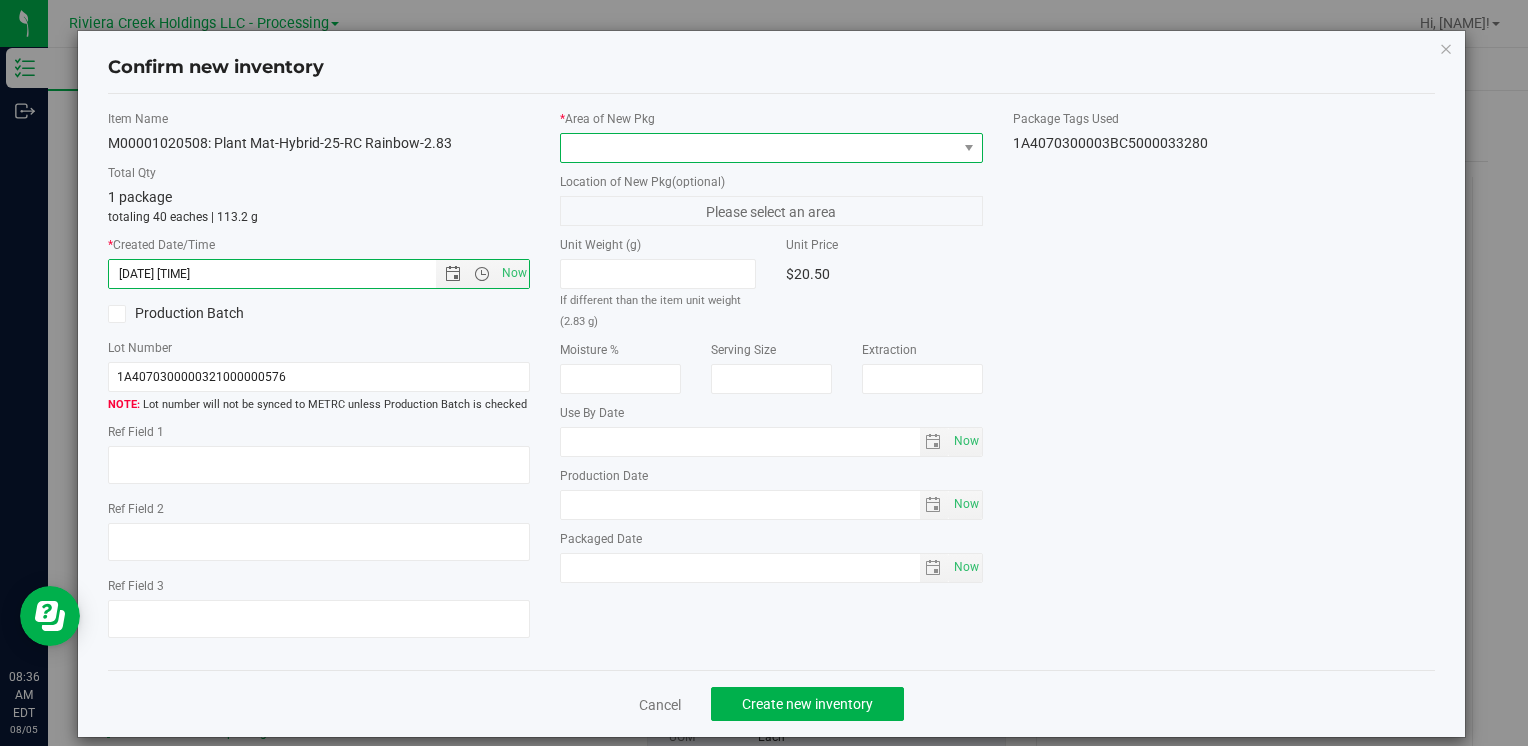 click at bounding box center (758, 148) 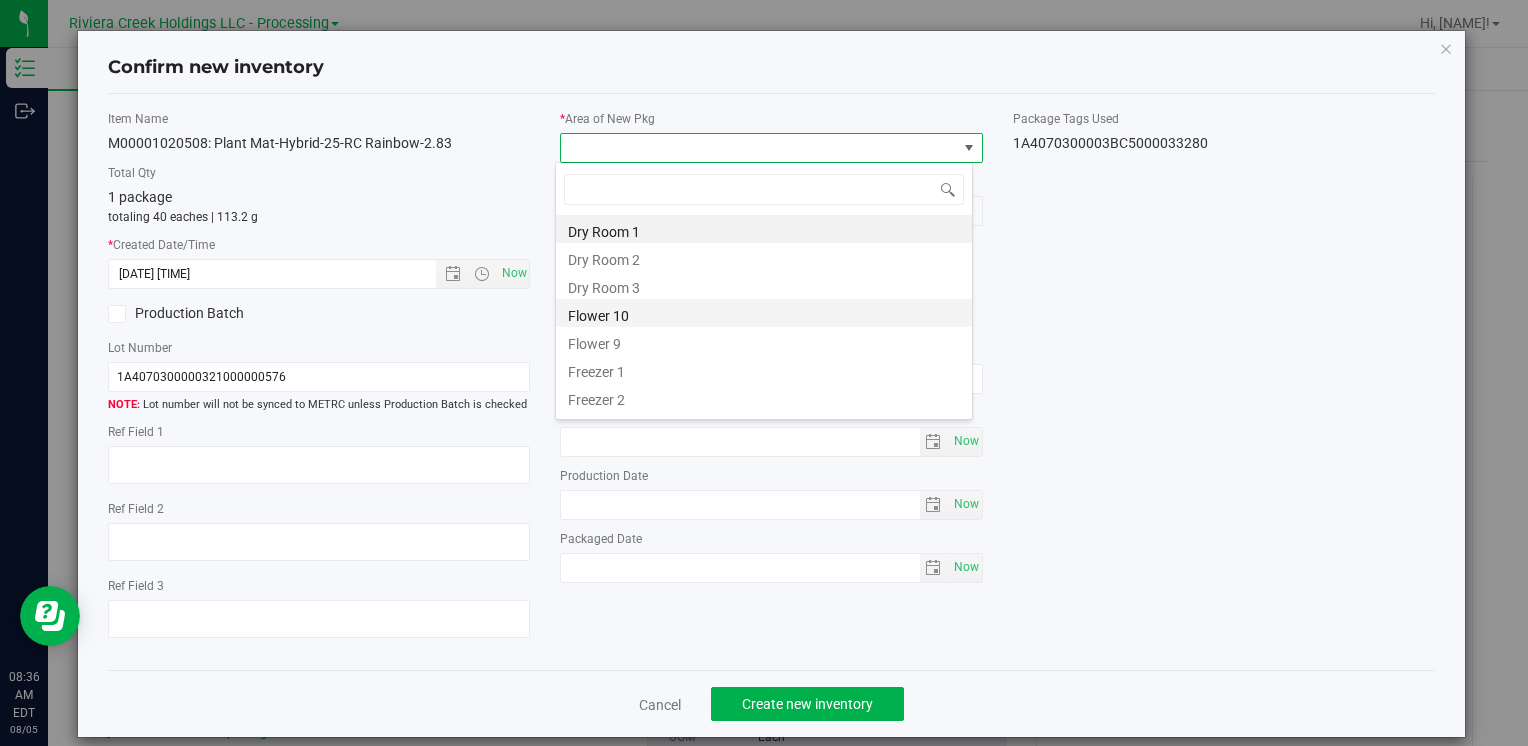 click on "Flower 10" at bounding box center [764, 313] 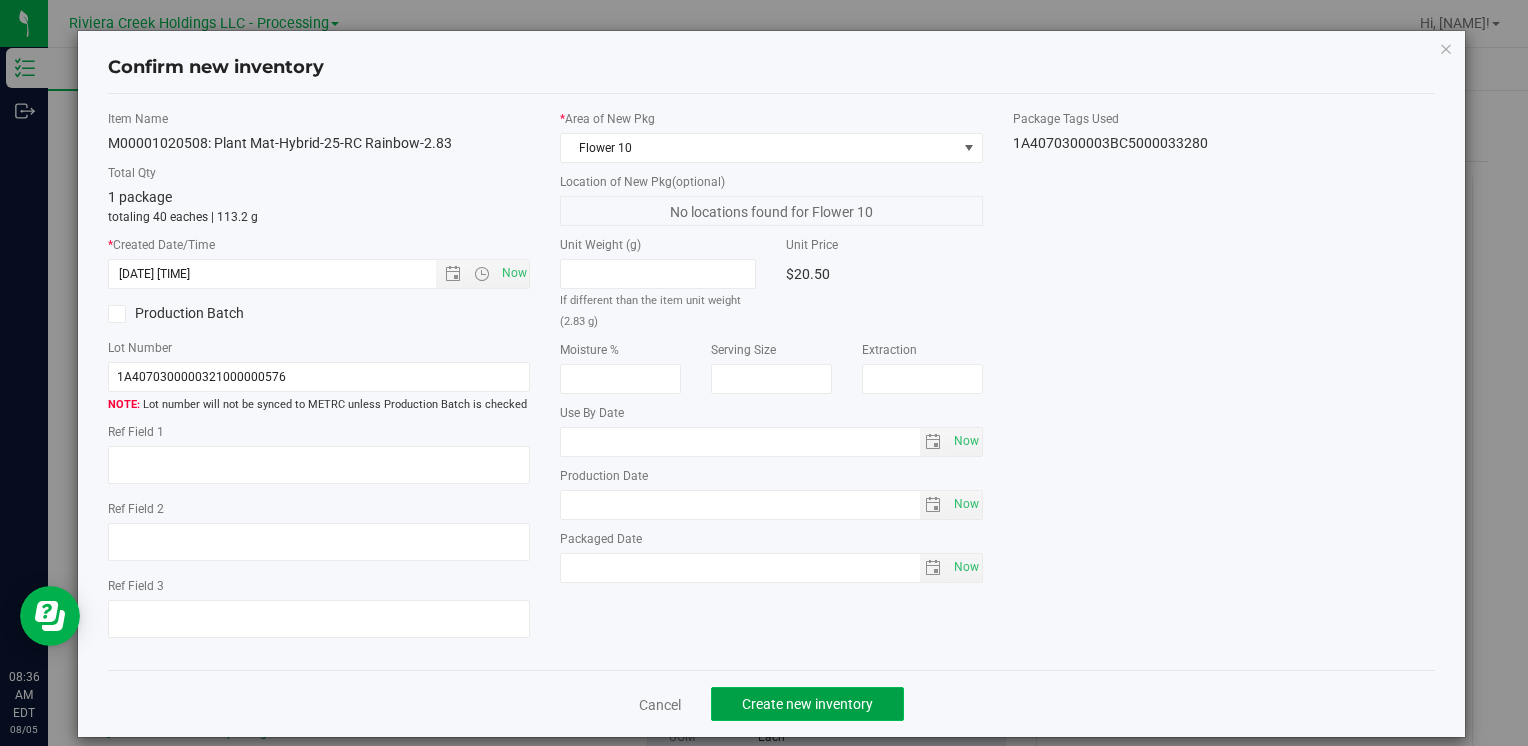 click on "Create new inventory" 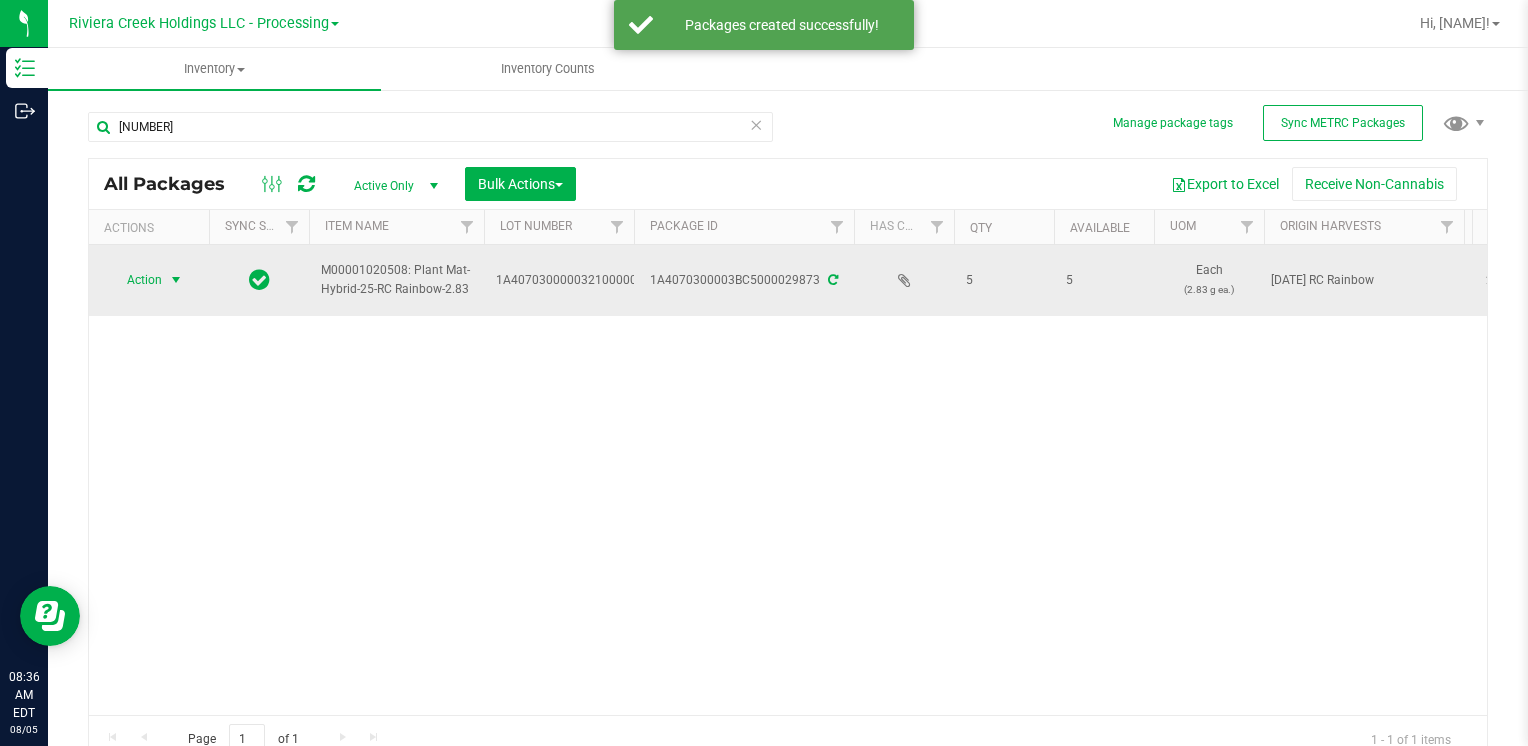 click on "Action" at bounding box center (136, 280) 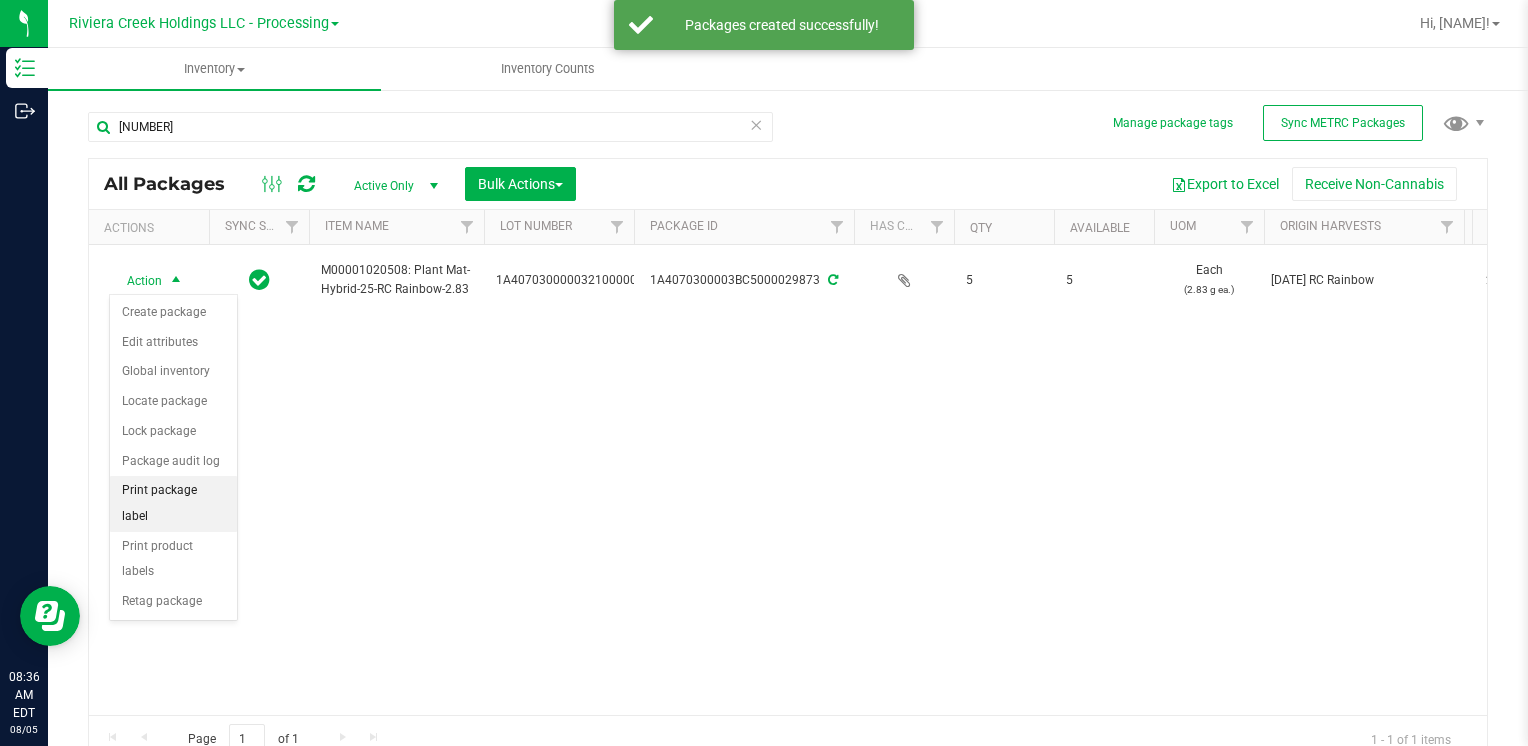 click on "Print package label" at bounding box center [173, 503] 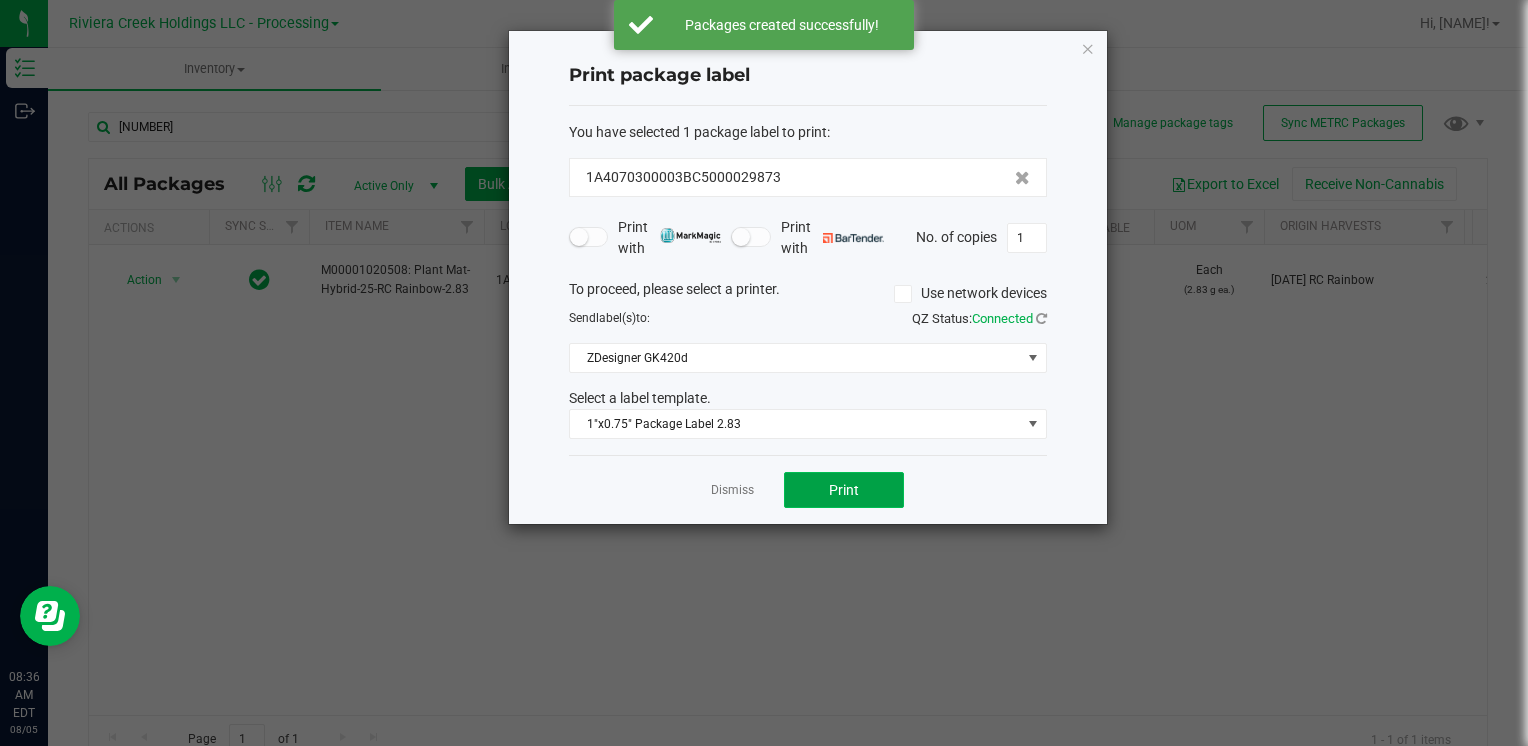 click on "Print" 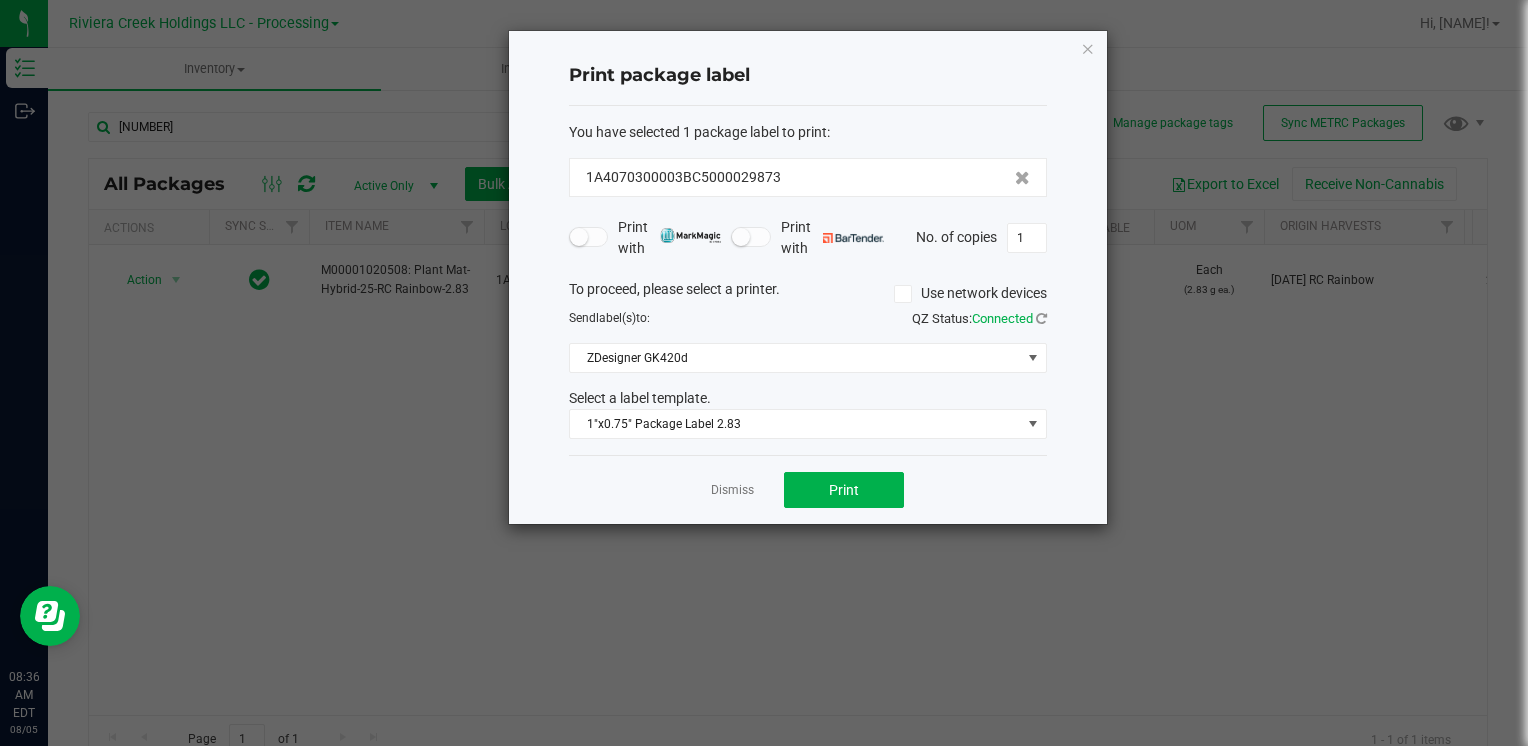 click 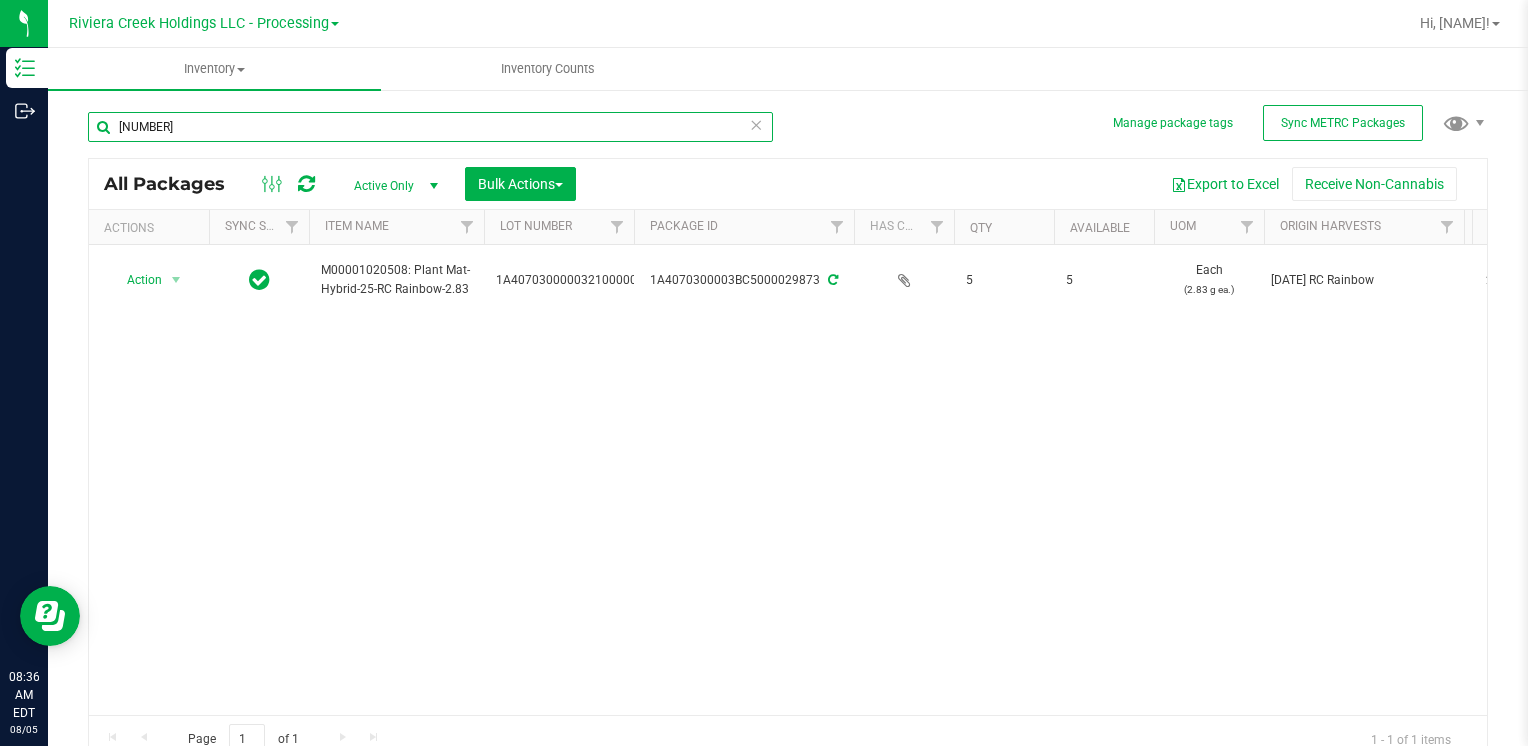 click on "29873" at bounding box center [430, 127] 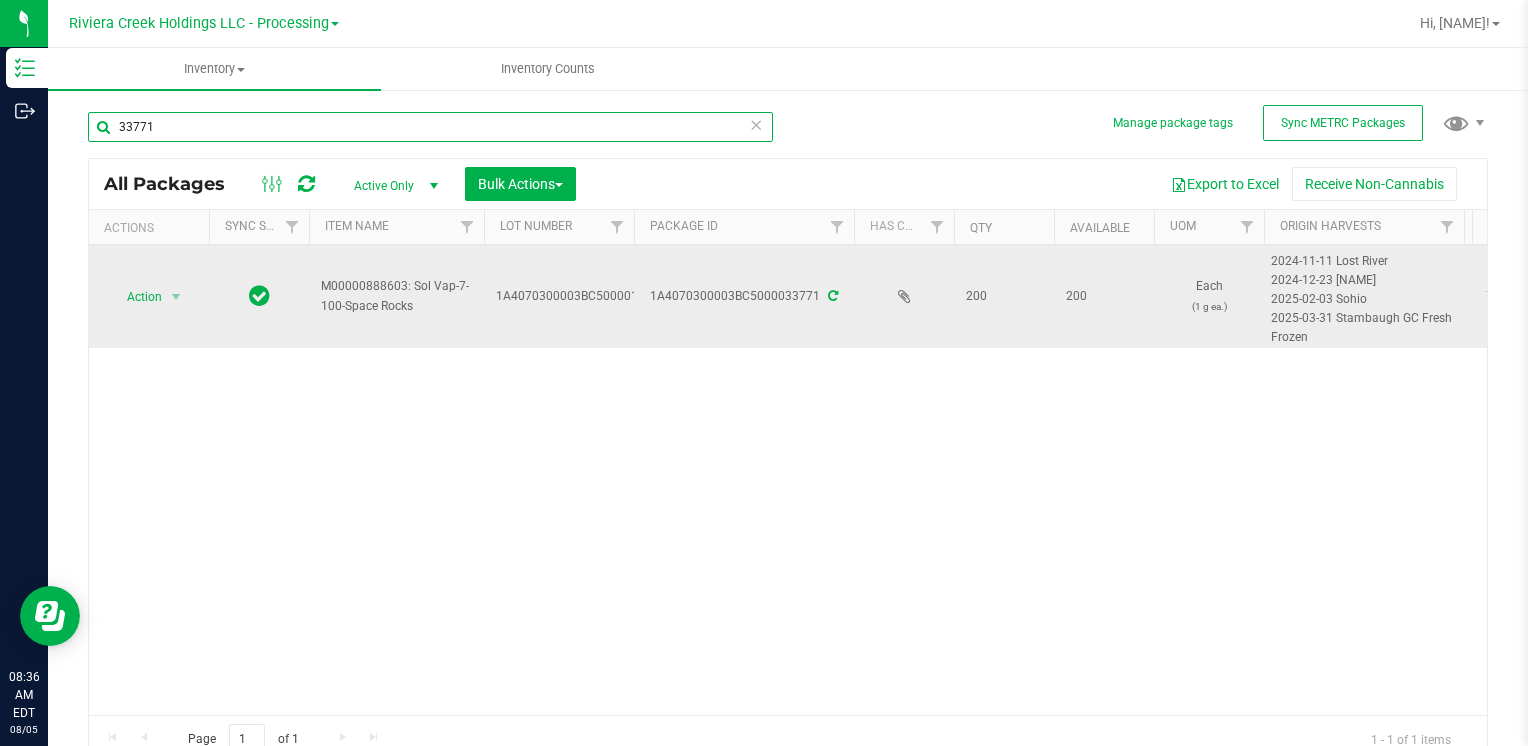 type on "33771" 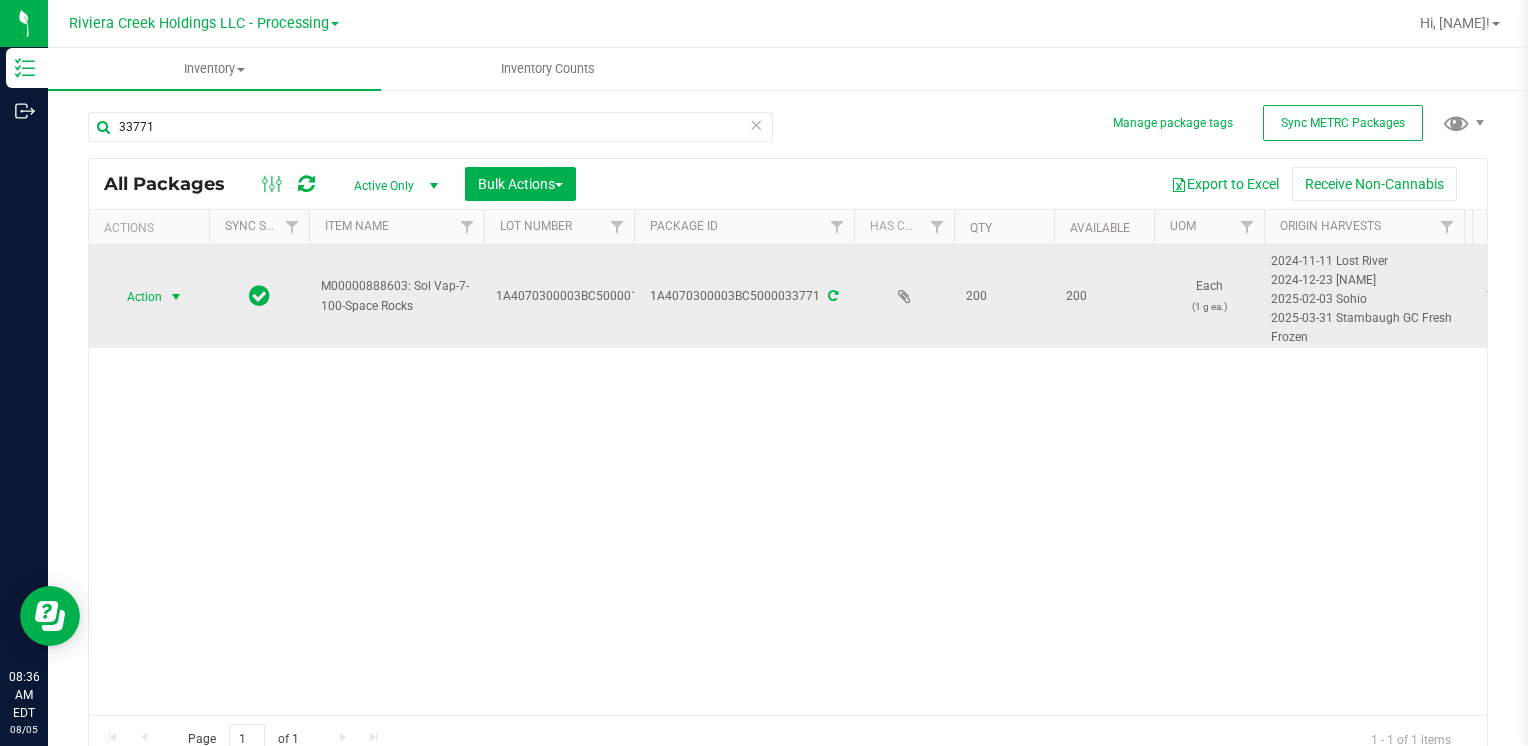 click on "Action" at bounding box center (136, 297) 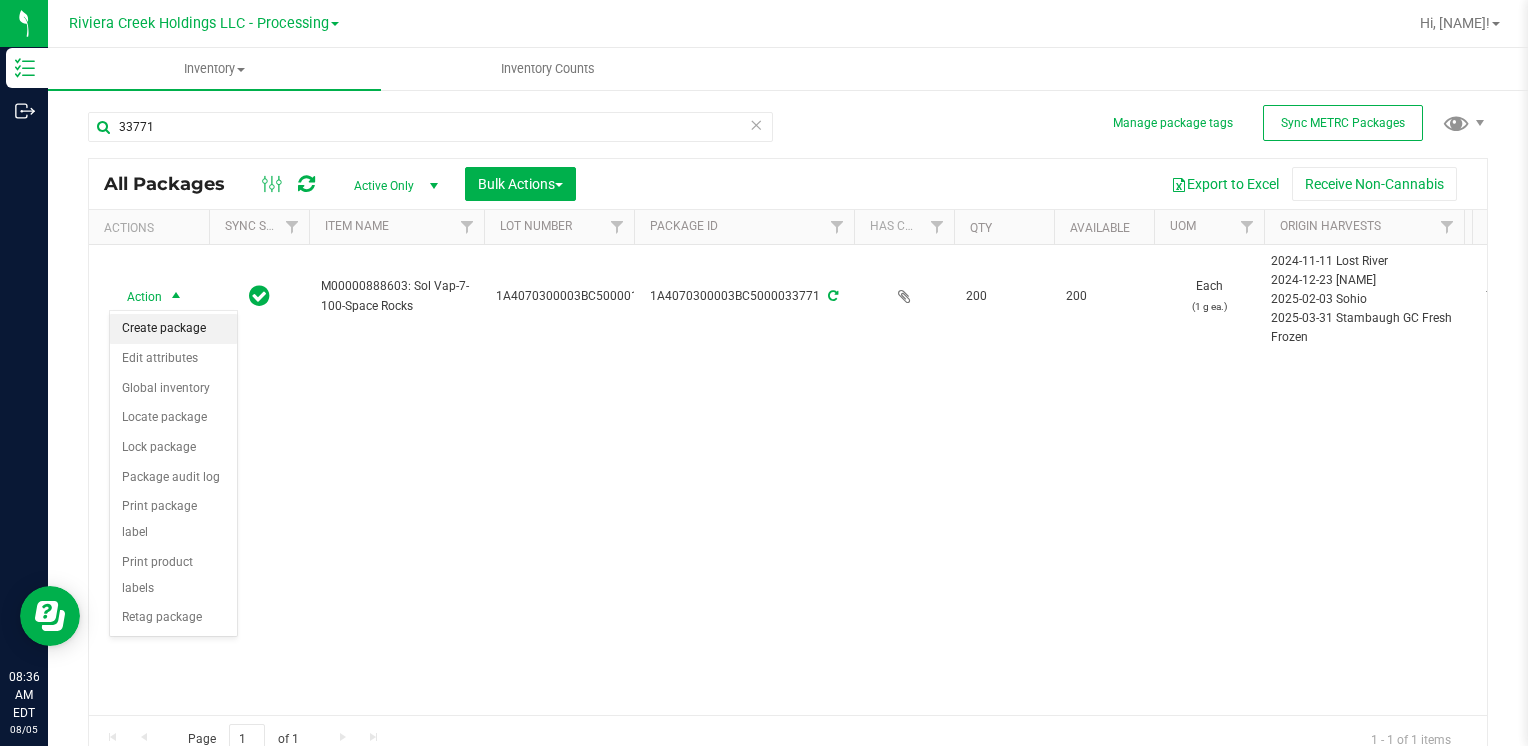 click on "Create package" at bounding box center (173, 329) 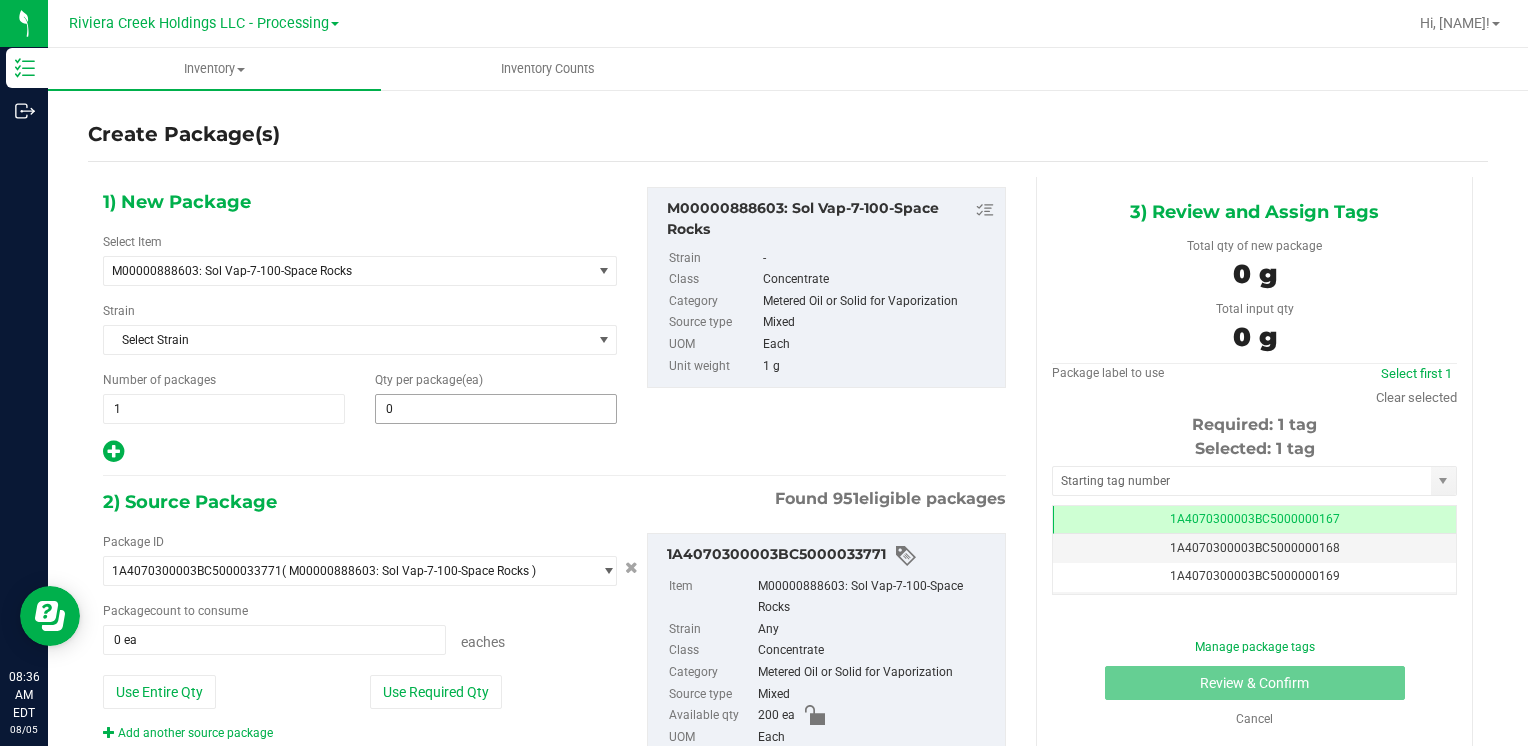 type 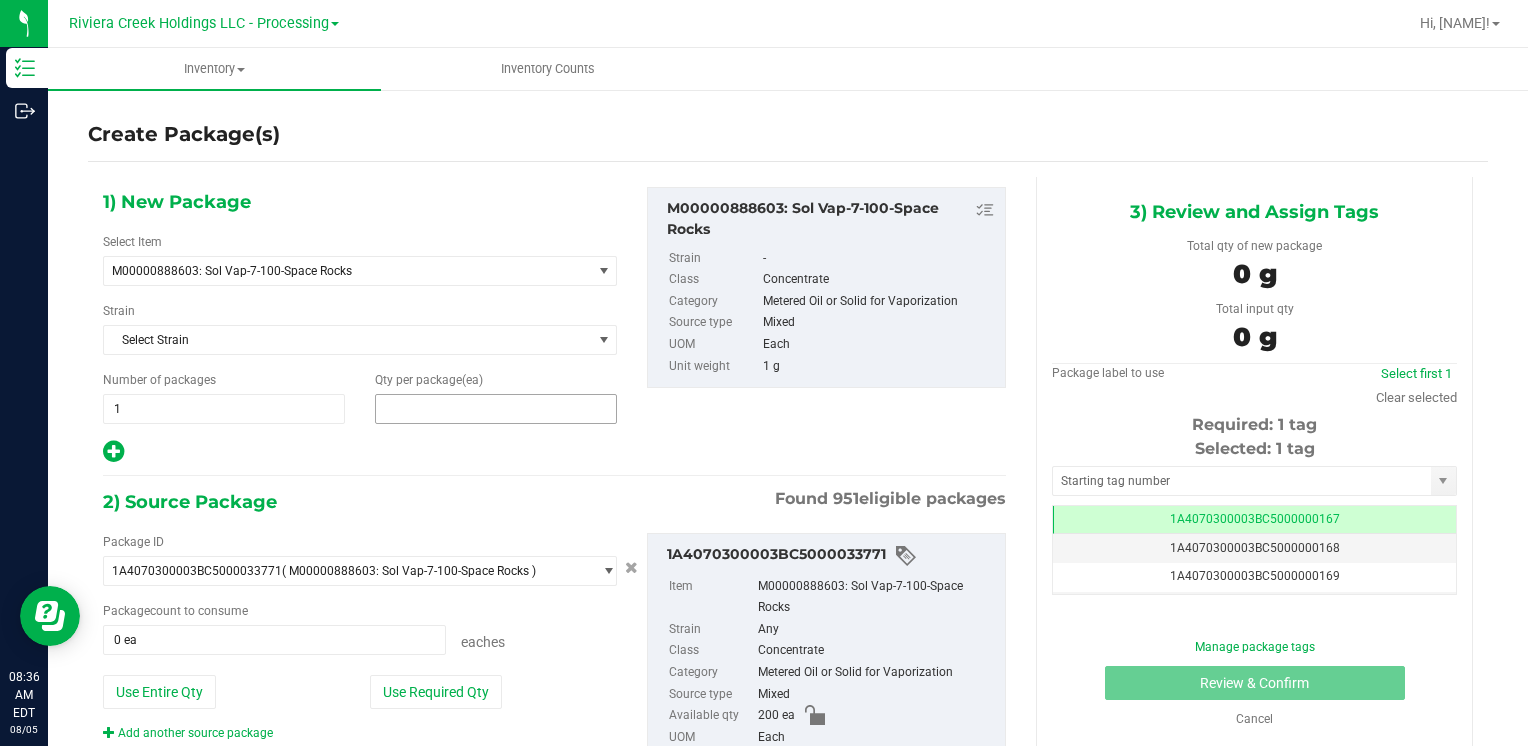 click at bounding box center [496, 409] 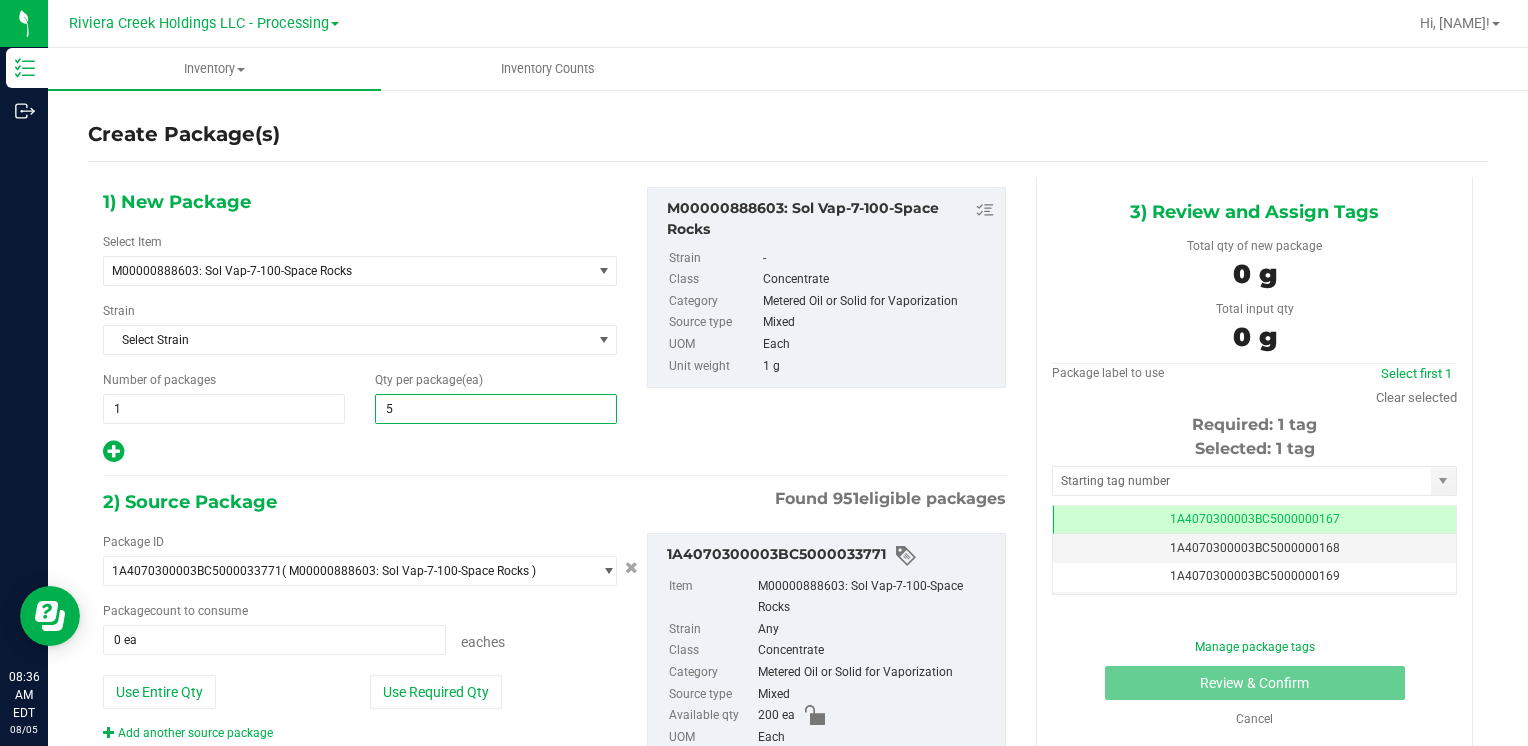 type on "50" 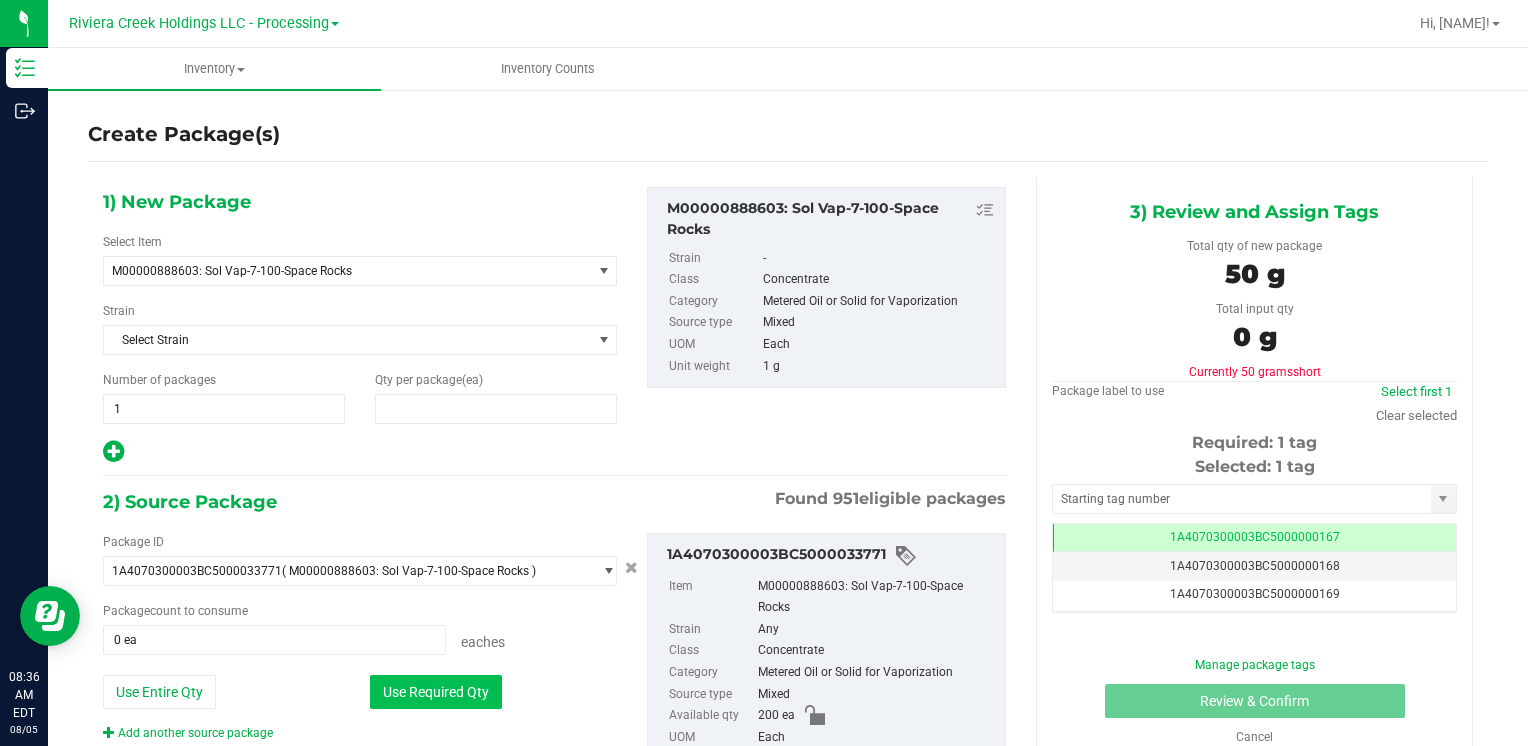 type on "50" 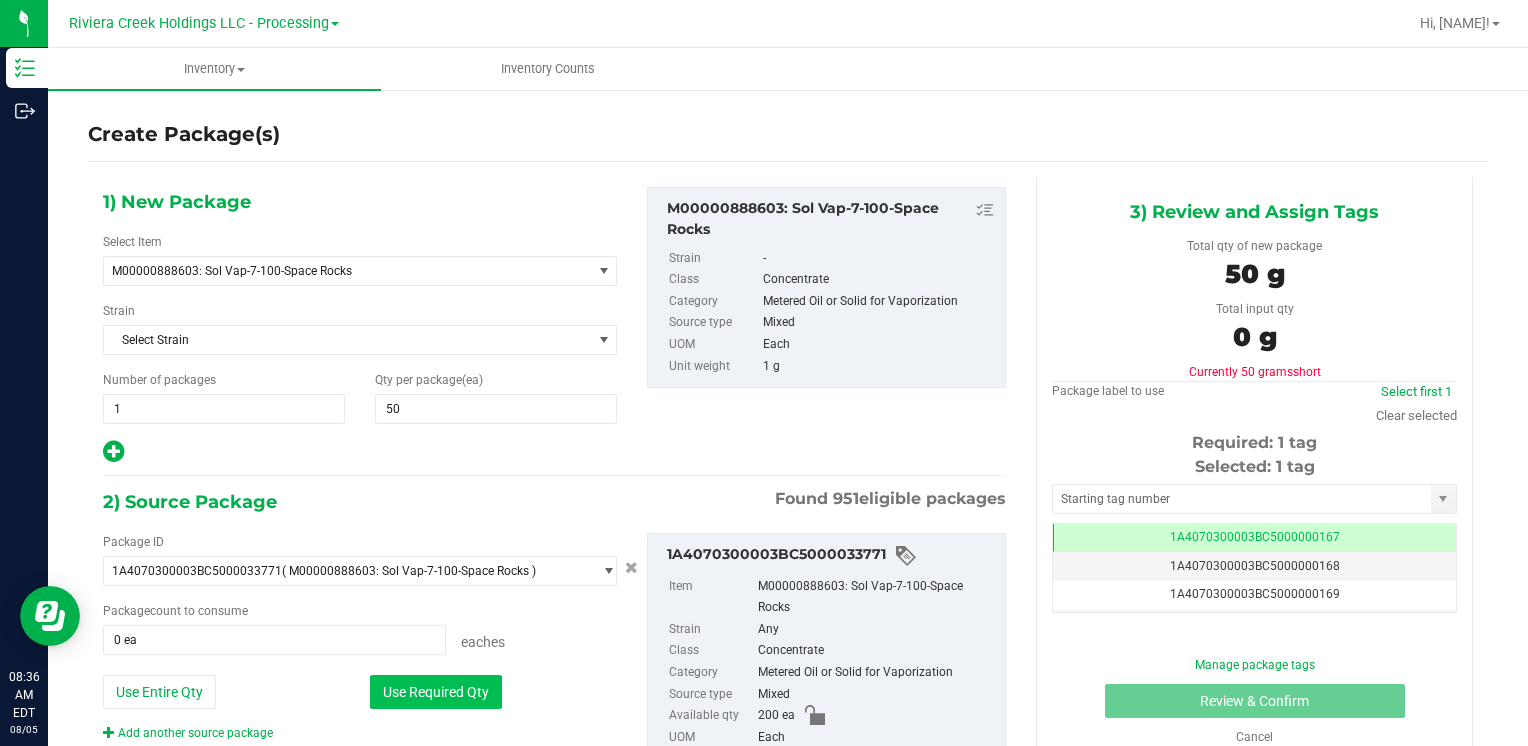 click on "Use Required Qty" at bounding box center [436, 692] 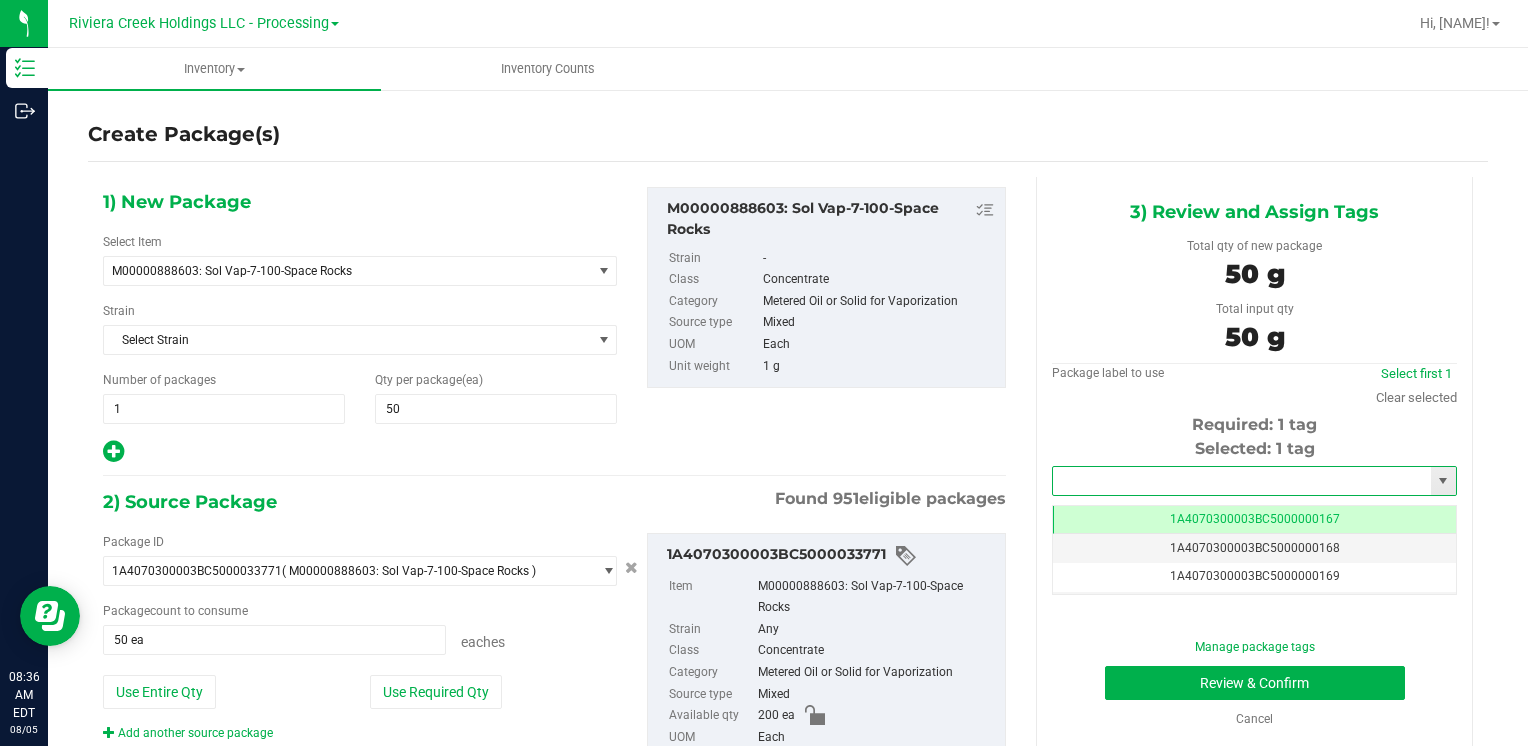 click at bounding box center [1242, 481] 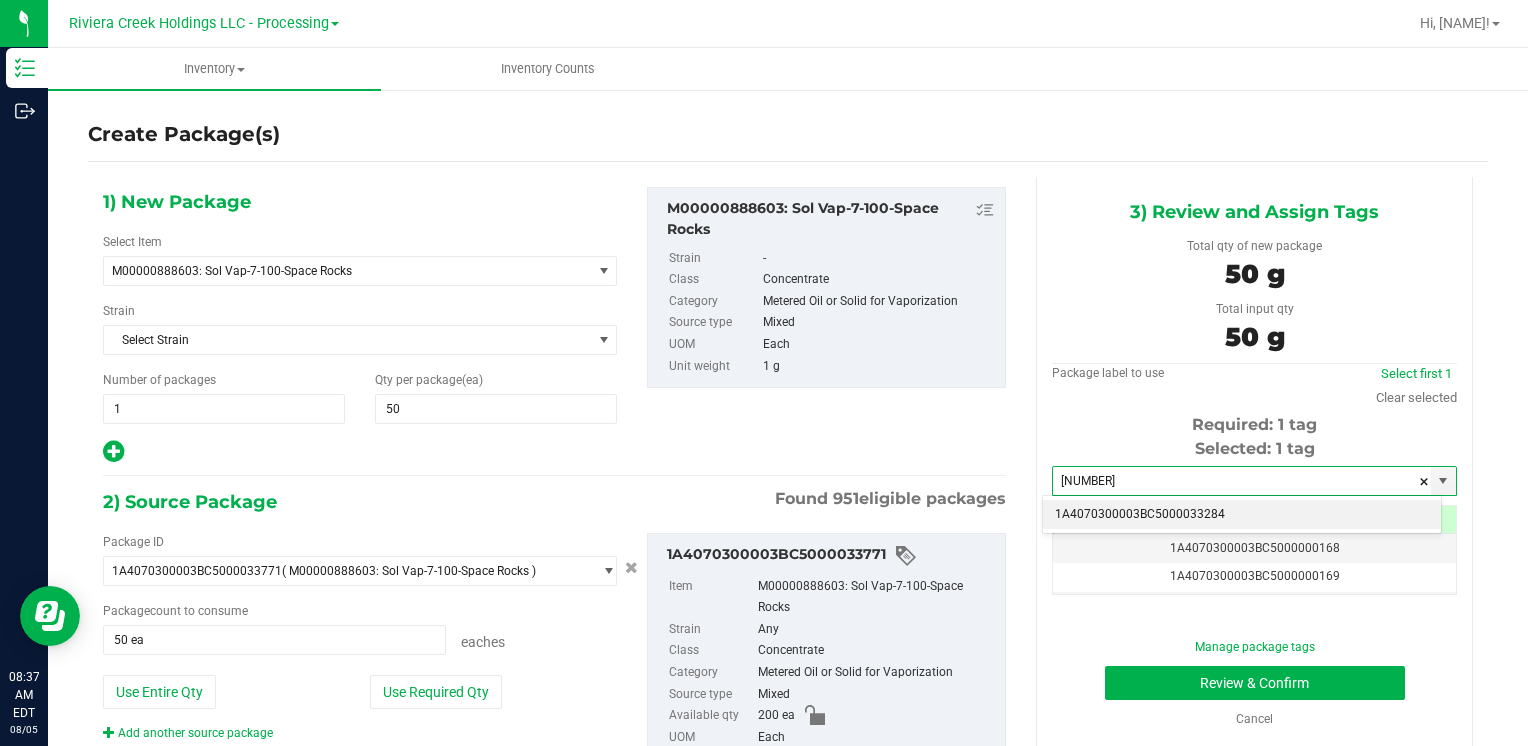 click on "1A4070300003BC5000033284" at bounding box center (1242, 515) 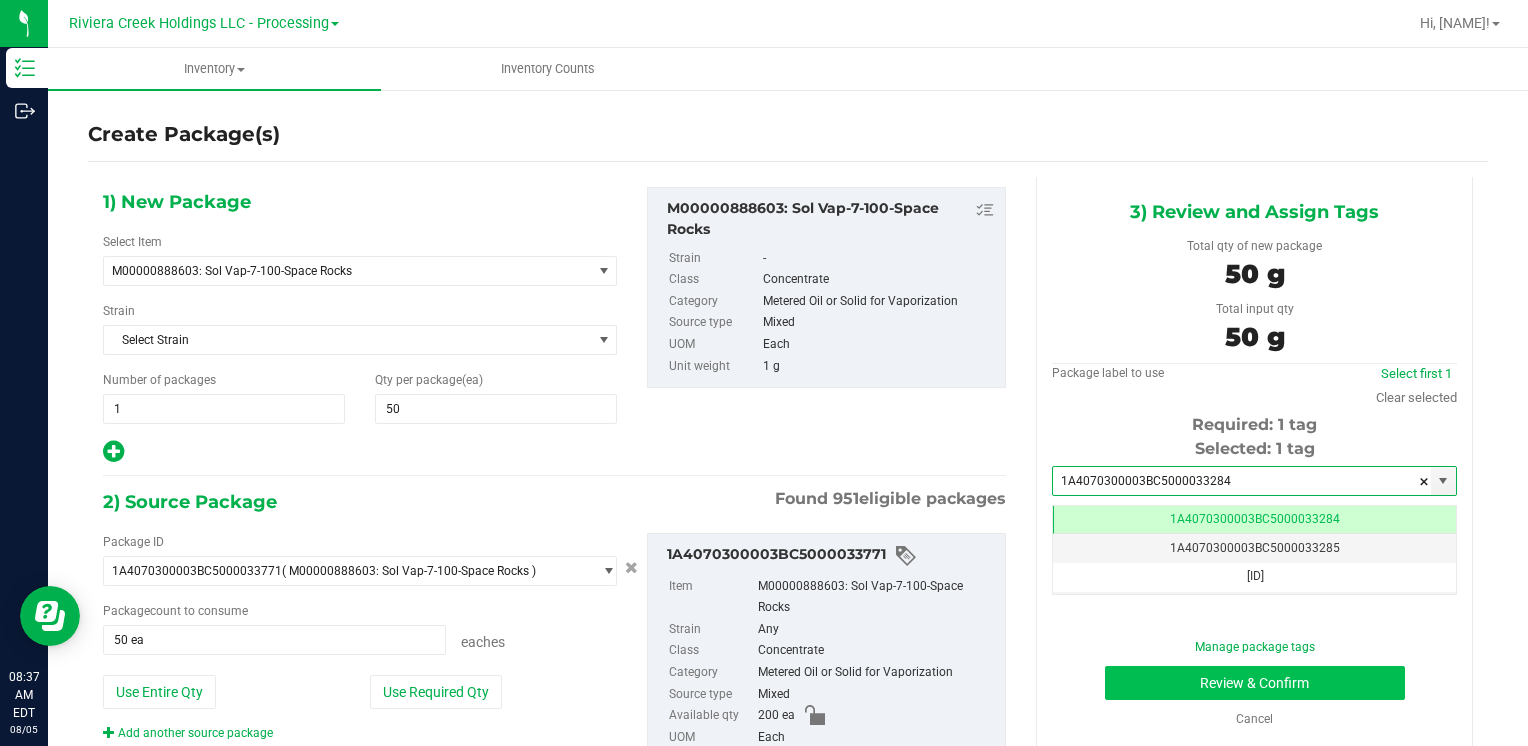 type on "1A4070300003BC5000033284" 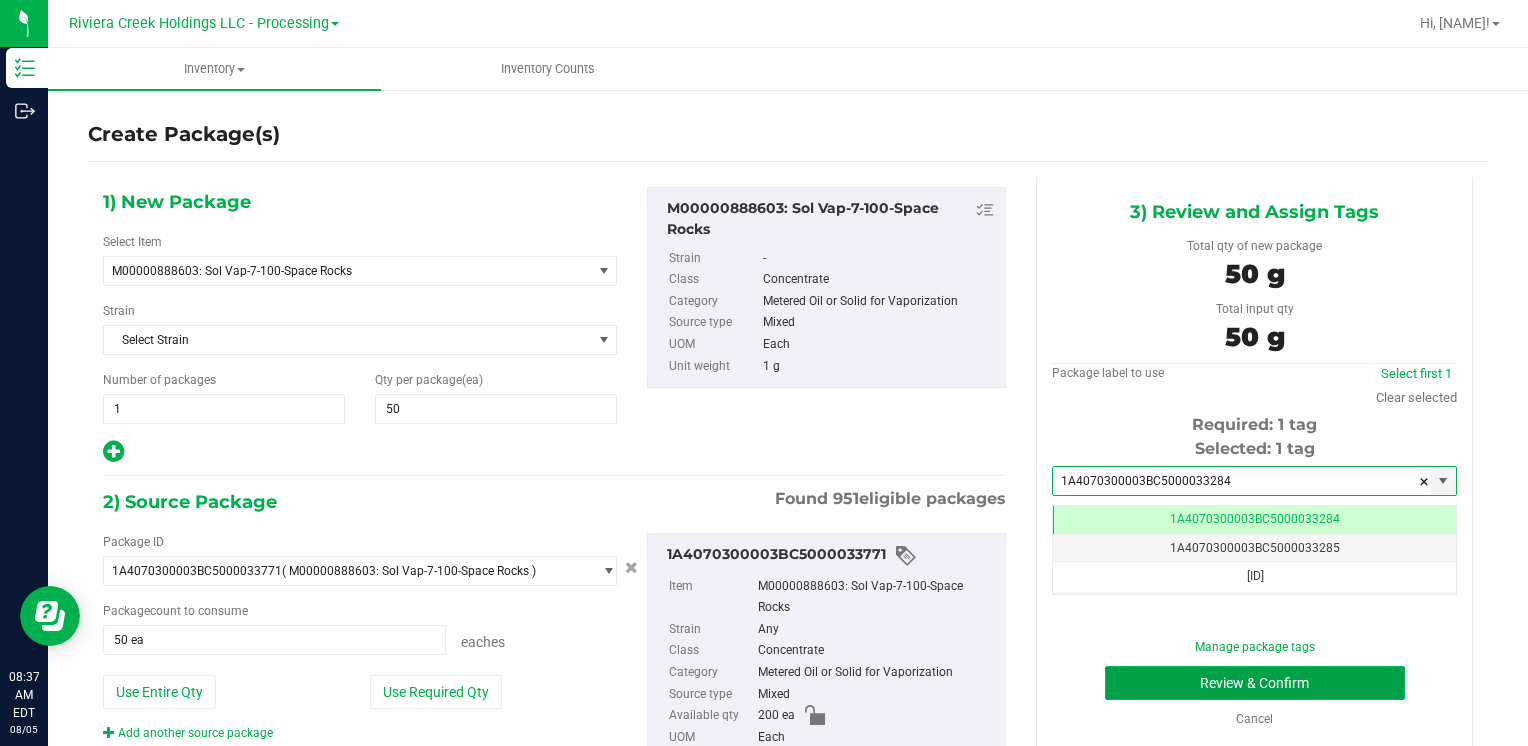 click on "Review & Confirm" at bounding box center (1255, 683) 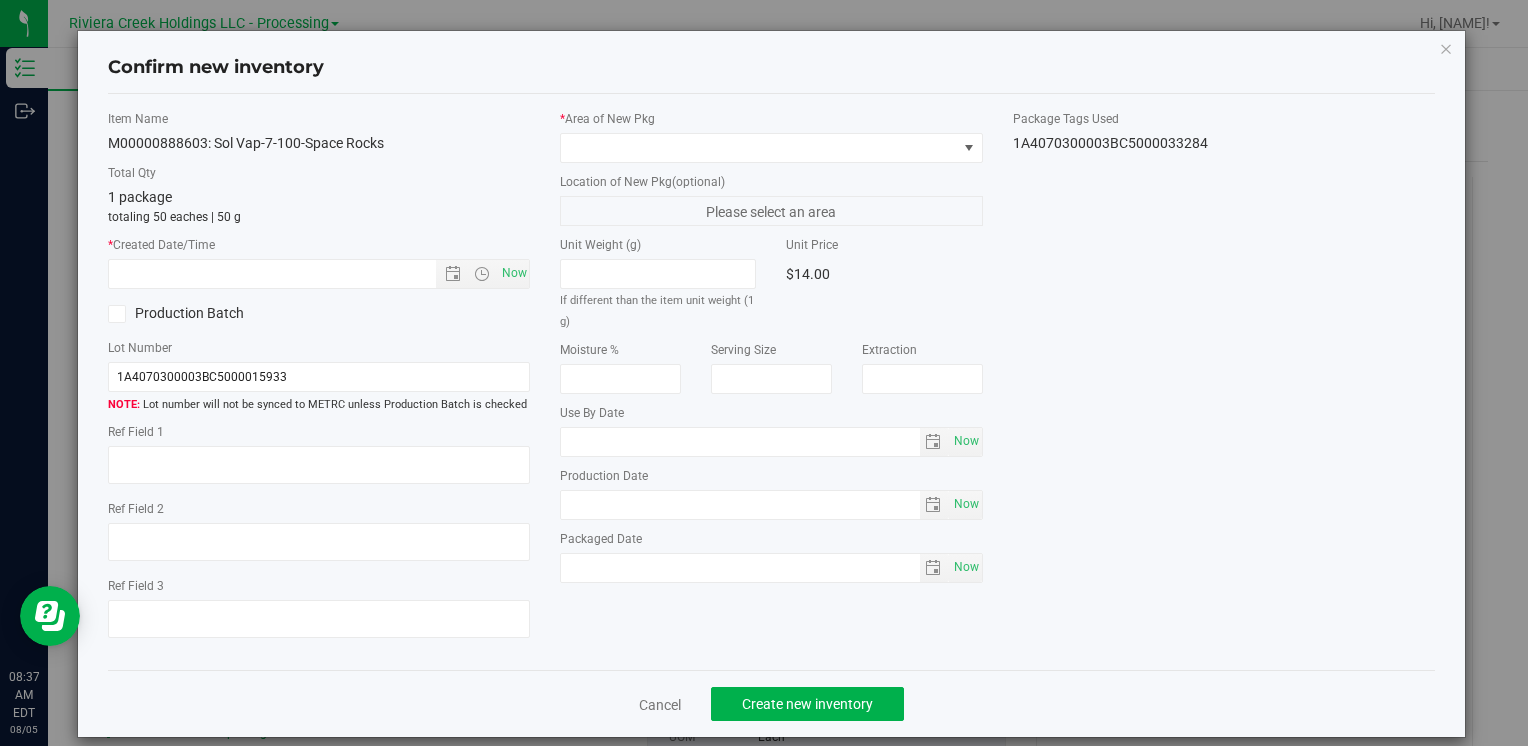 type on "2026-07-26" 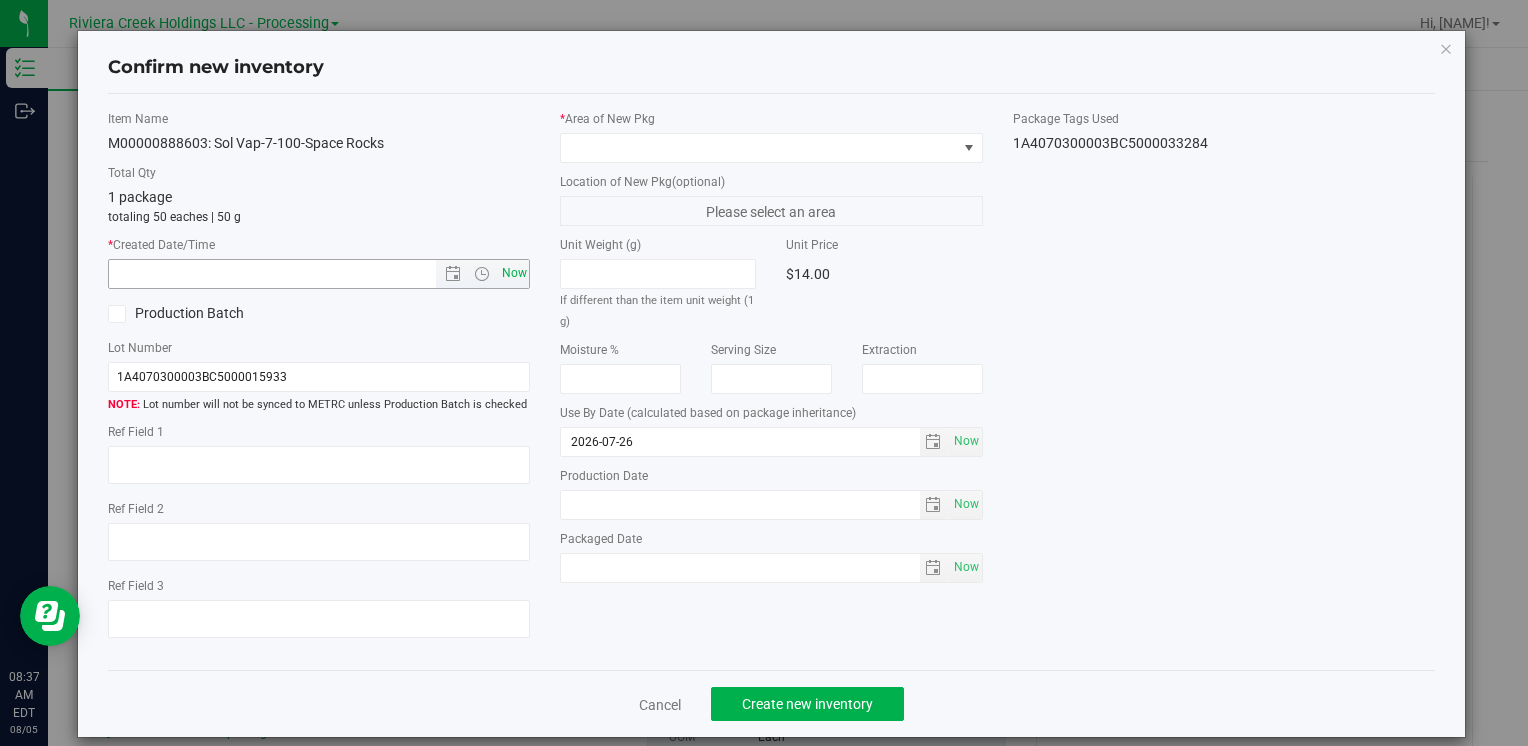 click on "Now" at bounding box center [514, 273] 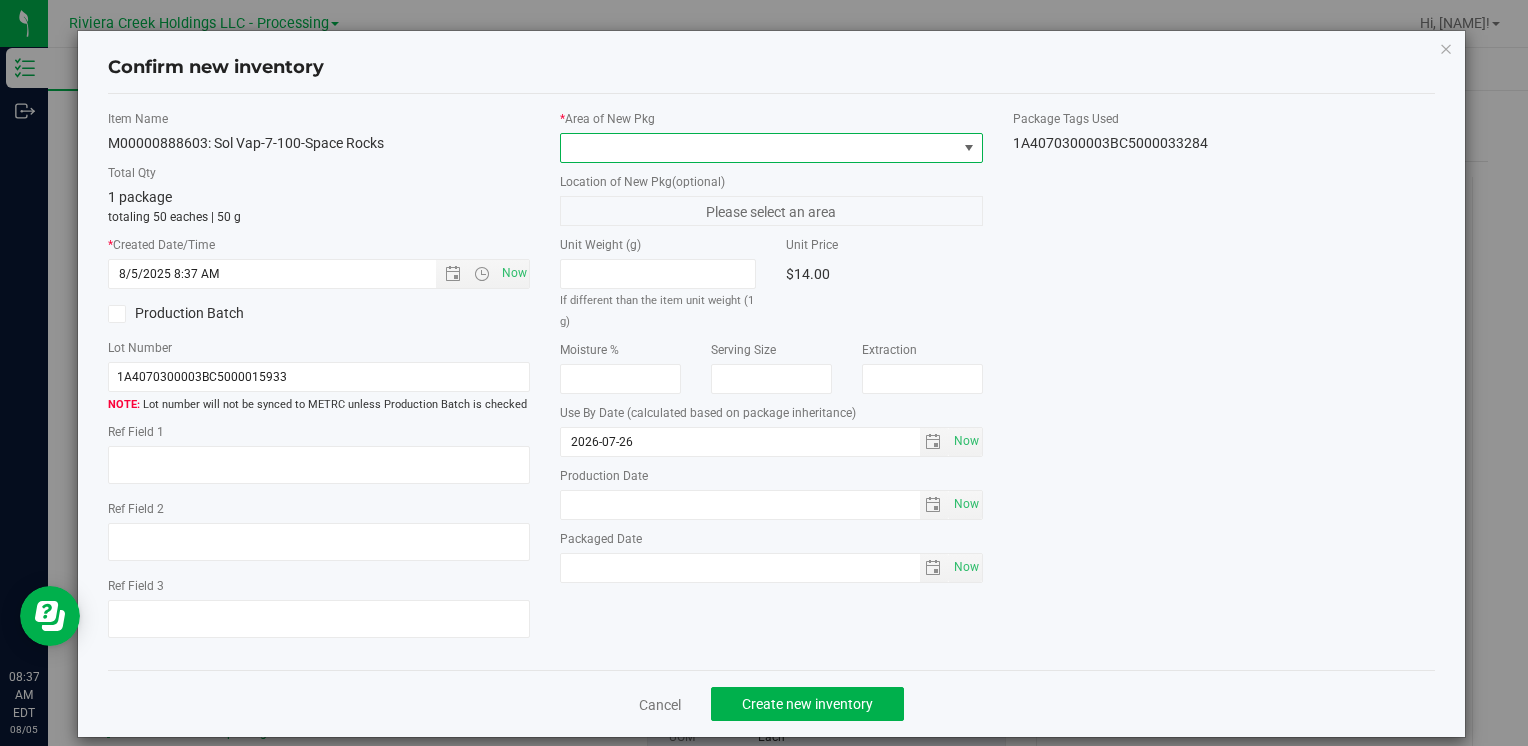 click at bounding box center [758, 148] 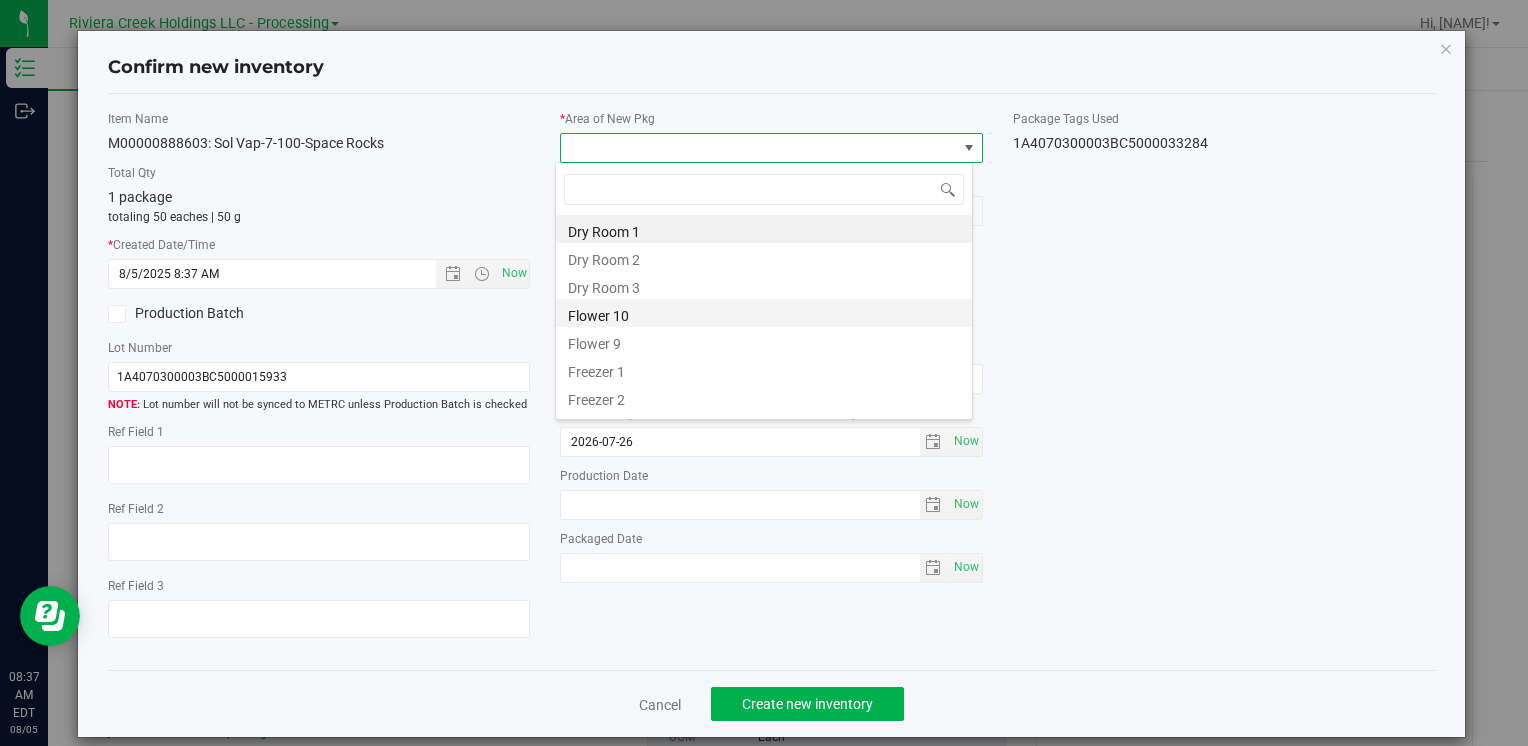 click on "Flower 10" at bounding box center (764, 313) 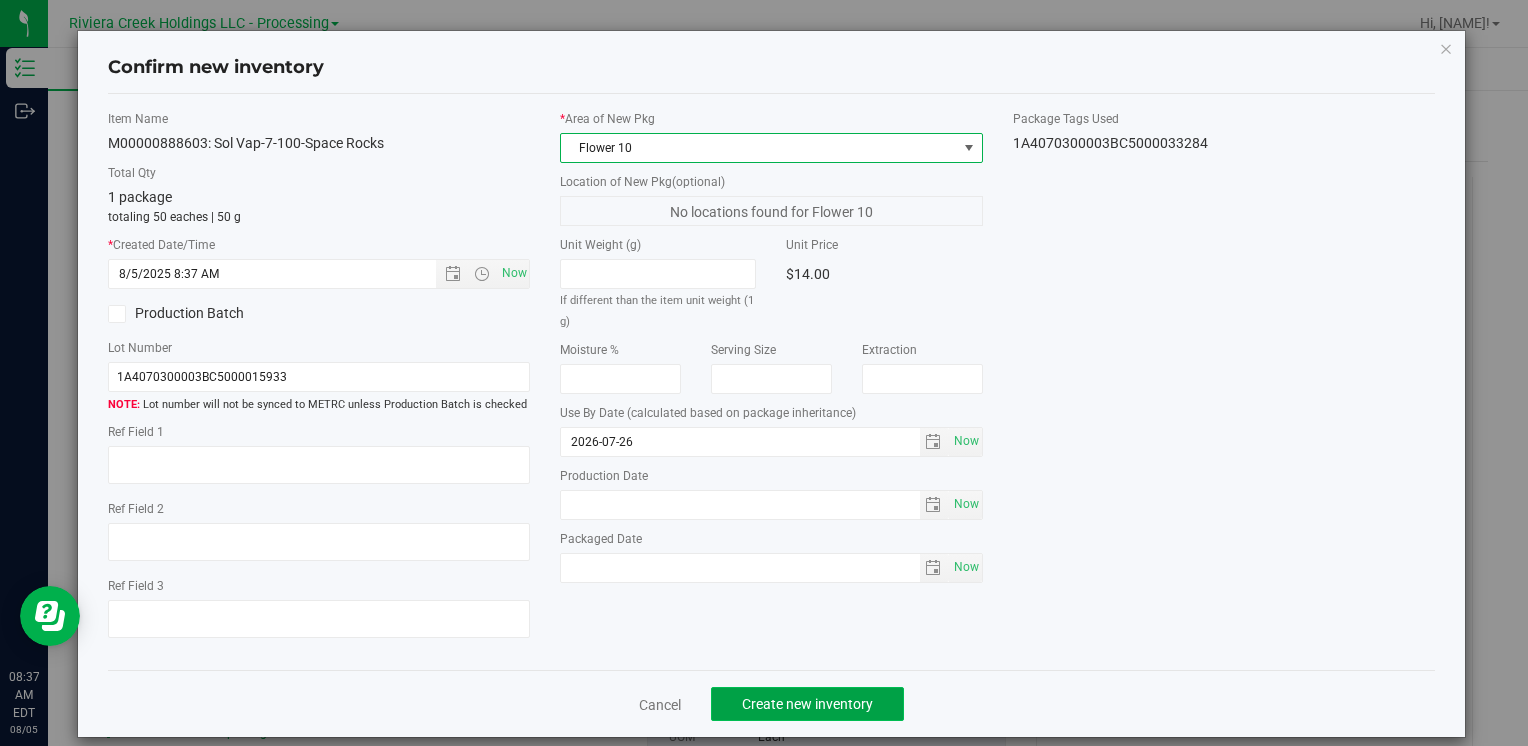 click on "Create new inventory" 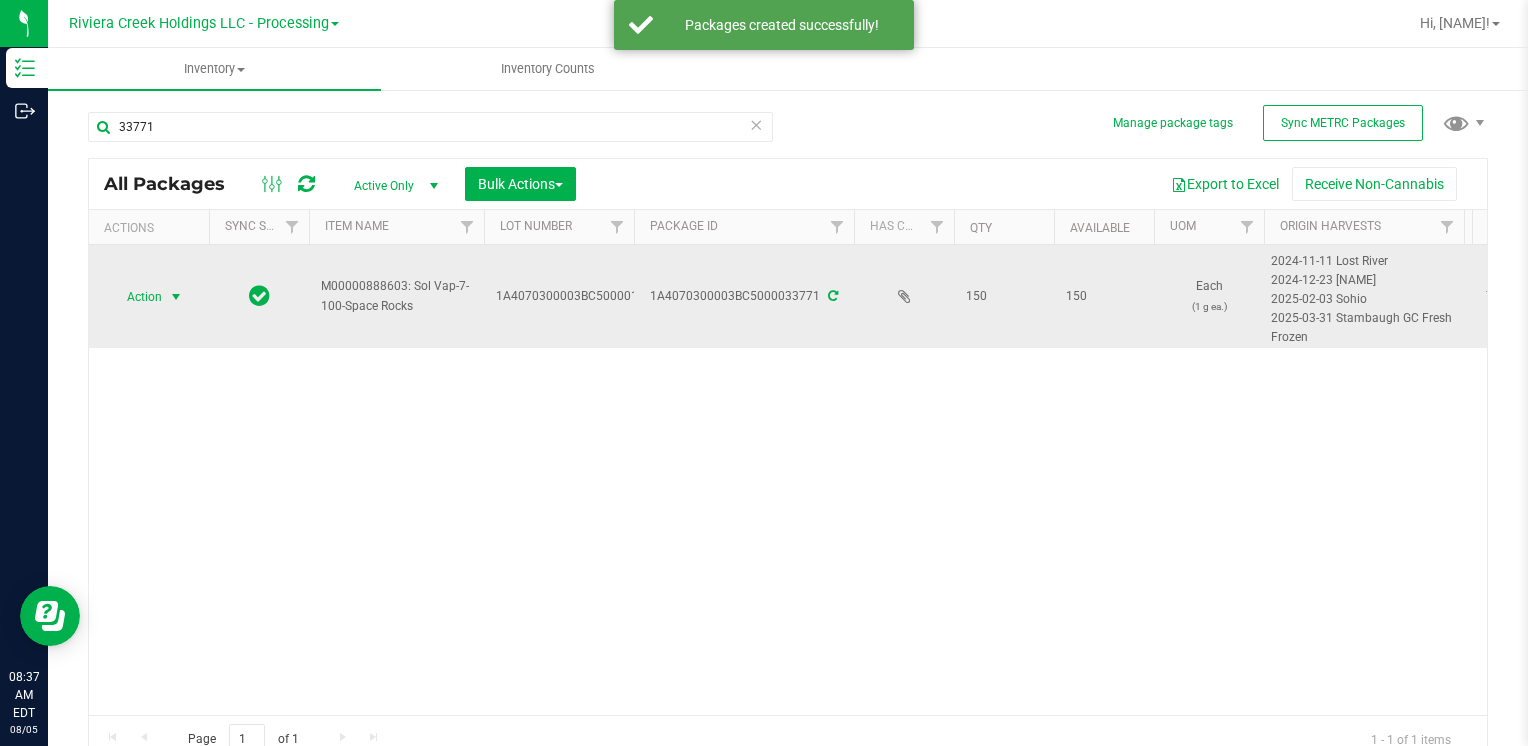 click on "Action" at bounding box center (136, 297) 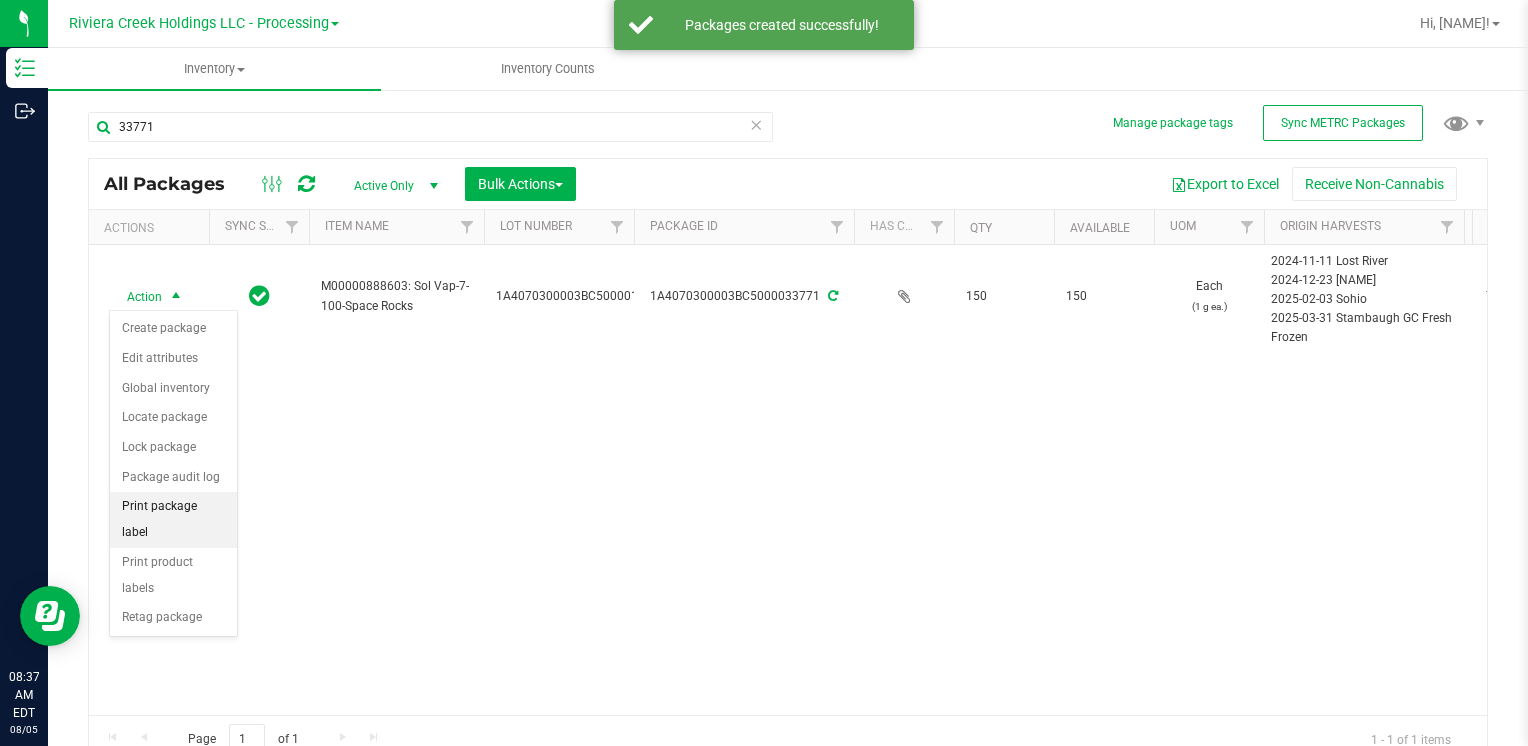 click on "Print package label" at bounding box center (173, 519) 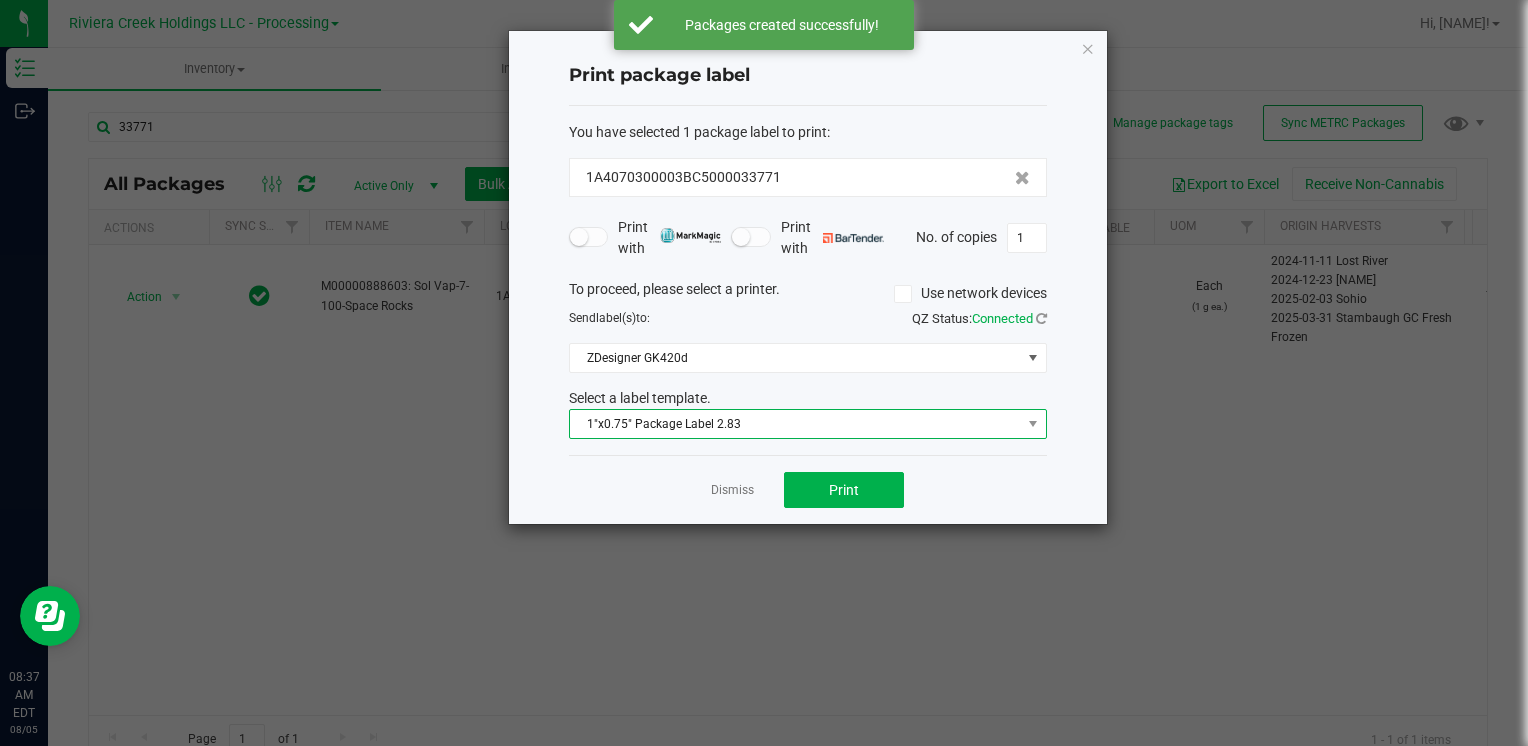 click on "1"x0.75" Package Label 2.83" at bounding box center [795, 424] 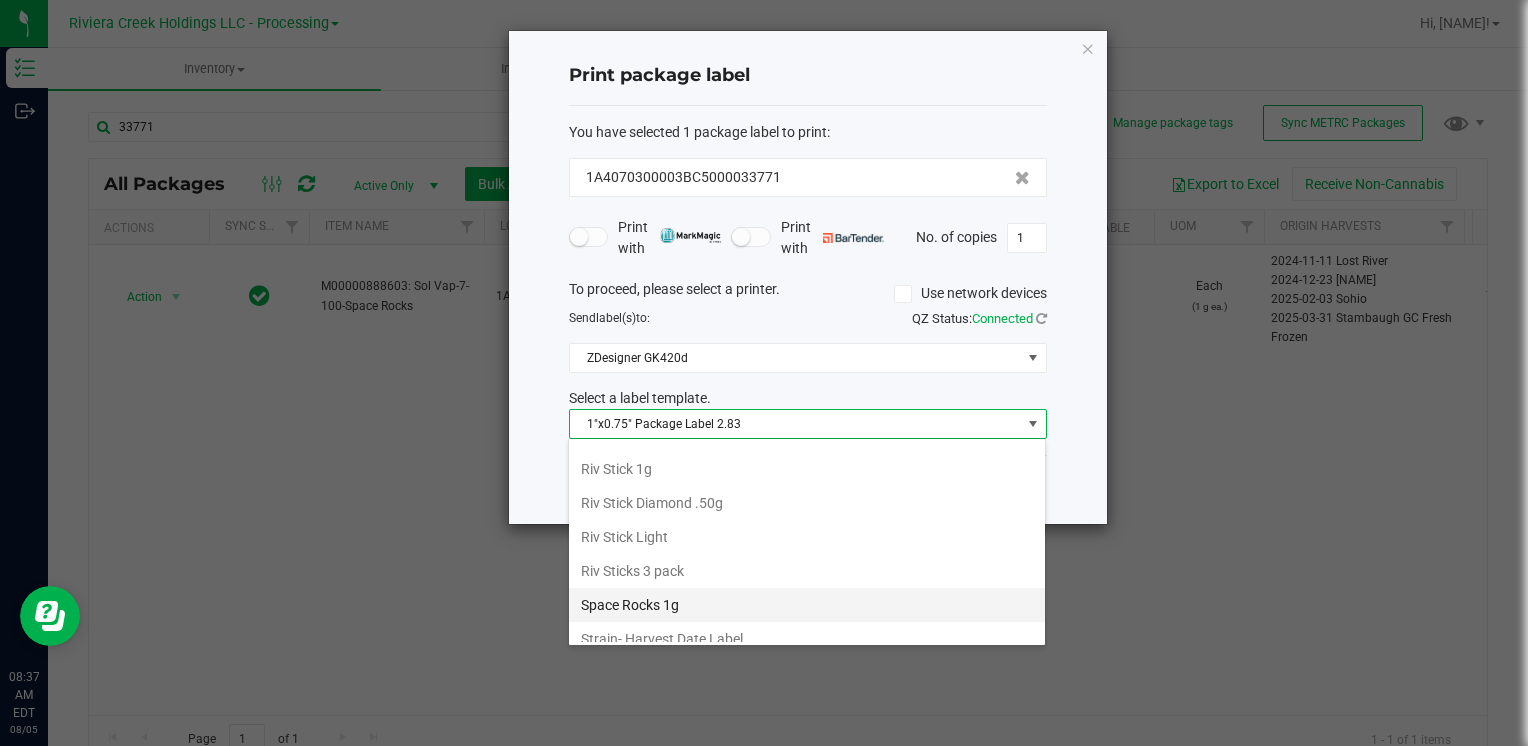click on "Space Rocks 1g" at bounding box center [807, 605] 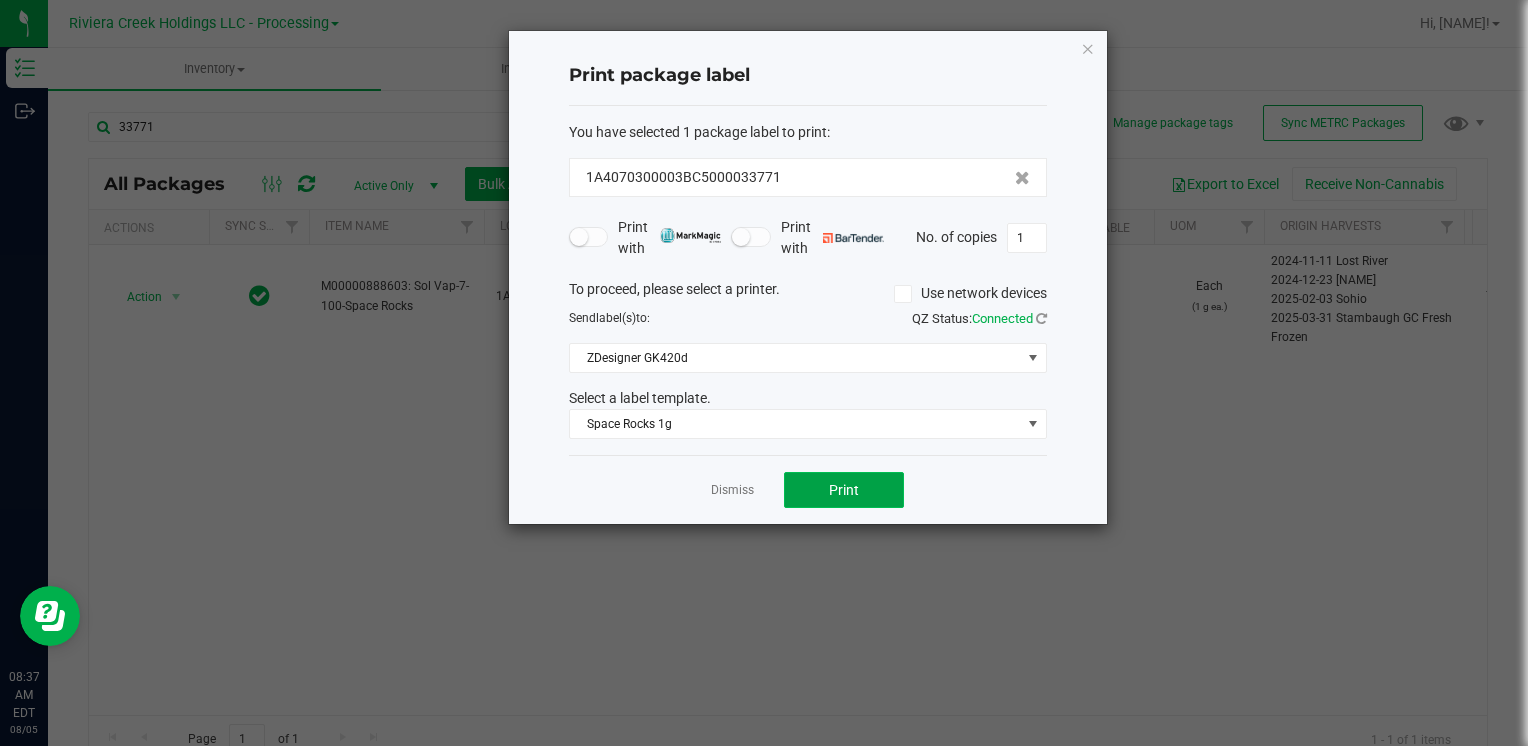 click on "Print" 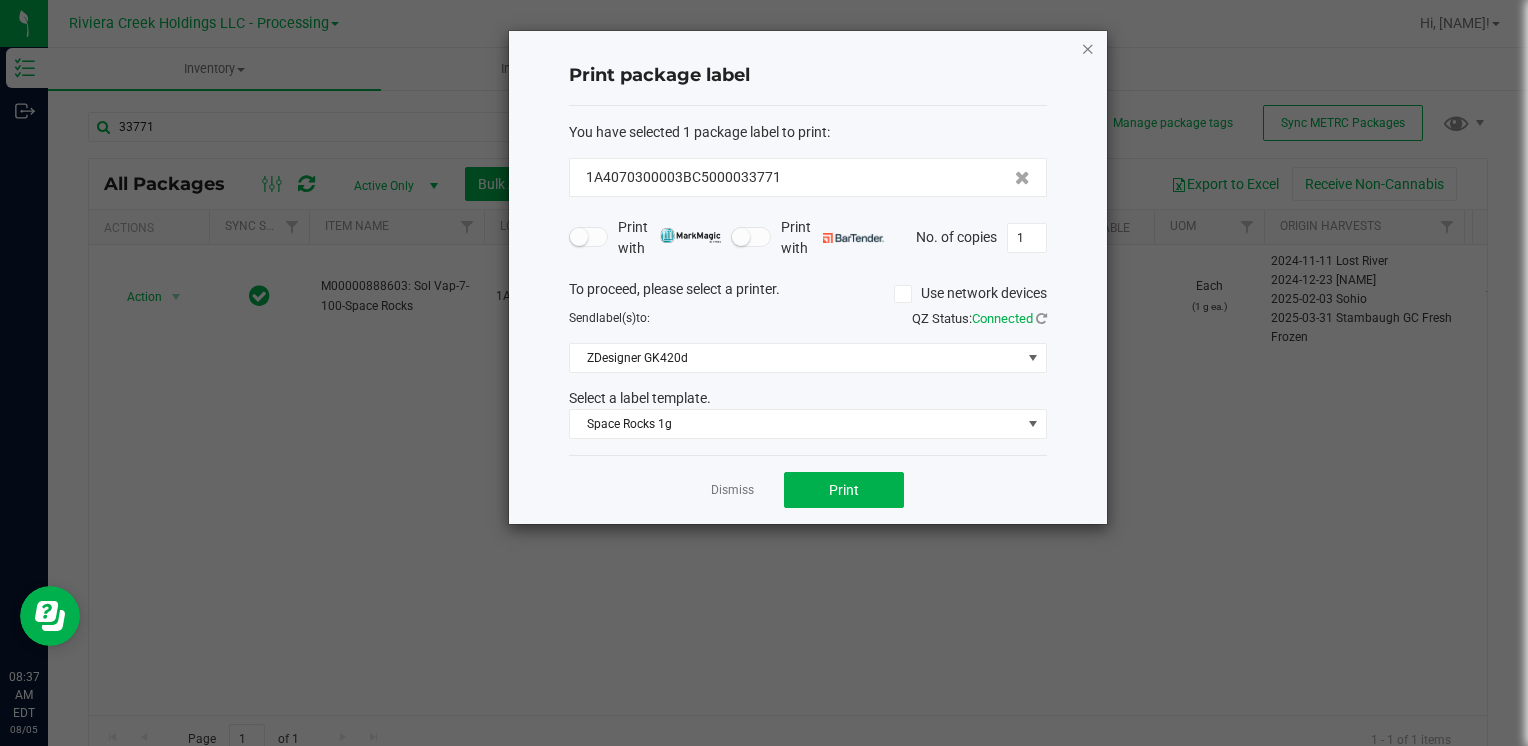 click 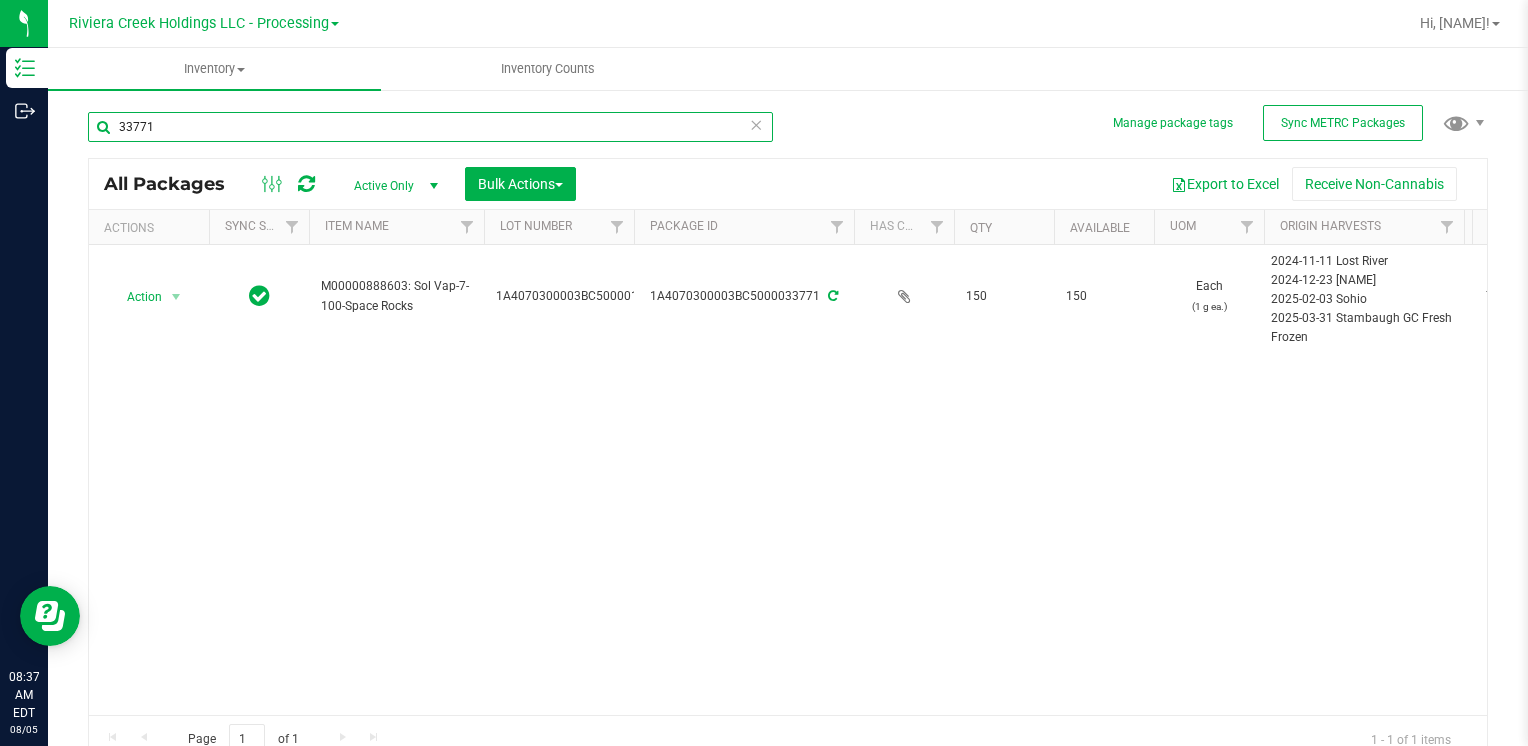click on "33771" at bounding box center (430, 127) 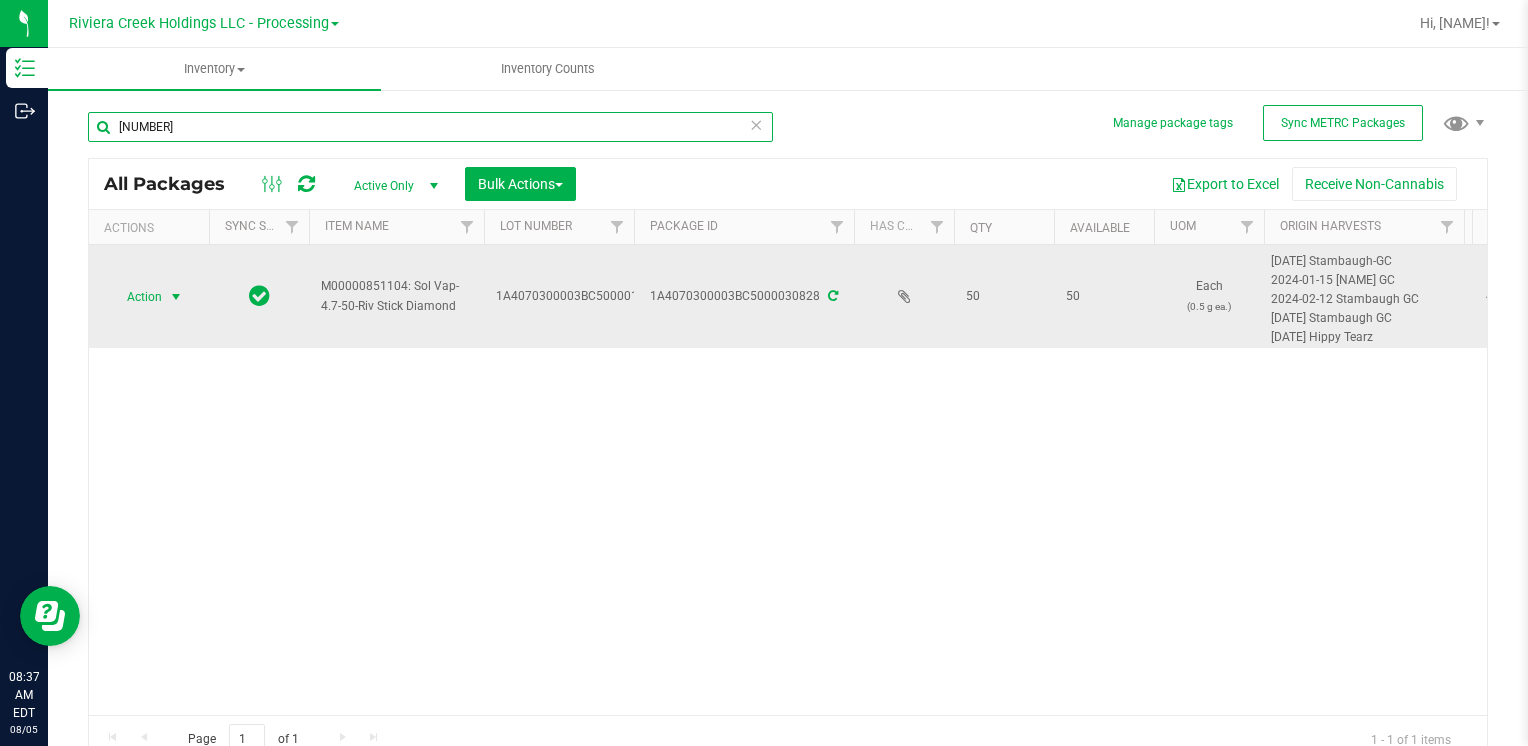 type on "30828" 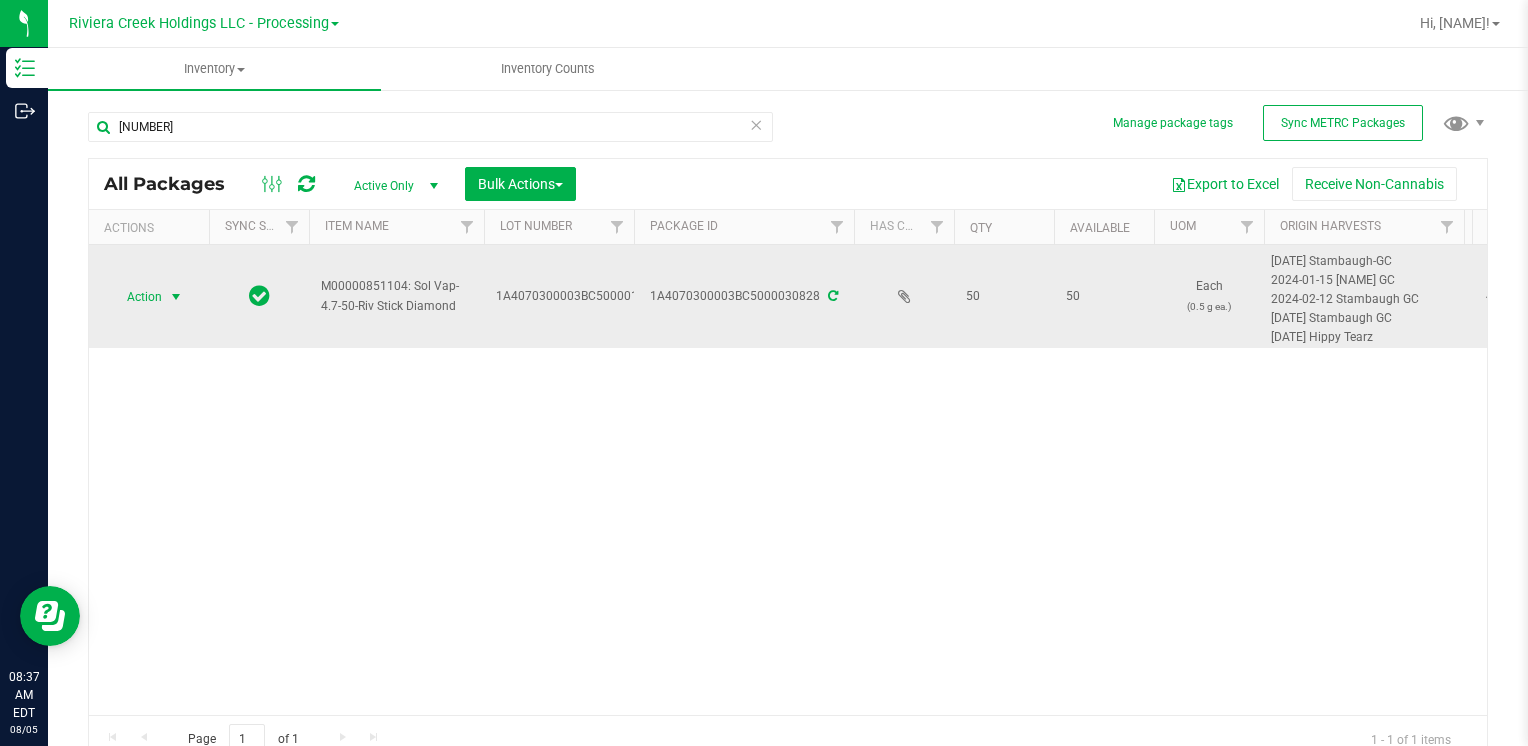 click on "Action" at bounding box center [136, 297] 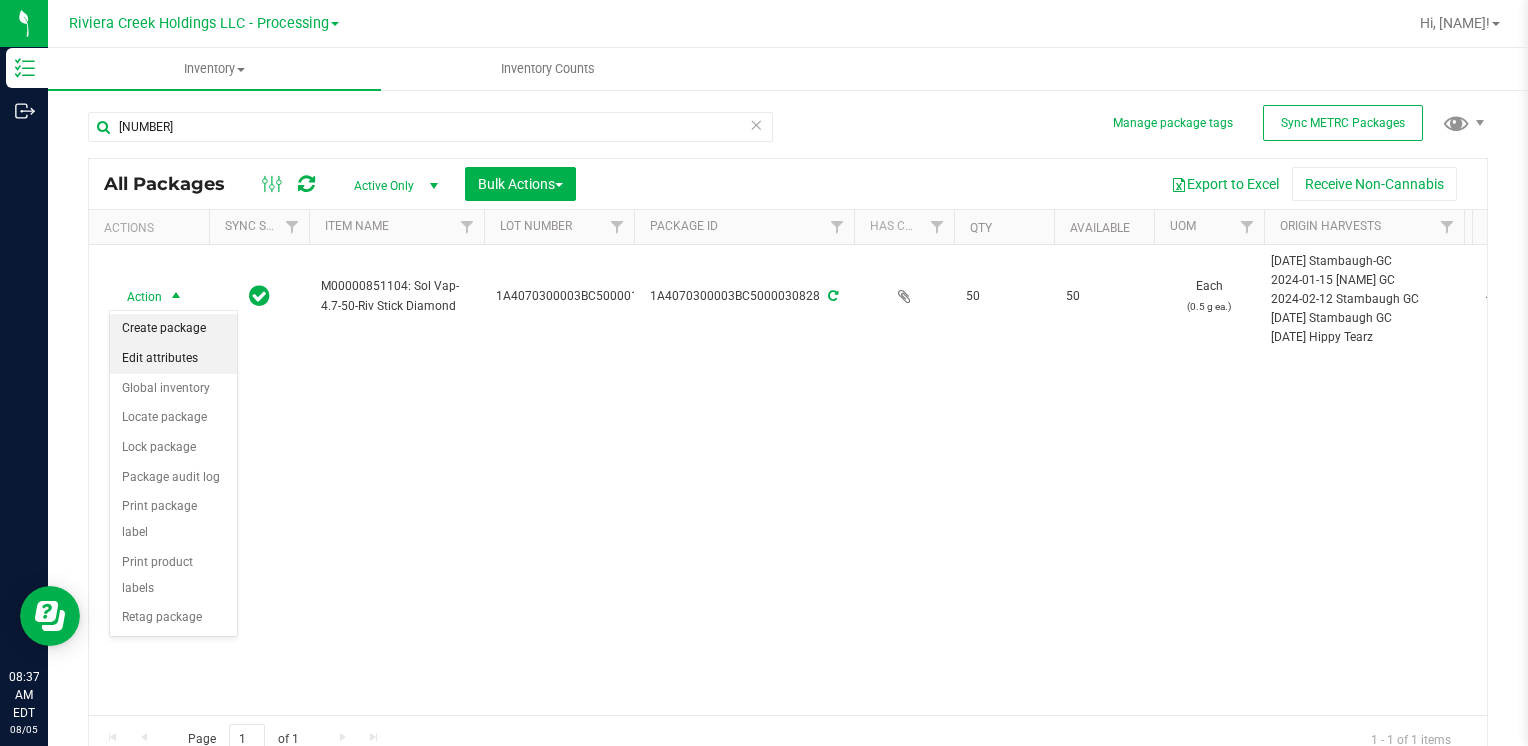 click on "Create package" at bounding box center (173, 329) 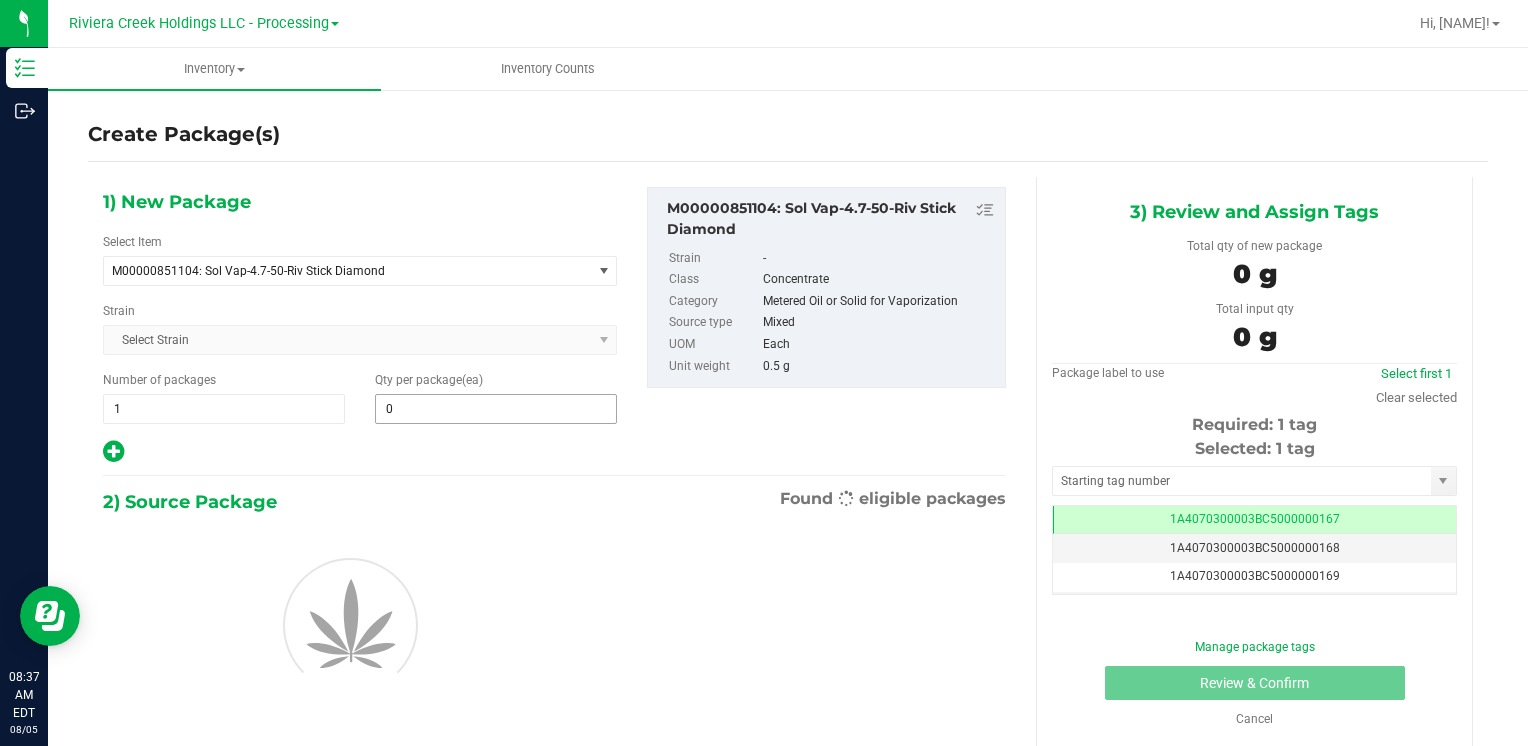 type 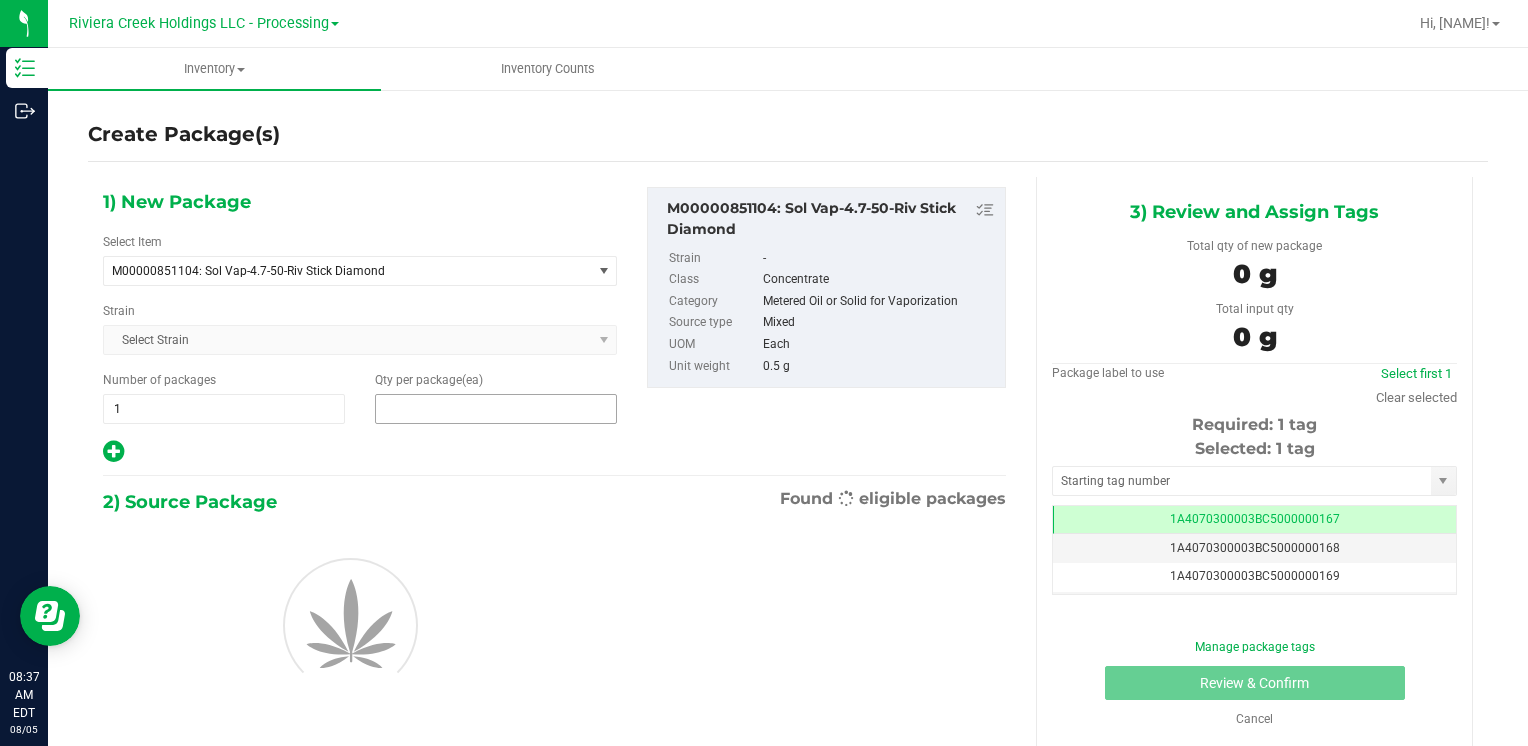 click at bounding box center (496, 409) 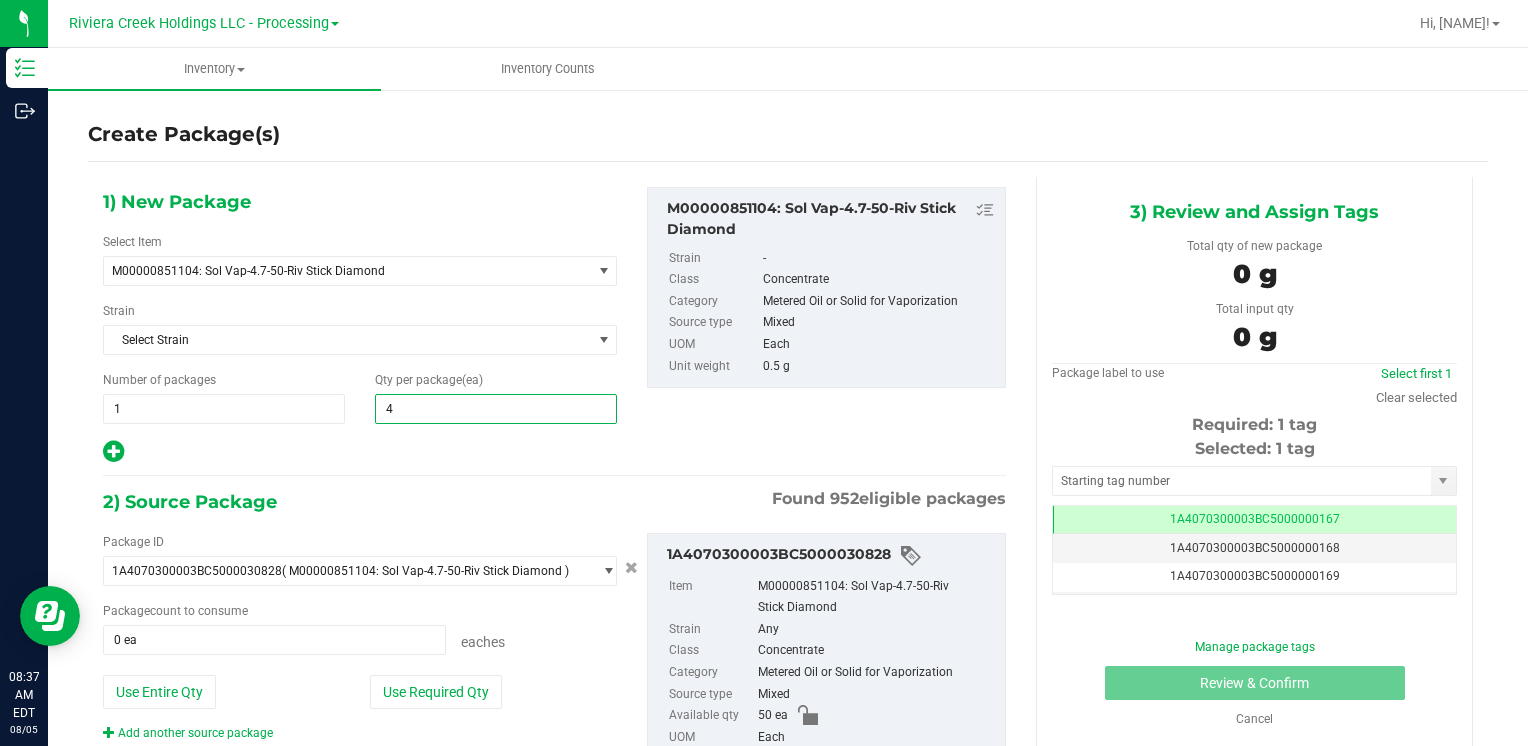 type on "40" 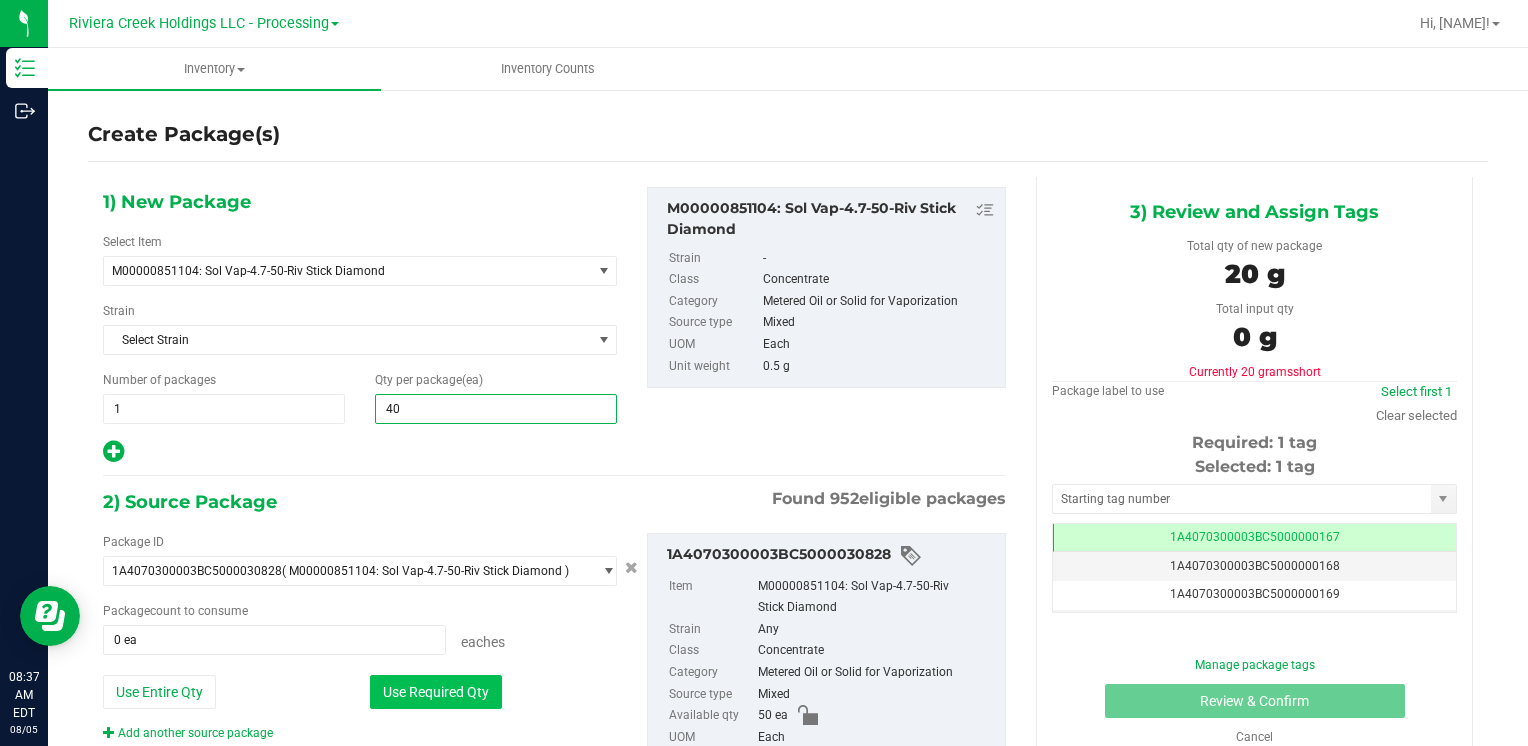 type on "40" 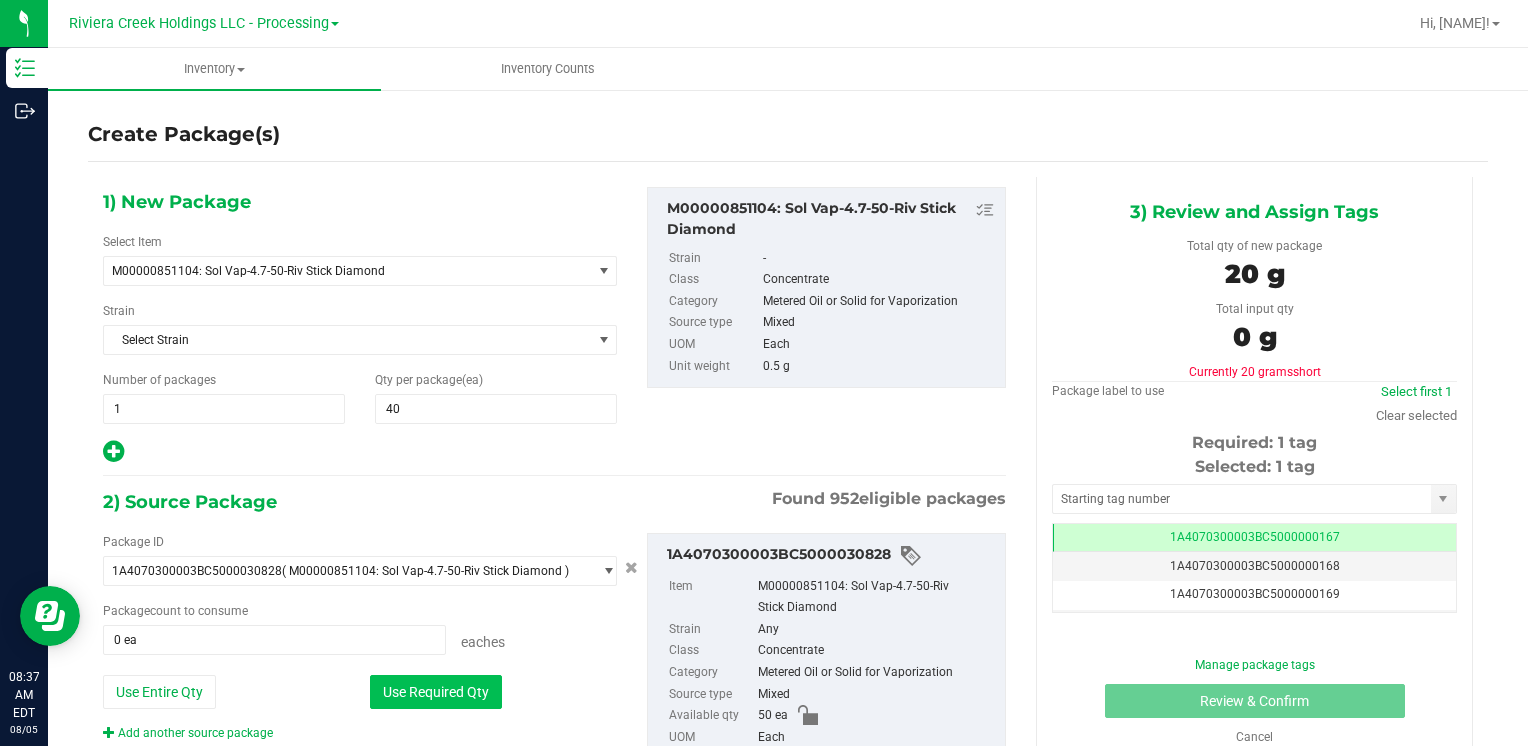 click on "Use Required Qty" at bounding box center (436, 692) 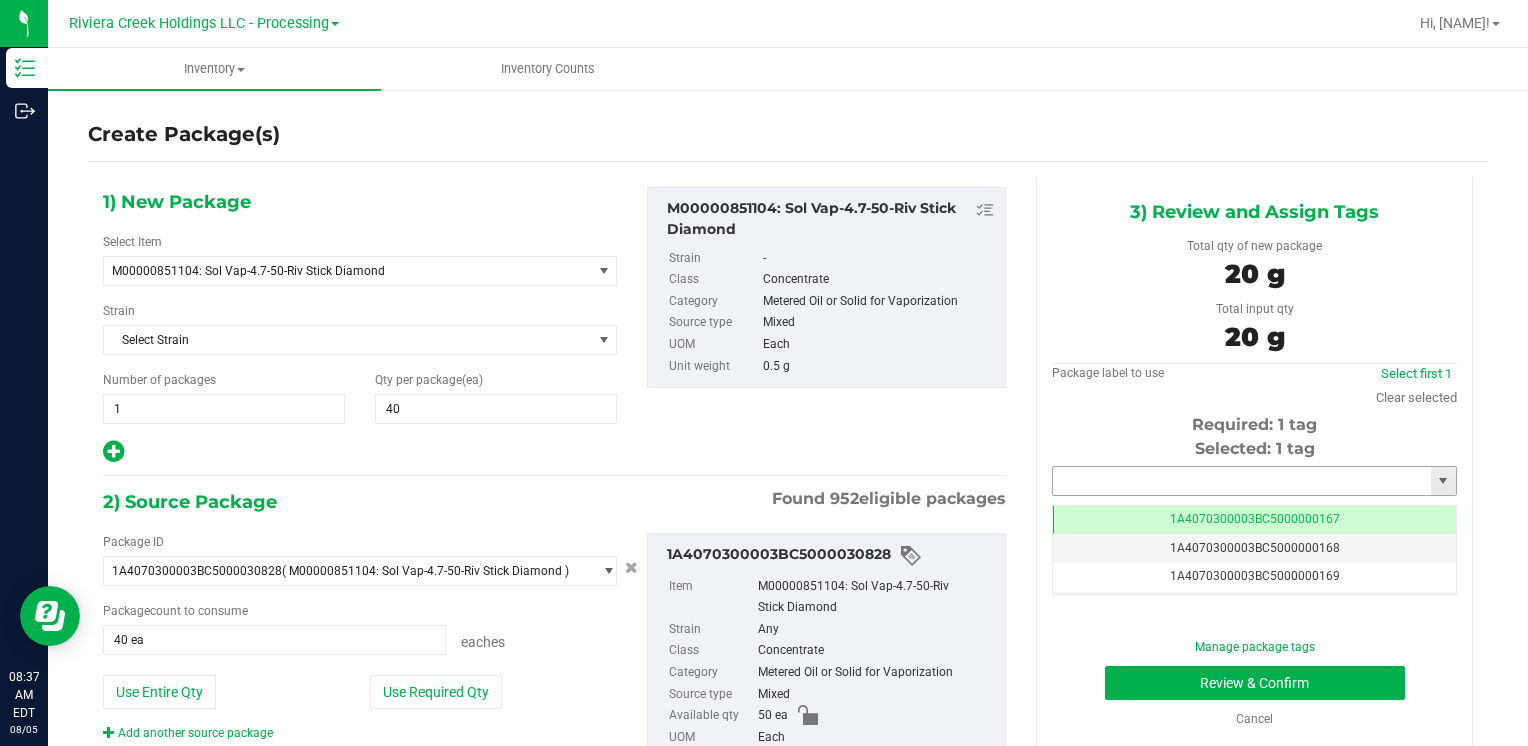 click at bounding box center (1242, 481) 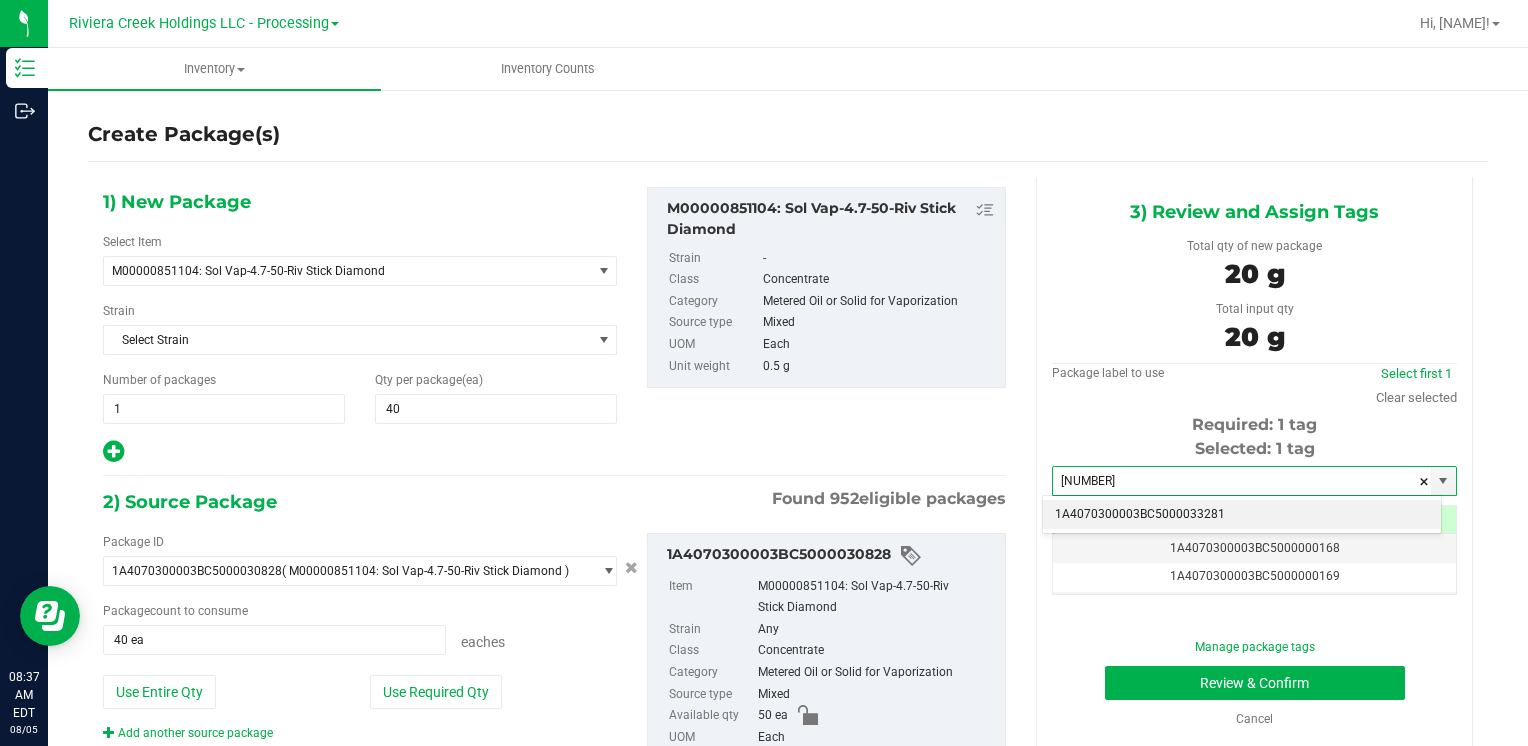 click on "1A4070300003BC5000033281" at bounding box center [1242, 515] 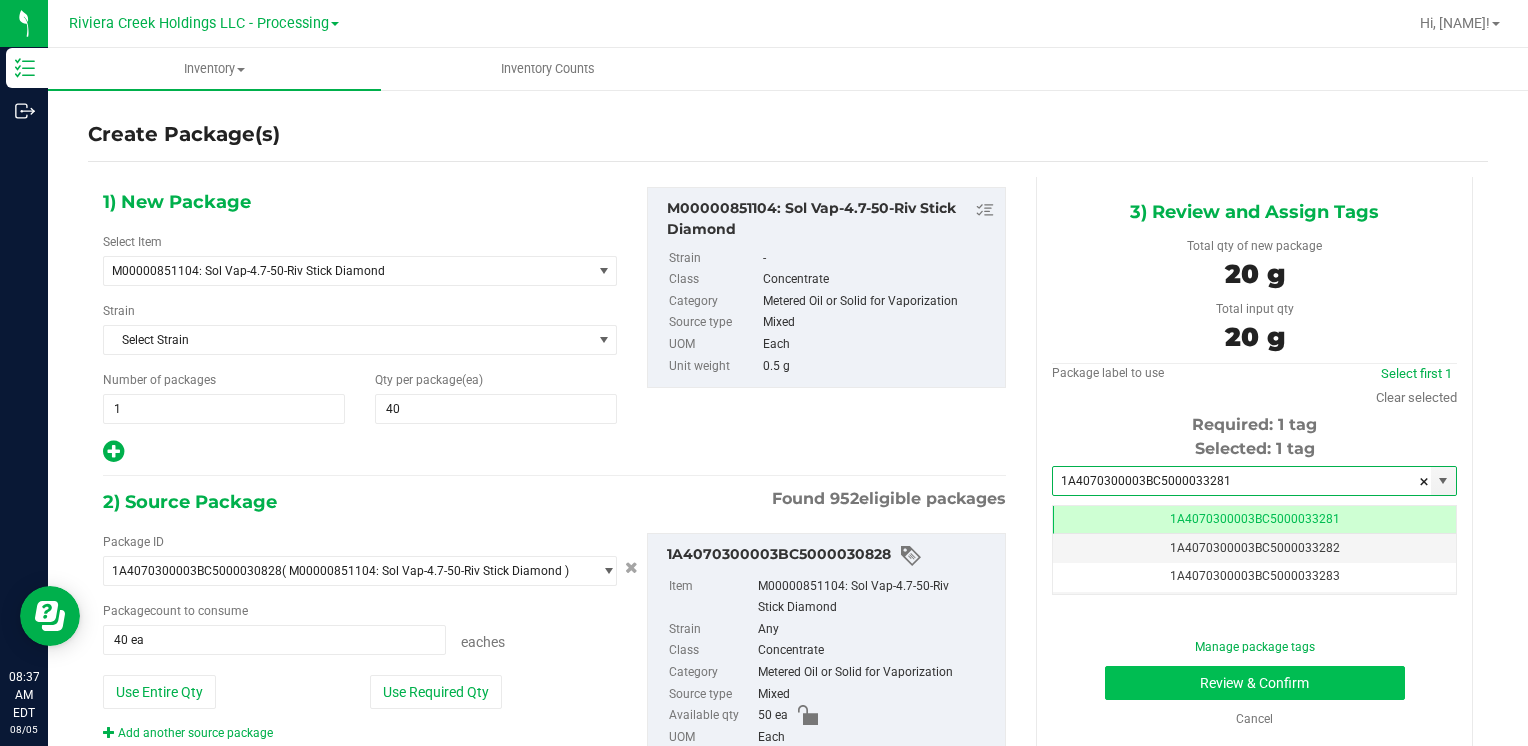 type on "1A4070300003BC5000033281" 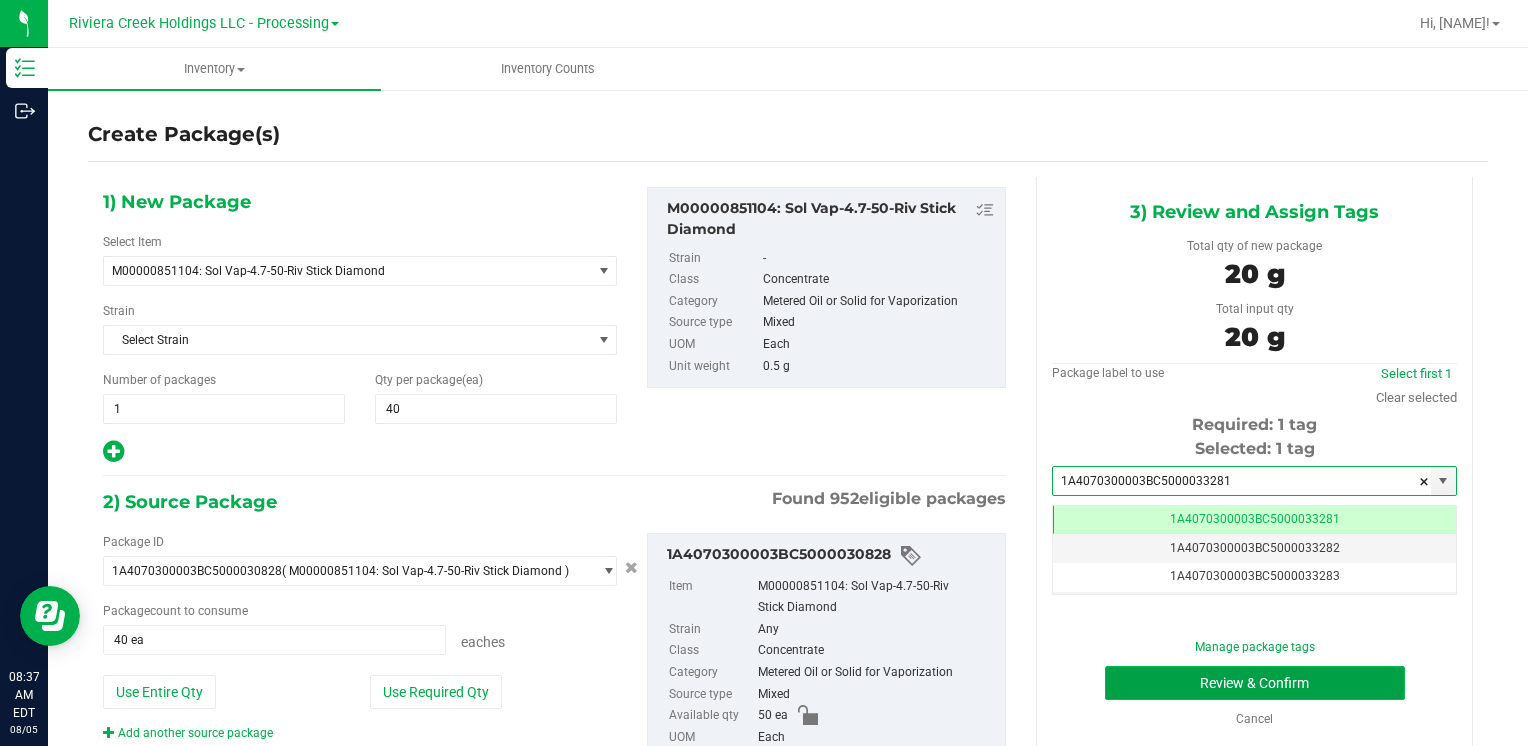 click on "Review & Confirm" at bounding box center (1255, 683) 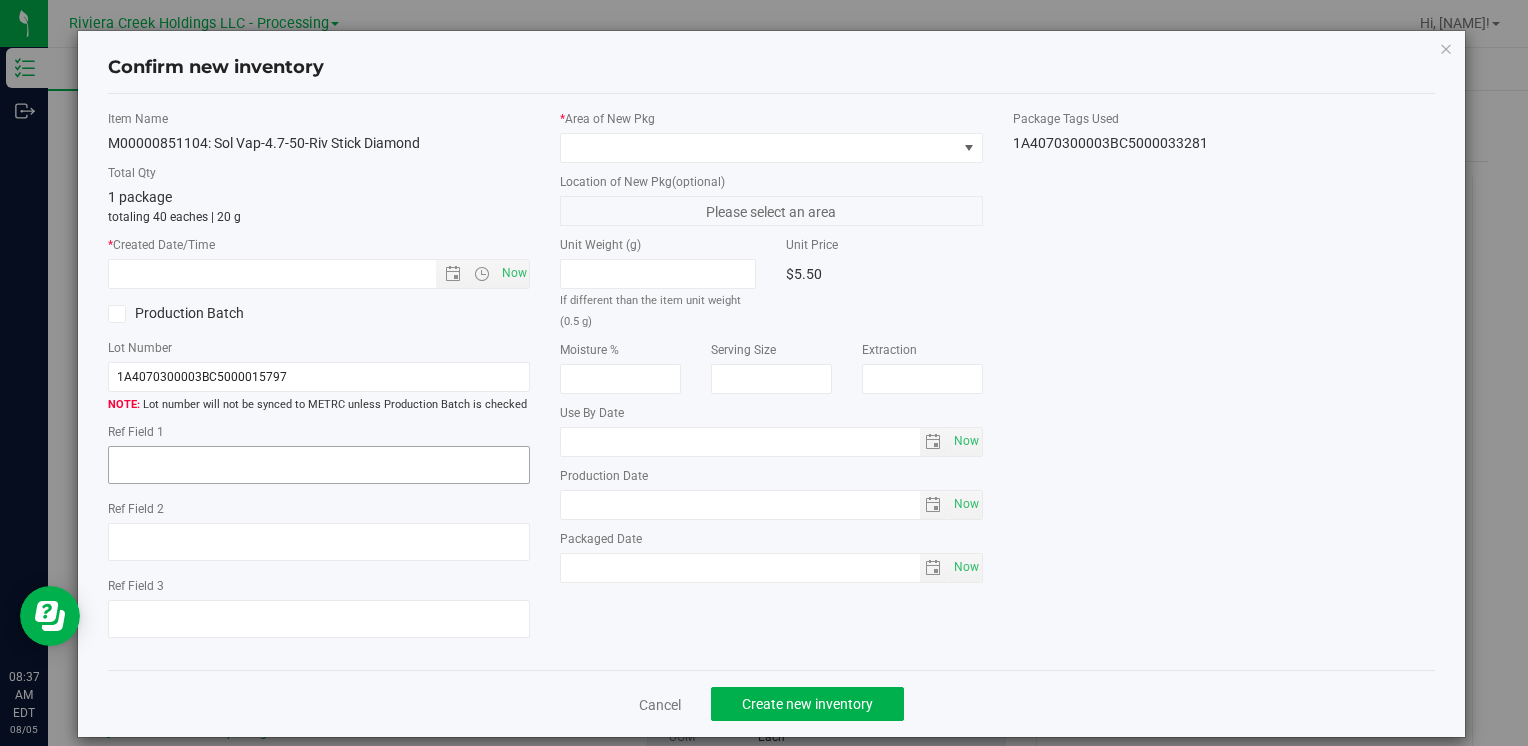 type on "2026-06-08" 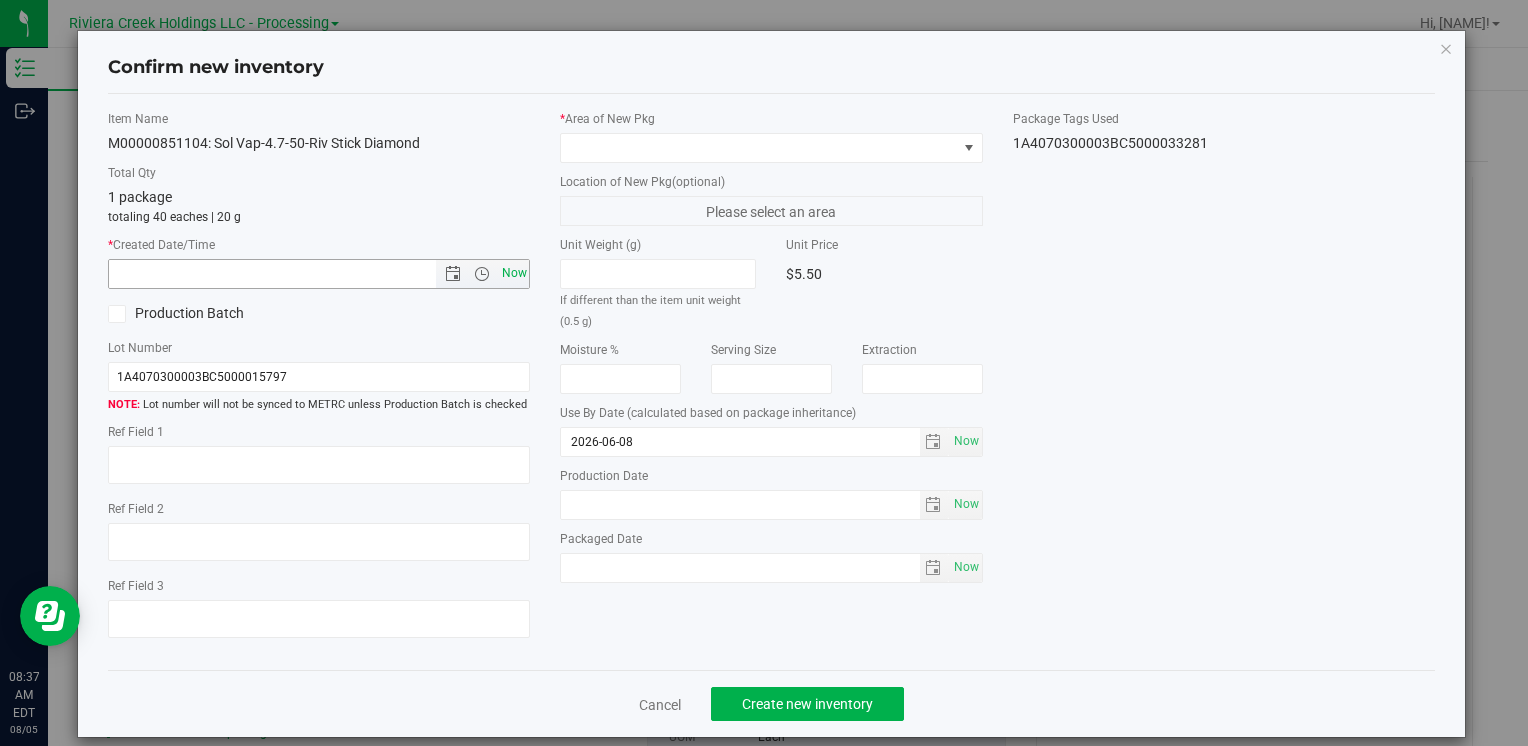 click on "Now" at bounding box center [514, 273] 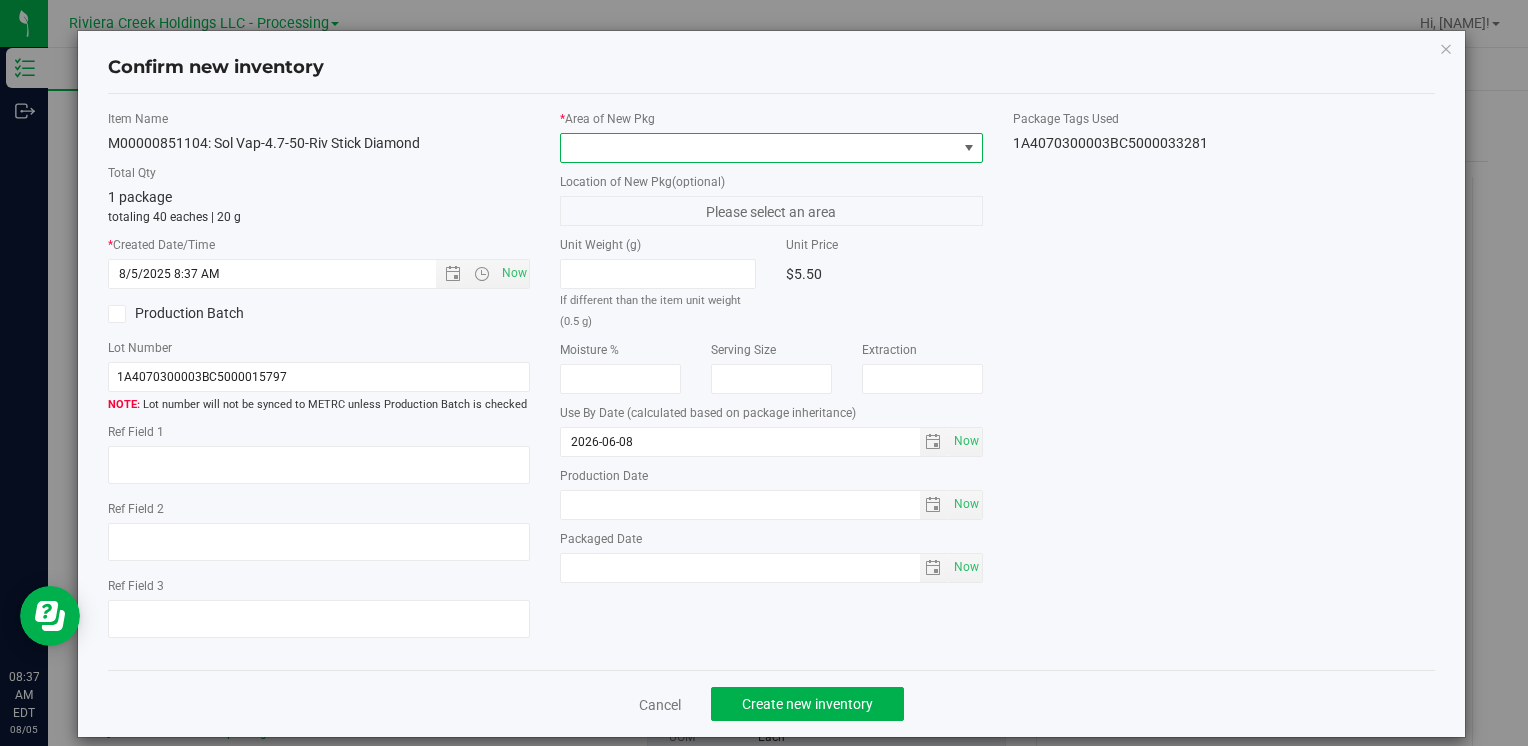 click at bounding box center (758, 148) 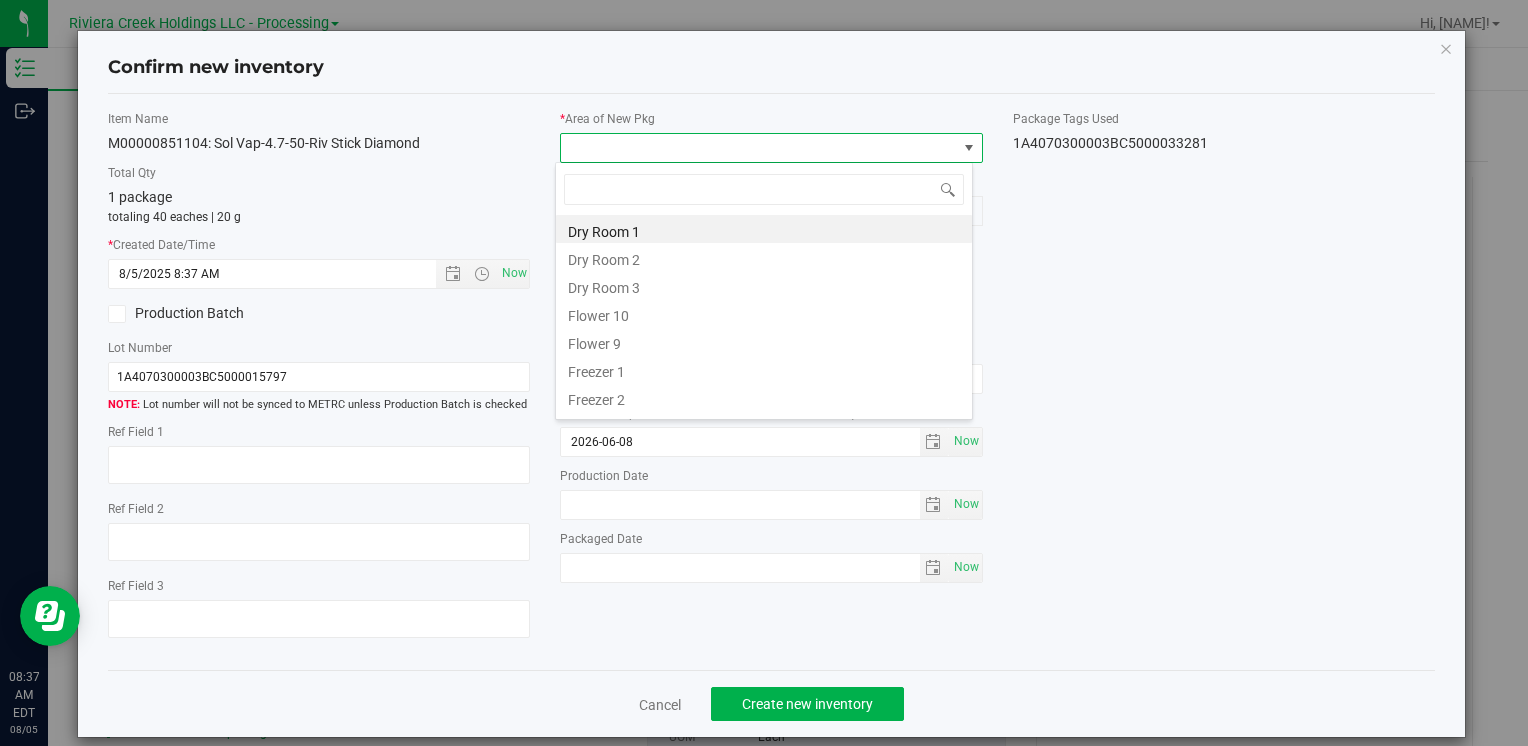 click on "Flower 10" at bounding box center [764, 313] 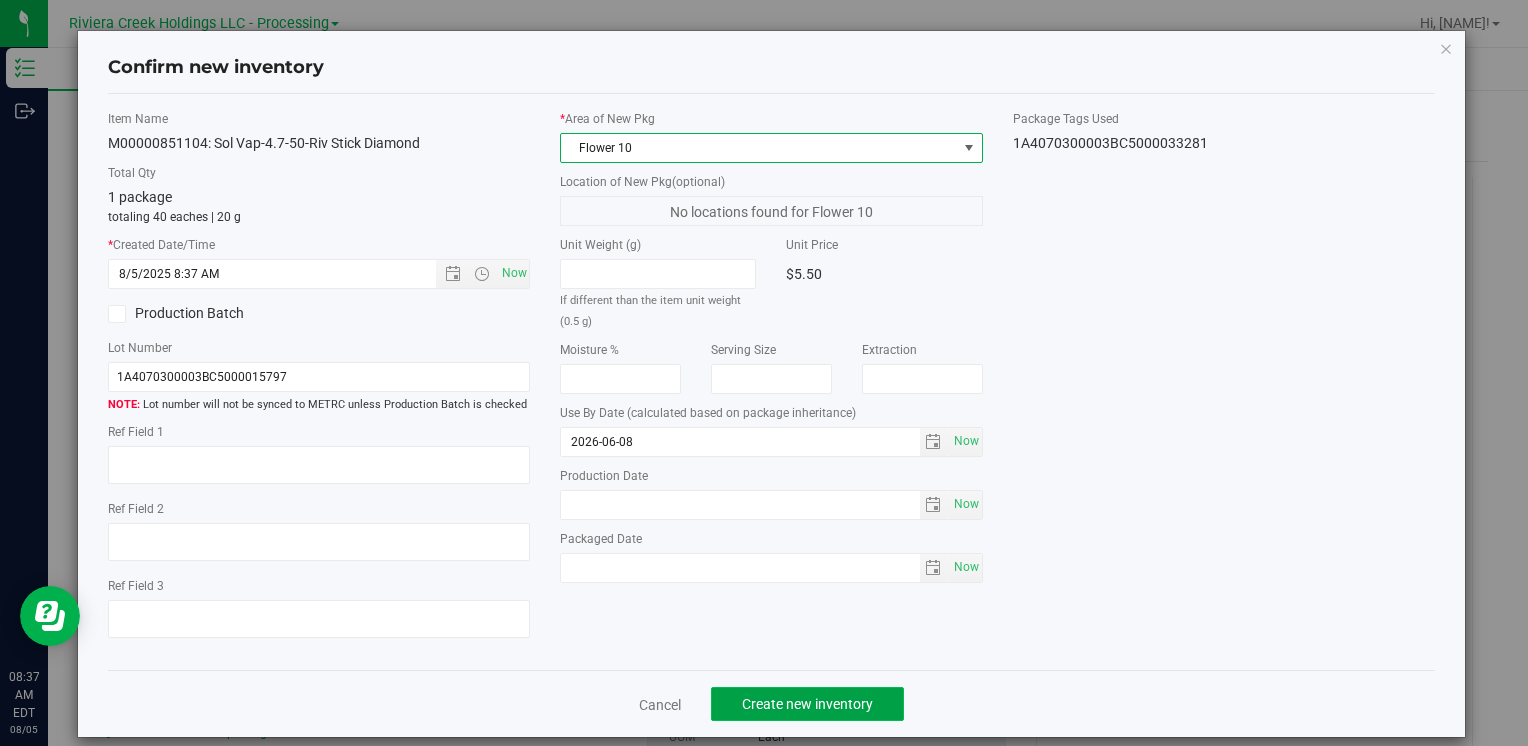 click on "Create new inventory" 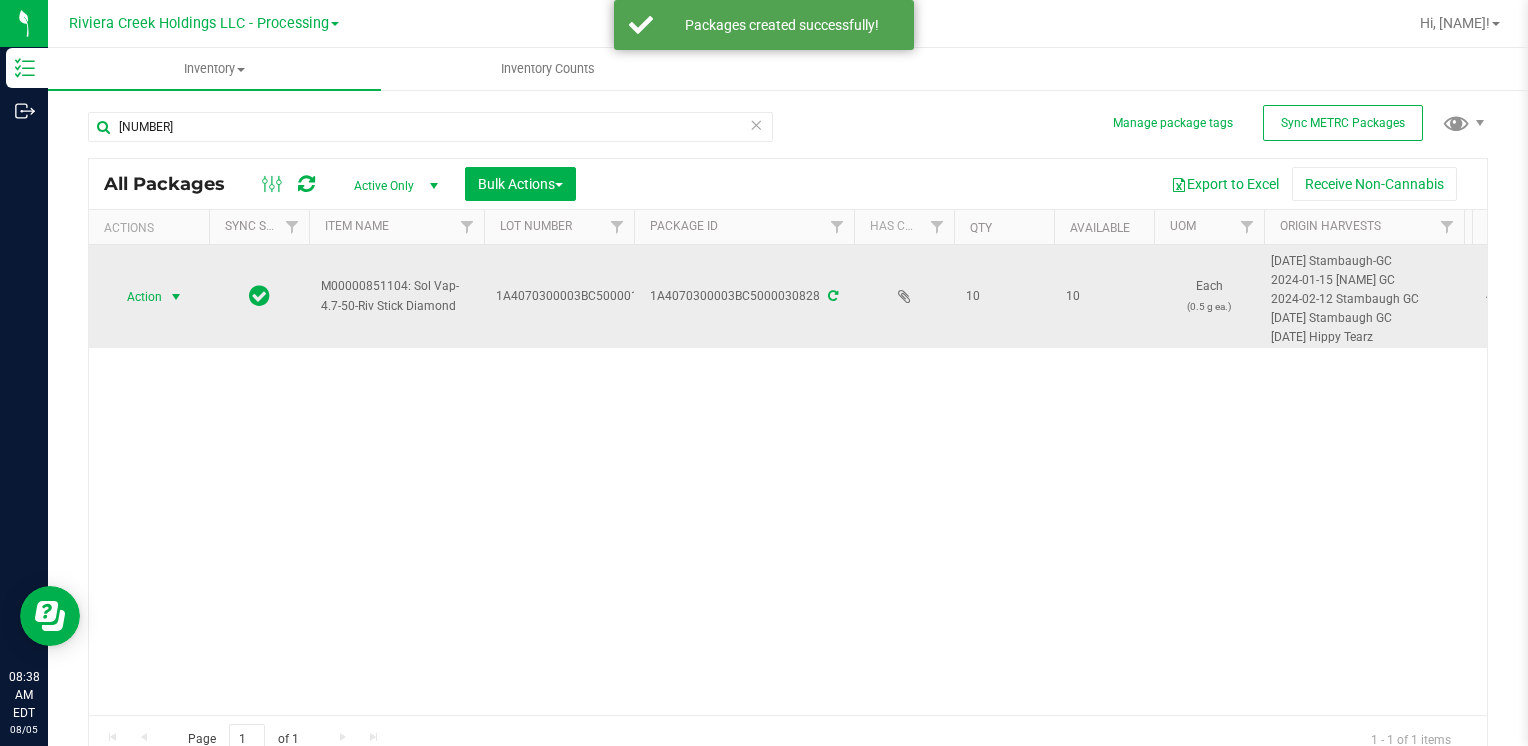 click on "Action" at bounding box center (136, 297) 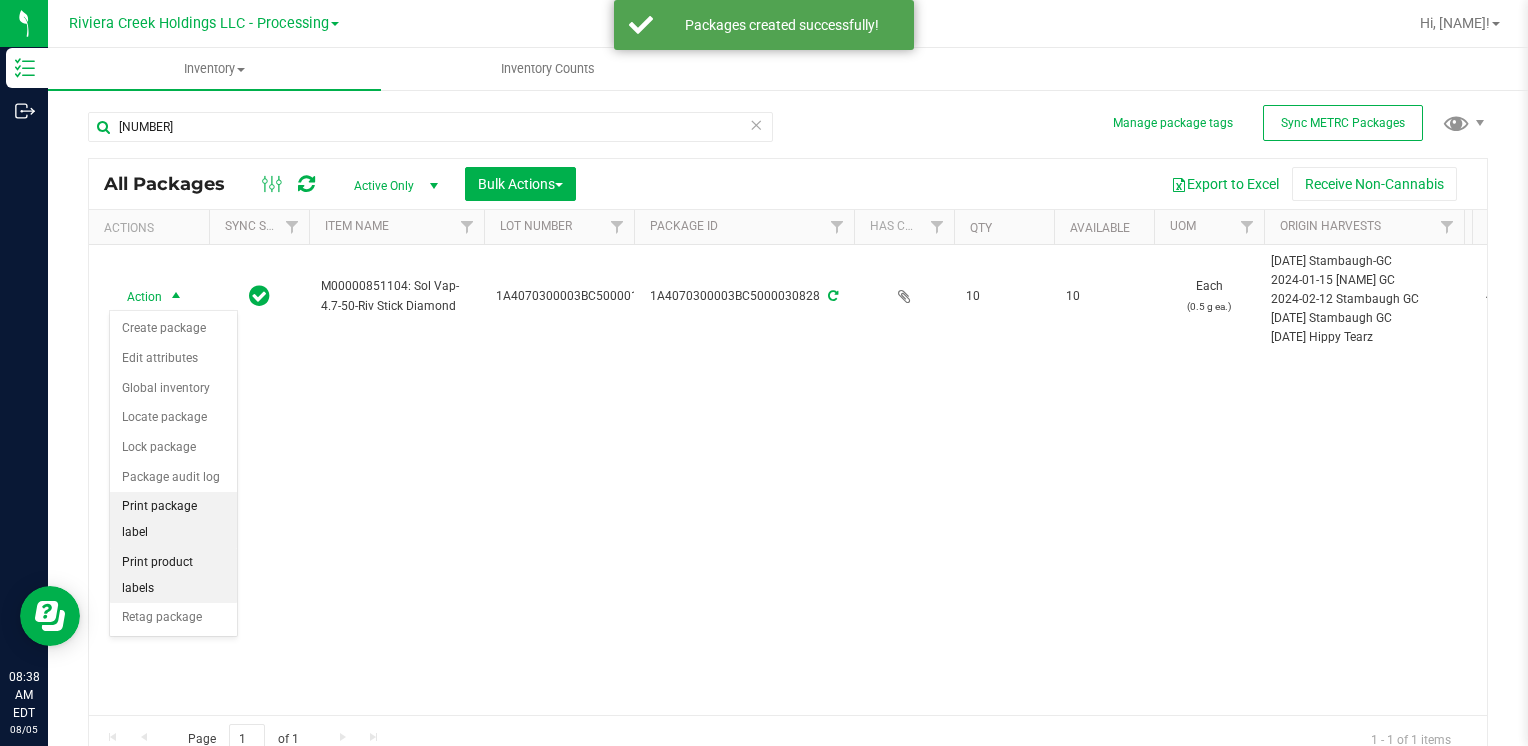 click on "Print package label" at bounding box center [173, 519] 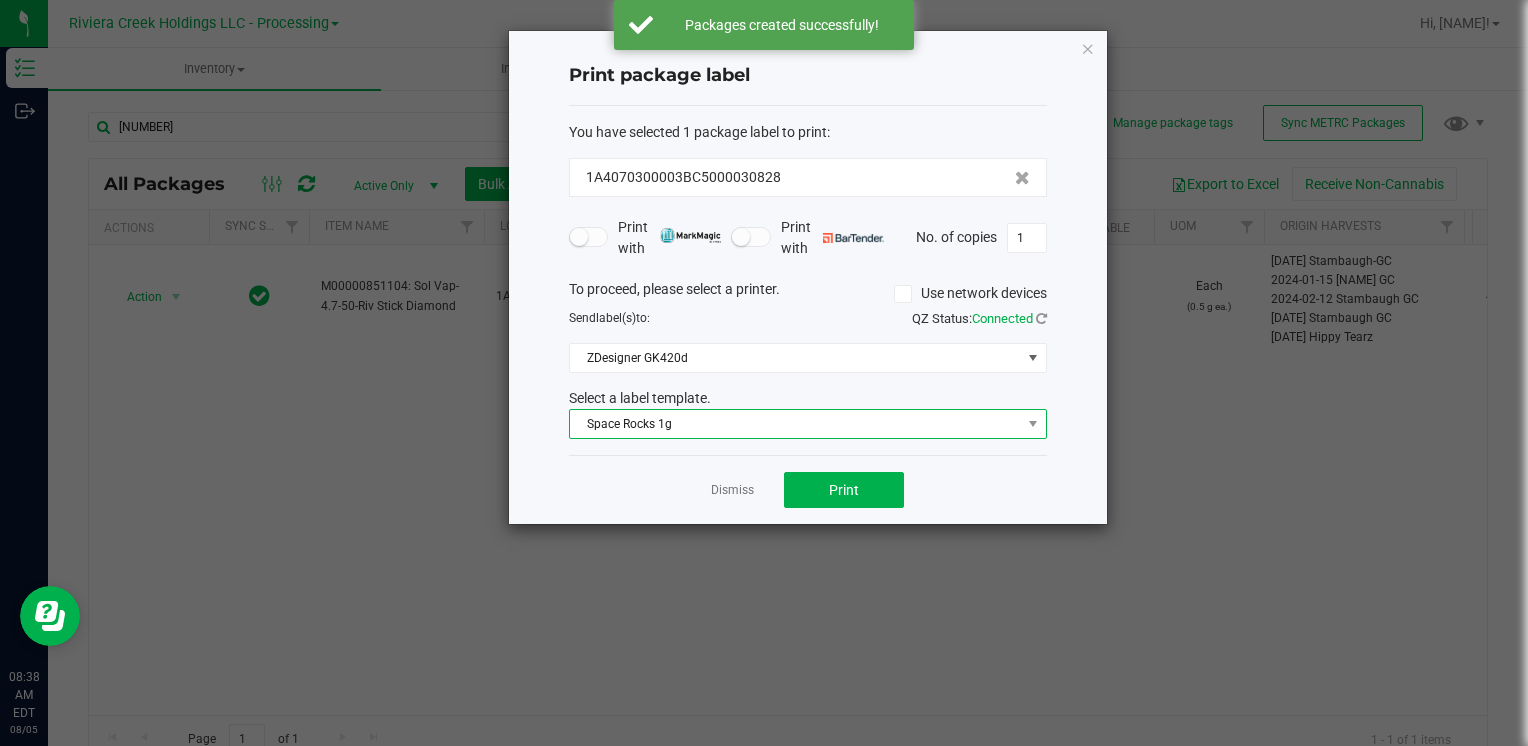 click on "Space Rocks 1g" at bounding box center (795, 424) 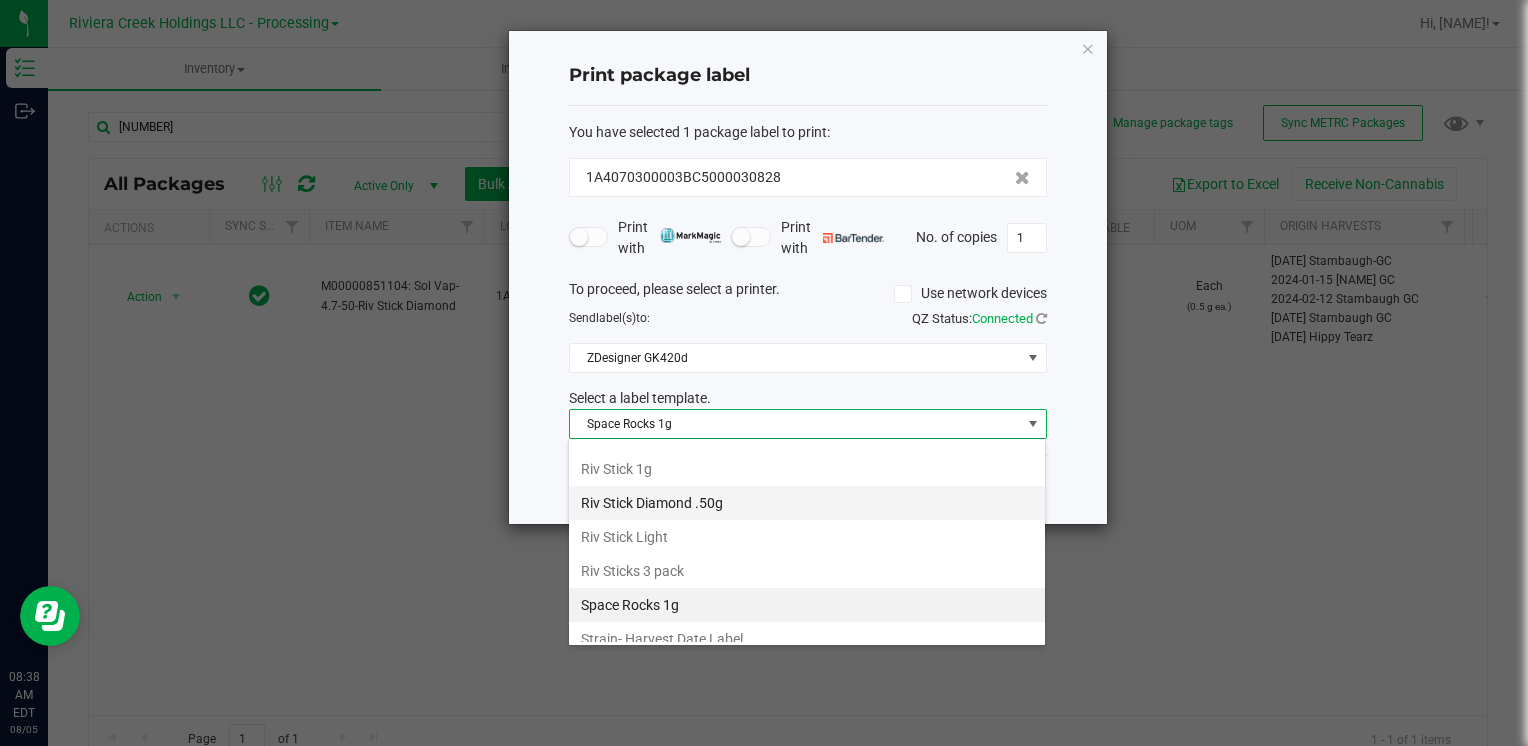 click on "Riv Stick Diamond .50g" at bounding box center [807, 503] 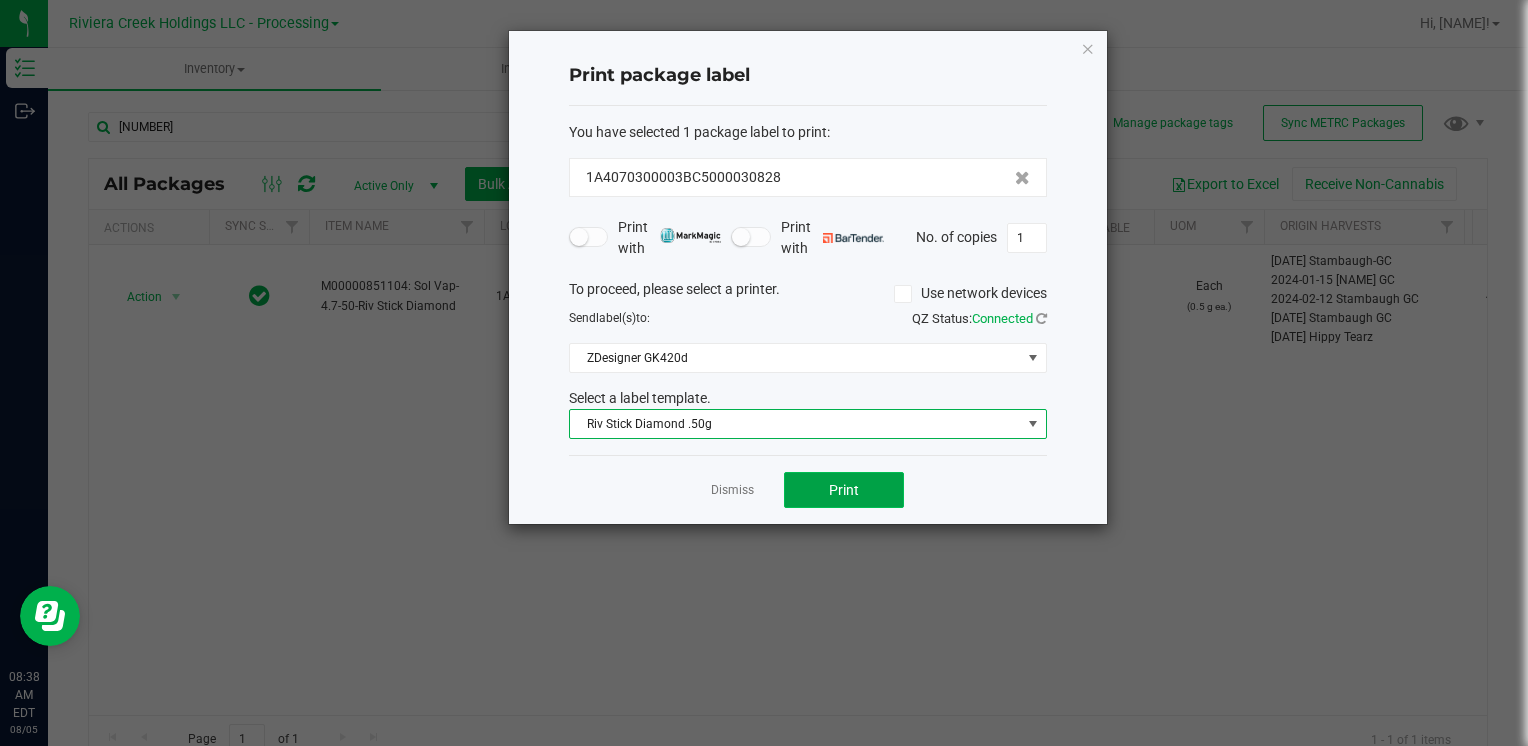 click on "Print" 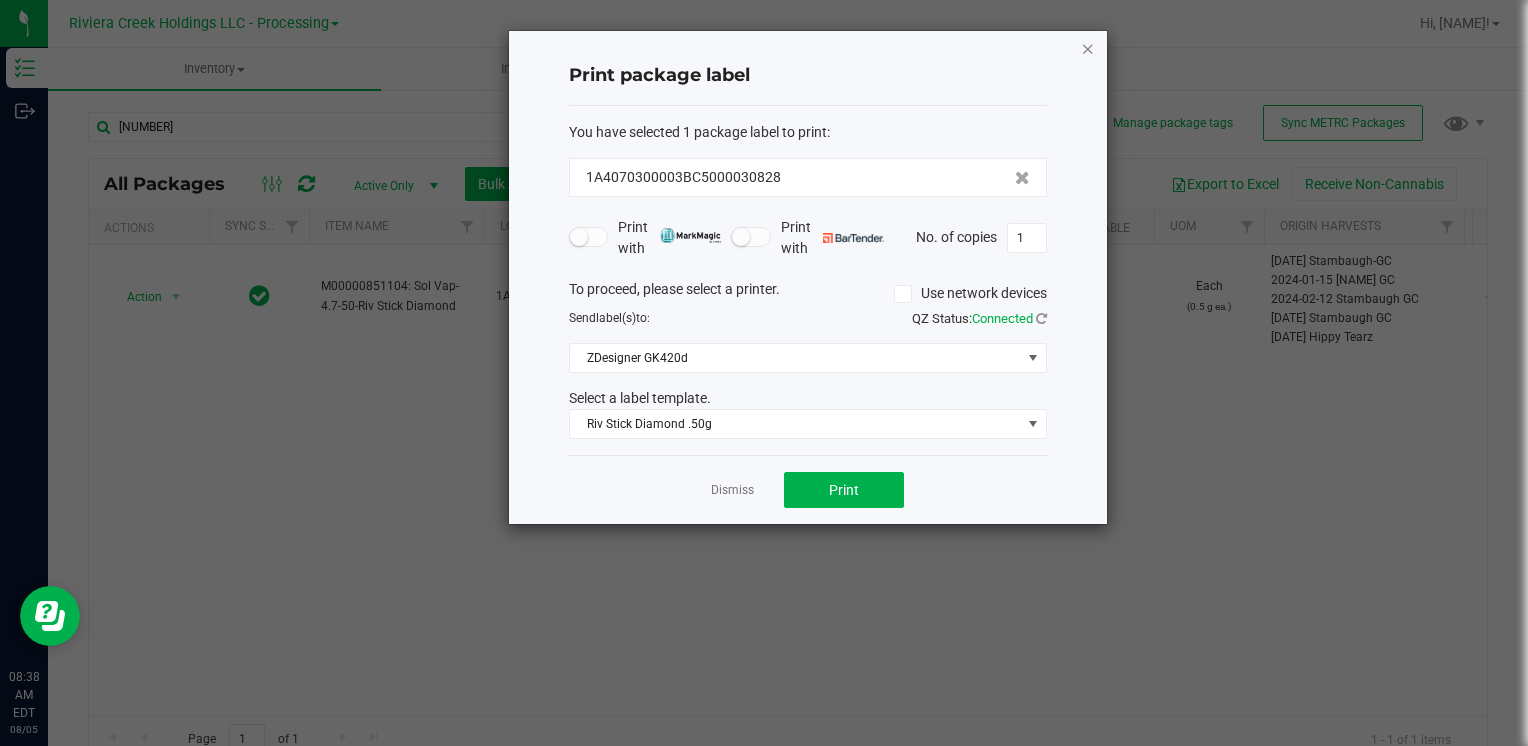 click 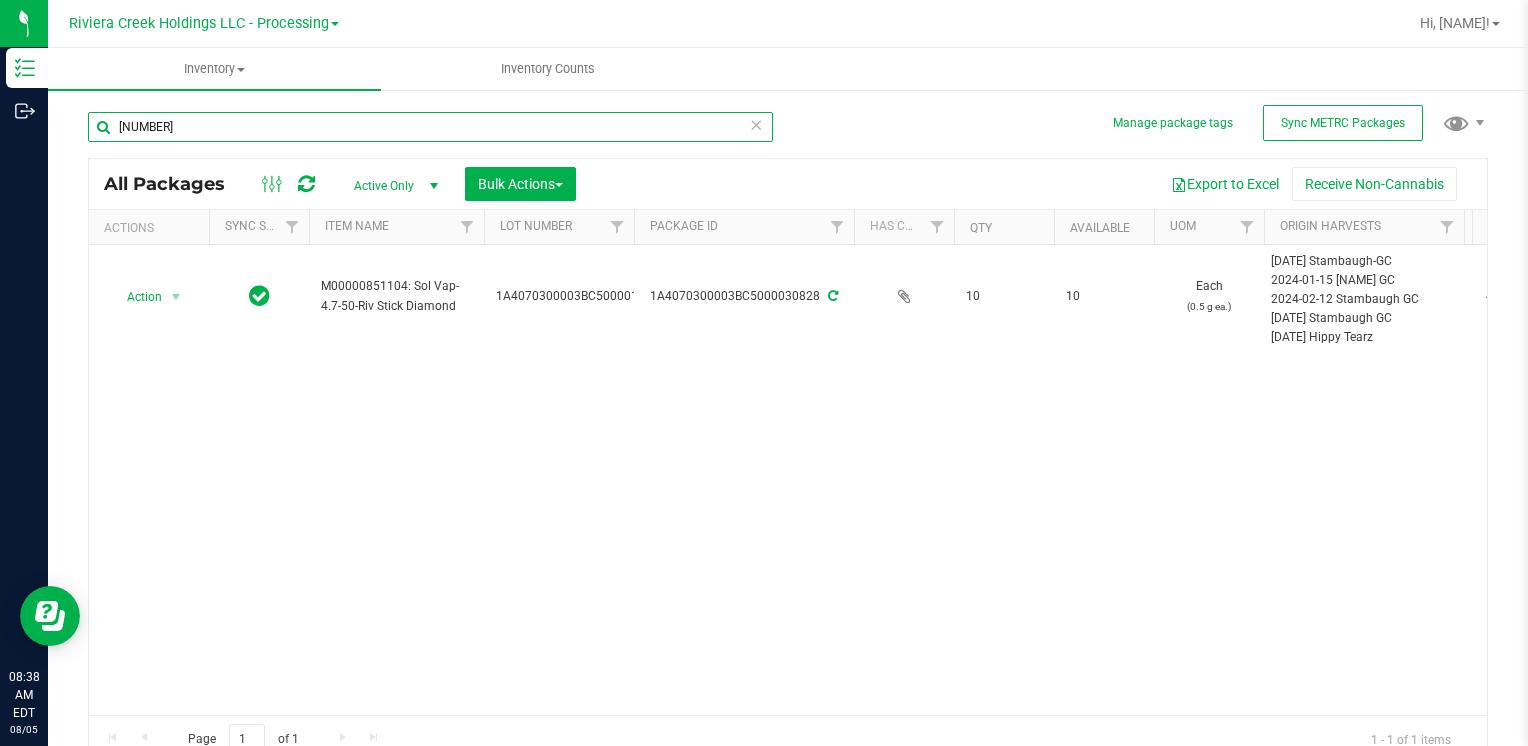click on "30828" at bounding box center [430, 127] 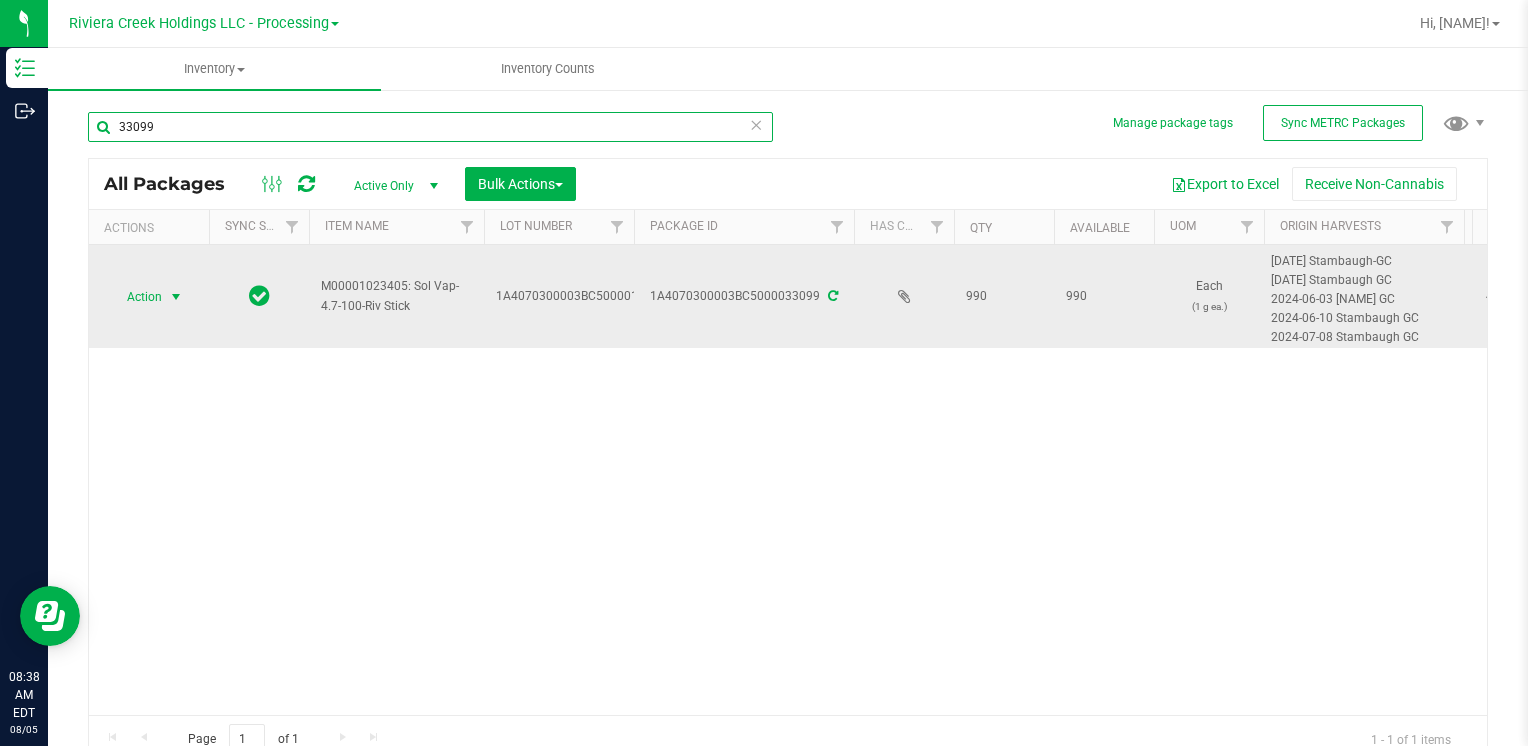 type on "33099" 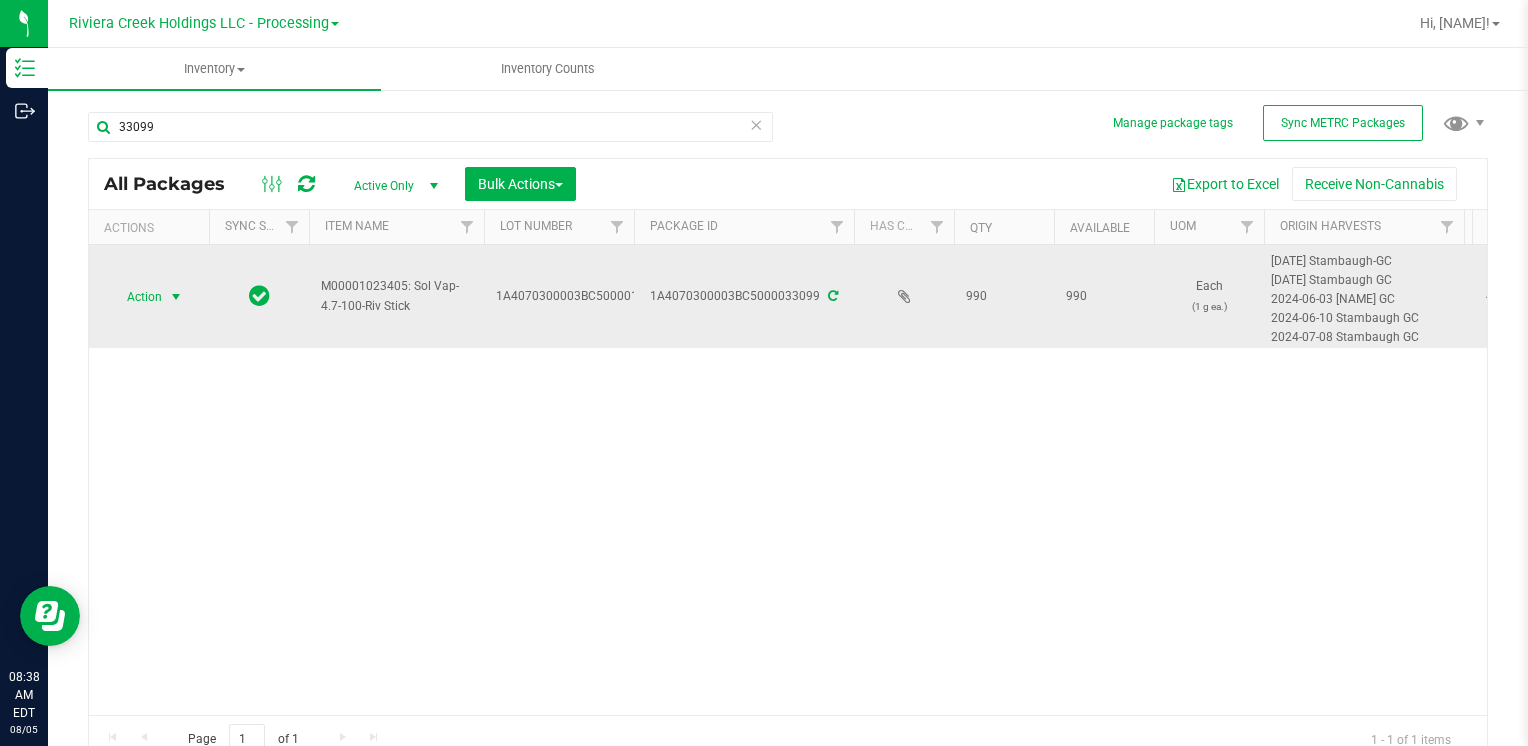 click on "Action" at bounding box center (136, 297) 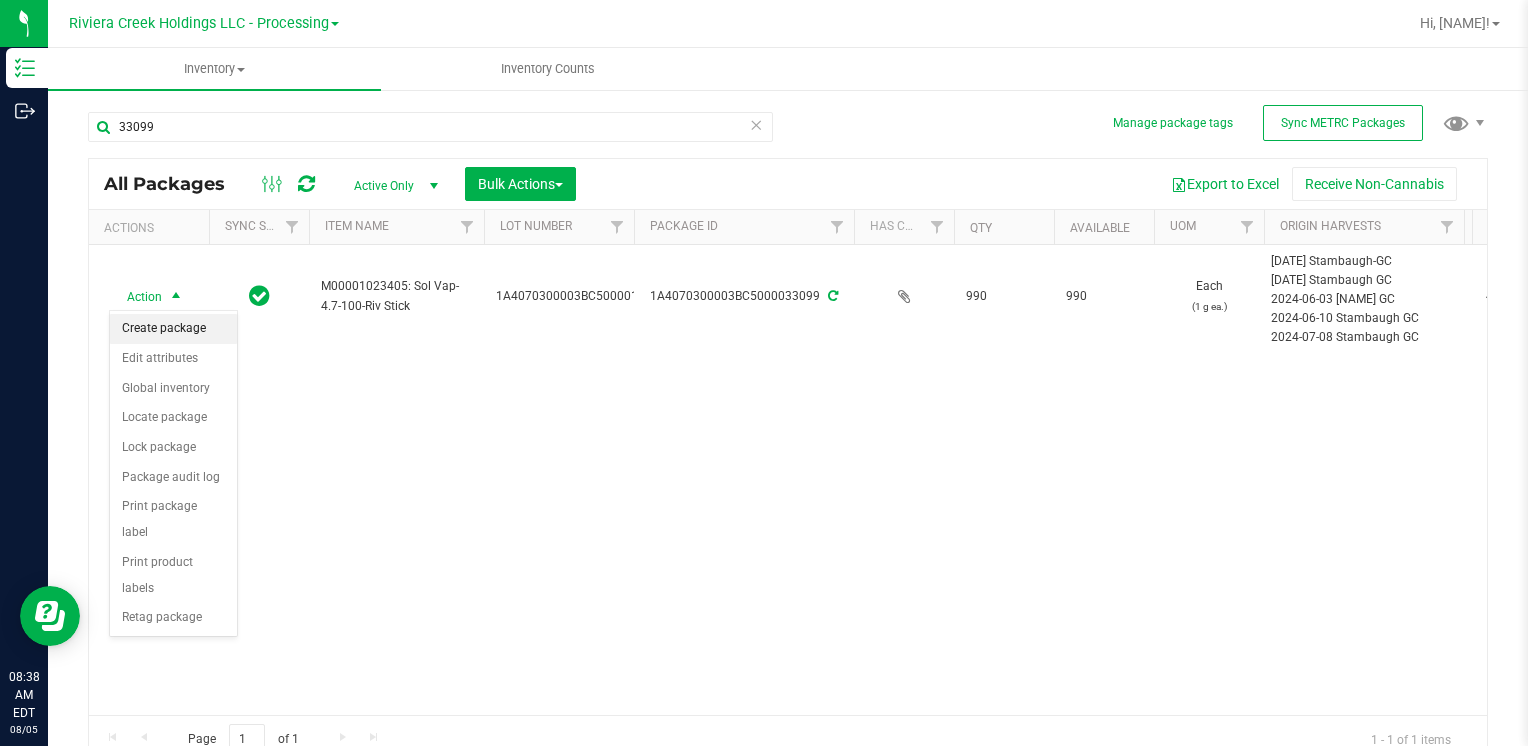 click on "Create package" at bounding box center (173, 329) 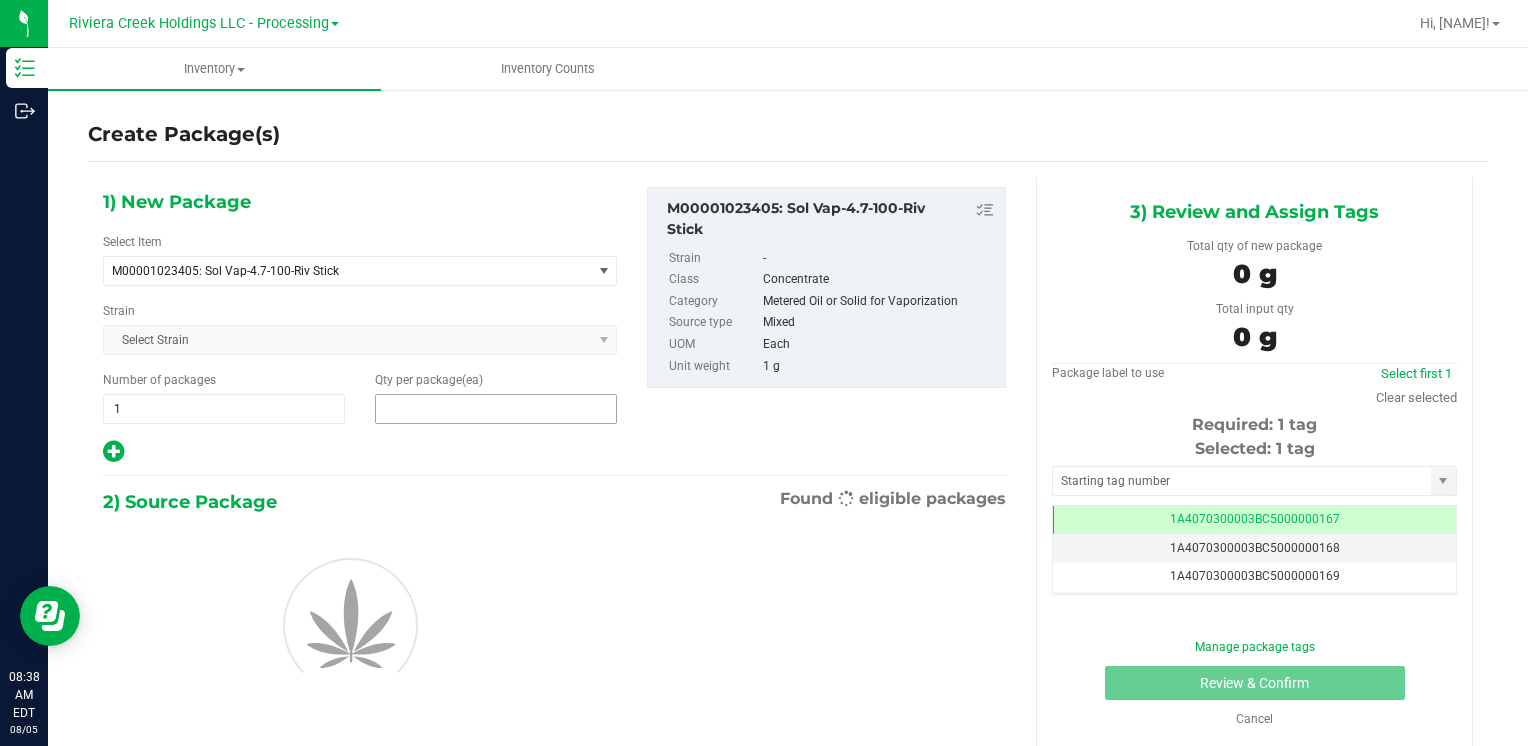 click at bounding box center (496, 409) 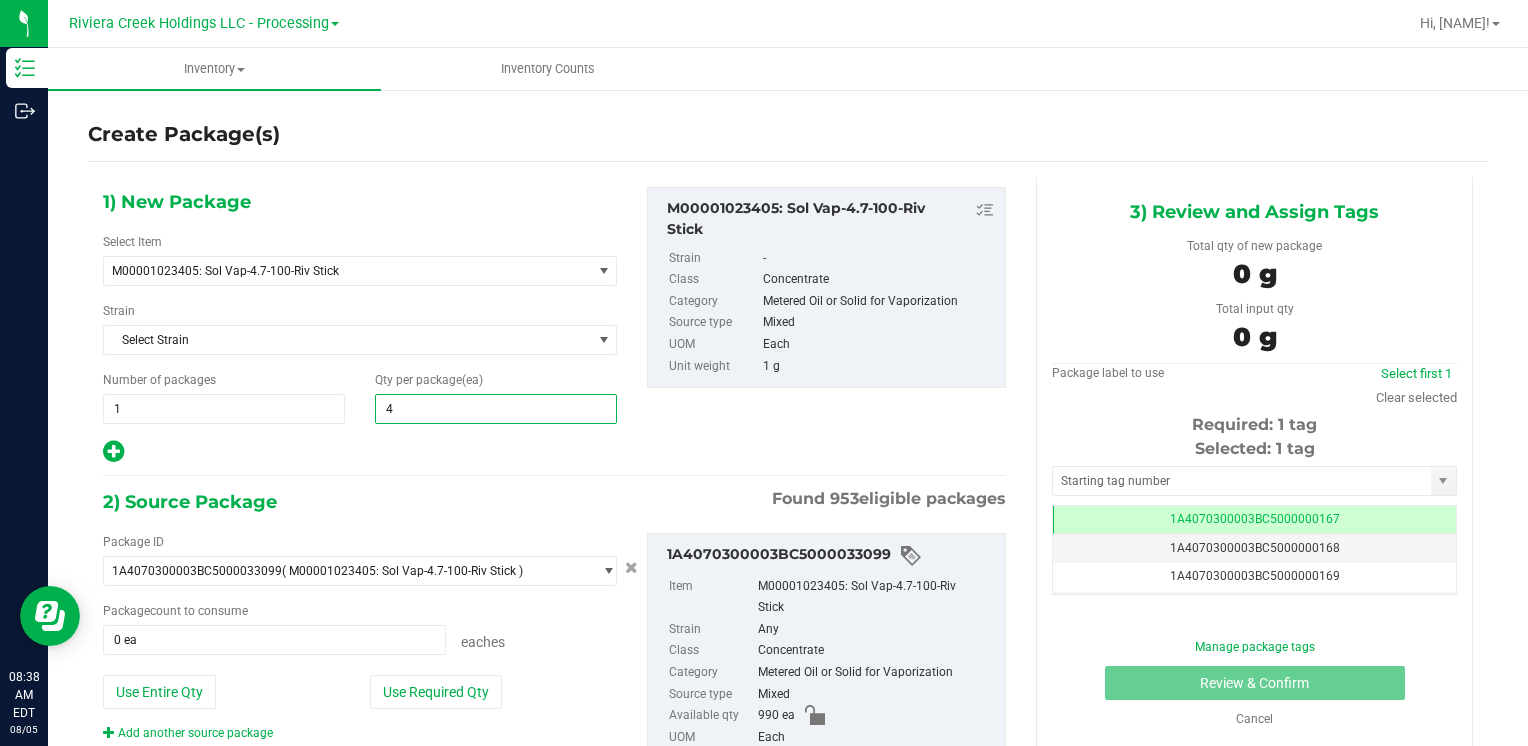 type on "40" 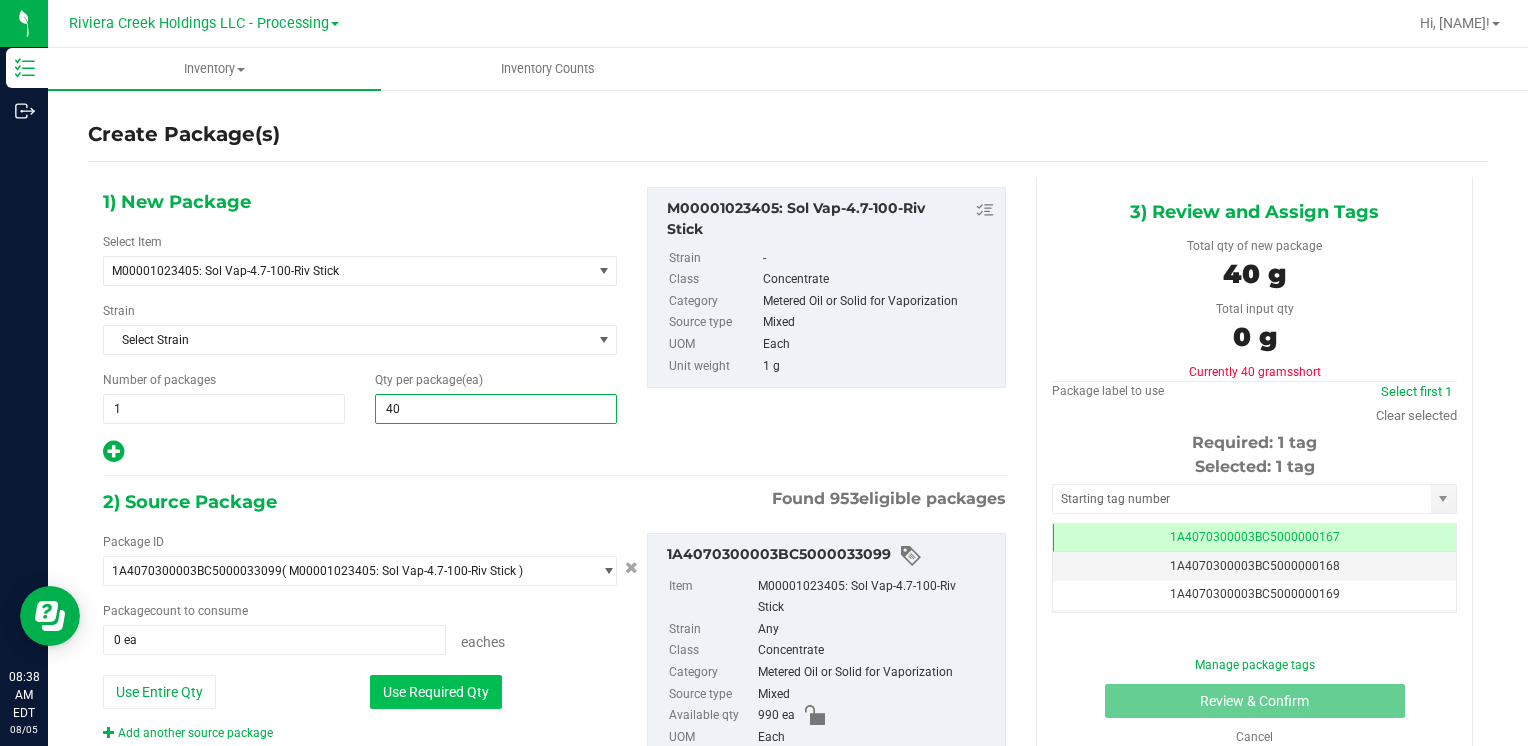 type on "40" 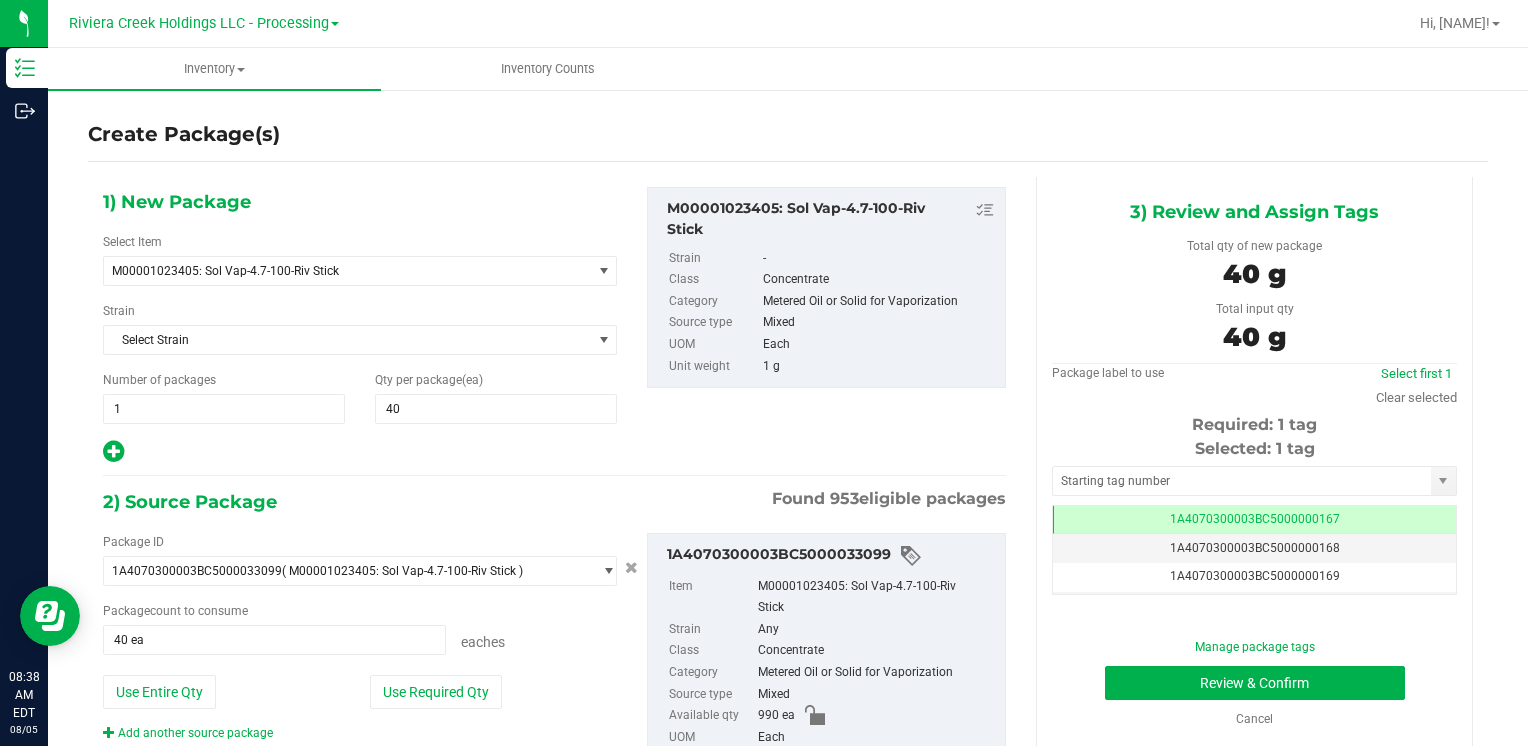 click on "Selected: 1 tag
Tag 1A4070300003BC5000000167 1A4070300003BC5000000168 1A4070300003BC5000000169 1A4070300003BC5000000170 1A4070300003BC5000000171 1A4070300003BC5000000172 1A4070300003BC5000000173 1A4070300003BC5000000174 1A4070300003BC5000000175 1A4070300003BC5000000176 1A4070300003BC5000000177 1A4070300003BC5000000178 1A4070300003BC5000000179 1A4070300003BC5000000180 1A4070300003BC5000000181 1A4070300003BC5000000182 1A4070300003BC5000000183 1A4070300003BC5000000184 1A4070300003BC5000000185 1A4070300003BC5000000186 1A4070300003BC5000000187 1A4070300003BC5000000188 1A4070300003BC5000000191 1A4070300003BC5000001900 1A4070300003BC5000002394 1A4070300003BC5000003798 Page of 1 NaN - NaN of 26 items" at bounding box center (1254, 516) 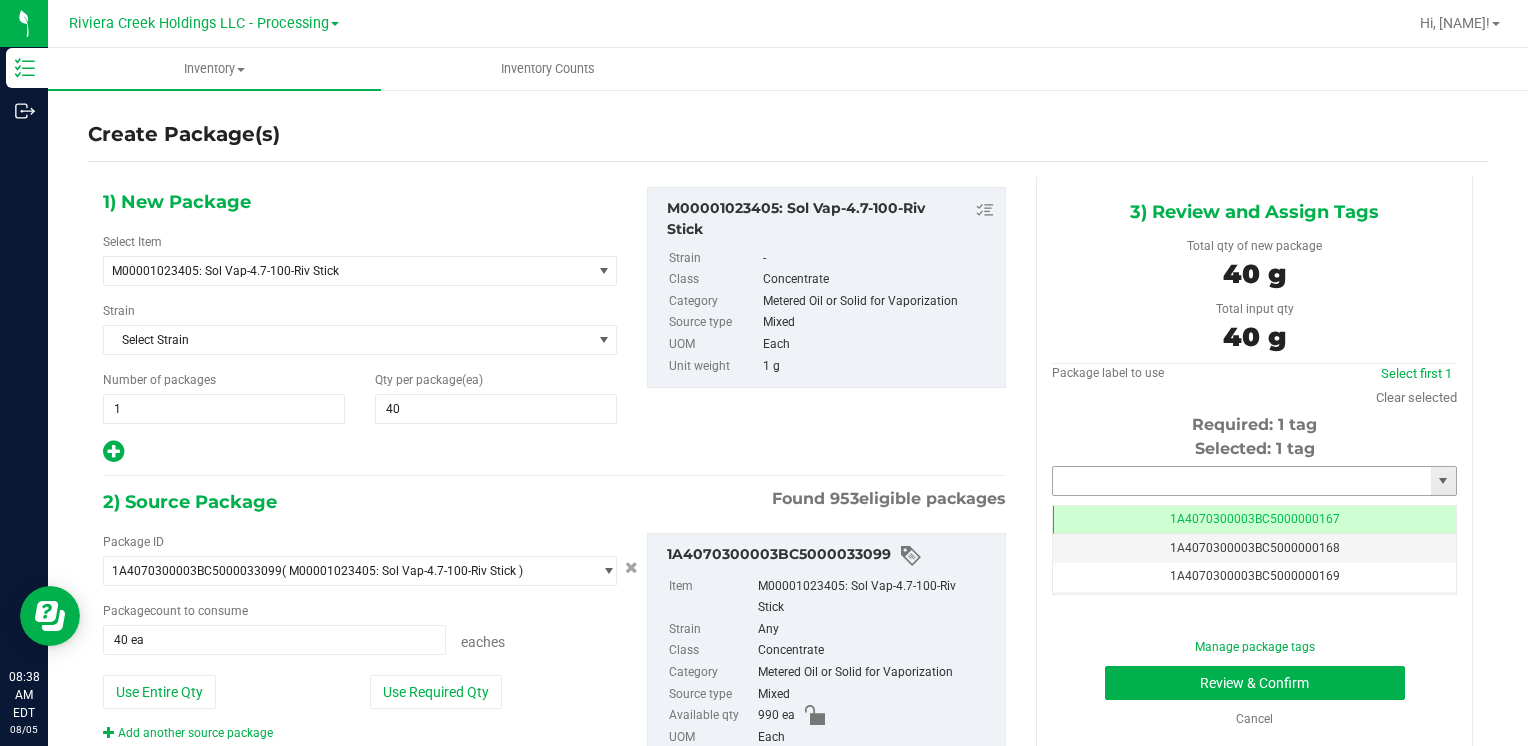 click at bounding box center [1242, 481] 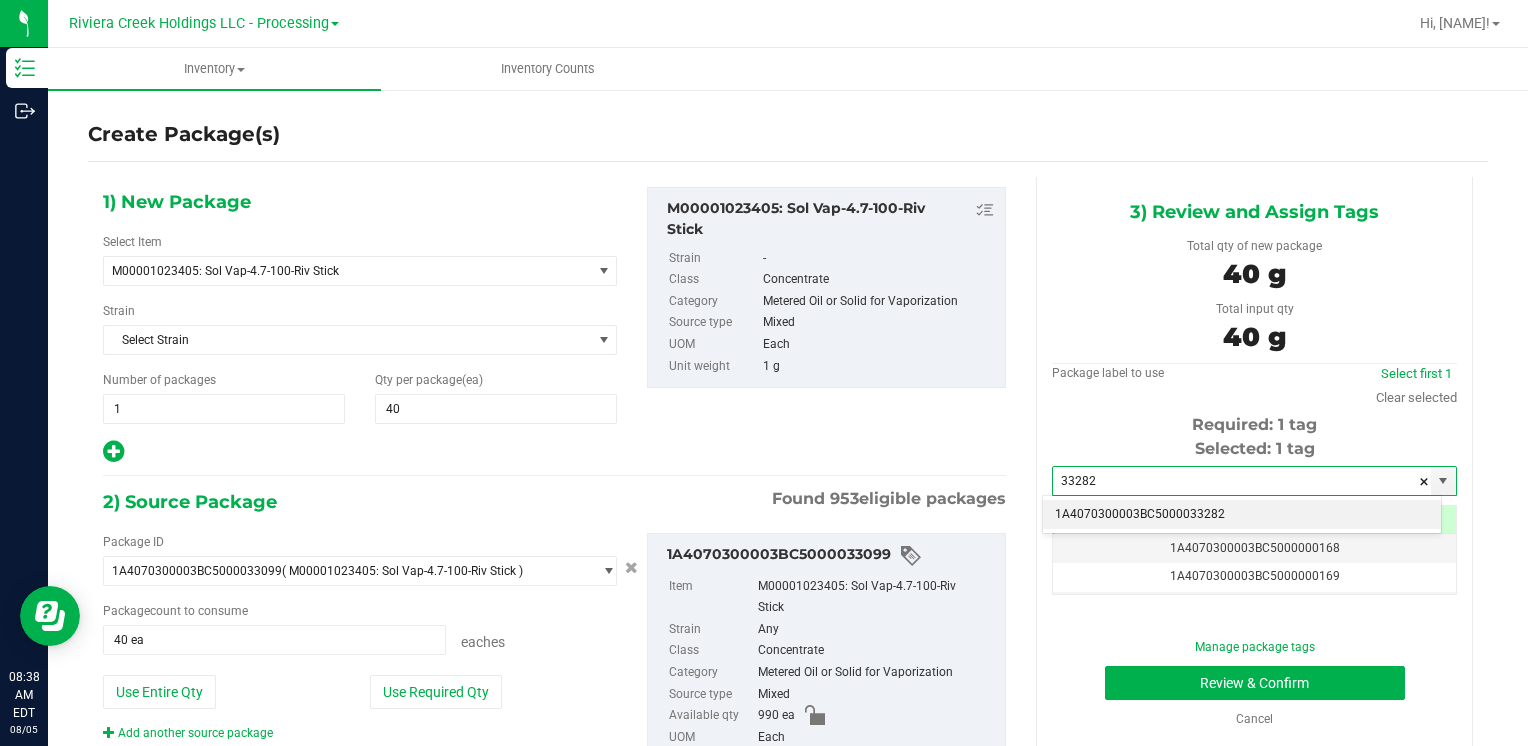 click on "1A4070300003BC5000033282" at bounding box center (1242, 515) 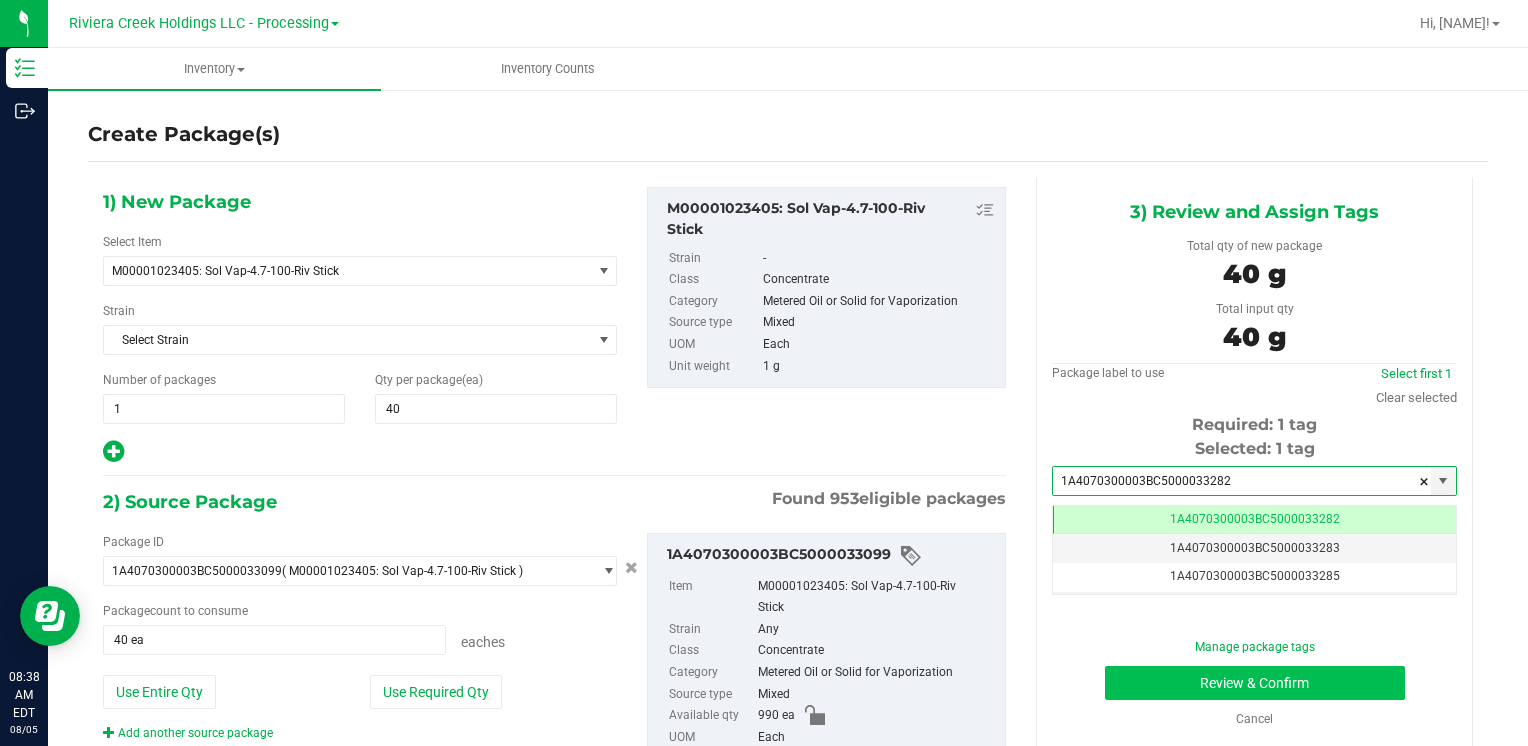 type on "1A4070300003BC5000033282" 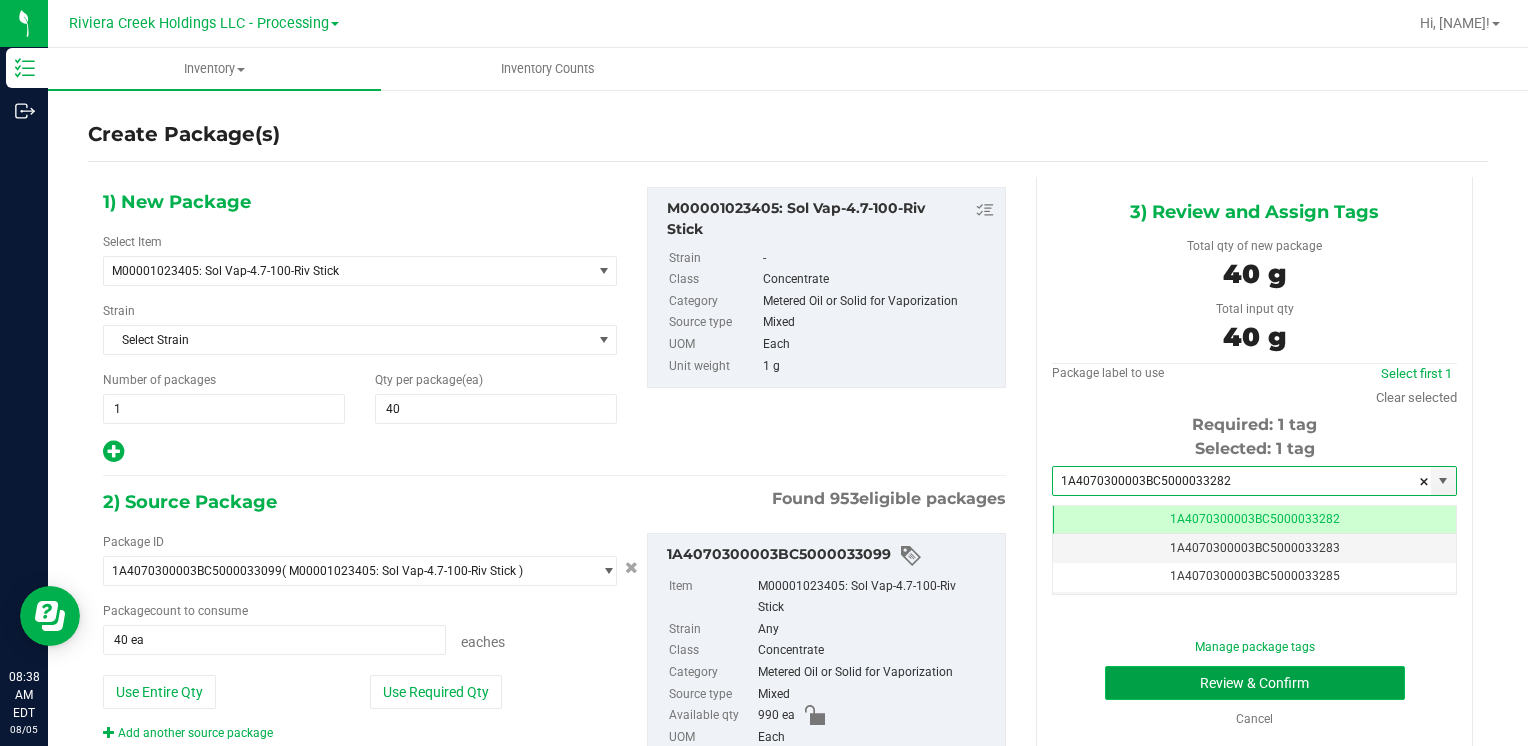 click on "Review & Confirm" at bounding box center [1255, 683] 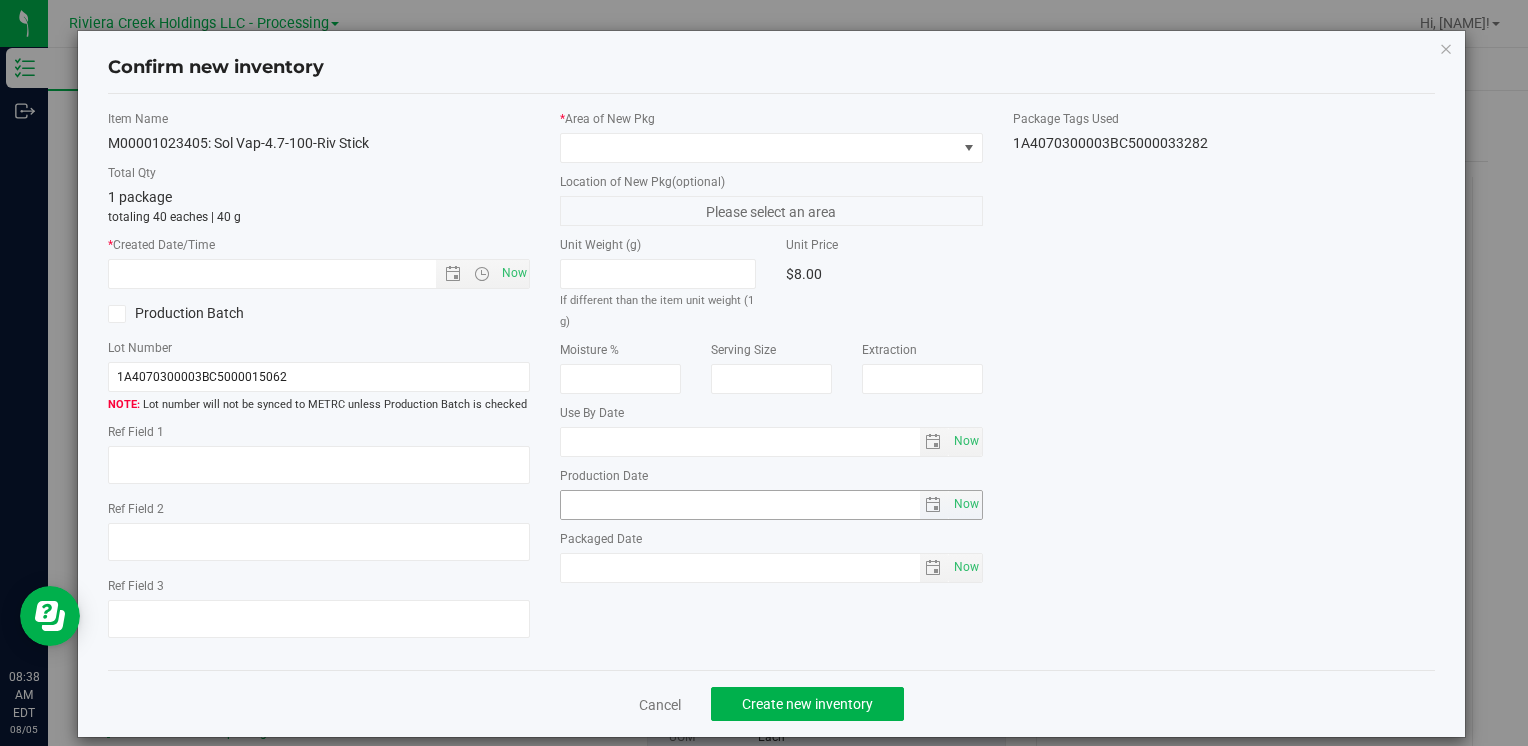 type on "2026-04-03" 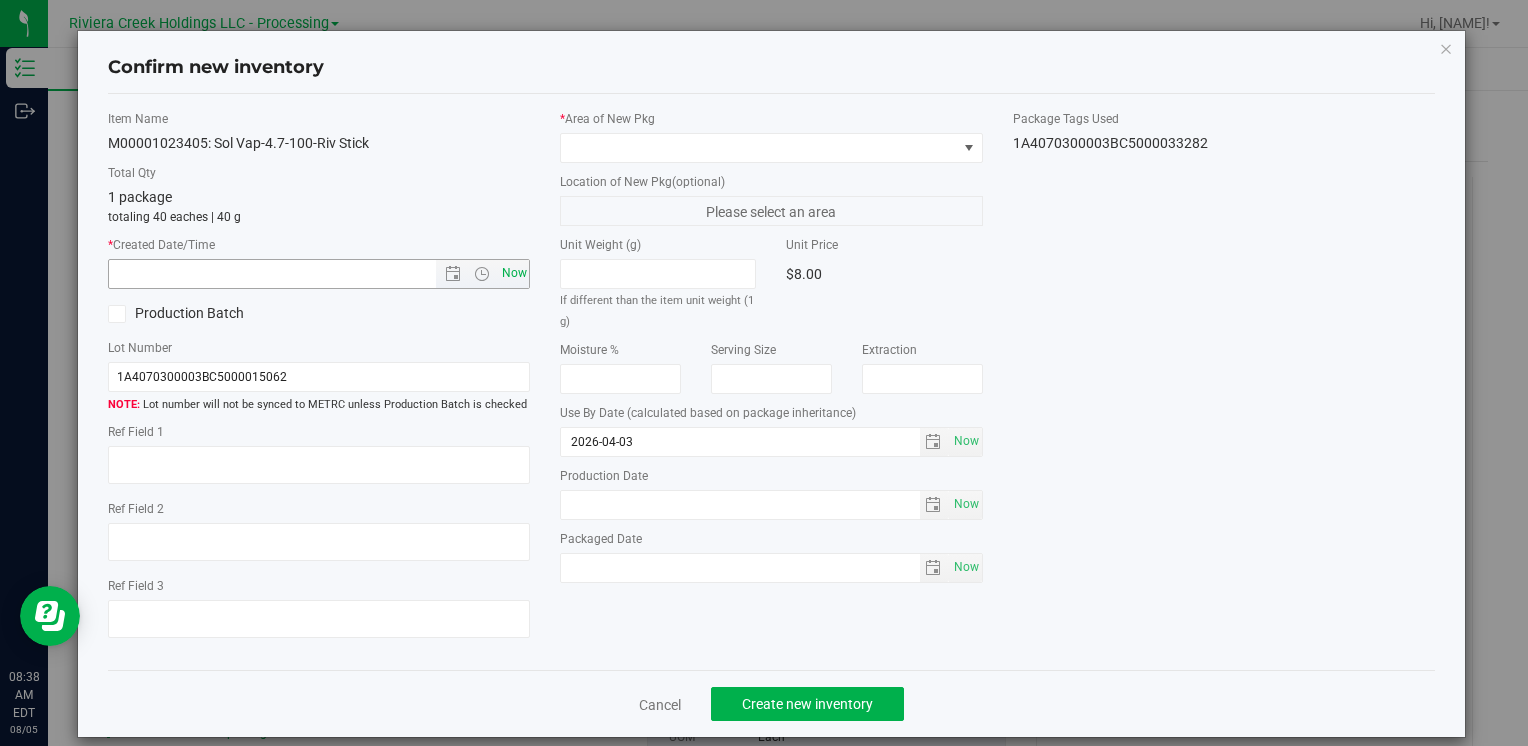 click on "Now" at bounding box center (514, 273) 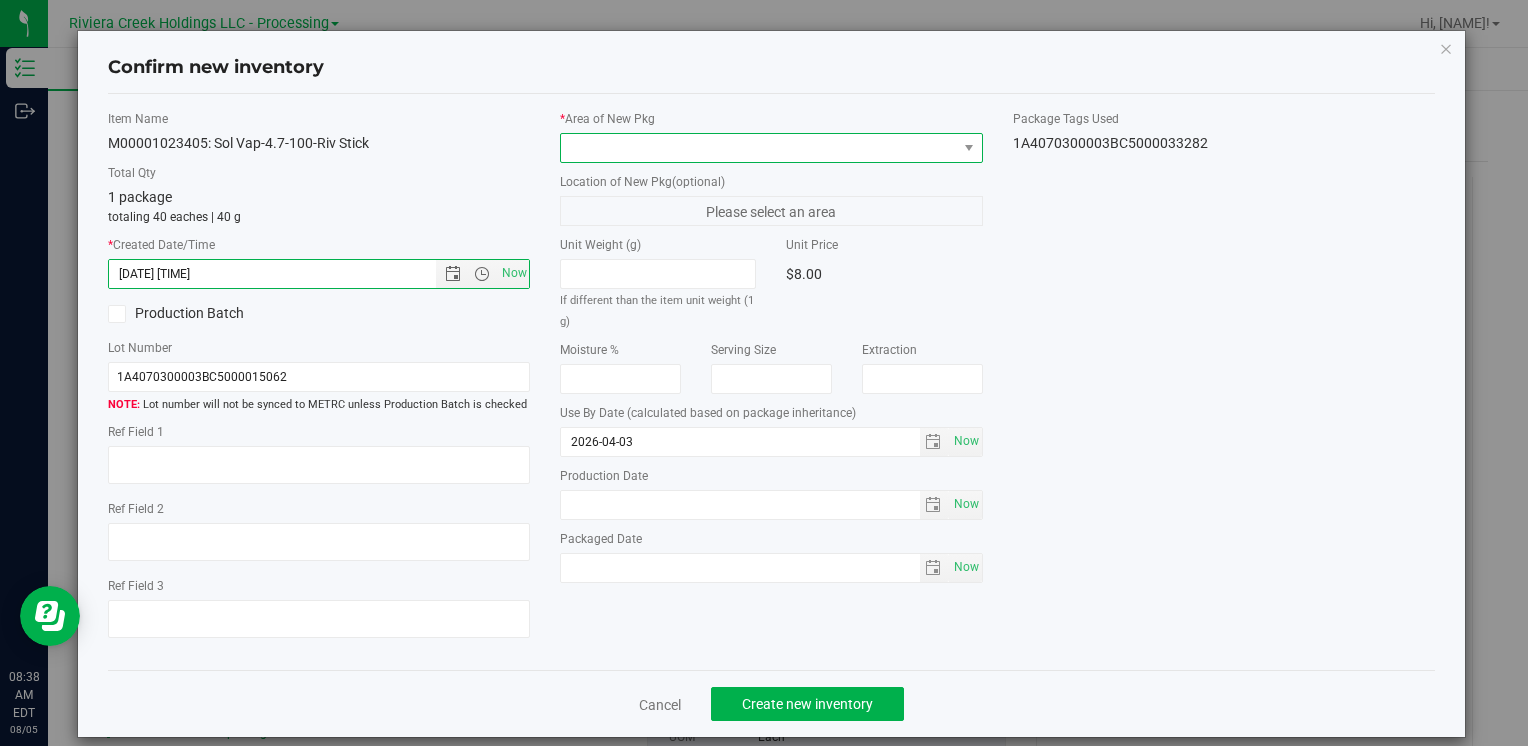 click at bounding box center (758, 148) 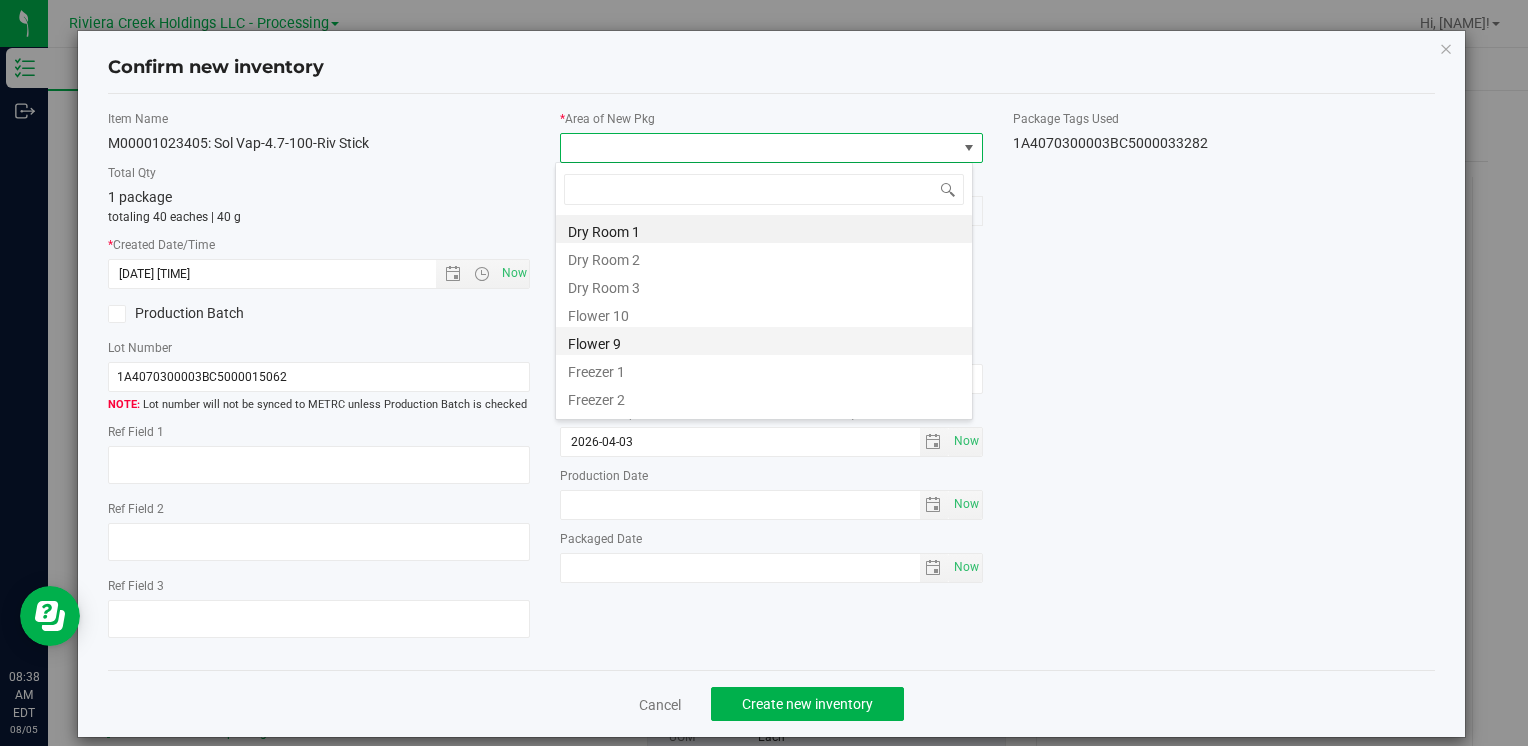 click on "Flower 9" at bounding box center [764, 341] 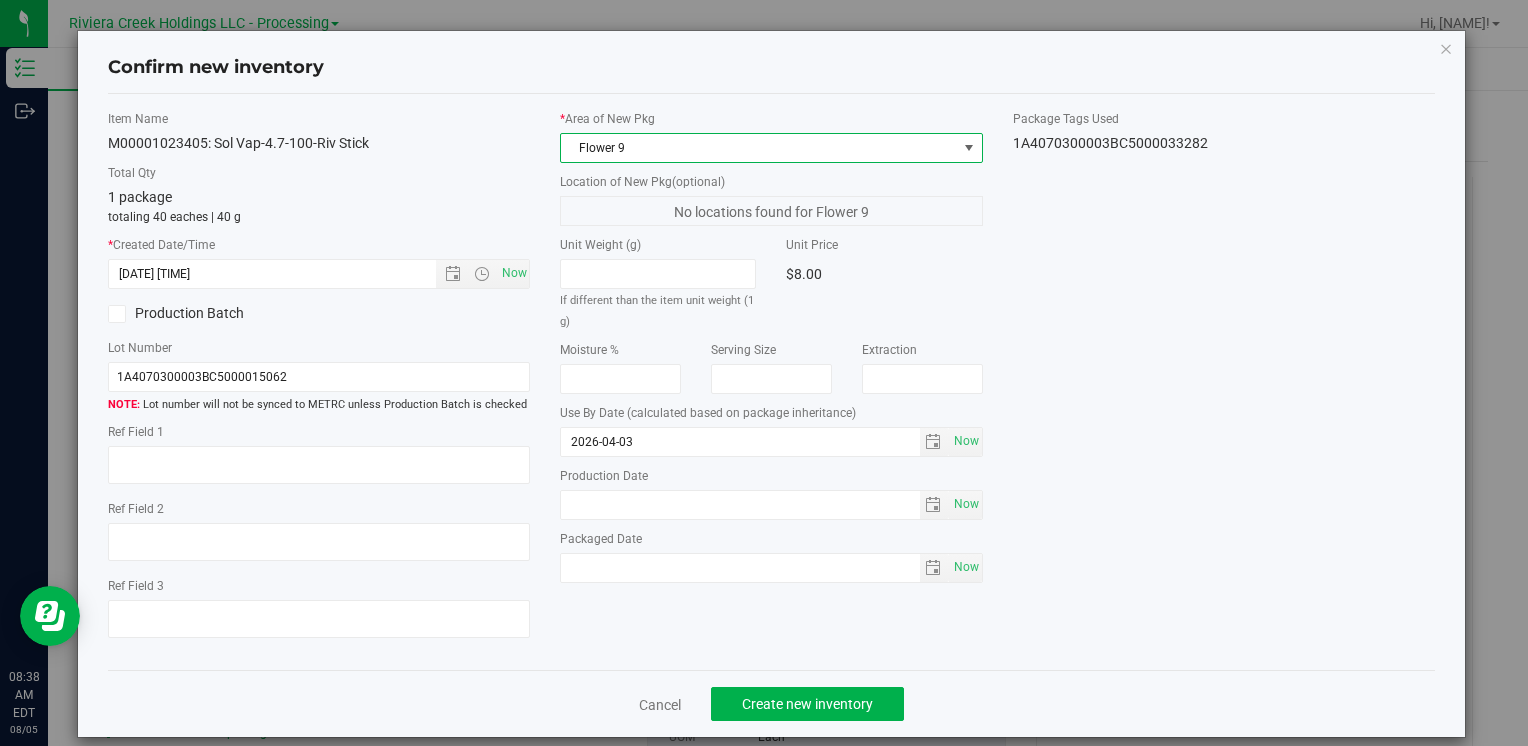 click on "Flower 9" at bounding box center [758, 148] 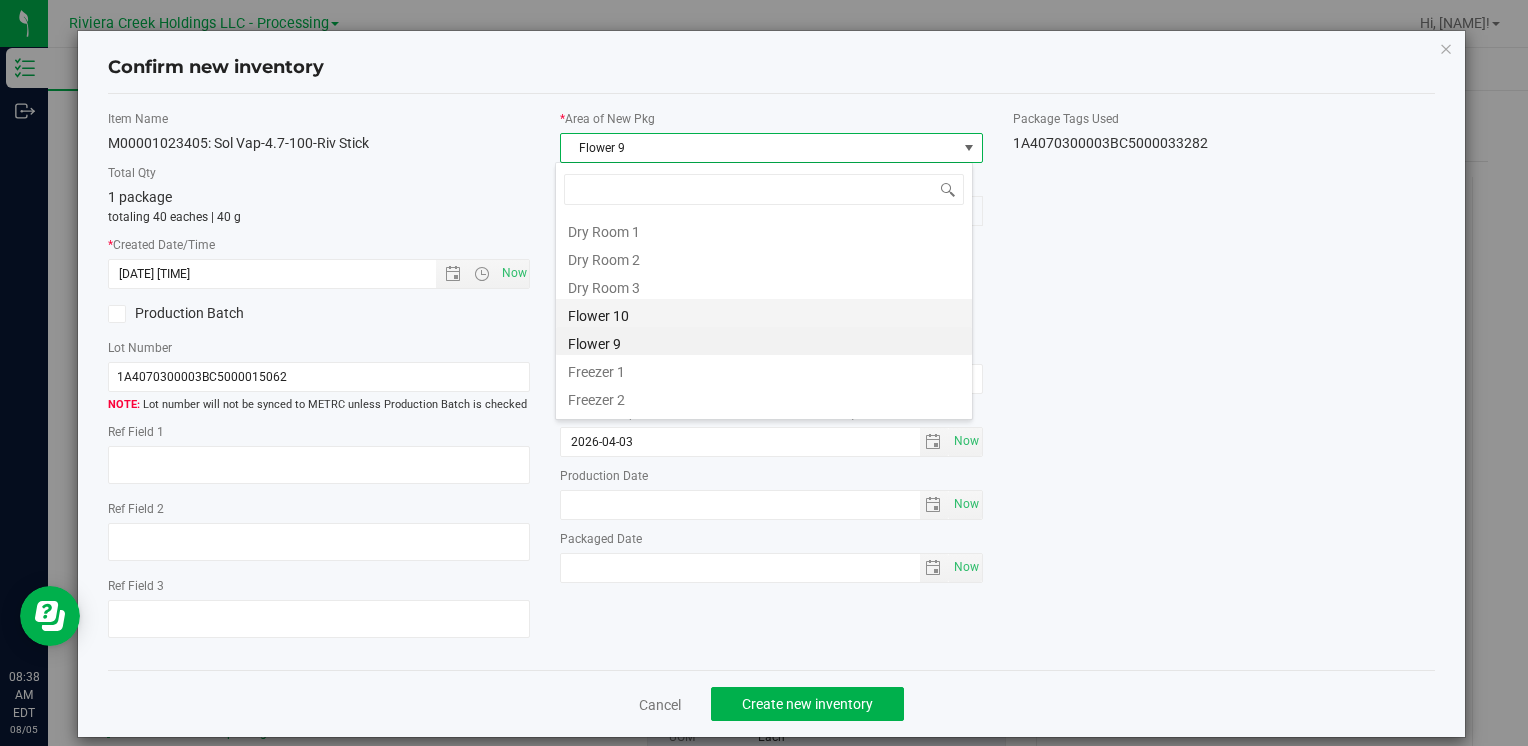click on "Flower 10" at bounding box center (764, 313) 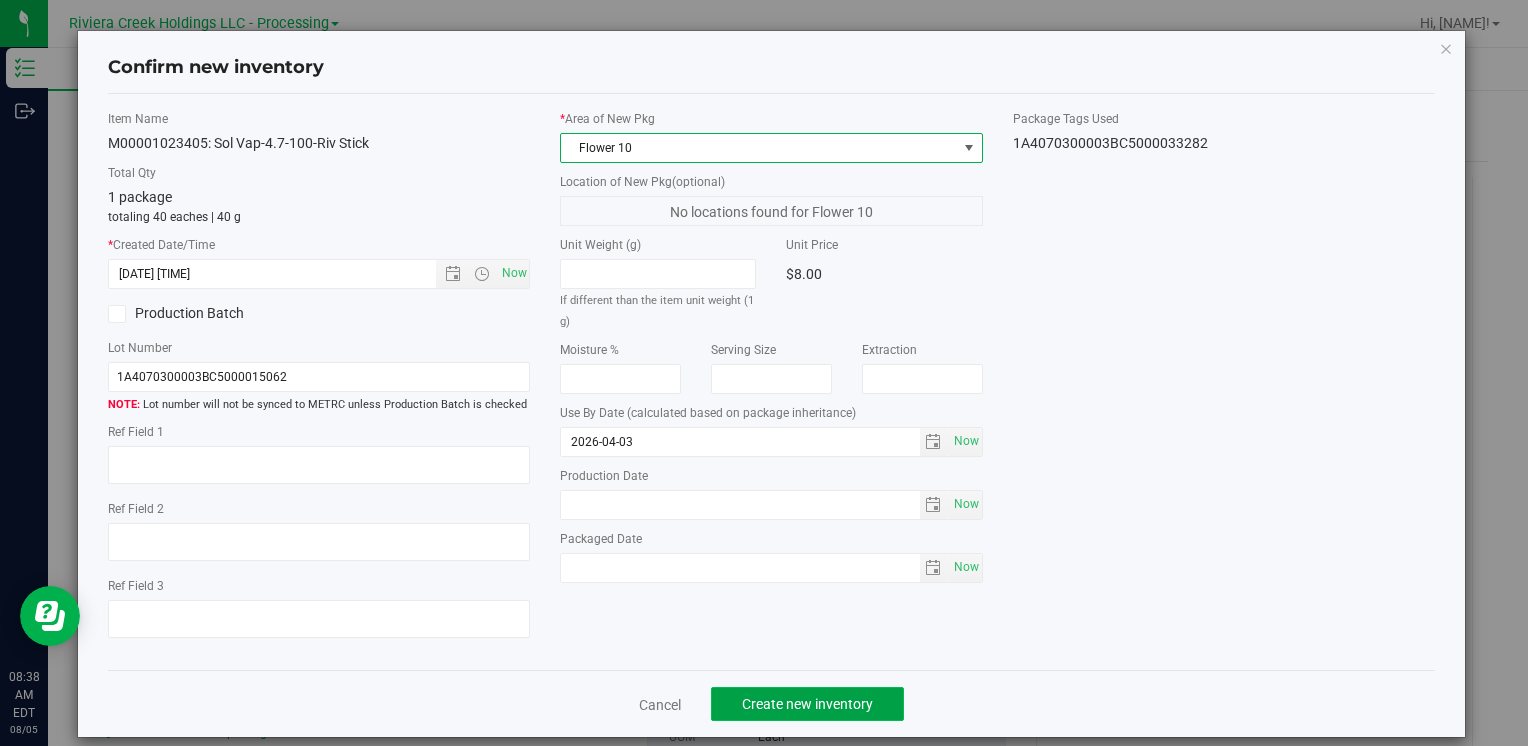 click on "Create new inventory" 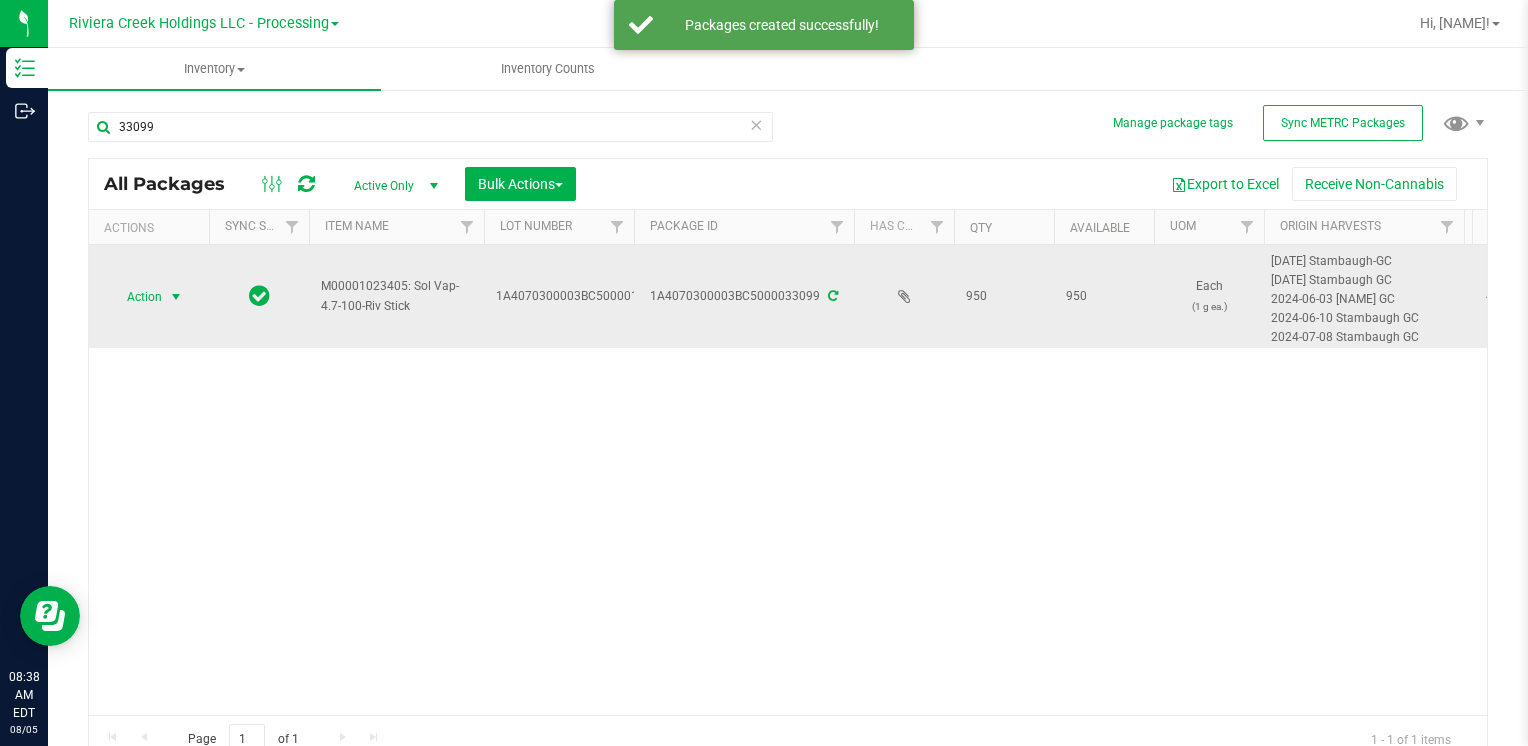 click on "Action" at bounding box center [136, 297] 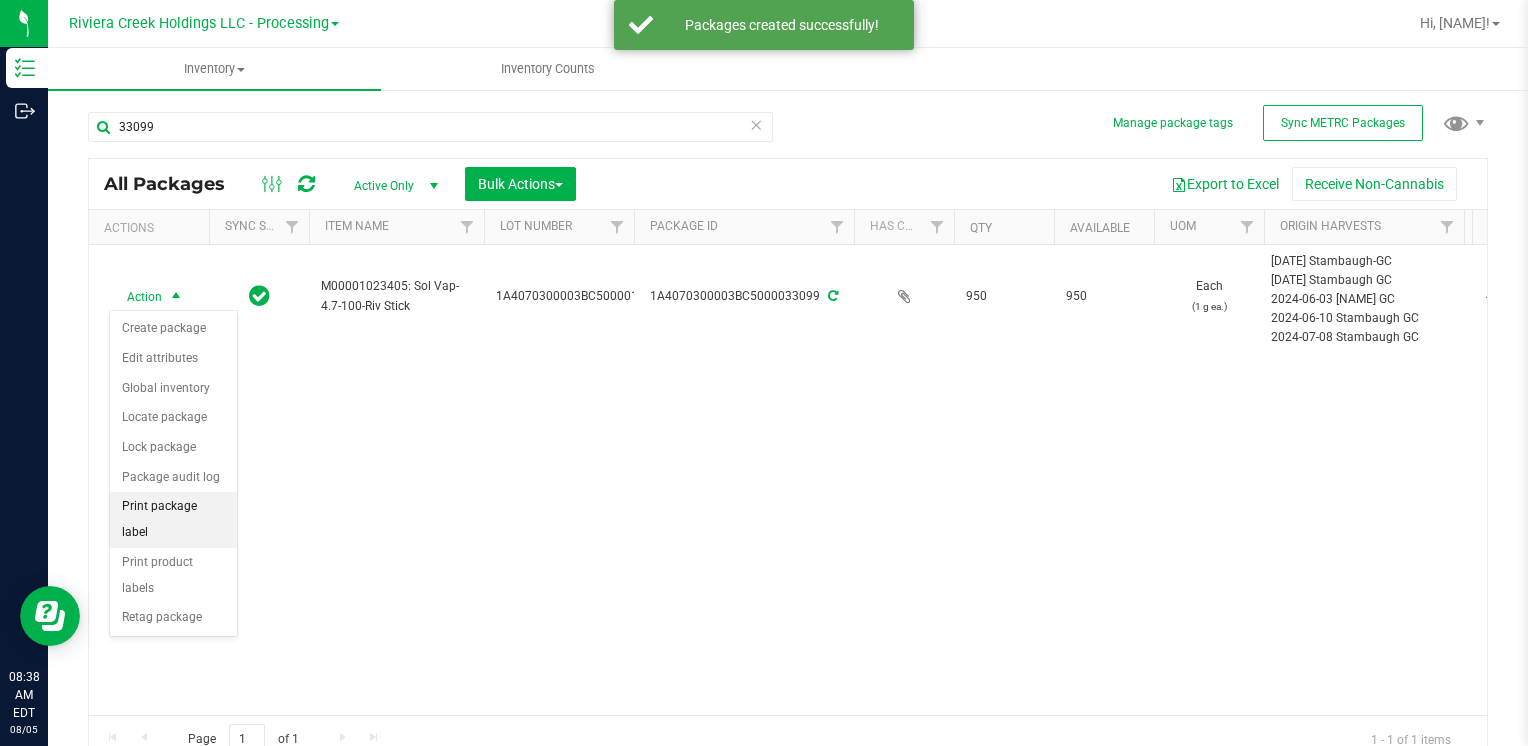 click on "Print package label" at bounding box center (173, 519) 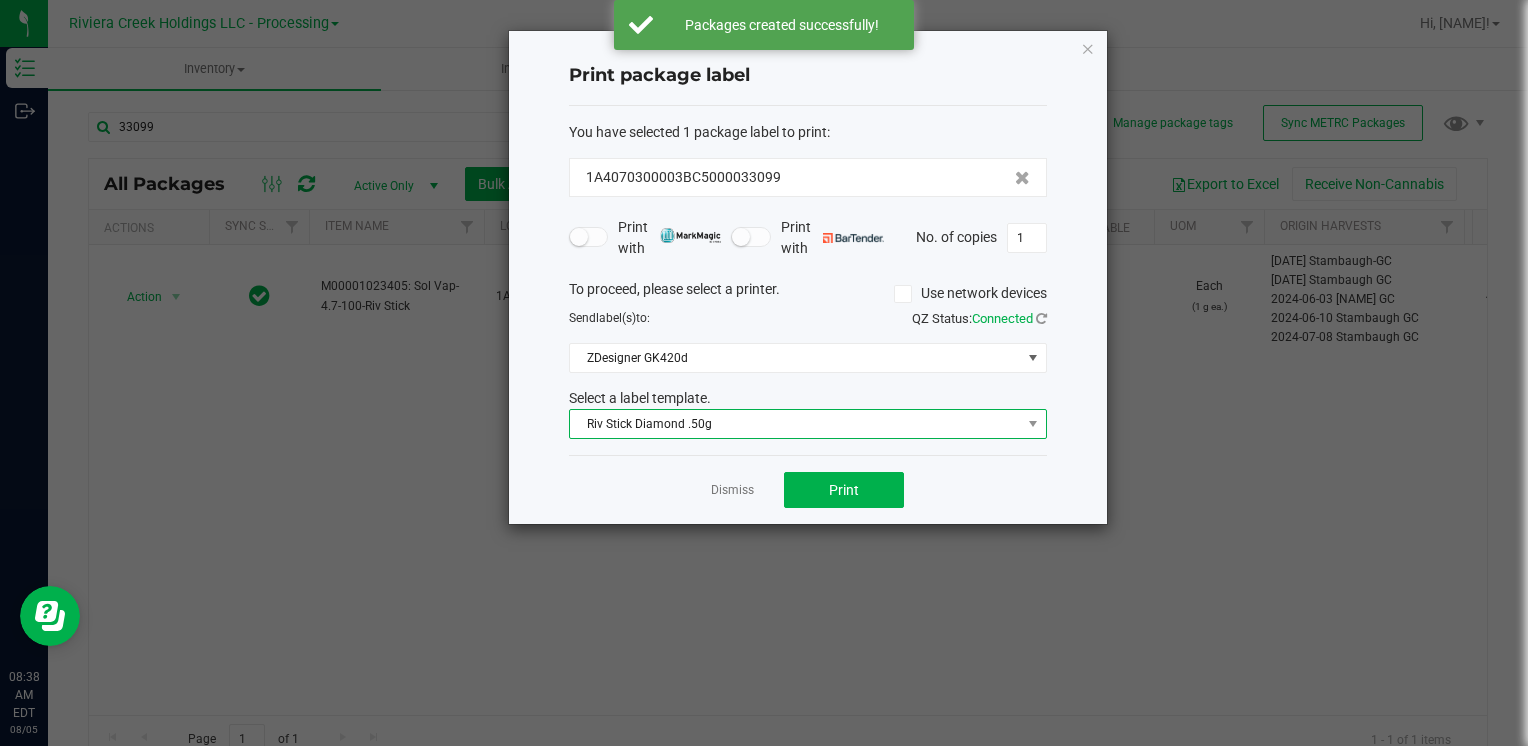 click on "Riv Stick Diamond .50g" at bounding box center [795, 424] 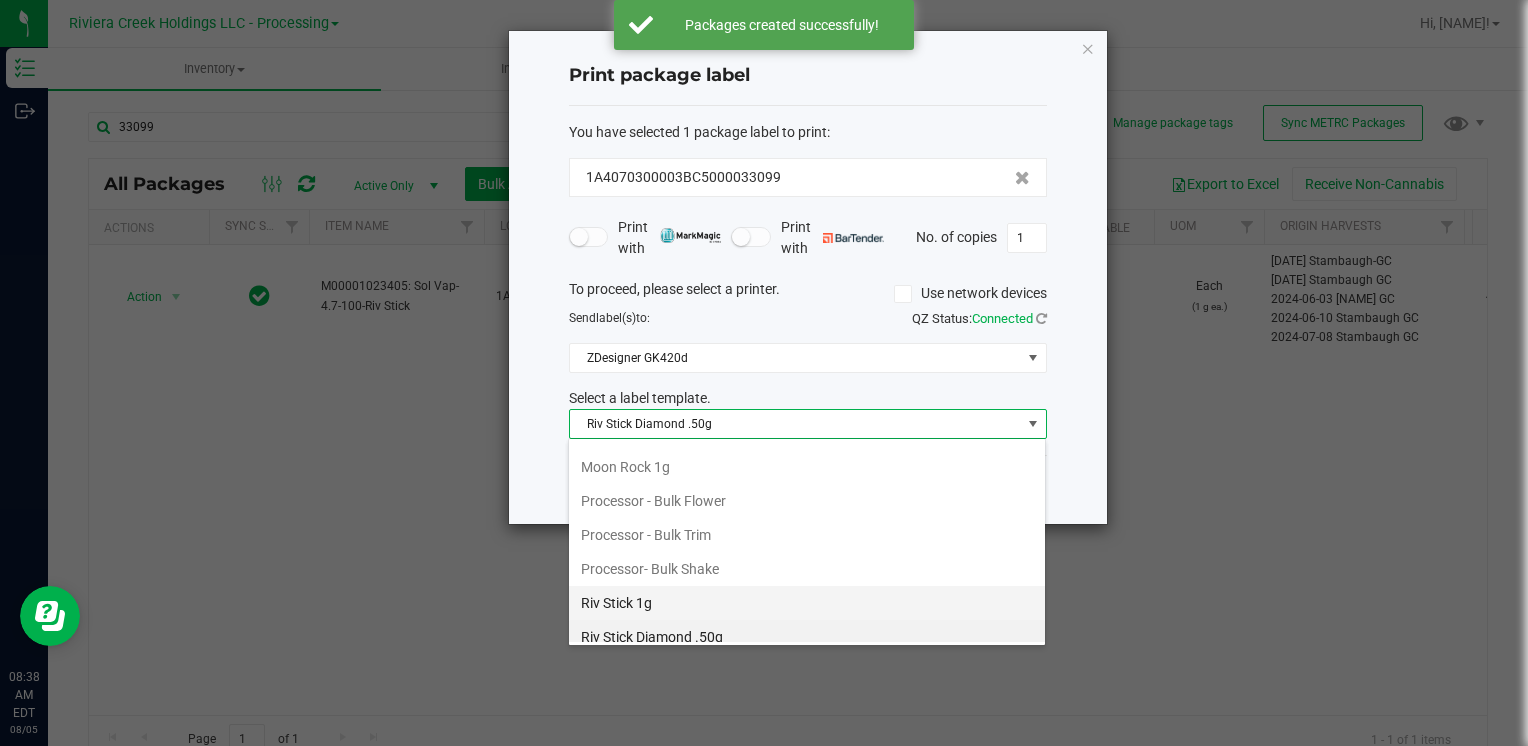 click on "Riv Stick 1g" at bounding box center (807, 603) 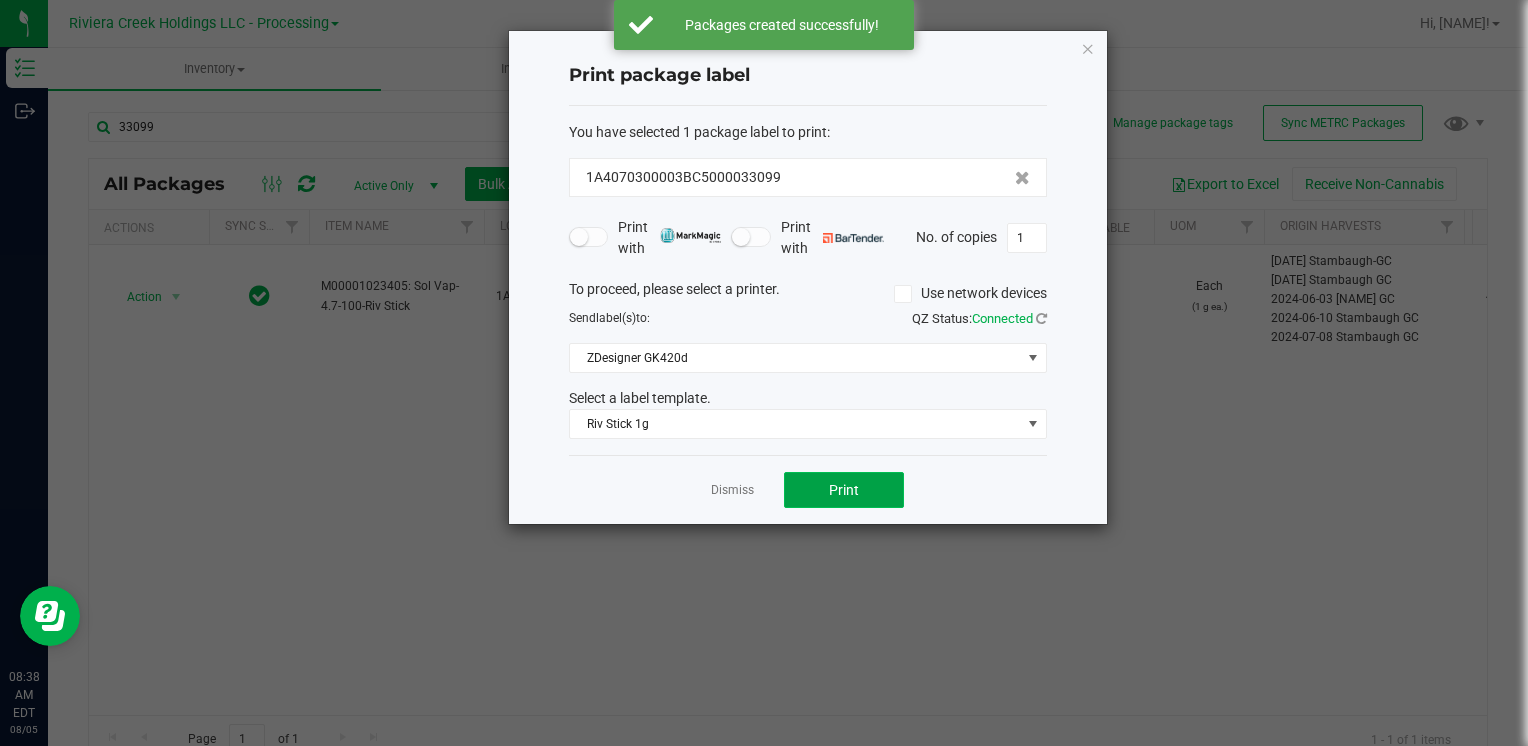 click on "Print" 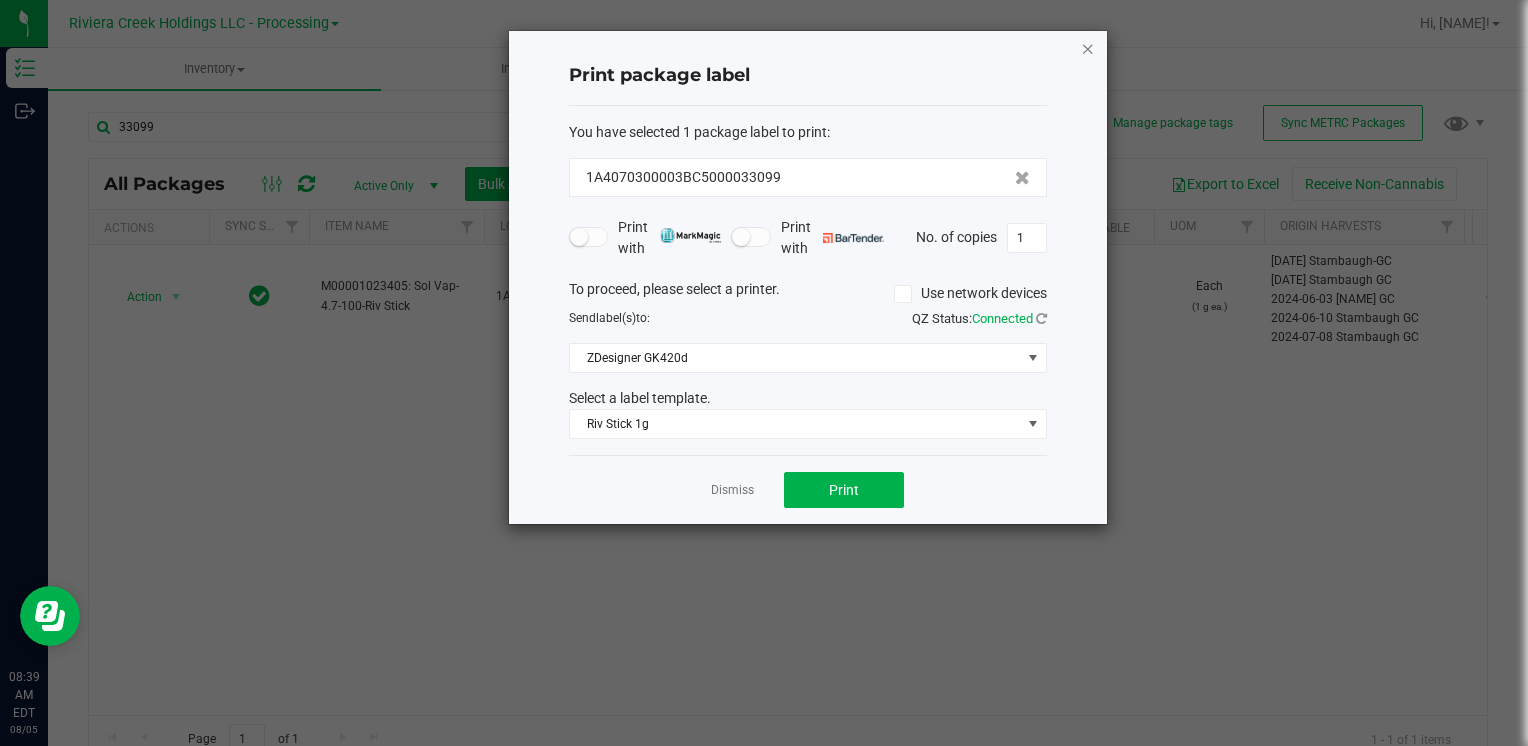 click 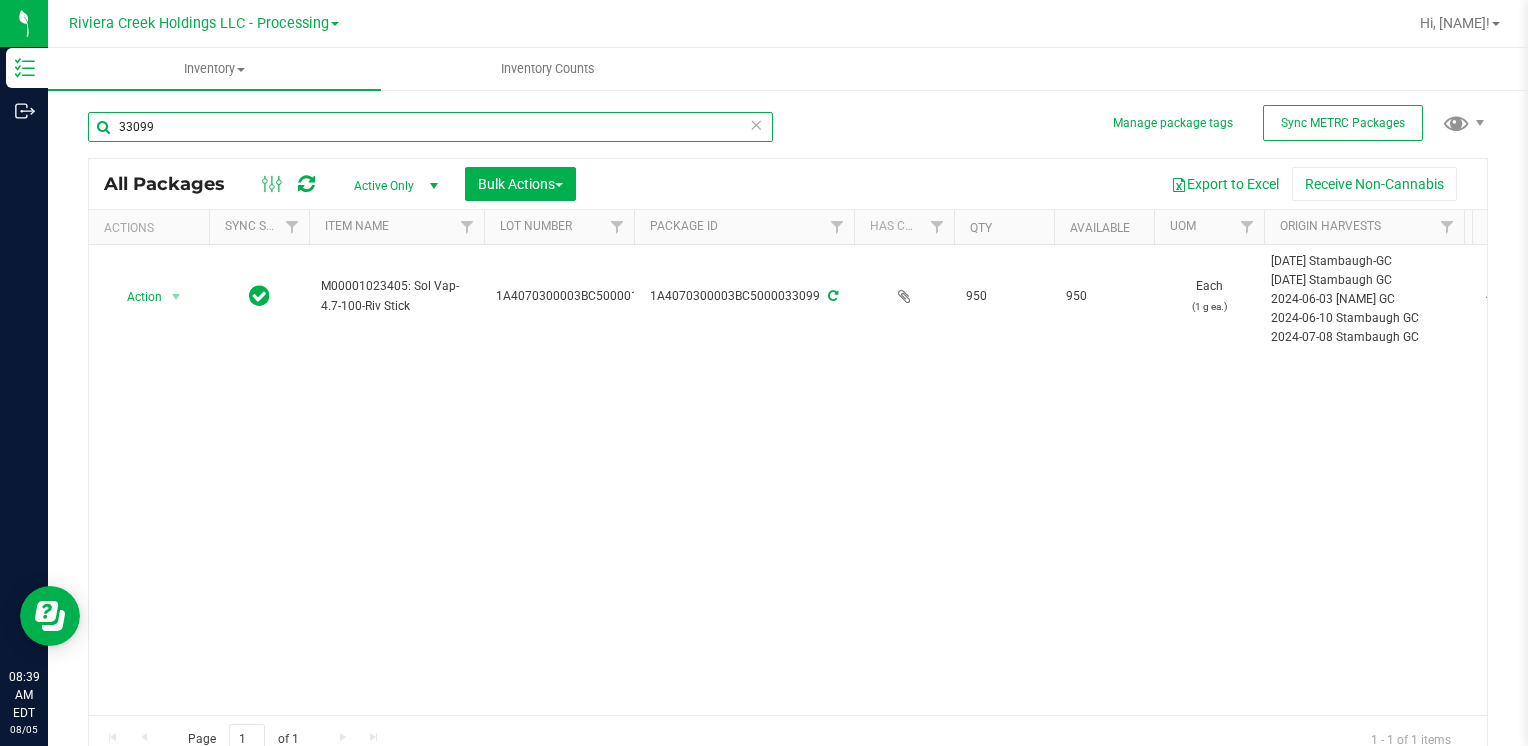 click on "33099" at bounding box center [430, 127] 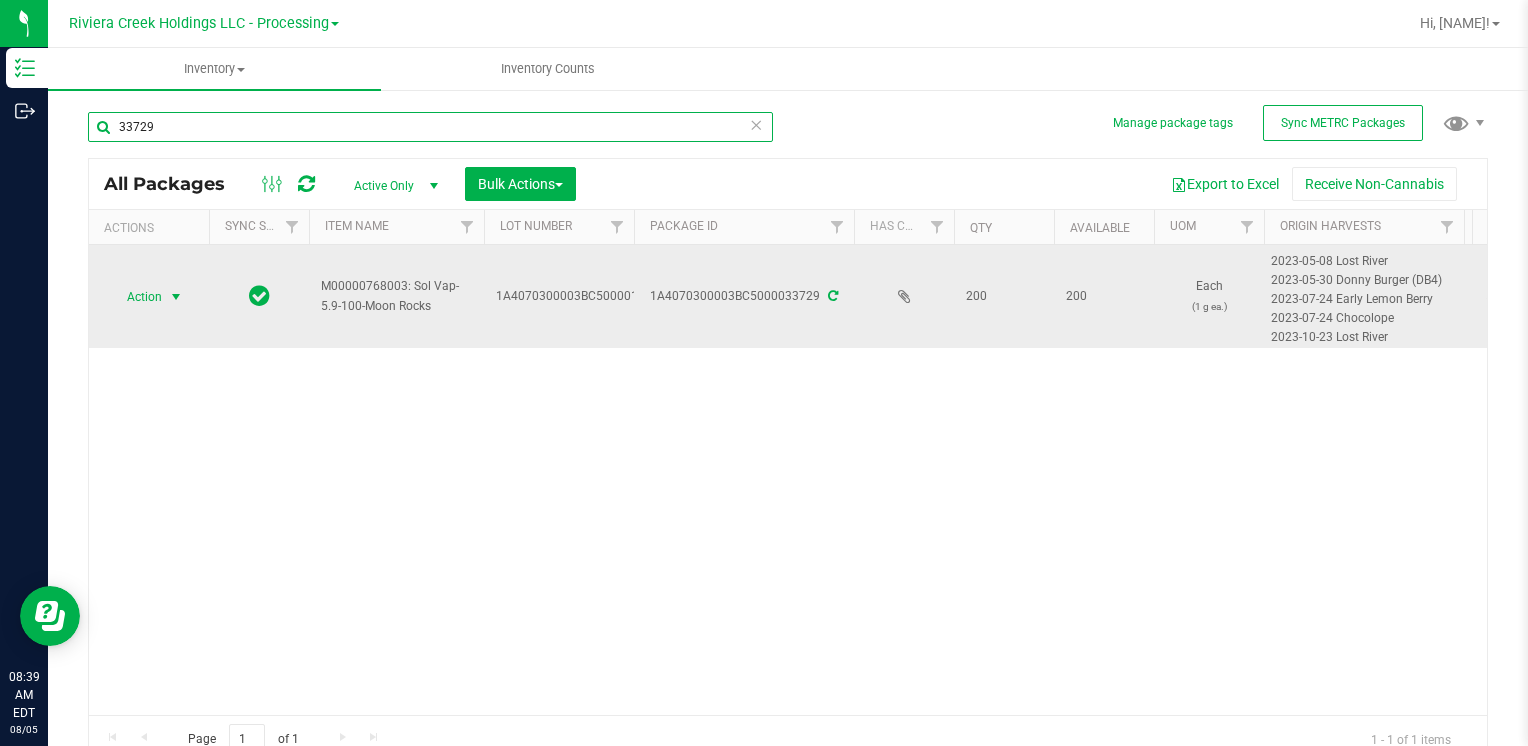 type on "33729" 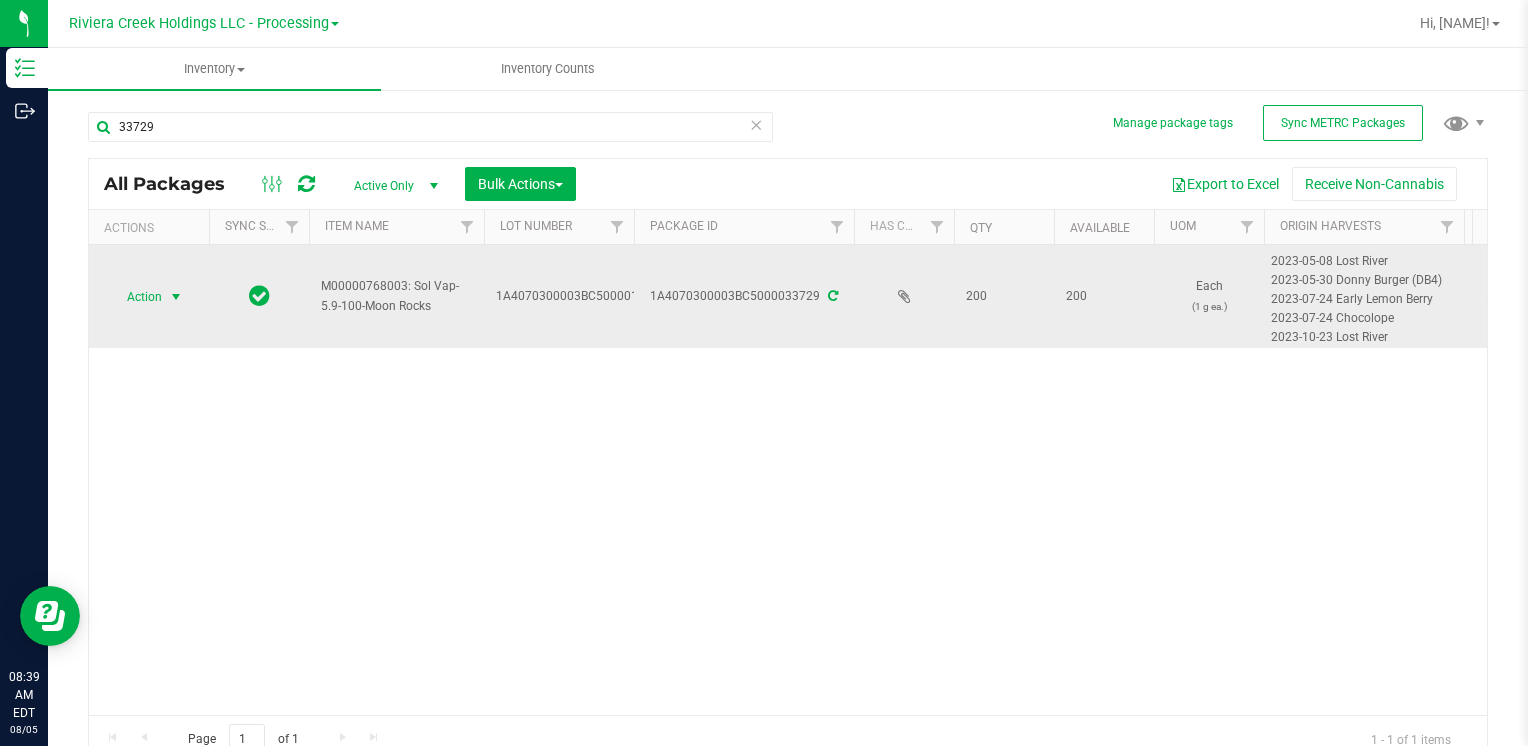 click at bounding box center [176, 297] 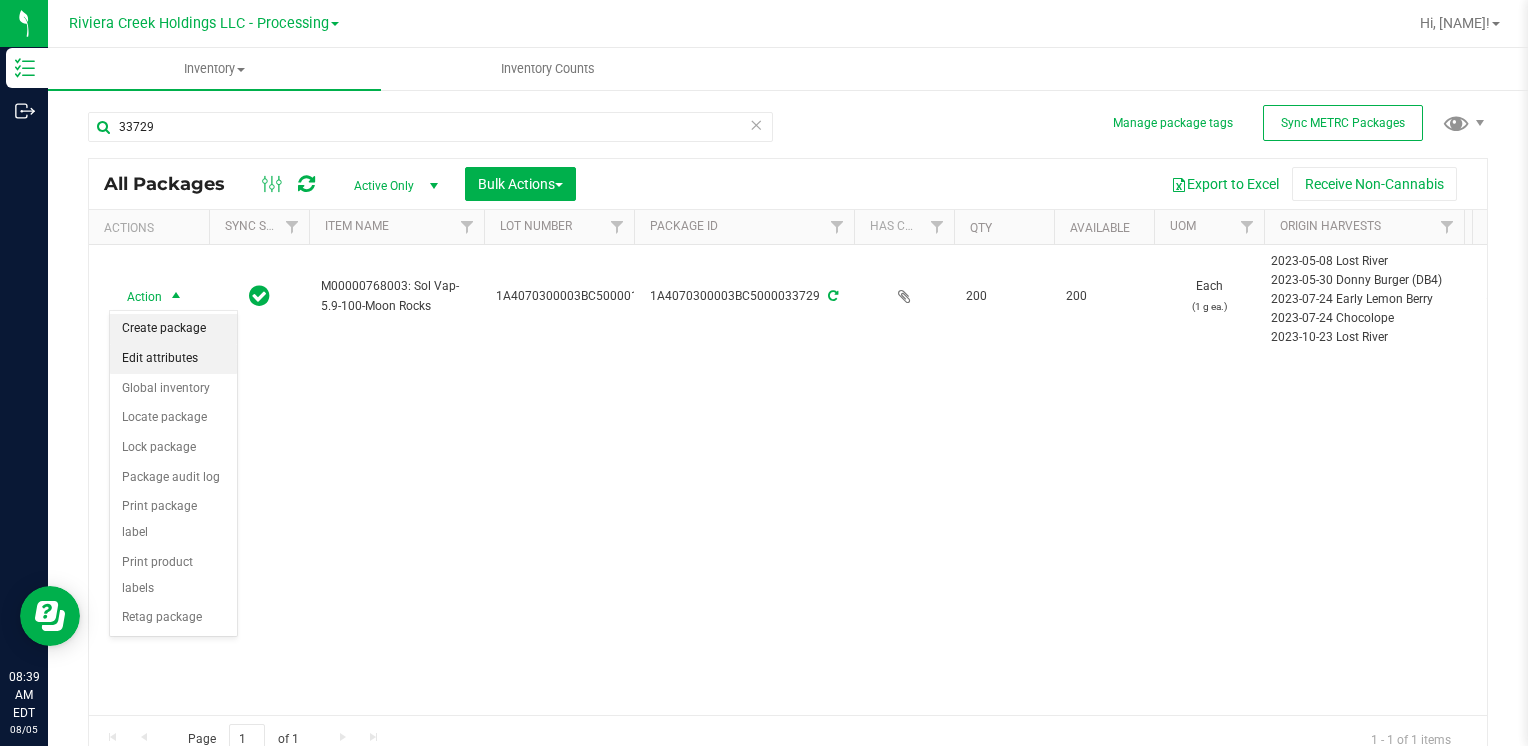 click on "Create package" at bounding box center [173, 329] 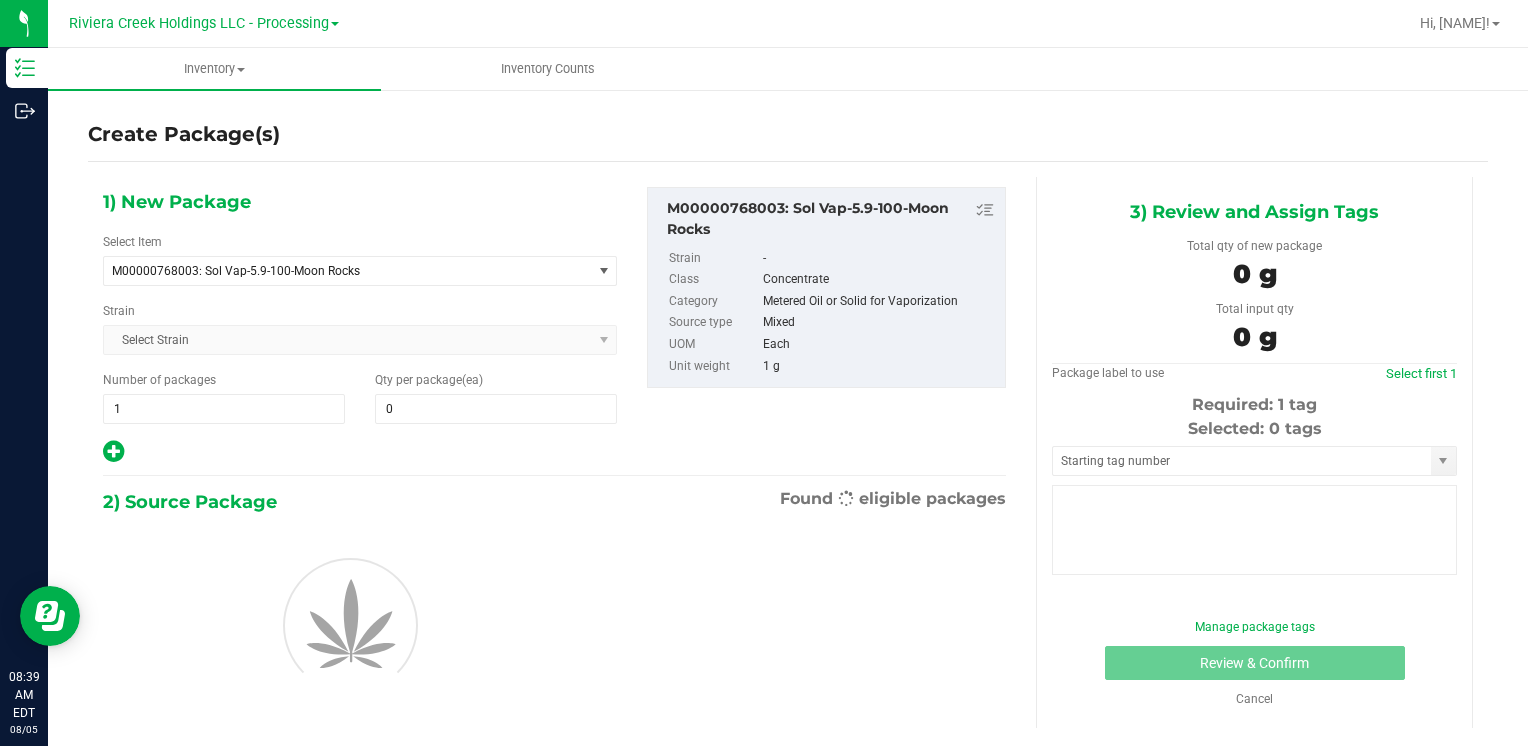 type on "0" 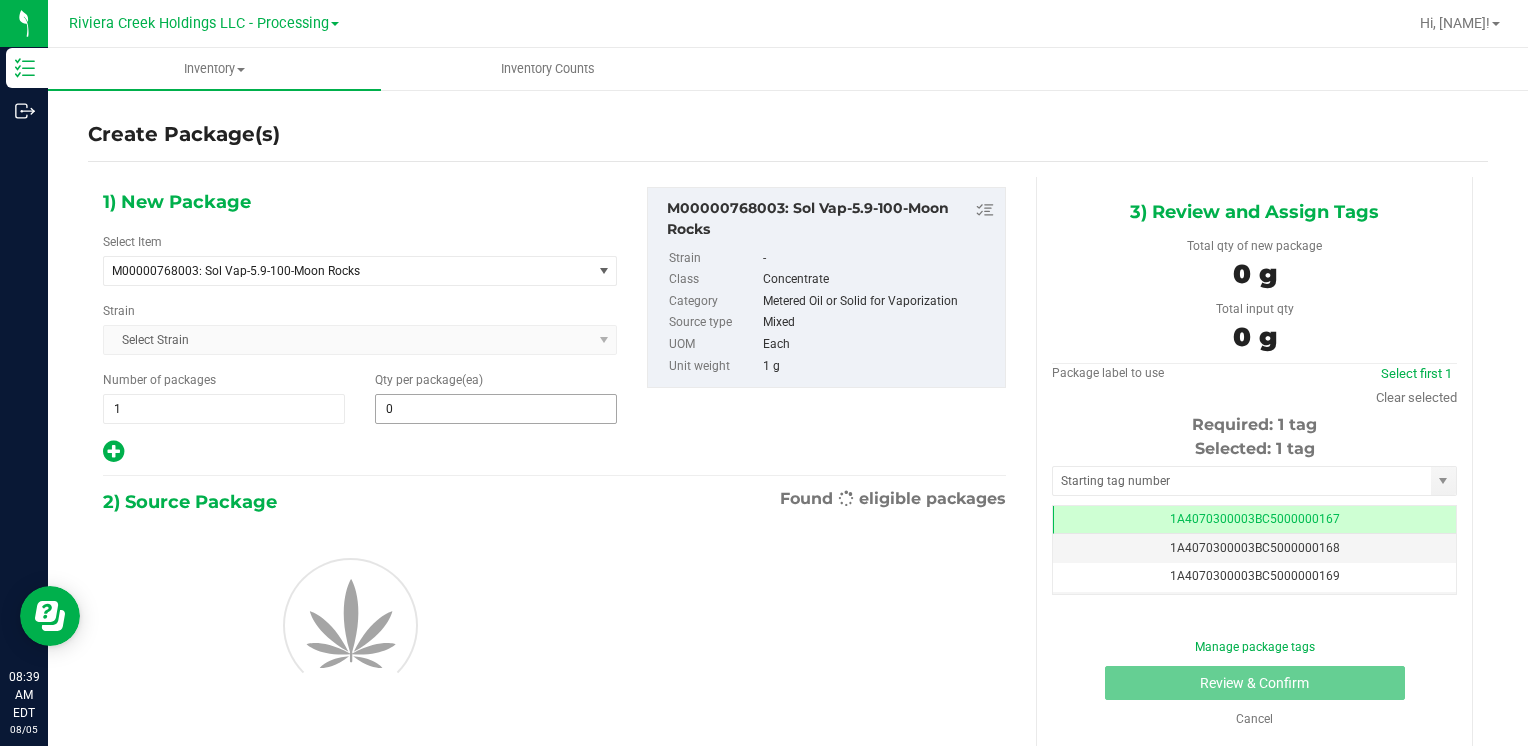 click on "0" at bounding box center [496, 409] 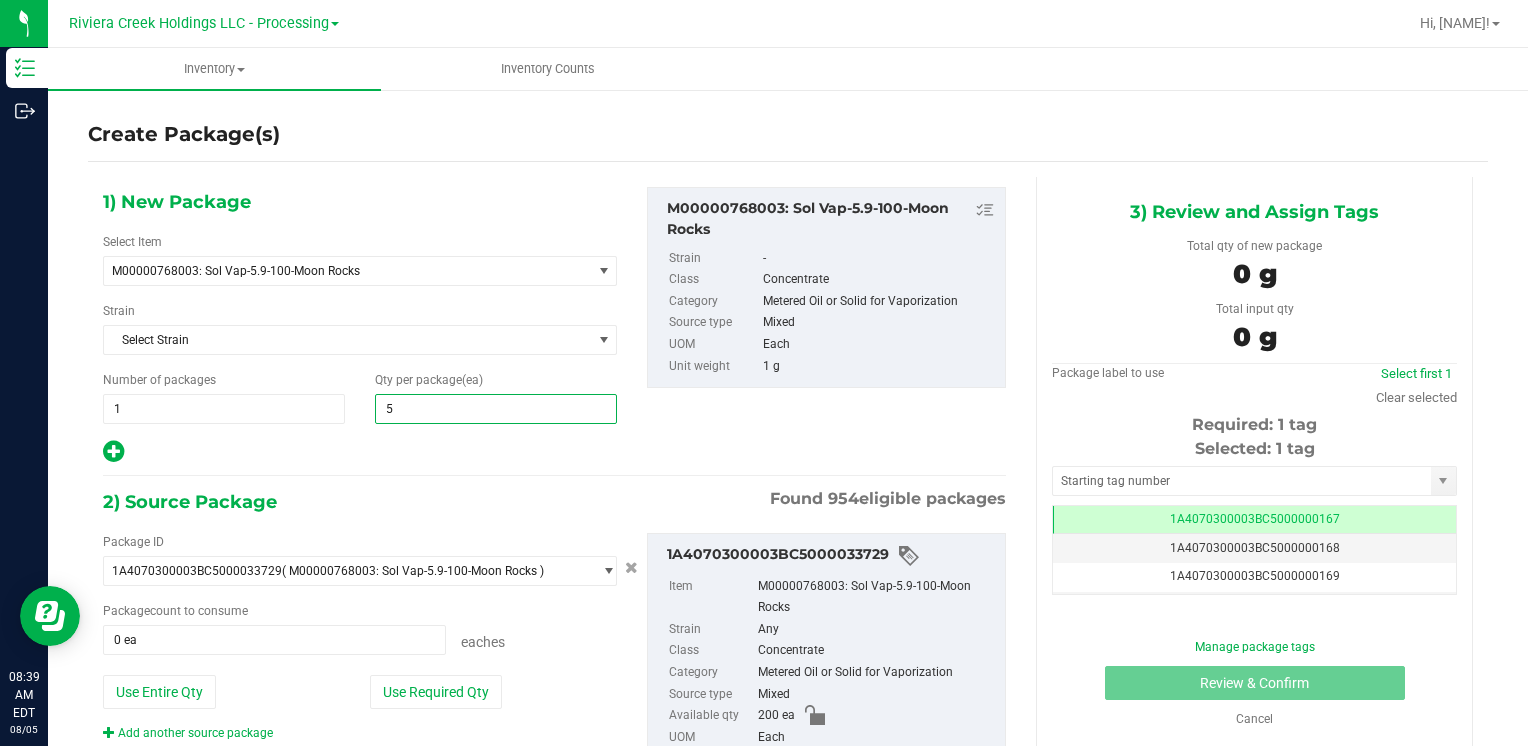 type on "50" 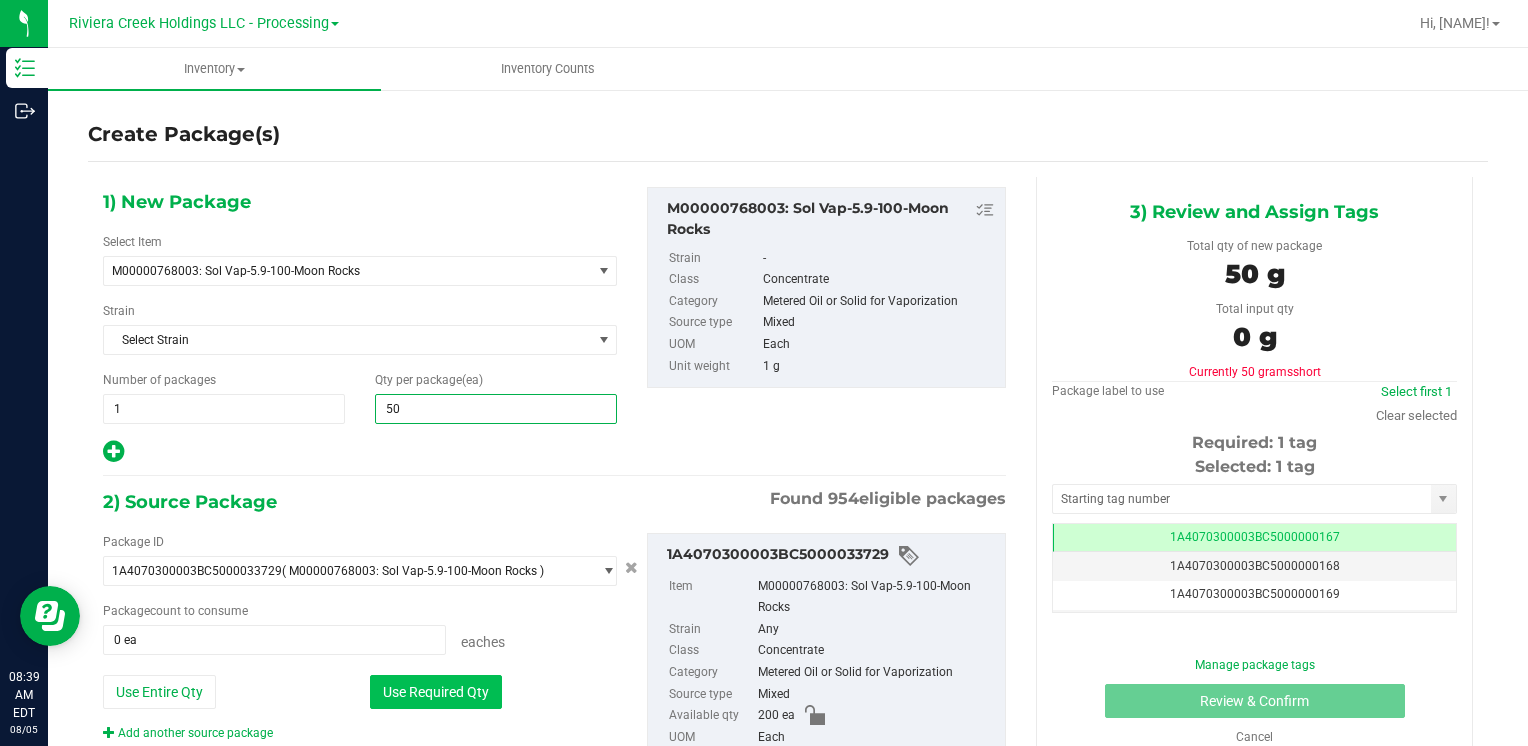 type on "50" 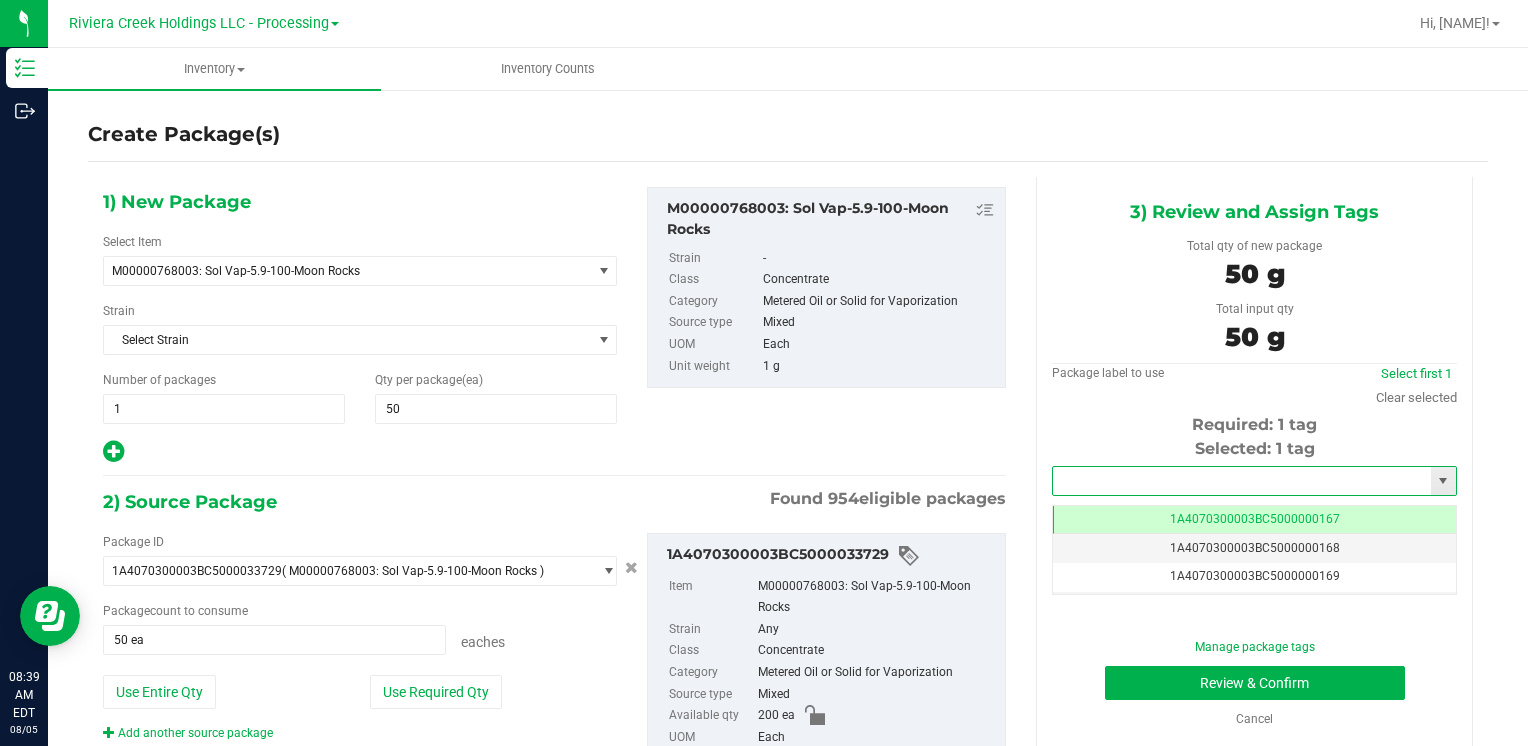 click at bounding box center [1242, 481] 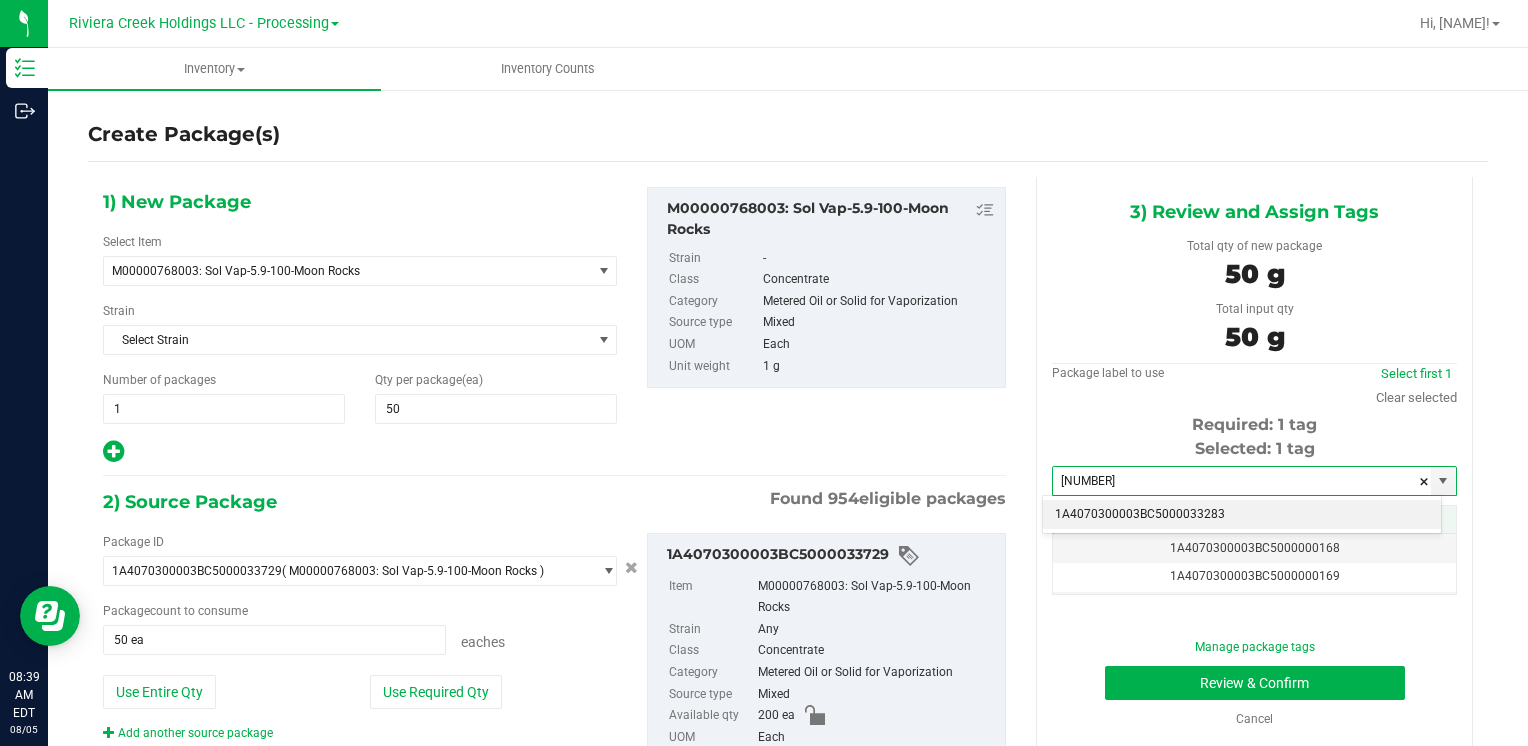 click on "1A4070300003BC5000033283" at bounding box center [1242, 515] 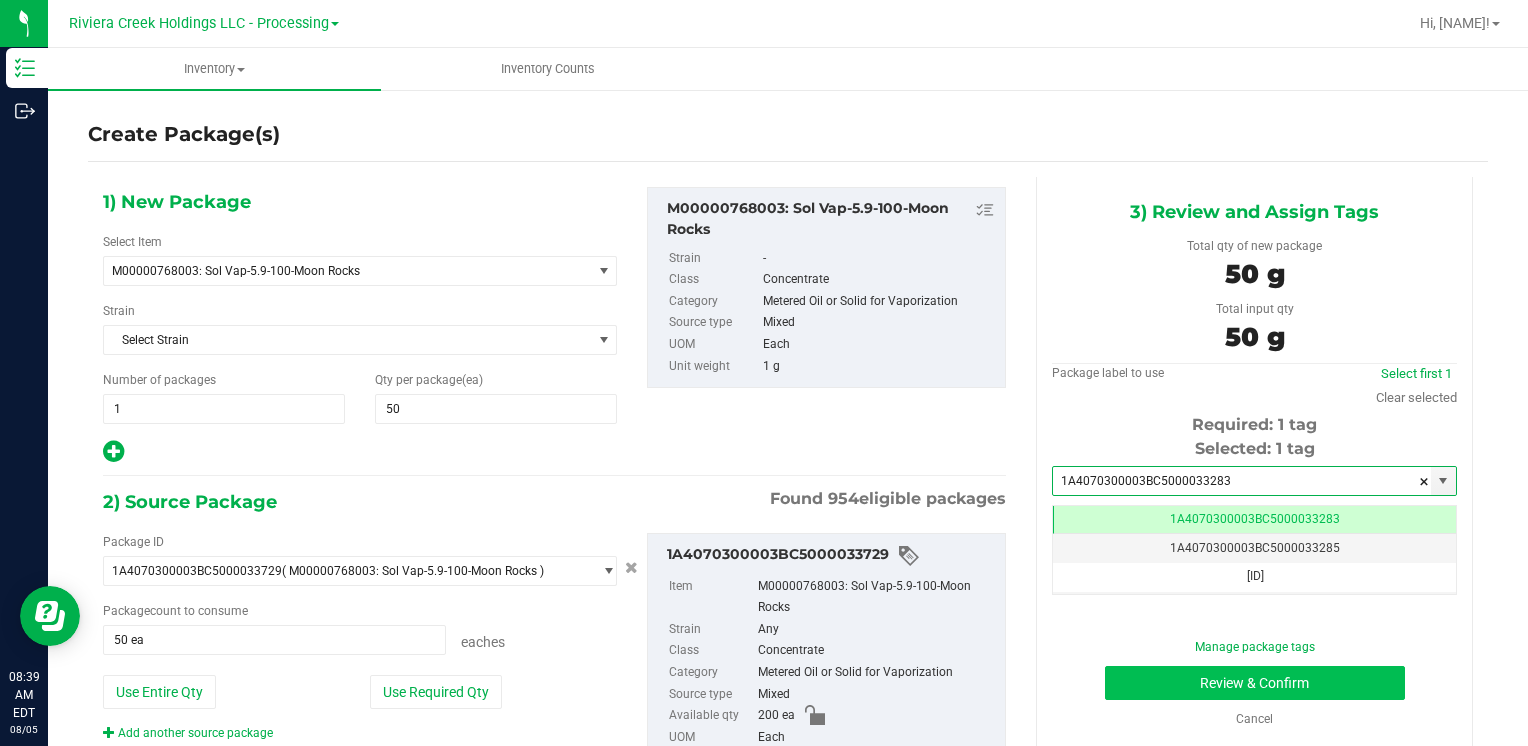 type on "1A4070300003BC5000033283" 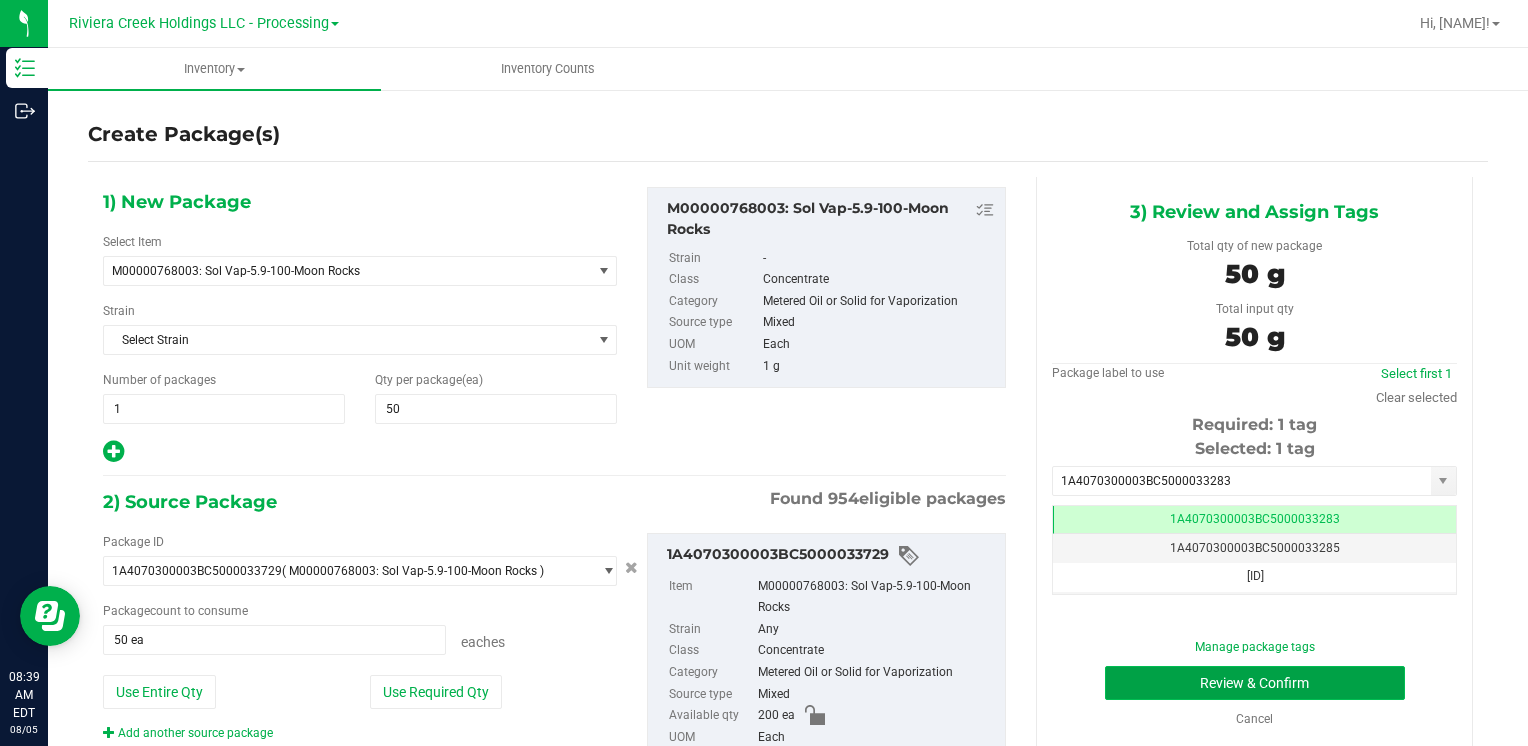 click on "Review & Confirm" at bounding box center [1255, 683] 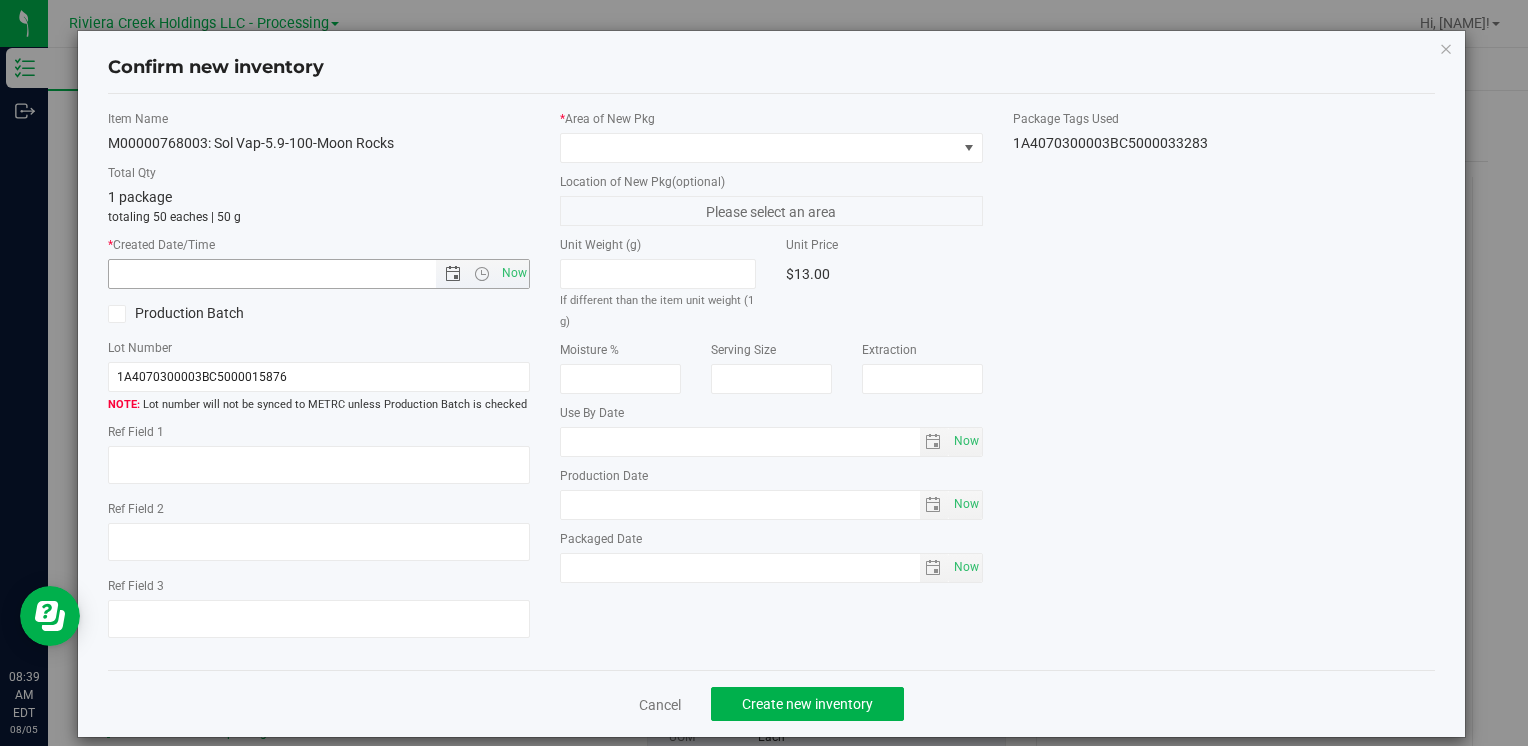 type on "2026-06-26" 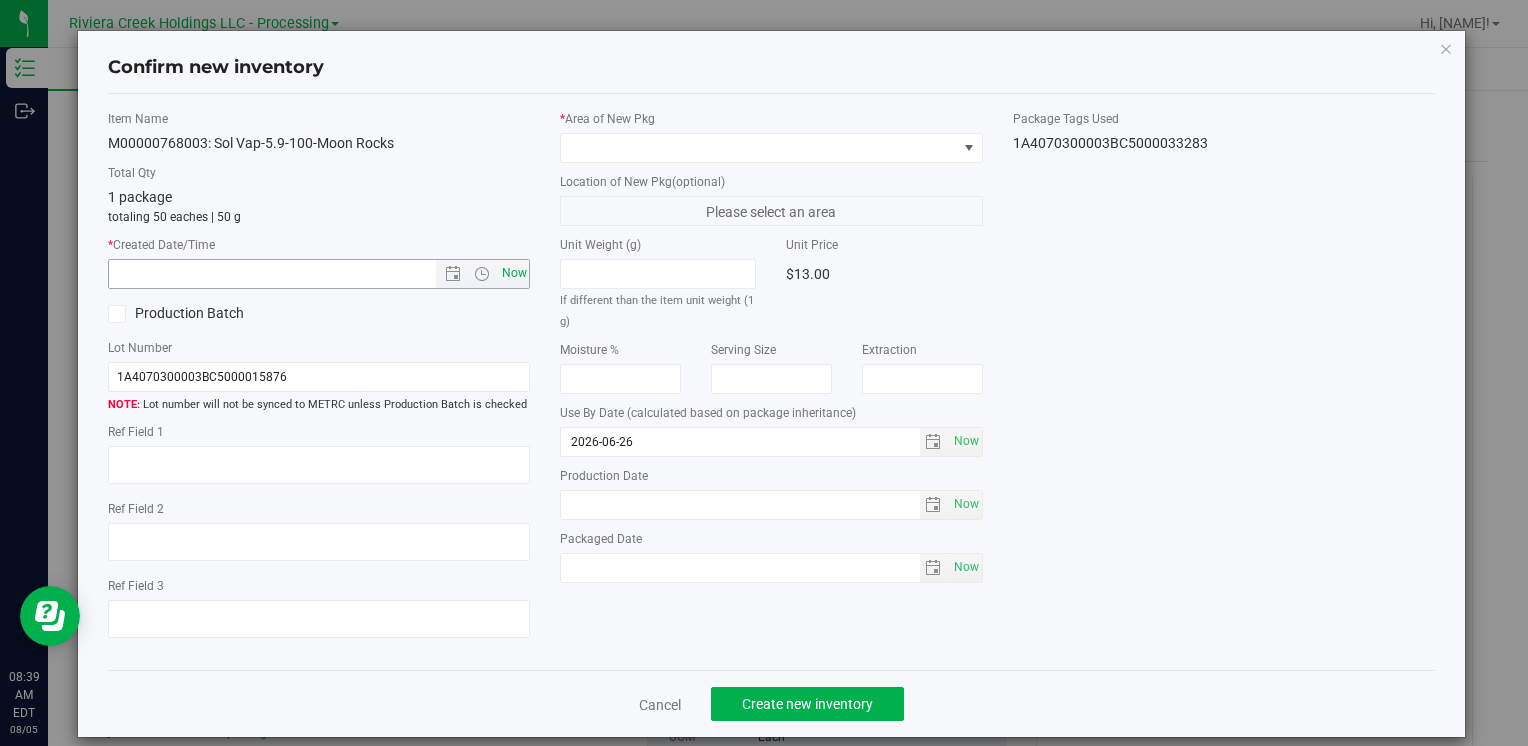 click on "Now" at bounding box center (514, 273) 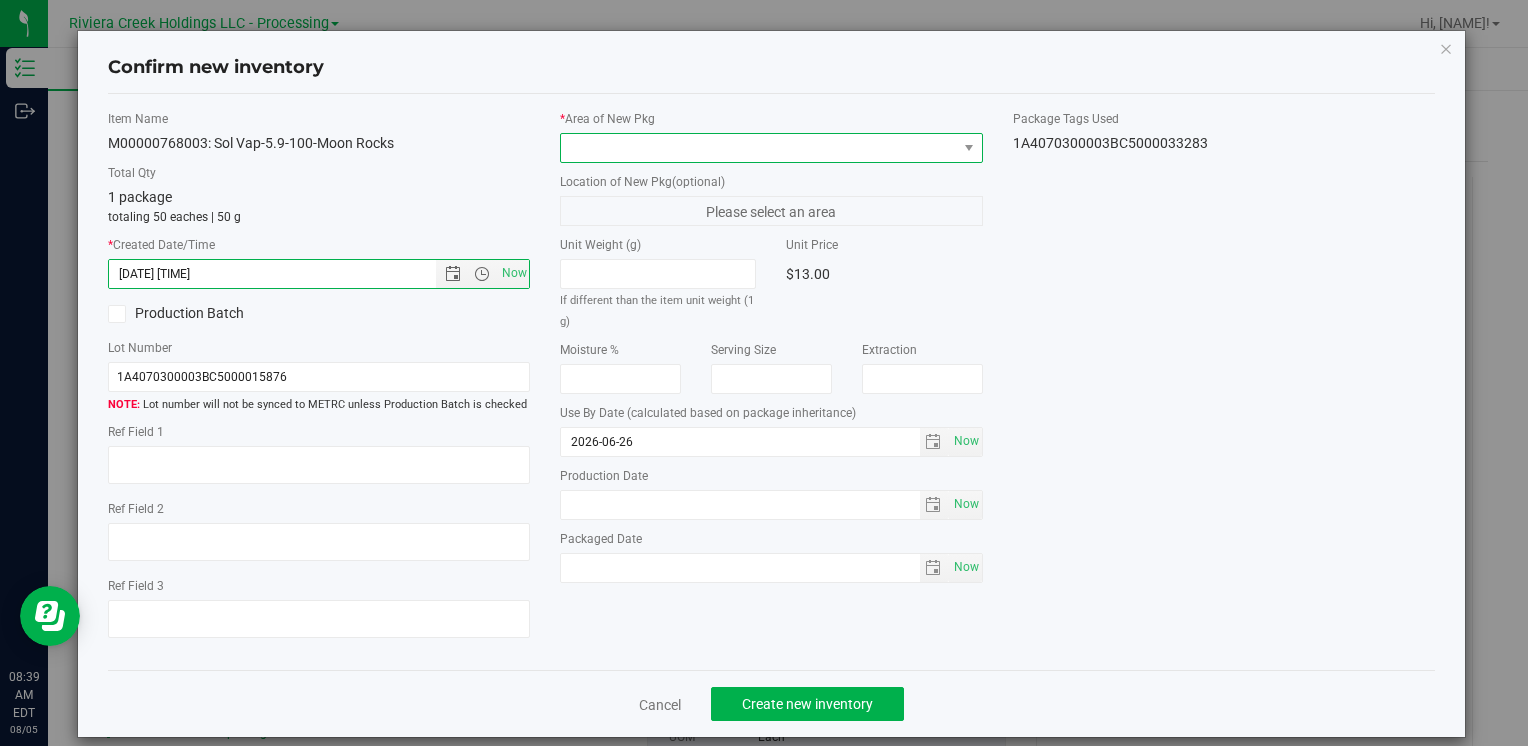 click at bounding box center [758, 148] 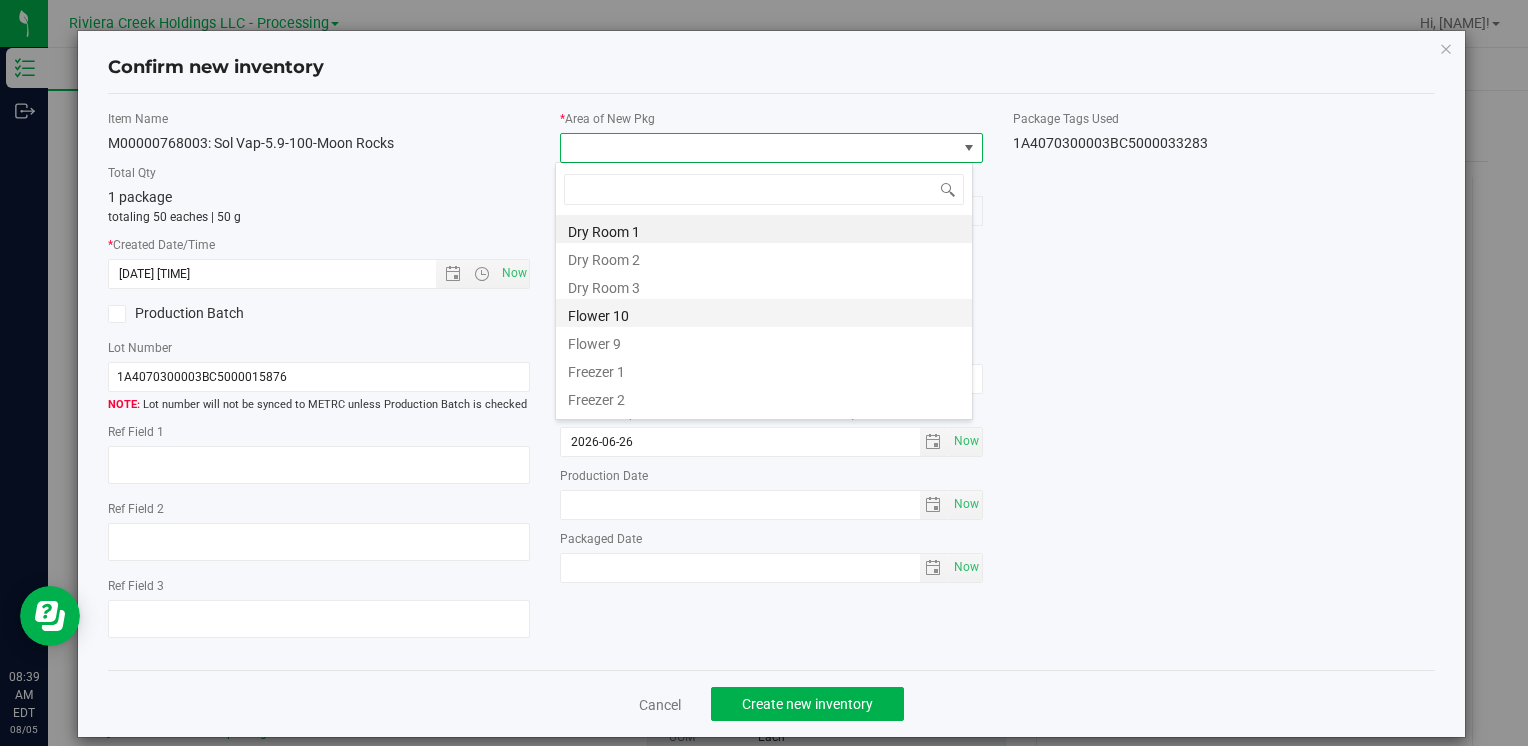 click on "Flower 10" at bounding box center [764, 313] 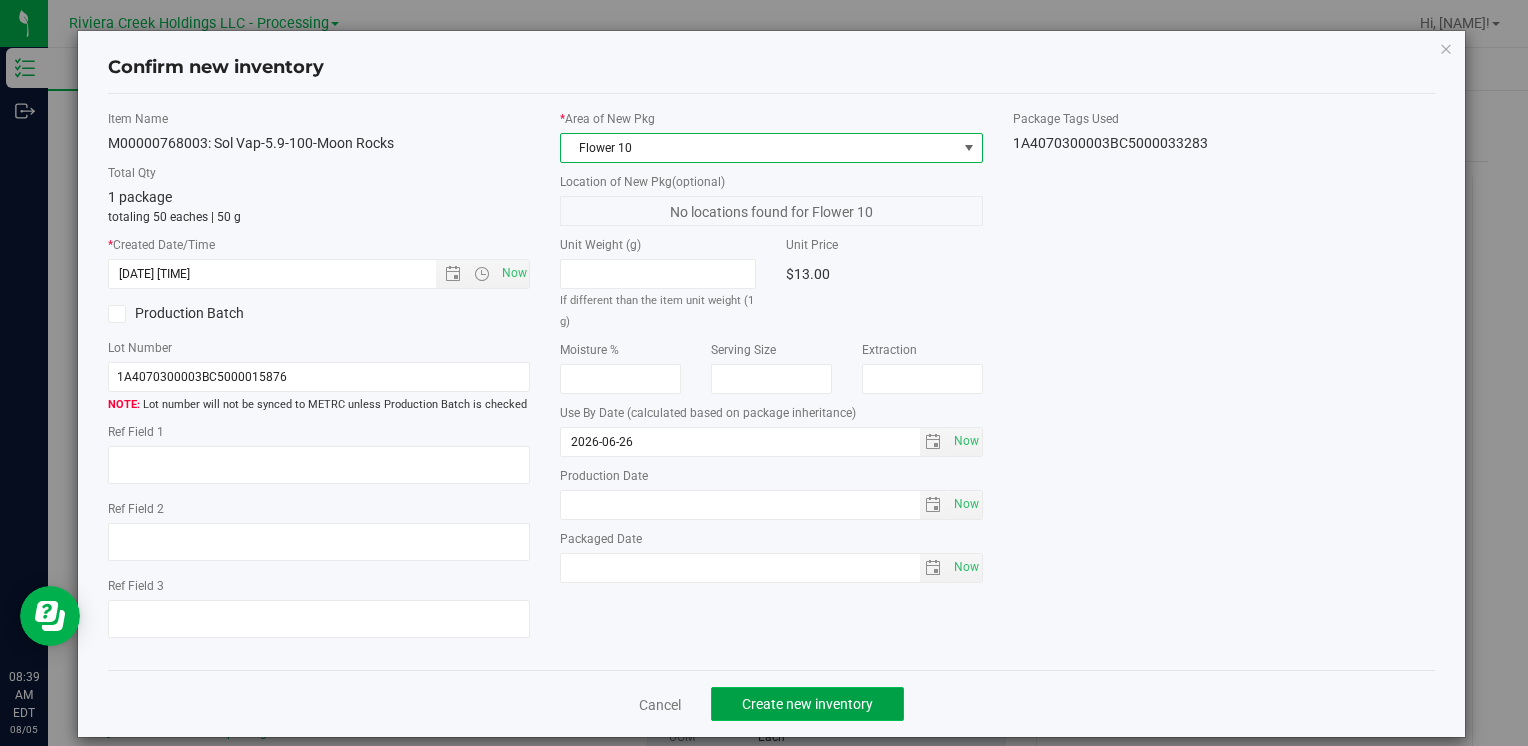 click on "Create new inventory" 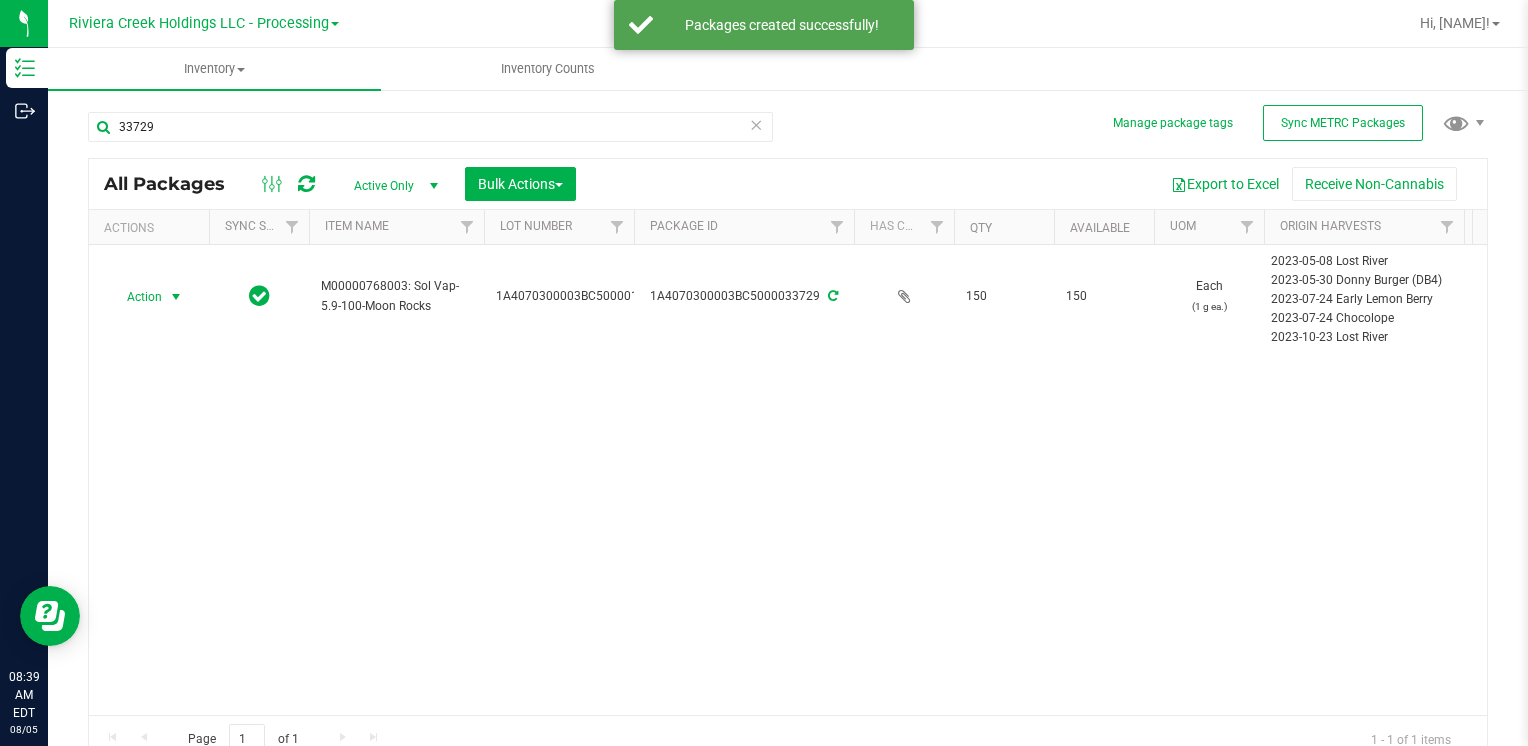 drag, startPoint x: 160, startPoint y: 294, endPoint x: 196, endPoint y: 325, distance: 47.507893 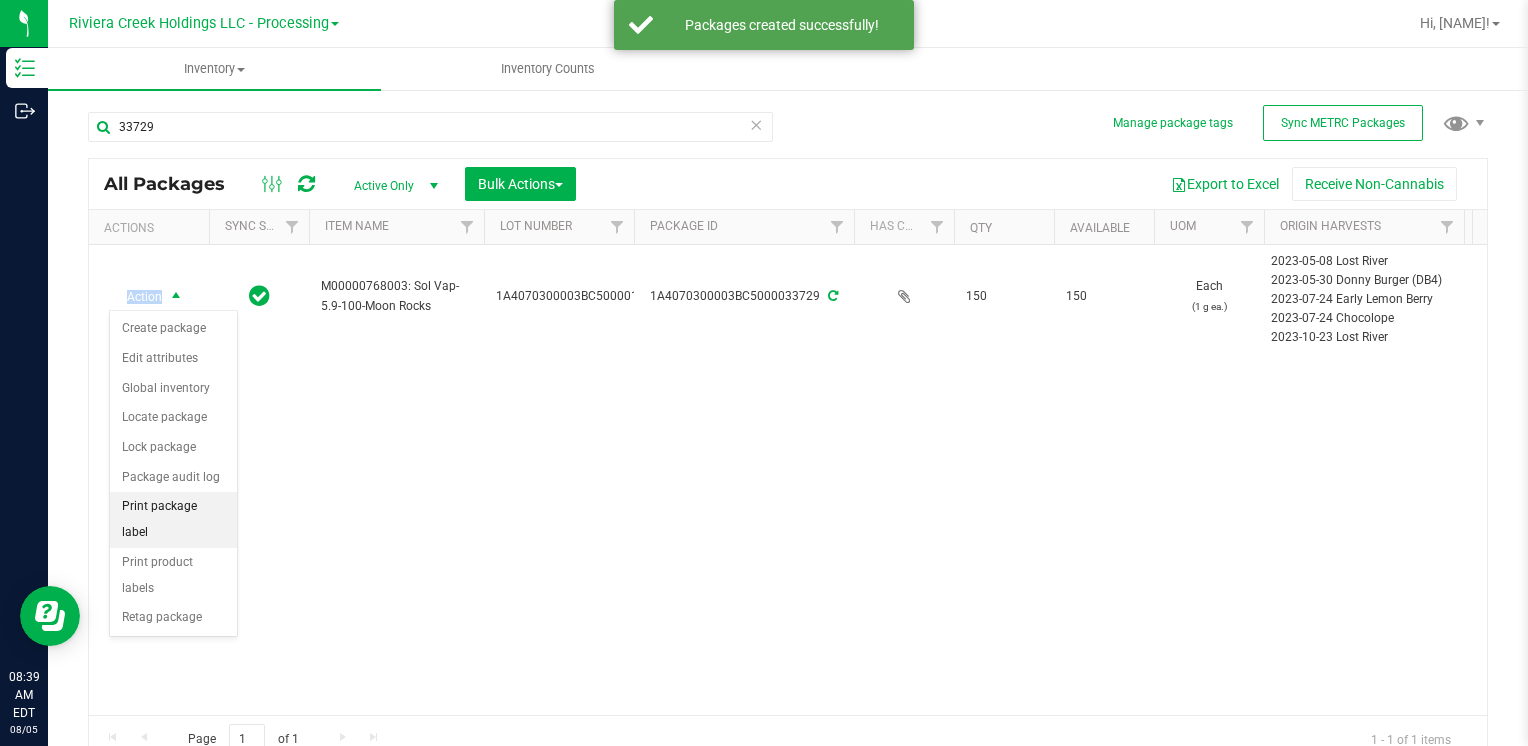 click on "Print package label" at bounding box center (173, 519) 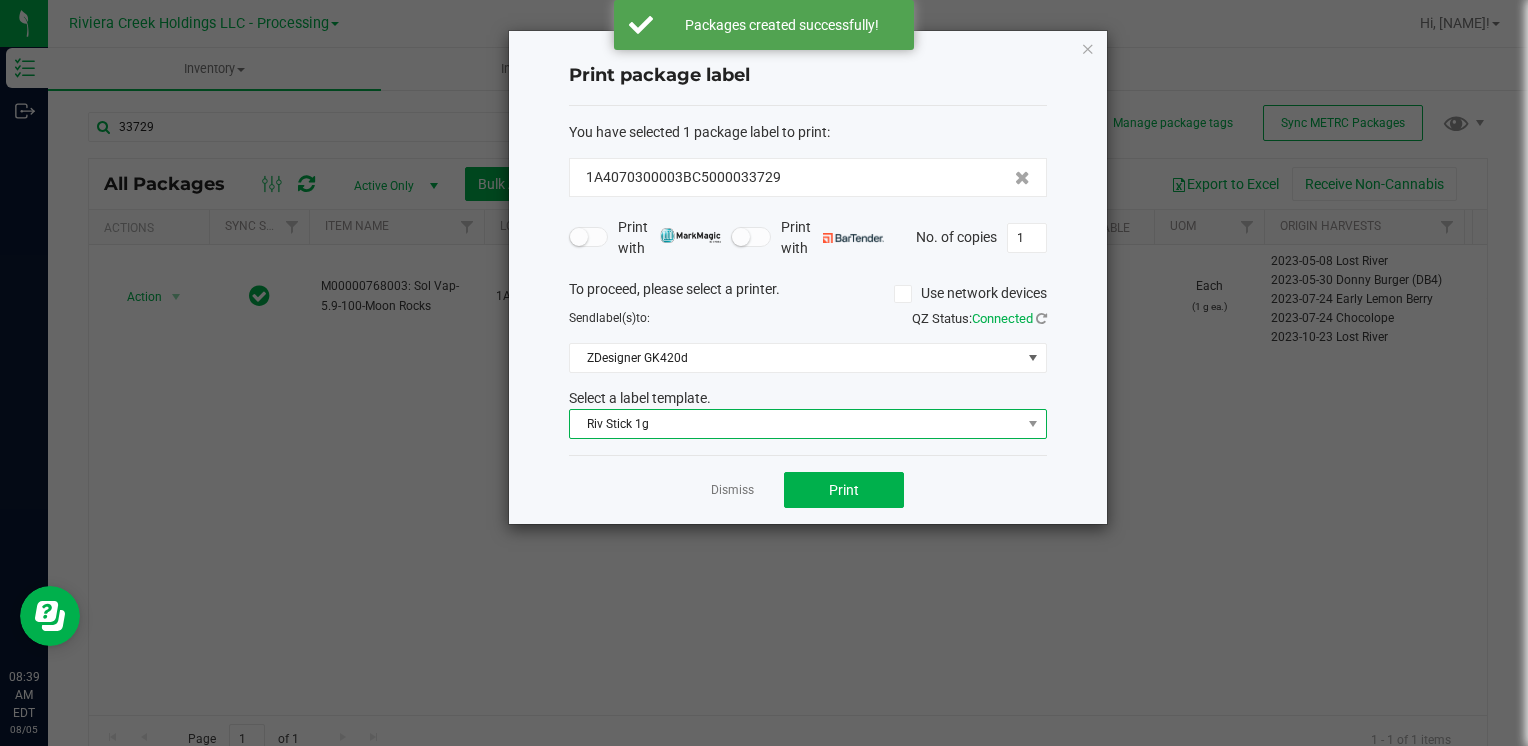 click on "Riv Stick 1g" at bounding box center (795, 424) 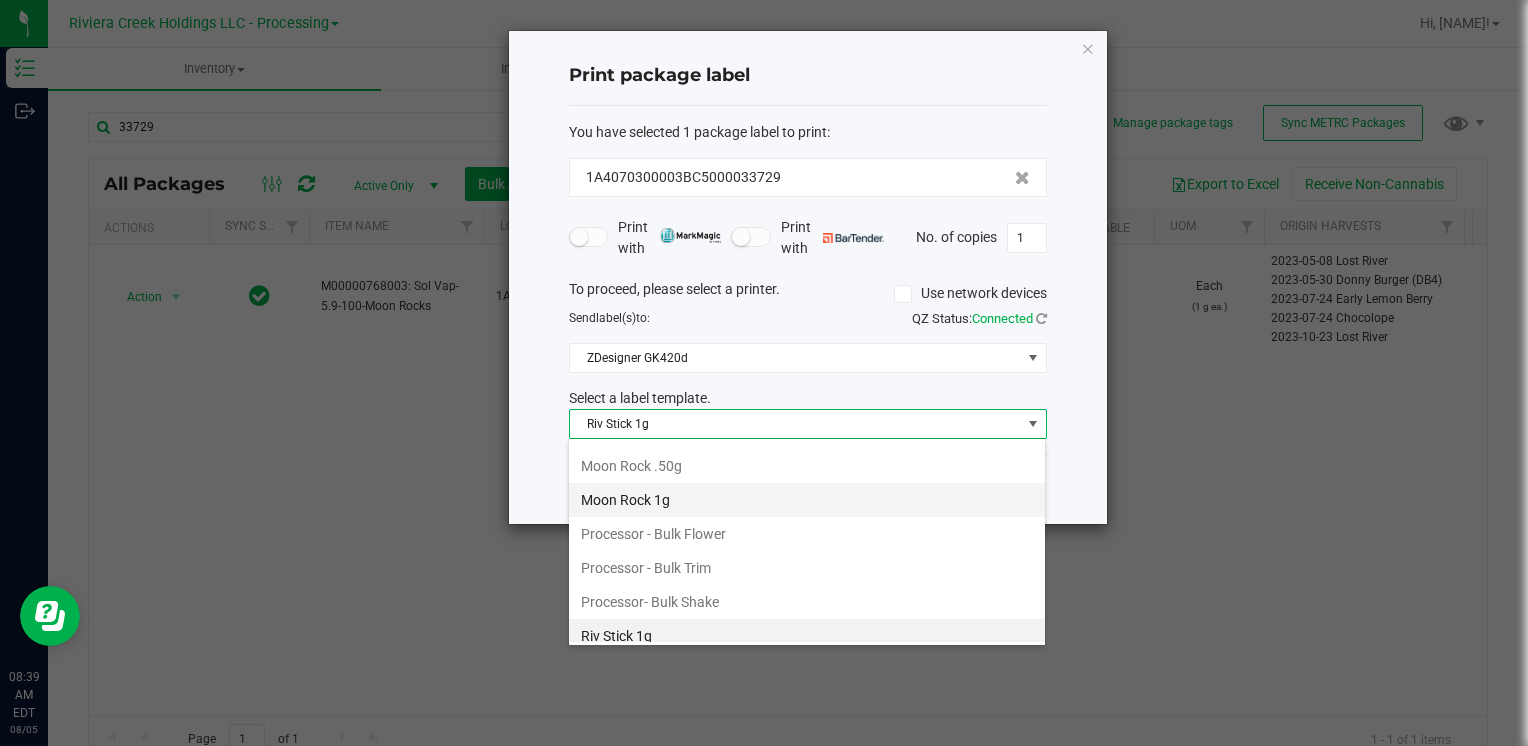 click on "Moon Rock 1g" at bounding box center [807, 500] 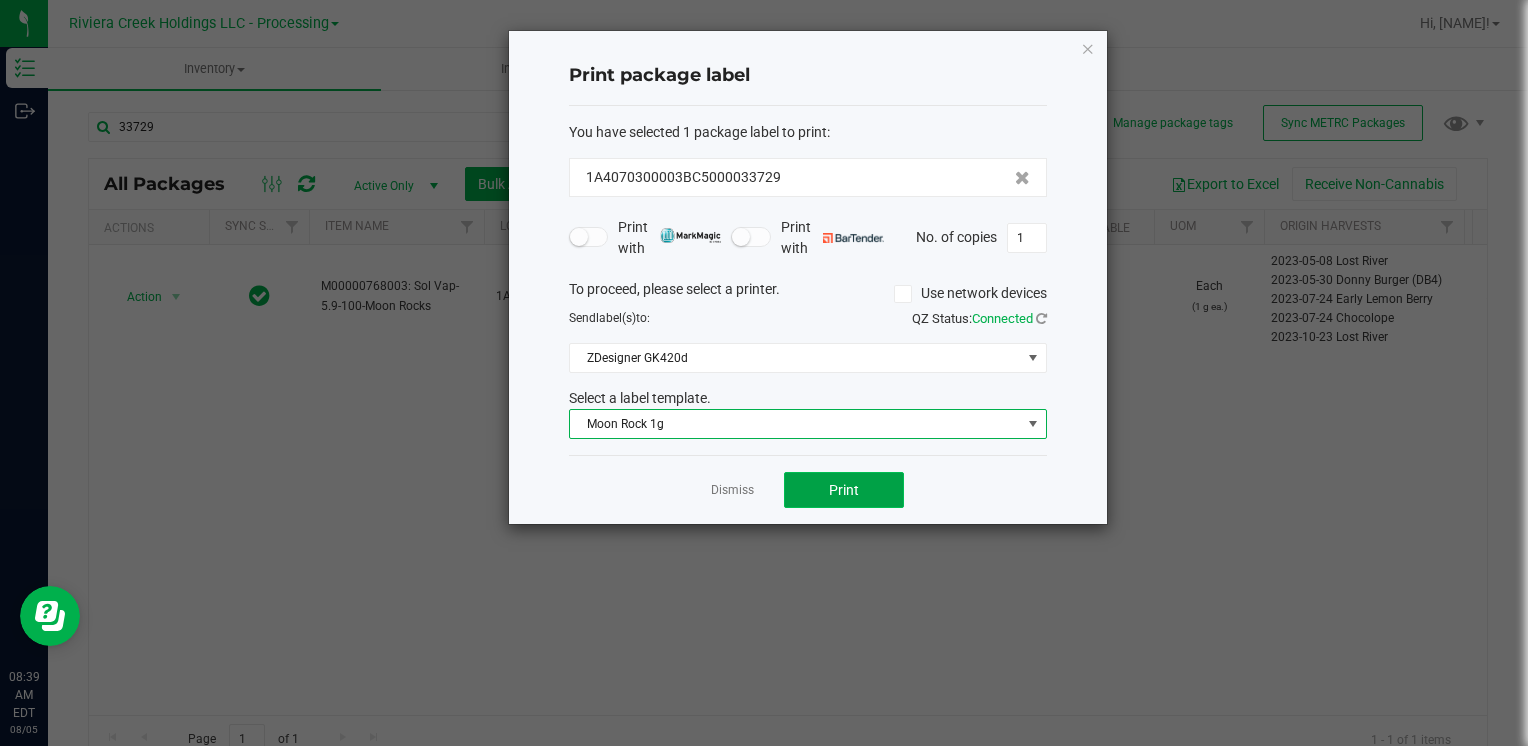 click on "Print" 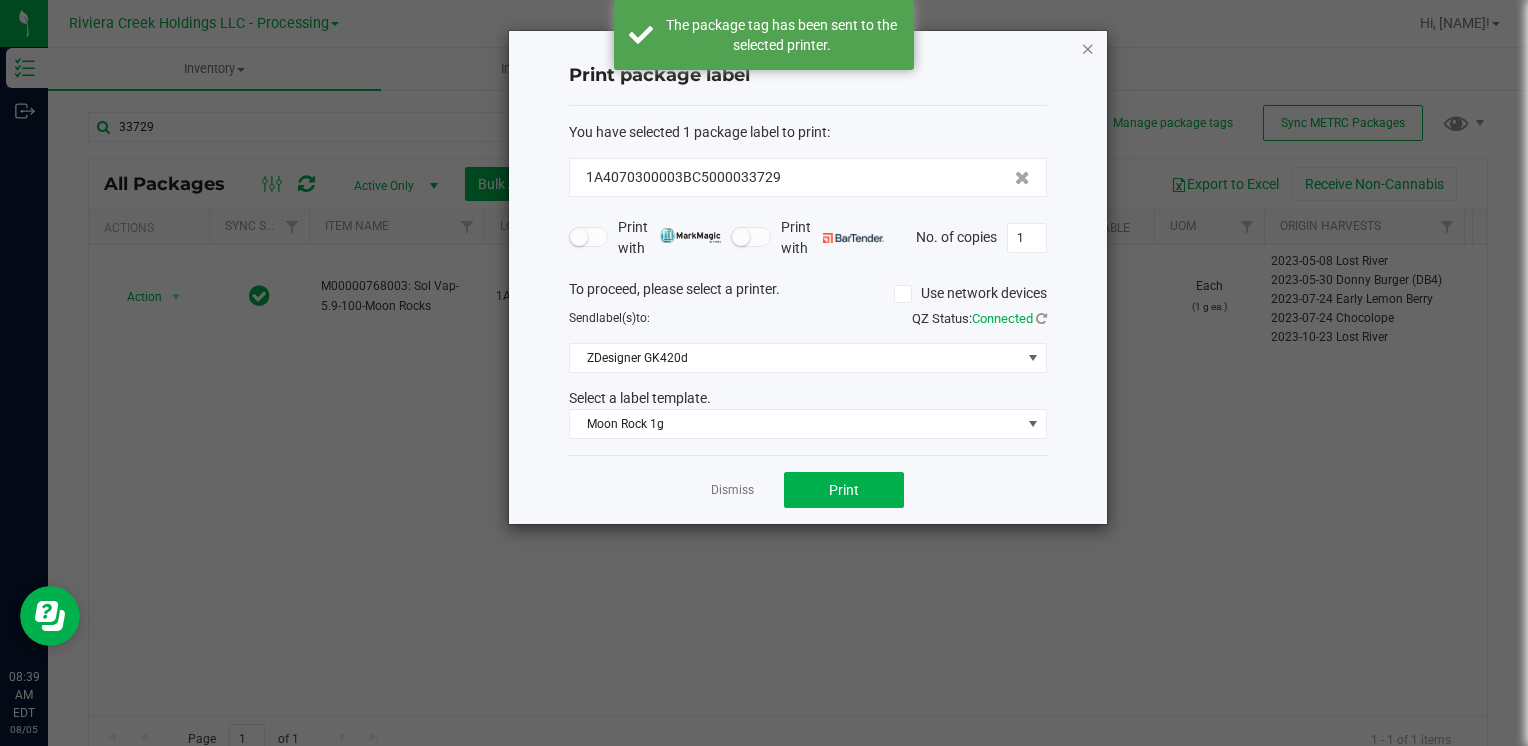drag, startPoint x: 1091, startPoint y: 50, endPoint x: 1039, endPoint y: 74, distance: 57.271286 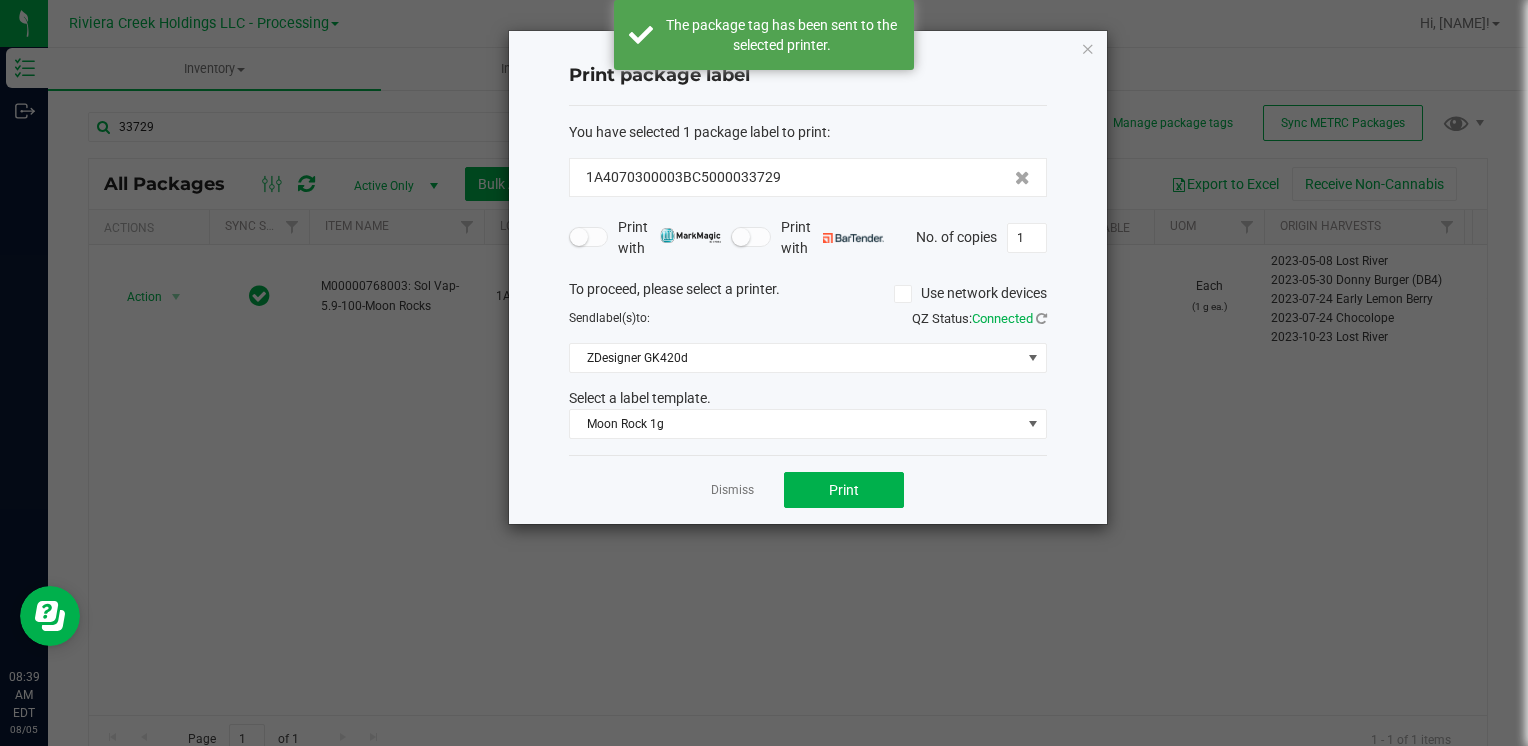 click 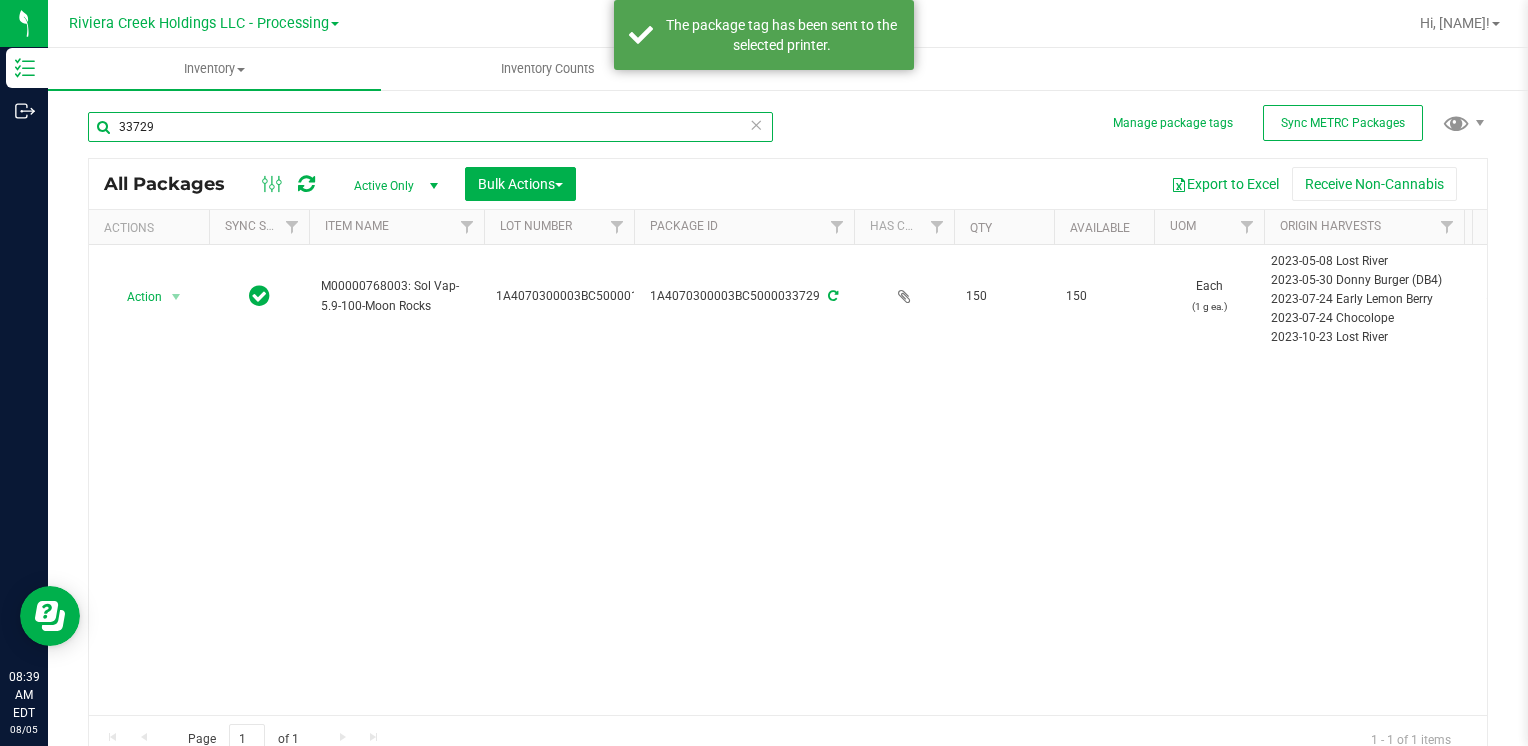 click on "33729" at bounding box center [430, 127] 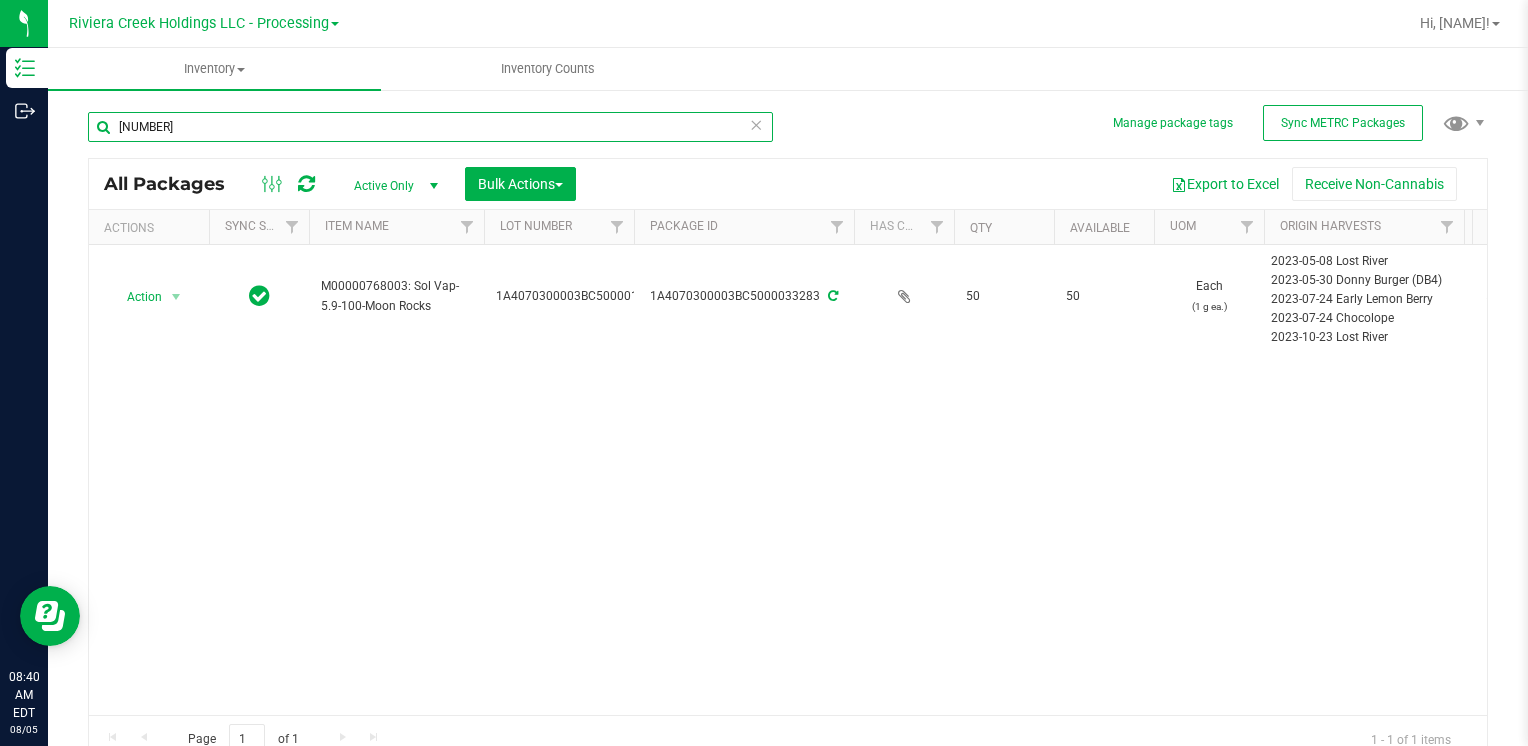 click on "33283" at bounding box center [430, 127] 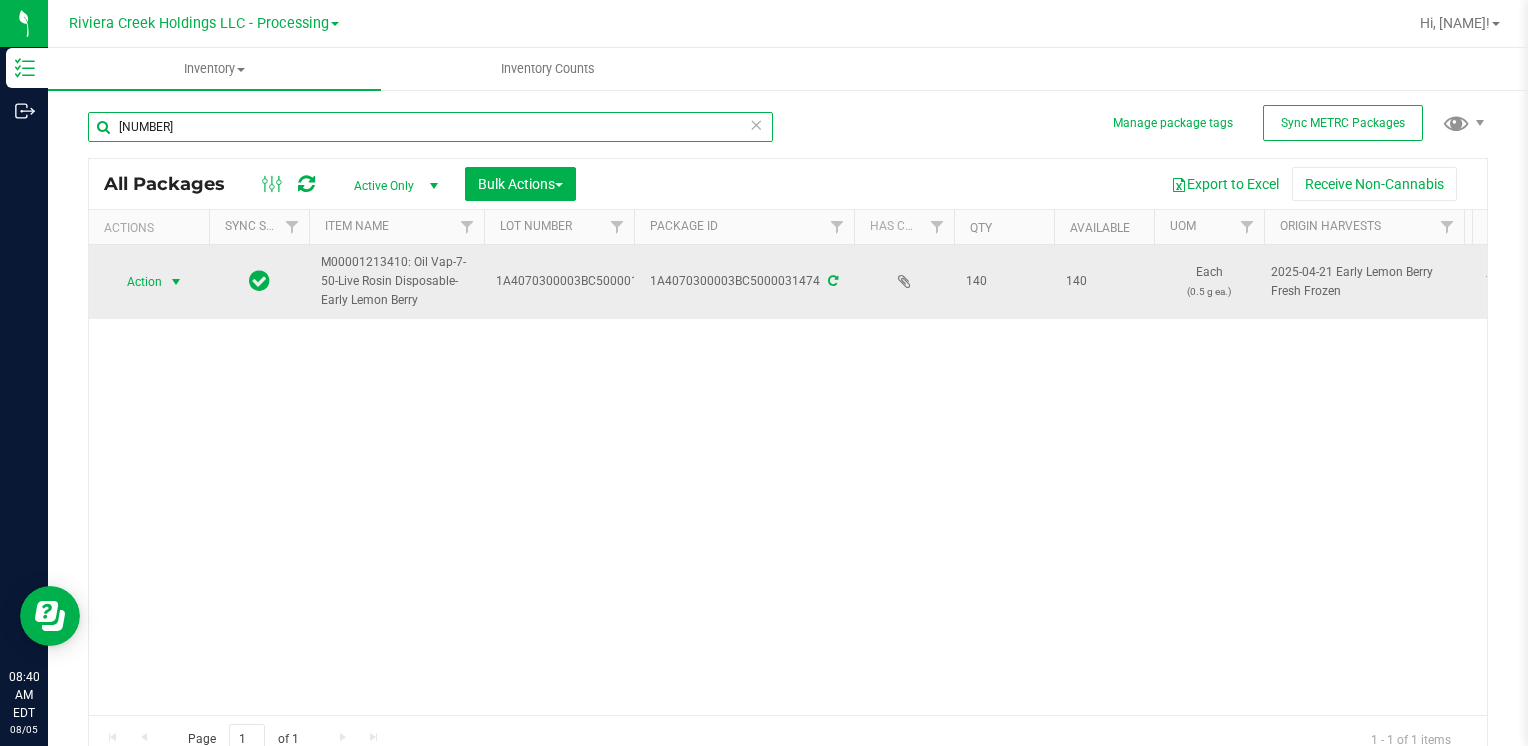 type on "31474" 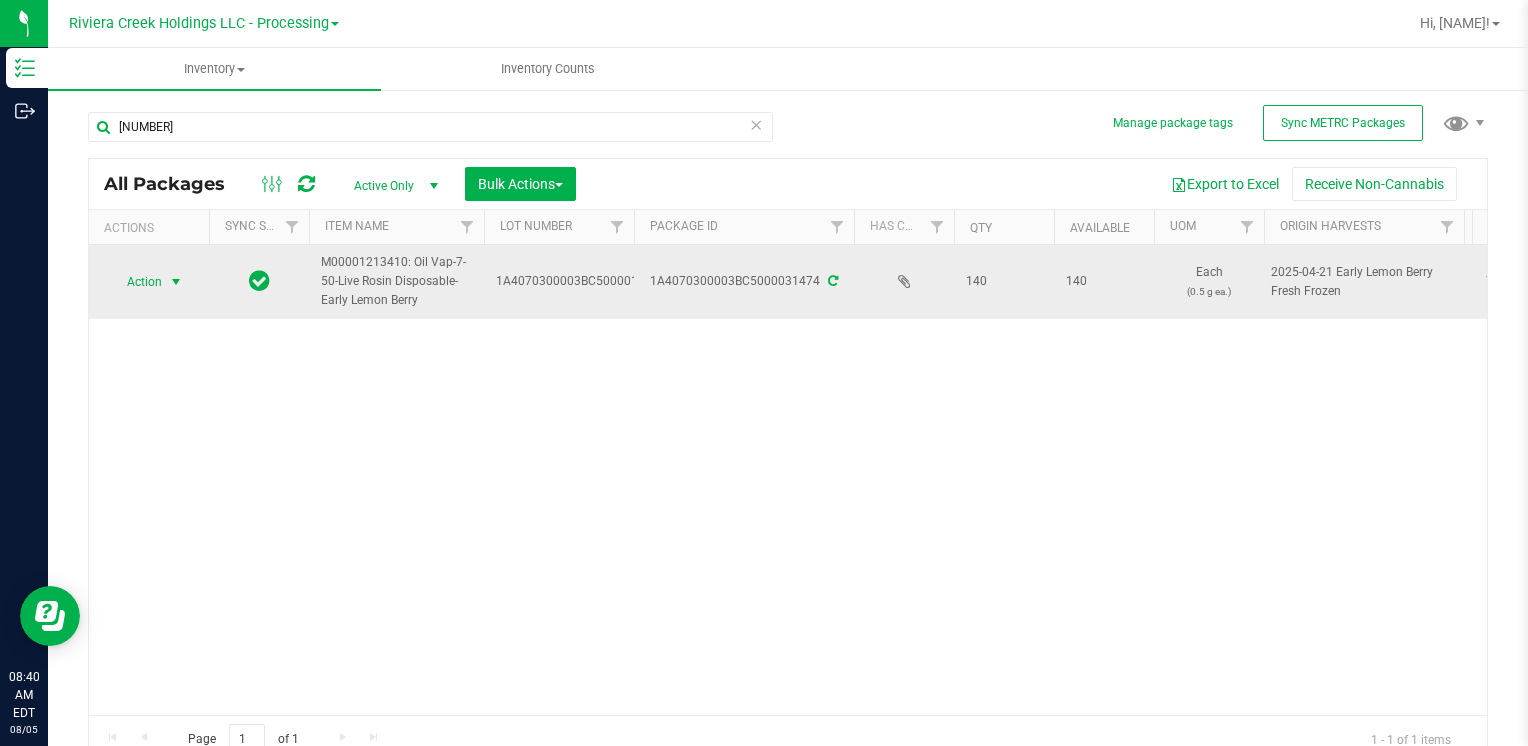 click on "Action" at bounding box center [136, 282] 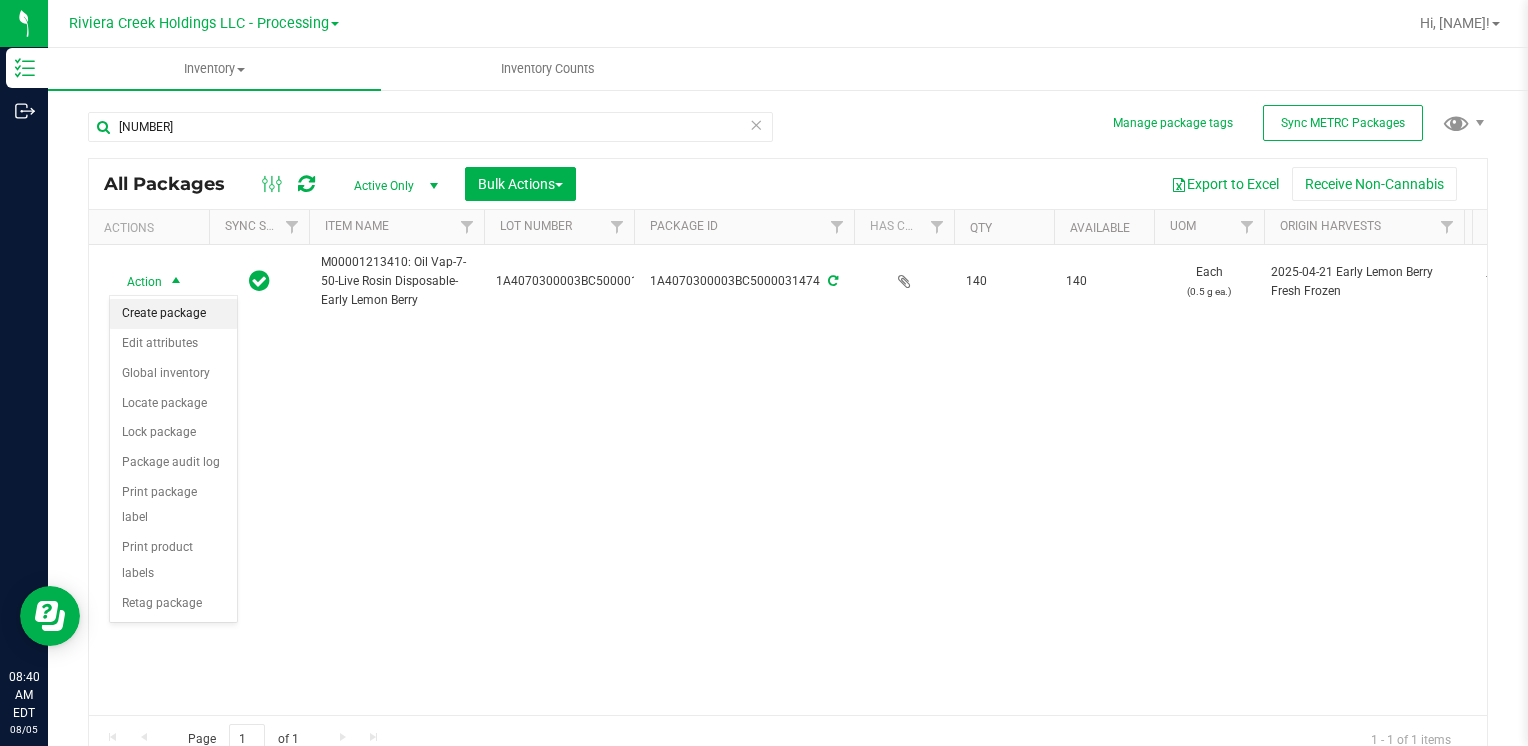 click on "Create package" at bounding box center [173, 314] 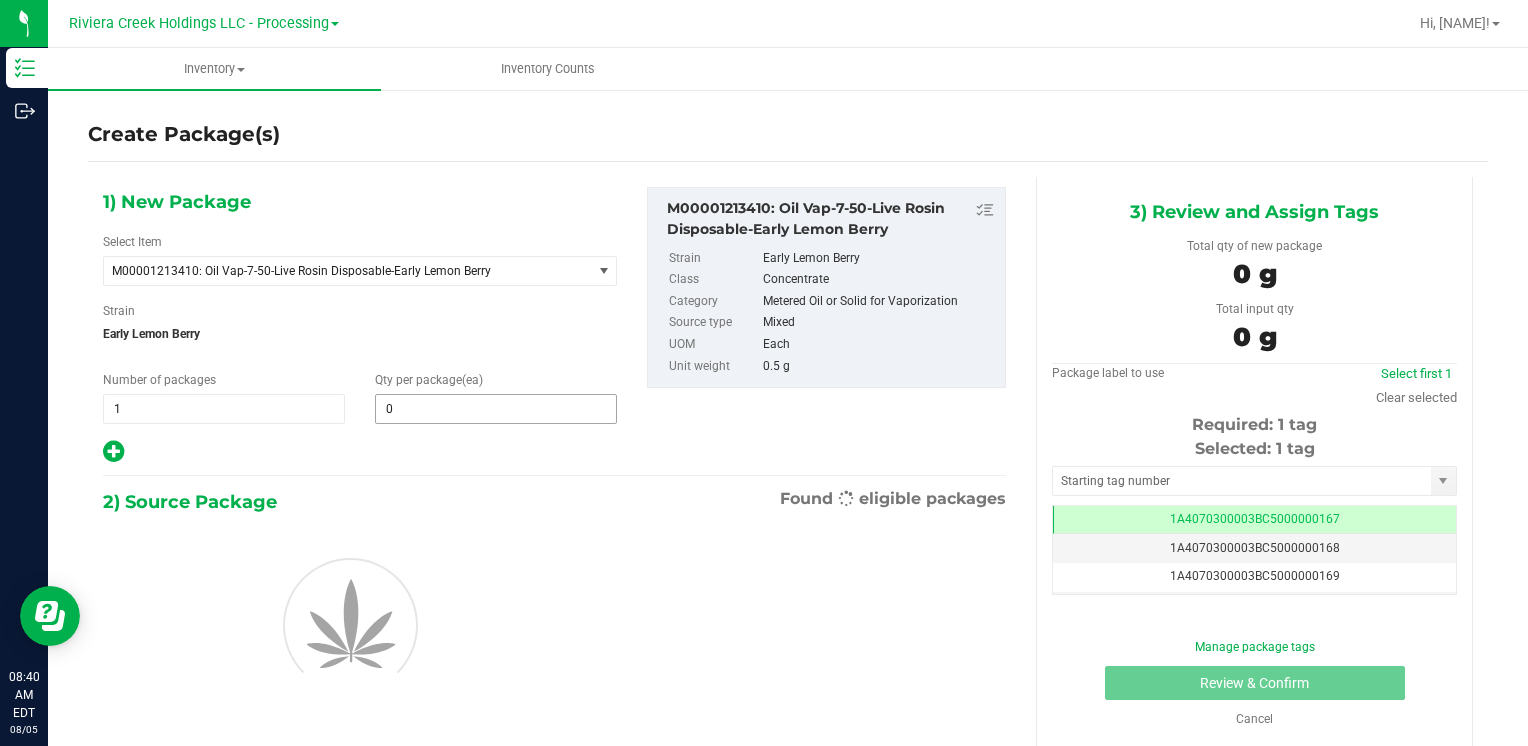 type 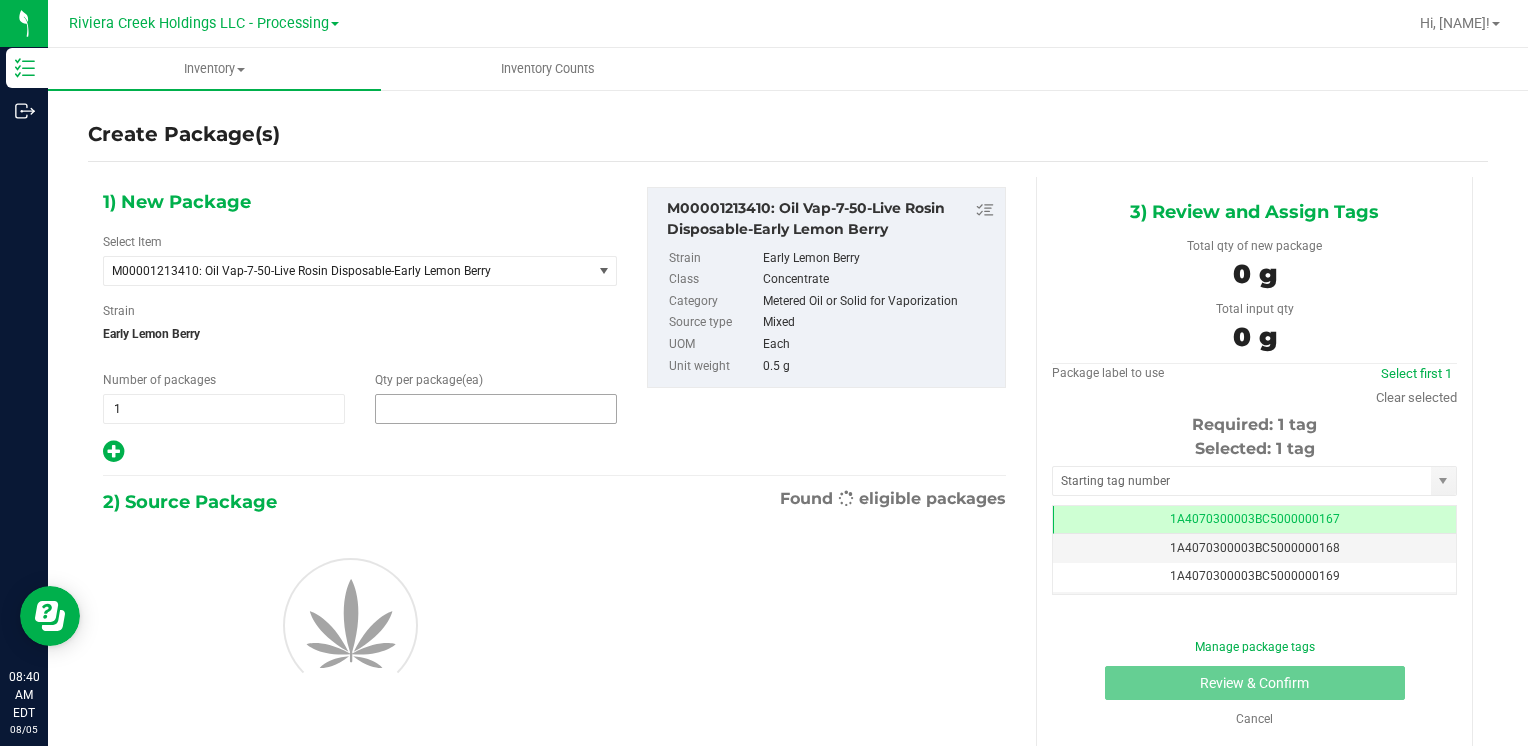 click at bounding box center (496, 409) 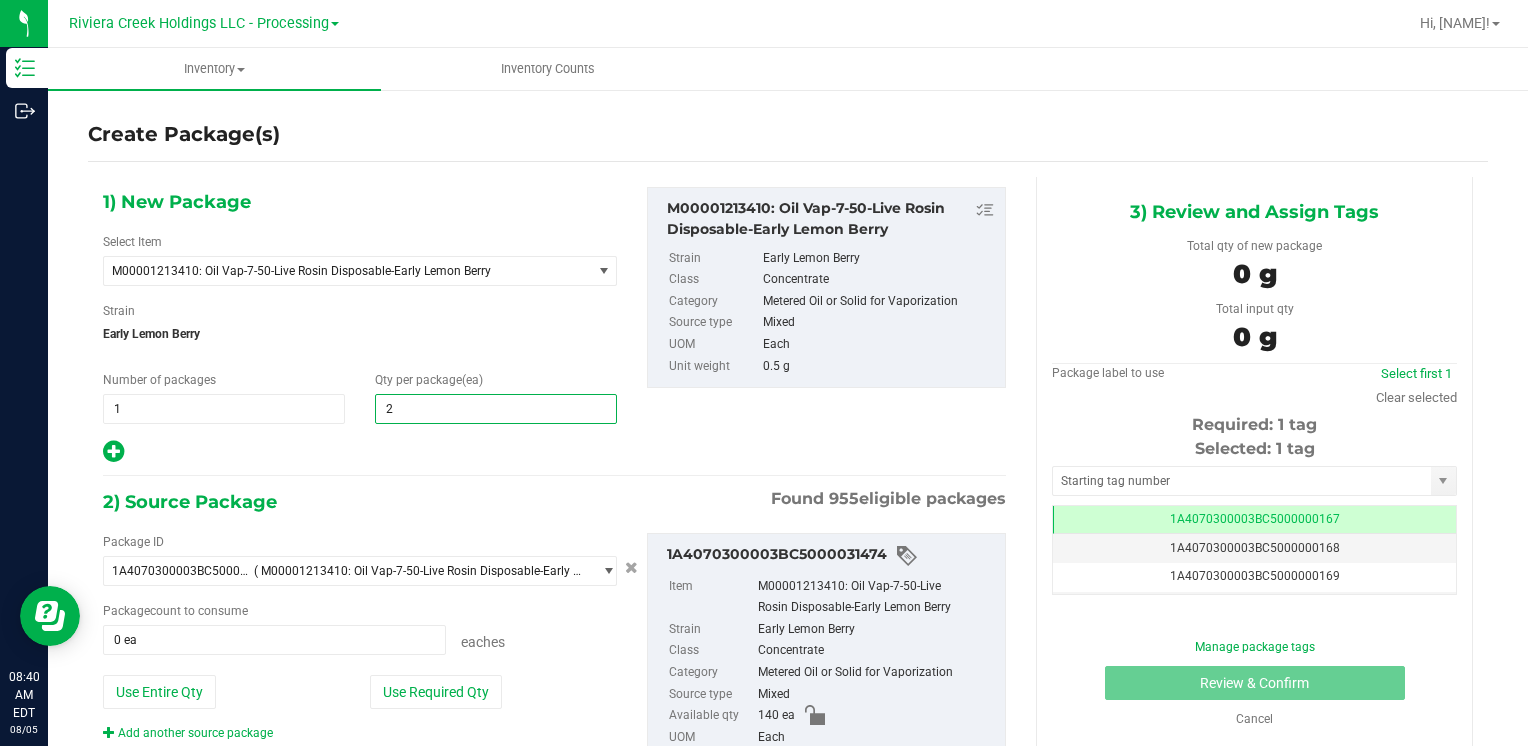 type on "20" 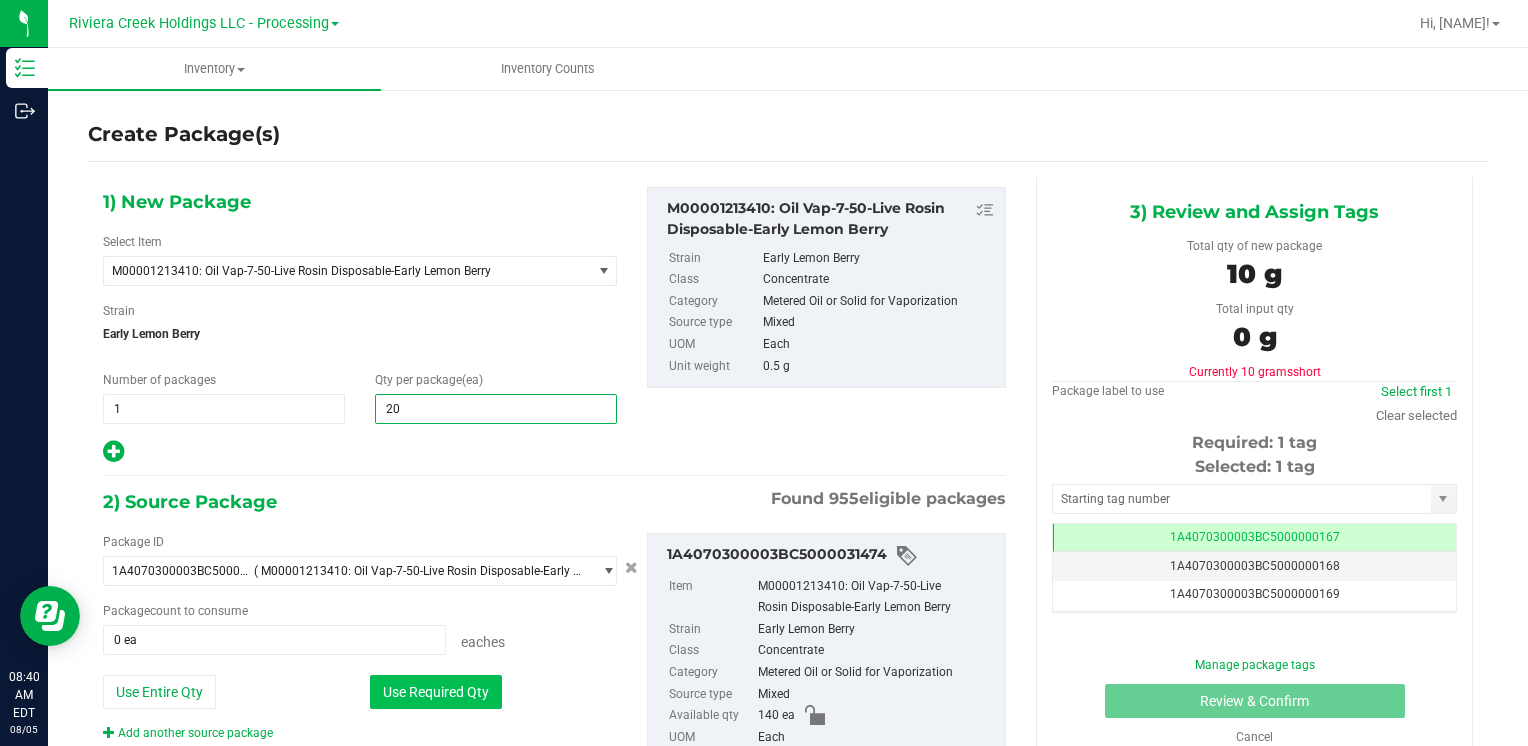 type on "20" 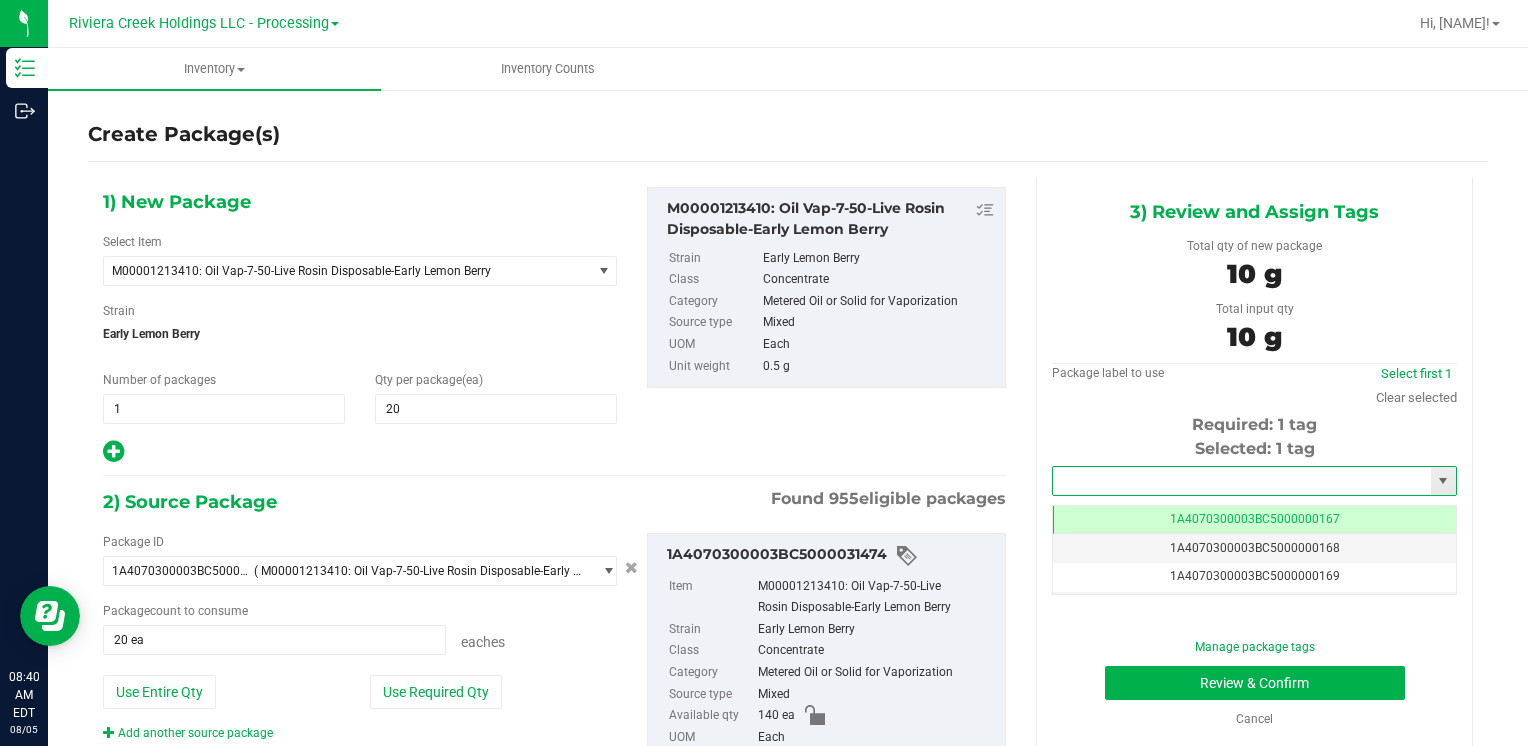 click at bounding box center (1242, 481) 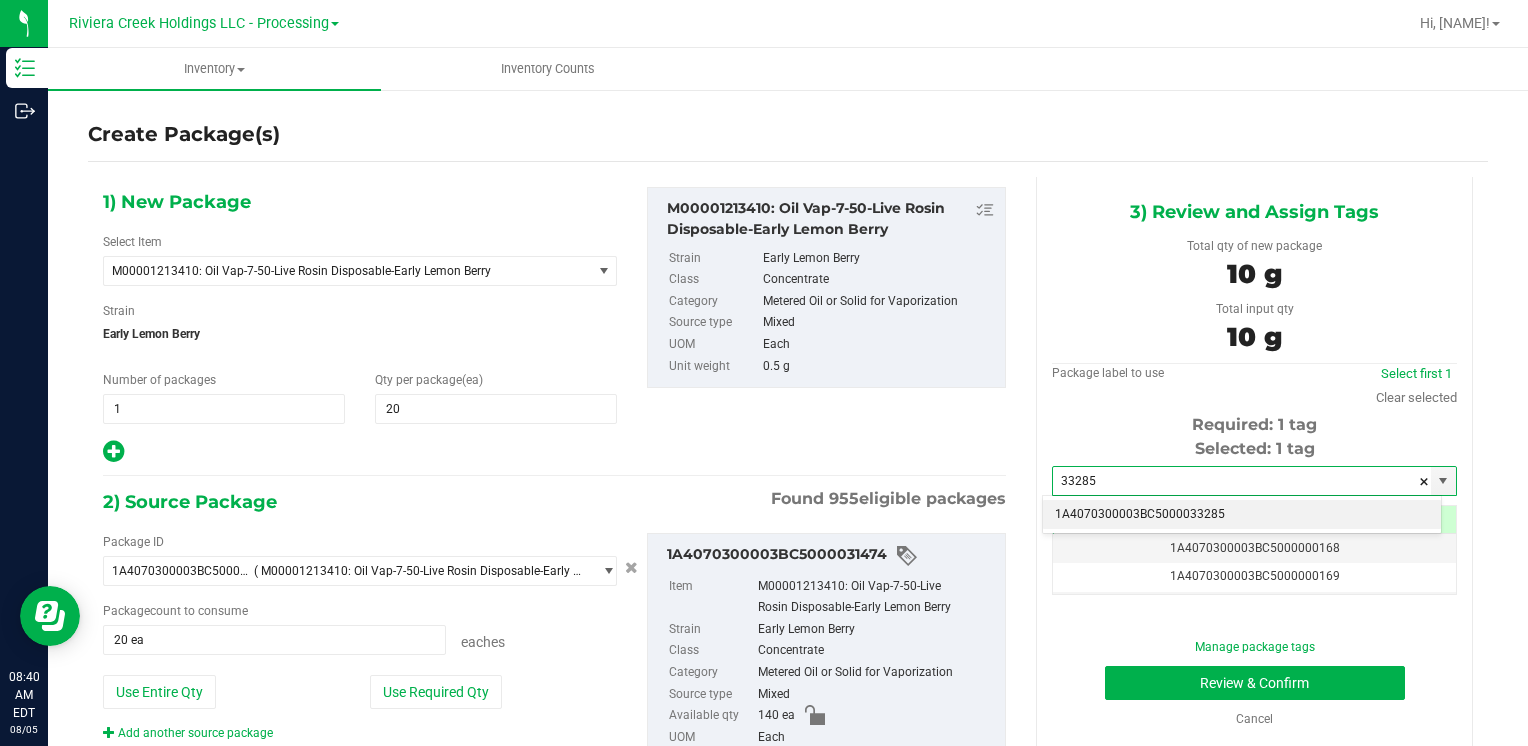 click on "1A4070300003BC5000033285" at bounding box center [1242, 515] 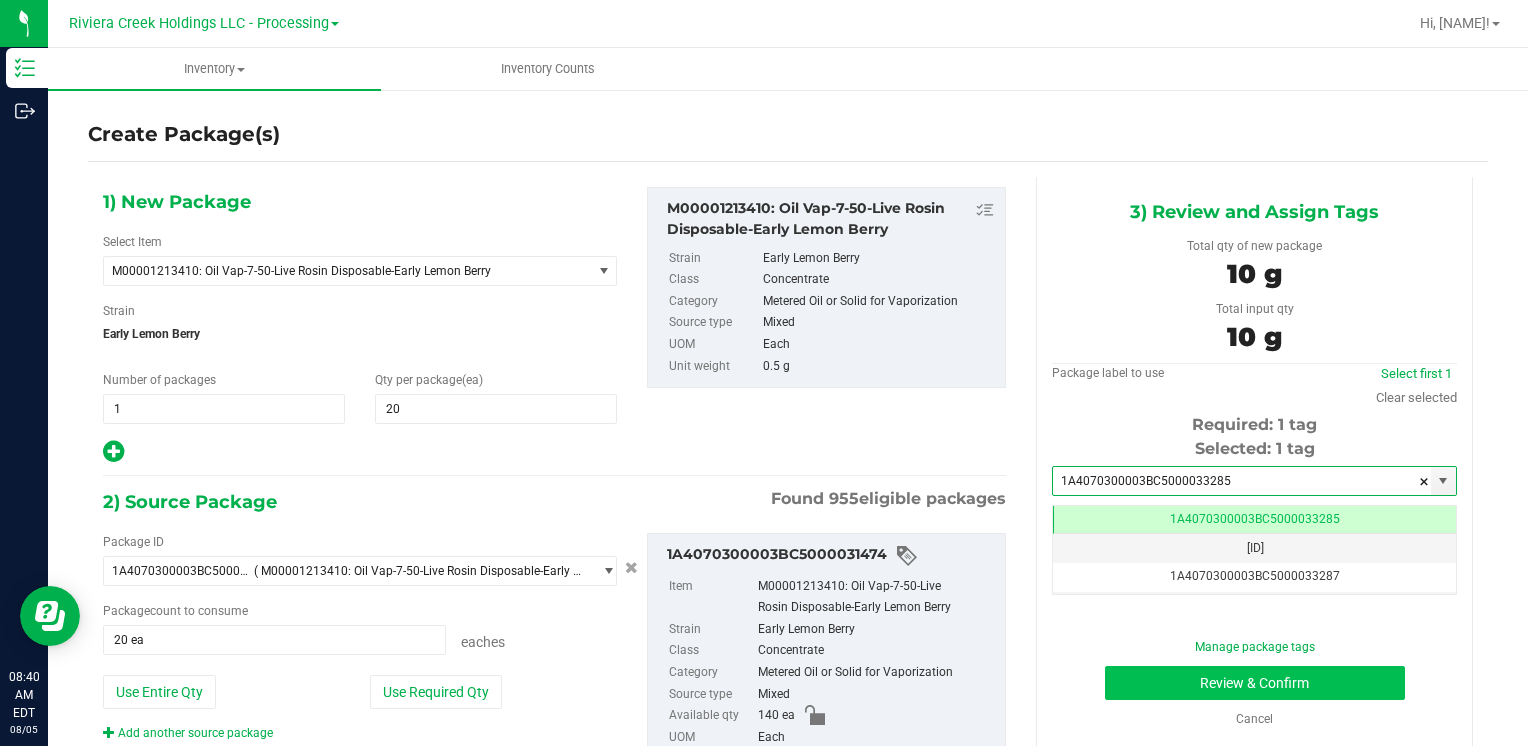 type on "1A4070300003BC5000033285" 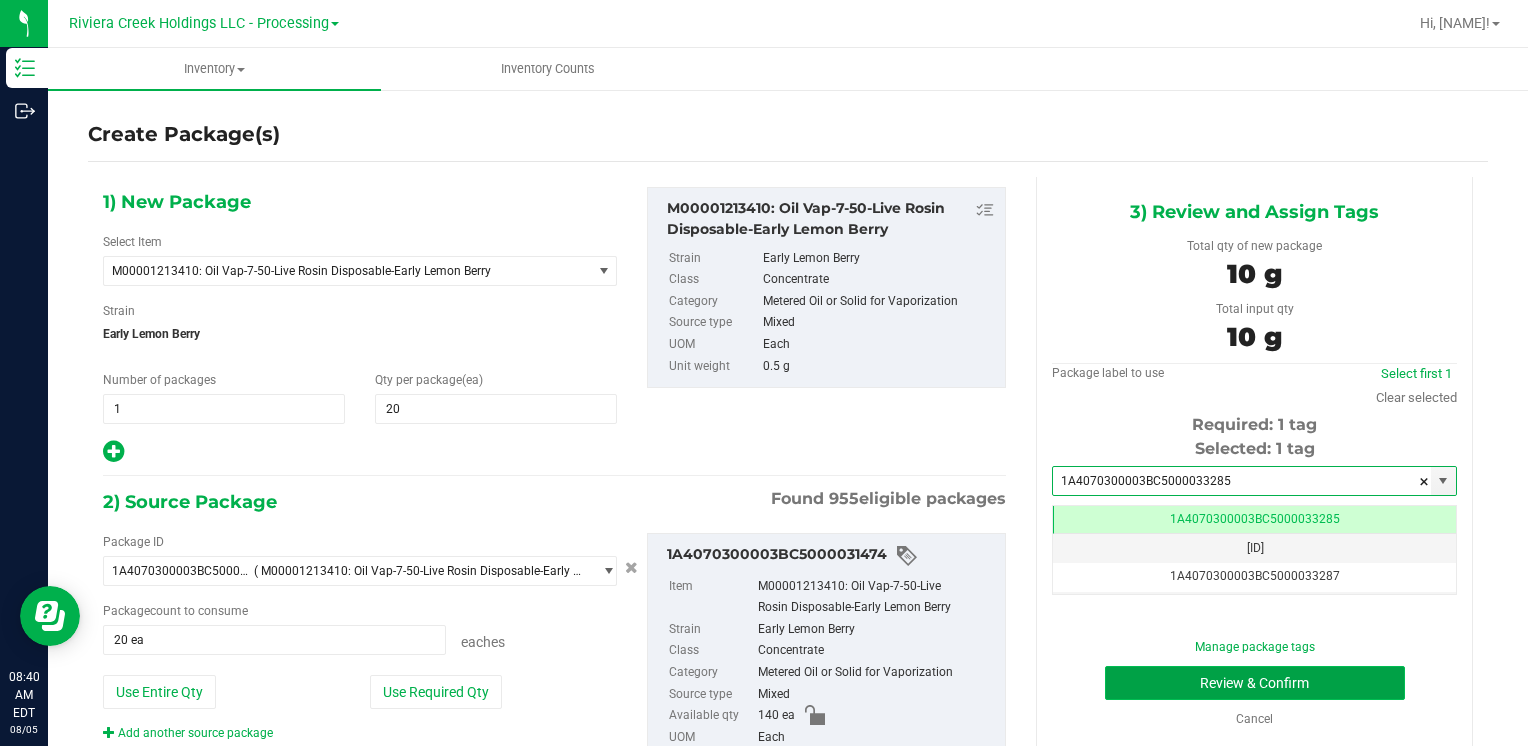 click on "Review & Confirm" at bounding box center (1255, 683) 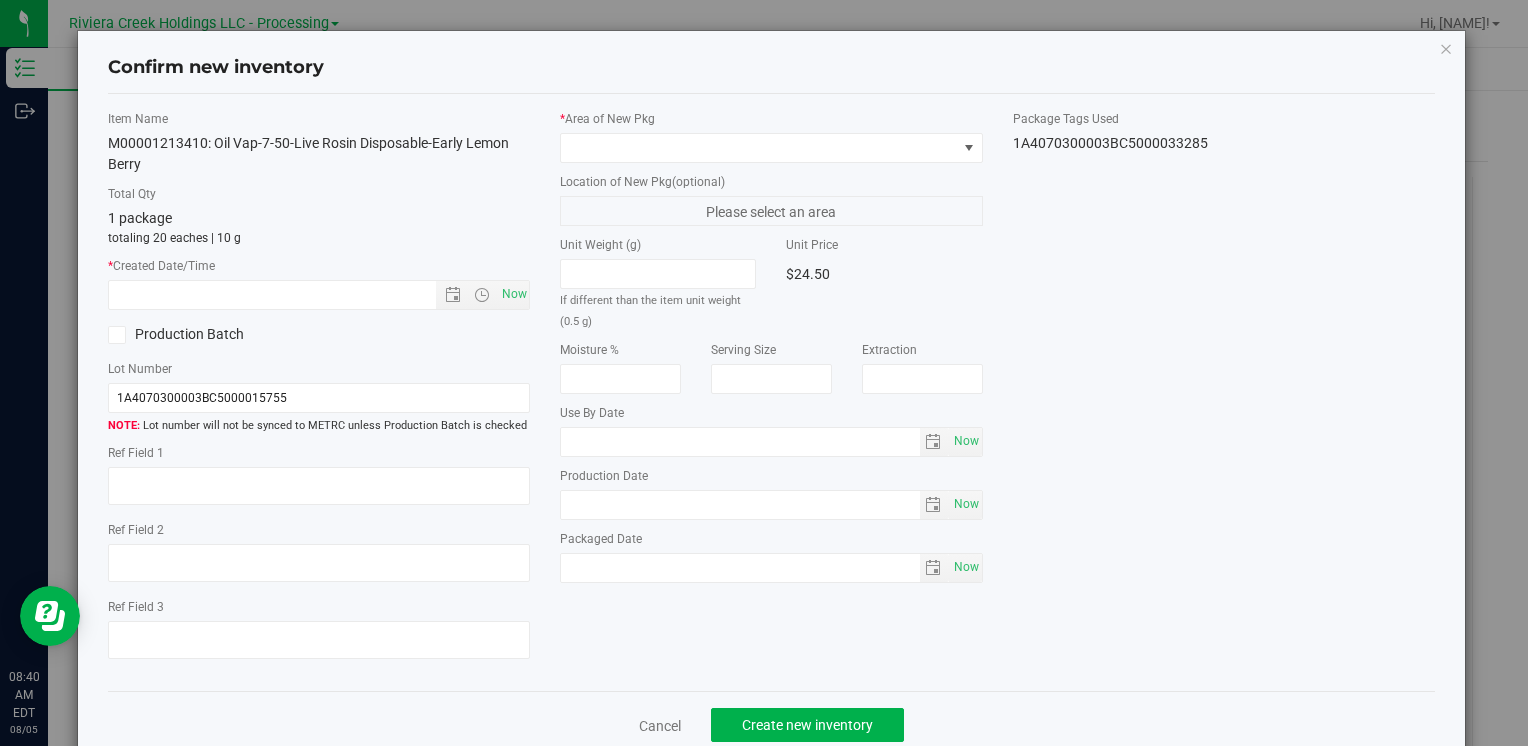 type on "2026-05-18" 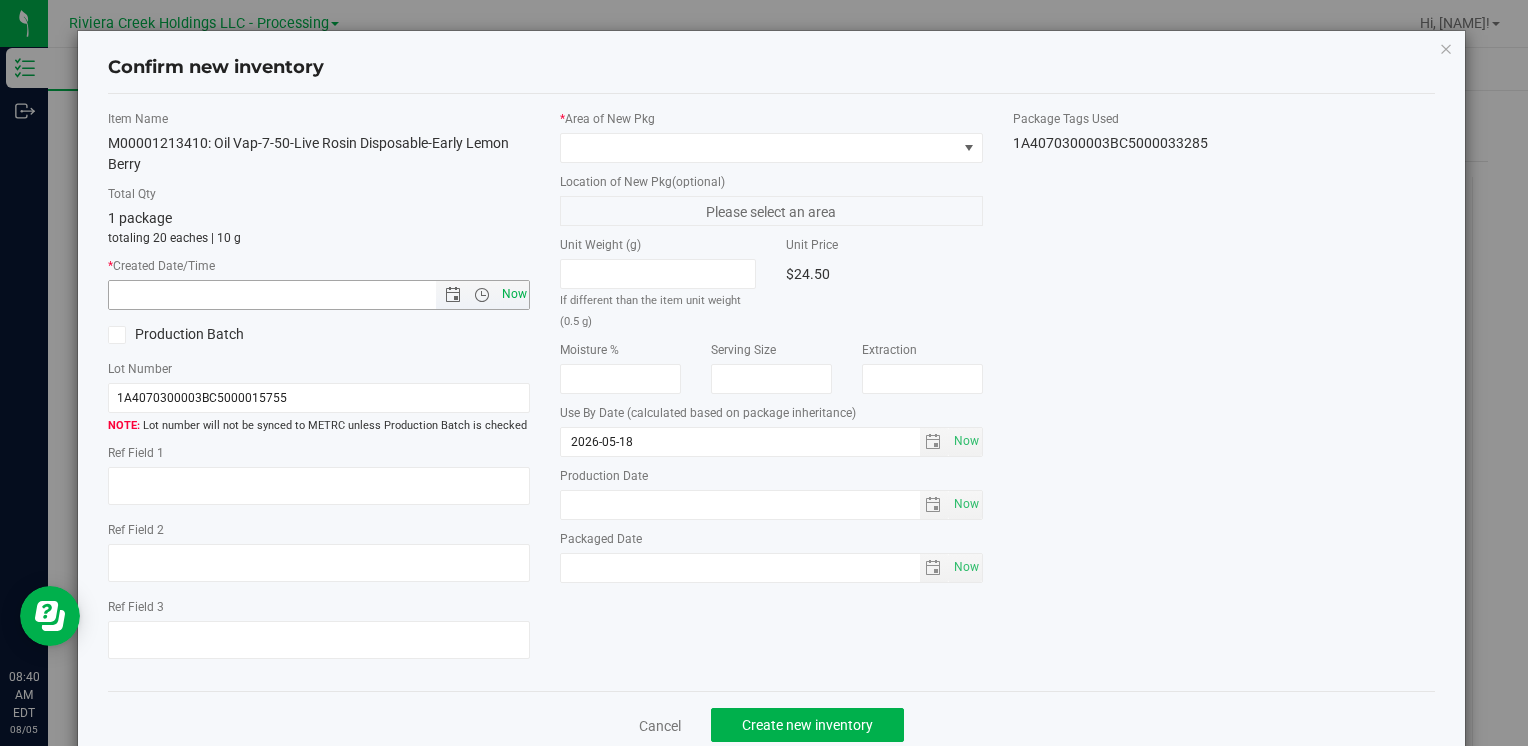 click on "Now" at bounding box center (514, 294) 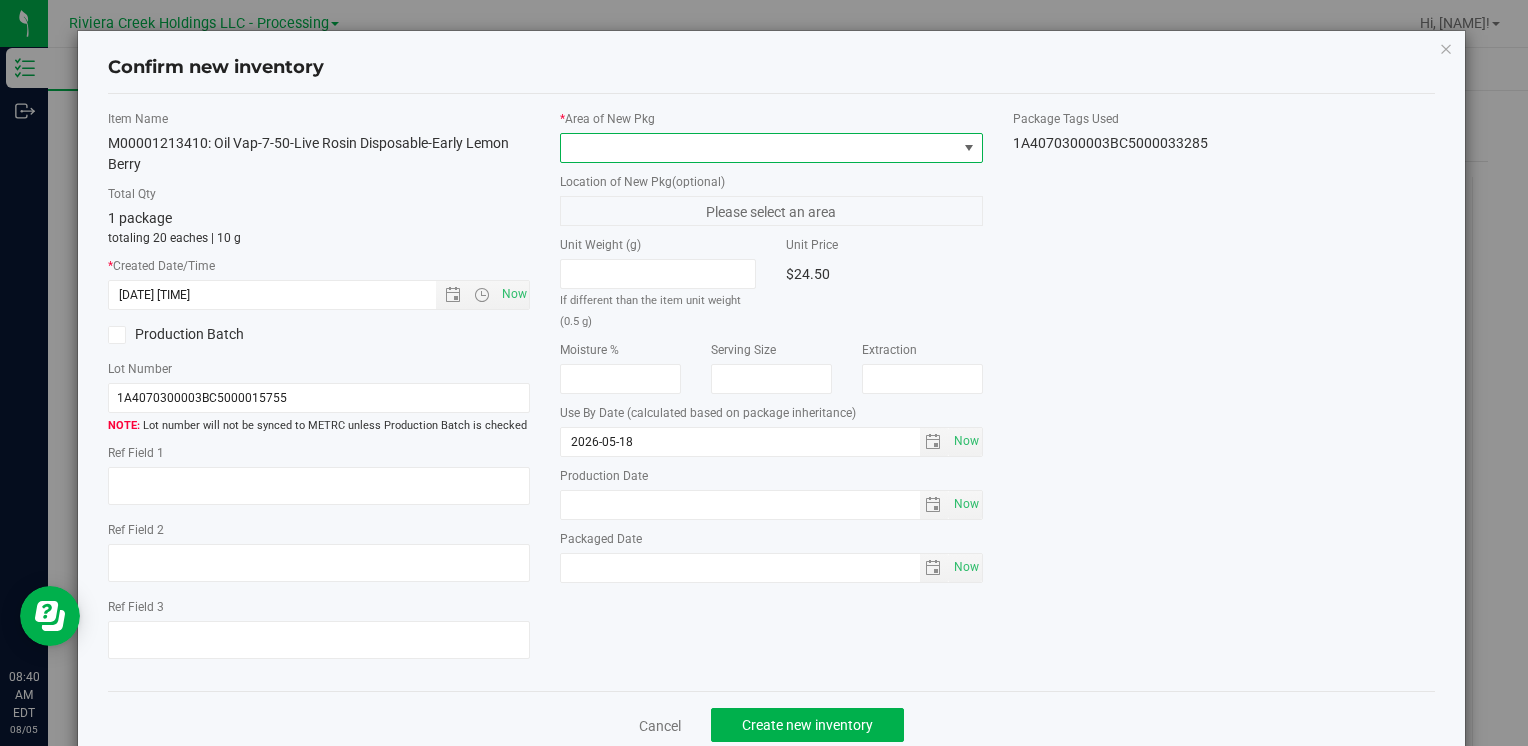 click at bounding box center [758, 148] 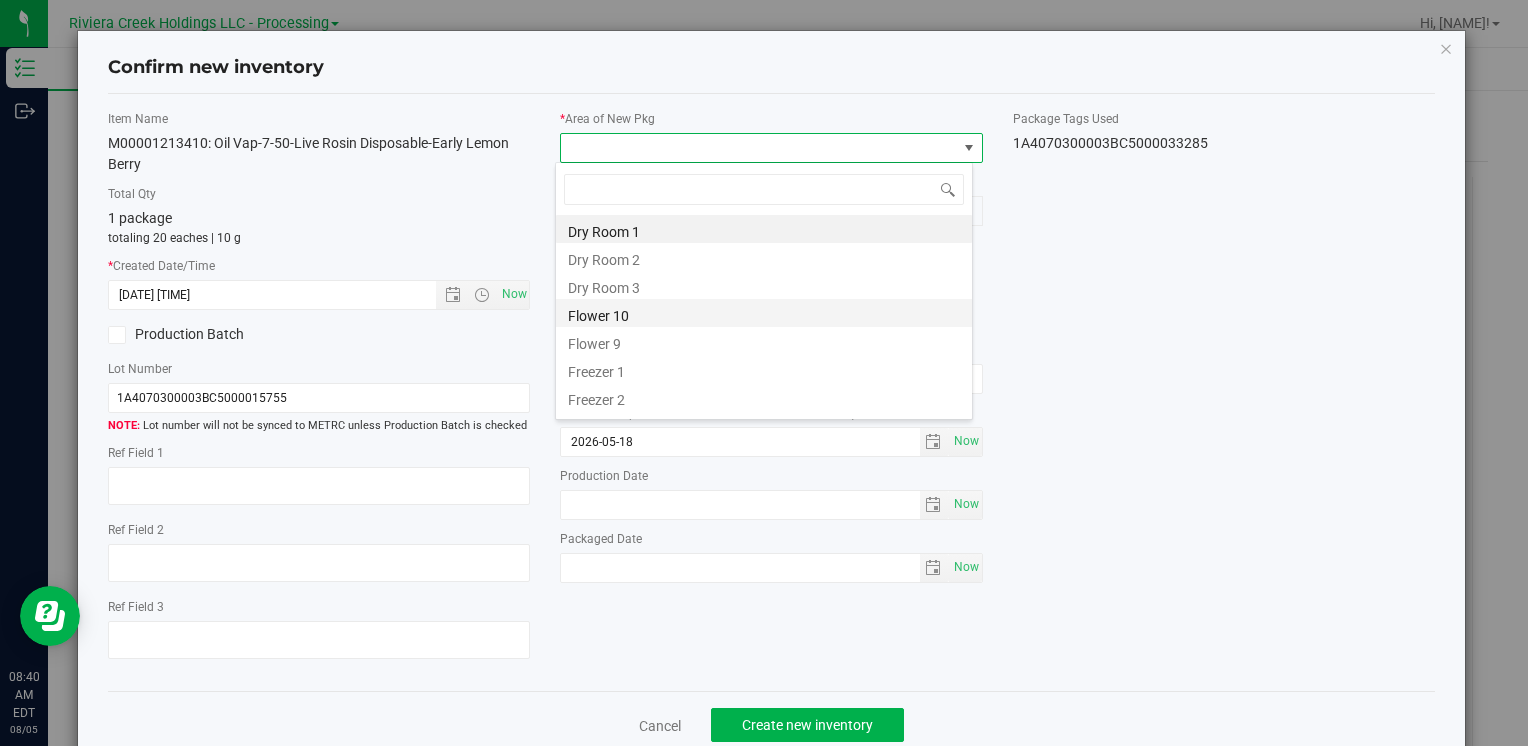 click on "Flower 10" at bounding box center (764, 313) 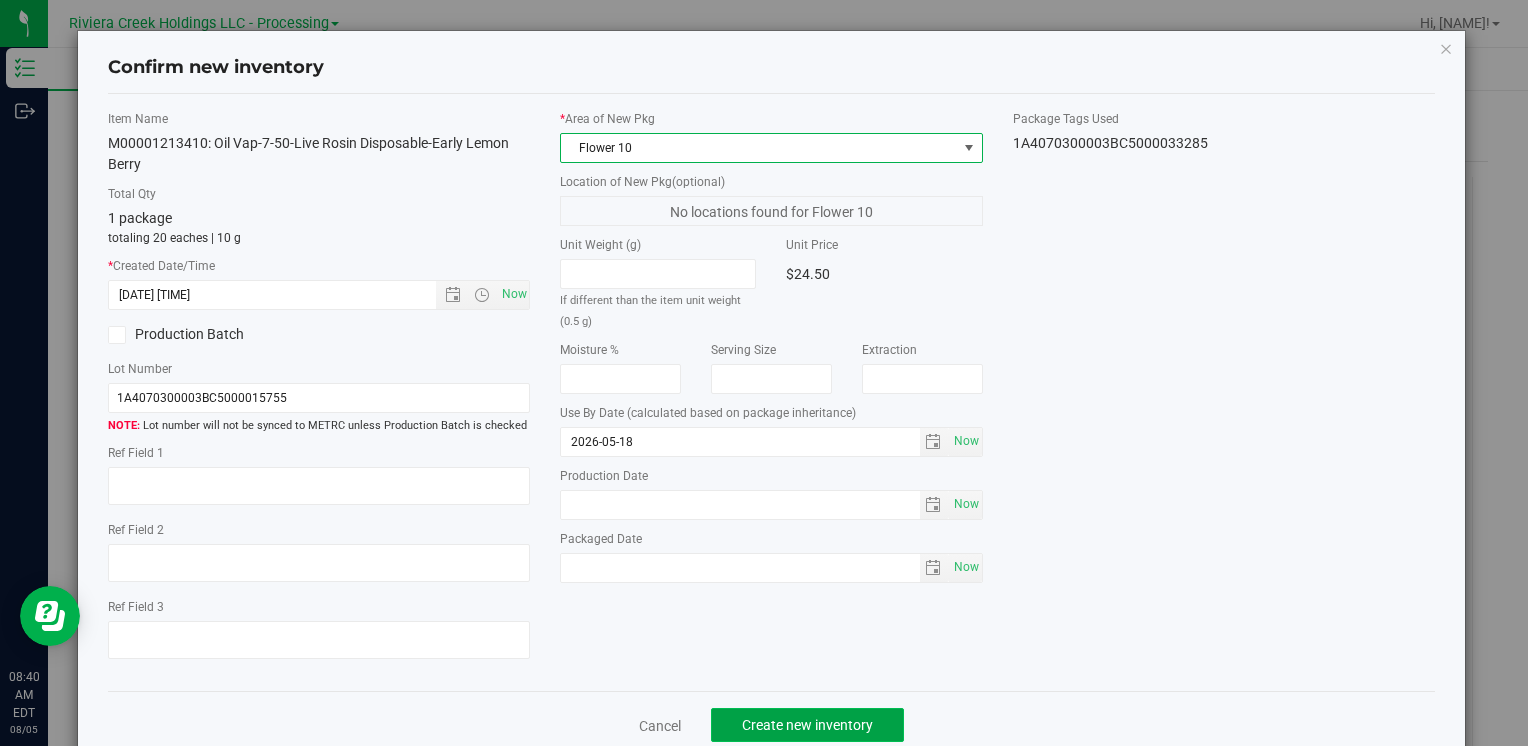 click on "Create new inventory" 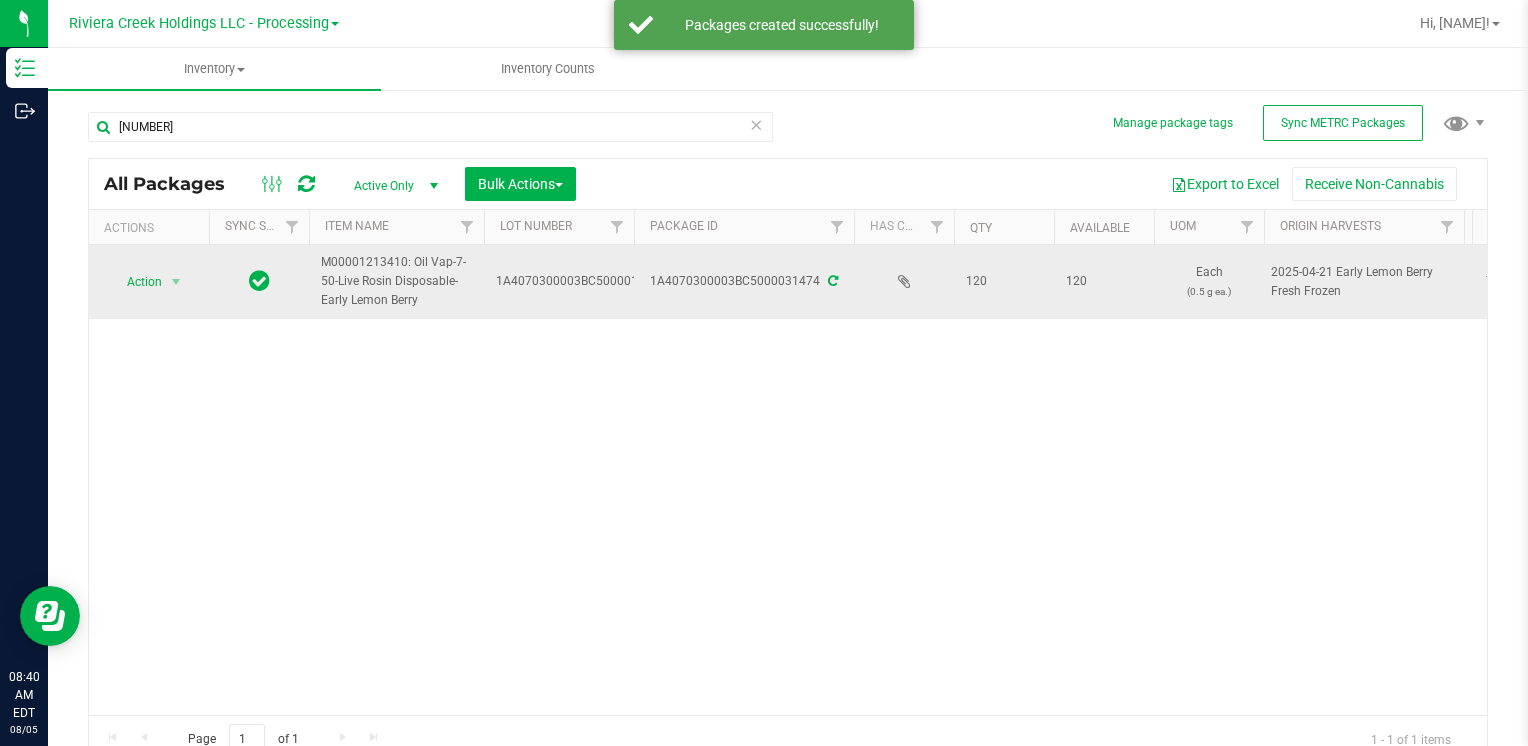 click at bounding box center [176, 282] 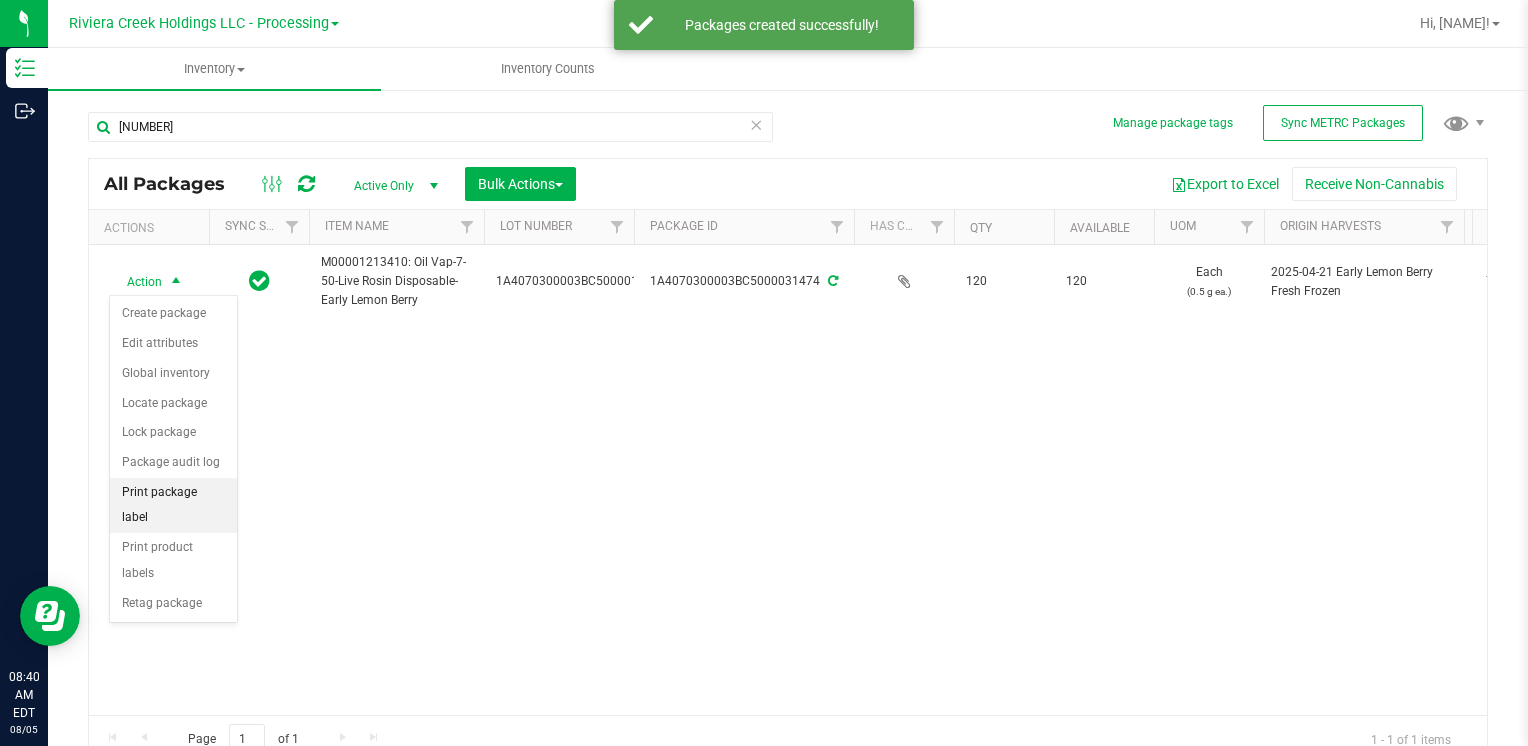 click on "Print package label" at bounding box center [173, 505] 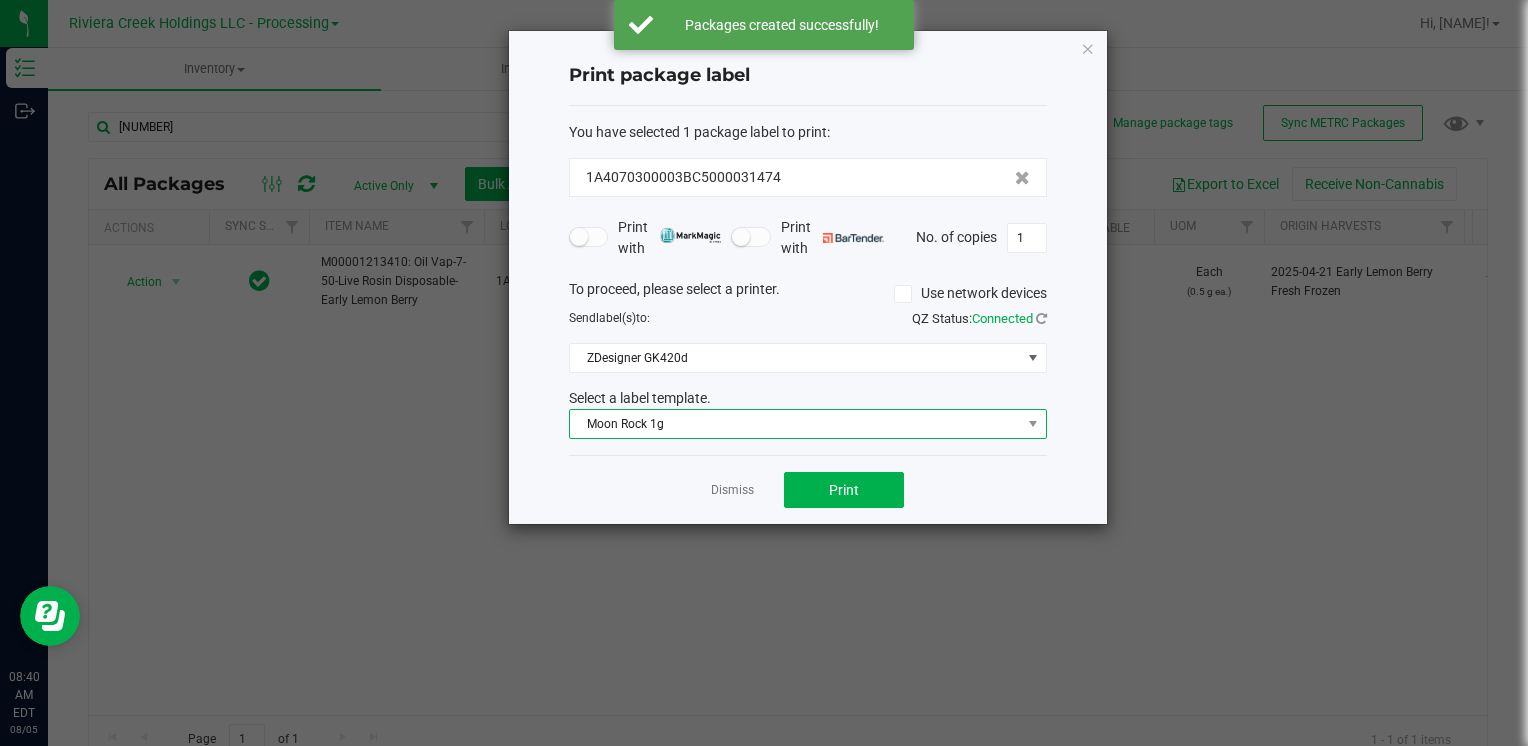 click on "Moon Rock 1g" at bounding box center (808, 424) 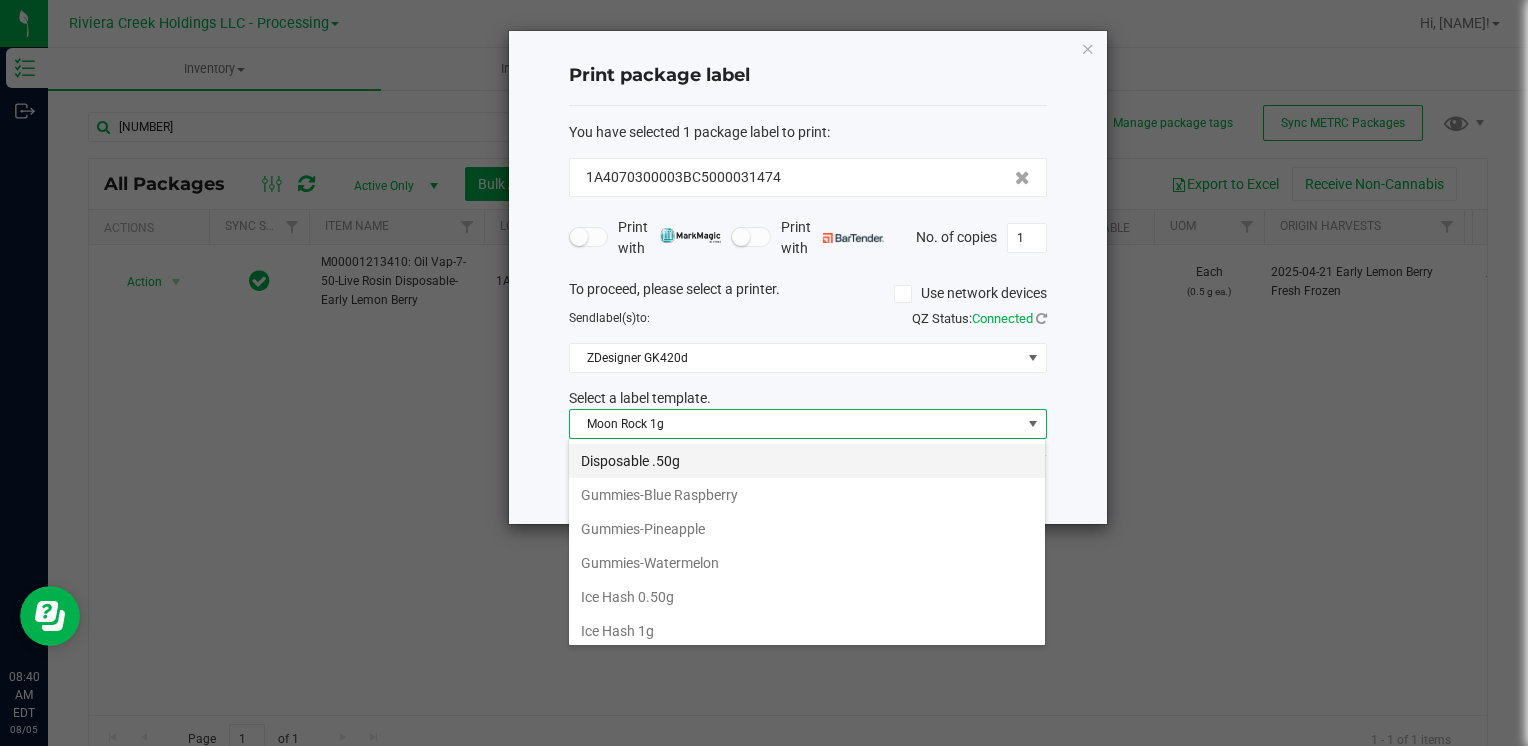 click on "Disposable .50g" at bounding box center [807, 461] 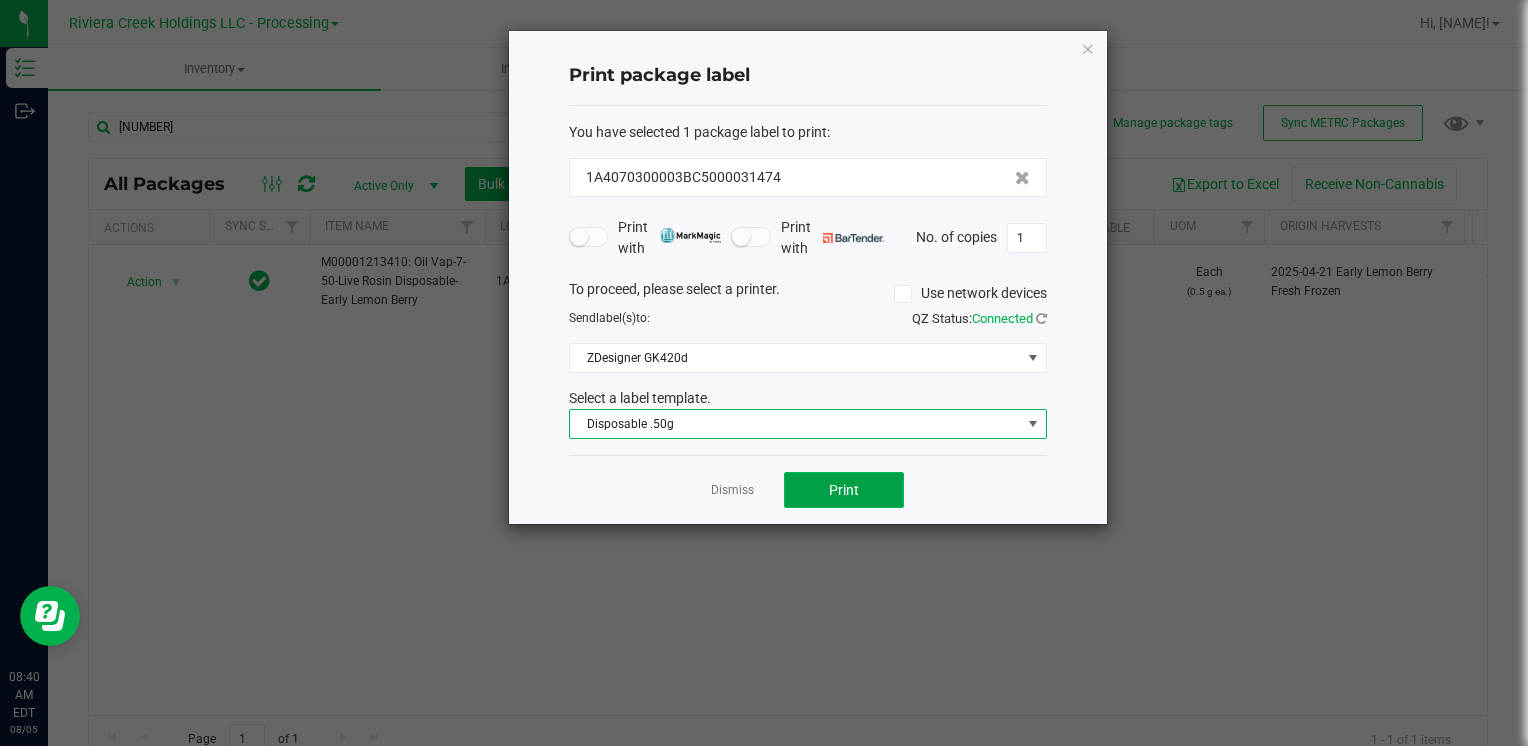 click on "Print" 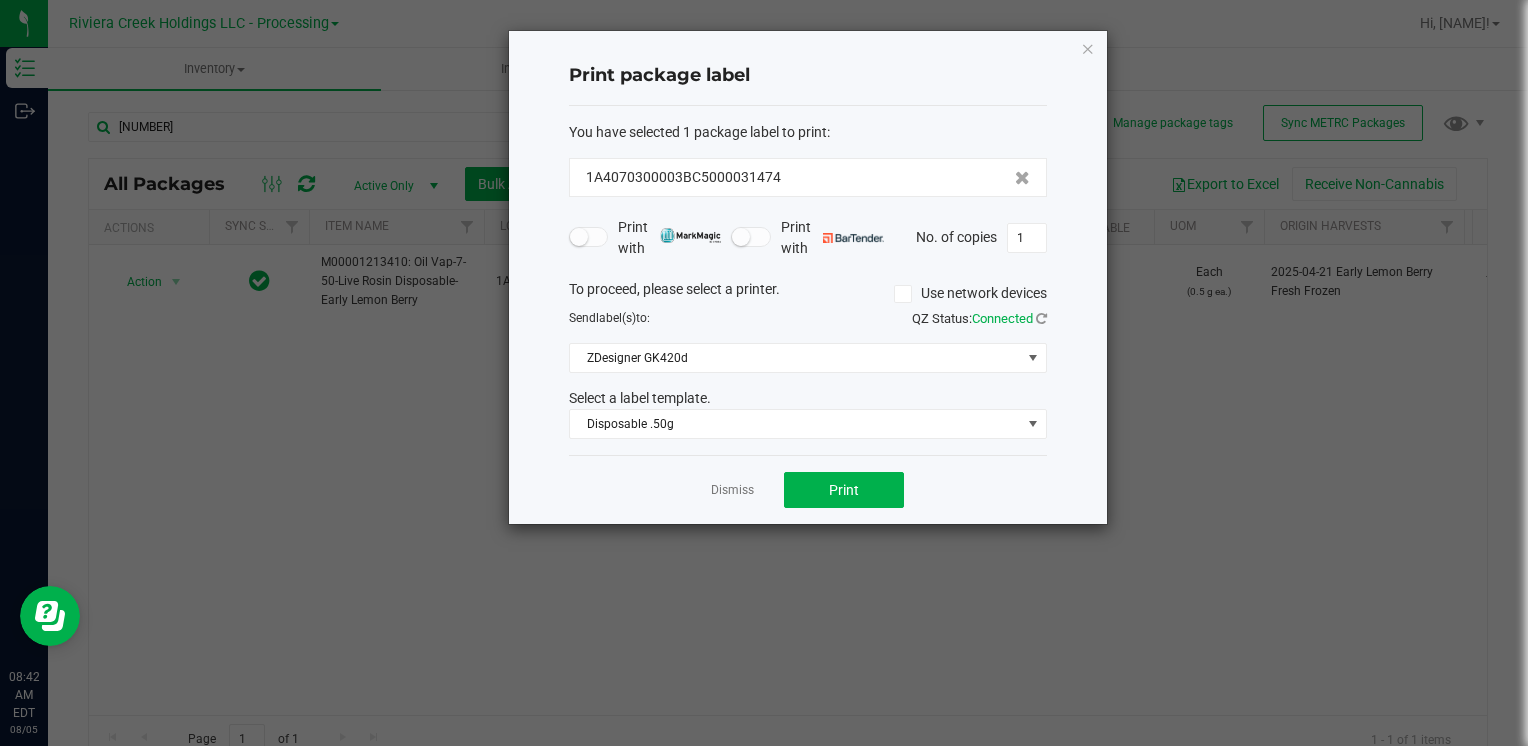 drag, startPoint x: 1092, startPoint y: 46, endPoint x: 1054, endPoint y: 54, distance: 38.832977 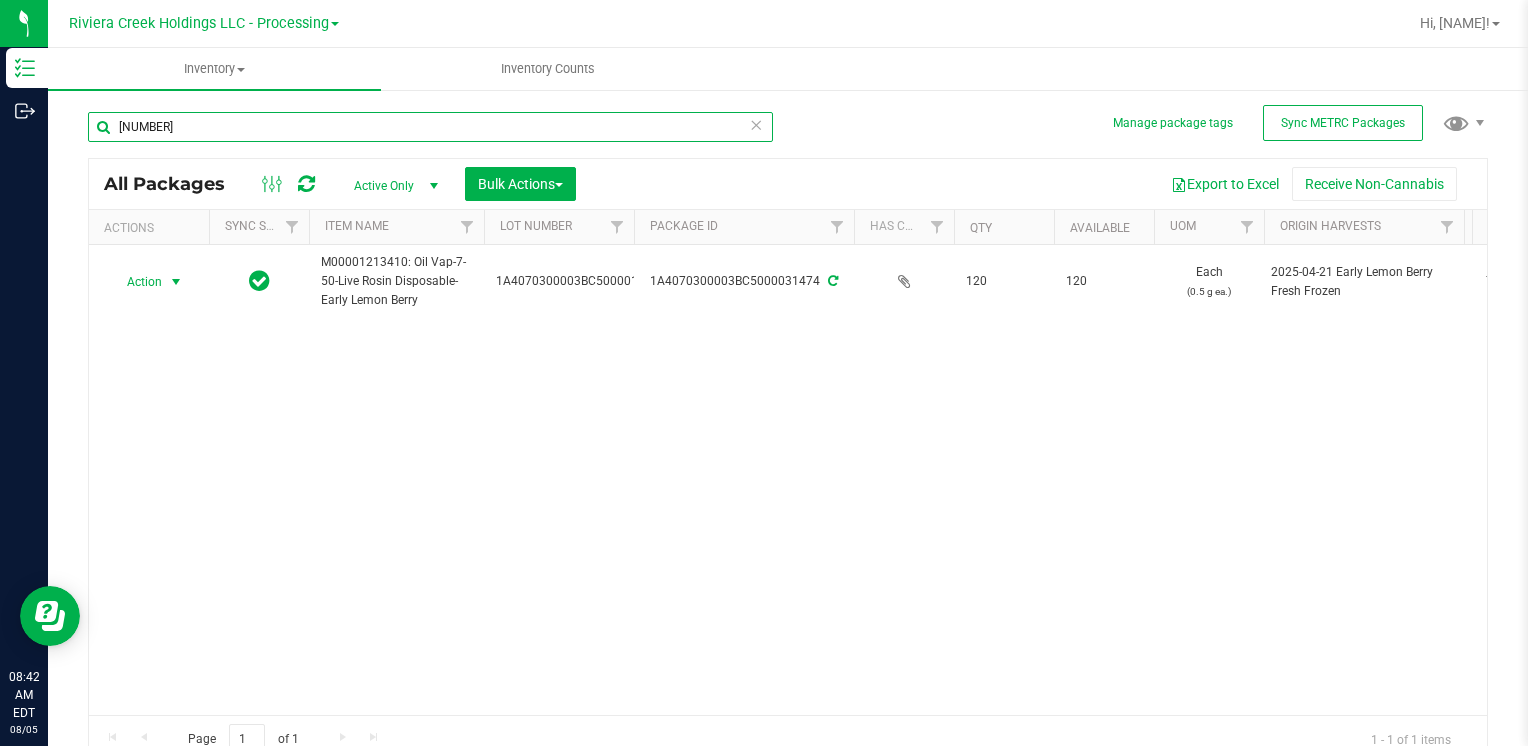 click on "31474" at bounding box center [430, 127] 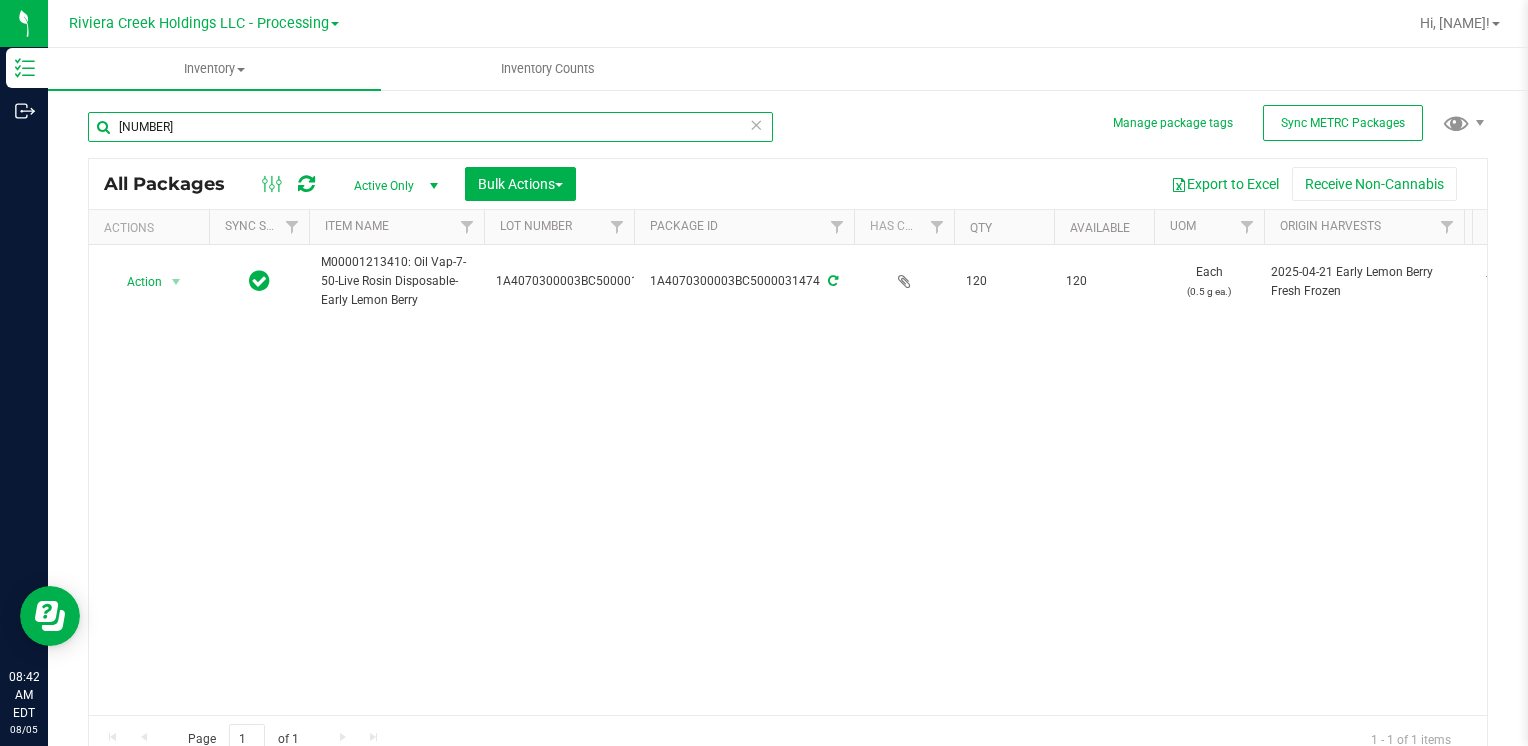 click on "31474" at bounding box center (430, 127) 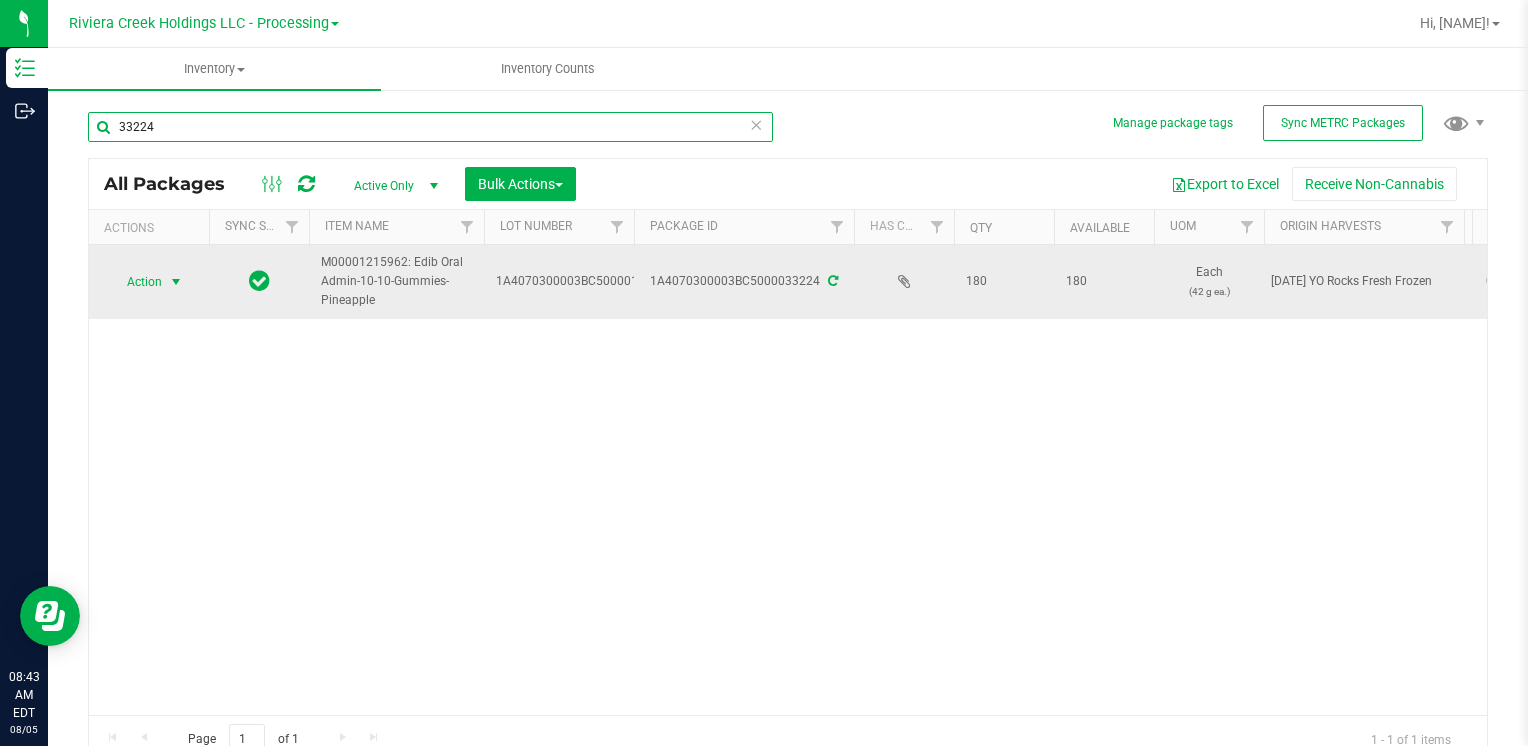 type on "33224" 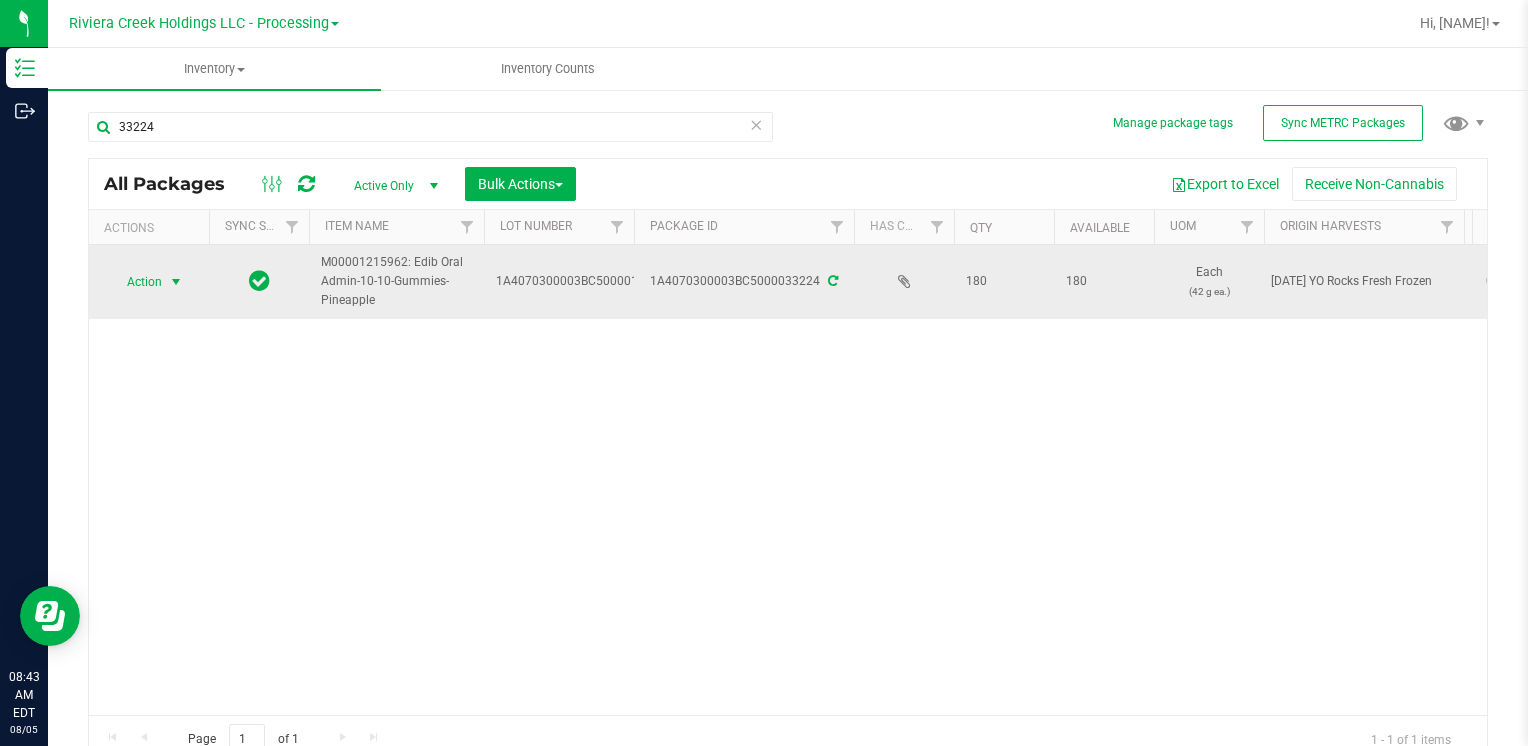 click on "Action" at bounding box center (136, 282) 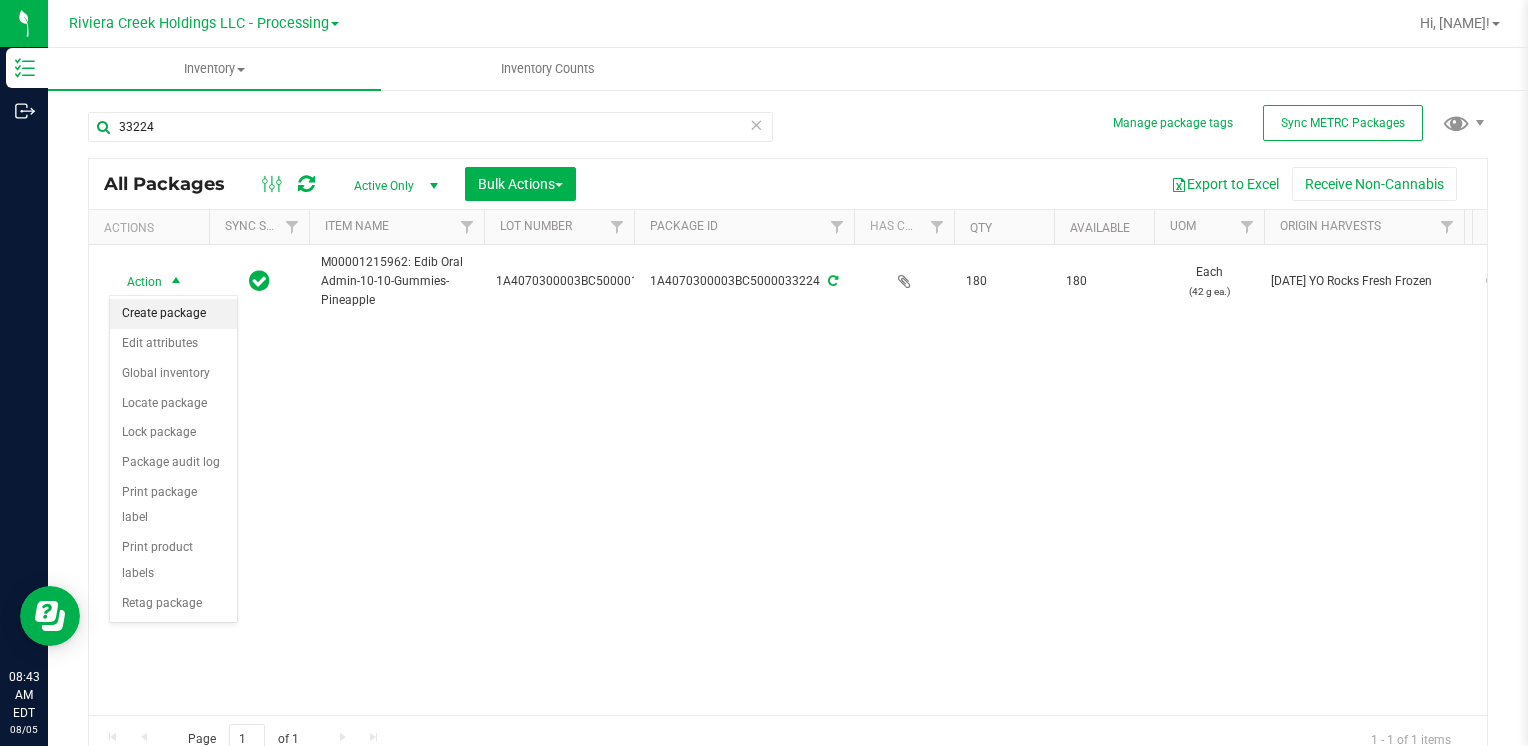 click on "Create package" at bounding box center [173, 314] 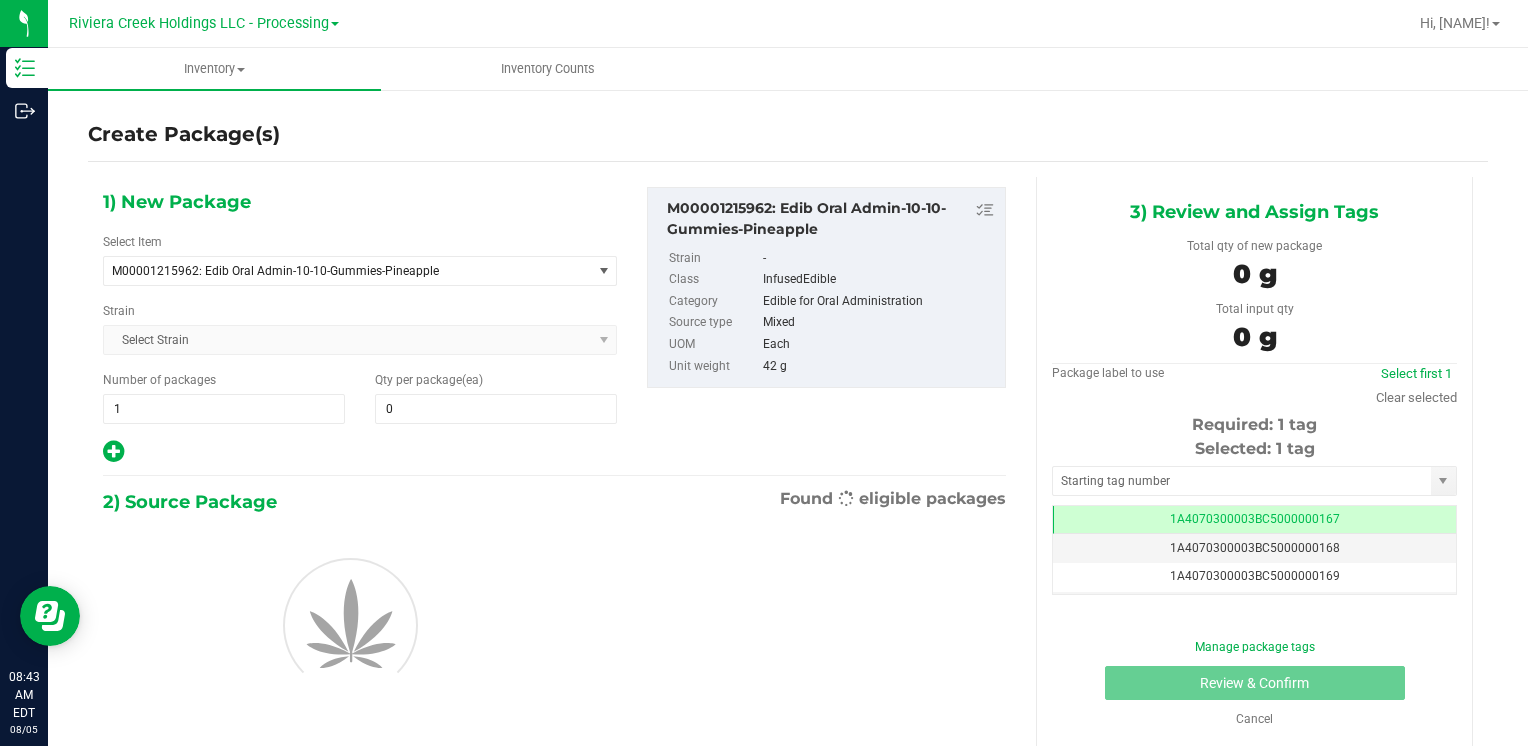 scroll, scrollTop: 0, scrollLeft: 0, axis: both 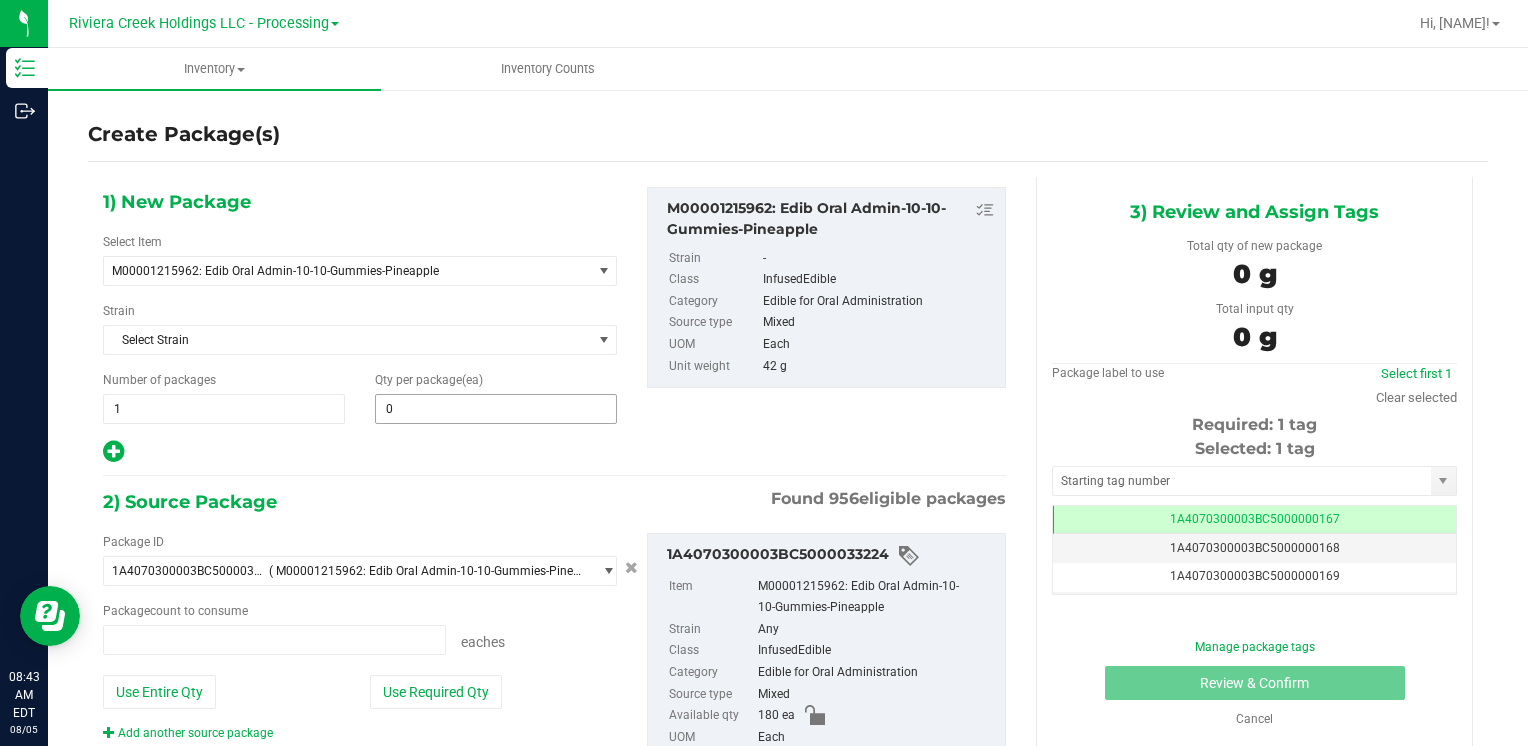 type on "0 ea" 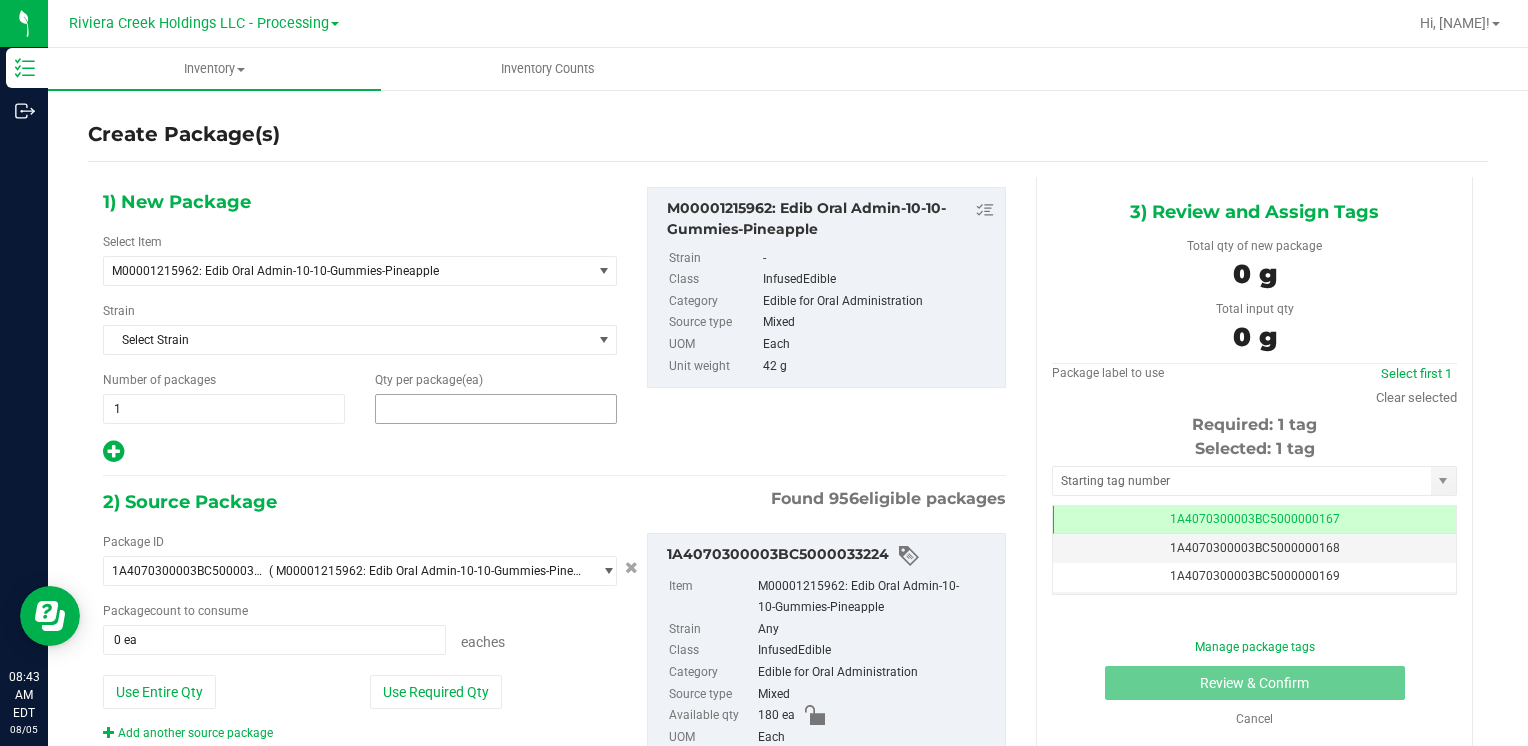 click at bounding box center (496, 409) 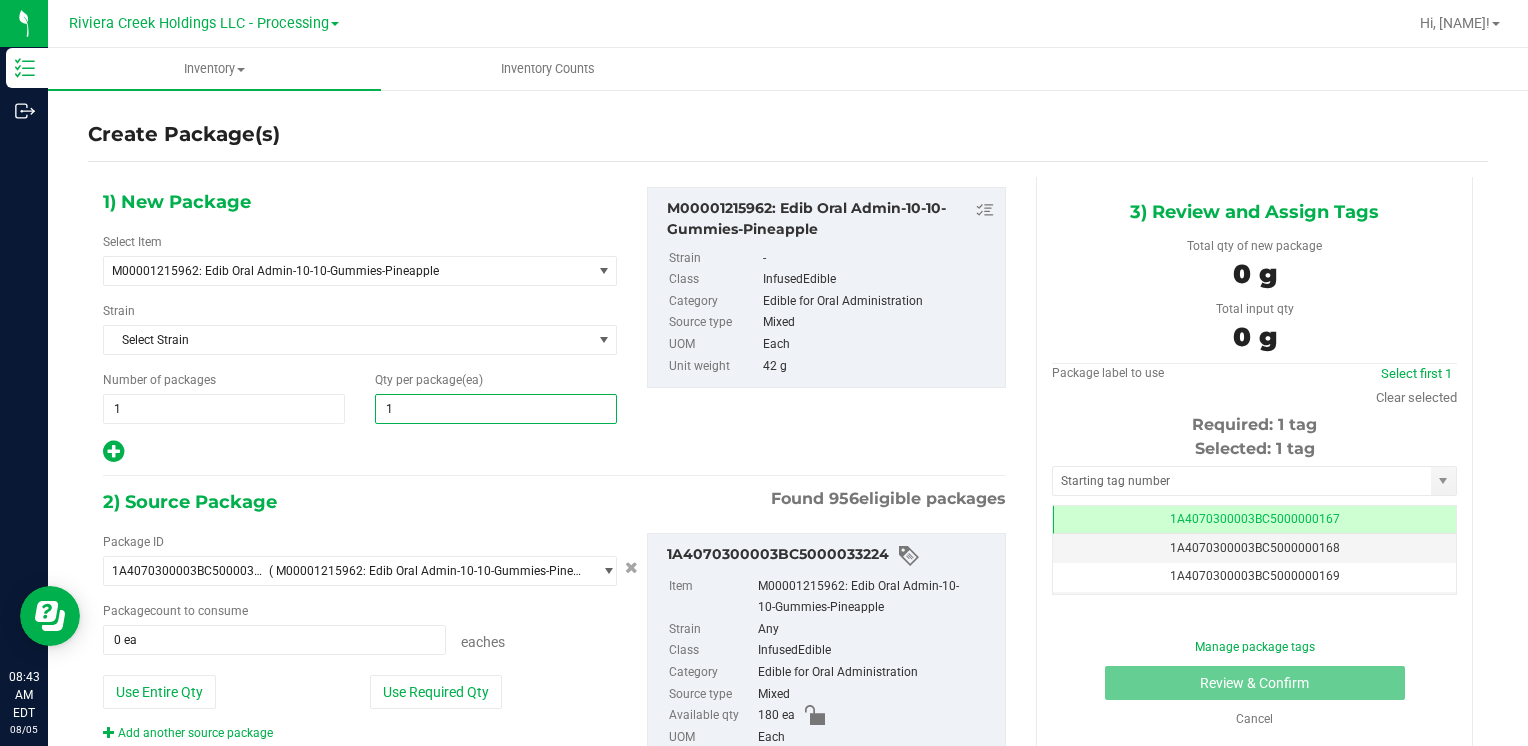 type on "10" 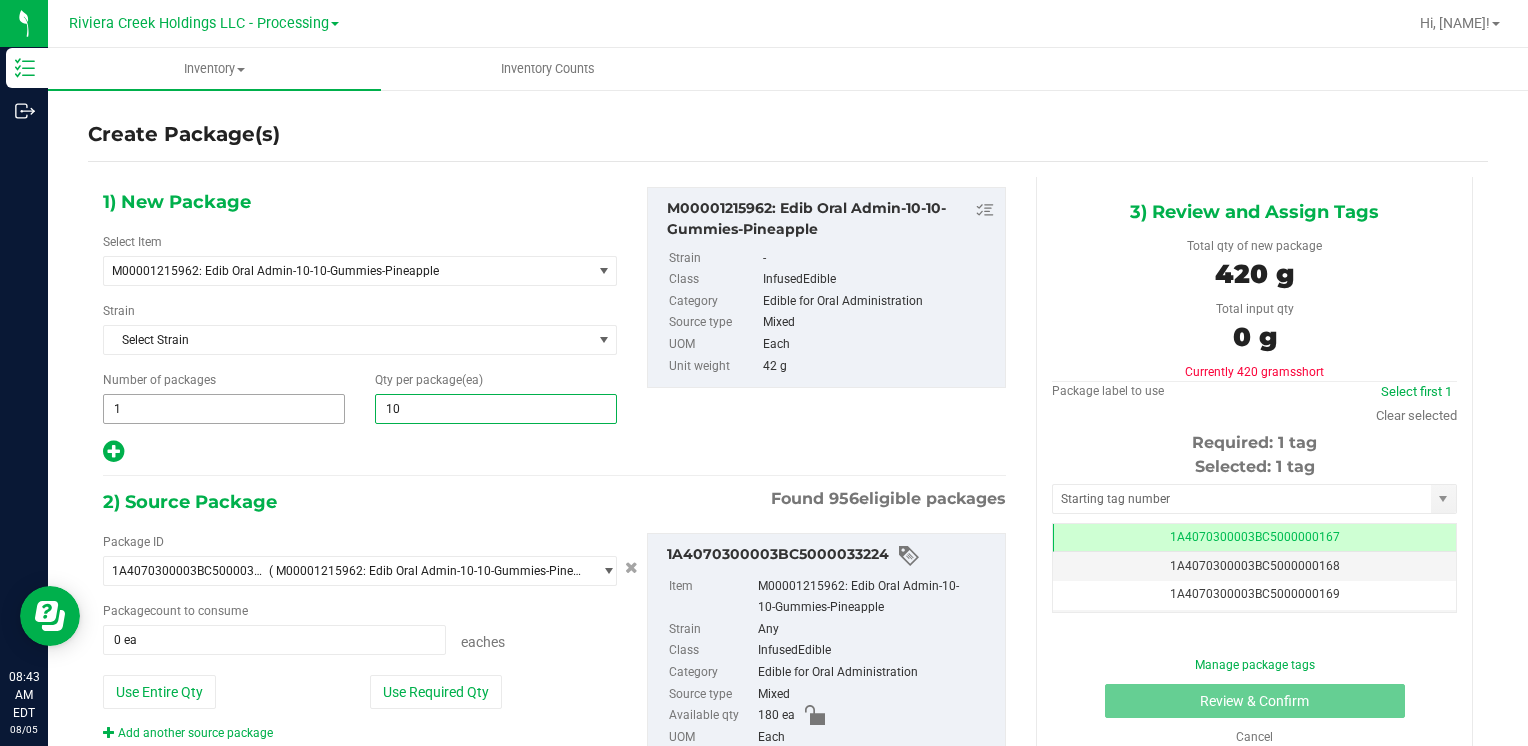 type on "10" 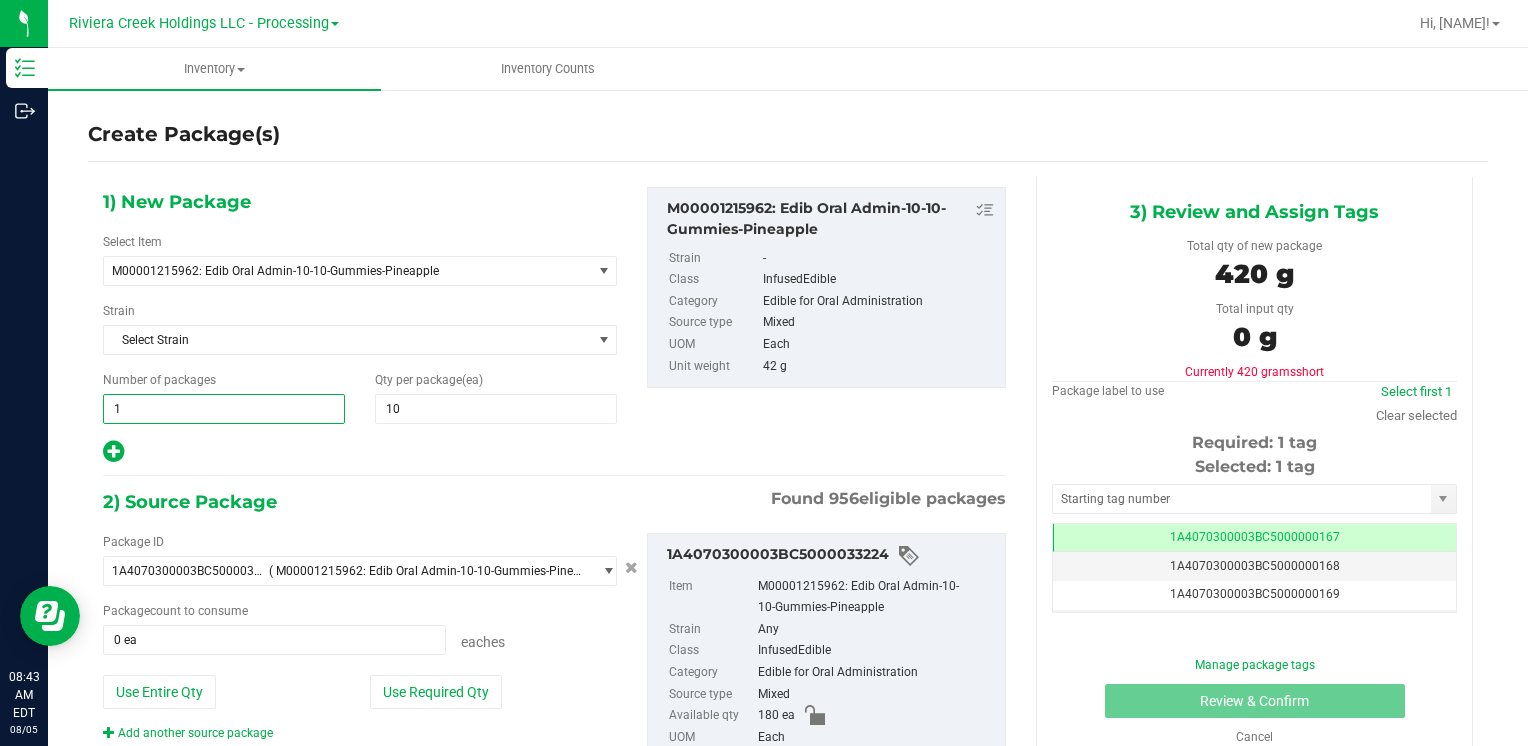 click on "1 1" at bounding box center (224, 409) 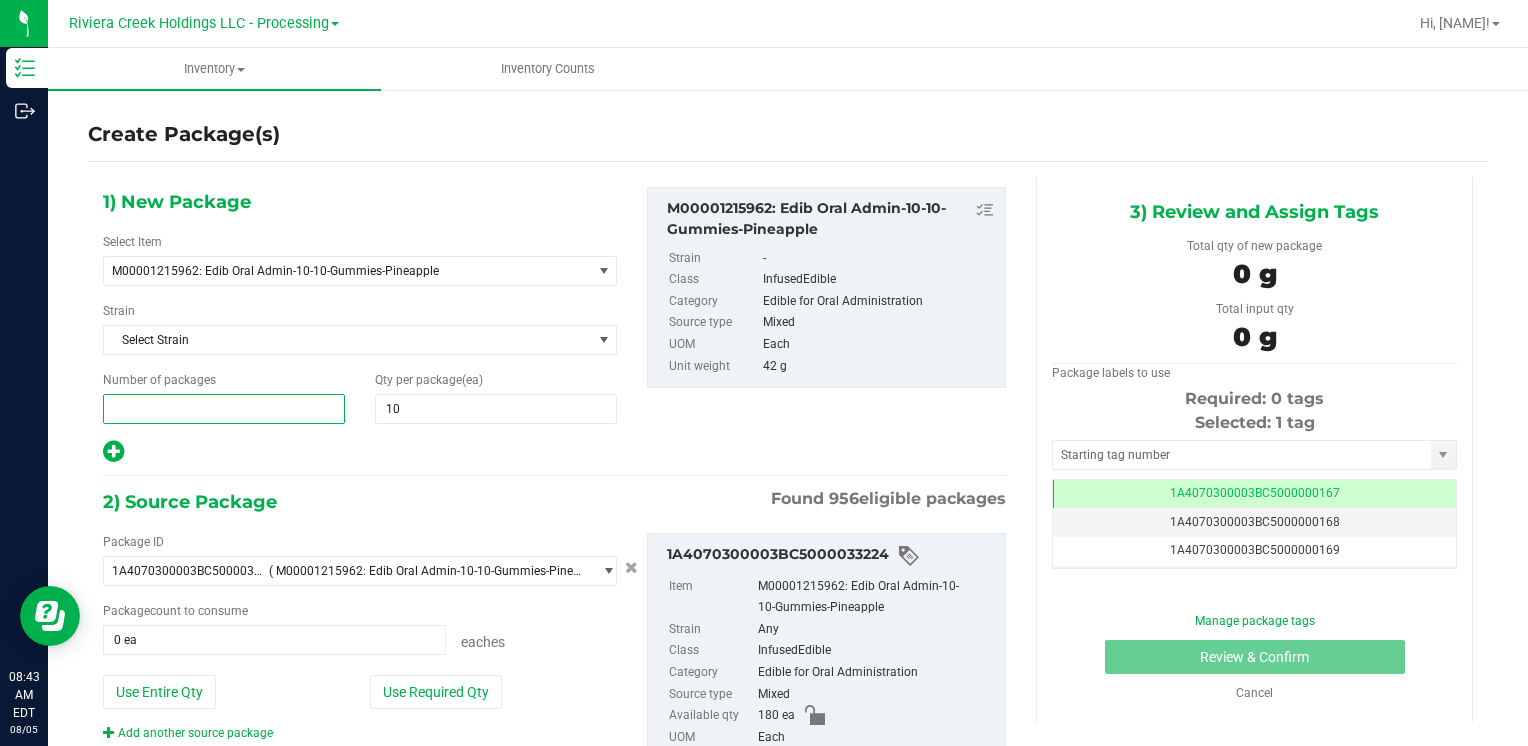 type on "4" 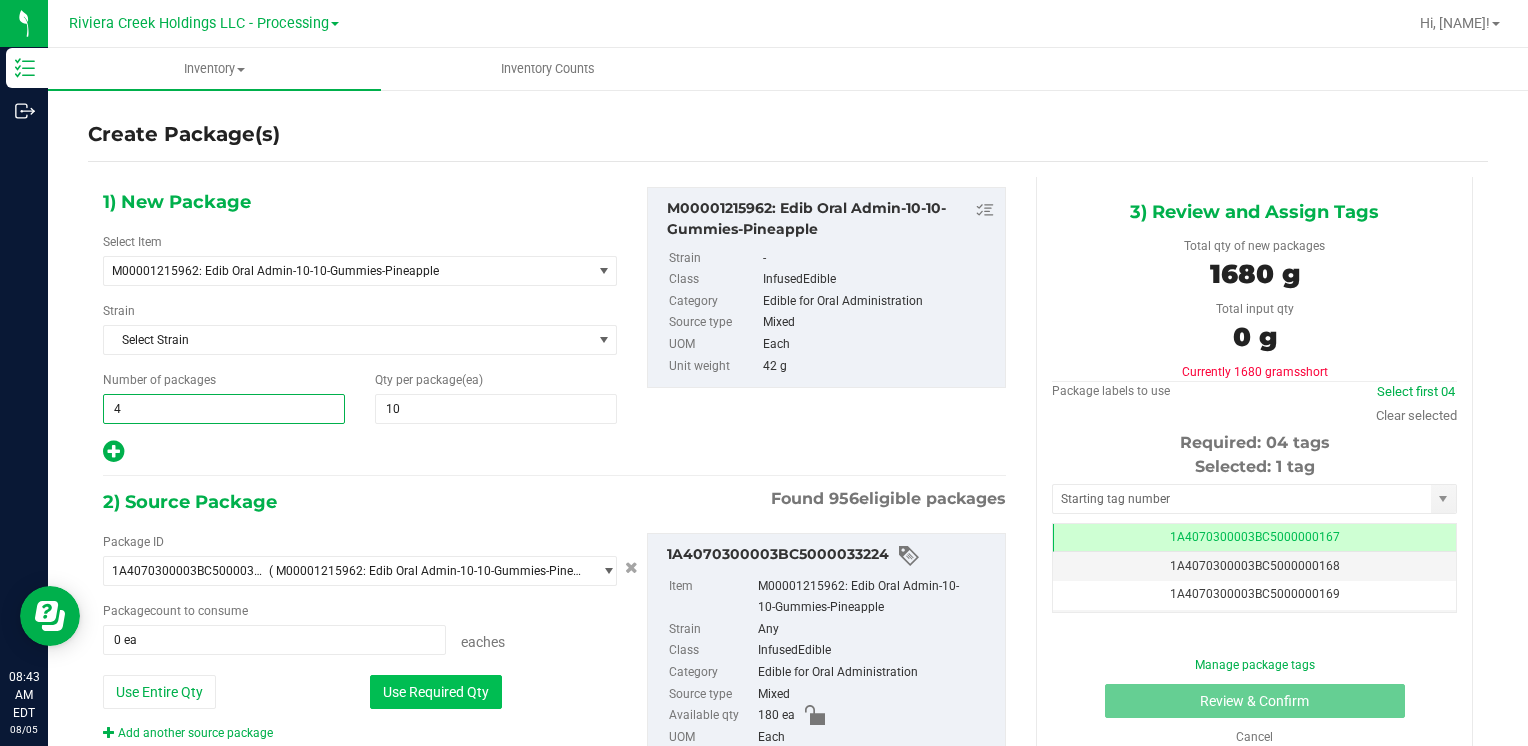 type on "4" 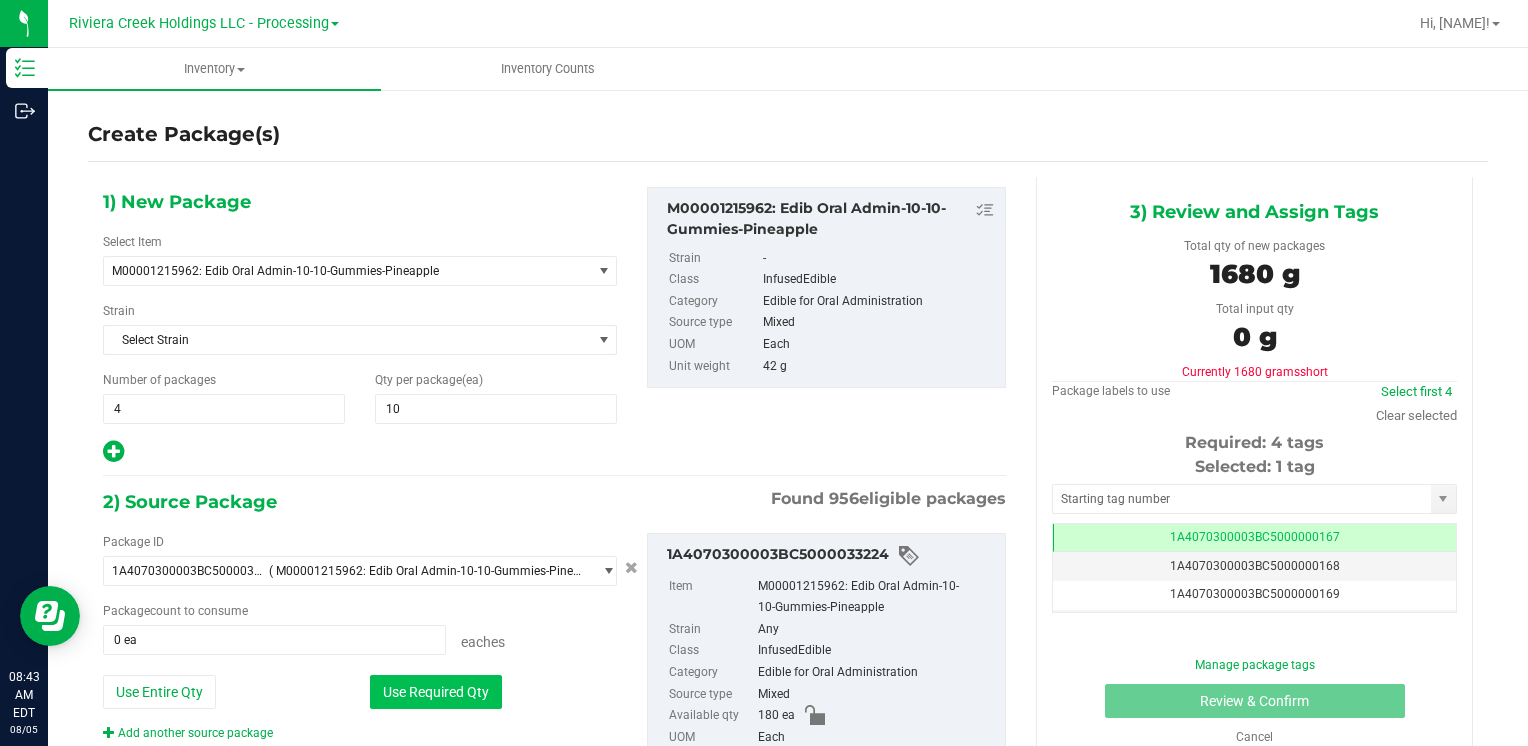 click on "Use Required Qty" at bounding box center [436, 692] 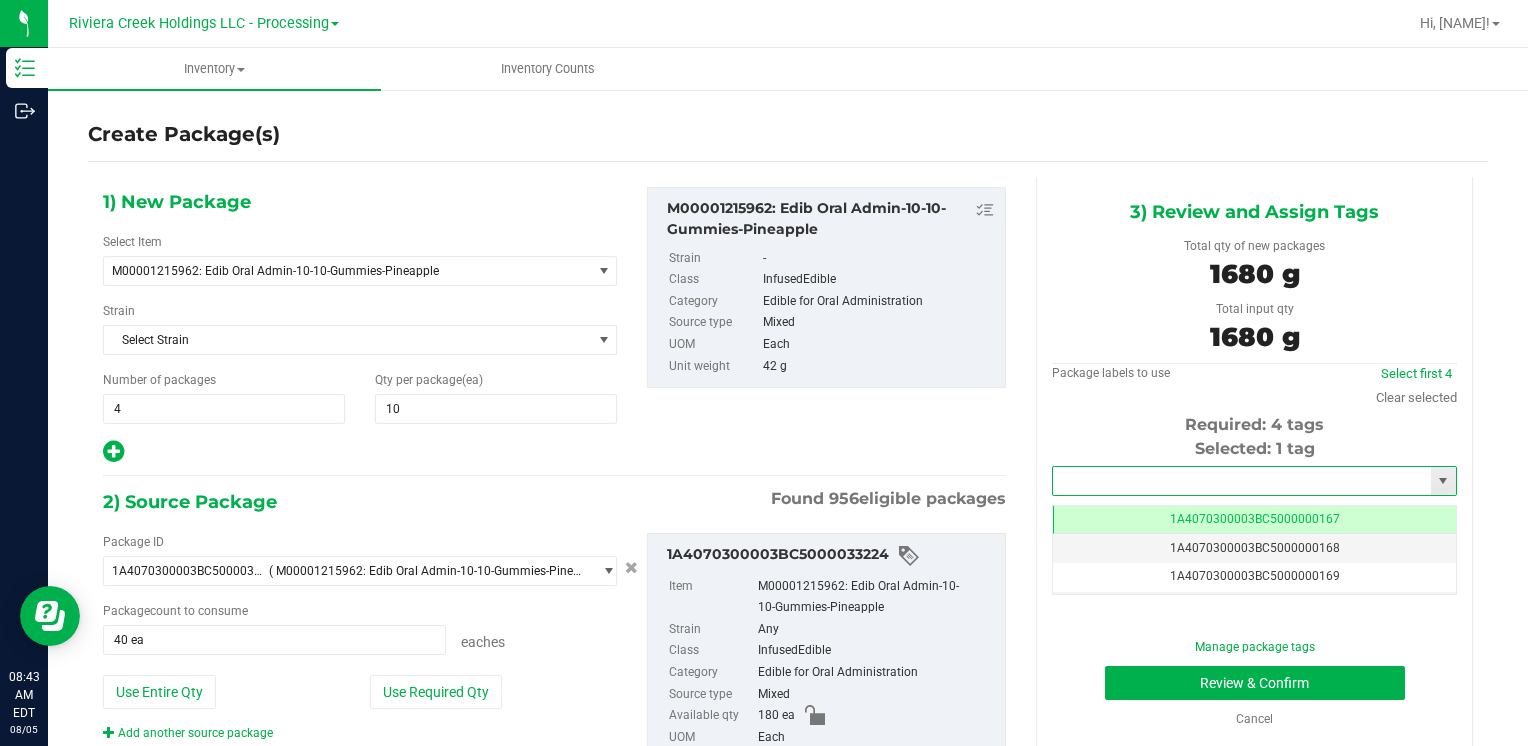 click at bounding box center [1242, 481] 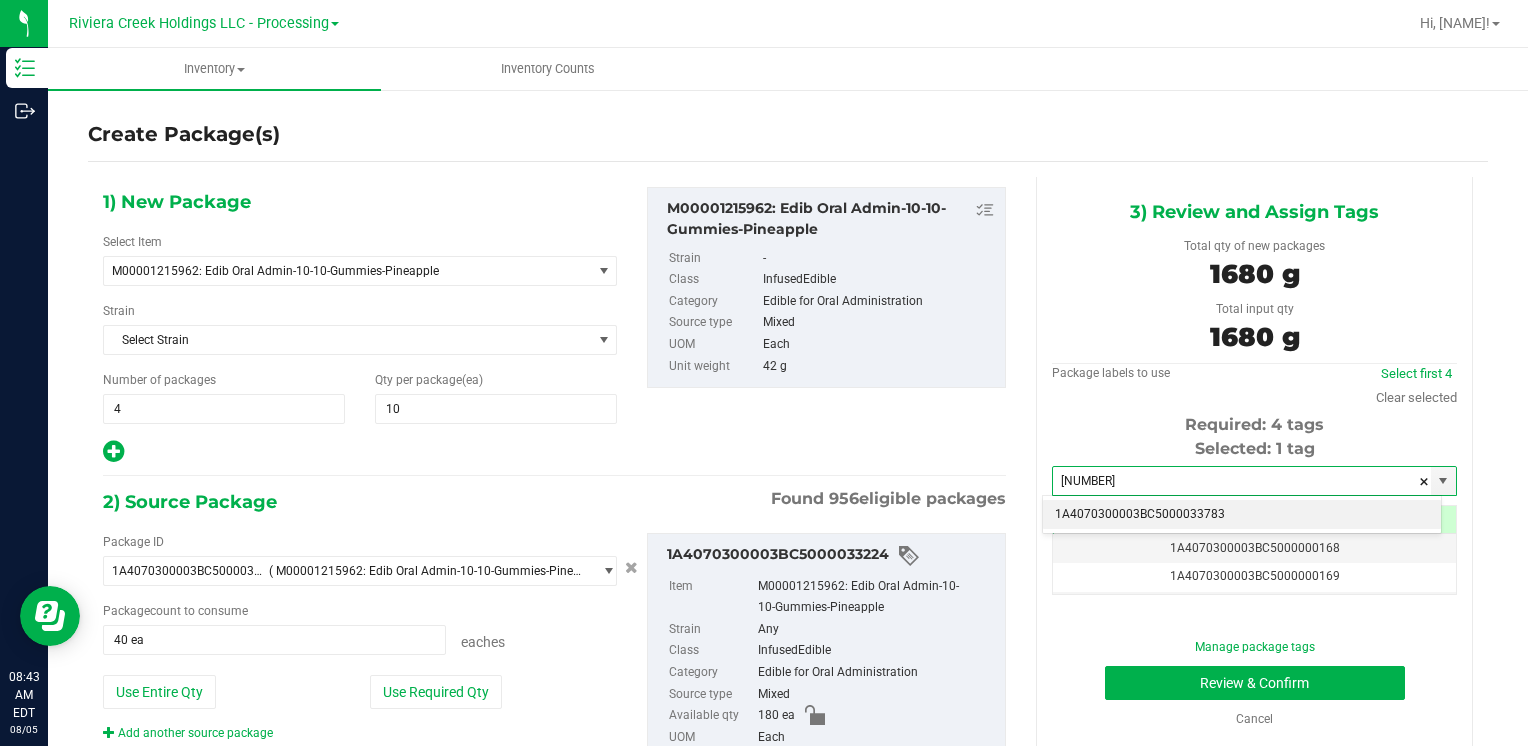 click on "1A4070300003BC5000033783" at bounding box center [1242, 515] 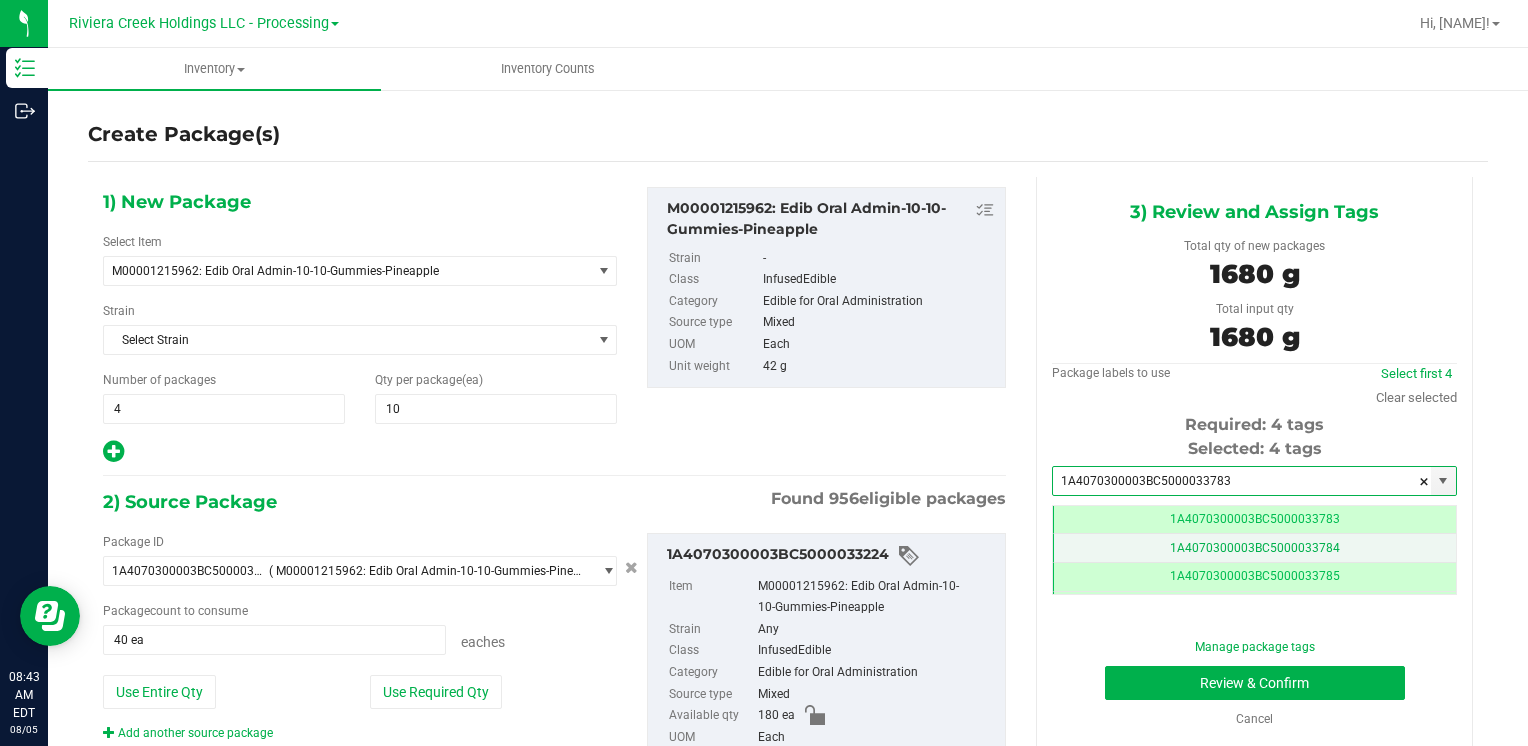 scroll, scrollTop: 0, scrollLeft: 0, axis: both 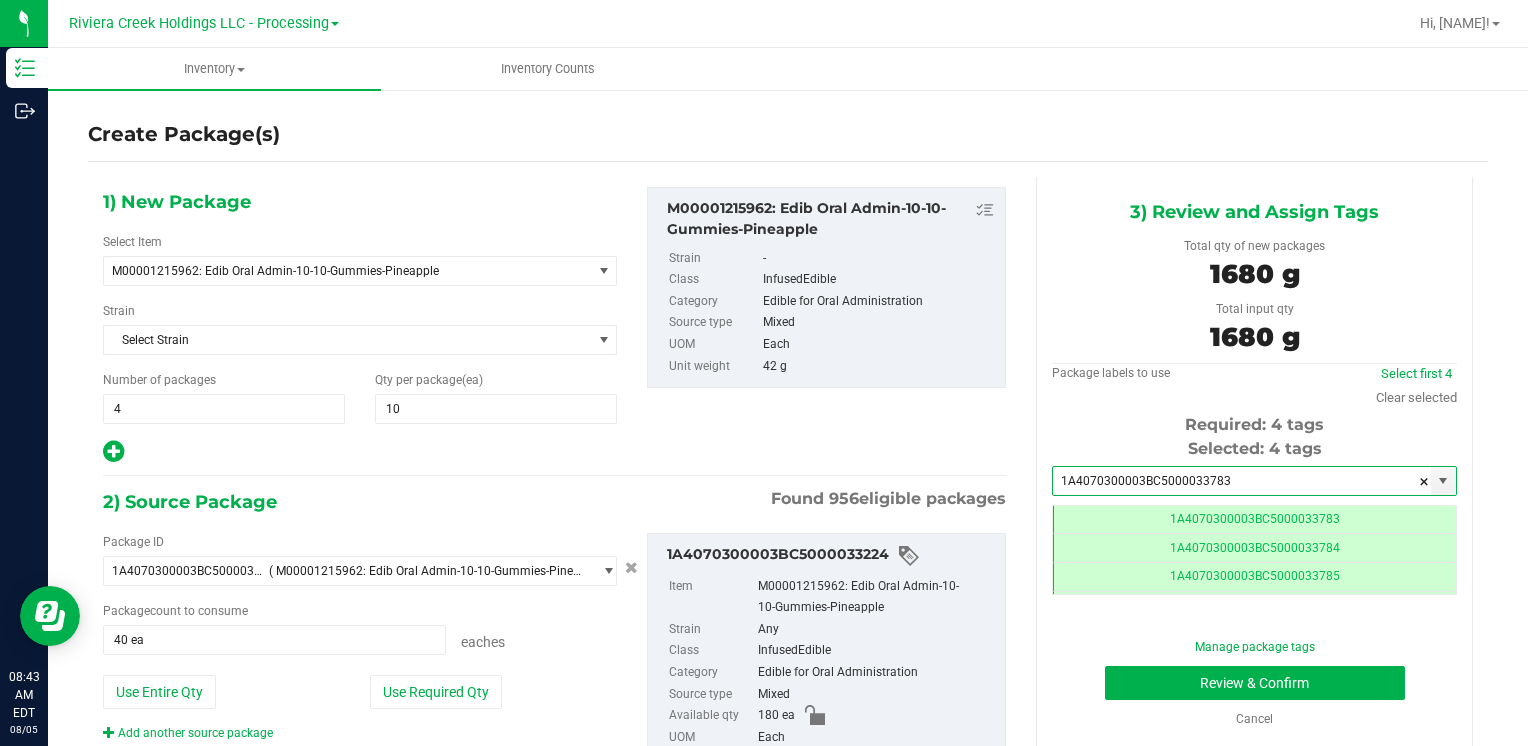 type on "1A4070300003BC5000033783" 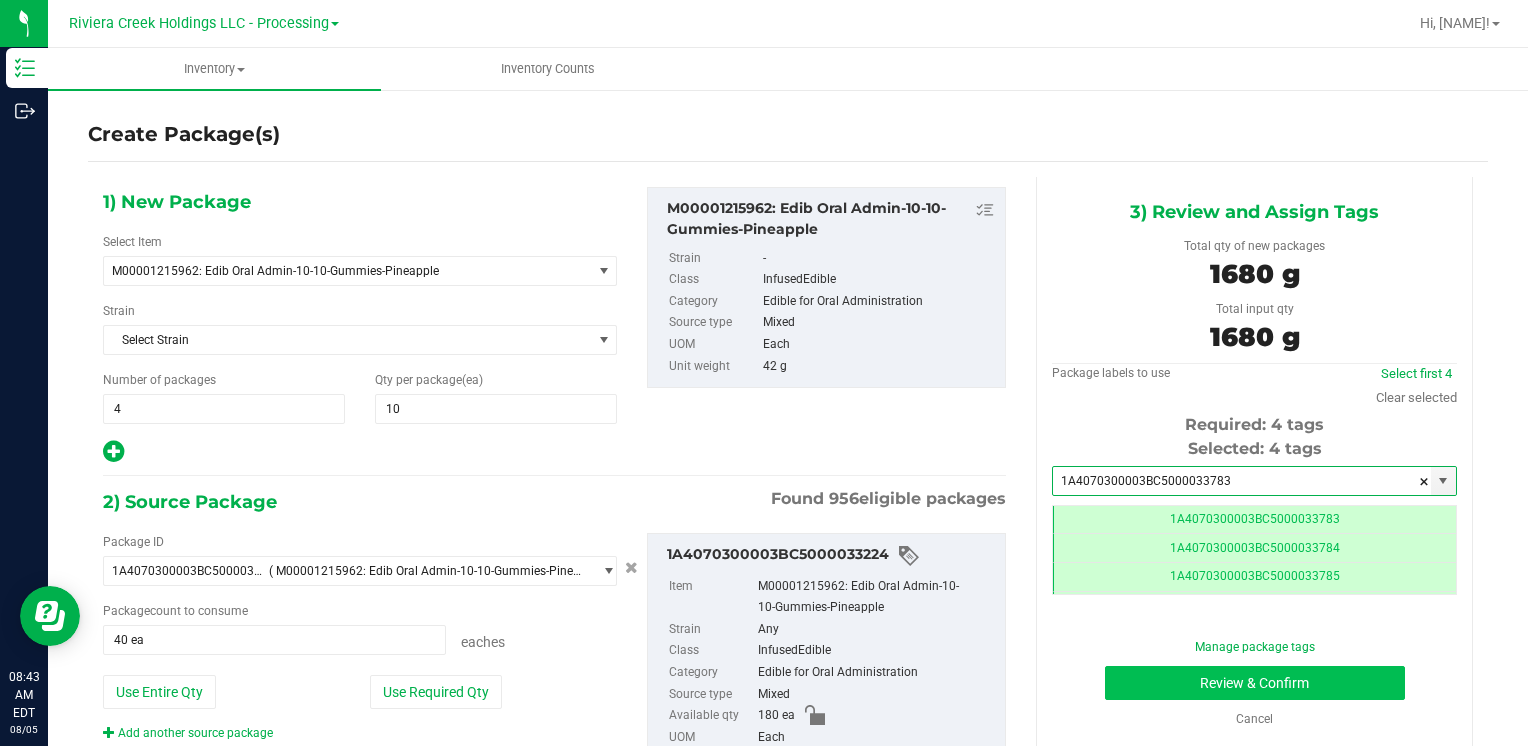 click on "Manage package tags
Review & Confirm
Cancel" at bounding box center (1254, 683) 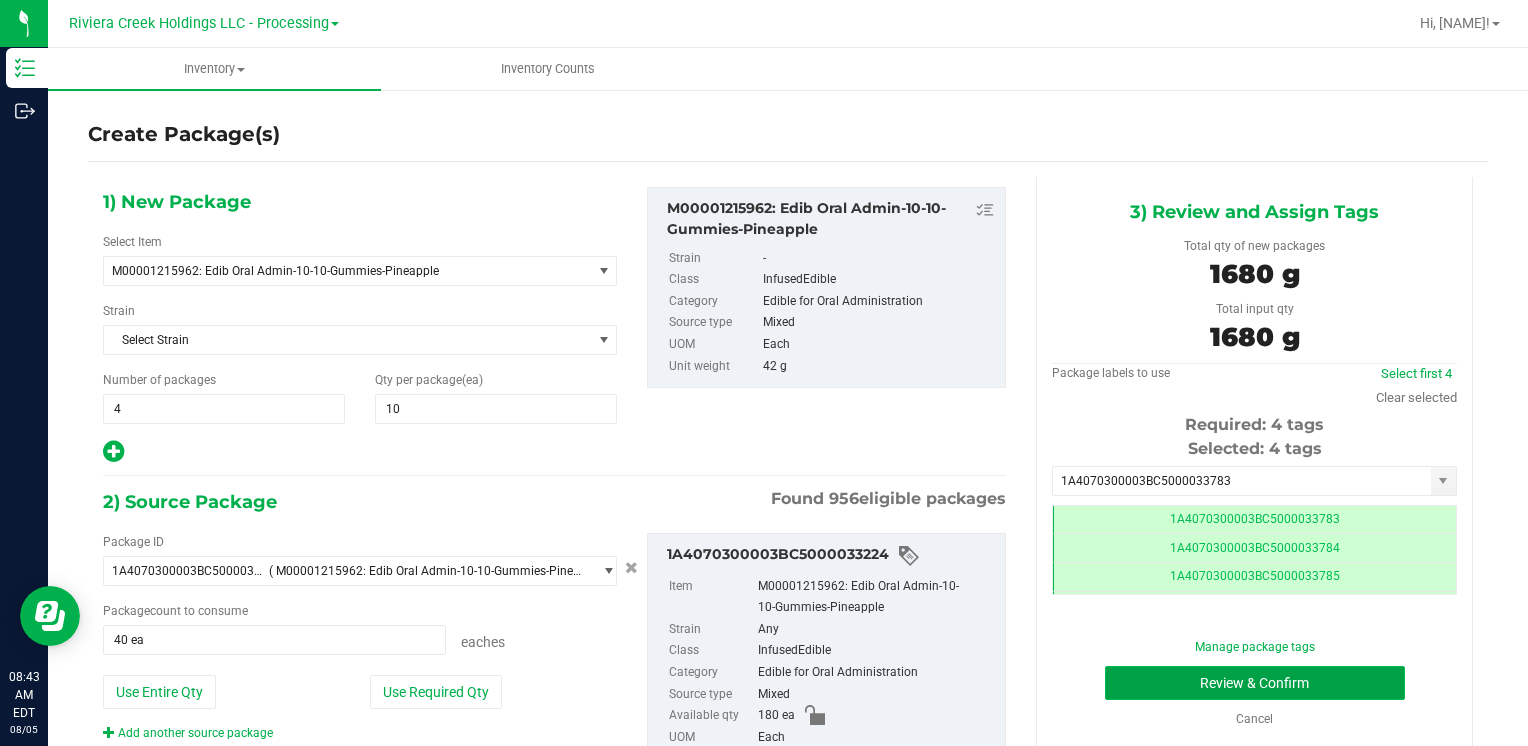 click on "Review & Confirm" at bounding box center (1255, 683) 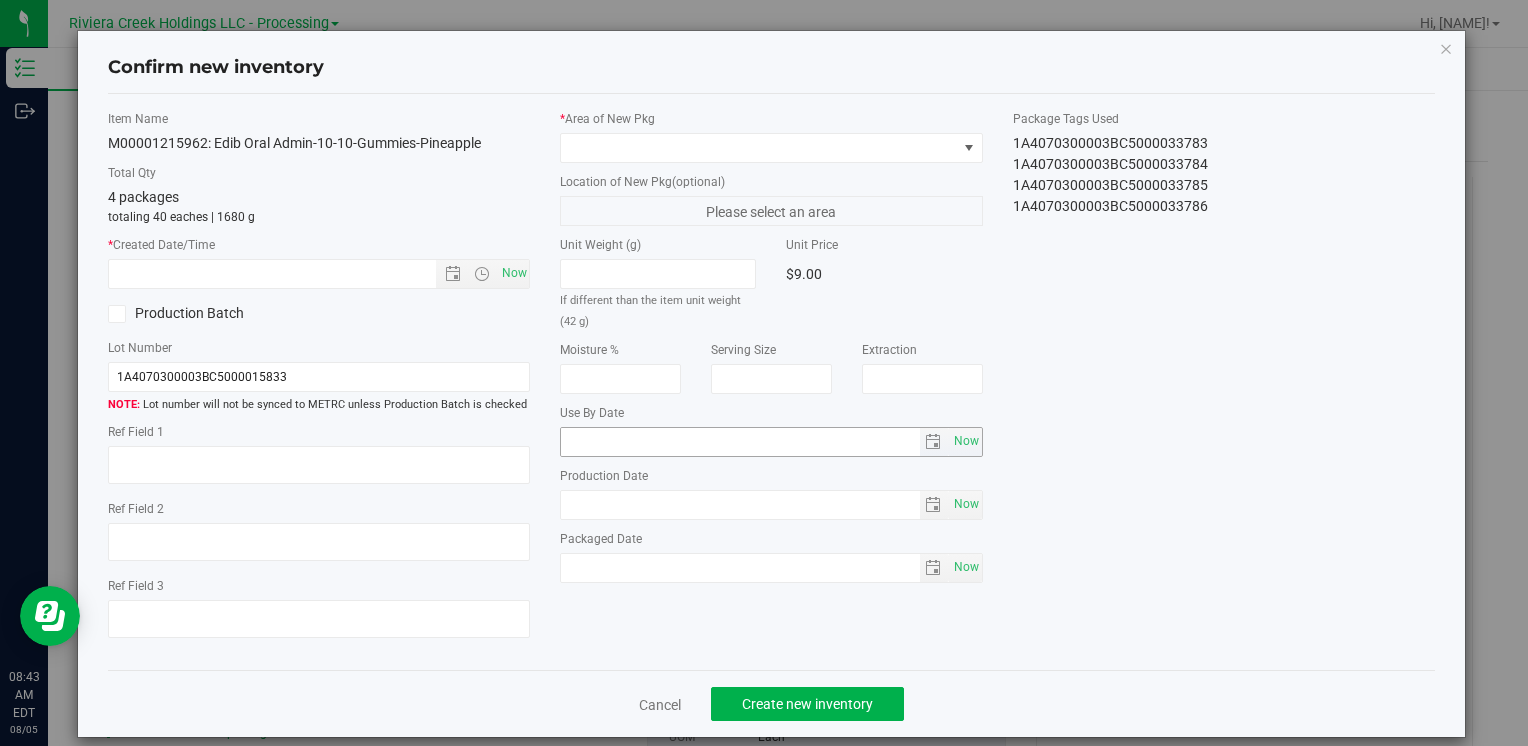 type on "2026-07-02" 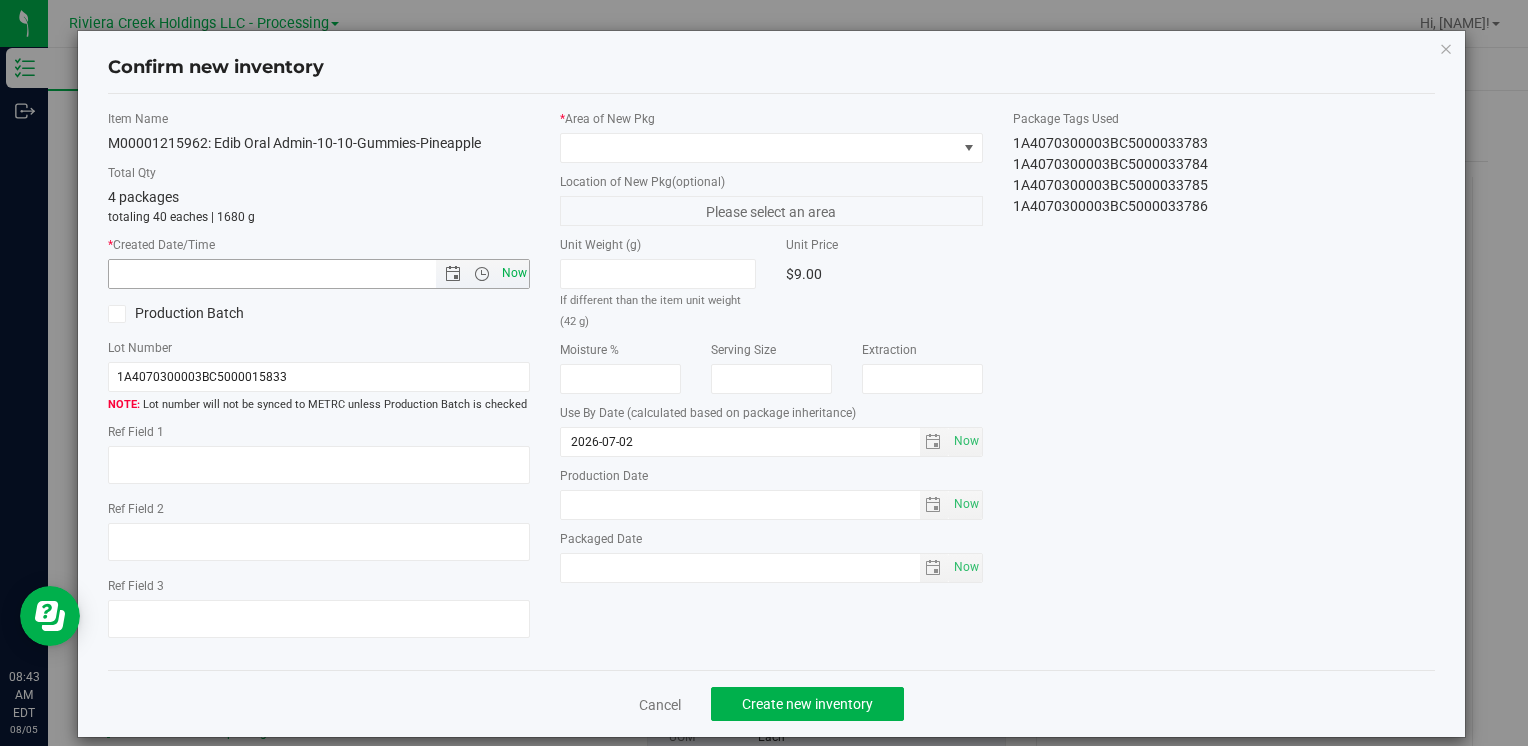 click on "Now" at bounding box center [514, 273] 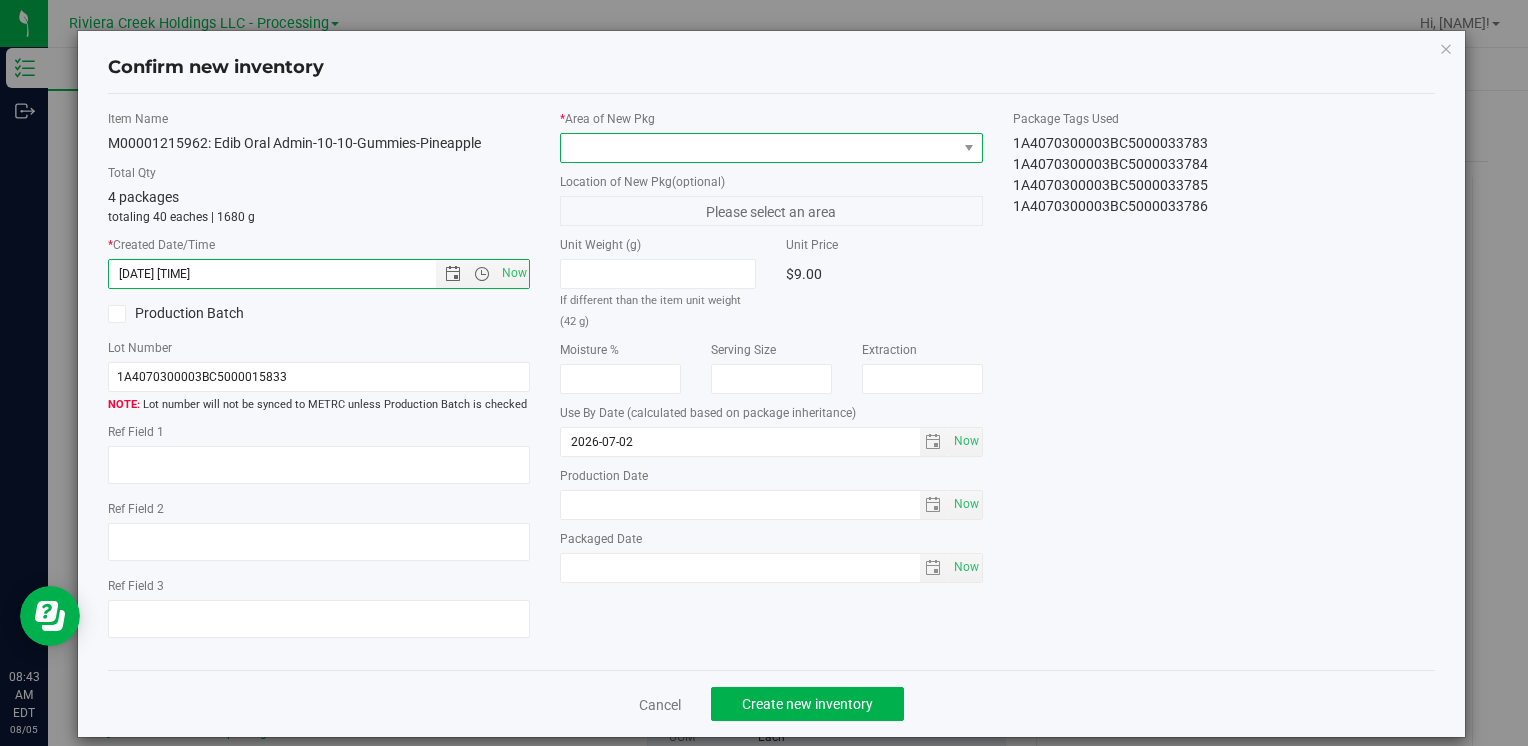 click at bounding box center [758, 148] 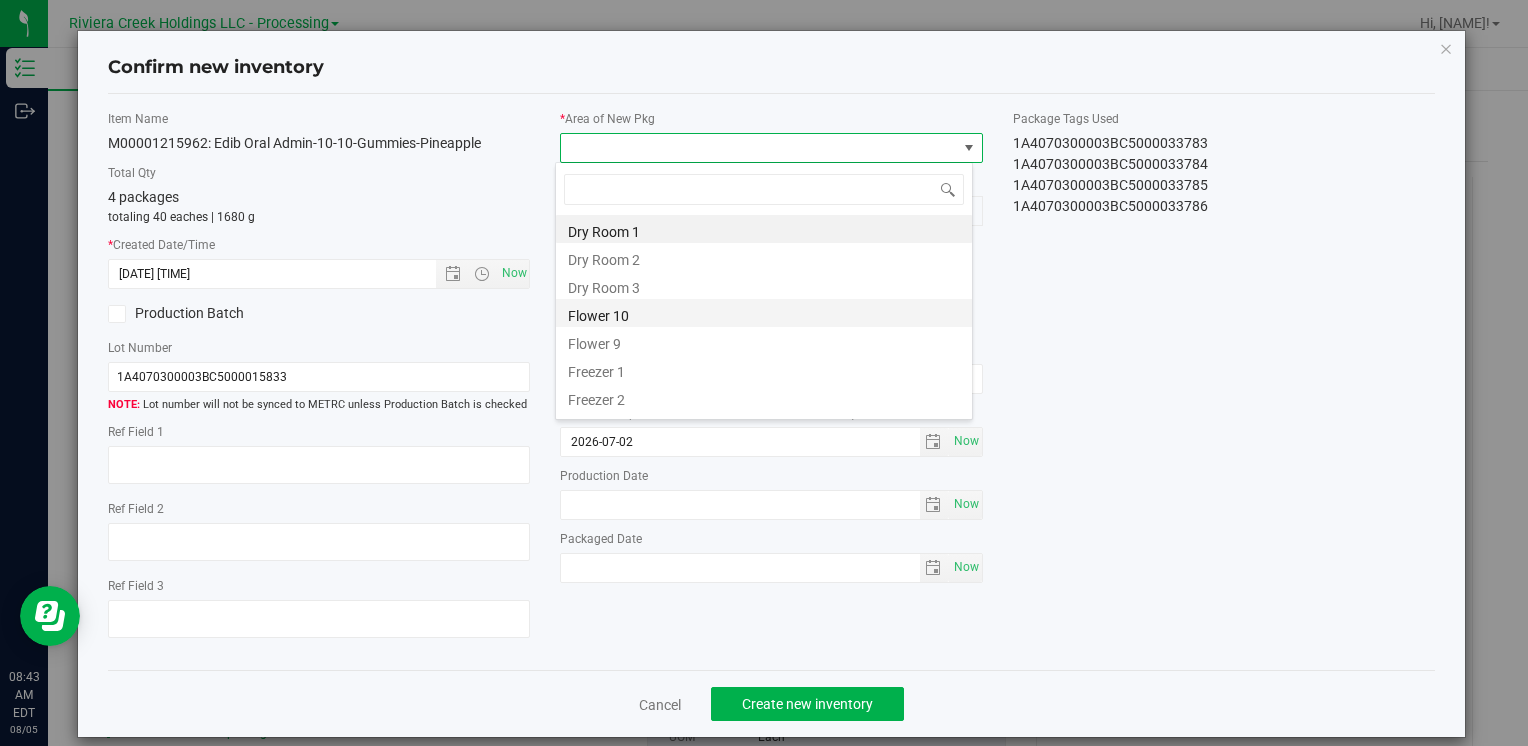 click on "Flower 10" at bounding box center (764, 313) 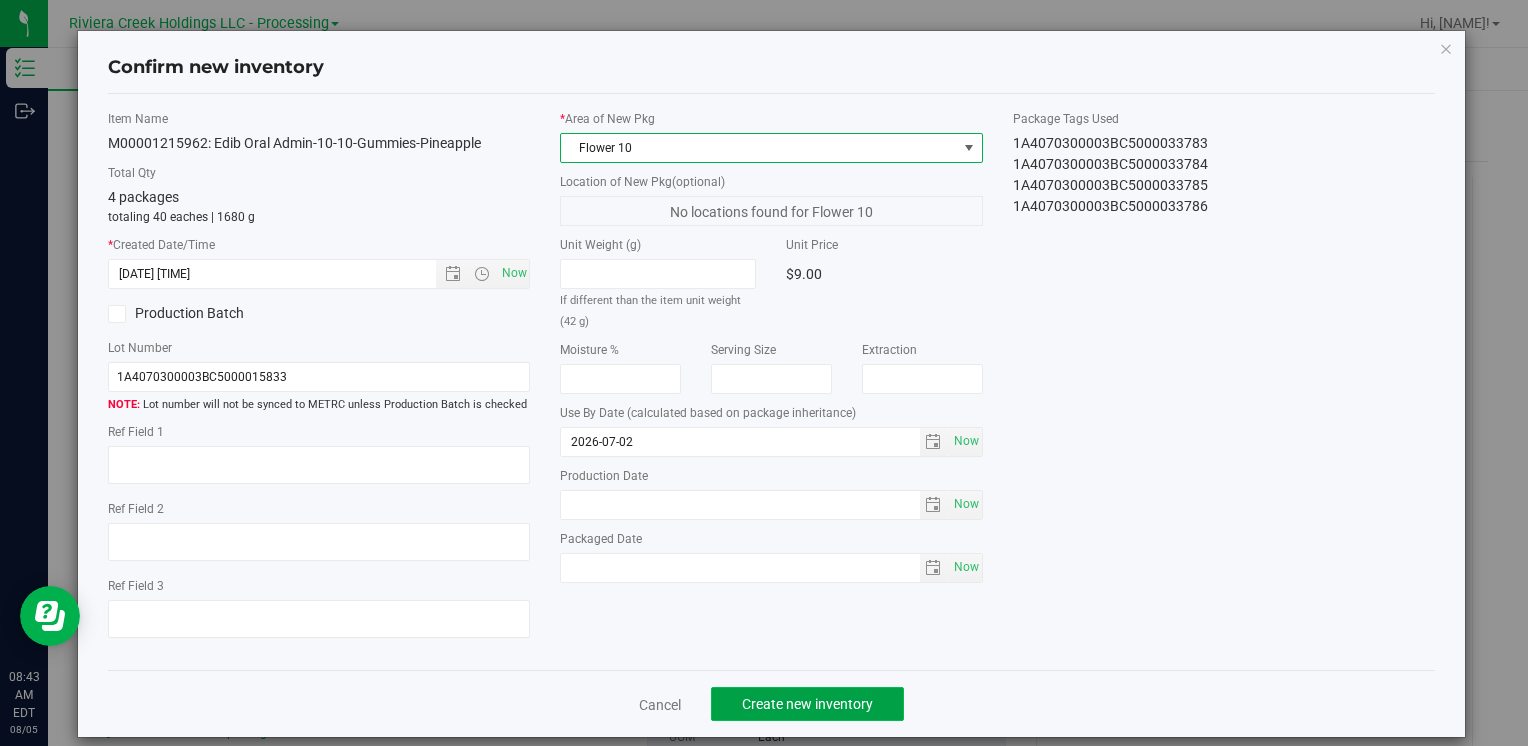 click on "Create new inventory" 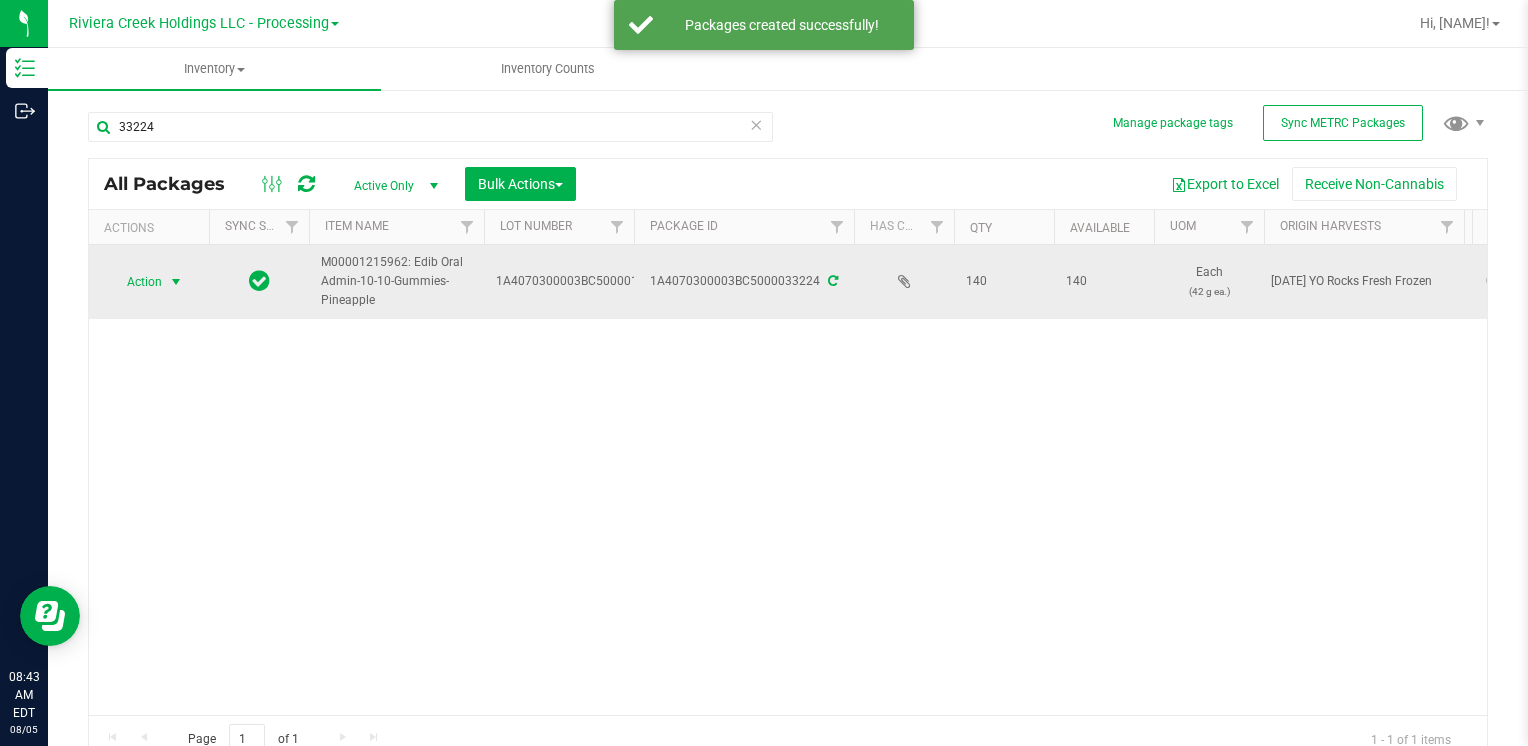 drag, startPoint x: 158, startPoint y: 280, endPoint x: 164, endPoint y: 291, distance: 12.529964 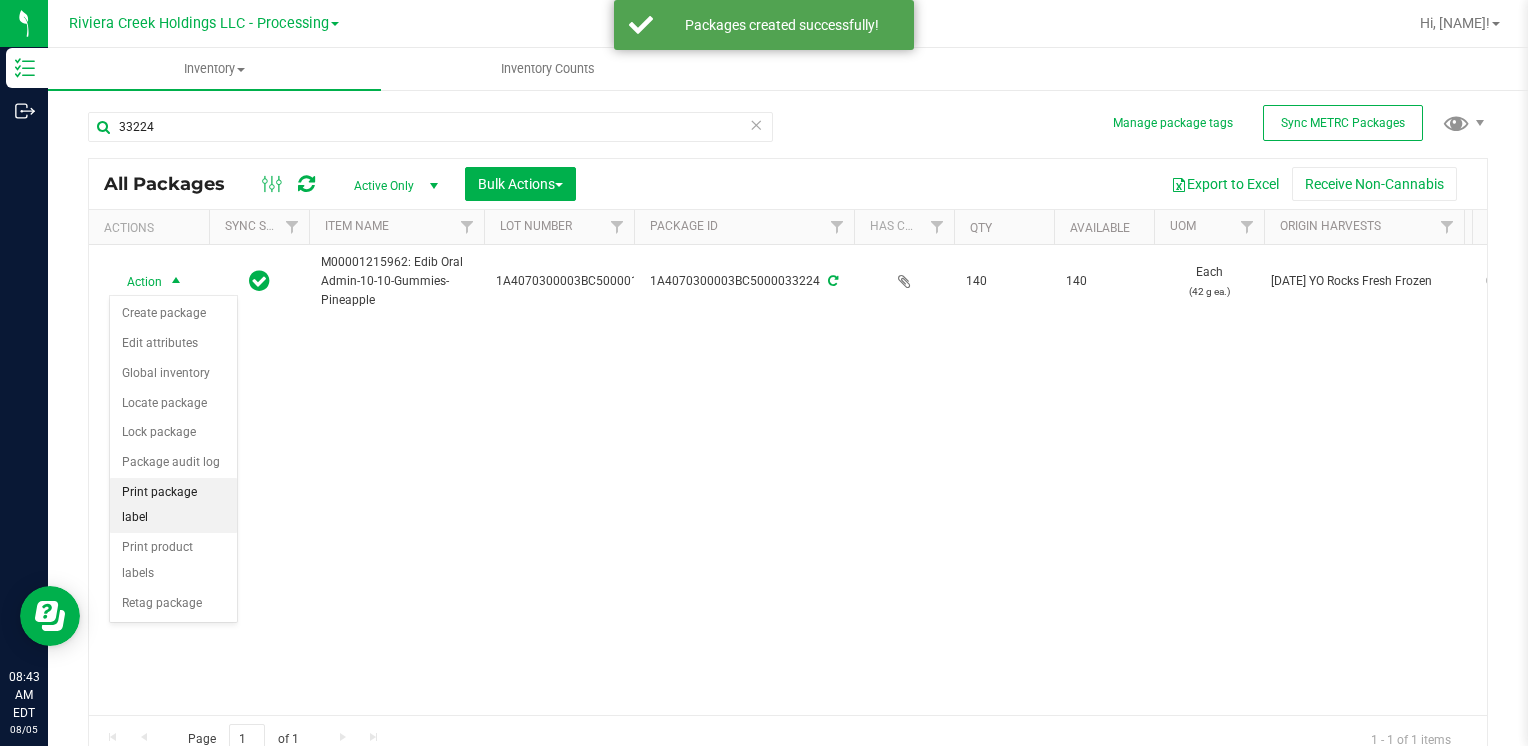 click on "Print package label" at bounding box center (173, 505) 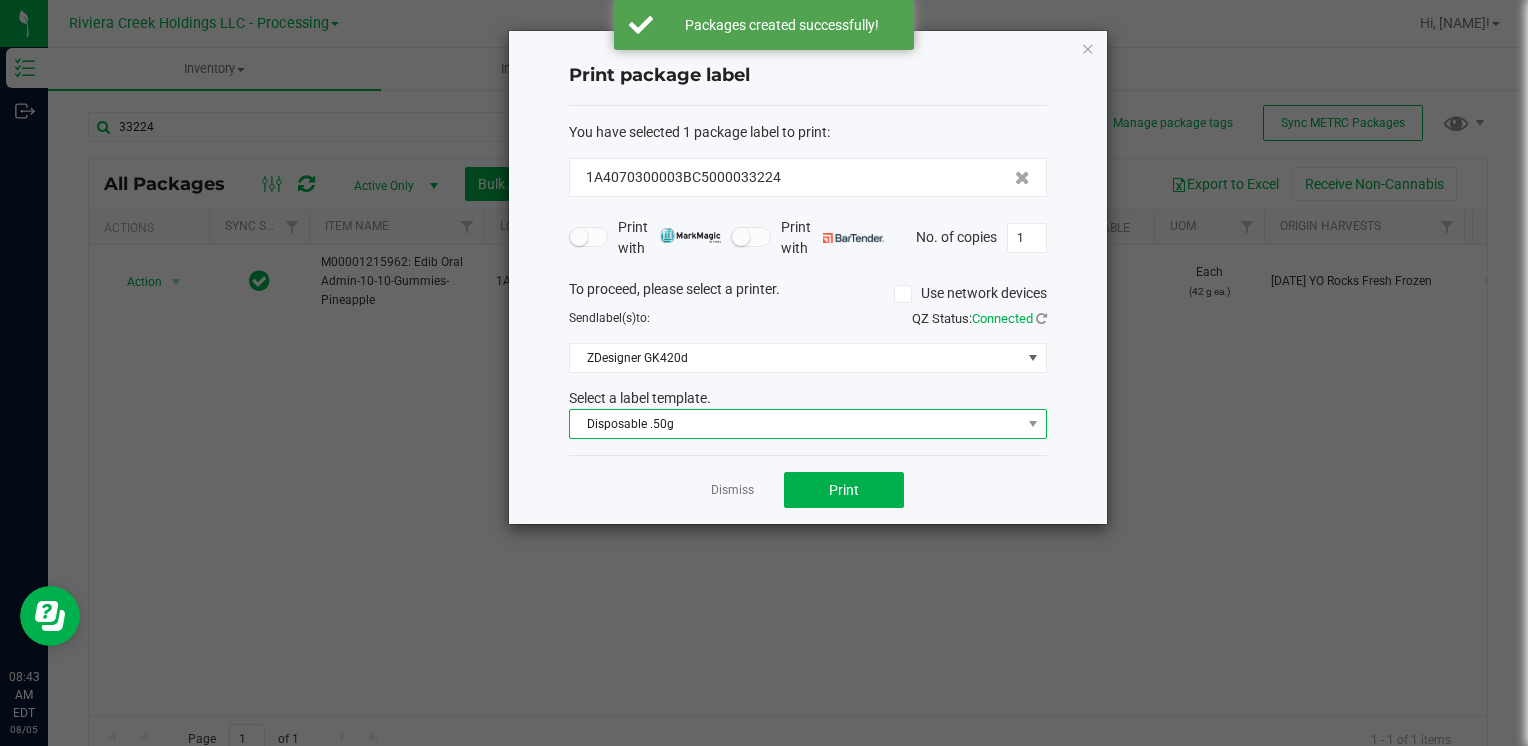 click on "Disposable .50g" at bounding box center [795, 424] 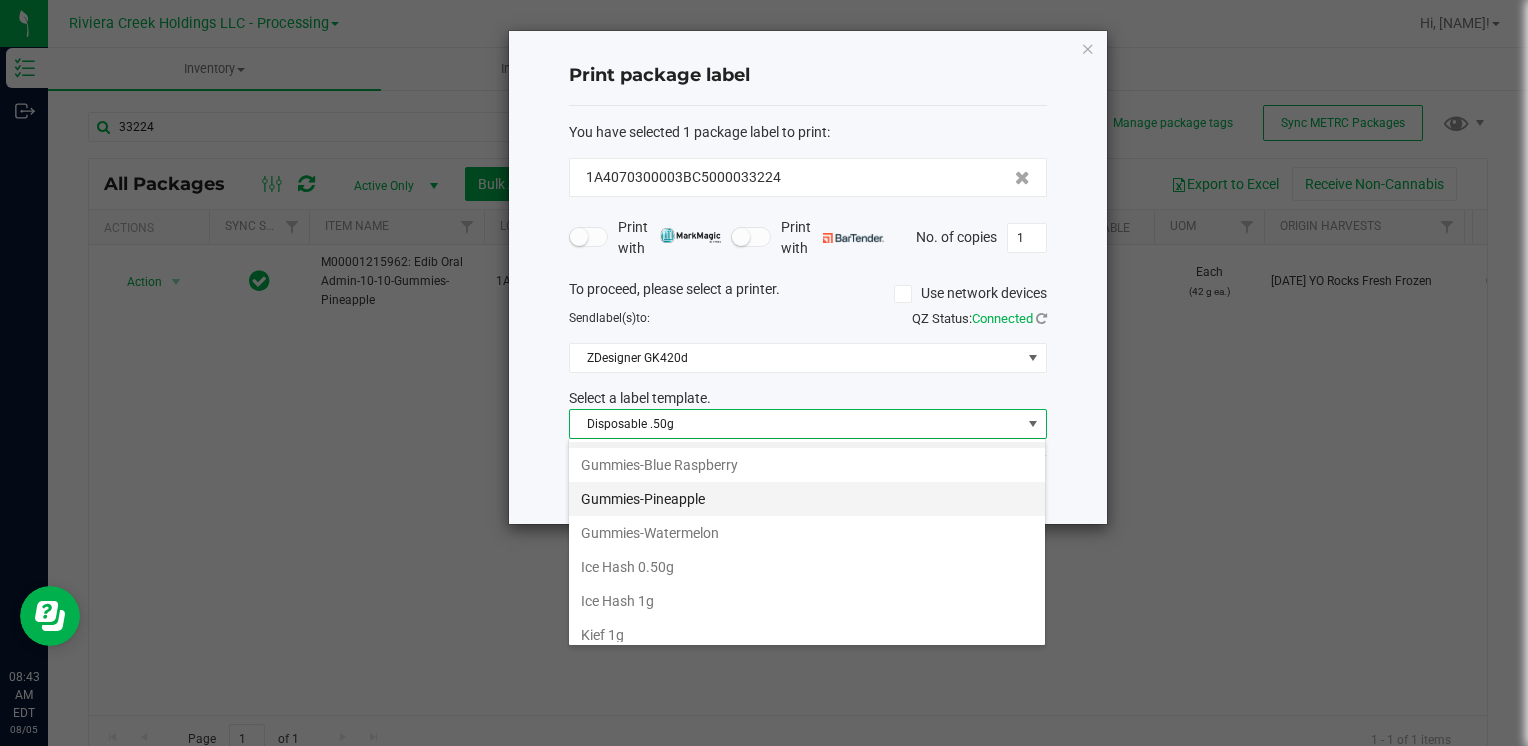 click on "Gummies-Pineapple" at bounding box center (807, 499) 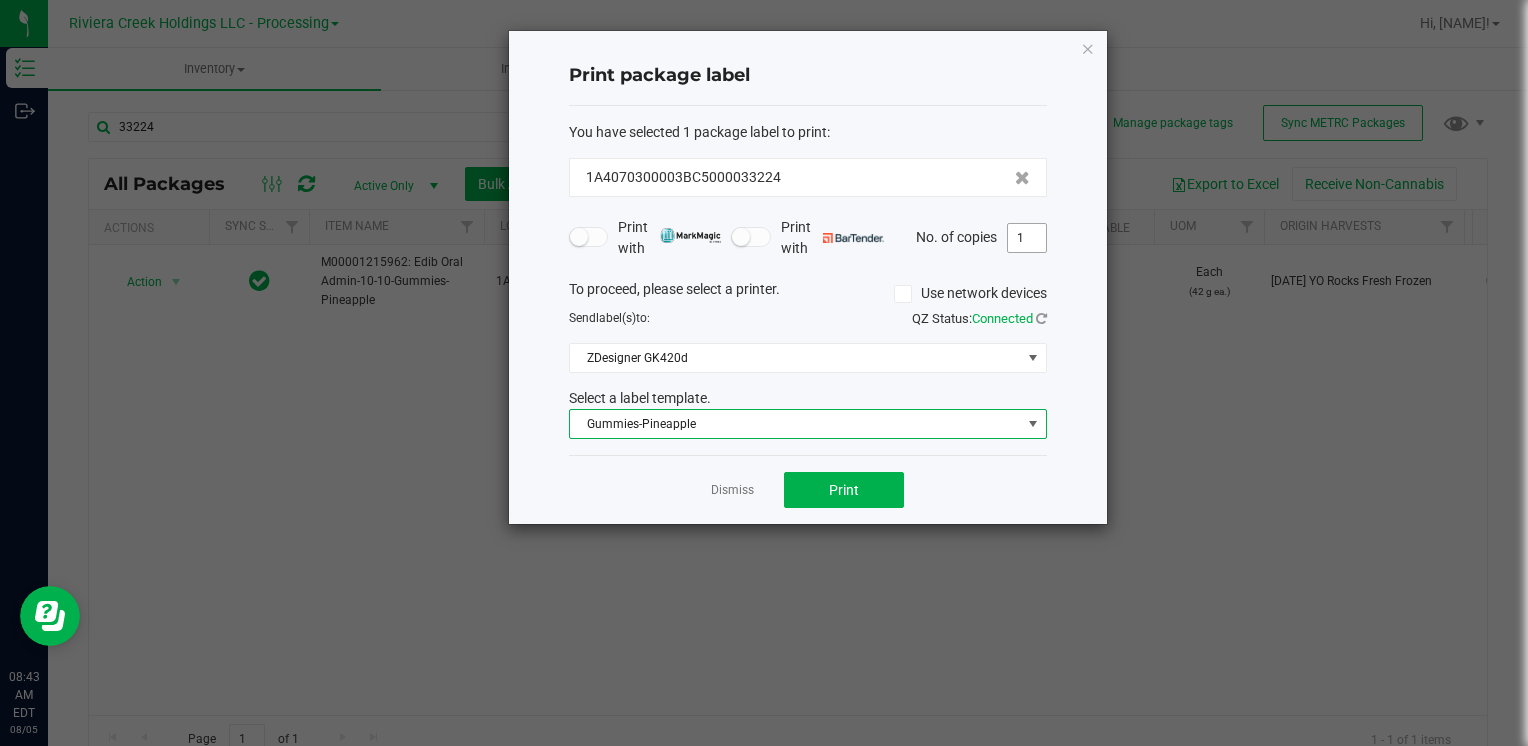 click on "1" at bounding box center [1027, 238] 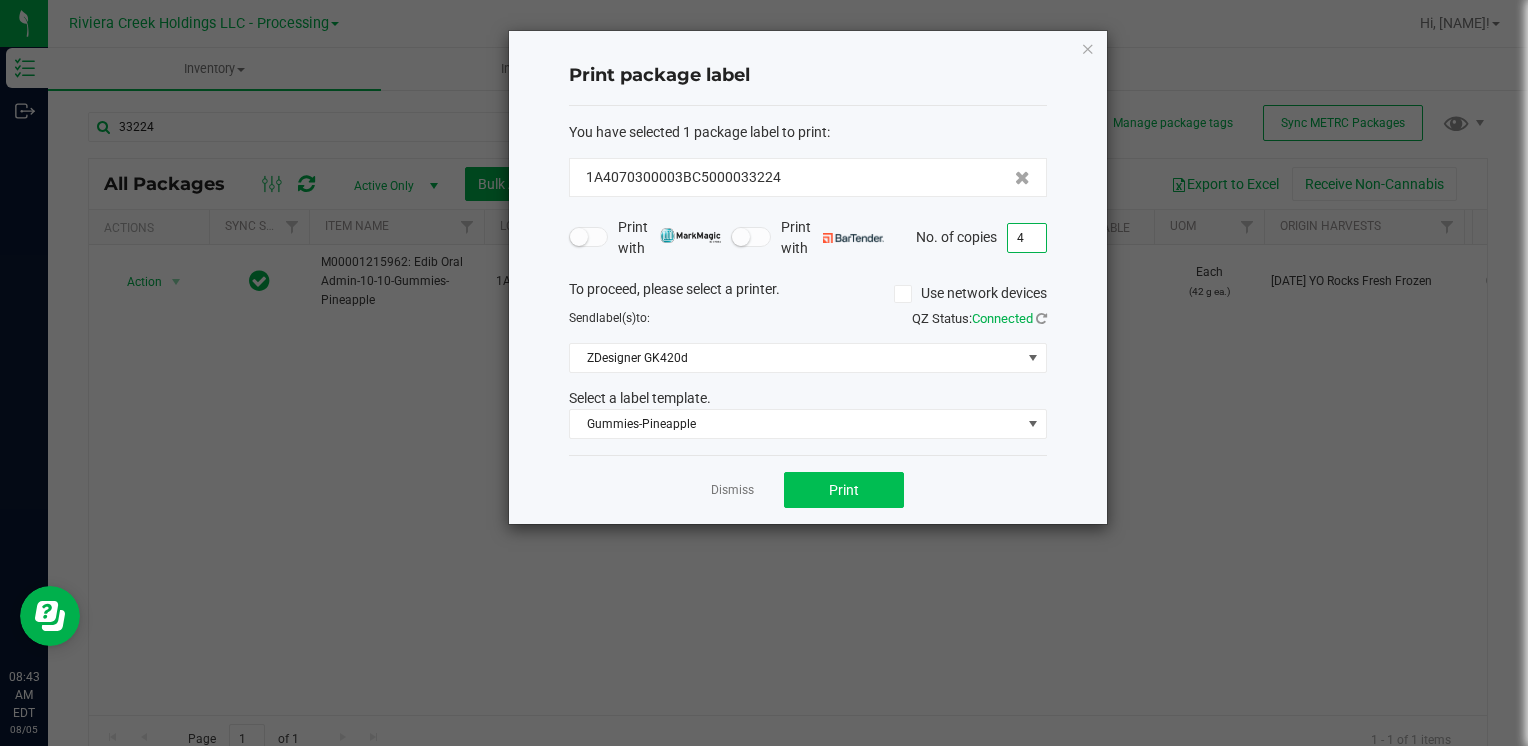 type on "4" 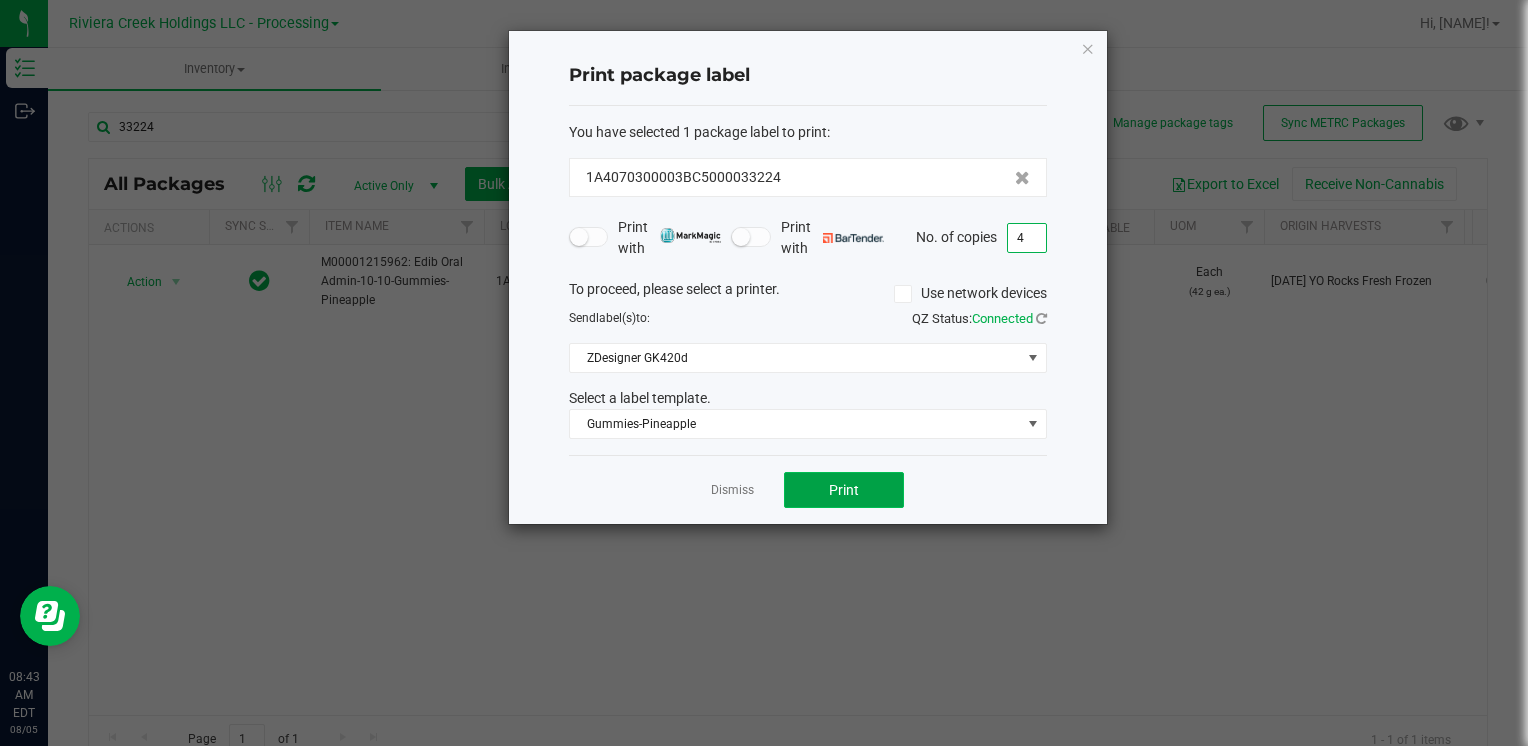 click on "Print" 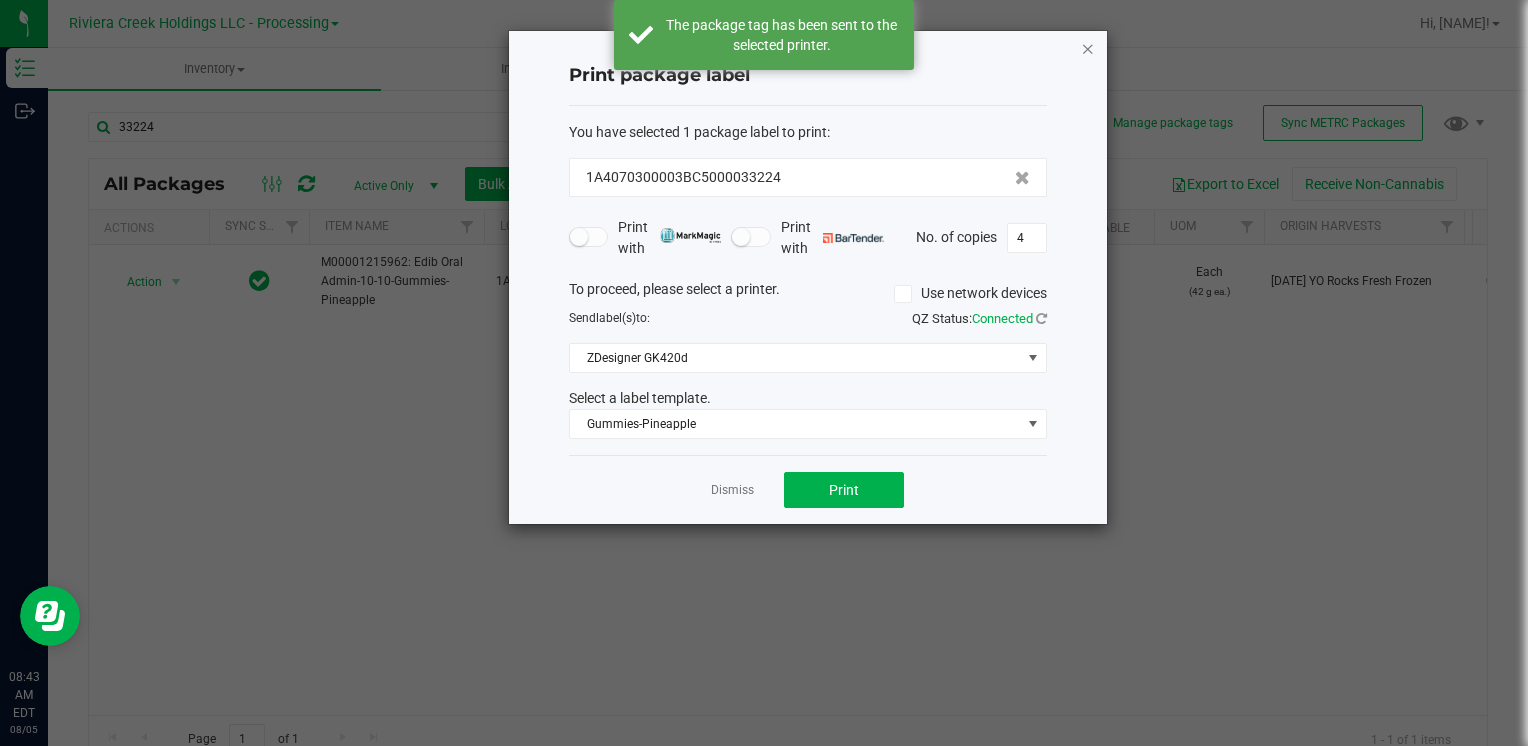 click 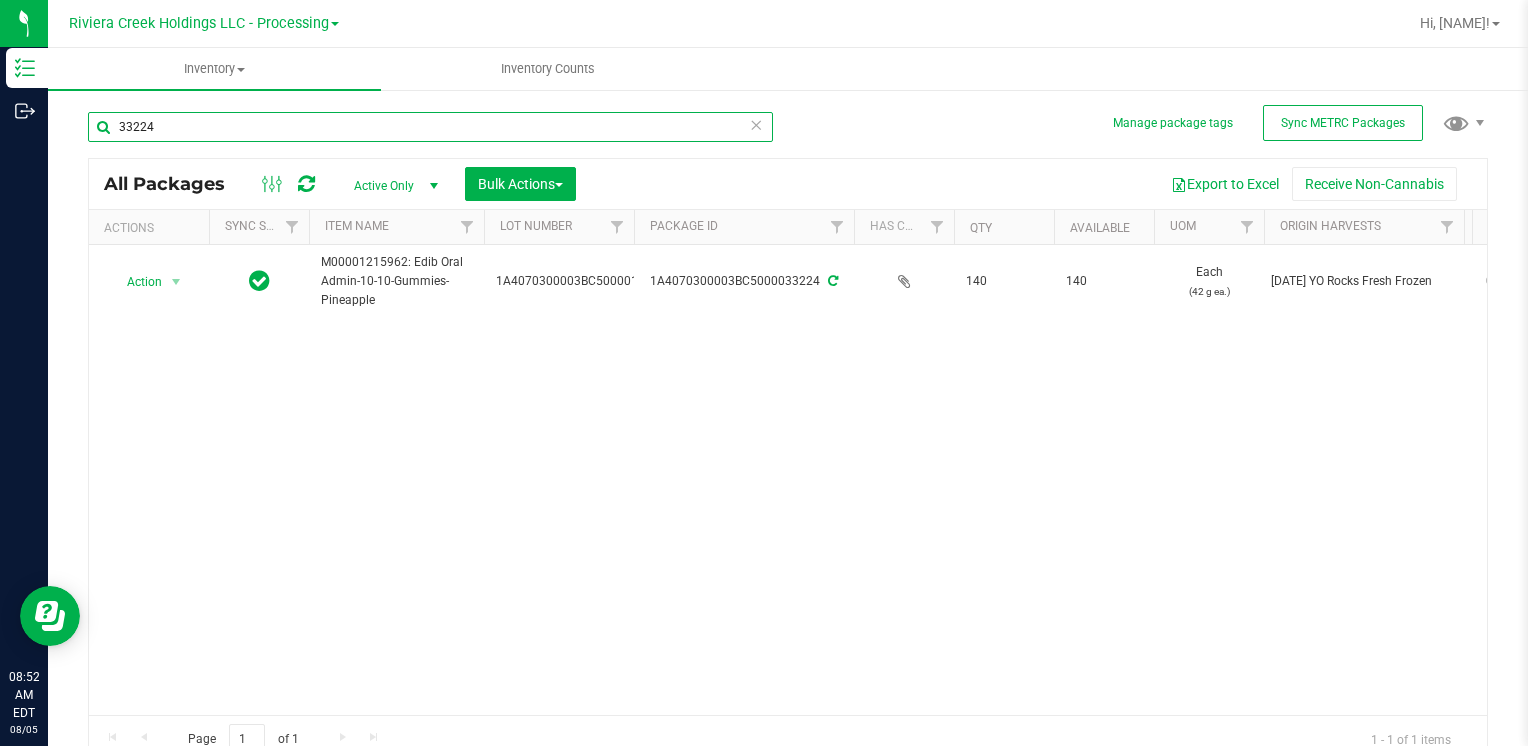 click on "33224" at bounding box center [430, 127] 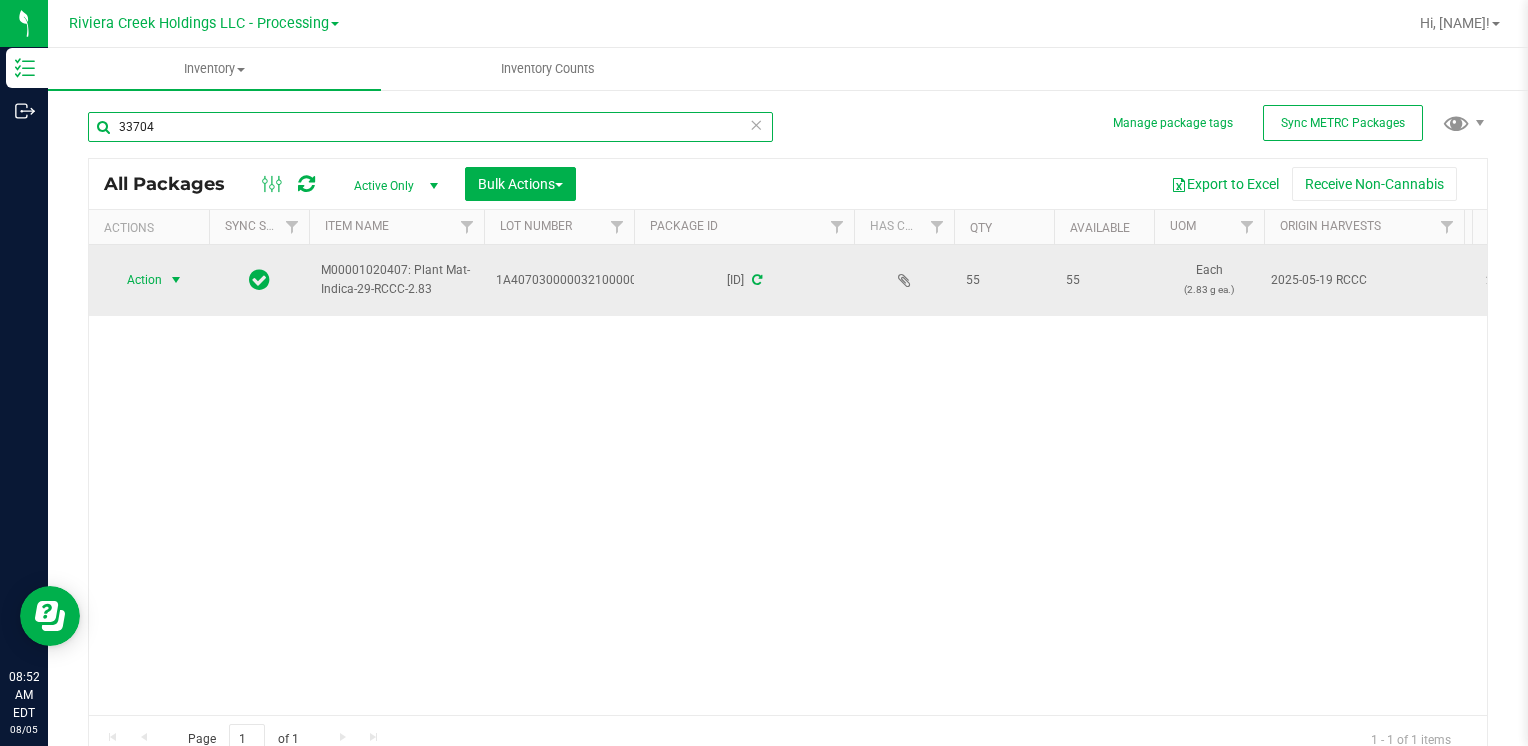 type on "33704" 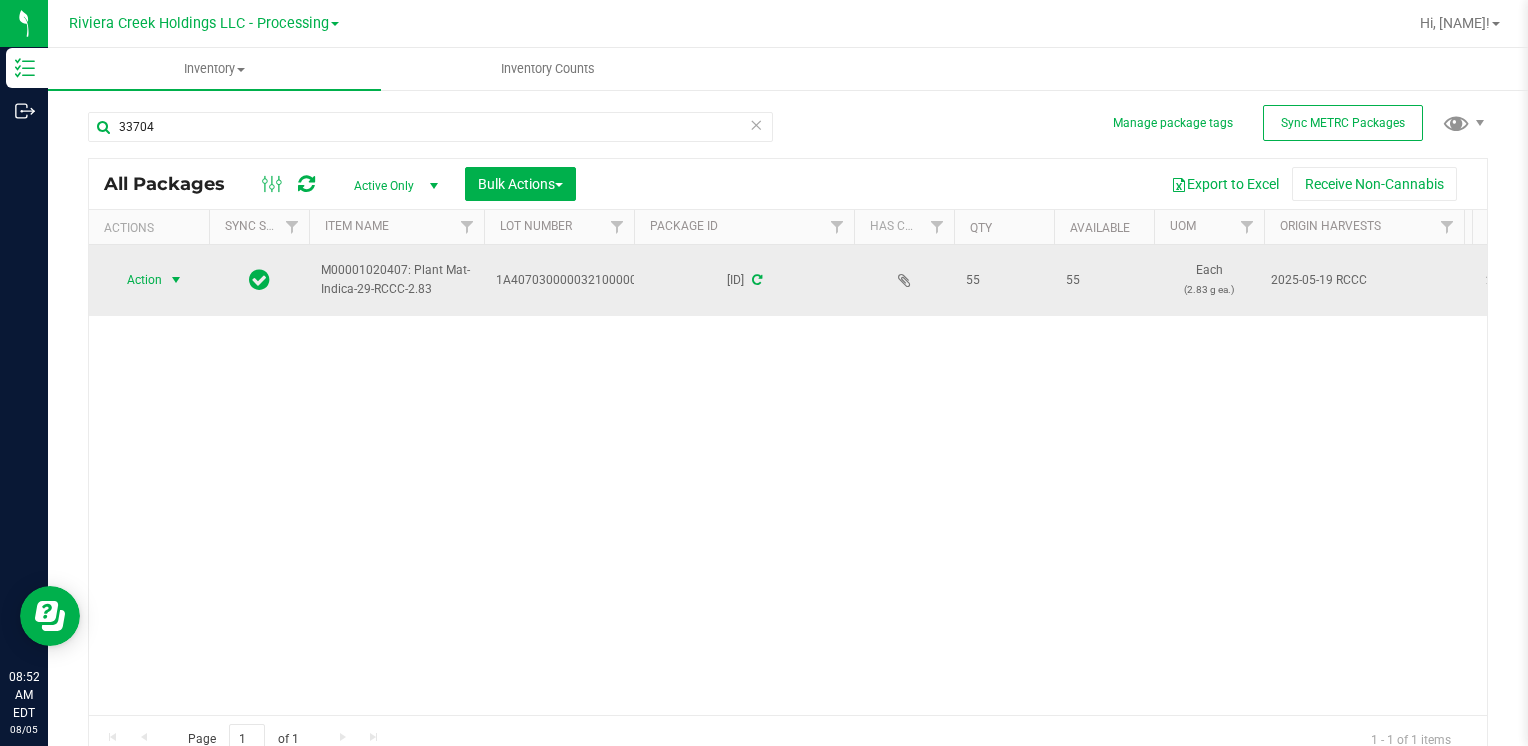 click on "Action" at bounding box center (136, 280) 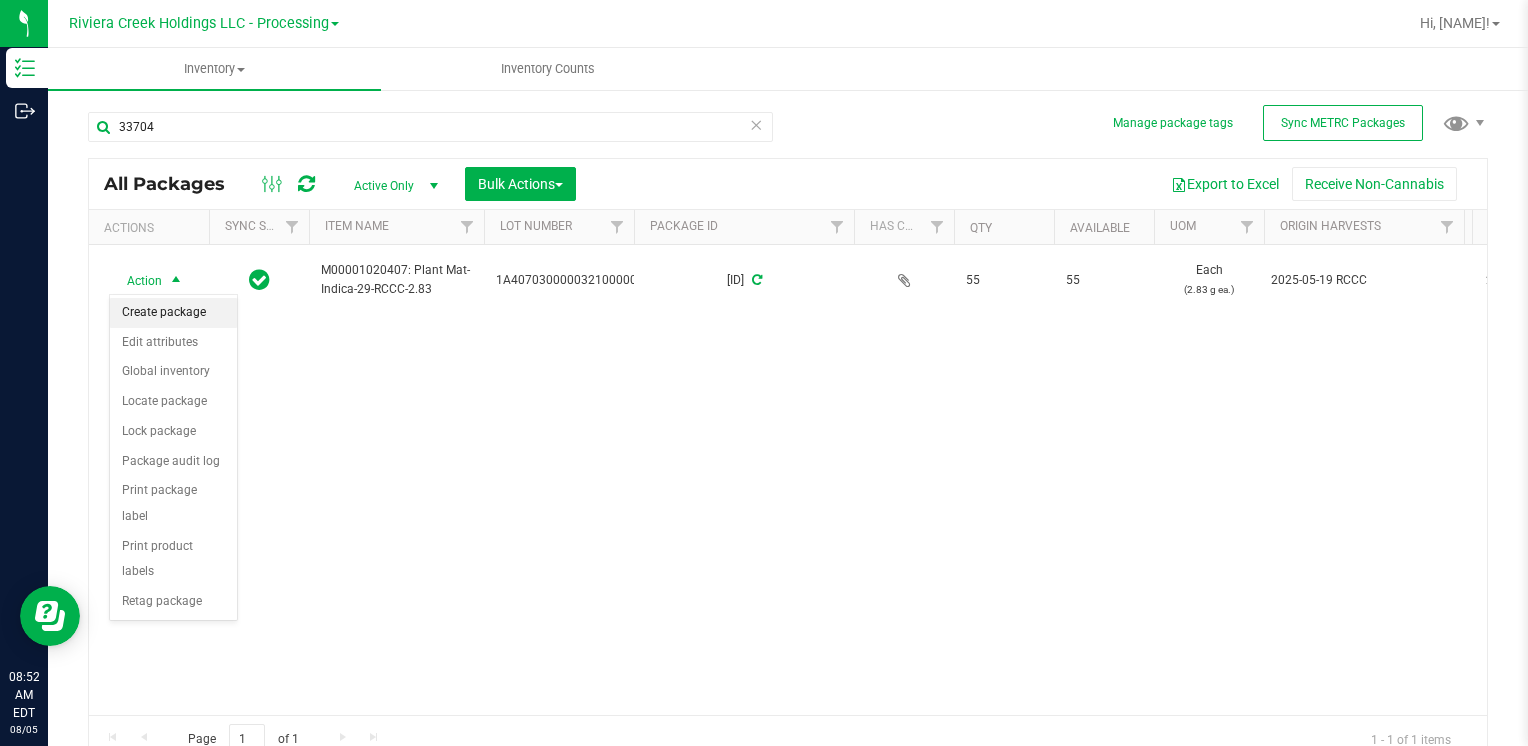 click on "Create package" at bounding box center (173, 313) 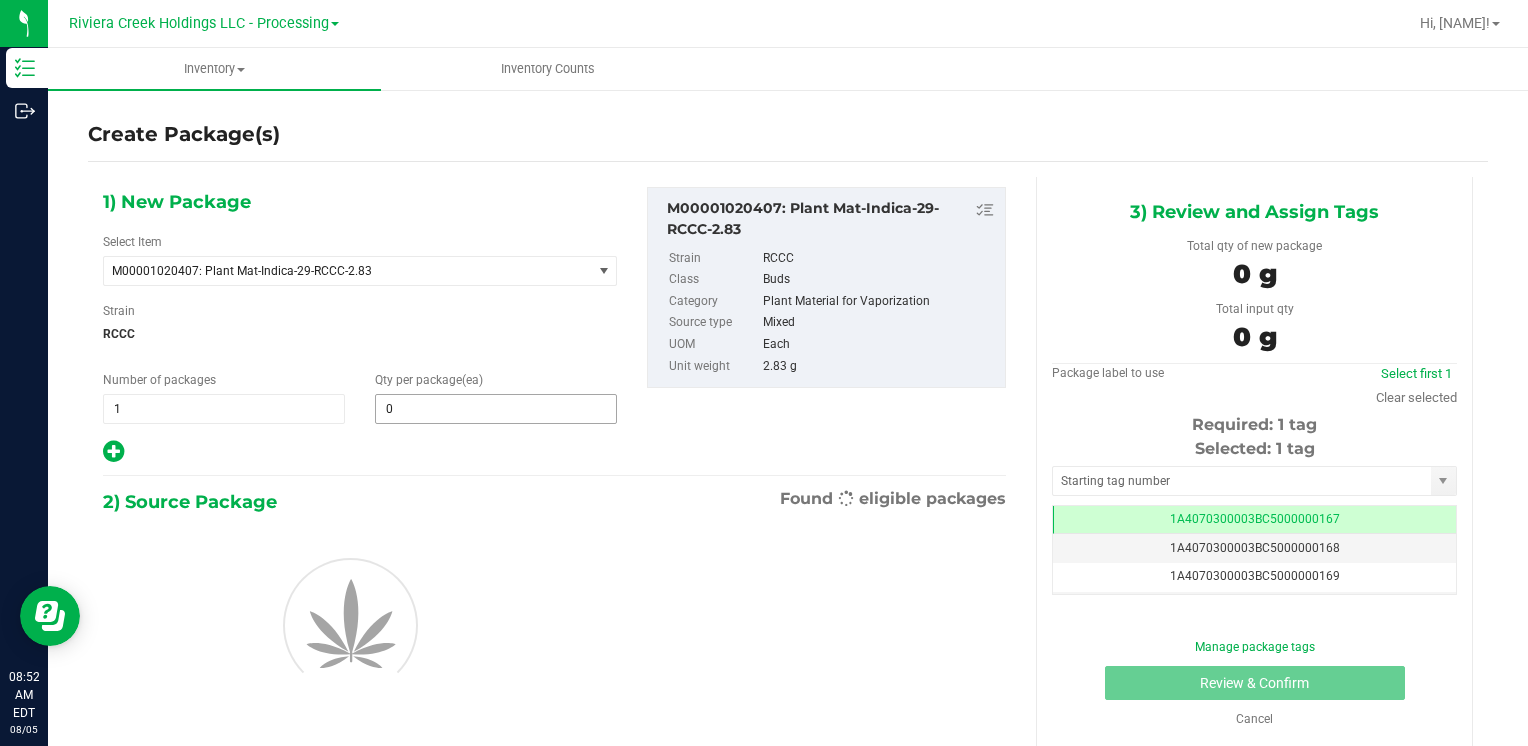 scroll, scrollTop: 0, scrollLeft: 0, axis: both 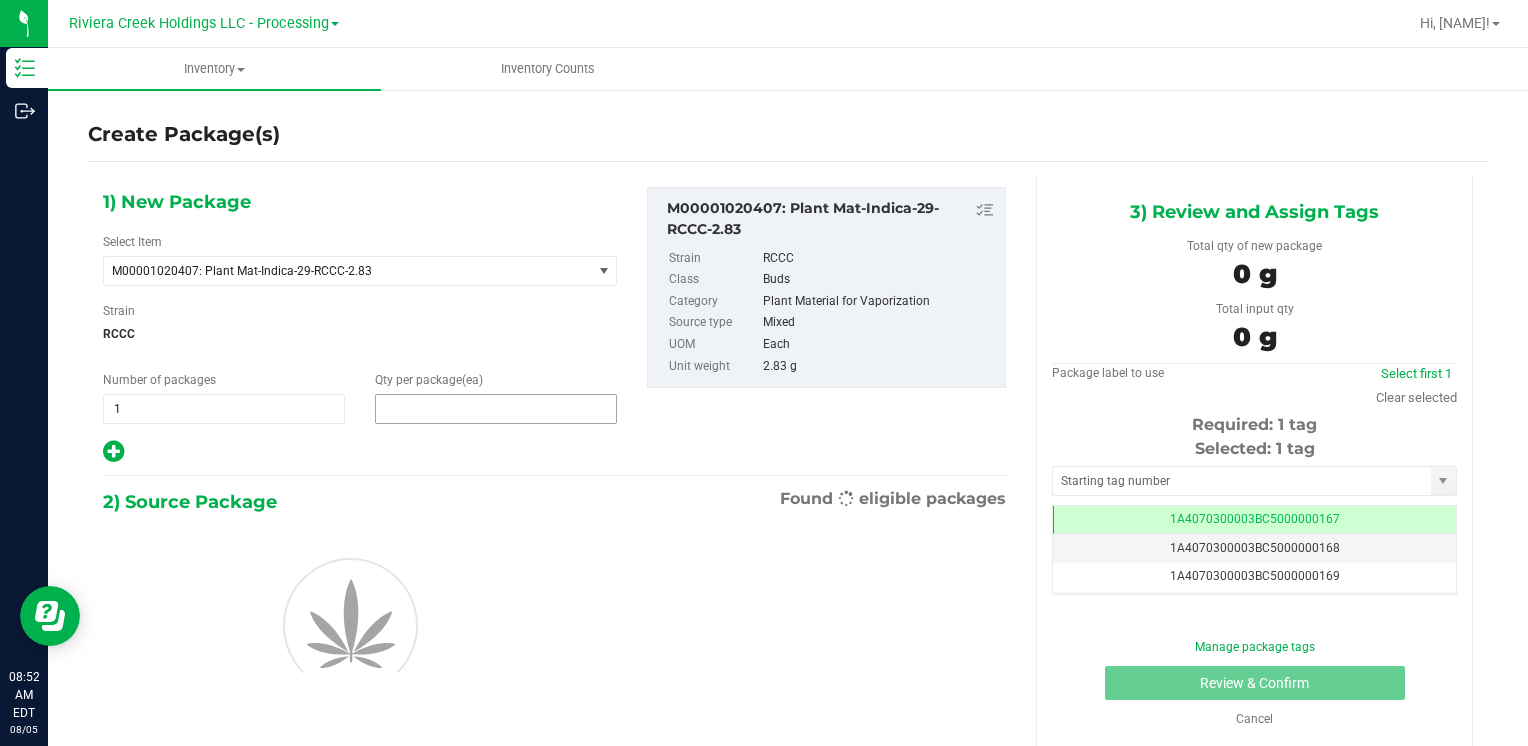 click at bounding box center [496, 409] 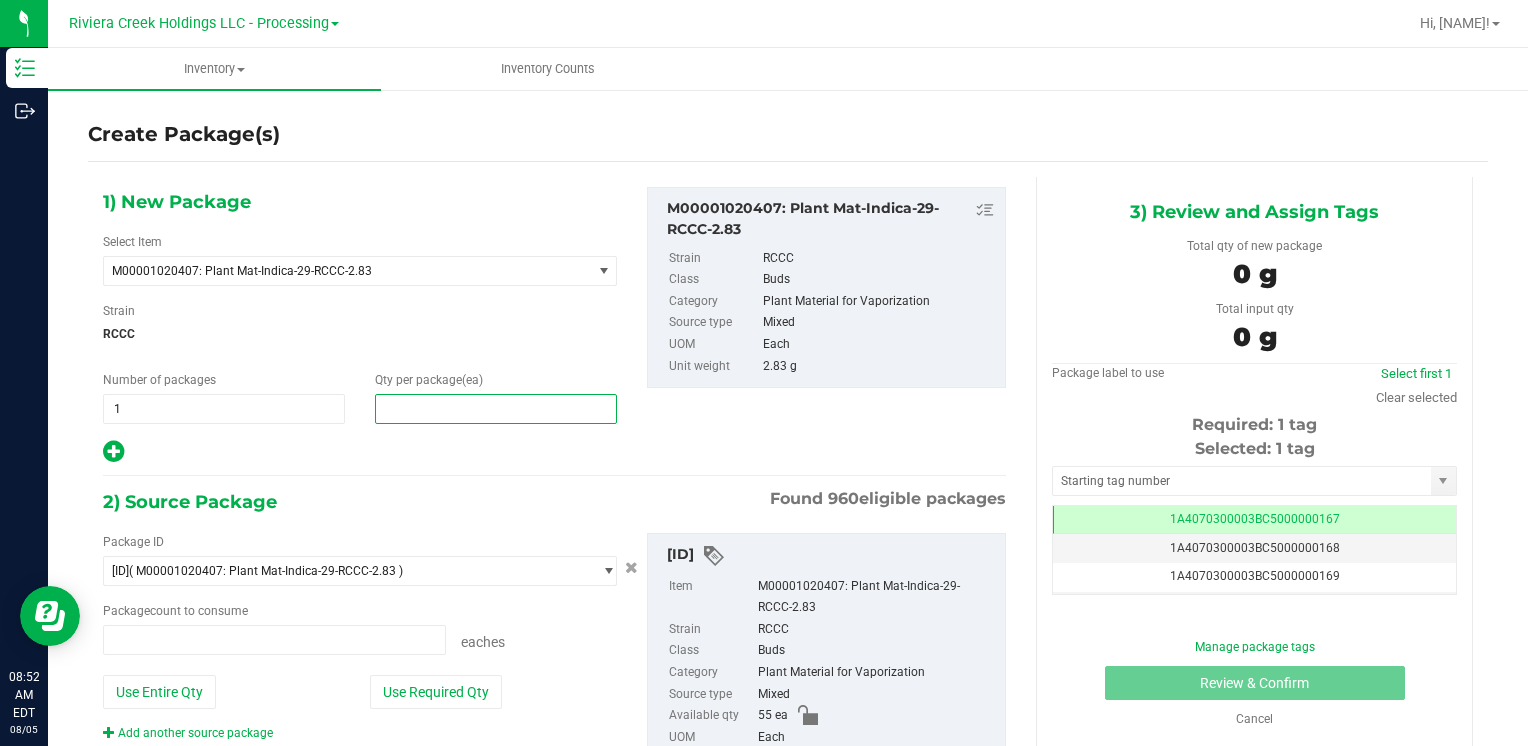 type on "0 ea" 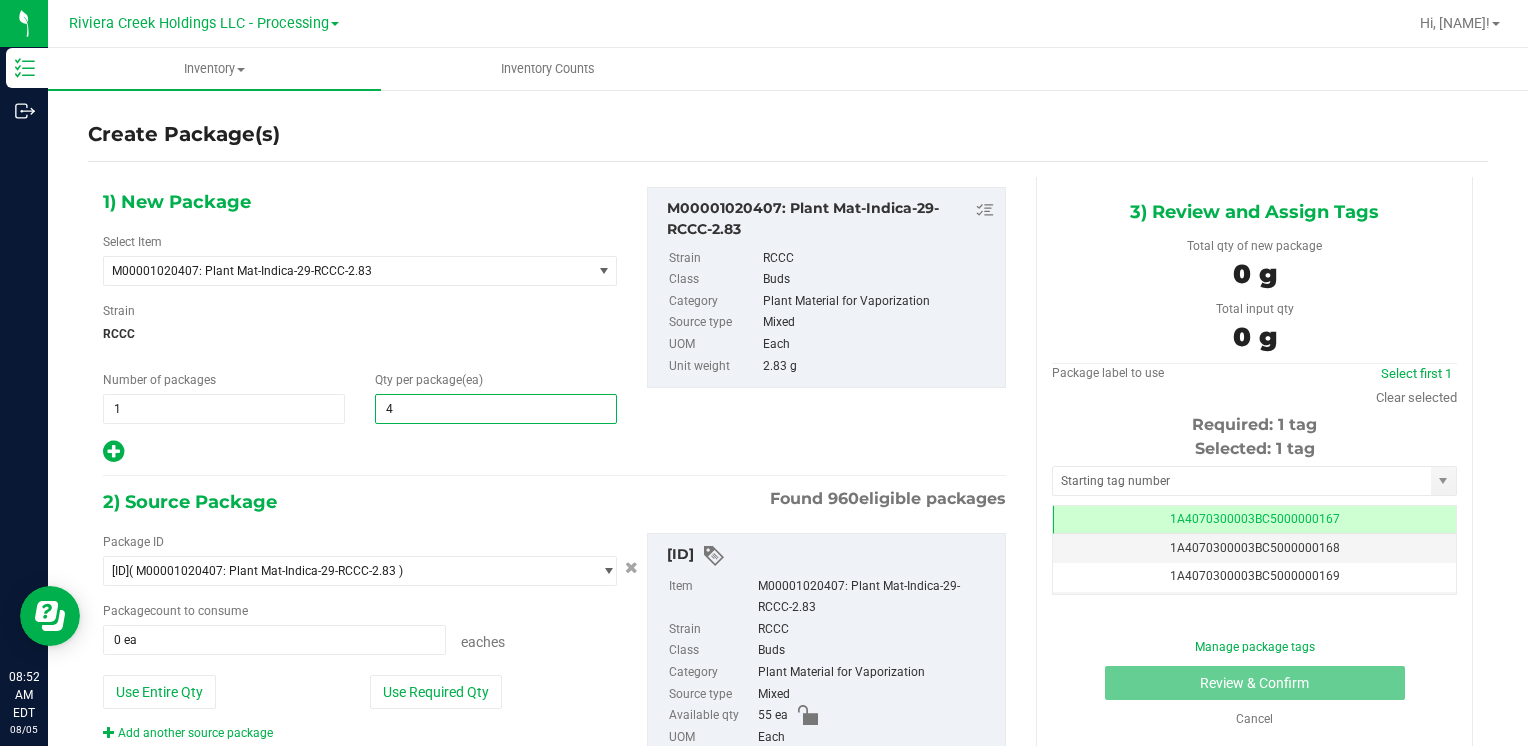 type on "40" 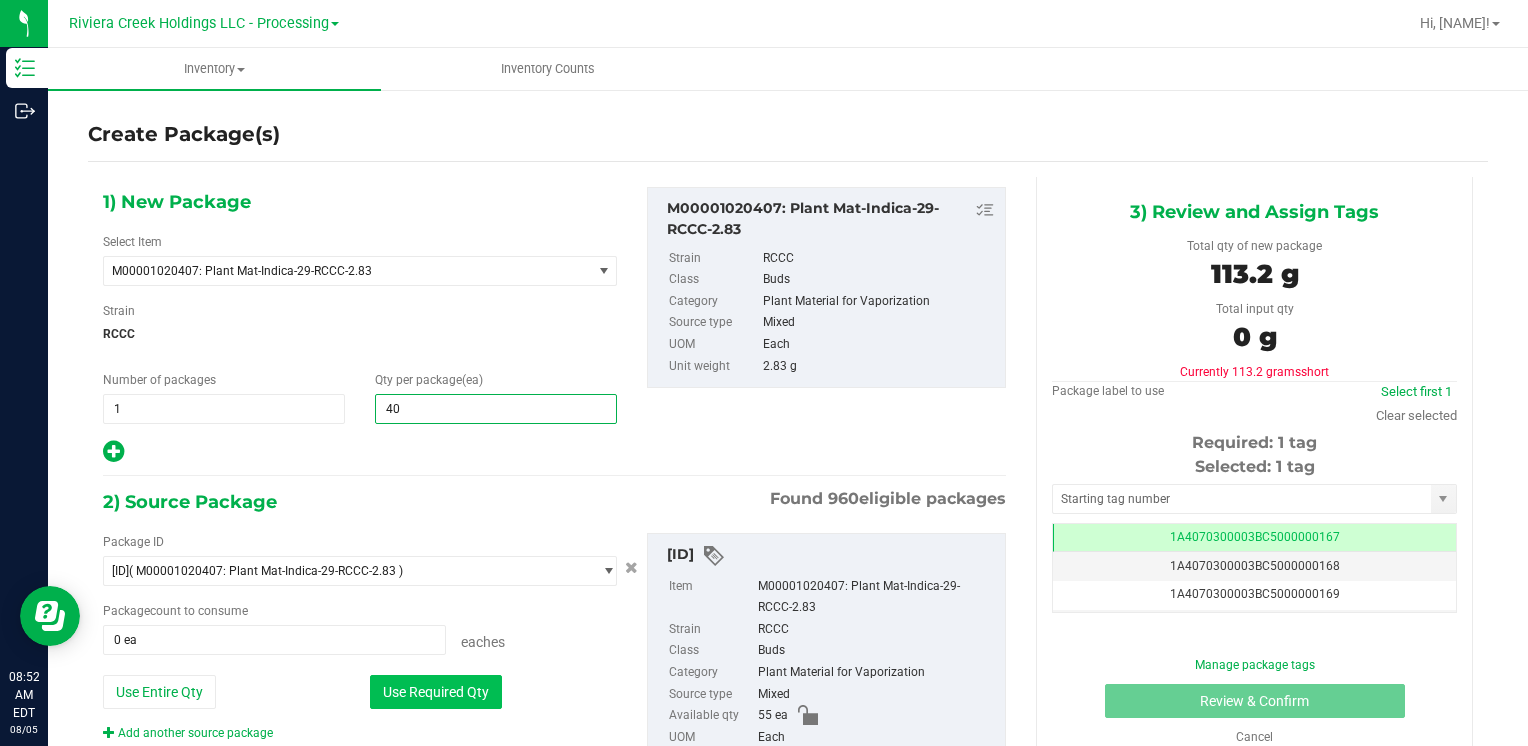 type on "40" 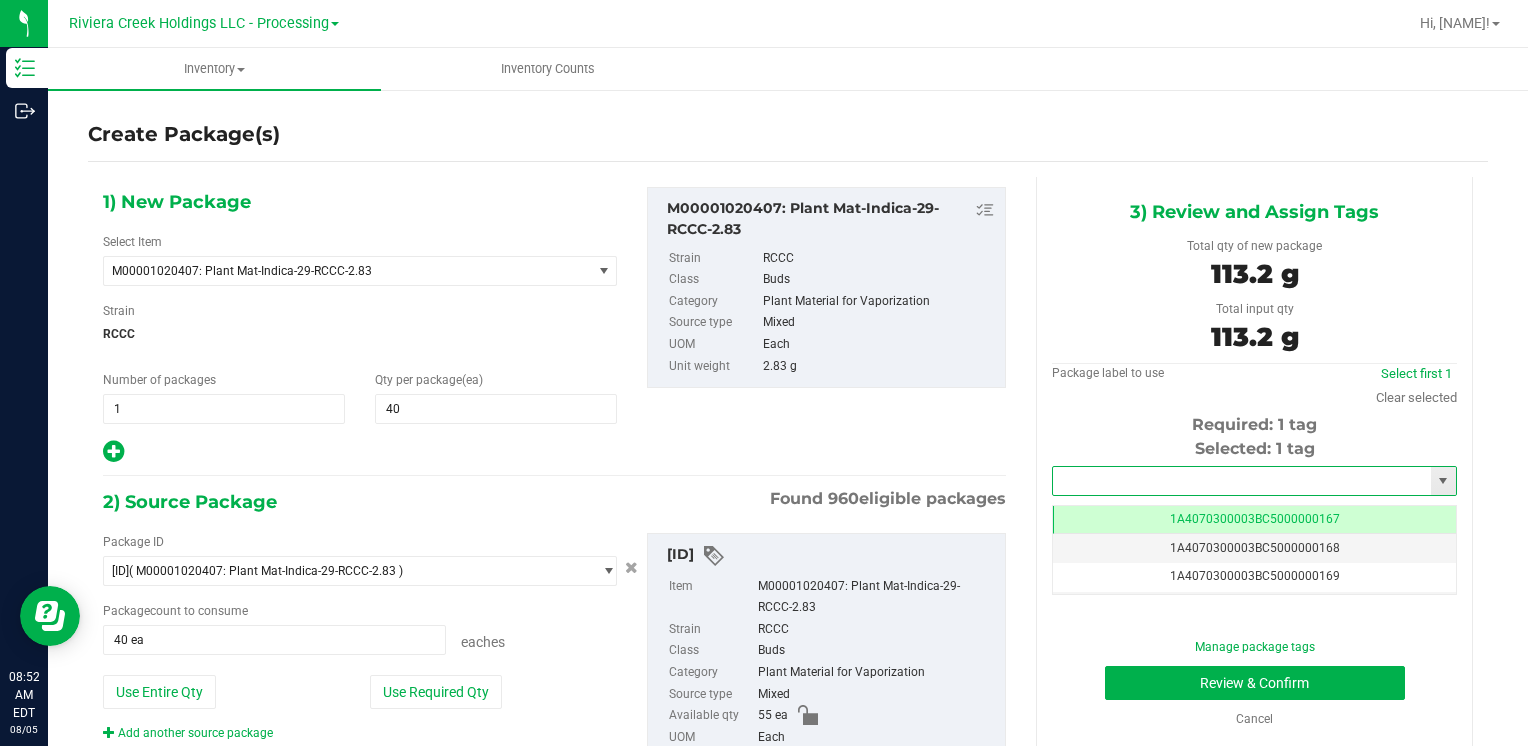 click at bounding box center (1242, 481) 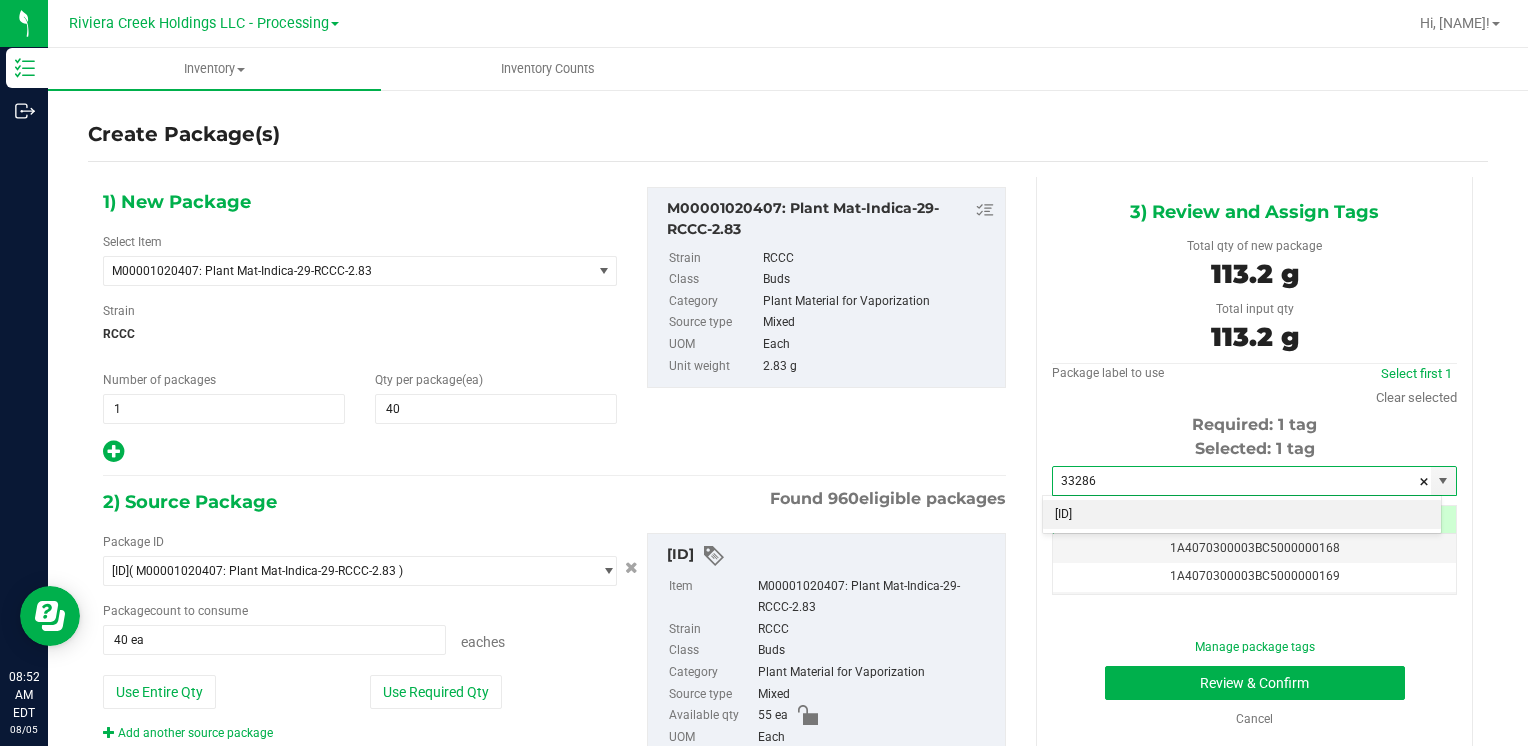 click on "1A4070300003BC5000033286" at bounding box center [1242, 515] 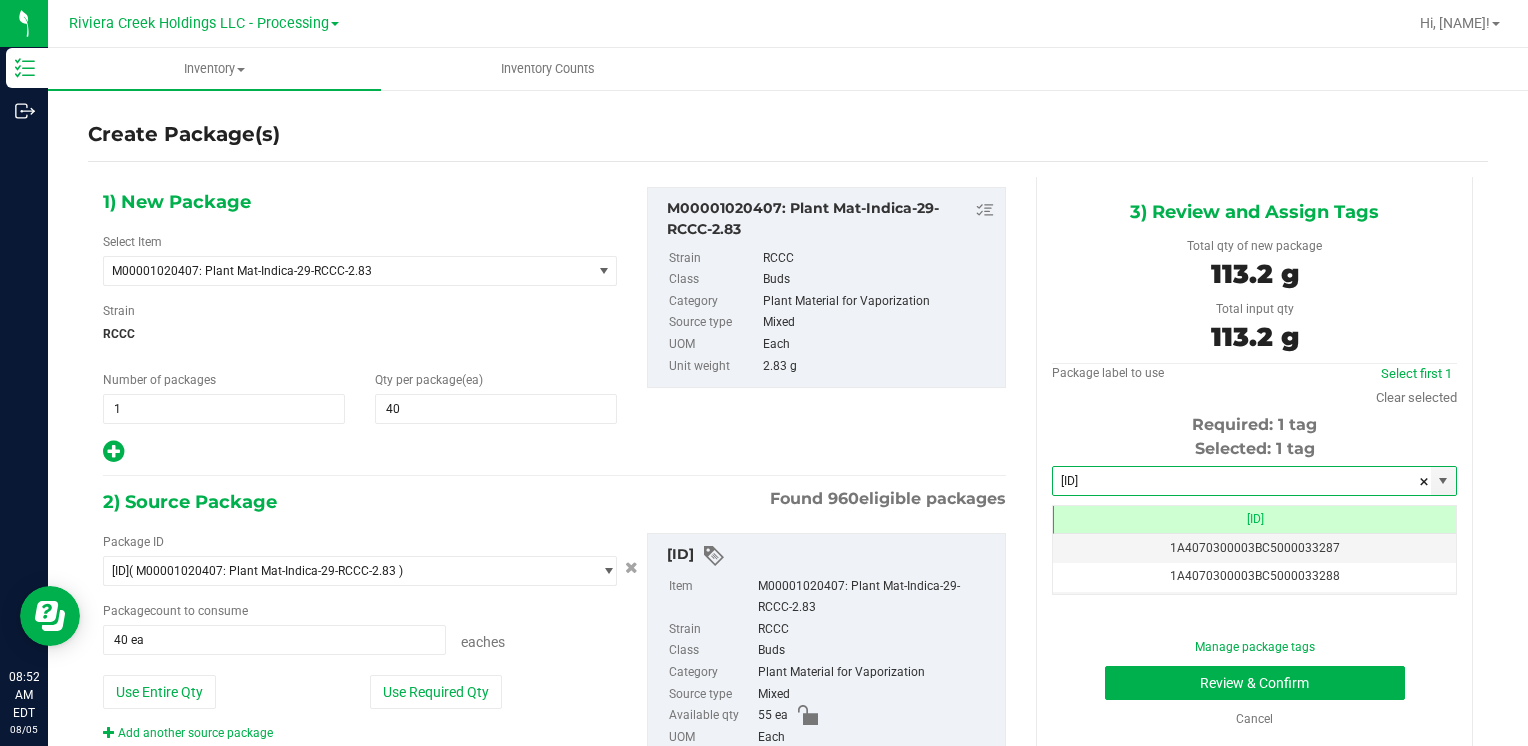 scroll, scrollTop: 0, scrollLeft: 0, axis: both 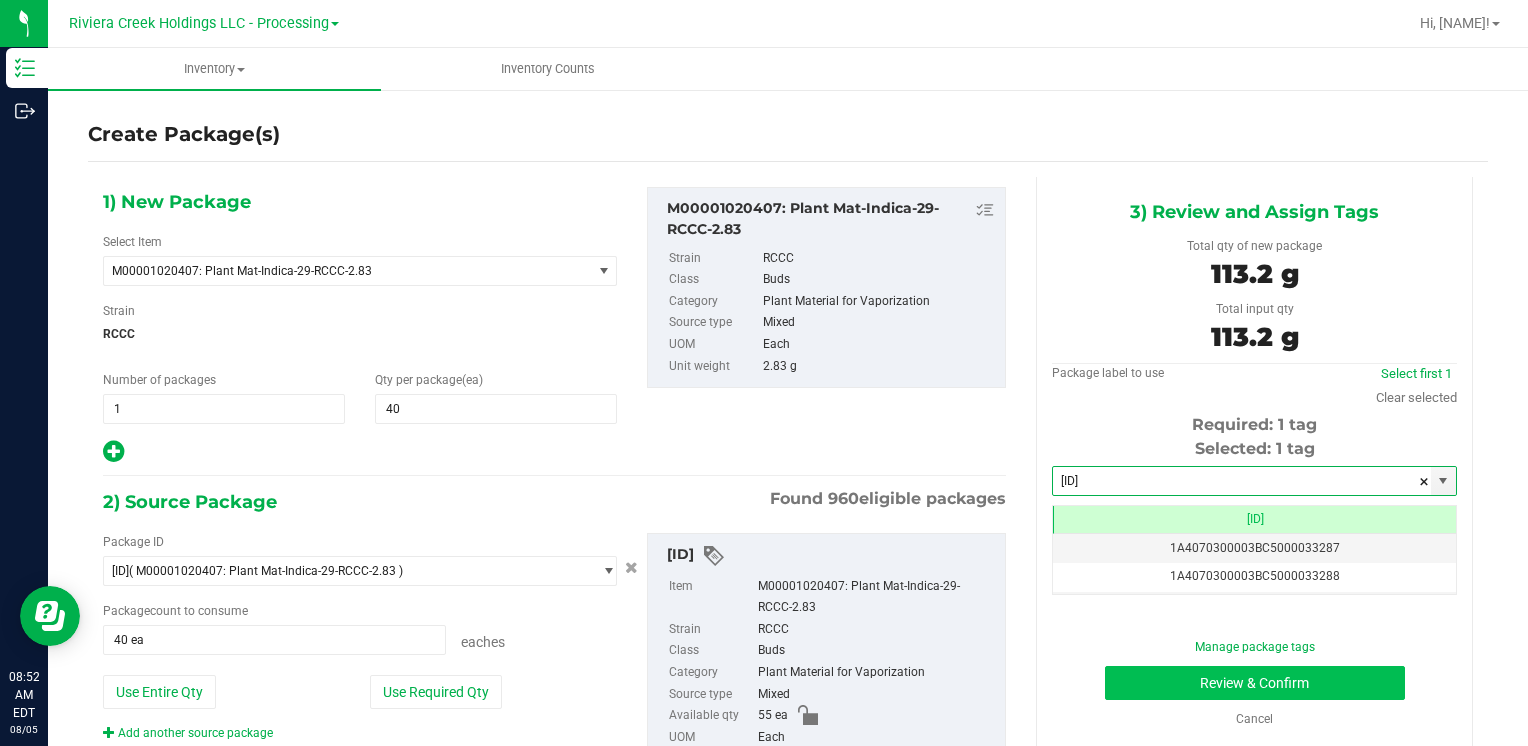 type on "1A4070300003BC5000033286" 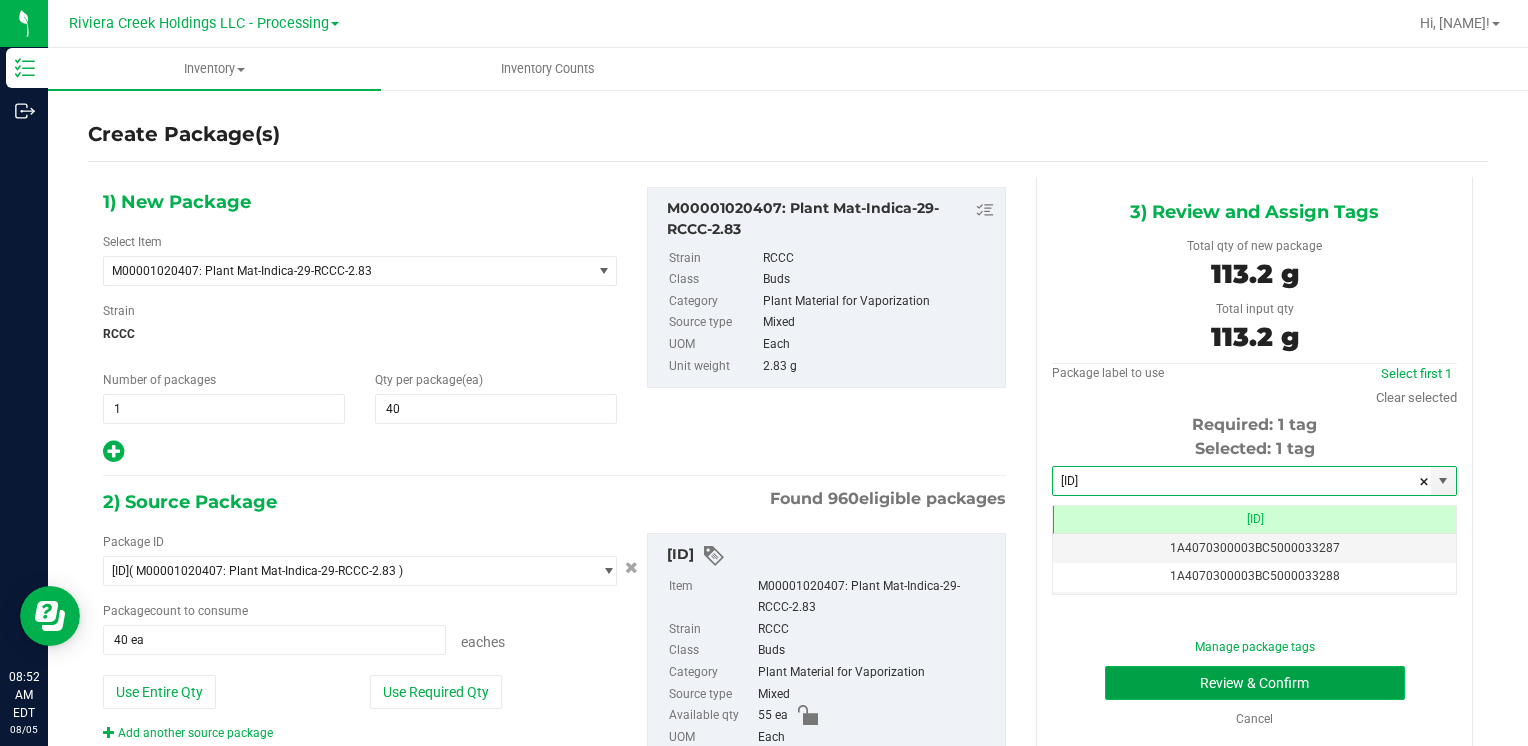 click on "Review & Confirm" at bounding box center (1255, 683) 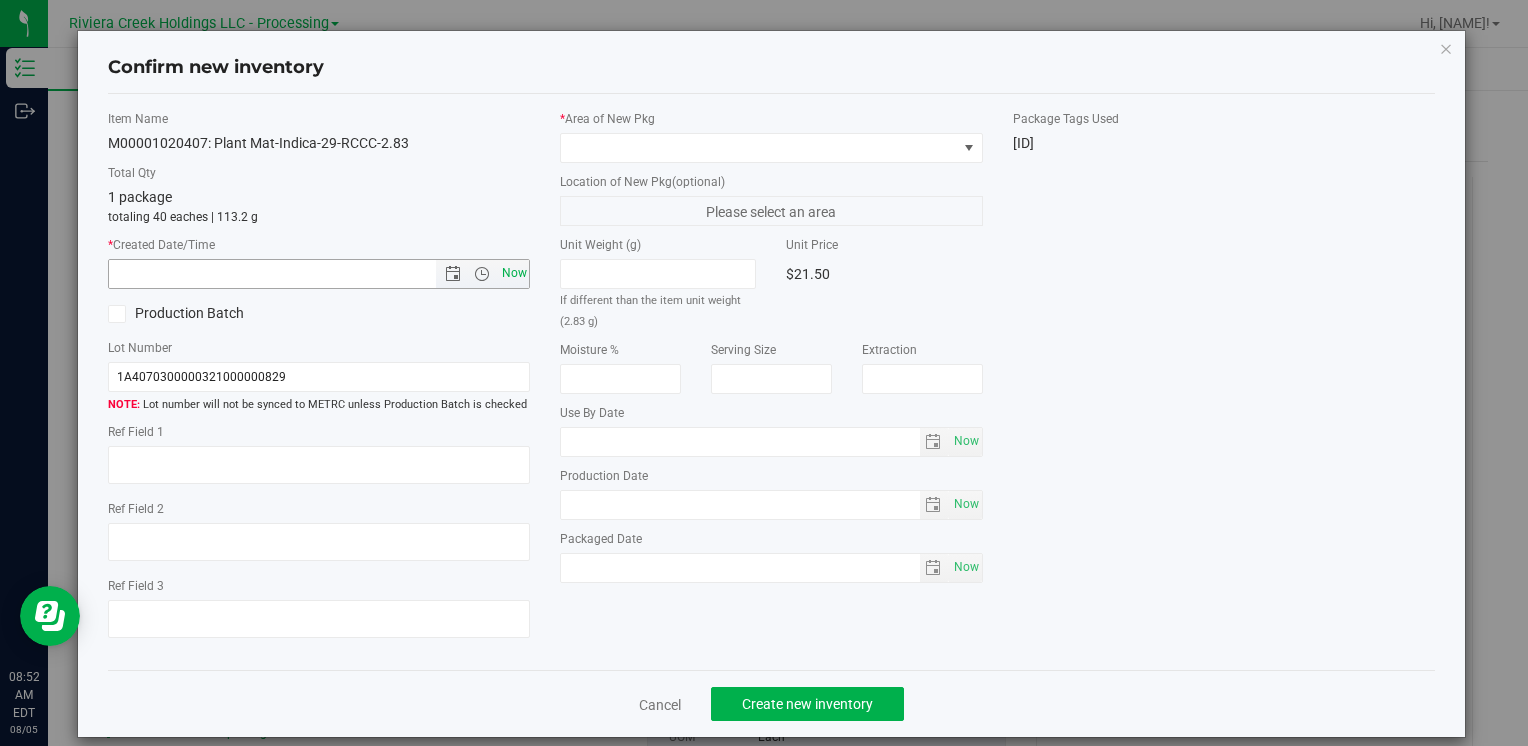 click on "Now" at bounding box center (514, 273) 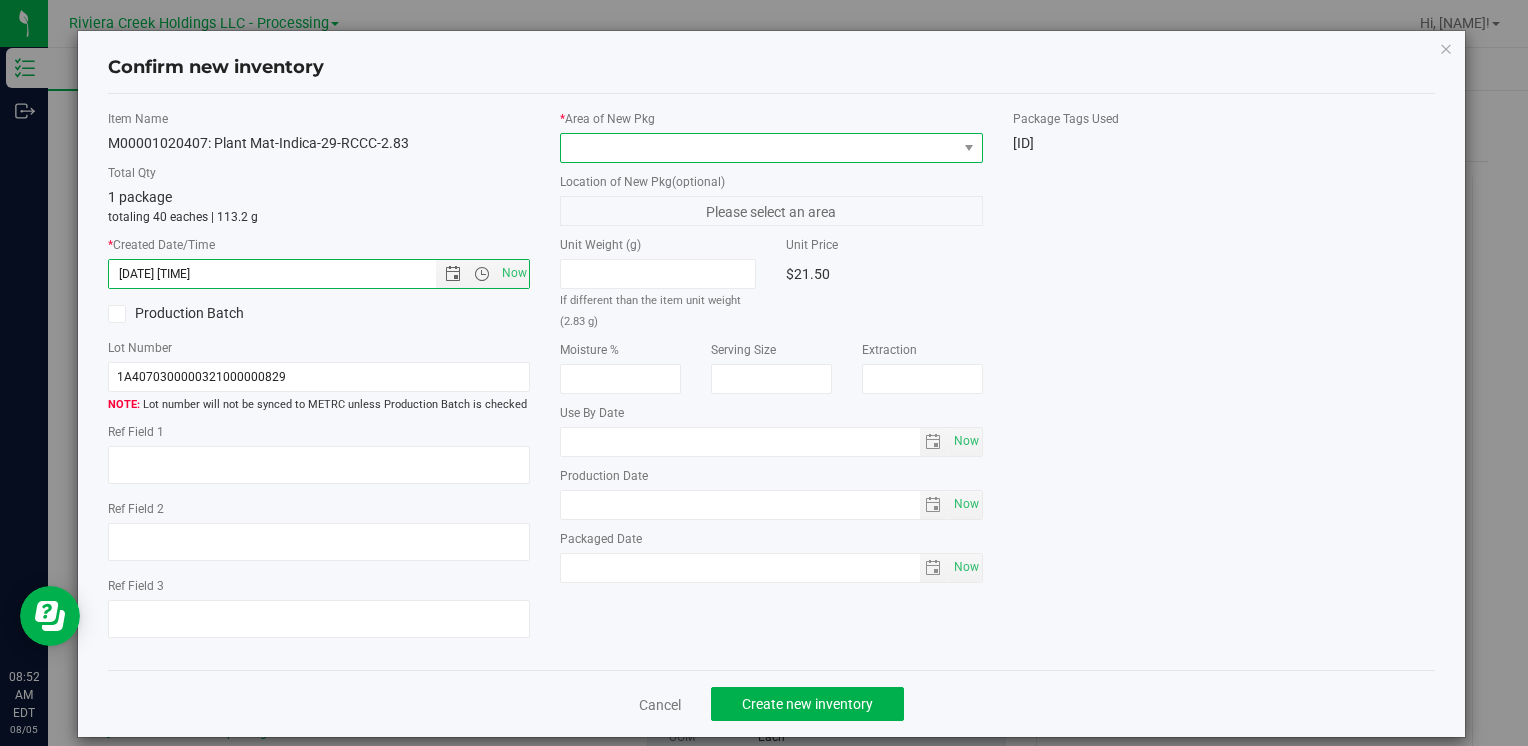 click at bounding box center [758, 148] 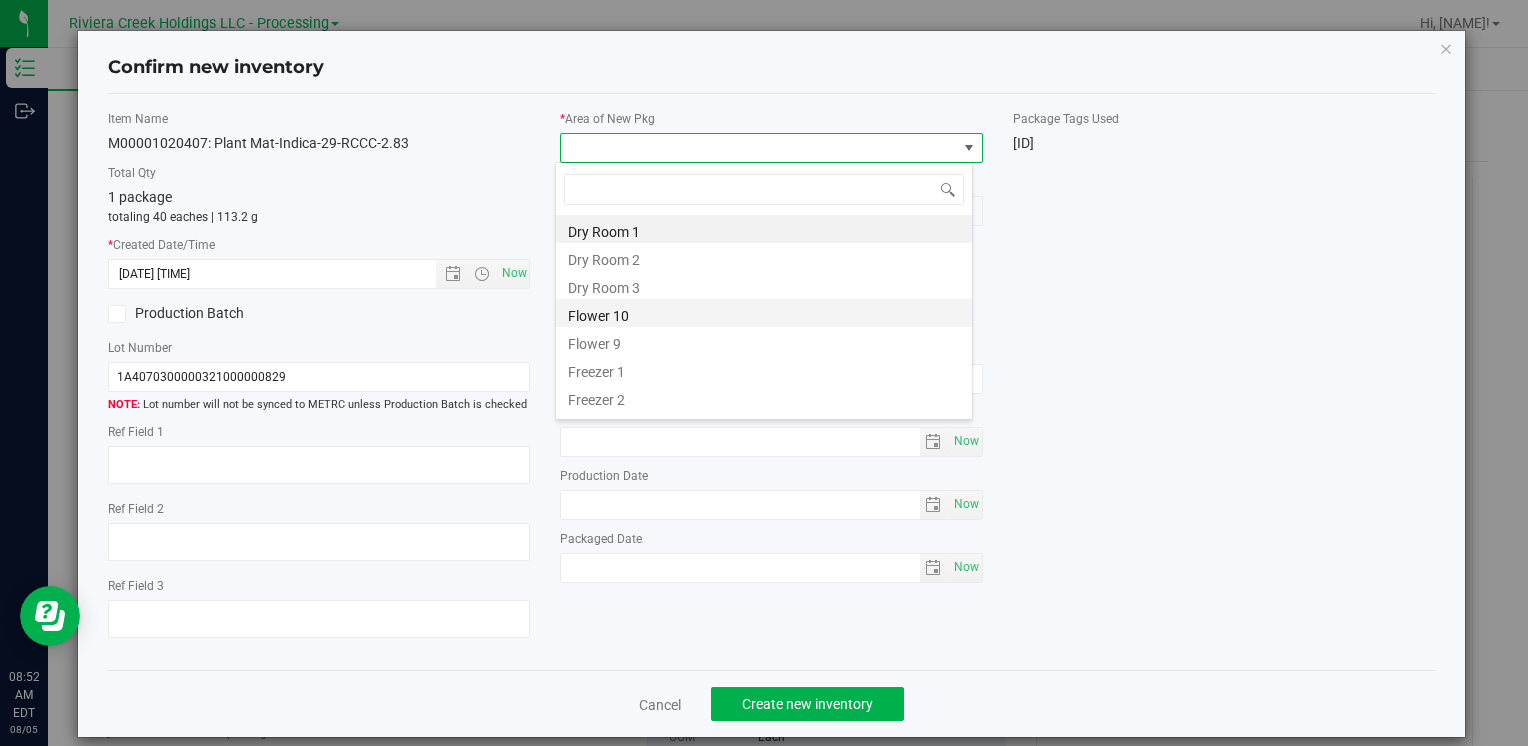 click on "Flower 10" at bounding box center (764, 313) 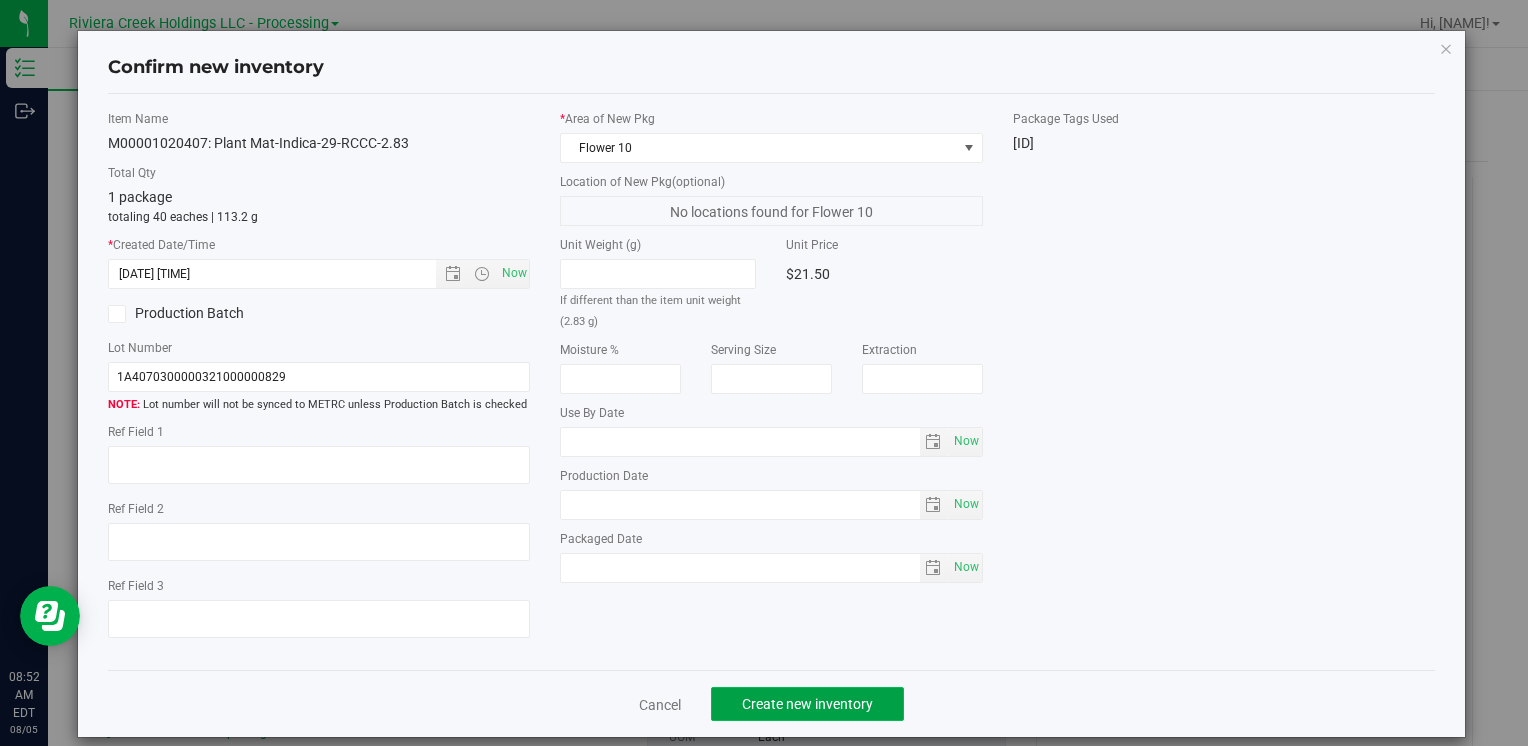 click on "Create new inventory" 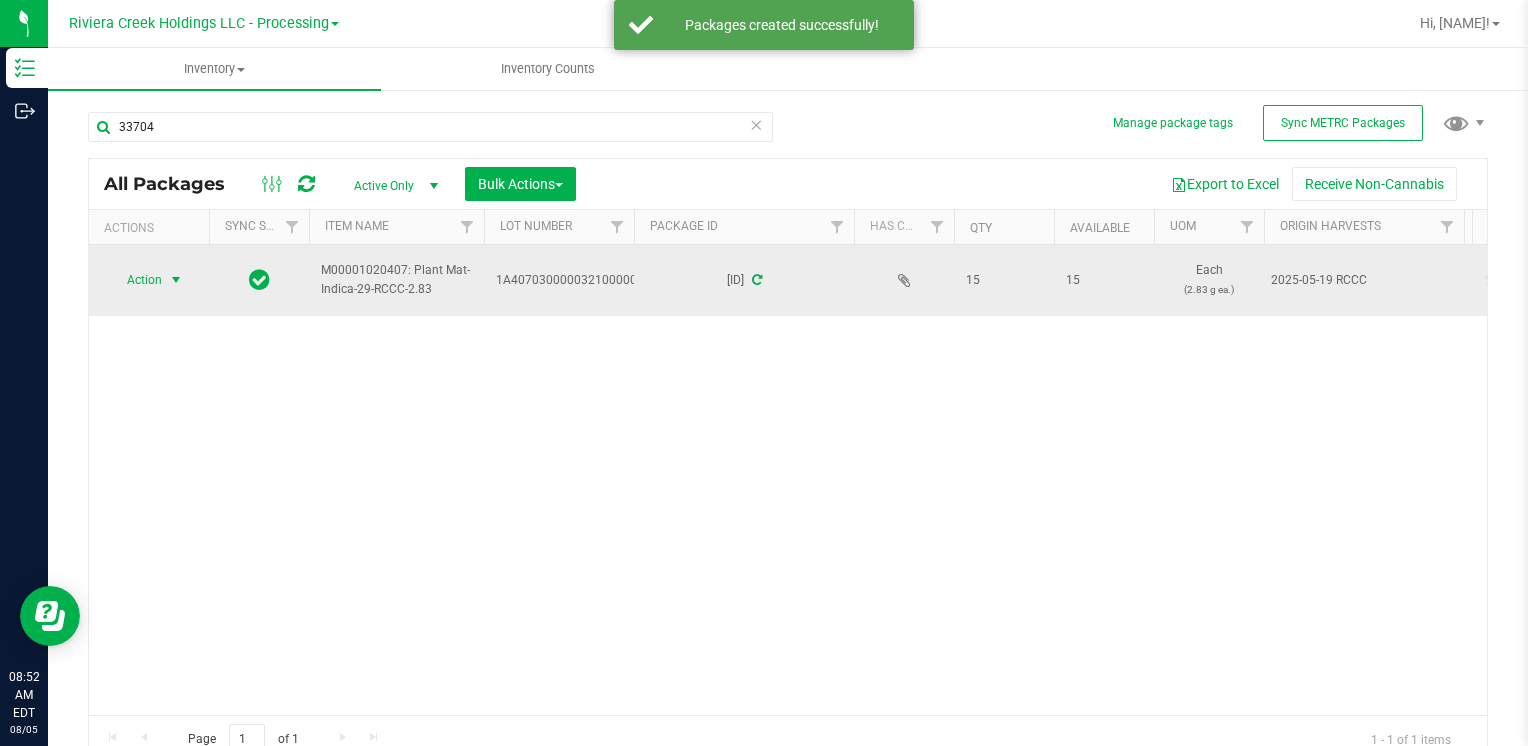 click on "Action" at bounding box center [136, 280] 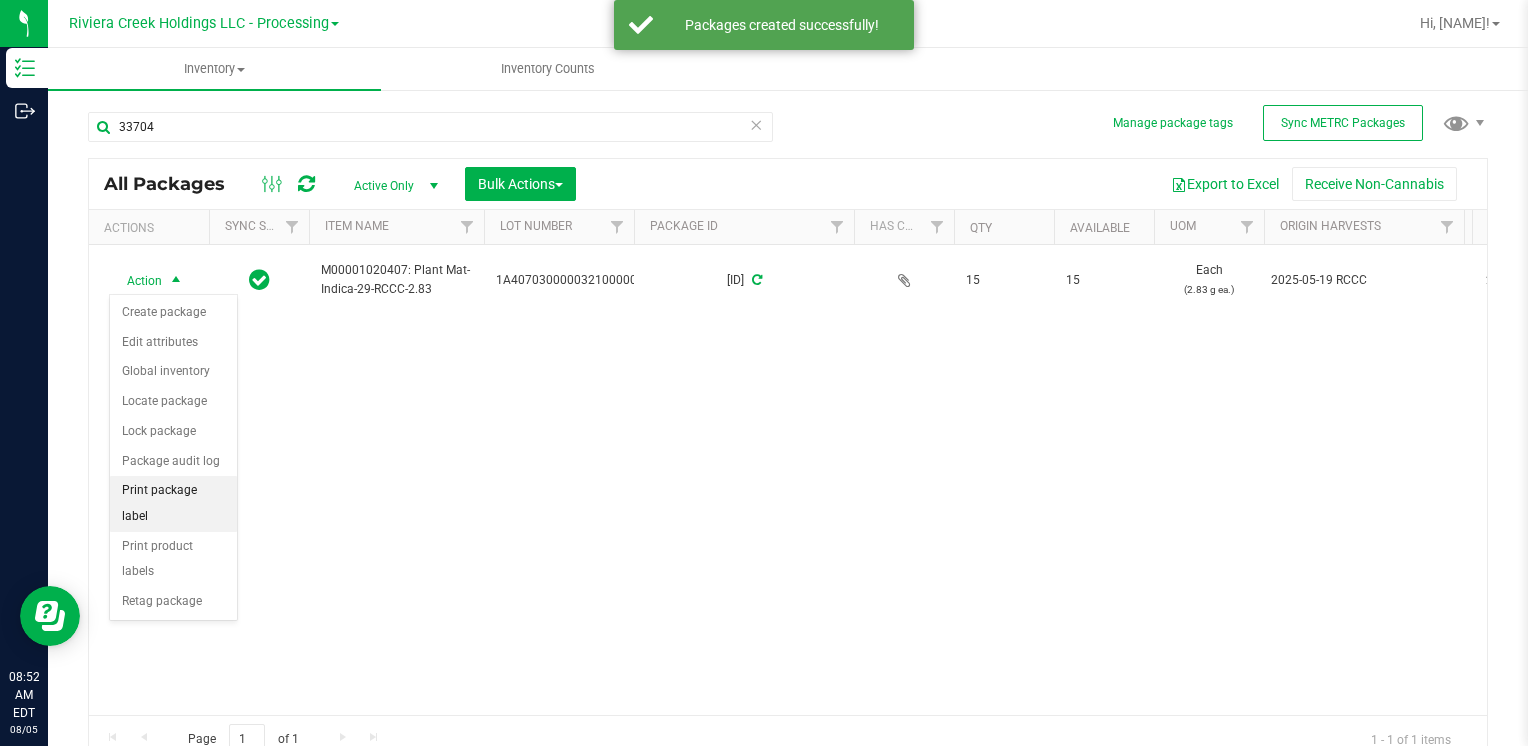 click on "Print package label" at bounding box center (173, 503) 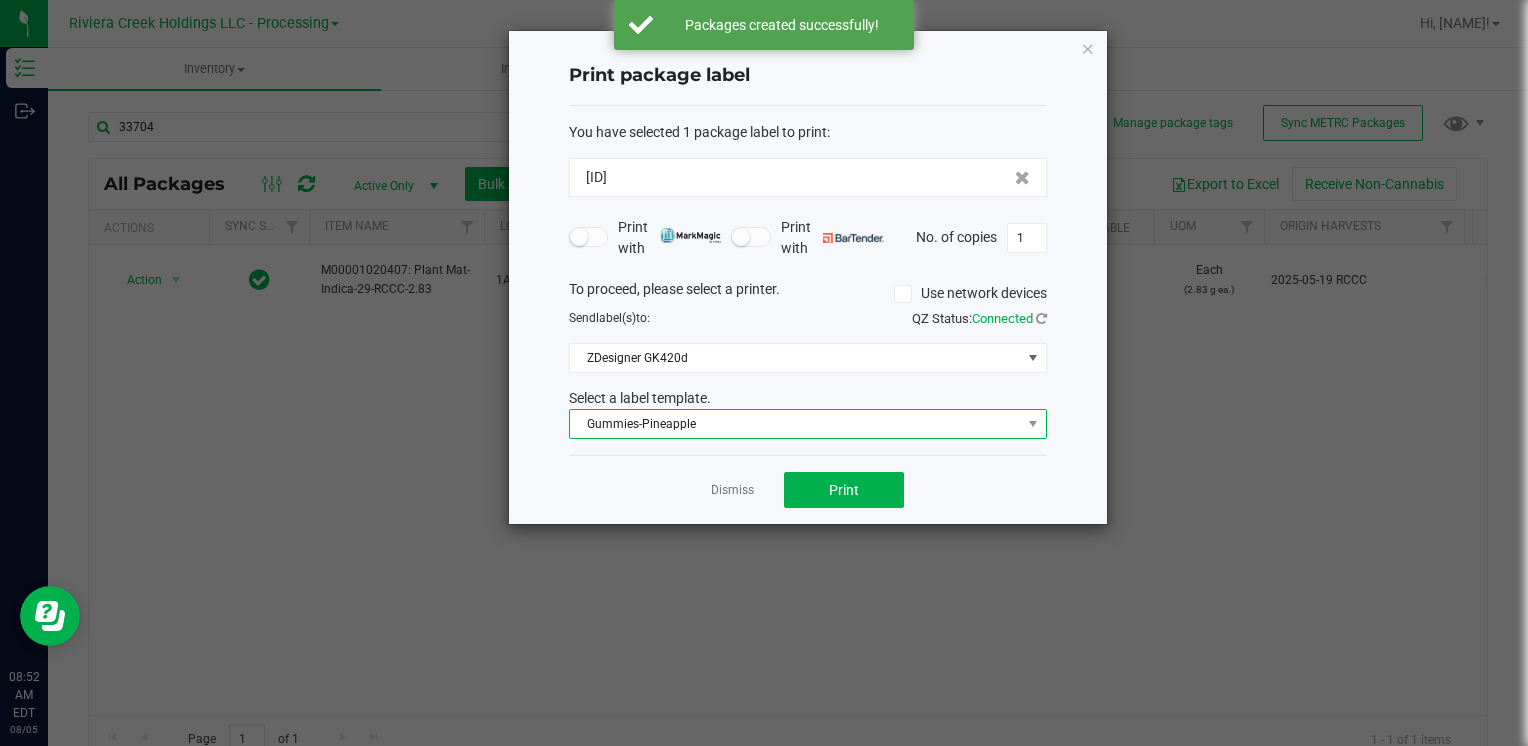 drag, startPoint x: 702, startPoint y: 419, endPoint x: 711, endPoint y: 434, distance: 17.492855 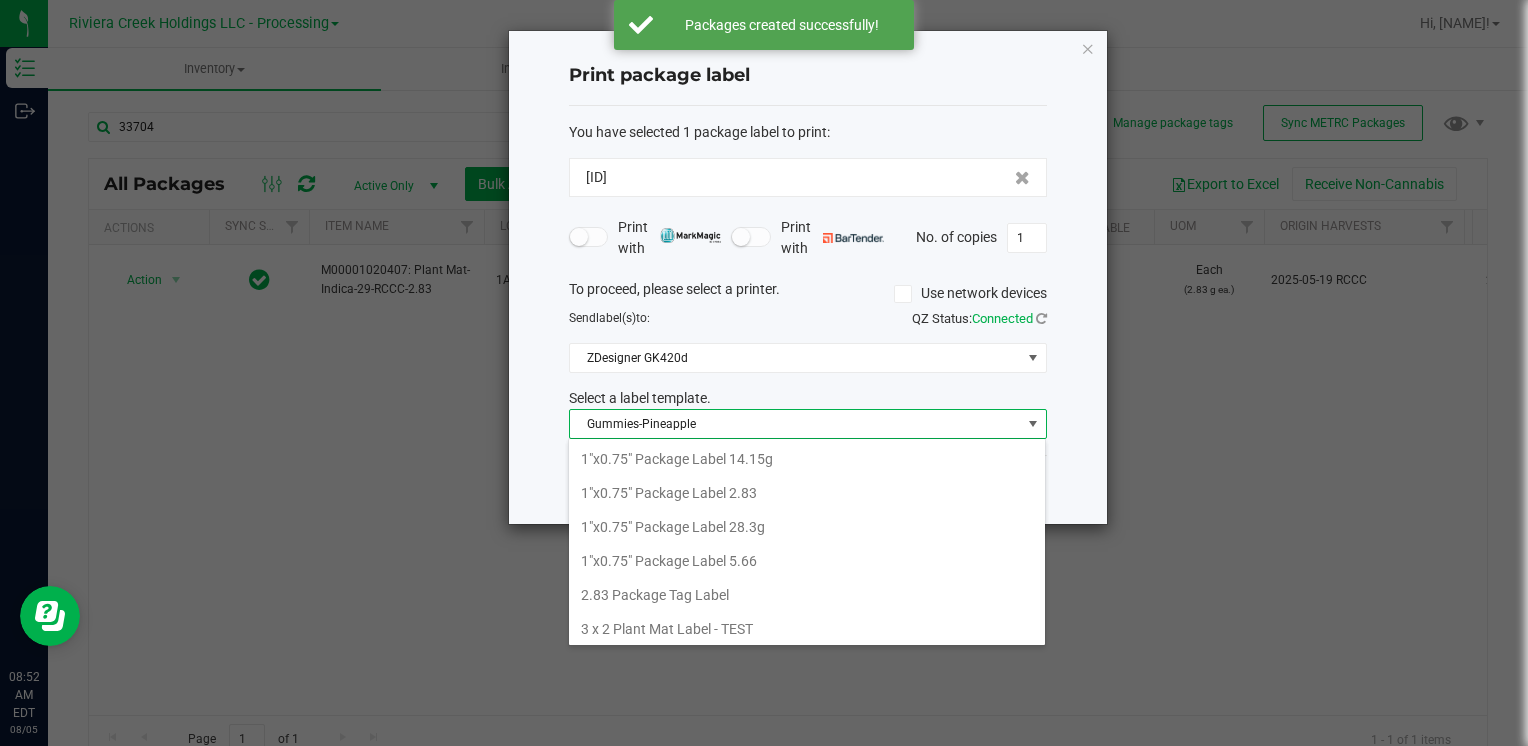 click on "1"x0.75" Package Label 2.83" at bounding box center [807, 493] 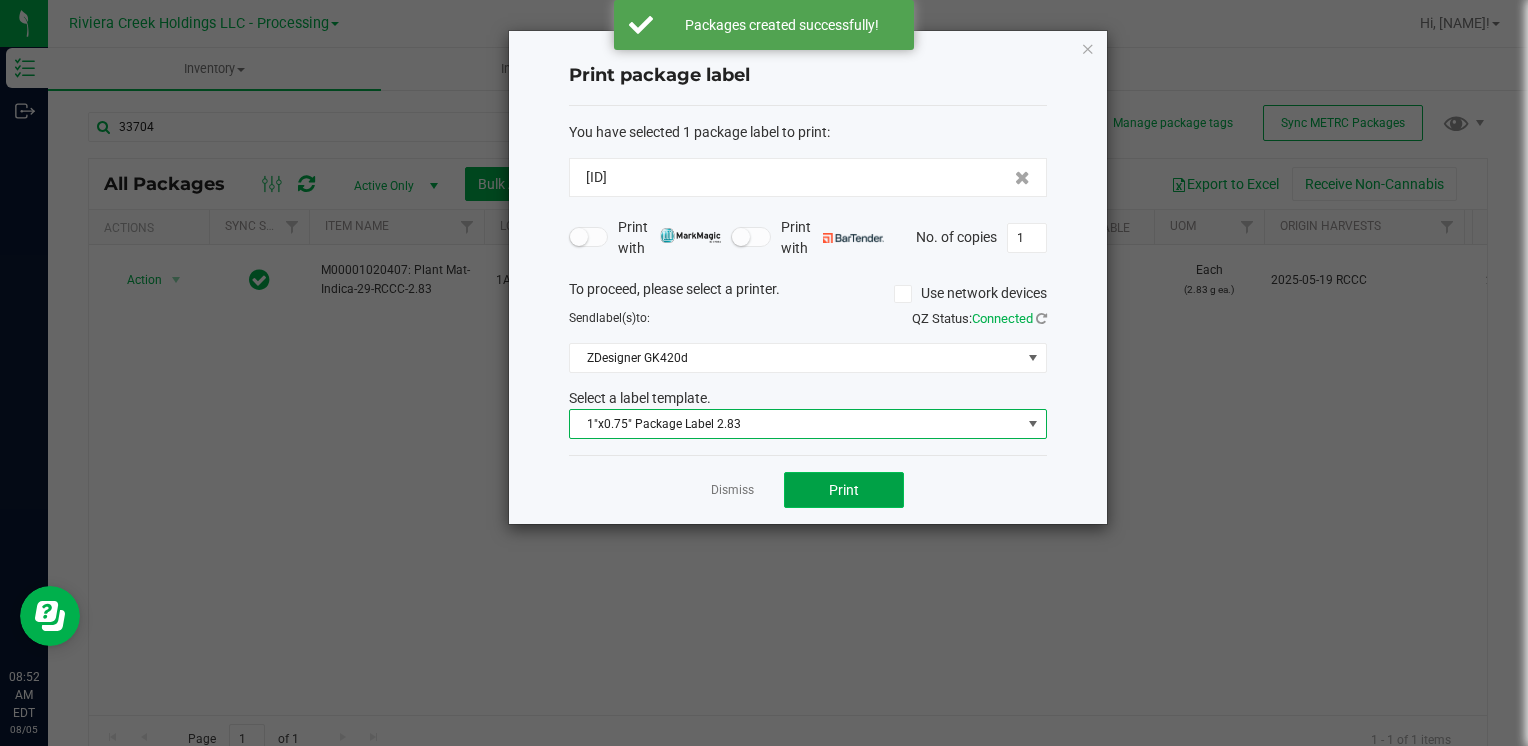 click on "Print" 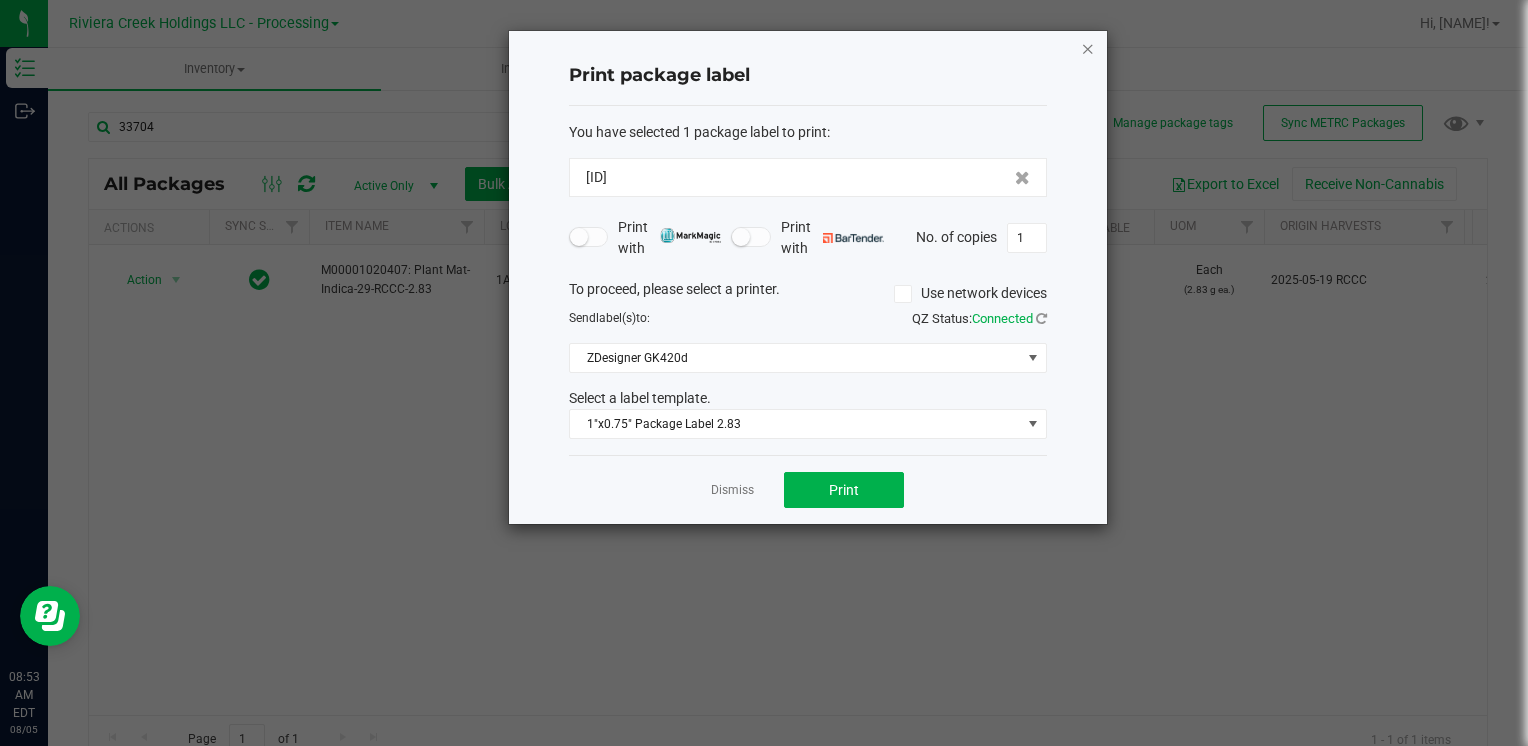 click 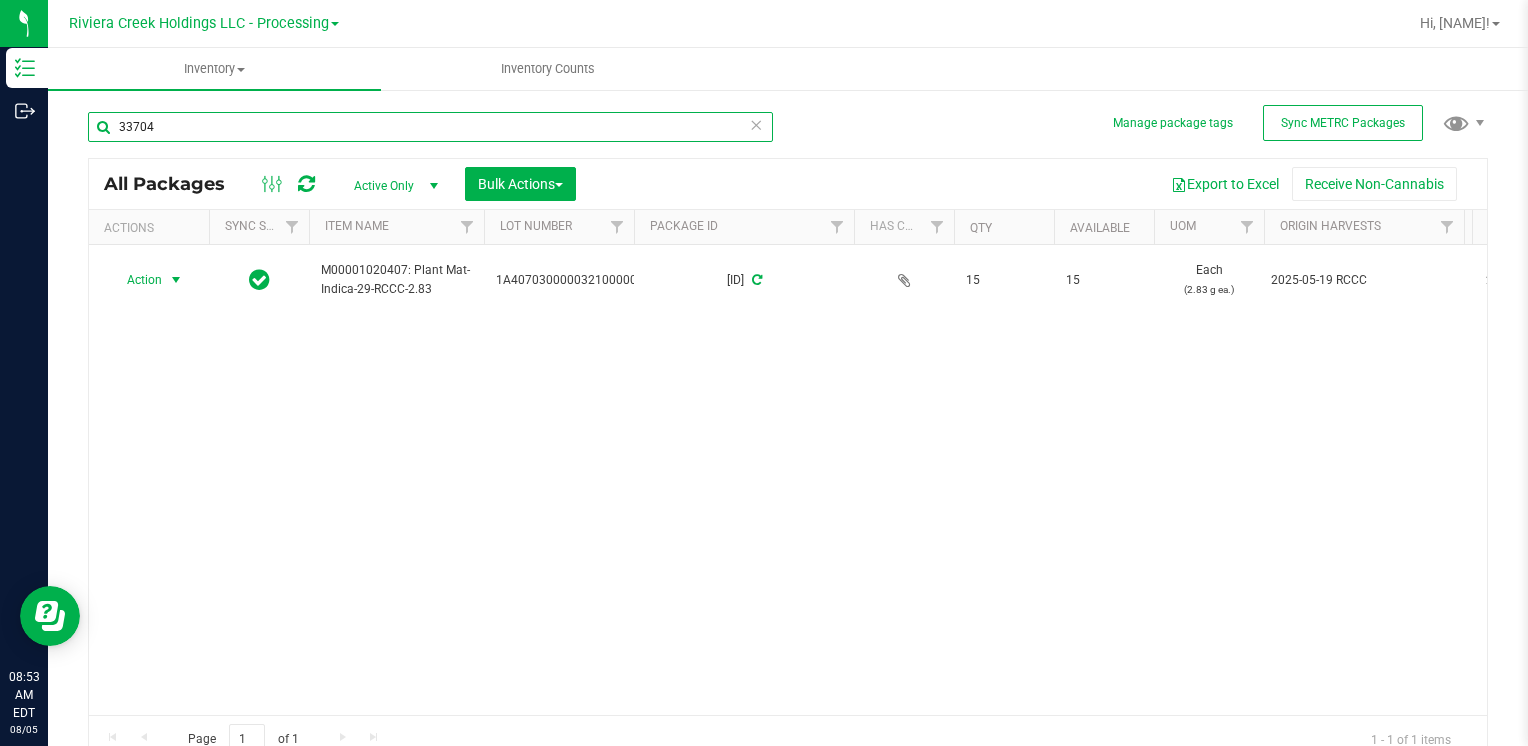 click on "33704" at bounding box center [430, 127] 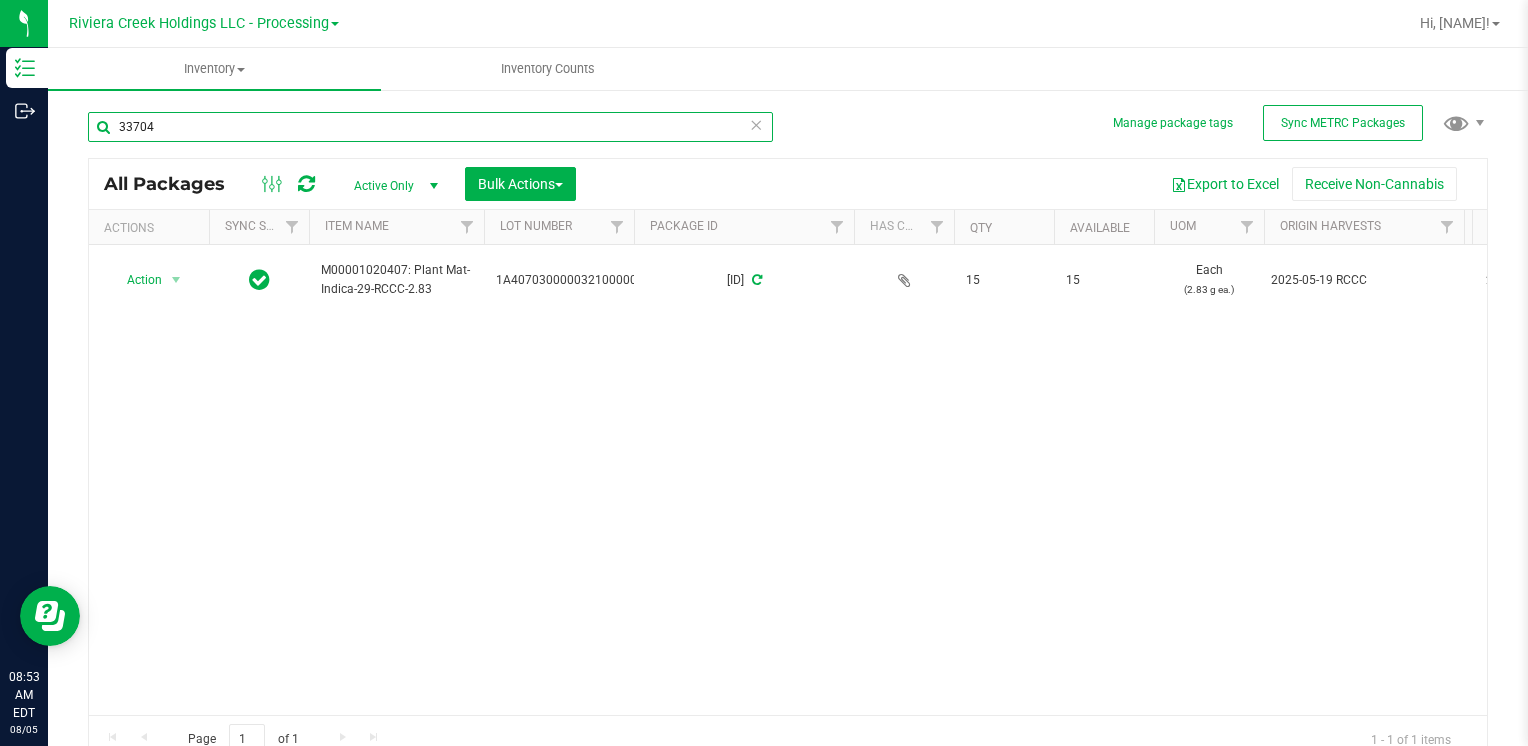 click on "33704" at bounding box center [430, 127] 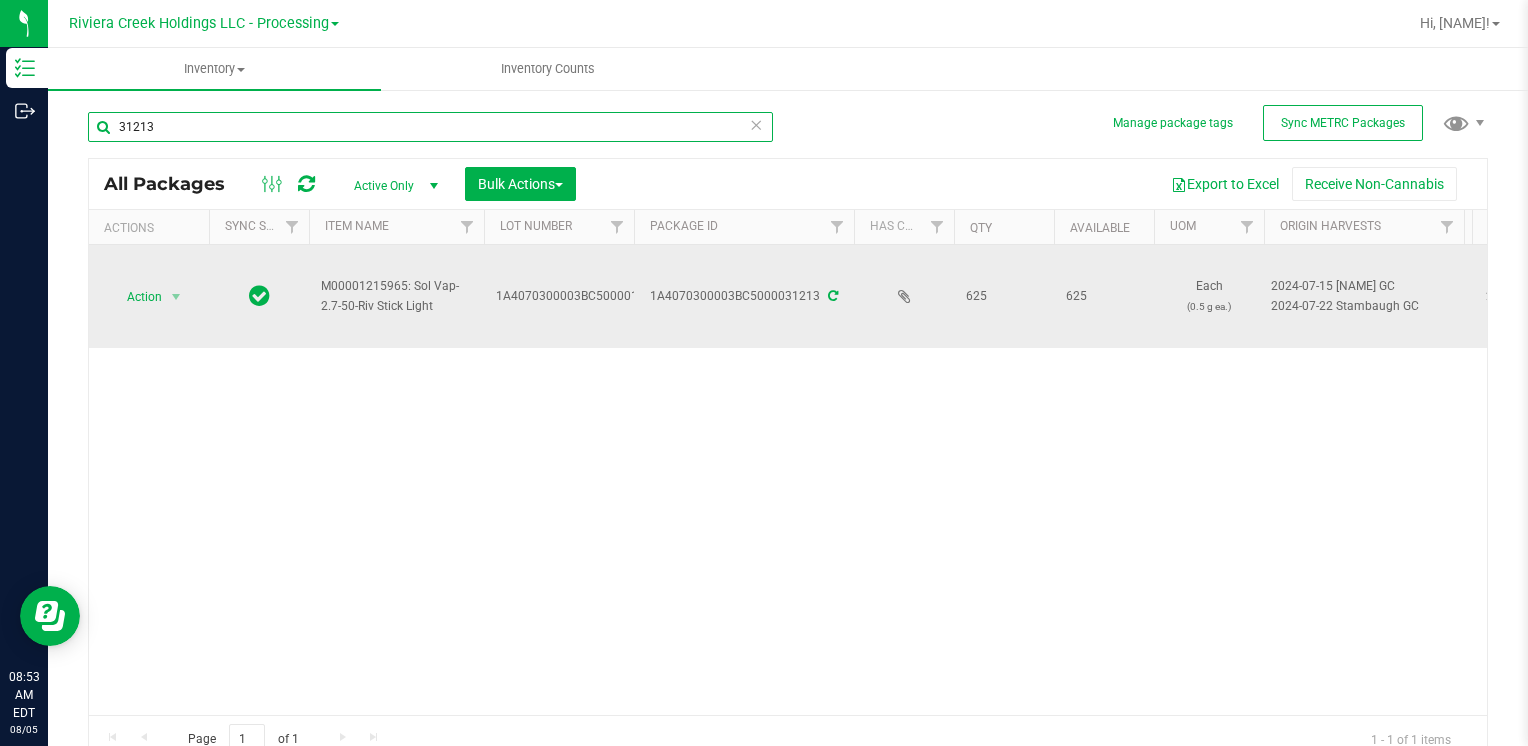 type on "31213" 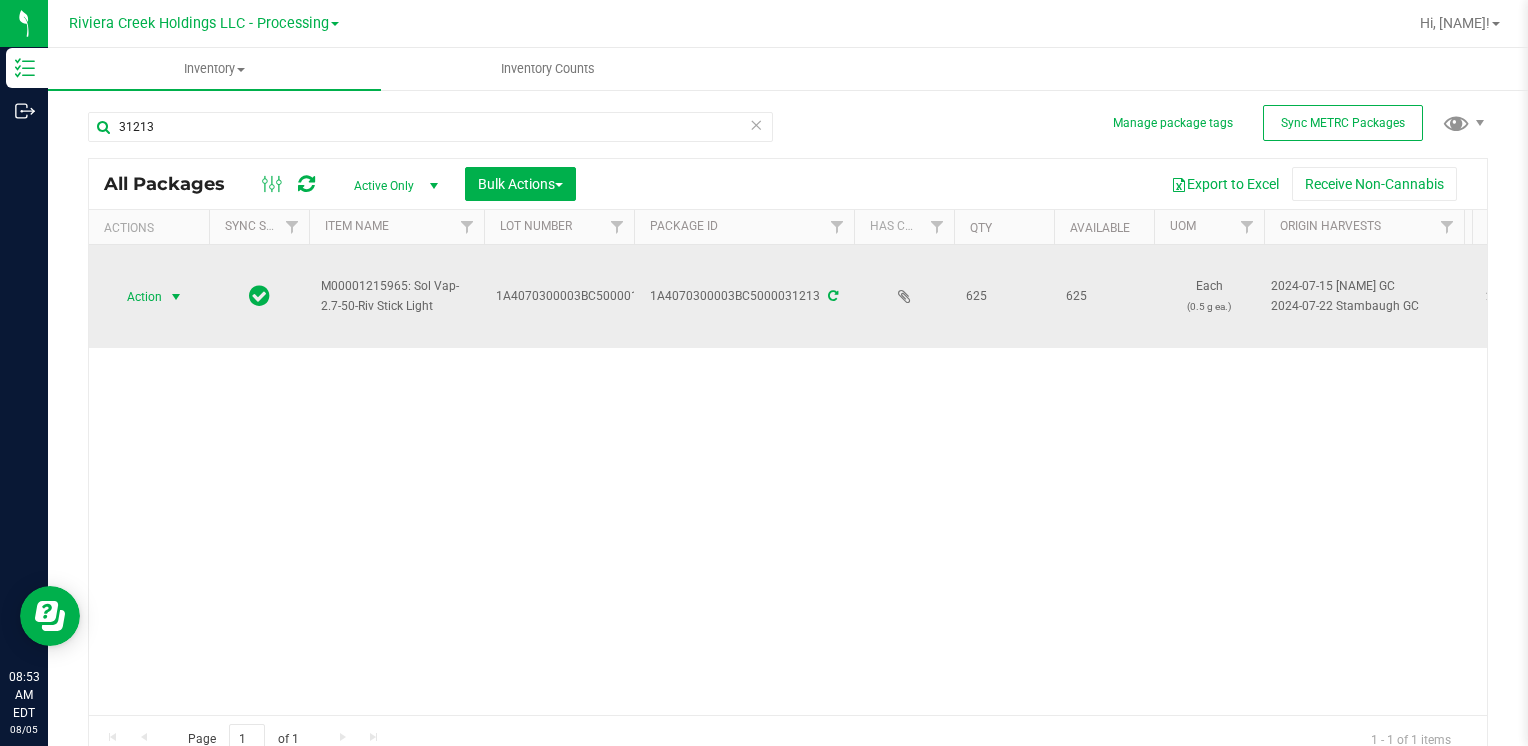 click on "Action" at bounding box center (136, 297) 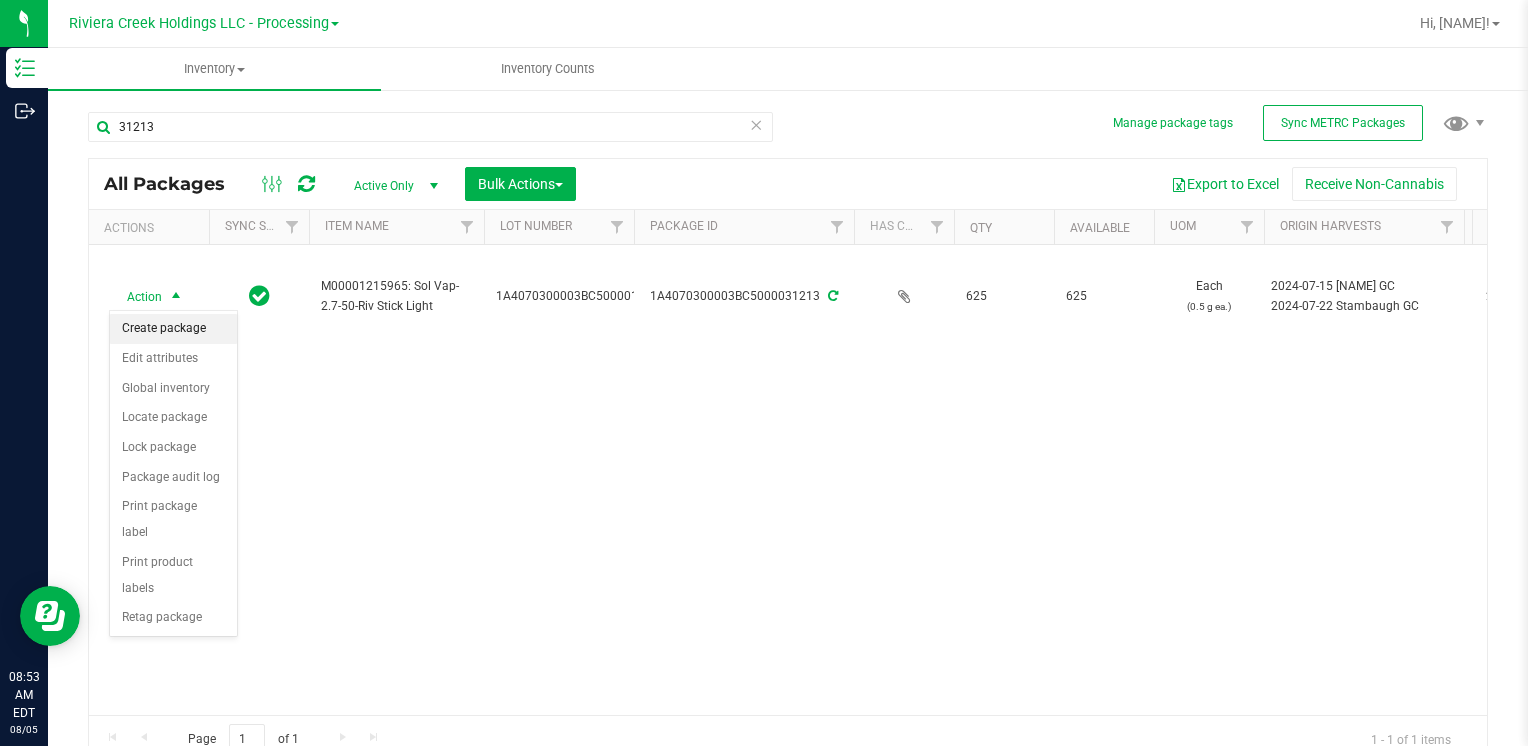 click on "Create package" at bounding box center (173, 329) 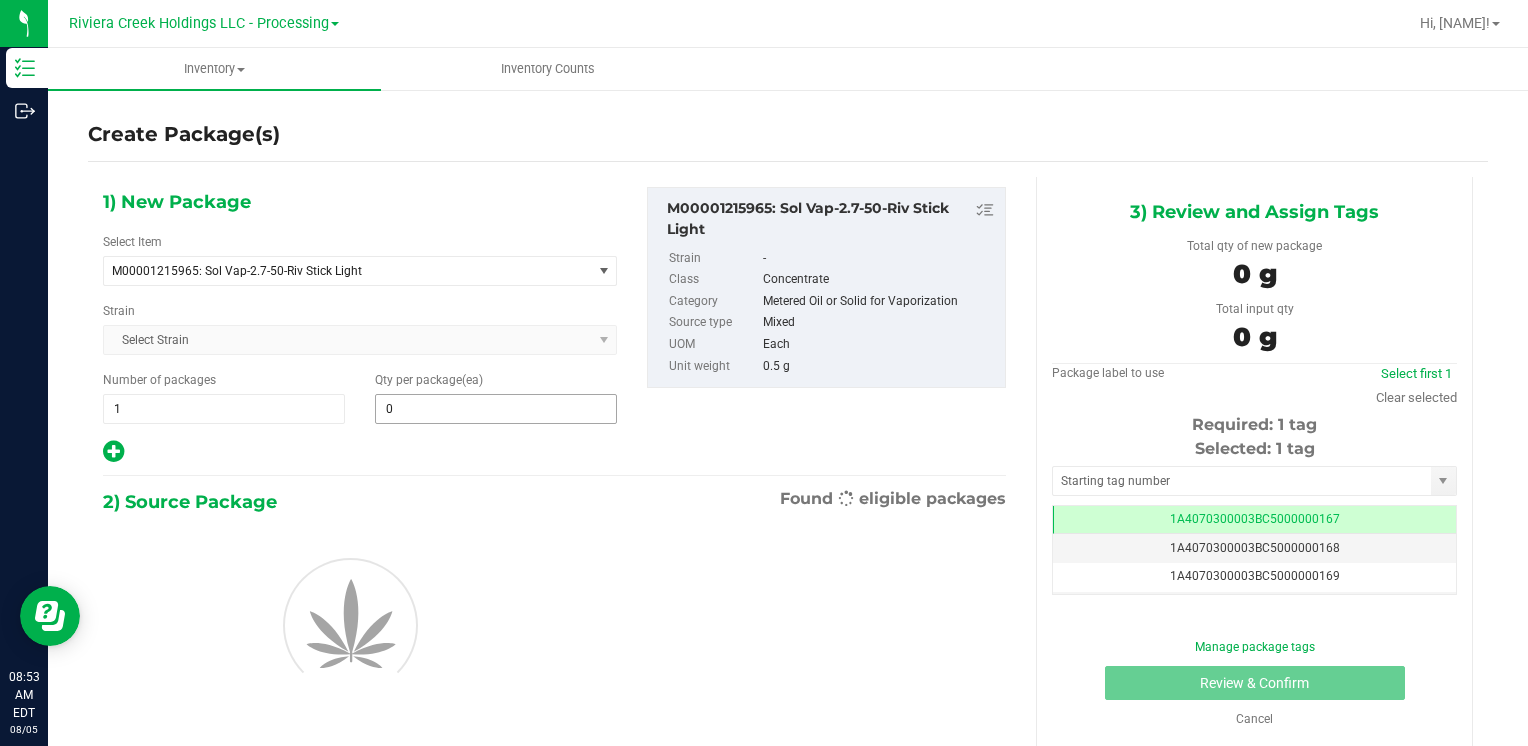scroll, scrollTop: 0, scrollLeft: 0, axis: both 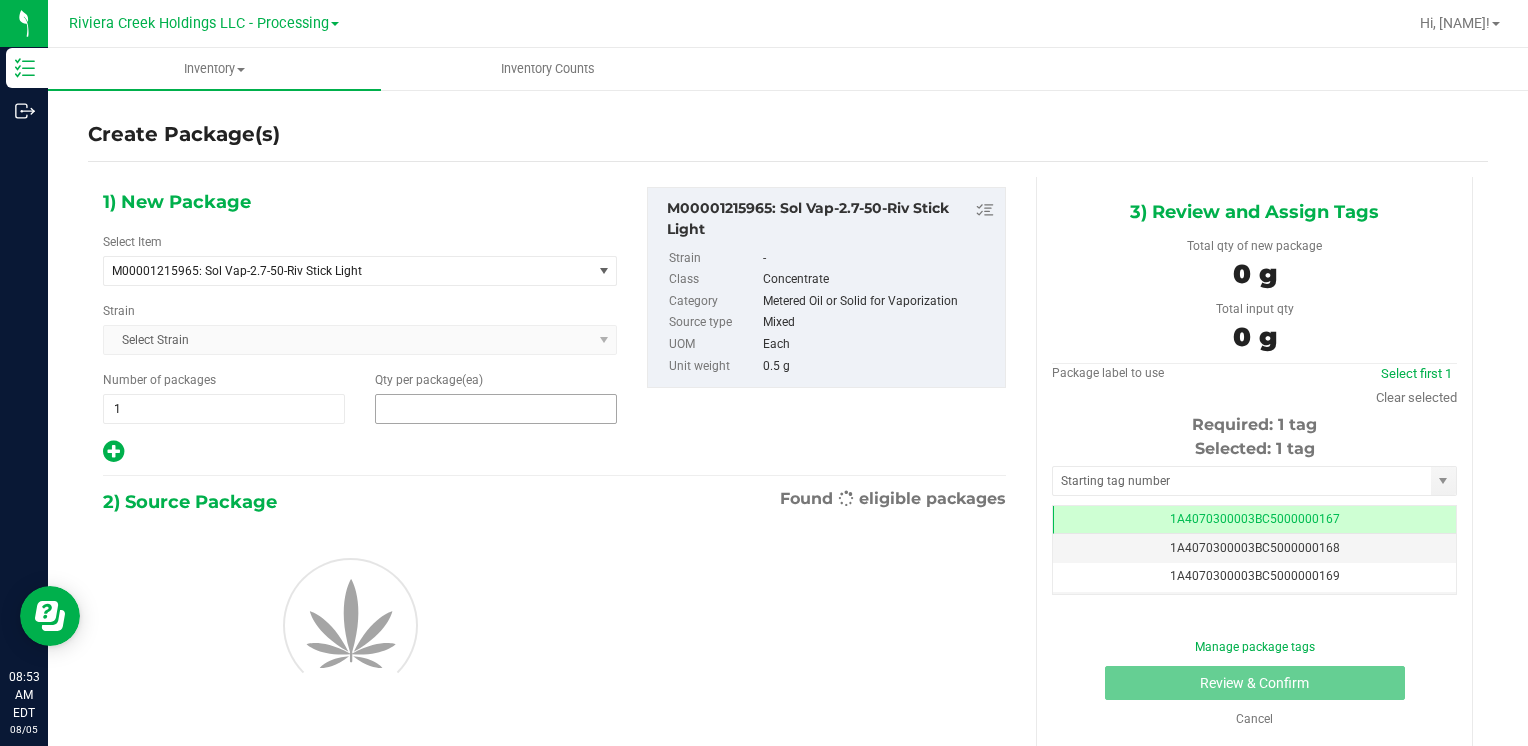 click at bounding box center (496, 409) 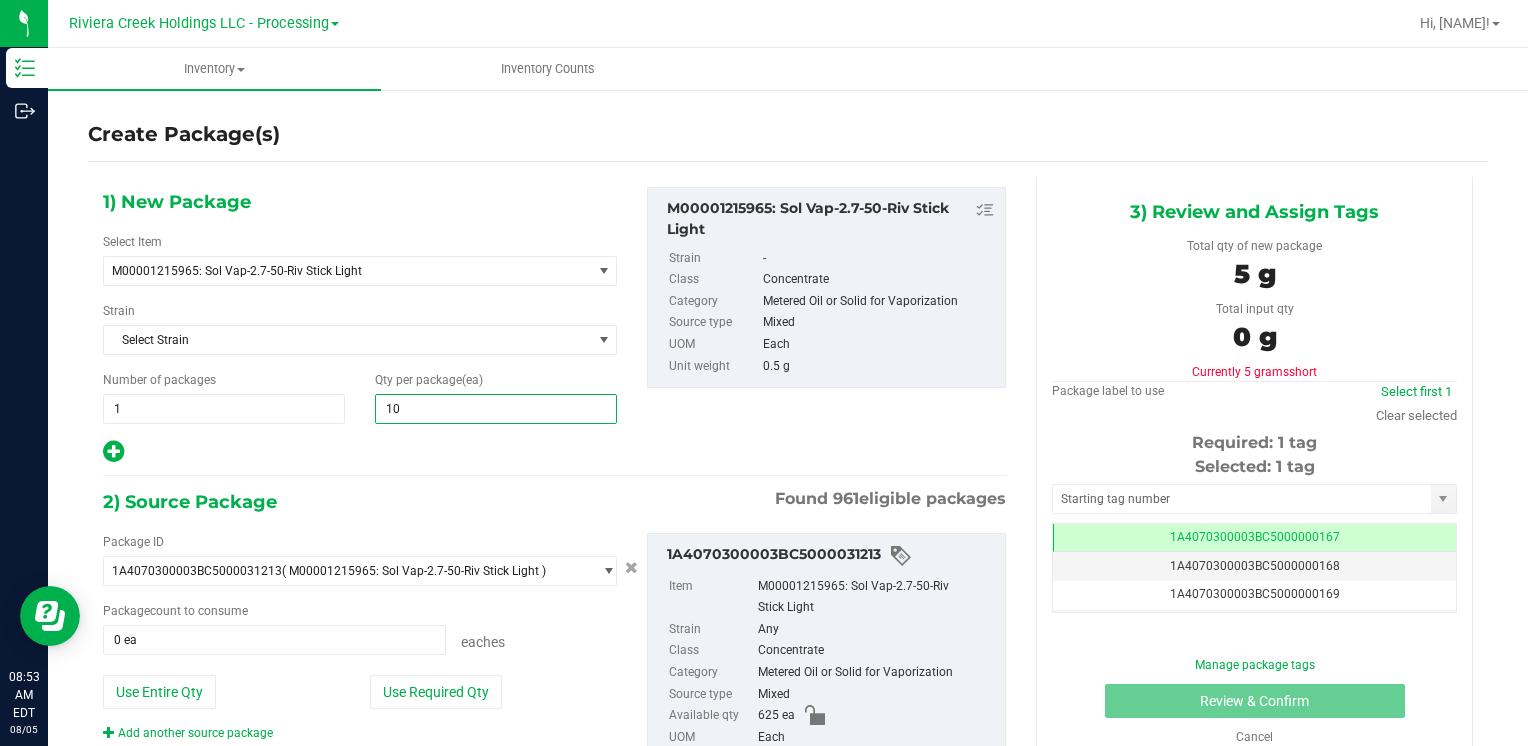 type on "100" 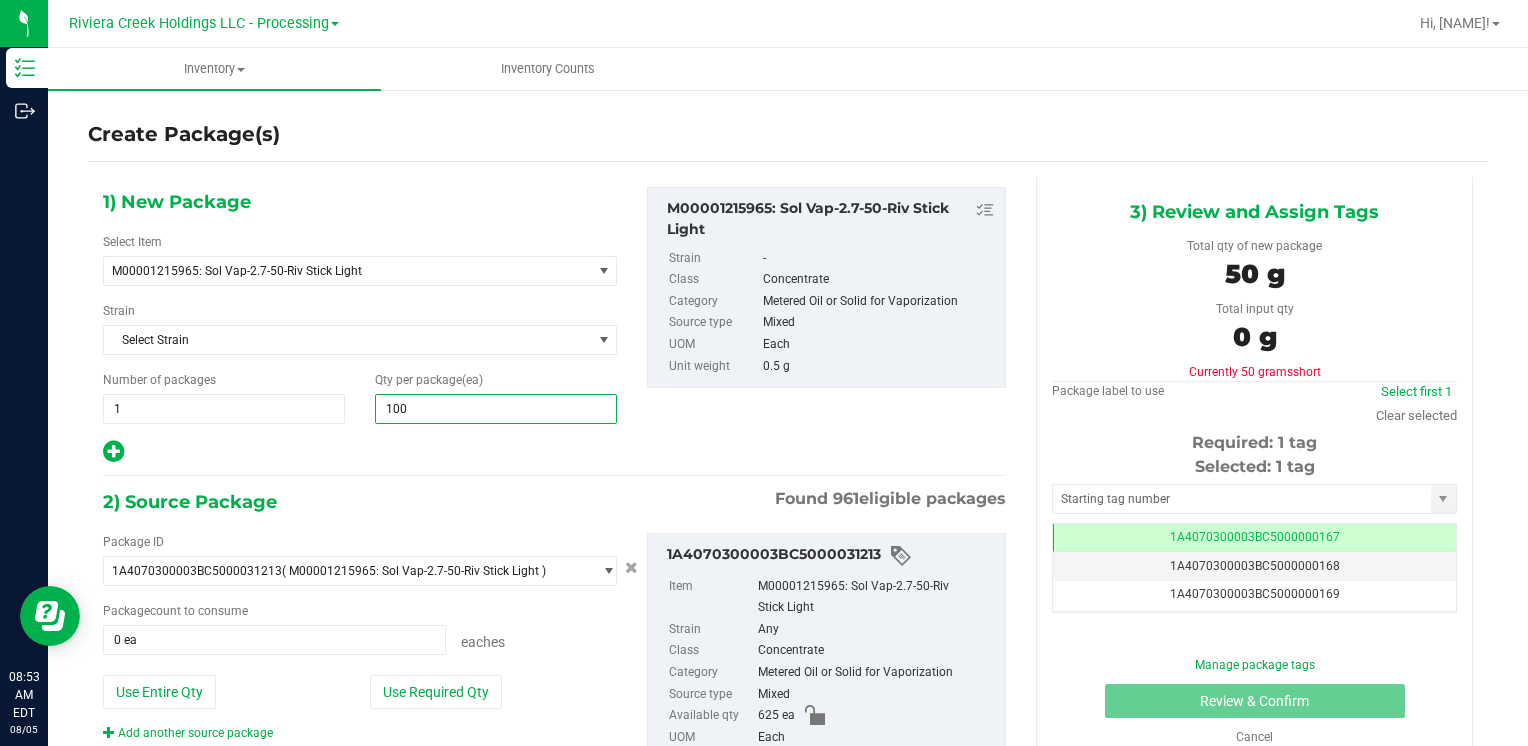 type on "100" 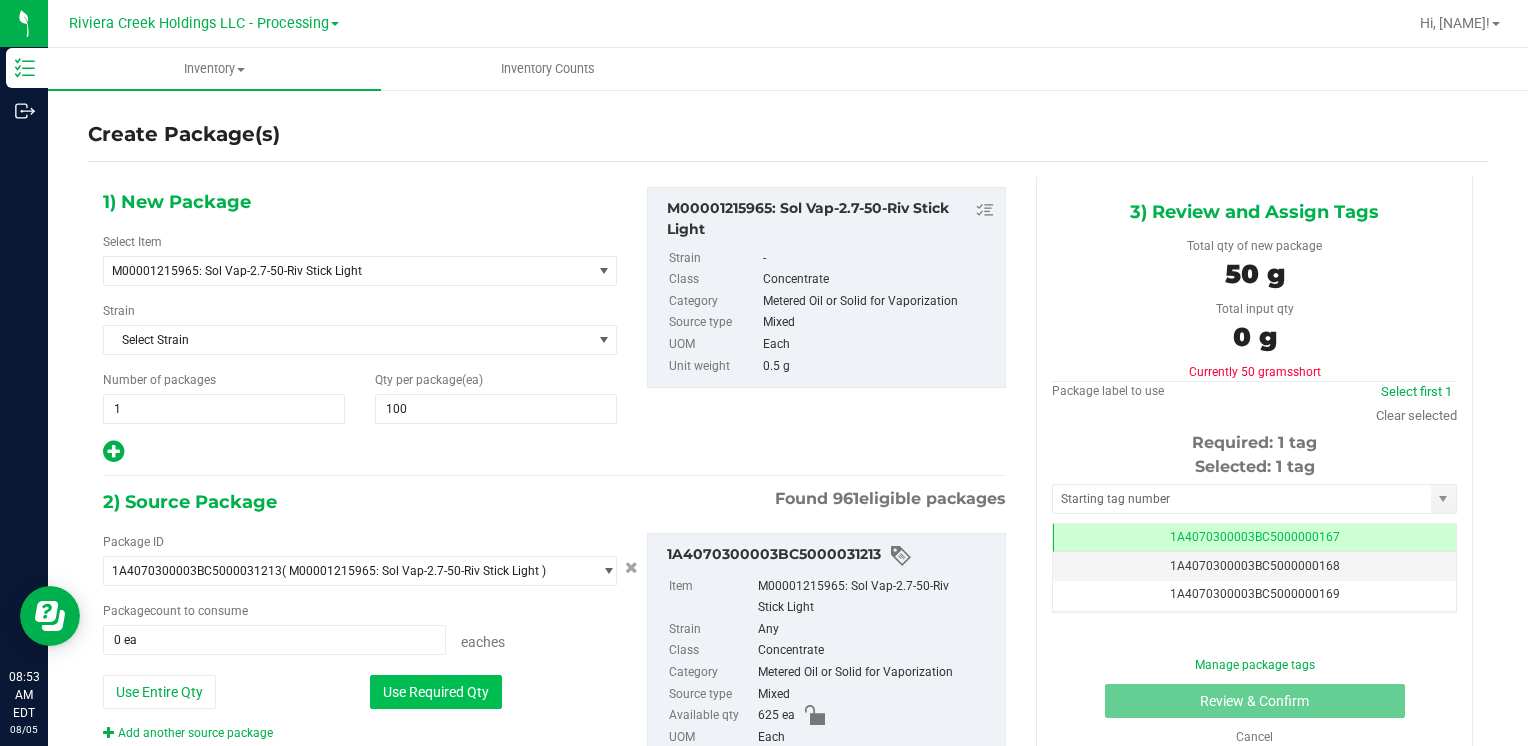 click on "Use Required Qty" at bounding box center [436, 692] 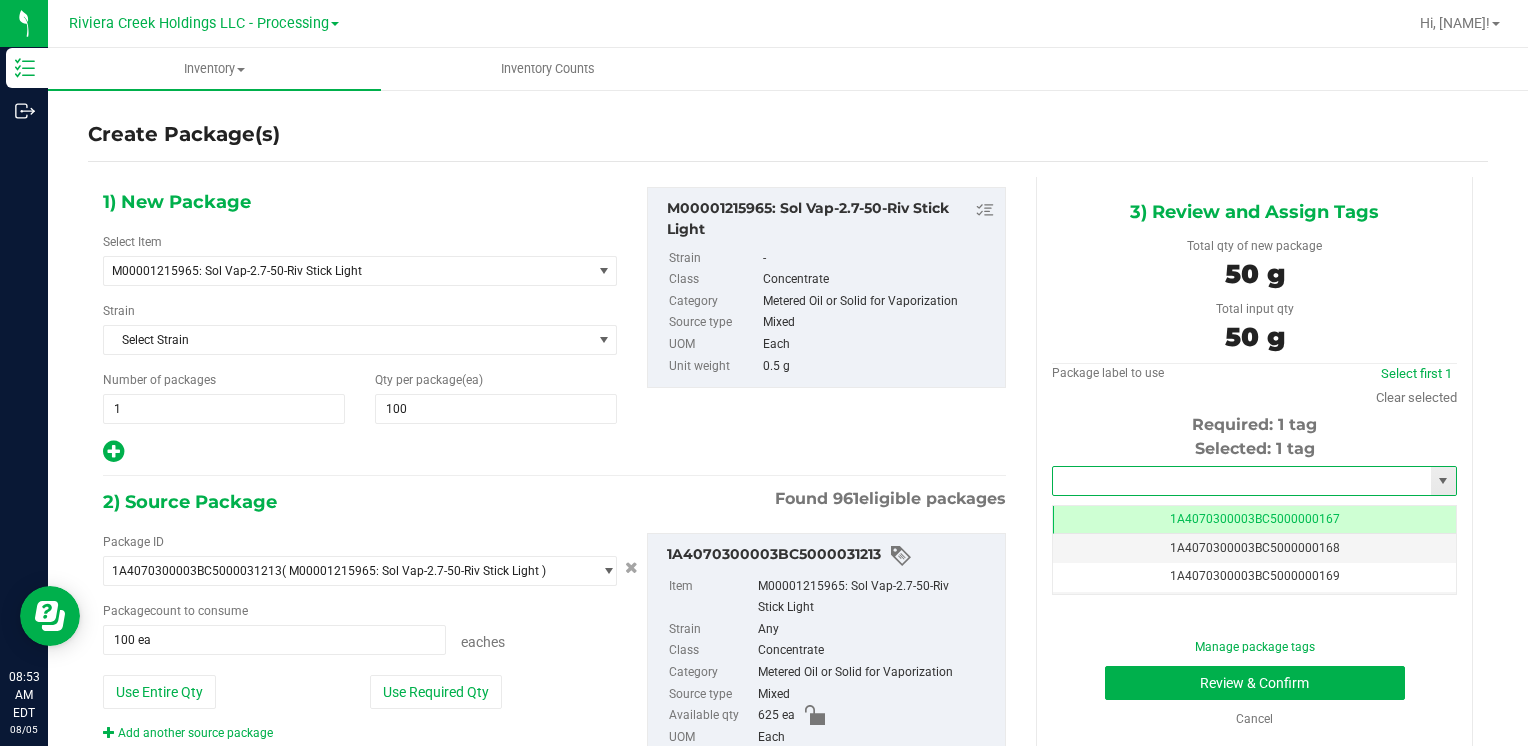 click at bounding box center [1242, 481] 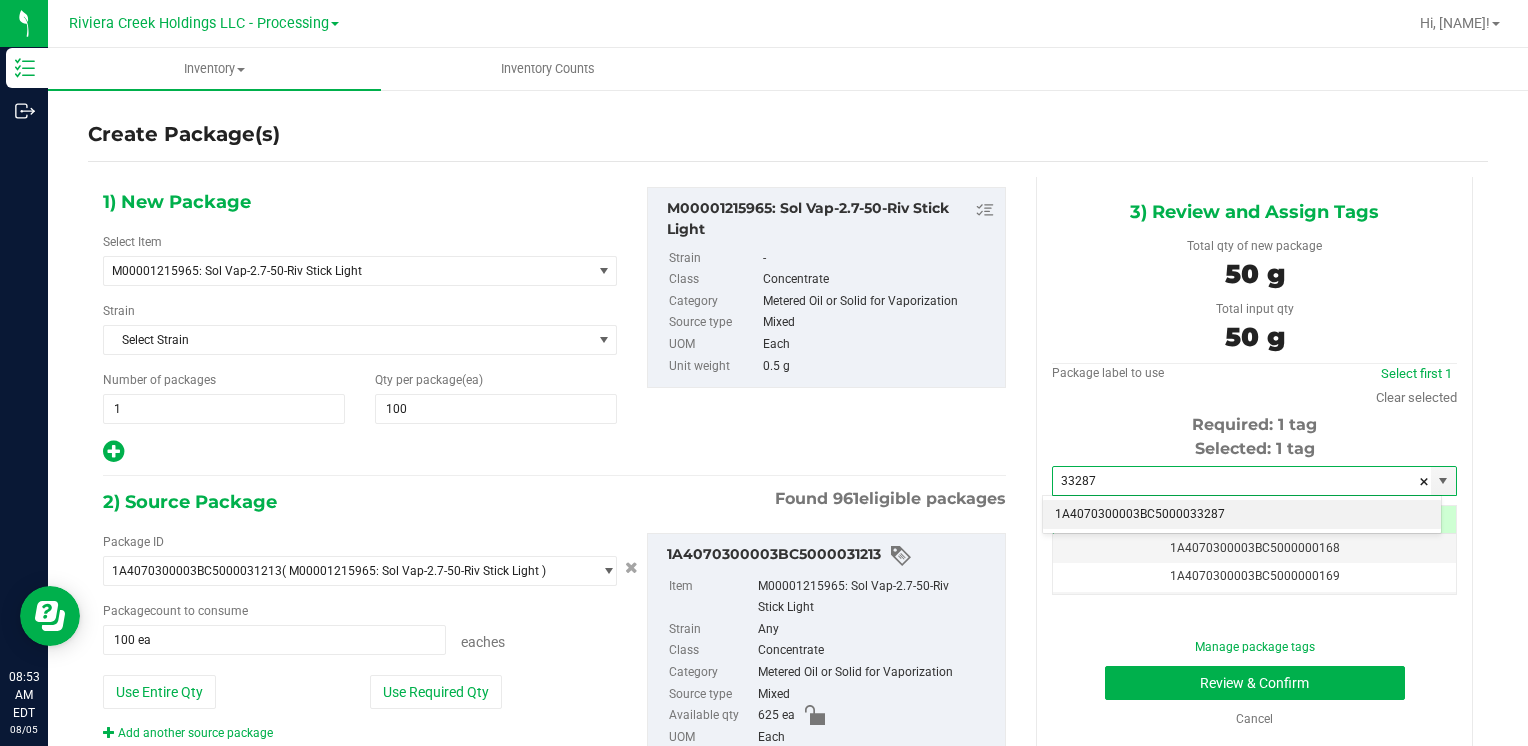 click on "1A4070300003BC5000033287" at bounding box center (1242, 515) 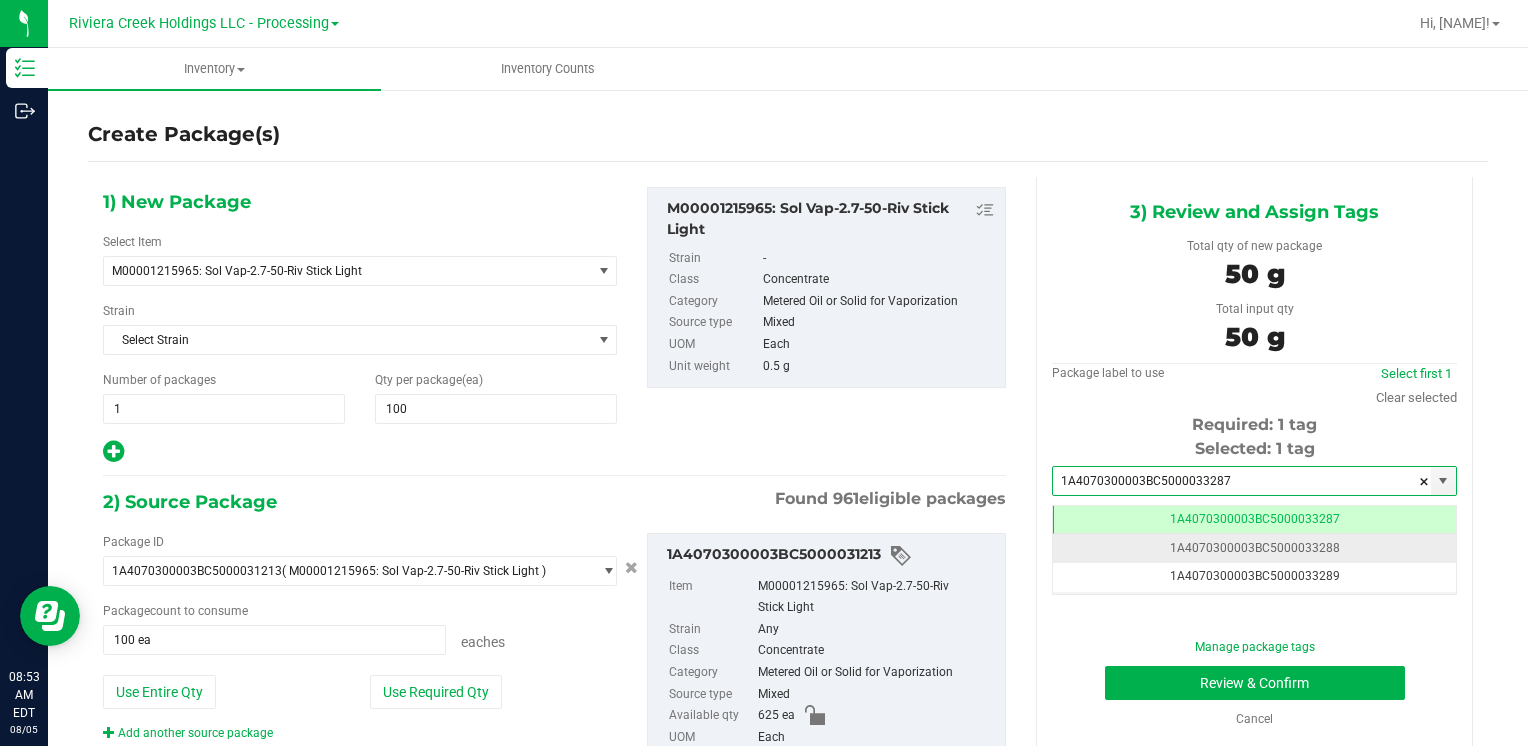 scroll, scrollTop: 0, scrollLeft: 0, axis: both 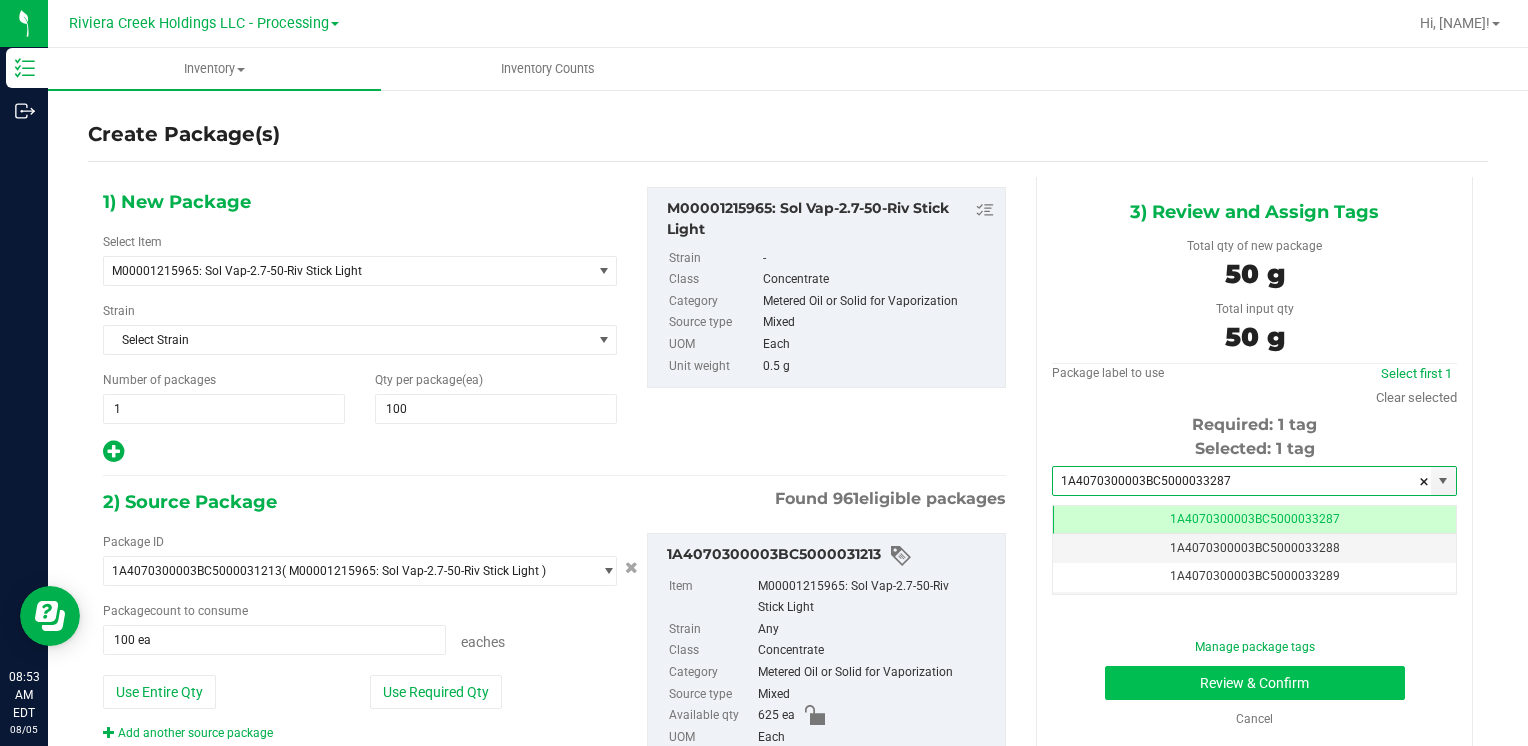 type on "1A4070300003BC5000033287" 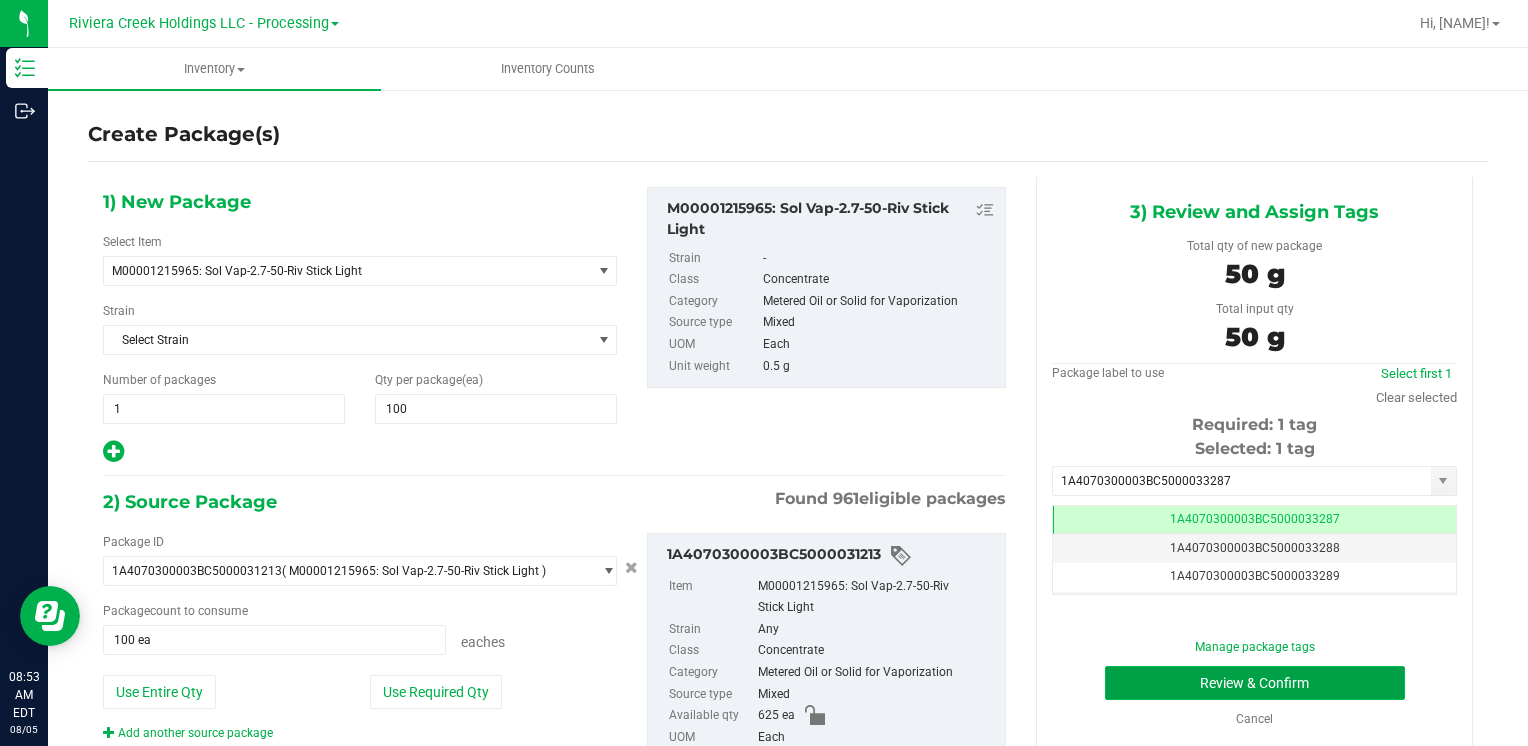 click on "Review & Confirm" at bounding box center [1255, 683] 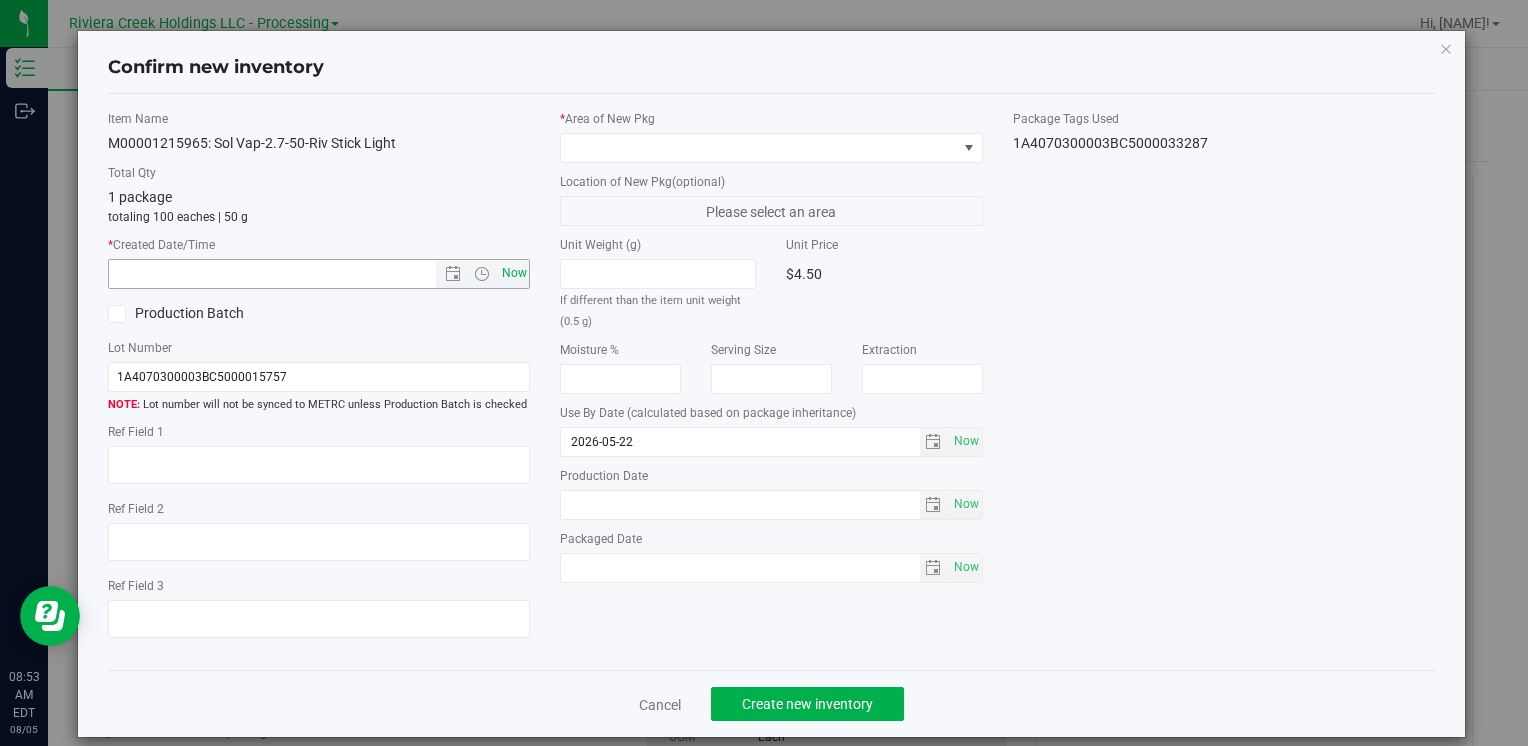 click on "Now" at bounding box center (514, 273) 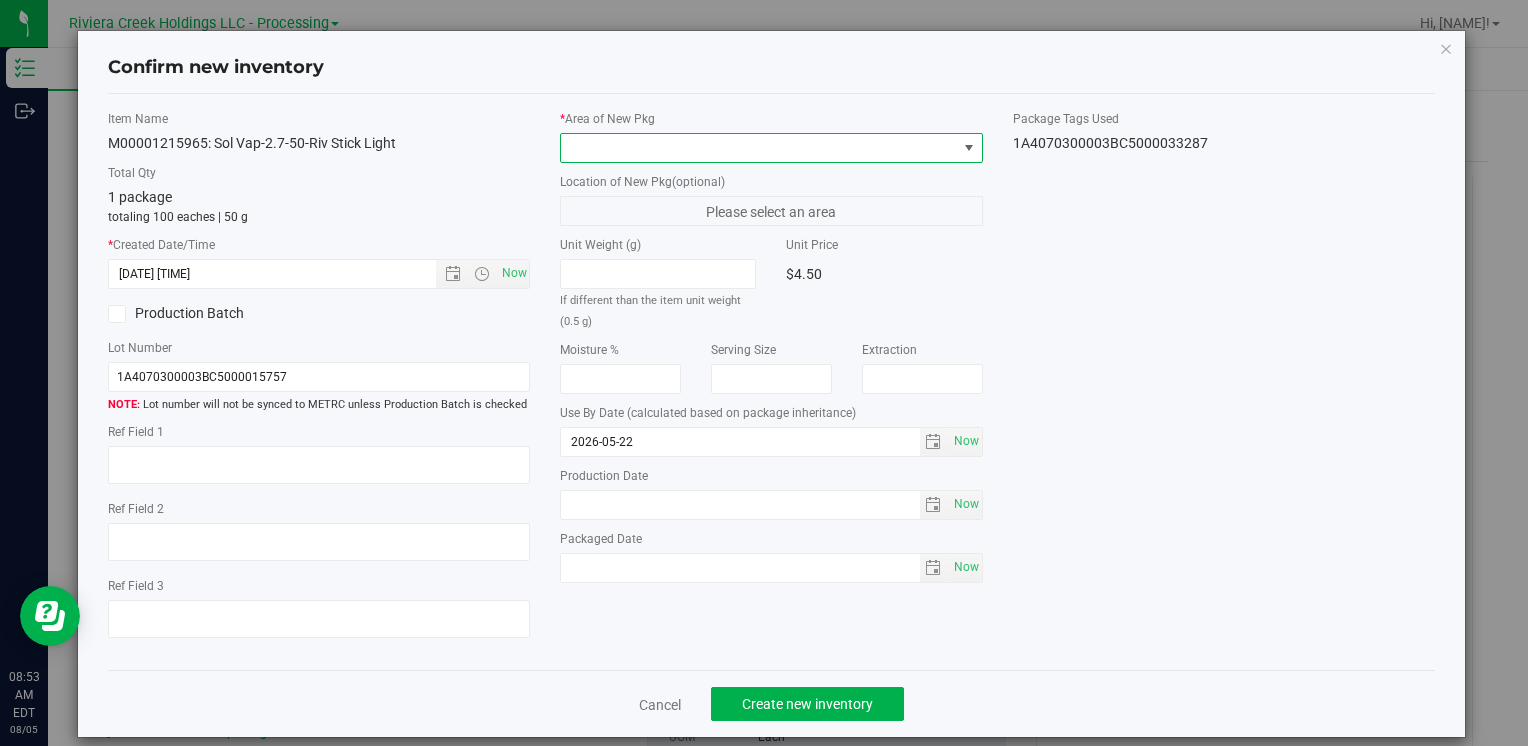 click at bounding box center [758, 148] 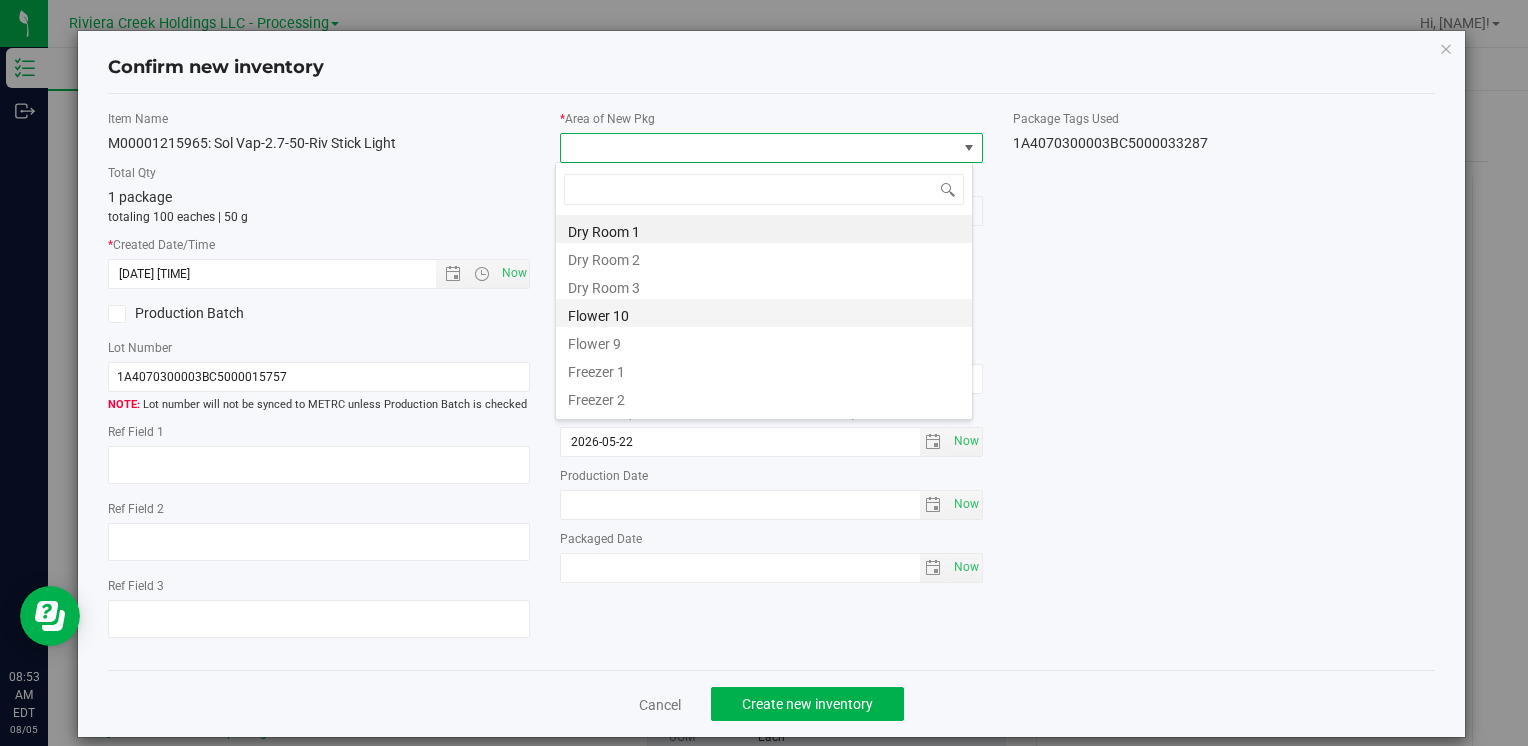 click on "Flower 10" at bounding box center [764, 313] 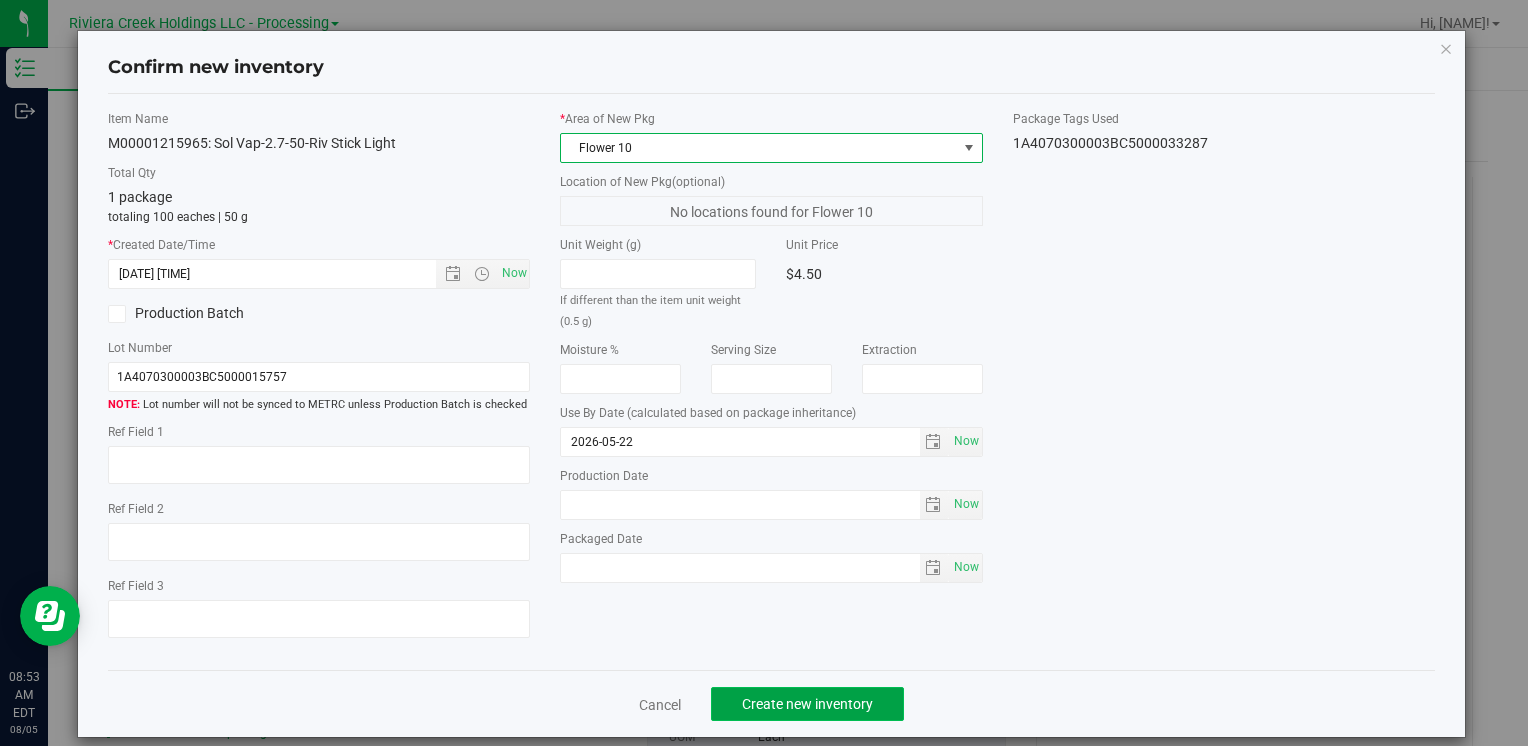 click on "Create new inventory" 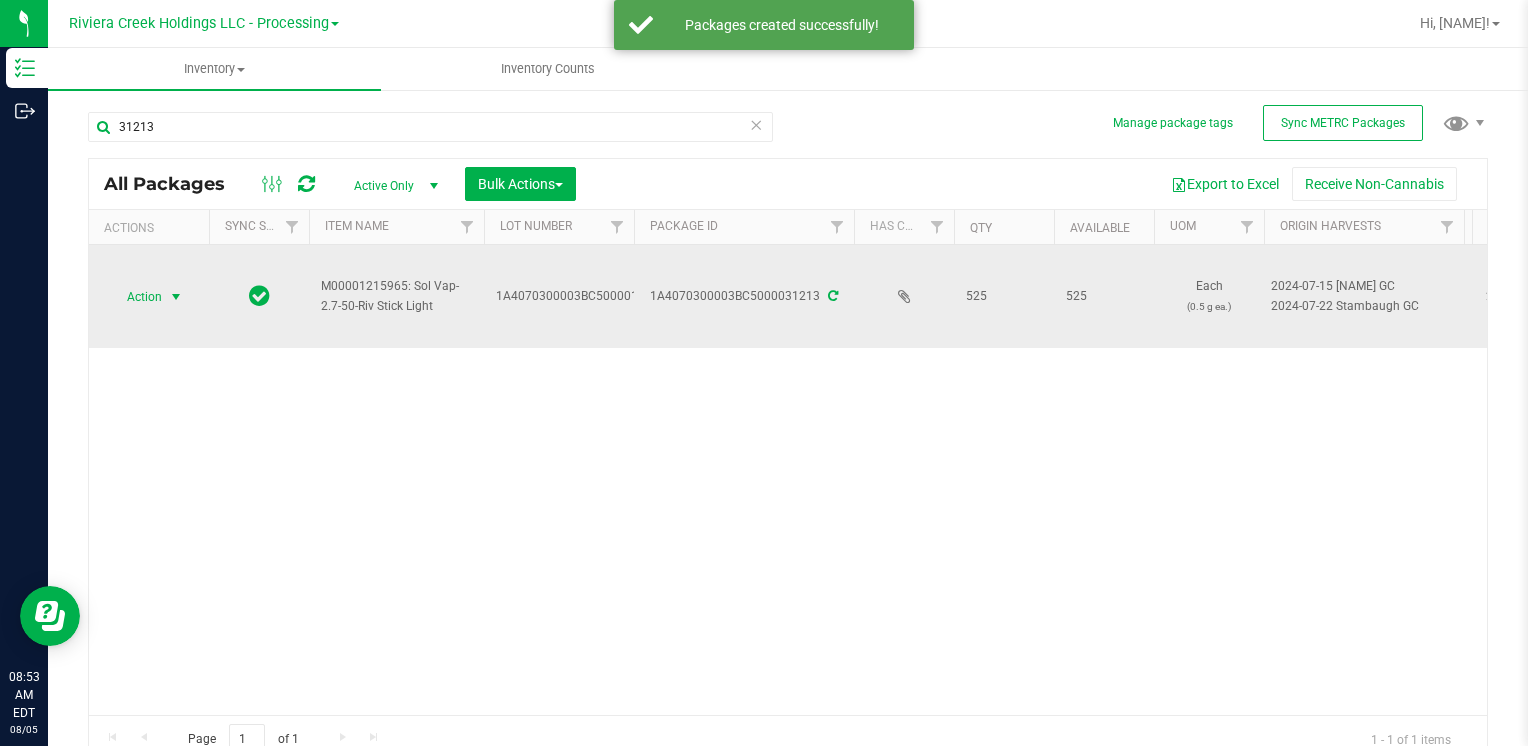 click on "Action" at bounding box center [136, 297] 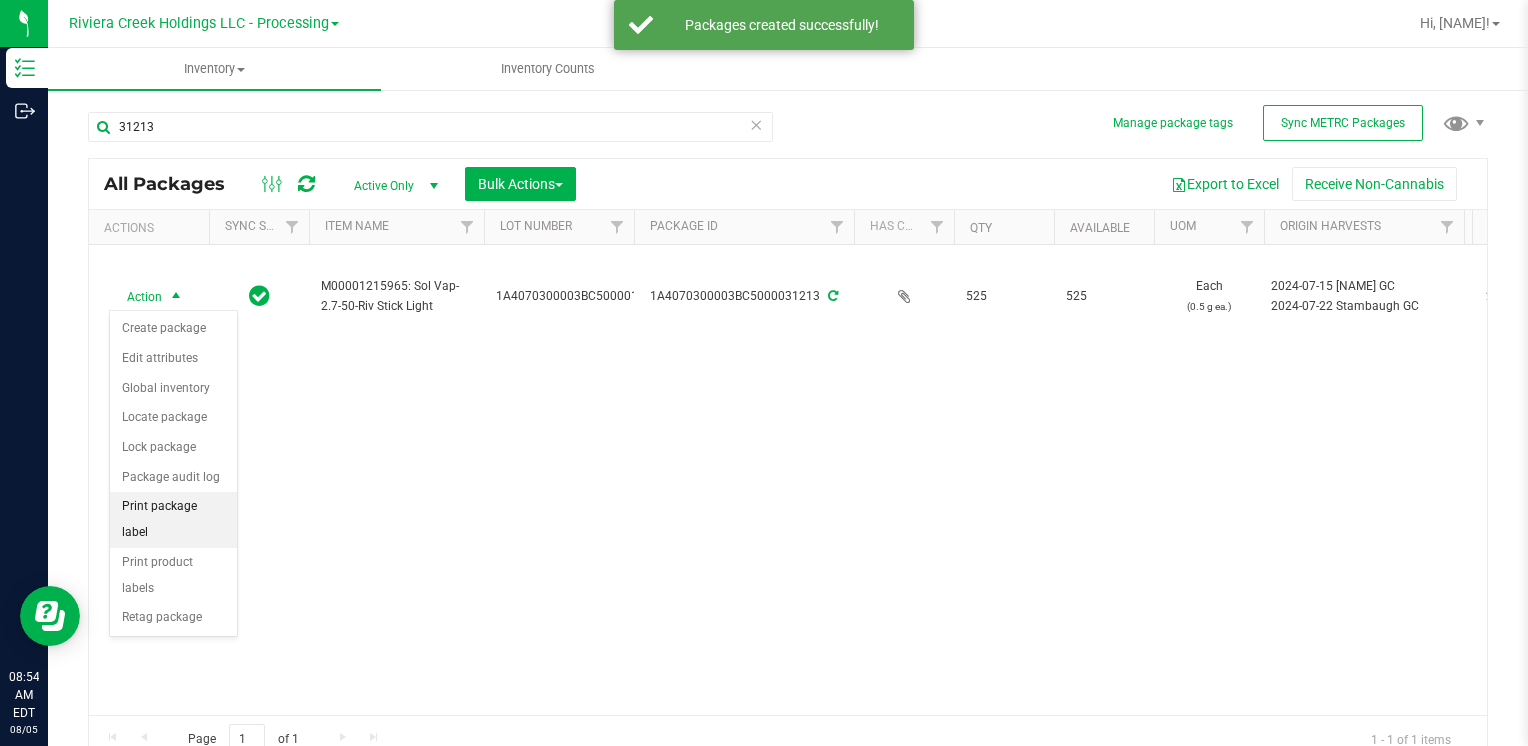 click on "Print package label" at bounding box center [173, 519] 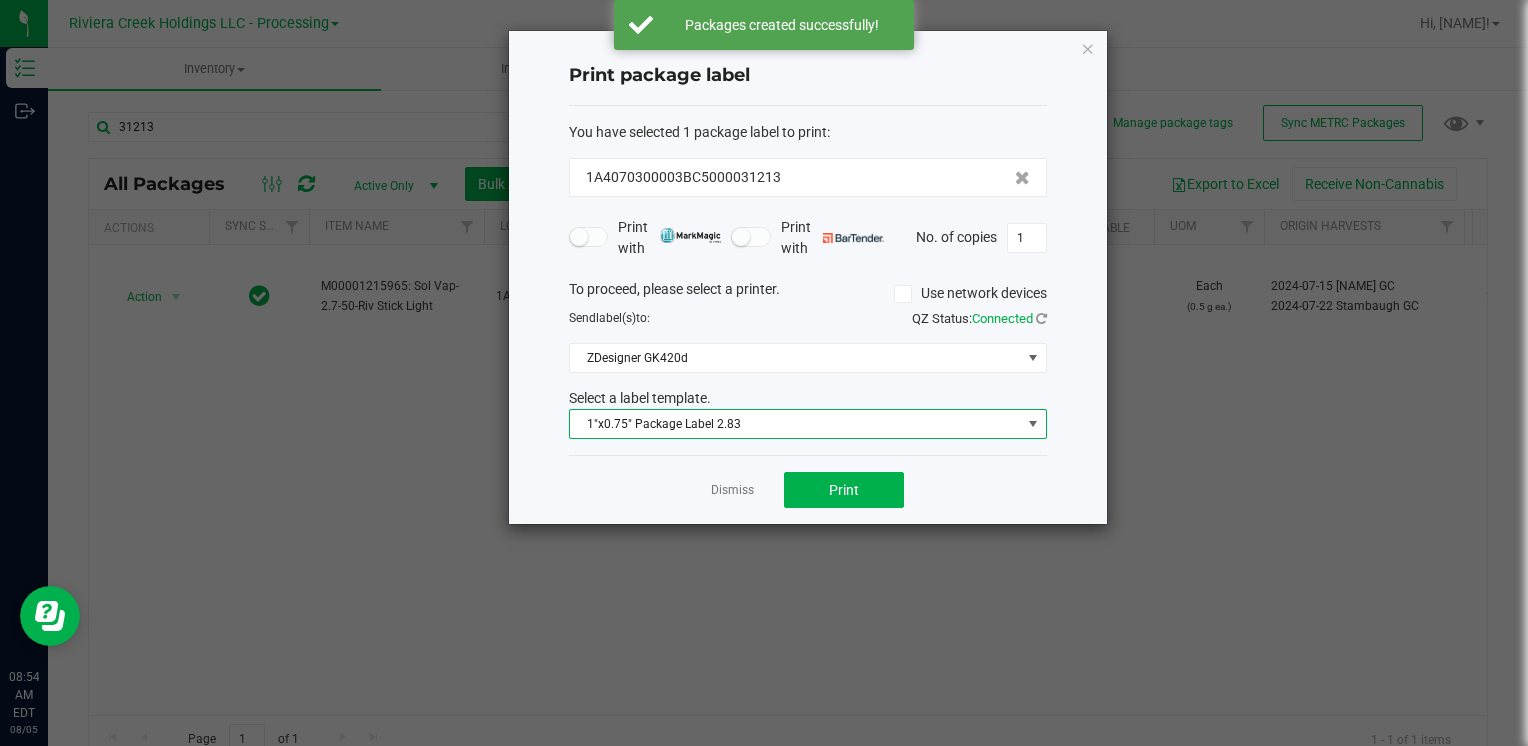 click on "1"x0.75" Package Label 2.83" at bounding box center [795, 424] 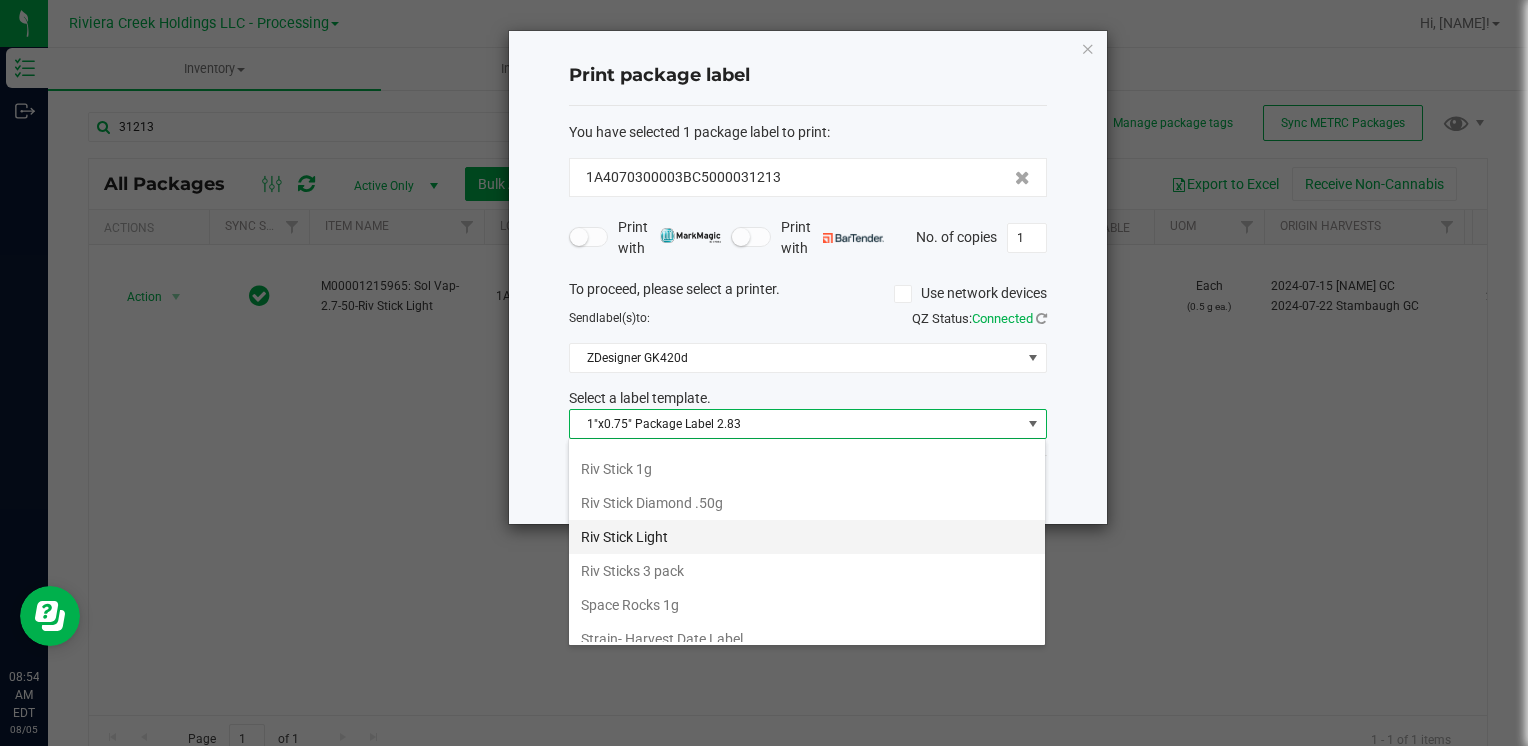 click on "Riv Stick Light" at bounding box center (807, 537) 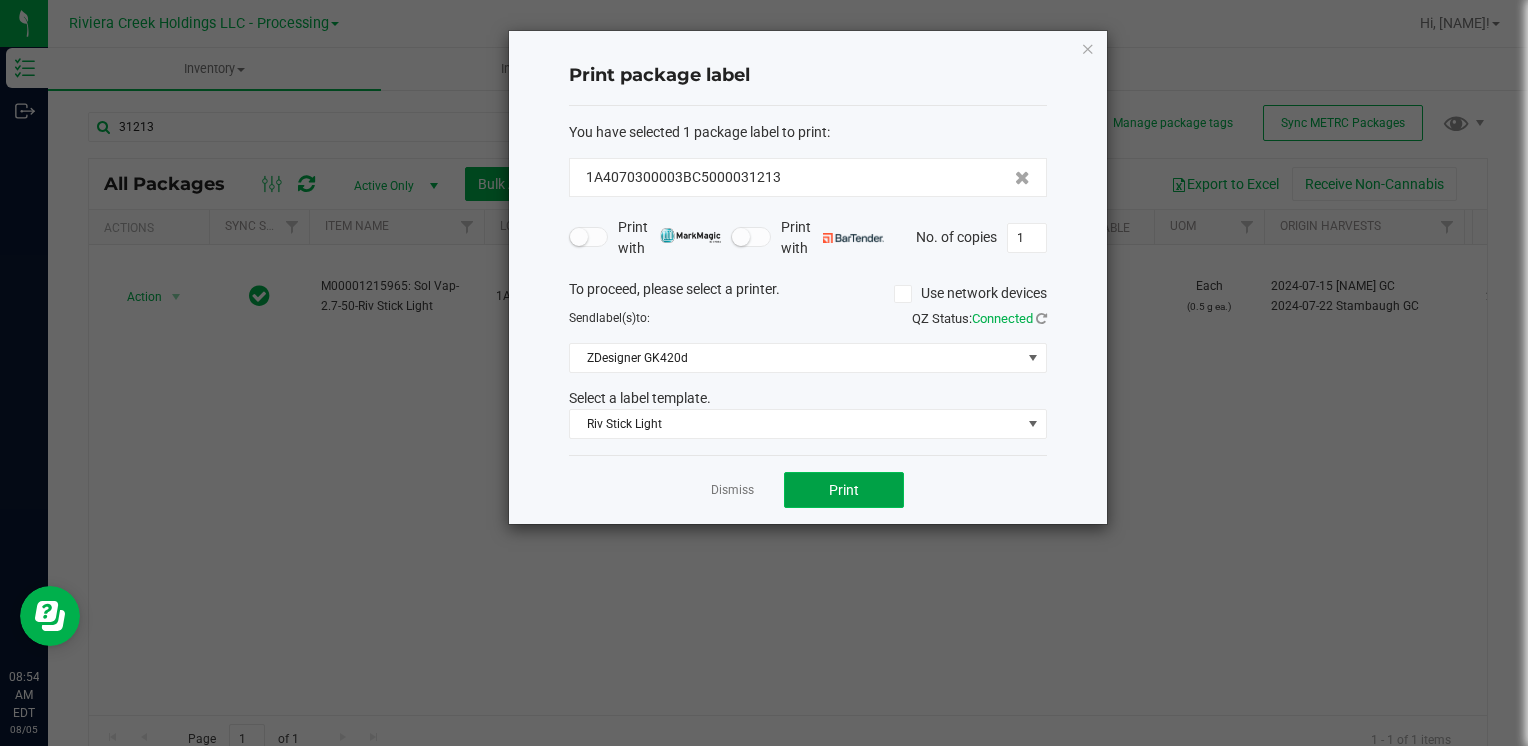 click on "Print" 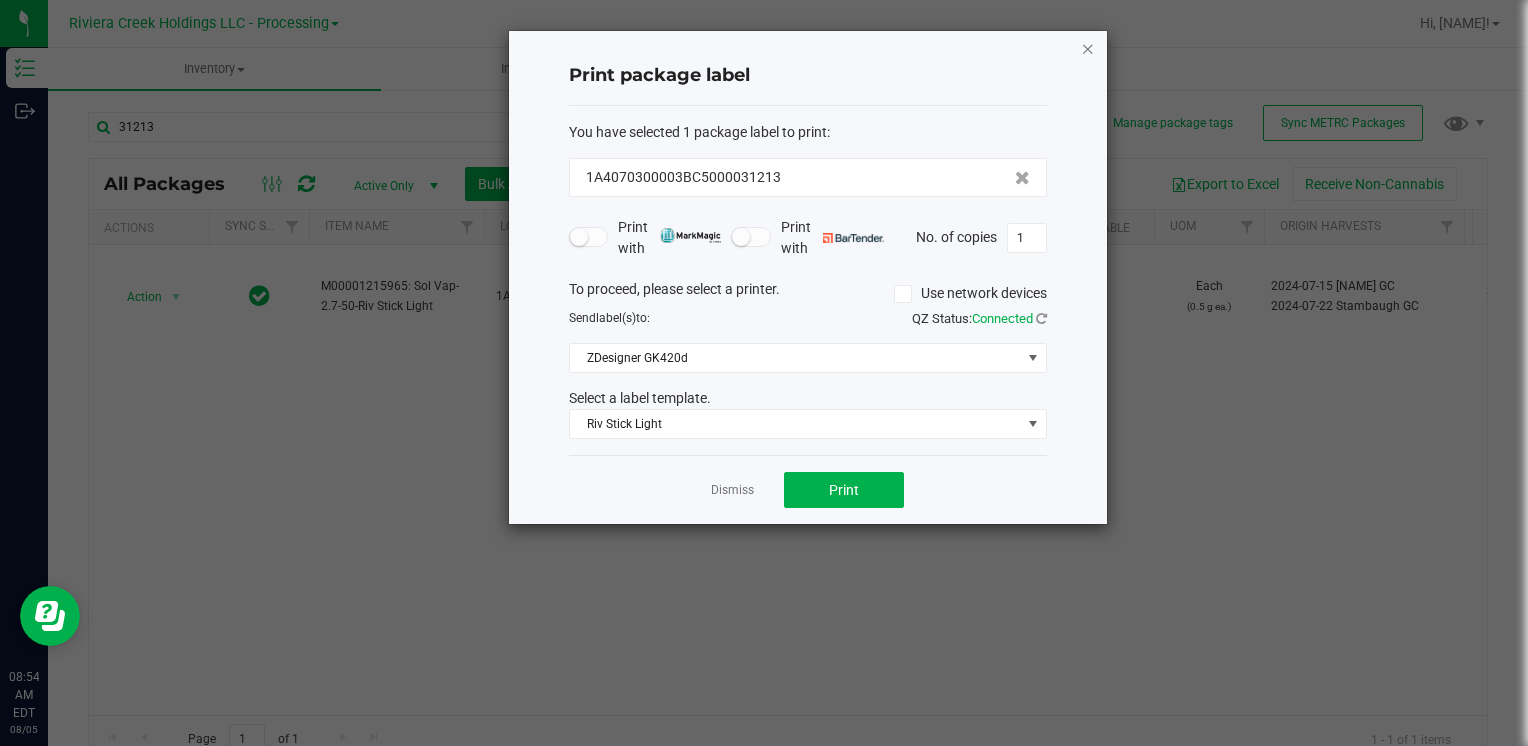 click 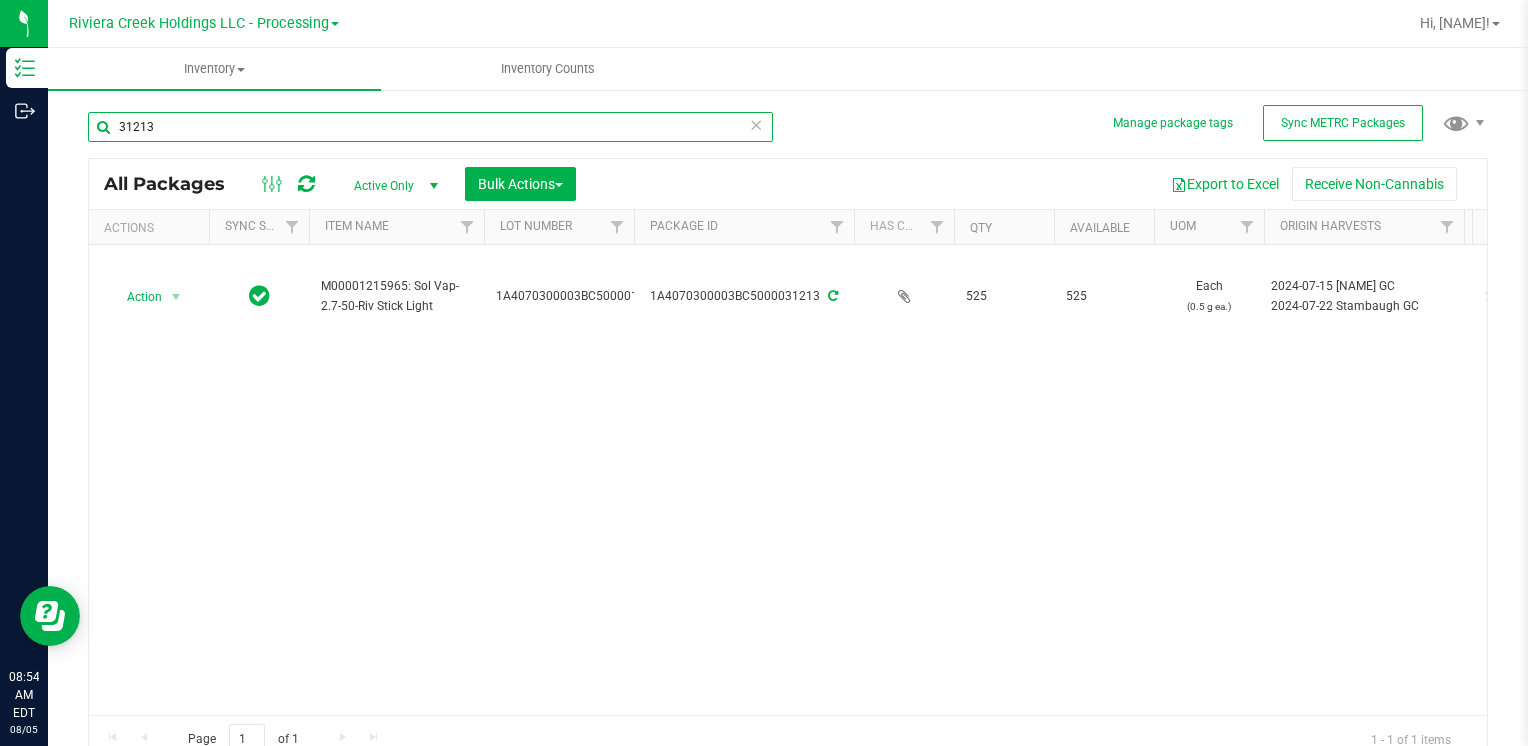 click on "31213" at bounding box center [430, 127] 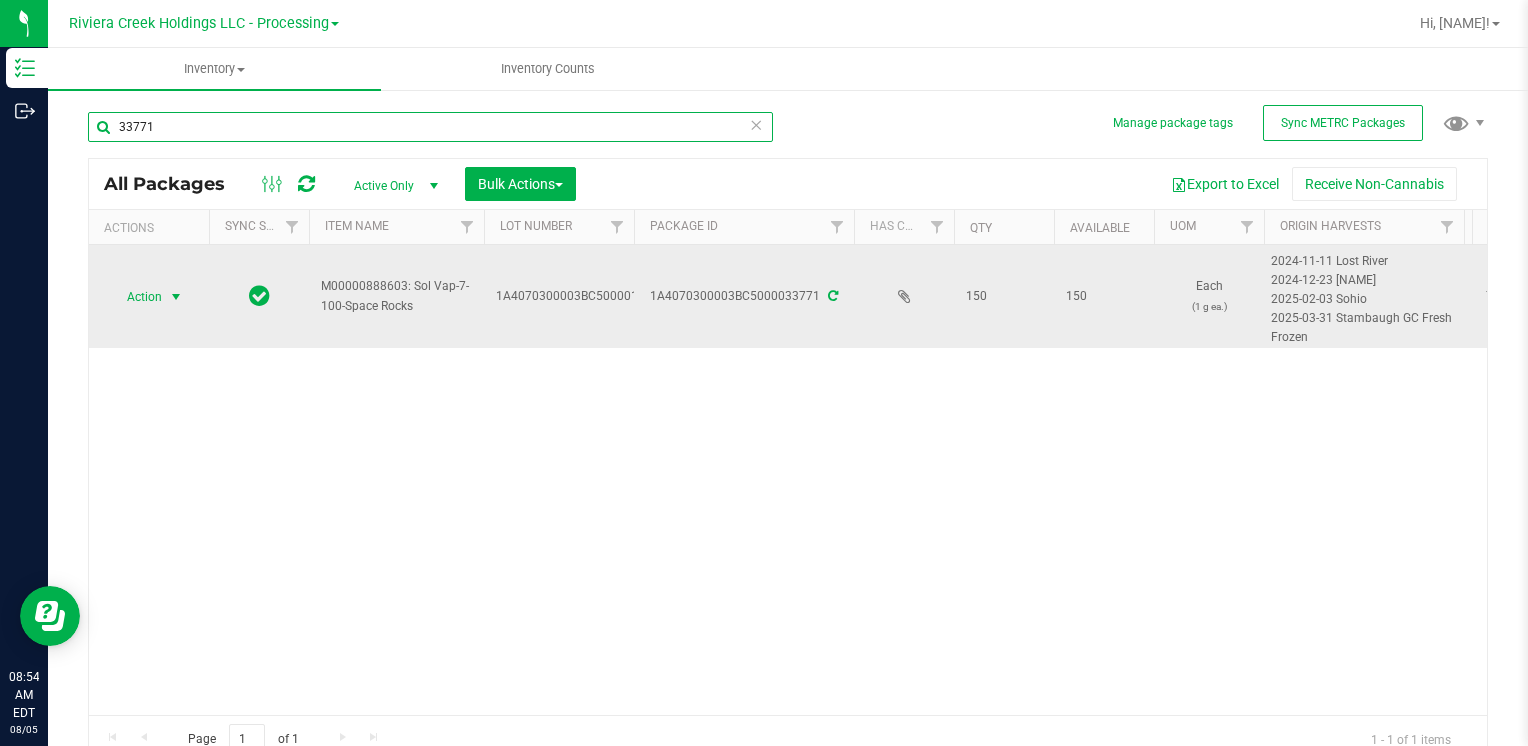 type on "33771" 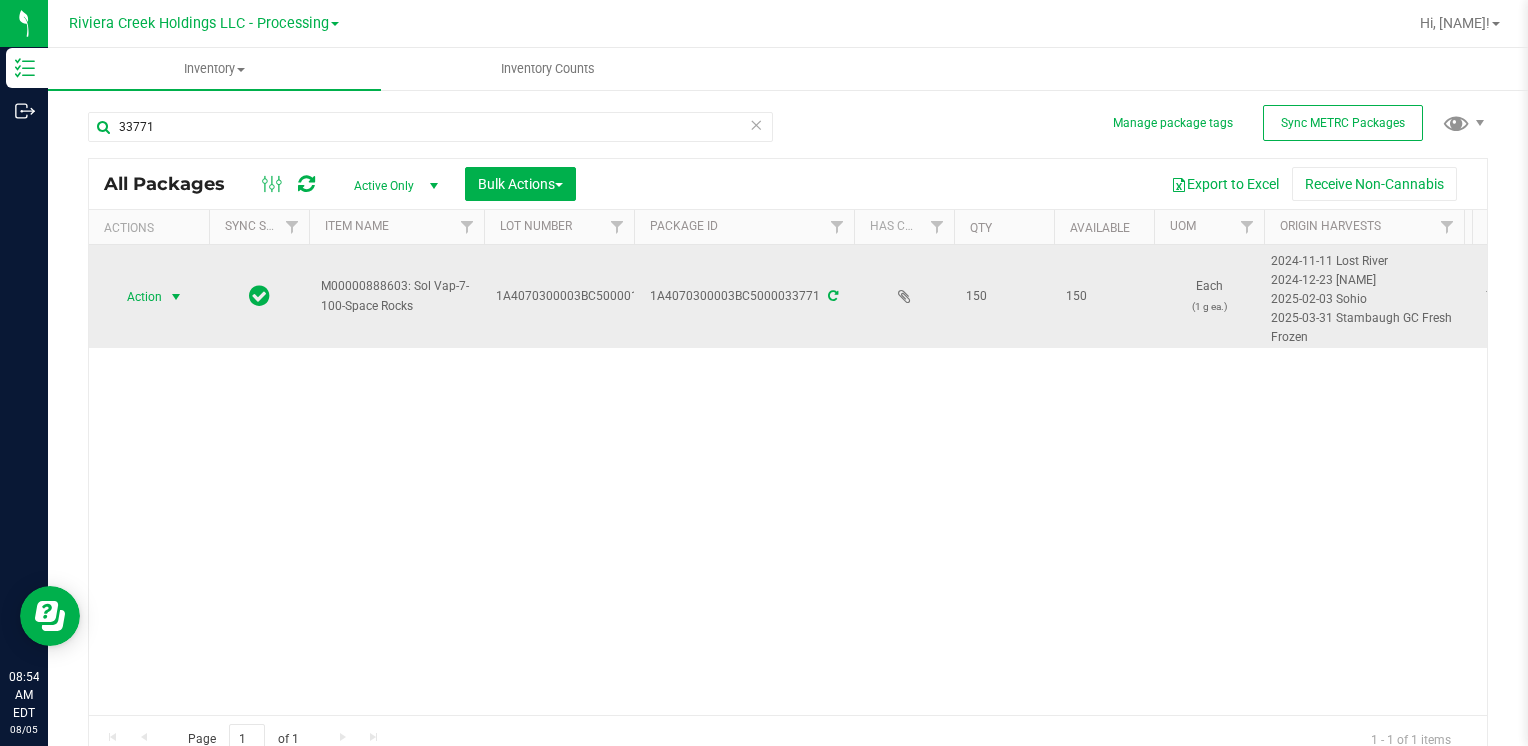 click at bounding box center [176, 297] 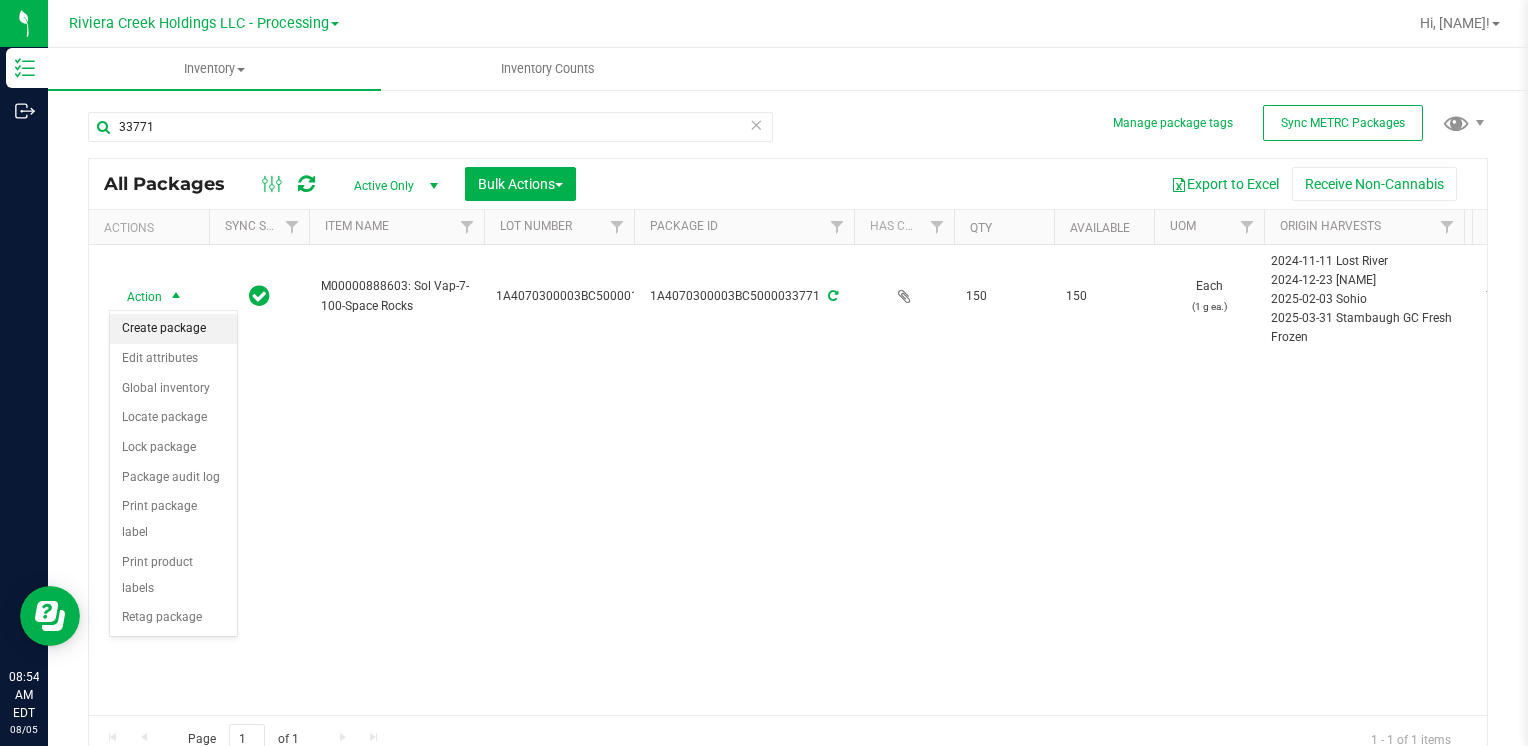 click on "Create package" at bounding box center [173, 329] 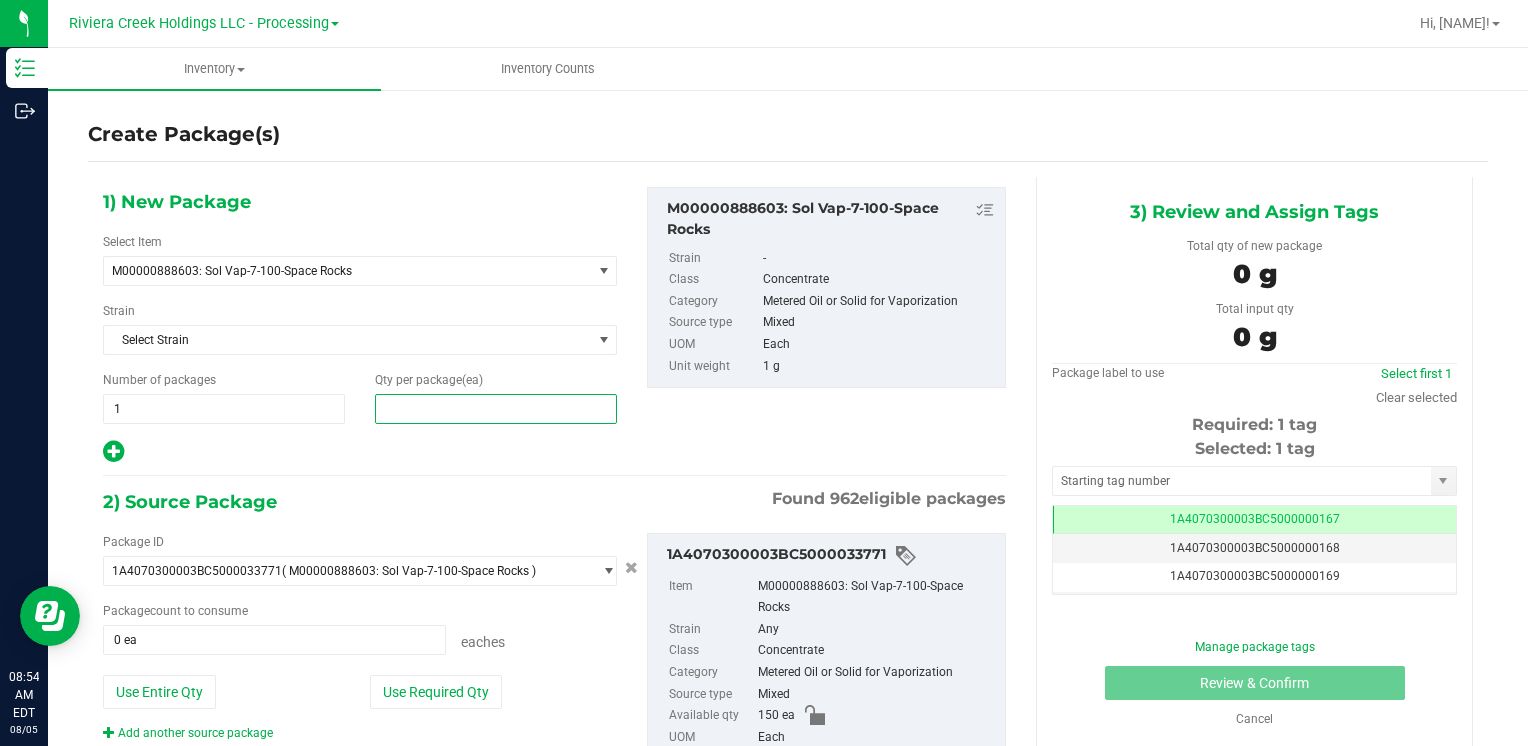 click at bounding box center [496, 409] 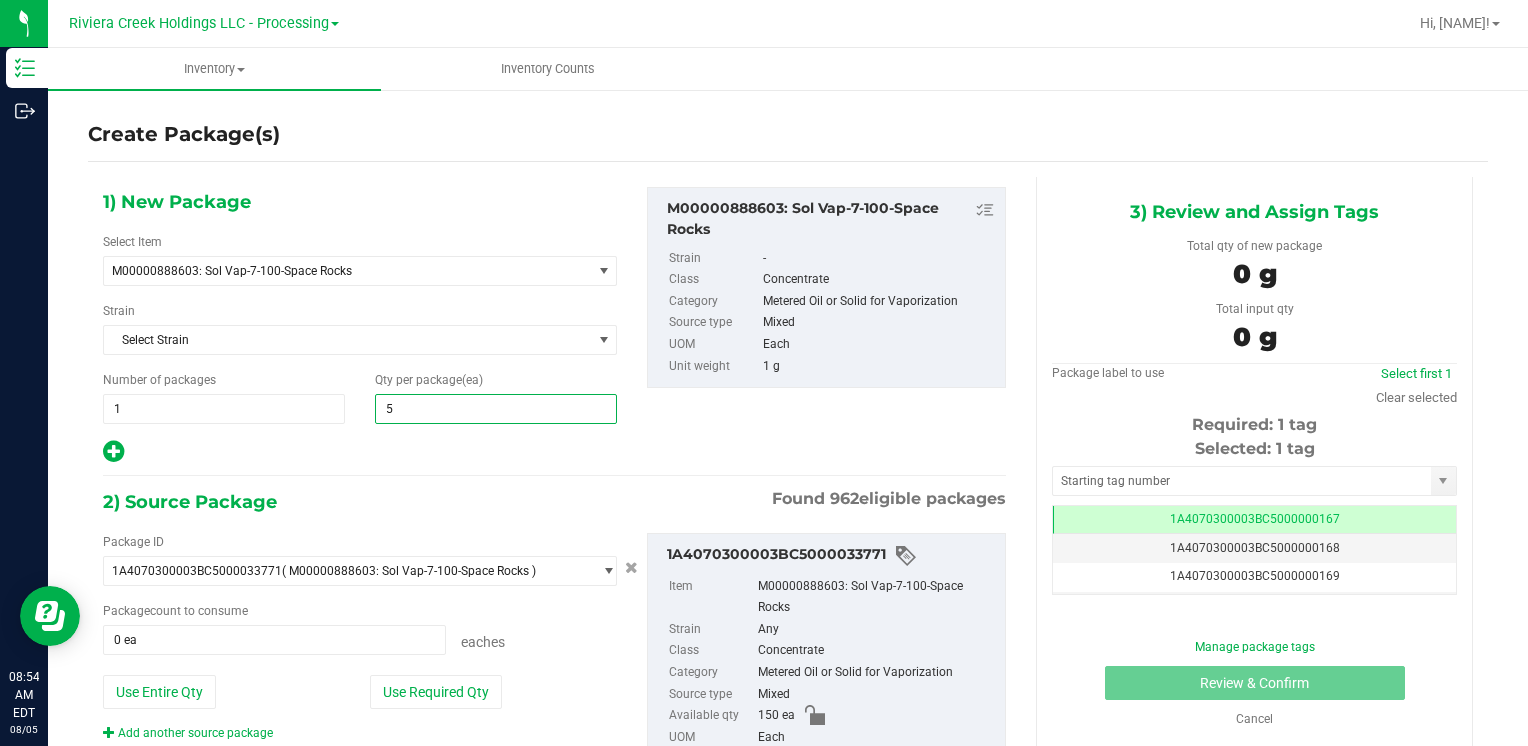 type on "50" 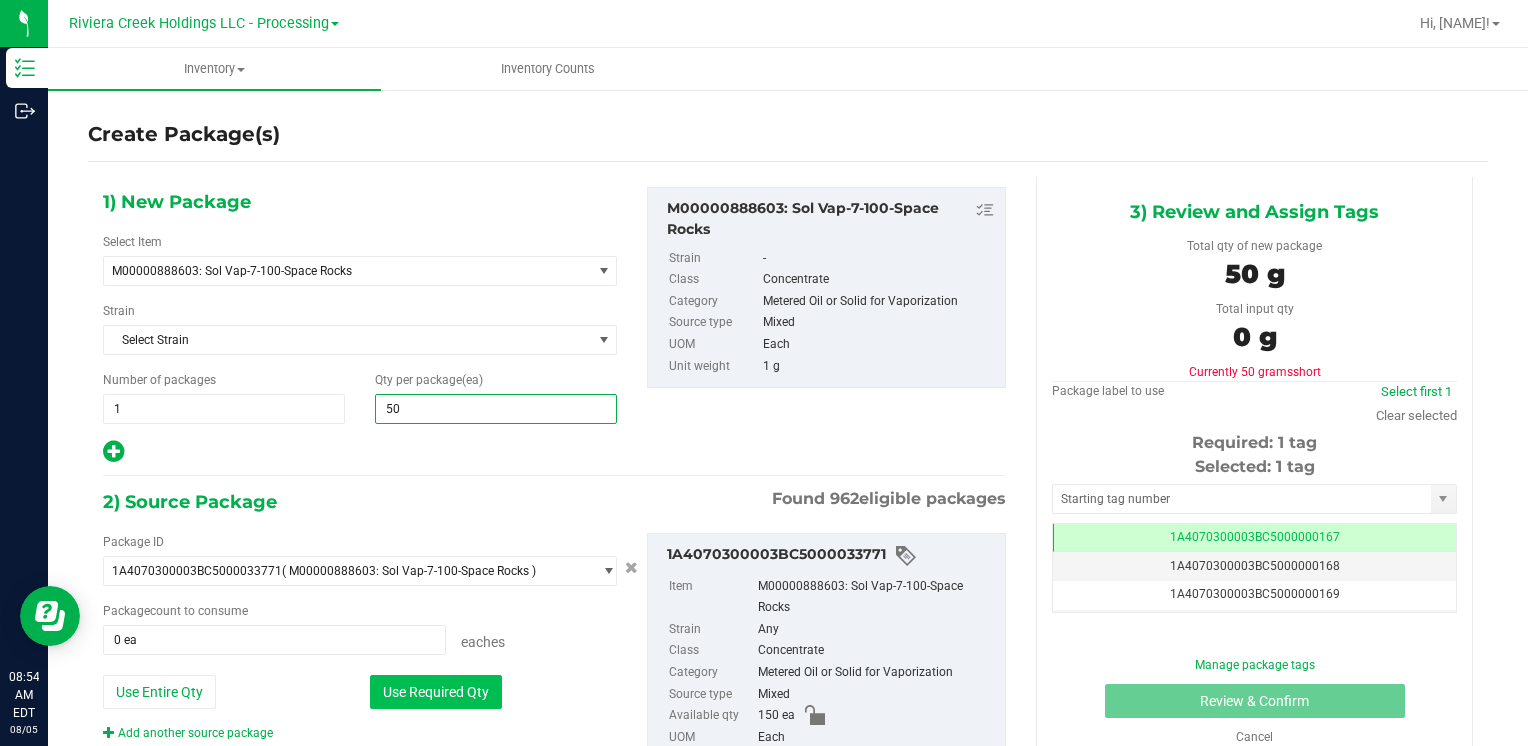 type on "50" 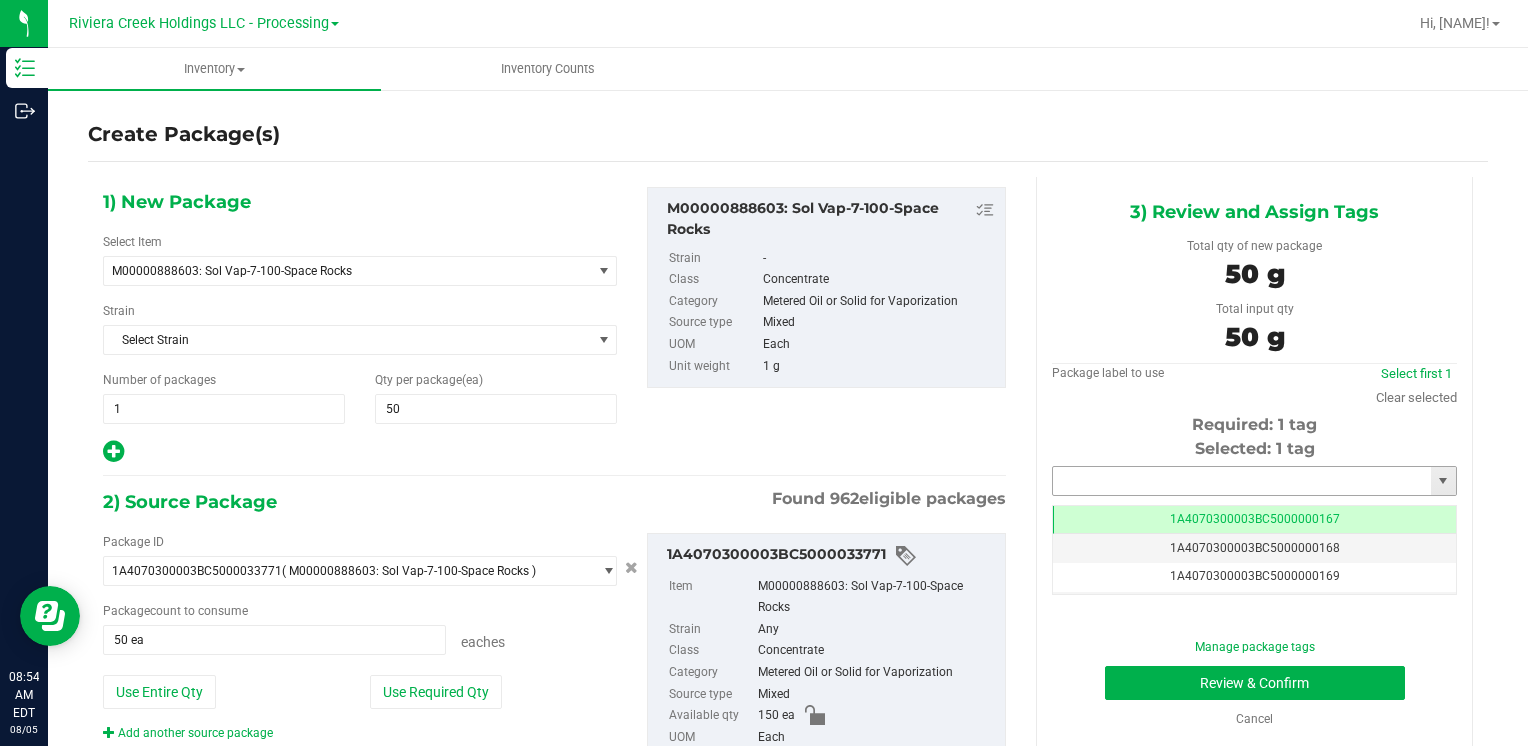 click at bounding box center (1242, 481) 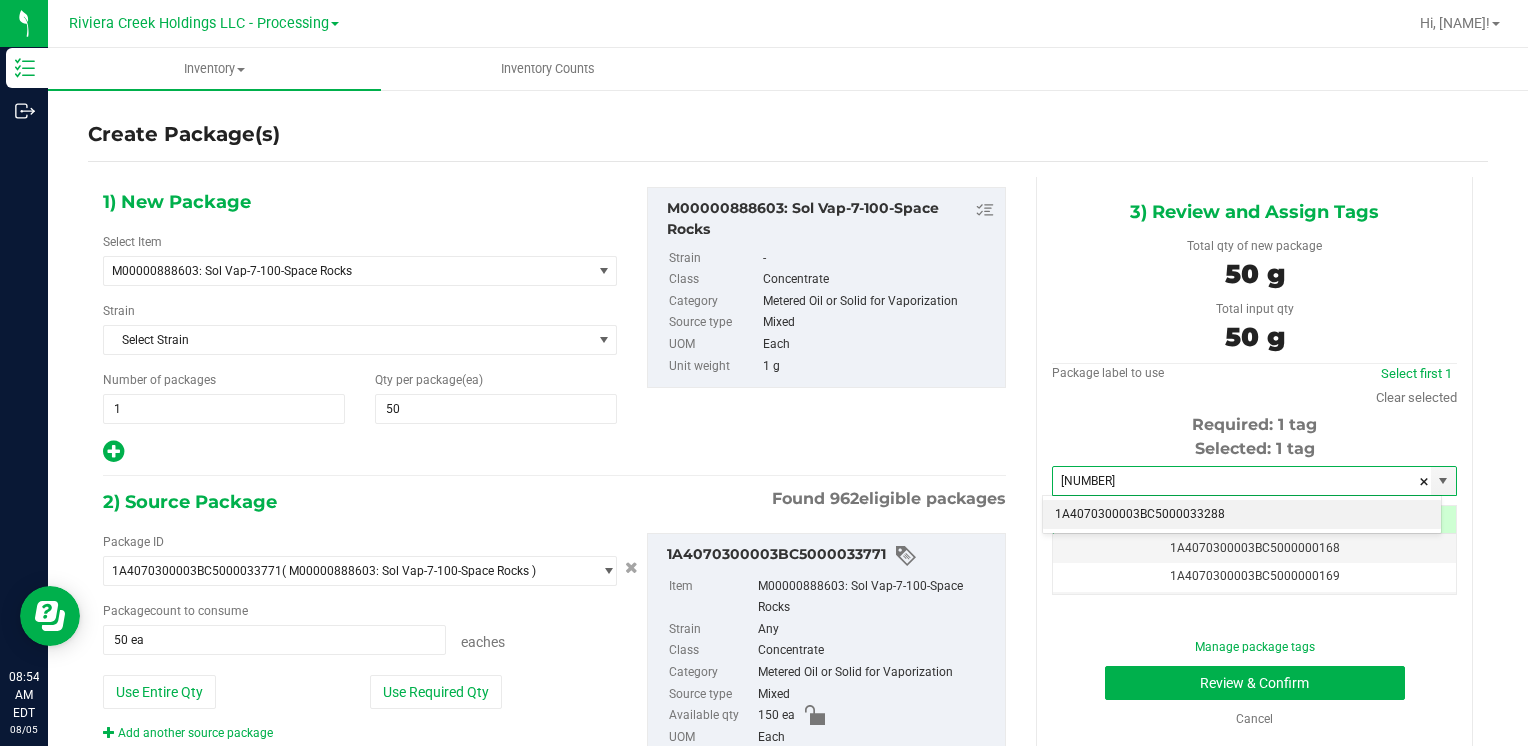 click on "1A4070300003BC5000033288" at bounding box center [1242, 515] 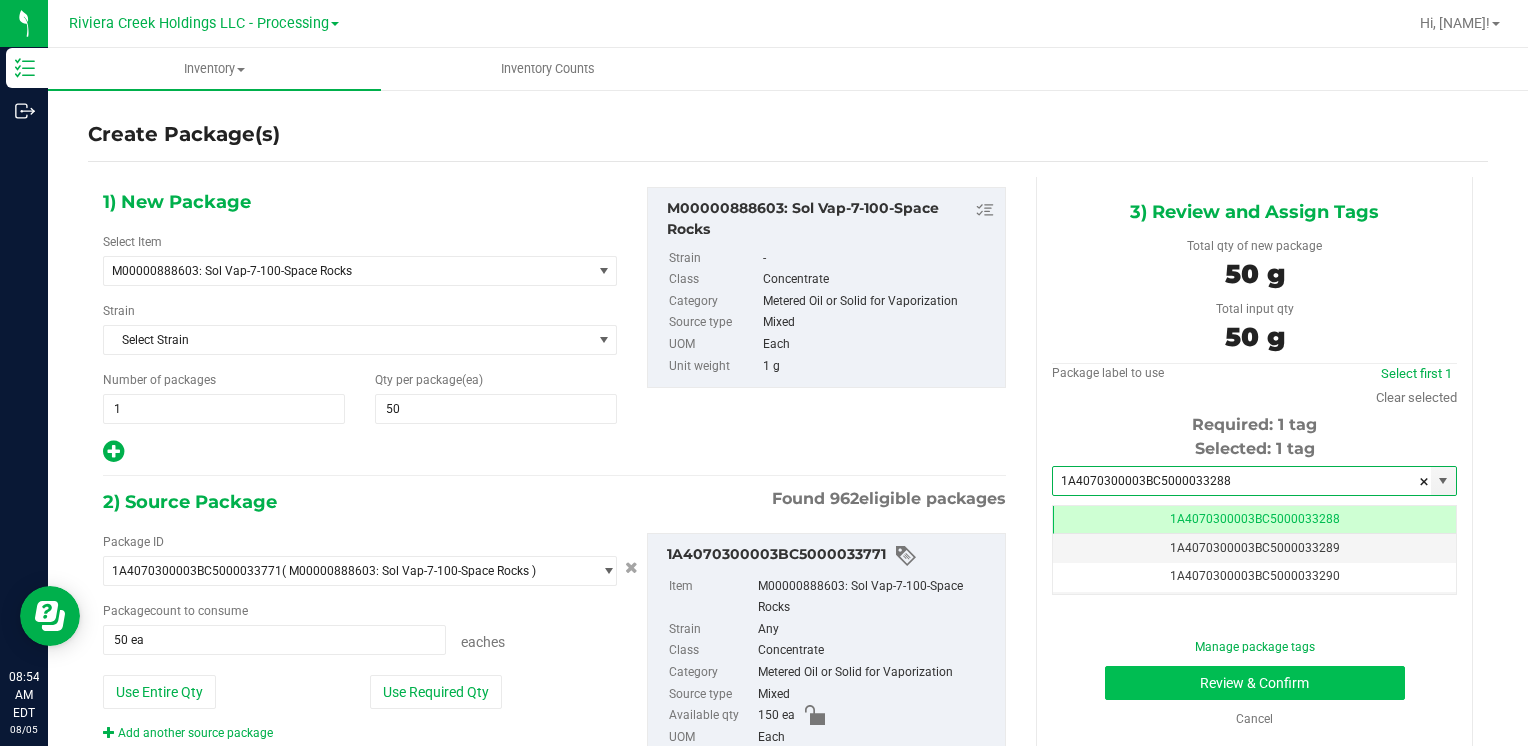 type on "1A4070300003BC5000033288" 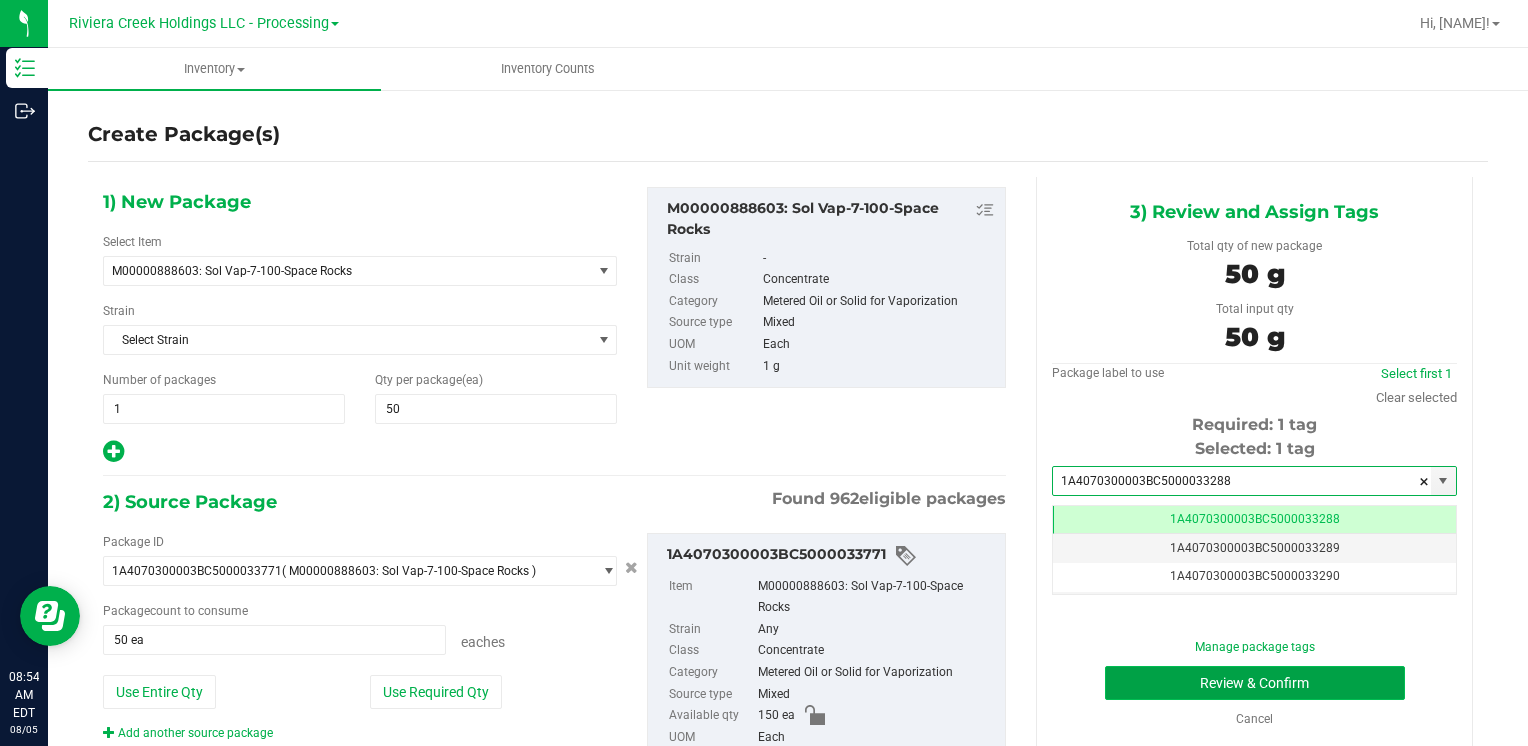 click on "Review & Confirm" at bounding box center (1255, 683) 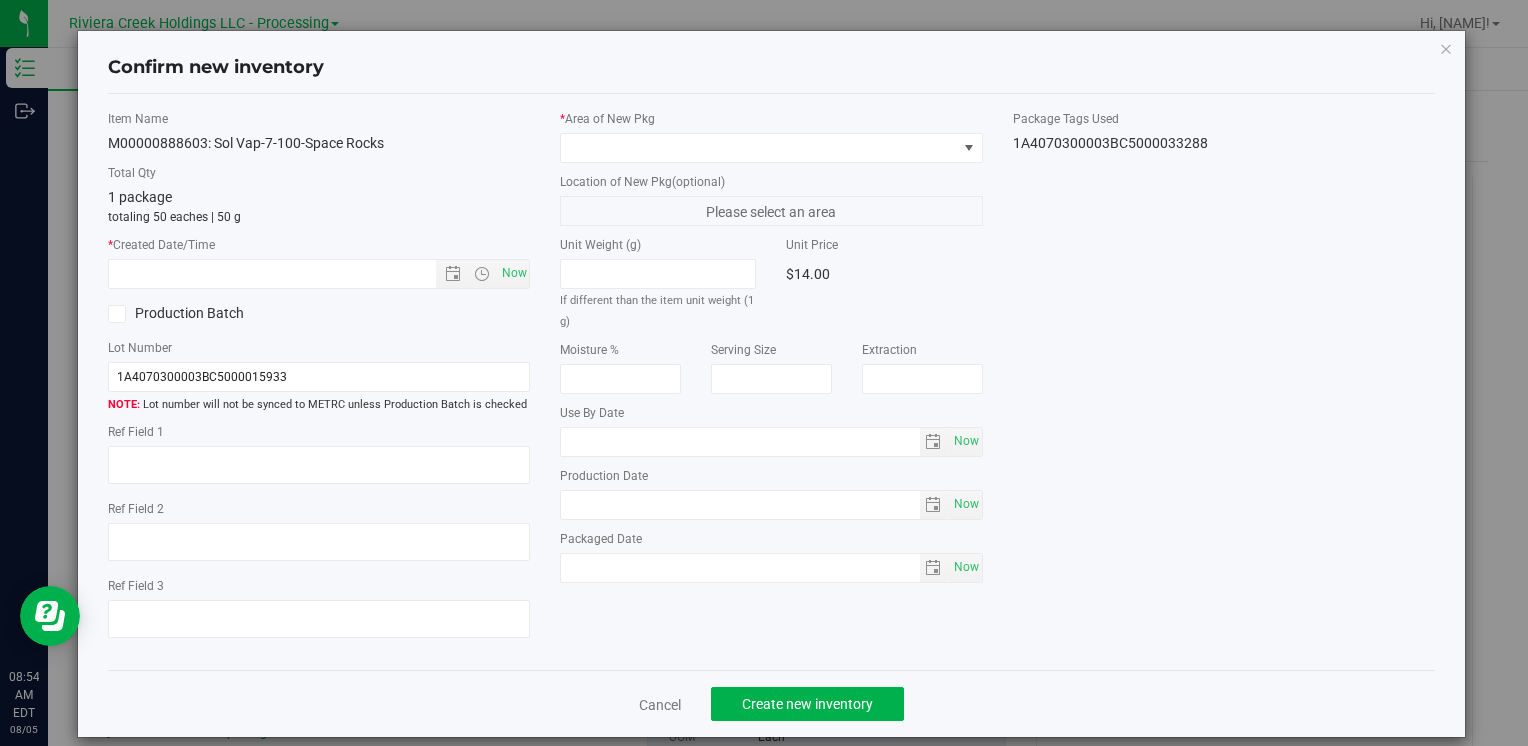 type on "2026-07-26" 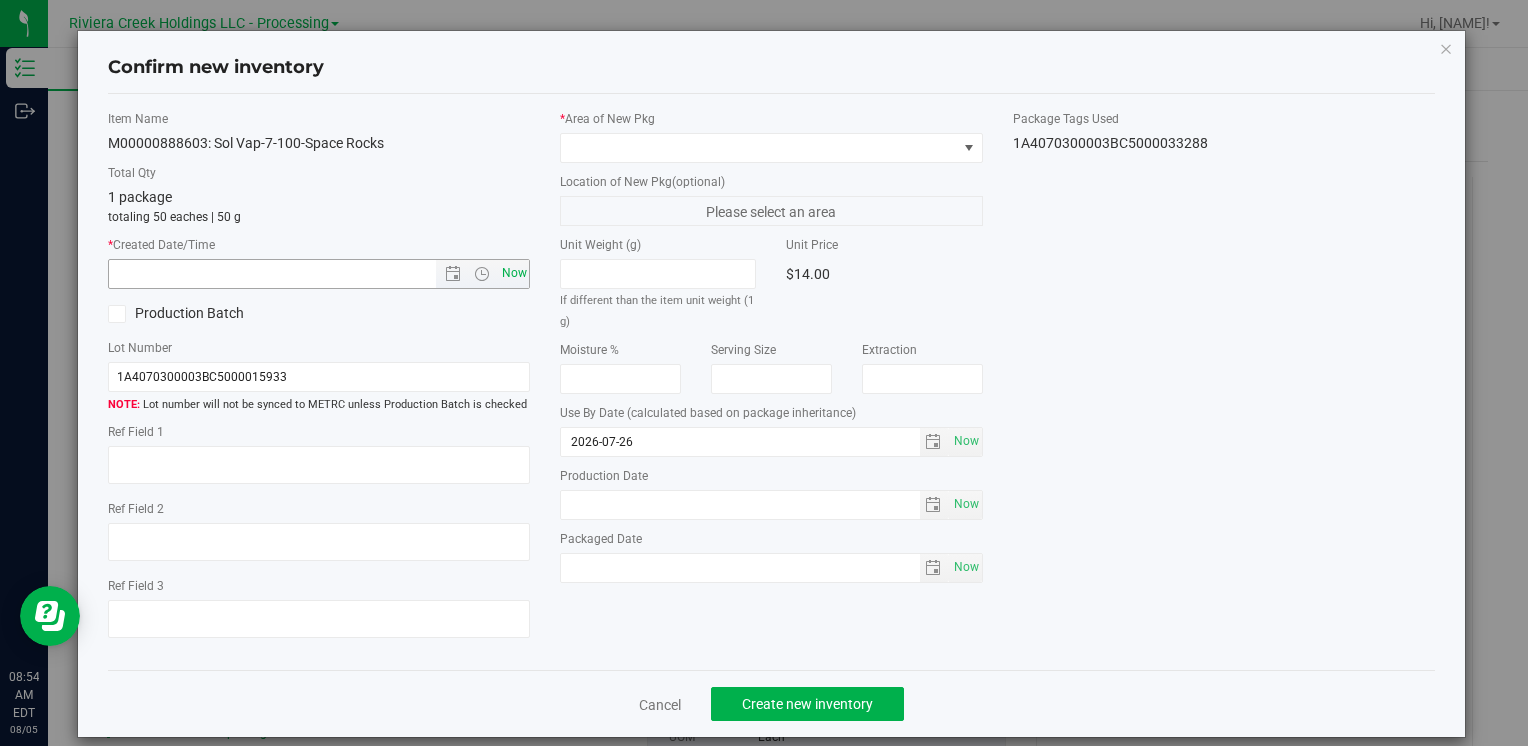 click on "Now" at bounding box center [514, 273] 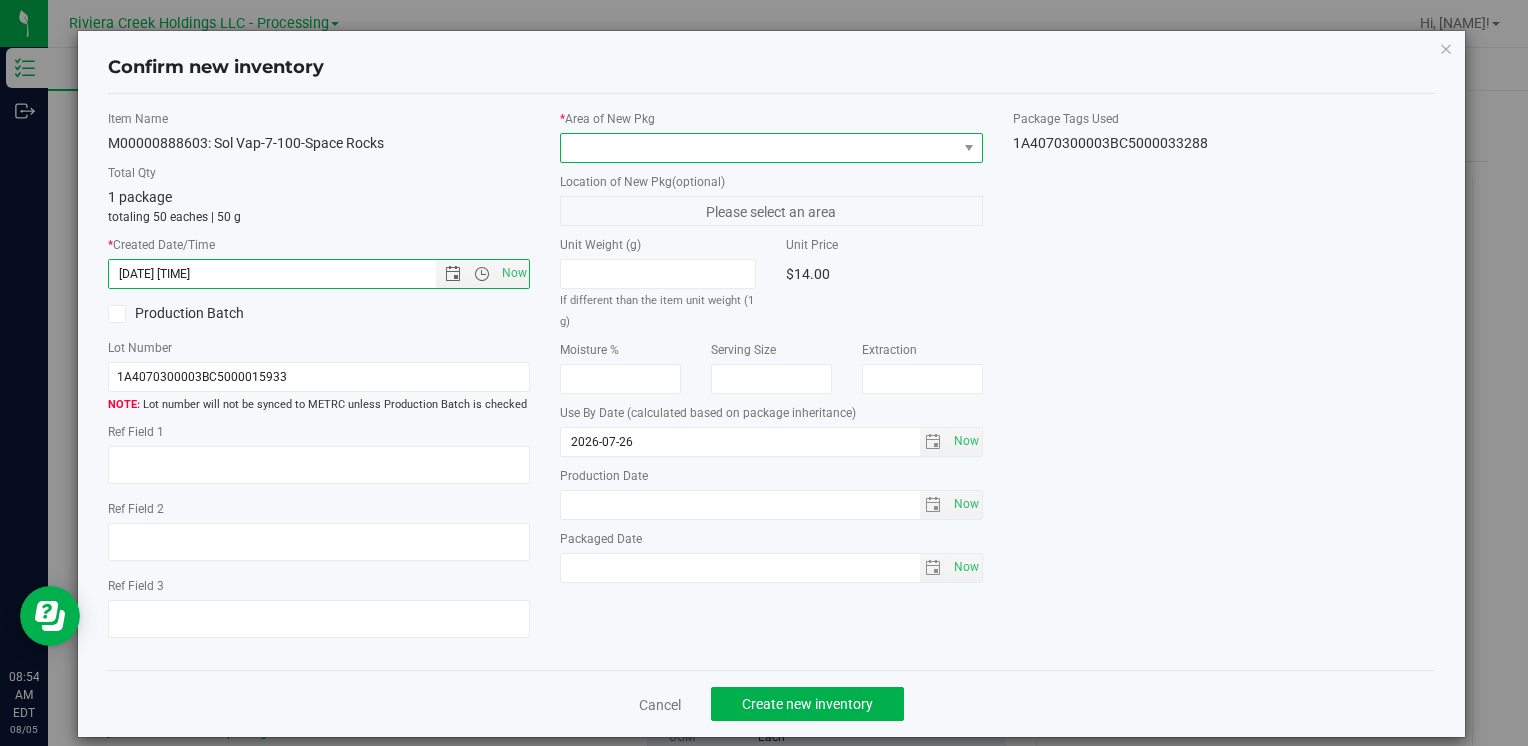 click at bounding box center [758, 148] 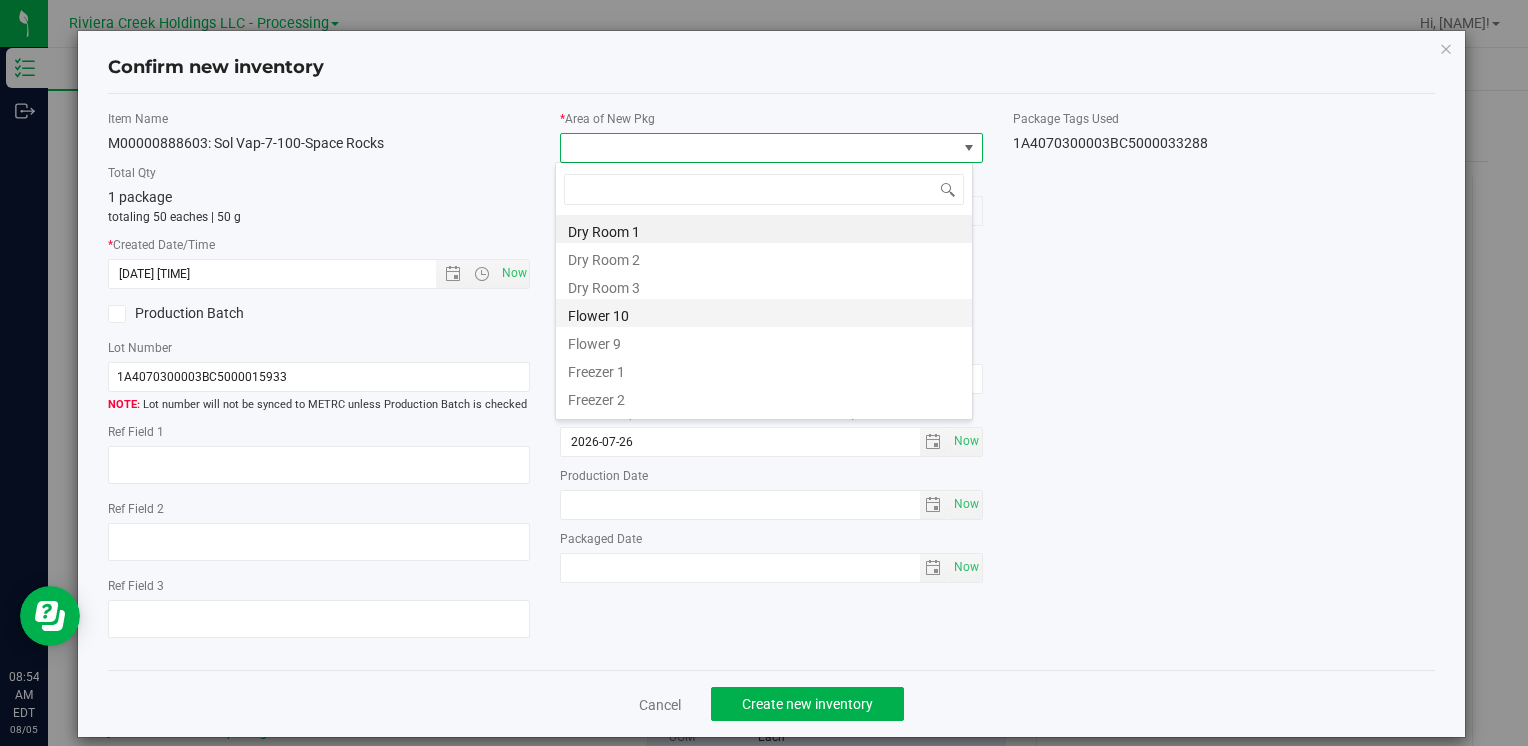 click on "Flower 10" at bounding box center (764, 313) 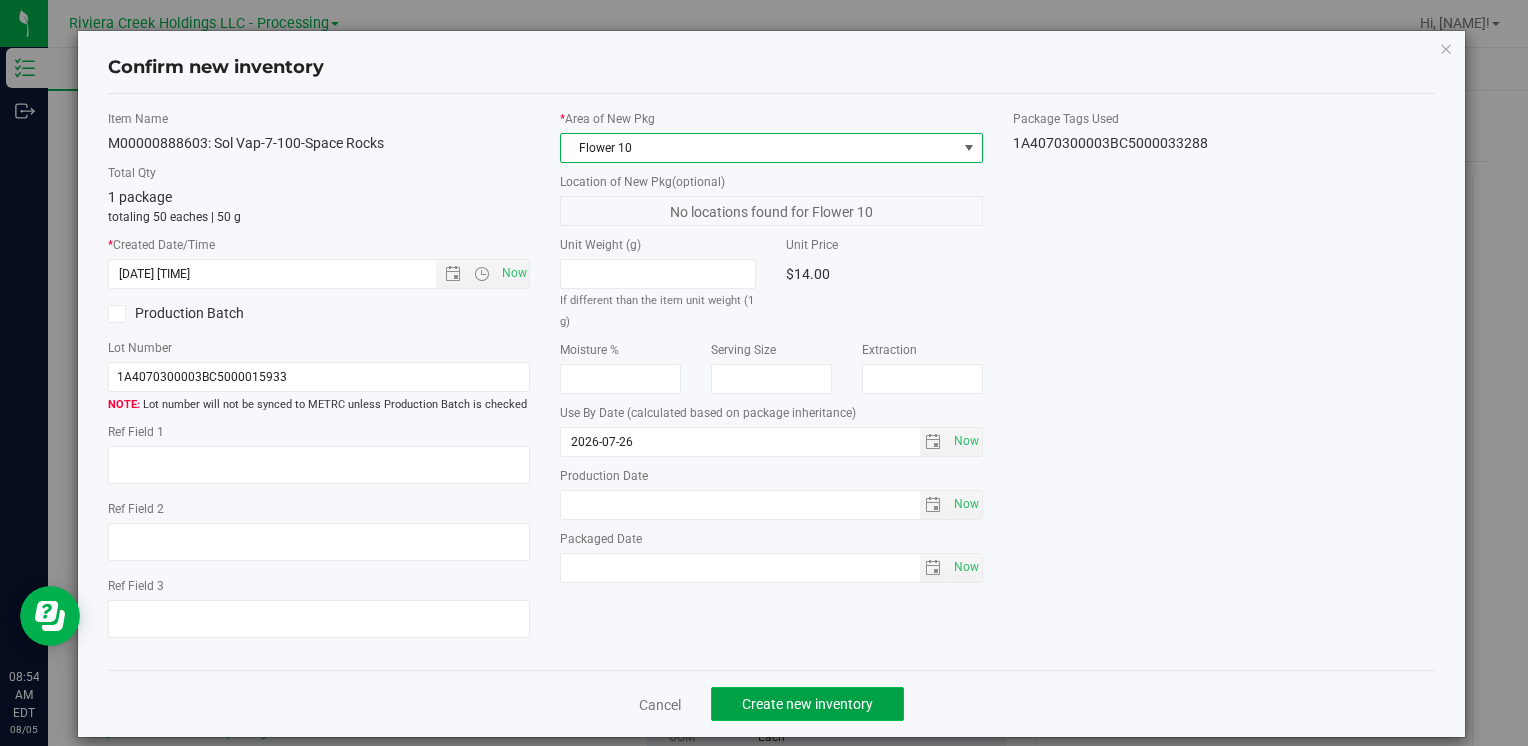 click on "Create new inventory" 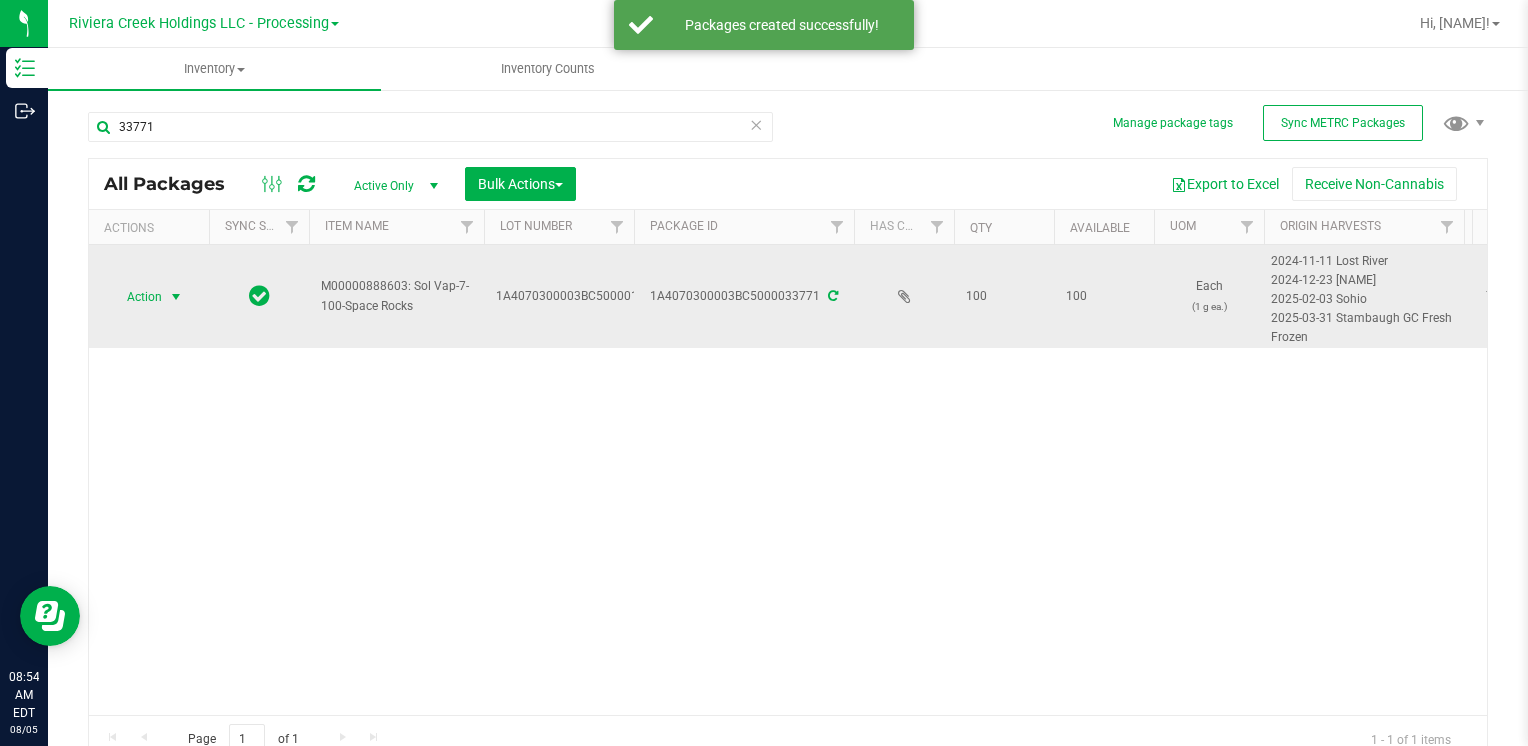 click on "Action" at bounding box center (136, 297) 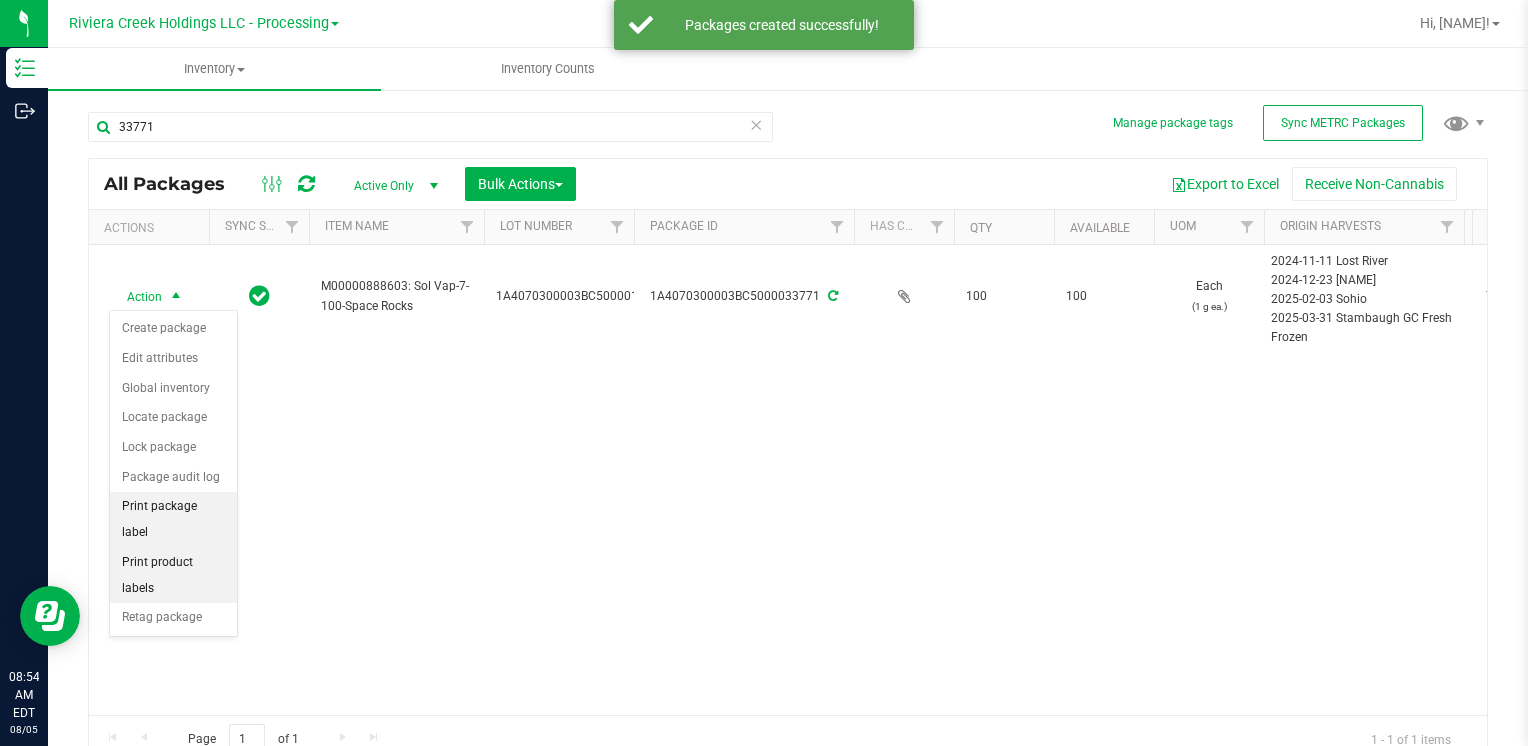 click on "Print package label" at bounding box center [173, 519] 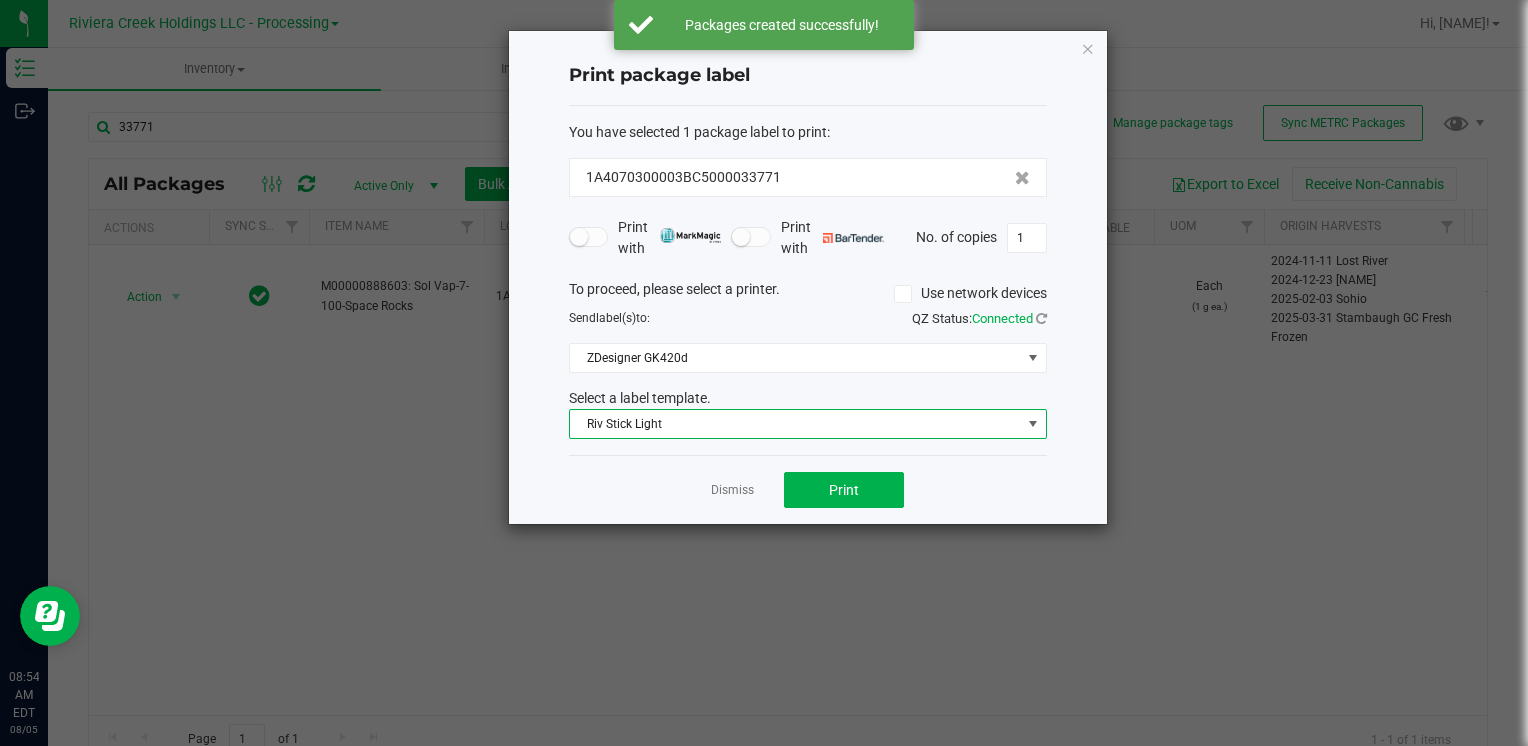 click on "Riv Stick Light" at bounding box center [795, 424] 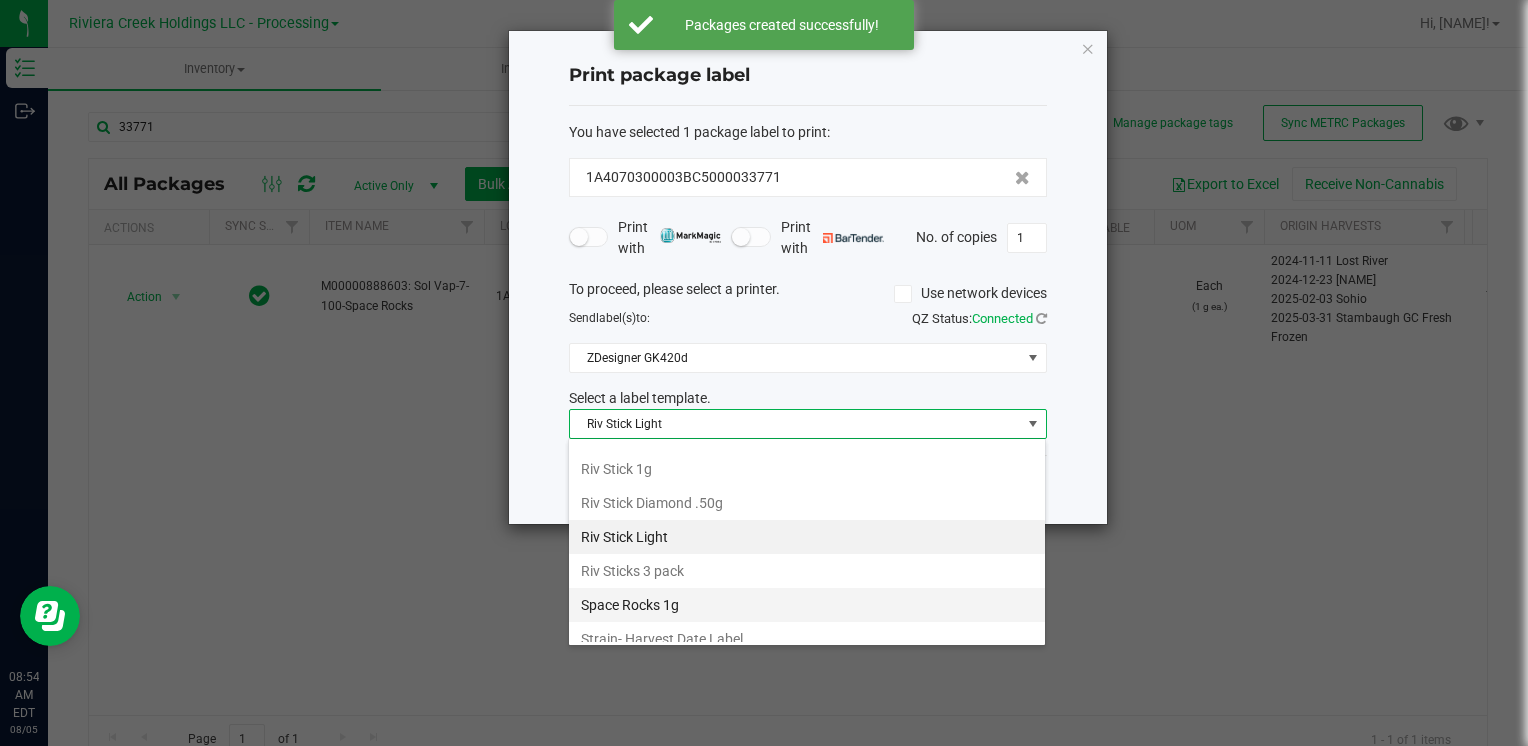 click on "Space Rocks 1g" at bounding box center [807, 605] 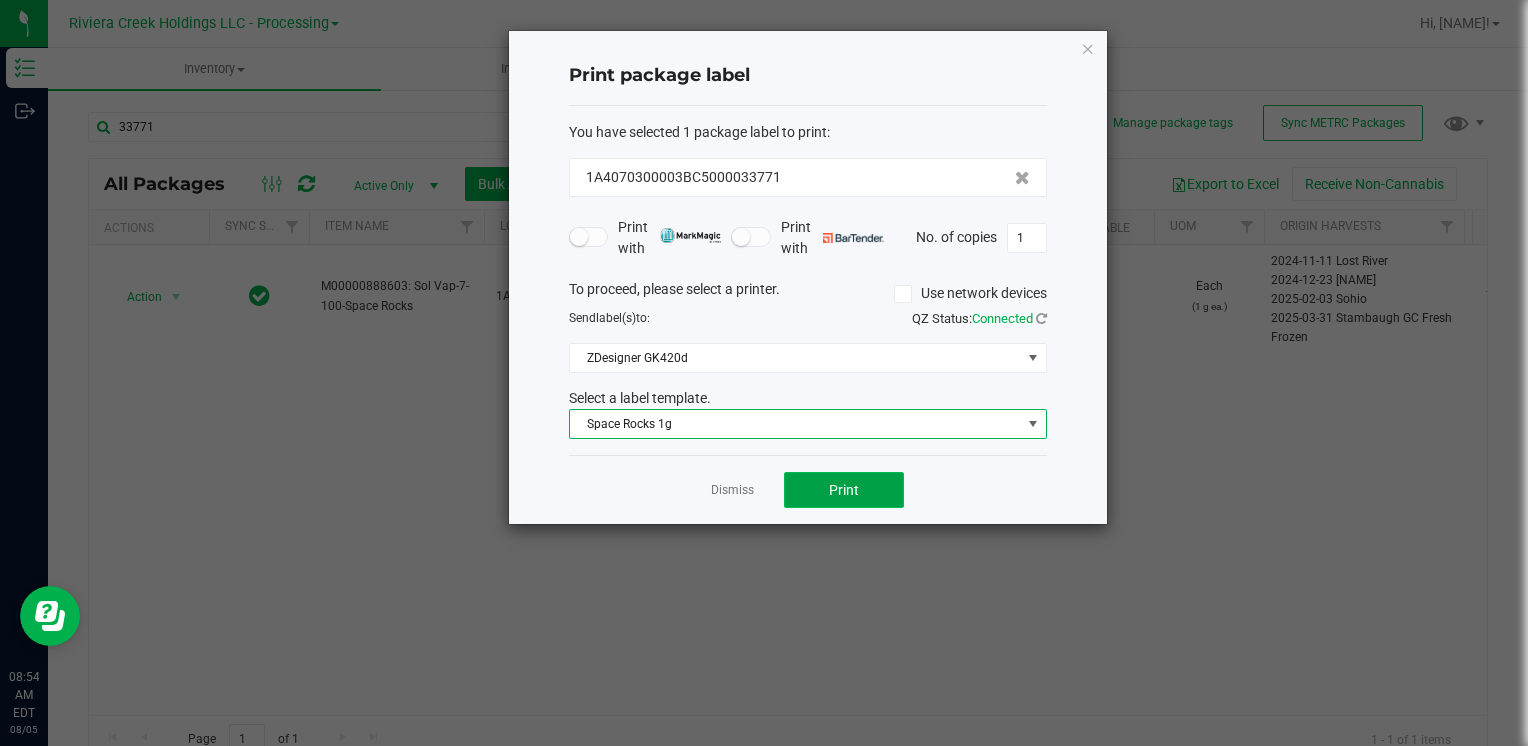 click on "Print" 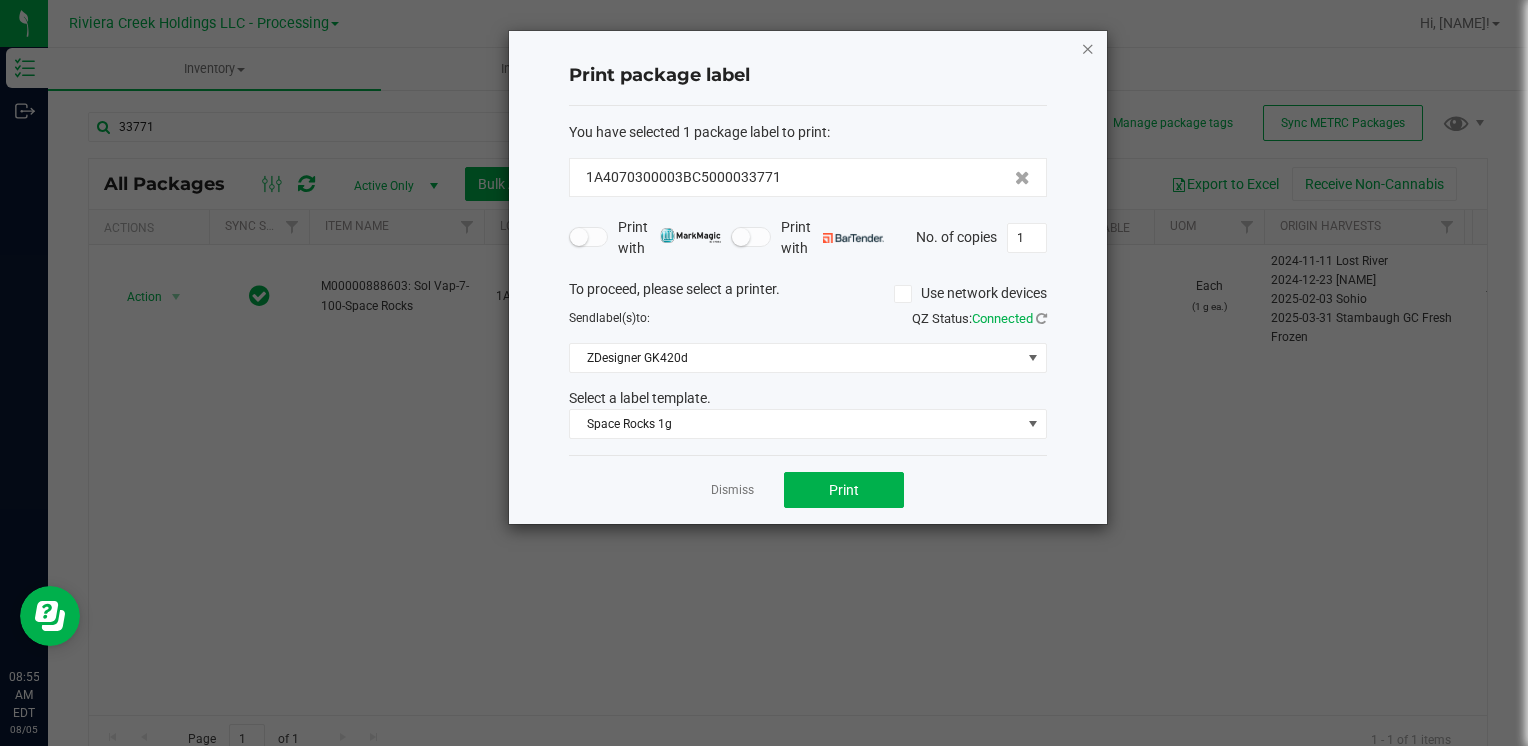 click 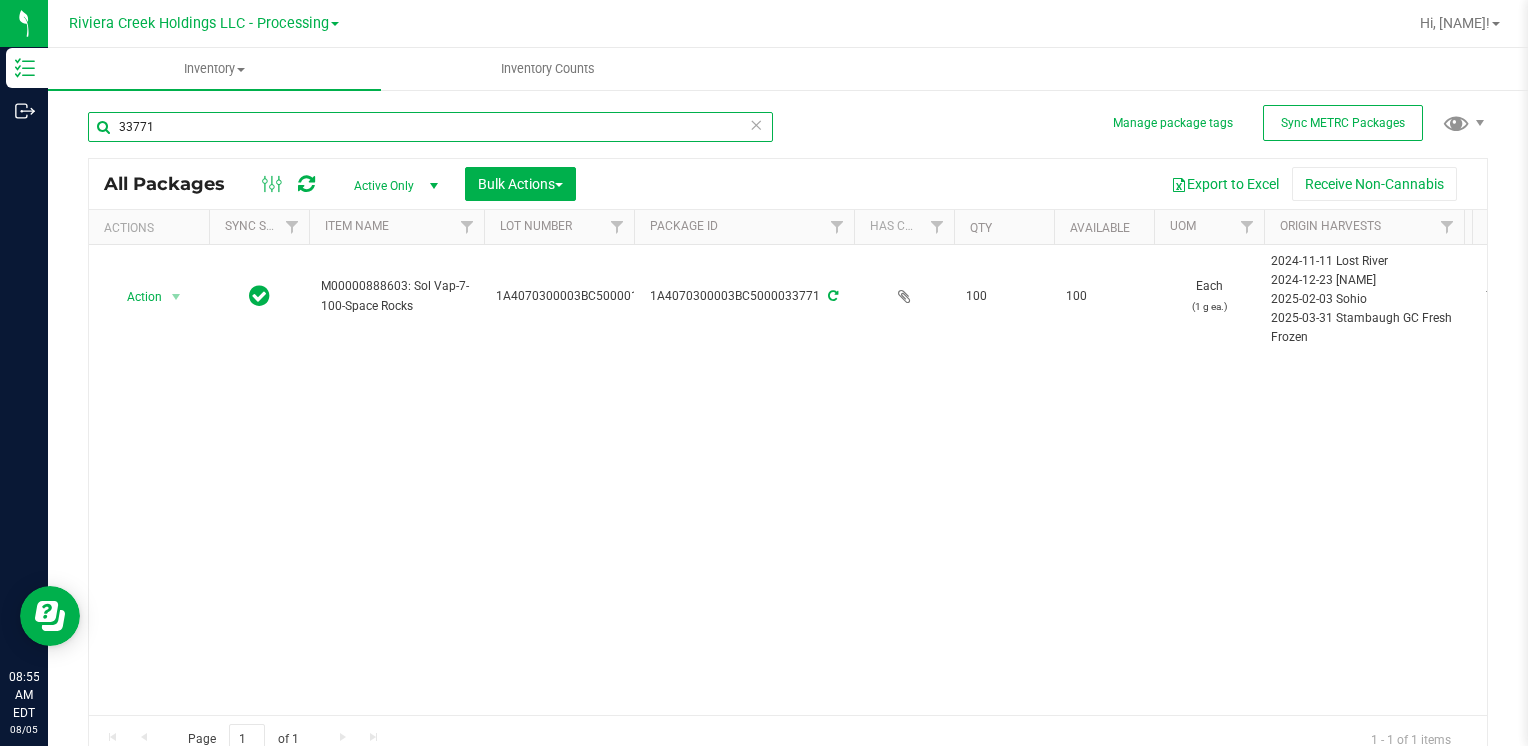 click on "33771" at bounding box center [430, 127] 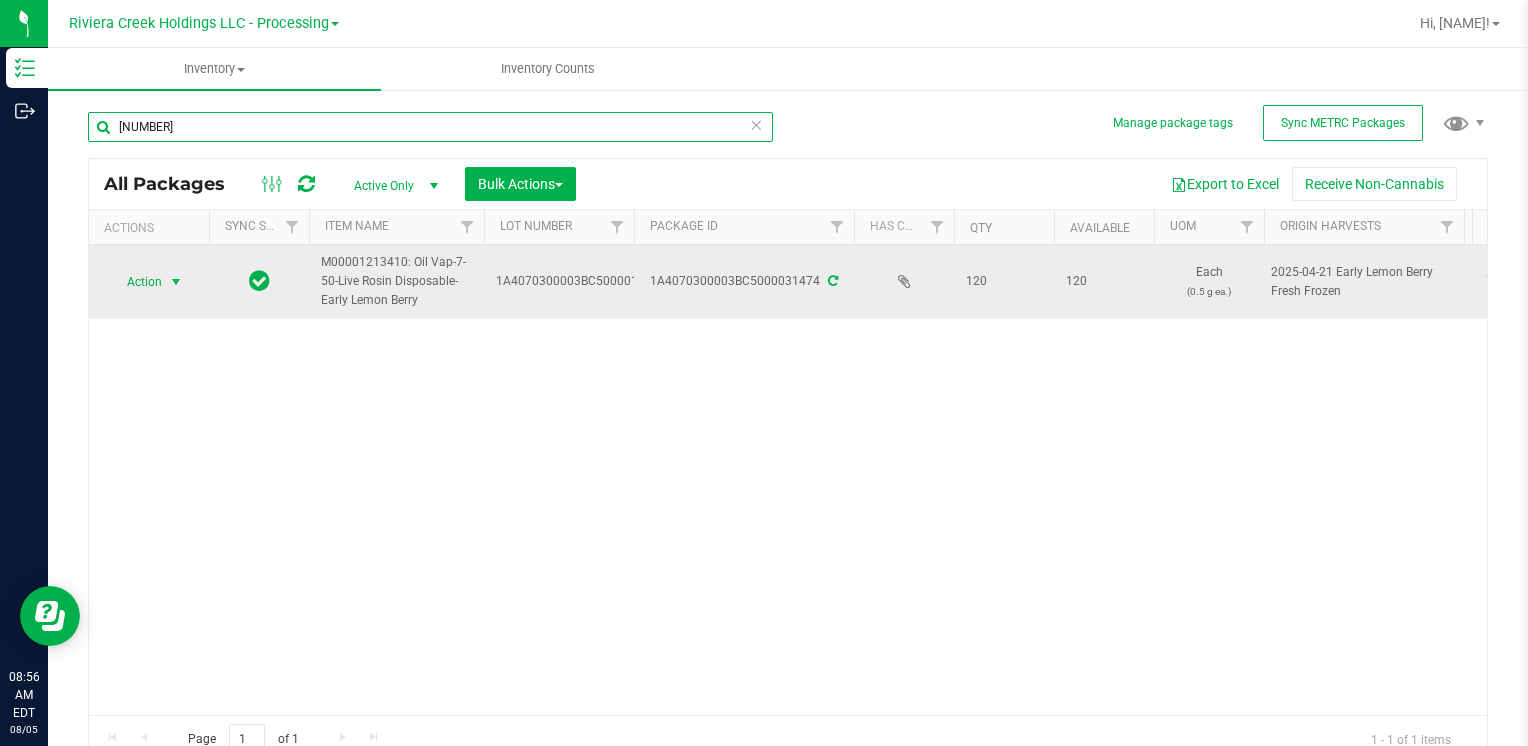 type on "31474" 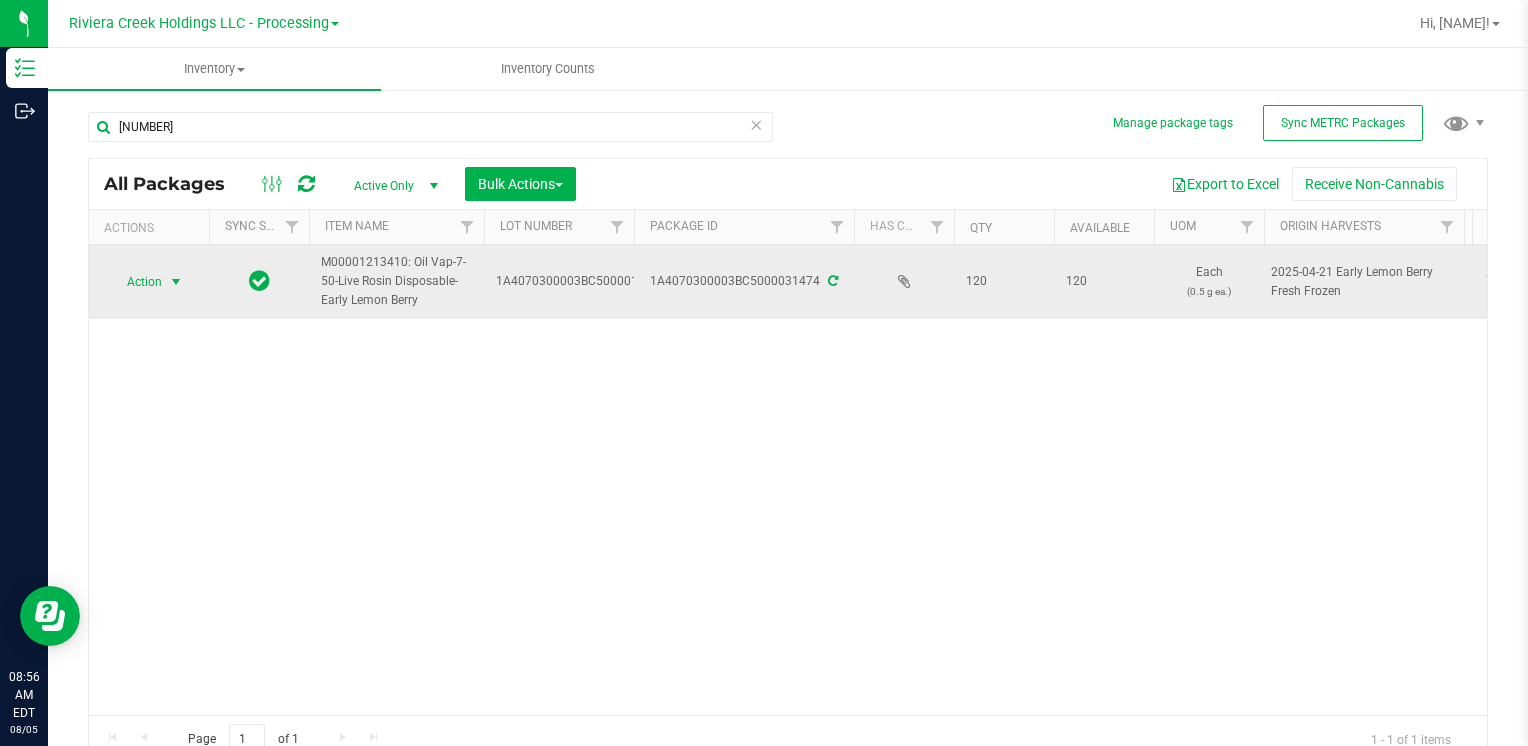 click on "Action" at bounding box center (136, 282) 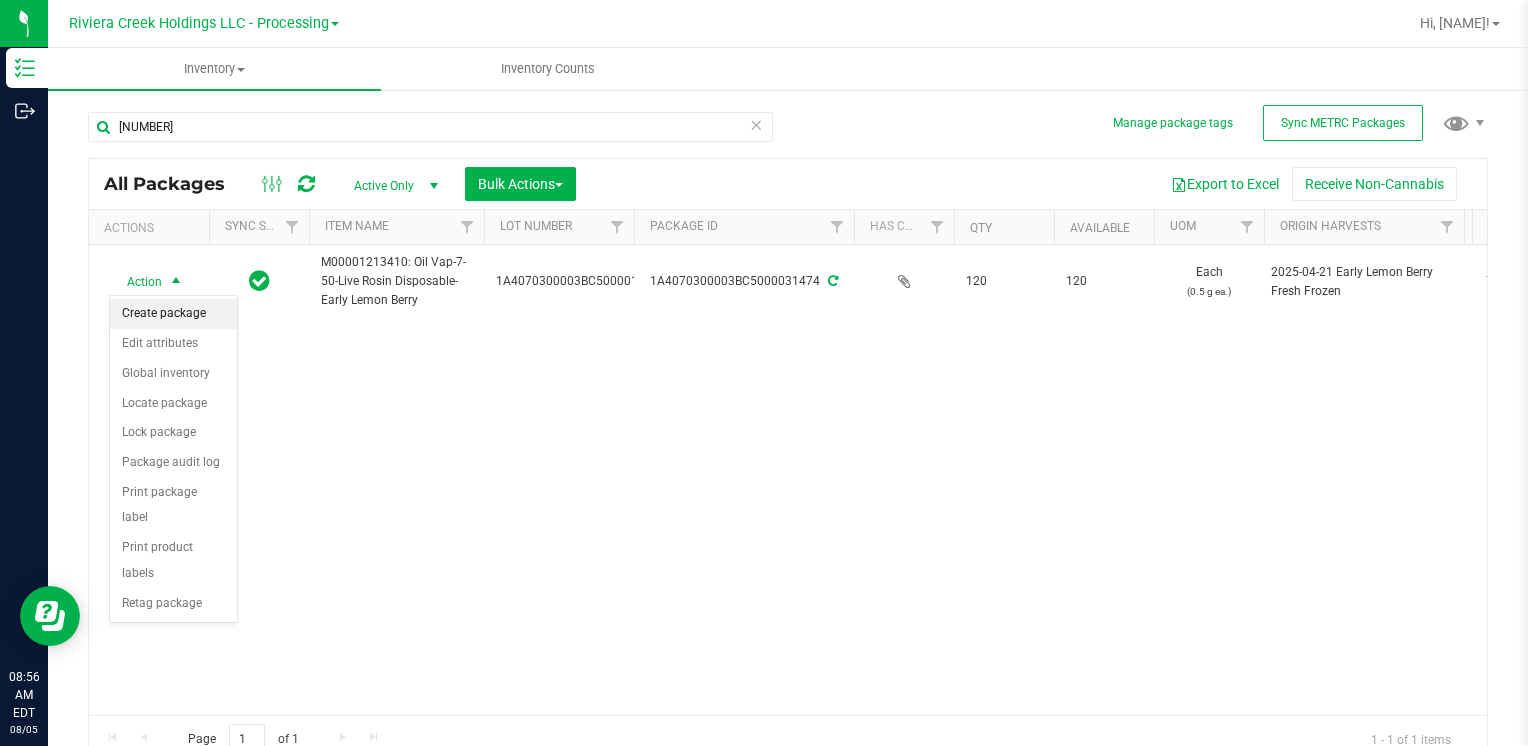 click on "Create package" at bounding box center (173, 314) 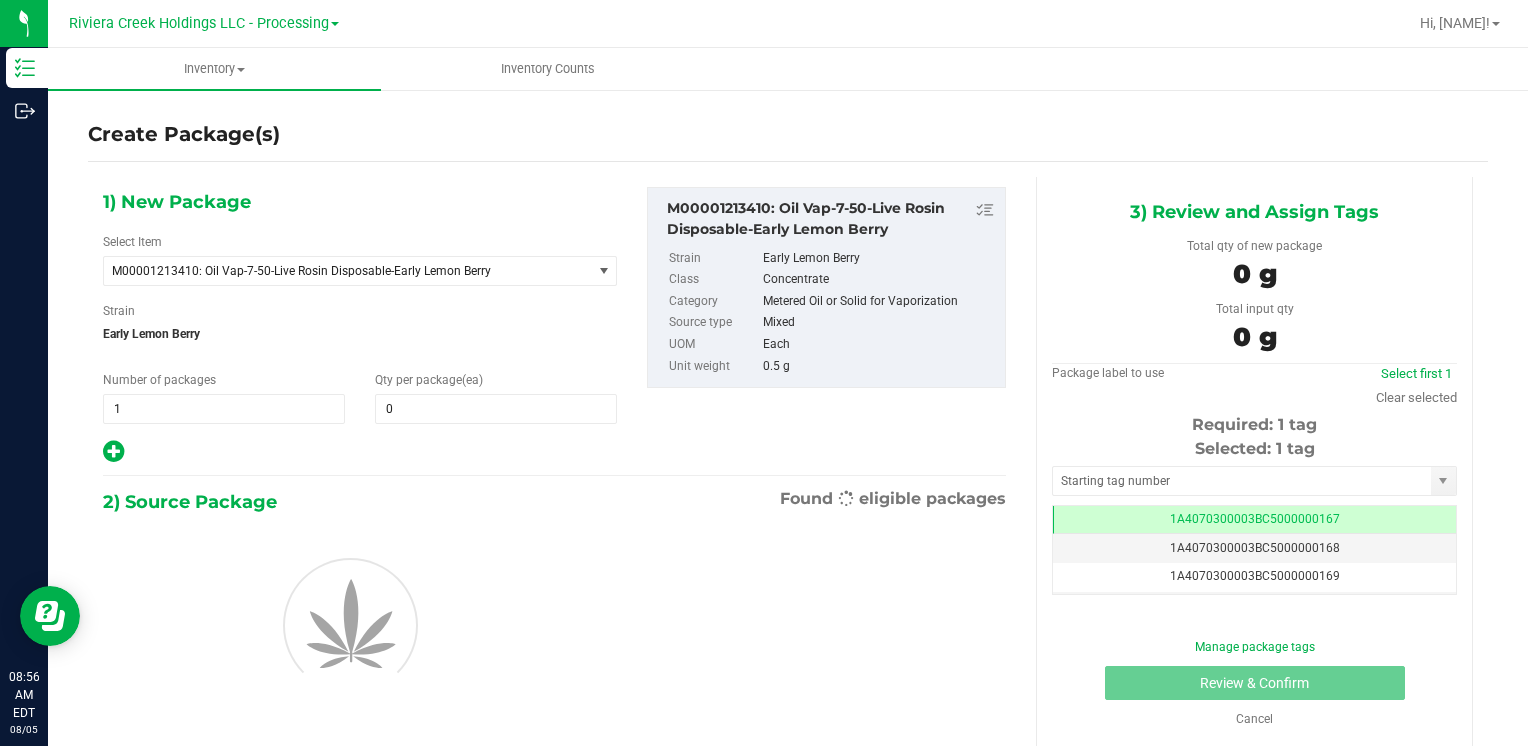 scroll, scrollTop: 0, scrollLeft: 0, axis: both 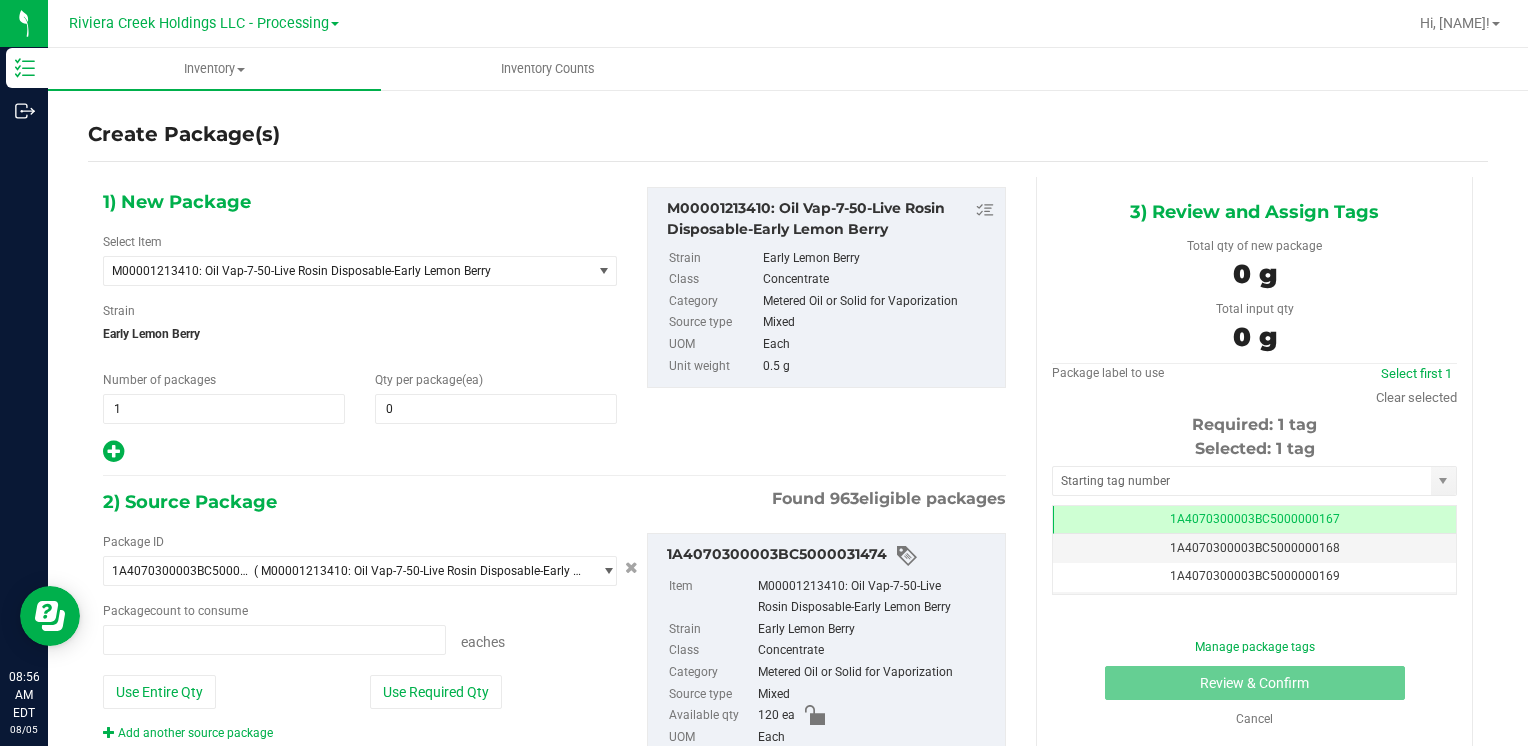 type on "0 ea" 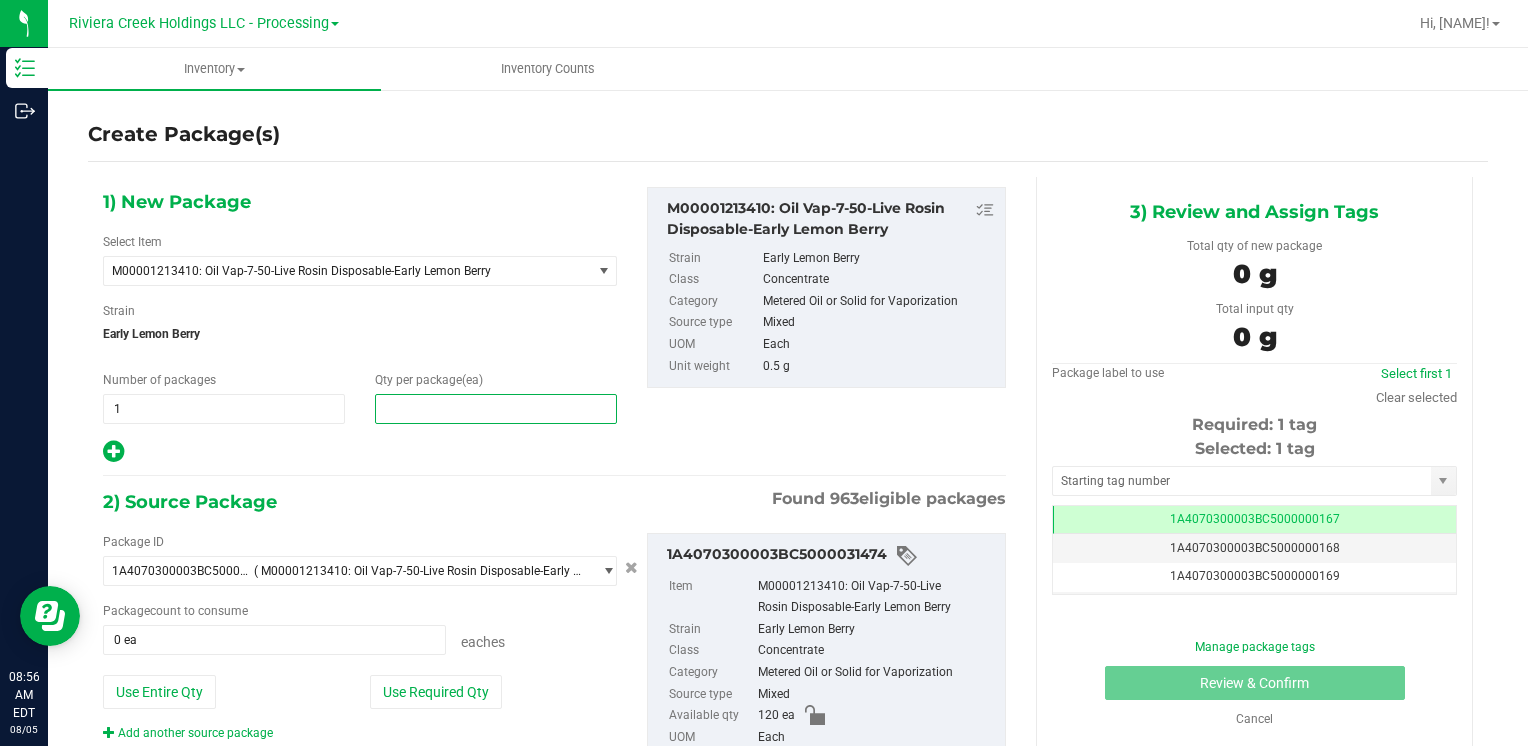 click at bounding box center (496, 409) 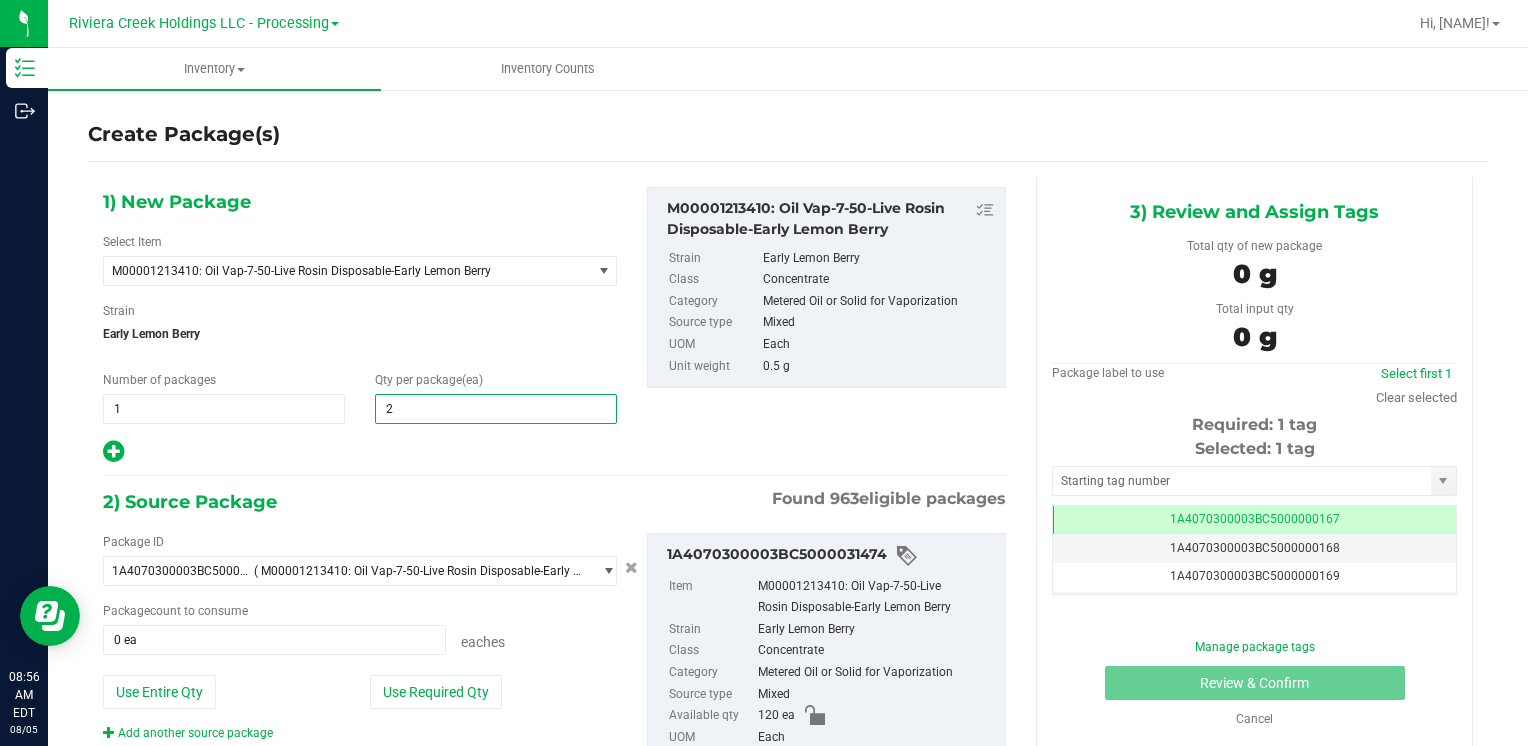 type on "20" 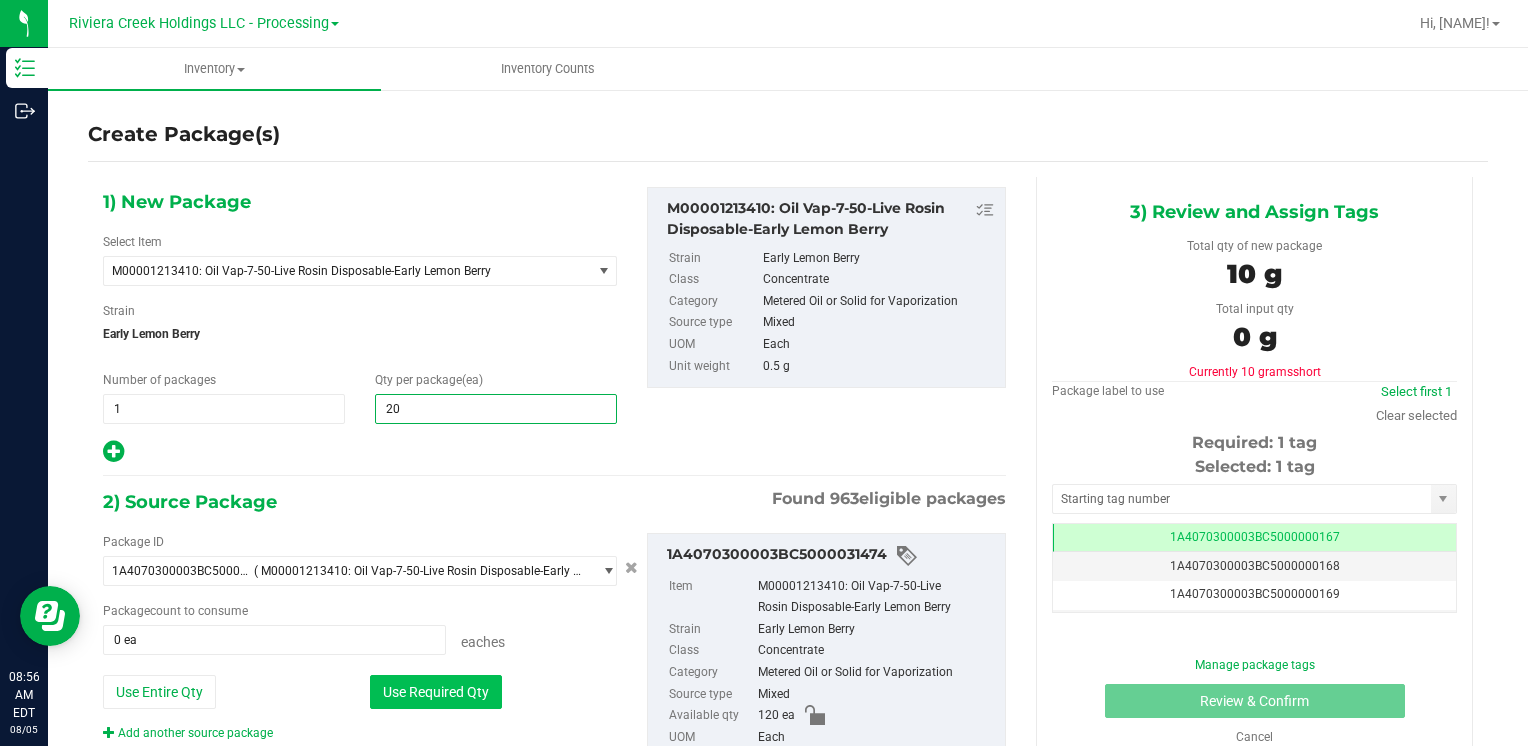 type on "20" 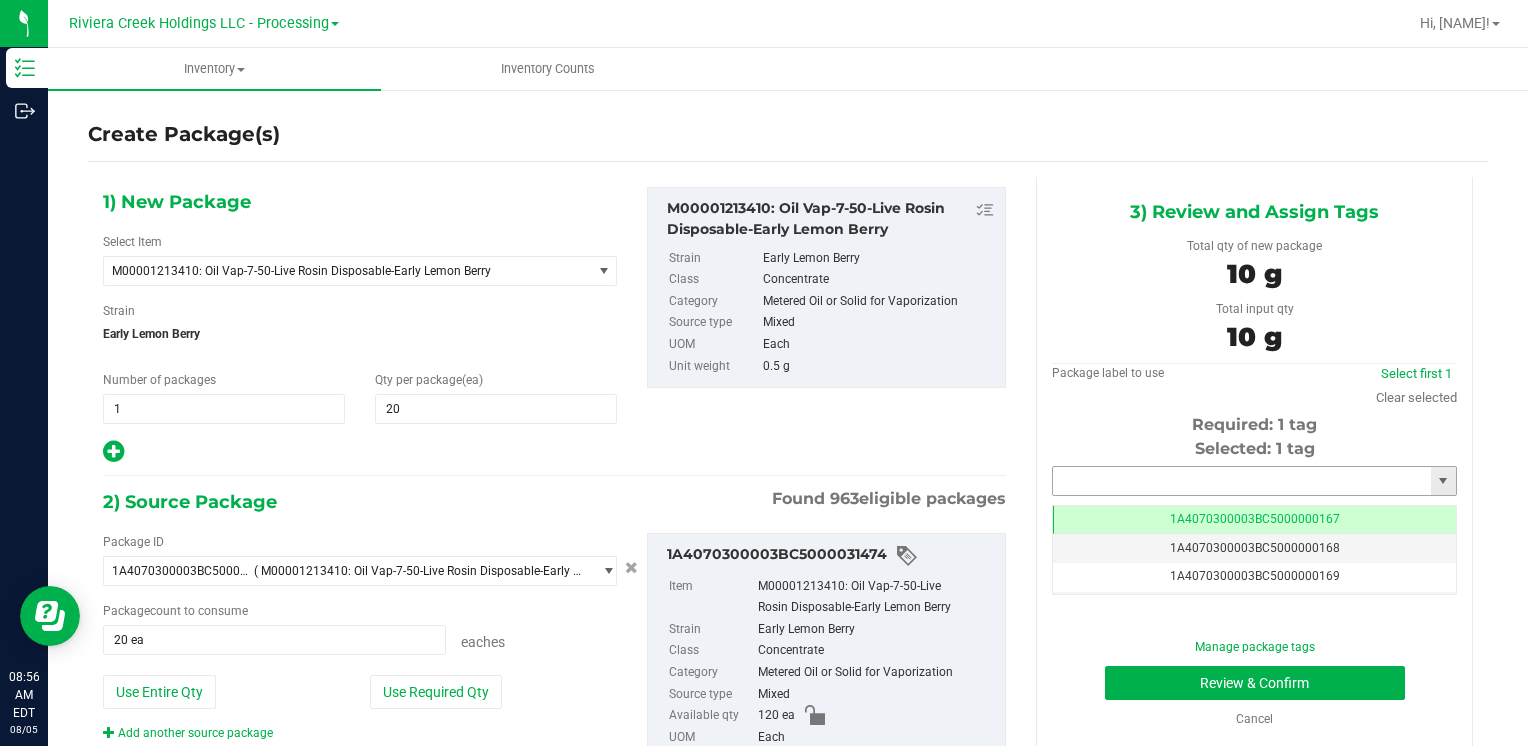 click at bounding box center (1242, 481) 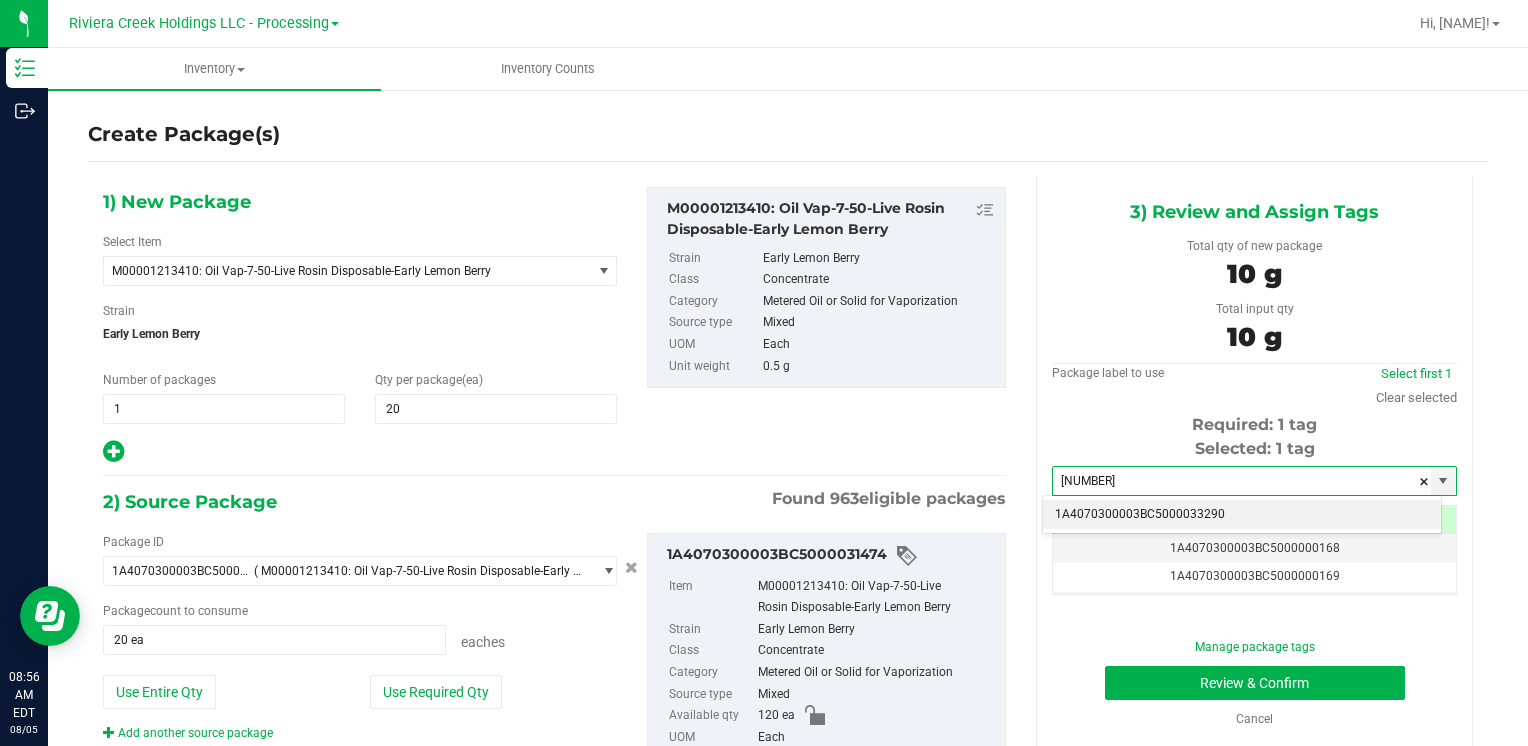click on "1A4070300003BC5000033290" at bounding box center [1242, 515] 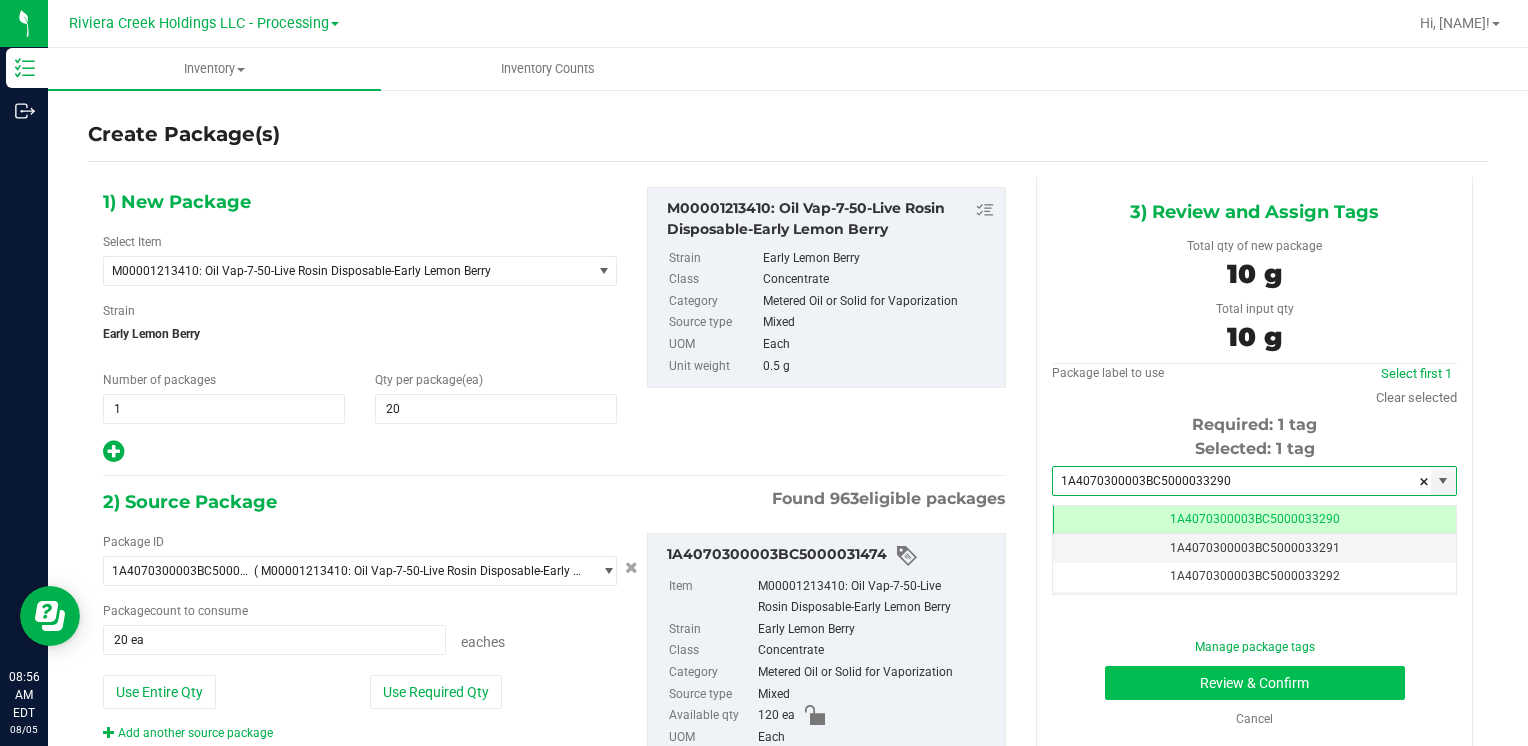 scroll, scrollTop: 0, scrollLeft: 0, axis: both 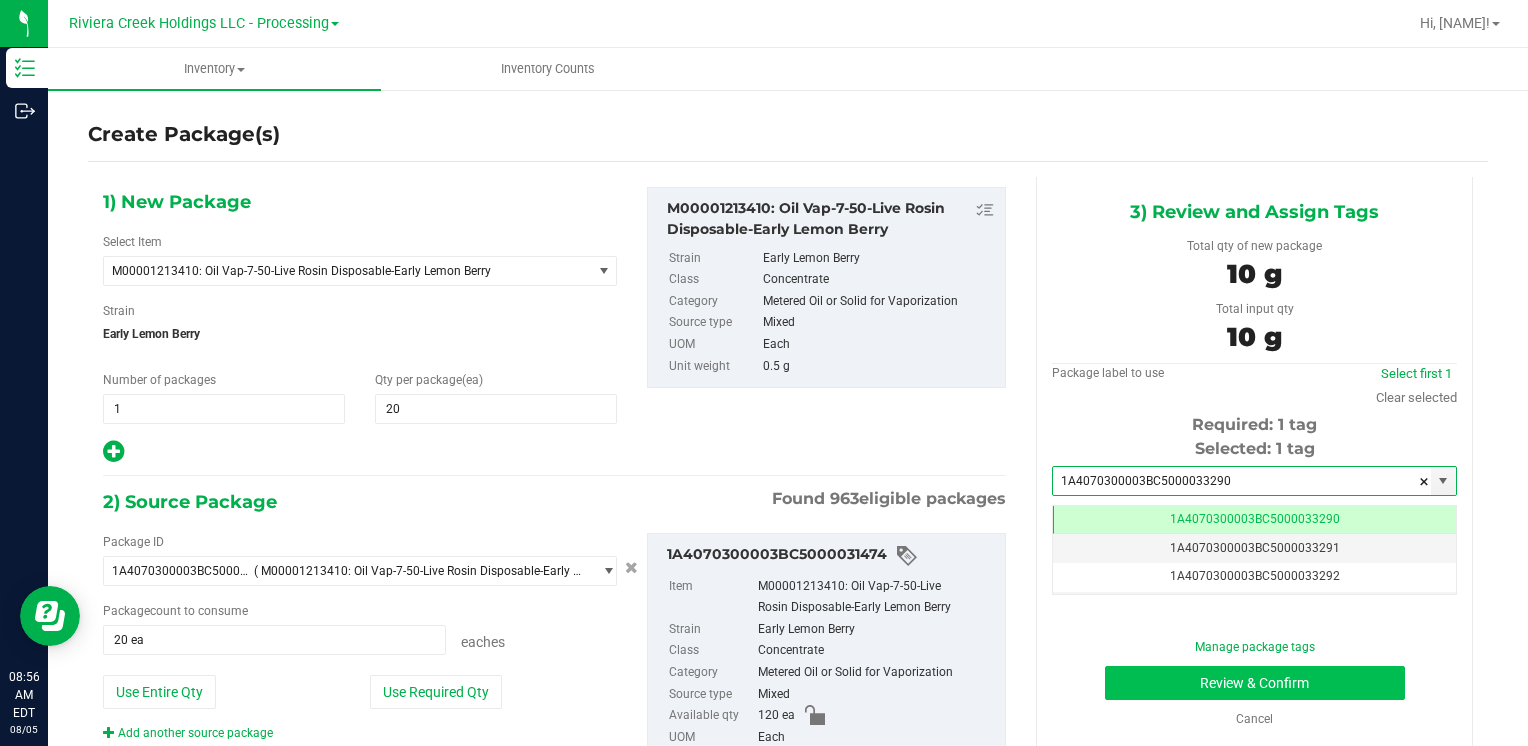 type on "1A4070300003BC5000033290" 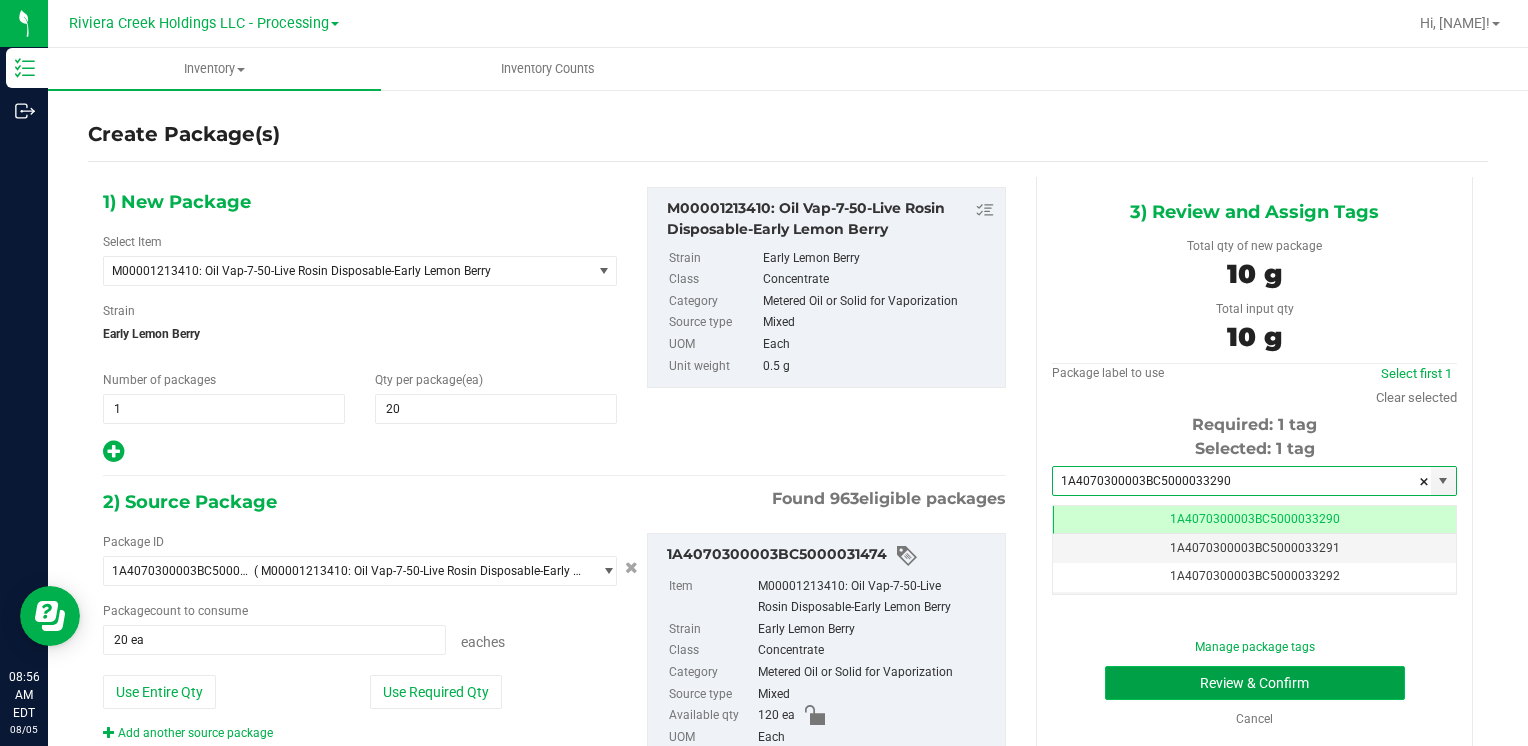 click on "Review & Confirm" at bounding box center (1255, 683) 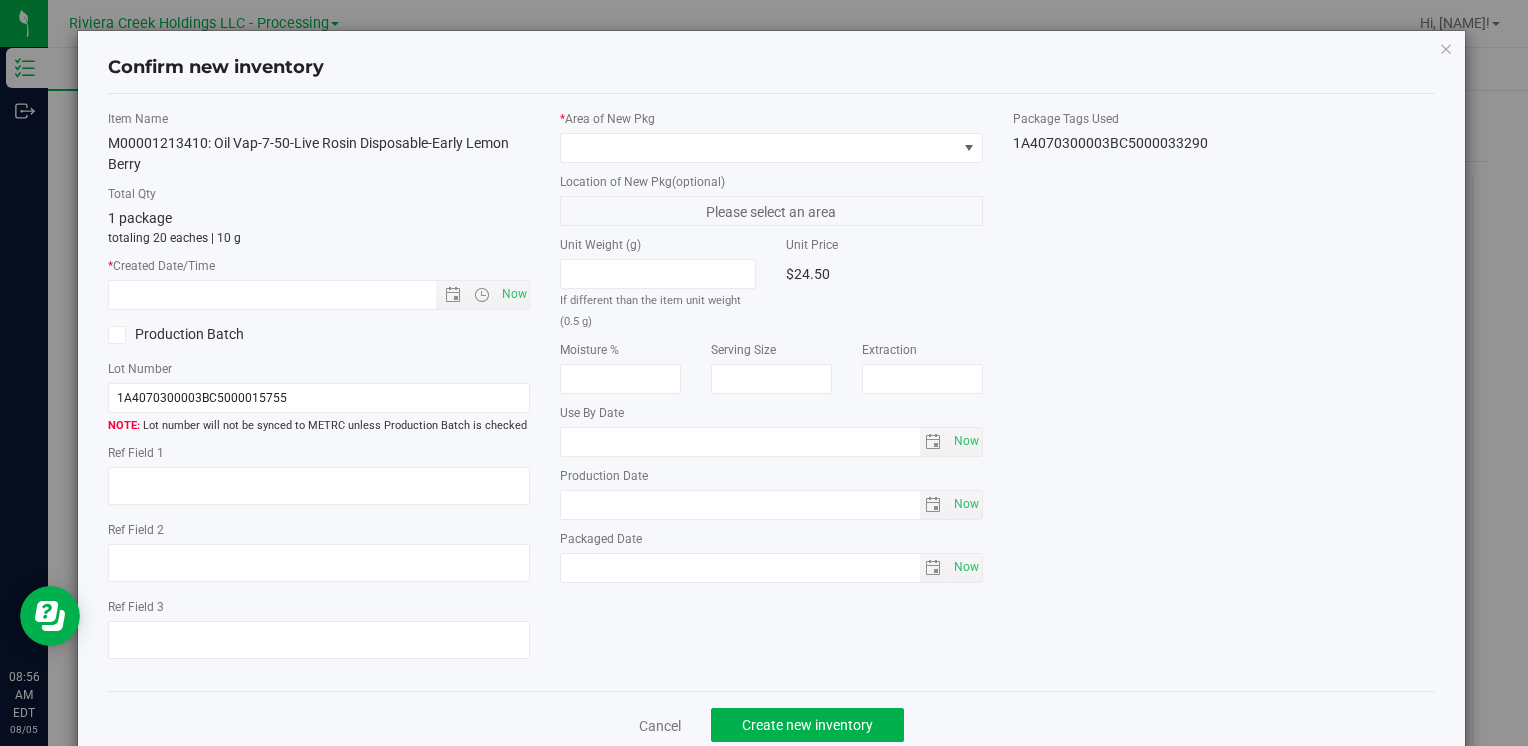 type on "2026-05-18" 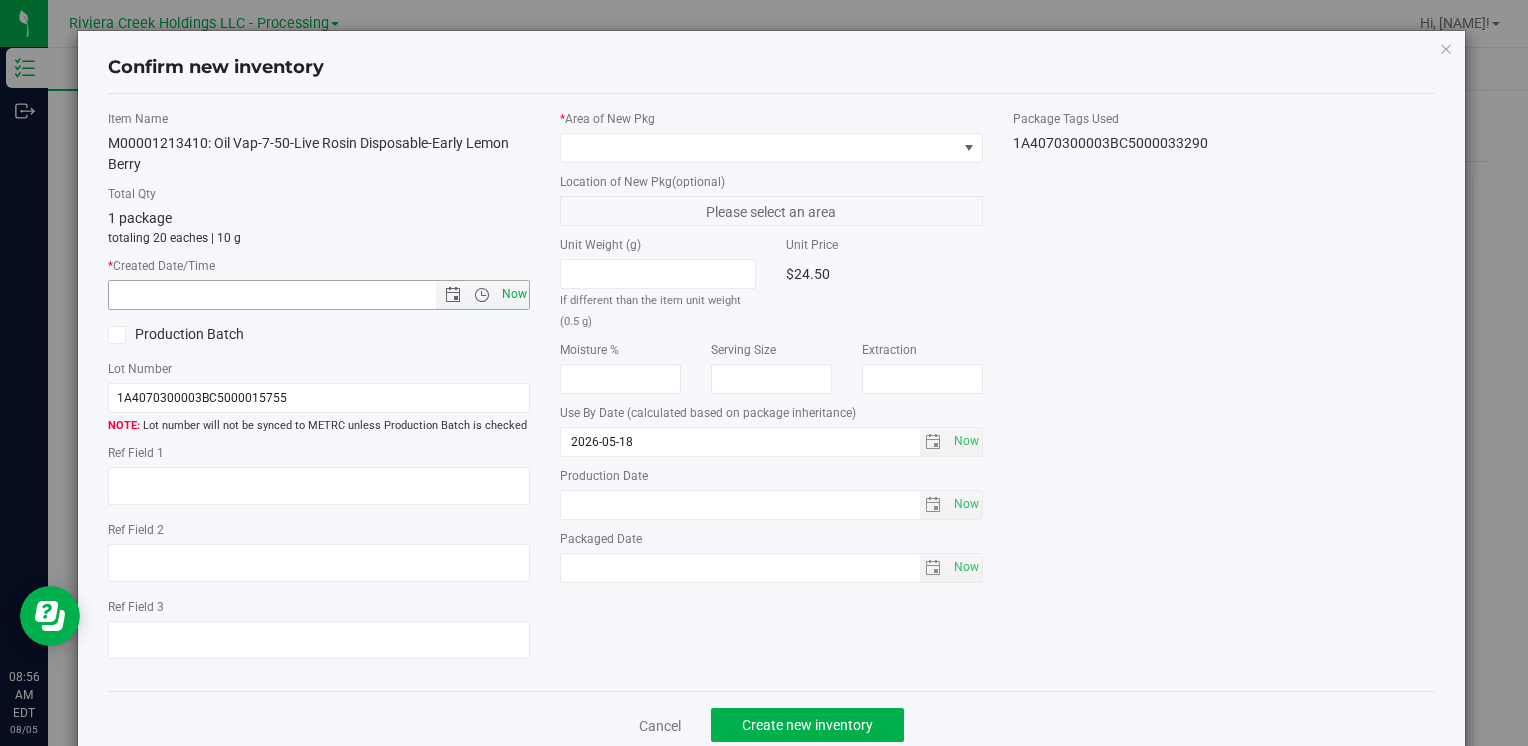 click on "Now" at bounding box center [514, 294] 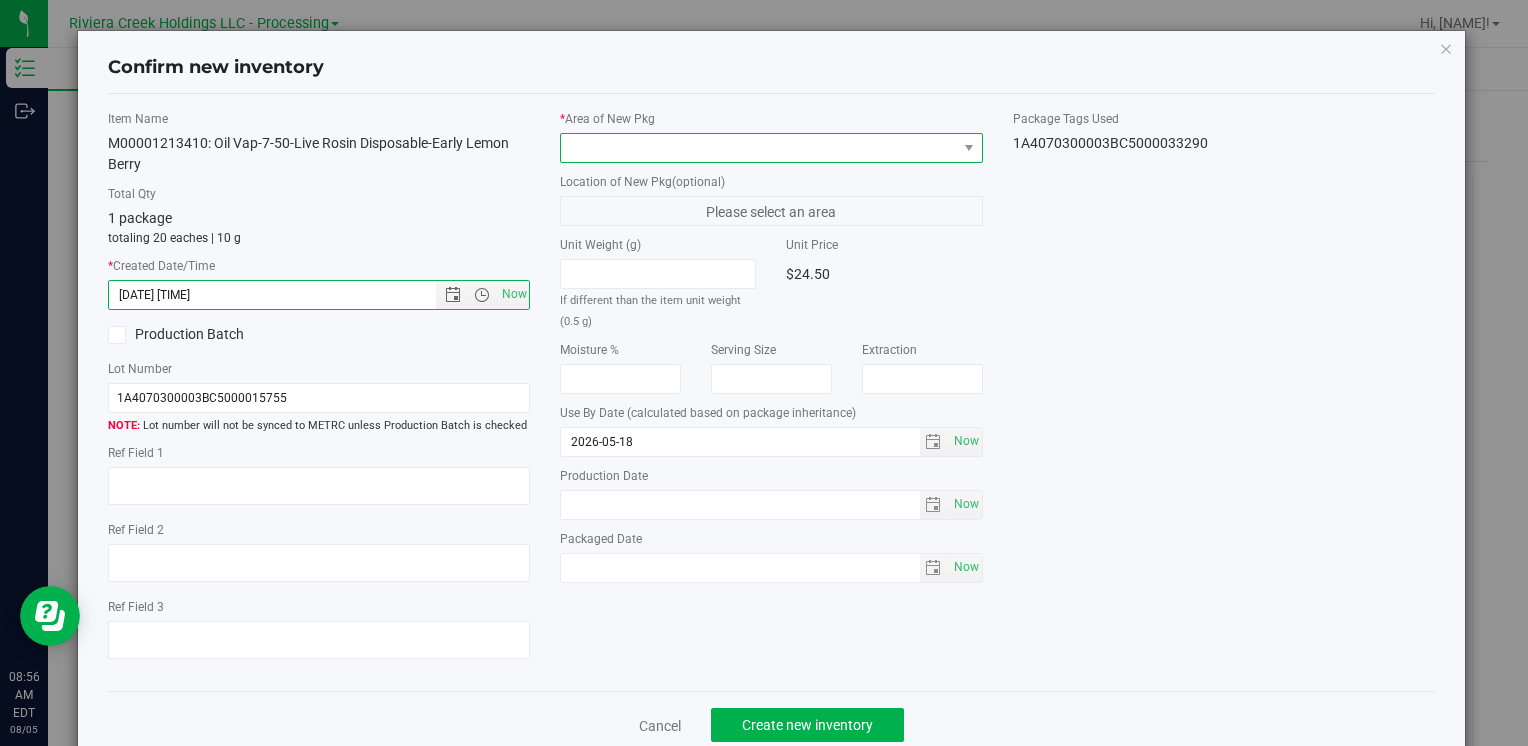 click at bounding box center (758, 148) 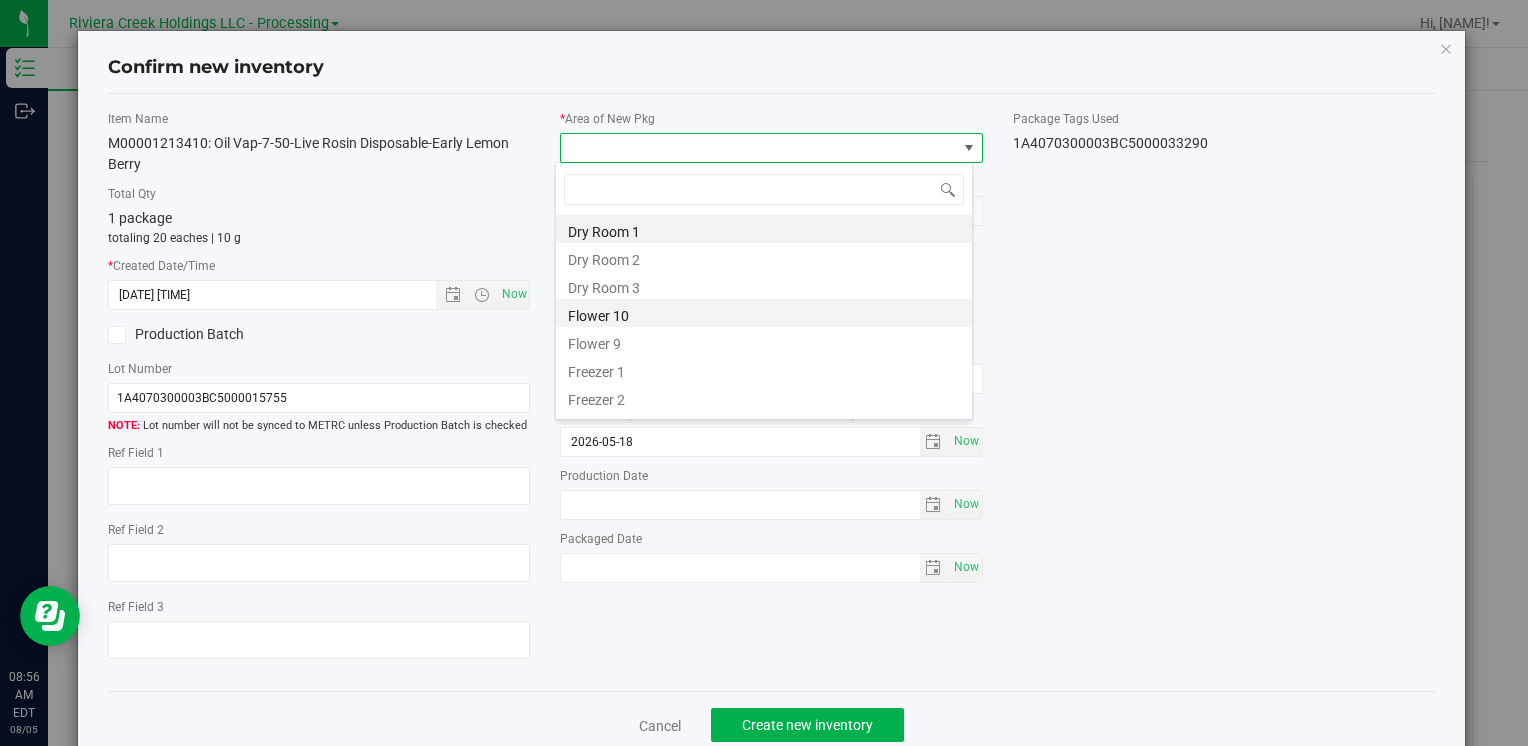 click on "Flower 10" at bounding box center [764, 313] 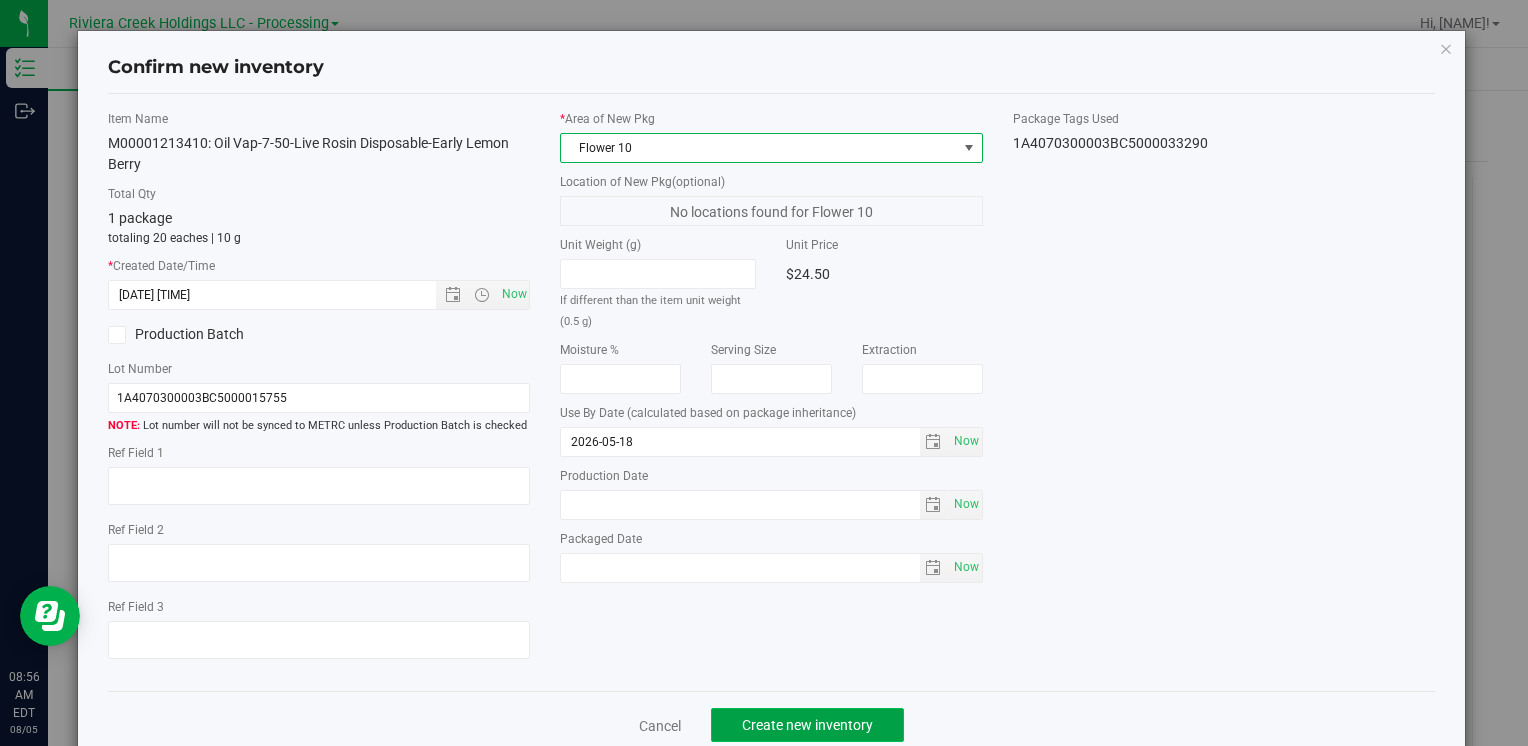 click on "Create new inventory" 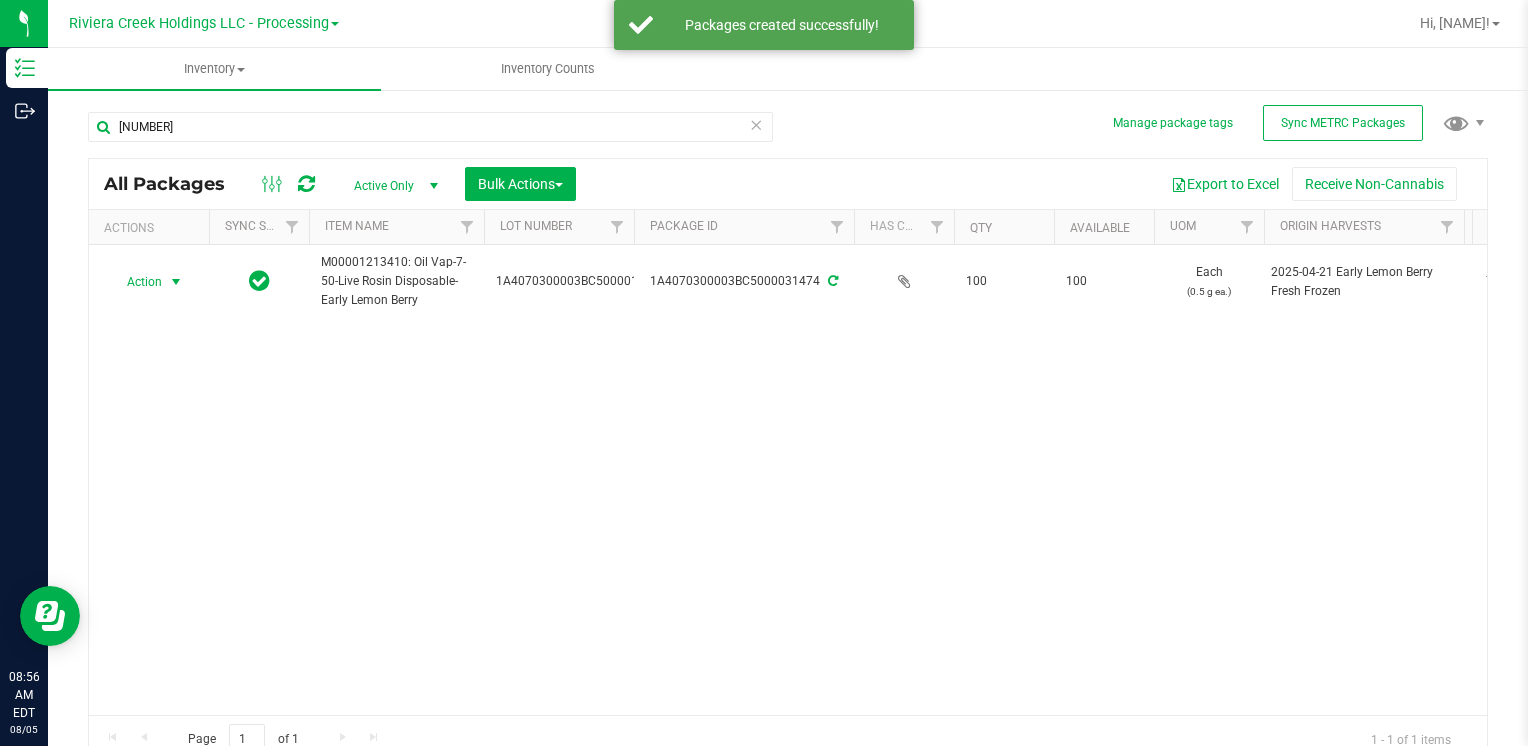 drag, startPoint x: 148, startPoint y: 276, endPoint x: 308, endPoint y: 533, distance: 302.73587 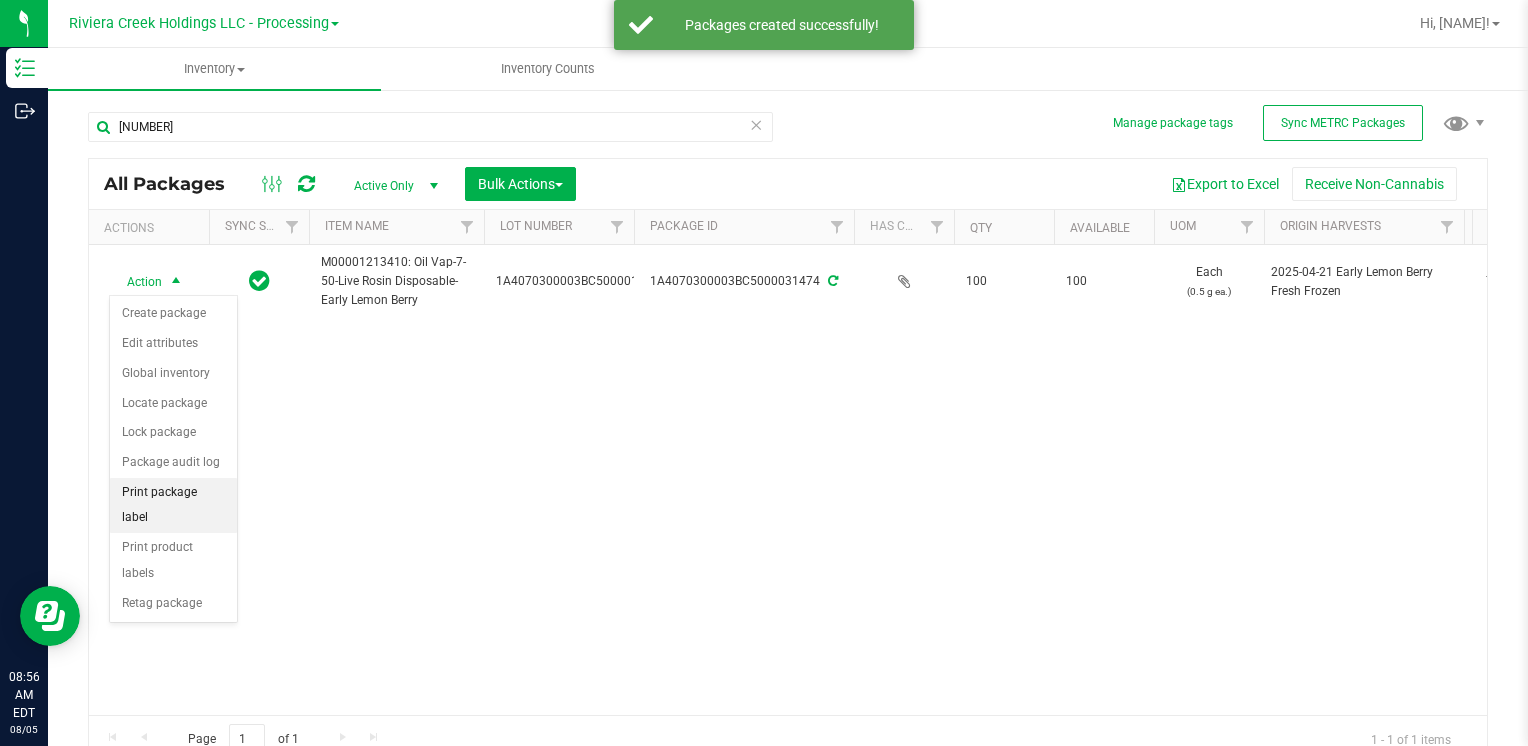 click on "Print package label" at bounding box center (173, 505) 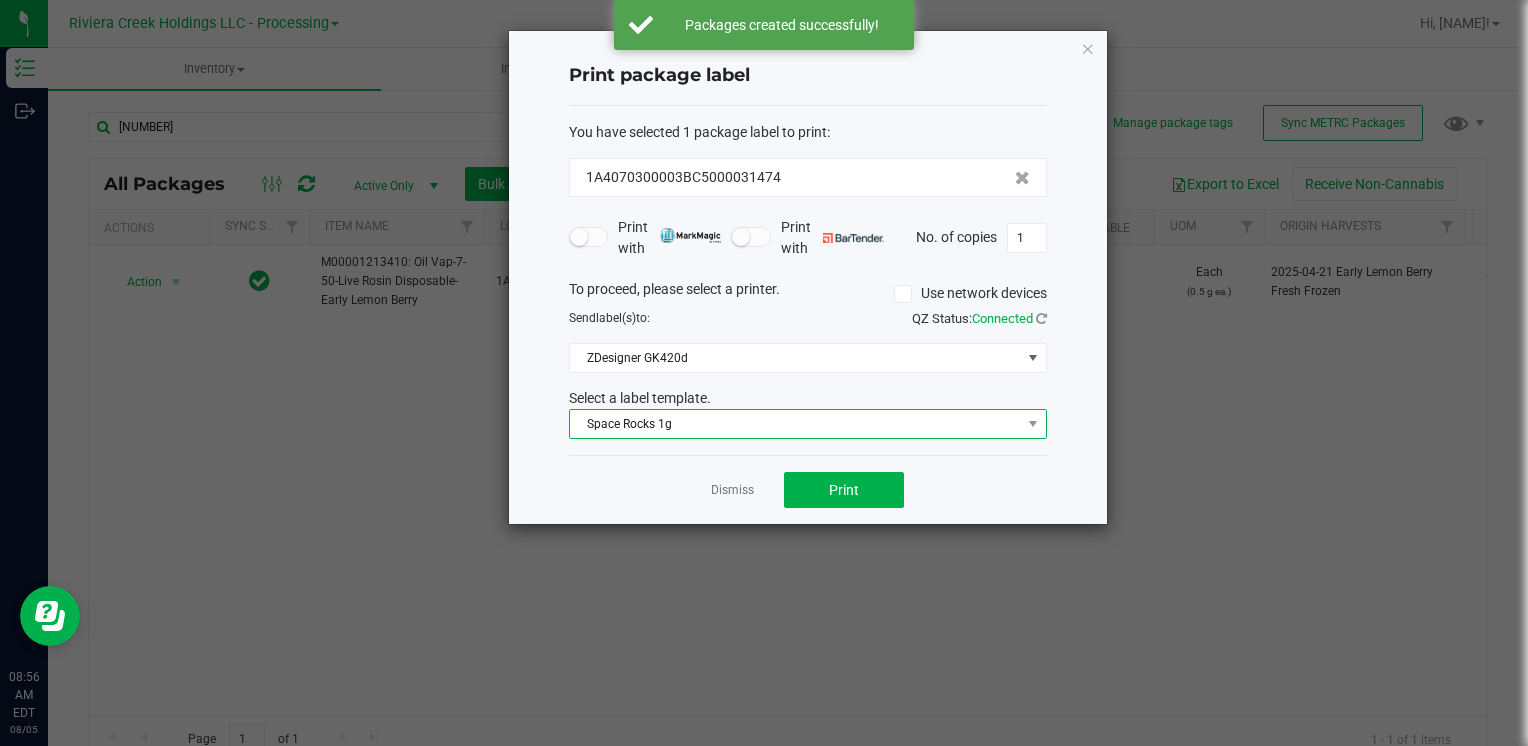 drag, startPoint x: 614, startPoint y: 416, endPoint x: 627, endPoint y: 432, distance: 20.615528 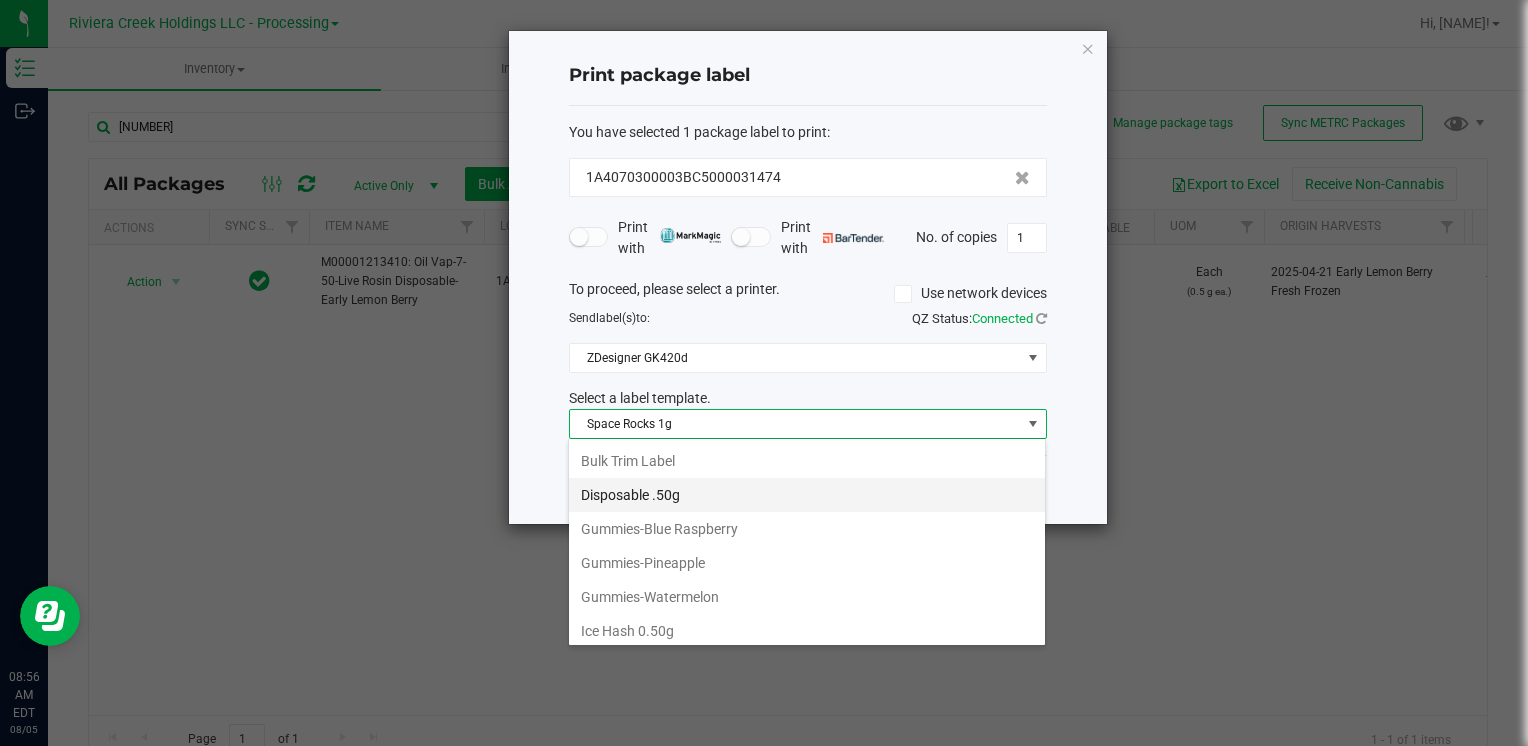 click on "Disposable .50g" at bounding box center [807, 495] 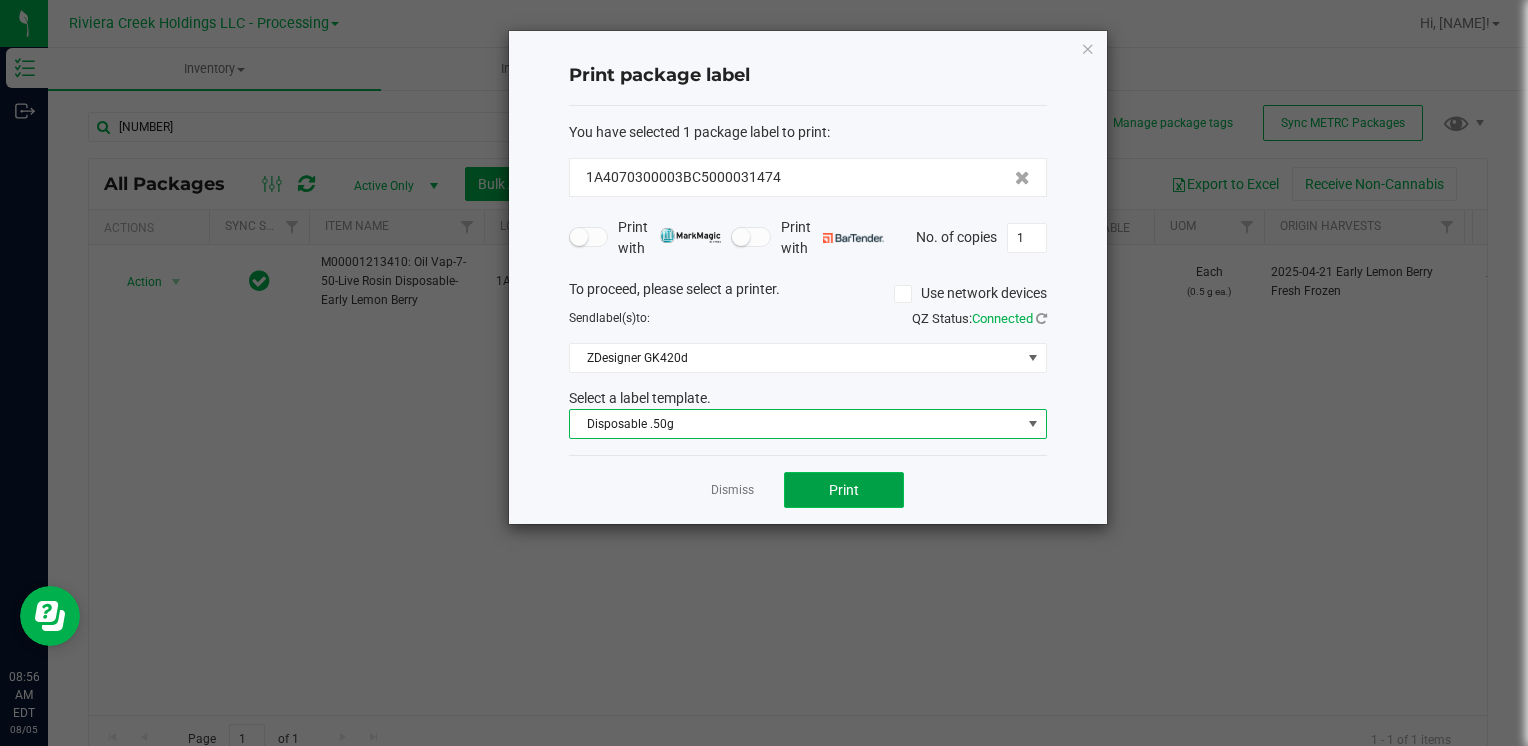 click on "Print" 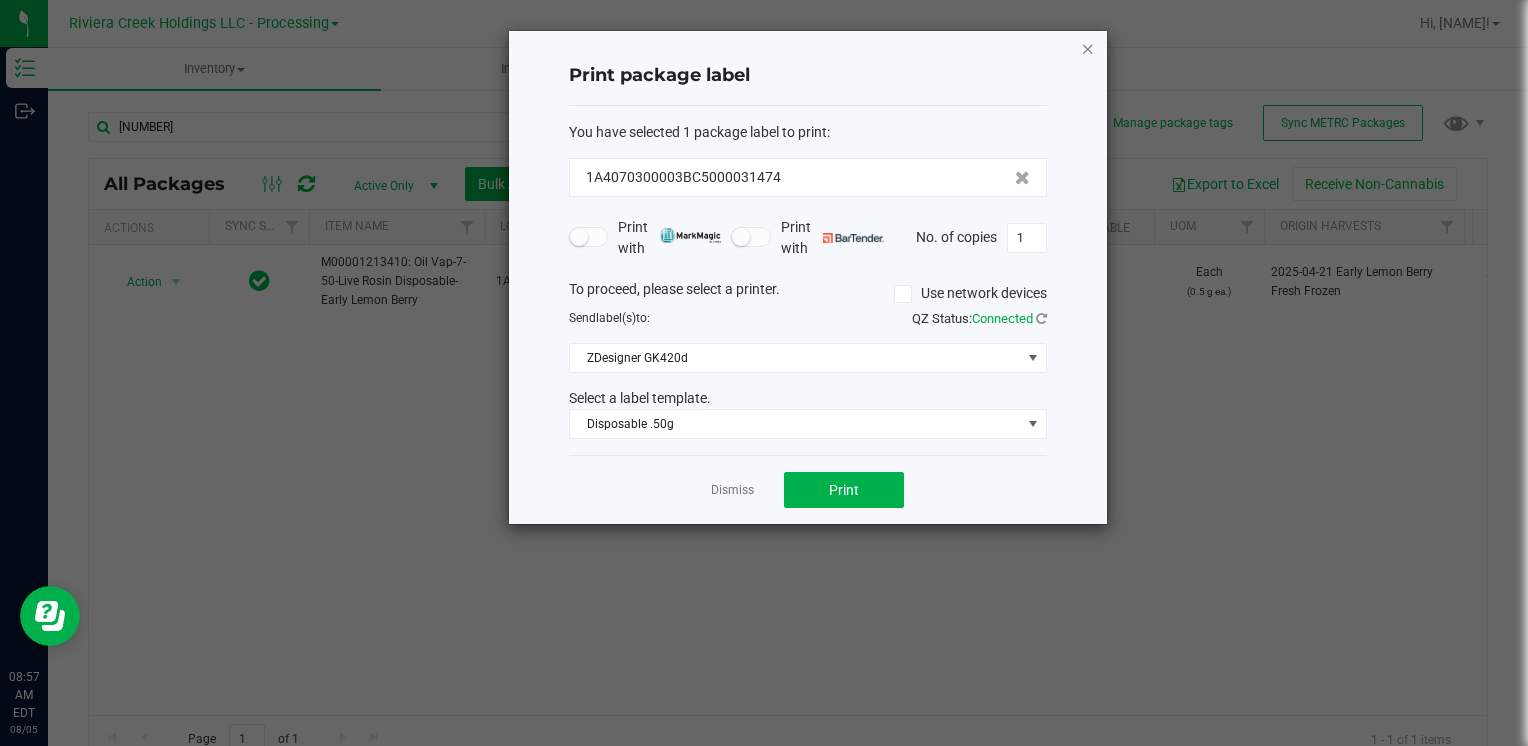click 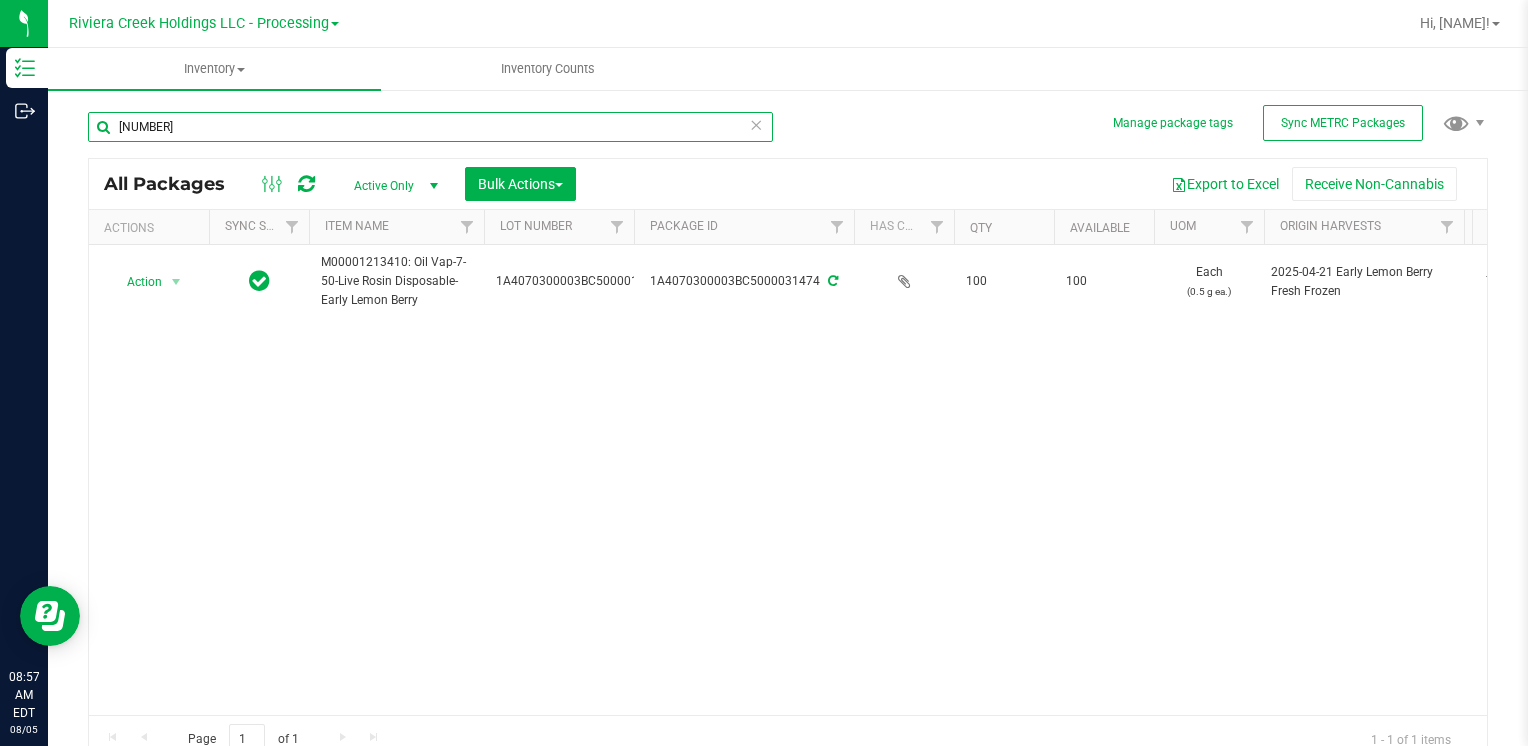 click on "31474" at bounding box center [430, 127] 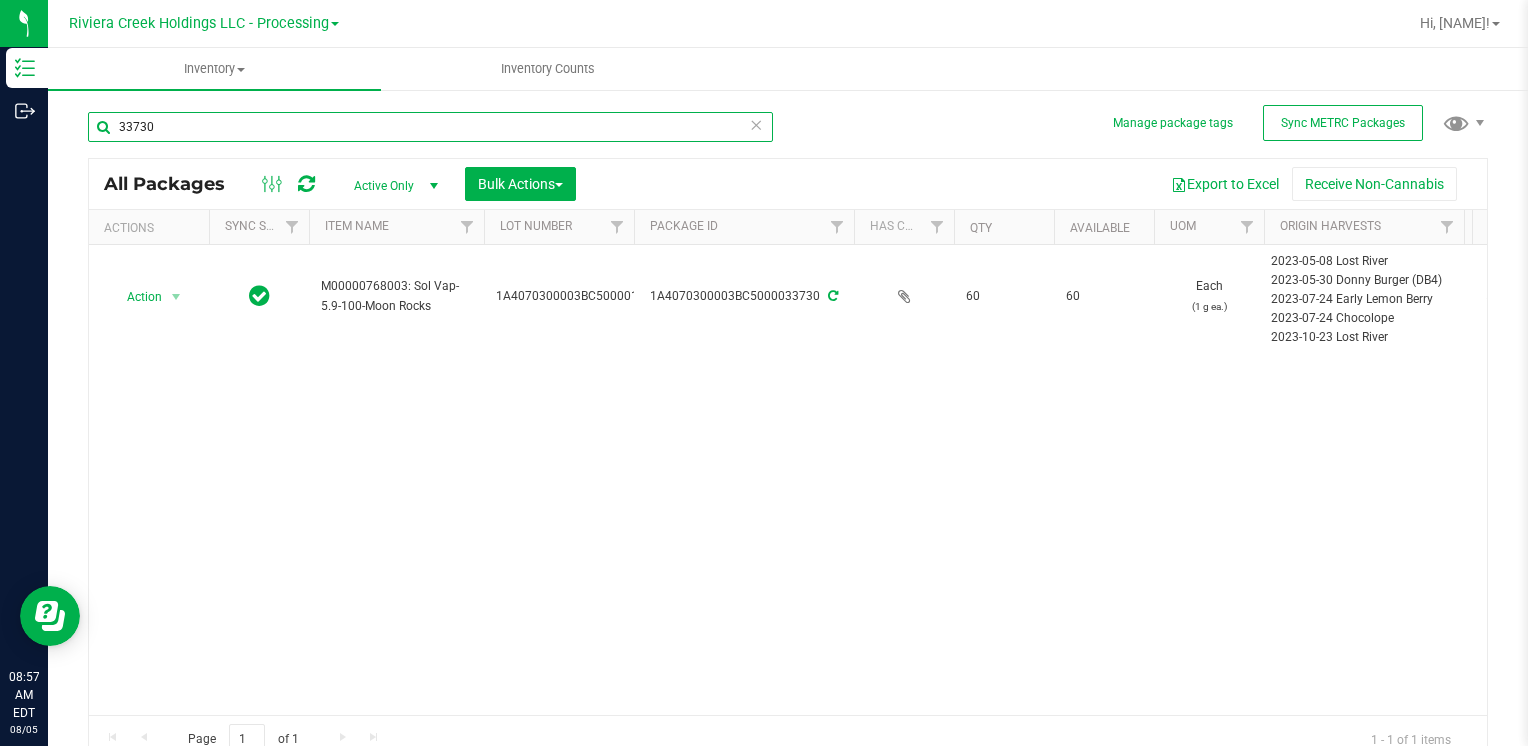 click on "33730" at bounding box center [430, 127] 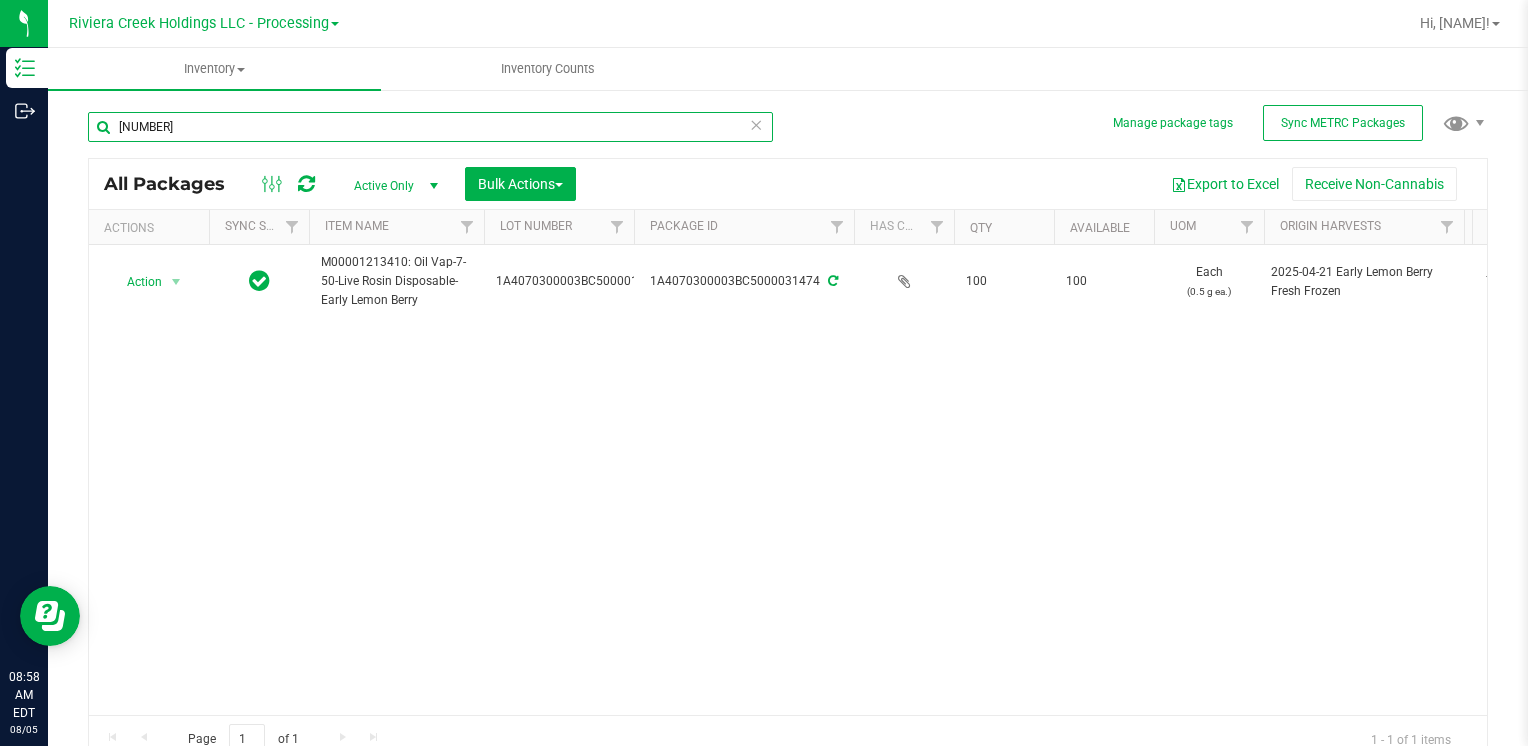 click on "31474" at bounding box center [430, 127] 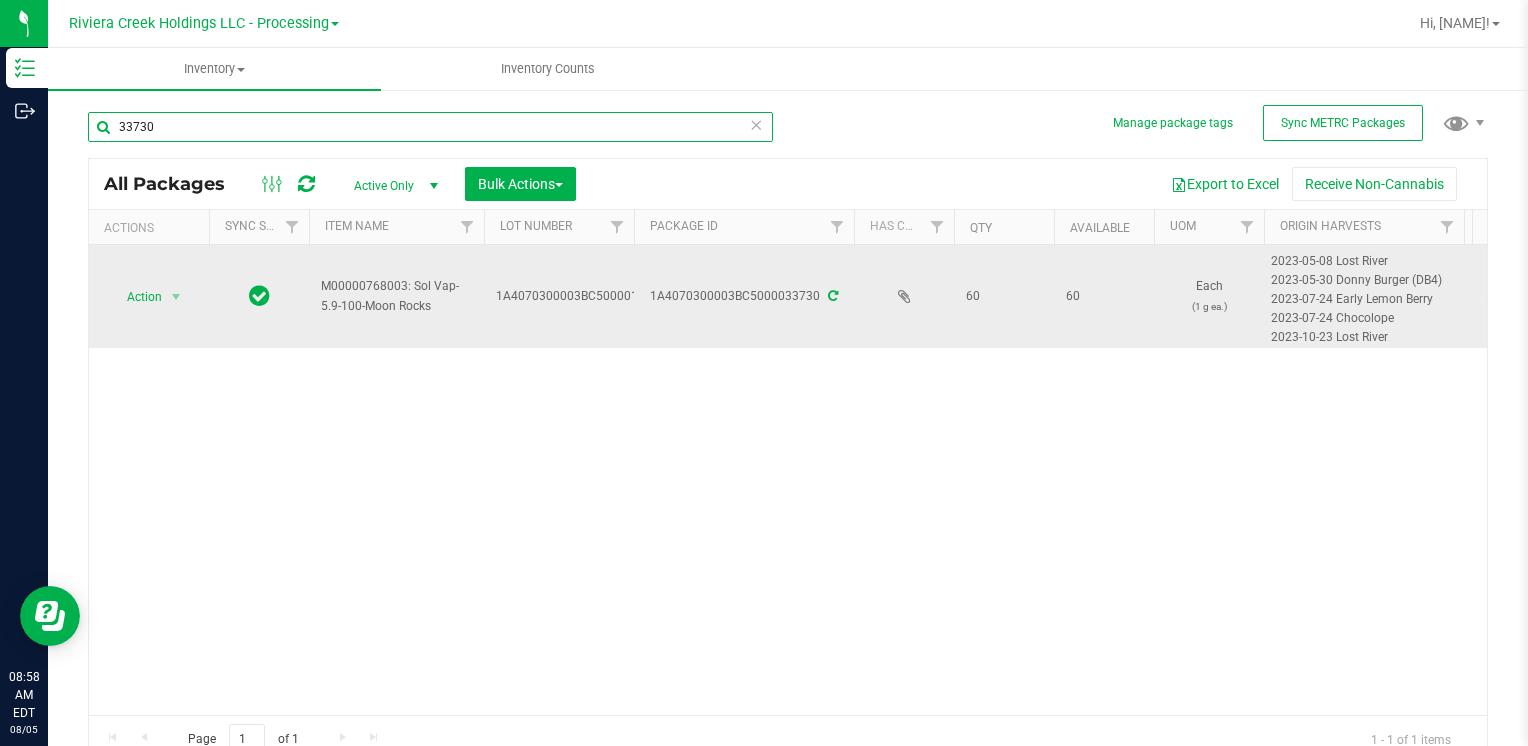 type on "33730" 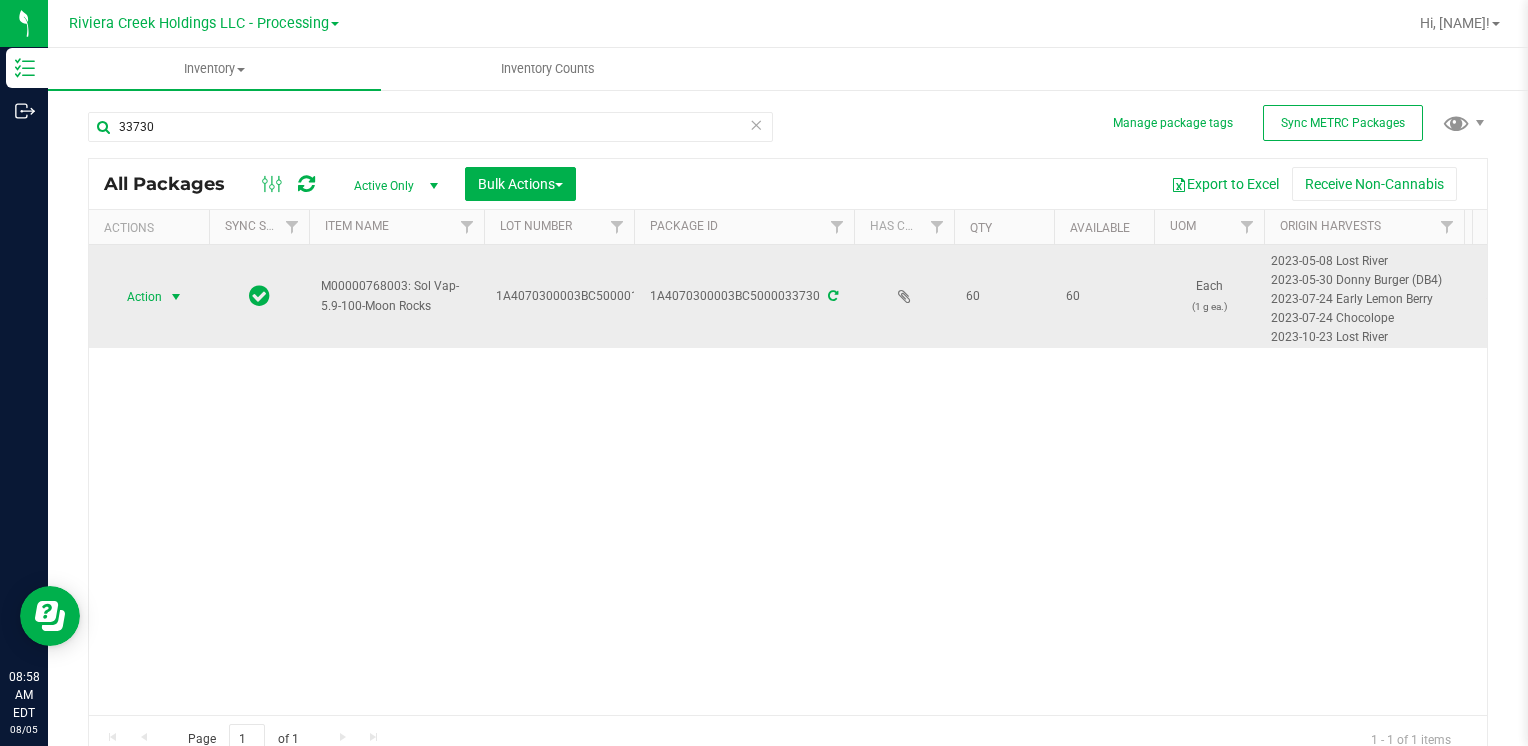 click on "Action" at bounding box center (136, 297) 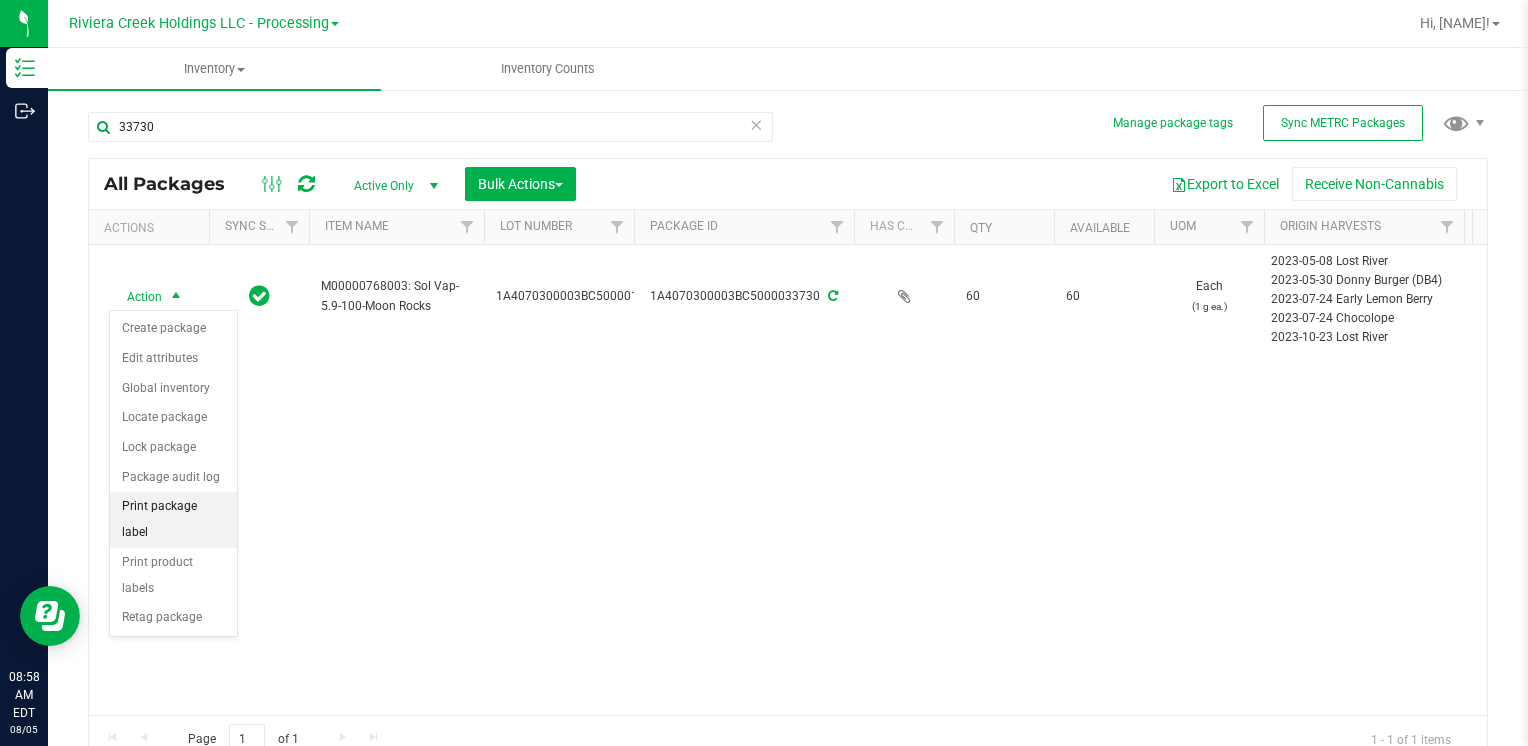 click on "Print package label" at bounding box center (173, 519) 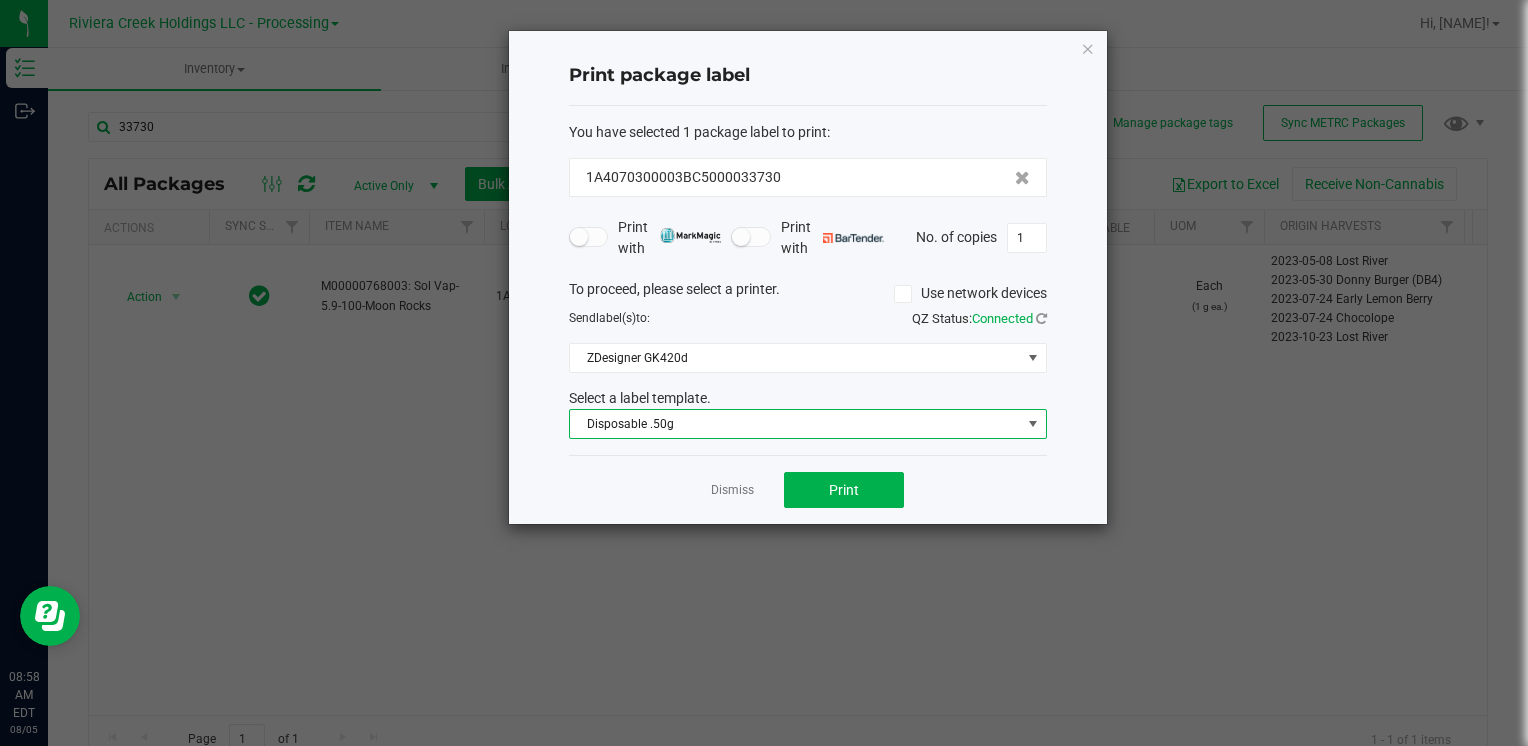 click on "Disposable .50g" at bounding box center (795, 424) 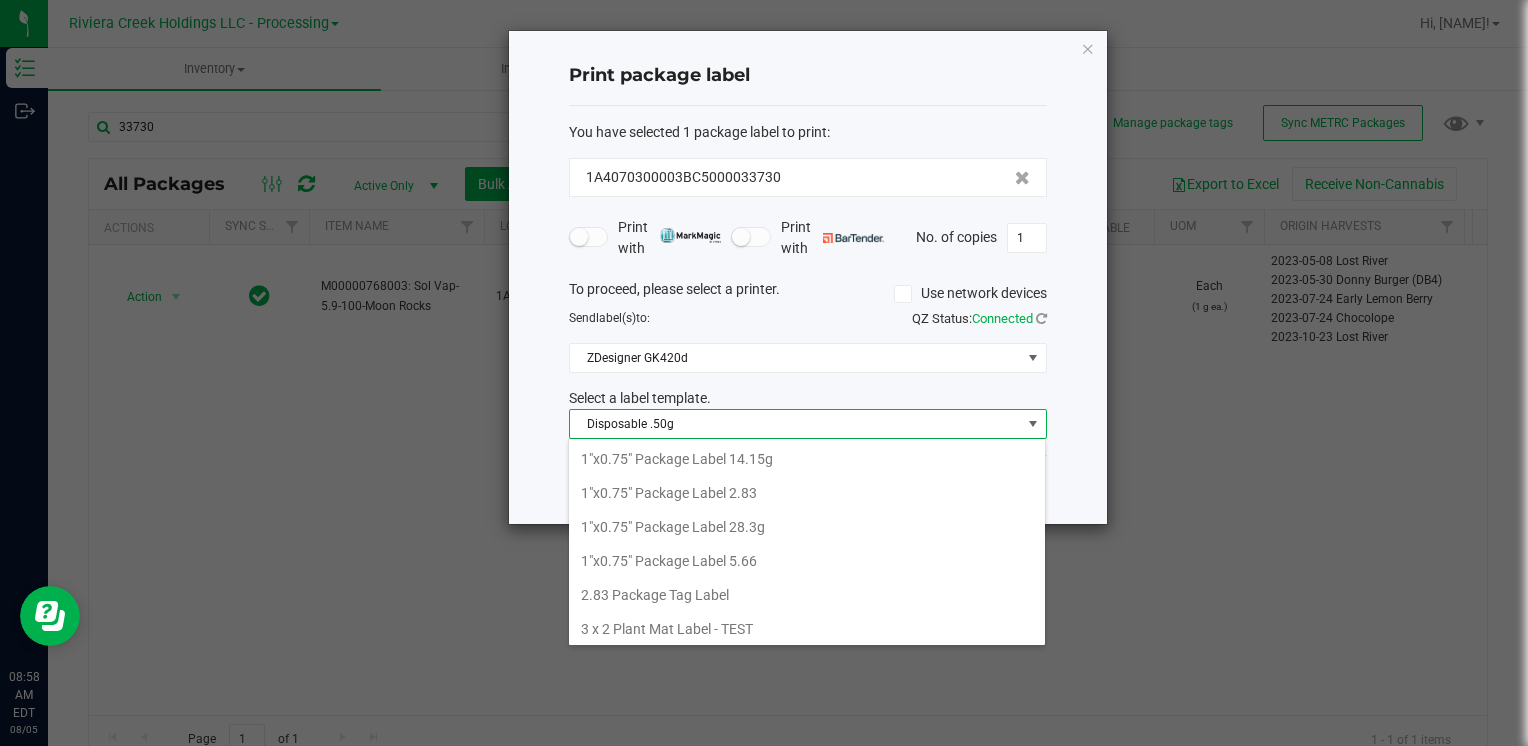 scroll, scrollTop: 372, scrollLeft: 0, axis: vertical 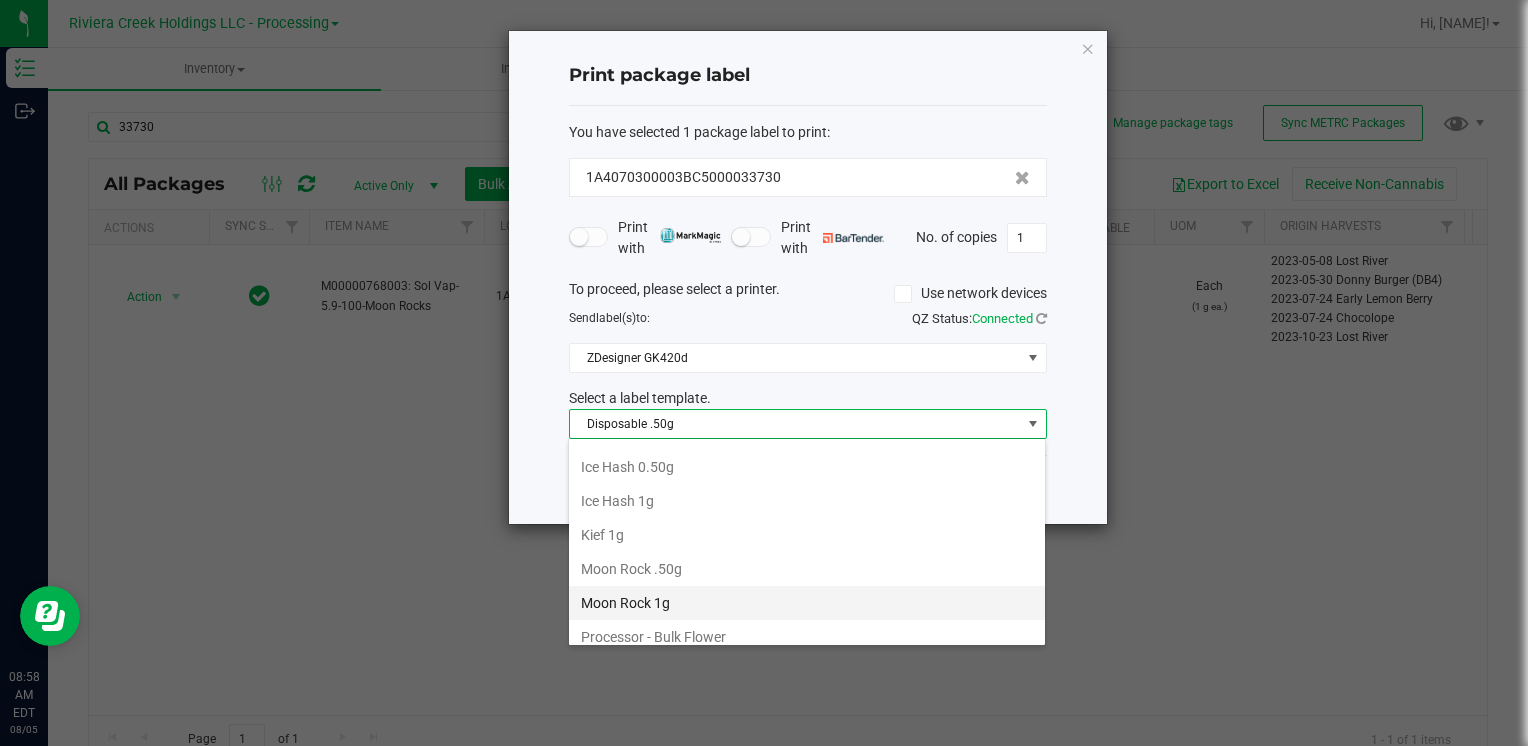 click on "Moon Rock 1g" at bounding box center [807, 603] 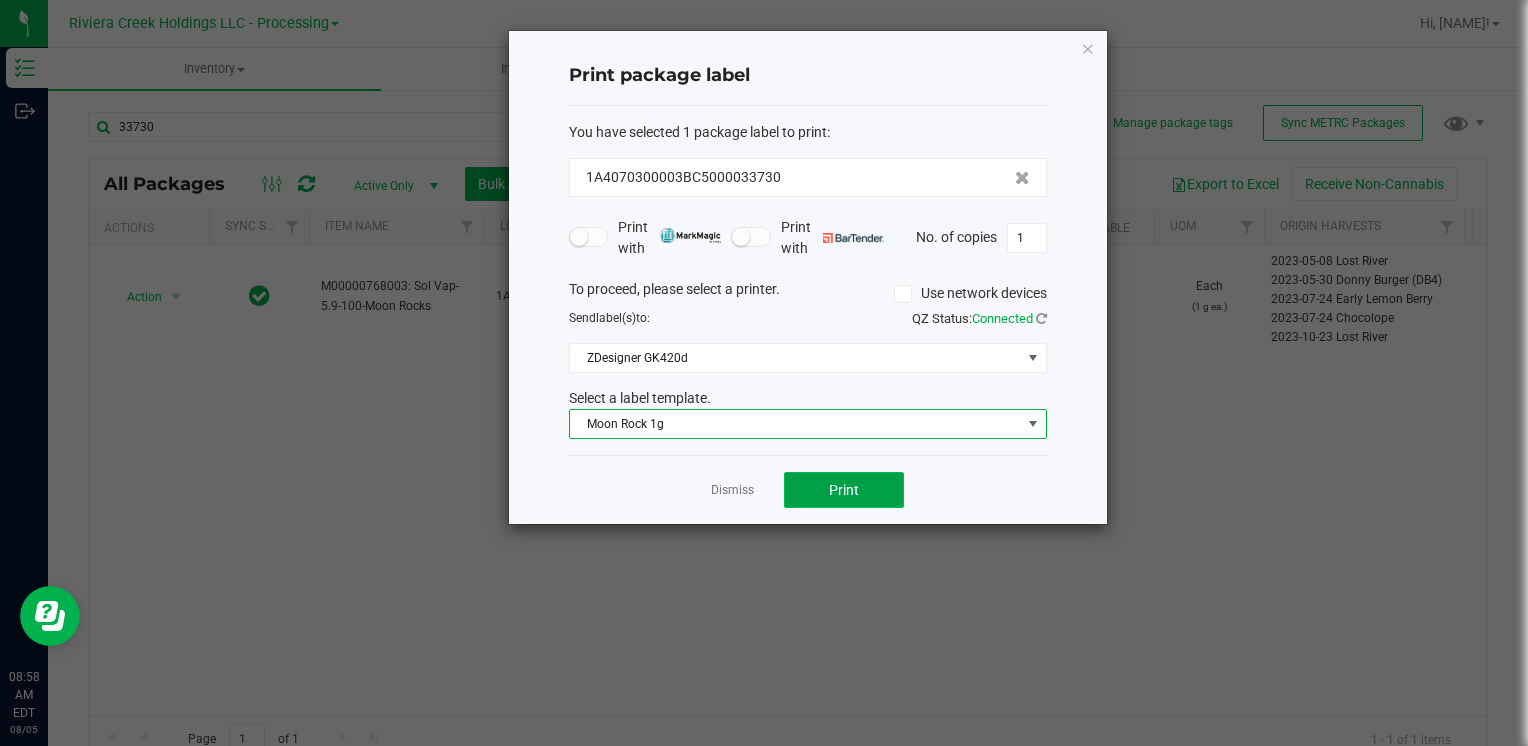 click on "Print" 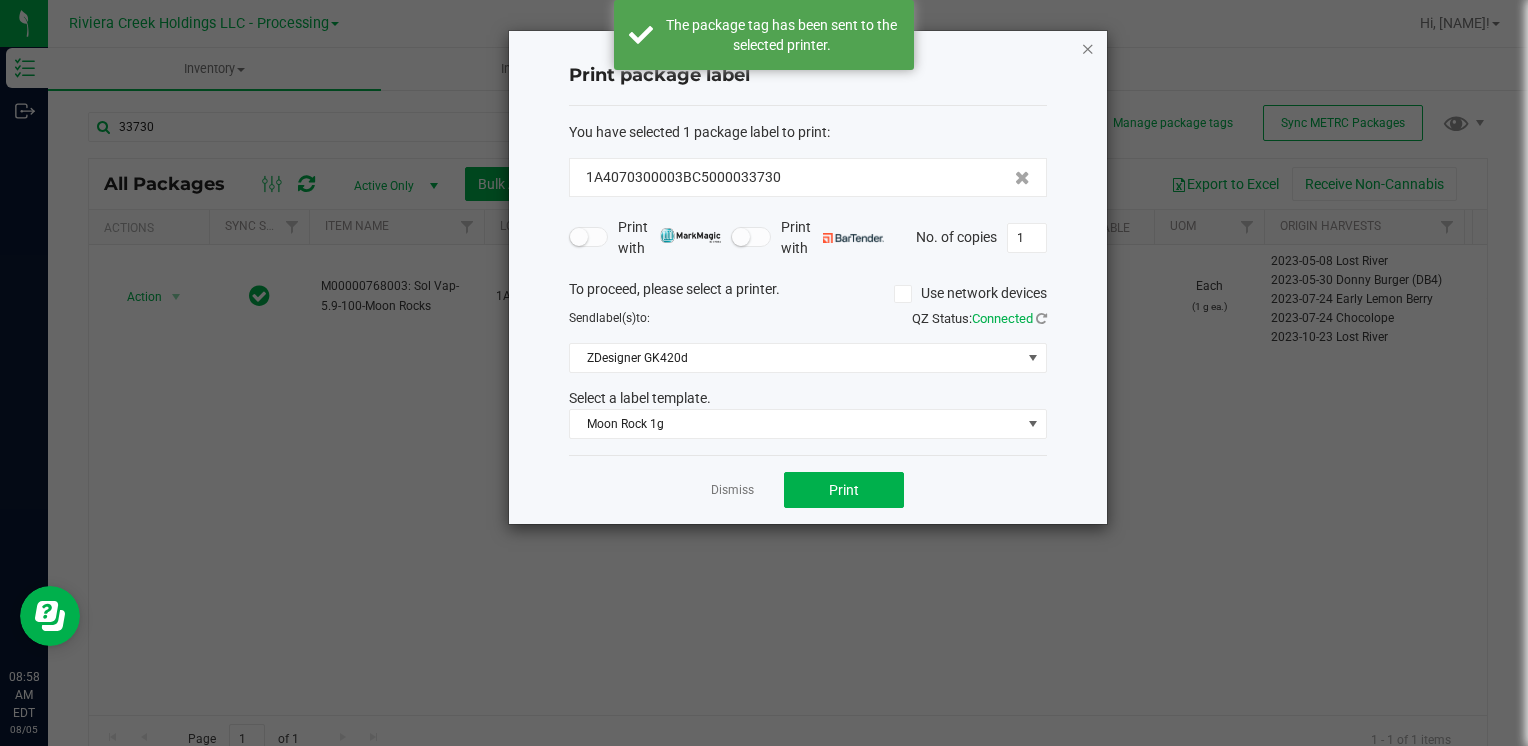 click 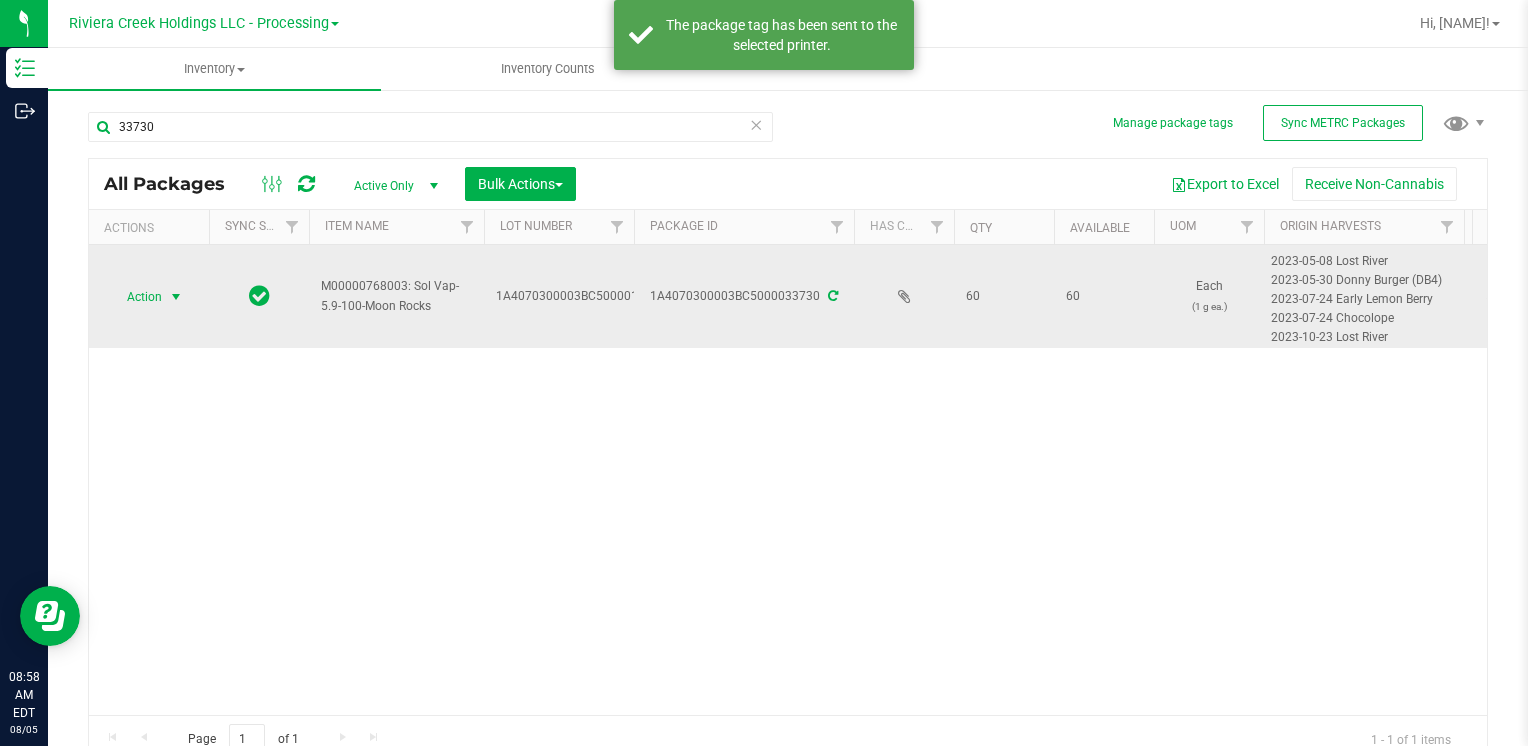 click at bounding box center [176, 297] 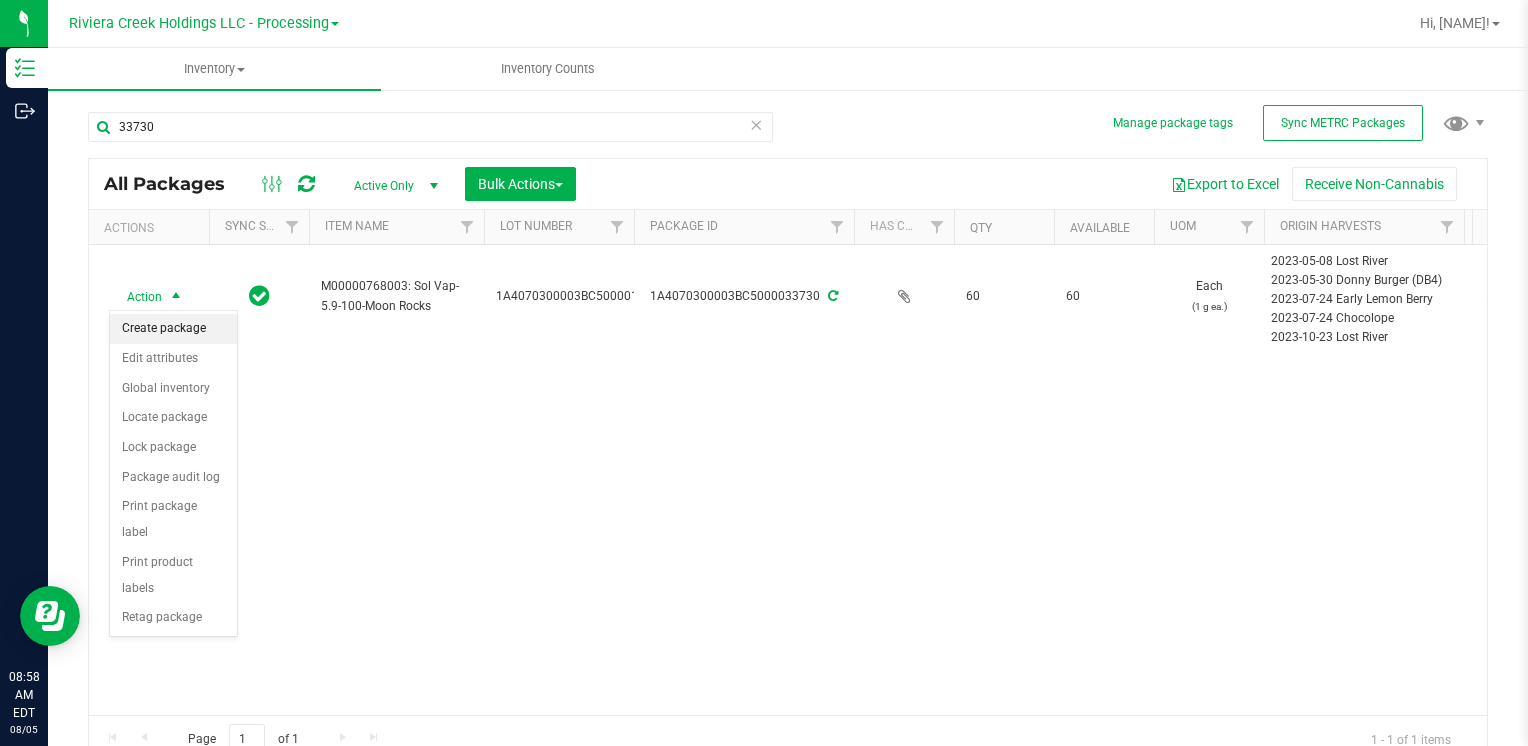 click on "Create package" at bounding box center [173, 329] 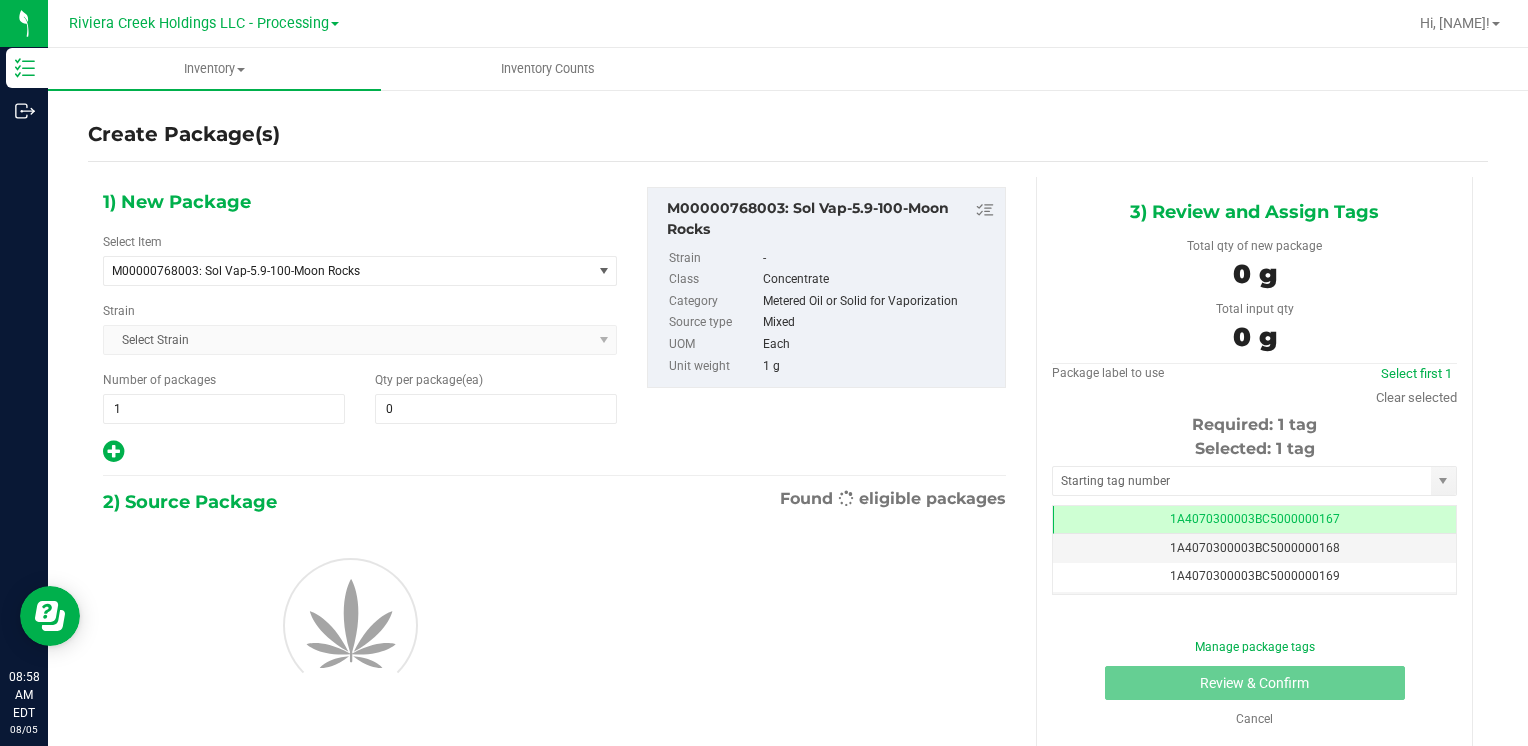 scroll, scrollTop: 0, scrollLeft: 0, axis: both 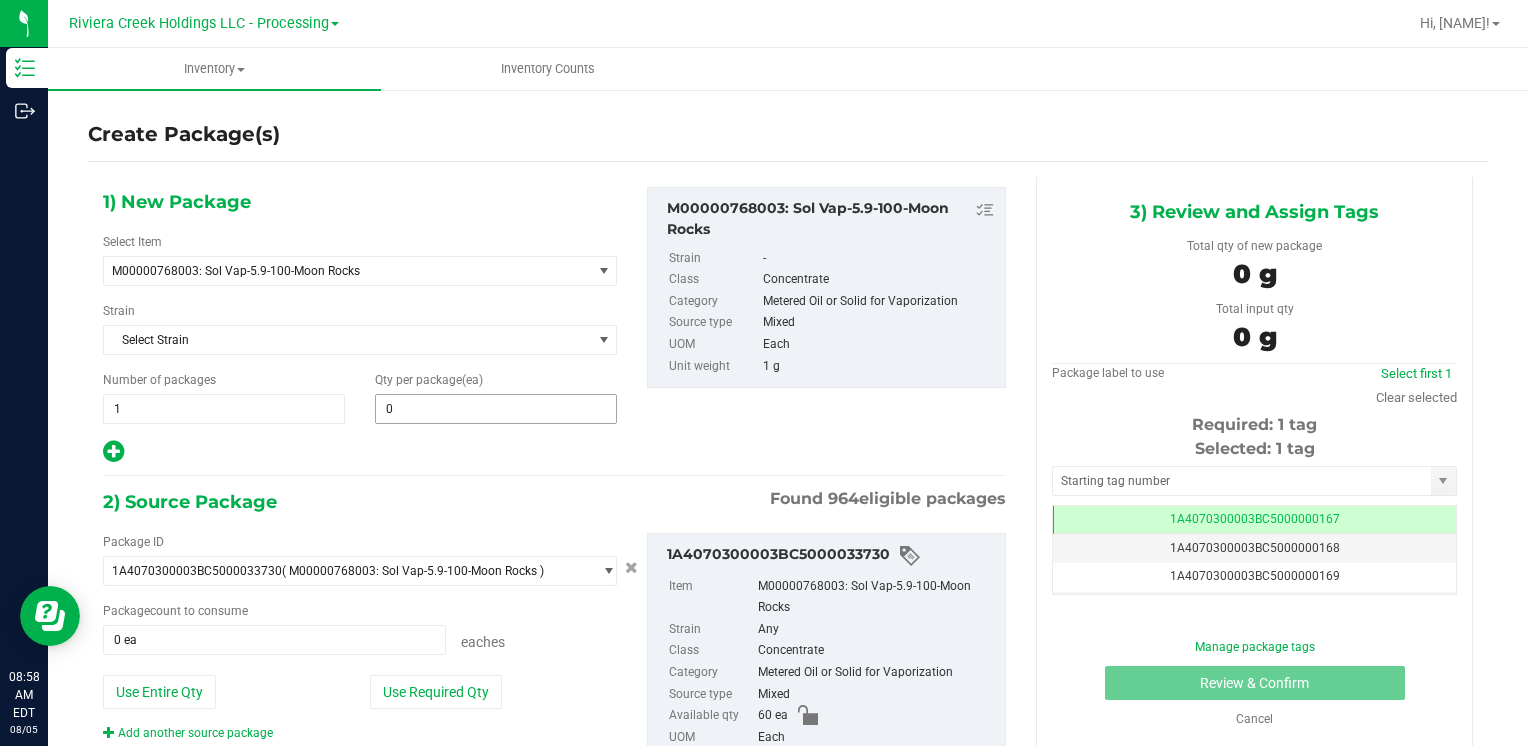 type 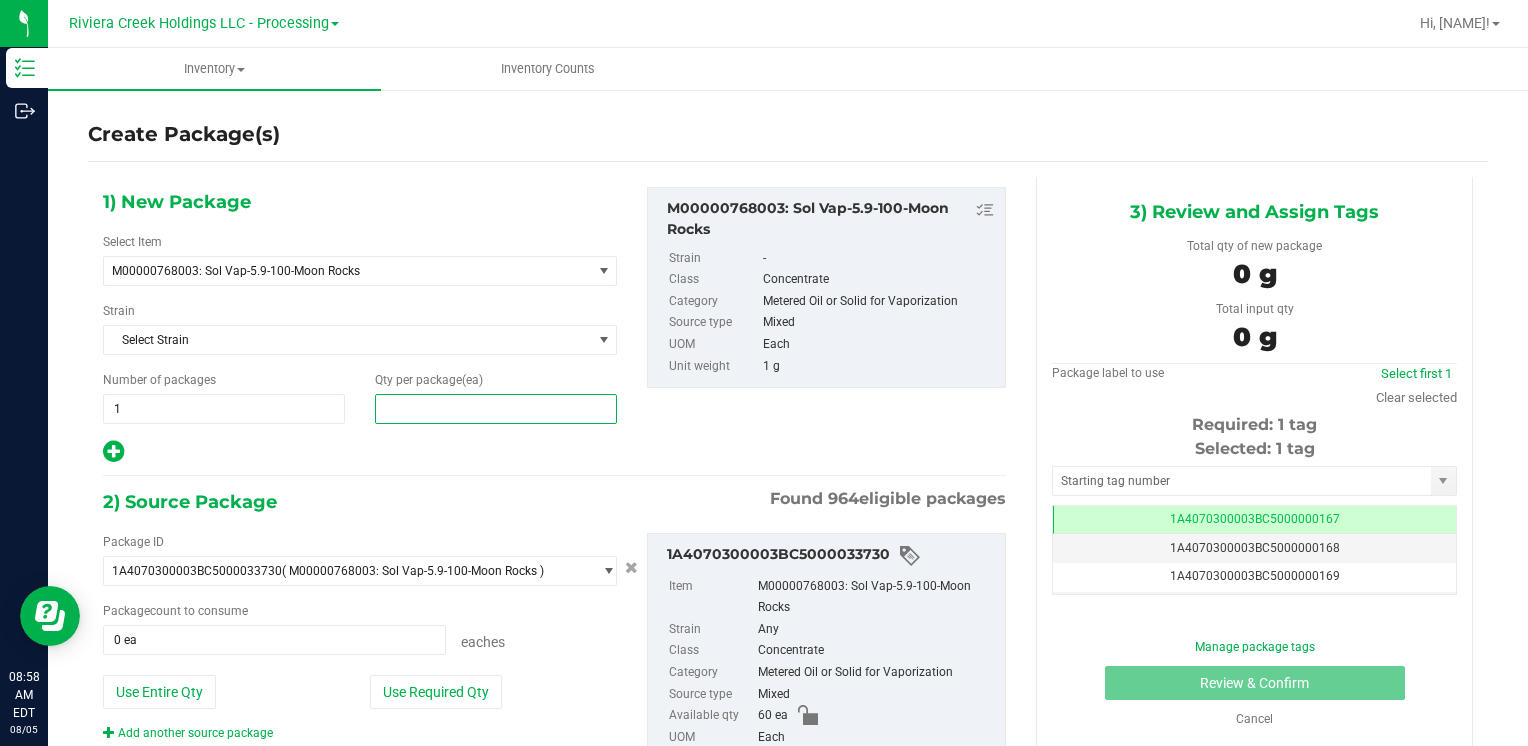 click at bounding box center [496, 409] 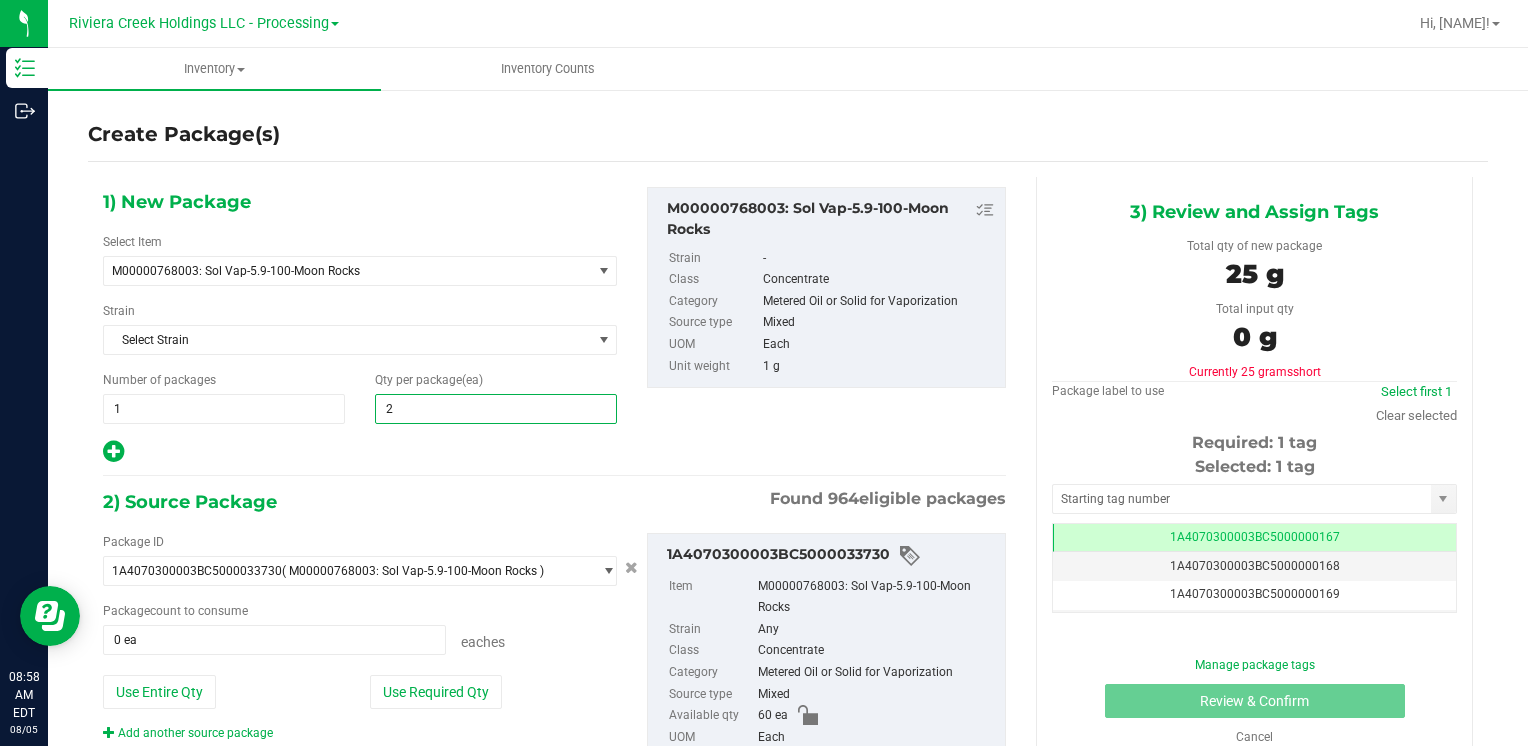 type on "25" 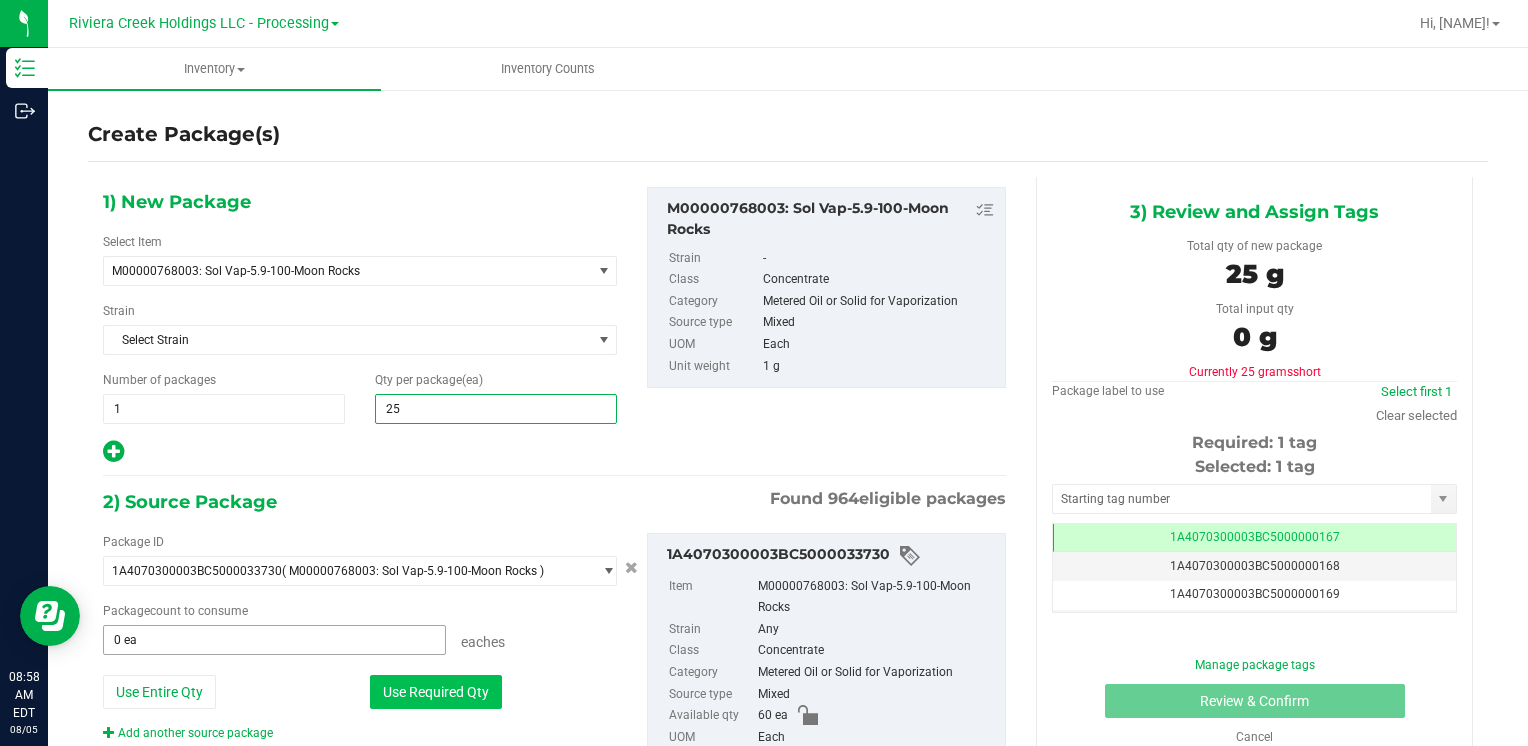 type on "25" 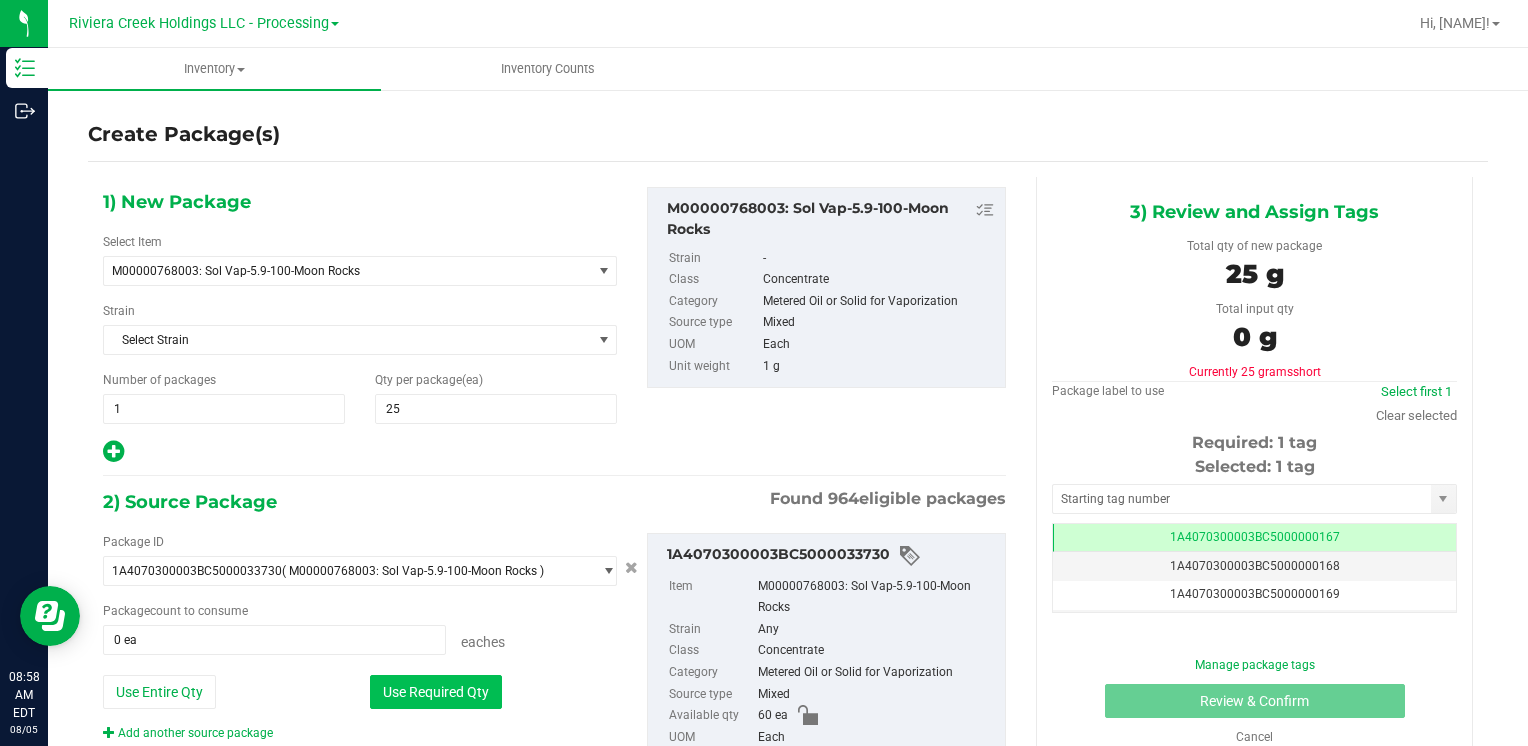 click on "Use Required Qty" at bounding box center [436, 692] 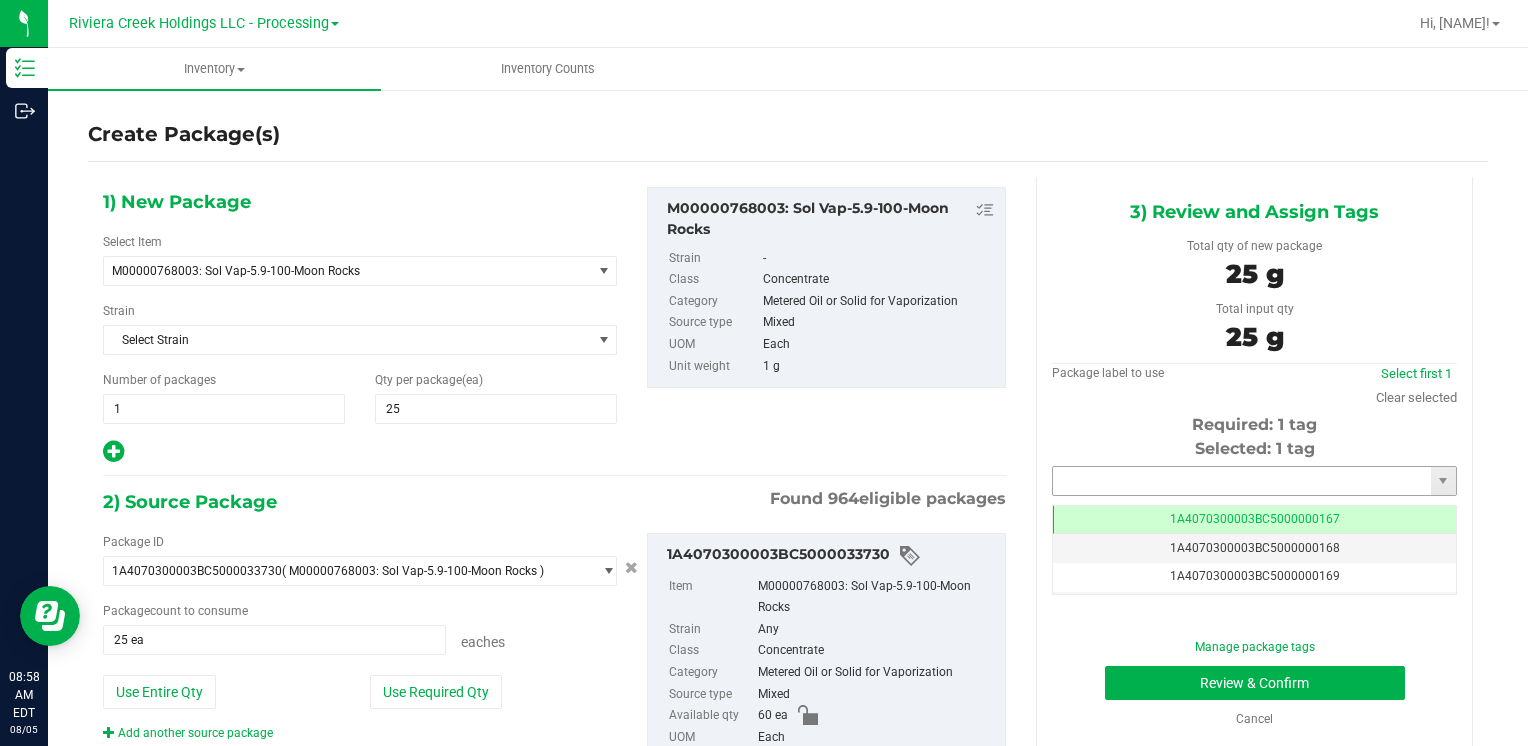 click at bounding box center (1242, 481) 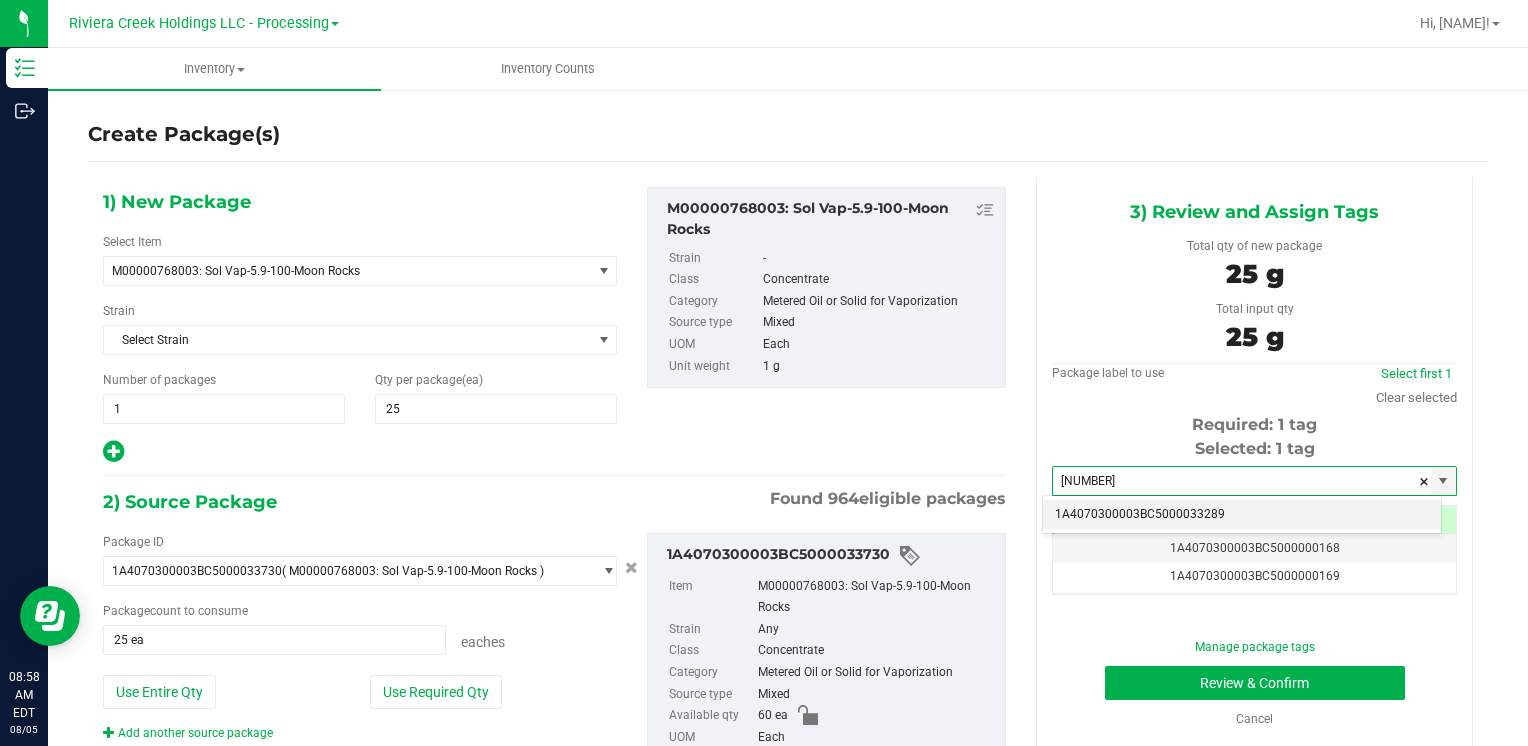 click on "1A4070300003BC5000033289" at bounding box center (1242, 515) 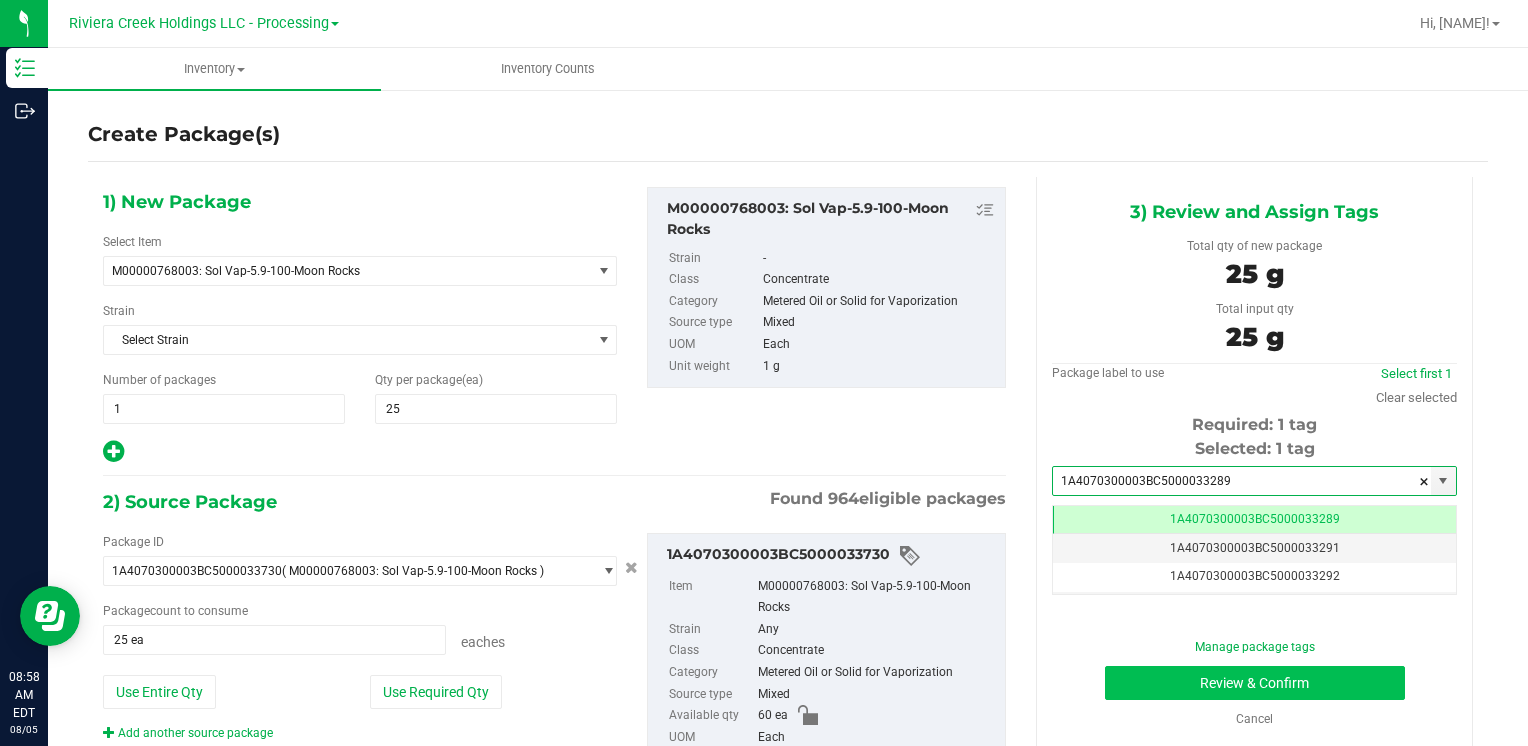type on "1A4070300003BC5000033289" 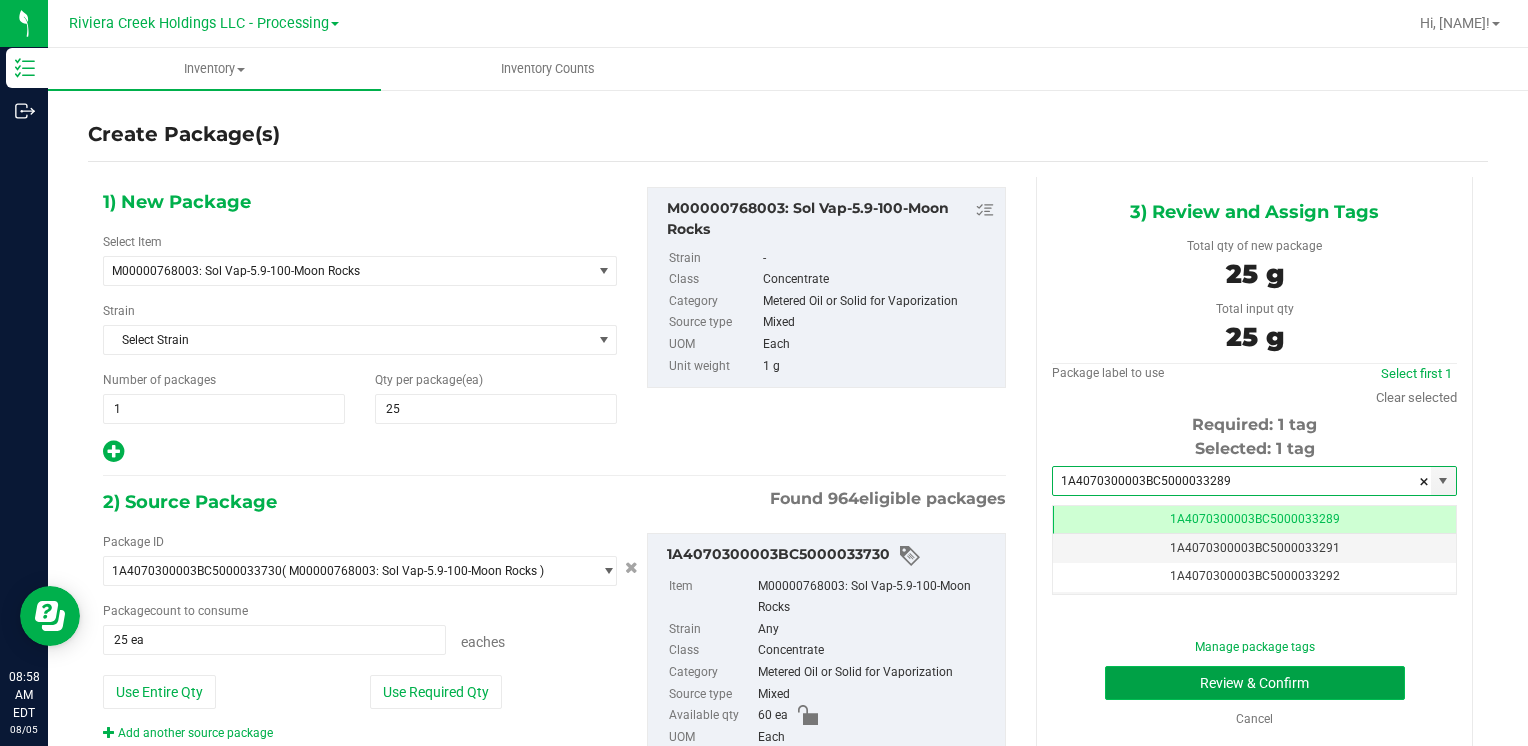 click on "Review & Confirm" at bounding box center [1255, 683] 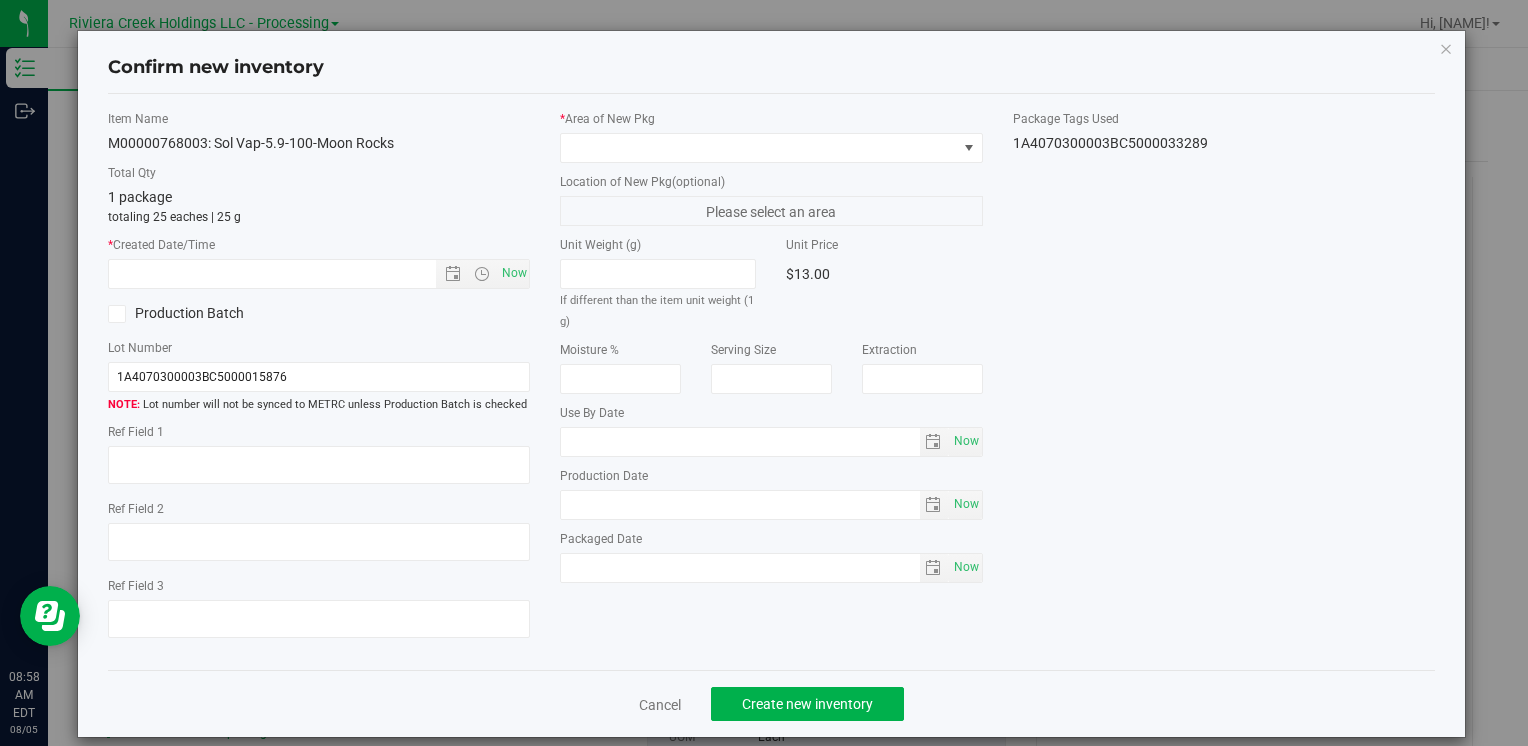type on "2026-06-26" 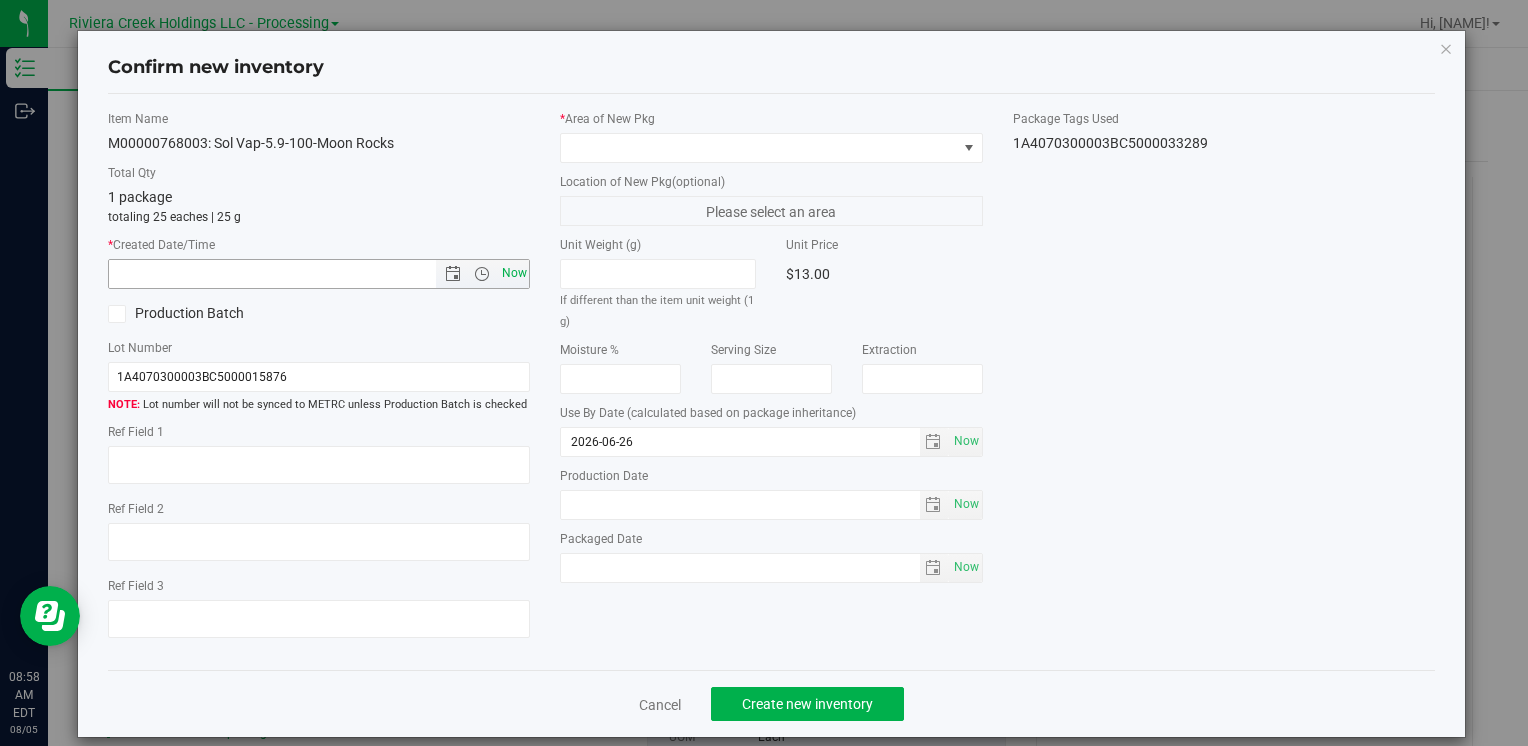 click on "Now" at bounding box center (514, 273) 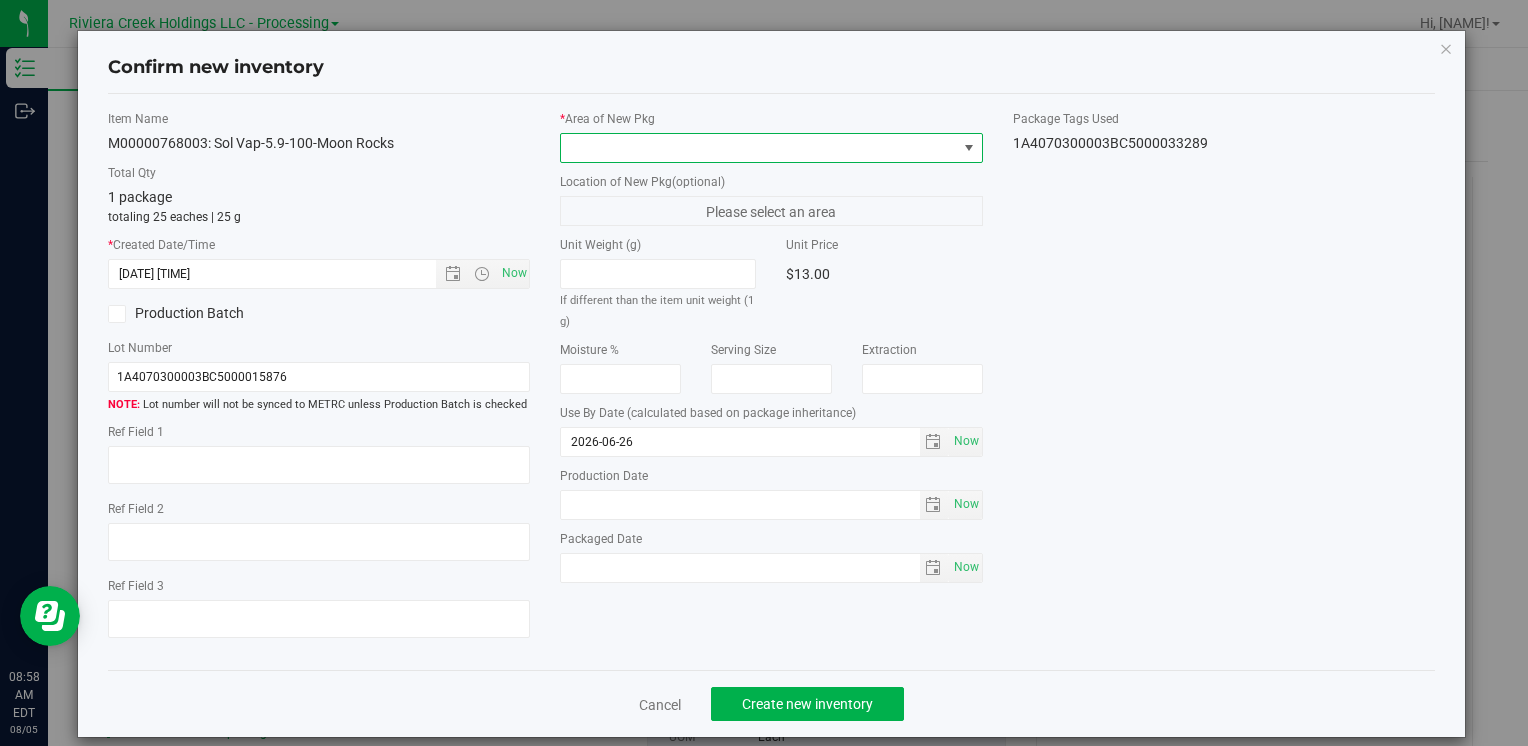 click at bounding box center (758, 148) 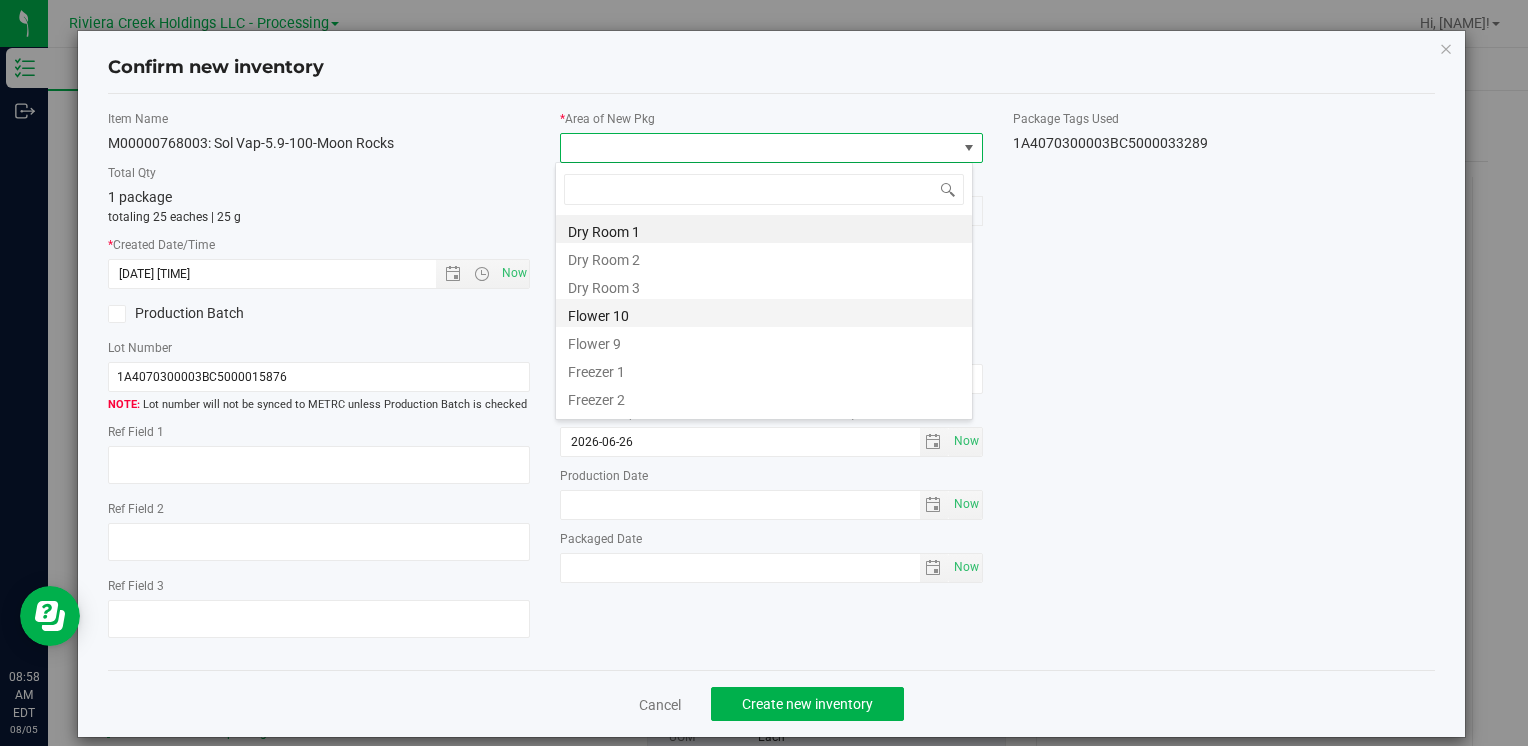 click on "Flower 10" at bounding box center [764, 313] 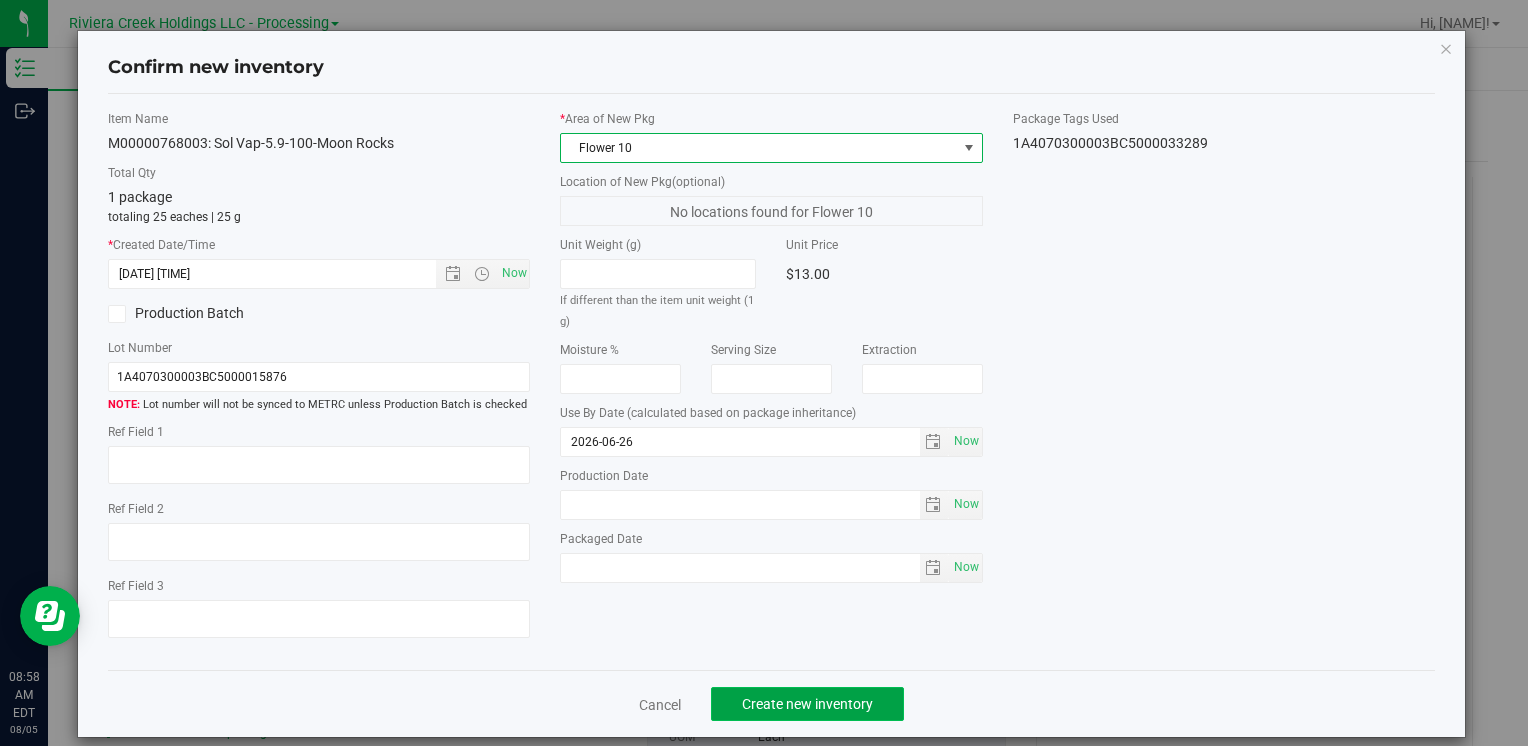 click on "Create new inventory" 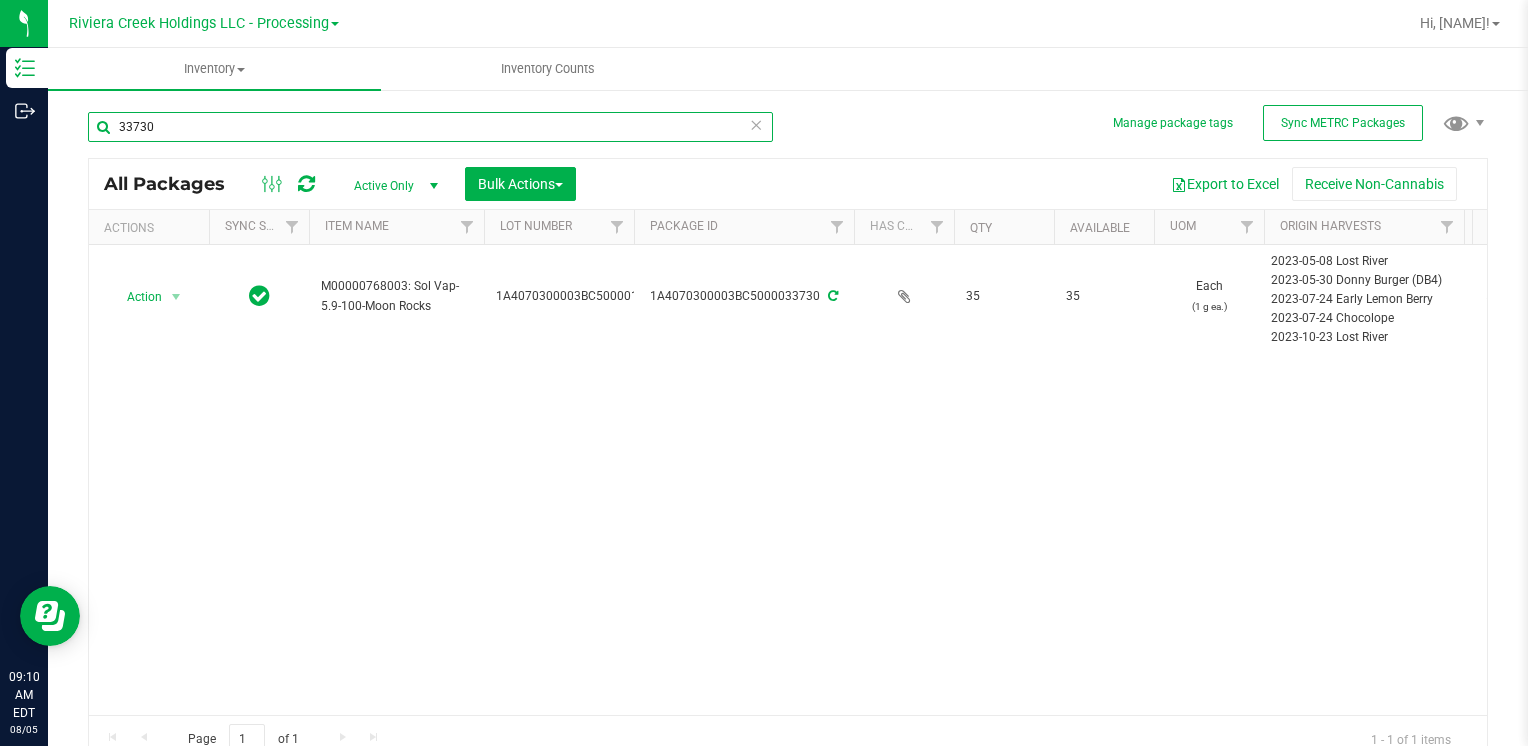 click on "33730" at bounding box center (430, 127) 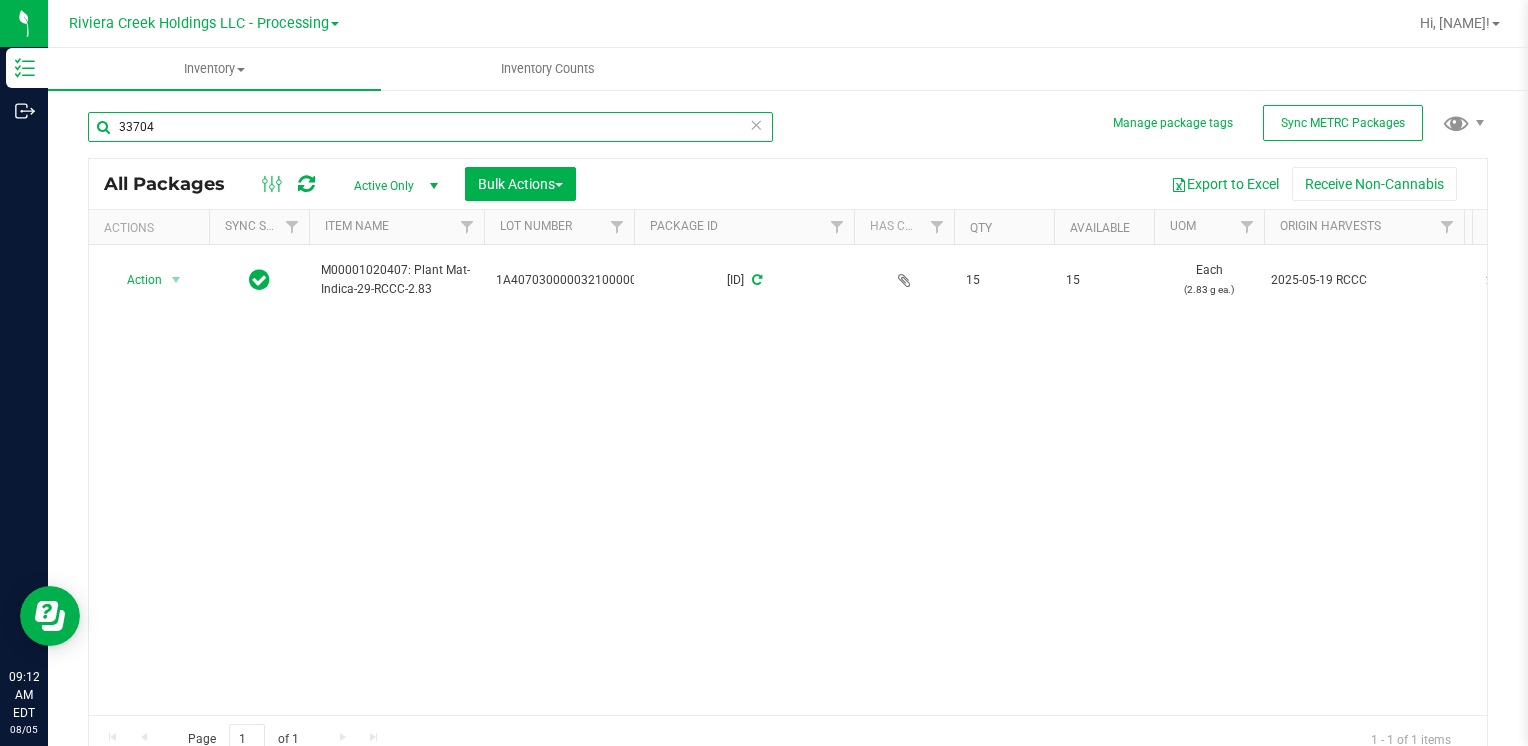 click on "33704" at bounding box center (430, 127) 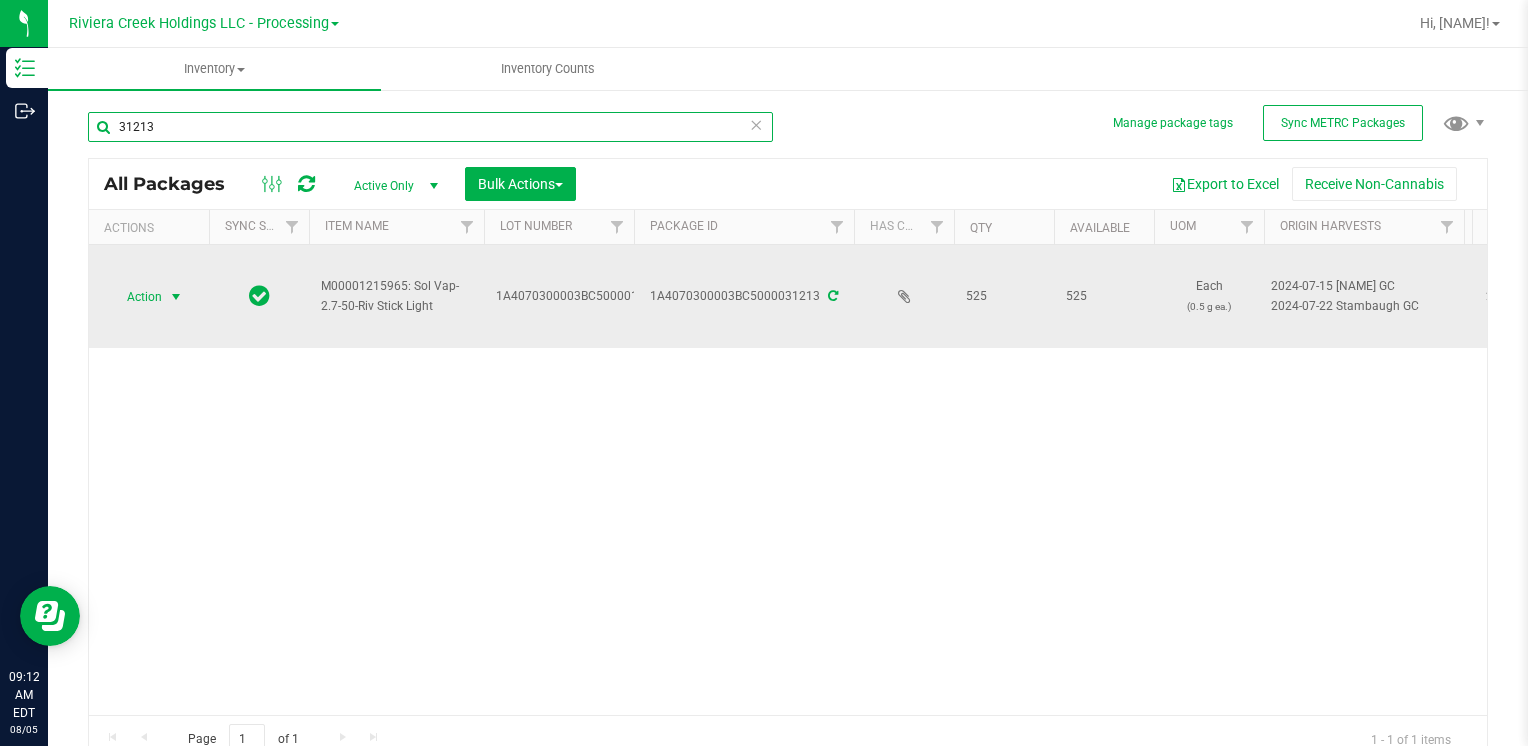 type on "31213" 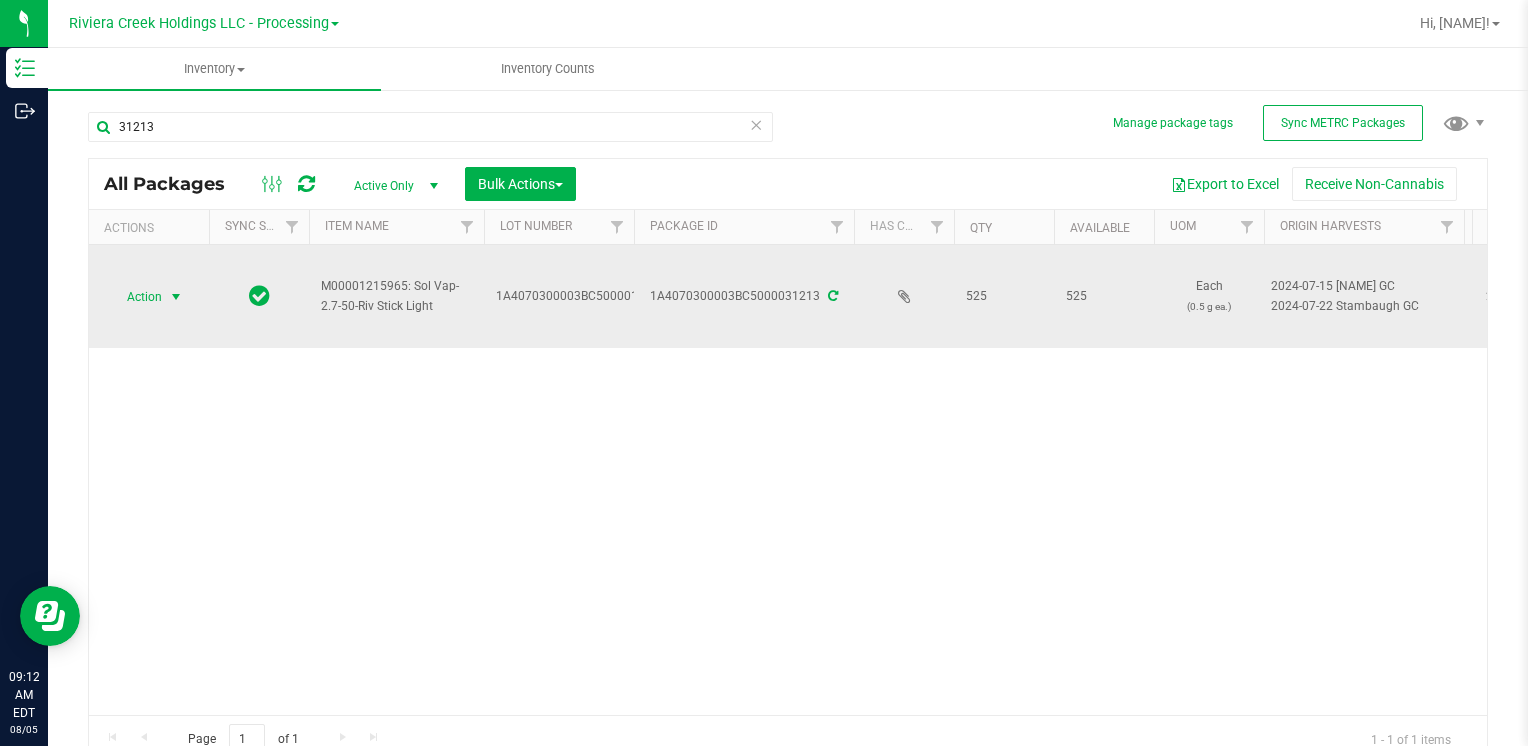 click on "Action" at bounding box center [136, 297] 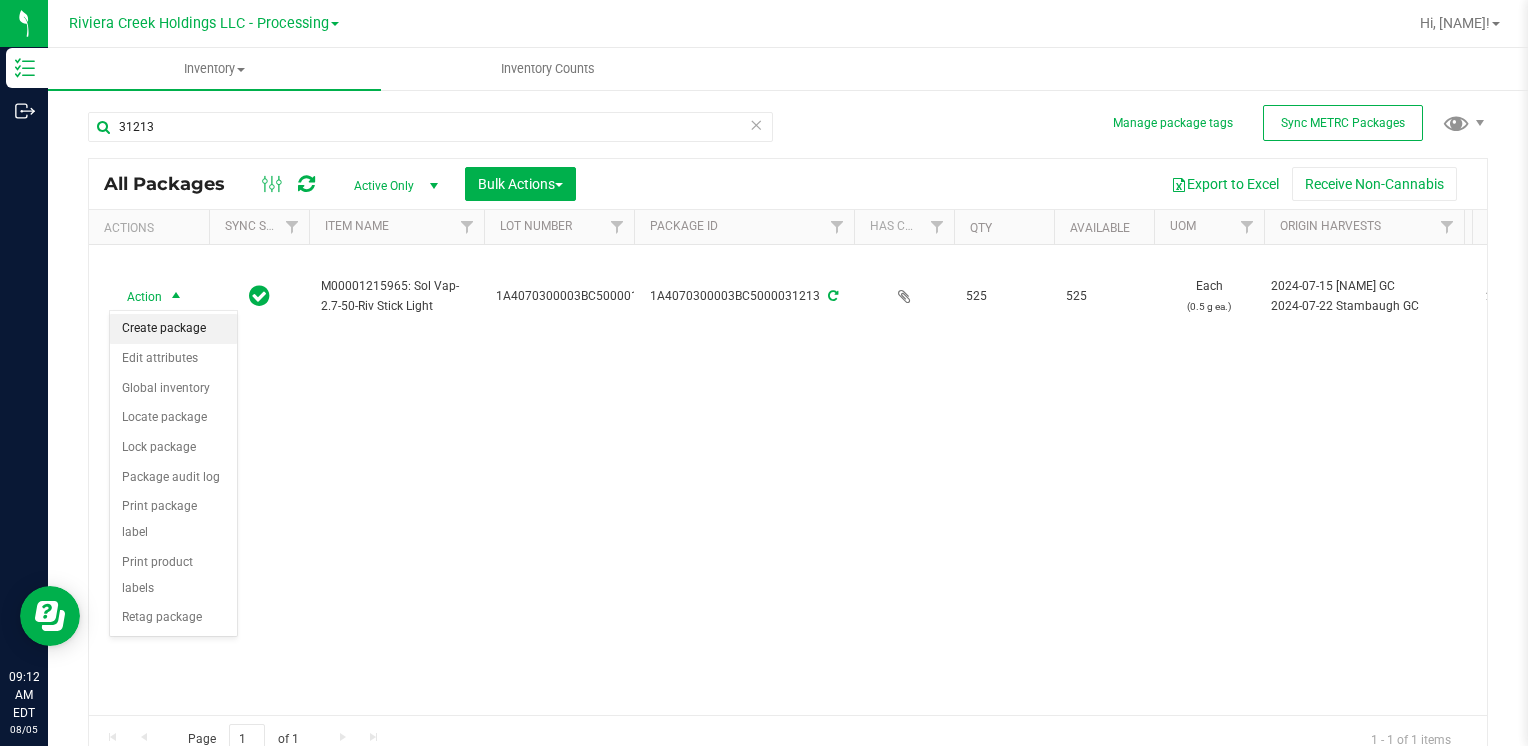 click on "Create package" at bounding box center (173, 329) 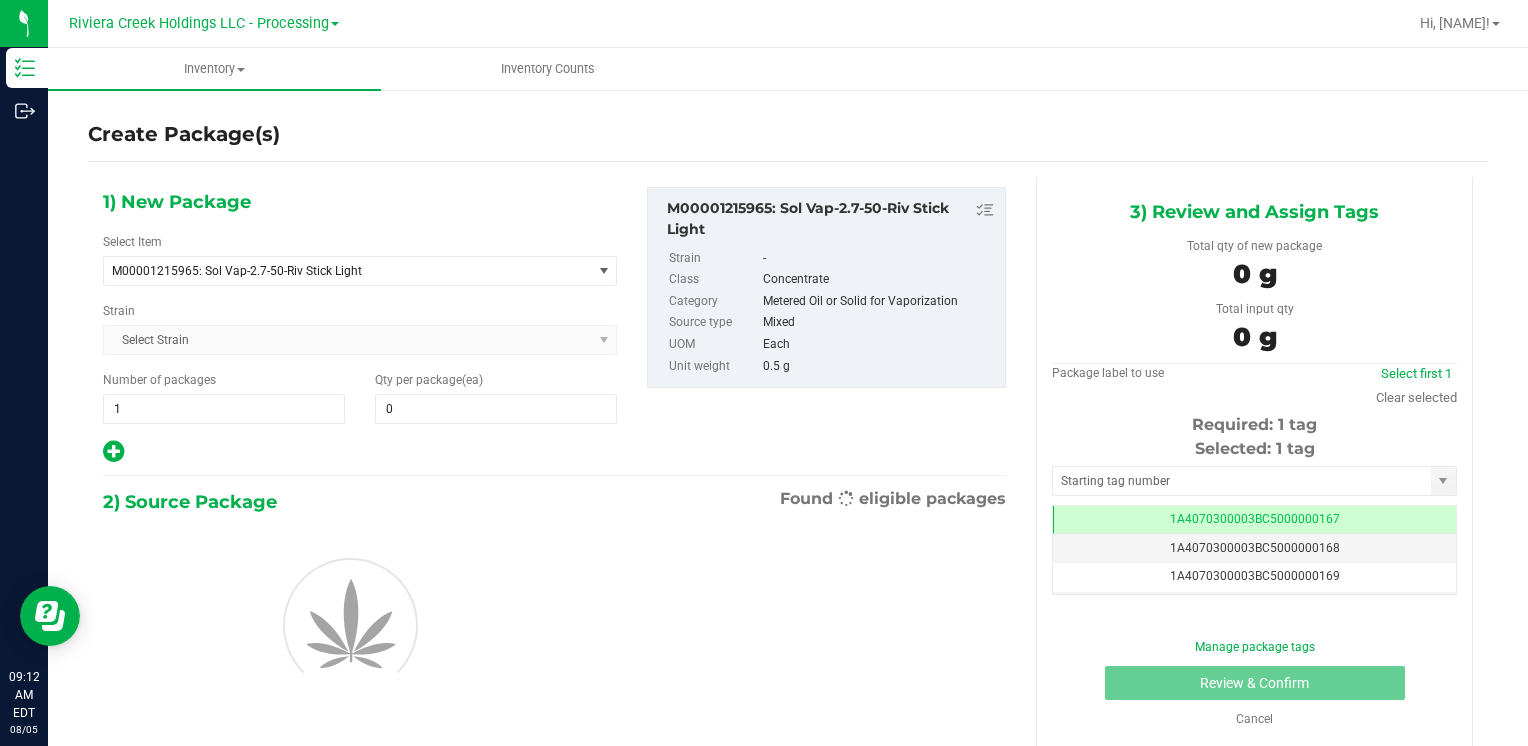 scroll, scrollTop: 0, scrollLeft: 0, axis: both 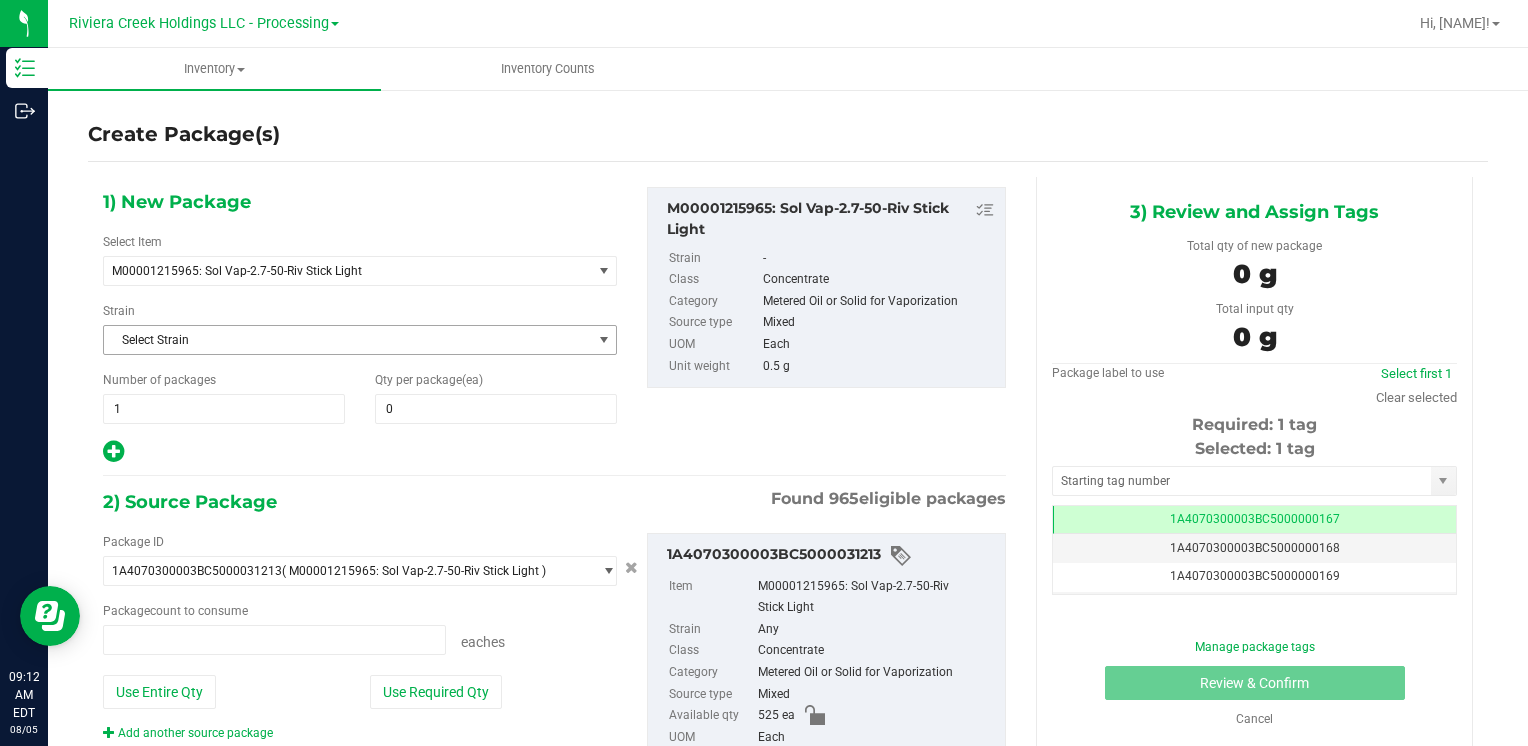 type on "0 ea" 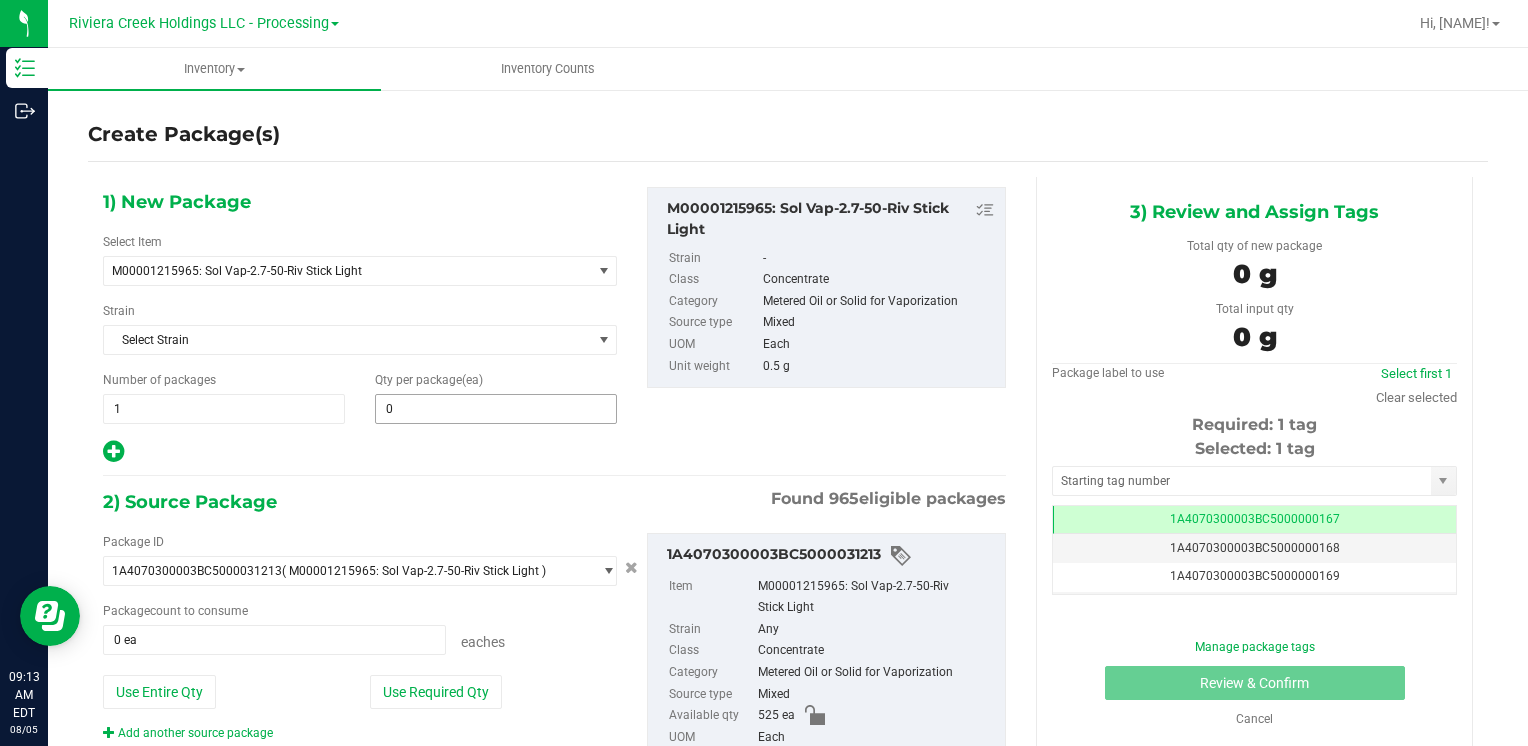 type 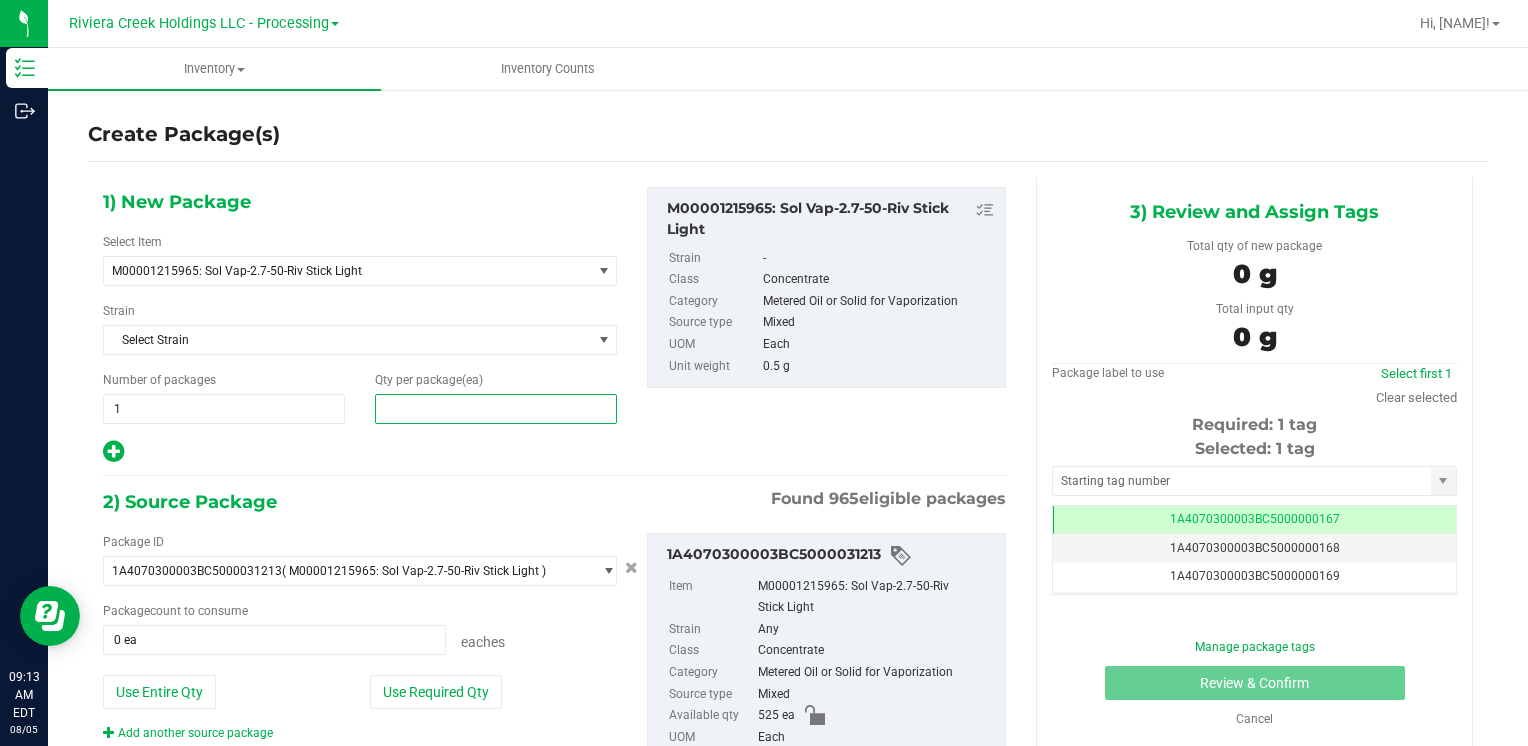 click at bounding box center [496, 409] 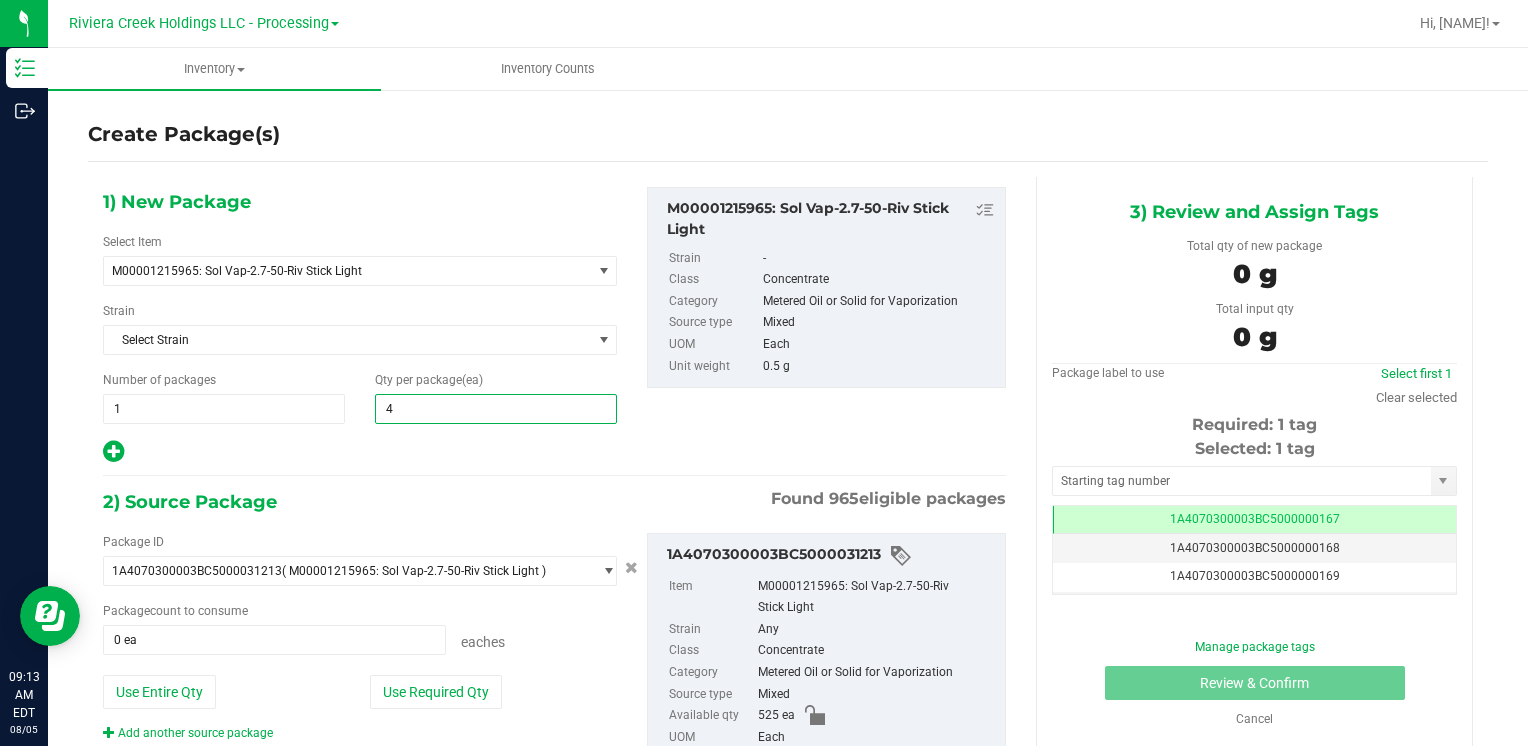 type on "40" 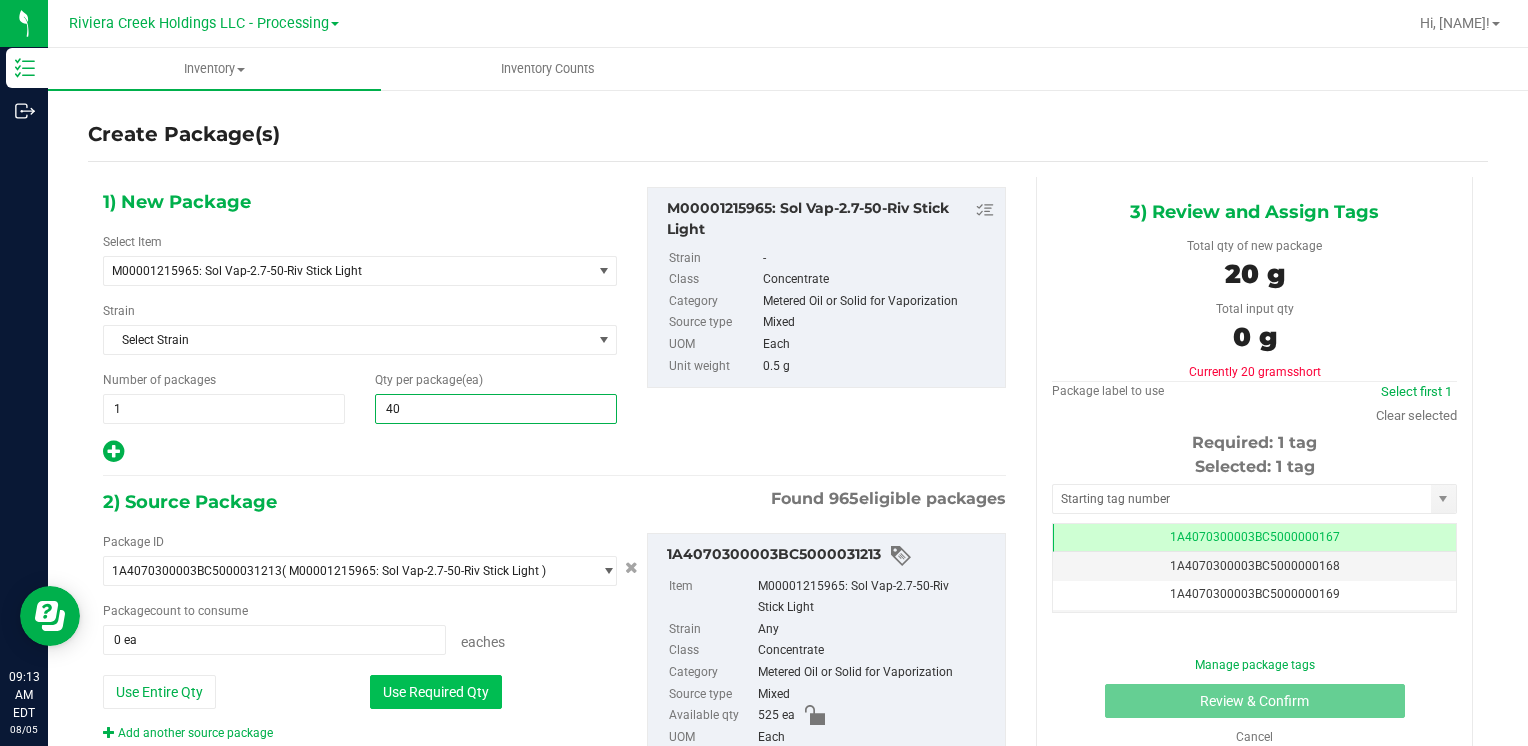 type on "40" 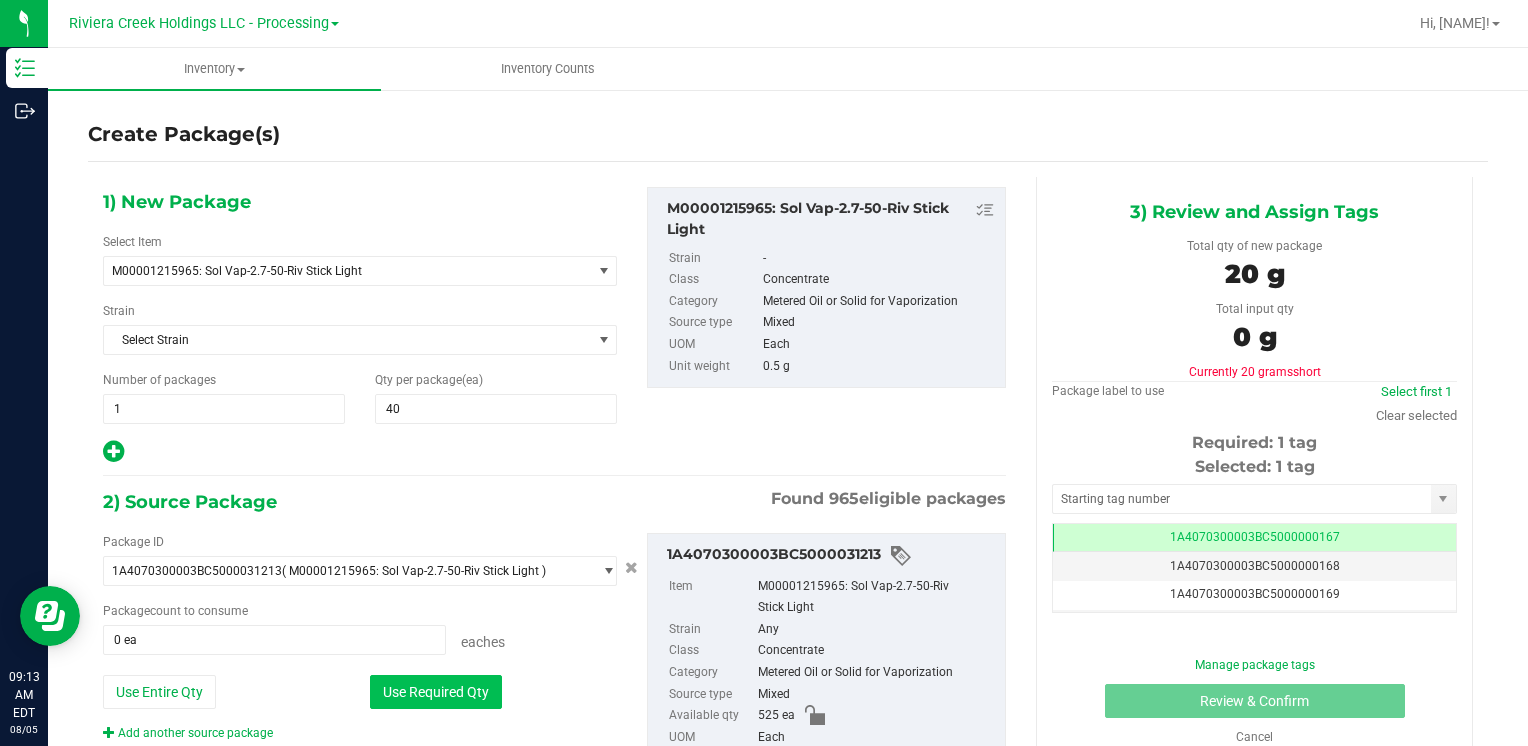 click on "Use Required Qty" at bounding box center [436, 692] 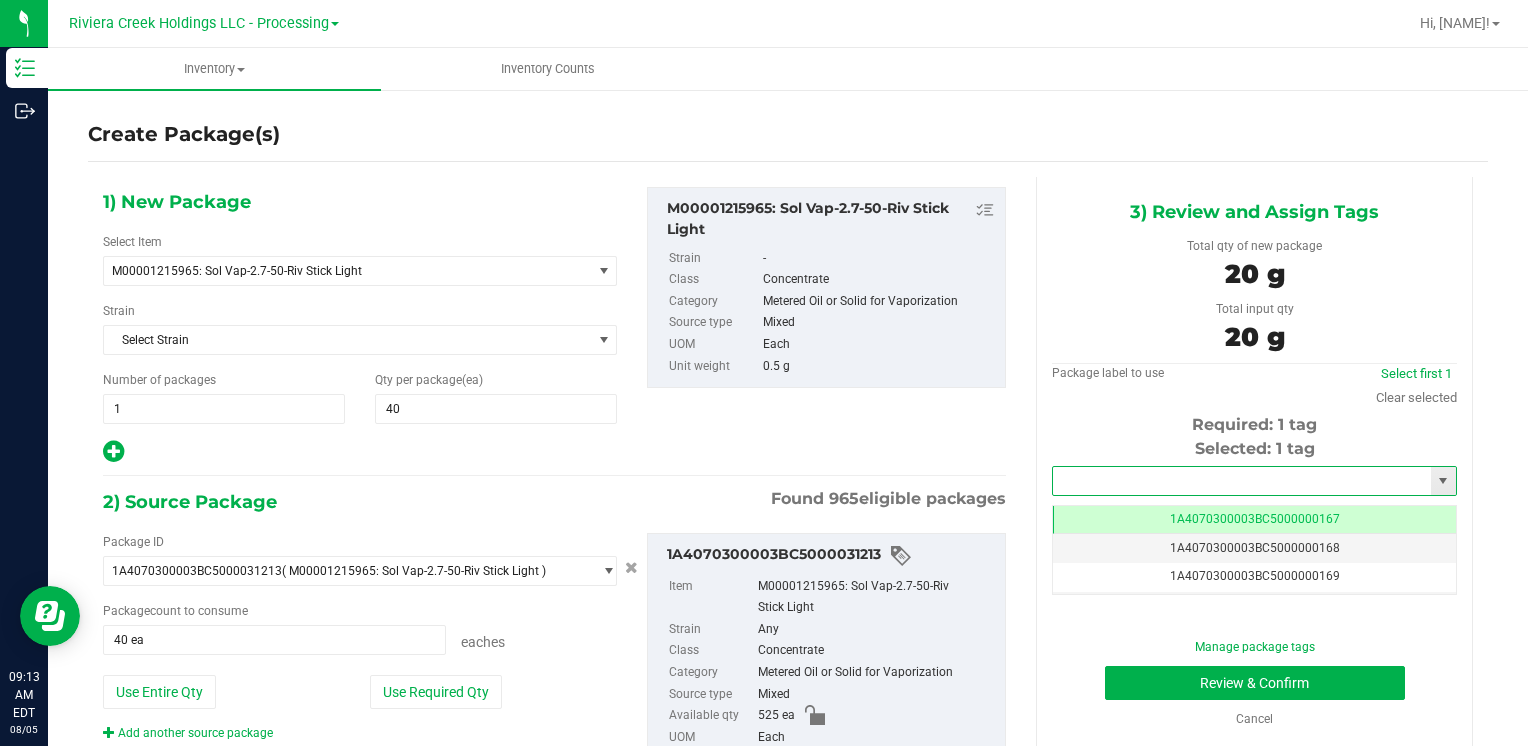 click at bounding box center [1242, 481] 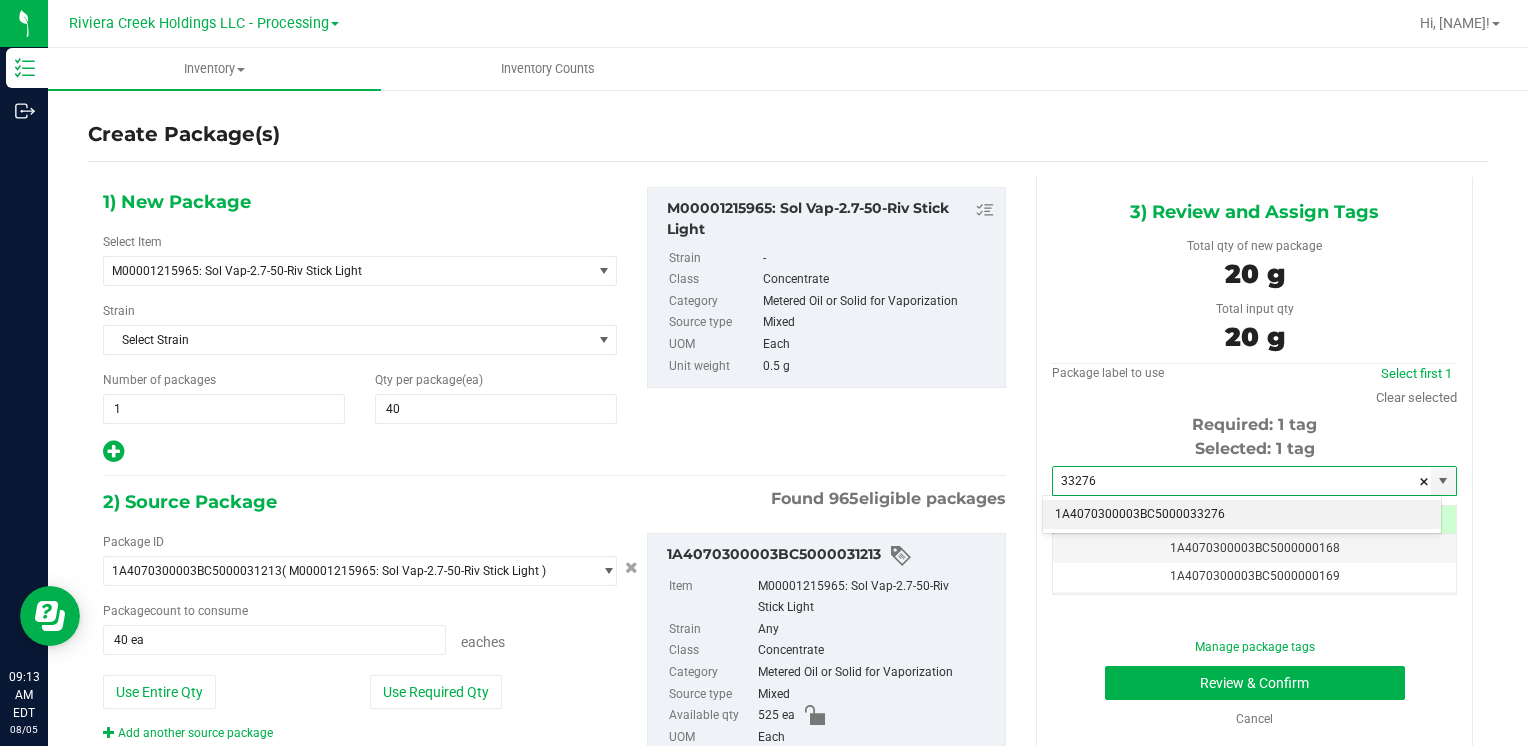 click on "1A4070300003BC5000033276" at bounding box center [1242, 515] 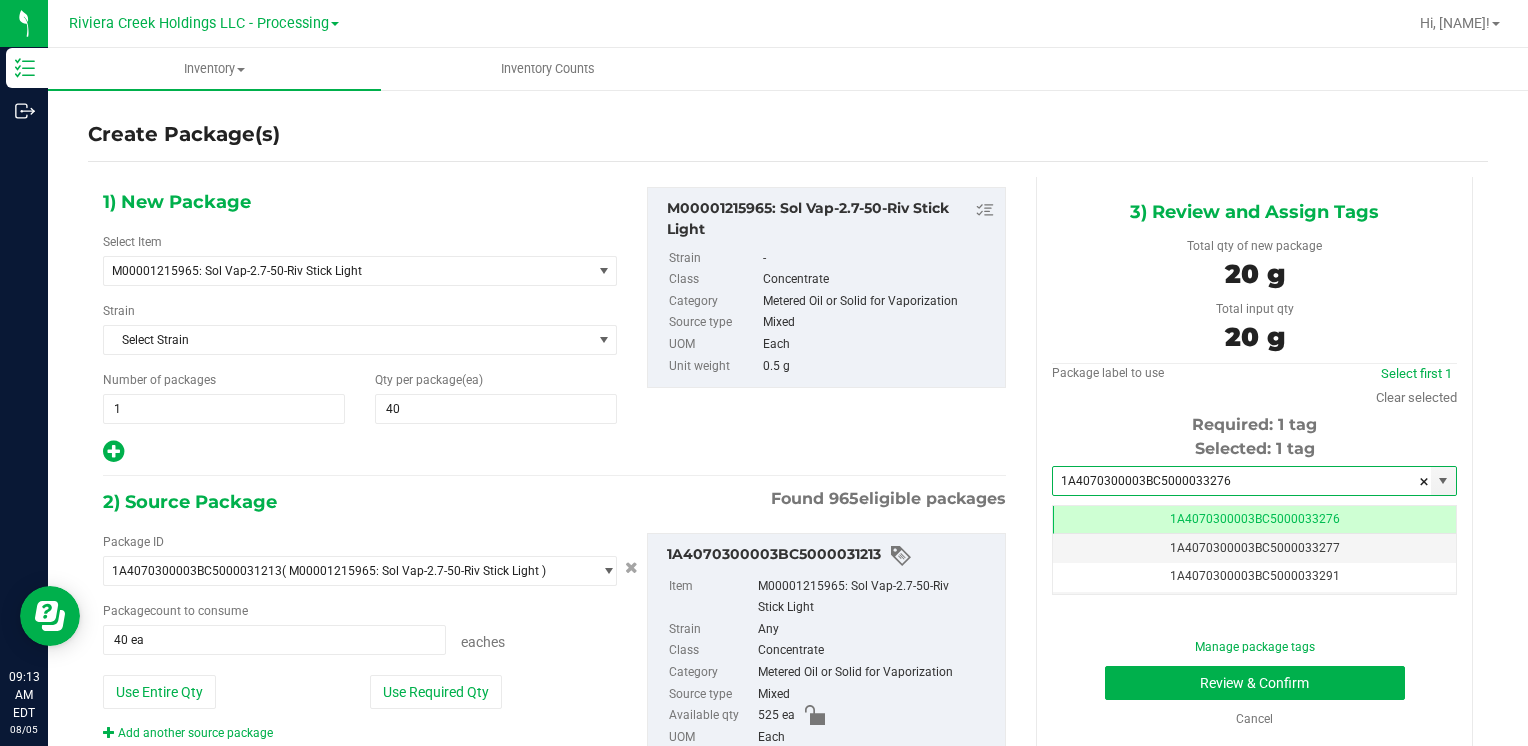 scroll, scrollTop: 0, scrollLeft: 0, axis: both 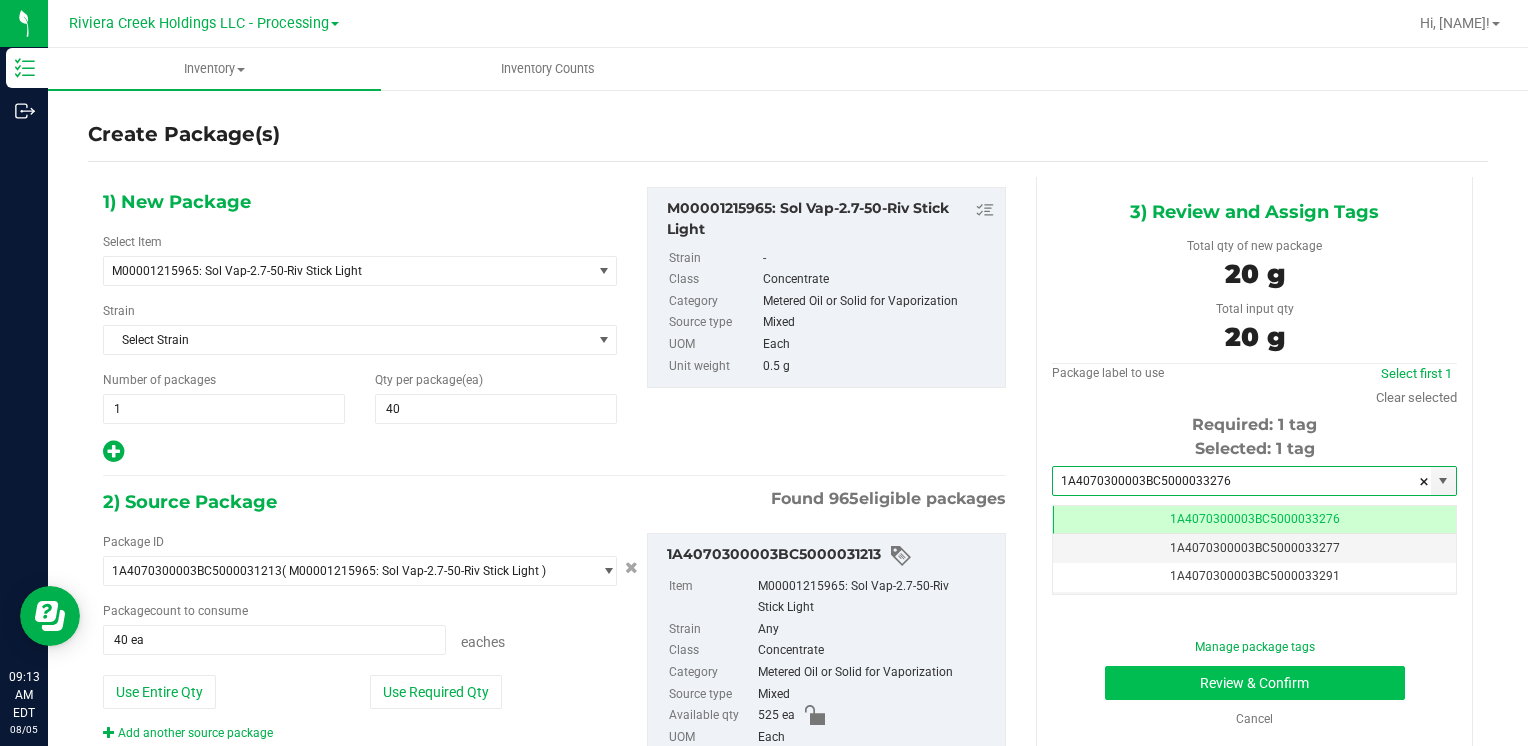 type on "1A4070300003BC5000033276" 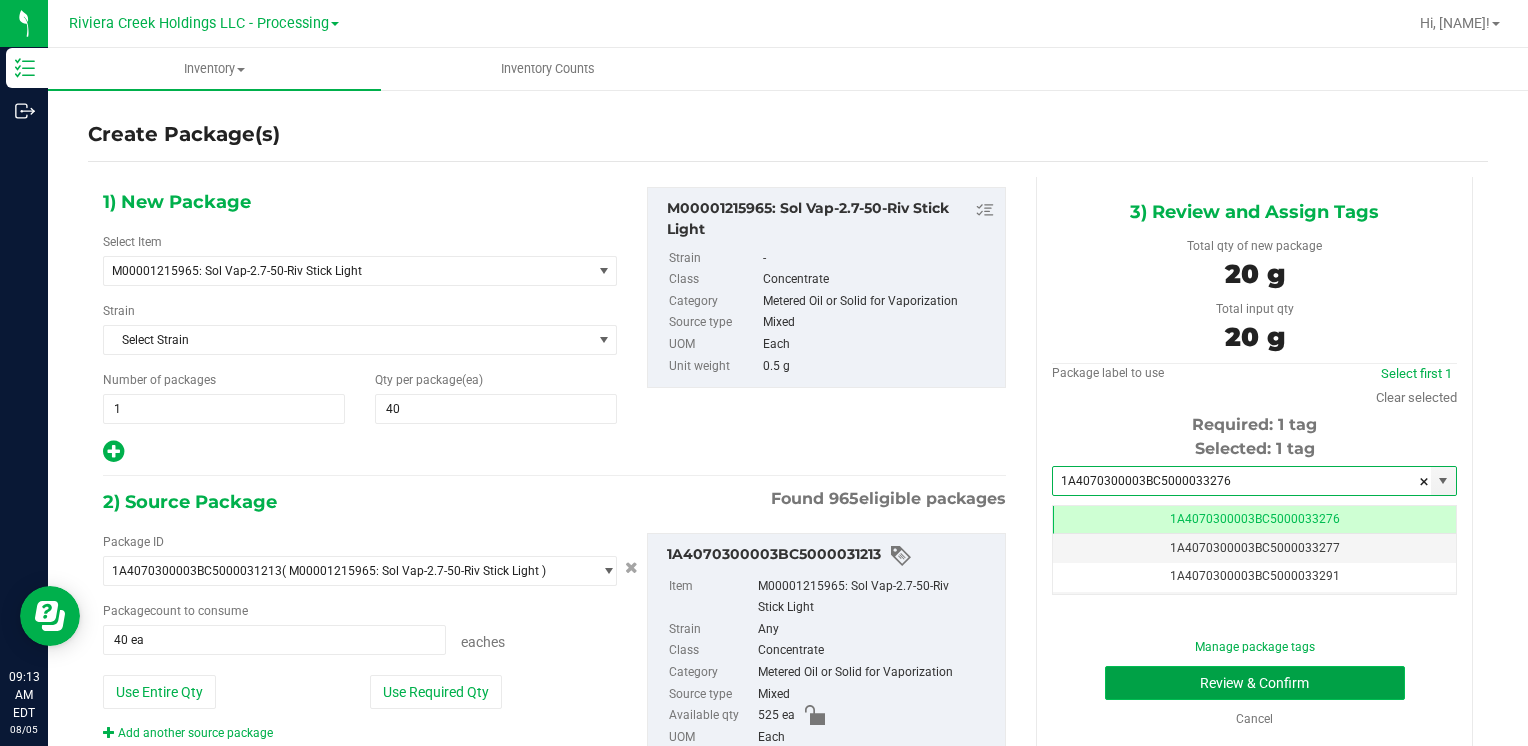 click on "Review & Confirm" at bounding box center (1255, 683) 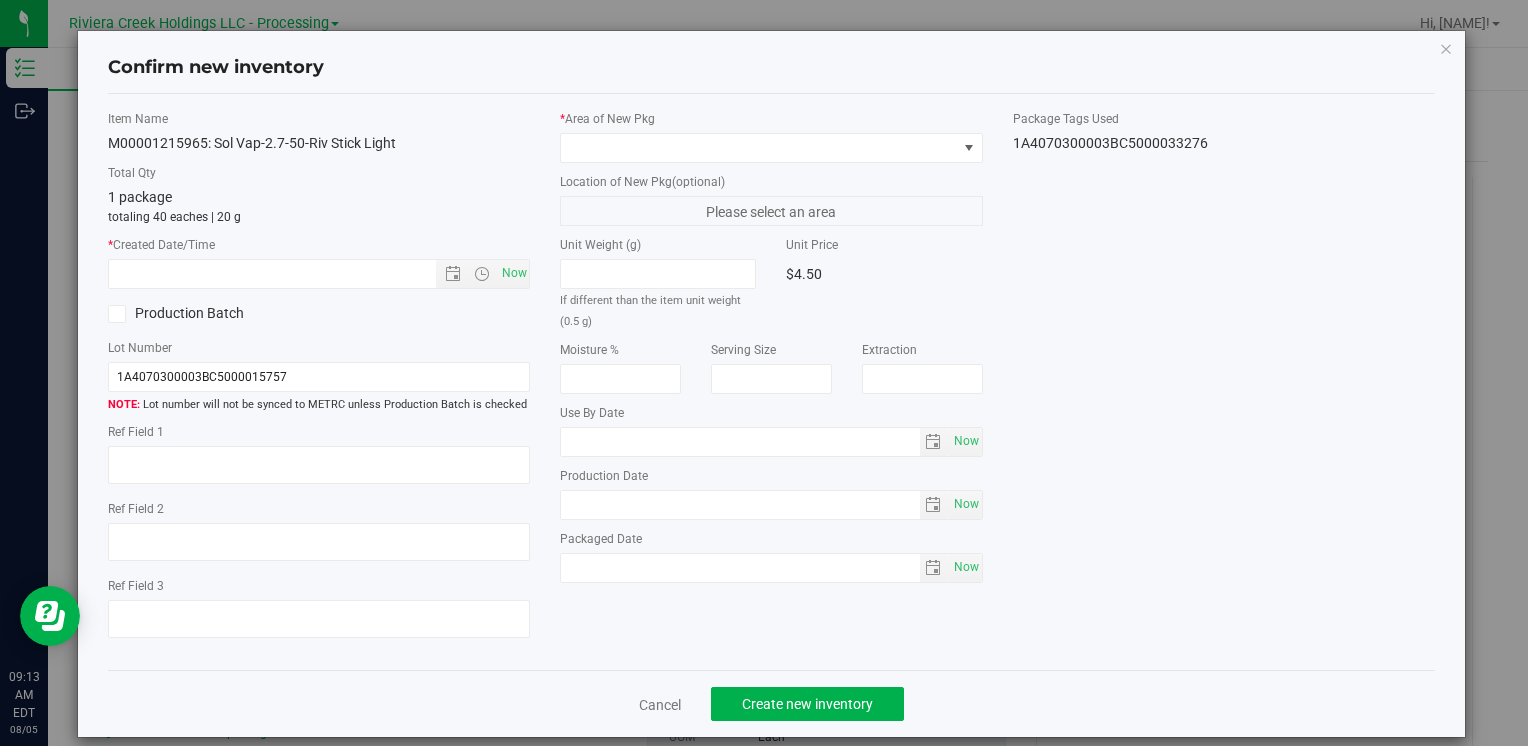 type on "2026-05-22" 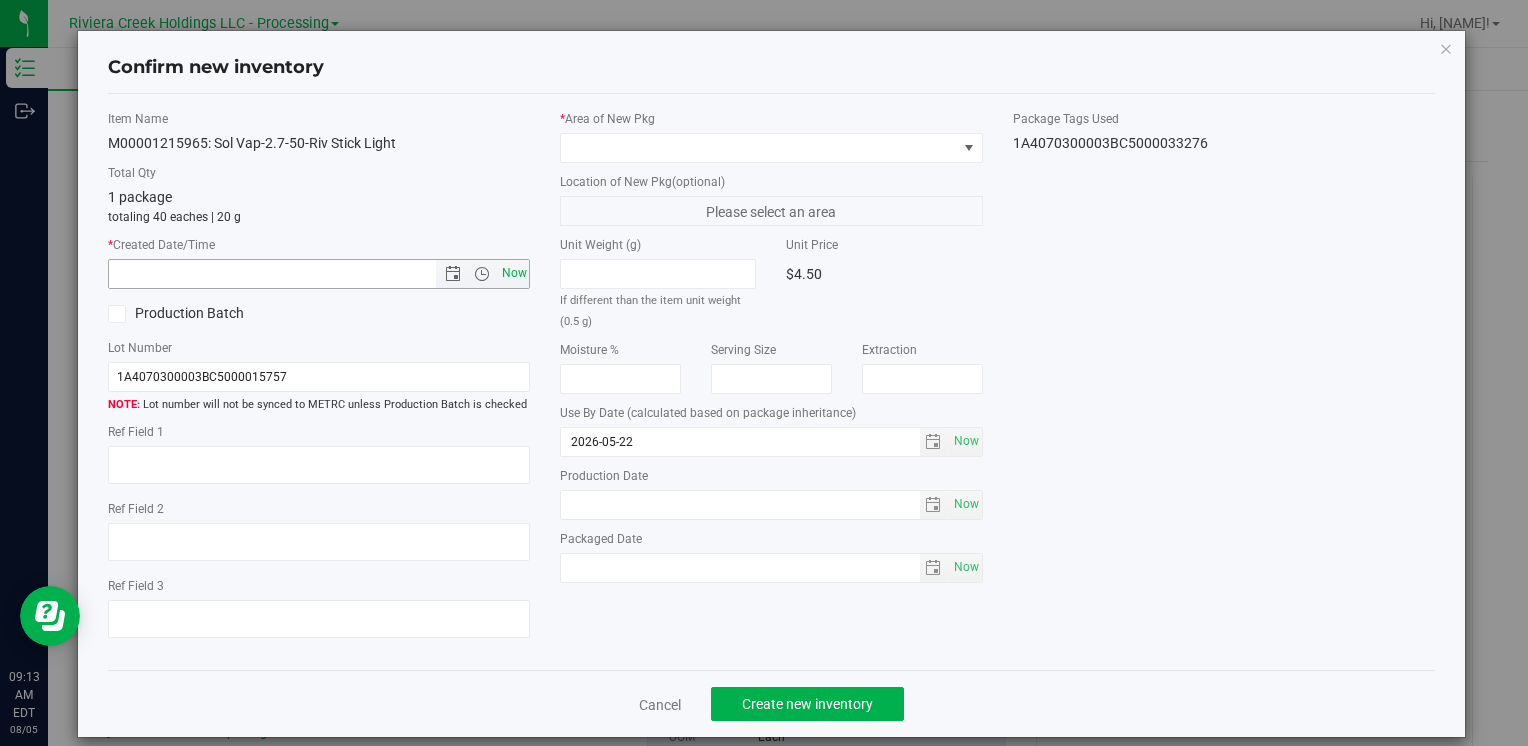 click on "Now" at bounding box center (514, 273) 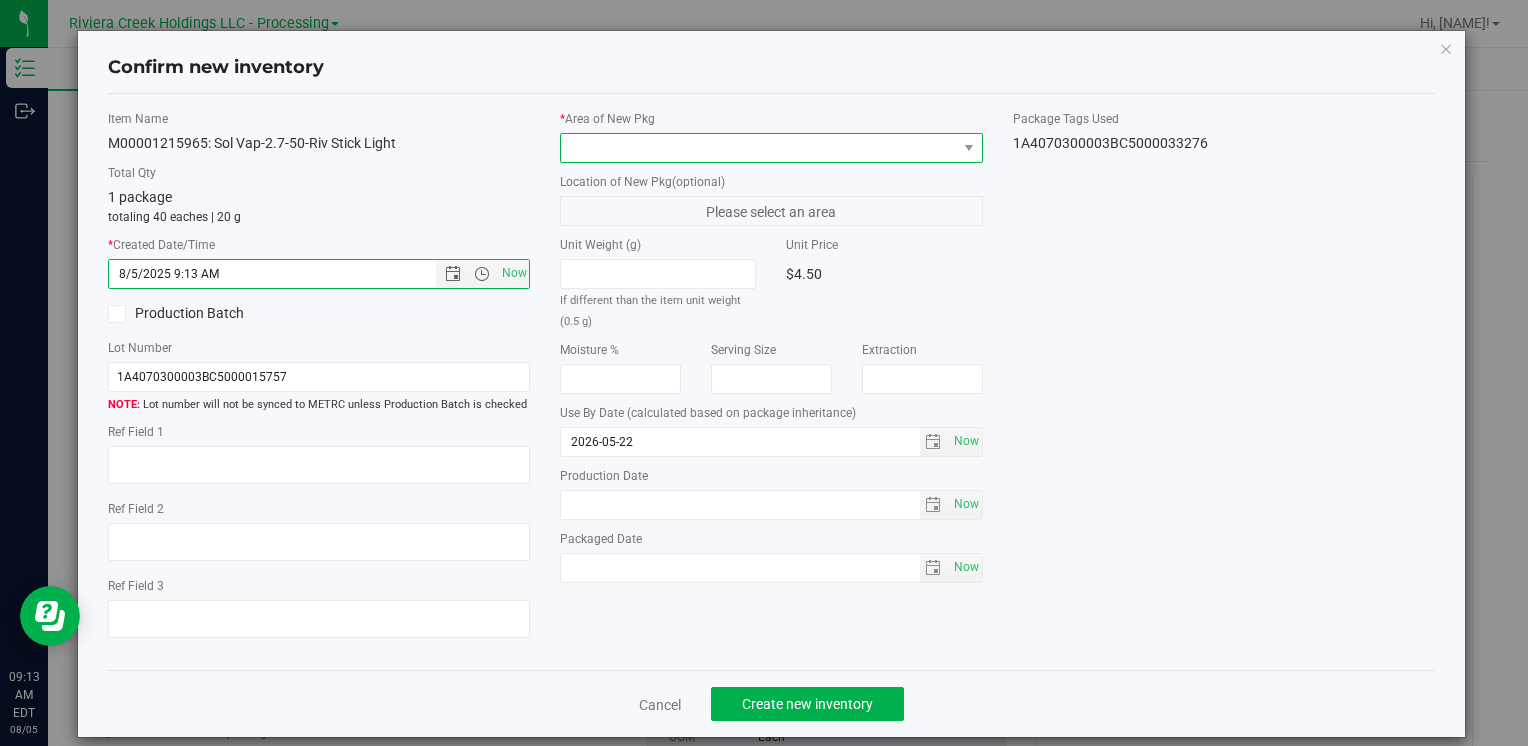 click at bounding box center (758, 148) 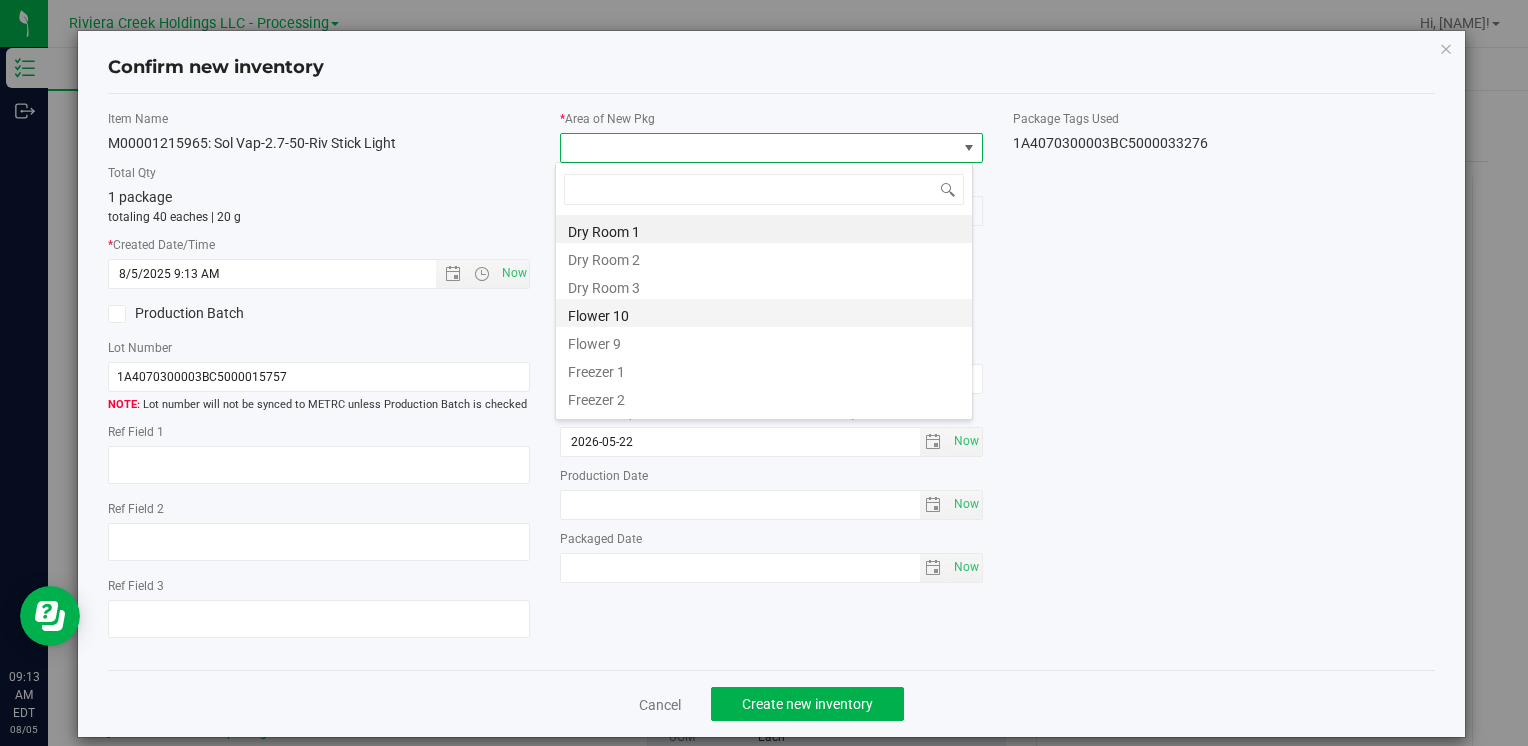 click on "Flower 10" at bounding box center [764, 313] 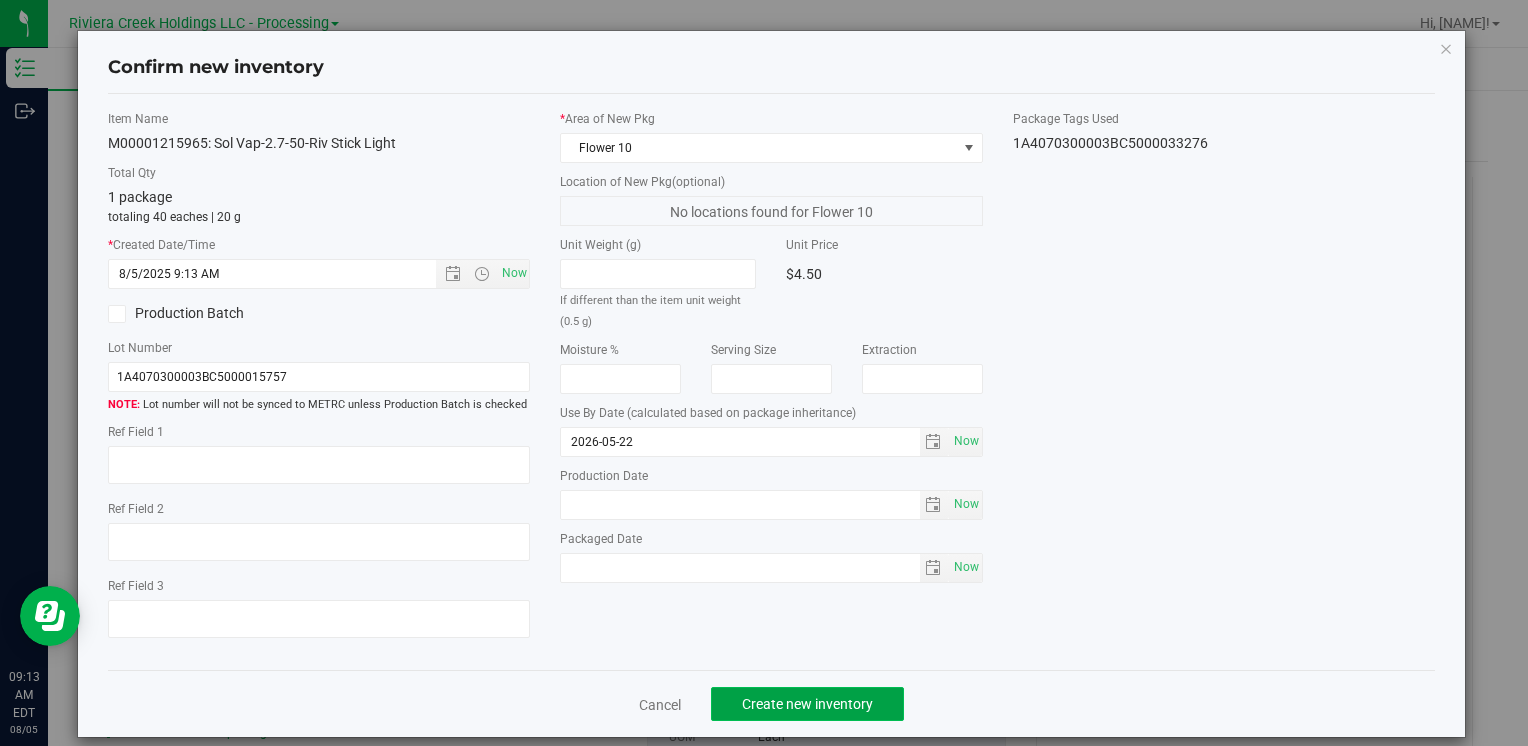 click on "Create new inventory" 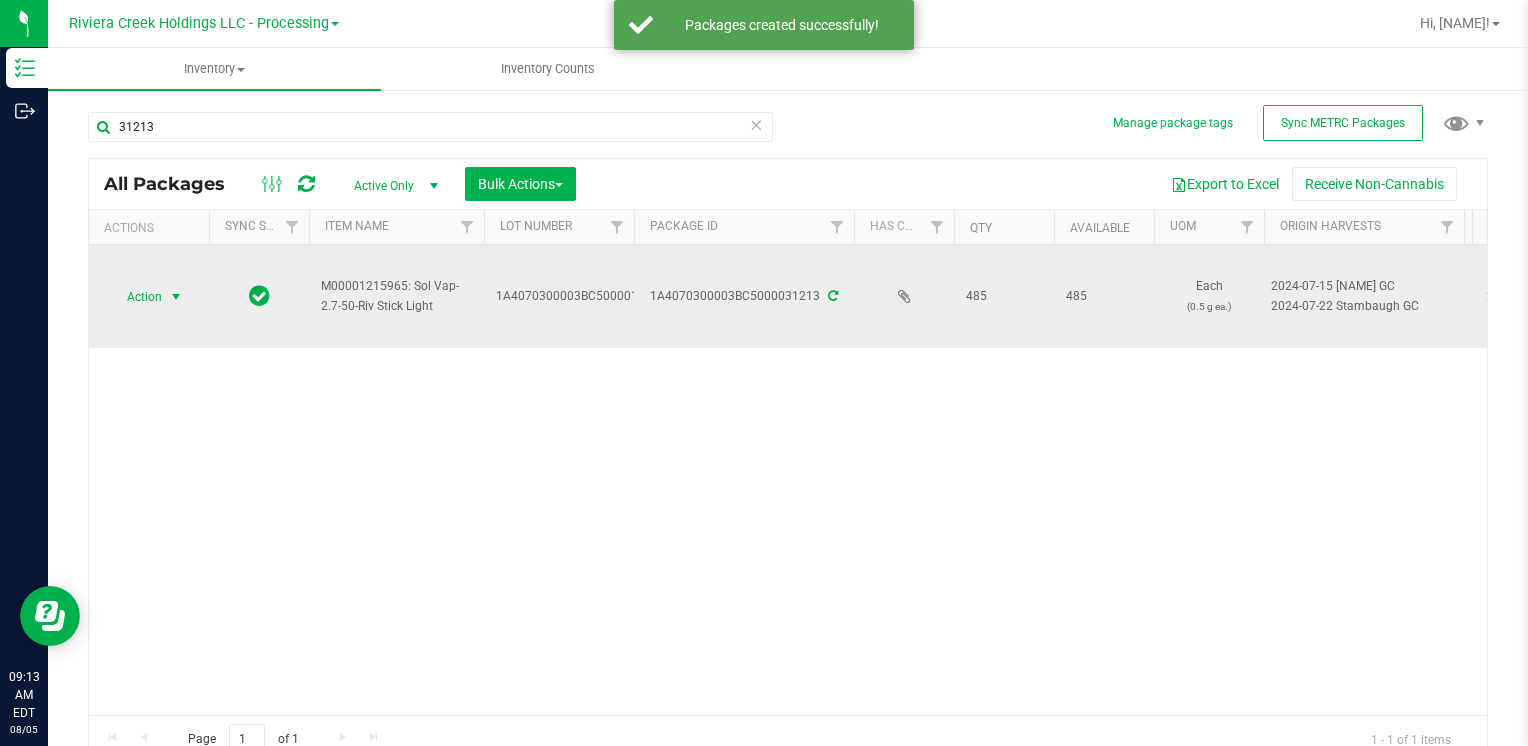 click on "Action" at bounding box center (136, 297) 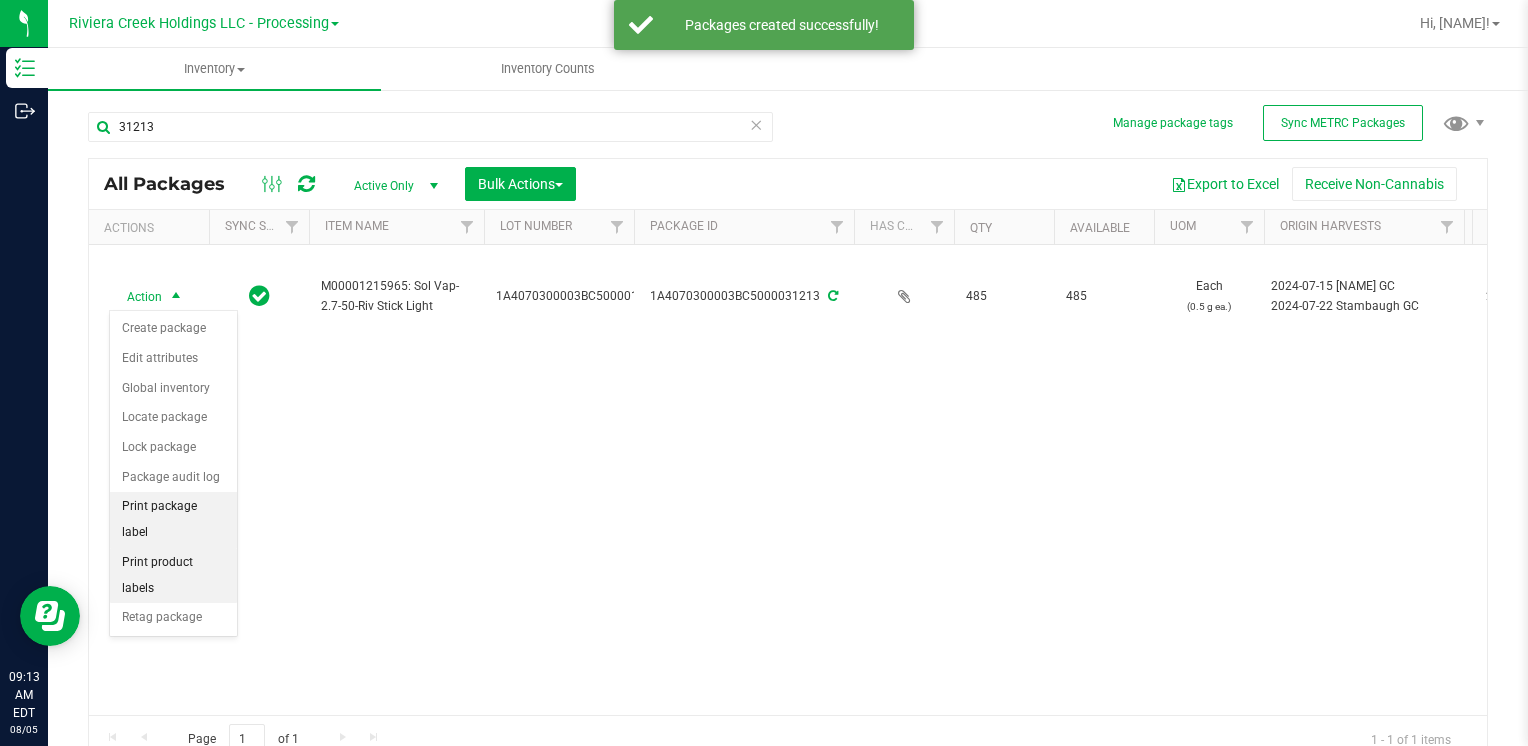 click on "Print package label" at bounding box center [173, 519] 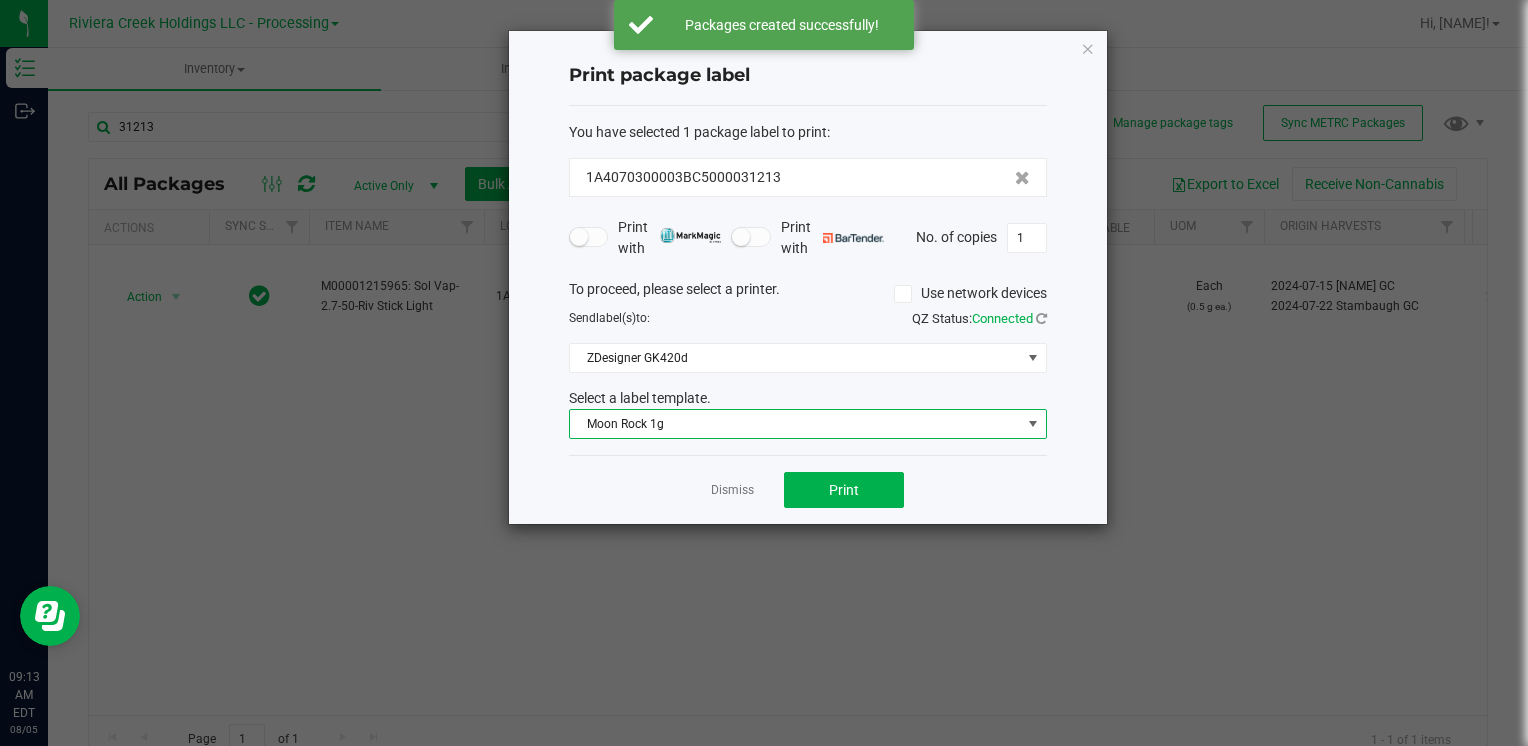 click on "Moon Rock 1g" at bounding box center (795, 424) 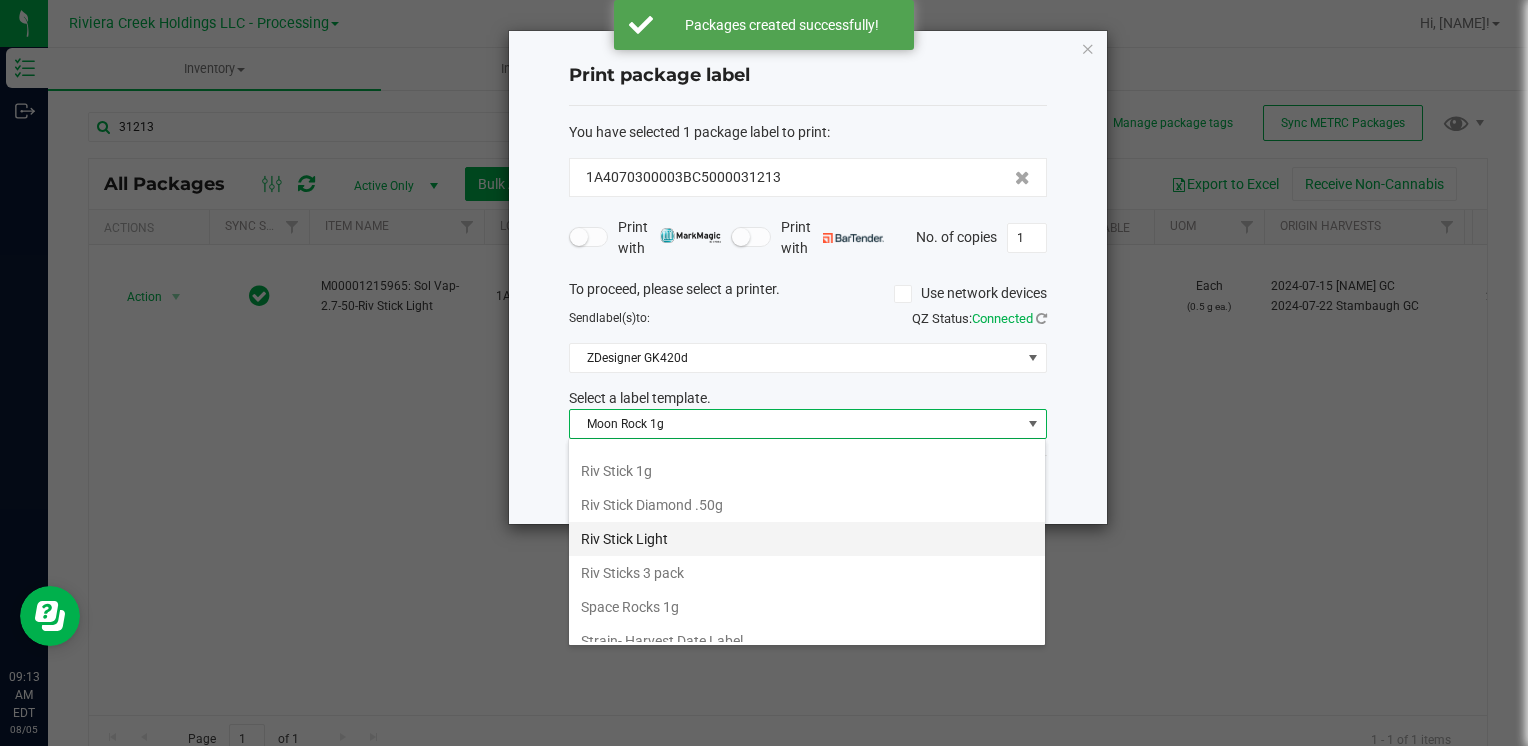click on "Riv Stick Light" at bounding box center [807, 539] 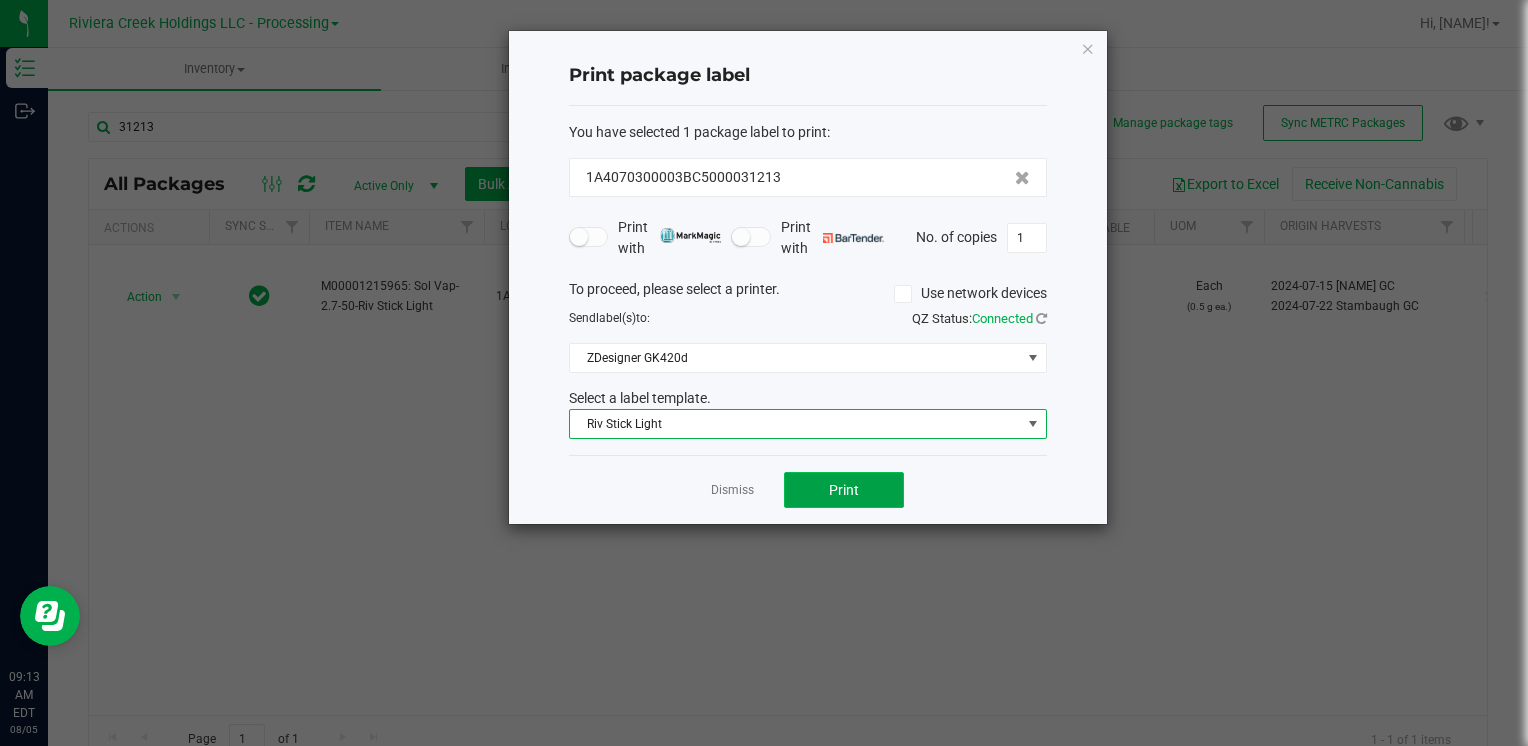 click on "Print" 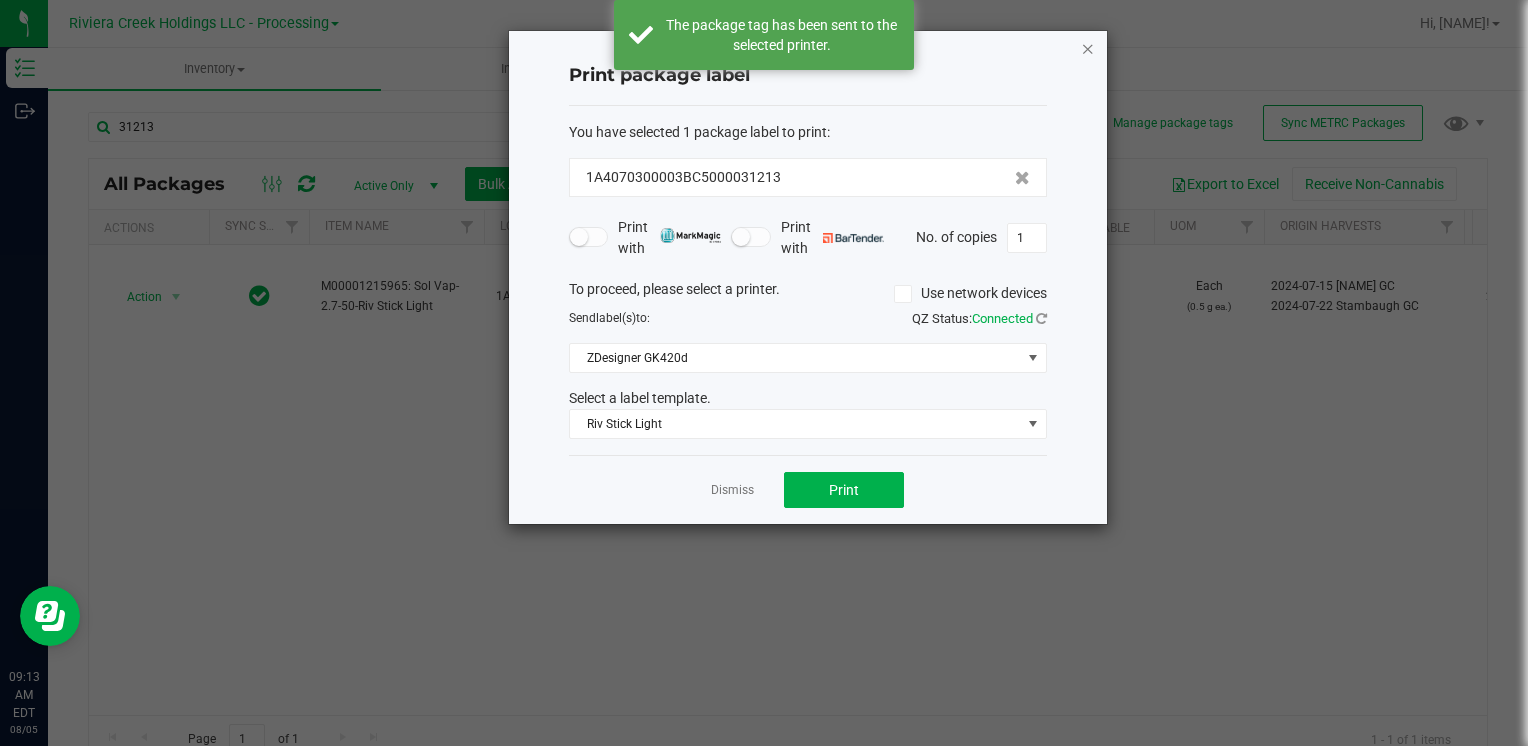 click 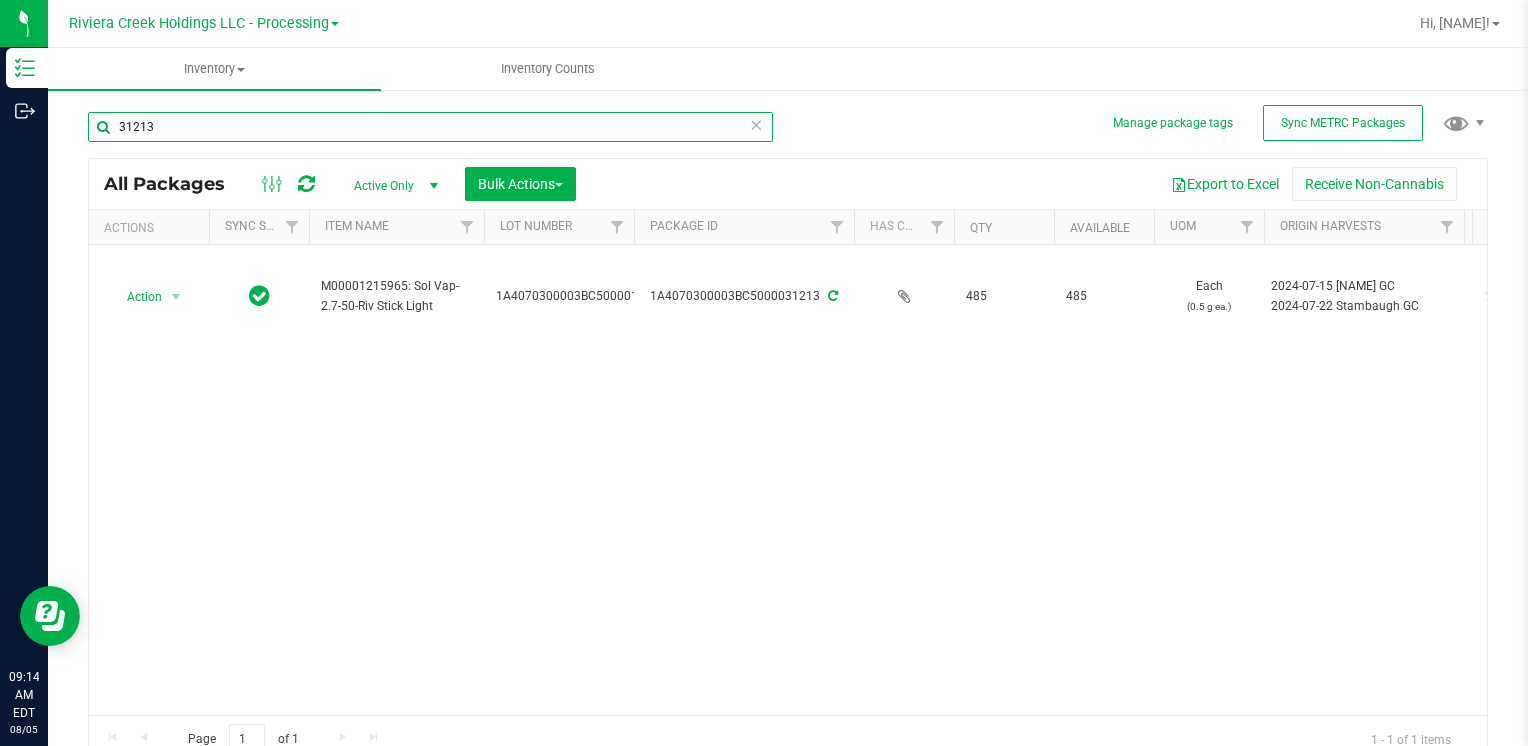 click on "31213" at bounding box center [430, 127] 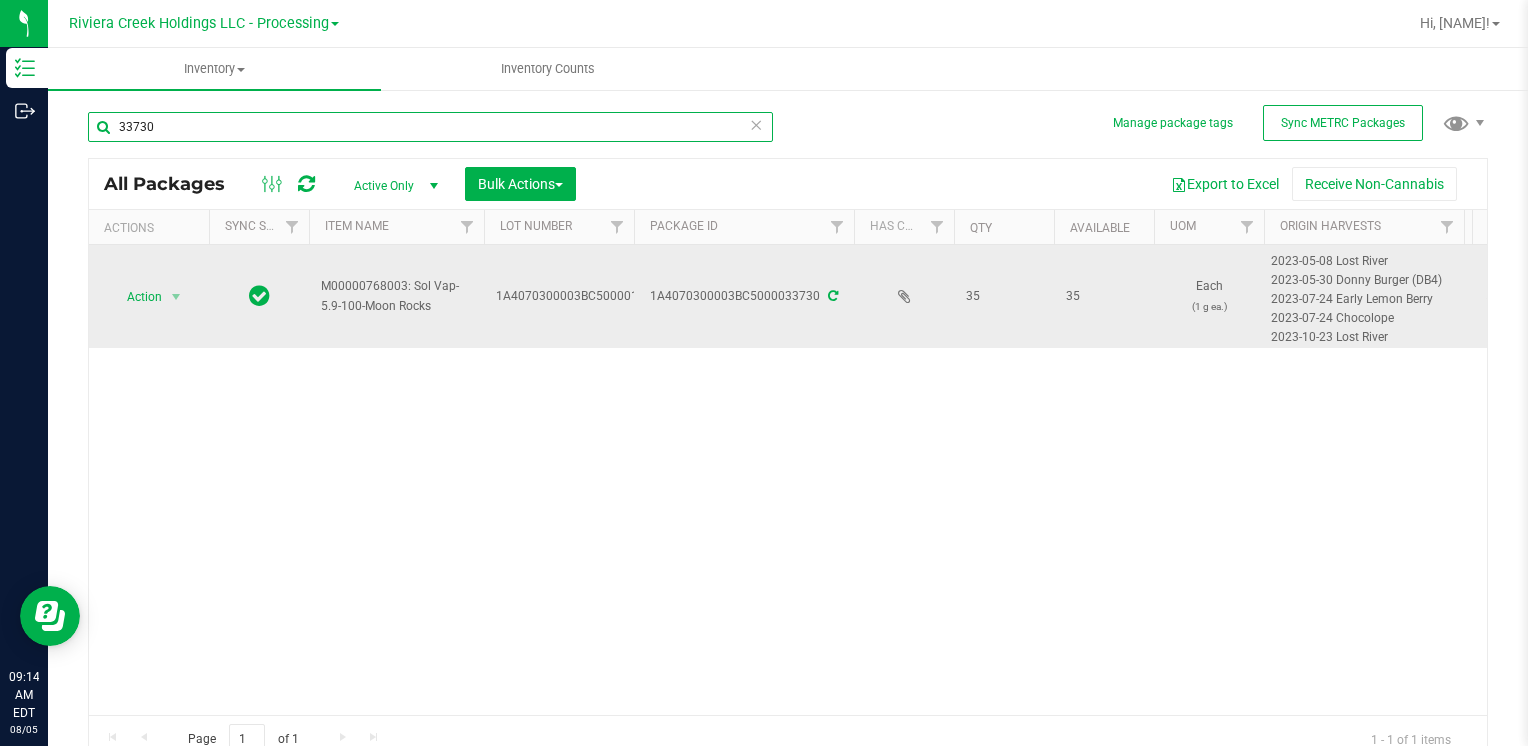 type on "33730" 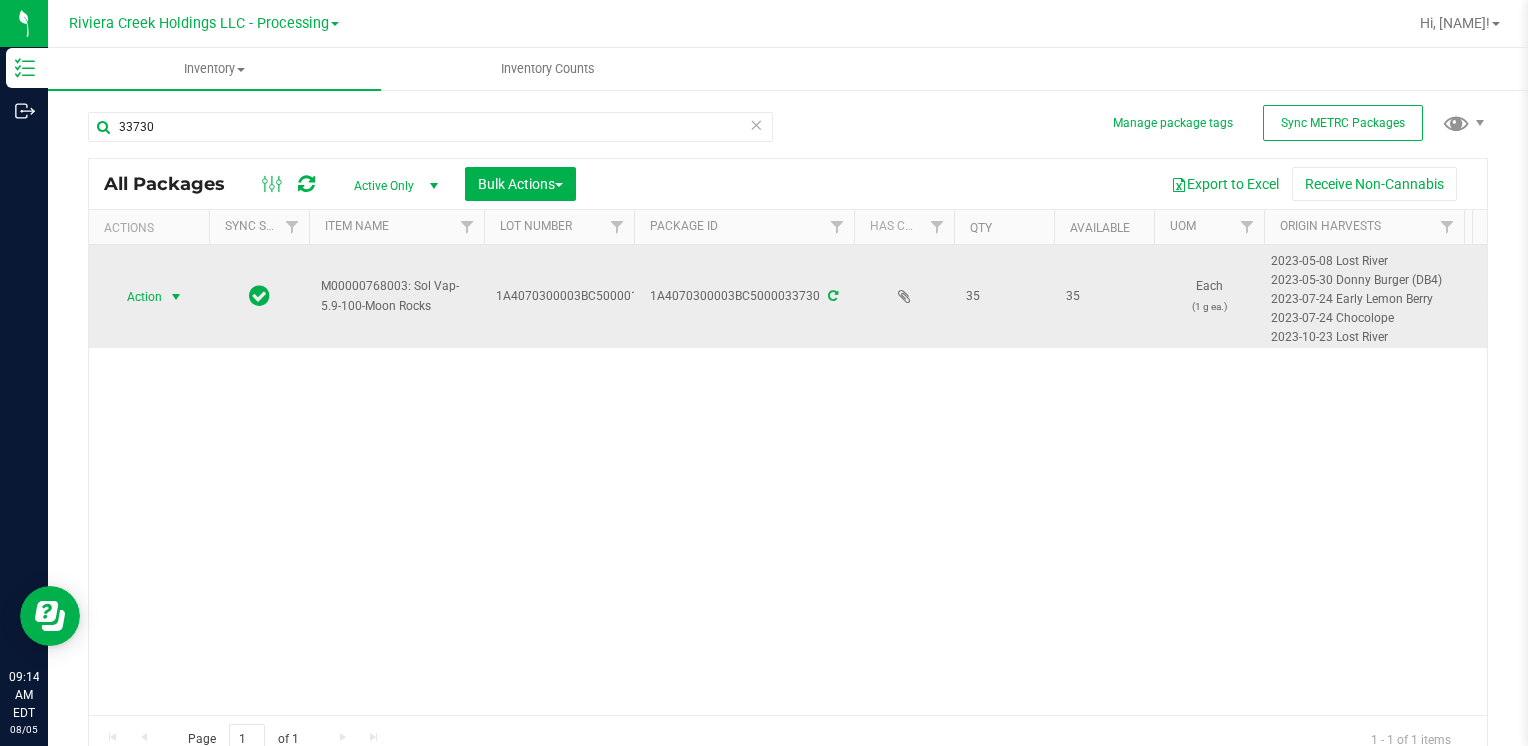 click on "Action" at bounding box center [136, 297] 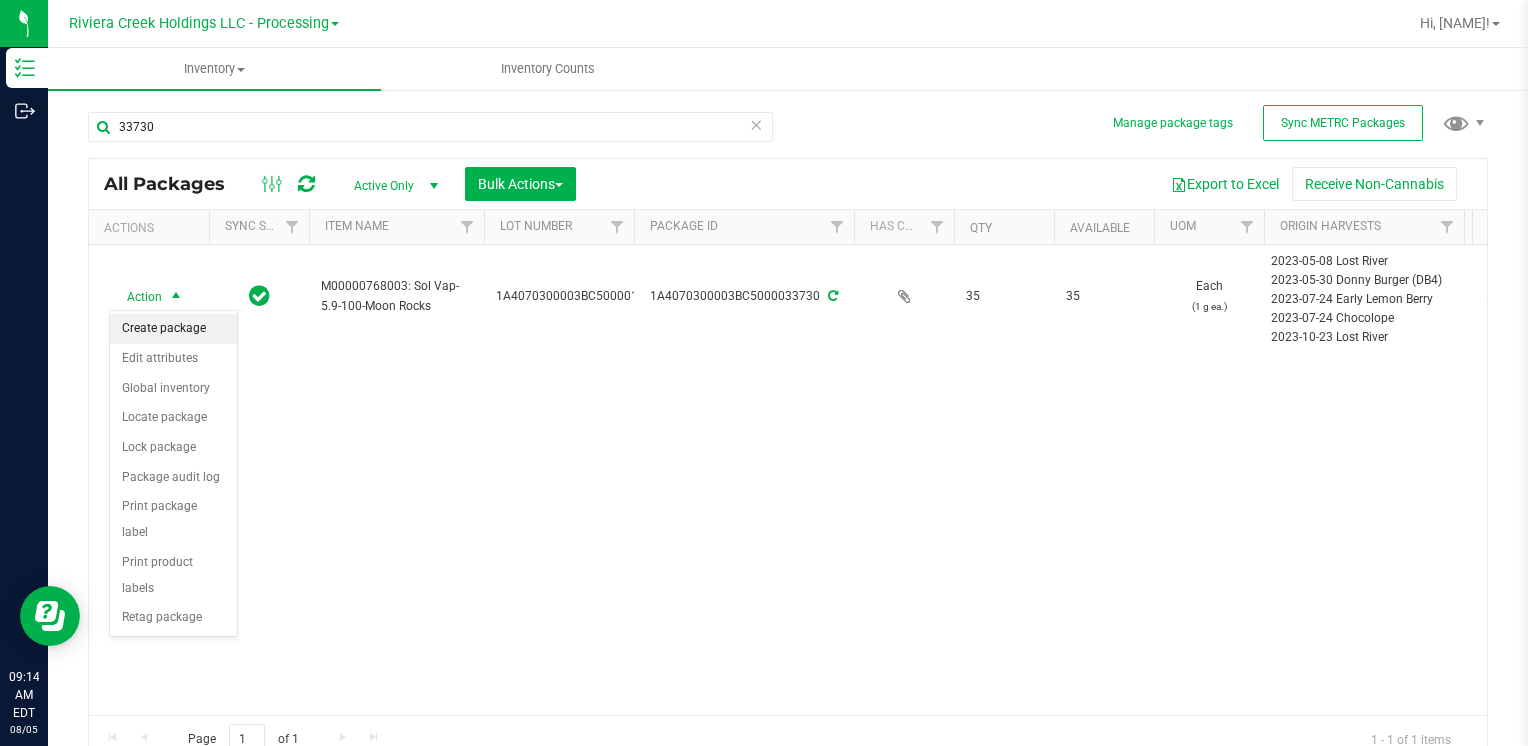 click on "Create package" at bounding box center [173, 329] 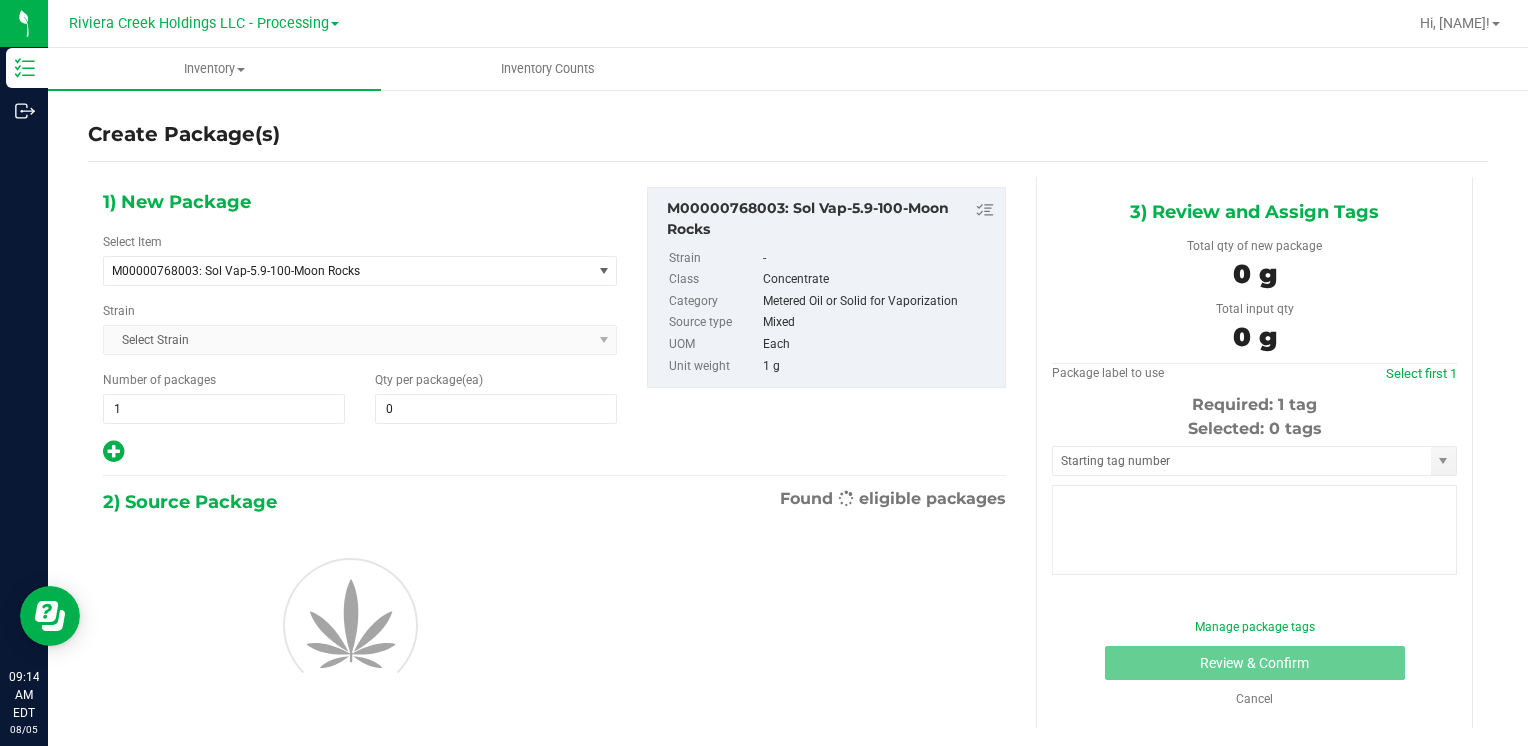 type on "0" 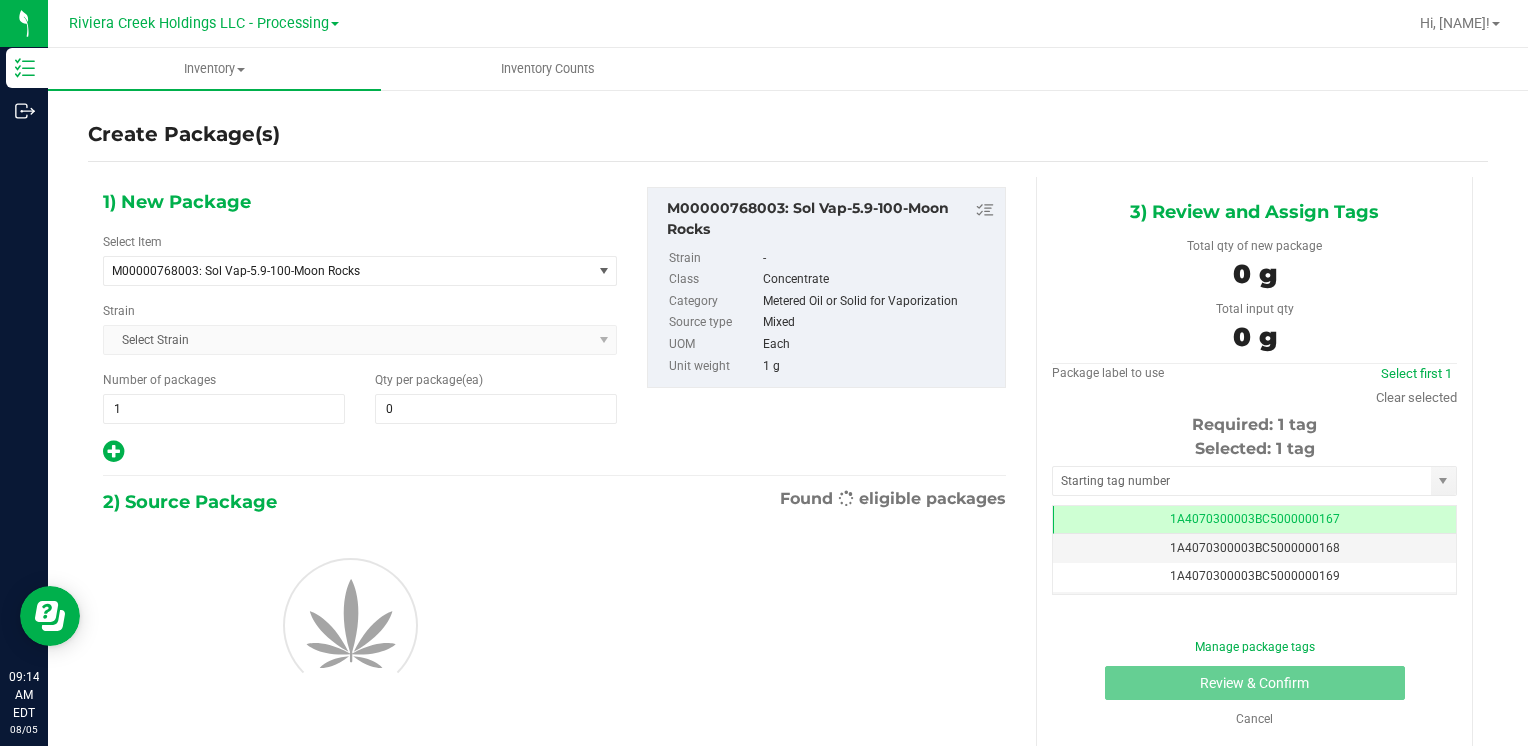 scroll, scrollTop: 0, scrollLeft: 0, axis: both 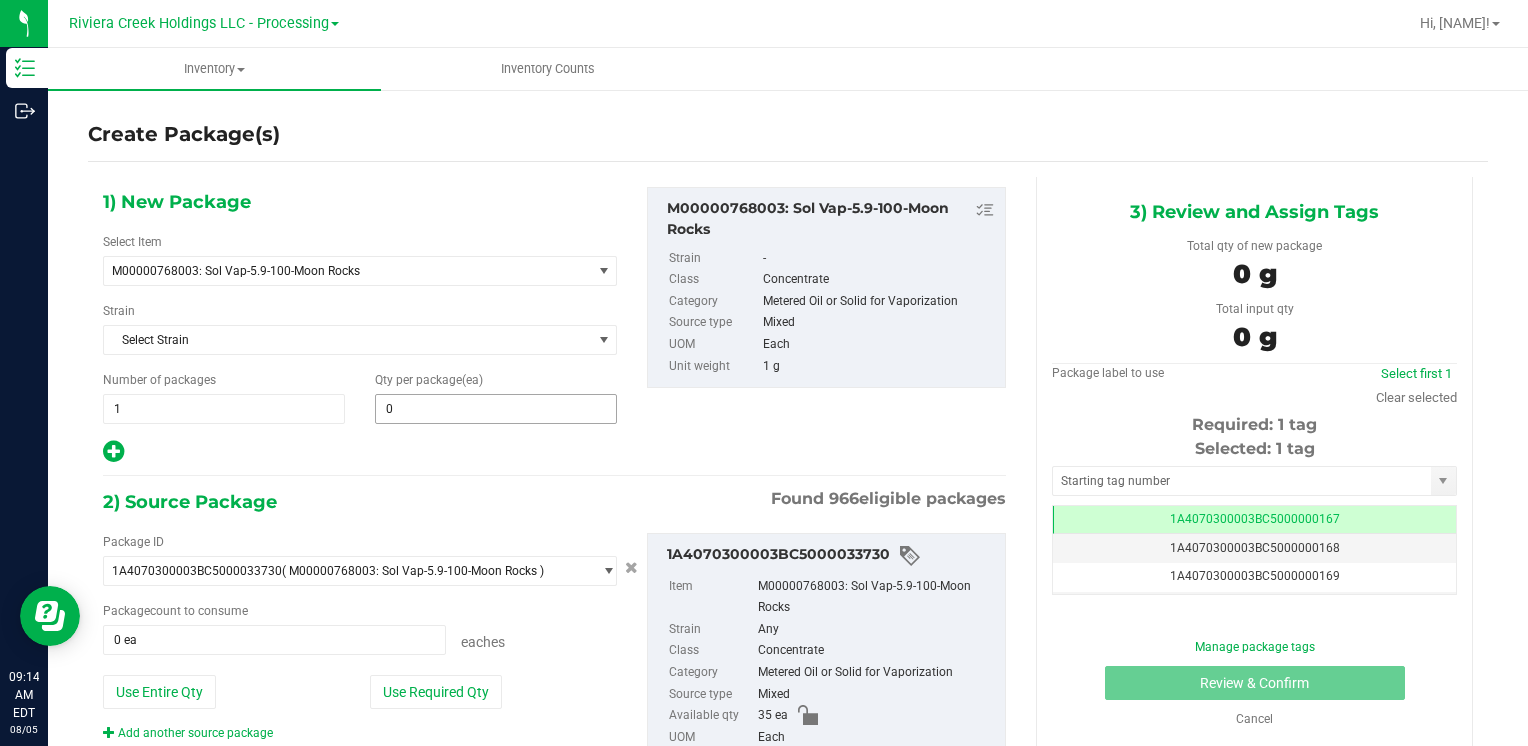 type 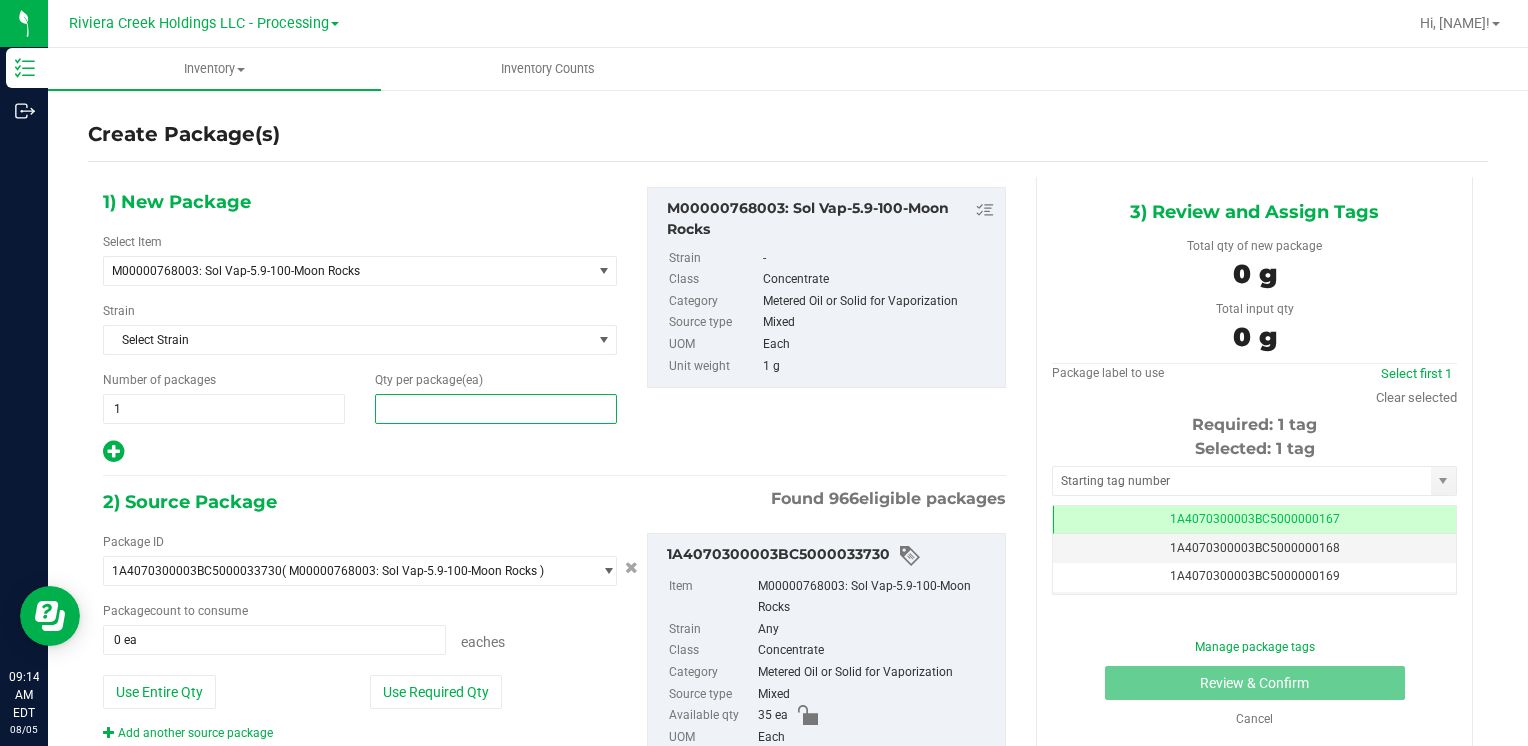 click at bounding box center [496, 409] 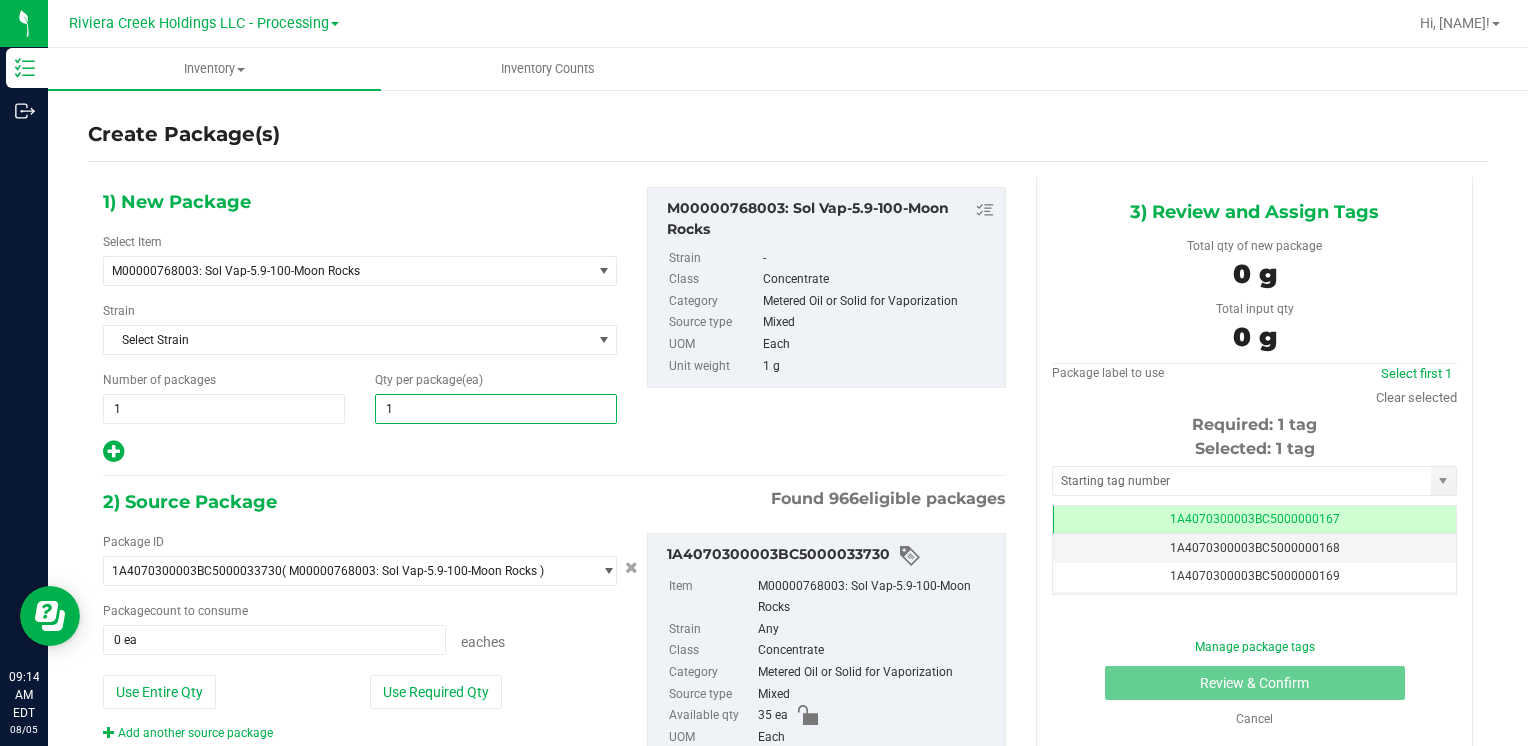 type on "10" 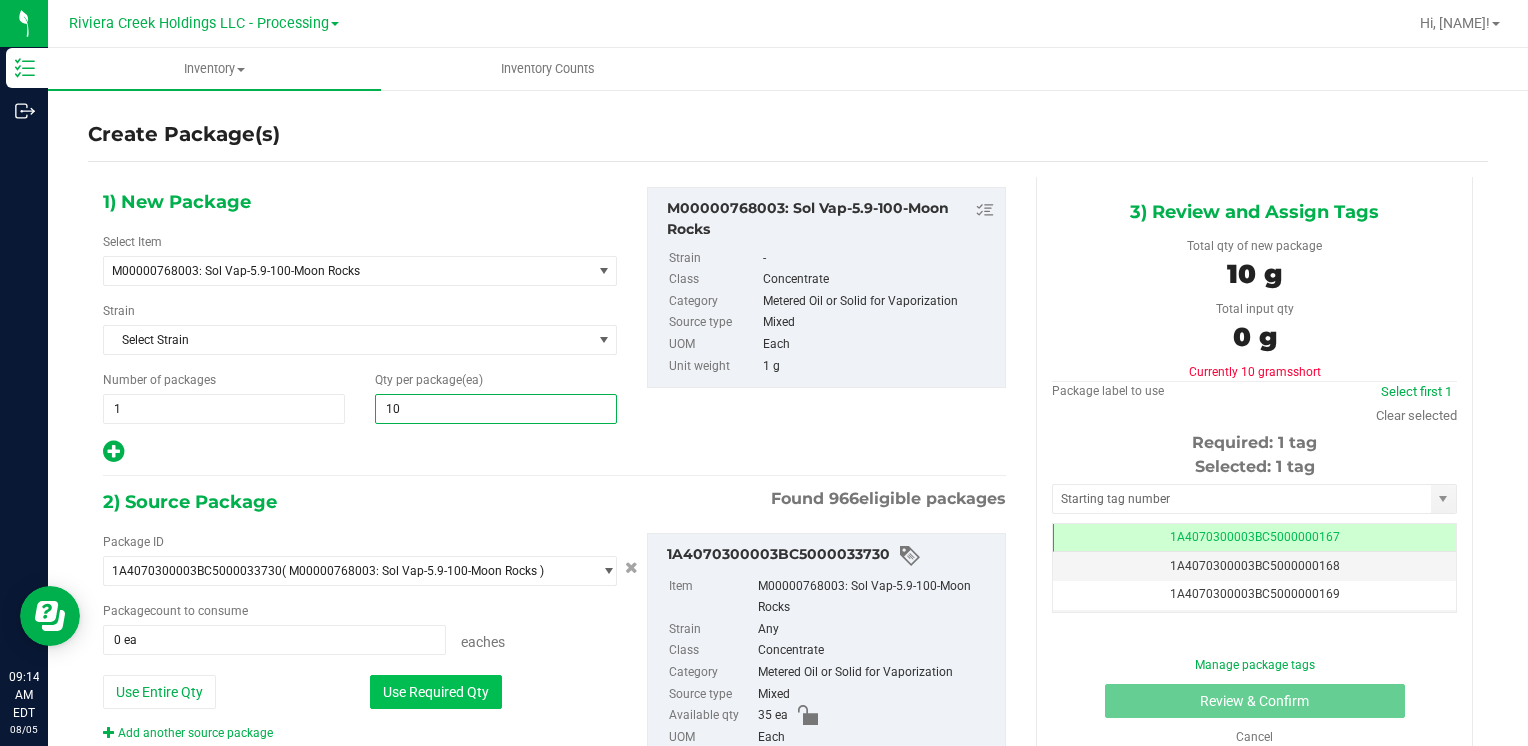 type on "10" 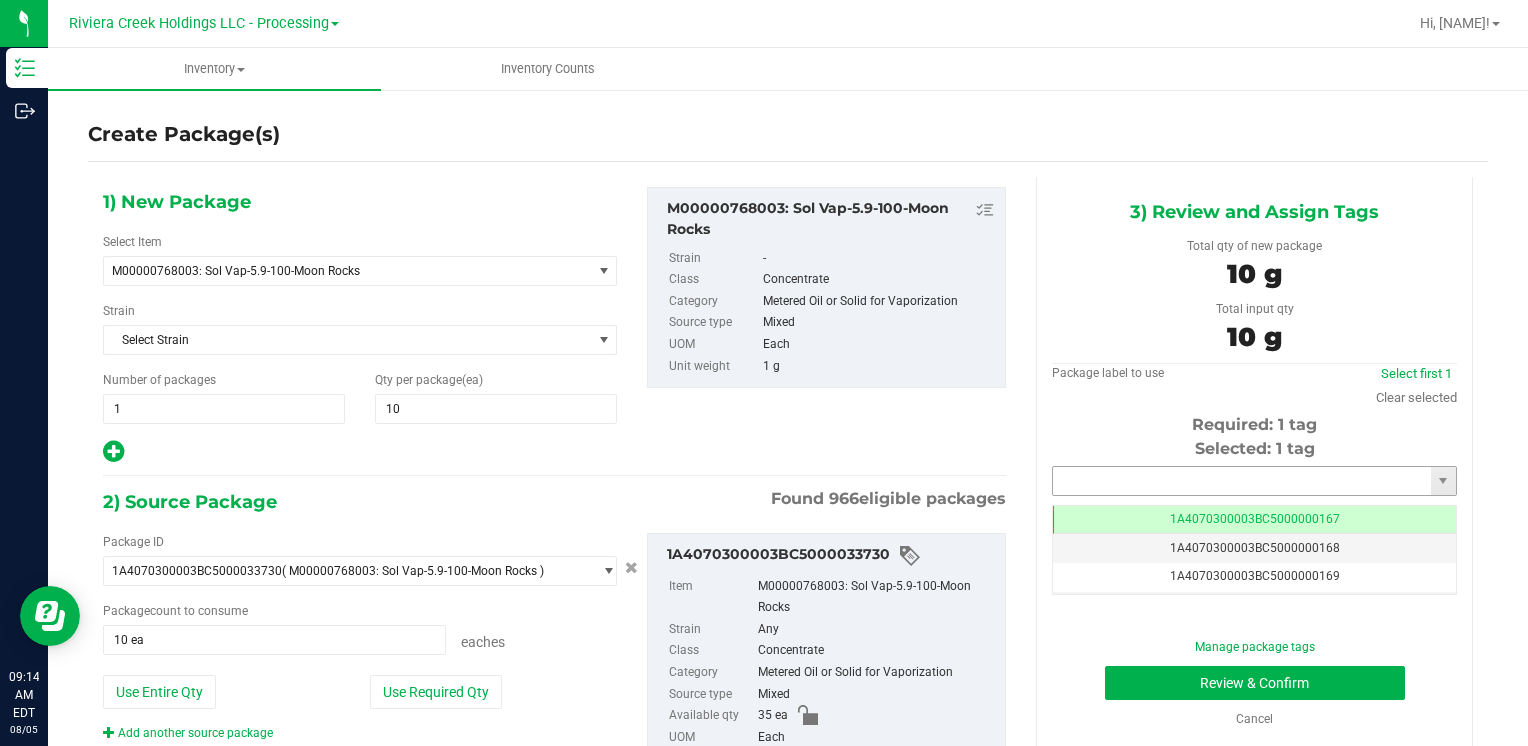 click at bounding box center (1242, 481) 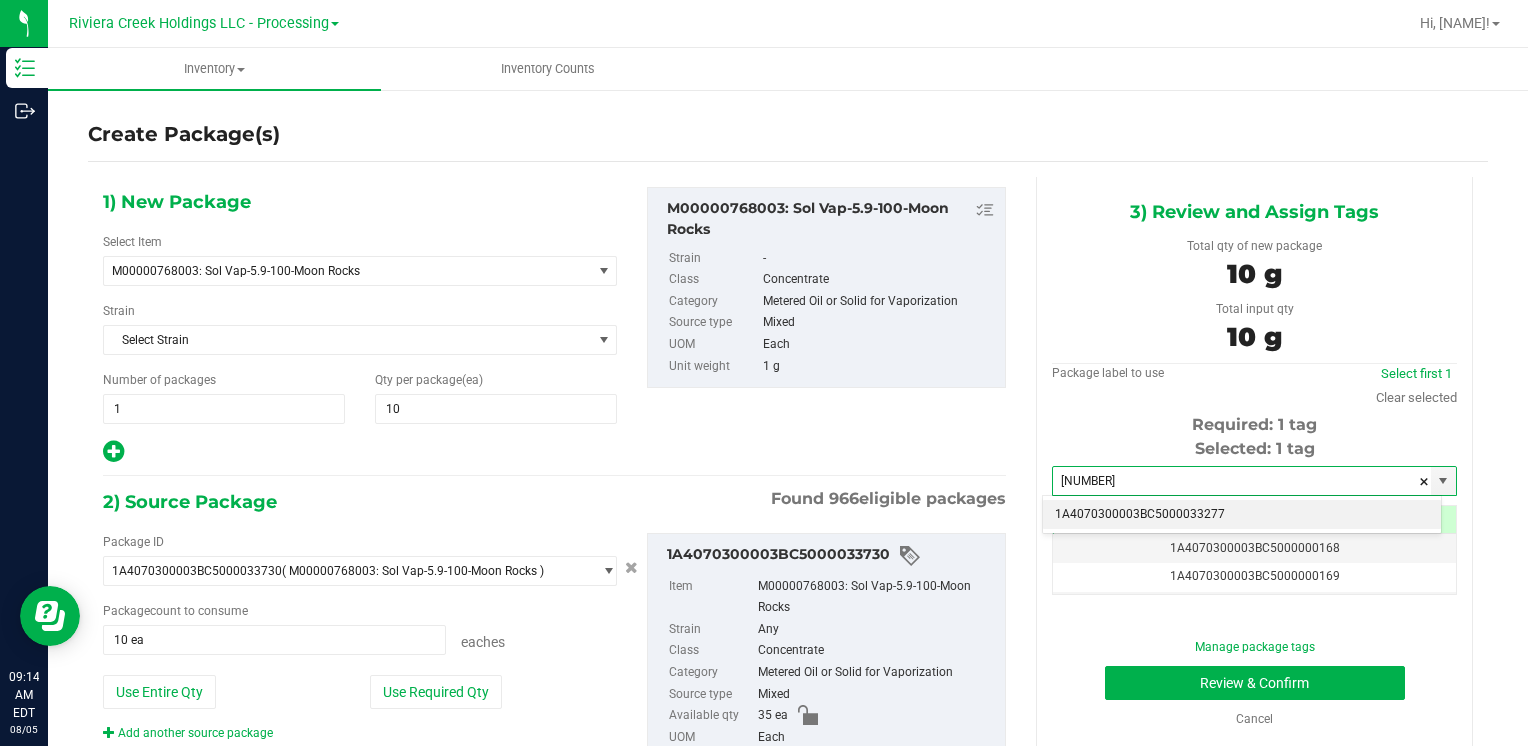click on "1A4070300003BC5000033277" at bounding box center (1242, 515) 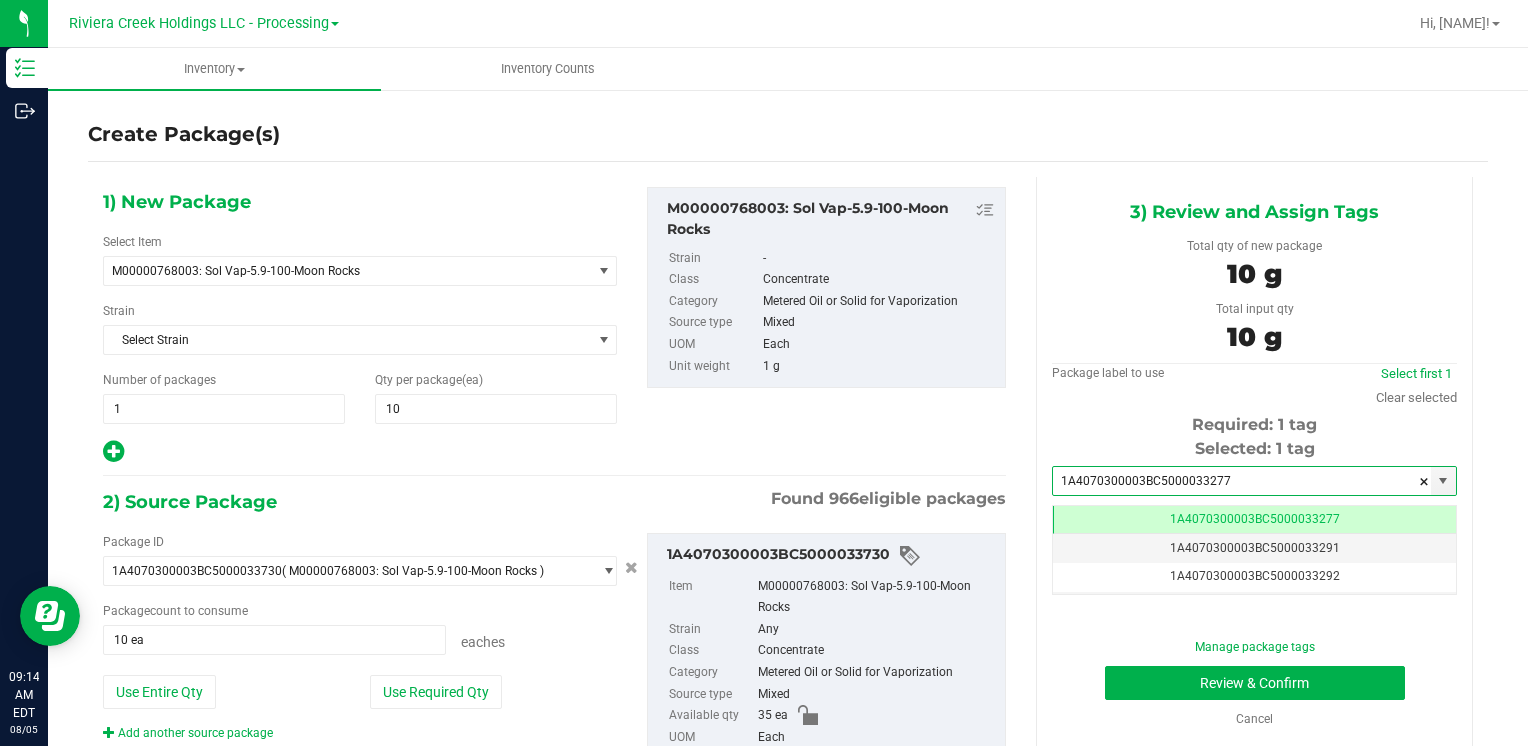 scroll, scrollTop: 0, scrollLeft: 0, axis: both 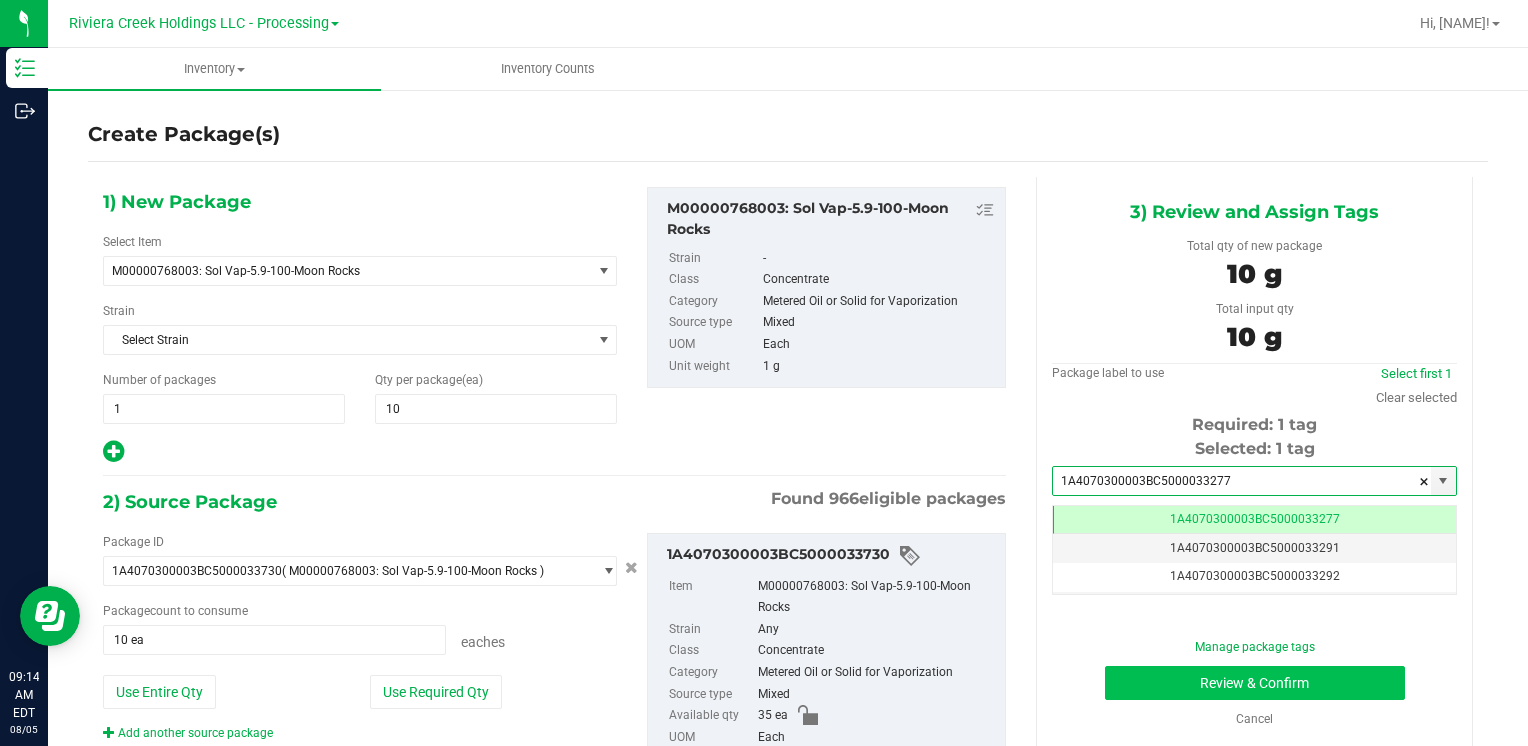 type on "1A4070300003BC5000033277" 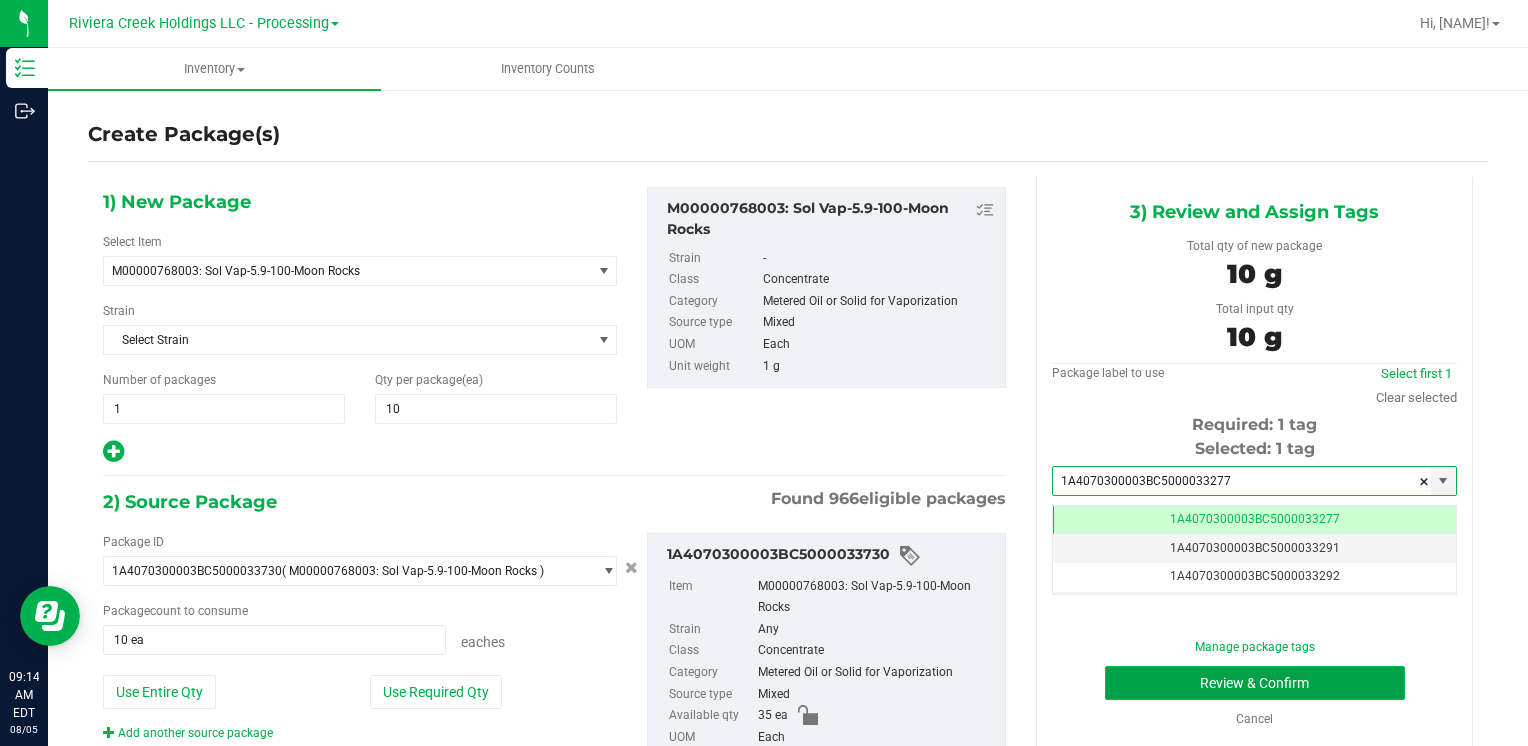 click on "Review & Confirm" at bounding box center [1255, 683] 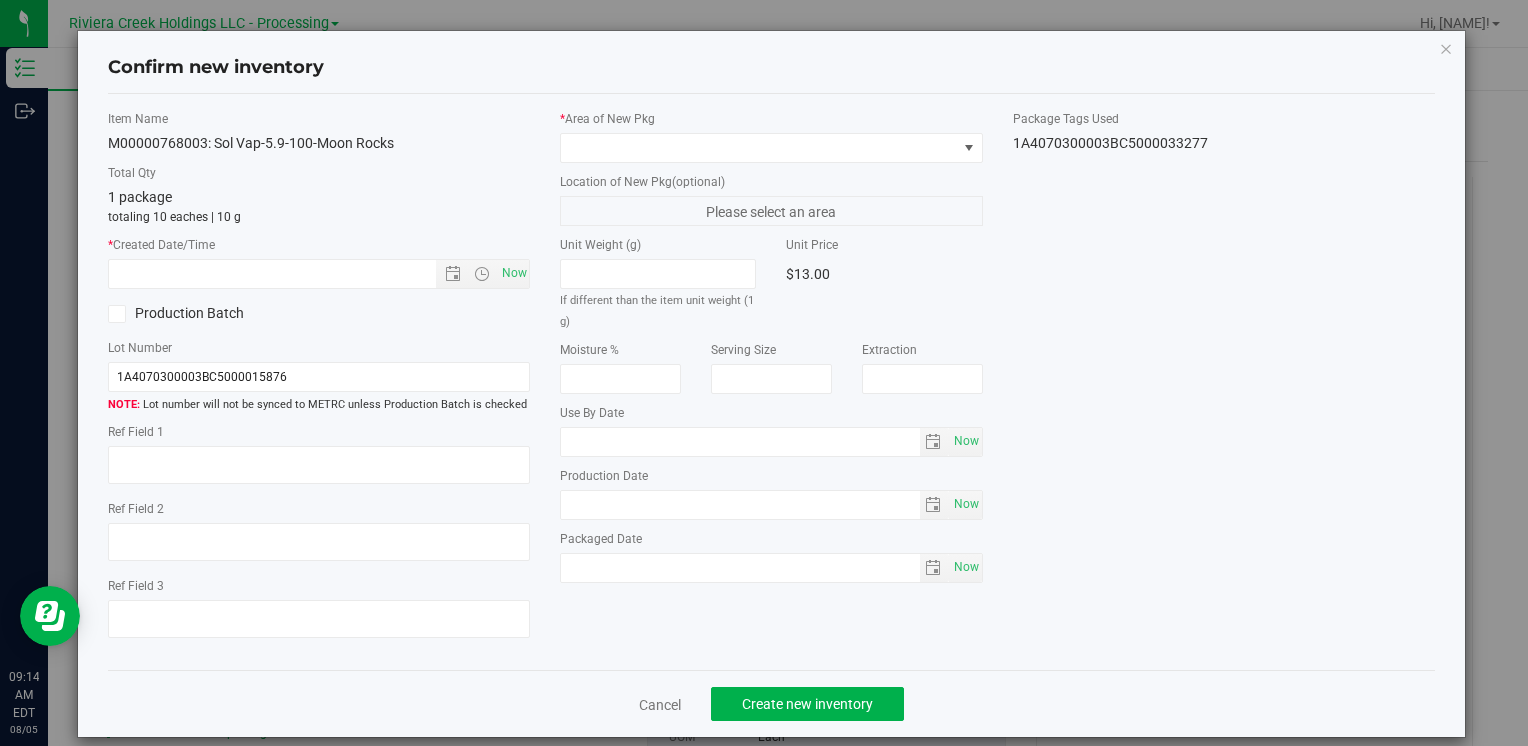 type on "2026-06-26" 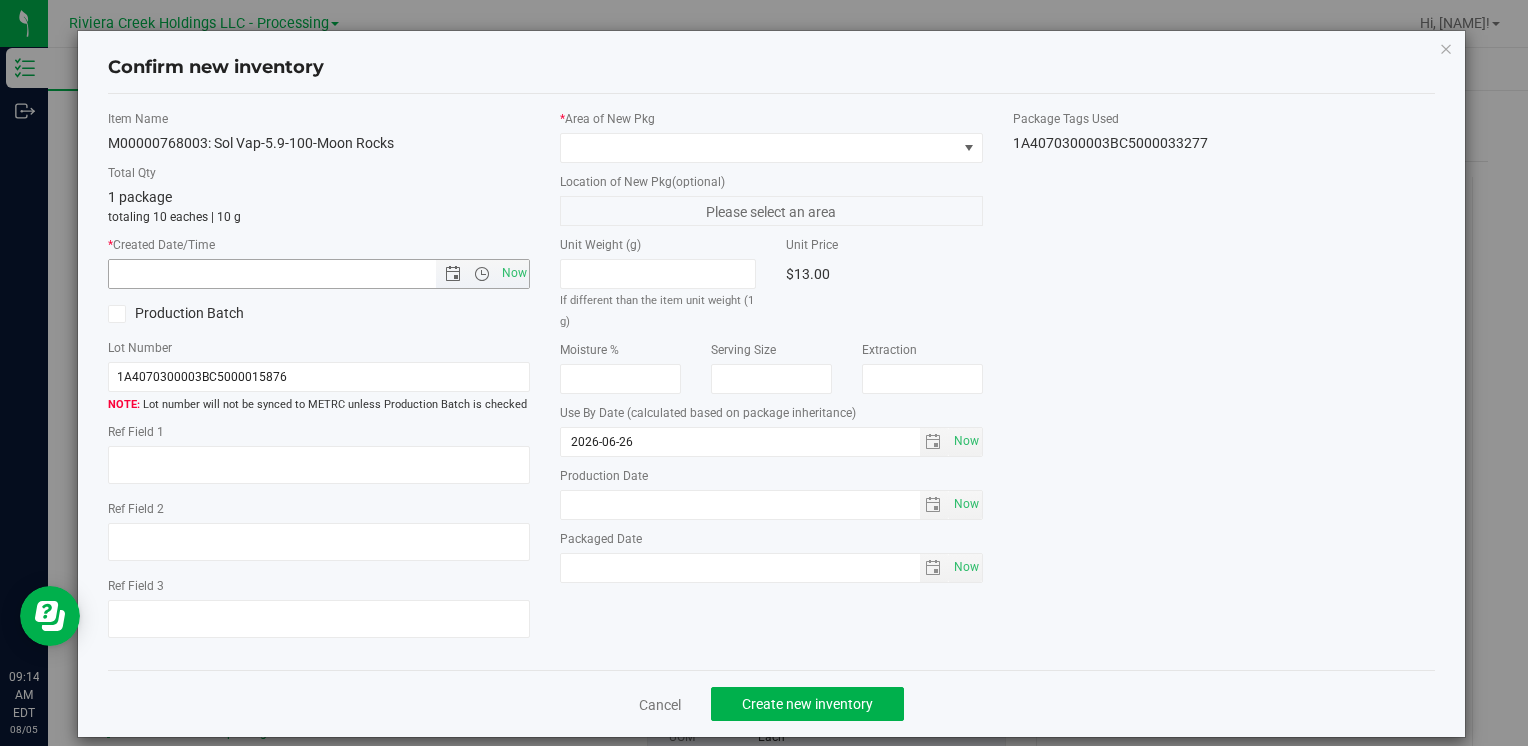 click on "Now" at bounding box center [319, 274] 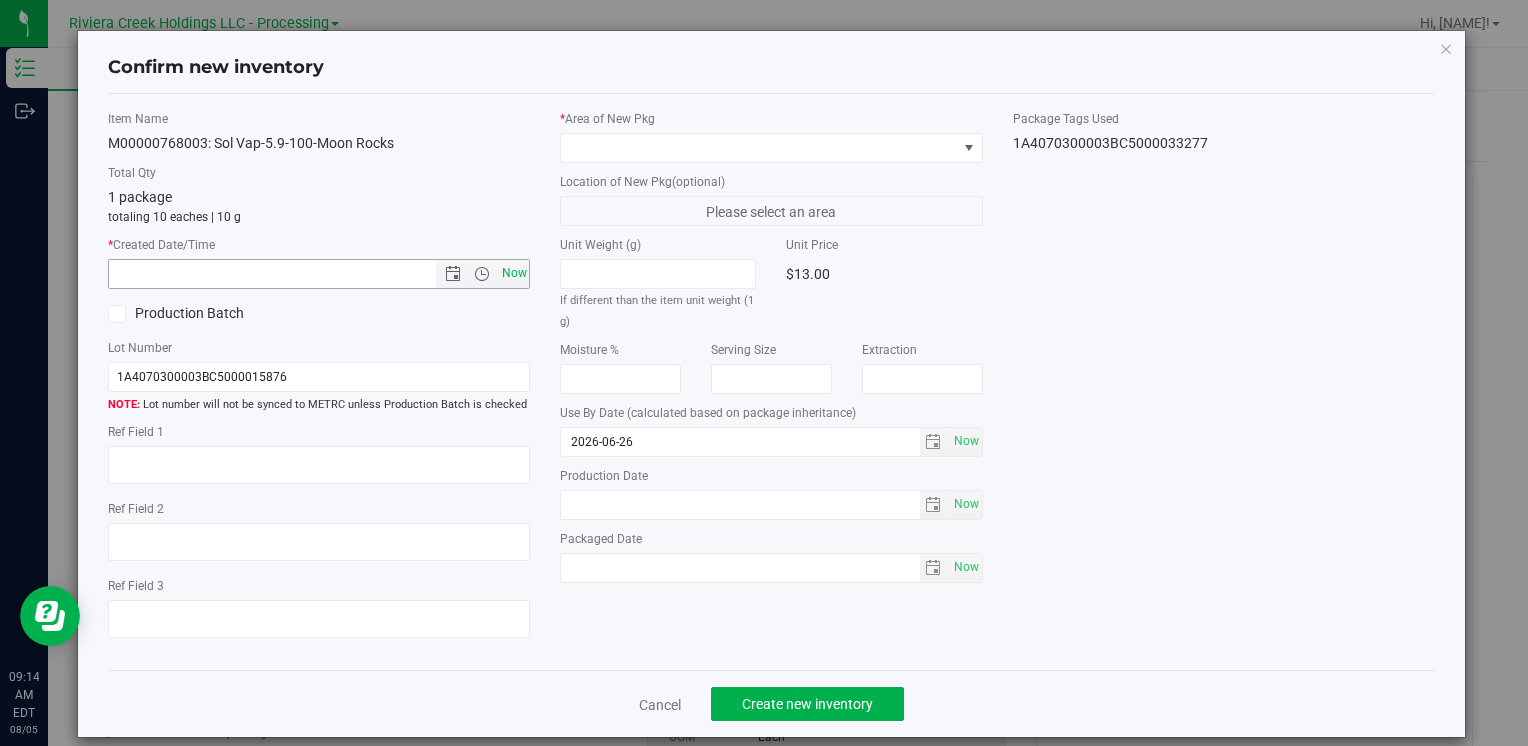 click on "Now" at bounding box center (514, 273) 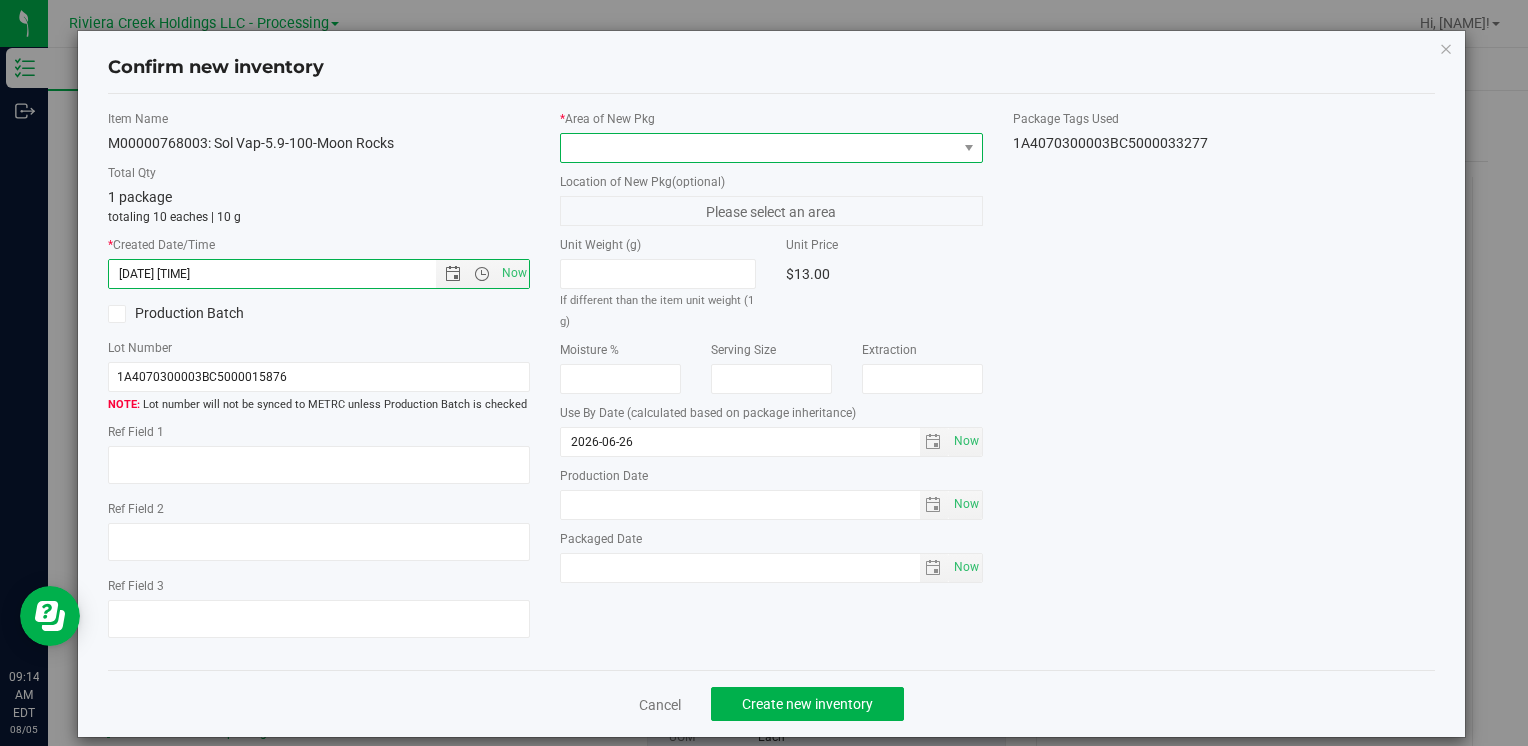 click at bounding box center (758, 148) 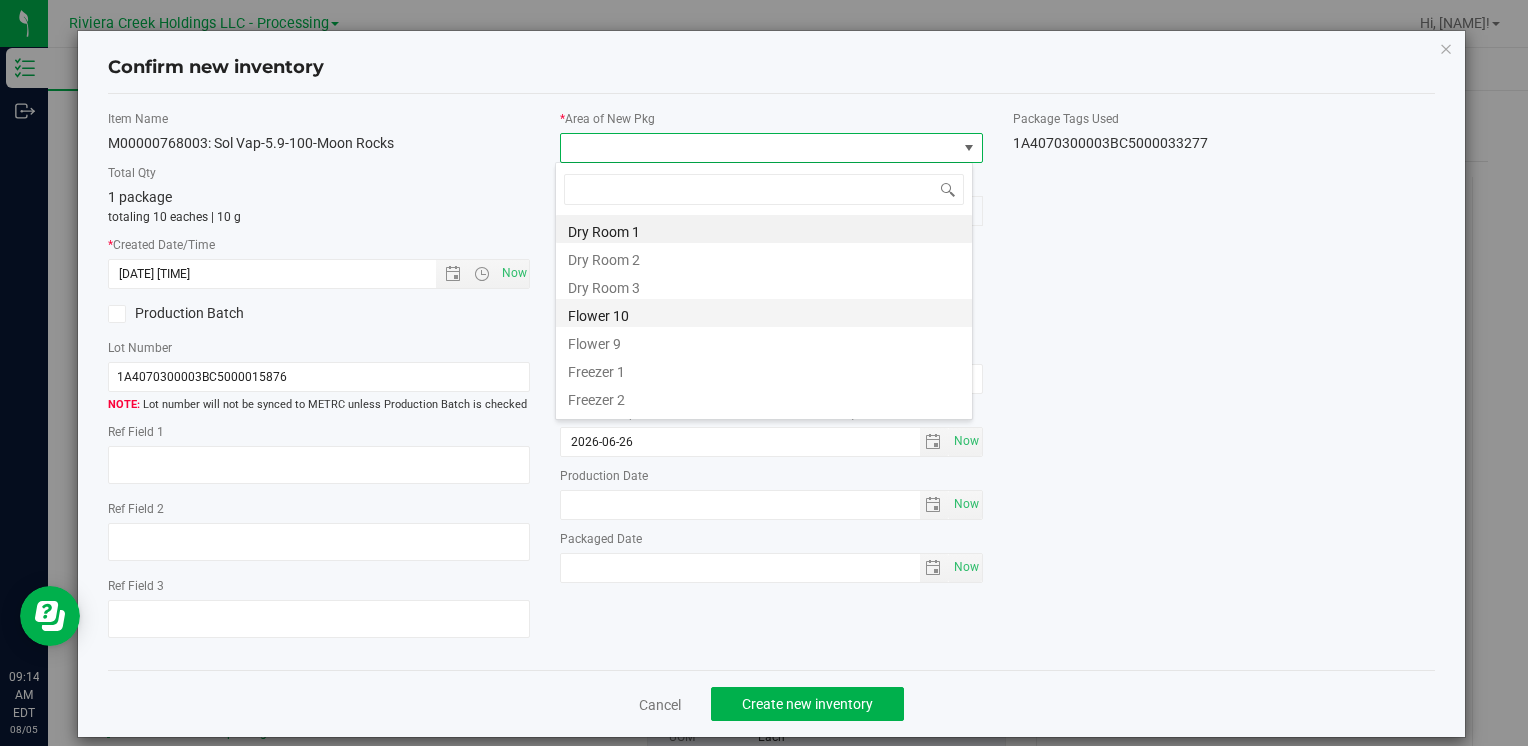 click on "Flower 10" at bounding box center (764, 313) 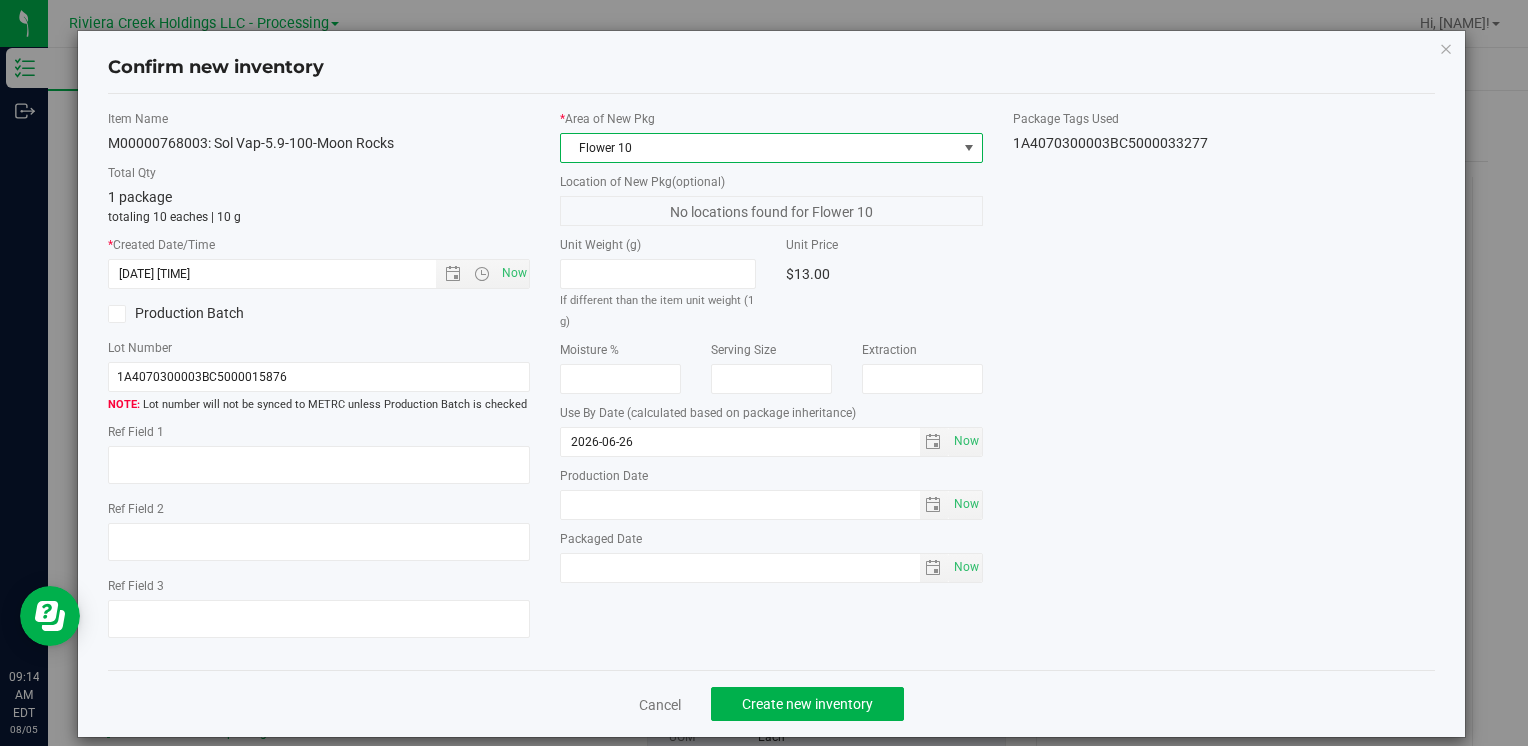 click on "Cancel
Create new inventory" at bounding box center (771, 703) 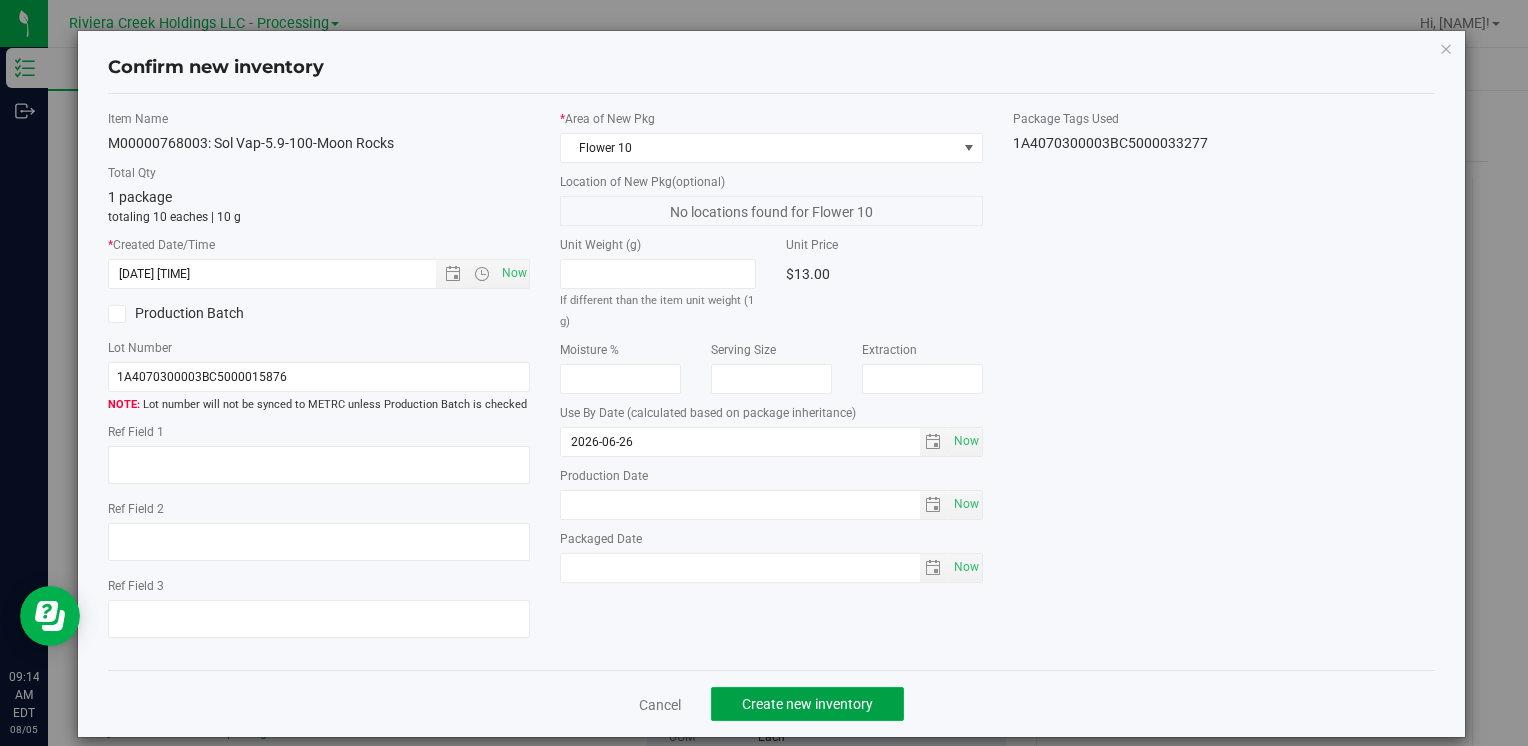 click on "Create new inventory" 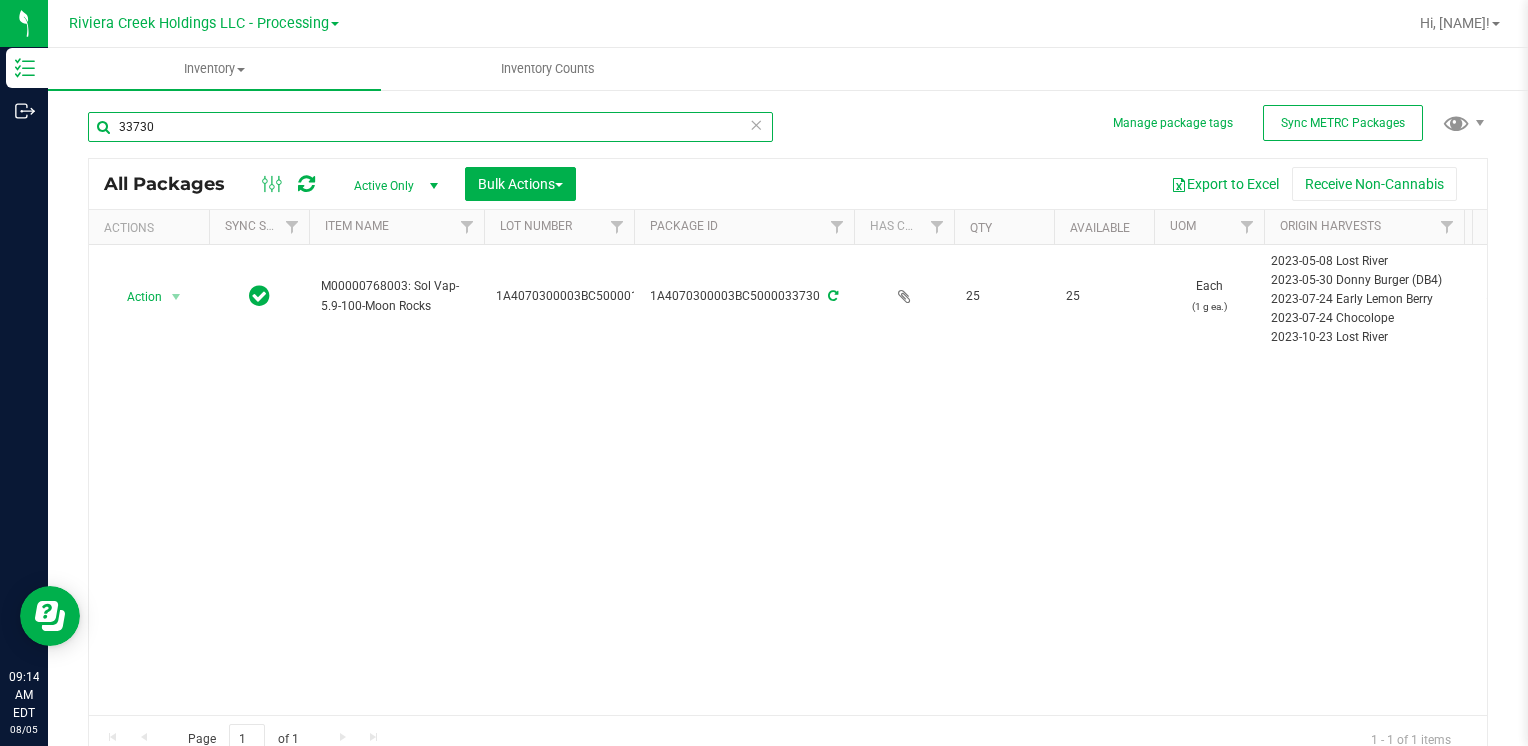 click on "33730" at bounding box center (430, 127) 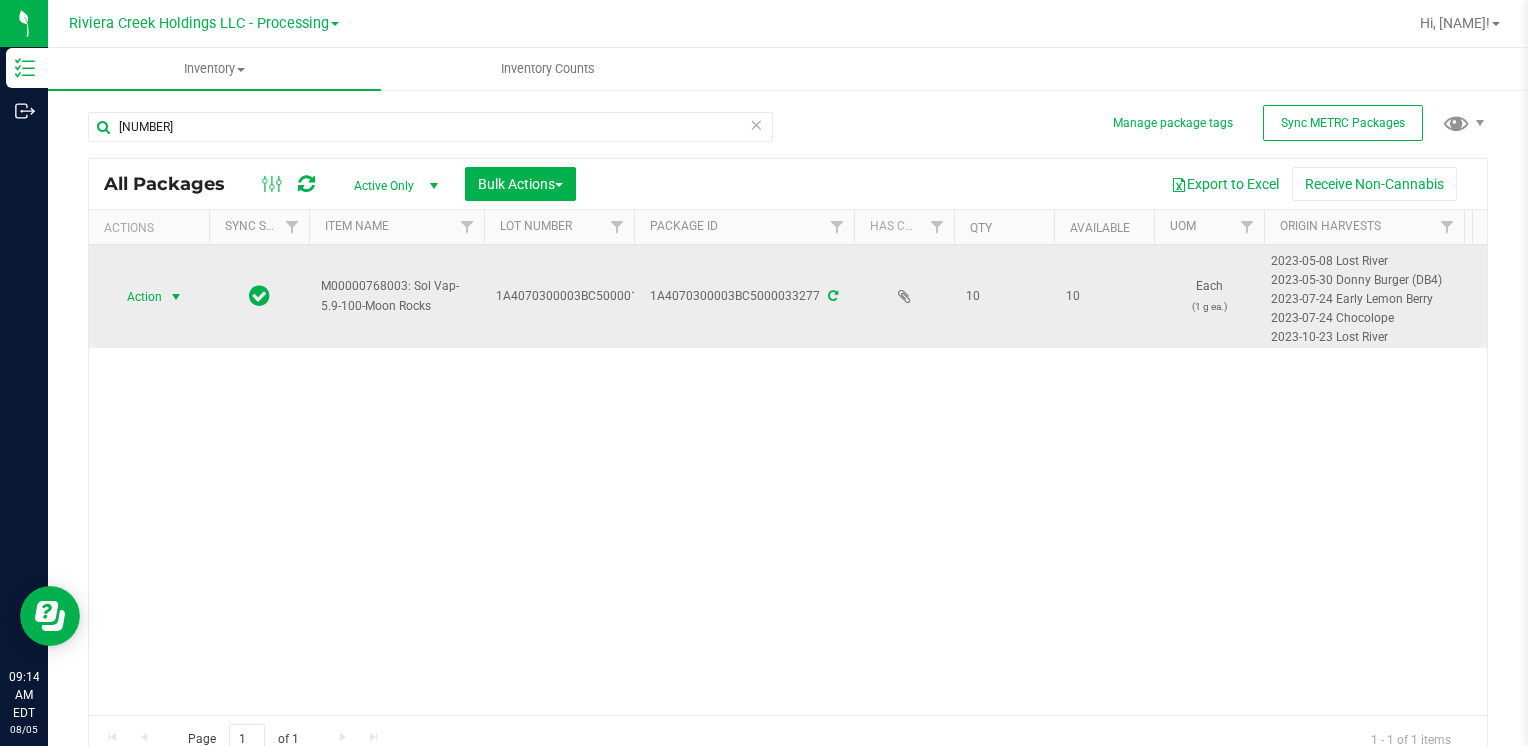 click on "Action" at bounding box center (136, 297) 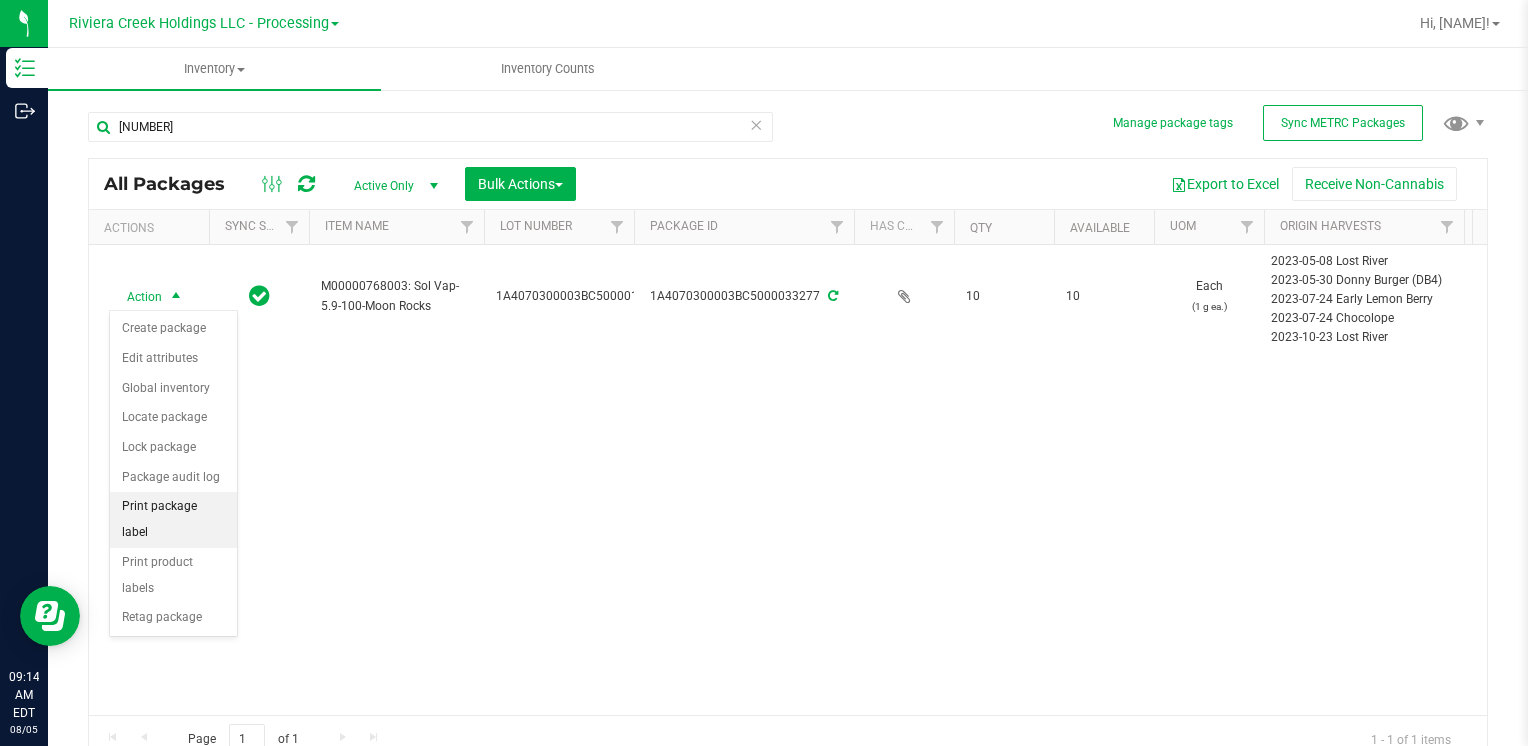 click on "Print package label" at bounding box center [173, 519] 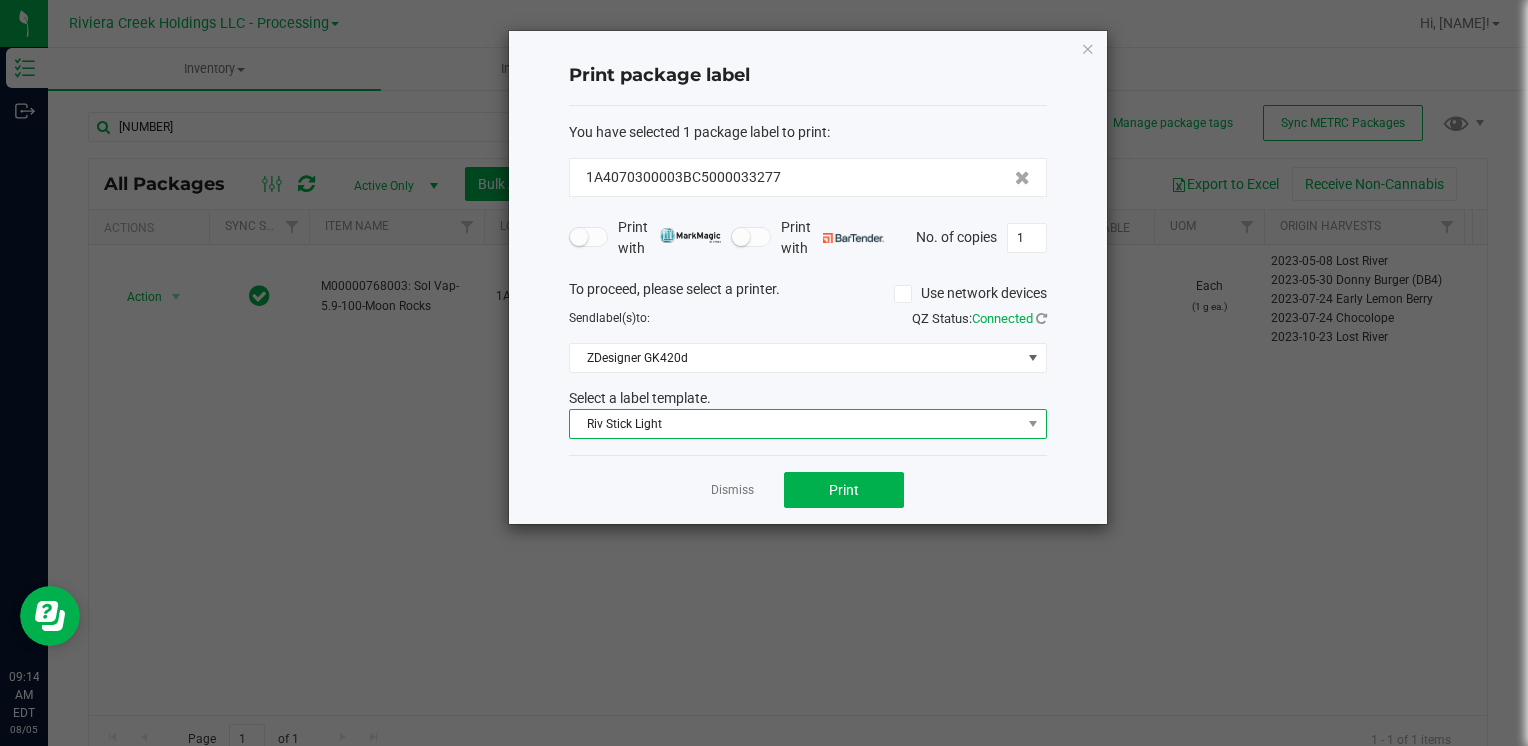 click on "Riv Stick Light" at bounding box center (795, 424) 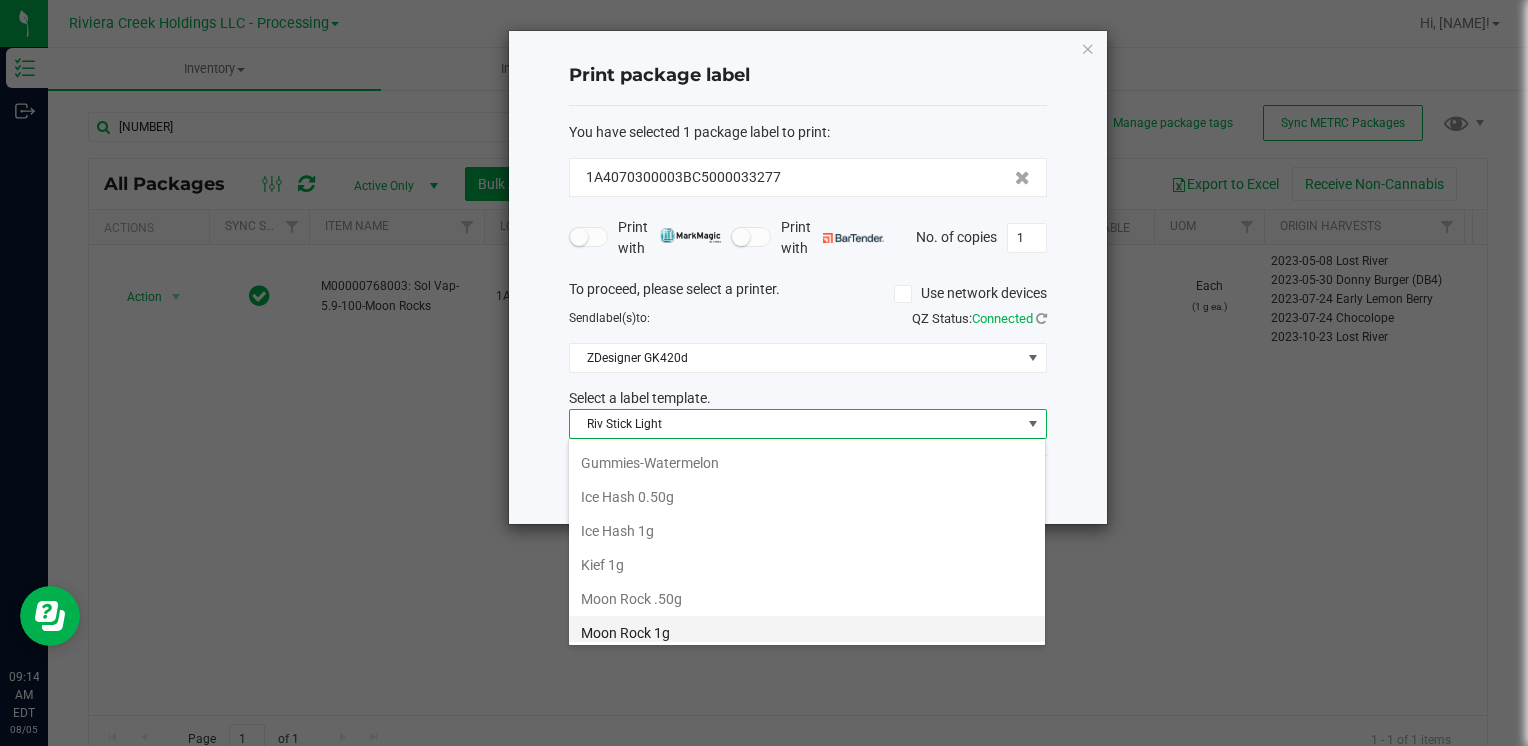 click on "Moon Rock 1g" at bounding box center [807, 633] 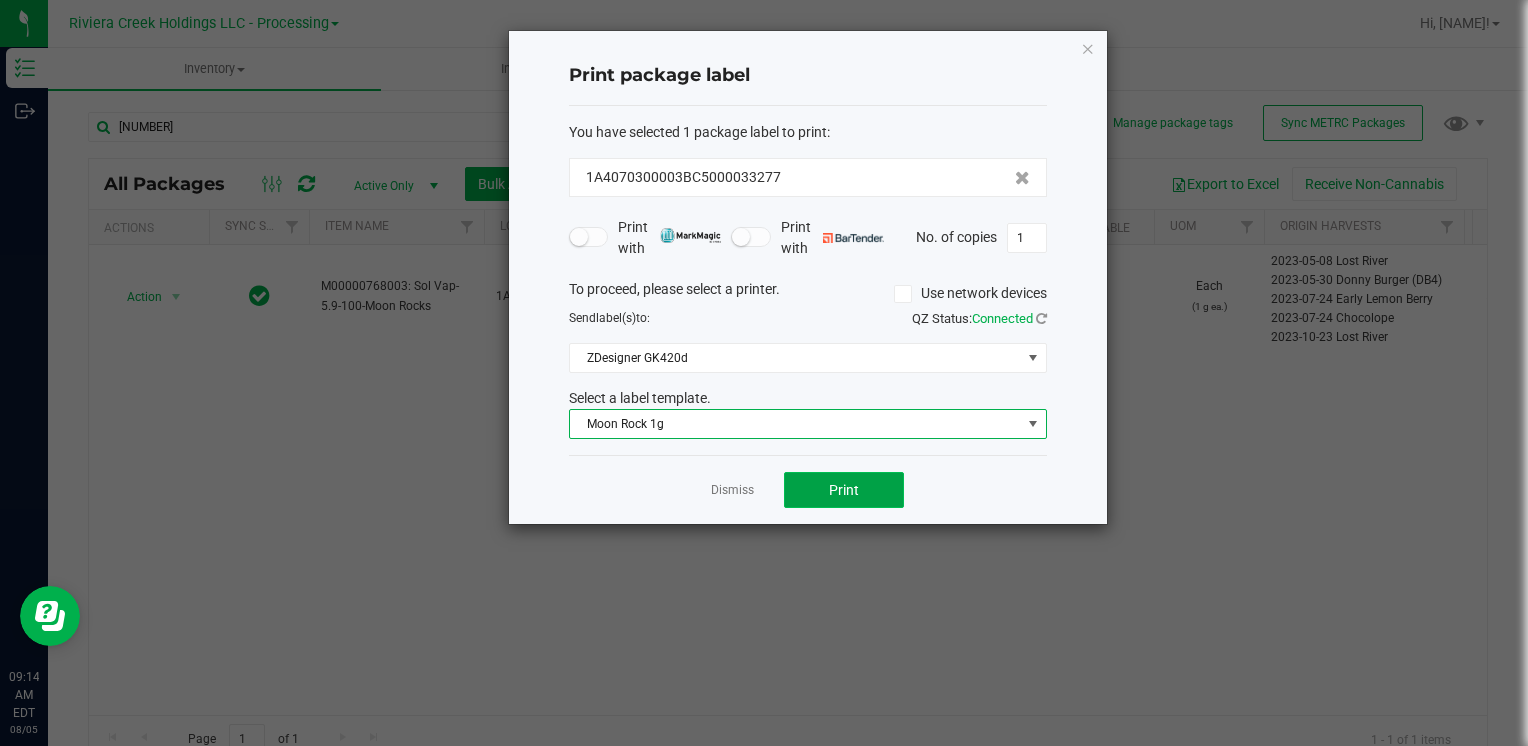click on "Print" 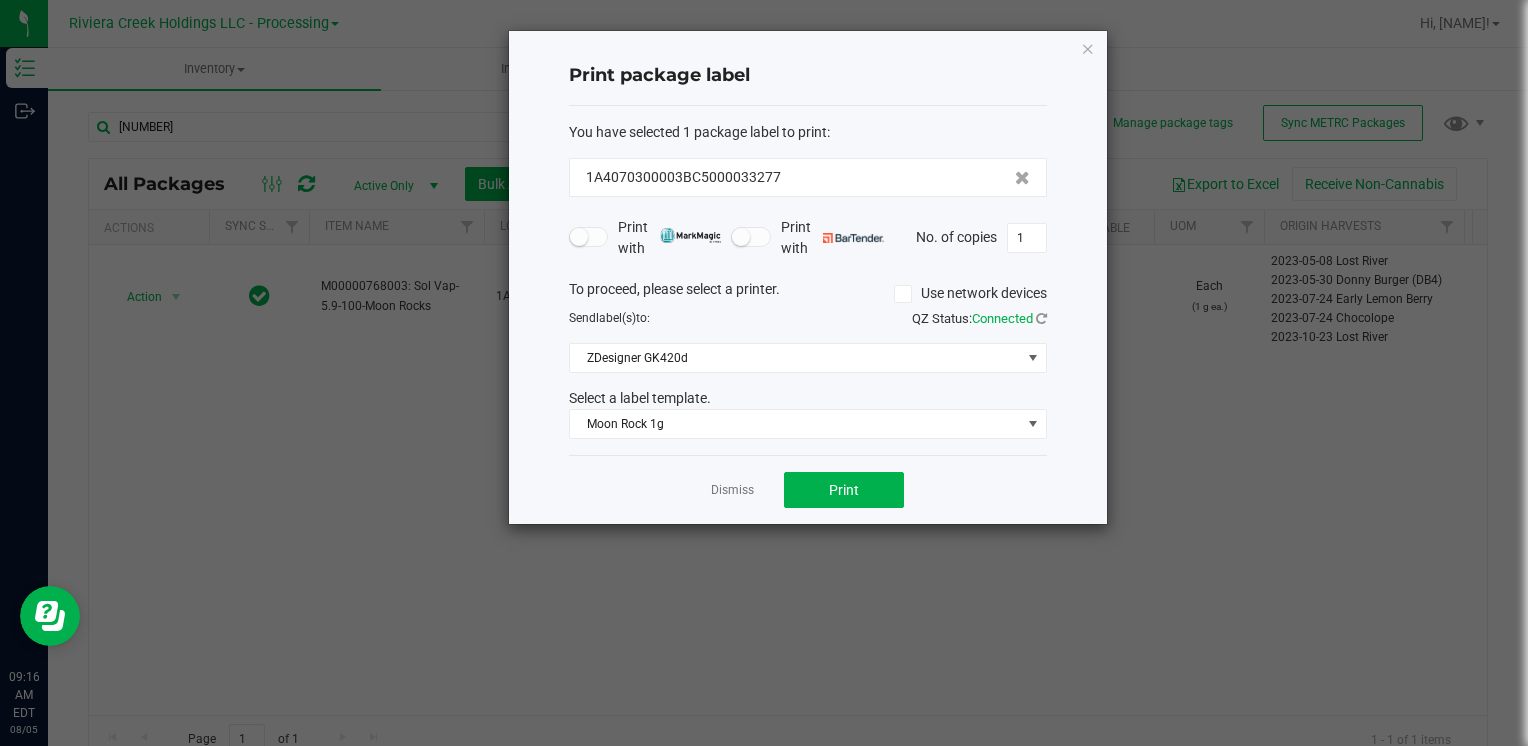 click 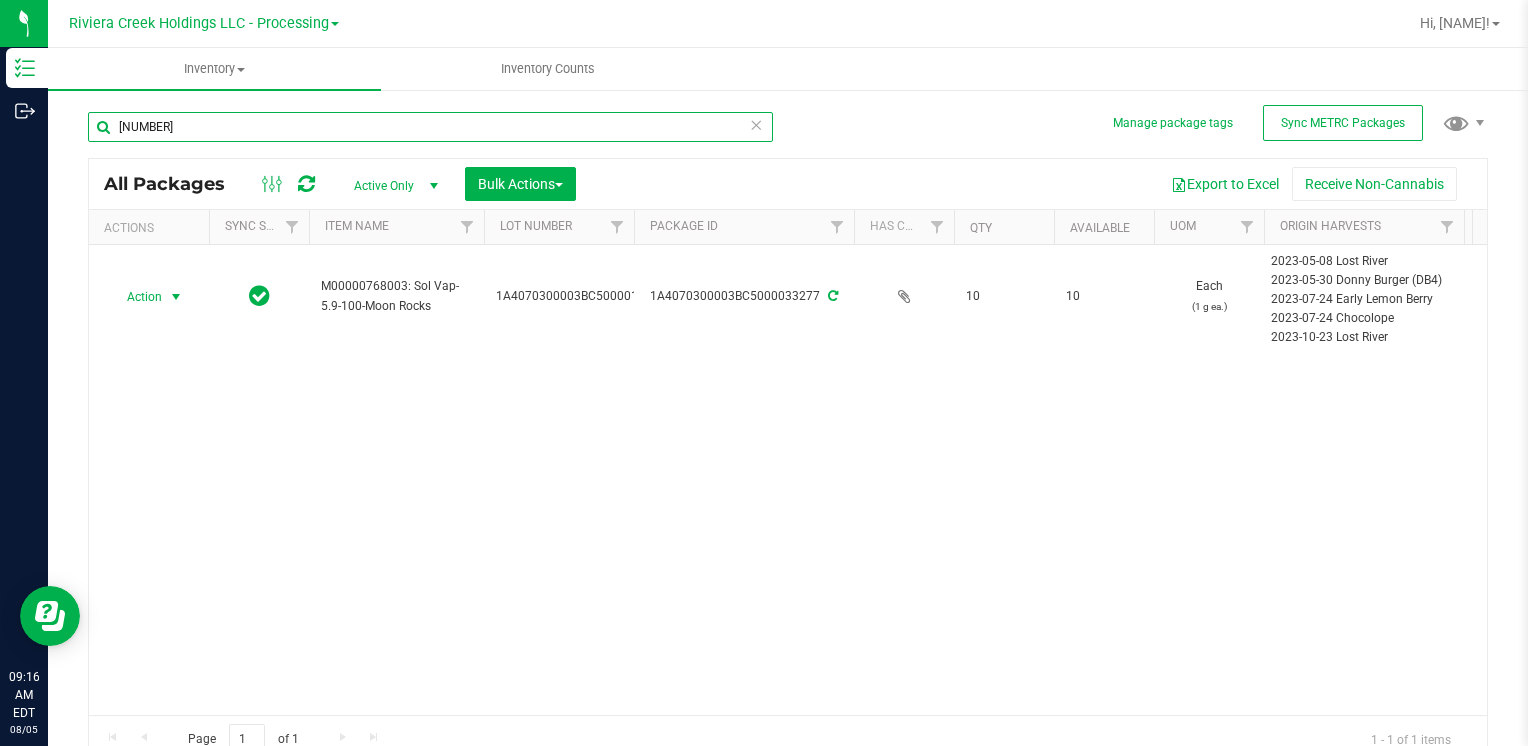 click on "[ZIP]" at bounding box center (430, 127) 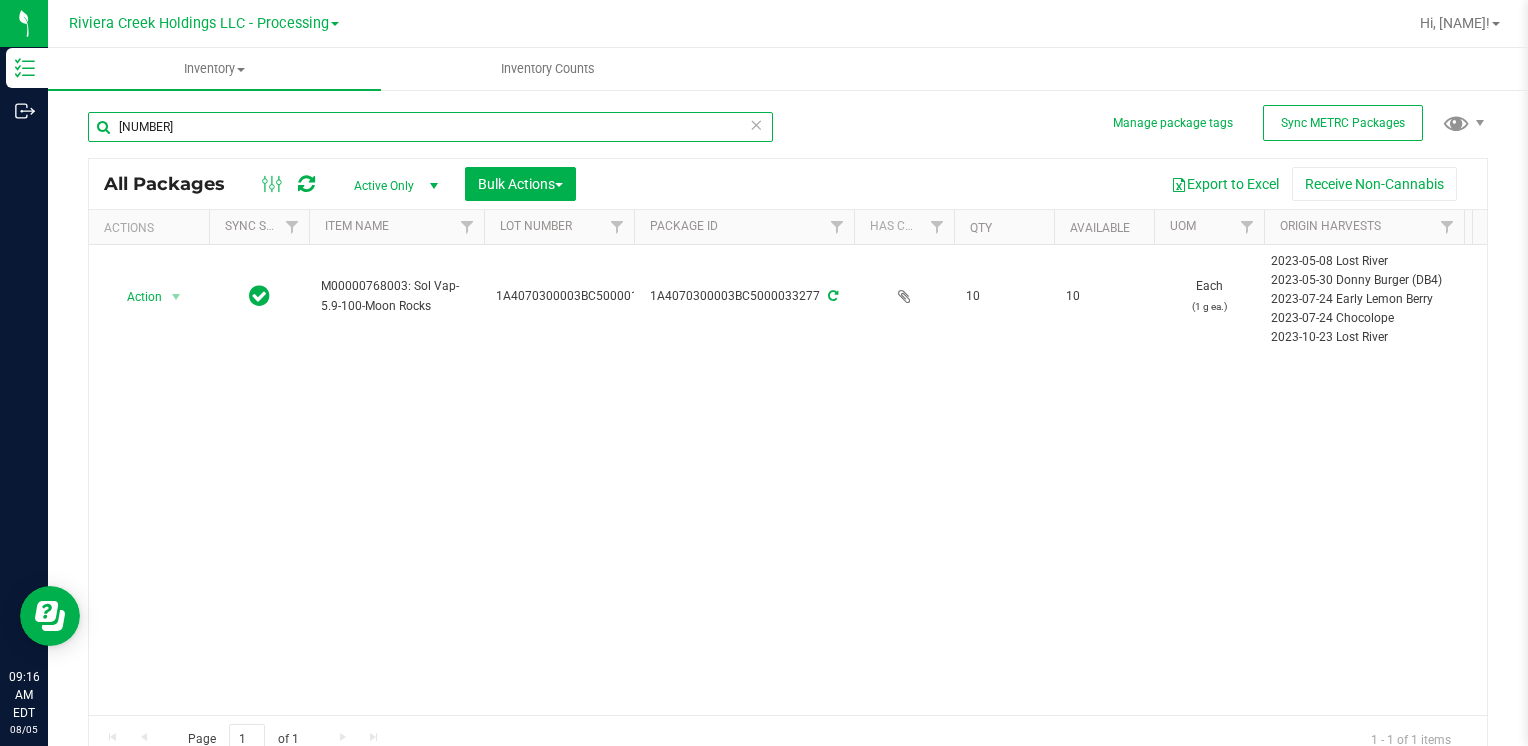 click on "[ZIP]" at bounding box center (430, 127) 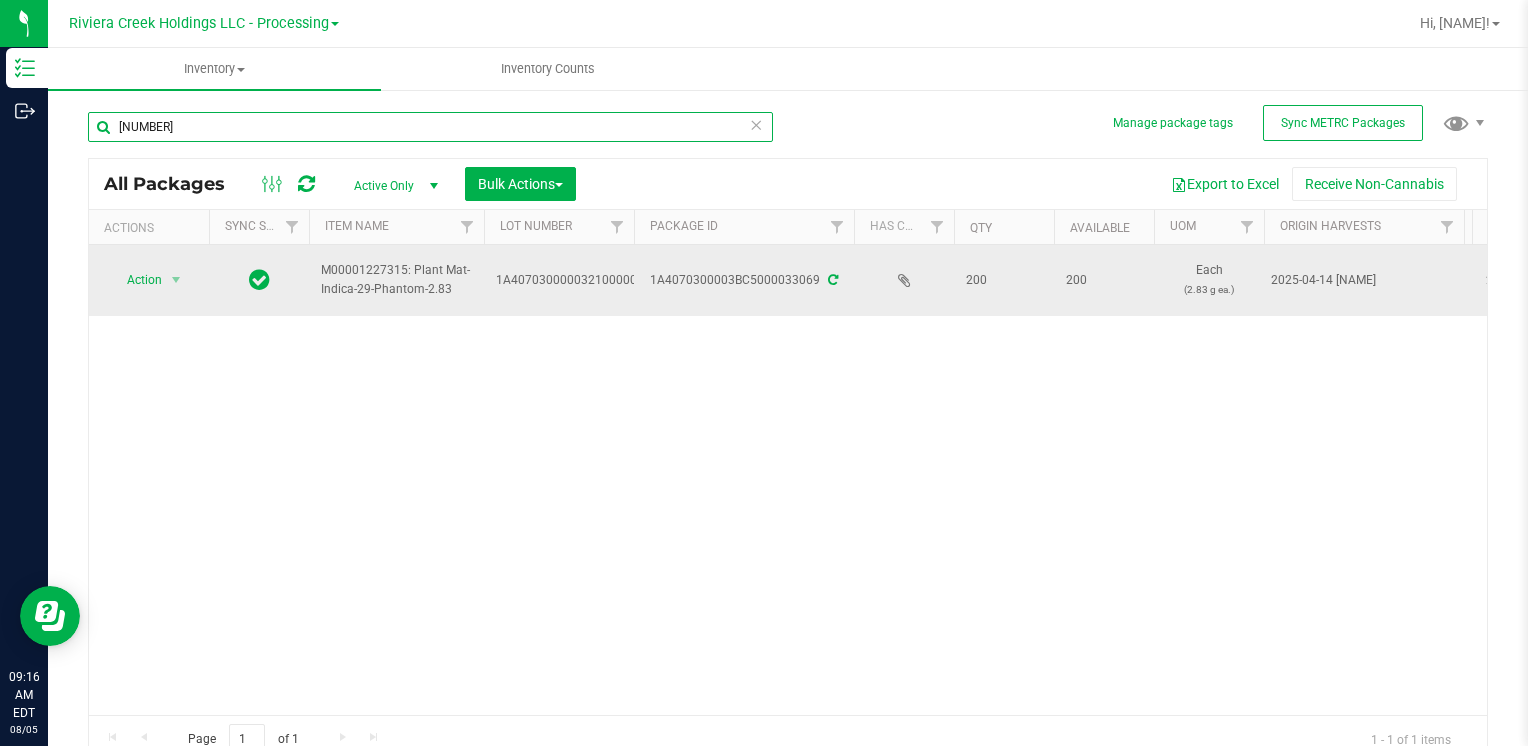 type on "[ZIP]" 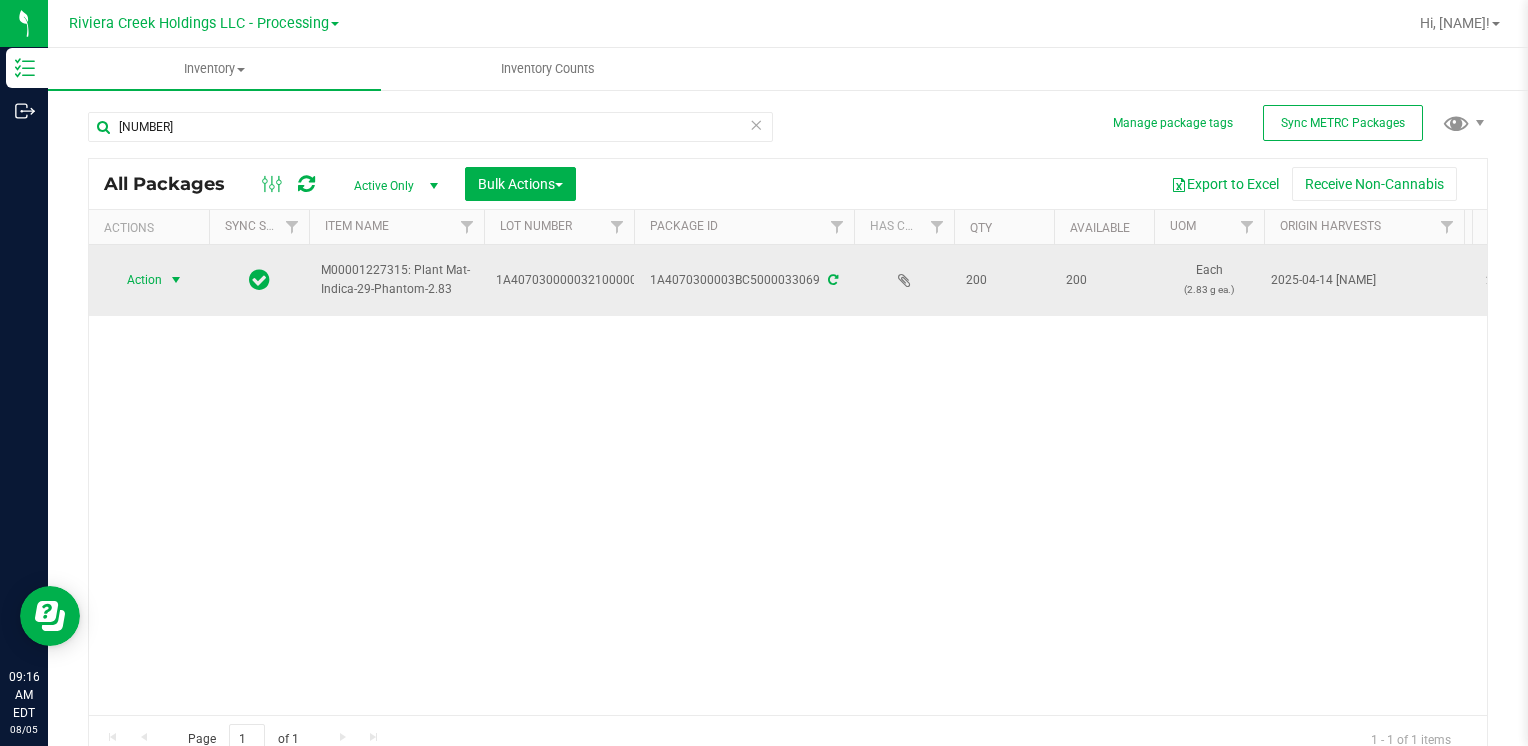 click on "Action" at bounding box center [136, 280] 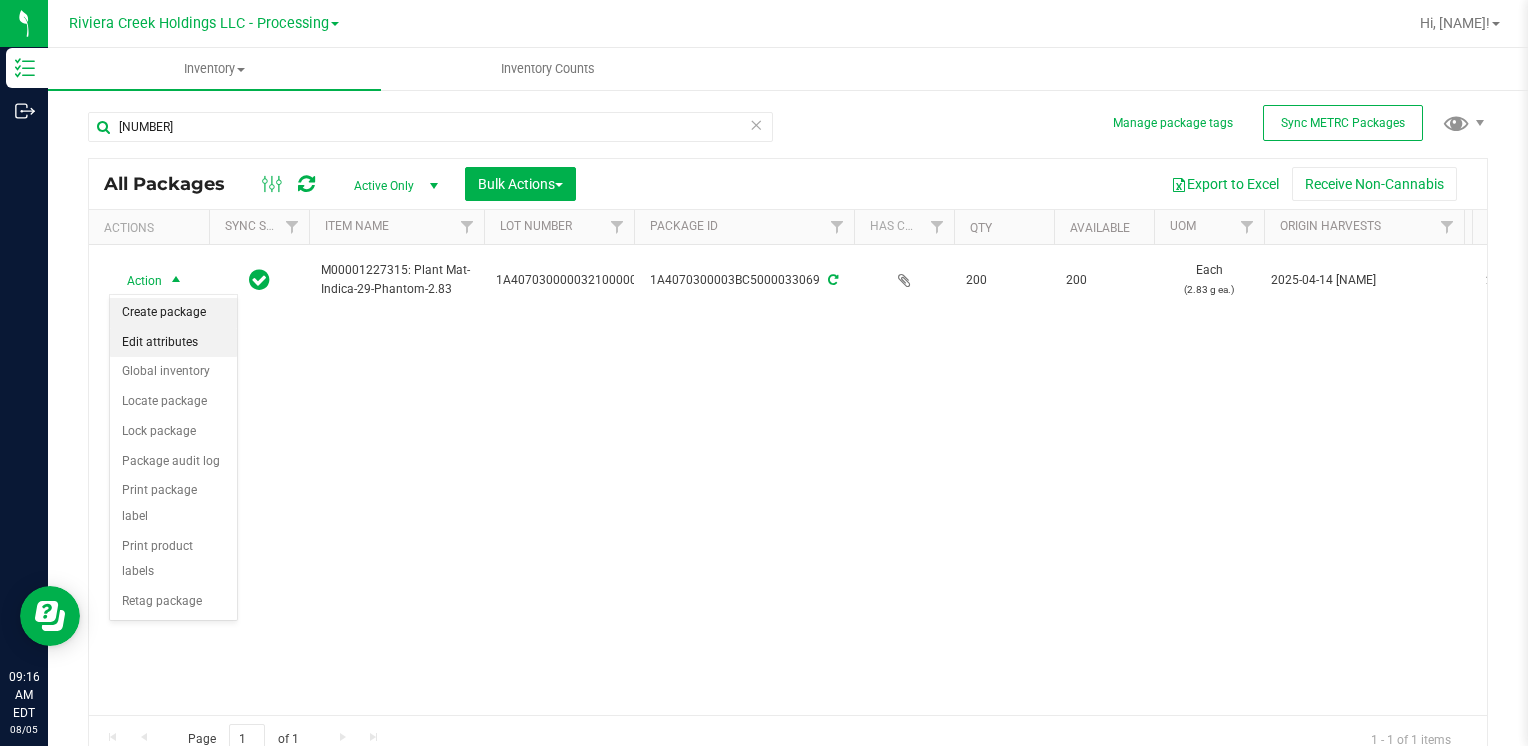 click on "Create package" at bounding box center (173, 313) 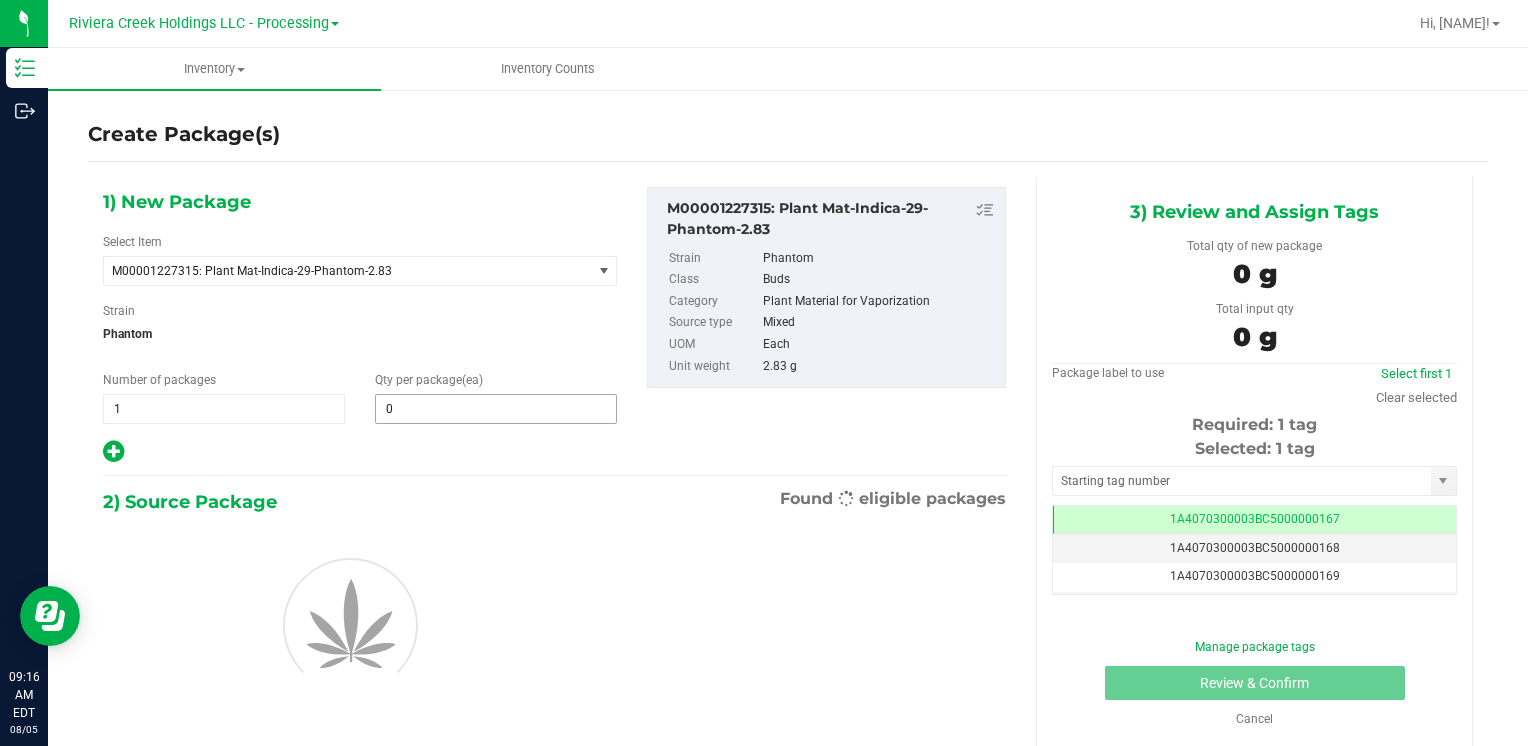 scroll, scrollTop: 0, scrollLeft: 0, axis: both 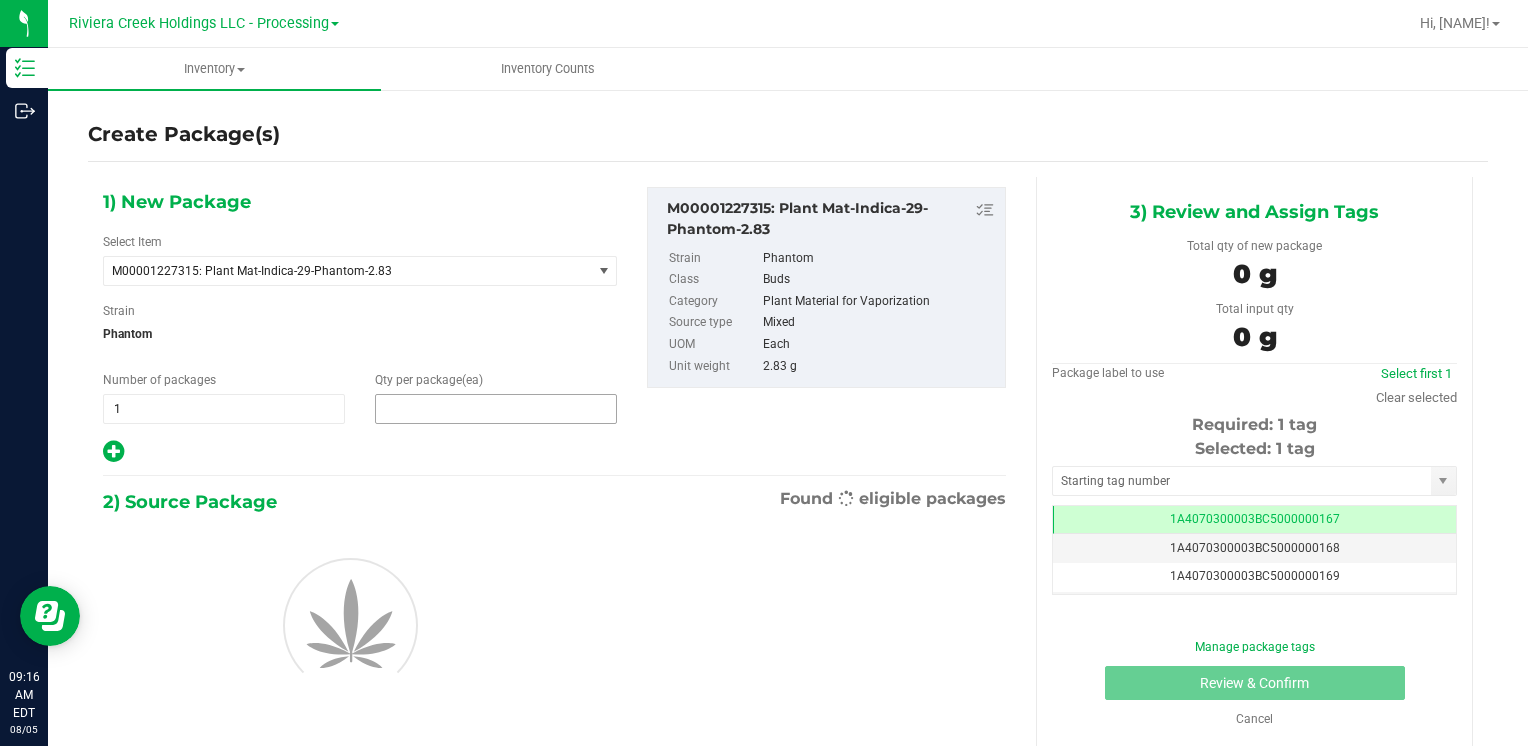 click at bounding box center (496, 409) 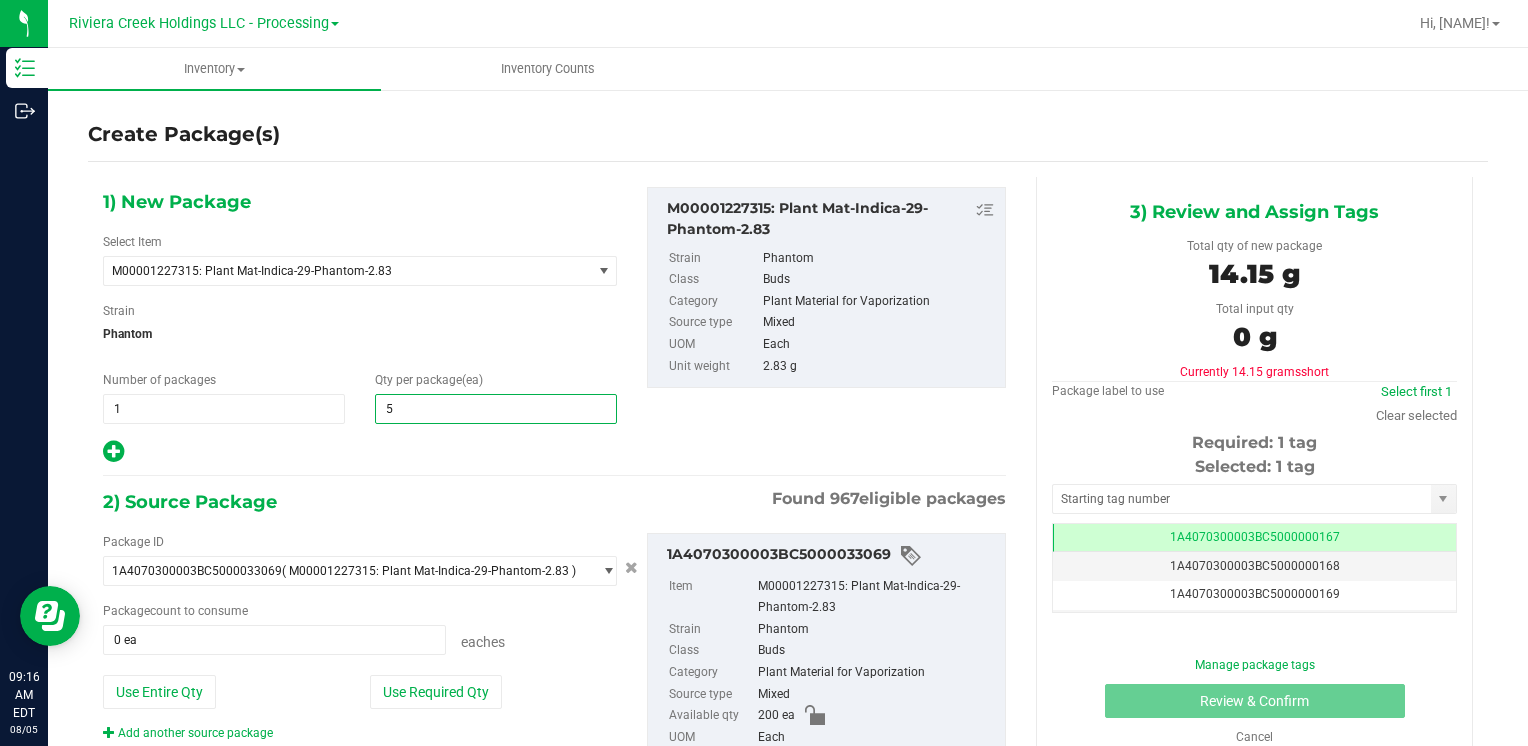 type on "50" 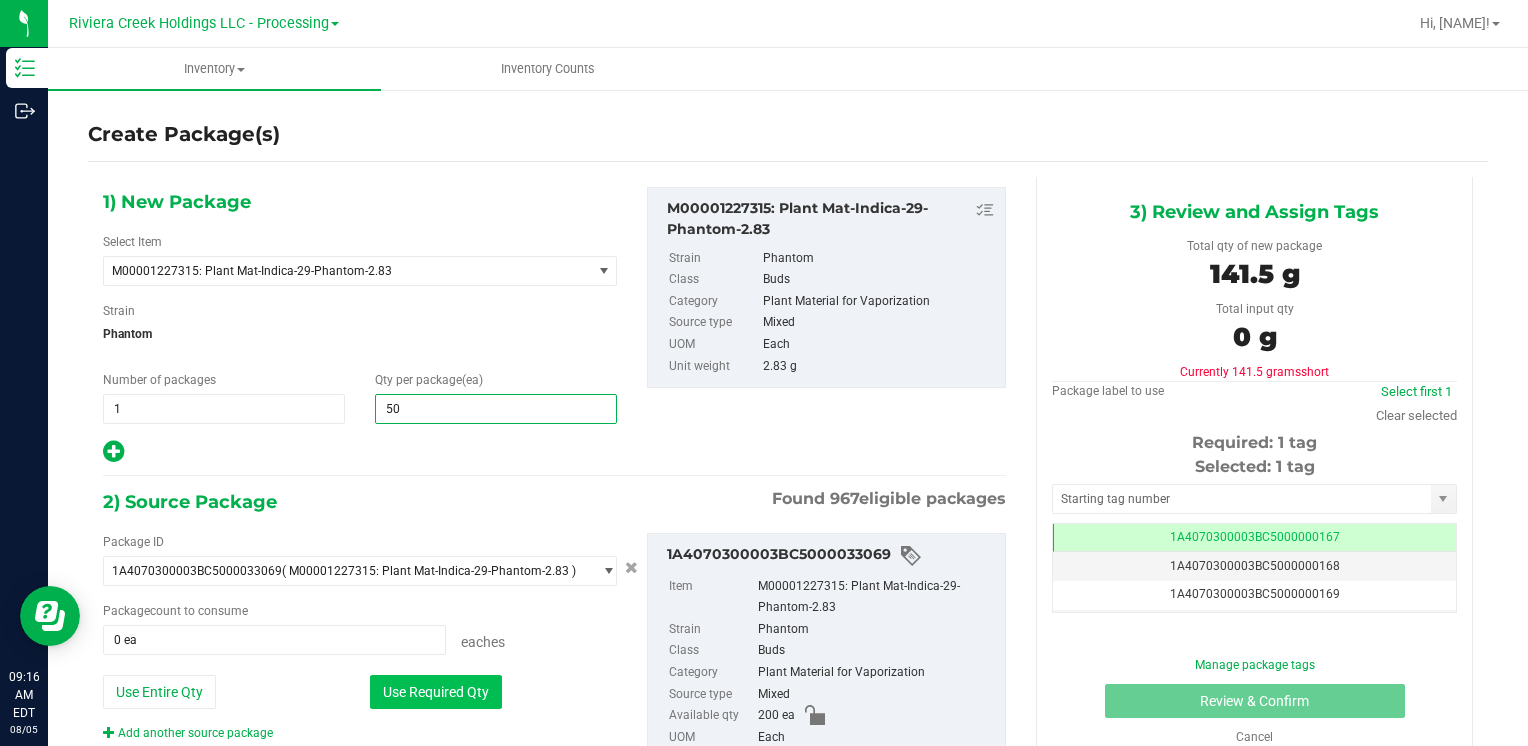 type on "50" 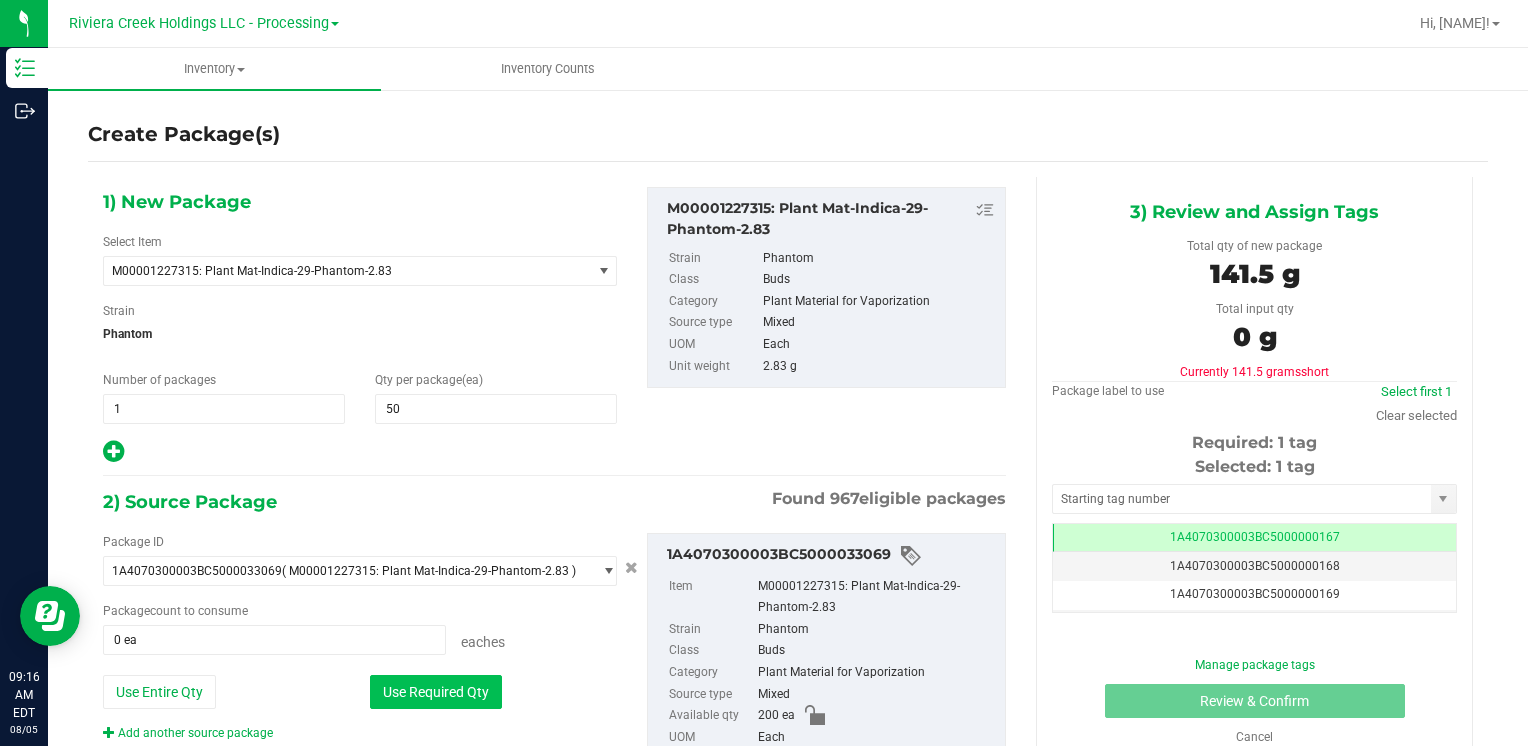 click on "Use Required Qty" at bounding box center (436, 692) 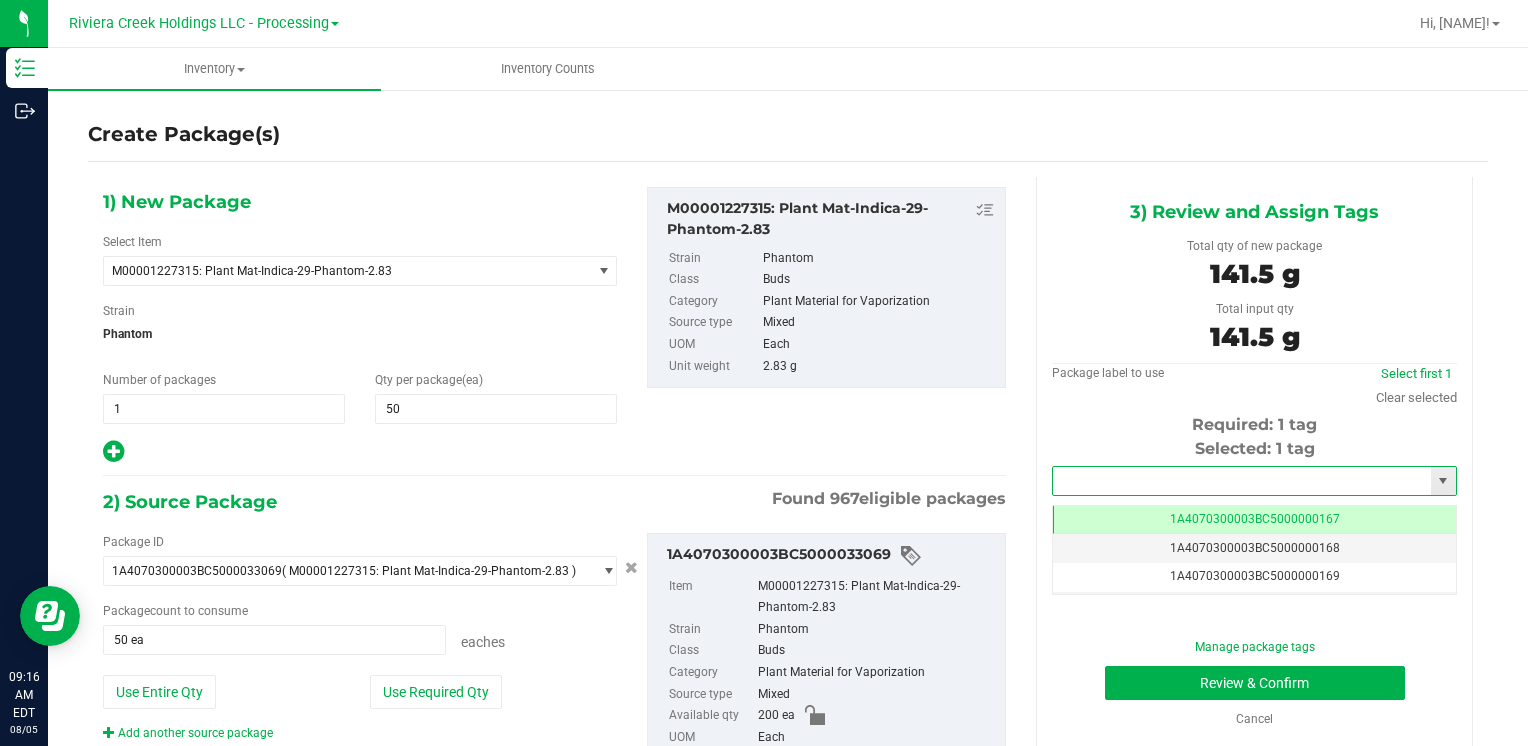 click at bounding box center [1242, 481] 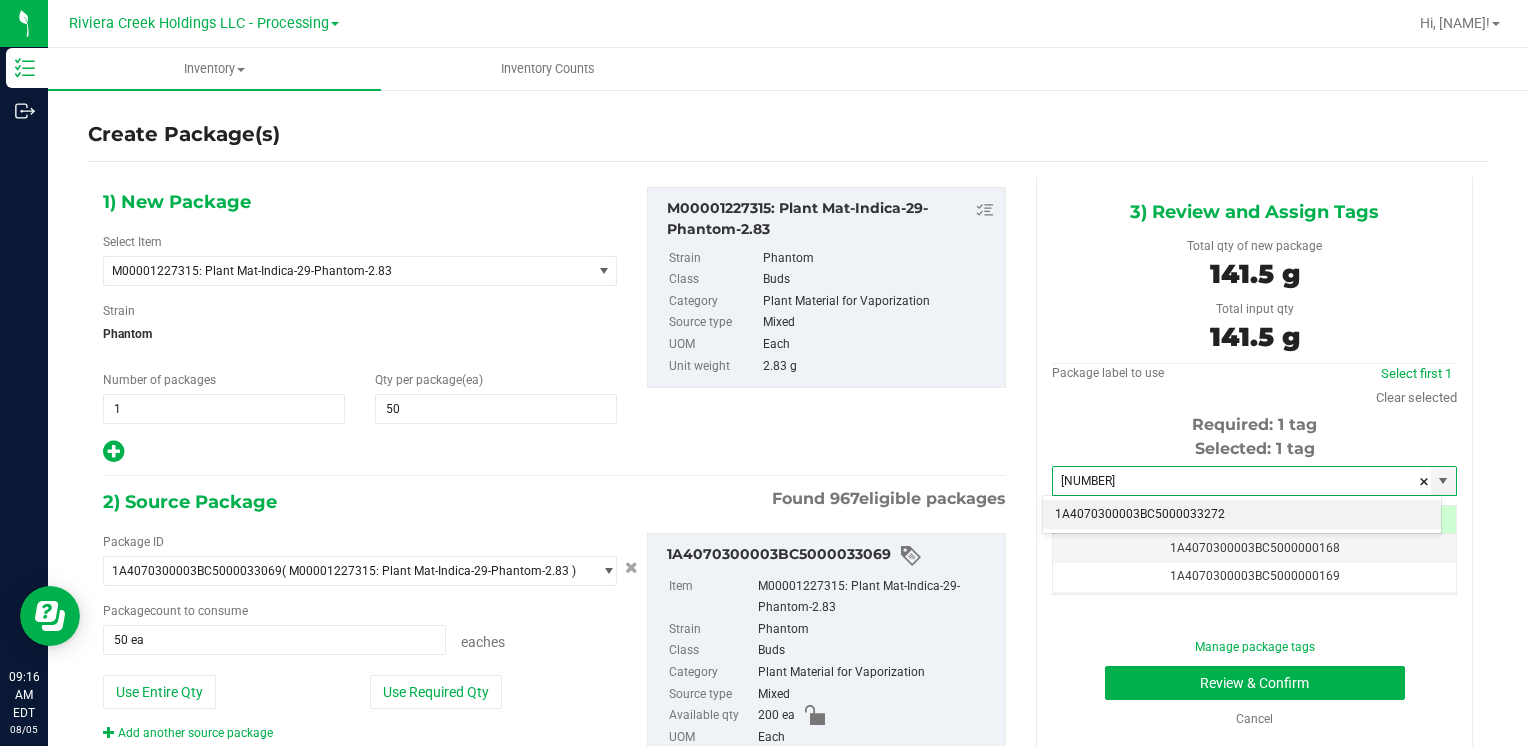 click on "[ID]" at bounding box center (1242, 515) 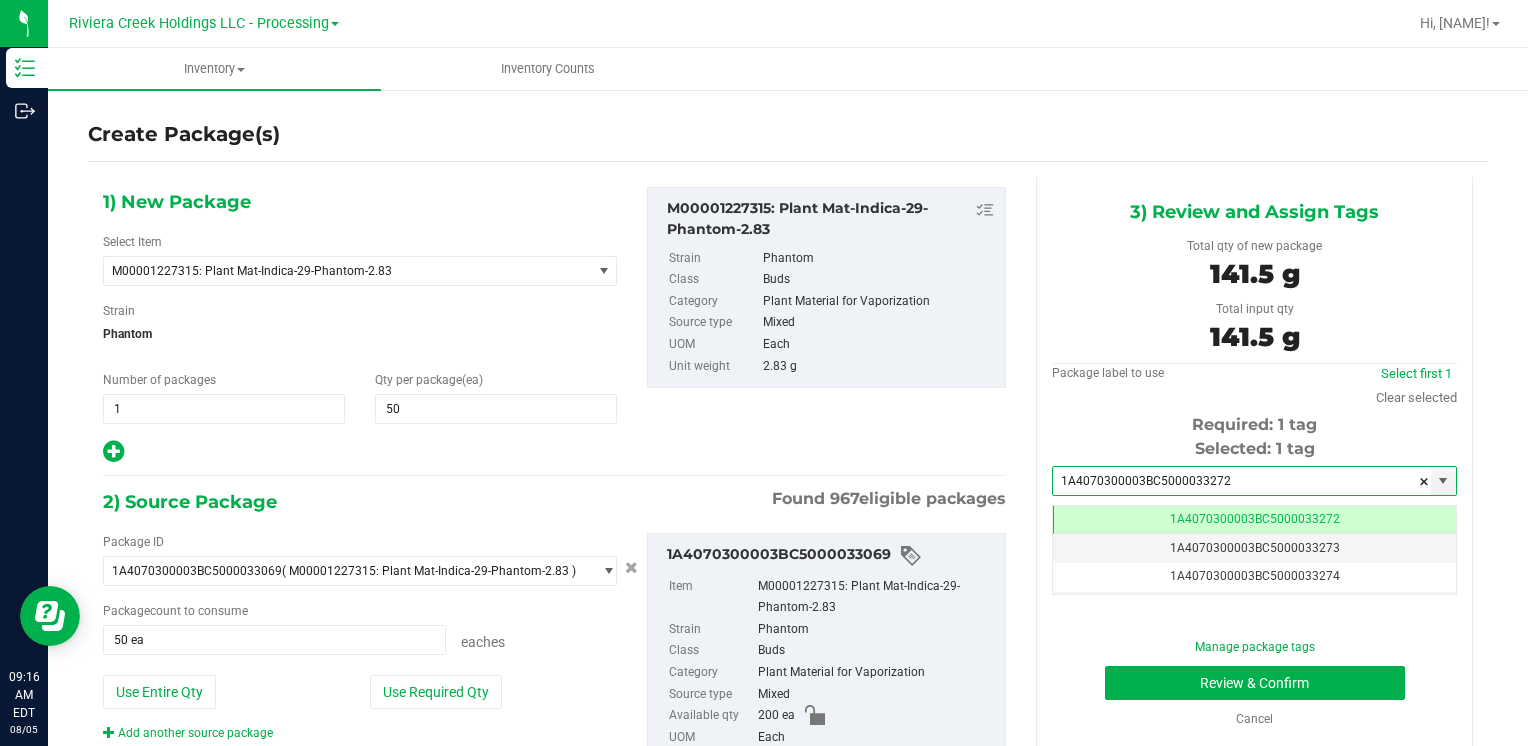 scroll, scrollTop: 0, scrollLeft: 0, axis: both 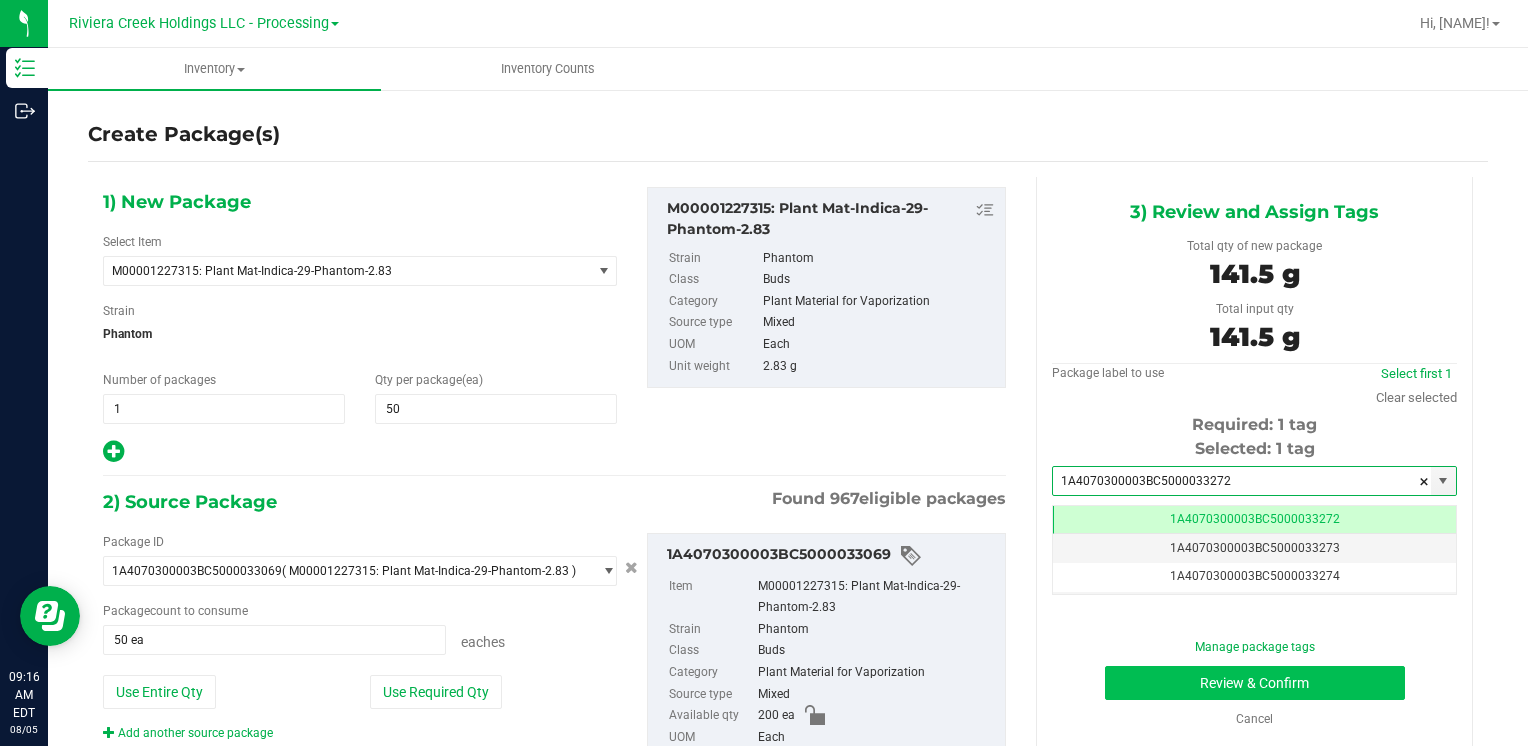 type on "[ID]" 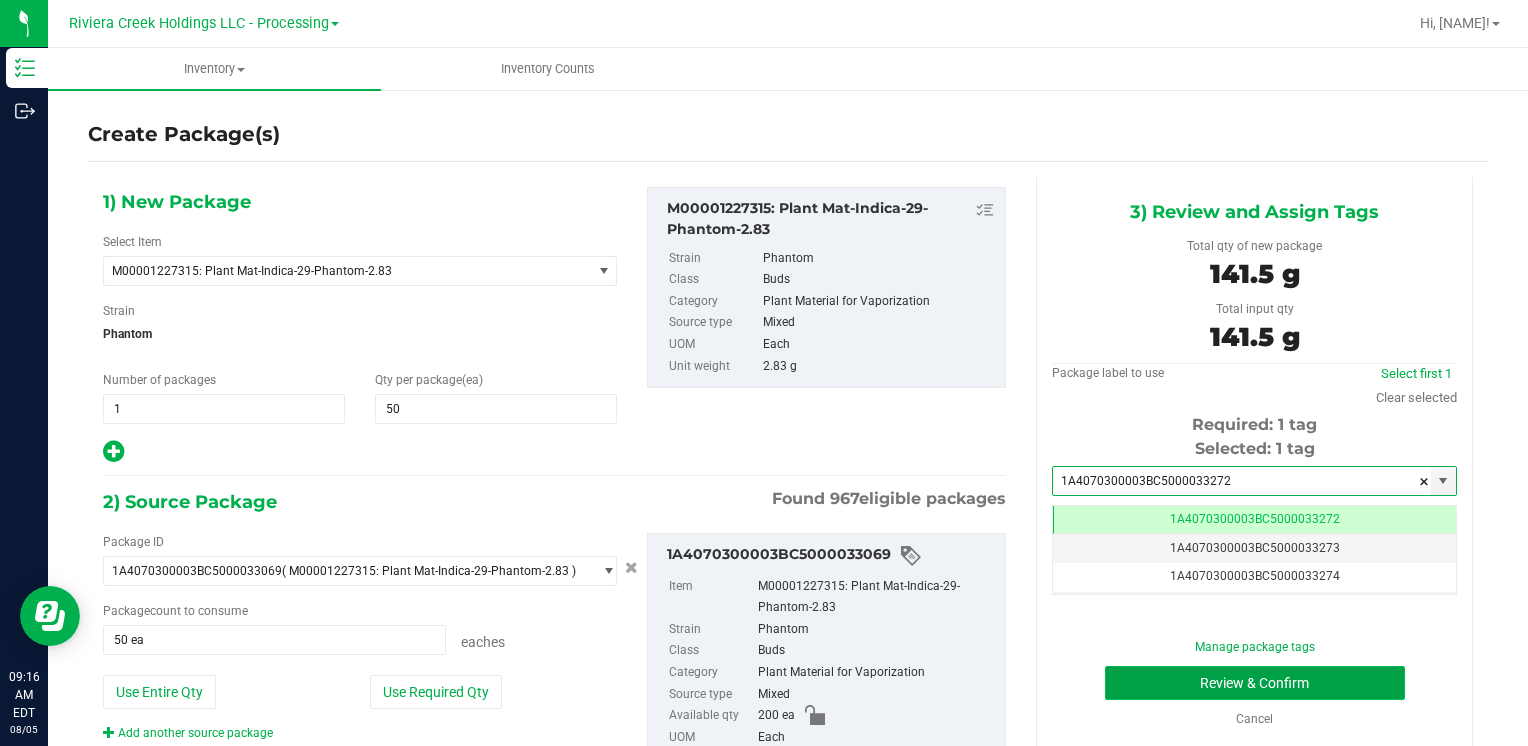 click on "Review & Confirm" at bounding box center [1255, 683] 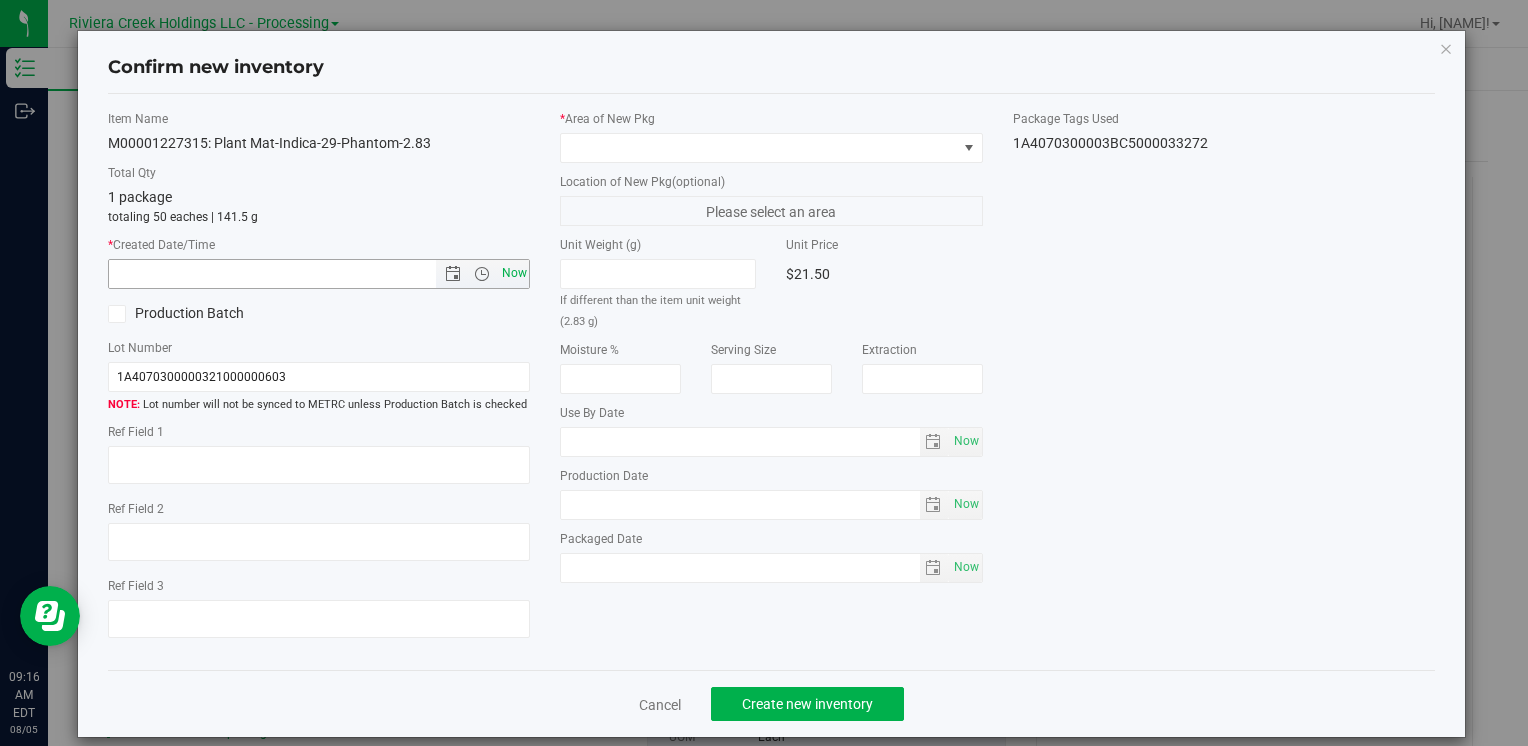 click on "Now" at bounding box center [514, 273] 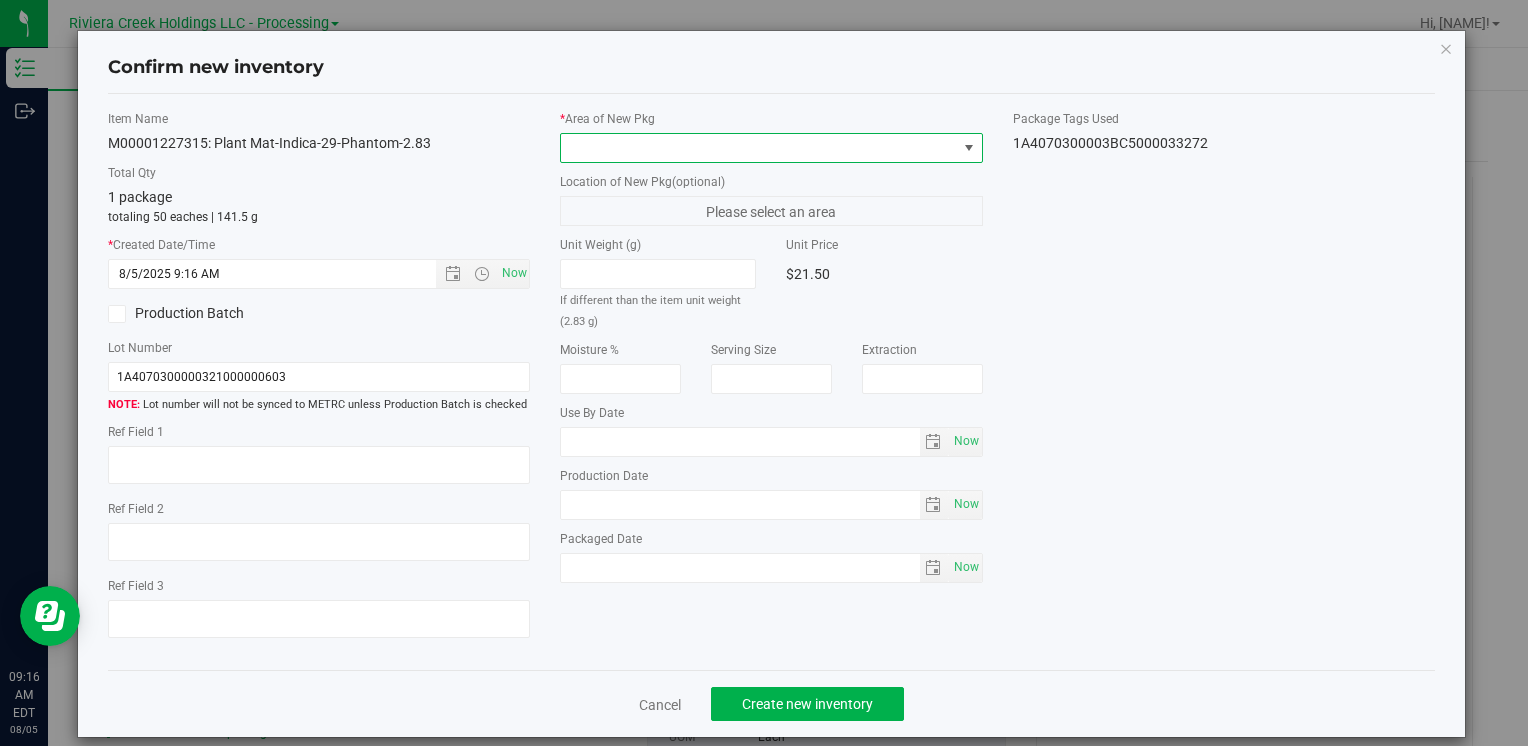 click at bounding box center (758, 148) 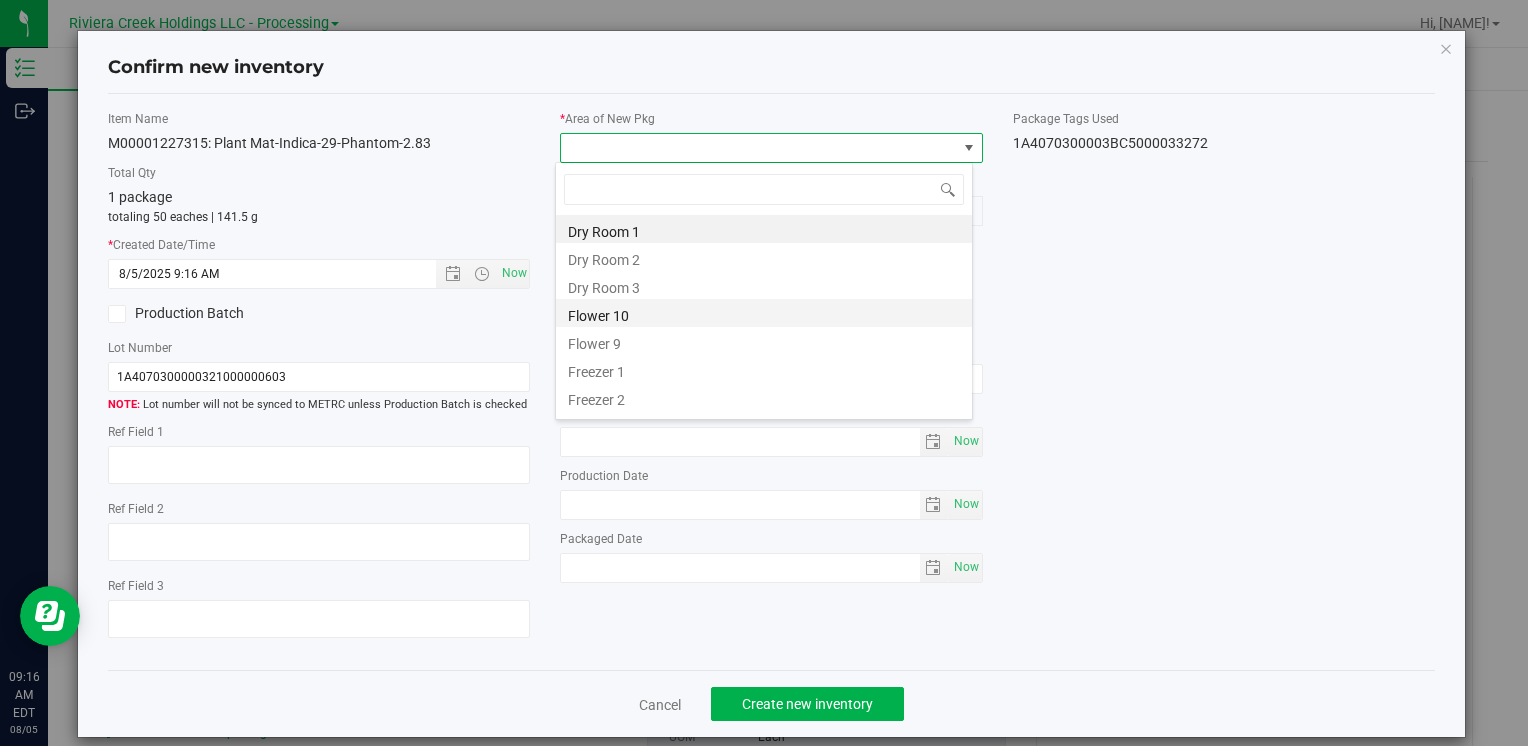 click on "Flower 10" at bounding box center [764, 313] 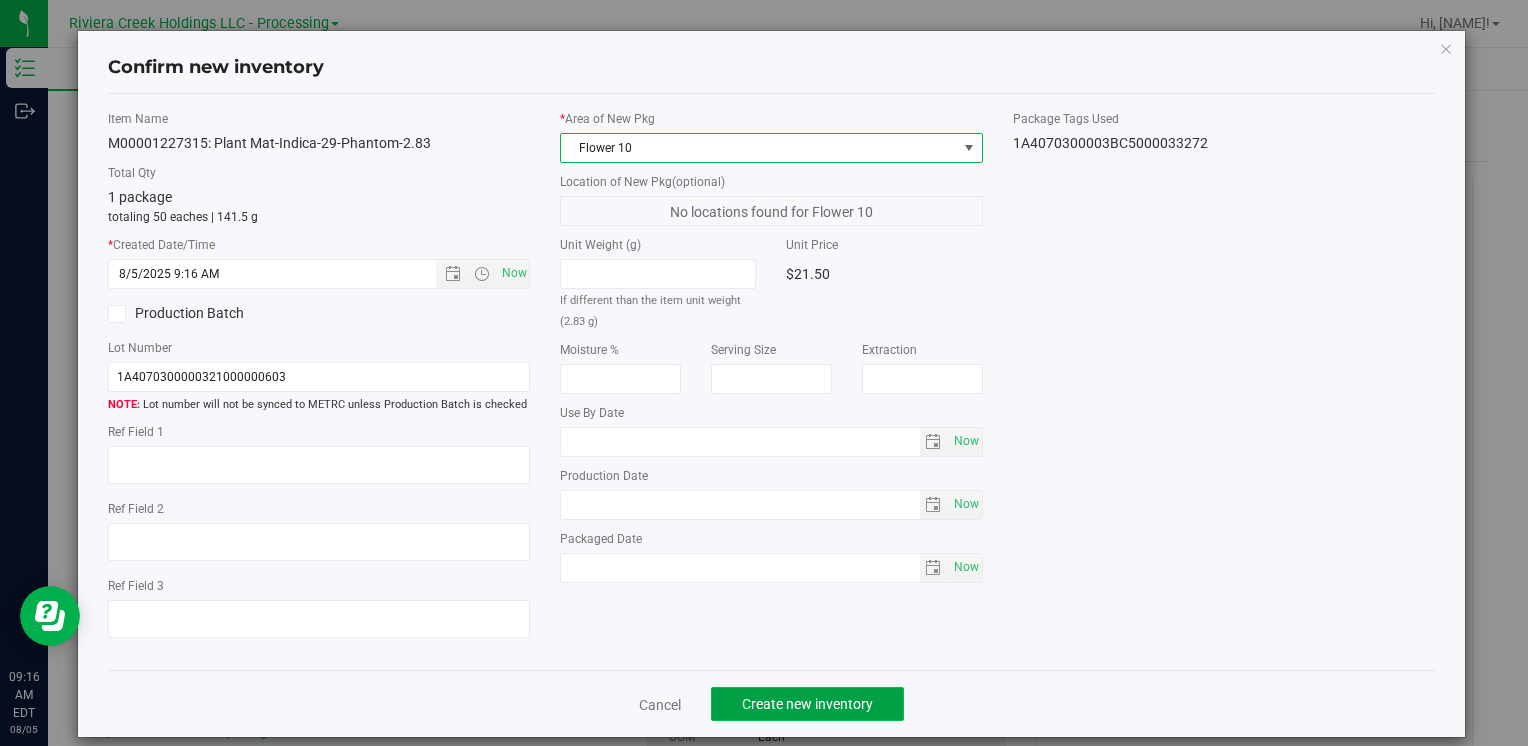 click on "Create new inventory" 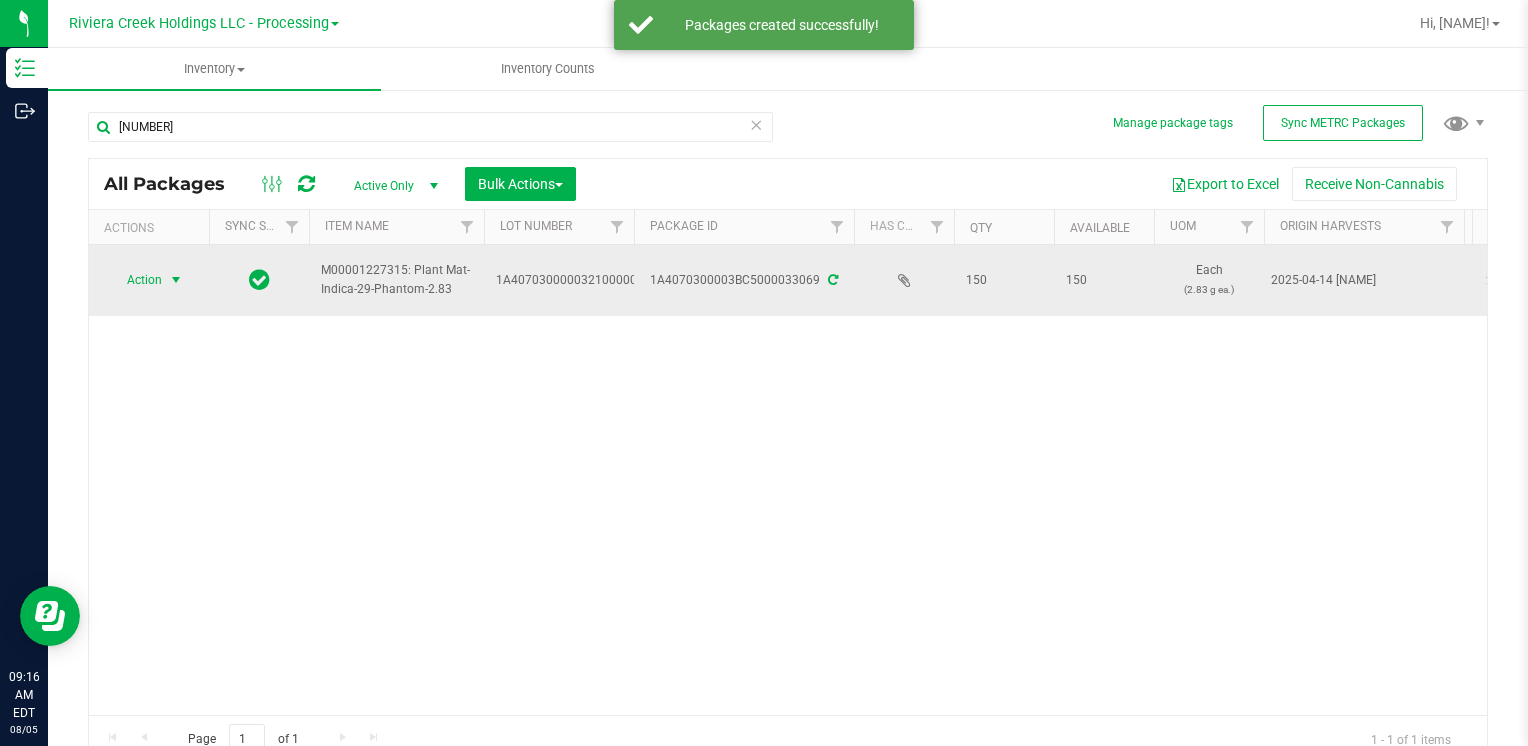 click on "Action" at bounding box center (136, 280) 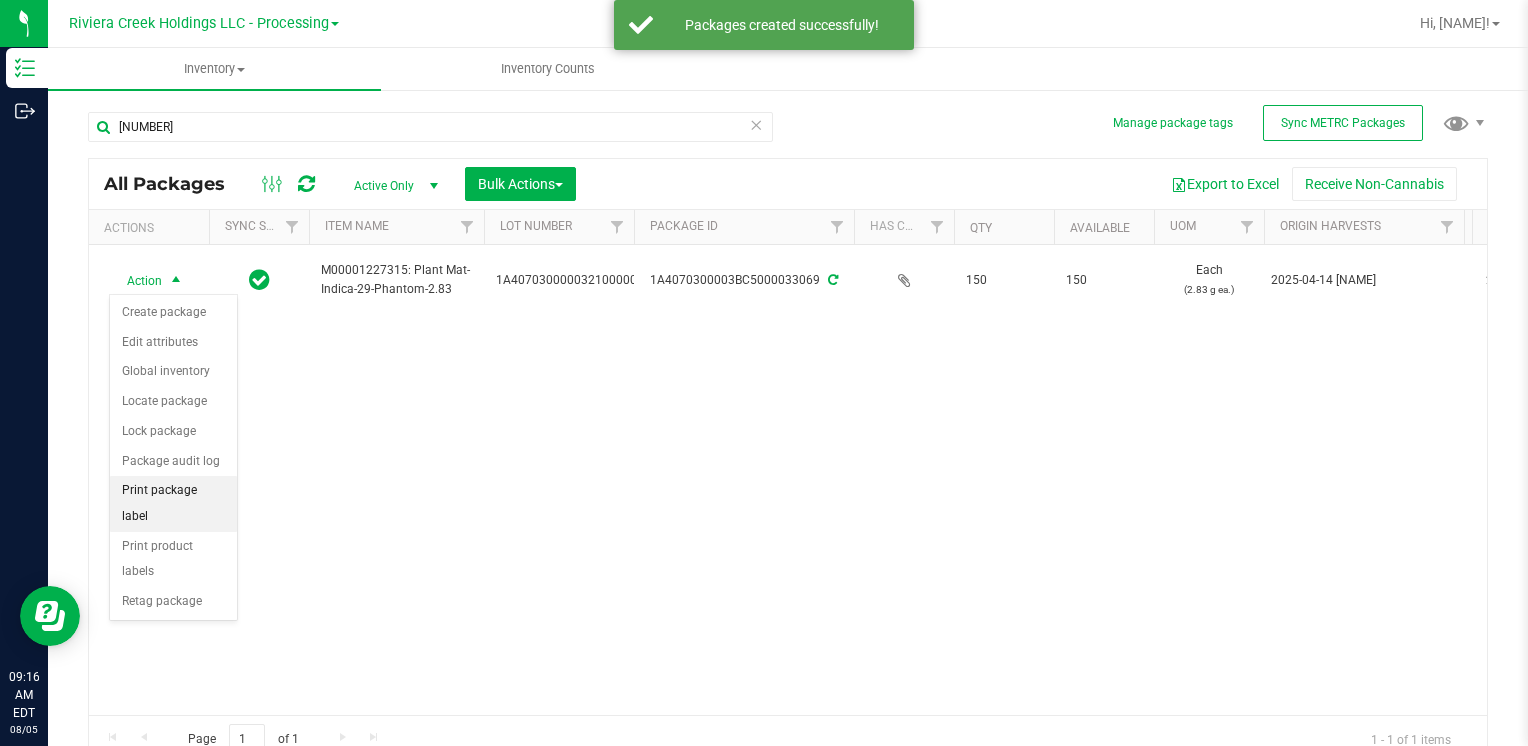 click on "Print package label" at bounding box center [173, 503] 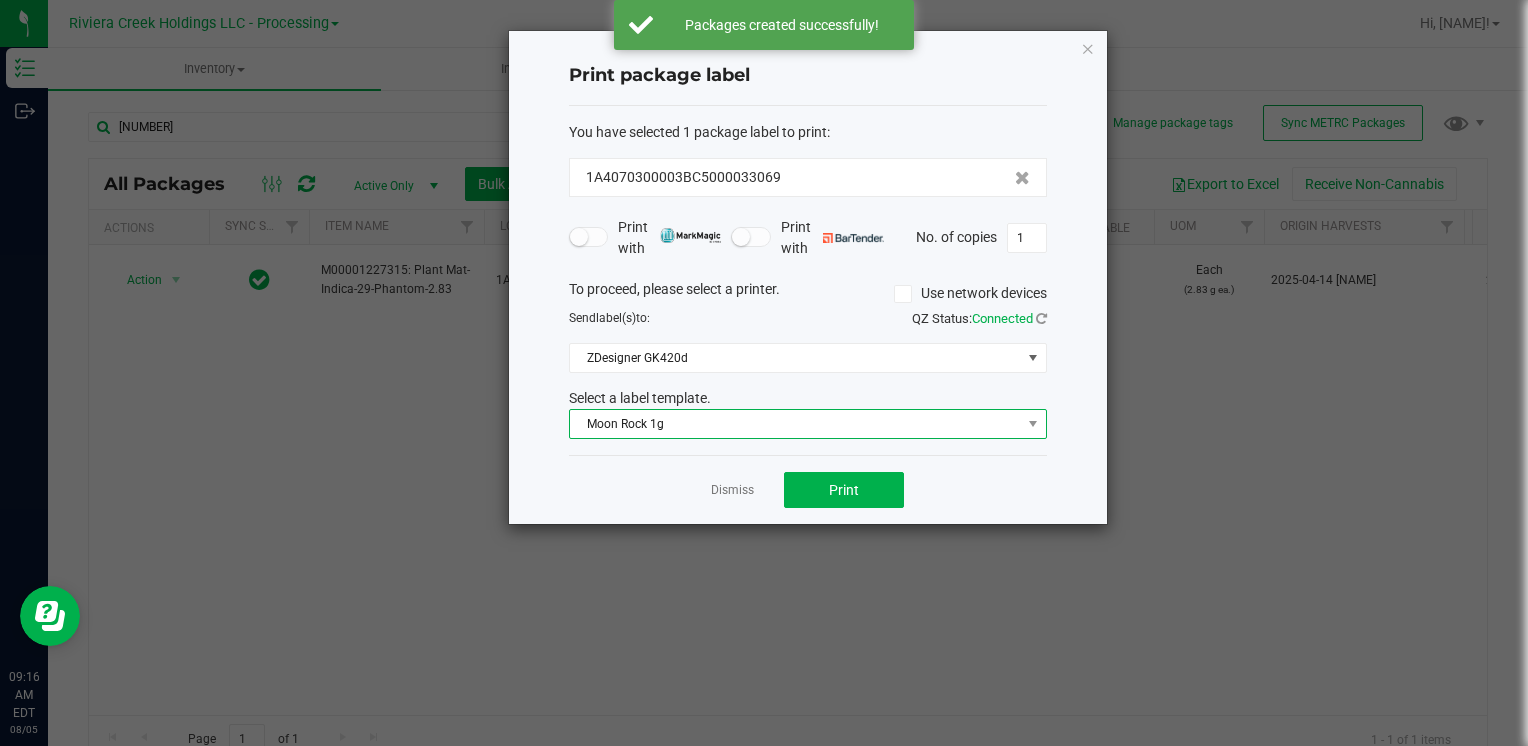 click on "Moon Rock 1g" at bounding box center [795, 424] 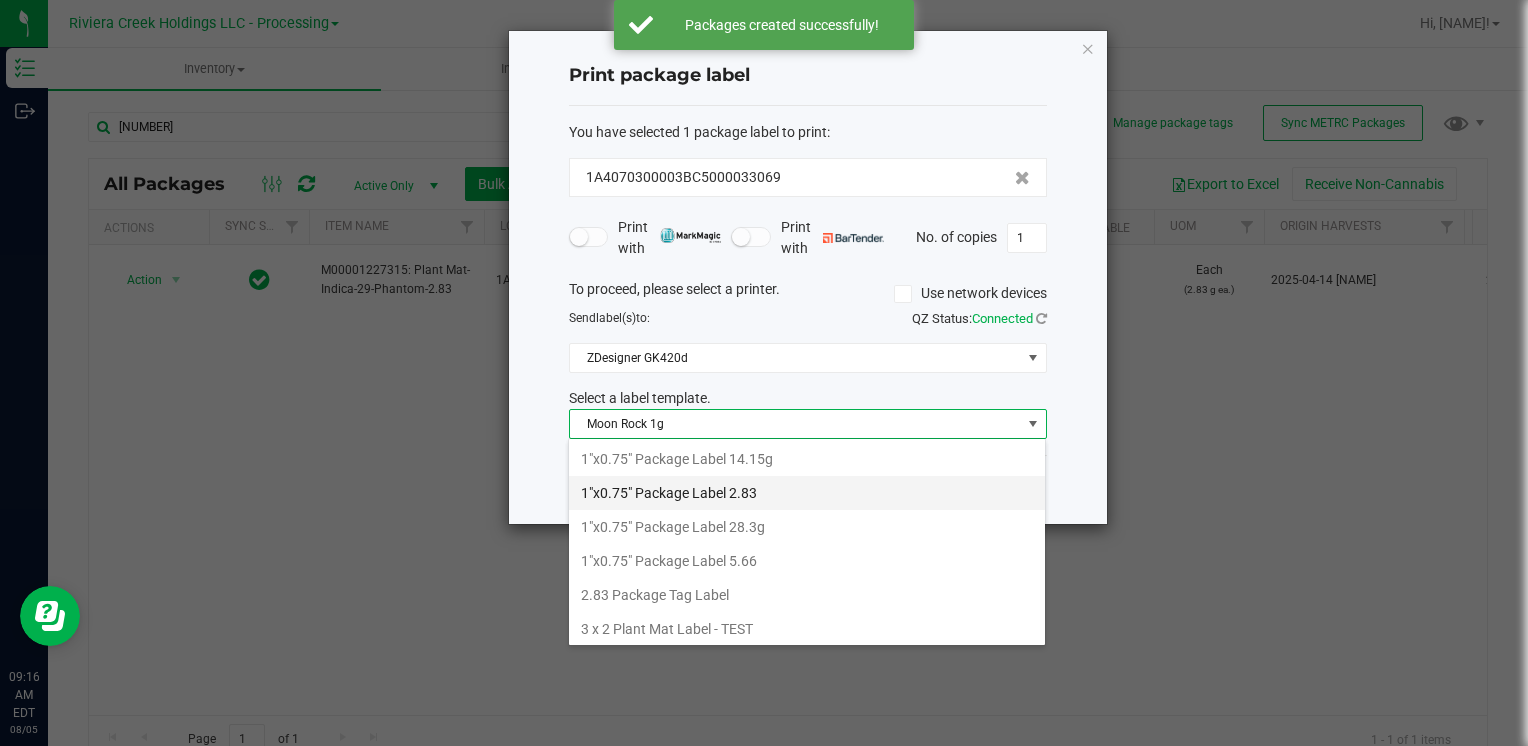 click on "1"x0.75" Package Label 2.83" at bounding box center [807, 493] 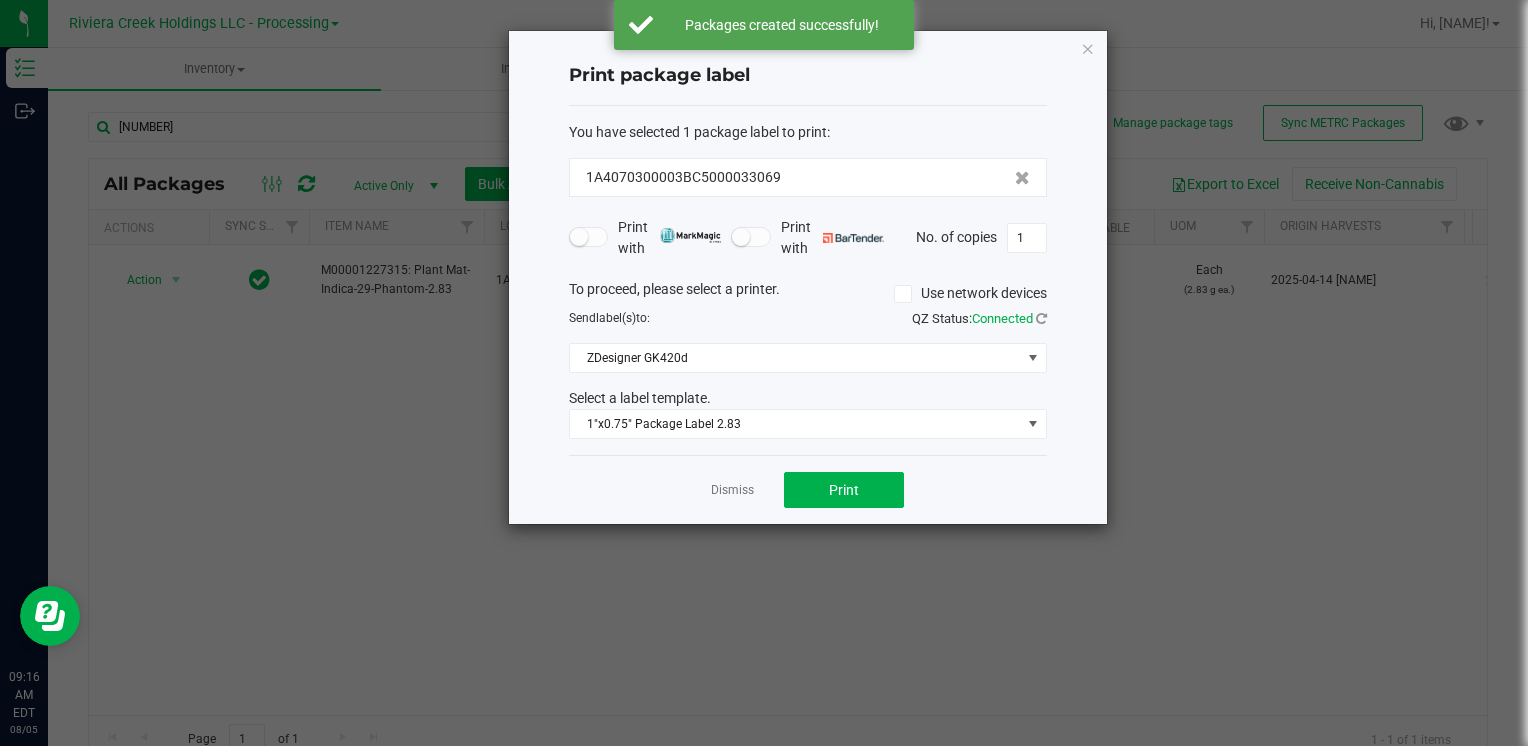 click on "Dismiss   Print" 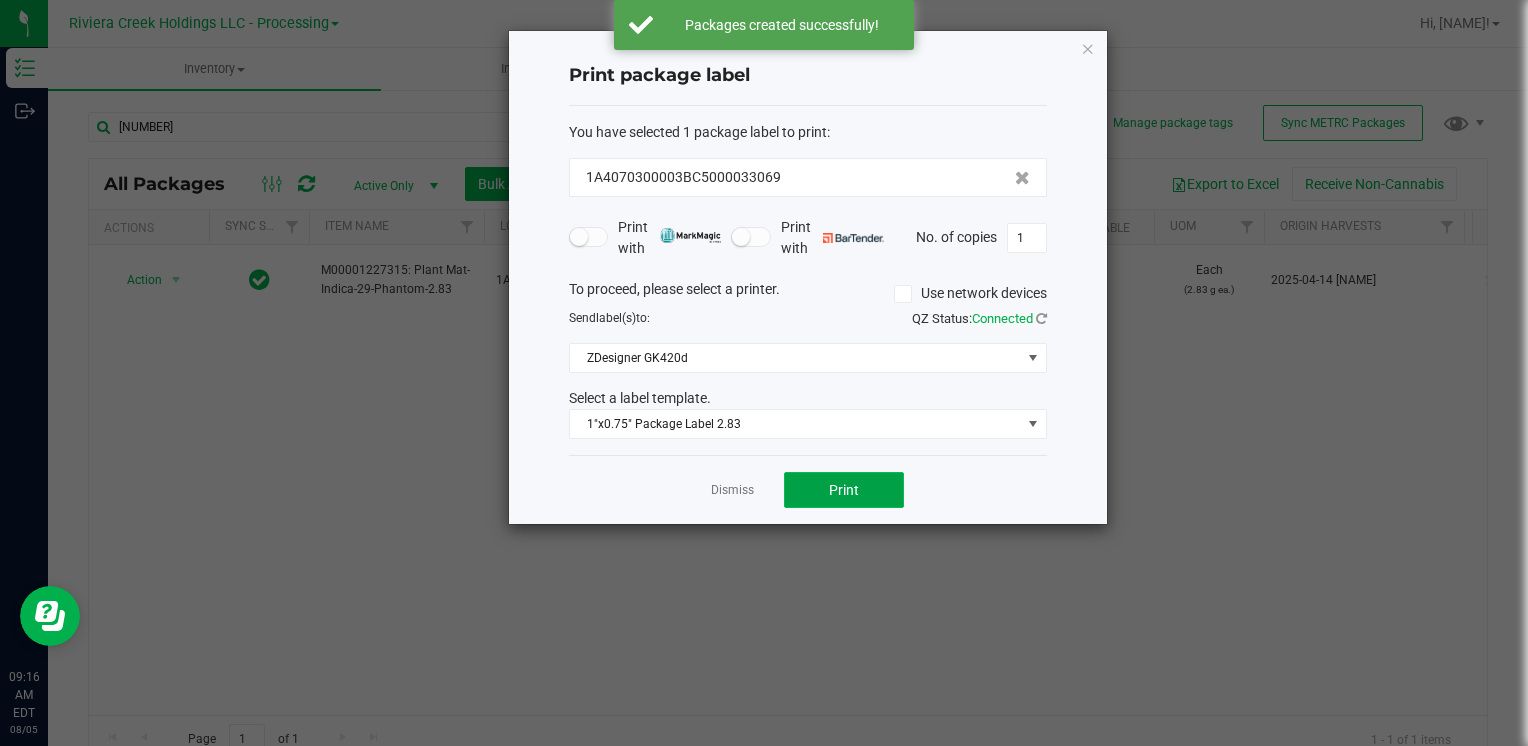 click on "Print" 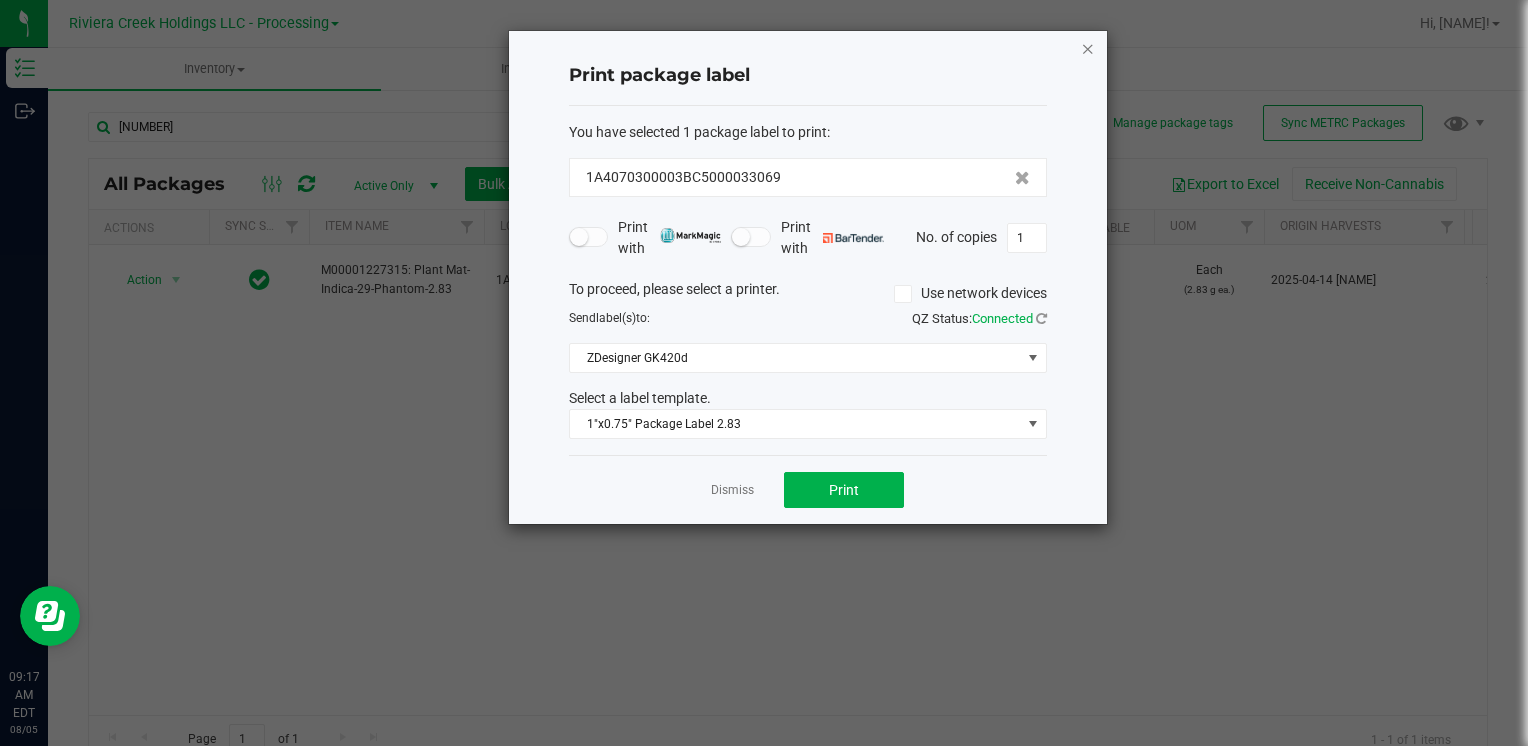click 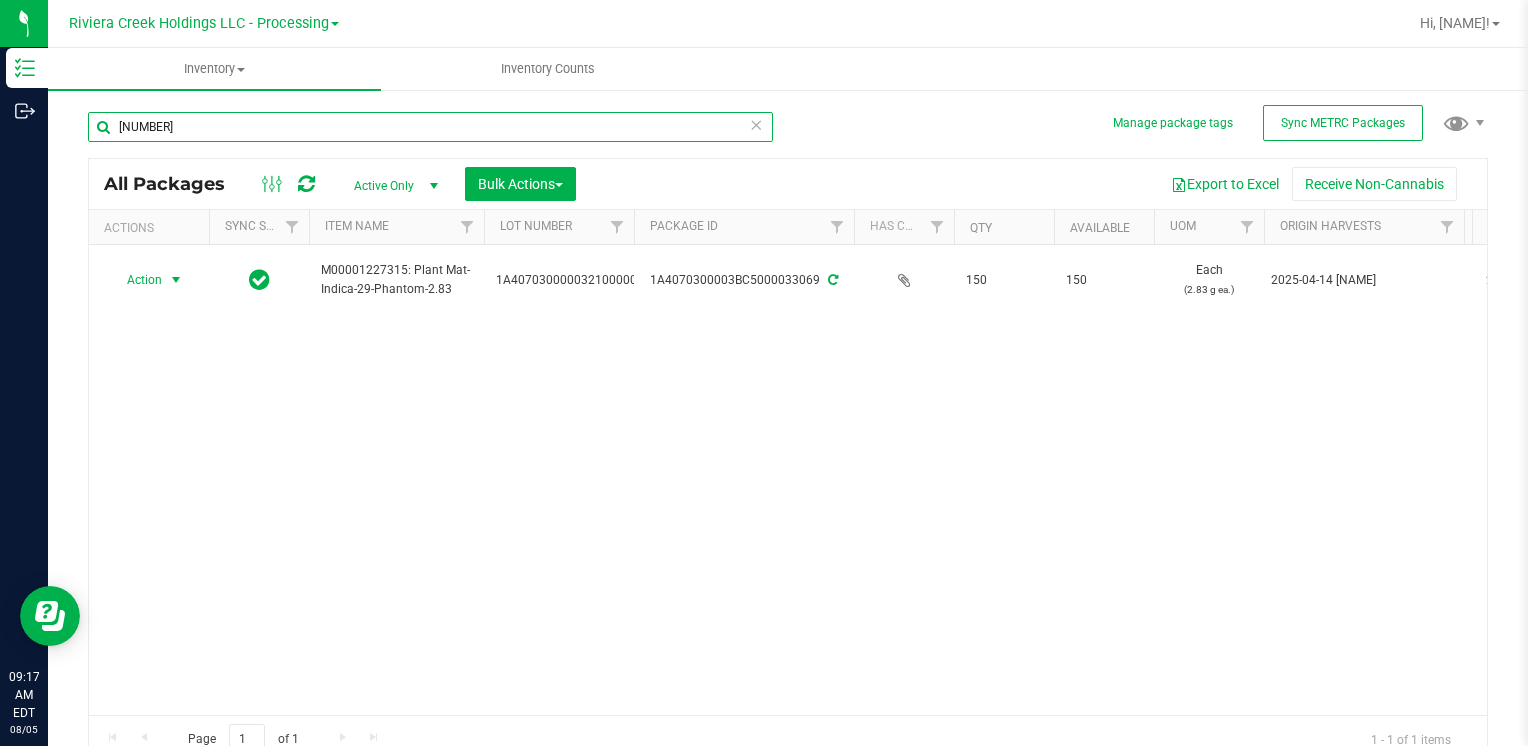 click on "[ZIP]" at bounding box center [430, 127] 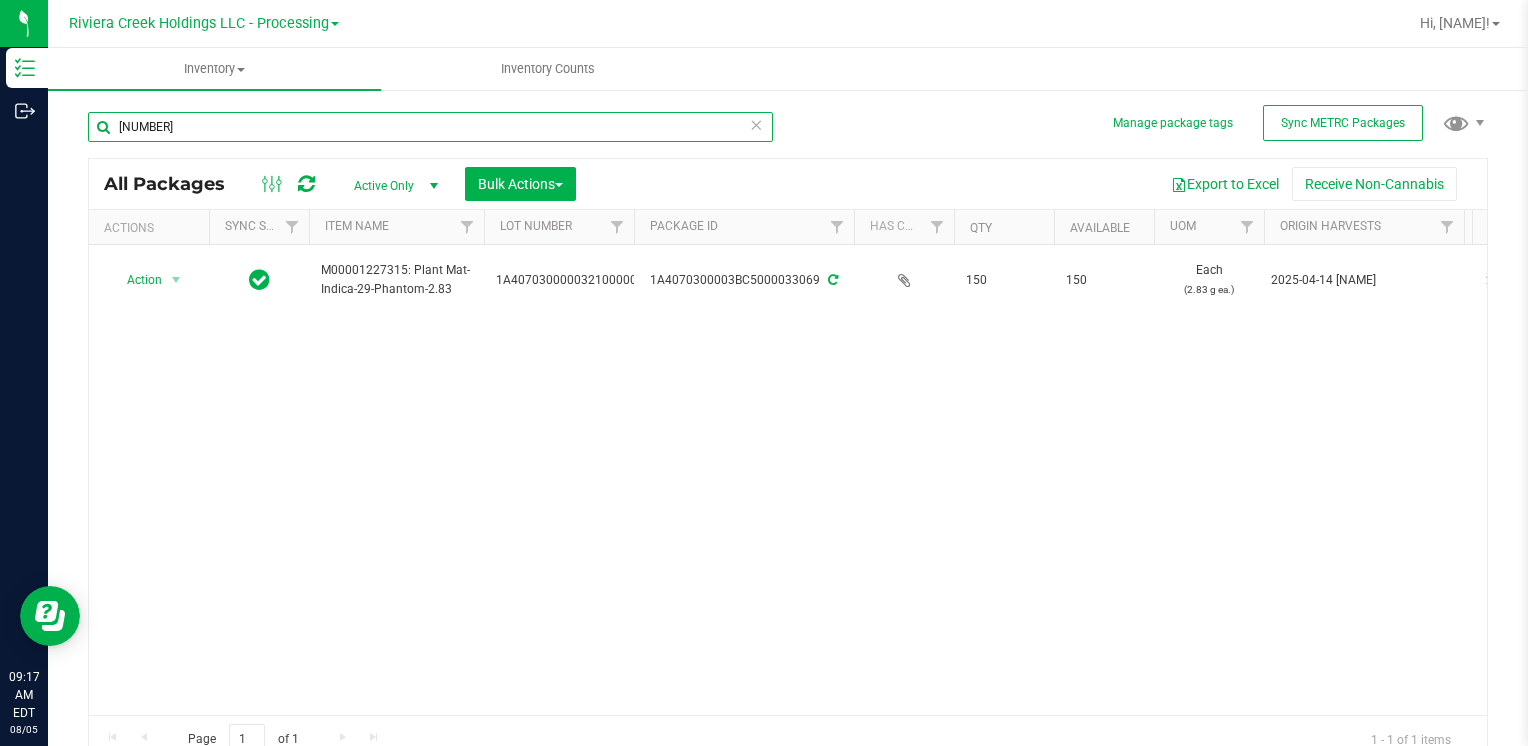 click on "[ZIP]" at bounding box center (430, 127) 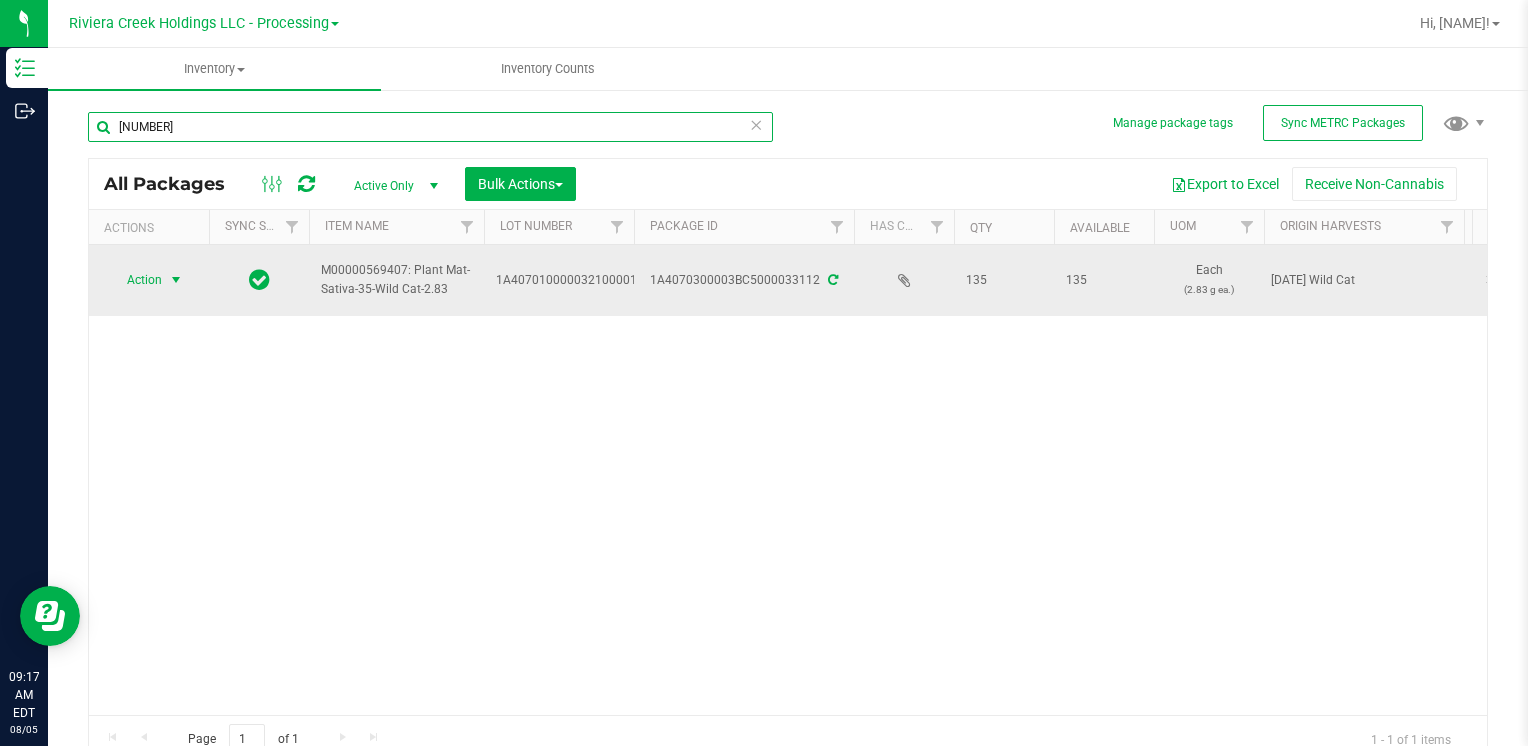 type on "33112" 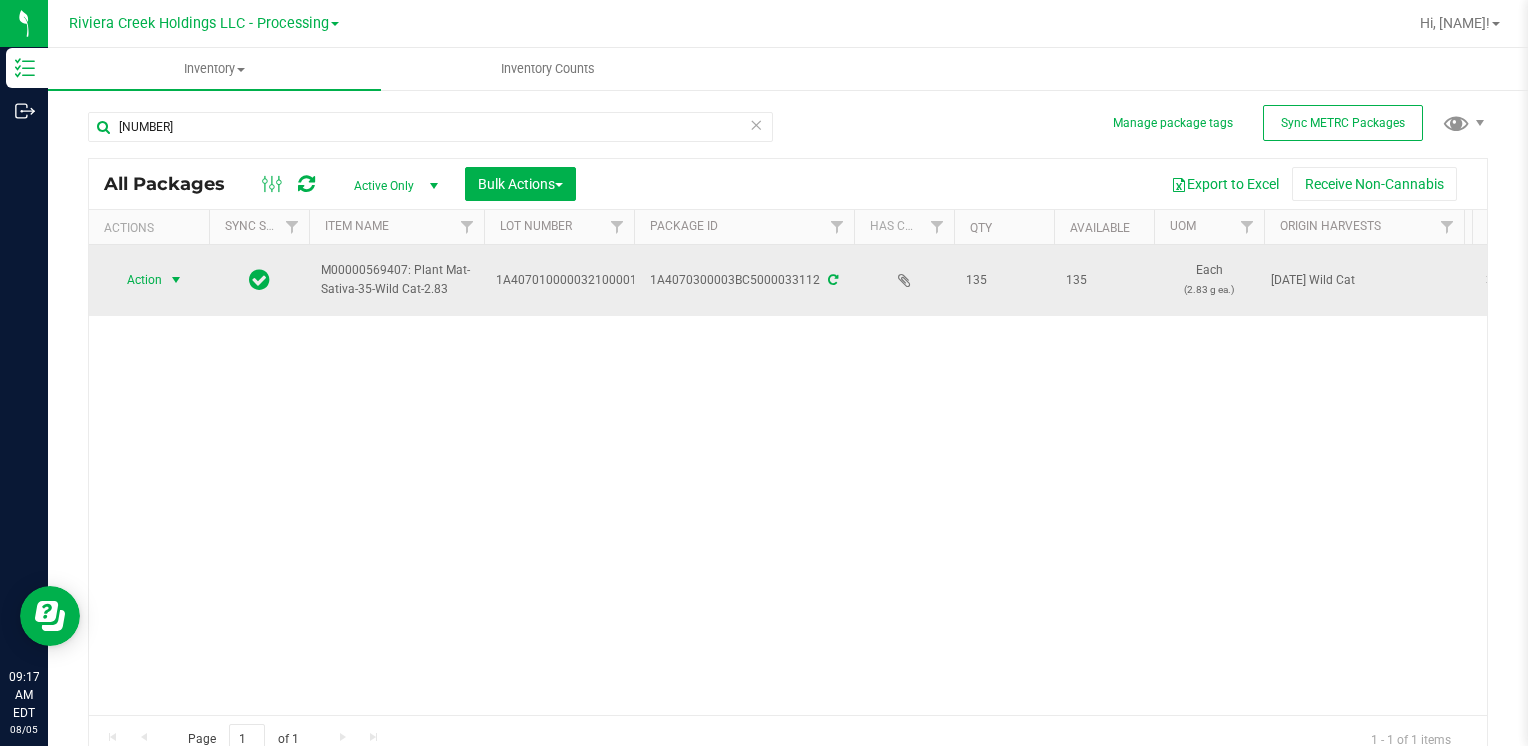 click on "Action" at bounding box center [136, 280] 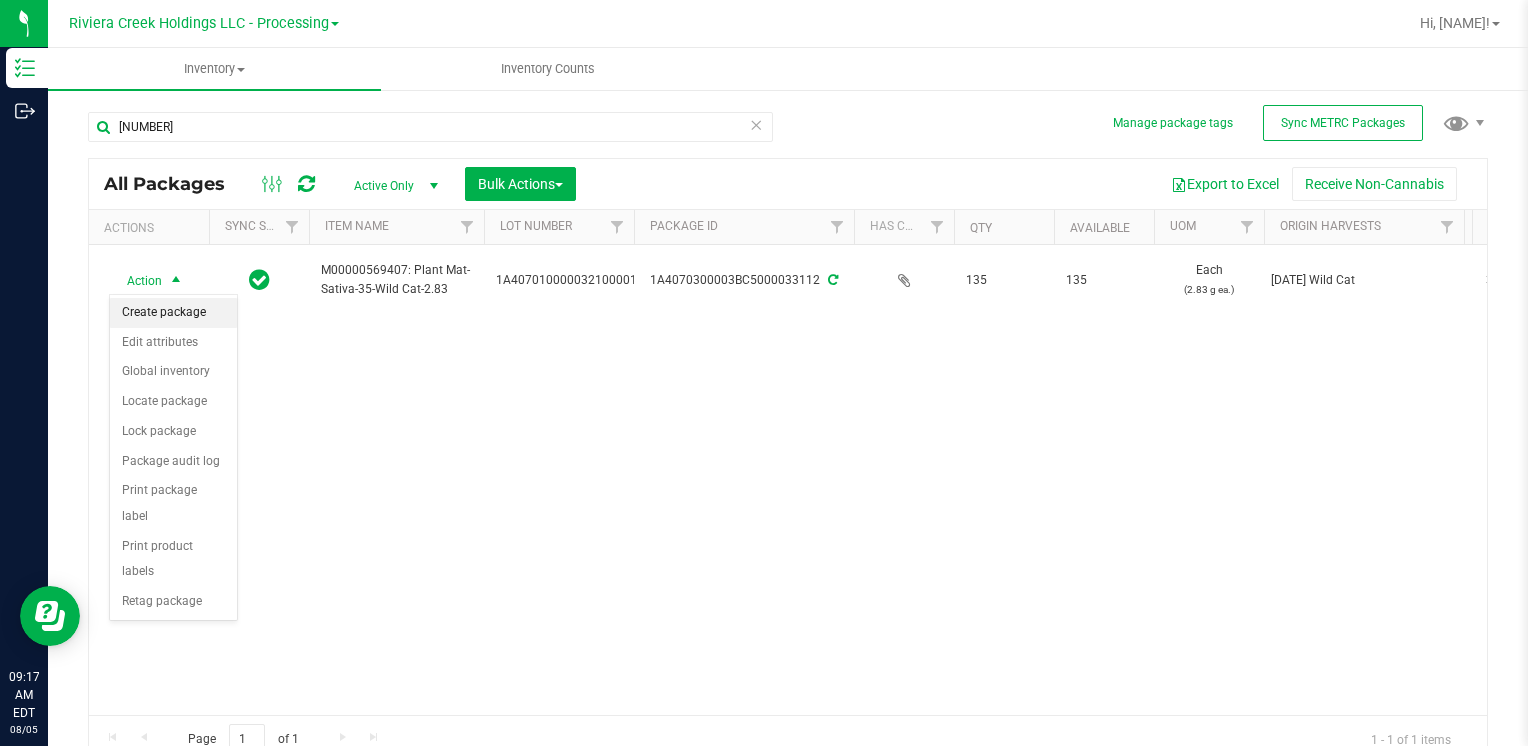 click on "Create package" at bounding box center [173, 313] 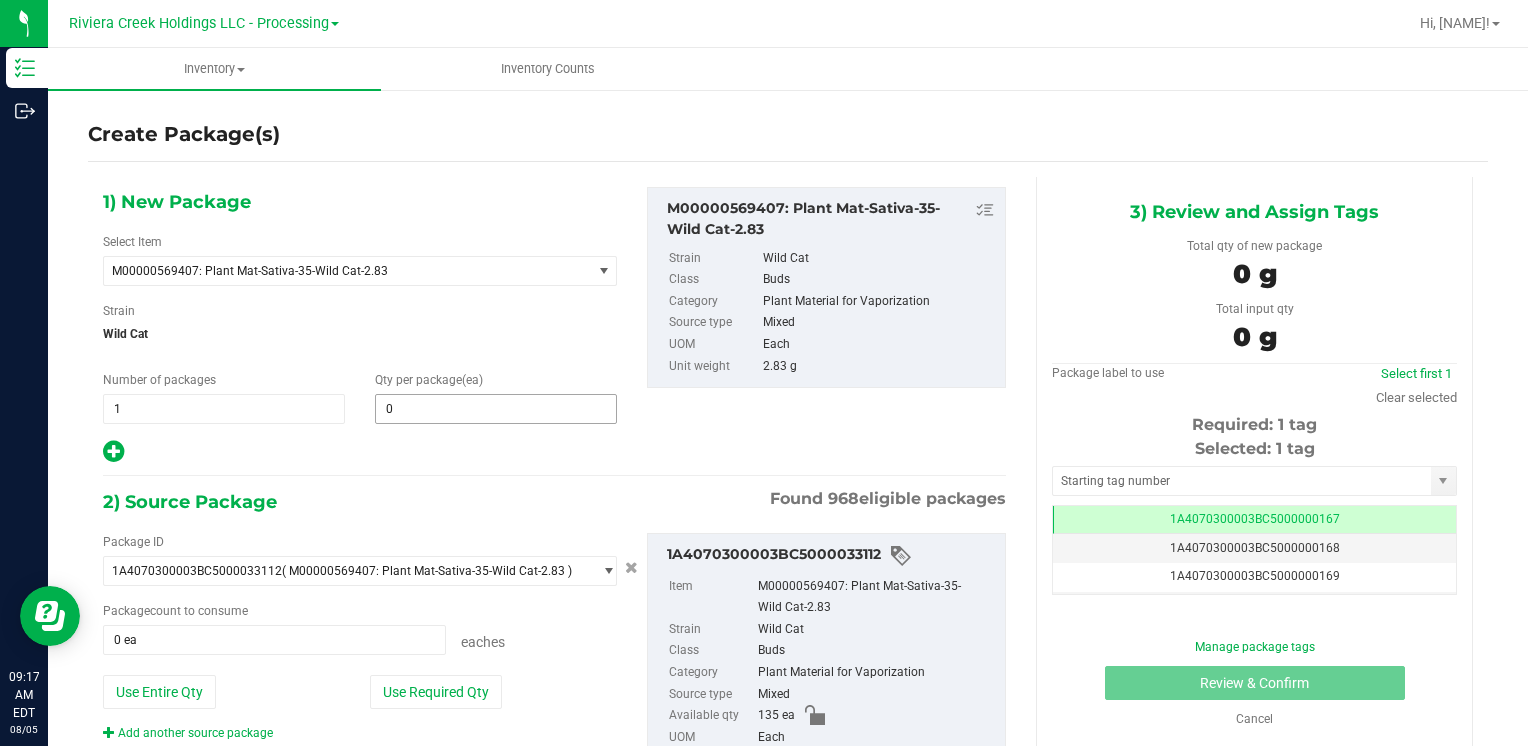 type 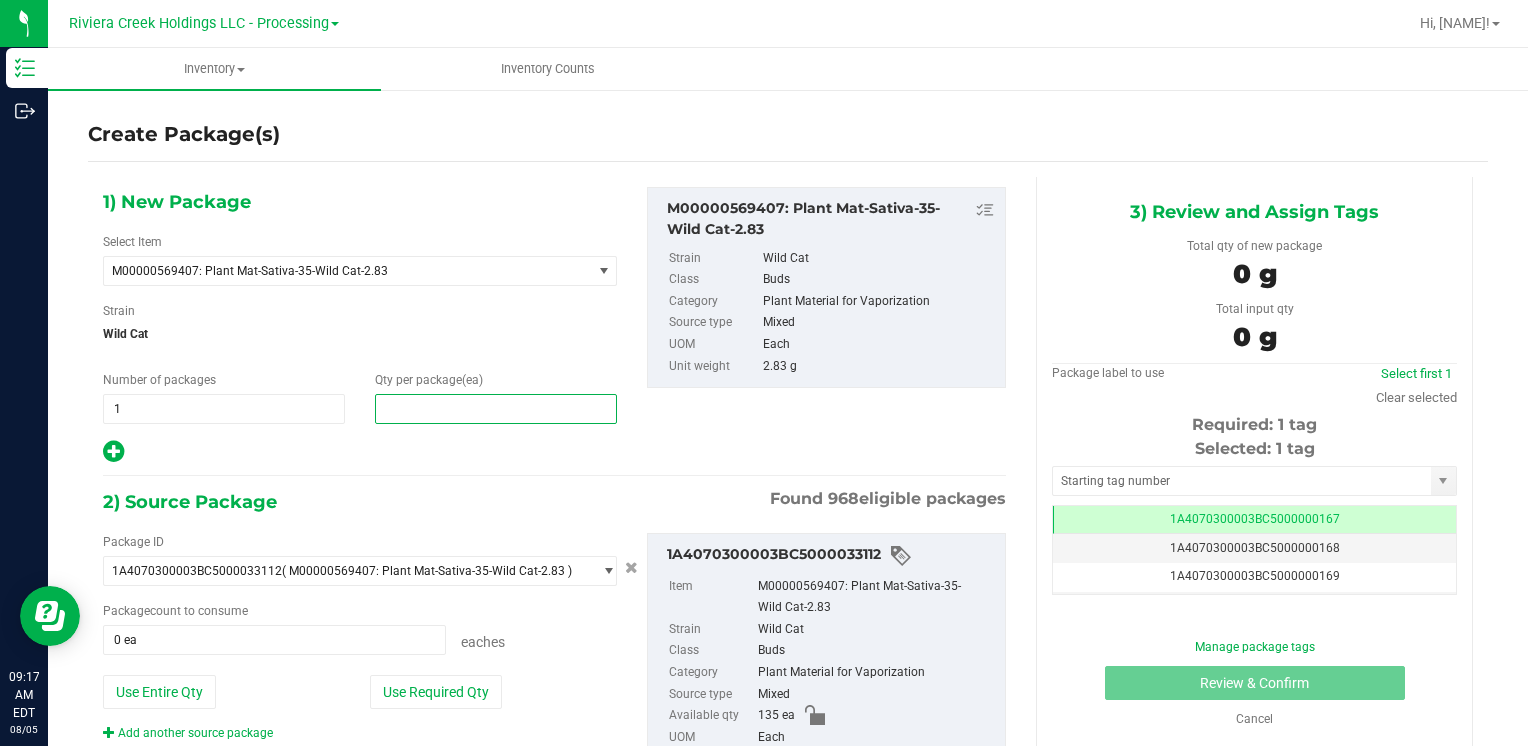 click at bounding box center (496, 409) 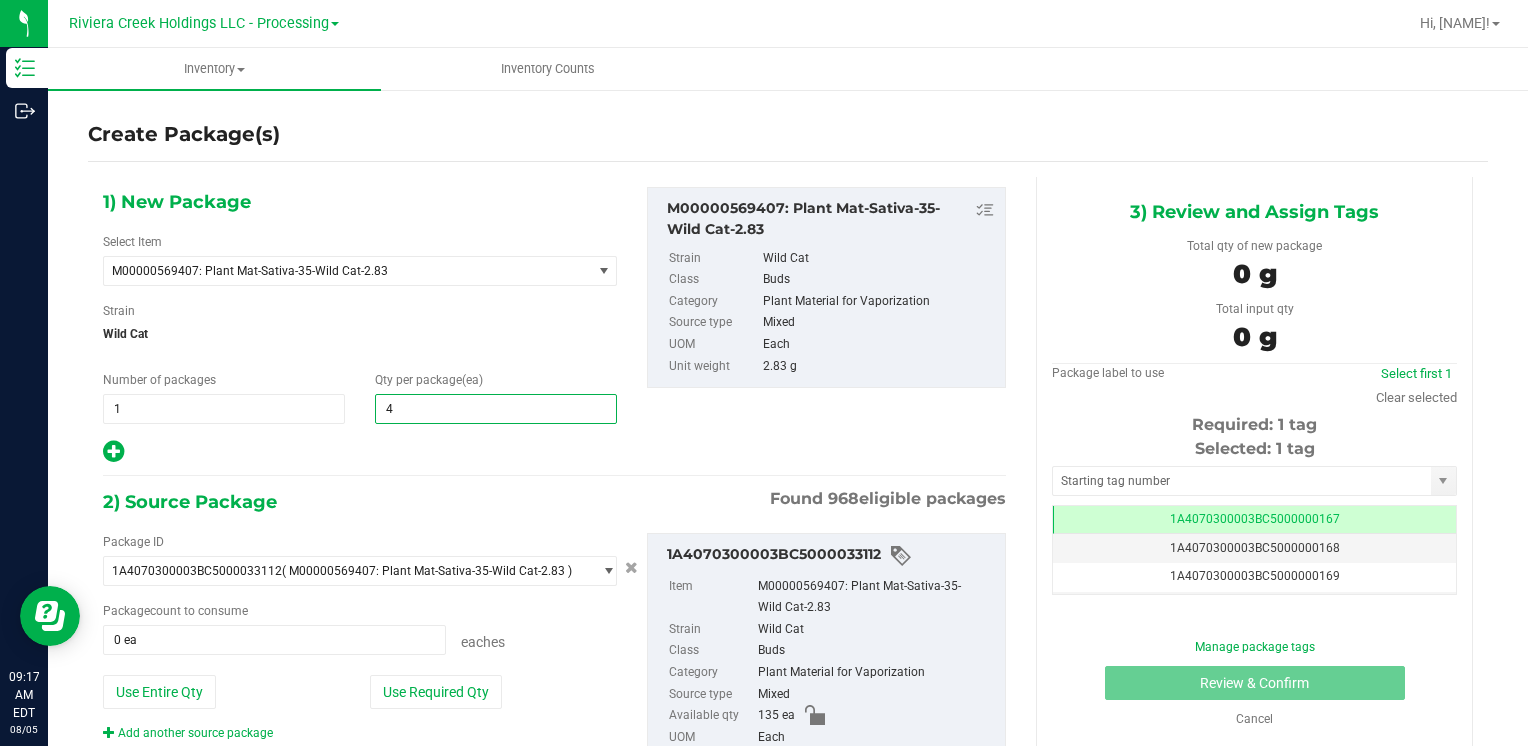 type on "40" 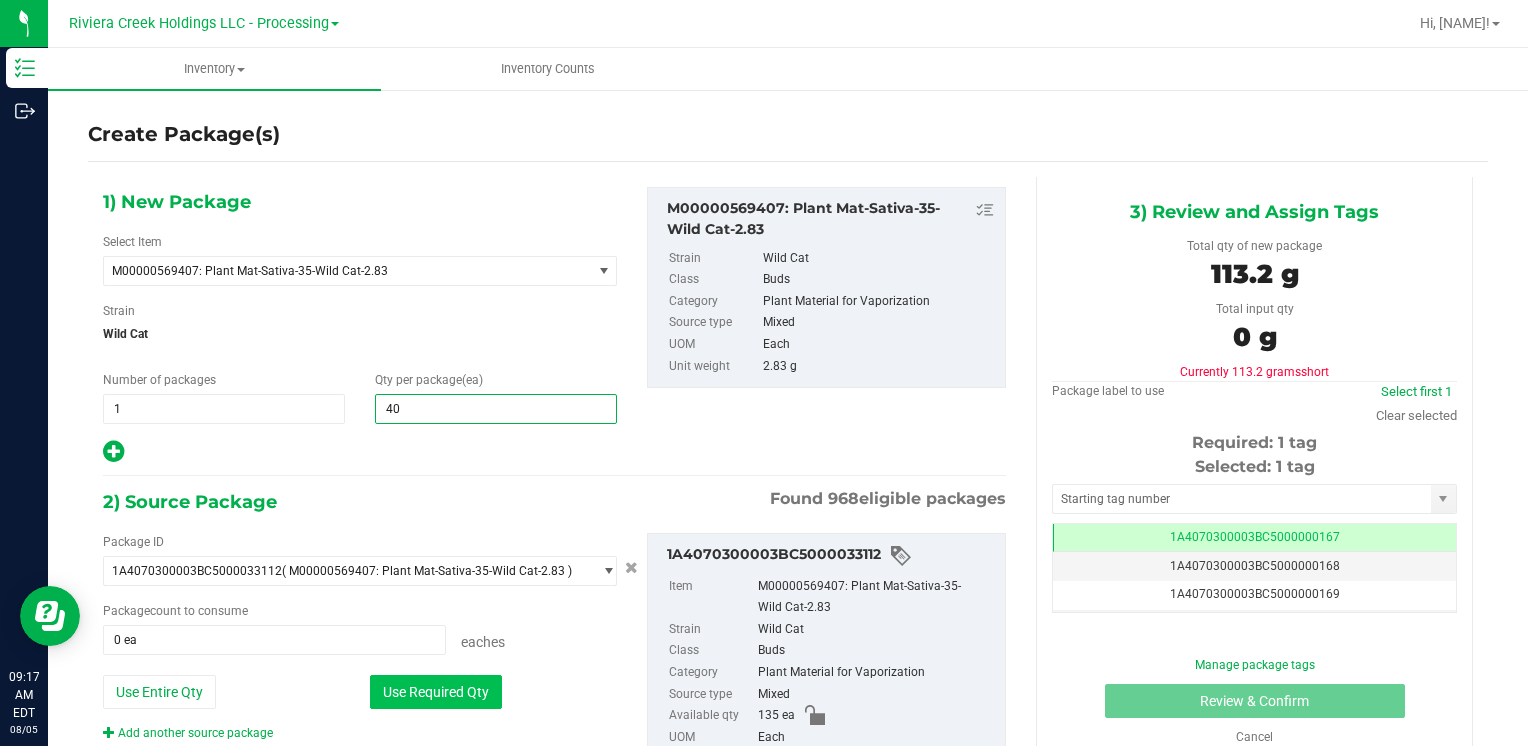 type on "40" 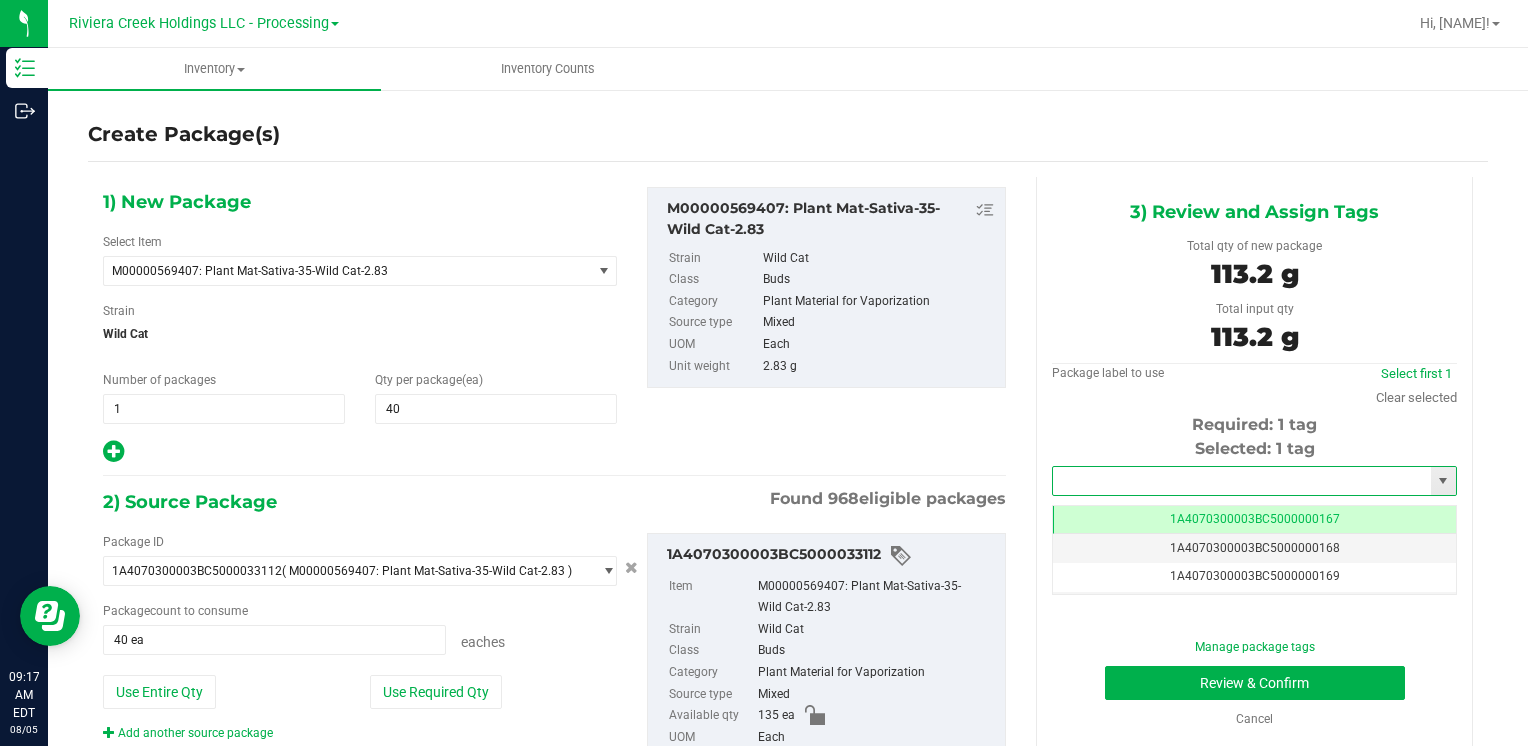 click at bounding box center [1242, 481] 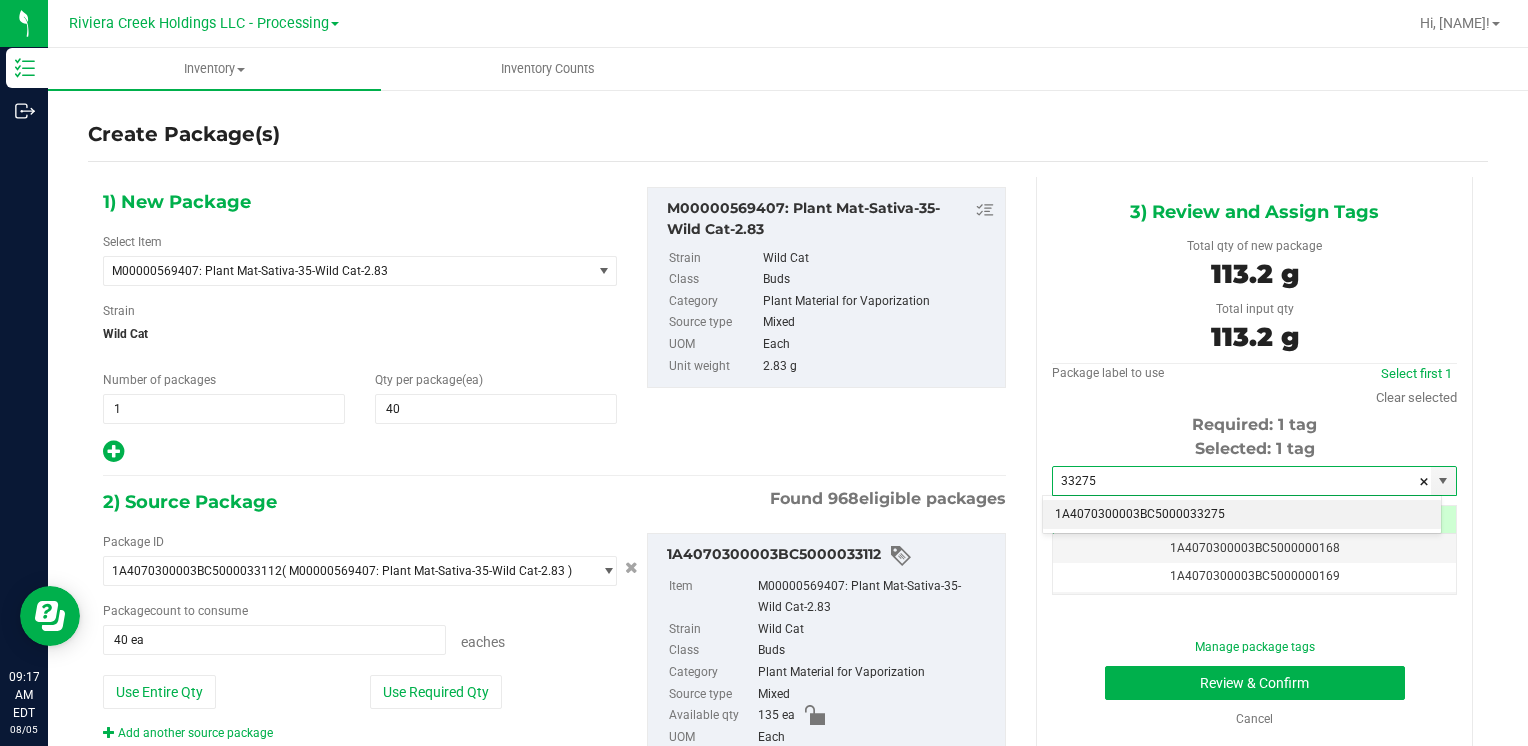 click on "1A4070300003BC5000033275" at bounding box center (1242, 515) 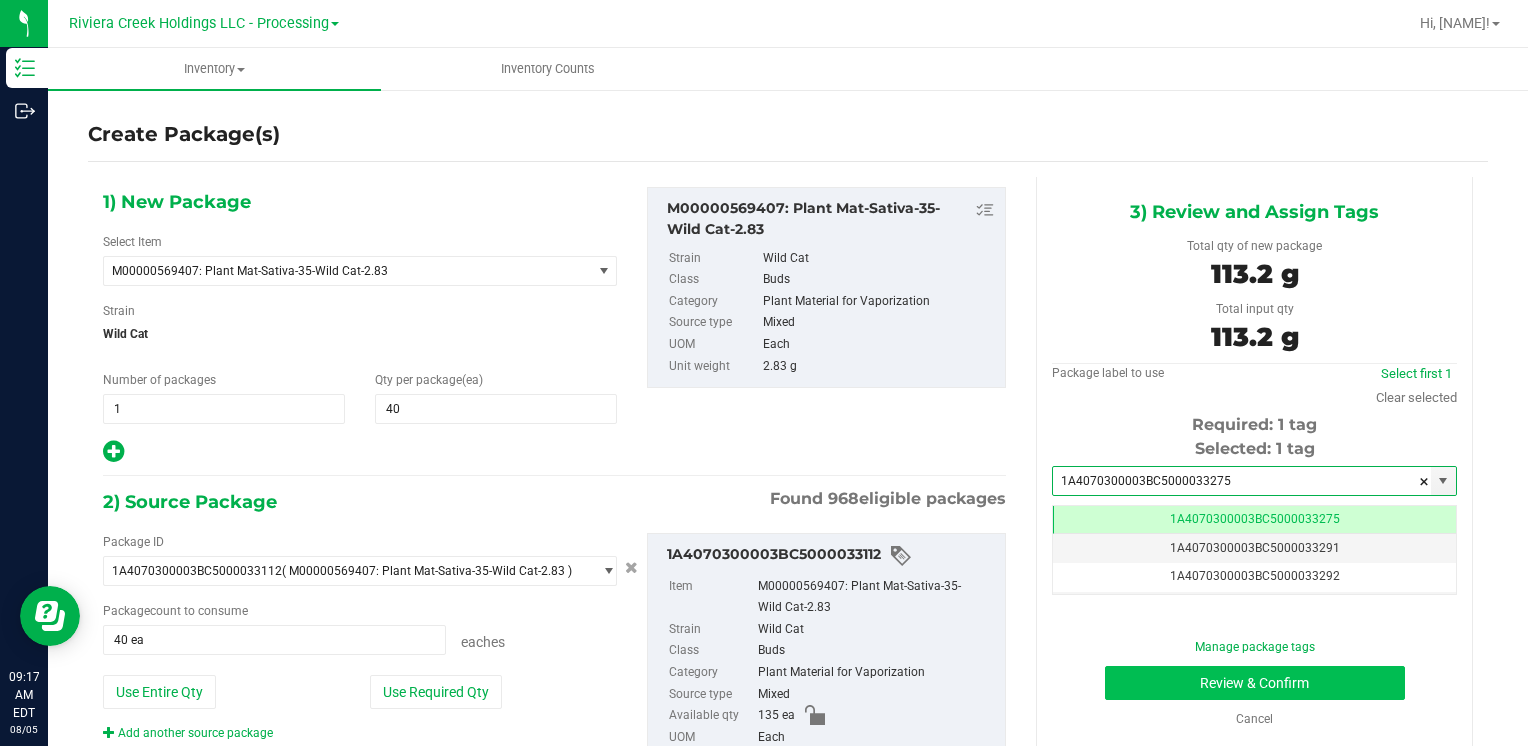 type on "1A4070300003BC5000033275" 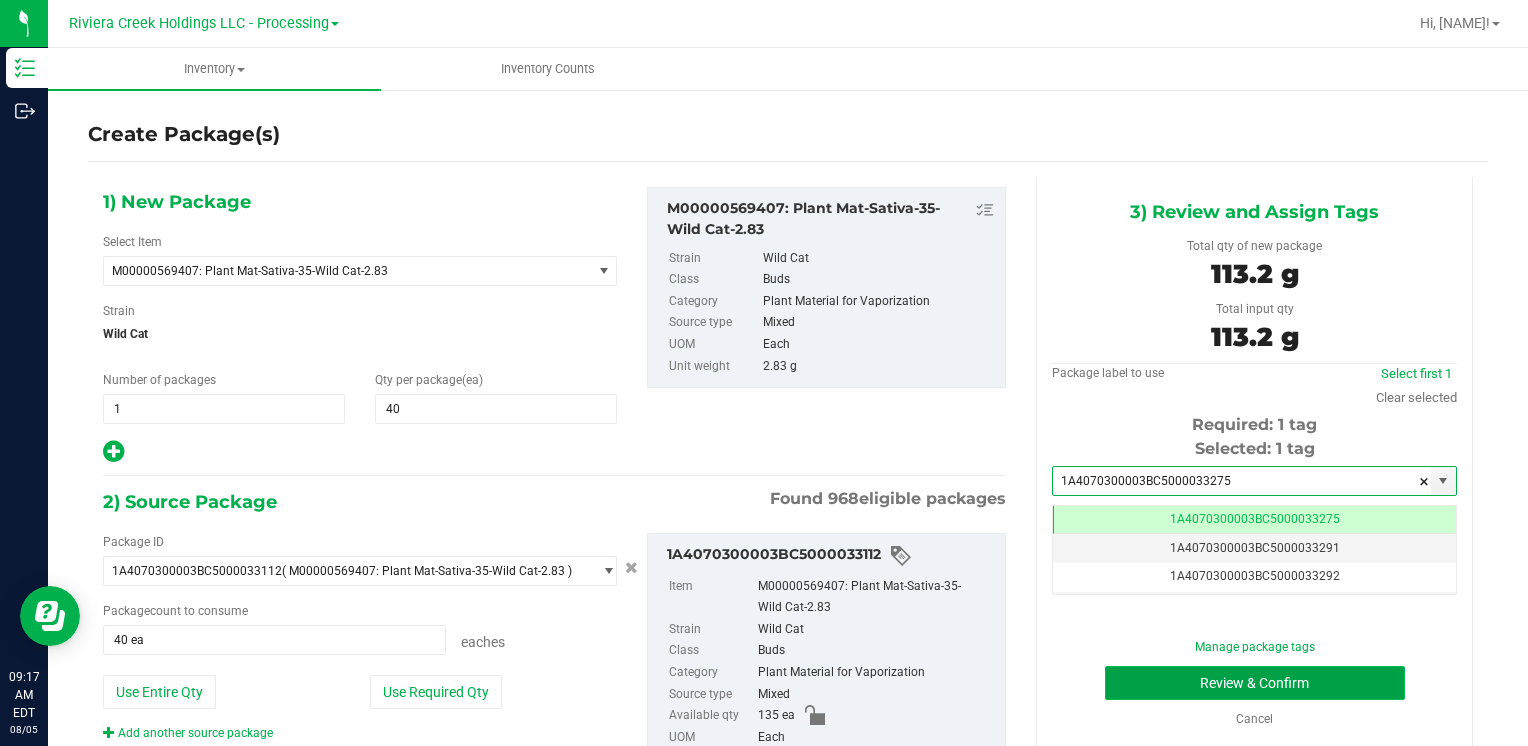 click on "Review & Confirm" at bounding box center (1255, 683) 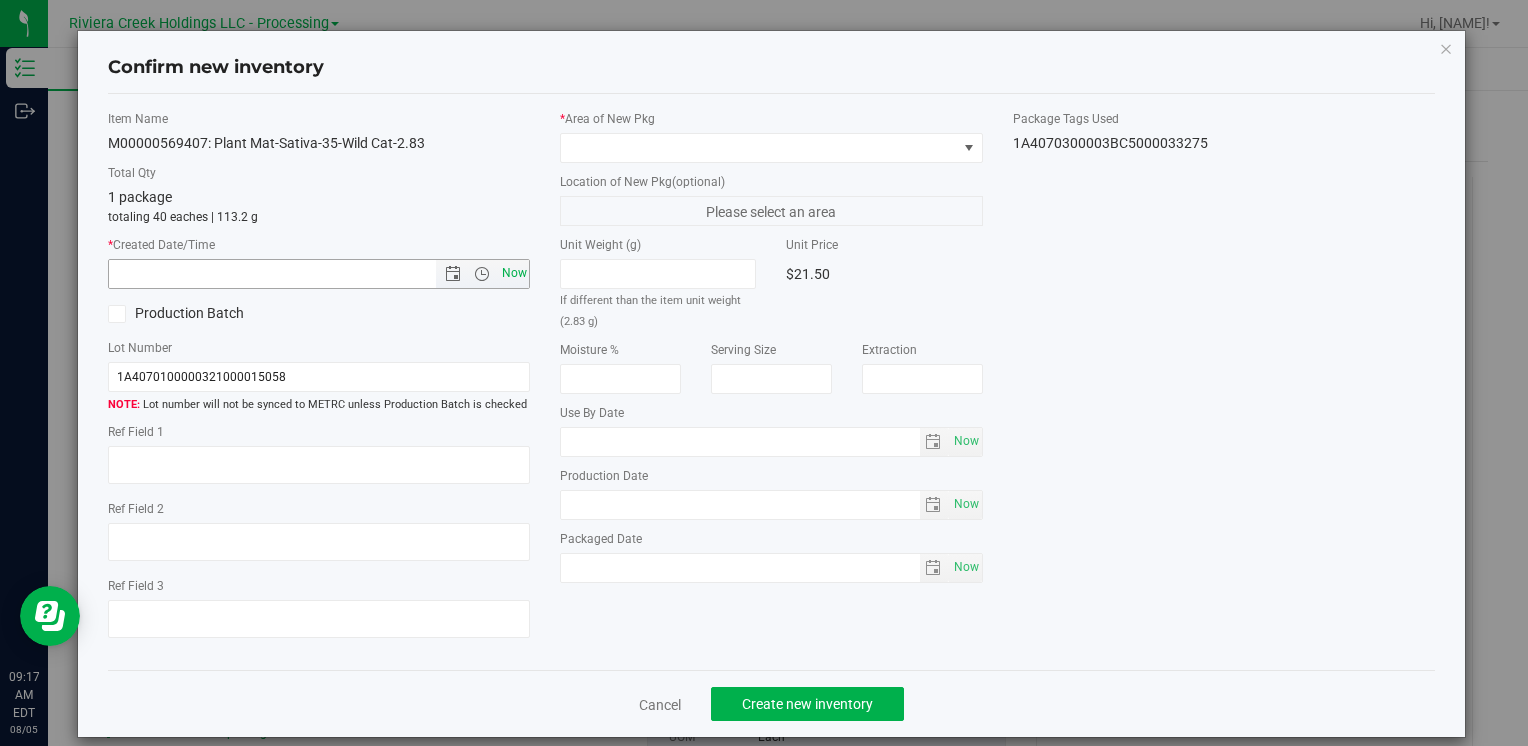 click on "Now" at bounding box center [514, 273] 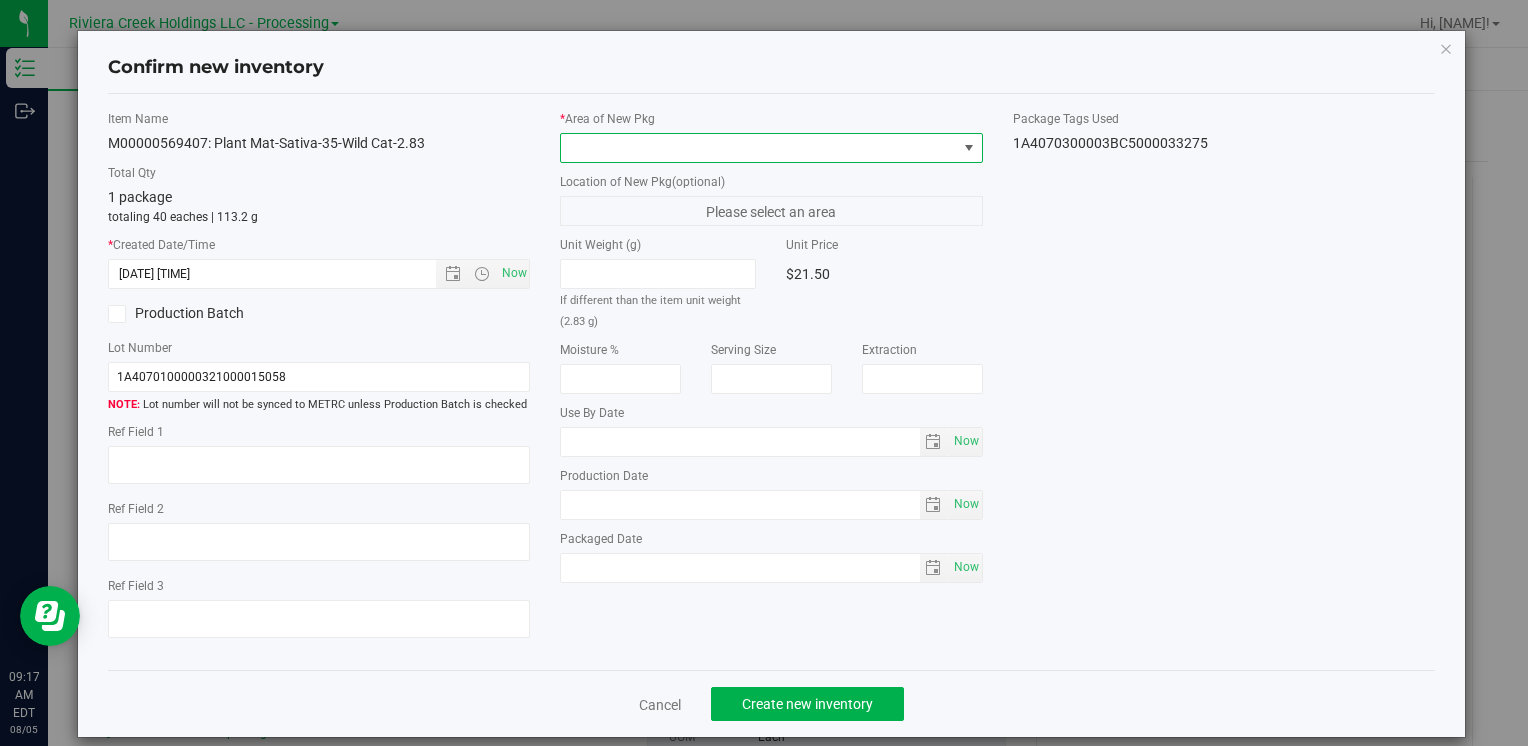 click at bounding box center [758, 148] 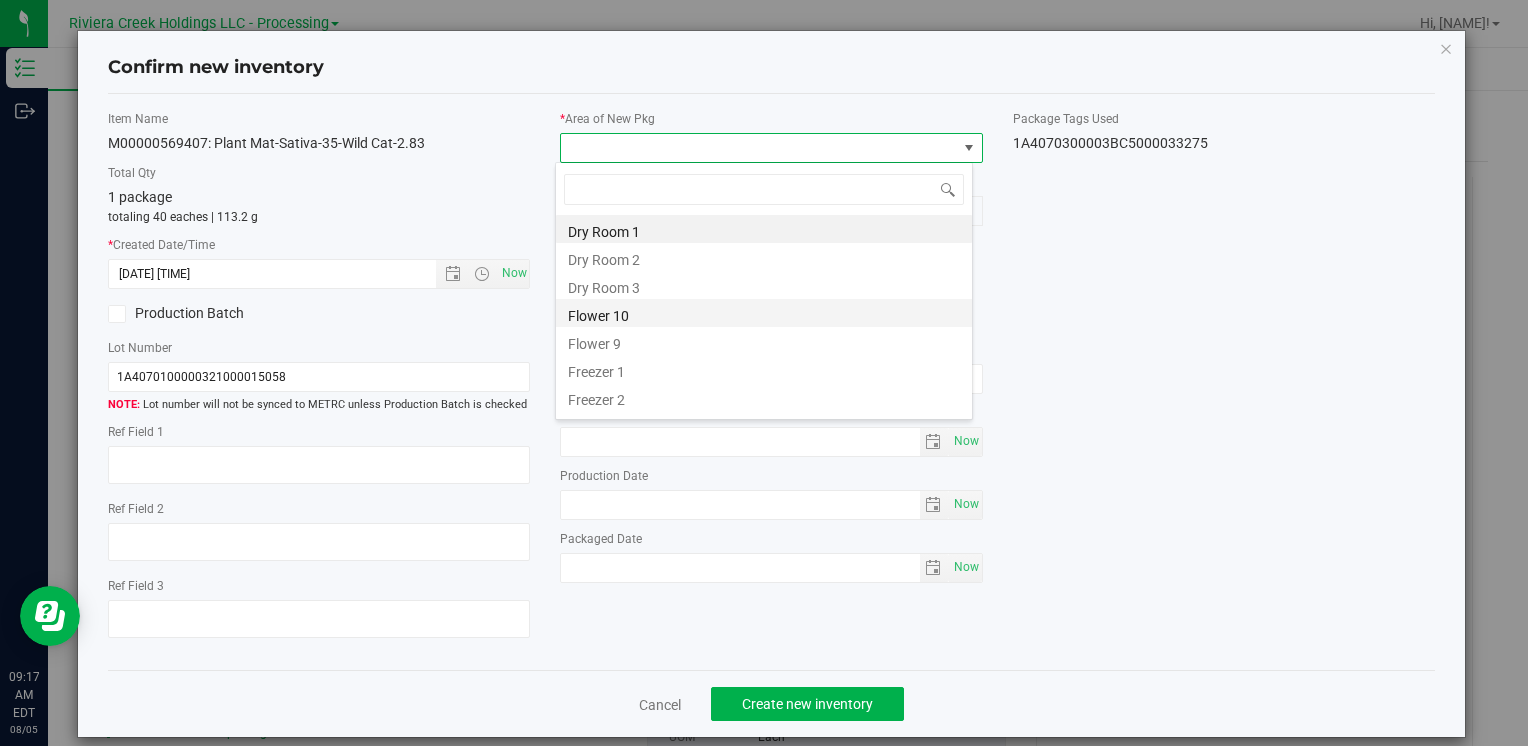 click on "Flower 10" at bounding box center (764, 313) 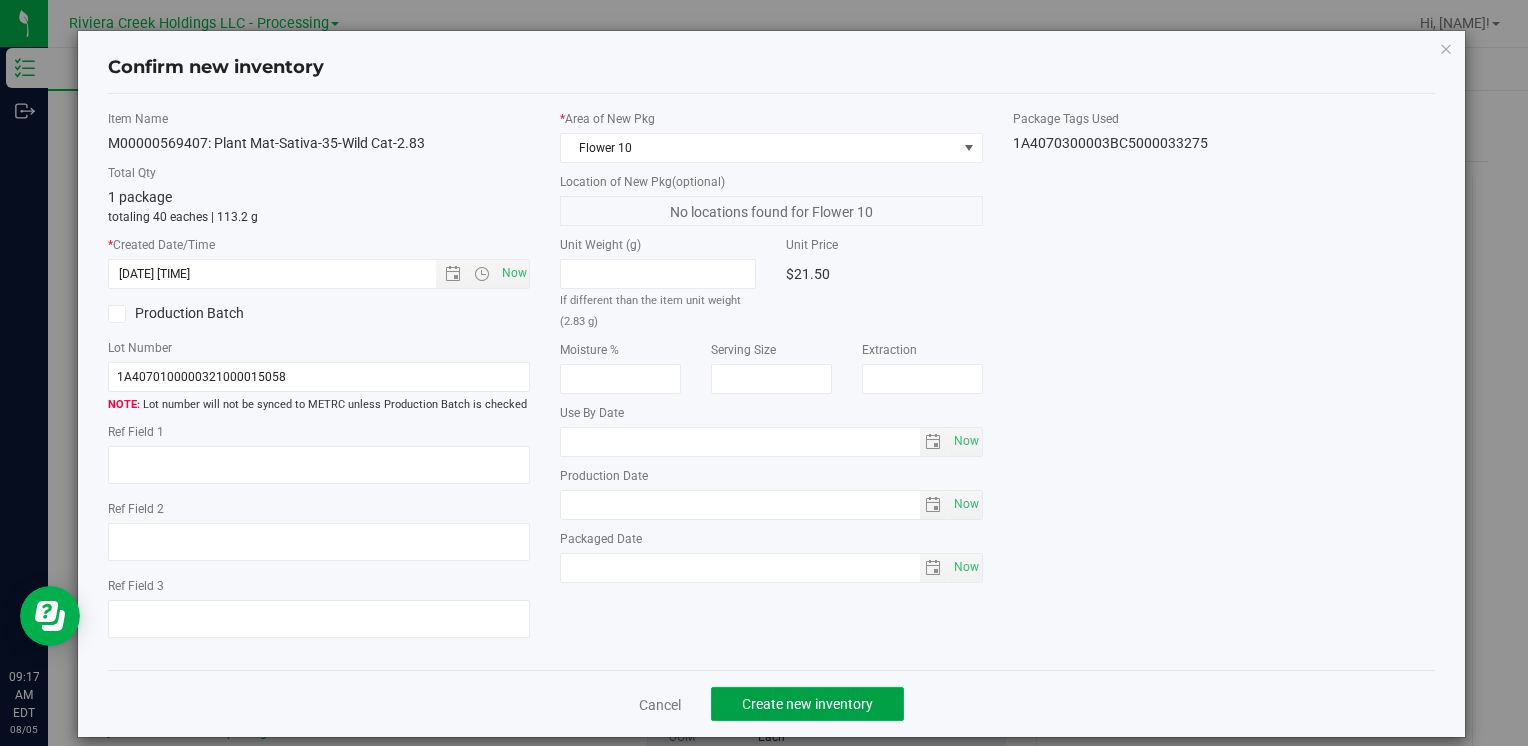 click on "Create new inventory" 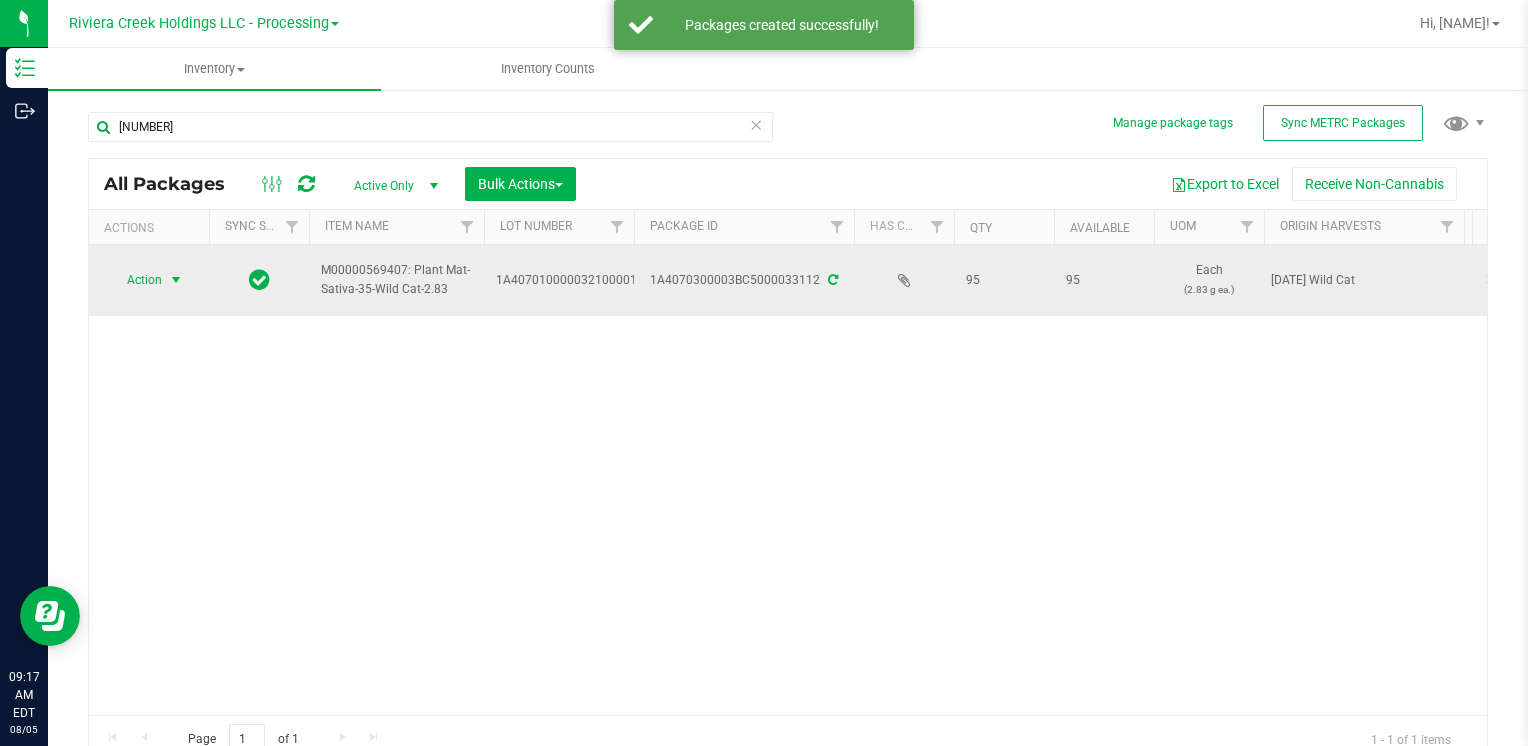 click on "Action" at bounding box center [136, 280] 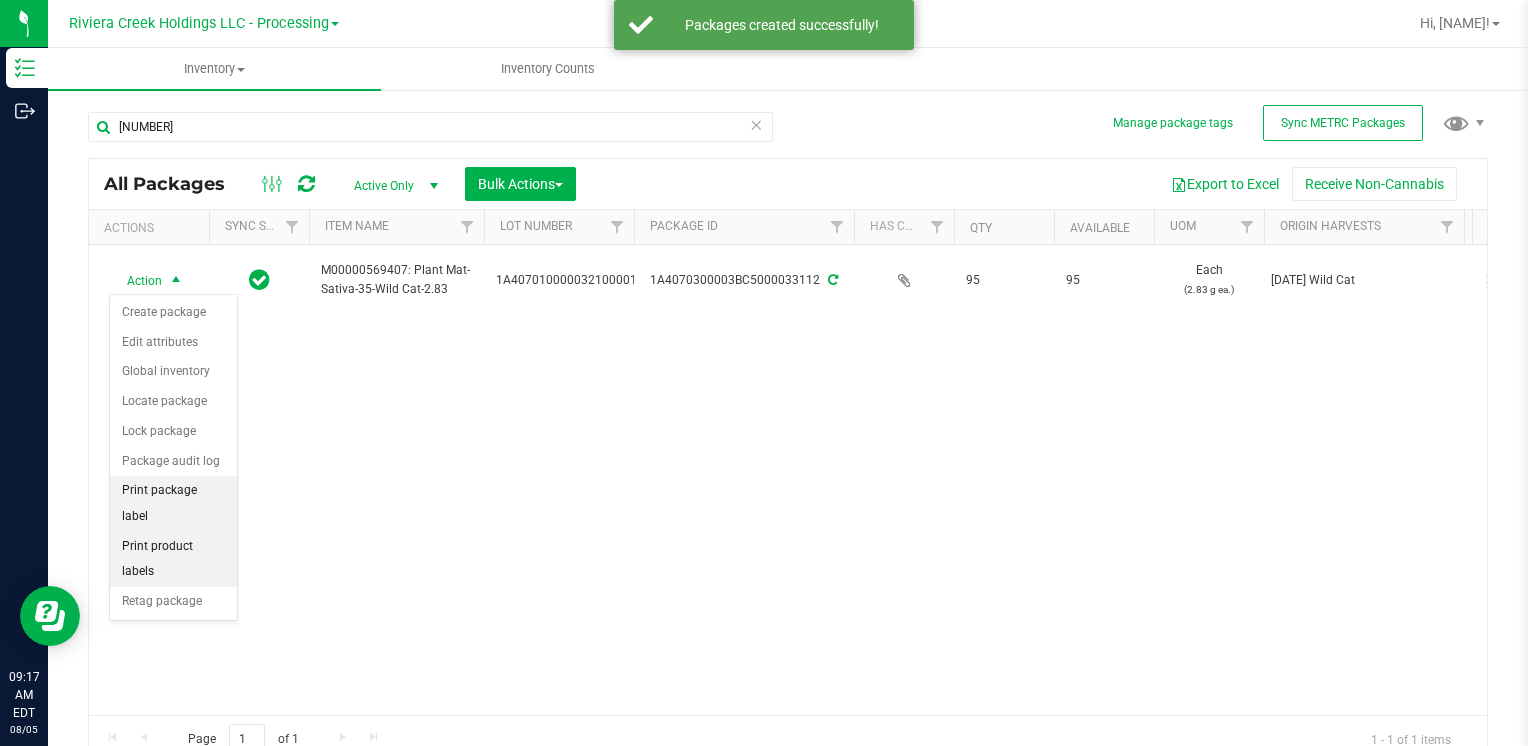 click on "Print package label" at bounding box center (173, 503) 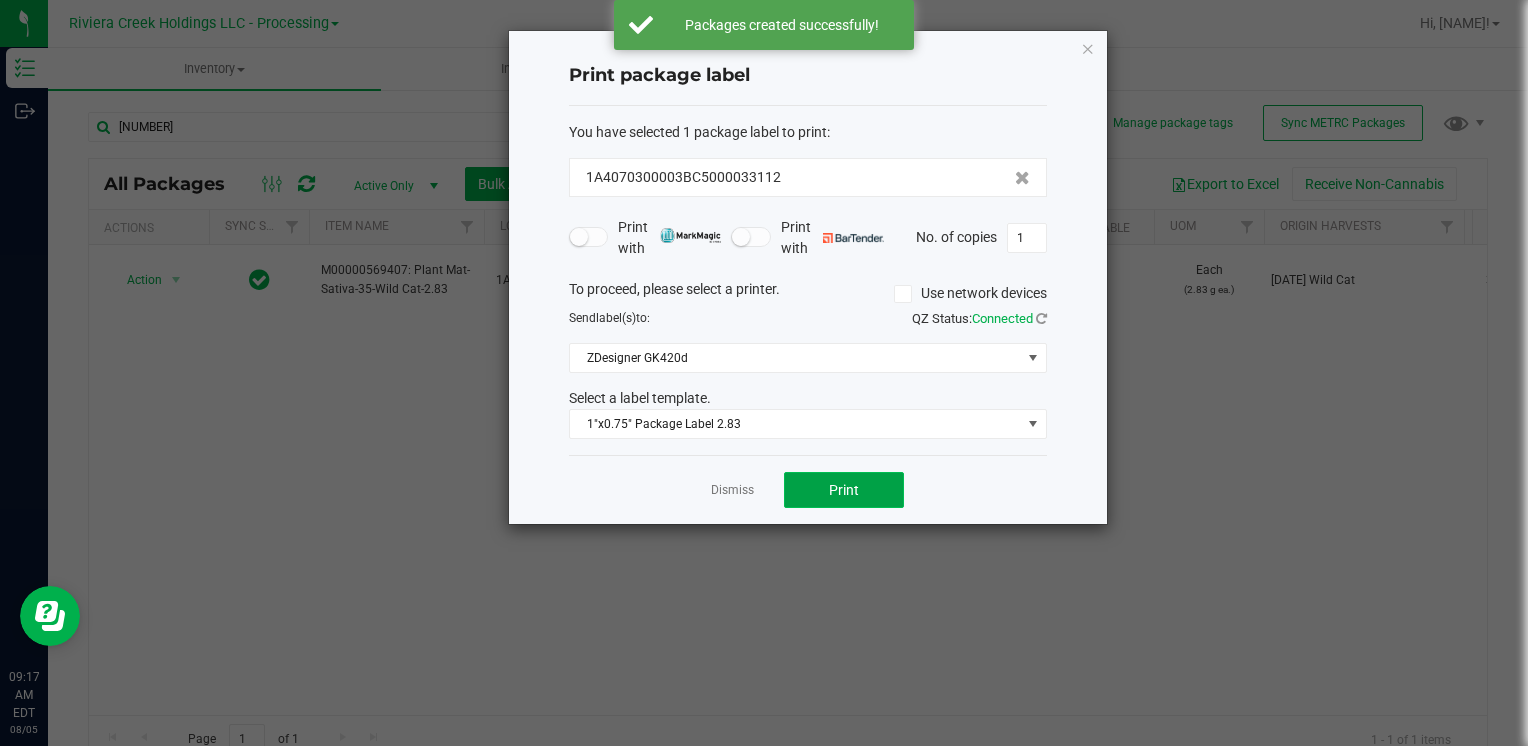 click on "Print" 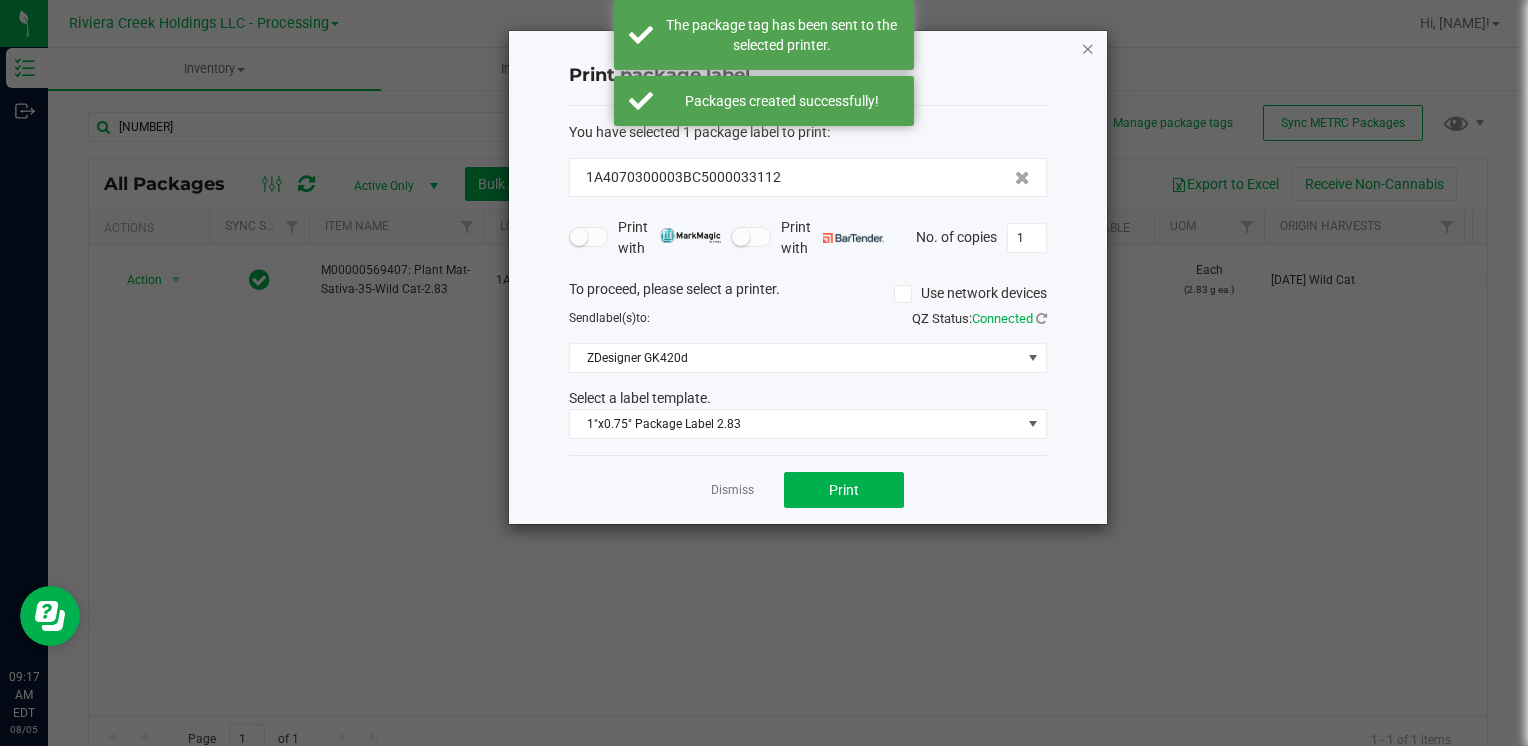 drag, startPoint x: 1083, startPoint y: 32, endPoint x: 1084, endPoint y: 42, distance: 10.049875 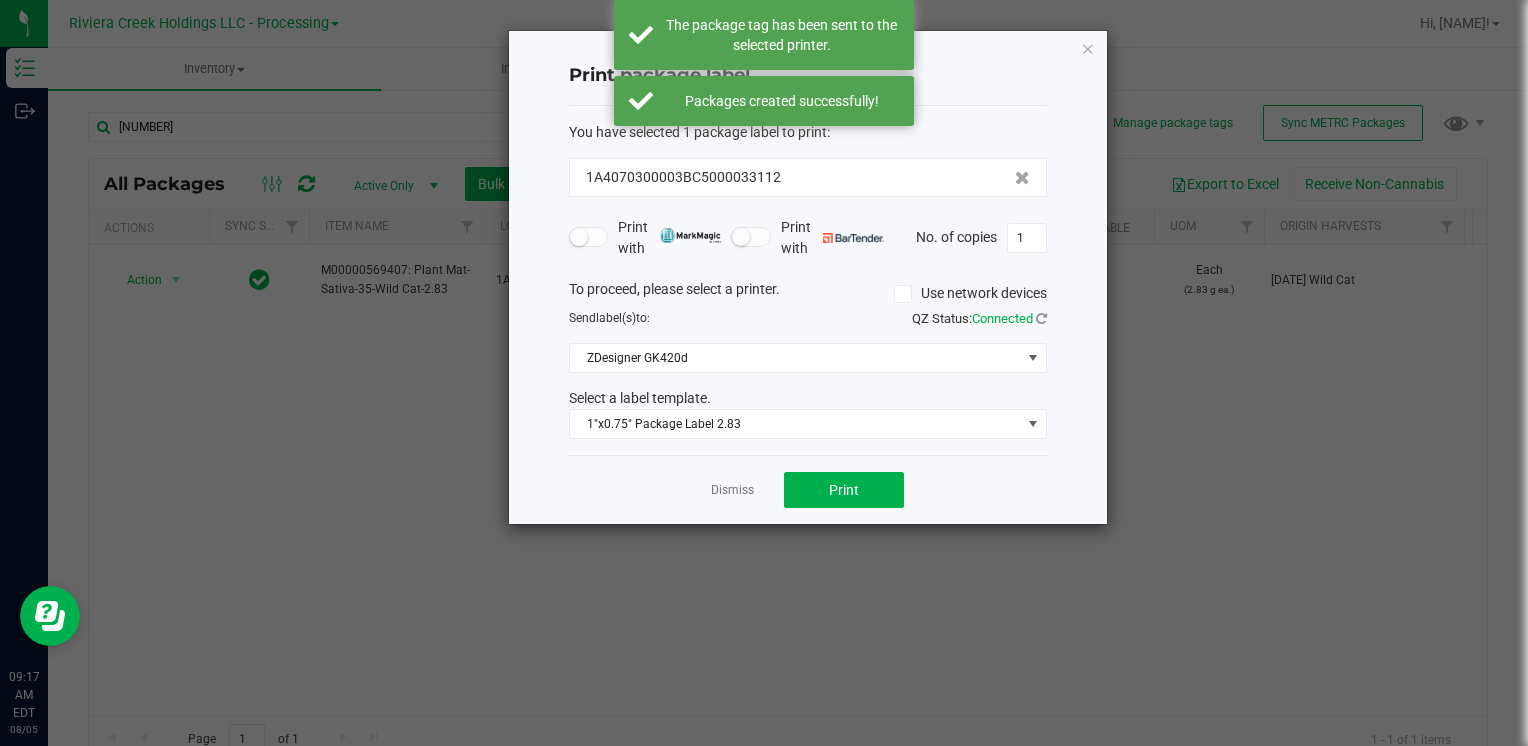 drag, startPoint x: 1084, startPoint y: 42, endPoint x: 1088, endPoint y: 55, distance: 13.601471 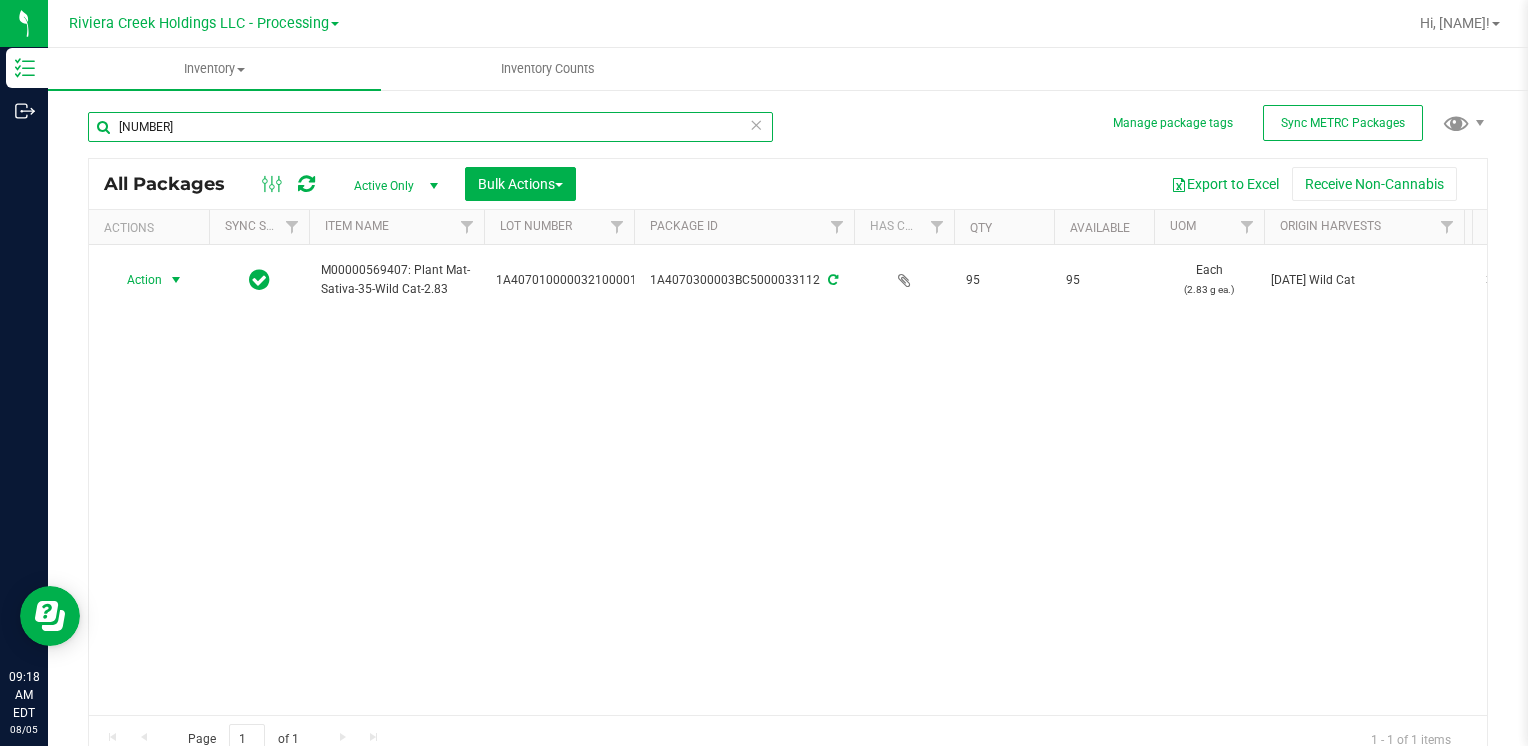 click on "33112" at bounding box center [430, 127] 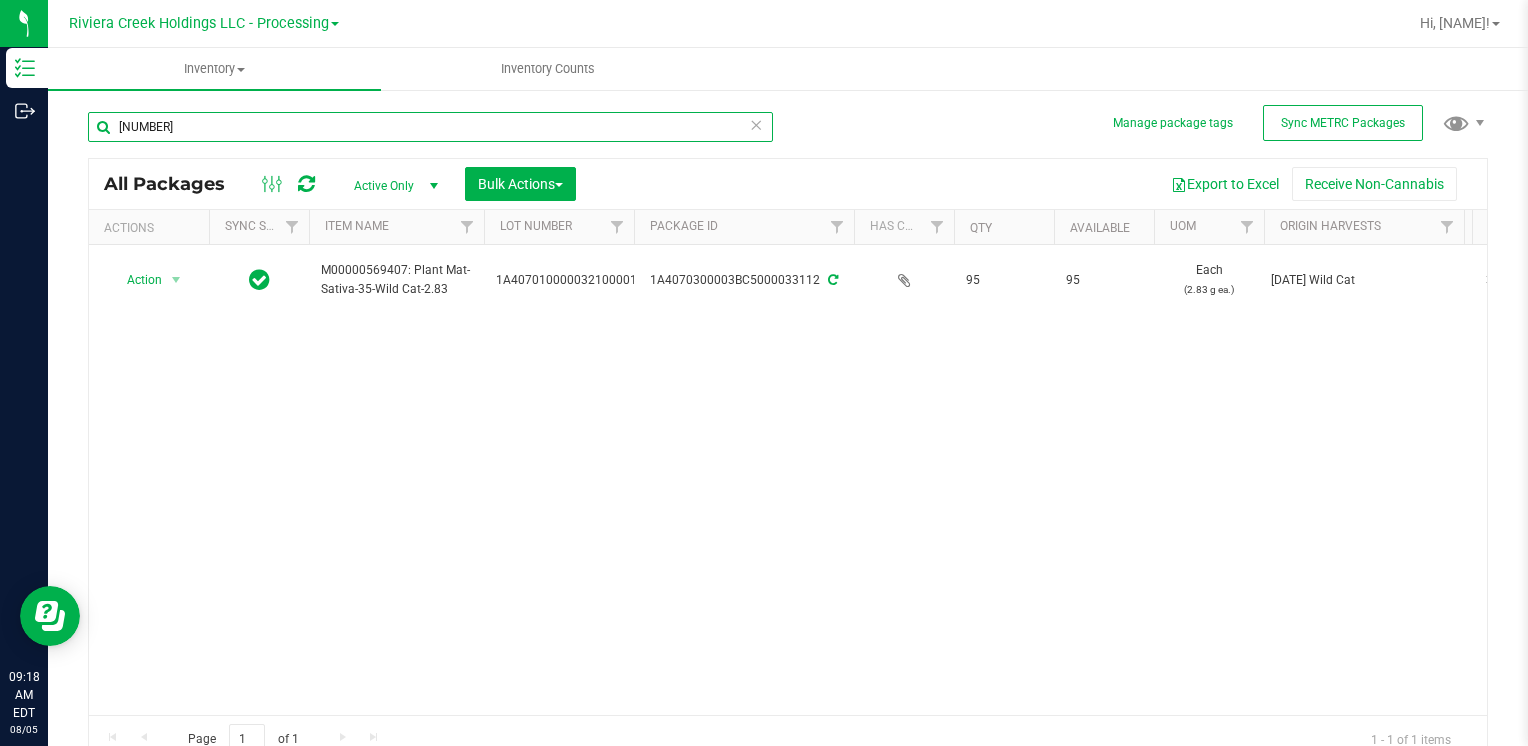 click on "33112" at bounding box center [430, 127] 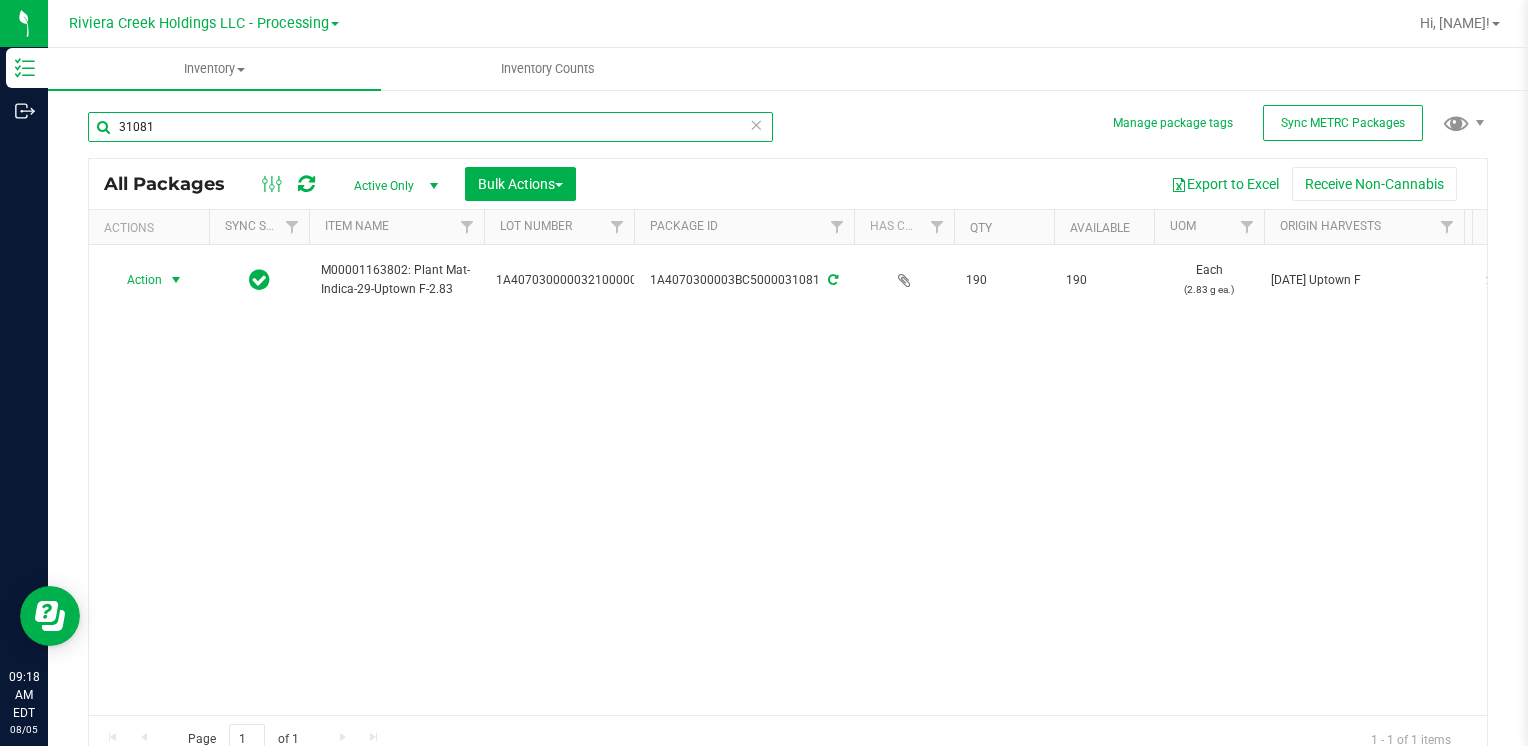 type on "31081" 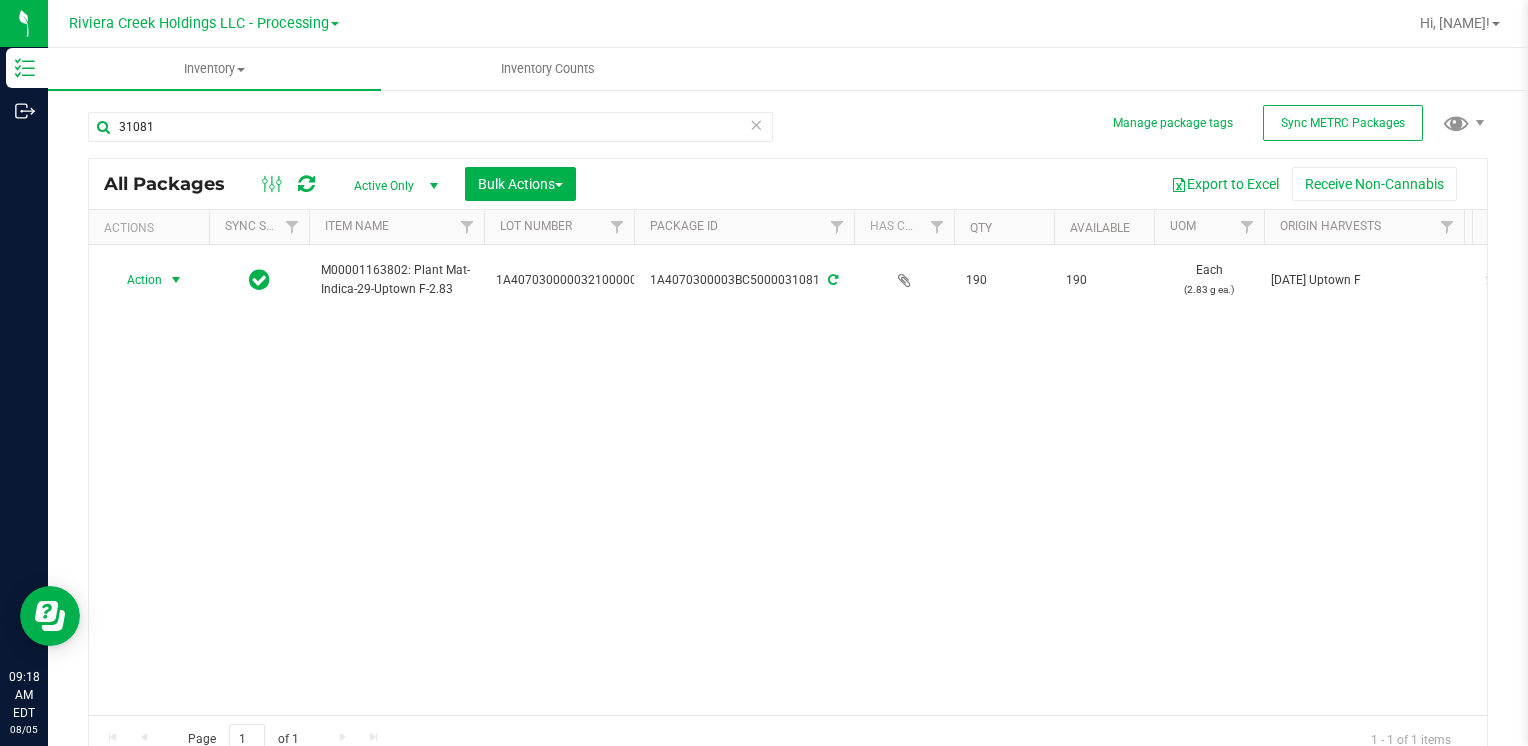 click at bounding box center (176, 280) 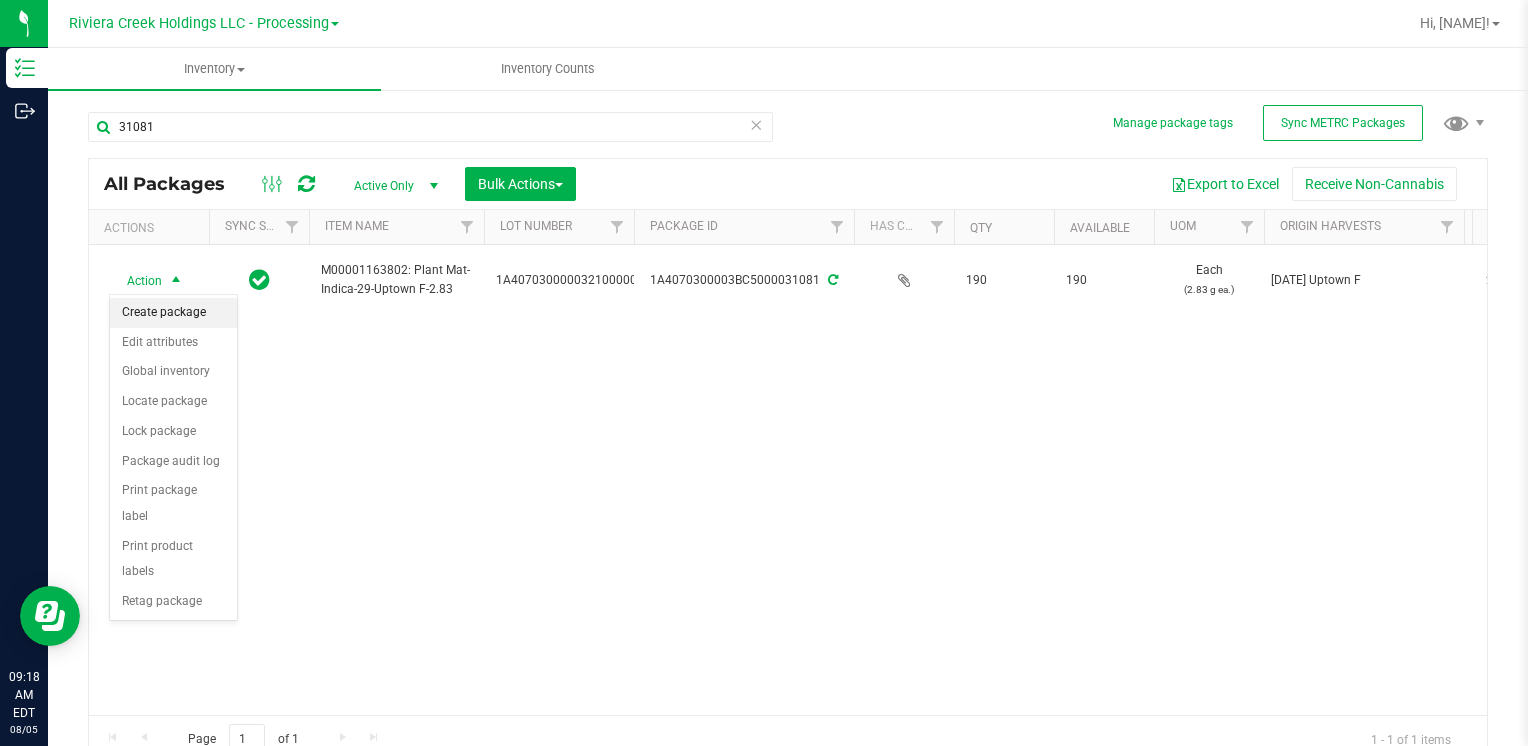 click on "Create package" at bounding box center [173, 313] 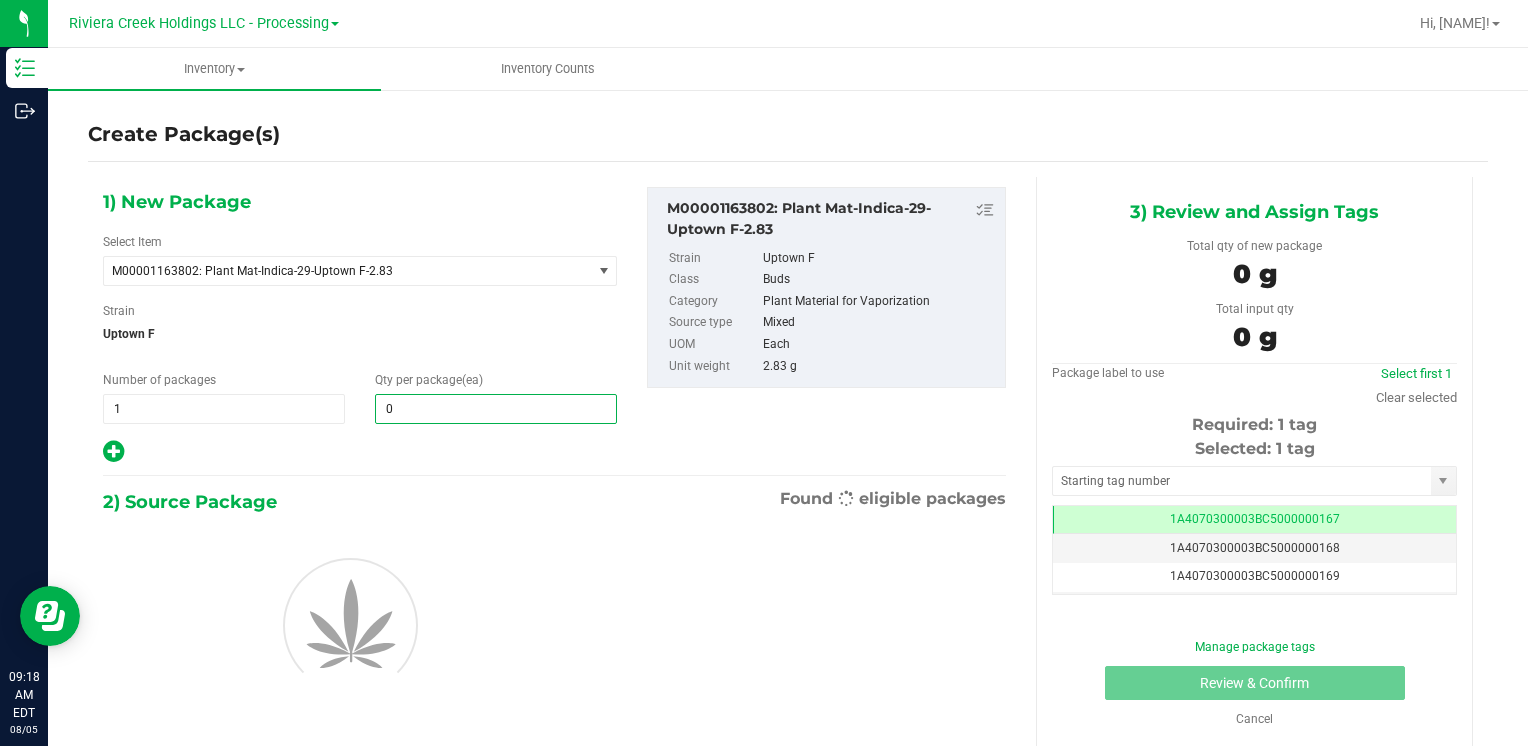 type 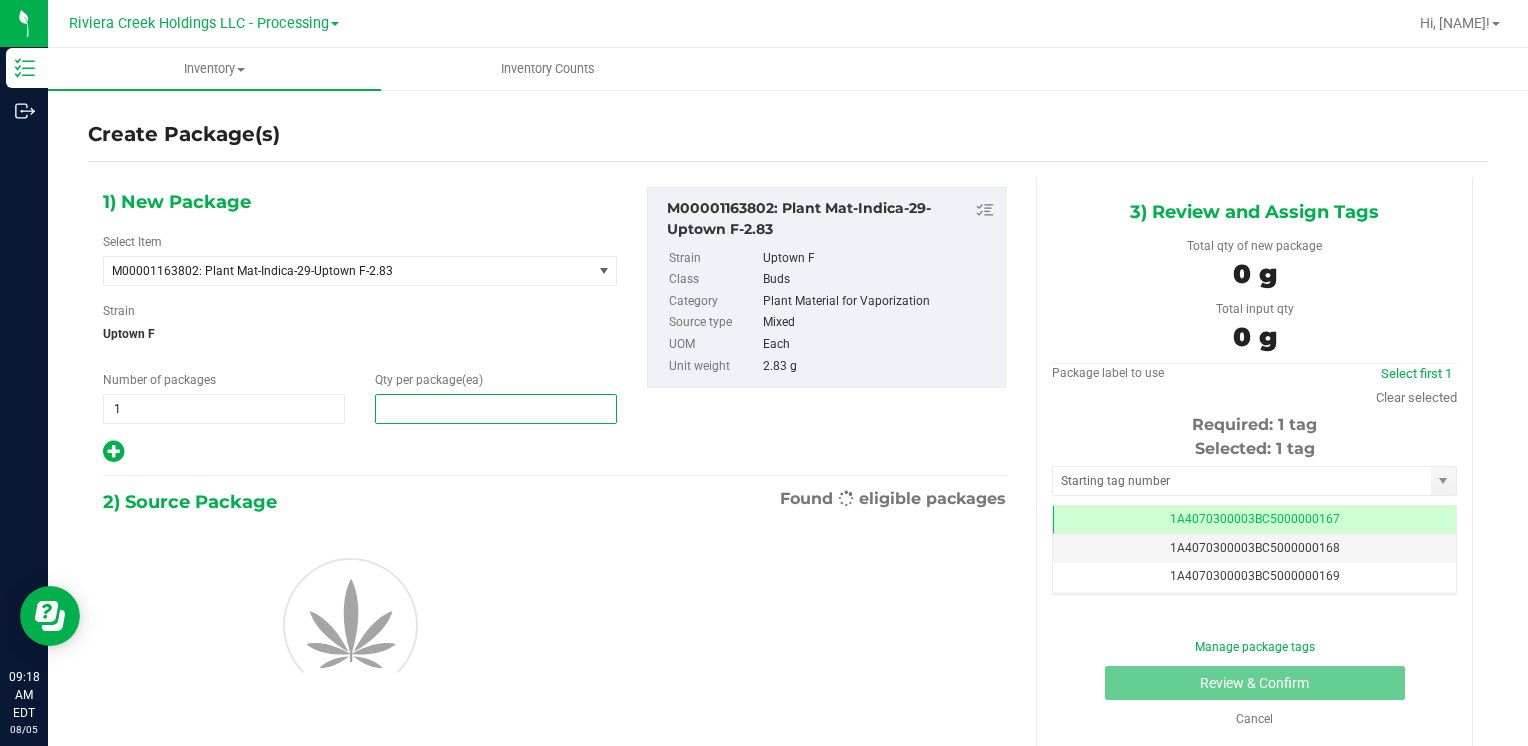 click at bounding box center (496, 409) 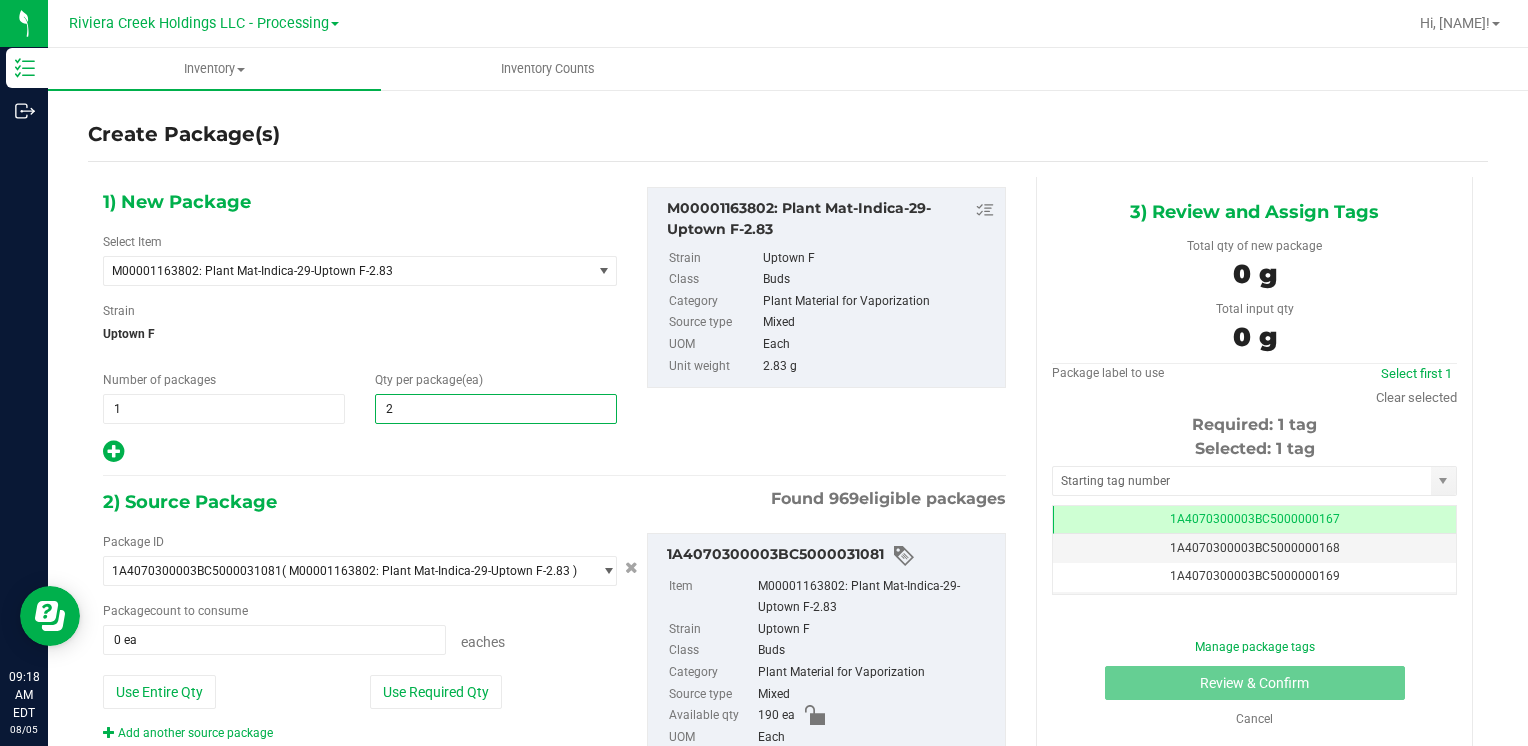 type on "20" 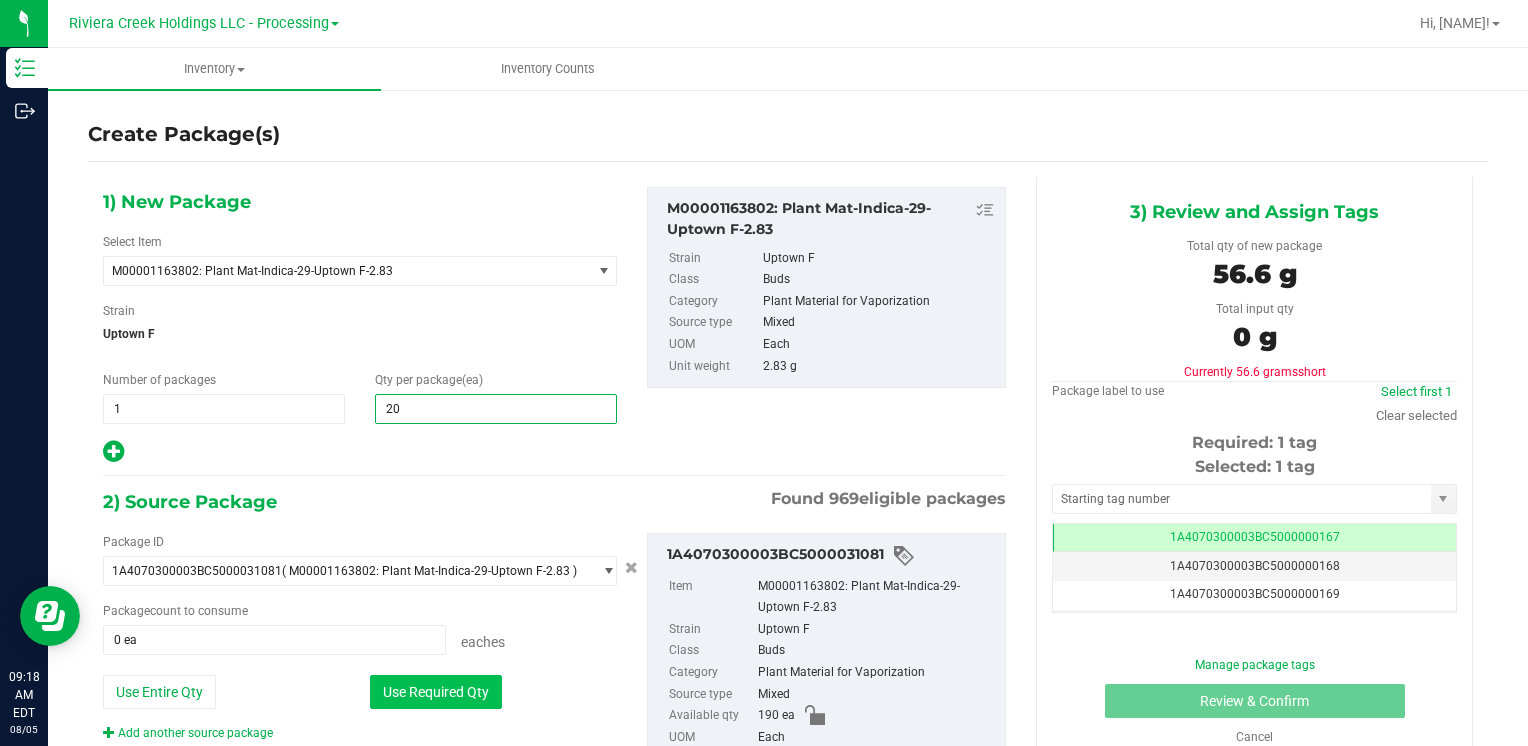 type on "20" 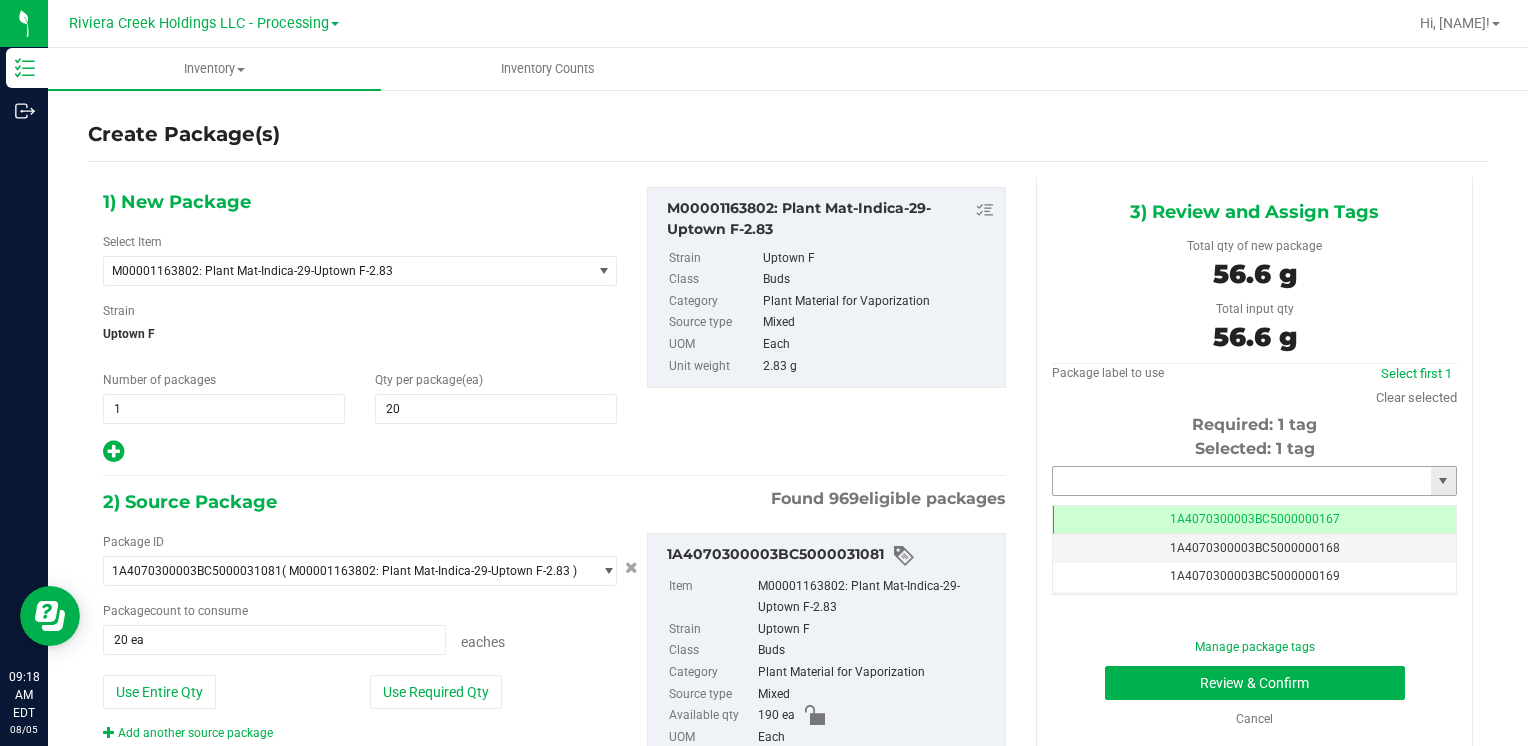 click at bounding box center [1242, 481] 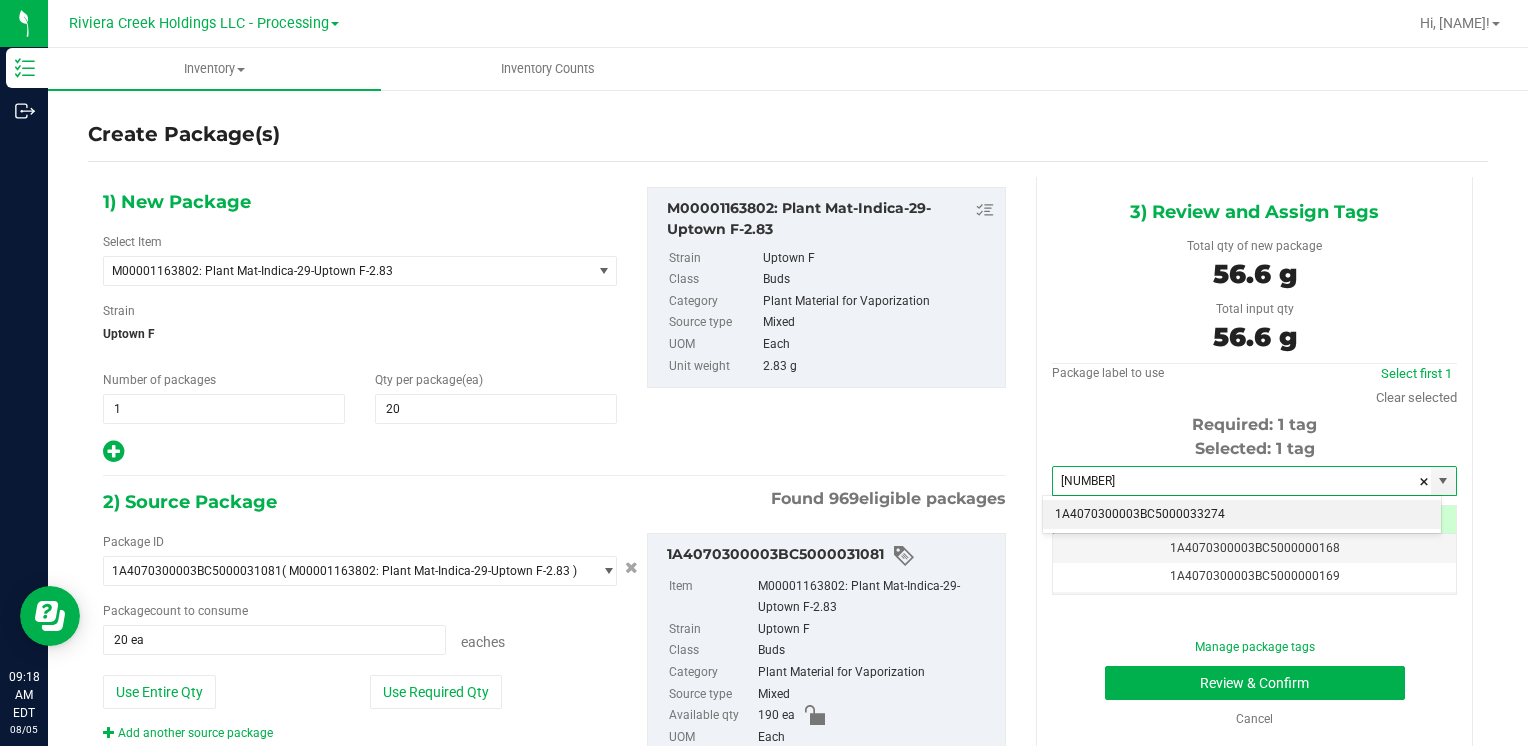 click on "1A4070300003BC5000033274" at bounding box center (1242, 515) 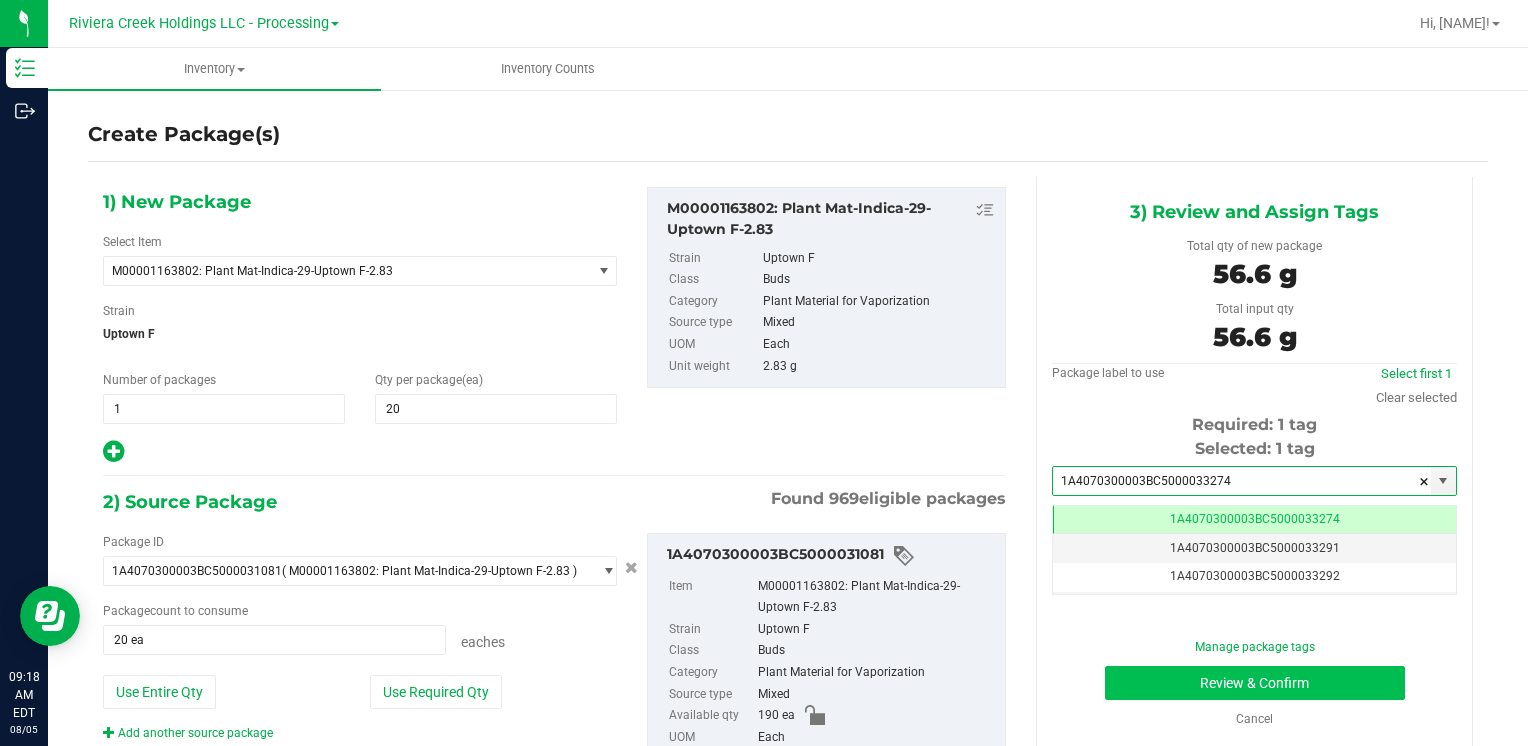 type on "1A4070300003BC5000033274" 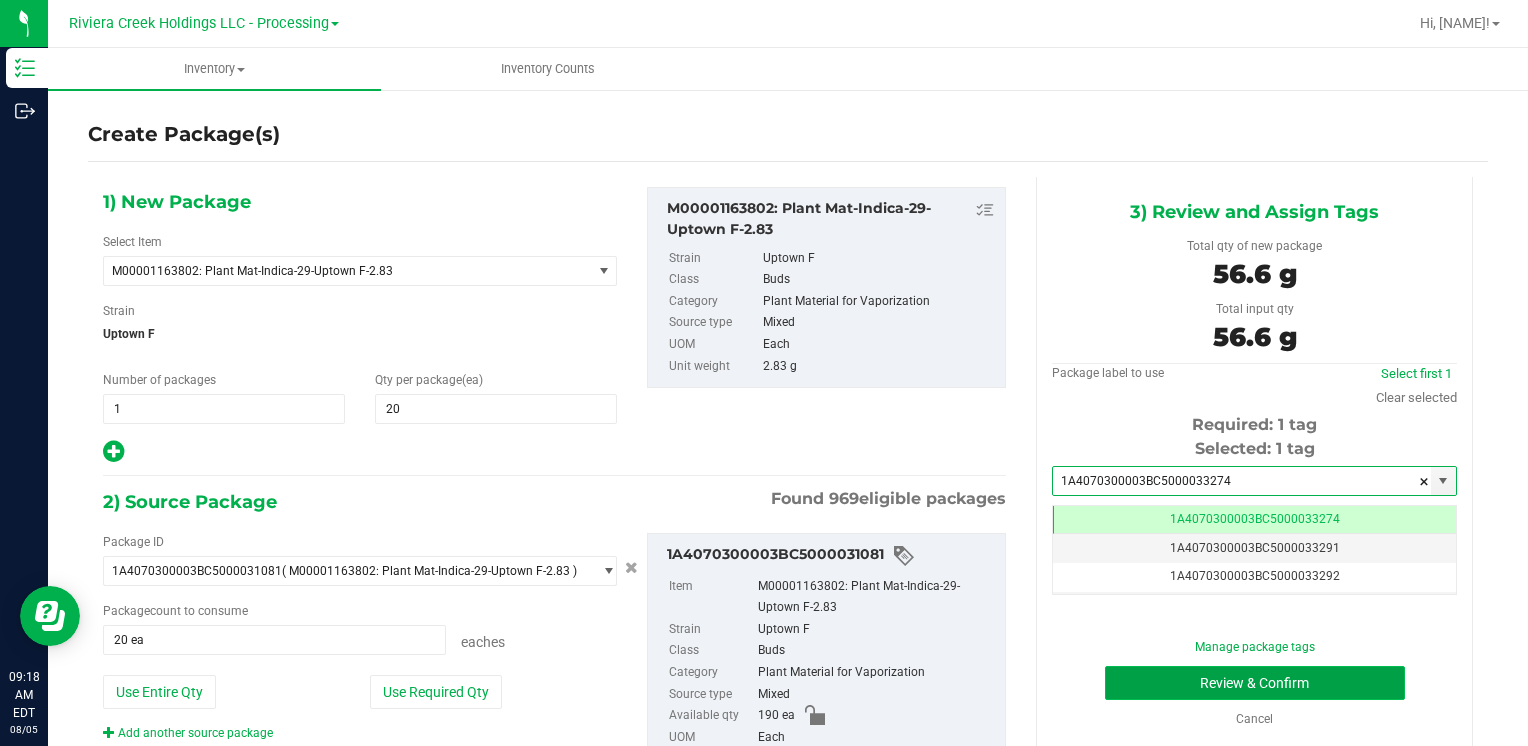 click on "Review & Confirm" at bounding box center (1255, 683) 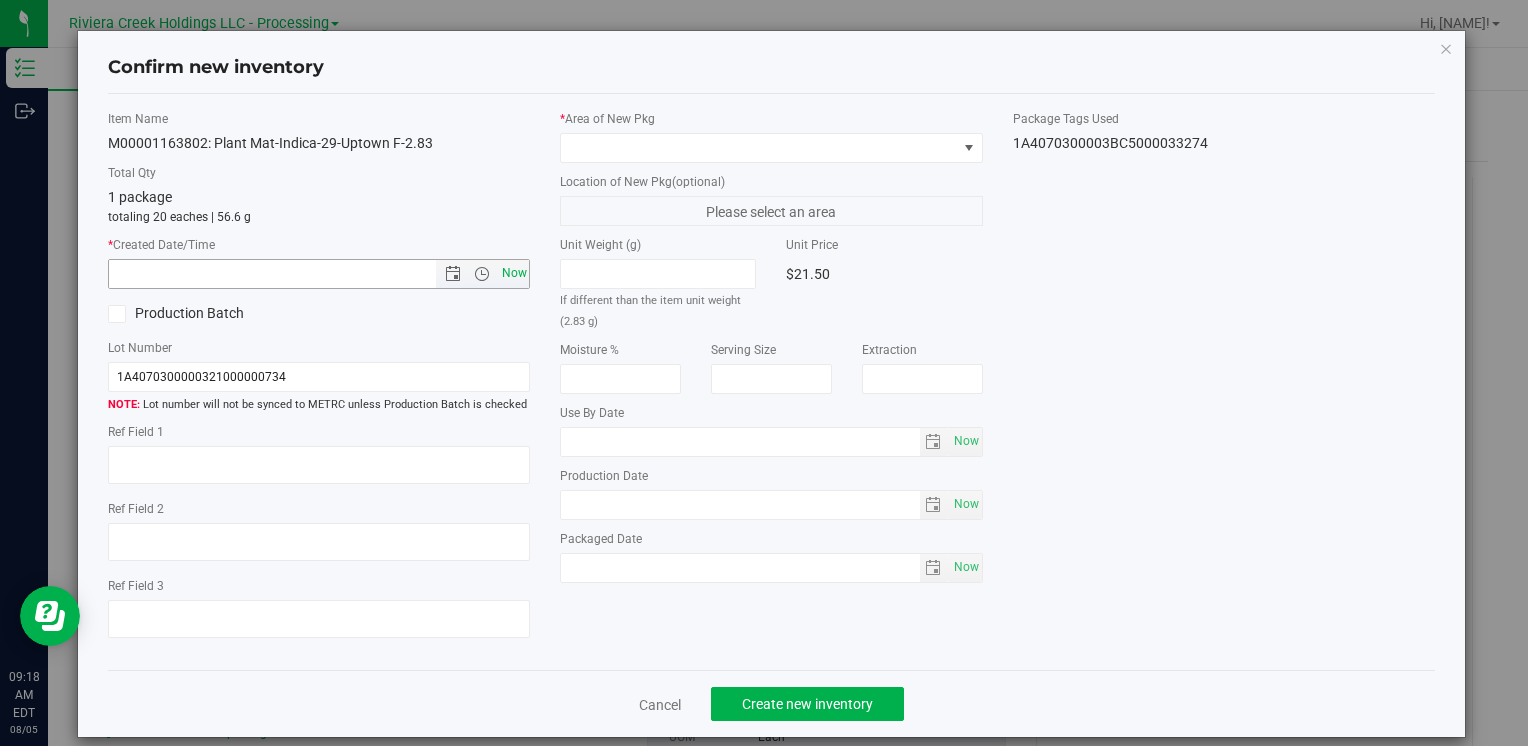 click on "Now" at bounding box center [514, 273] 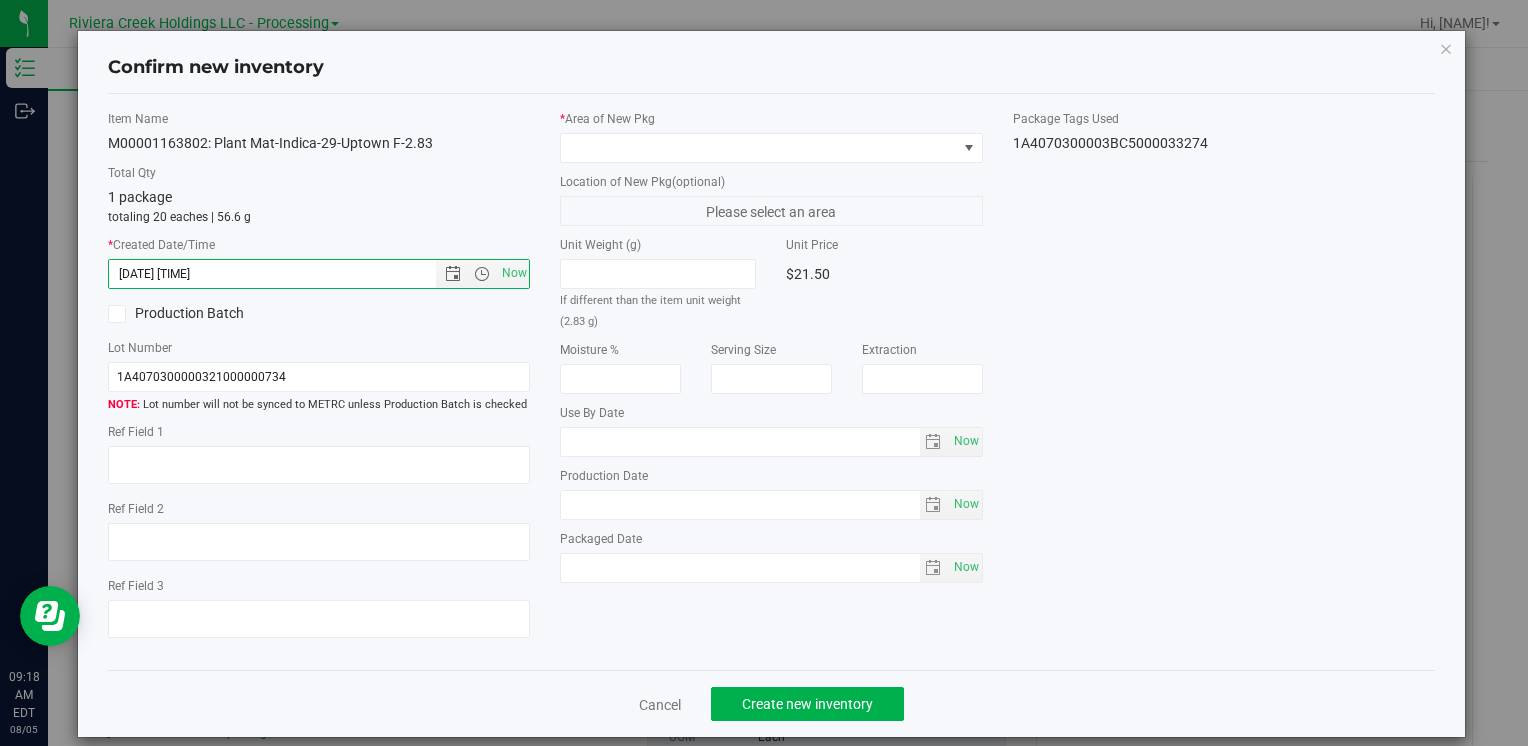 click on "*
Area of New Pkg" at bounding box center [771, 136] 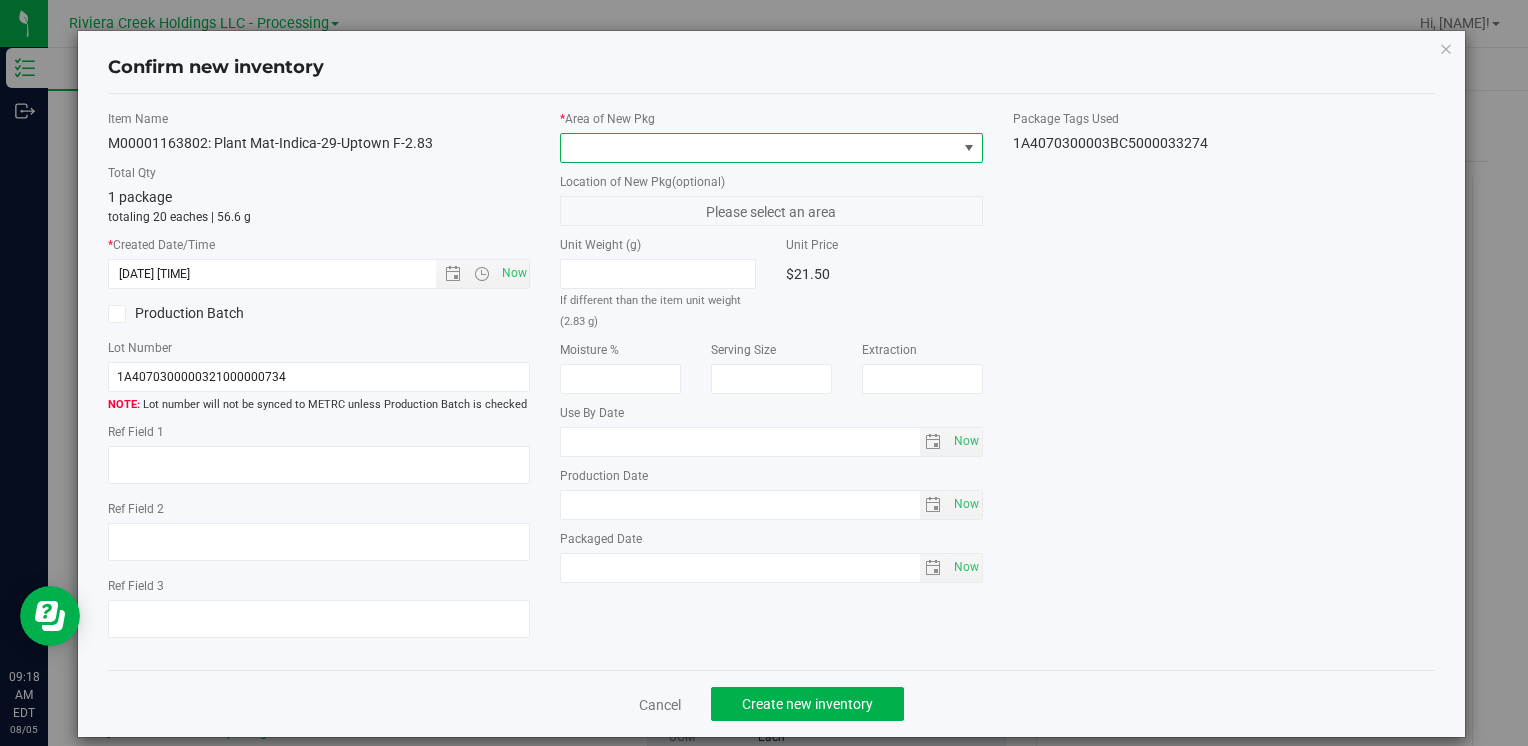 click at bounding box center (758, 148) 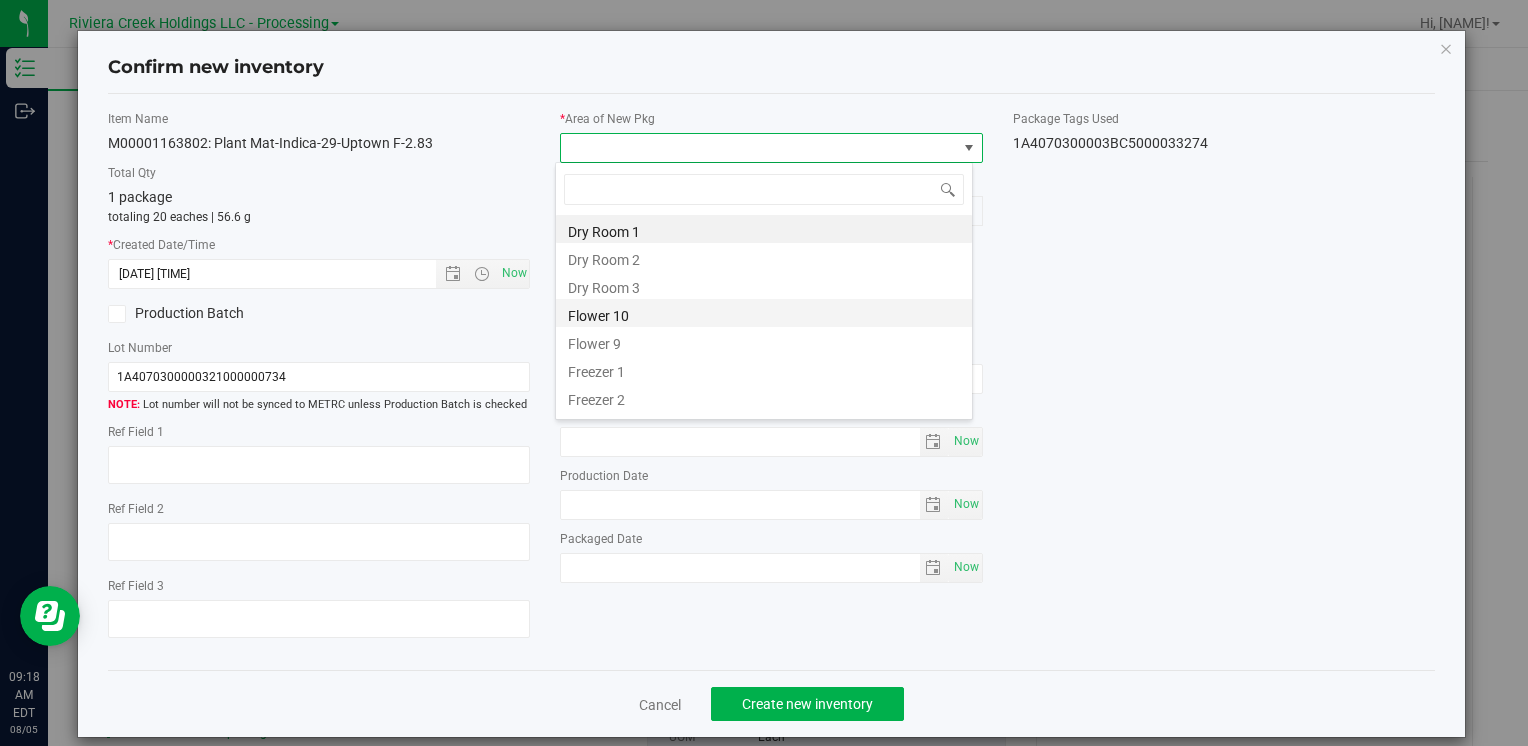 click on "Flower 10" at bounding box center (764, 313) 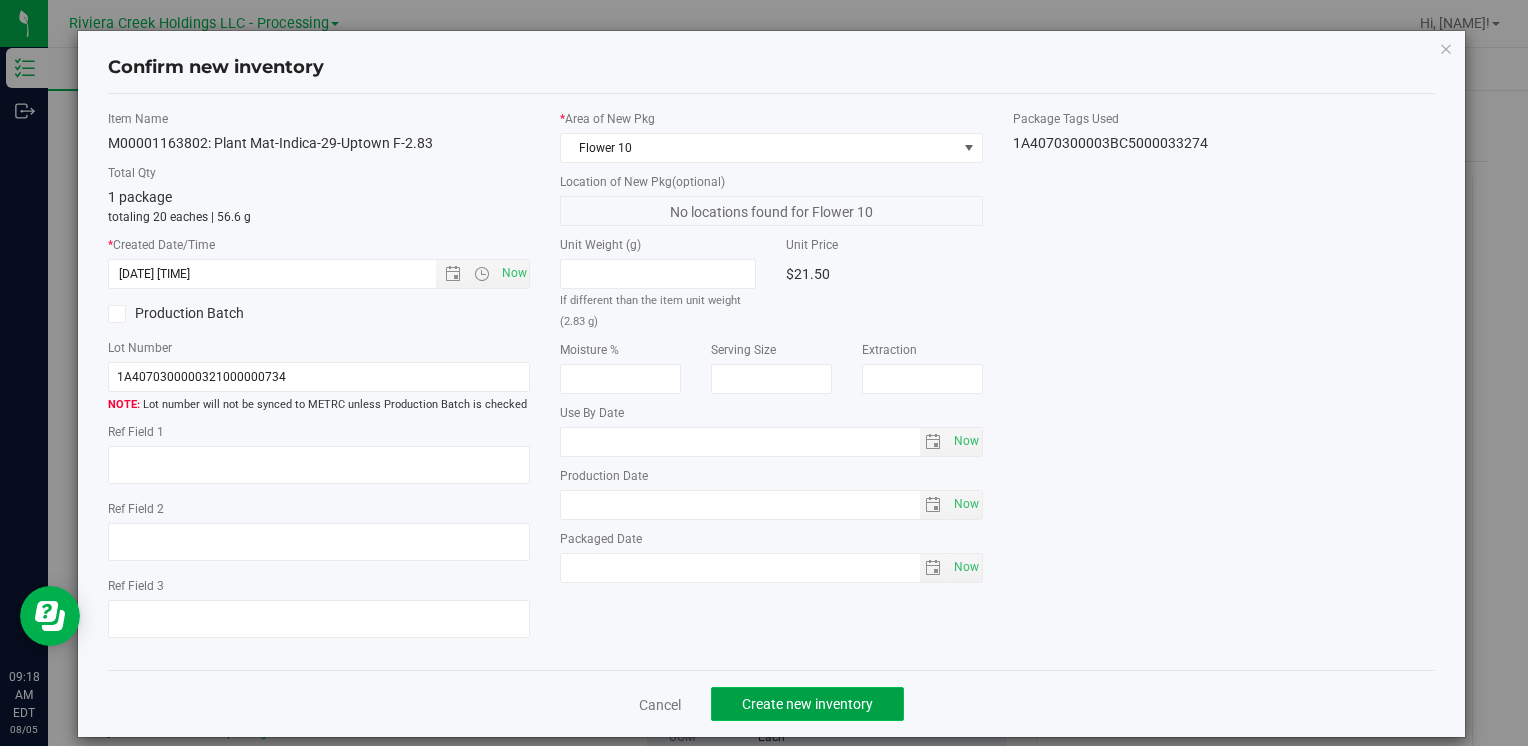 click on "Create new inventory" 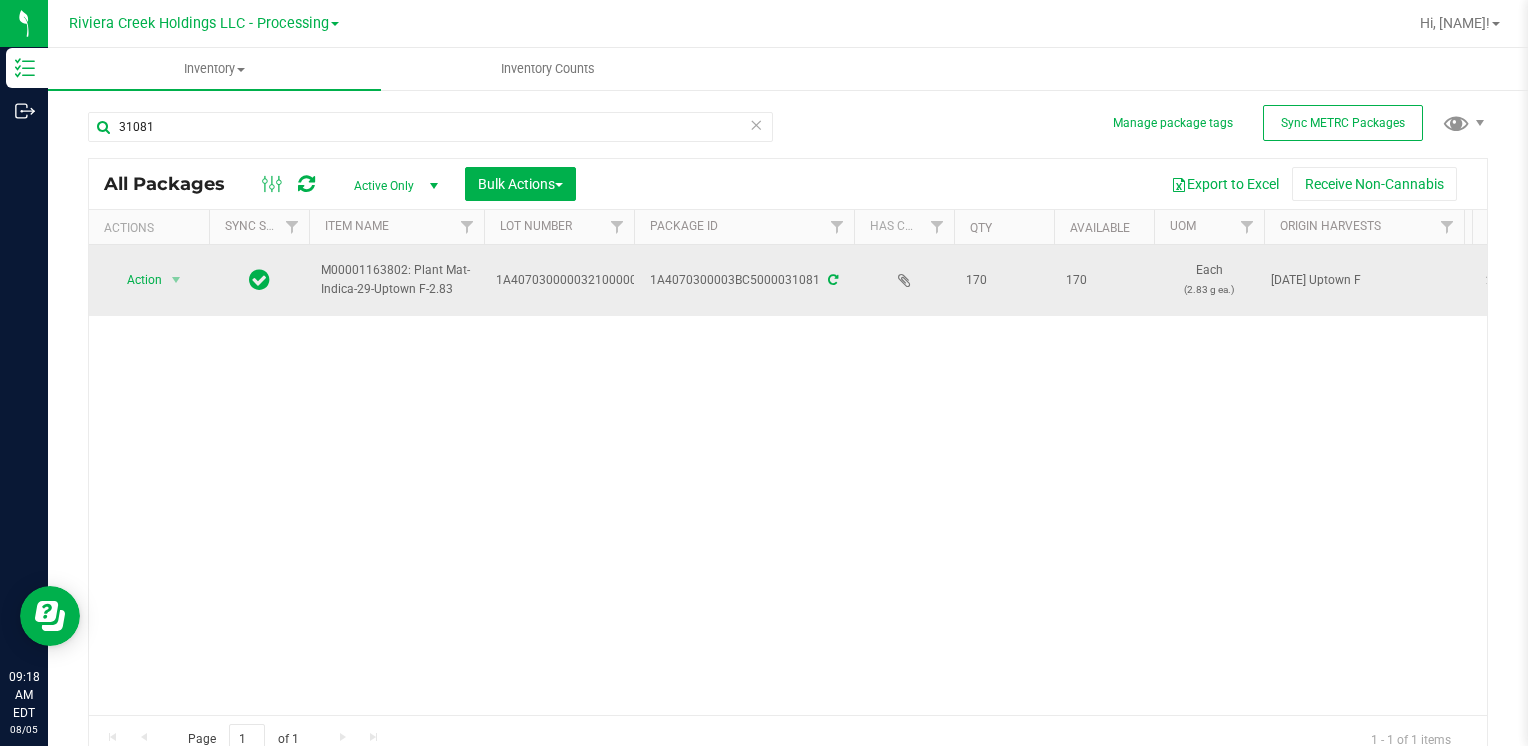click on "Action" at bounding box center (136, 280) 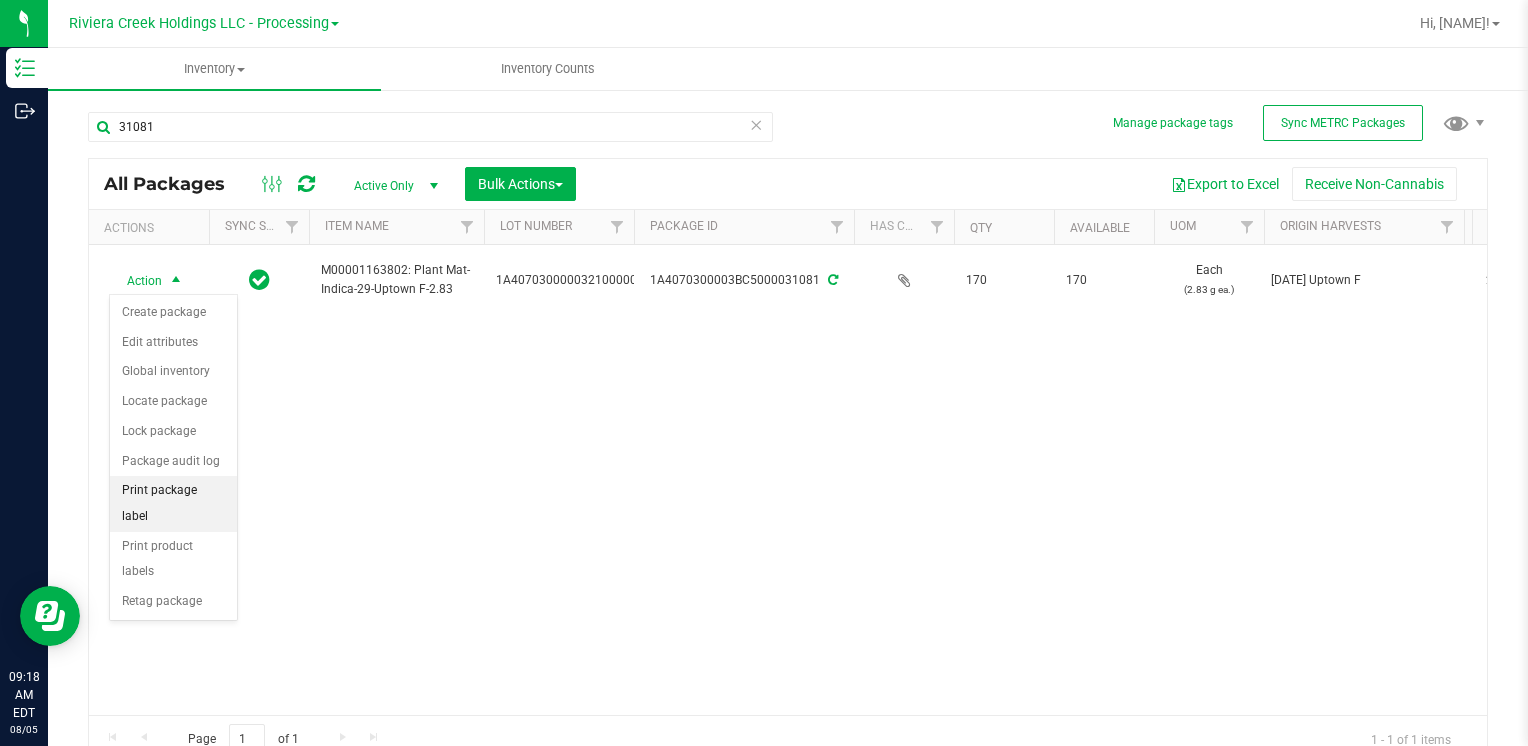 click on "Print package label" at bounding box center [173, 503] 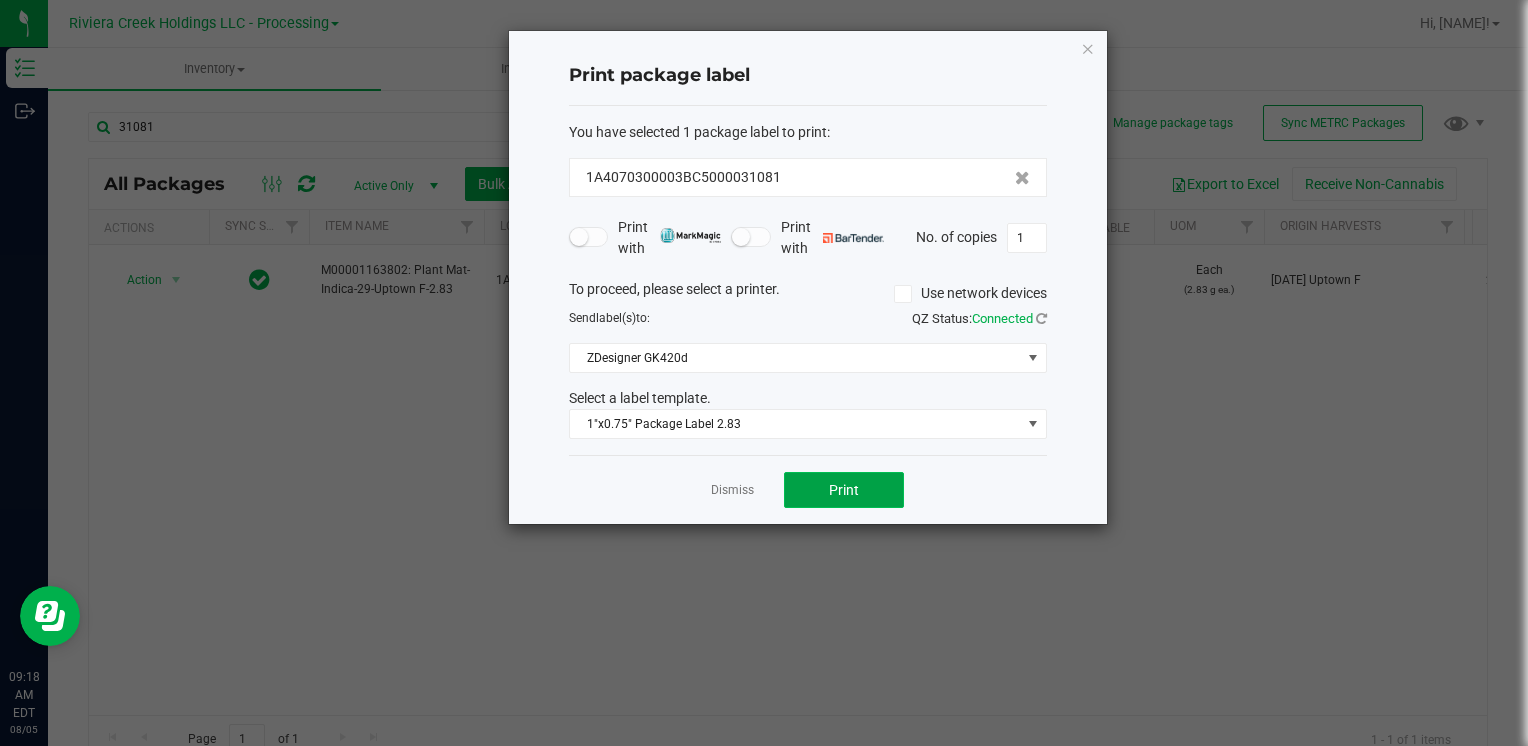 click on "Print" 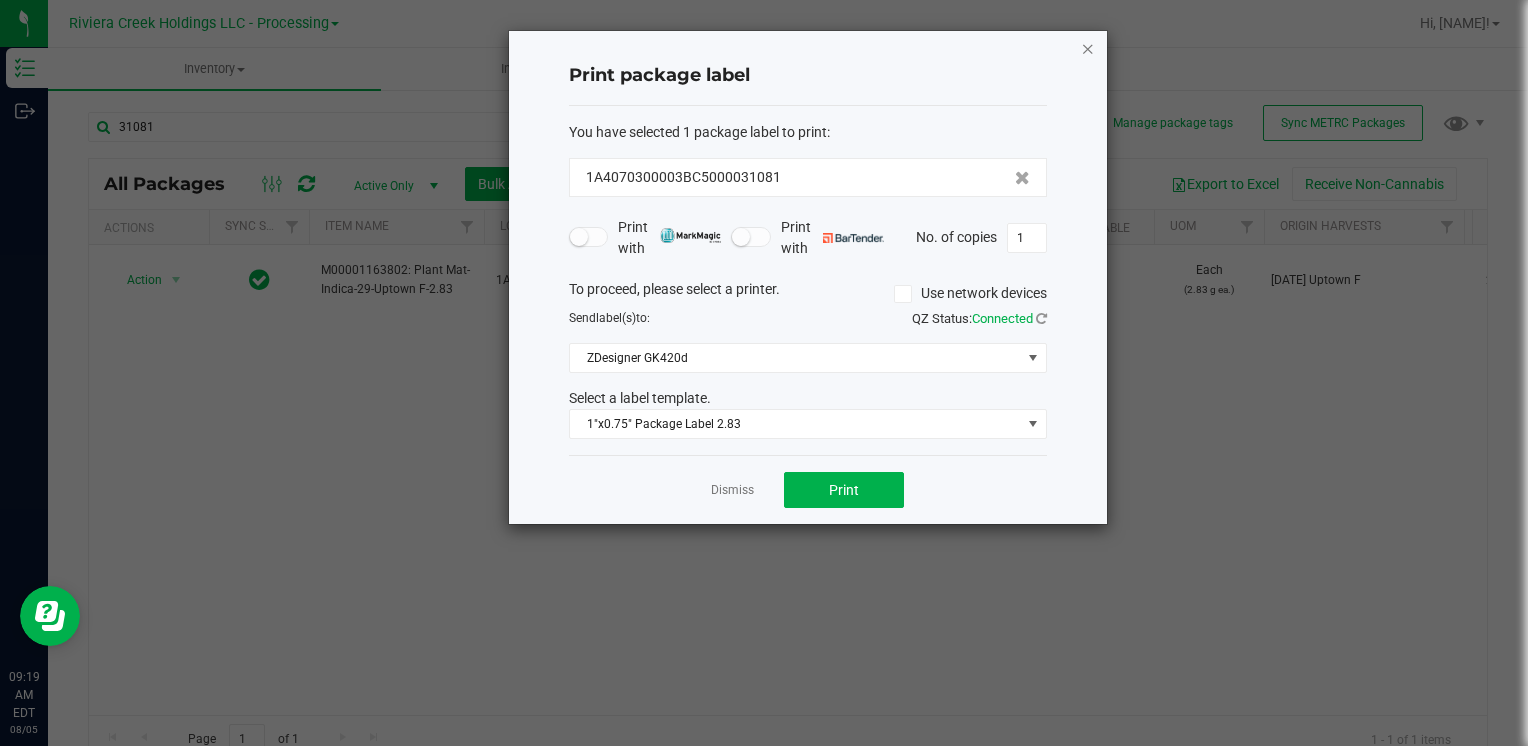 click 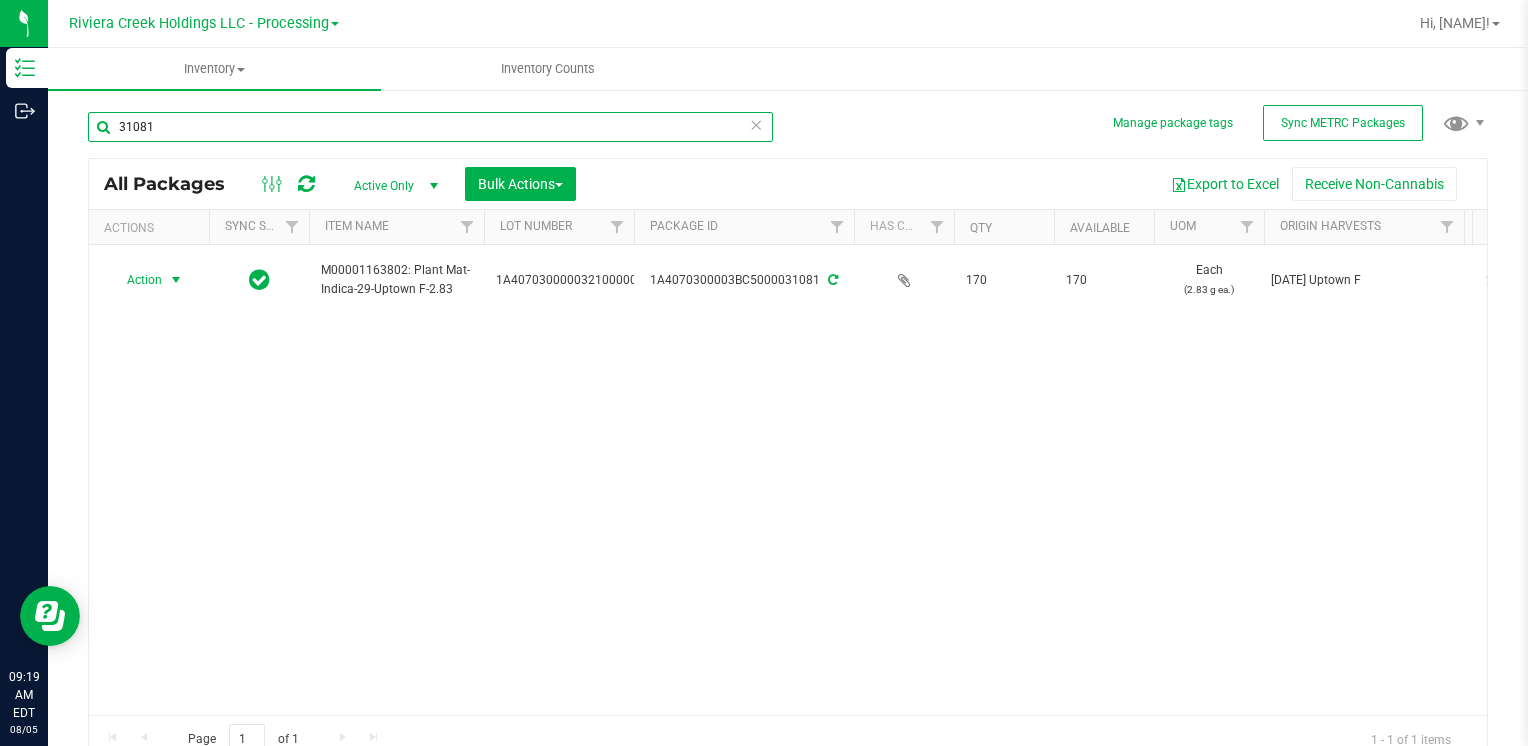 click on "31081" at bounding box center [430, 127] 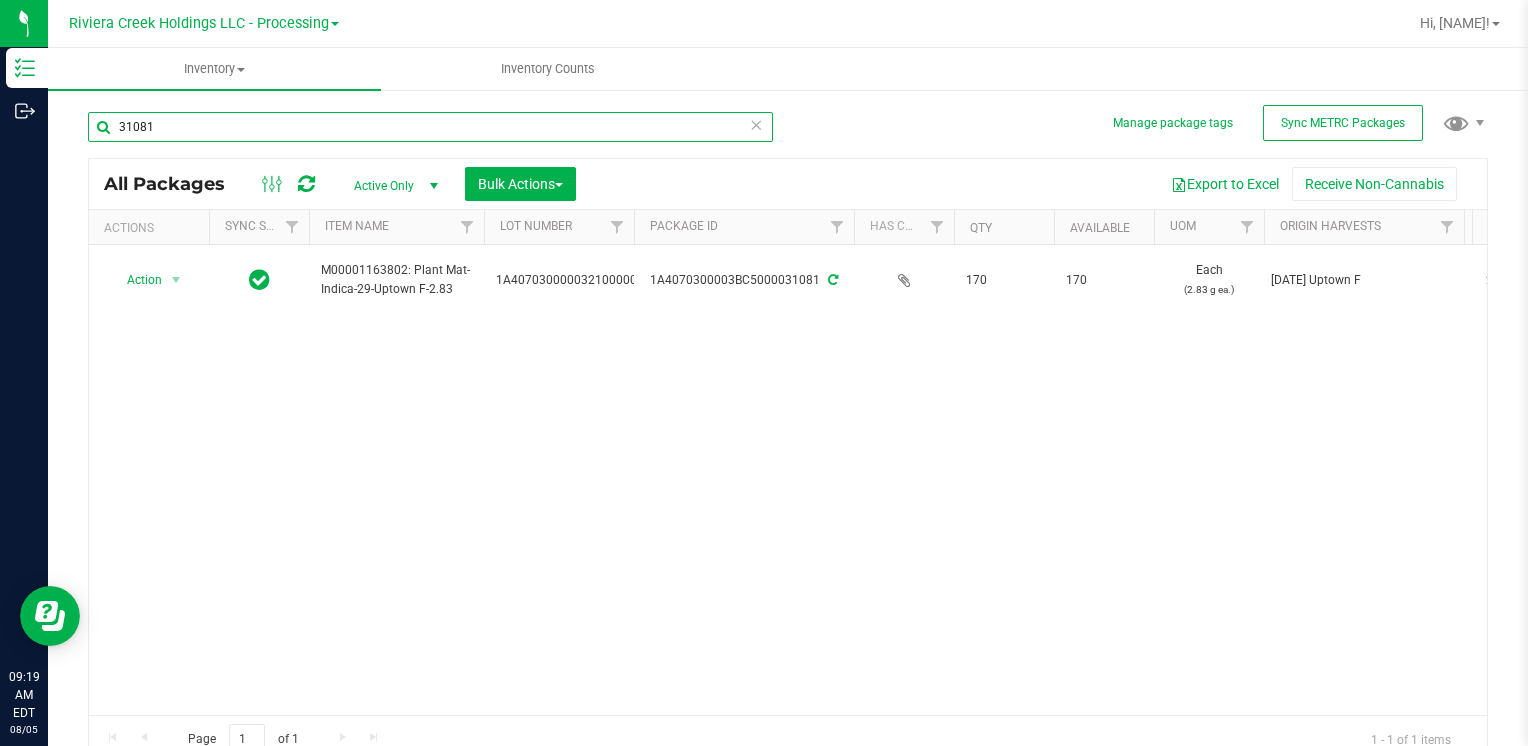 click on "31081" at bounding box center [430, 127] 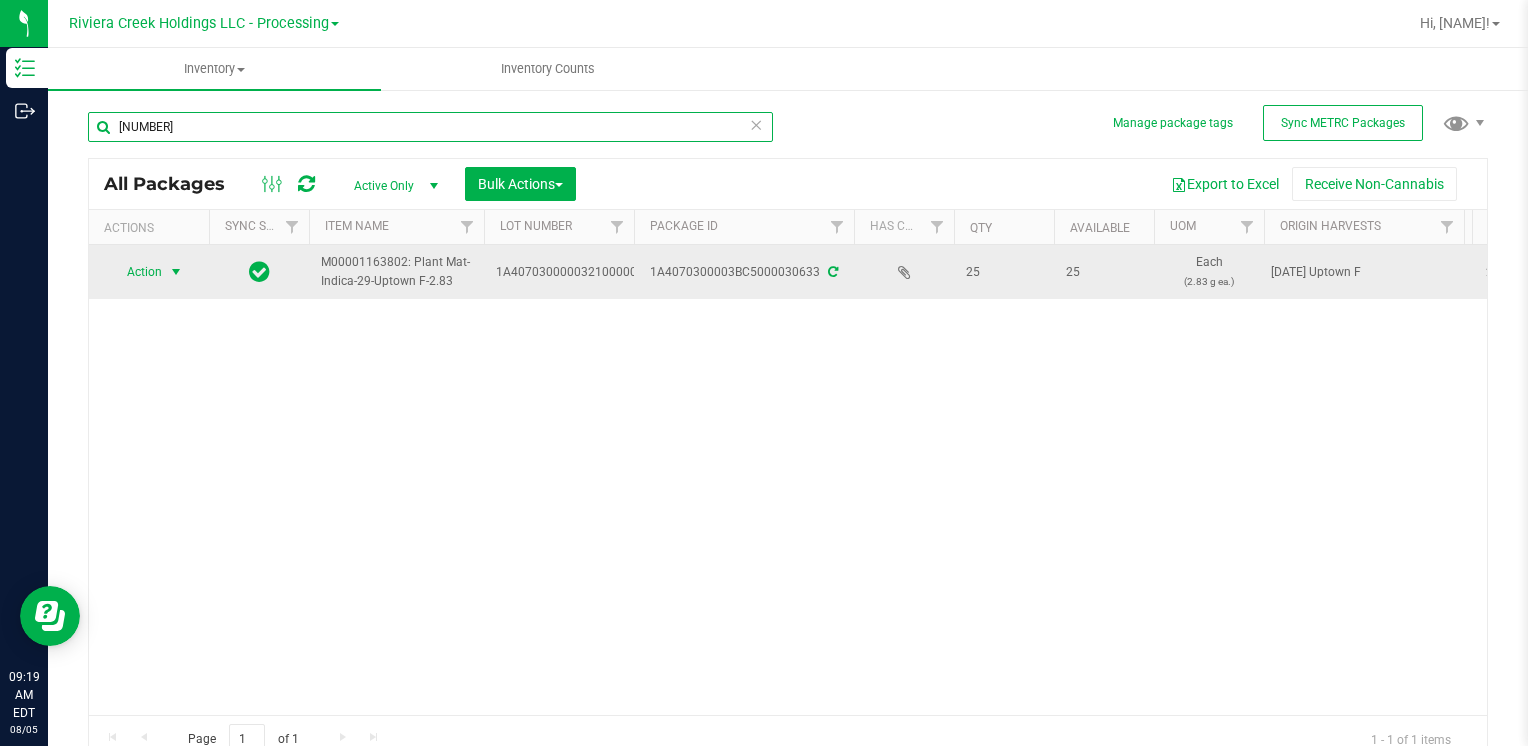 type on "30633" 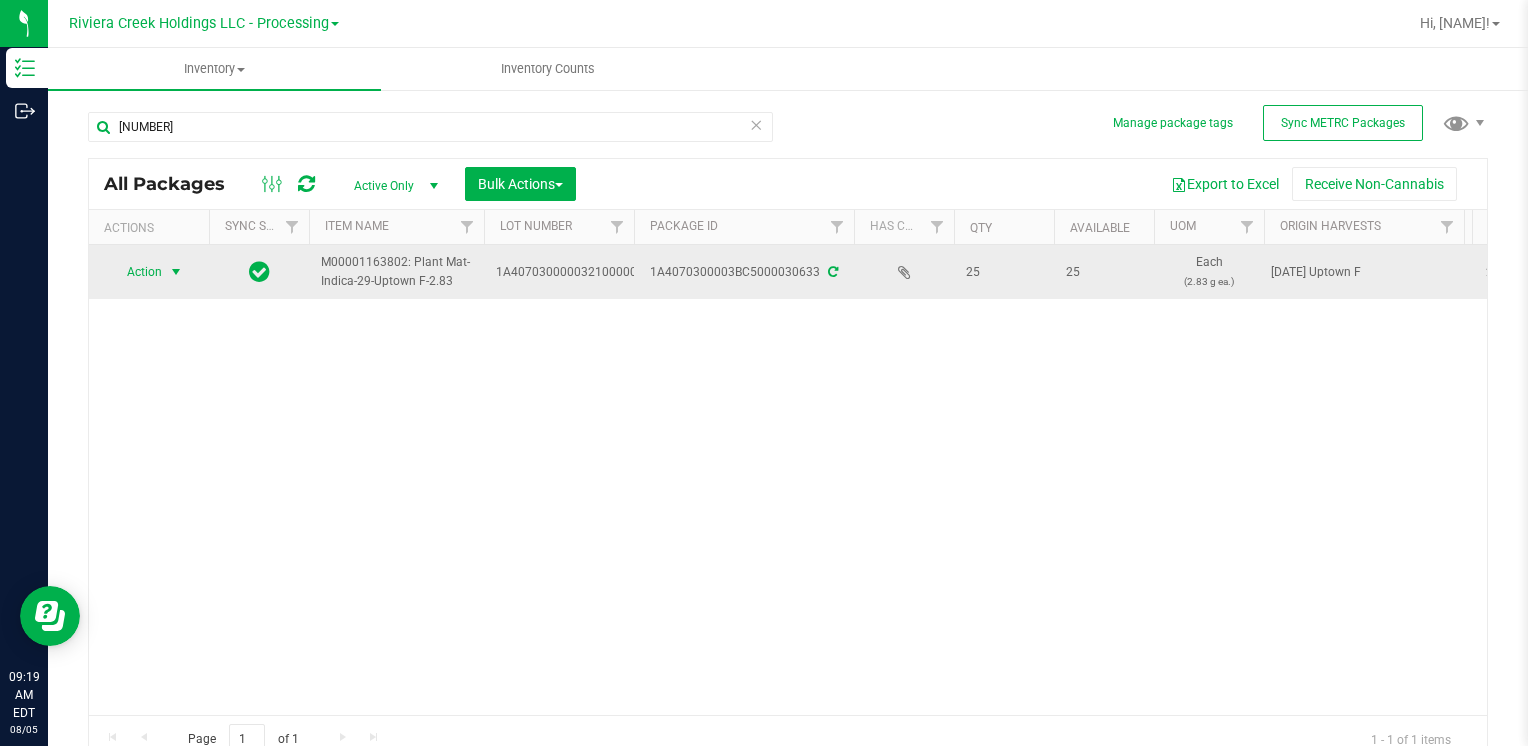 click on "Action" at bounding box center [136, 272] 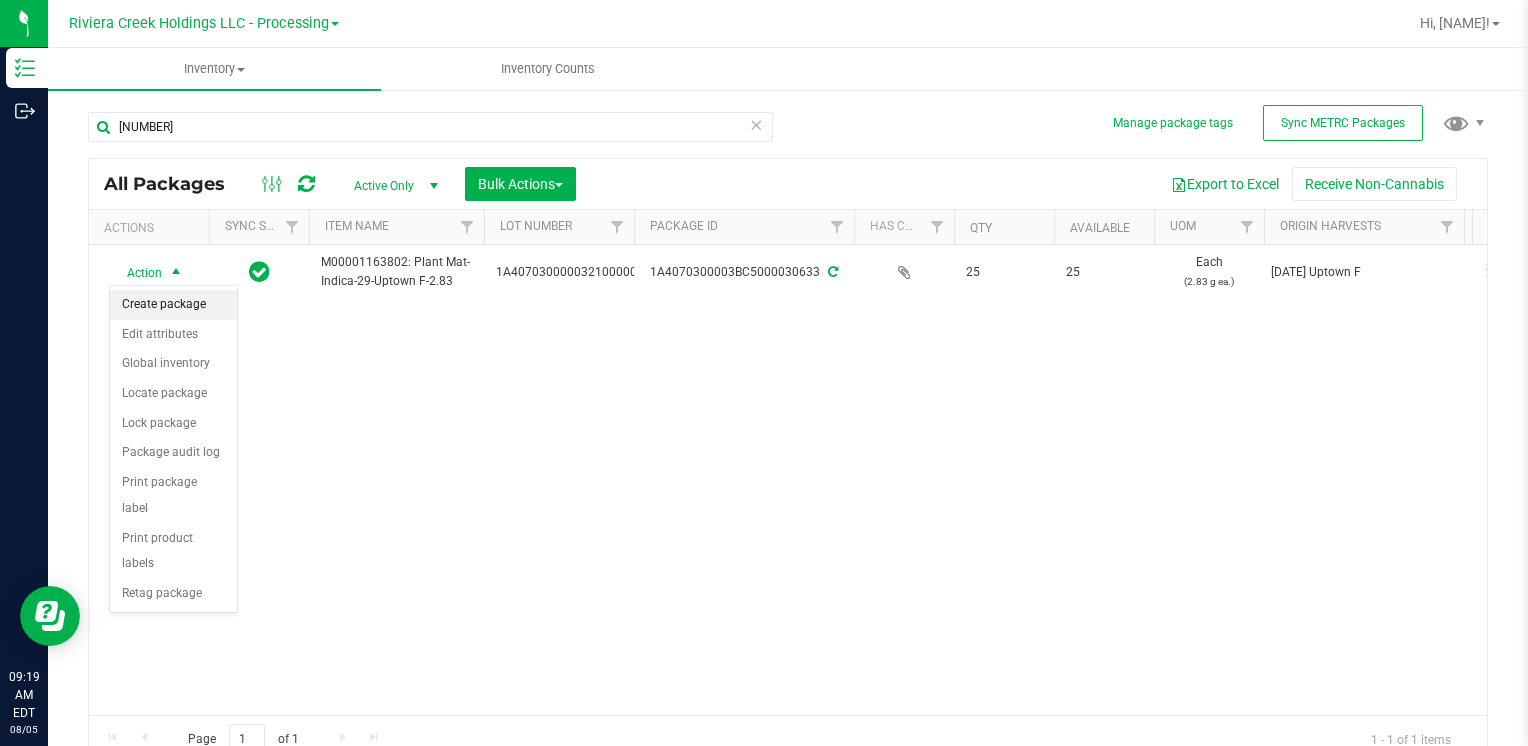 click on "Create package" at bounding box center (173, 305) 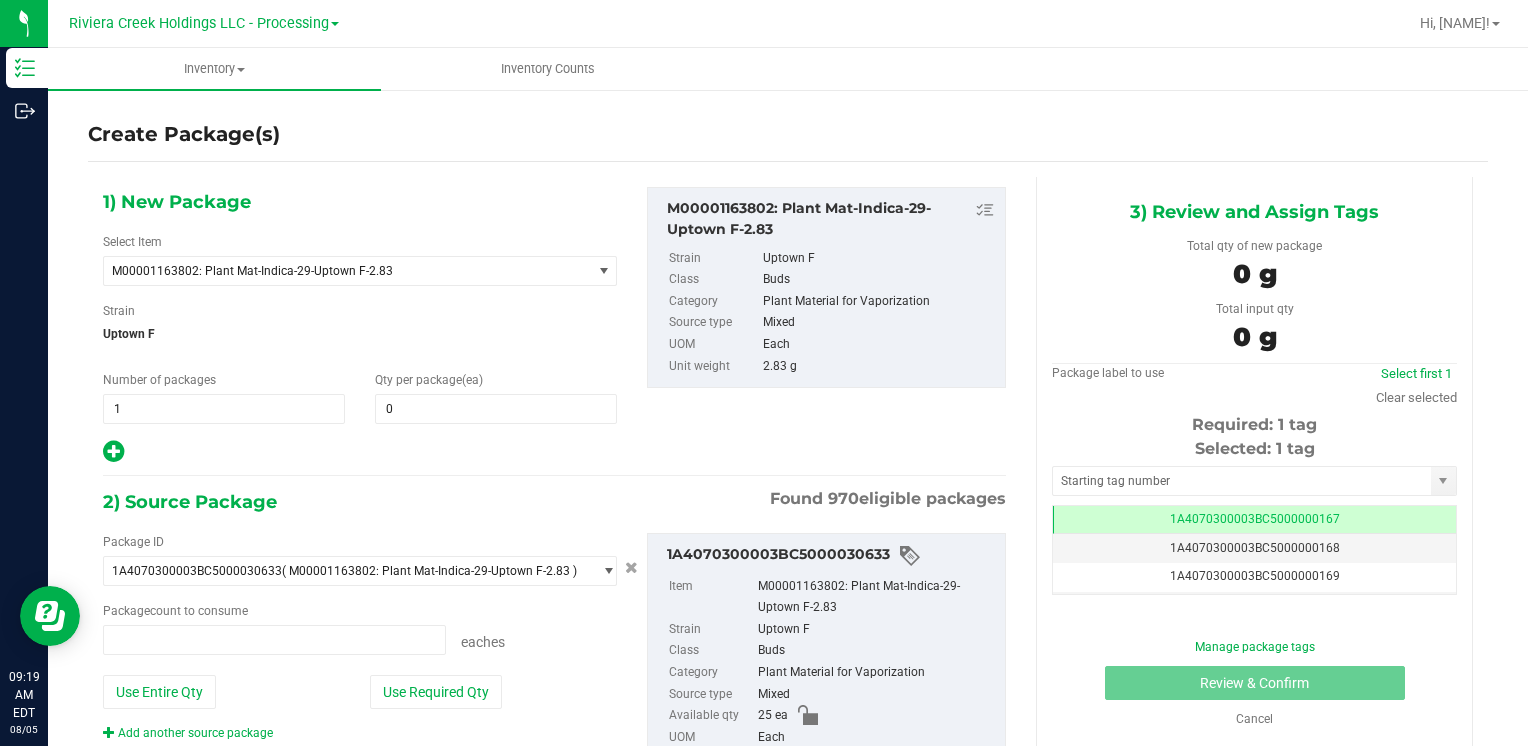 type on "0 ea" 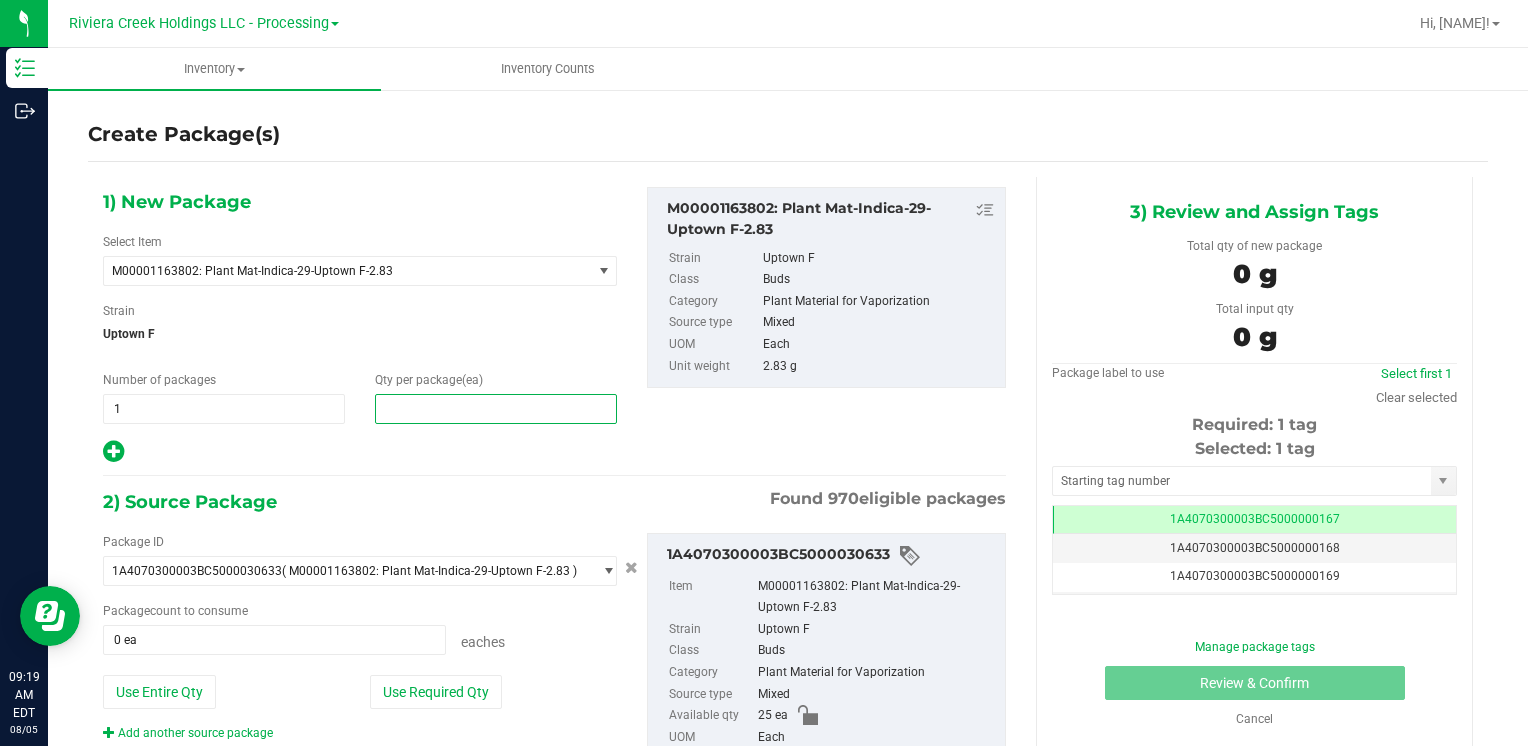 click at bounding box center [496, 409] 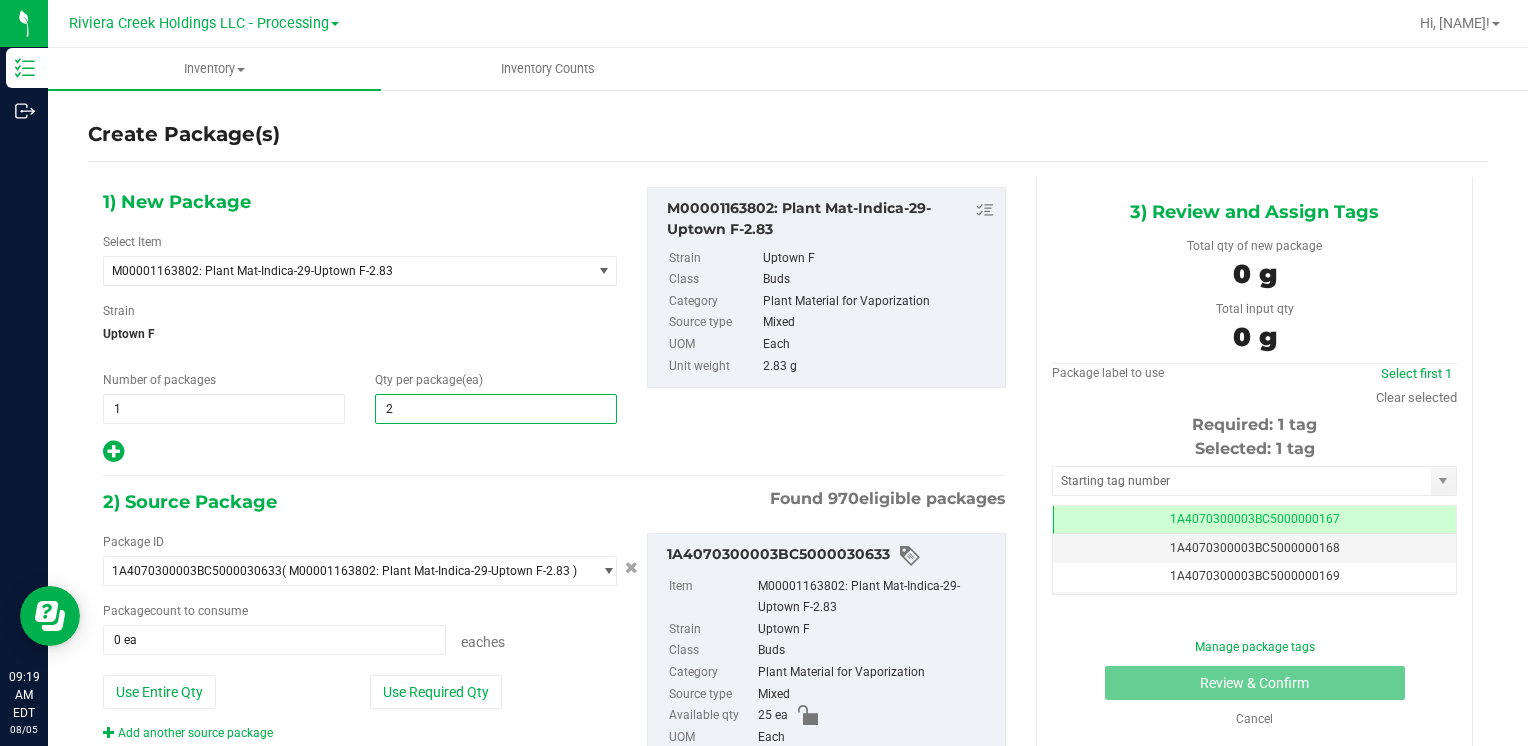 type on "20" 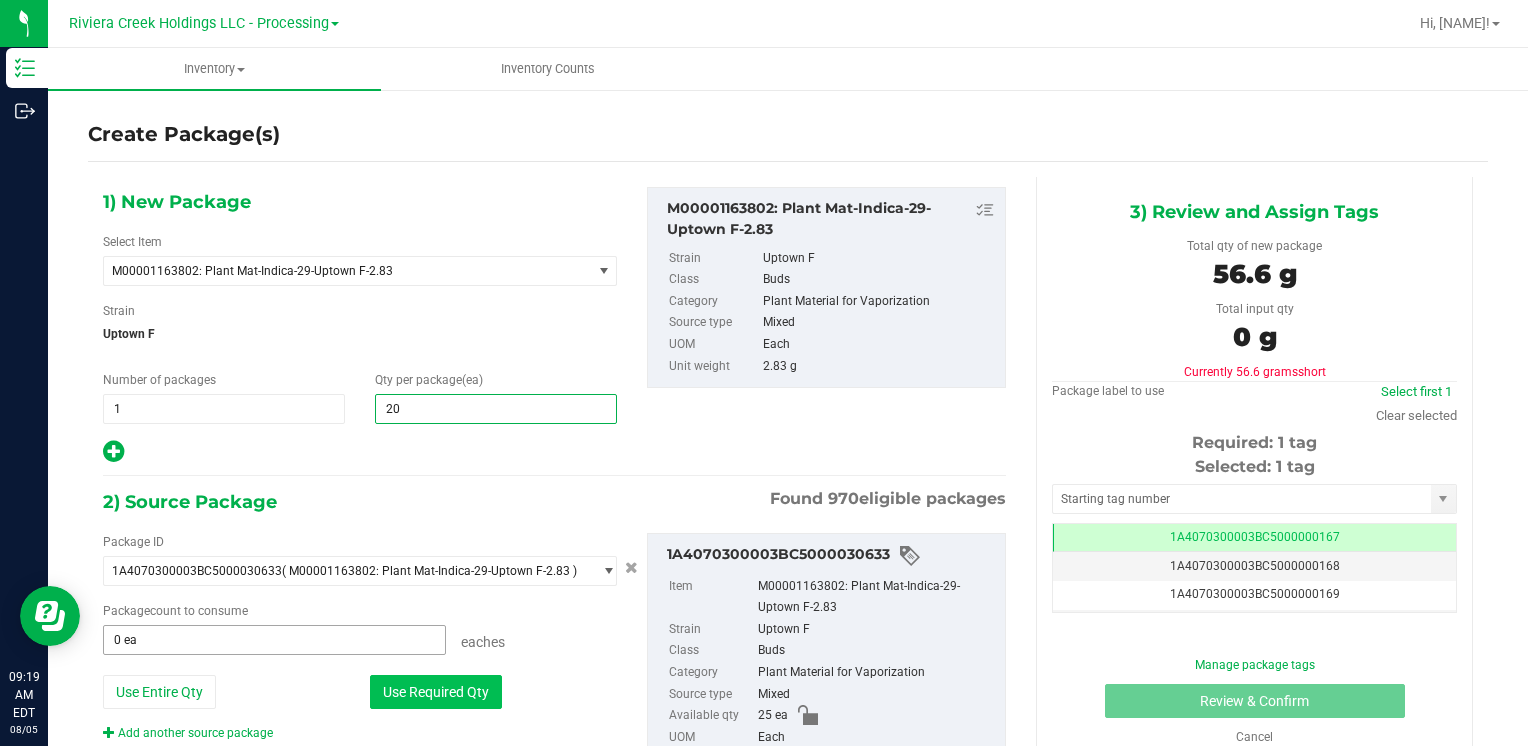 type on "20" 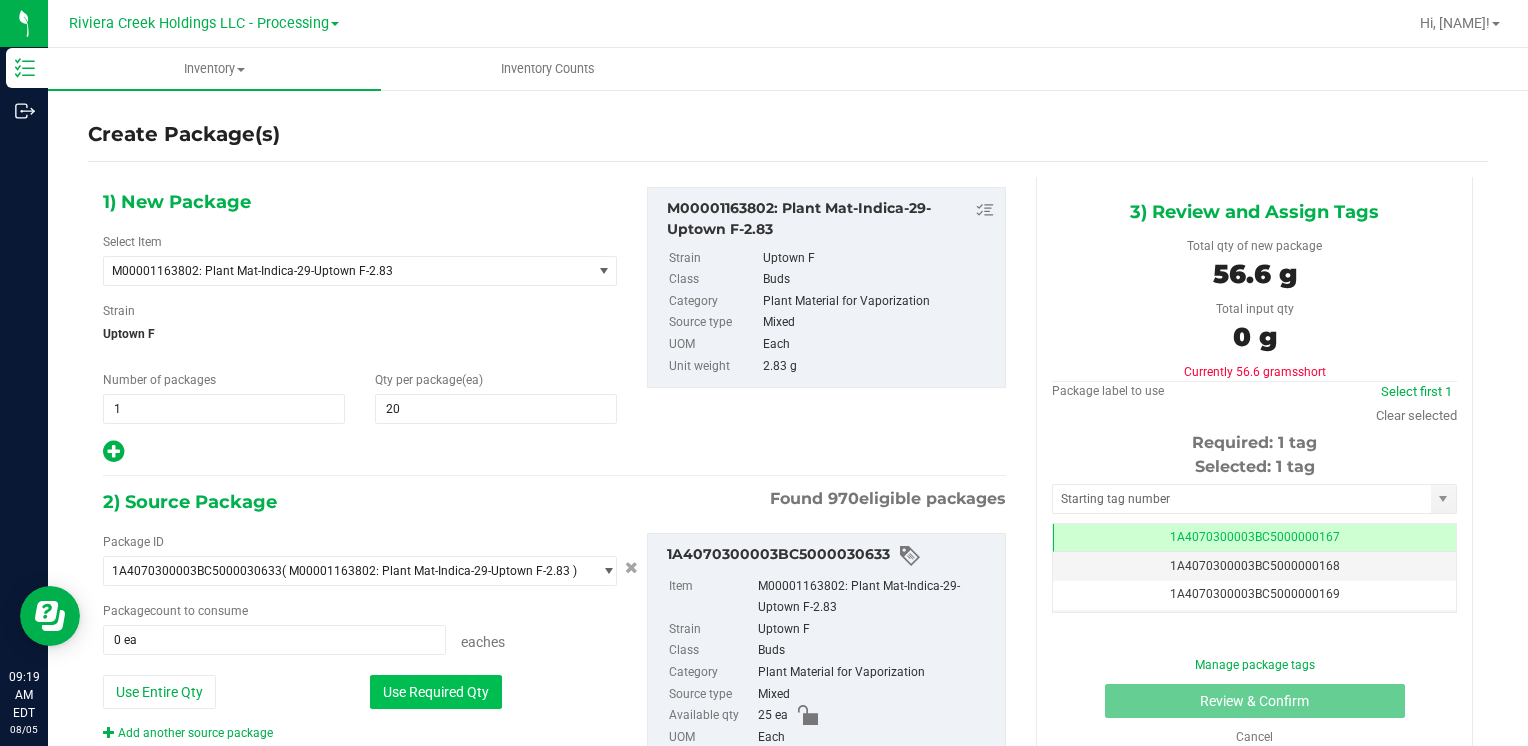 click on "Use Required Qty" at bounding box center [436, 692] 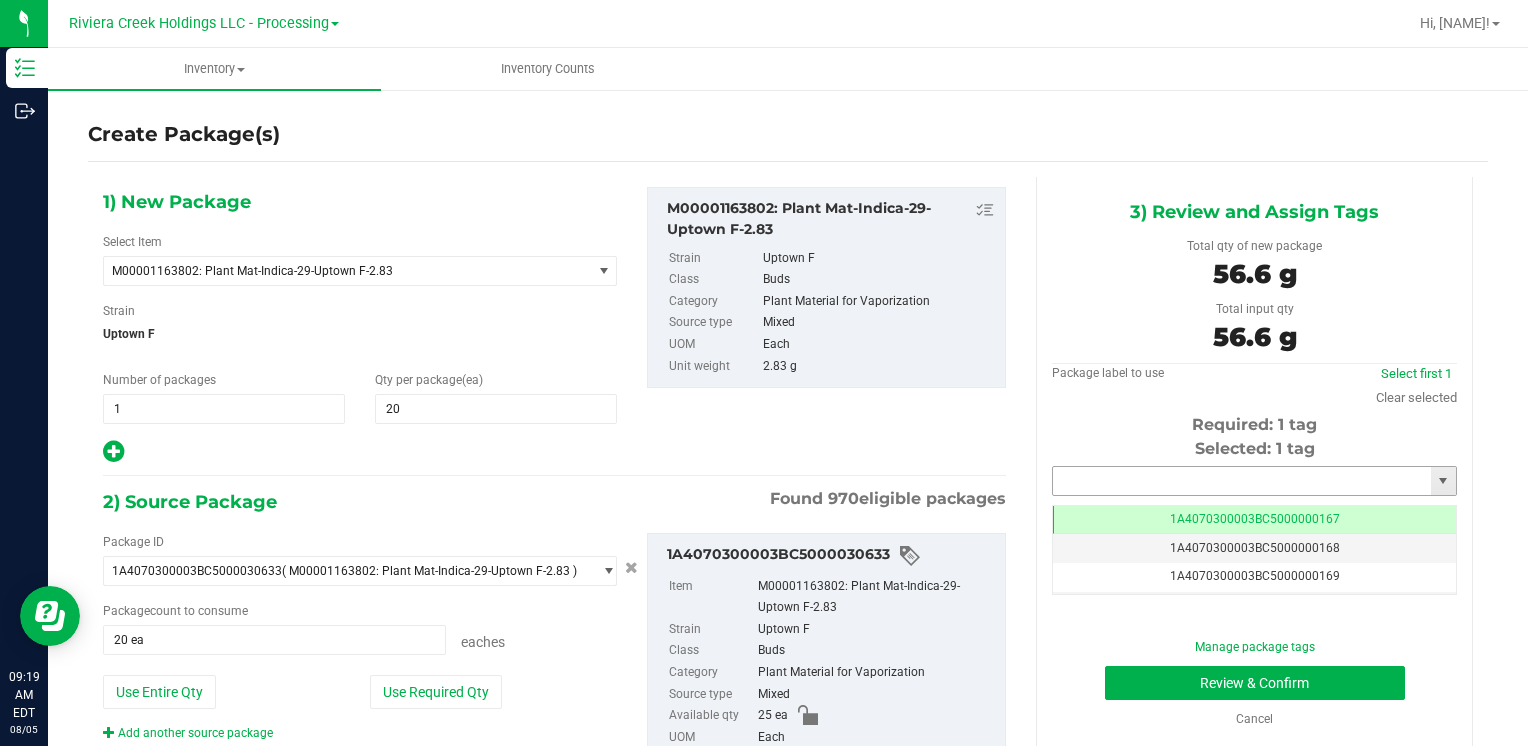 click at bounding box center (1242, 481) 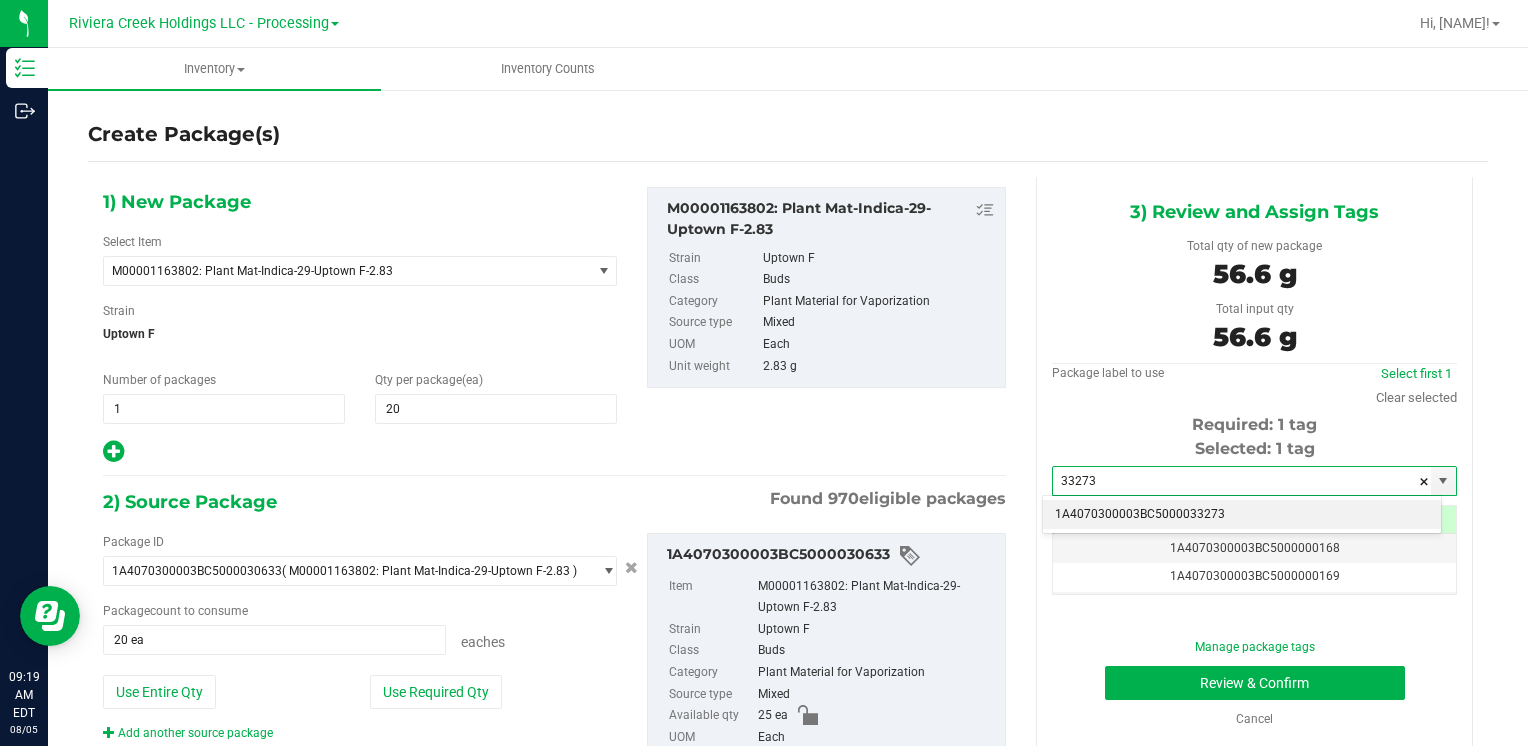click on "1A4070300003BC5000033273" at bounding box center (1242, 515) 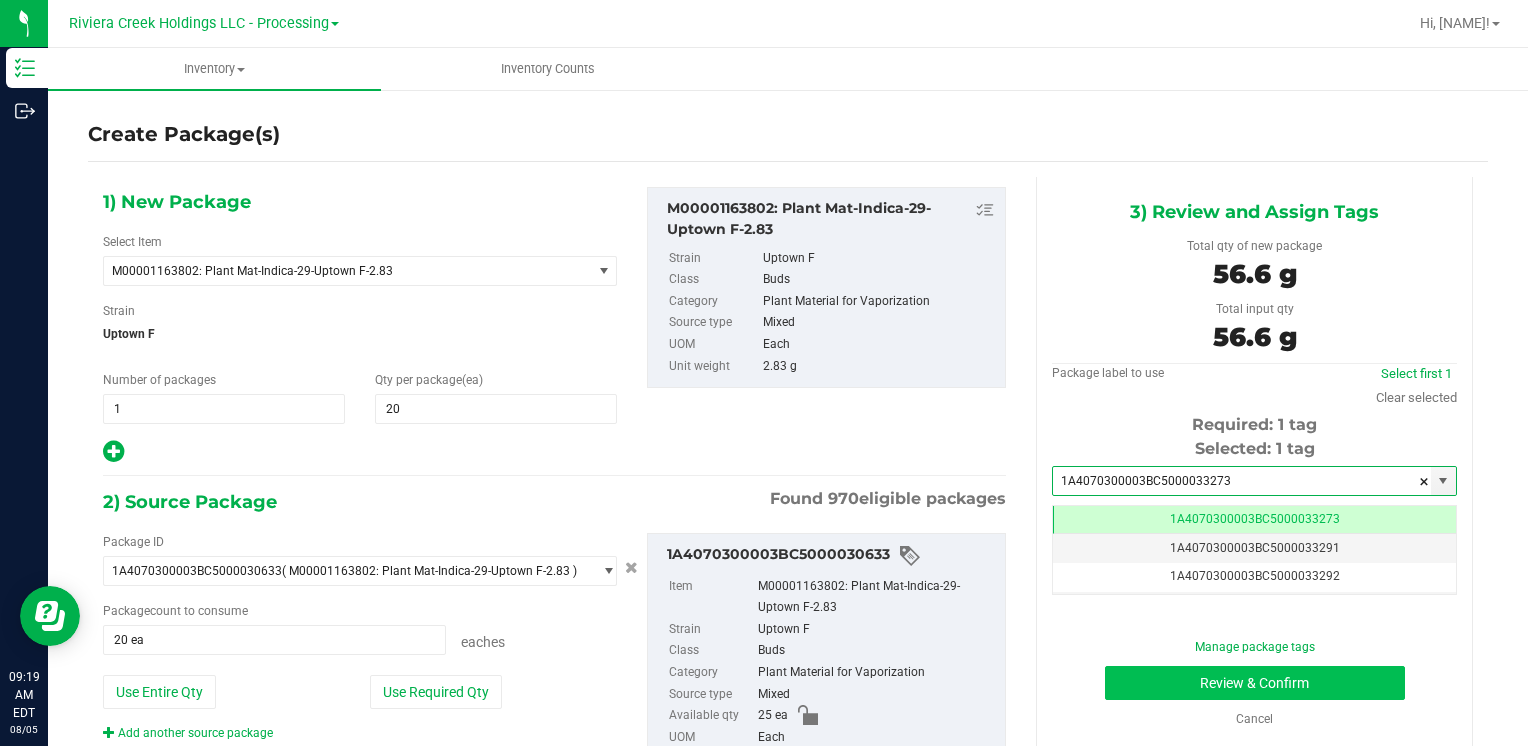 type on "1A4070300003BC5000033273" 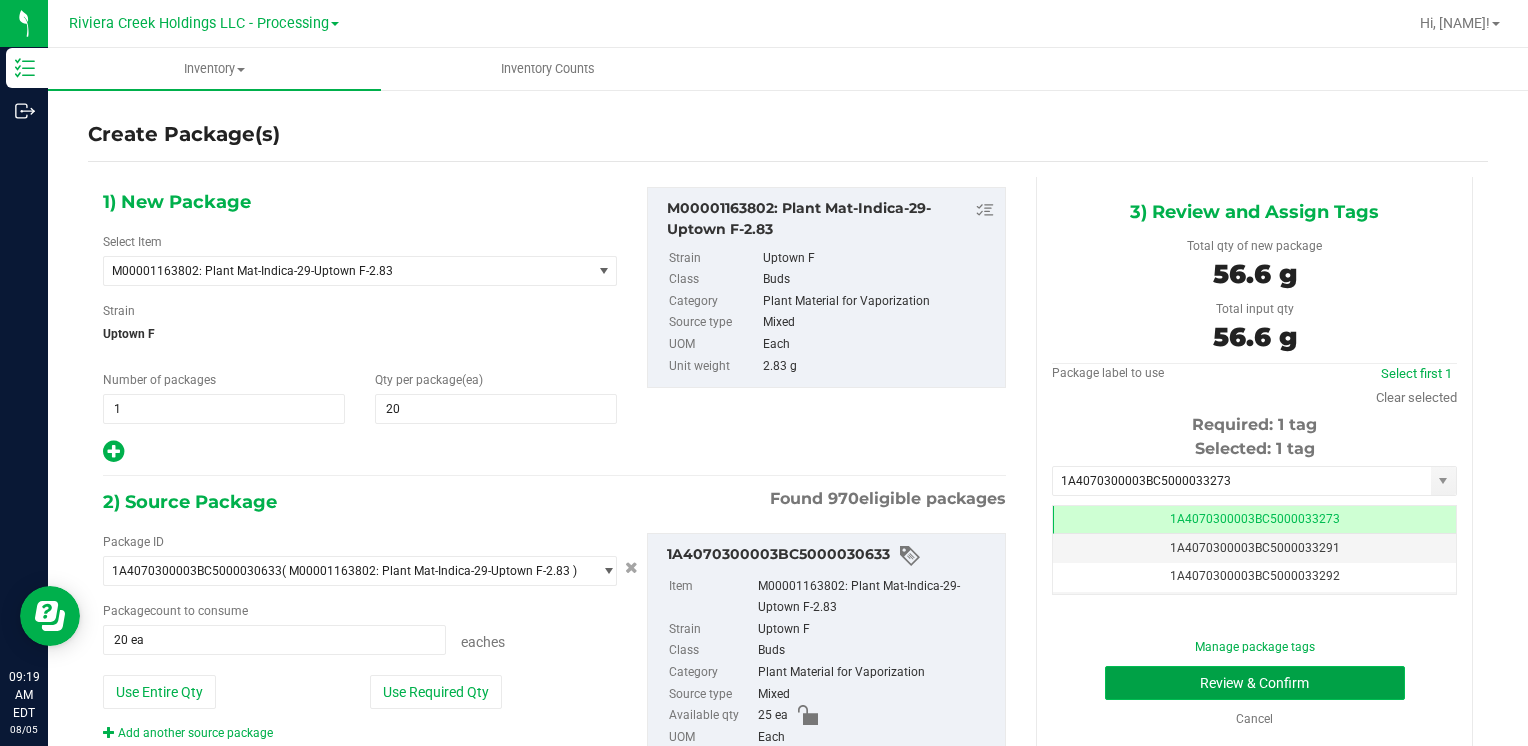 click on "Review & Confirm" at bounding box center [1255, 683] 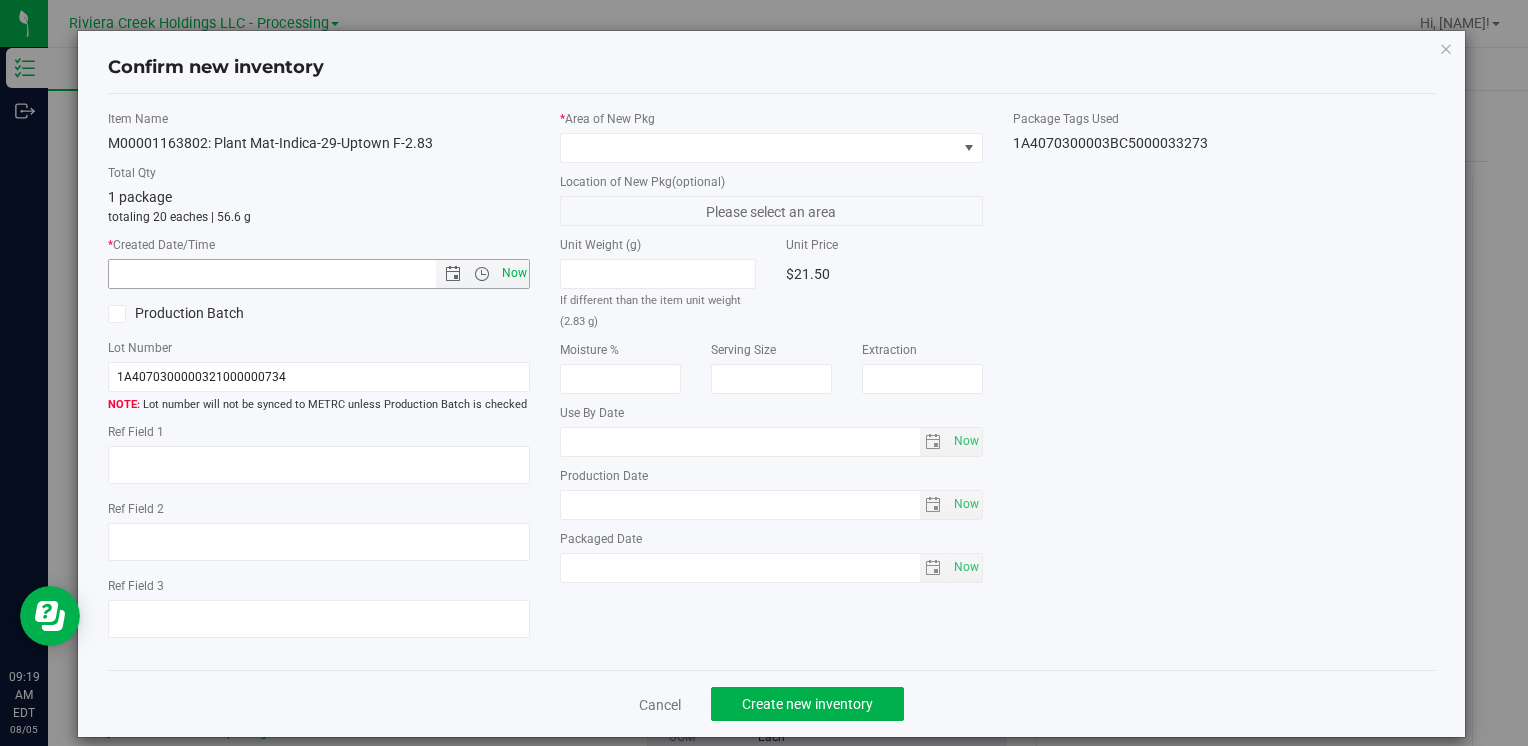 click on "Now" at bounding box center (514, 273) 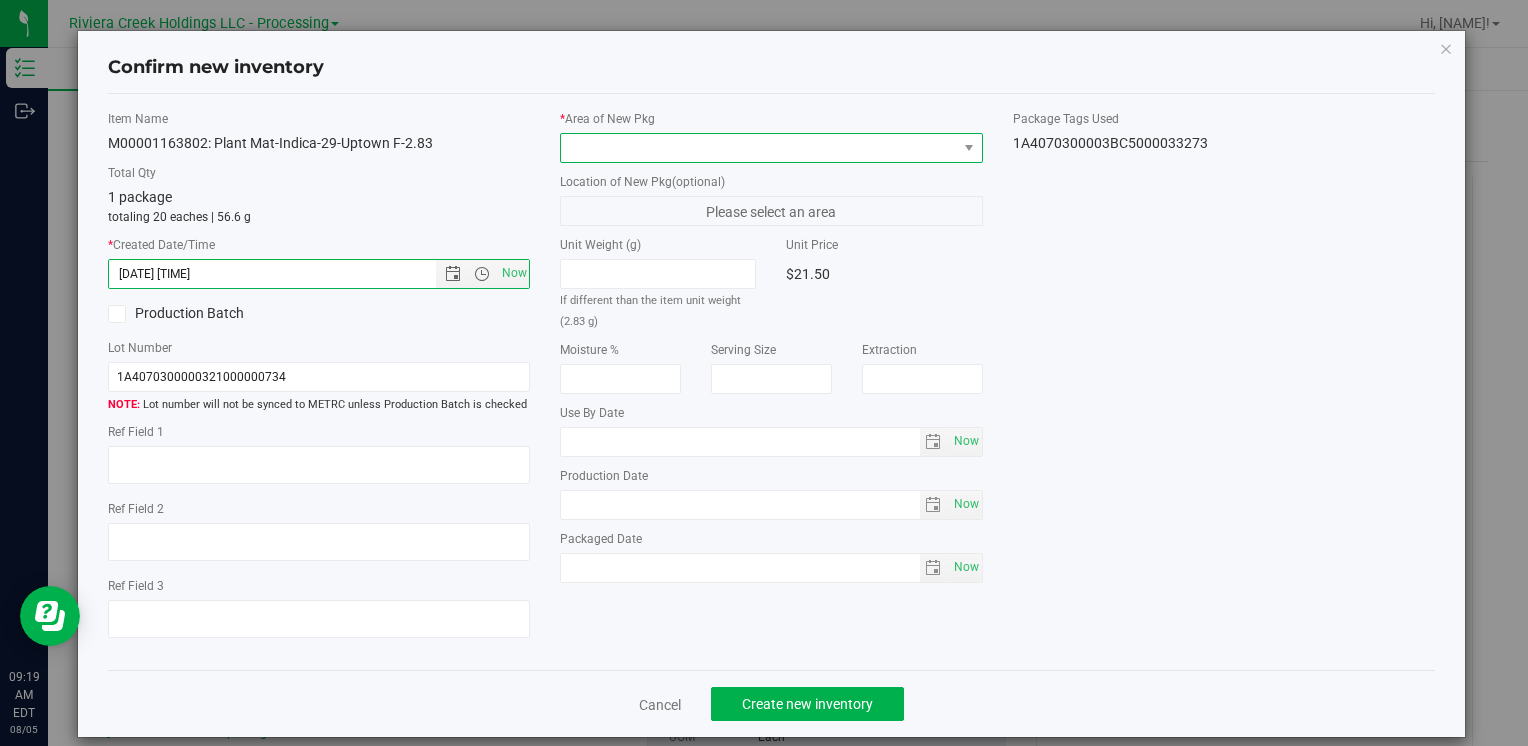click at bounding box center (758, 148) 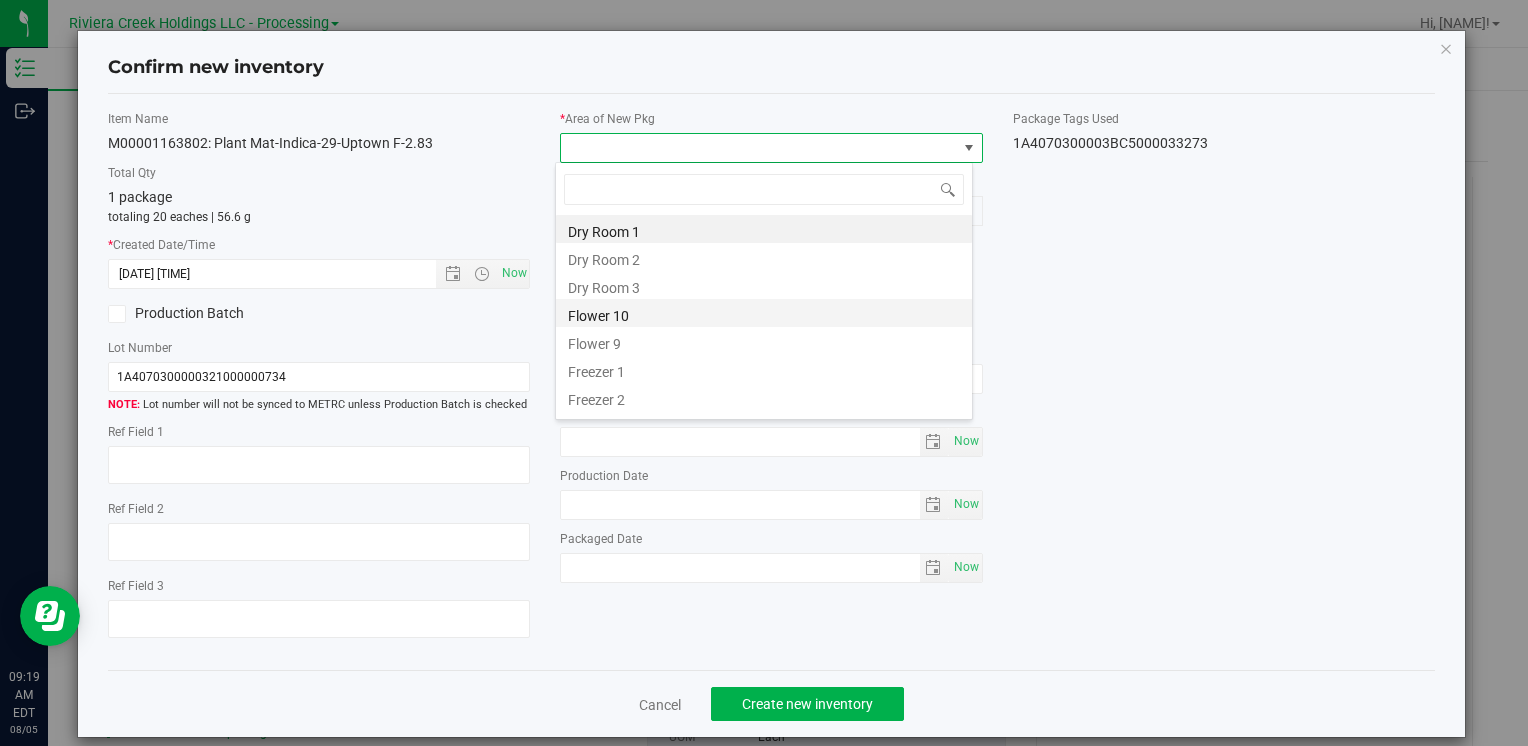 click on "Flower 10" at bounding box center (764, 313) 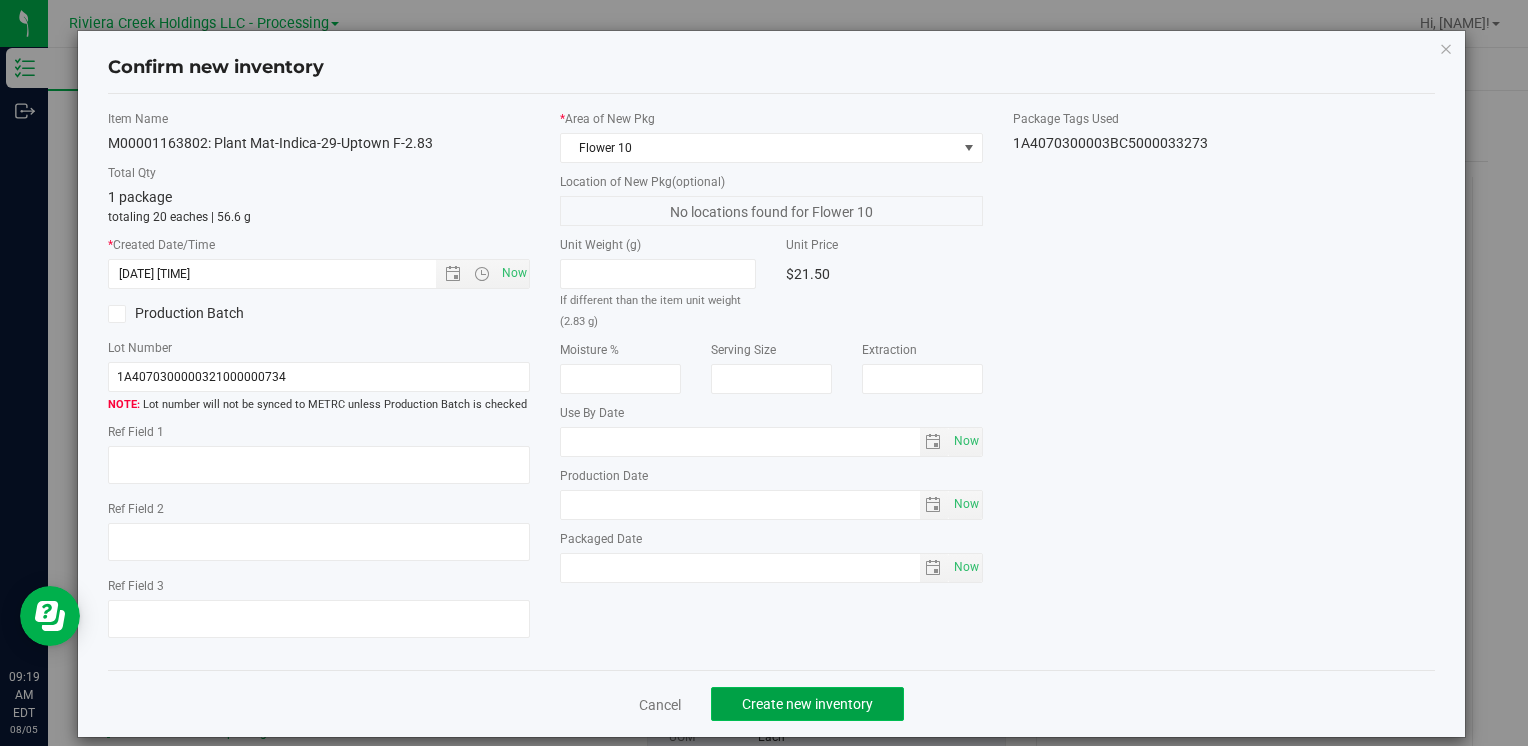 click on "Create new inventory" 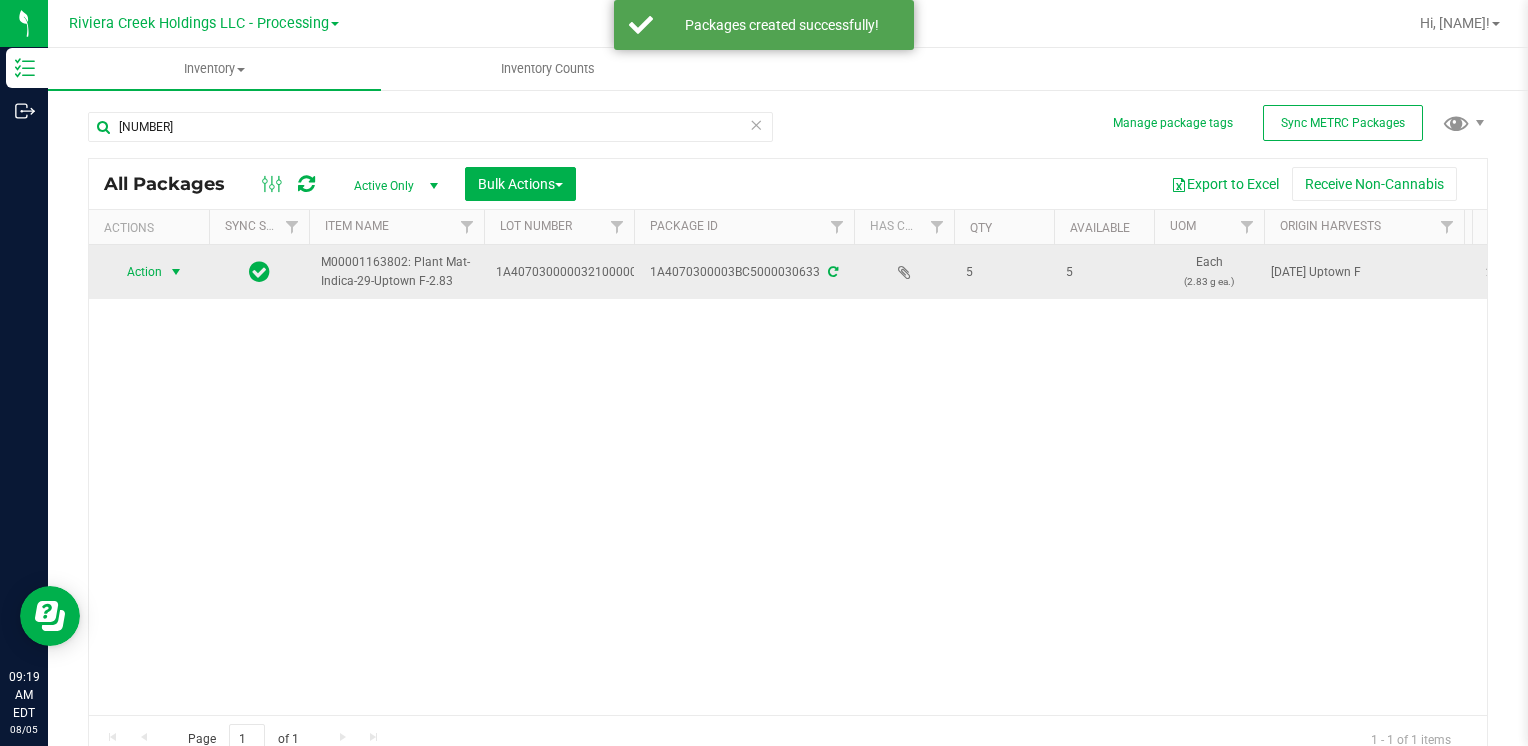 click at bounding box center (176, 272) 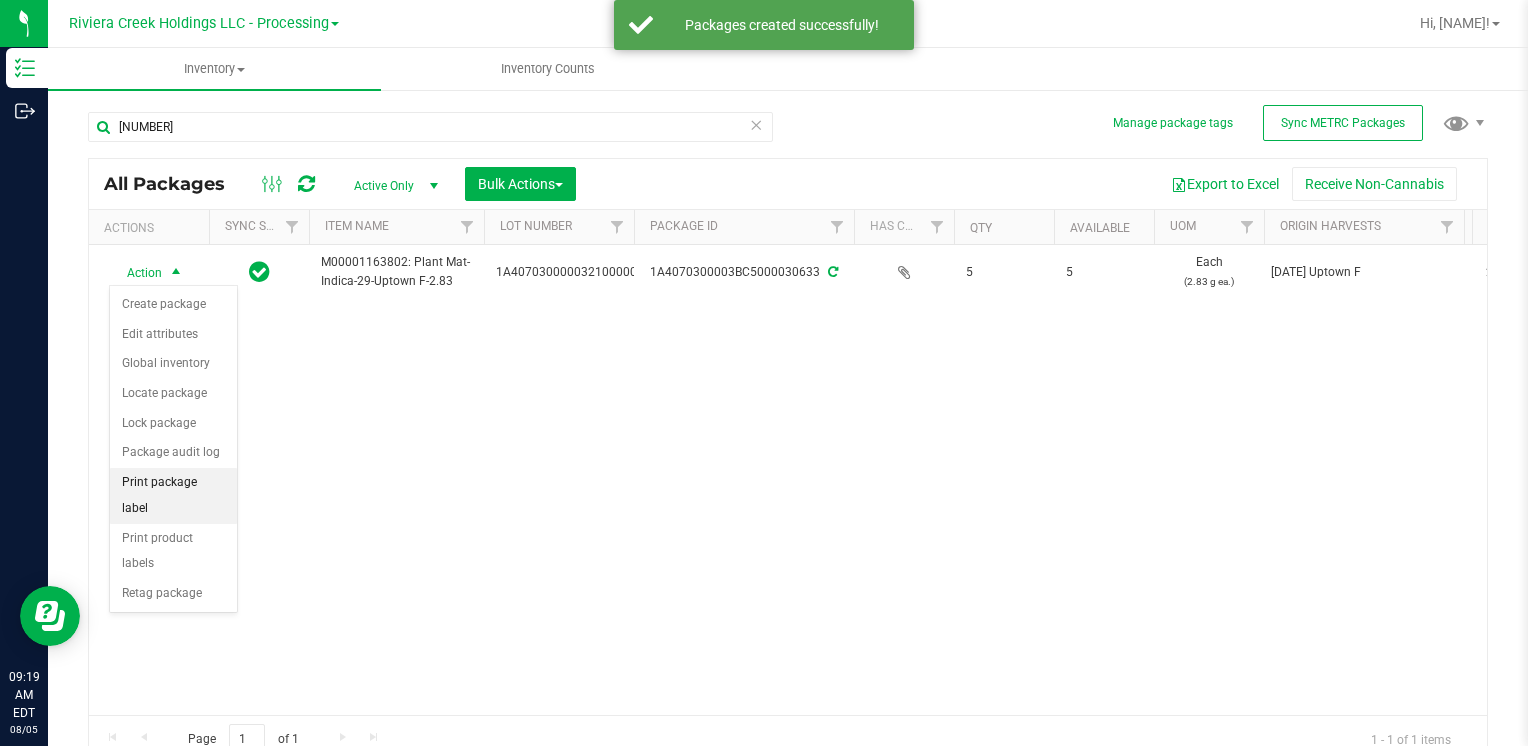 click on "Print package label" at bounding box center (173, 495) 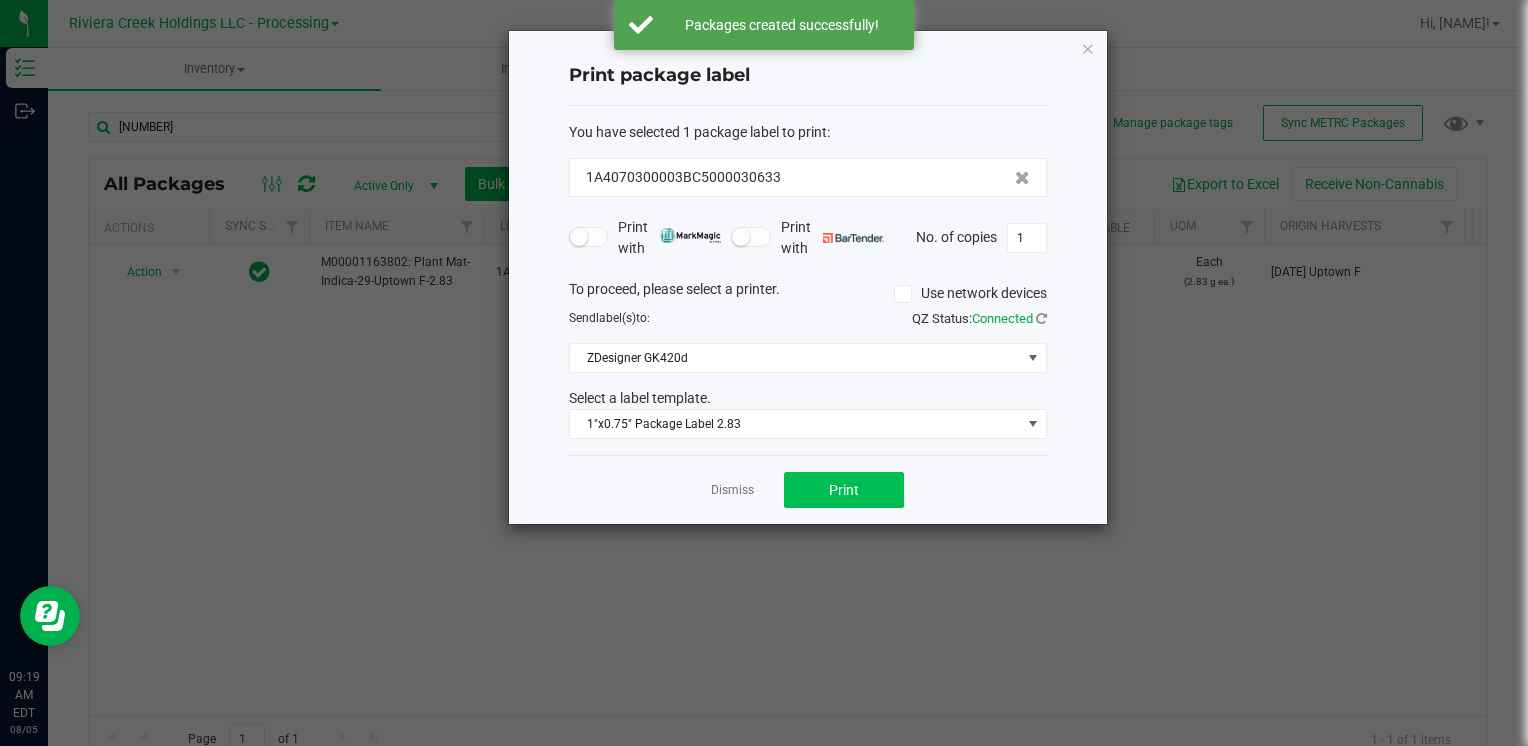 click on "Dismiss   Print" 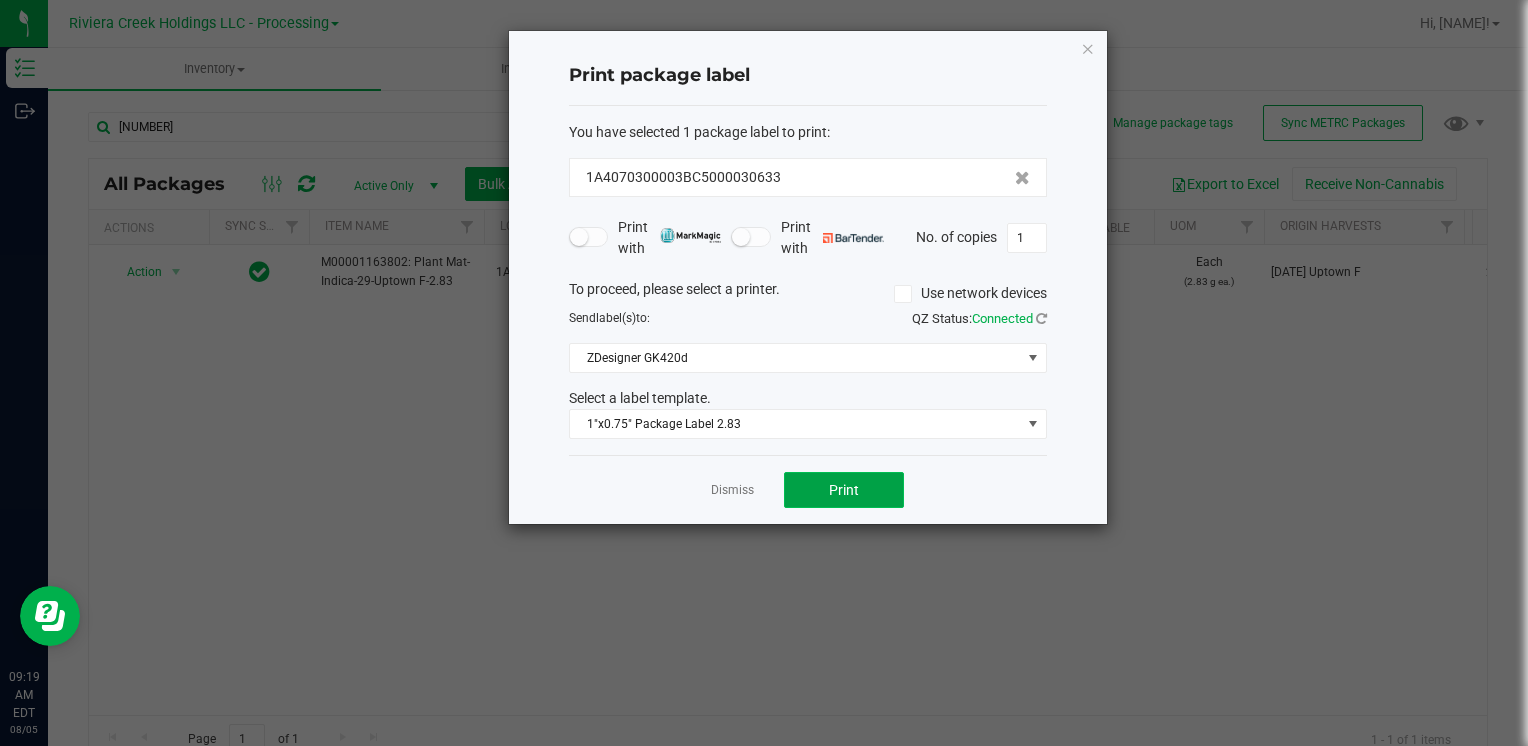 click on "Print" 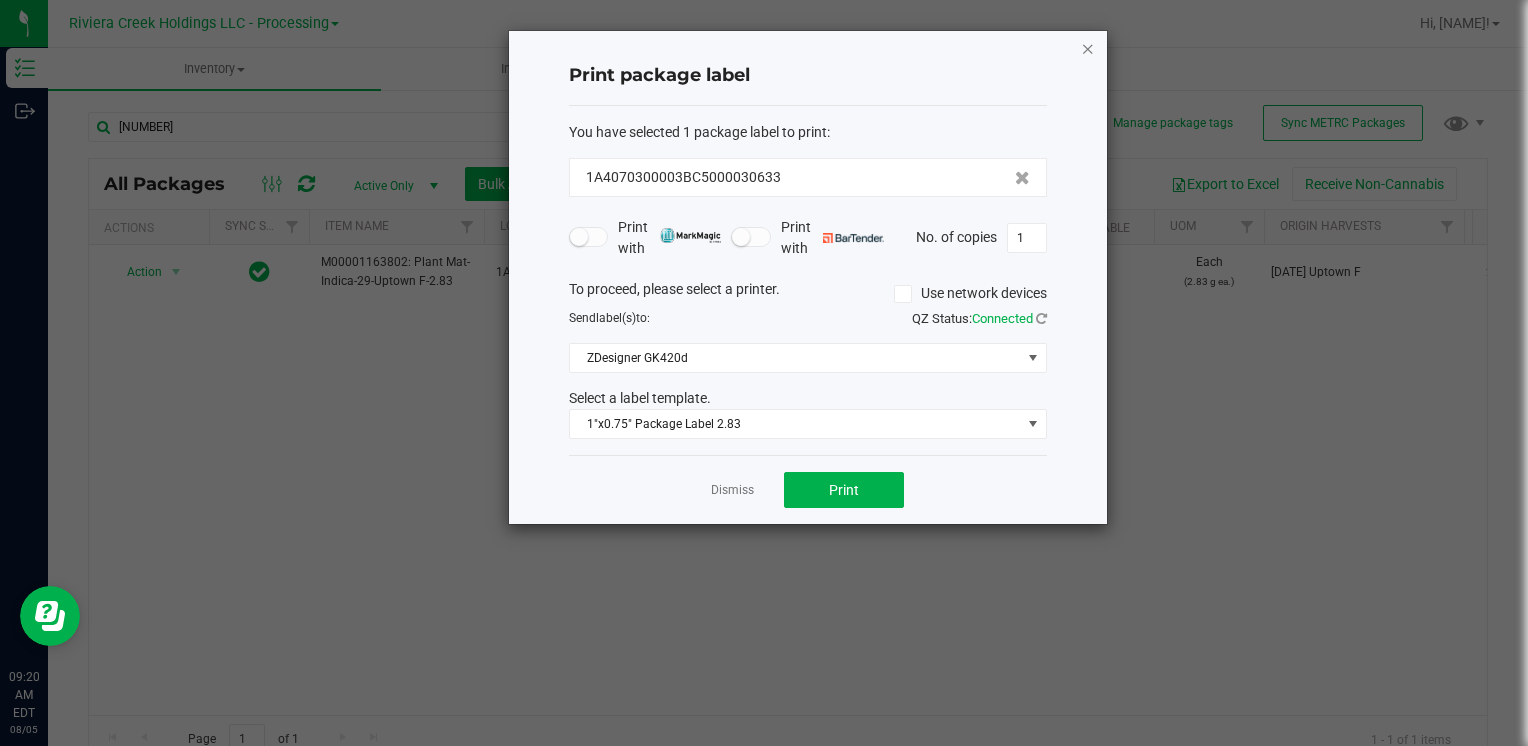 click 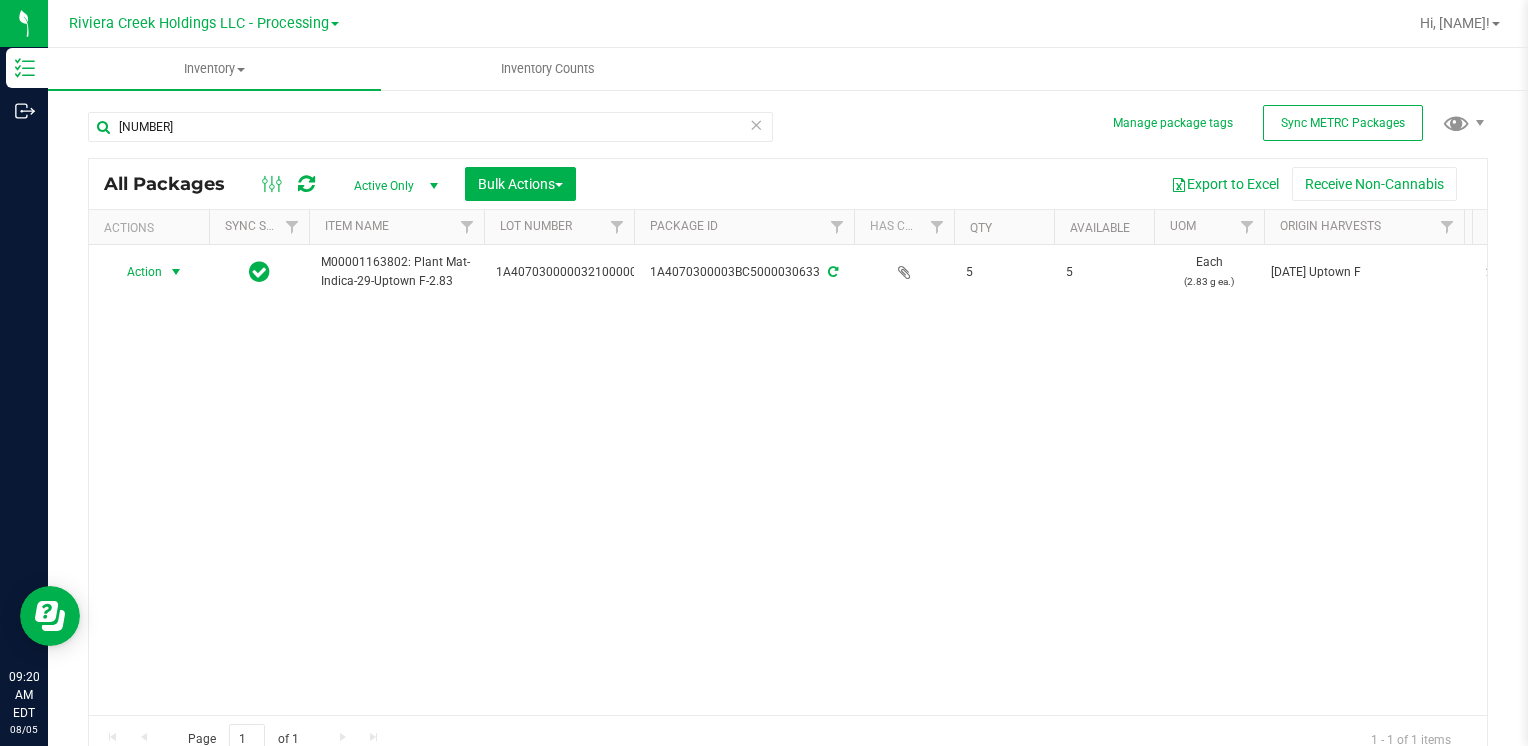 click on "30633" at bounding box center [430, 135] 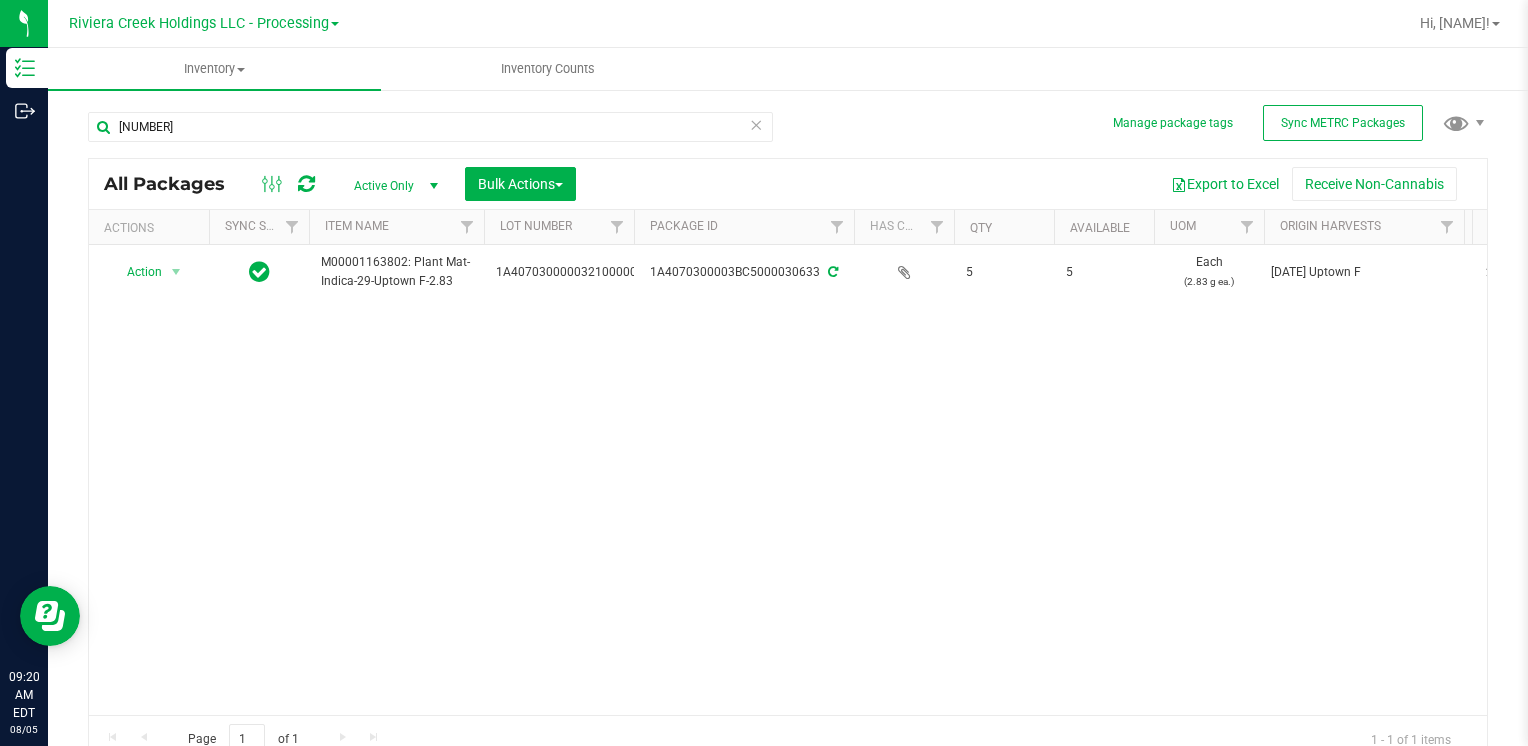 click on "30633" at bounding box center [430, 135] 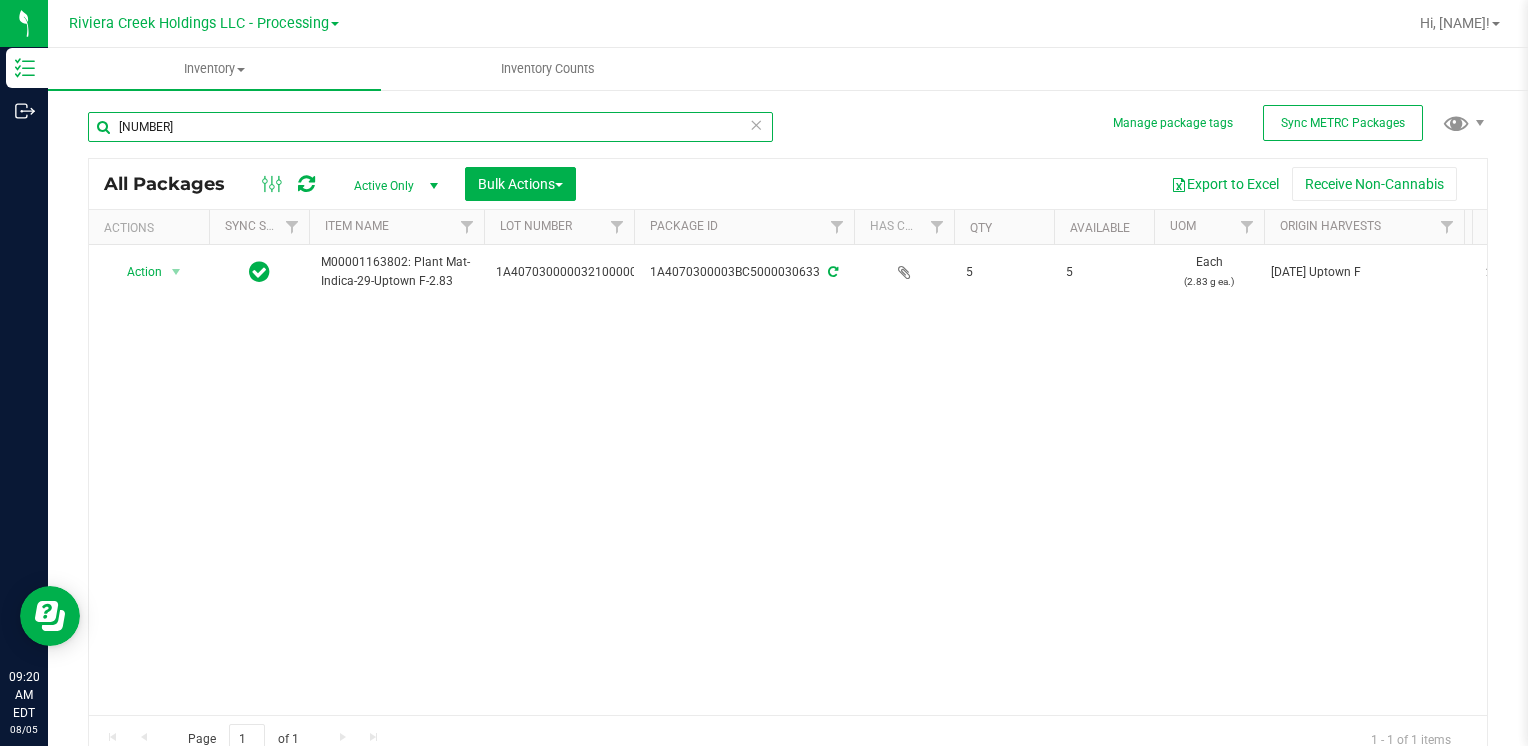 click on "30633" at bounding box center (430, 127) 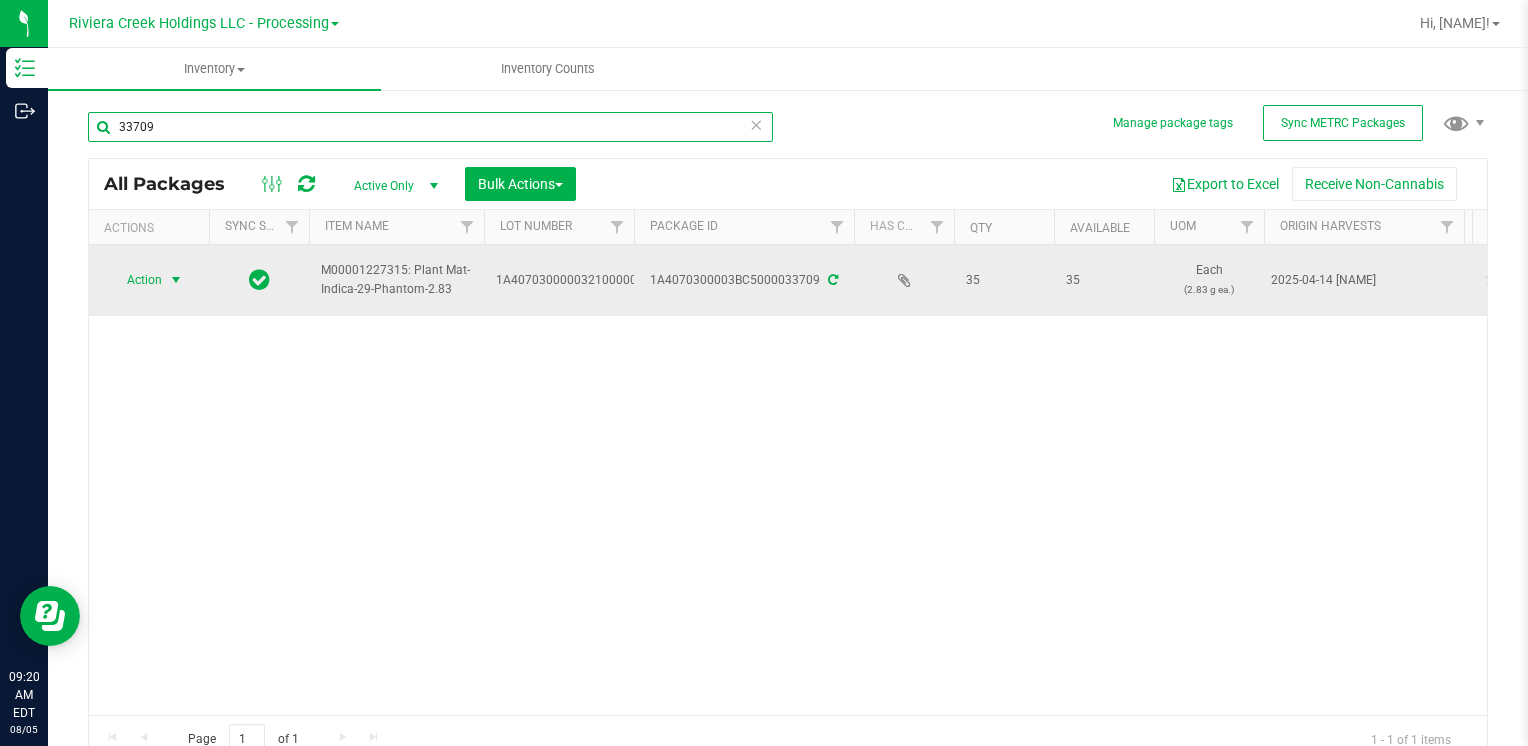 type on "33709" 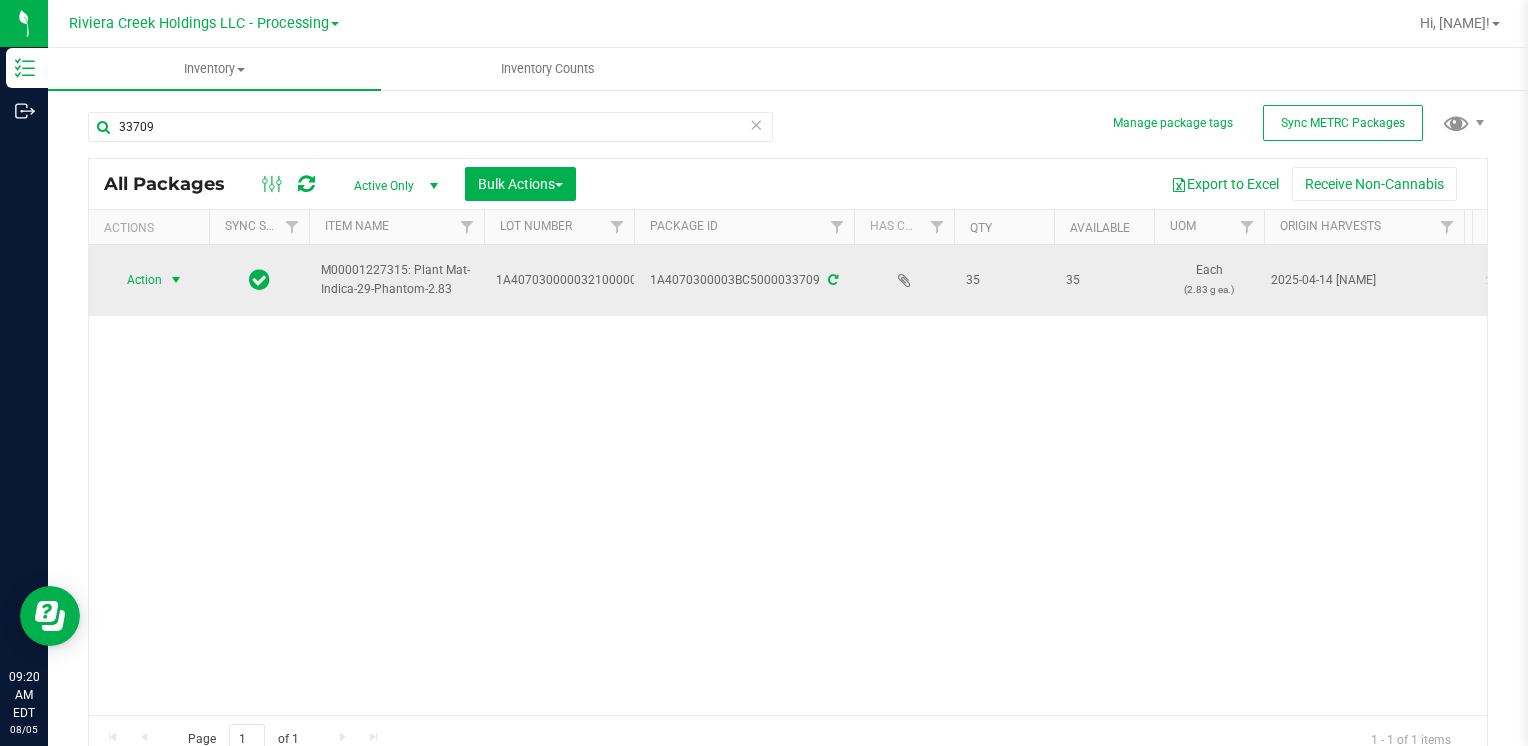 click on "Action" at bounding box center [136, 280] 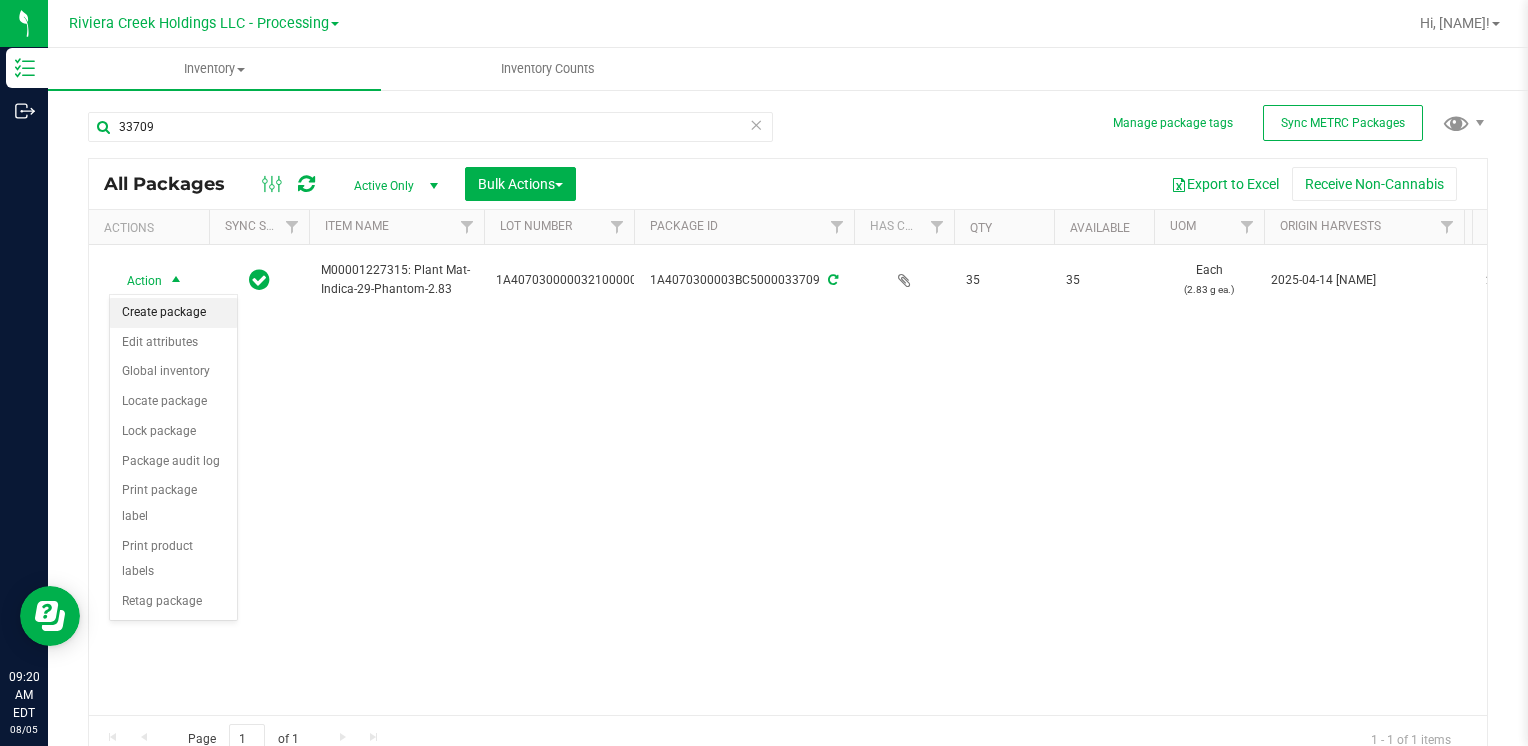 click on "Create package" at bounding box center [173, 313] 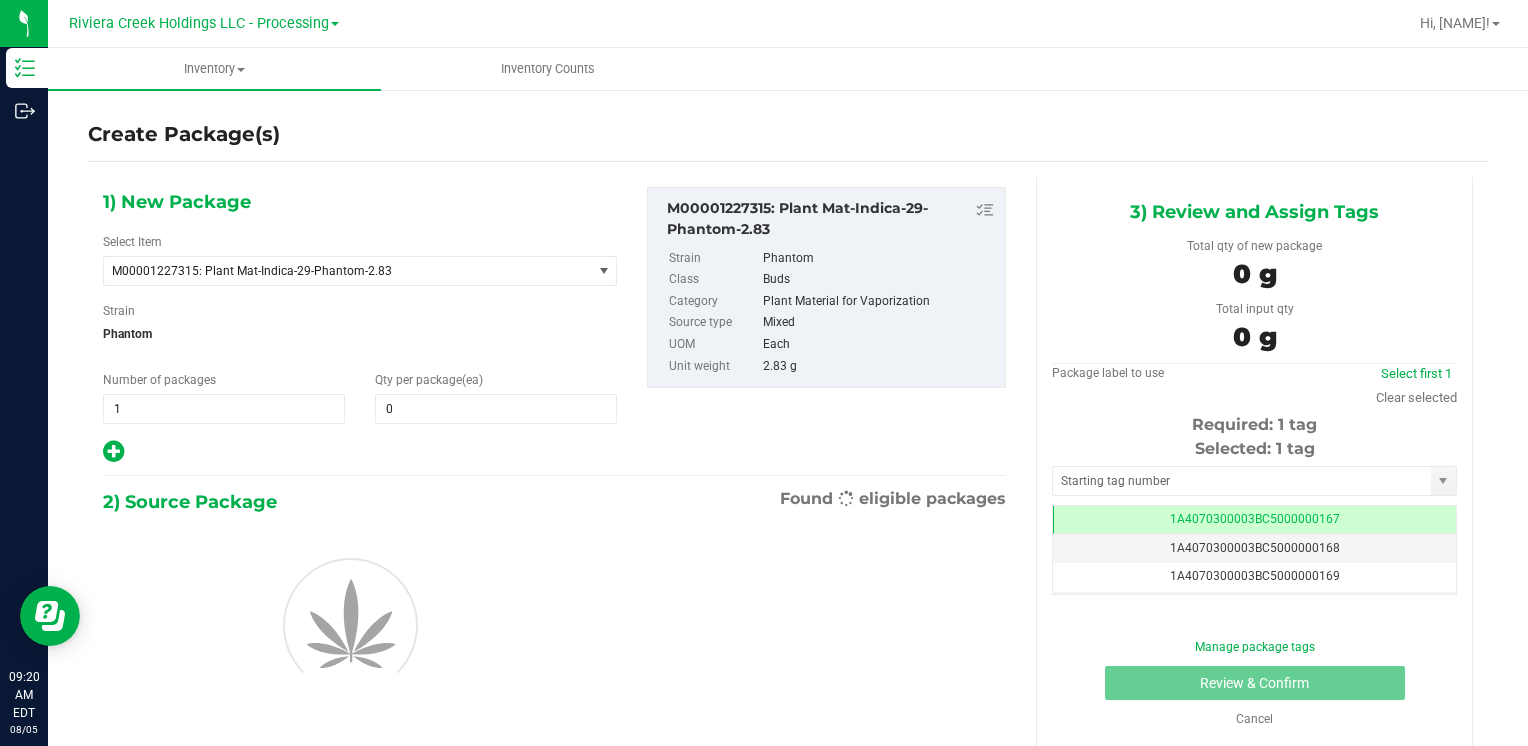 scroll, scrollTop: 0, scrollLeft: 0, axis: both 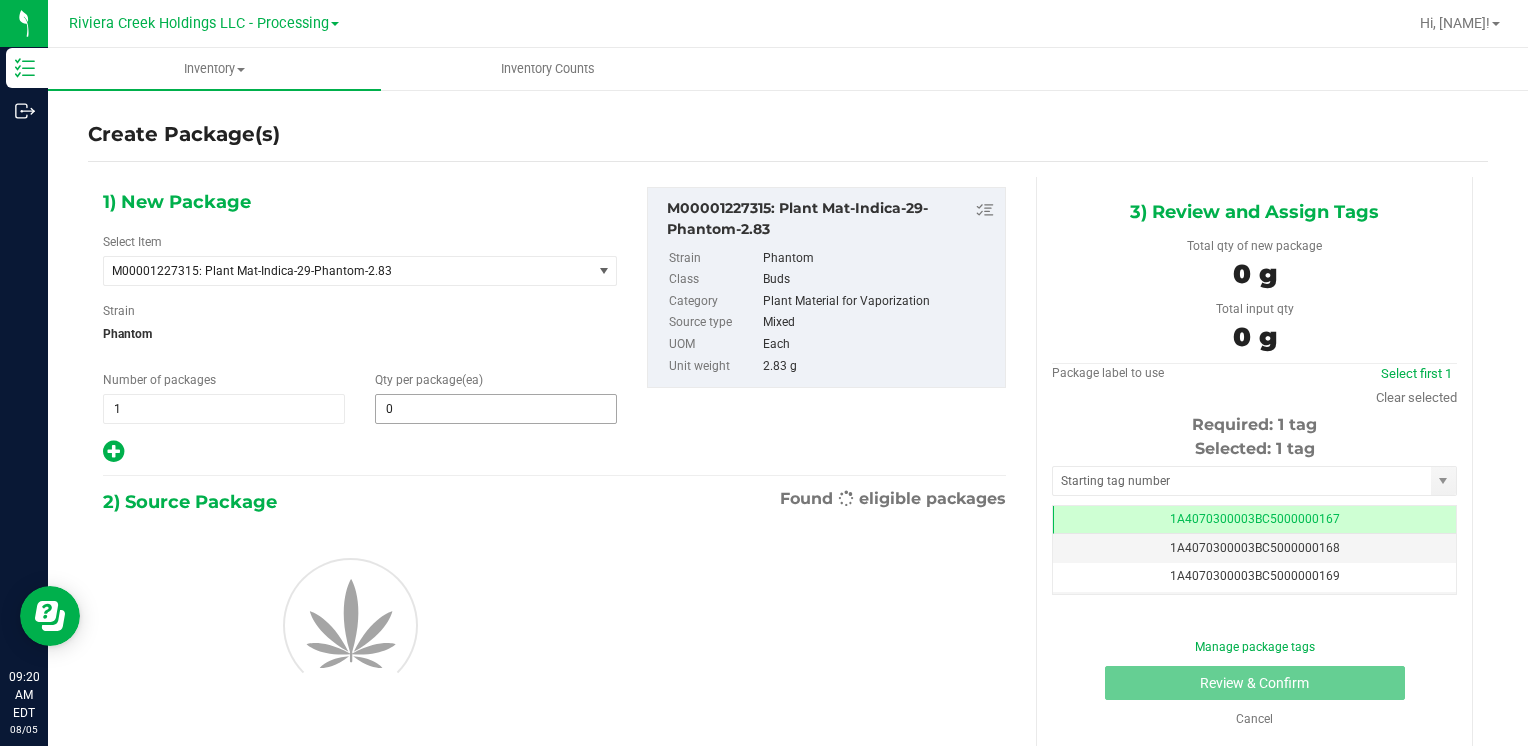 click on "0 0" at bounding box center [496, 409] 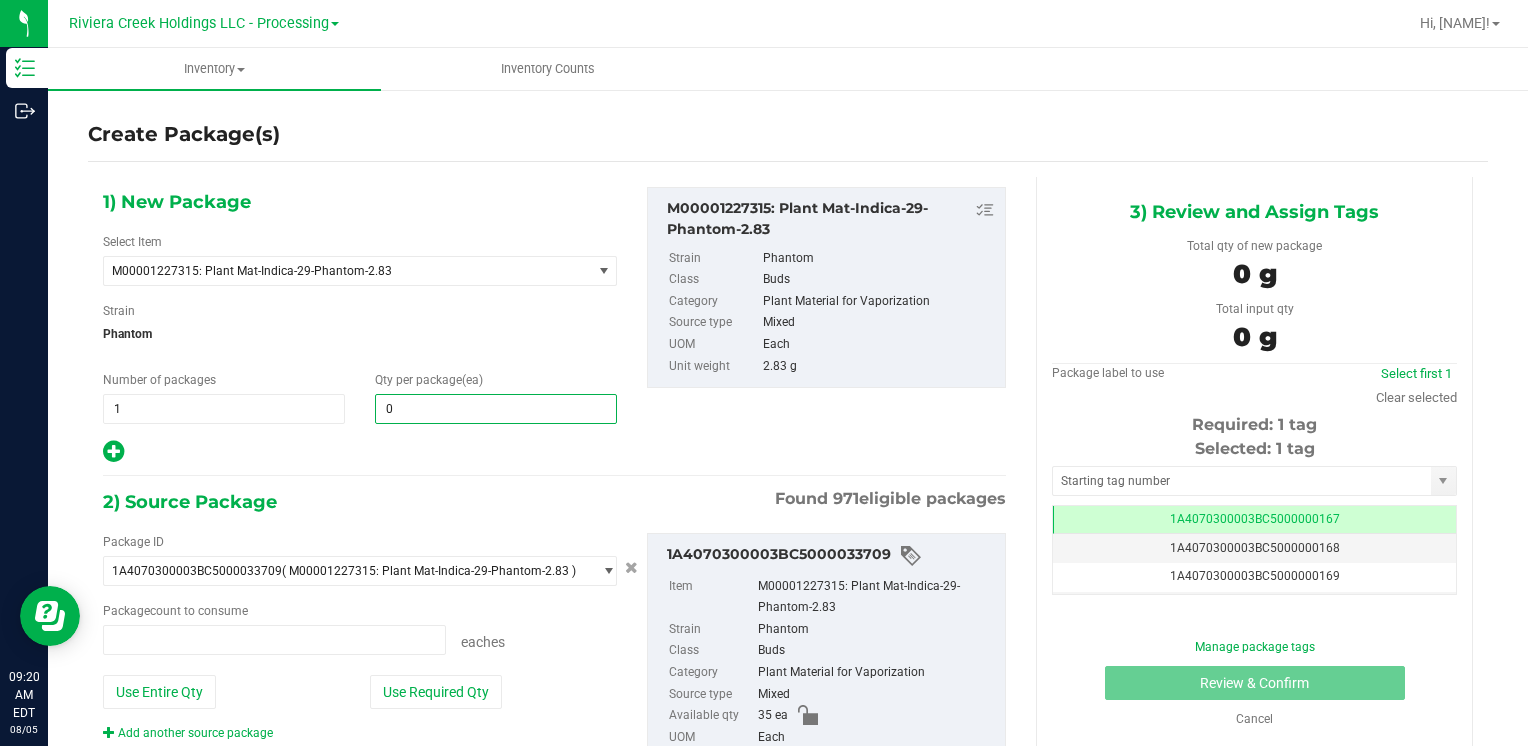 type 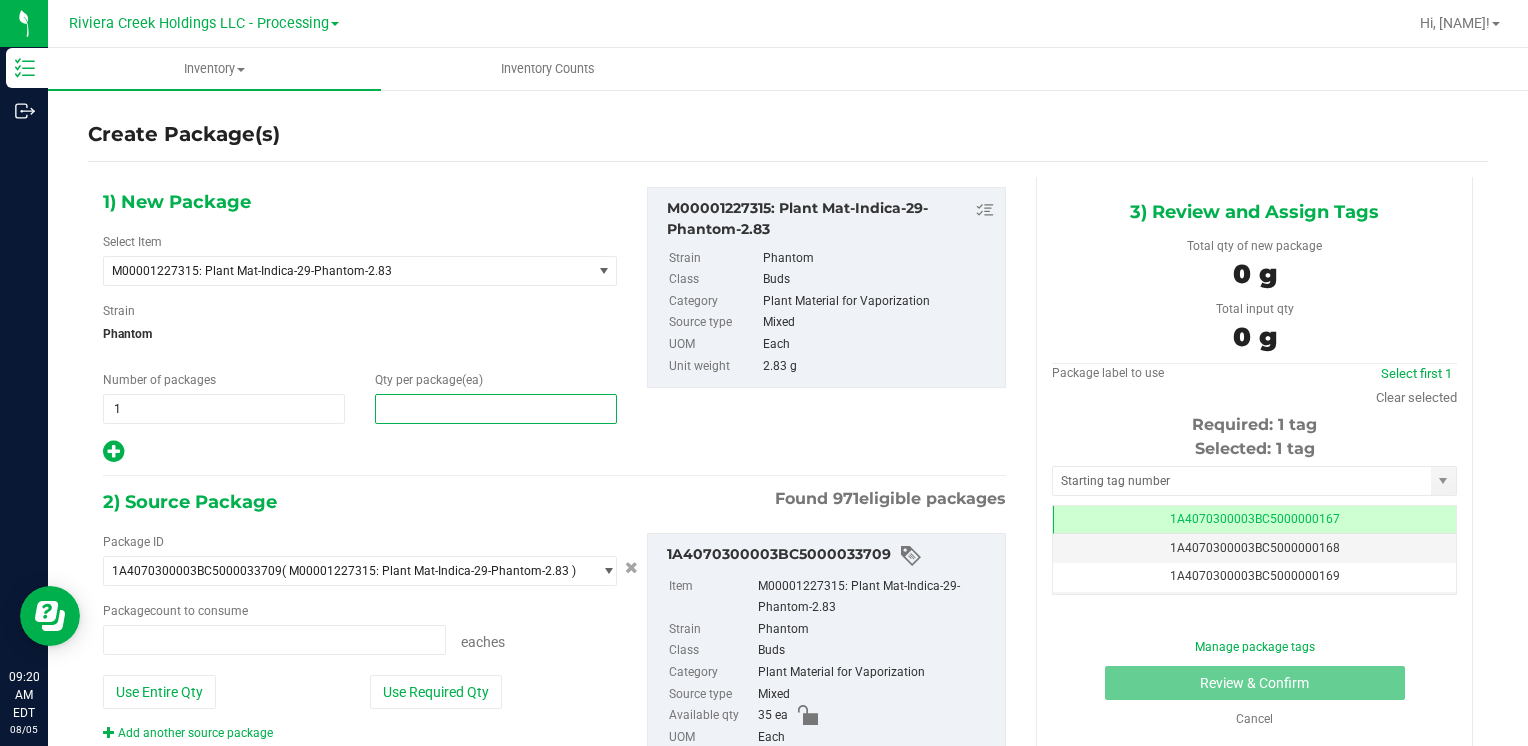 type on "0 ea" 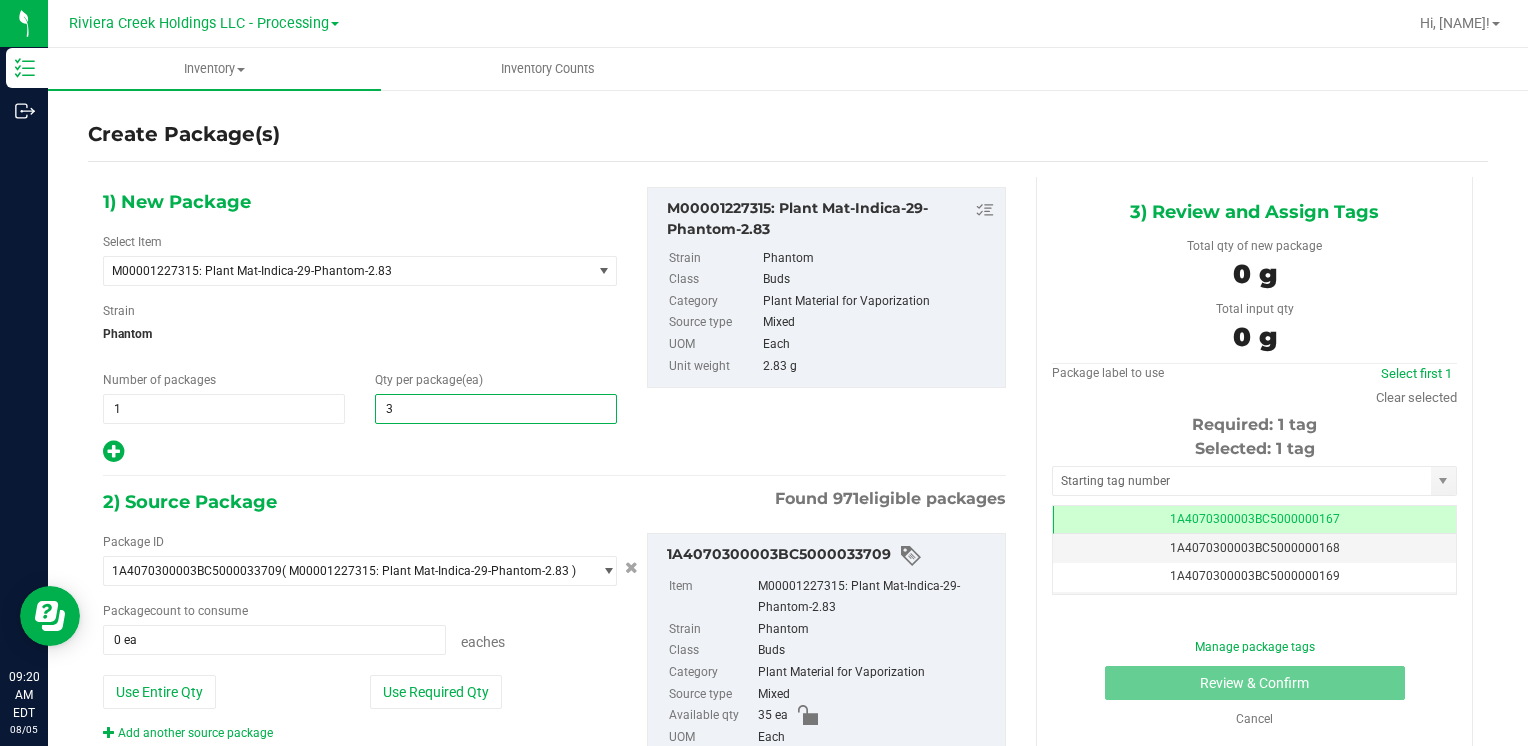 type on "30" 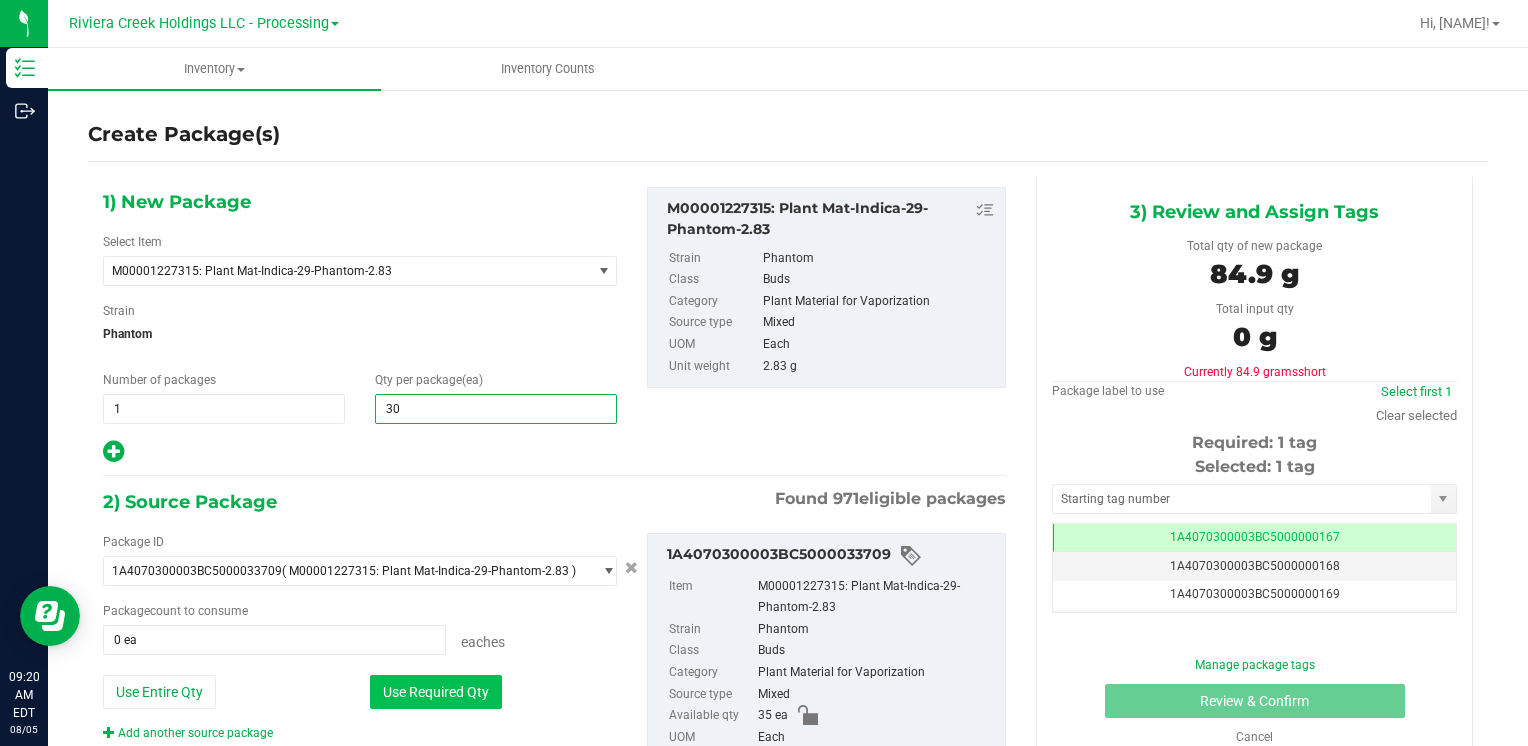 type on "30" 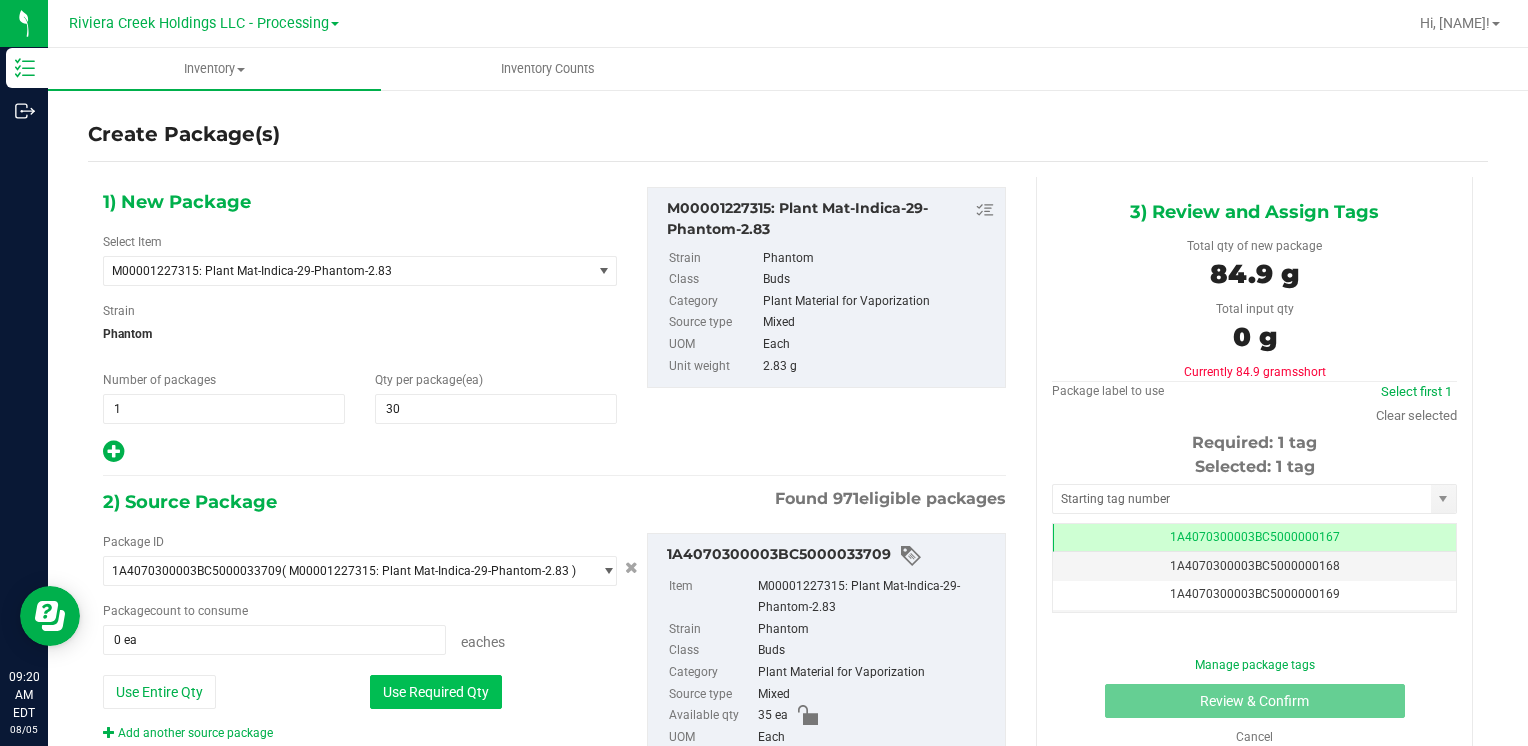click on "Use Required Qty" at bounding box center (436, 692) 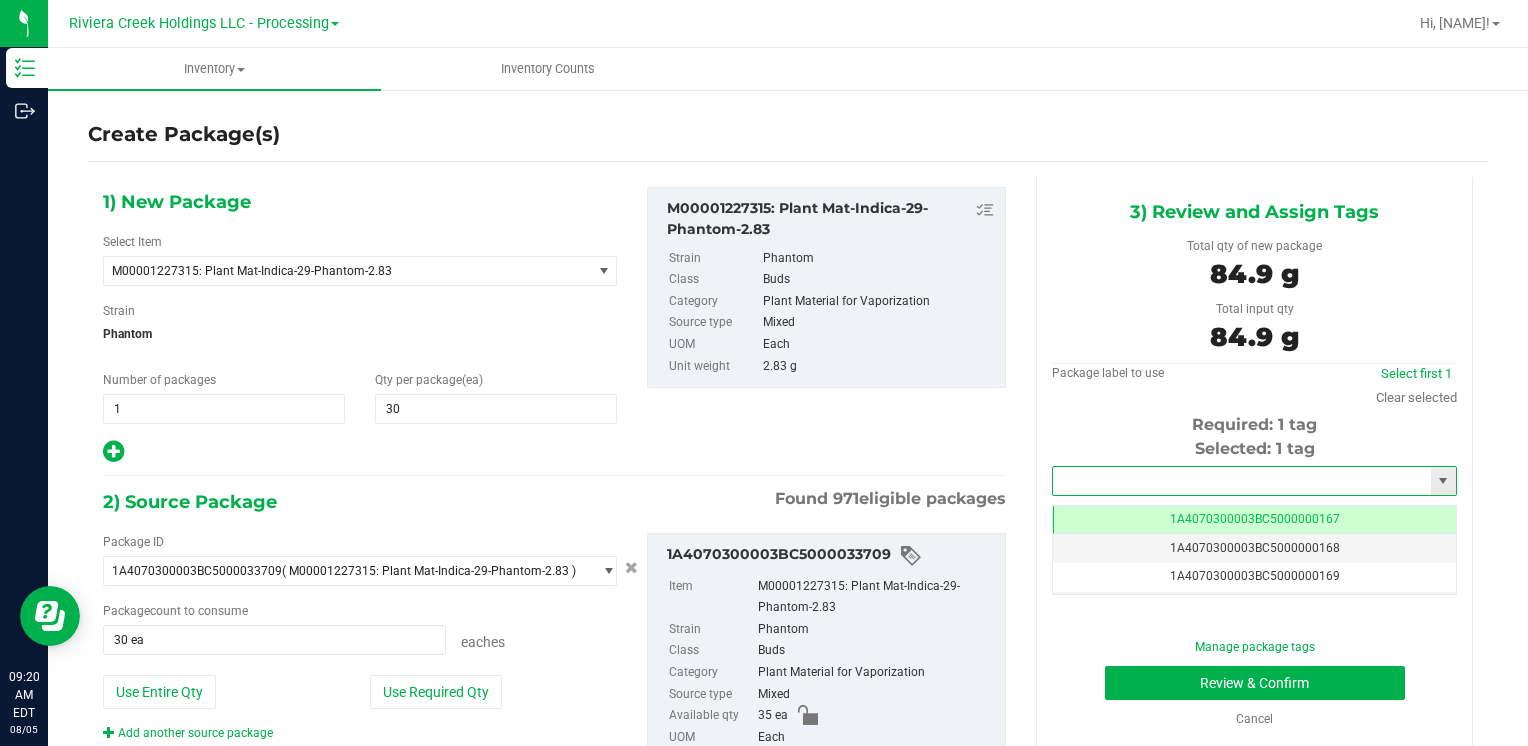 click at bounding box center (1242, 481) 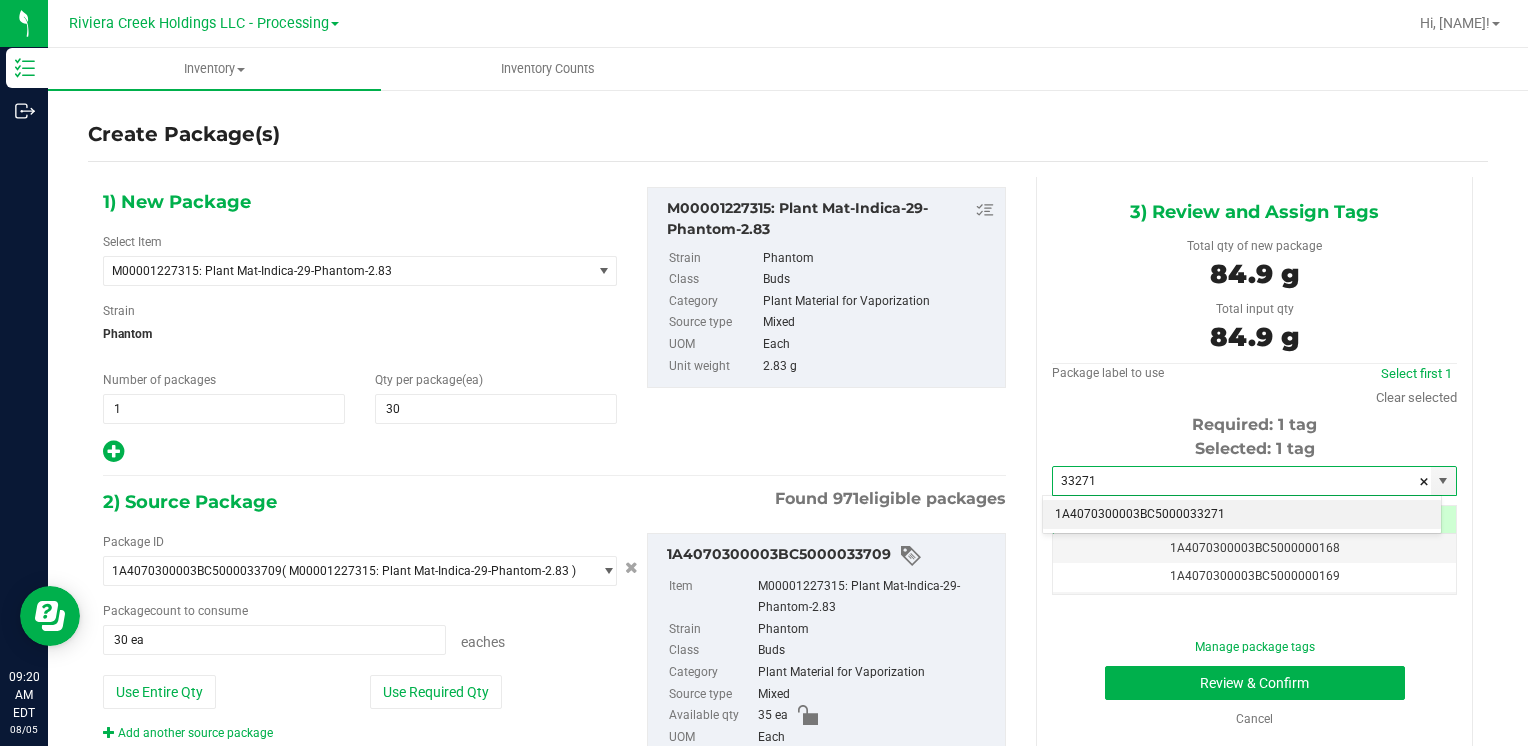 click on "1A4070300003BC5000033271" at bounding box center [1242, 515] 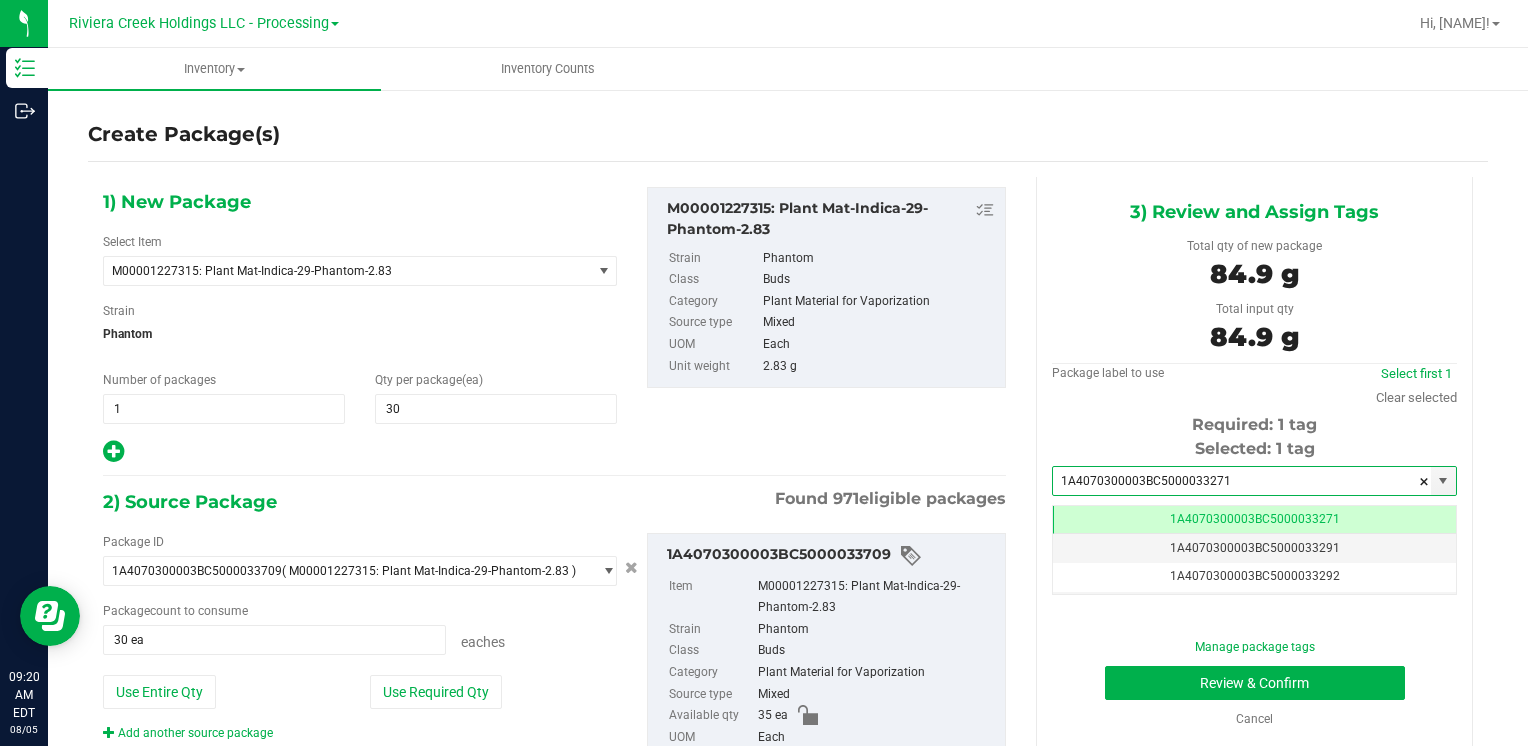 scroll, scrollTop: 0, scrollLeft: 0, axis: both 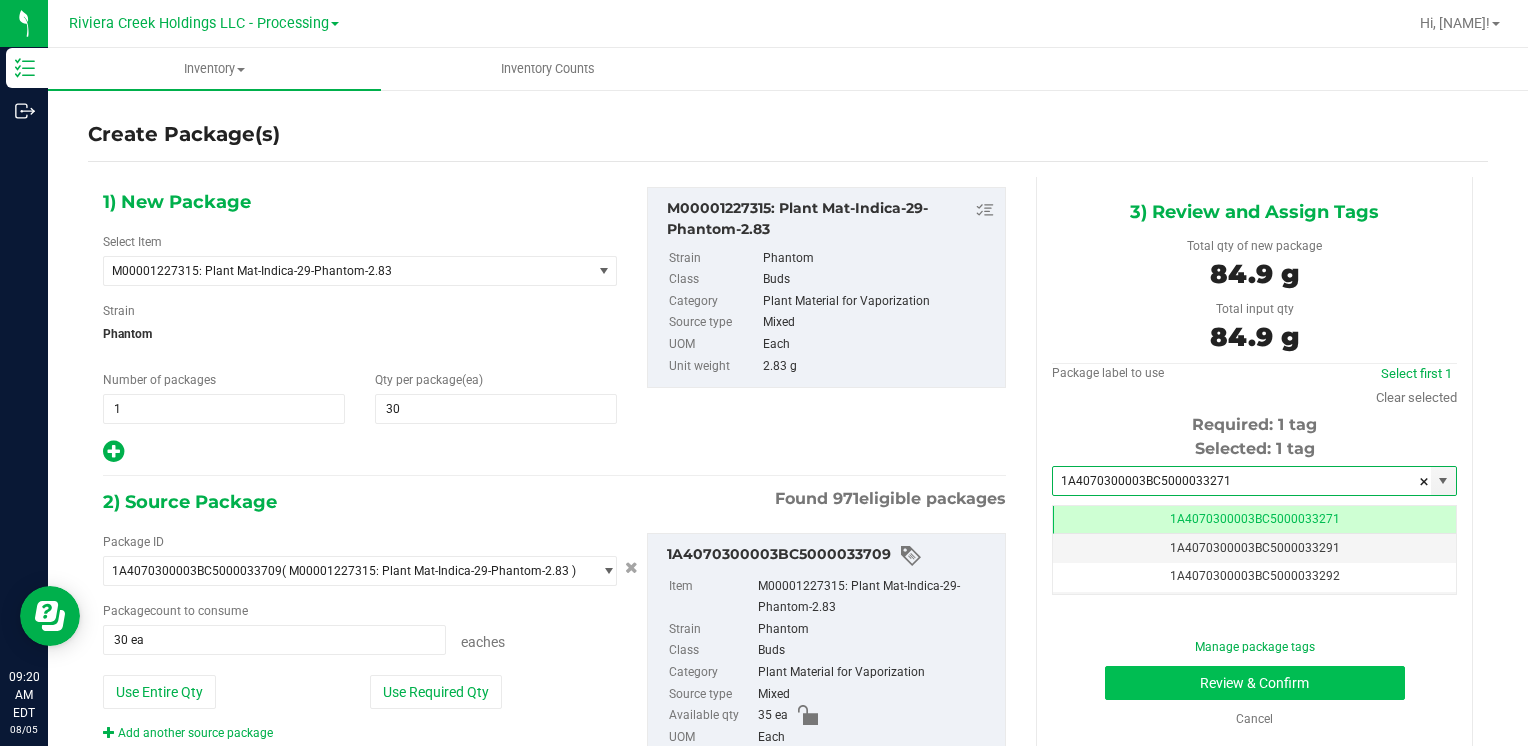 type on "1A4070300003BC5000033271" 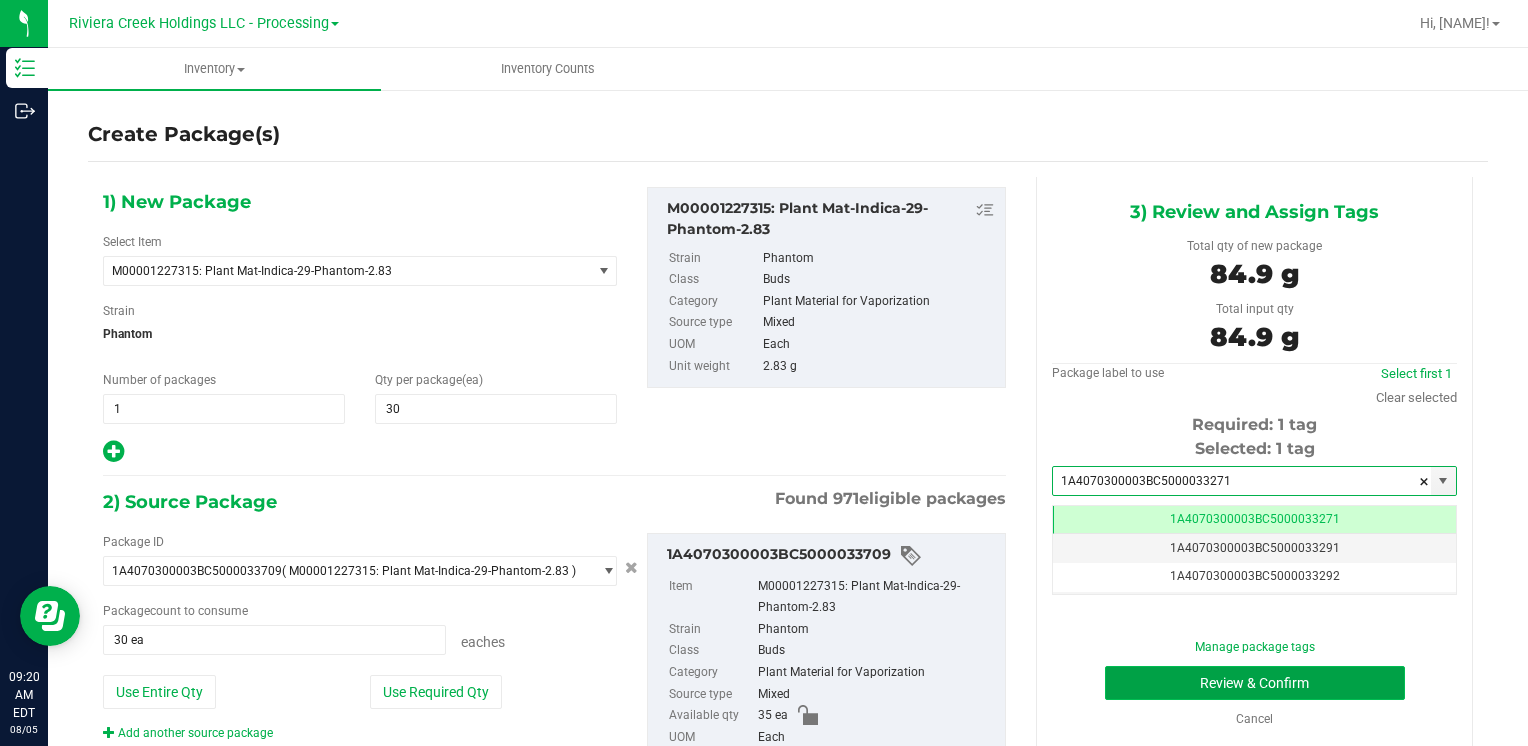 click on "Review & Confirm" at bounding box center (1255, 683) 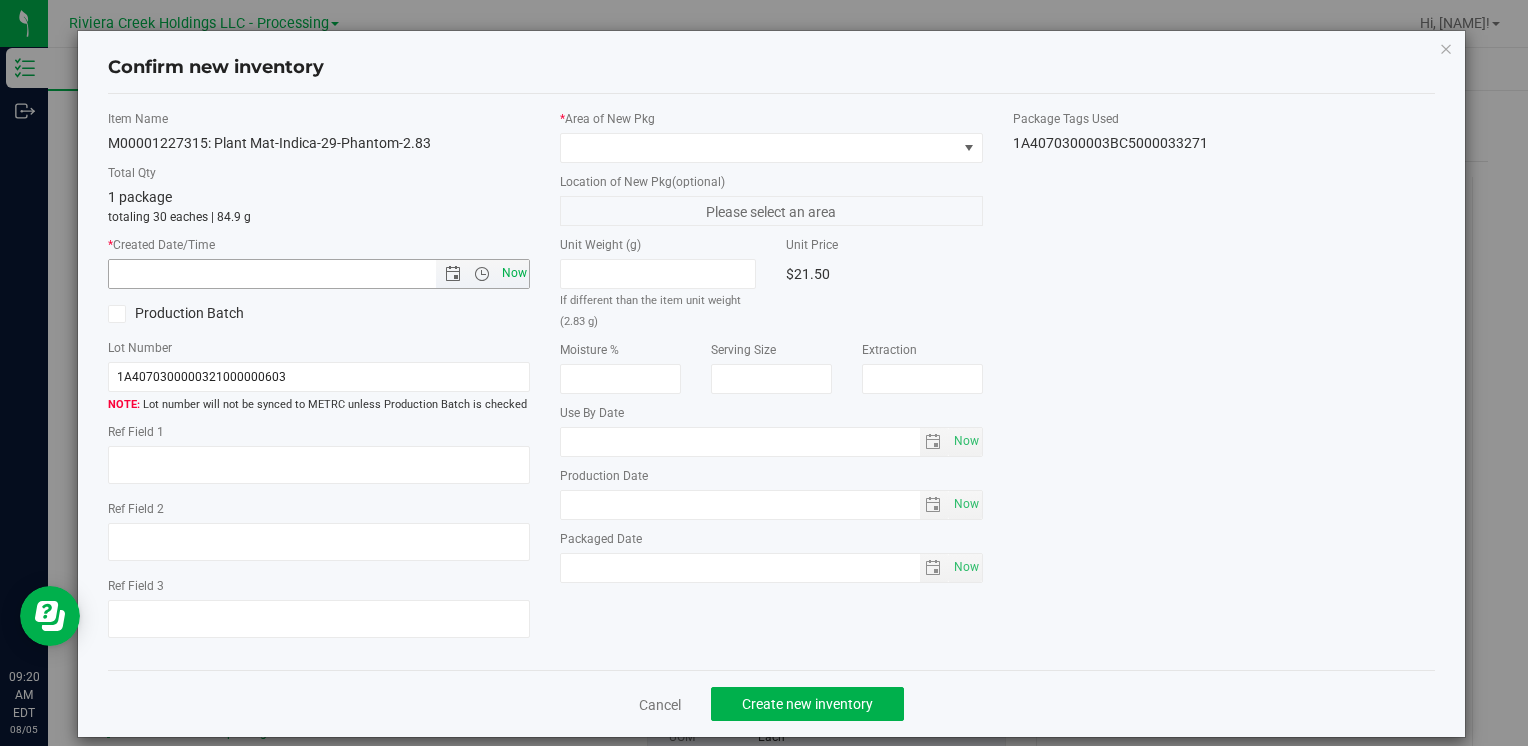 click on "Now" at bounding box center [514, 273] 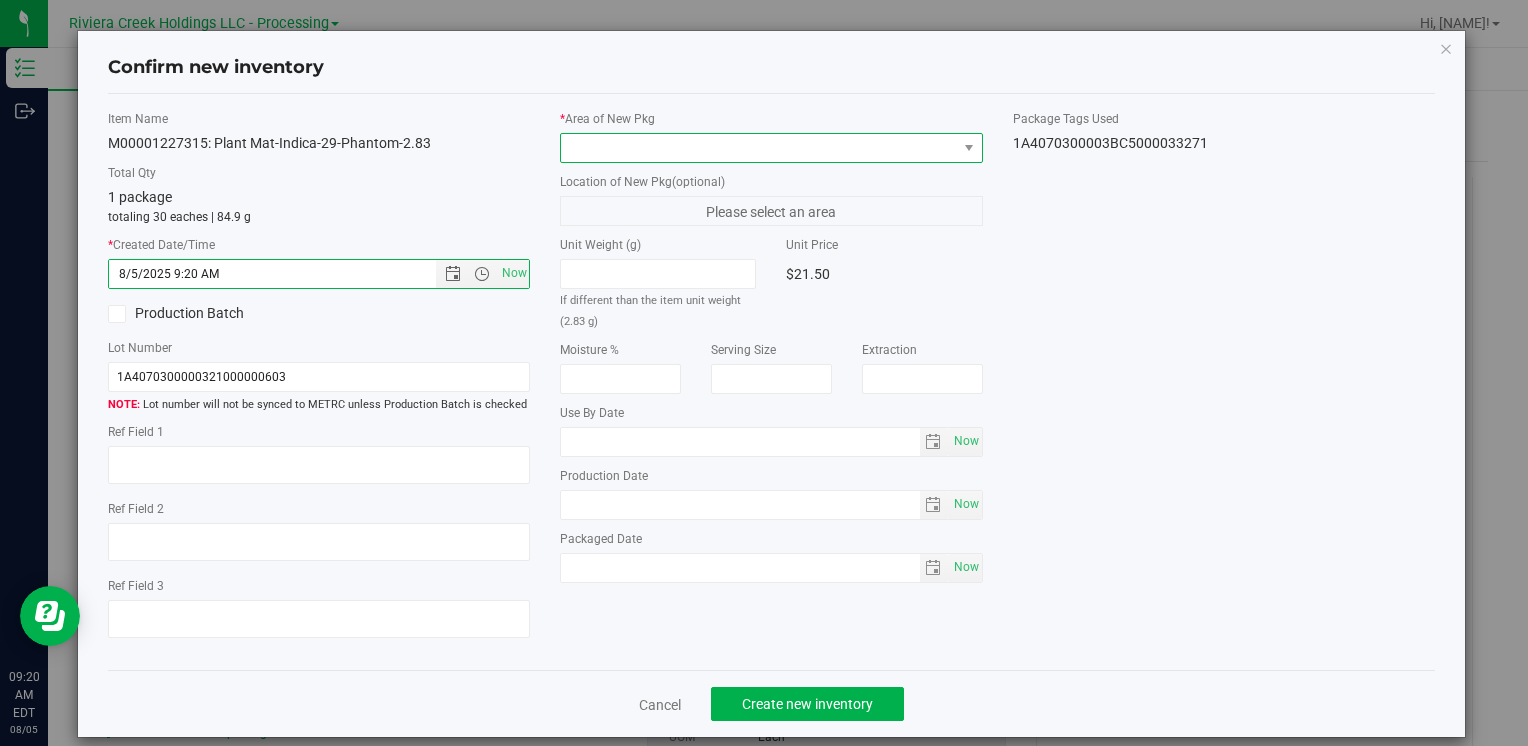 click at bounding box center (758, 148) 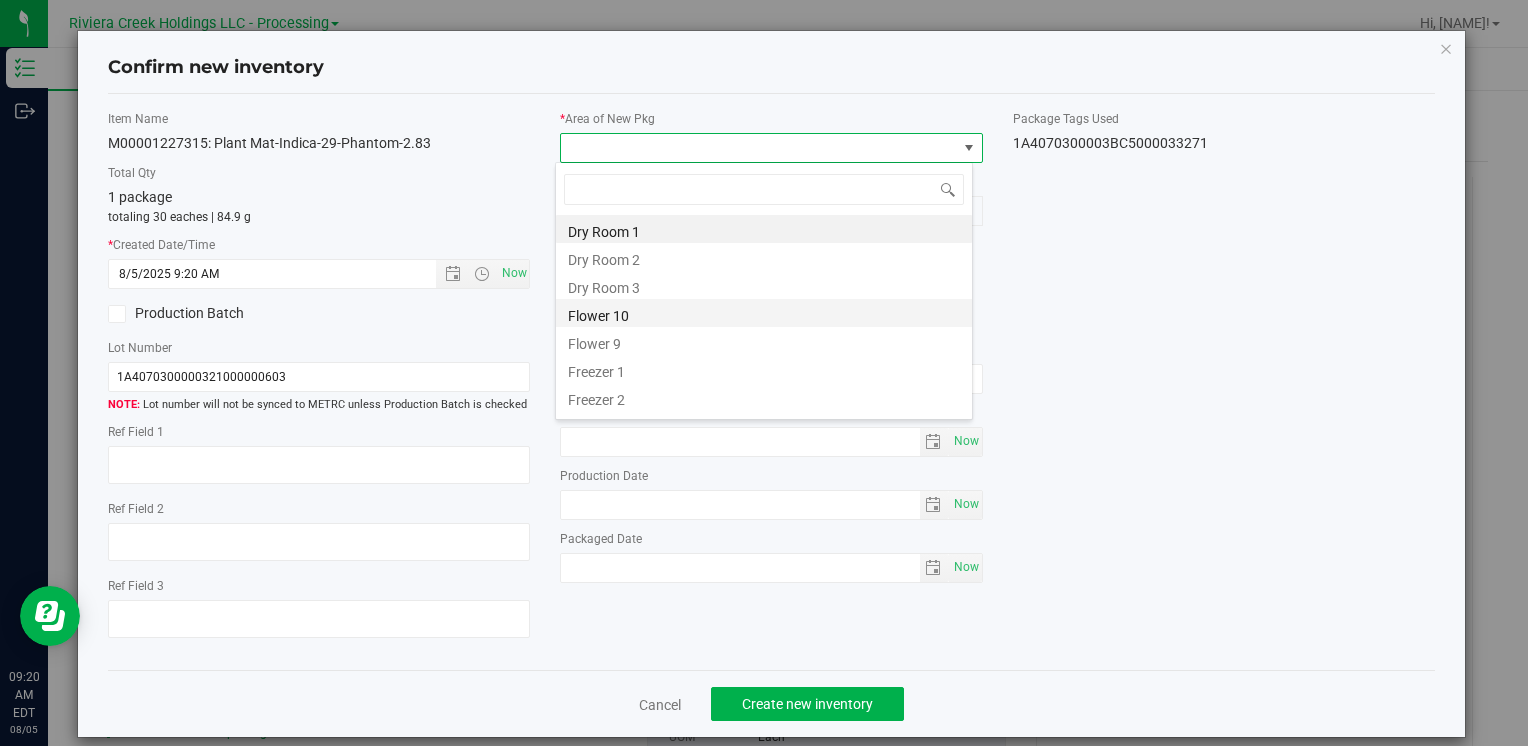 click on "Flower 10" at bounding box center (764, 313) 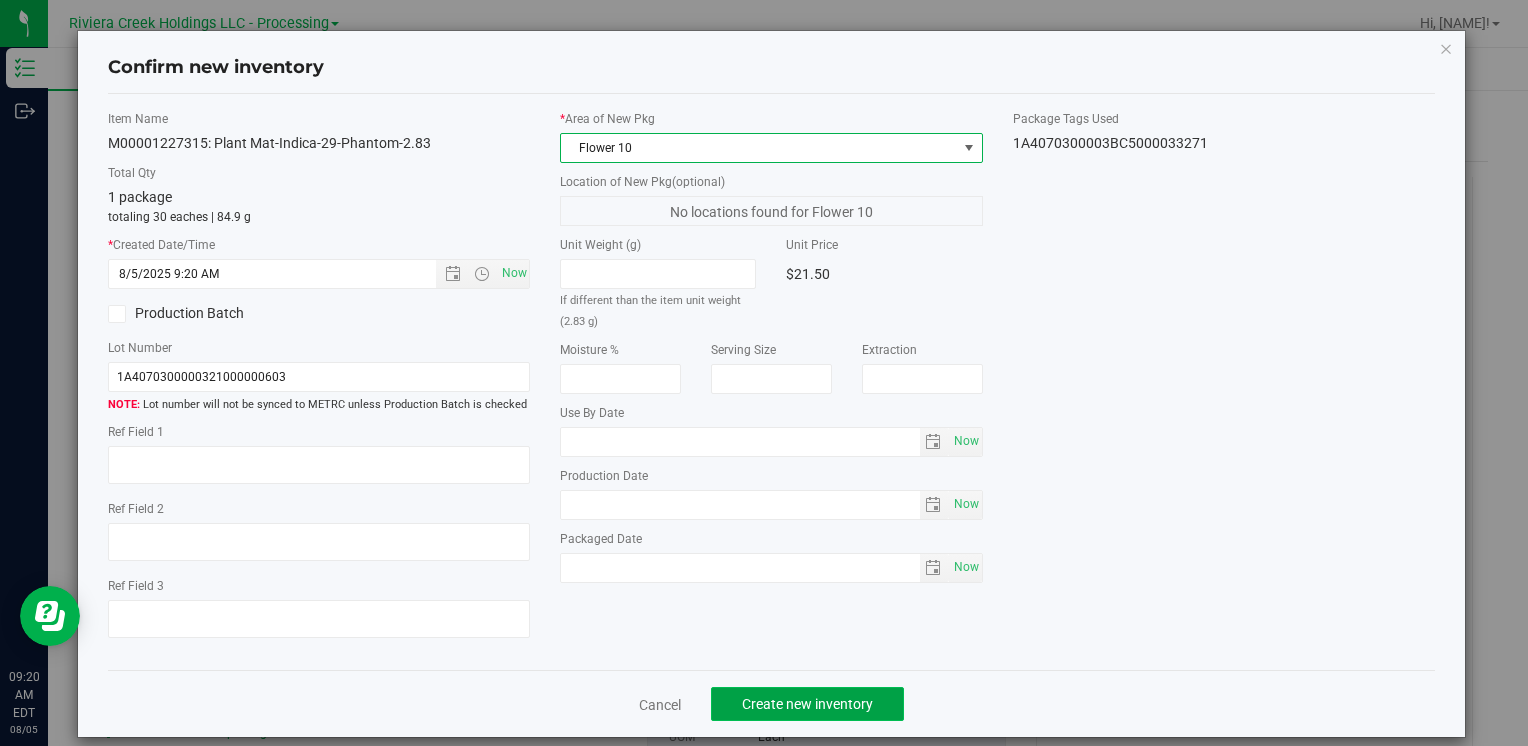 click on "Create new inventory" 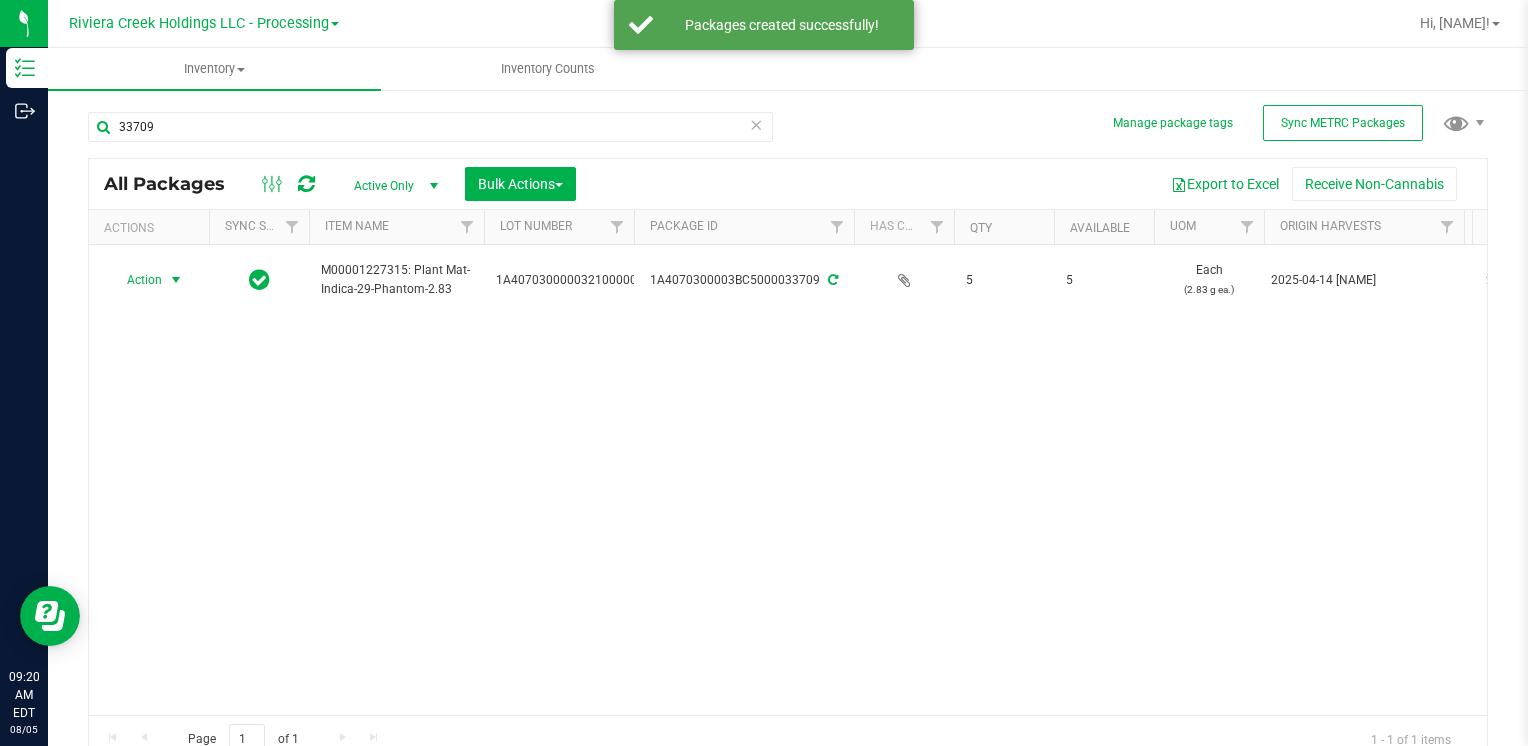click at bounding box center [176, 280] 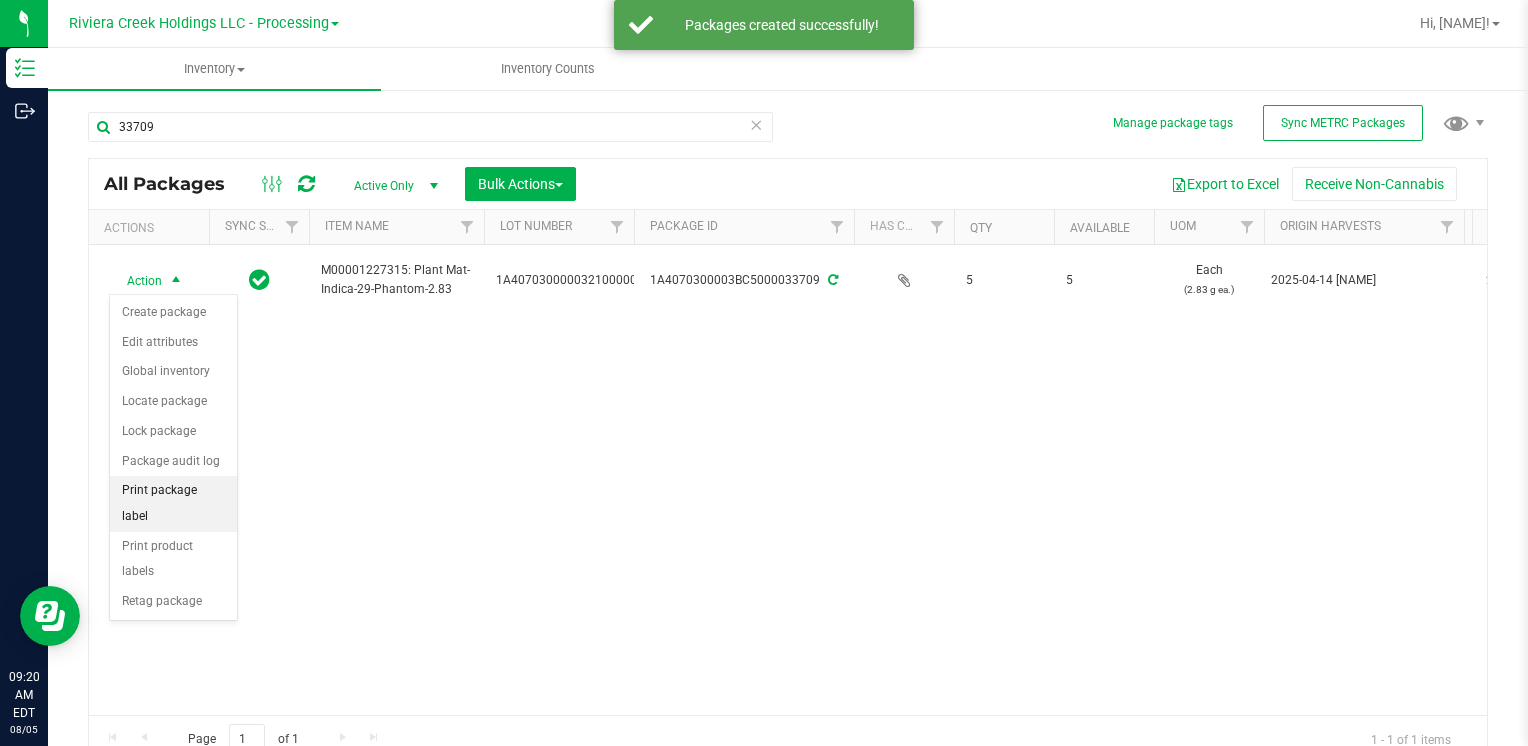 click on "Print package label" at bounding box center [173, 503] 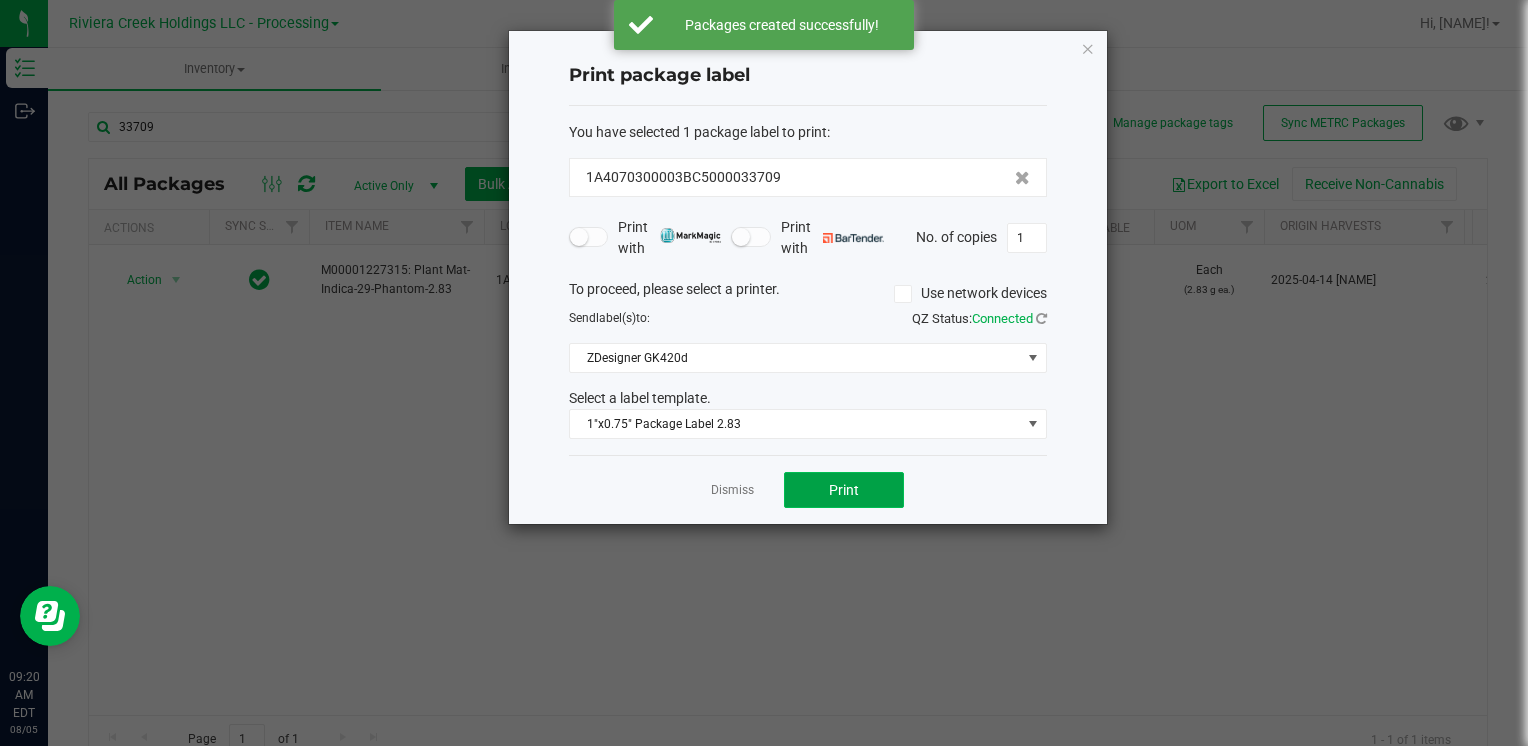 click on "Print" 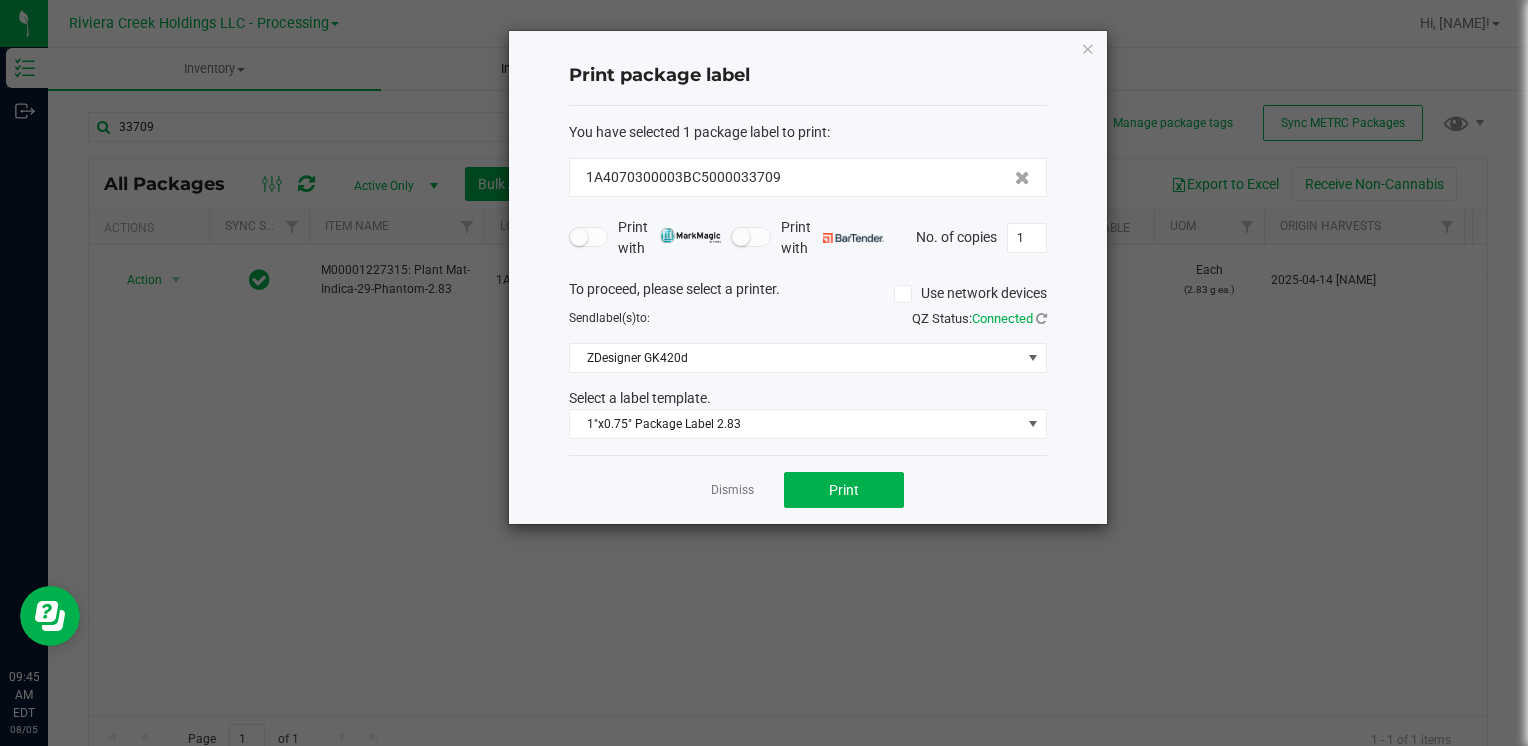 click 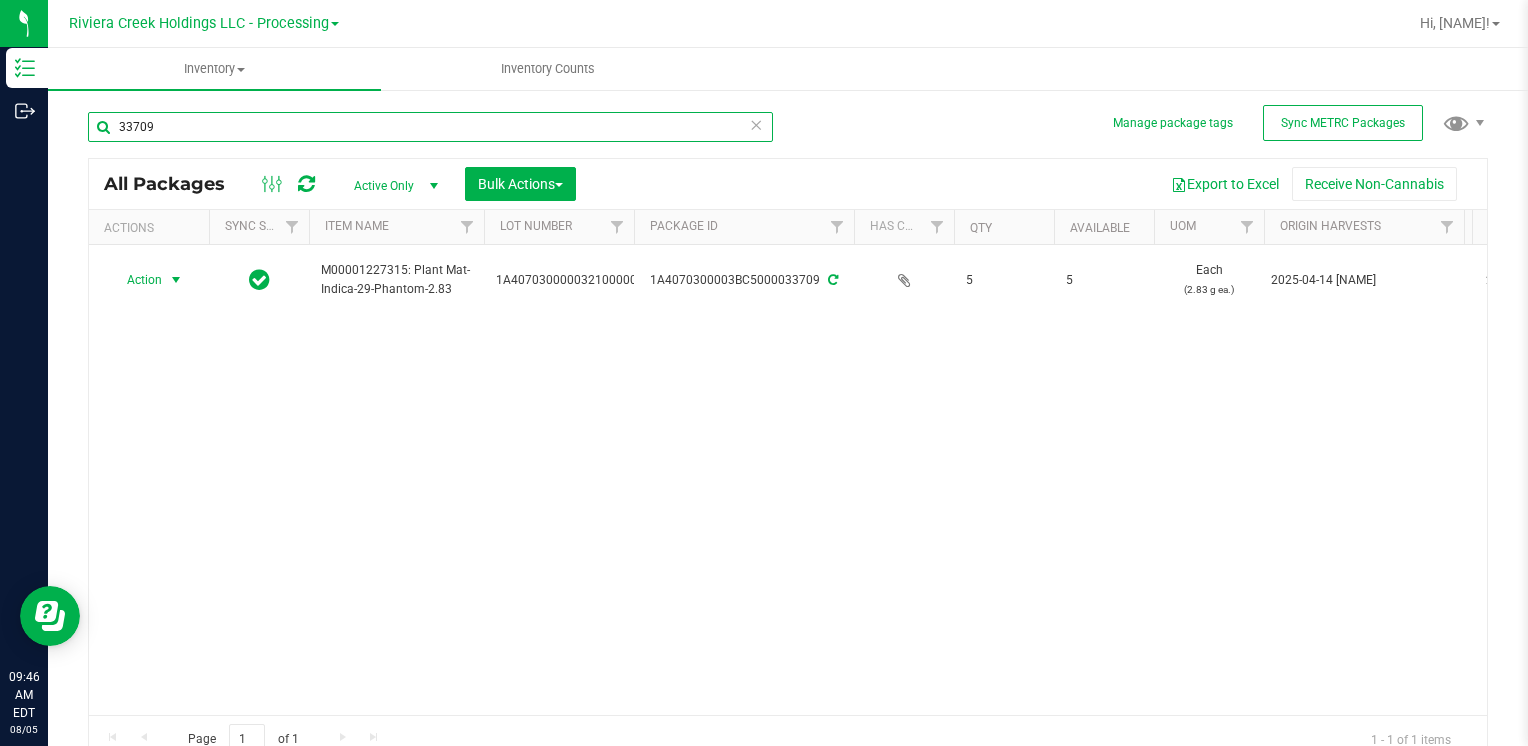 click on "33709" at bounding box center (430, 127) 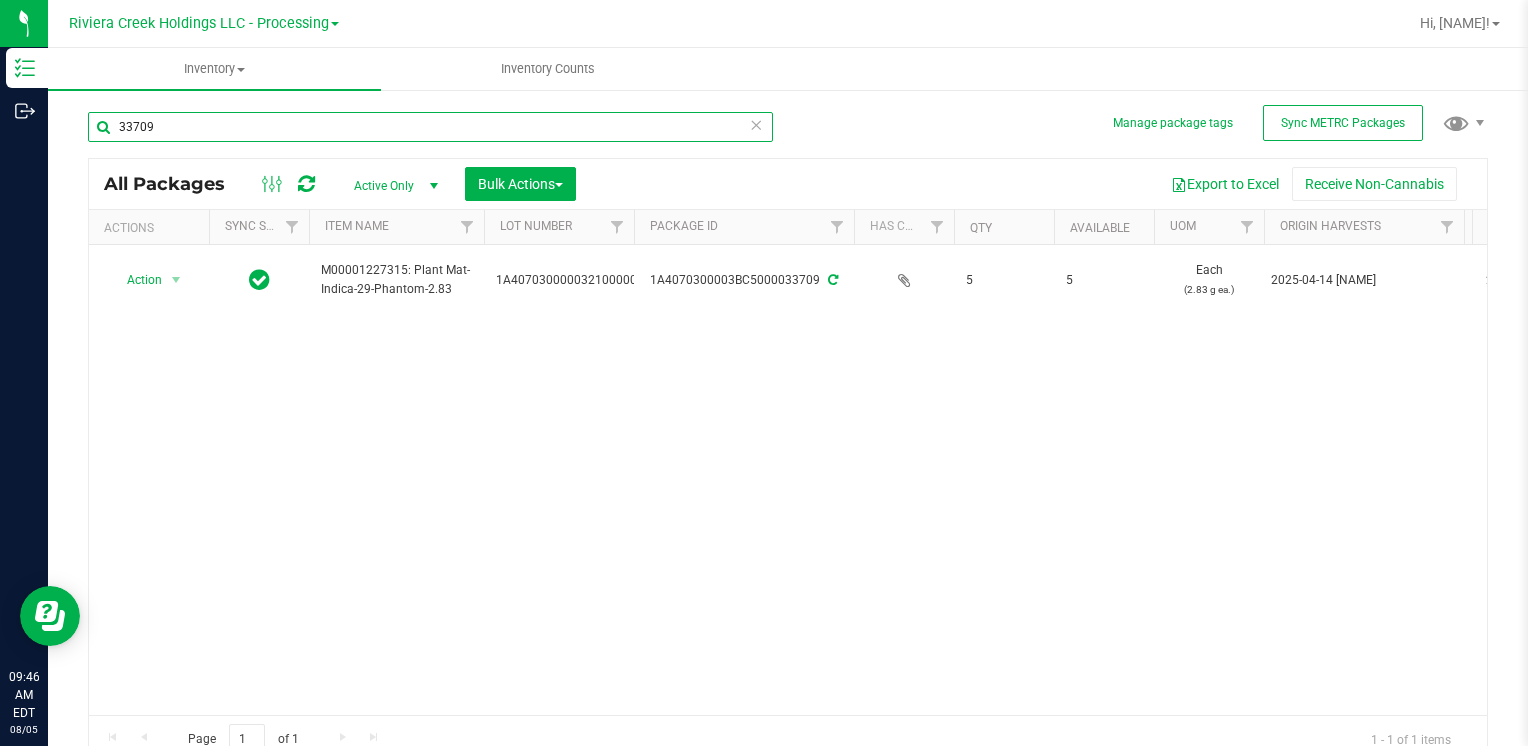 click on "33709" at bounding box center [430, 127] 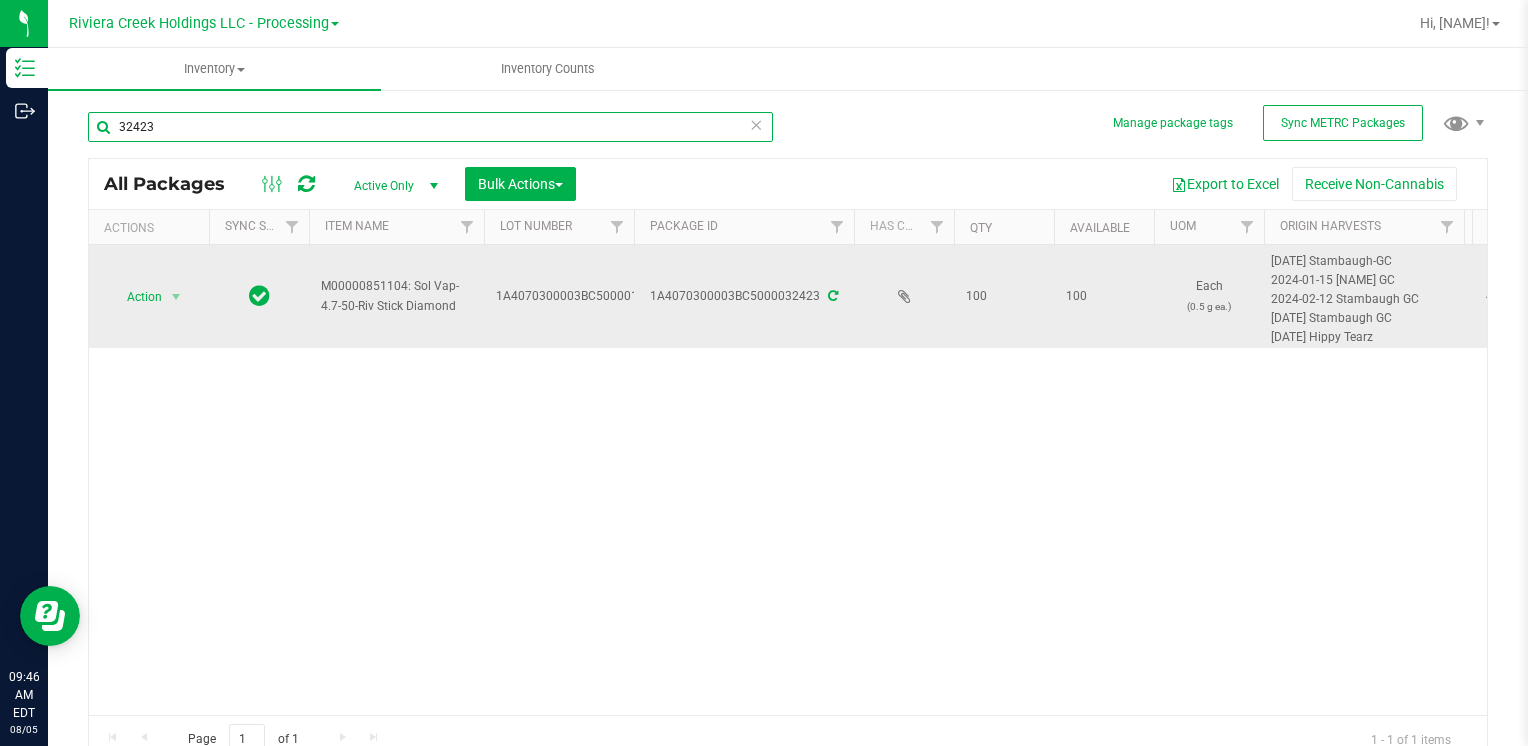 type on "32423" 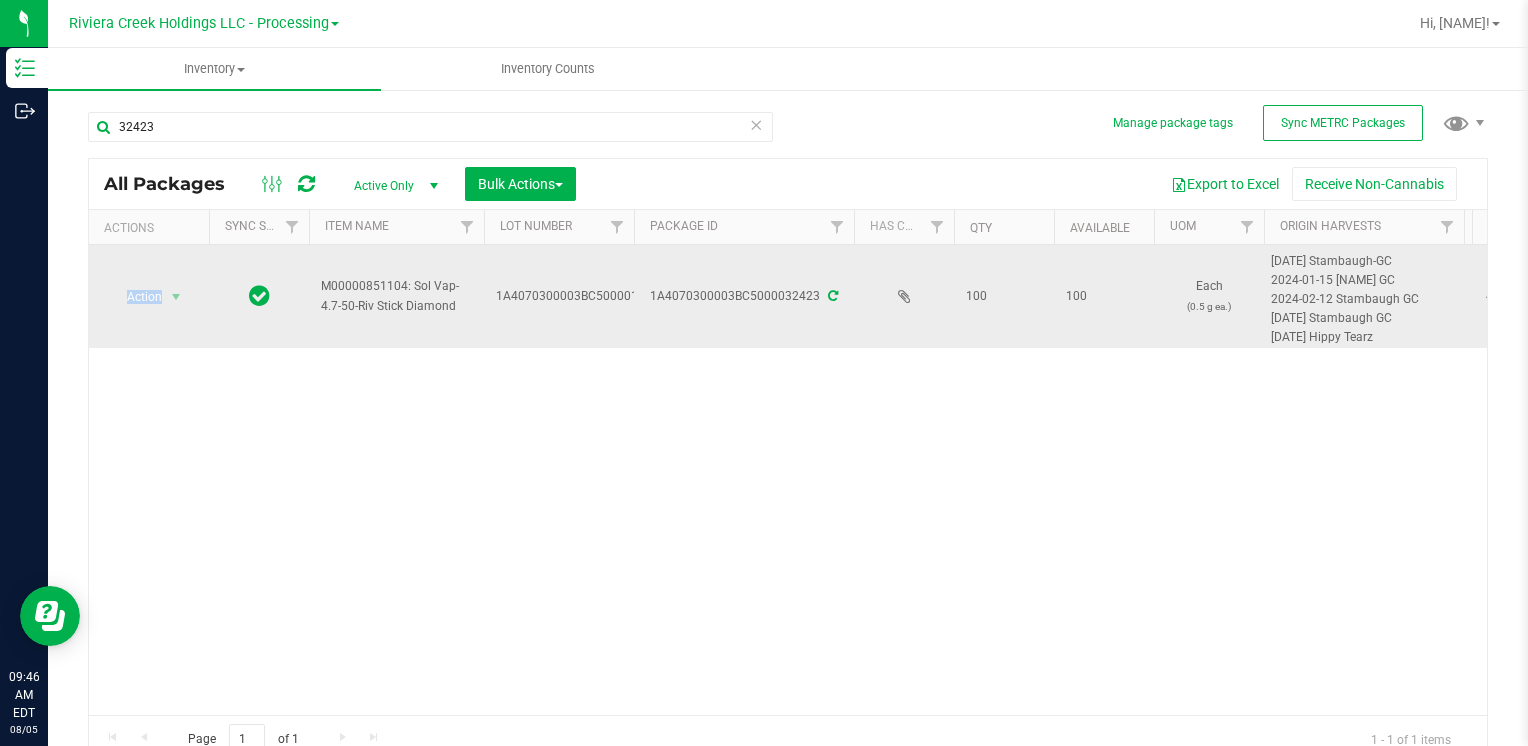 click on "Action Action Create package Edit attributes Global inventory Locate package Lock package Package audit log Print package label Print product labels Retag package" at bounding box center (149, 296) 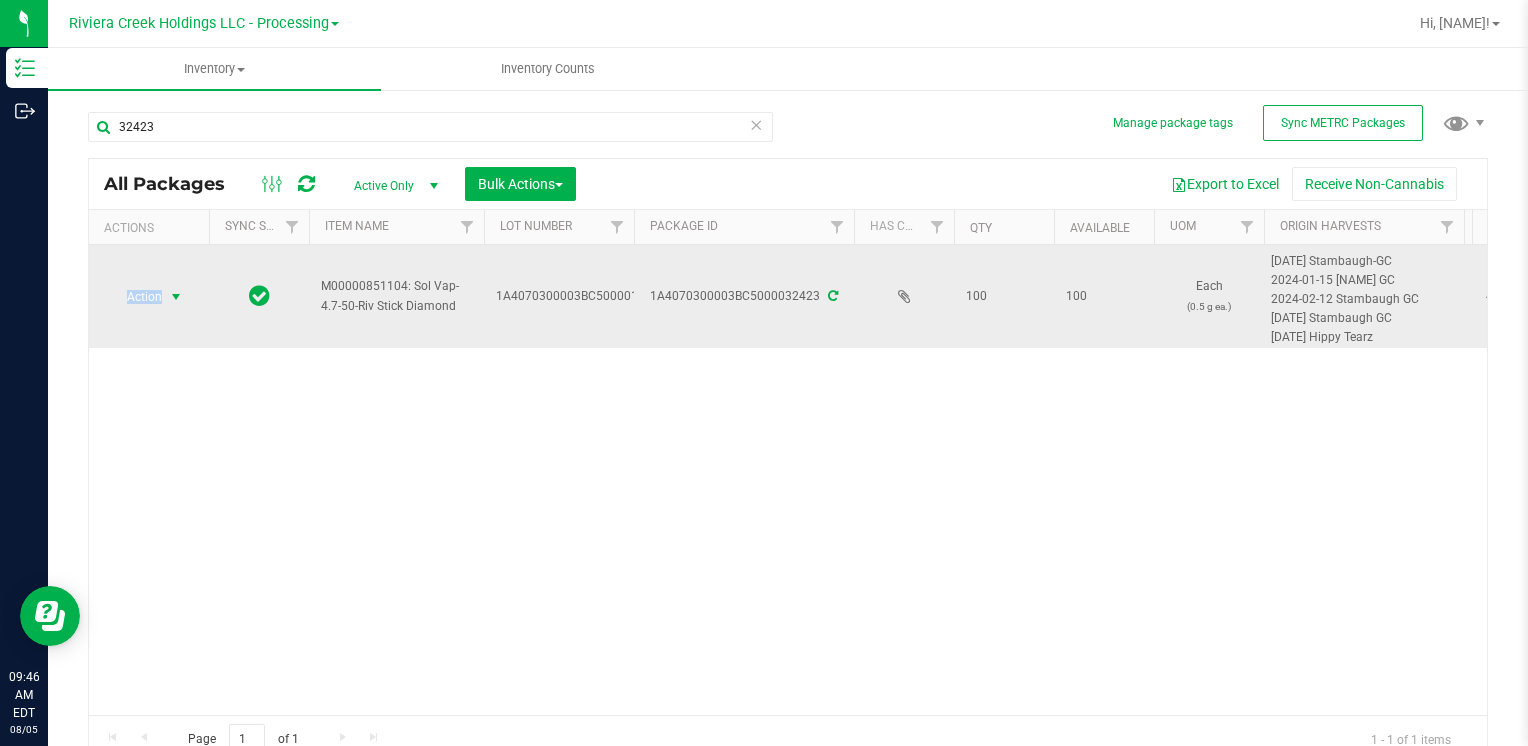 click at bounding box center (176, 297) 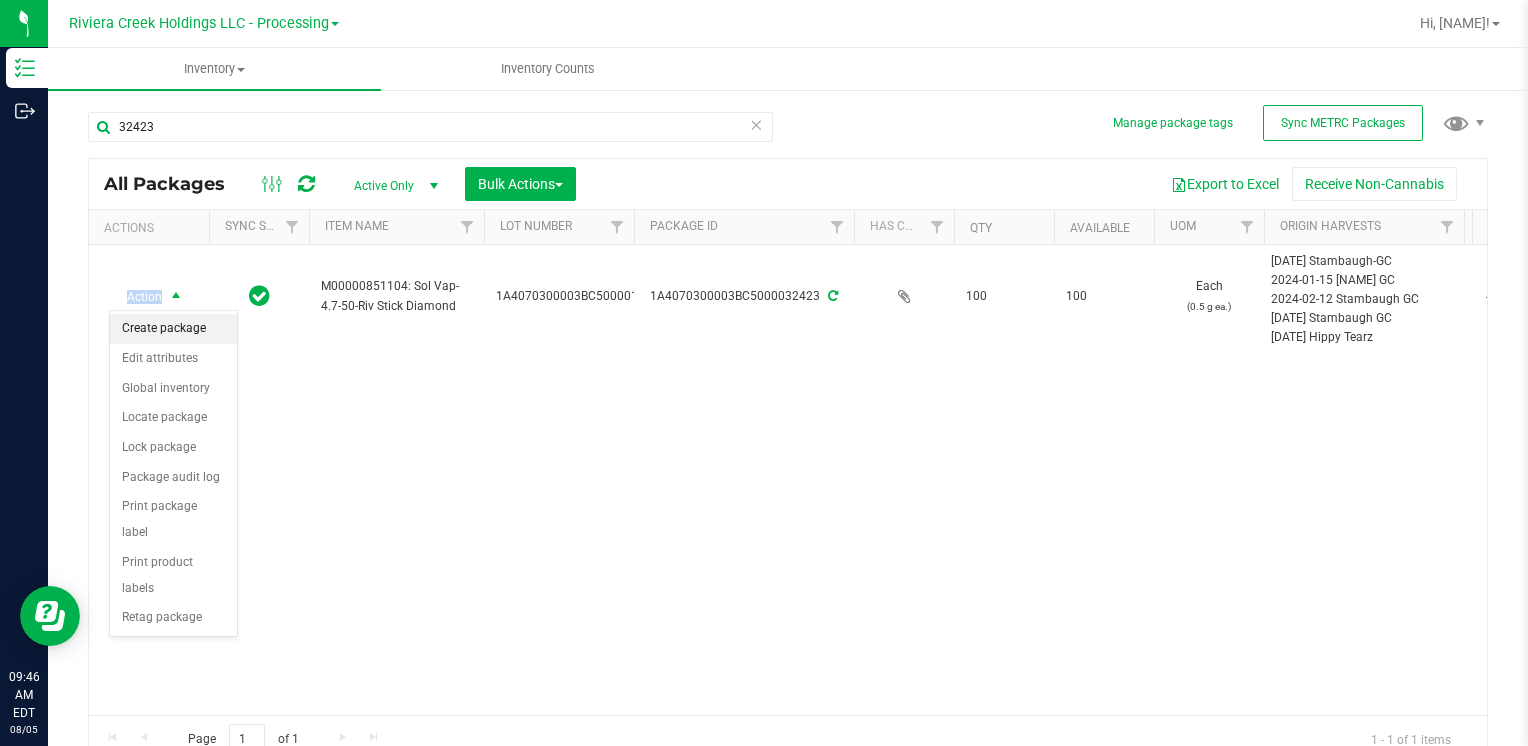 click on "Create package" at bounding box center [173, 329] 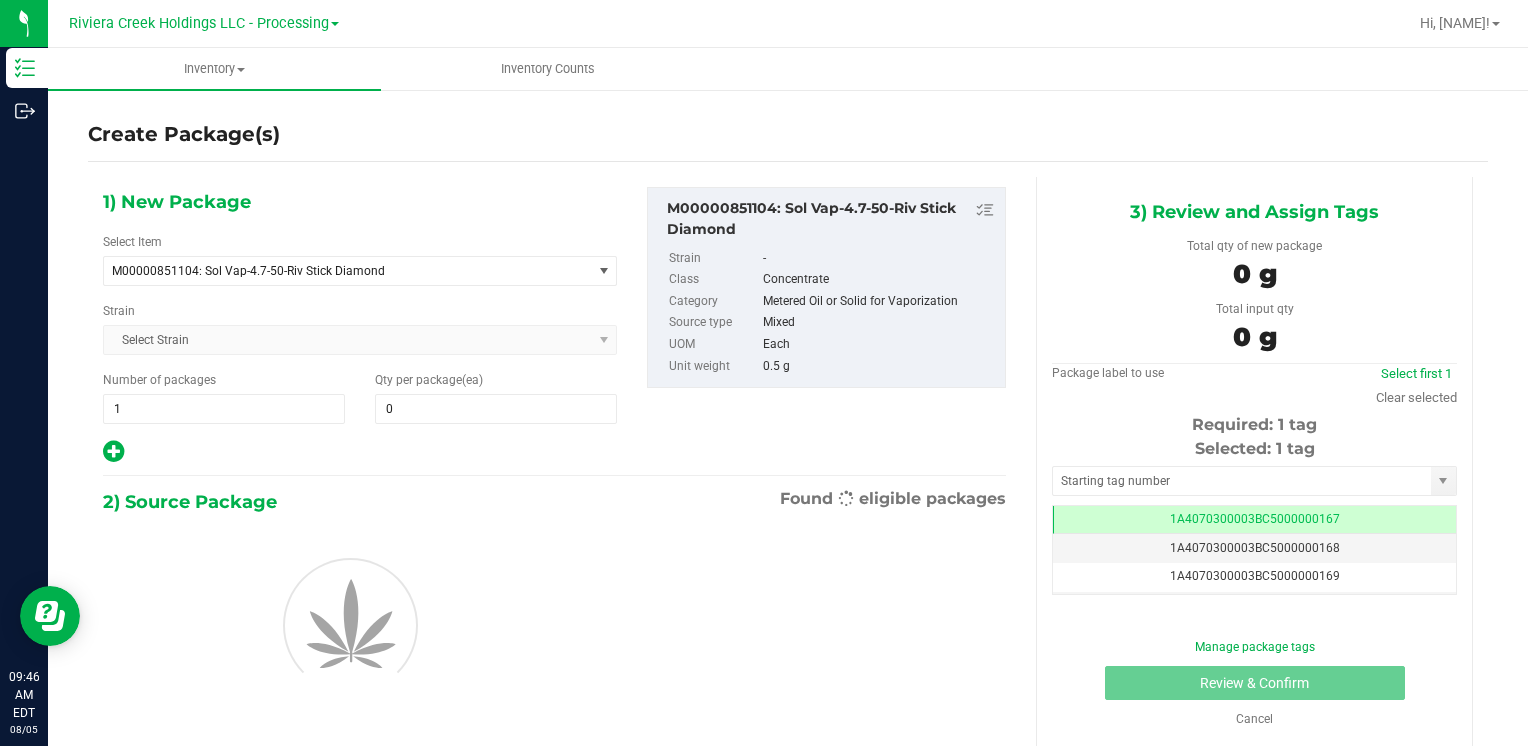 scroll, scrollTop: 0, scrollLeft: 0, axis: both 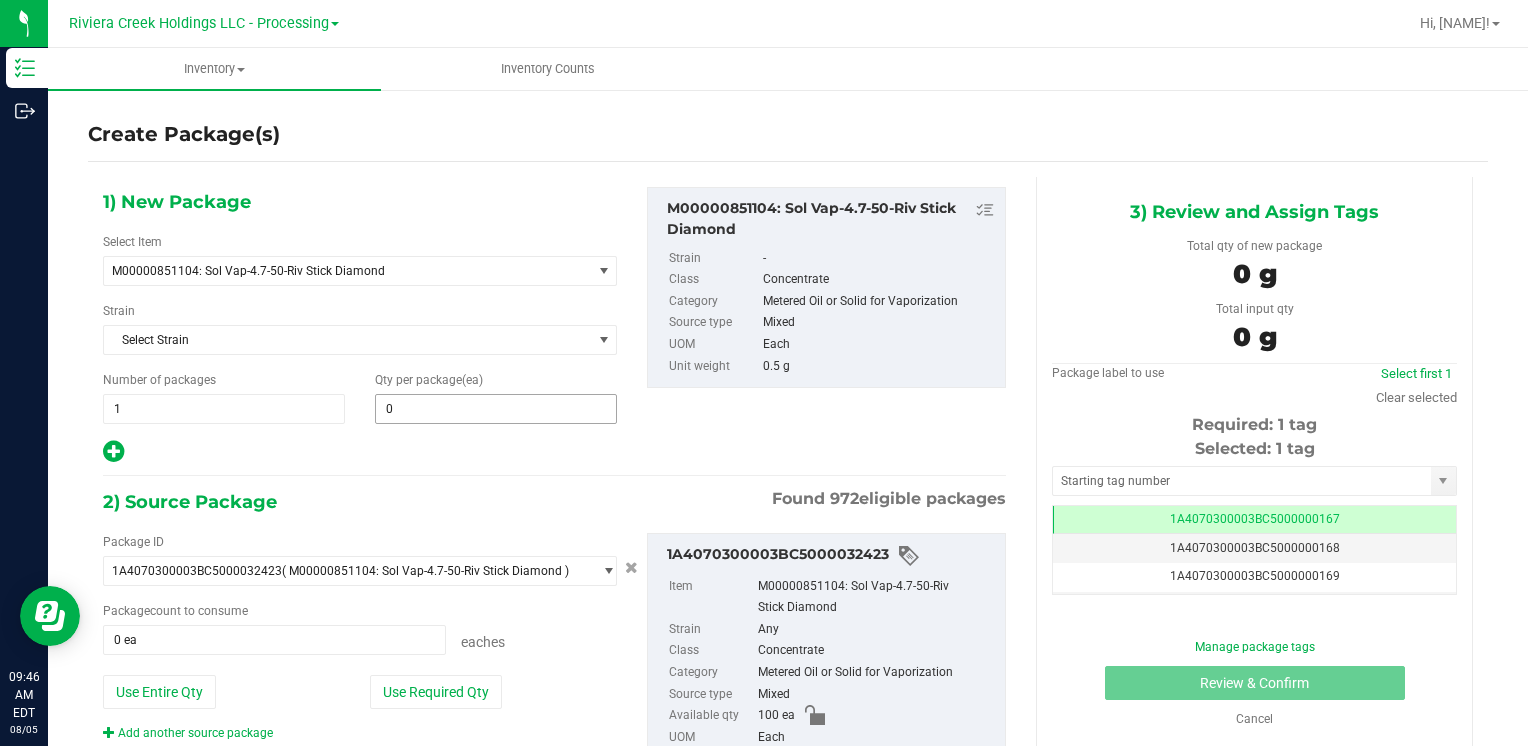 type 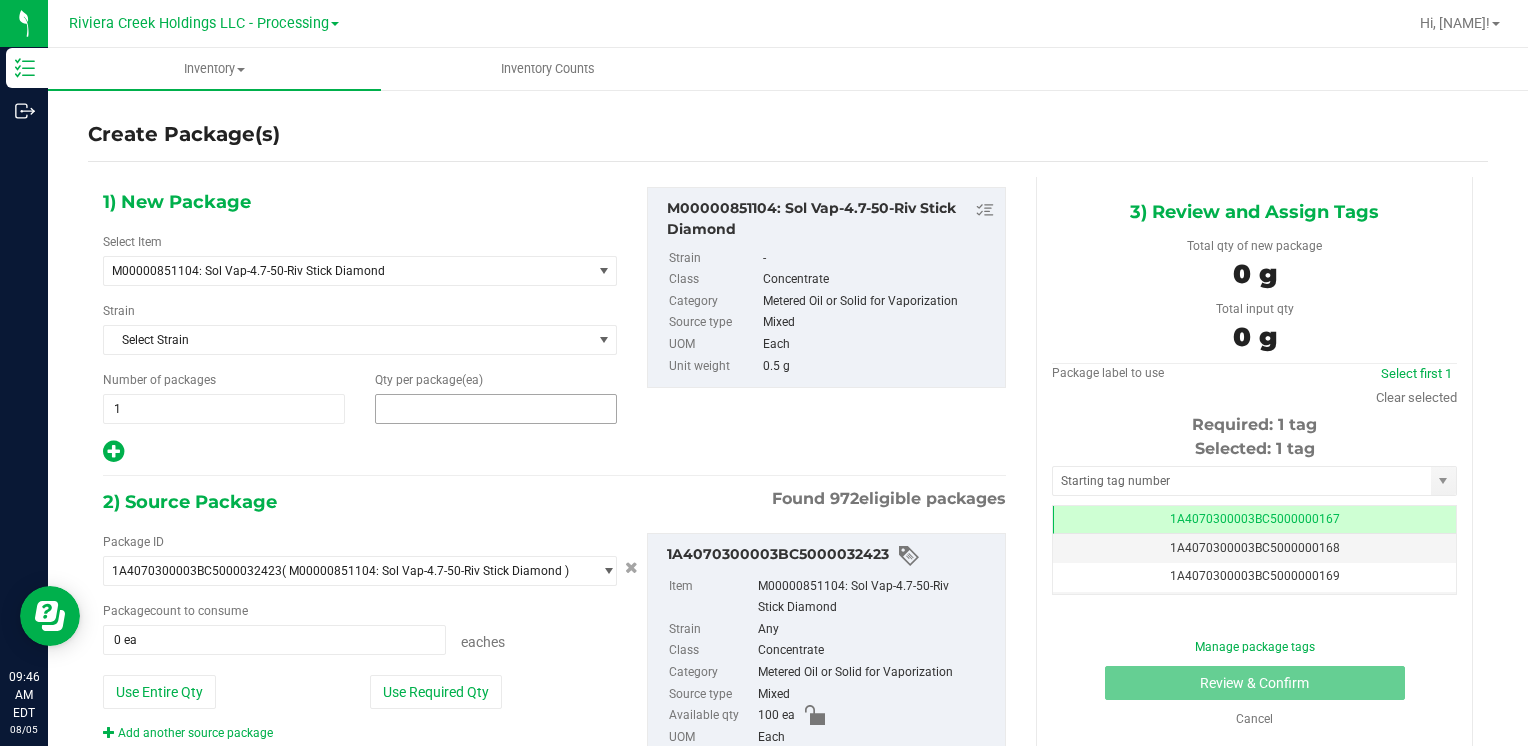 click at bounding box center (496, 409) 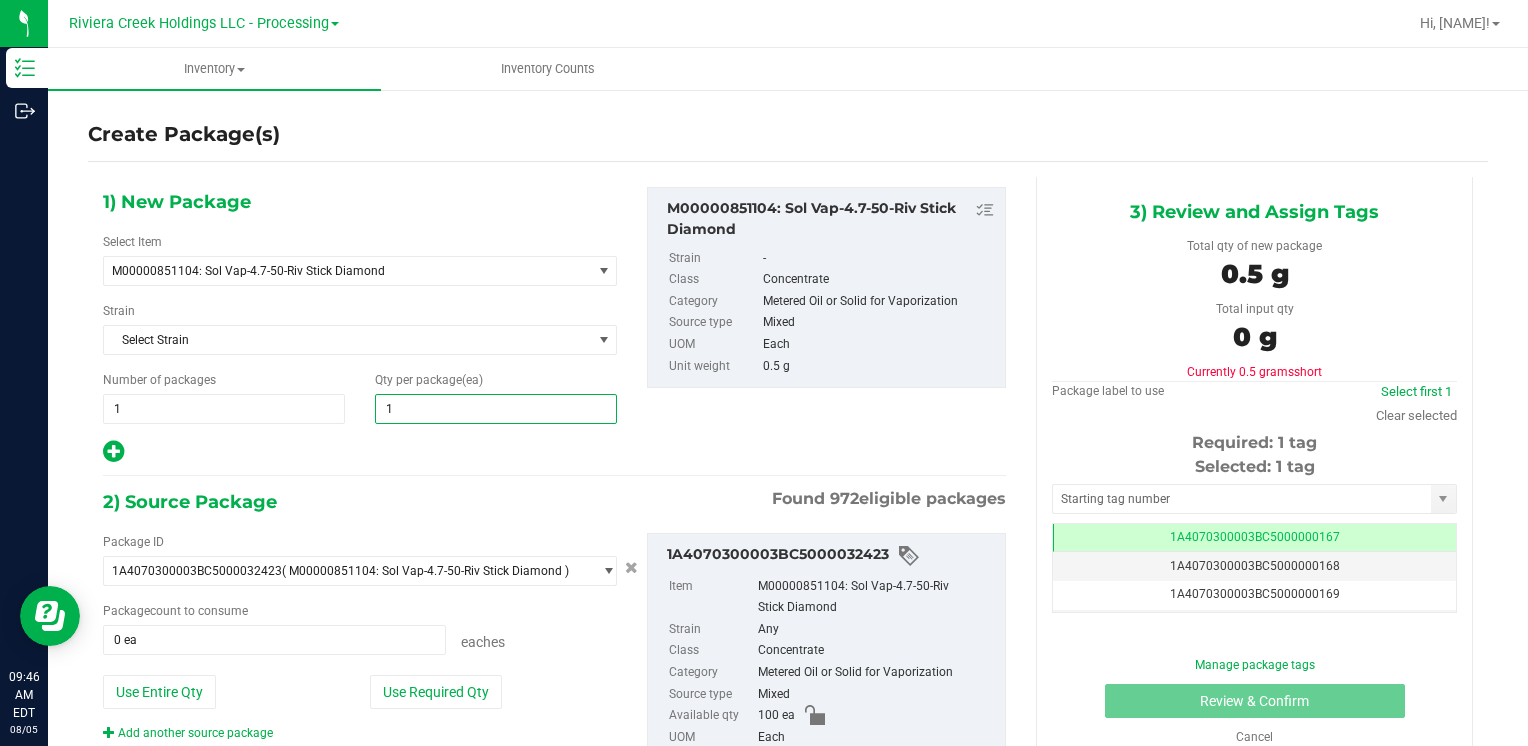 type on "10" 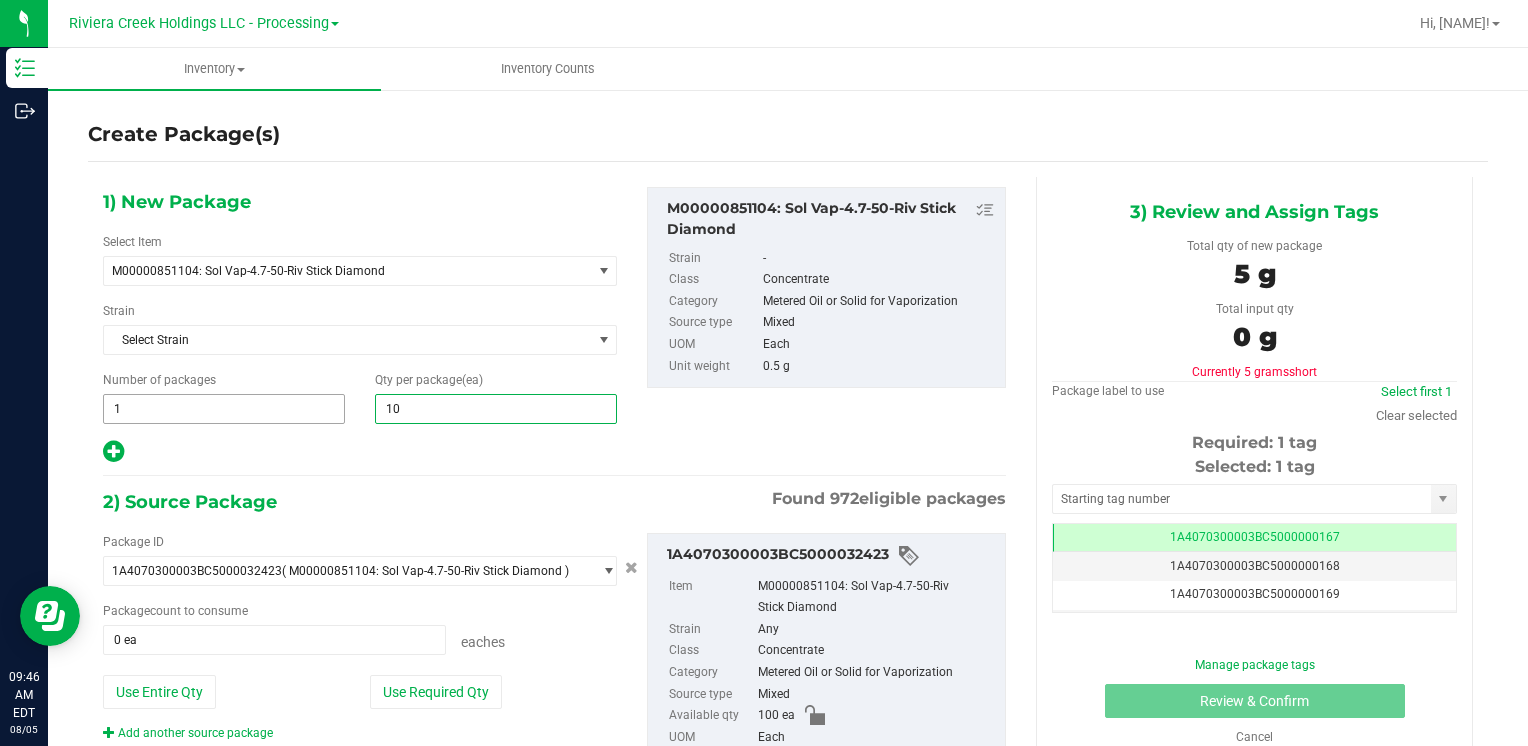 type on "10" 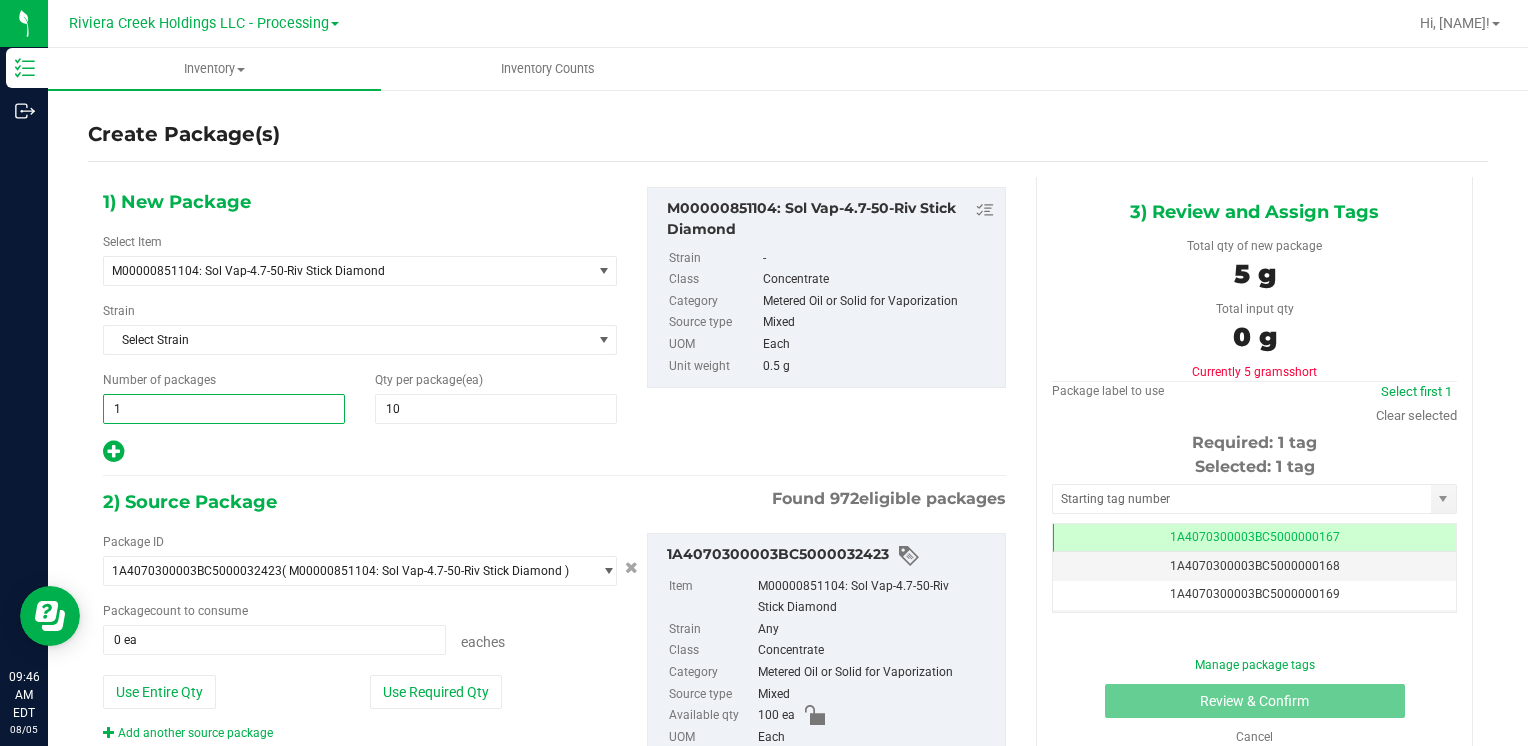click on "1" at bounding box center (224, 409) 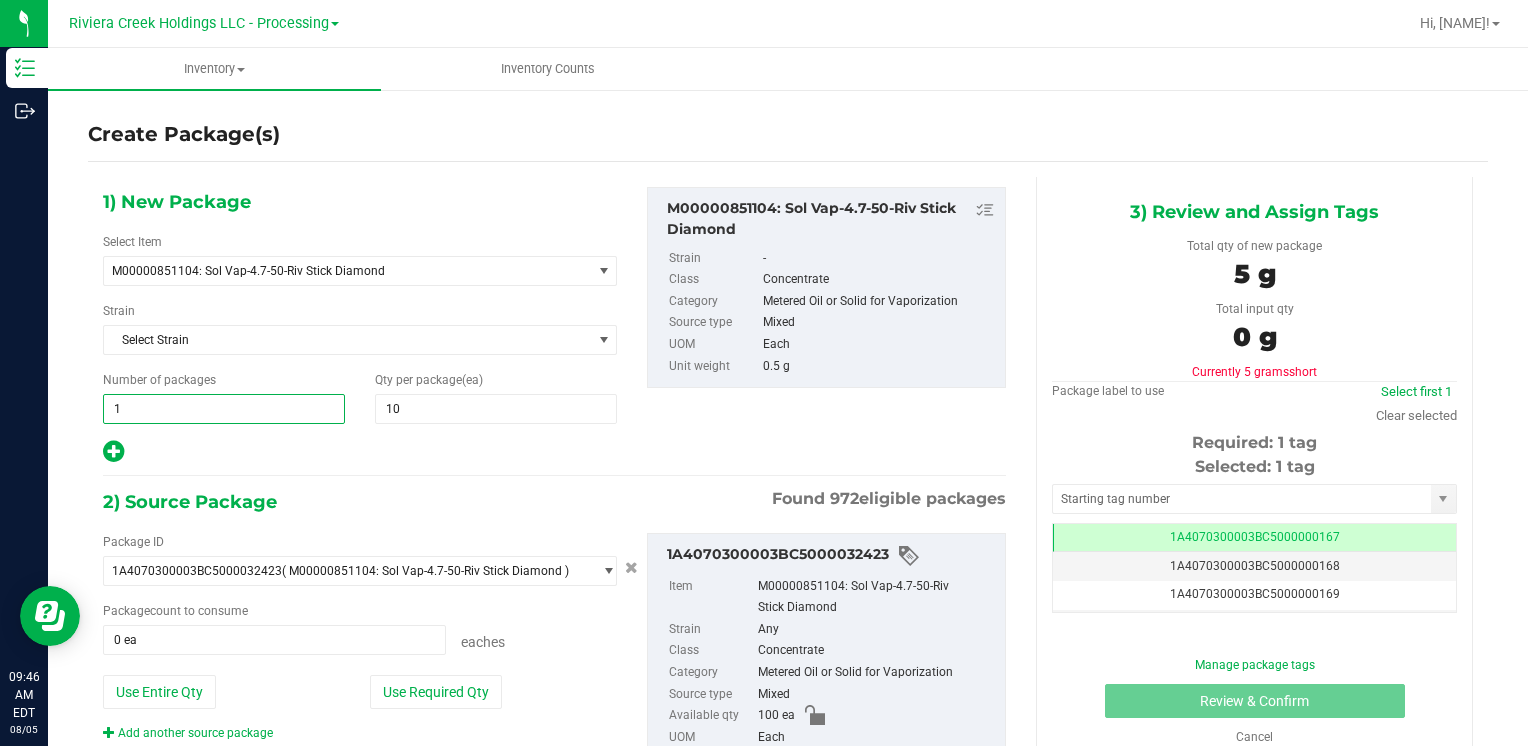 type on "3" 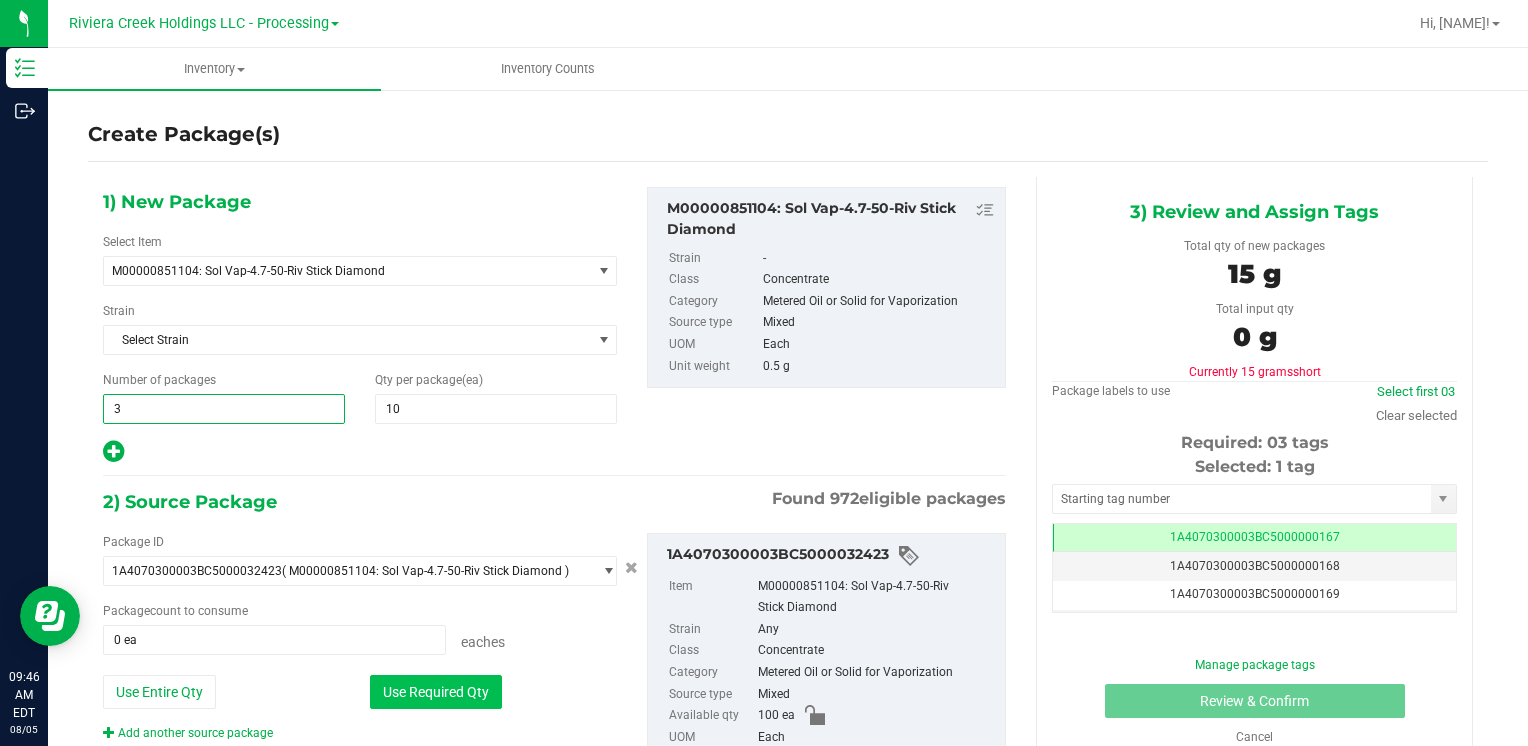 type on "3" 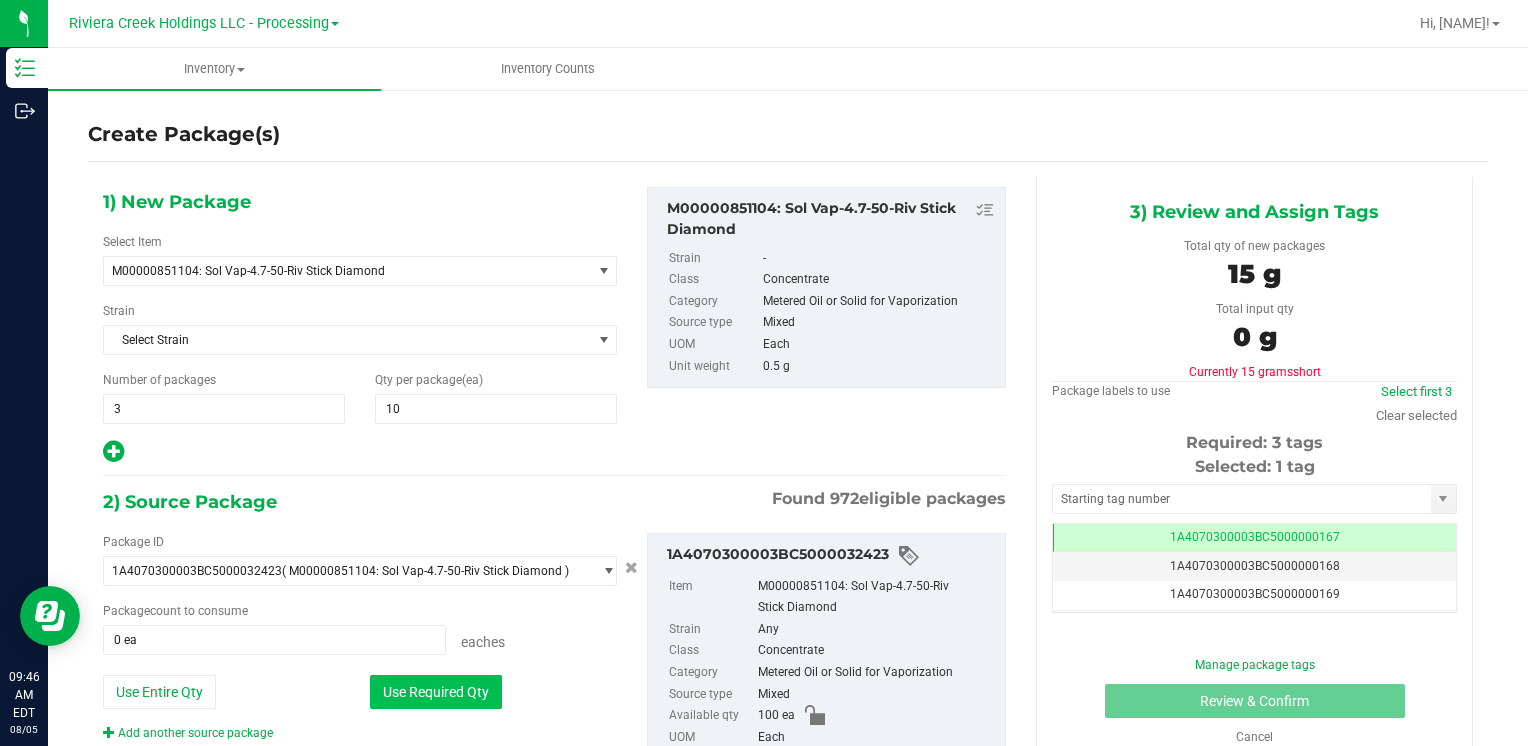 click on "Use Required Qty" at bounding box center [436, 692] 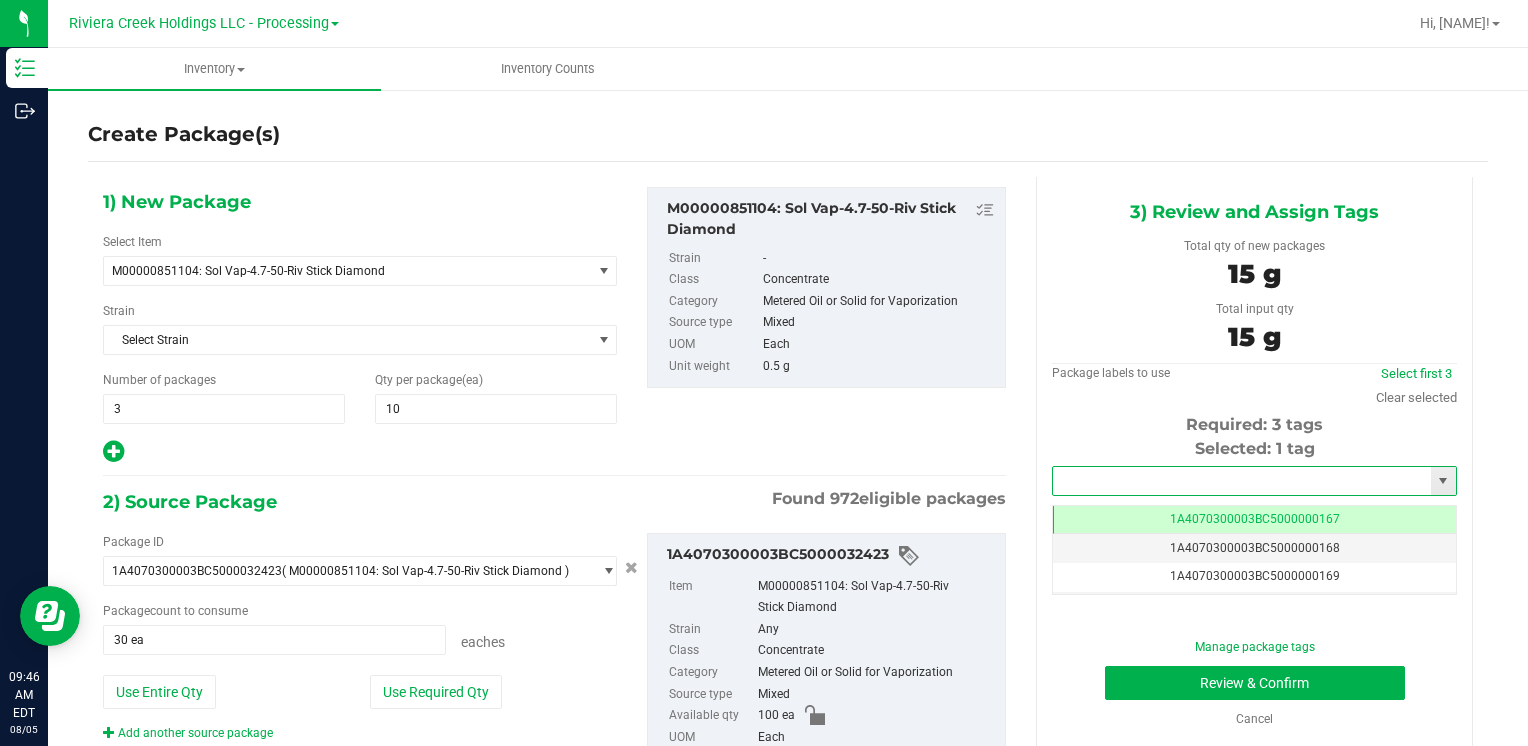click at bounding box center [1242, 481] 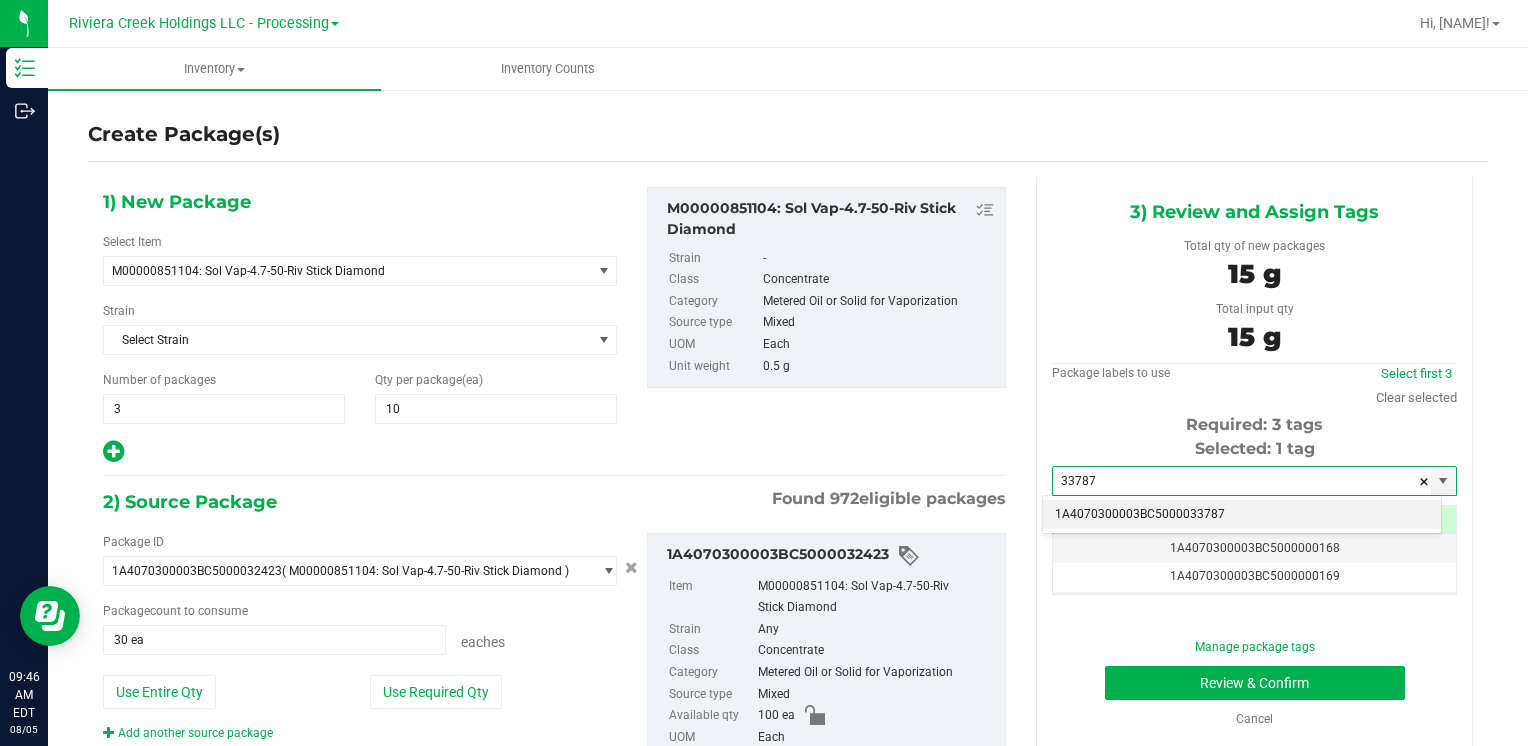 click on "1A4070300003BC5000033787" at bounding box center (1242, 515) 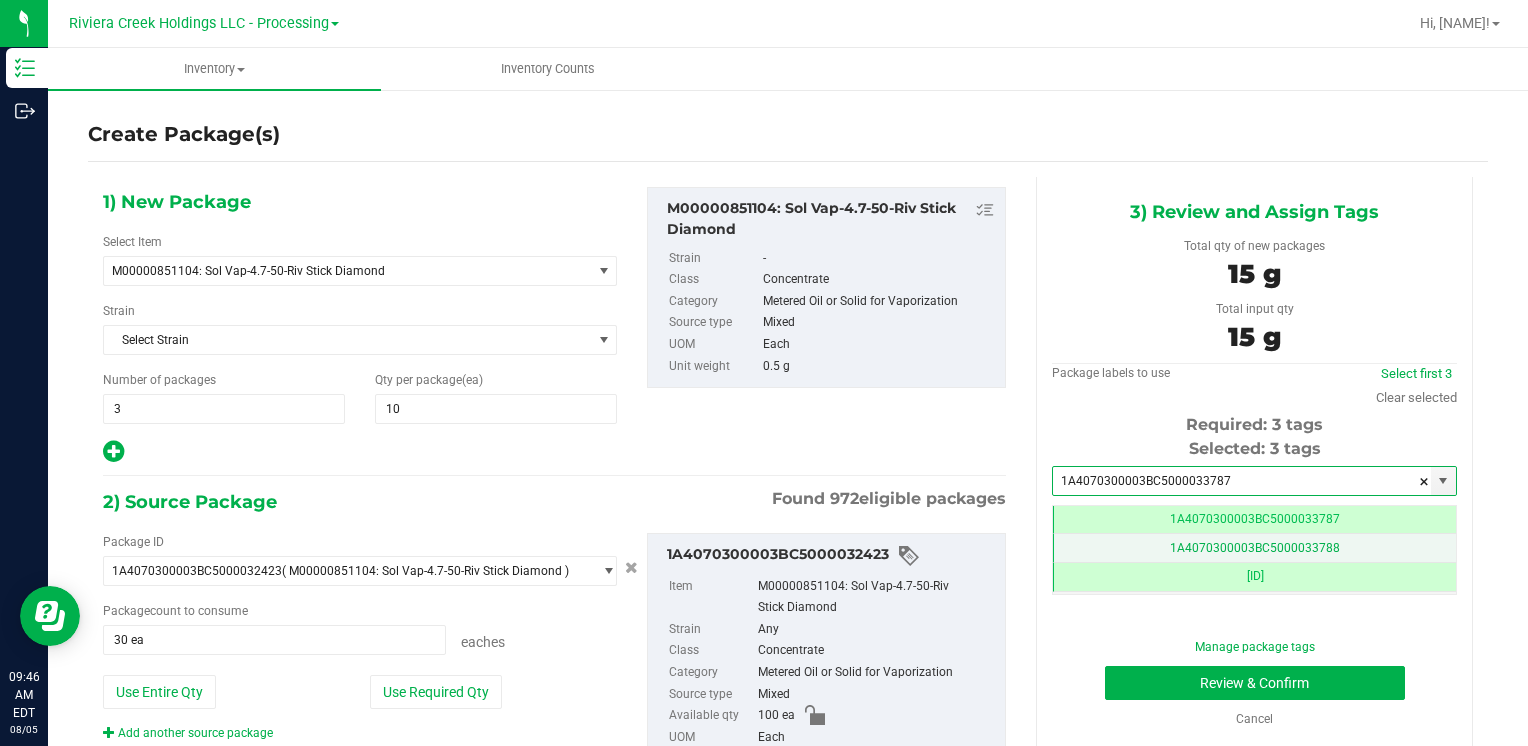 scroll, scrollTop: 0, scrollLeft: 0, axis: both 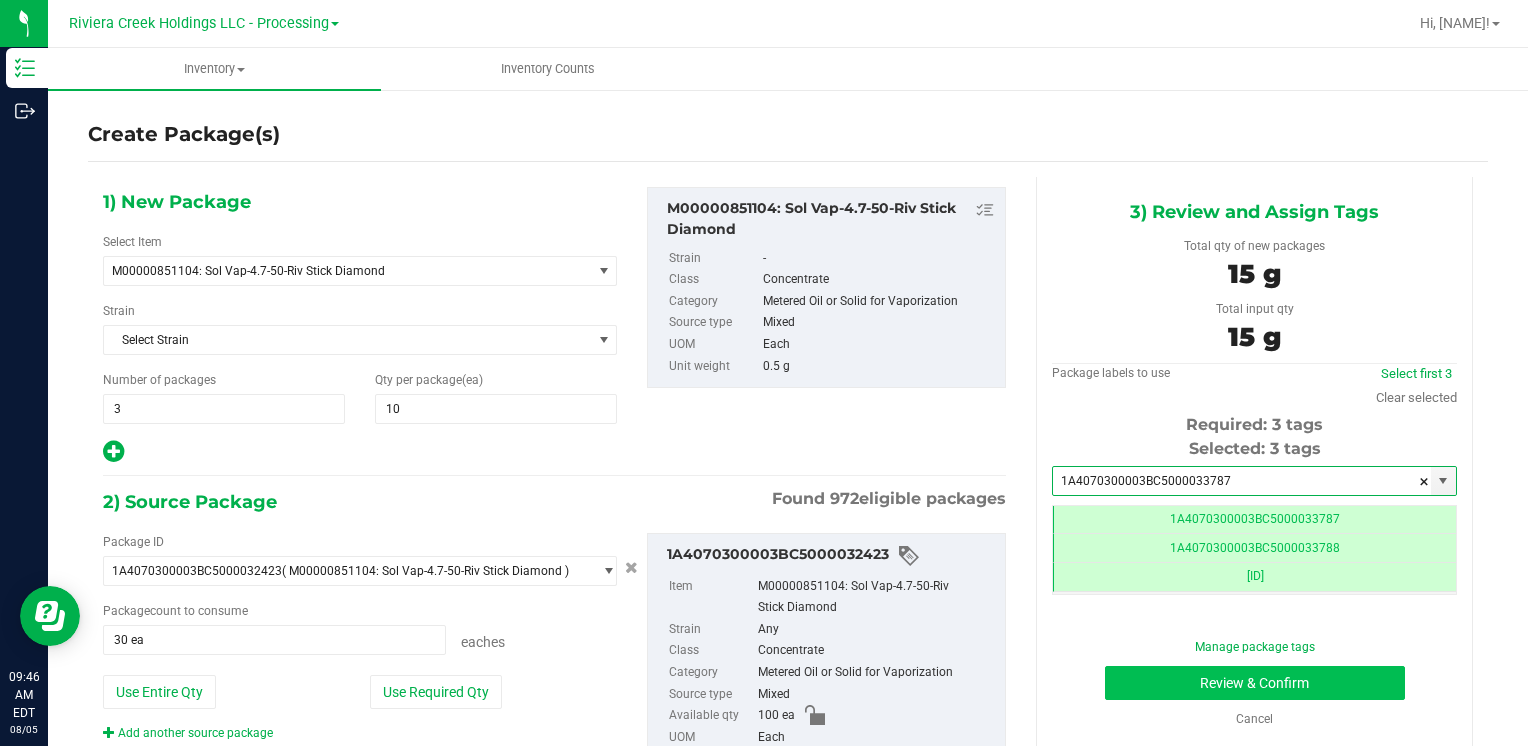 type on "1A4070300003BC5000033787" 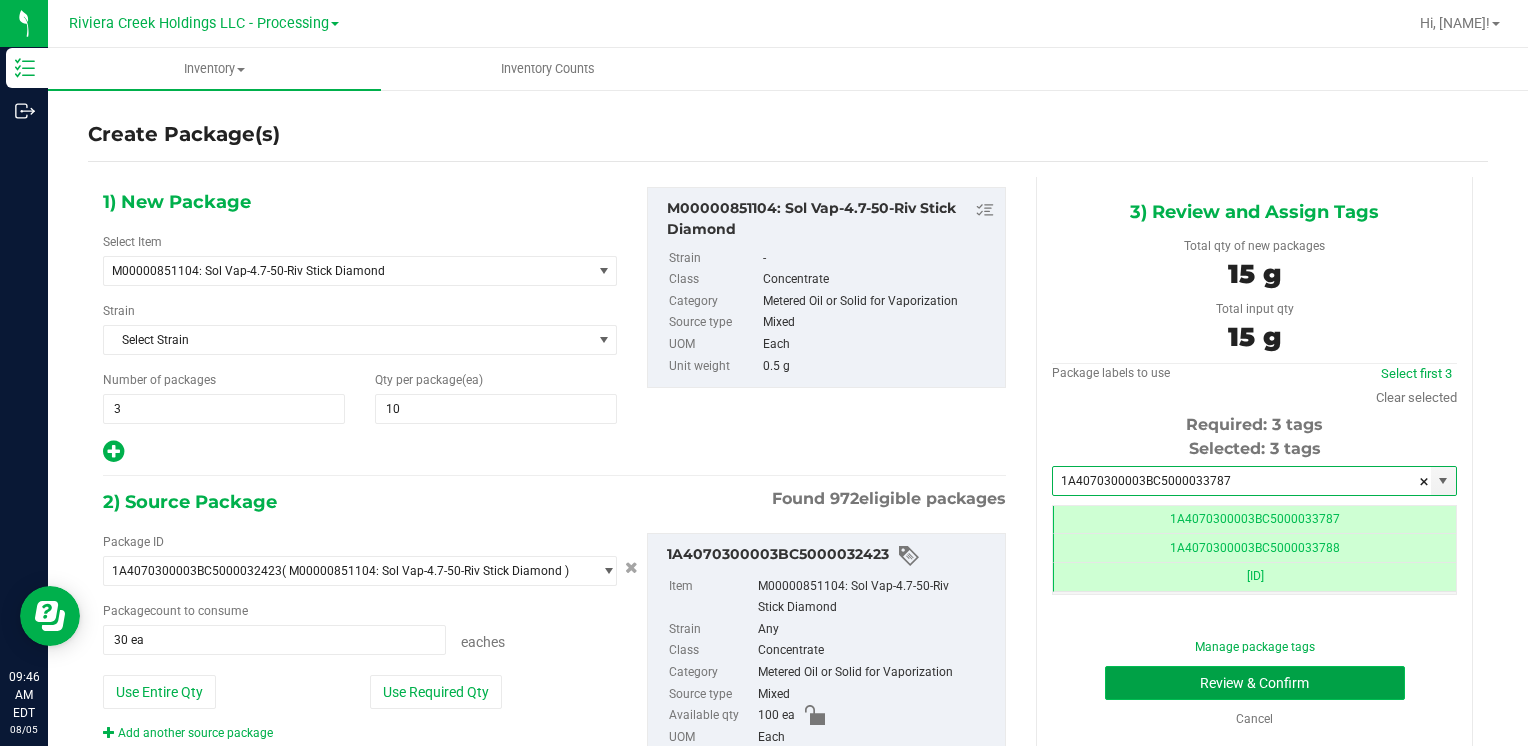 click on "Review & Confirm" at bounding box center (1255, 683) 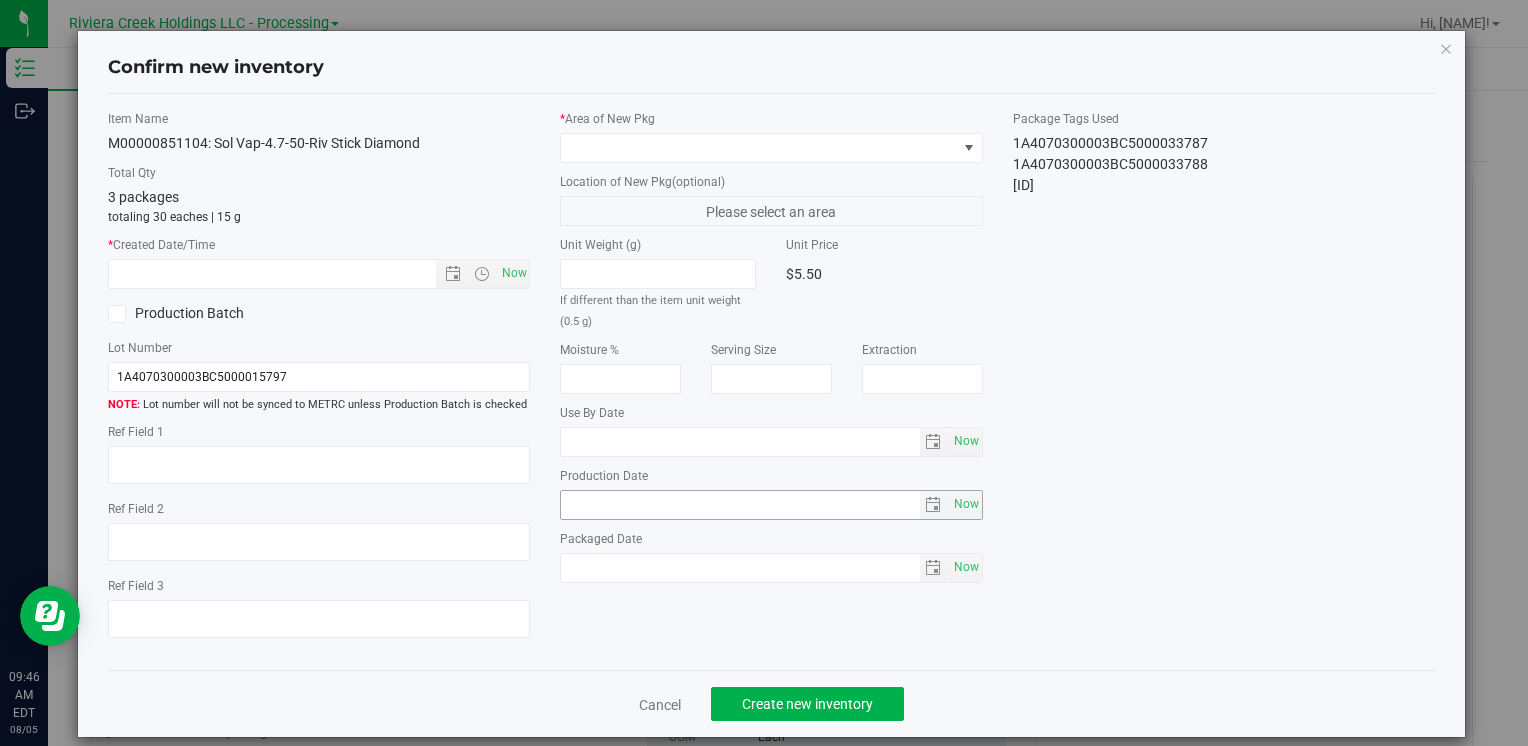 type on "2026-06-08" 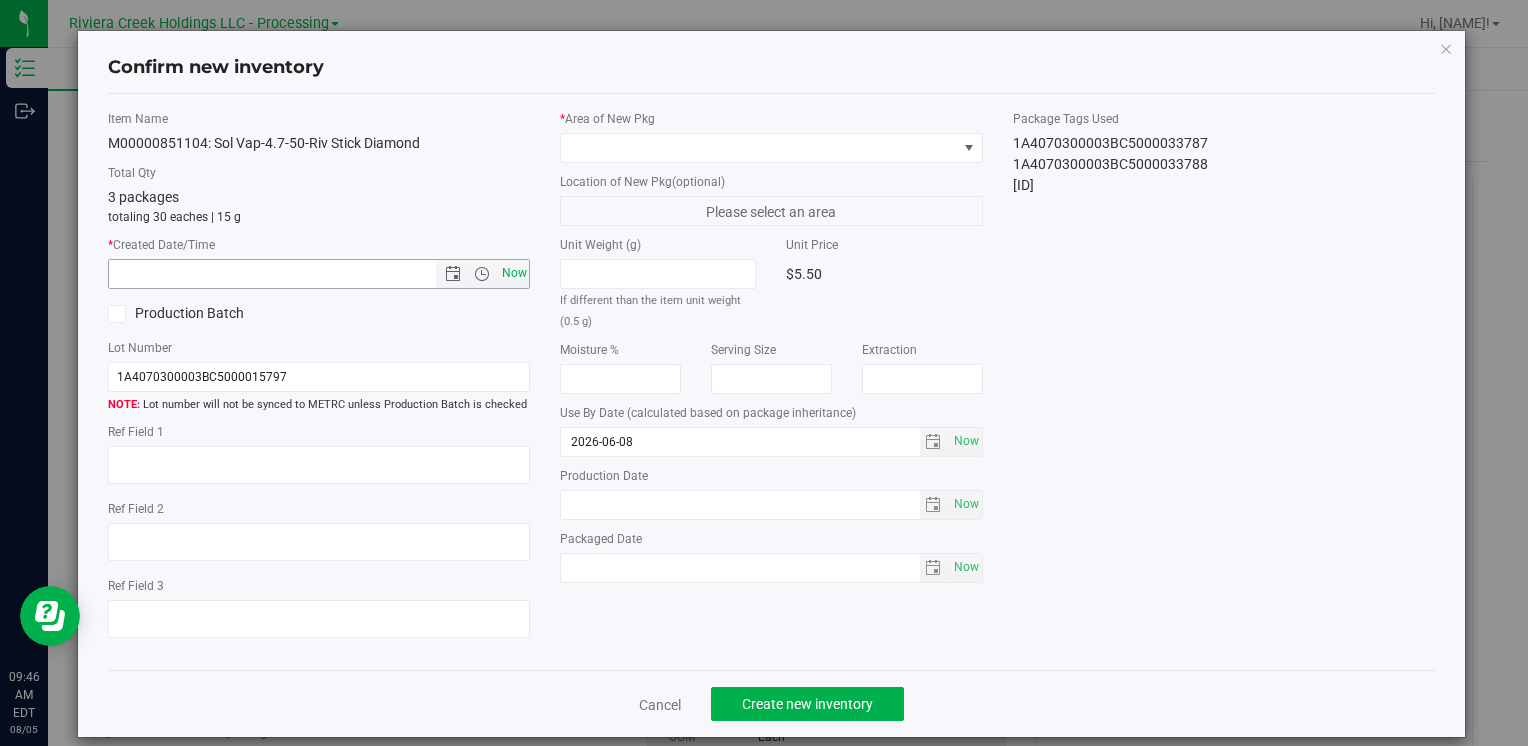 click on "Now" at bounding box center [514, 273] 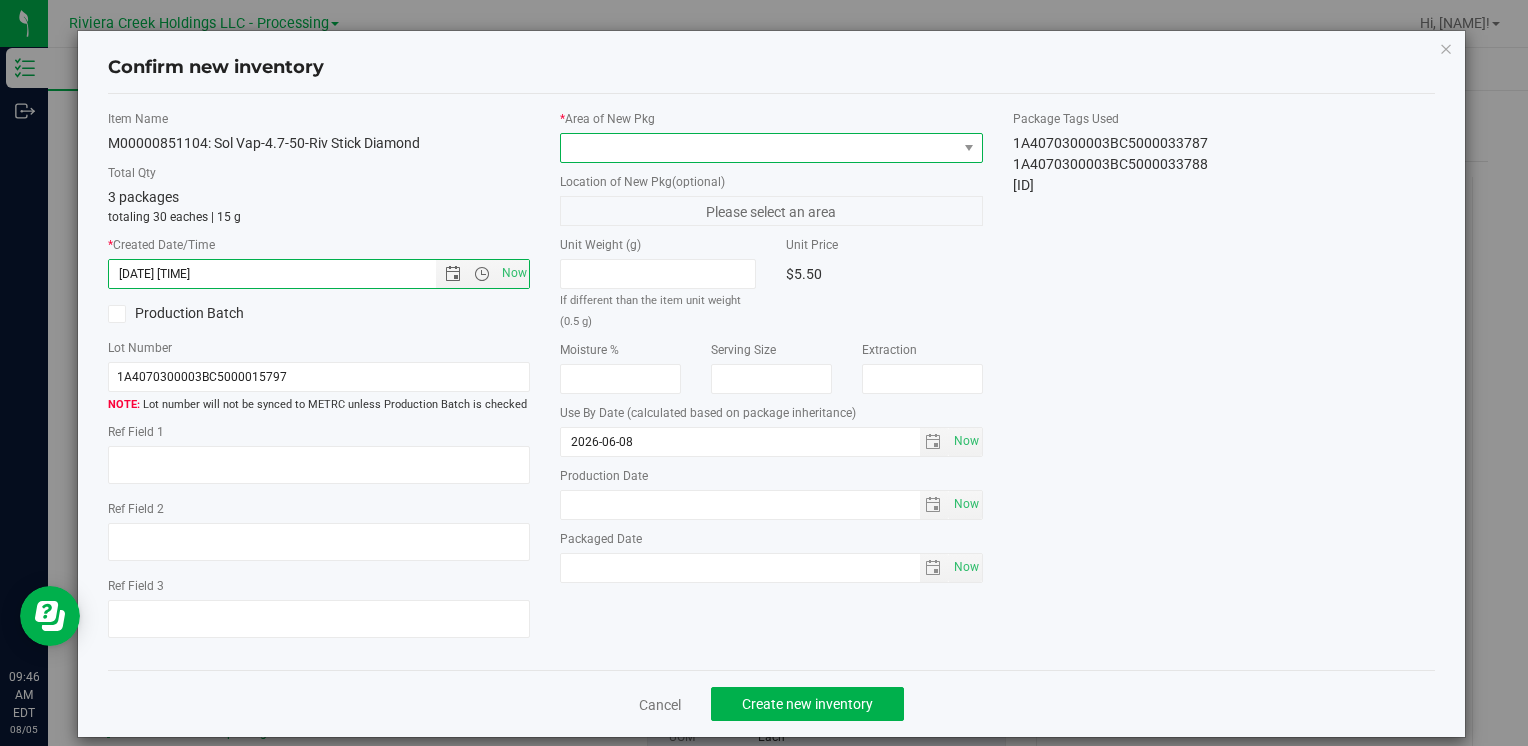 click at bounding box center [758, 148] 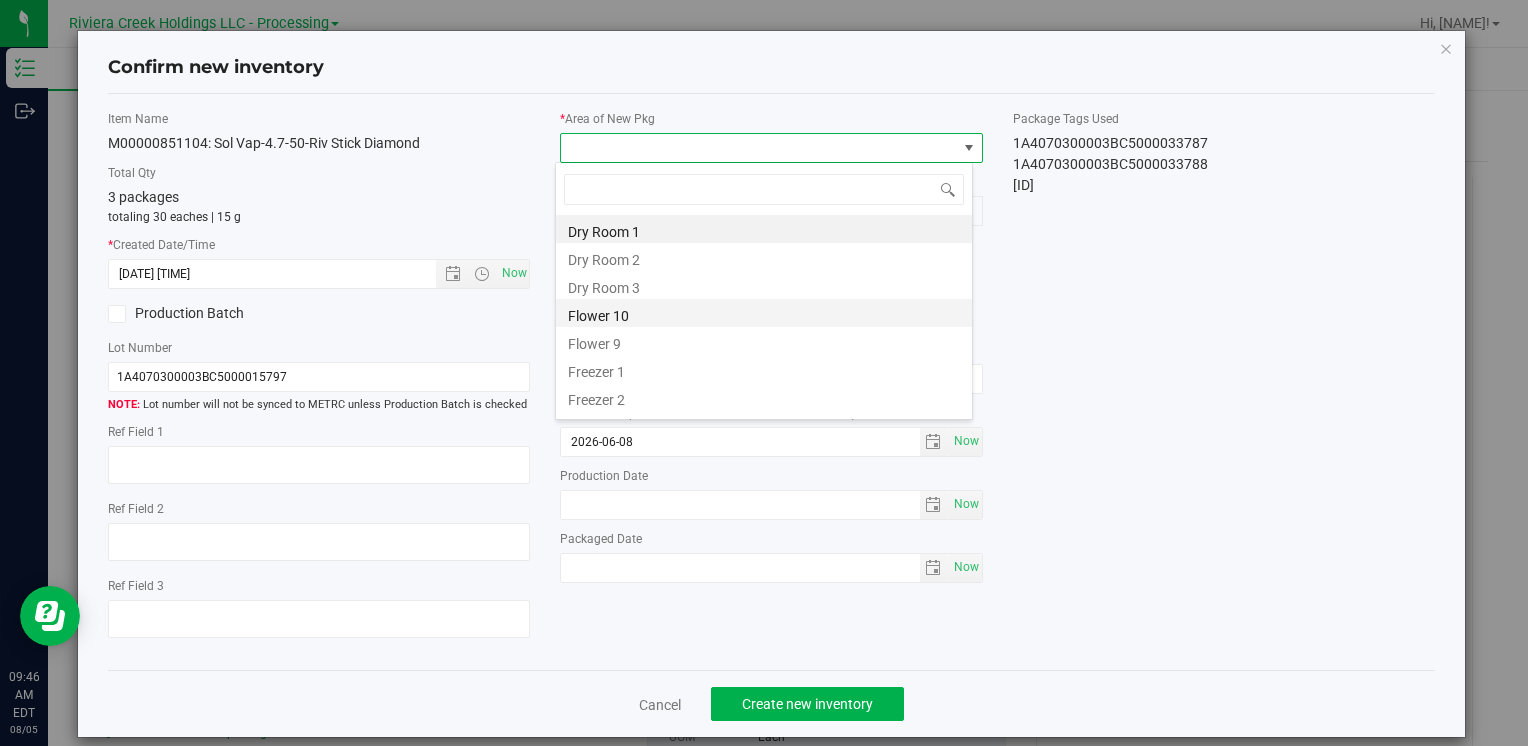 click on "Flower 10" at bounding box center (764, 313) 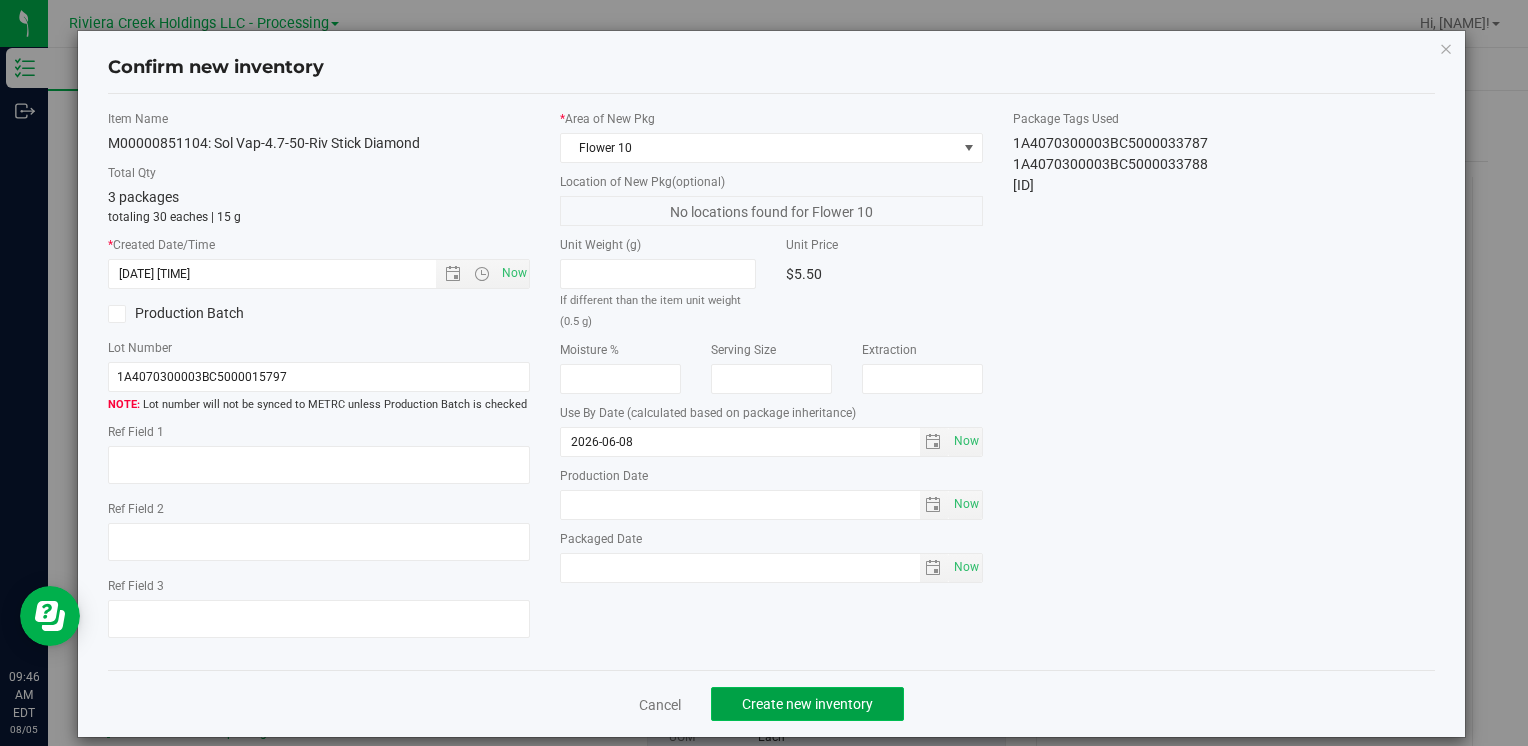 click on "Create new inventory" 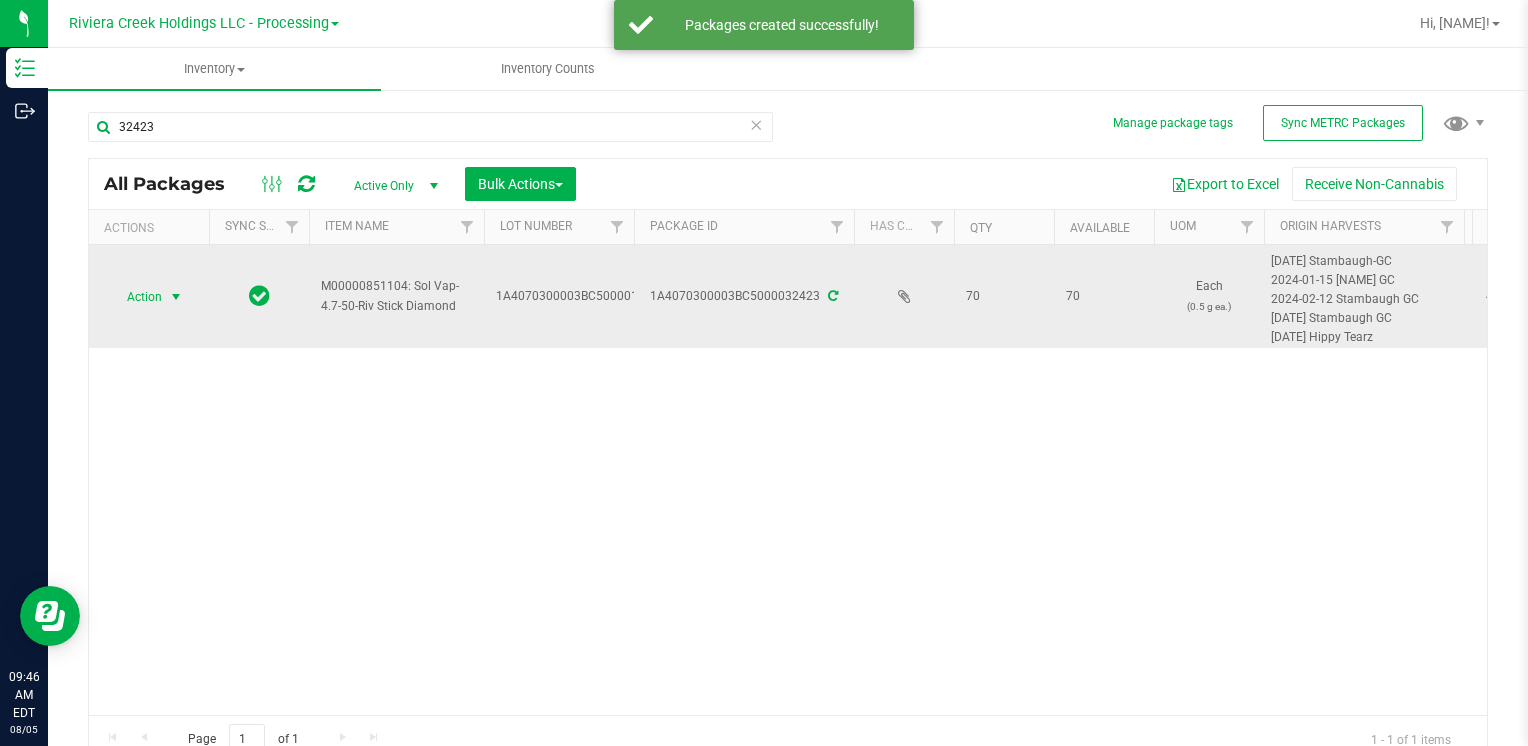 click on "Action" at bounding box center (136, 297) 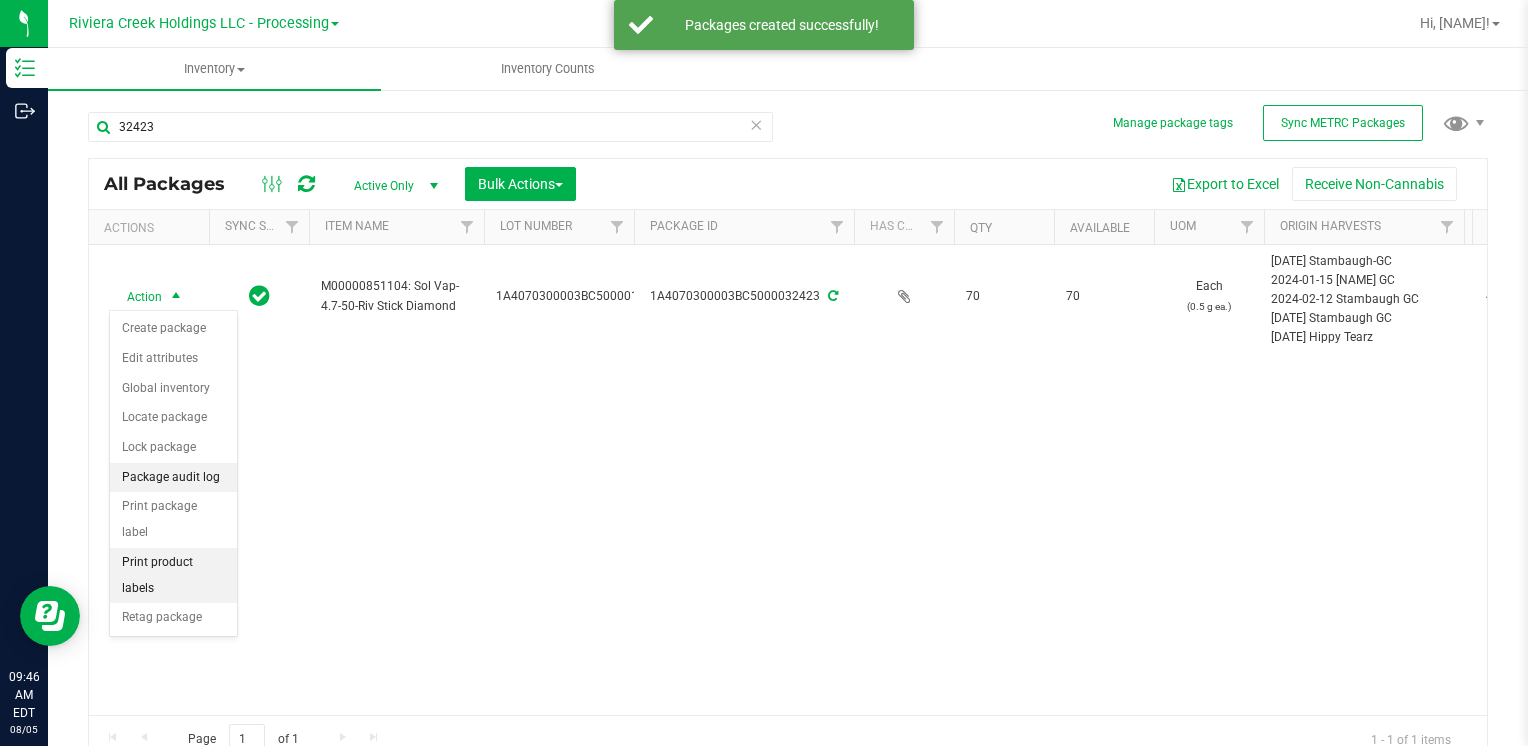 click on "Package audit log" at bounding box center (173, 478) 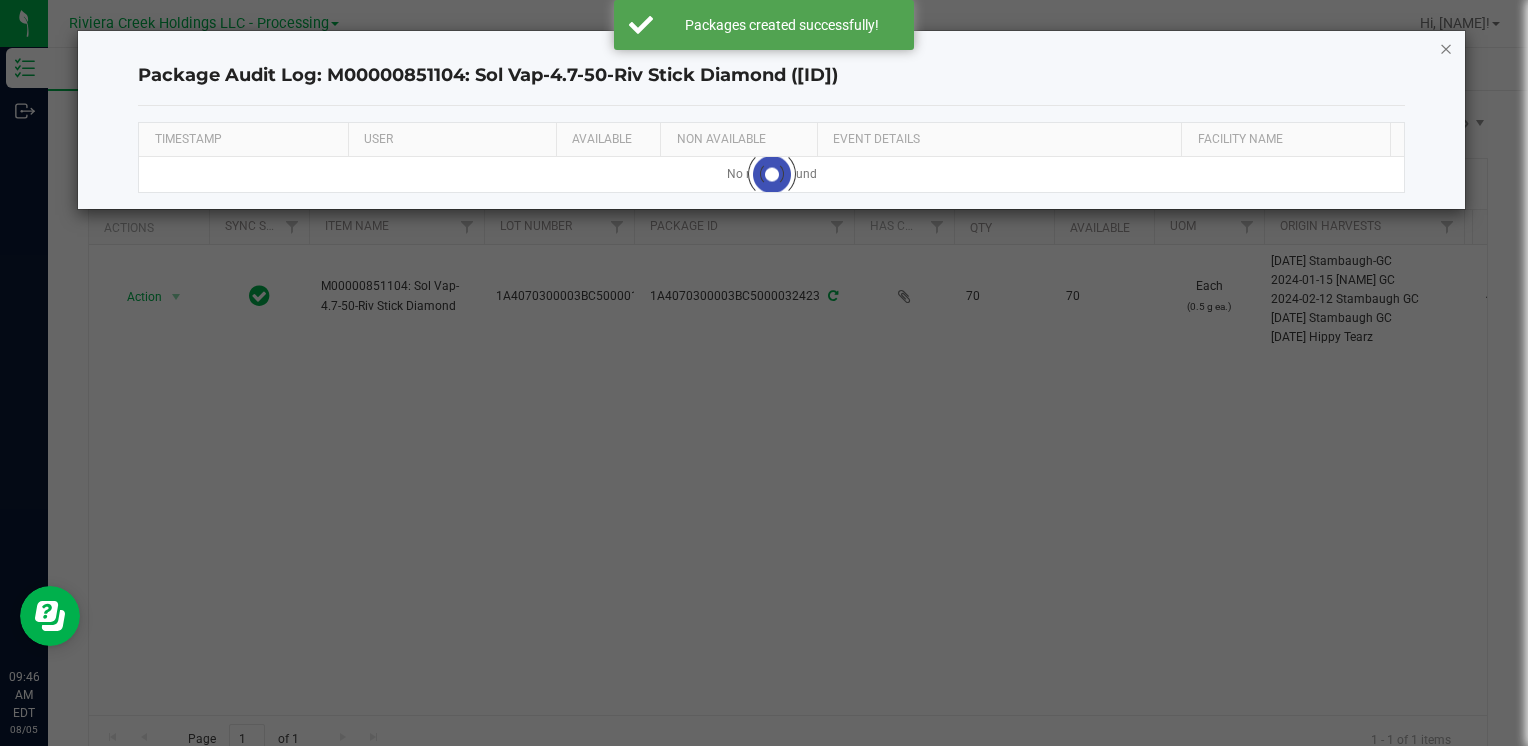 click 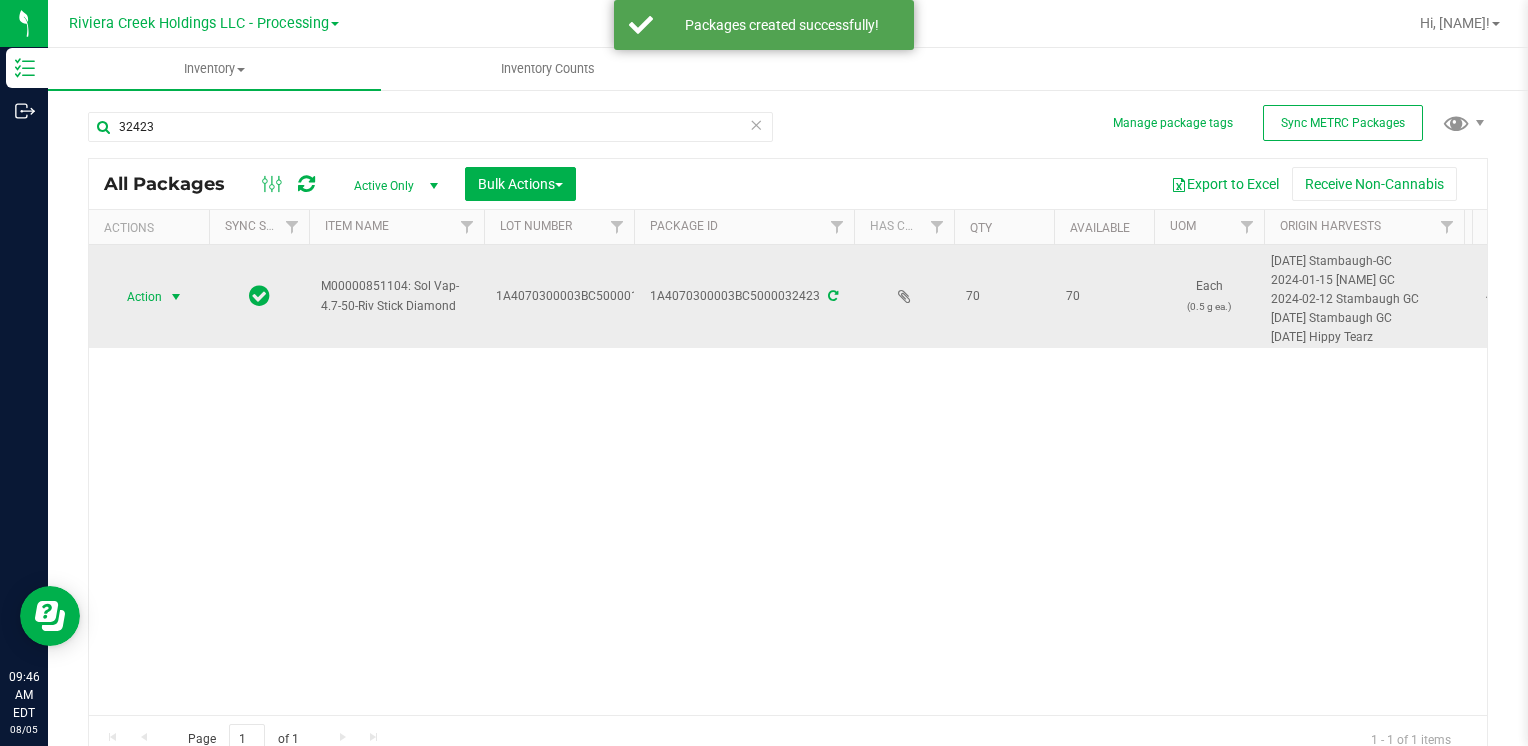 click at bounding box center (176, 297) 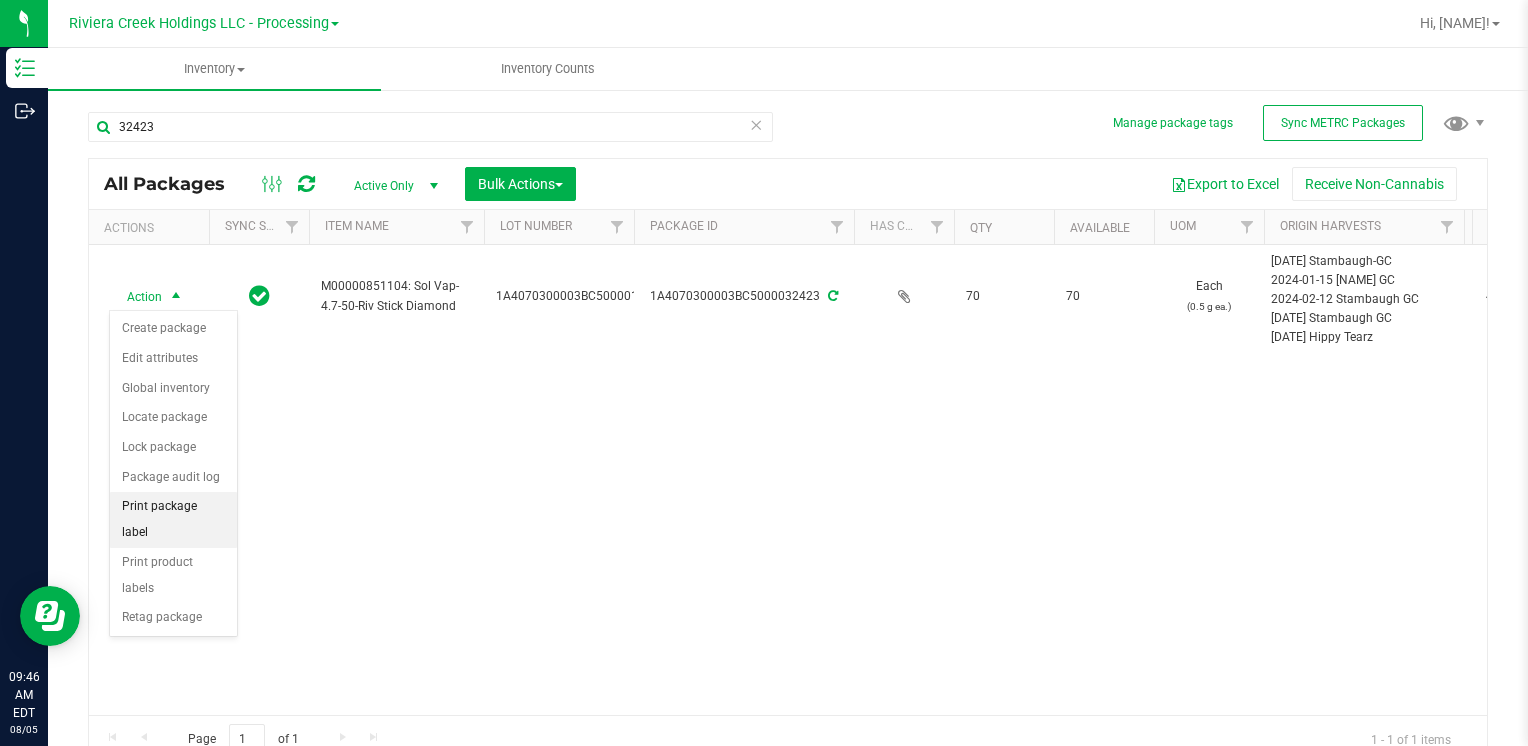 click on "Print package label" at bounding box center [173, 519] 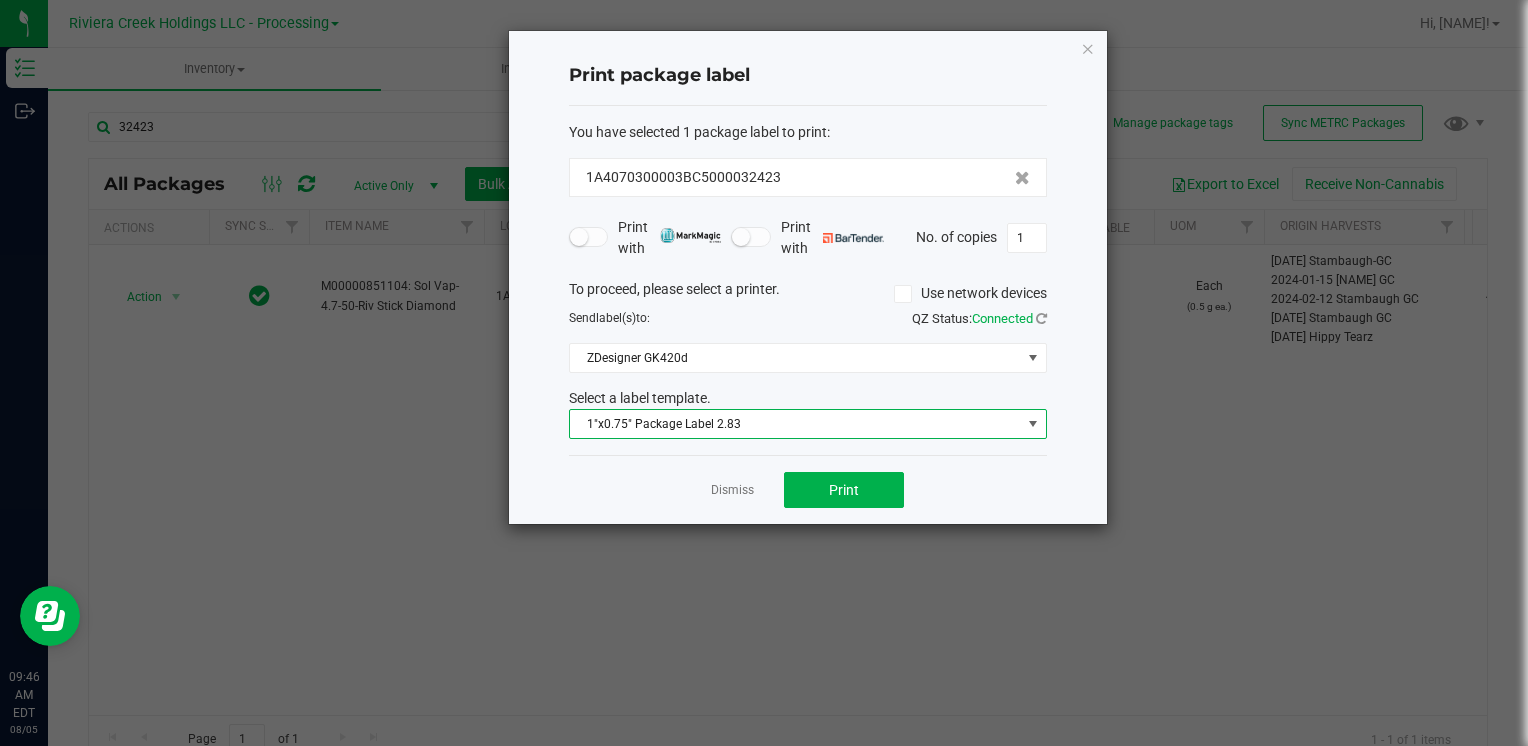 click on "1"x0.75" Package Label 2.83" at bounding box center (795, 424) 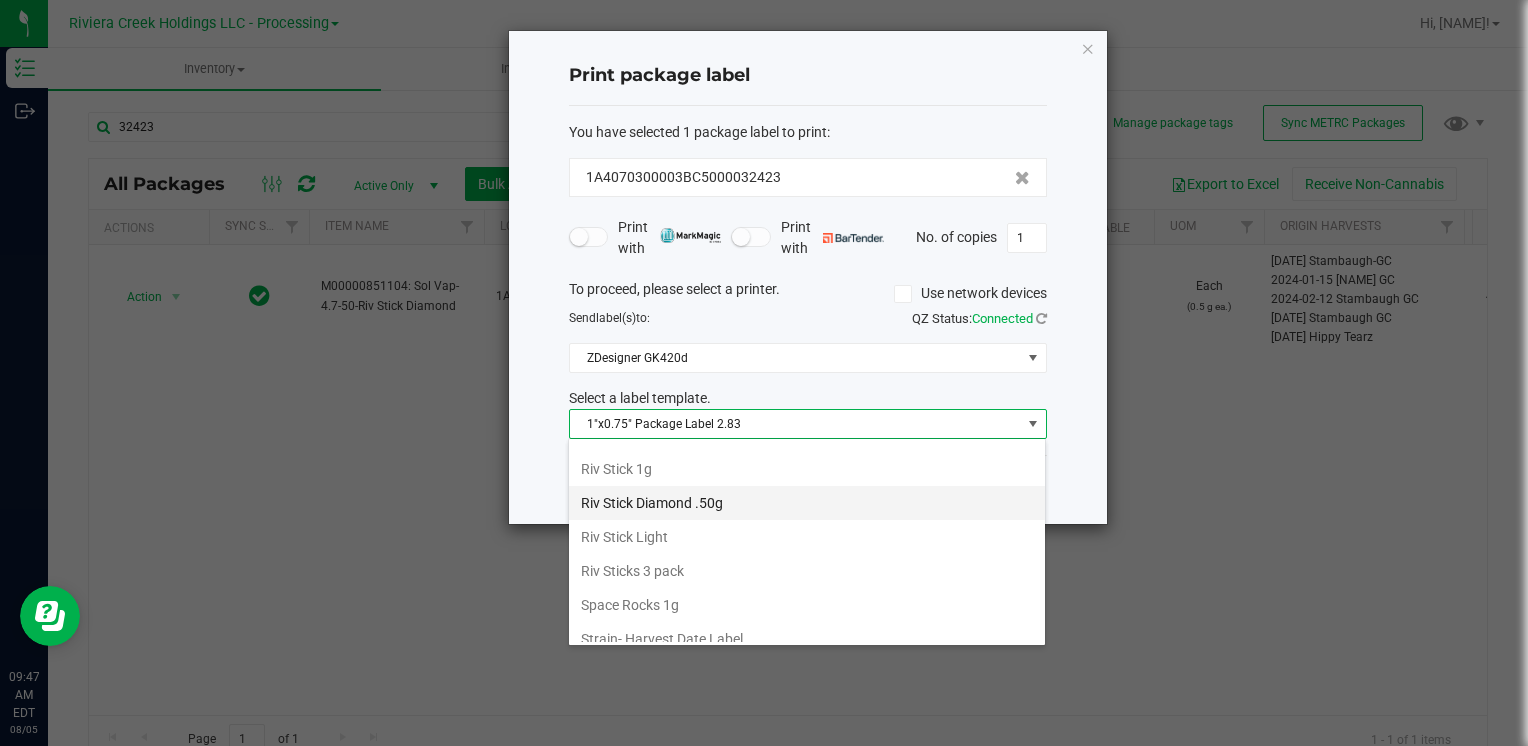 click on "Riv Stick Diamond .50g" at bounding box center [807, 503] 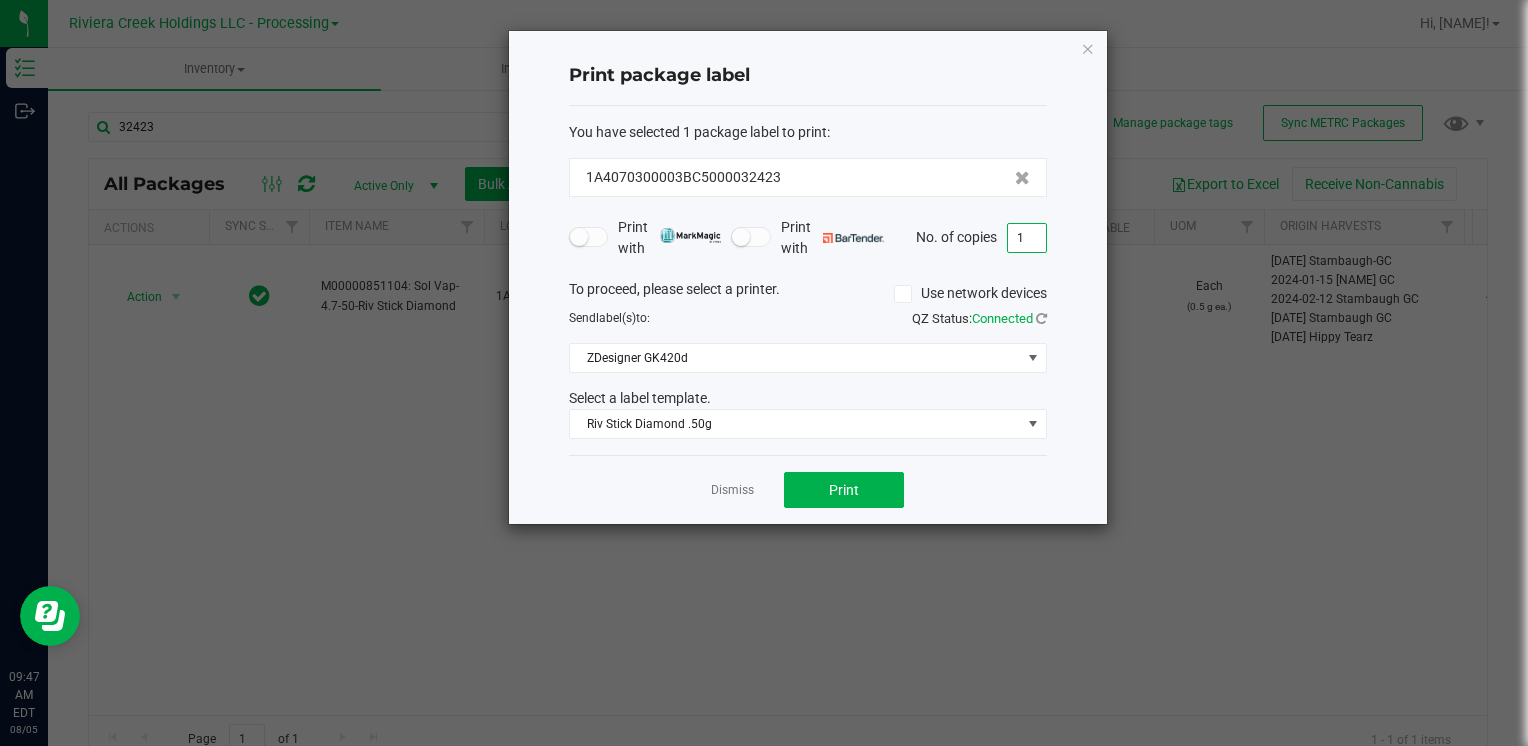 click on "1" at bounding box center (1027, 238) 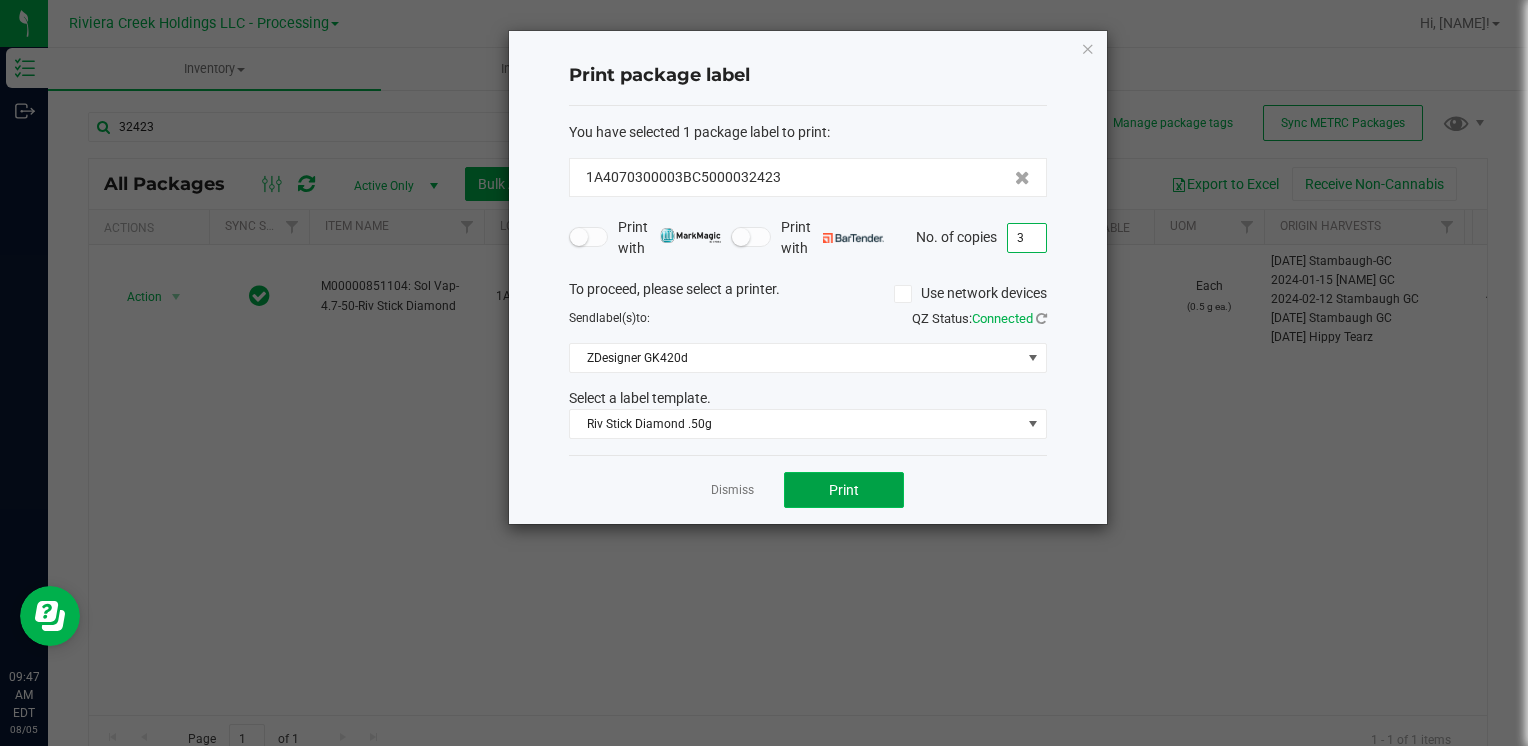 click on "Print" 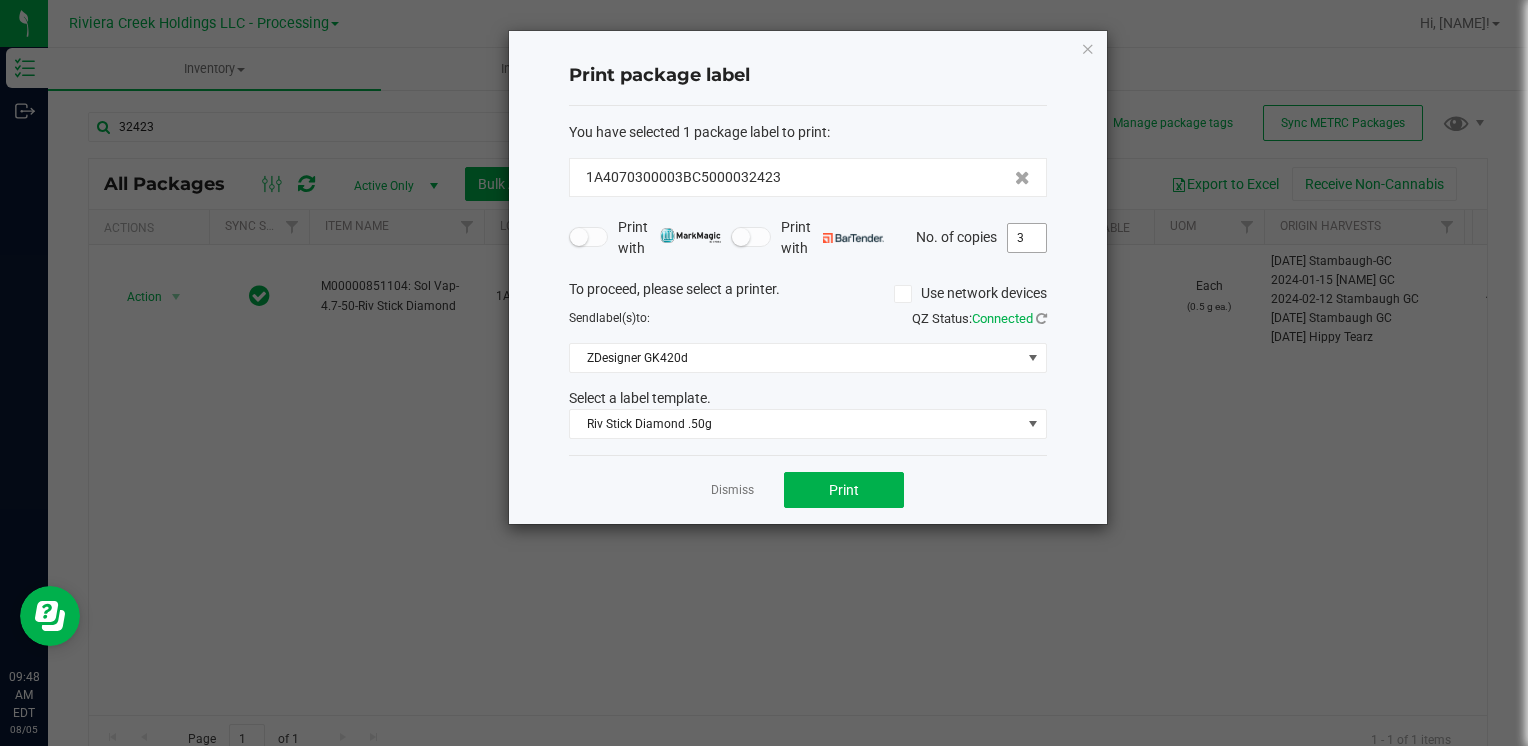 click on "3" at bounding box center (1027, 238) 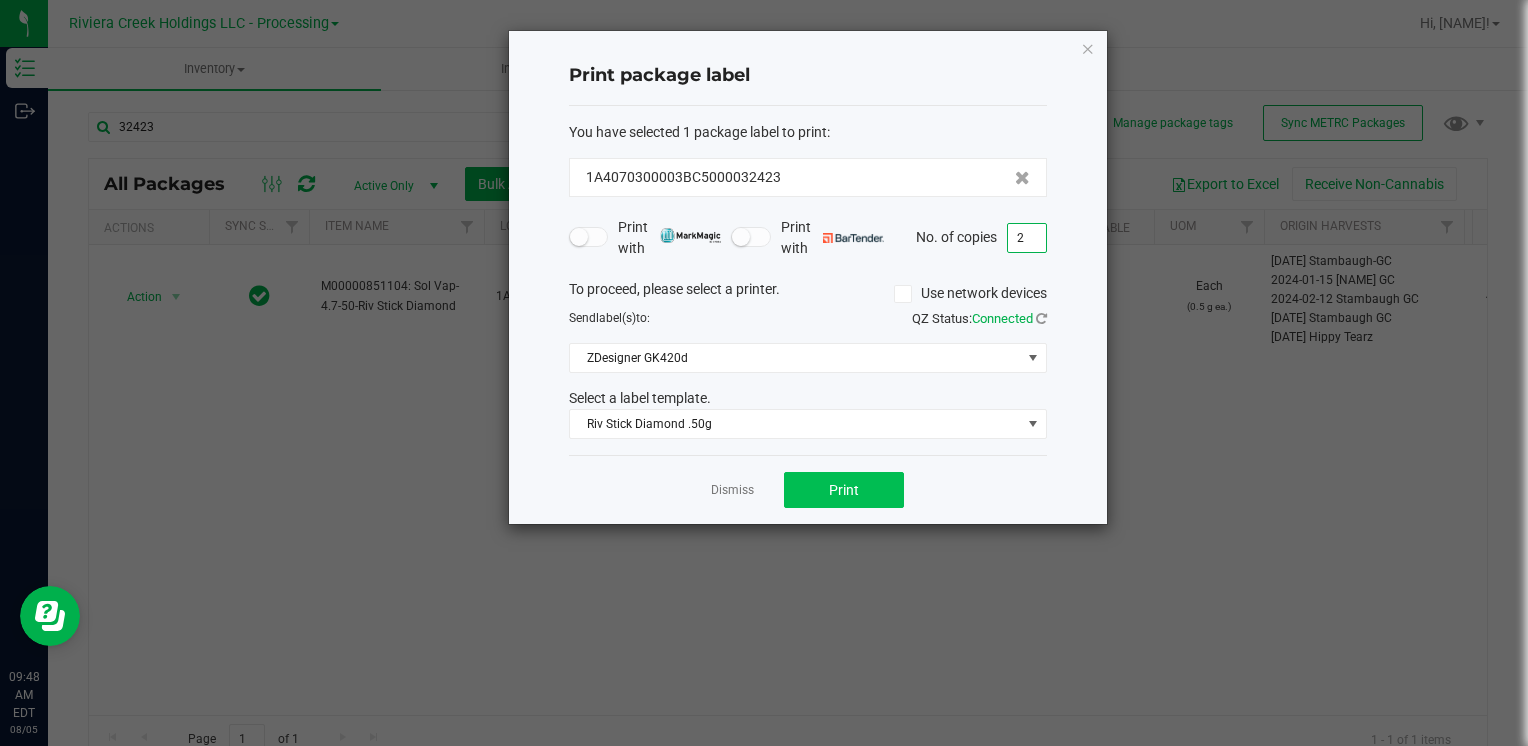 type on "2" 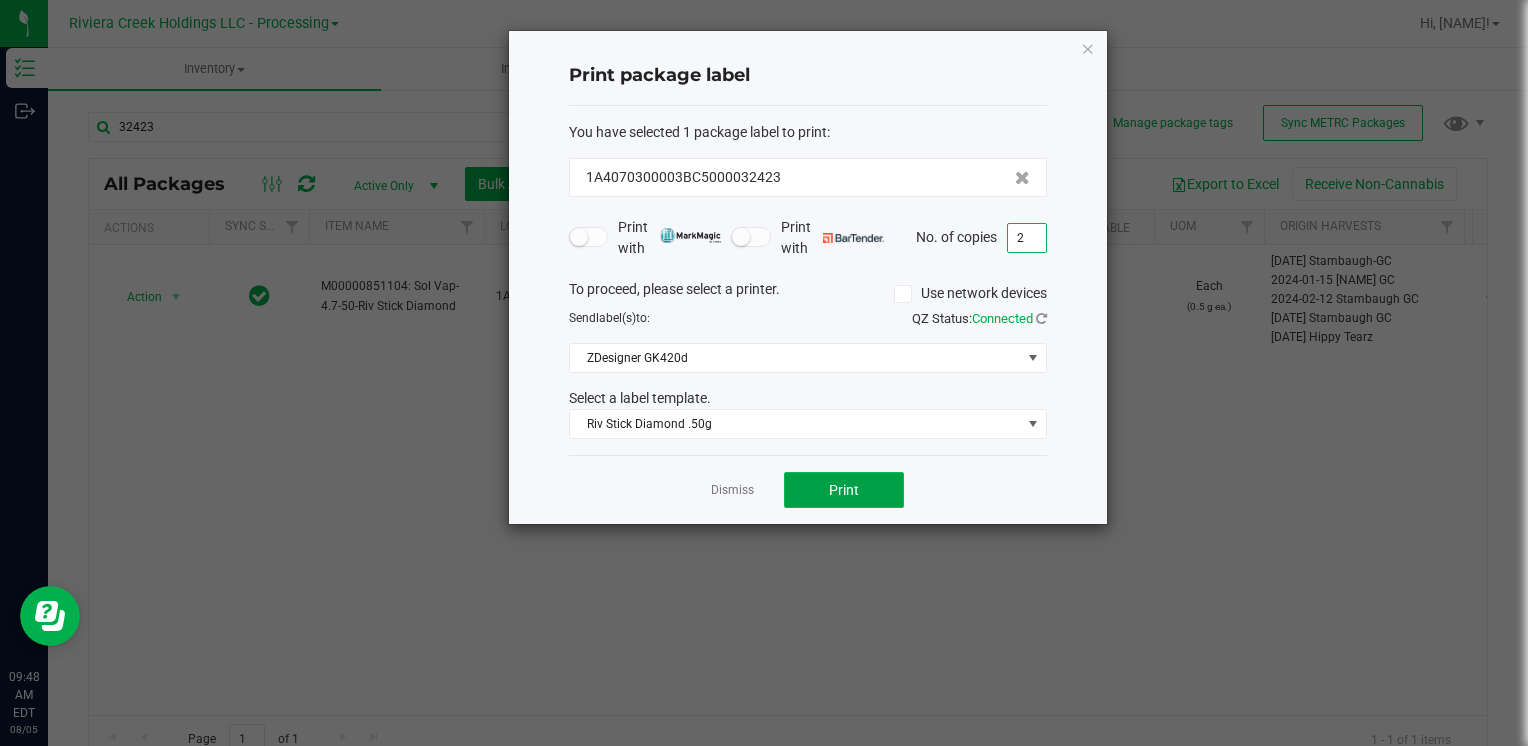 click on "Print" 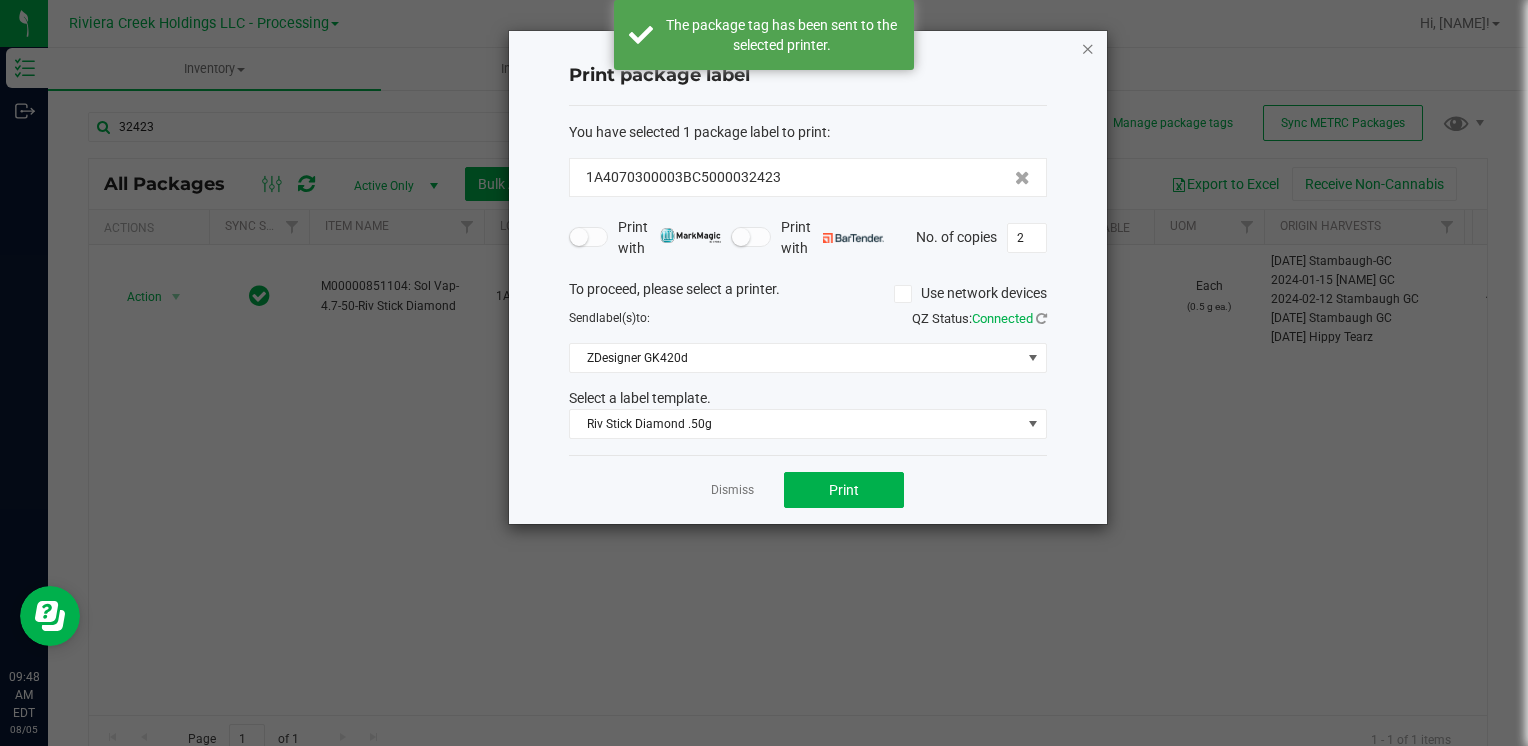 click 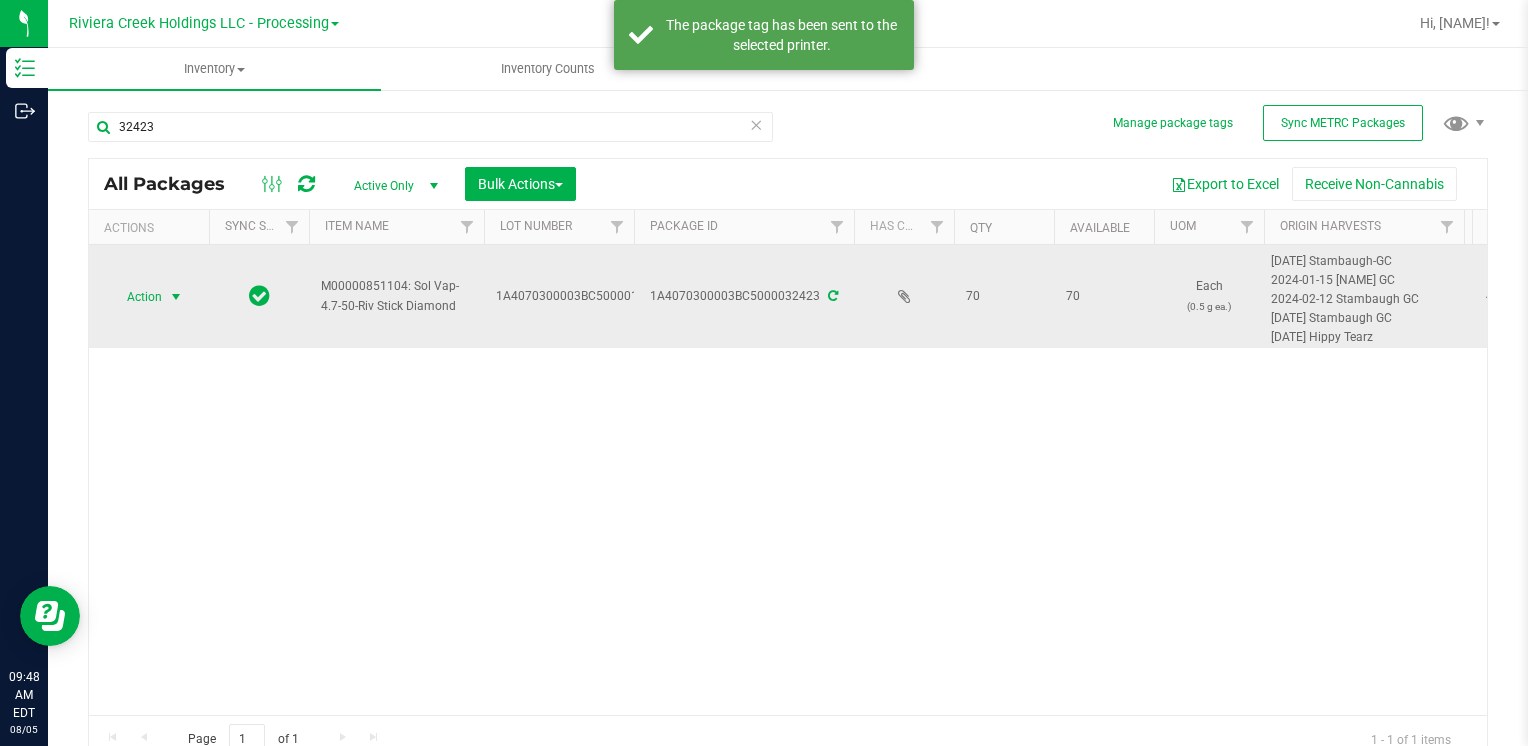 click on "Action" at bounding box center (136, 297) 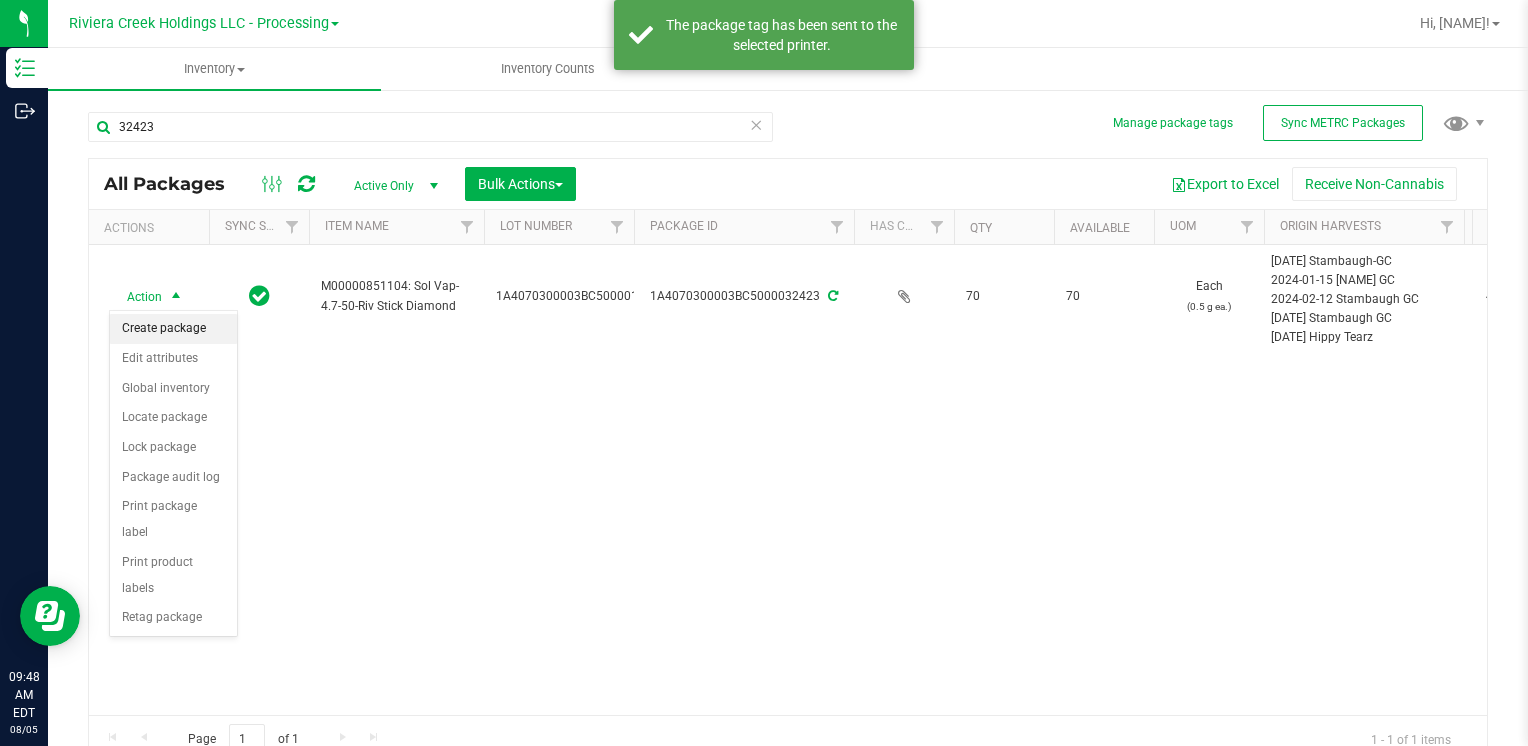 click on "Create package" at bounding box center [173, 329] 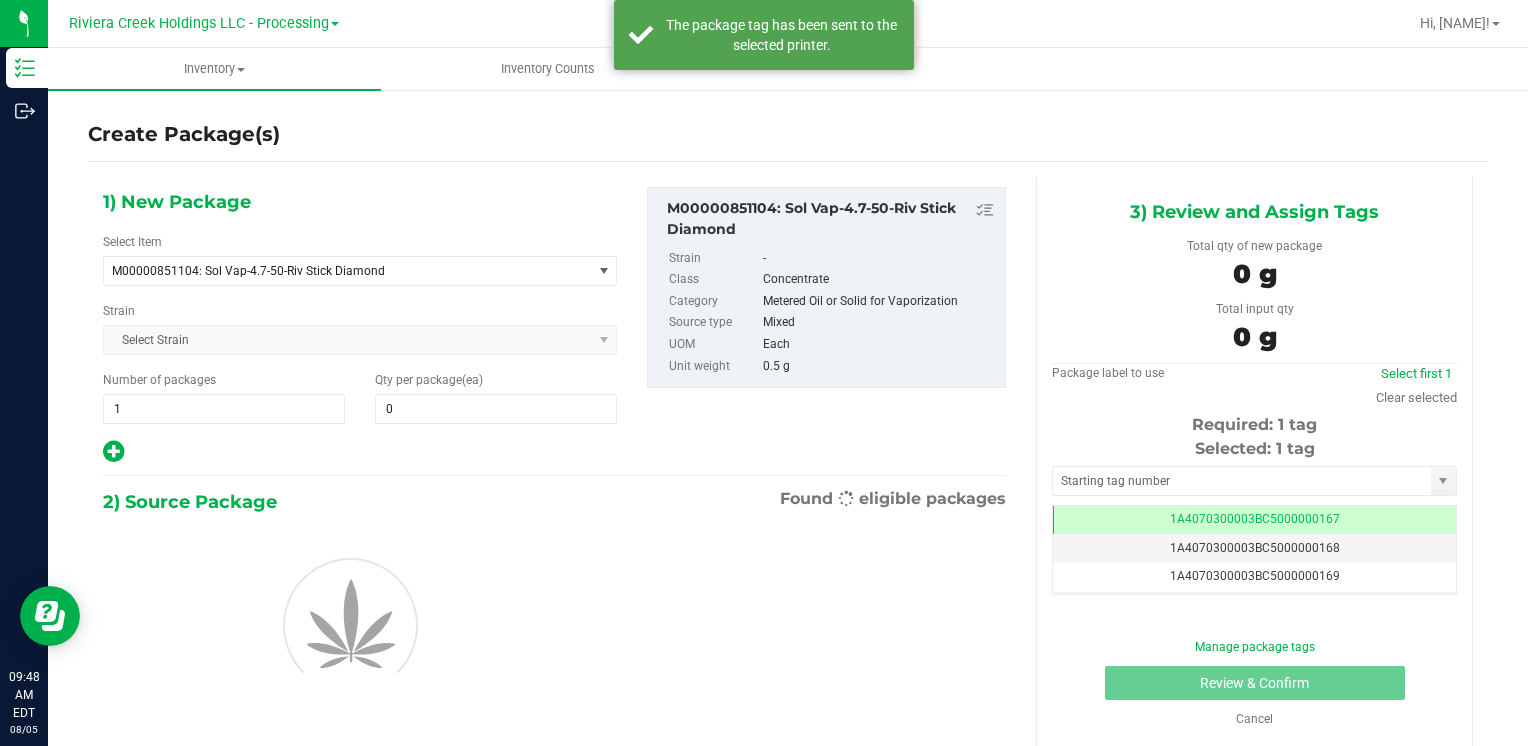 scroll, scrollTop: 0, scrollLeft: 0, axis: both 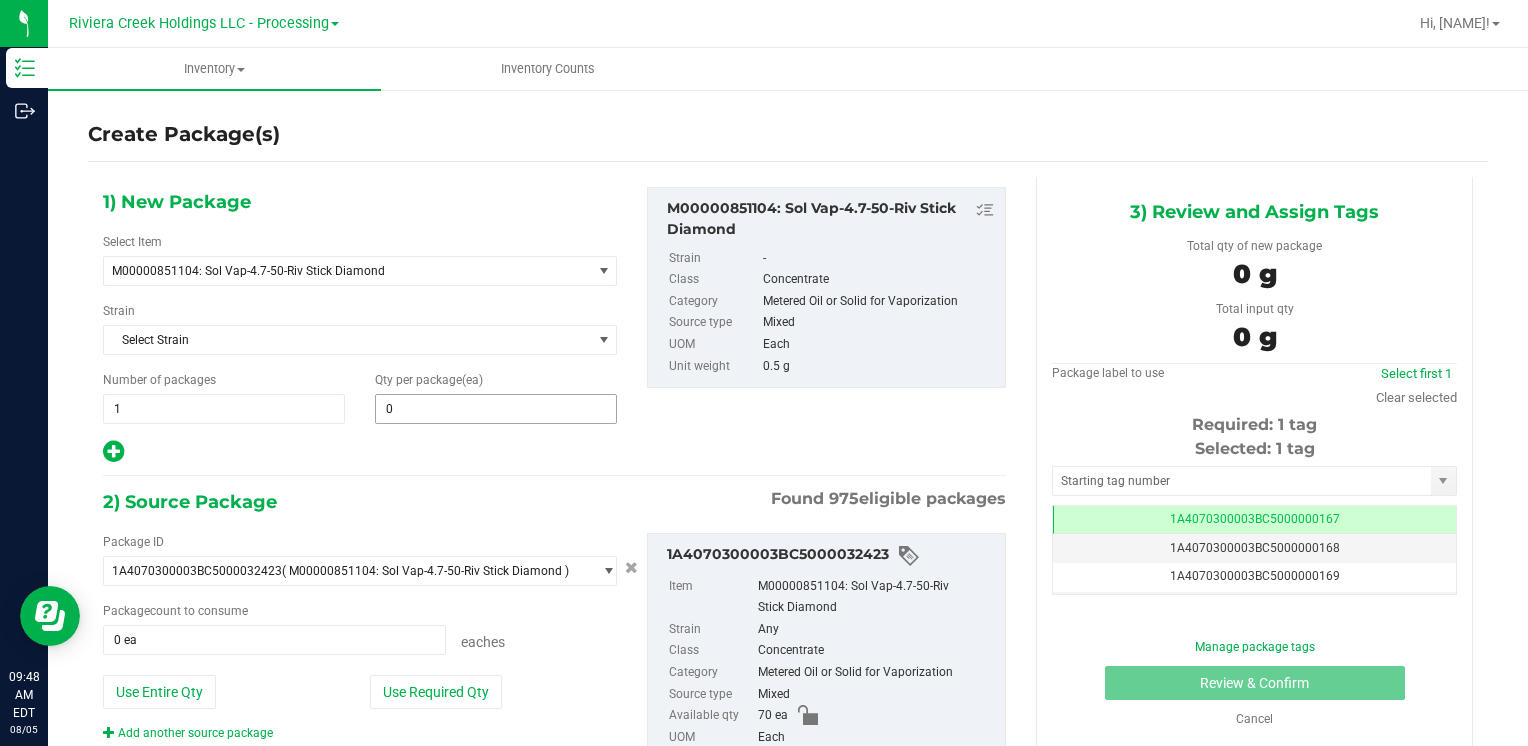 type 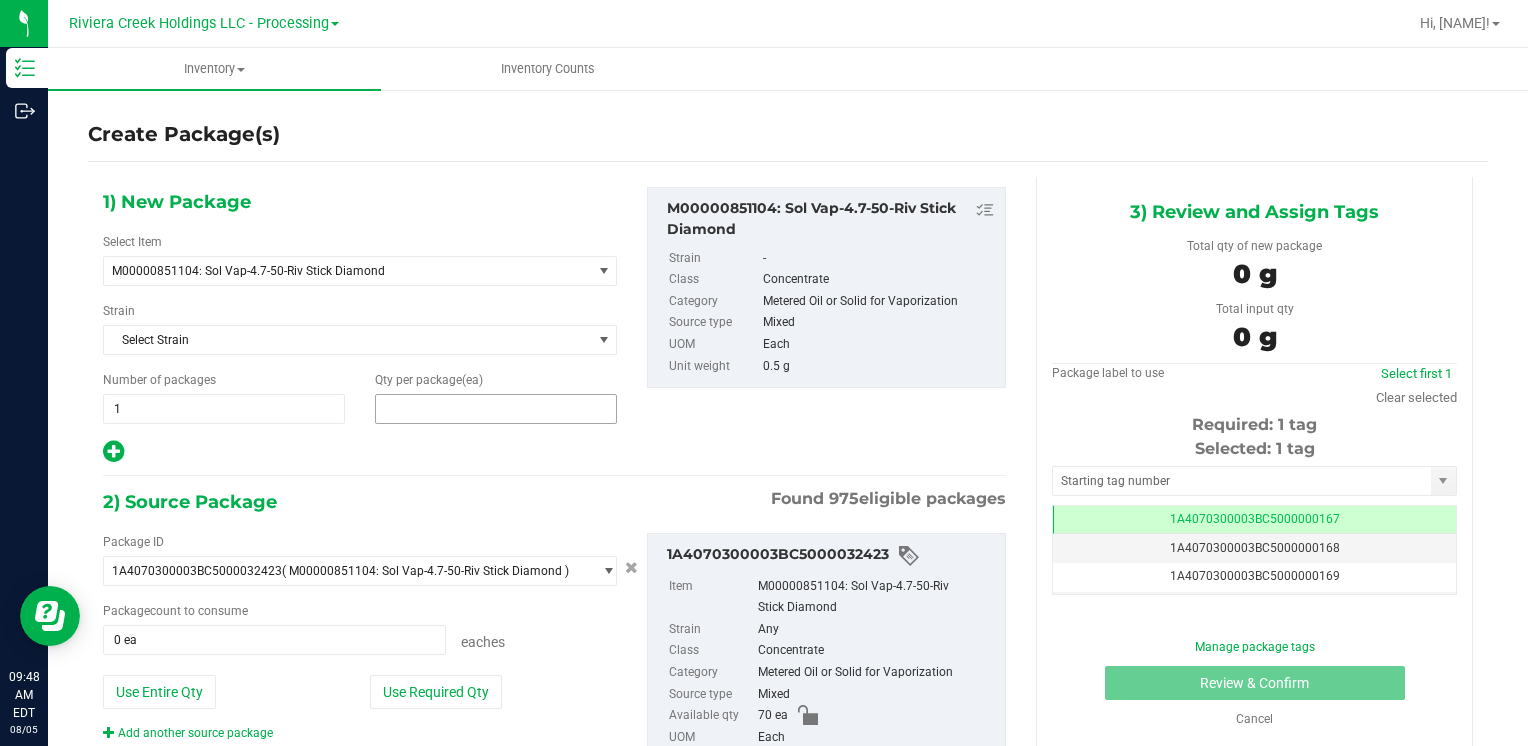 click at bounding box center (496, 409) 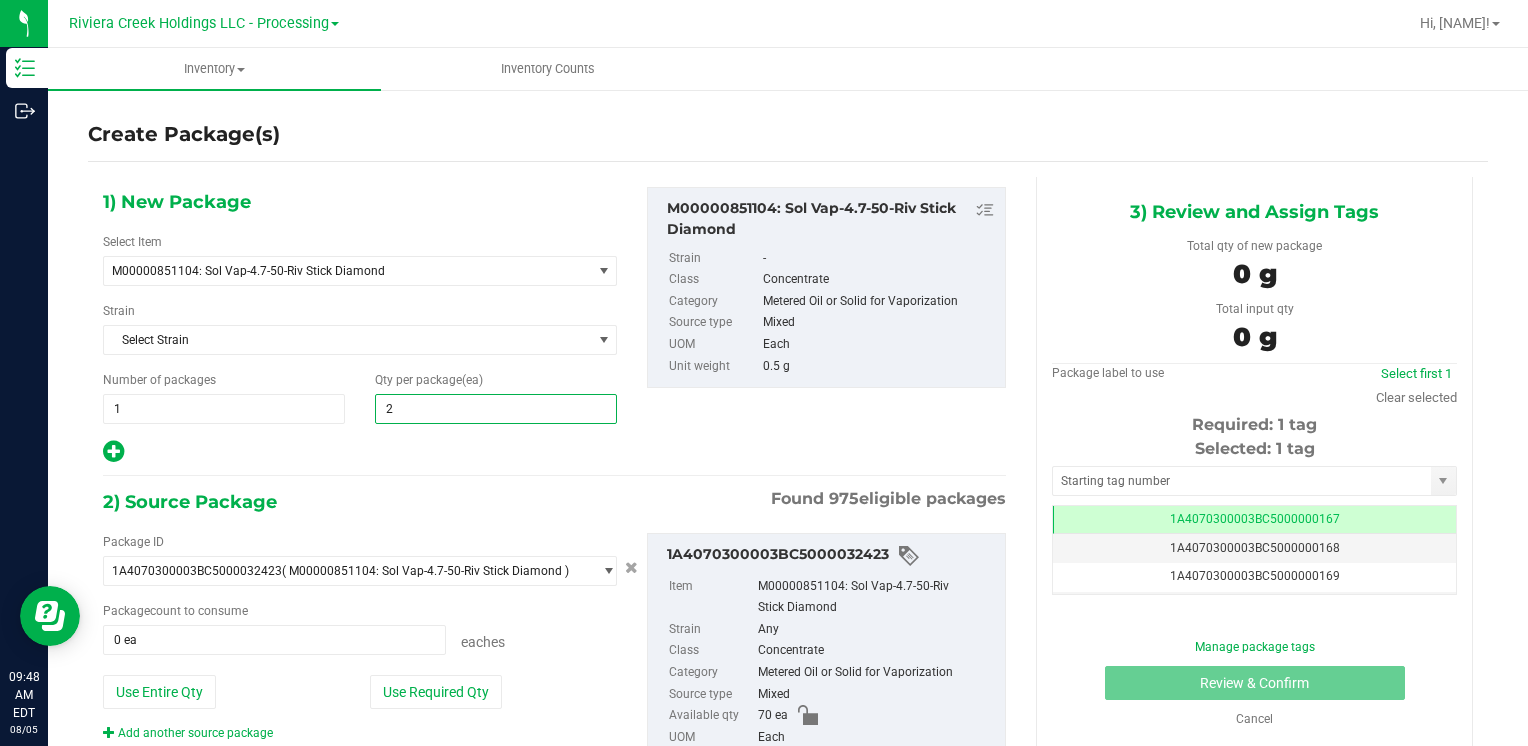 type on "20" 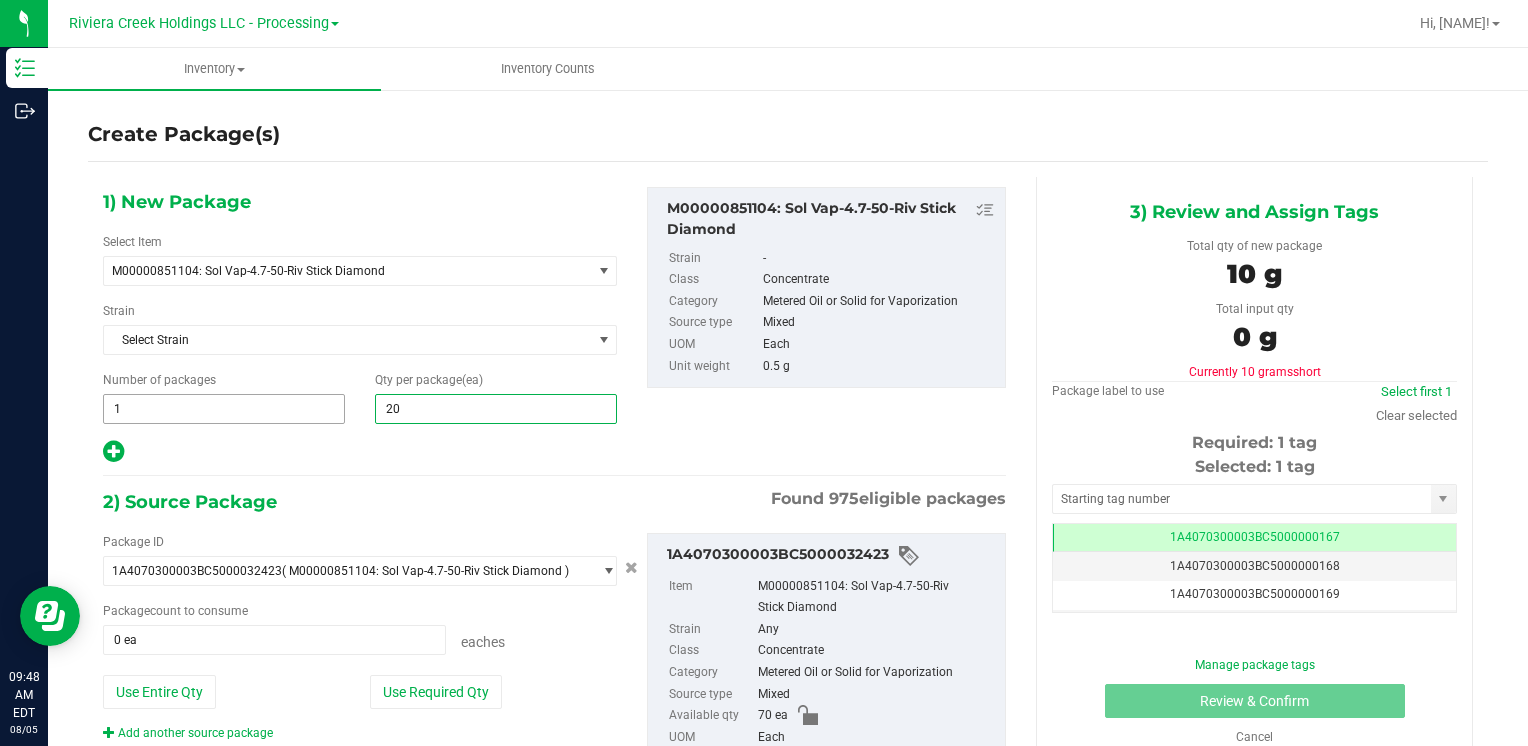 type on "20" 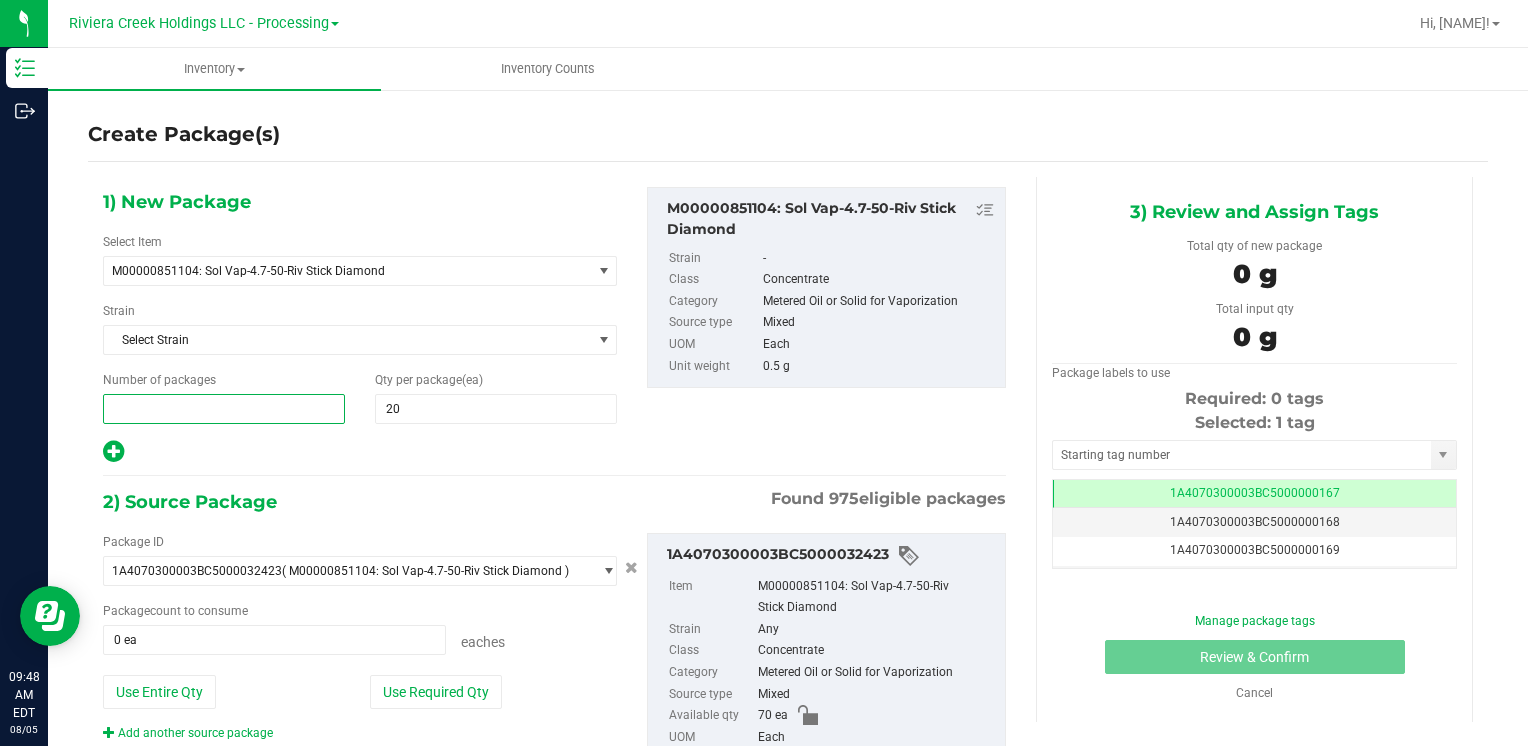 type on "2" 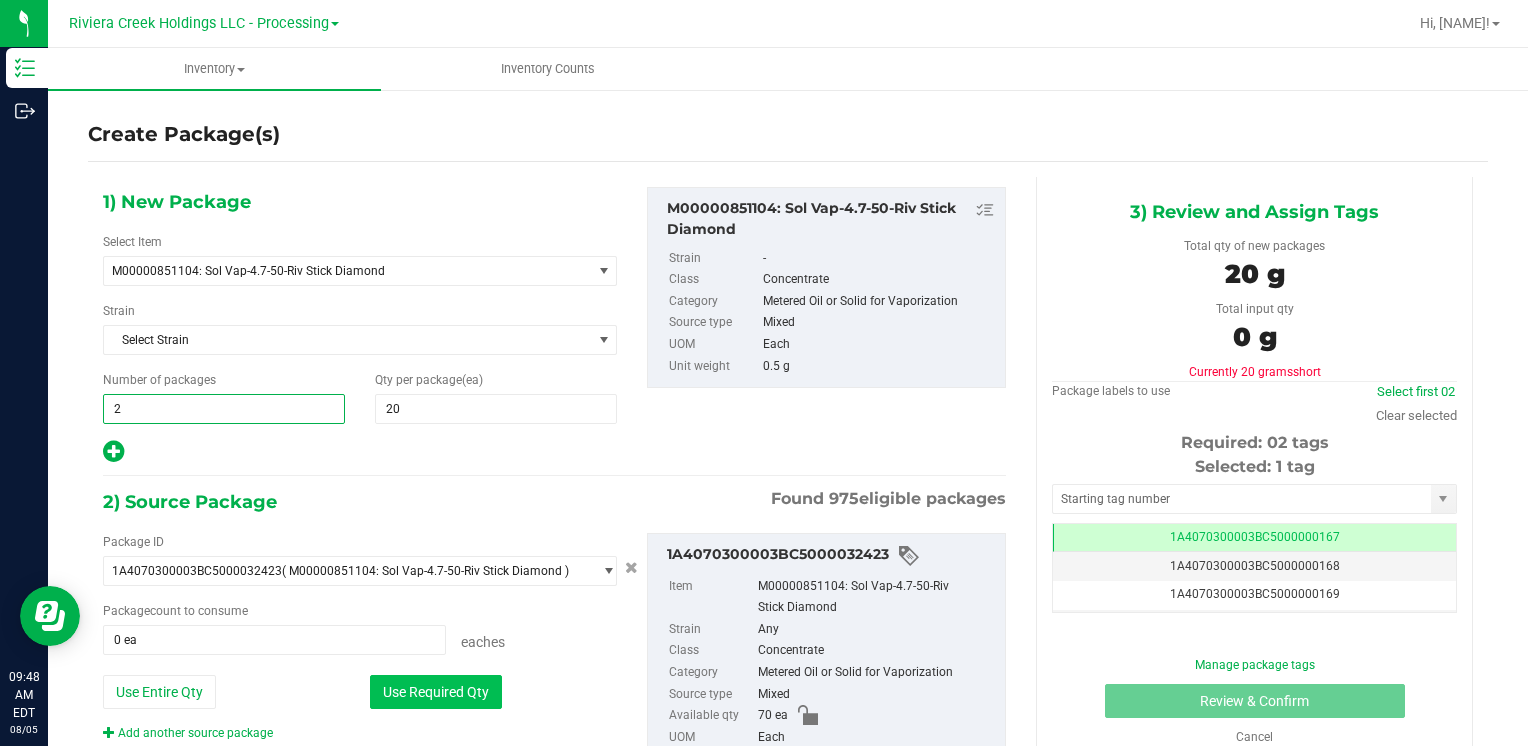 type on "2" 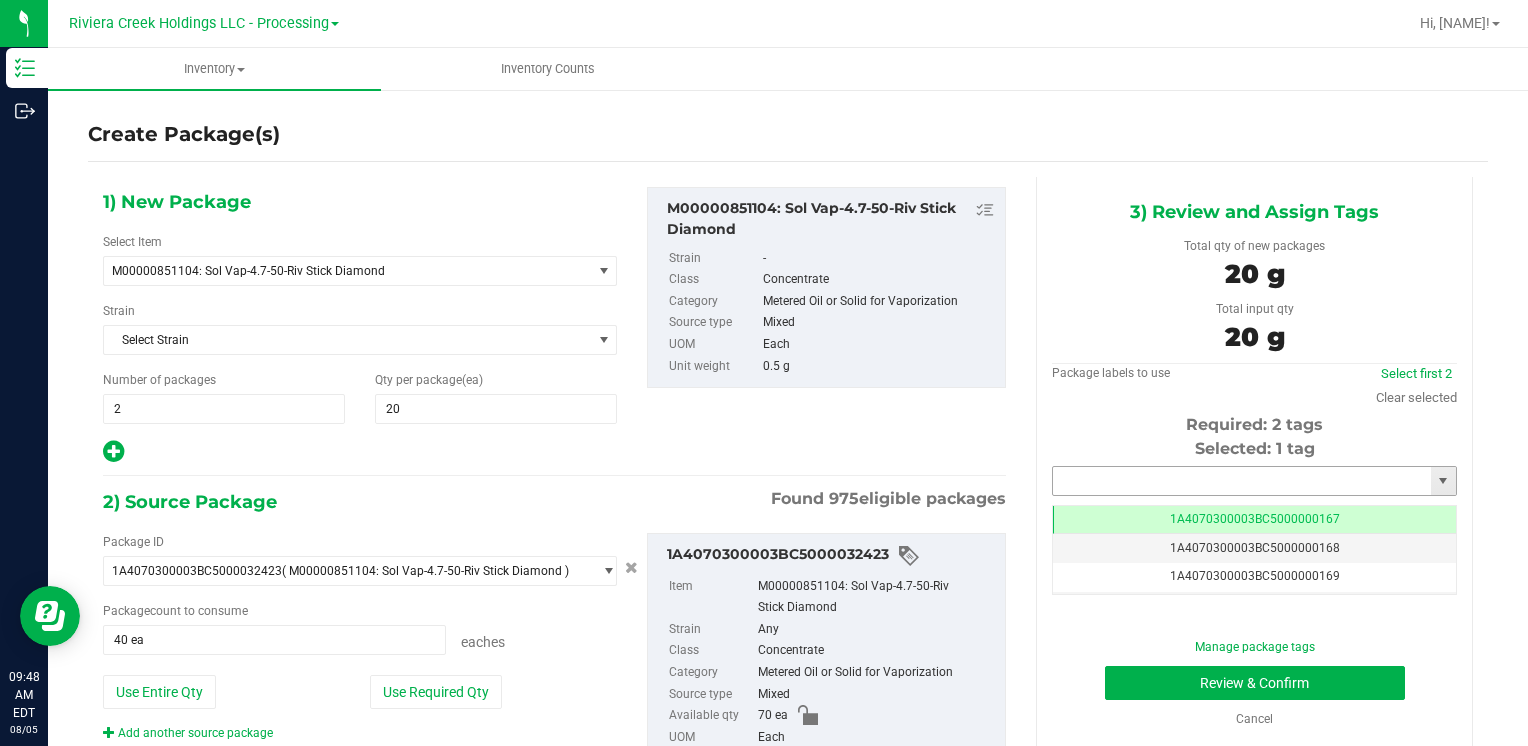 click at bounding box center [1242, 481] 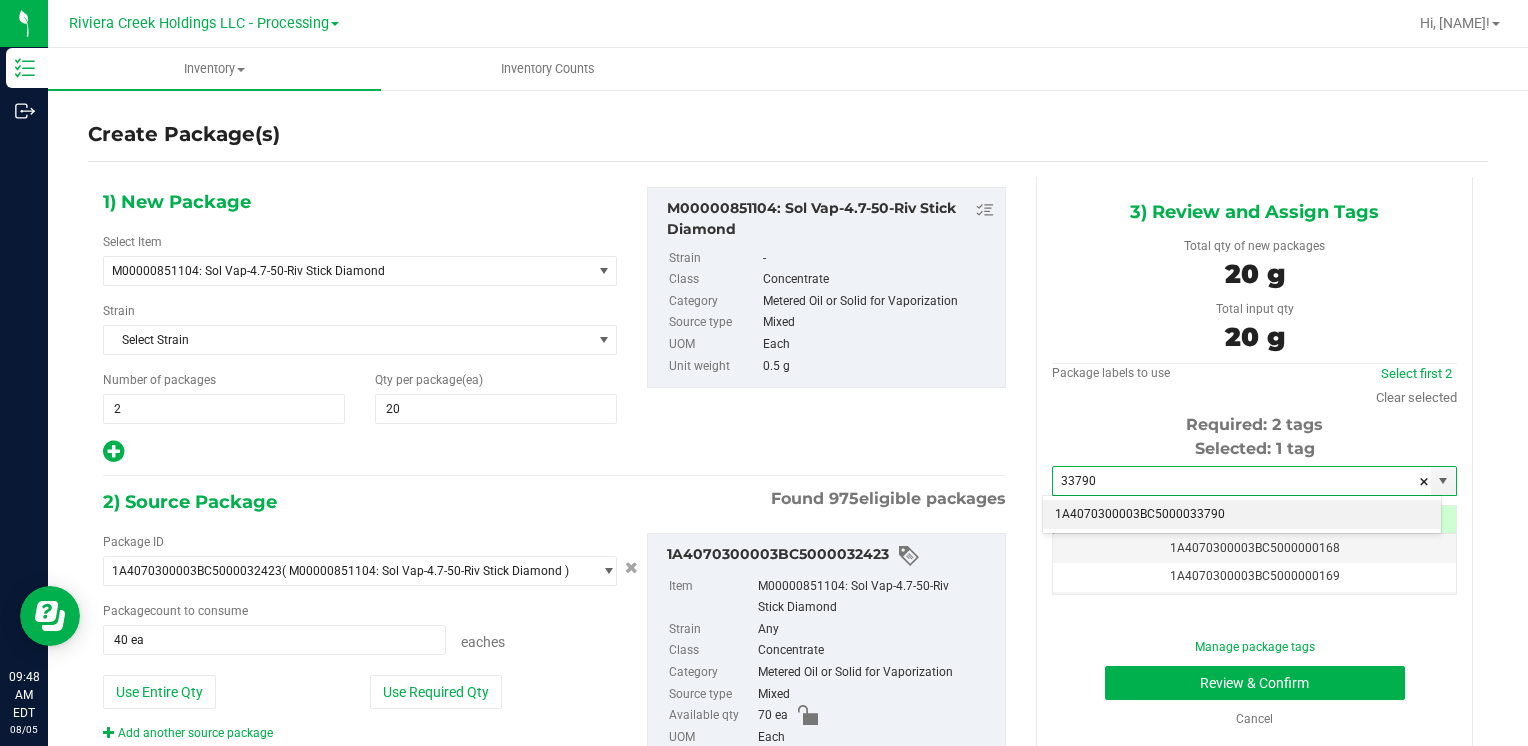 click on "1A4070300003BC5000033790" at bounding box center (1242, 515) 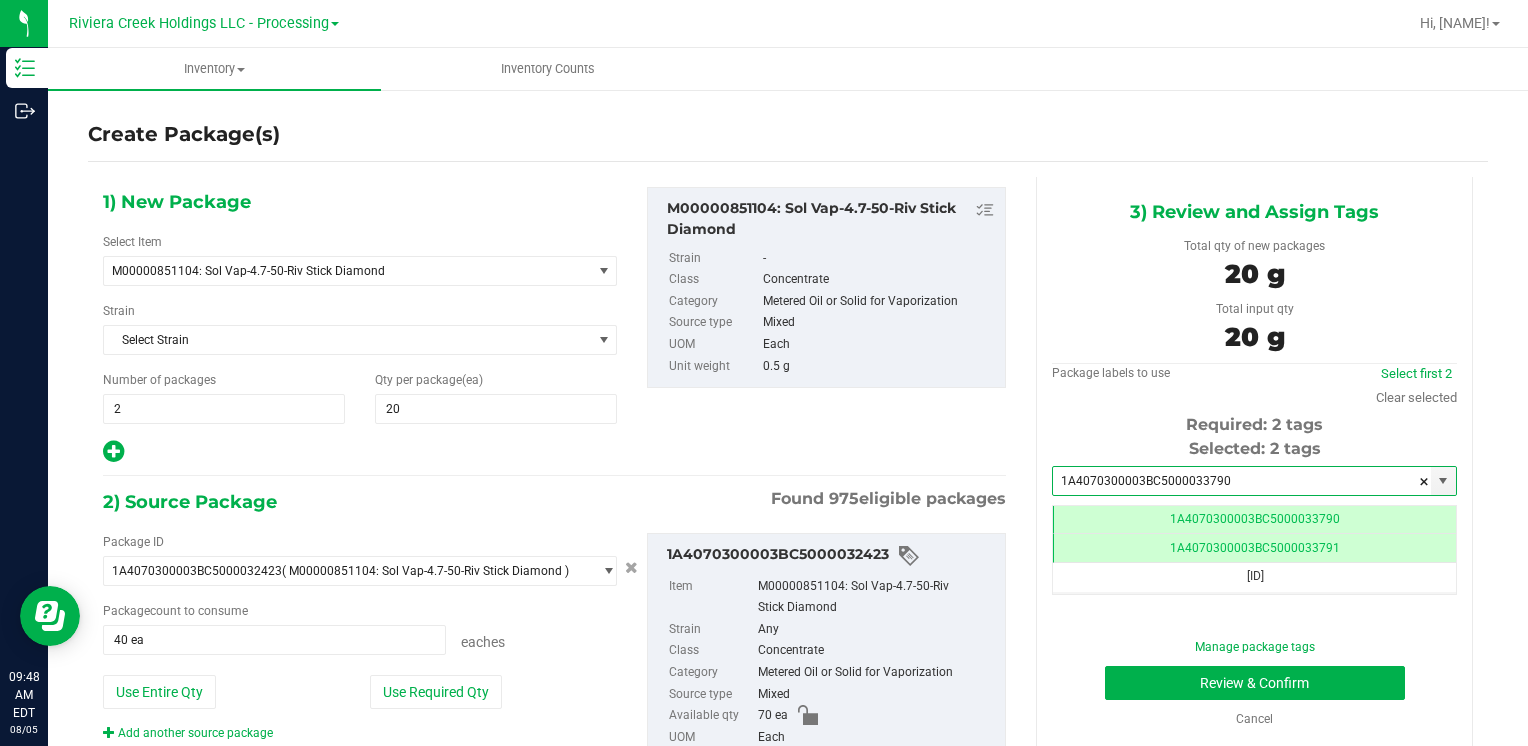 scroll, scrollTop: 0, scrollLeft: 0, axis: both 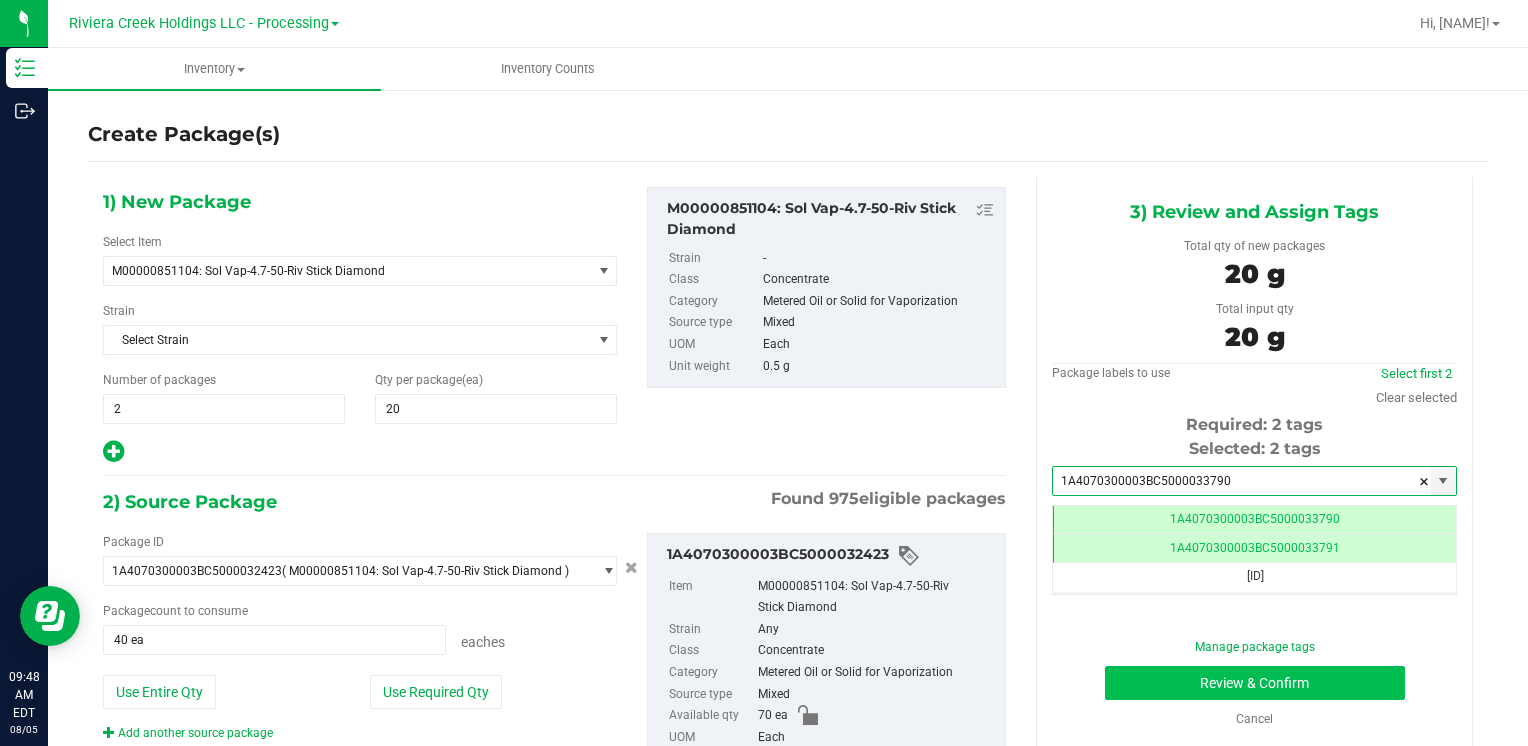 type on "1A4070300003BC5000033790" 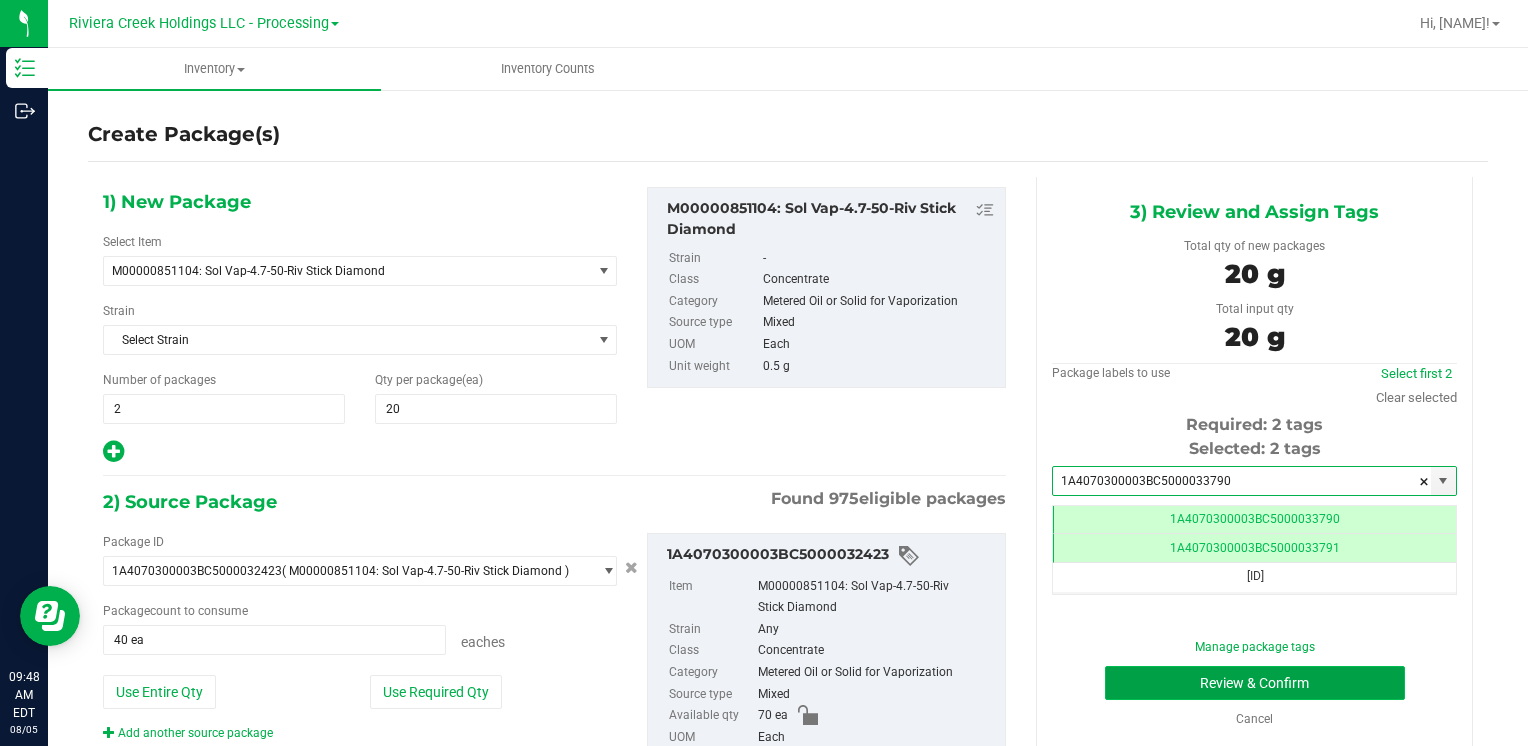 click on "Review & Confirm" at bounding box center [1255, 683] 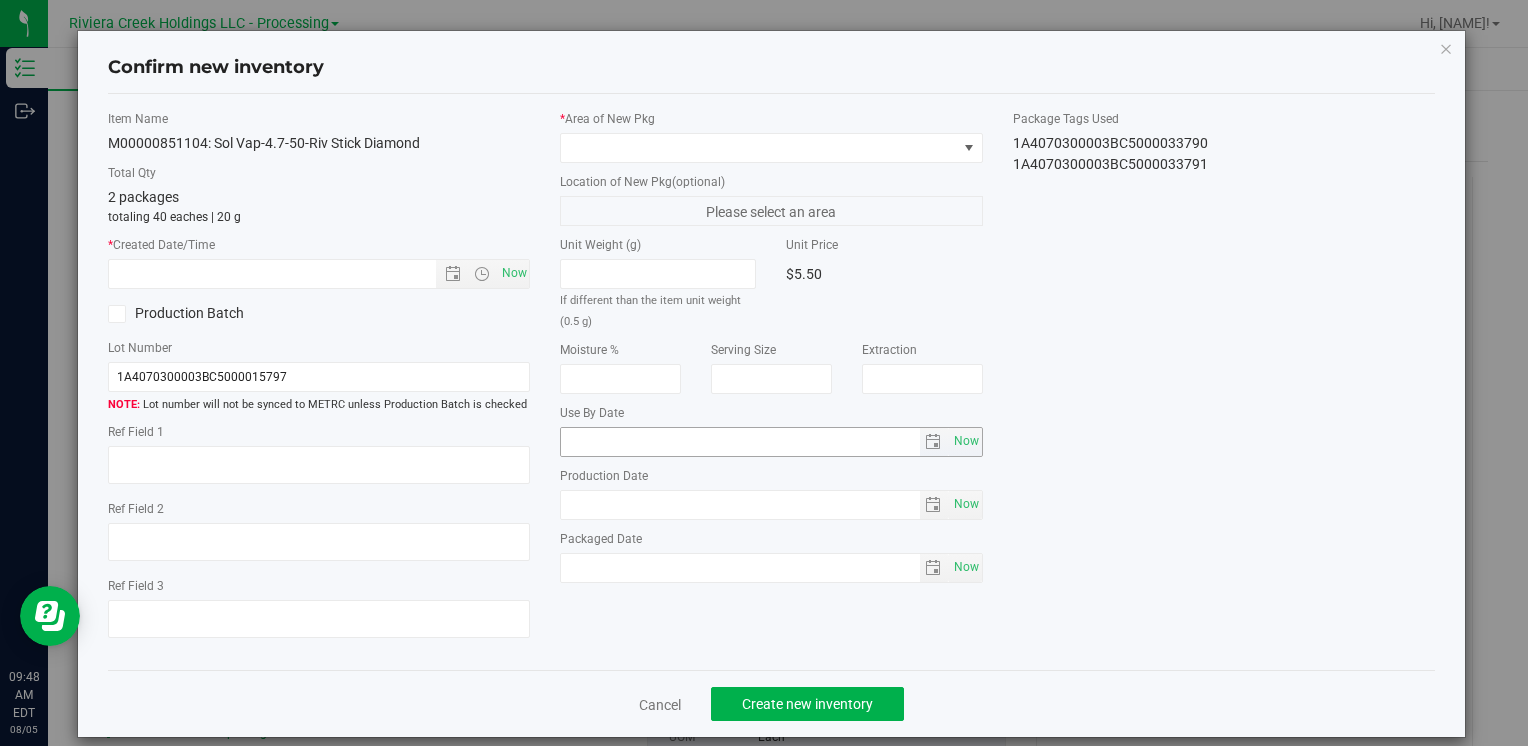 type on "2026-06-08" 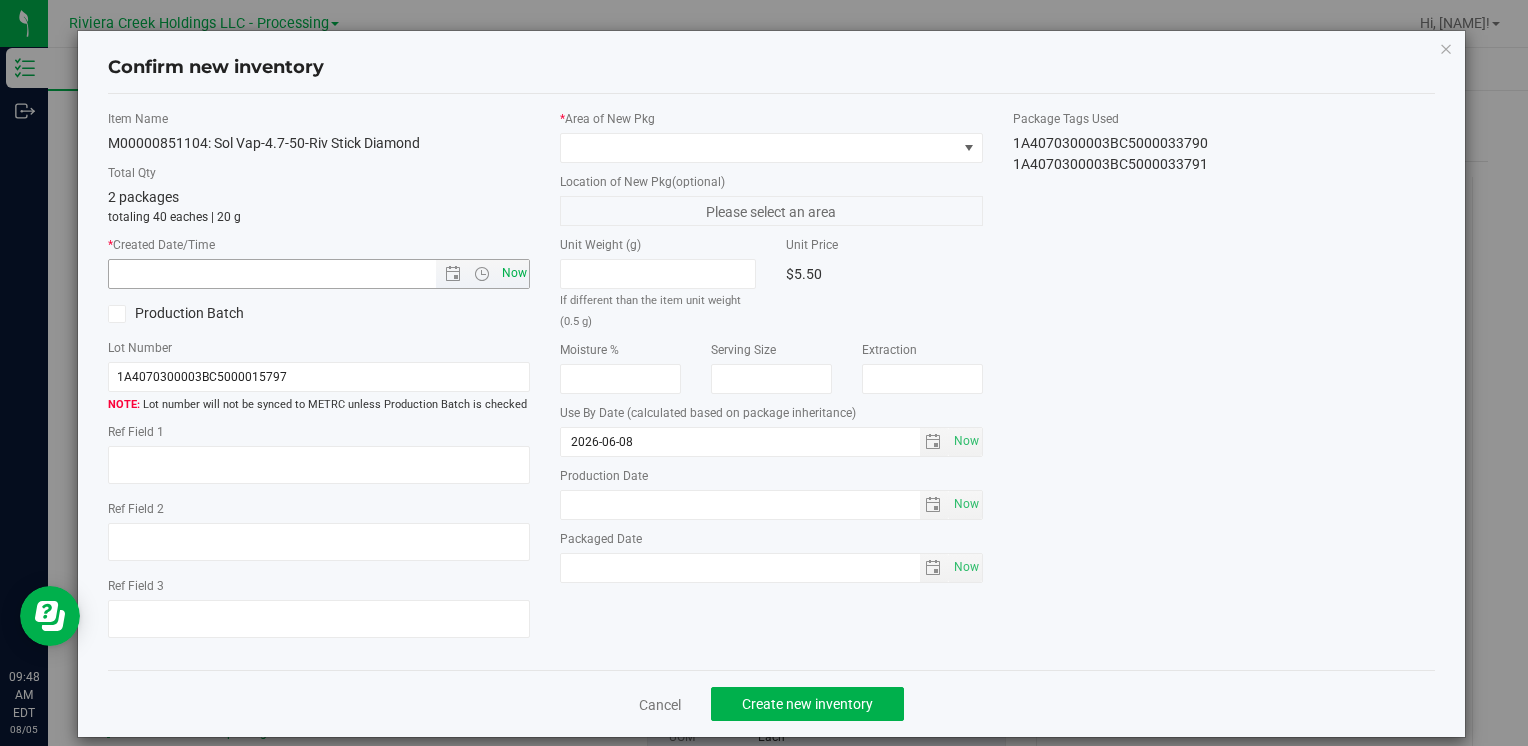 drag, startPoint x: 516, startPoint y: 298, endPoint x: 516, endPoint y: 280, distance: 18 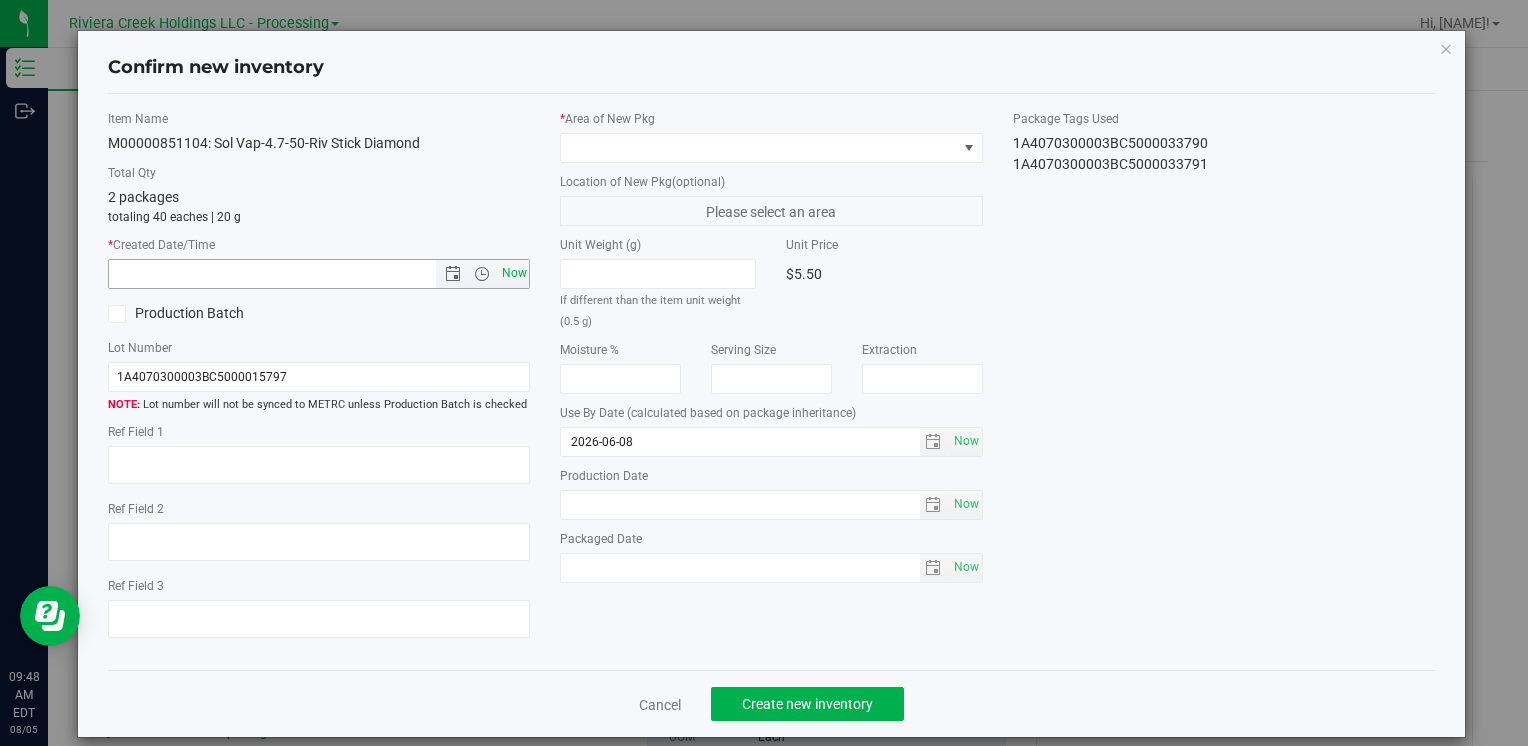 click on "Now" at bounding box center [514, 273] 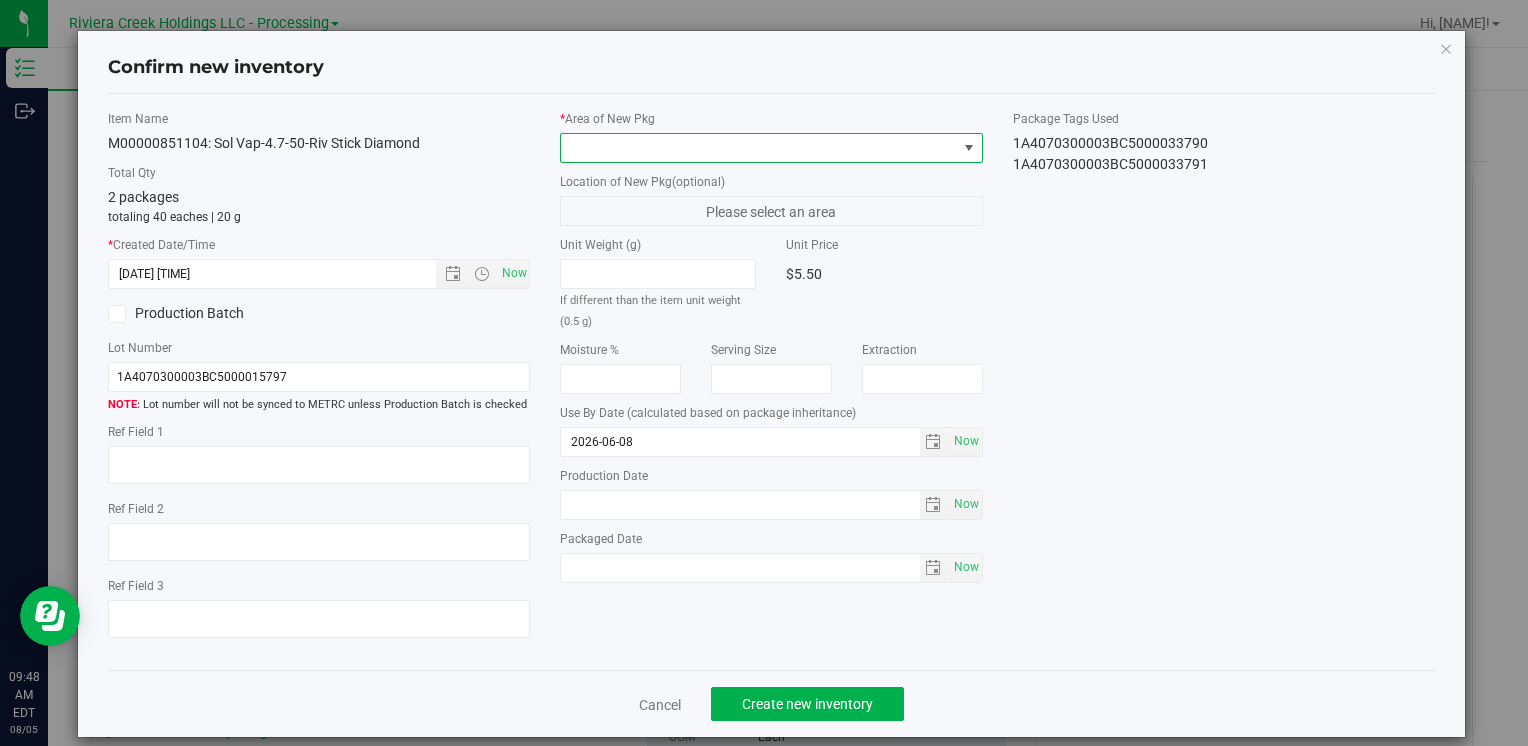 click at bounding box center (758, 148) 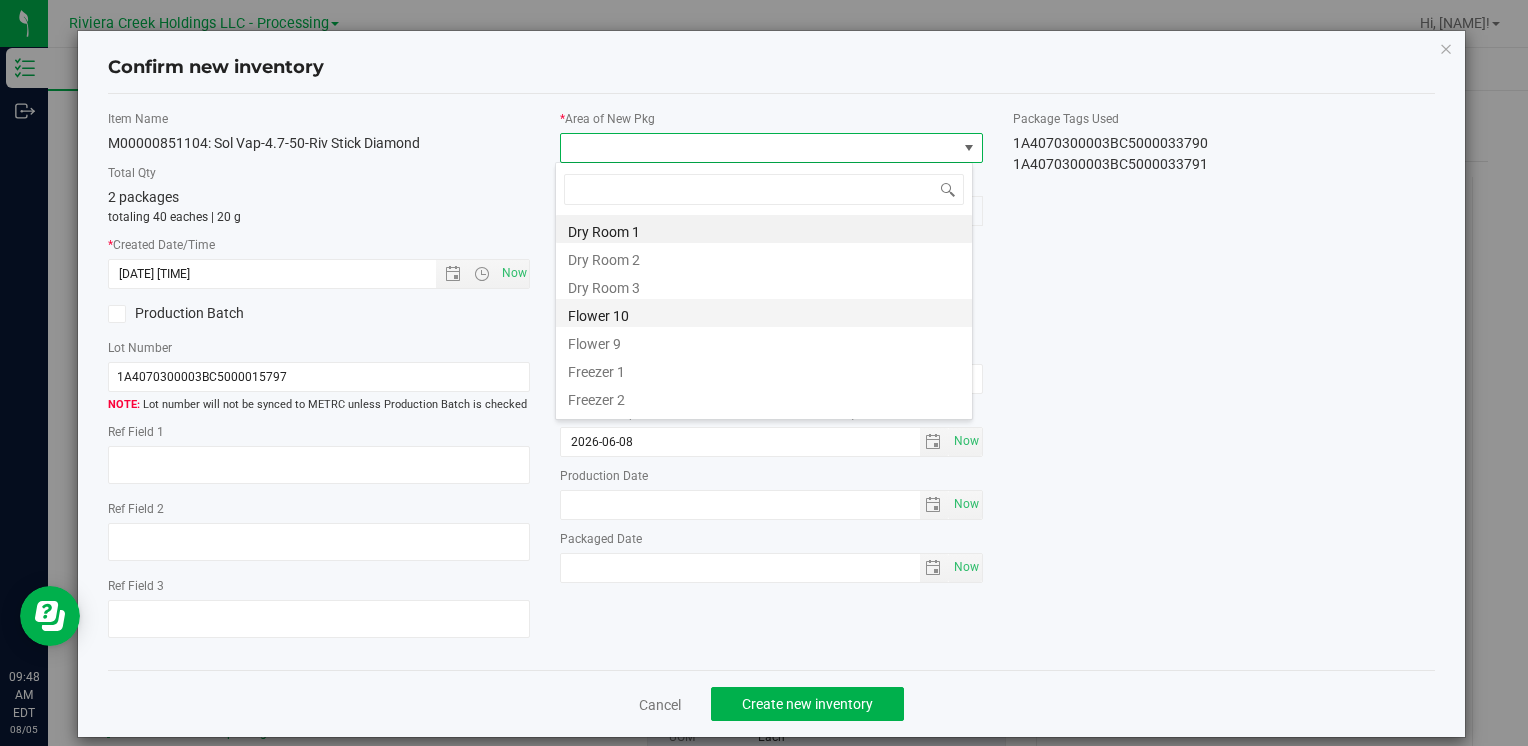 click on "Flower 10" at bounding box center [764, 313] 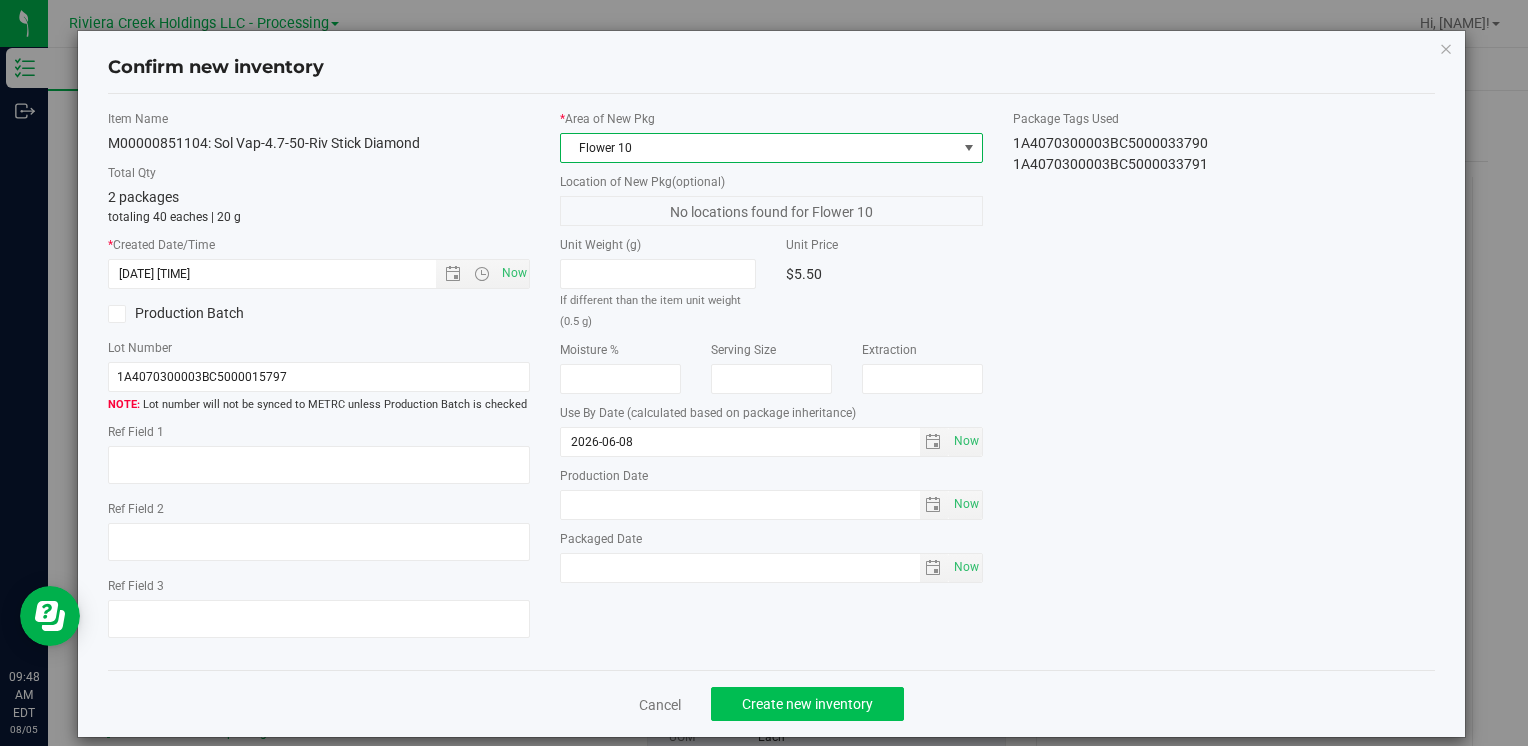 click on "Cancel
Create new inventory" at bounding box center (771, 703) 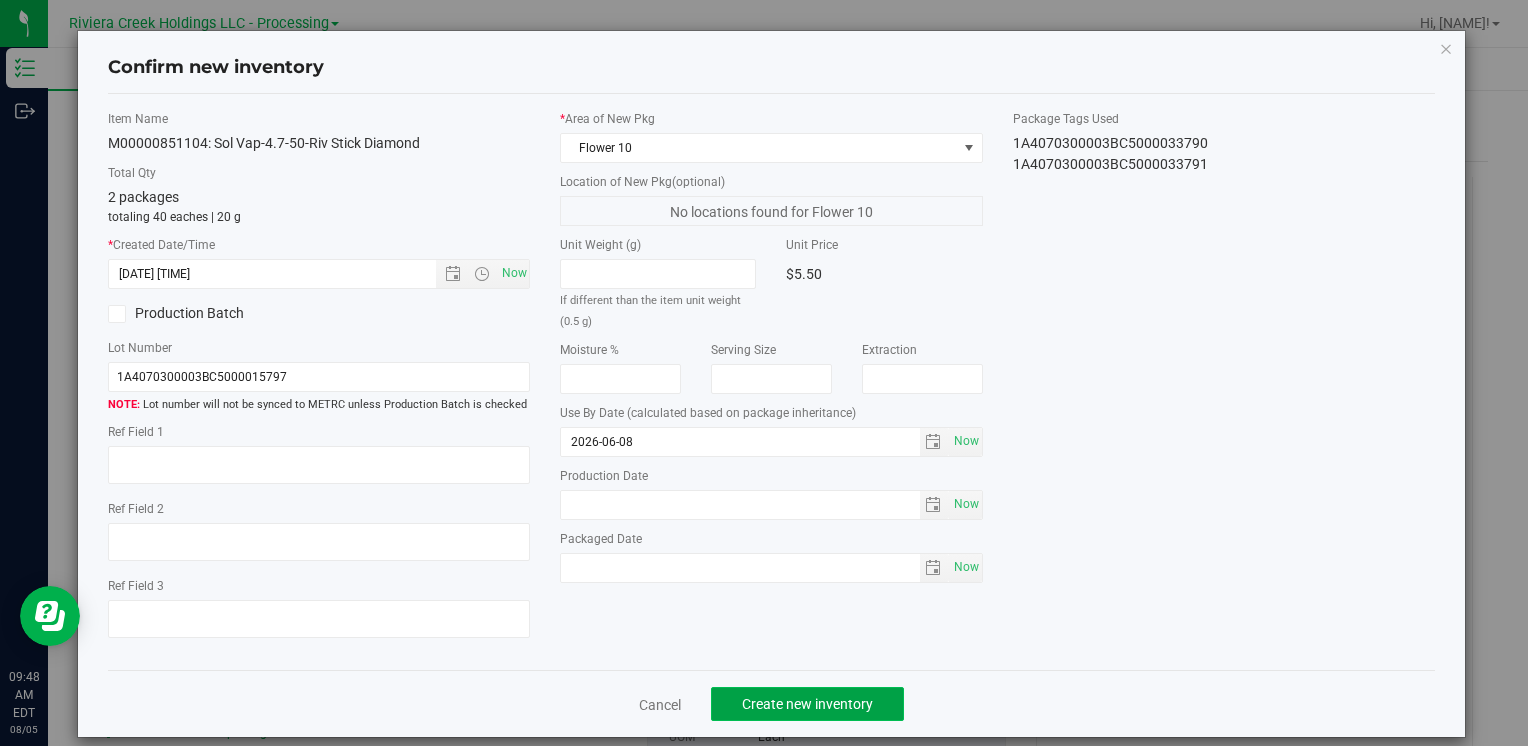click on "Create new inventory" 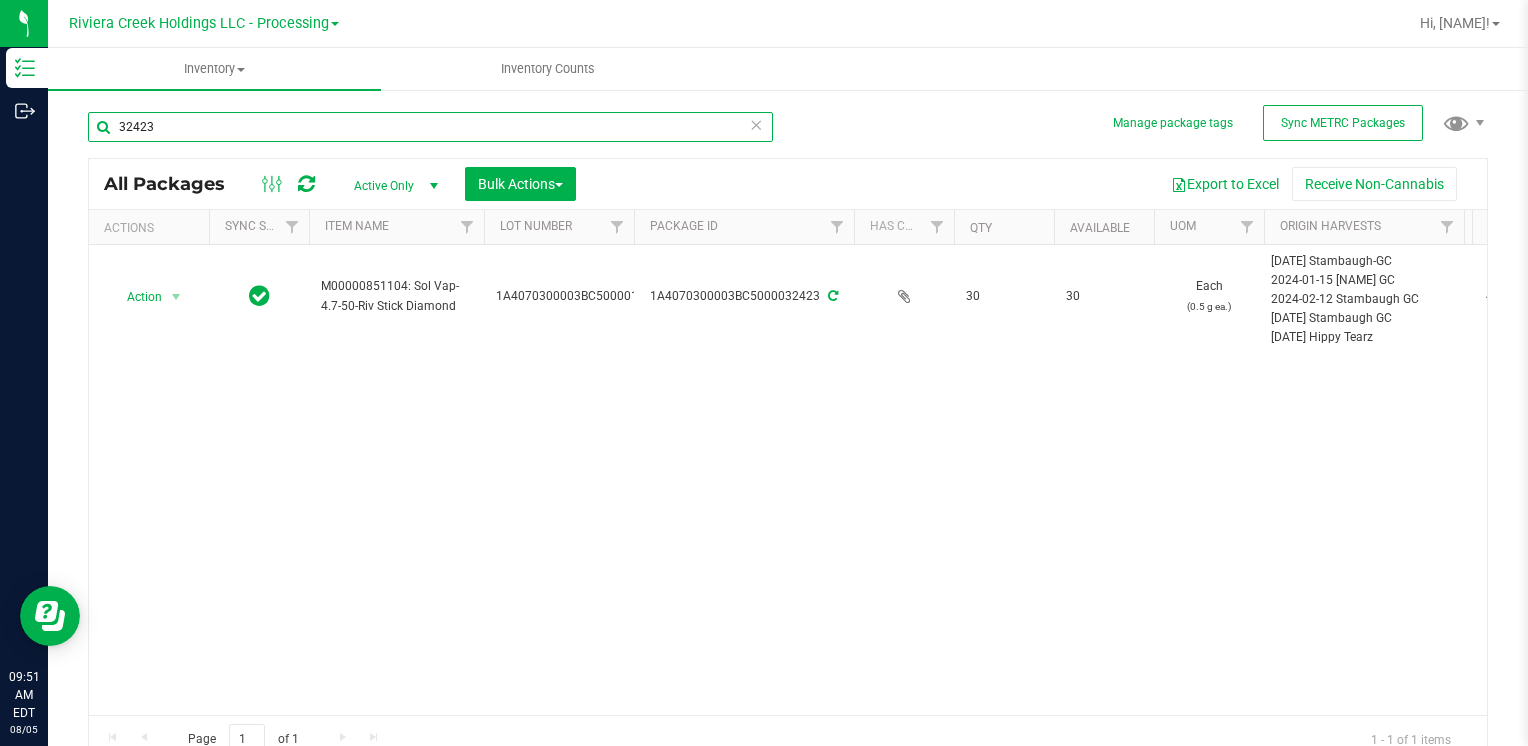 click on "32423" at bounding box center [430, 127] 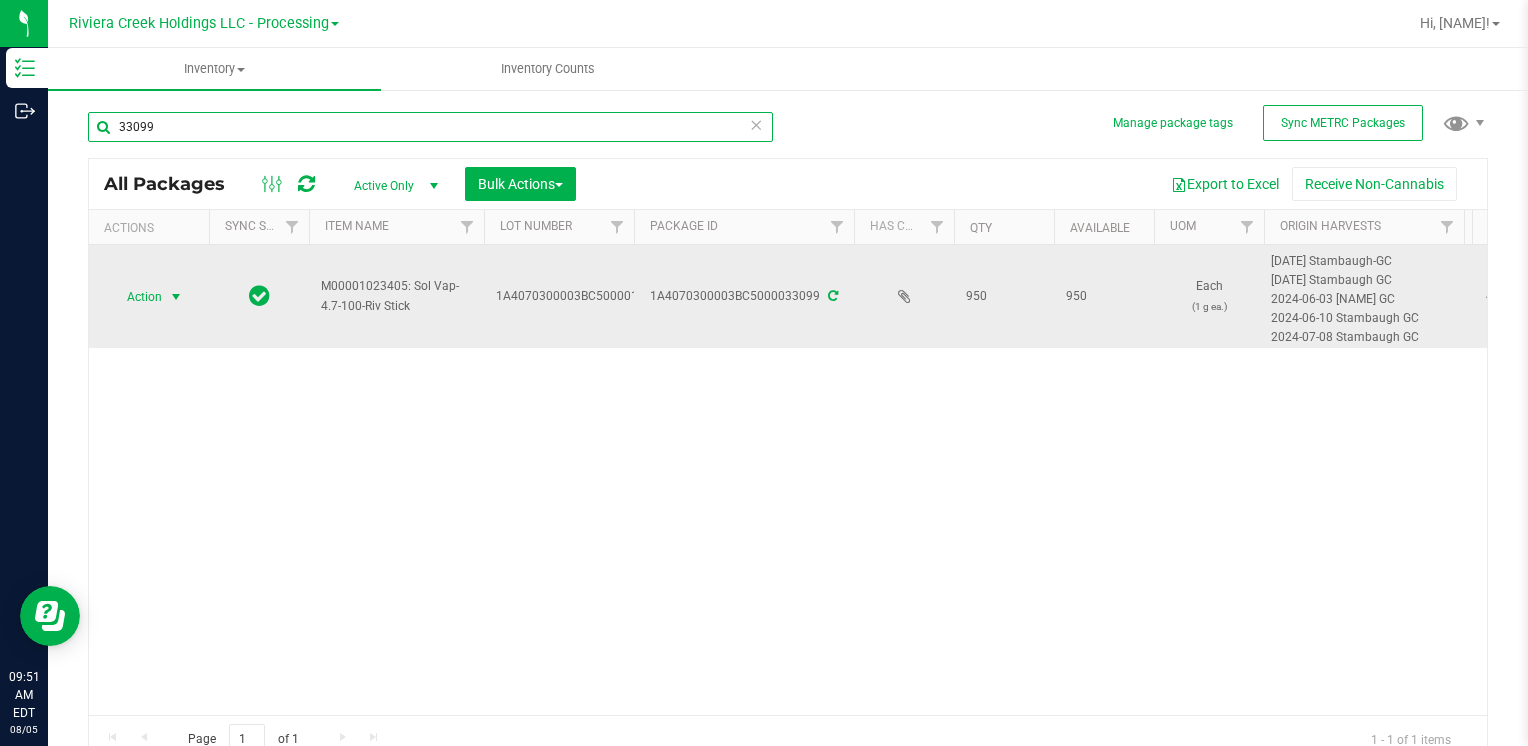 type on "33099" 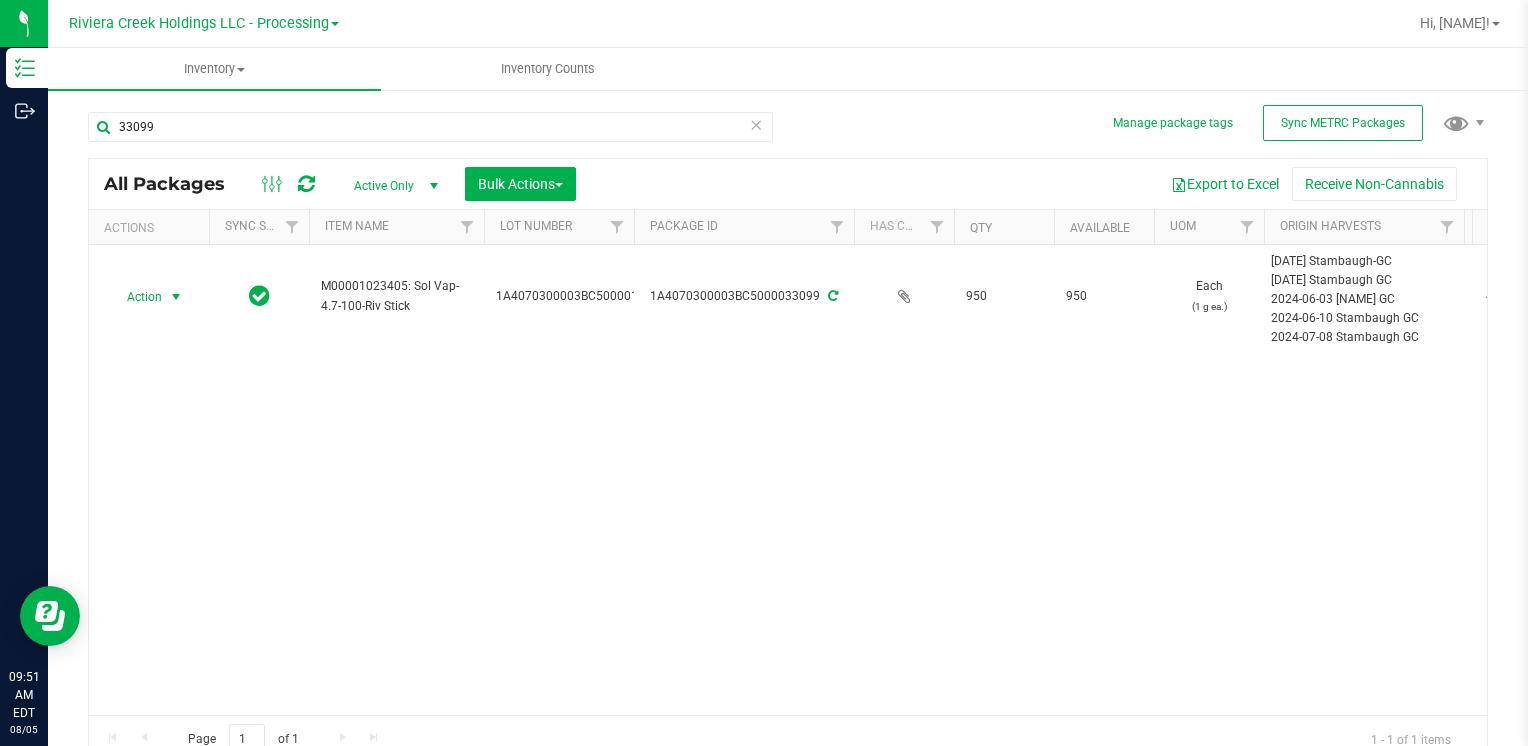 drag, startPoint x: 139, startPoint y: 285, endPoint x: 159, endPoint y: 346, distance: 64.195015 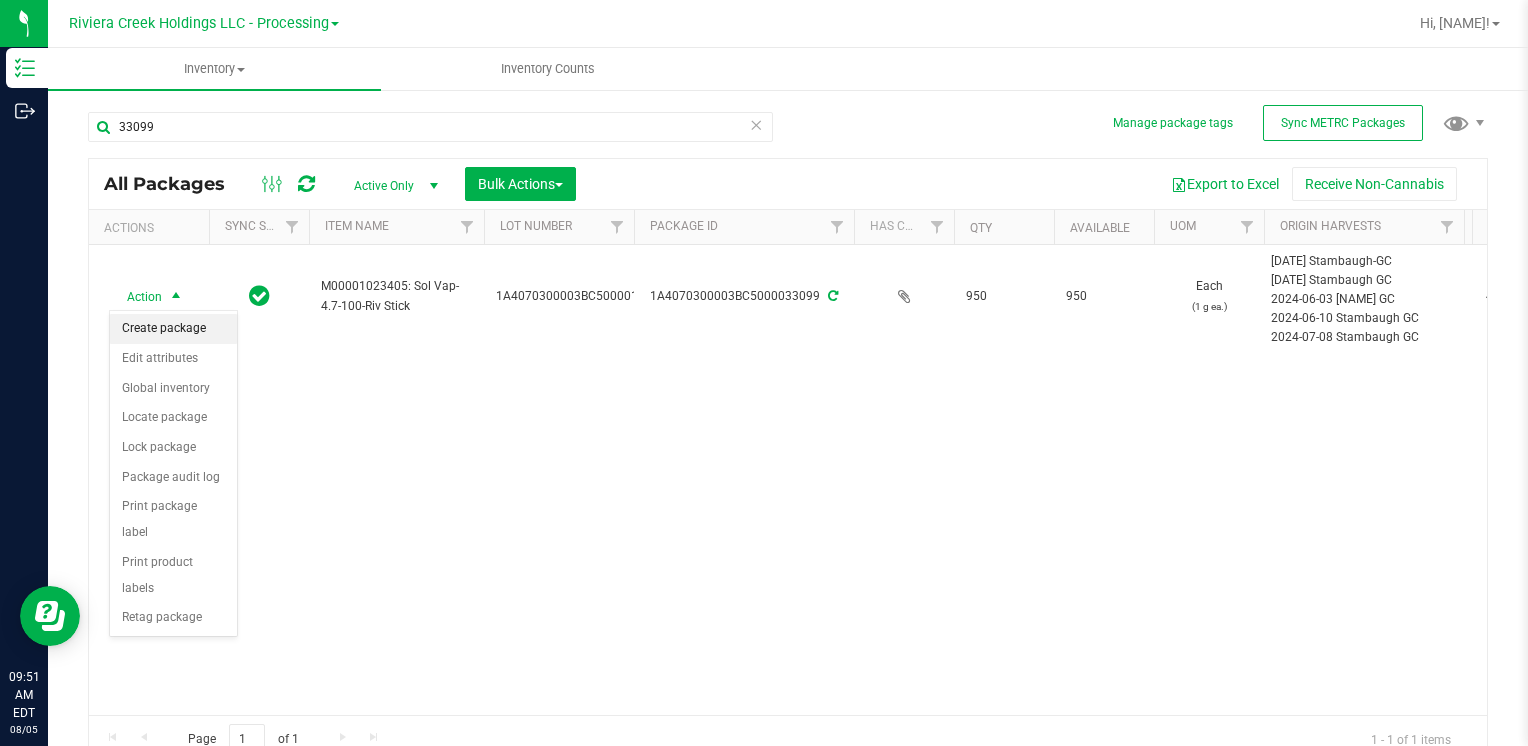 click on "Create package" at bounding box center (173, 329) 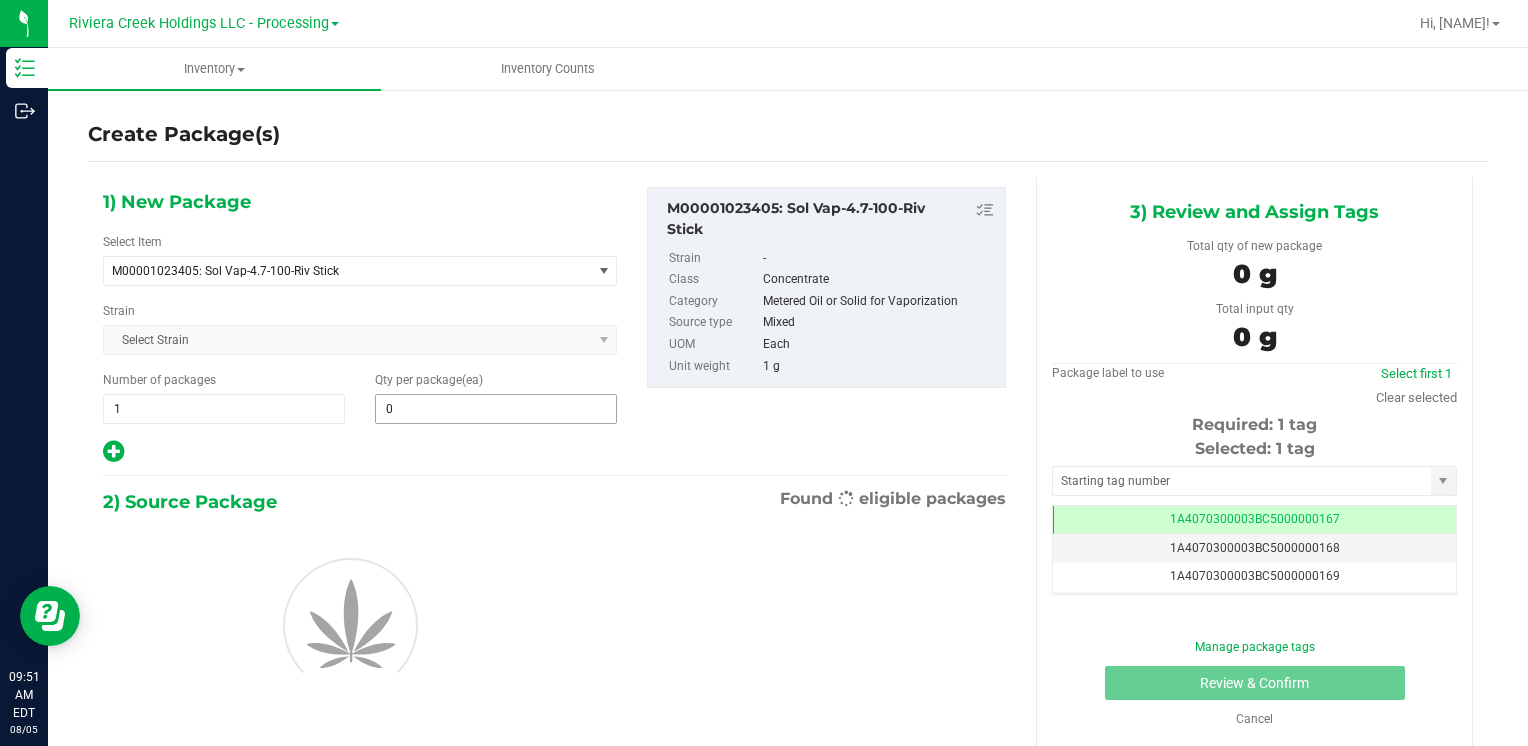 scroll, scrollTop: 0, scrollLeft: 0, axis: both 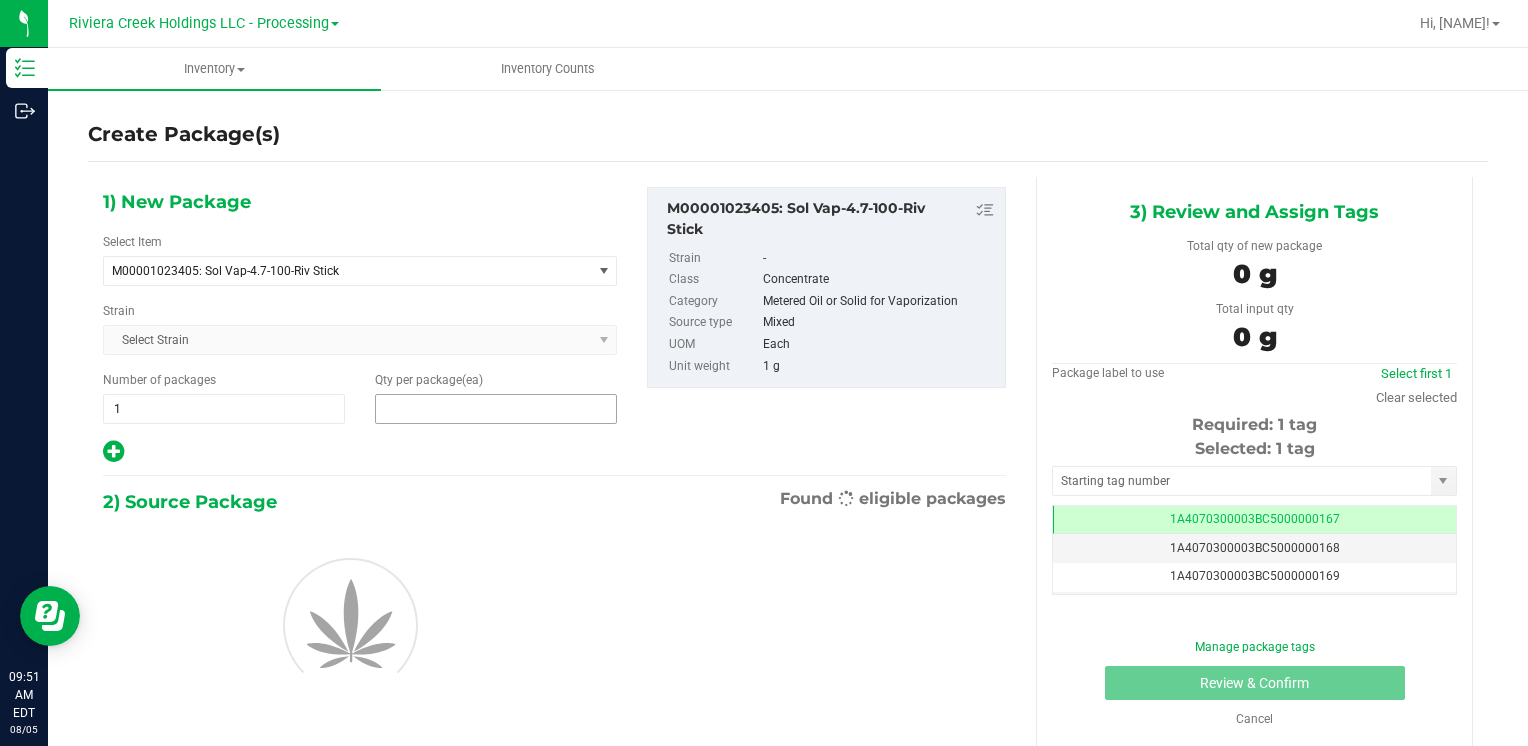 click at bounding box center (496, 409) 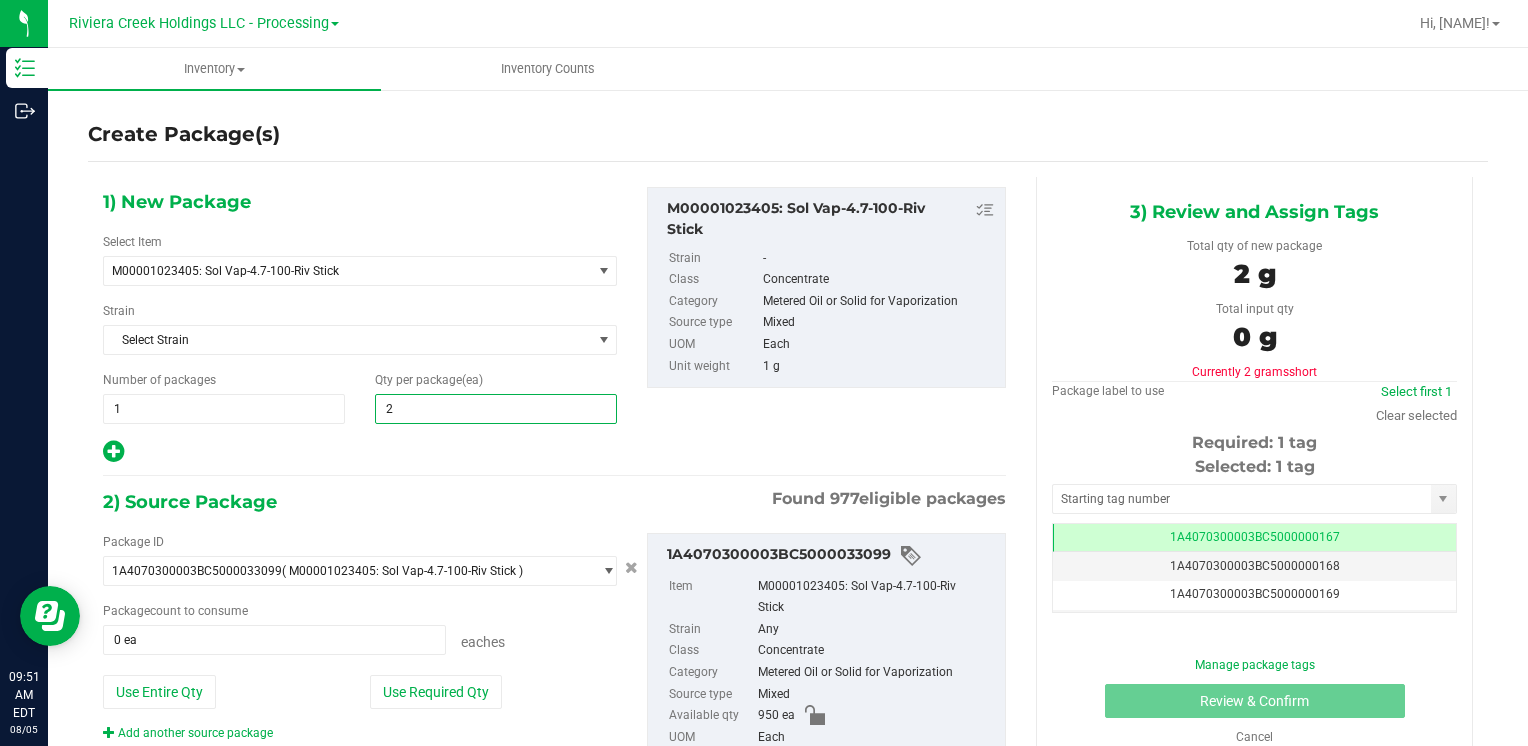 type 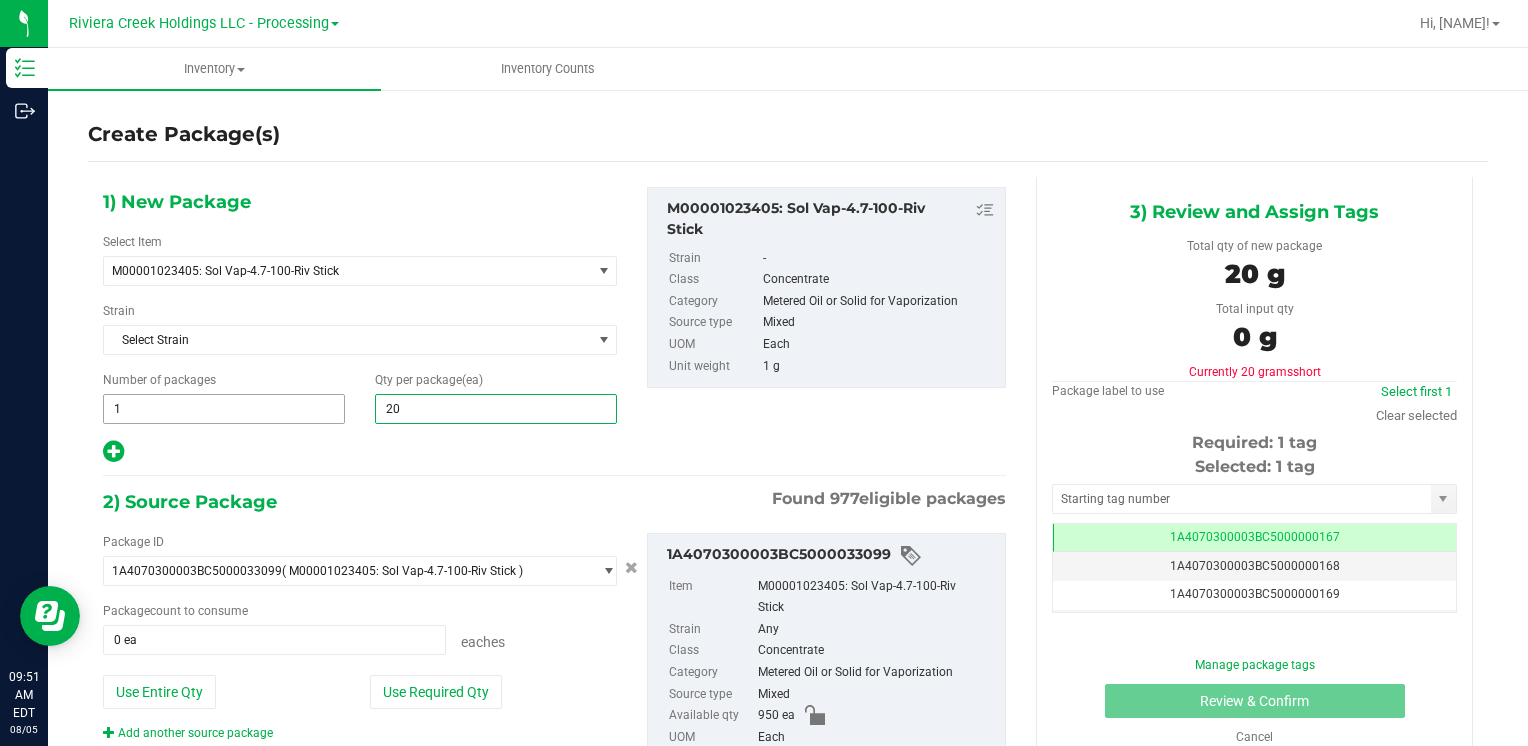 click on "1 1" at bounding box center (224, 409) 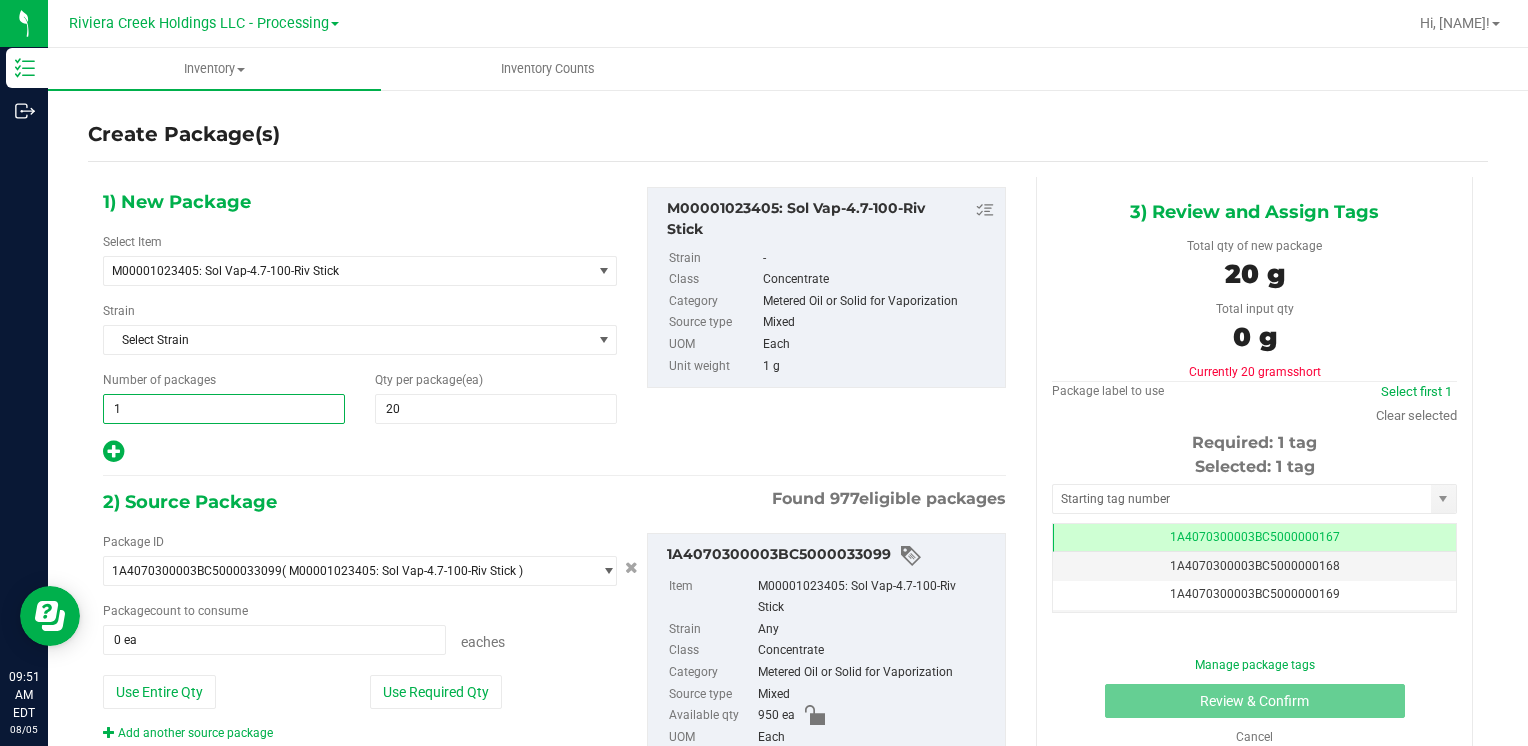 click on "1" at bounding box center [224, 409] 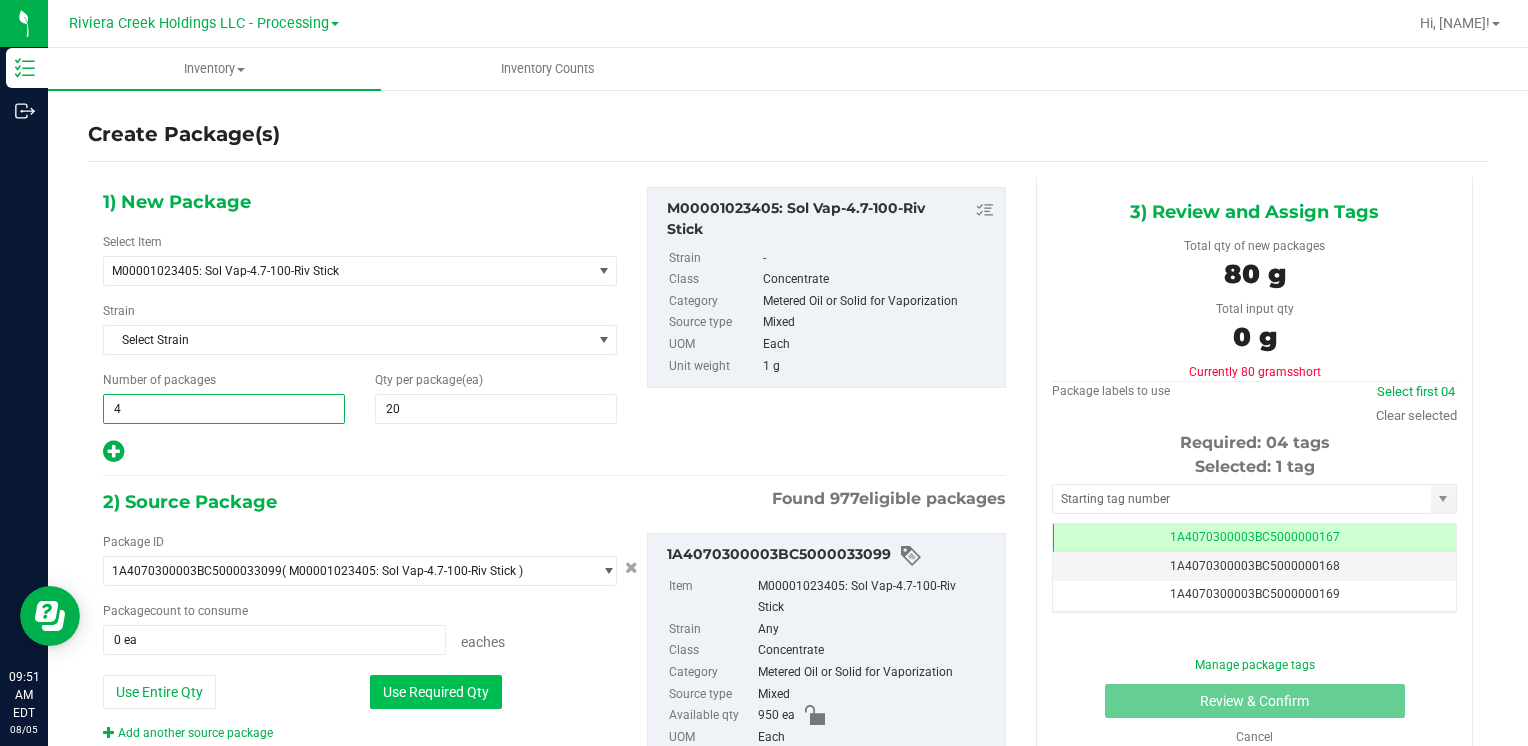 click on "Use Required Qty" at bounding box center [436, 692] 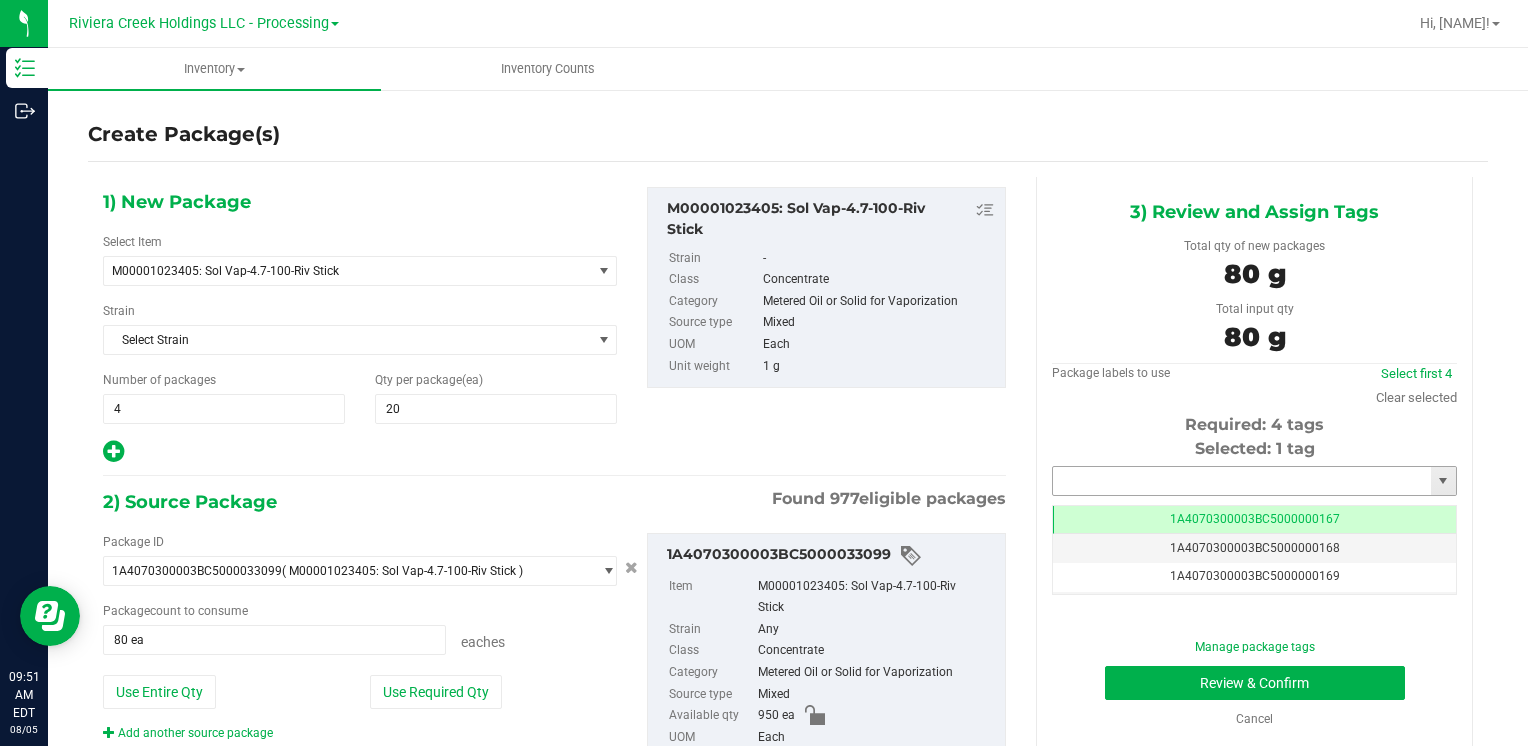 click at bounding box center [1242, 481] 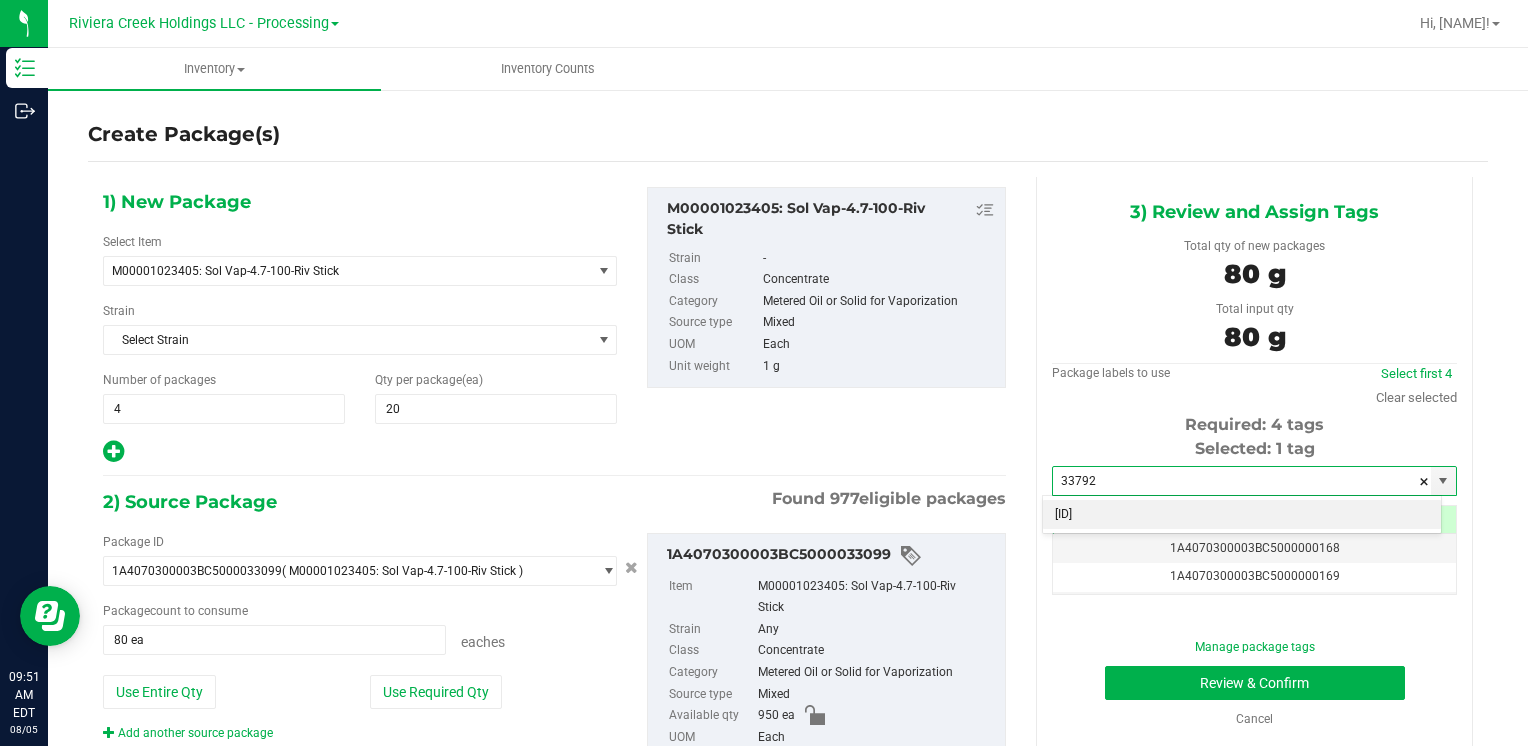 click on "1A4070300003BC5000033792" at bounding box center (1242, 515) 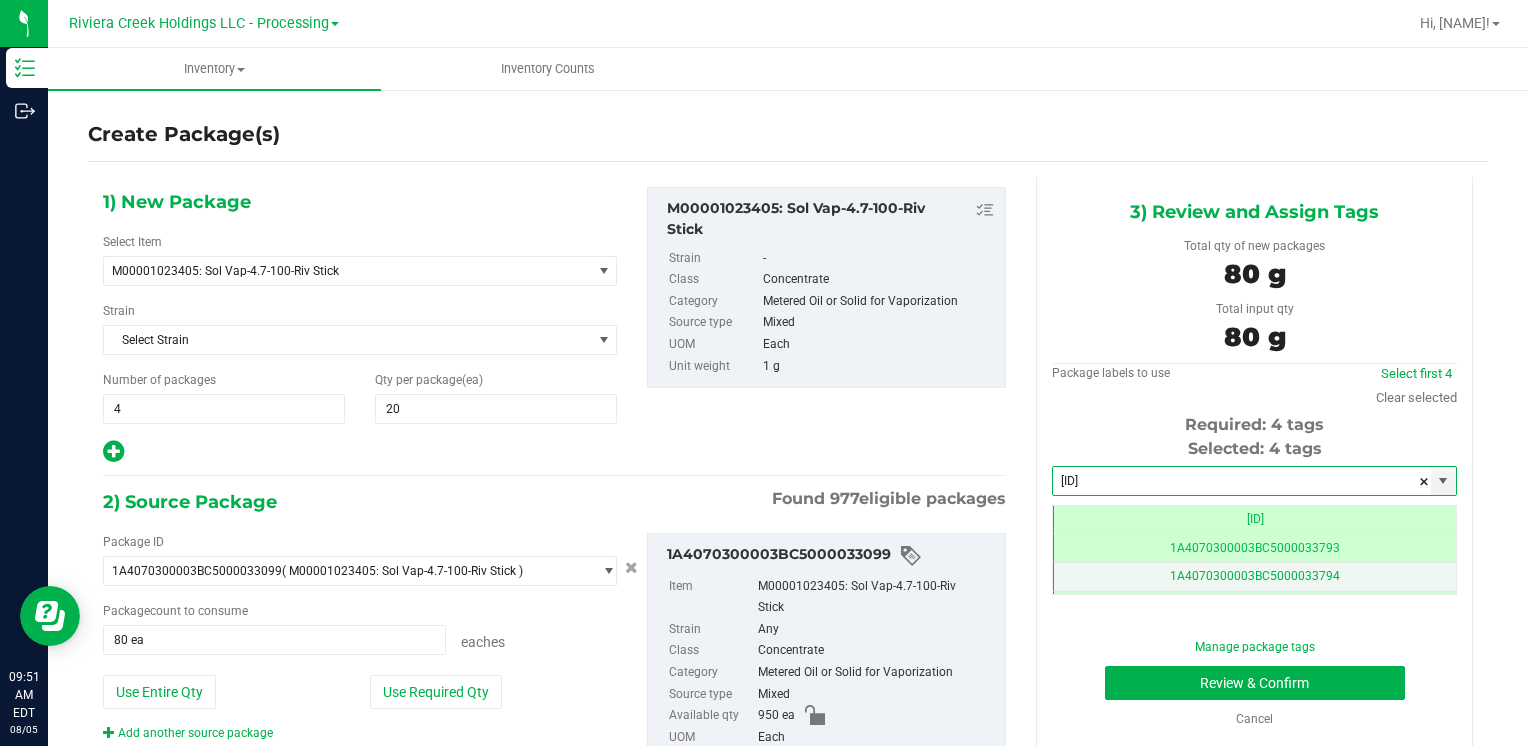 scroll, scrollTop: 0, scrollLeft: 0, axis: both 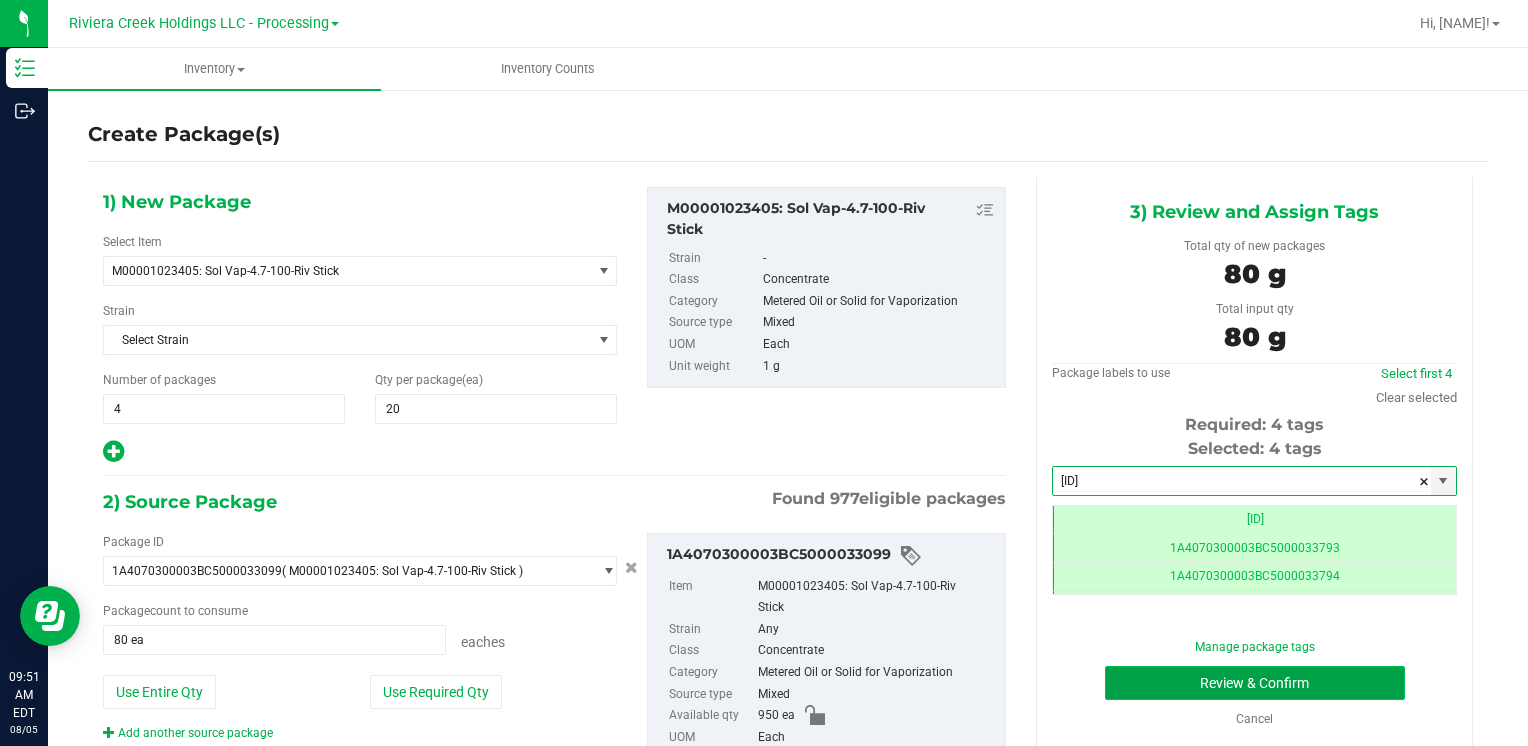 click on "Review & Confirm" at bounding box center (1255, 683) 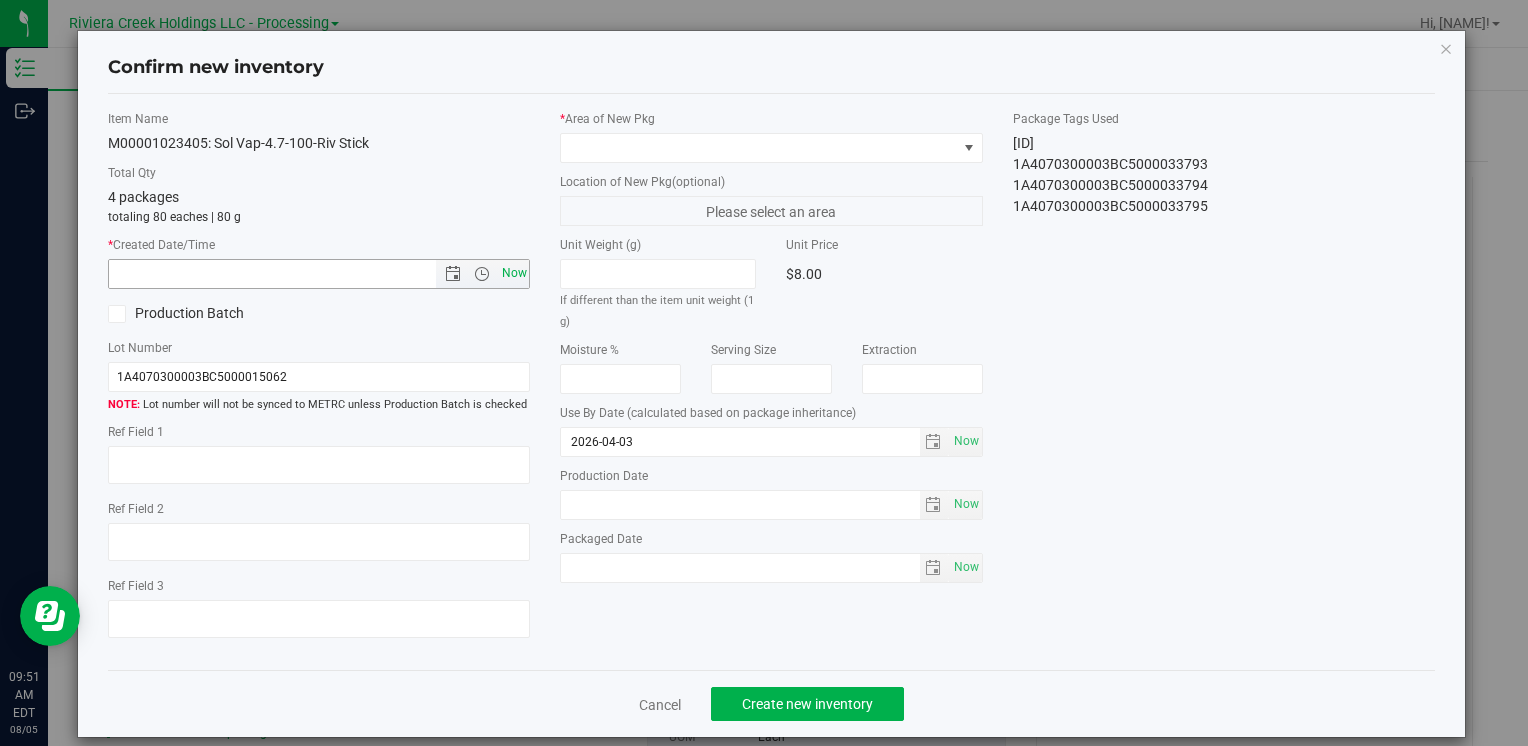 click on "Now" at bounding box center (514, 273) 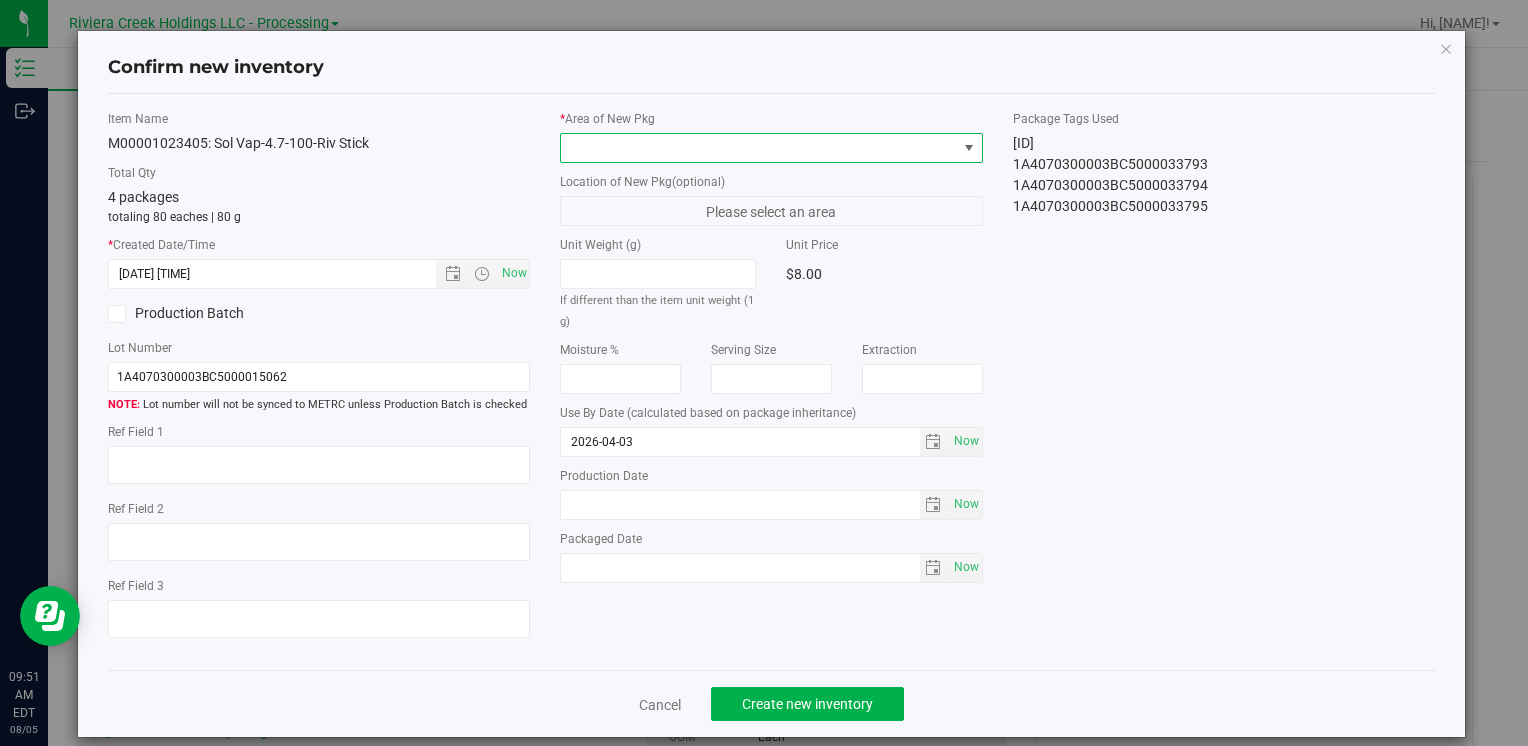 click at bounding box center (758, 148) 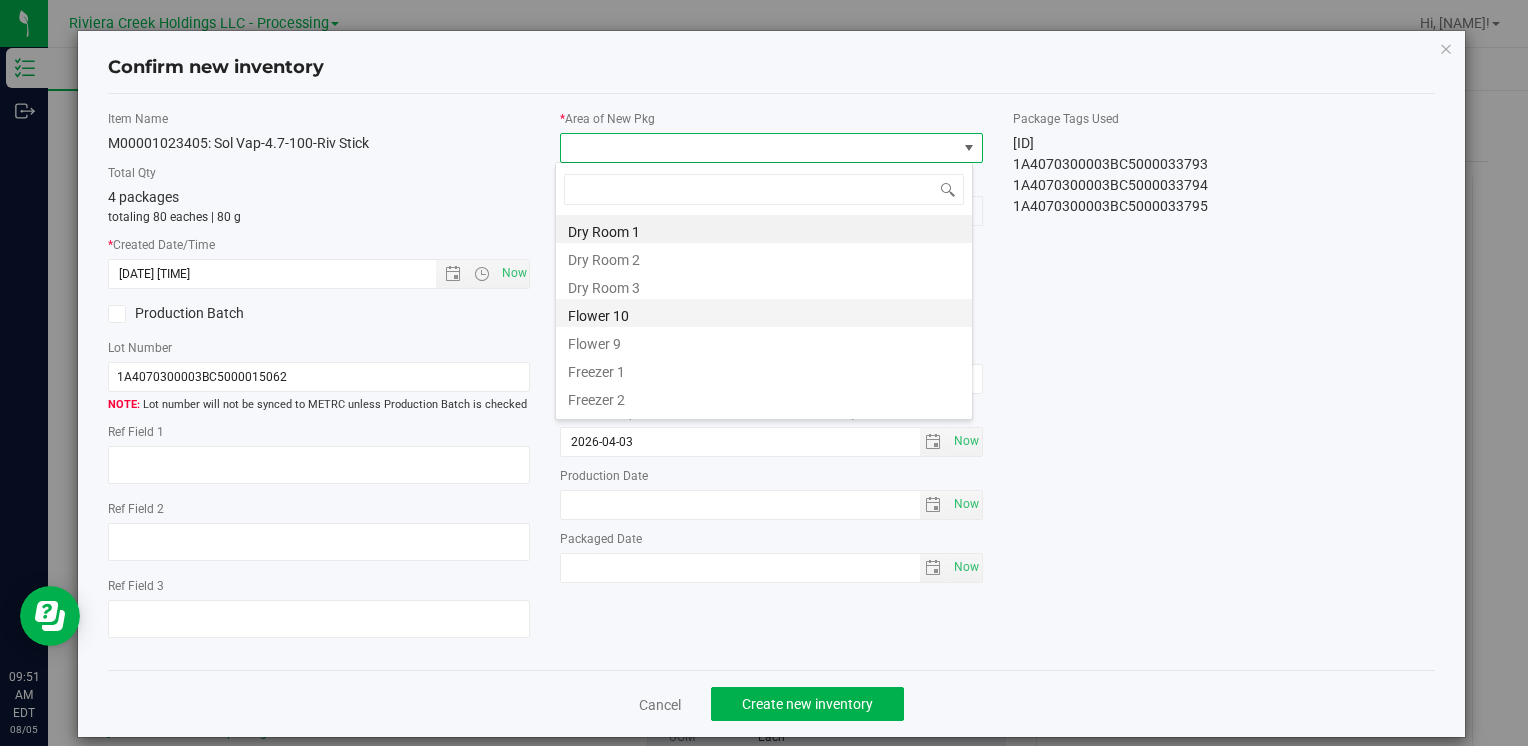 click on "Flower 10" at bounding box center (764, 313) 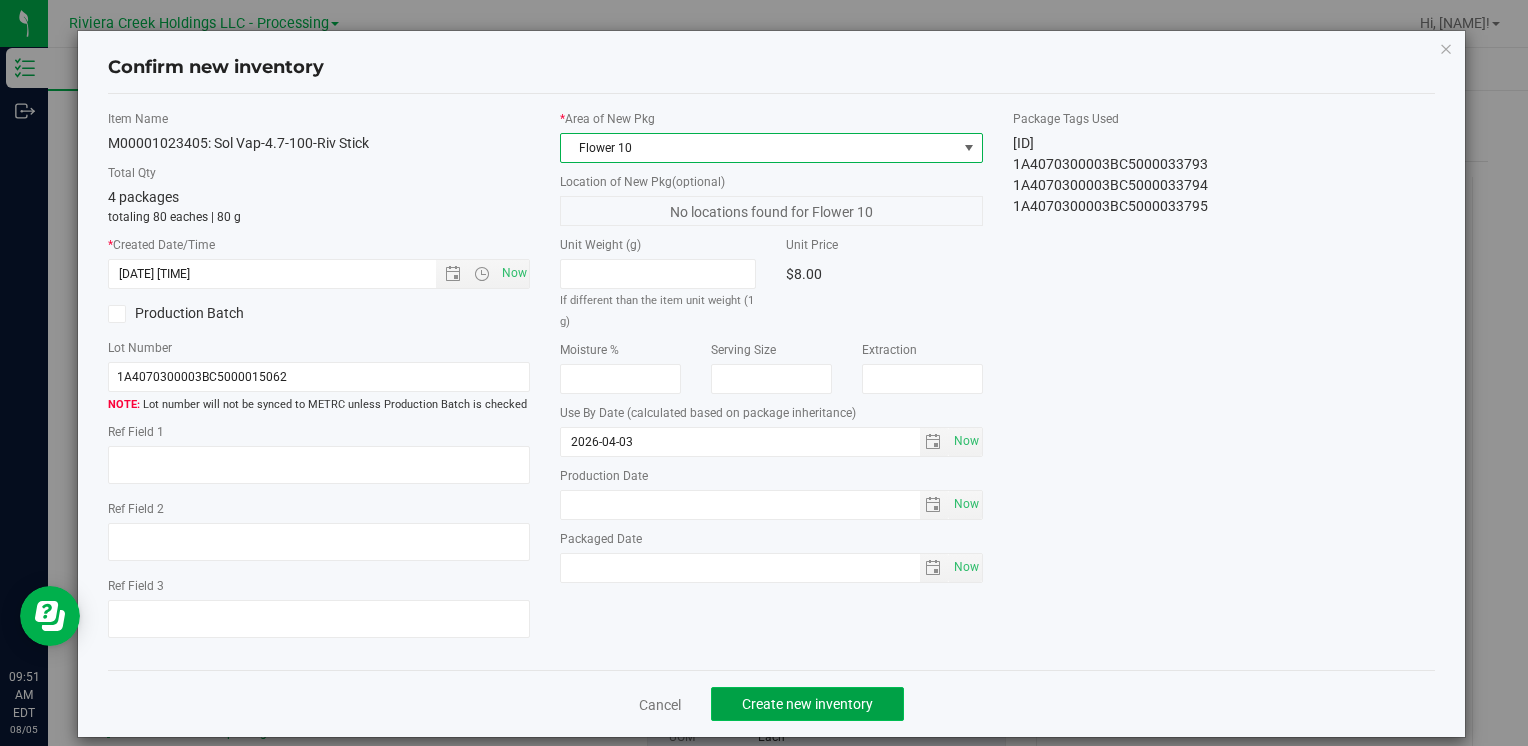 click on "Create new inventory" 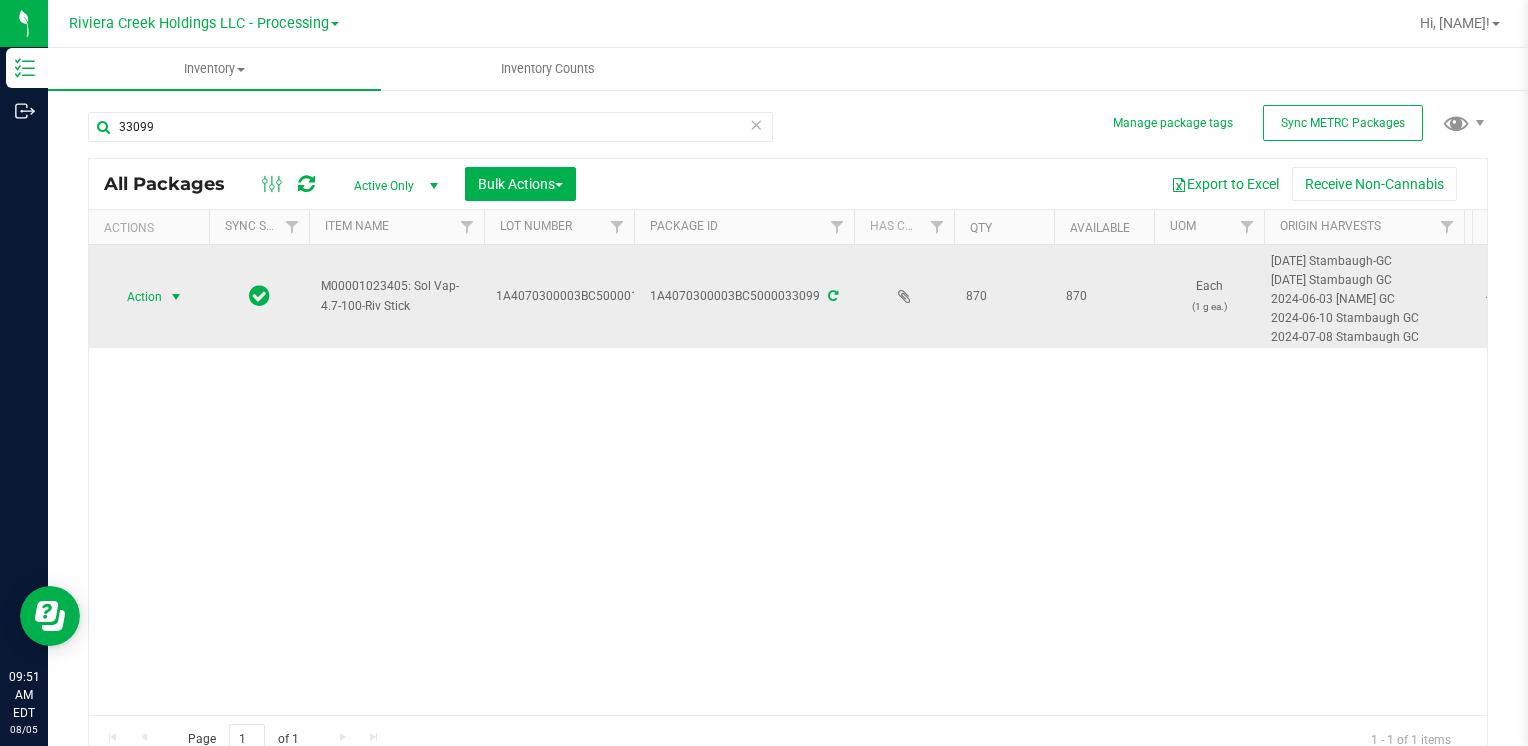 click at bounding box center [176, 297] 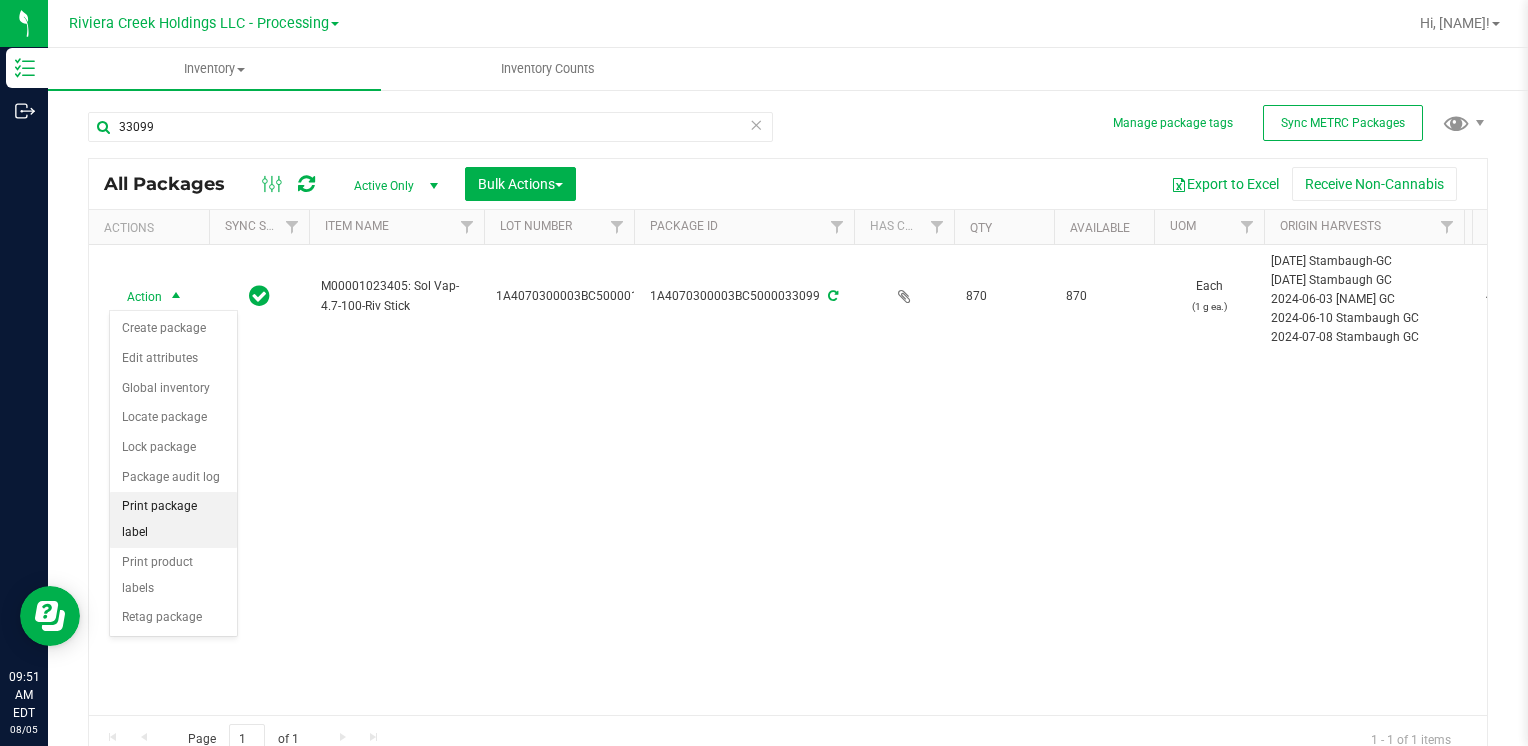 click on "Print package label" at bounding box center (173, 519) 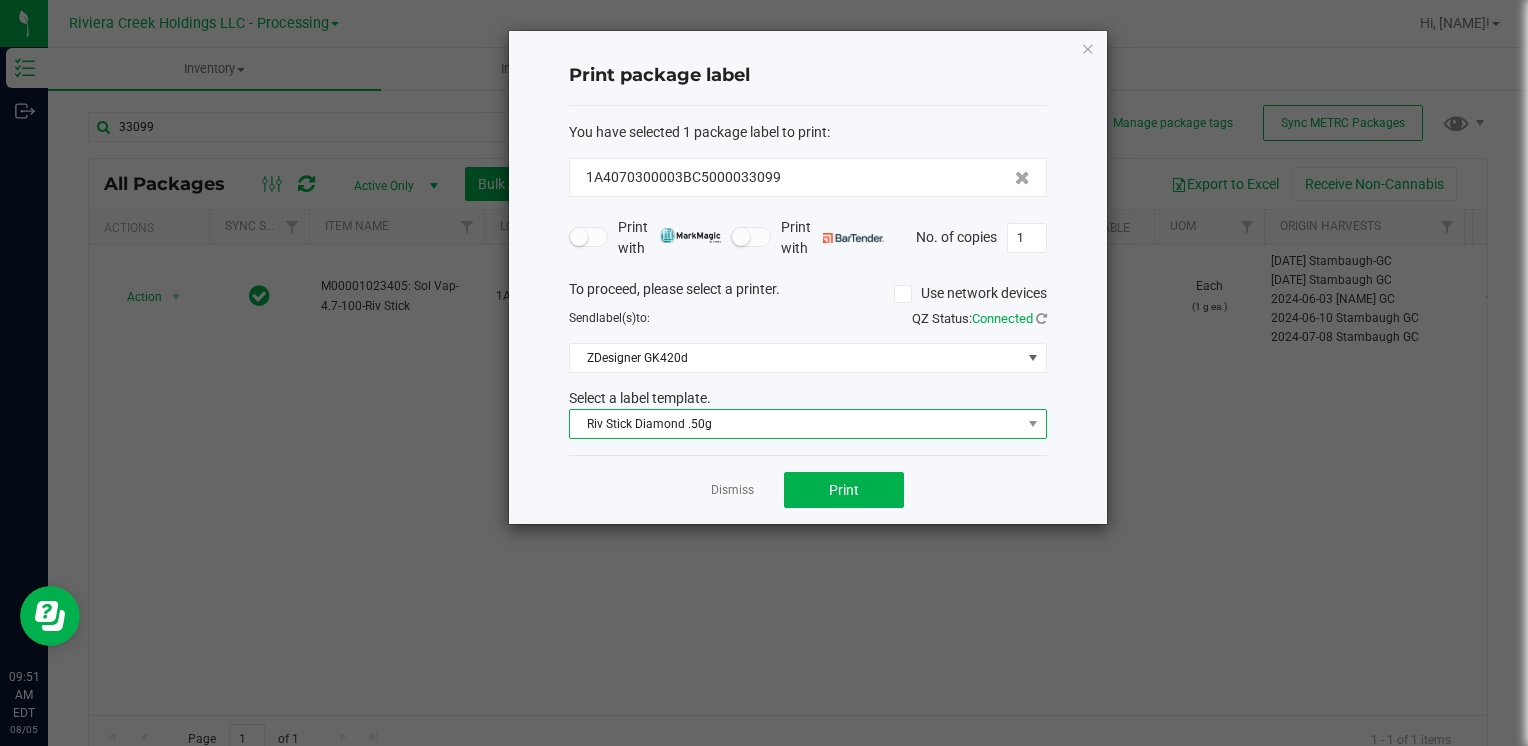 click on "Riv Stick Diamond .50g" at bounding box center [795, 424] 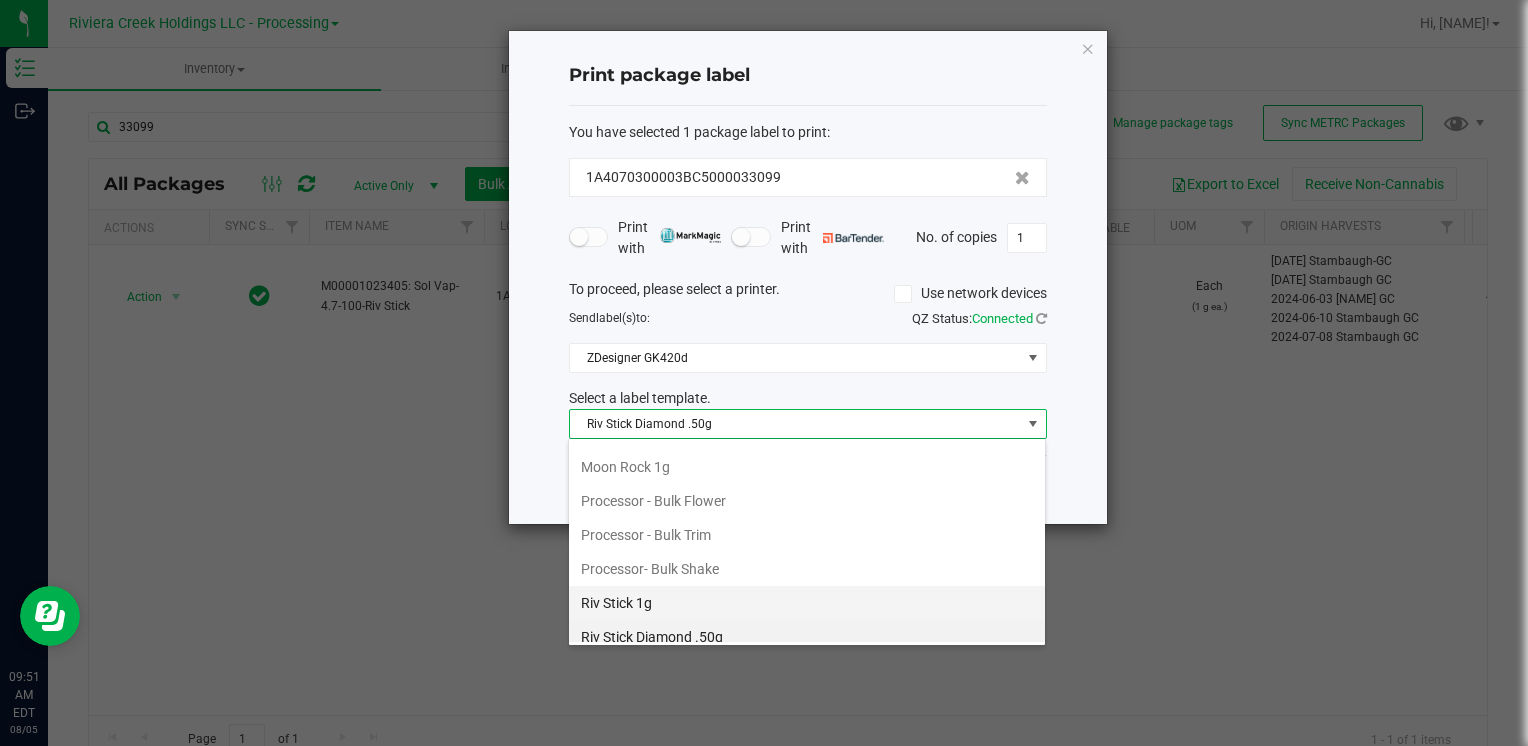 click on "Riv Stick 1g" at bounding box center (807, 603) 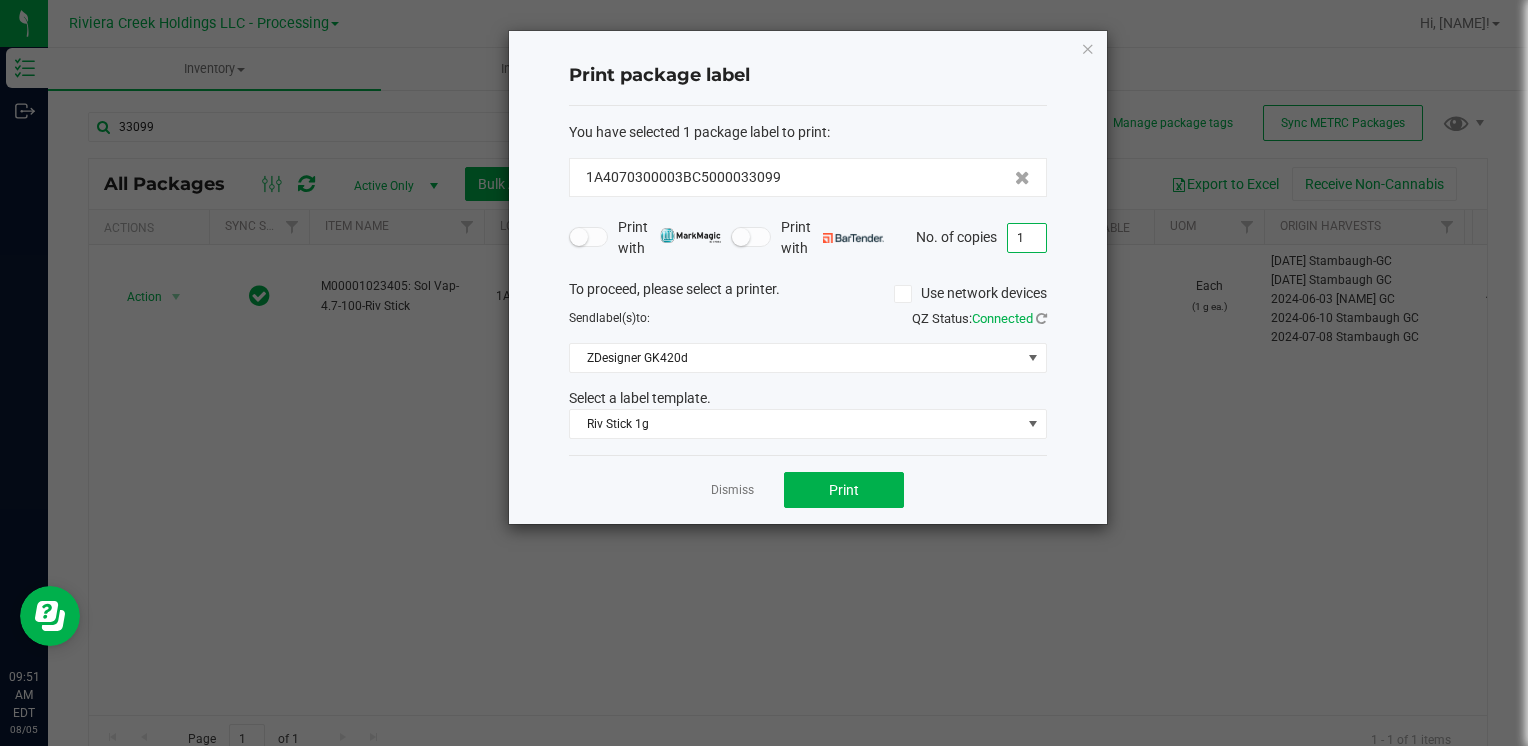 click on "1" at bounding box center [1027, 238] 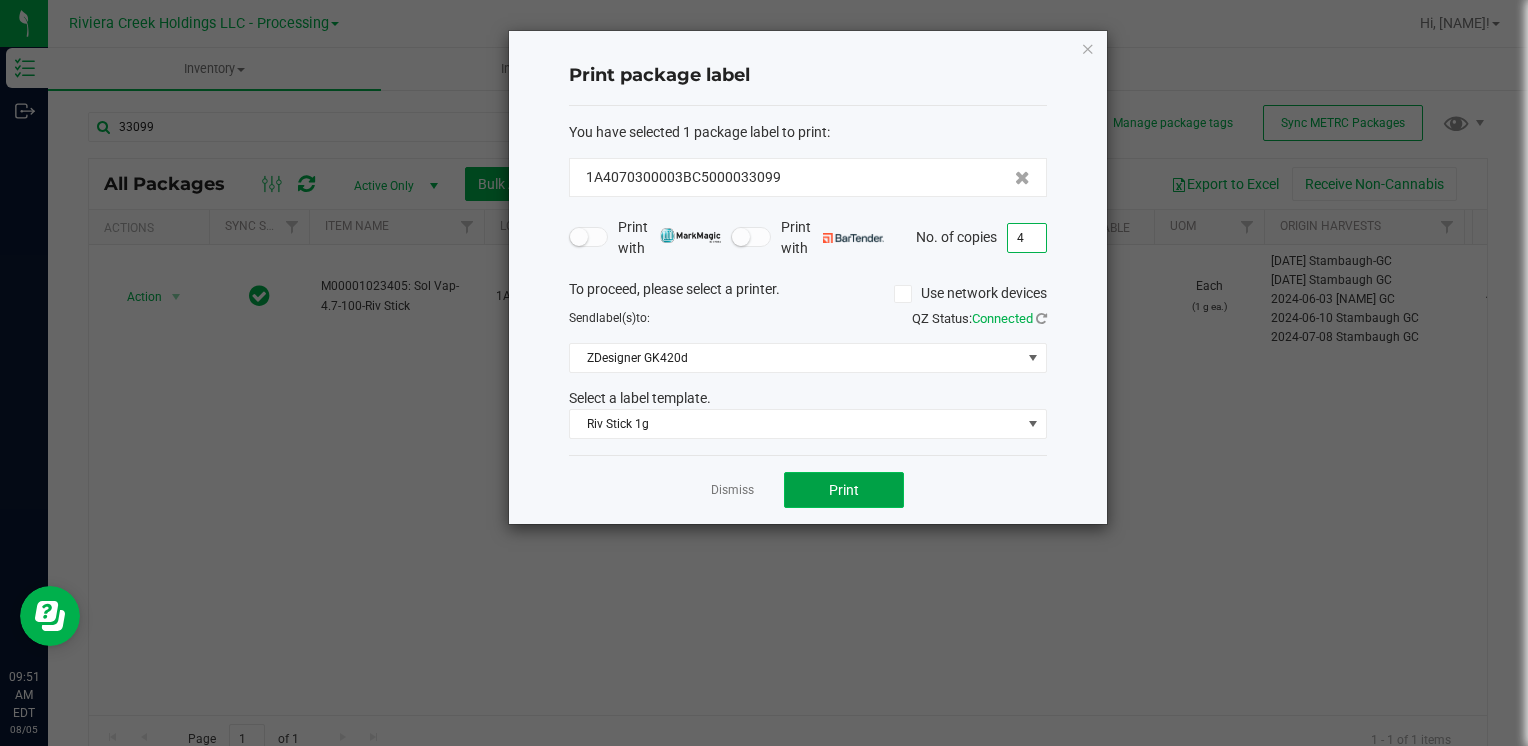 click on "Print" 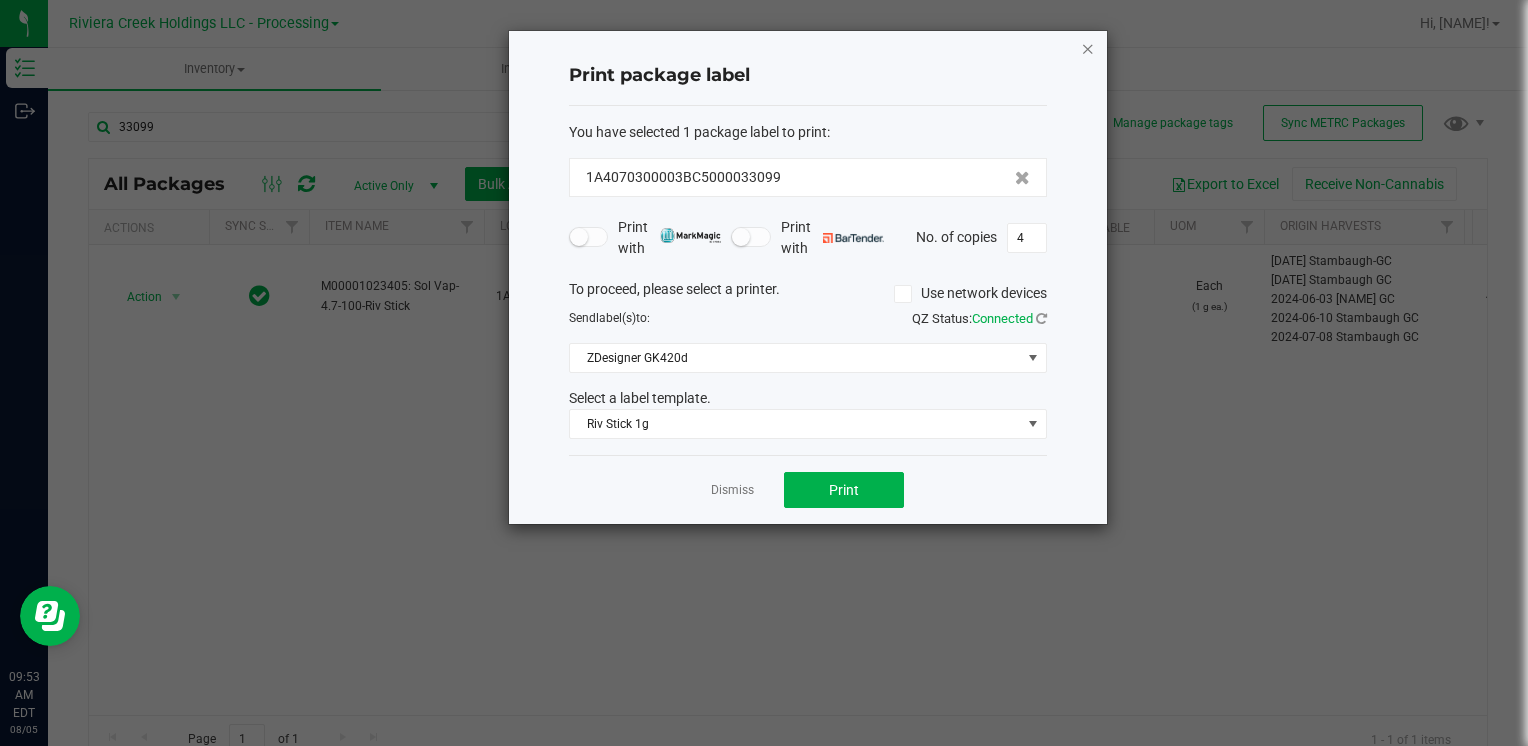 click 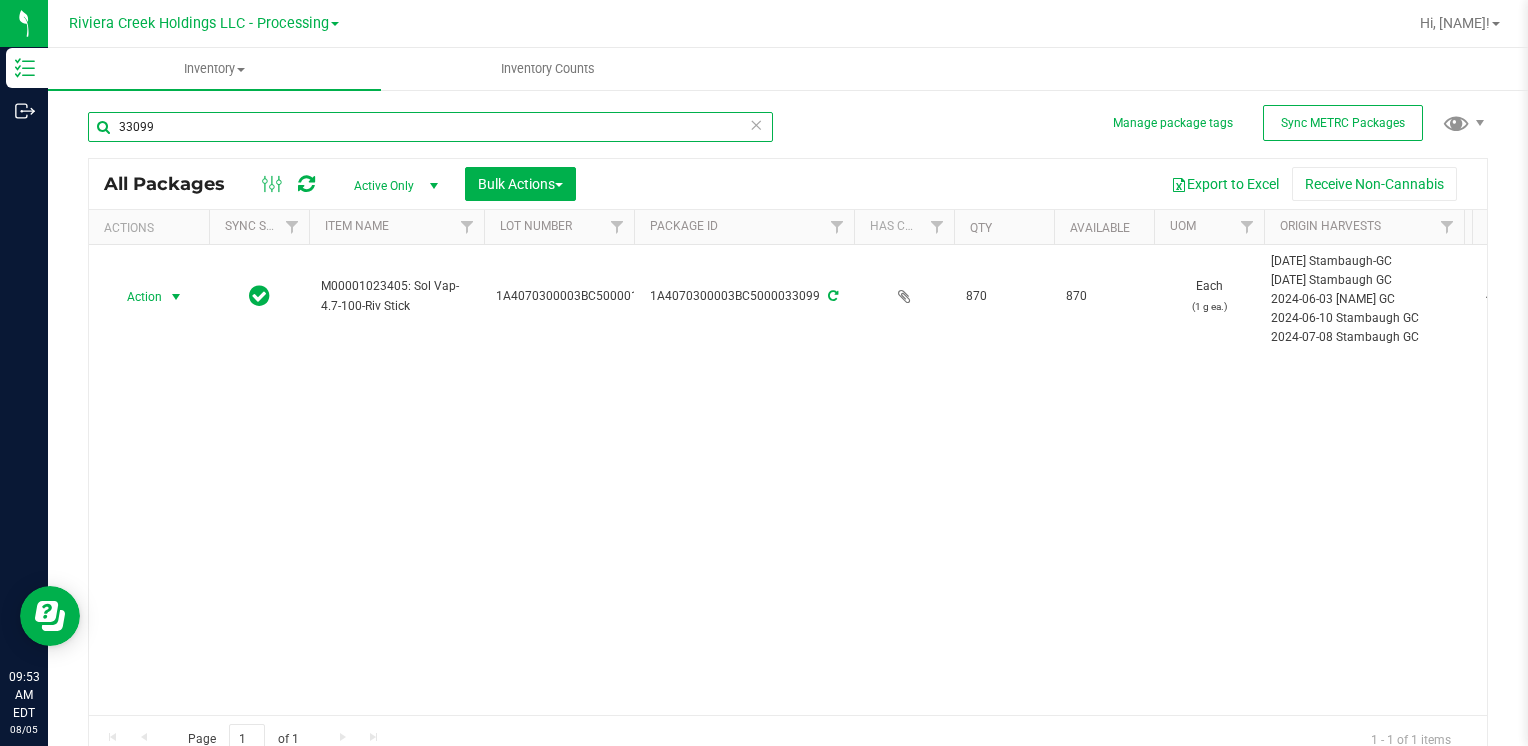click on "33099" at bounding box center [430, 127] 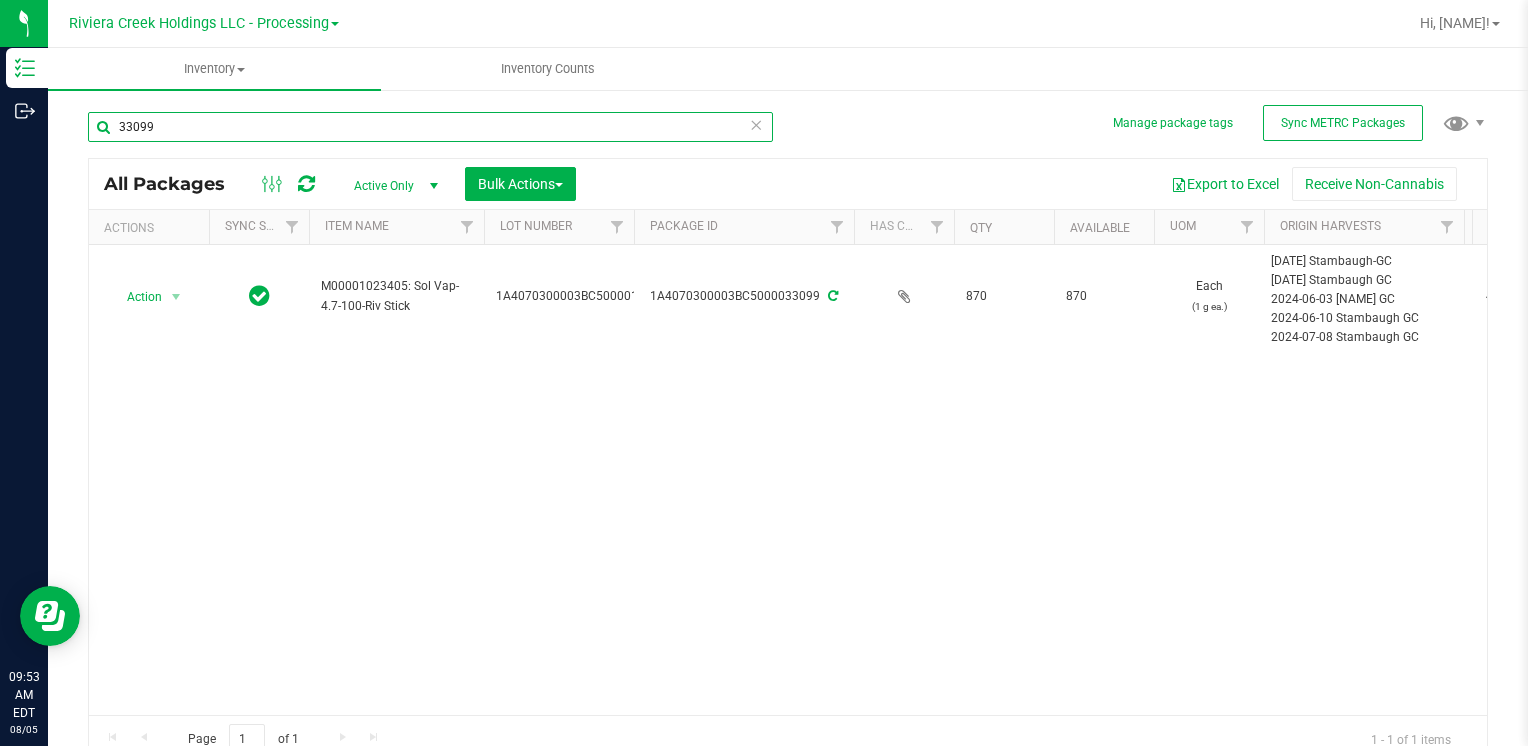 click on "33099" at bounding box center [430, 127] 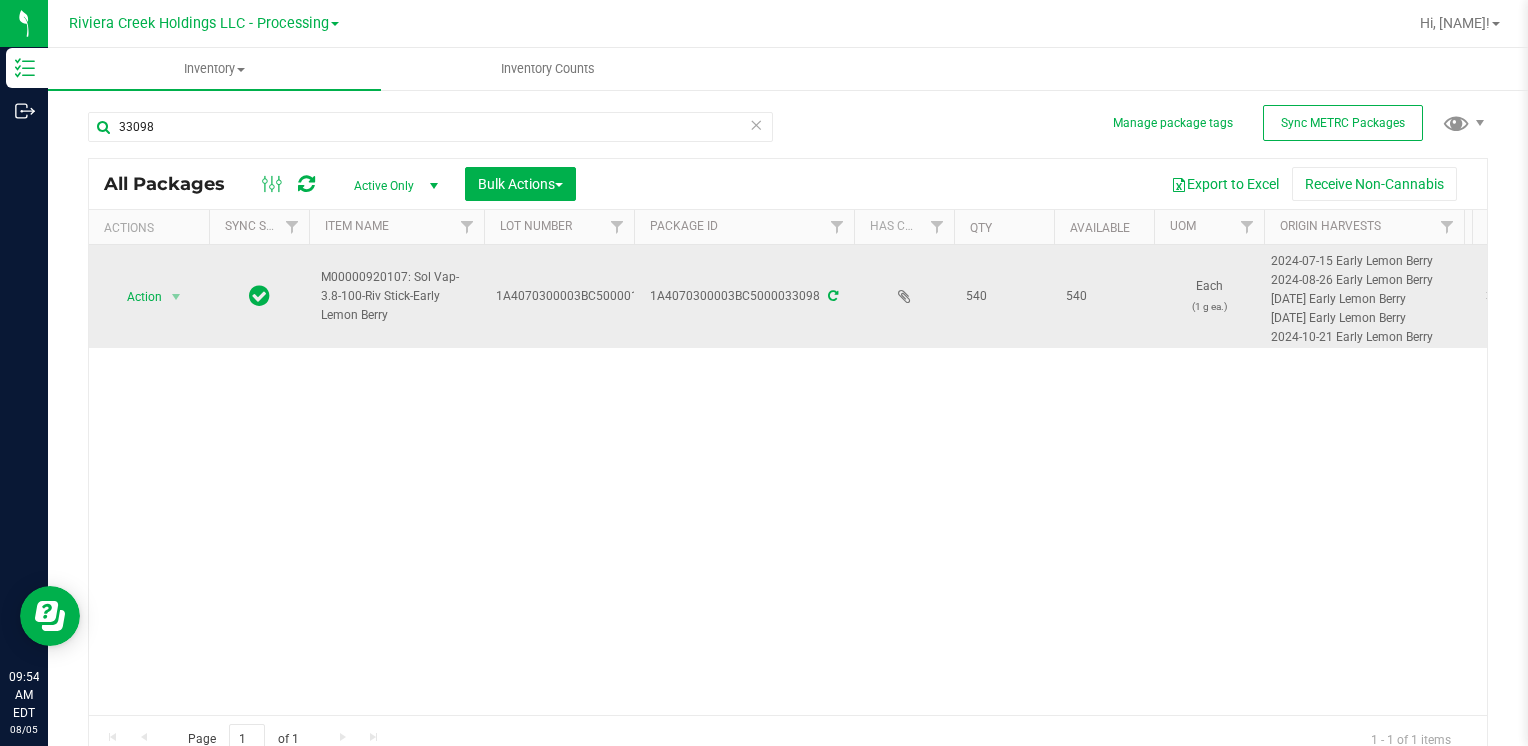 click on "Action" at bounding box center [136, 297] 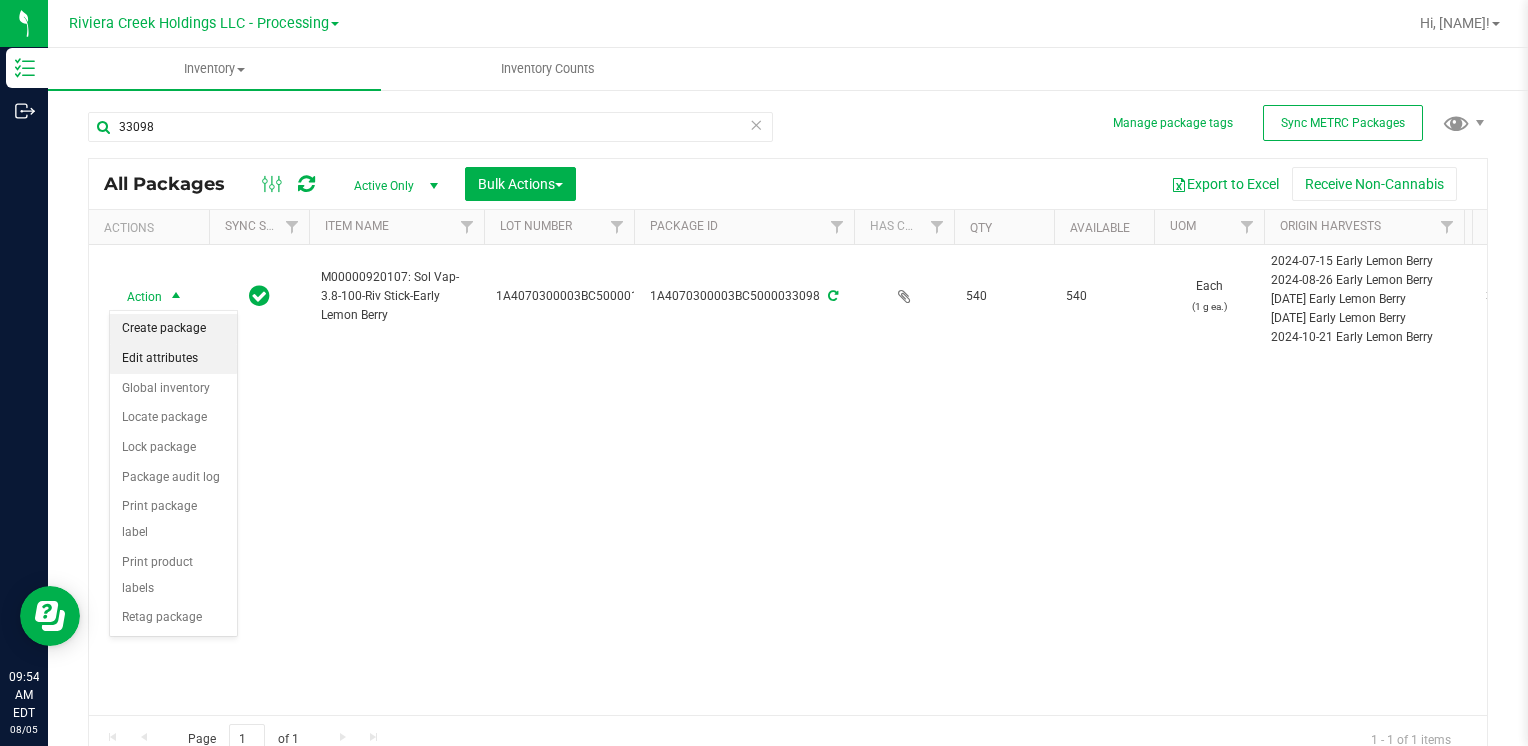 click on "Create package" at bounding box center (173, 329) 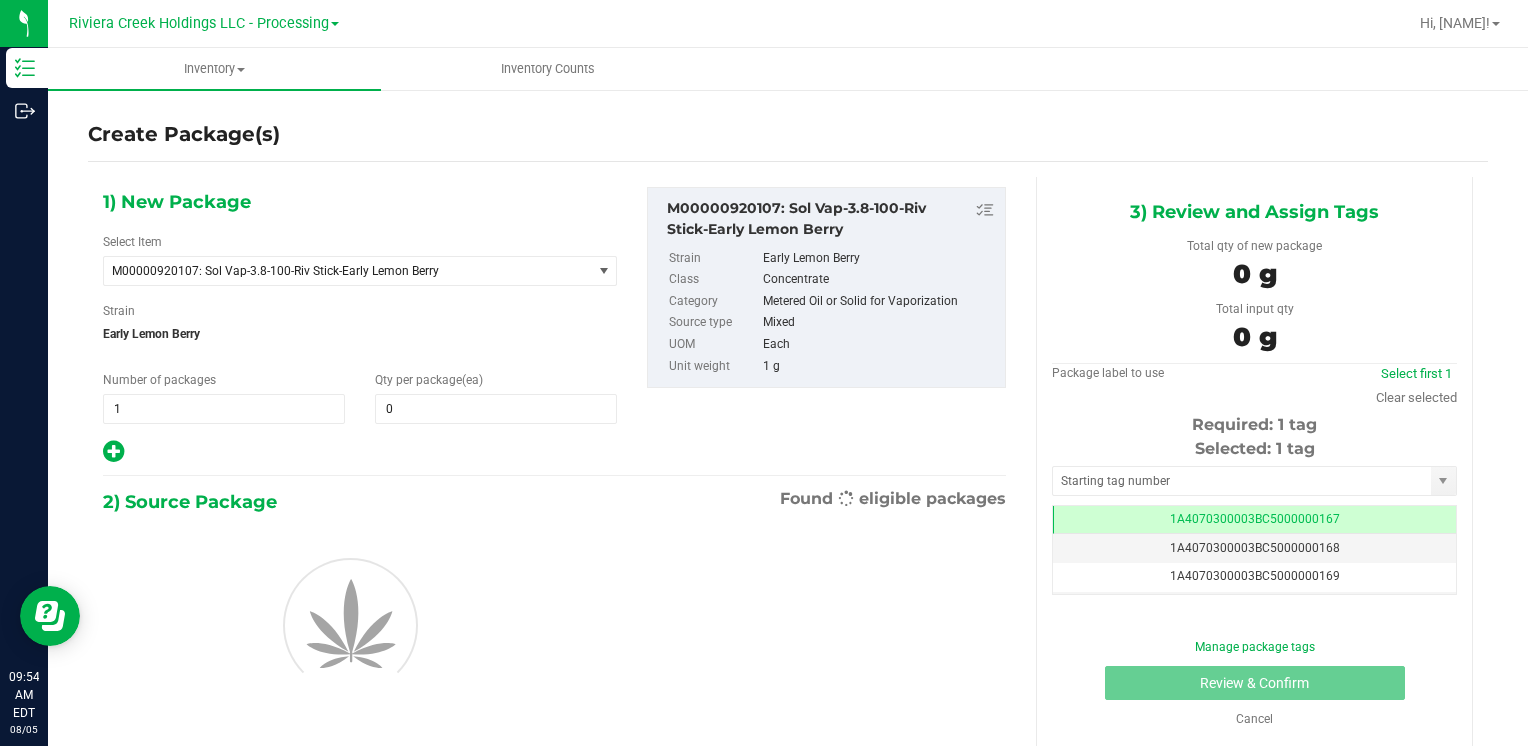scroll, scrollTop: 0, scrollLeft: 0, axis: both 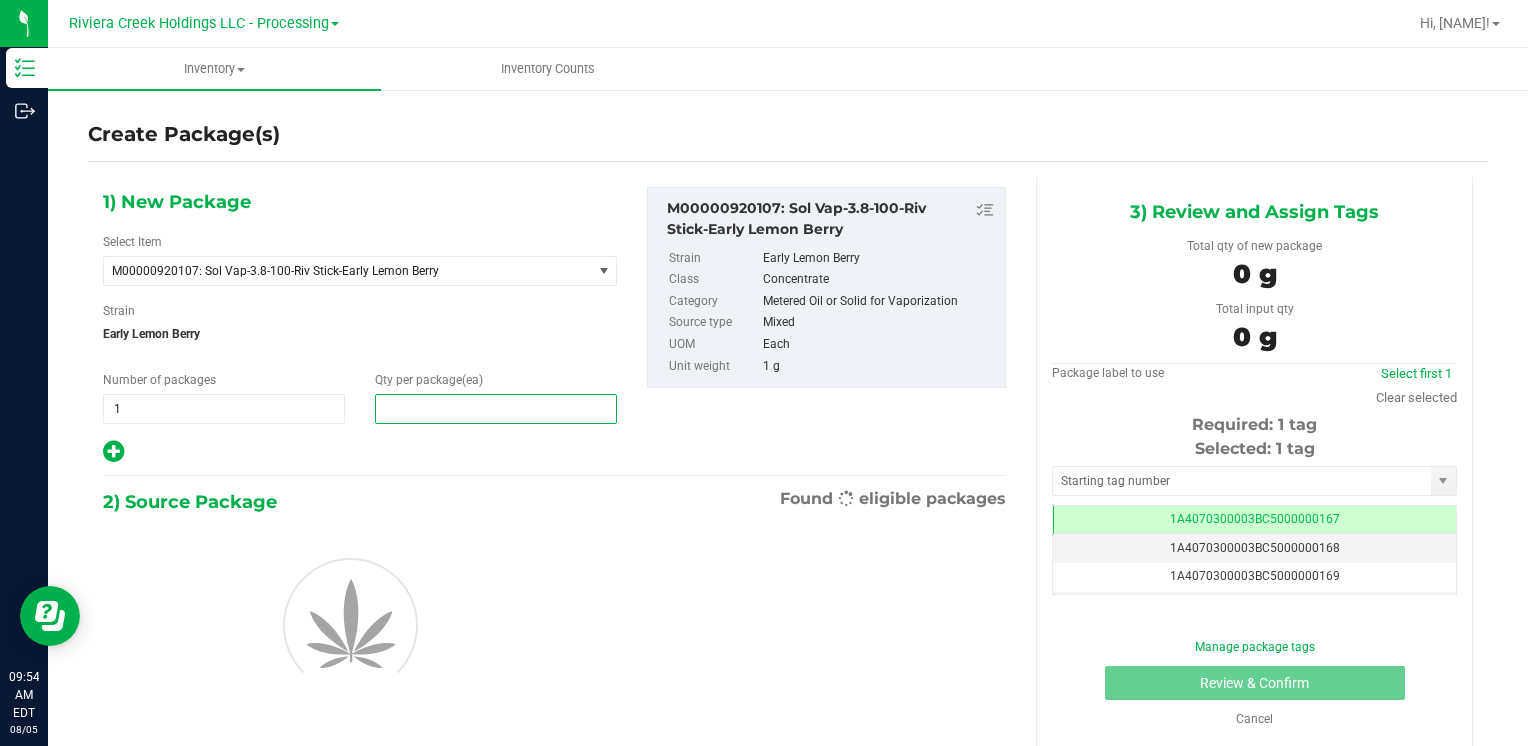 click at bounding box center (496, 409) 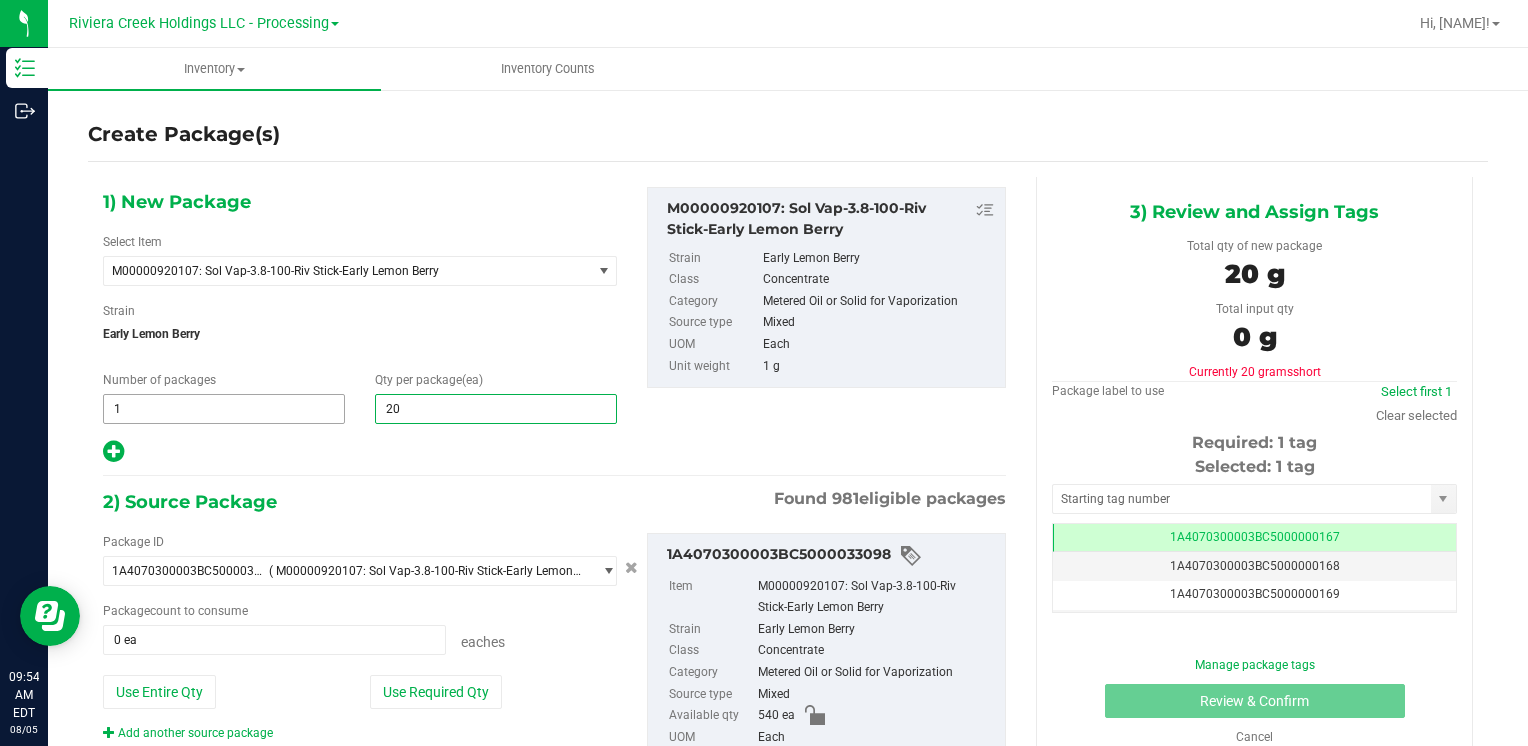 click on "1 1" at bounding box center [224, 409] 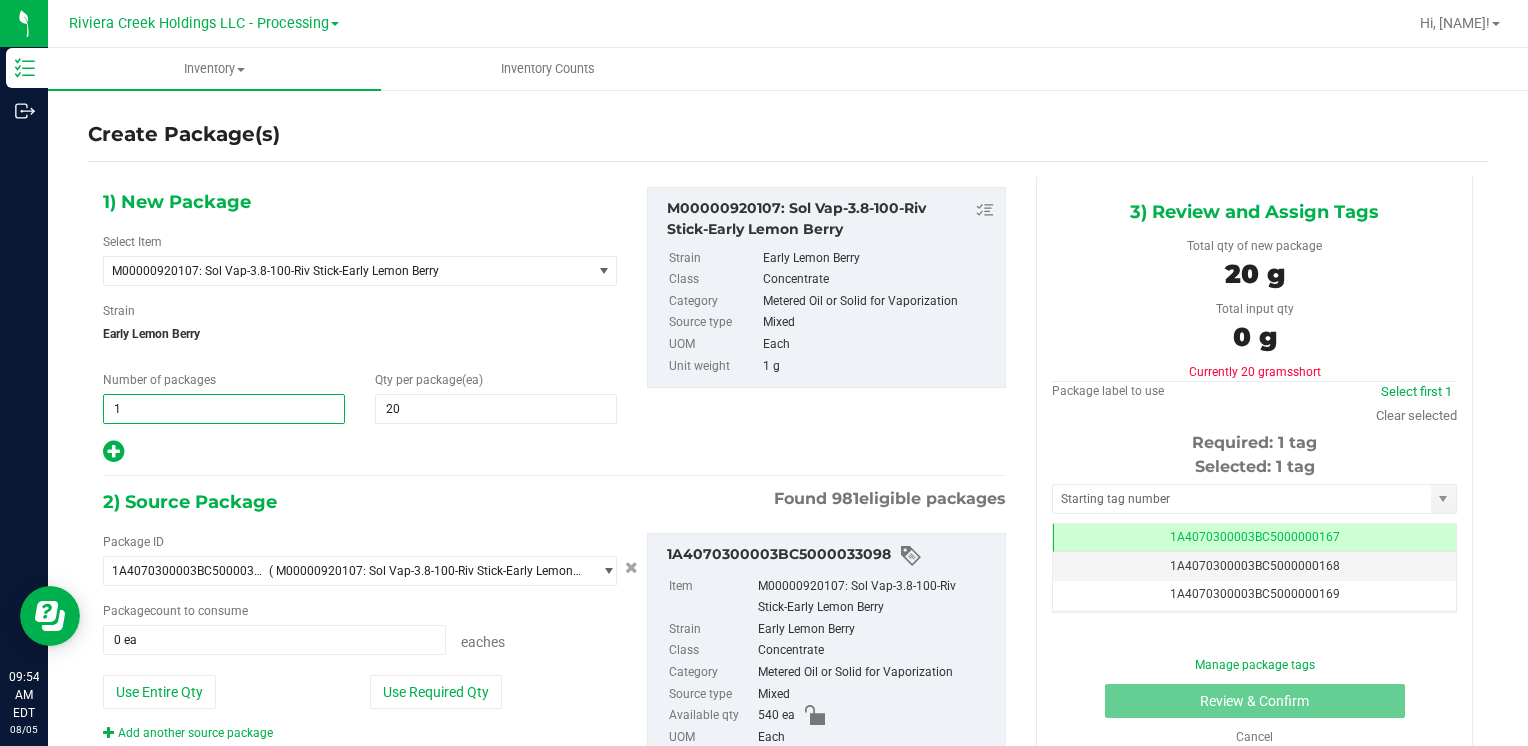 click on "1" at bounding box center [224, 409] 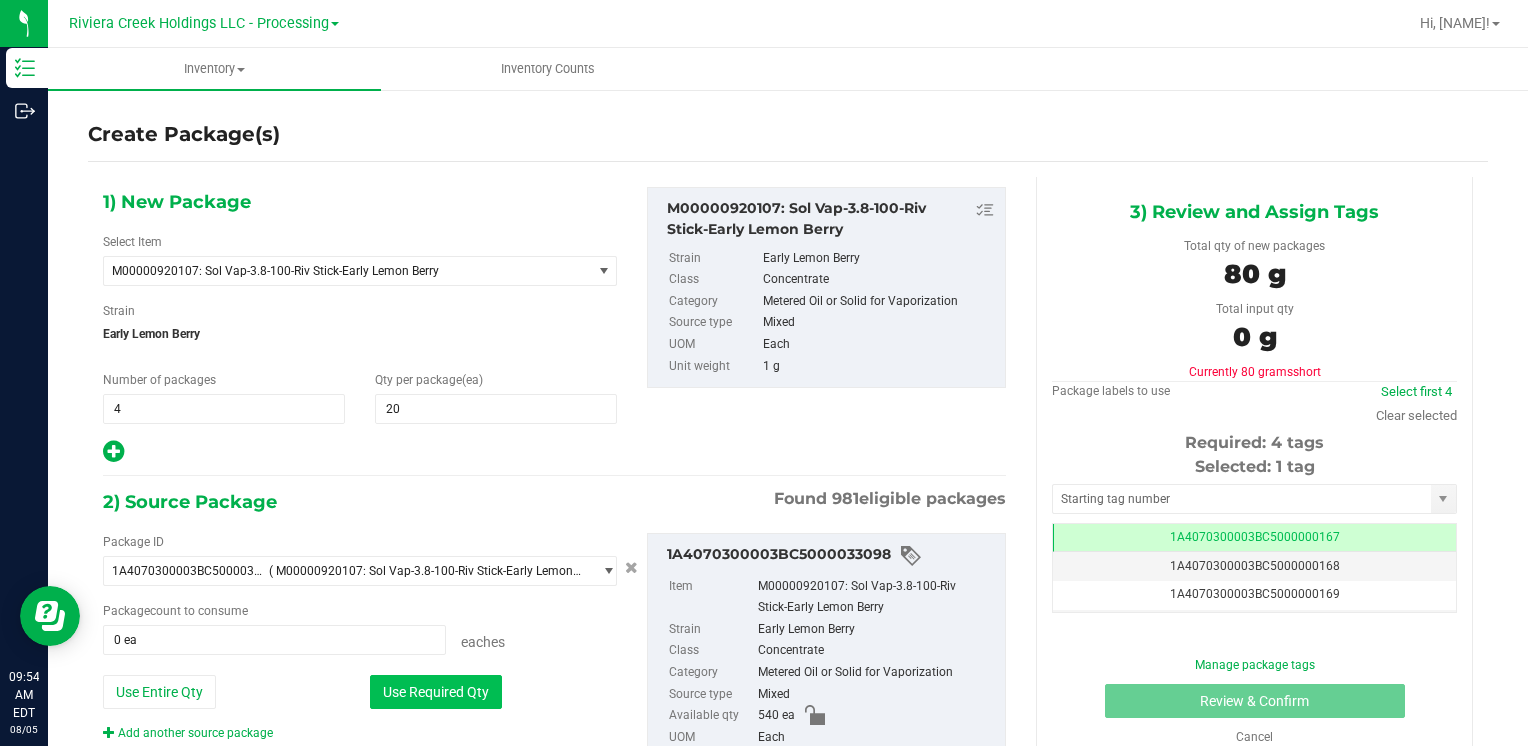 click on "Use Required Qty" at bounding box center [436, 692] 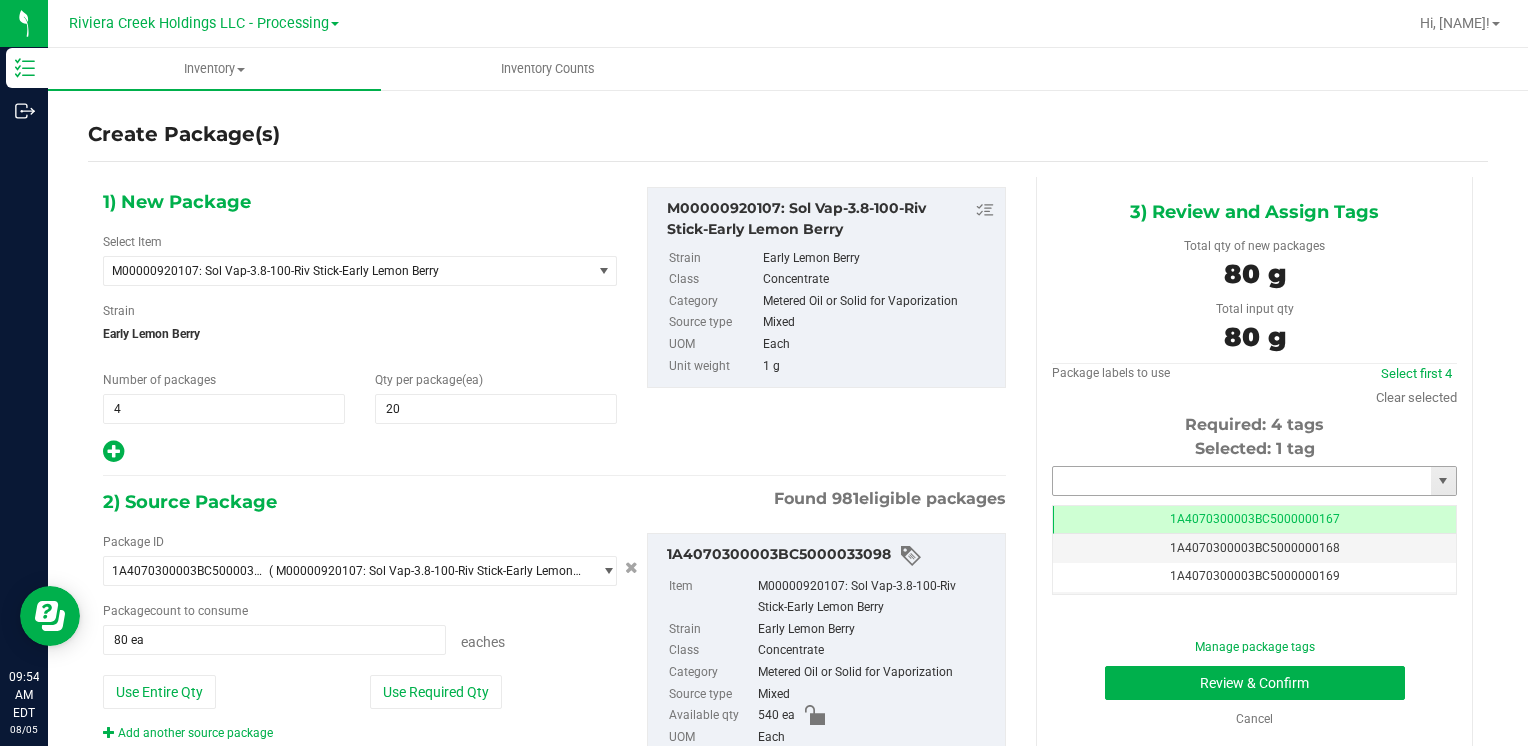 click at bounding box center [1242, 481] 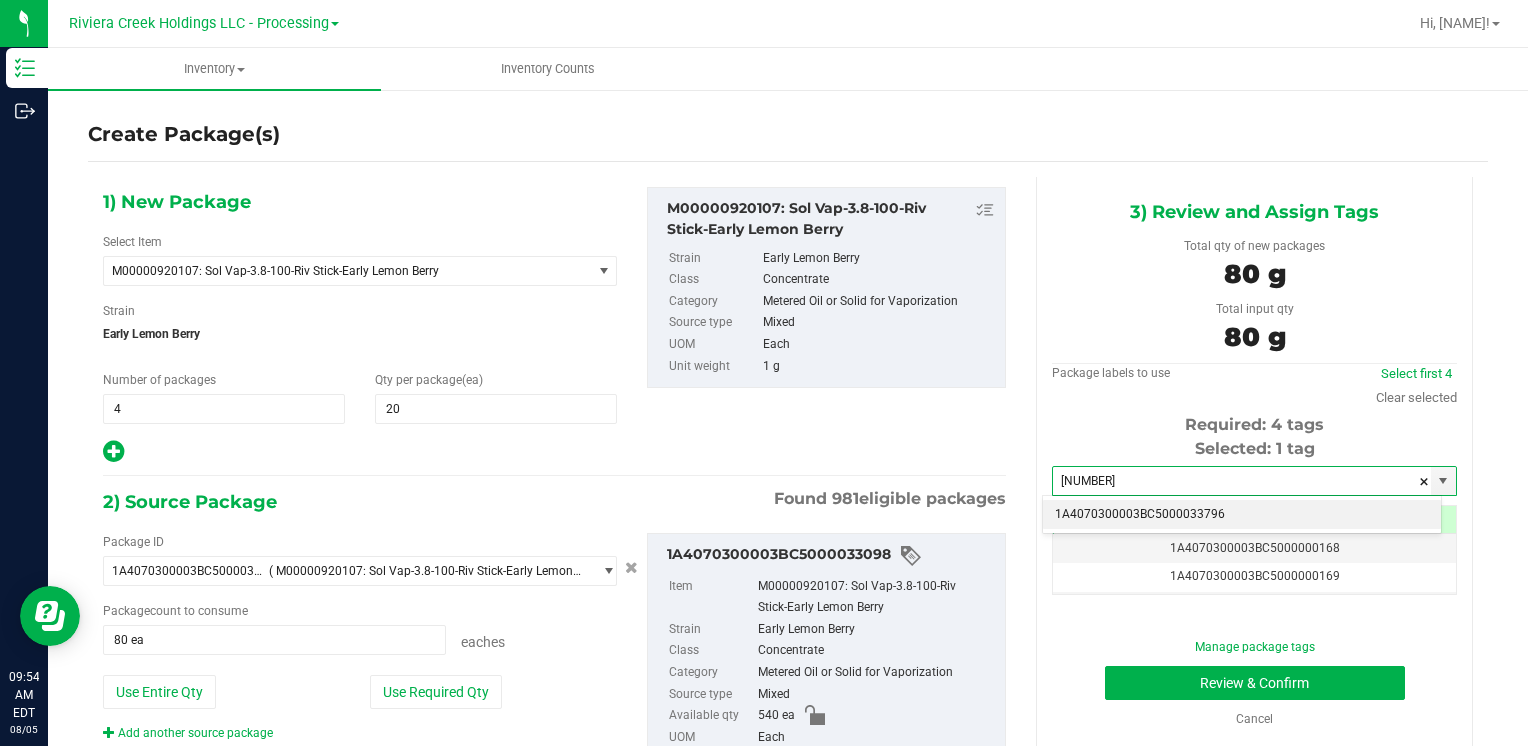 click on "1A4070300003BC5000033796" at bounding box center [1242, 515] 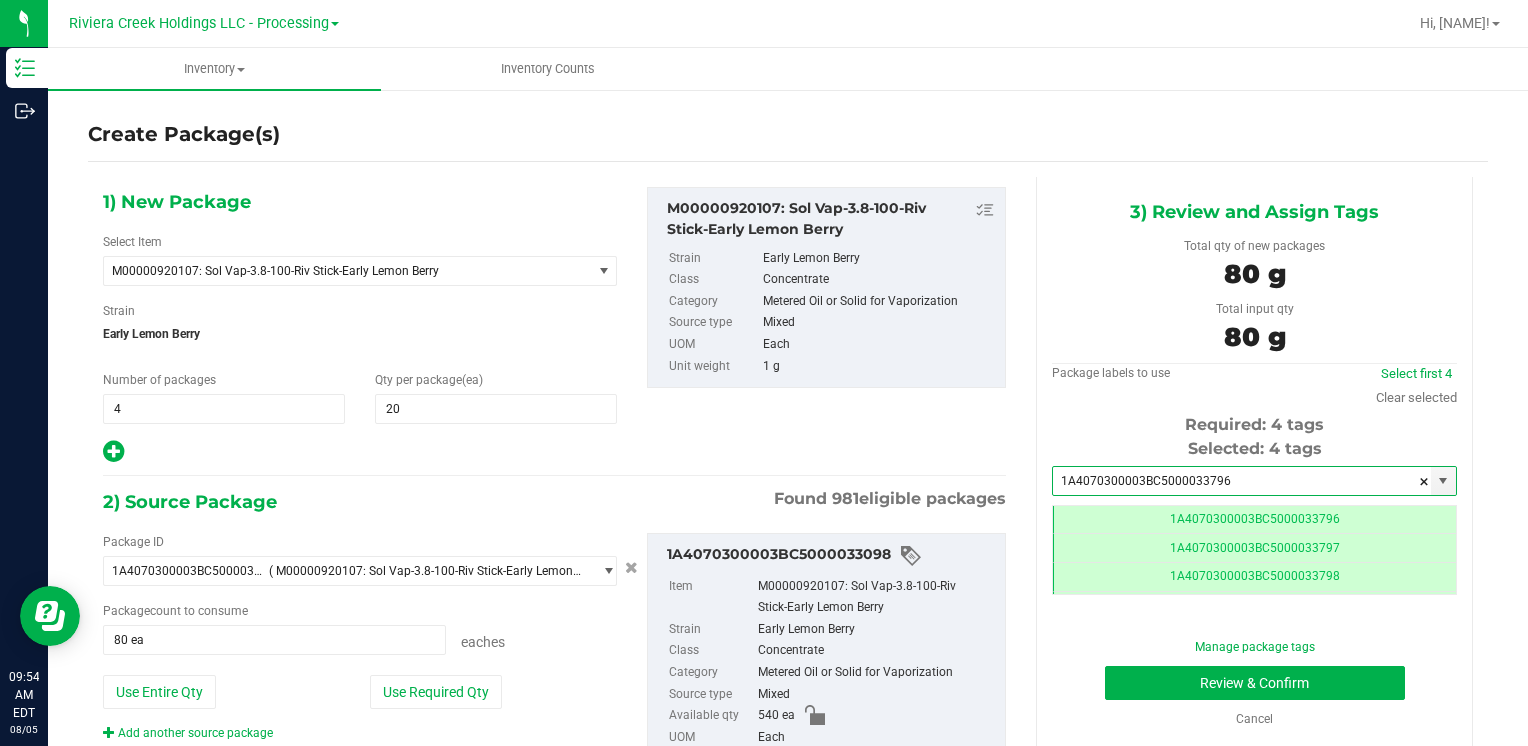 scroll, scrollTop: 0, scrollLeft: 0, axis: both 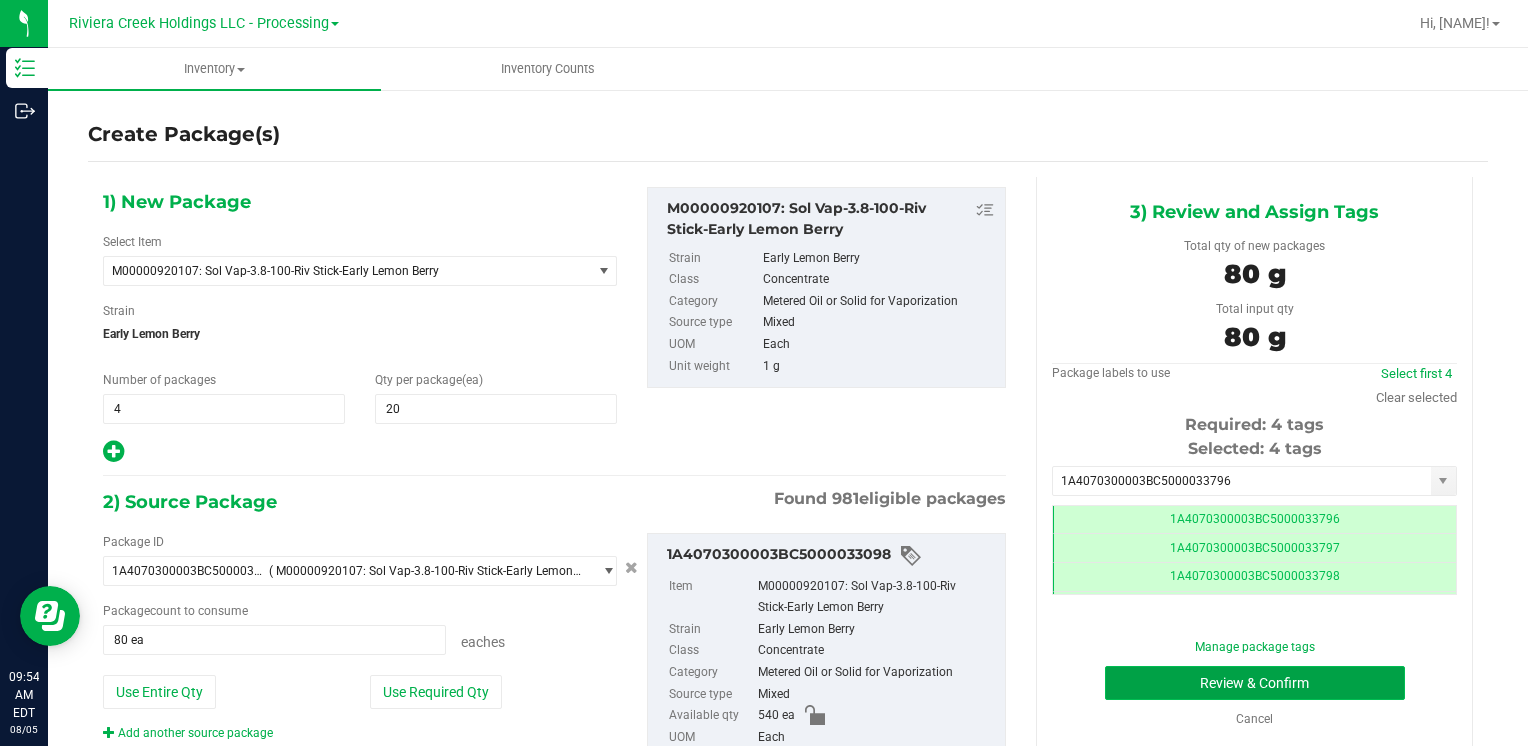 click on "Review & Confirm" at bounding box center [1255, 683] 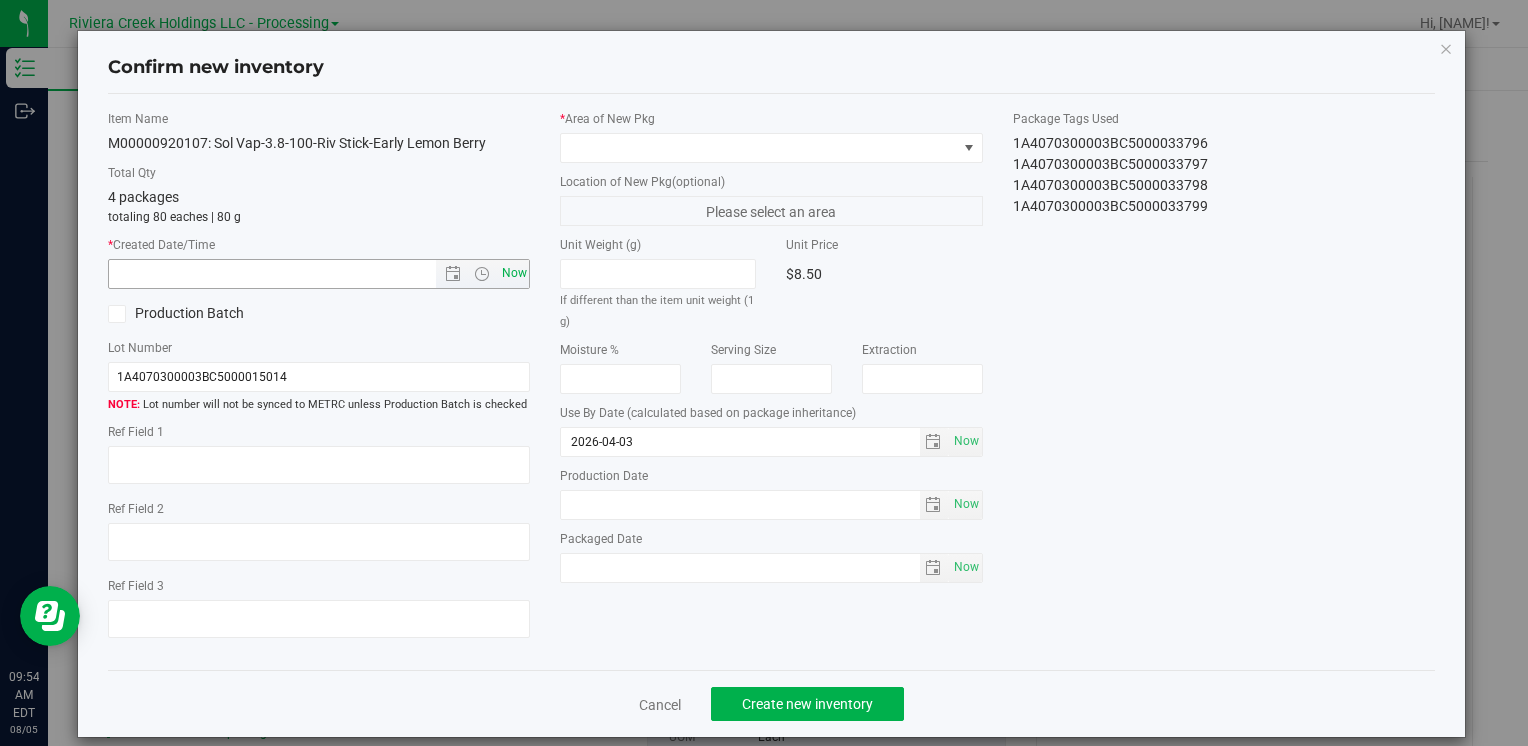 click on "Now" at bounding box center [514, 273] 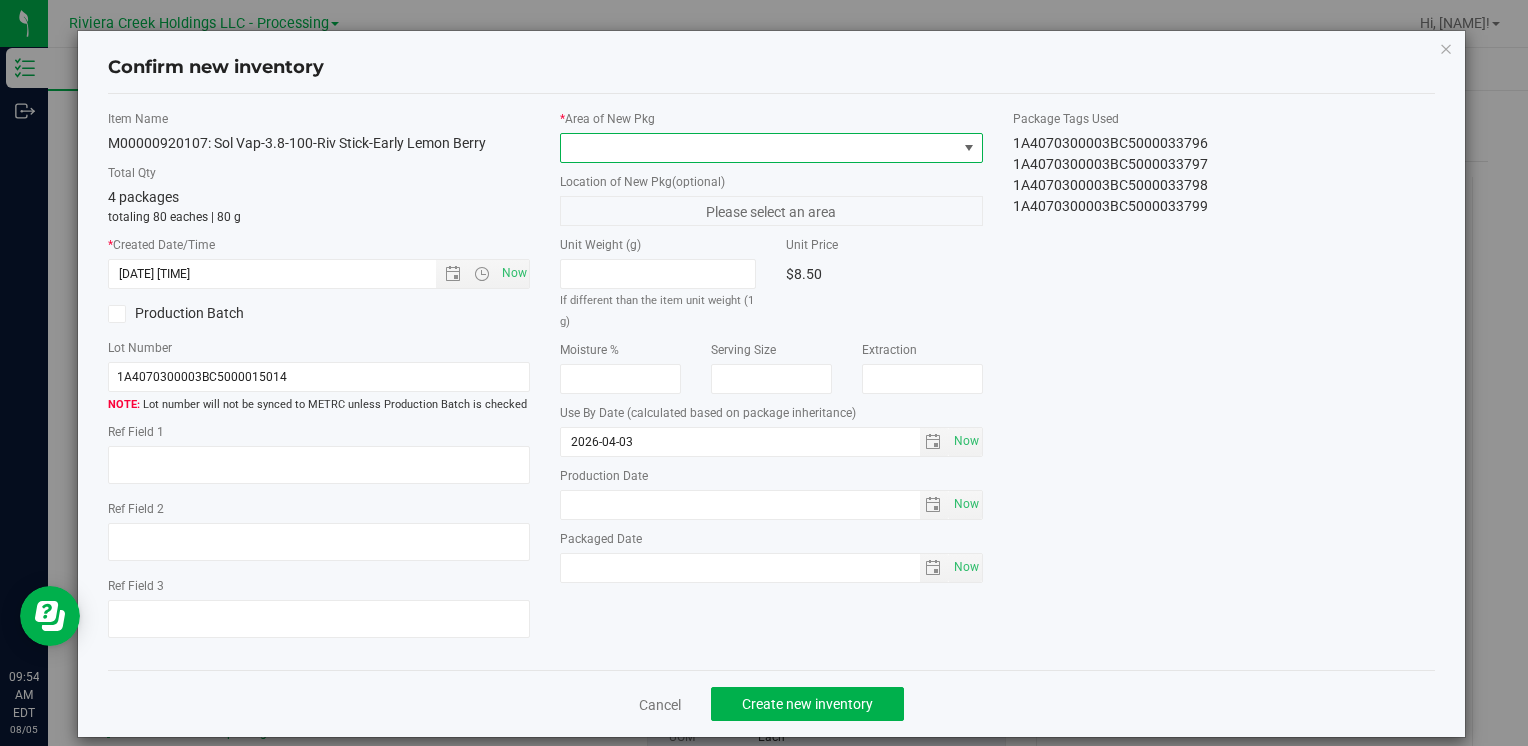 click at bounding box center (758, 148) 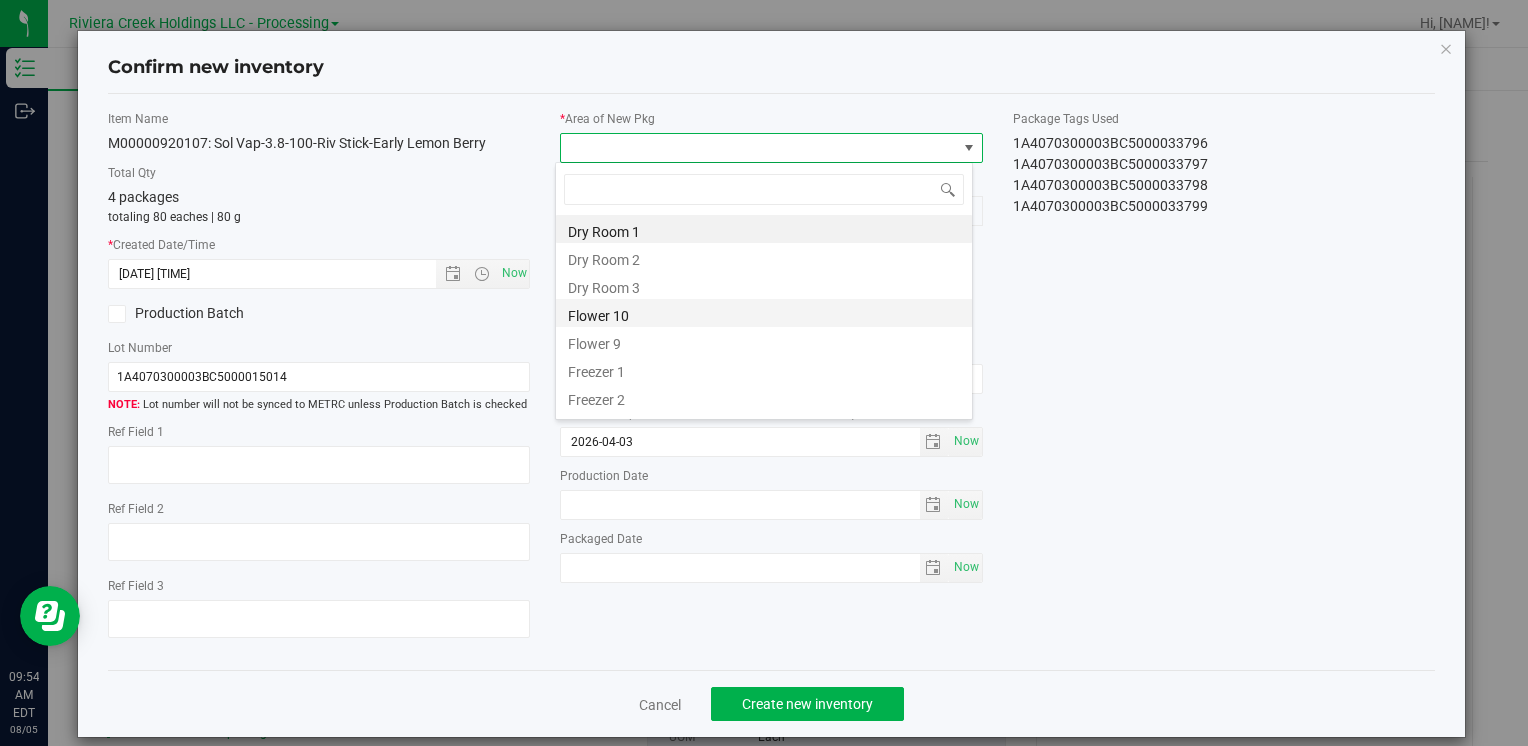 click on "Flower 10" at bounding box center (764, 313) 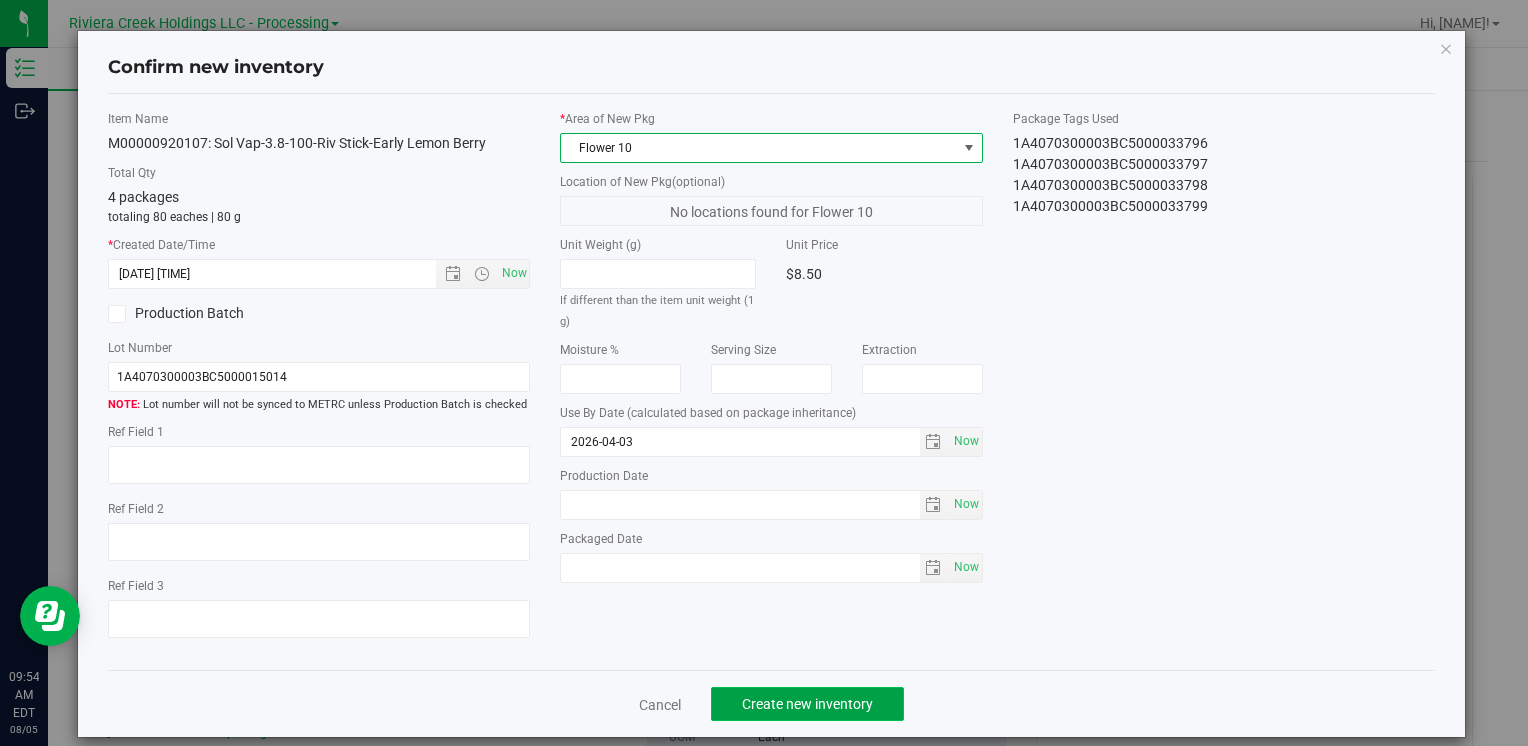 click on "Create new inventory" 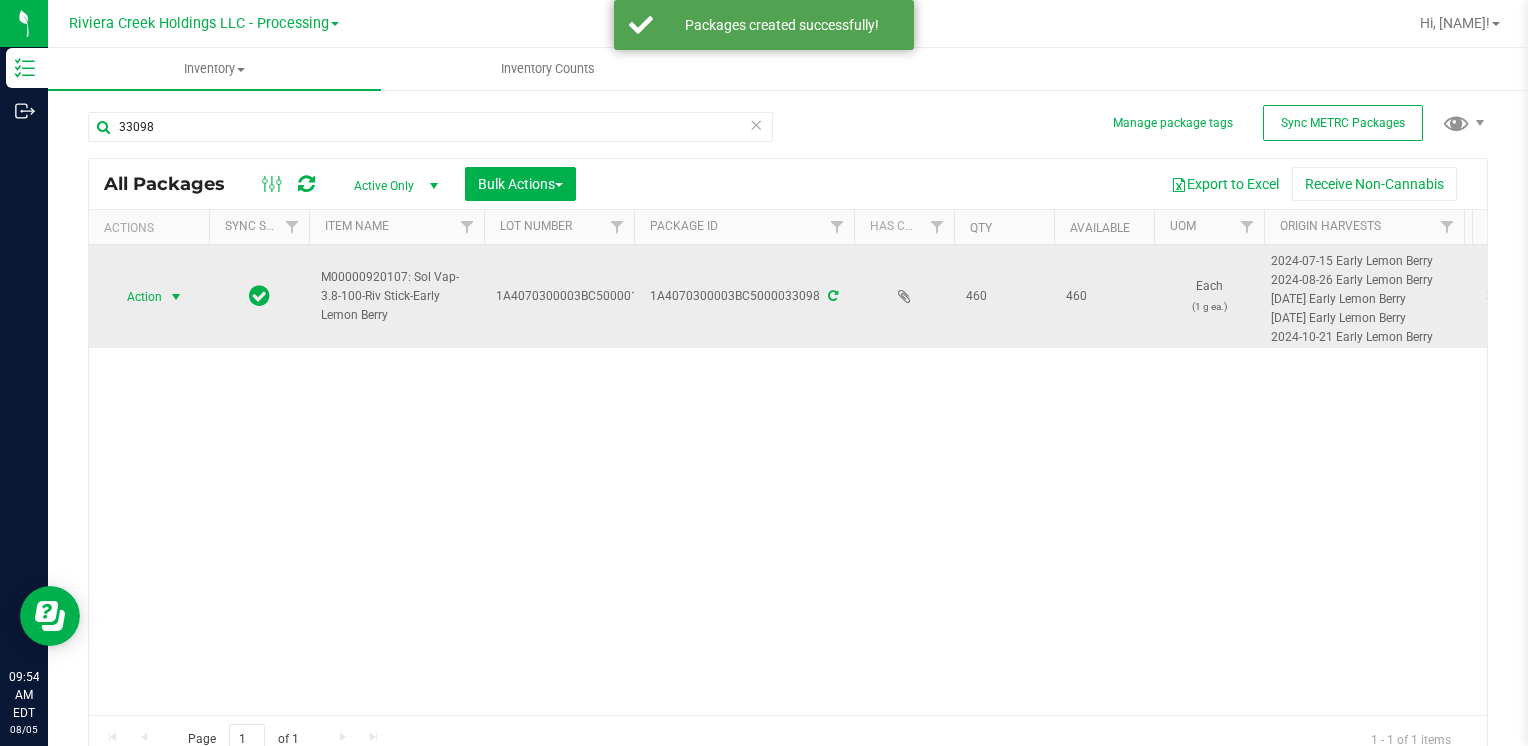 click at bounding box center [176, 297] 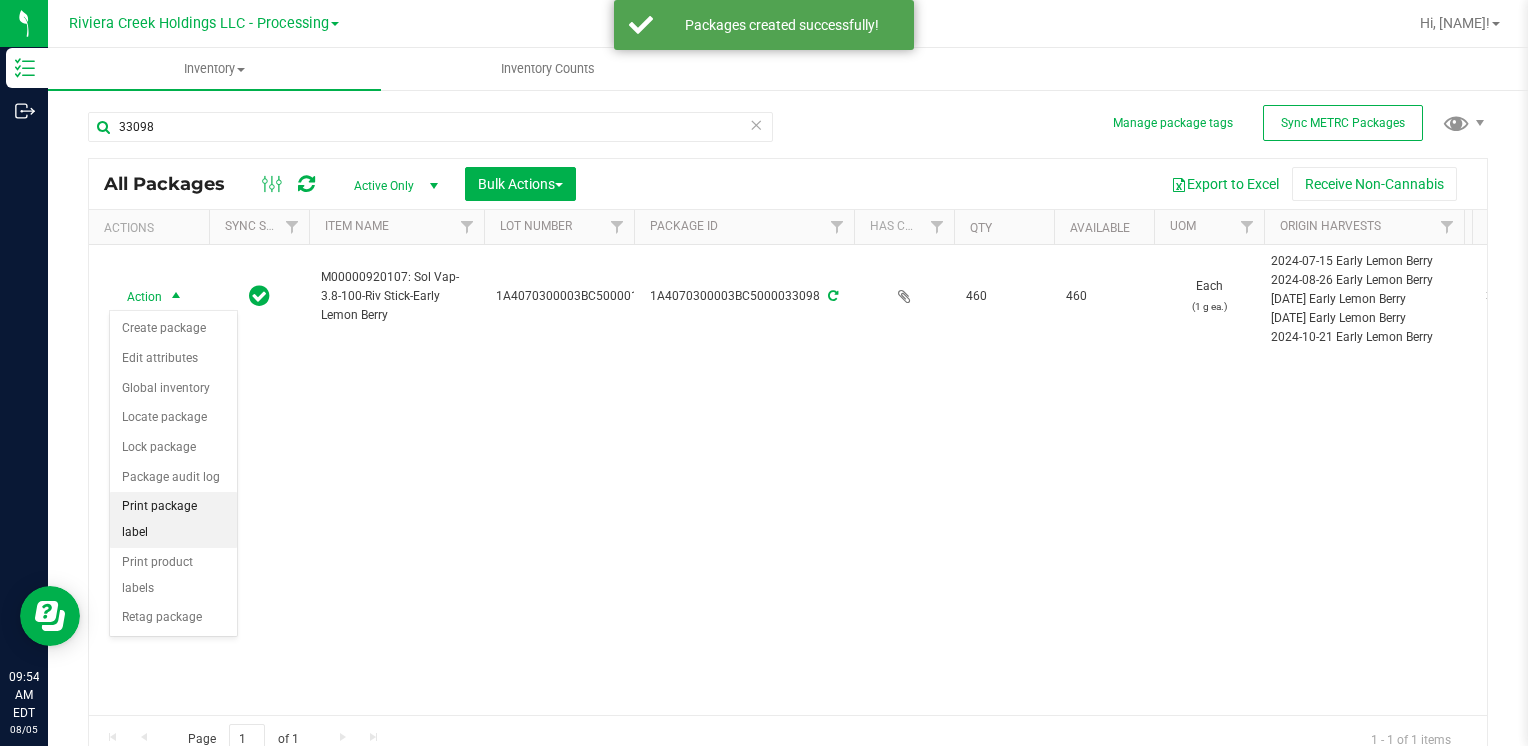 click on "Print package label" at bounding box center [173, 519] 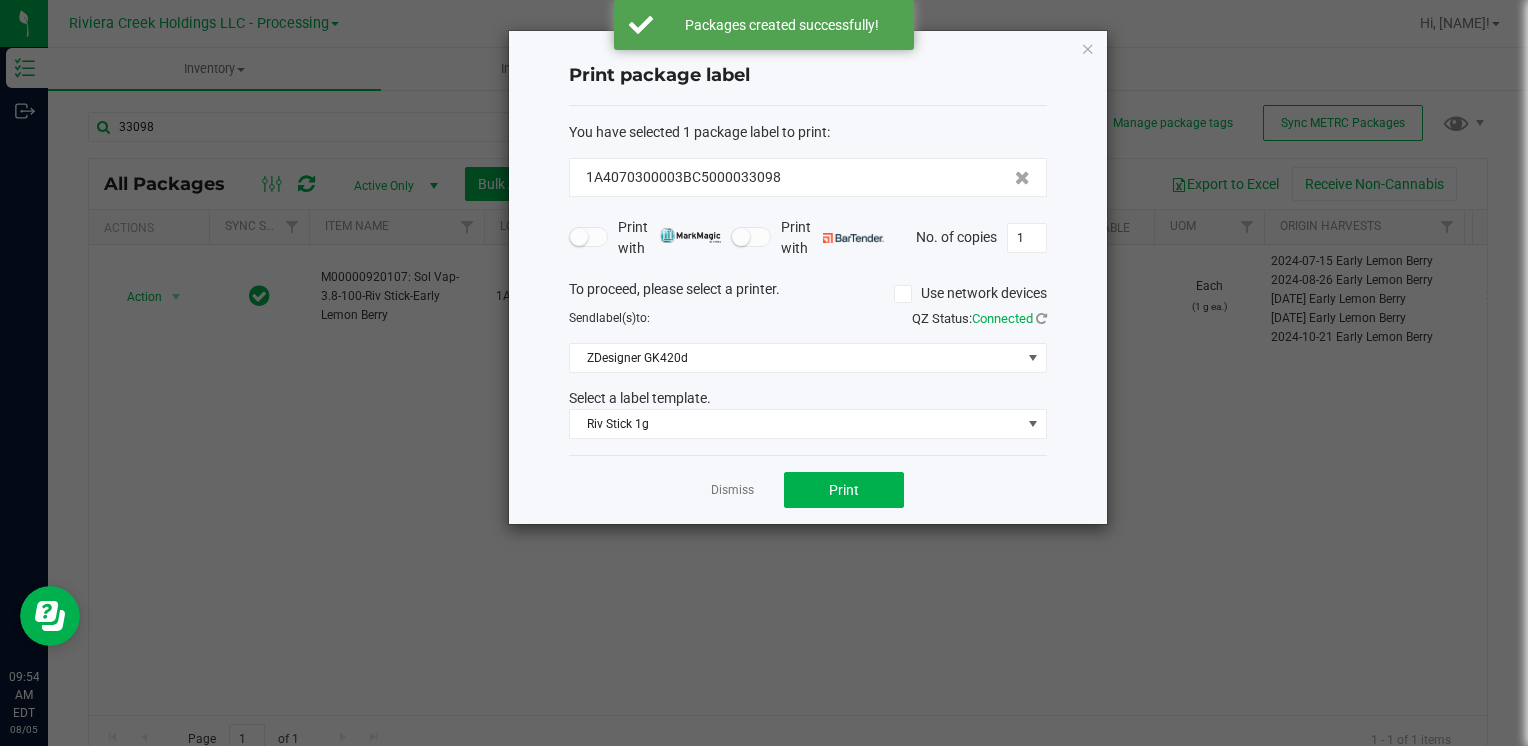 click on "Print package label  You have selected 1 package label to print  :   1A4070300003BC5000033098   Print with   Print with   No. of copies  1  To proceed, please select a printer.   Use network devices  Send  label(s)  to:  QZ Status:   Connected  ZDesigner GK420d  Select a label template.  Riv Stick 1g  Dismiss   Print" 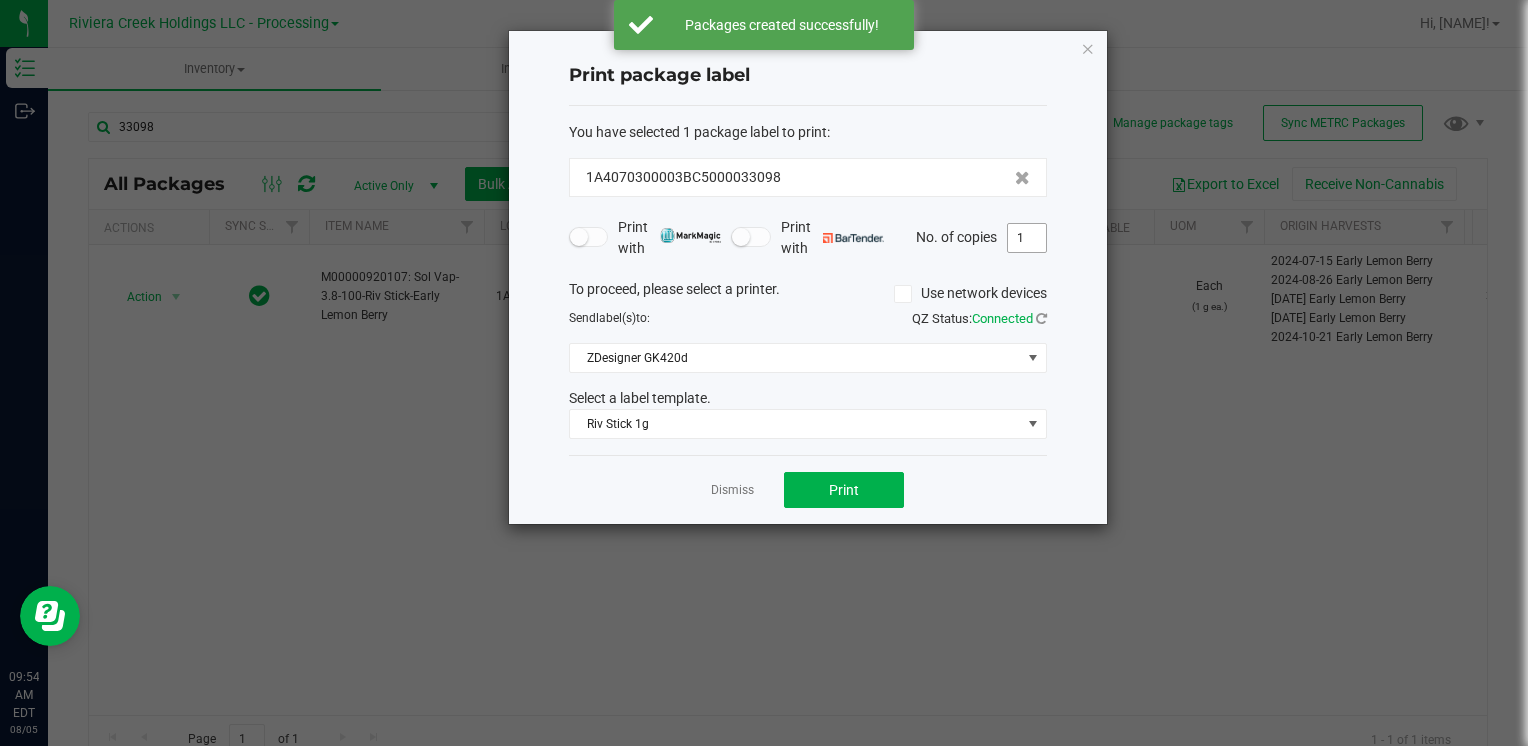 click on "1" at bounding box center [1027, 238] 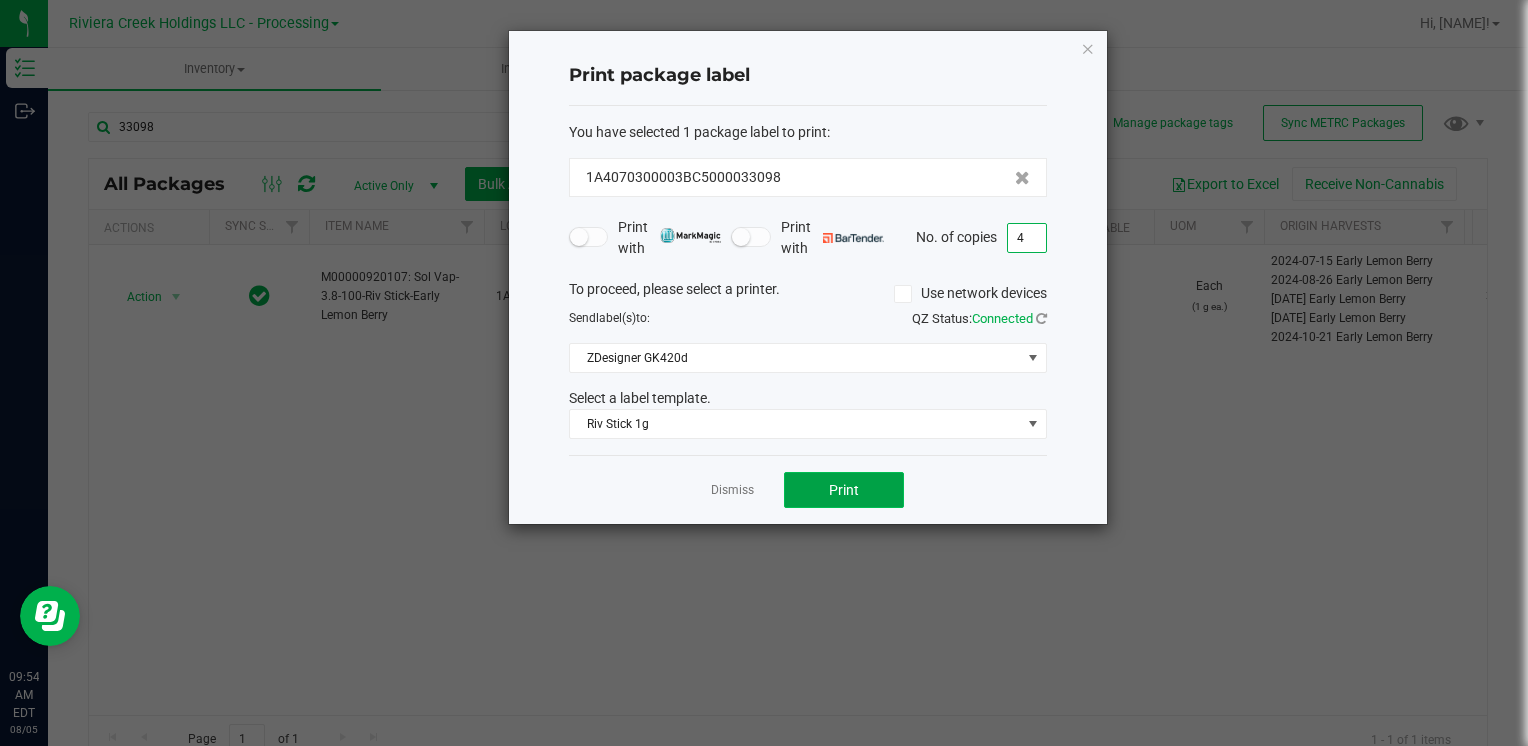 drag, startPoint x: 870, startPoint y: 489, endPoint x: 877, endPoint y: 477, distance: 13.892444 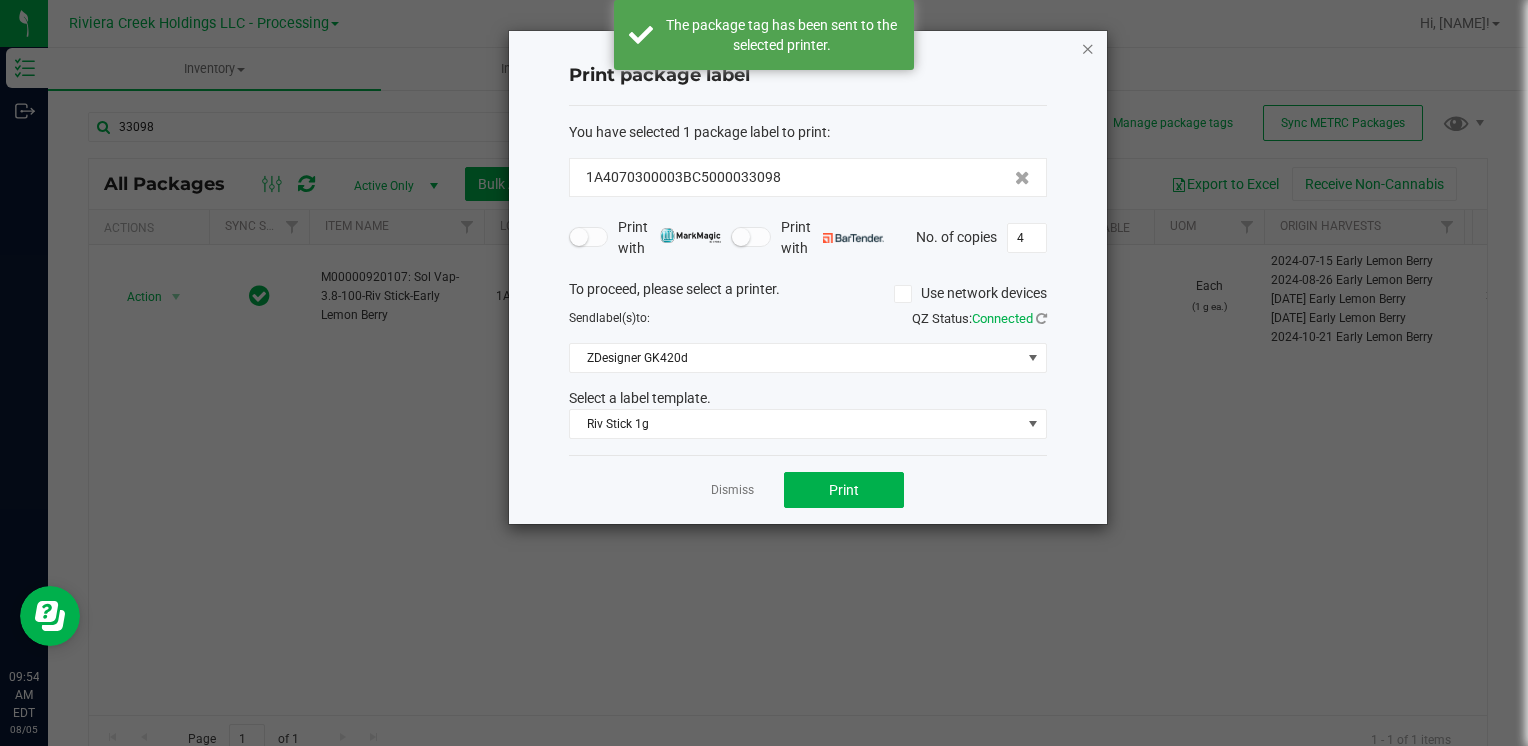click 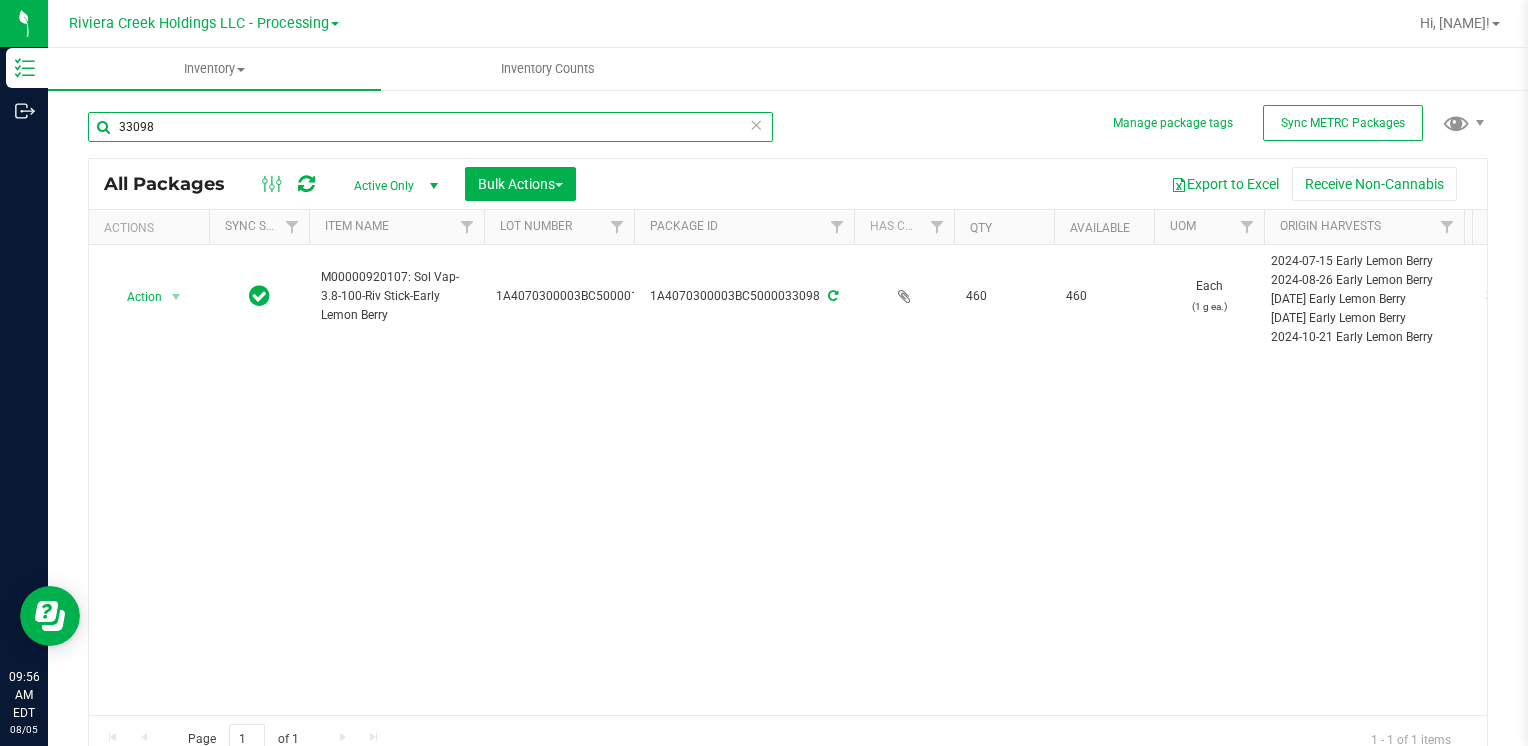 click on "33098" at bounding box center (430, 127) 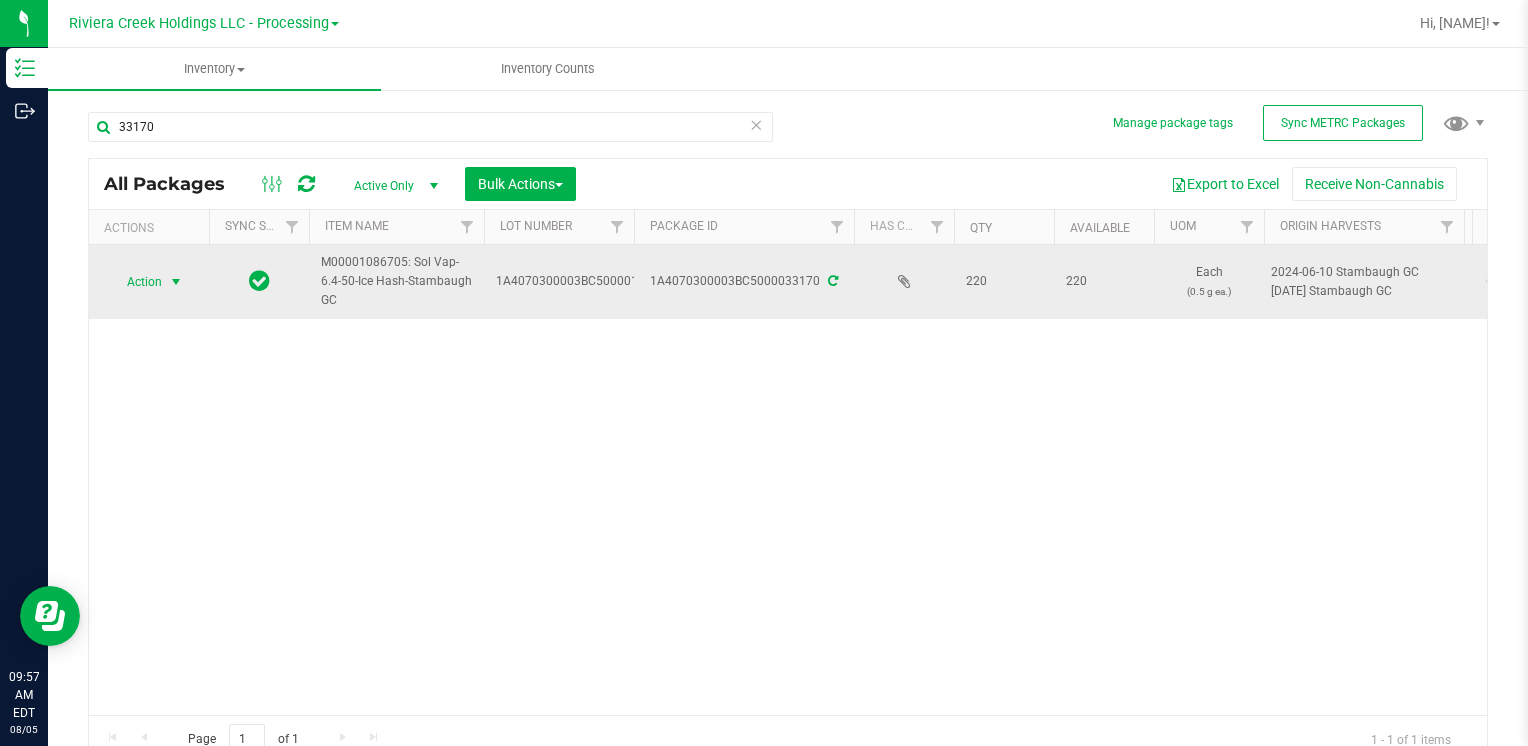 click on "Action" at bounding box center [136, 282] 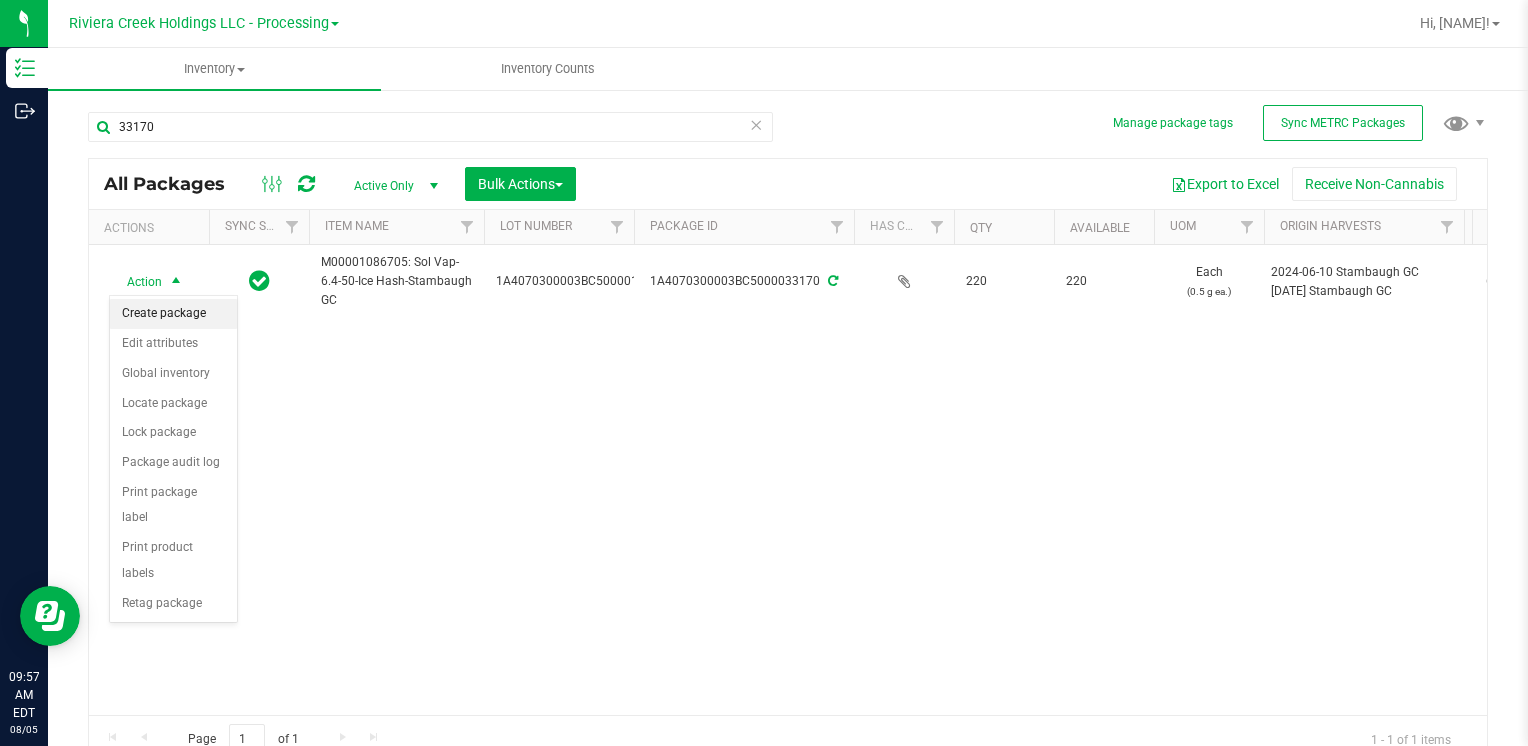 click on "Create package" at bounding box center [173, 314] 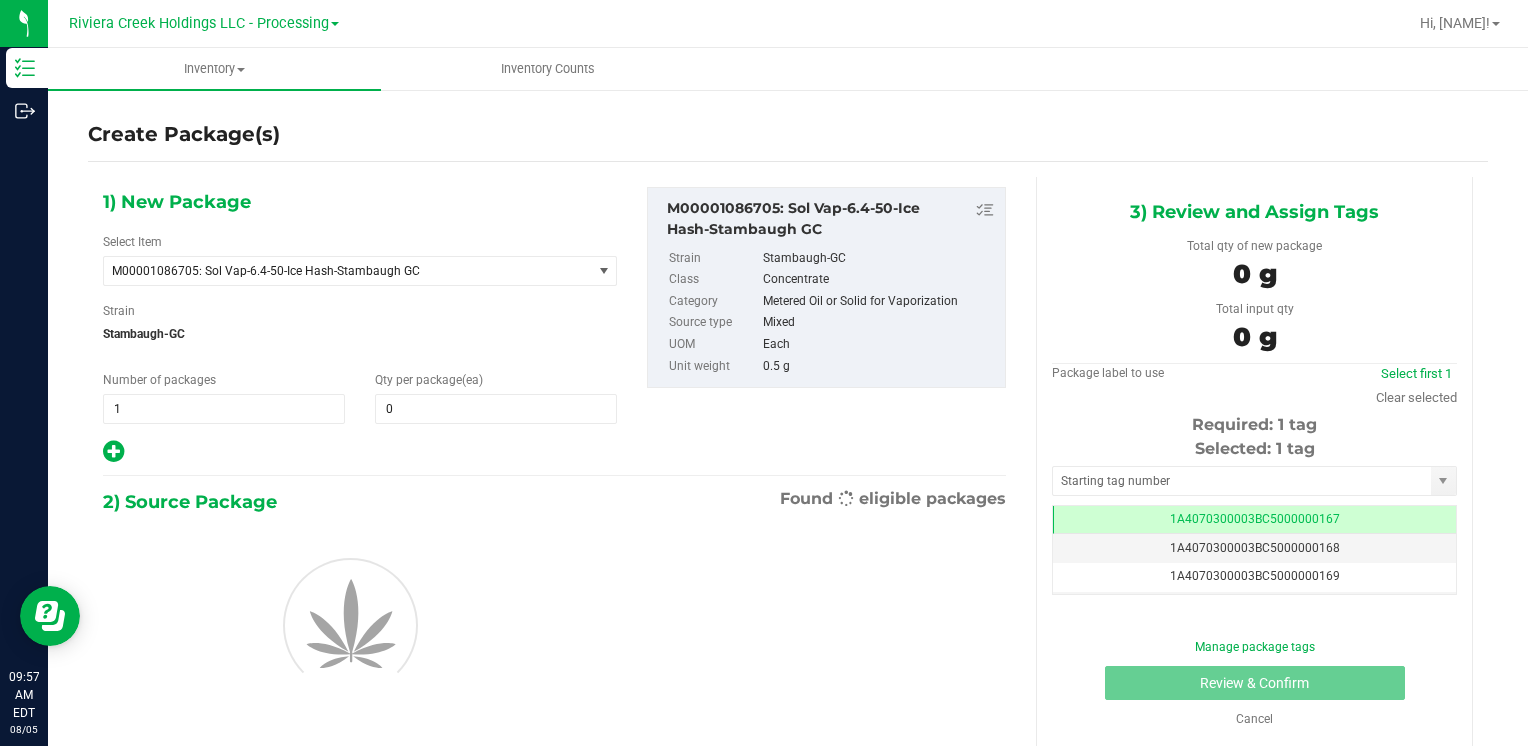 scroll, scrollTop: 0, scrollLeft: 0, axis: both 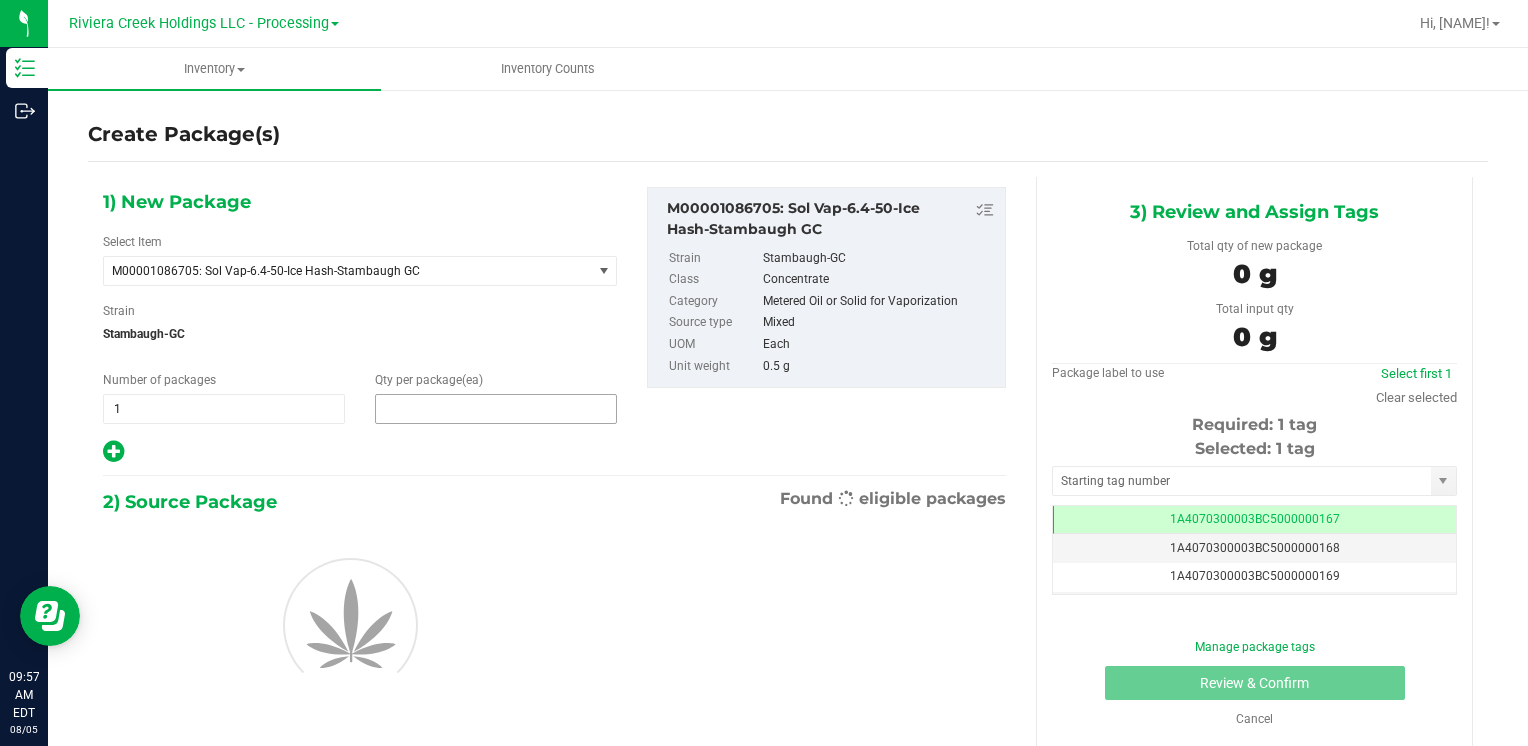 click at bounding box center [496, 409] 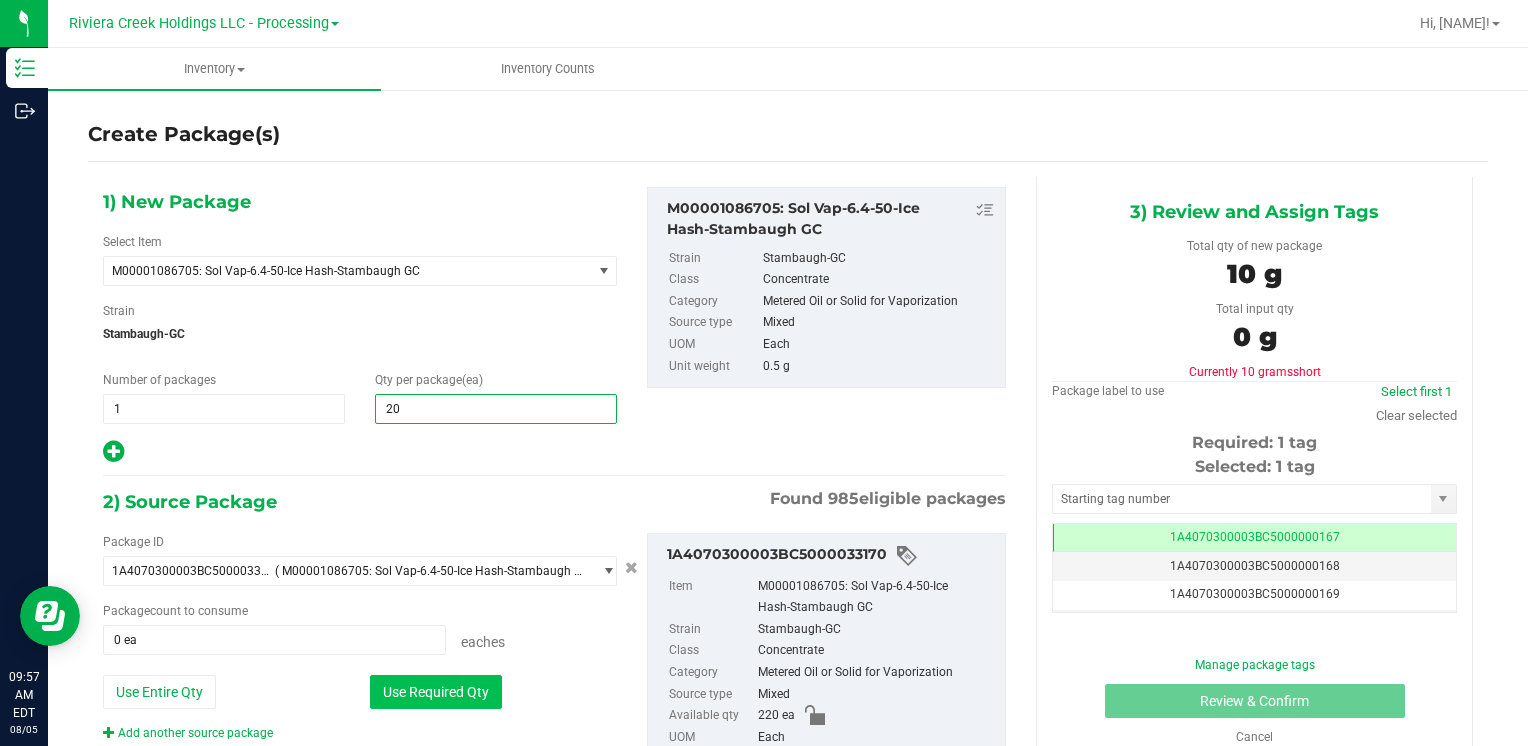 click on "Use Required Qty" at bounding box center (436, 692) 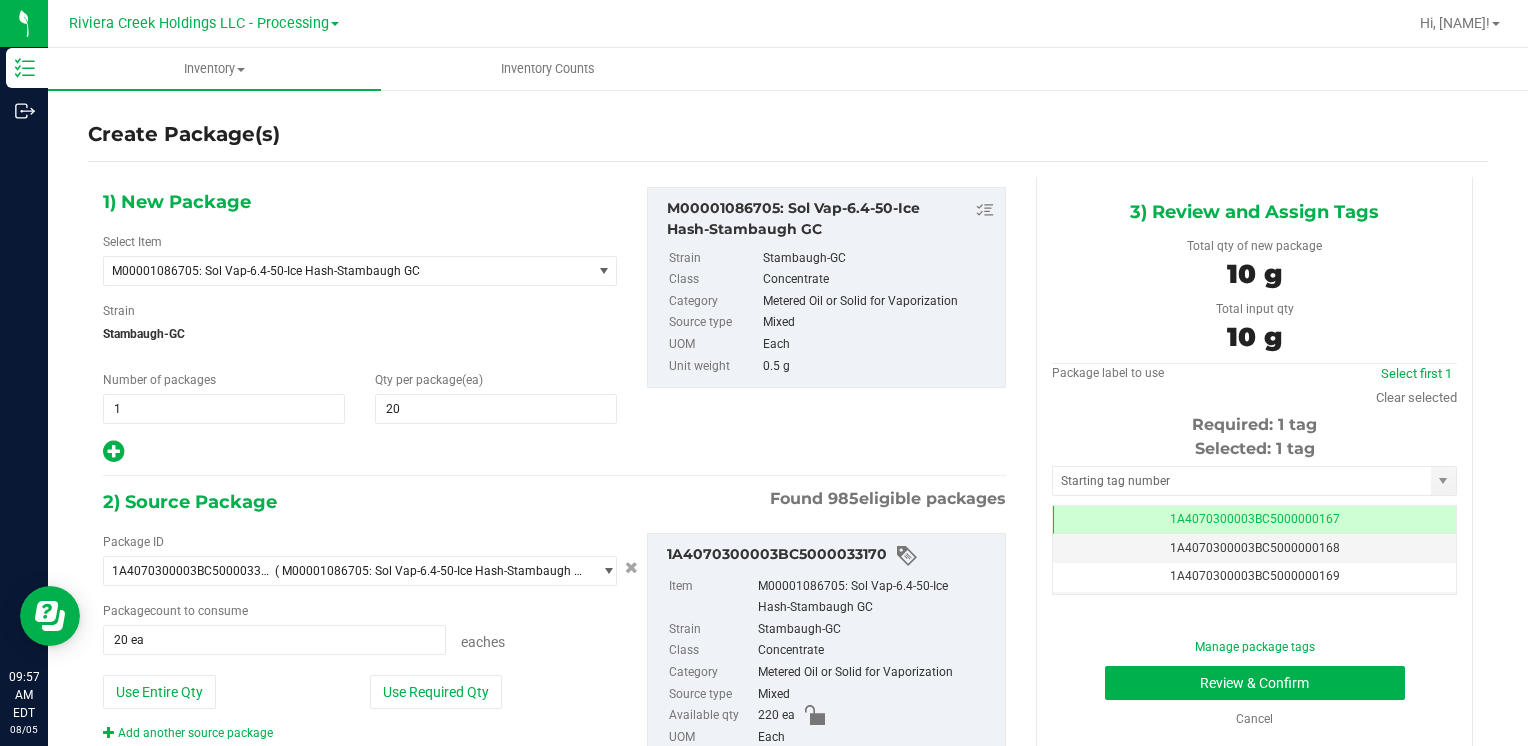 click on "Selected: 1 tag
Tag 1A4070300003BC5000000167 1A4070300003BC5000000168 1A4070300003BC5000000169 1A4070300003BC5000000170 1A4070300003BC5000000171 1A4070300003BC5000000172 1A4070300003BC5000000173 1A4070300003BC5000000174 1A4070300003BC5000000175 1A4070300003BC5000000176 1A4070300003BC5000000177 1A4070300003BC5000000178 1A4070300003BC5000000179 1A4070300003BC5000000180 1A4070300003BC5000000181 1A4070300003BC5000000182 1A4070300003BC5000000183 1A4070300003BC5000000184 1A4070300003BC5000000185 1A4070300003BC5000000186 1A4070300003BC5000000187 1A4070300003BC5000000188 1A4070300003BC5000000191 1A4070300003BC5000001900 1A4070300003BC5000002394 1A4070300003BC5000003798 Page of 1 NaN - NaN of 26 items" at bounding box center [1254, 516] 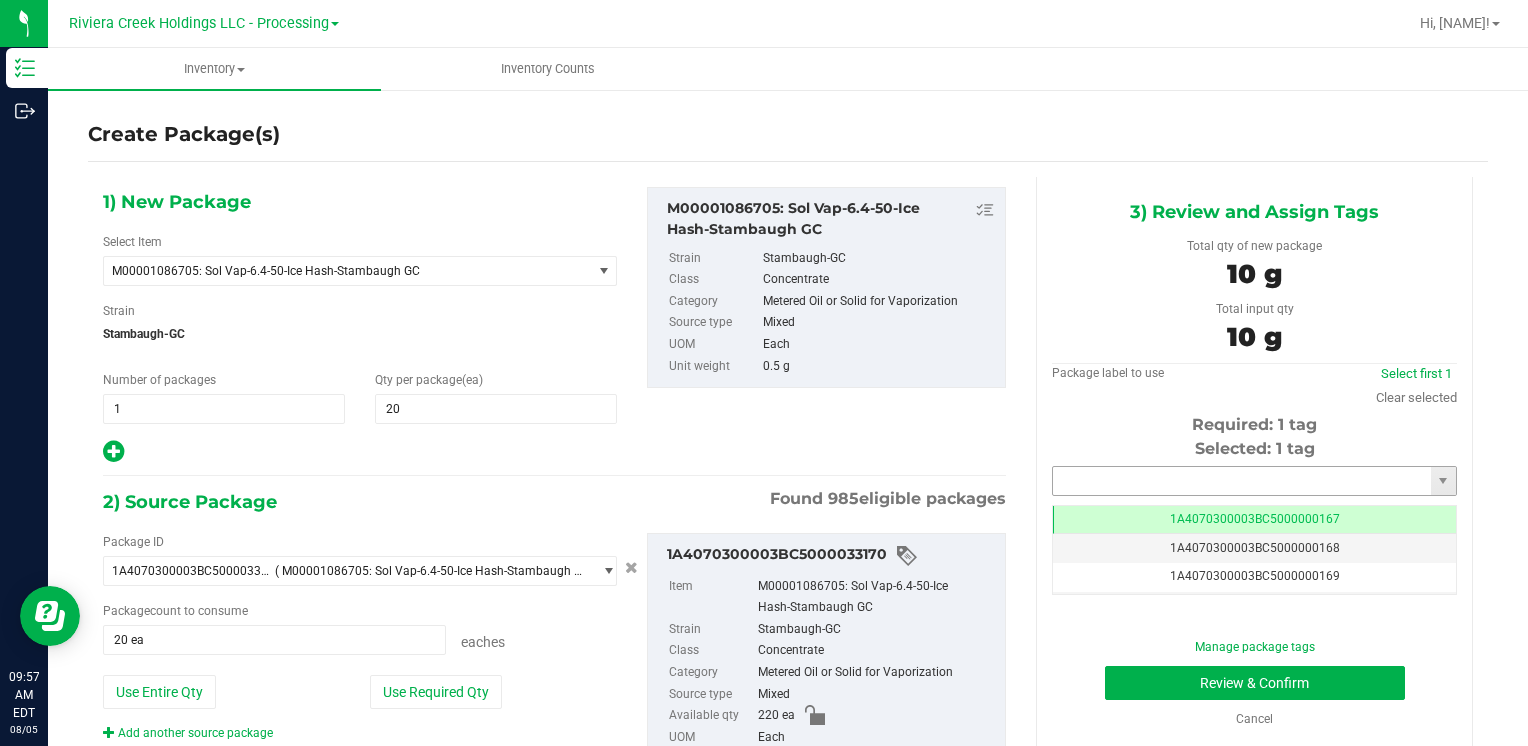 click at bounding box center (1242, 481) 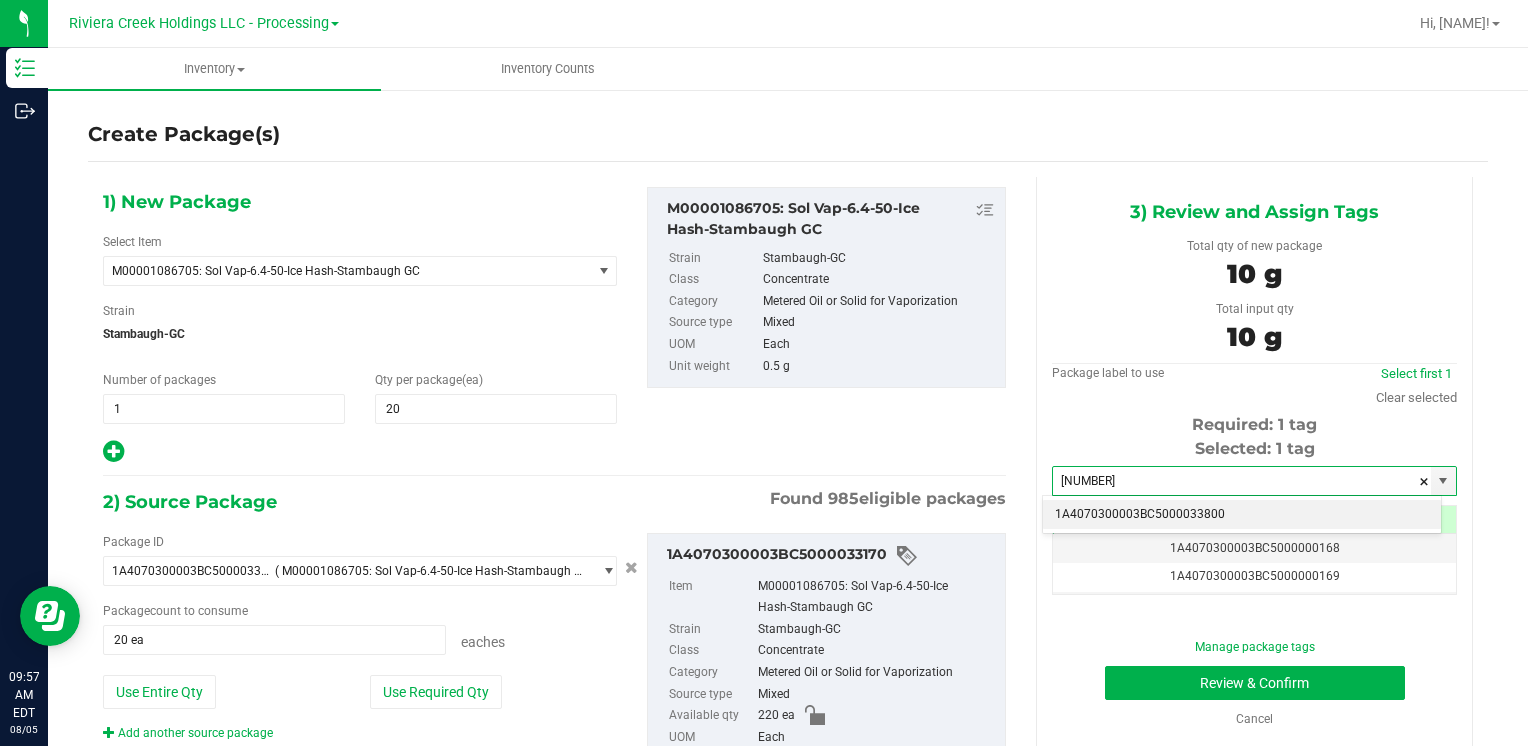 click on "1A4070300003BC5000033800" at bounding box center [1242, 515] 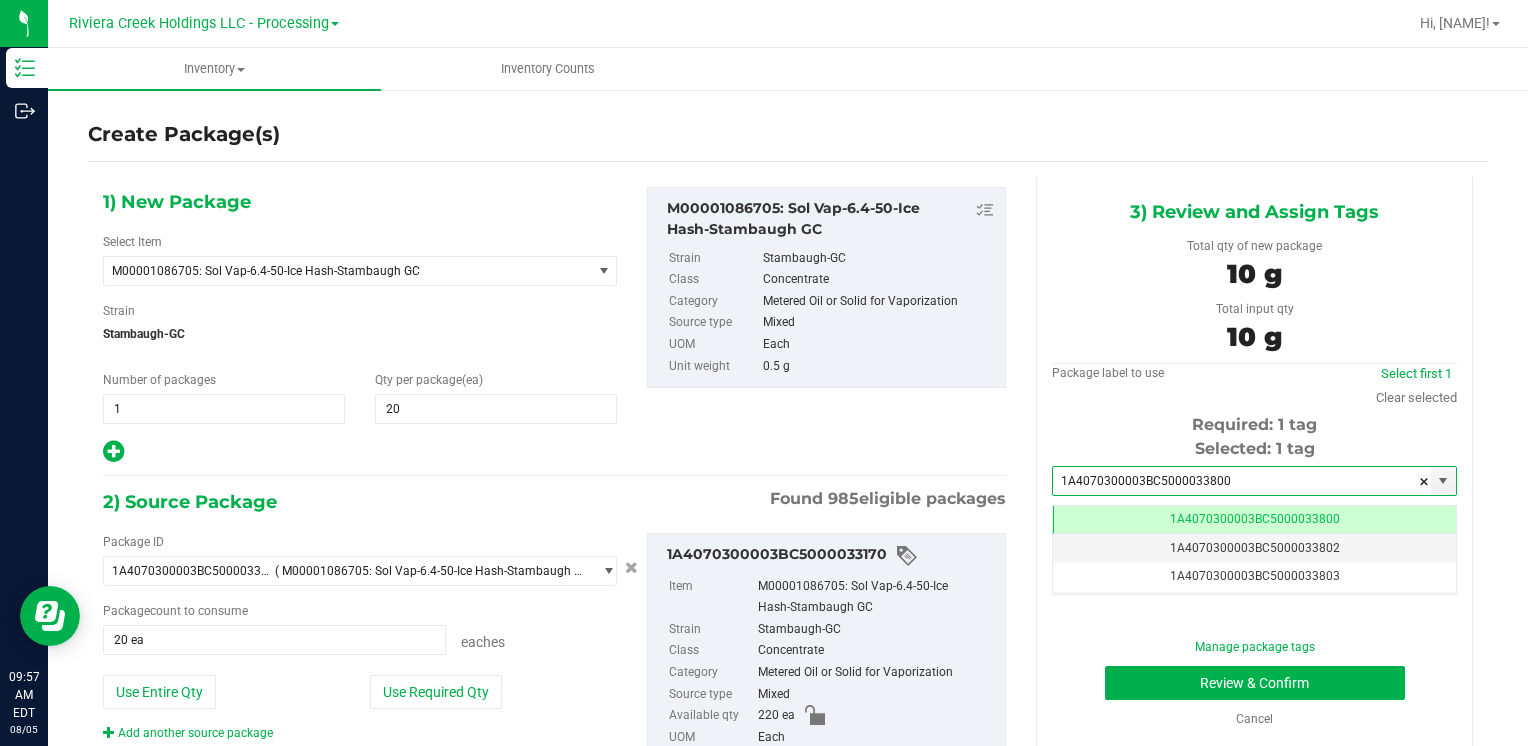 scroll, scrollTop: 0, scrollLeft: 0, axis: both 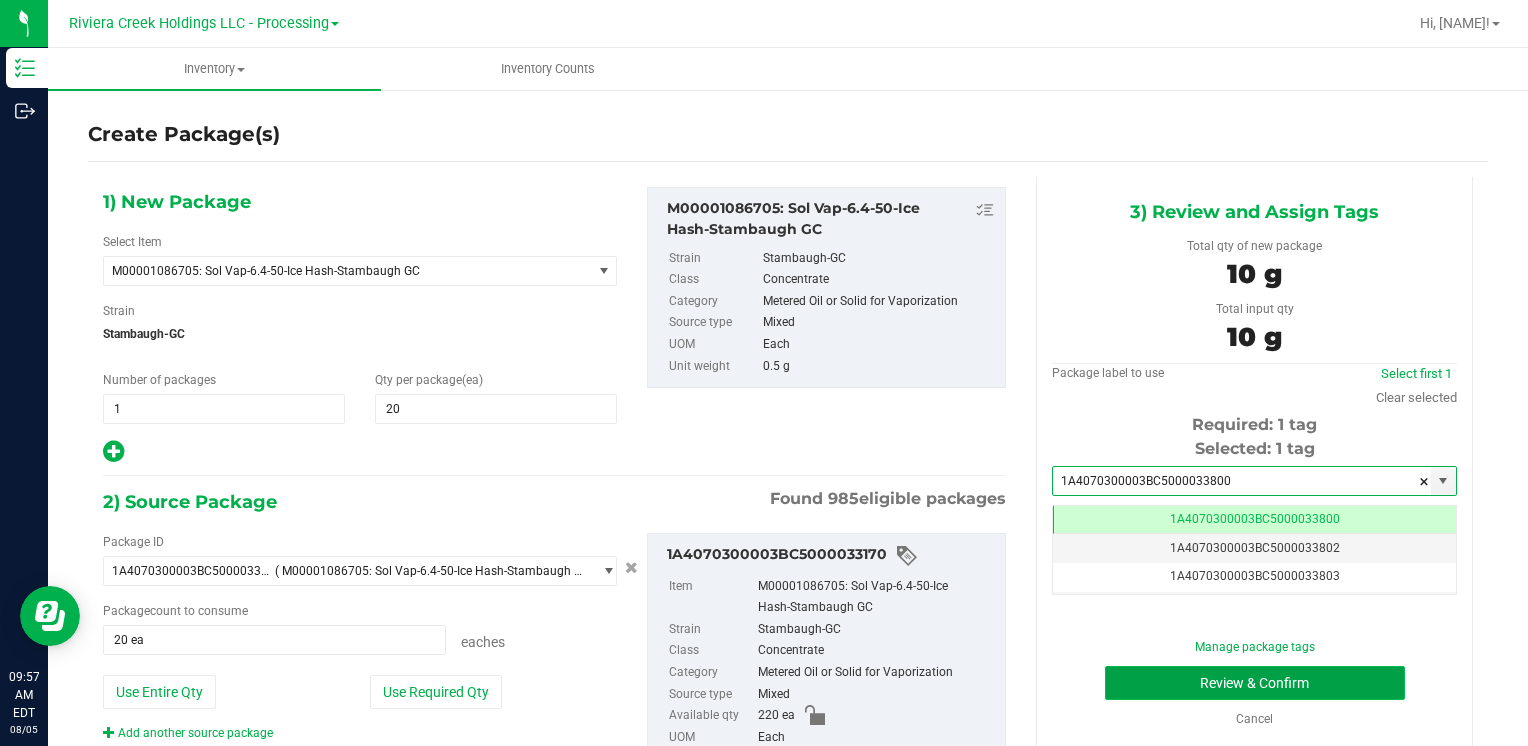 click on "Review & Confirm" at bounding box center (1255, 683) 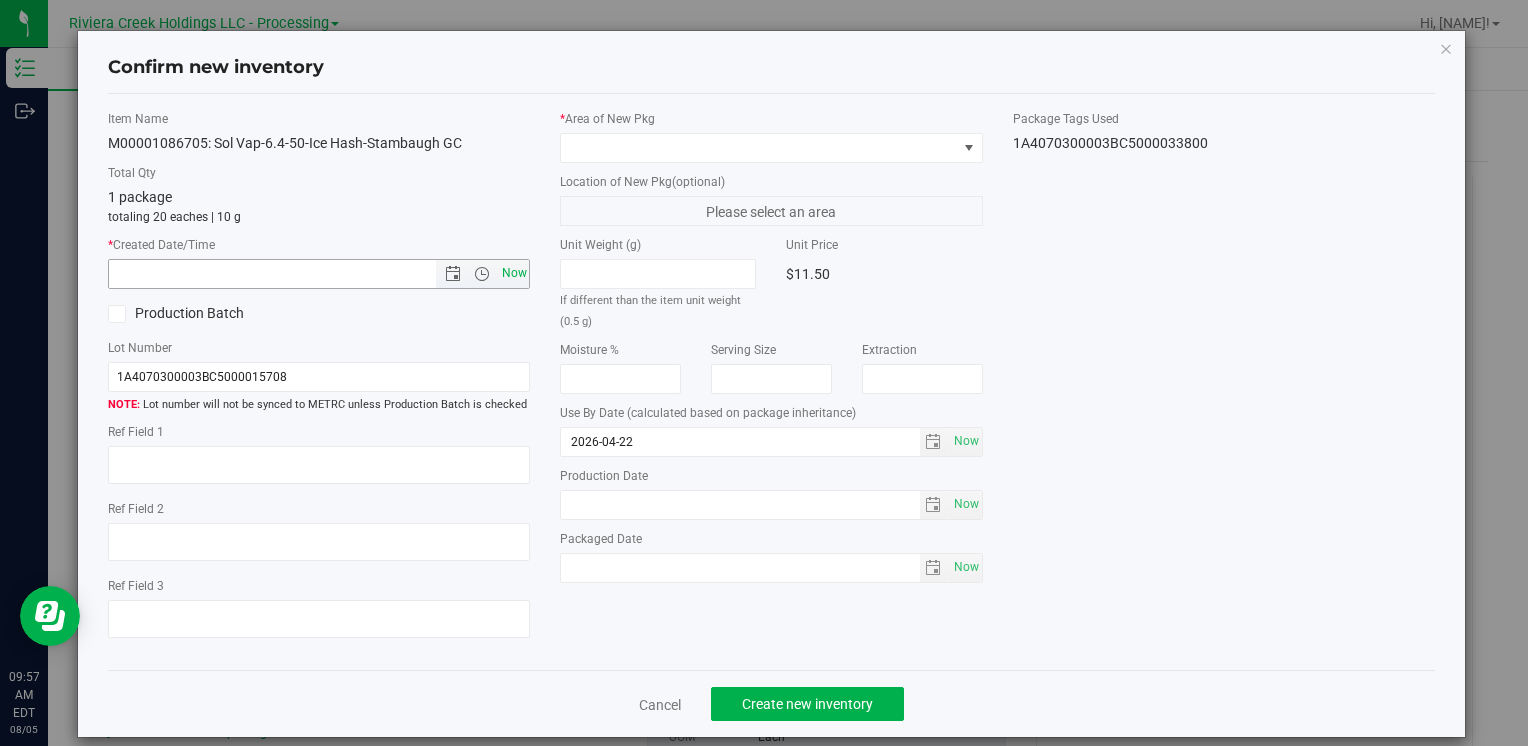 click on "Now" at bounding box center (514, 273) 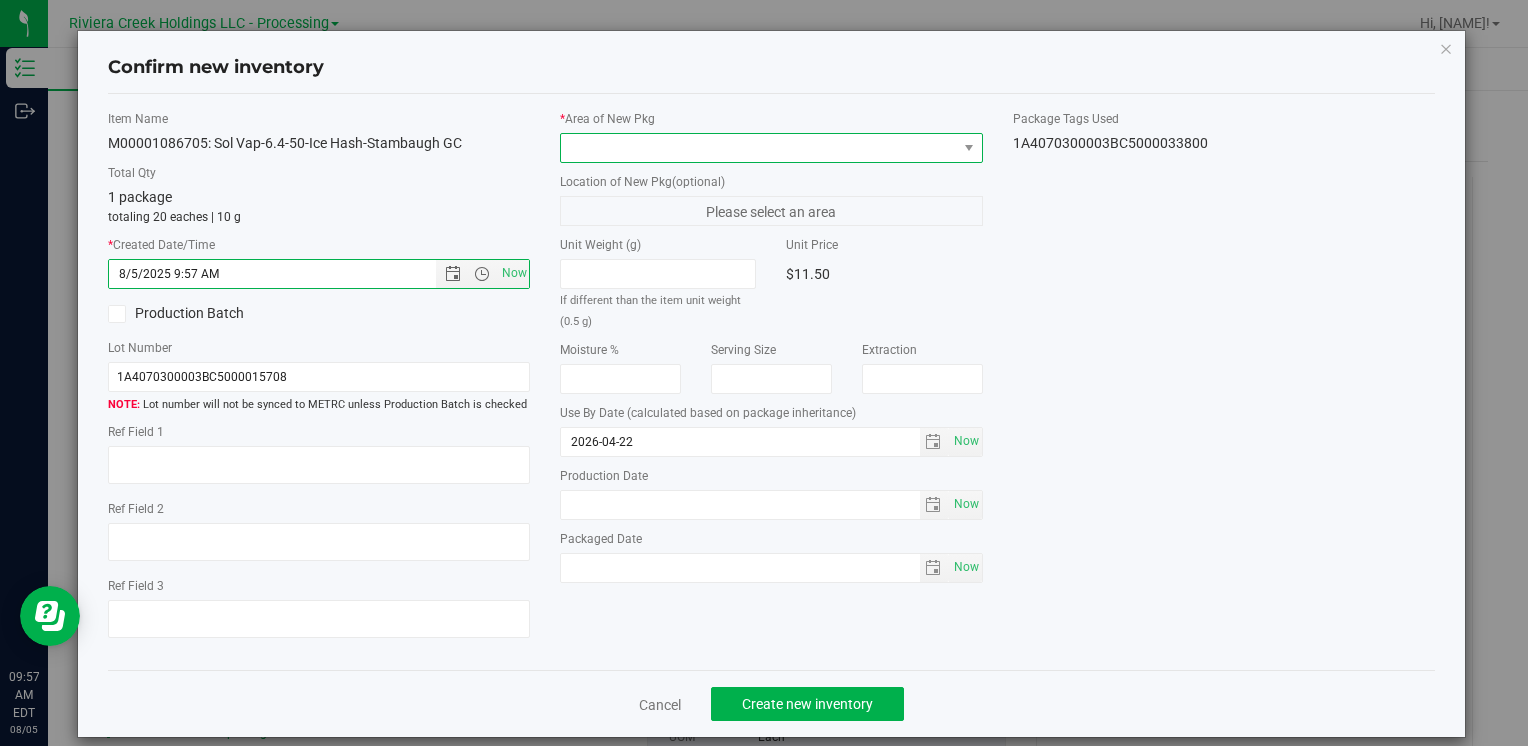 click at bounding box center (758, 148) 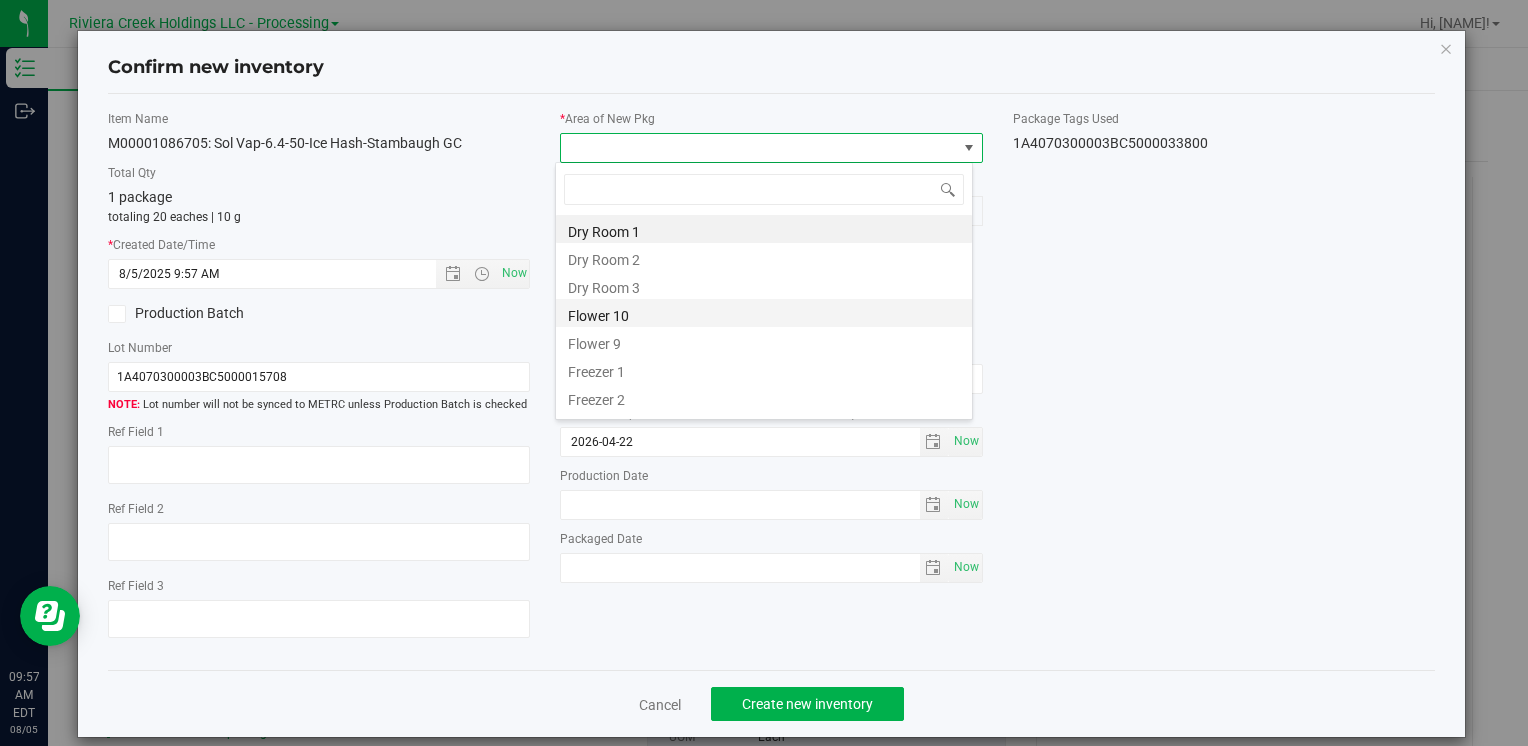 click on "Flower 10" at bounding box center (764, 313) 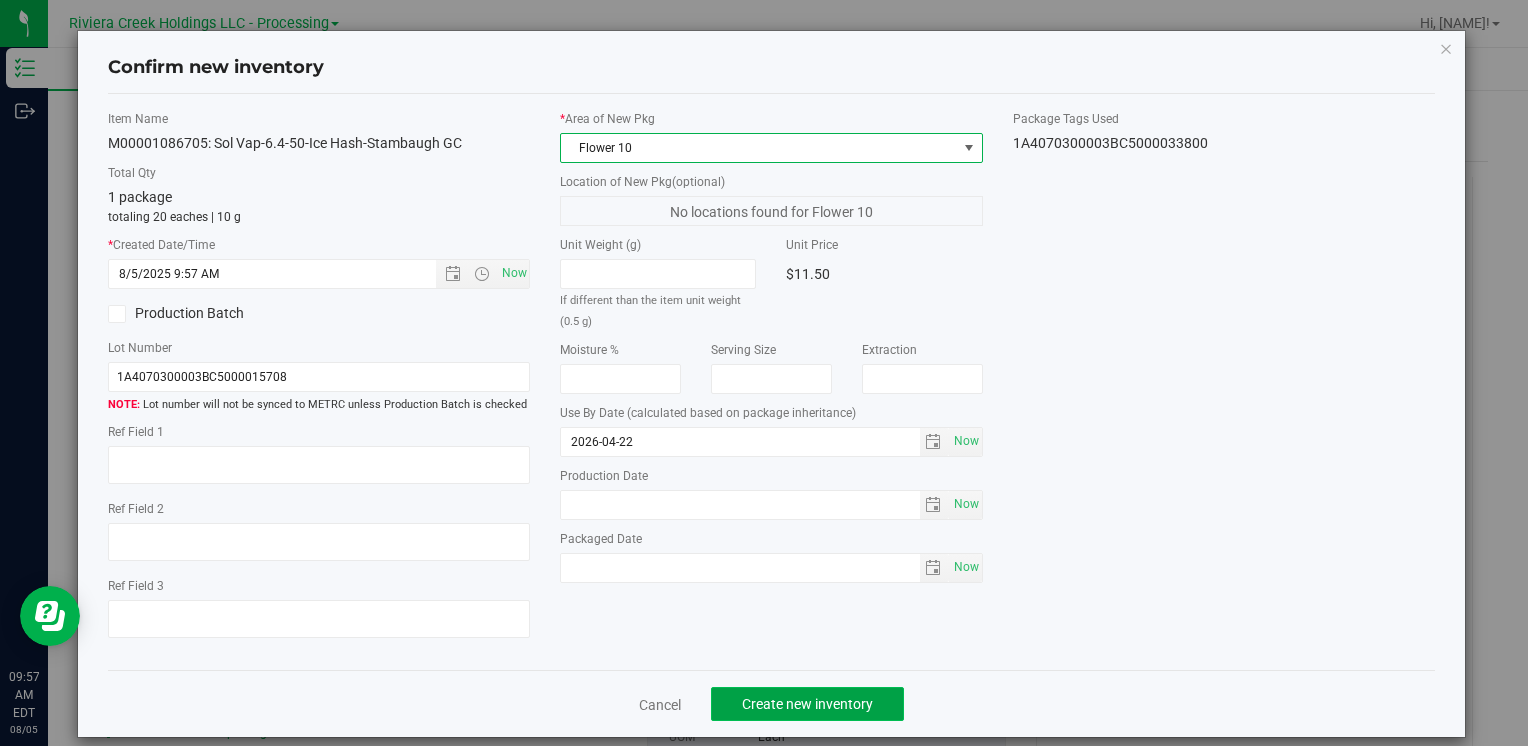click on "Create new inventory" 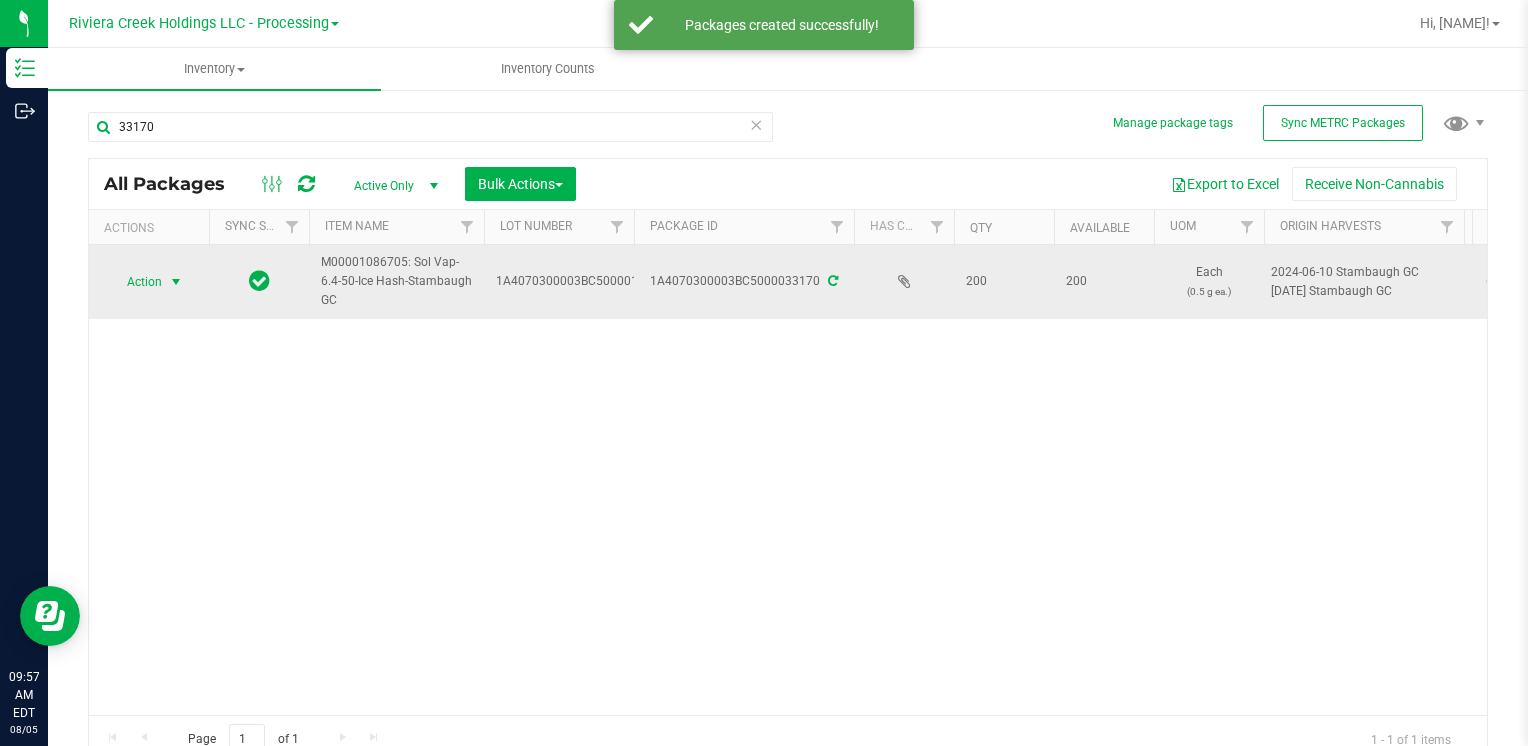 click on "Action" at bounding box center (136, 282) 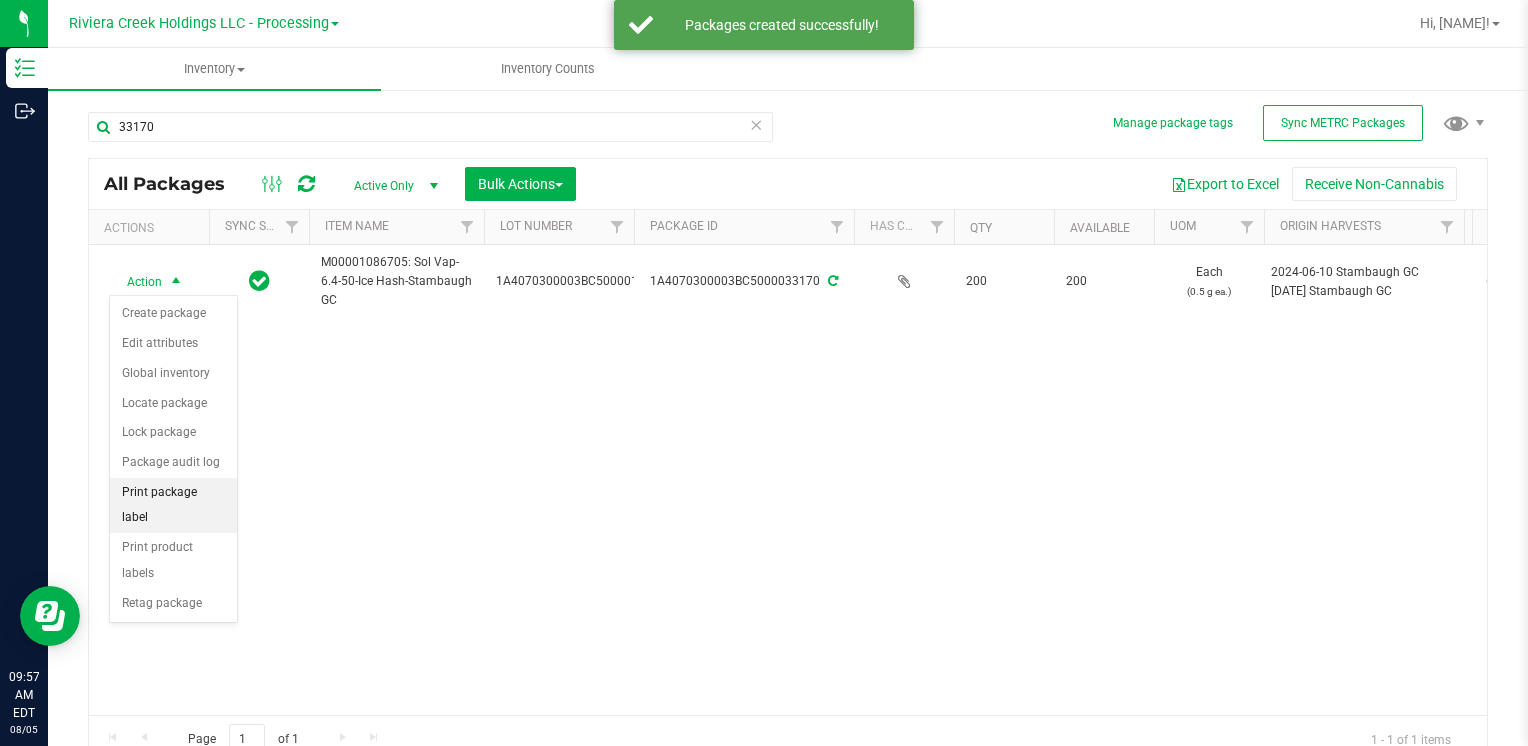 click on "Print package label" at bounding box center (173, 505) 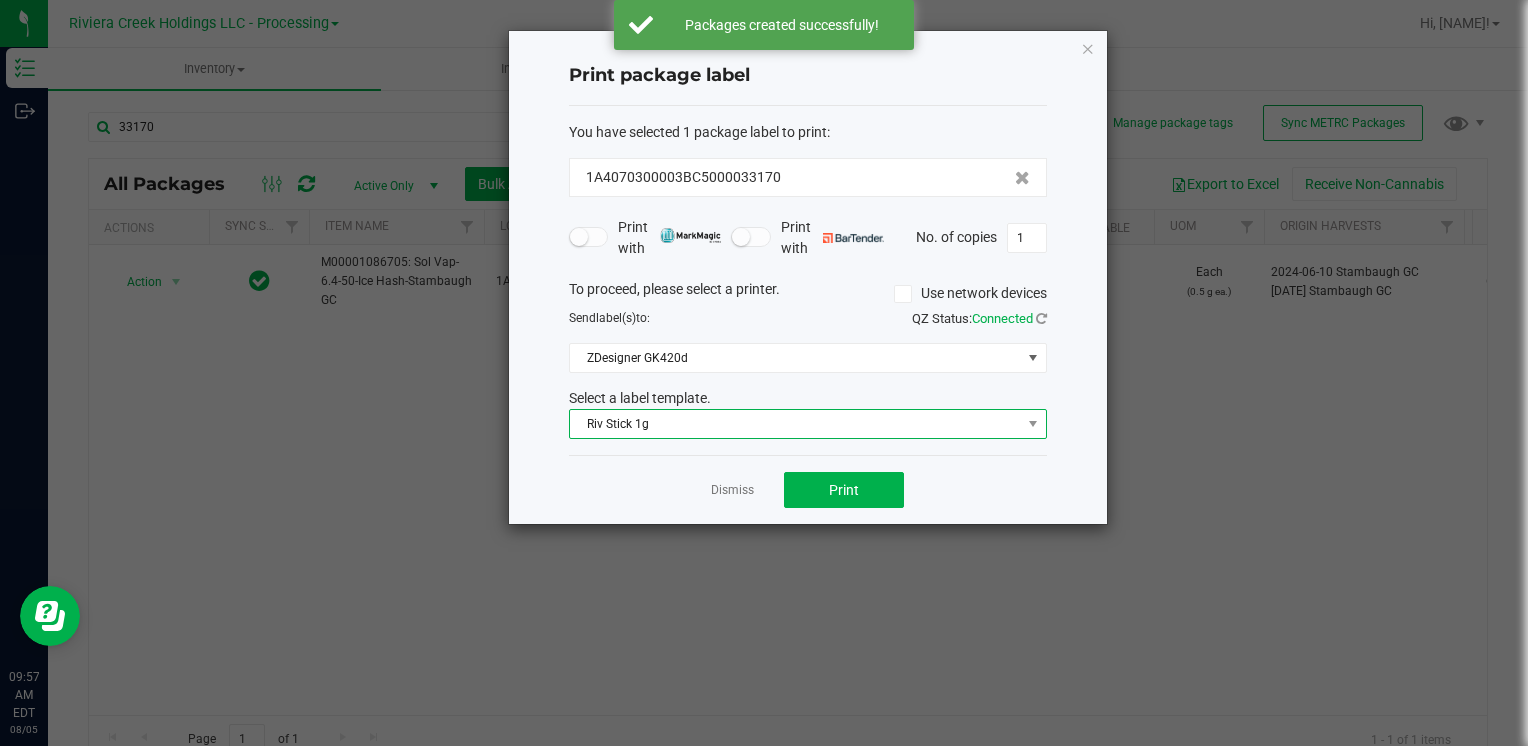 click on "Riv Stick 1g" at bounding box center (795, 424) 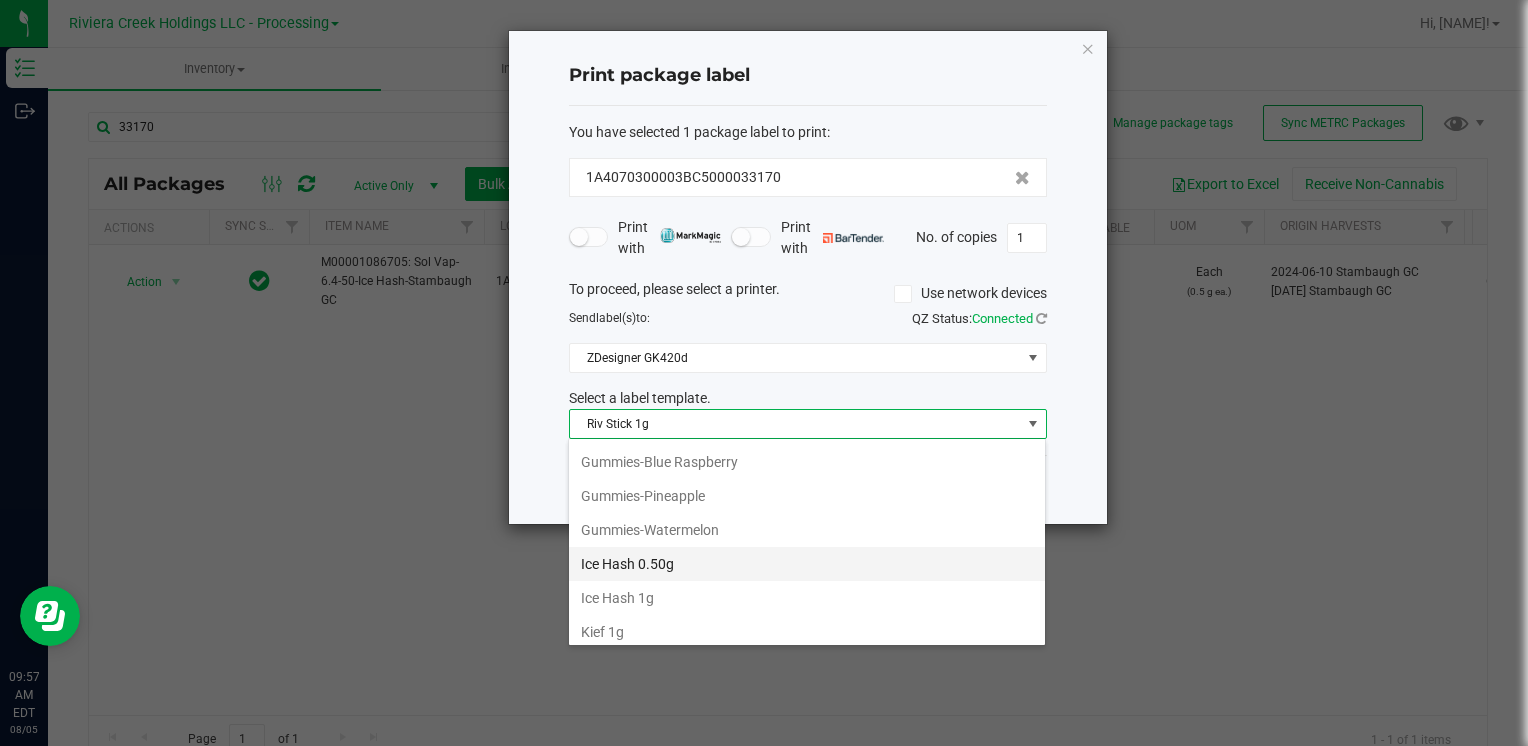 click on "Ice Hash 0.50g" at bounding box center (807, 564) 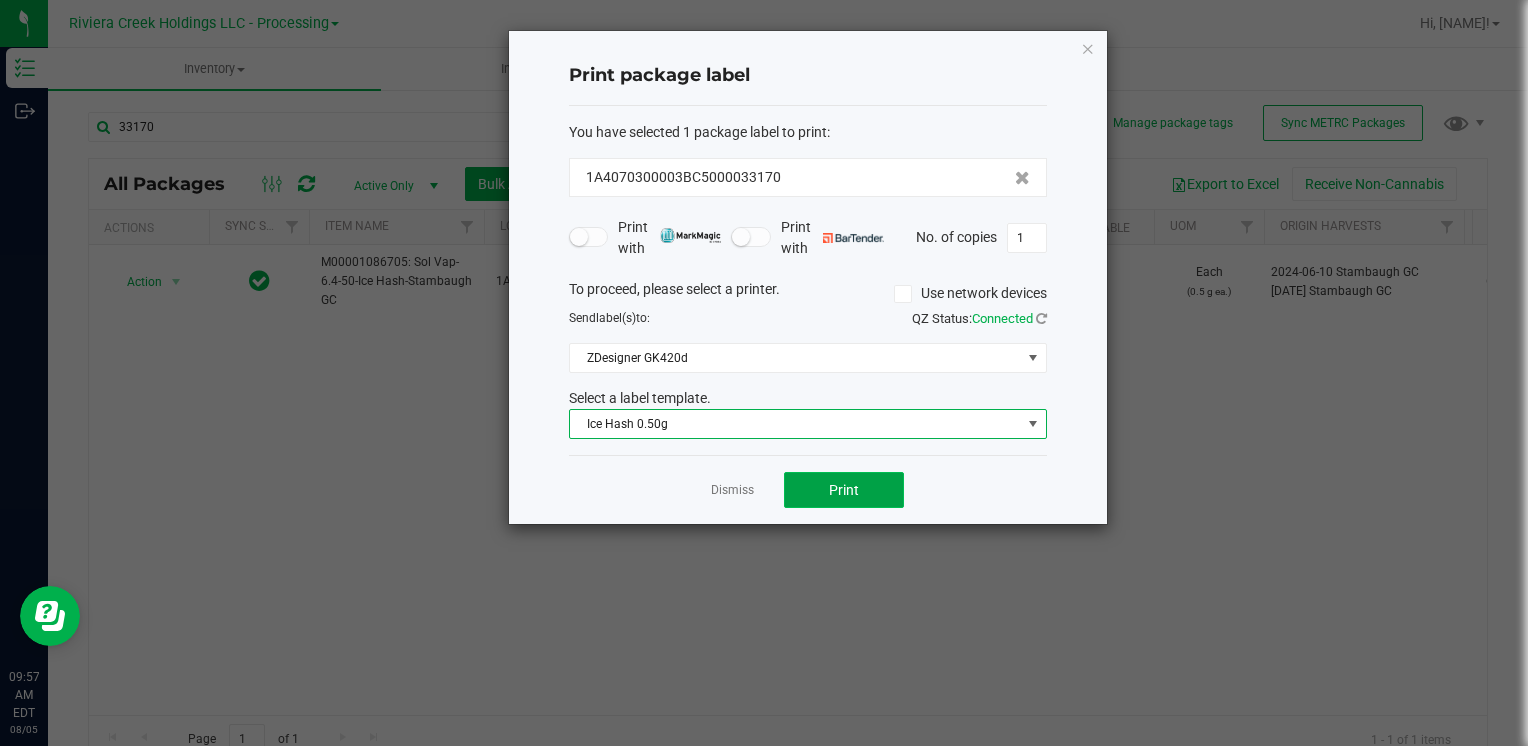 click on "Print" 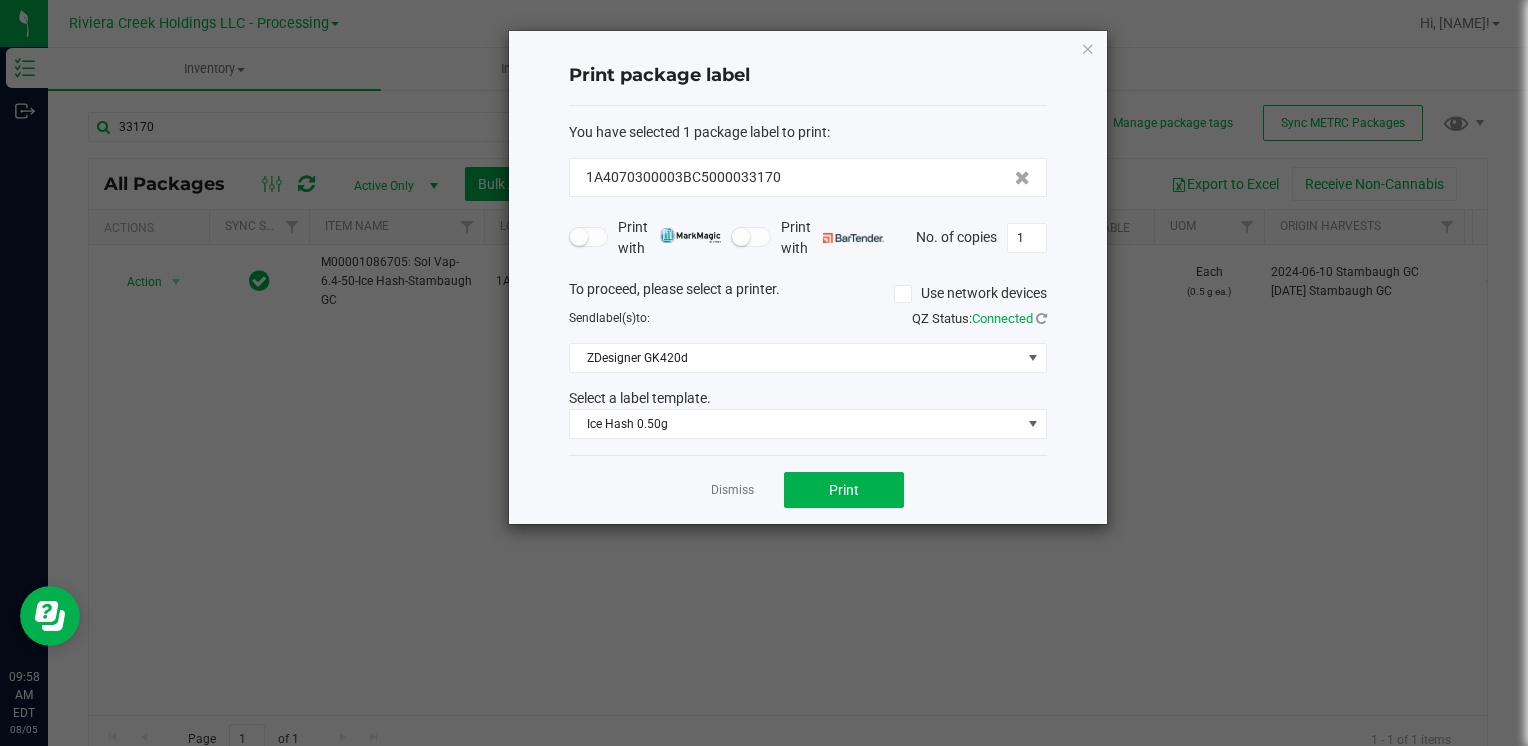 click 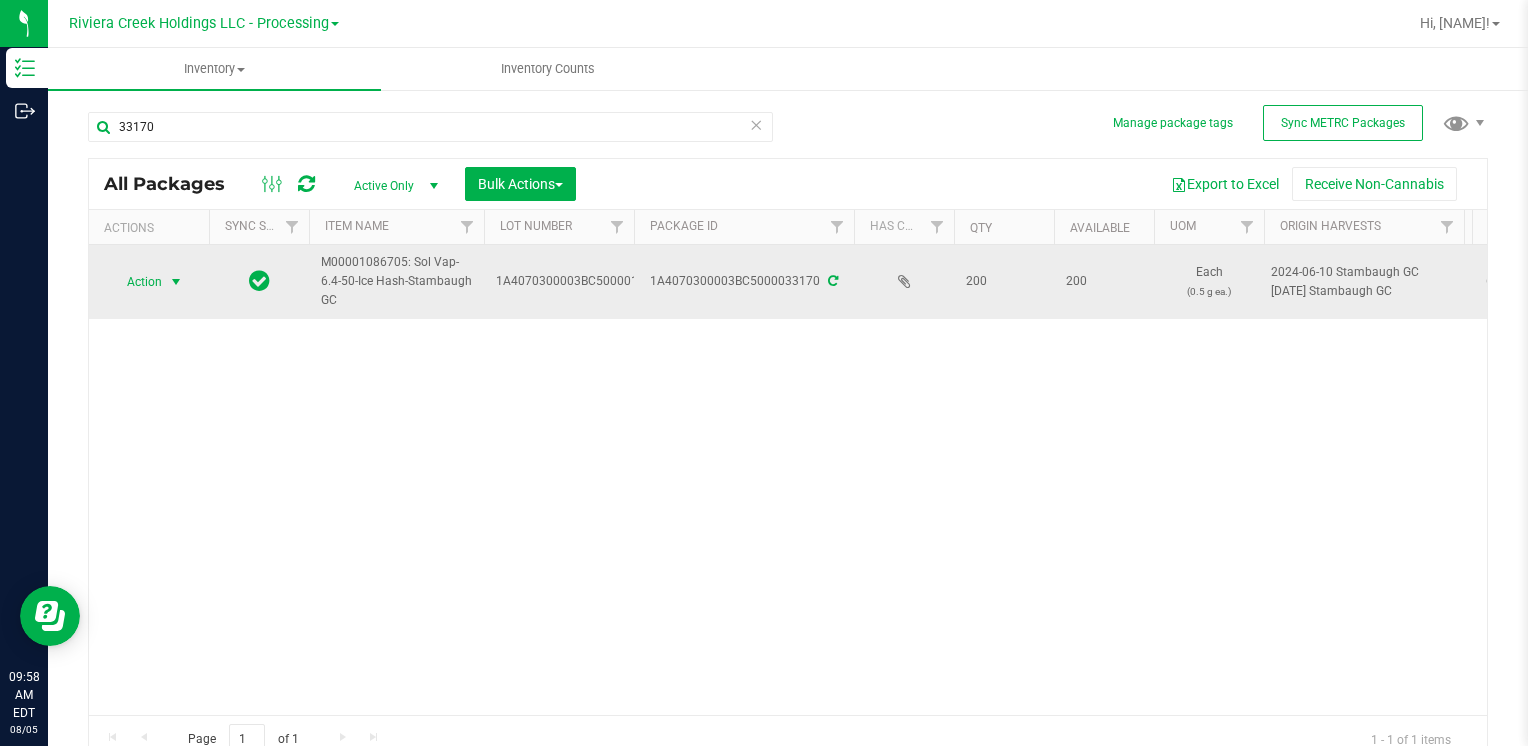 click on "Action" at bounding box center (136, 282) 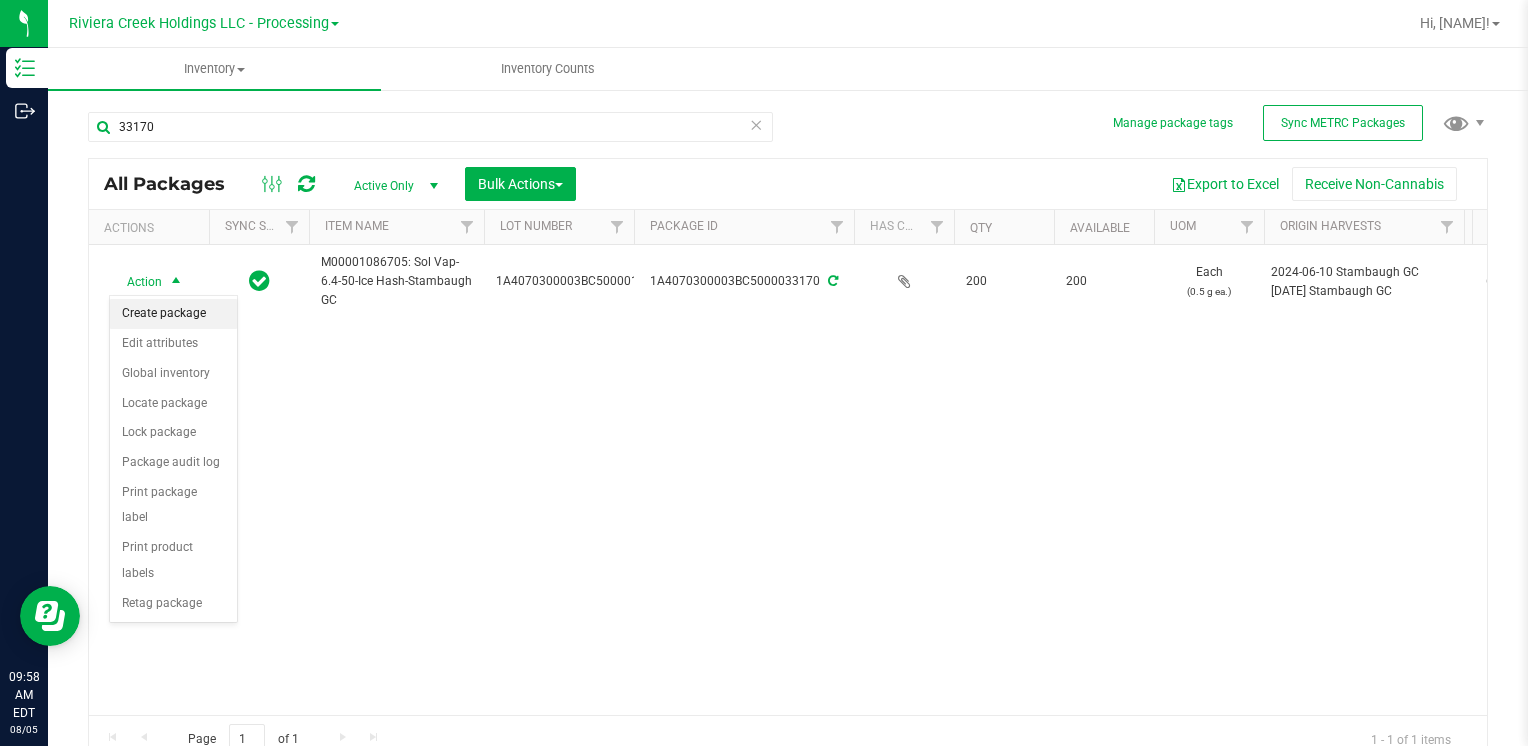 click on "Create package" at bounding box center [173, 314] 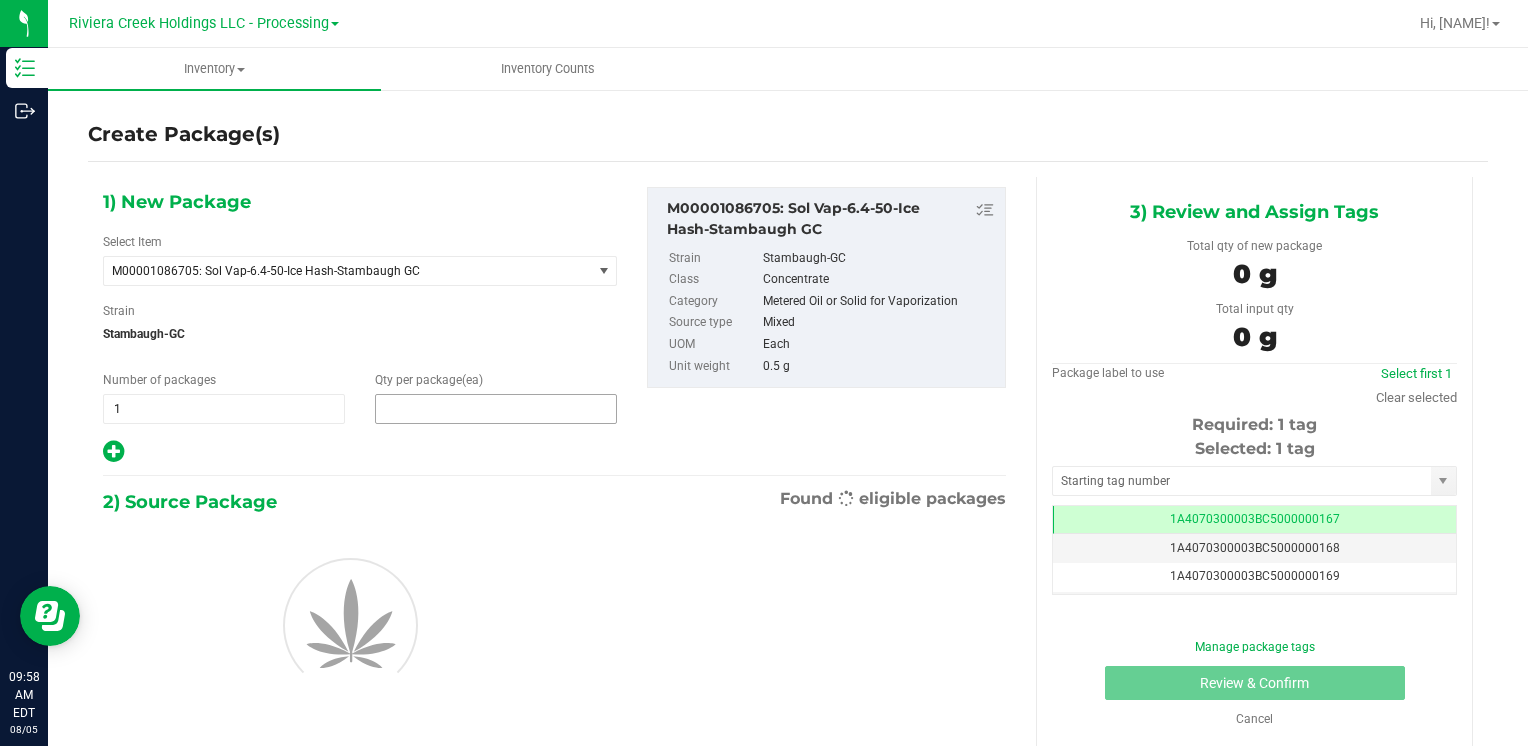 click at bounding box center [496, 409] 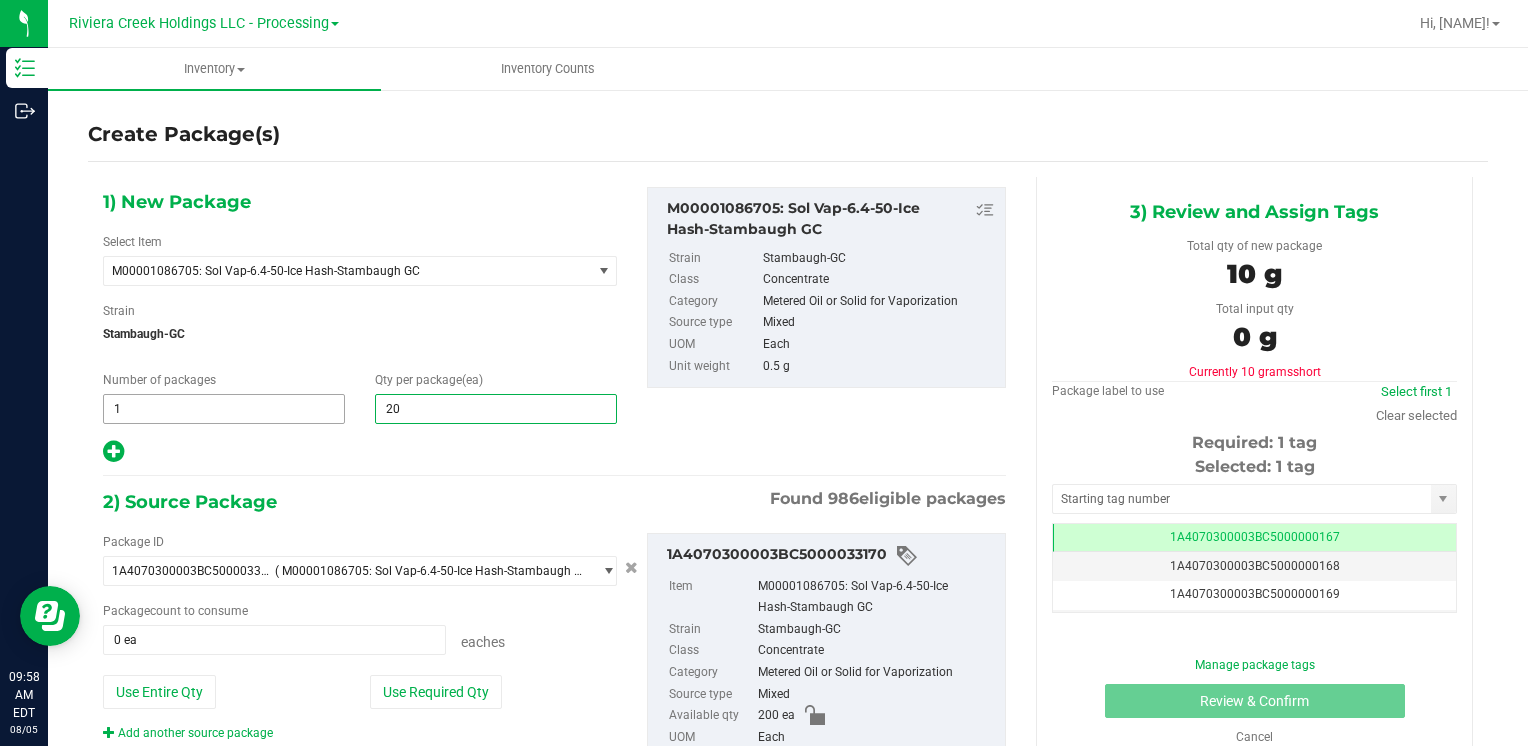 click on "1 1" at bounding box center (224, 409) 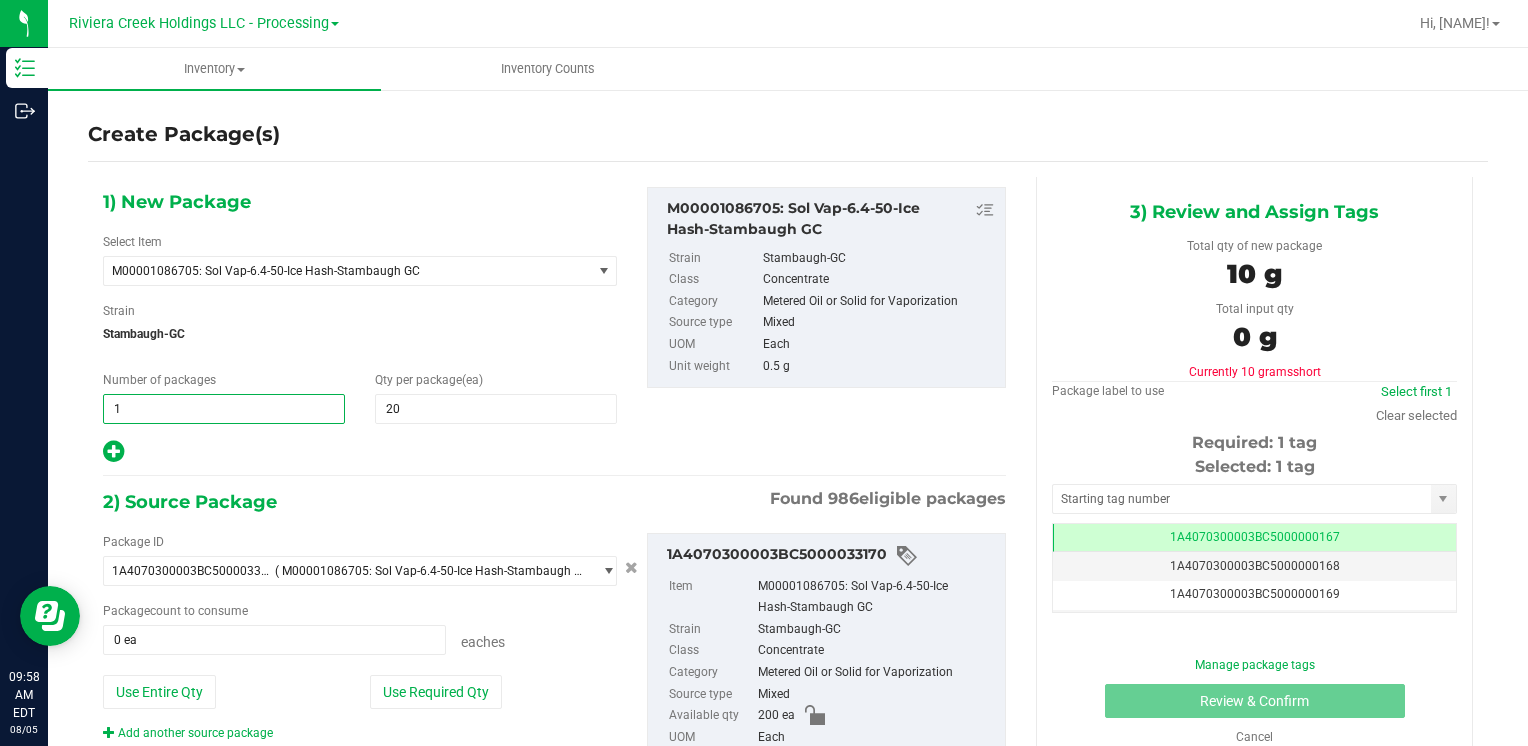click on "1" at bounding box center (224, 409) 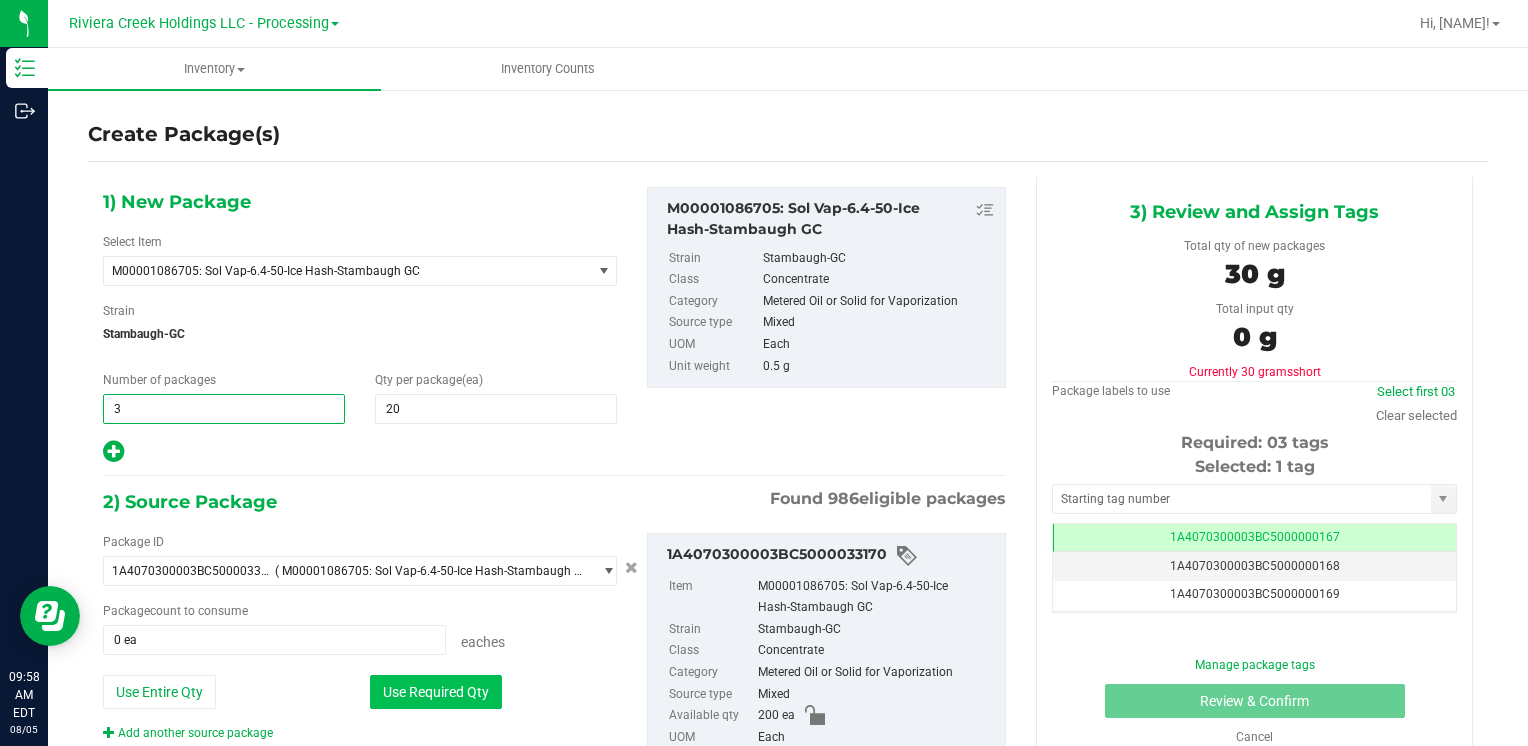 click on "Use Required Qty" at bounding box center (436, 692) 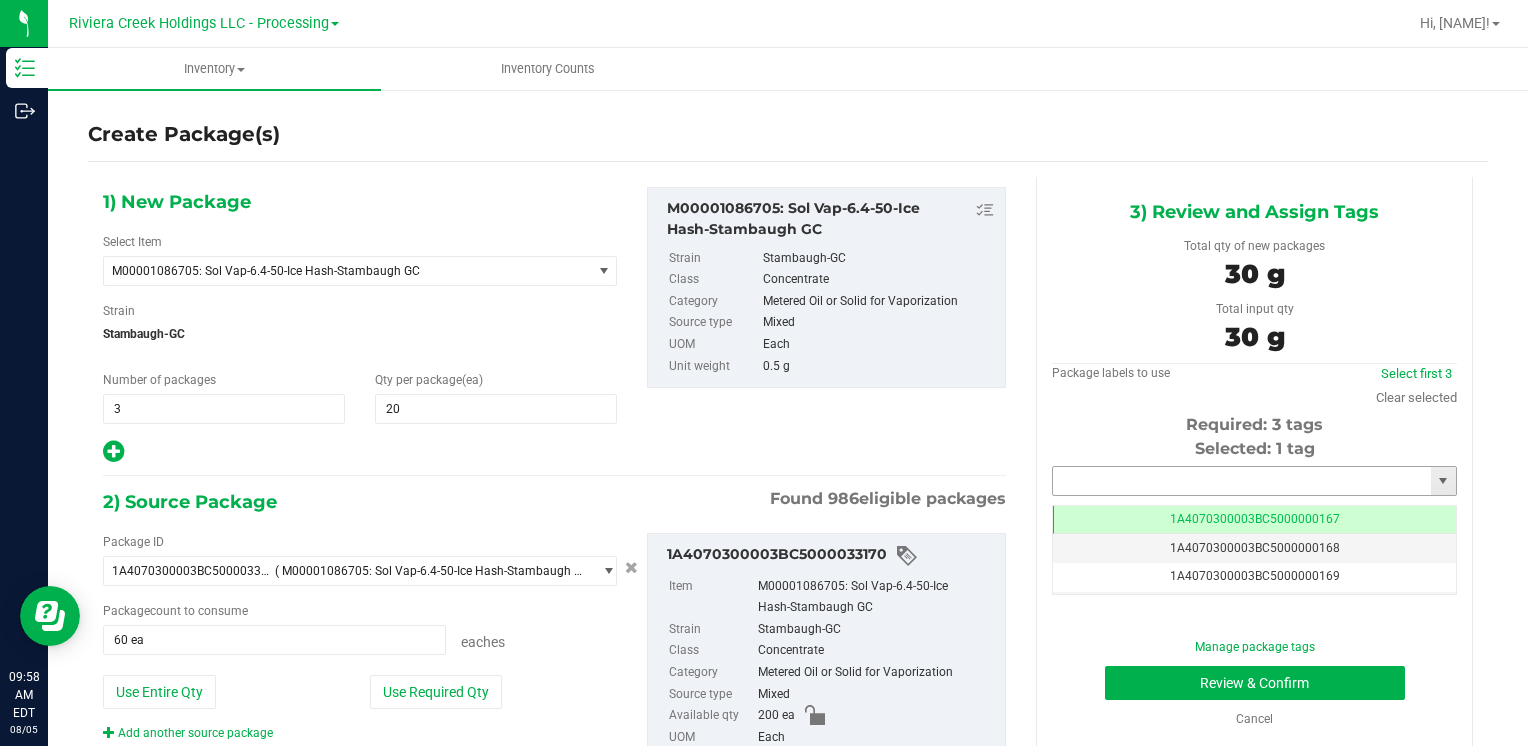 click at bounding box center (1242, 481) 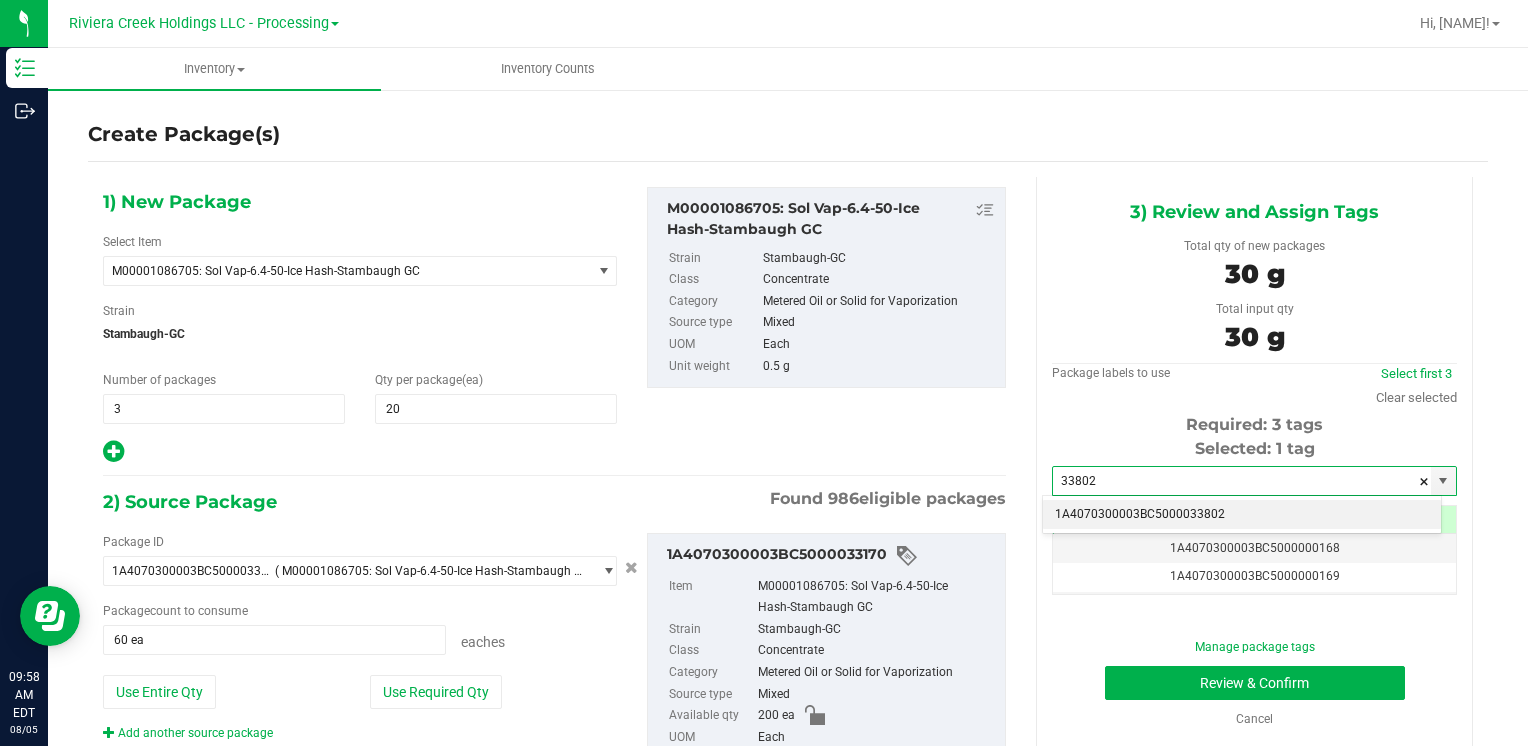 click on "1A4070300003BC5000033802" at bounding box center [1242, 515] 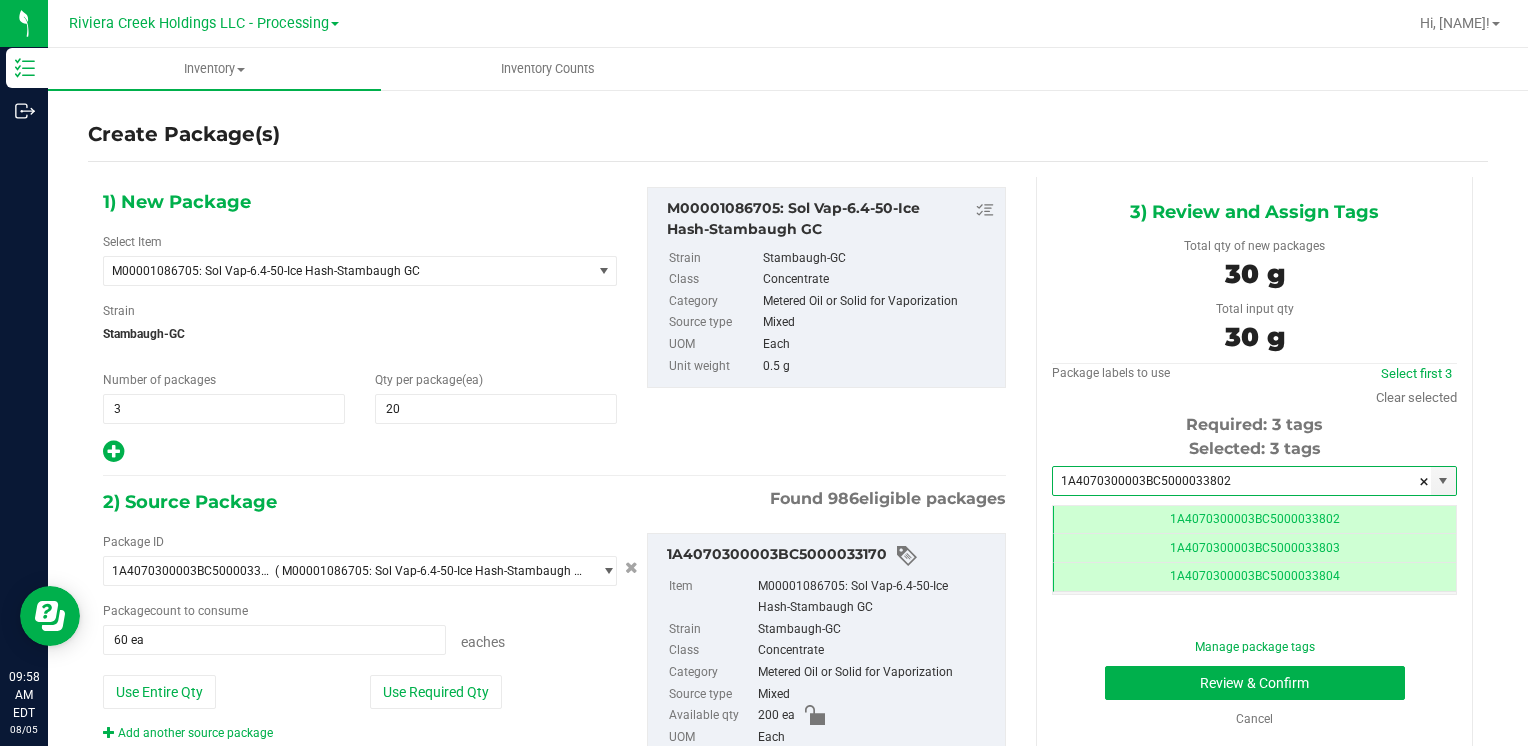 scroll, scrollTop: 0, scrollLeft: 0, axis: both 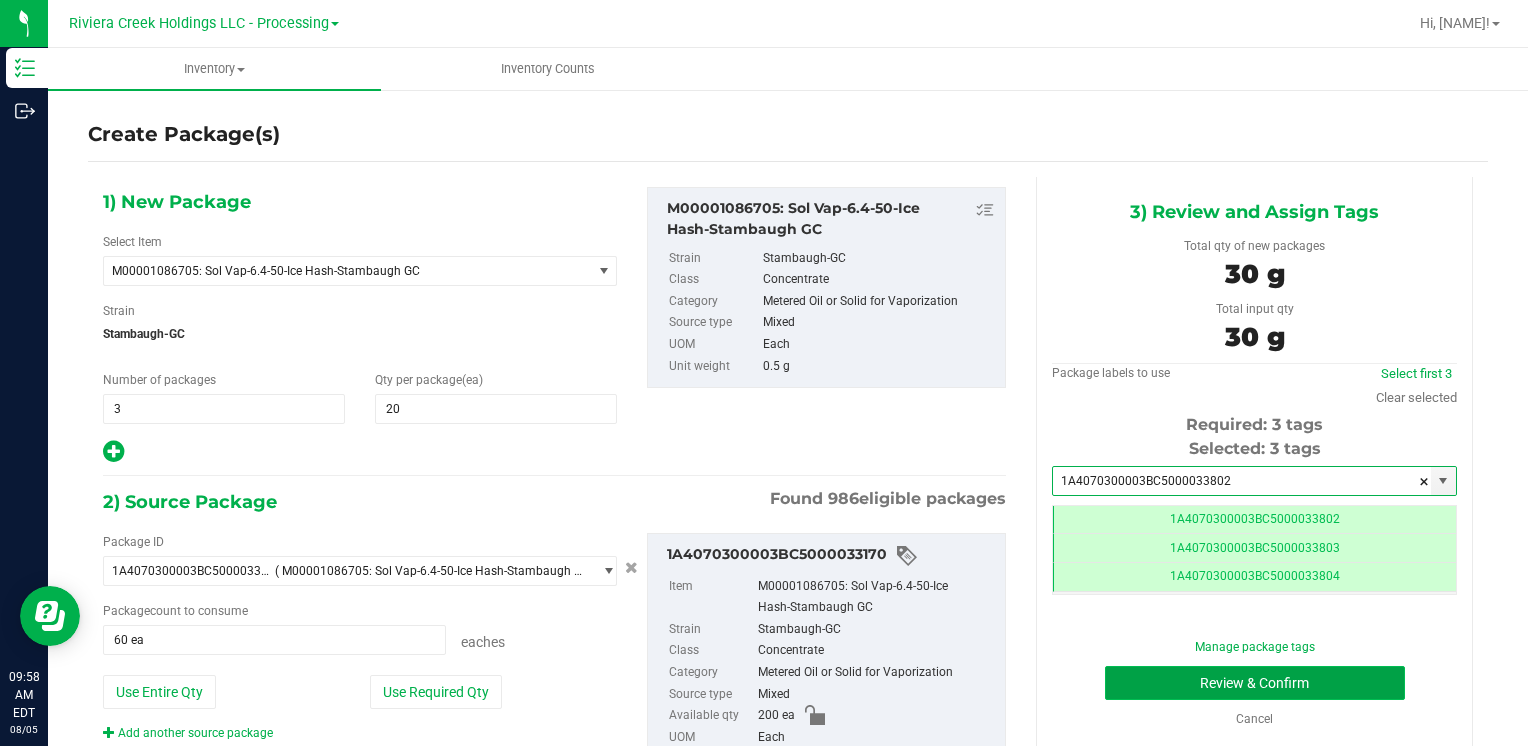 click on "Review & Confirm" at bounding box center (1255, 683) 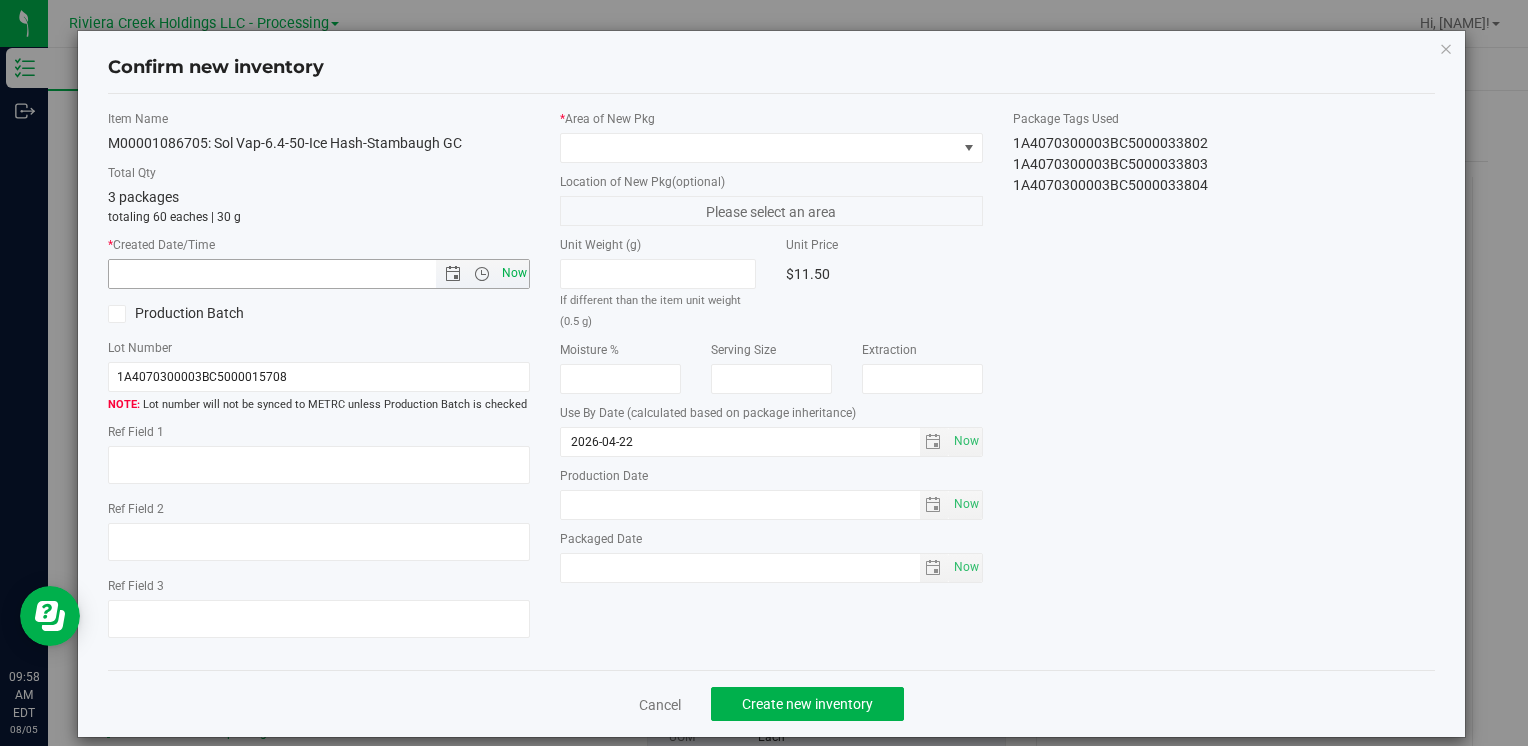 click on "Now" at bounding box center [514, 273] 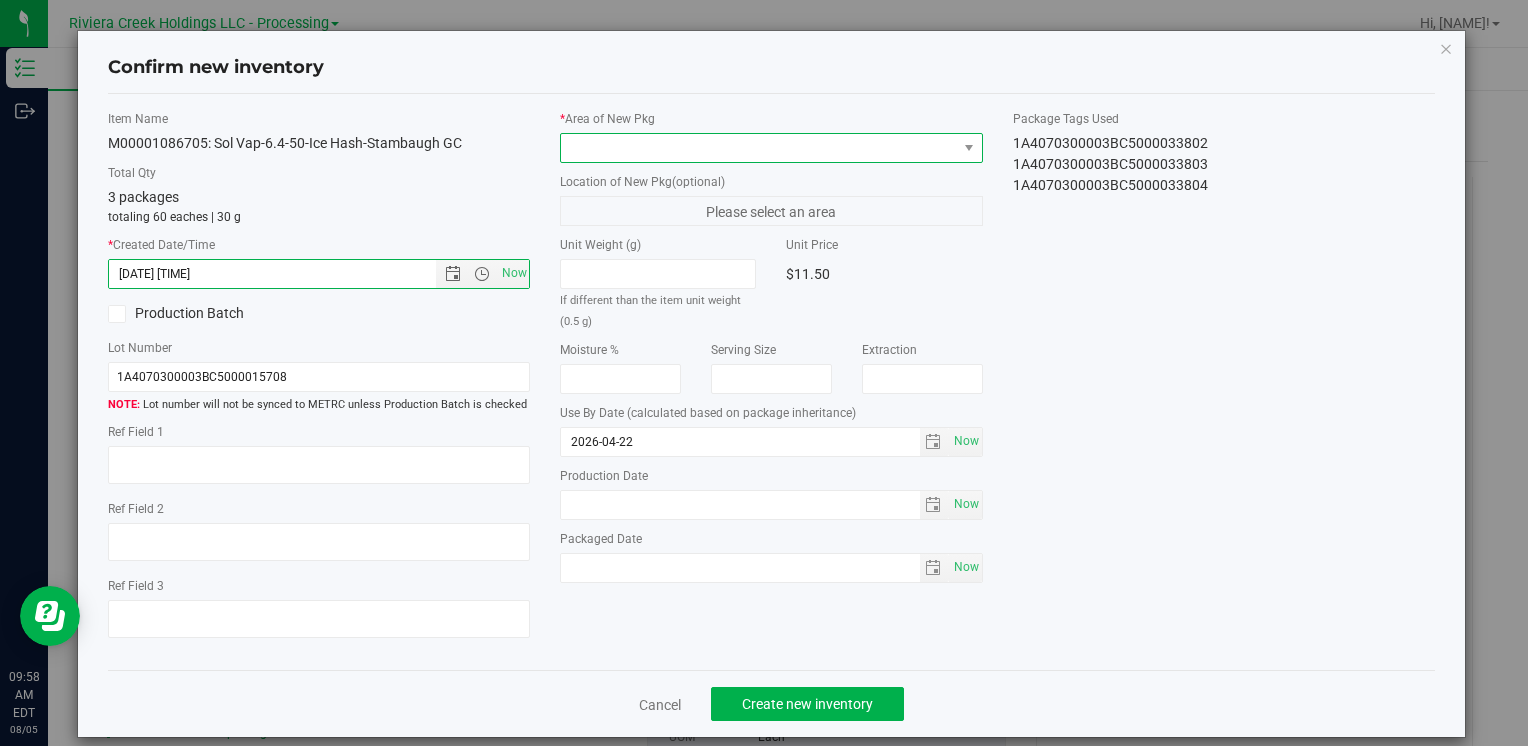 click at bounding box center [758, 148] 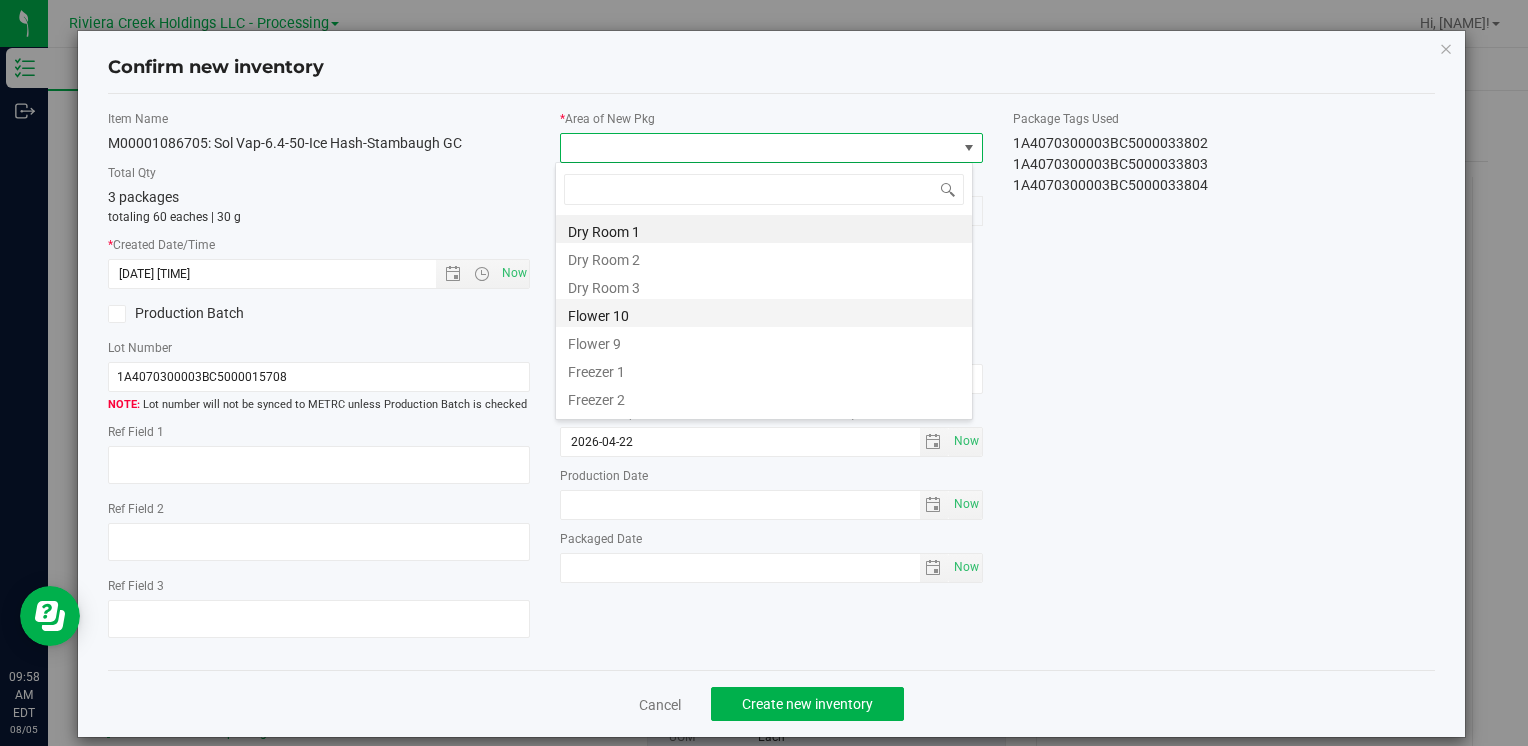 click on "Flower 10" at bounding box center [764, 313] 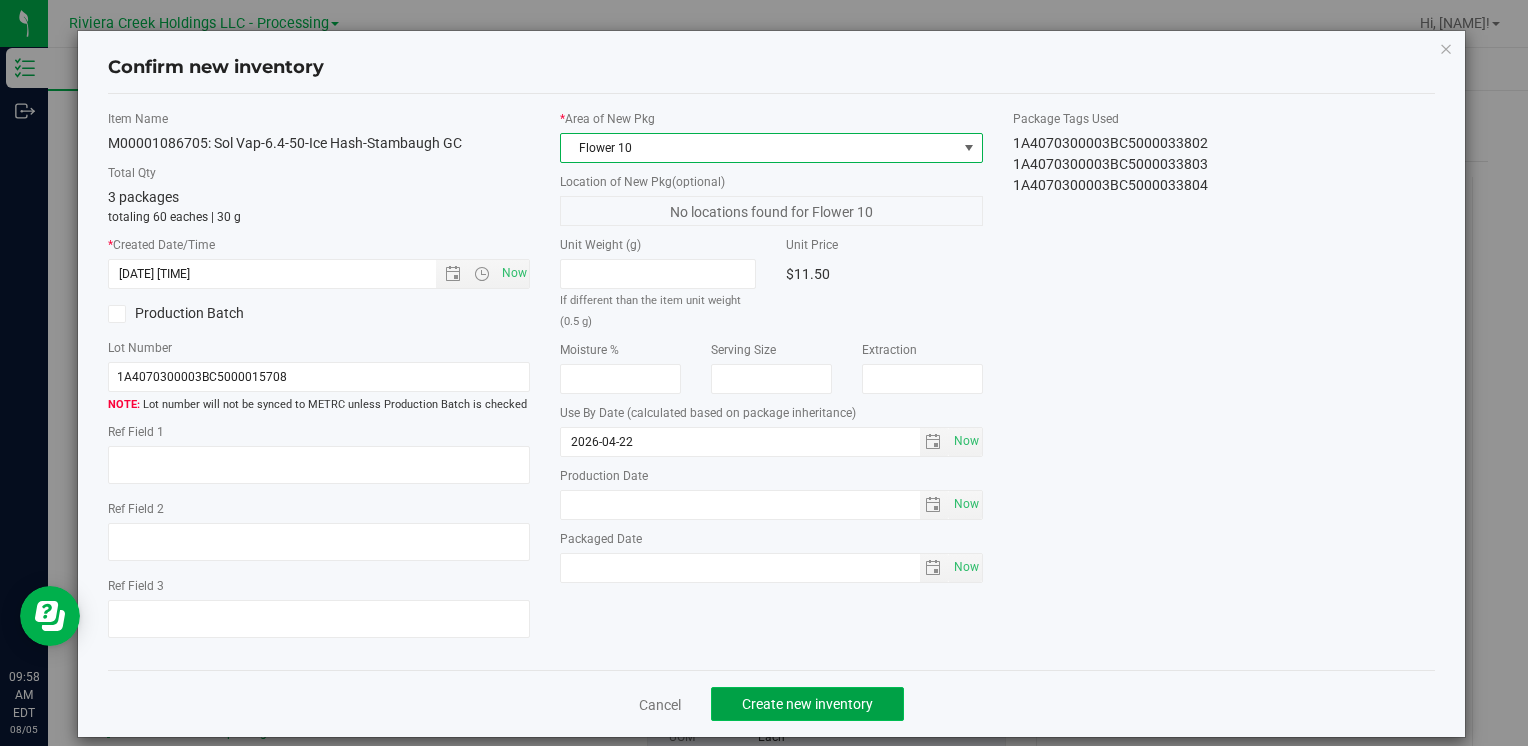 click on "Create new inventory" 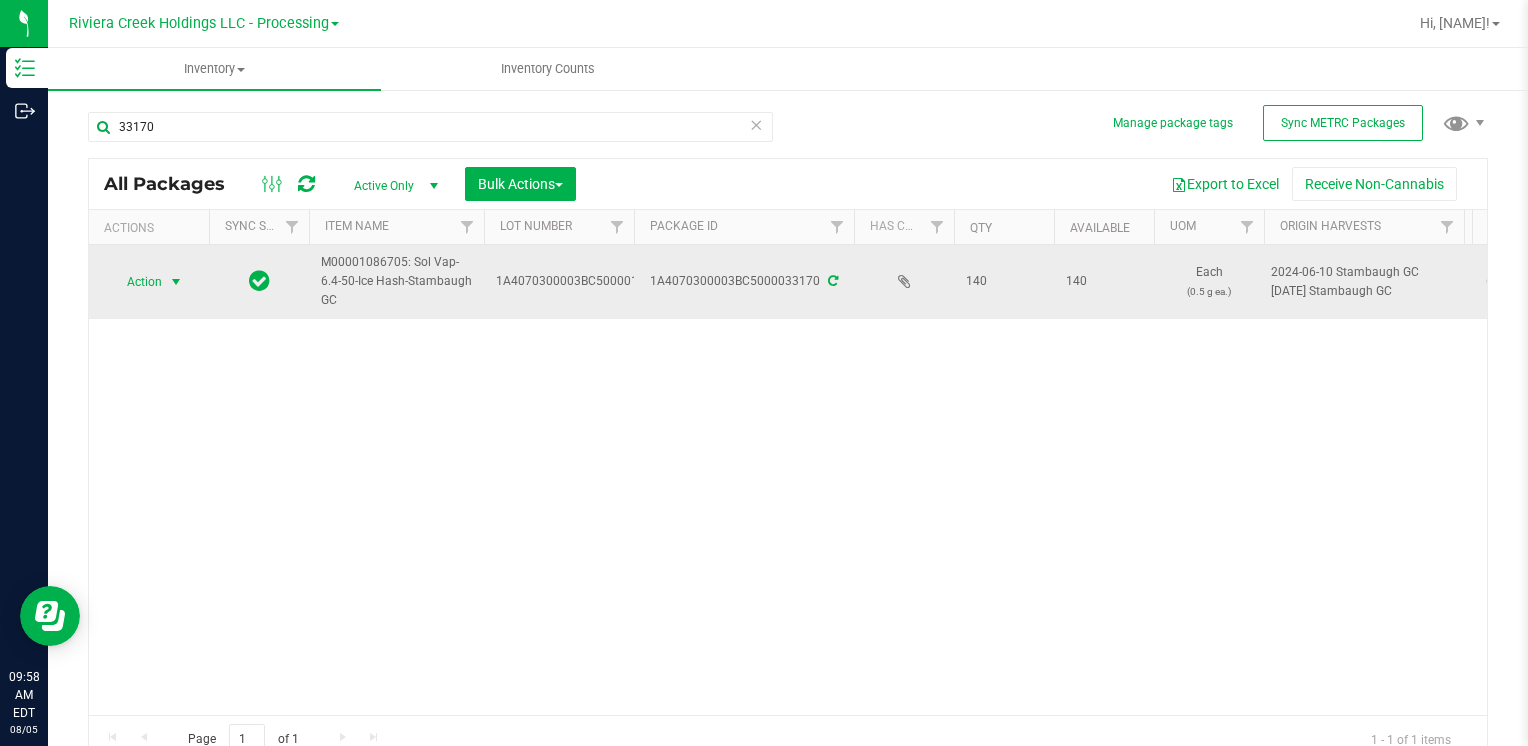 click on "Action" at bounding box center [136, 282] 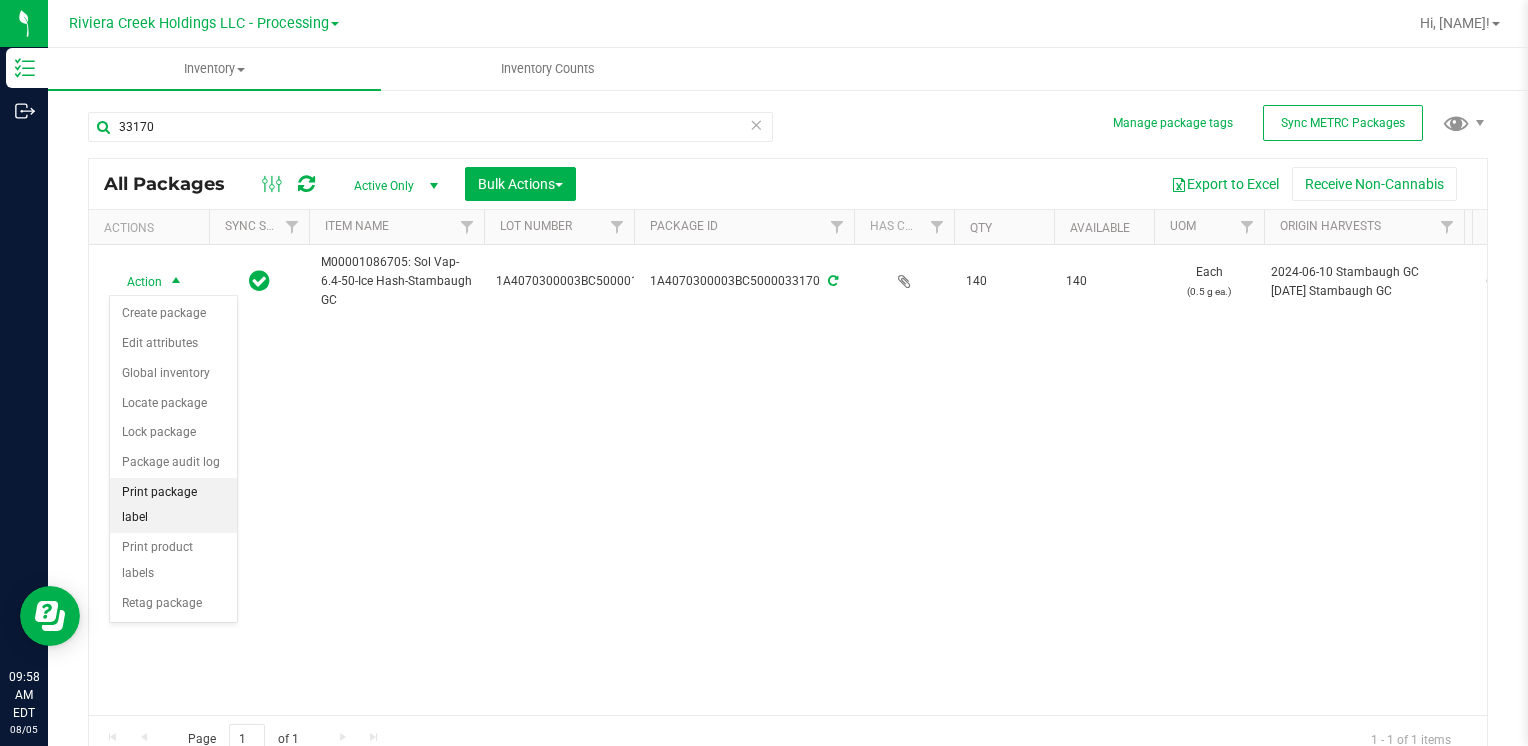 click on "Print package label" at bounding box center (173, 505) 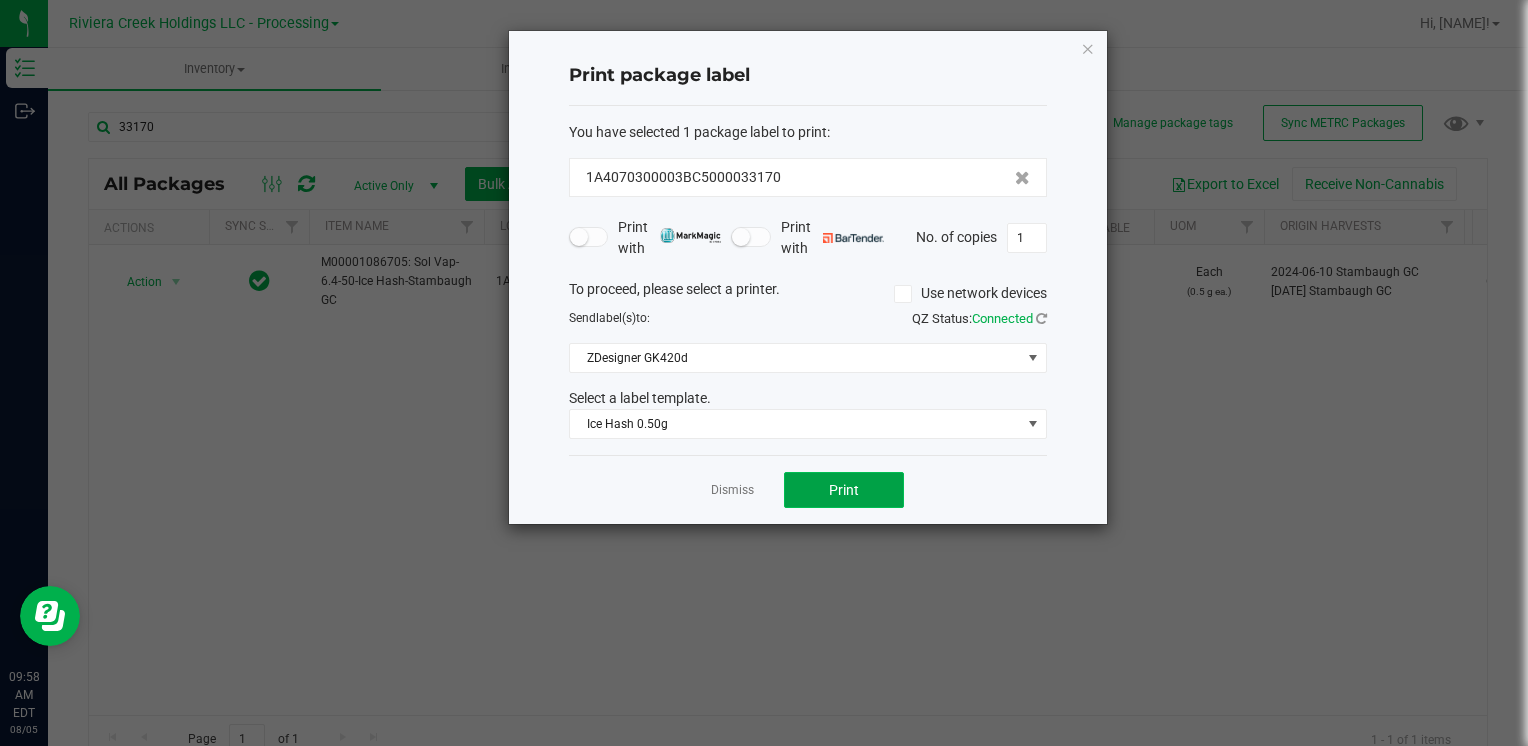 click on "Print" 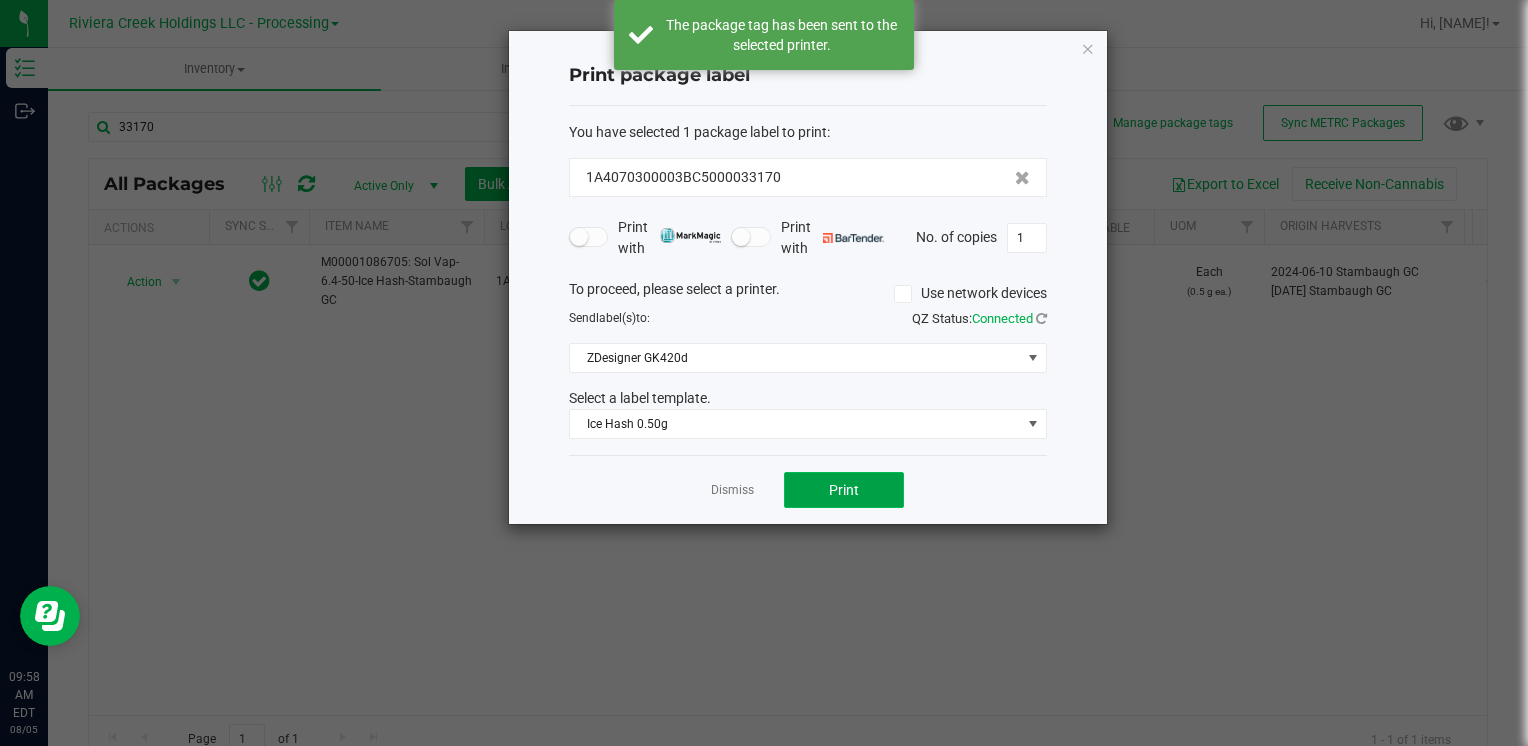 click on "Print" 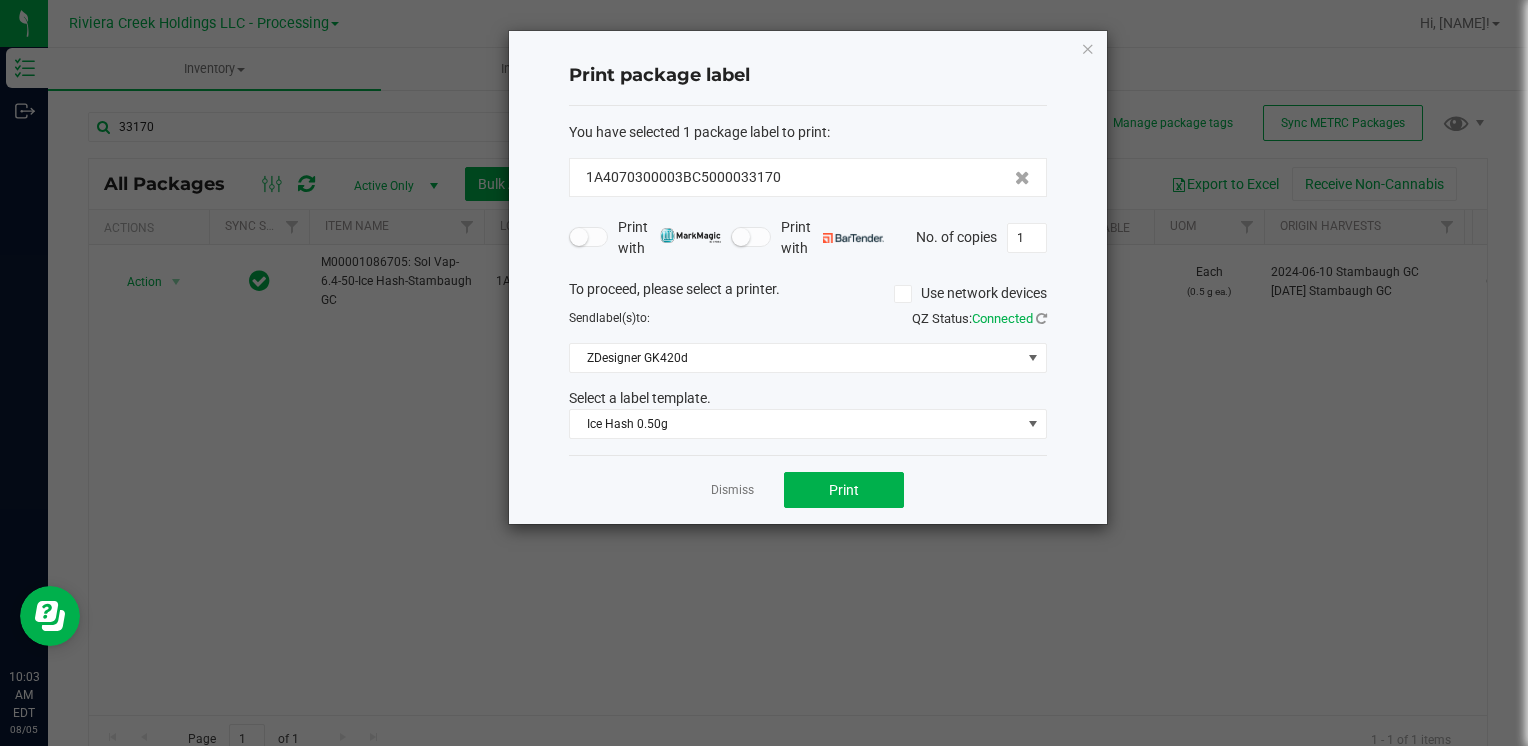 click 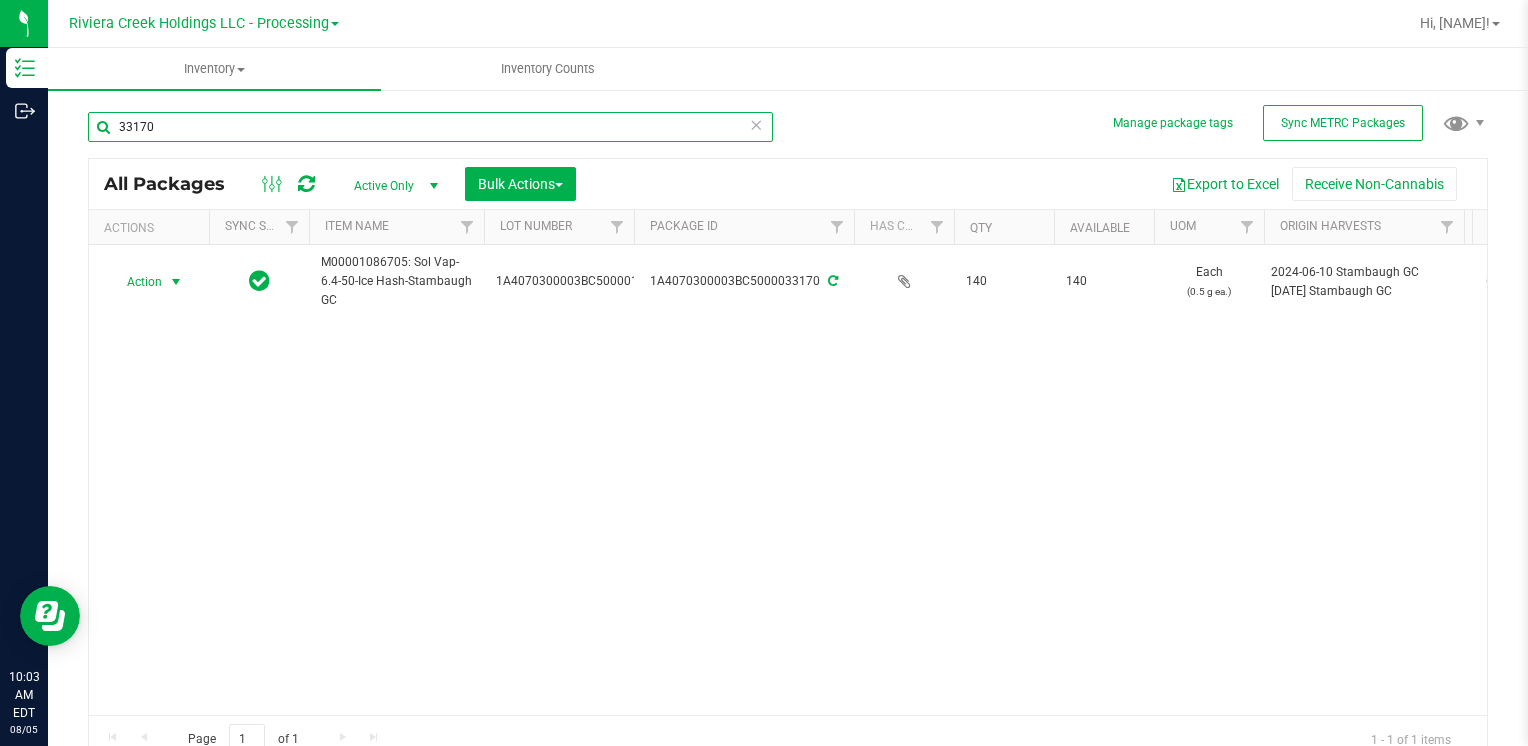 click on "33170" at bounding box center [430, 127] 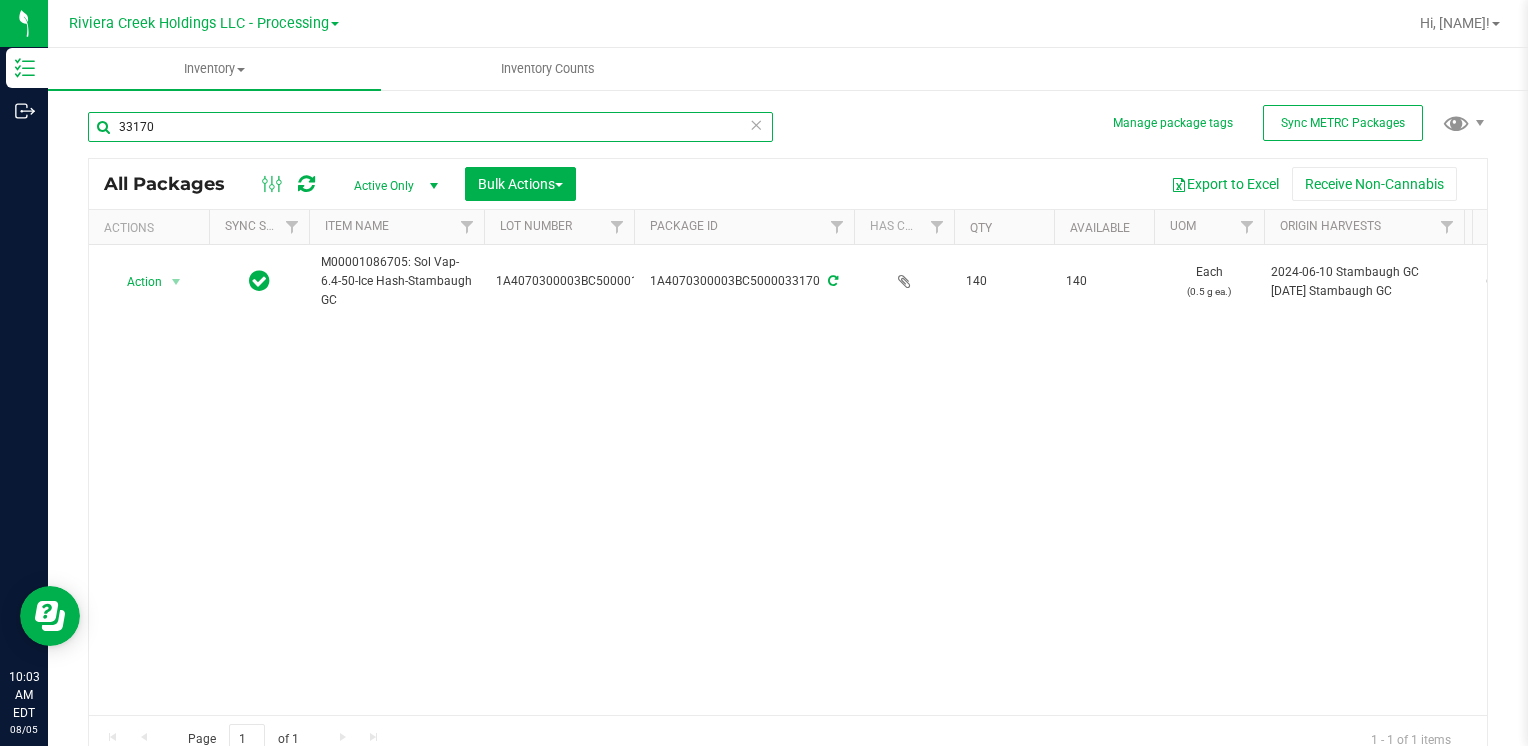 click on "33170" at bounding box center (430, 127) 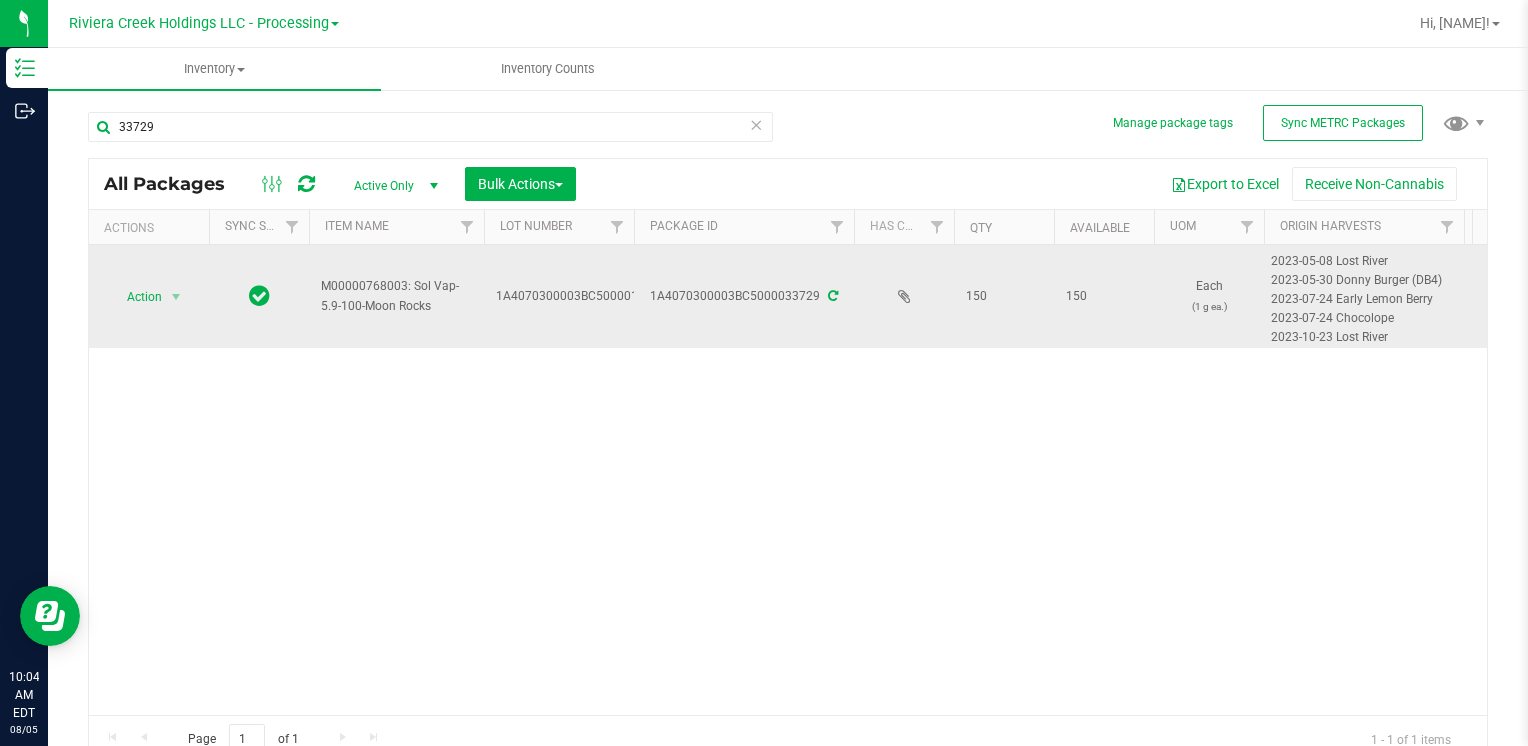 click on "Action Action Create package Edit attributes Global inventory Locate package Lock package Package audit log Print package label Print product labels Retag package" at bounding box center (149, 296) 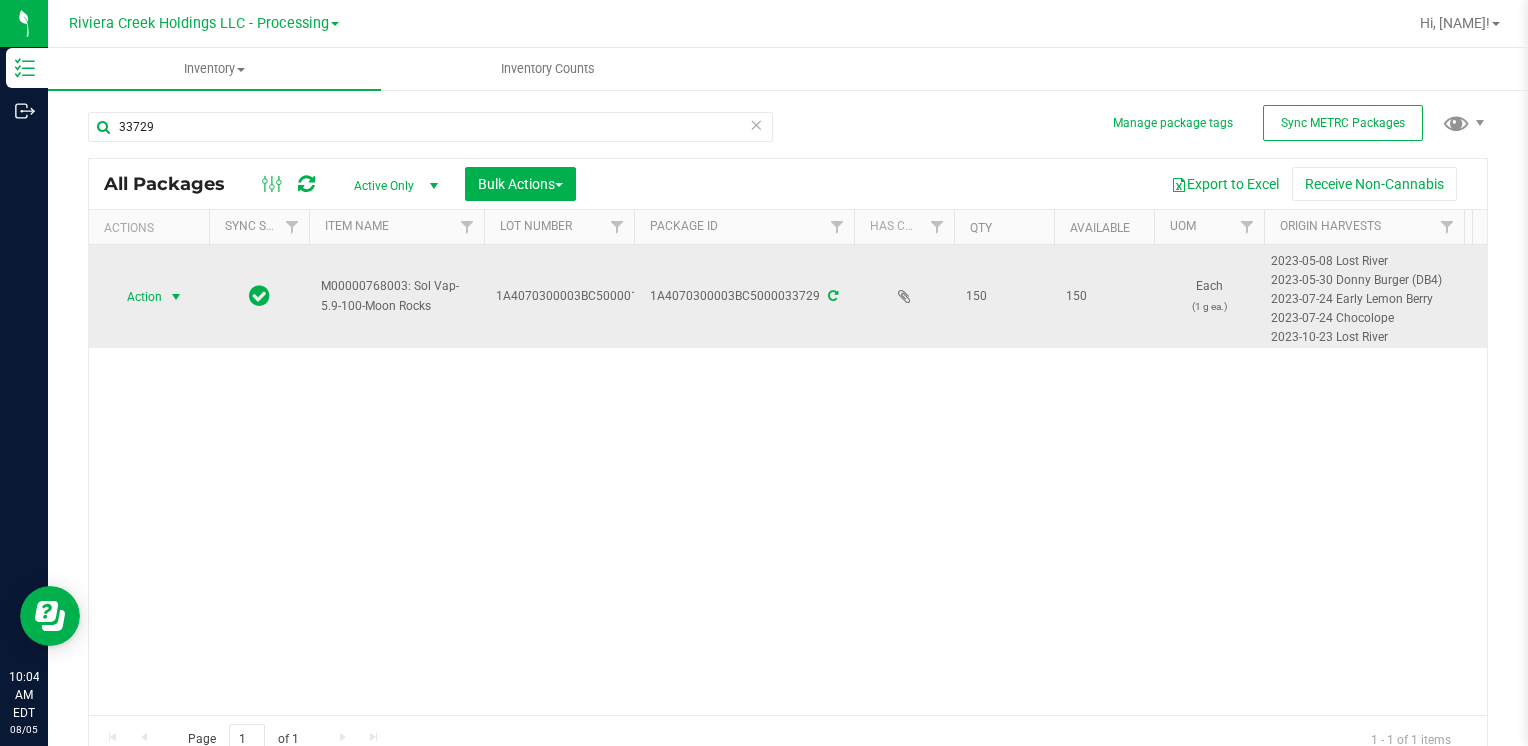 click on "Action" at bounding box center (136, 297) 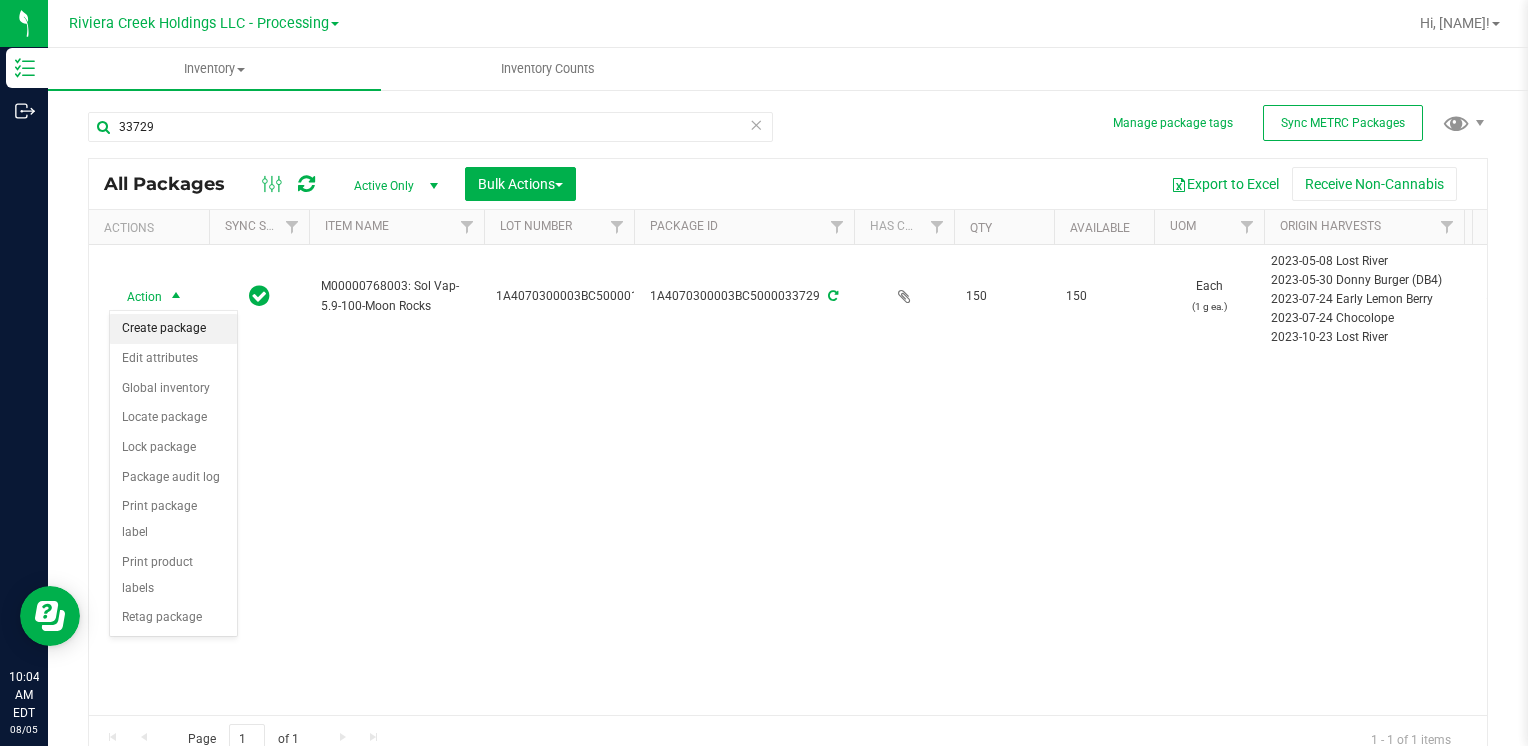 click on "Create package" at bounding box center (173, 329) 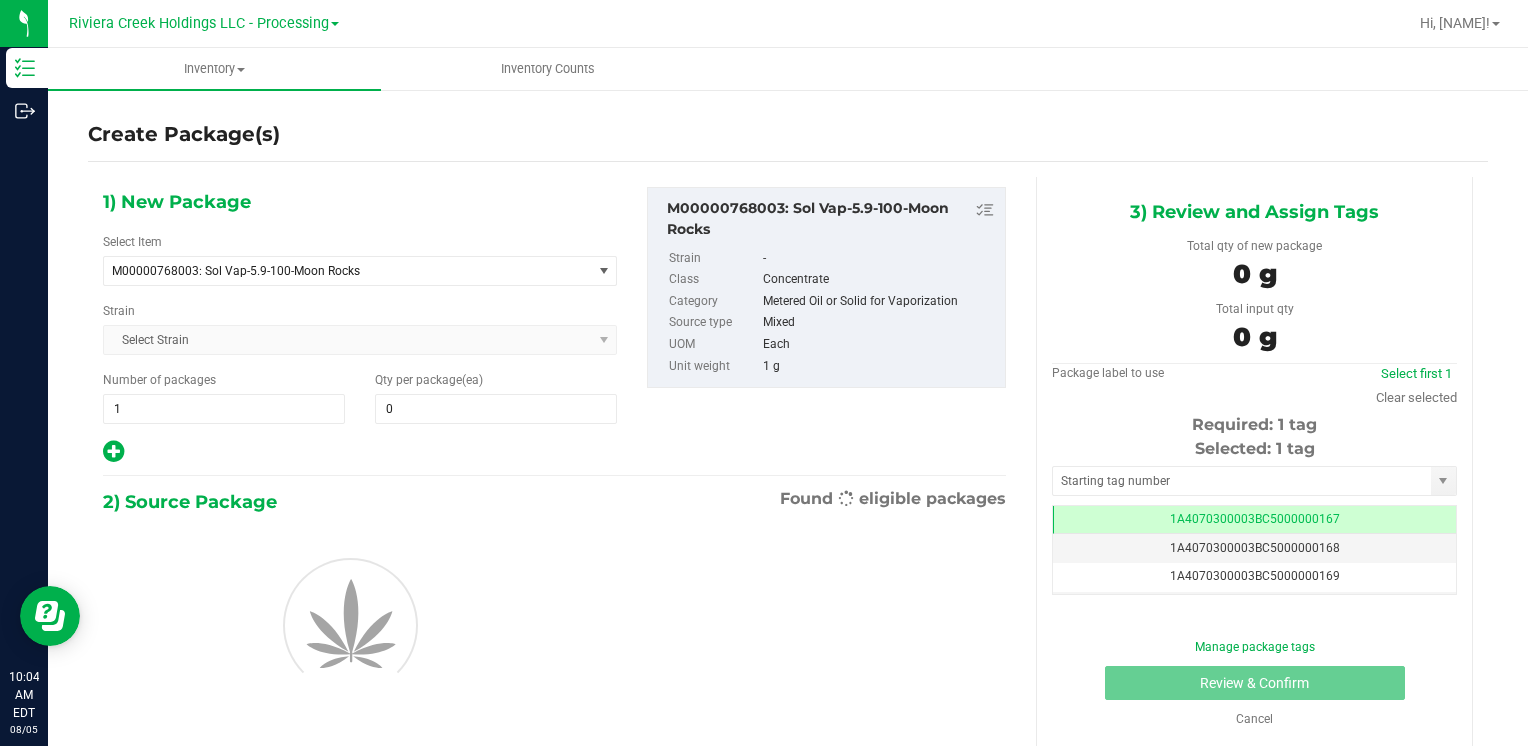 scroll, scrollTop: 0, scrollLeft: 0, axis: both 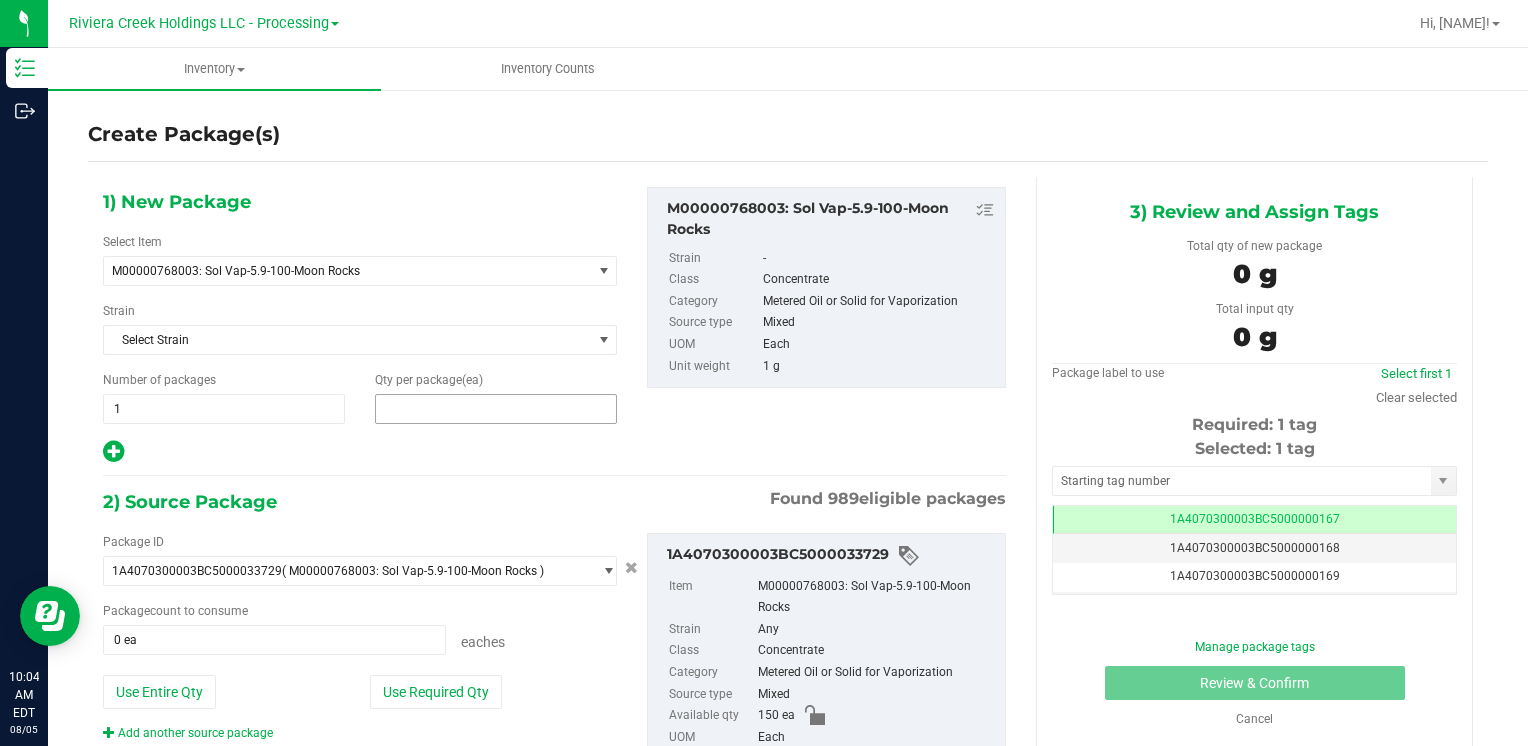 click at bounding box center [496, 409] 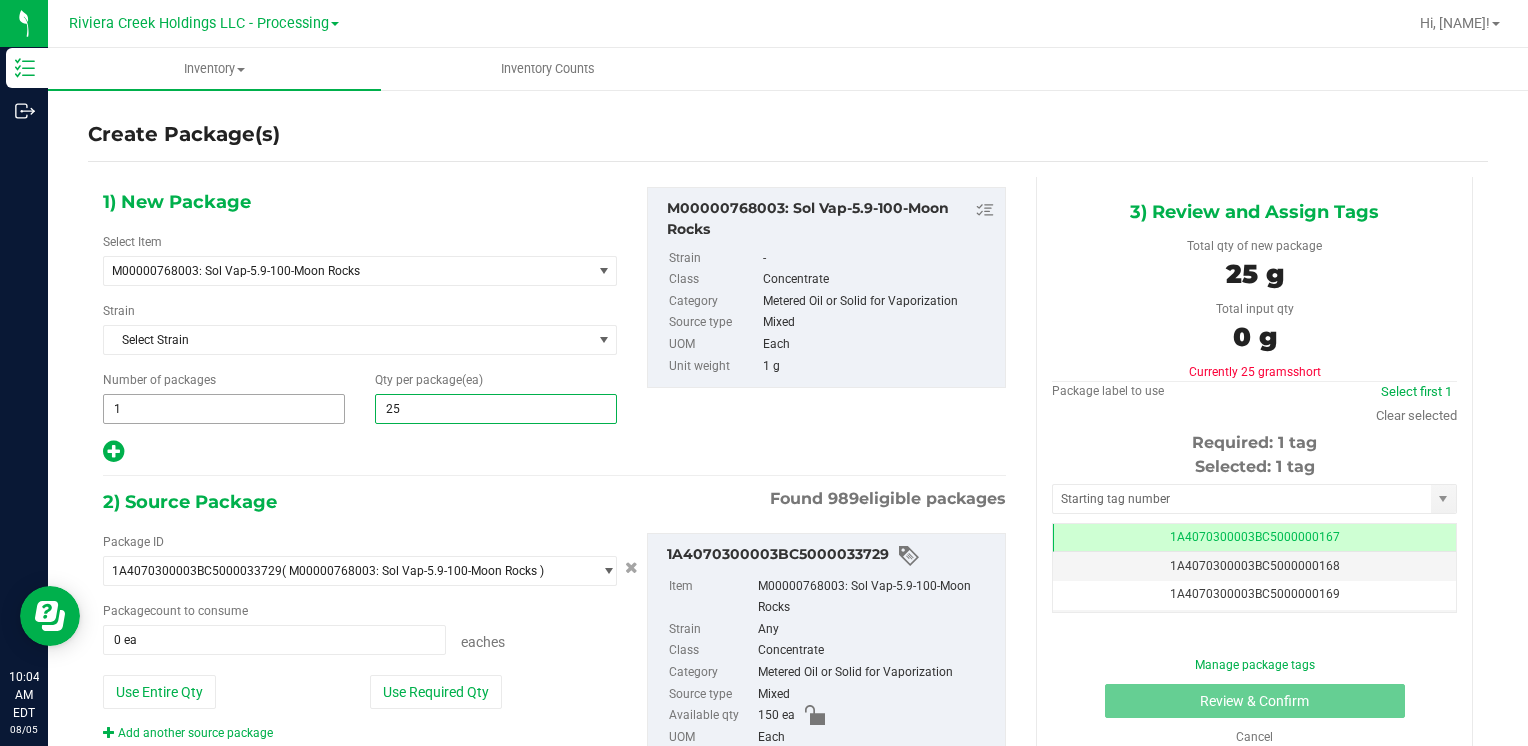click on "1 1" at bounding box center (224, 409) 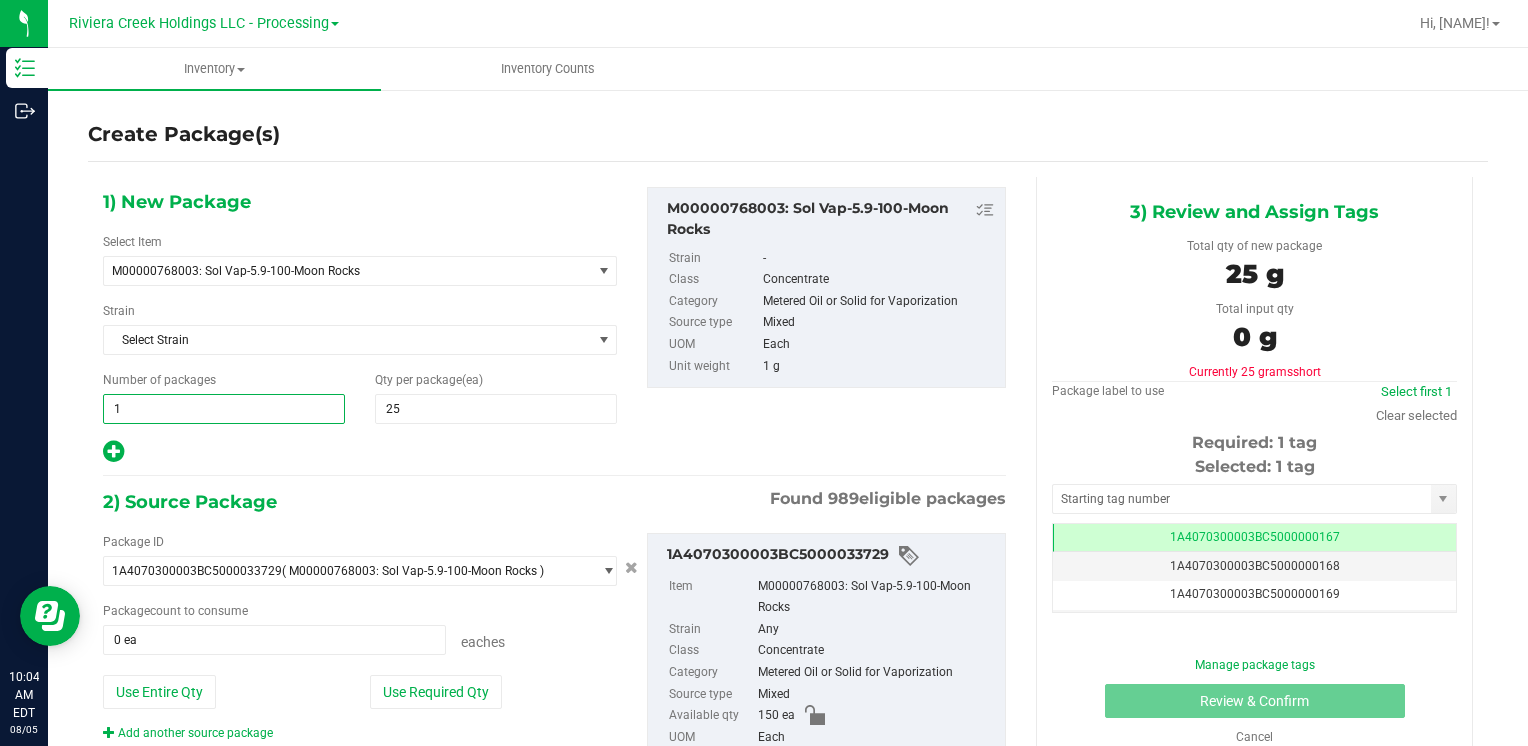 click on "1" at bounding box center (224, 409) 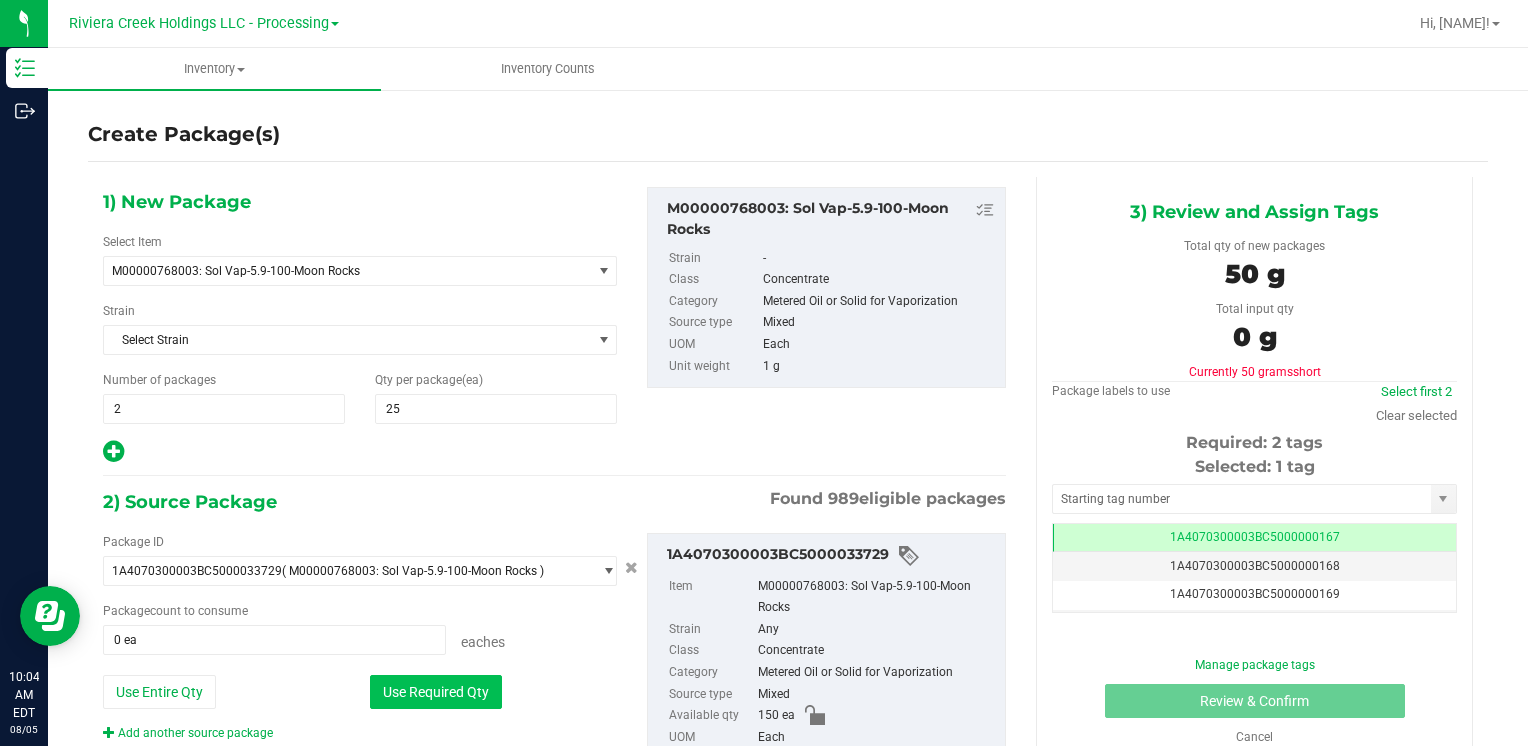 click on "Use Required Qty" at bounding box center [436, 692] 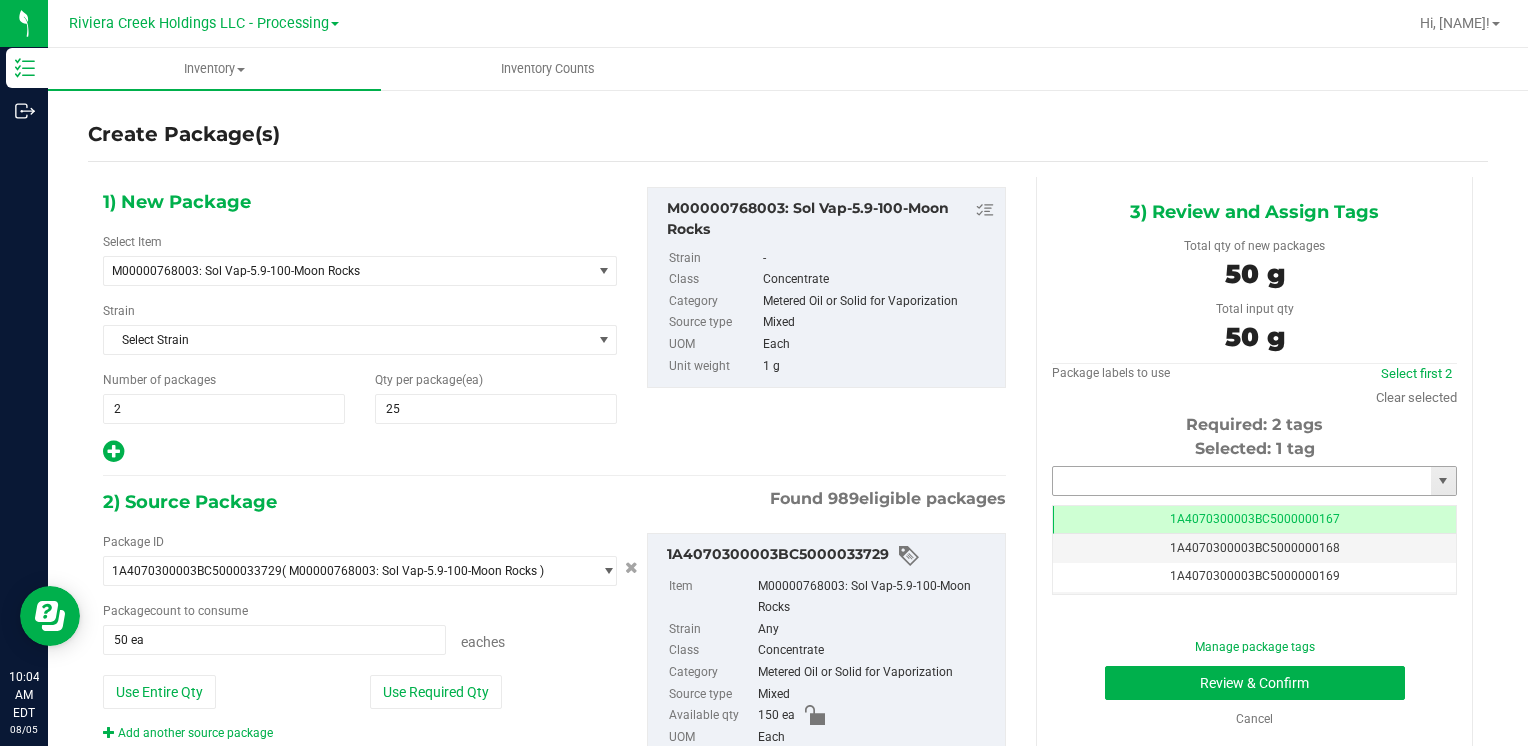 click at bounding box center (1242, 481) 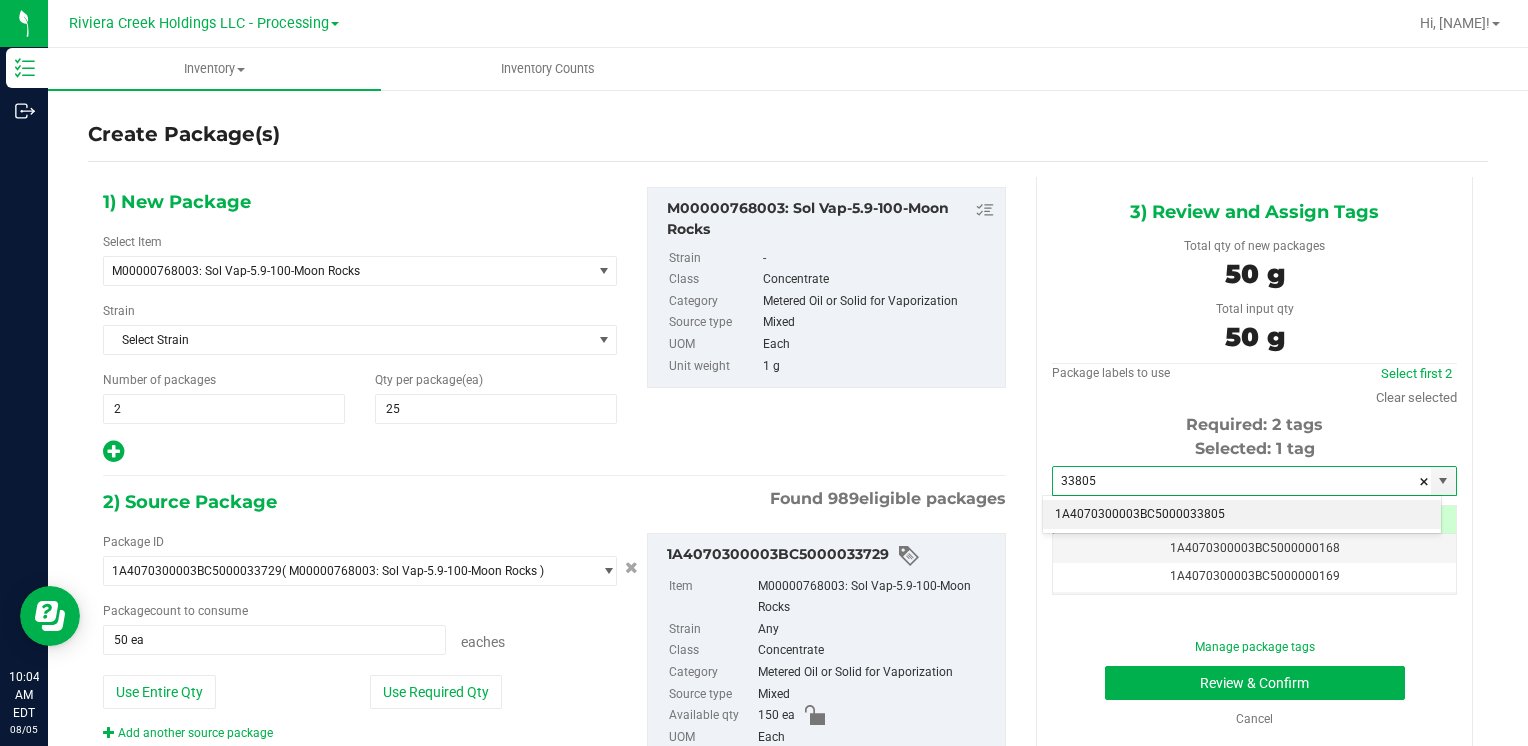 click on "1A4070300003BC5000033805" at bounding box center (1242, 515) 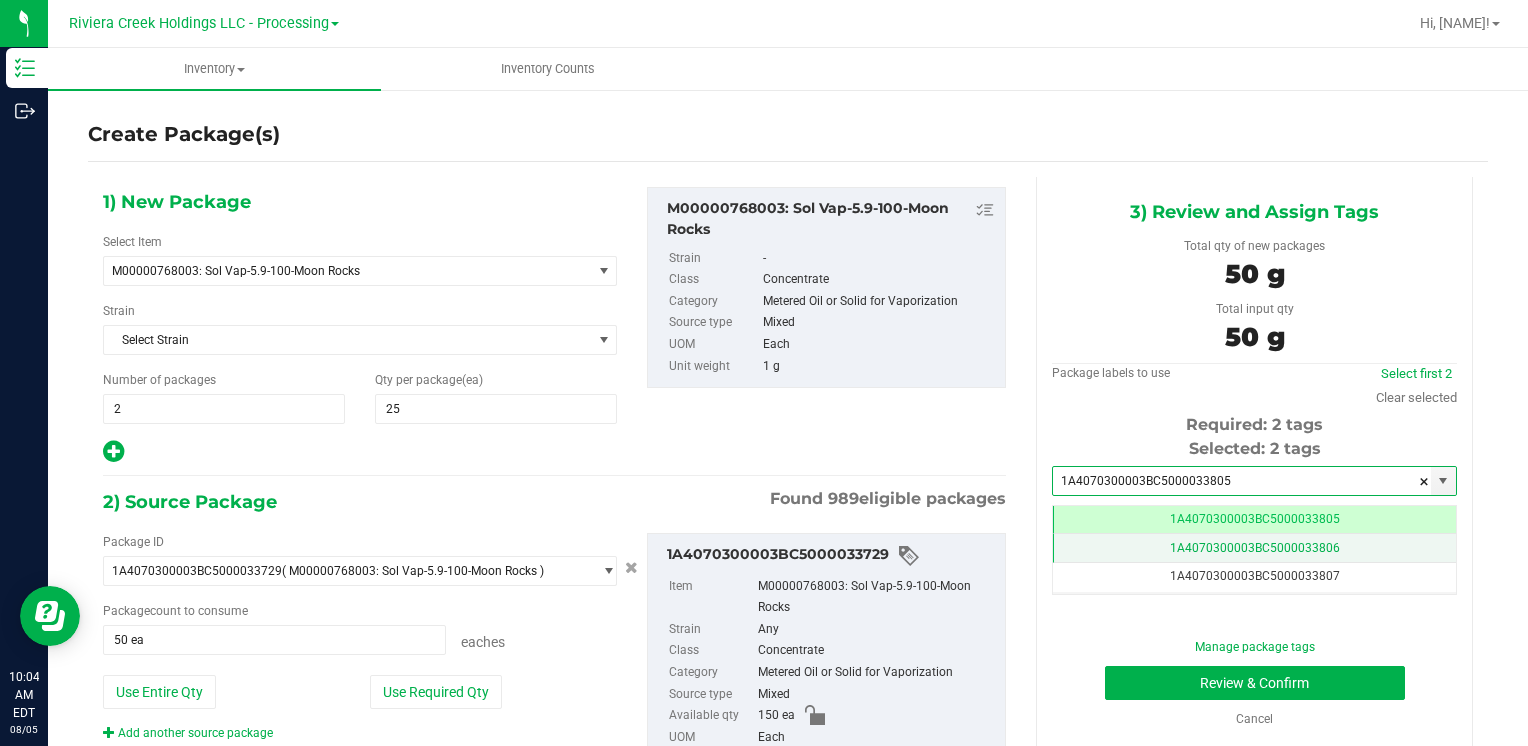 scroll, scrollTop: 0, scrollLeft: 0, axis: both 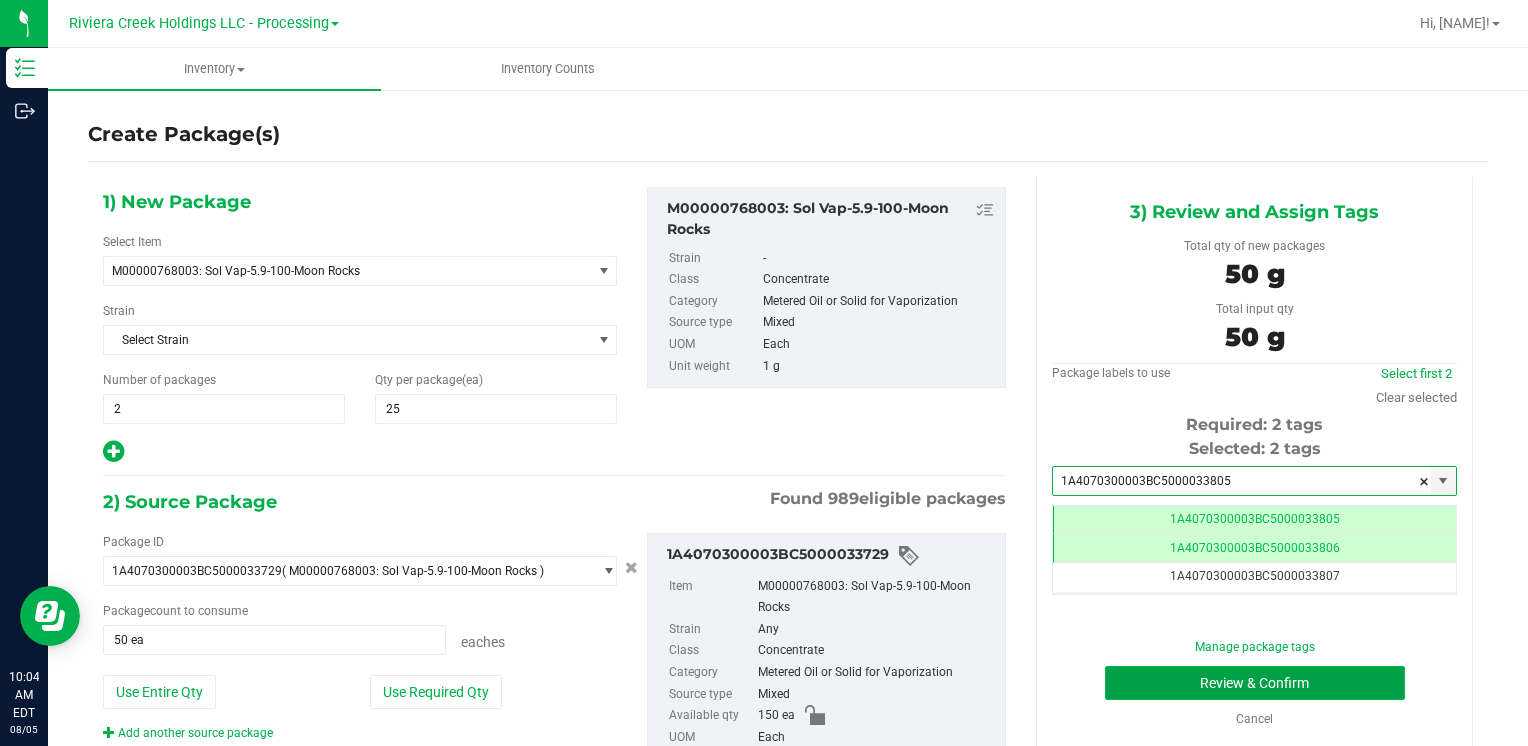 click on "Review & Confirm" at bounding box center (1255, 683) 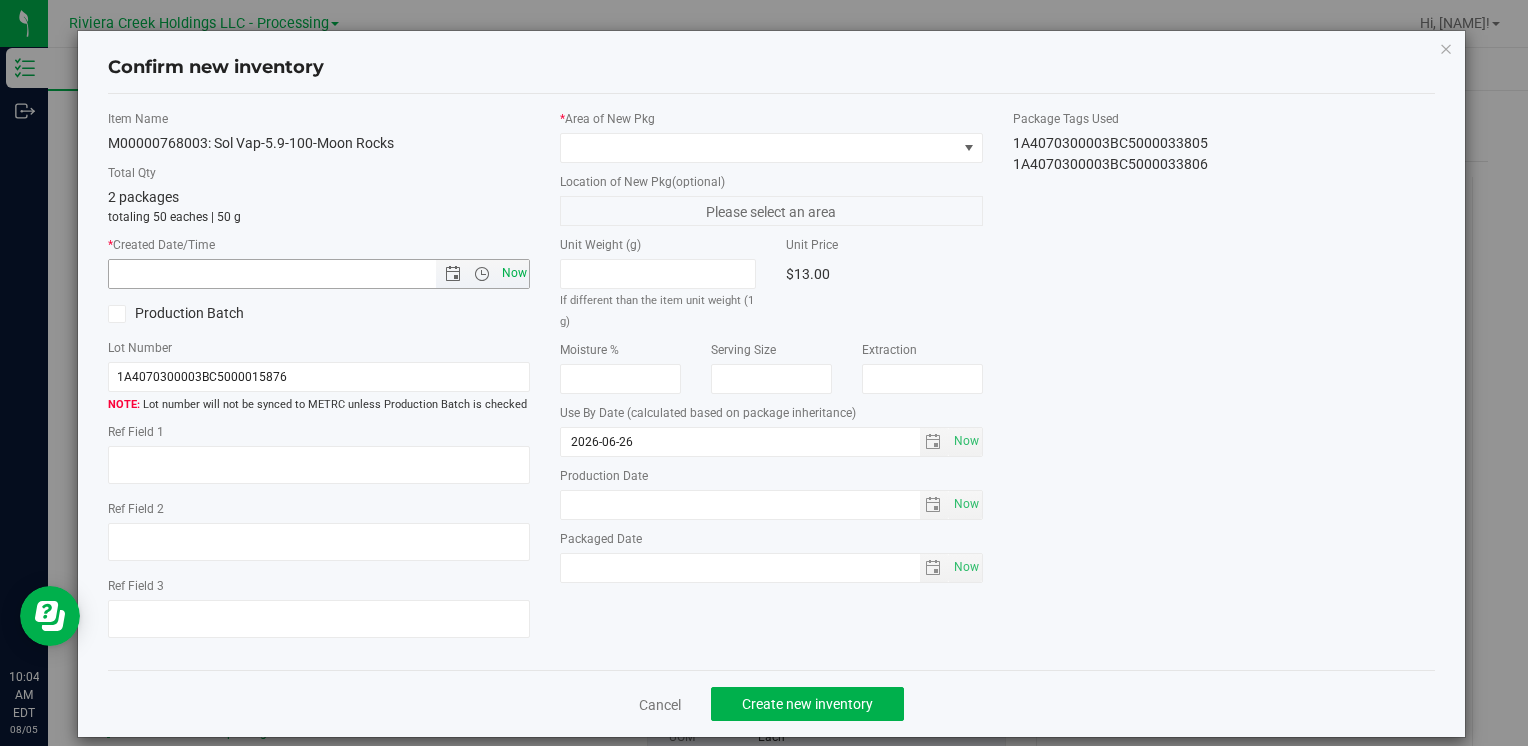 click on "Now" at bounding box center [514, 273] 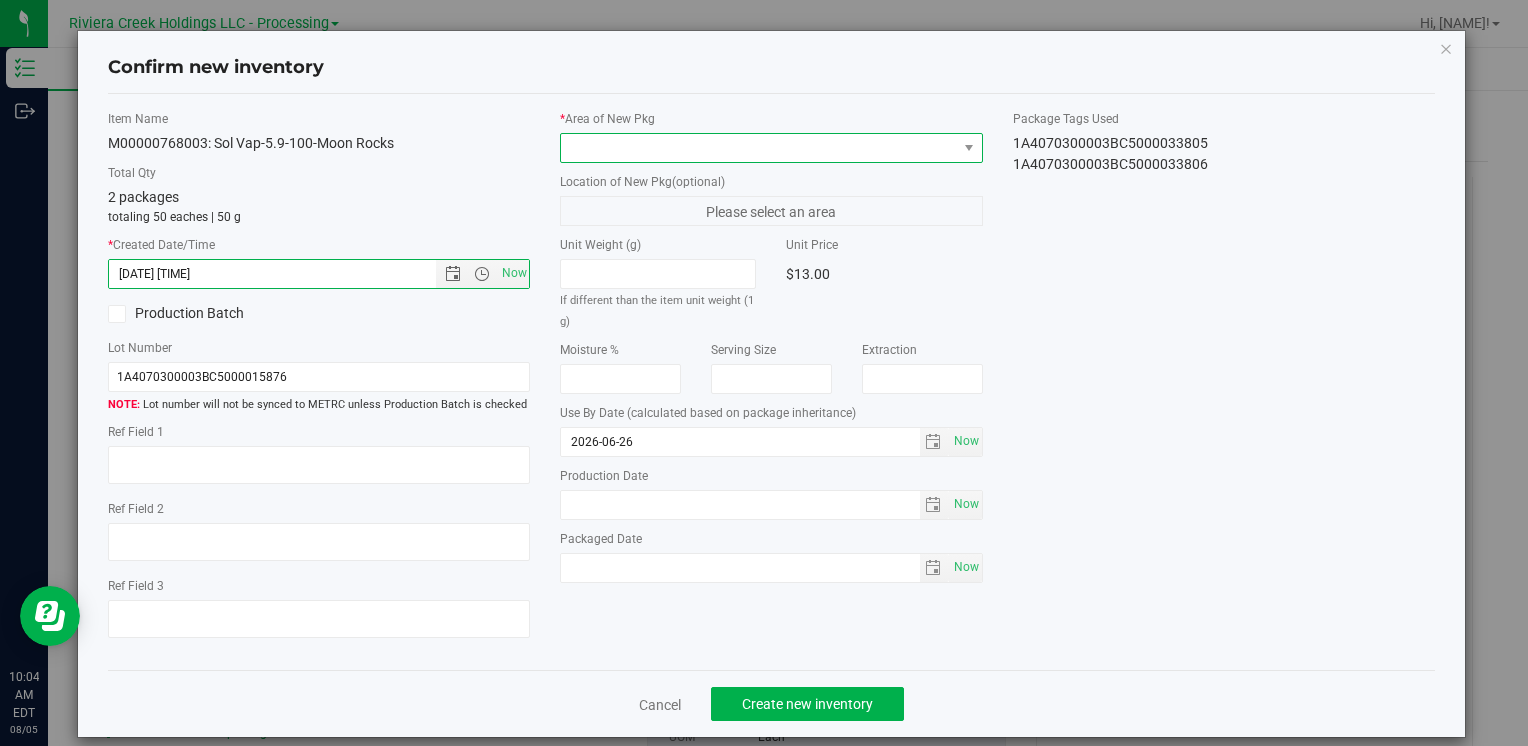 click at bounding box center (758, 148) 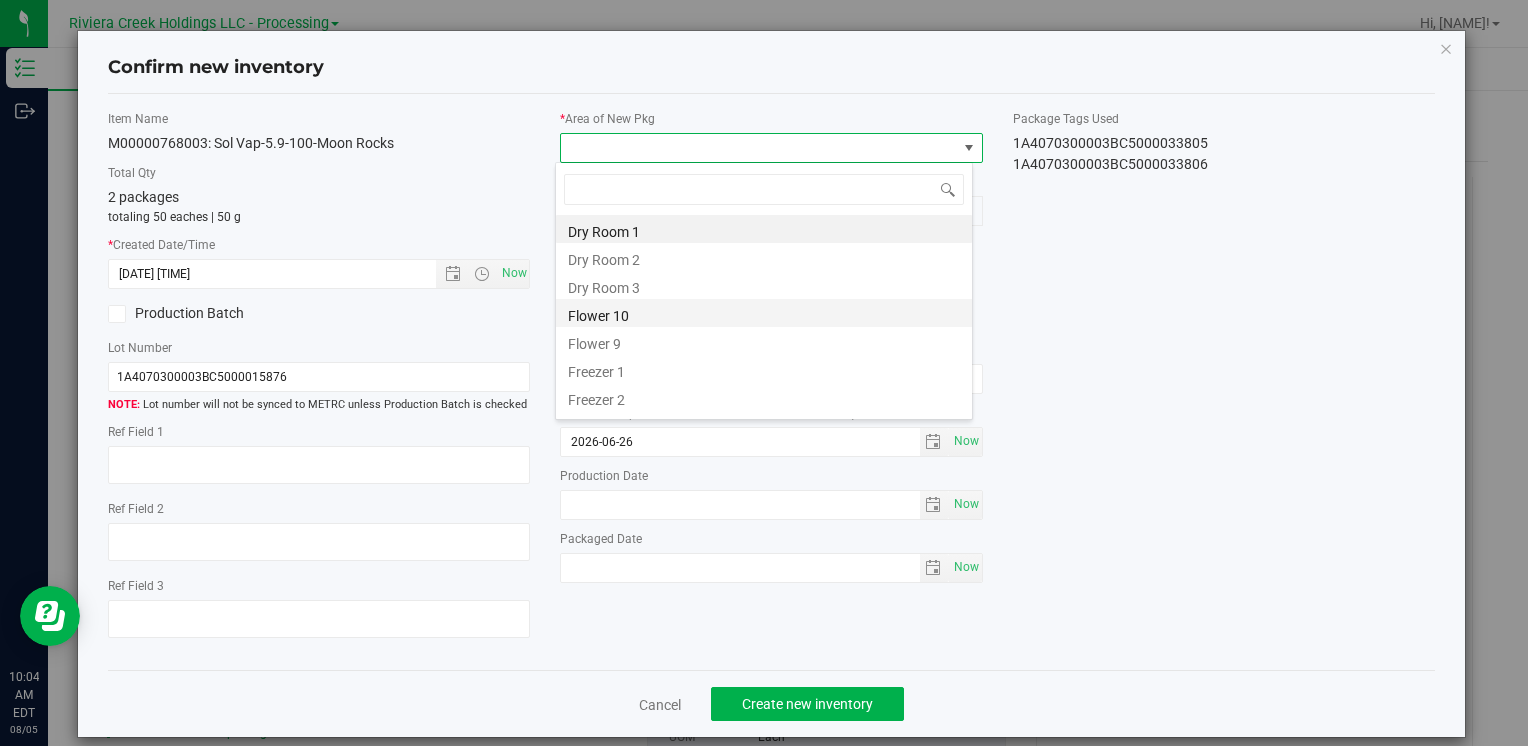 click on "Flower 10" at bounding box center [764, 313] 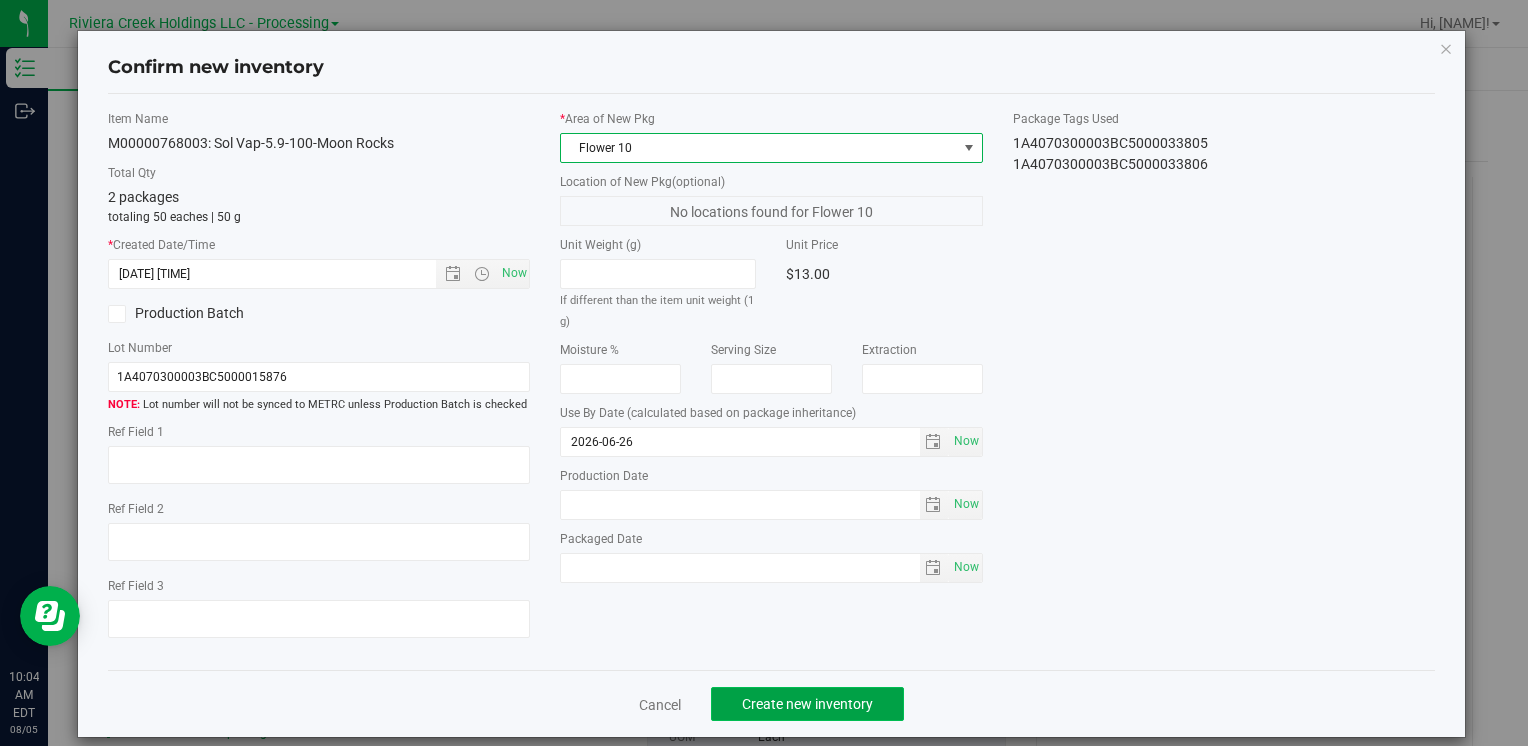 click on "Create new inventory" 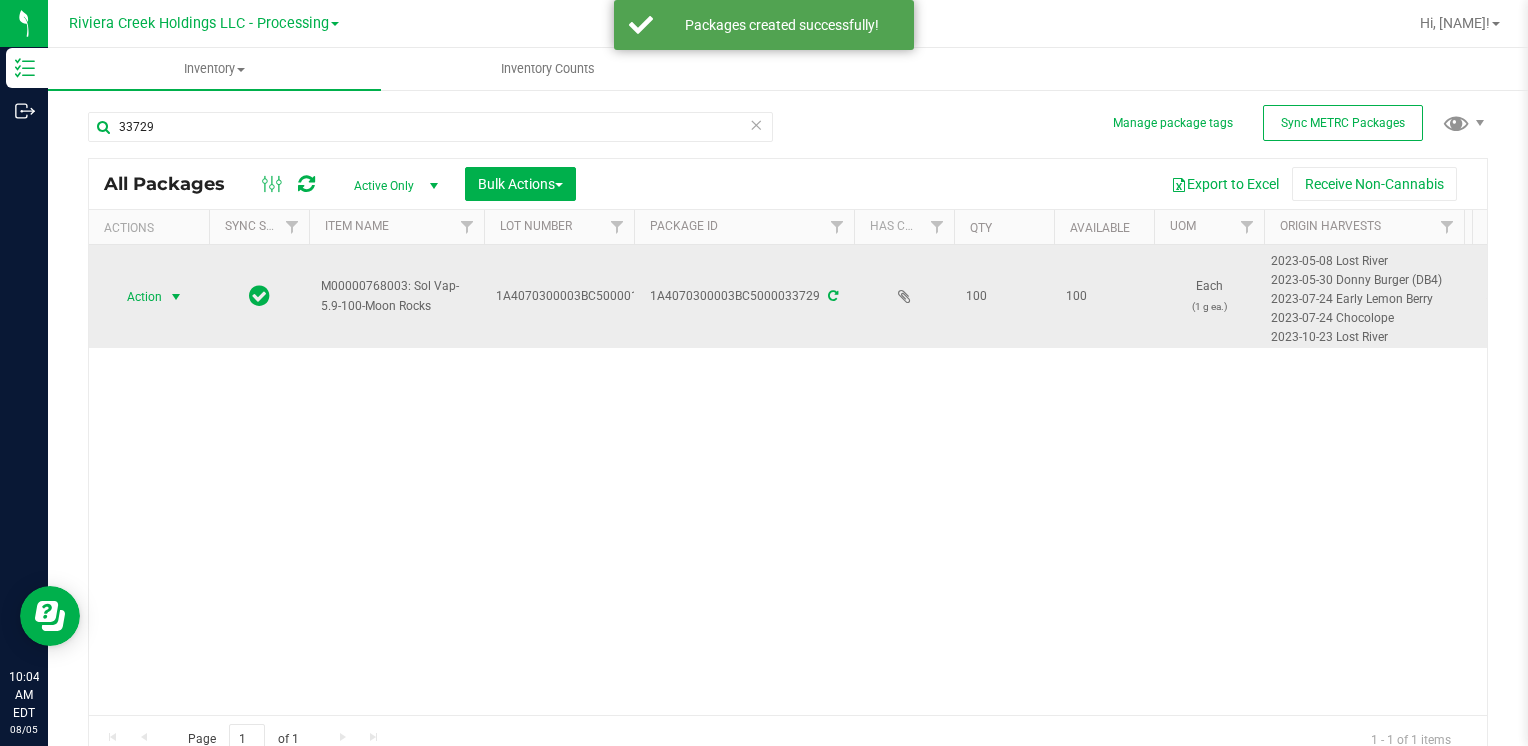 click on "Action" at bounding box center [136, 297] 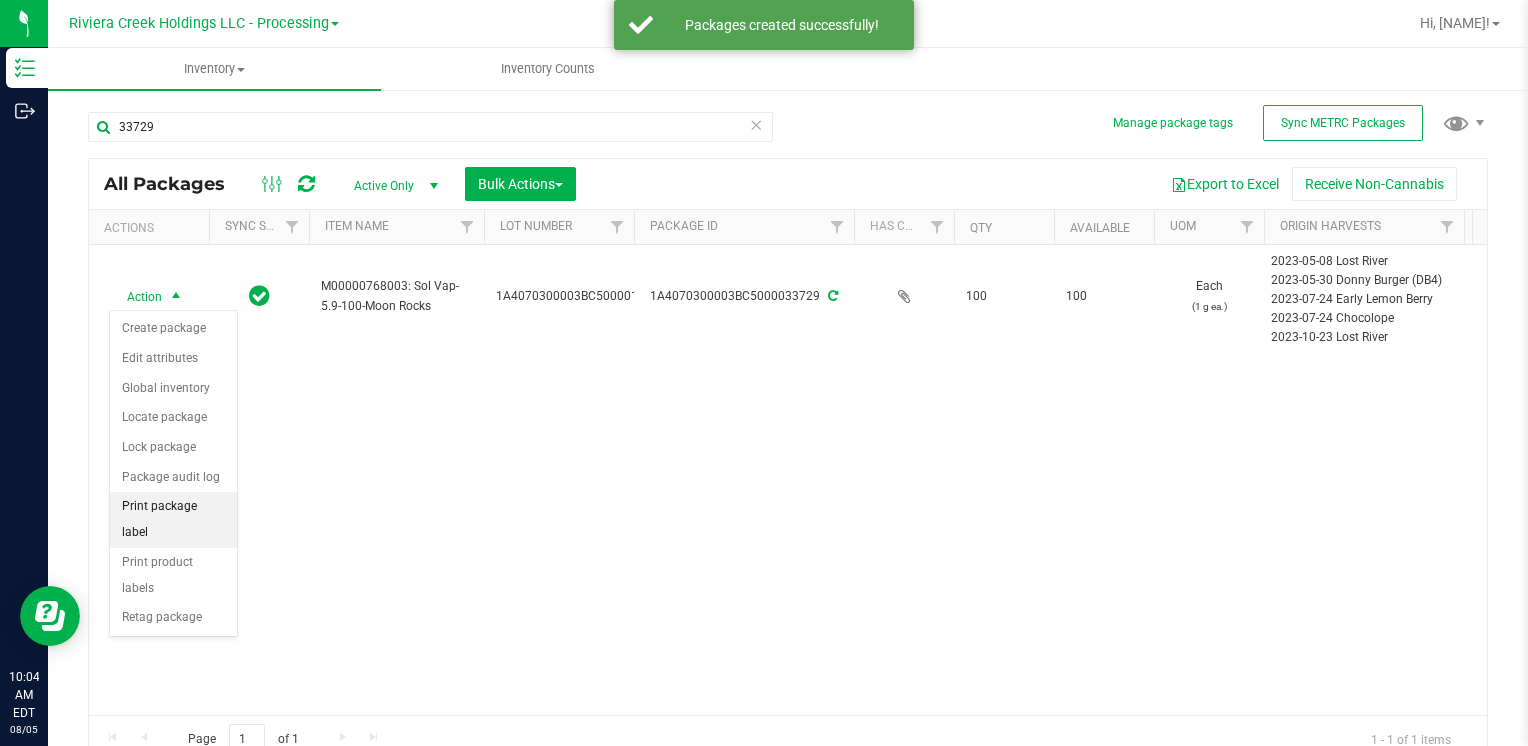 click on "Print package label" at bounding box center [173, 519] 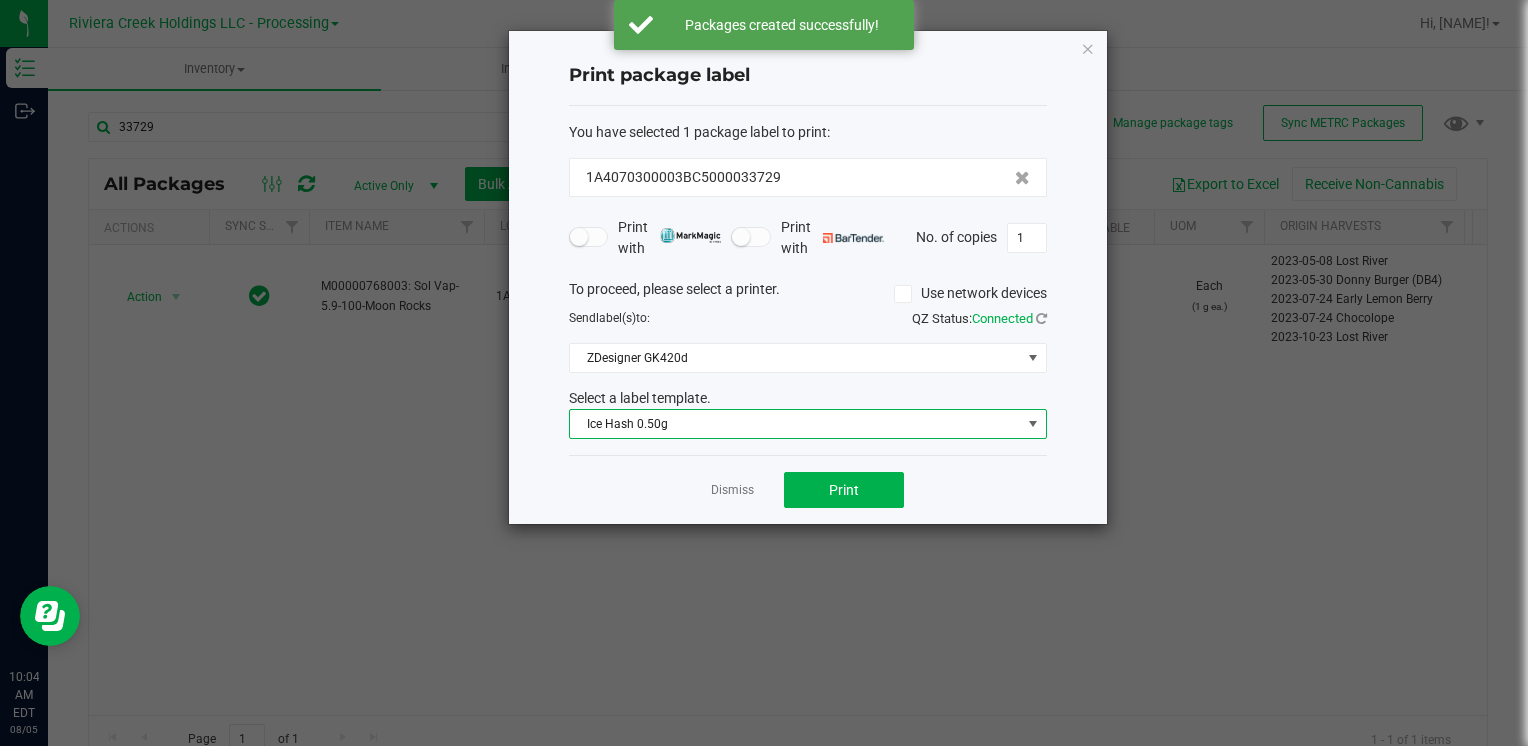 click on "Ice Hash 0.50g" at bounding box center [795, 424] 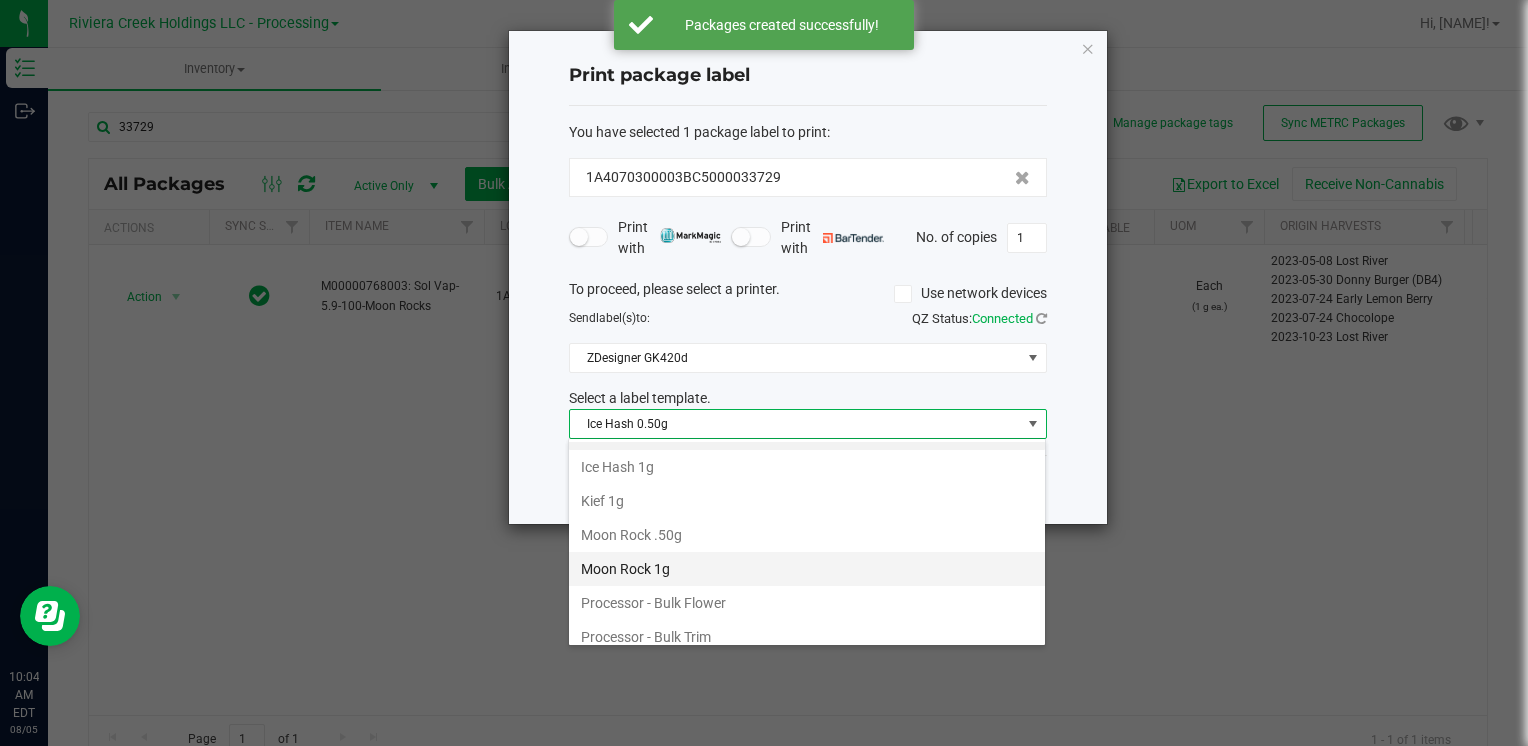 click on "Moon Rock 1g" at bounding box center [807, 569] 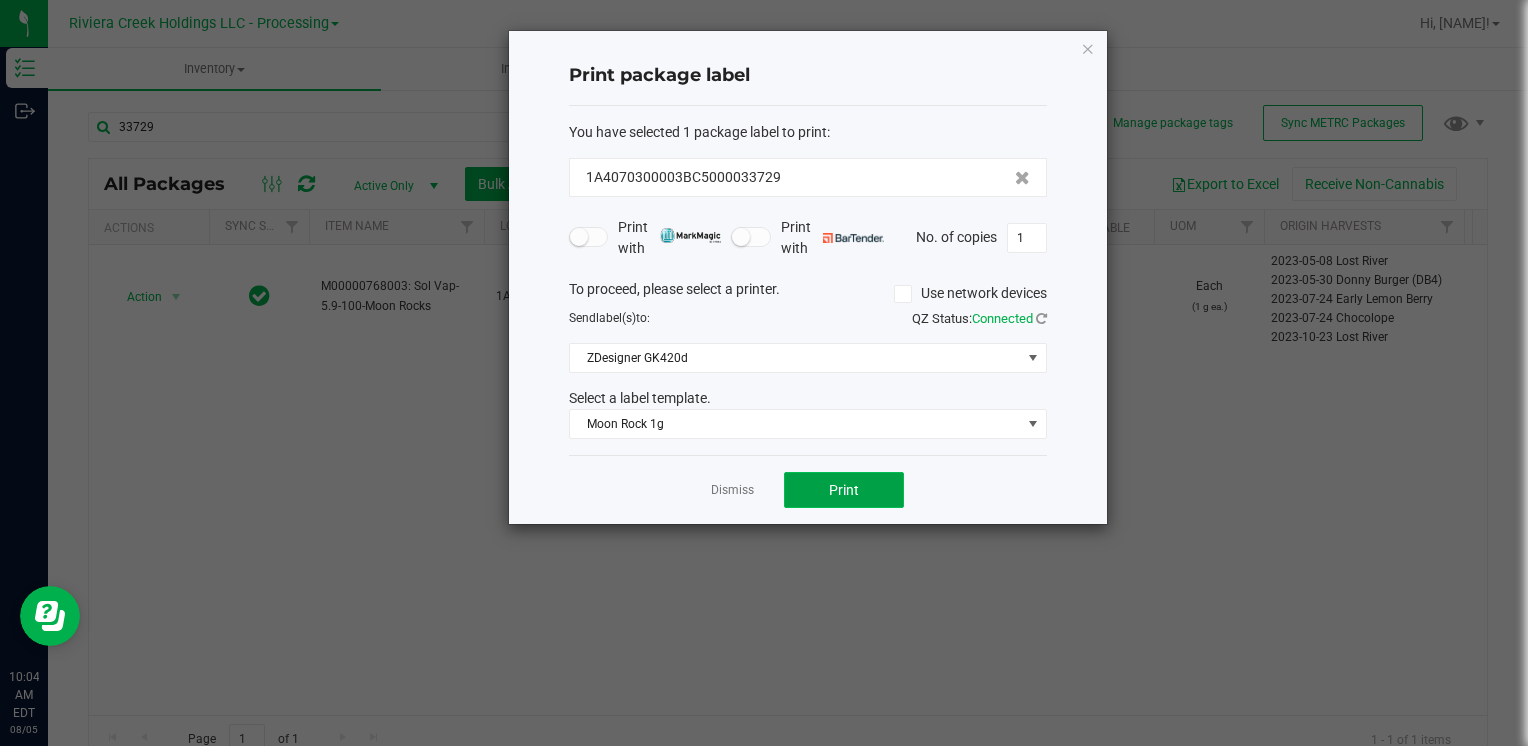 click on "Print" 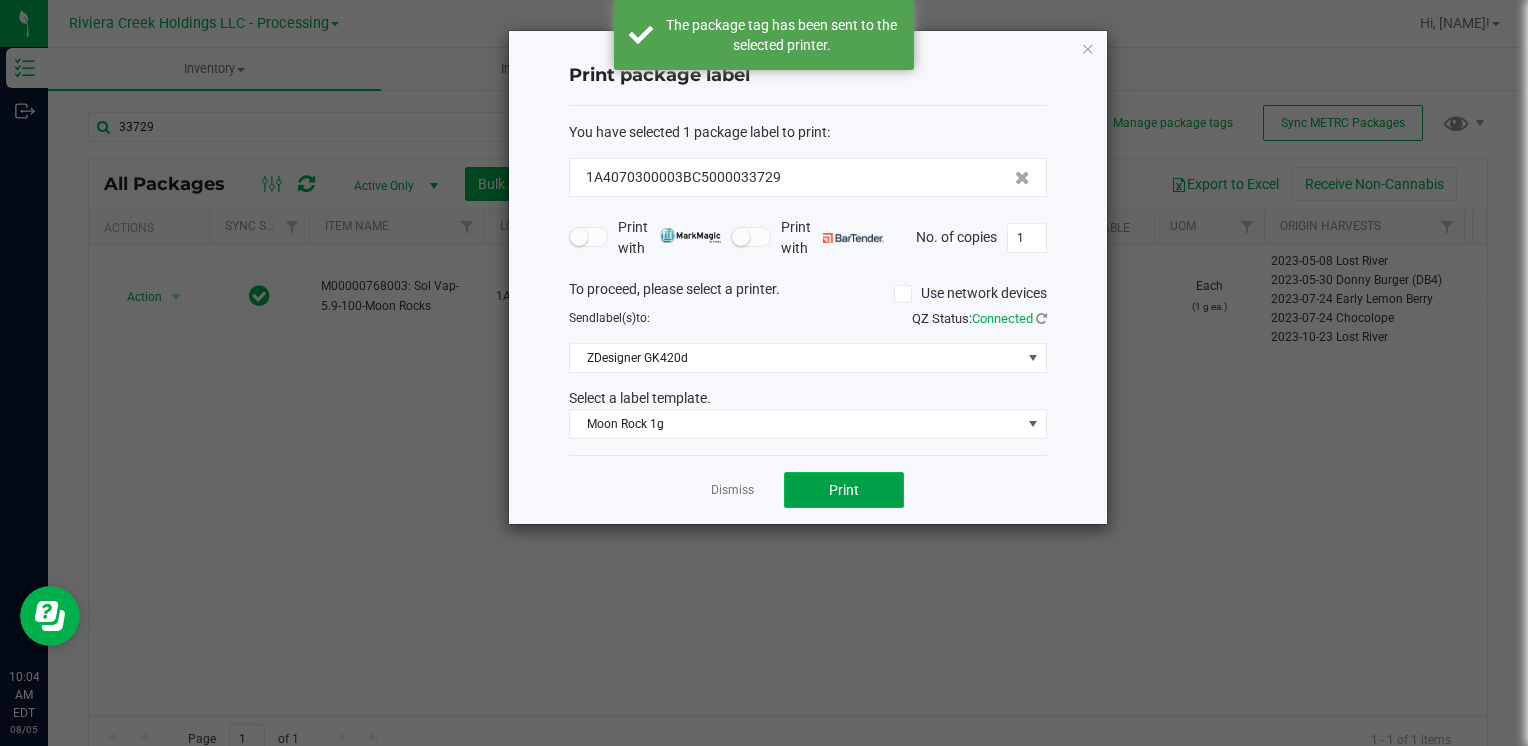 click on "Print" 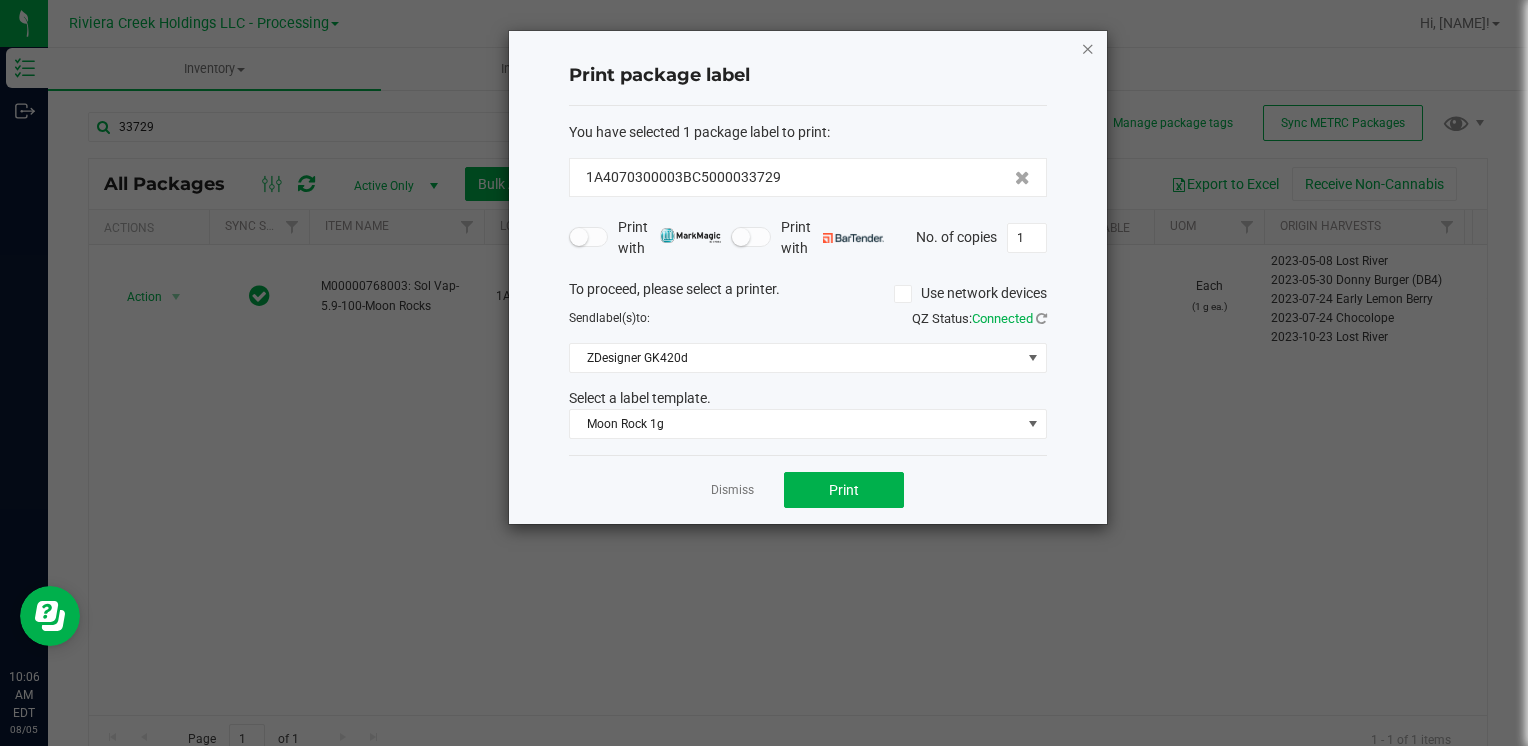 click 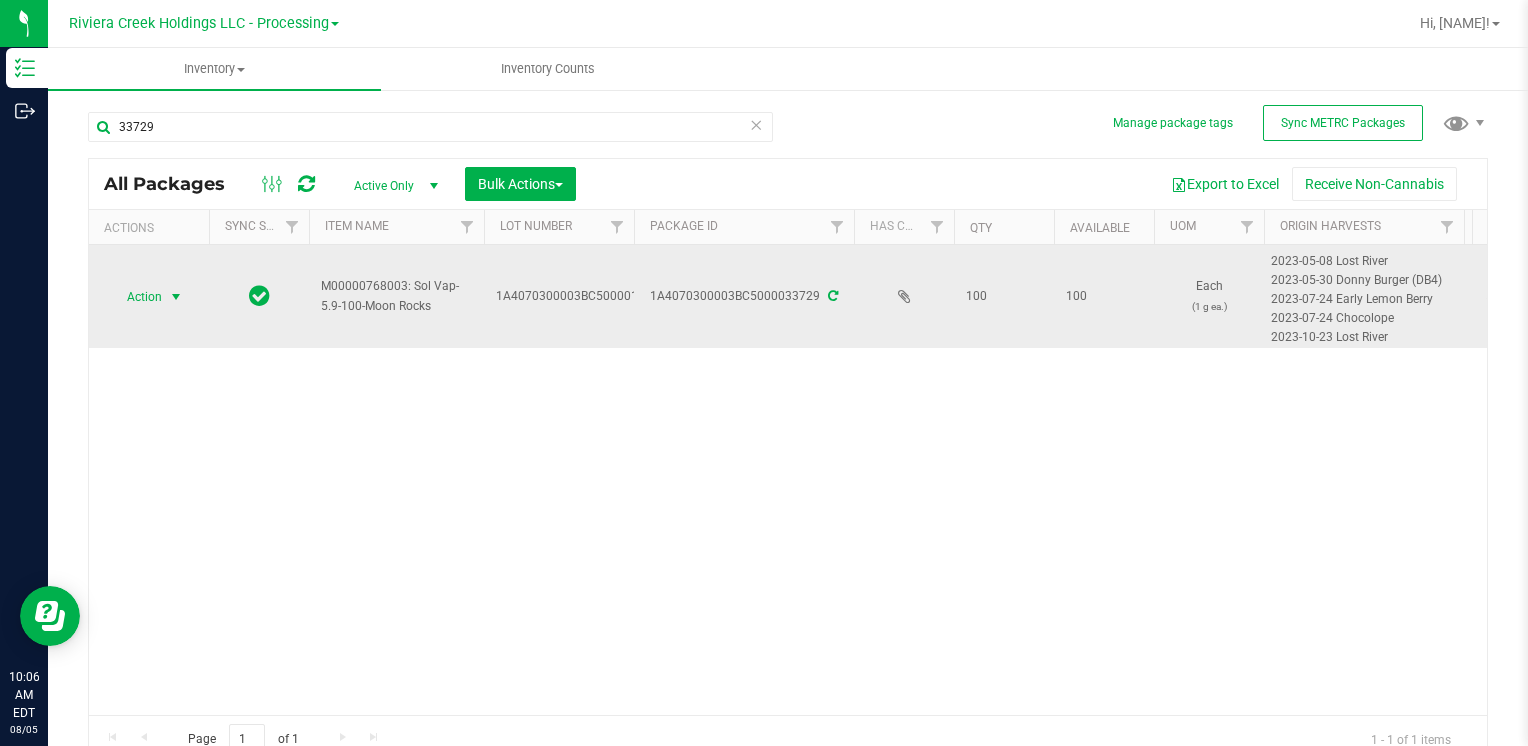 click on "Action" at bounding box center [136, 297] 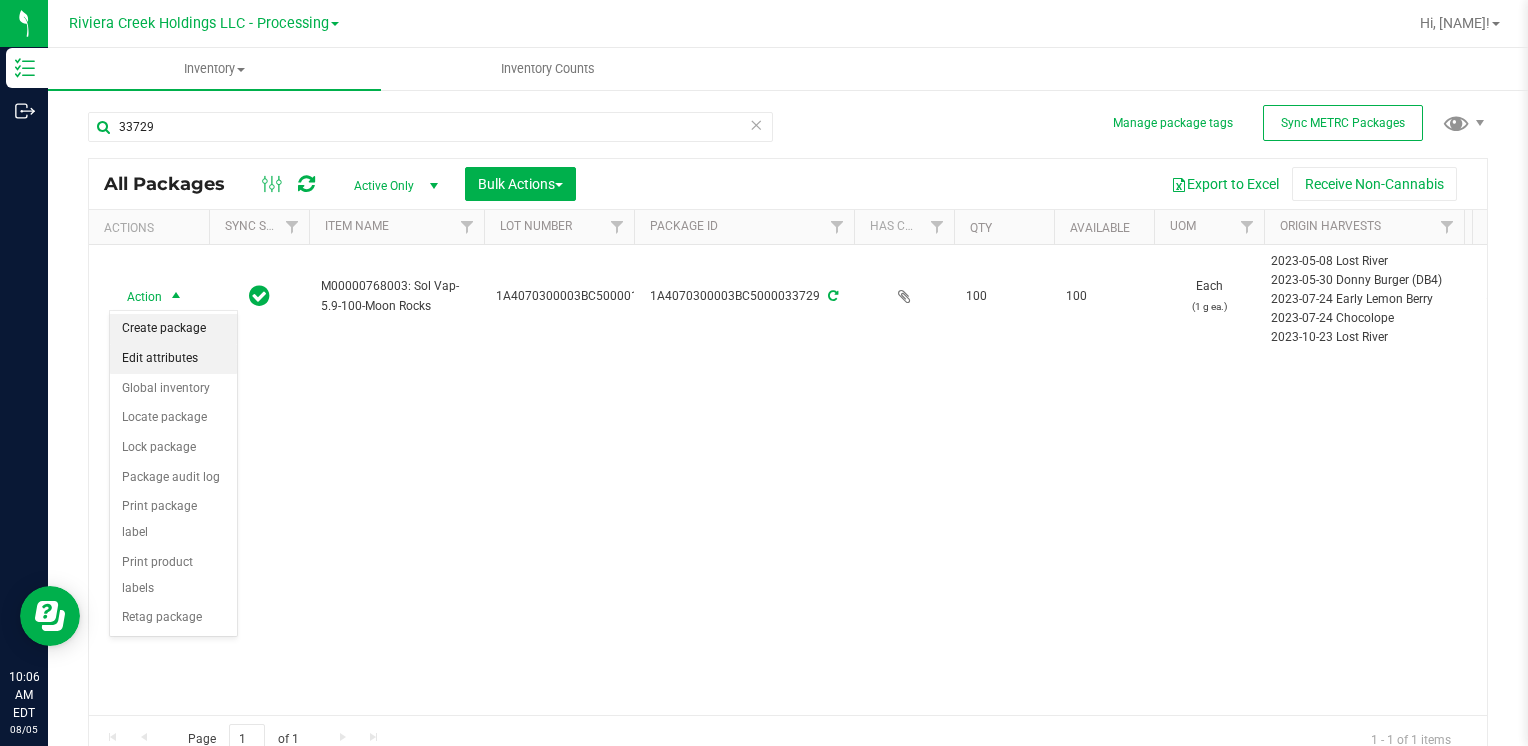 click on "Create package" at bounding box center (173, 329) 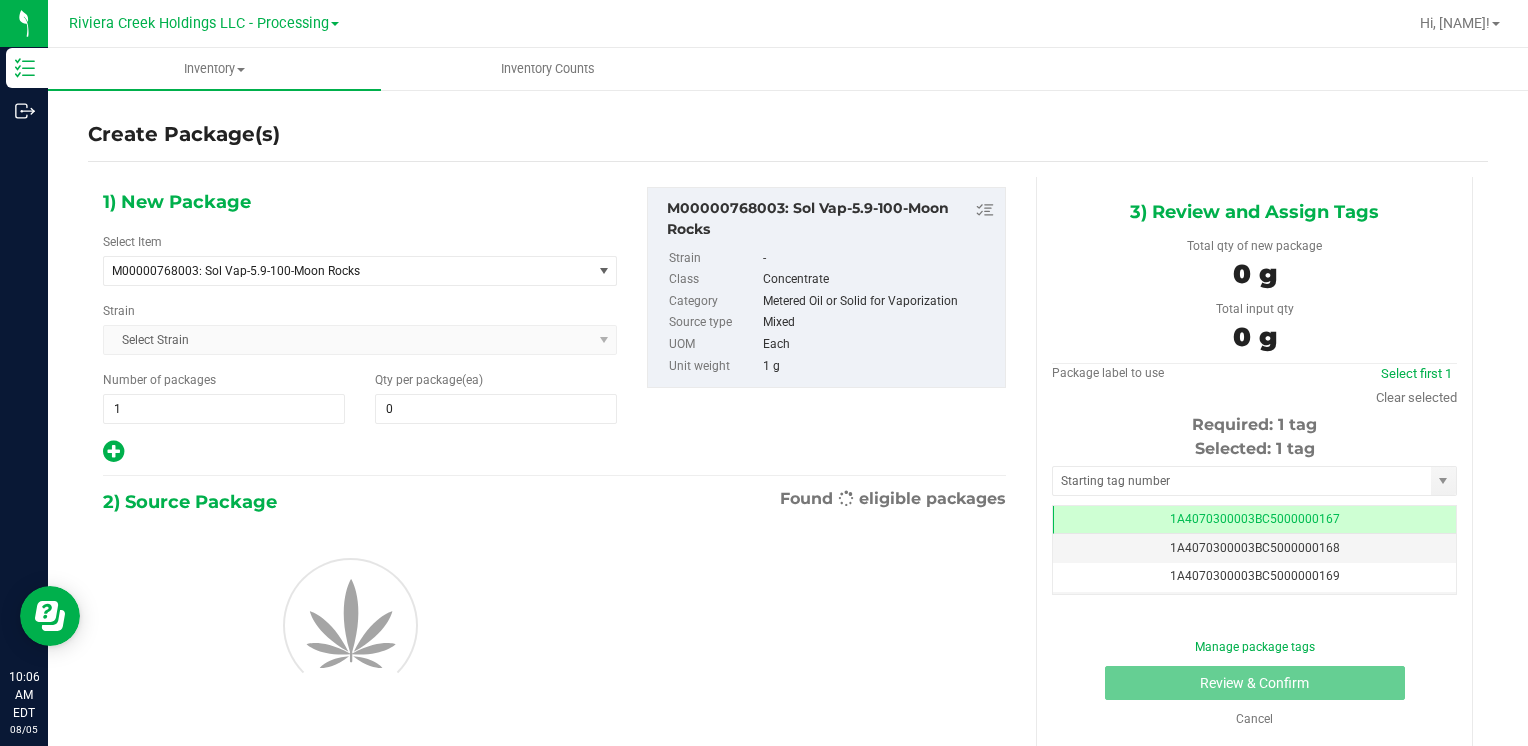 scroll, scrollTop: 0, scrollLeft: 0, axis: both 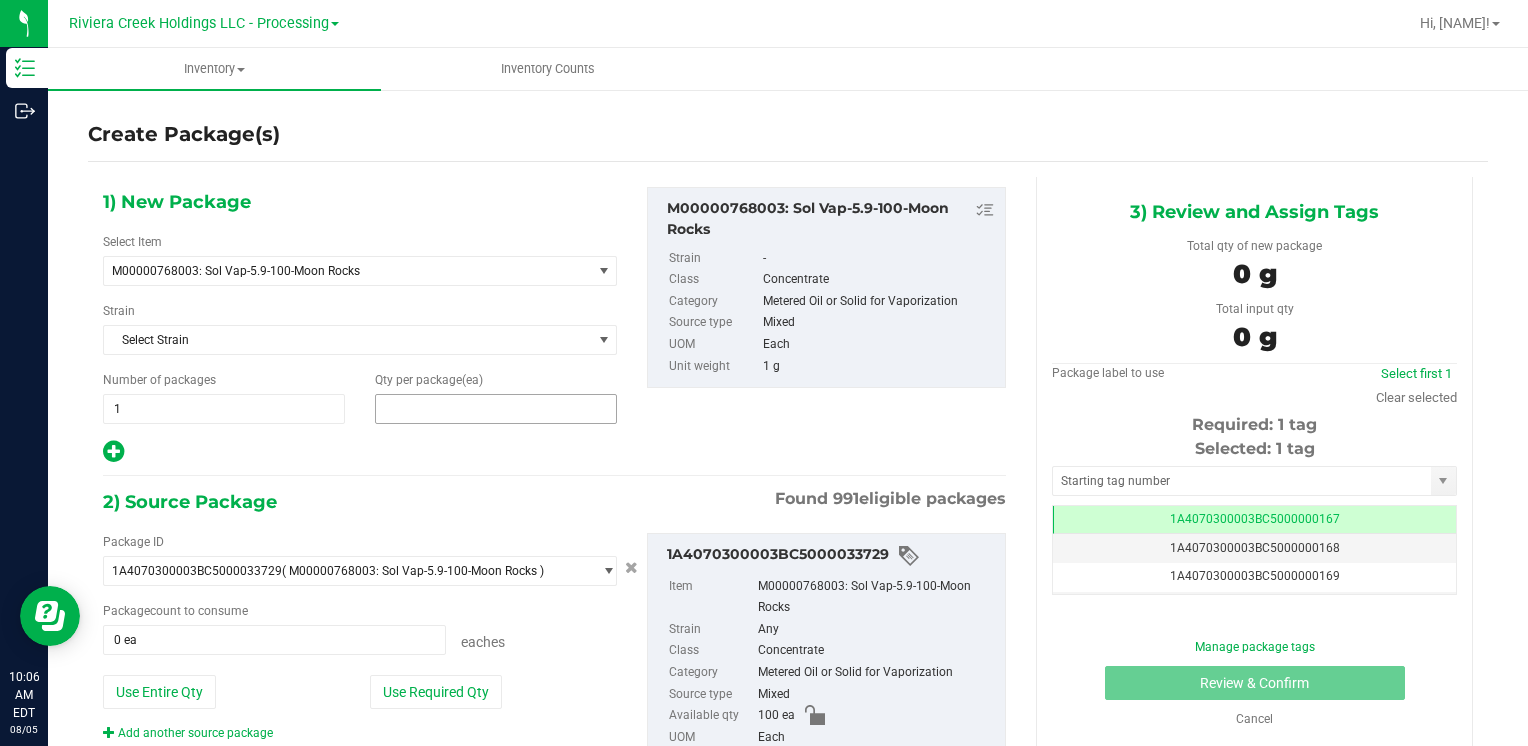 click at bounding box center (496, 409) 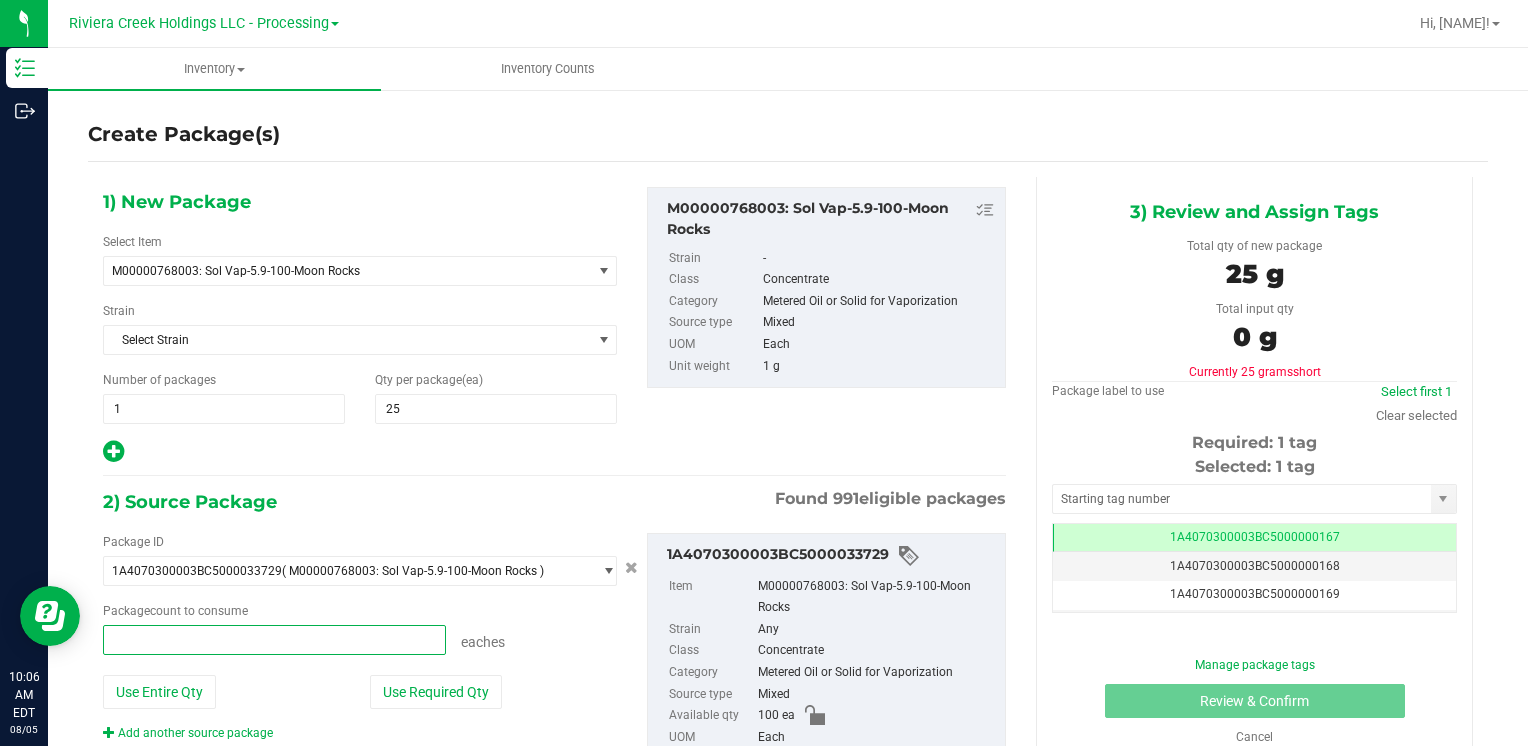 click at bounding box center (274, 640) 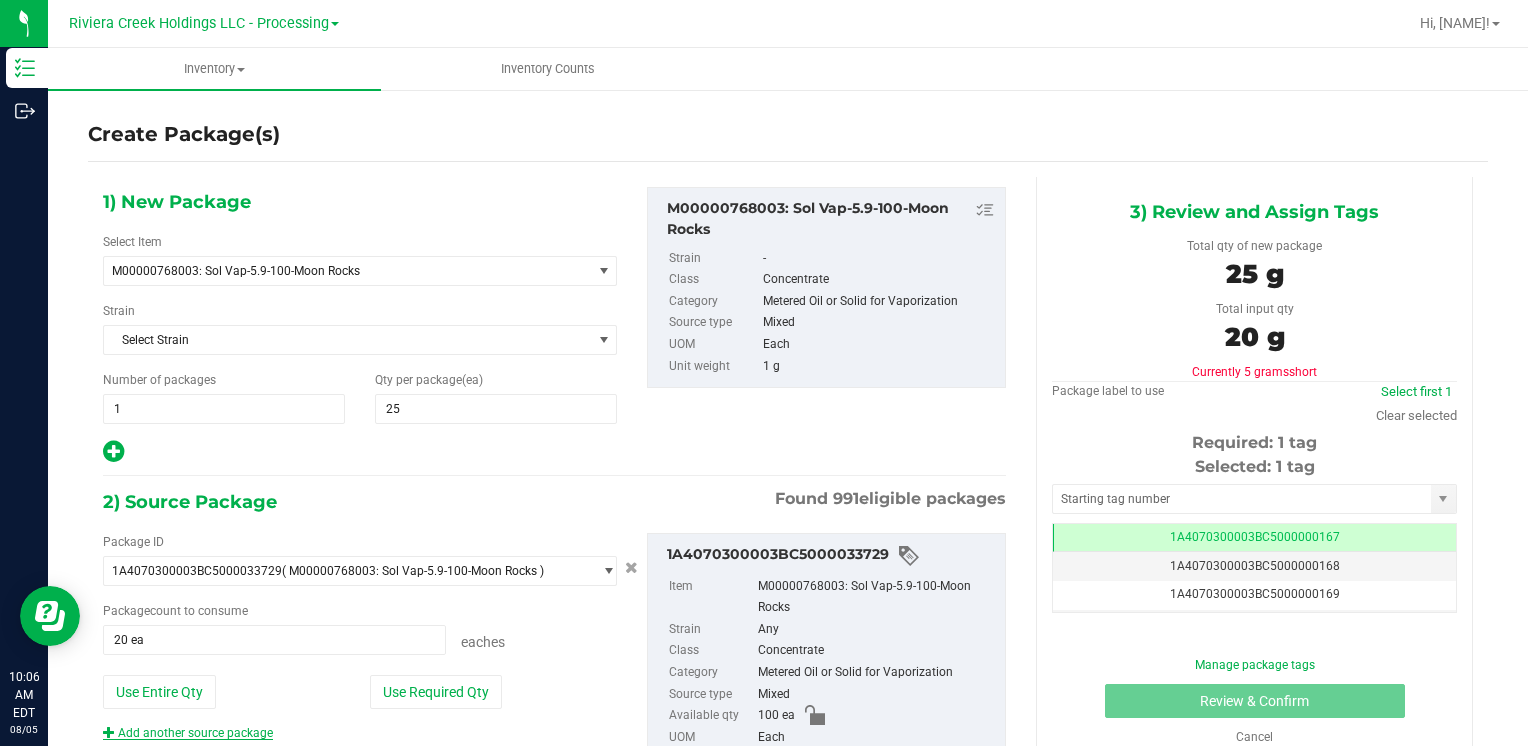 click on "Add another source package" at bounding box center (188, 733) 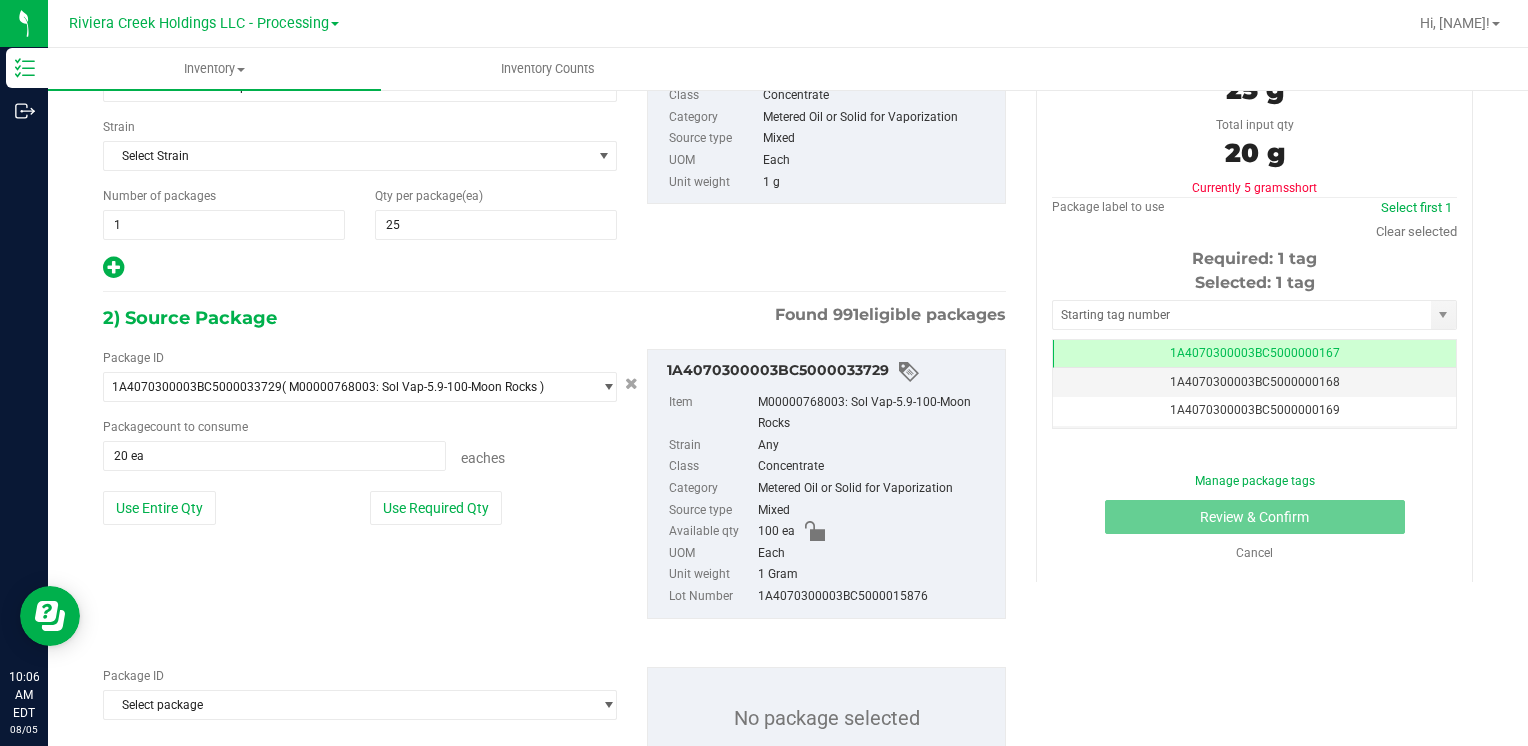 scroll, scrollTop: 261, scrollLeft: 0, axis: vertical 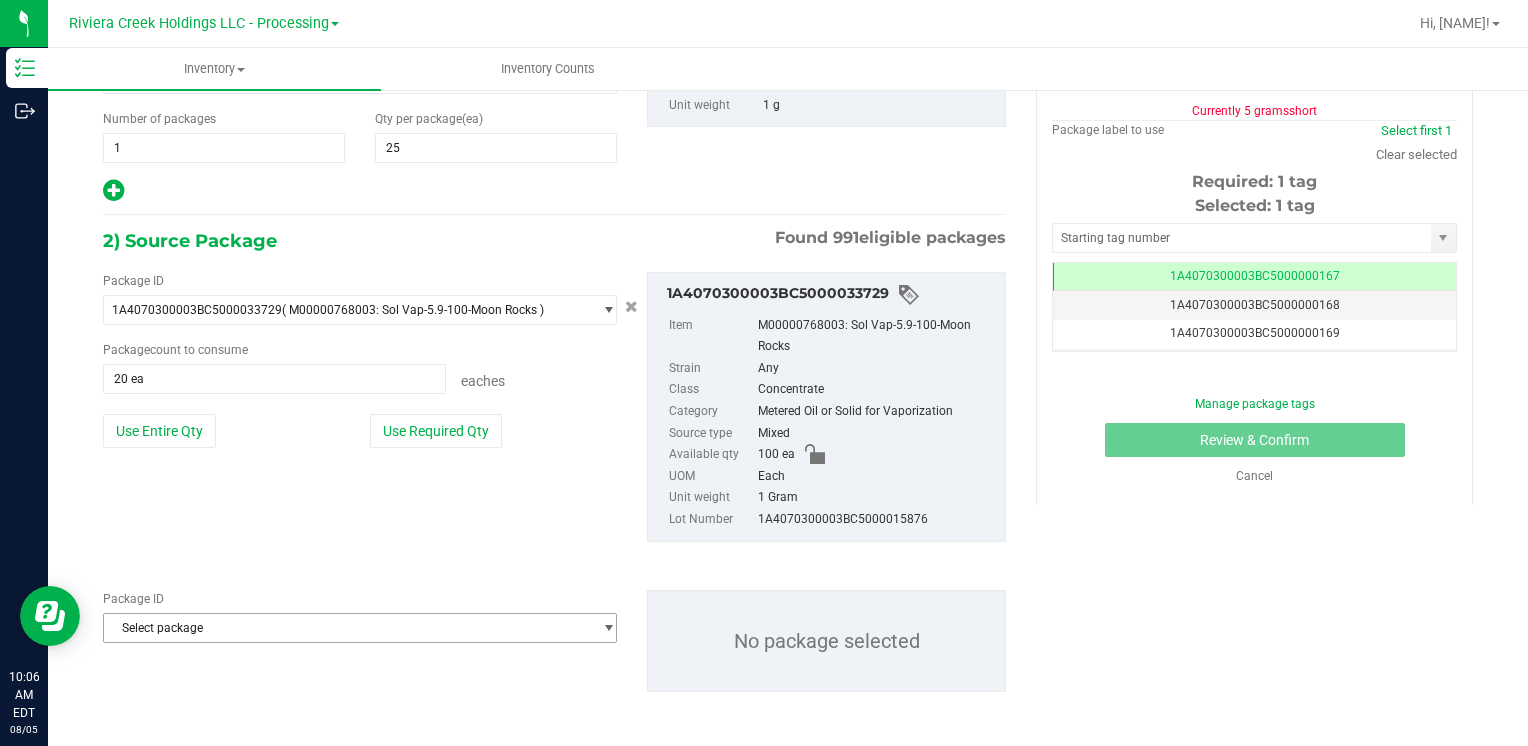 click on "Select package" at bounding box center [347, 628] 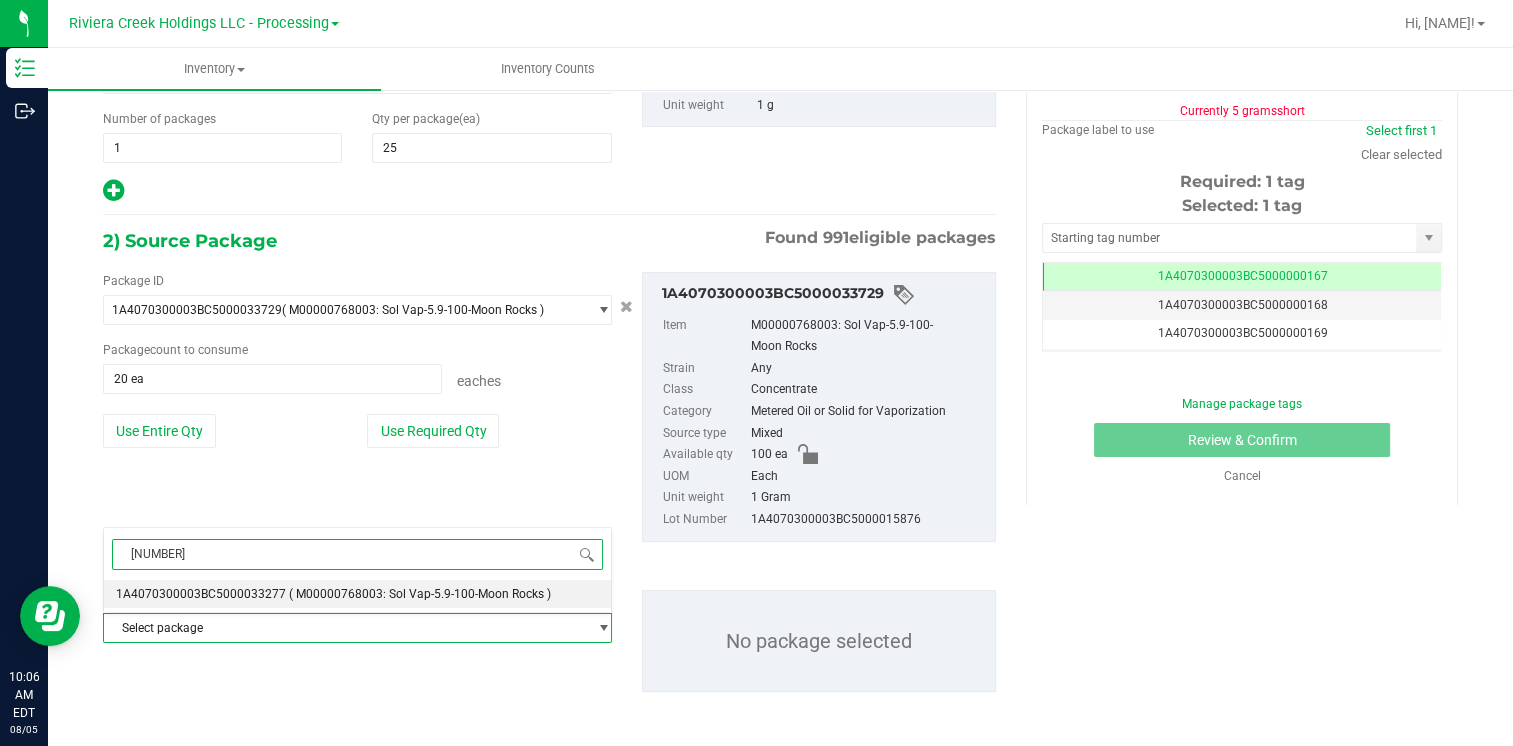 click on "(
M00000768003: Sol Vap-5.9-100-Moon Rocks
)" at bounding box center (420, 594) 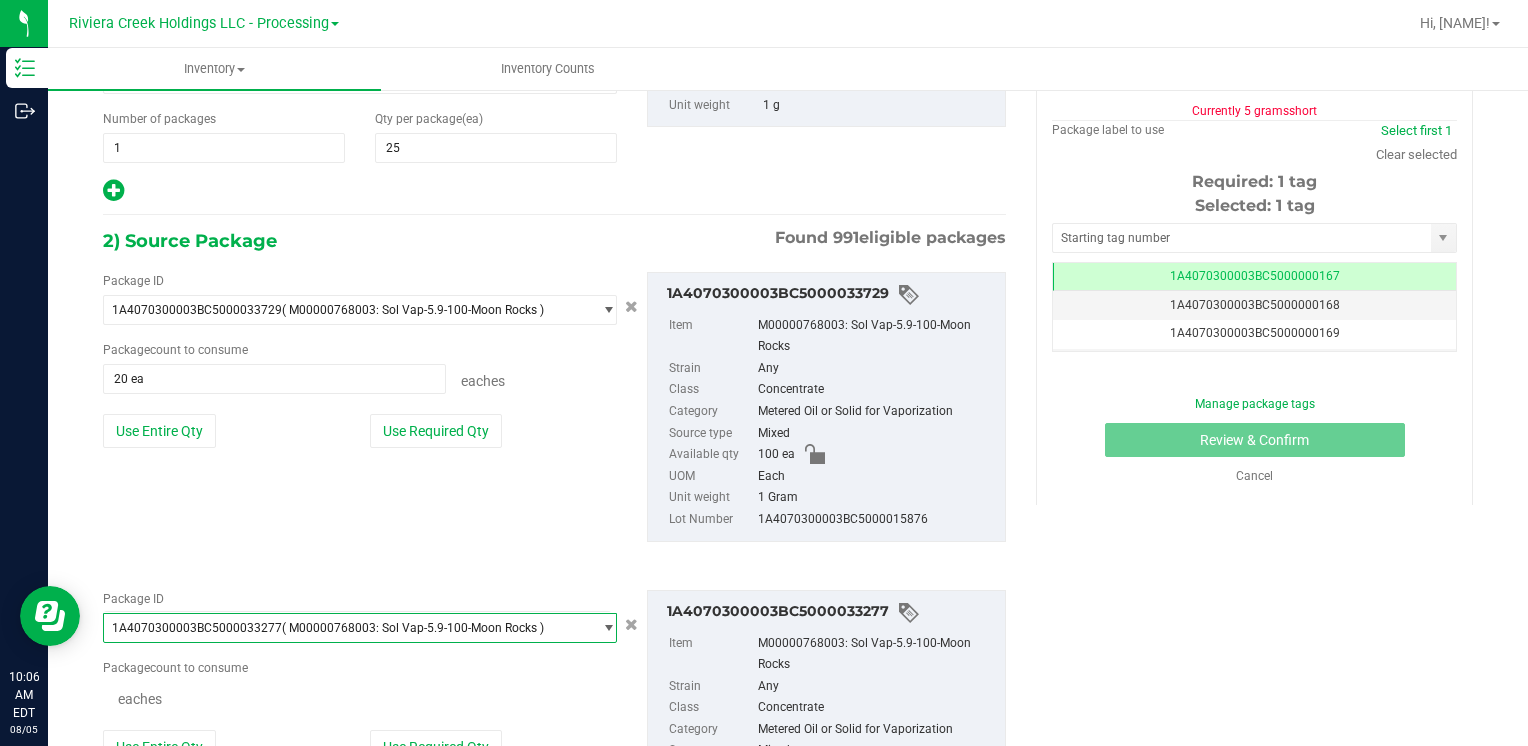 scroll, scrollTop: 25256, scrollLeft: 0, axis: vertical 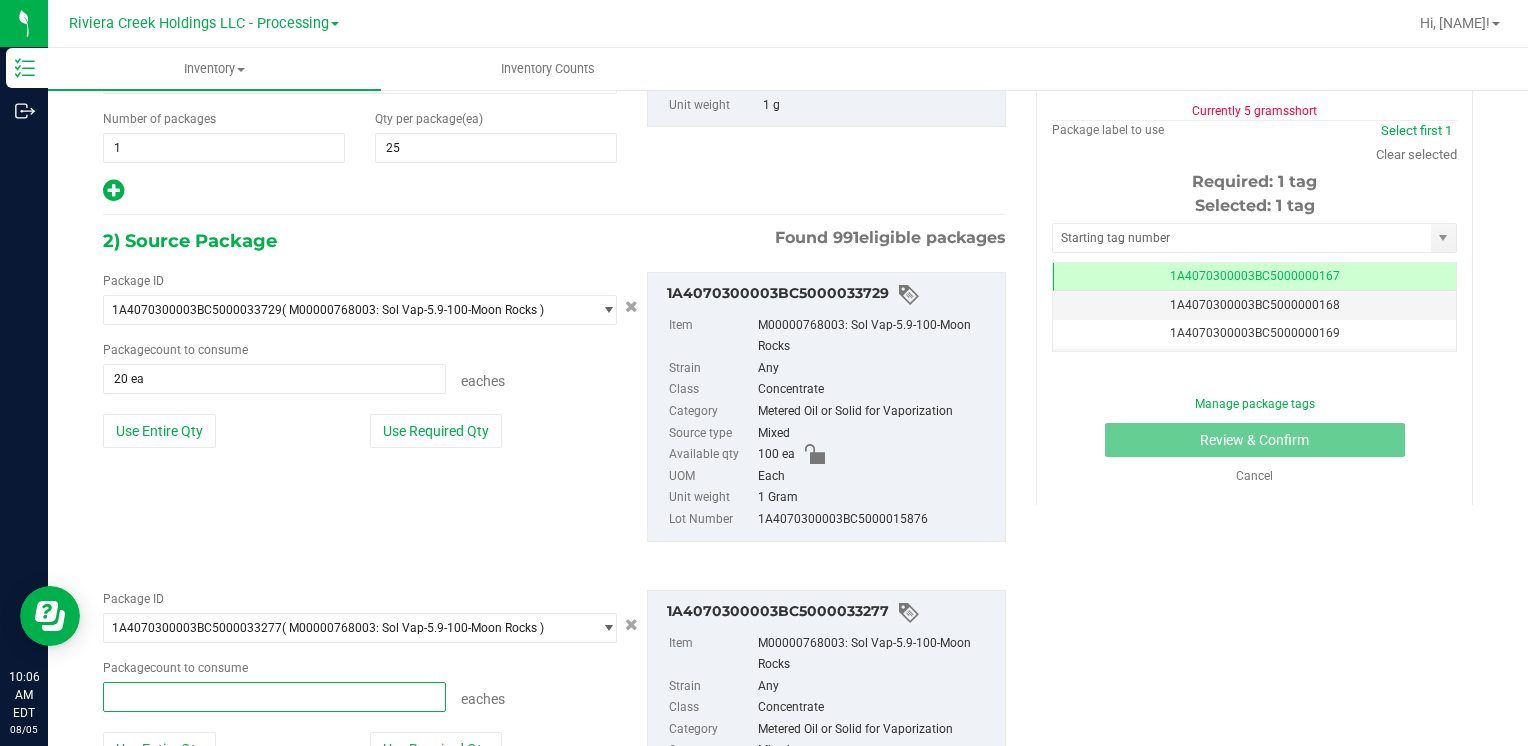 click at bounding box center (274, 697) 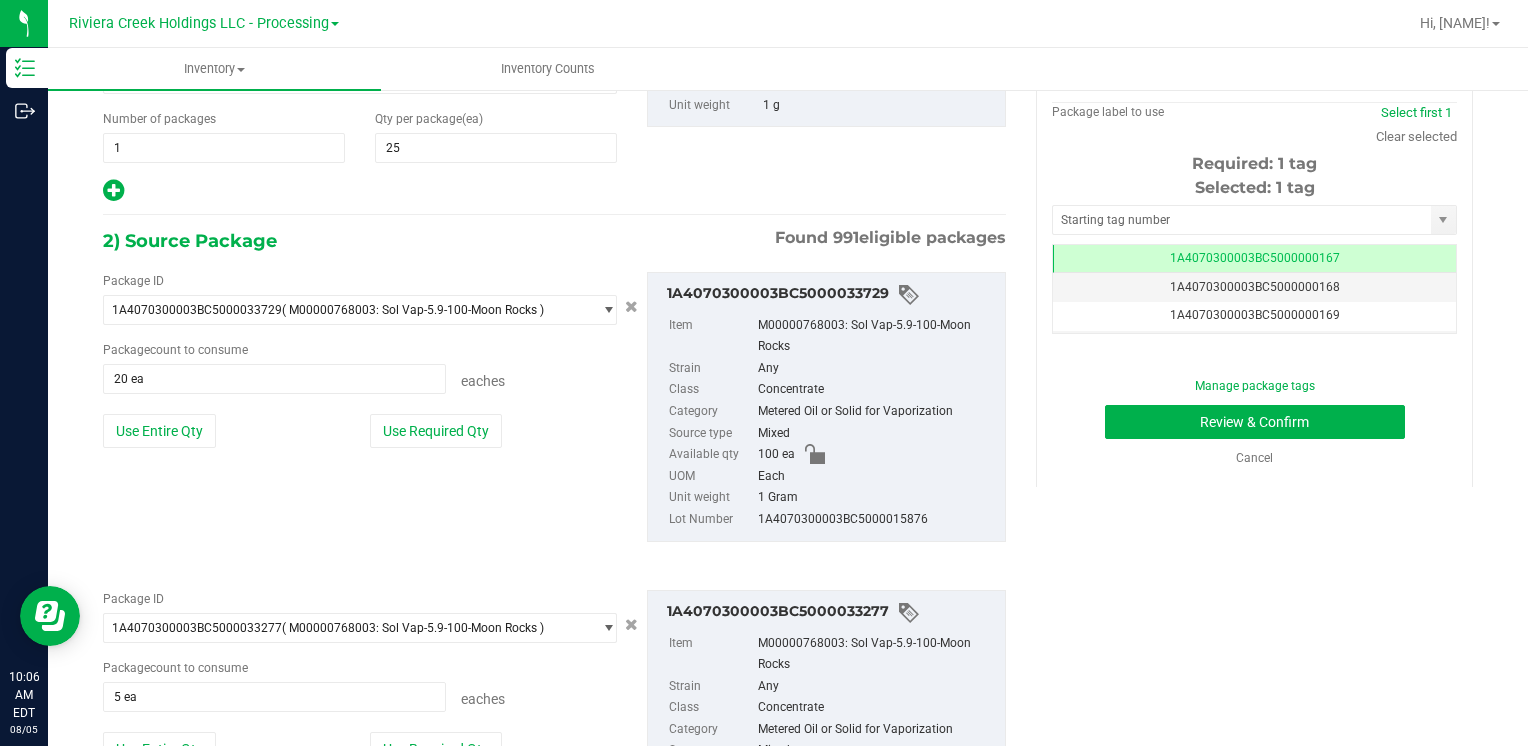click on "1) New Package
Select Item
M00000768003: Sol Vap-5.9-100-Moon Rocks
M00000012402: Chocolope- Bulk Flower M00000018506: Chocolope R&D Tissue Sample M00000018508: Garlic Cookies R&D Tissue Sample M00000030709: H Bells OG Trim M00000031019: Chocolope Trim M00000031020: Garlic Cookies Trim M00000037313: Afghani #1 Seeds M00000037314: Purple H Seeds M00000037315: Silver H Seeds M00000037317: Crescendo Seeds M00000037318: Early Lemon Berry R1 Seeds M00000037319: OG Kush Seeds M00000037320: Critical Jack Seeds M00000037321: Bubba Kush CBD Seeds M00000037323: White Widow Seeds M00000037324: Purple Afghan Kush Seeds M00000037325: Diesel Seeds" at bounding box center [788, 409] 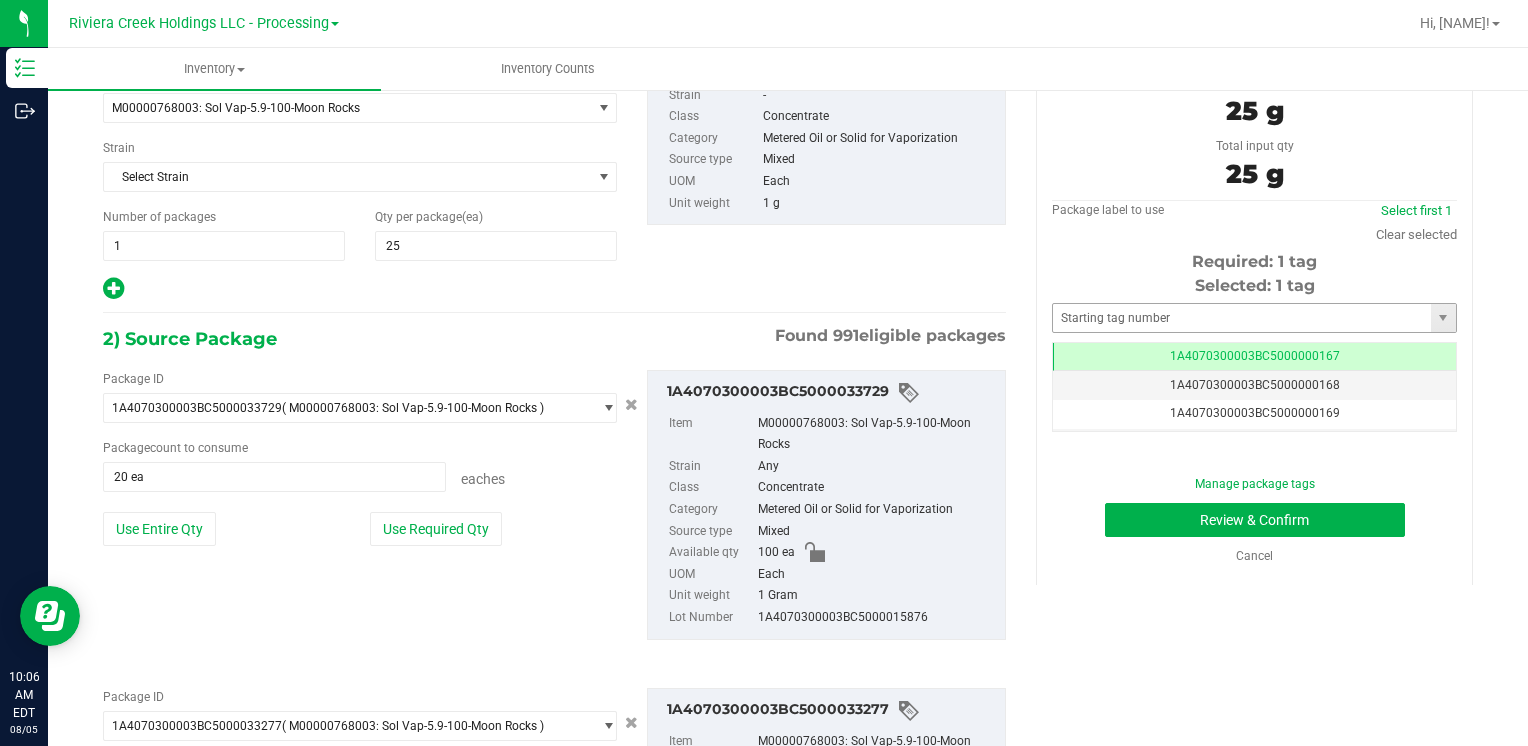 scroll, scrollTop: 0, scrollLeft: 0, axis: both 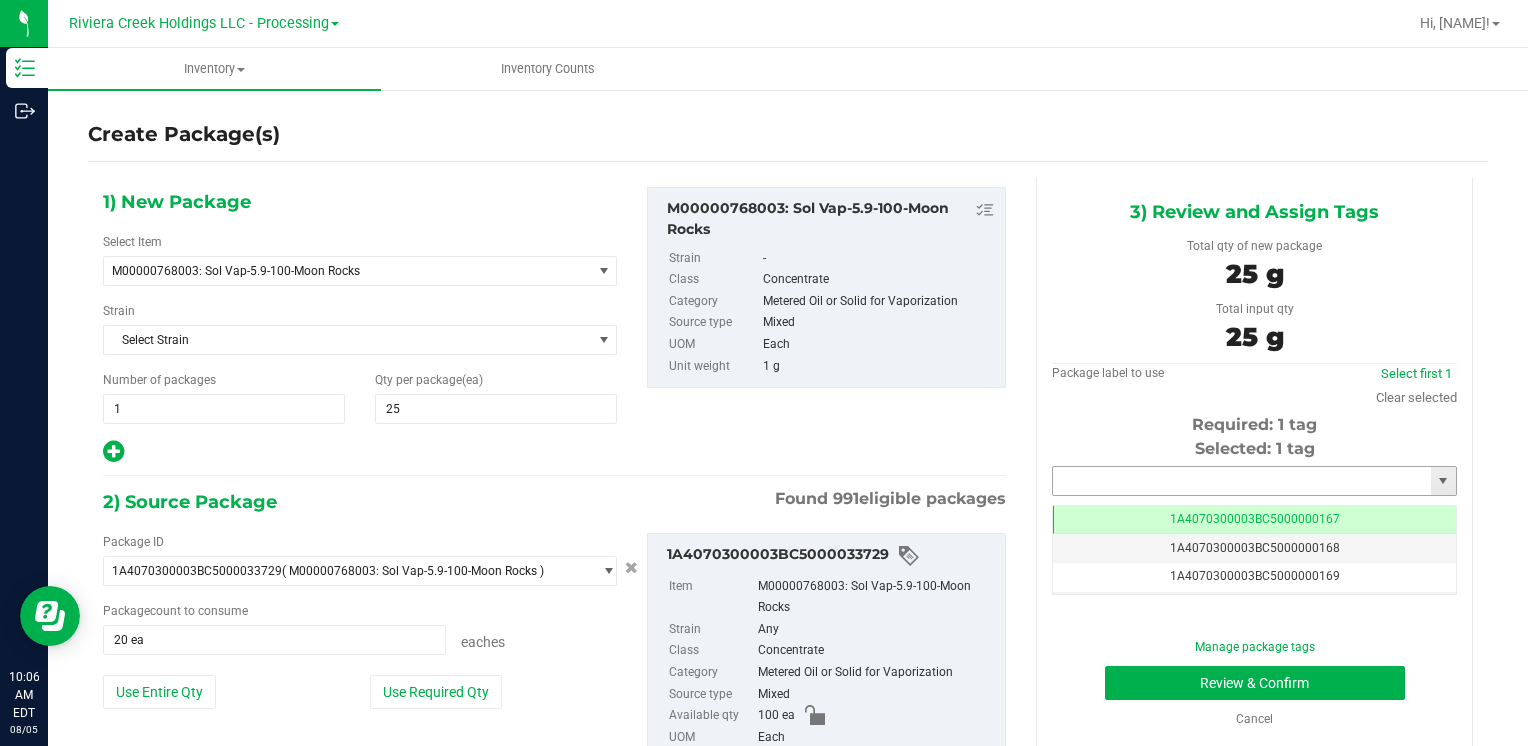 click at bounding box center (1242, 481) 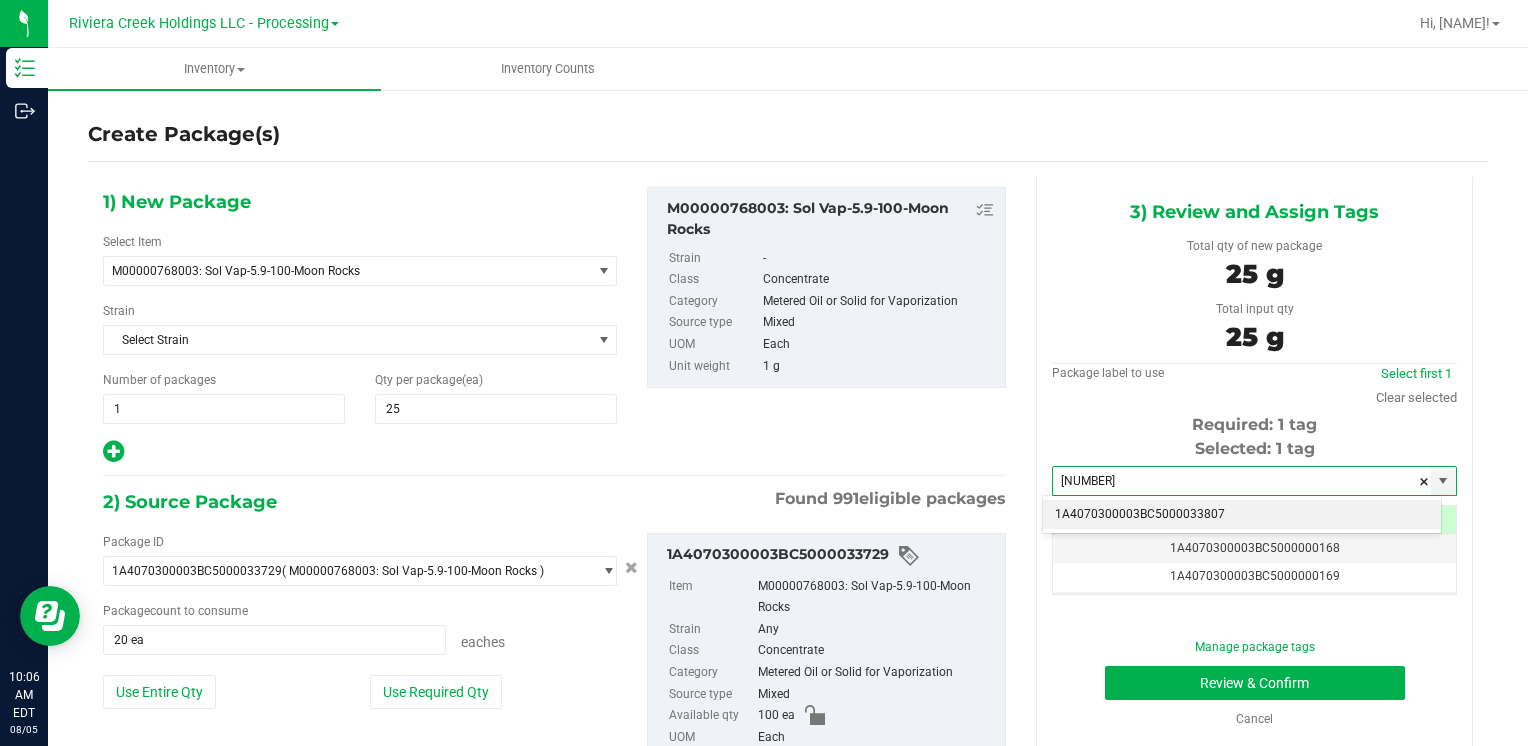 click on "[ID]" at bounding box center (1242, 515) 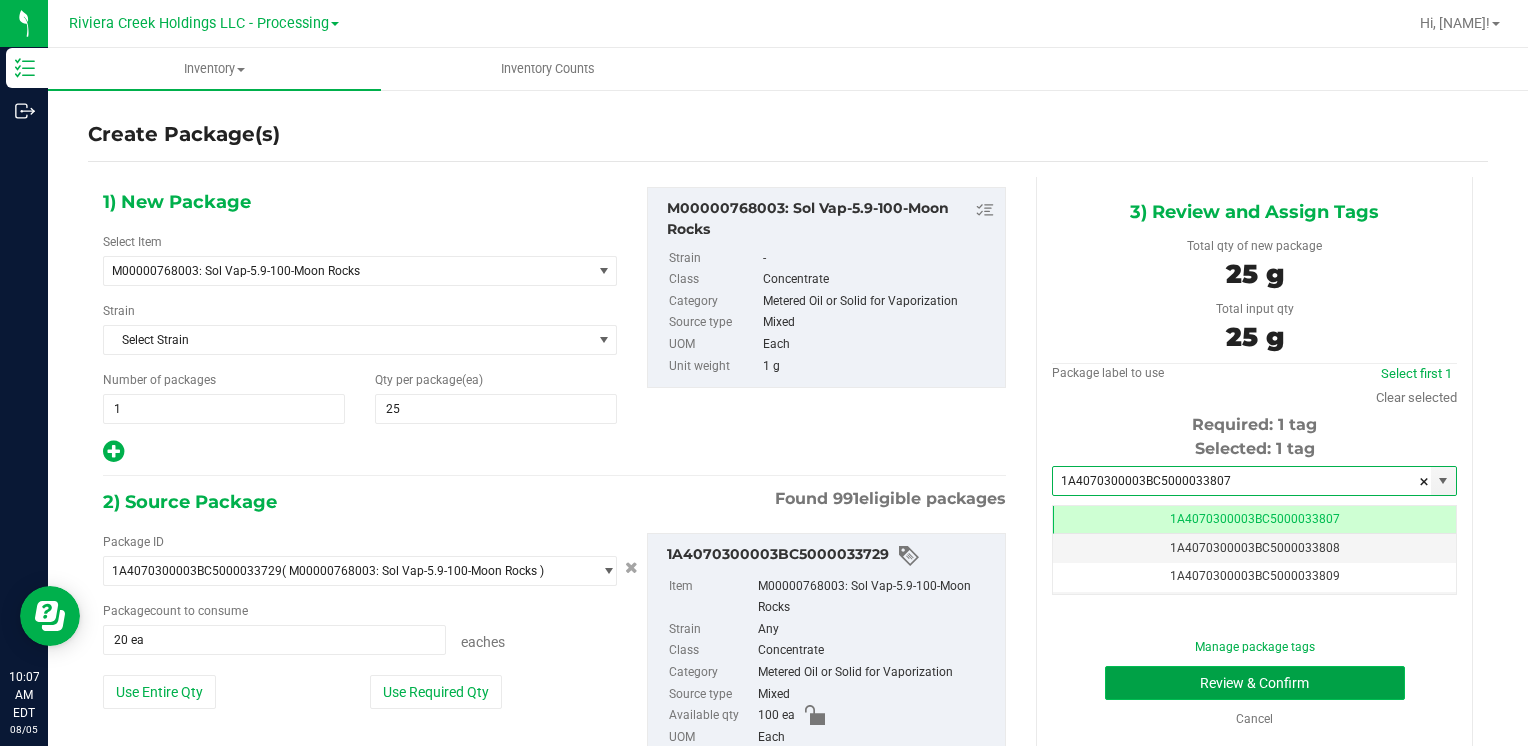 click on "Review & Confirm" at bounding box center [1255, 683] 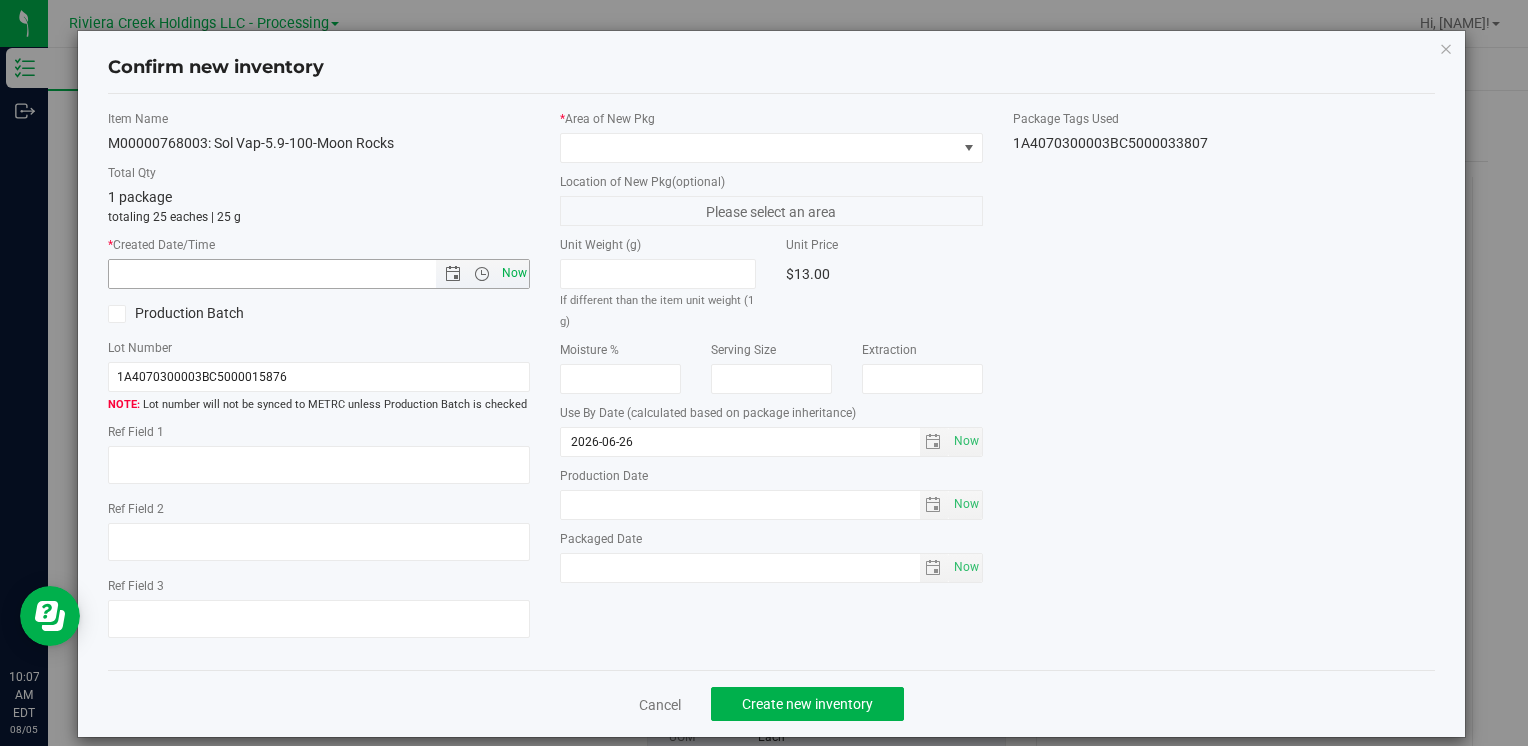 click on "Now" at bounding box center [514, 273] 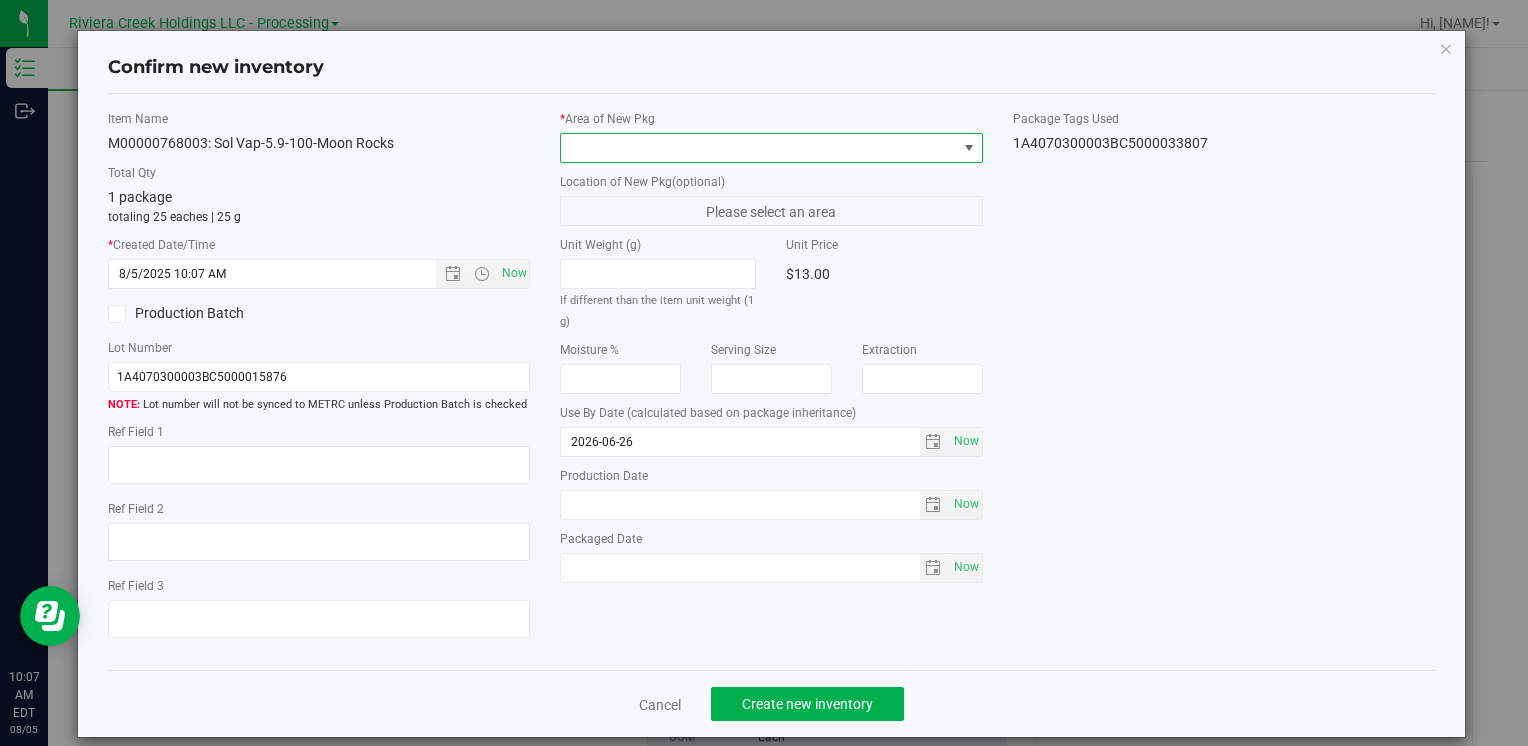 click at bounding box center [758, 148] 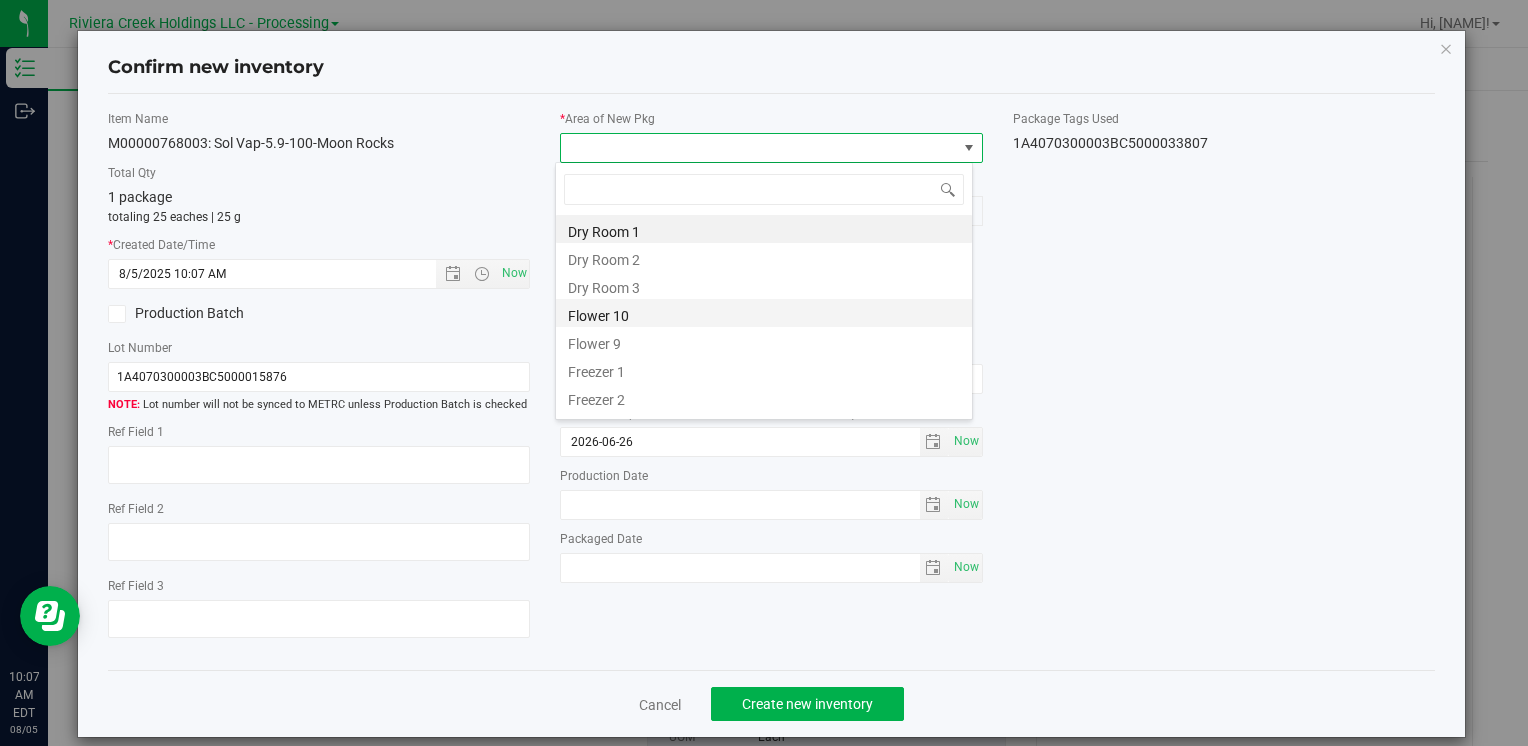 click on "Flower 10" at bounding box center [764, 313] 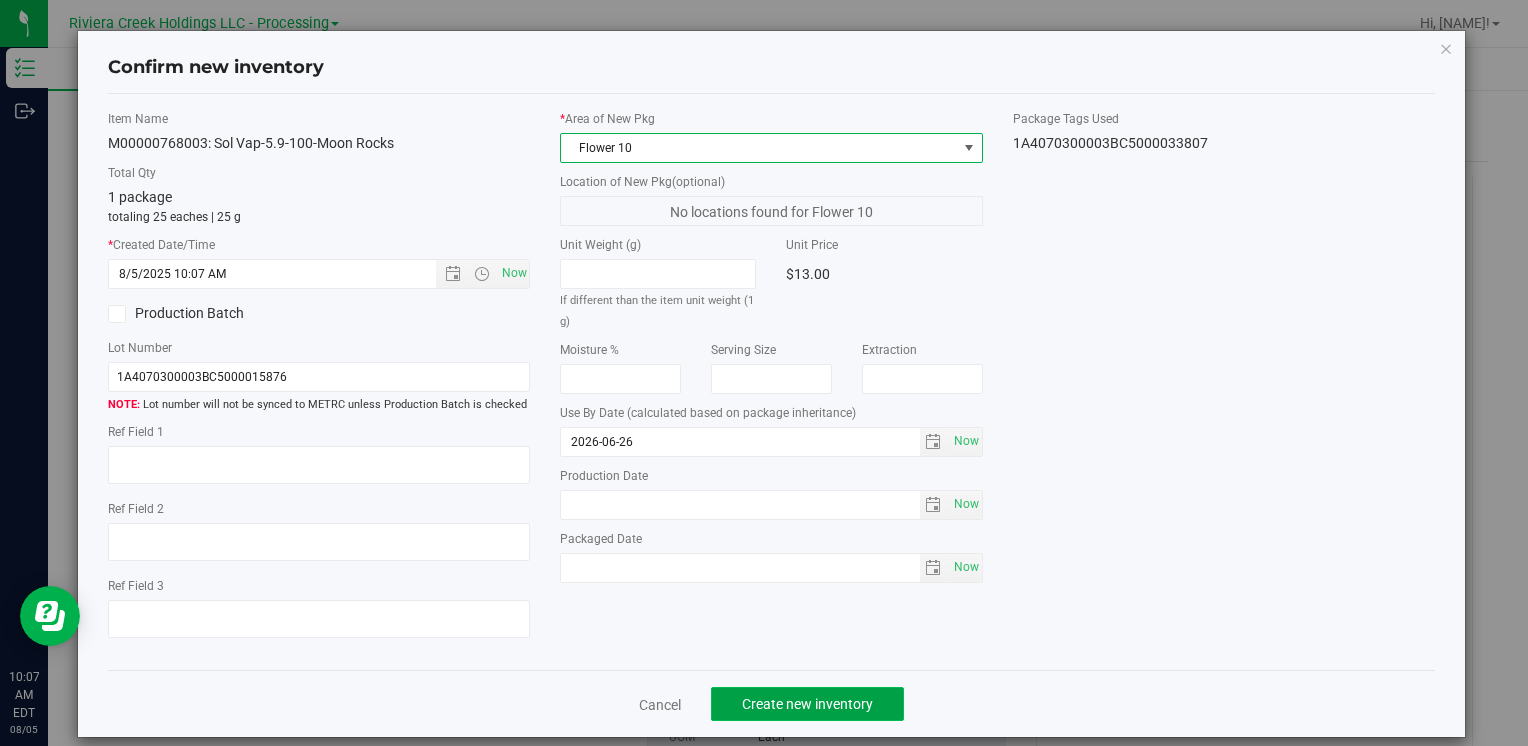 click on "Create new inventory" 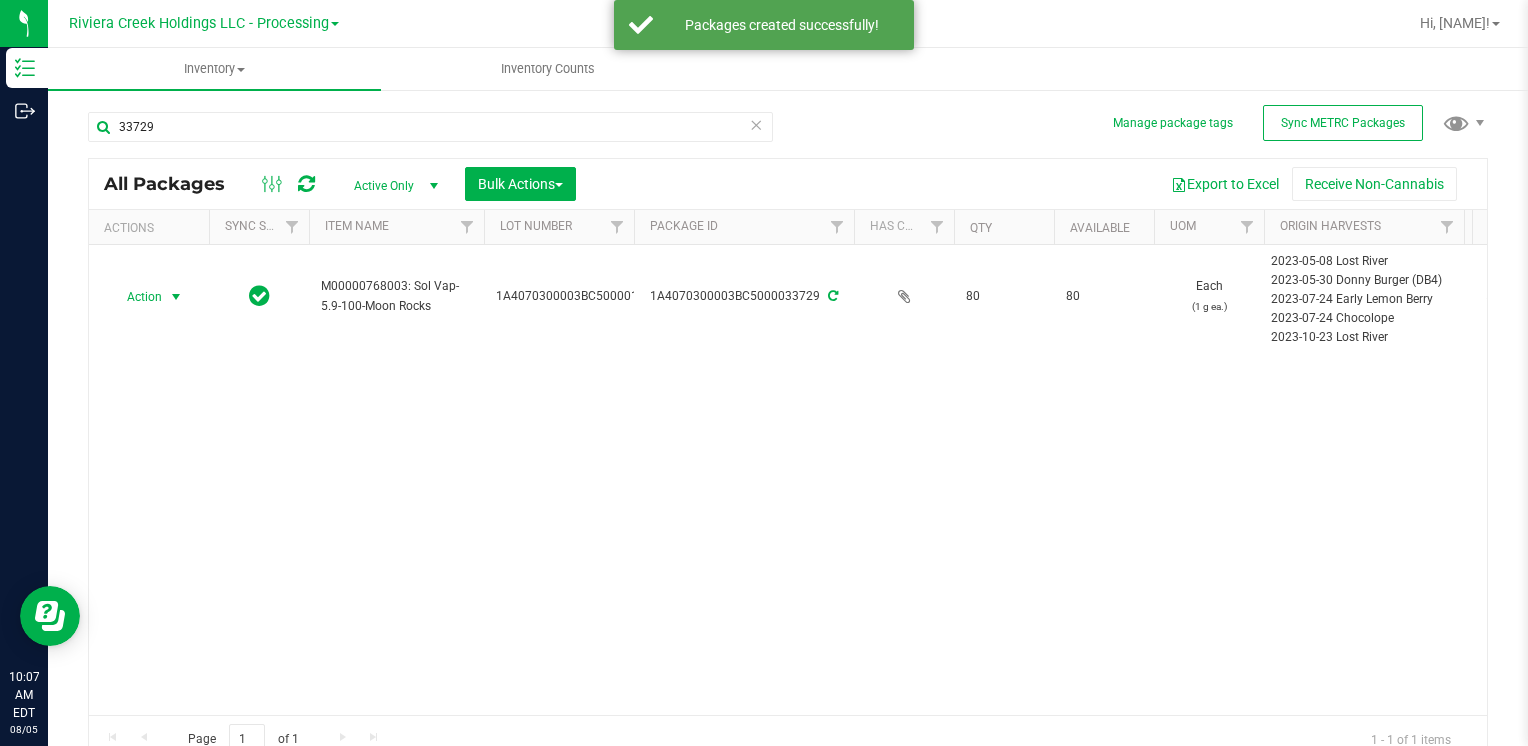 click on "Action" at bounding box center [136, 297] 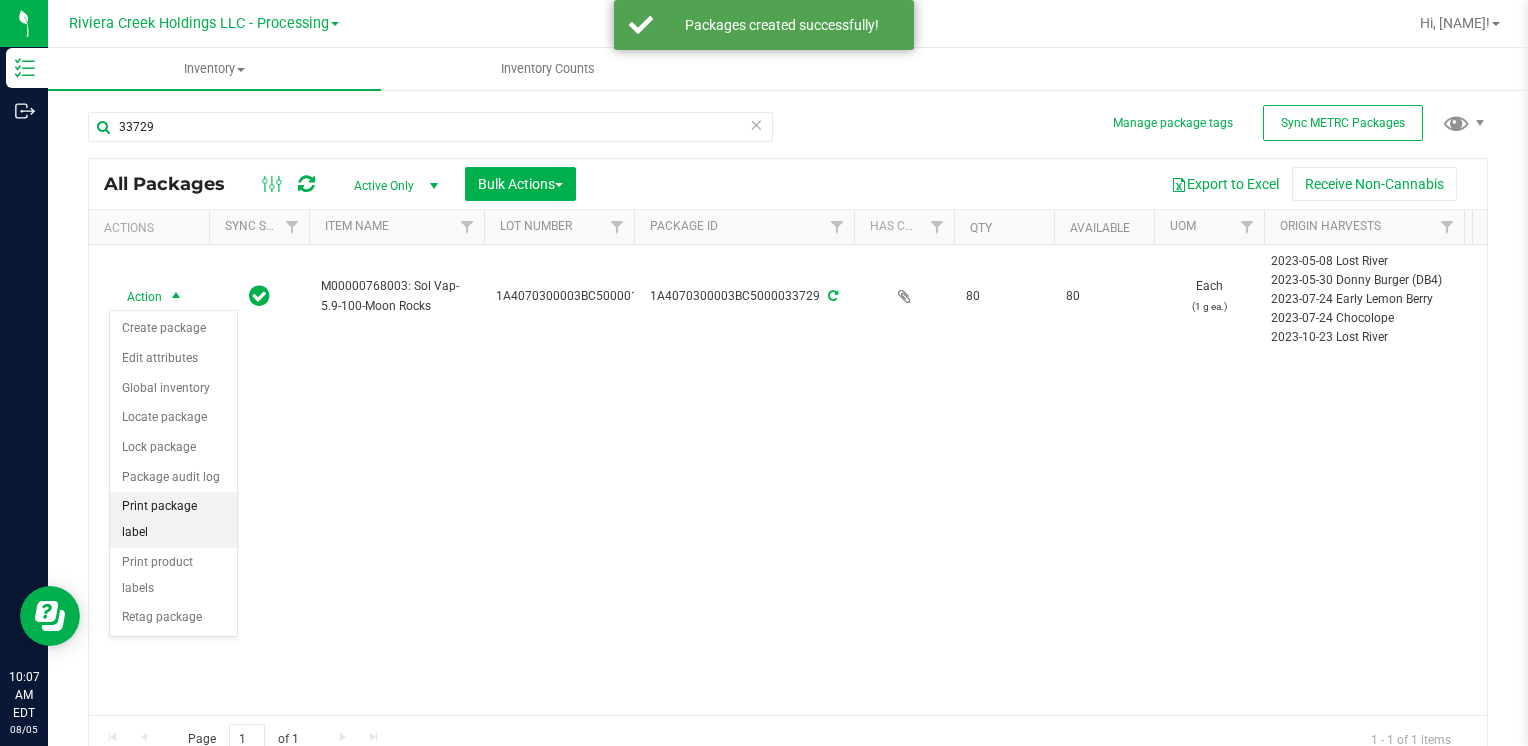 click on "Print package label" at bounding box center (173, 519) 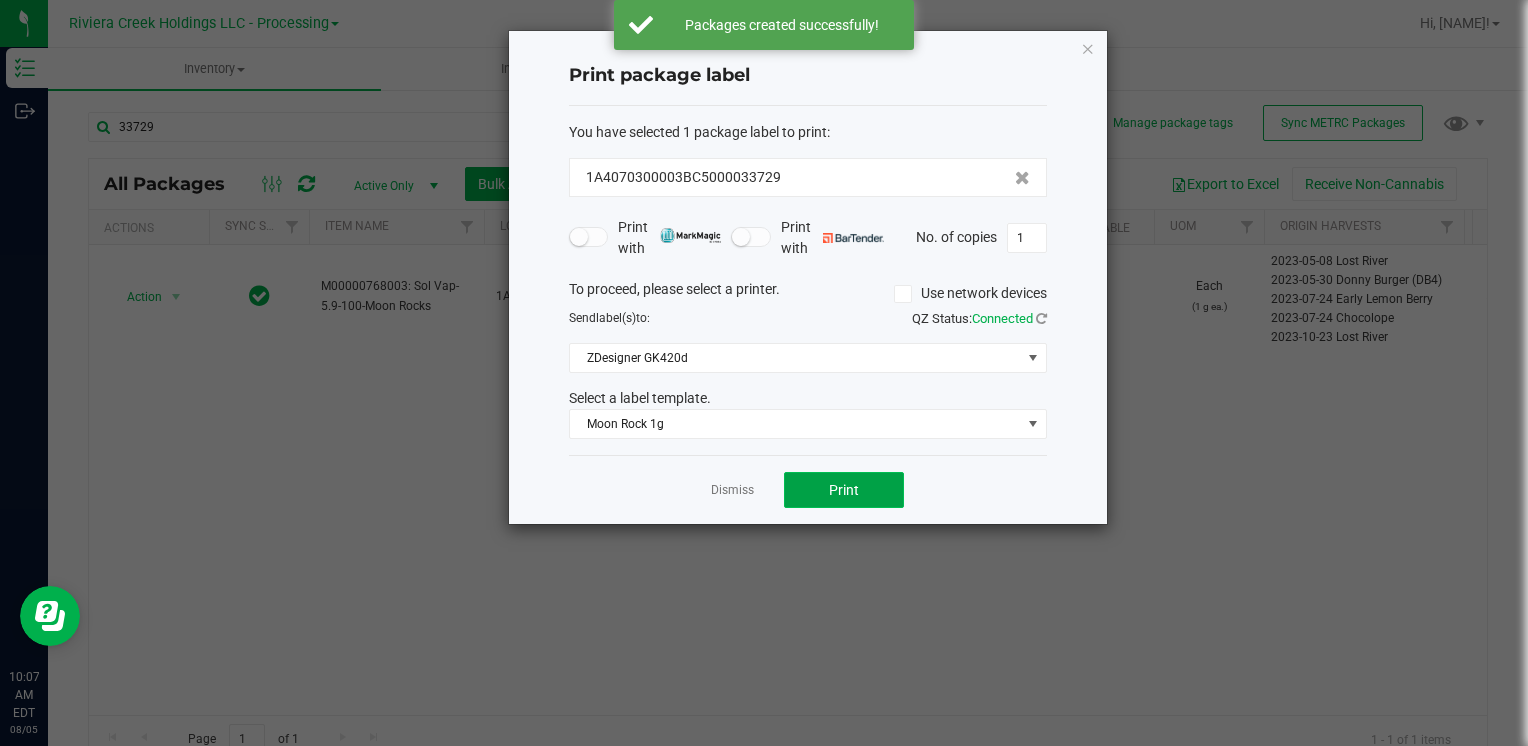 click on "Print" 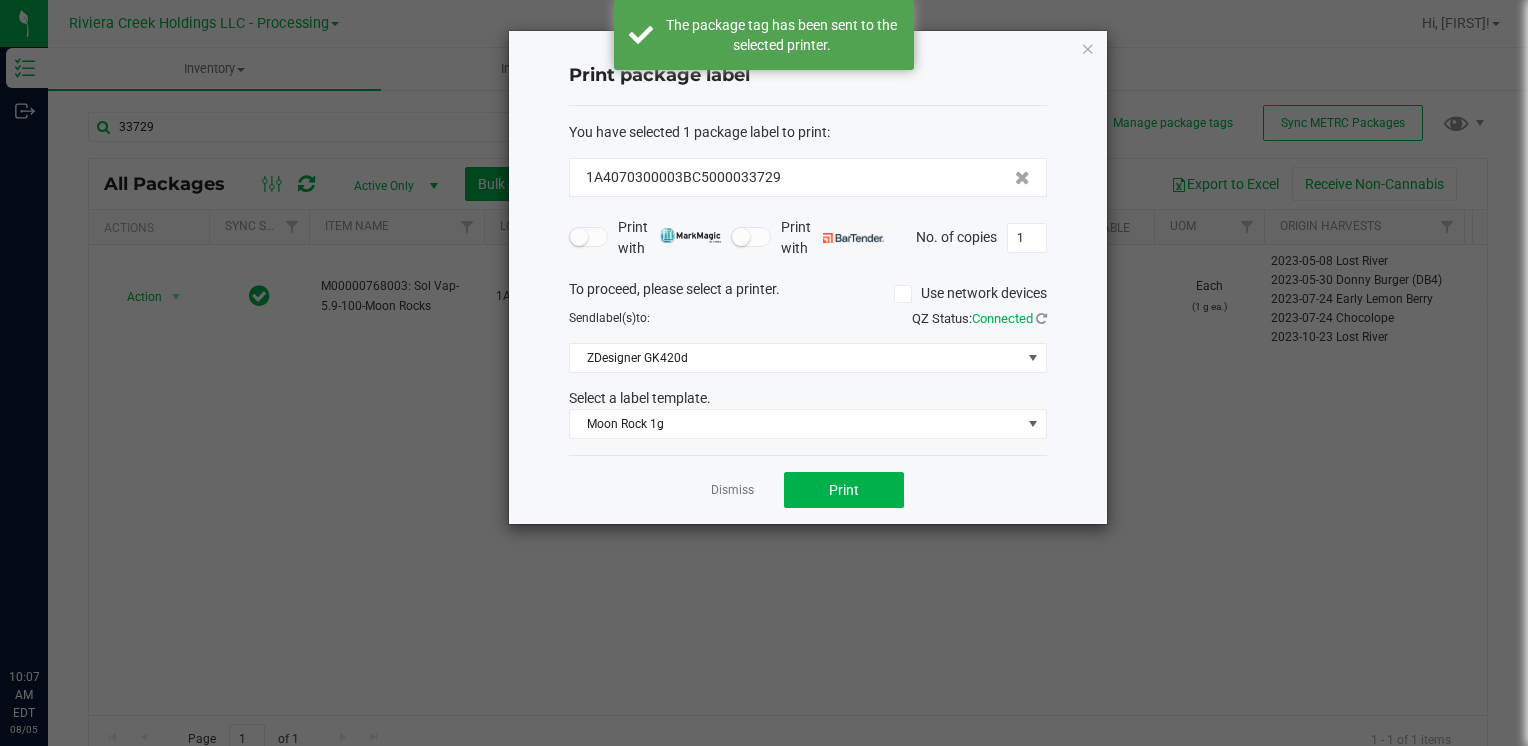 scroll, scrollTop: 0, scrollLeft: 0, axis: both 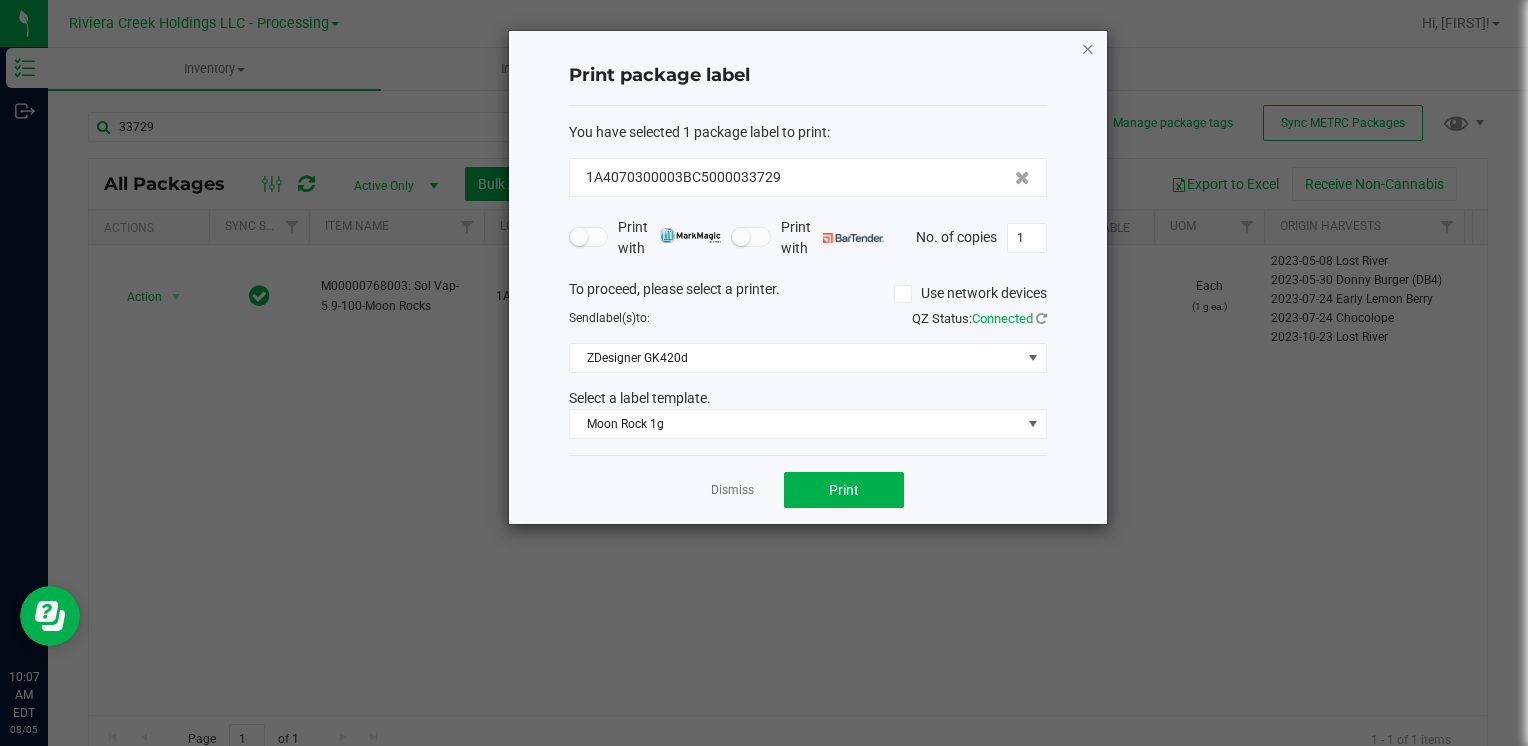 click 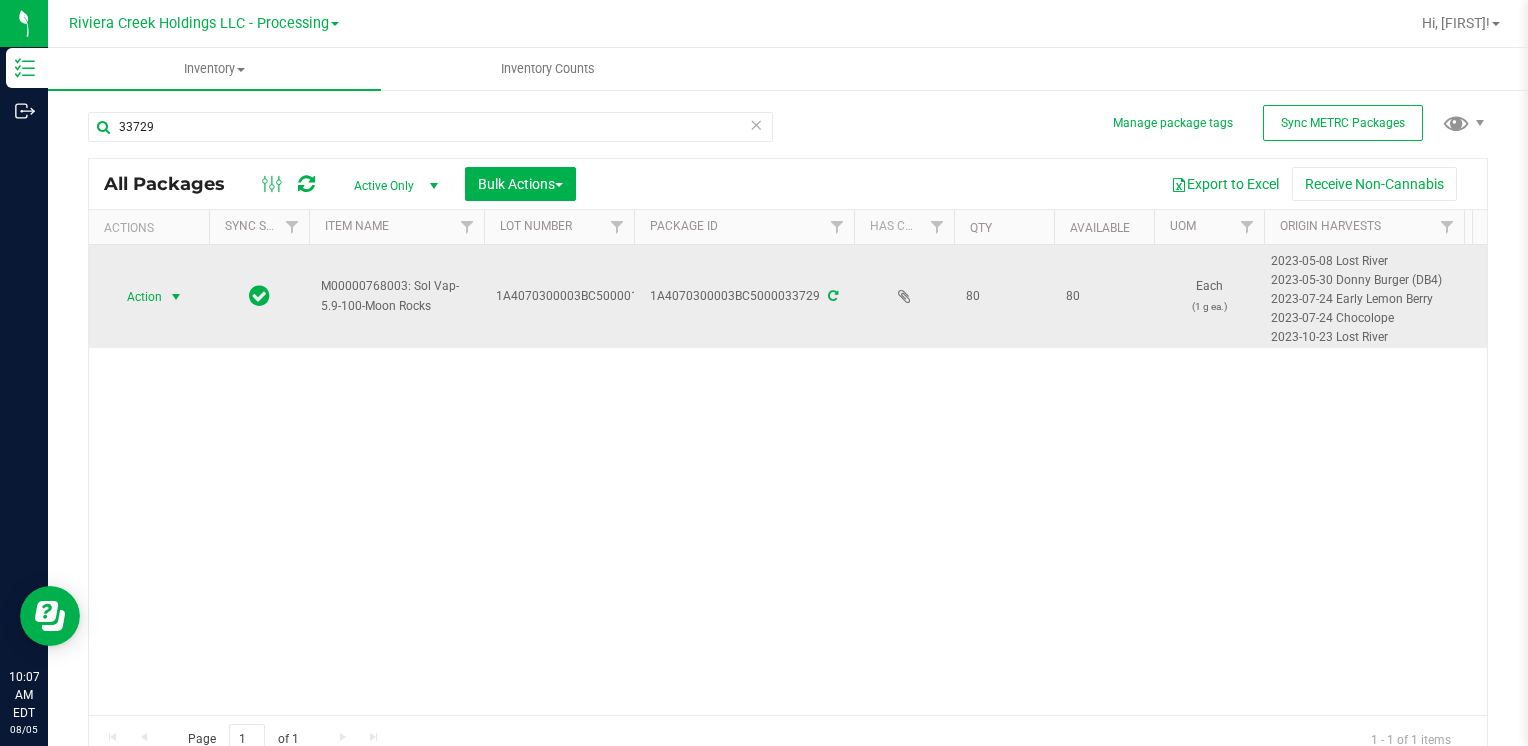click on "Action" at bounding box center (136, 297) 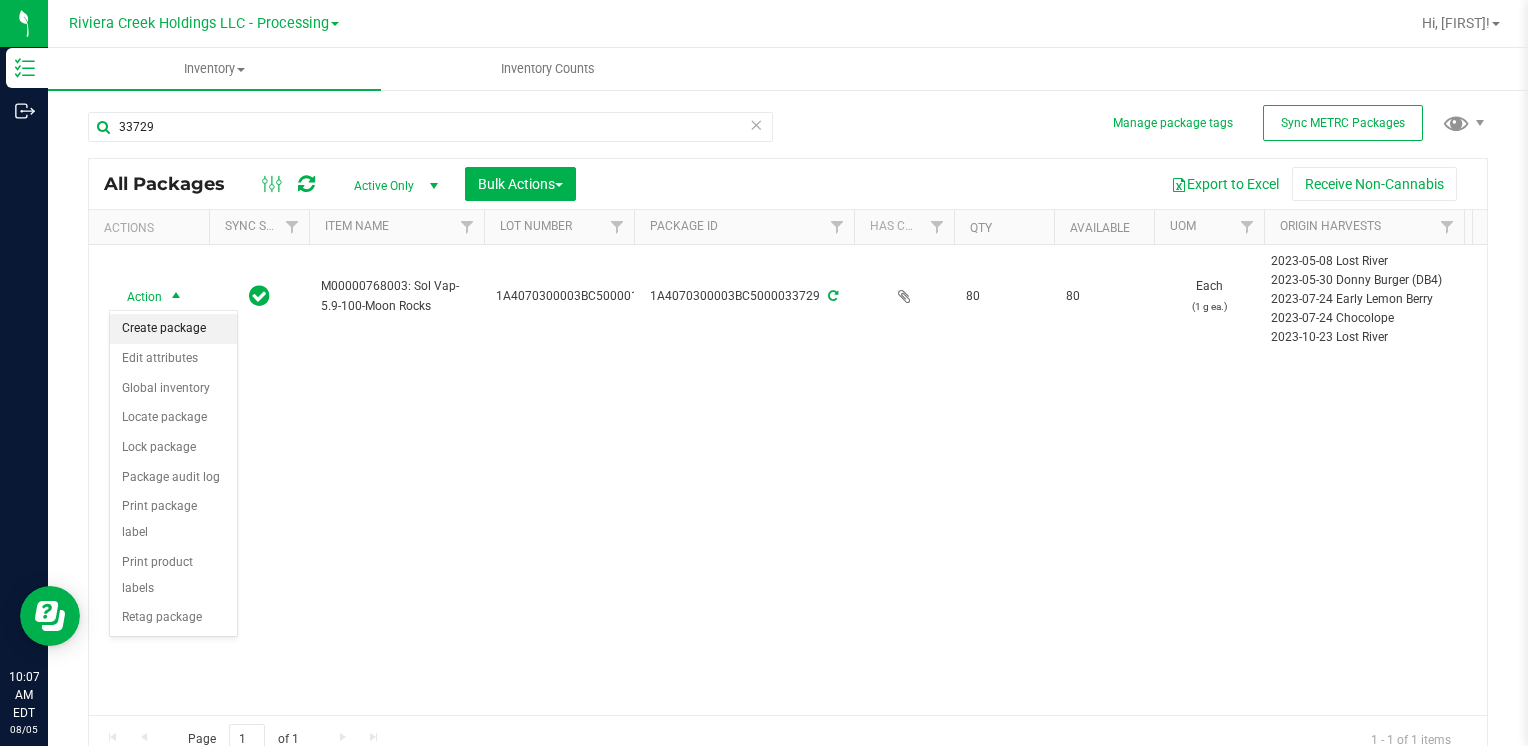 click on "Create package" at bounding box center [173, 329] 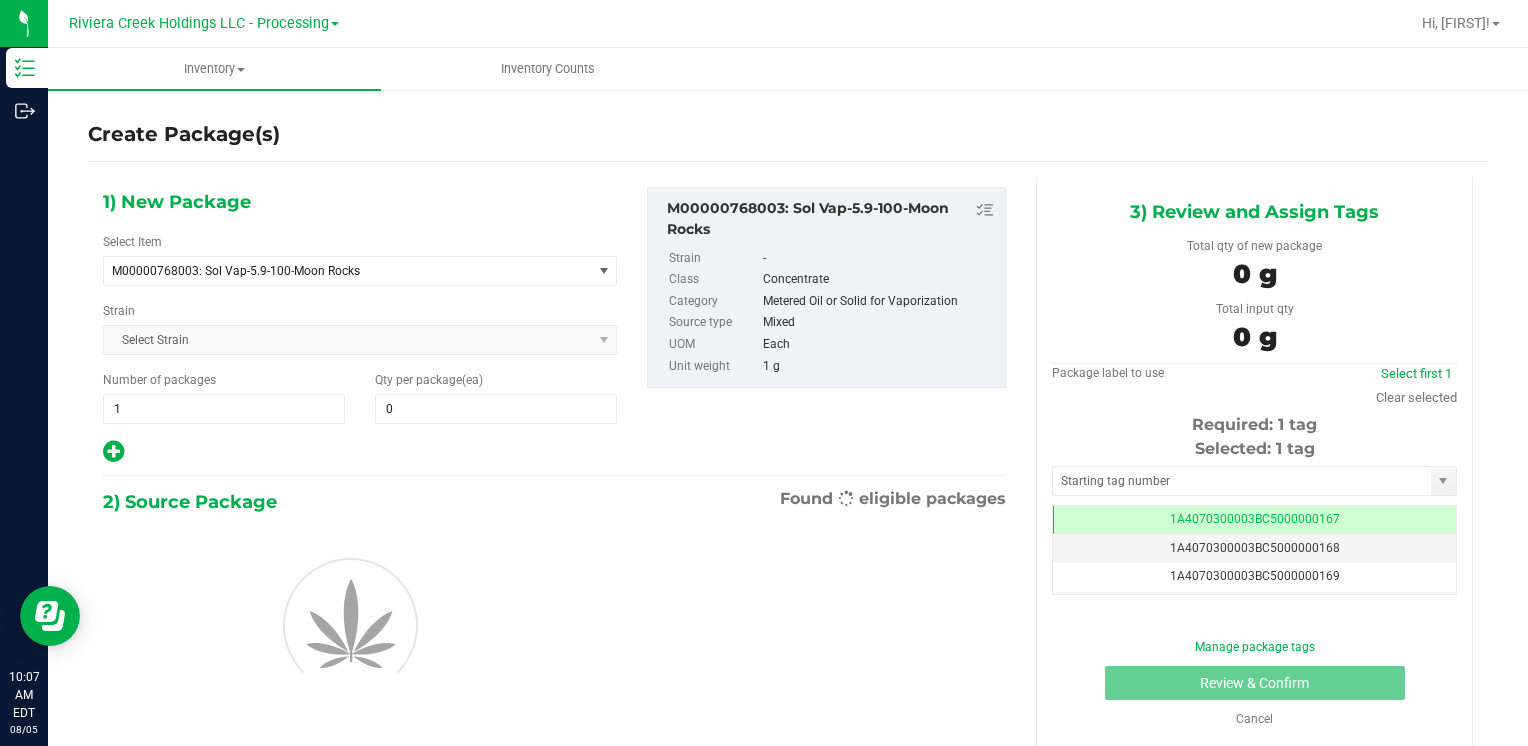 scroll, scrollTop: 0, scrollLeft: 0, axis: both 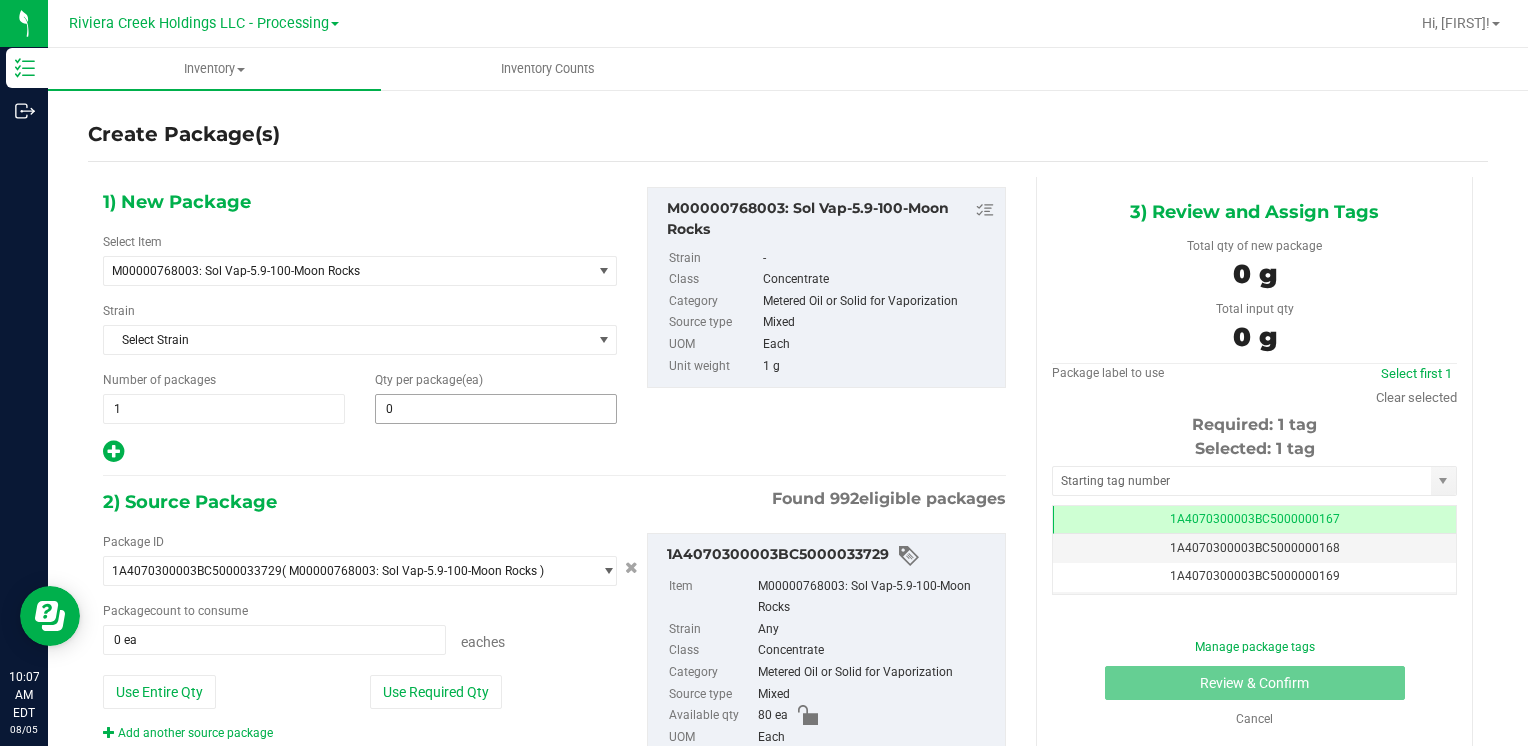 type 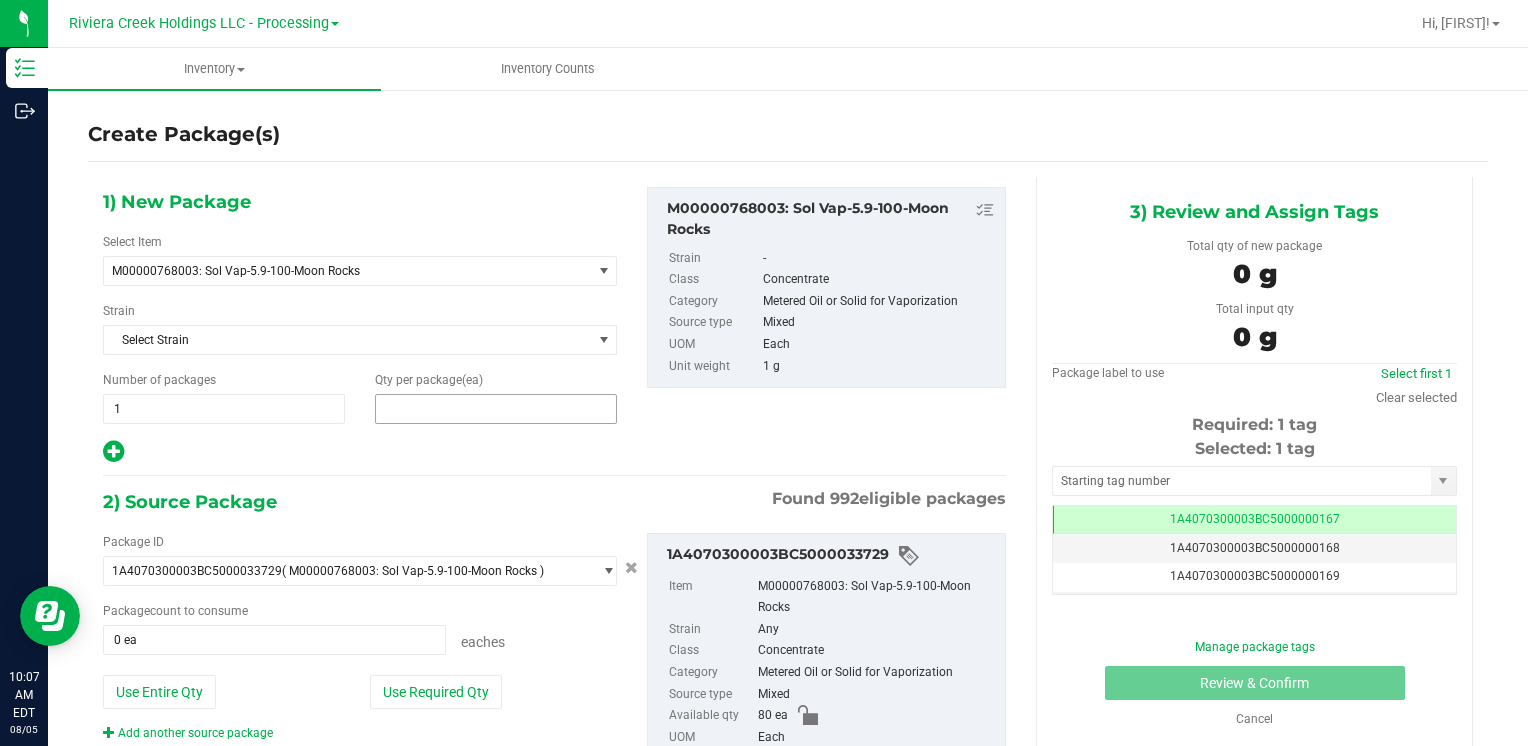click at bounding box center (496, 409) 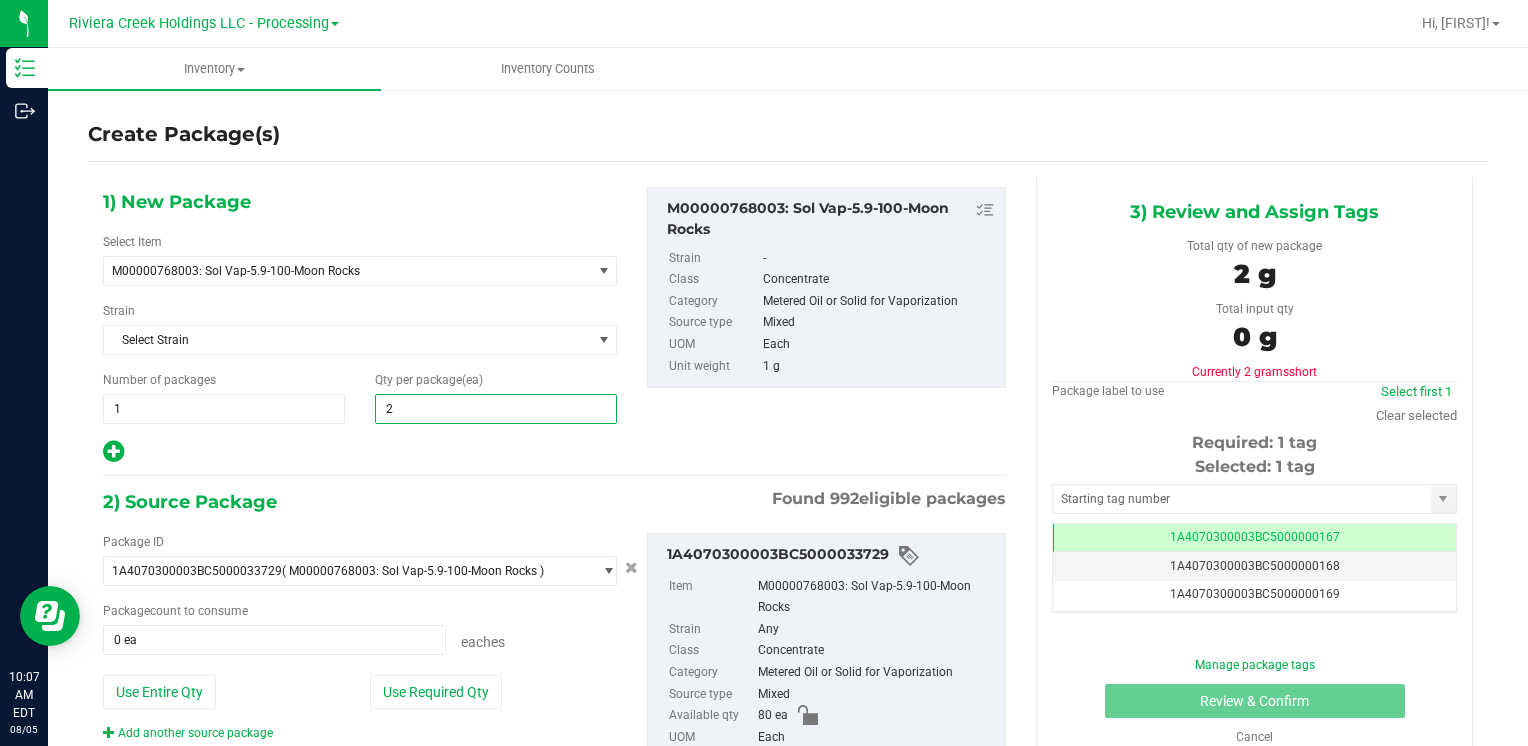 type on "25" 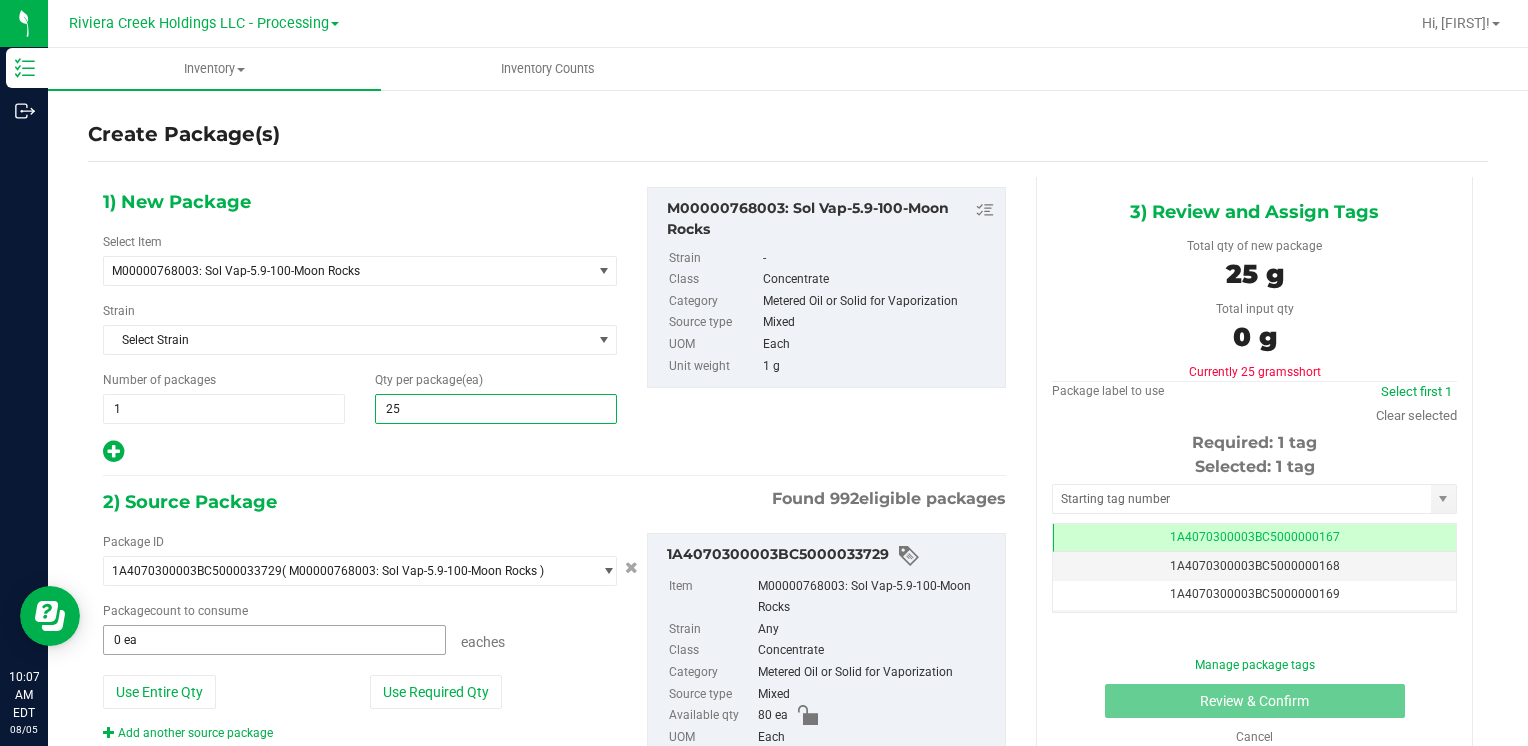 type on "25" 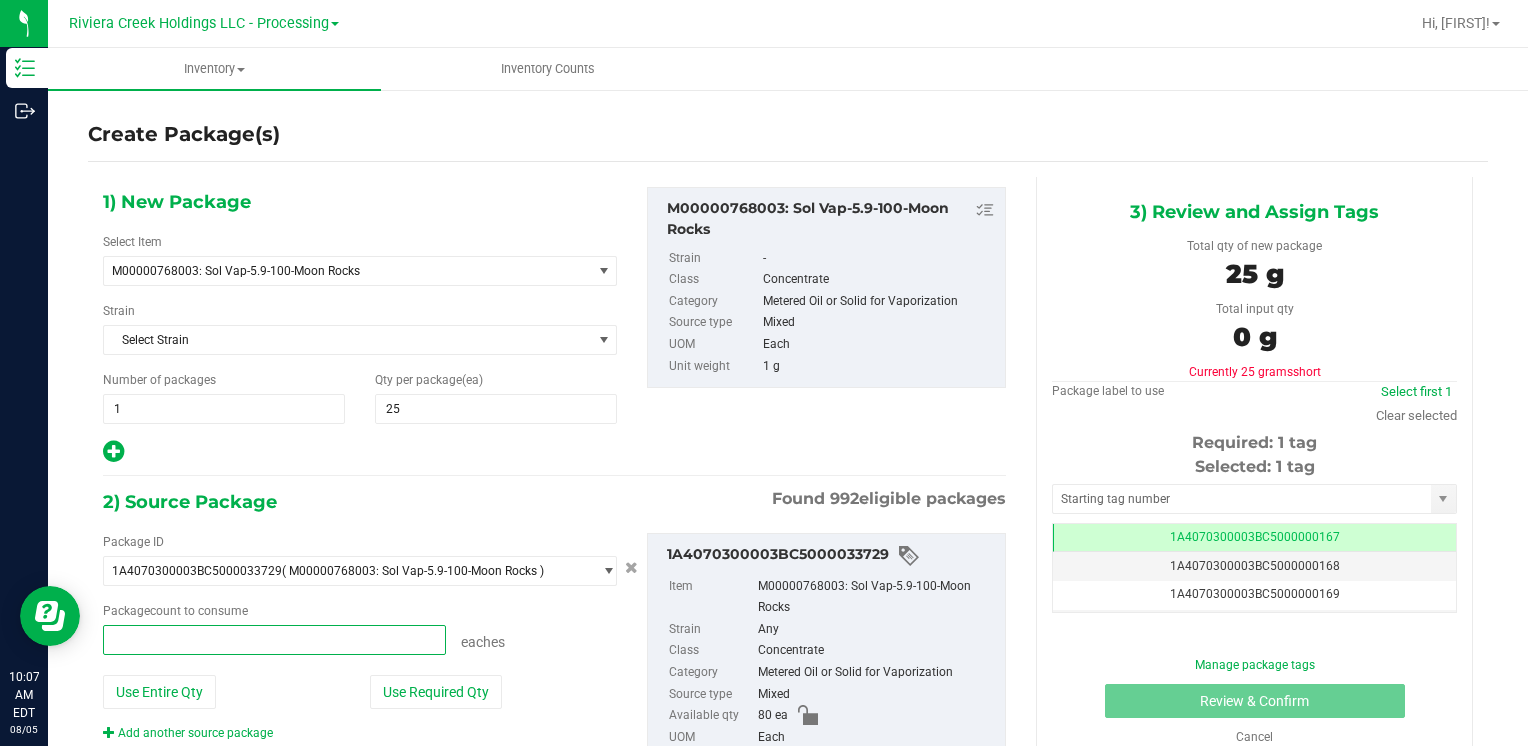 click at bounding box center (274, 640) 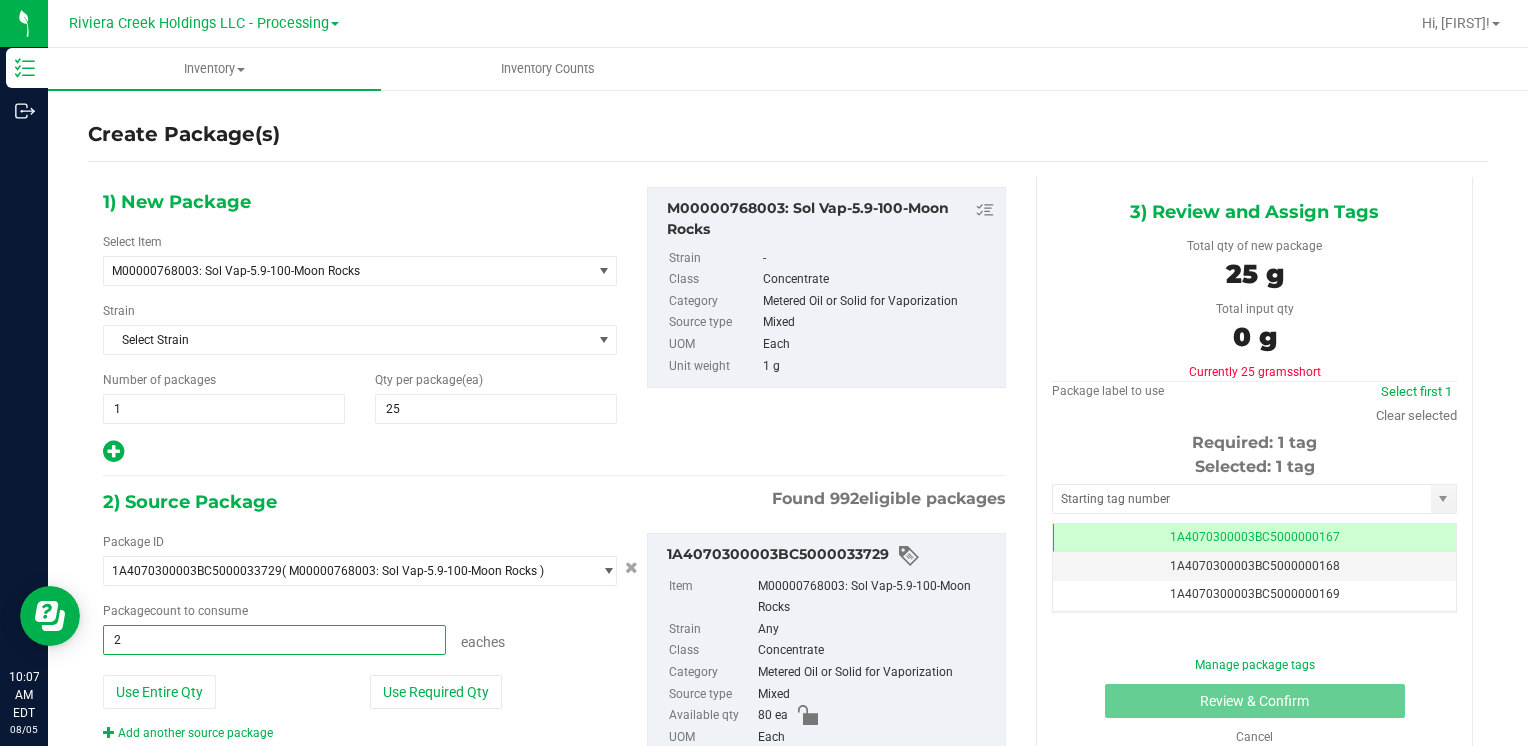 type on "20" 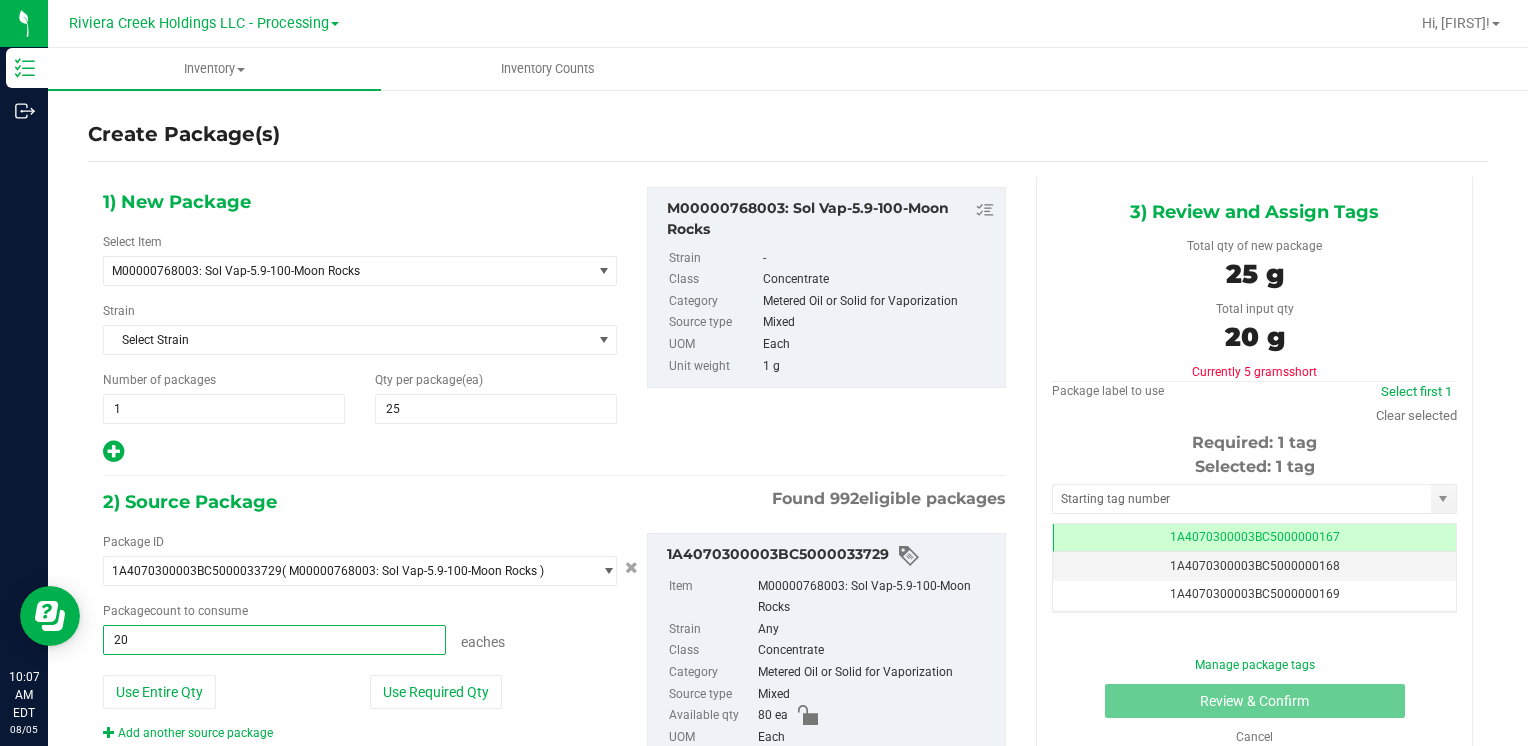 type on "20 ea" 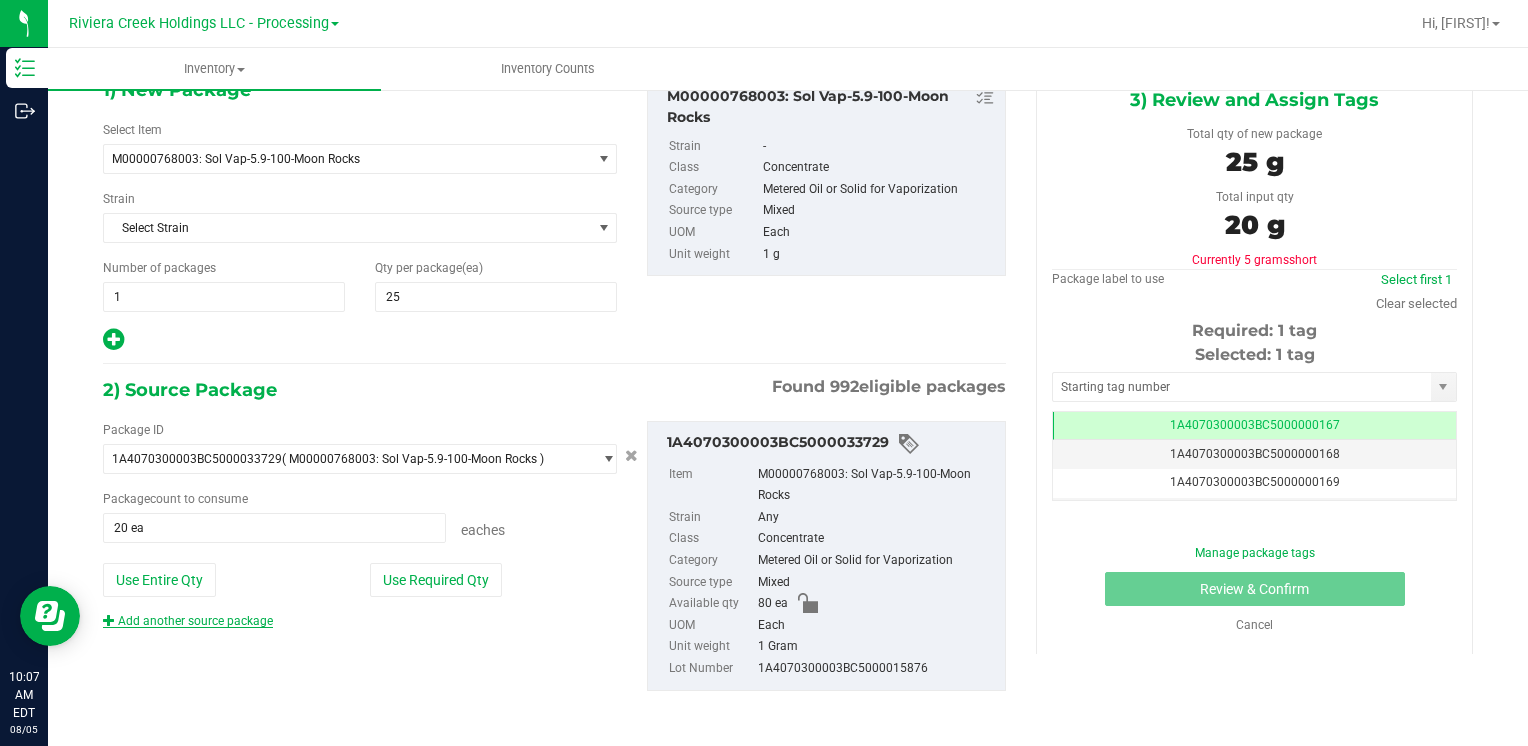 click on "Add another source package" at bounding box center (188, 621) 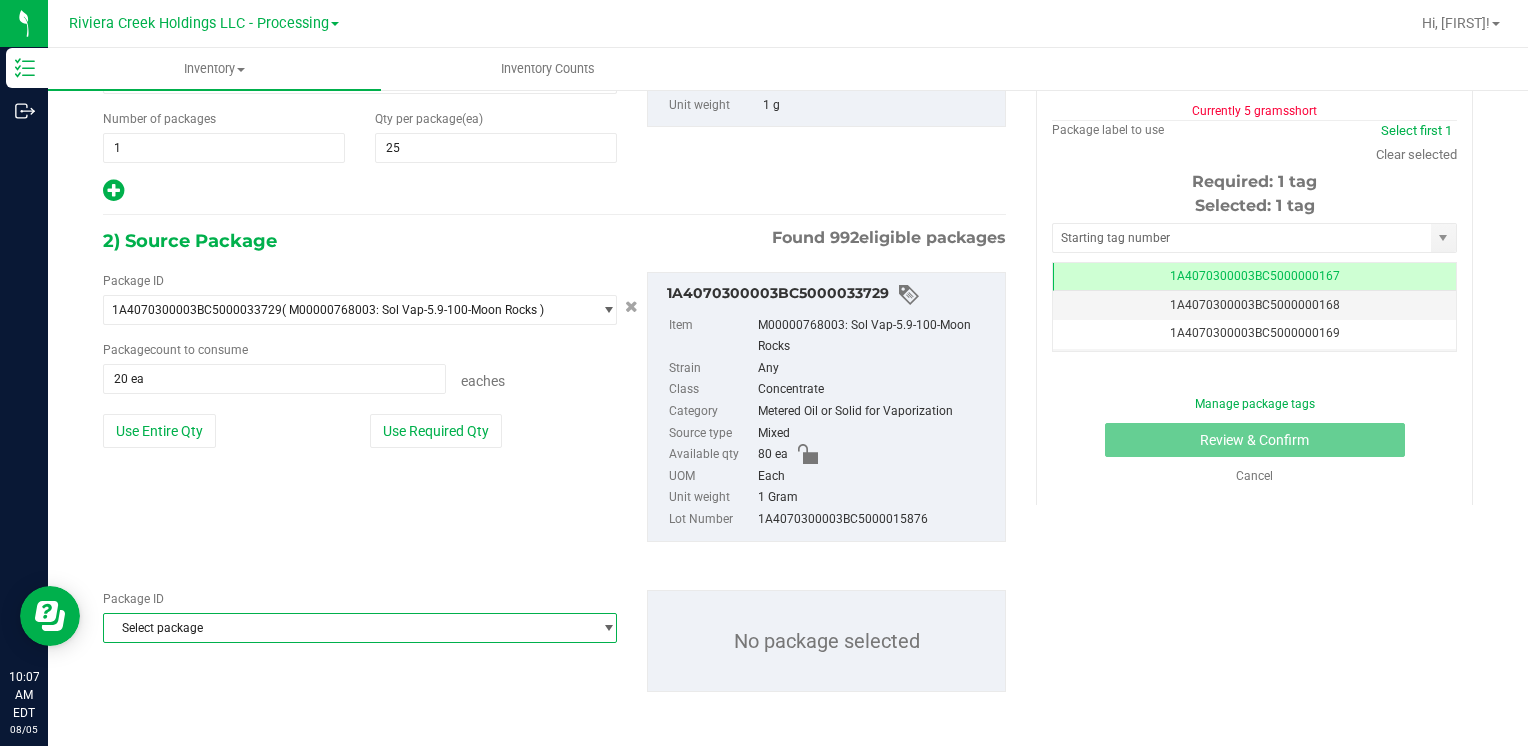click on "Select package" at bounding box center (347, 628) 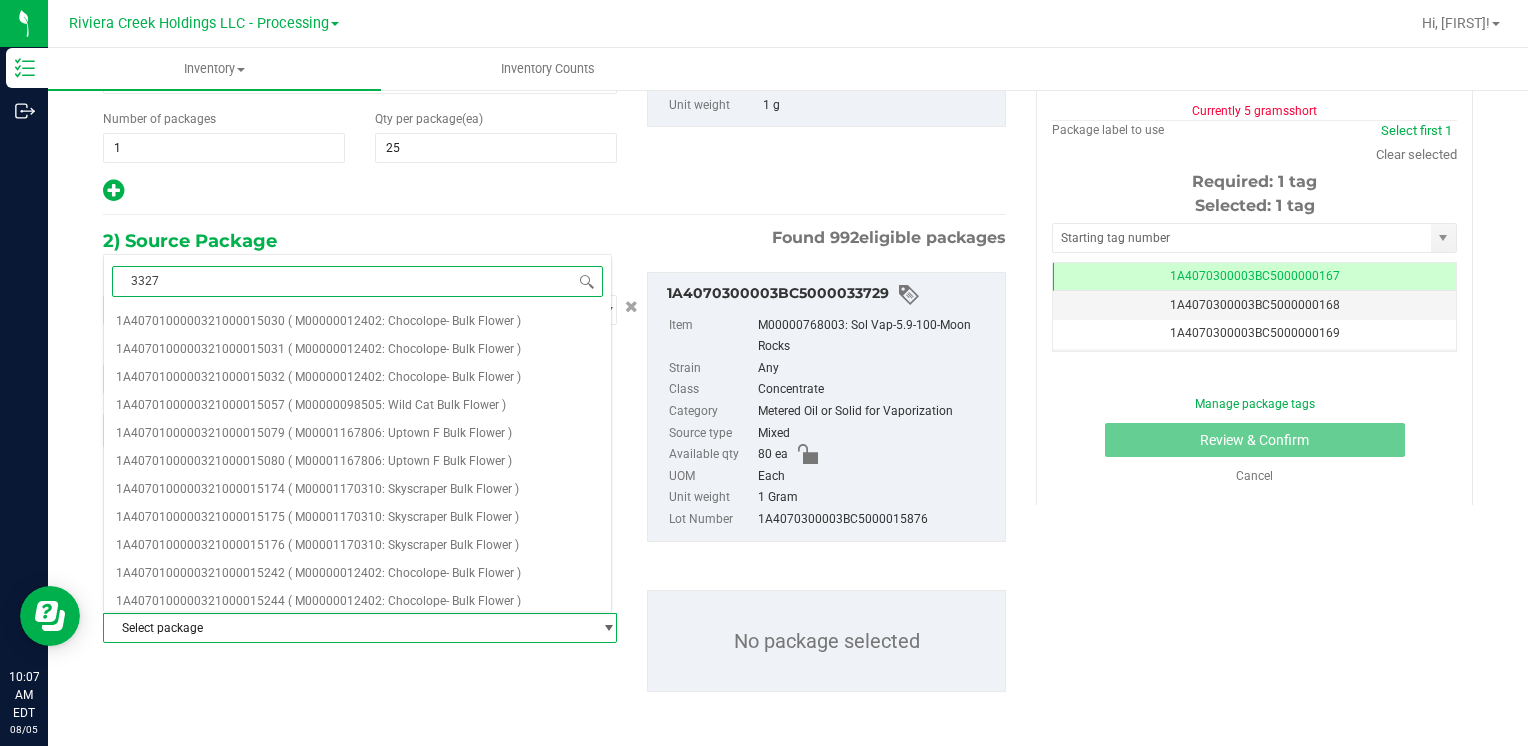 type on "[ZIP]" 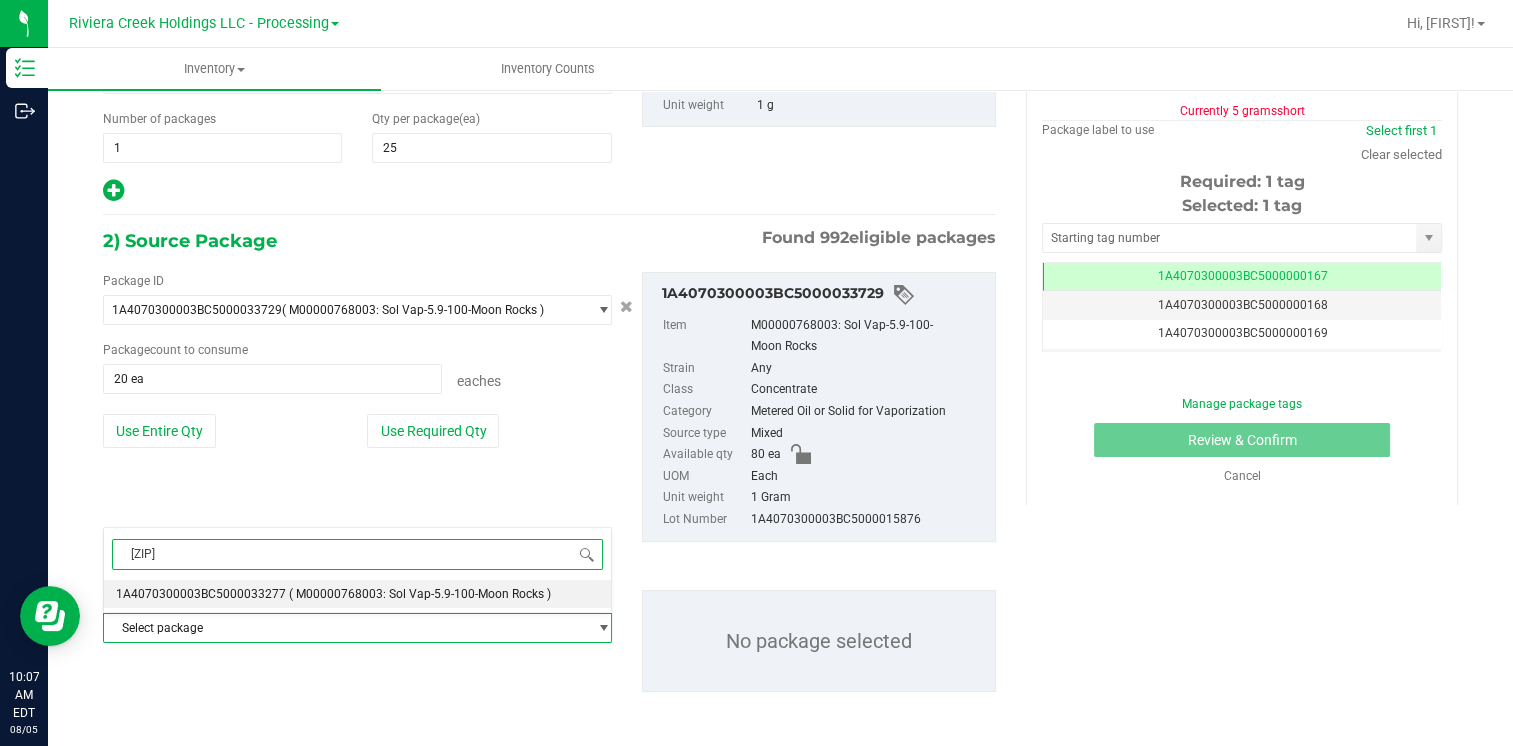 click on "33277 Select package 1A4070300003BC5000033277
M00000768003: Sol Vap-5.9-100-Moon Rocks
)
No data found." at bounding box center (357, 569) 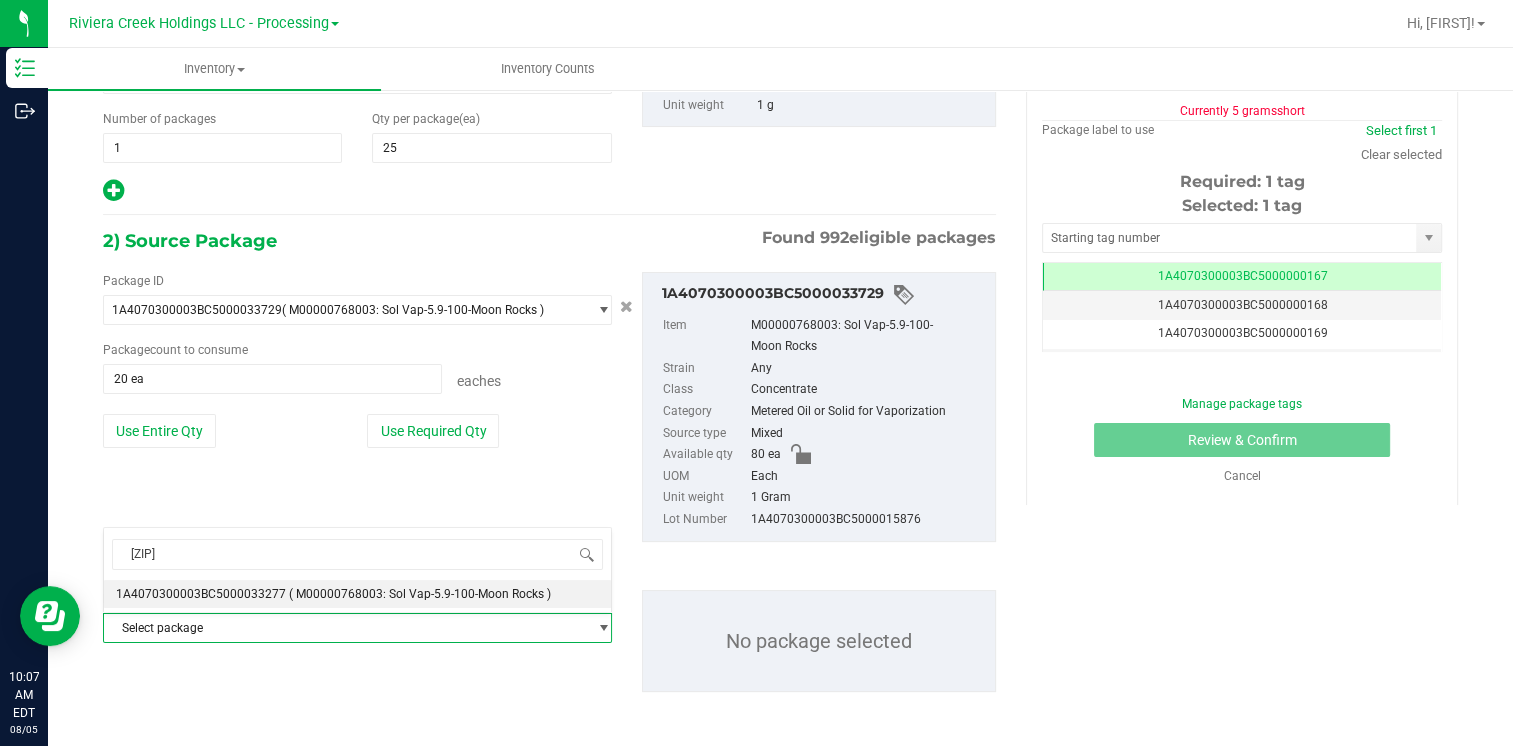 type 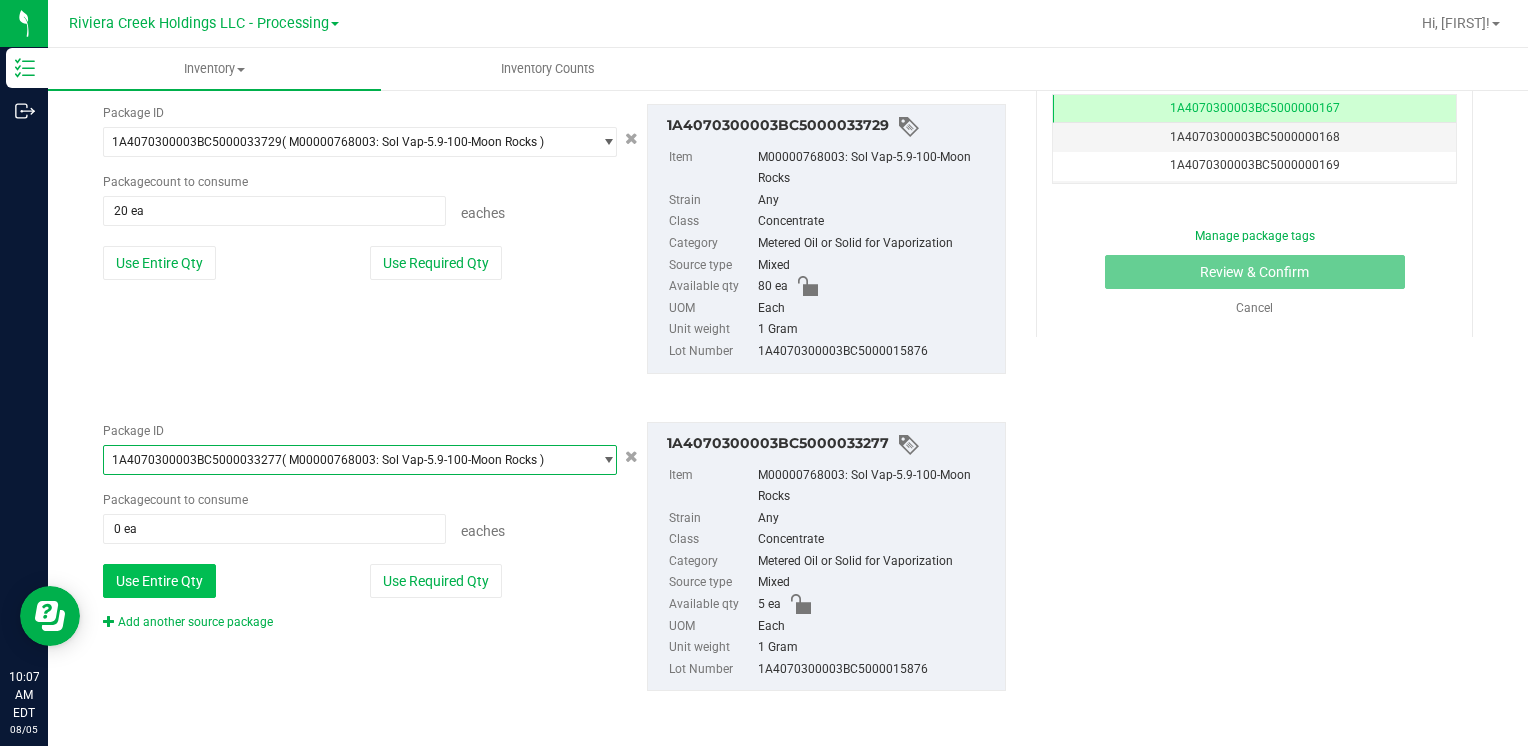 click on "Use Entire Qty" at bounding box center [159, 581] 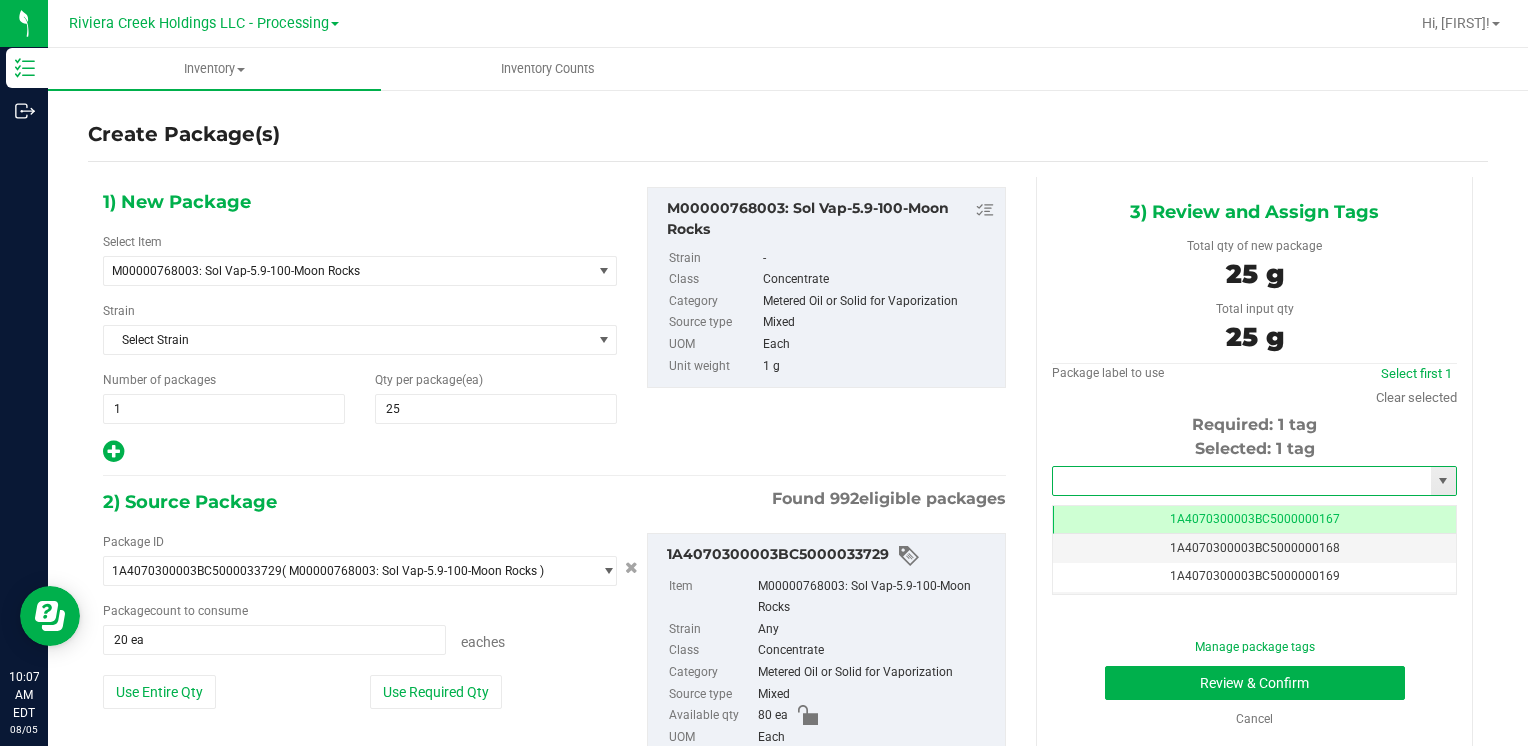 click at bounding box center (1242, 481) 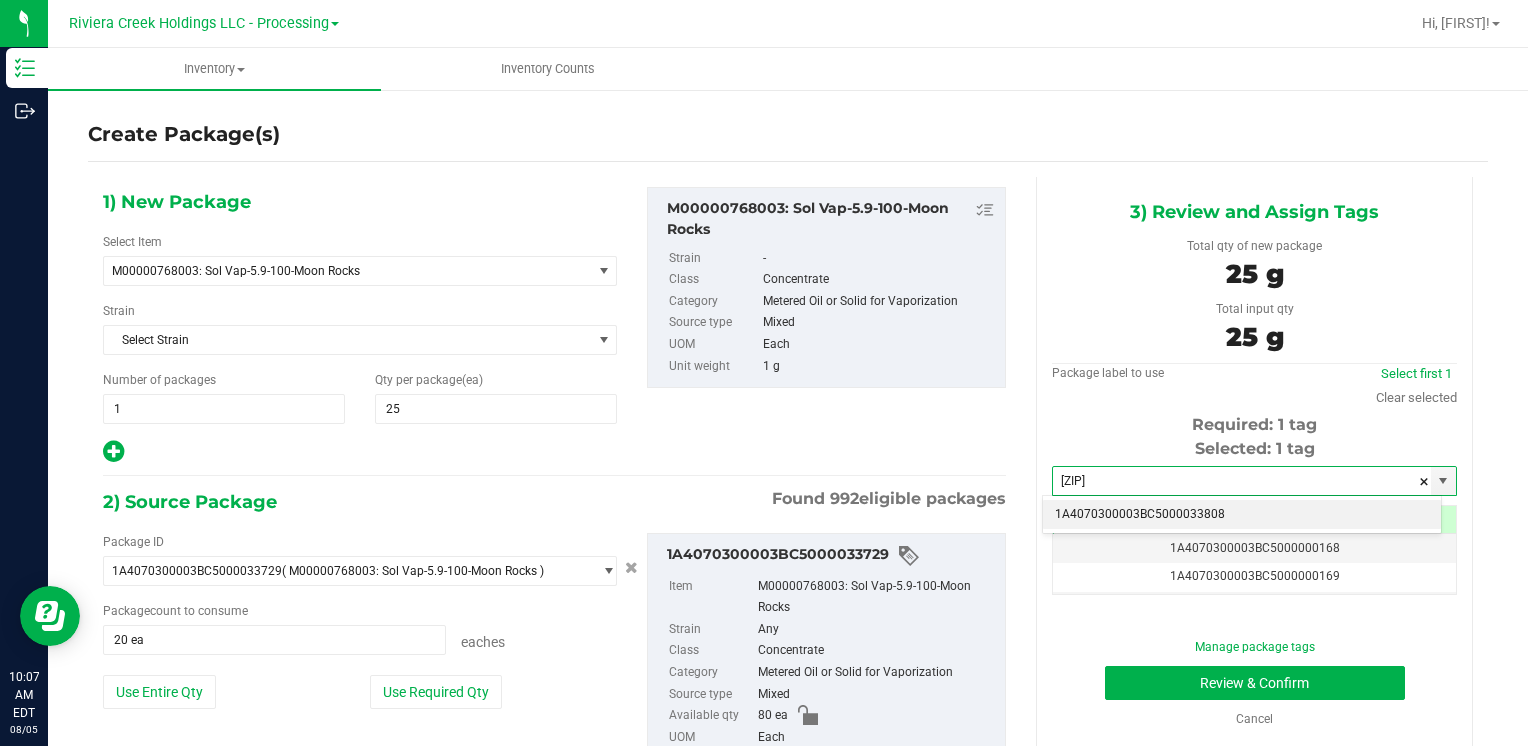 click on "1A4070300003BC5000033808" at bounding box center [1242, 515] 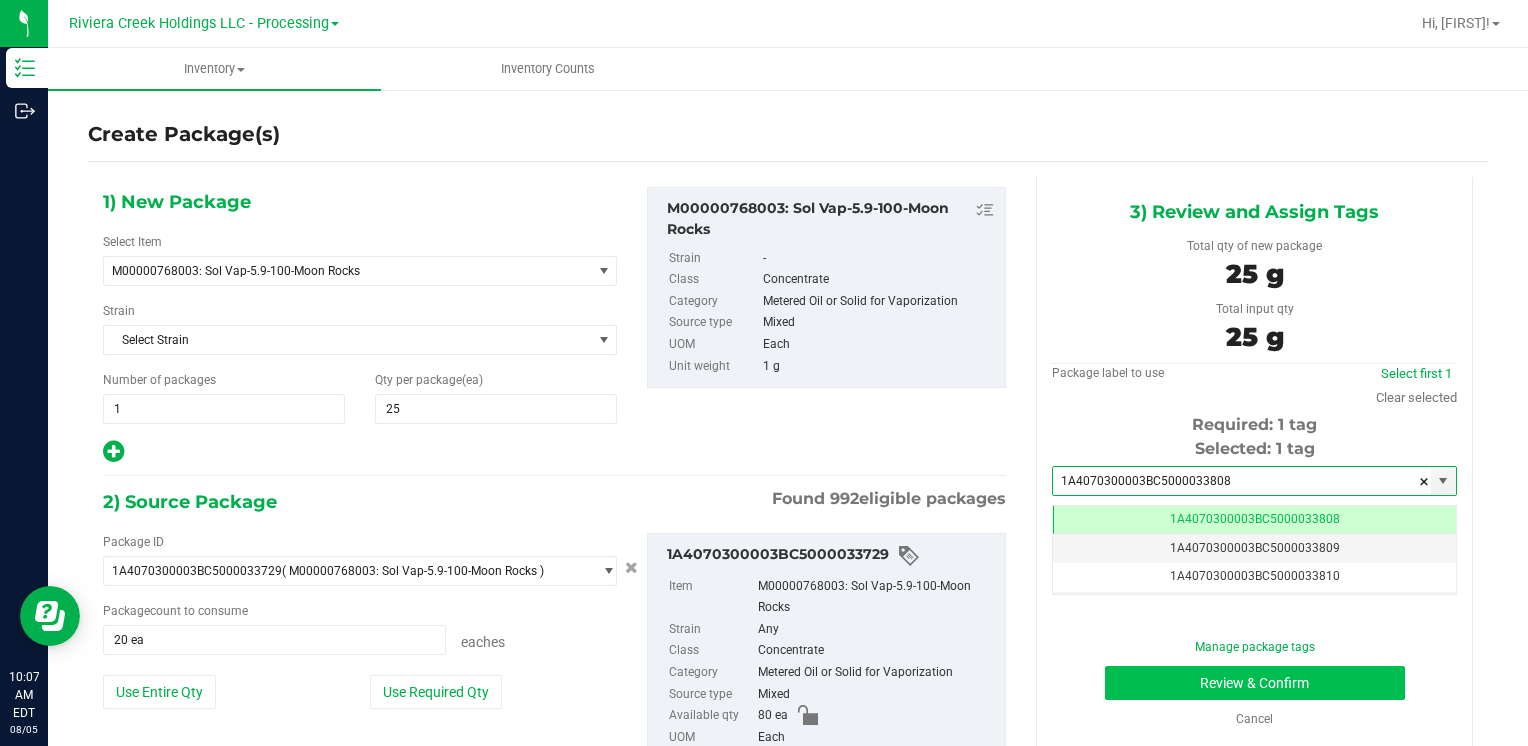 type on "1A4070300003BC5000033808" 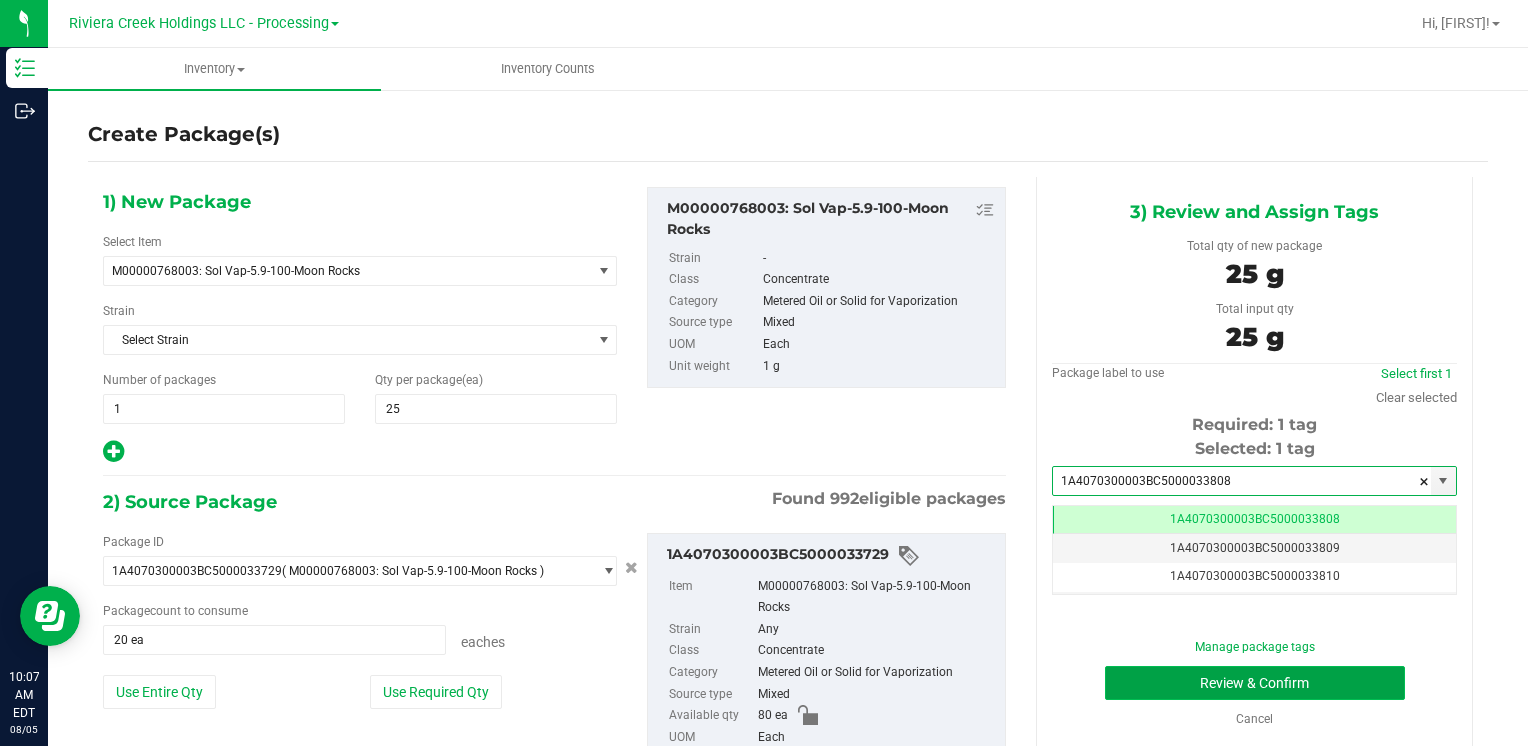 click on "Review & Confirm" at bounding box center [1255, 683] 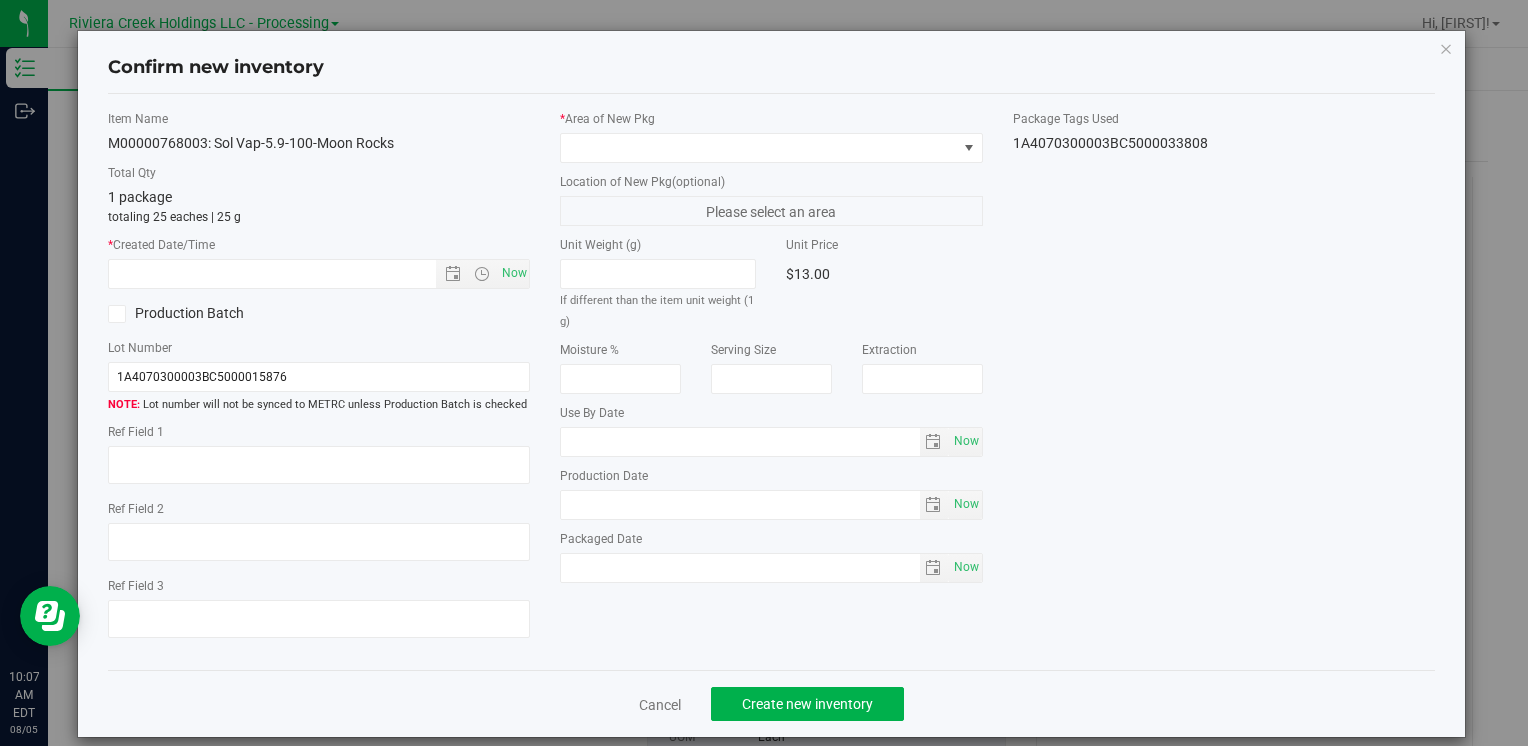 type on "2026-06-26" 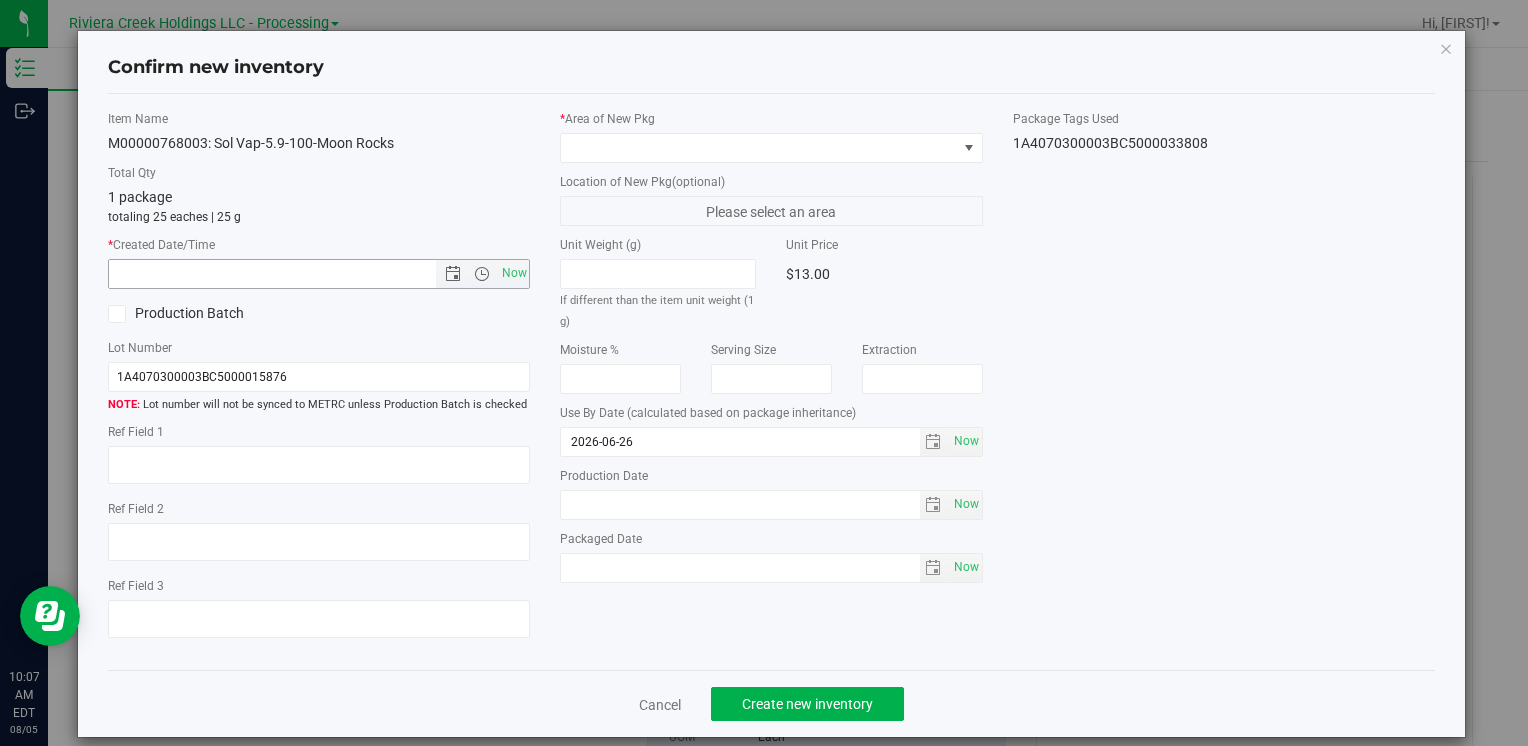 click on "Now" at bounding box center (319, 274) 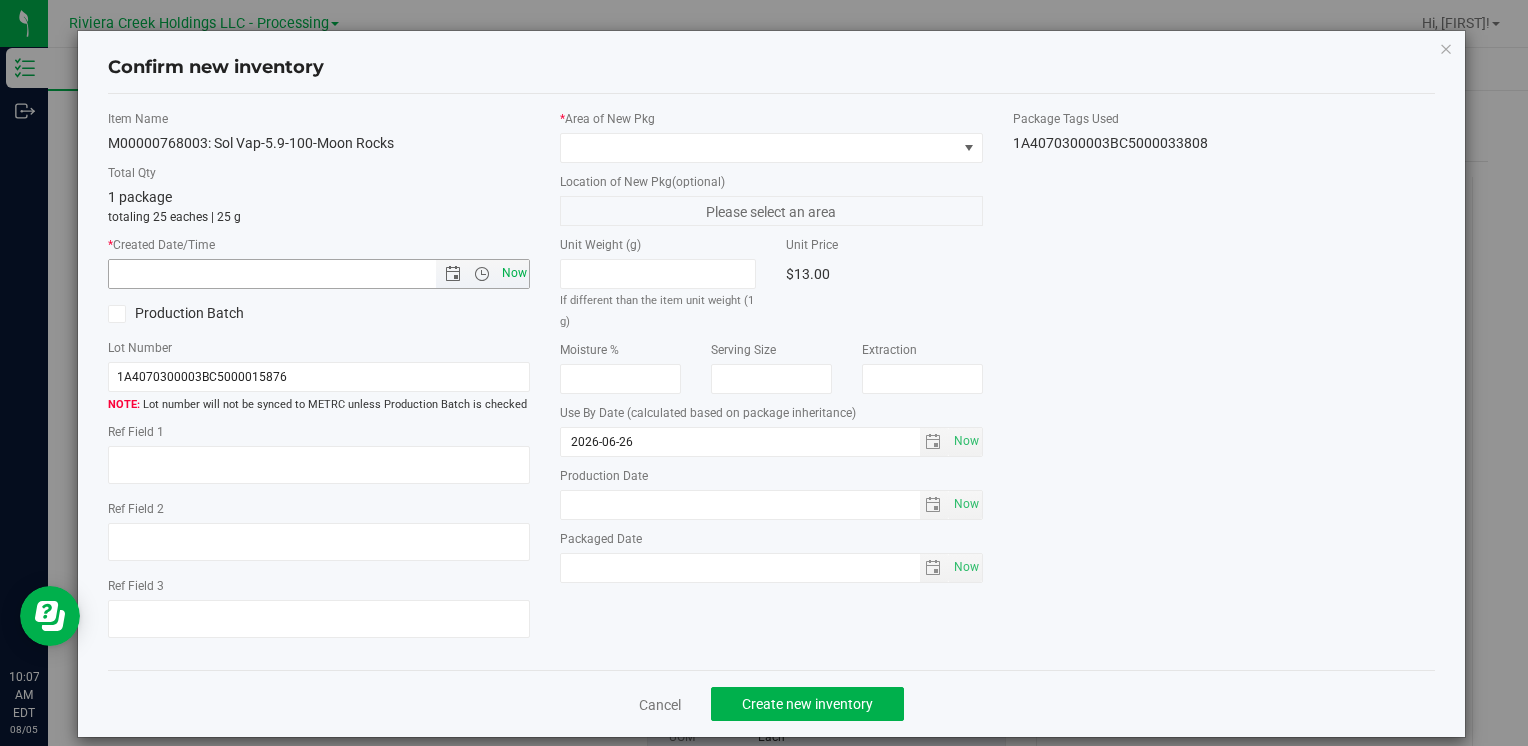 click on "Now" at bounding box center (514, 273) 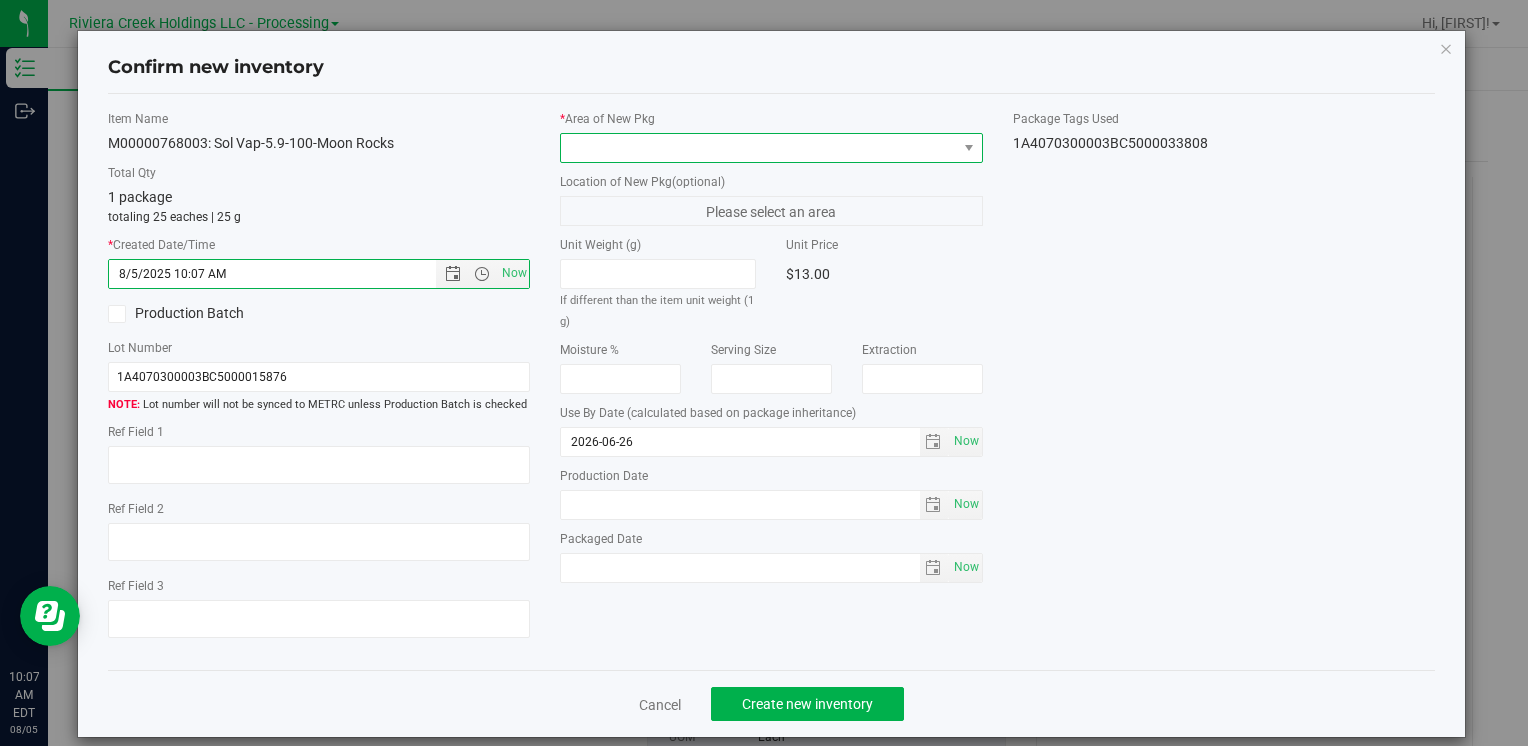 click at bounding box center [758, 148] 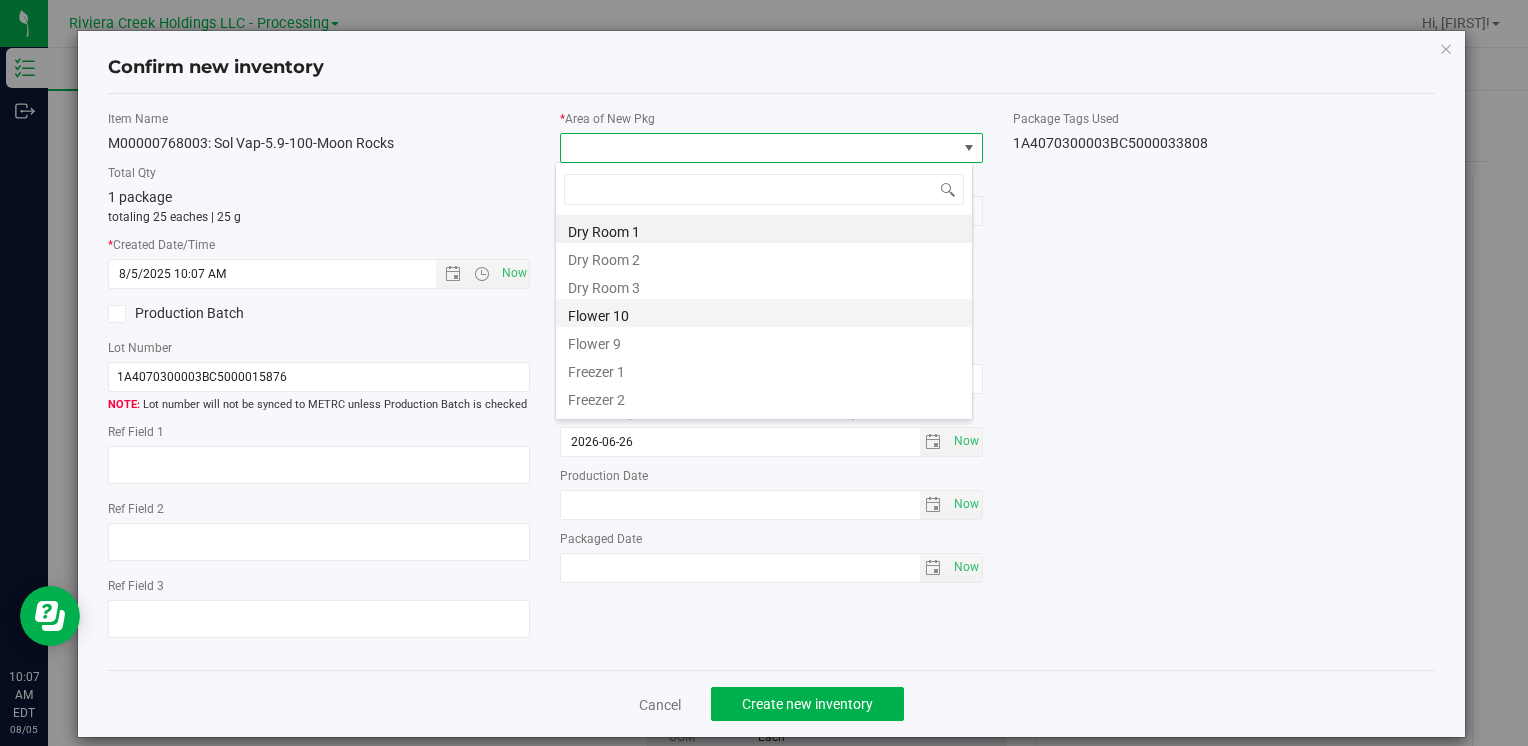 click on "Flower 10" at bounding box center (764, 313) 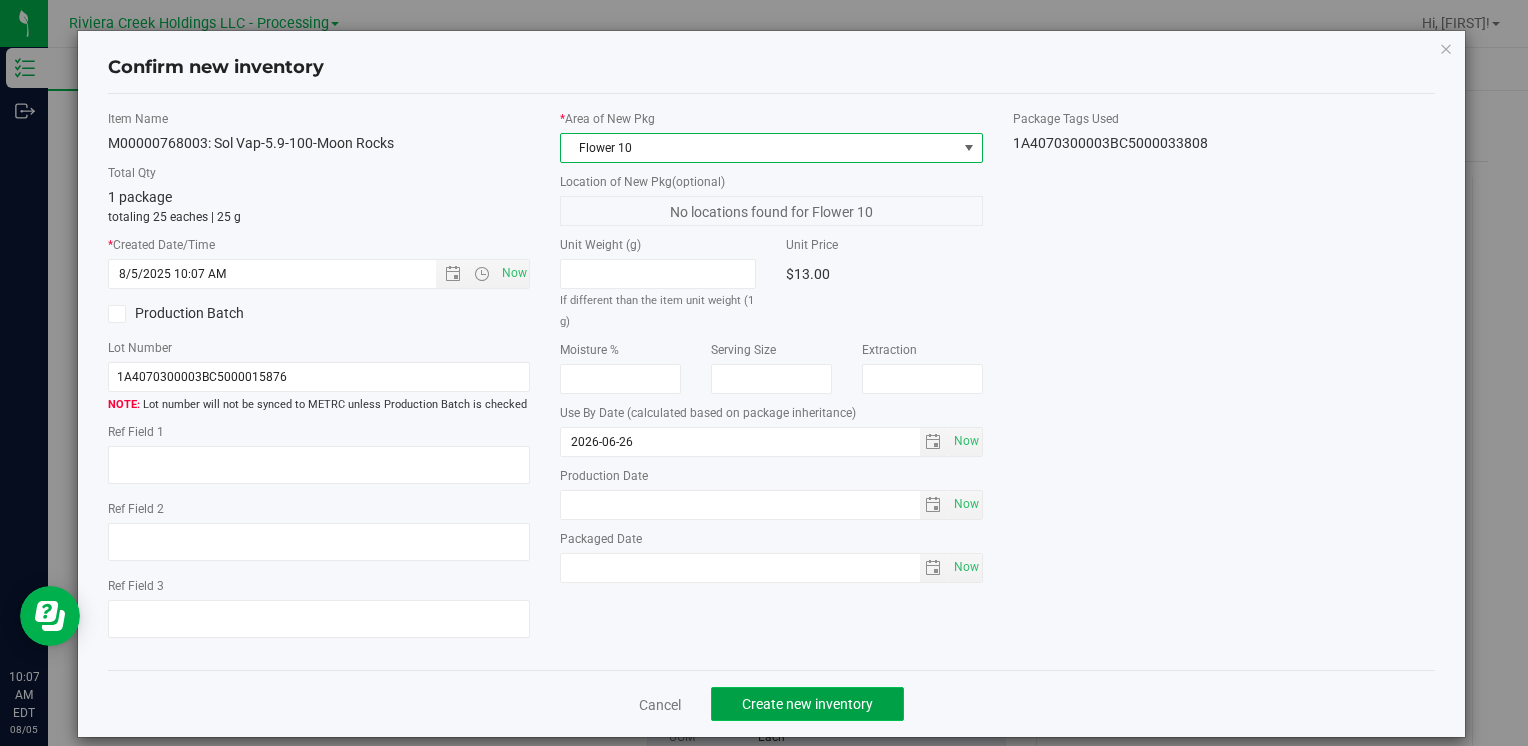 click on "Create new inventory" 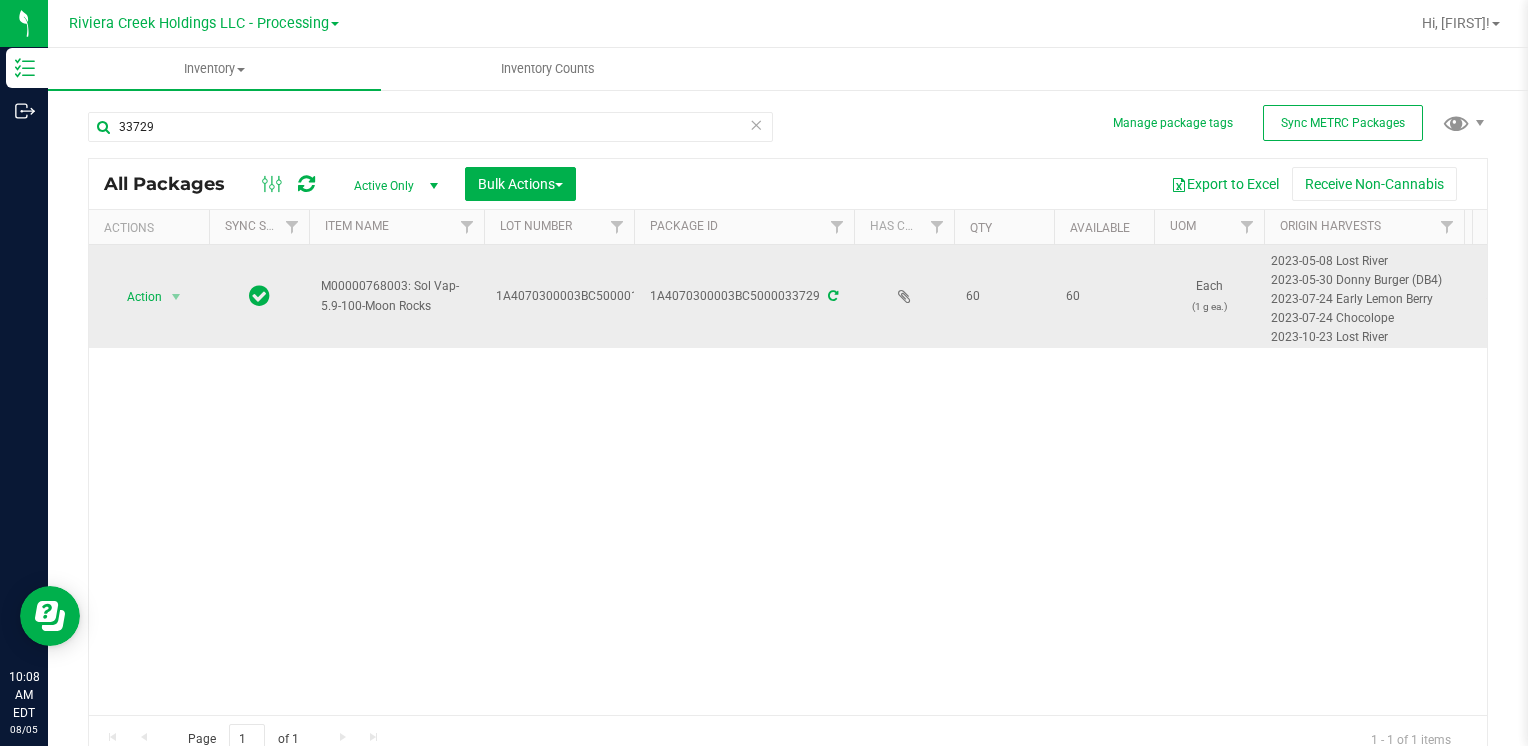 click at bounding box center (176, 297) 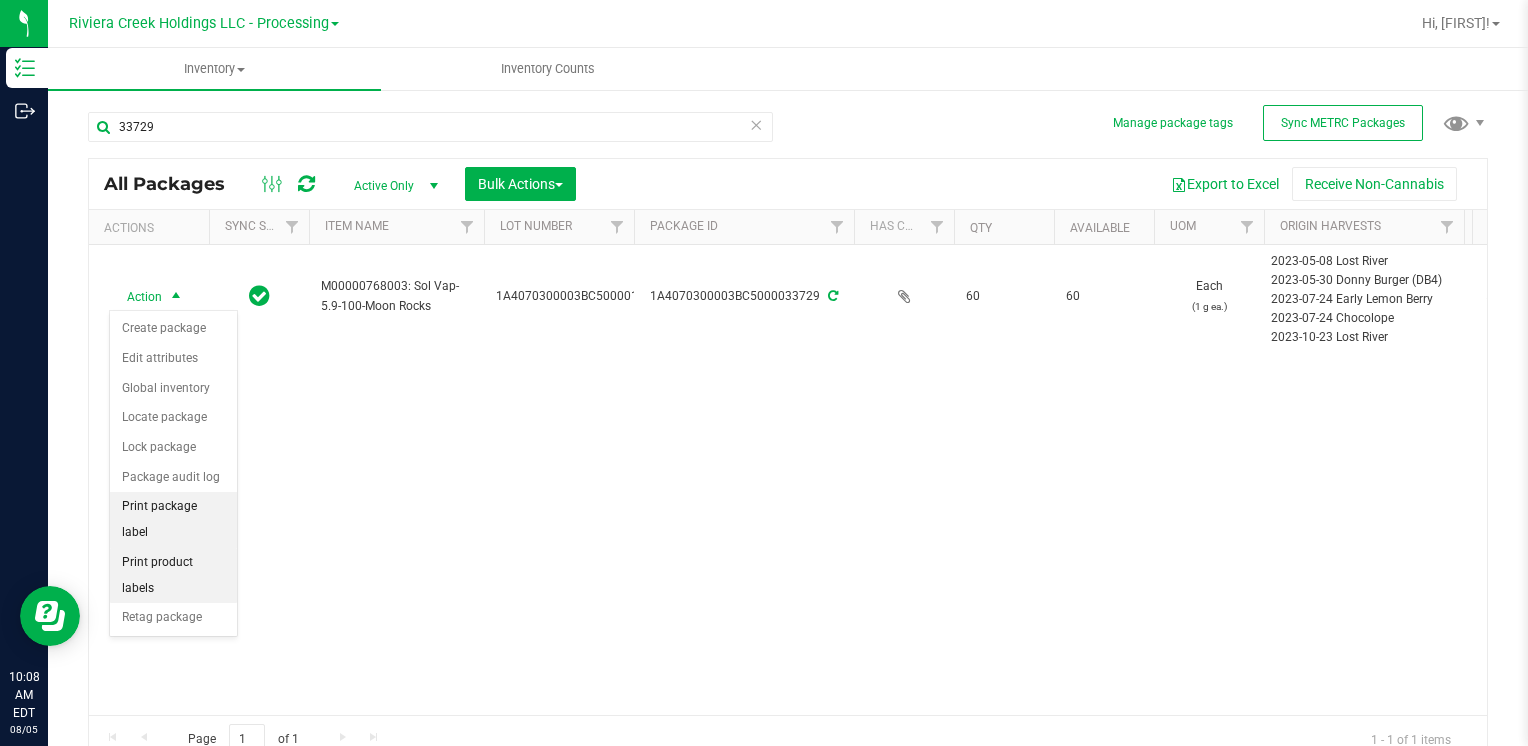 click on "Print package label" at bounding box center [173, 519] 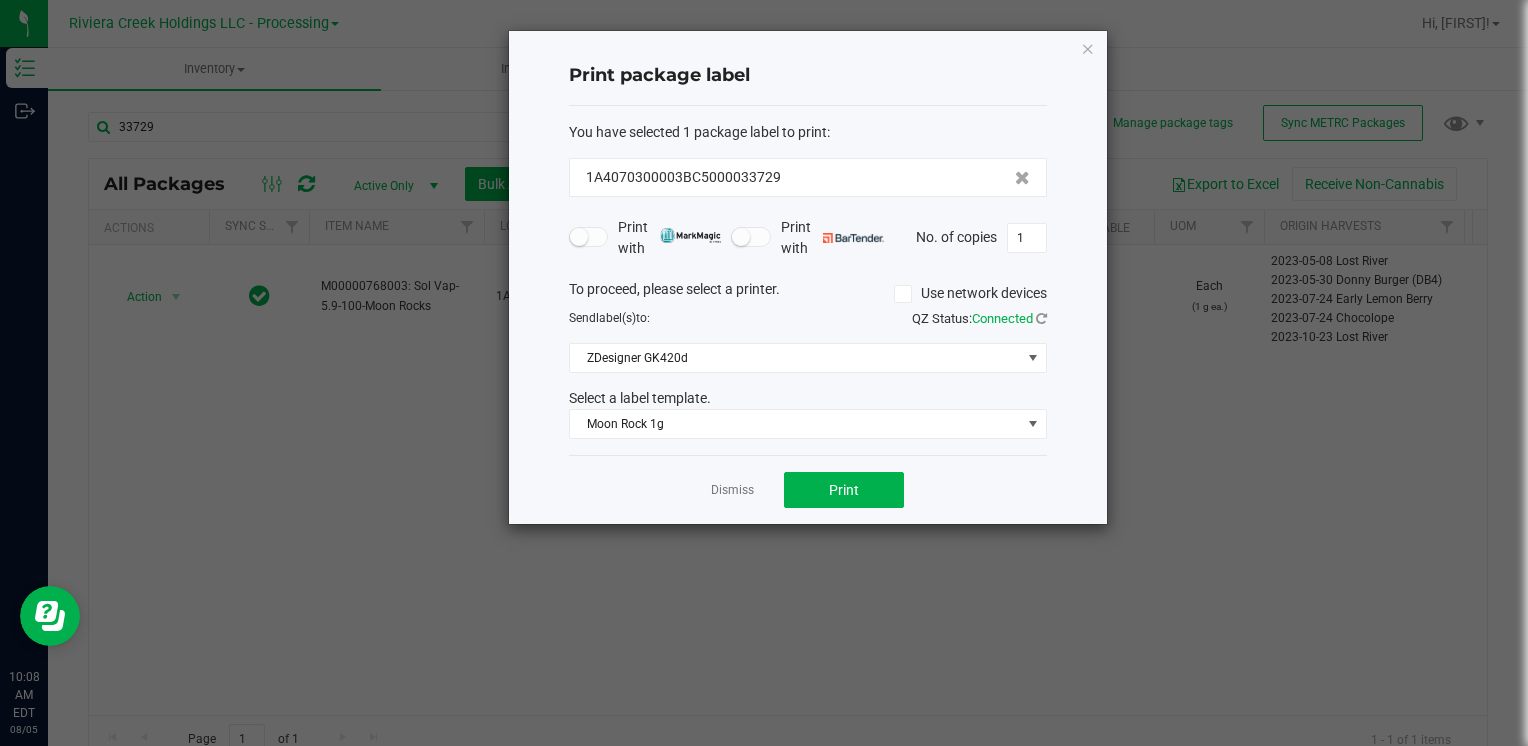 click on "Dismiss   Print" 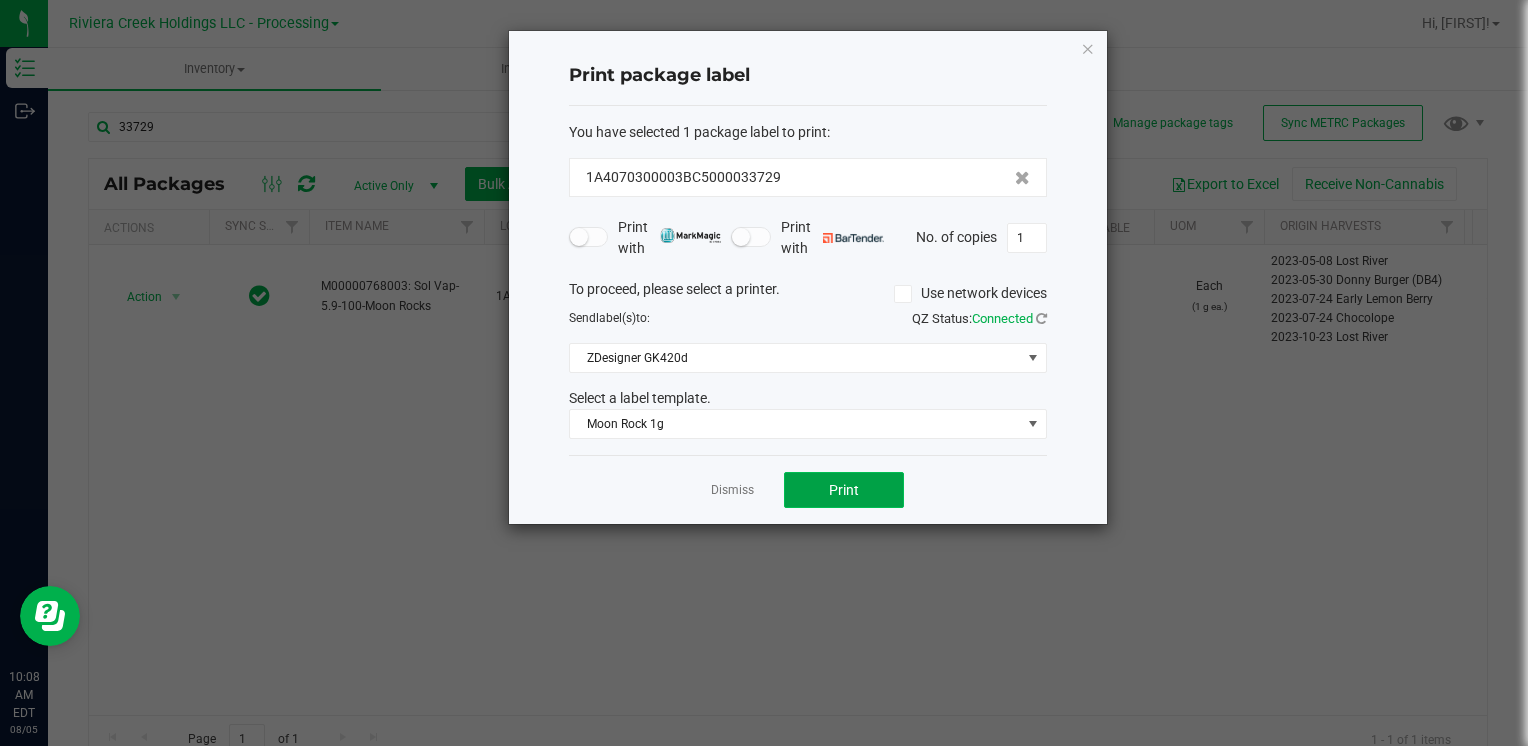 click on "Print" 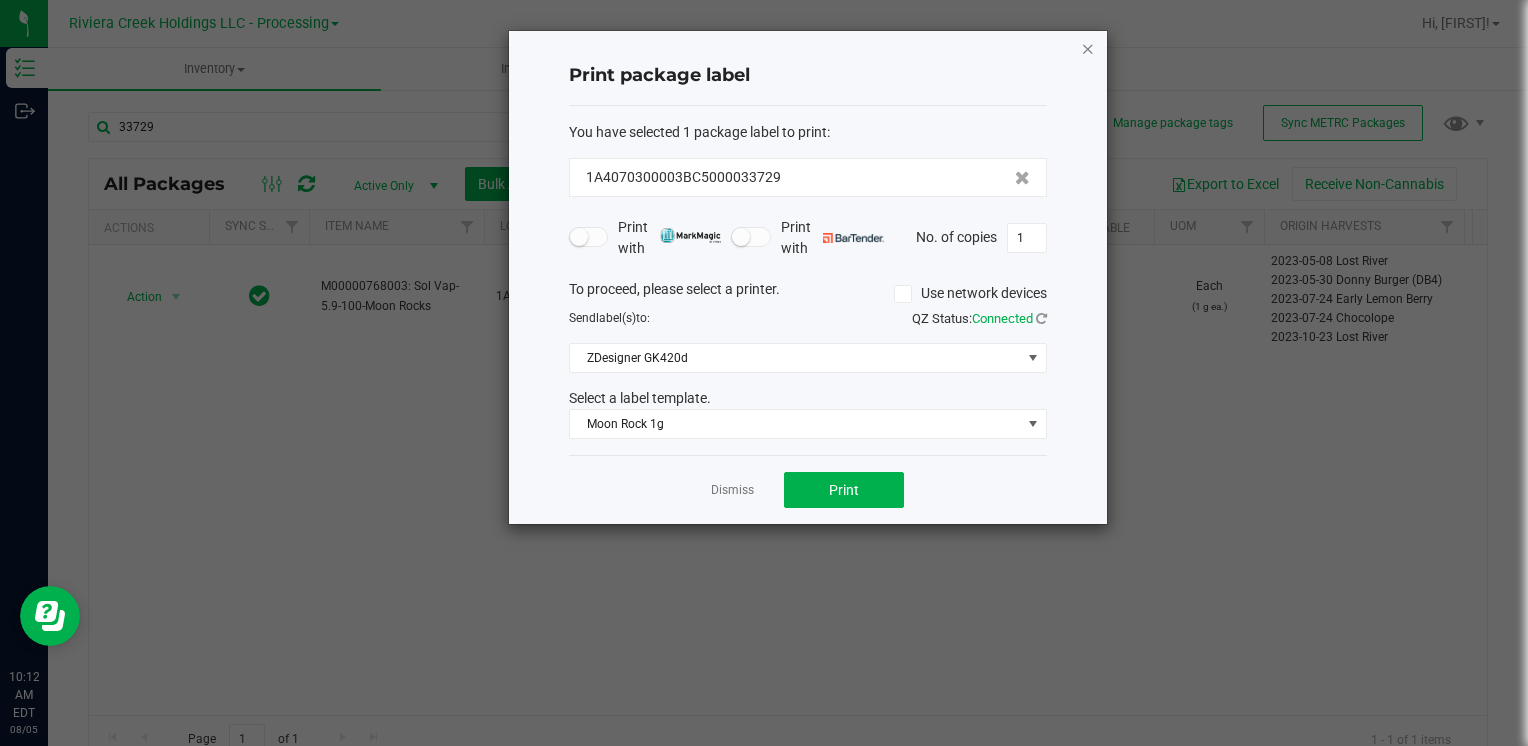 click 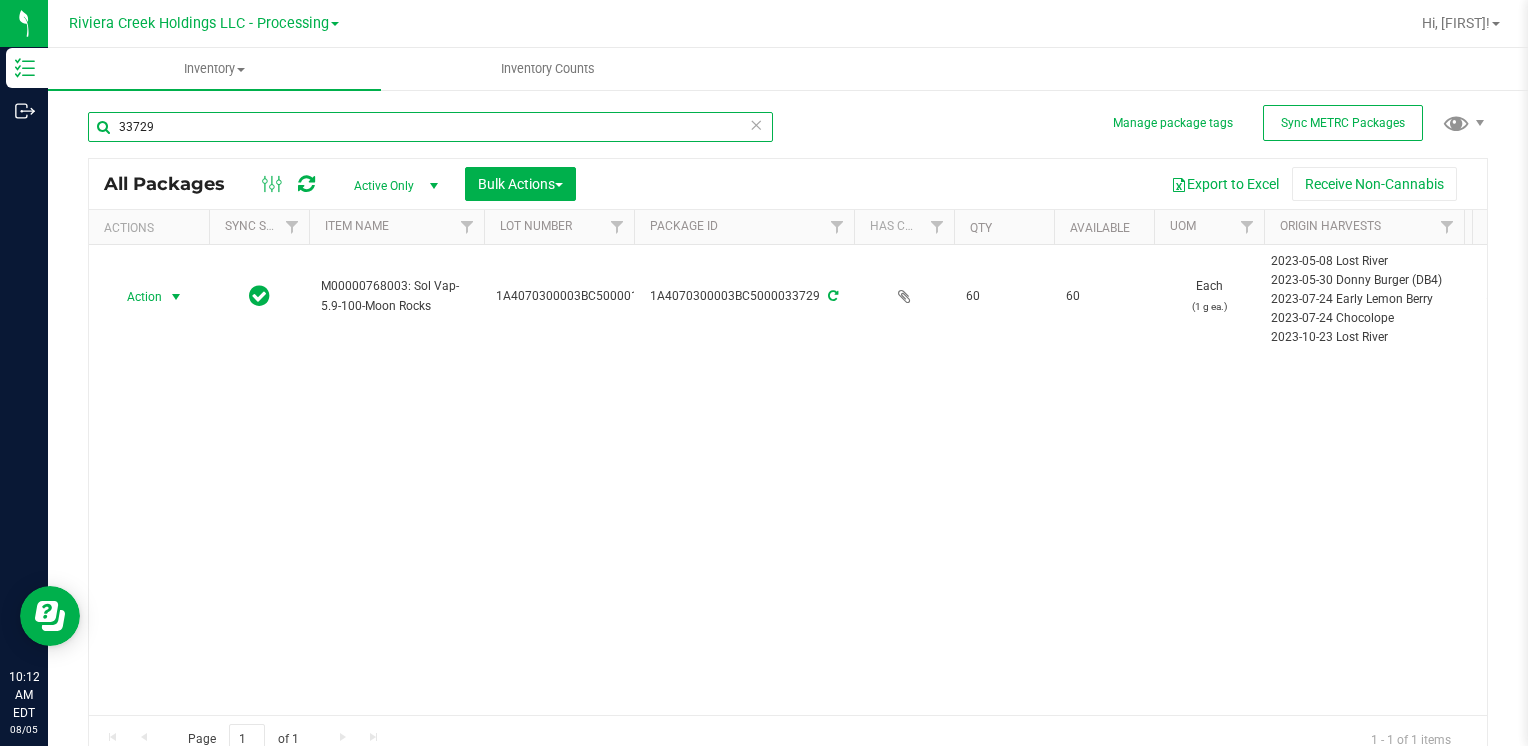 click on "33729" at bounding box center (430, 127) 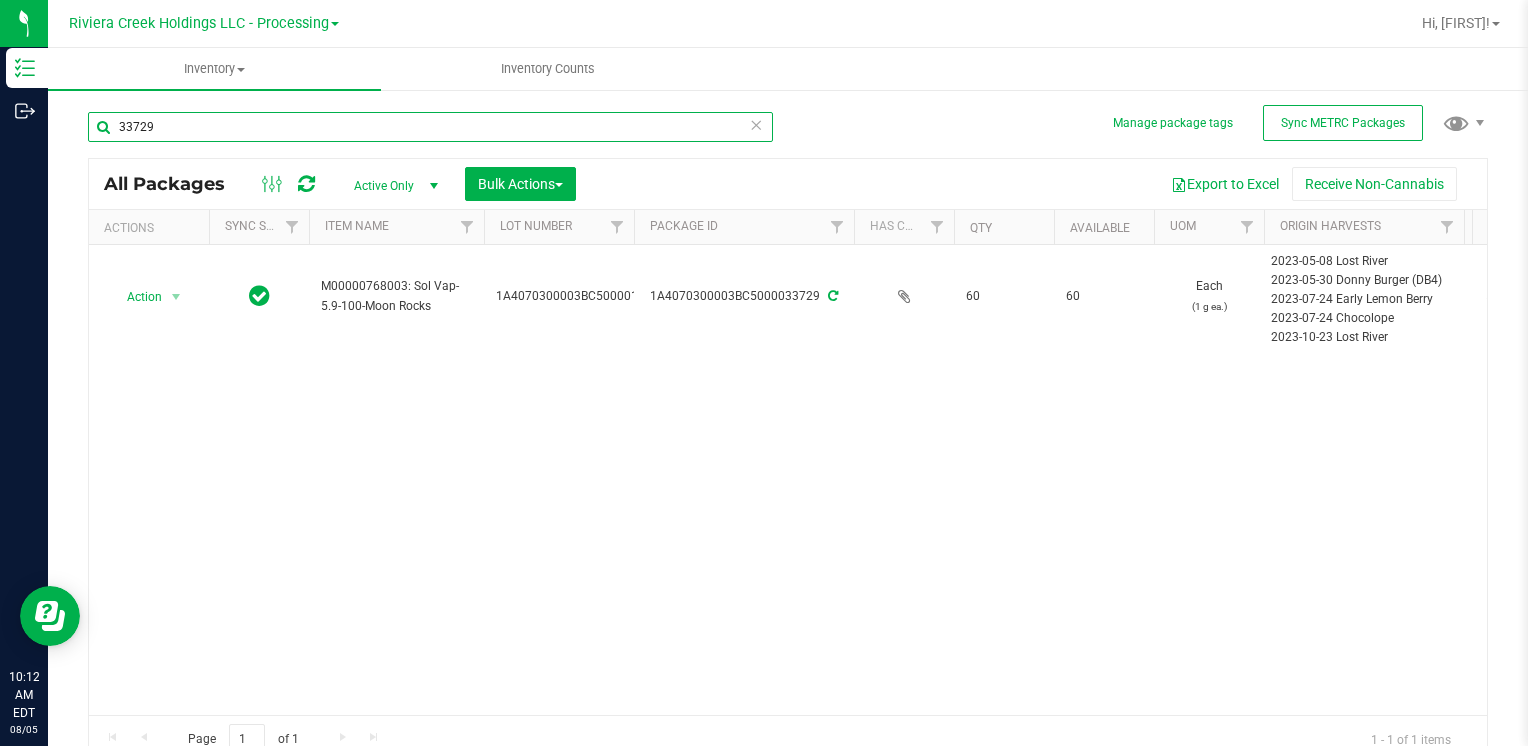 click on "33729" at bounding box center [430, 127] 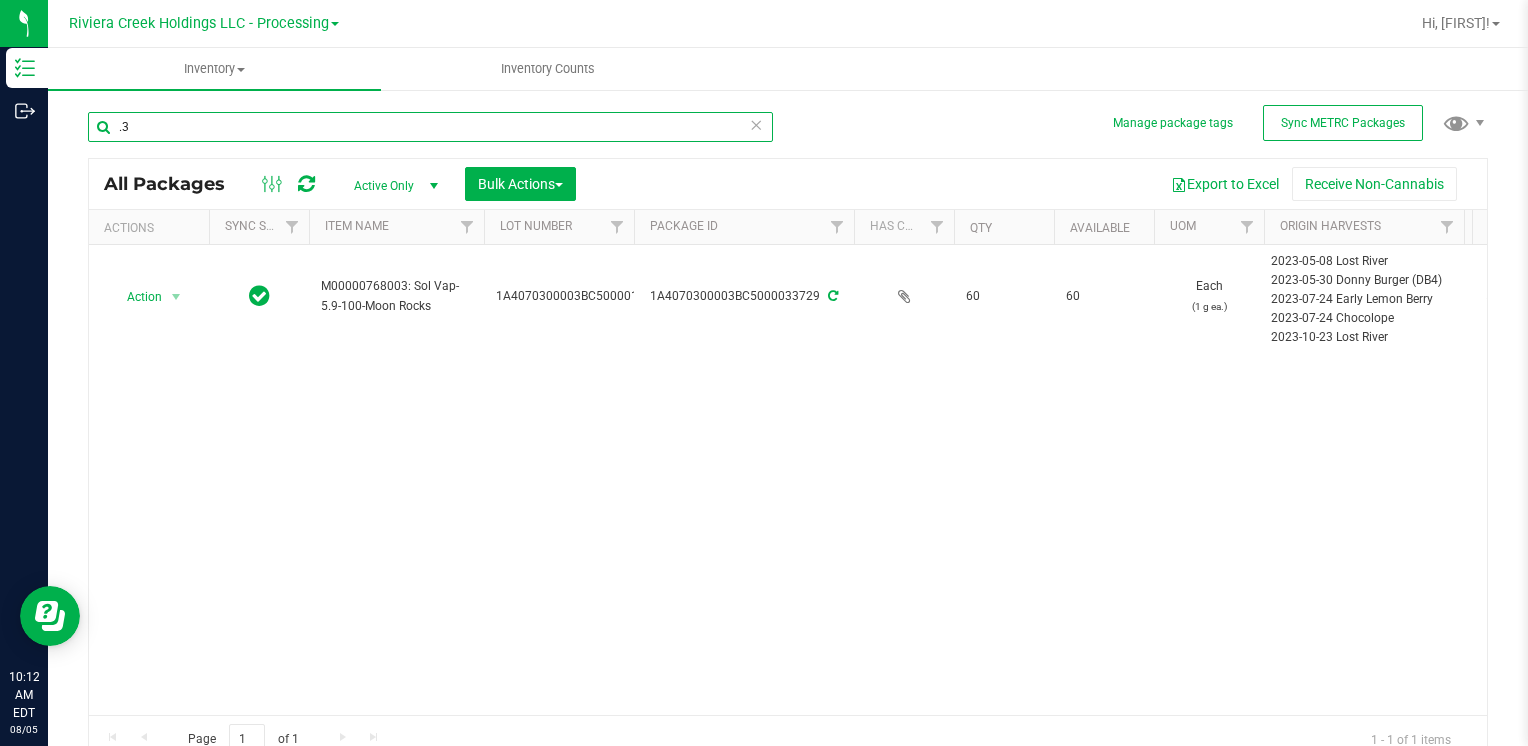 type on "." 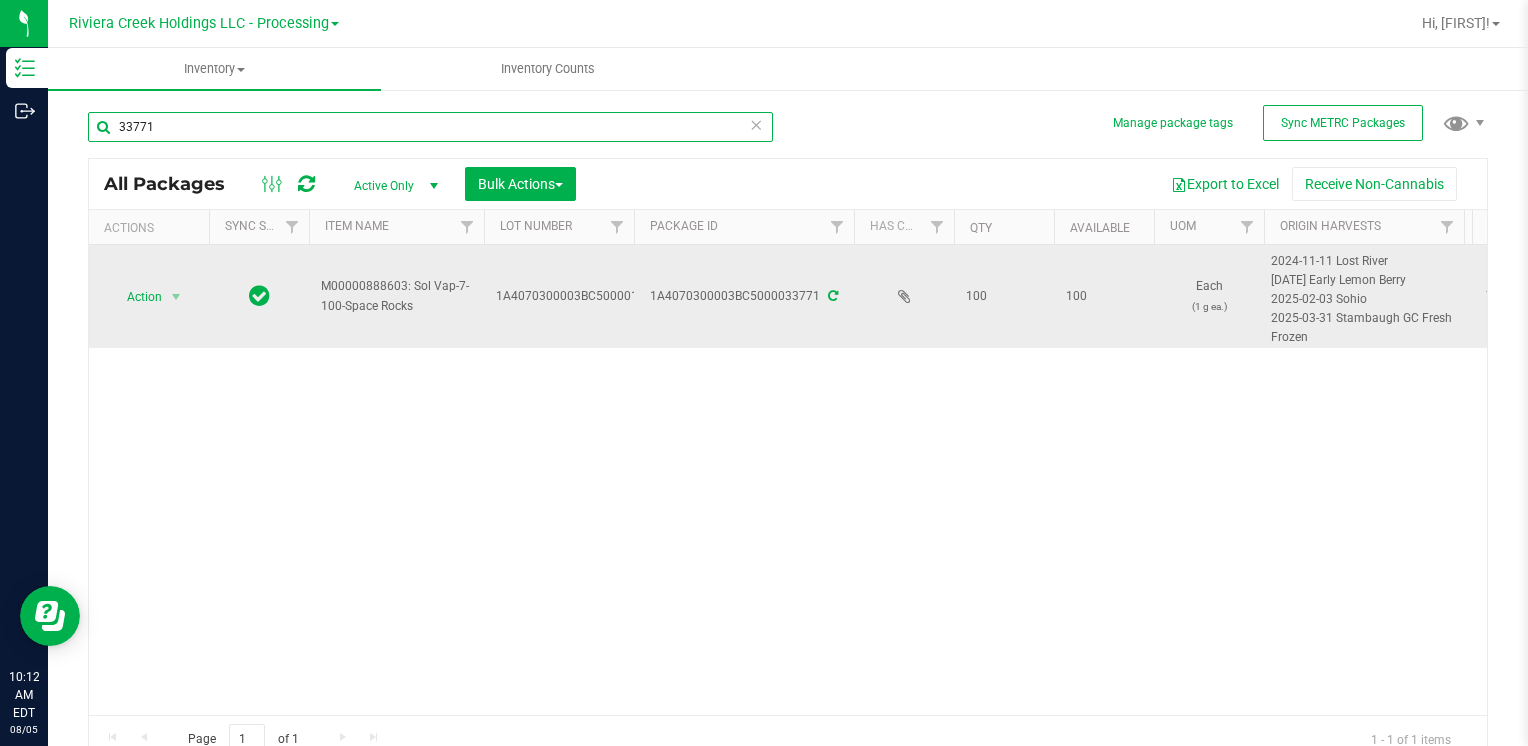 type on "33771" 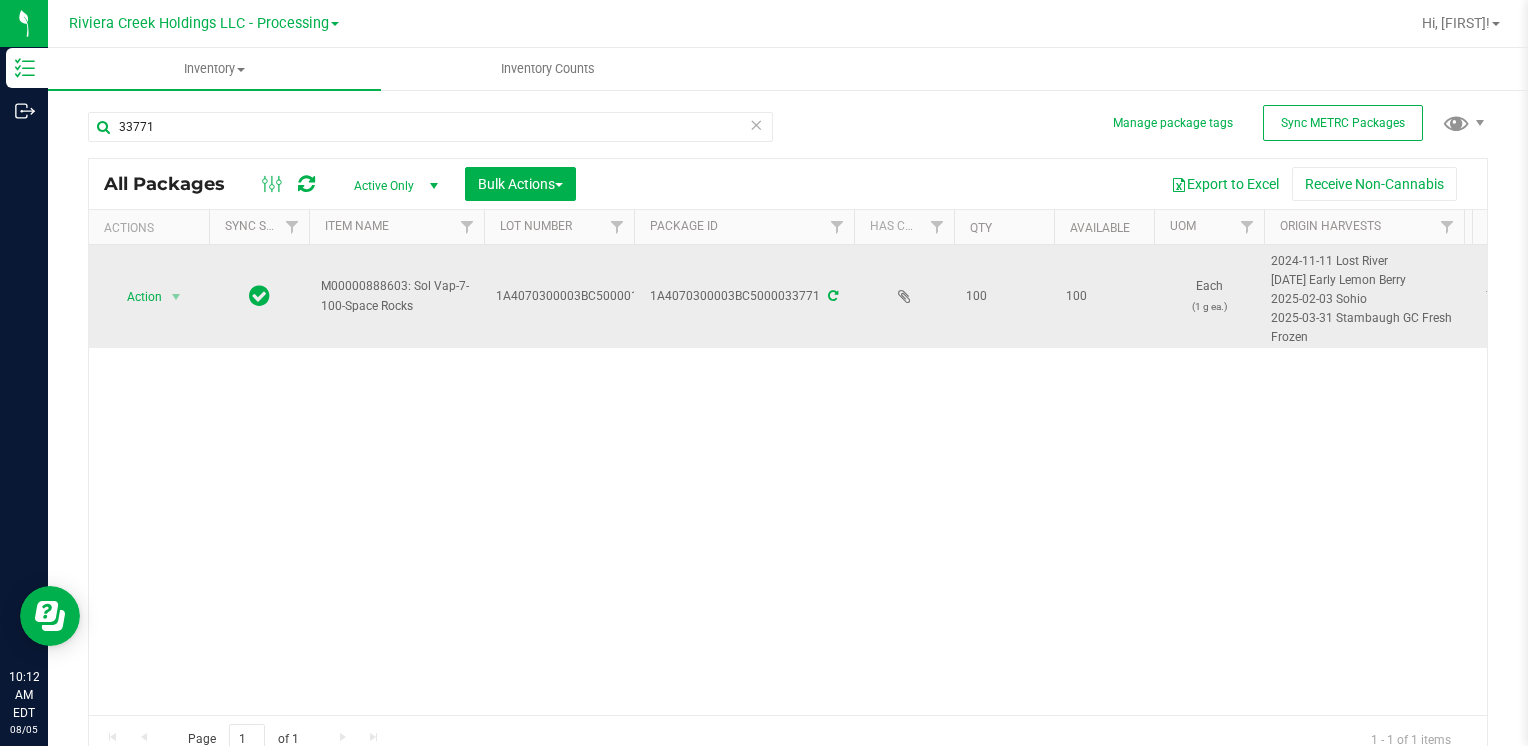 click on "Action" at bounding box center [136, 297] 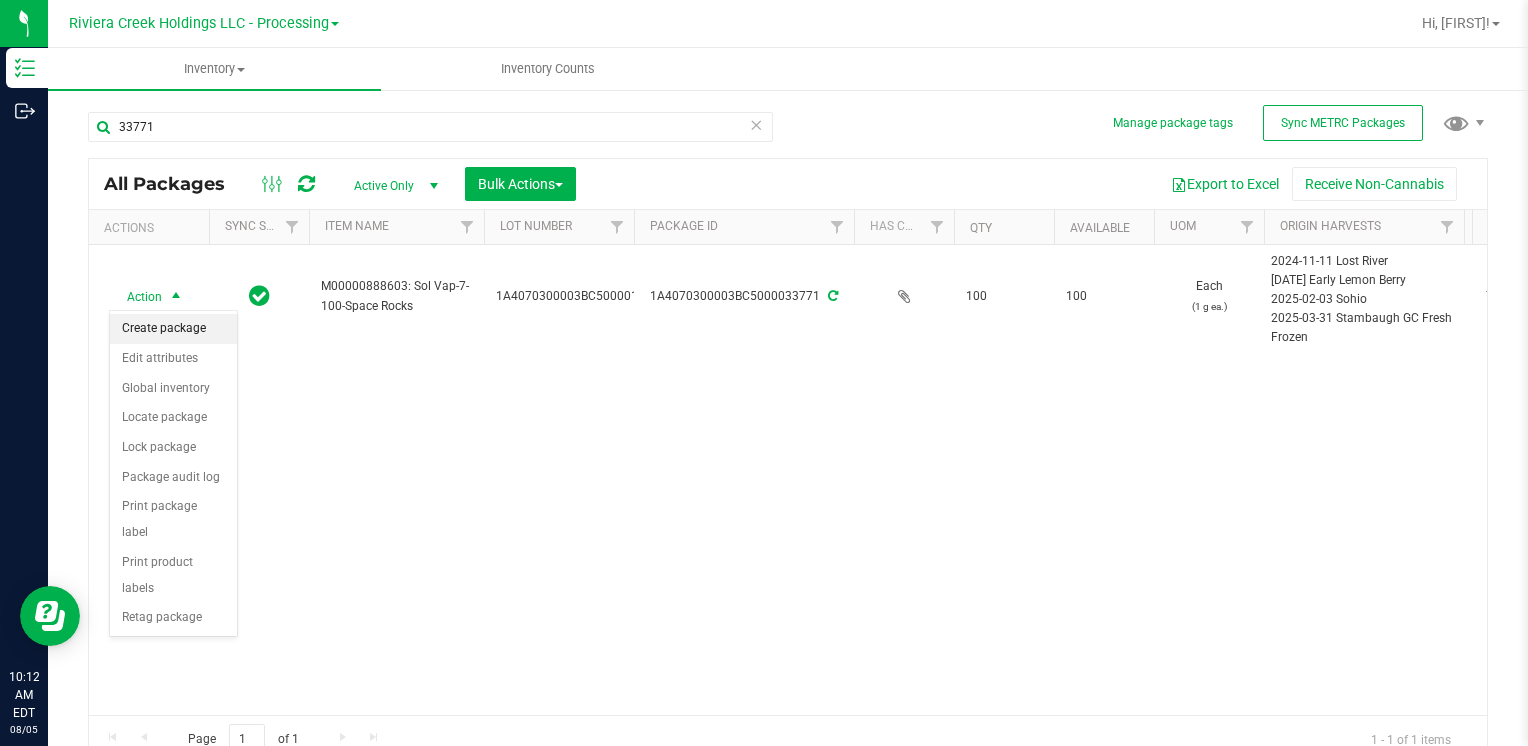 click on "Create package" at bounding box center [173, 329] 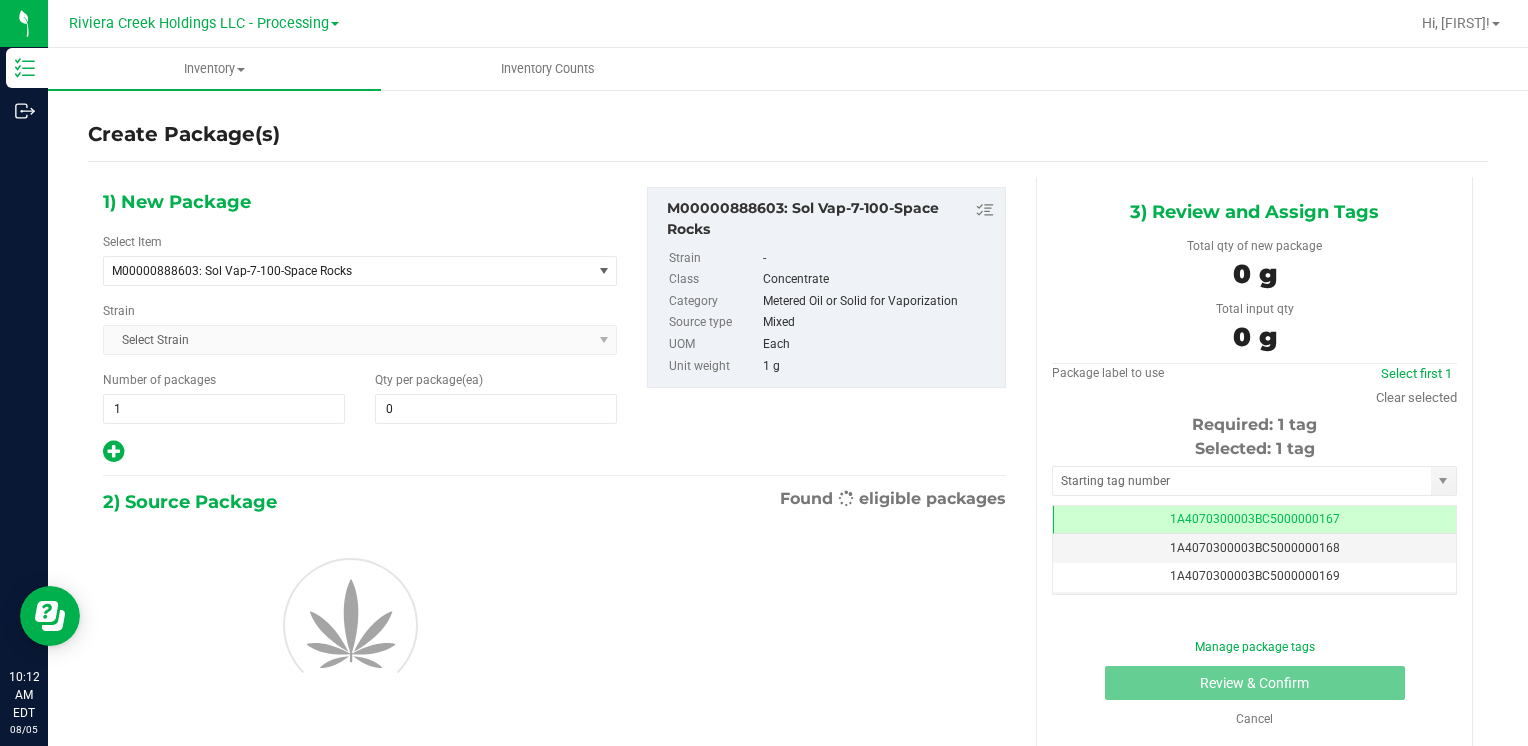 scroll, scrollTop: 0, scrollLeft: 0, axis: both 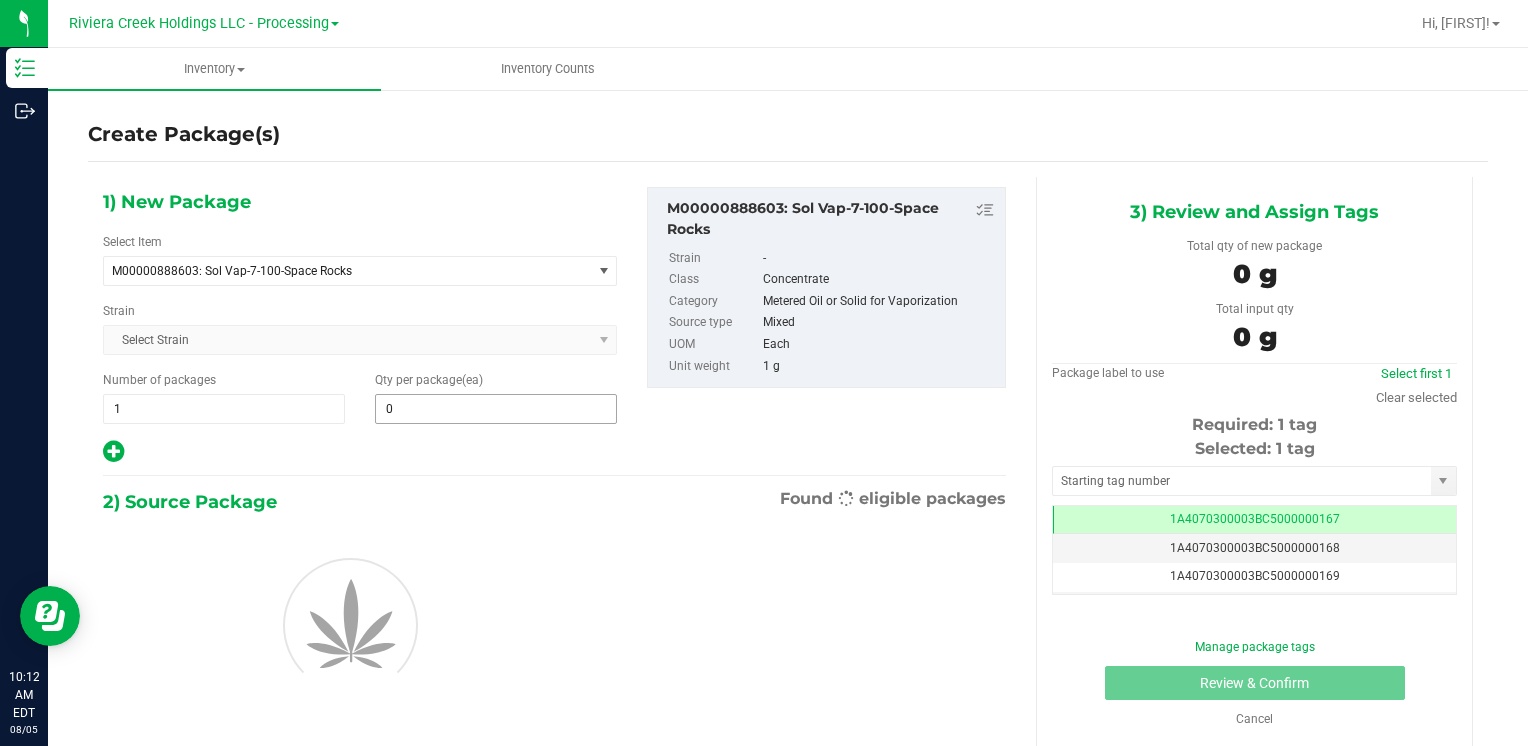 type 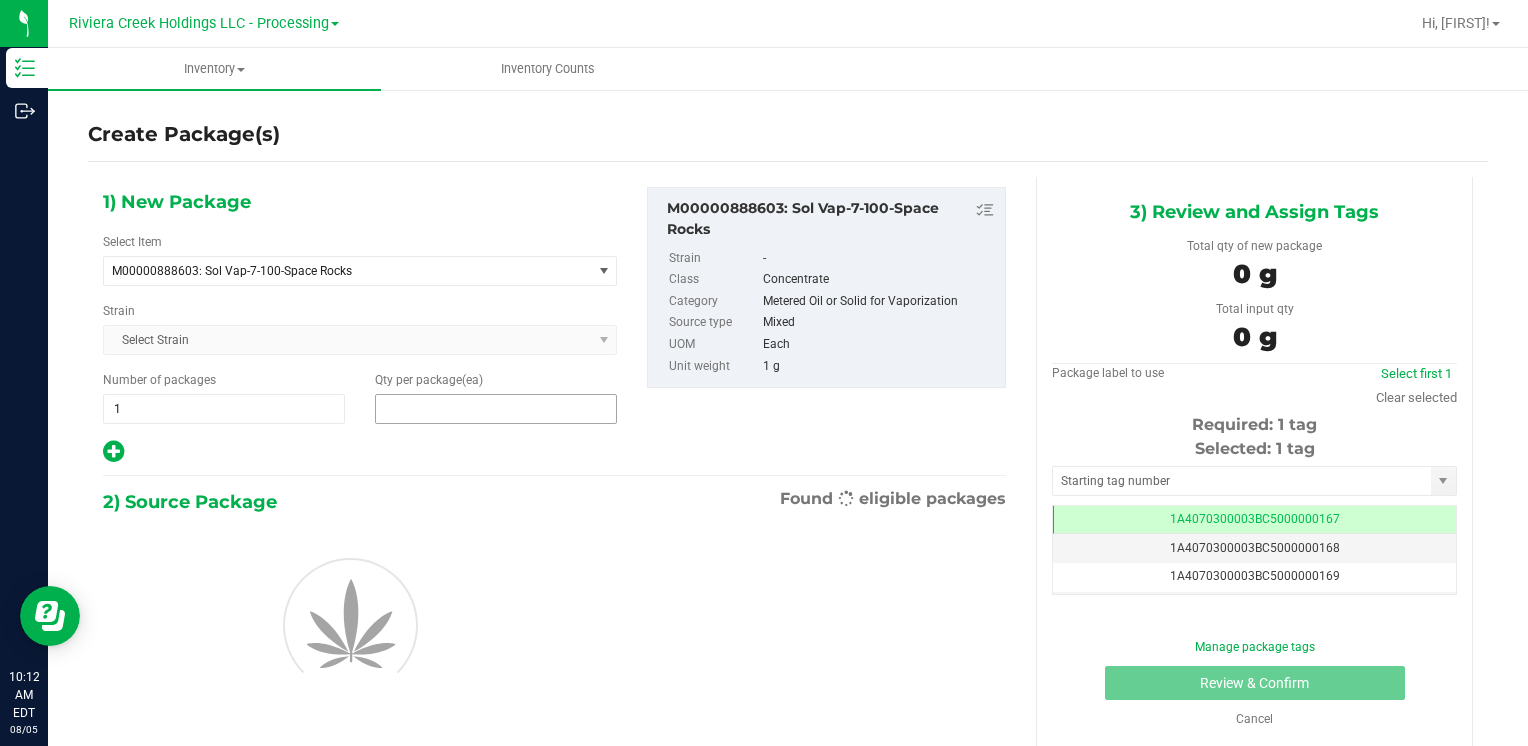 click at bounding box center [496, 409] 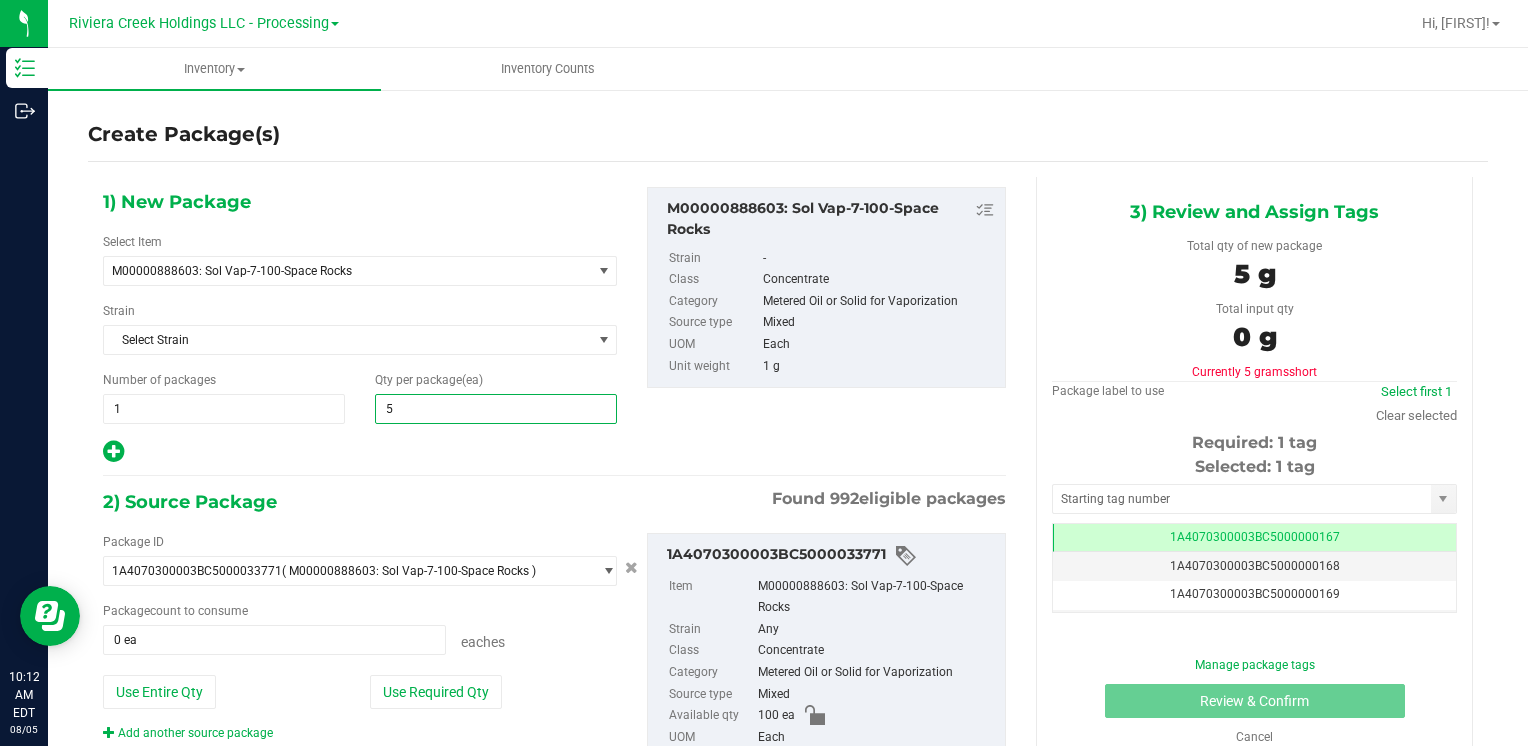 type on "50" 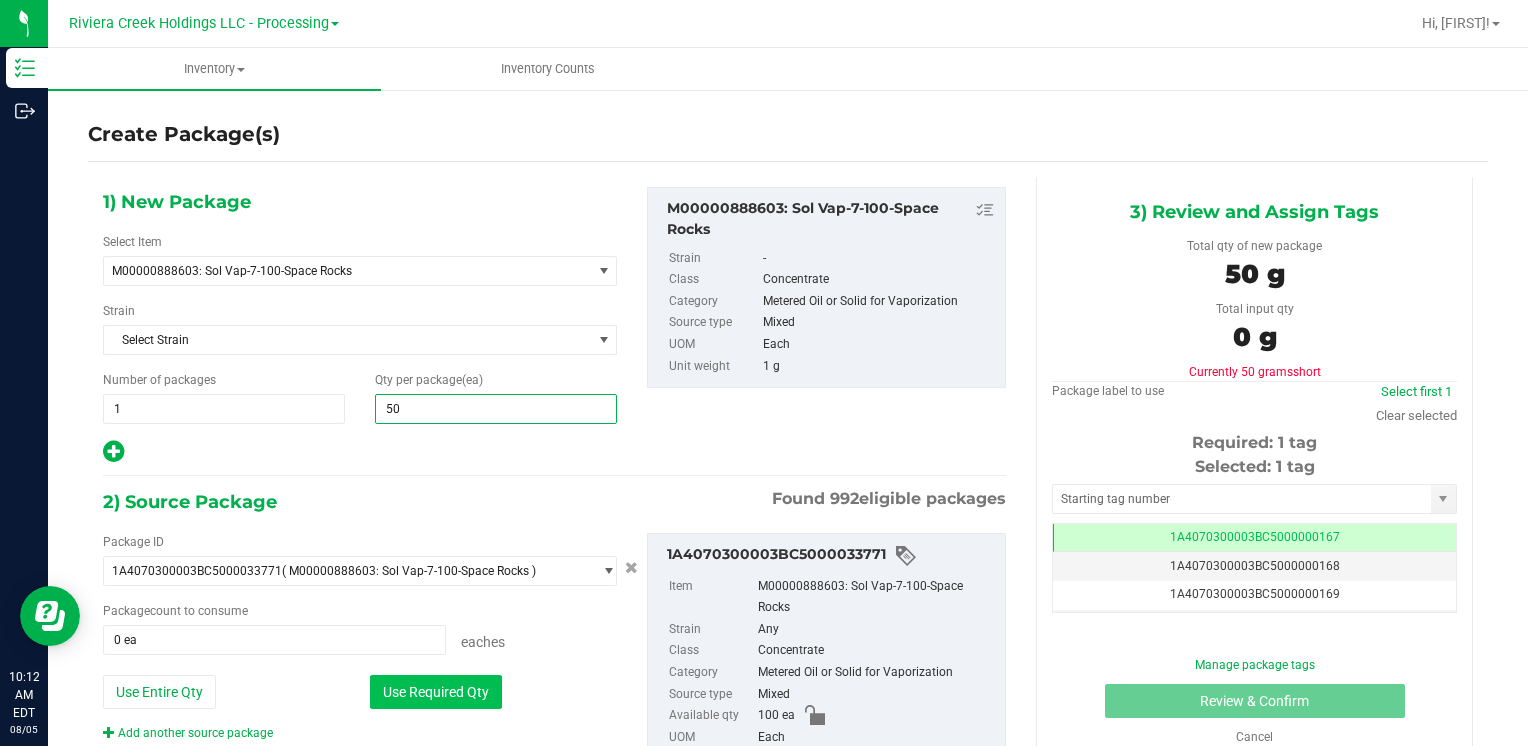 type on "50" 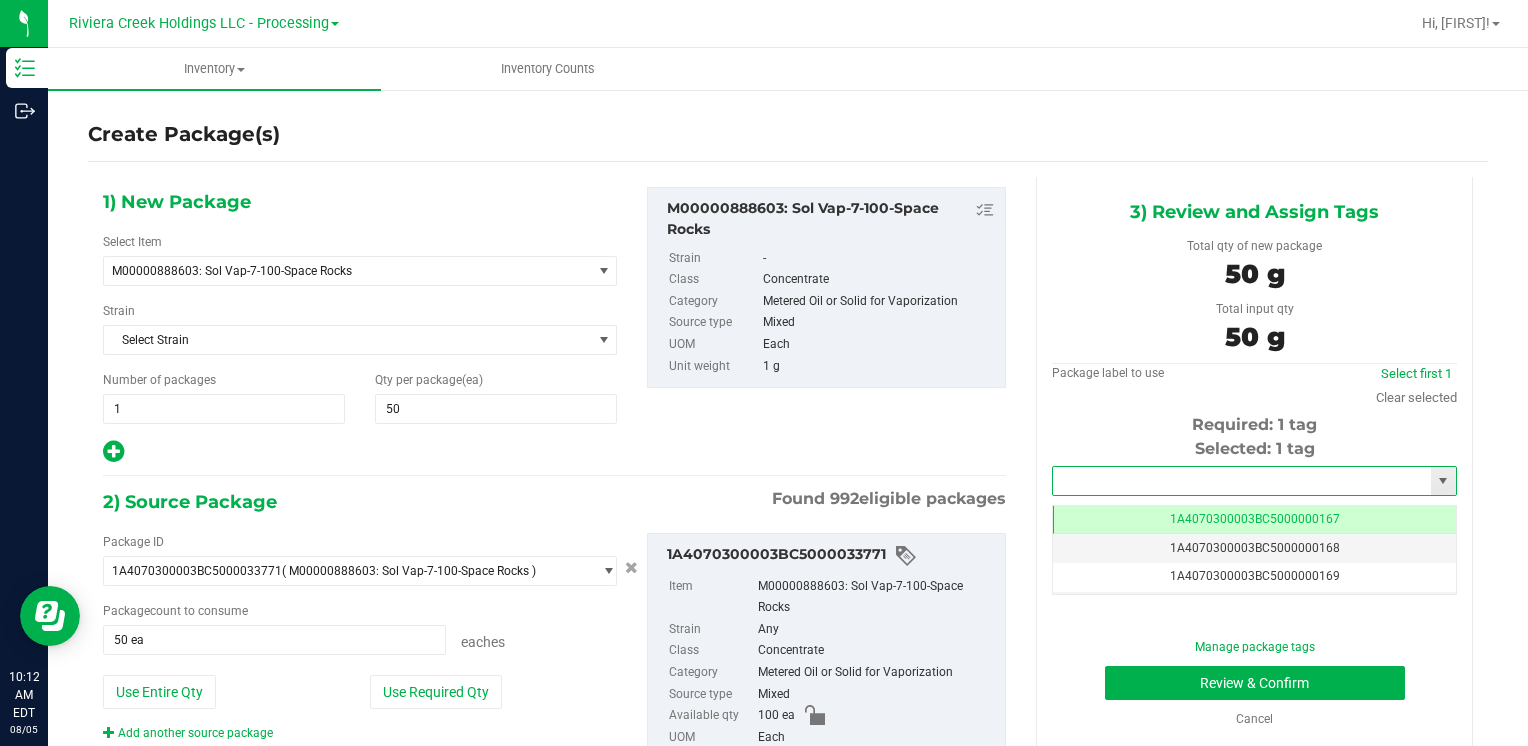 click at bounding box center [1242, 481] 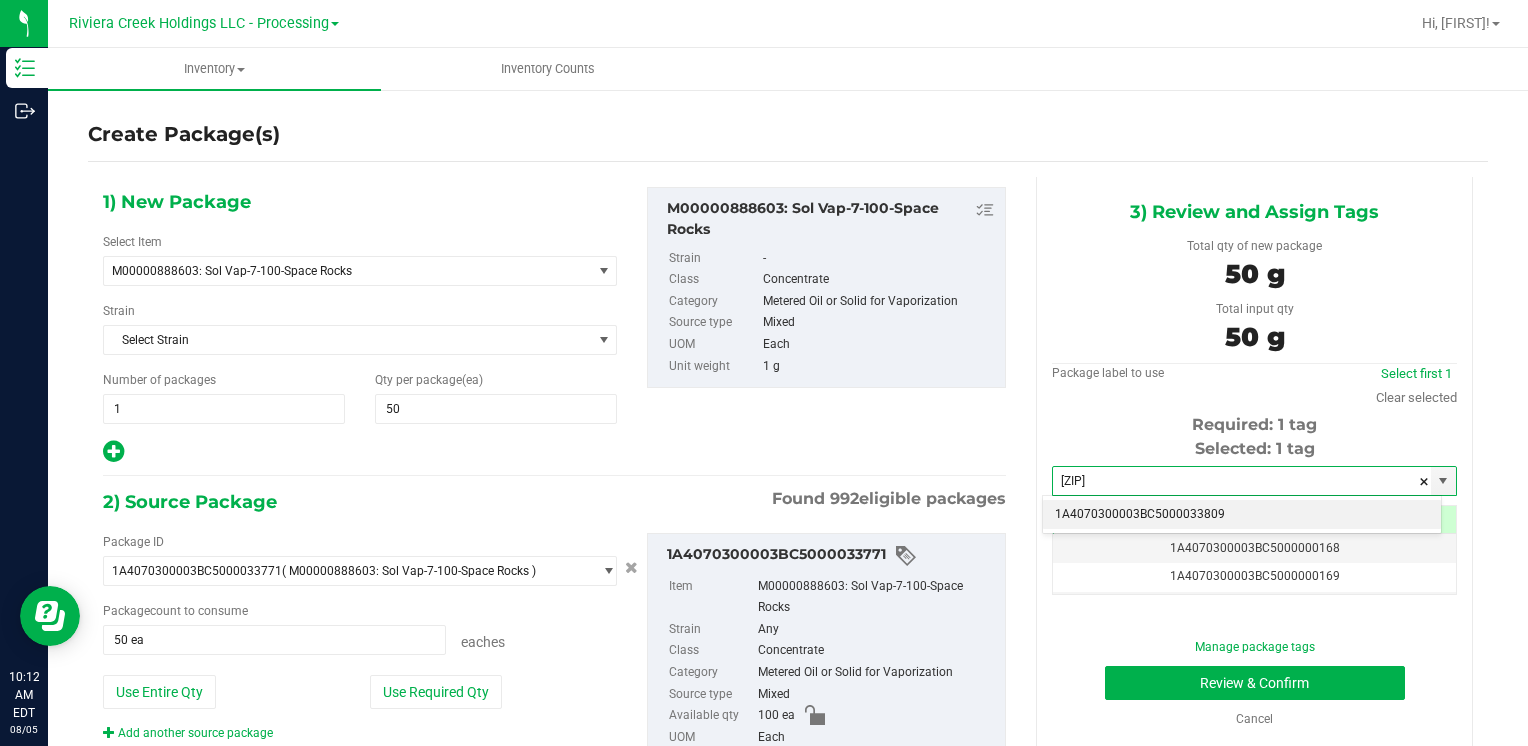 click on "1A4070300003BC5000033809" at bounding box center (1242, 515) 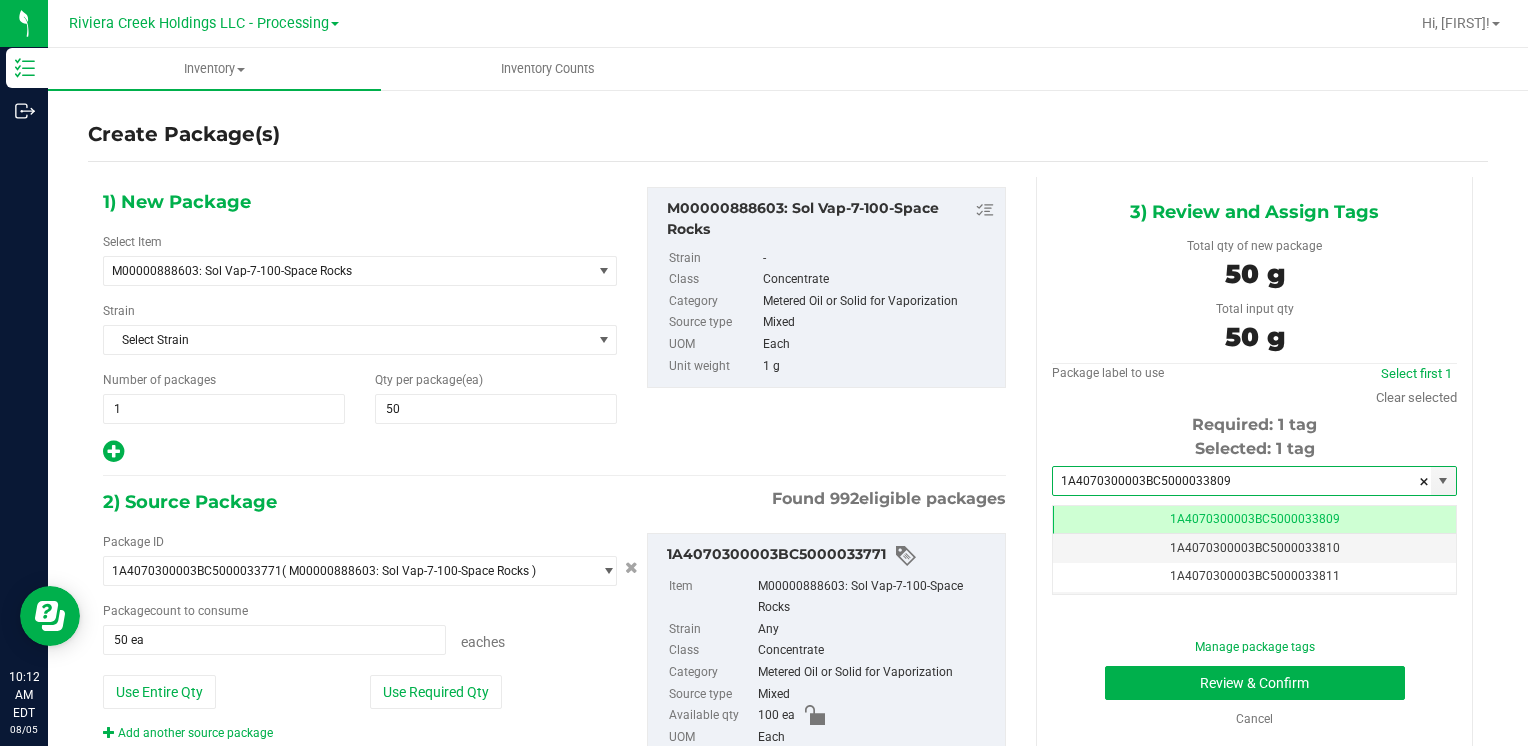 scroll, scrollTop: 0, scrollLeft: 0, axis: both 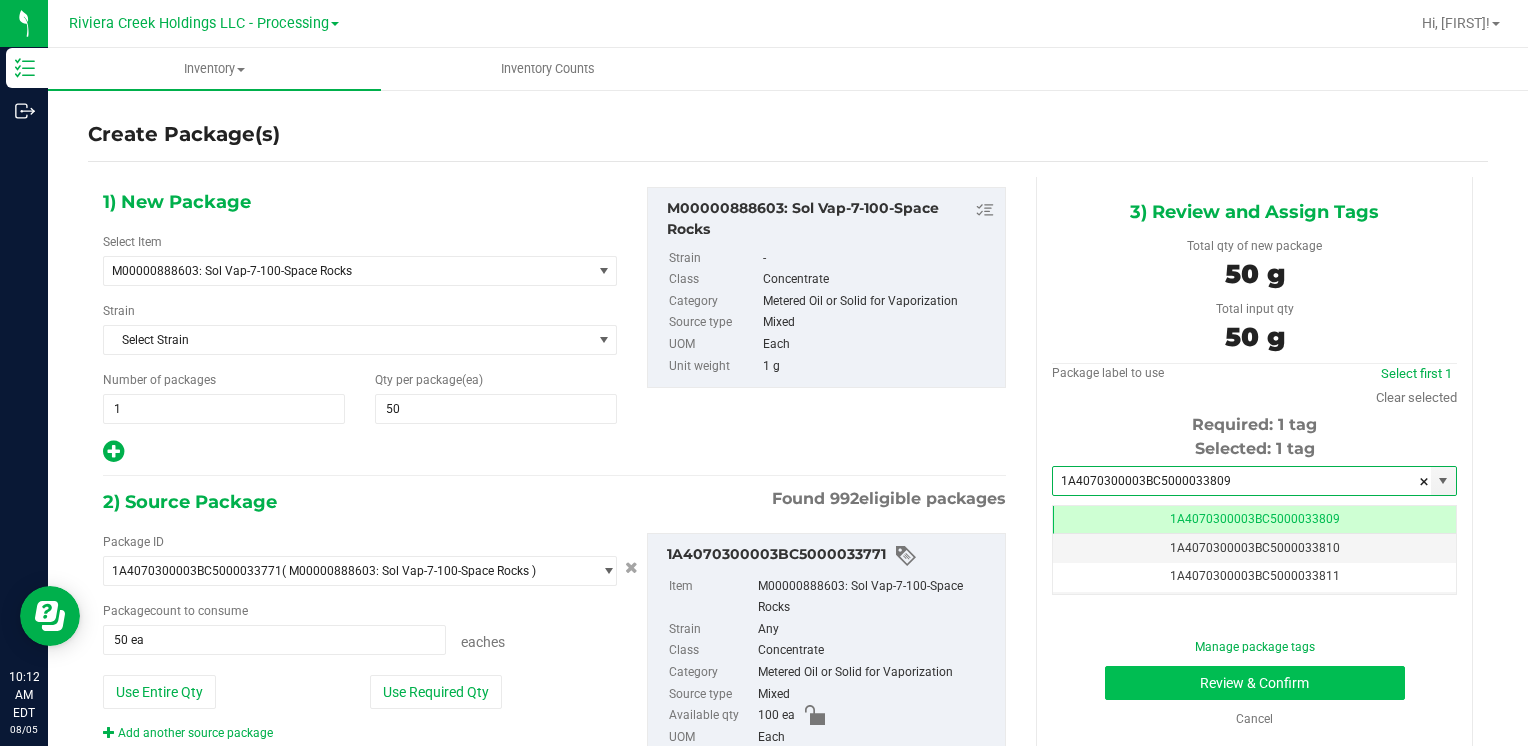 type on "1A4070300003BC5000033809" 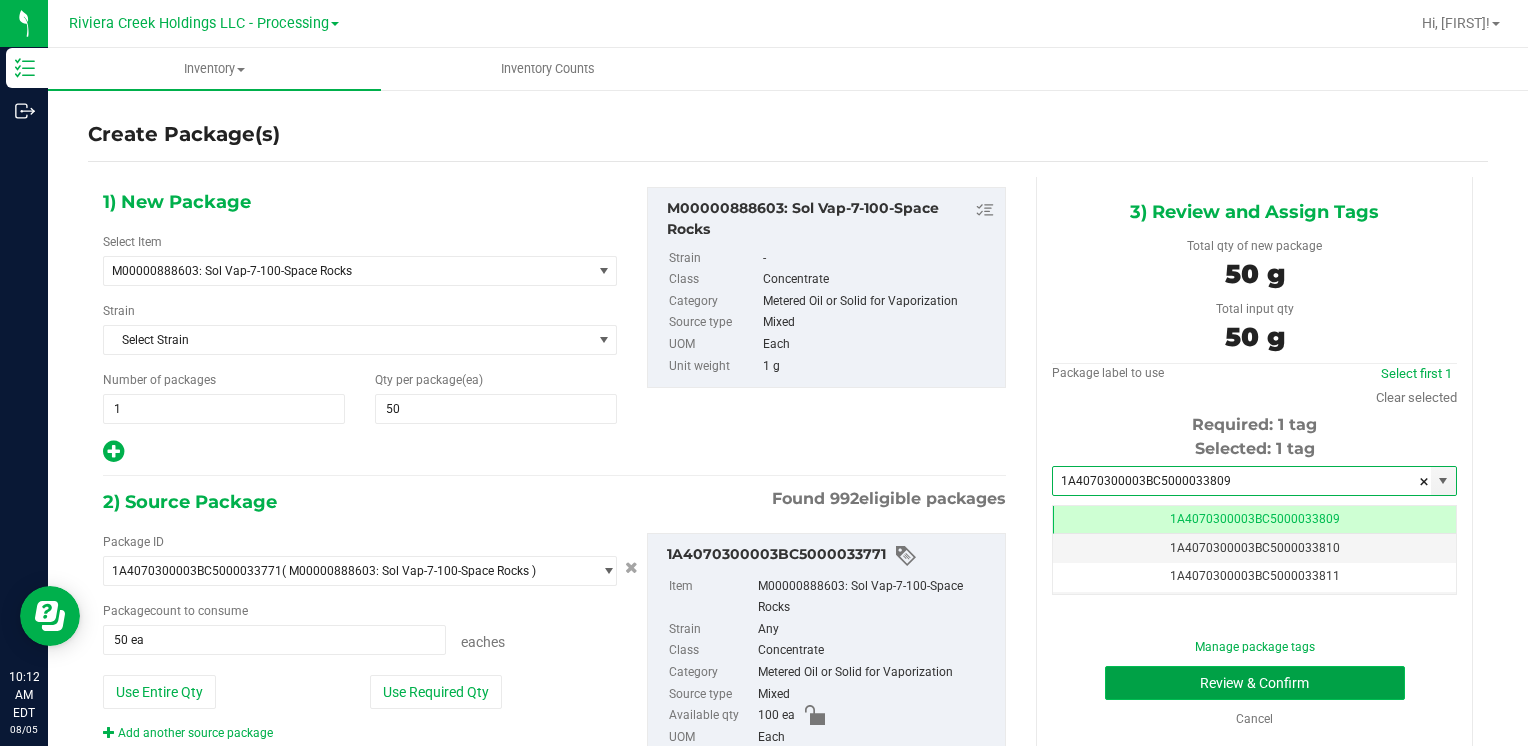 click on "Review & Confirm" at bounding box center (1255, 683) 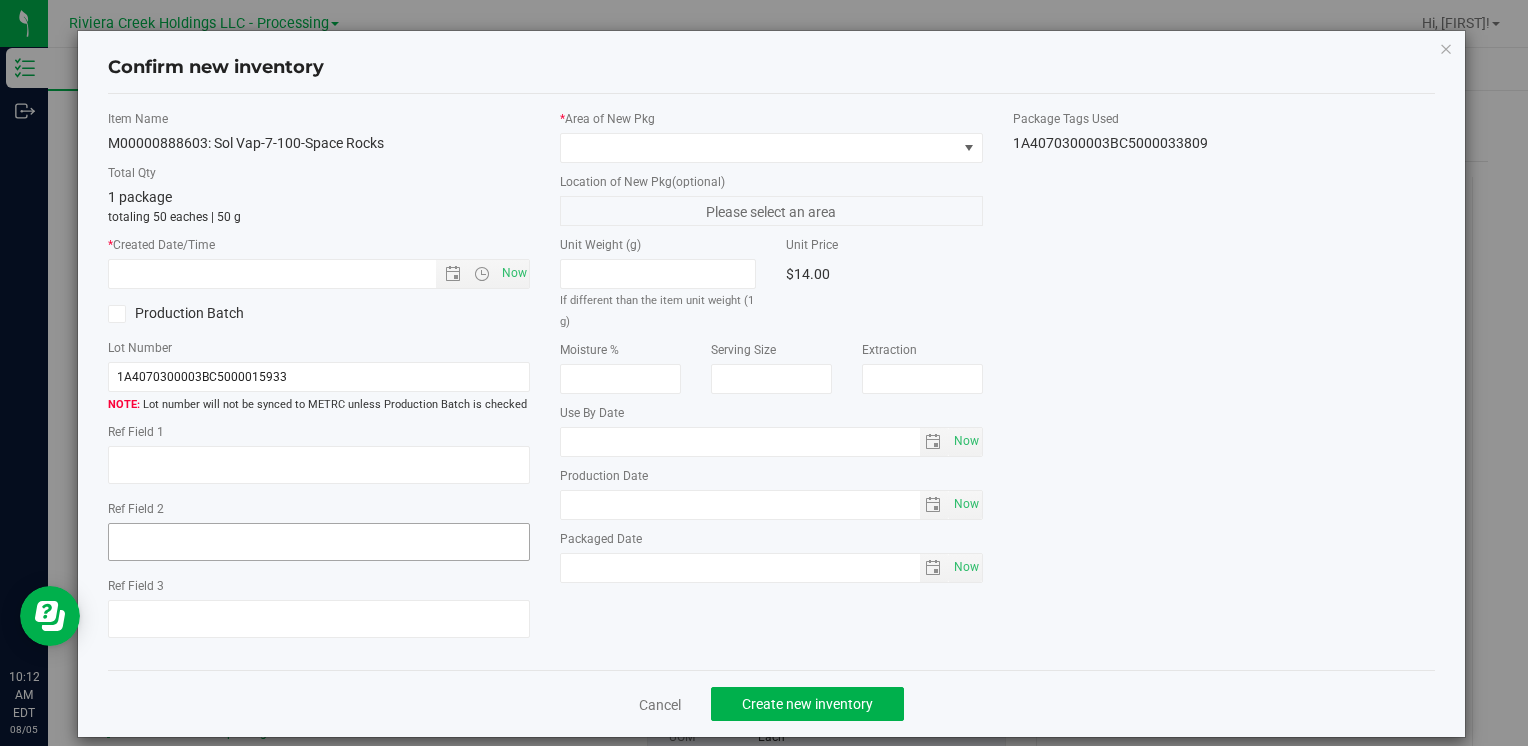 type on "2026-07-26" 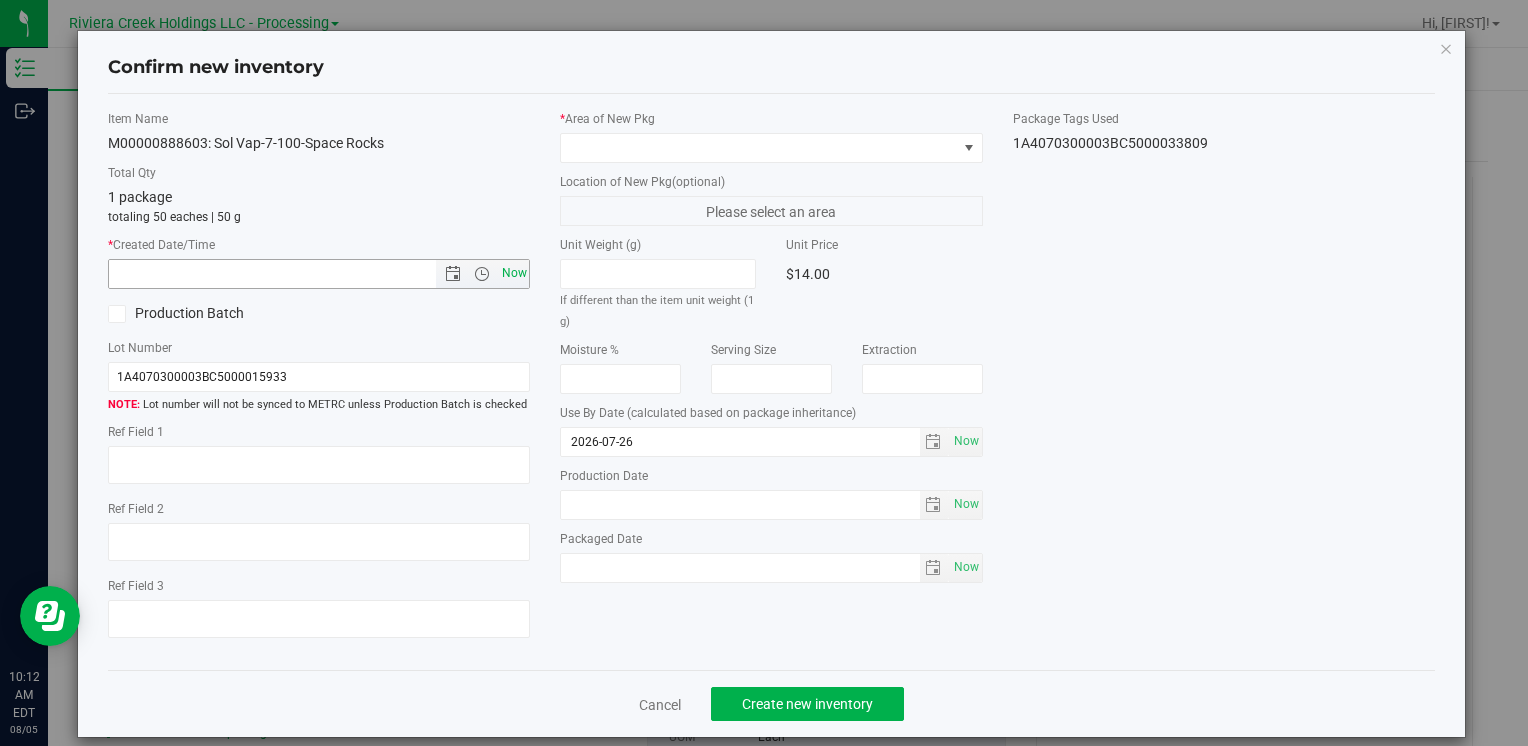 click on "Now" at bounding box center [514, 273] 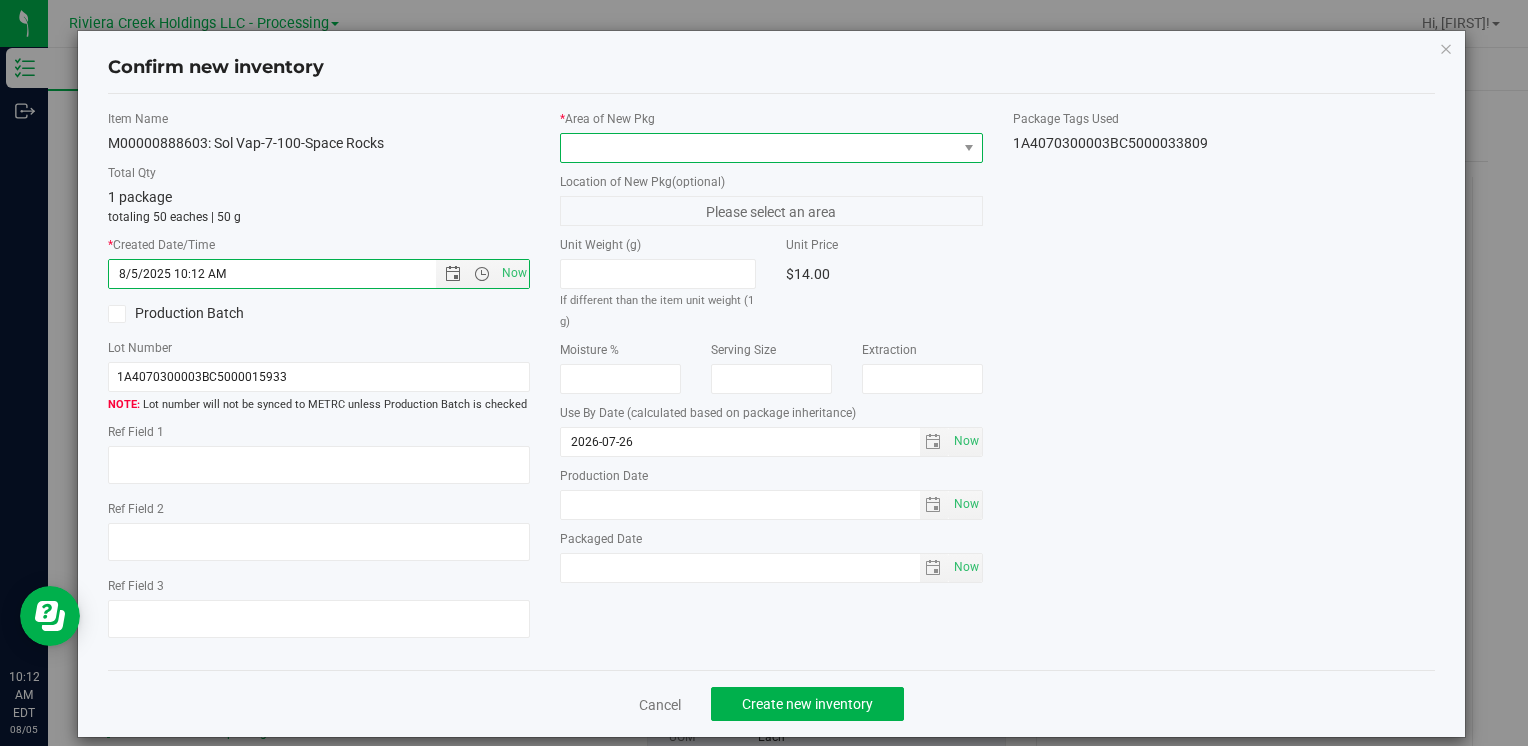 click at bounding box center (758, 148) 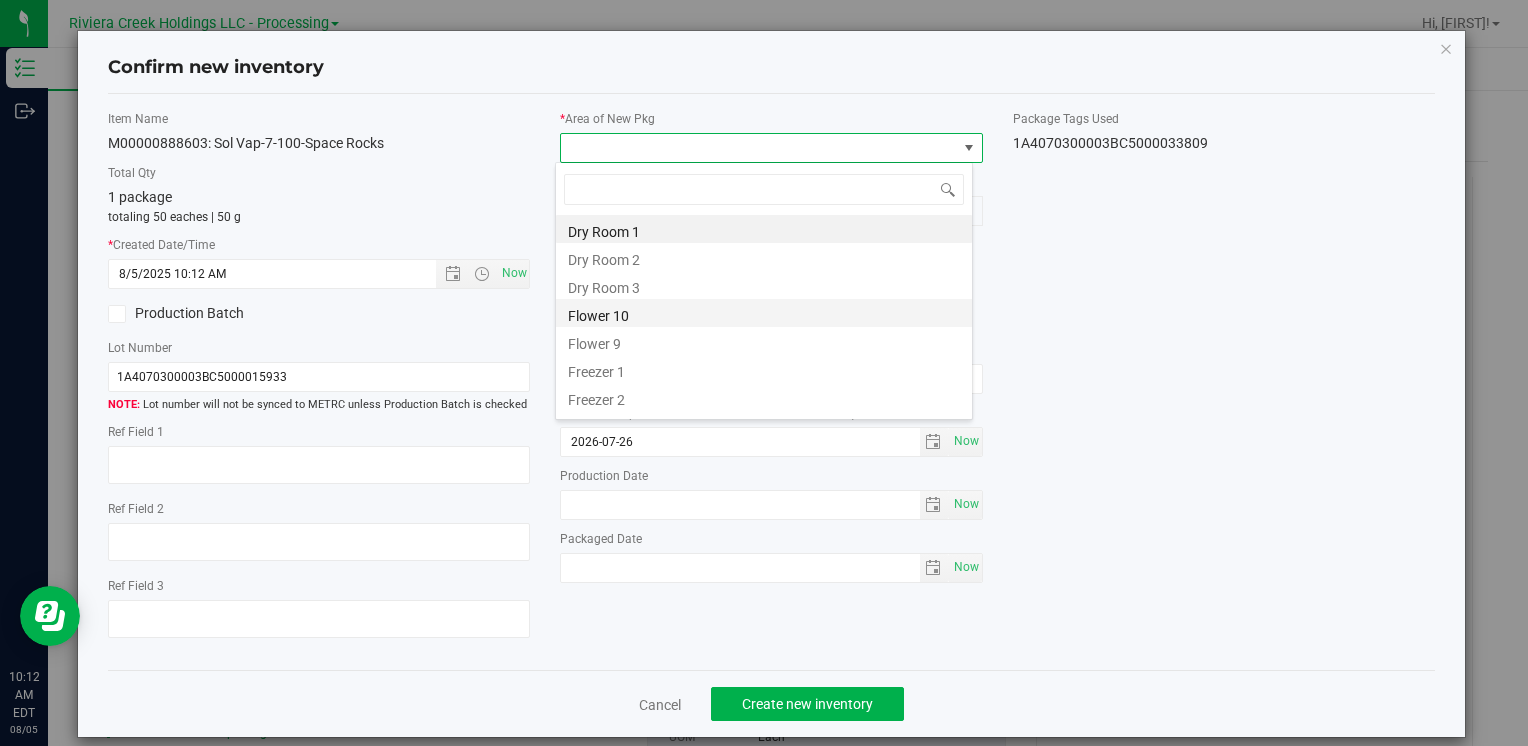 click on "Flower 10" at bounding box center (764, 313) 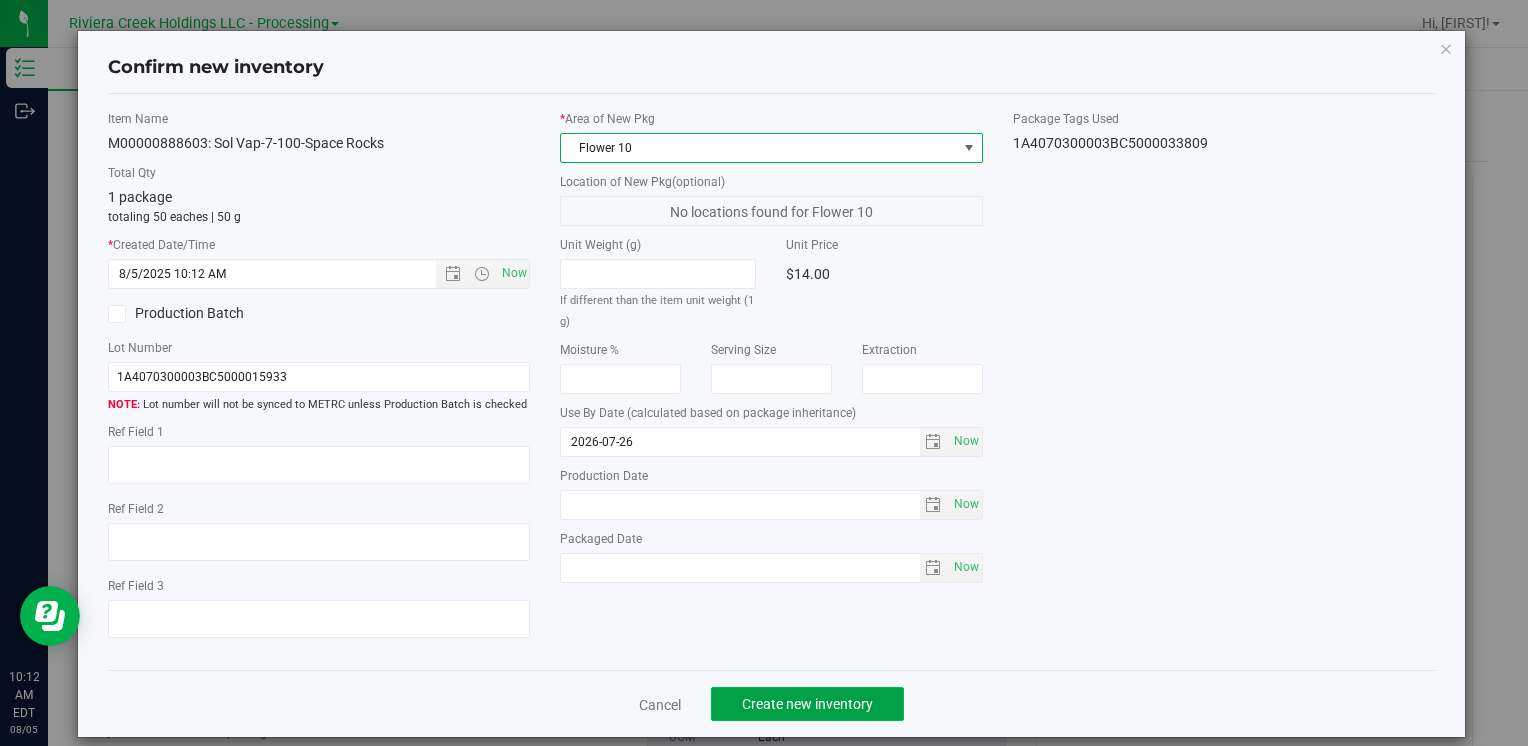 click on "Create new inventory" 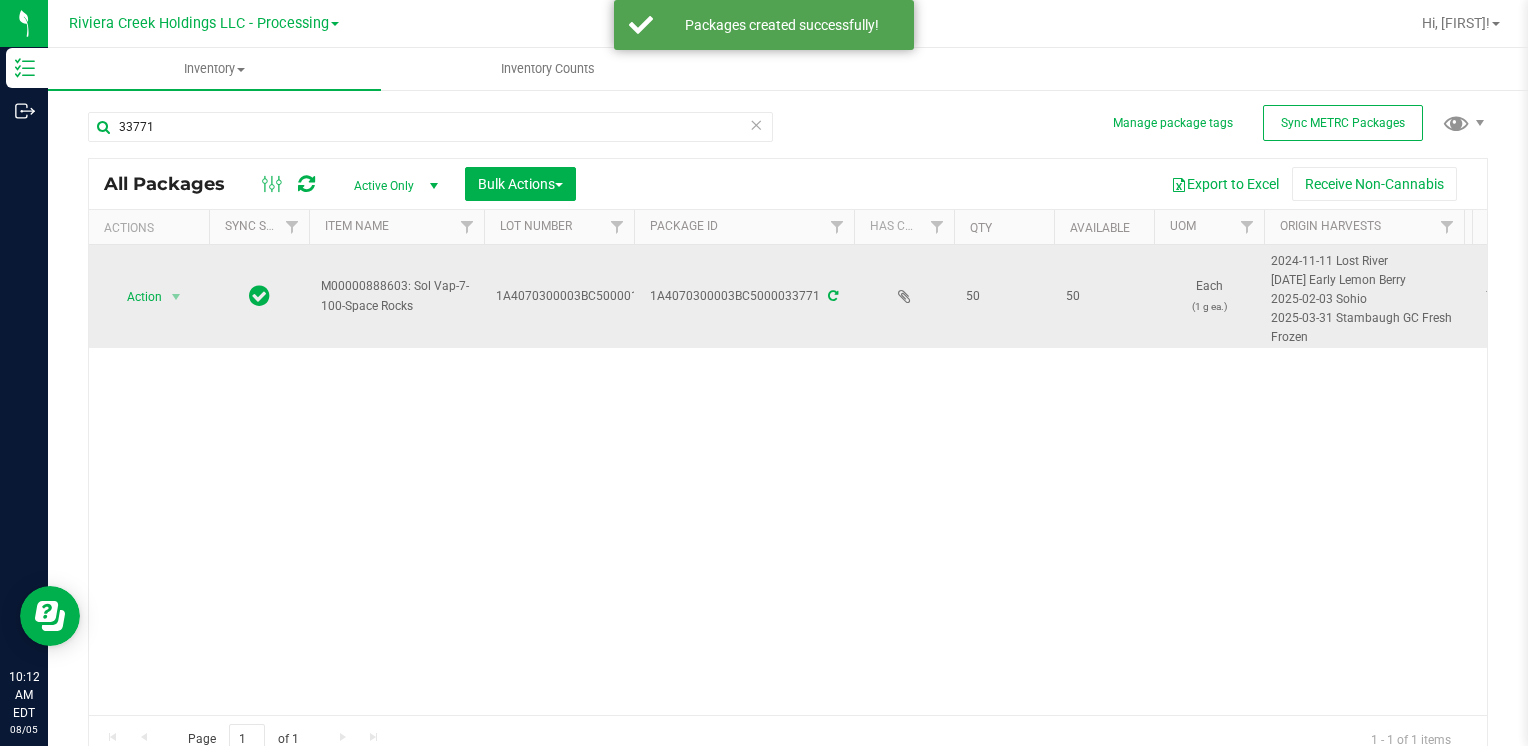 click on "Action" at bounding box center [136, 297] 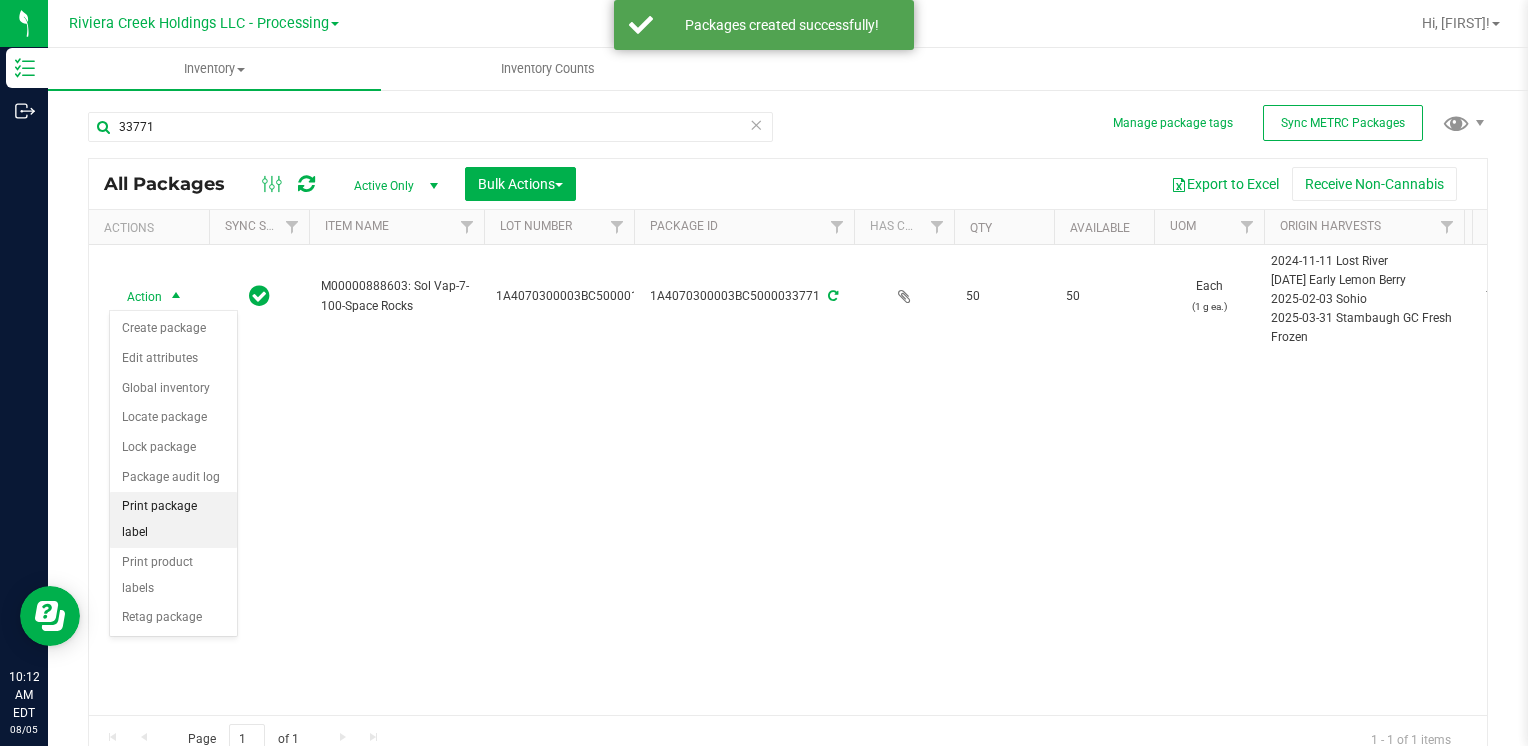click on "Print package label" at bounding box center [173, 519] 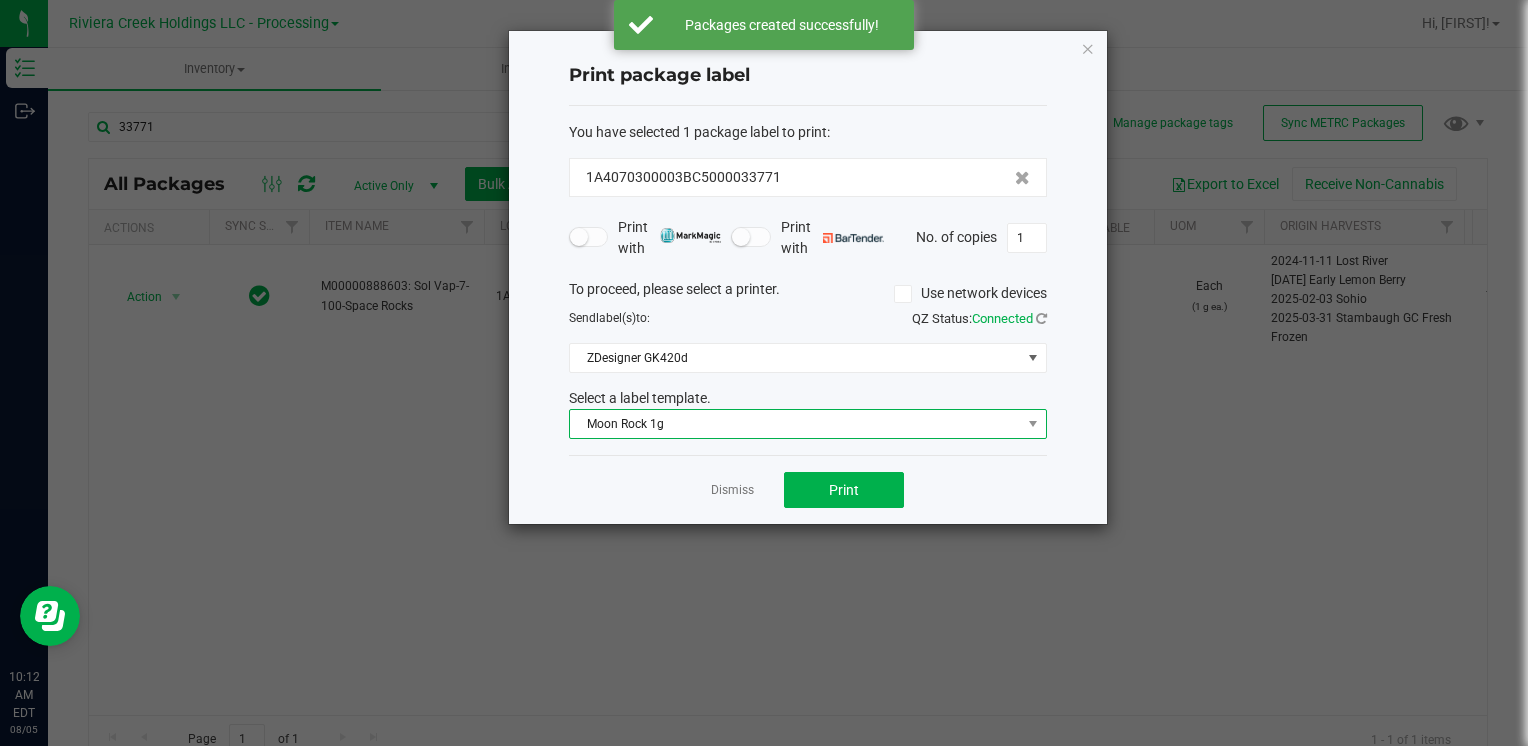drag, startPoint x: 625, startPoint y: 411, endPoint x: 636, endPoint y: 418, distance: 13.038404 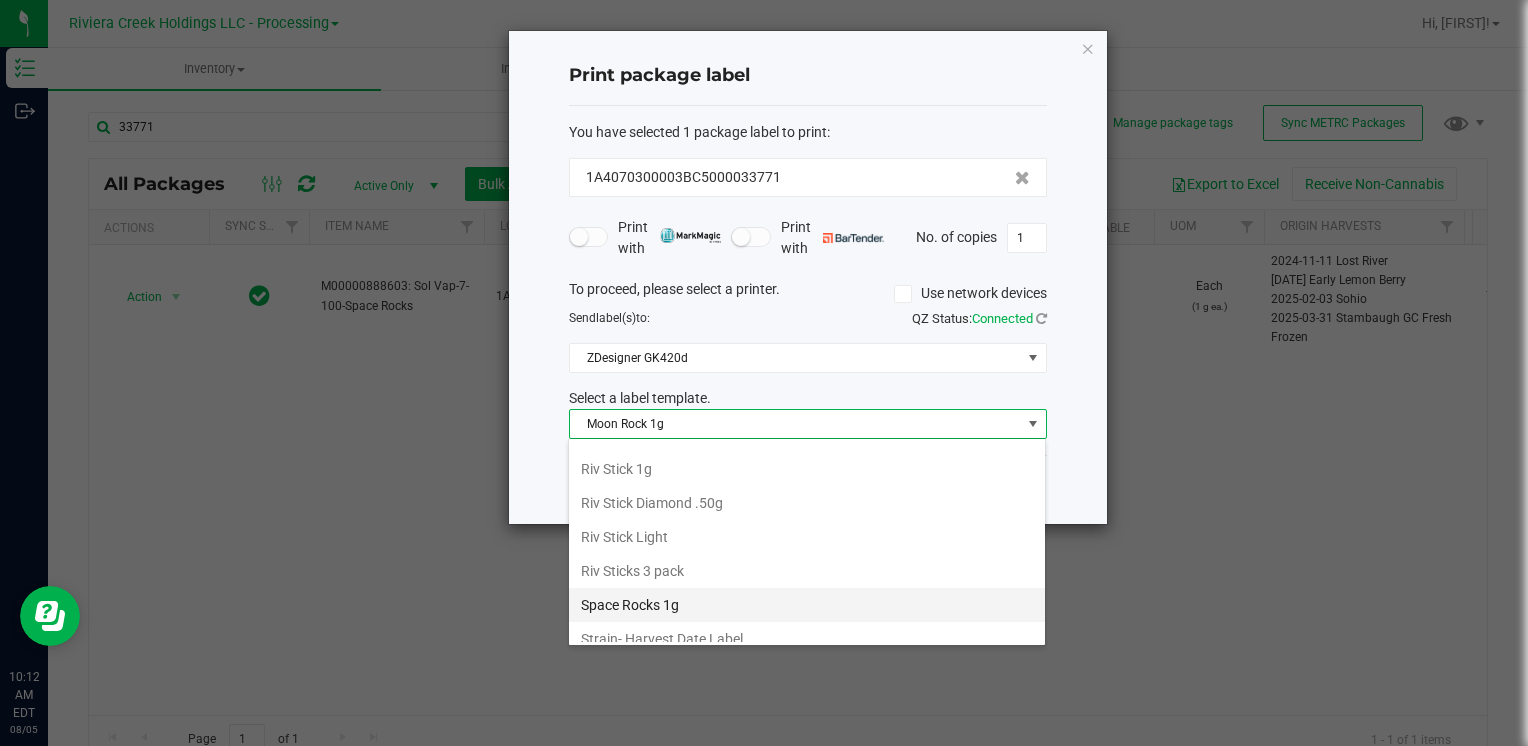 click on "Space Rocks 1g" at bounding box center (807, 605) 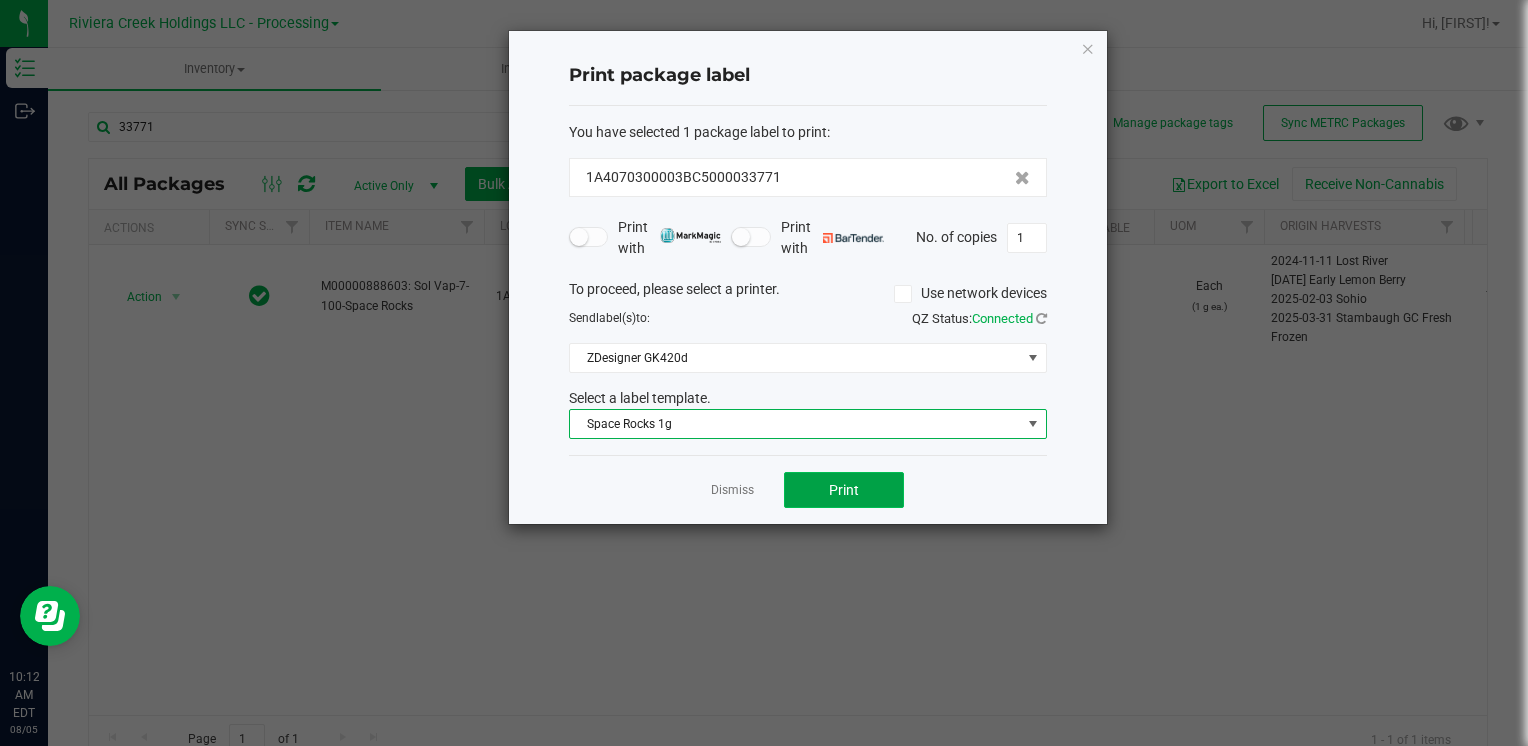 click on "Print" 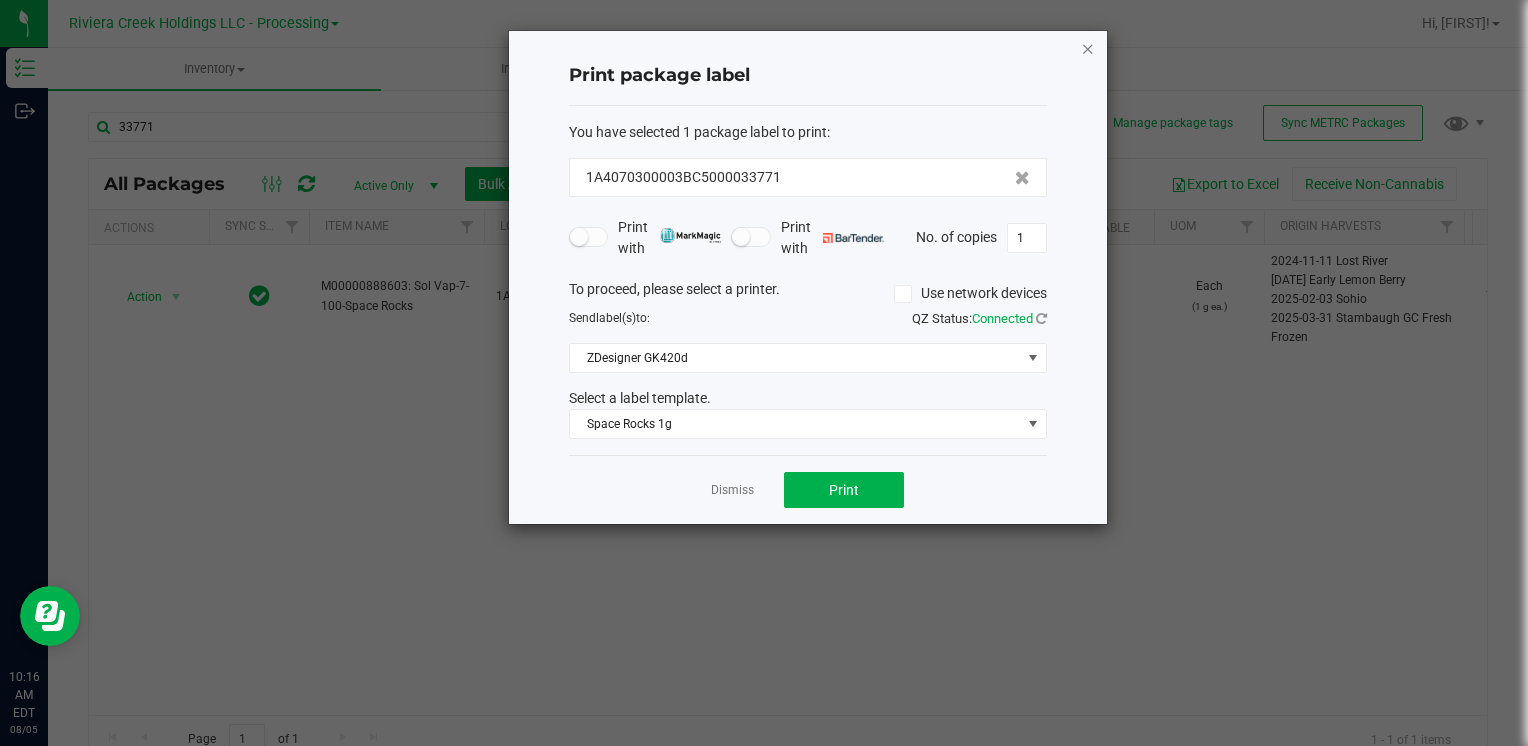 click 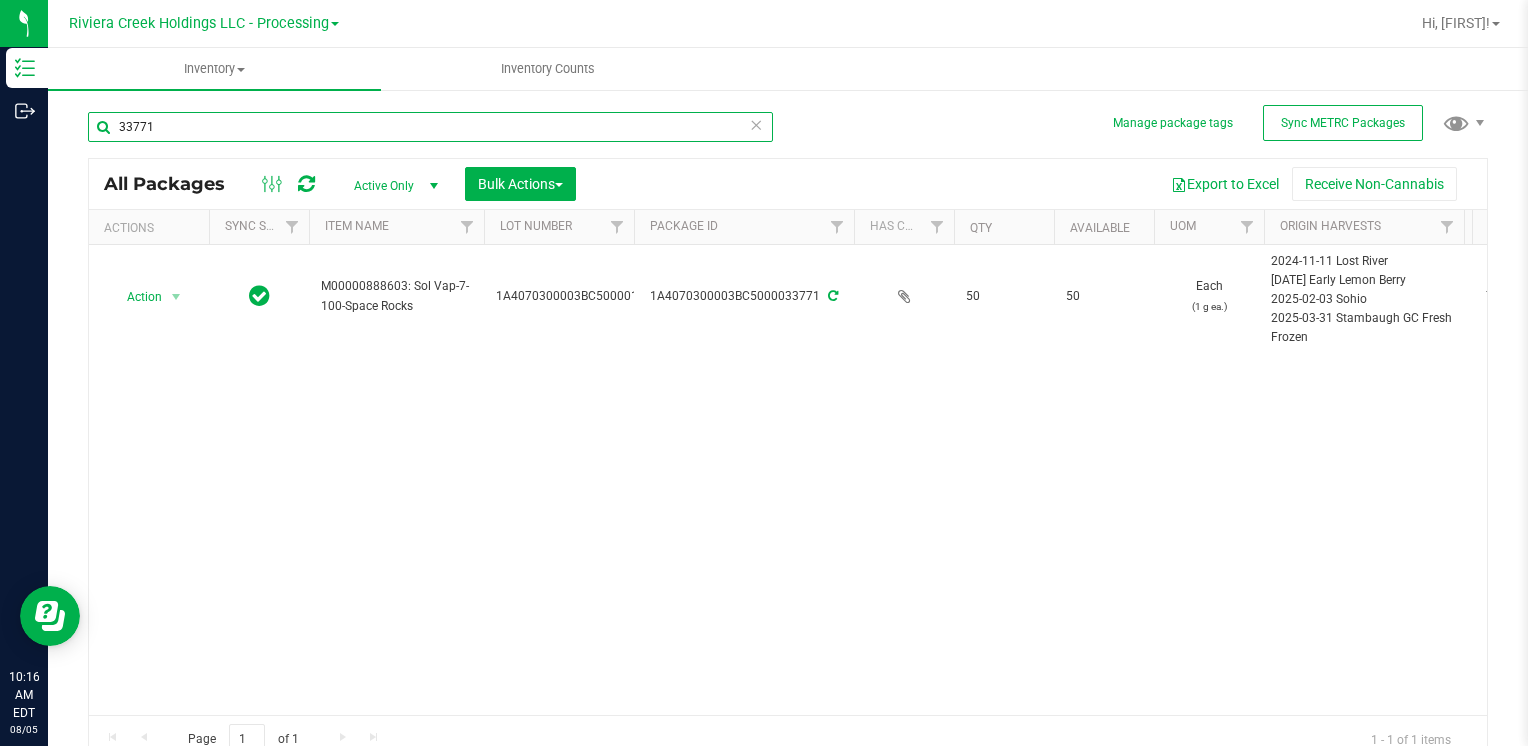 click on "33771" at bounding box center (430, 127) 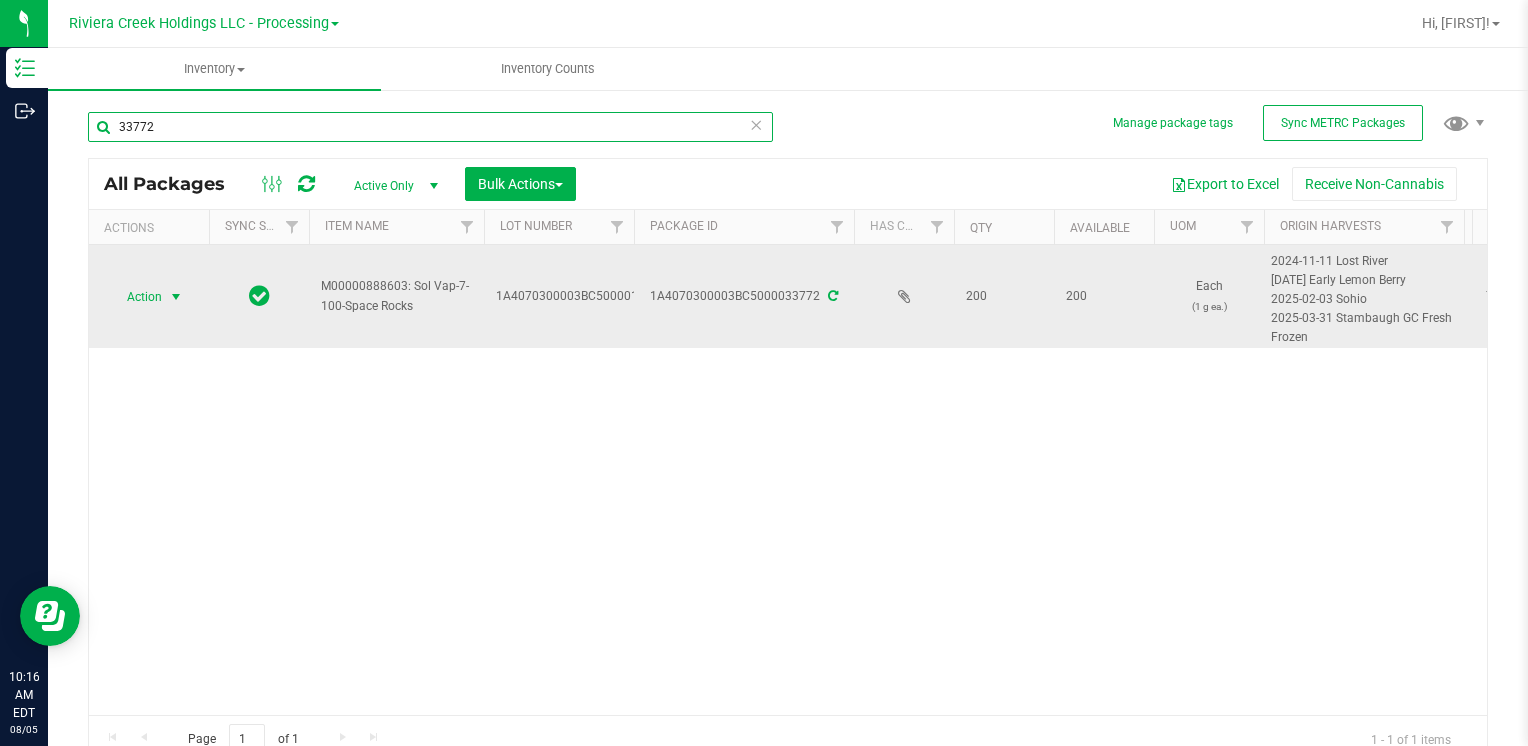 type on "33772" 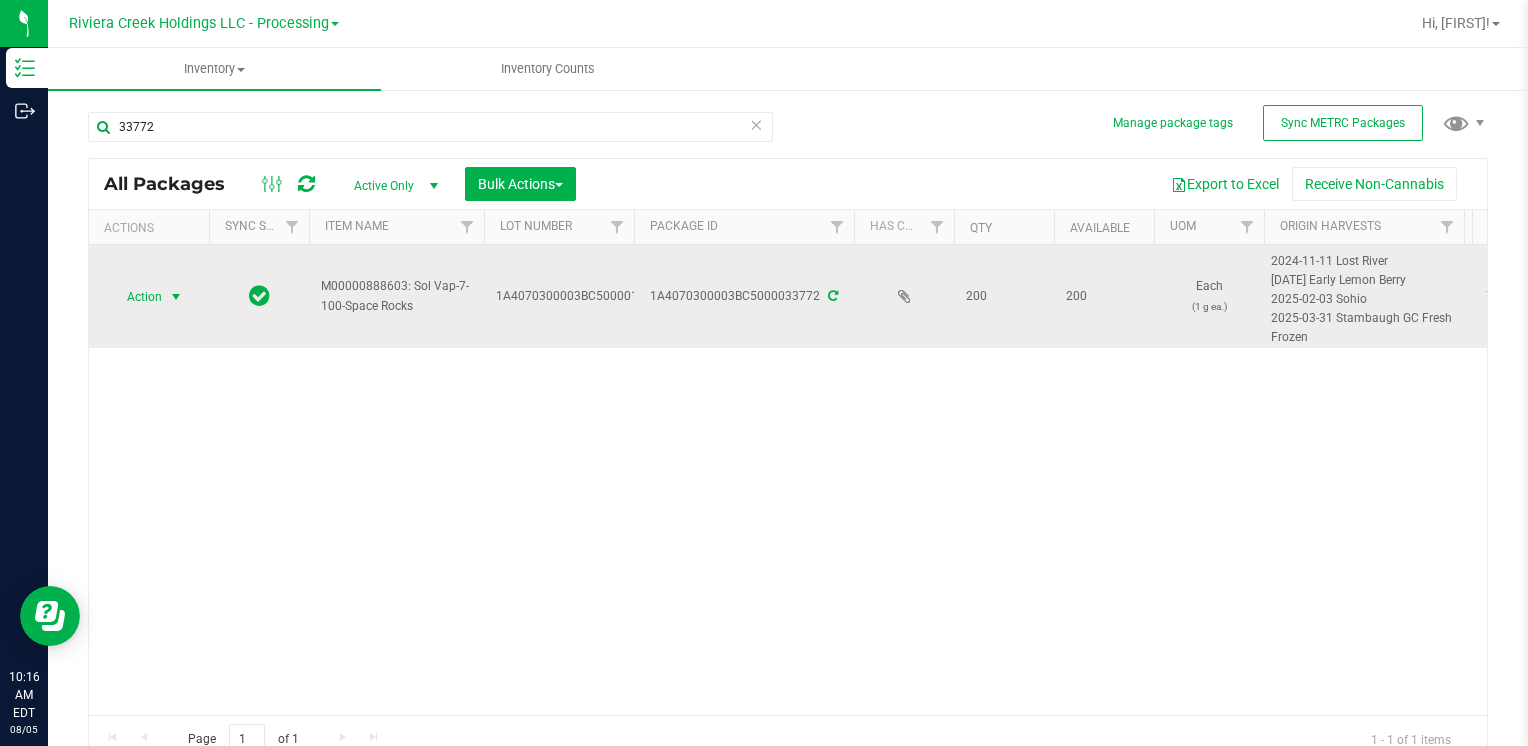 click on "Action" at bounding box center (136, 297) 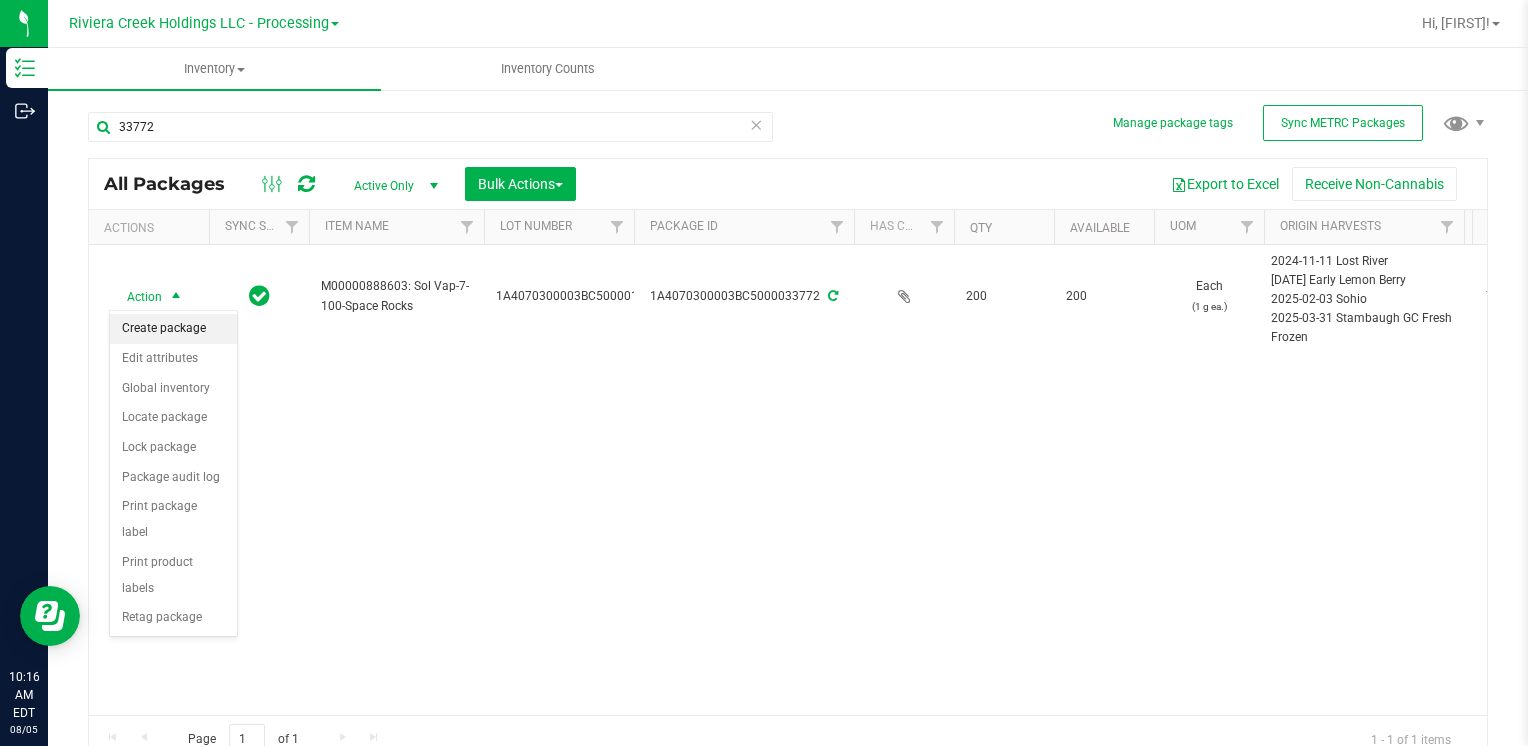 click on "Create package" at bounding box center [173, 329] 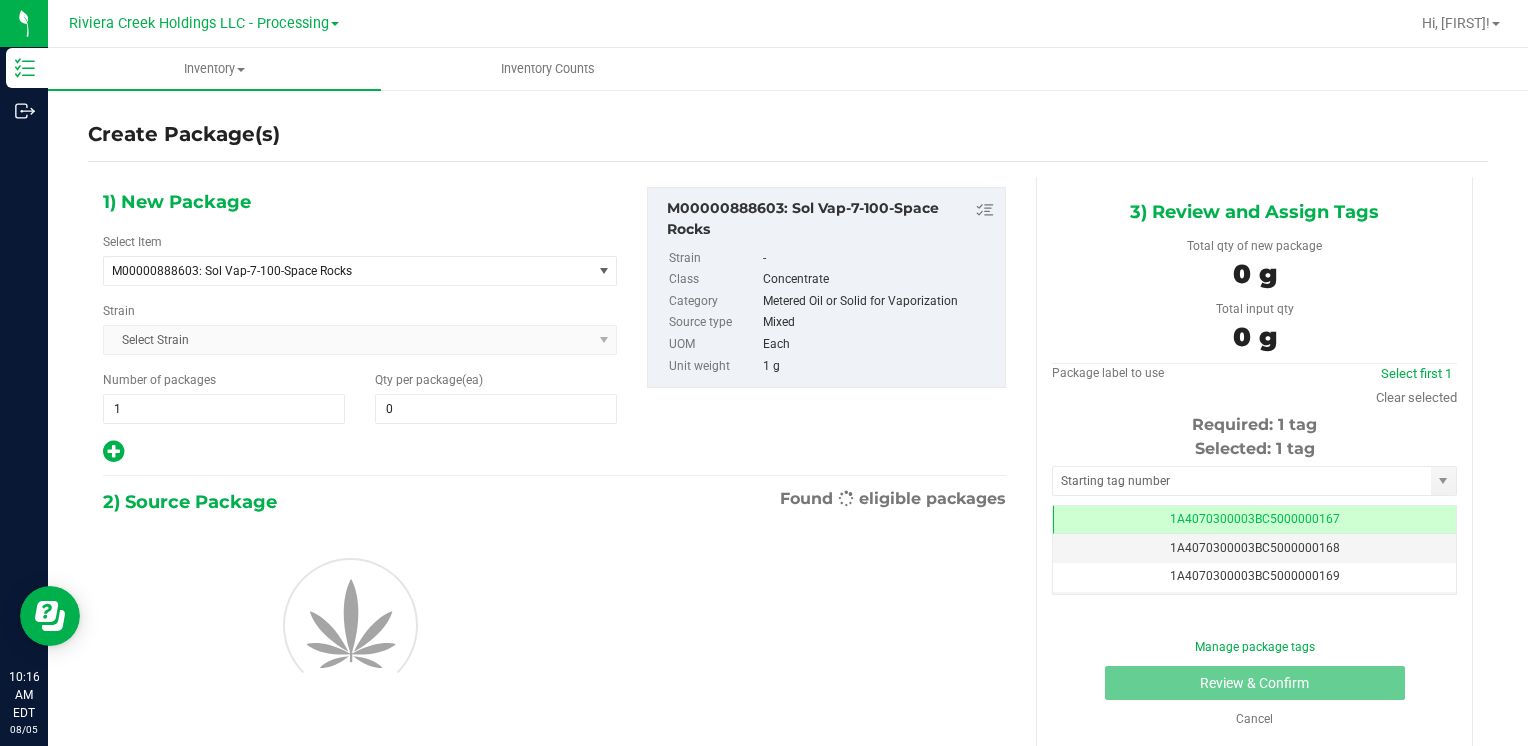 scroll, scrollTop: 0, scrollLeft: 0, axis: both 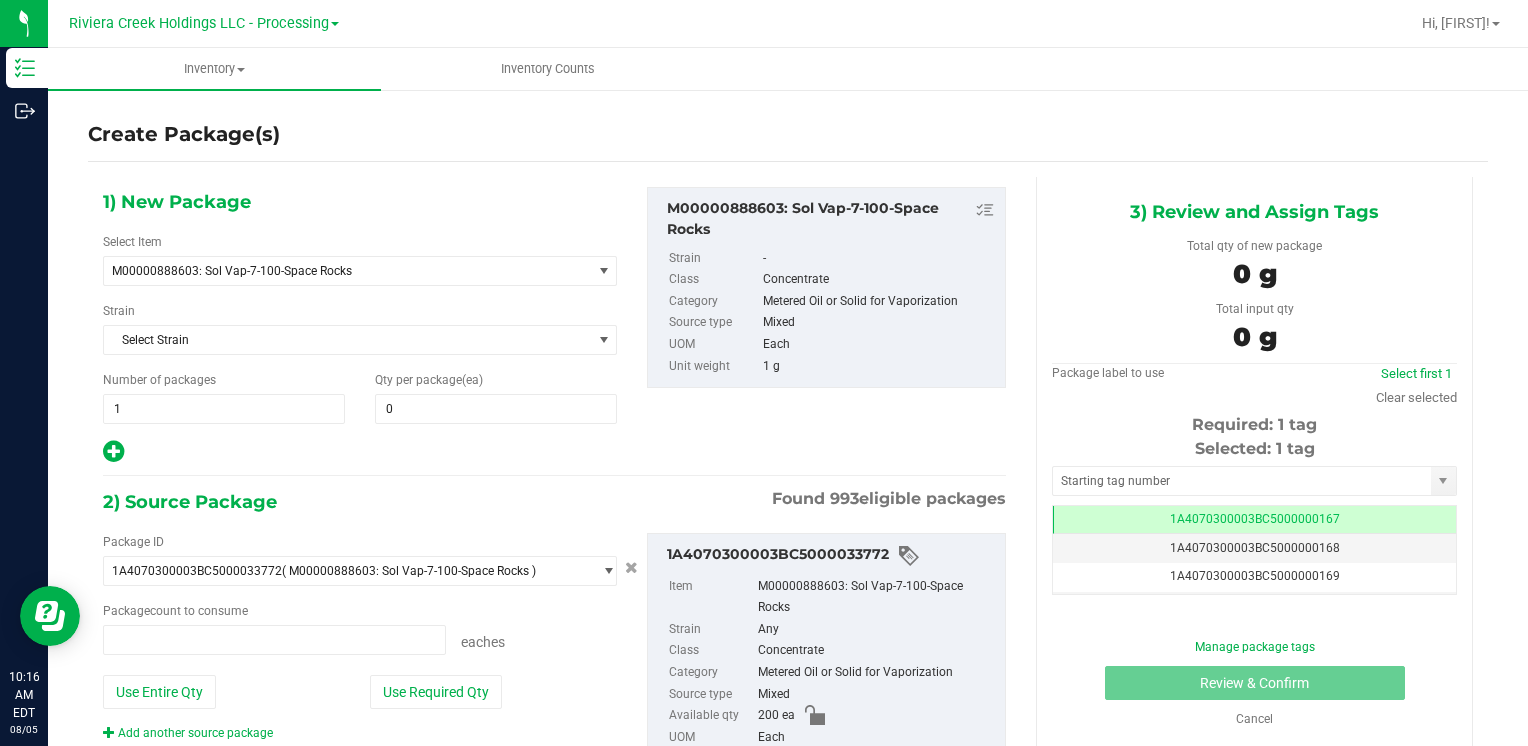type on "0 ea" 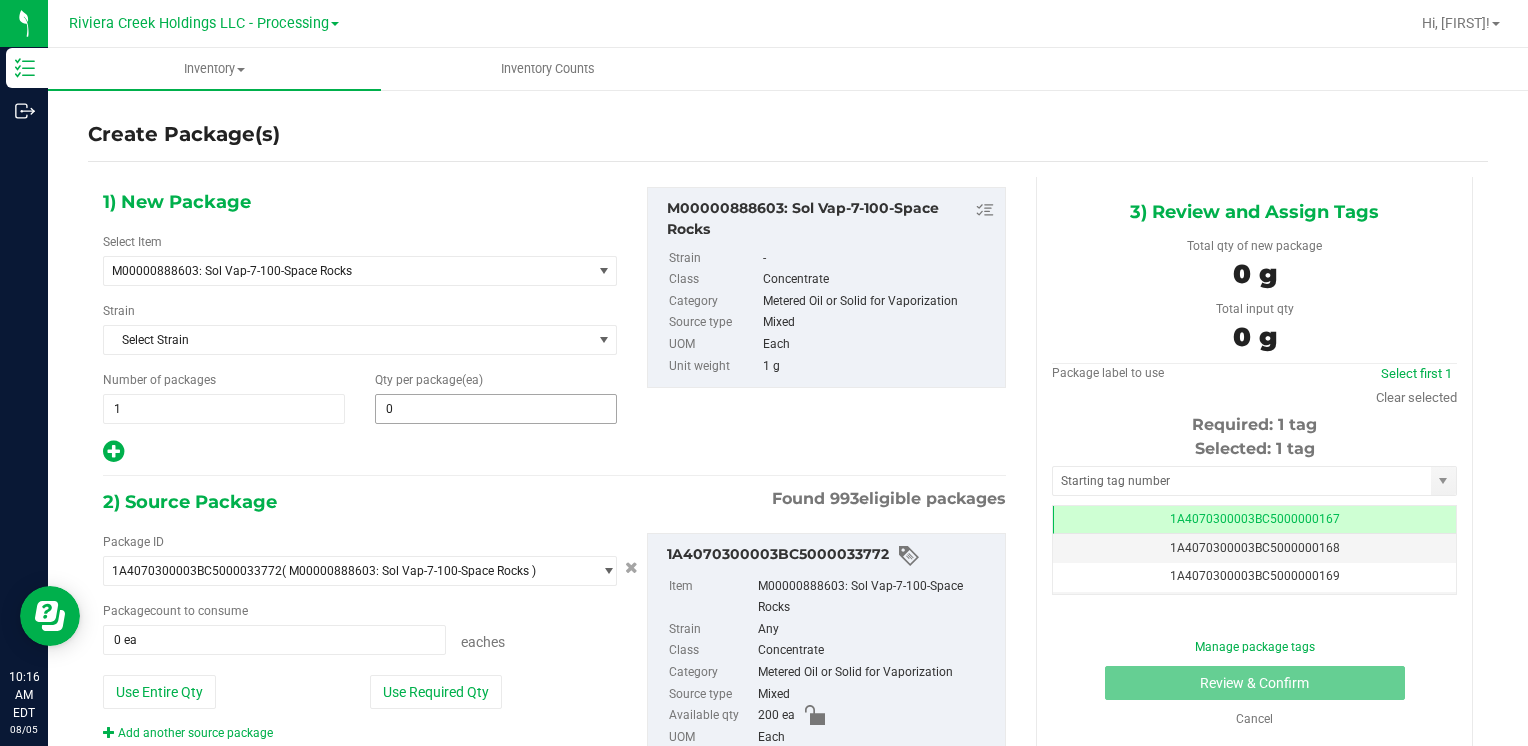 type 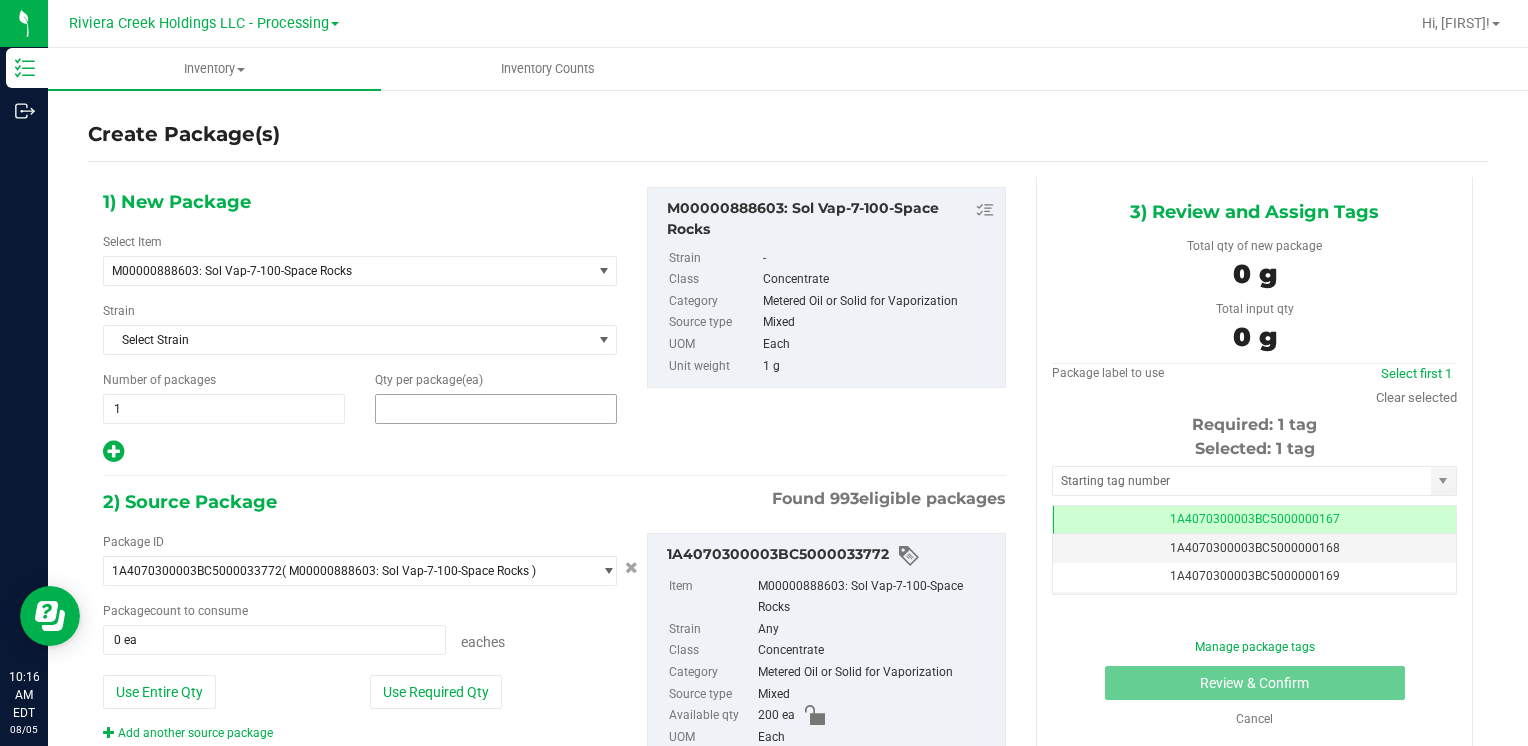 click at bounding box center (496, 409) 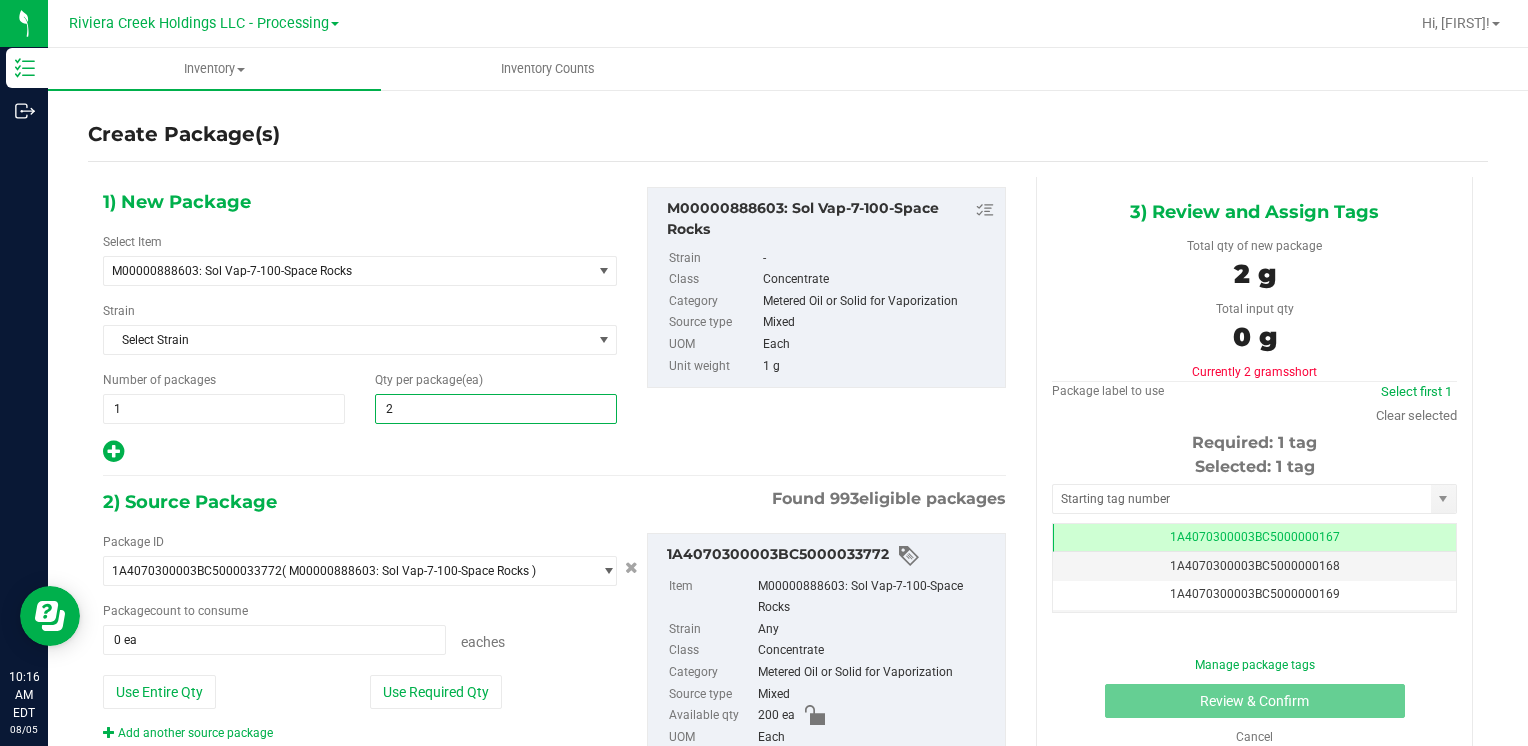 type on "25" 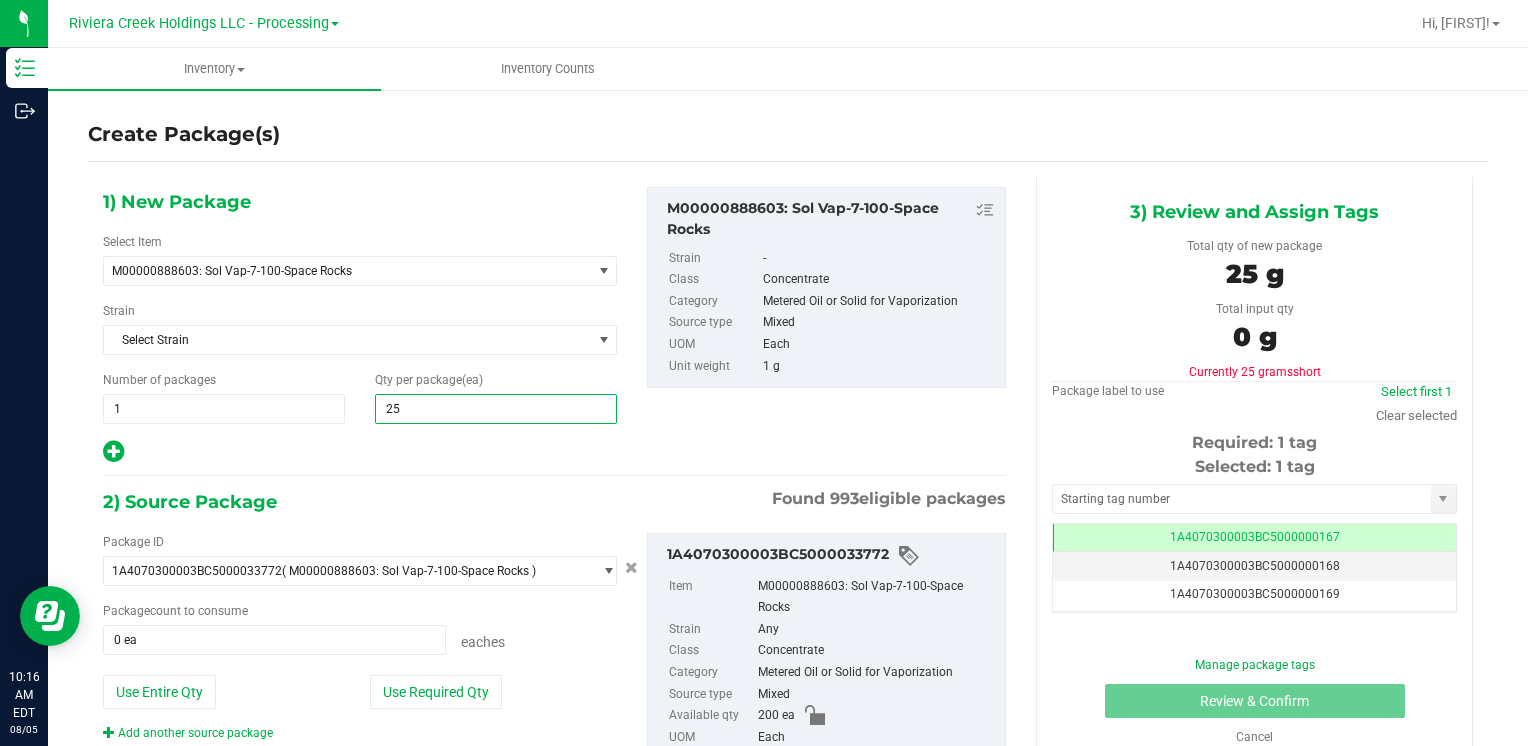 click at bounding box center [113, 451] 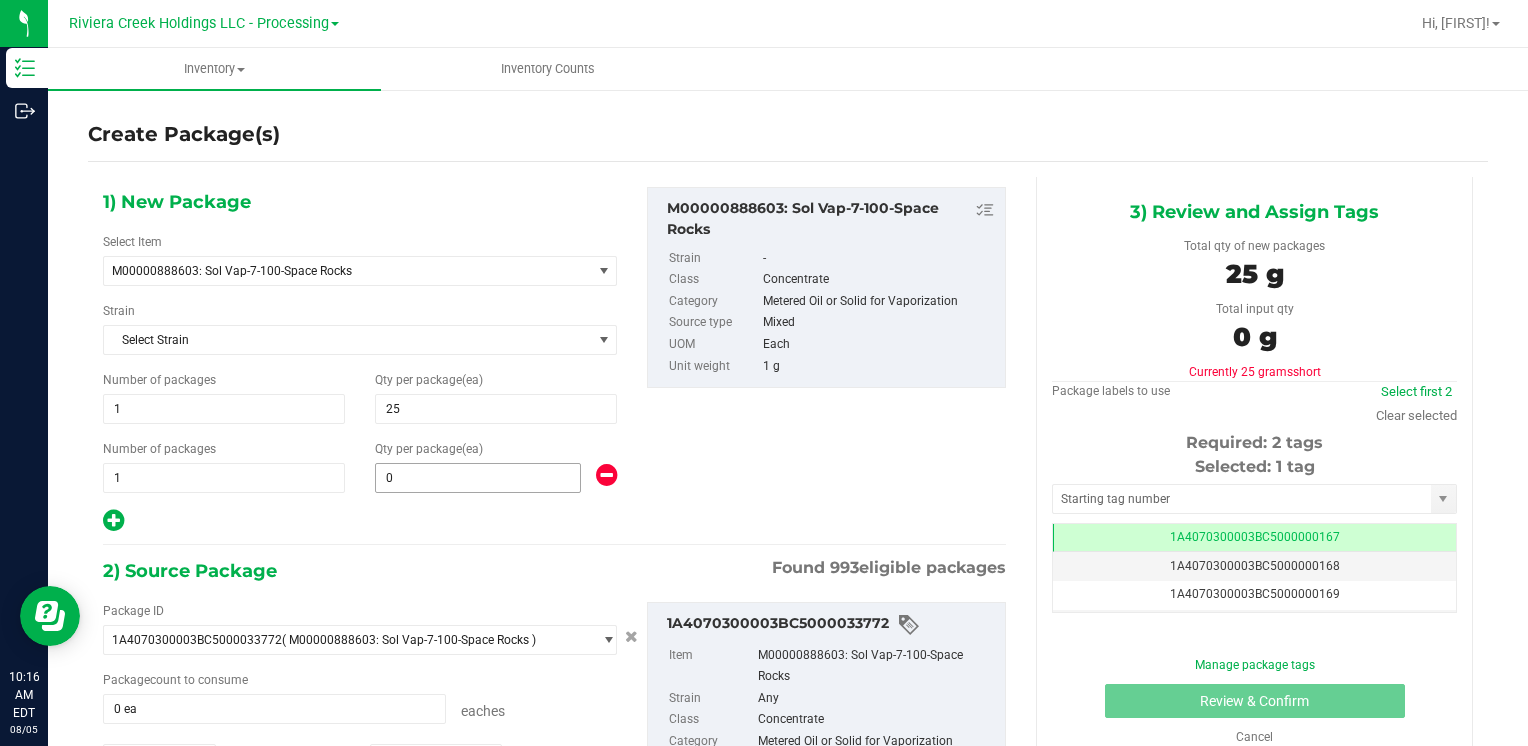 type 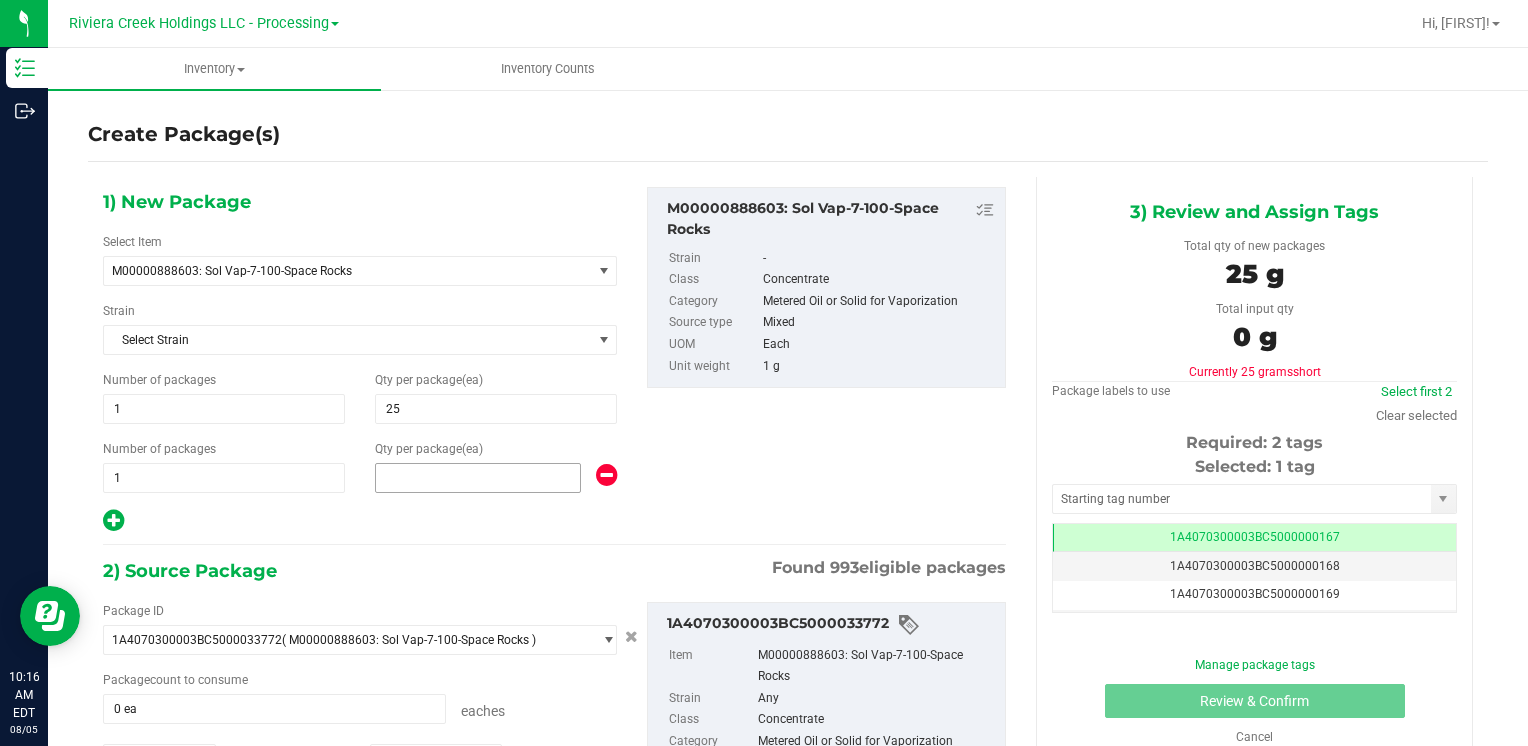 click at bounding box center [478, 478] 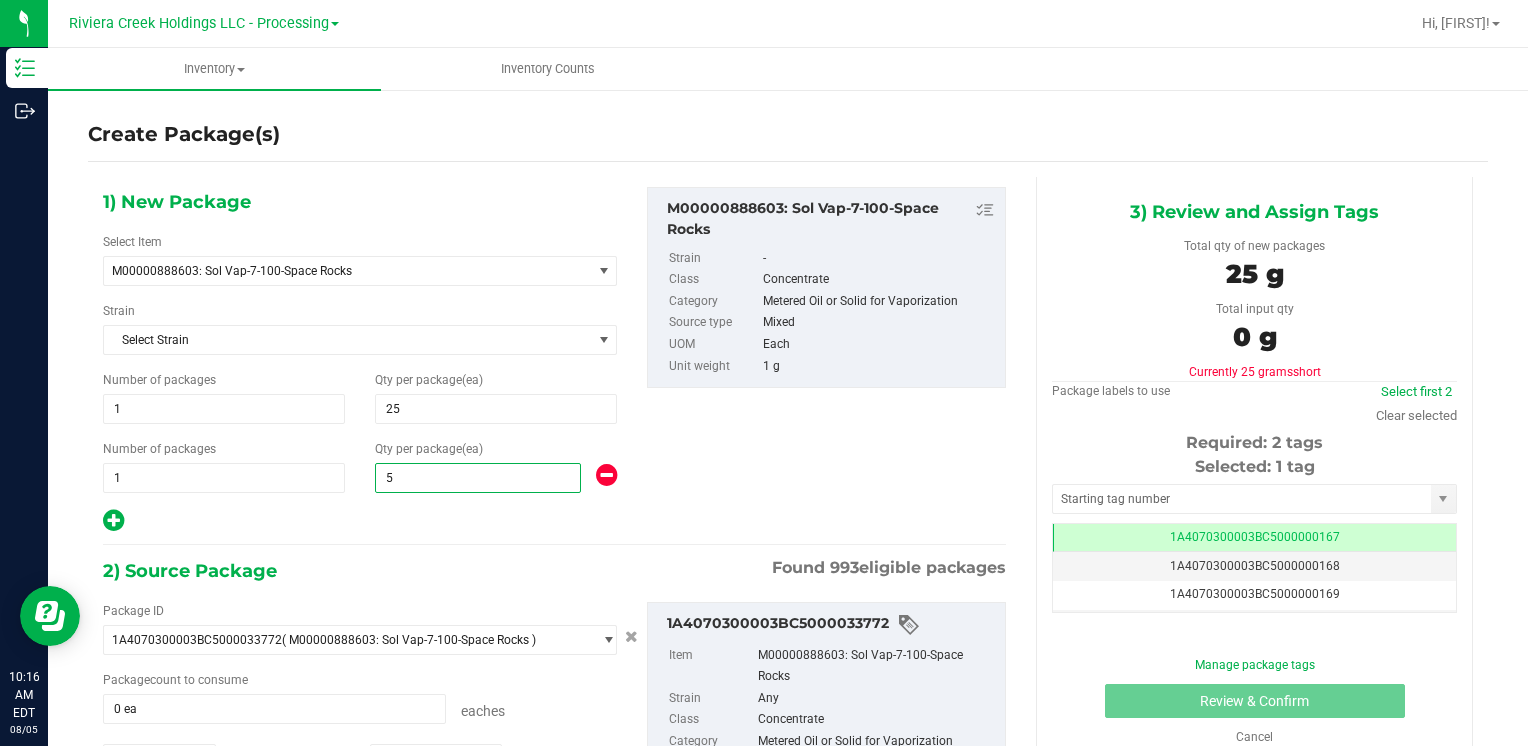 type on "50" 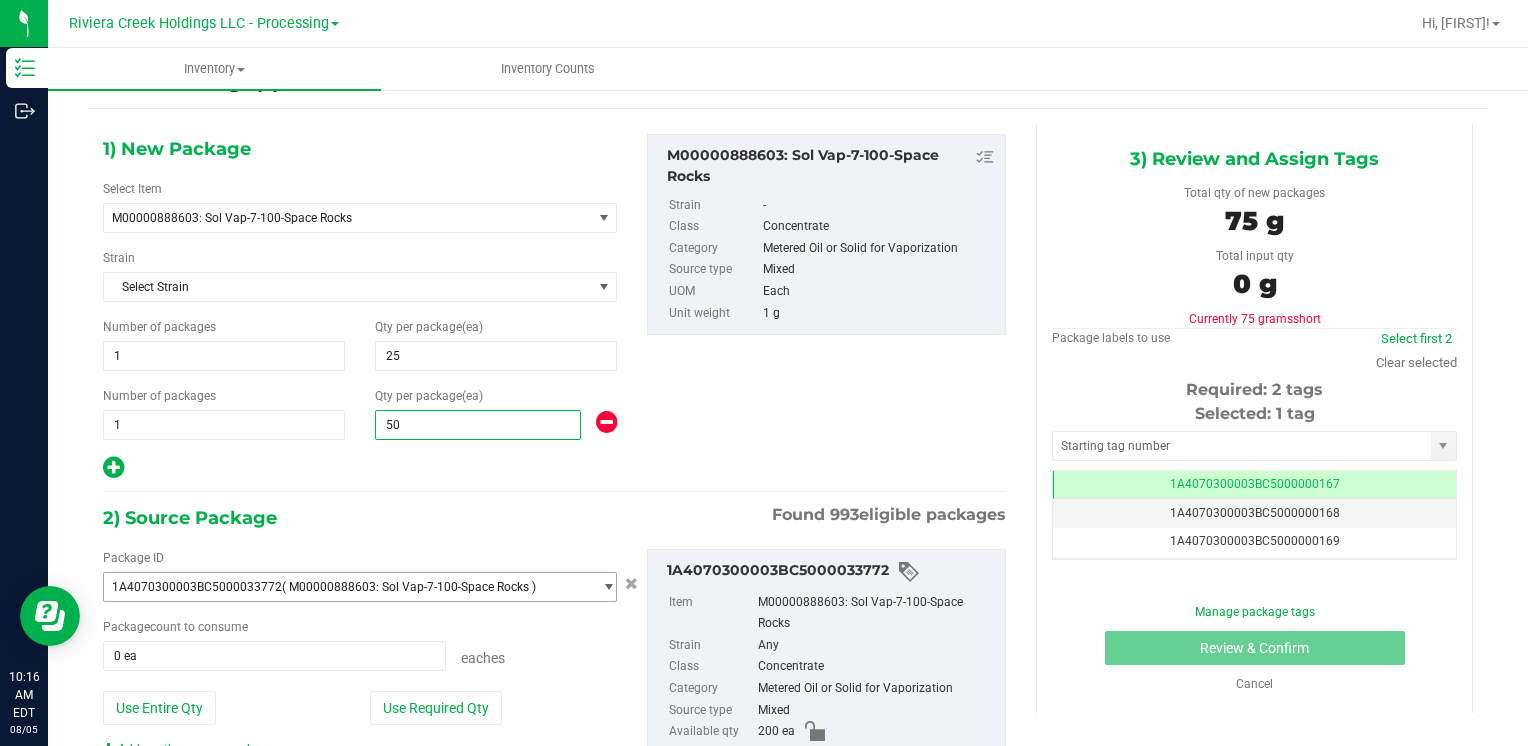scroll, scrollTop: 100, scrollLeft: 0, axis: vertical 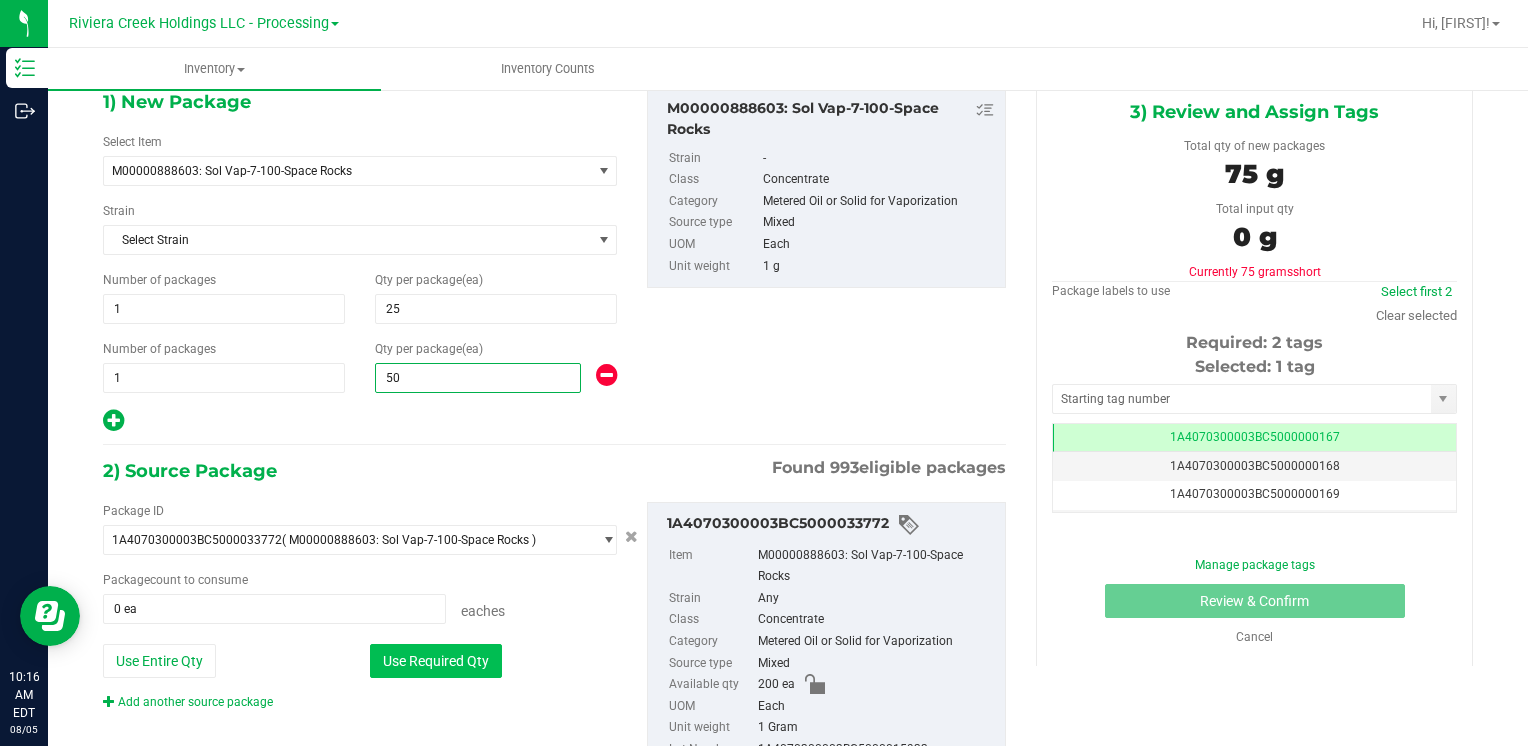 type on "50" 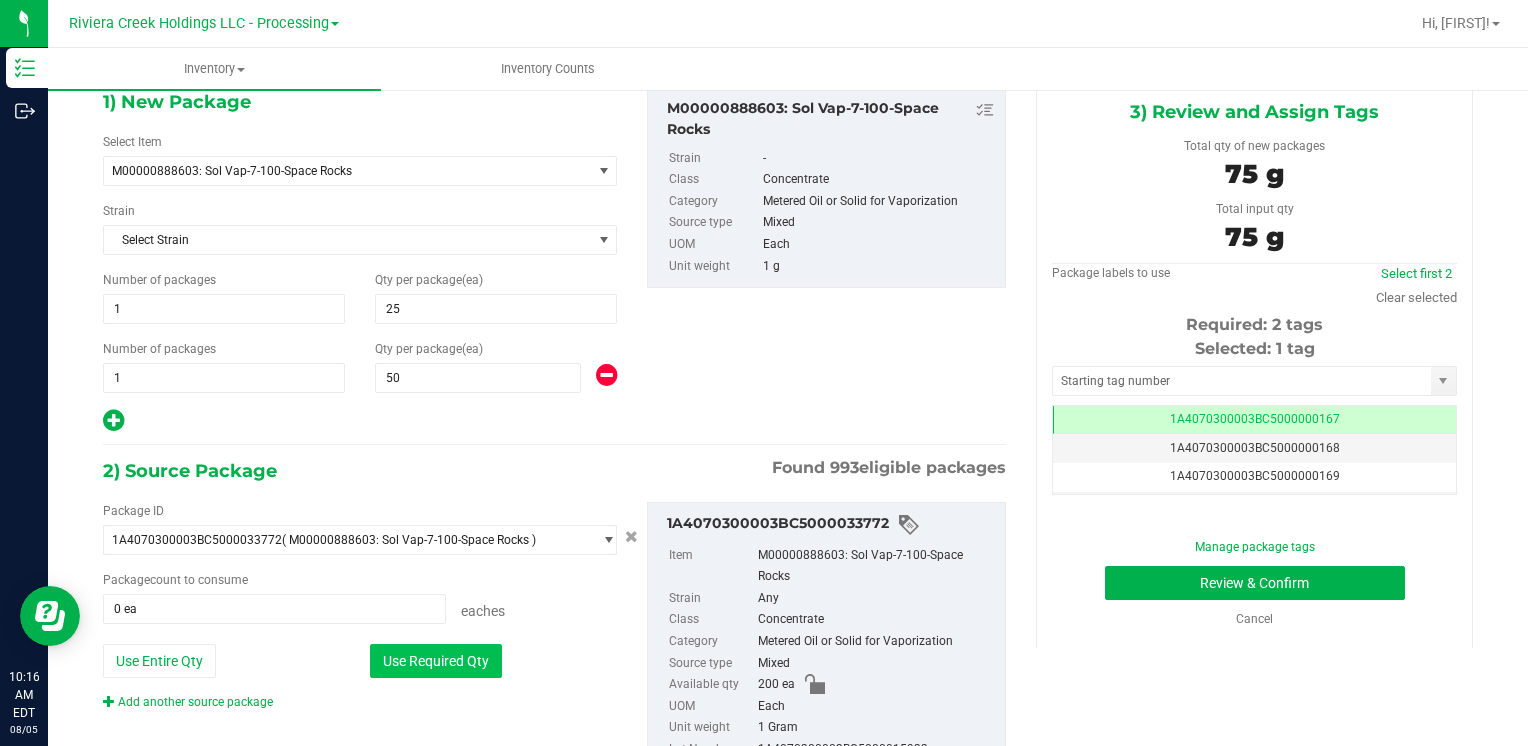 type on "75 ea" 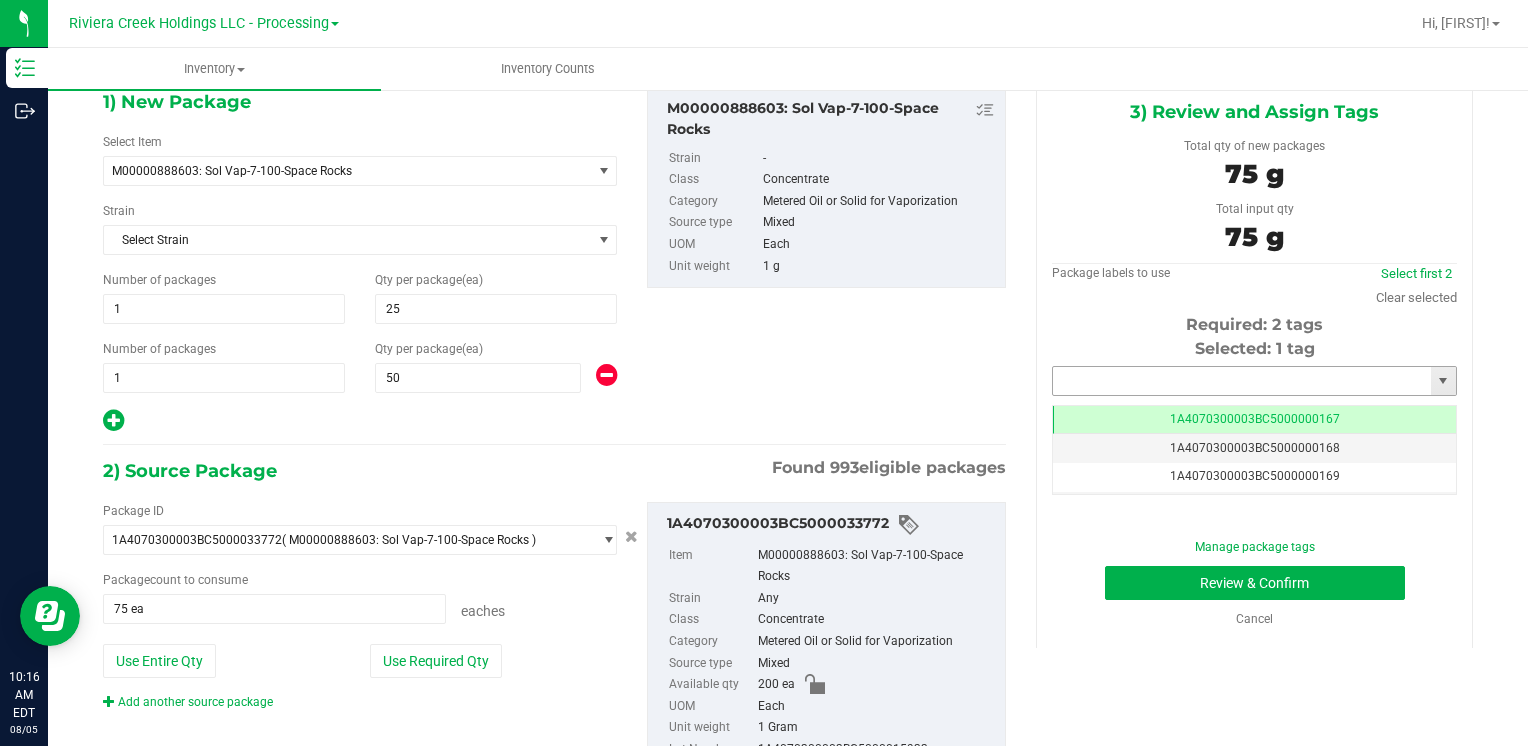 click at bounding box center [1242, 381] 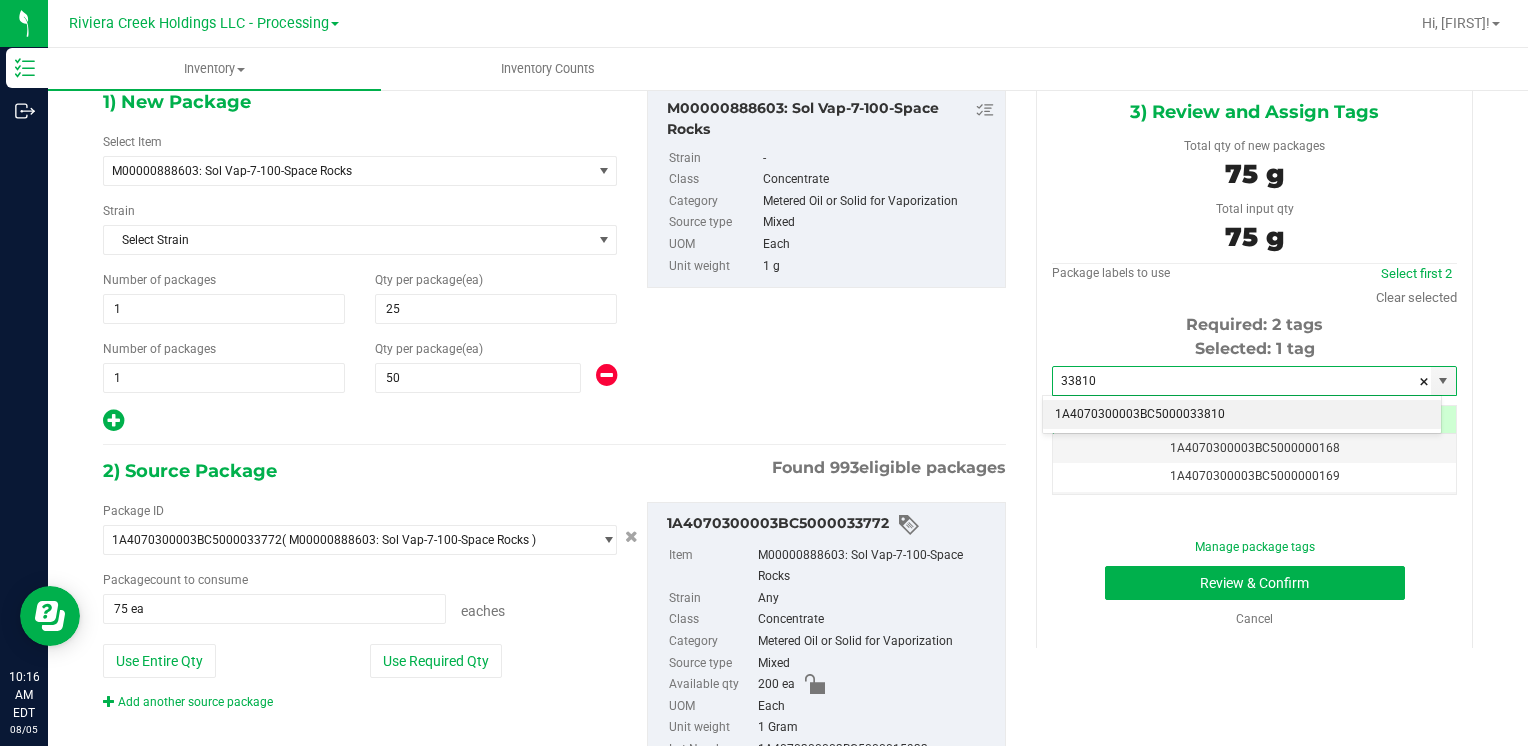 click on "1A4070300003BC5000033810" at bounding box center (1242, 415) 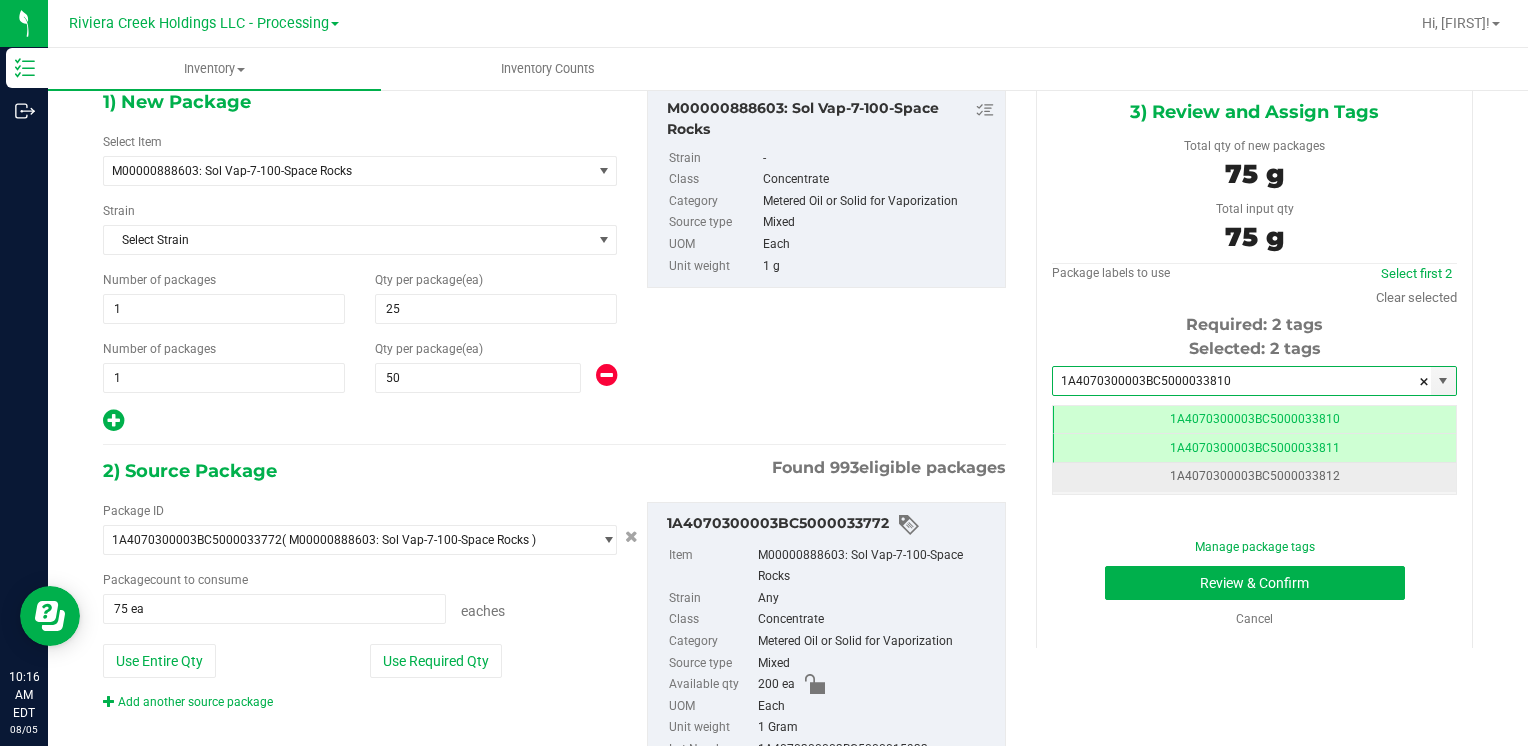 scroll, scrollTop: 0, scrollLeft: 0, axis: both 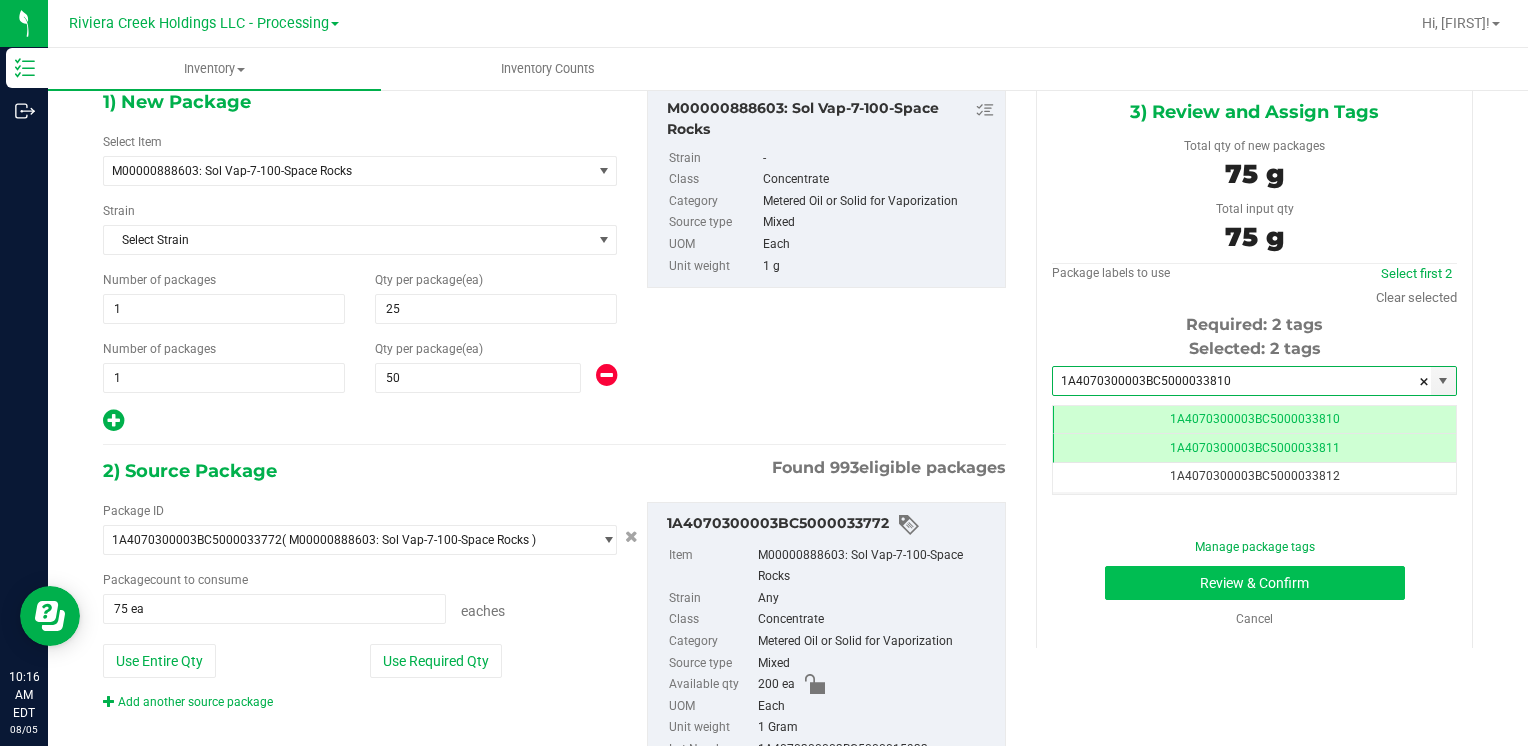 type on "1A4070300003BC5000033810" 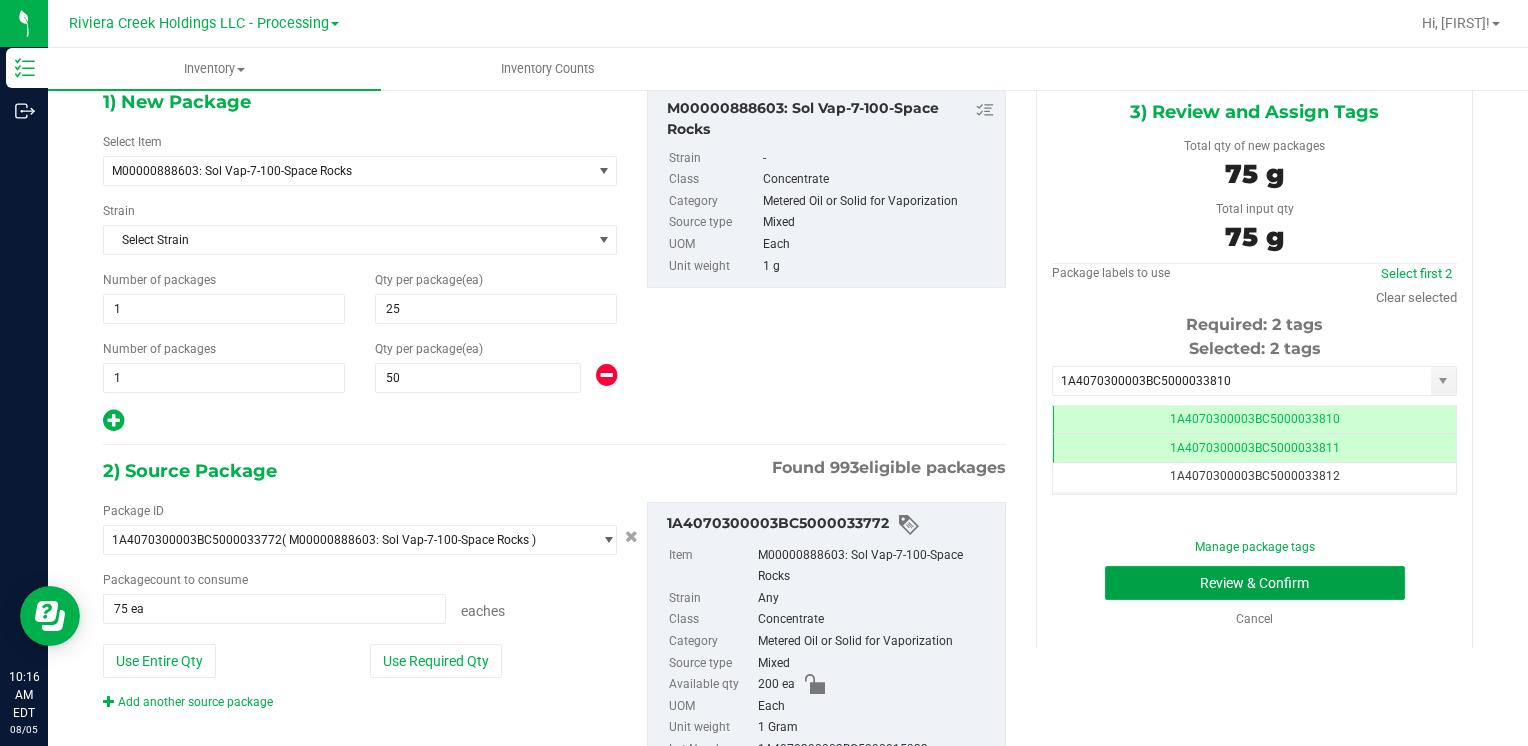 click on "Review & Confirm" at bounding box center (1255, 583) 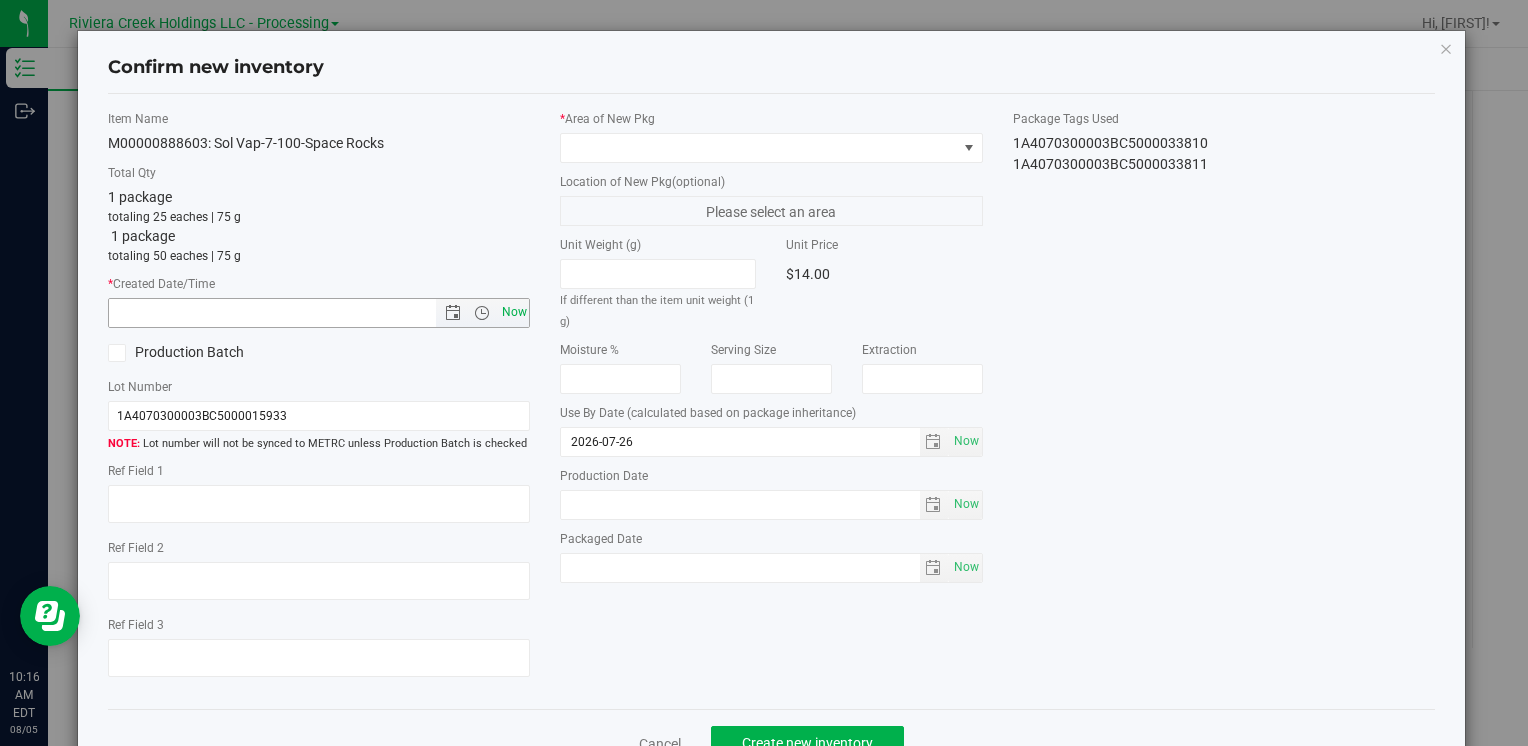 click on "Now" at bounding box center (514, 312) 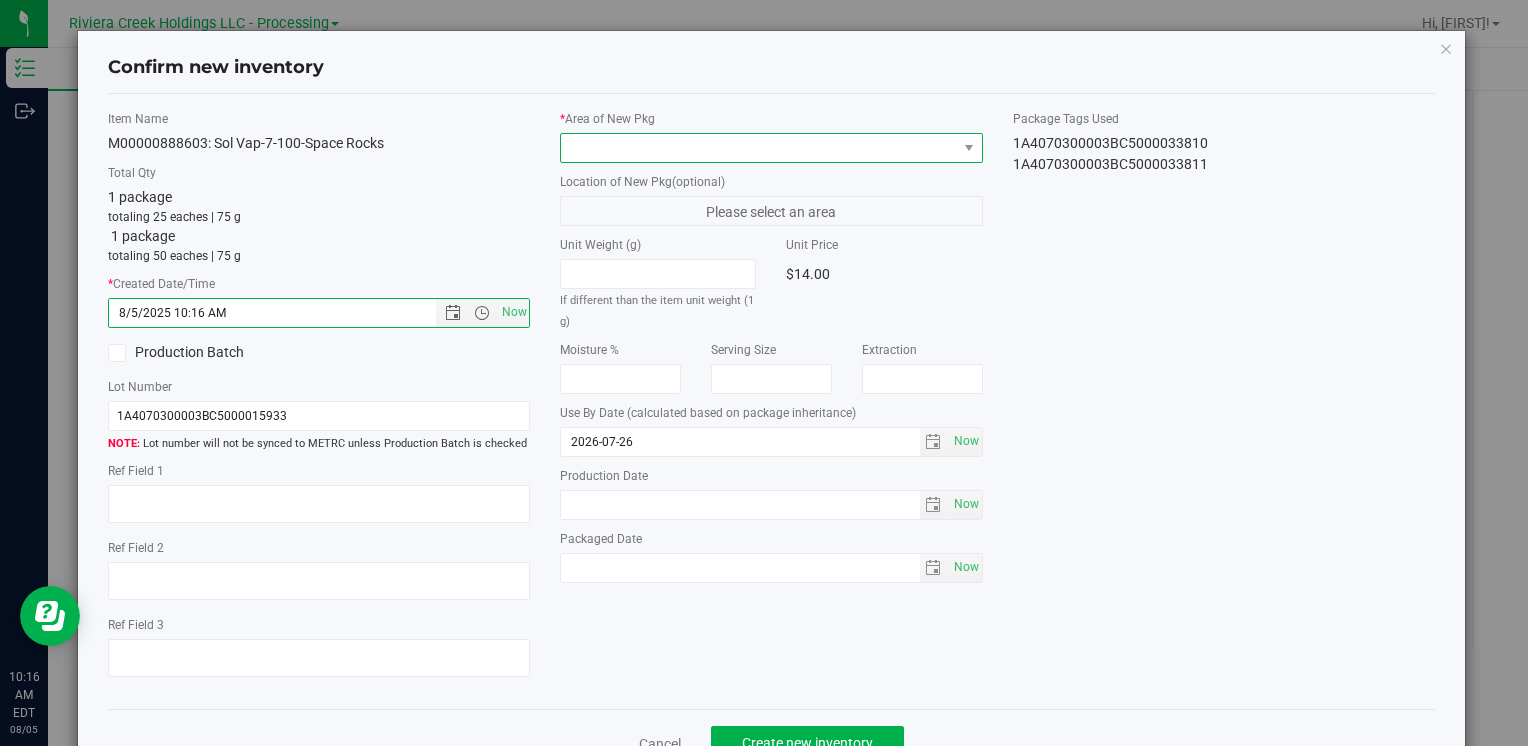 click at bounding box center [758, 148] 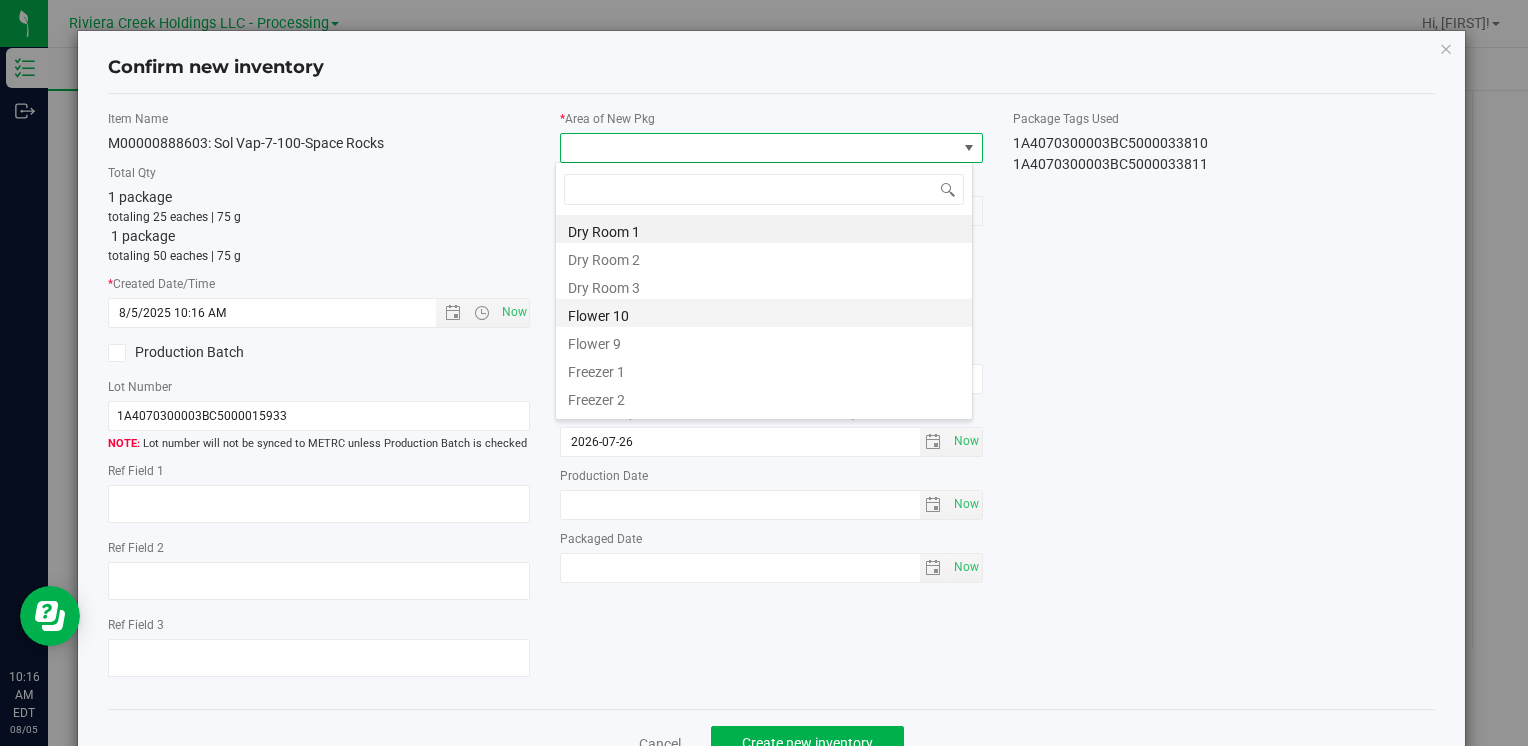 click on "Flower 10" at bounding box center [764, 313] 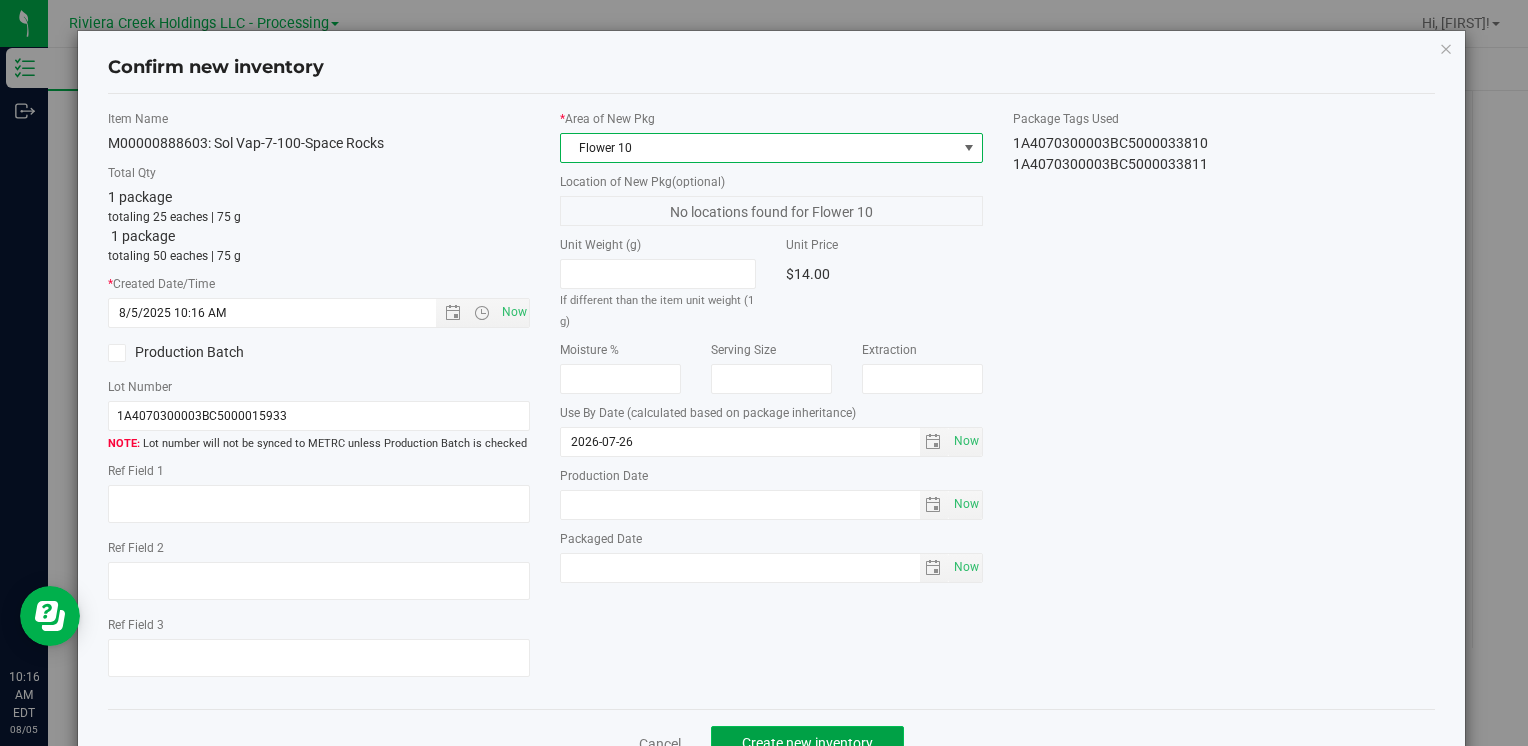 click on "Create new inventory" 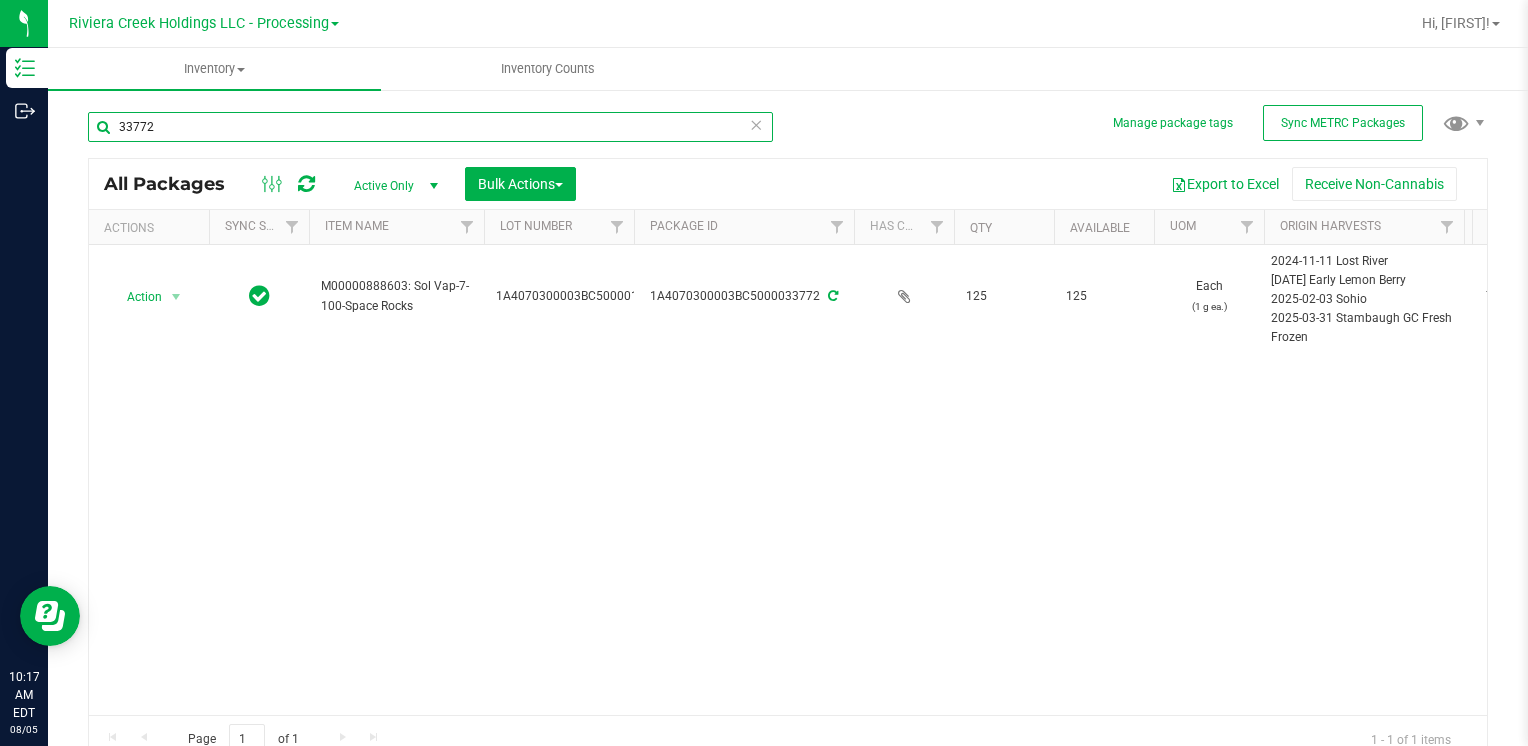 click on "33772" at bounding box center (430, 127) 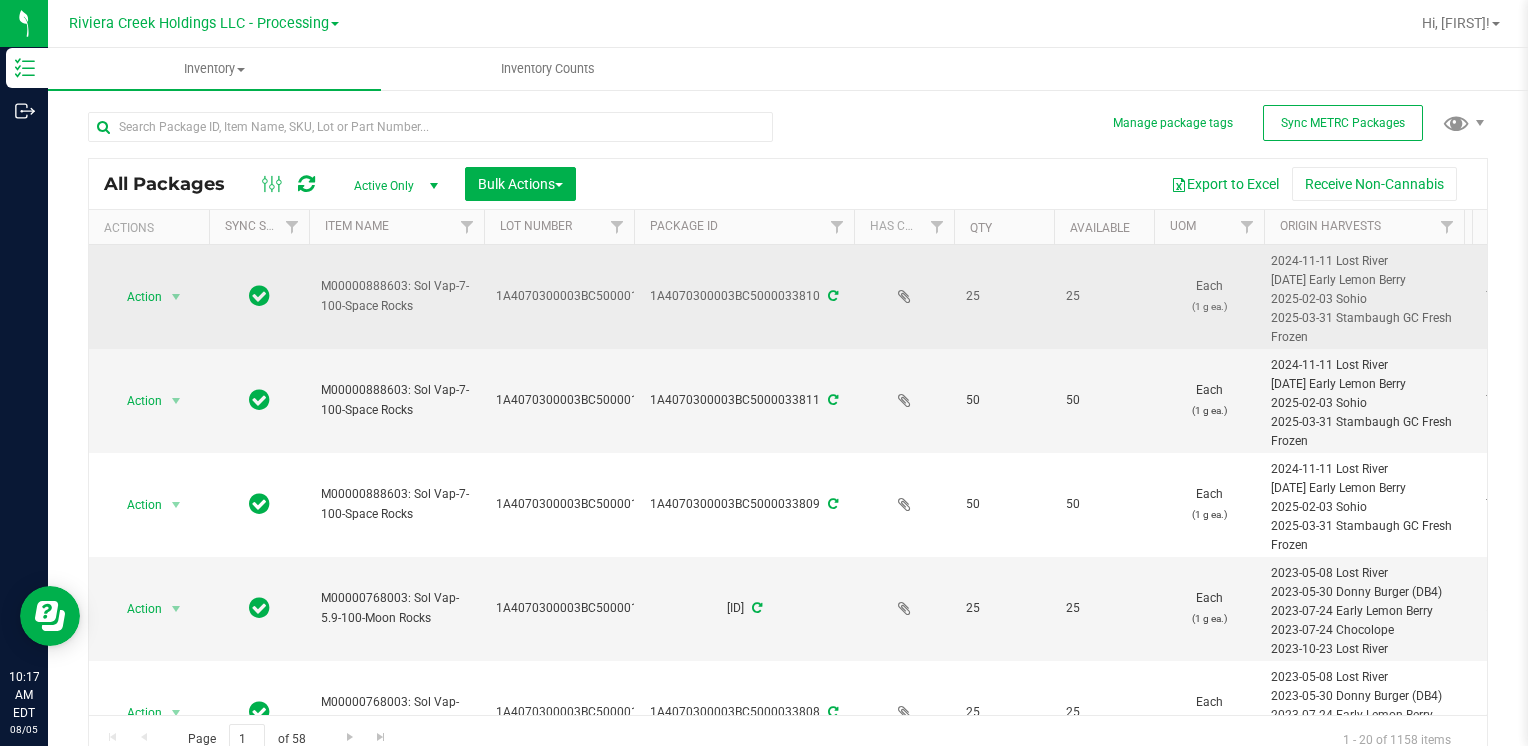 click on "Action" at bounding box center (136, 297) 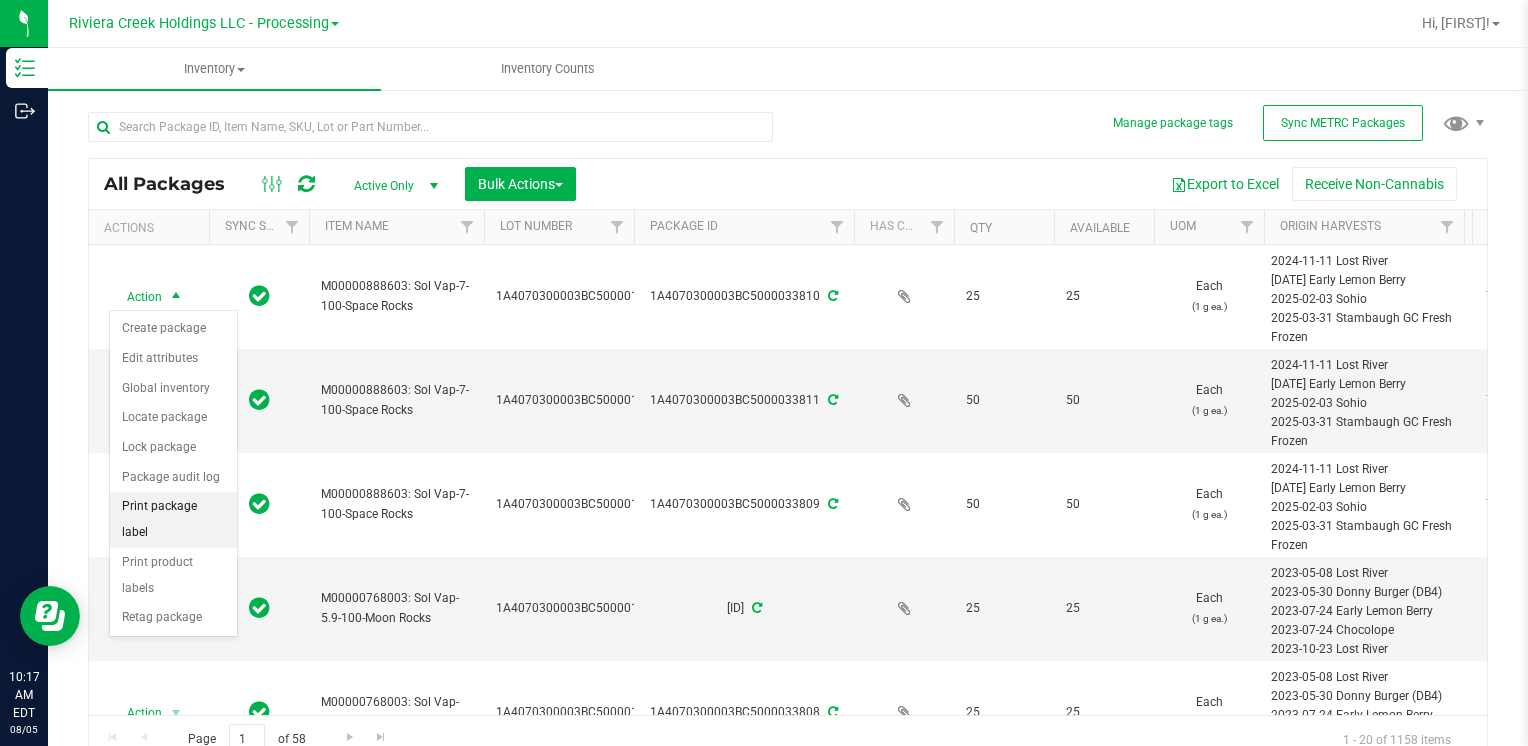 click on "Print package label" at bounding box center (173, 519) 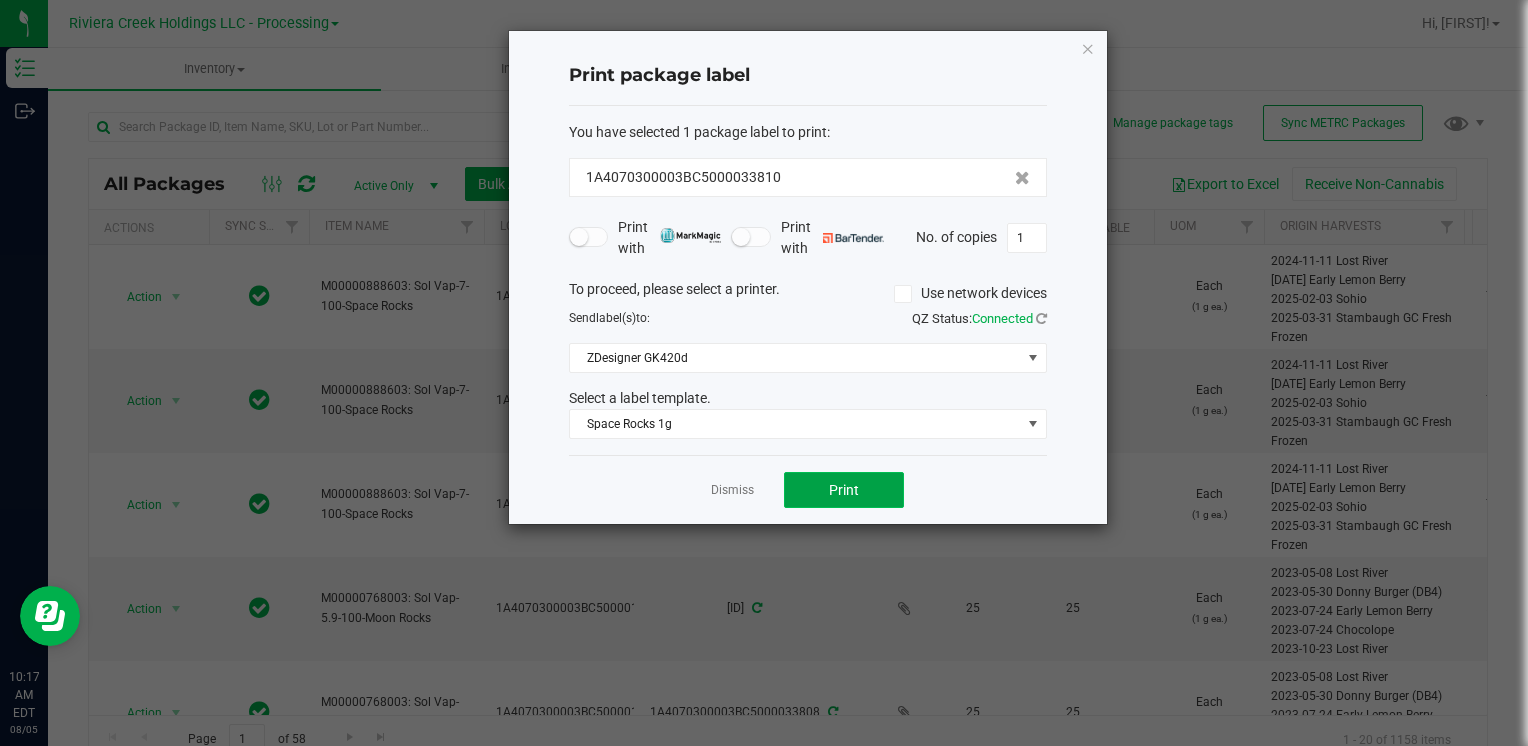 click on "Print" 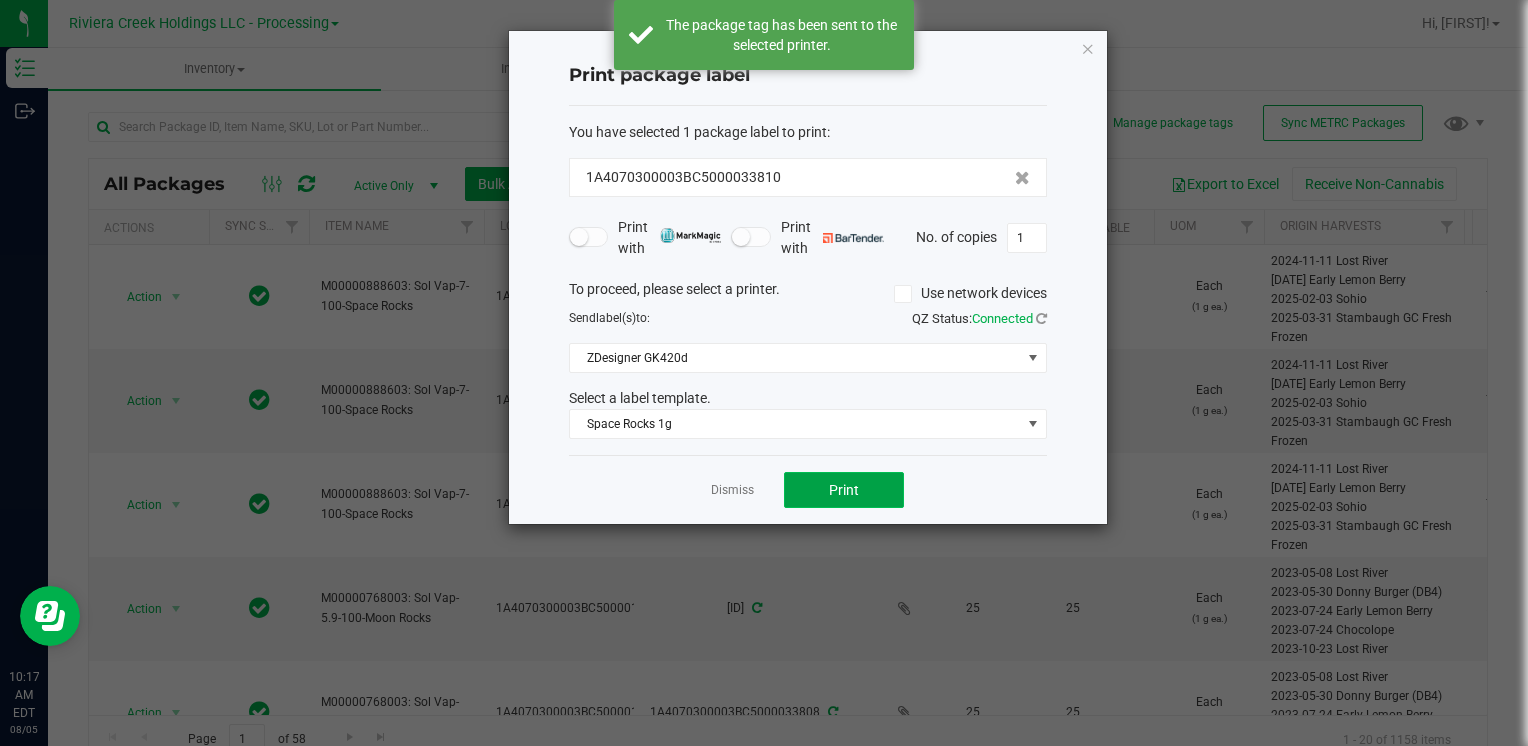 click on "Print" 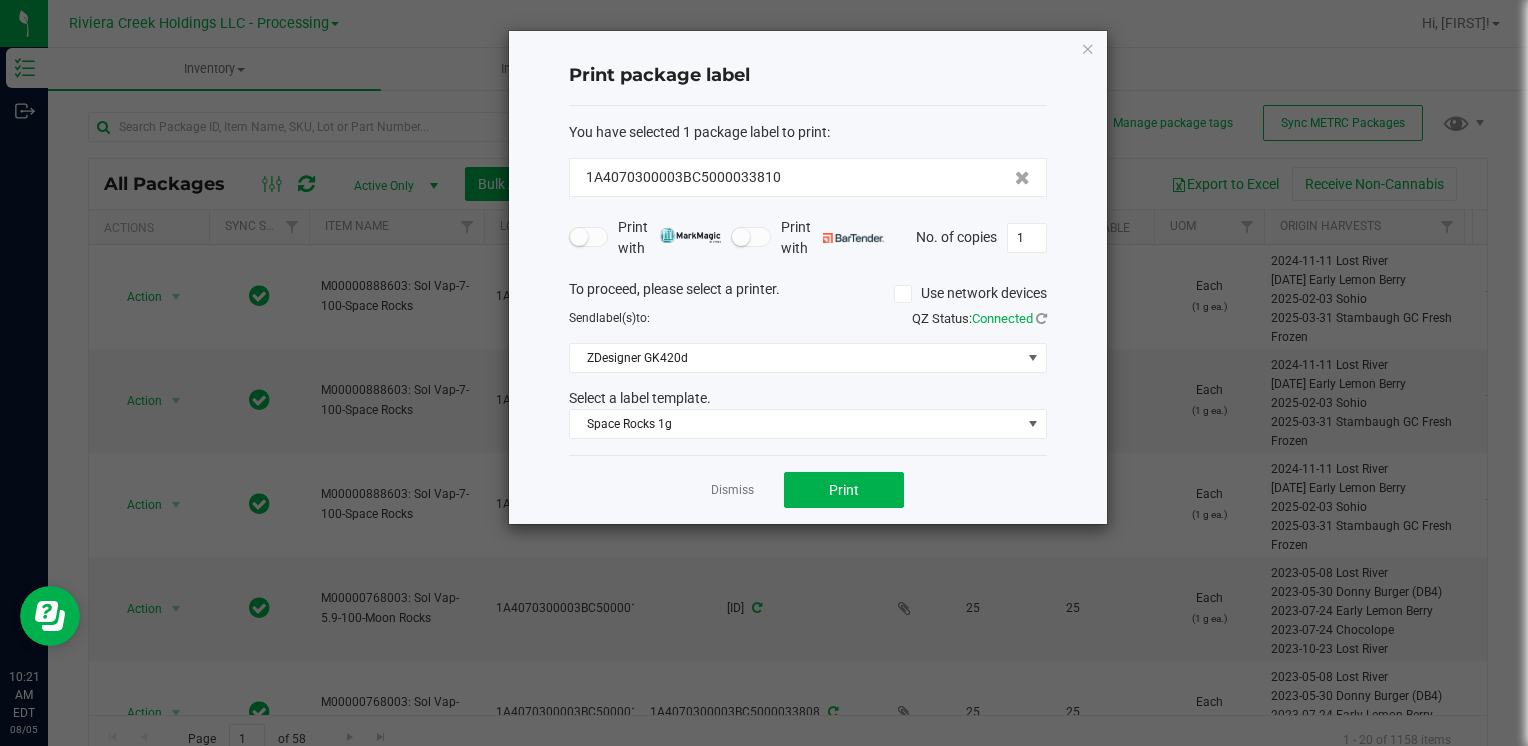 click 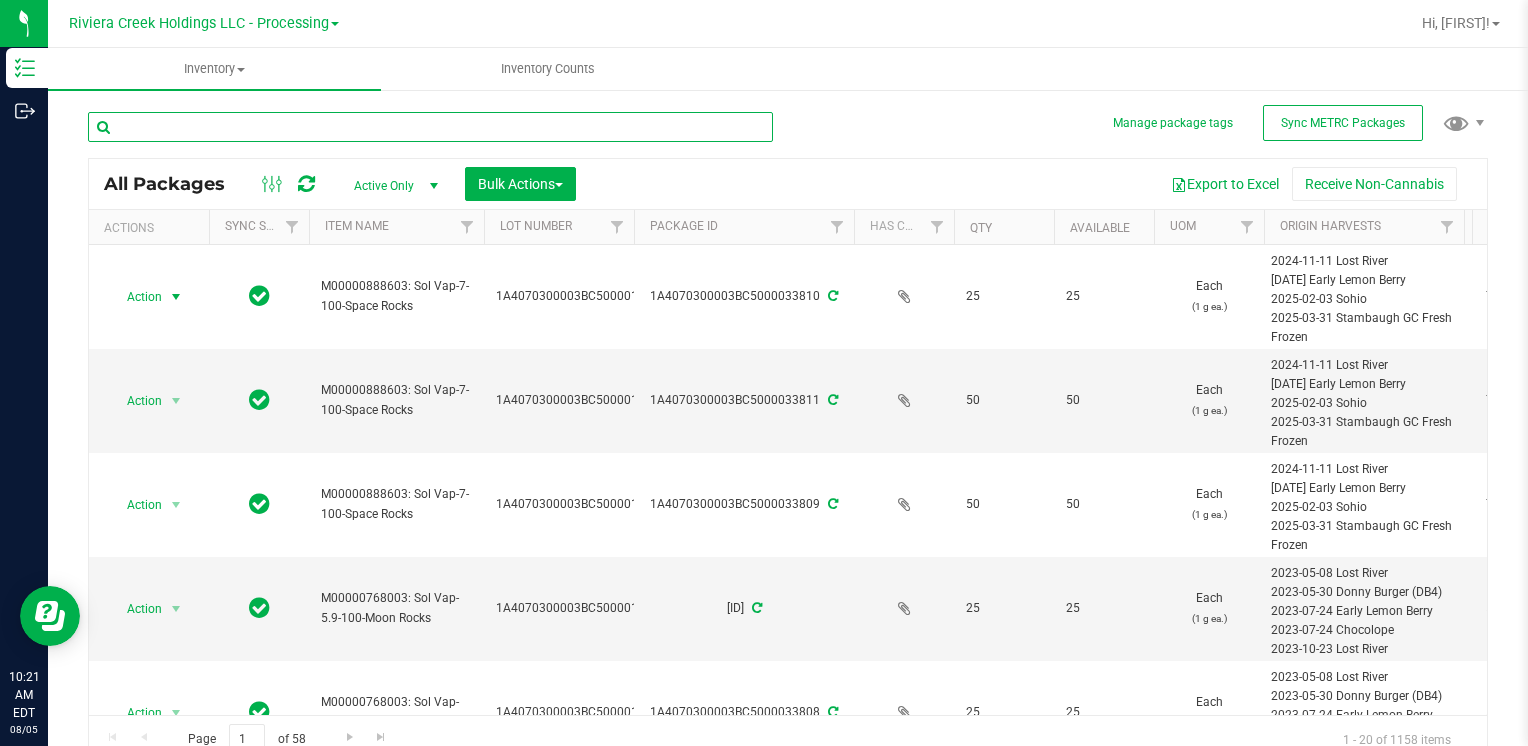 click at bounding box center (430, 127) 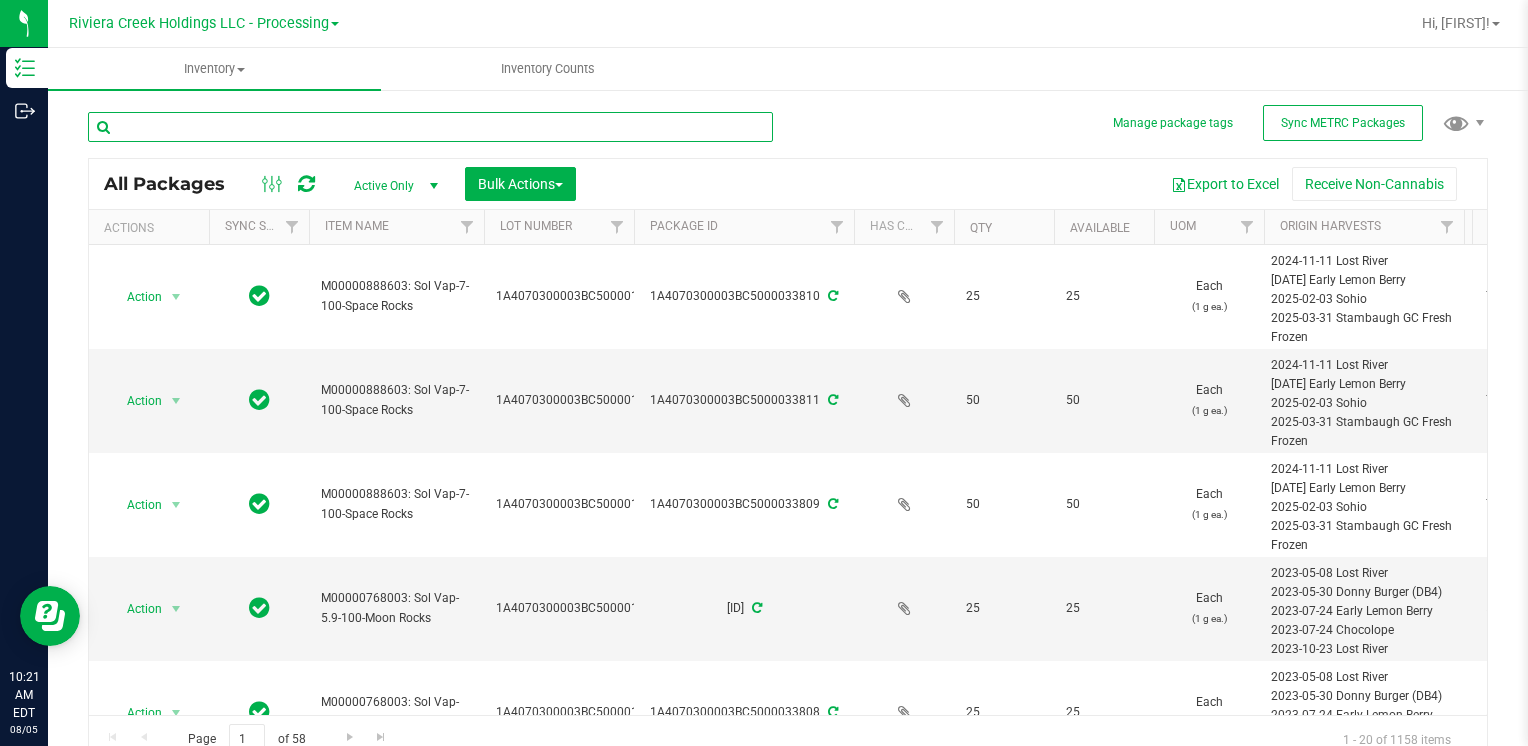 click at bounding box center [430, 127] 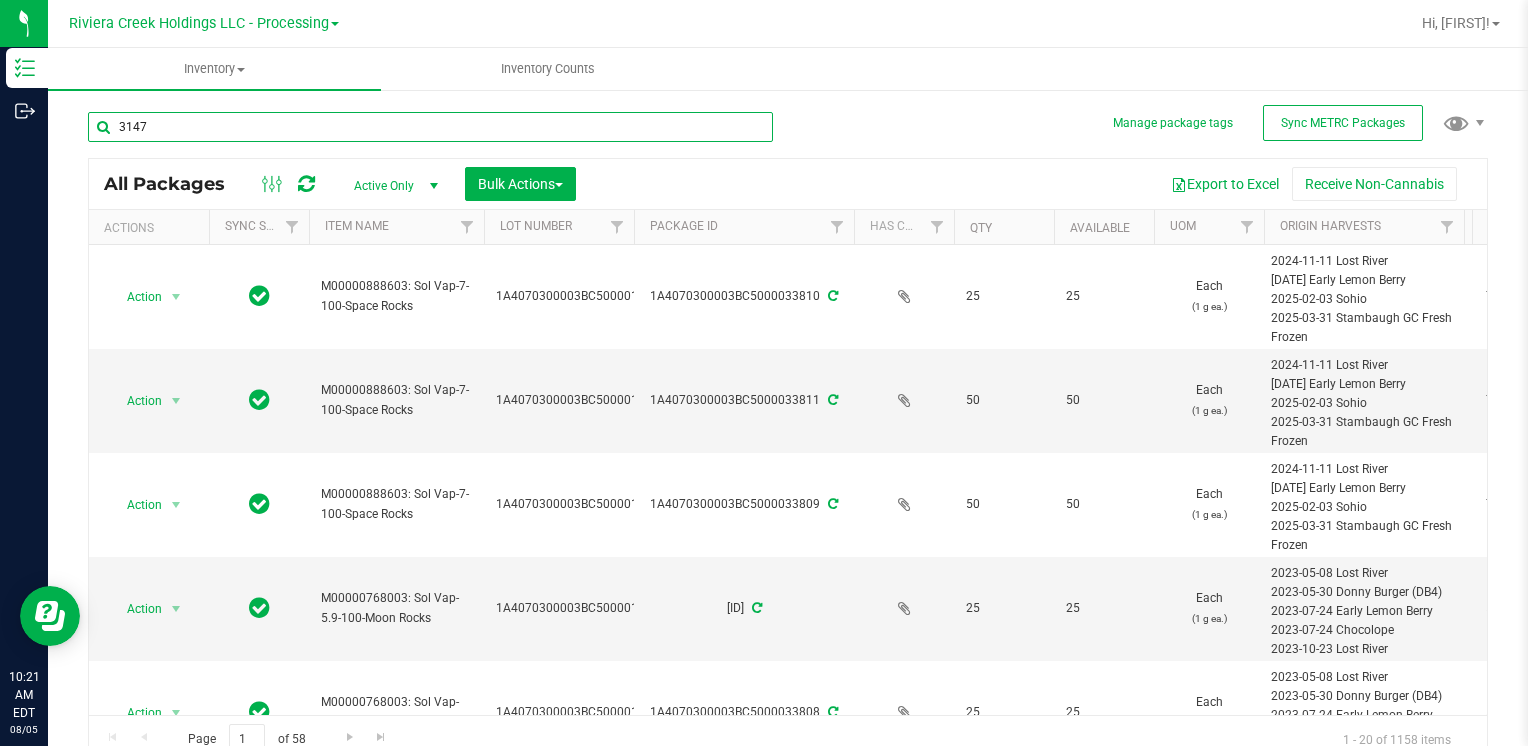 type on "31474" 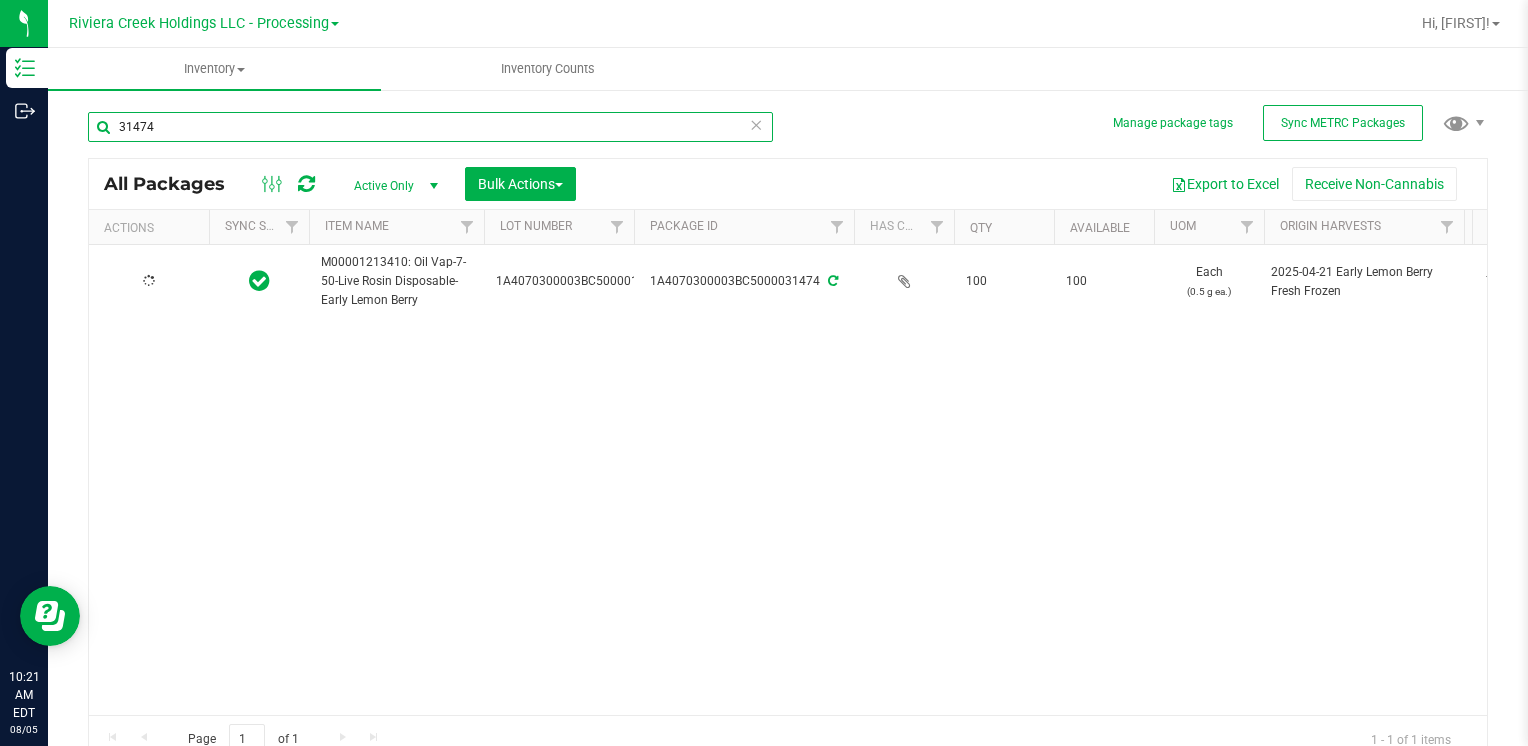 type on "2026-05-18" 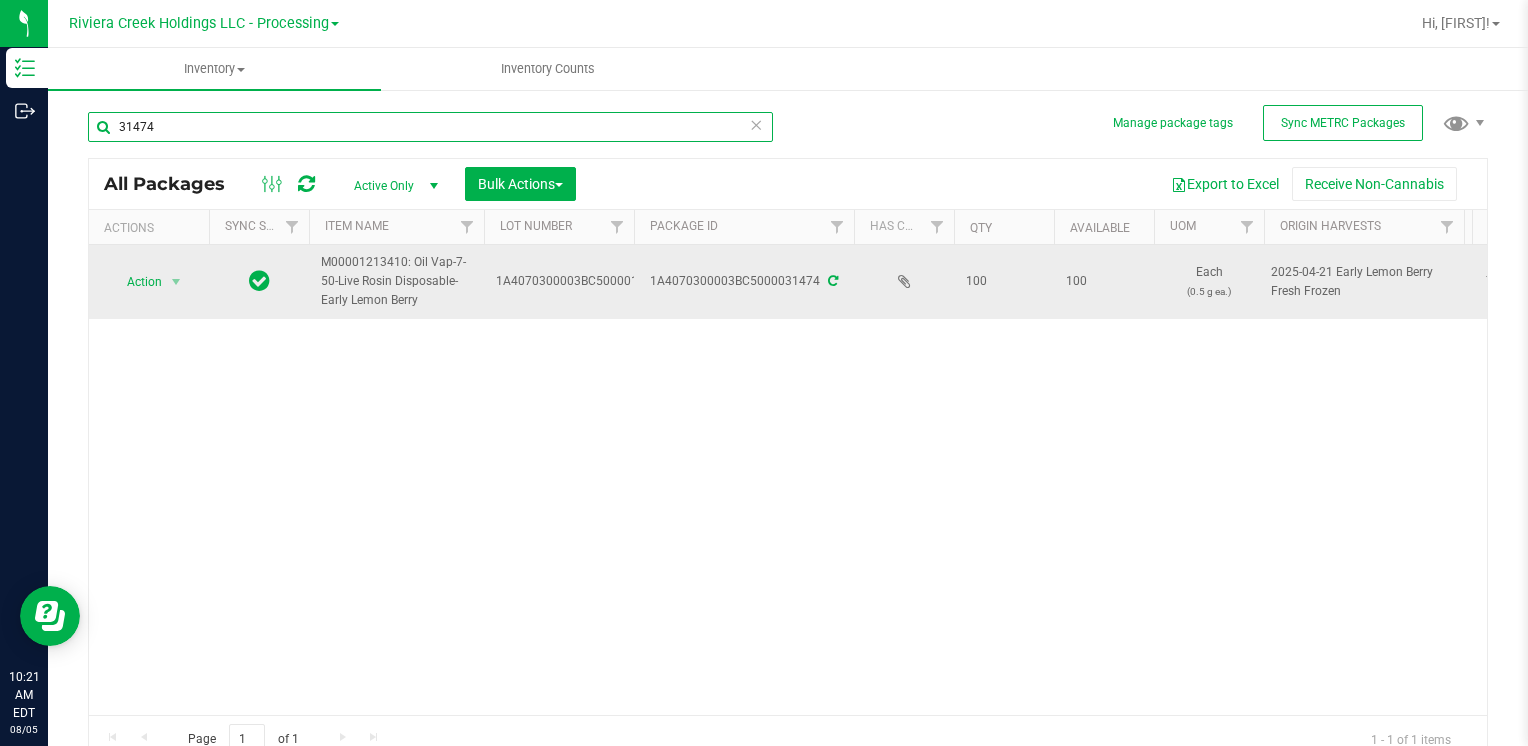 type on "31474" 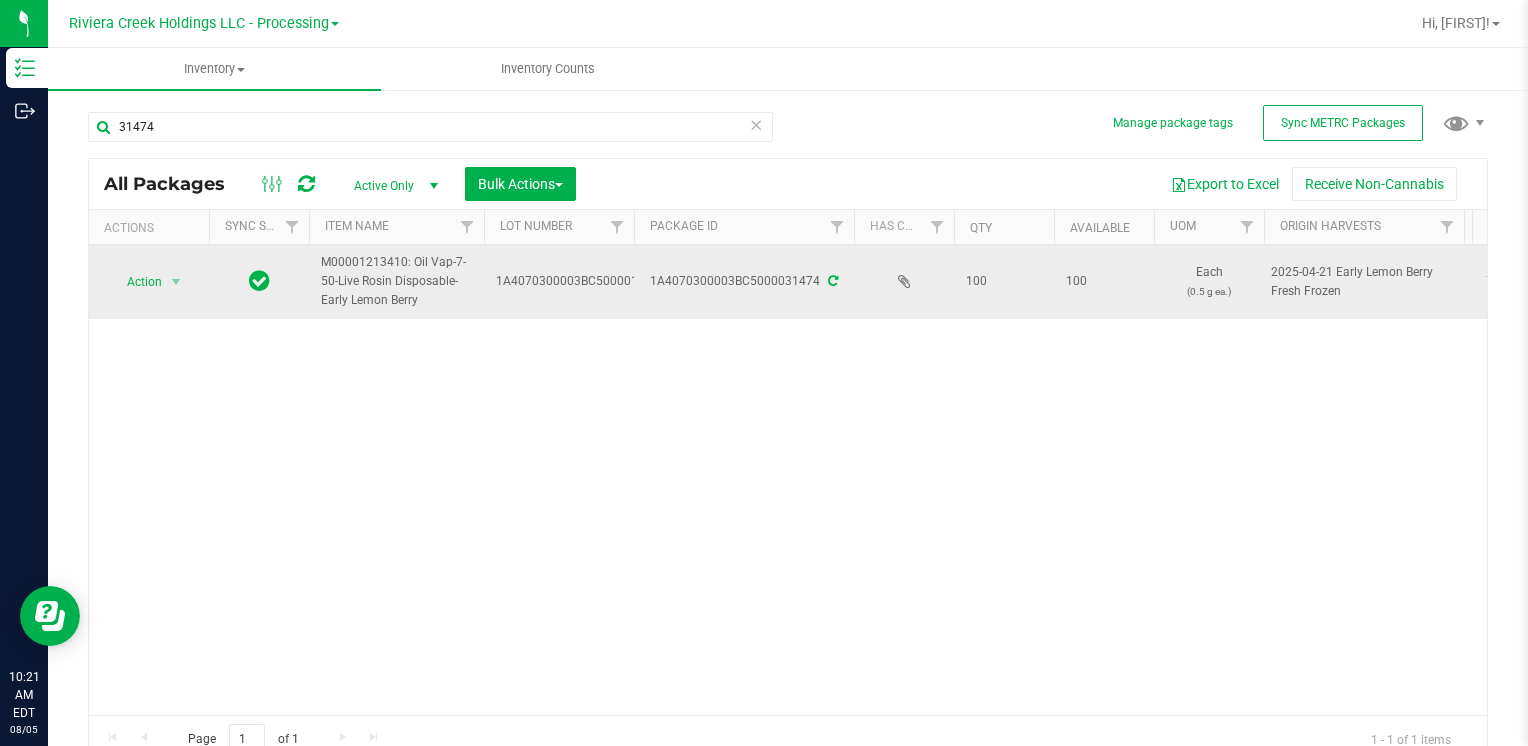 click at bounding box center (176, 282) 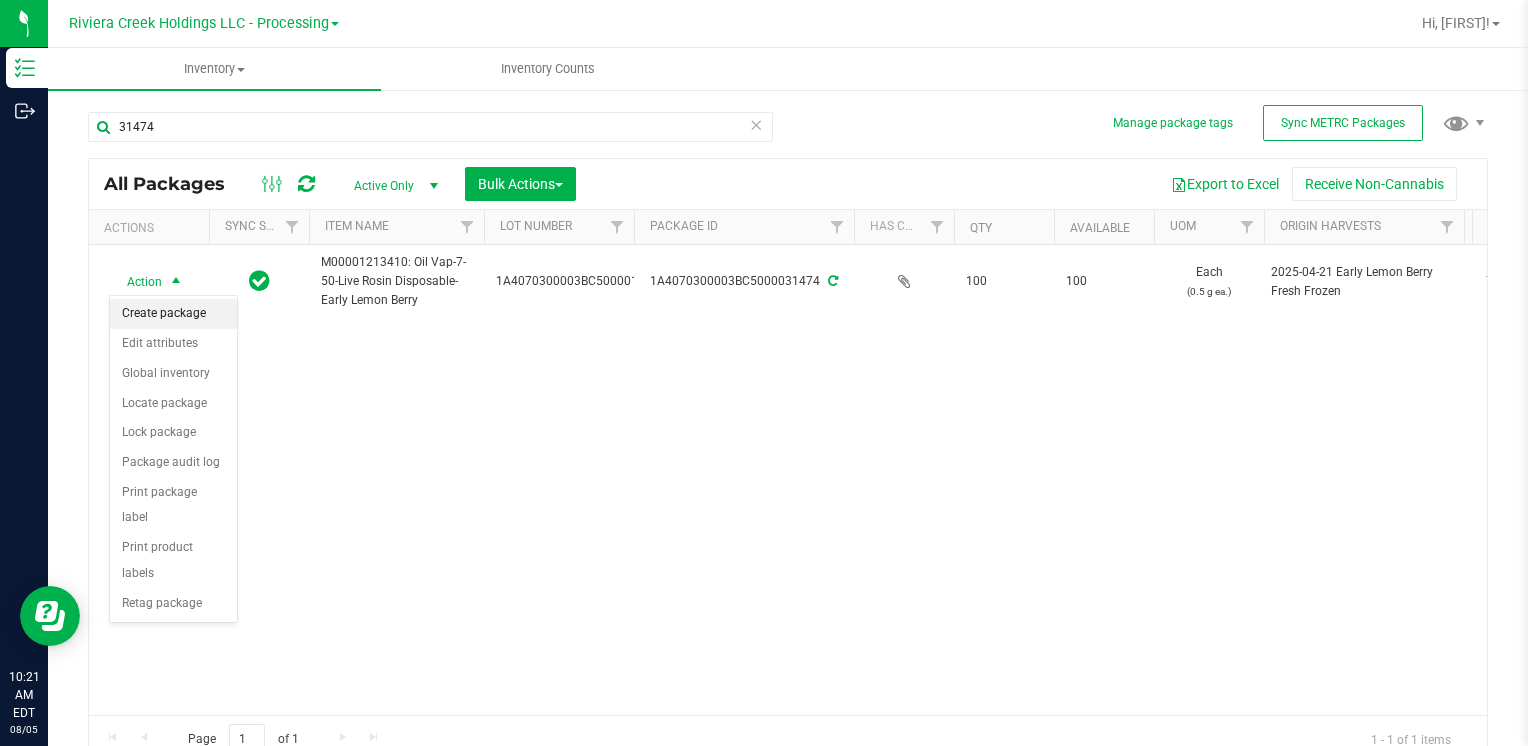 click on "Create package" at bounding box center (173, 314) 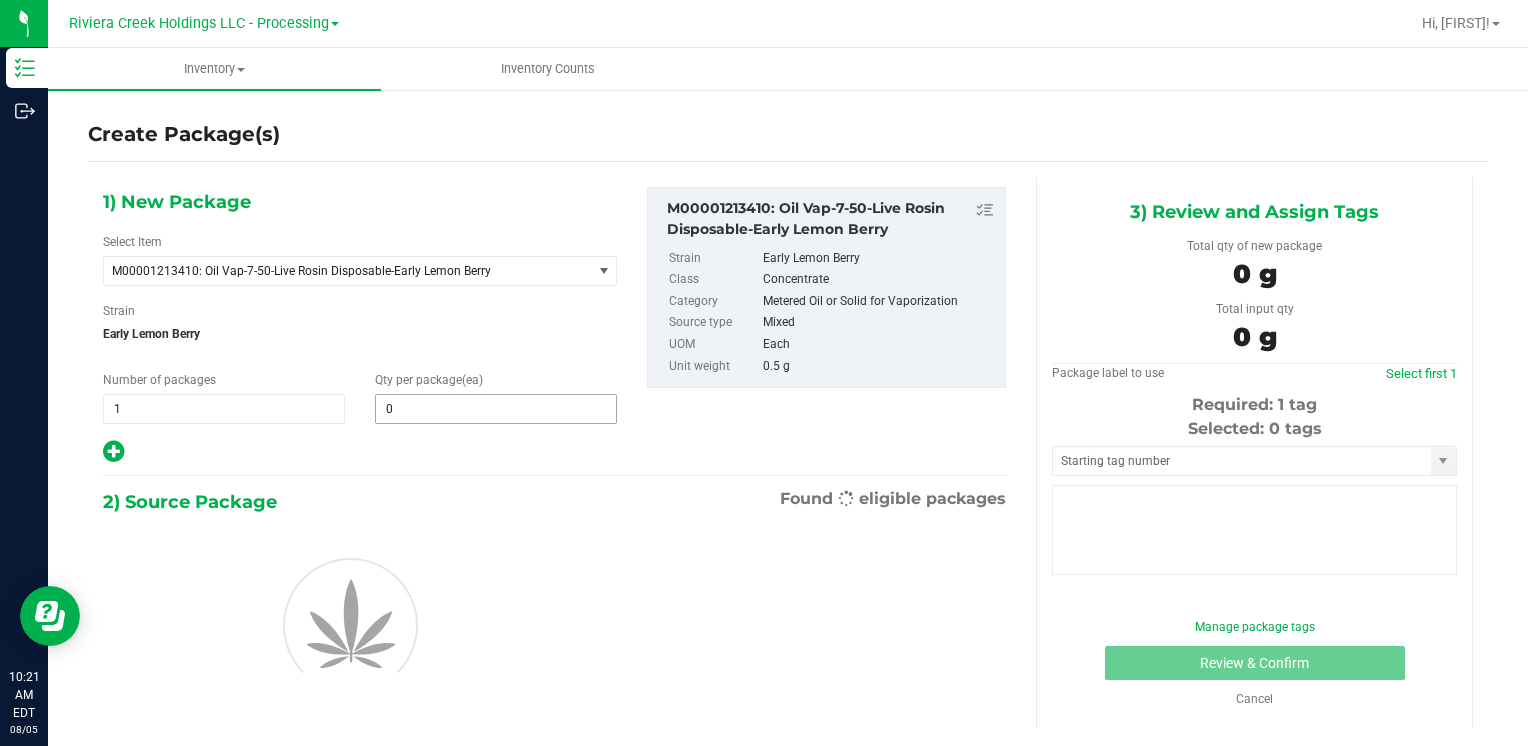 type on "0" 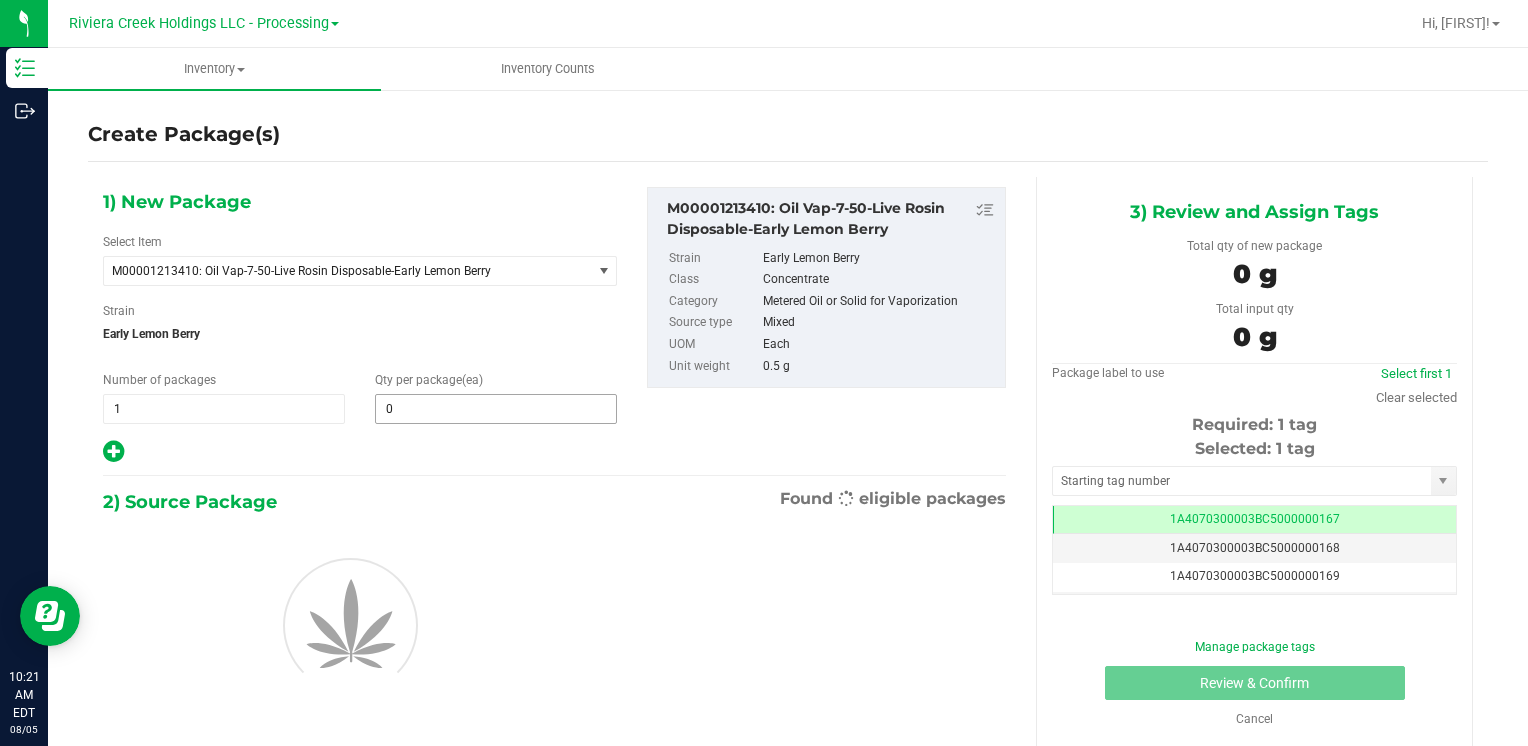 scroll, scrollTop: 0, scrollLeft: 0, axis: both 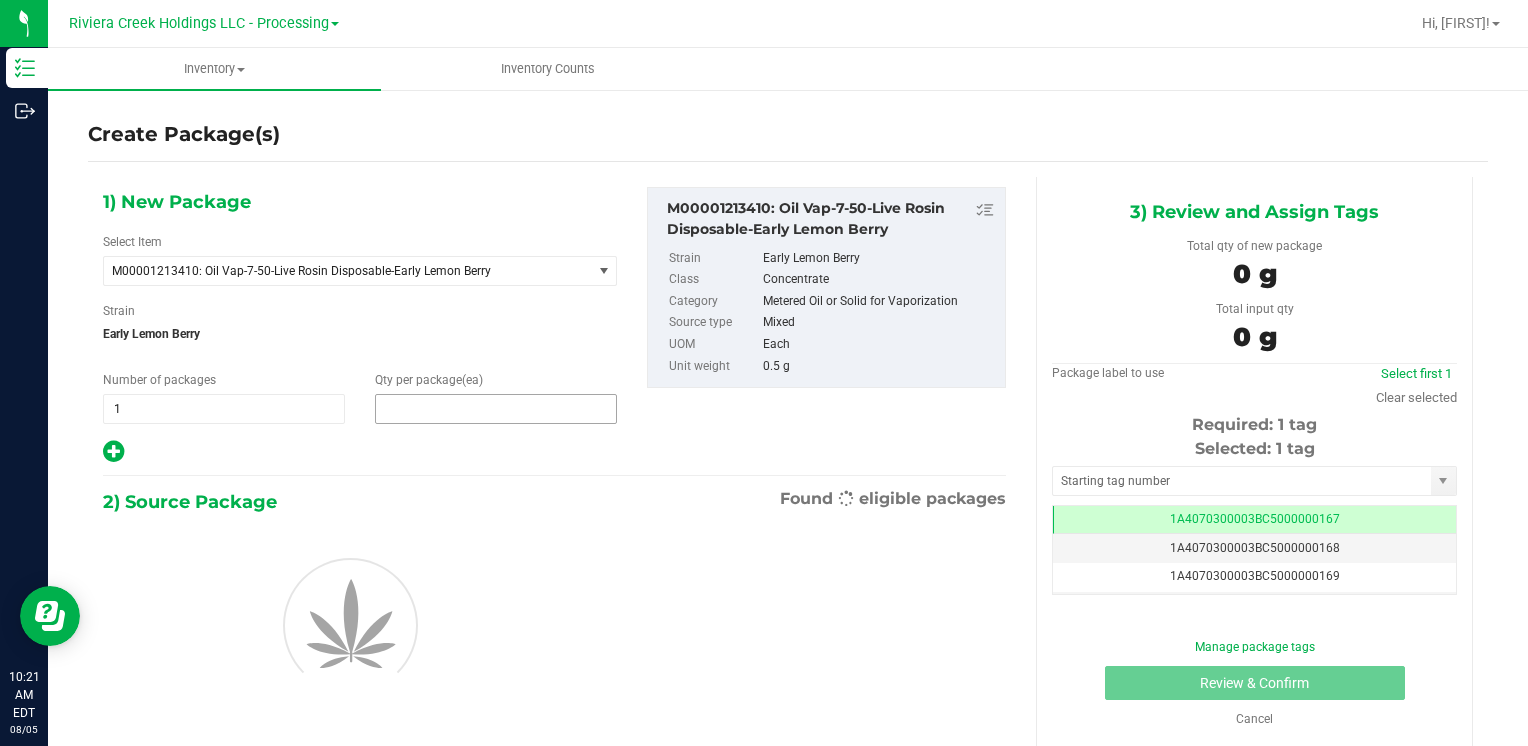 click at bounding box center [496, 409] 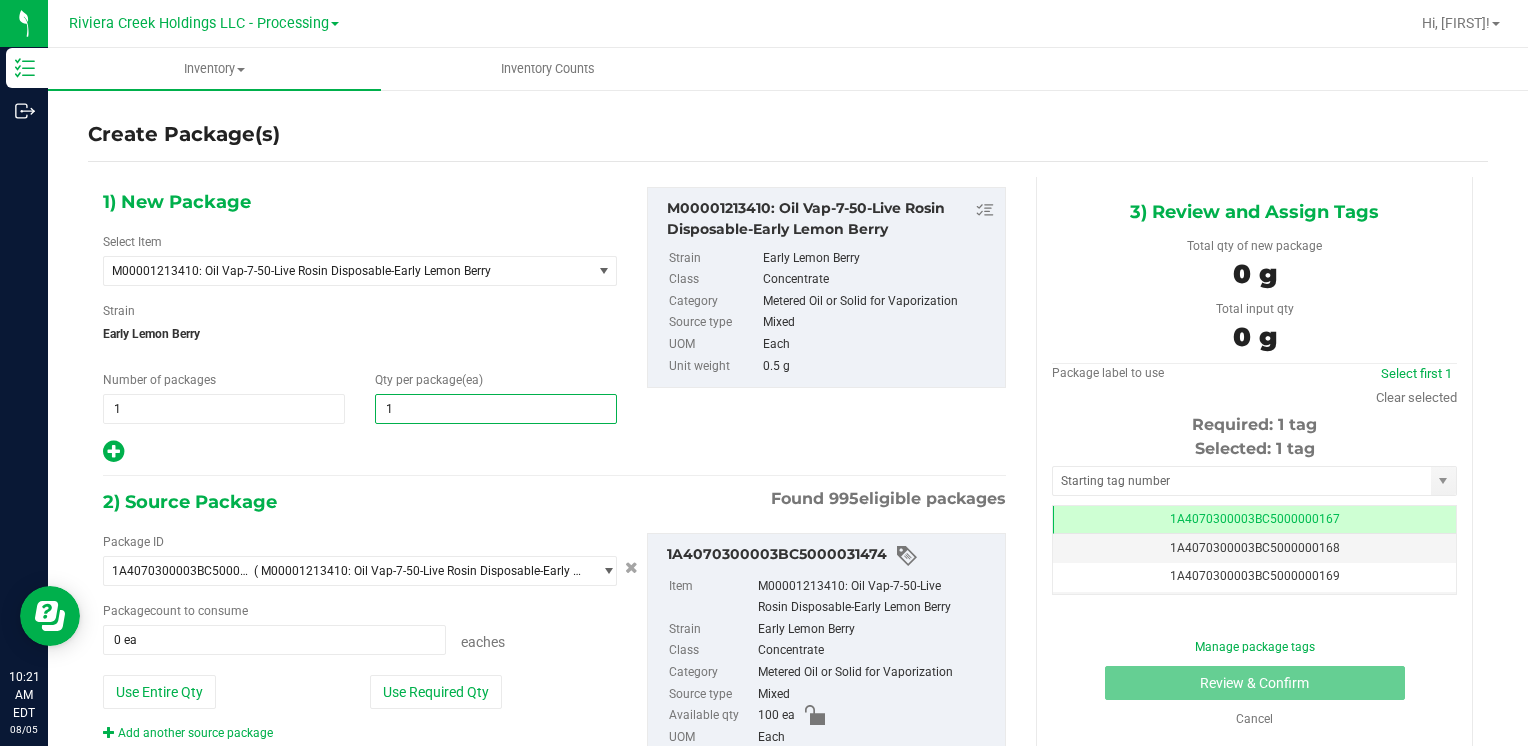 type on "10" 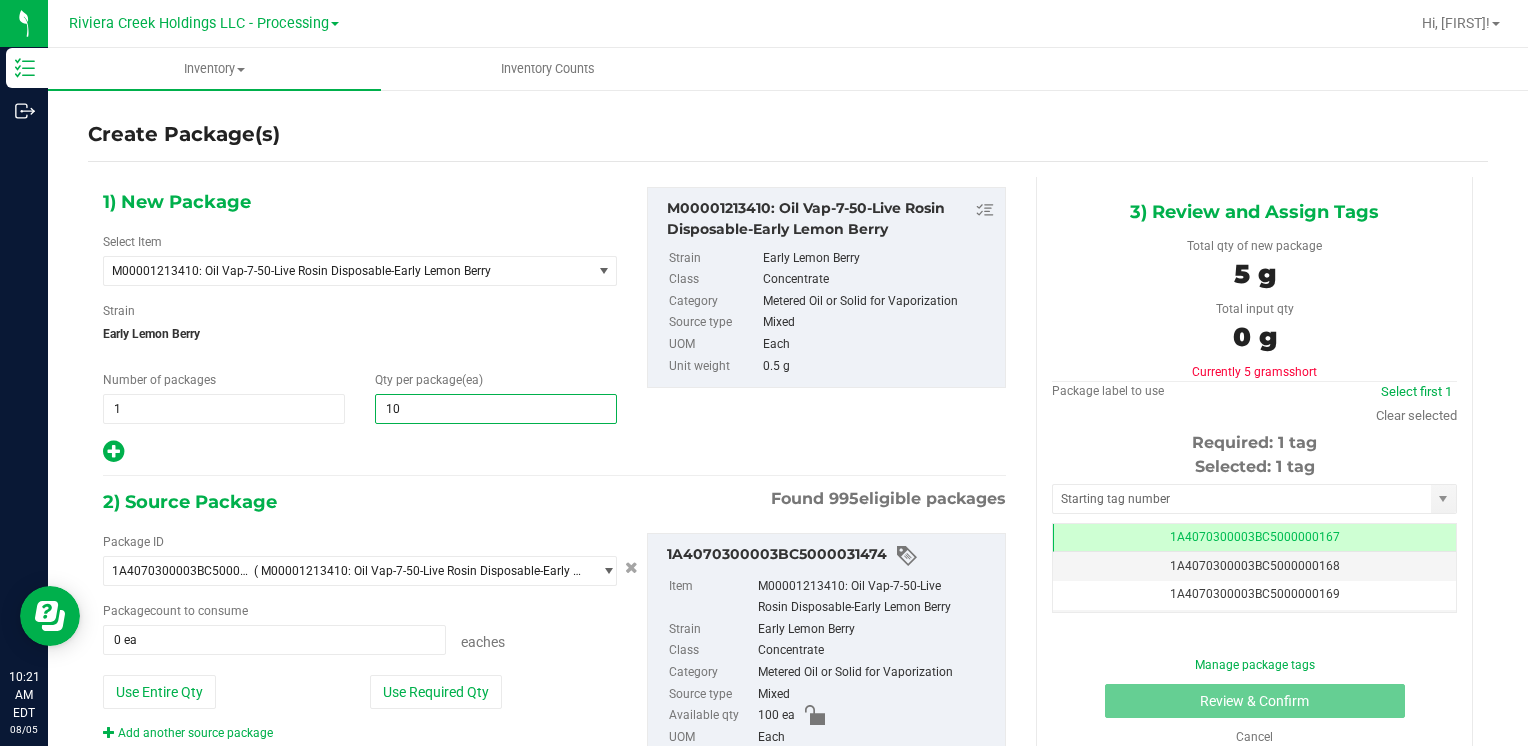 type on "10" 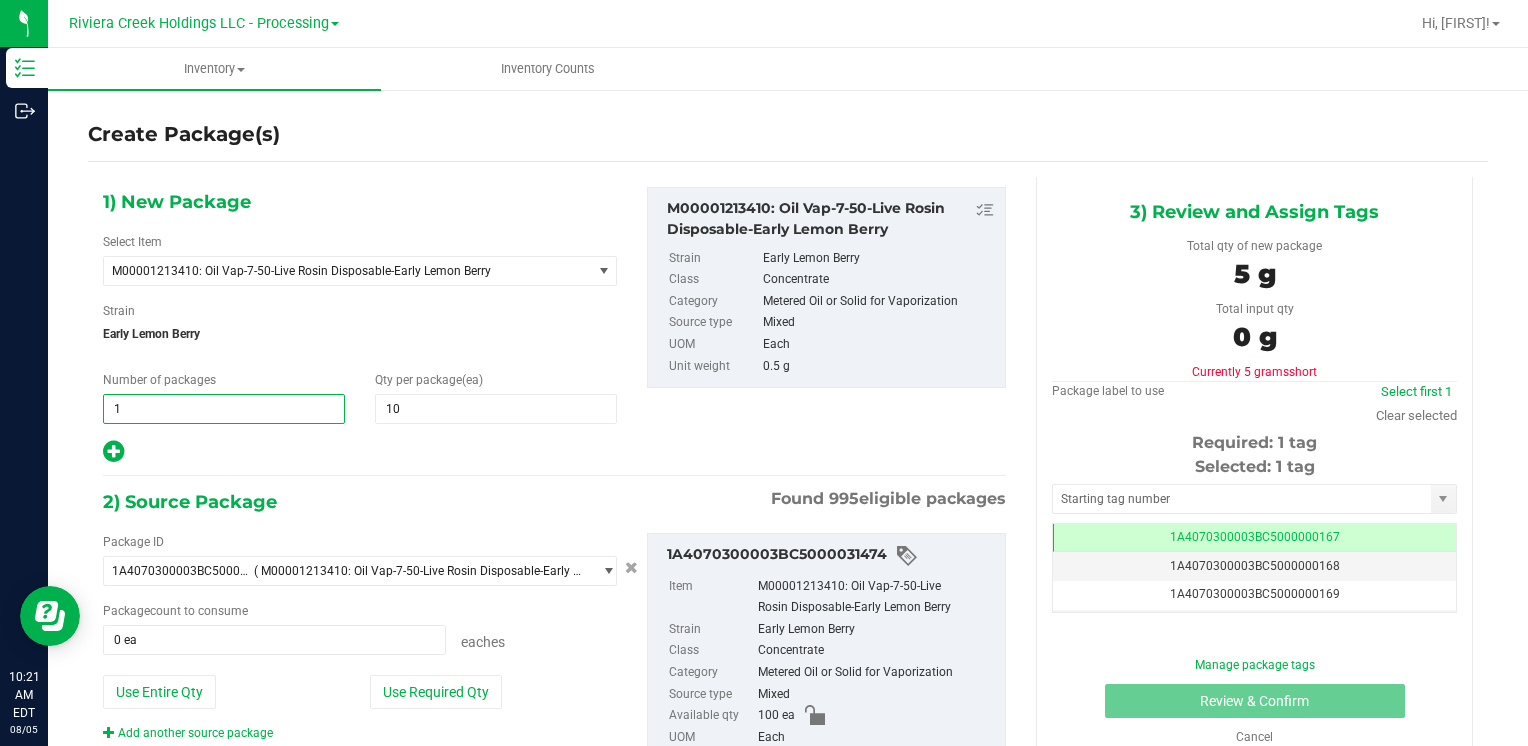 click on "1 1" at bounding box center (224, 409) 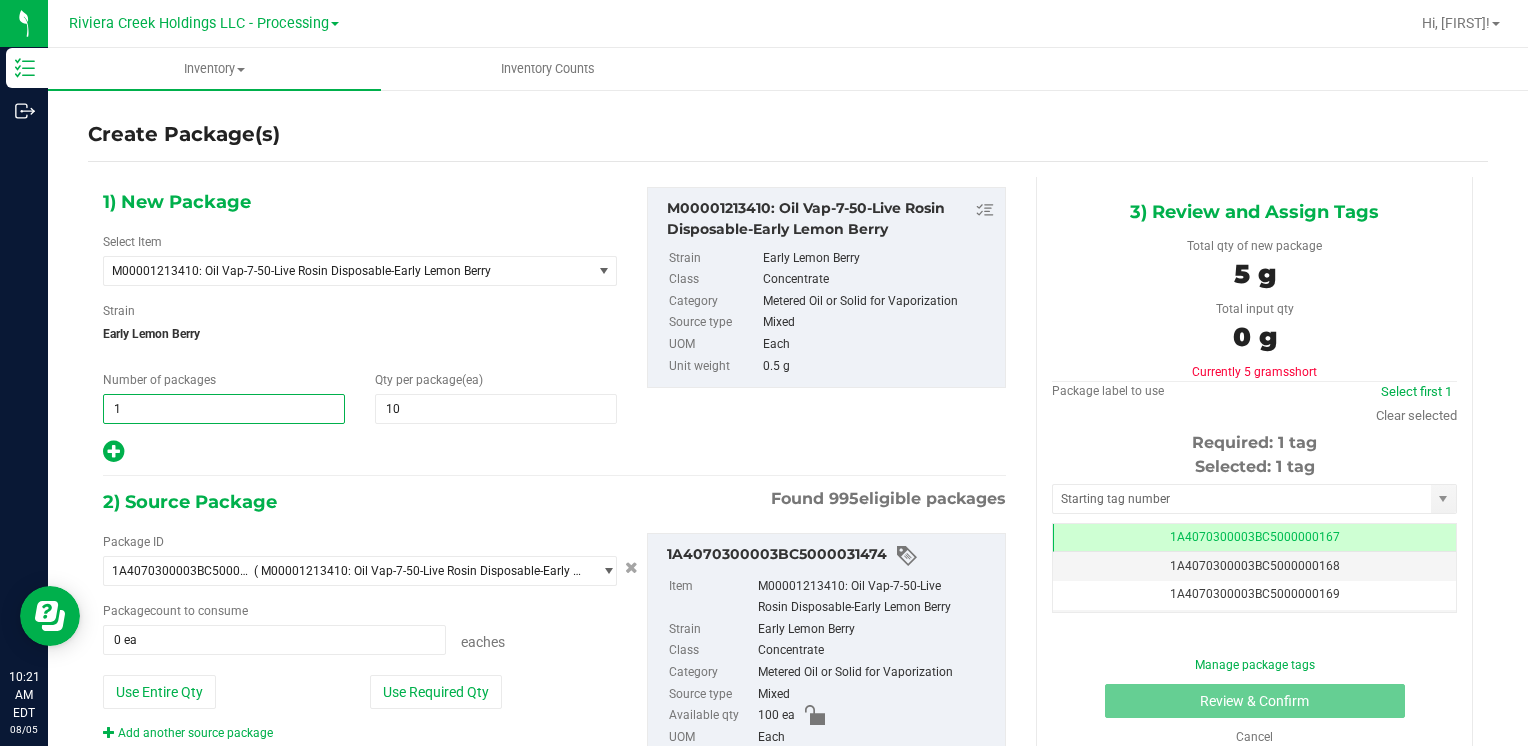 click on "1" at bounding box center (224, 409) 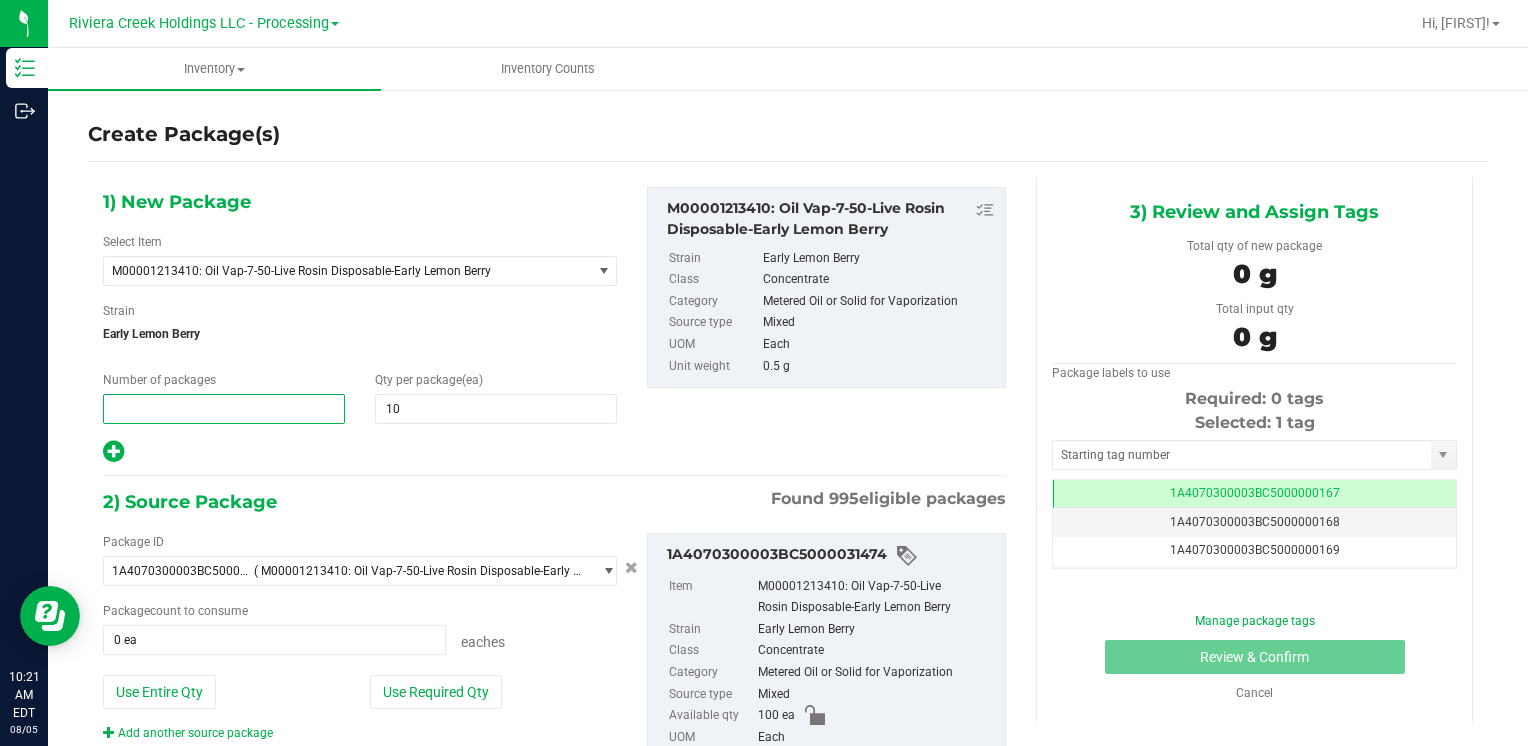 type on "4" 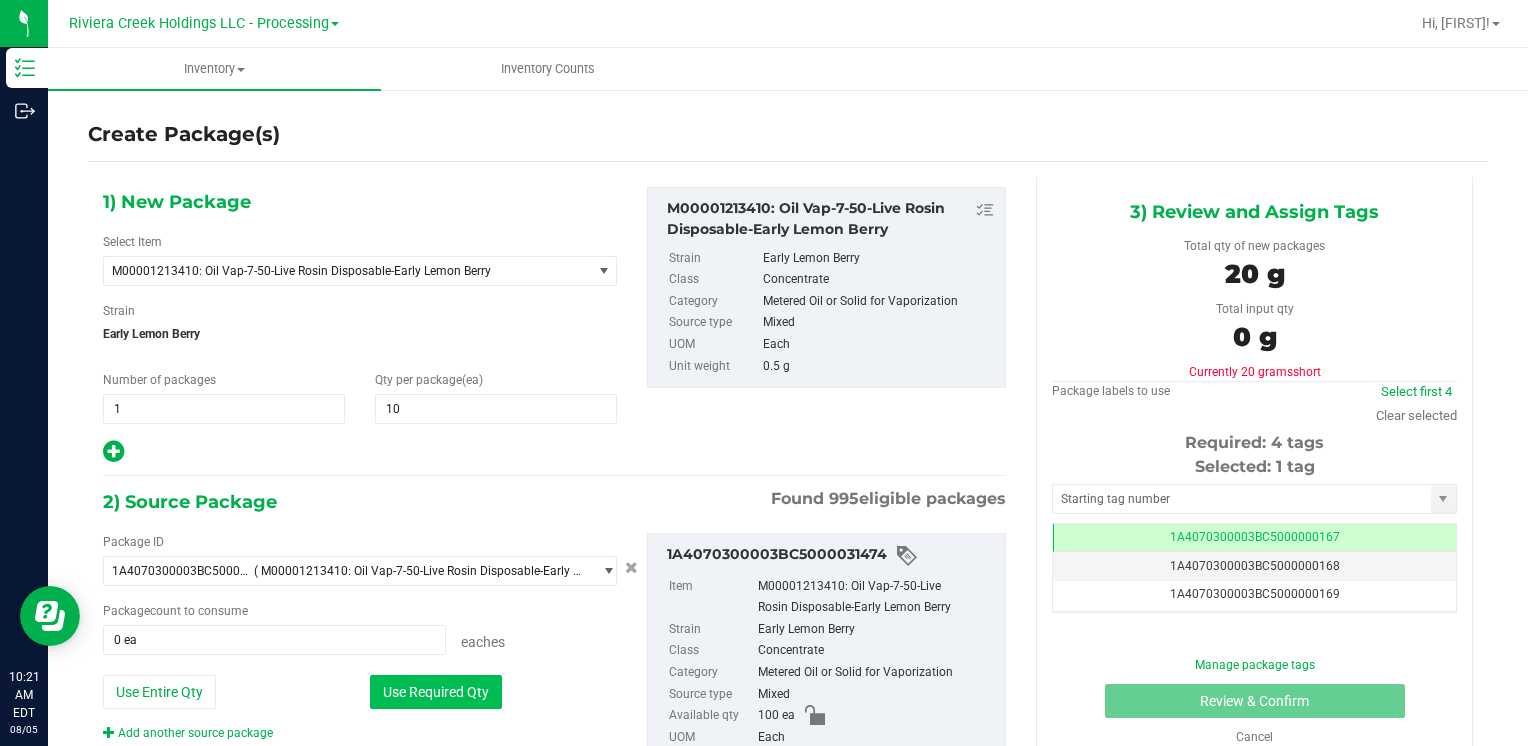 type on "4" 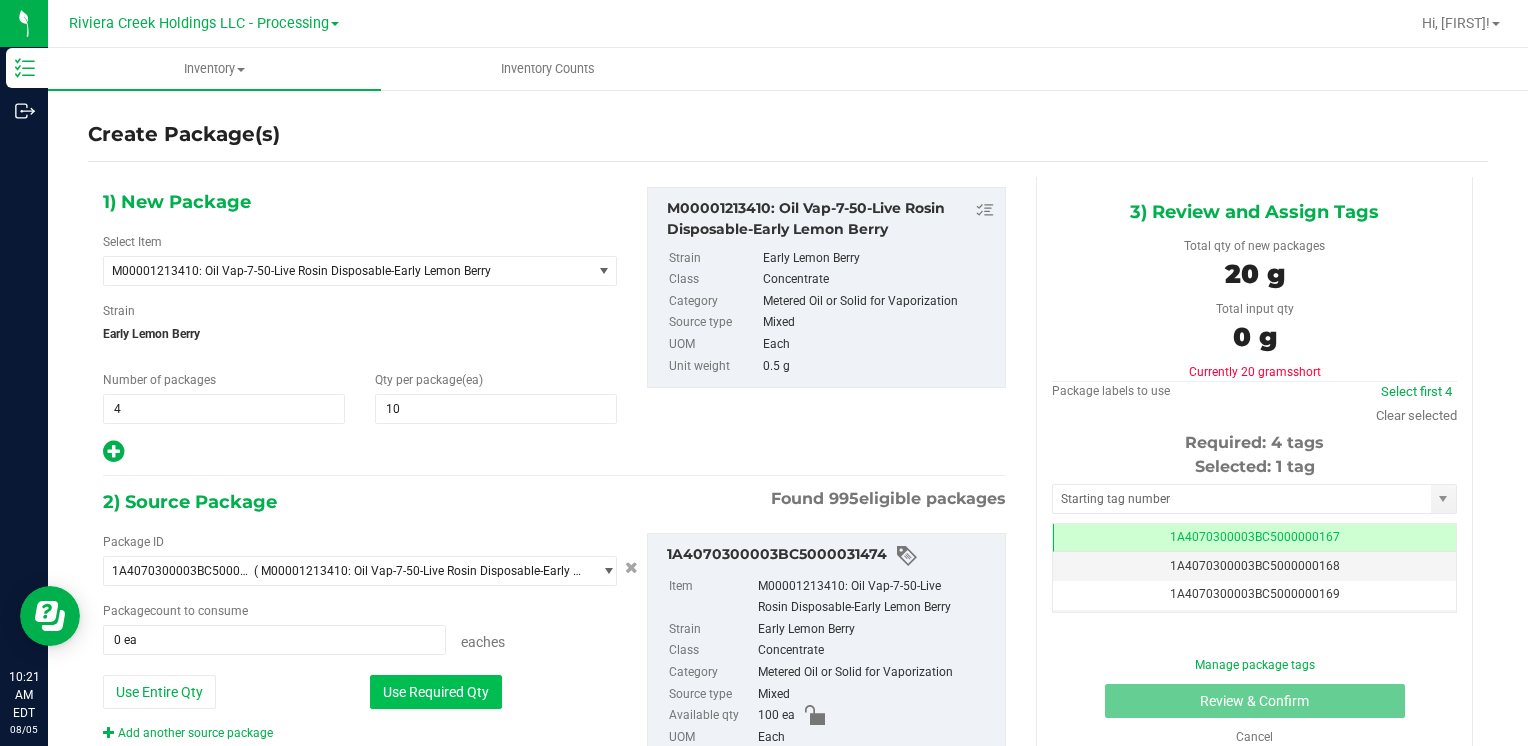 click on "Use Required Qty" at bounding box center (436, 692) 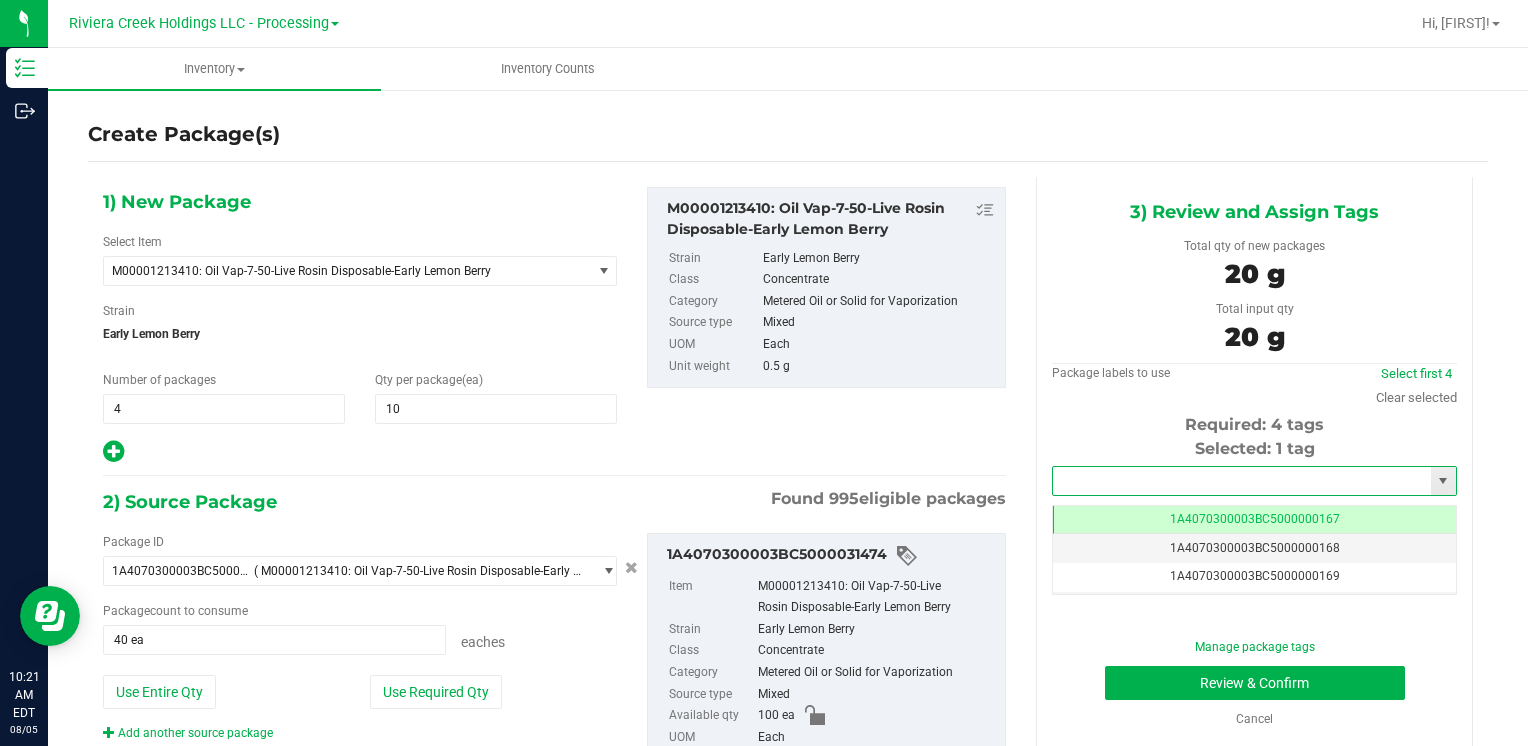 click at bounding box center (1242, 481) 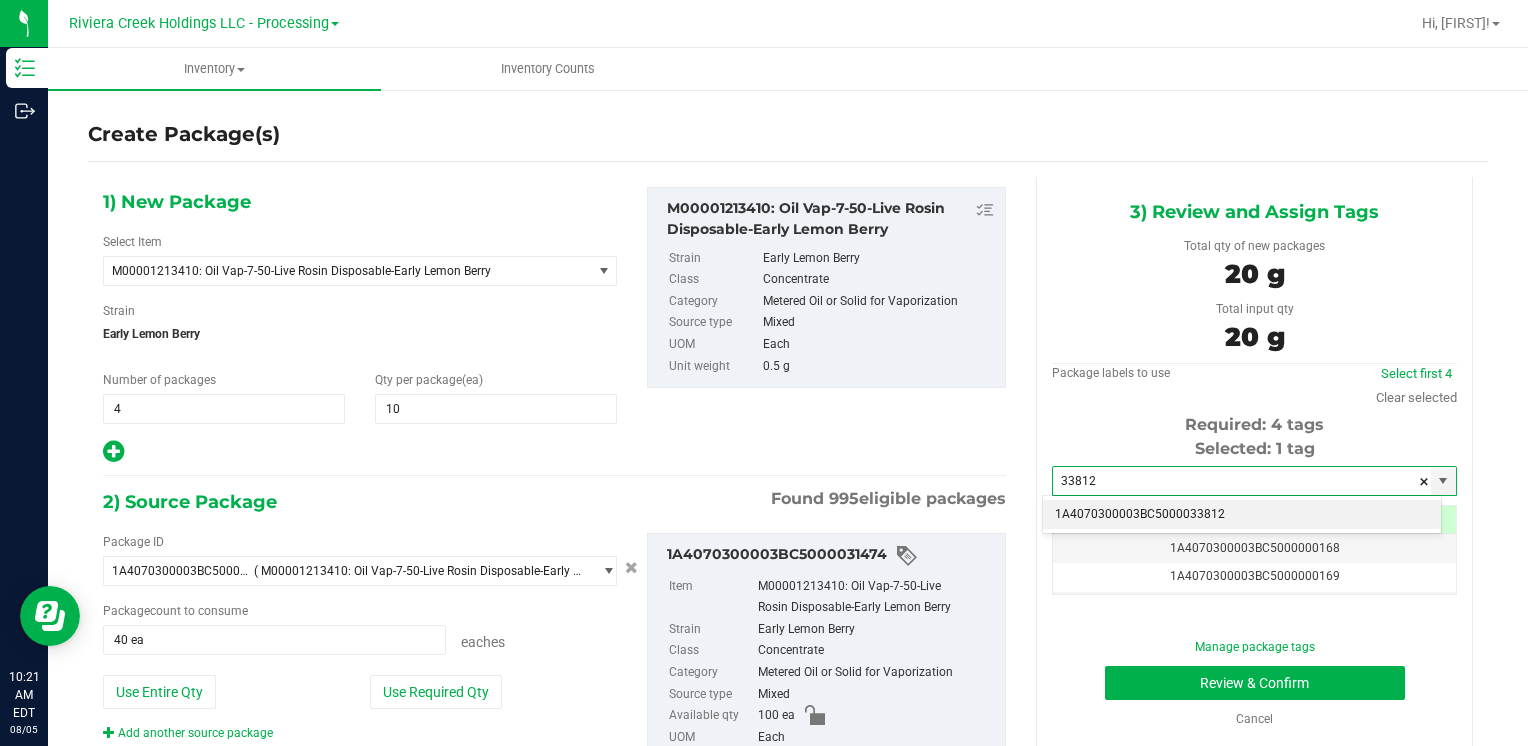 click on "1A4070300003BC5000033812" at bounding box center (1242, 515) 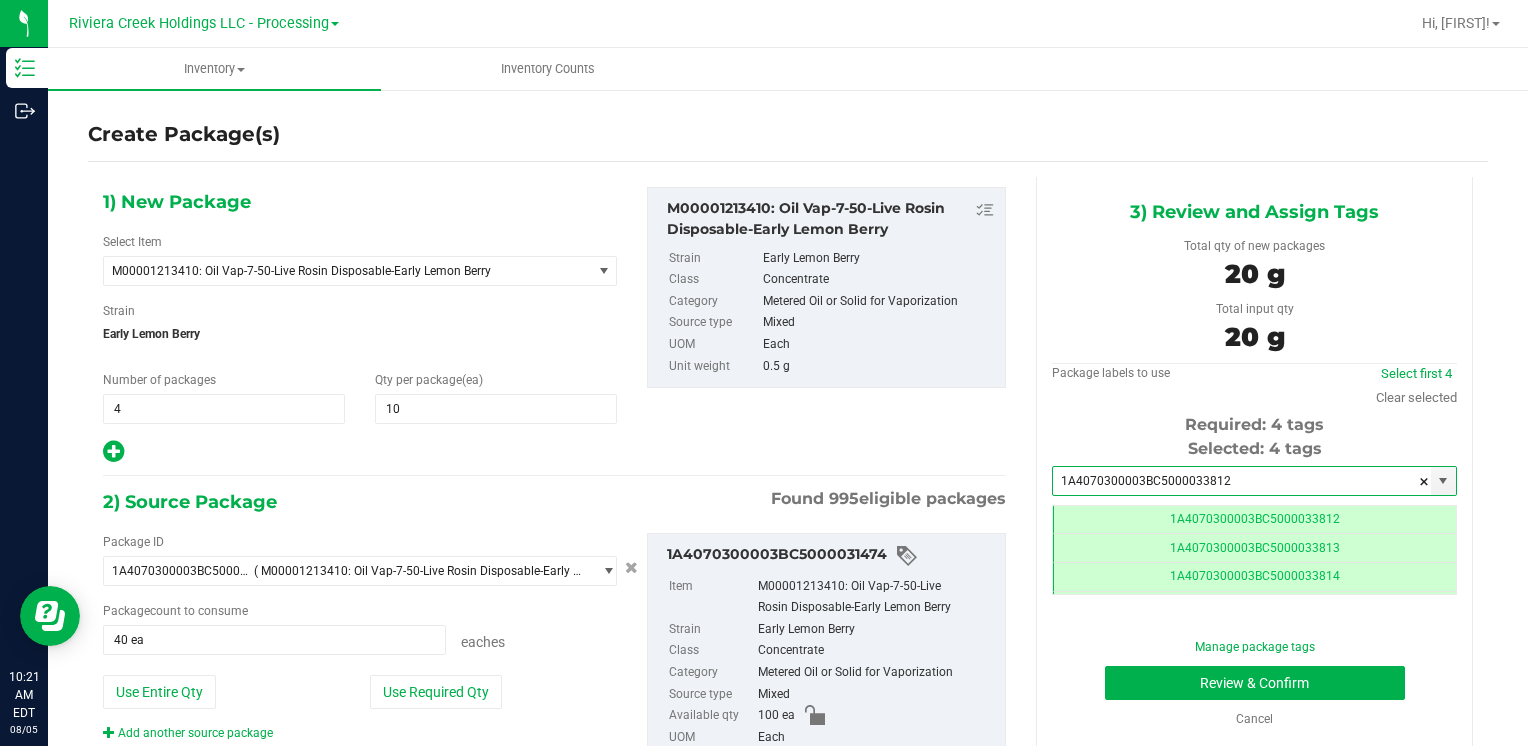 scroll, scrollTop: 0, scrollLeft: 0, axis: both 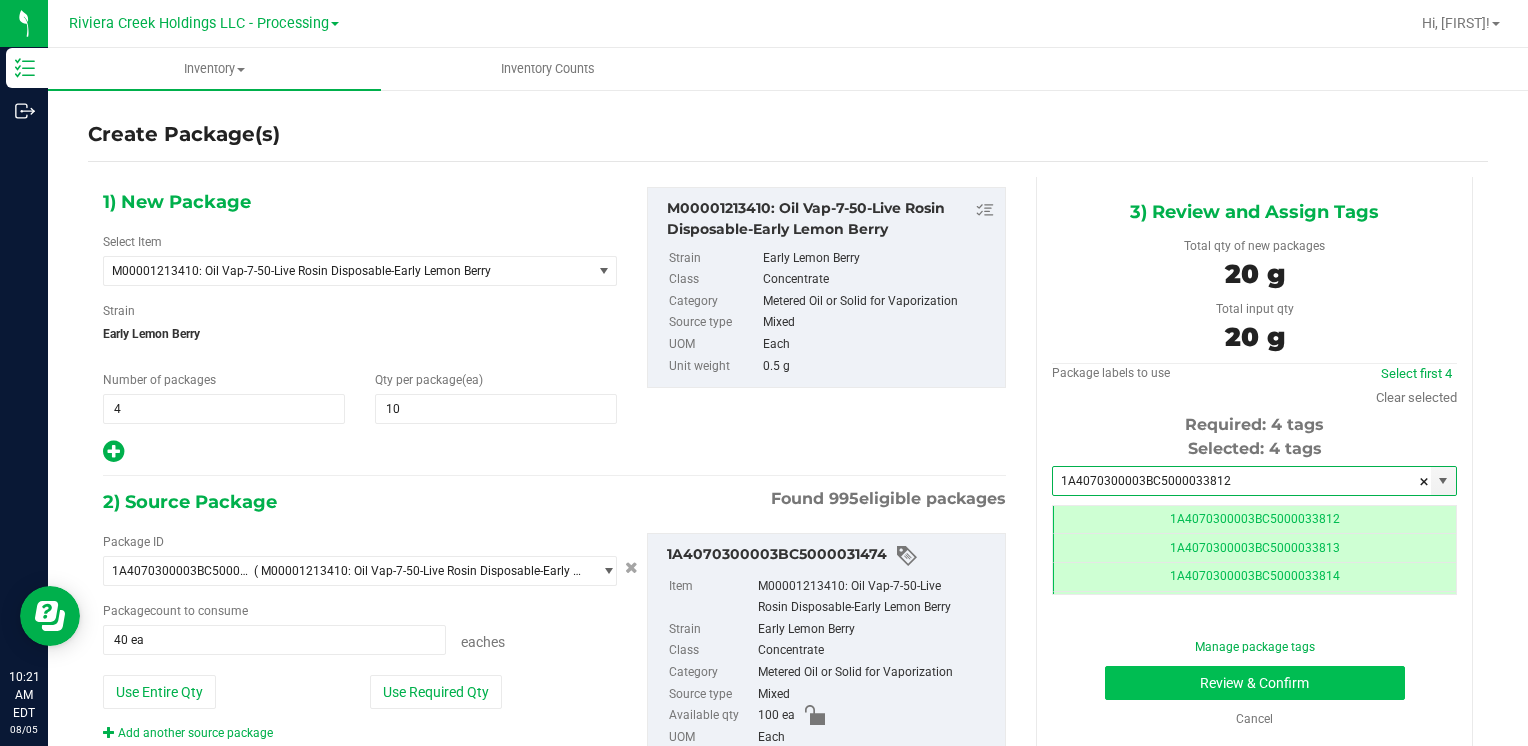 type on "1A4070300003BC5000033812" 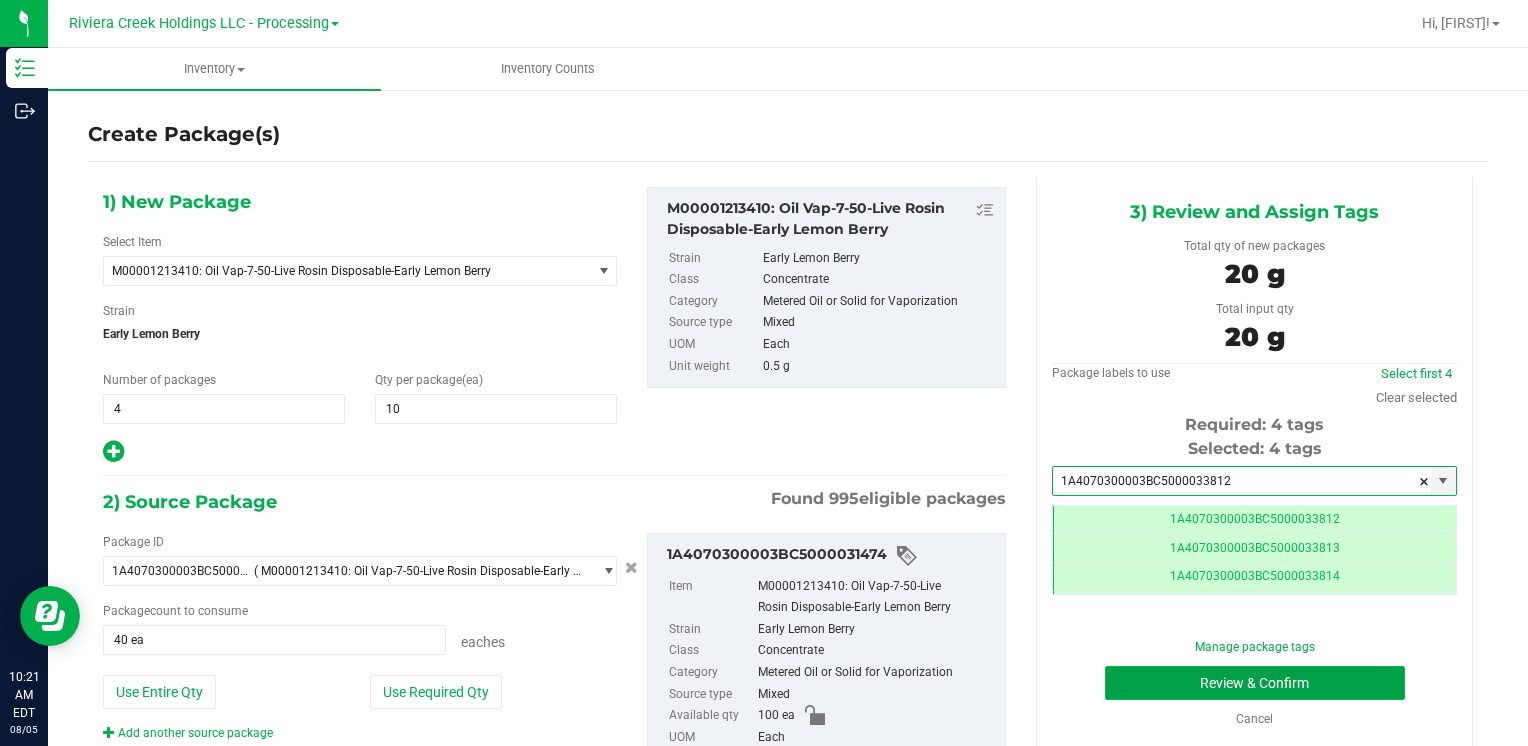 click on "Review & Confirm" at bounding box center (1255, 683) 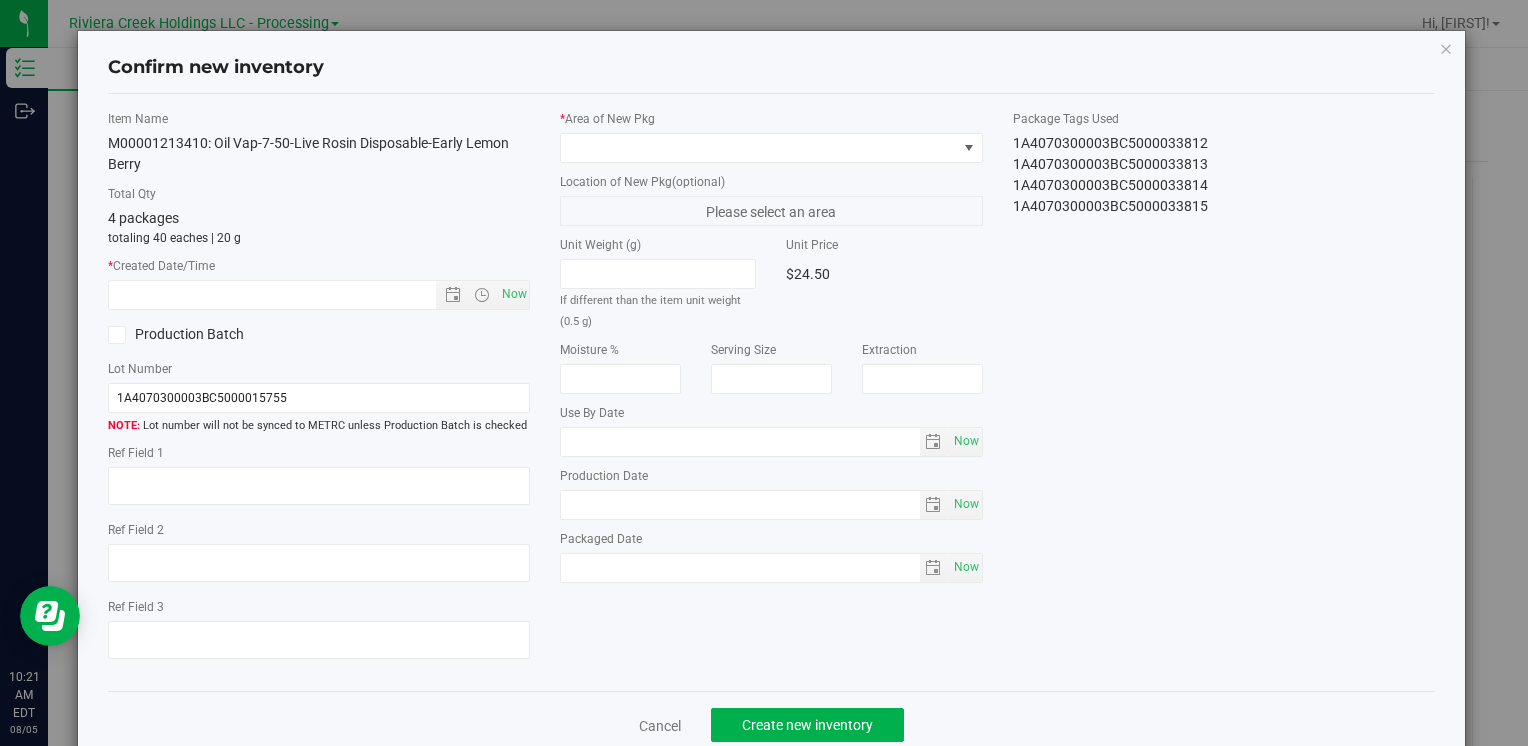 type on "2026-05-18" 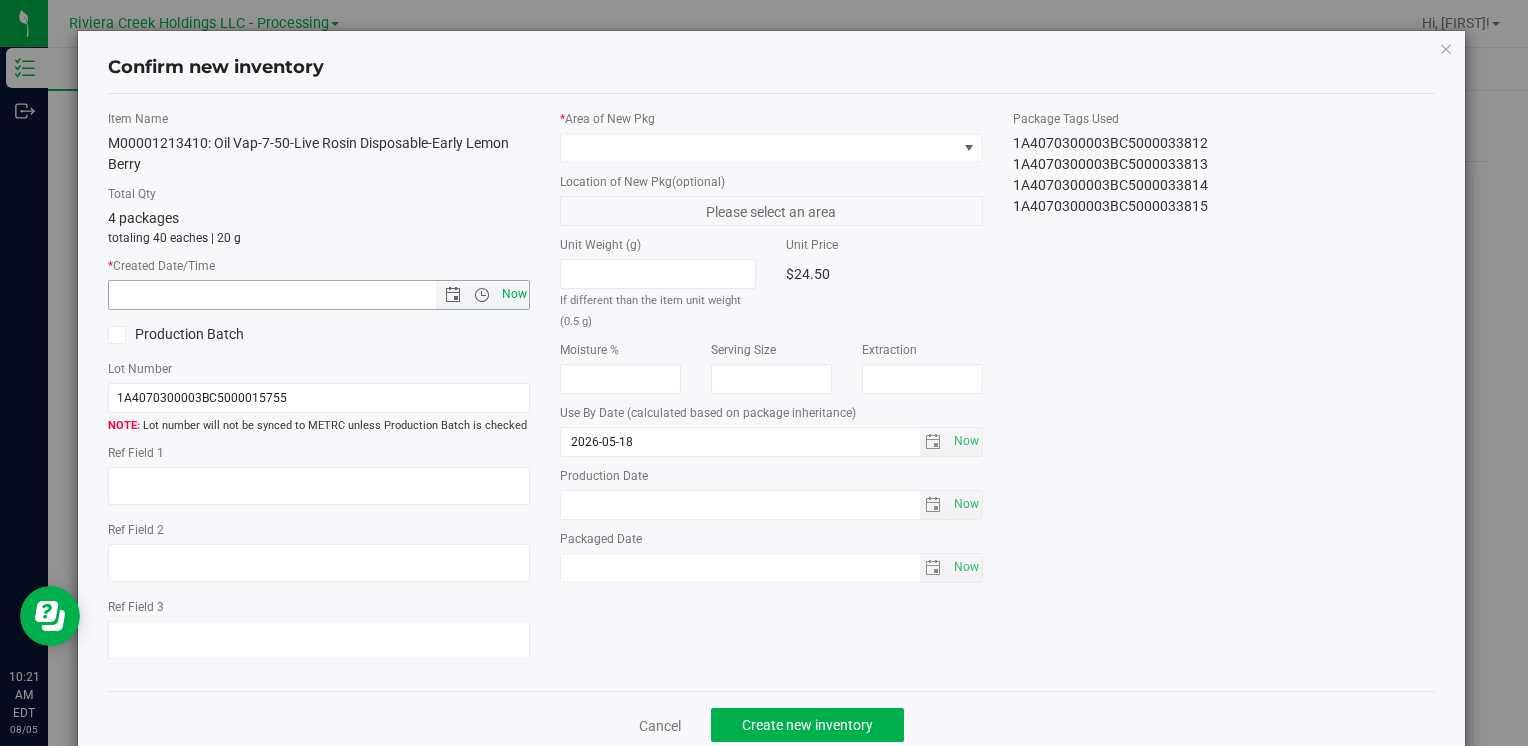 click on "Now" at bounding box center [514, 294] 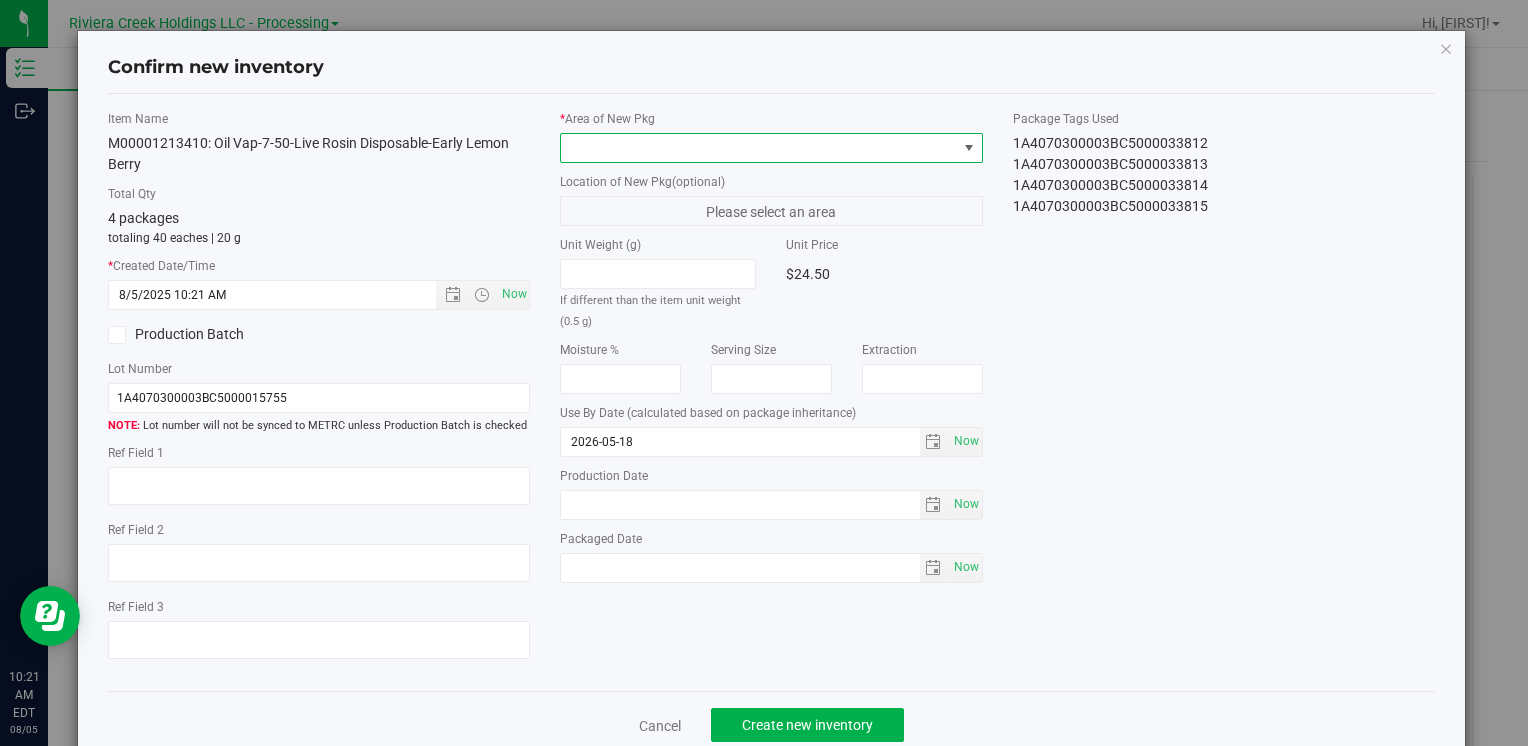 drag, startPoint x: 676, startPoint y: 143, endPoint x: 682, endPoint y: 157, distance: 15.231546 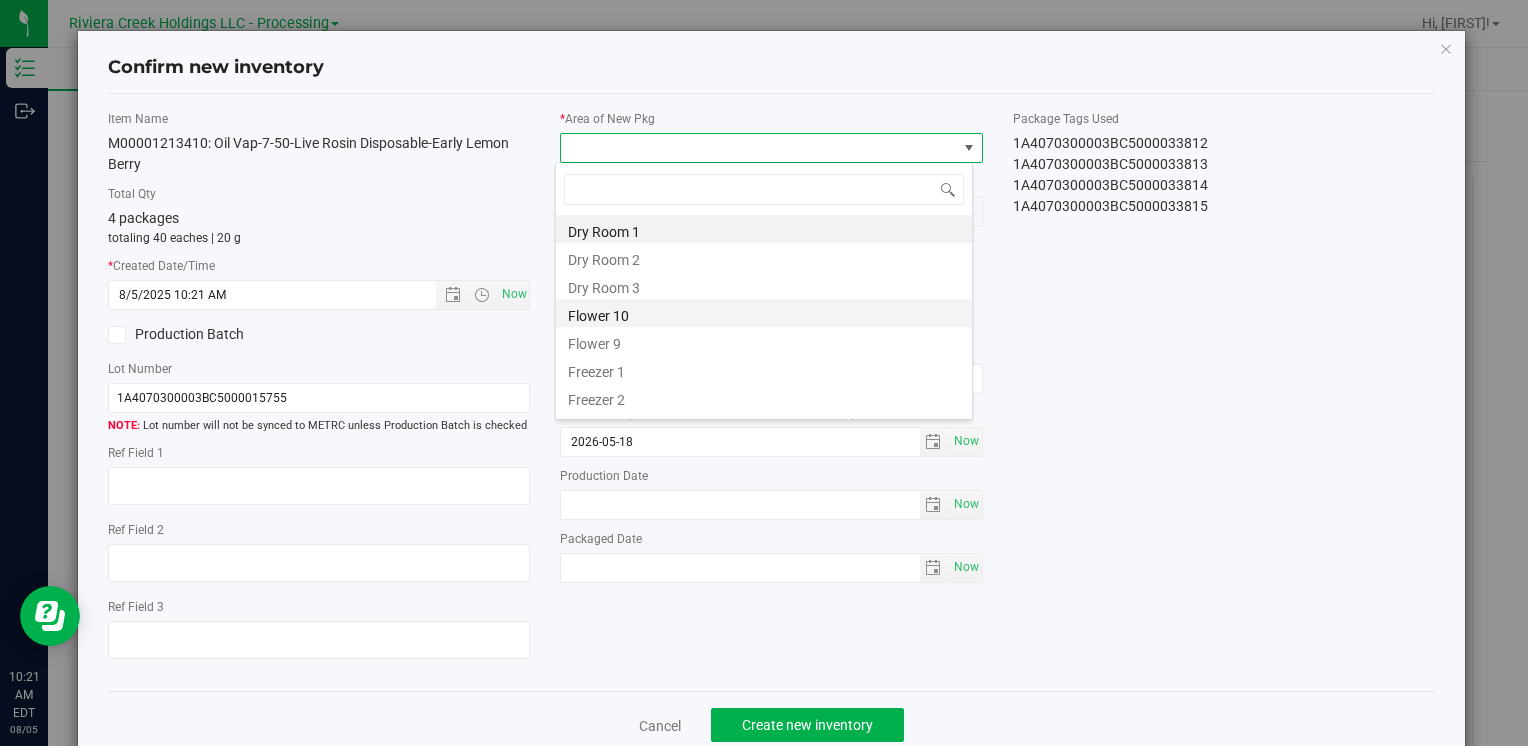 click on "Flower 10" at bounding box center (764, 313) 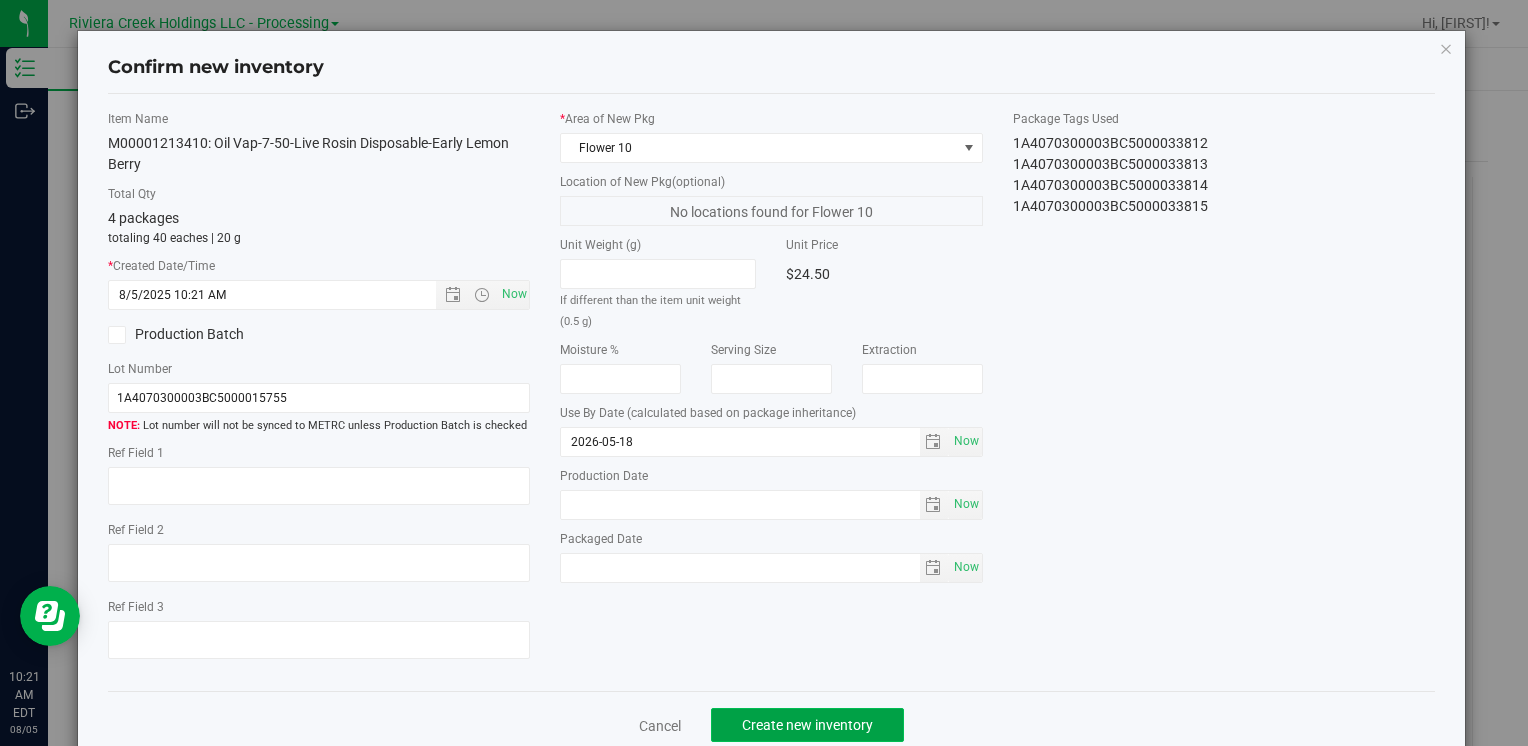 click on "Create new inventory" 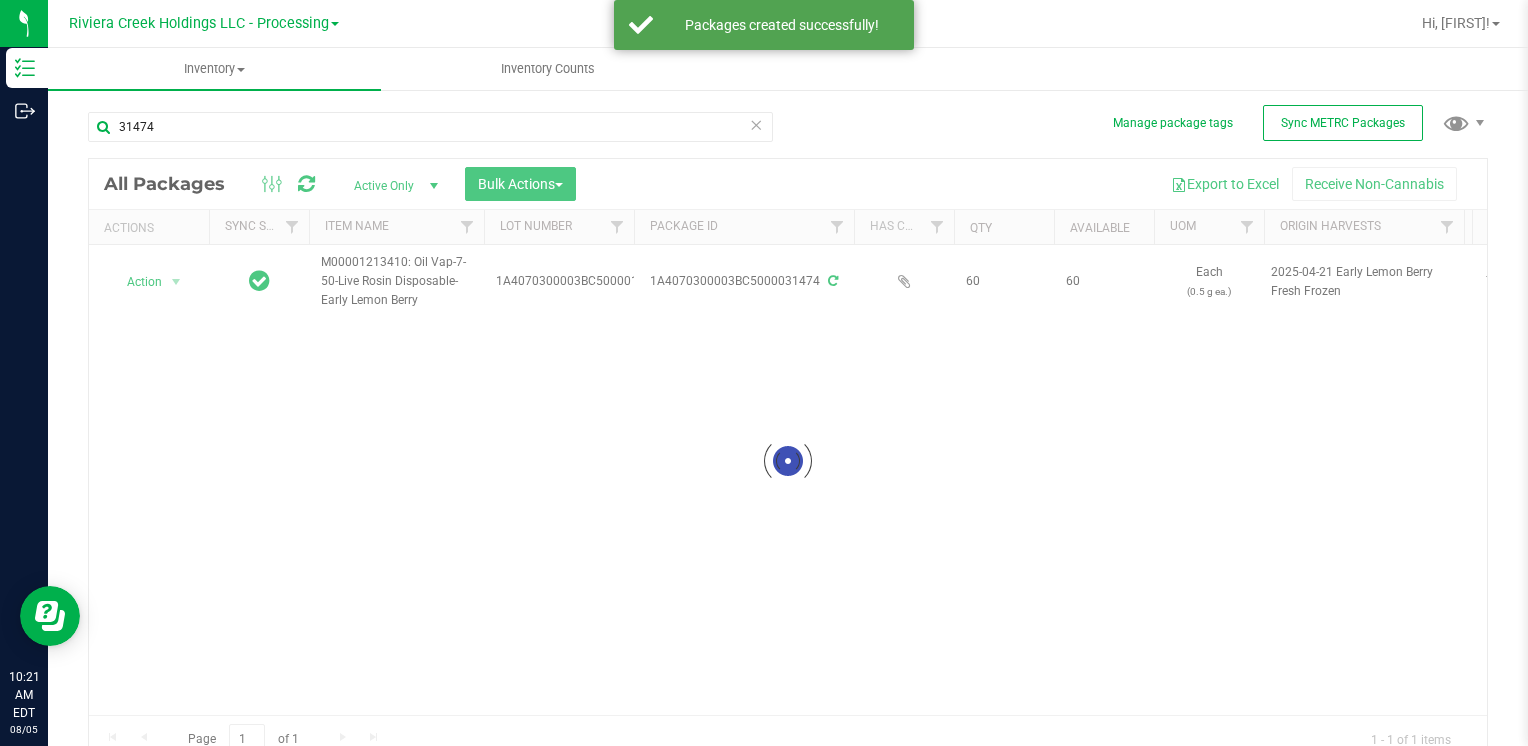 click at bounding box center [788, 461] 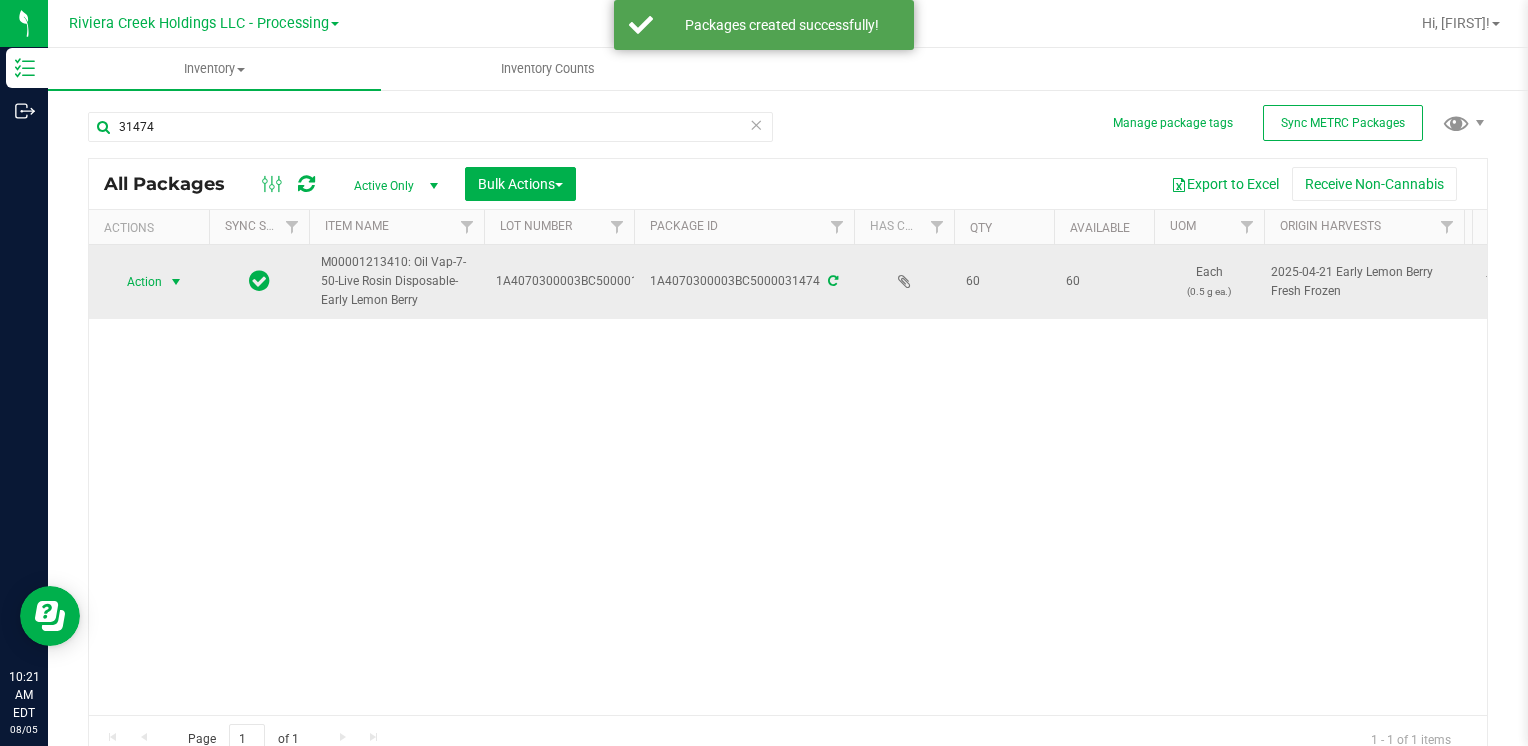 click on "Action" at bounding box center [136, 282] 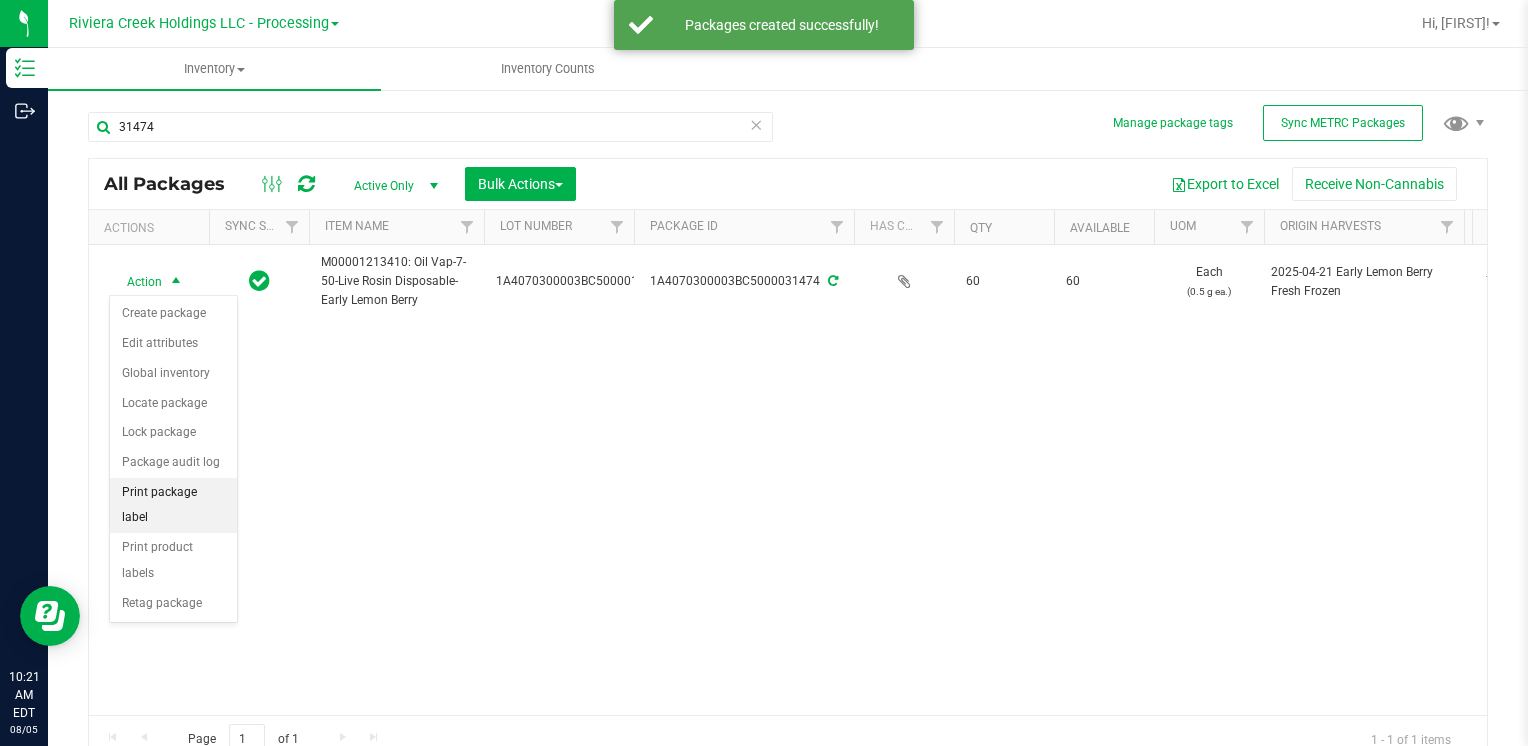 click on "Print package label" at bounding box center [173, 505] 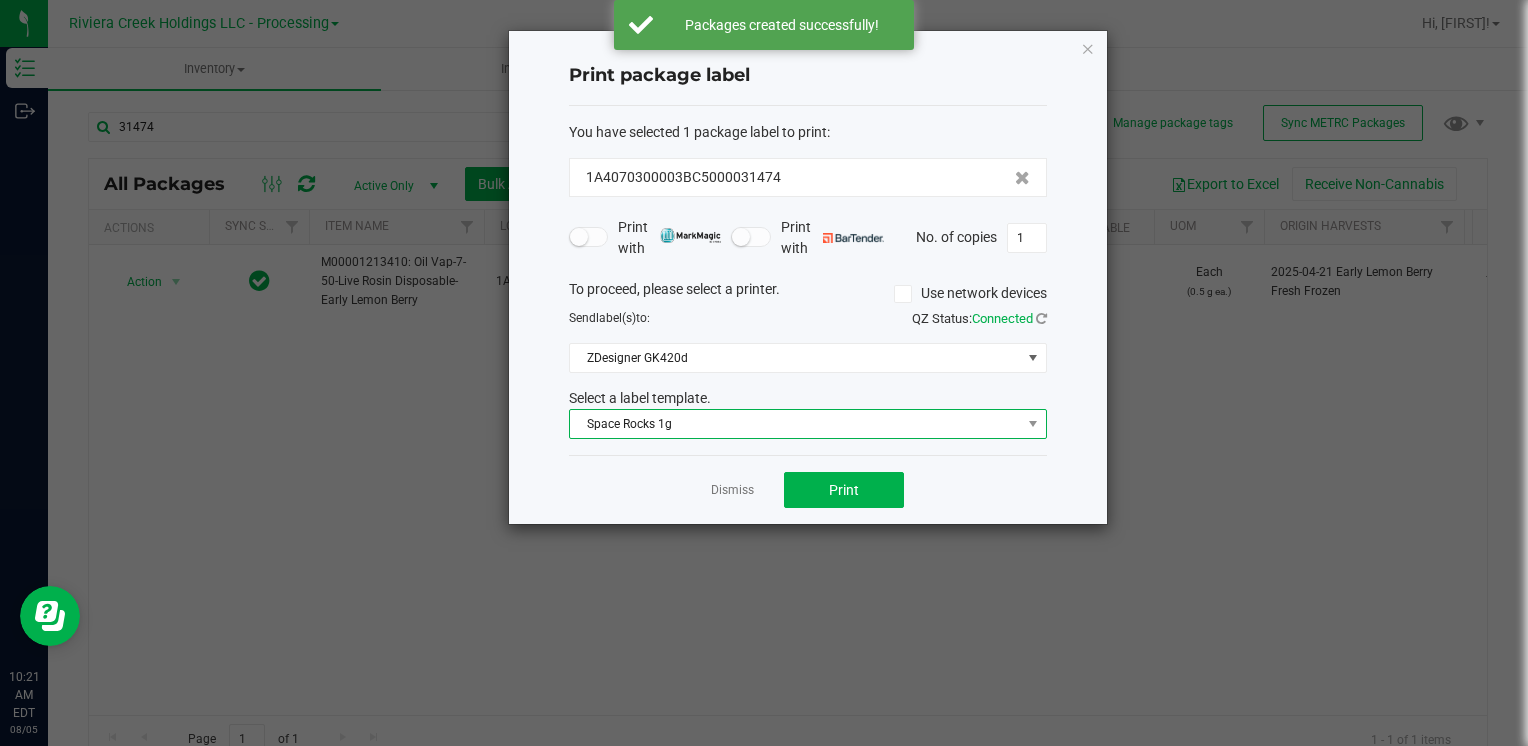 click on "Space Rocks 1g" at bounding box center [795, 424] 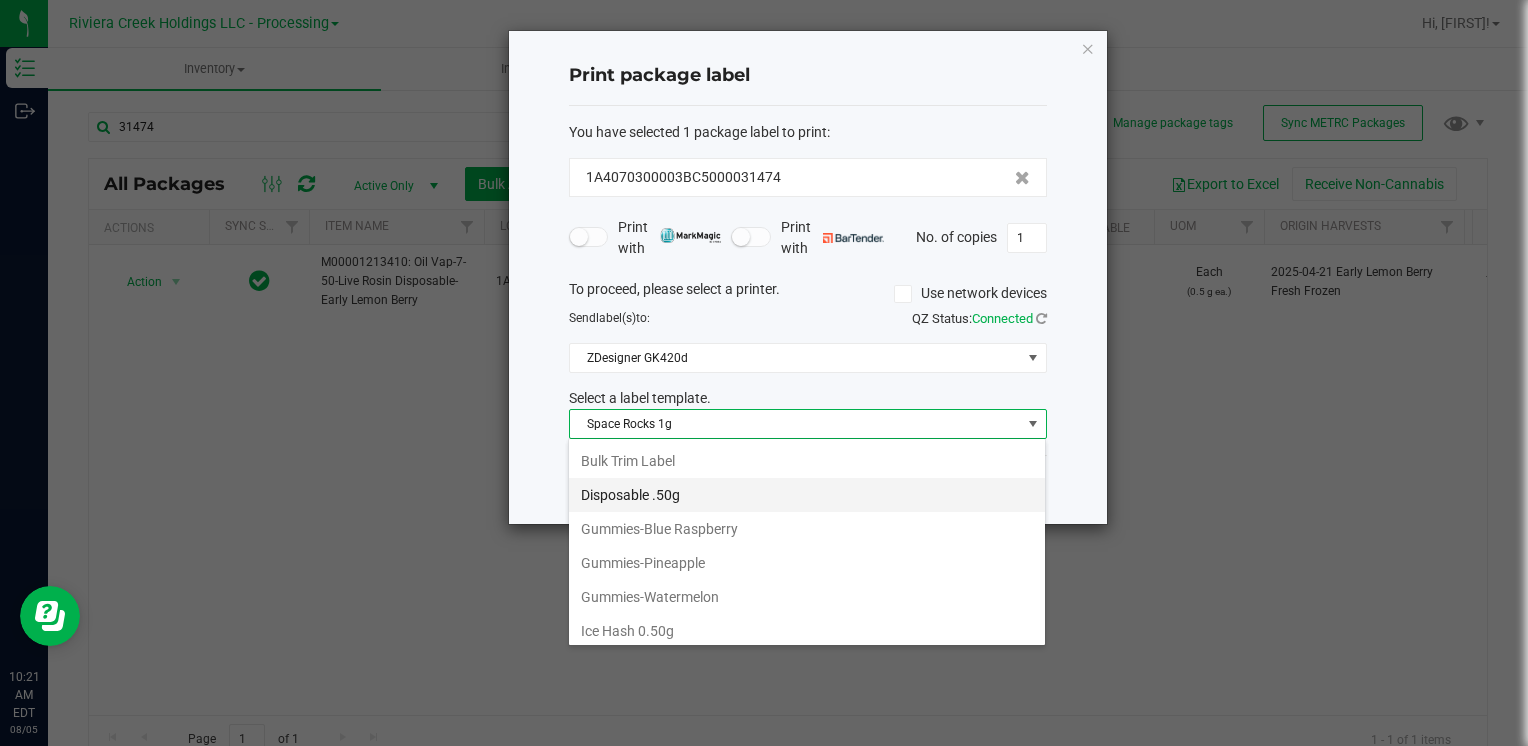 click on "Disposable .50g" at bounding box center [807, 495] 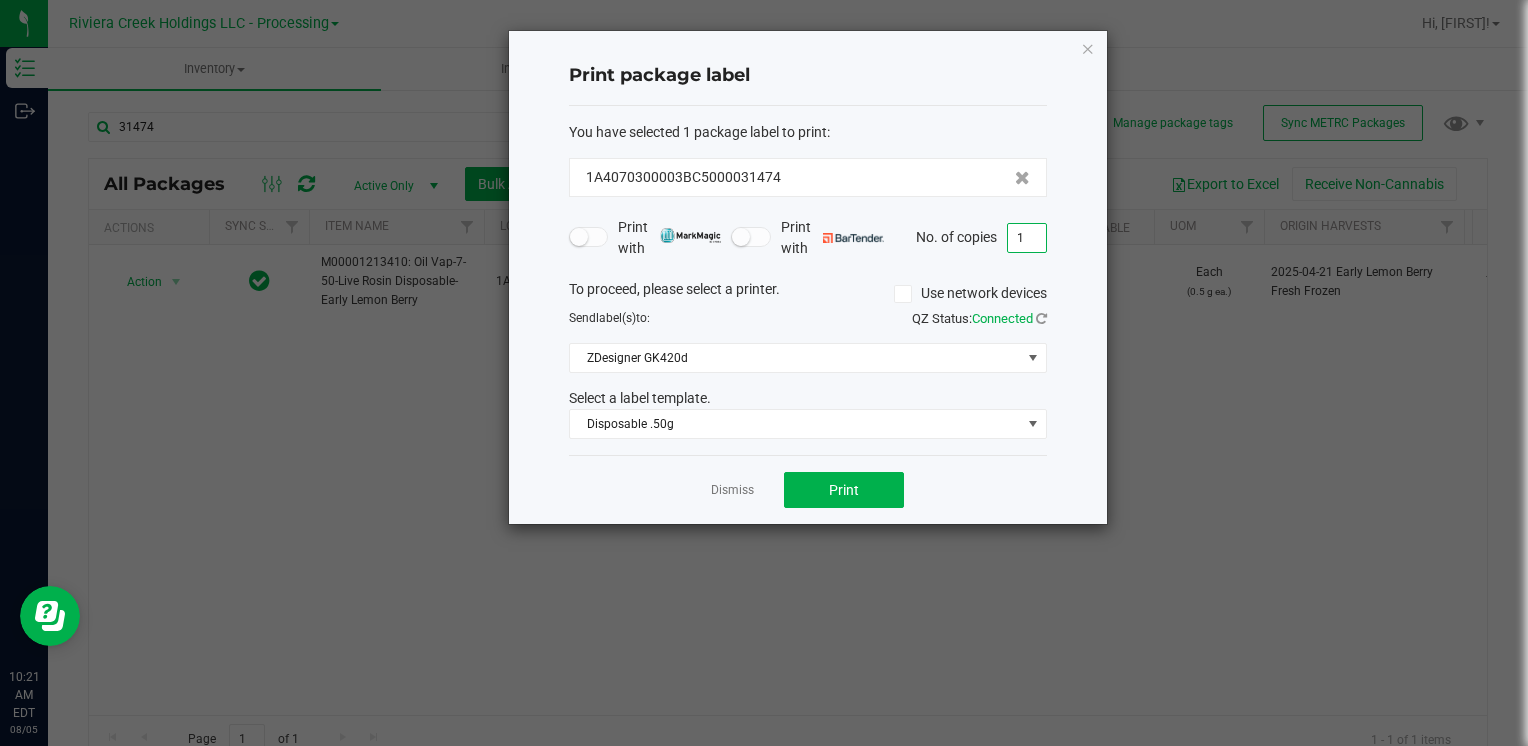 click on "1" at bounding box center (1027, 238) 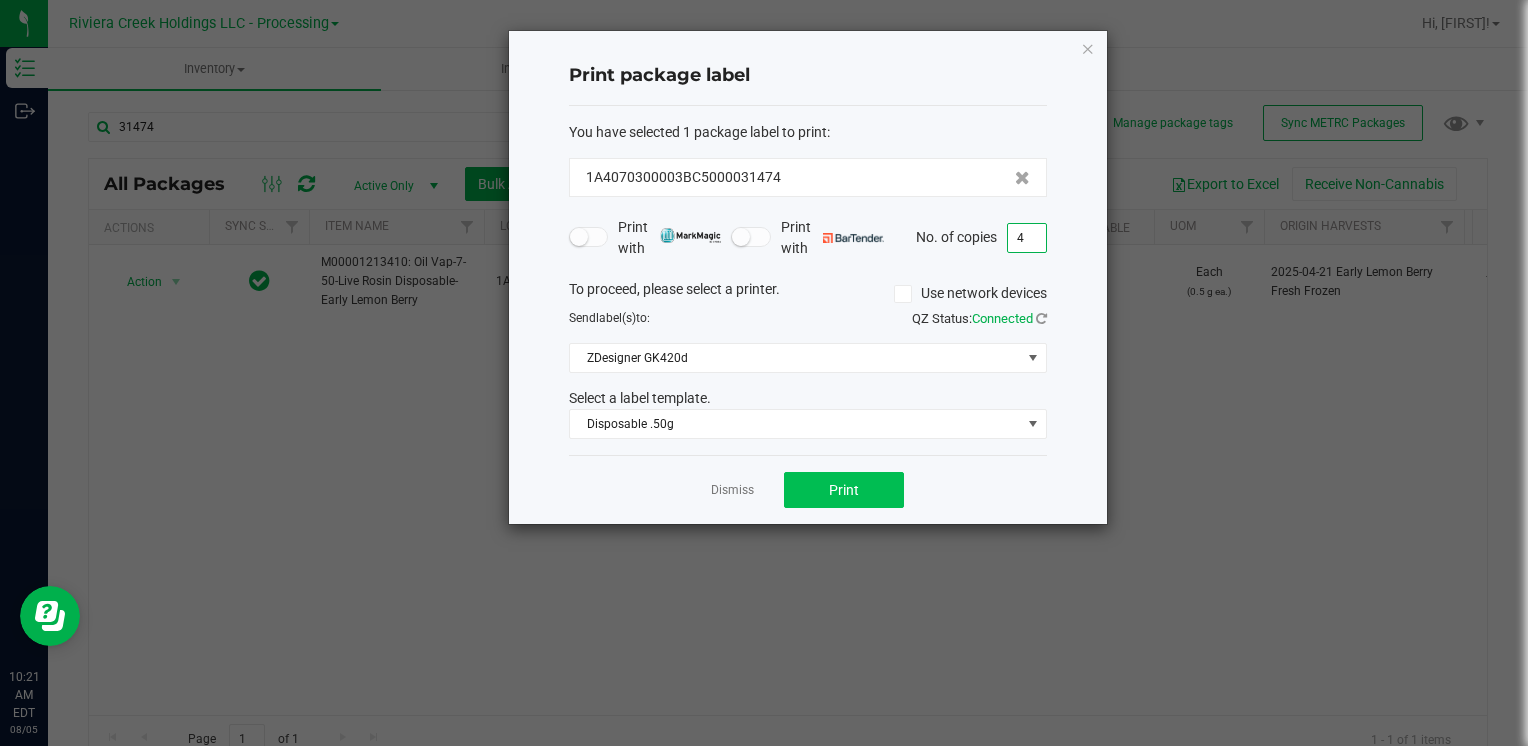 type on "4" 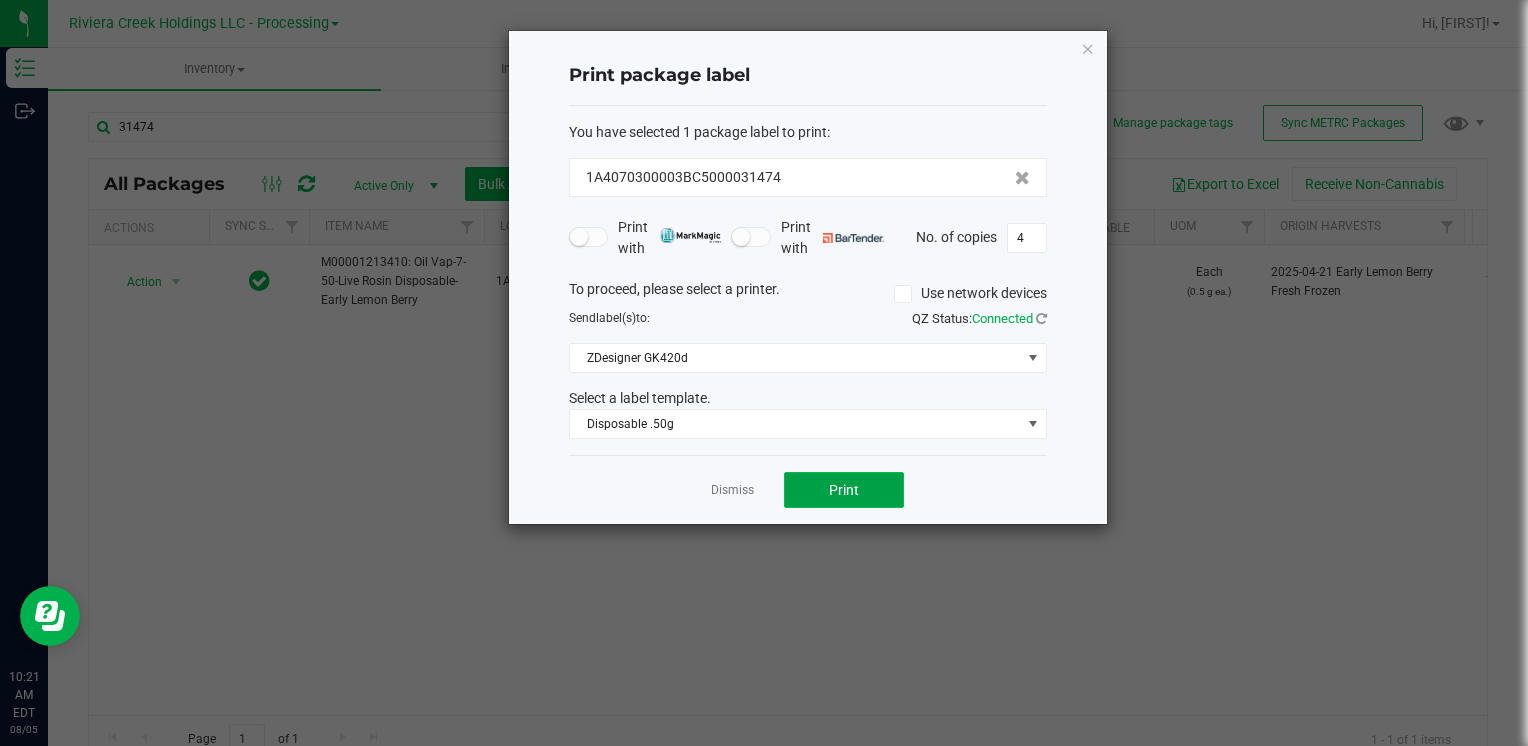 click on "Print" 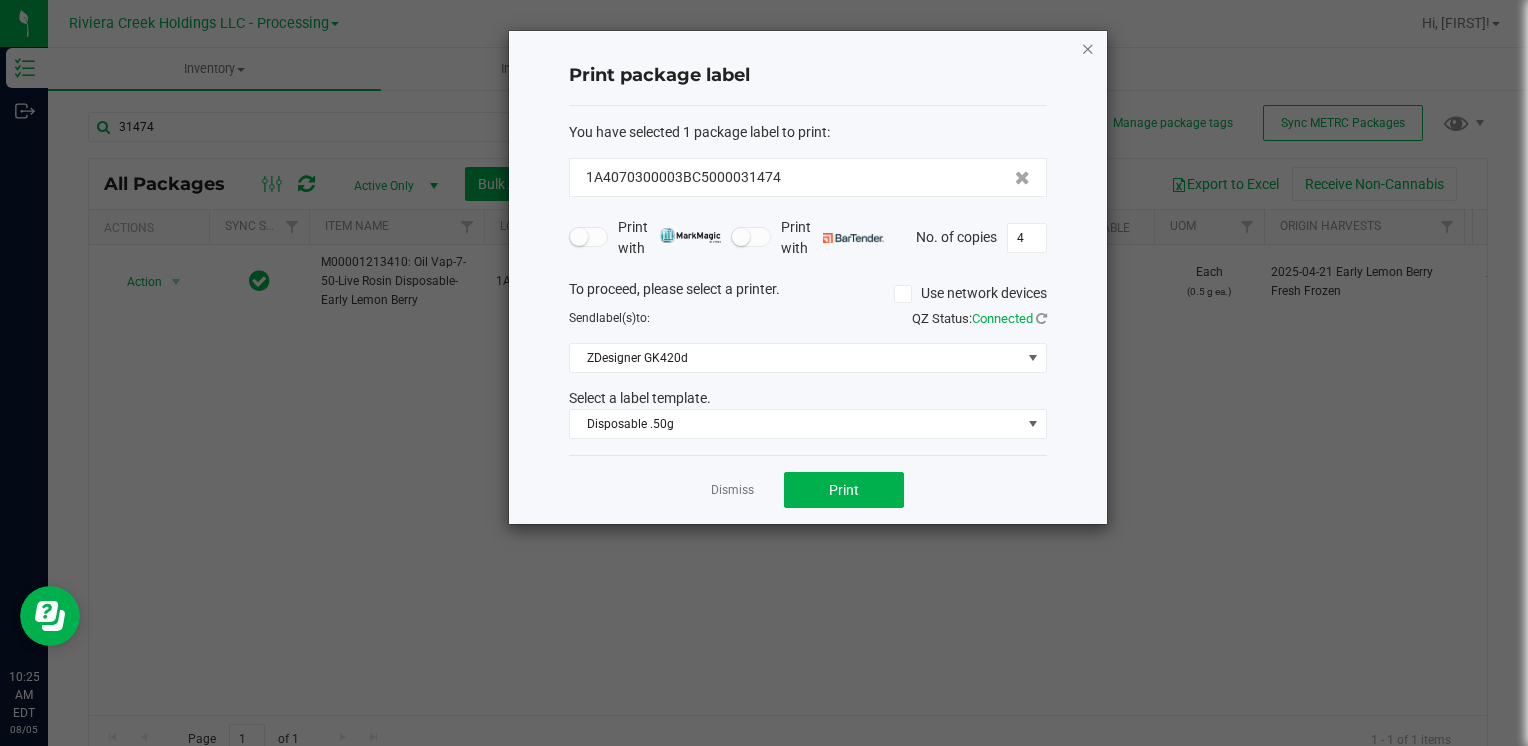 click 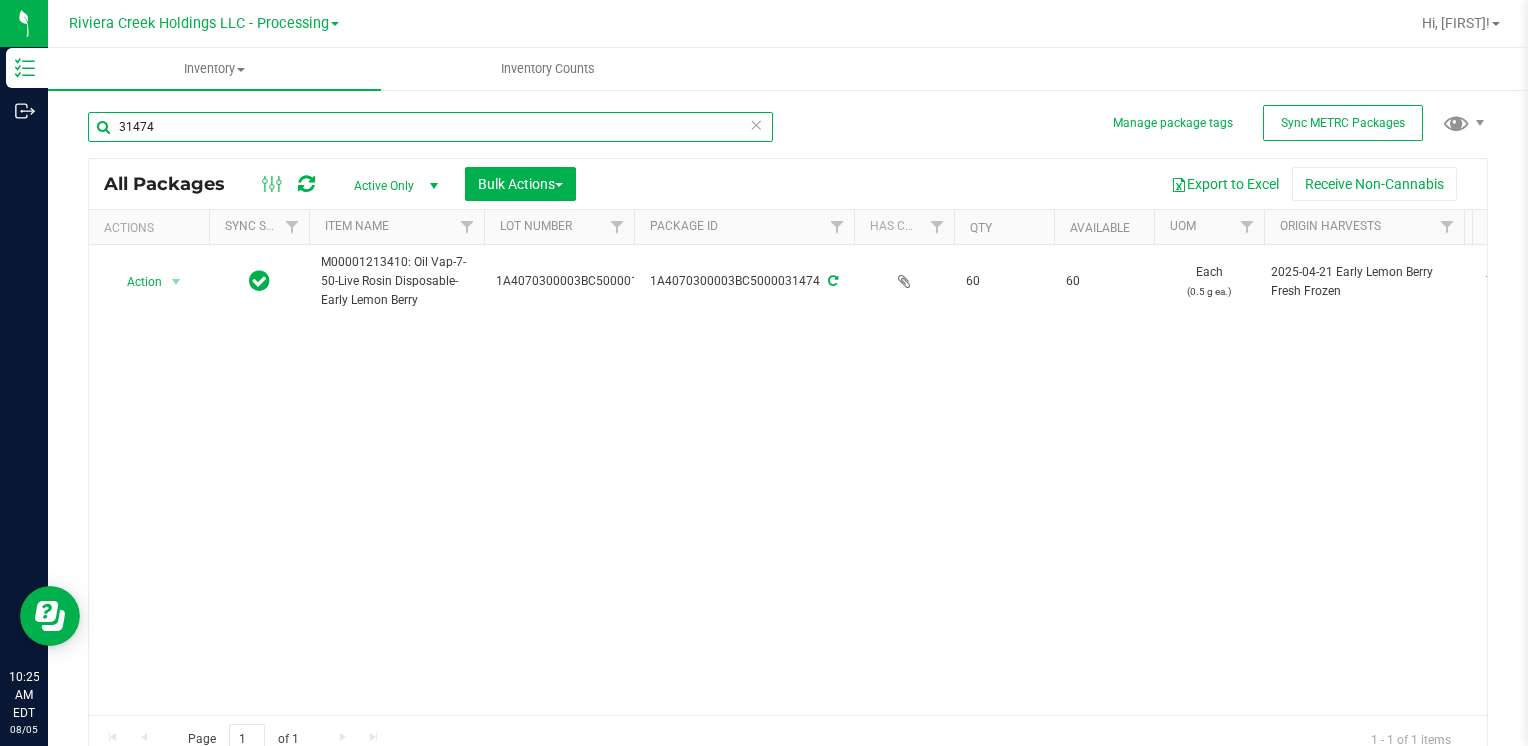 click on "31474" at bounding box center (430, 127) 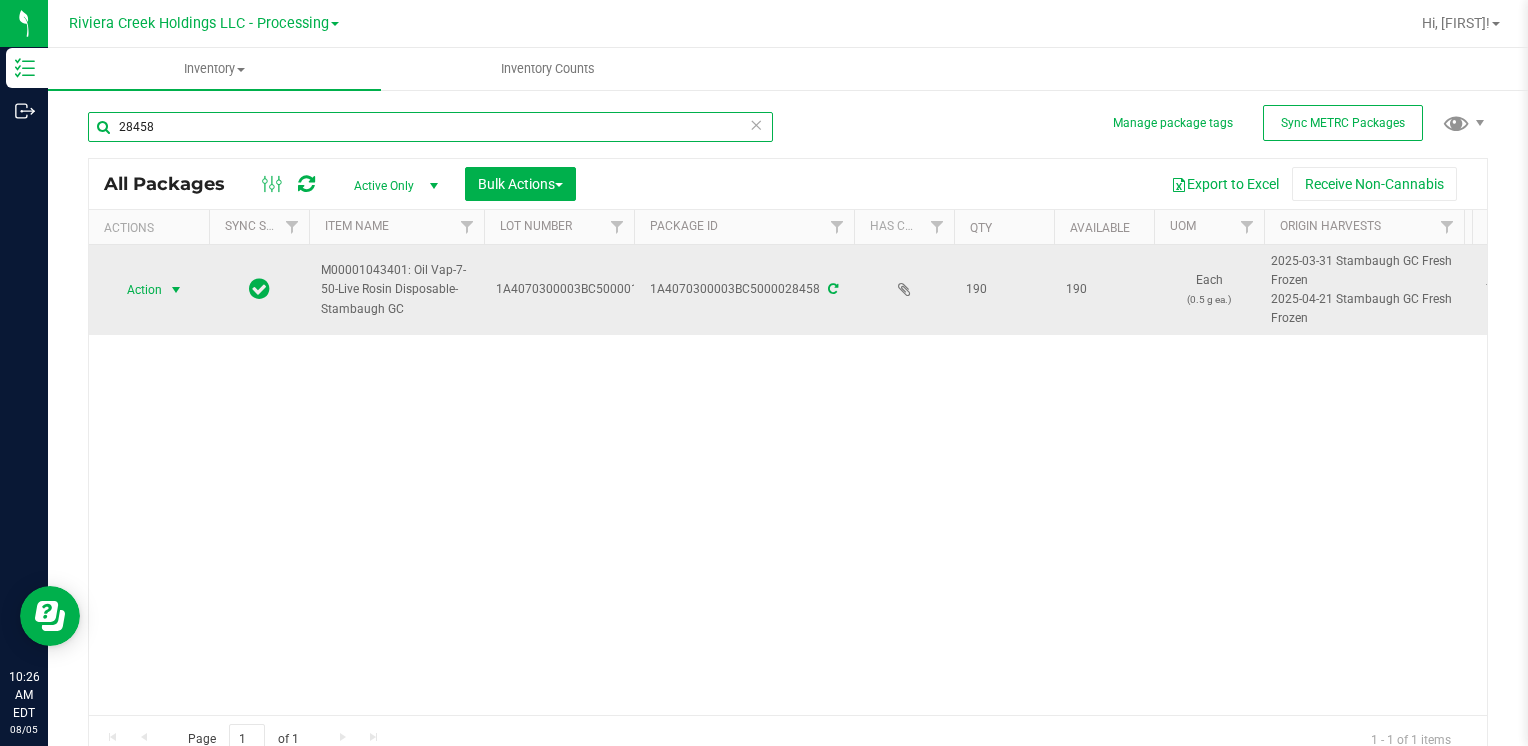 type on "28458" 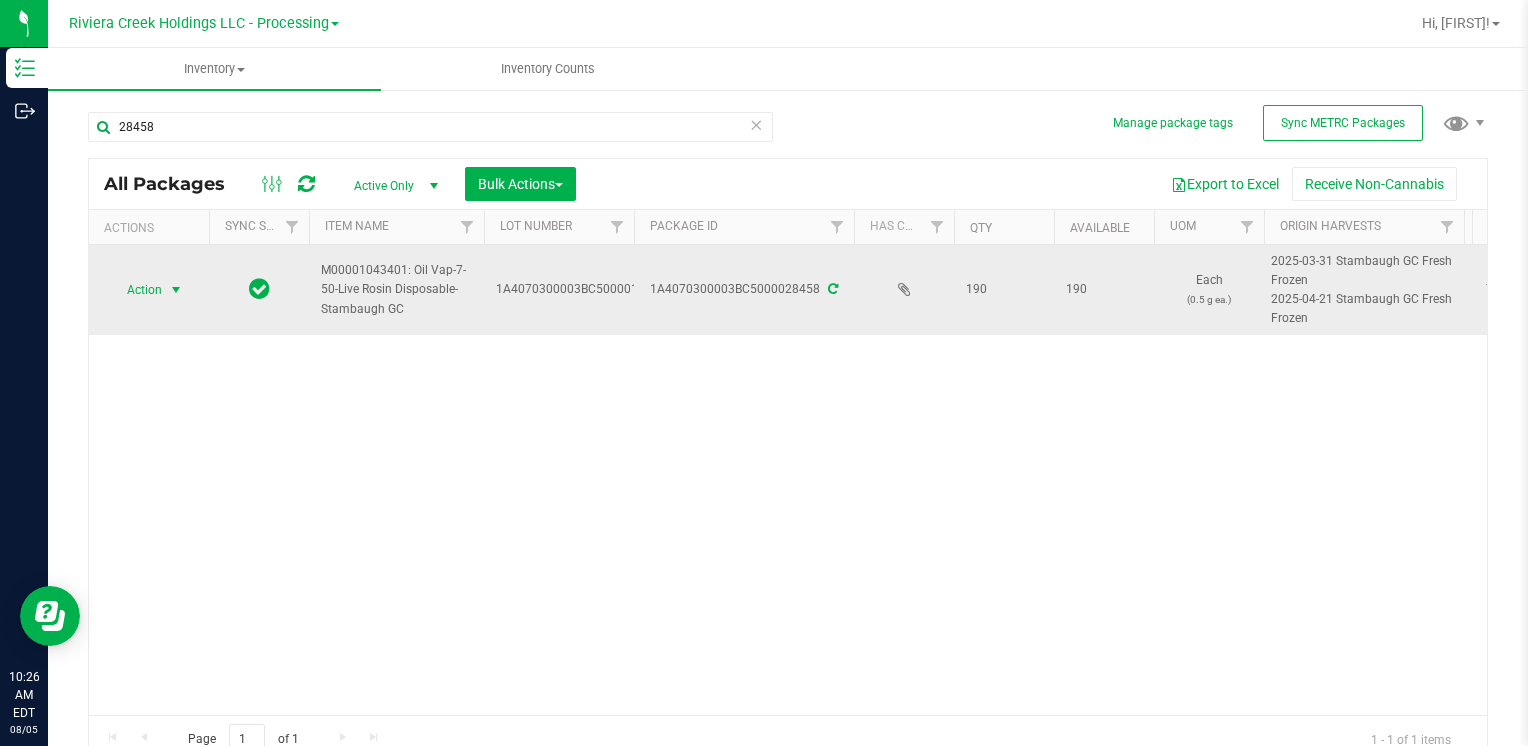 click at bounding box center (176, 290) 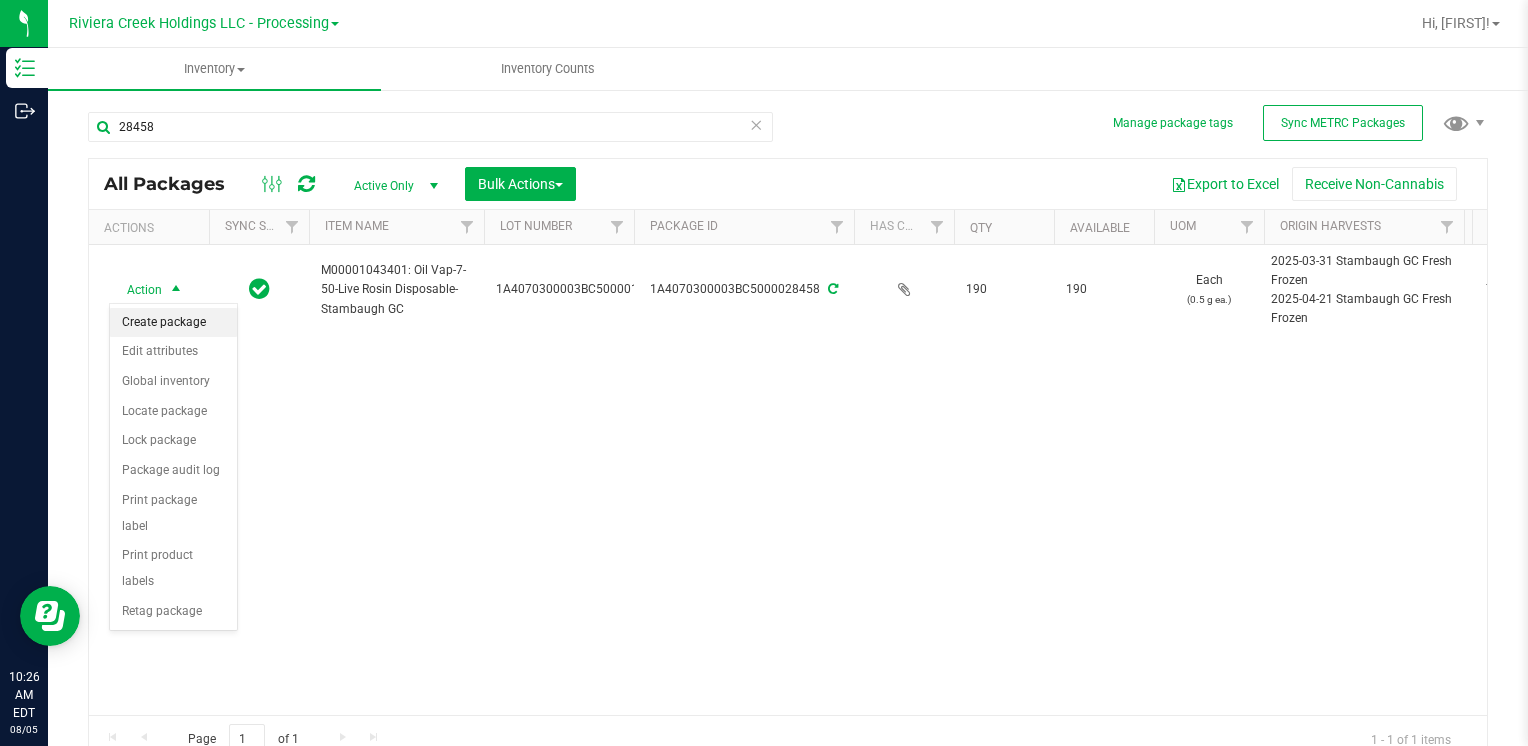 click on "Create package" at bounding box center [173, 323] 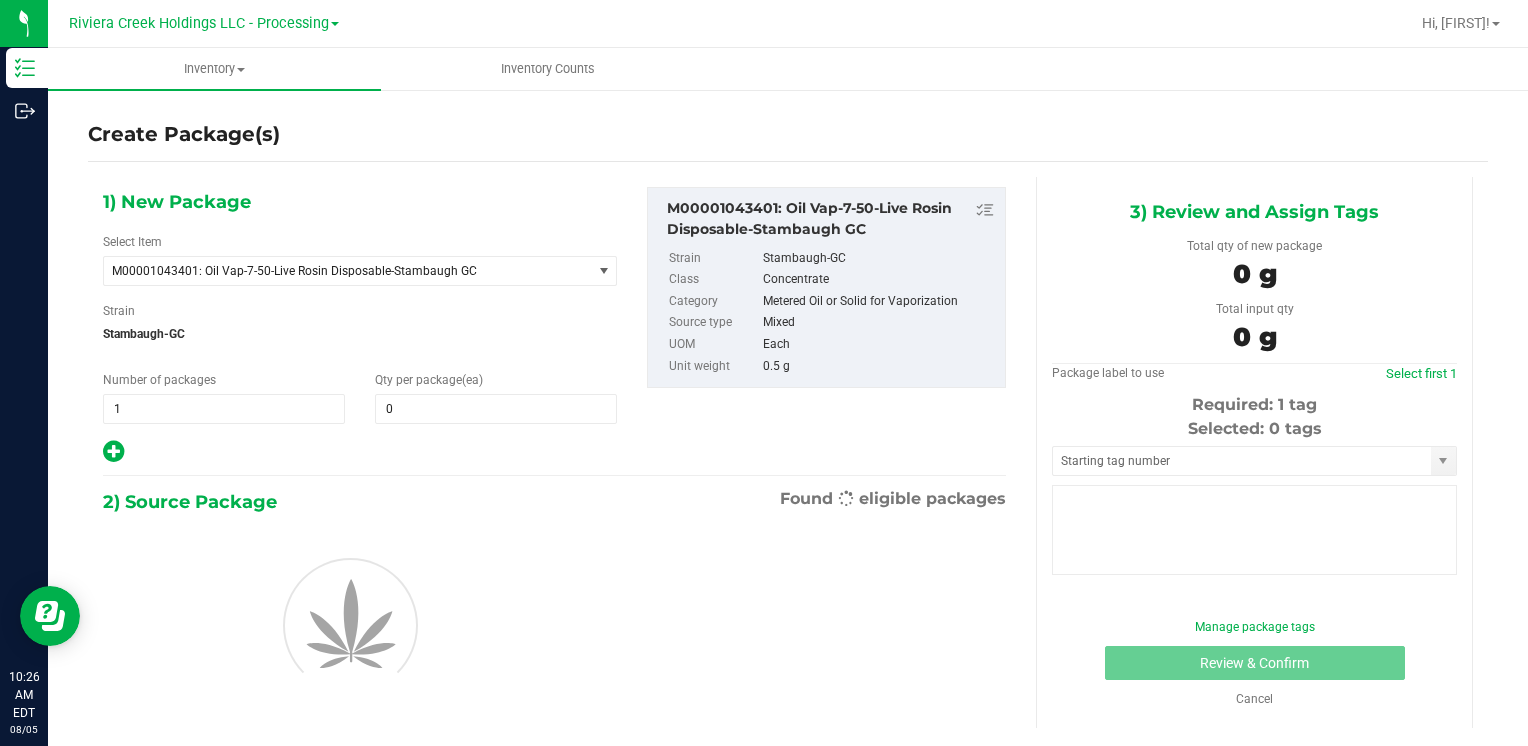 type on "0" 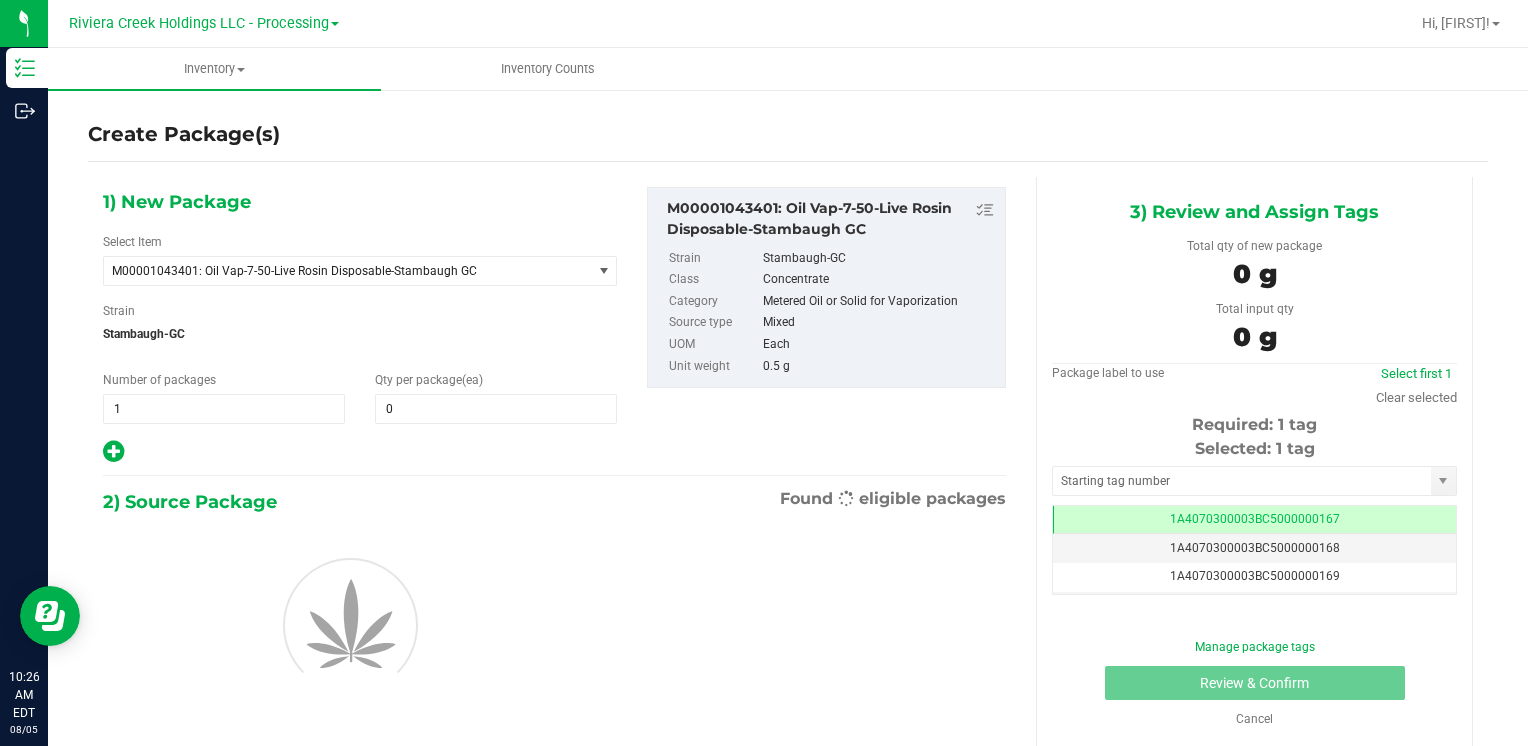 scroll, scrollTop: 0, scrollLeft: 0, axis: both 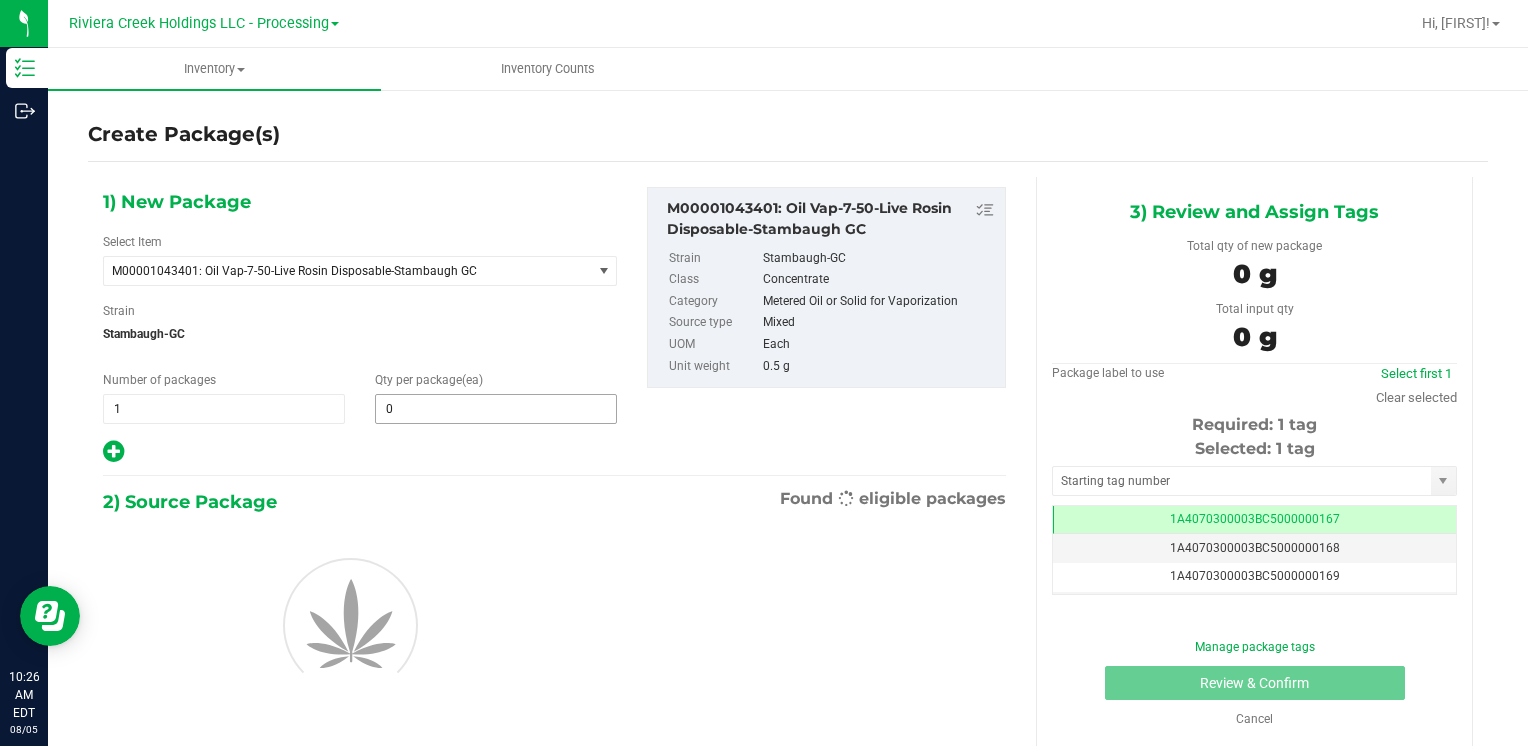 drag, startPoint x: 388, startPoint y: 423, endPoint x: 397, endPoint y: 414, distance: 12.727922 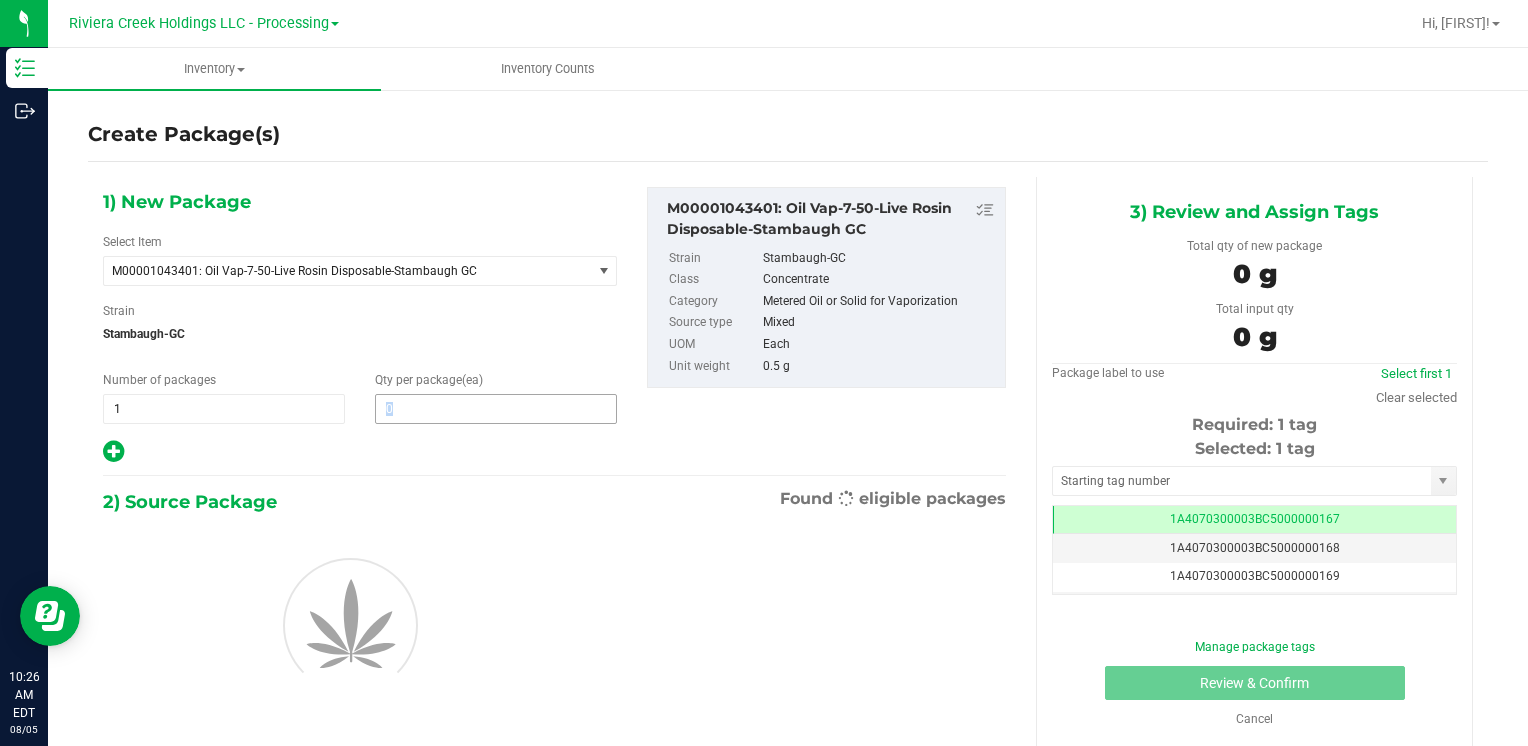 type 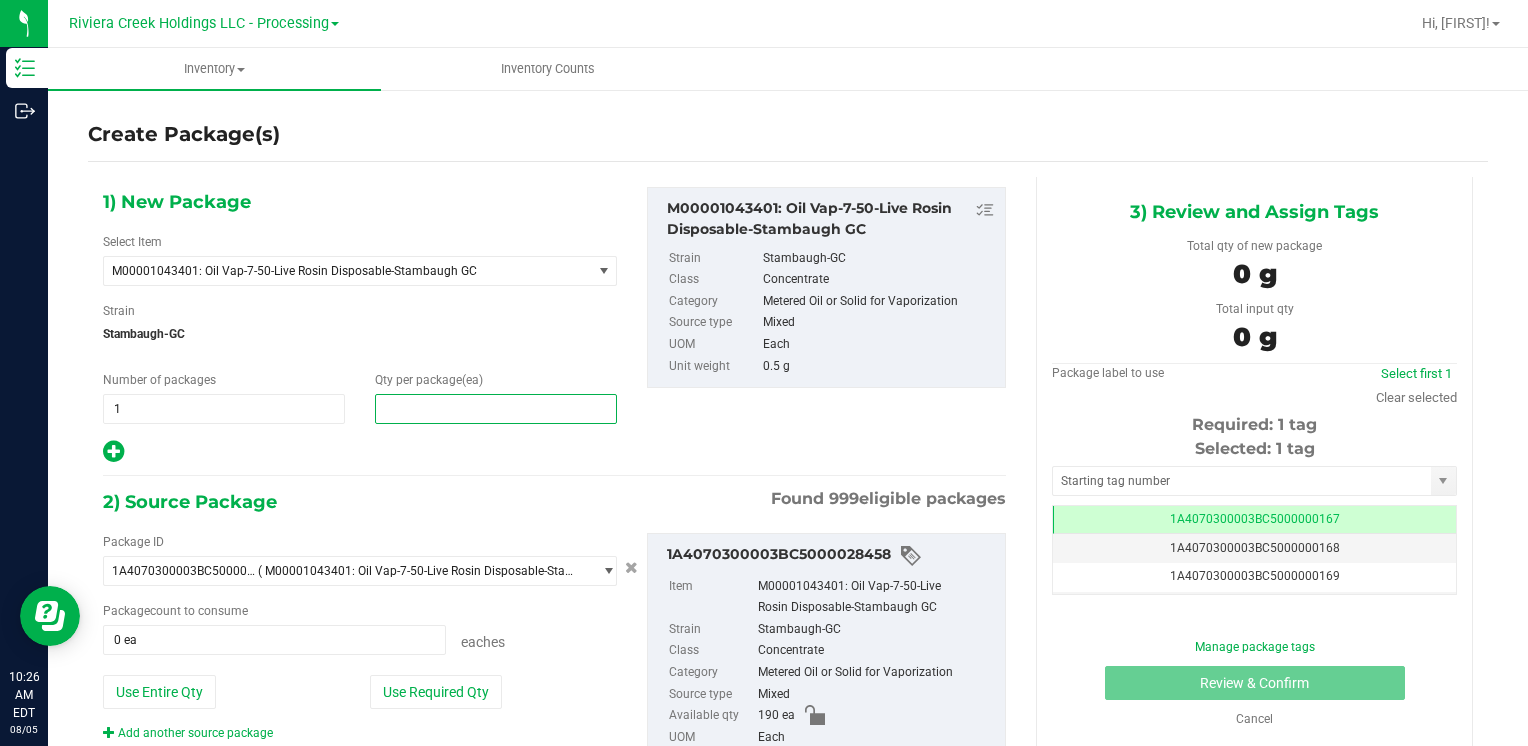 click at bounding box center [496, 409] 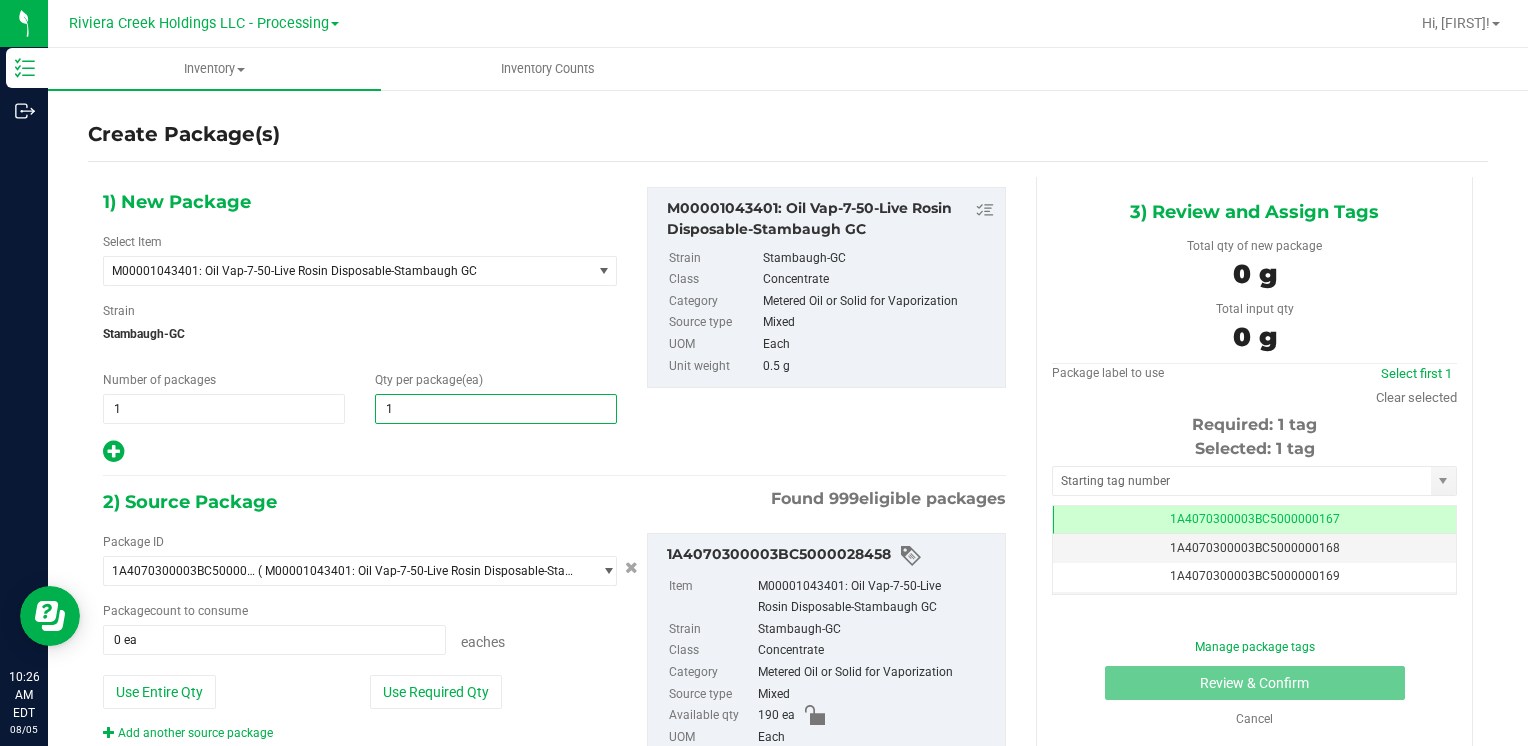 type on "10" 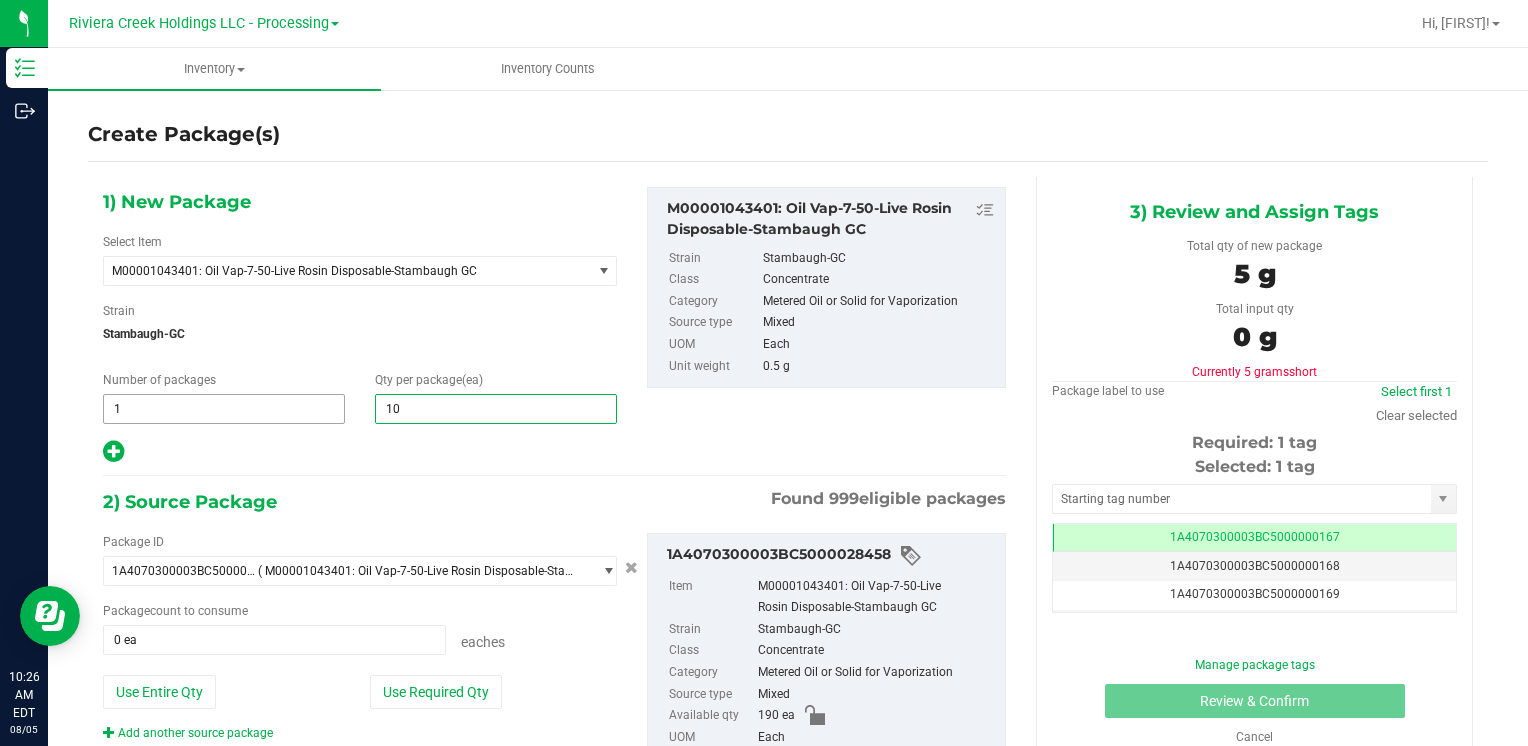 type on "10" 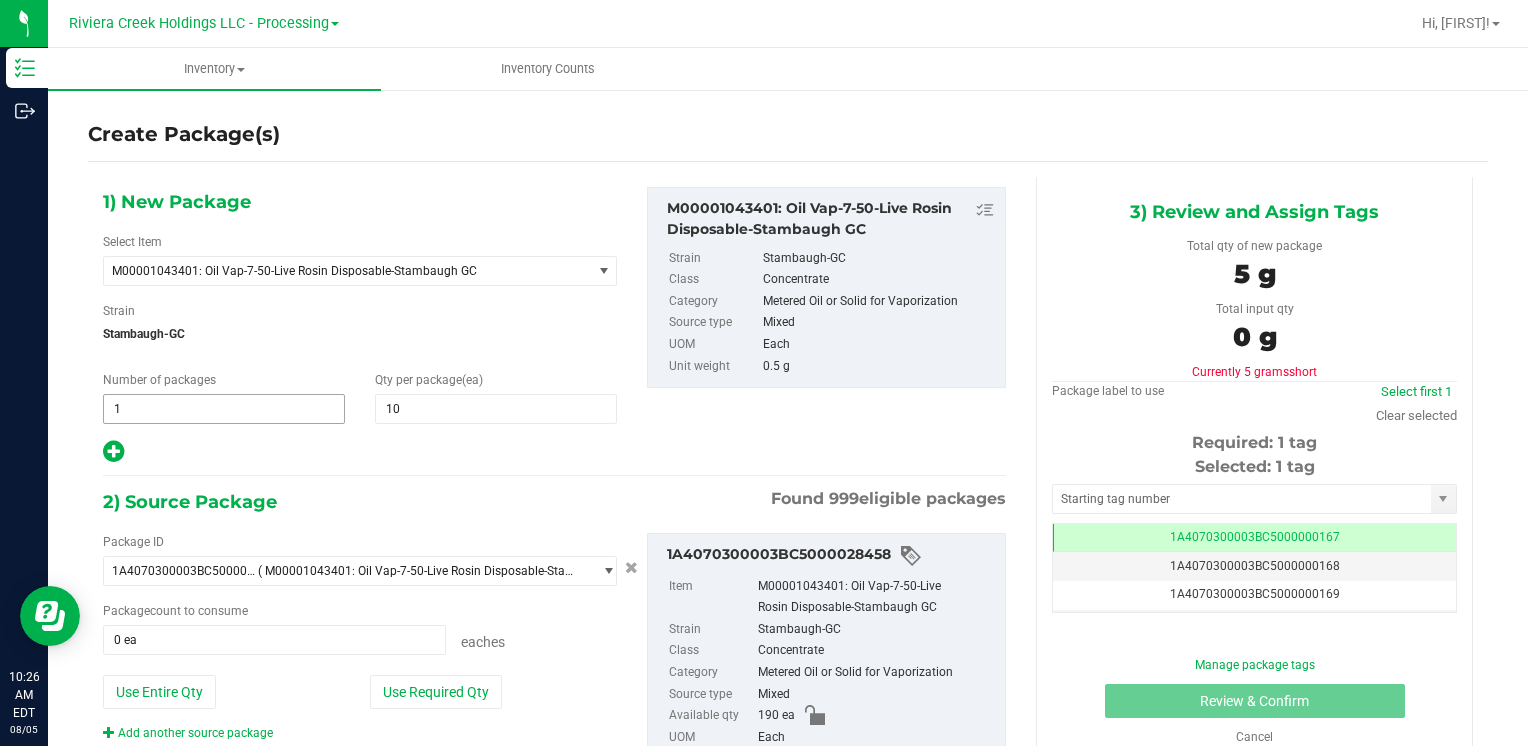 click on "1 1" at bounding box center [224, 409] 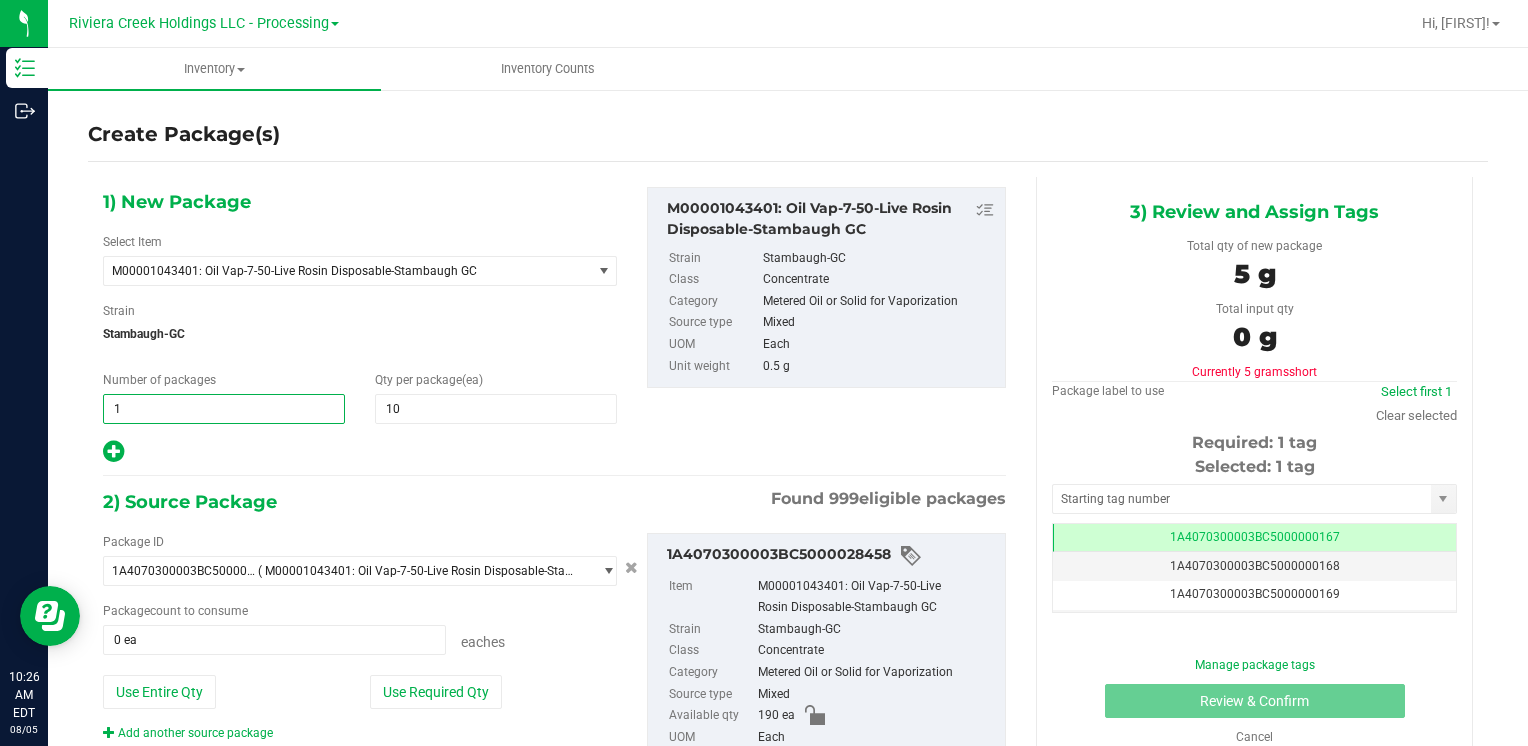 click on "1" at bounding box center [224, 409] 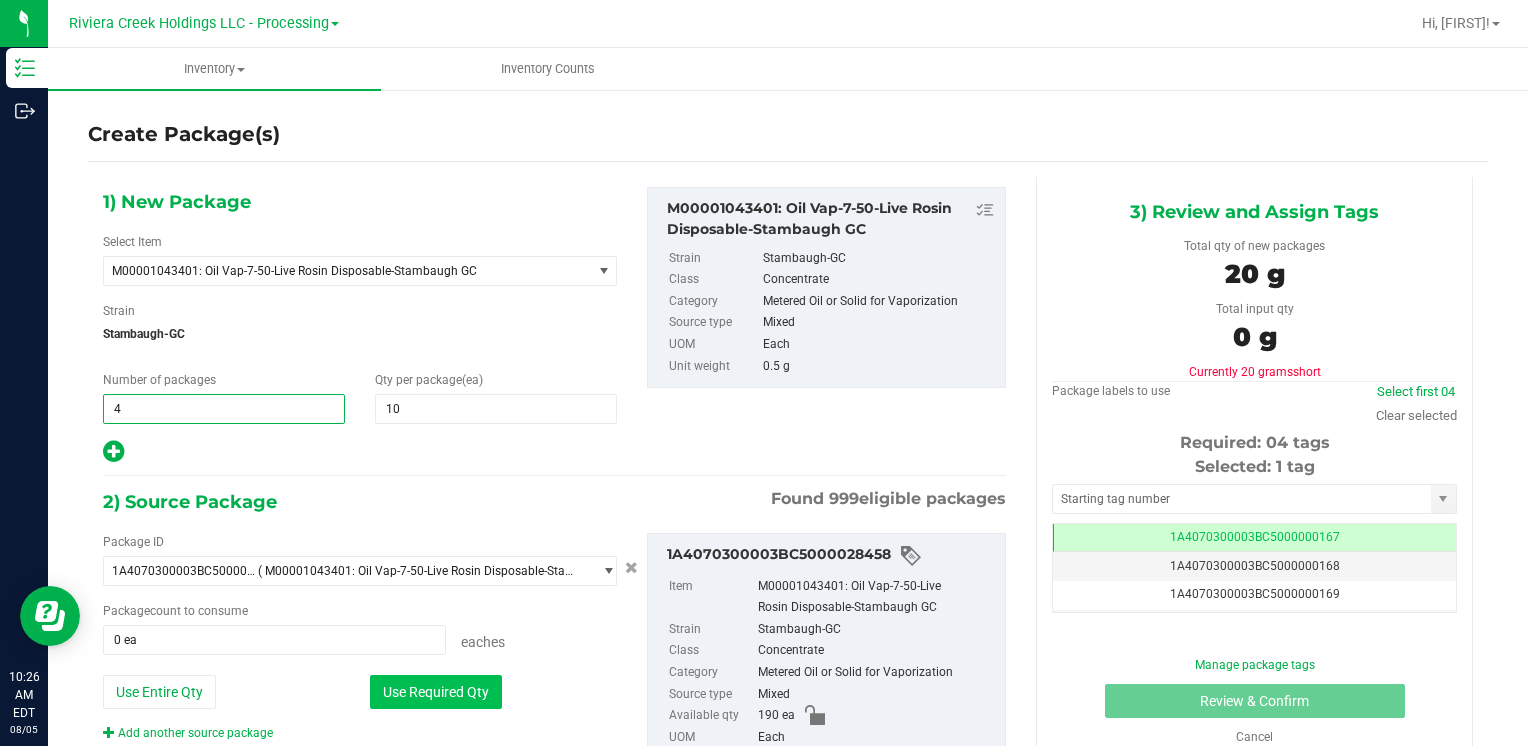 type on "4" 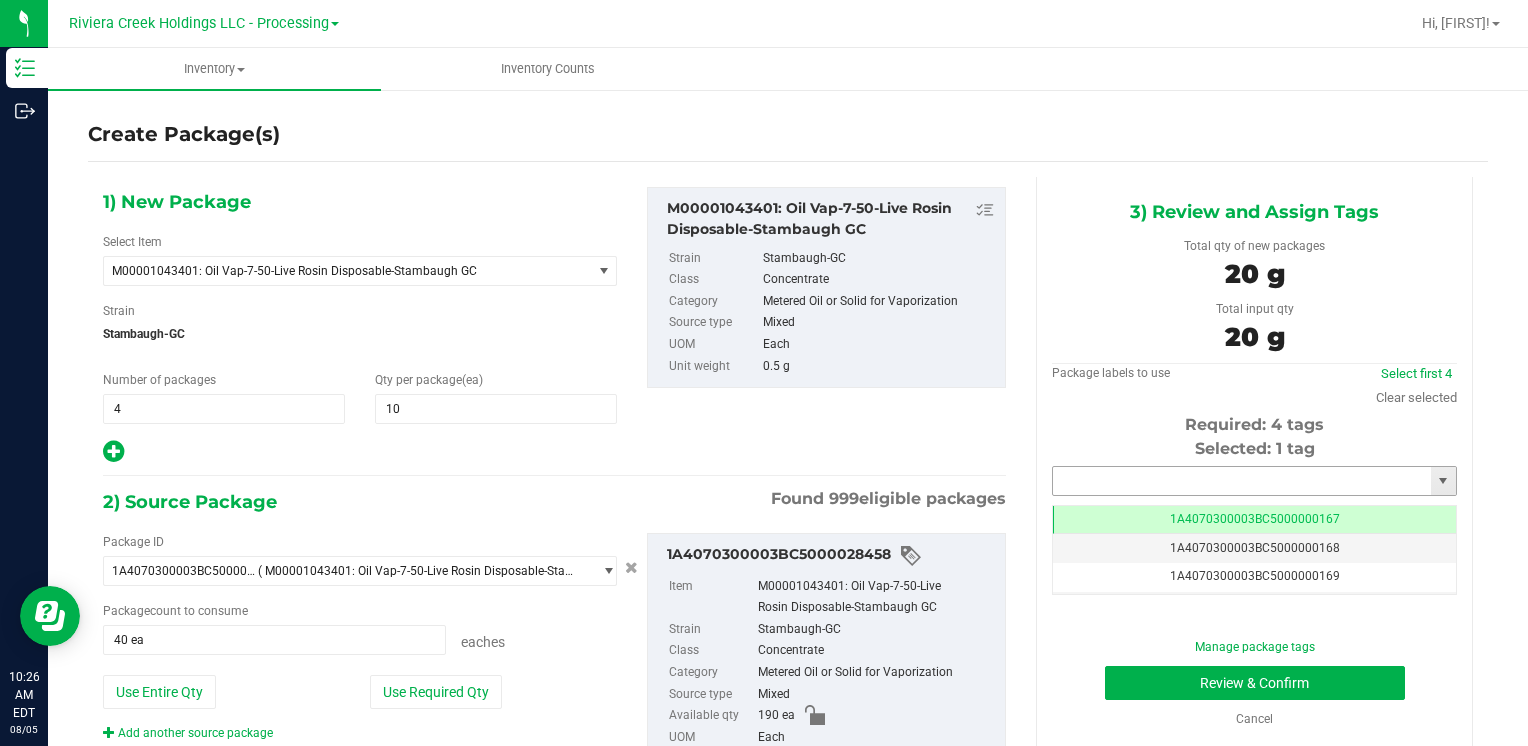 click at bounding box center (1242, 481) 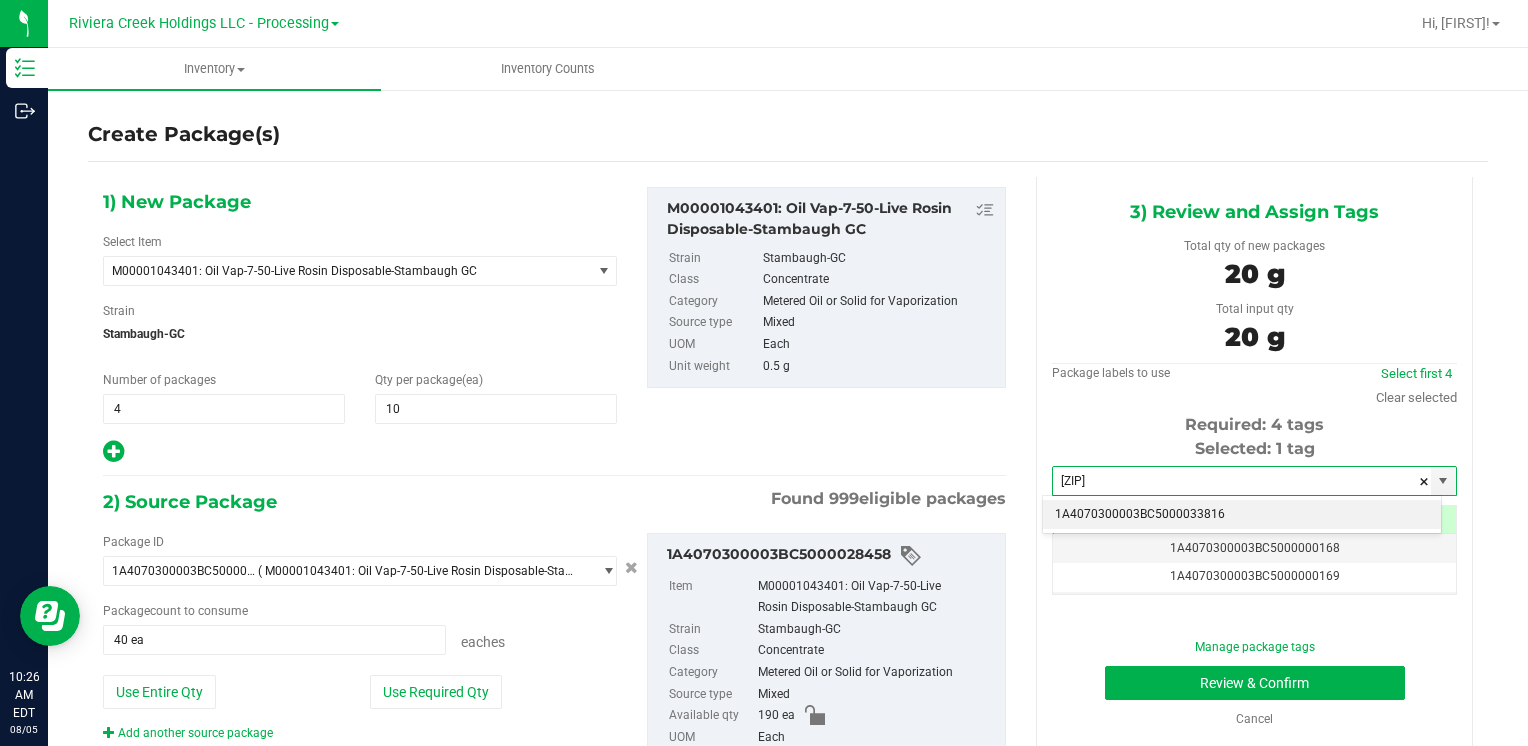 click on "[ID] No matching tags" at bounding box center (1242, 514) 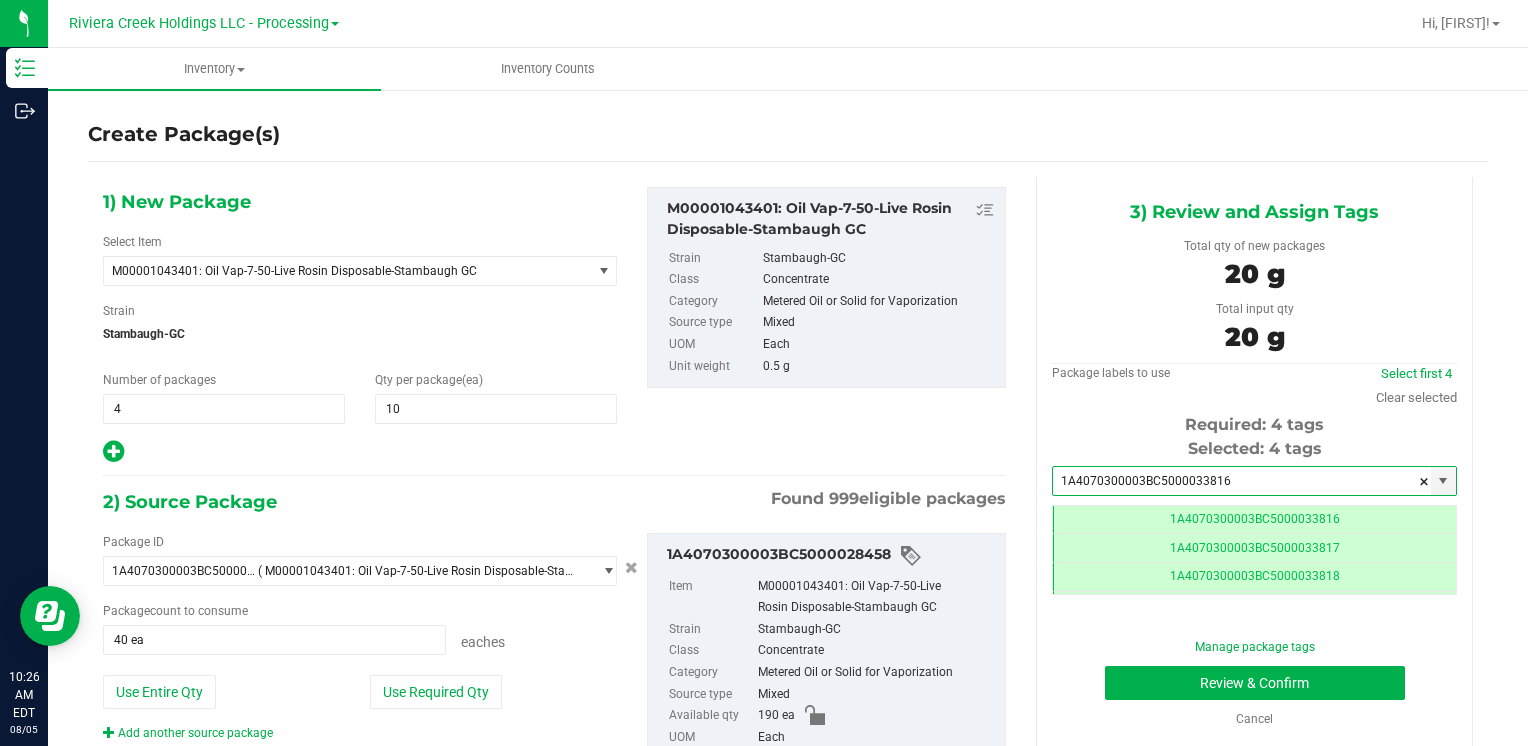 scroll, scrollTop: 0, scrollLeft: 0, axis: both 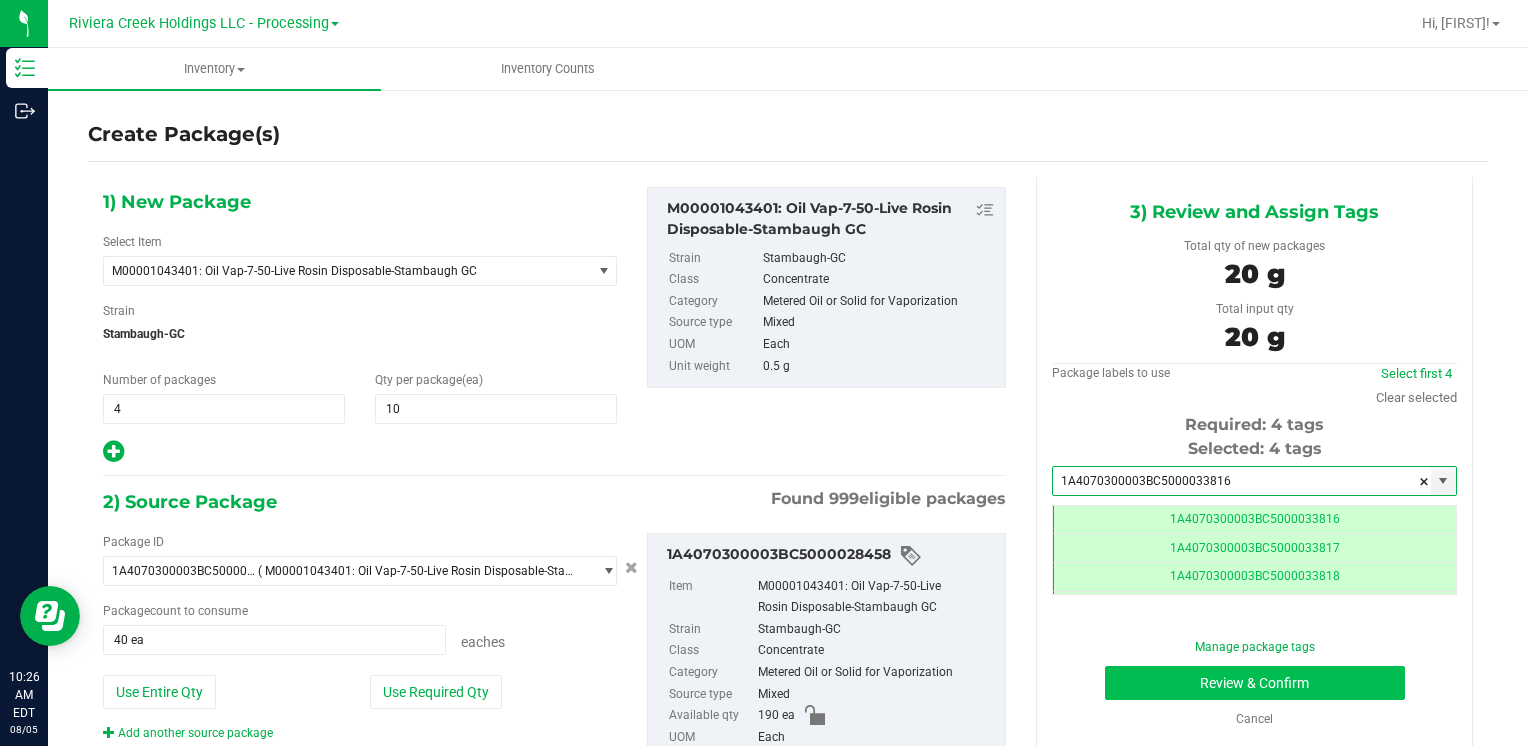 type on "1A4070300003BC5000033816" 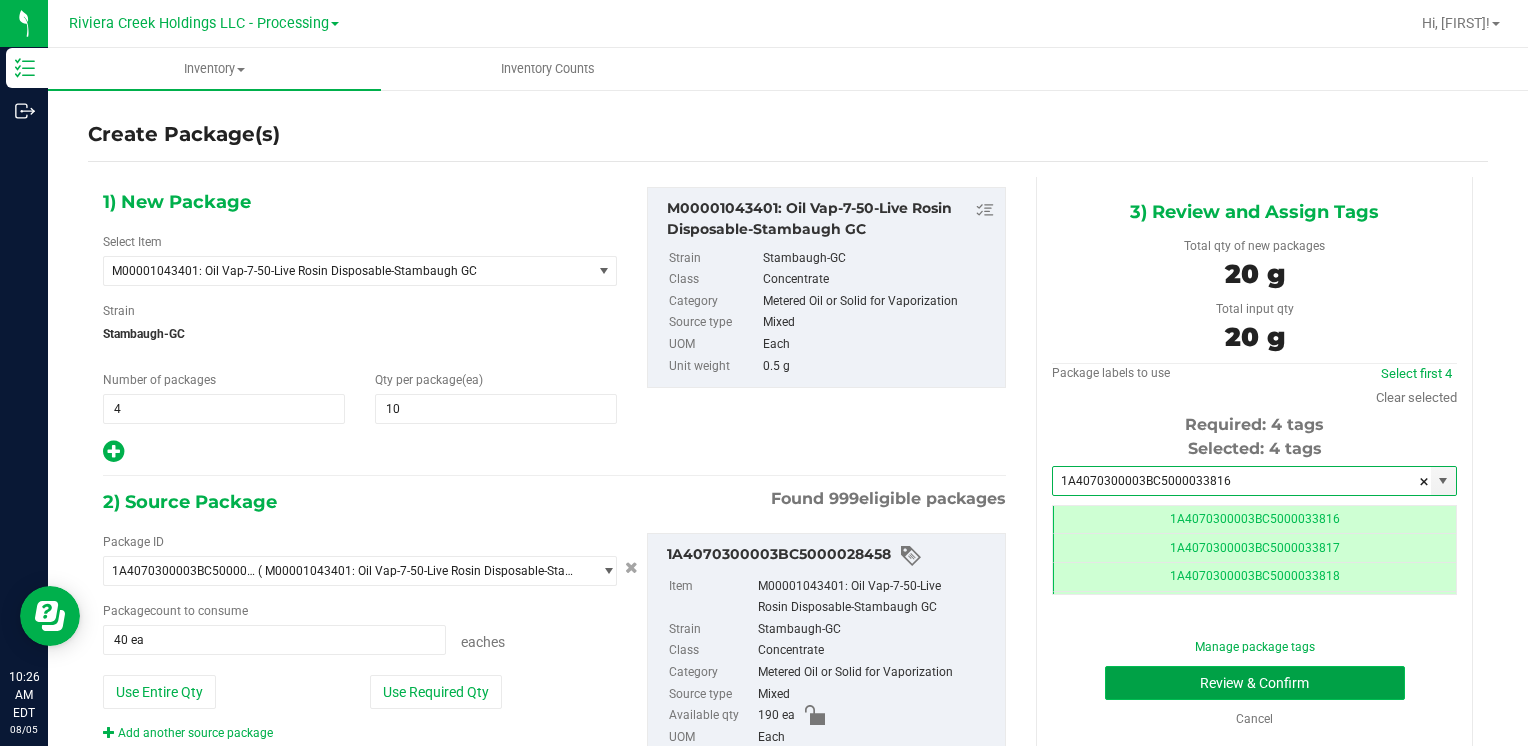 click on "Review & Confirm" at bounding box center (1255, 683) 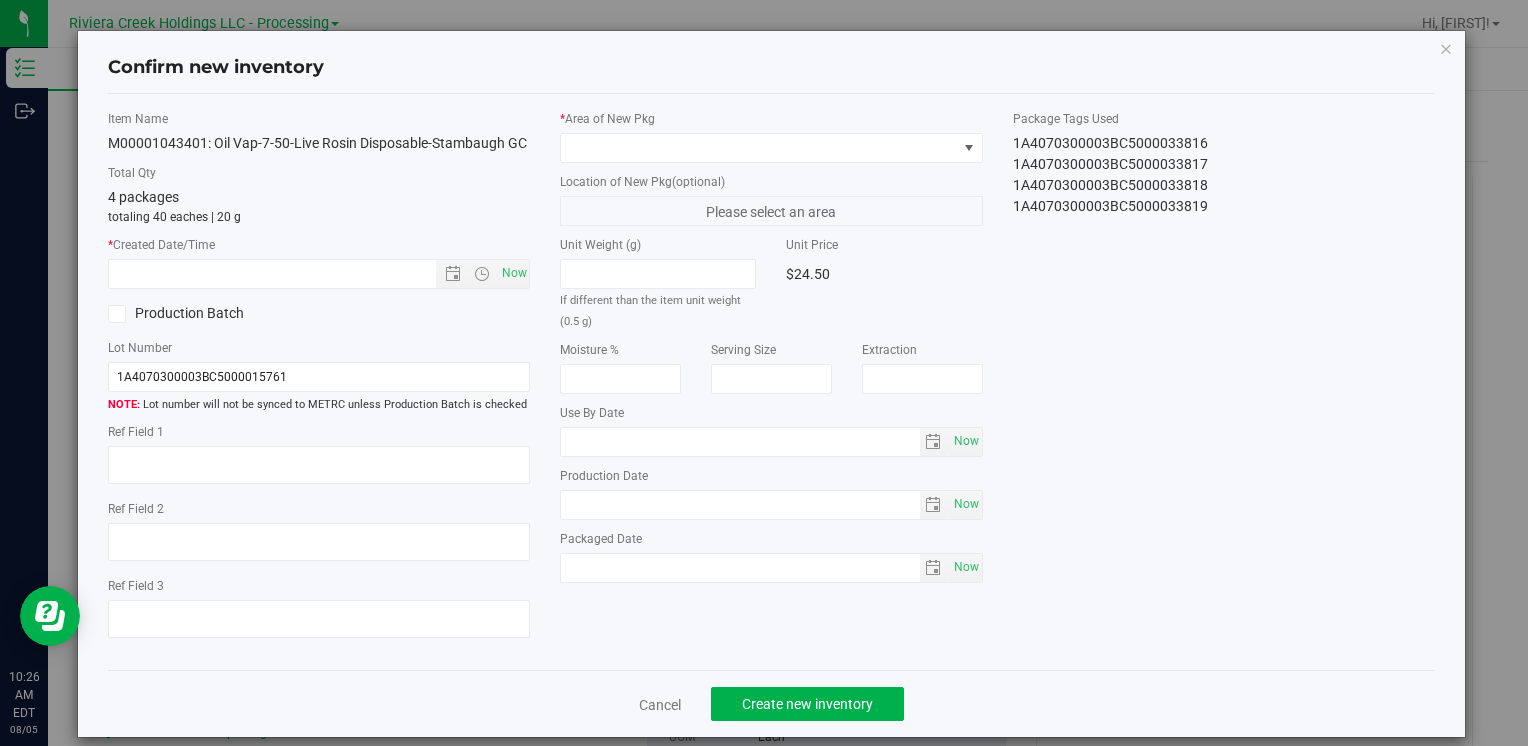 type on "2026-05-22" 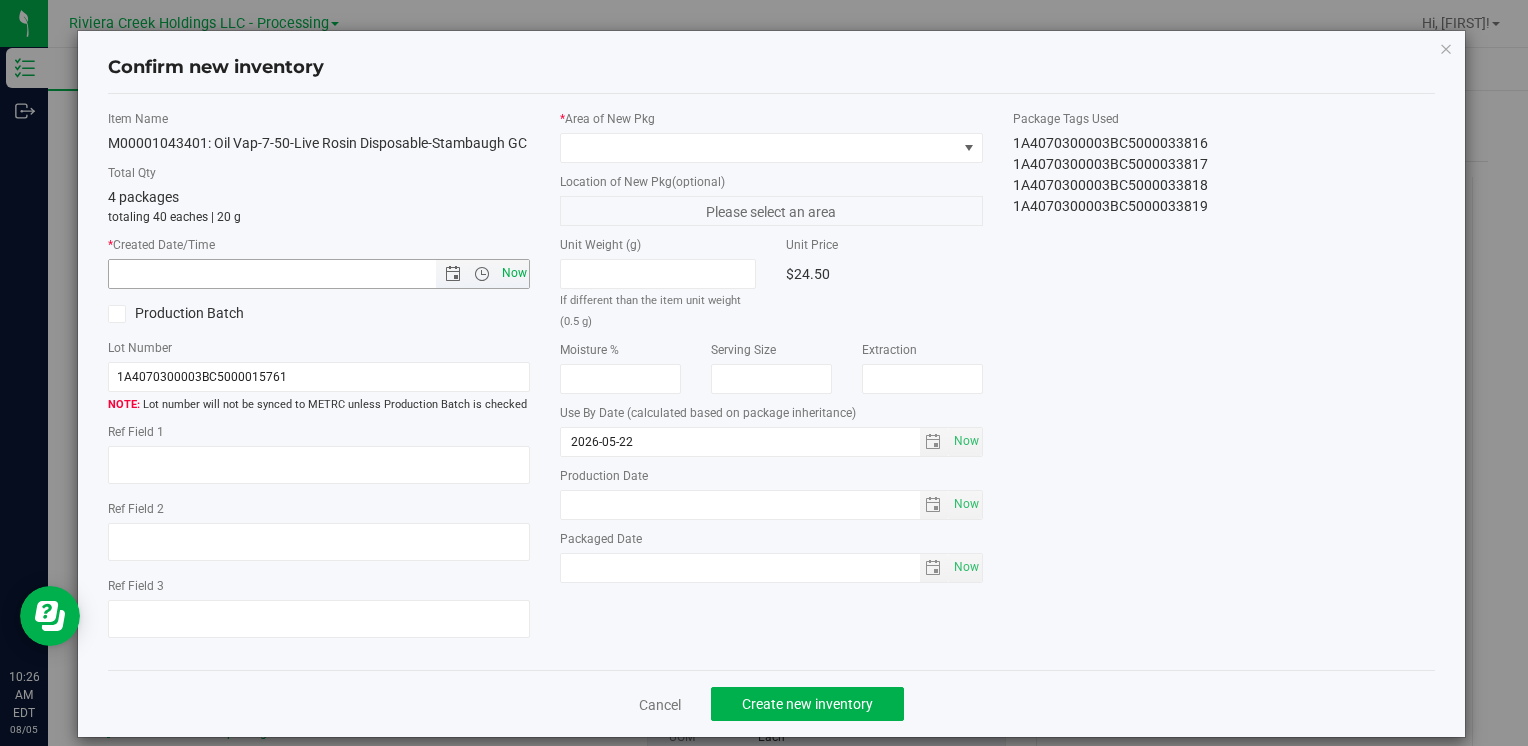 click on "Now" at bounding box center (514, 273) 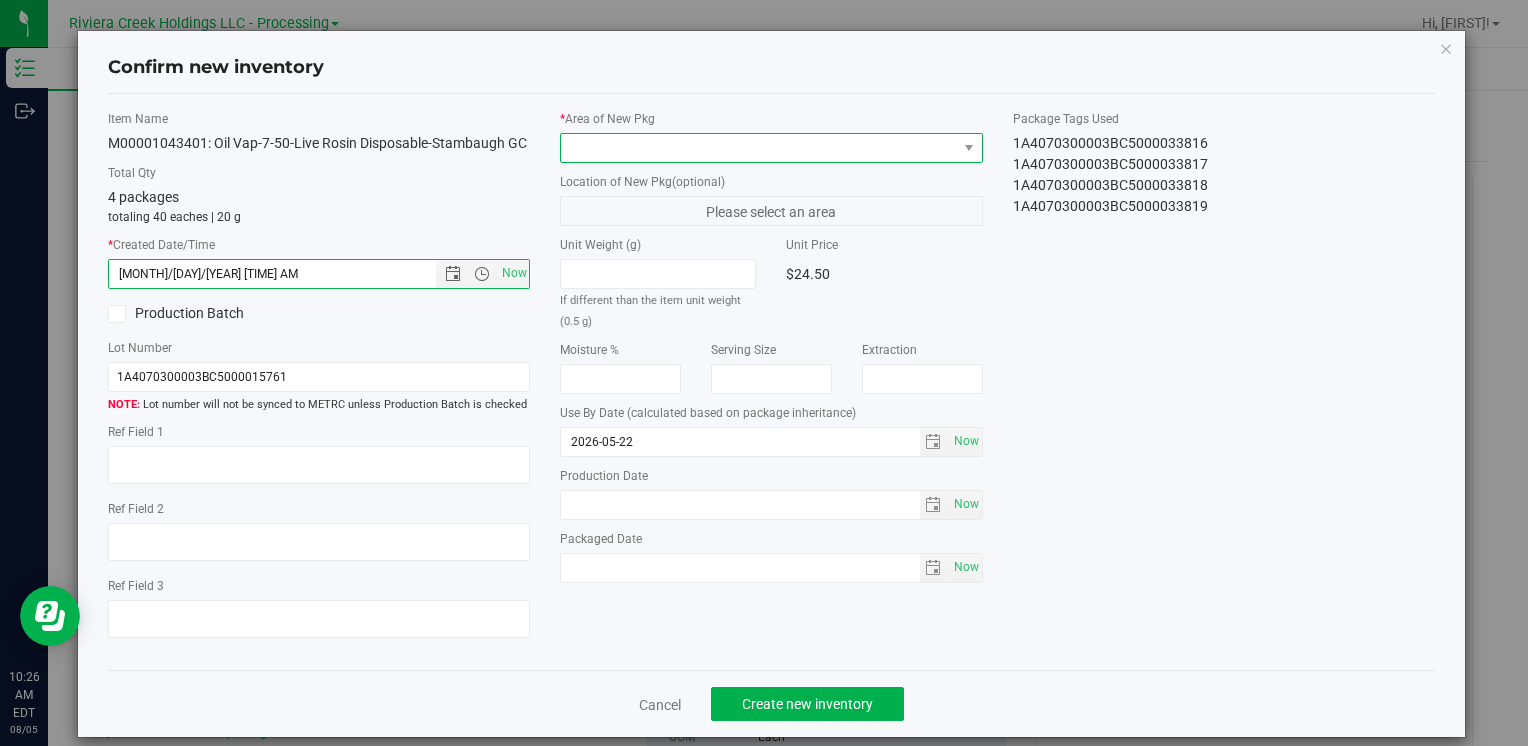 click at bounding box center [758, 148] 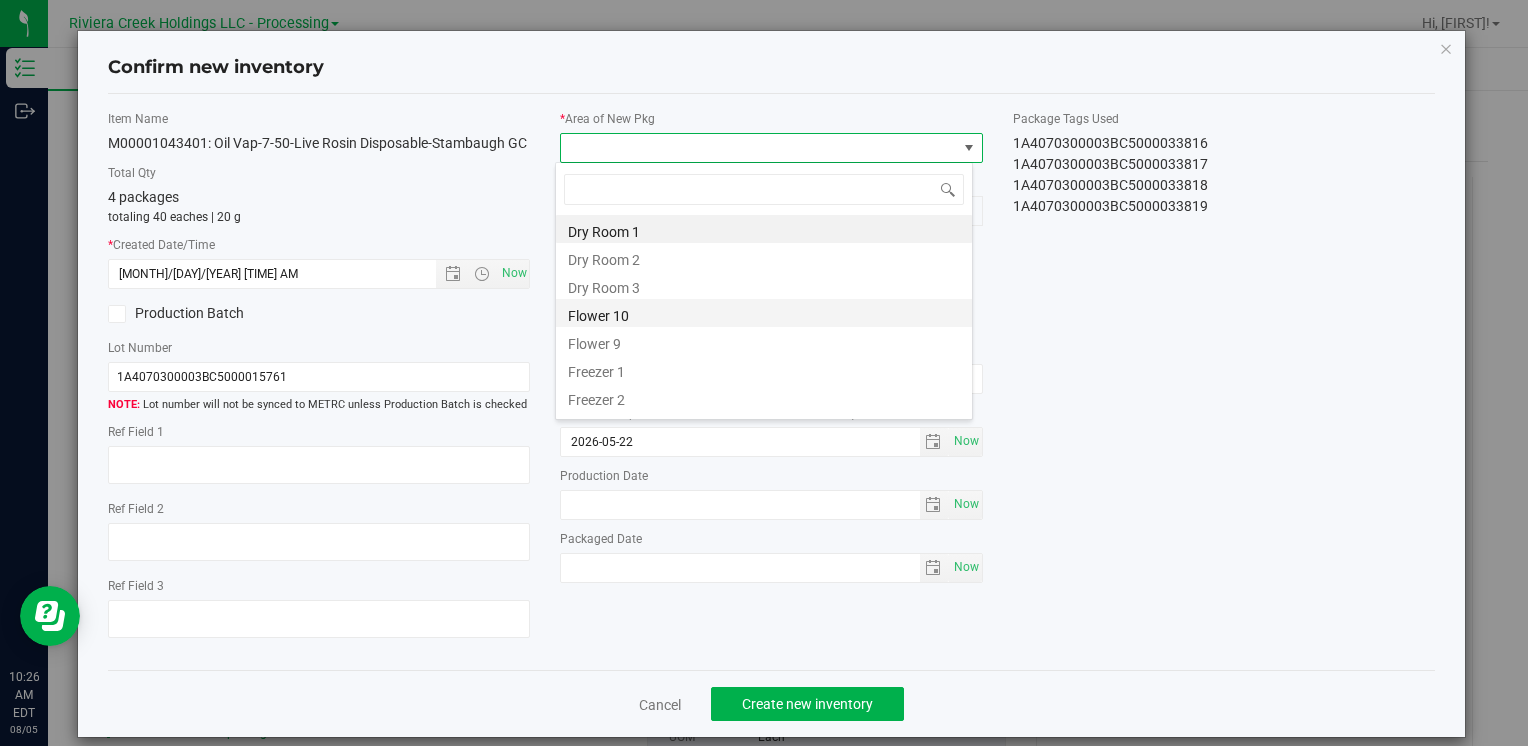 click on "Flower 10" at bounding box center (764, 313) 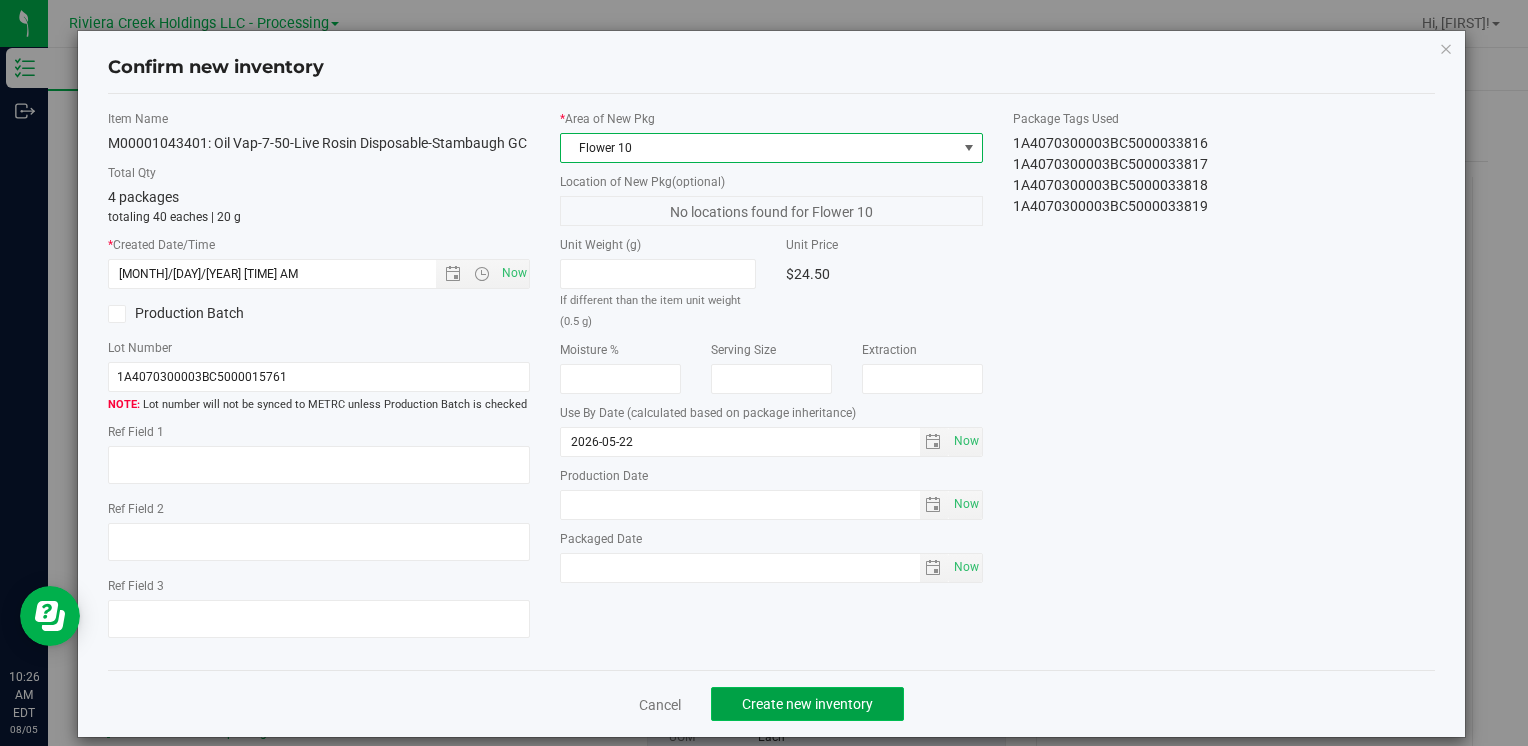 click on "Create new inventory" 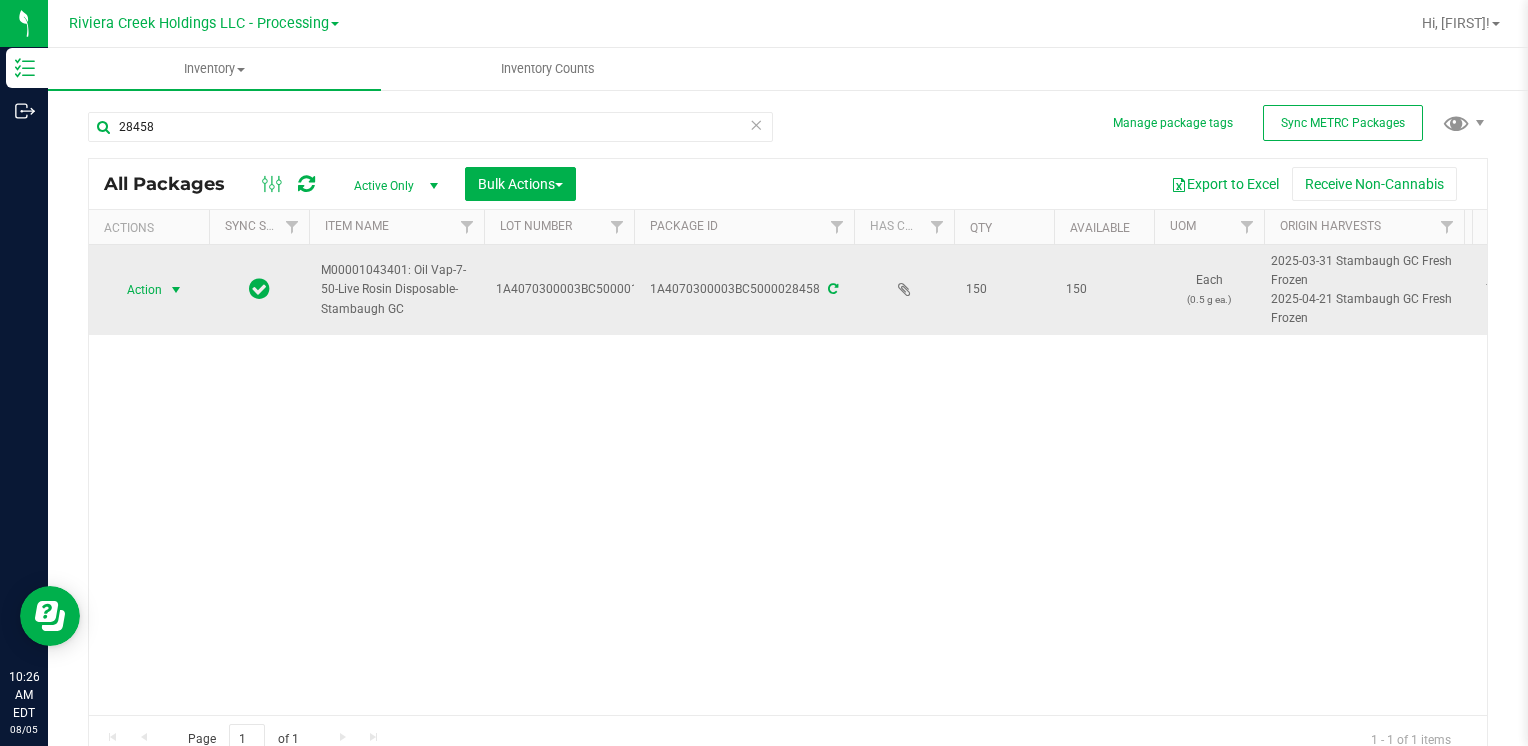 click at bounding box center (176, 290) 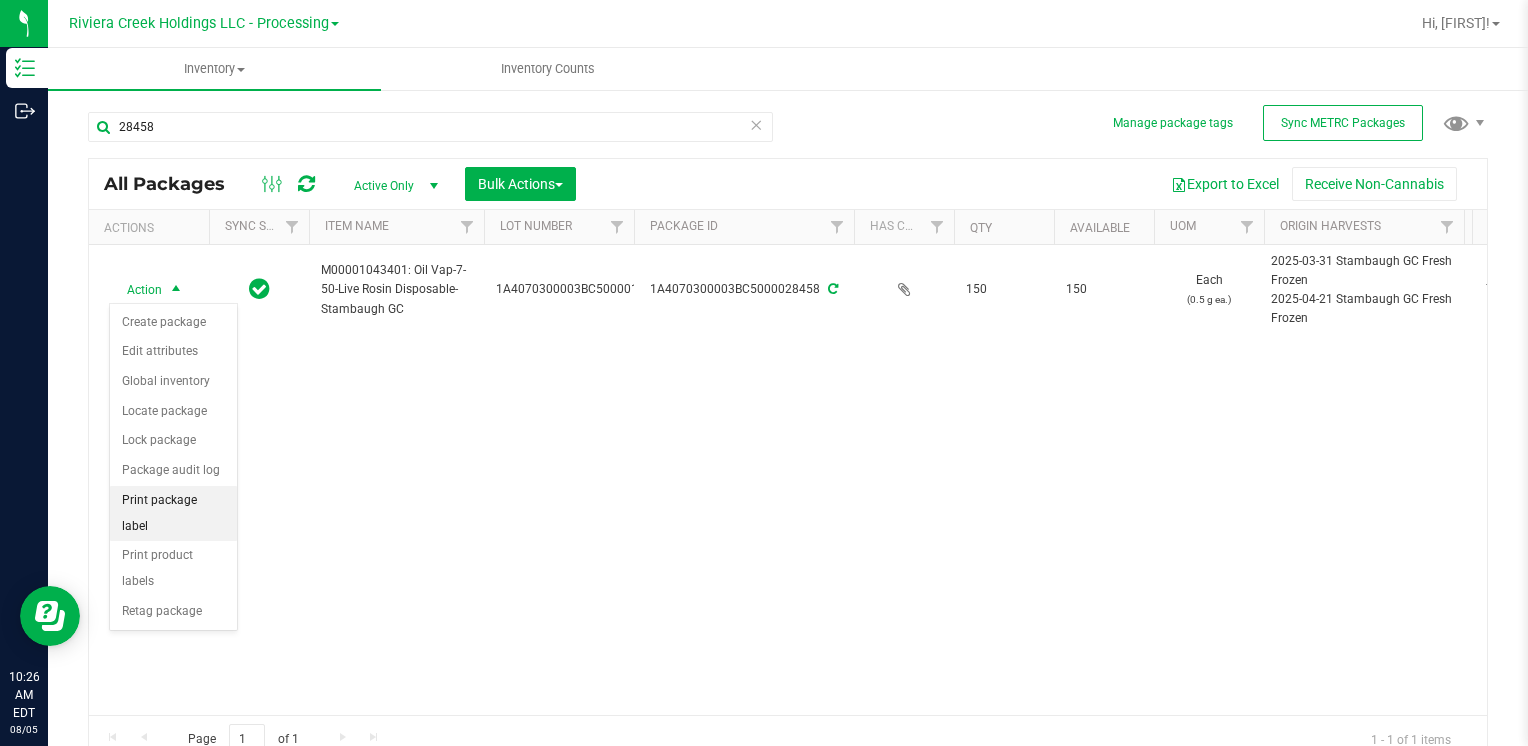 click on "Print package label" at bounding box center [173, 513] 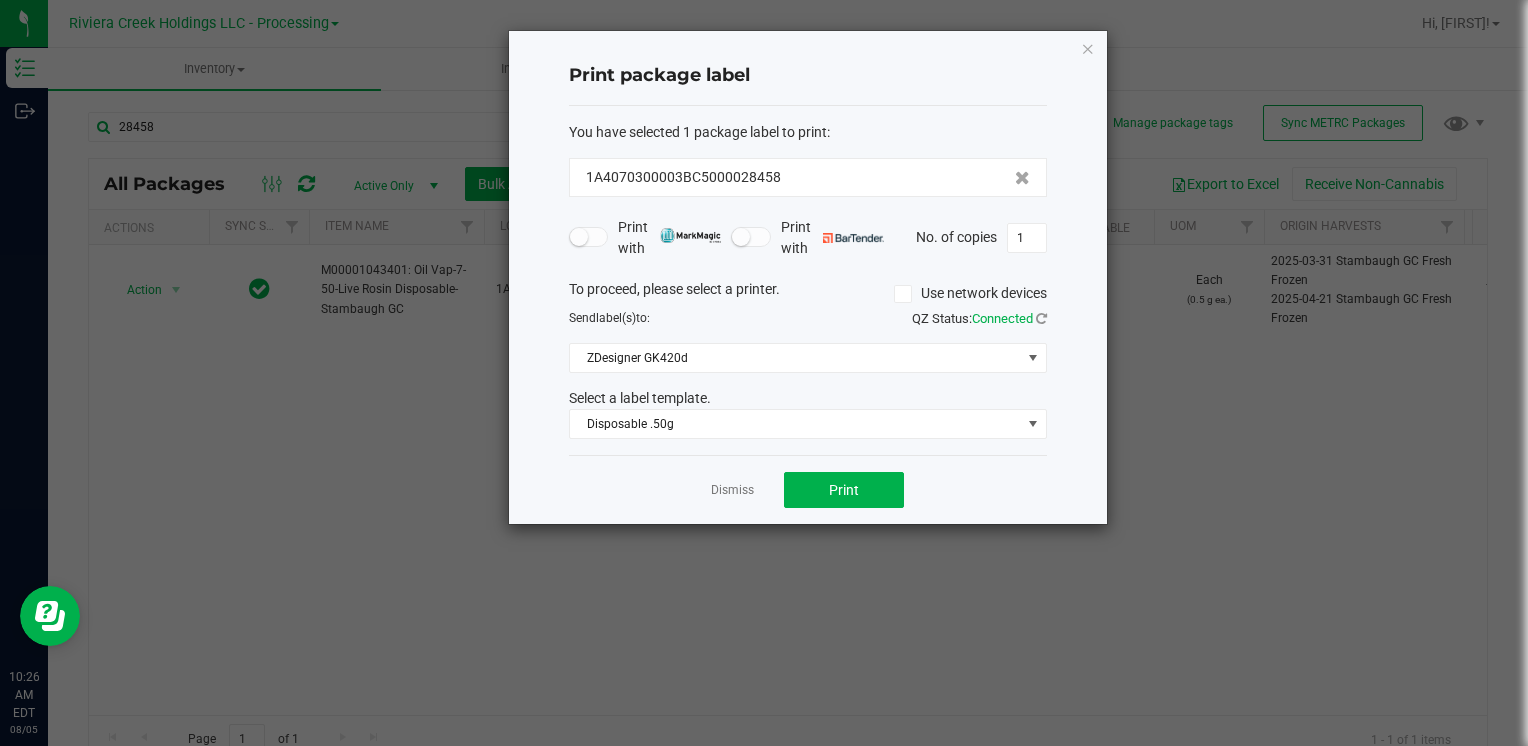 click on "Print with   Print with   No. of copies  1" 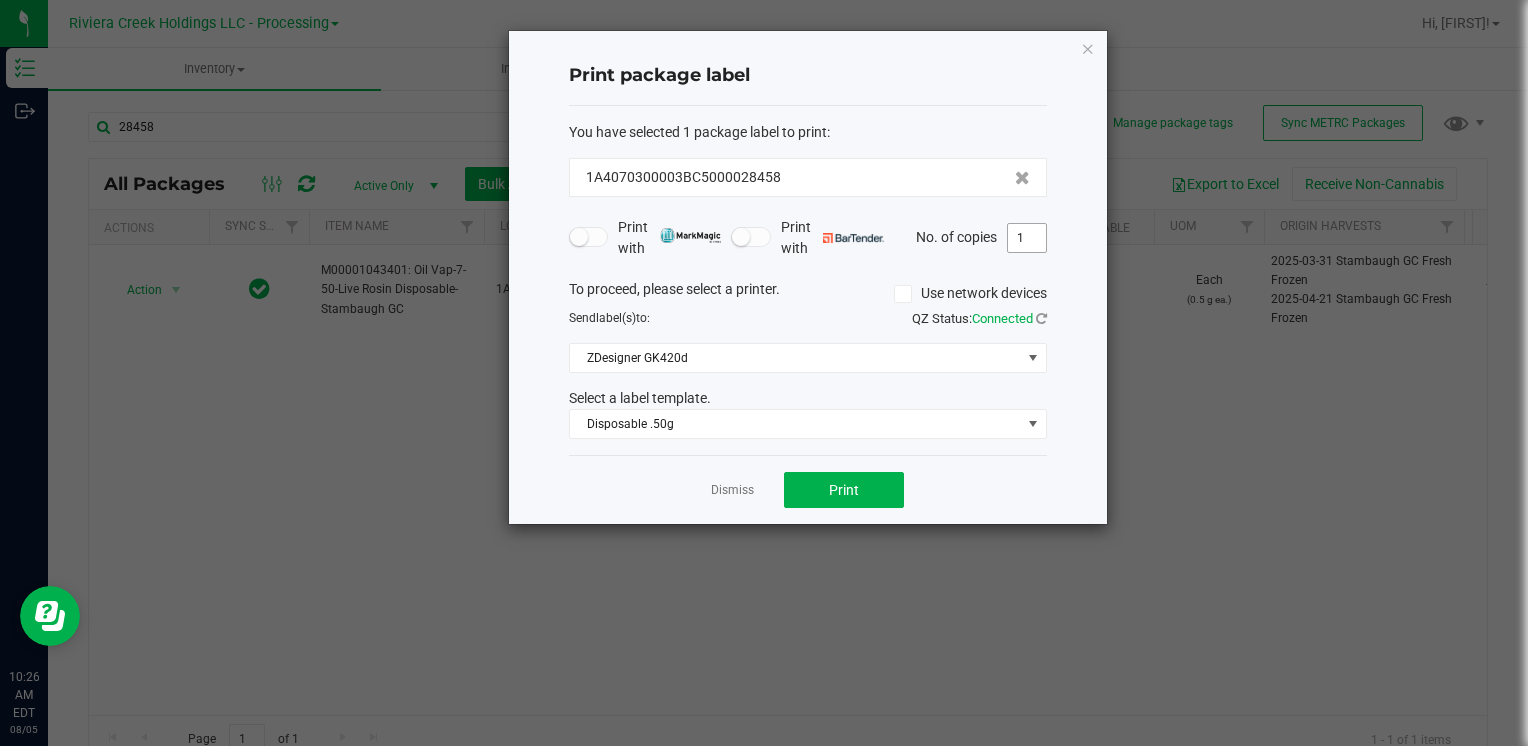 click on "1" at bounding box center (1027, 238) 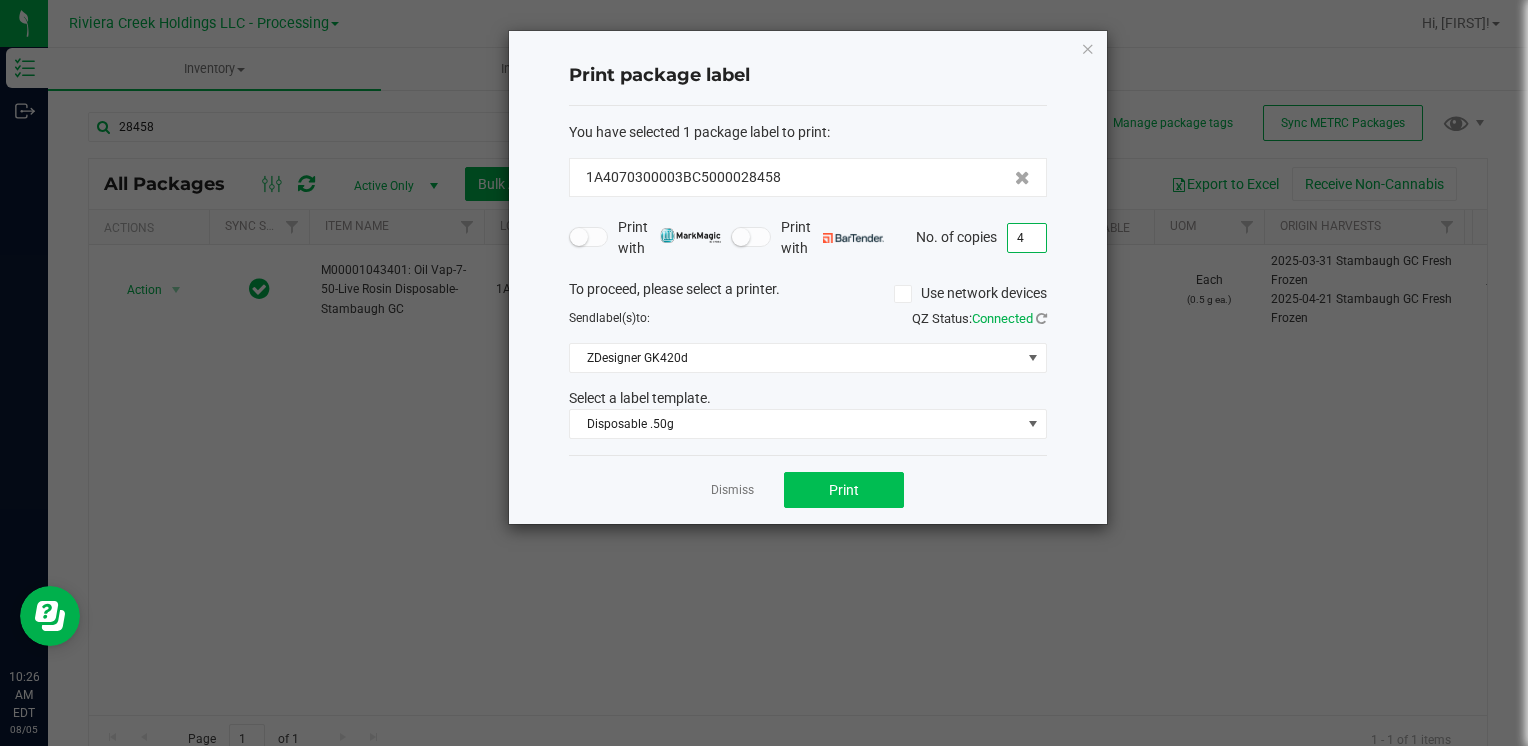 type on "4" 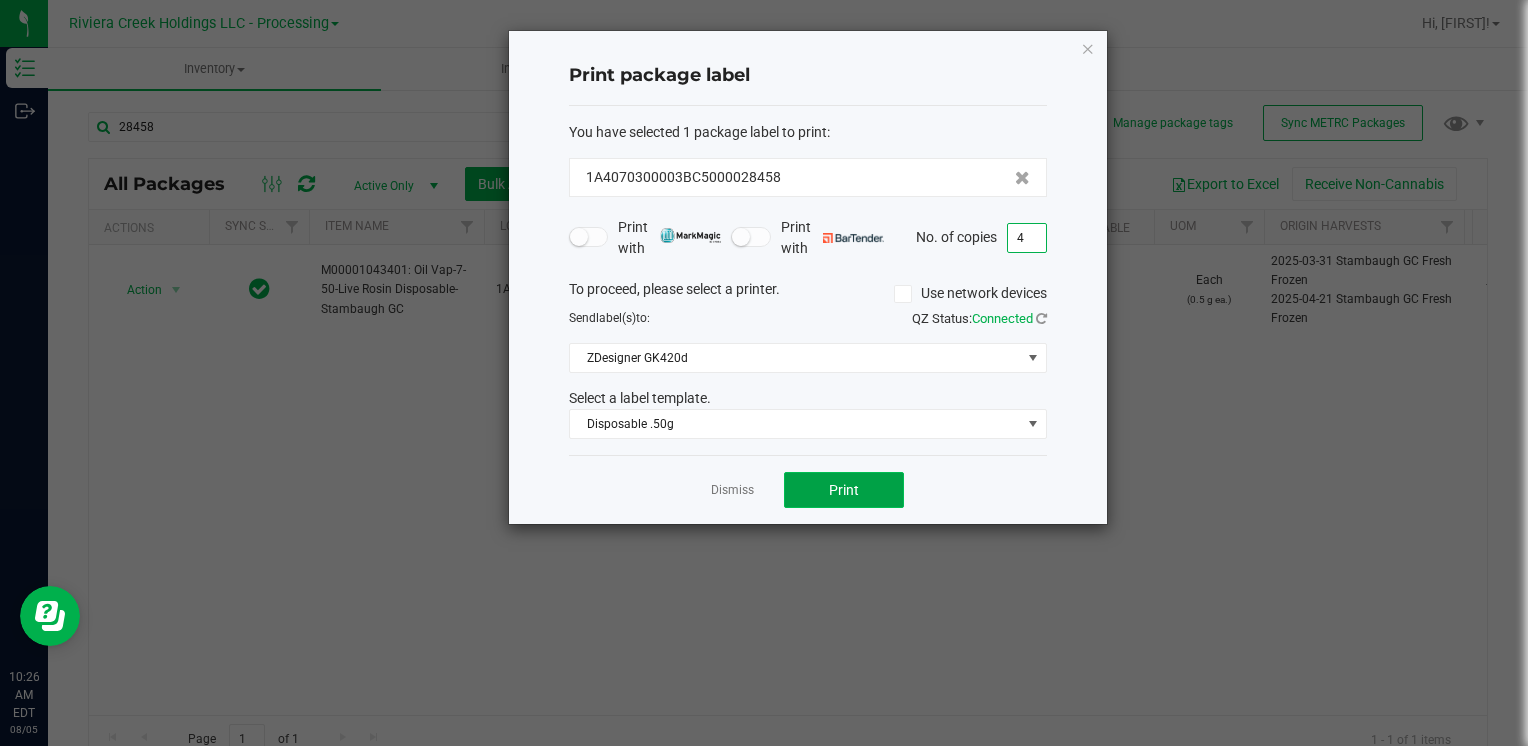 click on "Print" 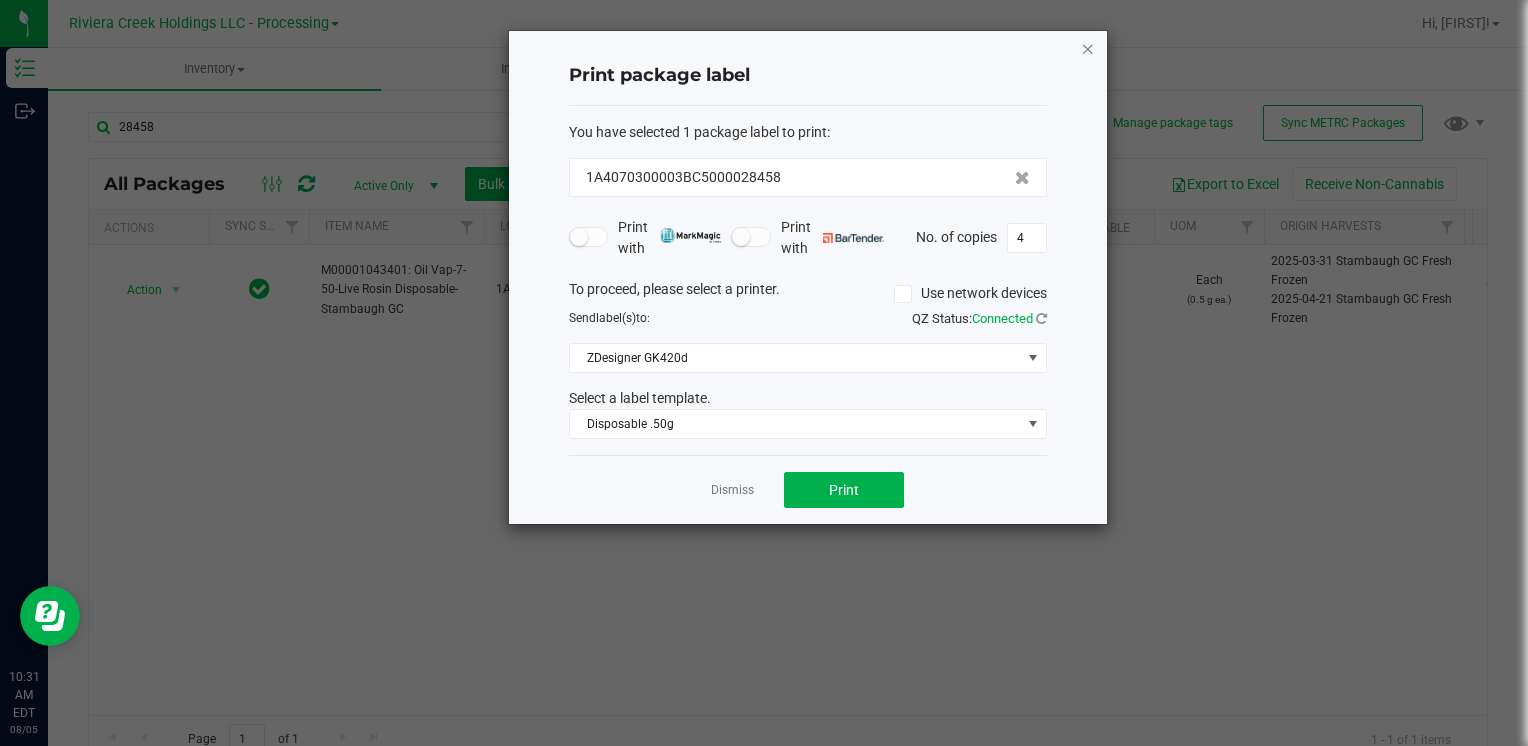 click 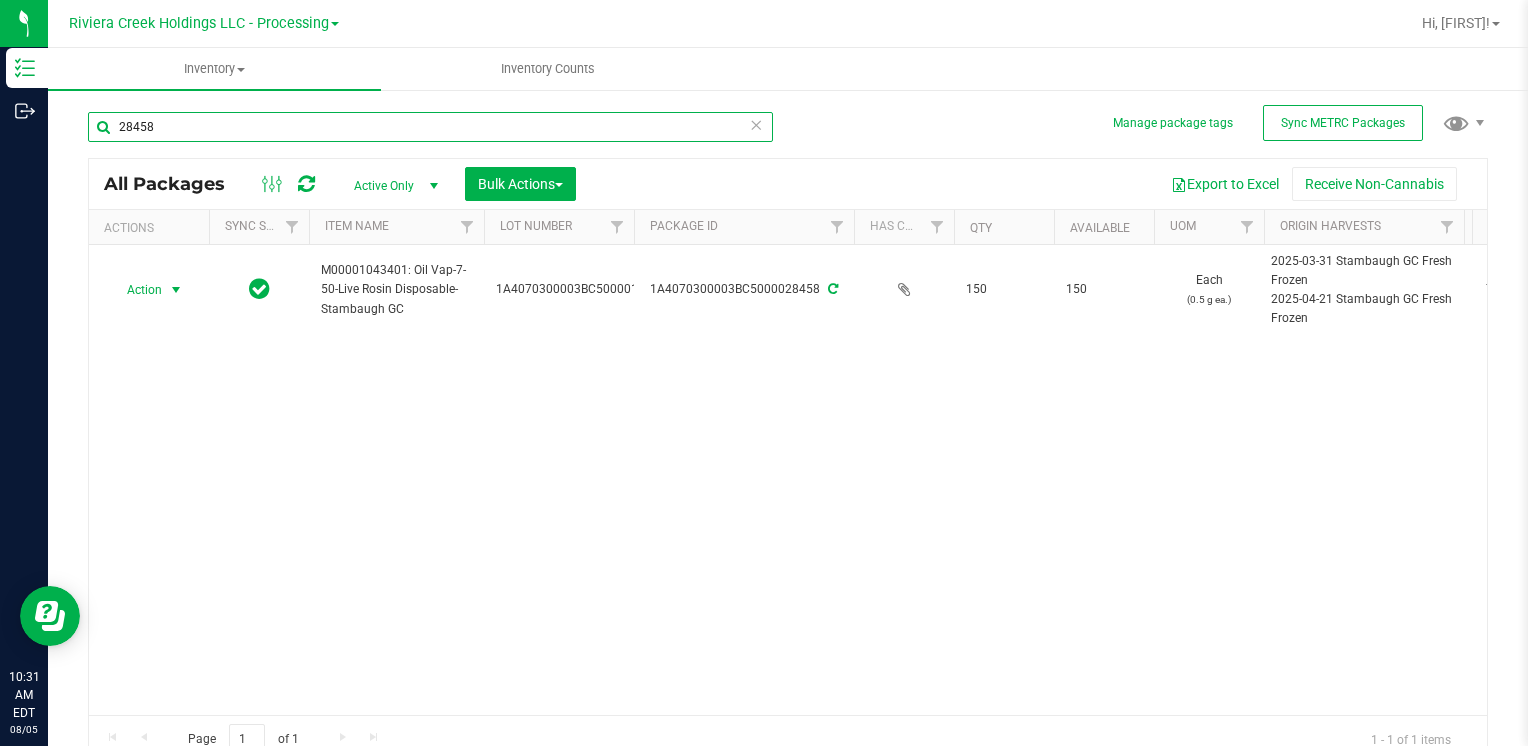 click on "28458" at bounding box center (430, 127) 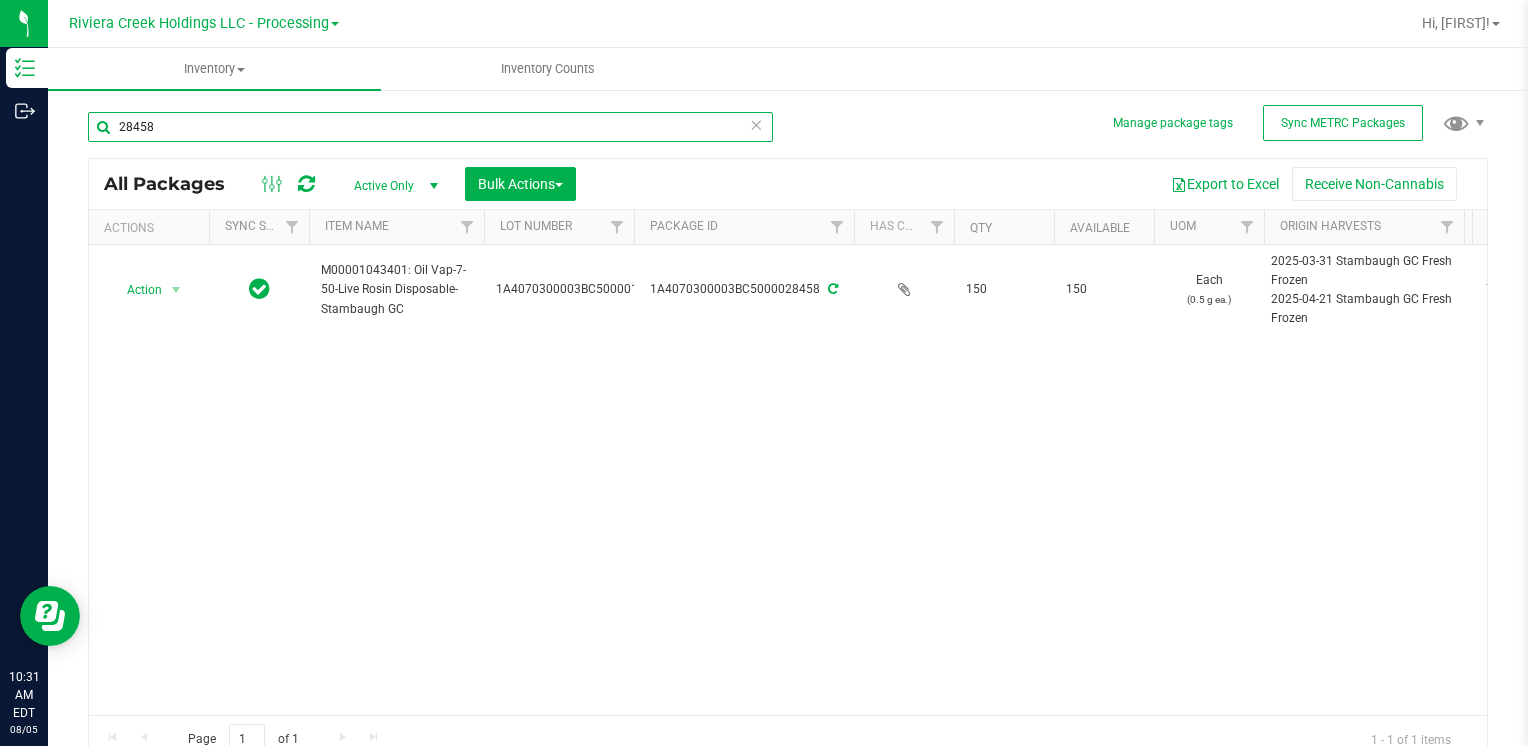 click on "28458" at bounding box center (430, 127) 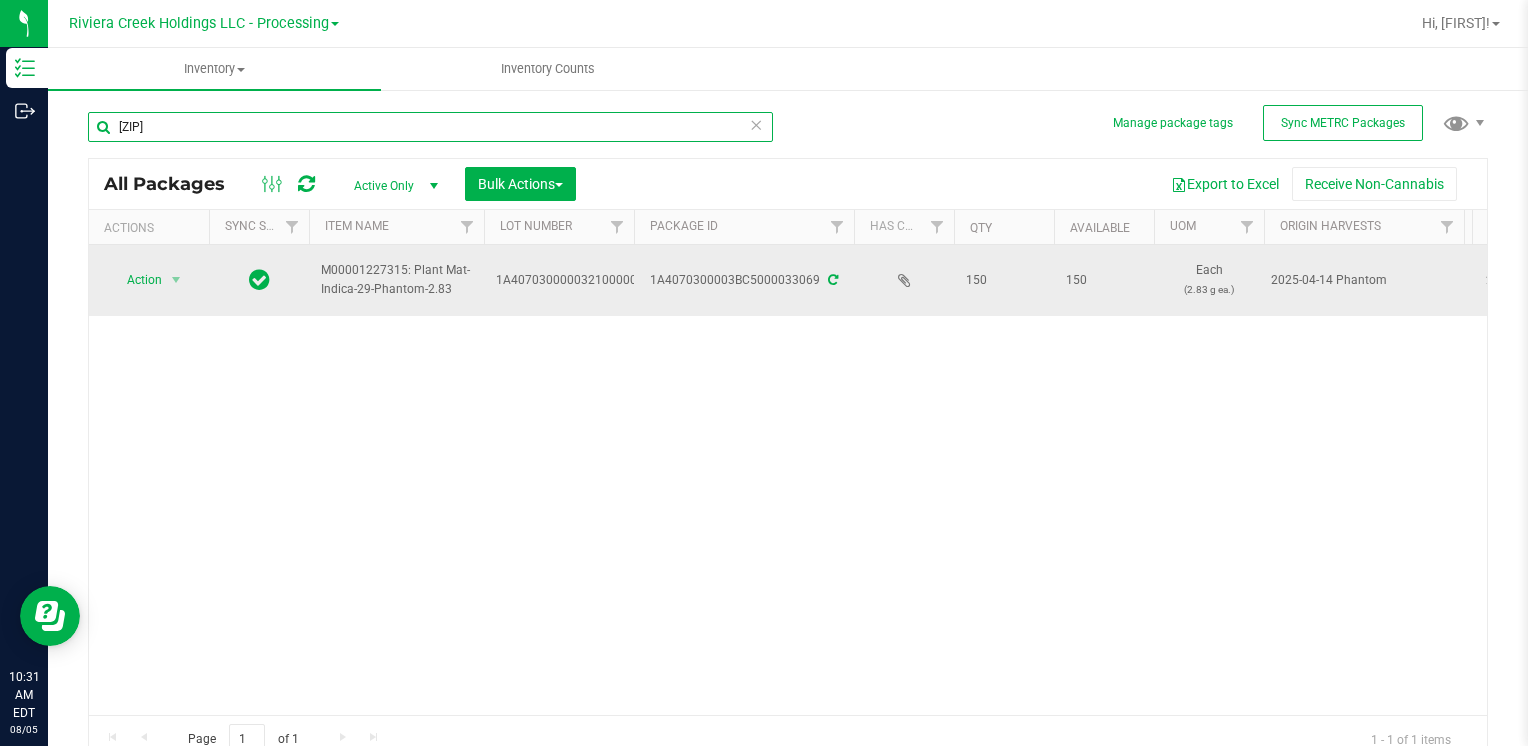 type on "[ZIP]" 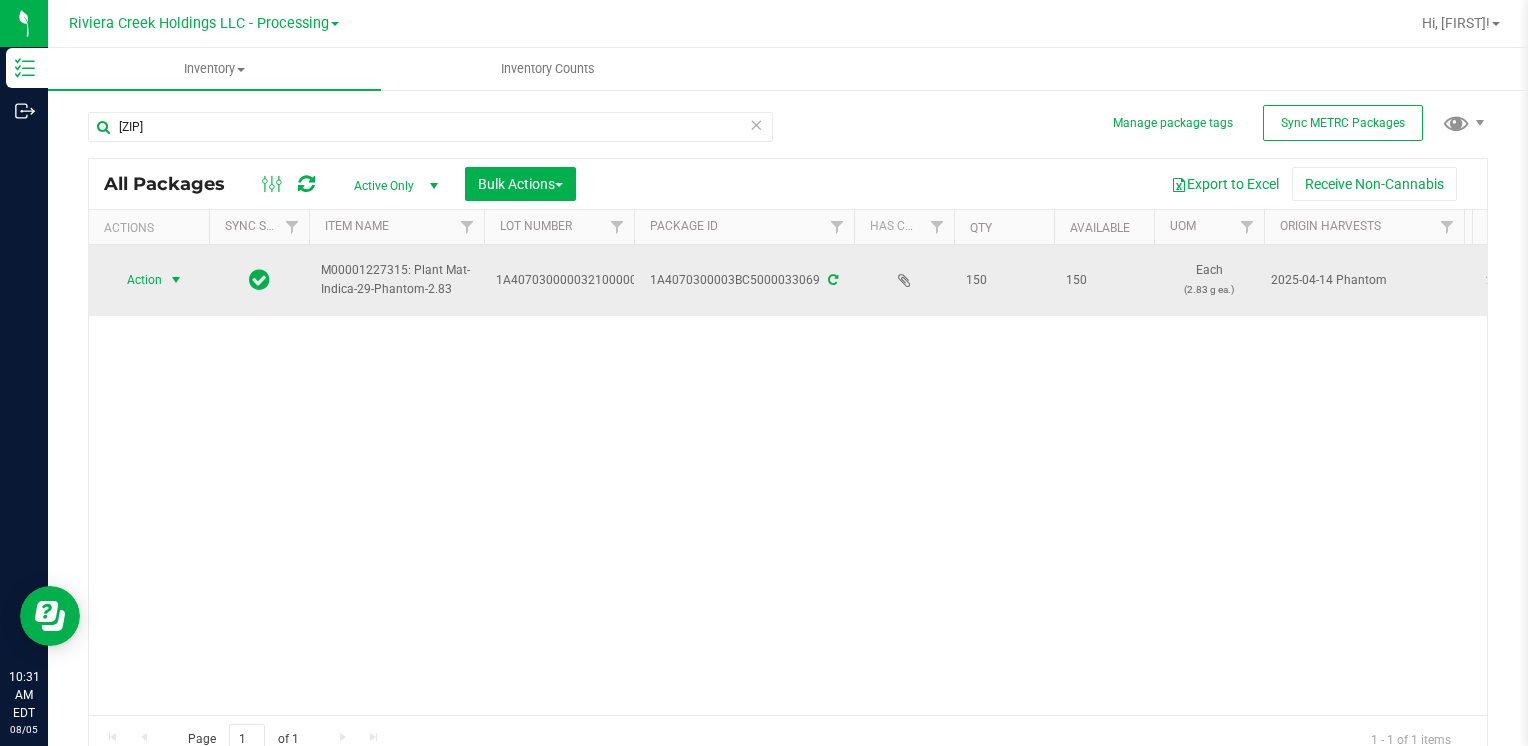 click at bounding box center [176, 280] 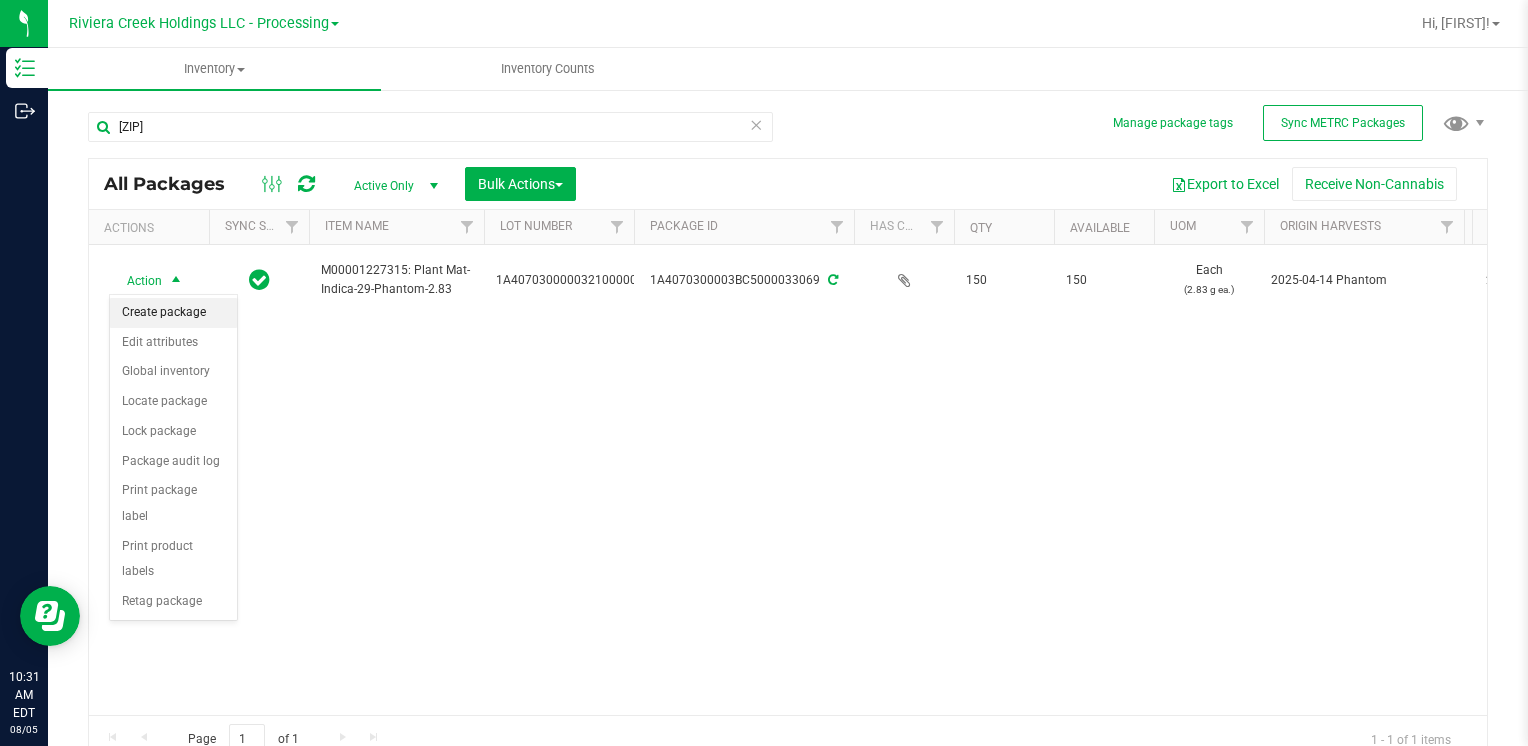 click on "Create package" at bounding box center (173, 313) 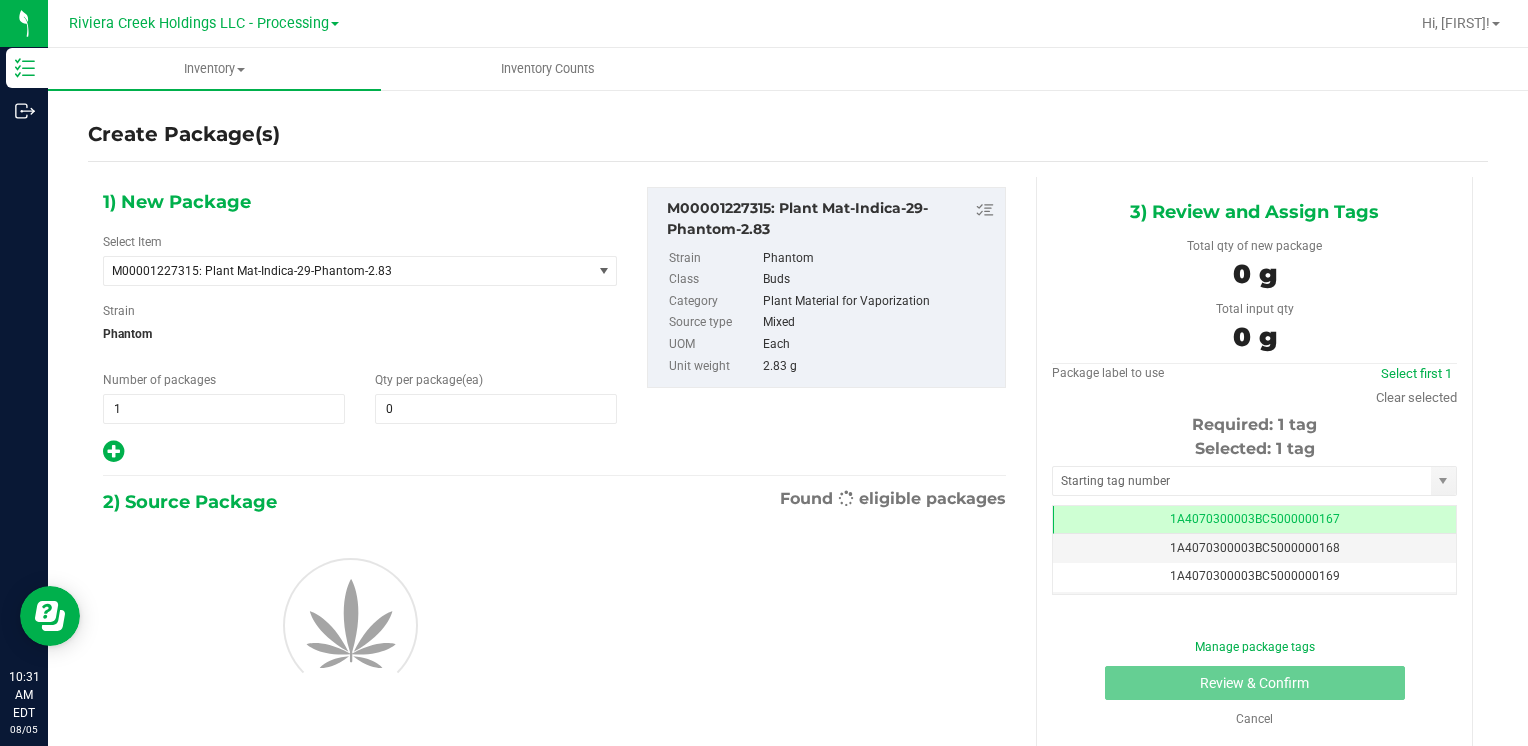 scroll, scrollTop: 0, scrollLeft: 0, axis: both 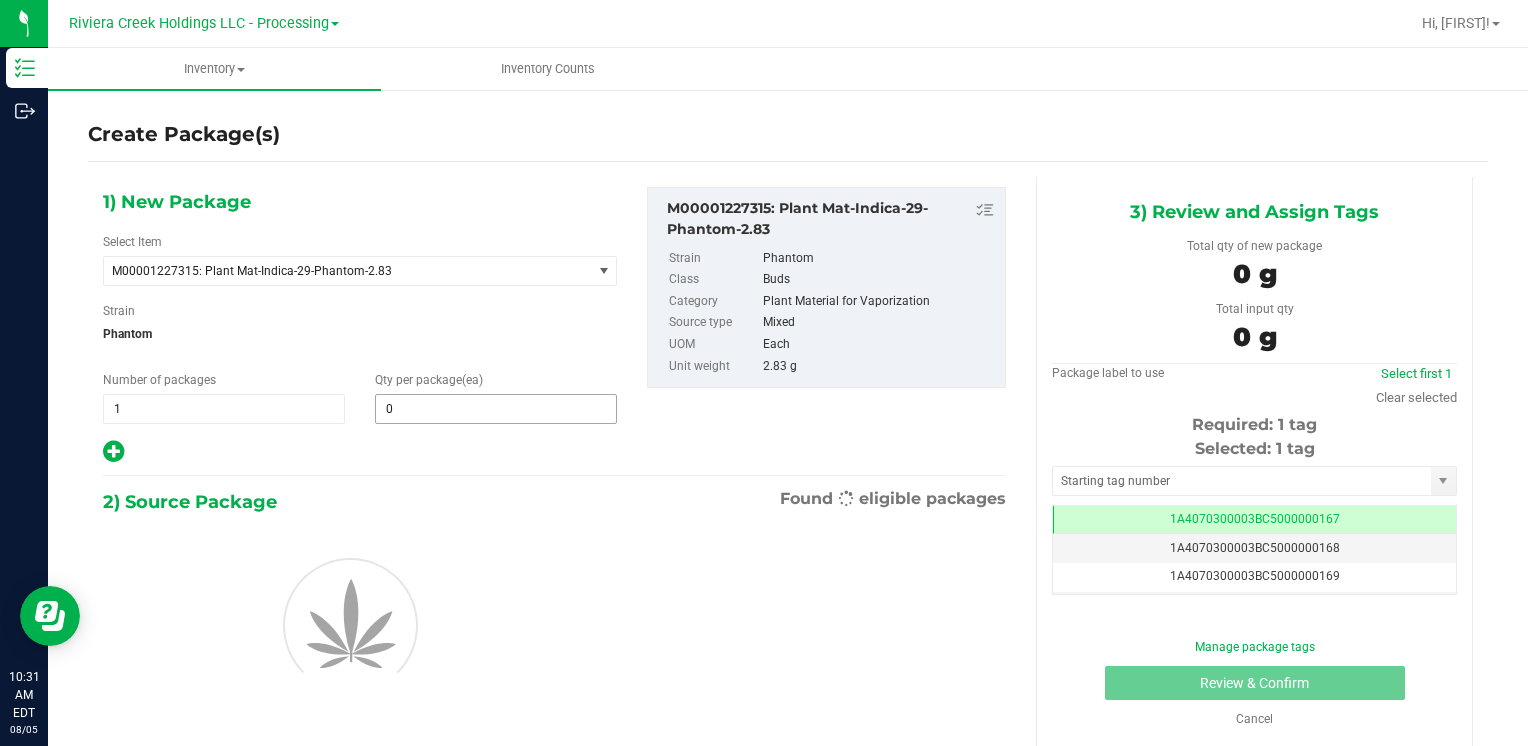 click on "0 0" at bounding box center (496, 409) 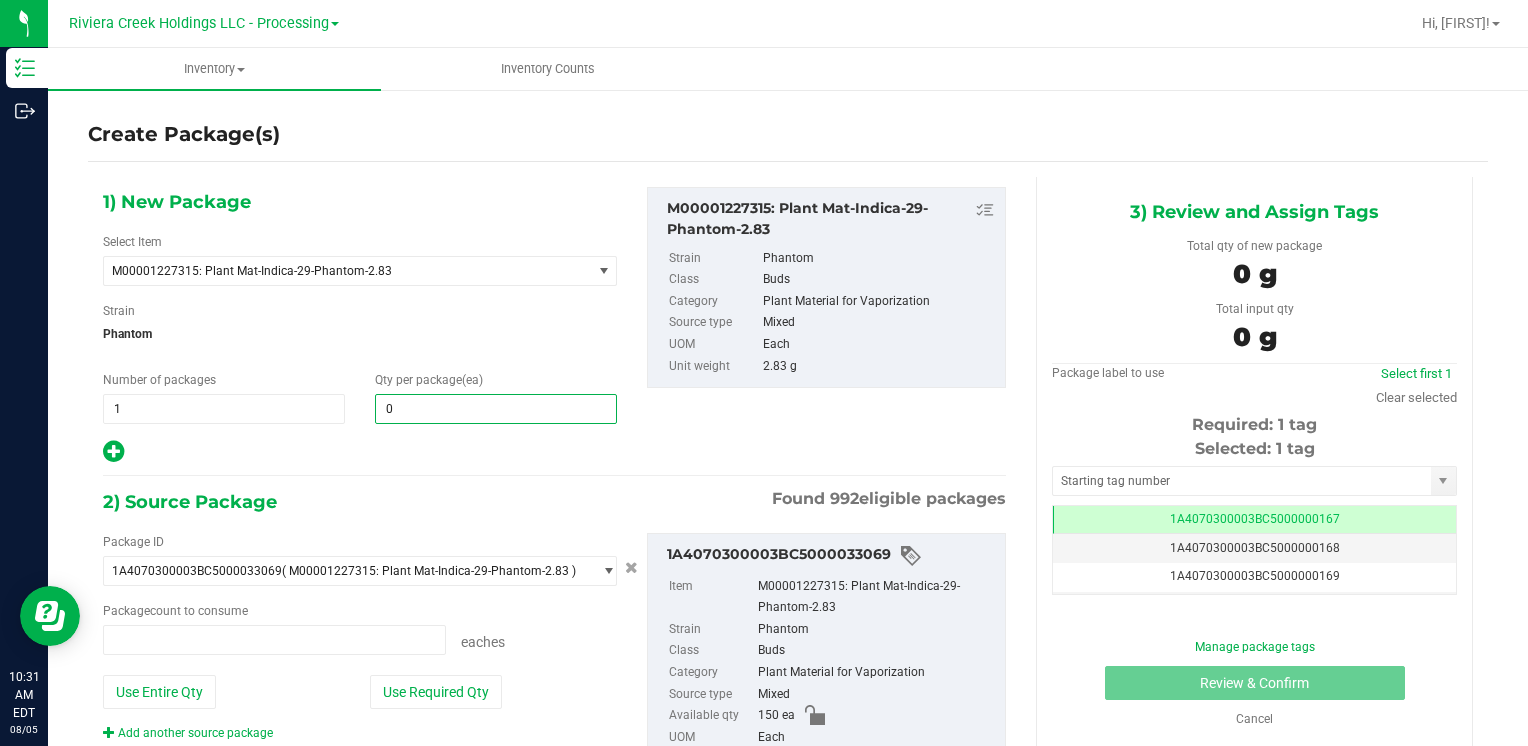 type 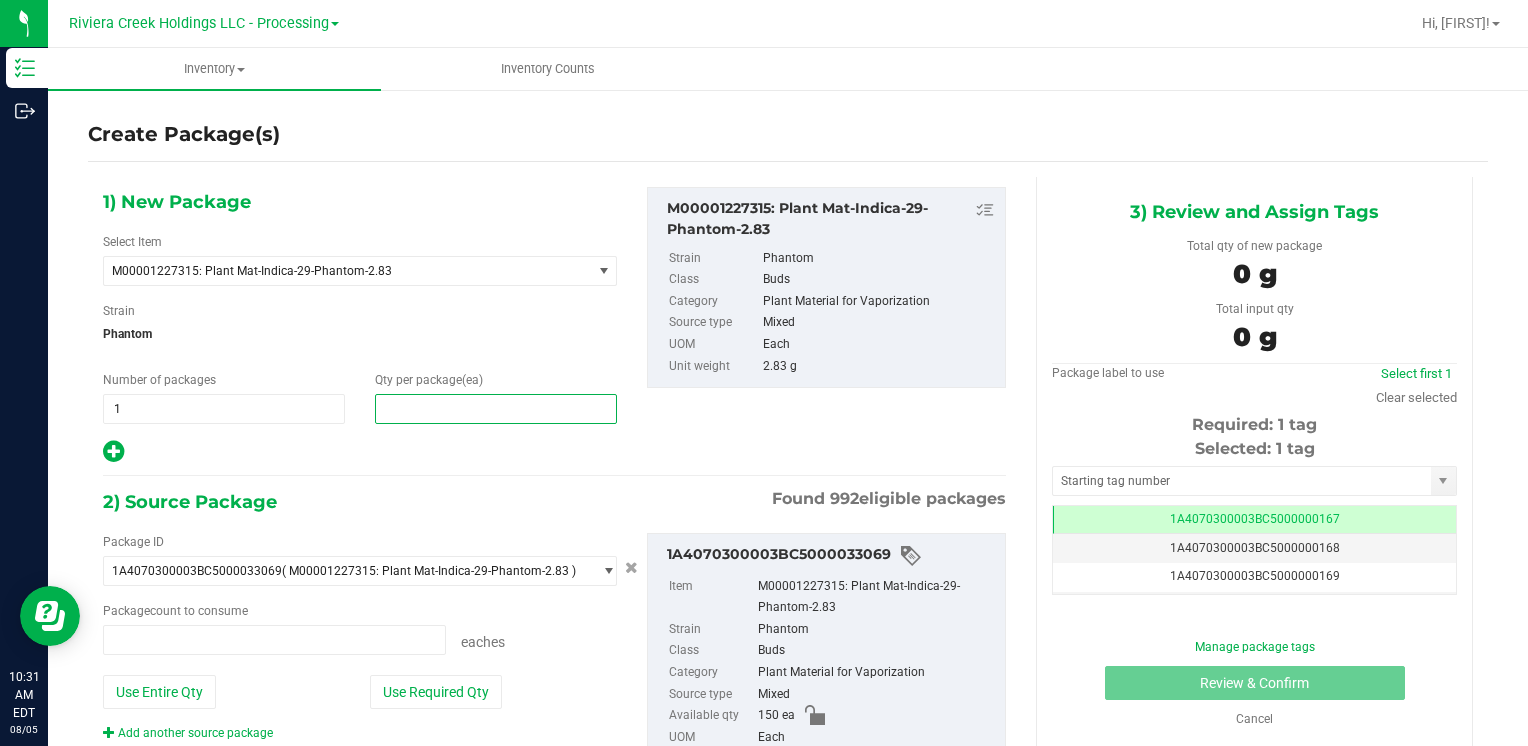 type on "0 ea" 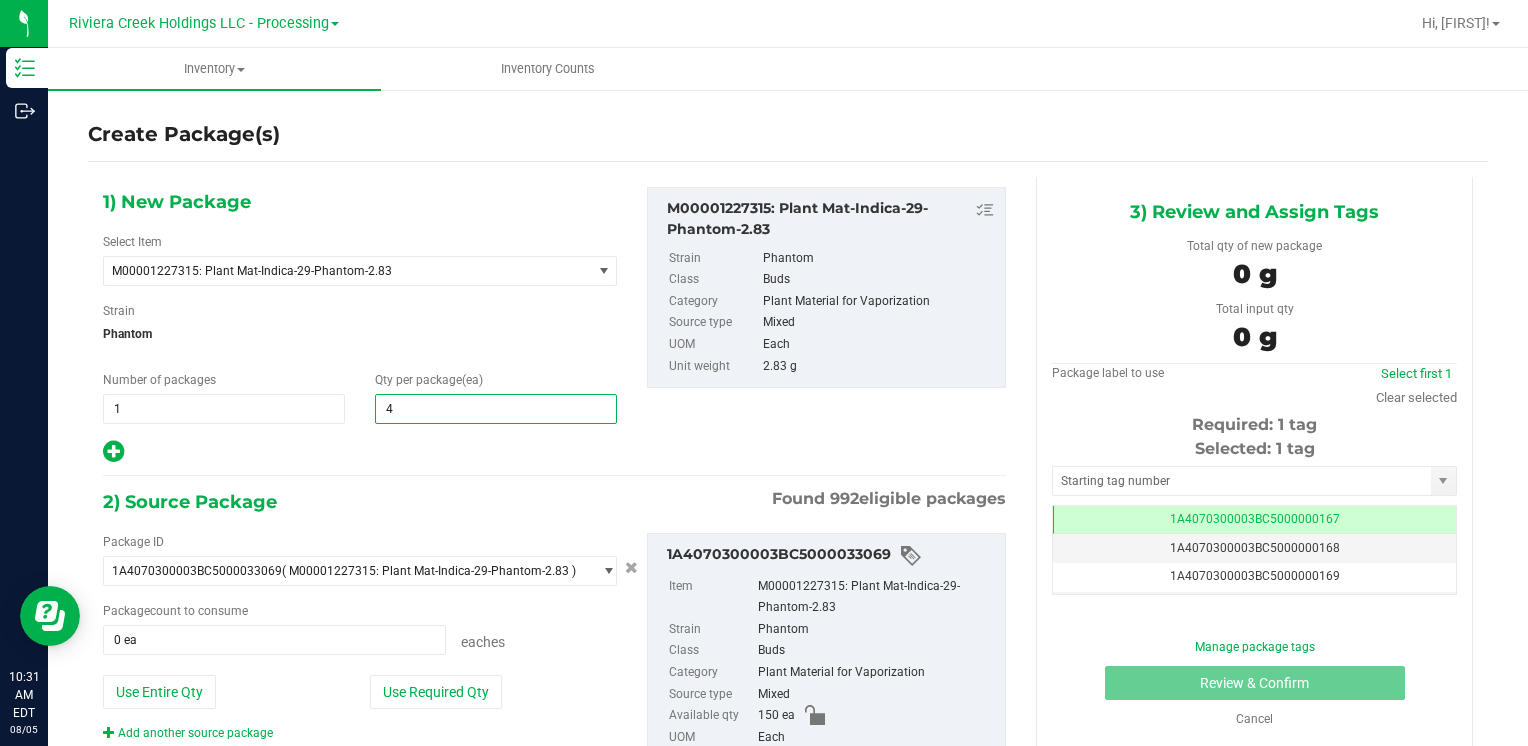 type on "40" 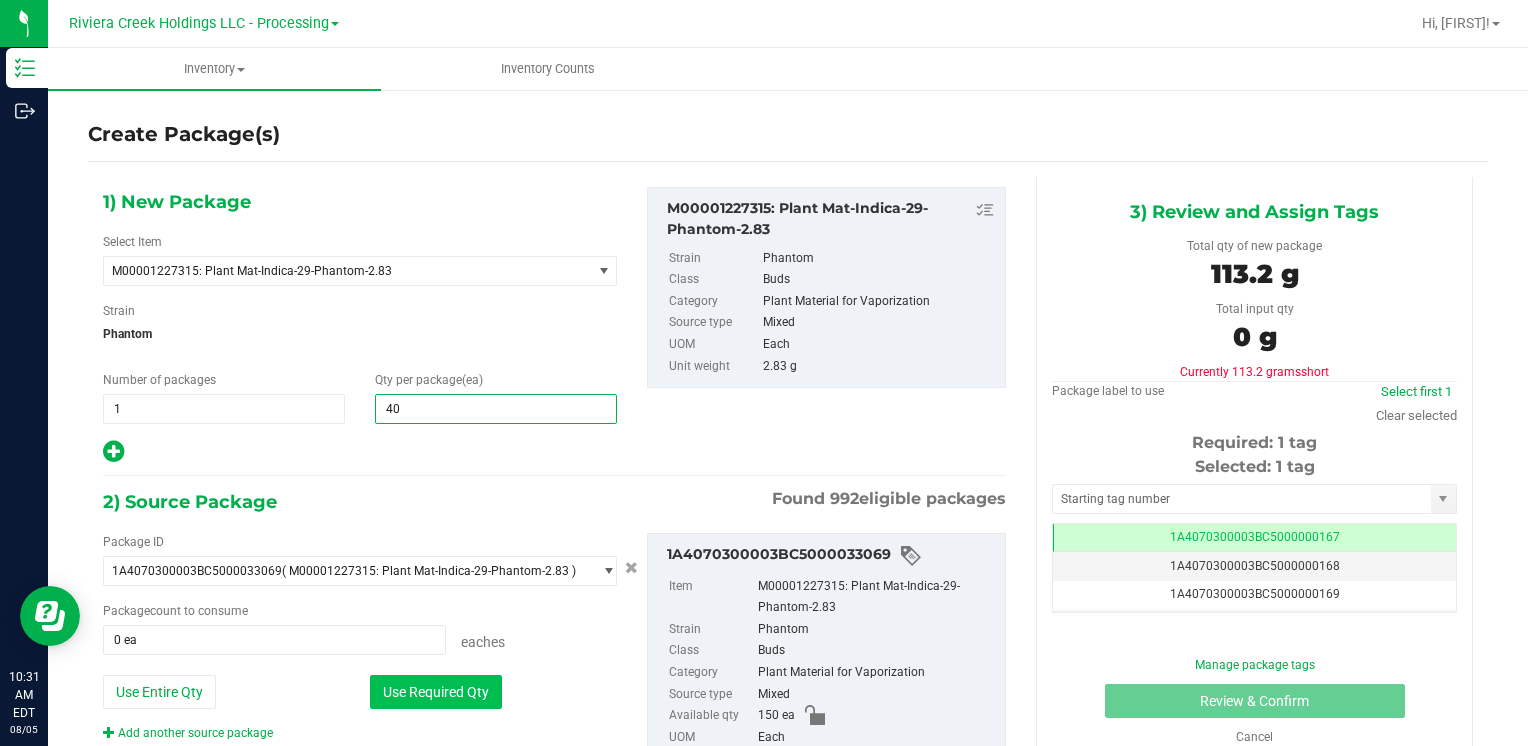 type on "40" 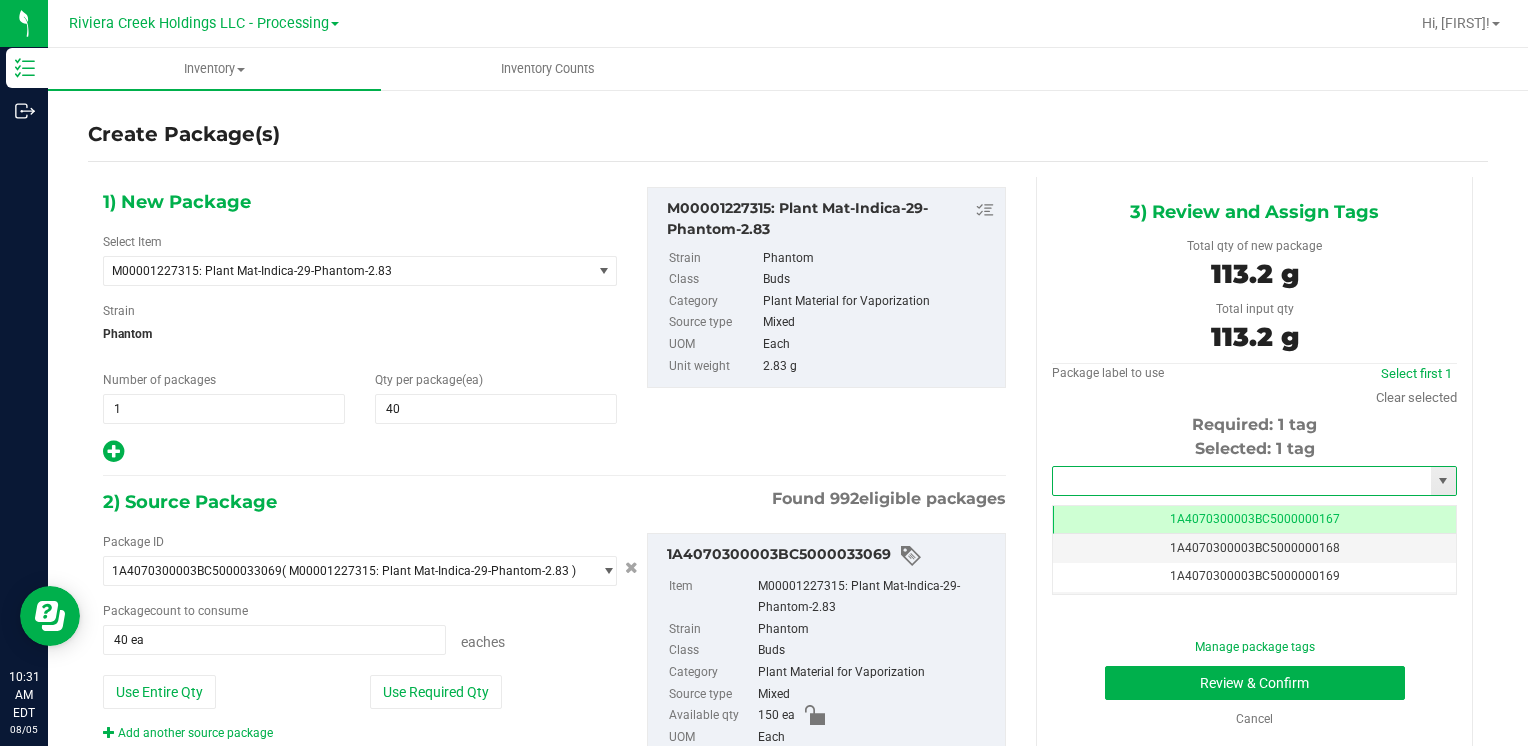 click at bounding box center (1242, 481) 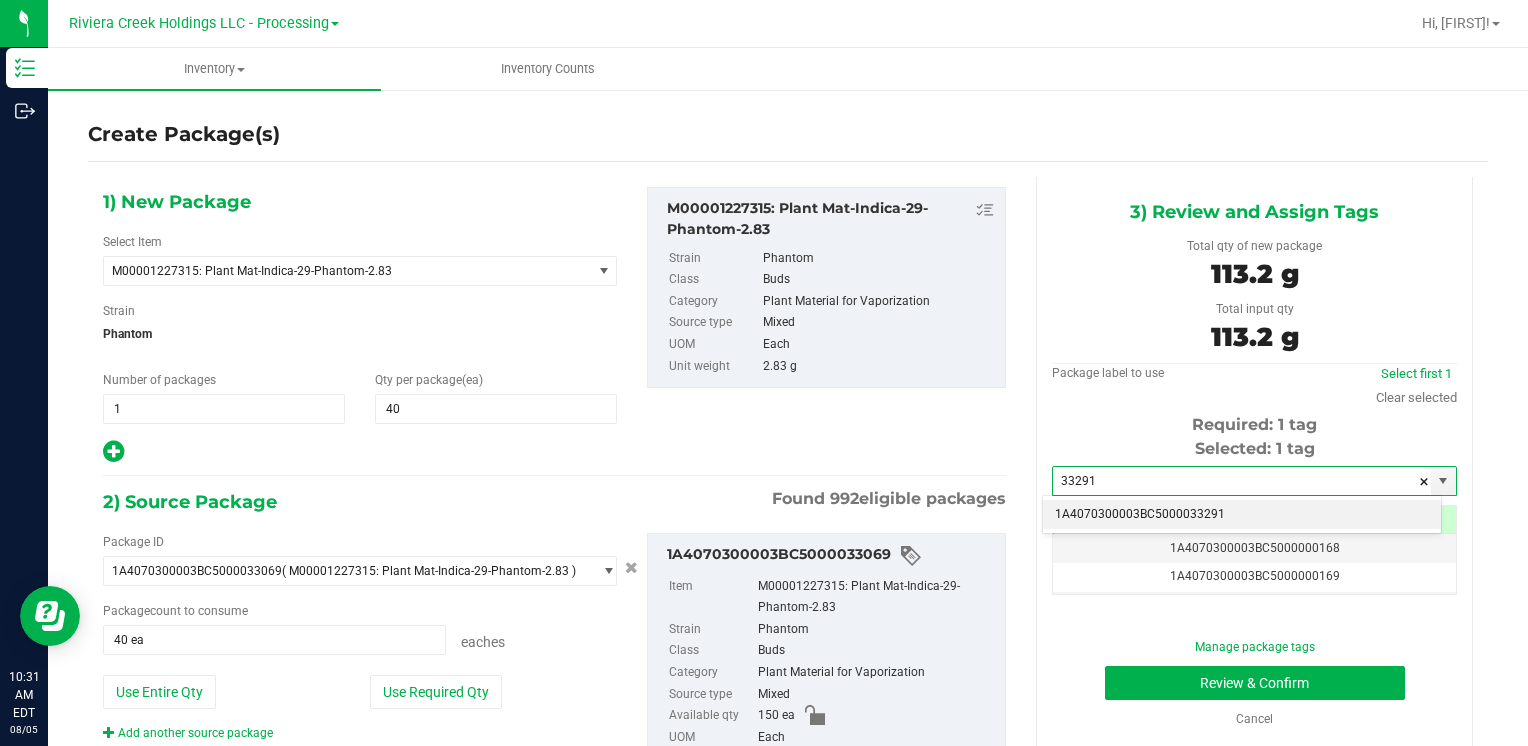 click on "1A4070300003BC5000033291" at bounding box center (1242, 515) 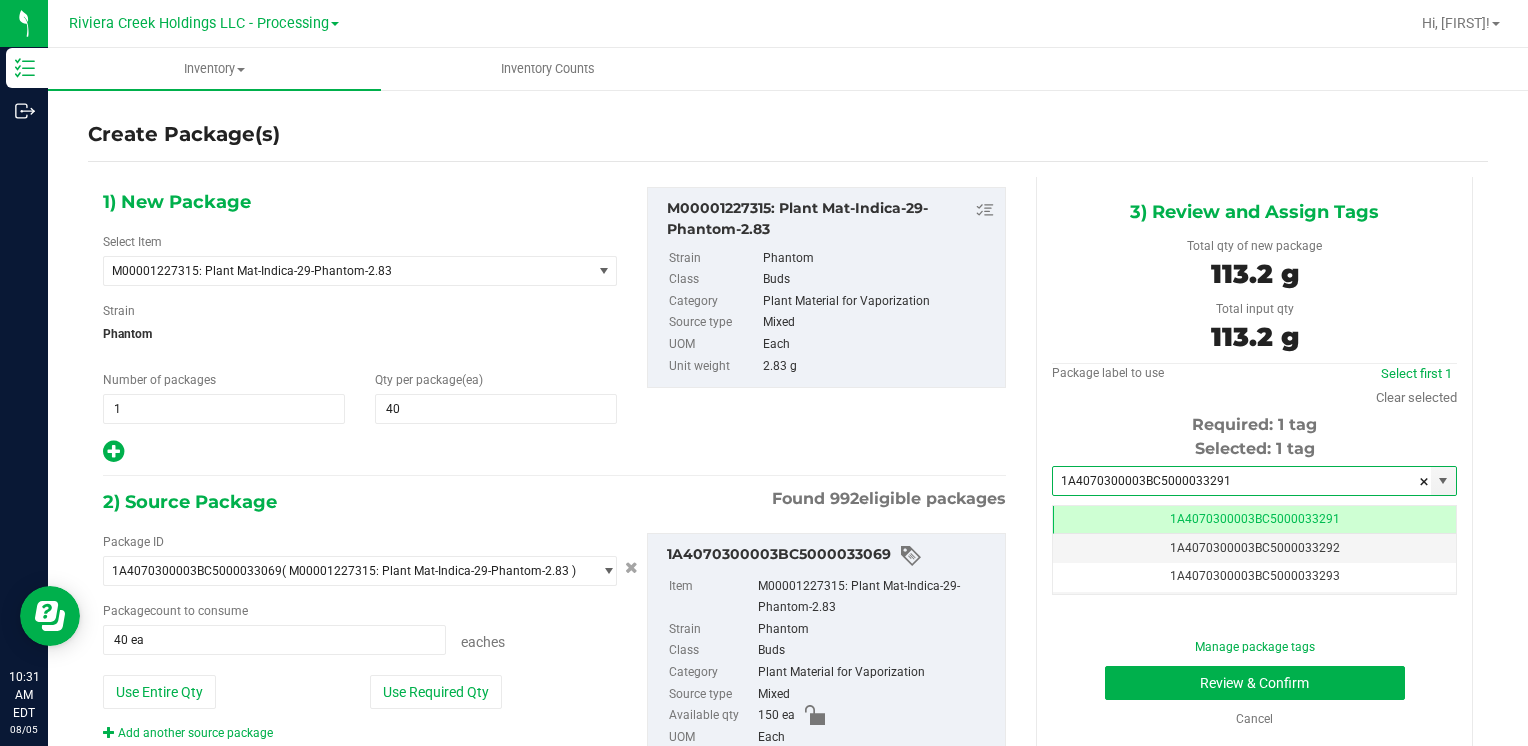scroll, scrollTop: 0, scrollLeft: 0, axis: both 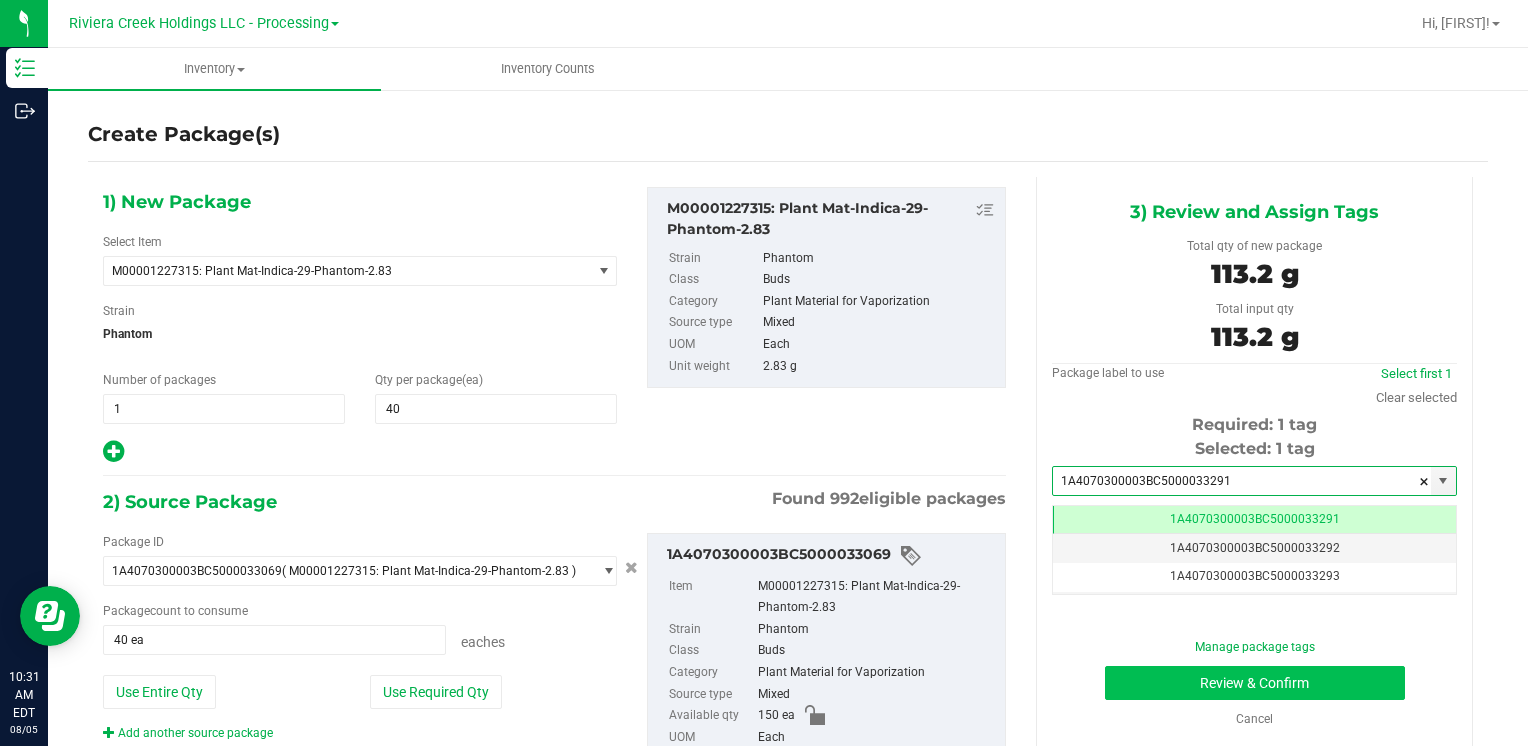 type on "1A4070300003BC5000033291" 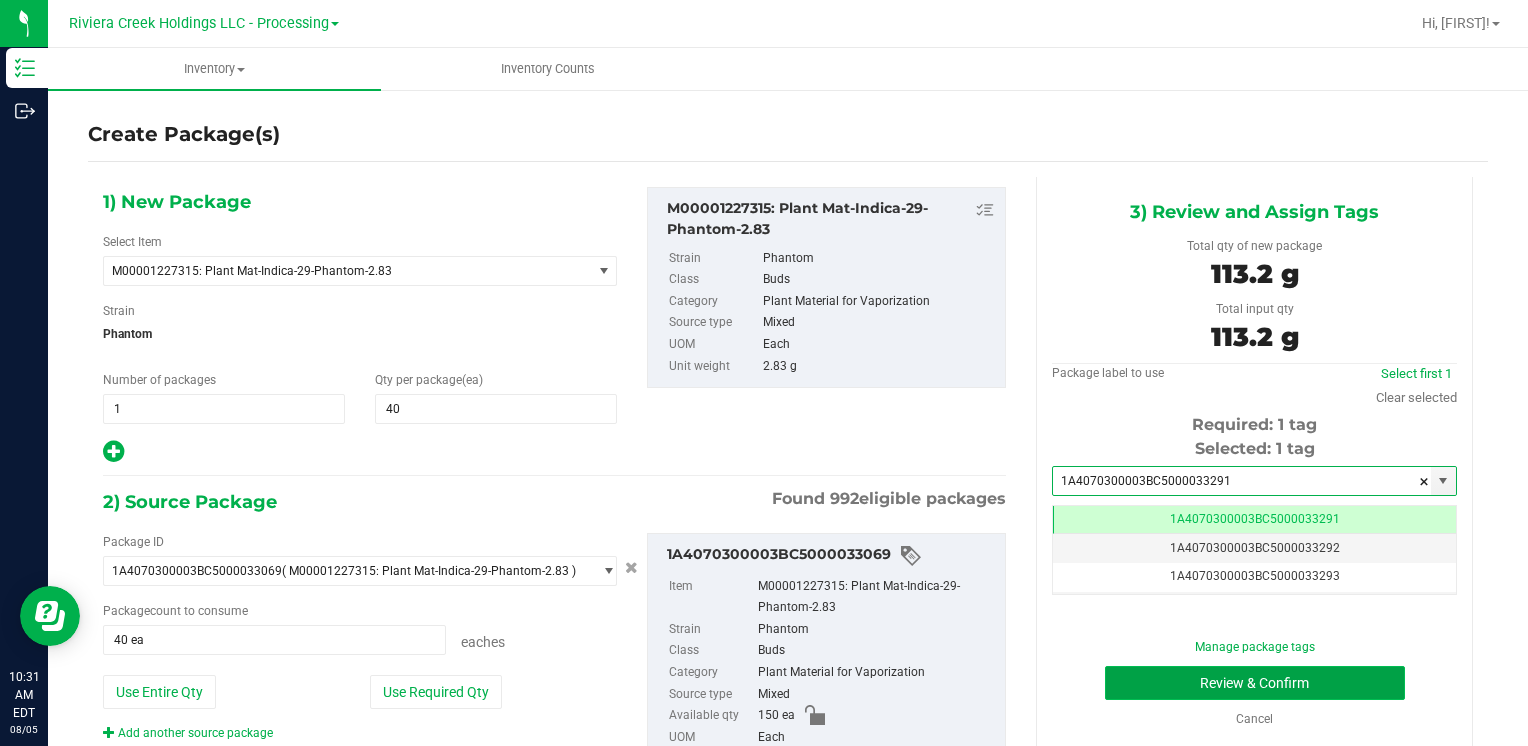 click on "Review & Confirm" at bounding box center [1255, 683] 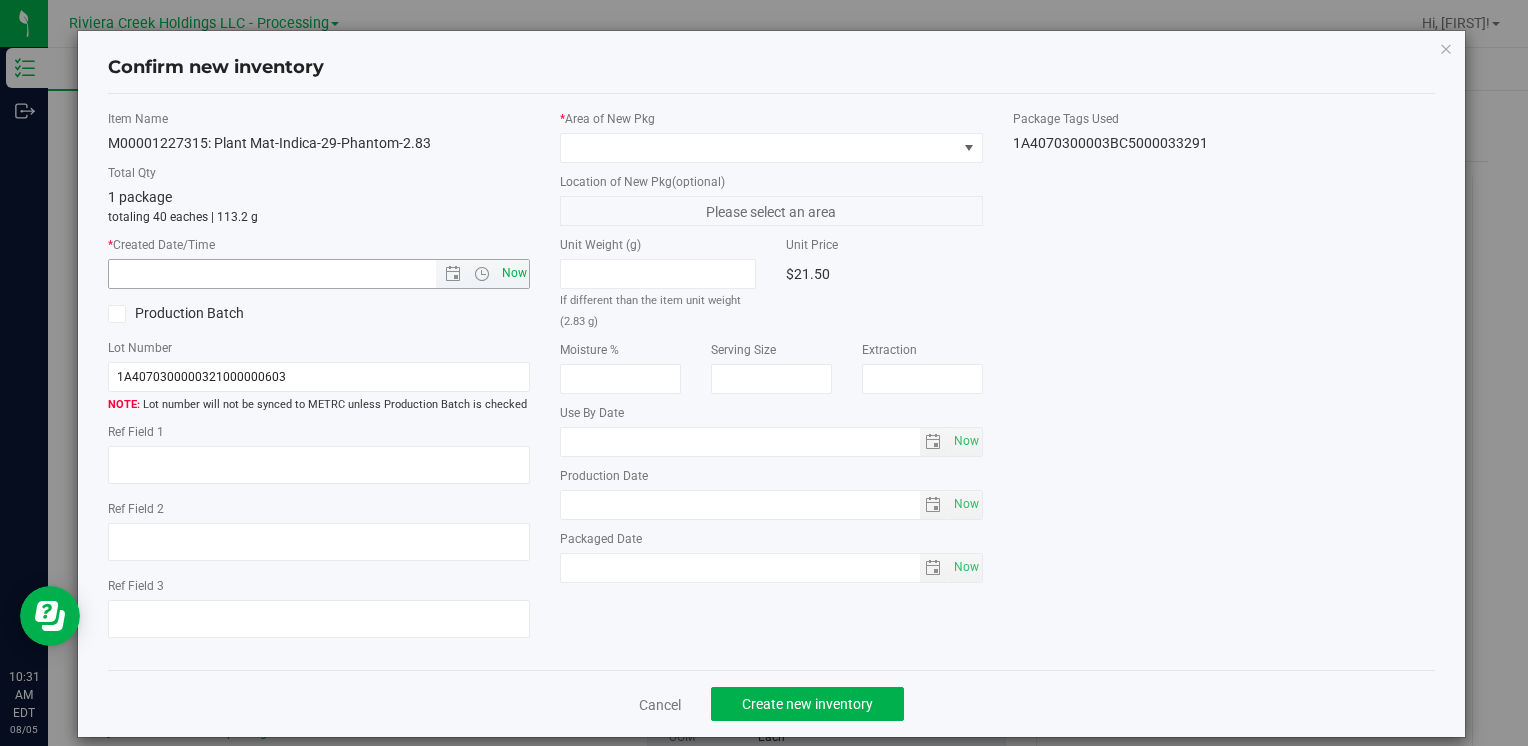 click on "Item Name
M00001227315: Plant Mat-Indica-29-Phantom-2.83
Total Qty
1 package  totaling 40 eaches | 113.2 g
*
Created Date/Time
Now
Production Batch
Lot Number
1A4070300000321000000603" at bounding box center (319, 382) 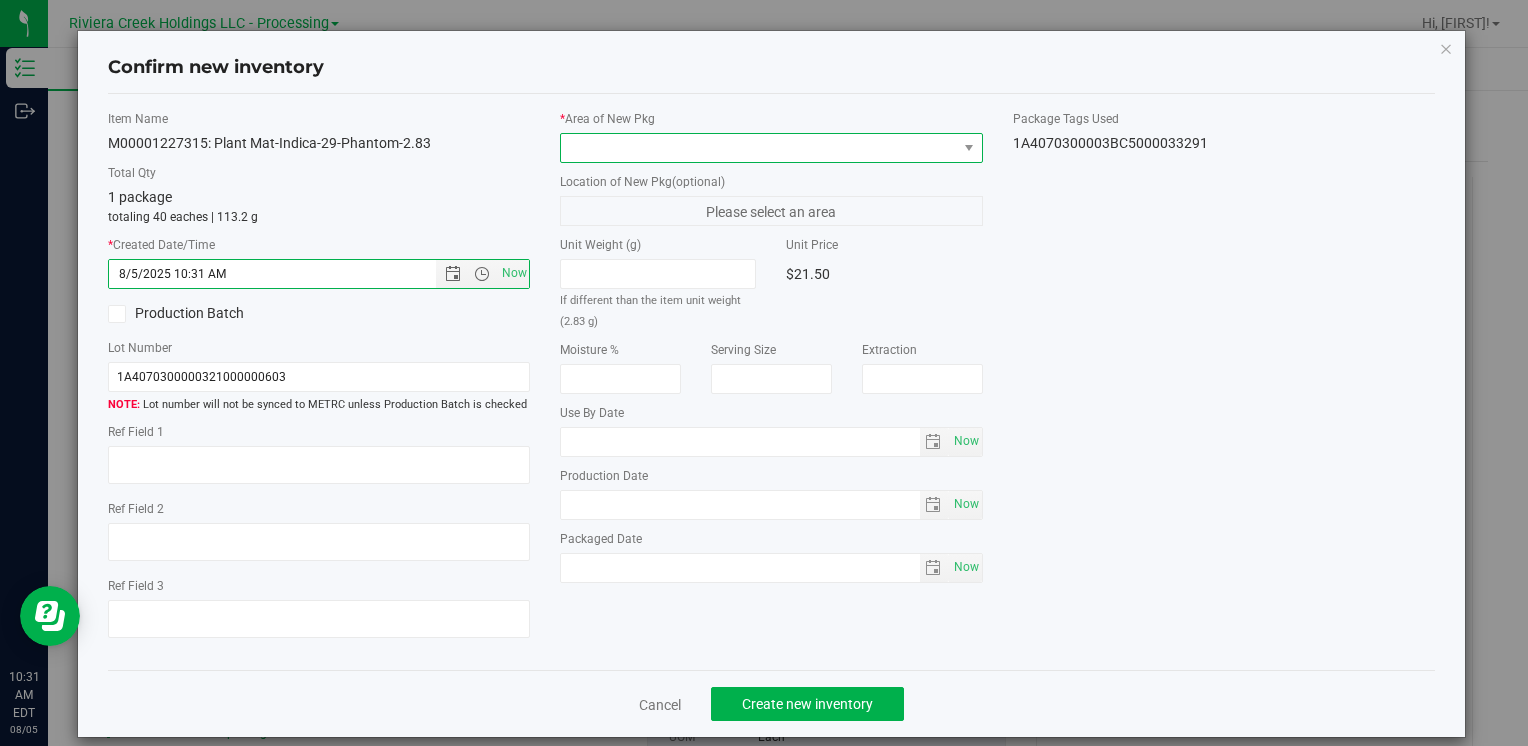 click at bounding box center (758, 148) 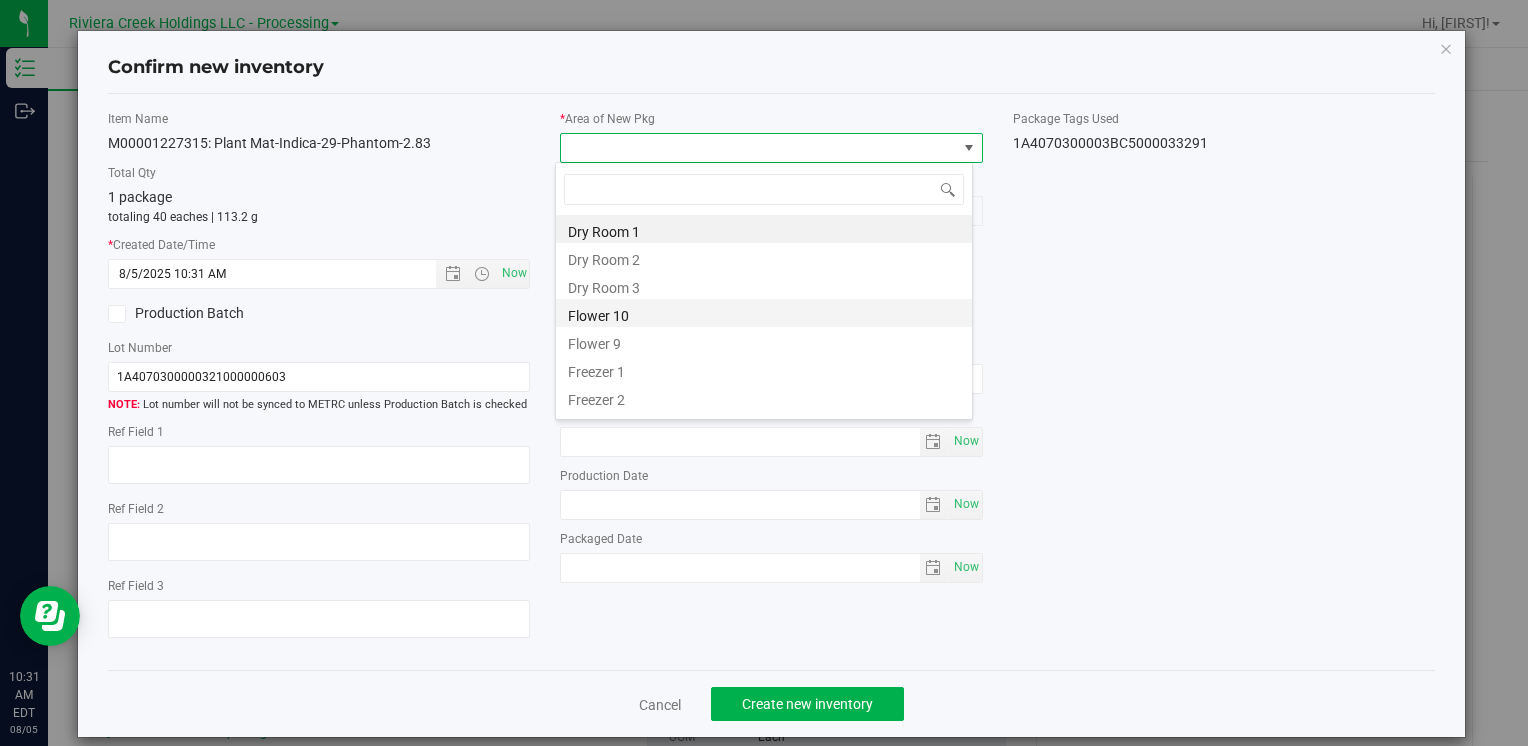 click on "Flower 10" at bounding box center (764, 313) 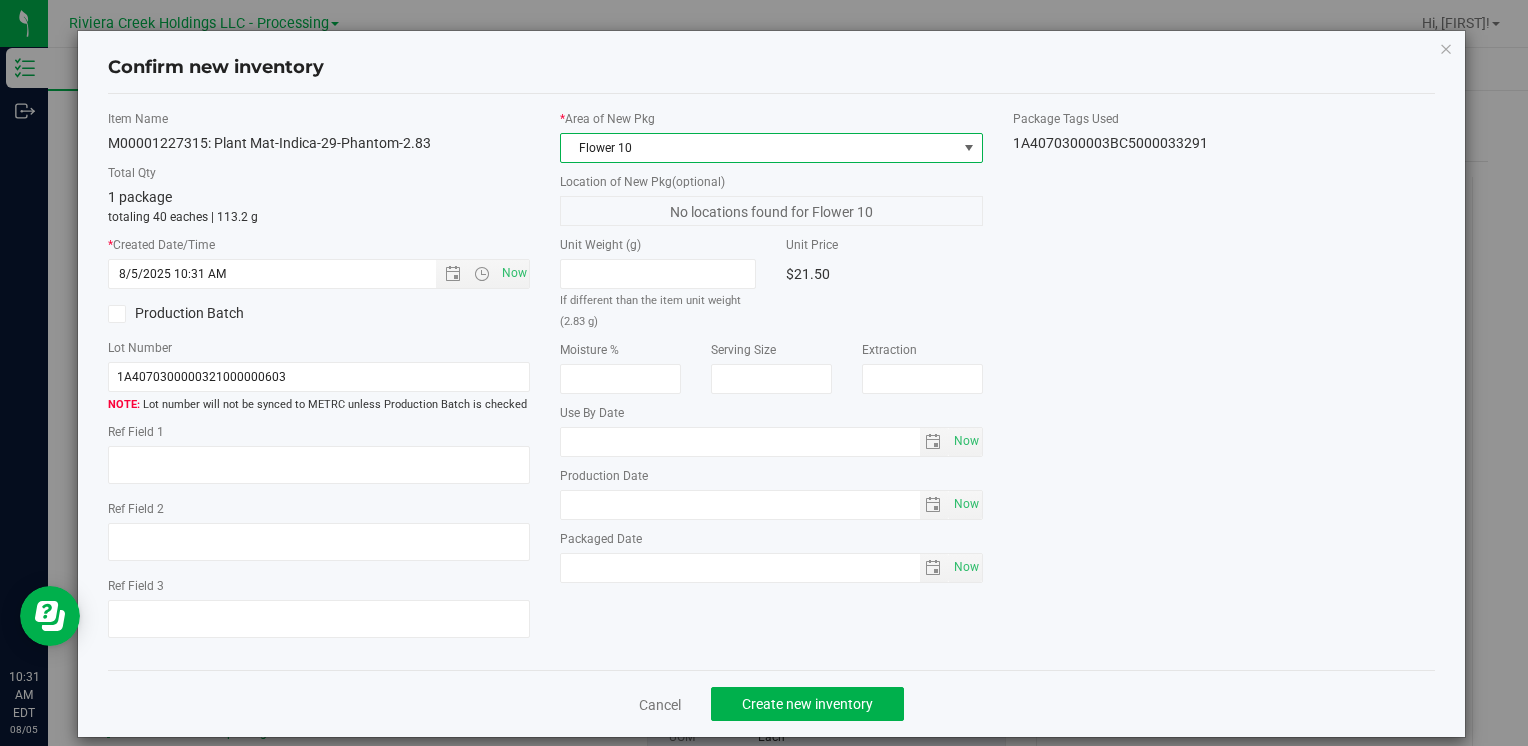 click on "Cancel
Create new inventory" at bounding box center (771, 703) 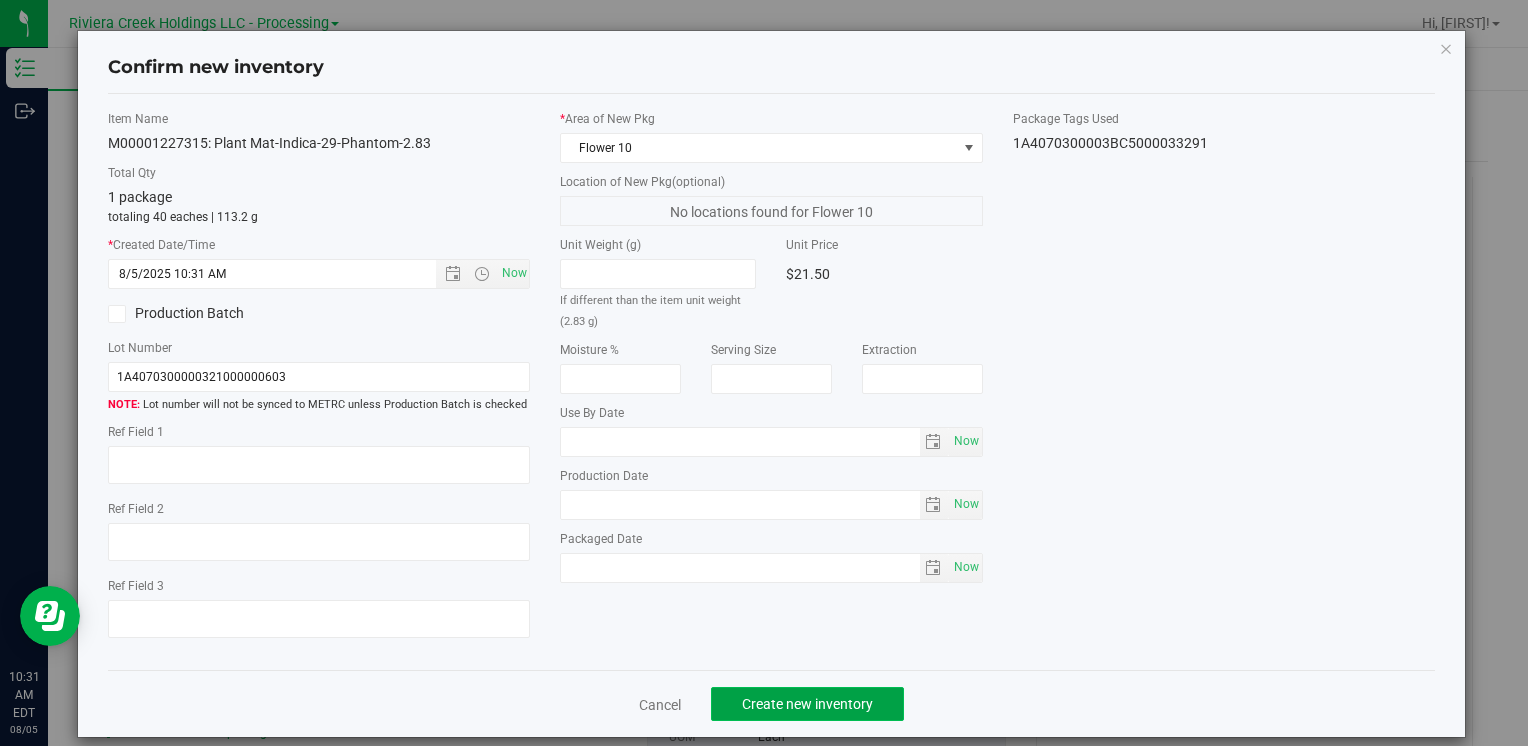 click on "Create new inventory" 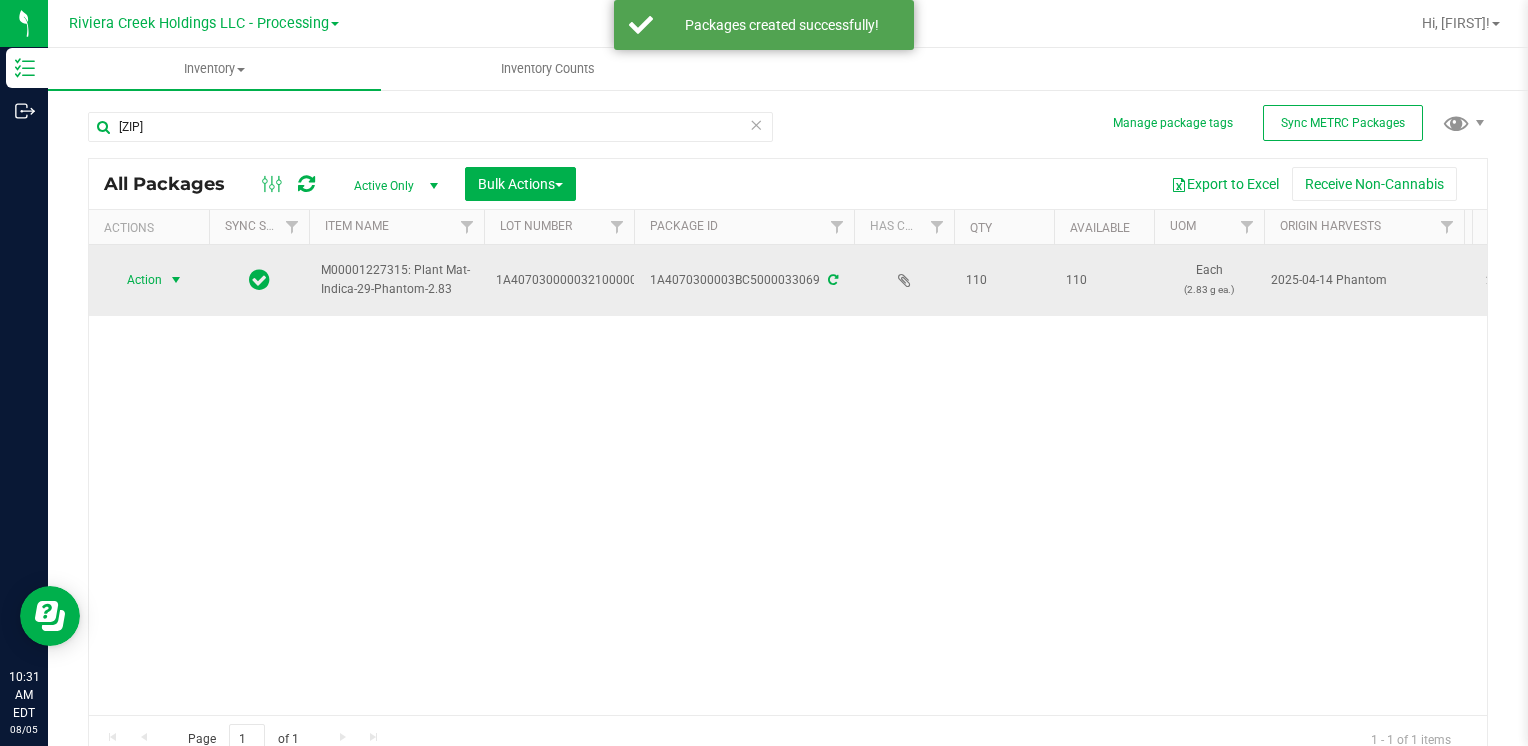 click at bounding box center [176, 280] 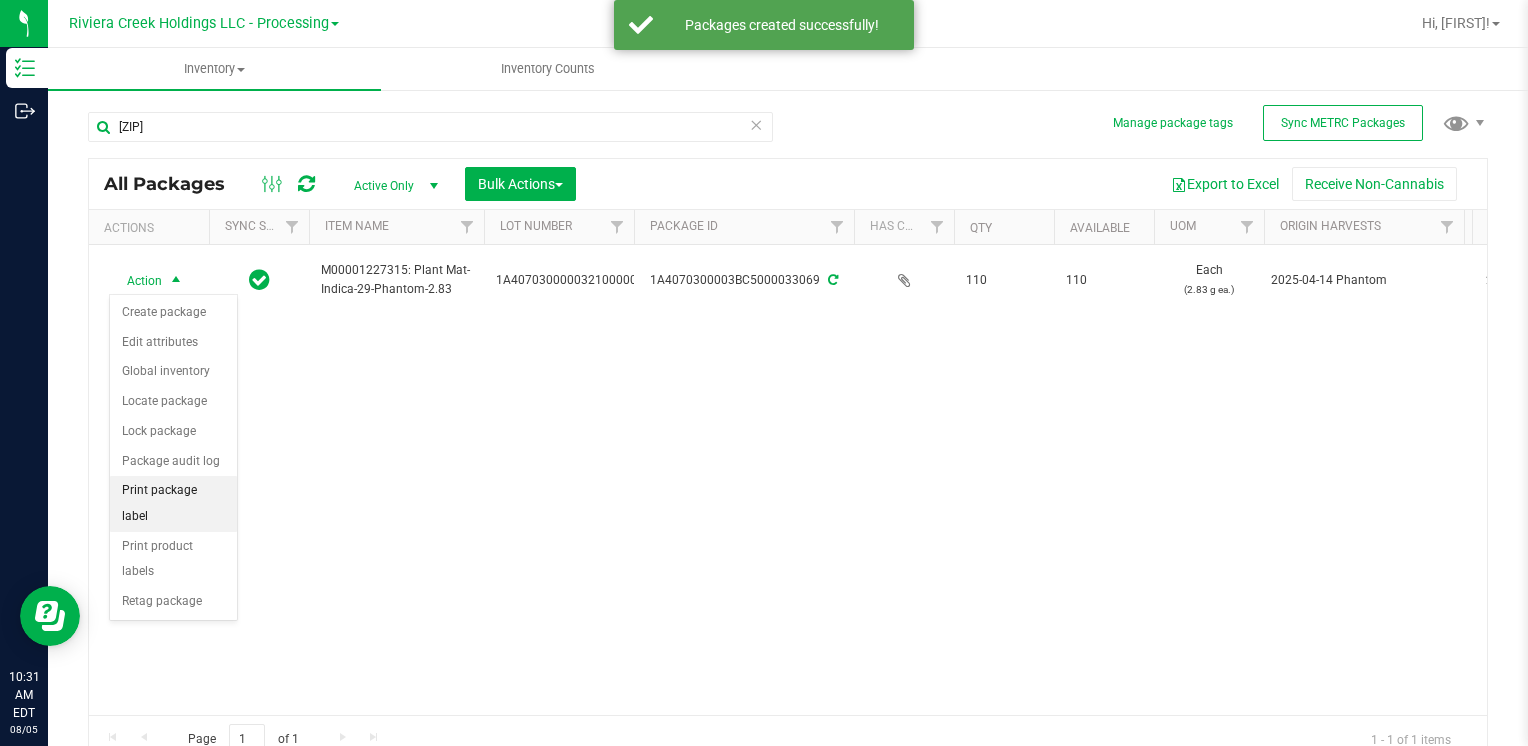drag, startPoint x: 205, startPoint y: 494, endPoint x: 226, endPoint y: 486, distance: 22.472204 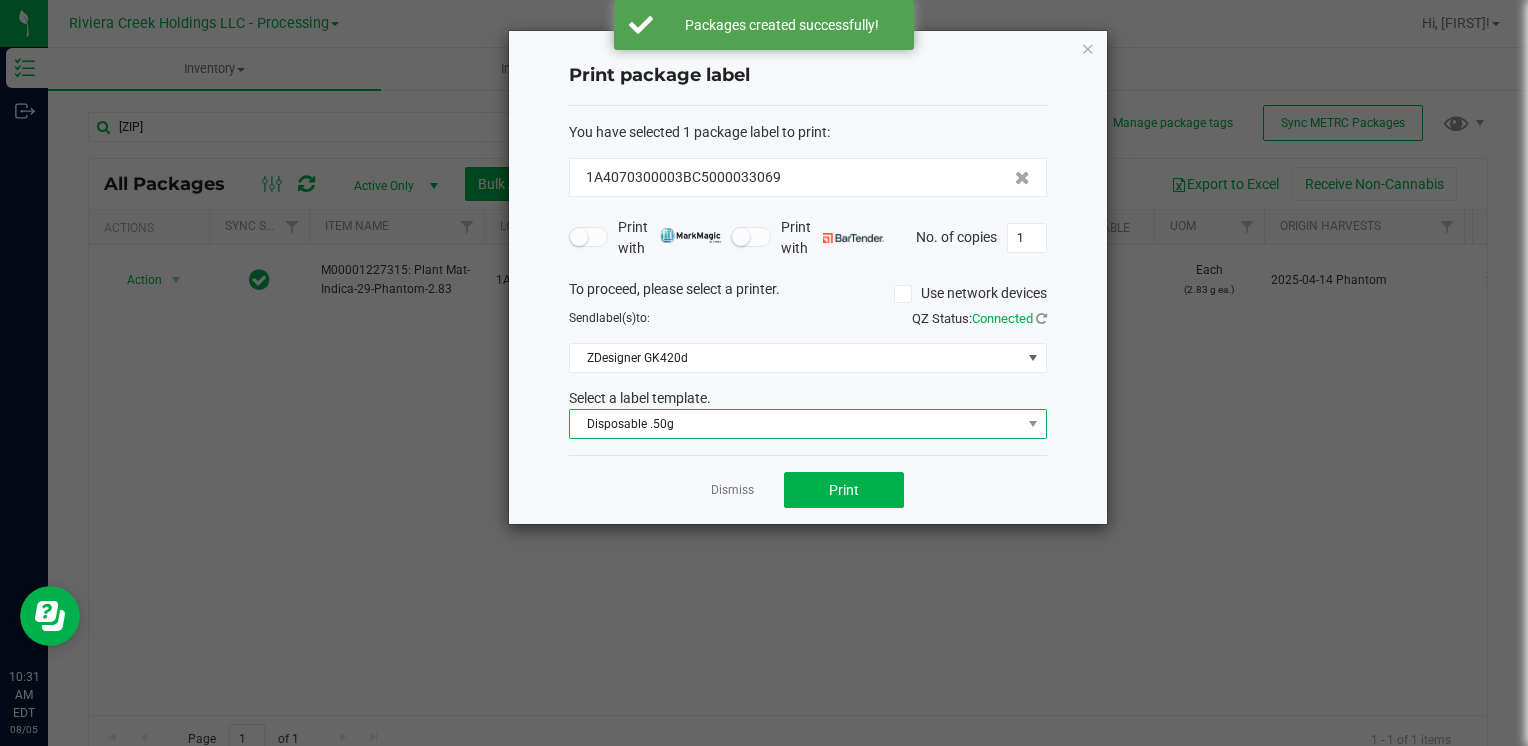 click on "Disposable .50g" at bounding box center [795, 424] 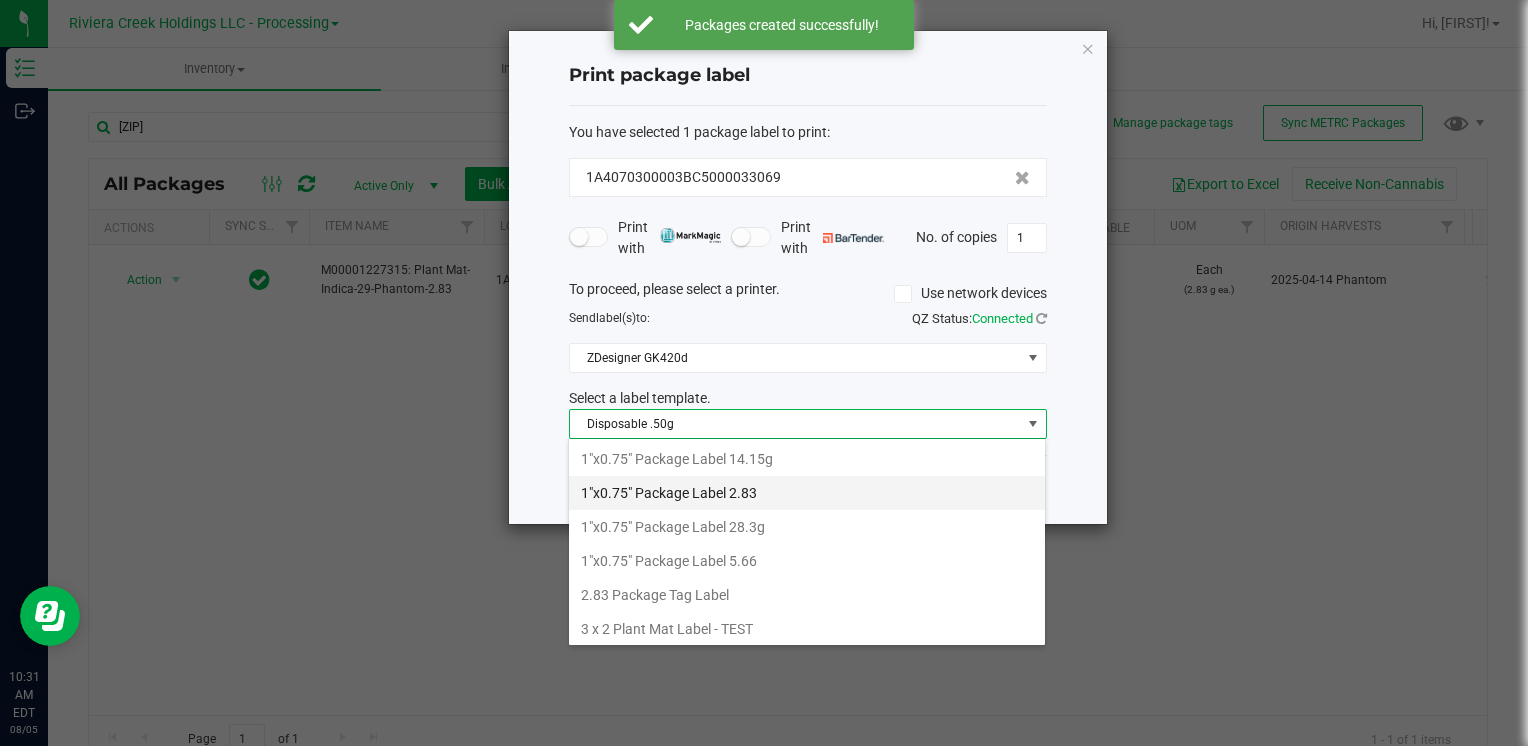click on "1"x0.75" Package Label 2.83" at bounding box center (807, 493) 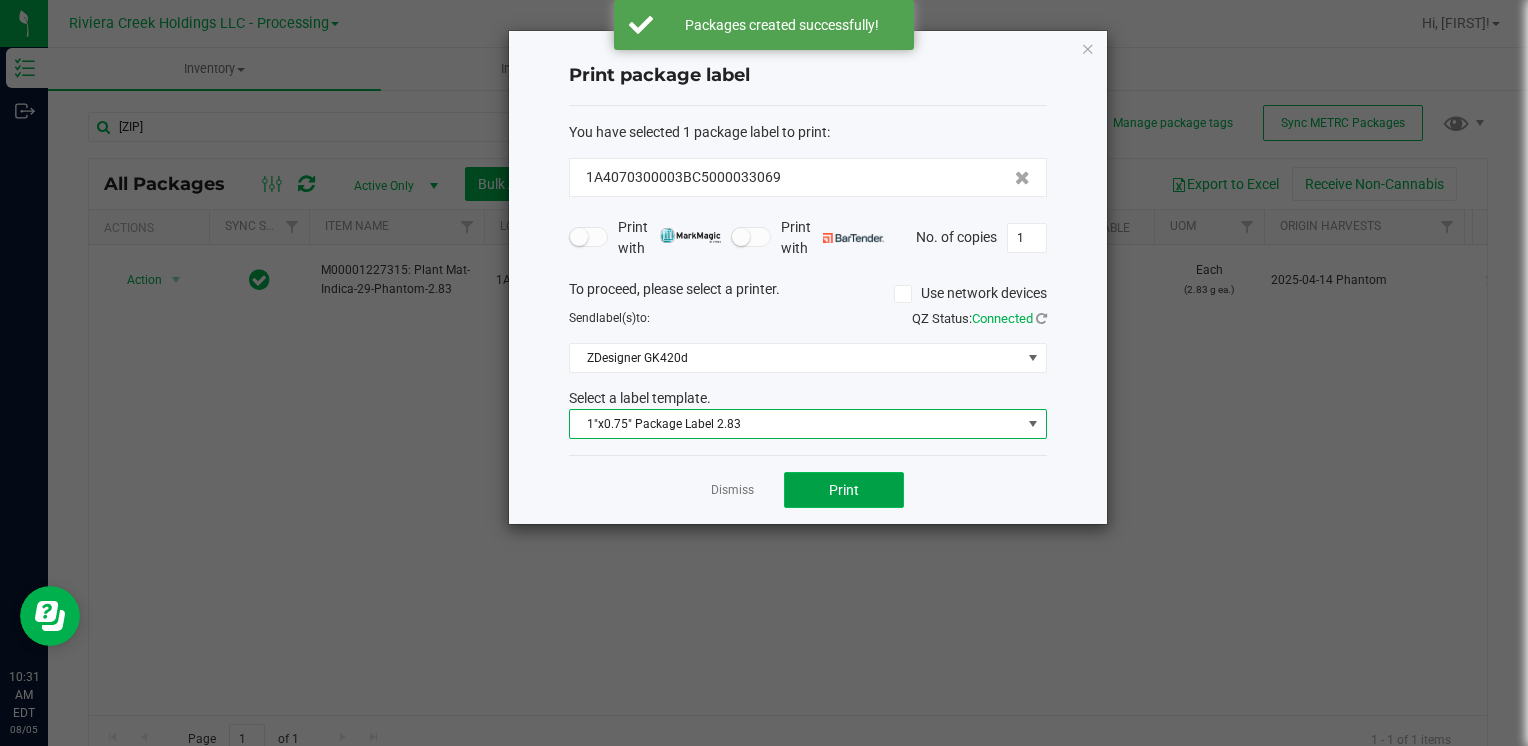 click on "Print" 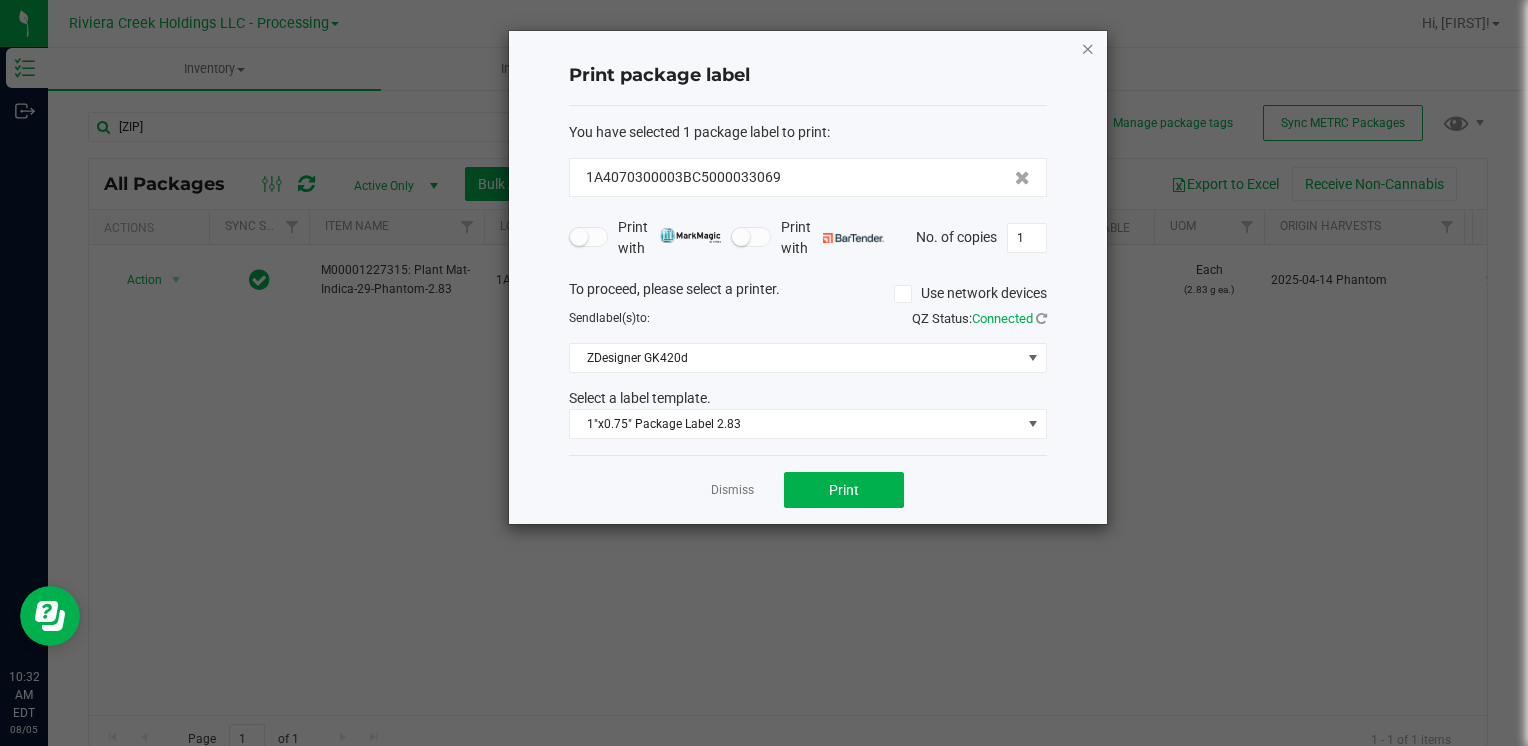 click on "Print package label  You have selected 1 package label to print  :   1A4070300003BC5000033069   Print with   Print with   No. of copies  1  To proceed, please select a printer.   Use network devices  Send  label(s)  to:  QZ Status:   Connected  ZDesigner GK420d  Select a label template.  1"x0.75" Package Label 2.83  Dismiss   Print" 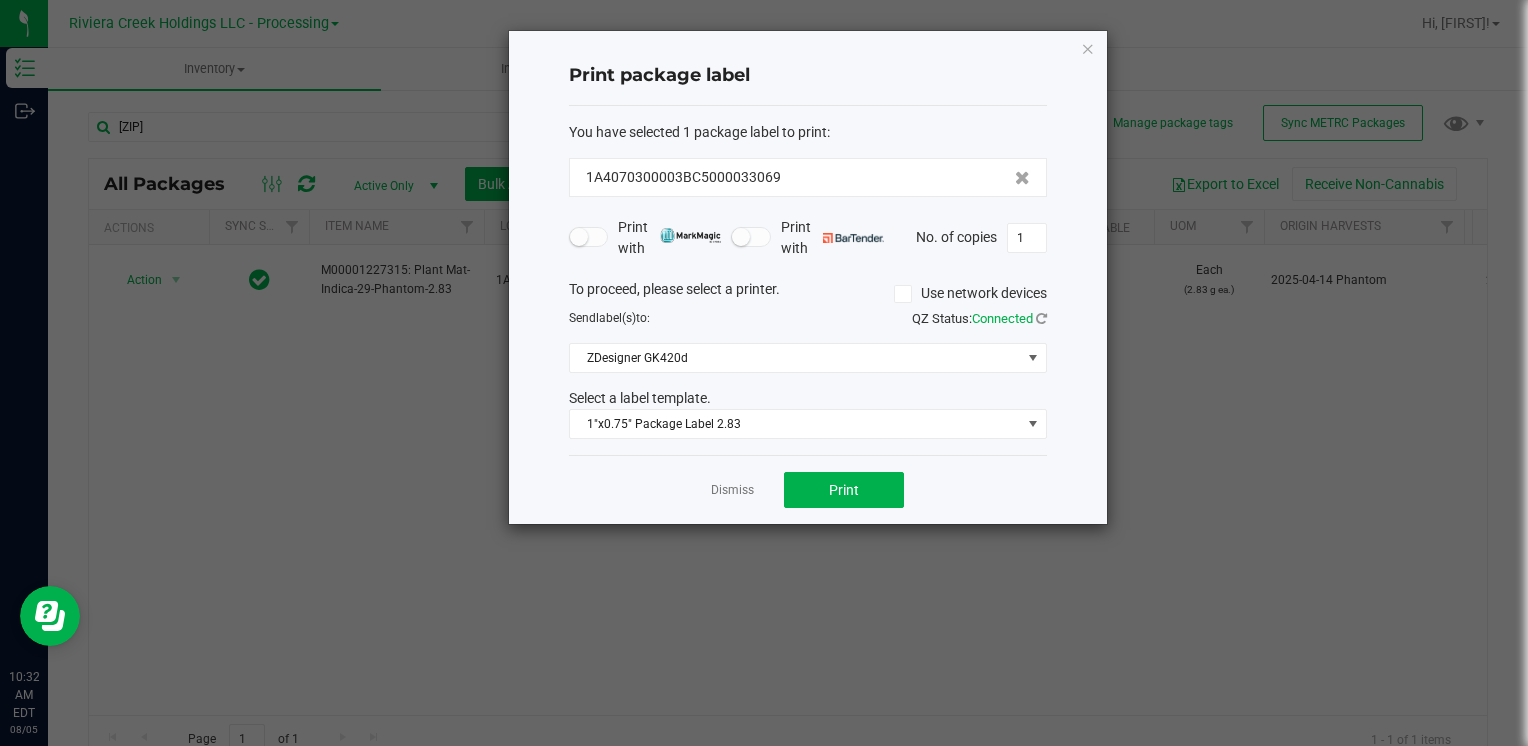 drag, startPoint x: 1080, startPoint y: 42, endPoint x: 1212, endPoint y: 379, distance: 361.92957 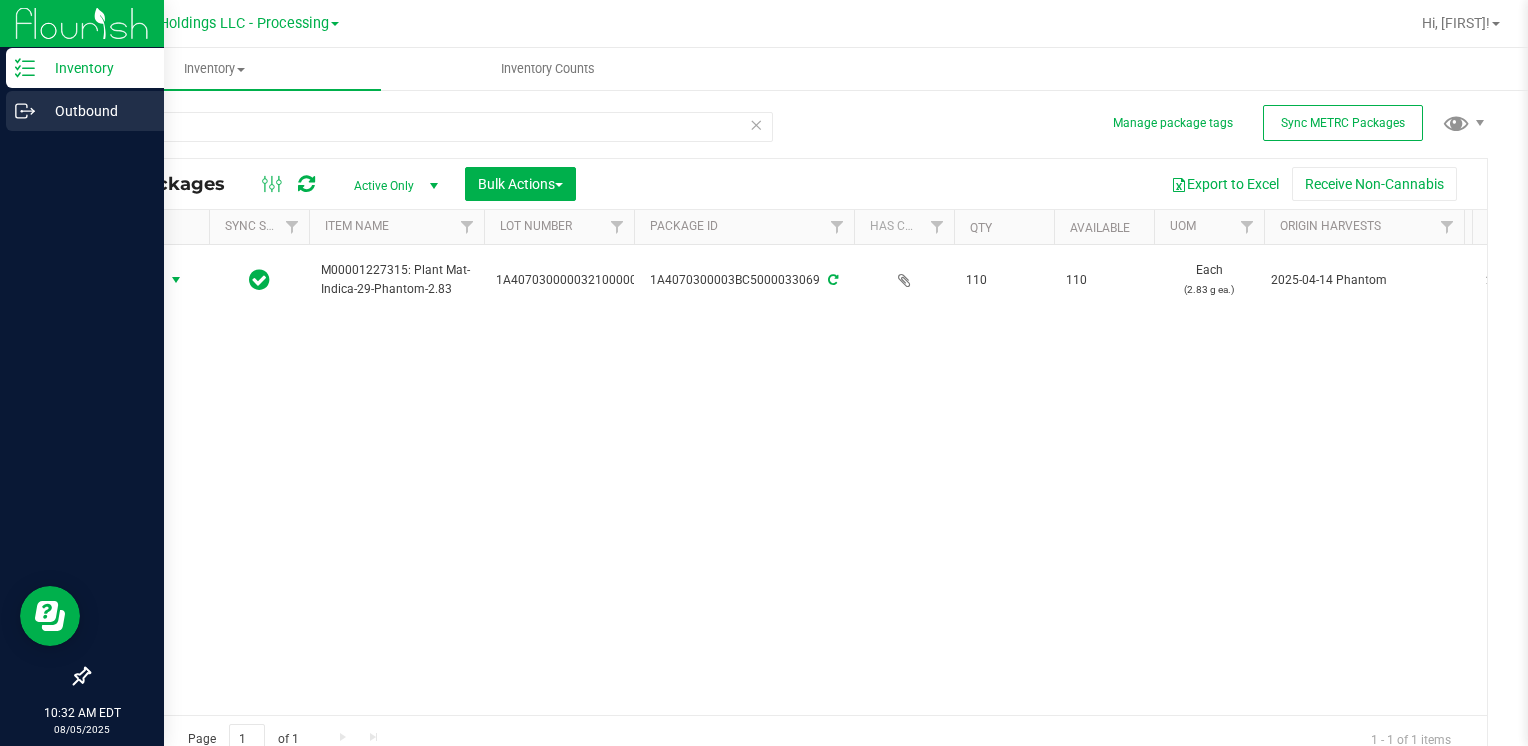 click on "Outbound" at bounding box center (95, 111) 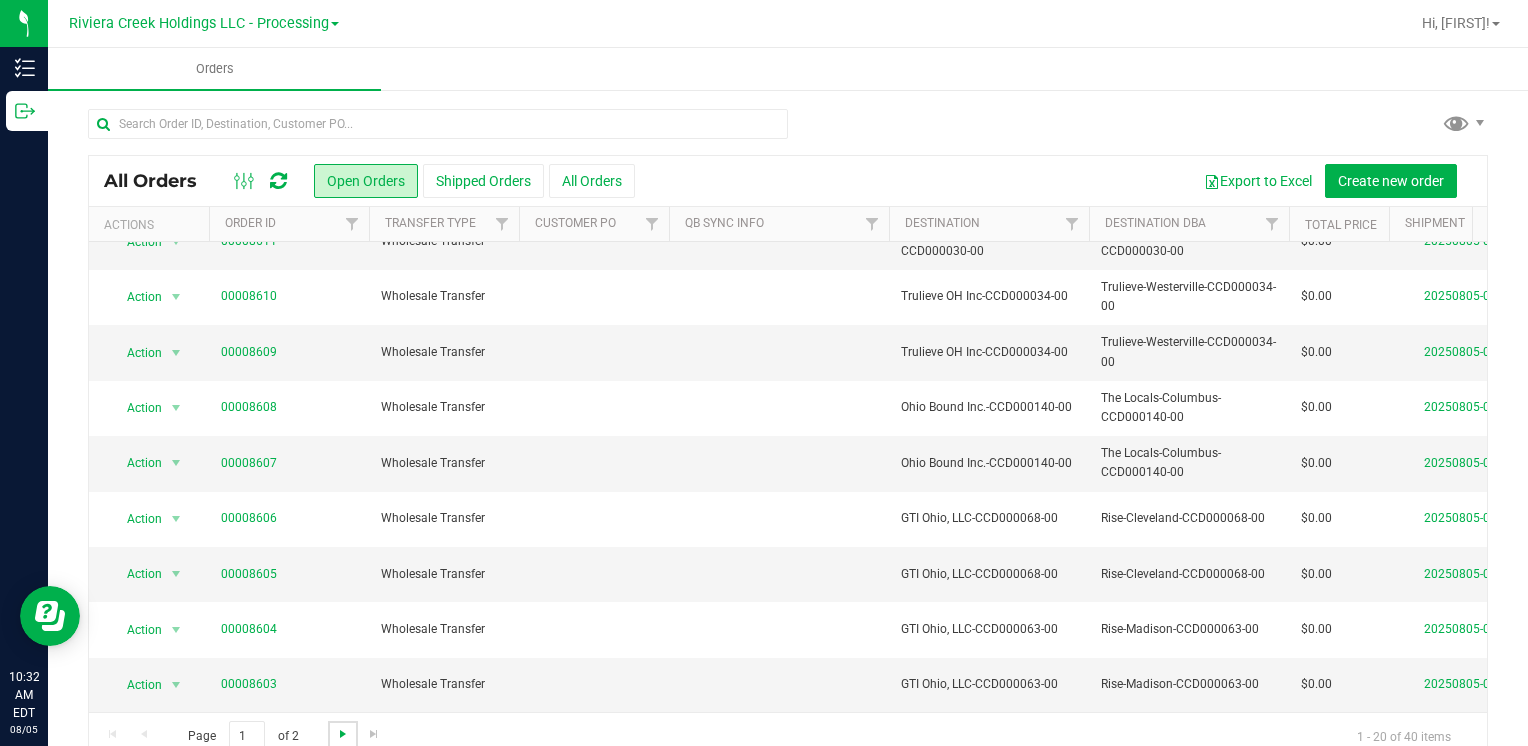 click at bounding box center [343, 734] 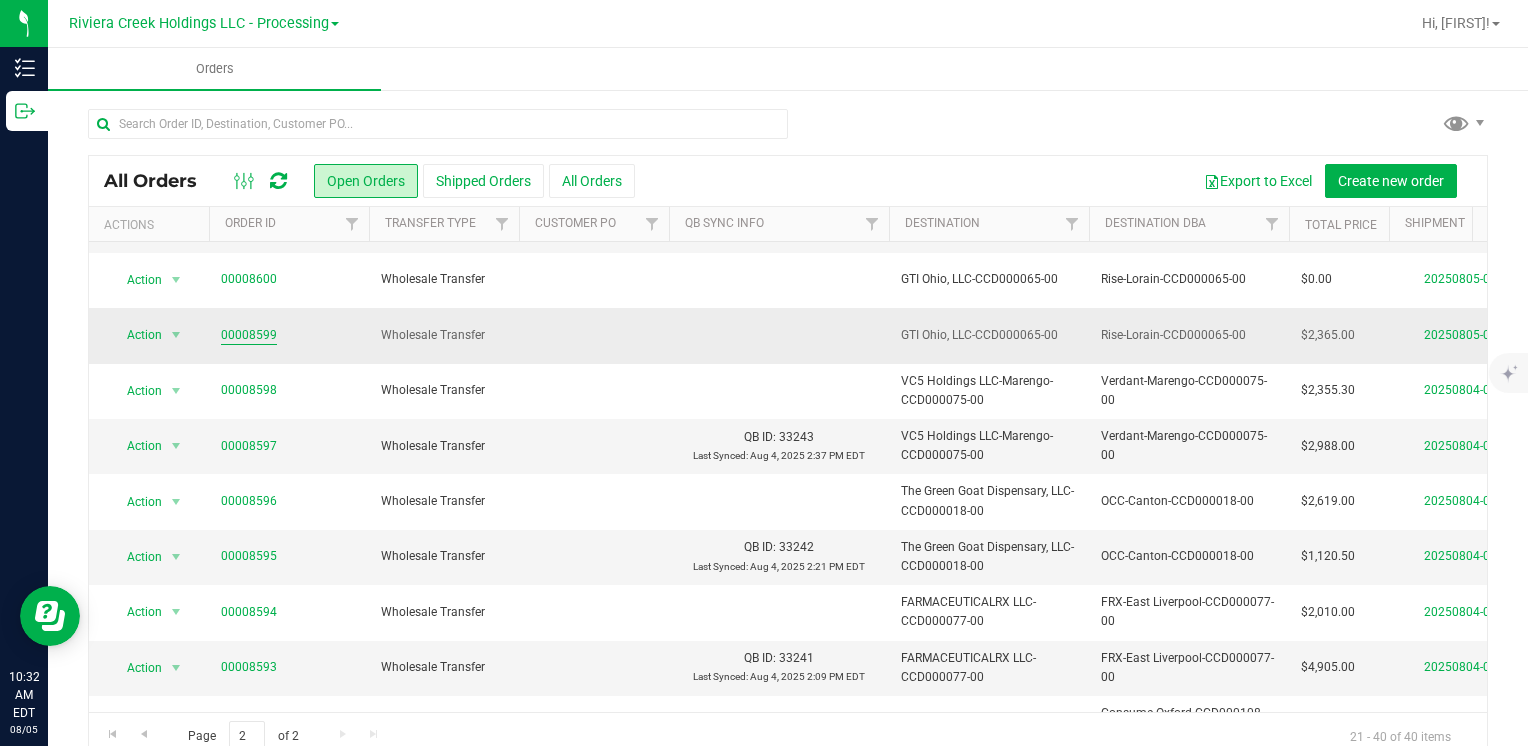 click on "00008599" at bounding box center (249, 335) 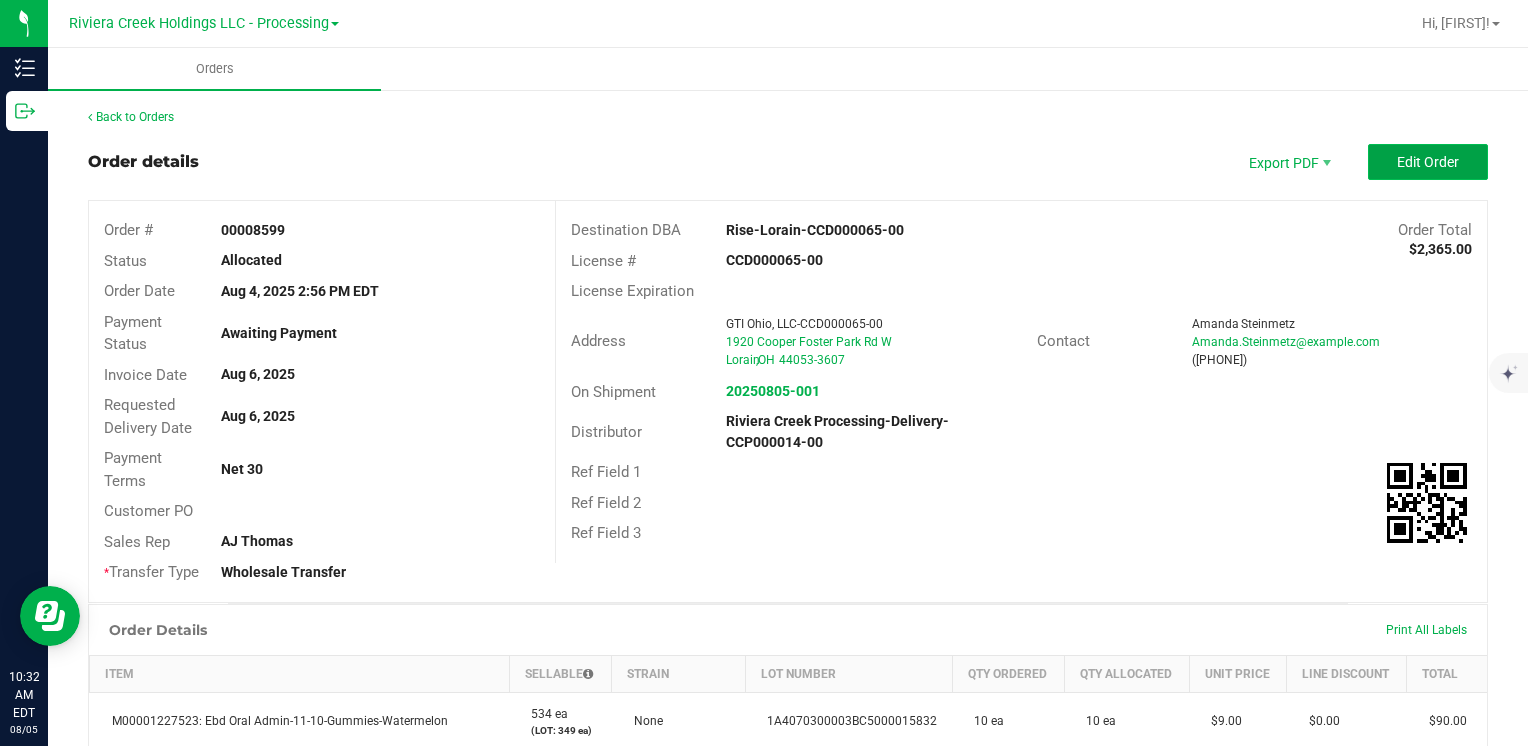 click on "Edit Order" at bounding box center (1428, 162) 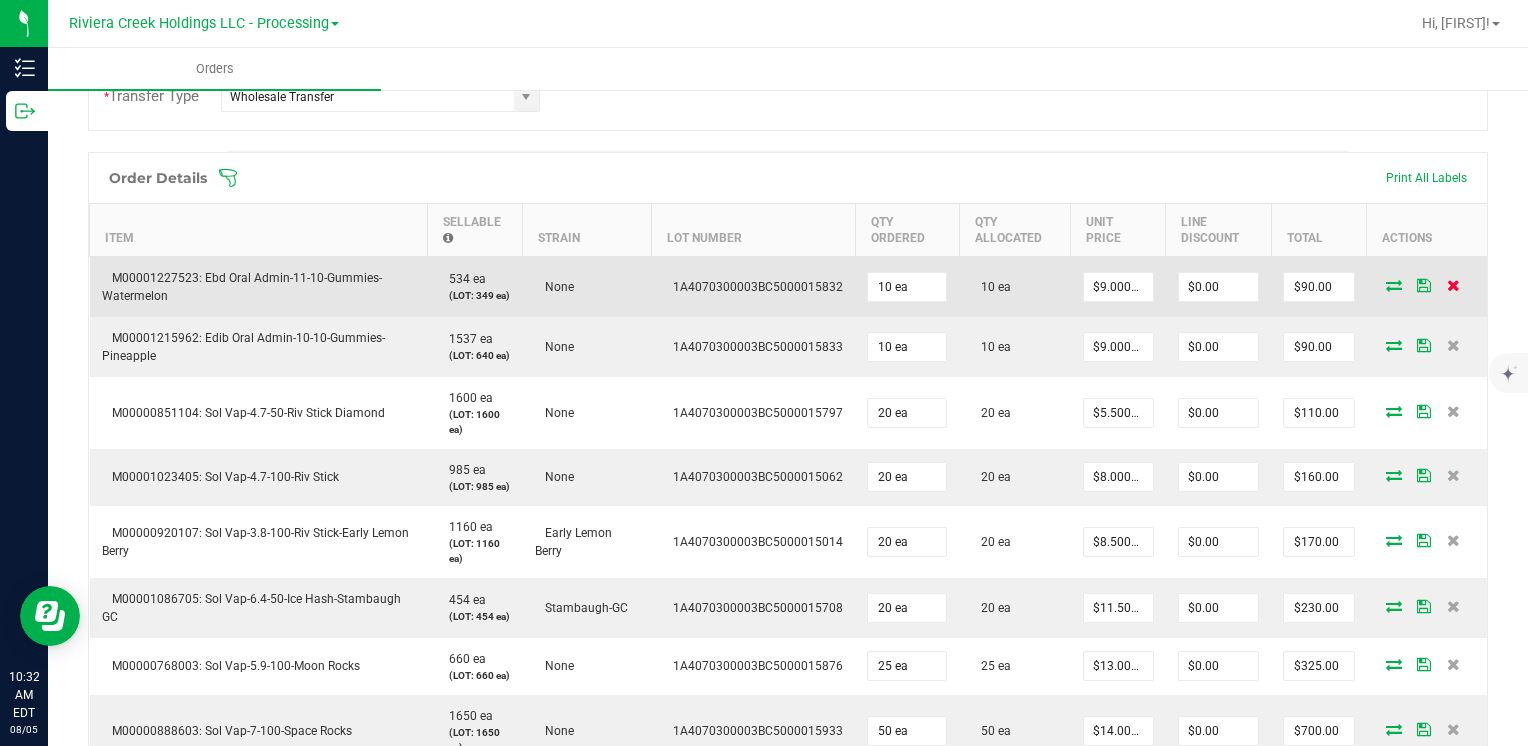 click at bounding box center [1453, 285] 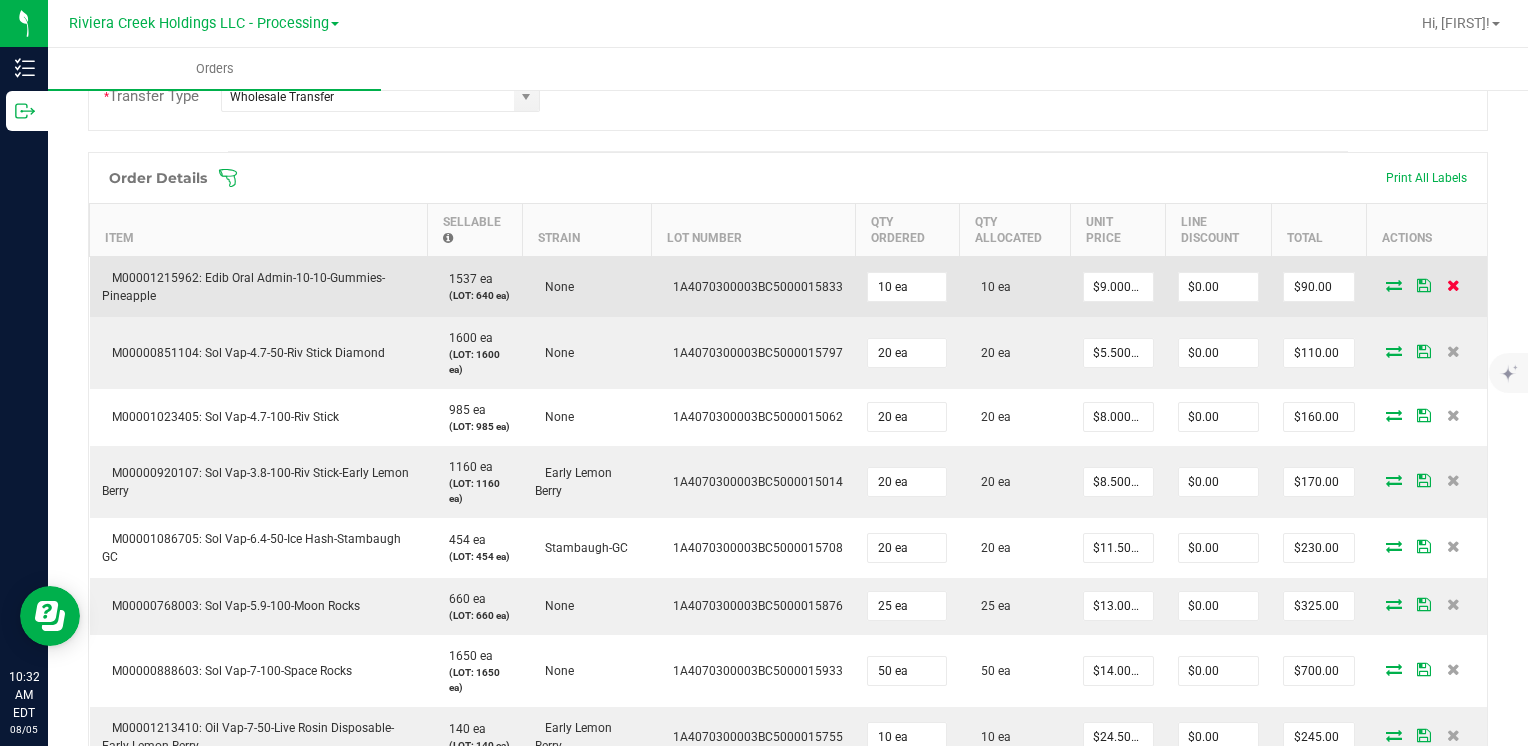 click at bounding box center (1453, 285) 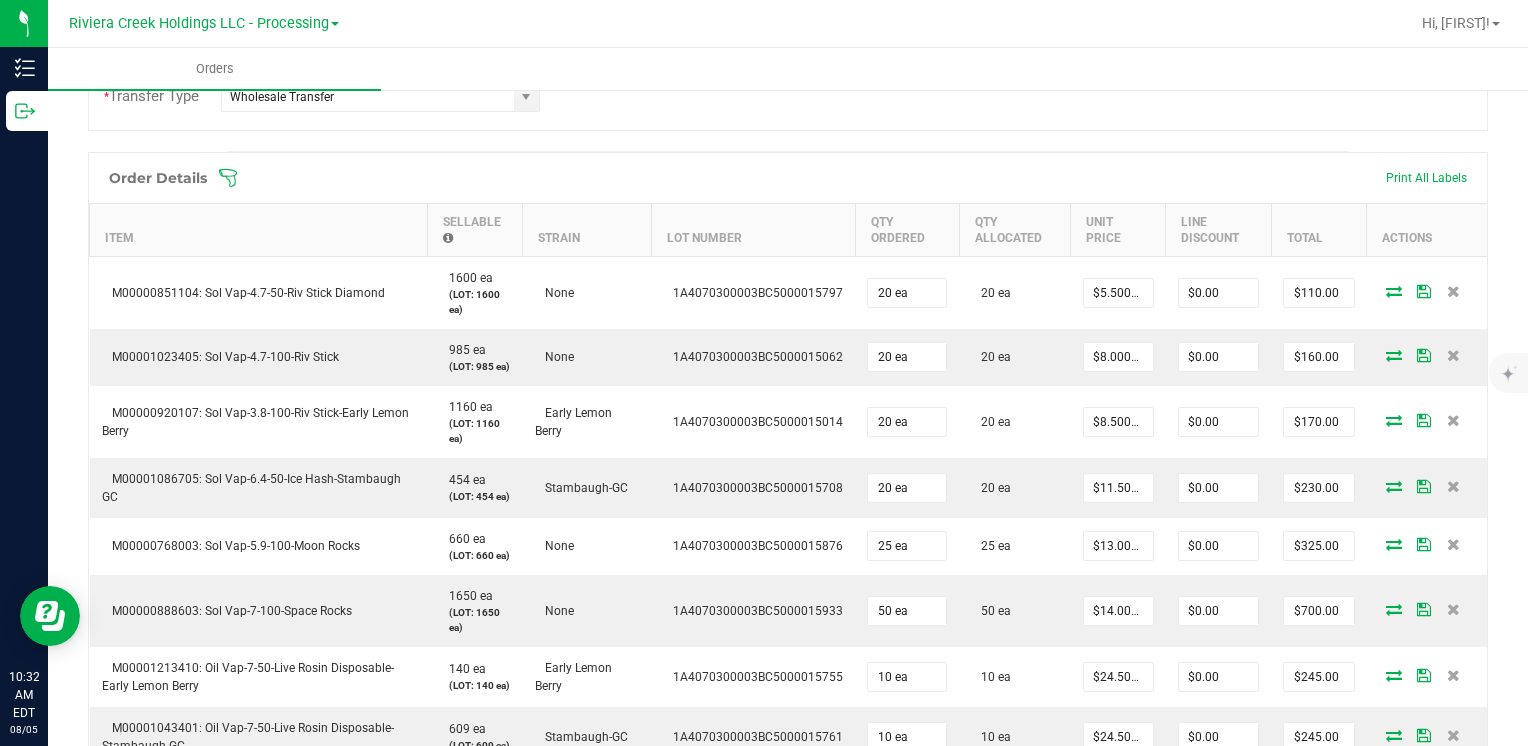 click at bounding box center [1453, 291] 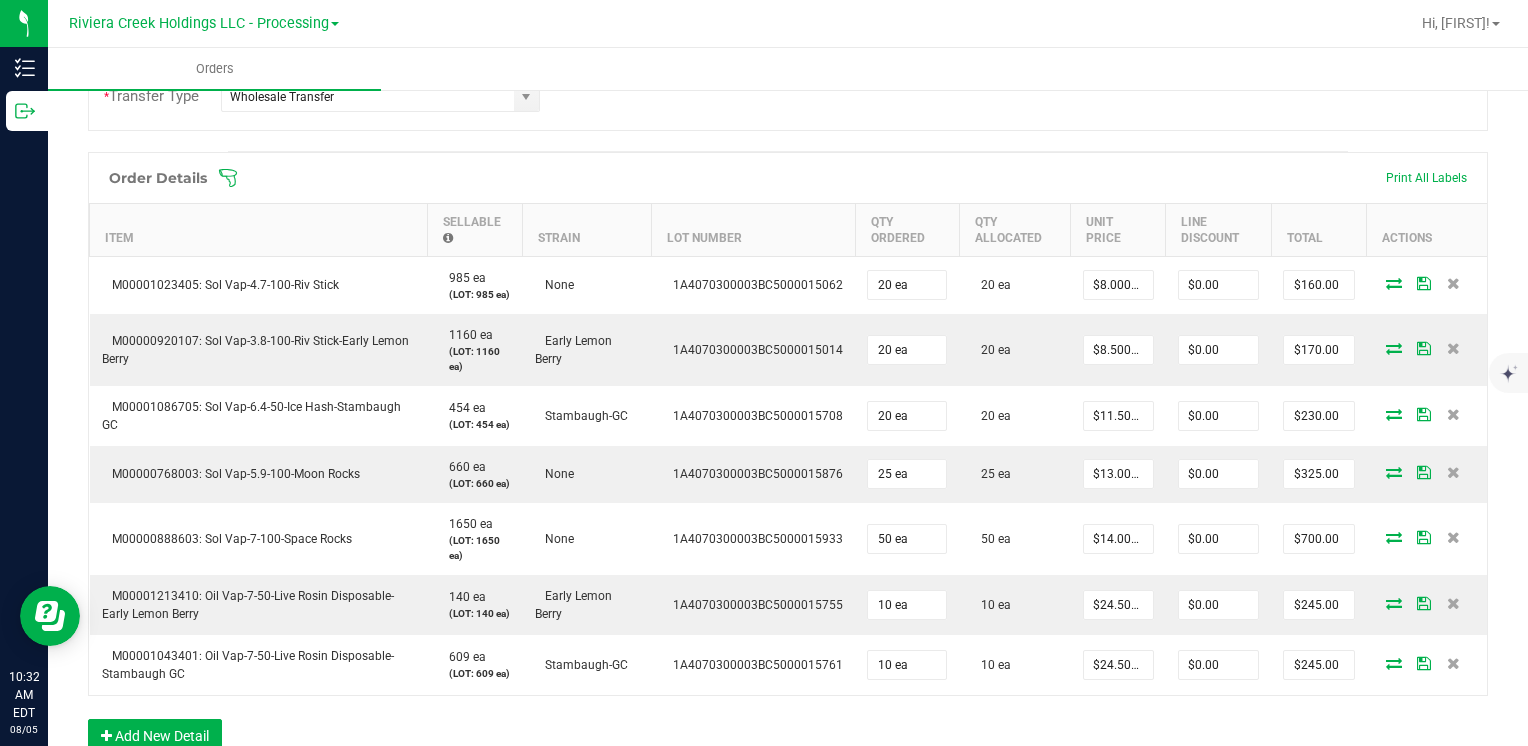click at bounding box center (1453, 283) 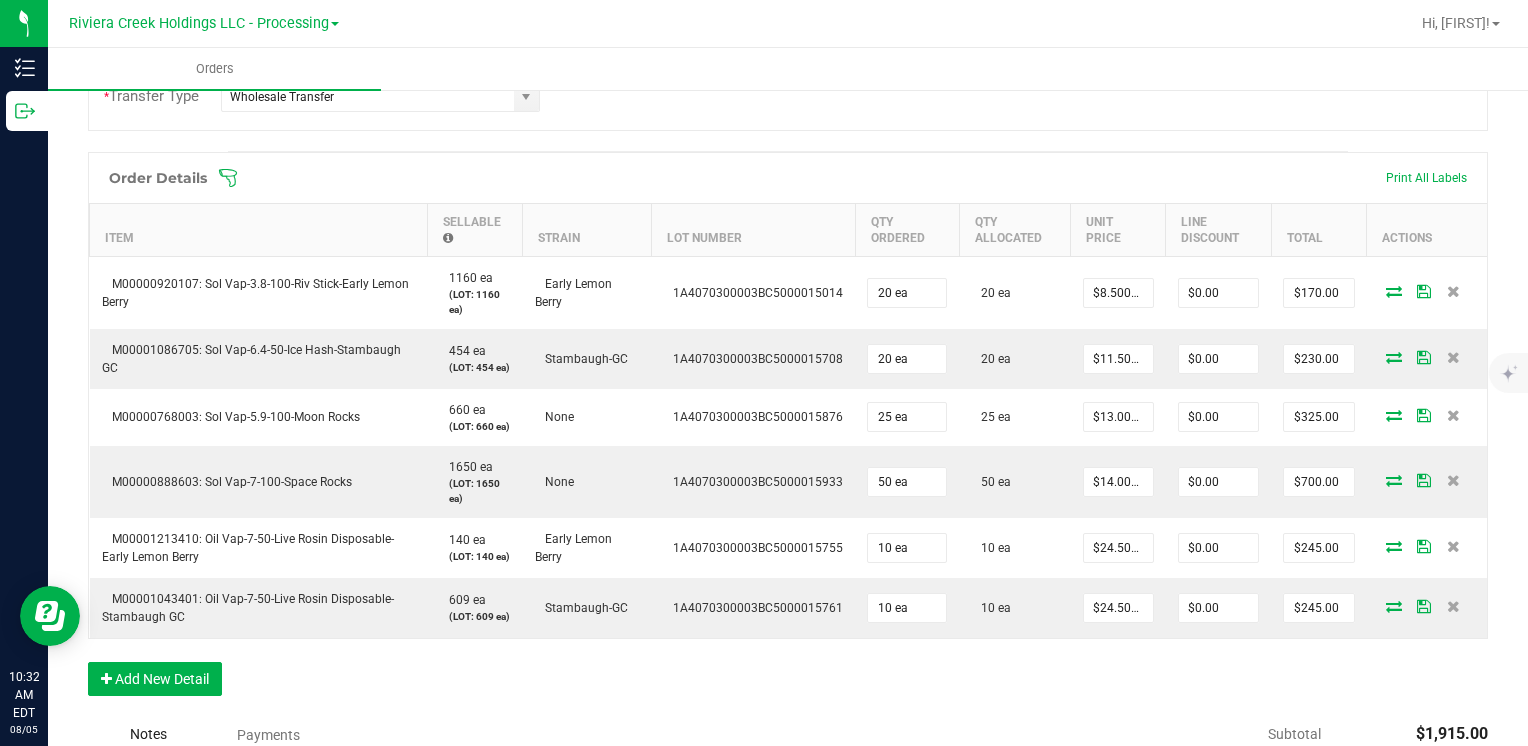 click at bounding box center (1453, 291) 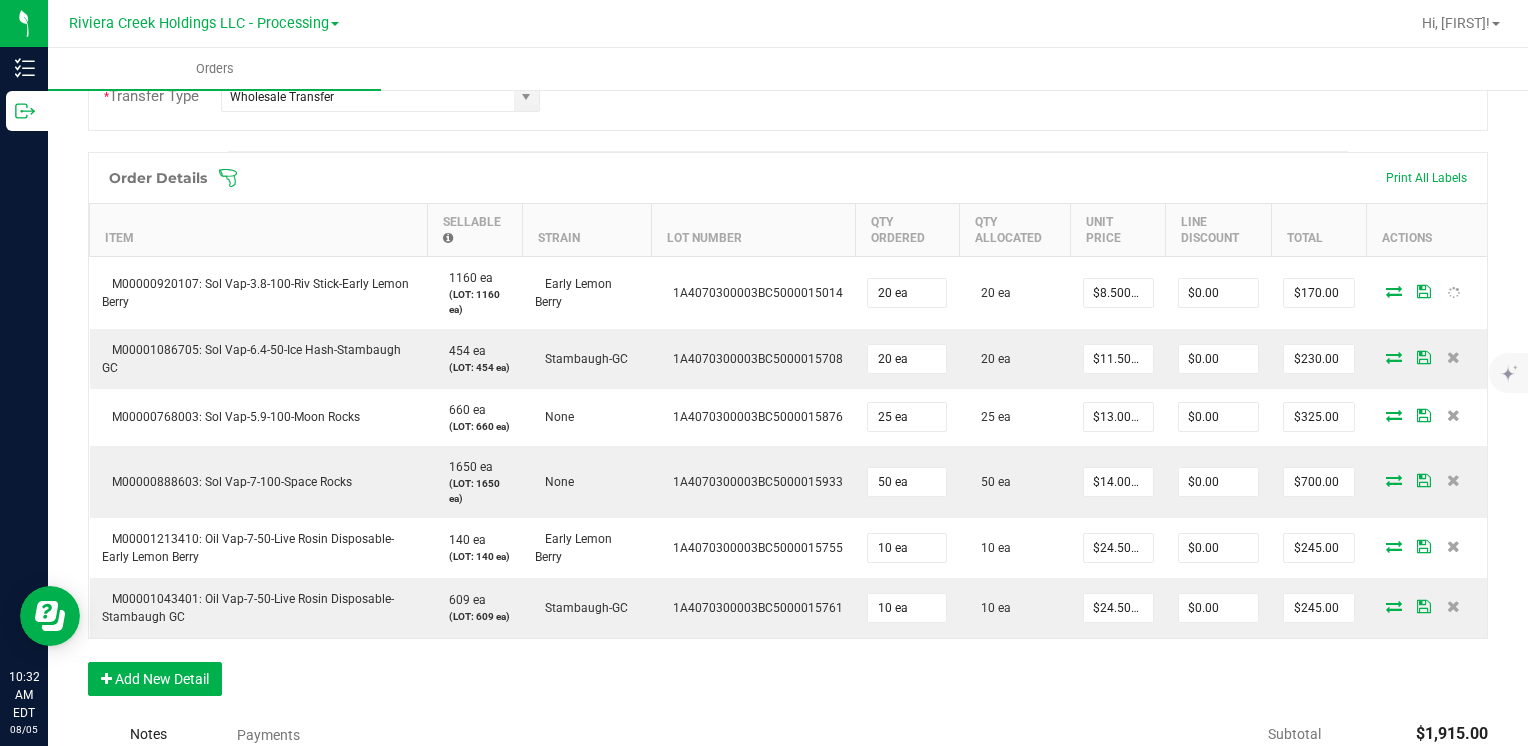 click at bounding box center (1453, 357) 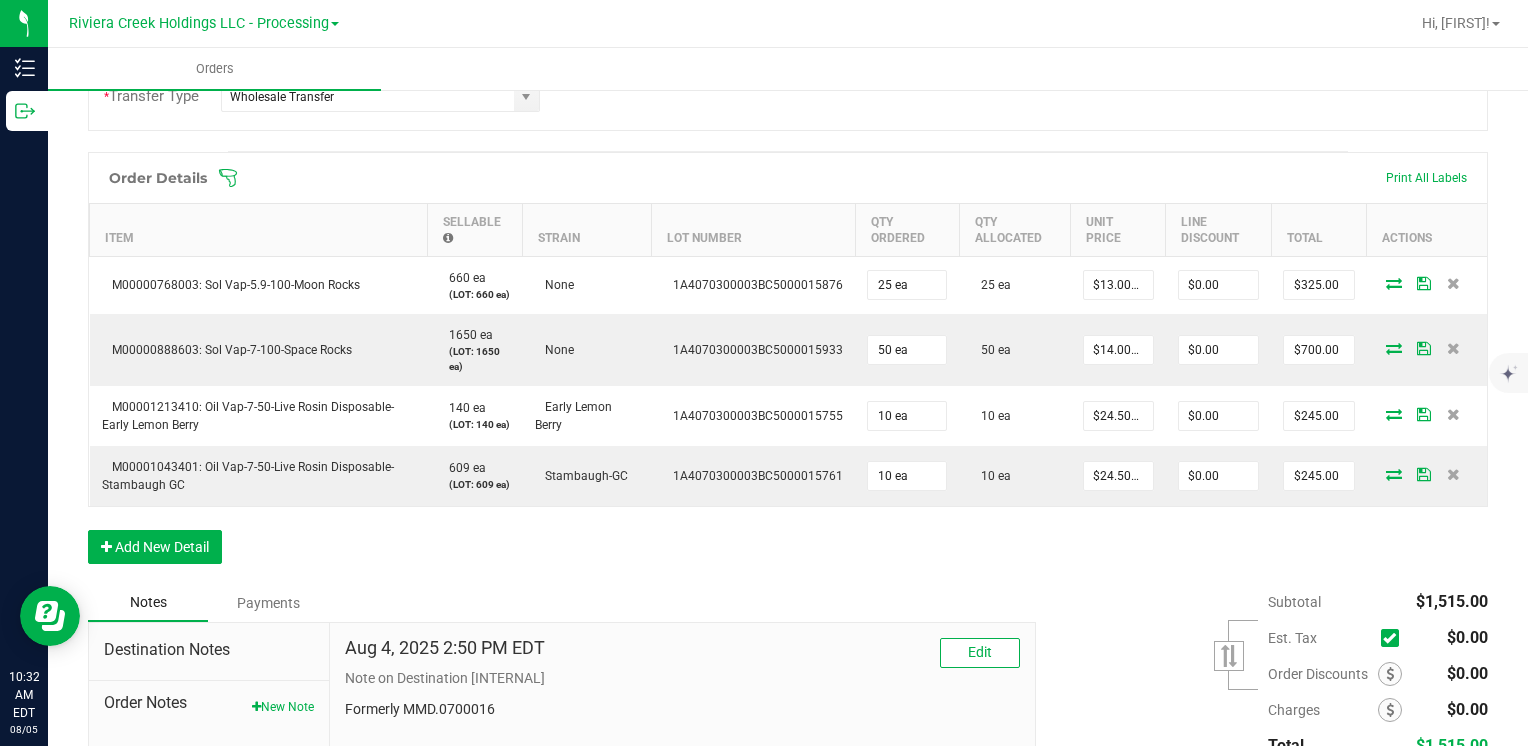 click at bounding box center [1453, 283] 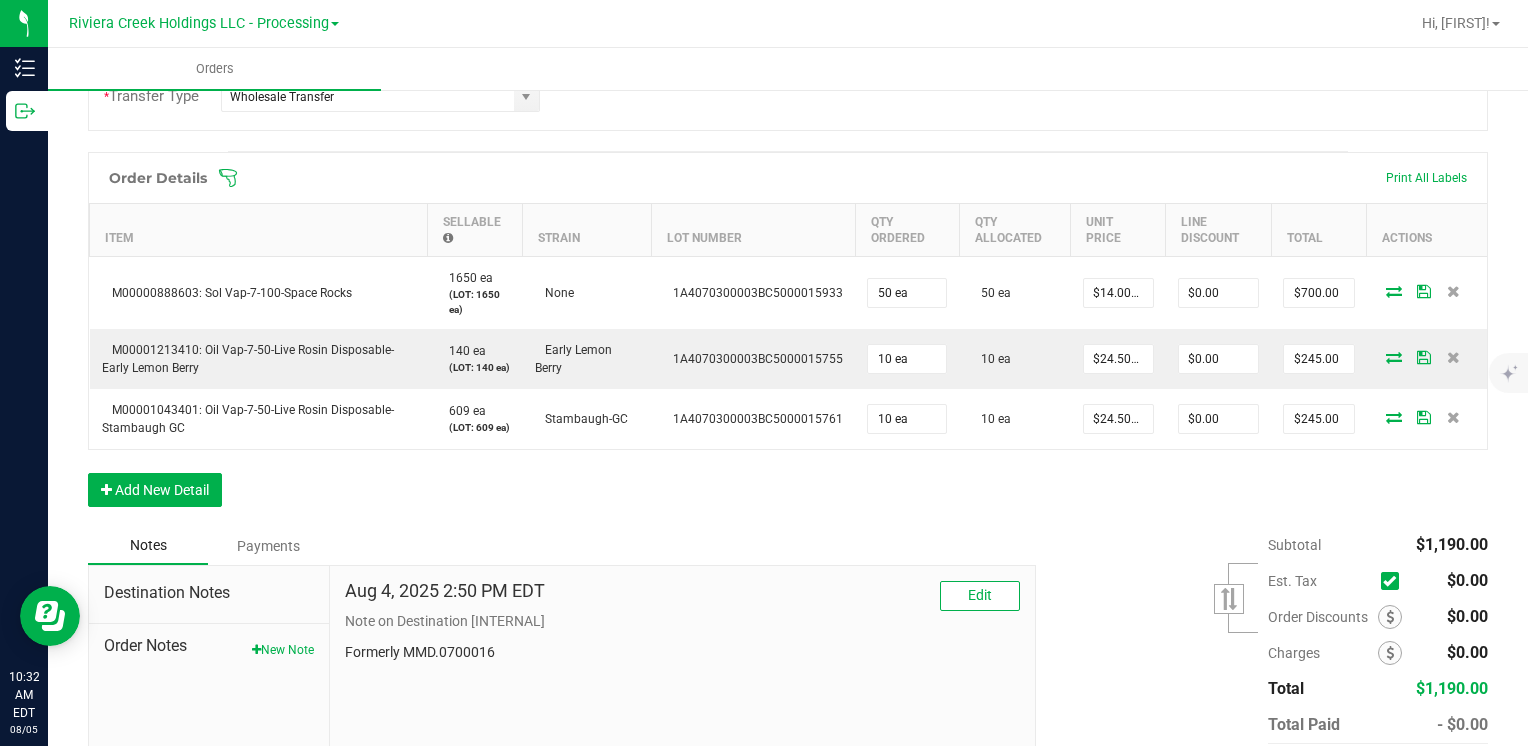 click at bounding box center [1453, 291] 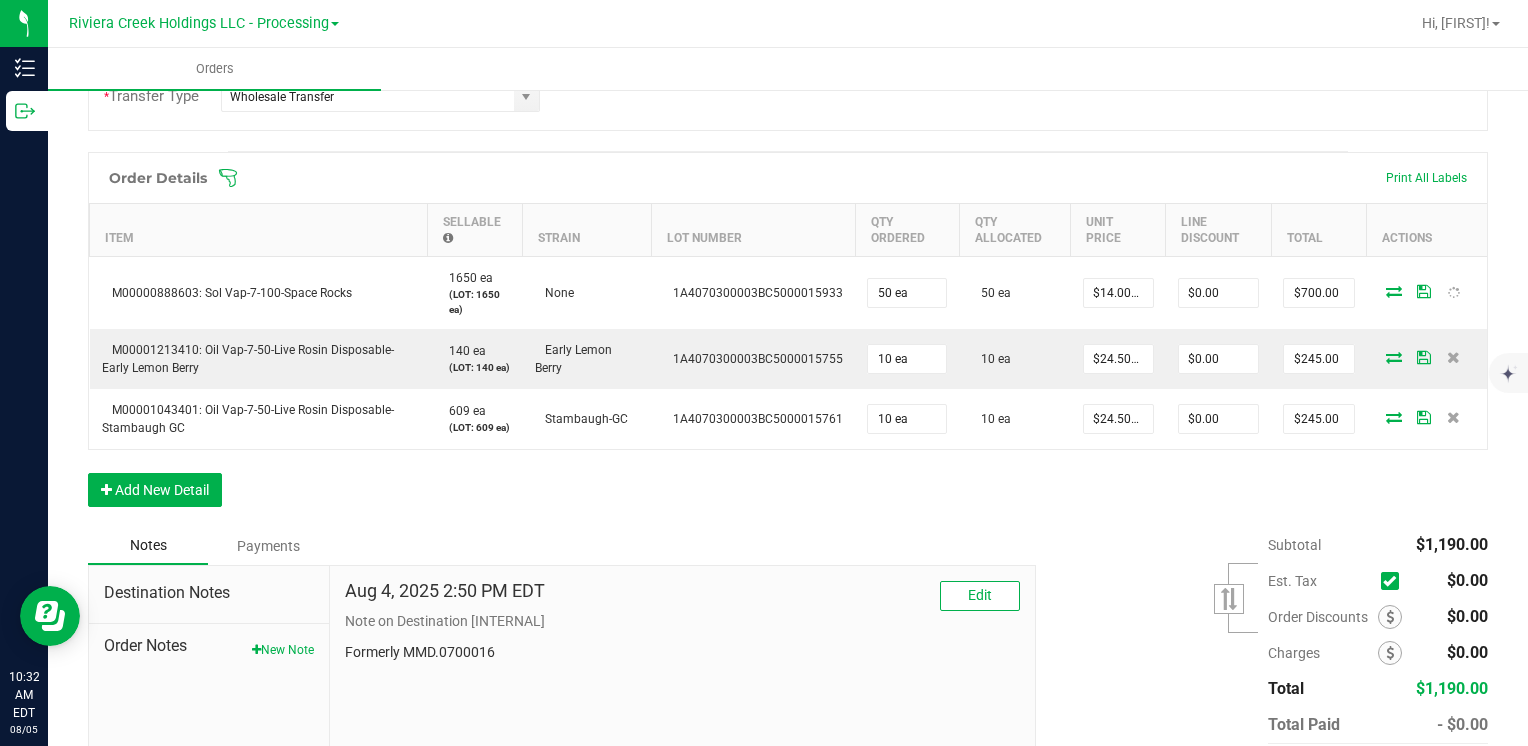 click at bounding box center (1453, 357) 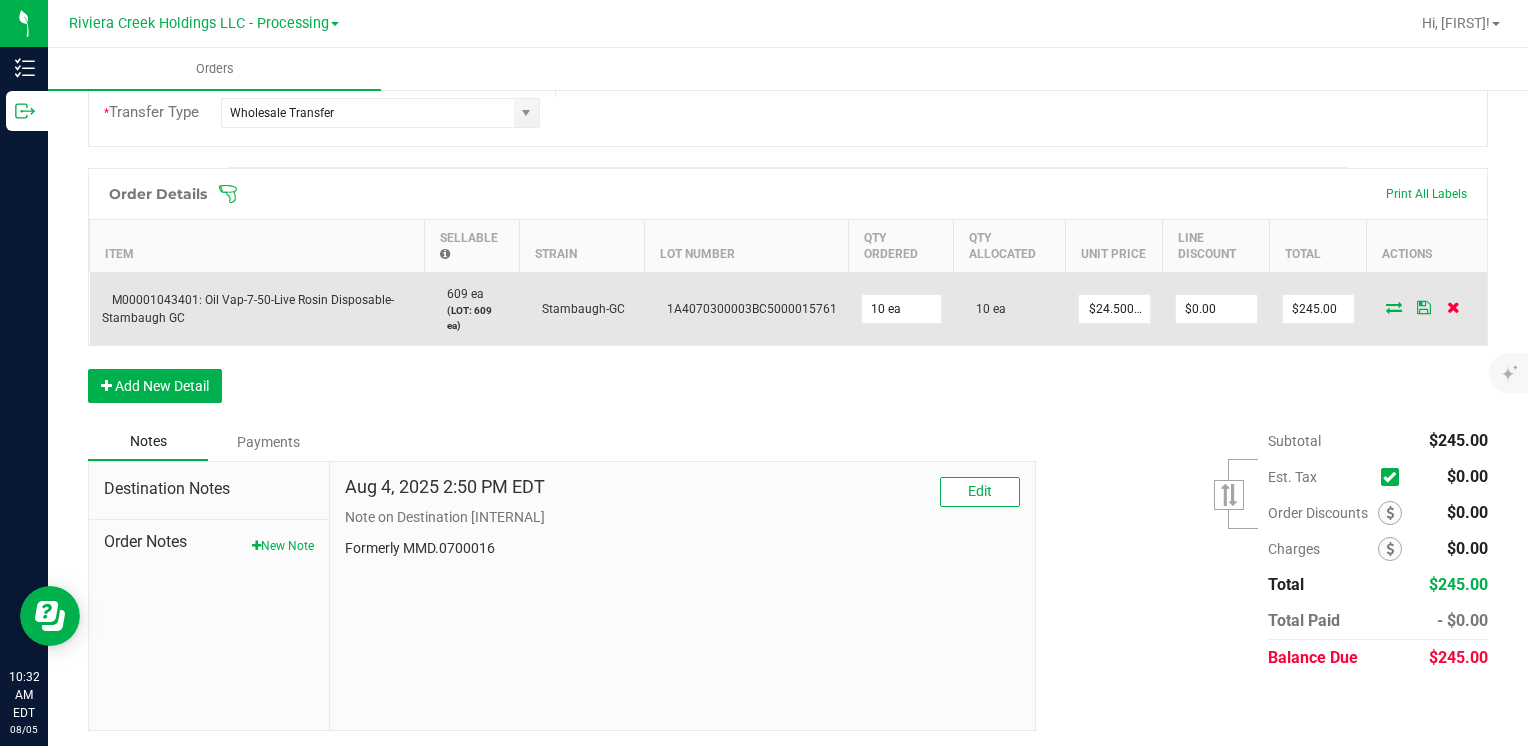 click at bounding box center [1427, 308] 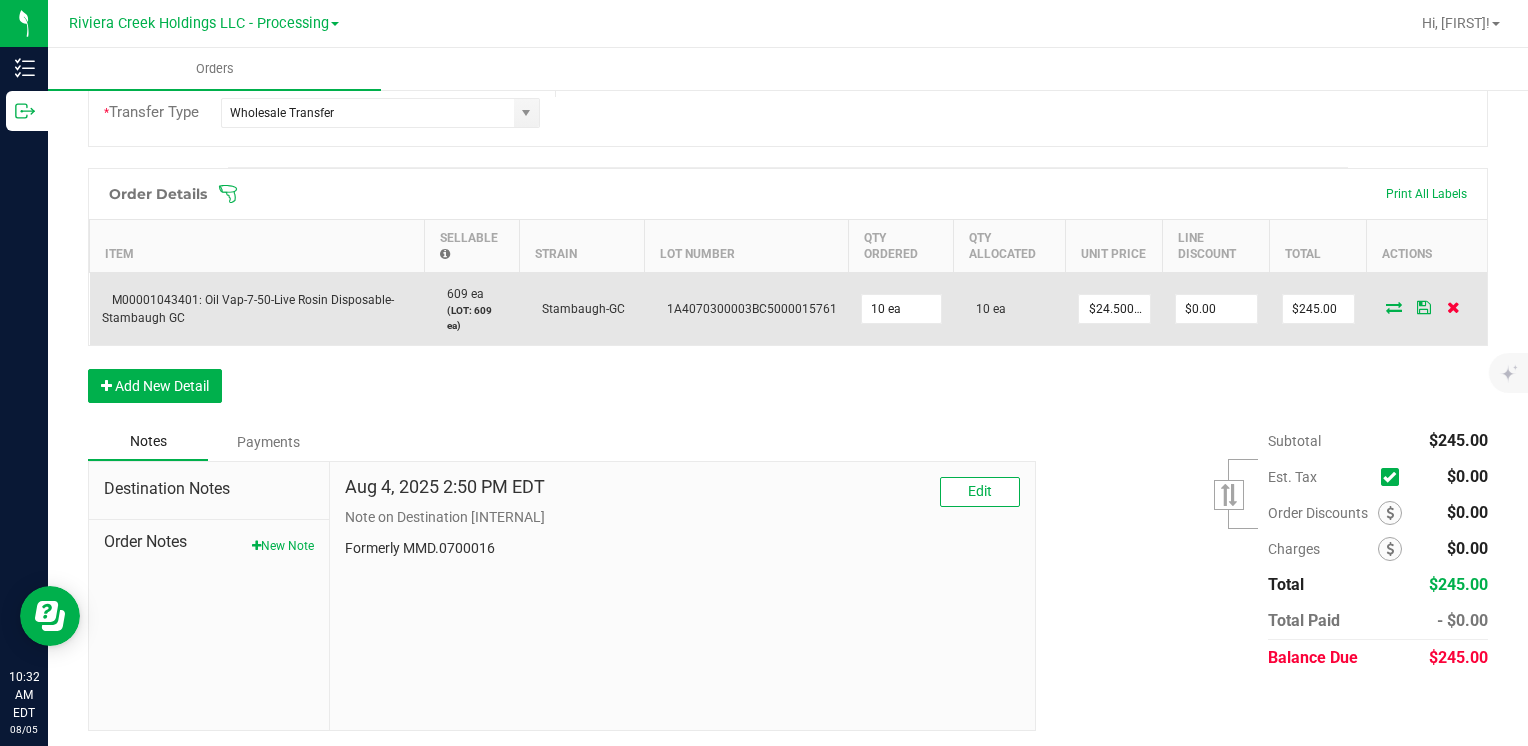 click at bounding box center (1453, 307) 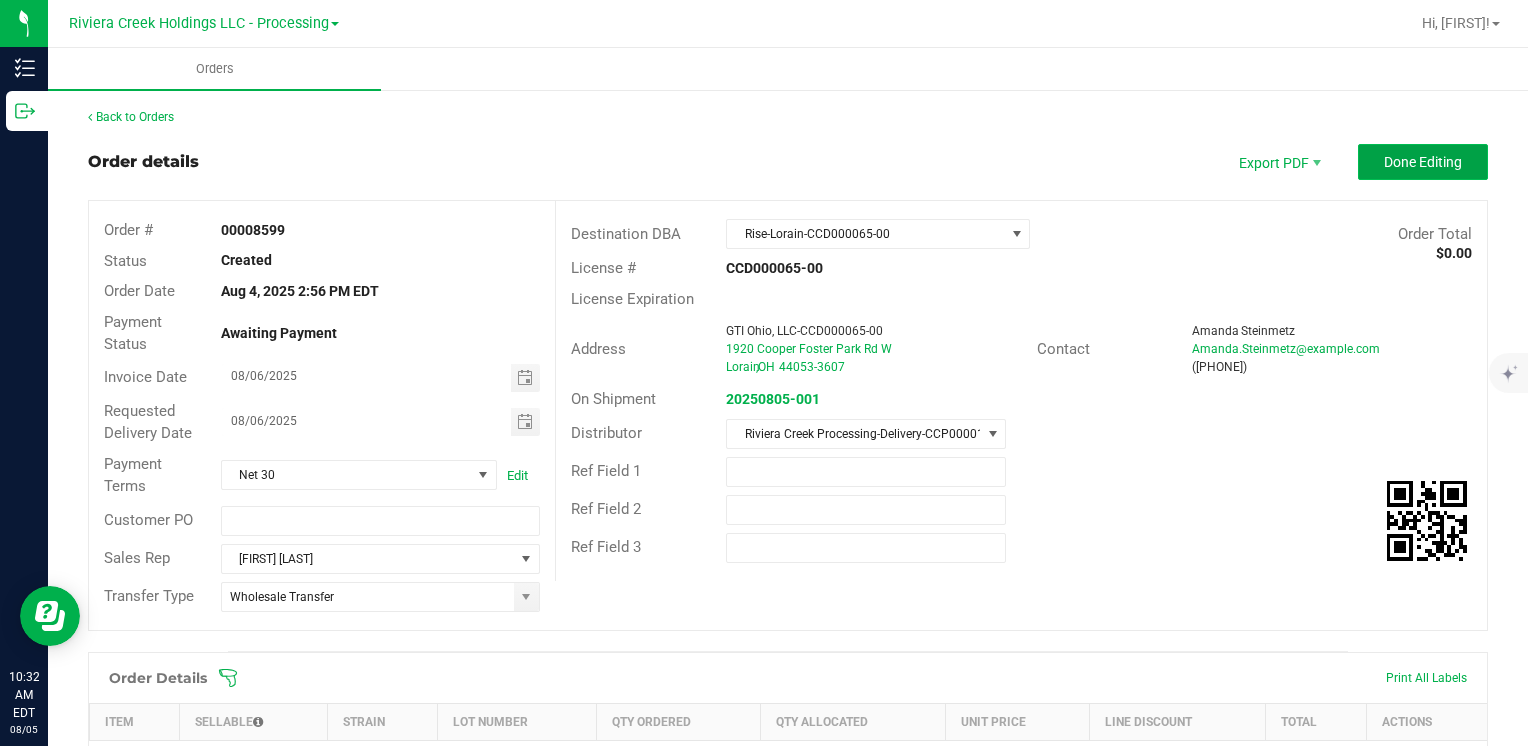 click on "Done Editing" at bounding box center (1423, 162) 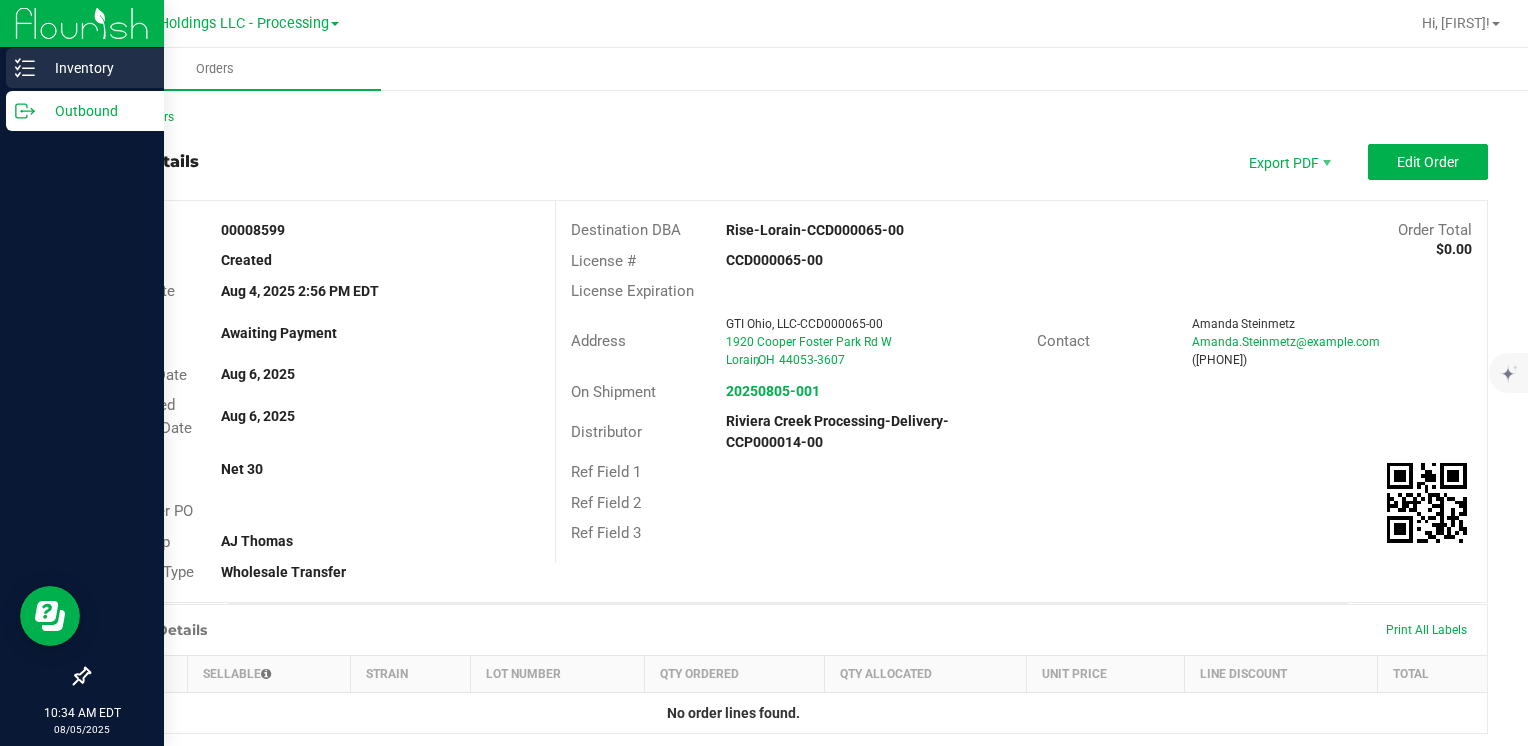 click on "Inventory" at bounding box center (95, 68) 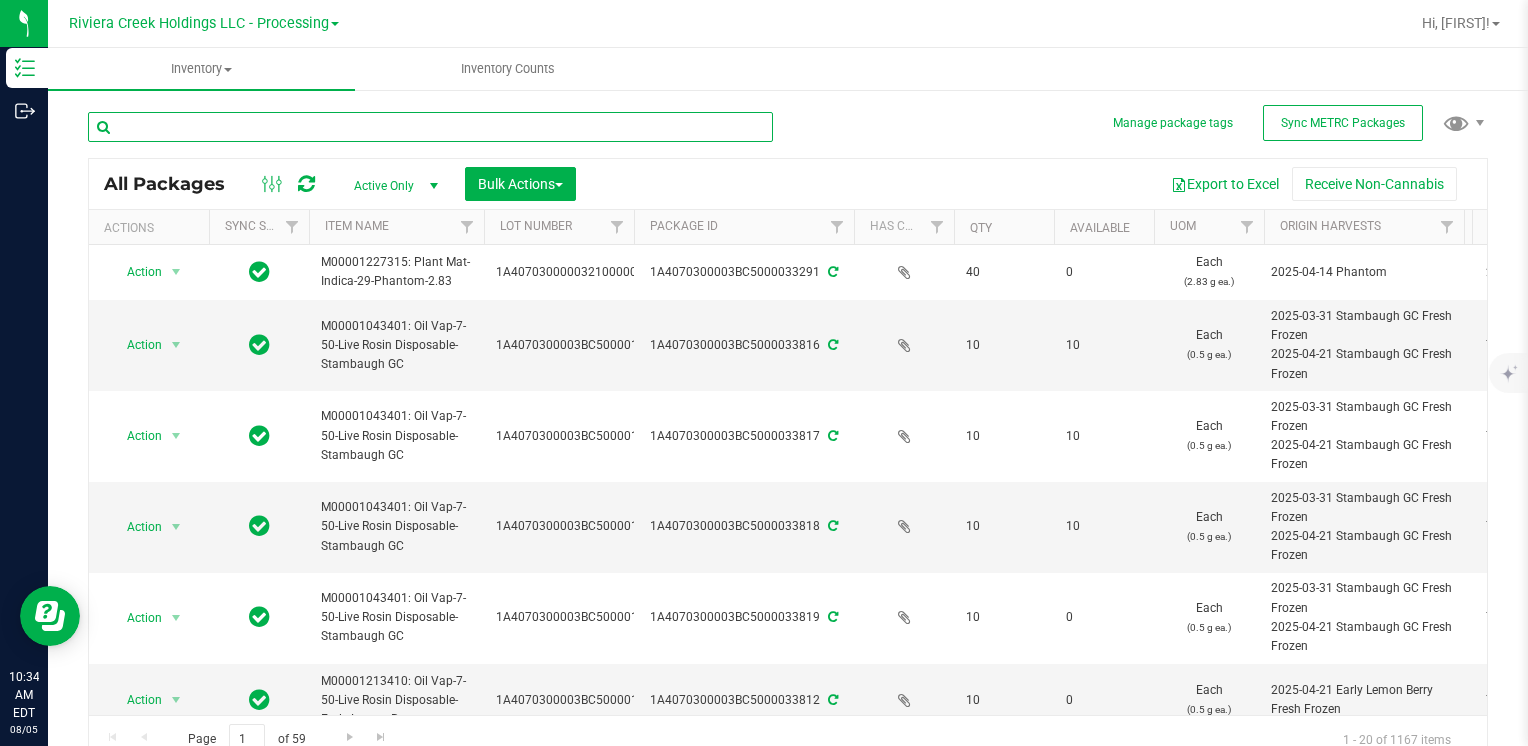 click at bounding box center (430, 127) 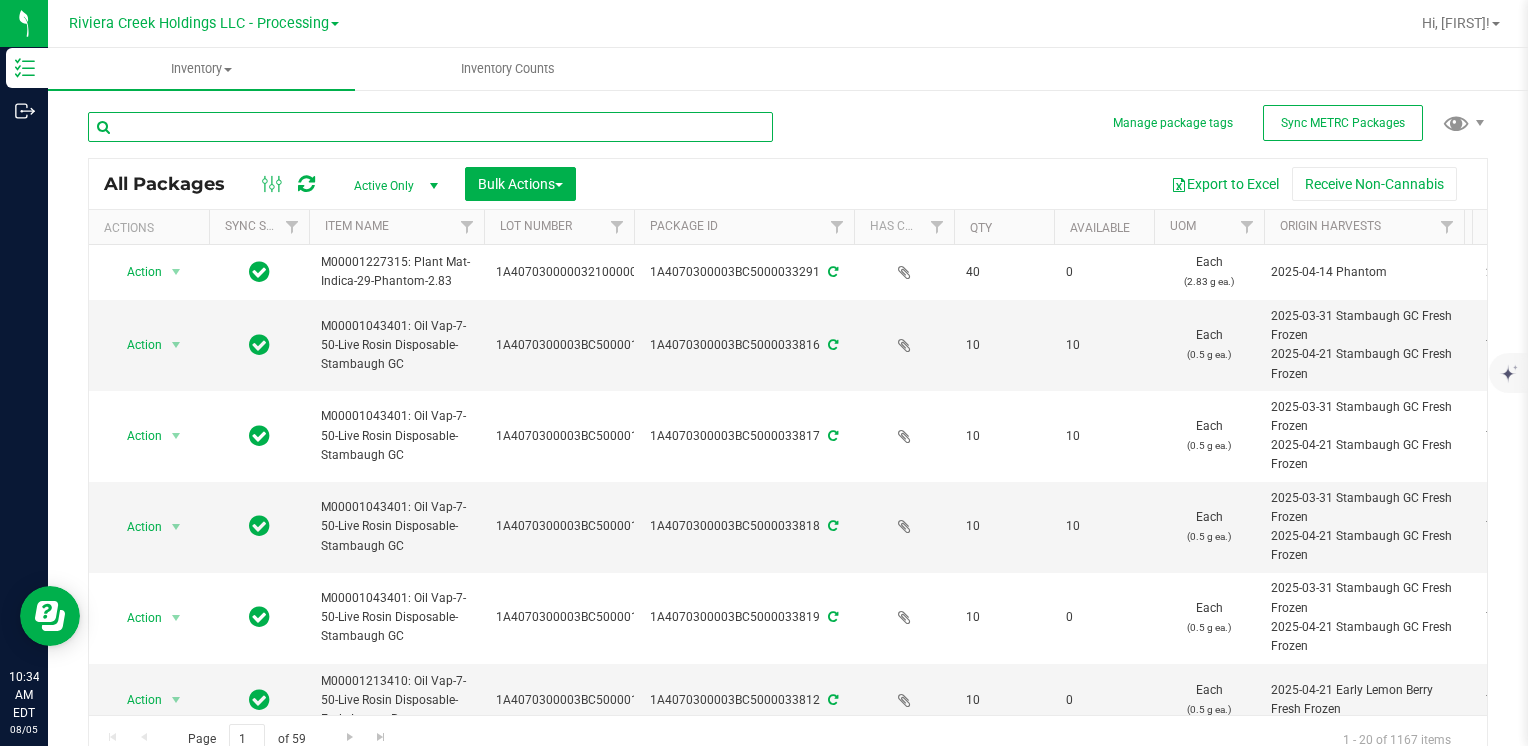 click at bounding box center [430, 127] 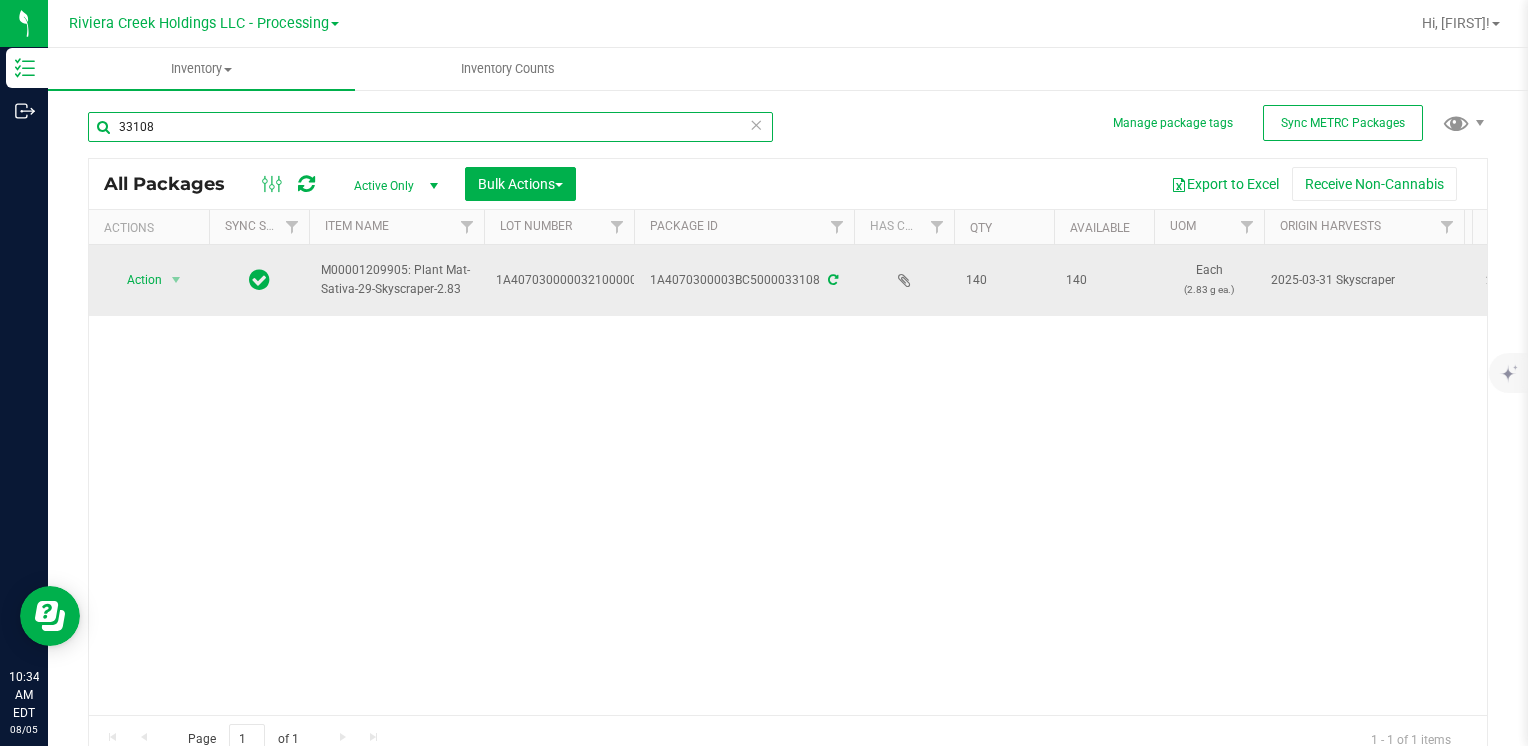type on "33108" 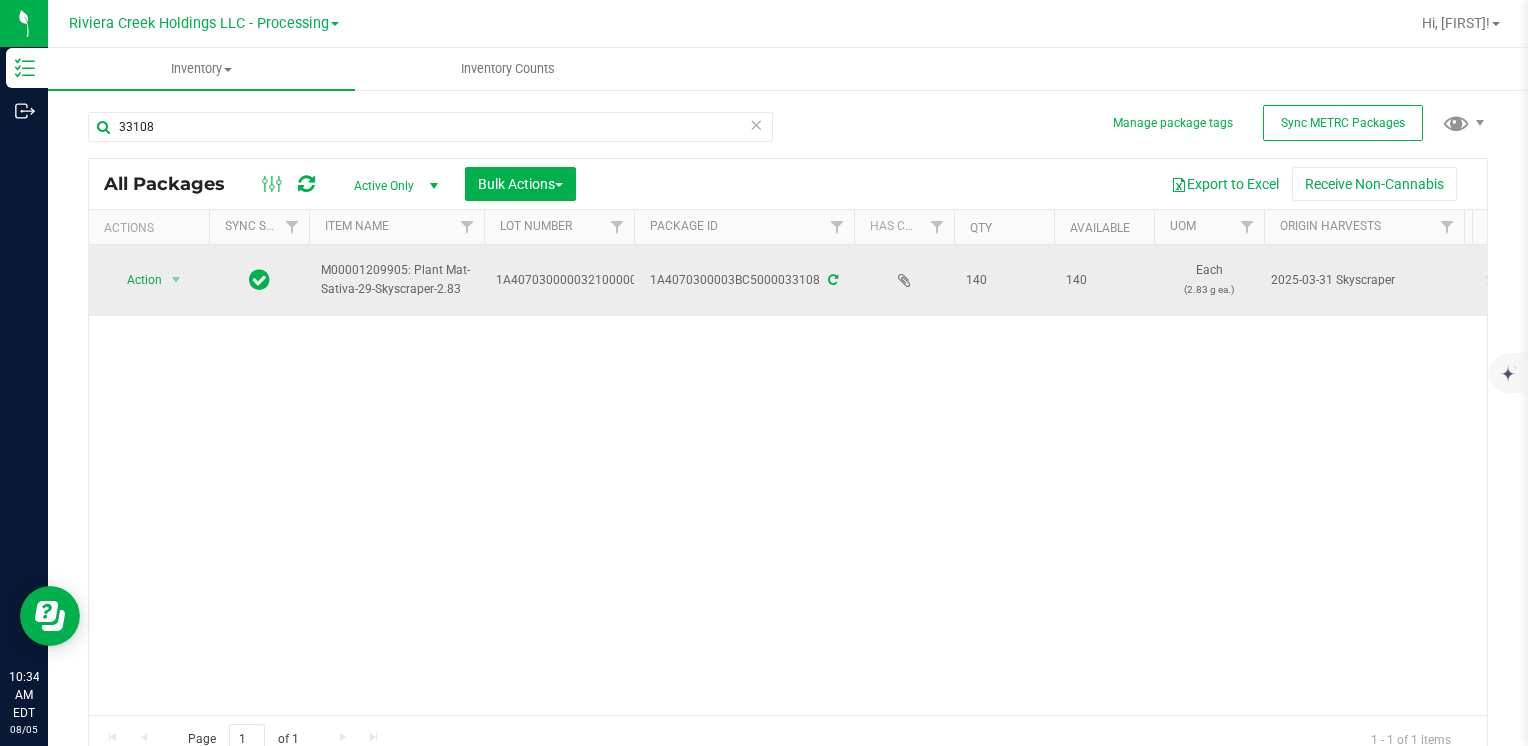 click on "Action" at bounding box center (136, 280) 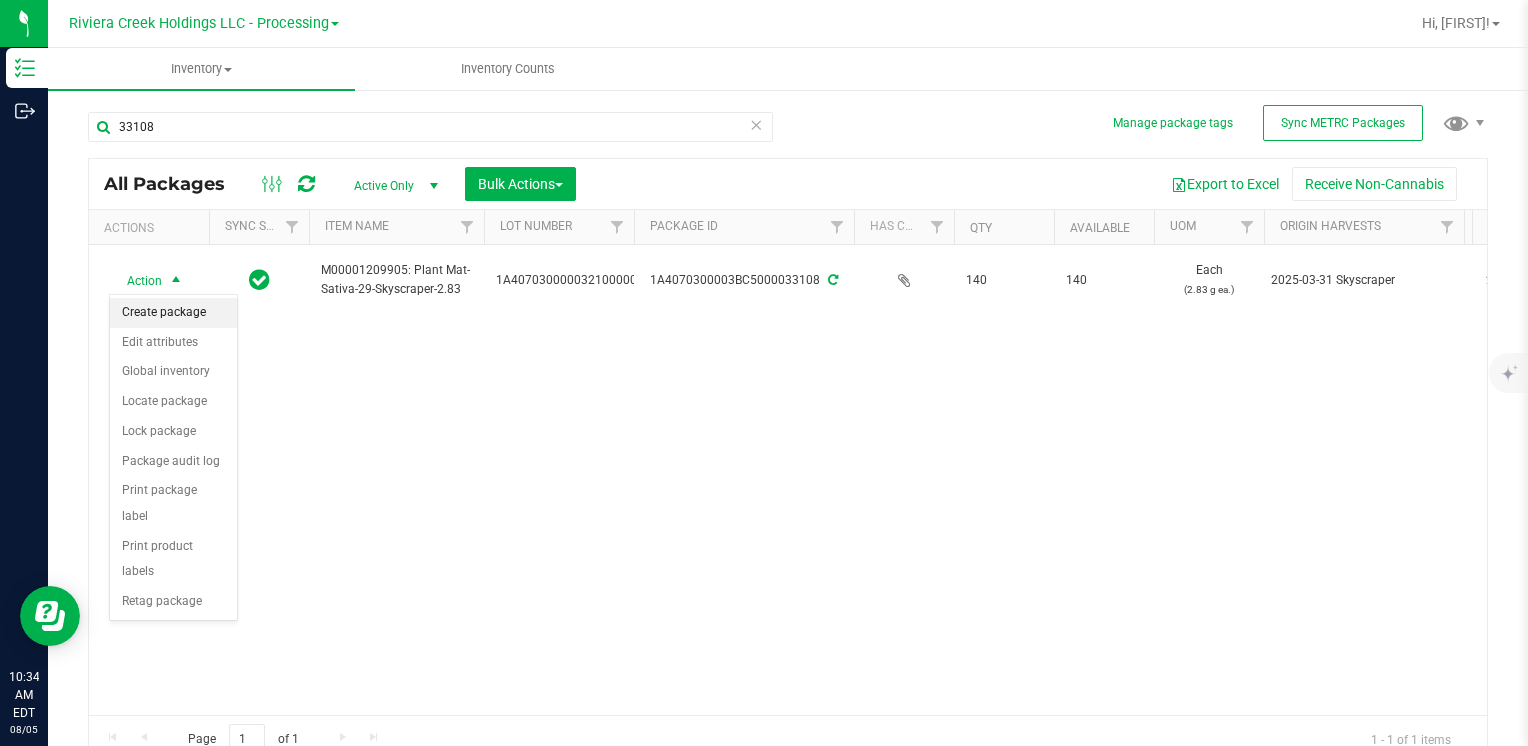 click on "Create package" at bounding box center (173, 313) 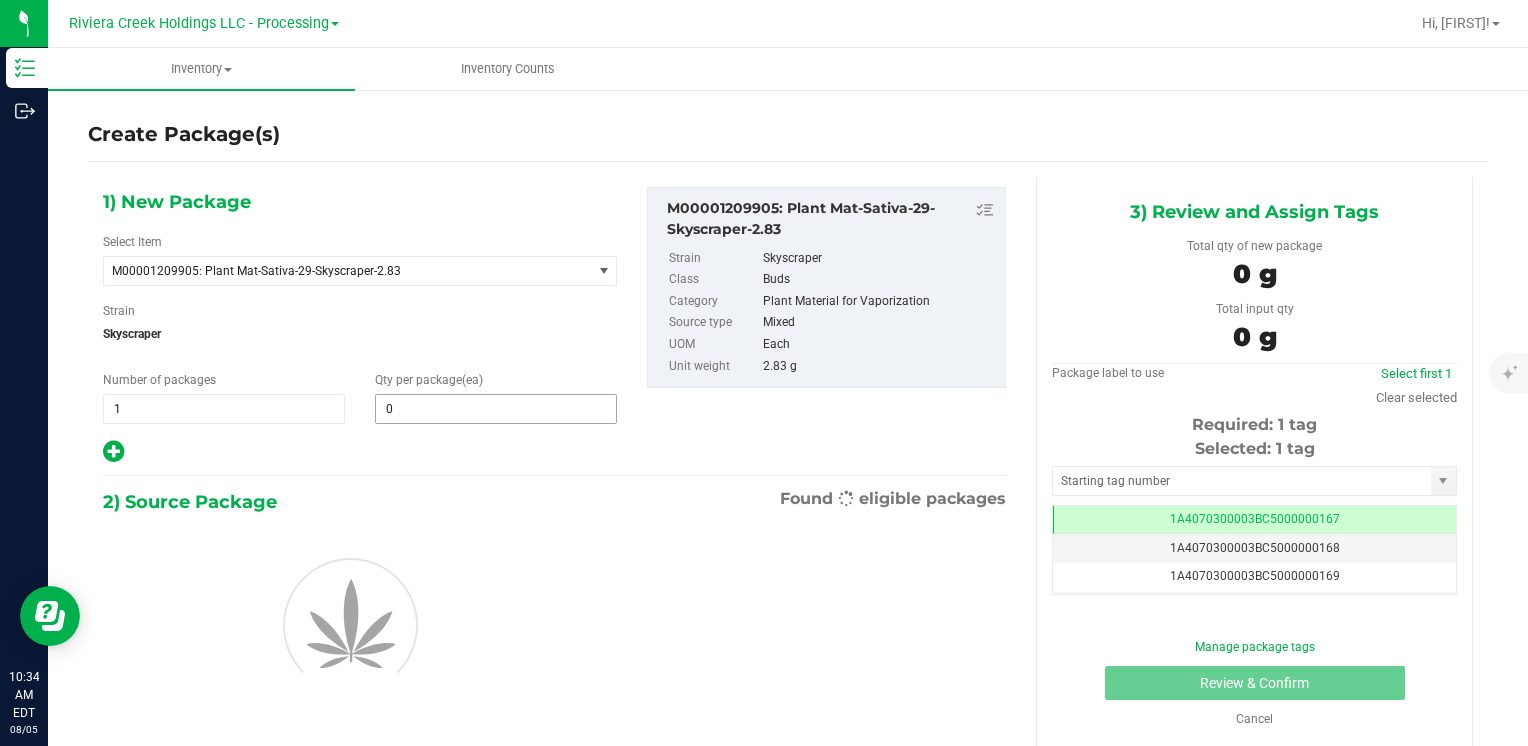 scroll, scrollTop: 0, scrollLeft: 0, axis: both 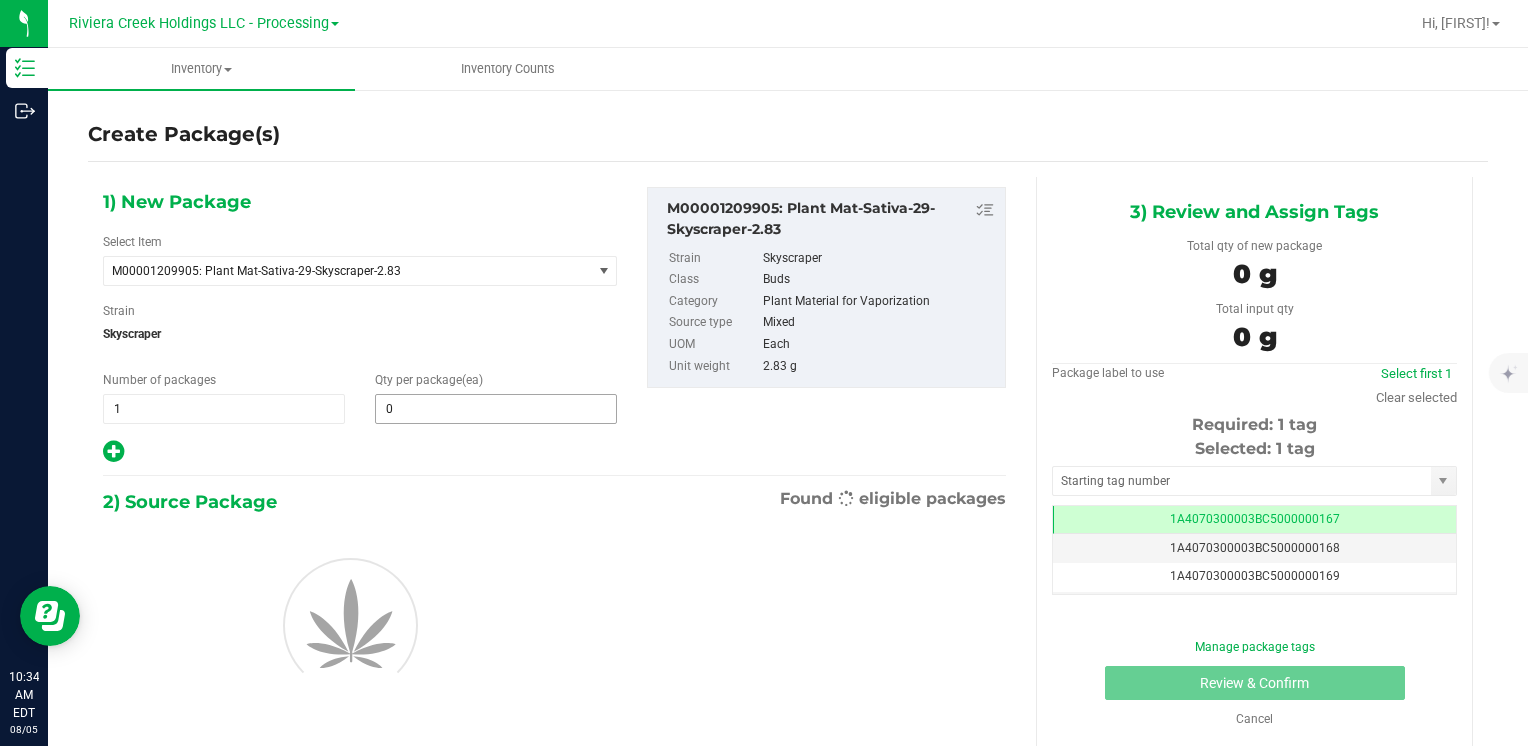 type 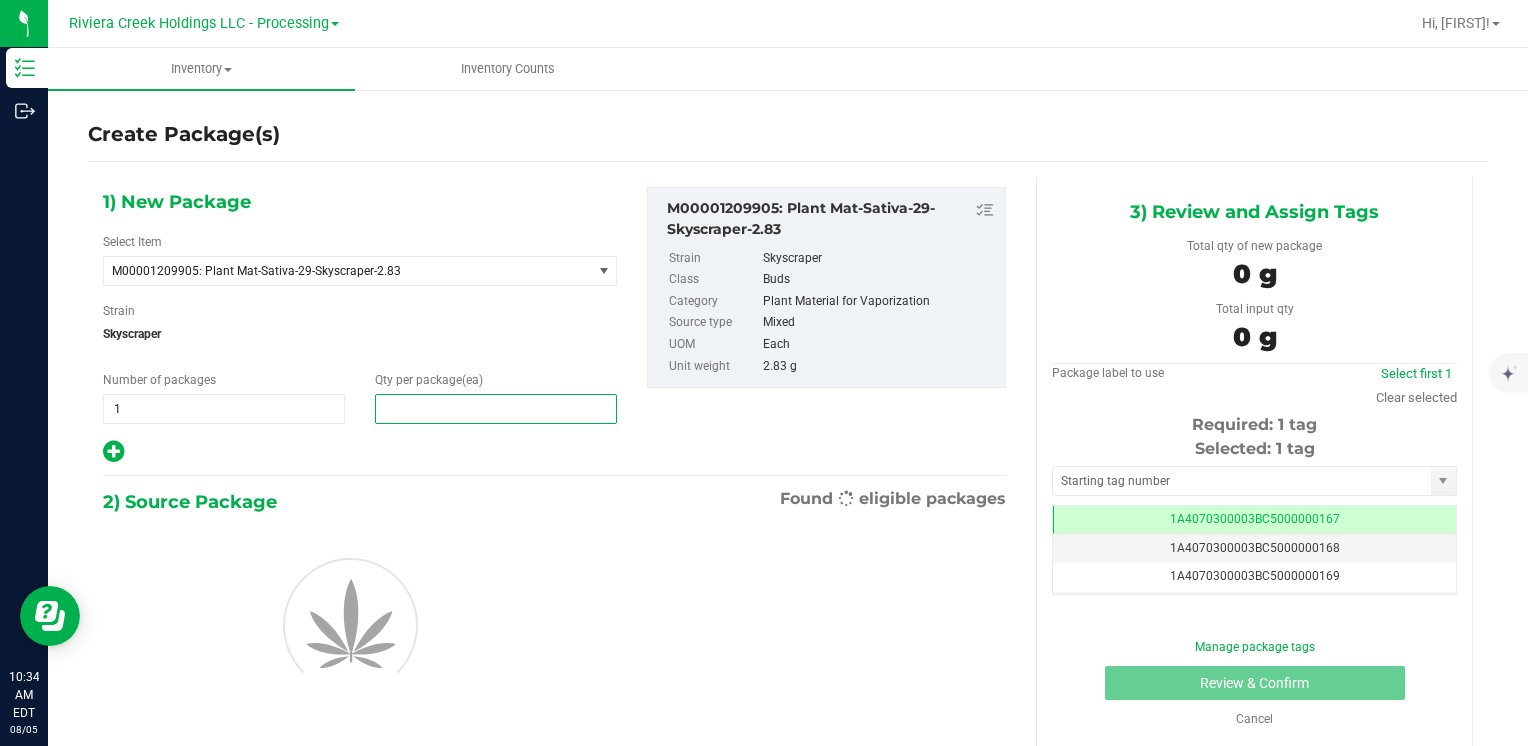 click at bounding box center [496, 409] 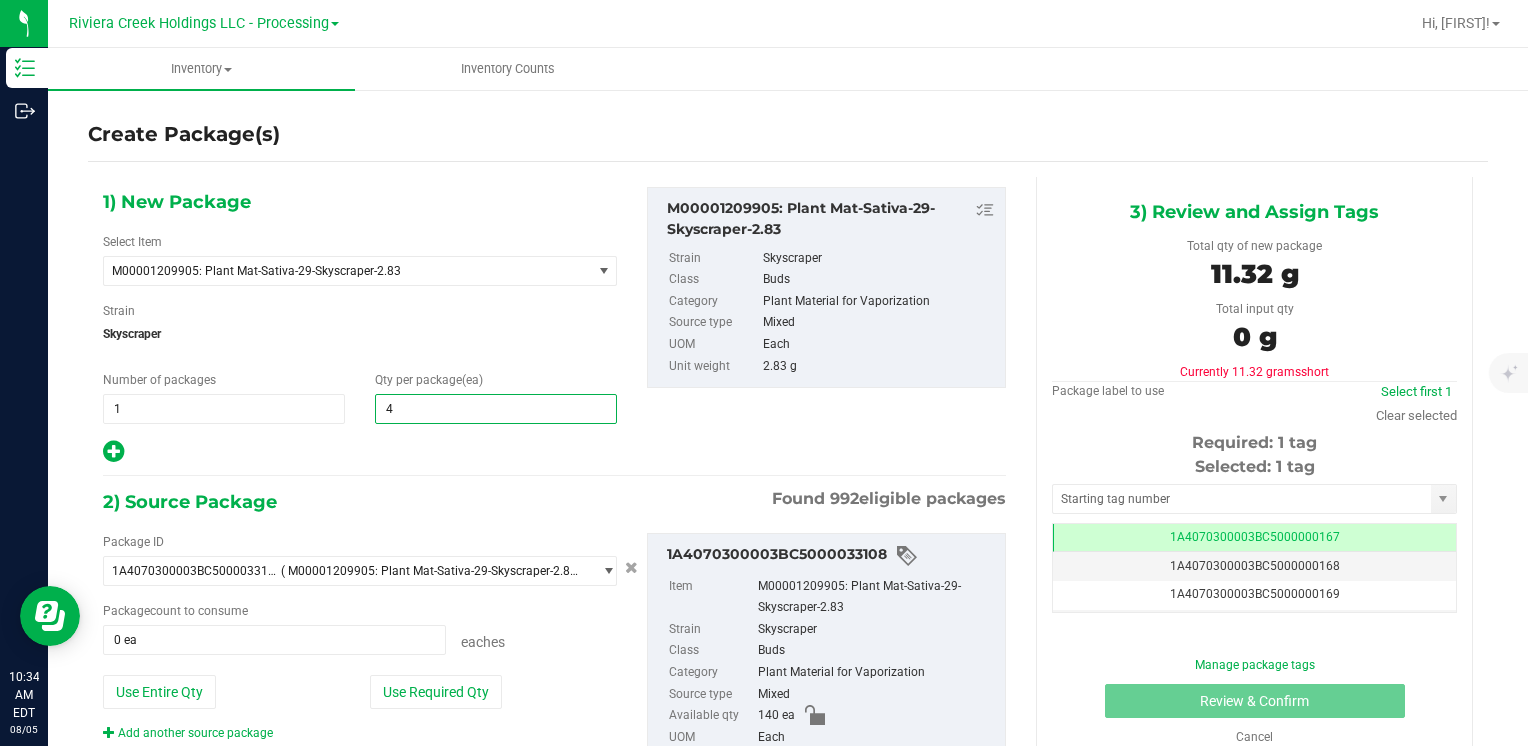 type on "40" 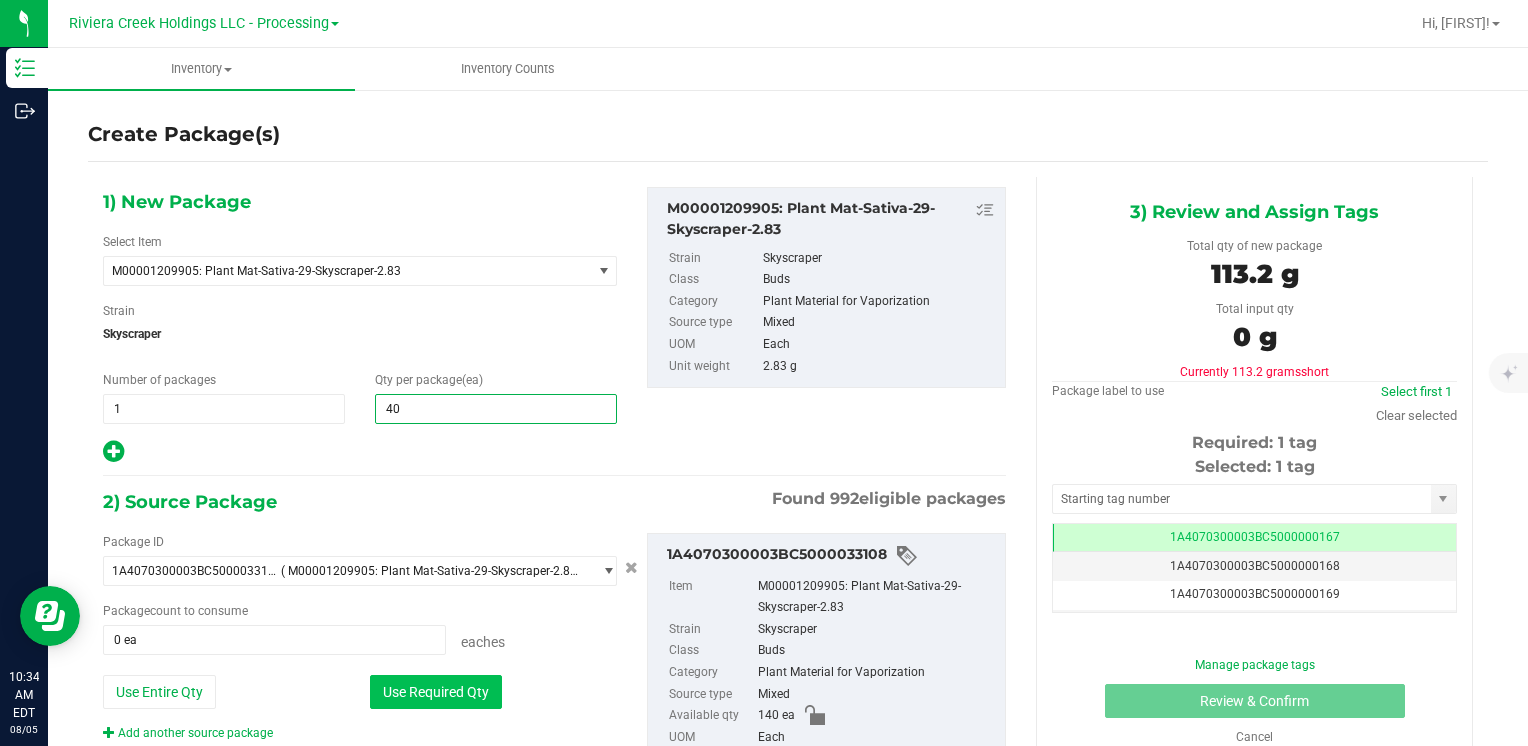 type on "40" 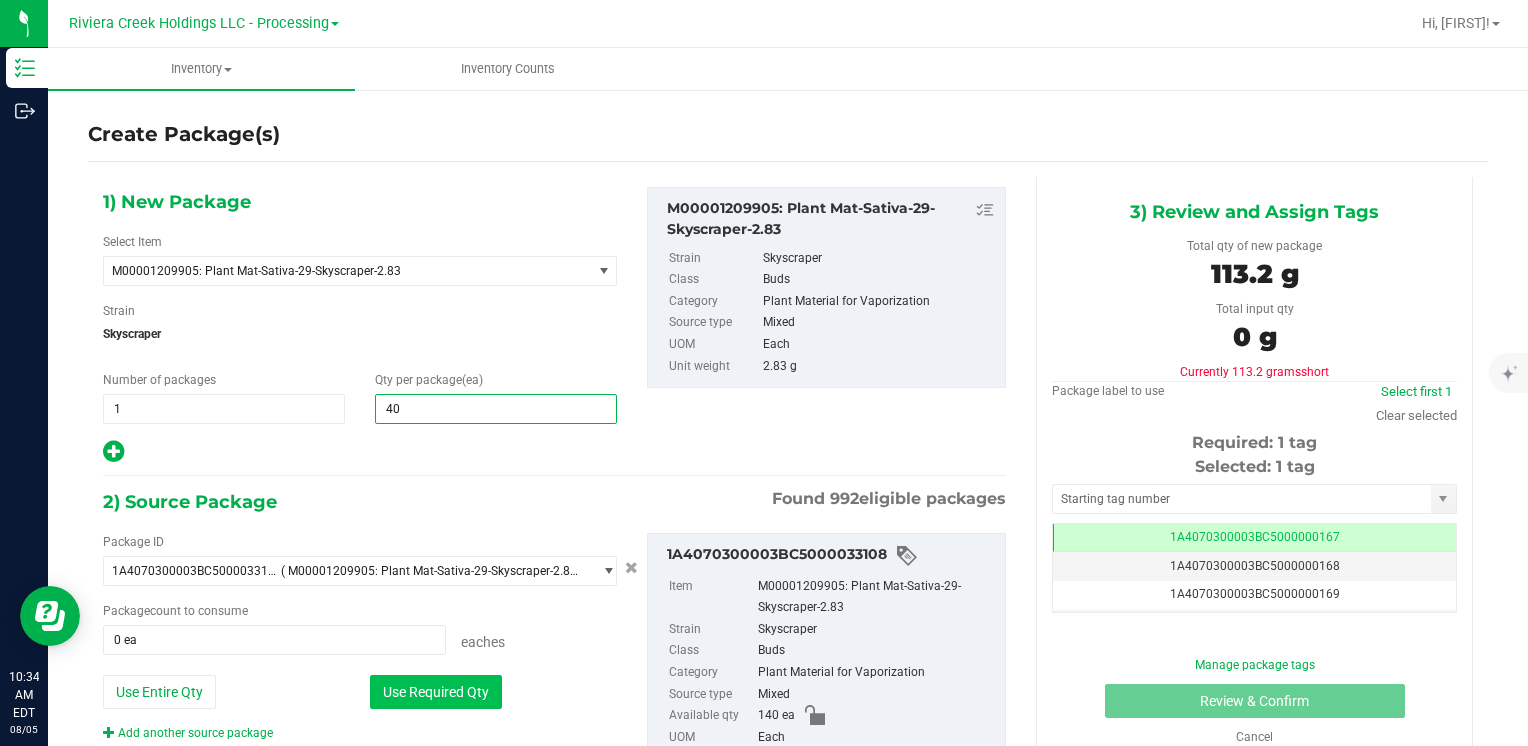 click on "Use Required Qty" at bounding box center (436, 692) 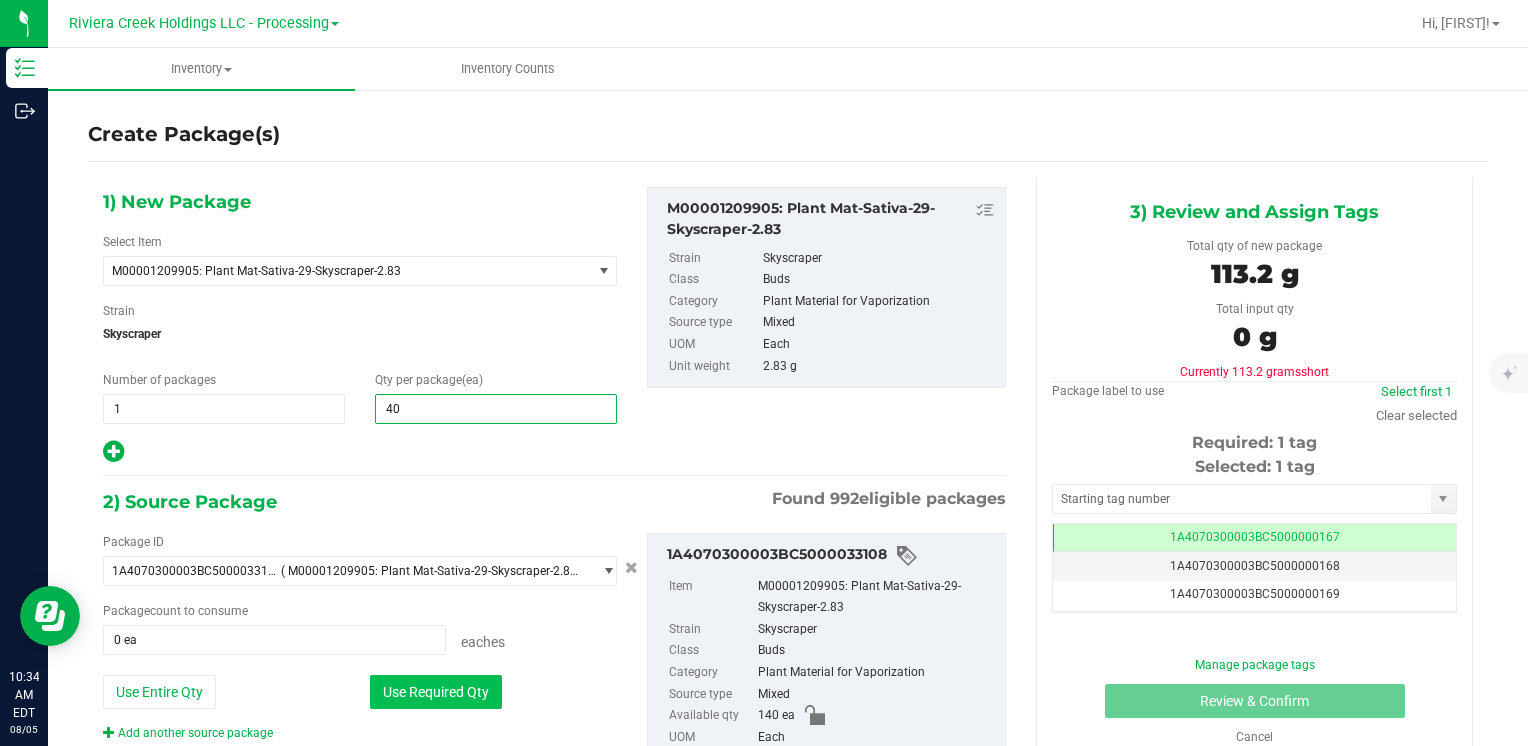 type on "40 ea" 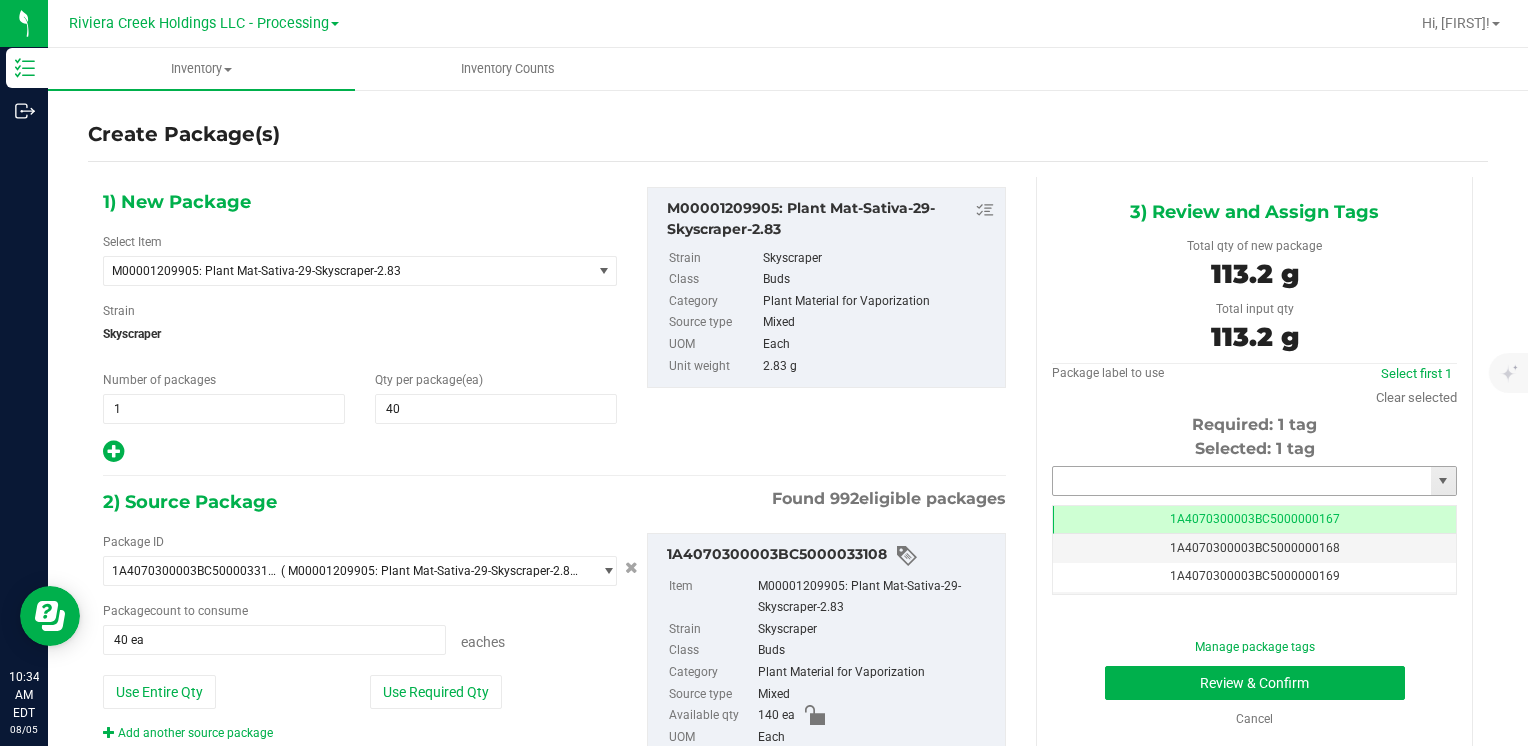 click at bounding box center (1242, 481) 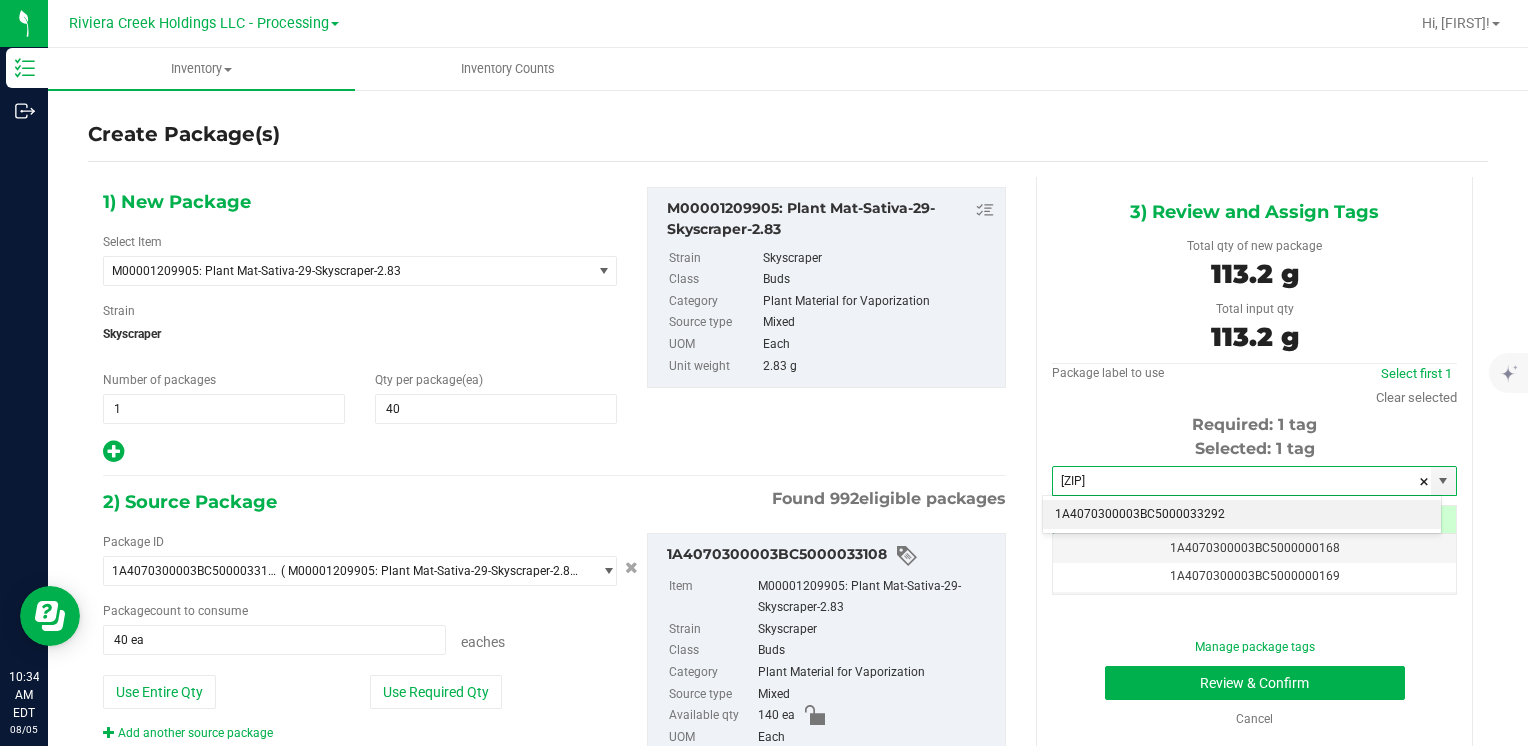 click on "1A4070300003BC5000033292" at bounding box center [1242, 515] 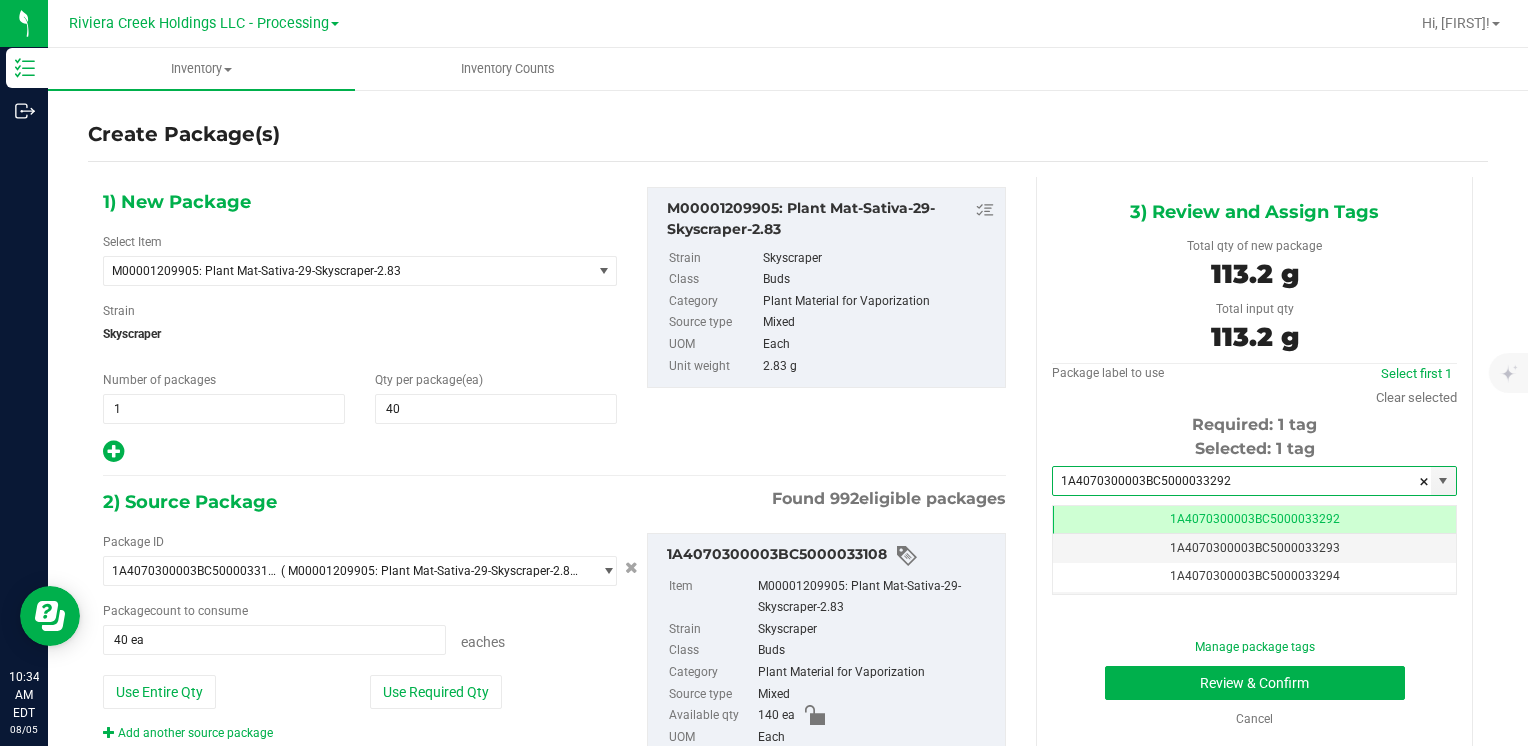 scroll, scrollTop: 0, scrollLeft: 0, axis: both 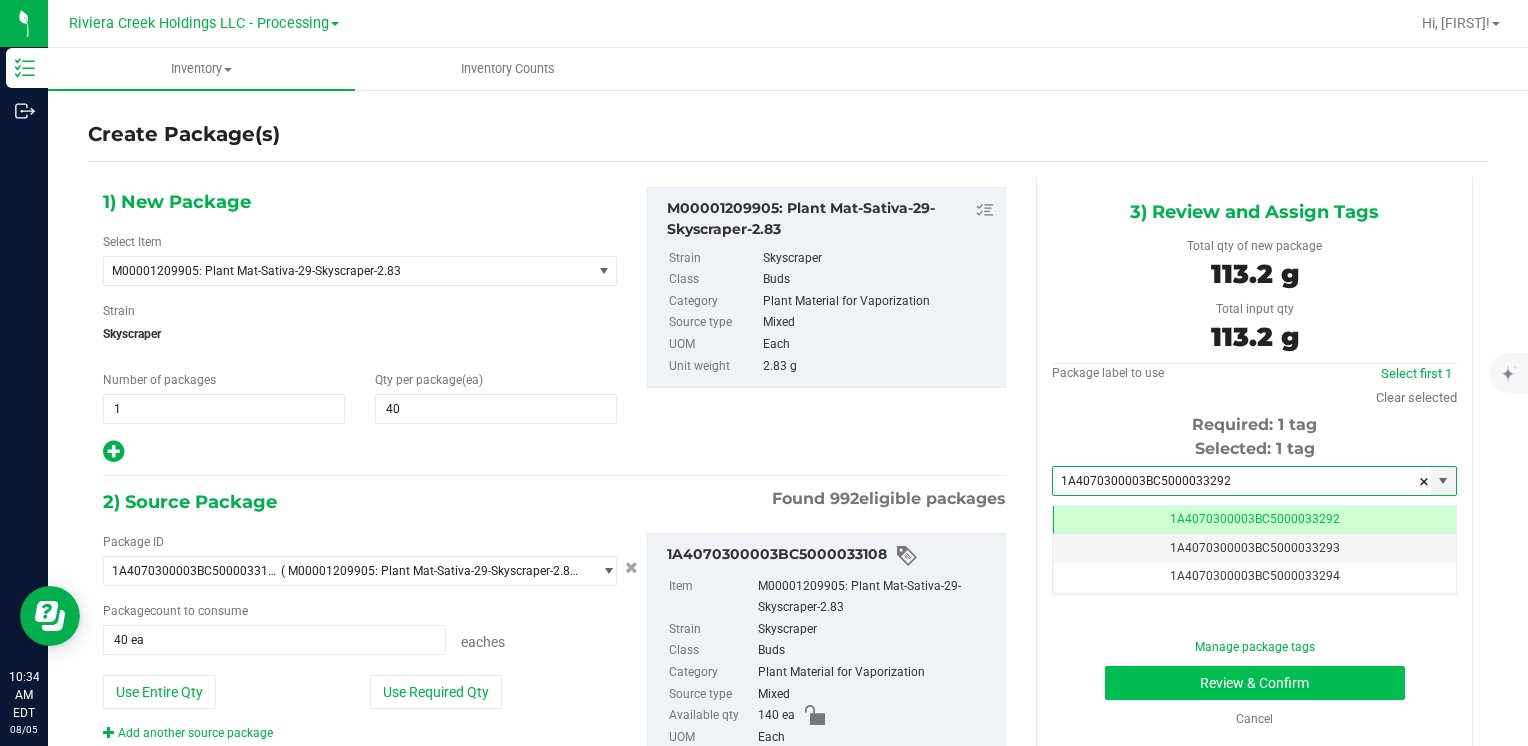 type on "1A4070300003BC5000033292" 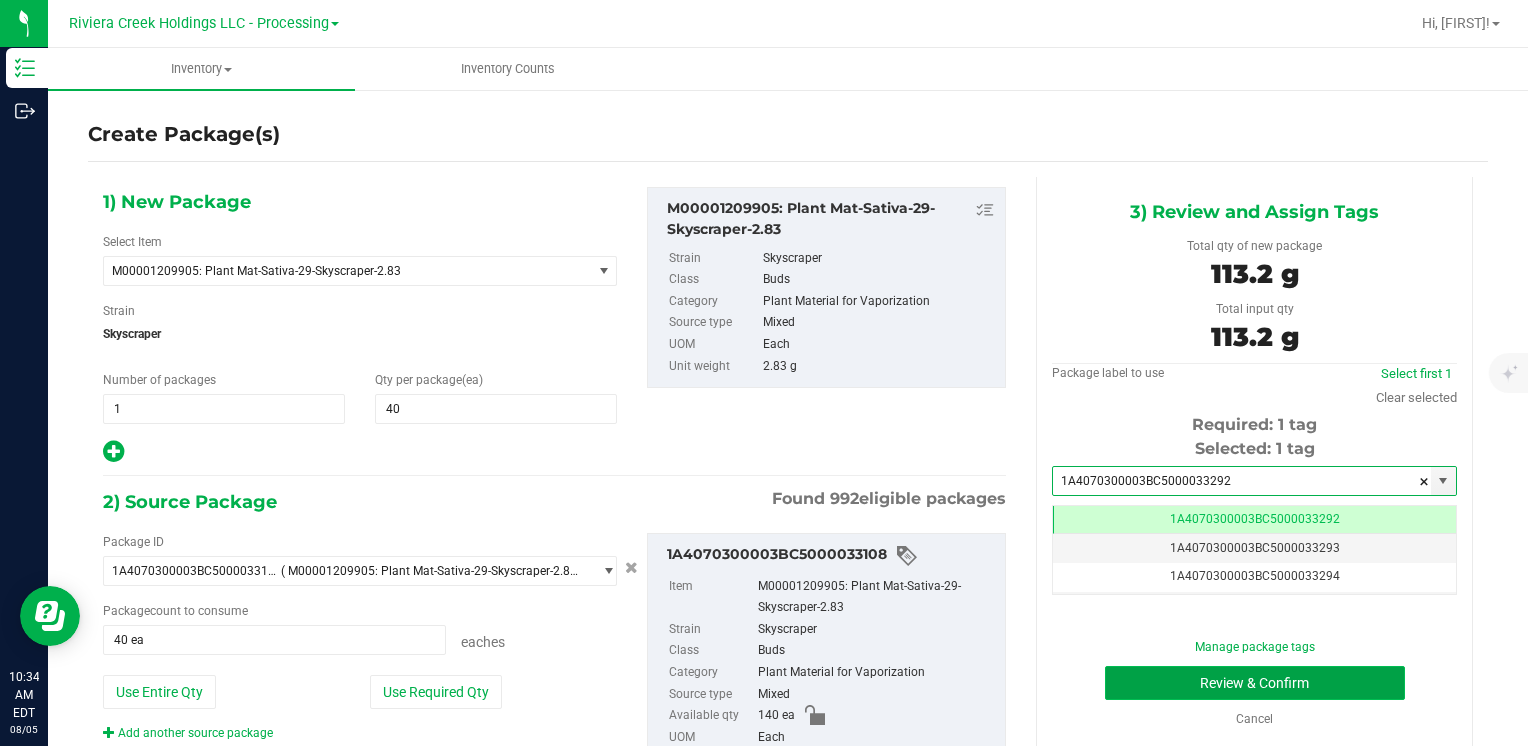click on "Review & Confirm" at bounding box center [1255, 683] 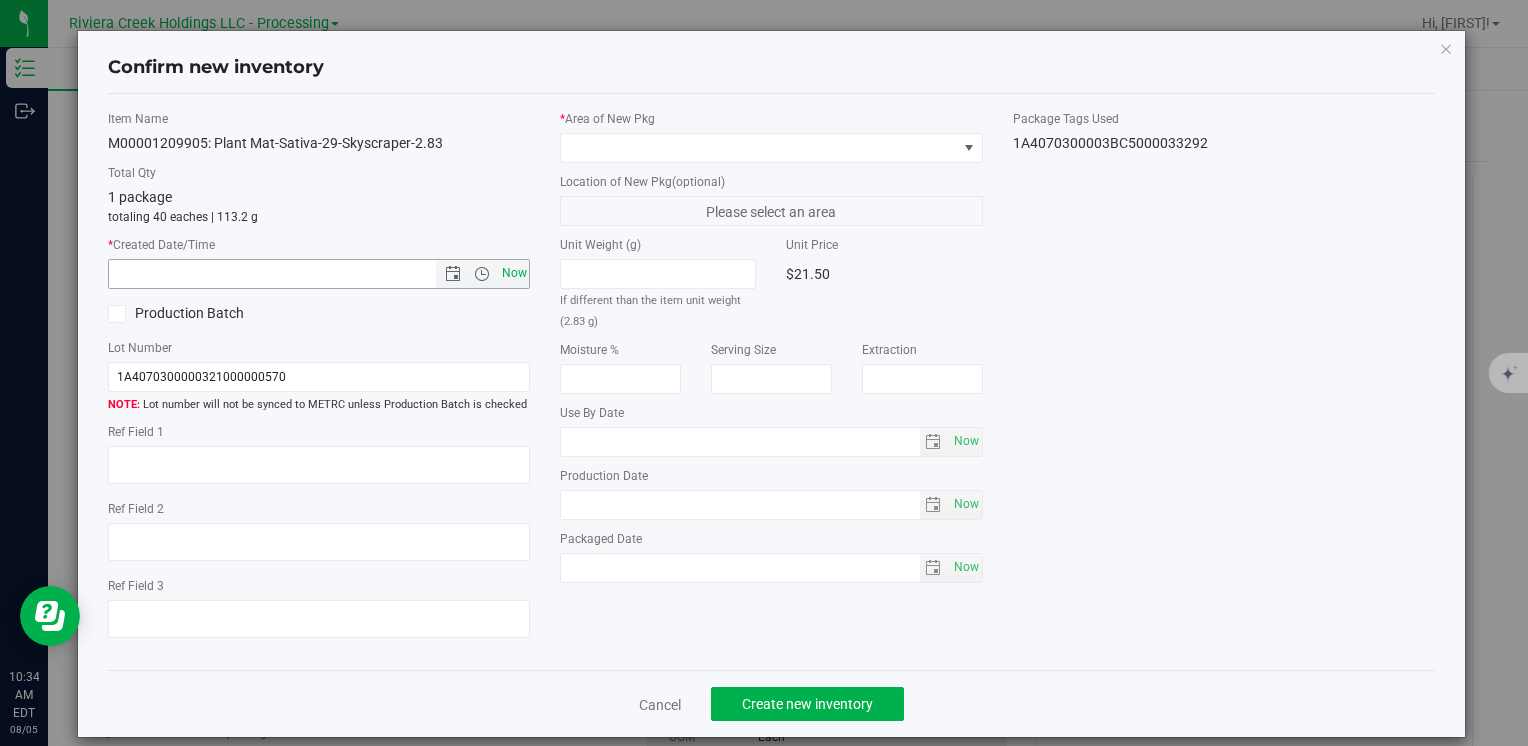 click on "Now" at bounding box center [514, 273] 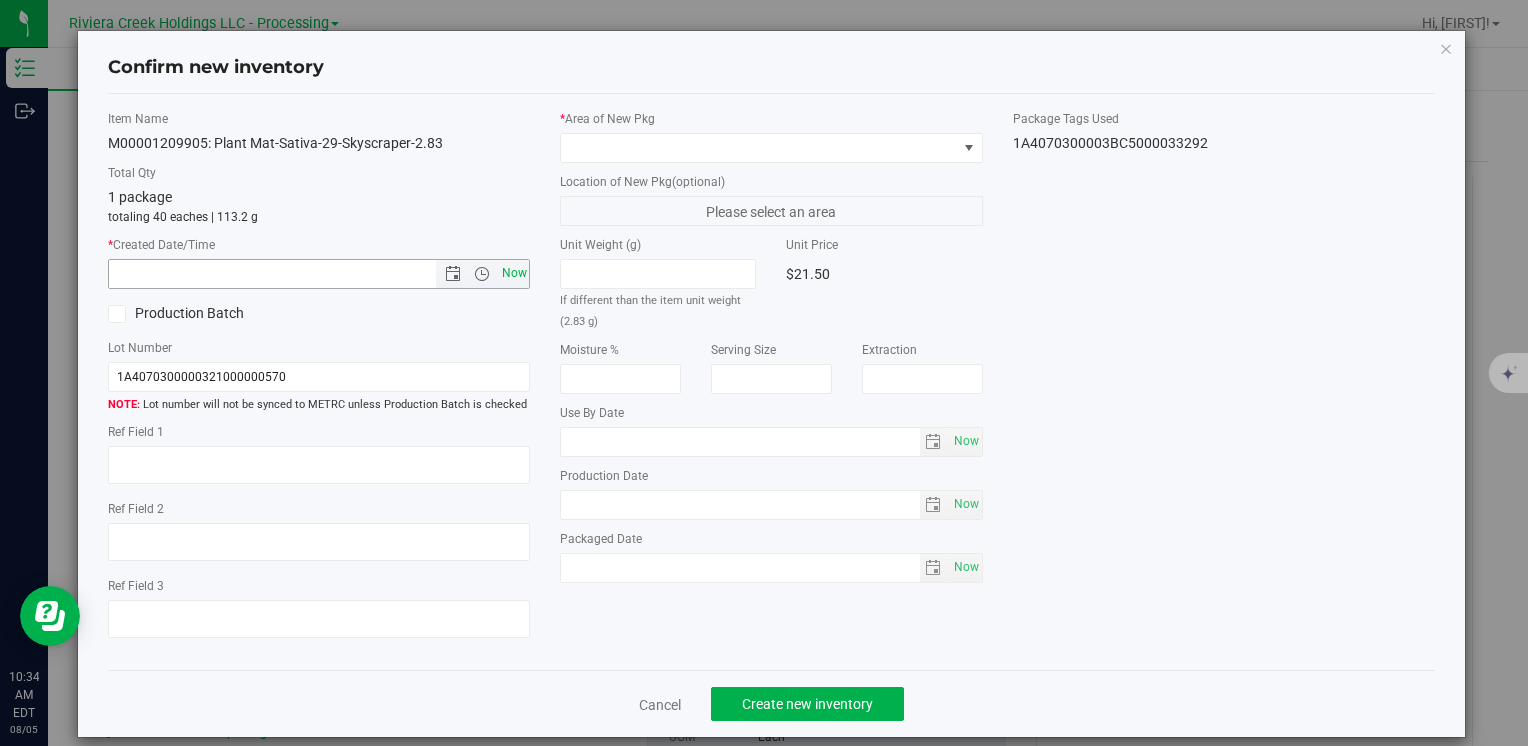 type on "8/5/2025 10:34 AM" 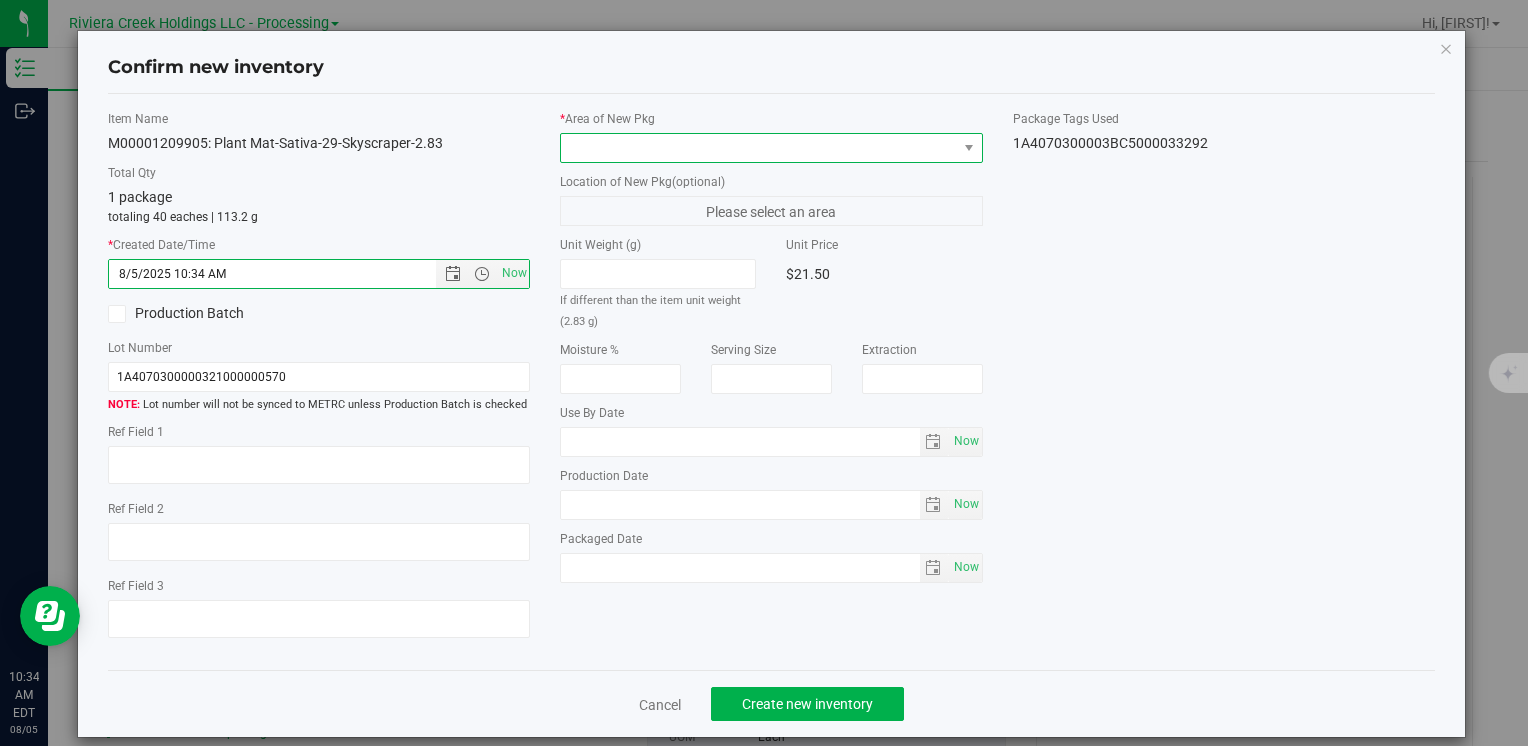 click at bounding box center (758, 148) 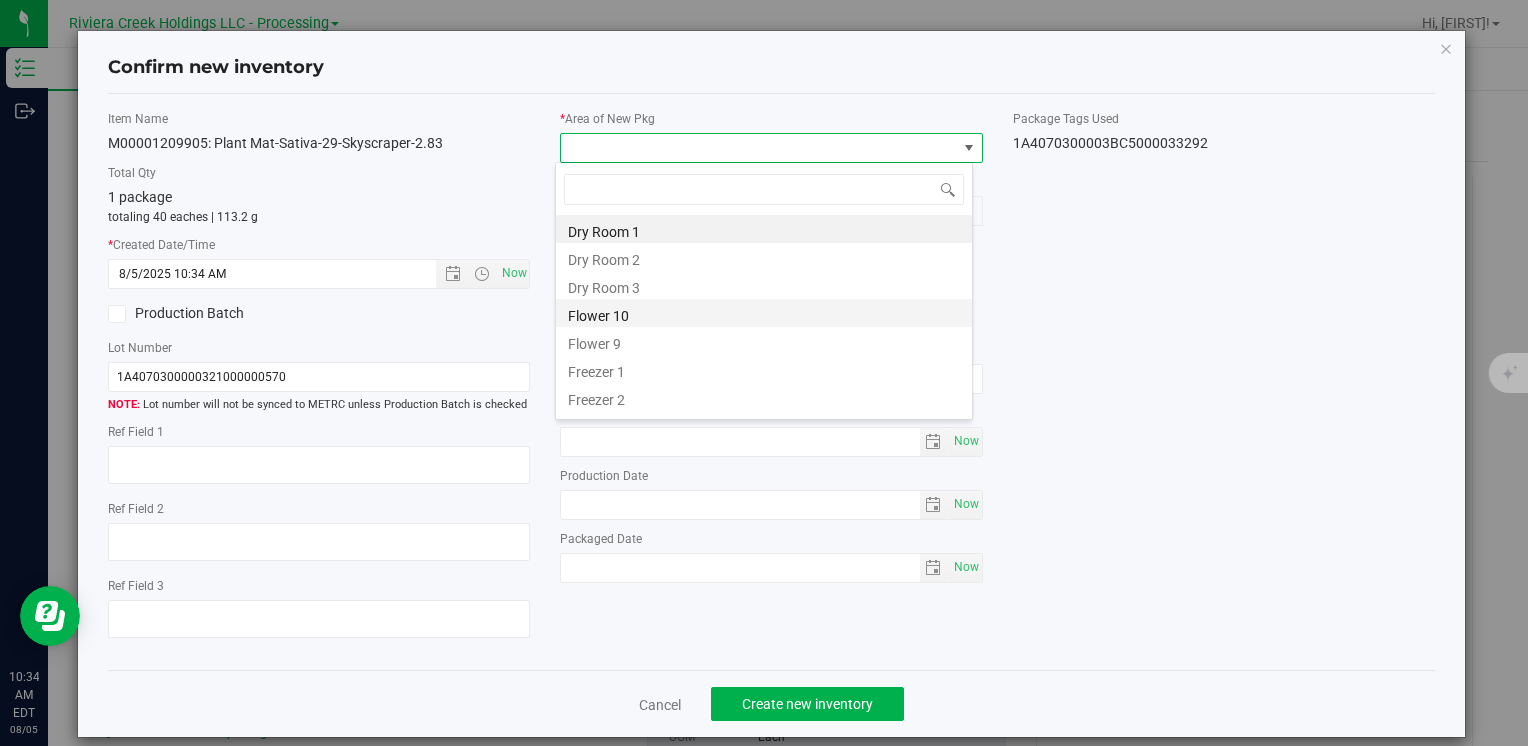 click on "Flower 10" at bounding box center (764, 313) 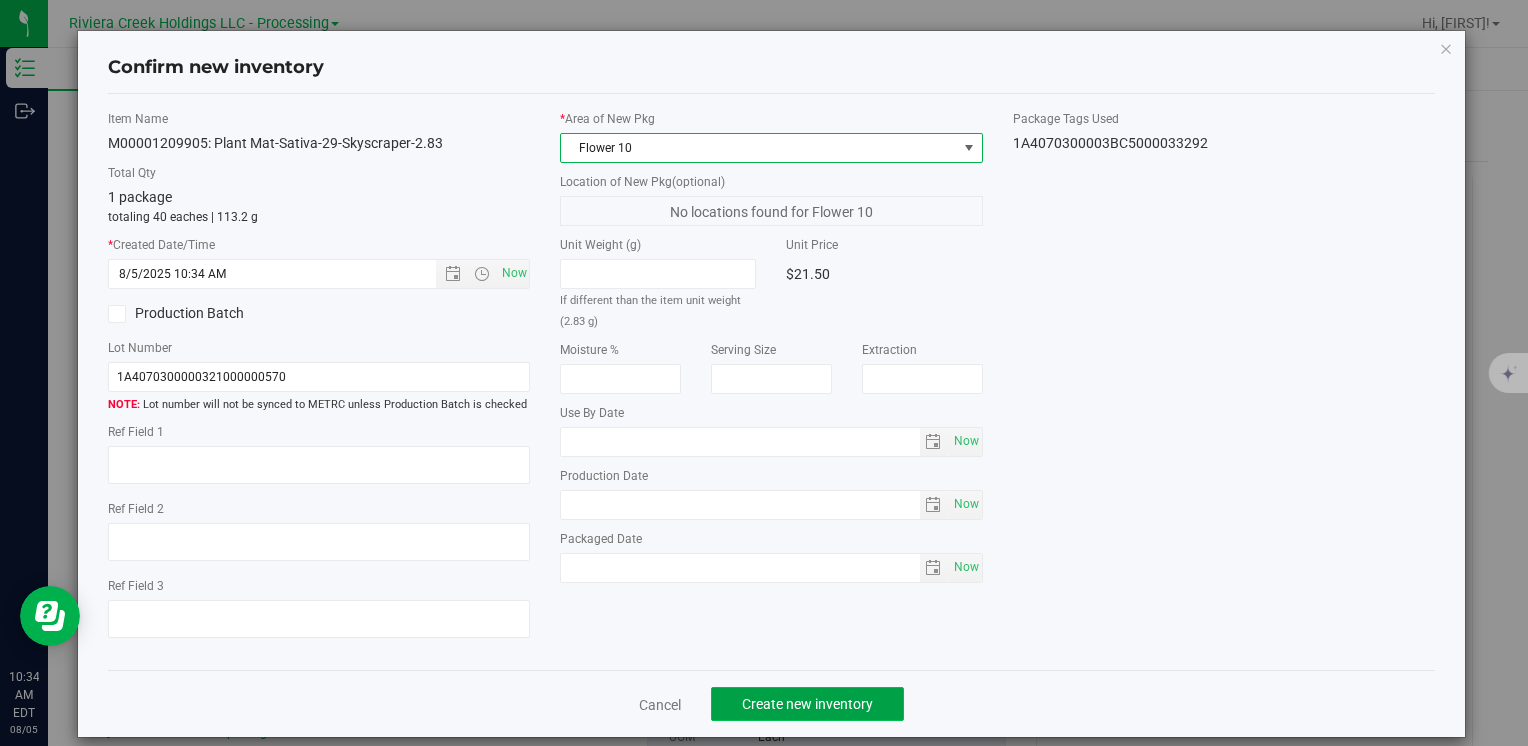 click on "Create new inventory" 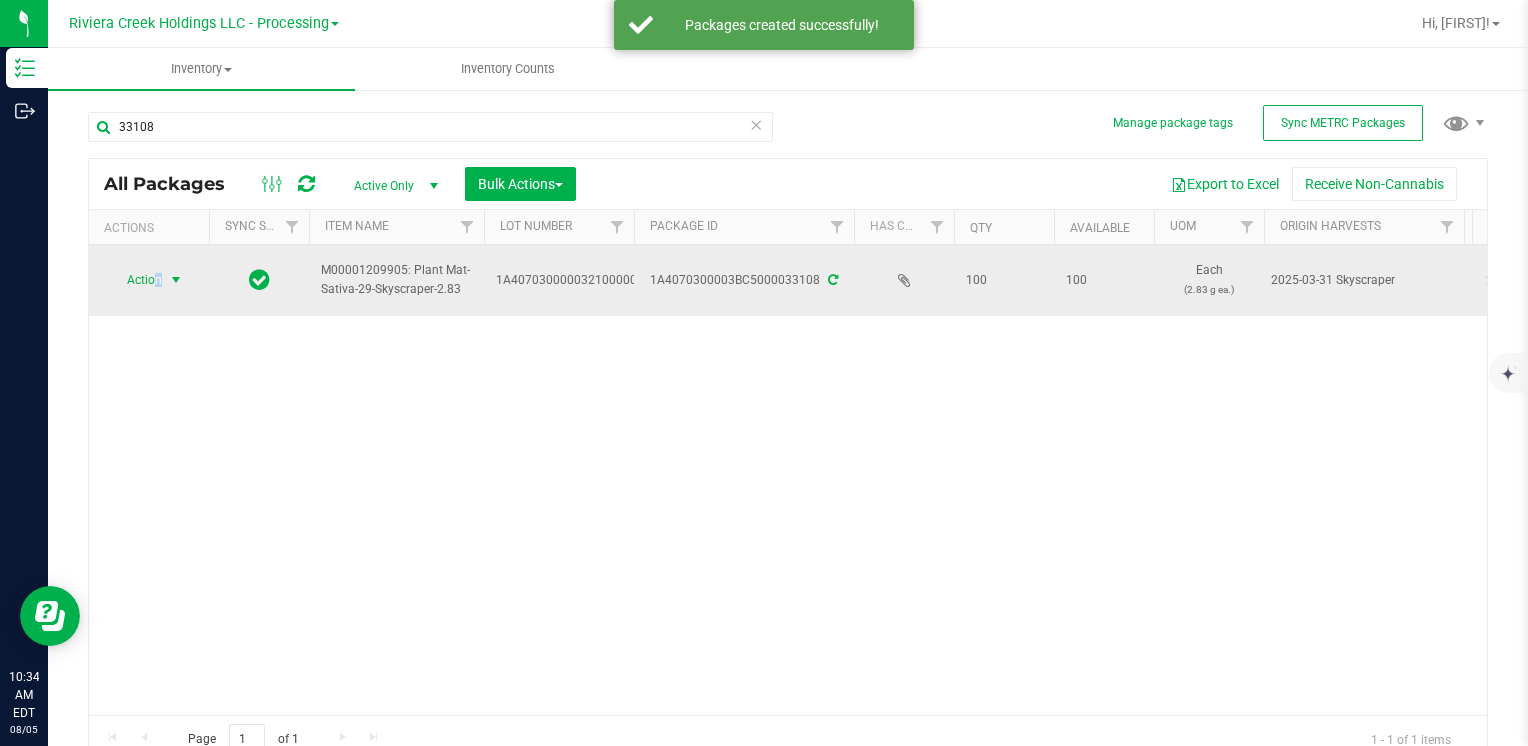click on "Action" at bounding box center (136, 280) 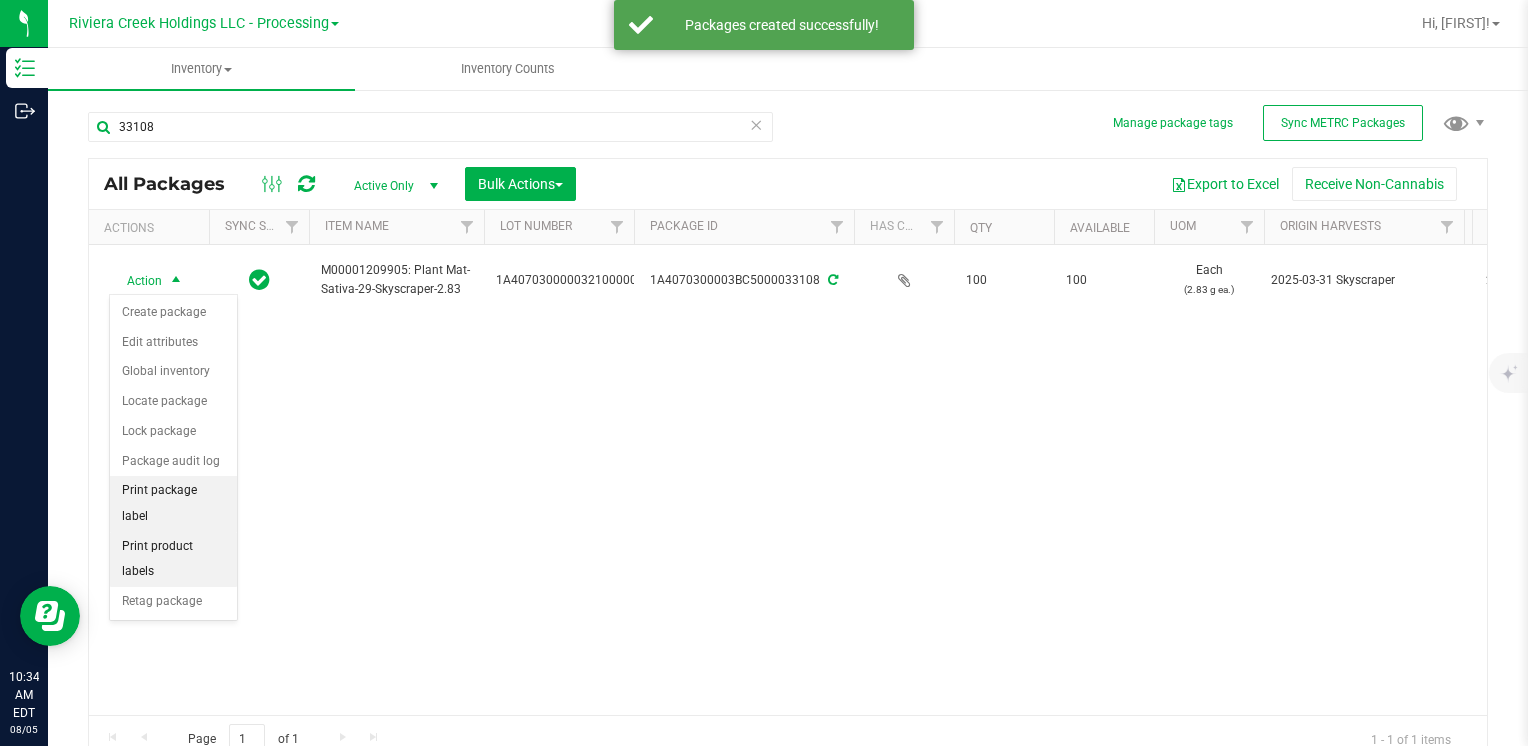 click on "Print package label" at bounding box center (173, 503) 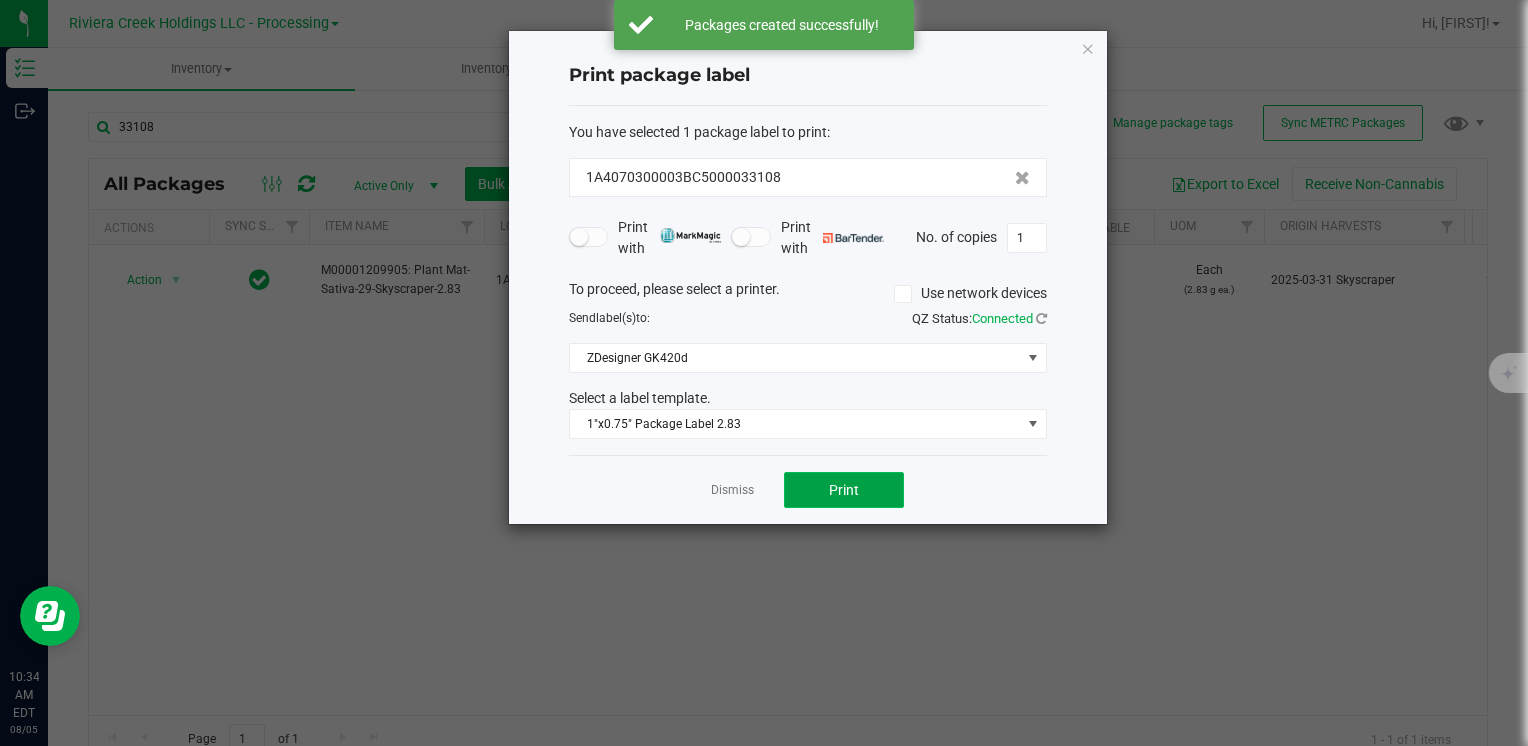 click on "Print" 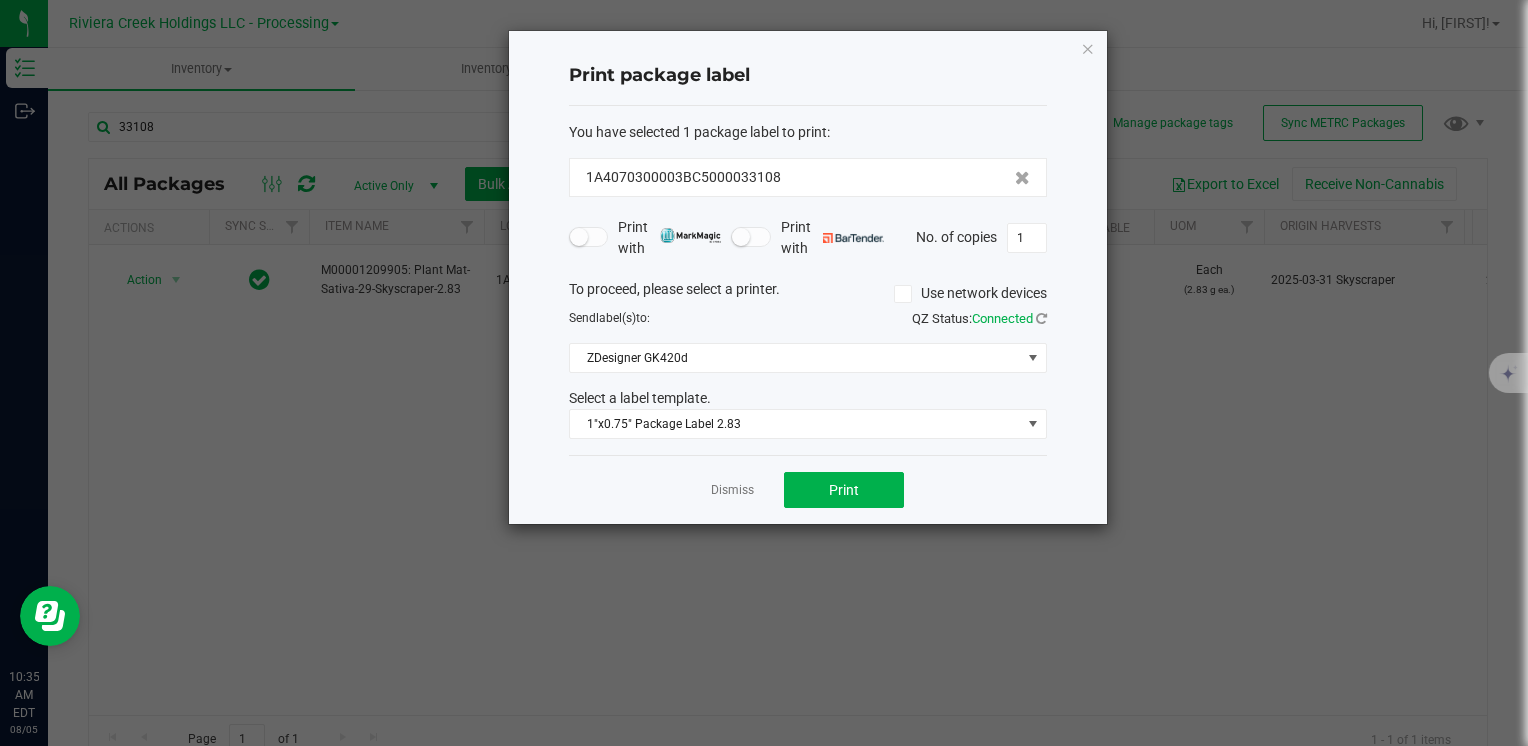 click 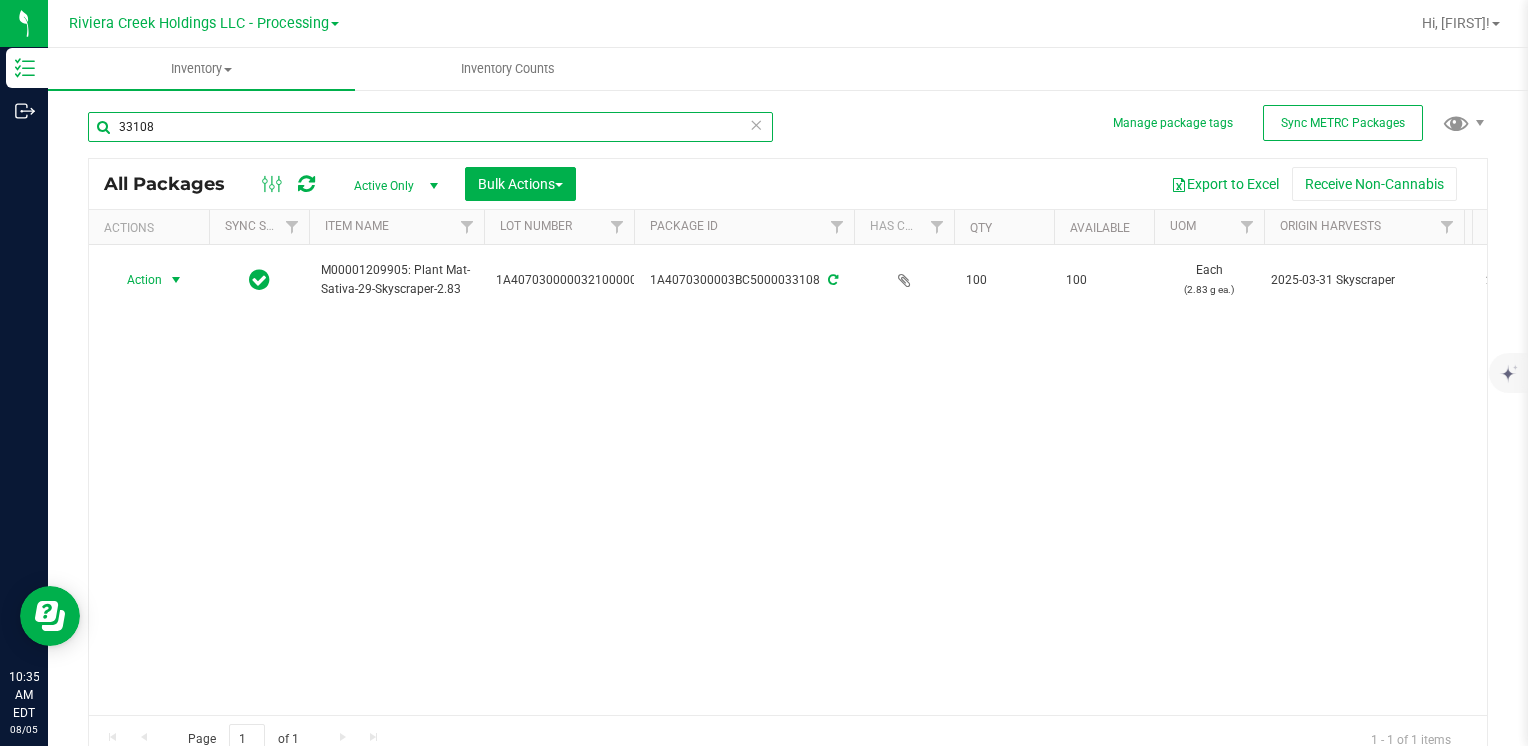 click on "33108" at bounding box center [430, 127] 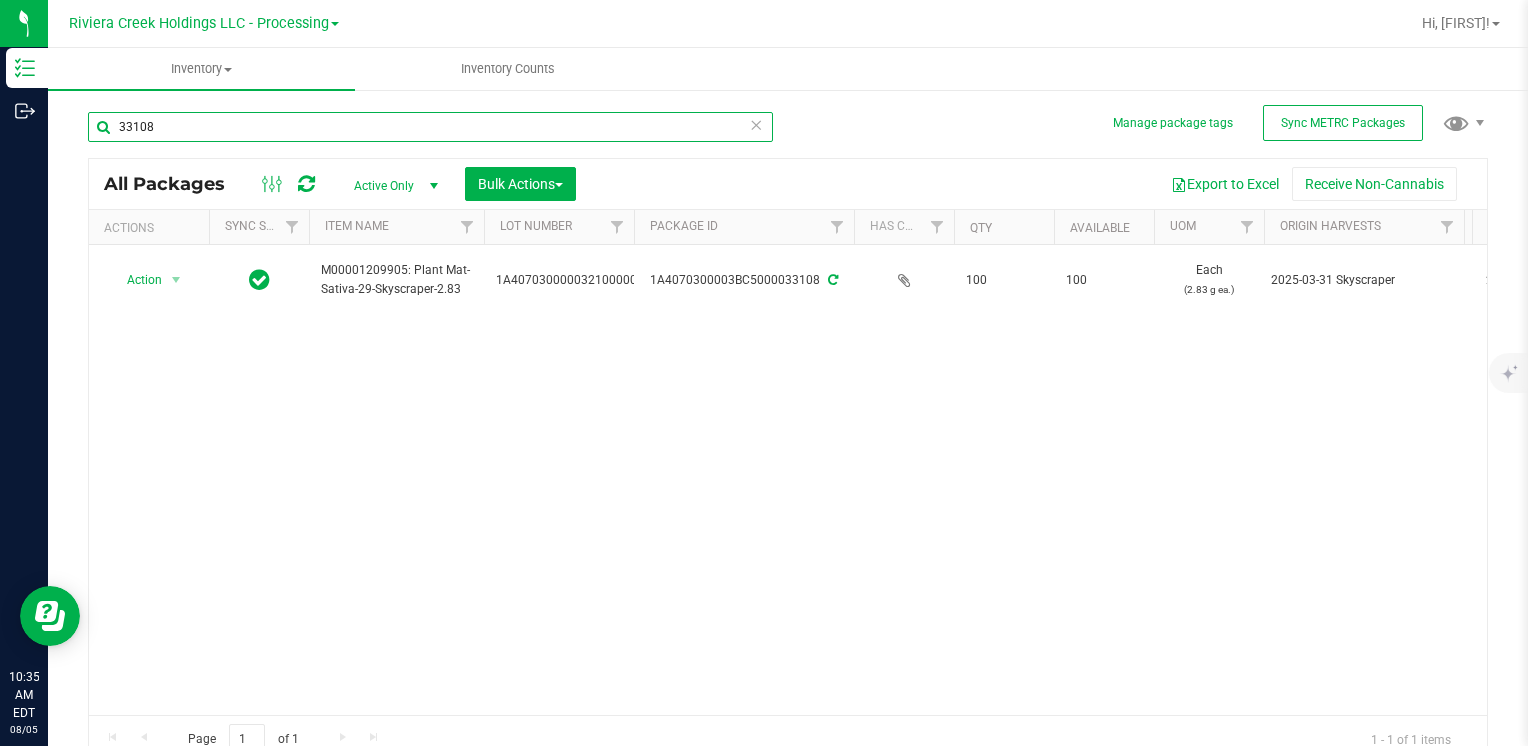 click on "33108" at bounding box center [430, 127] 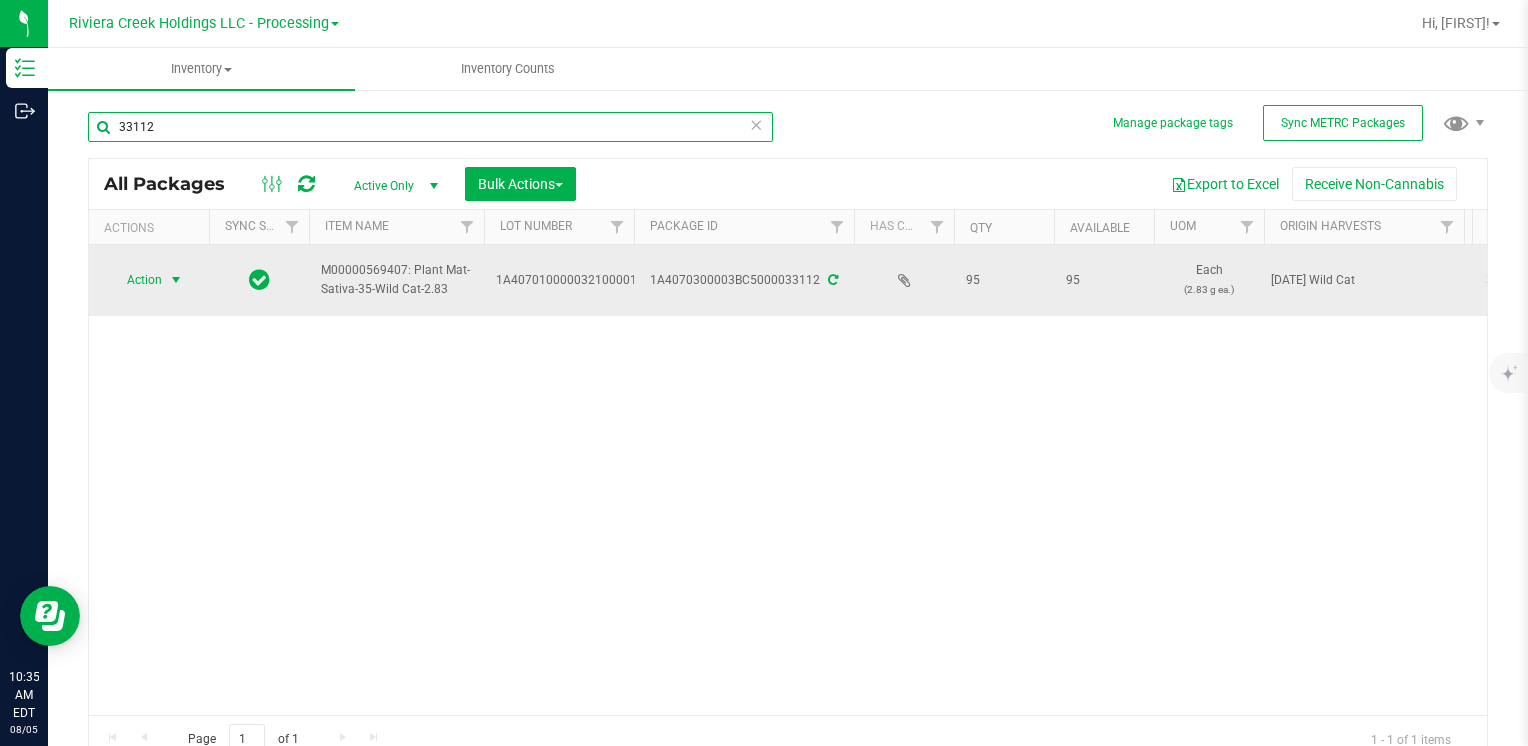 type on "33112" 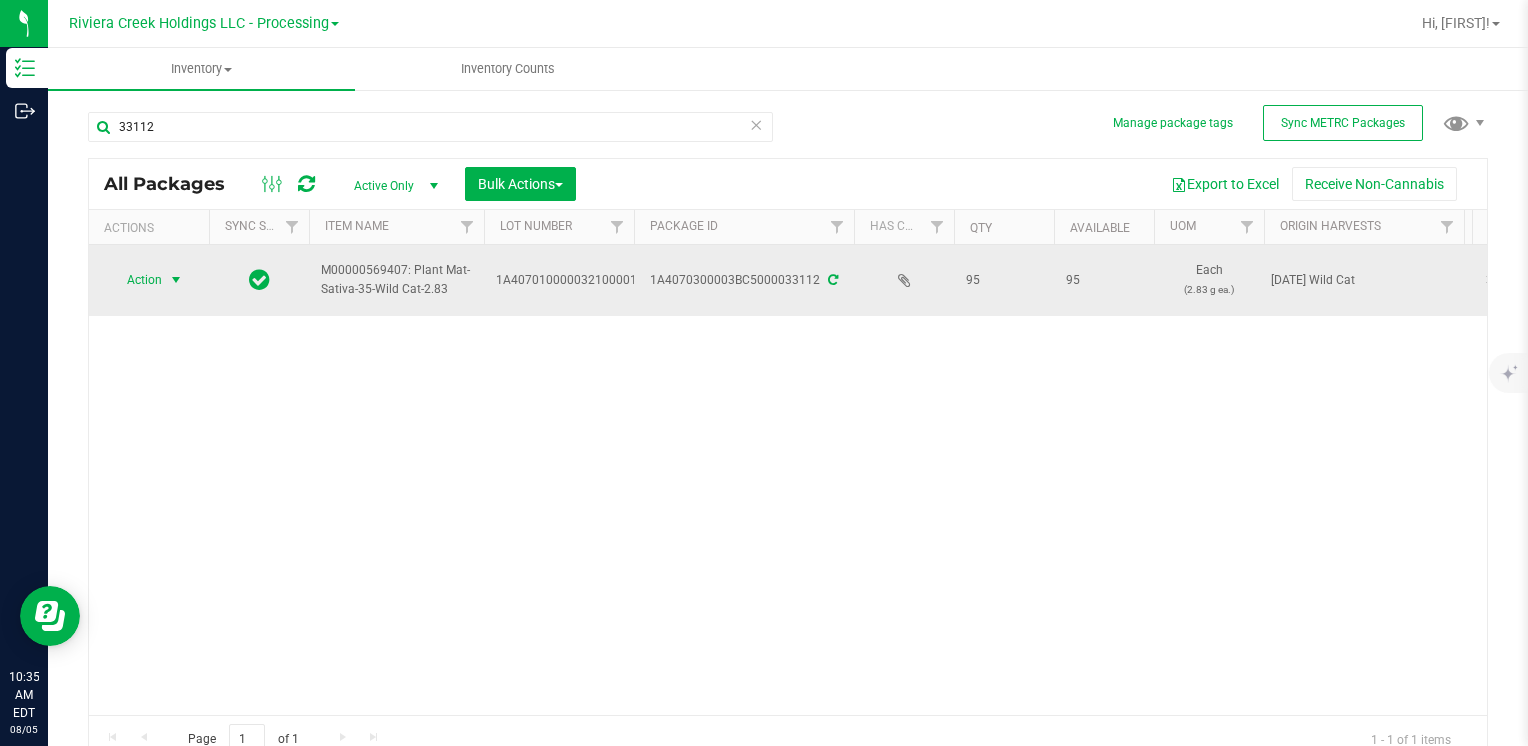 click on "Action" at bounding box center [136, 280] 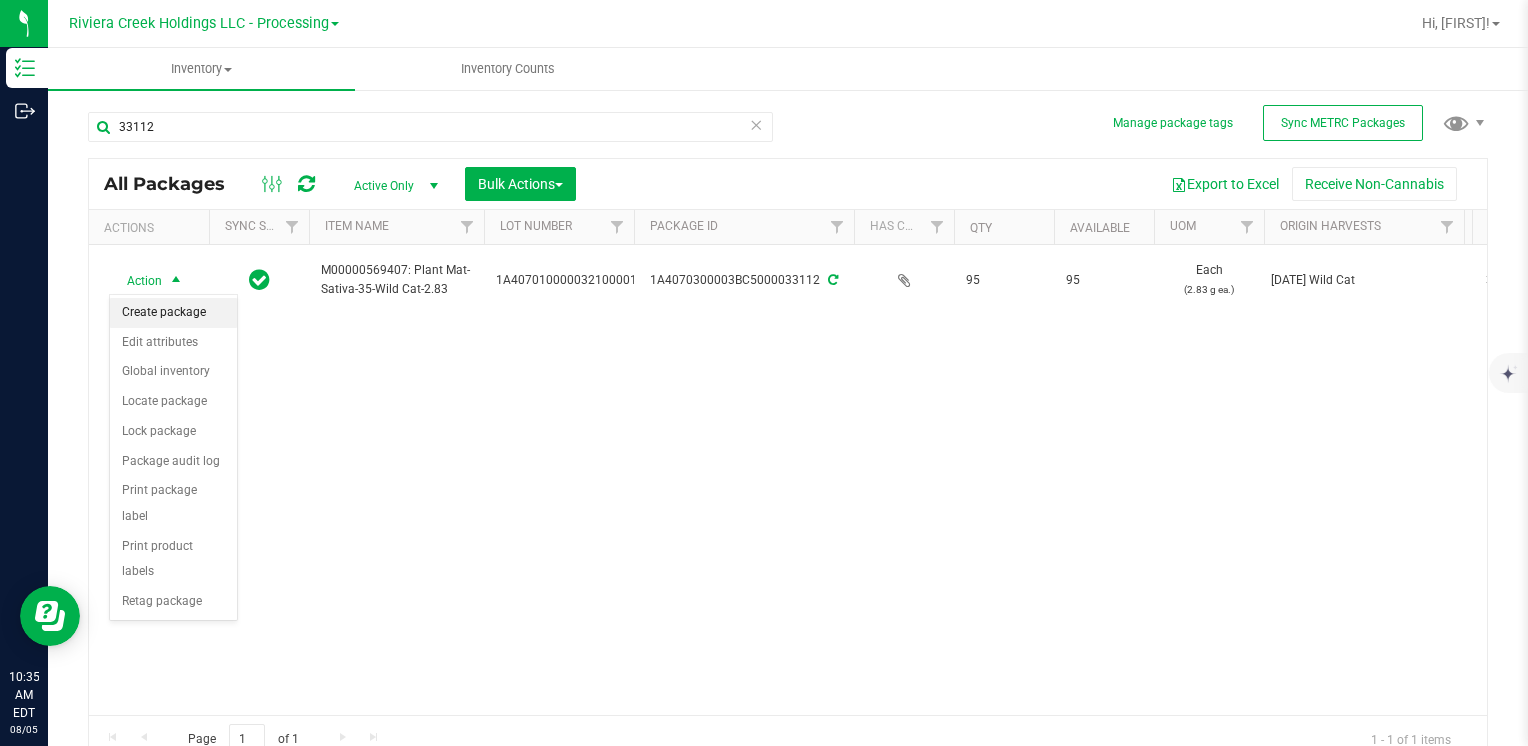 click on "Create package" at bounding box center (173, 313) 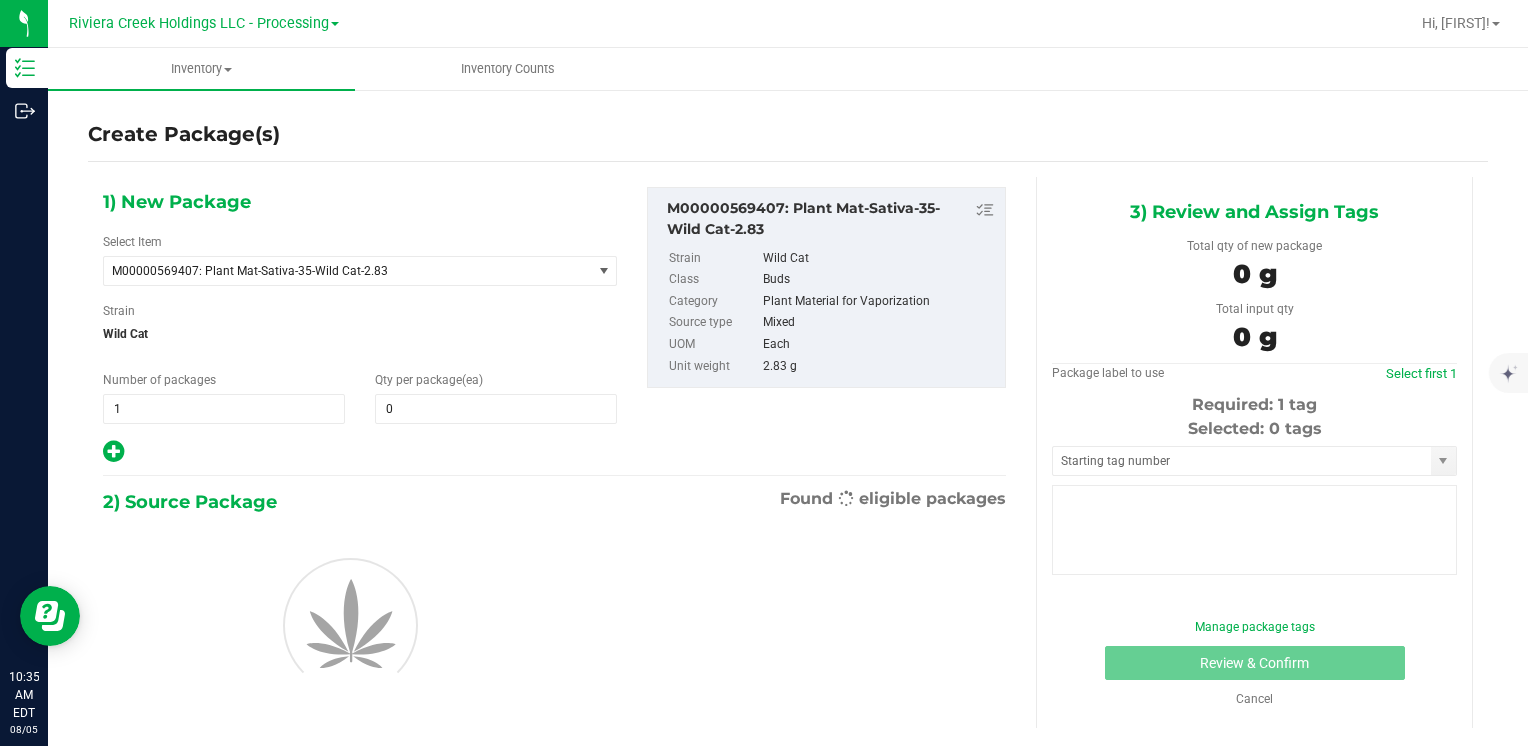 type on "0" 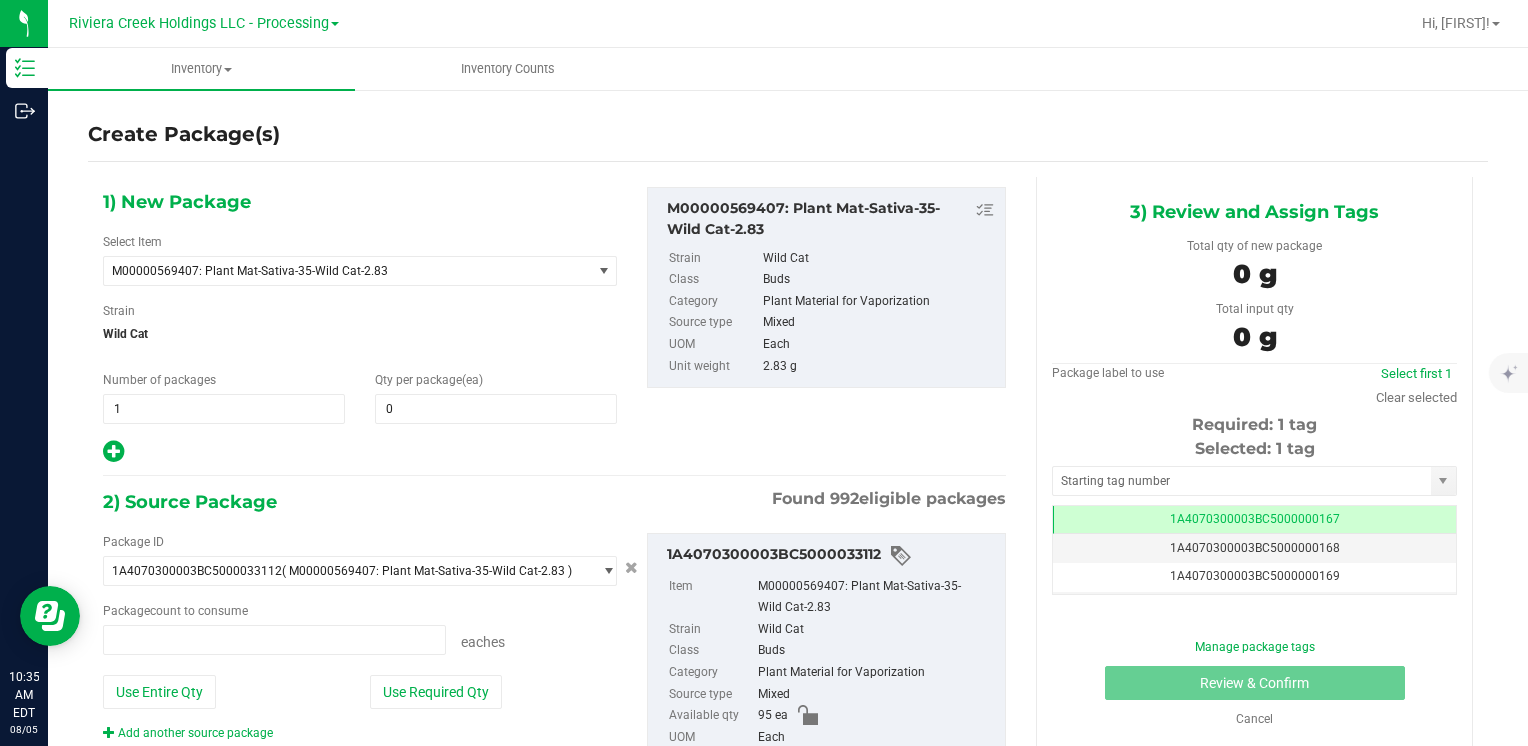 type on "0 ea" 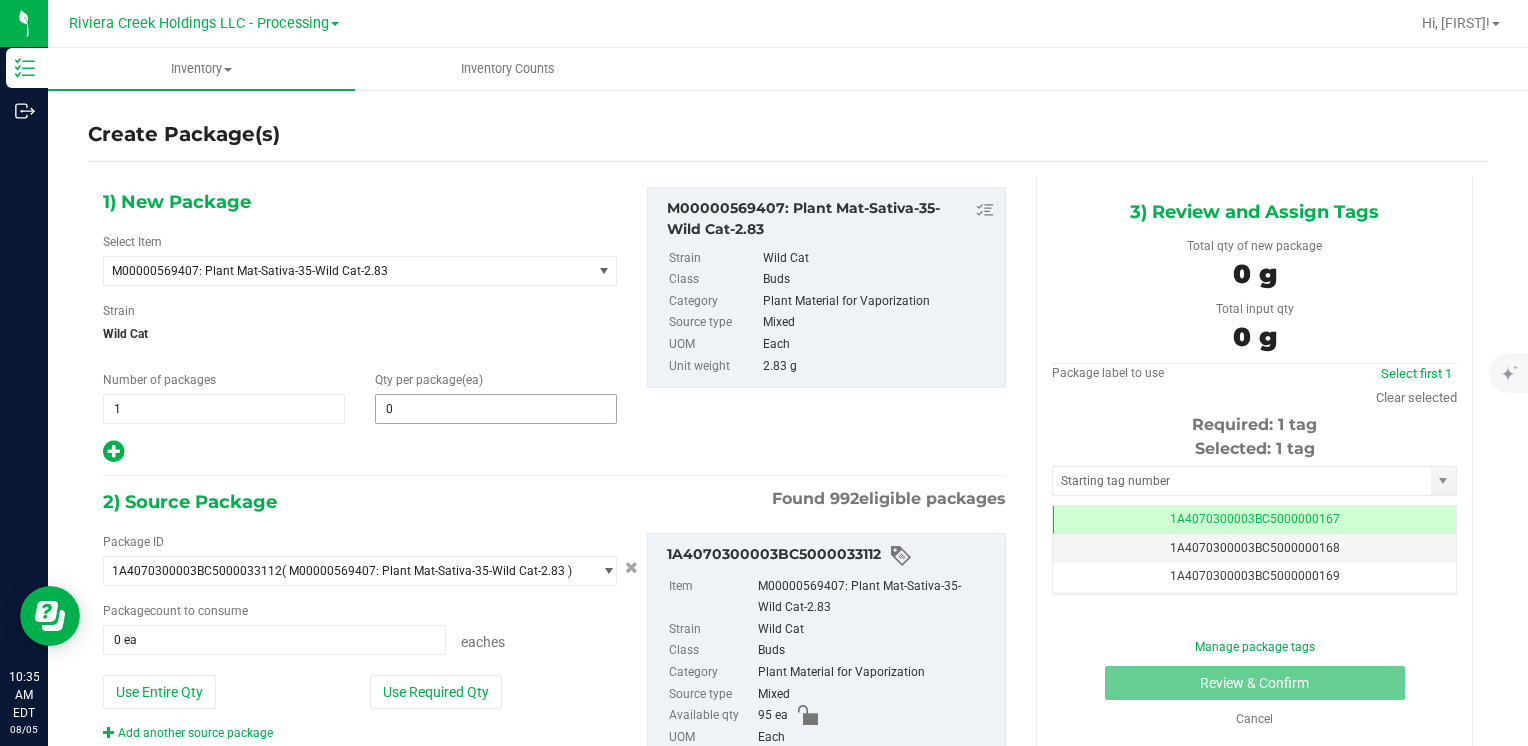 type 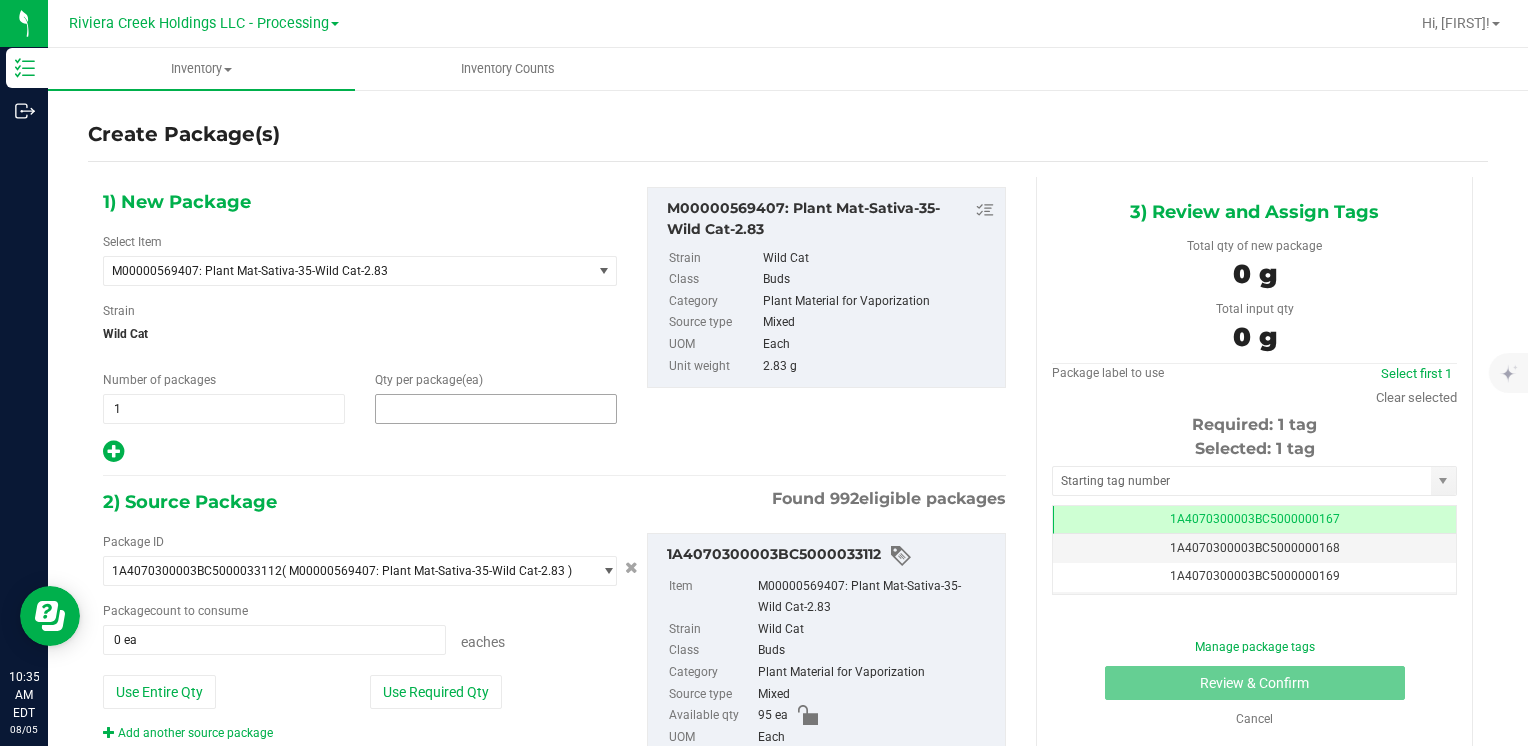 click at bounding box center (496, 409) 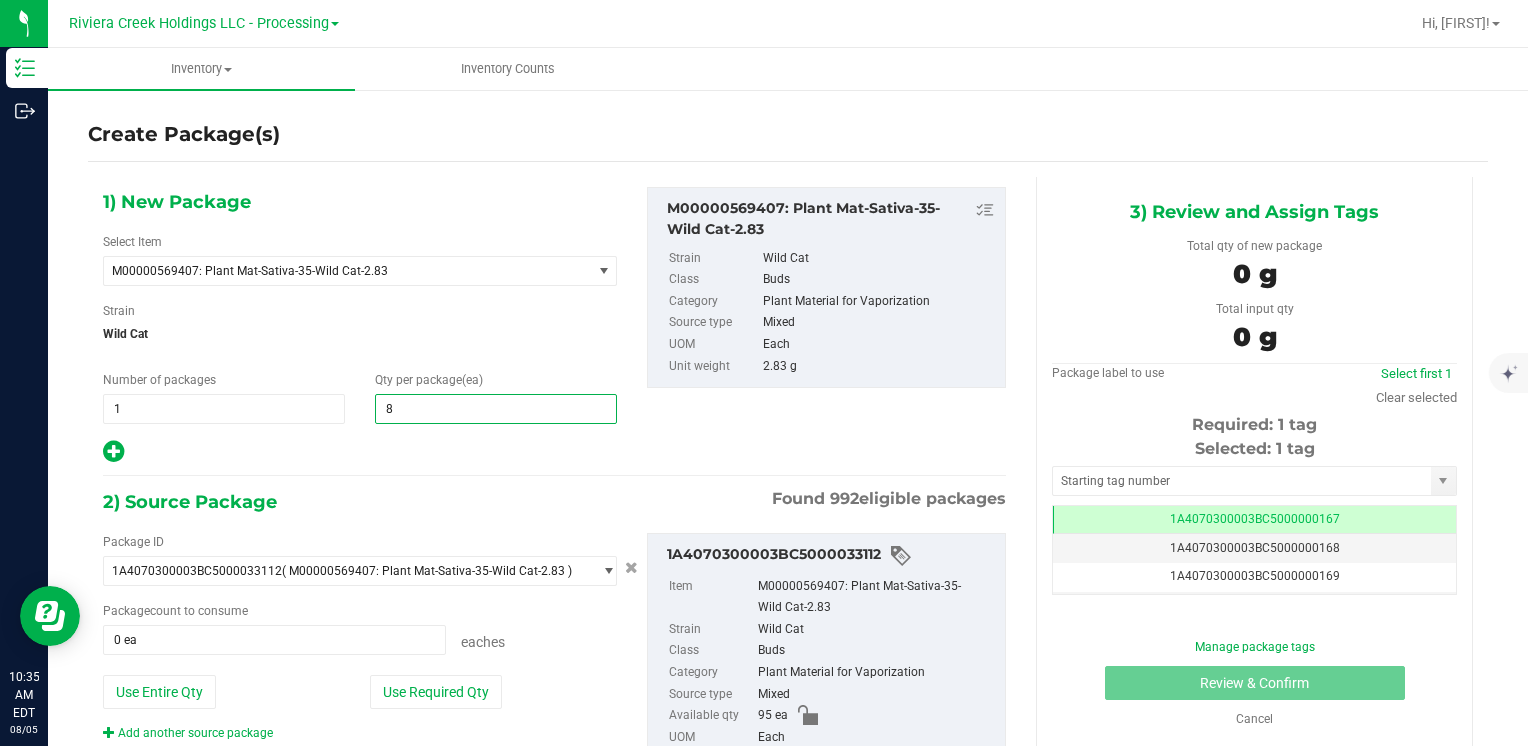 type on "80" 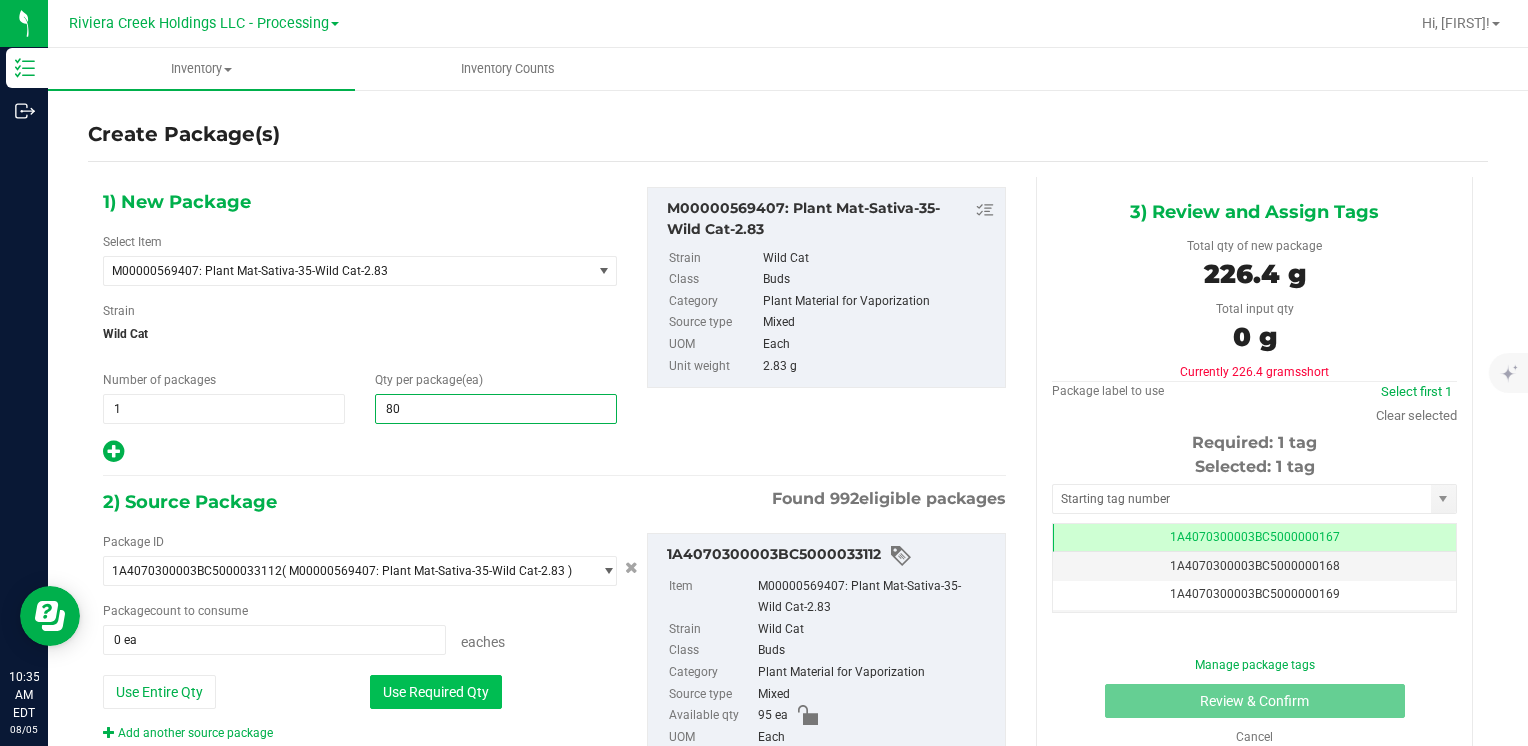 type on "80" 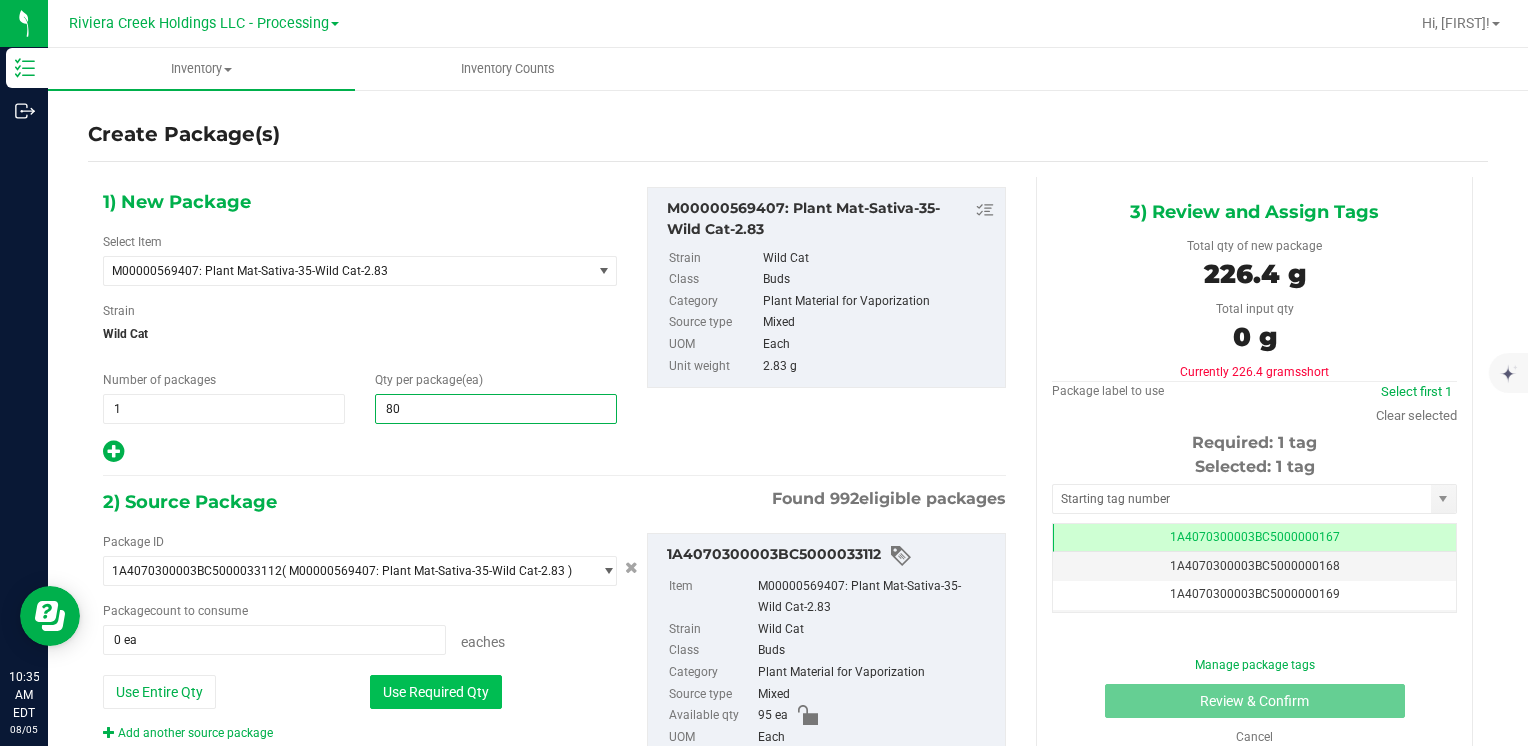 click on "Use Required Qty" at bounding box center [436, 692] 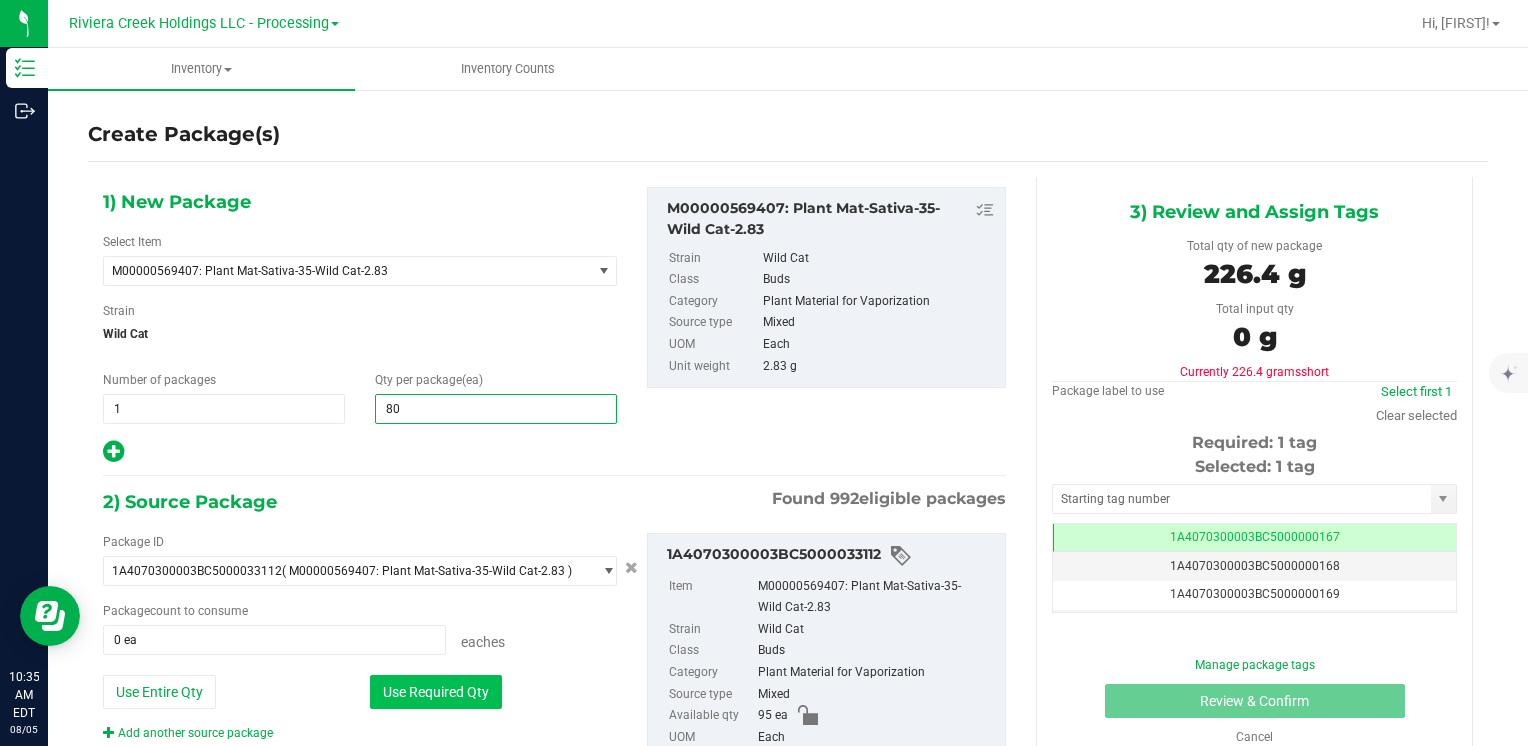 type on "80 ea" 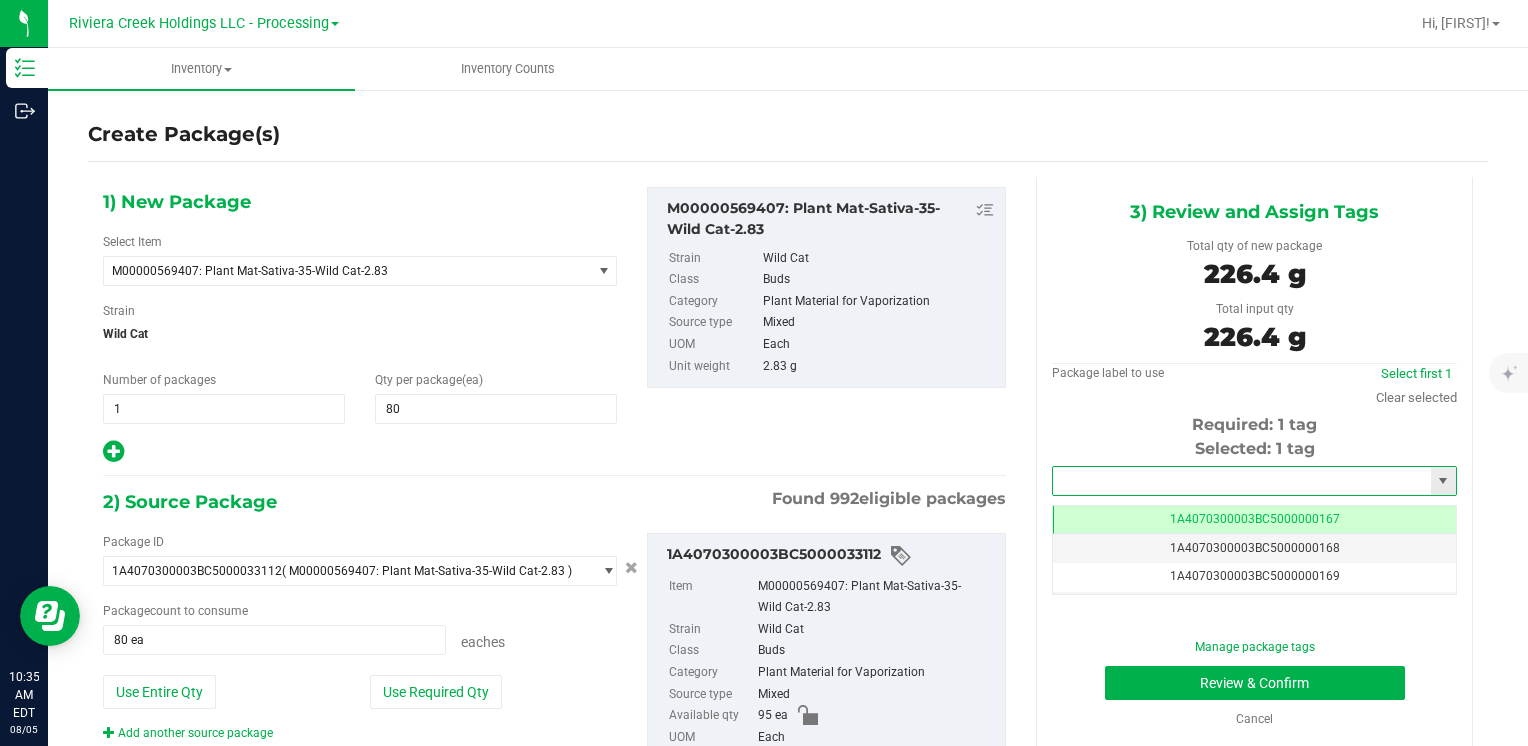 click at bounding box center (1242, 481) 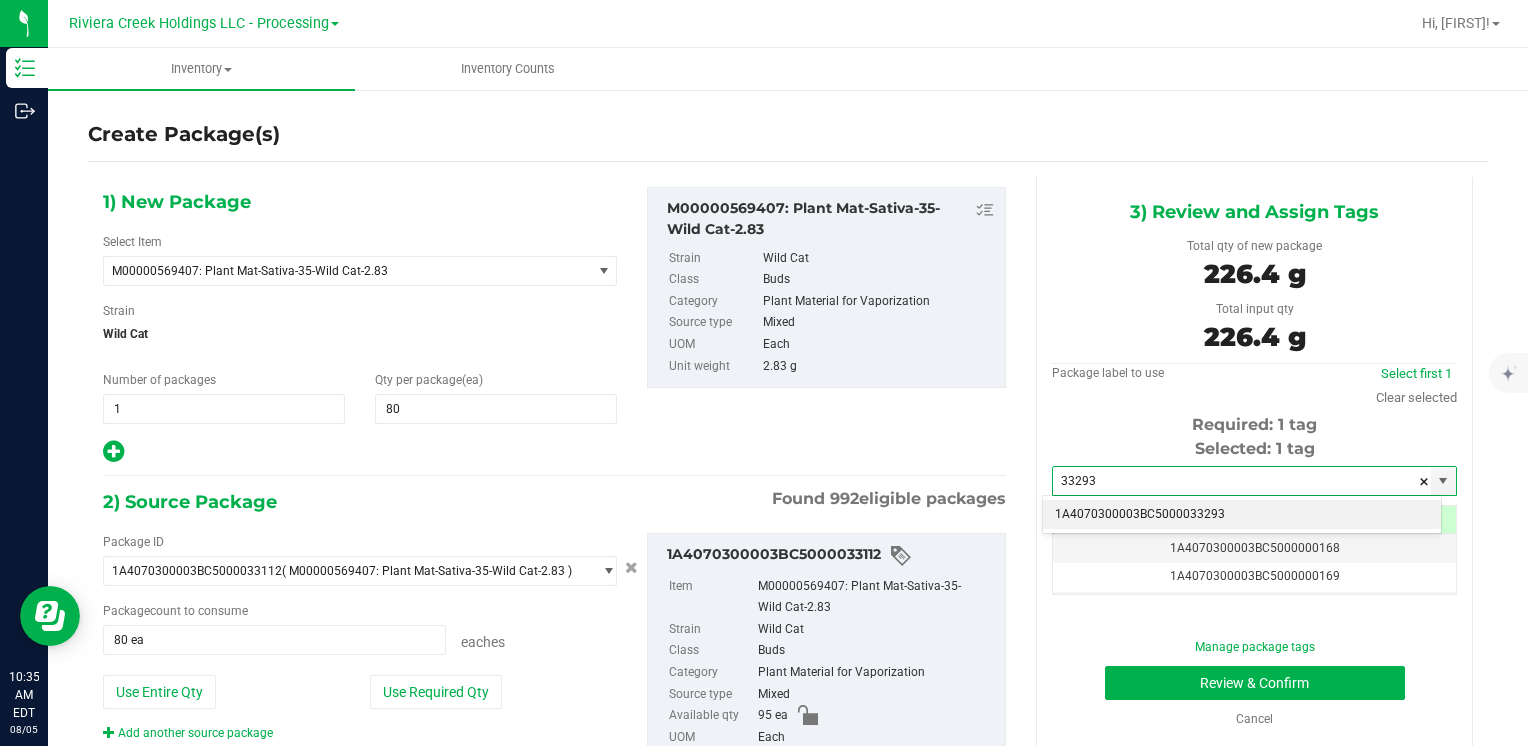 click on "1A4070300003BC5000033293" at bounding box center [1242, 515] 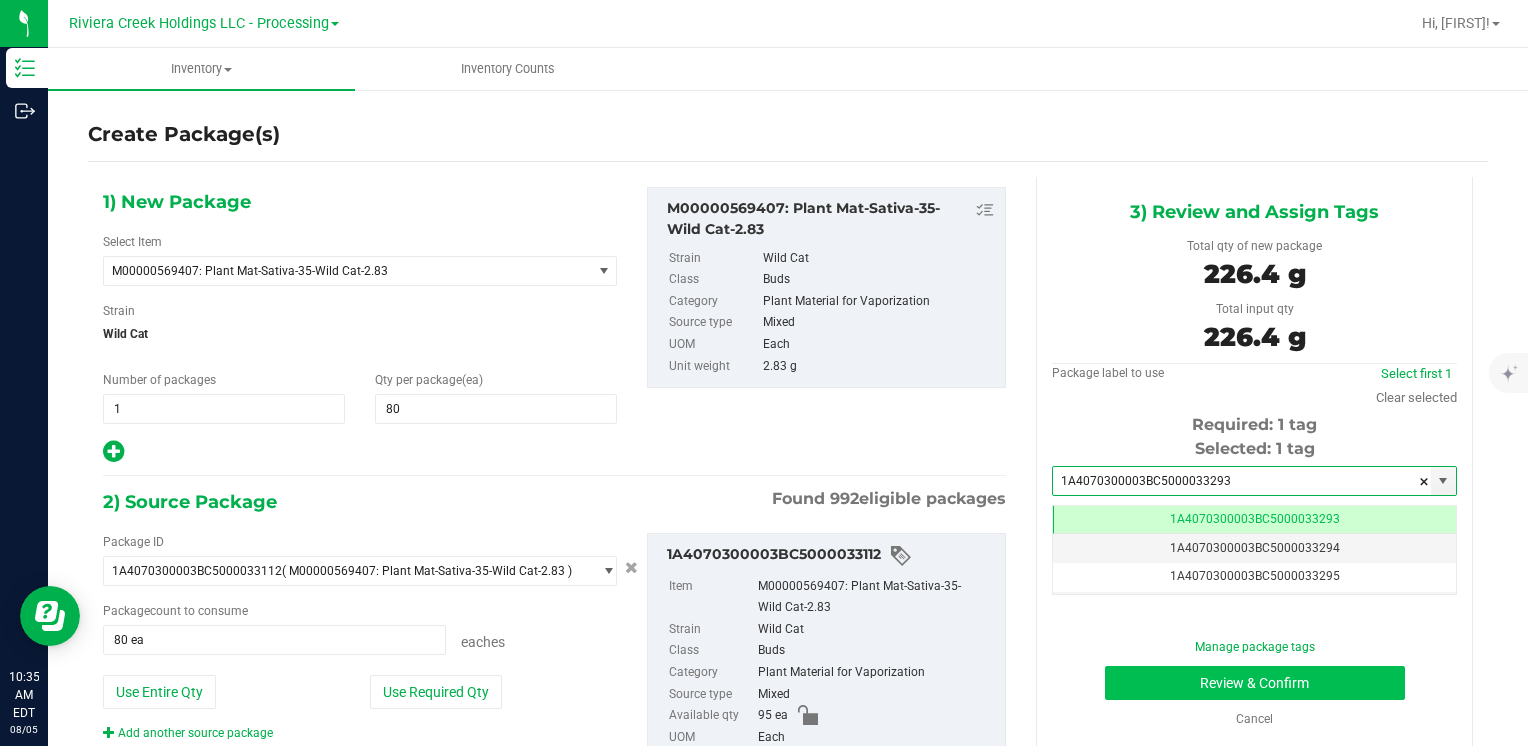 type on "1A4070300003BC5000033293" 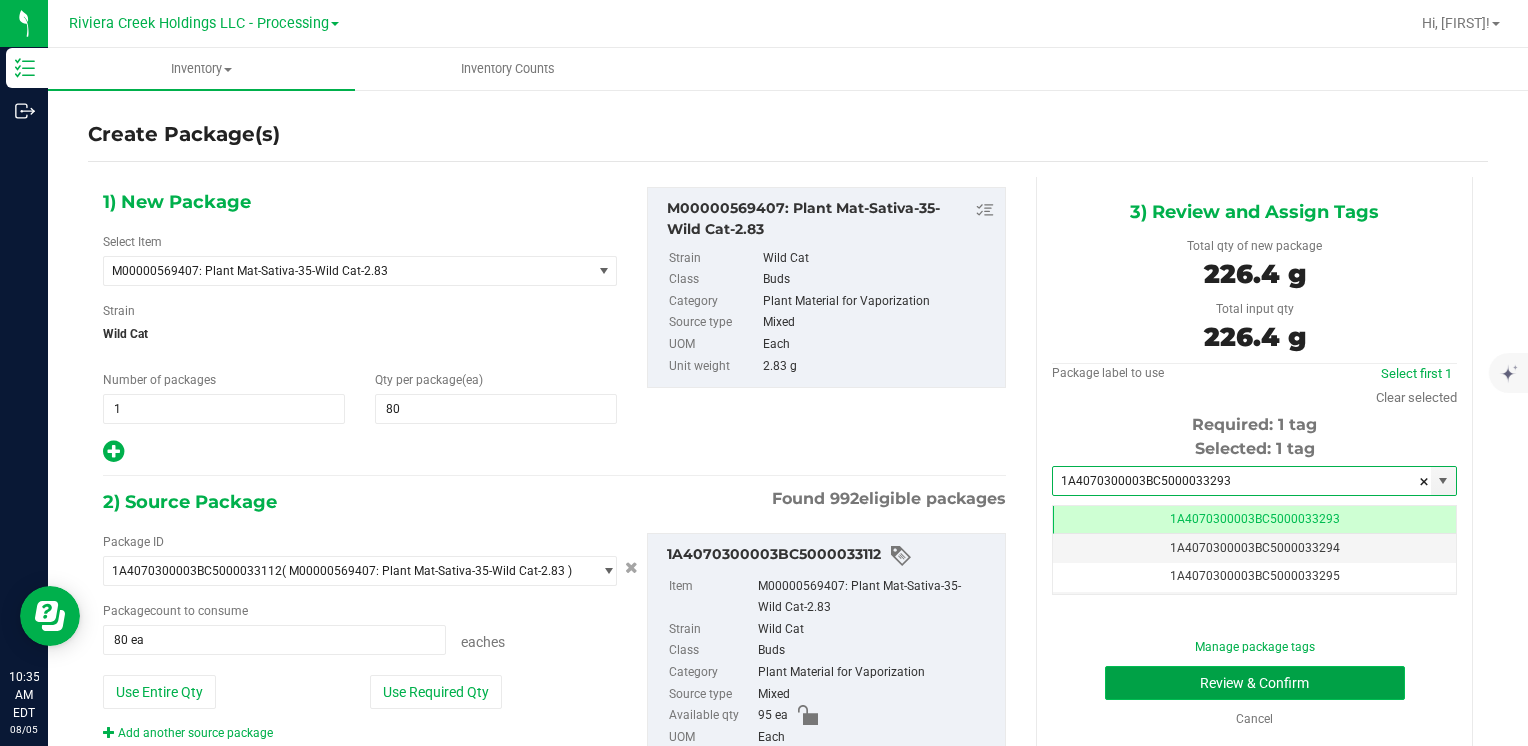 click on "Review & Confirm" at bounding box center [1255, 683] 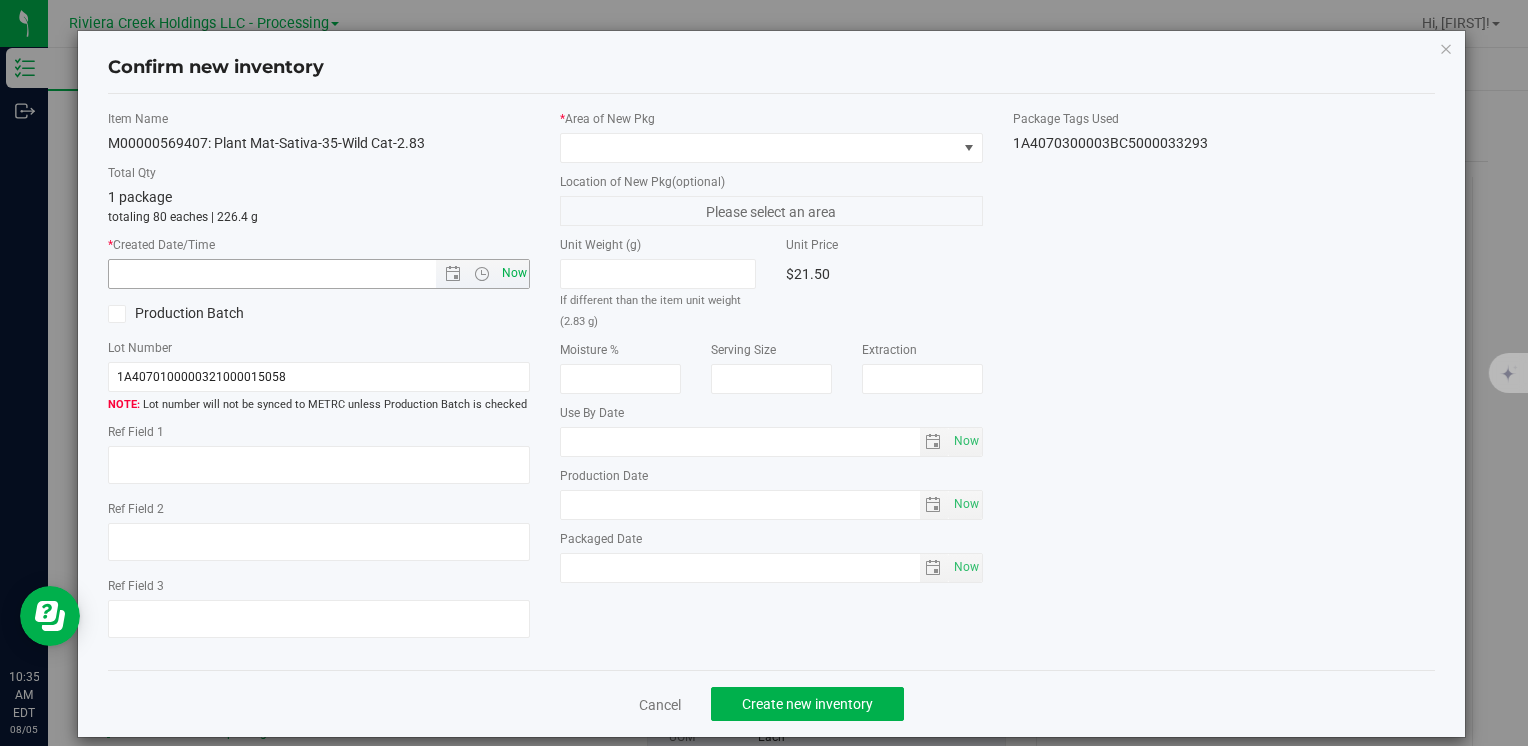 click on "*
Created Date/Time
Now" at bounding box center [319, 262] 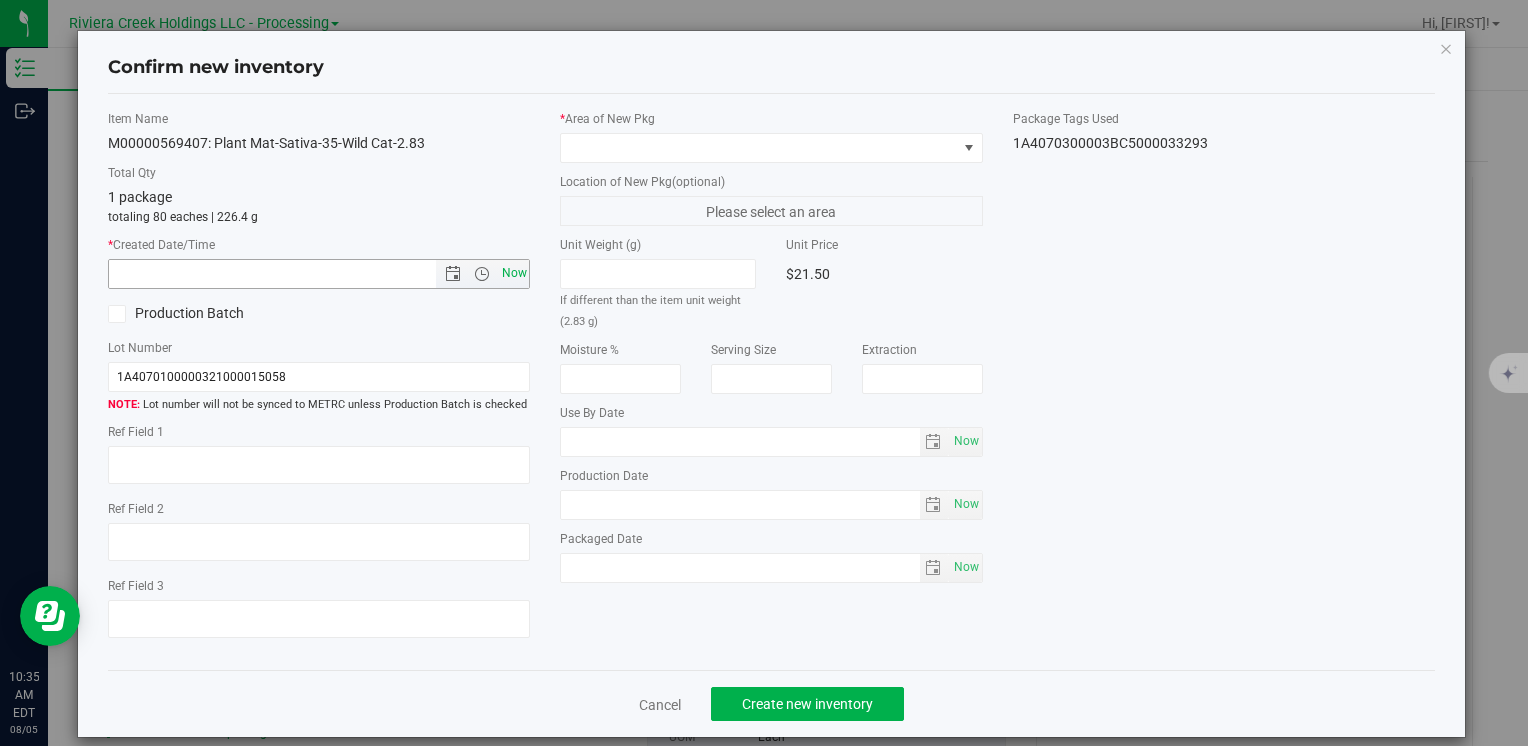 click on "Now" at bounding box center (514, 273) 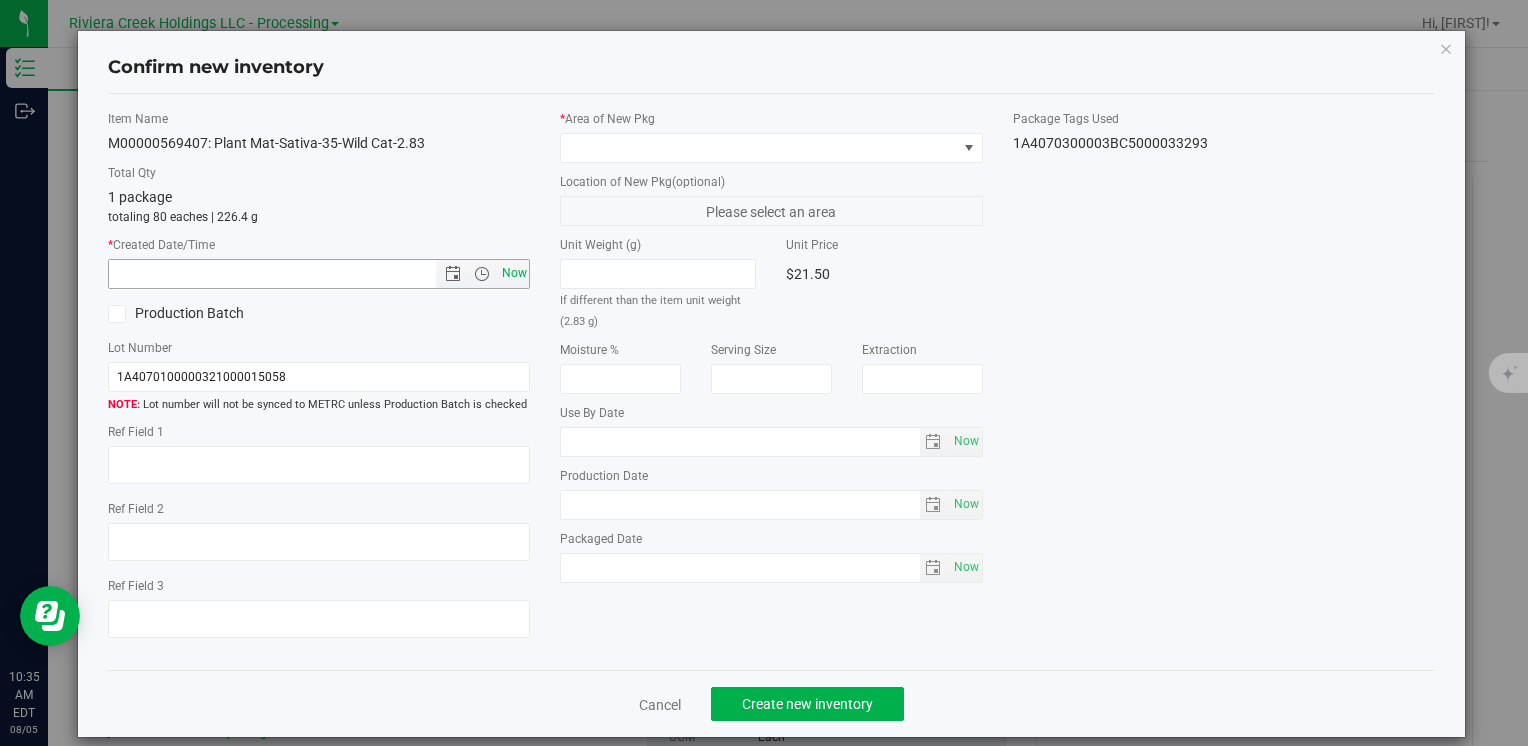 type on "[MONTH]/[DAY]/[YEAR] [TIME] AM" 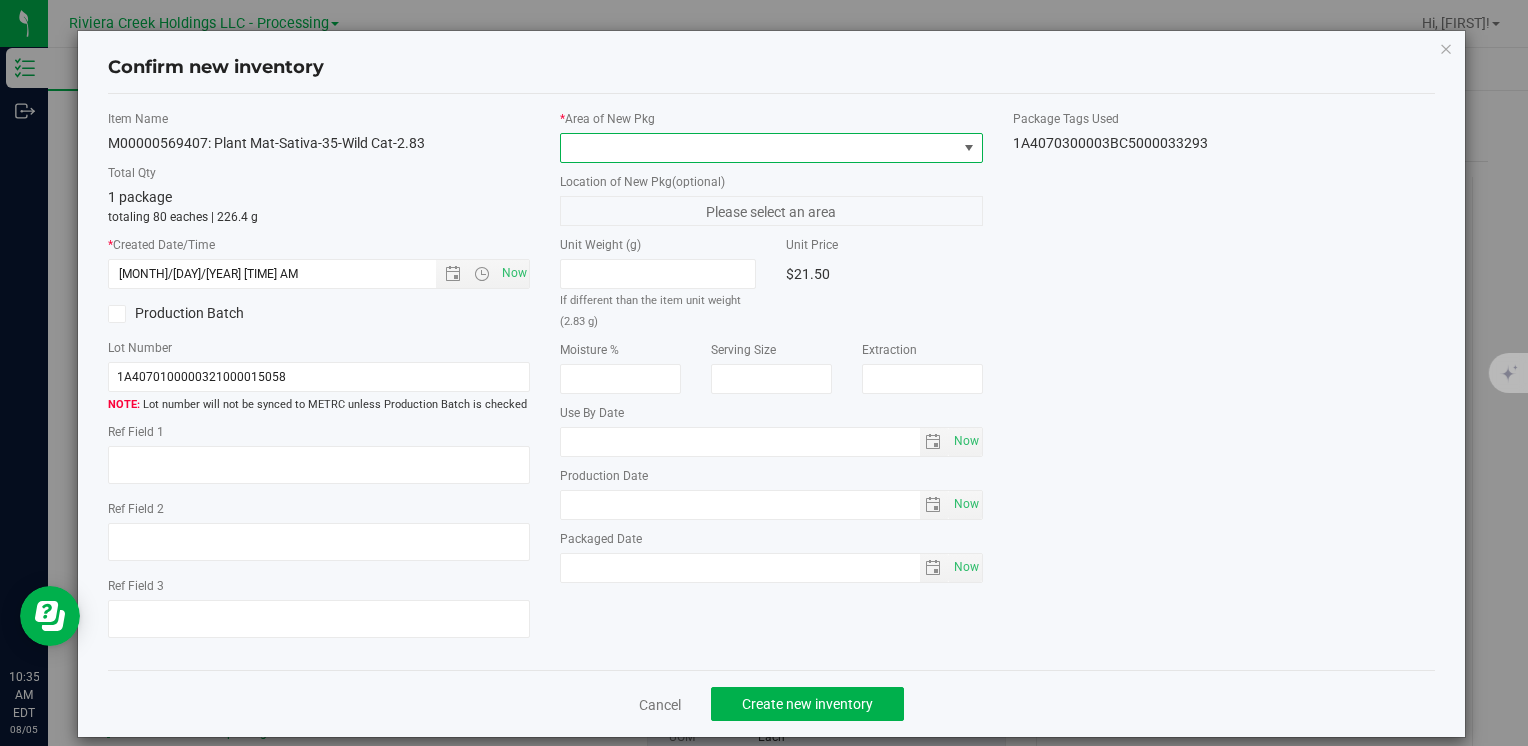 click at bounding box center (758, 148) 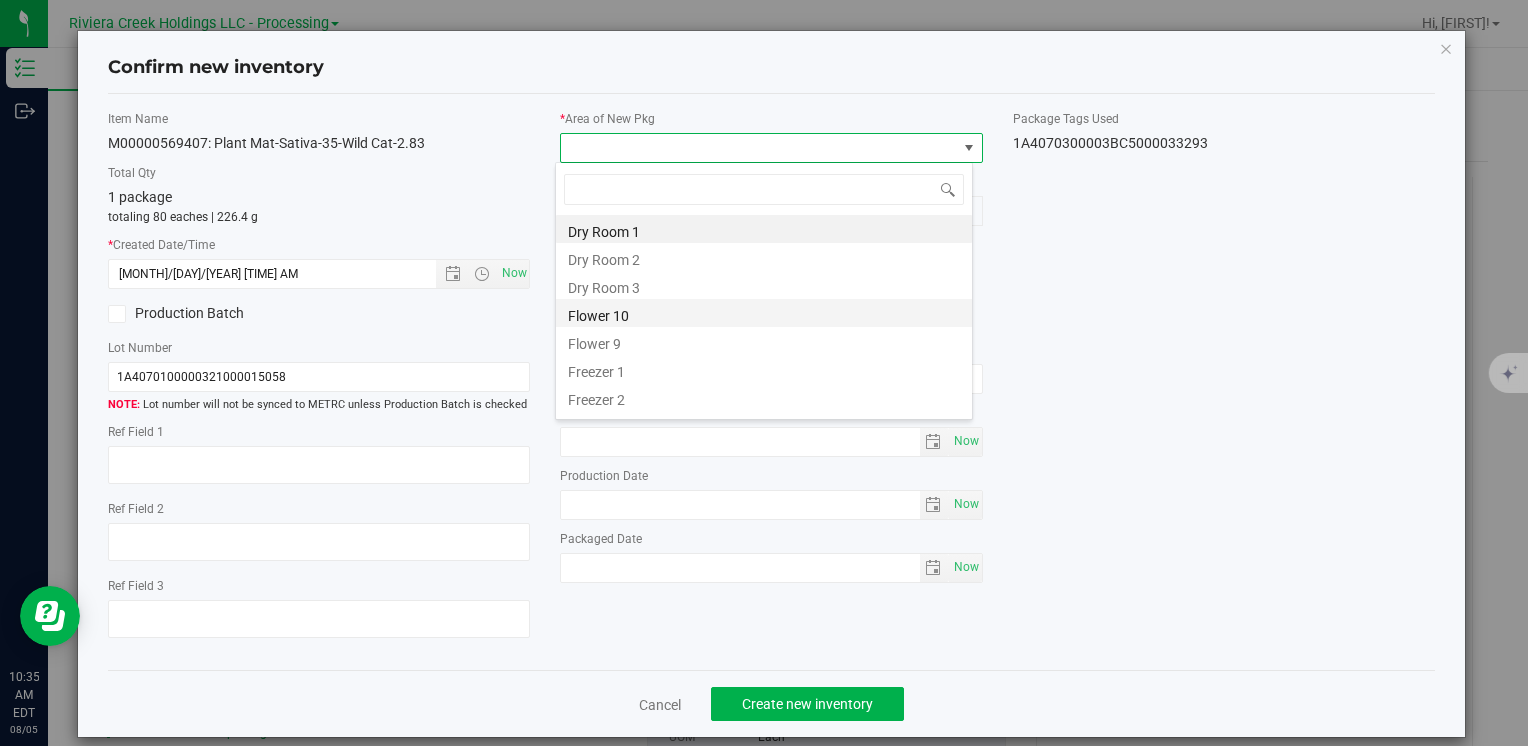 click on "Flower 10" at bounding box center [764, 313] 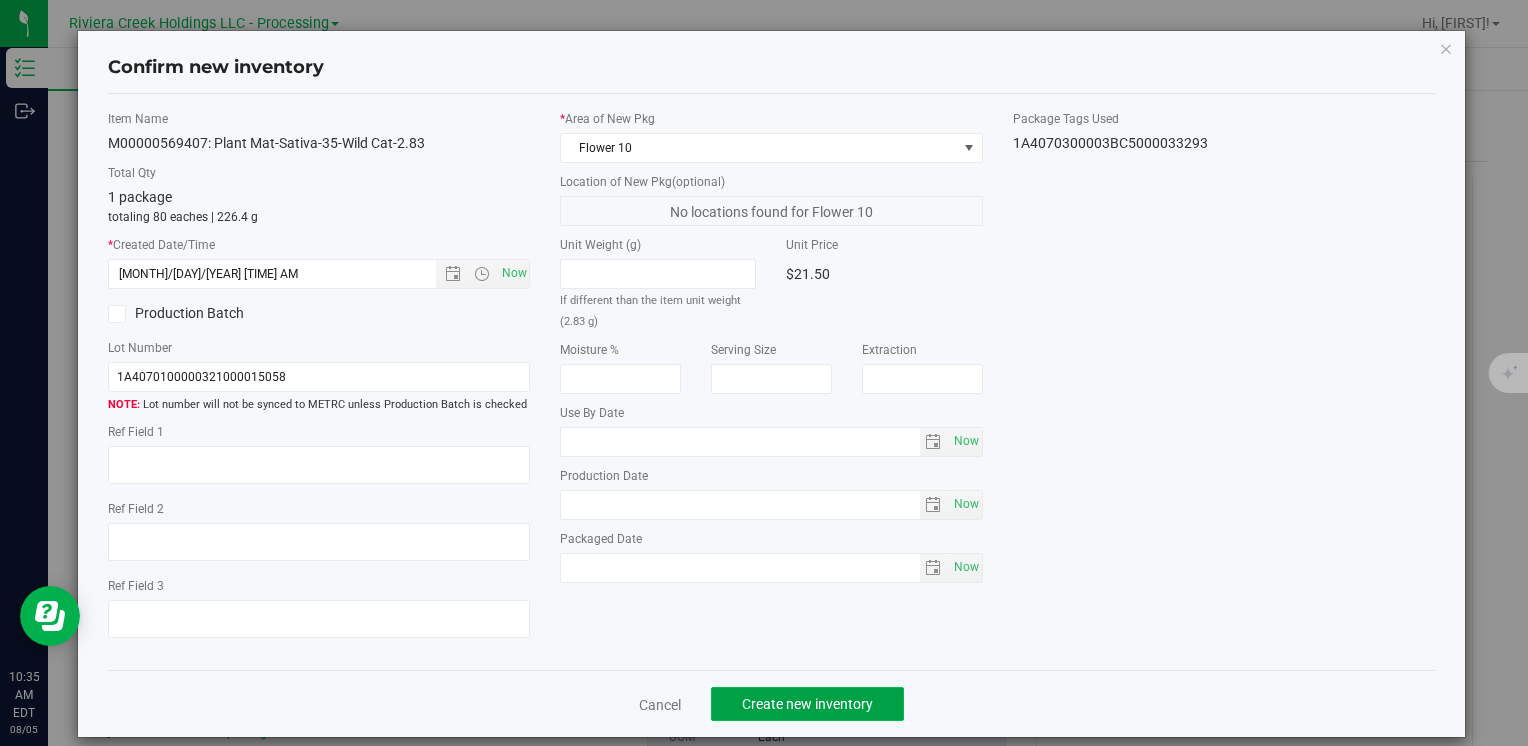 click on "Create new inventory" 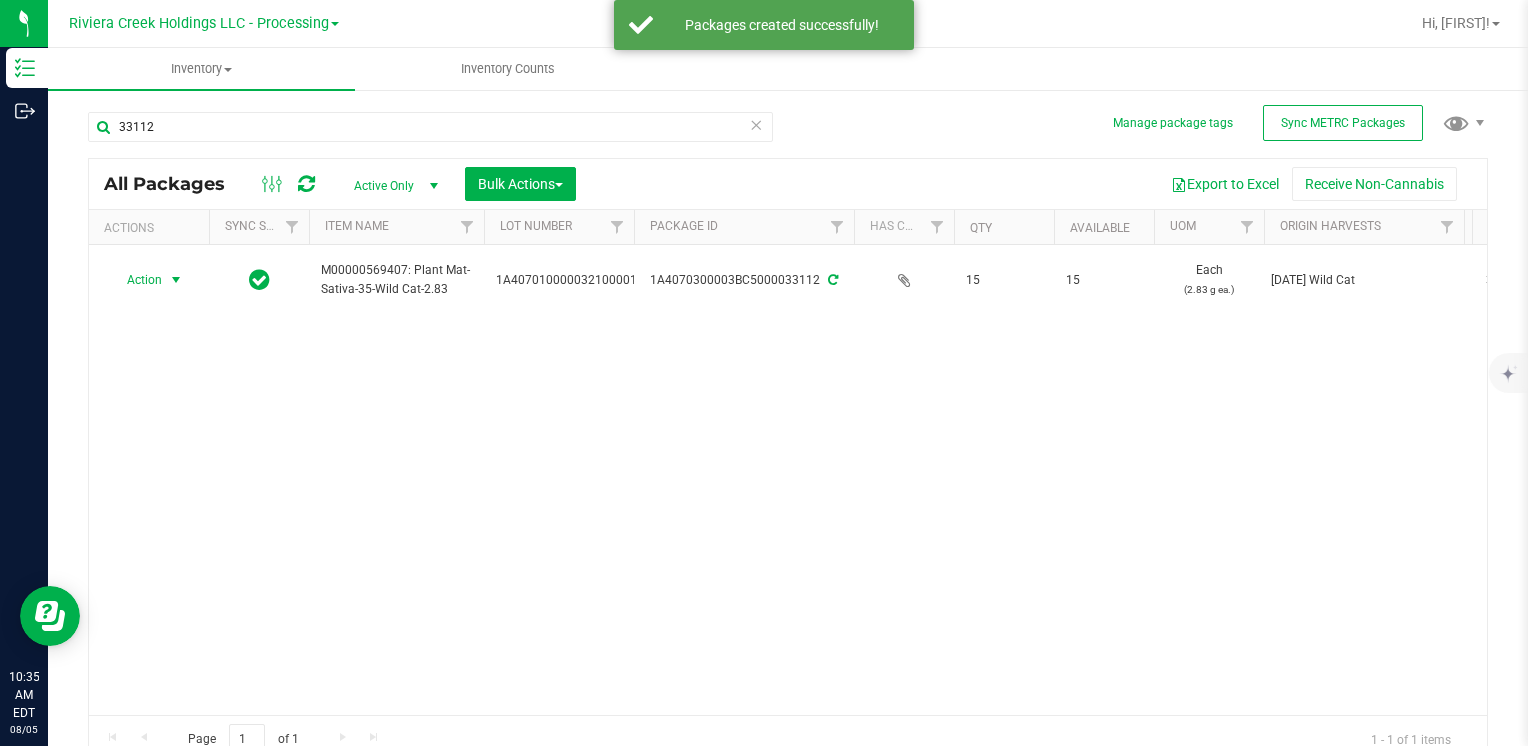 click on "Action" at bounding box center [136, 280] 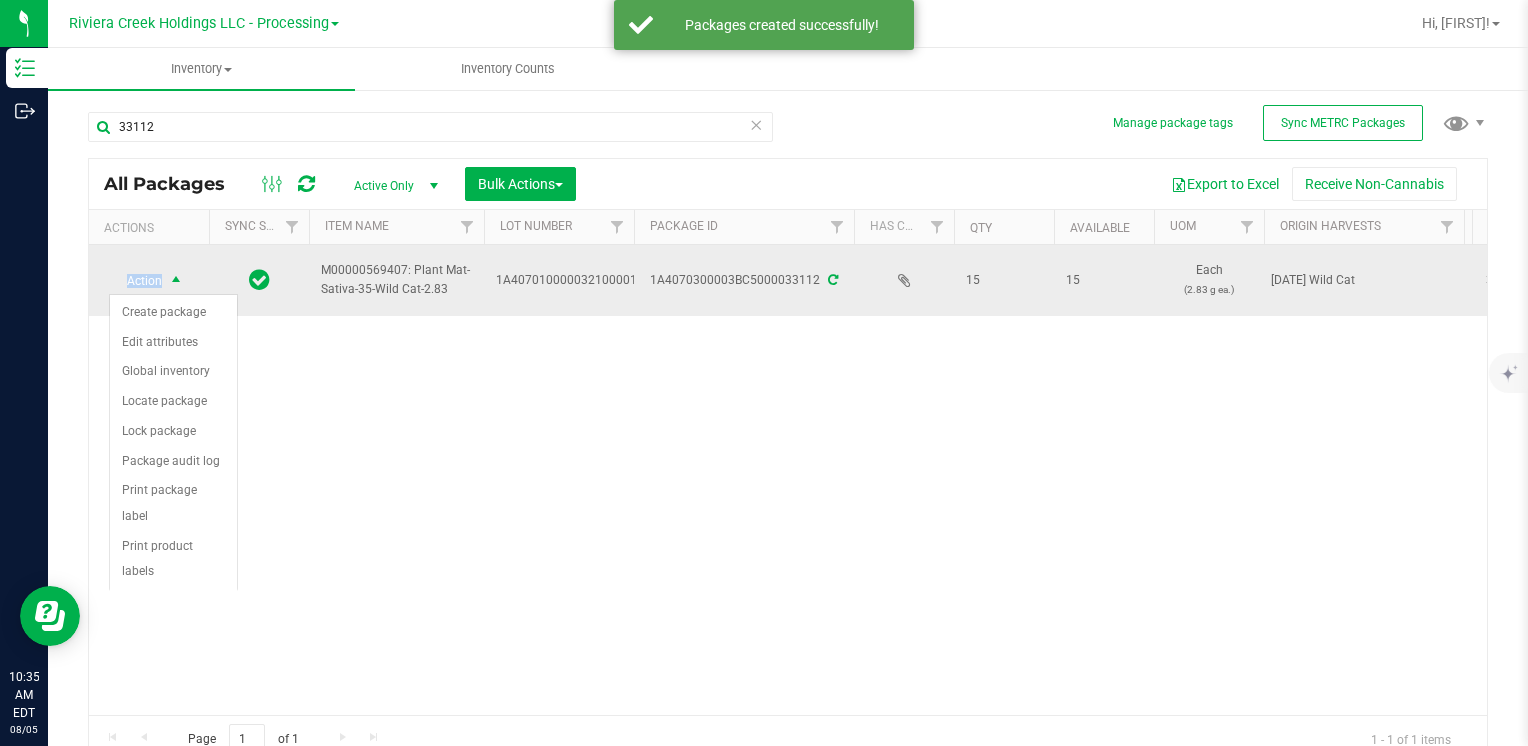 click on "Action" at bounding box center (136, 281) 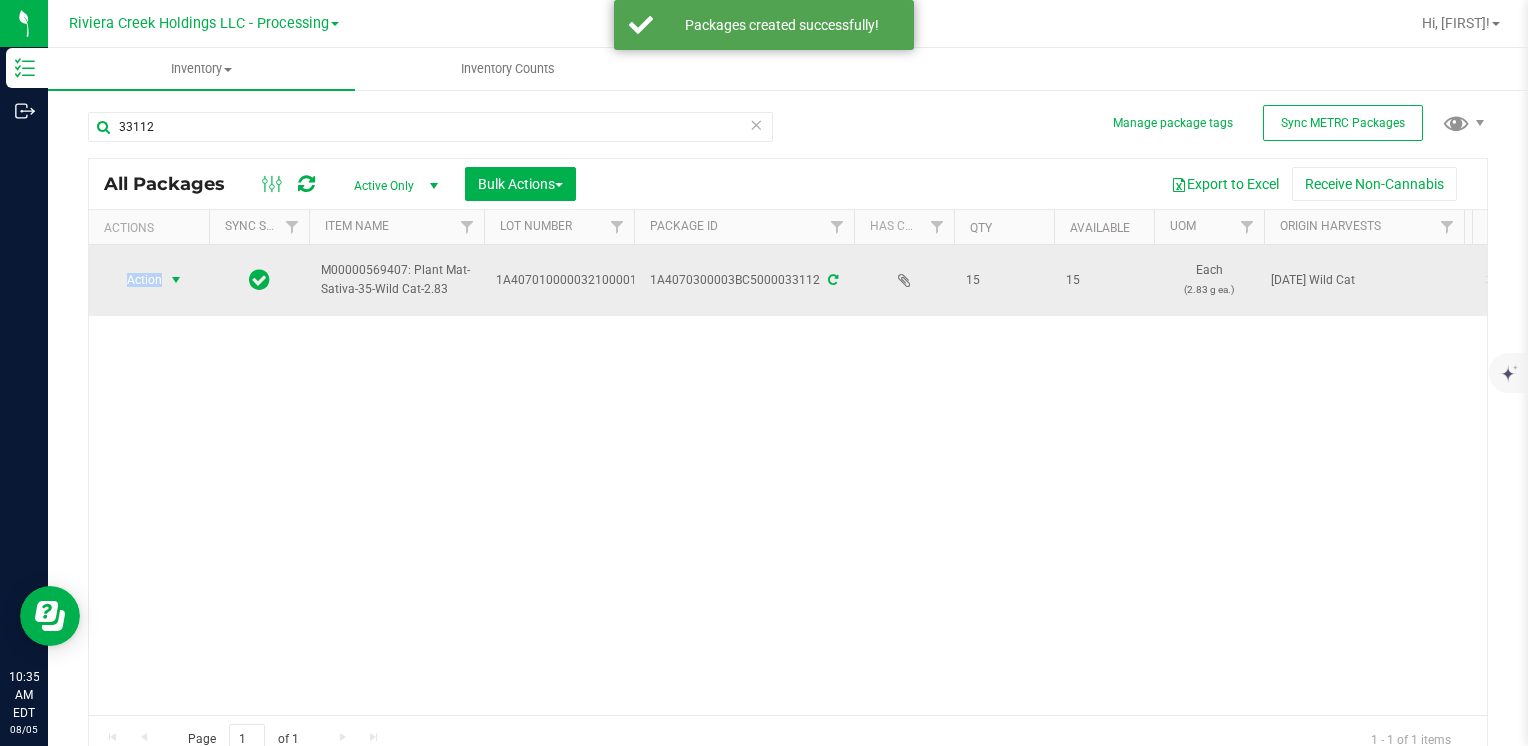 click on "Action" at bounding box center (136, 280) 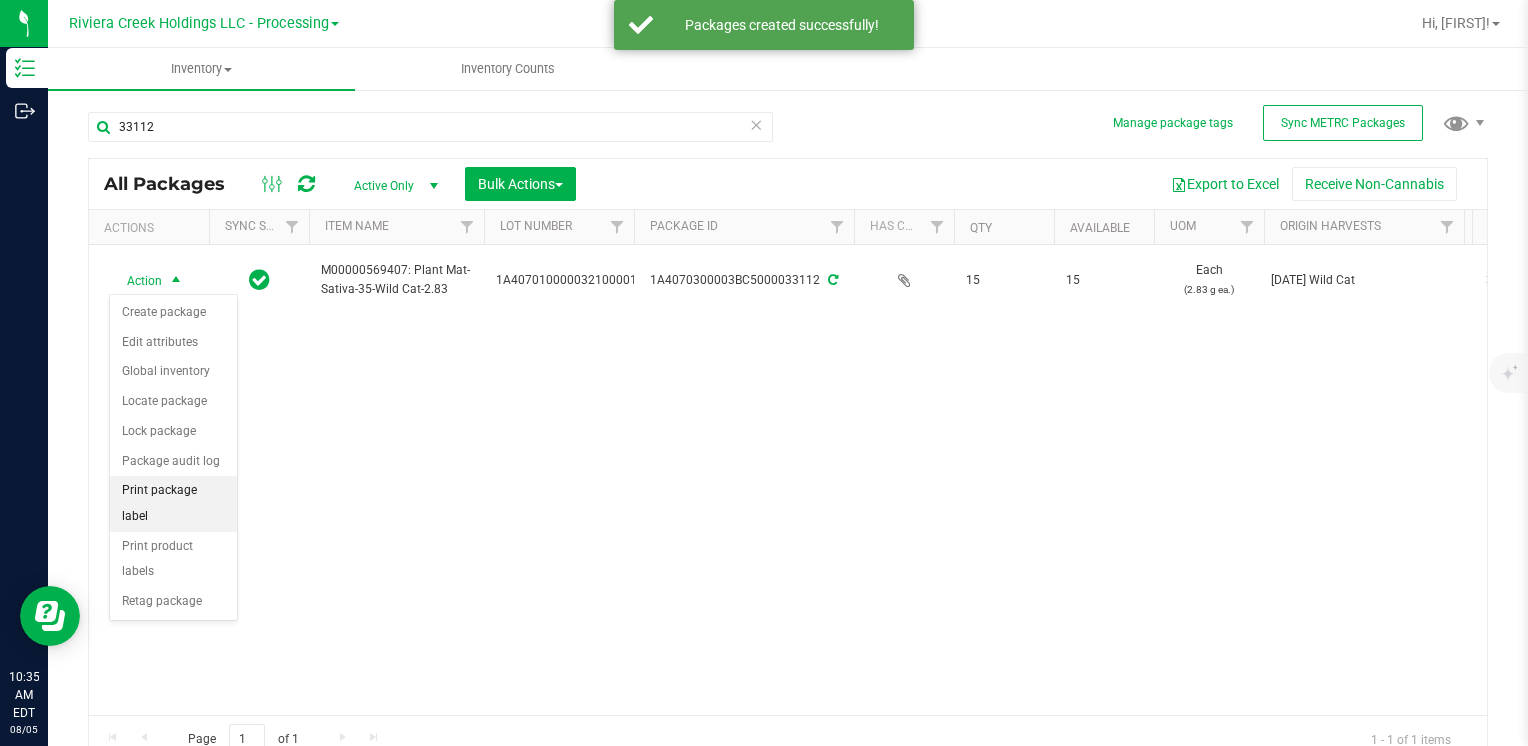 click on "Print package label" at bounding box center (173, 503) 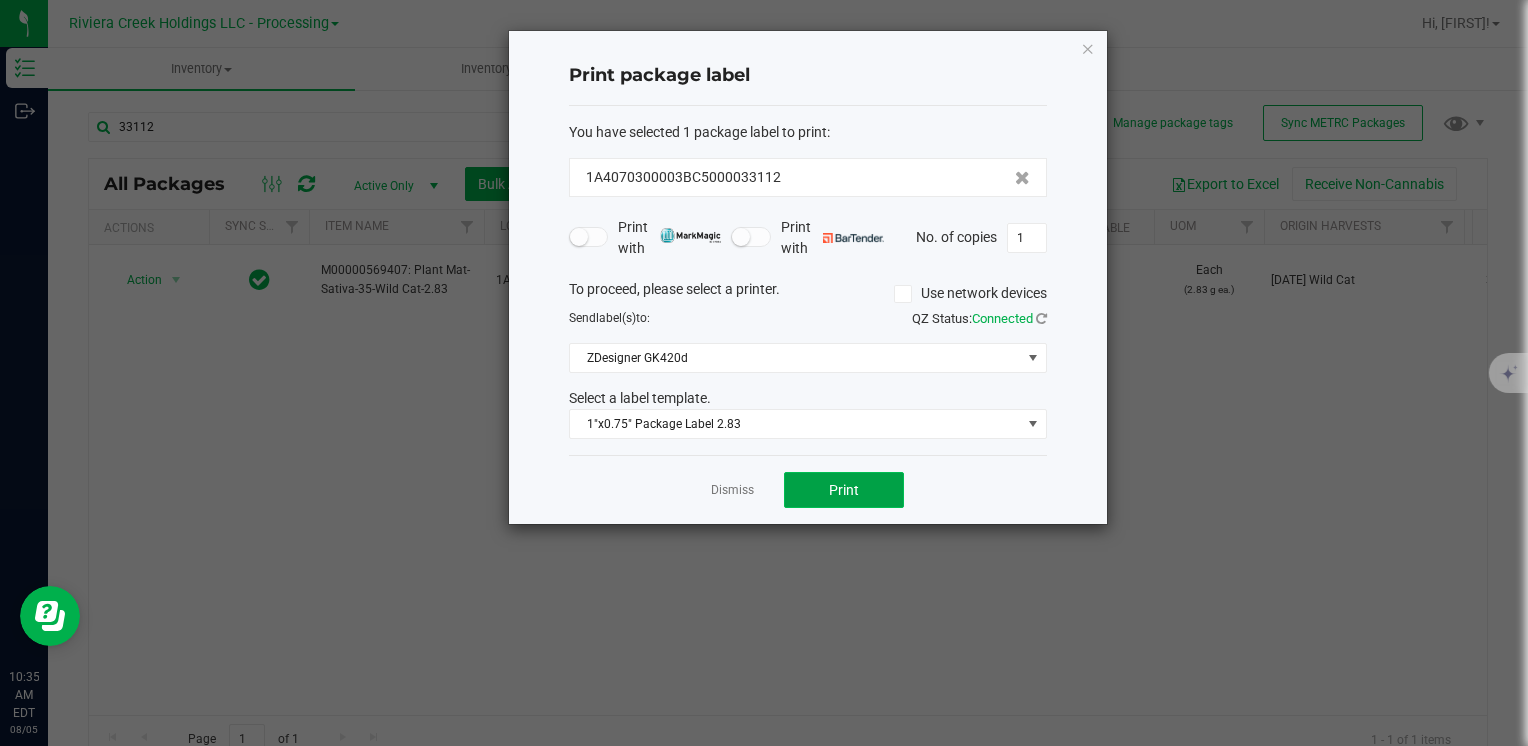 click on "Print" 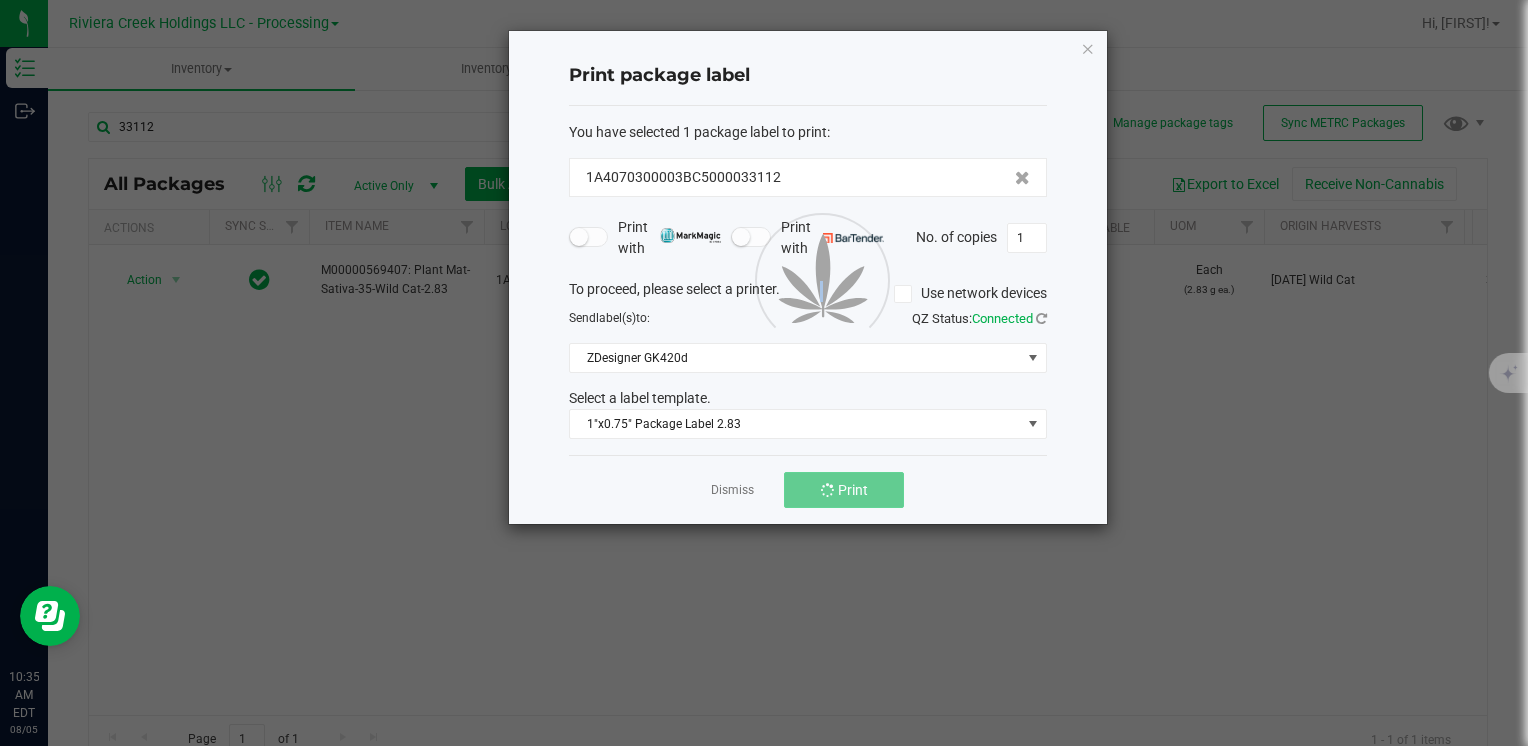 click 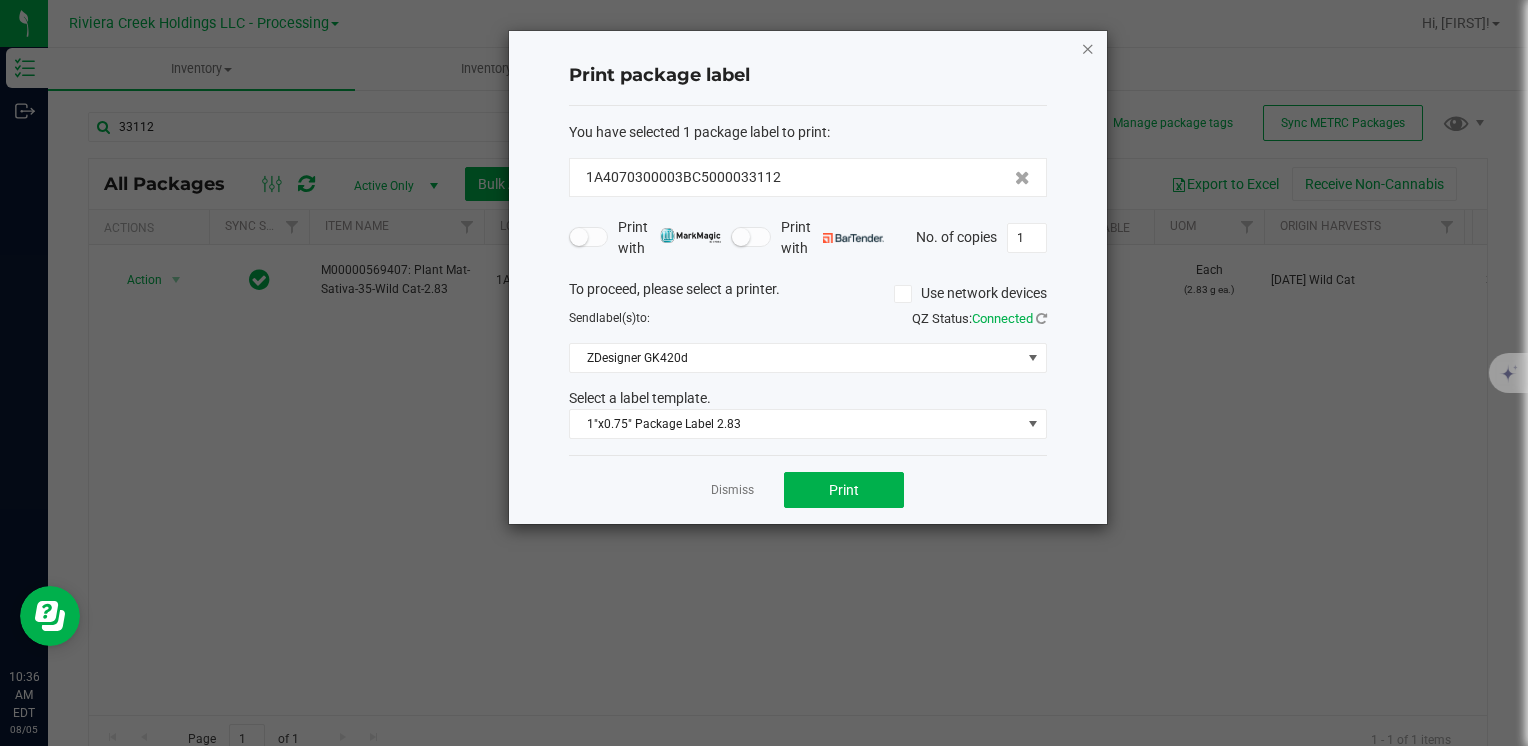 click 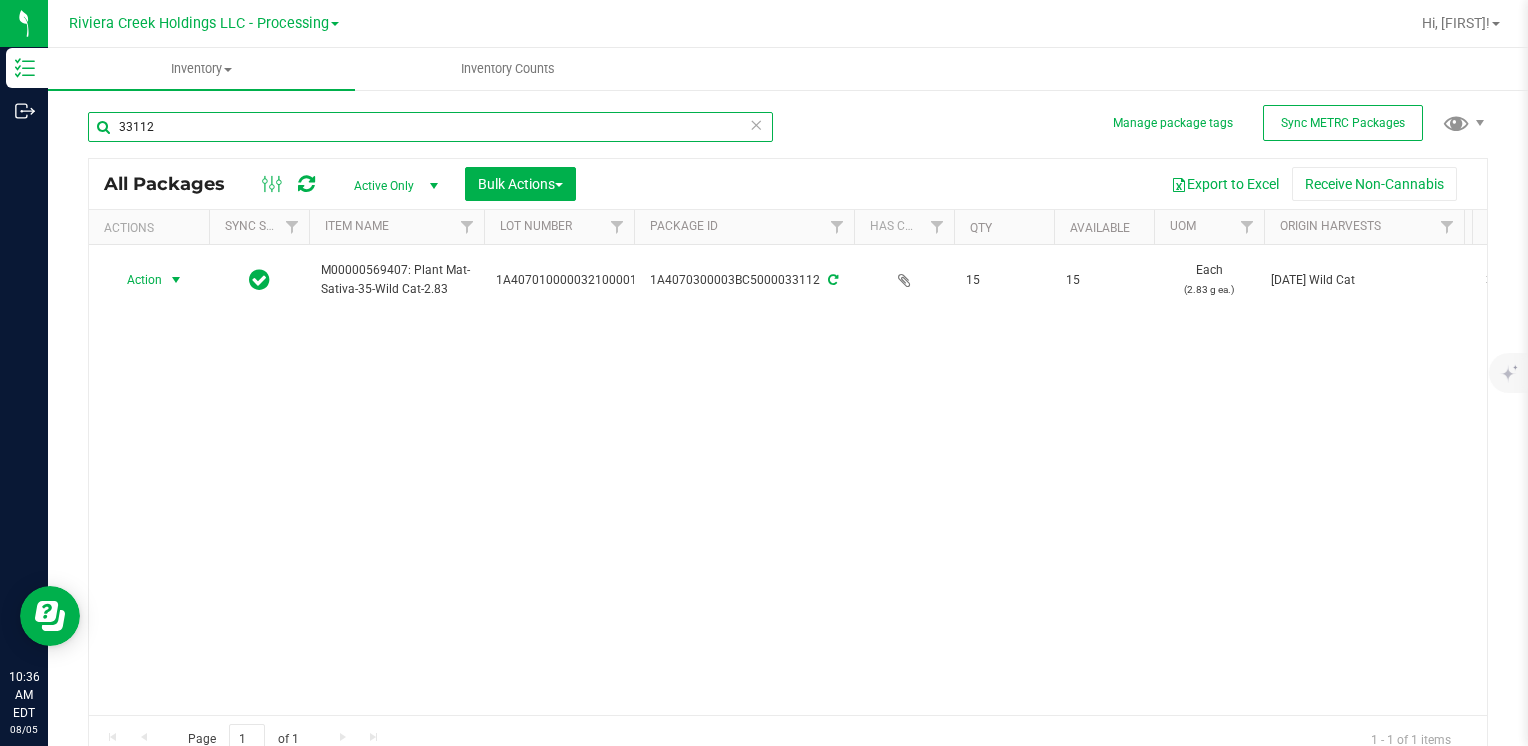 click on "33112" at bounding box center (430, 127) 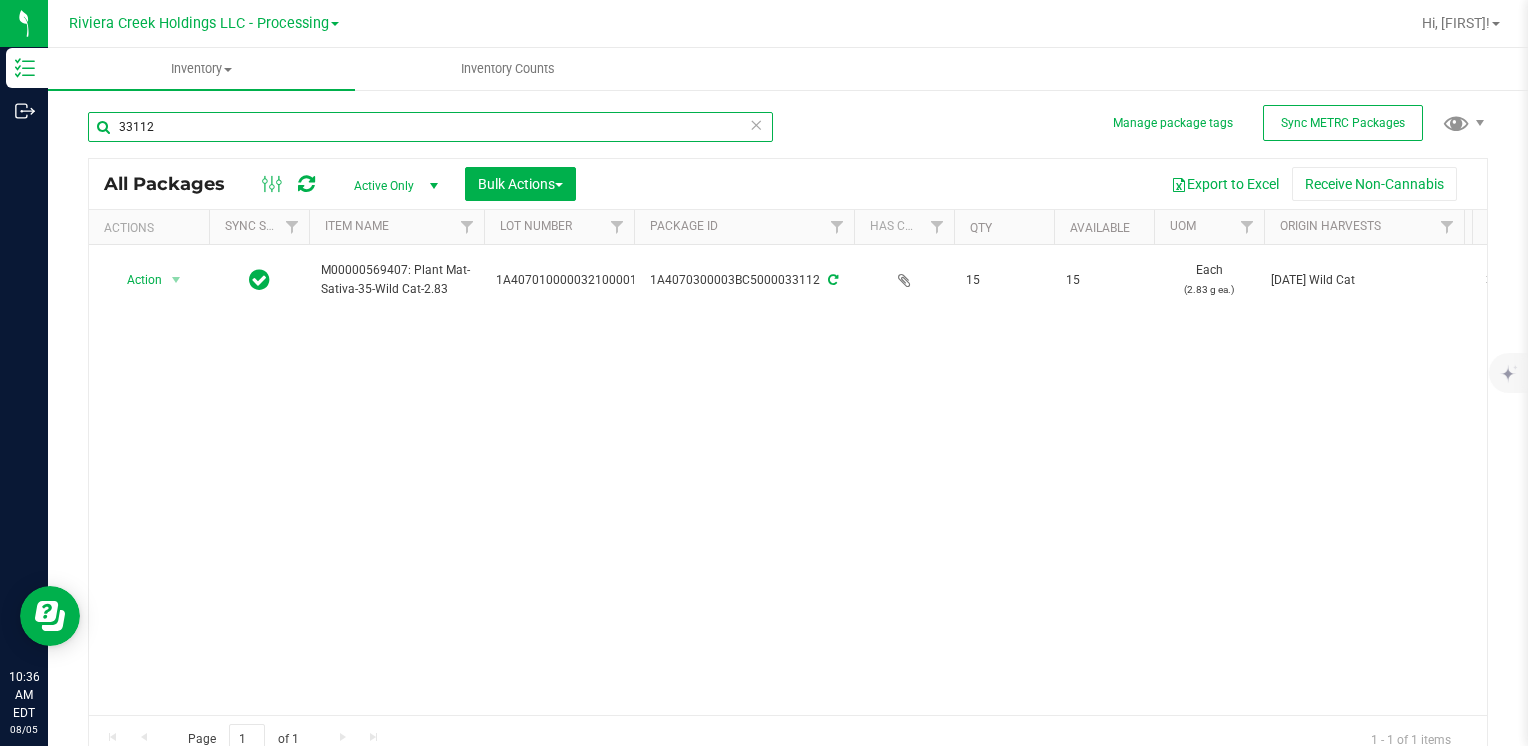 click on "33112" at bounding box center [430, 127] 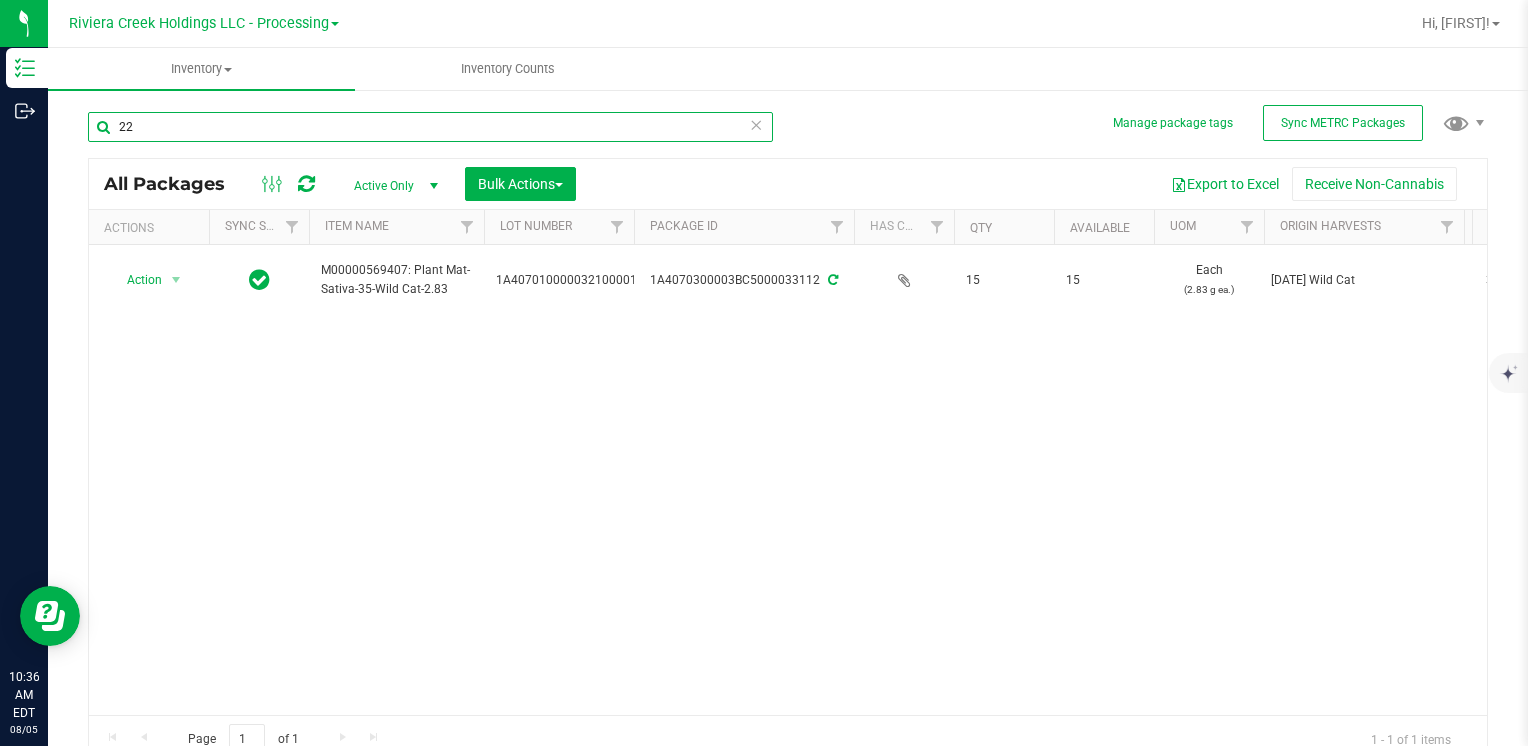 type on "2" 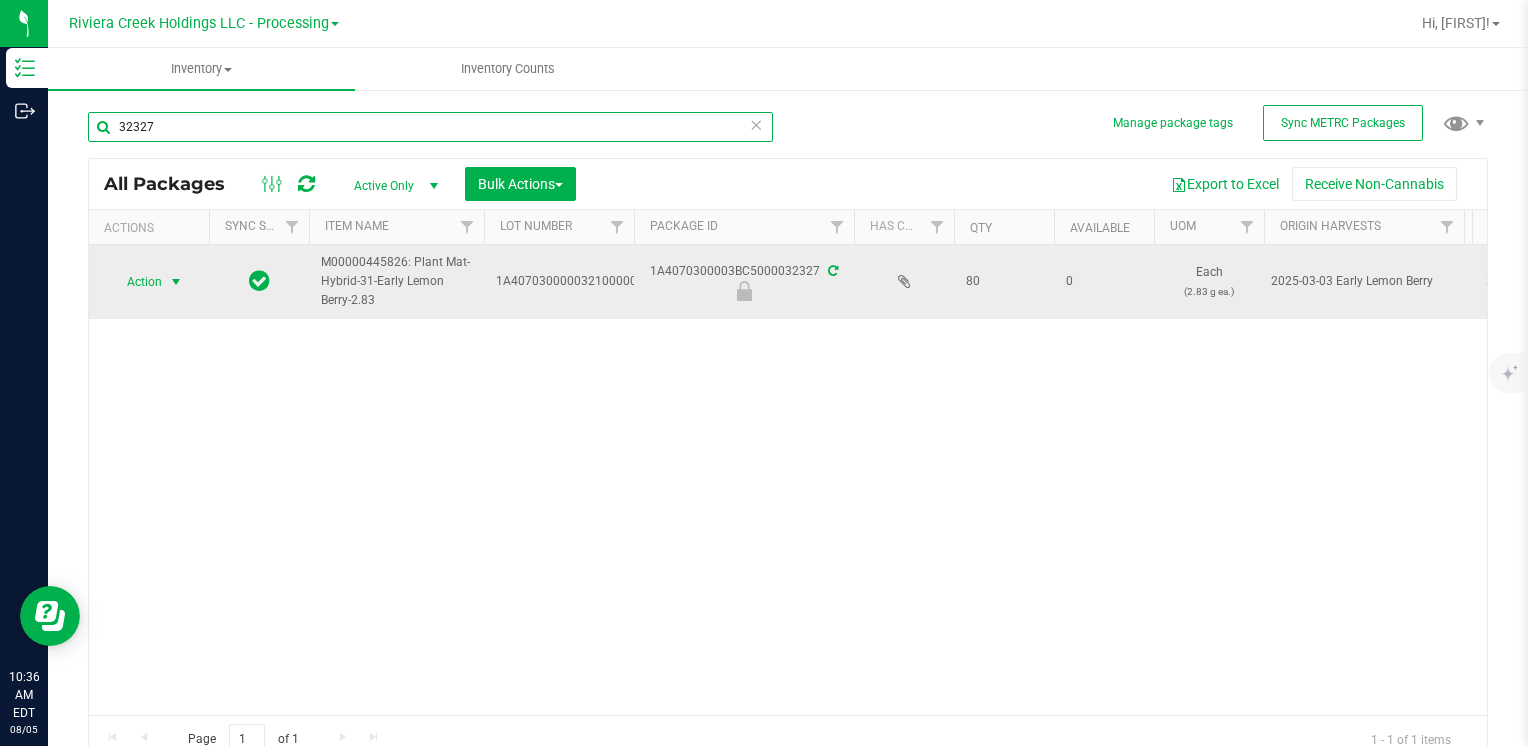 type on "32327" 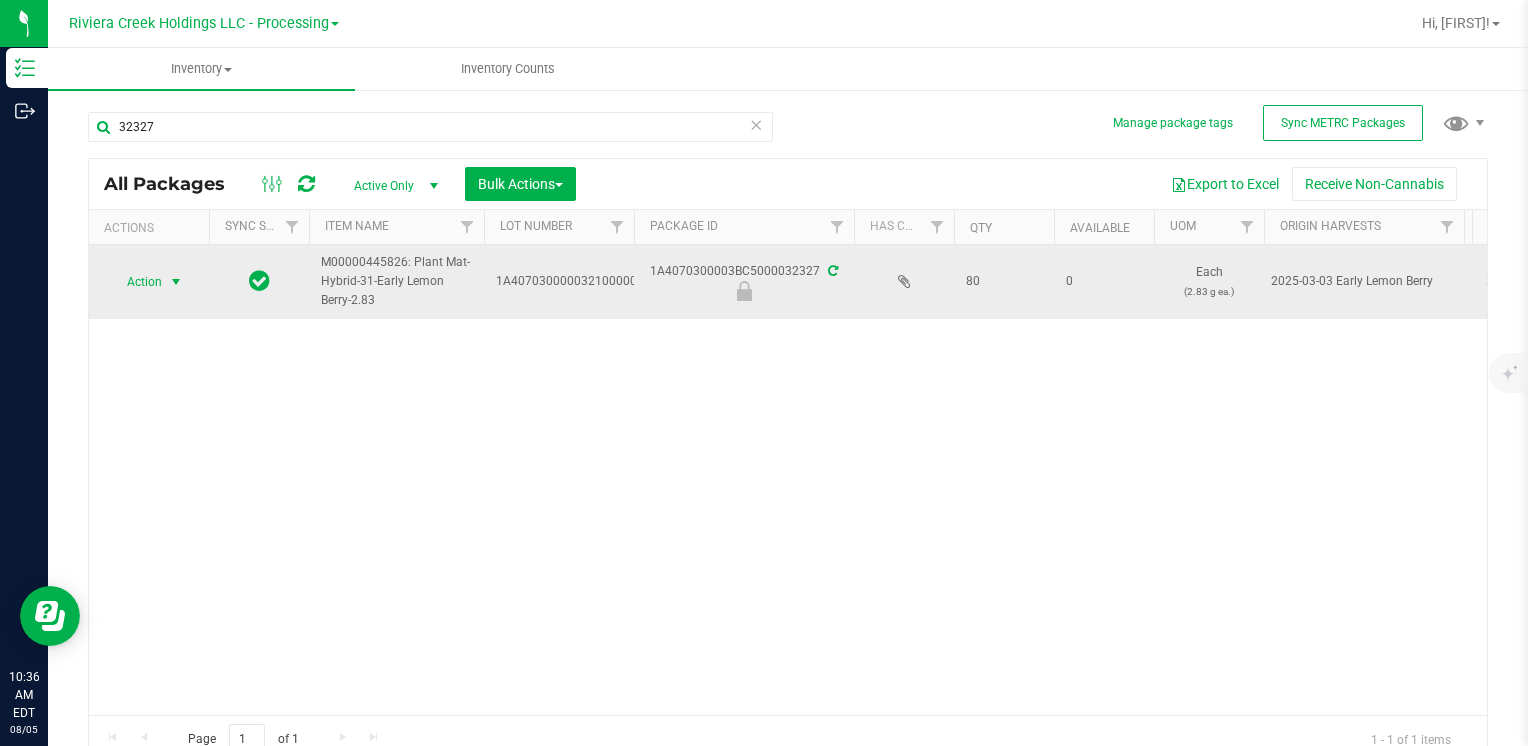 click on "Action" at bounding box center (136, 282) 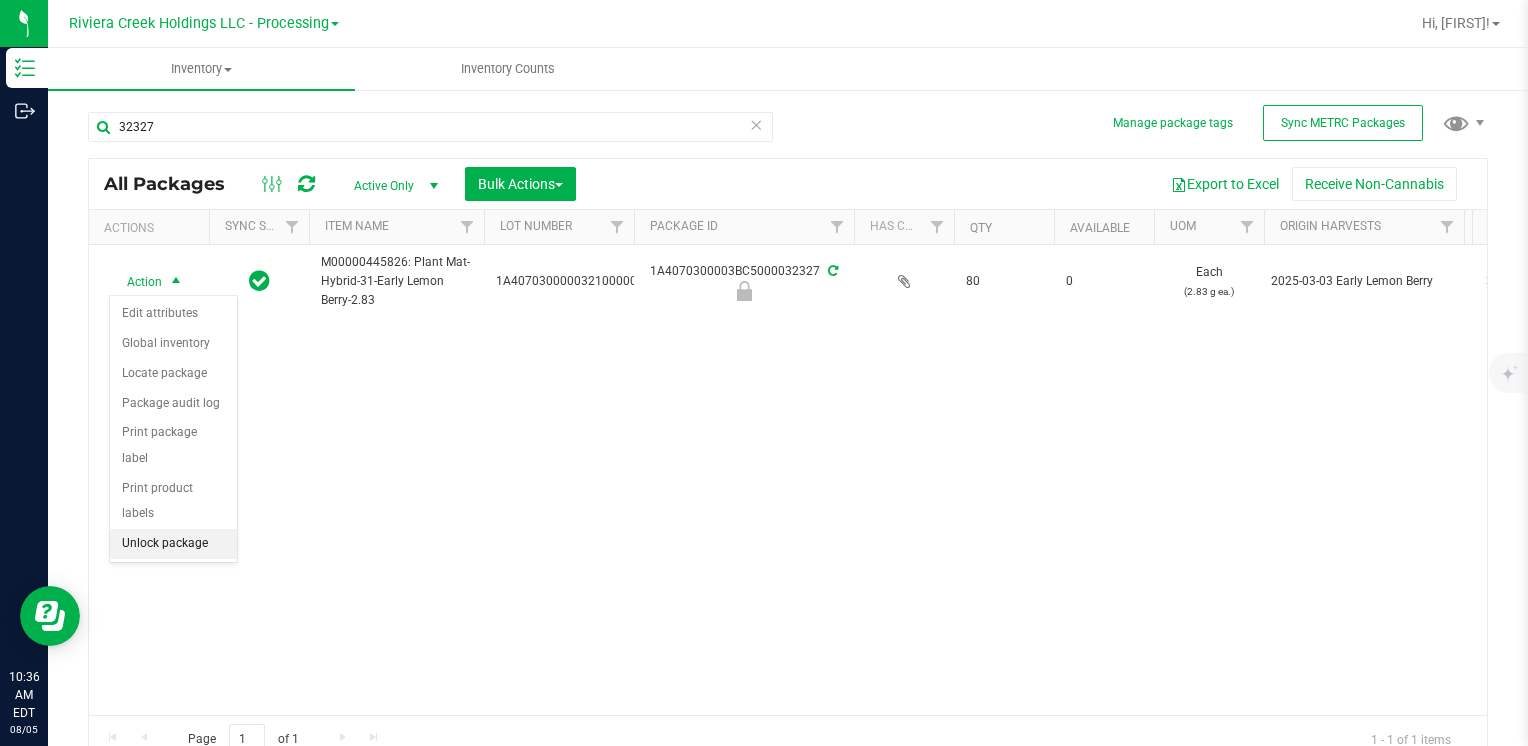 click on "Unlock package" at bounding box center [173, 544] 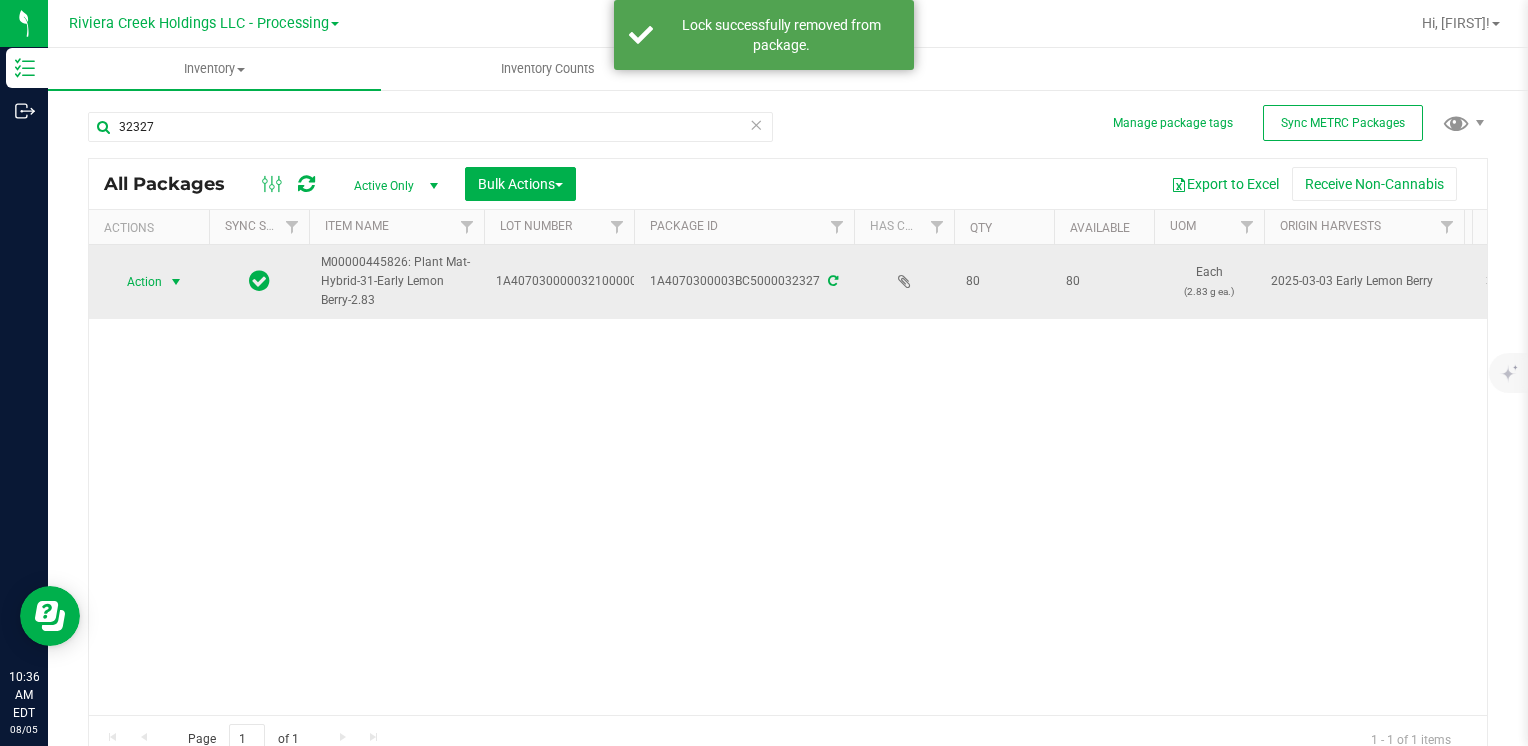 click on "Action" at bounding box center (136, 282) 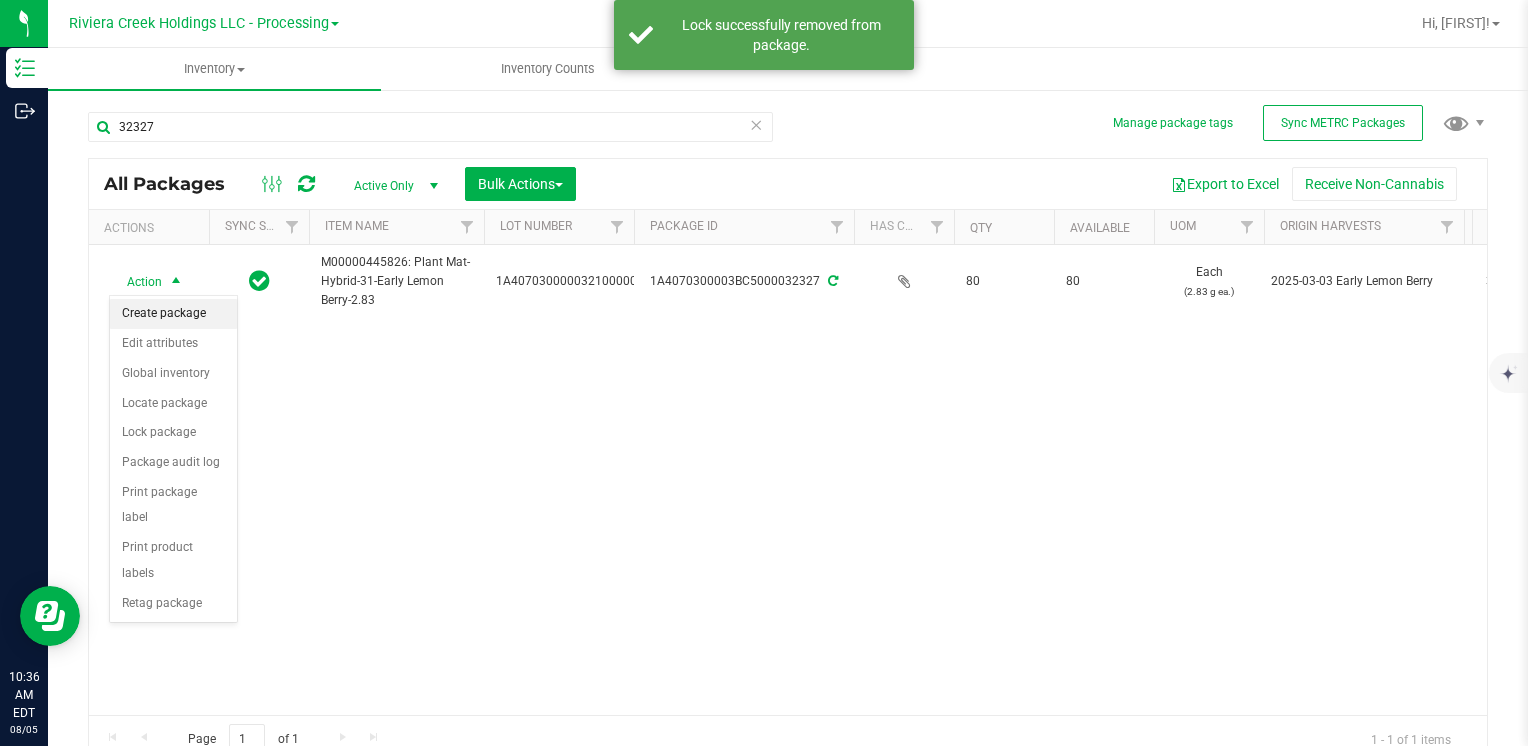 click on "Create package" at bounding box center (173, 314) 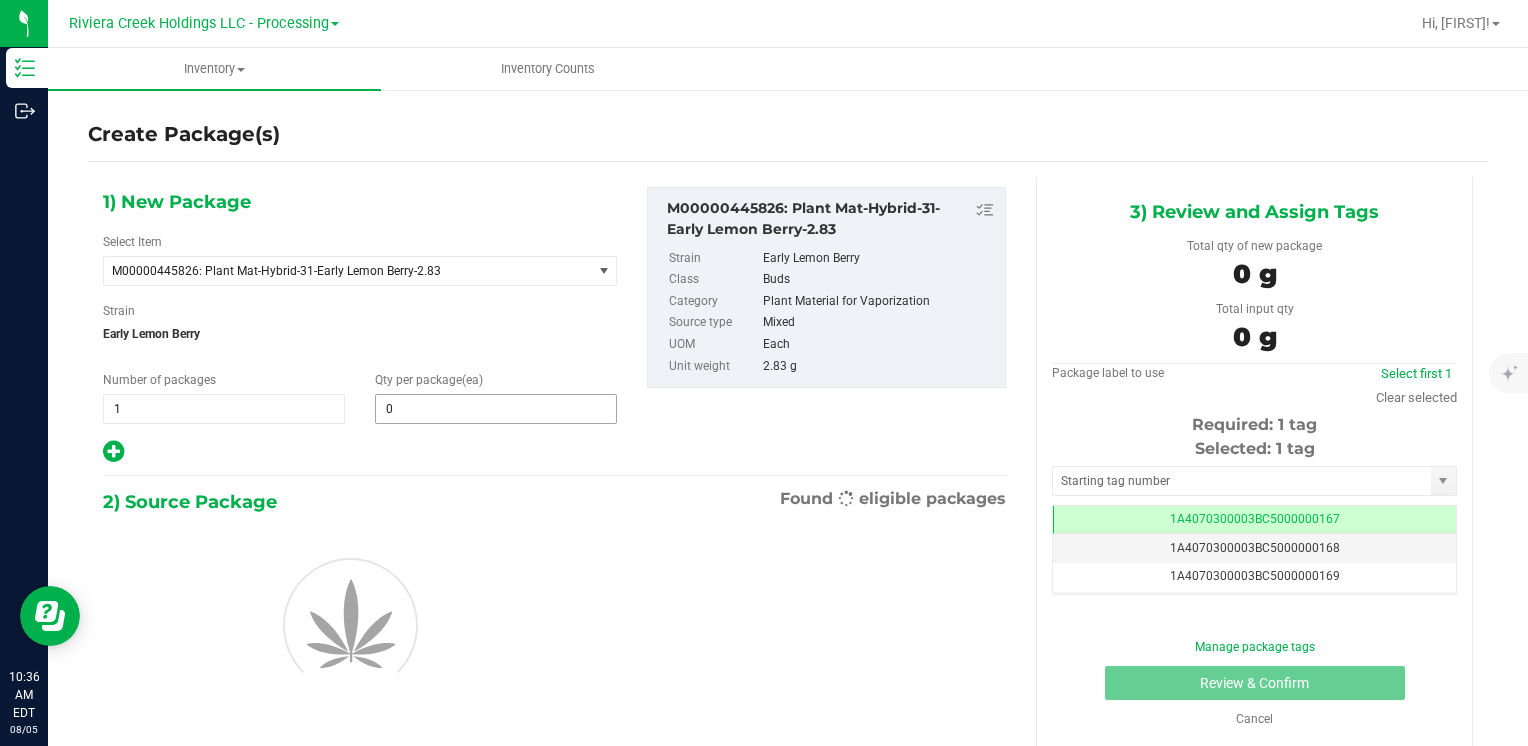 type 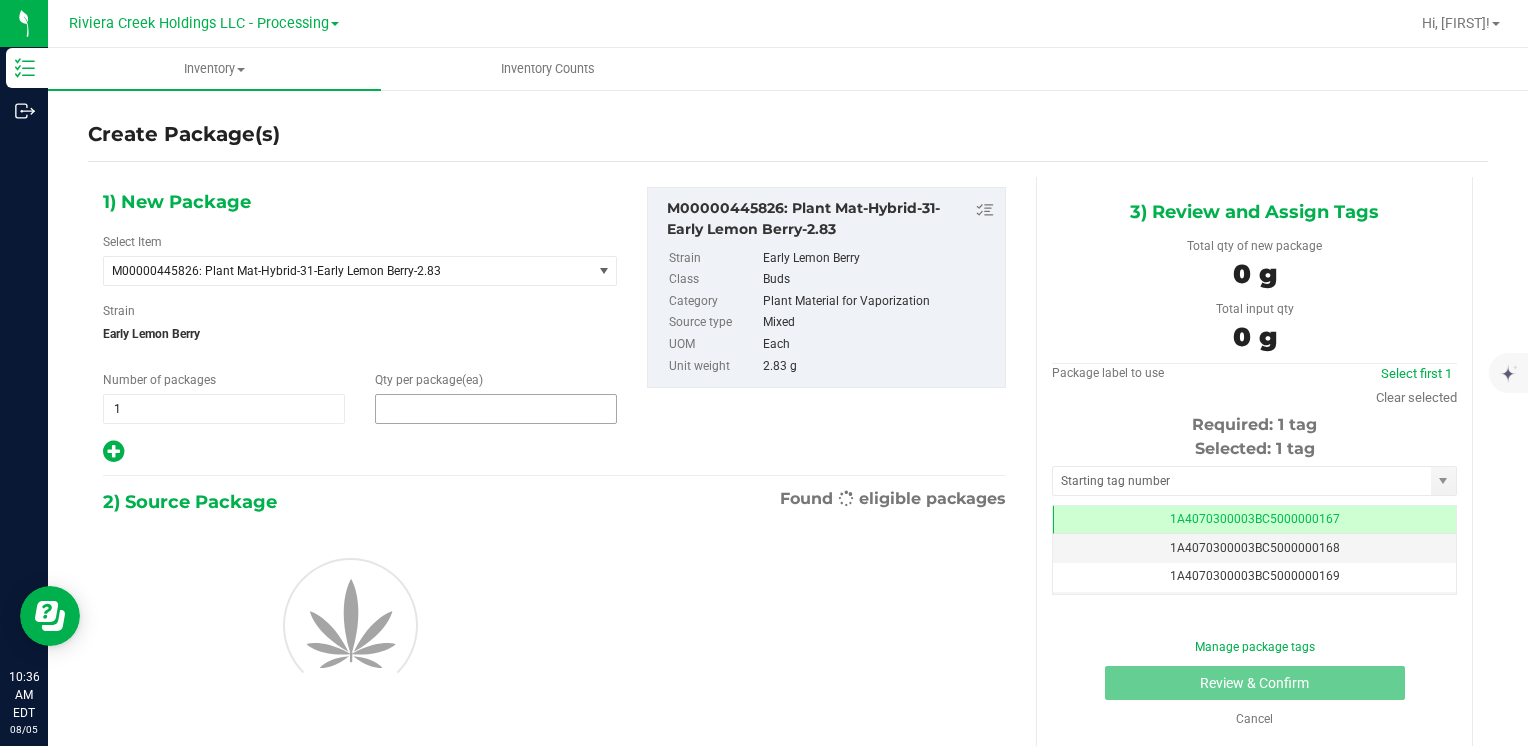 click at bounding box center [496, 409] 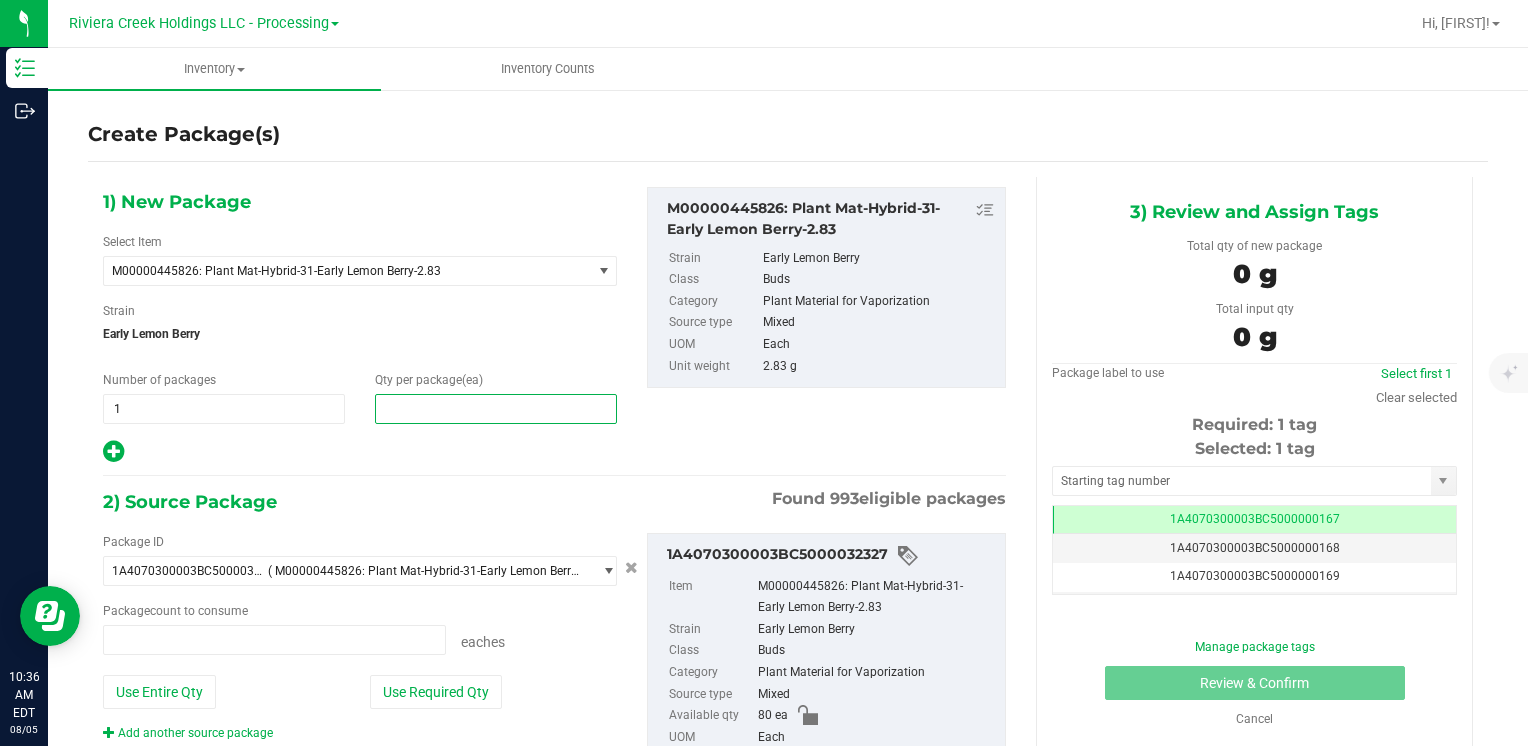 type on "0 ea" 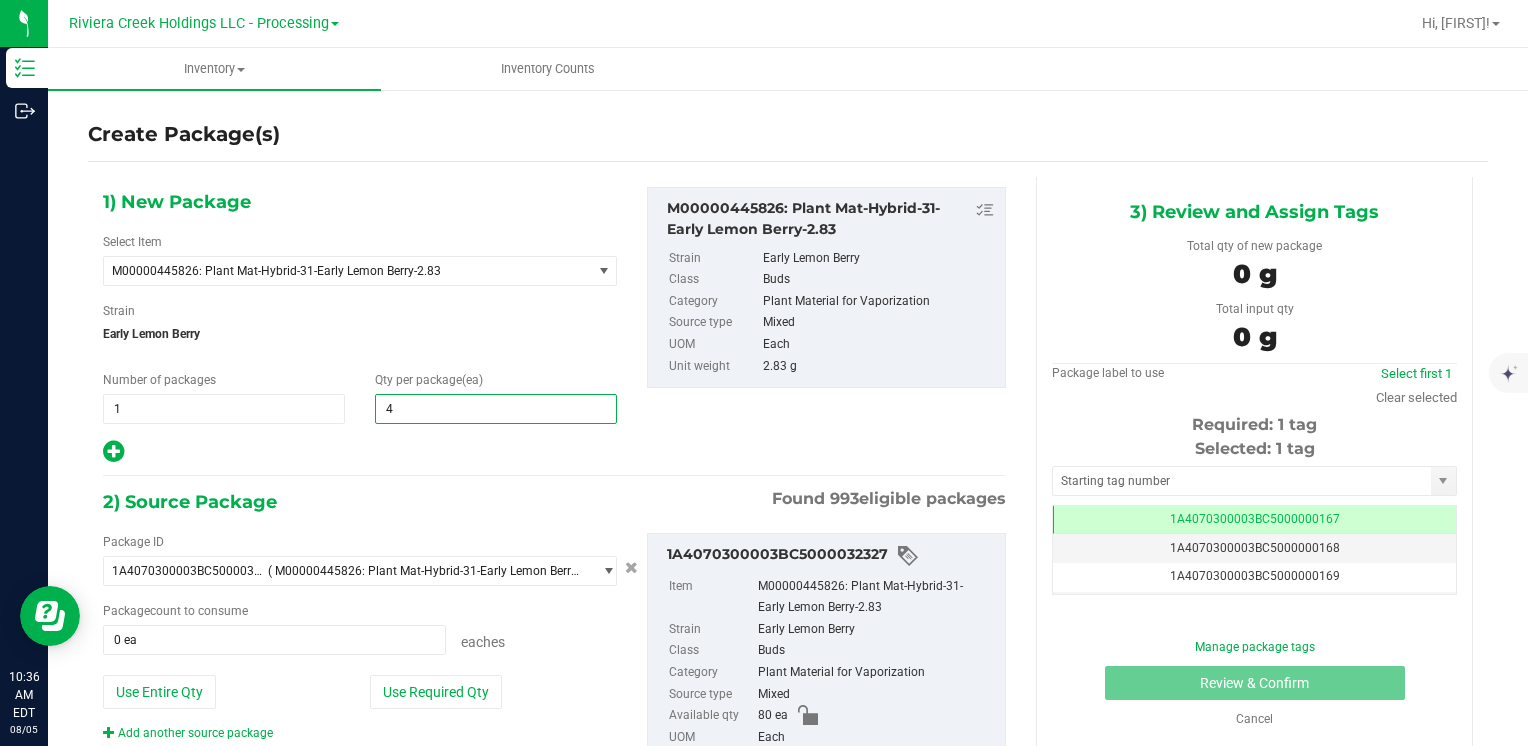 type on "40" 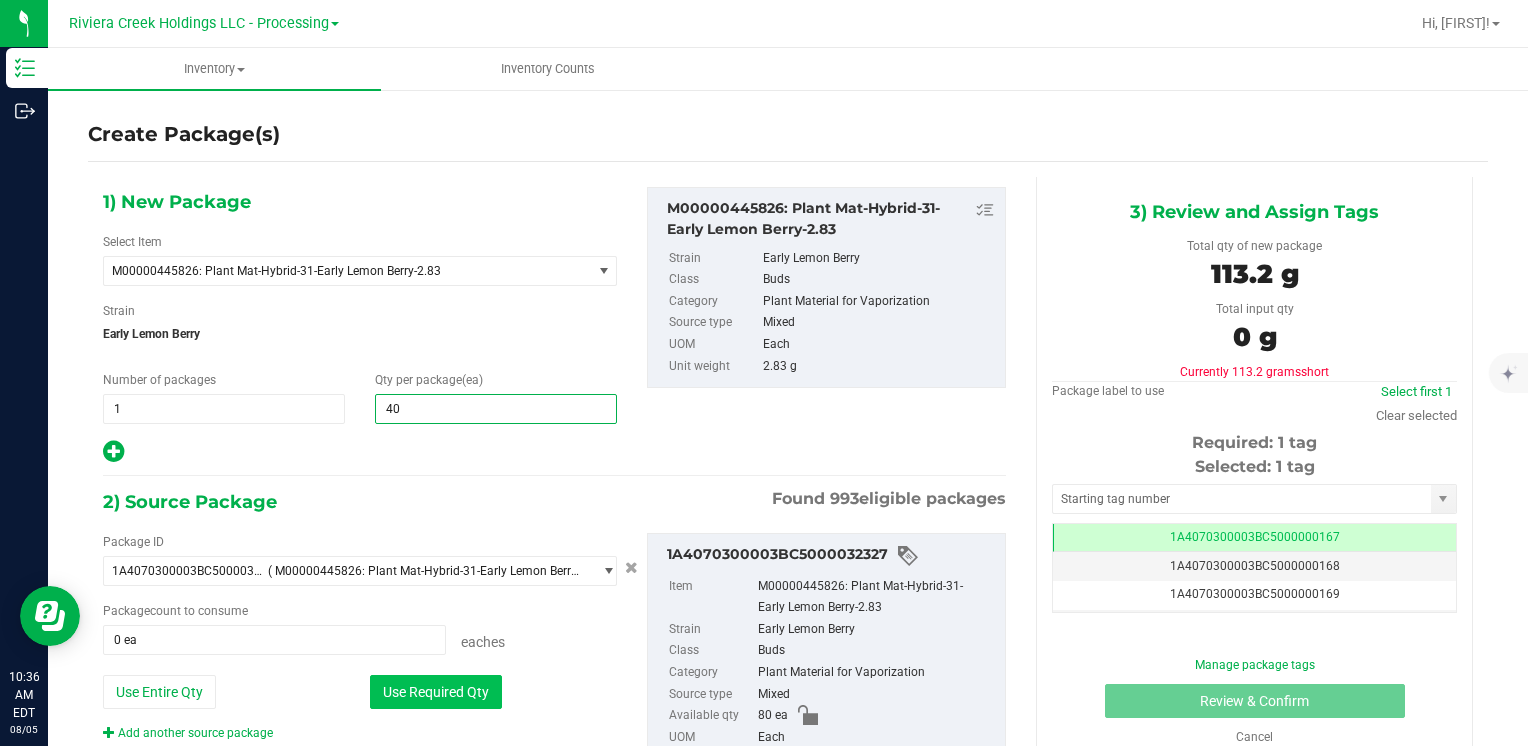 type on "40" 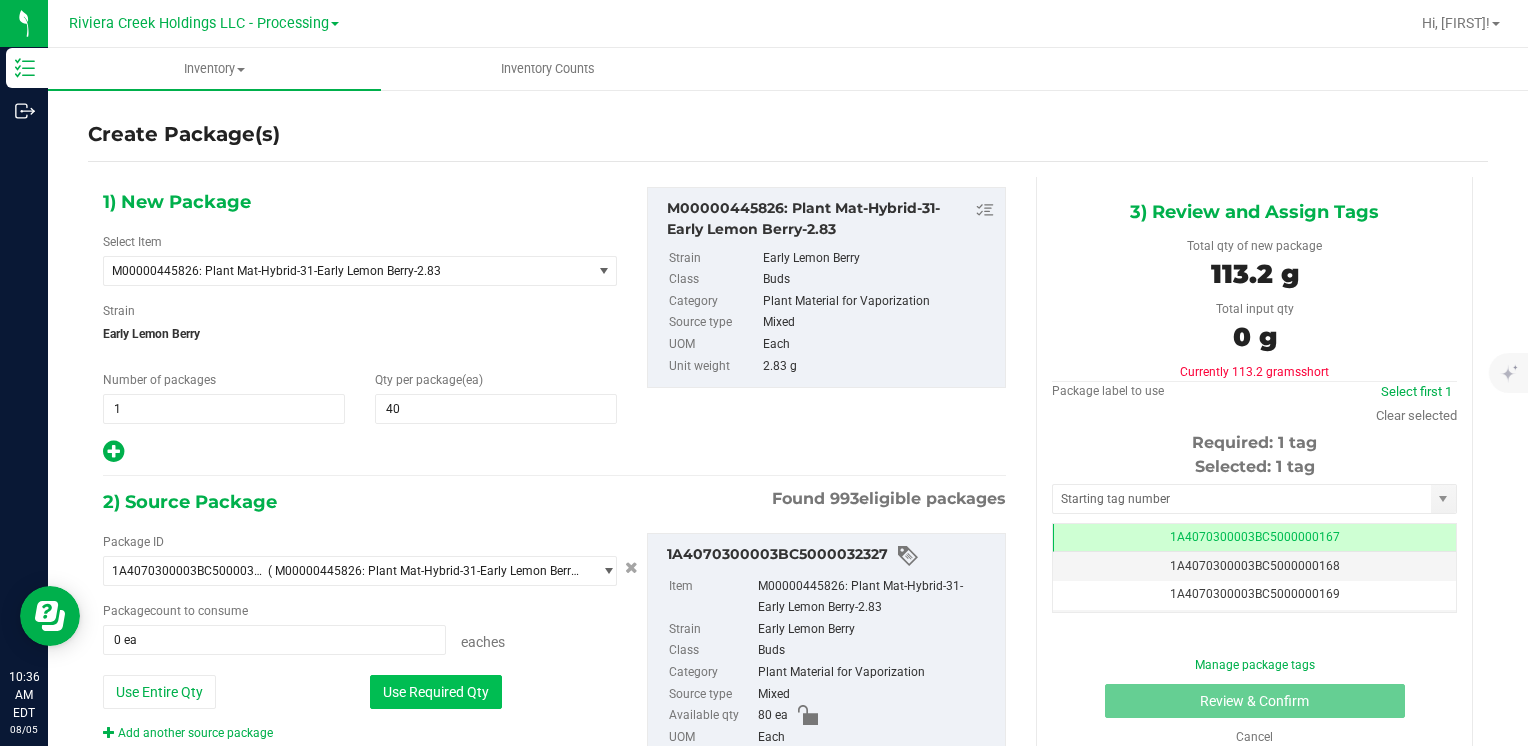 click on "Use Required Qty" at bounding box center [436, 692] 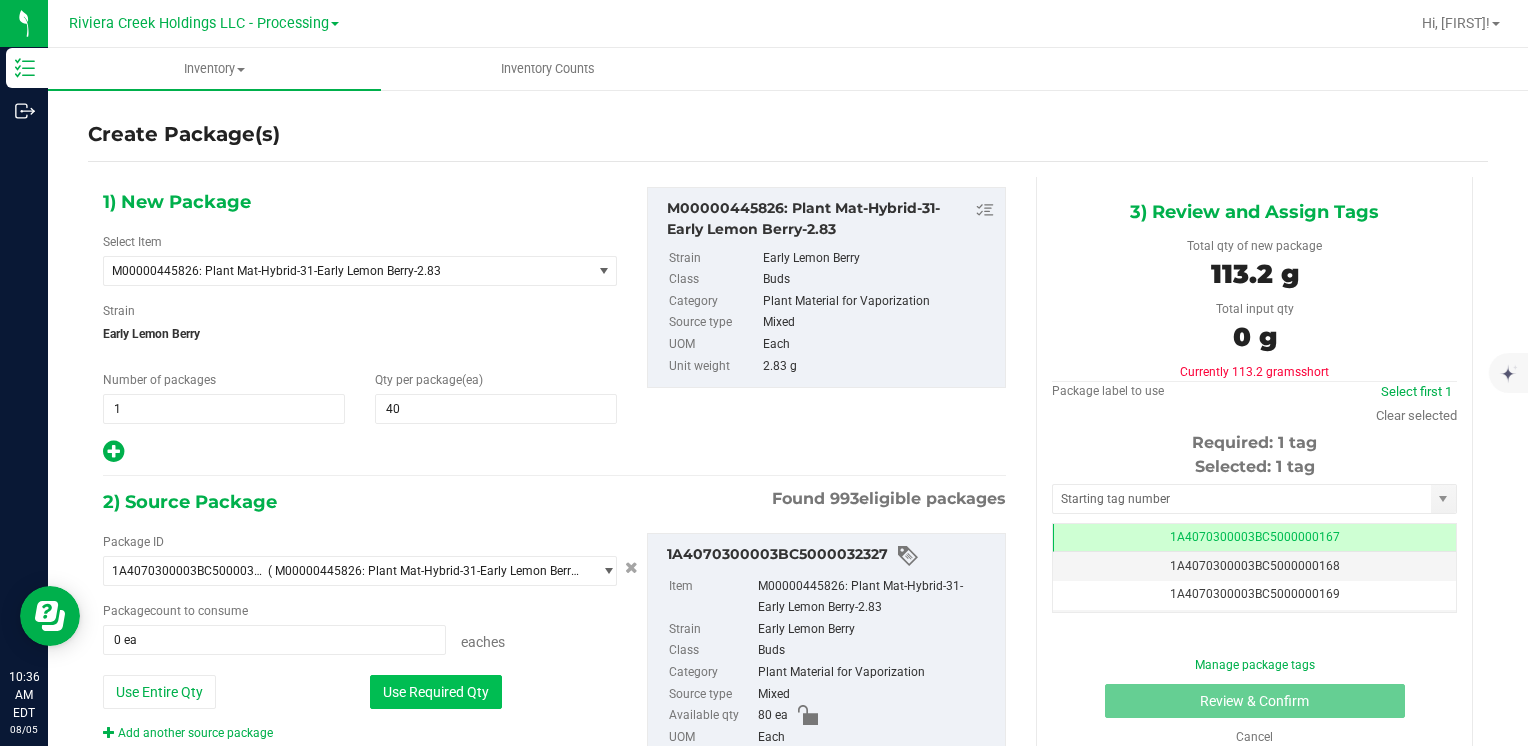 type on "40 ea" 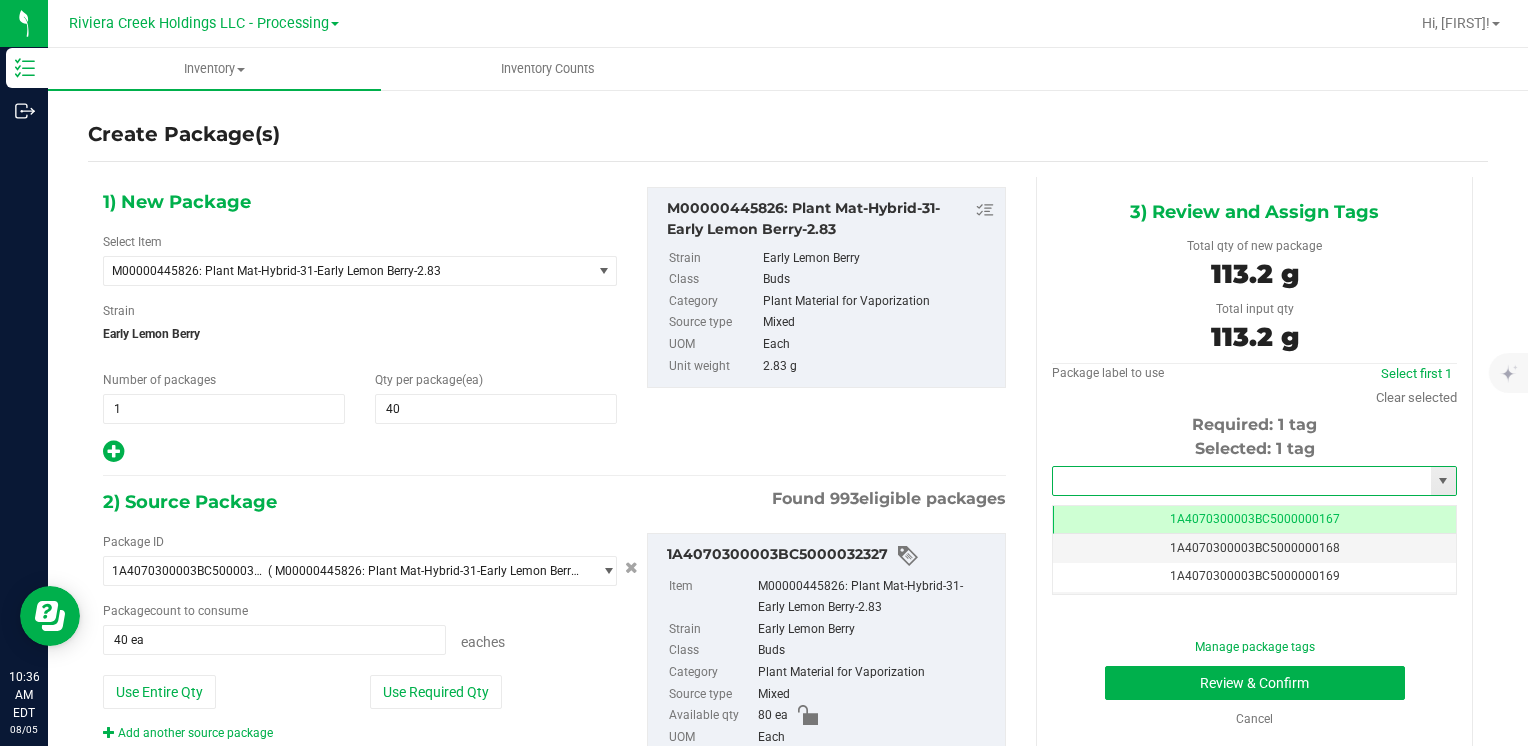 click at bounding box center [1242, 481] 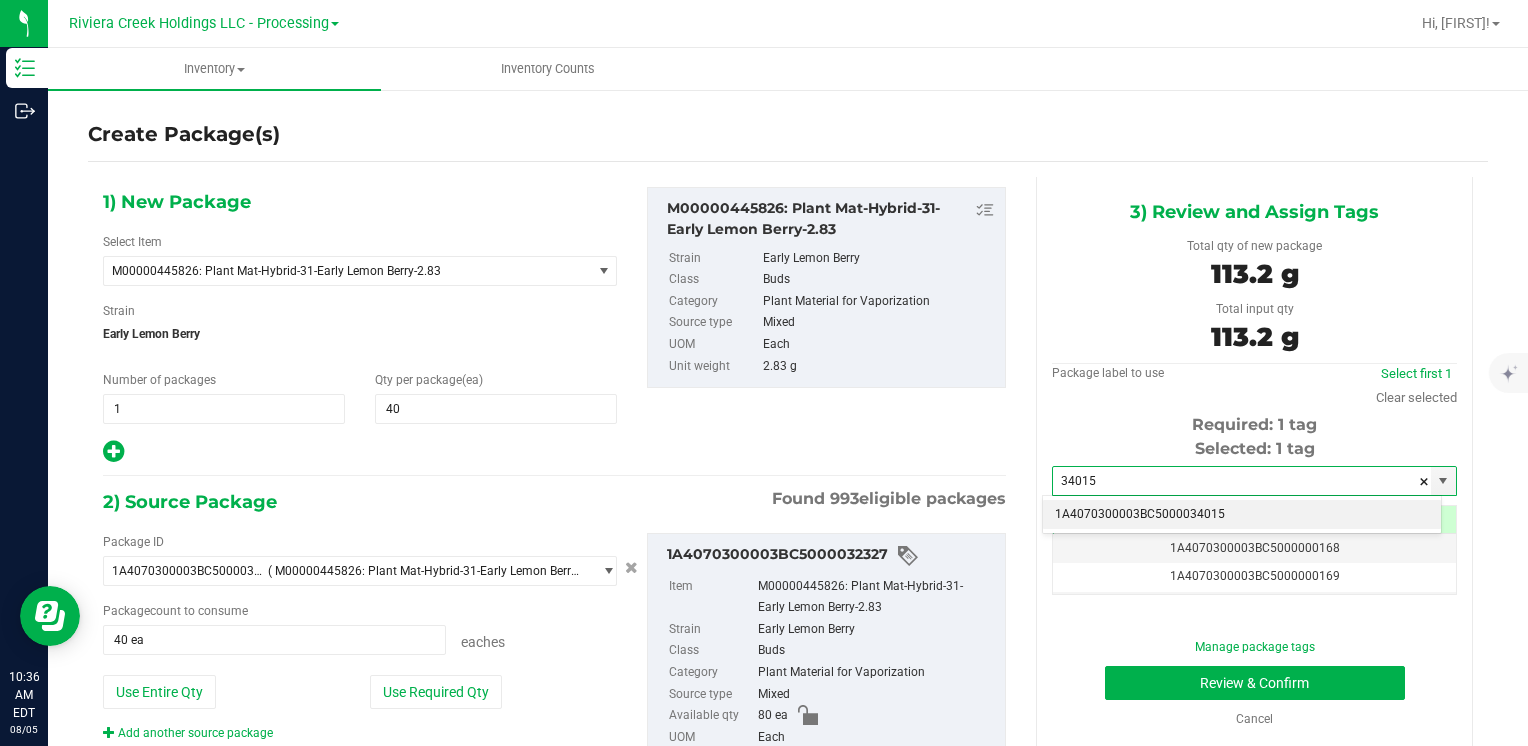 click on "1A4070300003BC5000034015" at bounding box center (1242, 515) 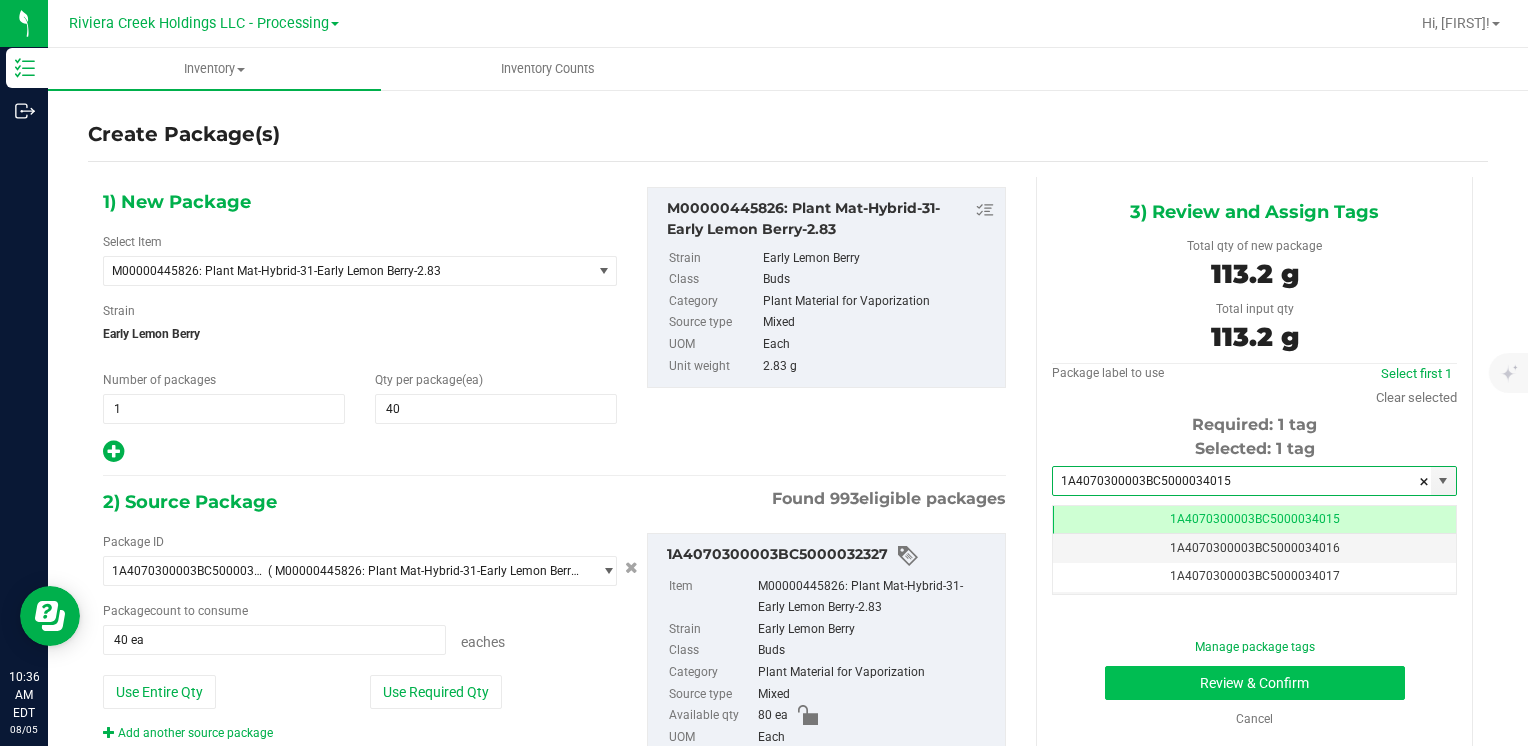 type on "1A4070300003BC5000034015" 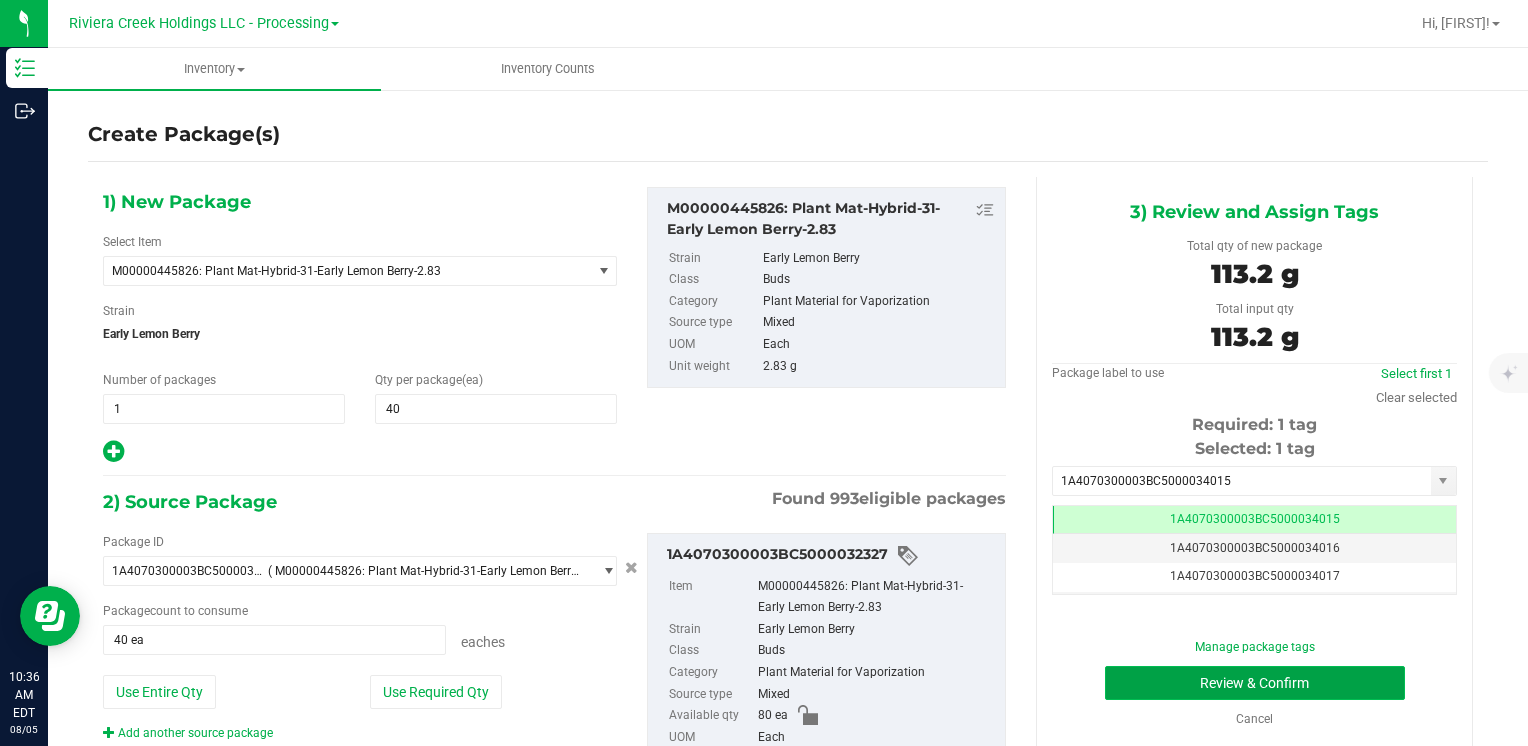 click on "Review & Confirm" at bounding box center (1255, 683) 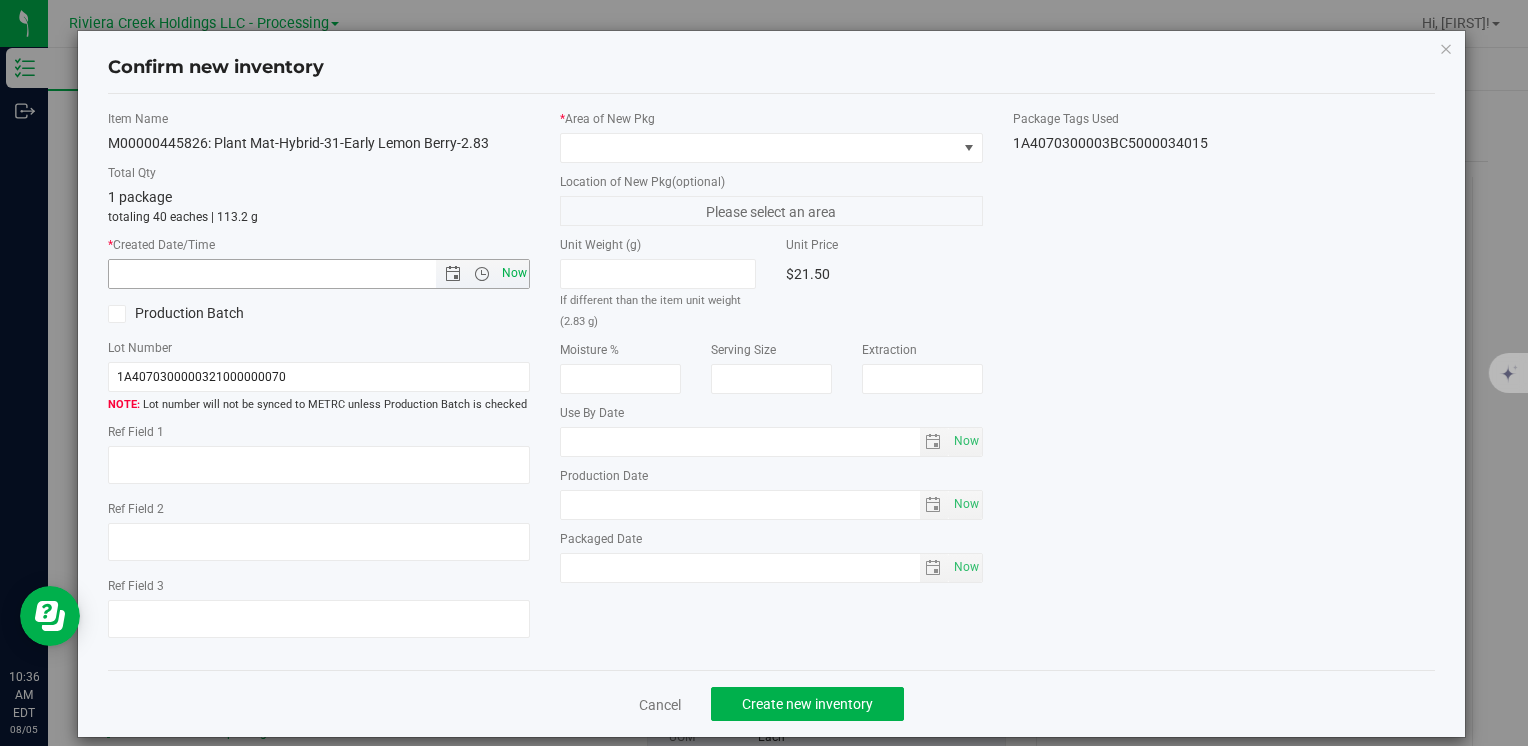 click on "Now" at bounding box center [514, 273] 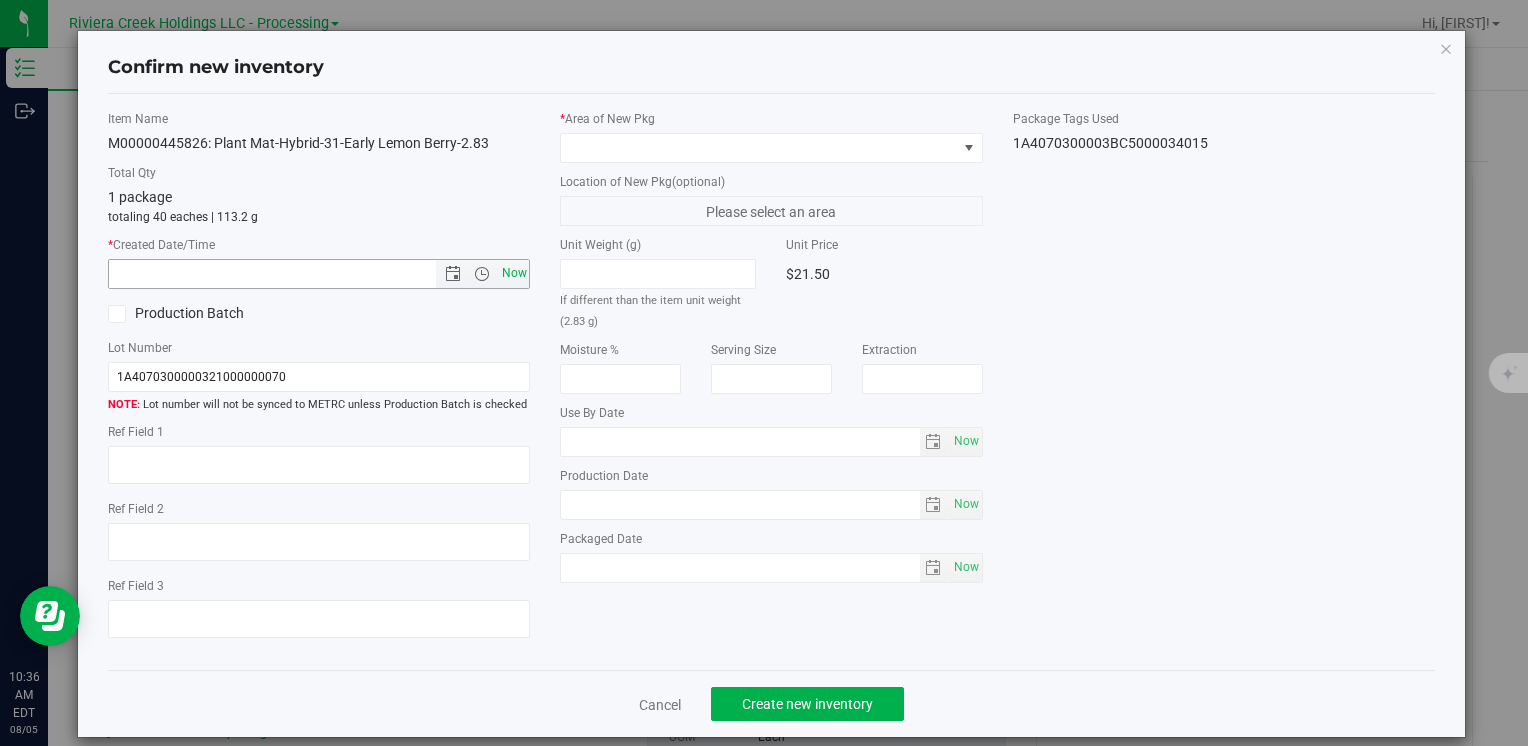 type on "8/5/2025 10:36 AM" 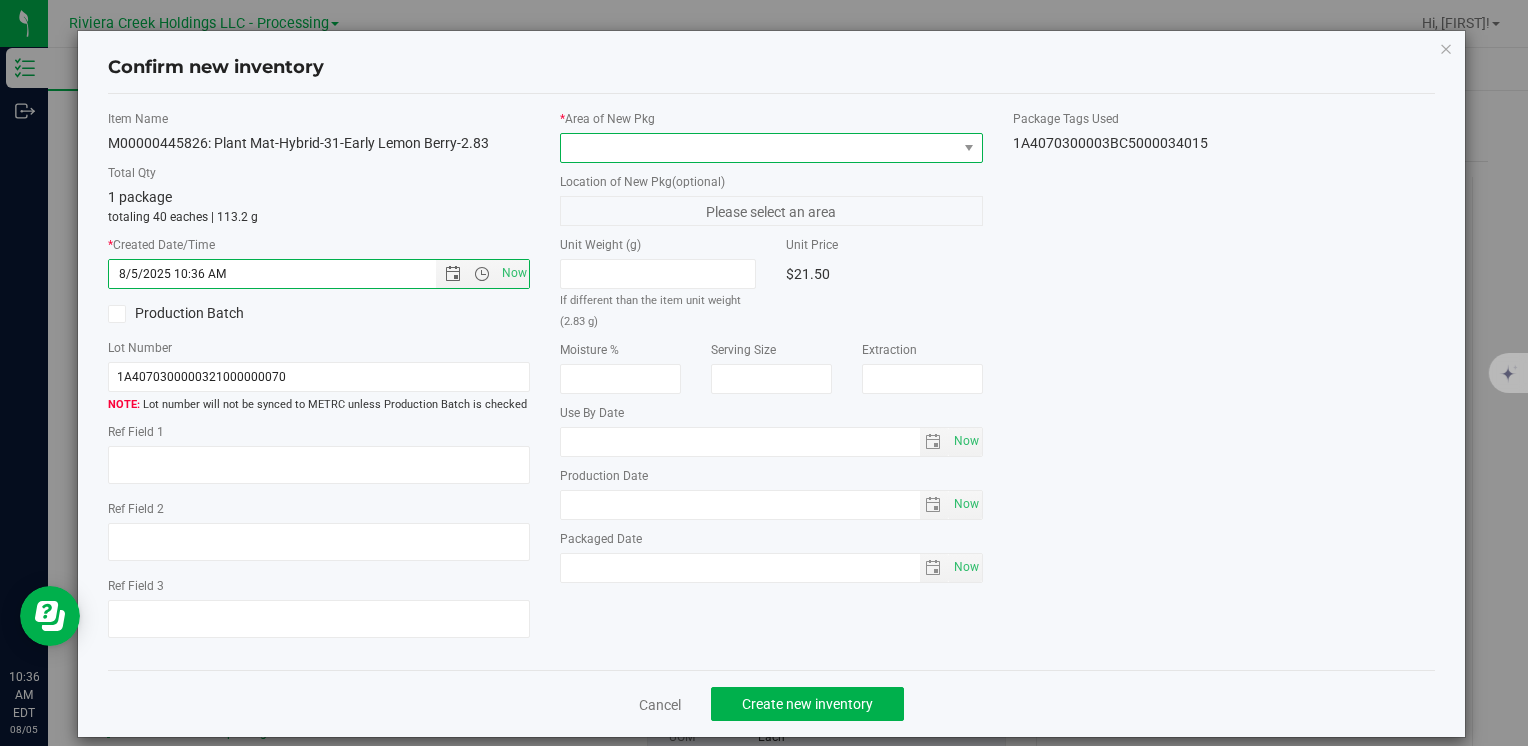 click at bounding box center [758, 148] 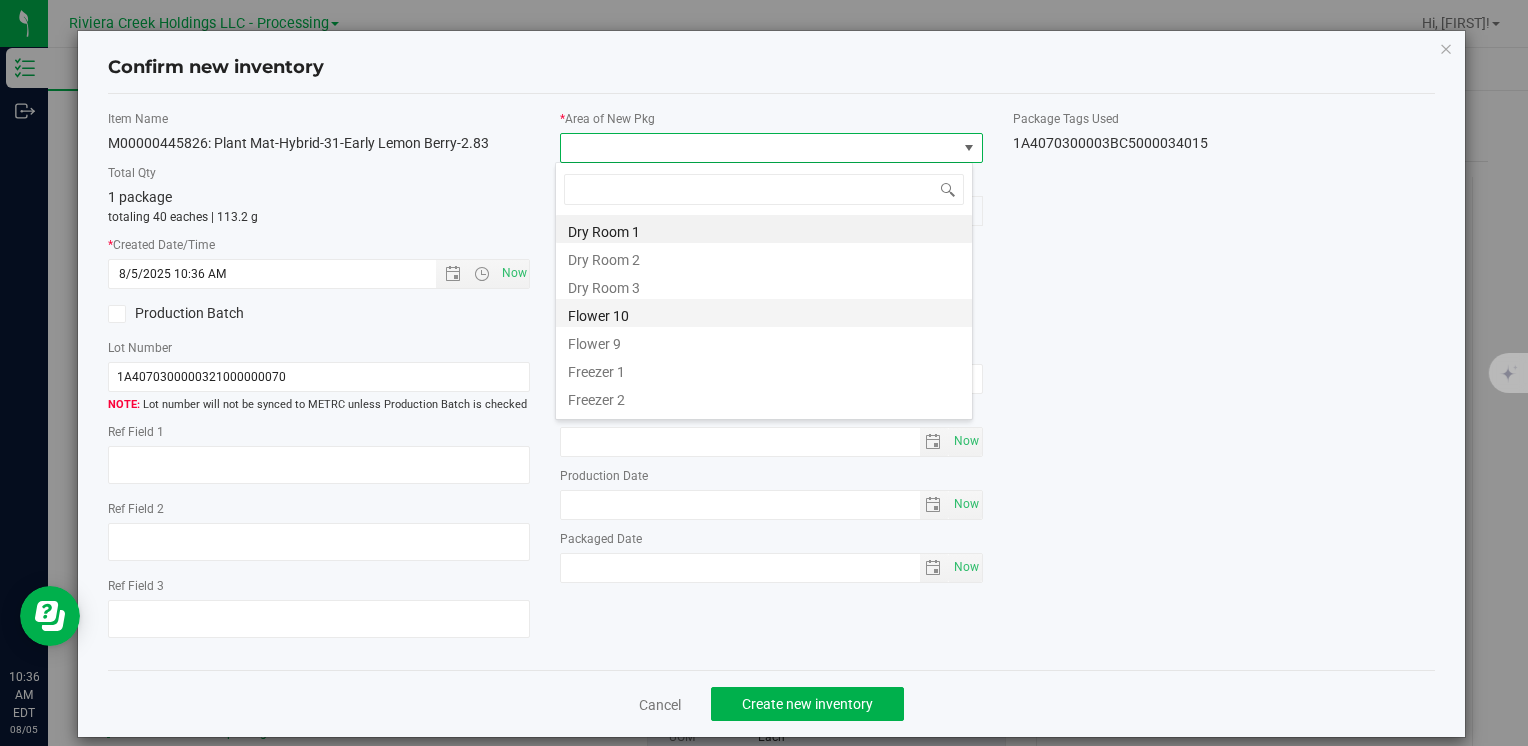 click on "Flower 10" at bounding box center [764, 313] 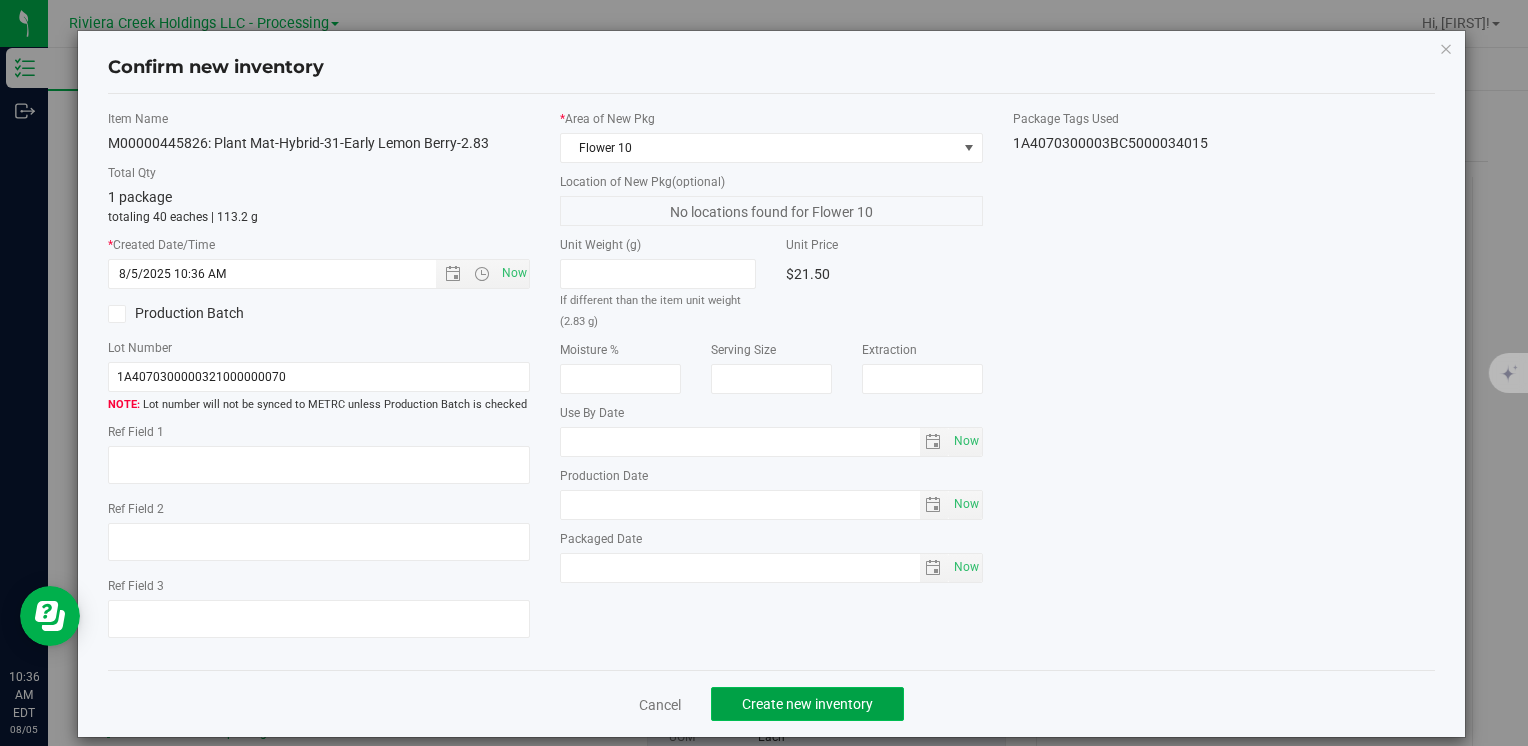 click on "Create new inventory" 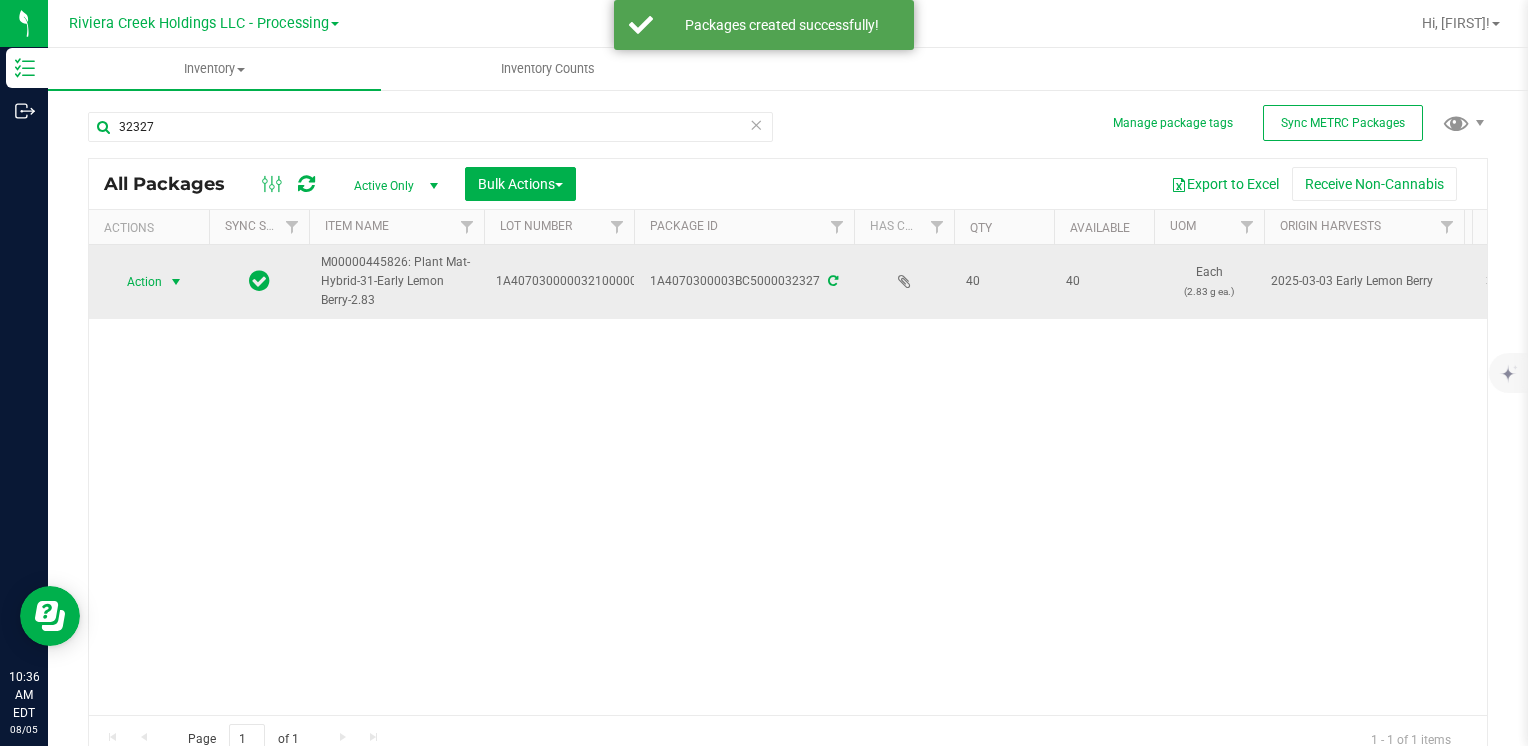 click at bounding box center (176, 282) 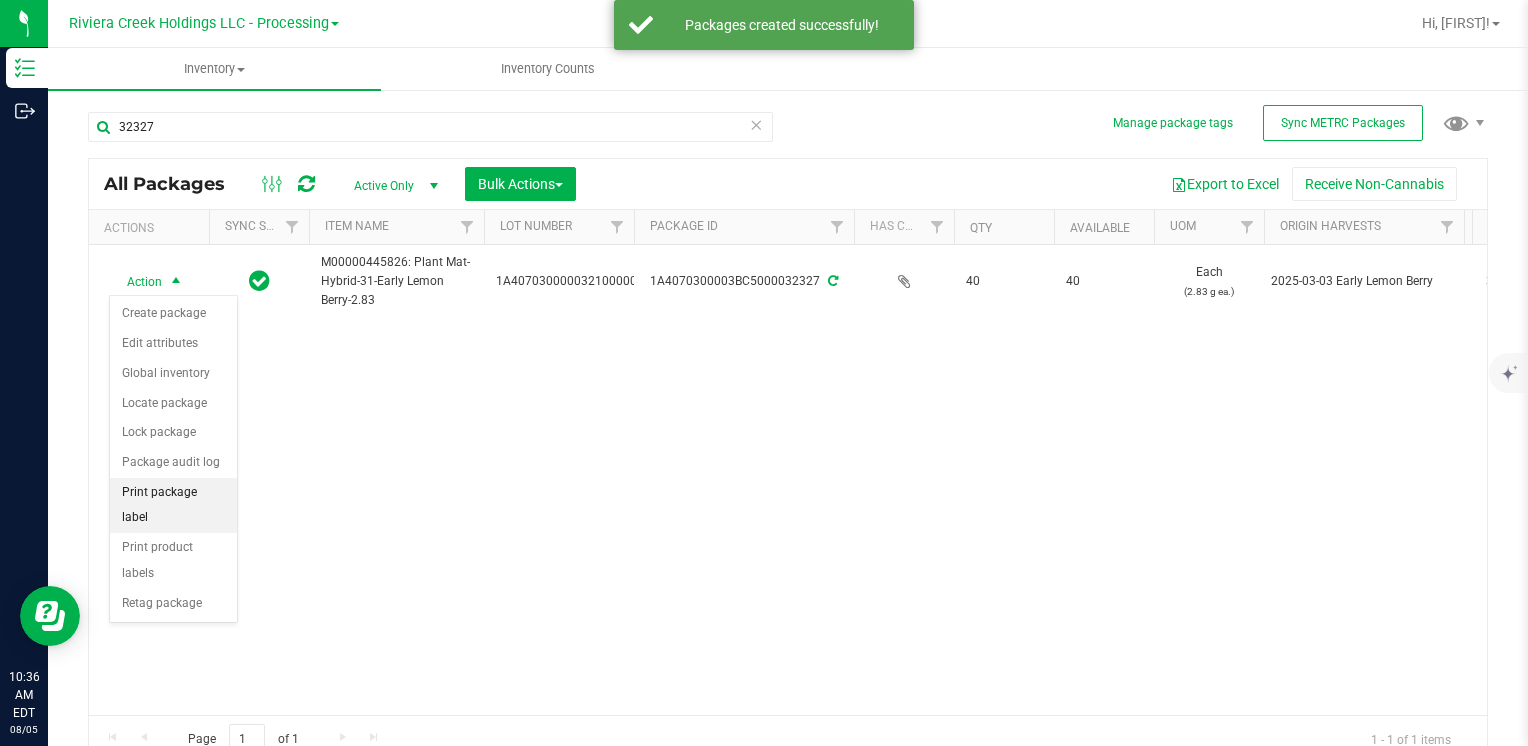 click on "Print package label" at bounding box center [173, 505] 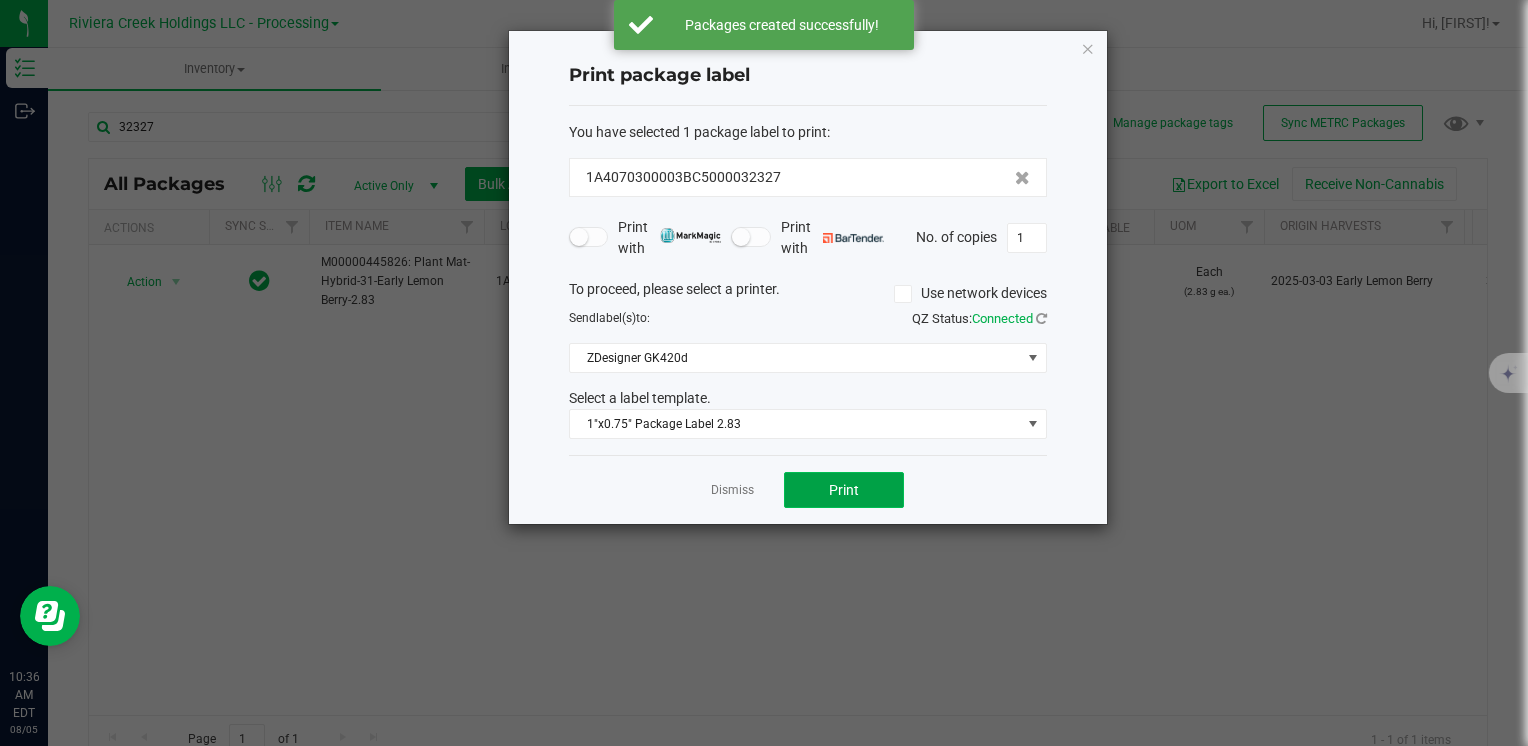 click on "Print" 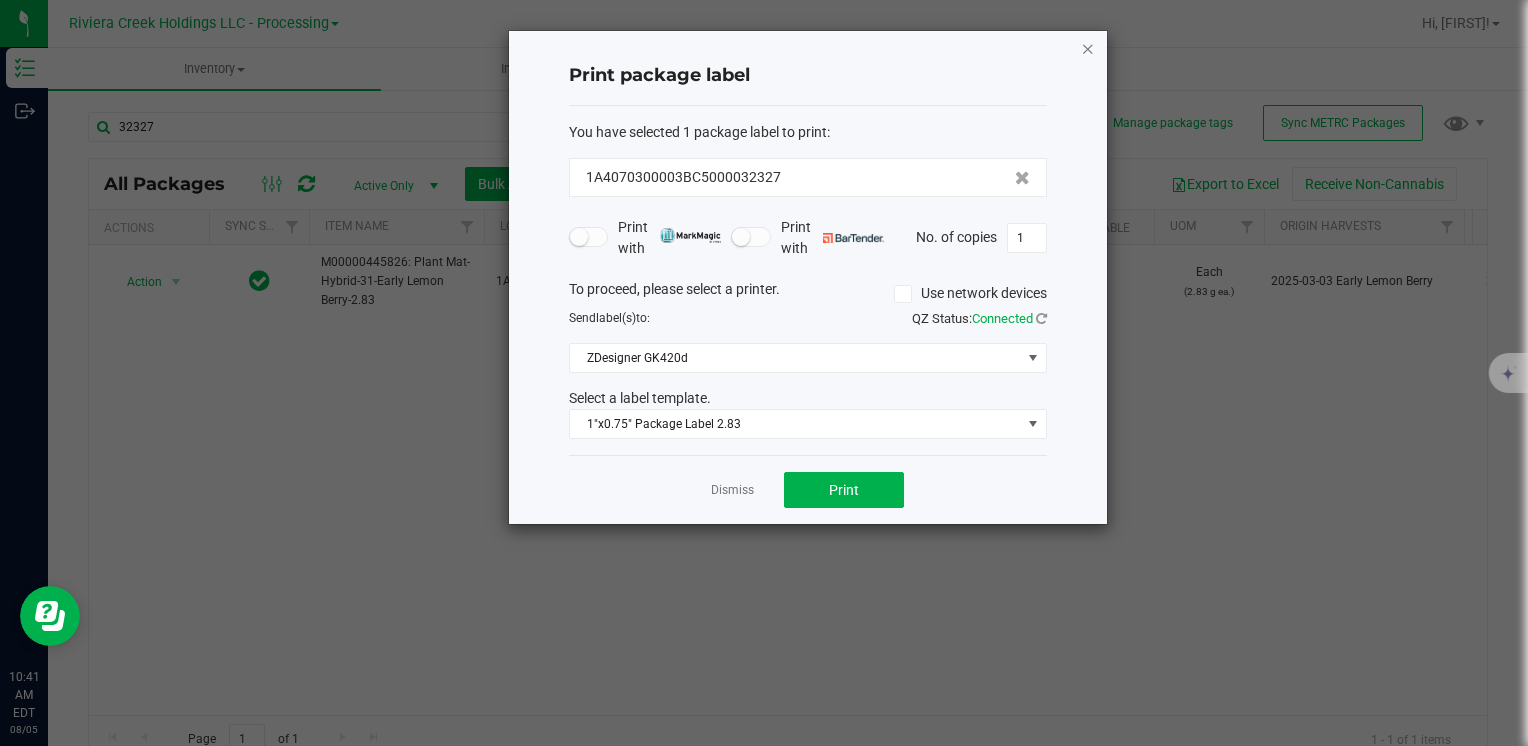 click 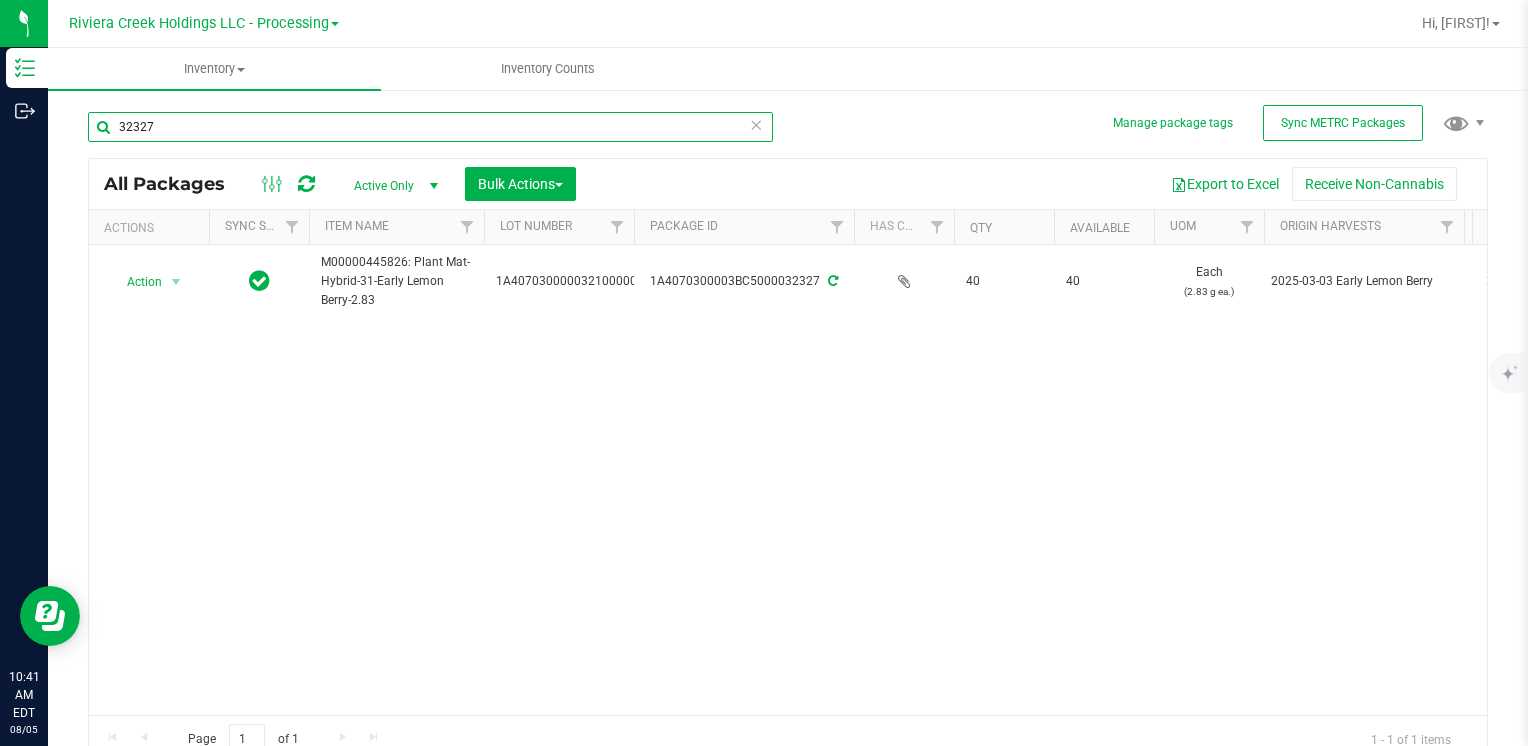 click on "32327" at bounding box center (430, 127) 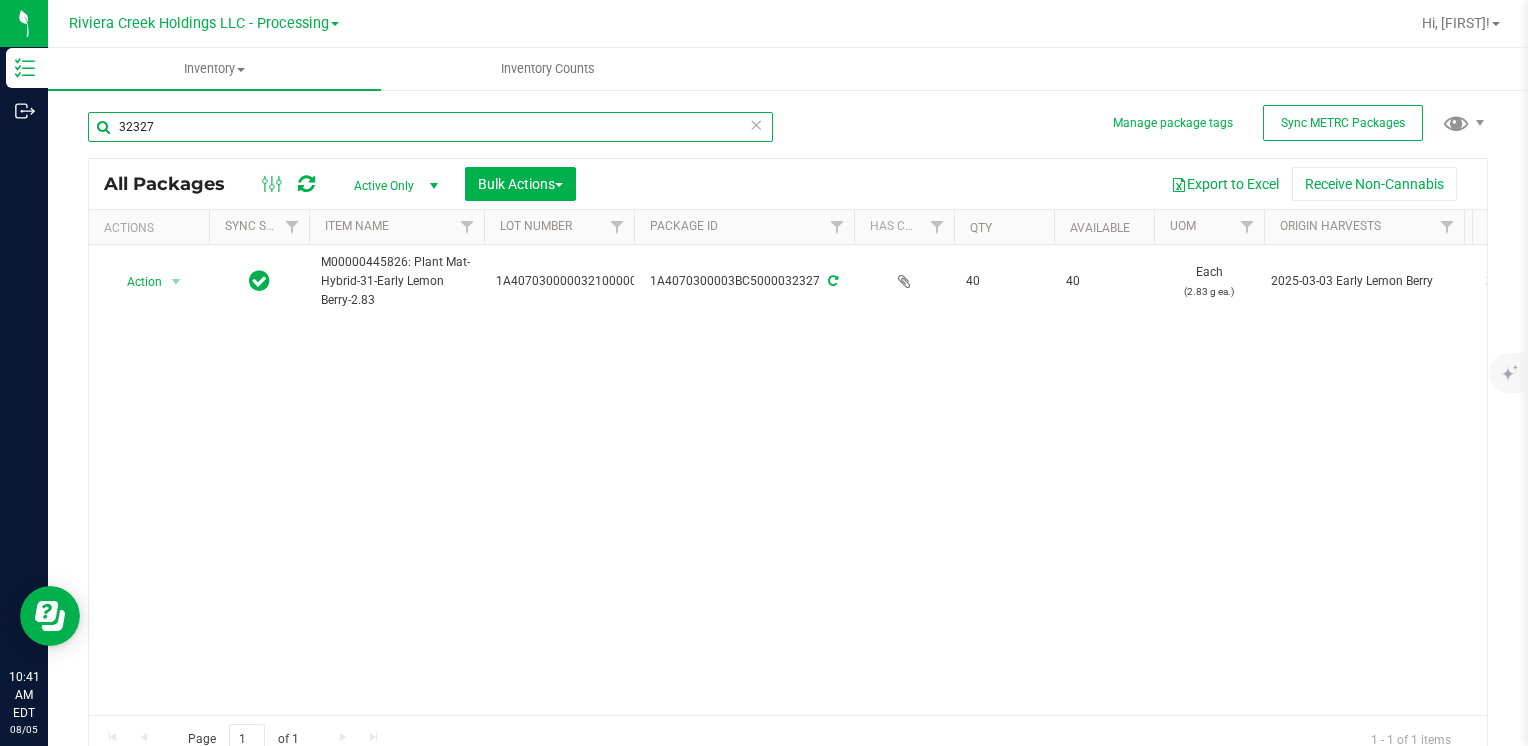 click on "32327" at bounding box center [430, 127] 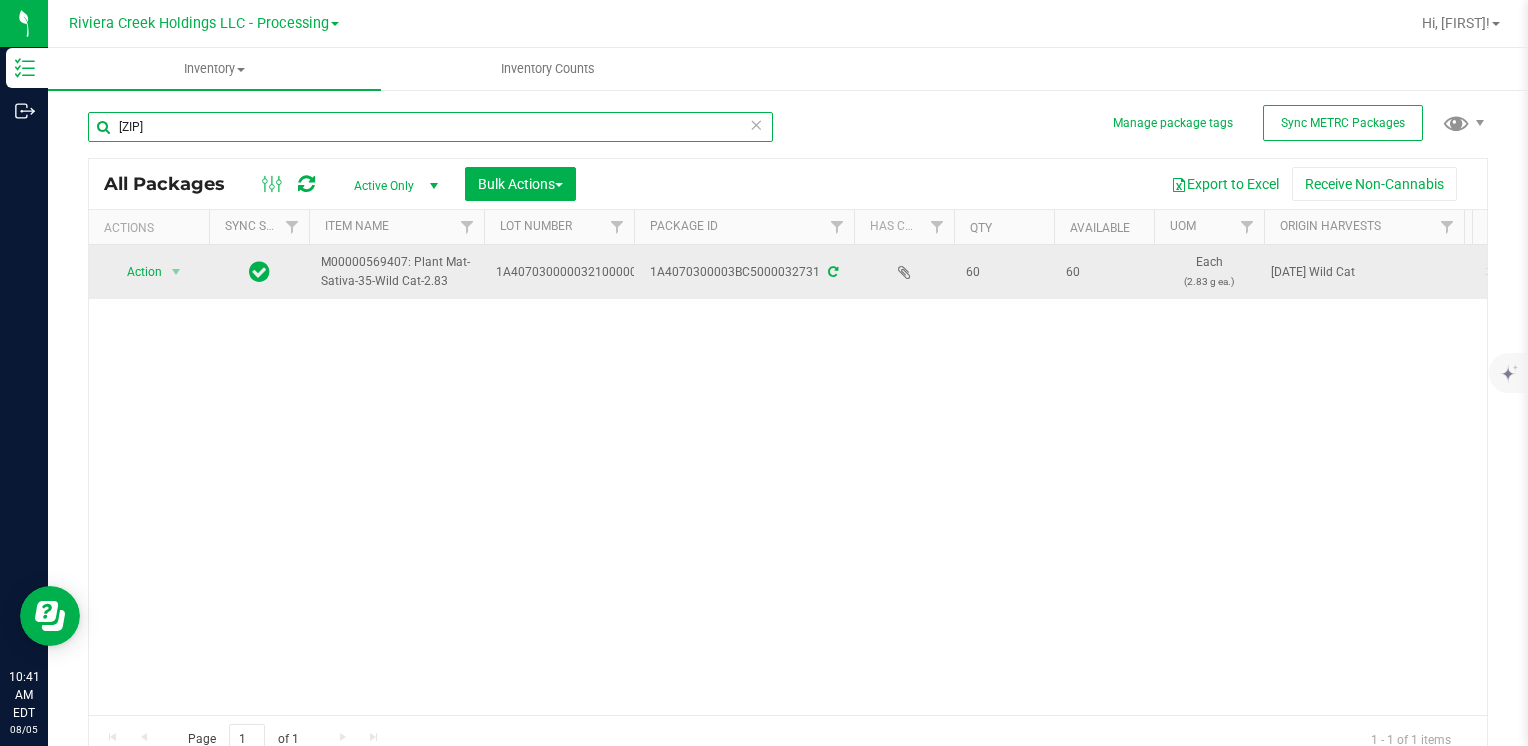 type on "[ZIP]" 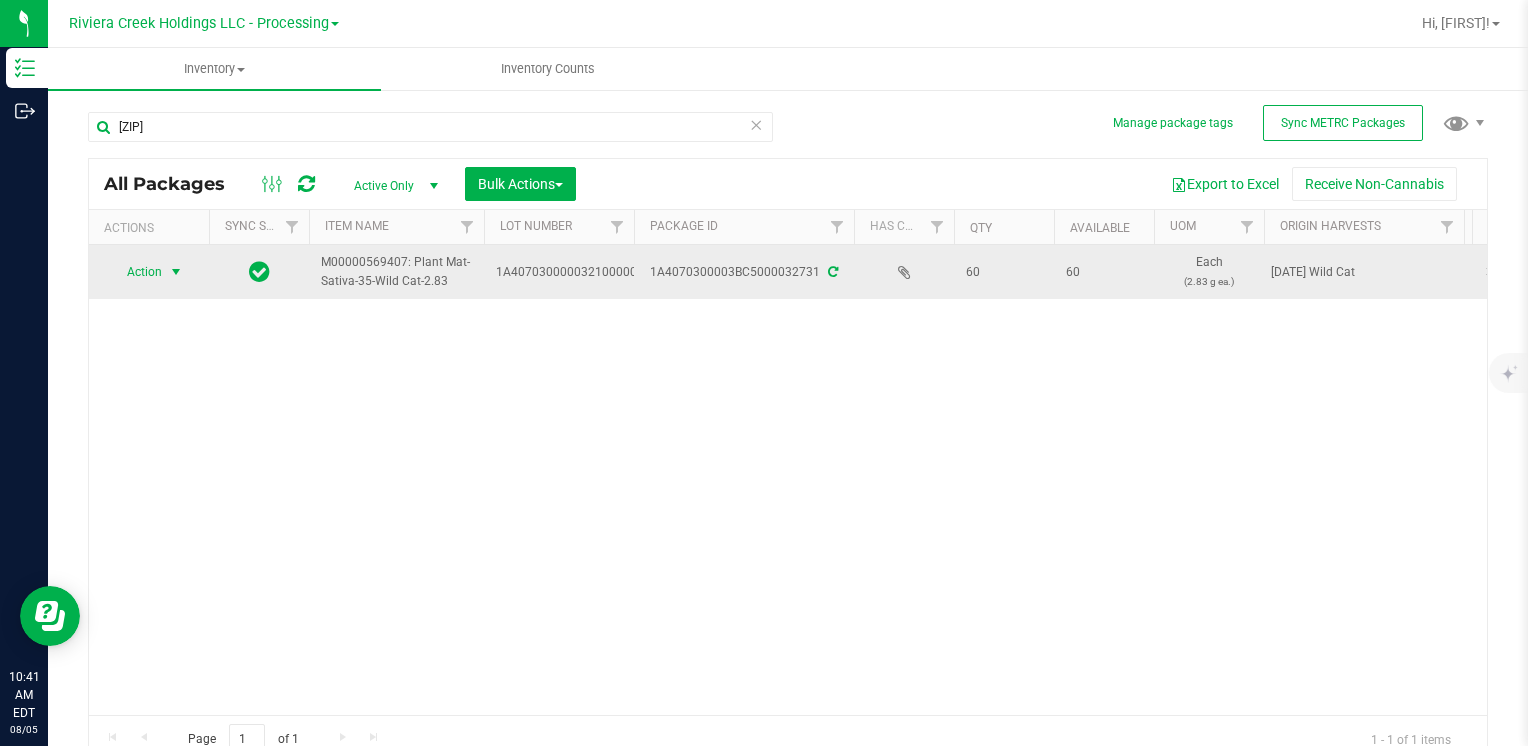 click on "Action" at bounding box center [136, 272] 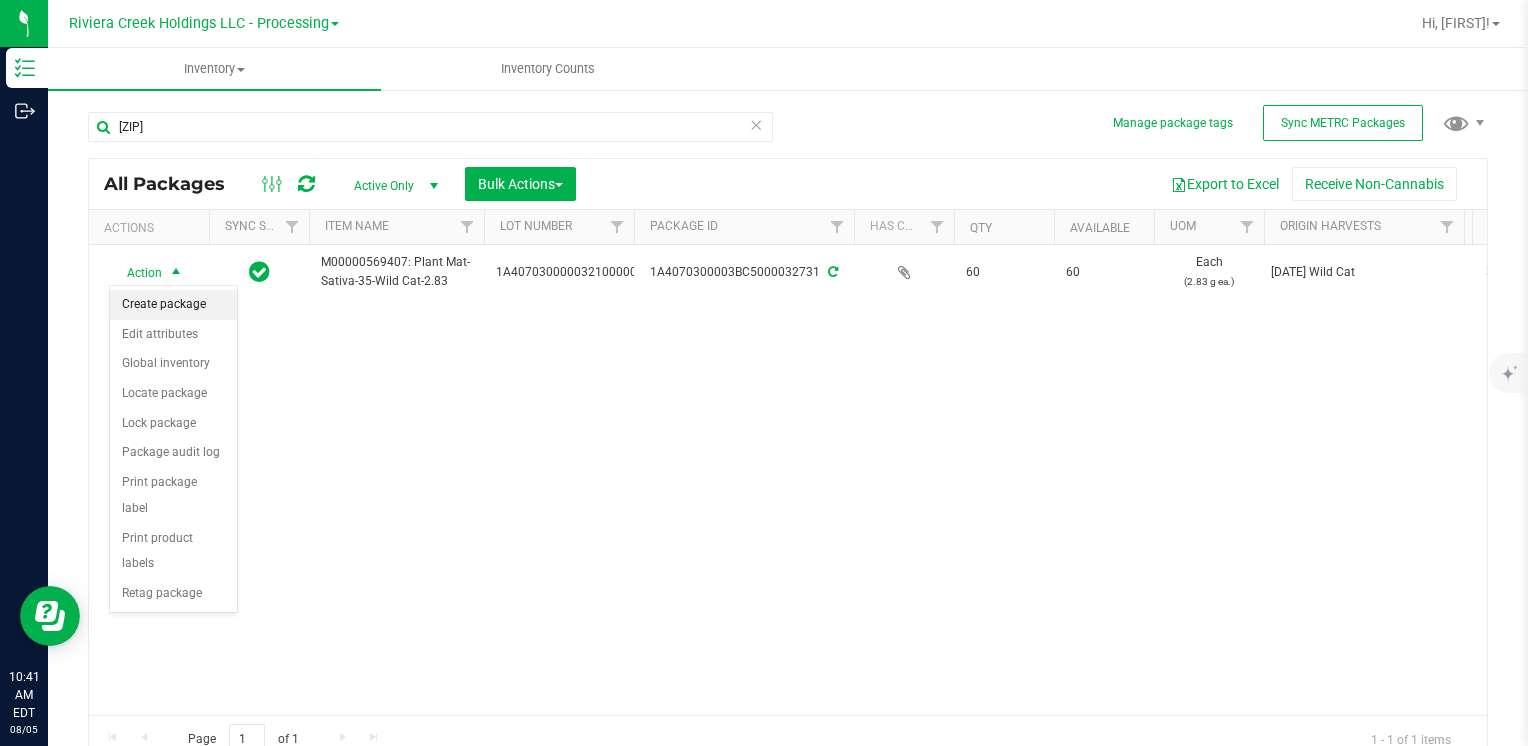 click on "Create package" at bounding box center [173, 305] 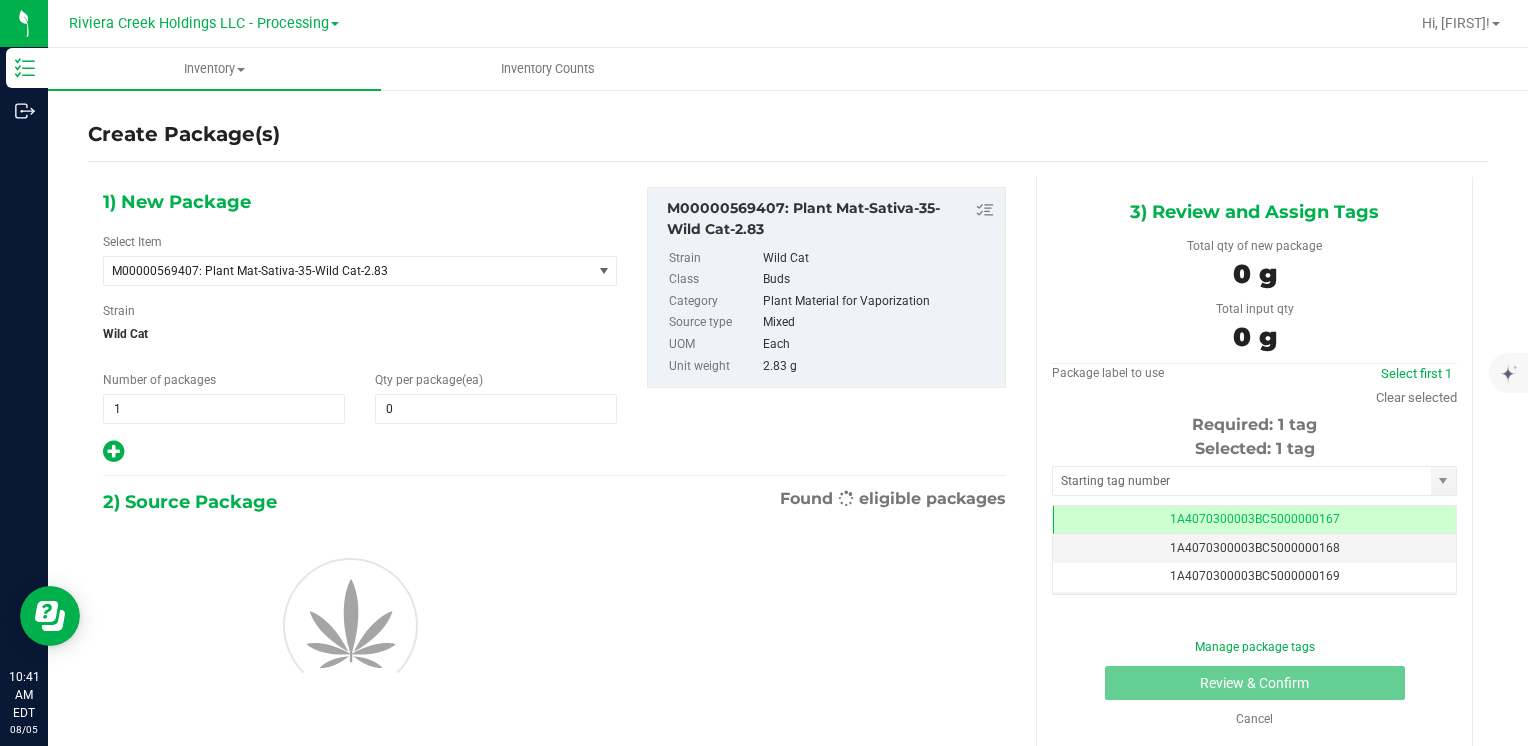 scroll, scrollTop: 0, scrollLeft: 0, axis: both 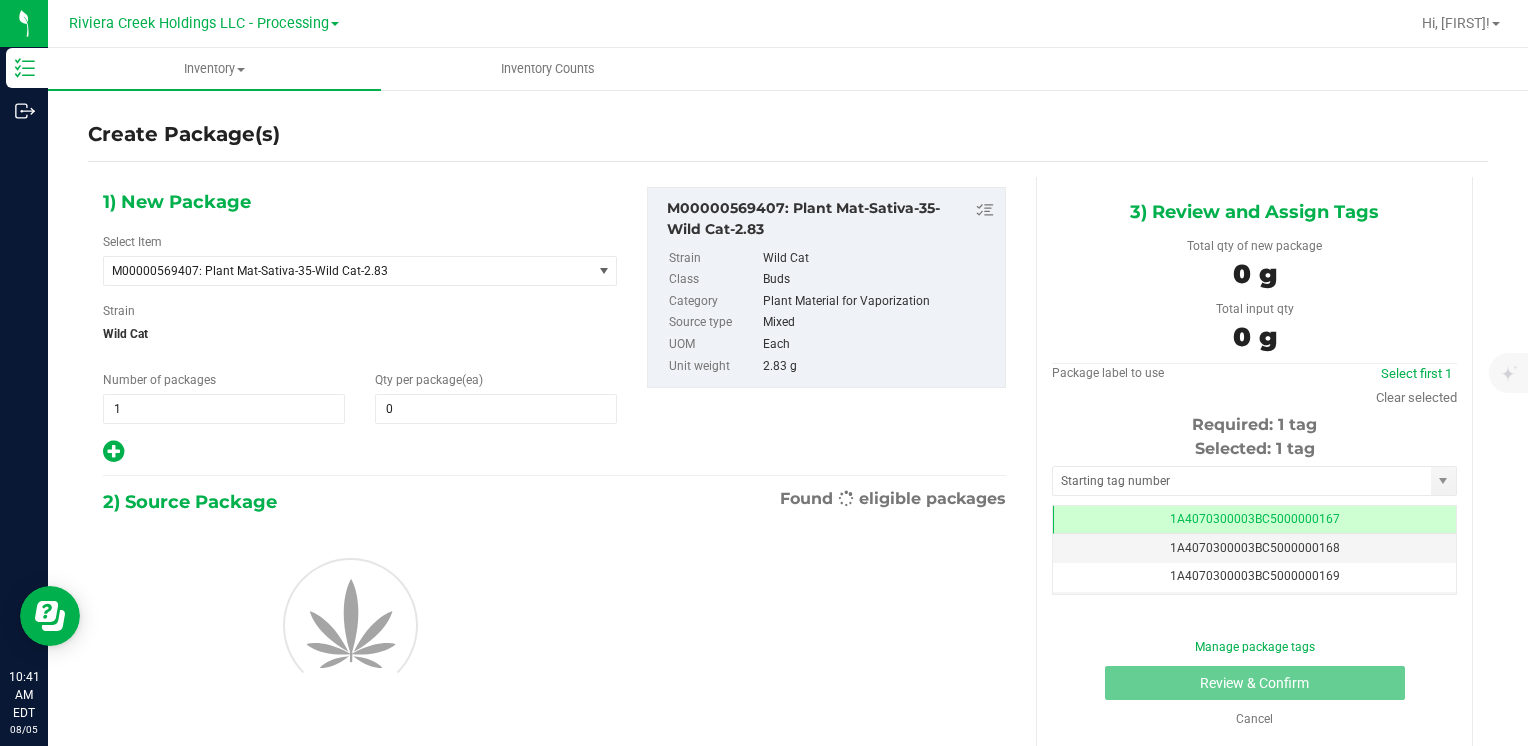 click on "1) New Package
Select Item
M00000569407: Plant Mat-Sativa-35-Wild Cat-2.83
M00000012402: Chocolope- Bulk Flower M00000018506: Chocolope R&D Tissue Sample M00000018508: Garlic Cookies R&D Tissue Sample M00000030709: H Bells OG Trim M00000031019: Chocolope Trim M00000031020: Garlic Cookies Trim M00000037313: Afghani #1 Seeds M00000037314: Purple H Seeds M00000037315: Silver H Seeds M00000037317: Crescendo Seeds M00000037318: Early Lemon Berry R1 Seeds M00000037319: OG Kush Seeds M00000037320: Critical Jack Seeds M00000037321: Bubba Kush CBD Seeds M00000037323: White Widow Seeds M00000037324: Purple Afghan Kush Seeds M00000037325: Diesel Seeds M00000037326: Moby Dick Seeds" at bounding box center (360, 326) 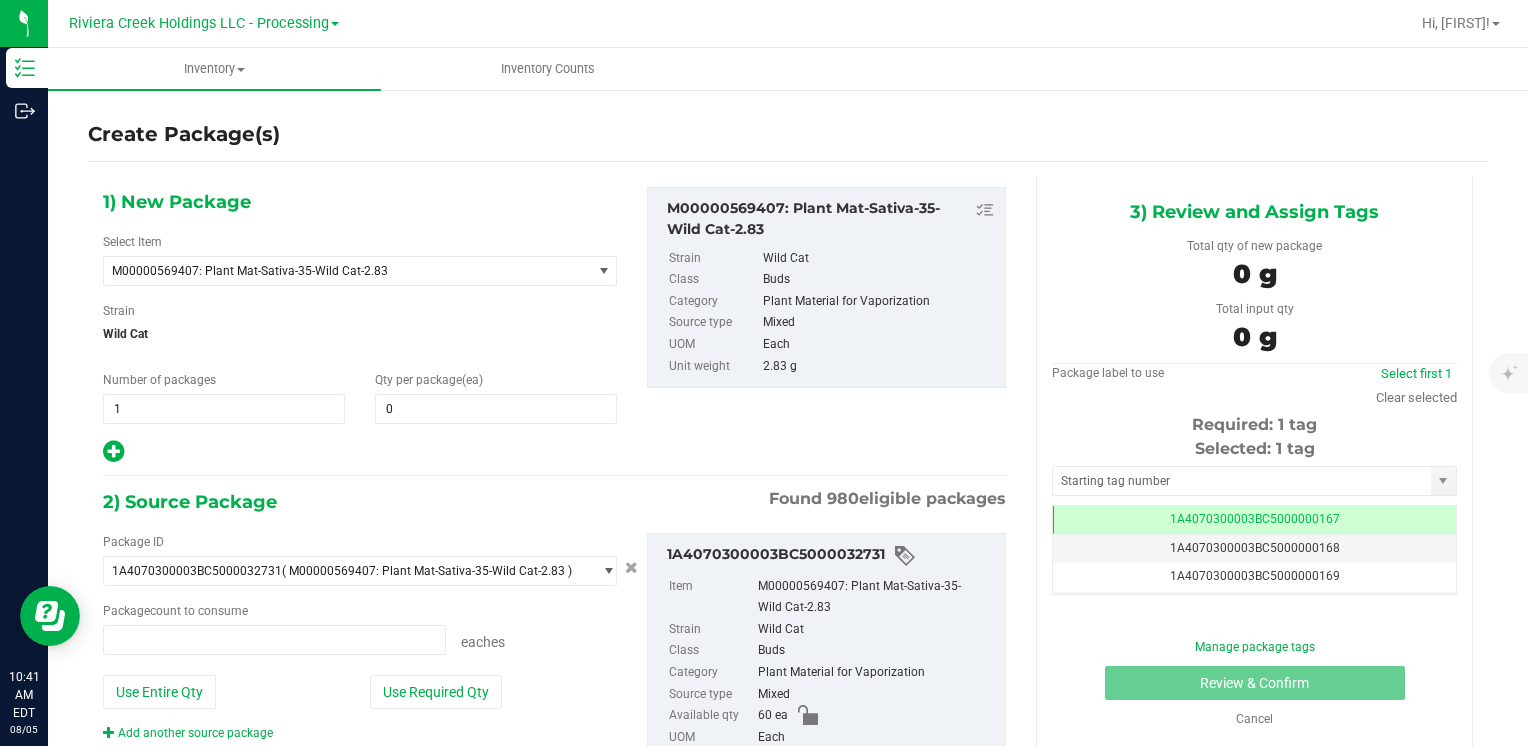 type on "0 ea" 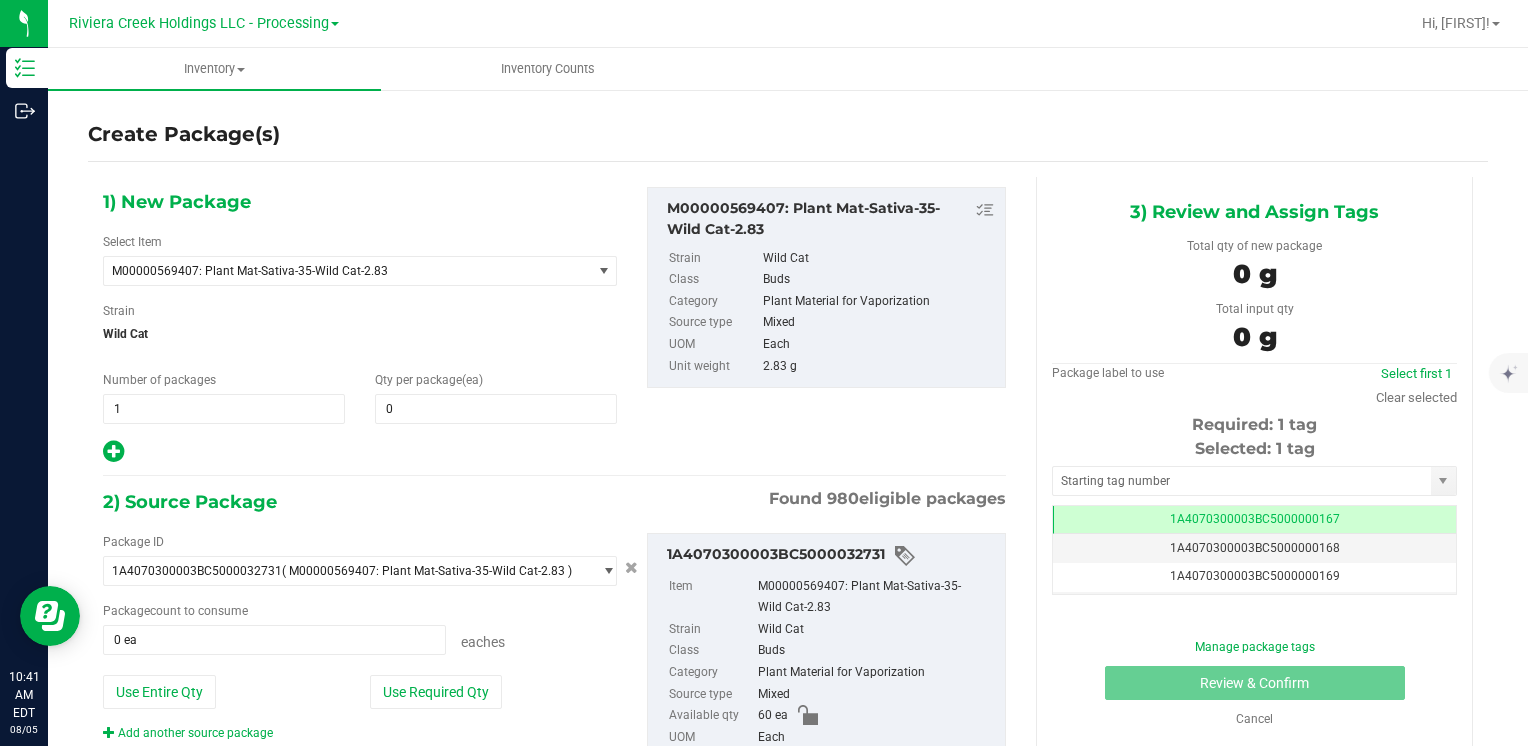 click on "1) New Package
Select Item
M00000569407: Plant Mat-Sativa-35-Wild Cat-2.83
M00000012402: Chocolope- Bulk Flower M00000018506: Chocolope R&D Tissue Sample M00000018508: Garlic Cookies R&D Tissue Sample M00000030709: H Bells OG Trim M00000031019: Chocolope Trim M00000031020: Garlic Cookies Trim M00000037313: Afghani #1 Seeds M00000037314: Purple H Seeds M00000037315: Silver H Seeds M00000037317: Crescendo Seeds M00000037318: Early Lemon Berry R1 Seeds M00000037319: OG Kush Seeds M00000037320: Critical Jack Seeds M00000037321: Bubba Kush CBD Seeds M00000037323: White Widow Seeds M00000037324: Purple Afghan Kush Seeds M00000037325: Diesel Seeds M00000037326: Moby Dick Seeds" at bounding box center (360, 326) 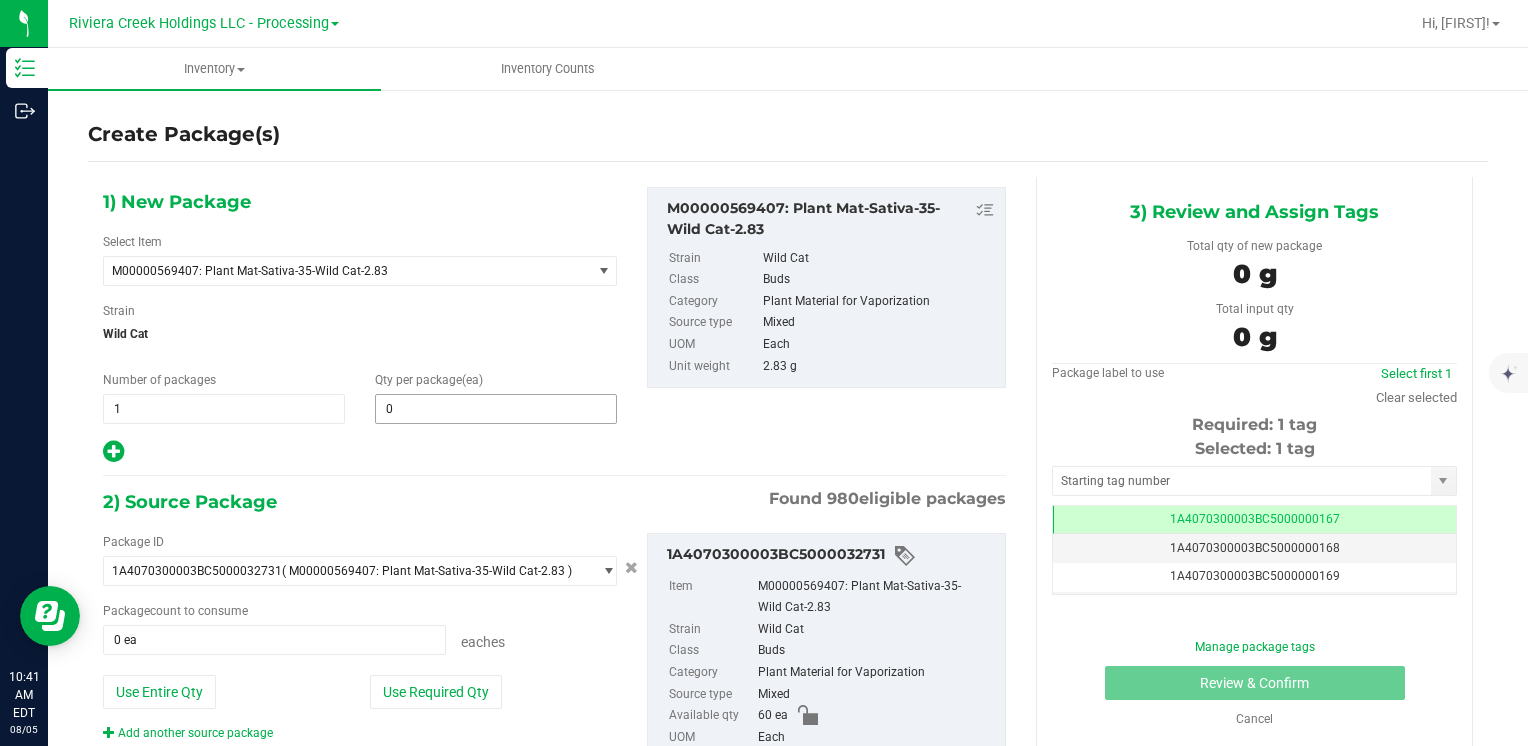 type 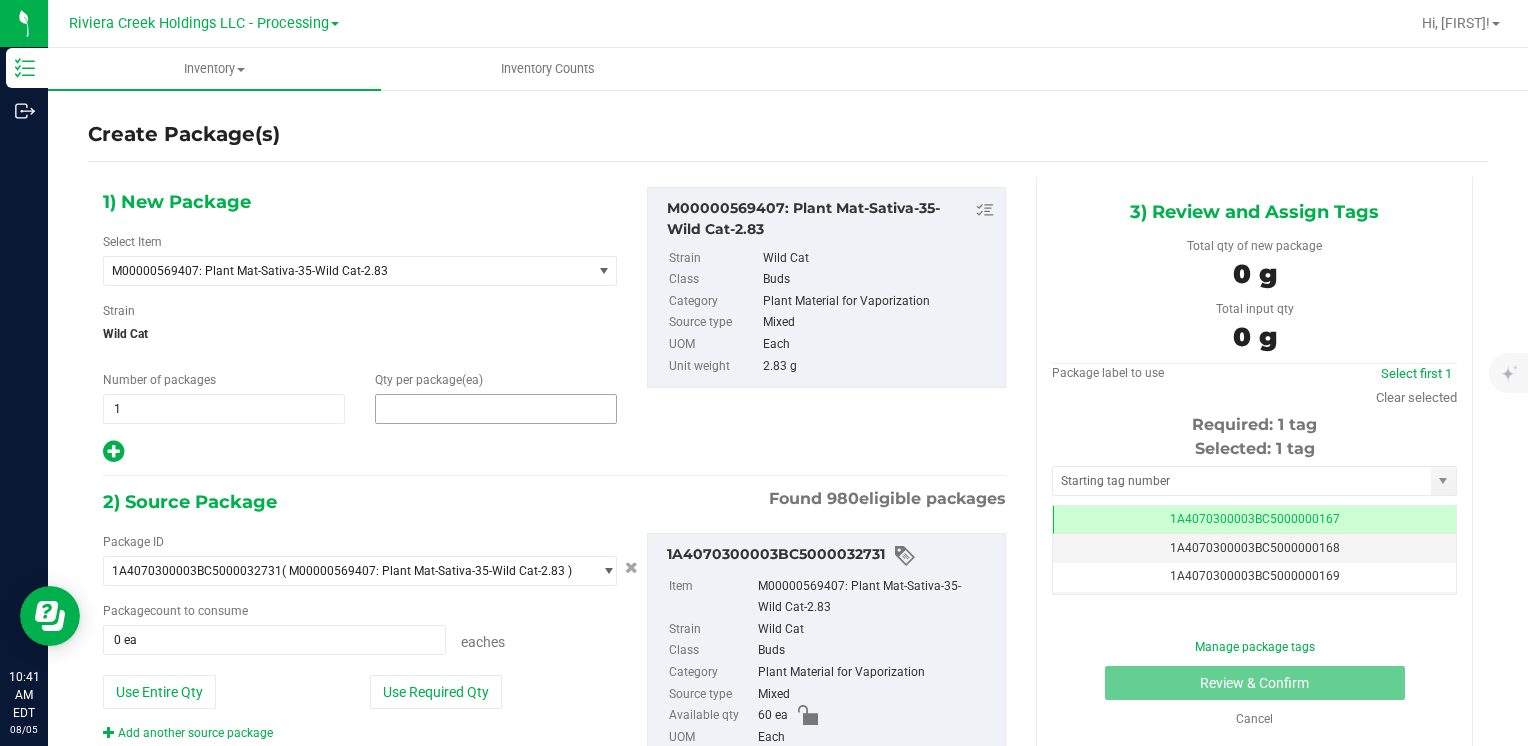 click at bounding box center (496, 409) 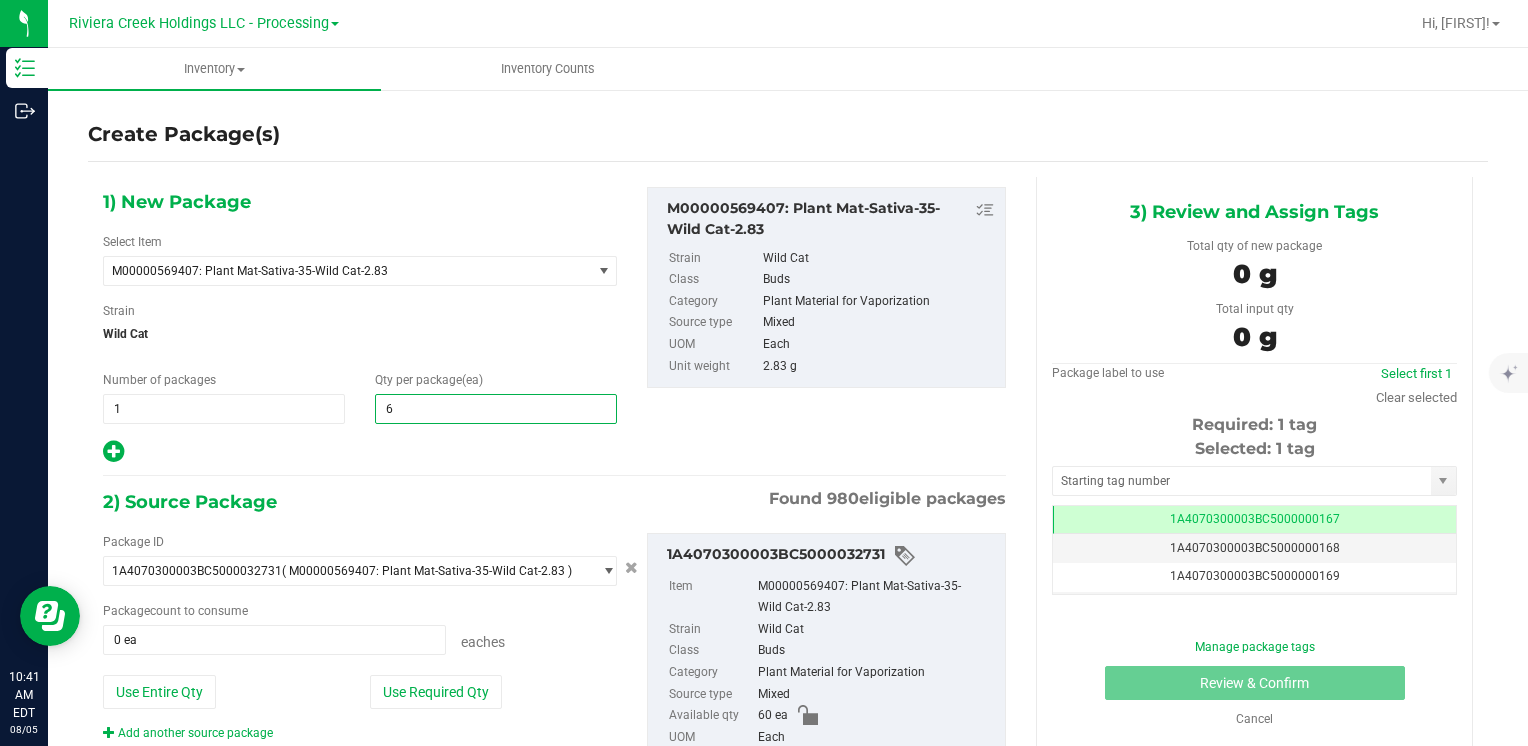 type on "65" 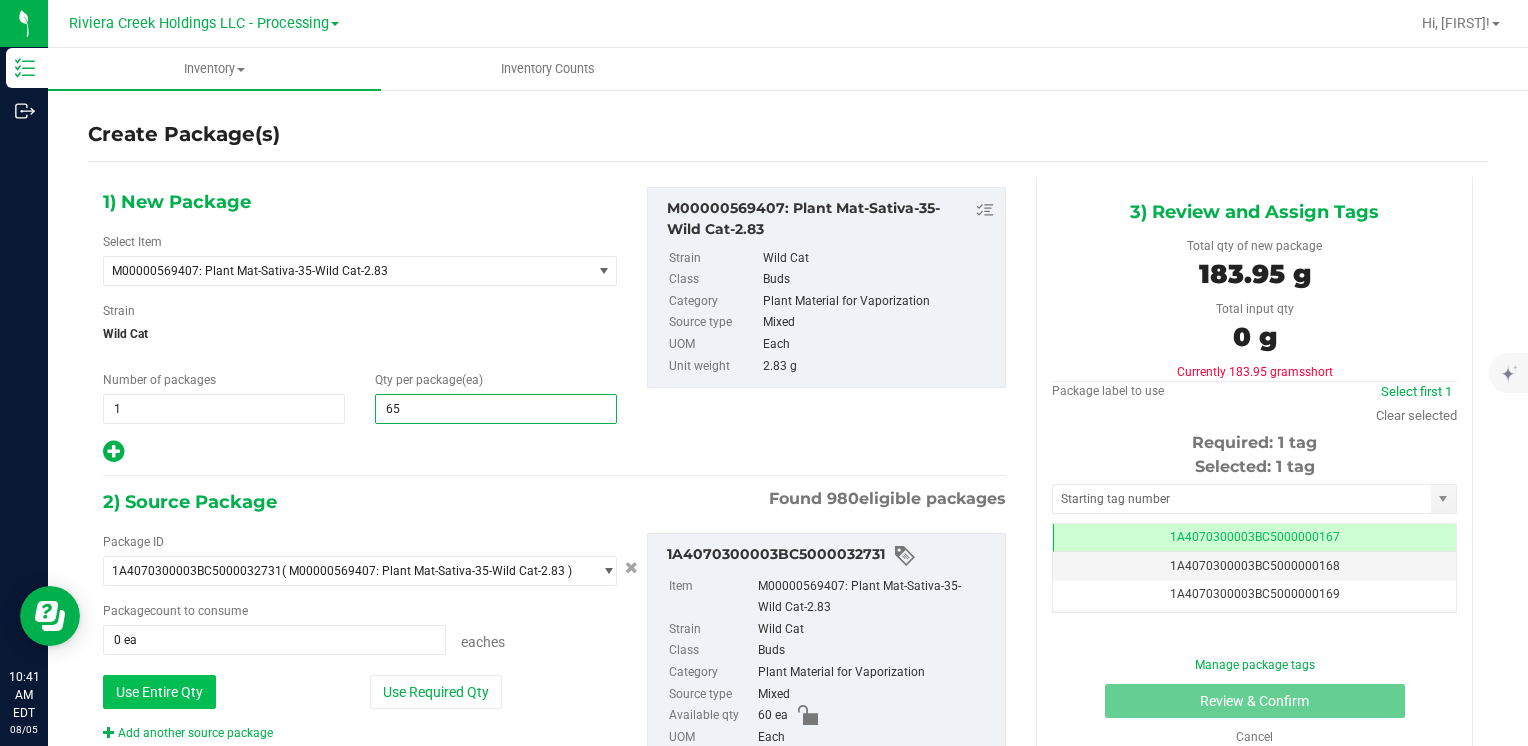 type on "65" 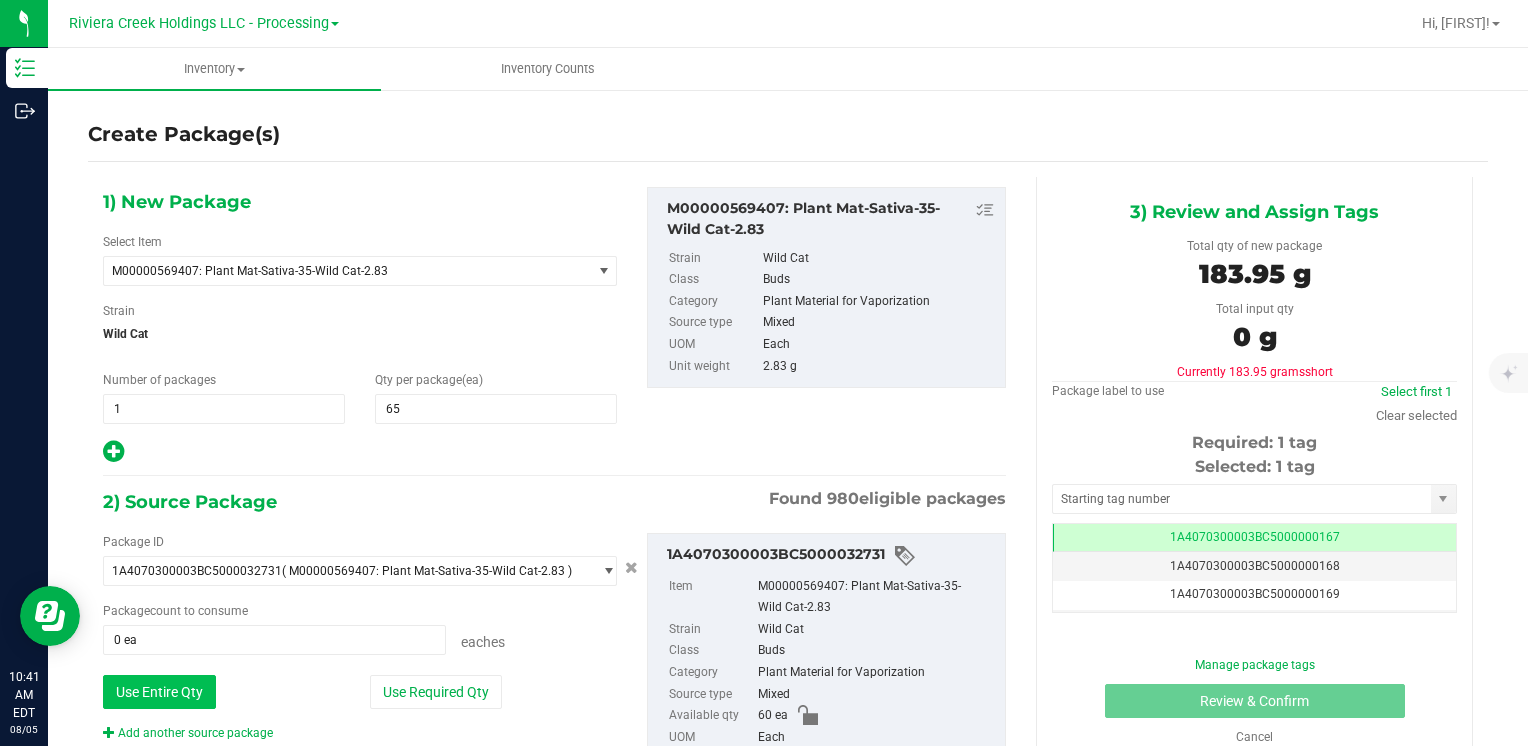 click on "Use Entire Qty" at bounding box center [159, 692] 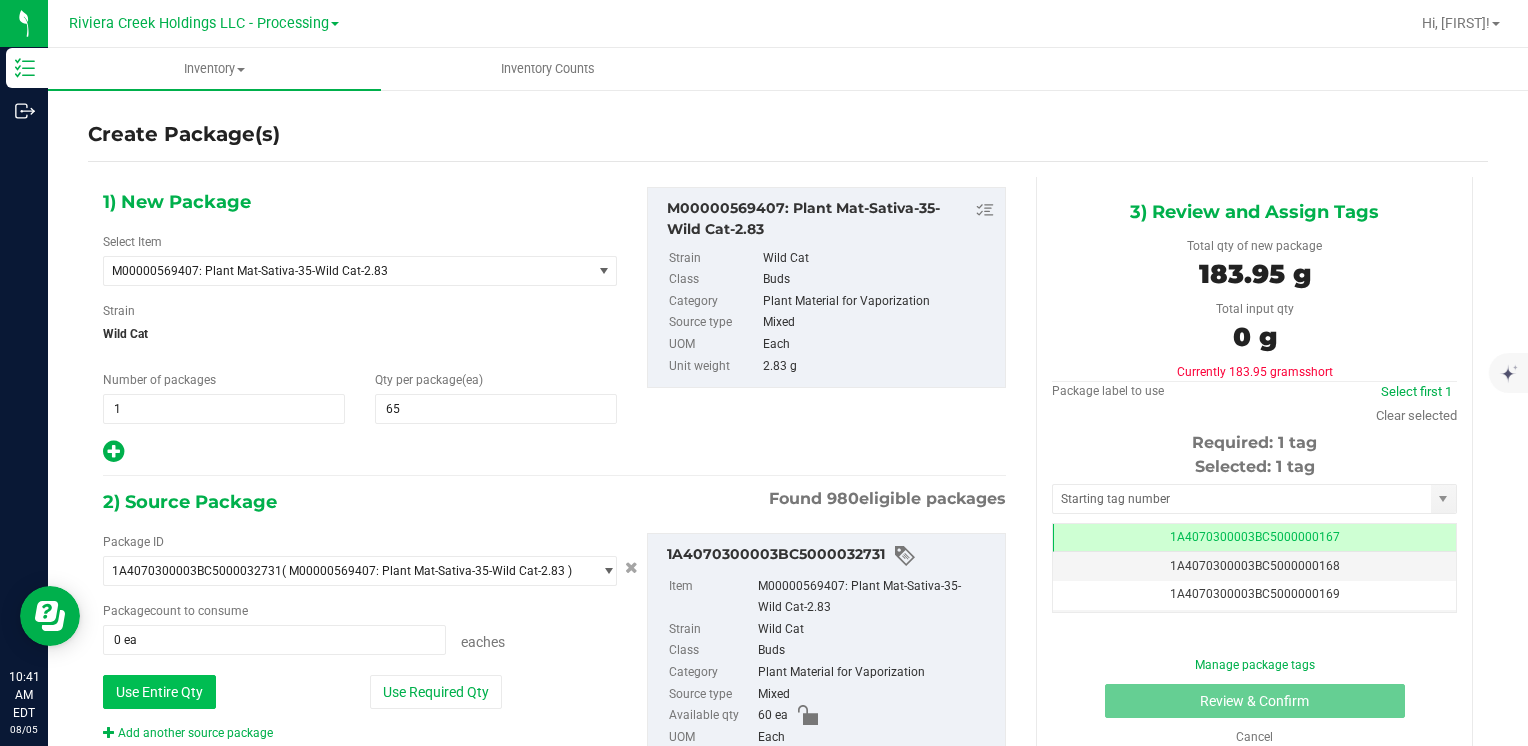 type on "60 ea" 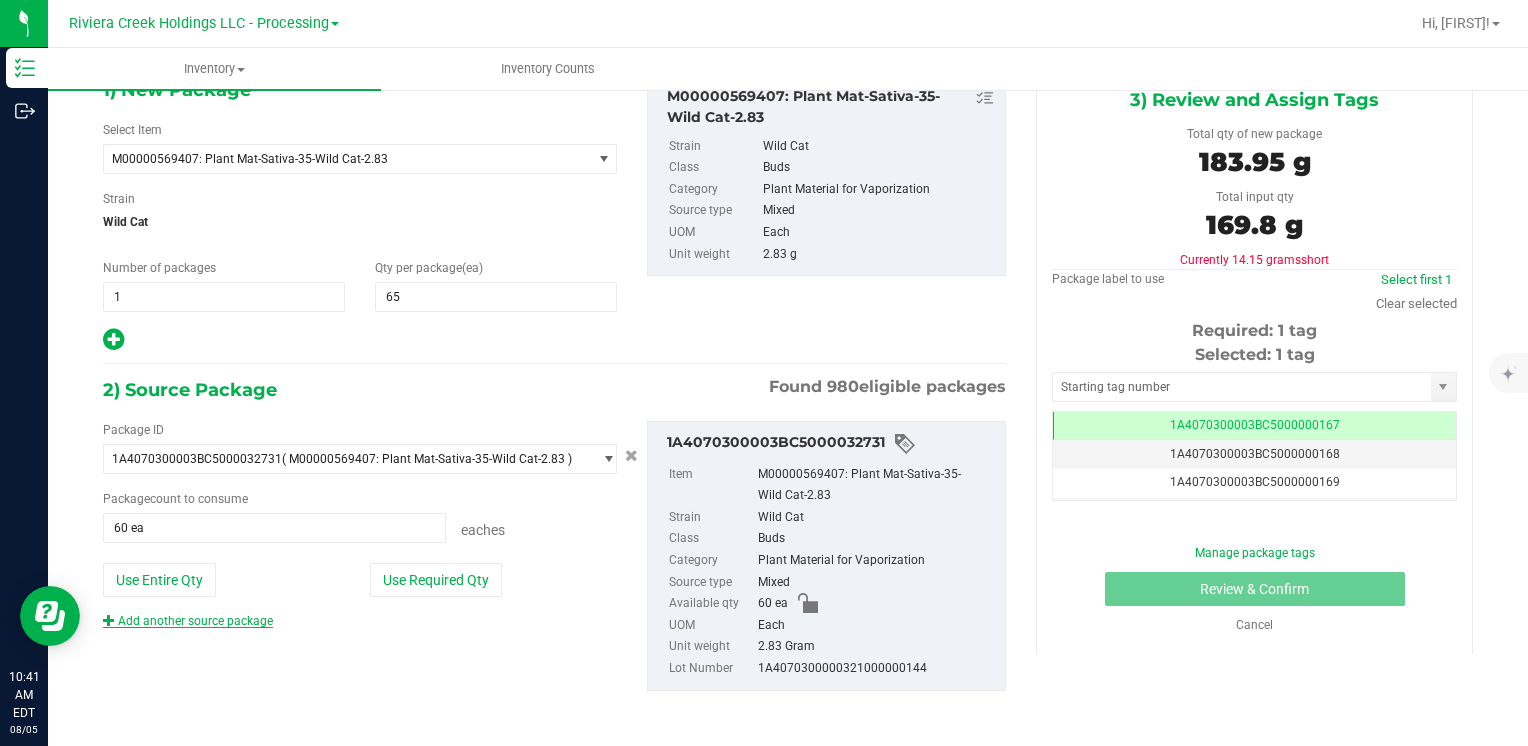 click on "Add another source package" at bounding box center (188, 621) 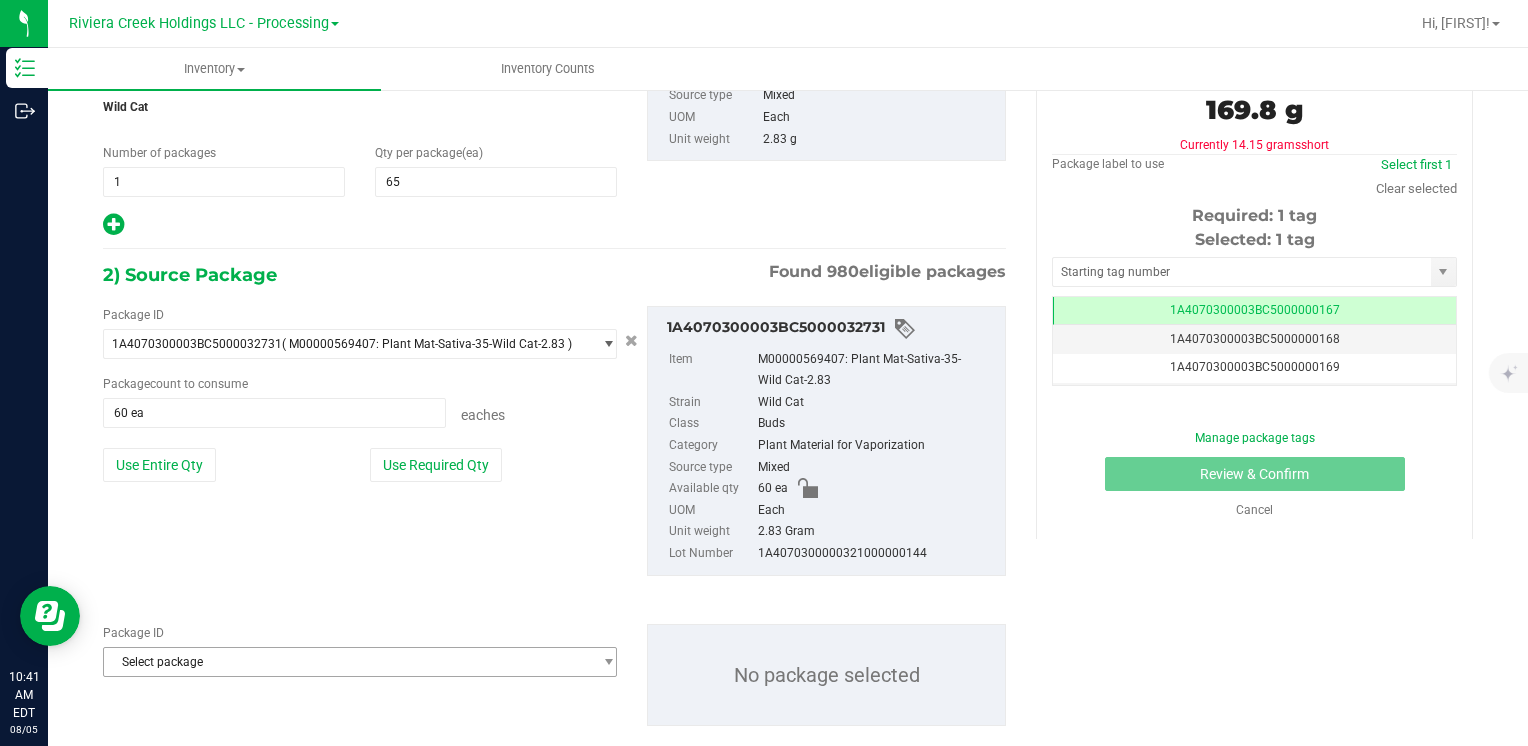 scroll, scrollTop: 261, scrollLeft: 0, axis: vertical 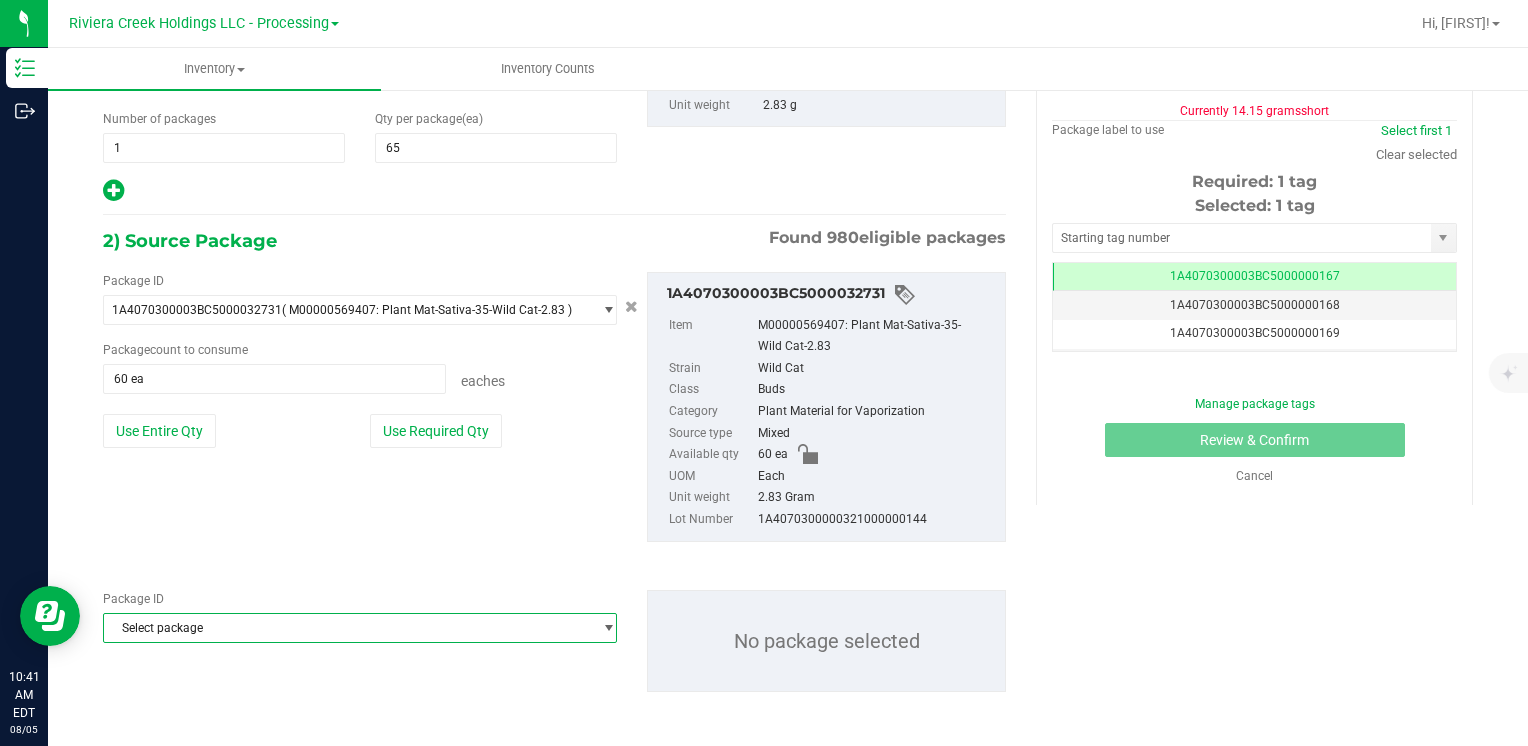 click on "Select package" at bounding box center [347, 628] 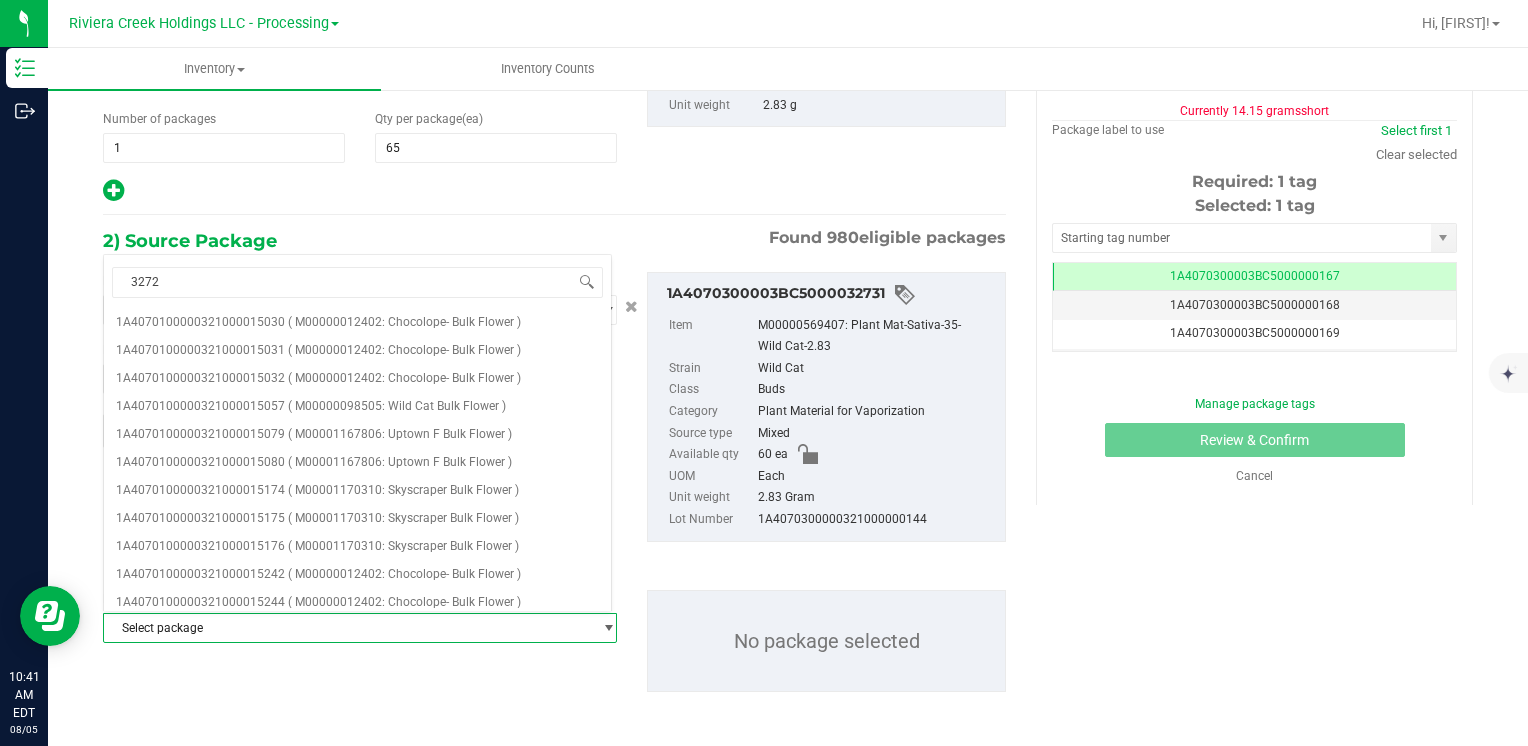 type on "32728" 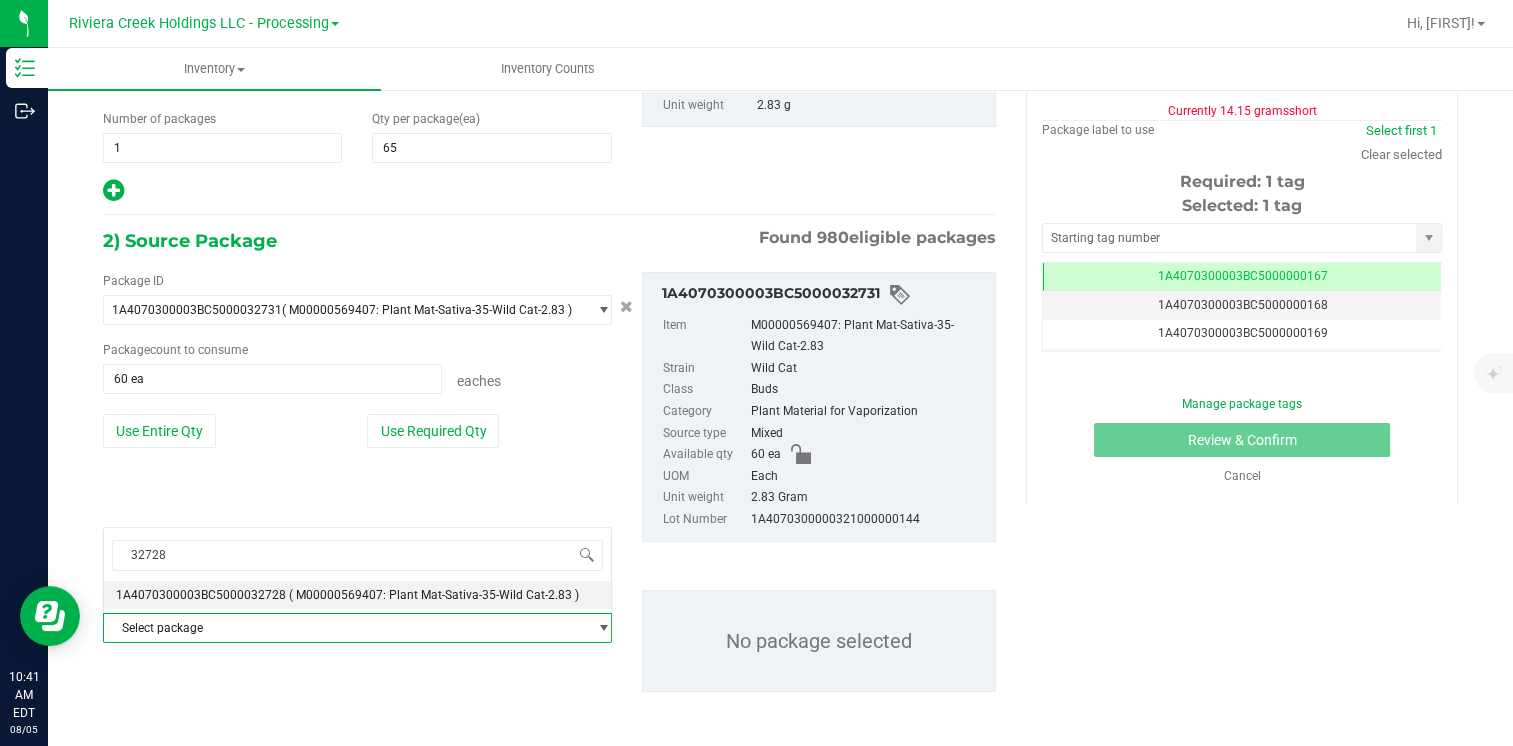 click on "1A4070300003BC5000032728" at bounding box center (201, 595) 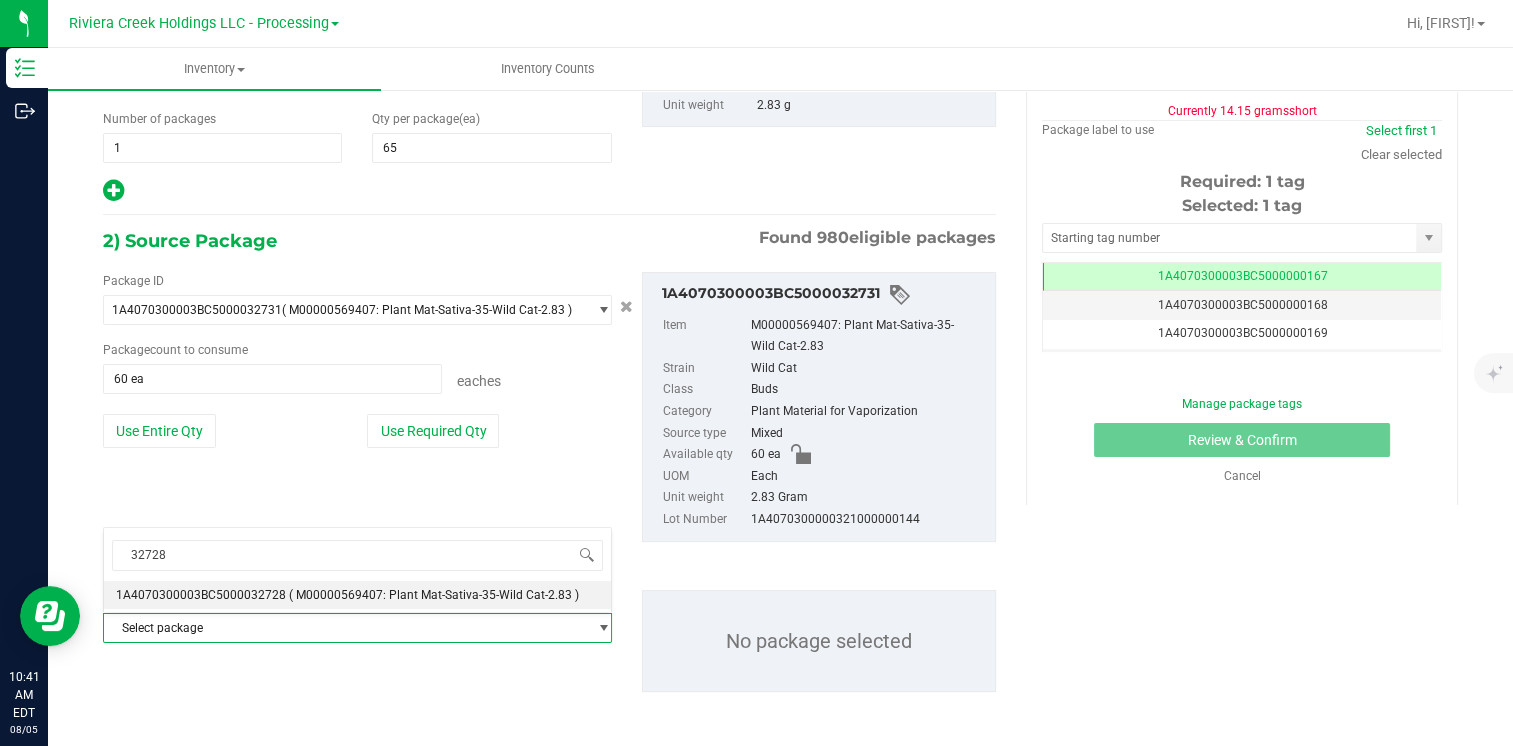 type 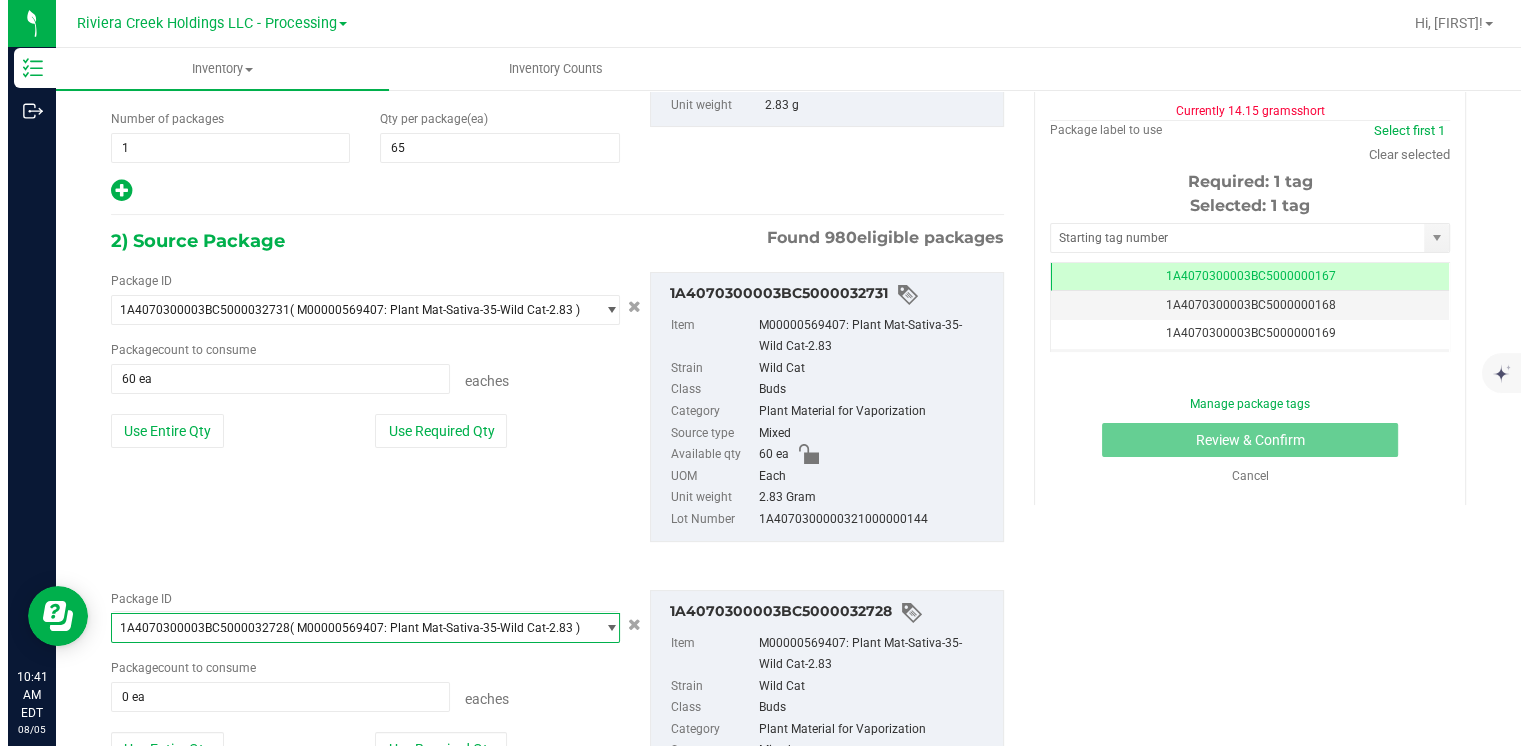 scroll, scrollTop: 22708, scrollLeft: 0, axis: vertical 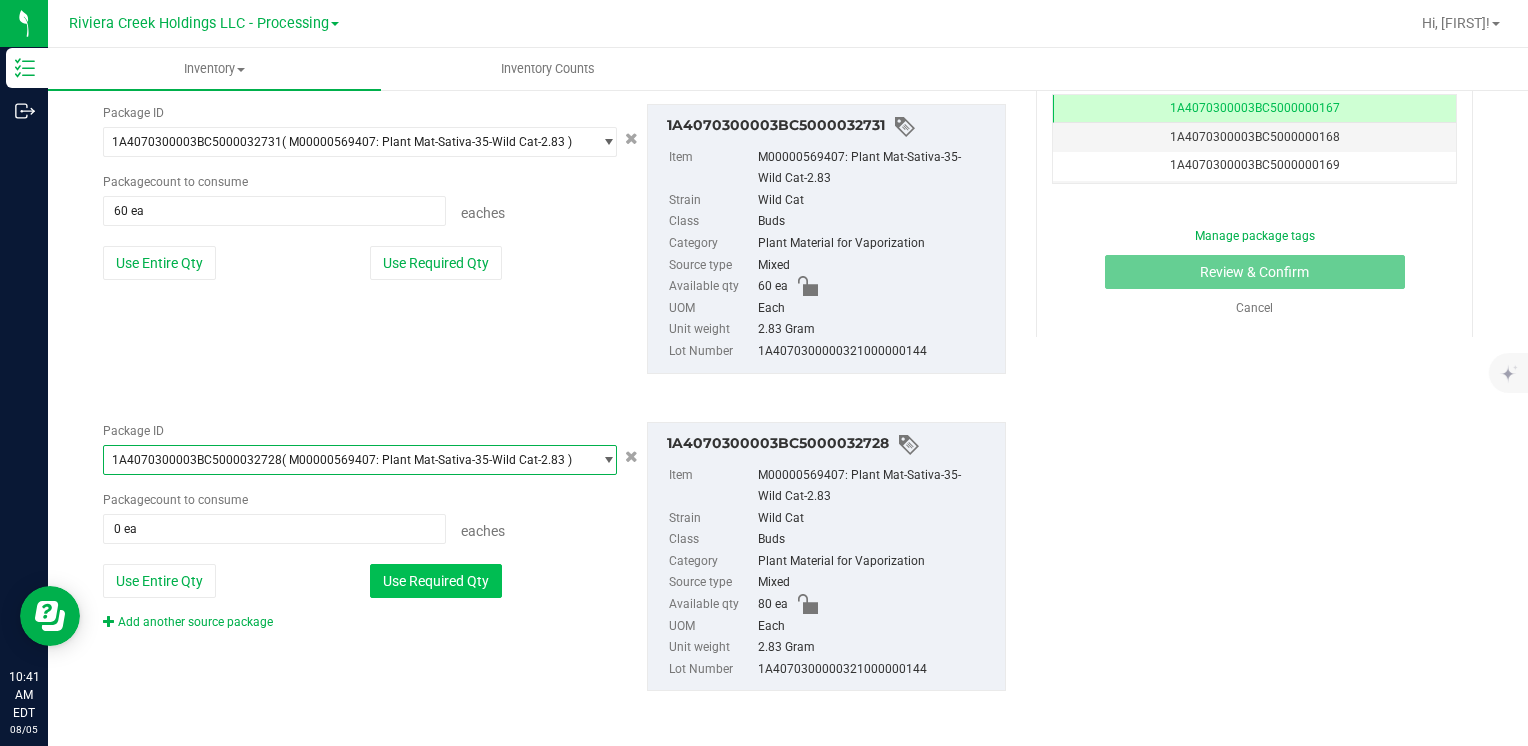 click on "Use Required Qty" at bounding box center (436, 581) 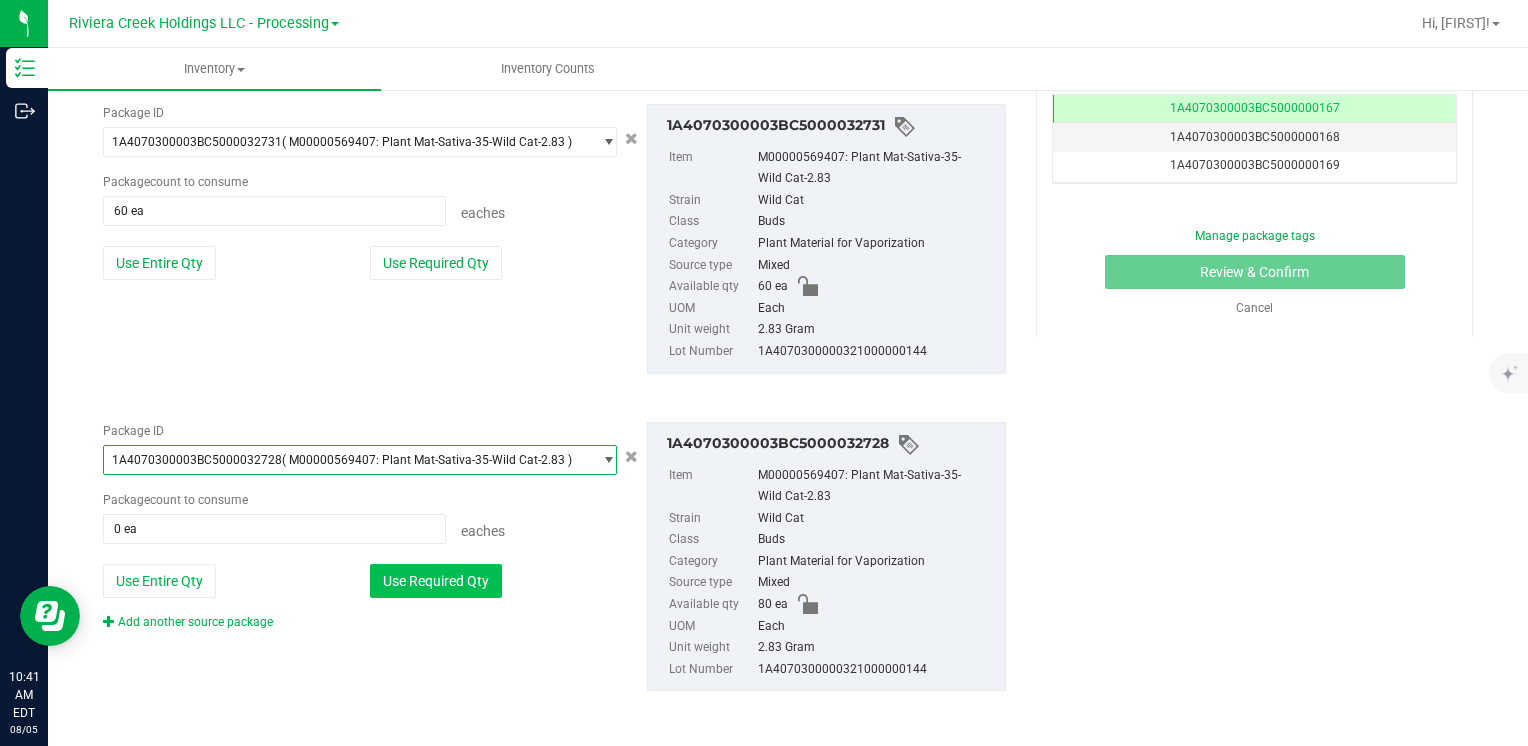 type on "5 ea" 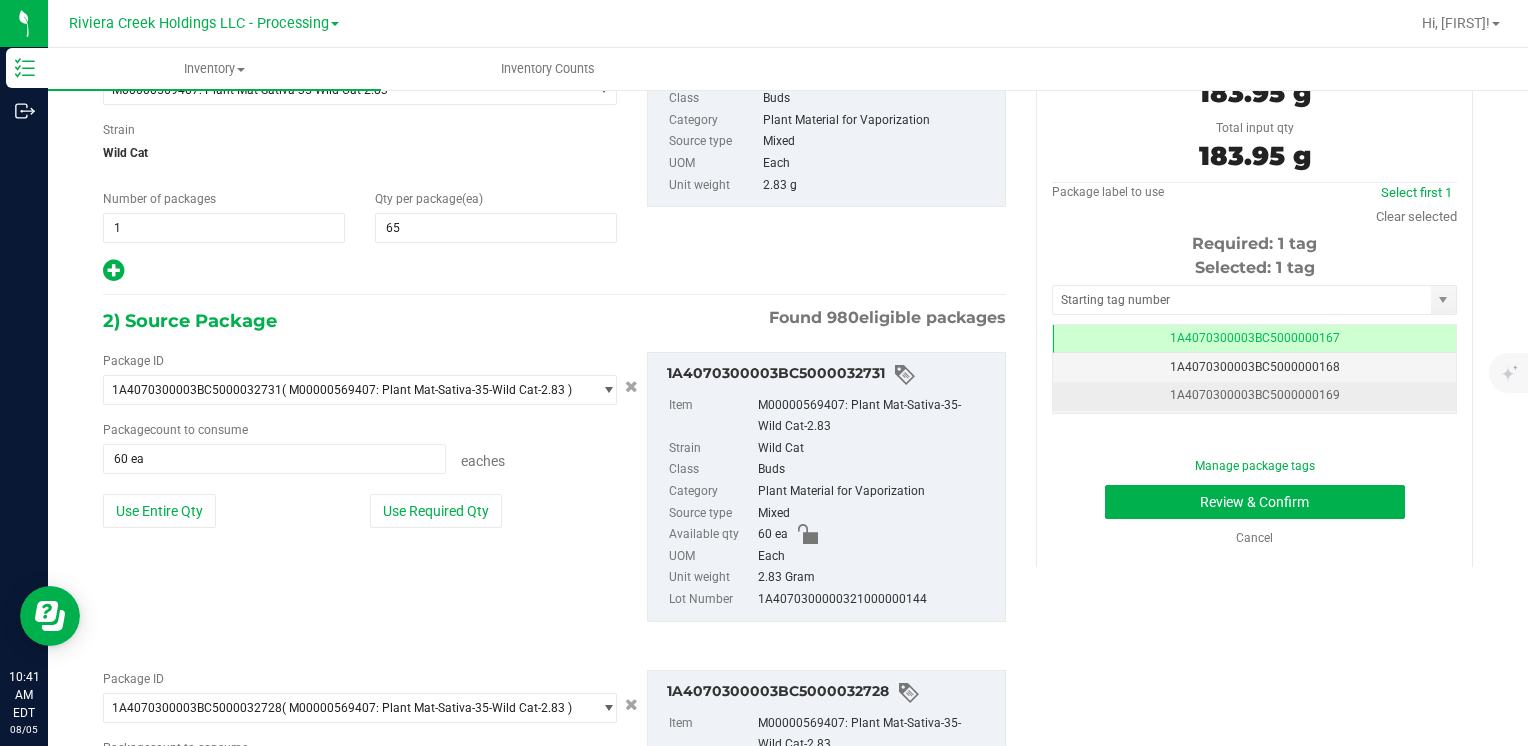 scroll, scrollTop: 0, scrollLeft: 0, axis: both 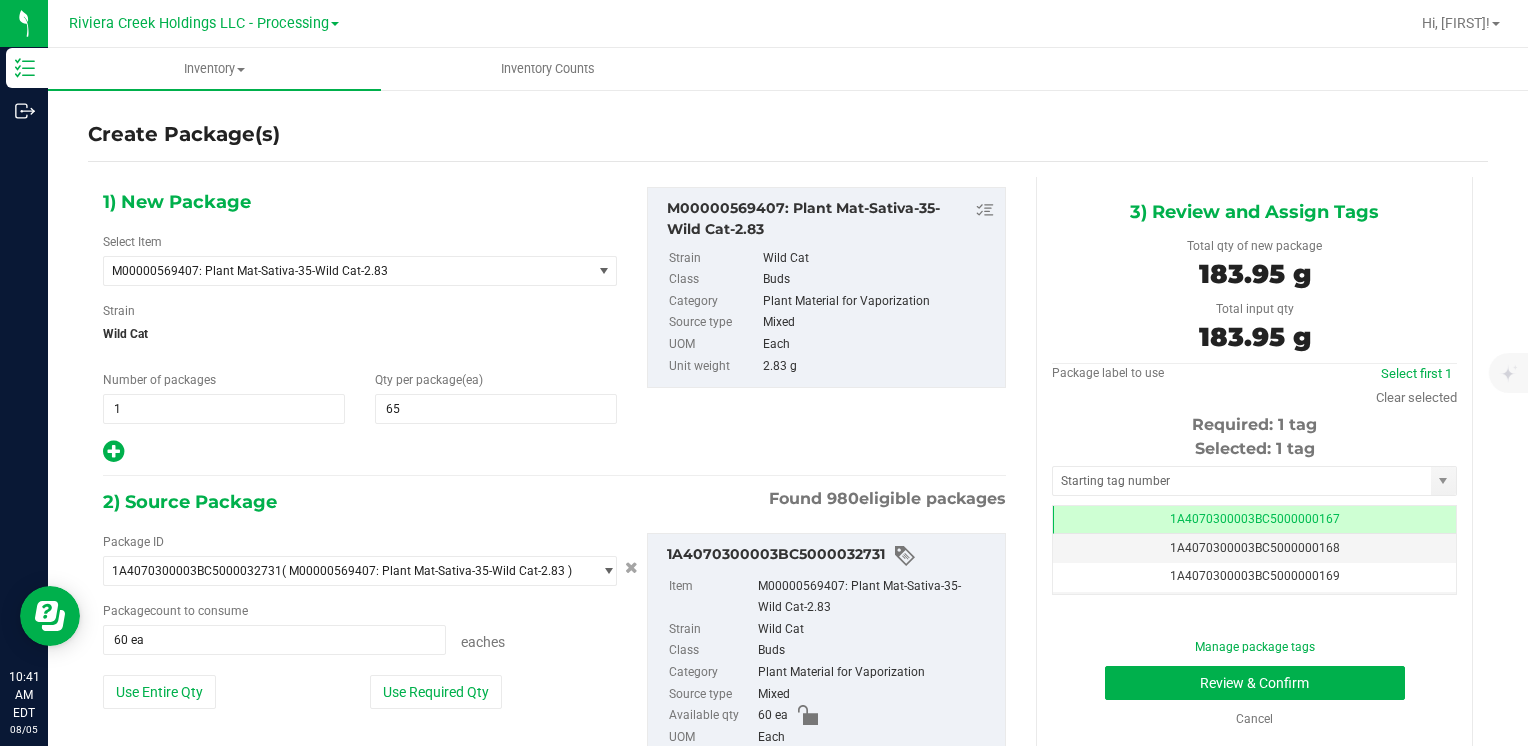 click on "Selected: 1 tag
Tag 1A4070300003BC5000000167 1A4070300003BC5000000168 1A4070300003BC5000000169 1A4070300003BC5000000170 1A4070300003BC5000000171 1A4070300003BC5000000172 1A4070300003BC5000000173 1A4070300003BC5000000174 1A4070300003BC5000000175 1A4070300003BC5000000176 1A4070300003BC5000000177 1A4070300003BC5000000178 1A4070300003BC5000000179 1A4070300003BC5000000180 1A4070300003BC5000000181 1A4070300003BC5000000182 1A4070300003BC5000000183 1A4070300003BC5000000184 1A4070300003BC5000000185 1A4070300003BC5000000186 1A4070300003BC5000000187 1A4070300003BC5000000188 1A4070300003BC5000000191 1A4070300003BC5000001900 1A4070300003BC5000002394 1A4070300003BC5000003798 Page of 1 NaN - NaN of 26 items" at bounding box center (1254, 516) 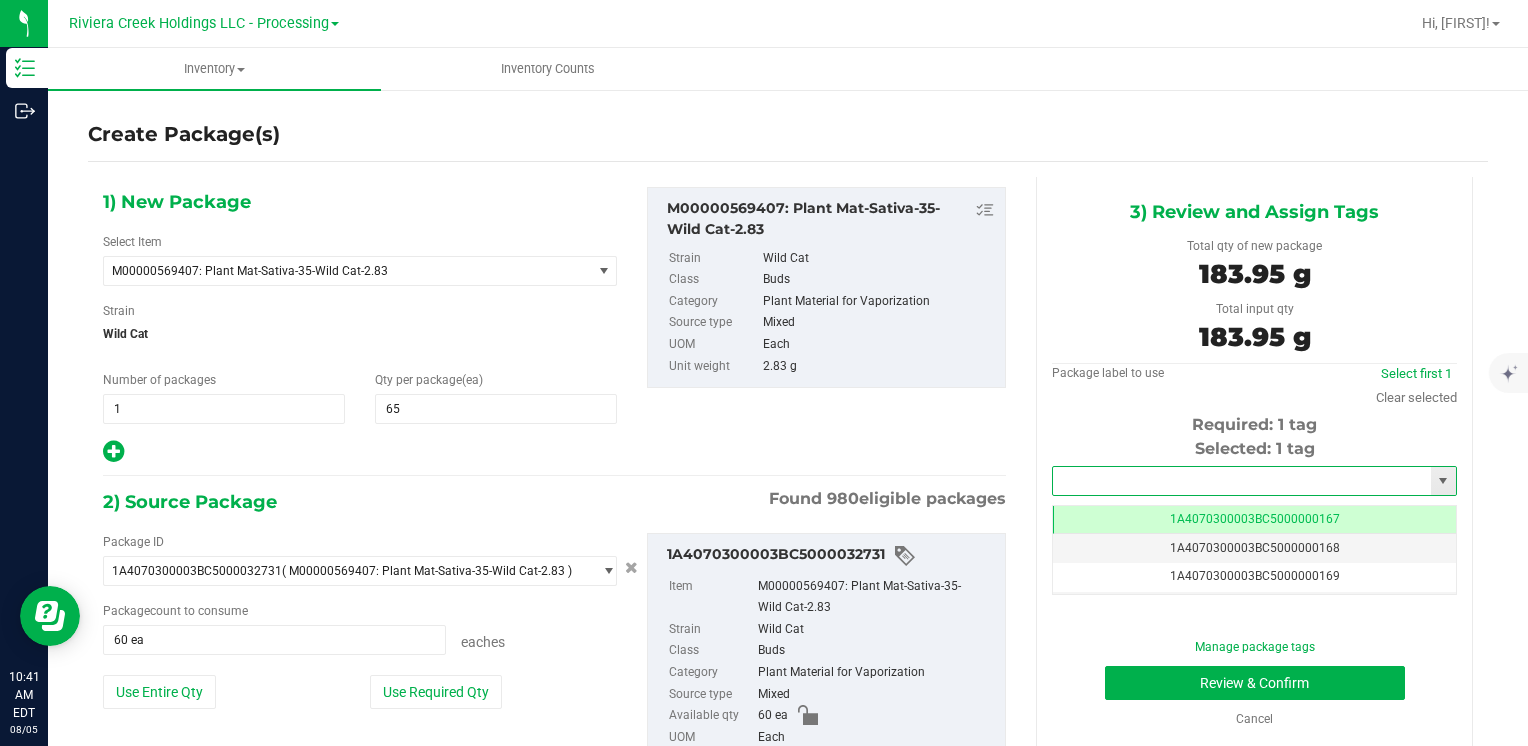 click at bounding box center [1242, 481] 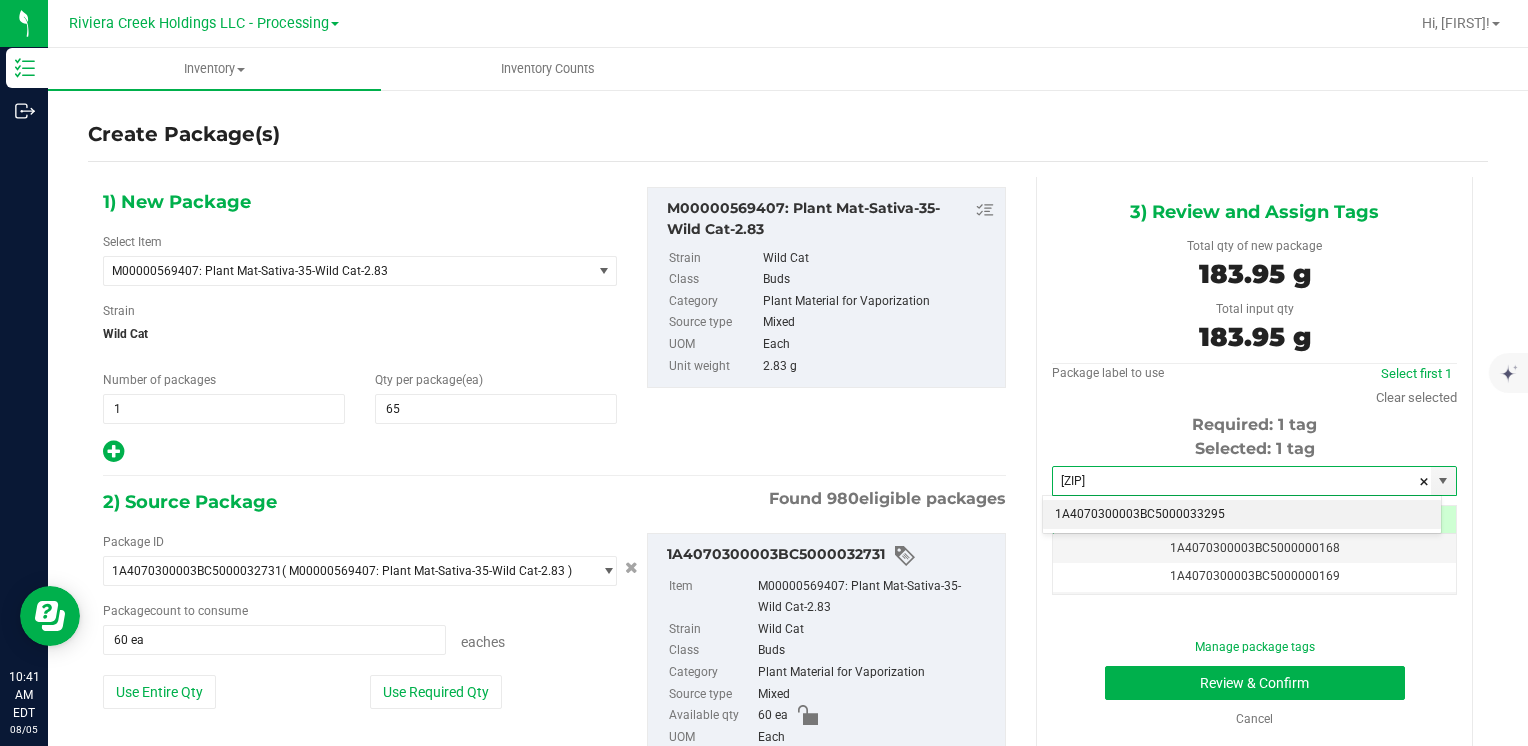 click on "1A4070300003BC5000033295" at bounding box center (1242, 515) 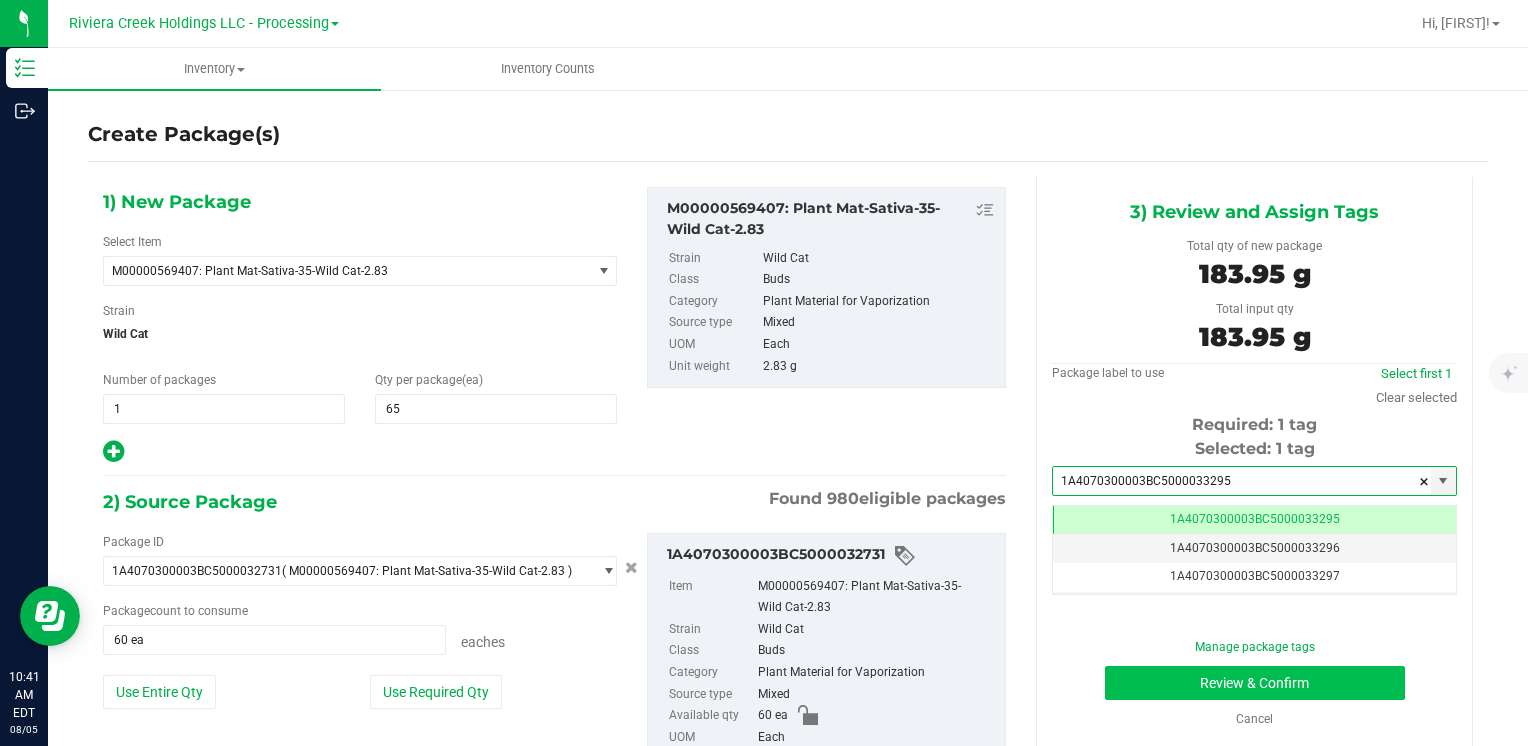 type on "1A4070300003BC5000033295" 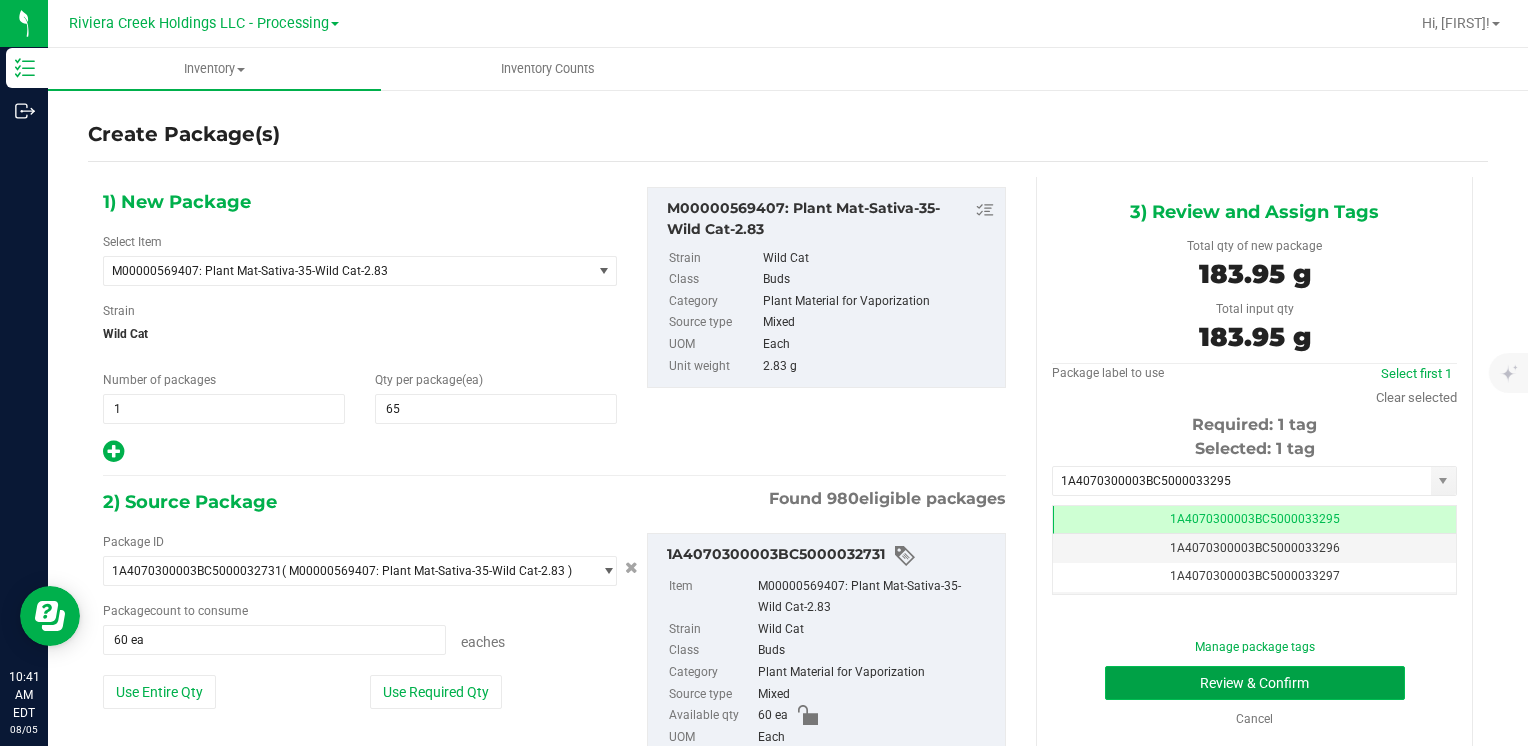 click on "Review & Confirm" at bounding box center [1255, 683] 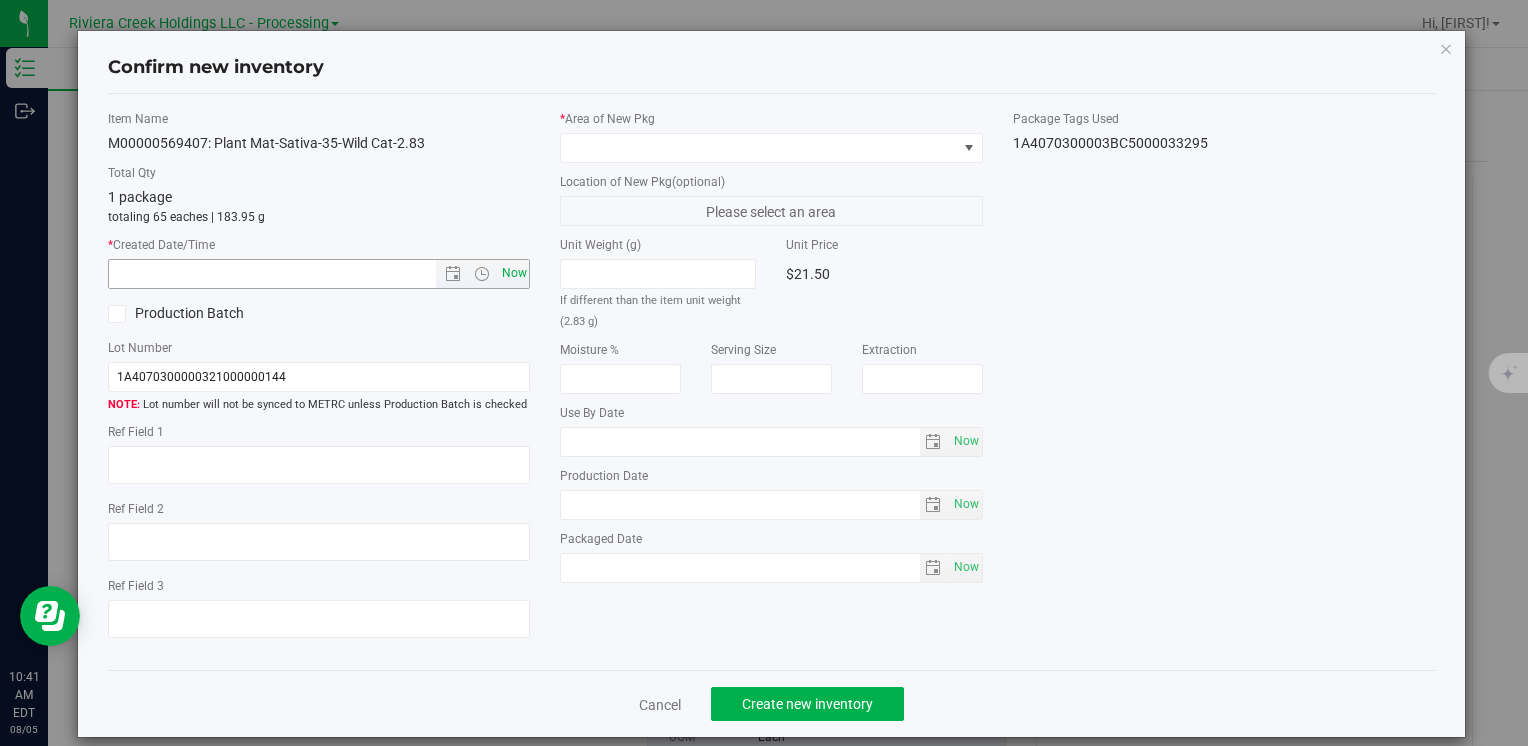 click on "Now" at bounding box center (514, 273) 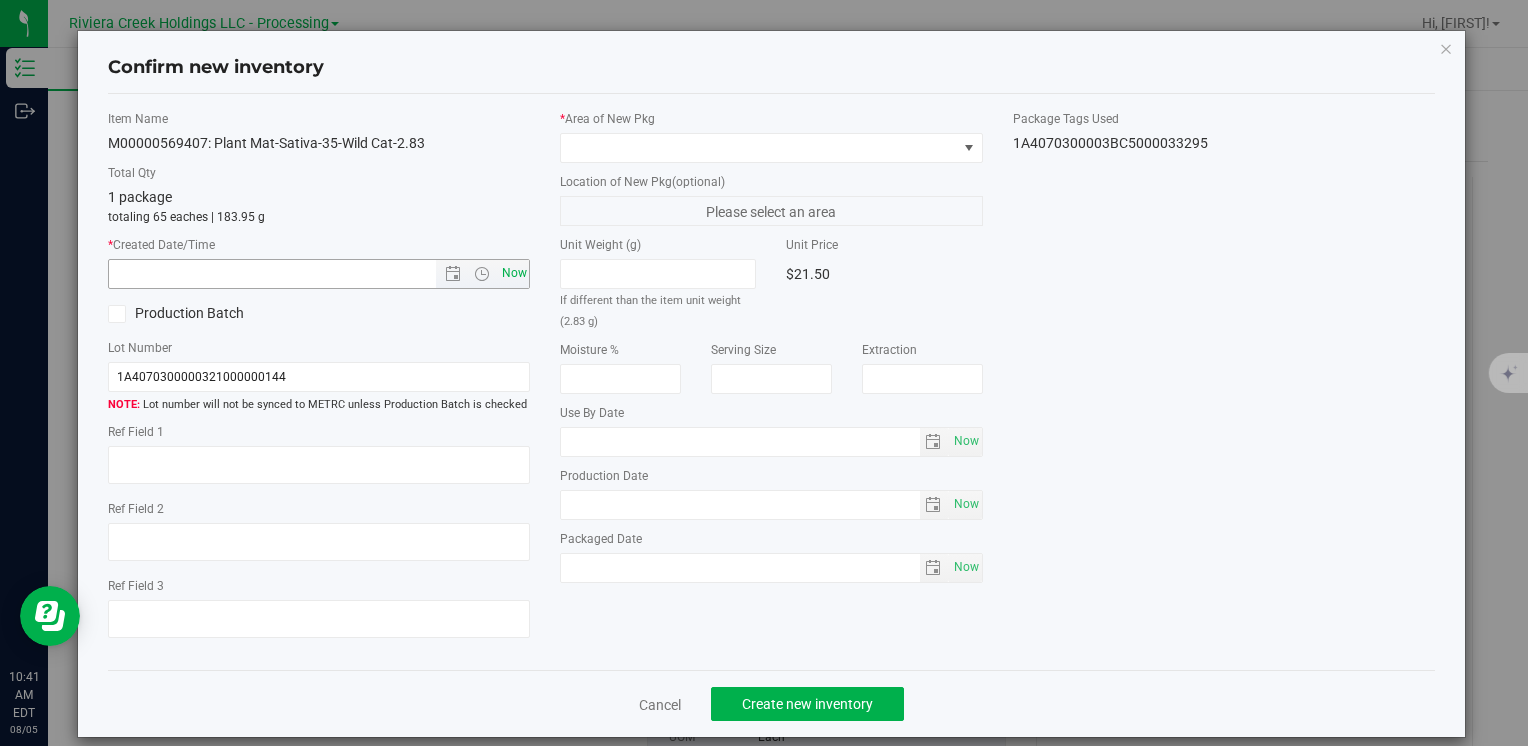 type on "8/5/2025 10:41 AM" 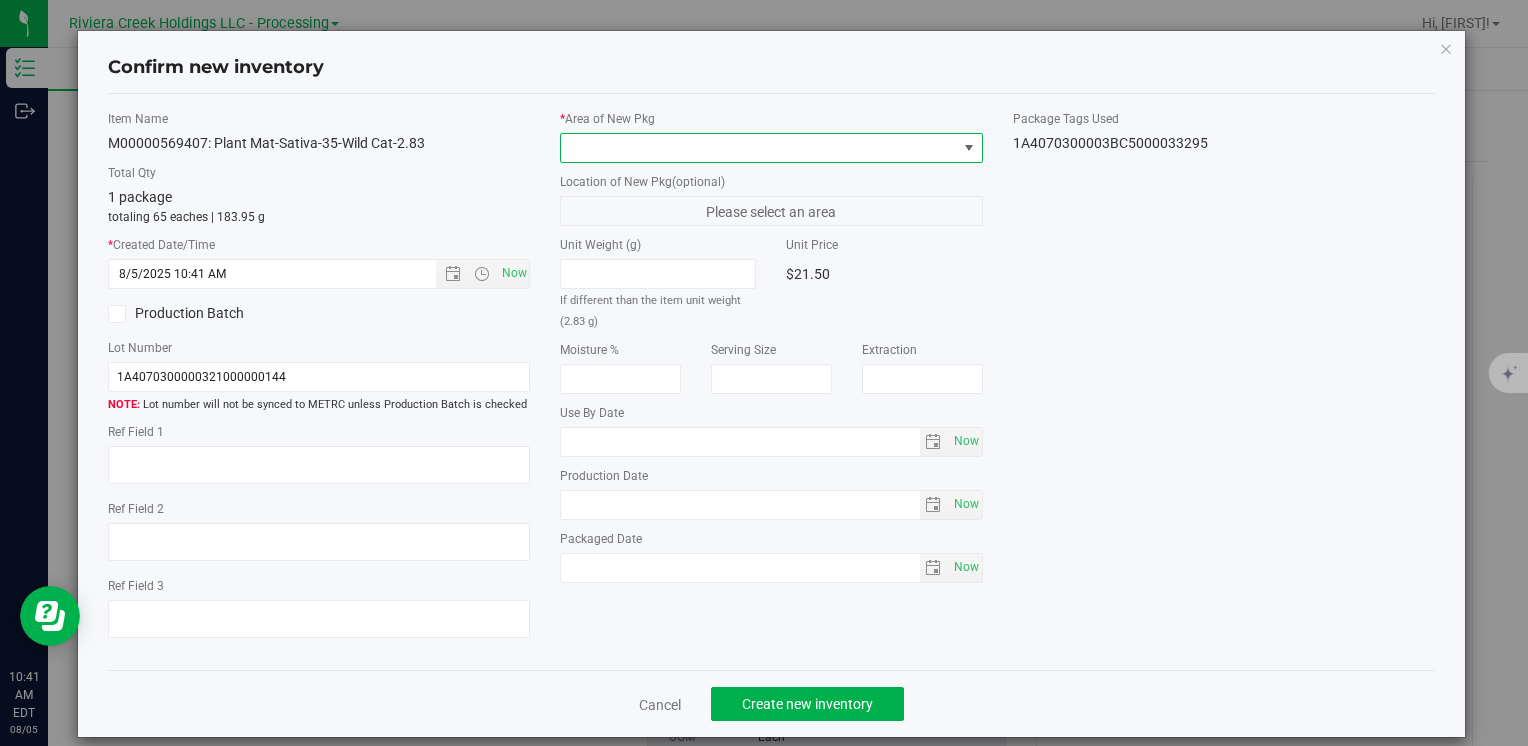 click at bounding box center (758, 148) 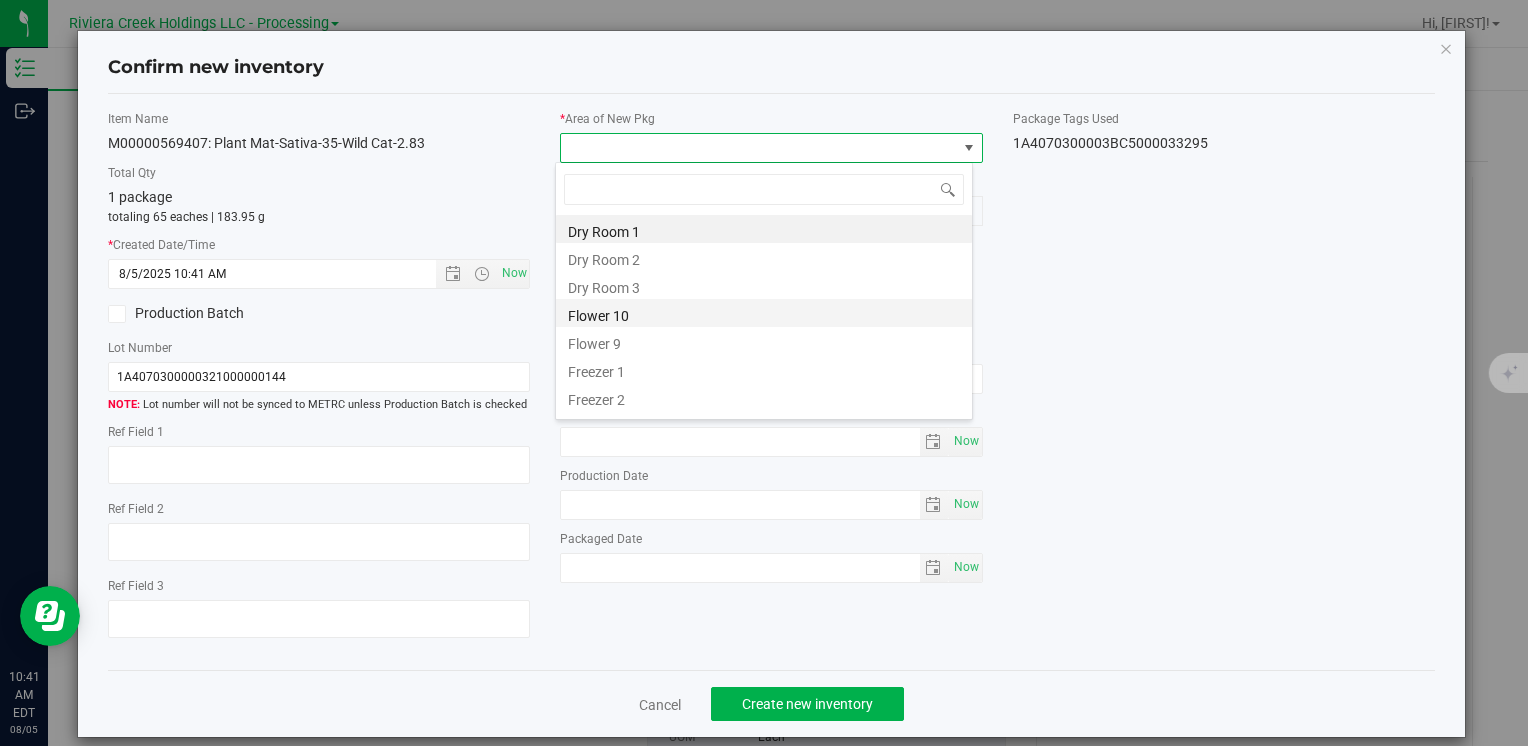 click on "Flower 10" at bounding box center [764, 313] 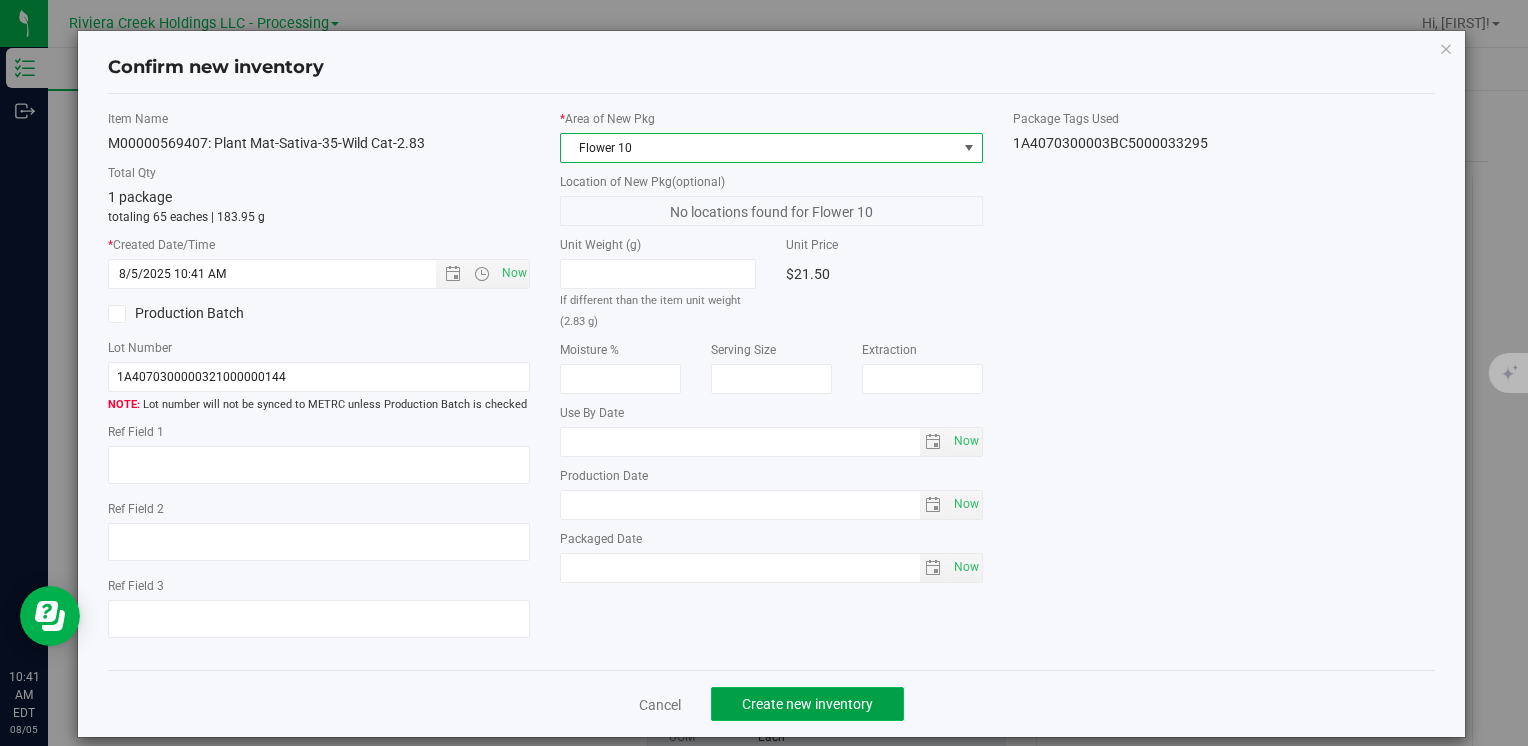 click on "Create new inventory" 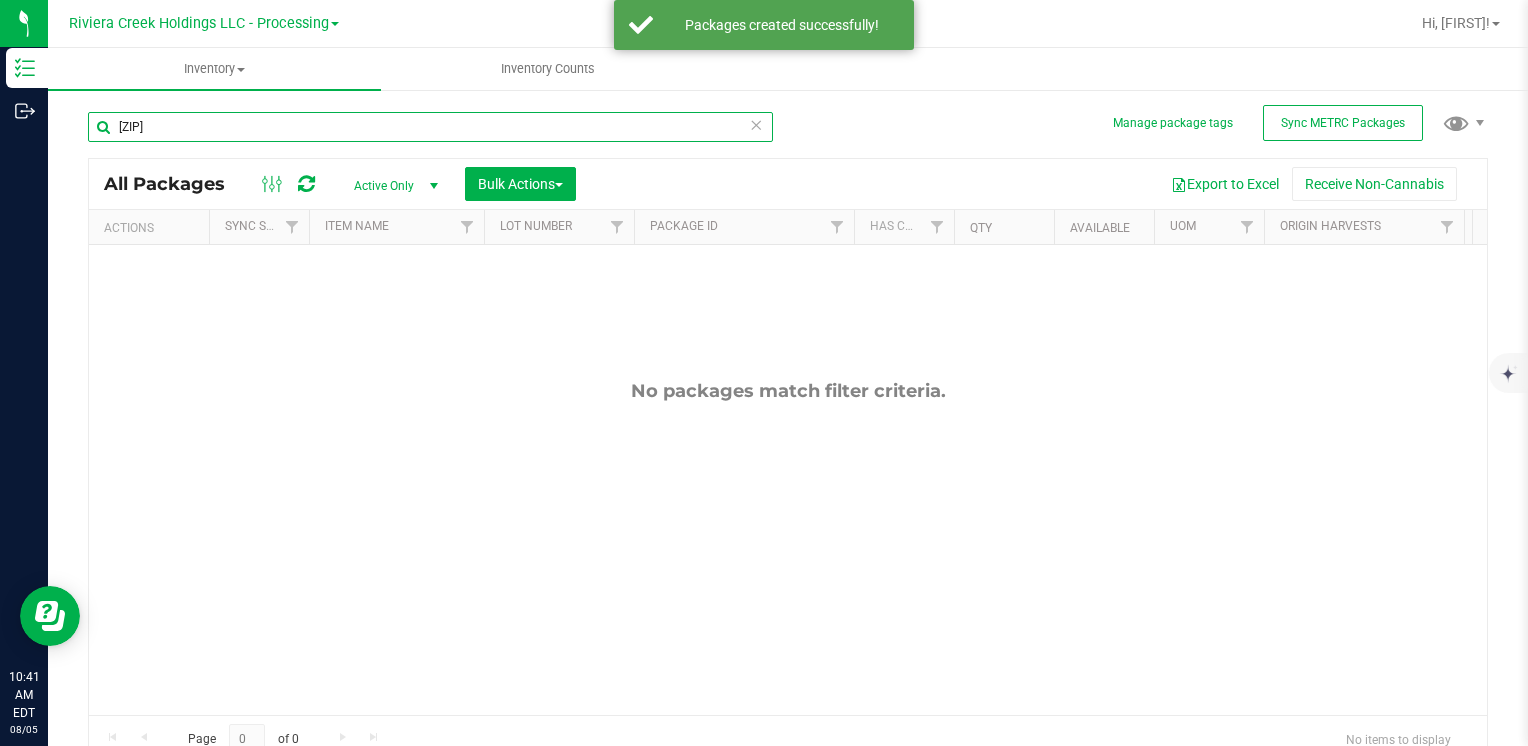 click on "[ZIP]" at bounding box center [430, 127] 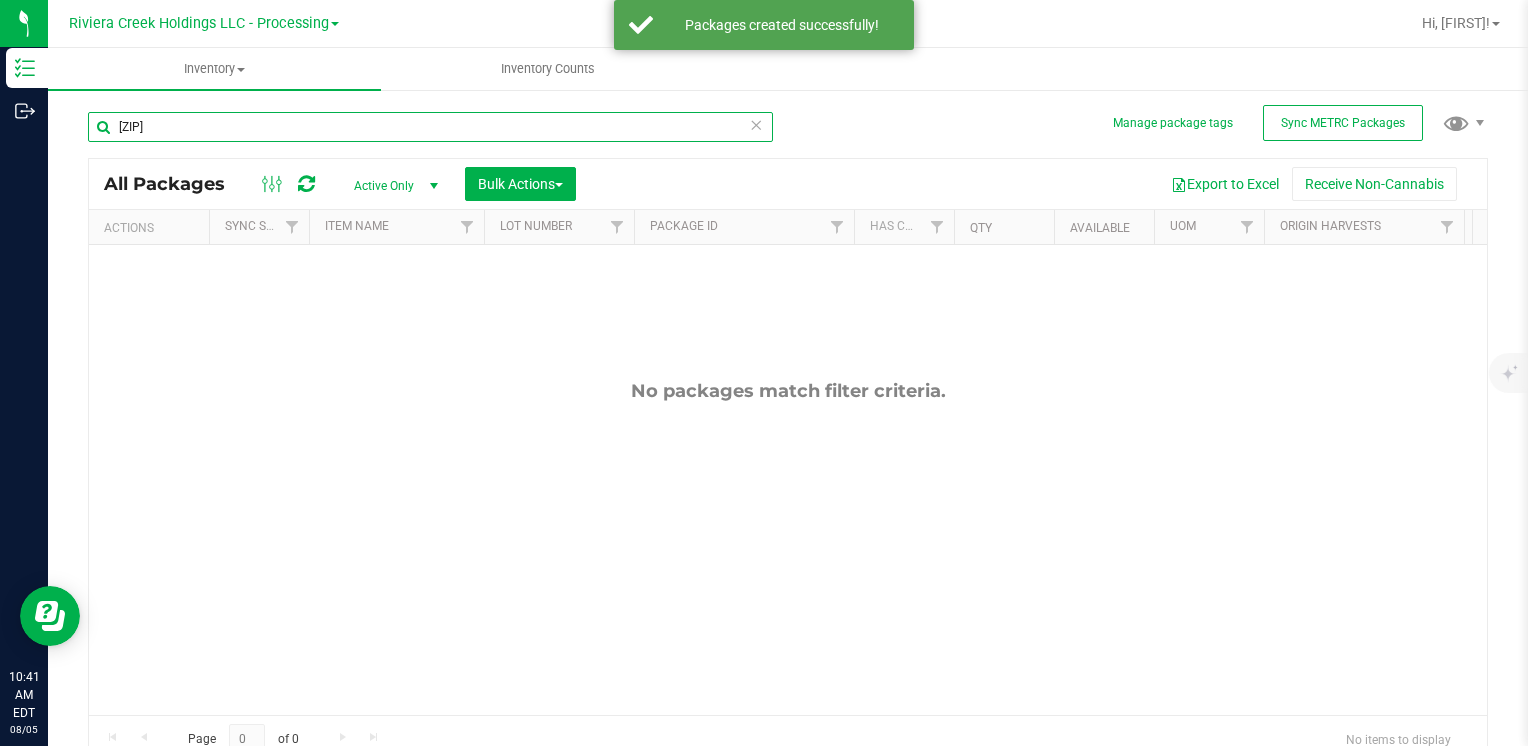 click on "[ZIP]" at bounding box center (430, 127) 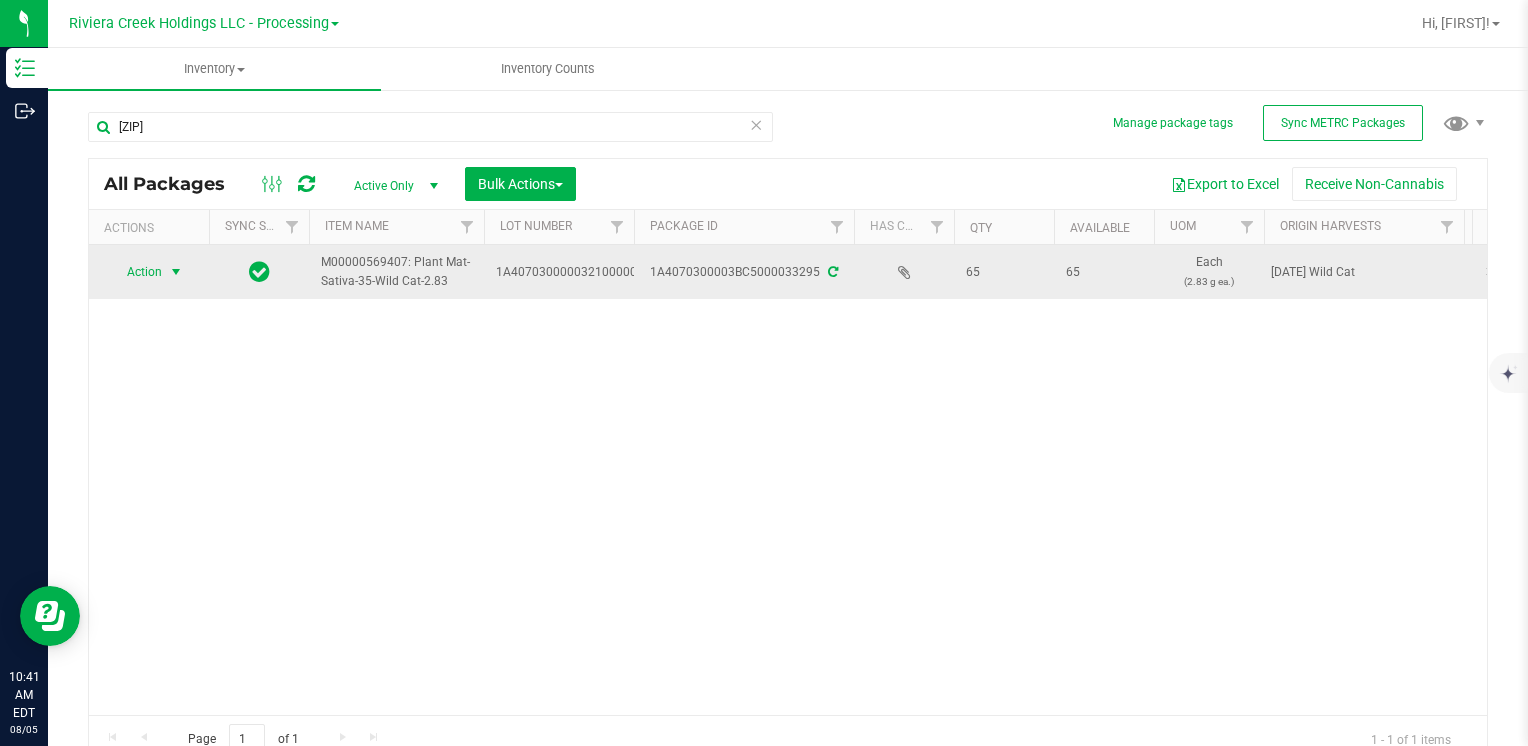 click on "Action" at bounding box center (136, 272) 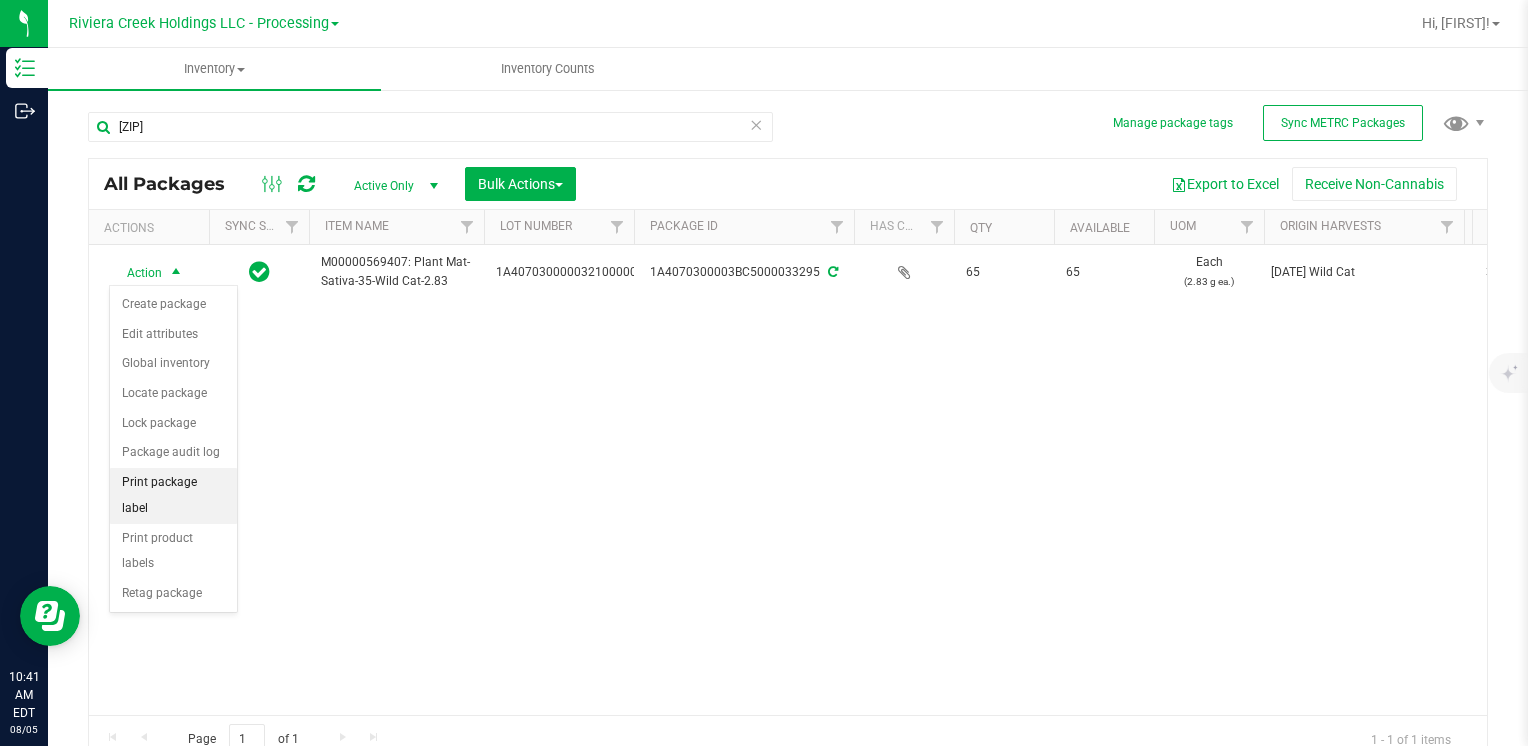 click on "Print package label" at bounding box center (173, 495) 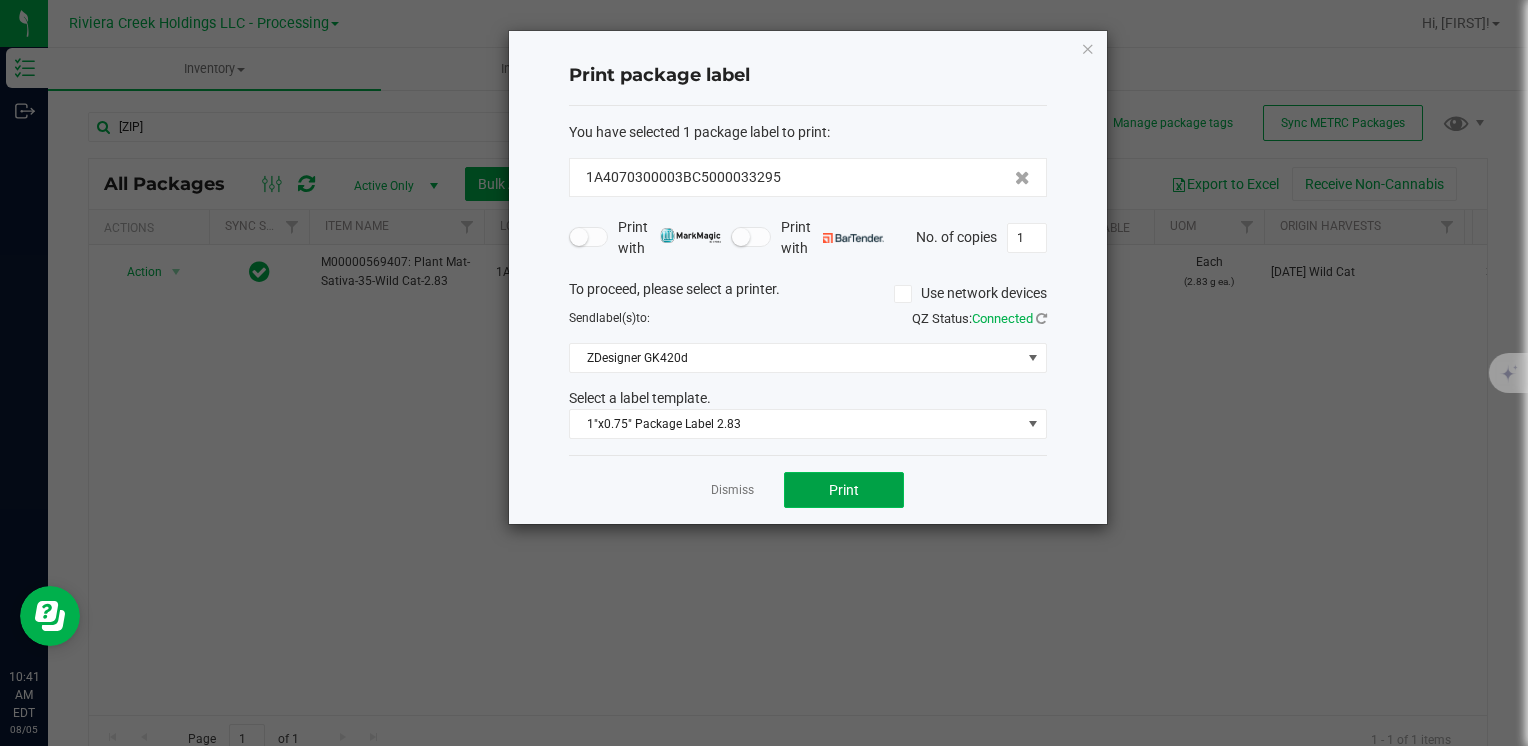 click on "Print" 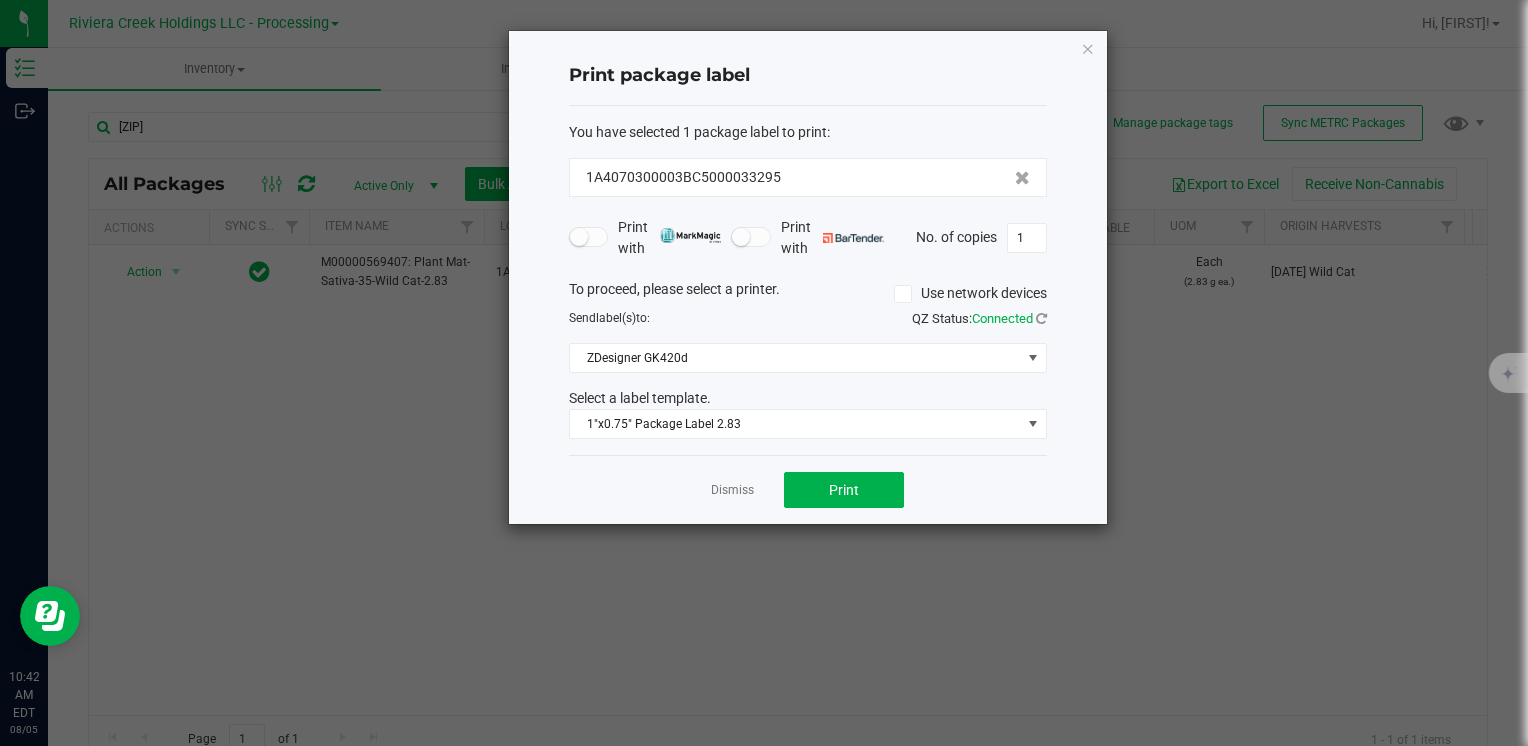 click on "Print package label  You have selected 1 package label to print  :   [ID]   Print with   Print with   No. of copies  1  To proceed, please select a printer.   Use network devices  Send  label(s)  to:  QZ Status:   Connected  ZDesigner GK420d  Select a label template.  1"x0.75" Package Label 2.83  Dismiss   Print" 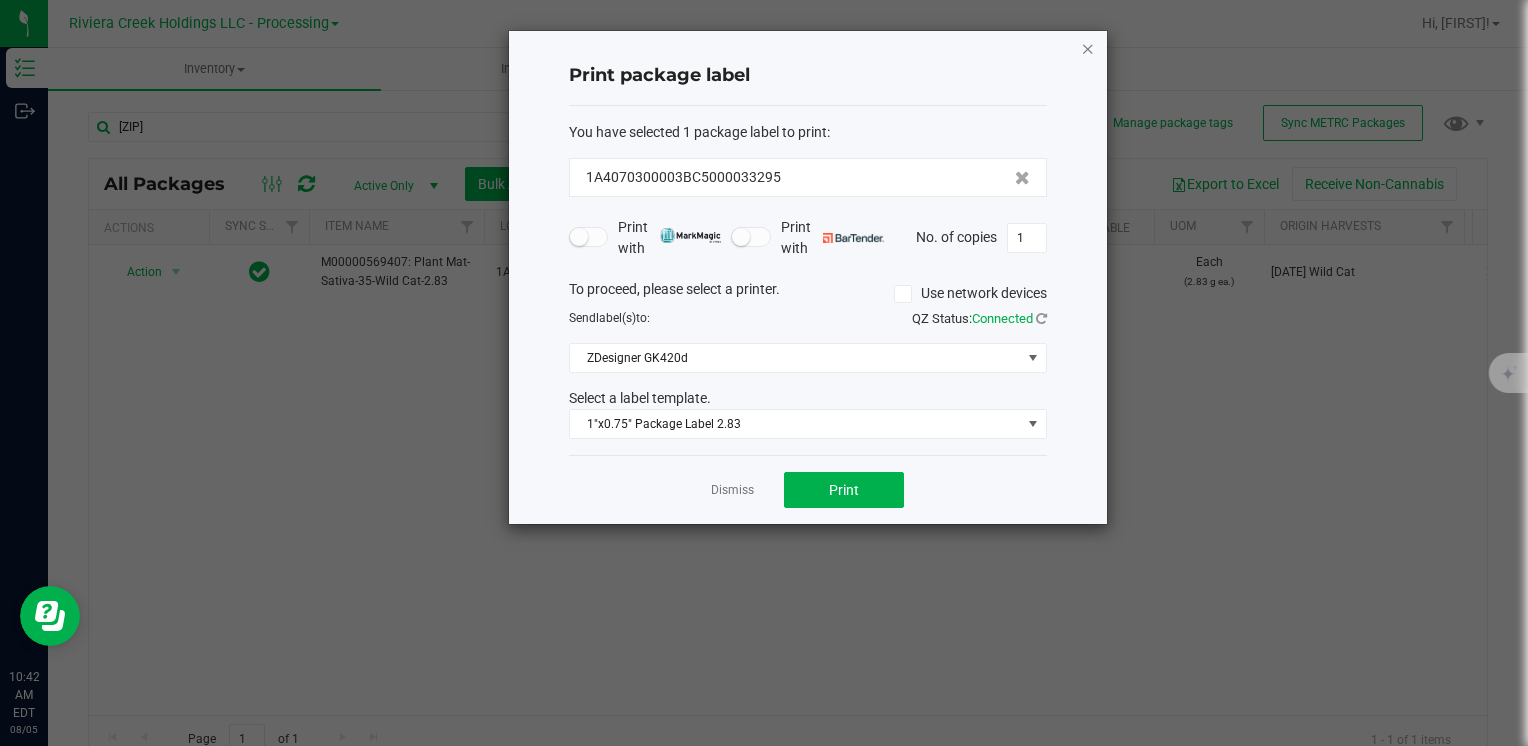 click 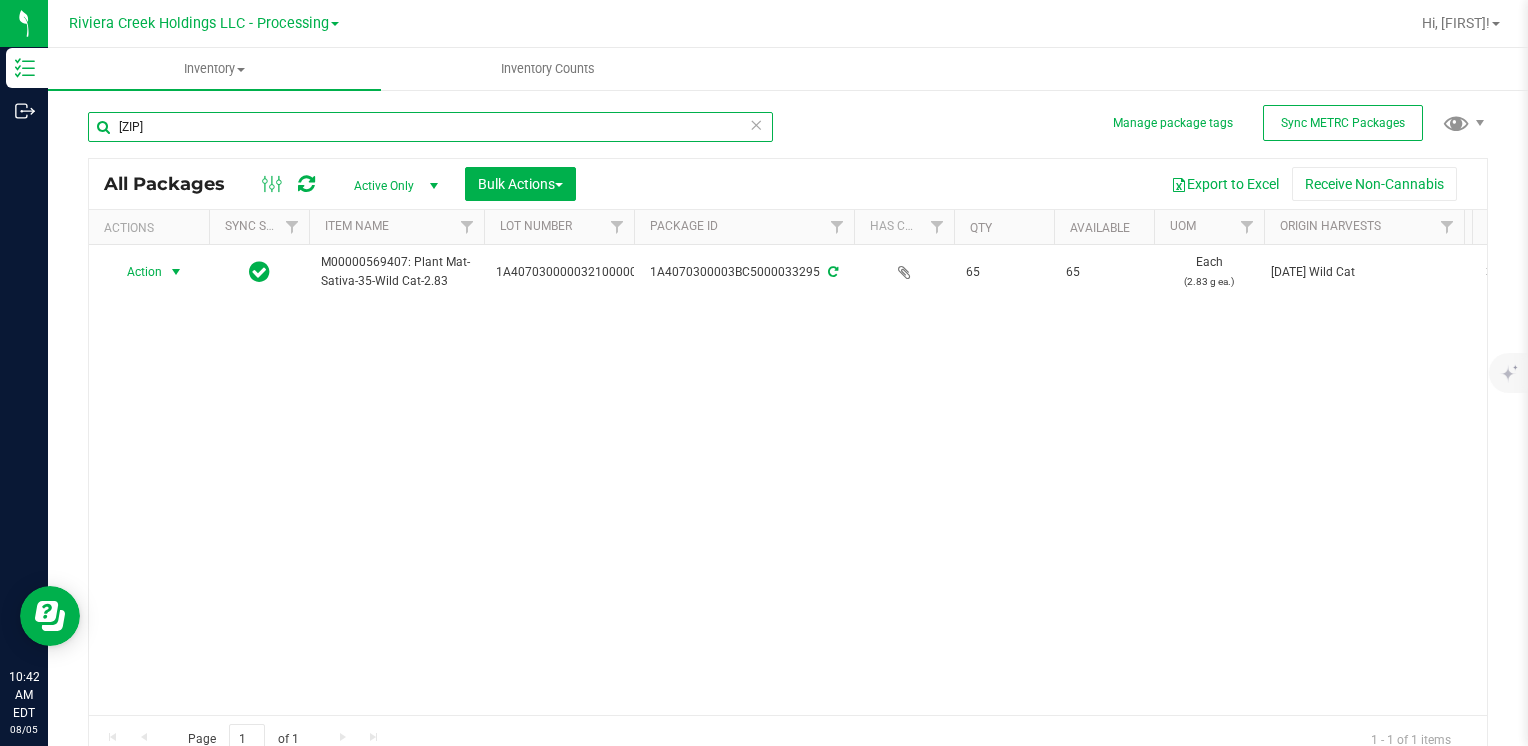 click on "[ZIP]" at bounding box center [430, 127] 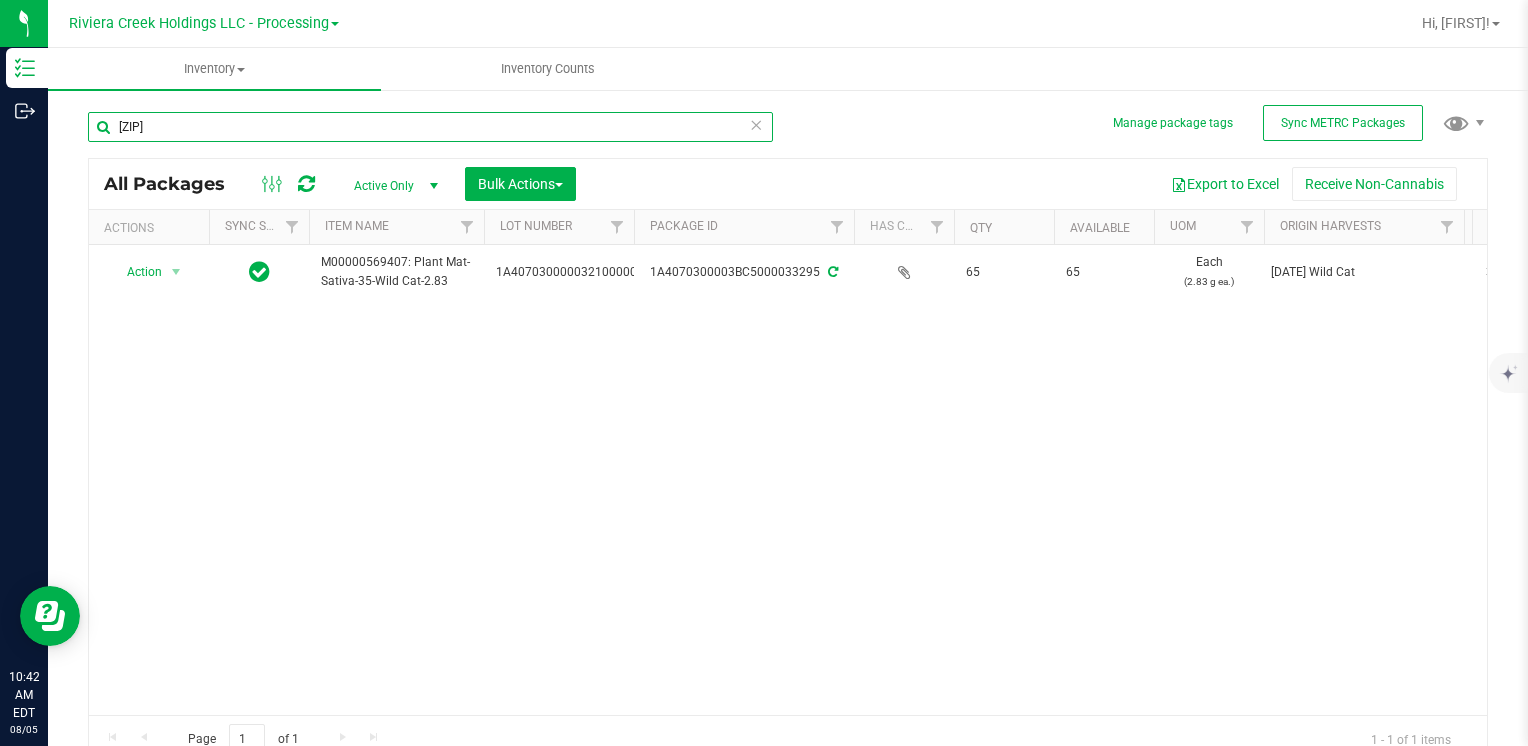 click on "[ZIP]" at bounding box center (430, 127) 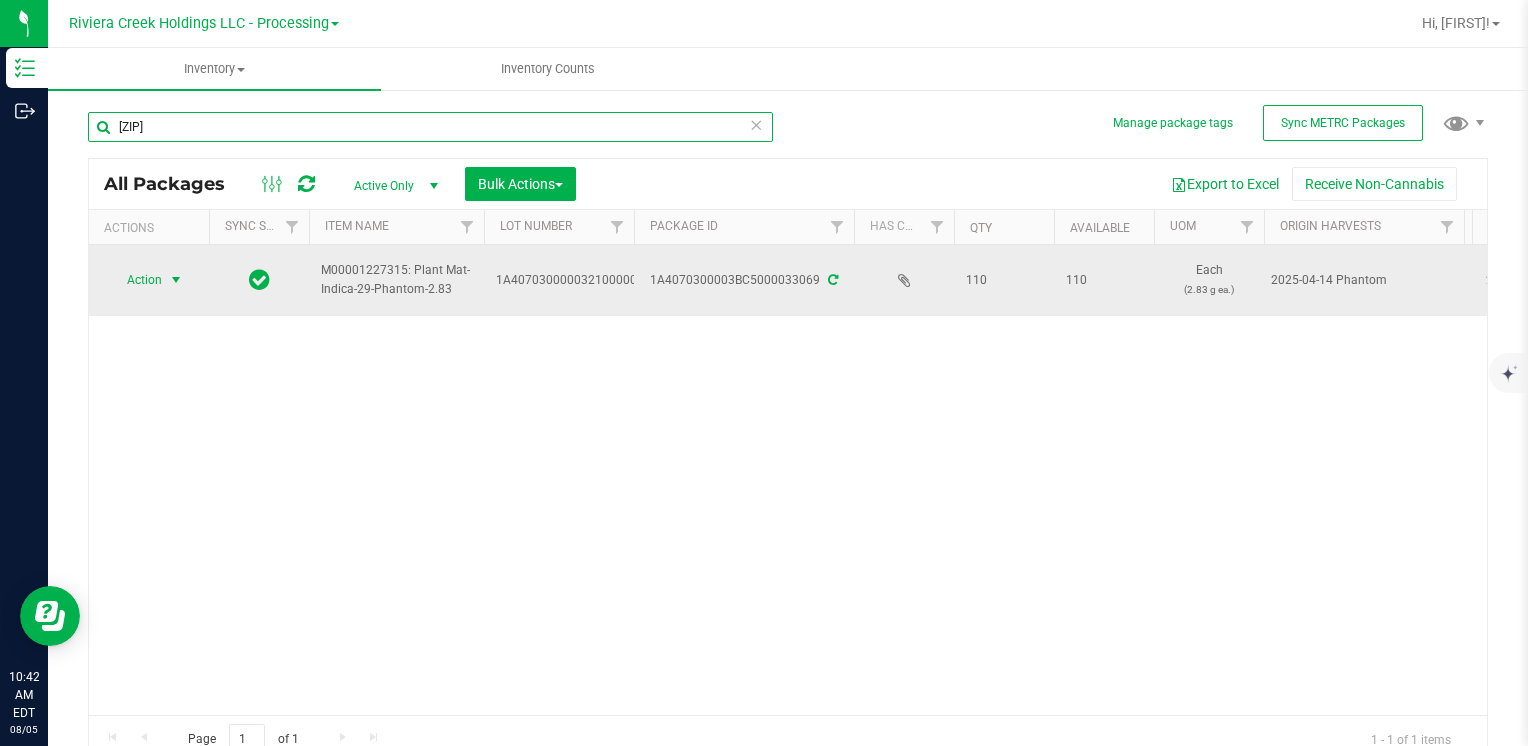 type on "[ZIP]" 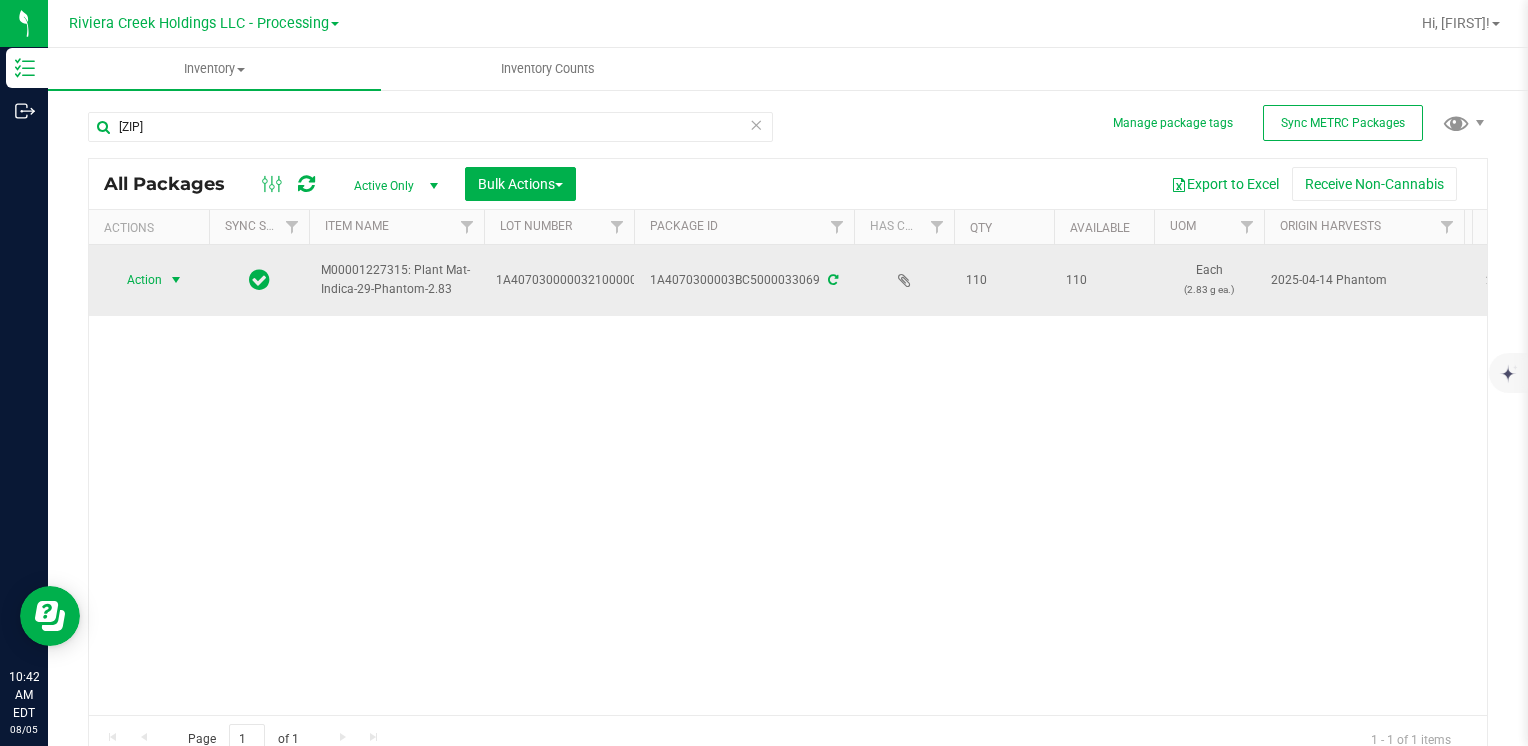 click on "Action" at bounding box center [136, 280] 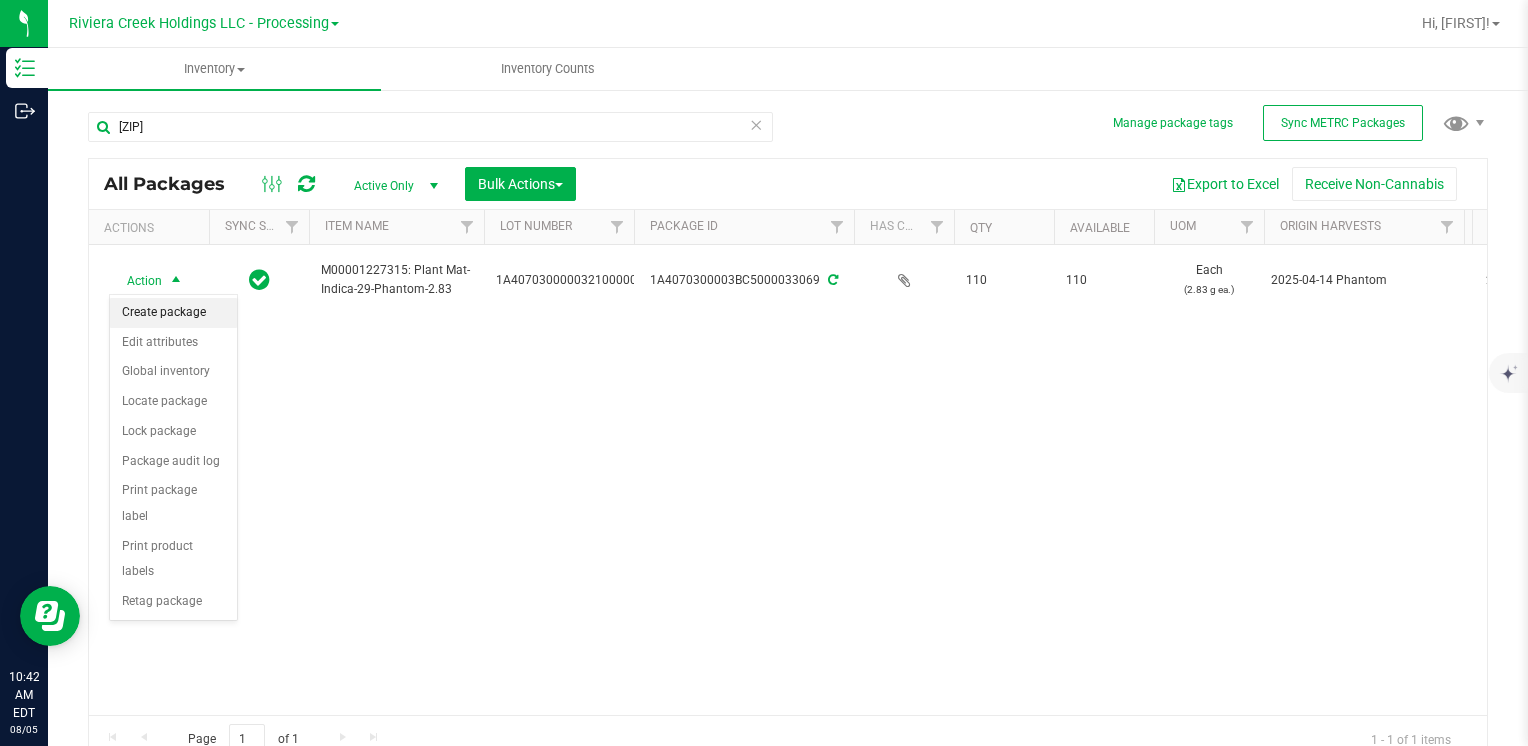 click on "Create package" at bounding box center [173, 313] 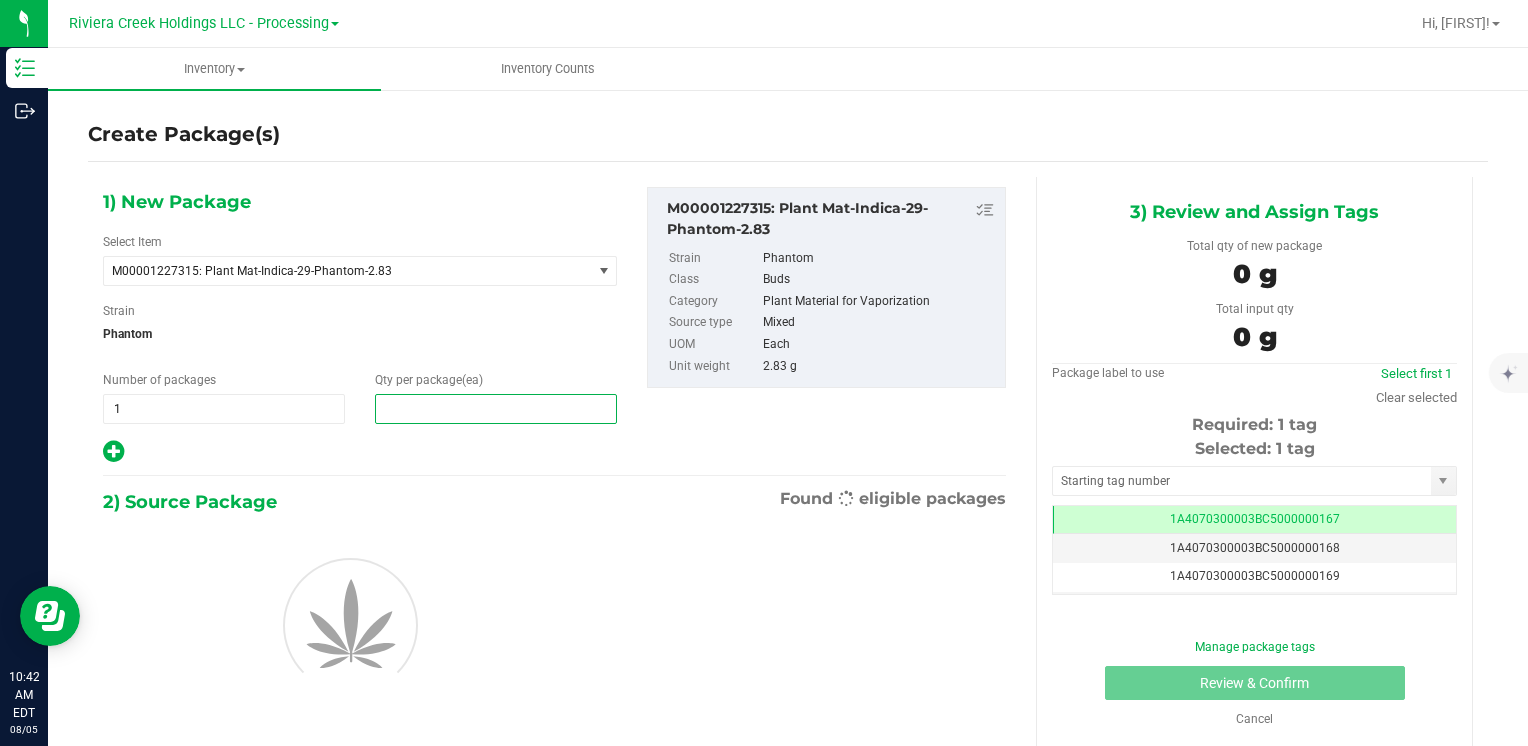 click at bounding box center (496, 409) 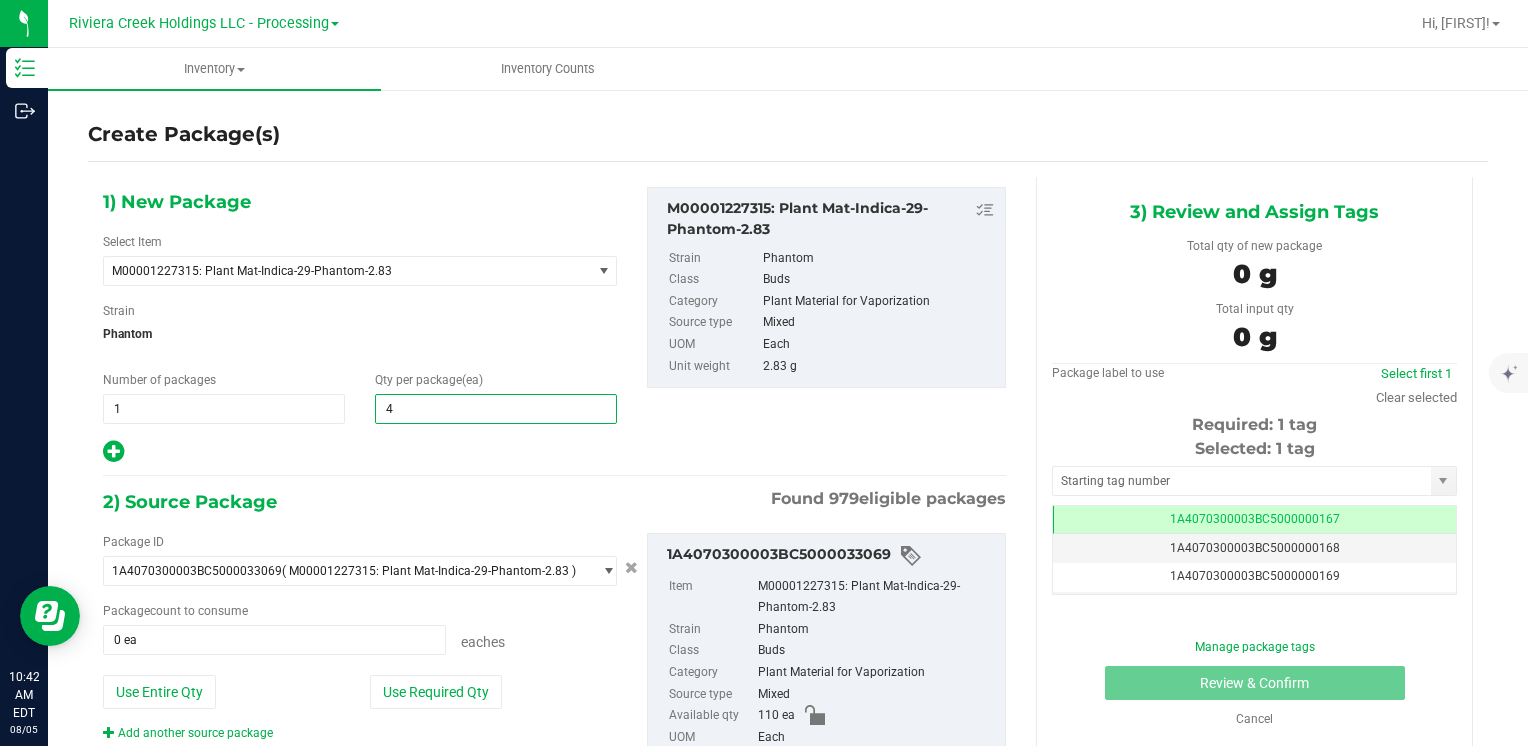 type on "40" 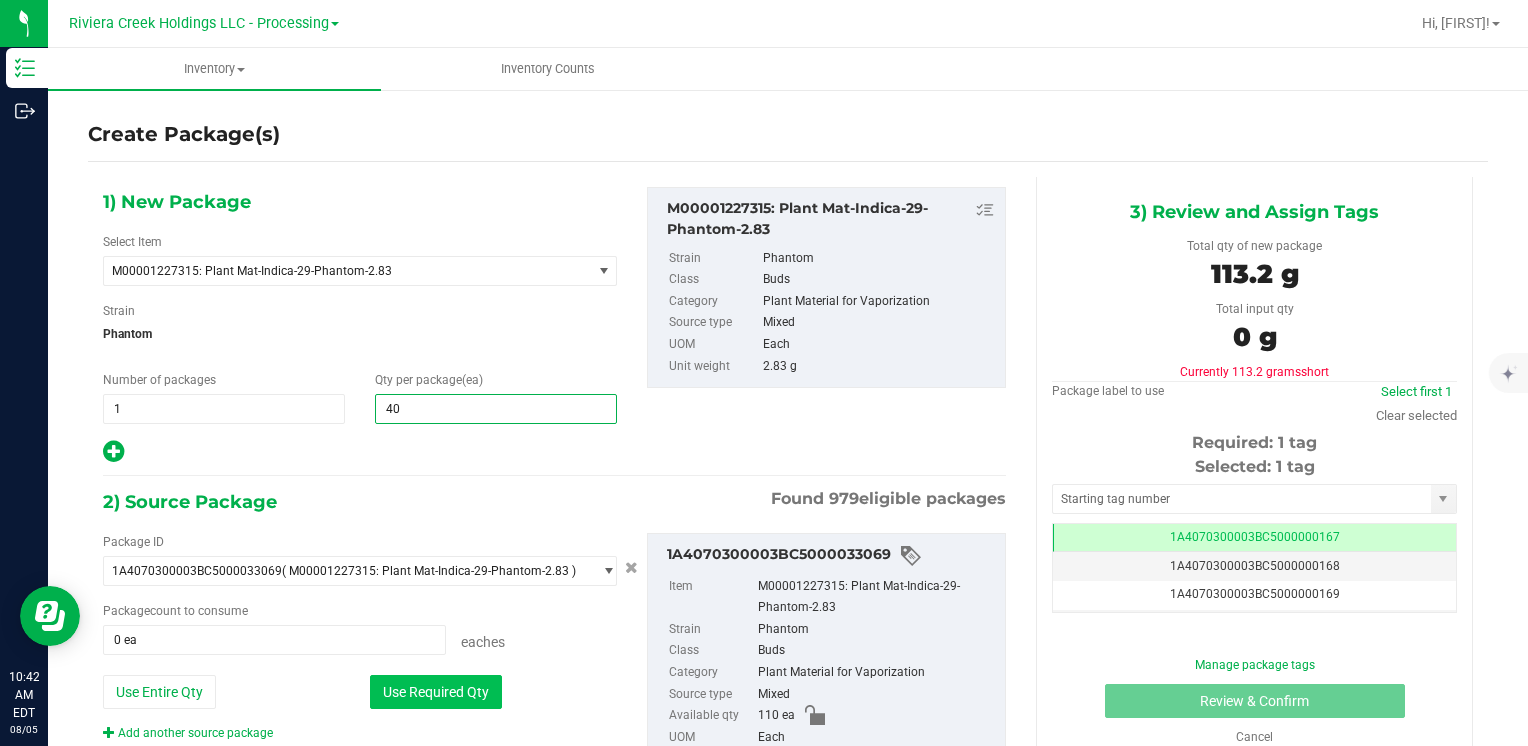 type on "40" 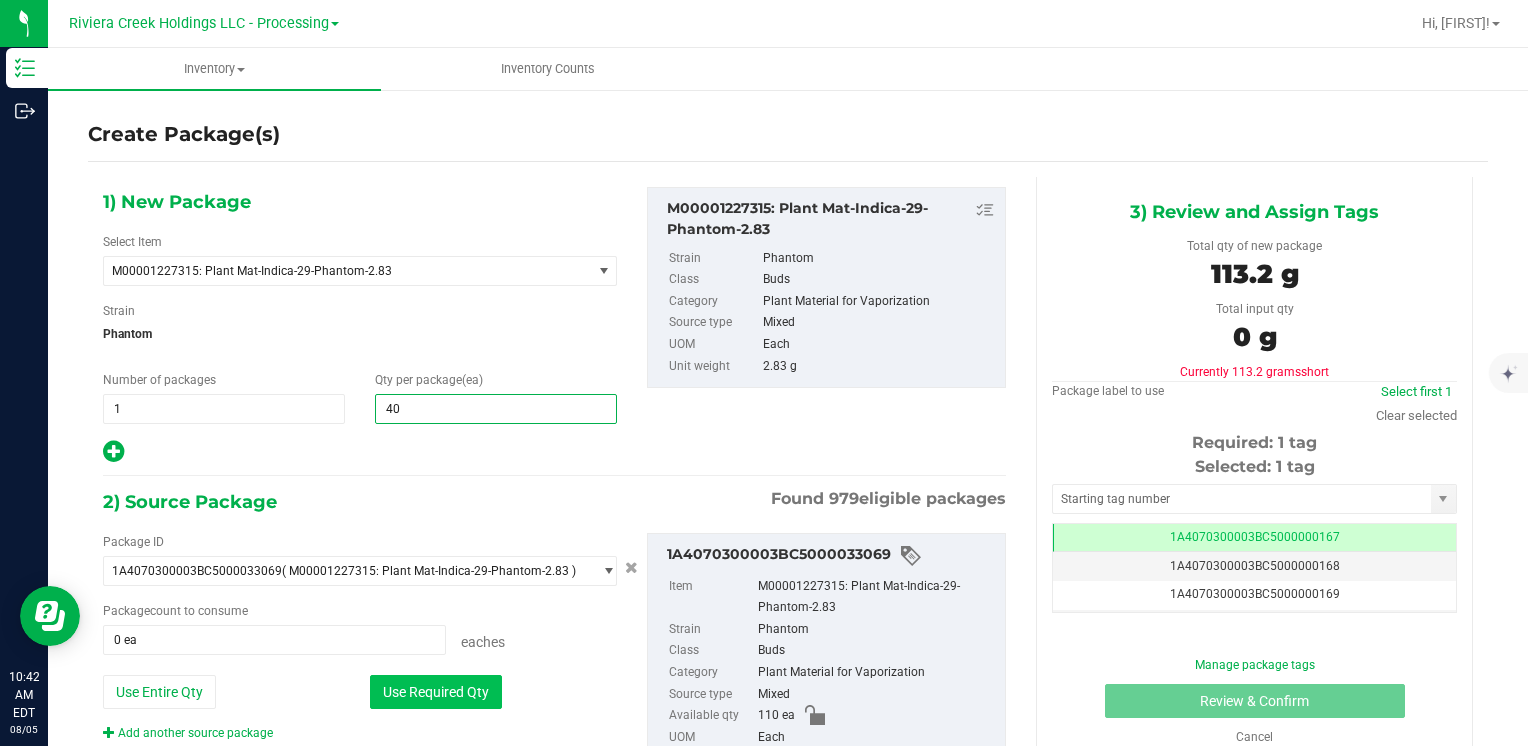 click on "Use Required Qty" at bounding box center (436, 692) 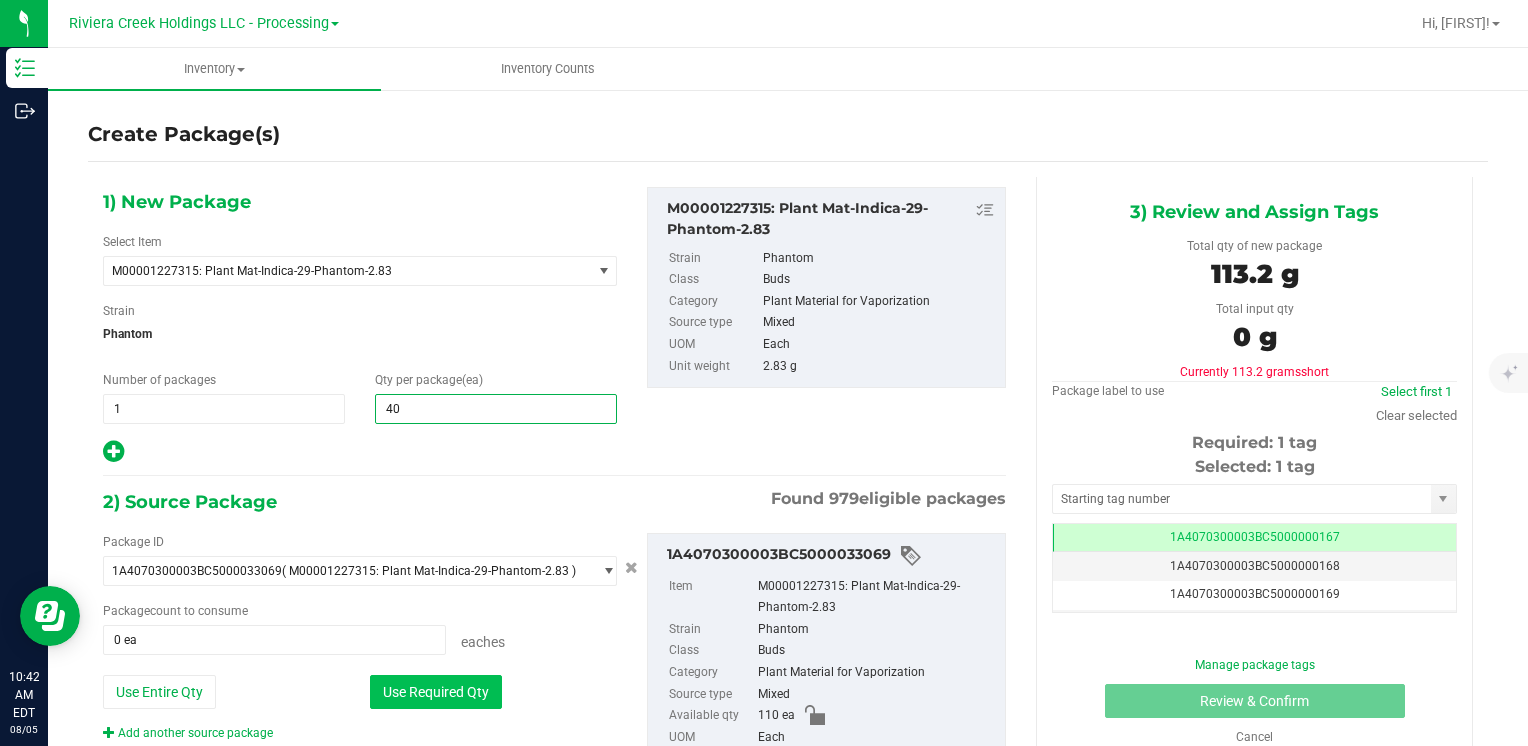 type on "40 ea" 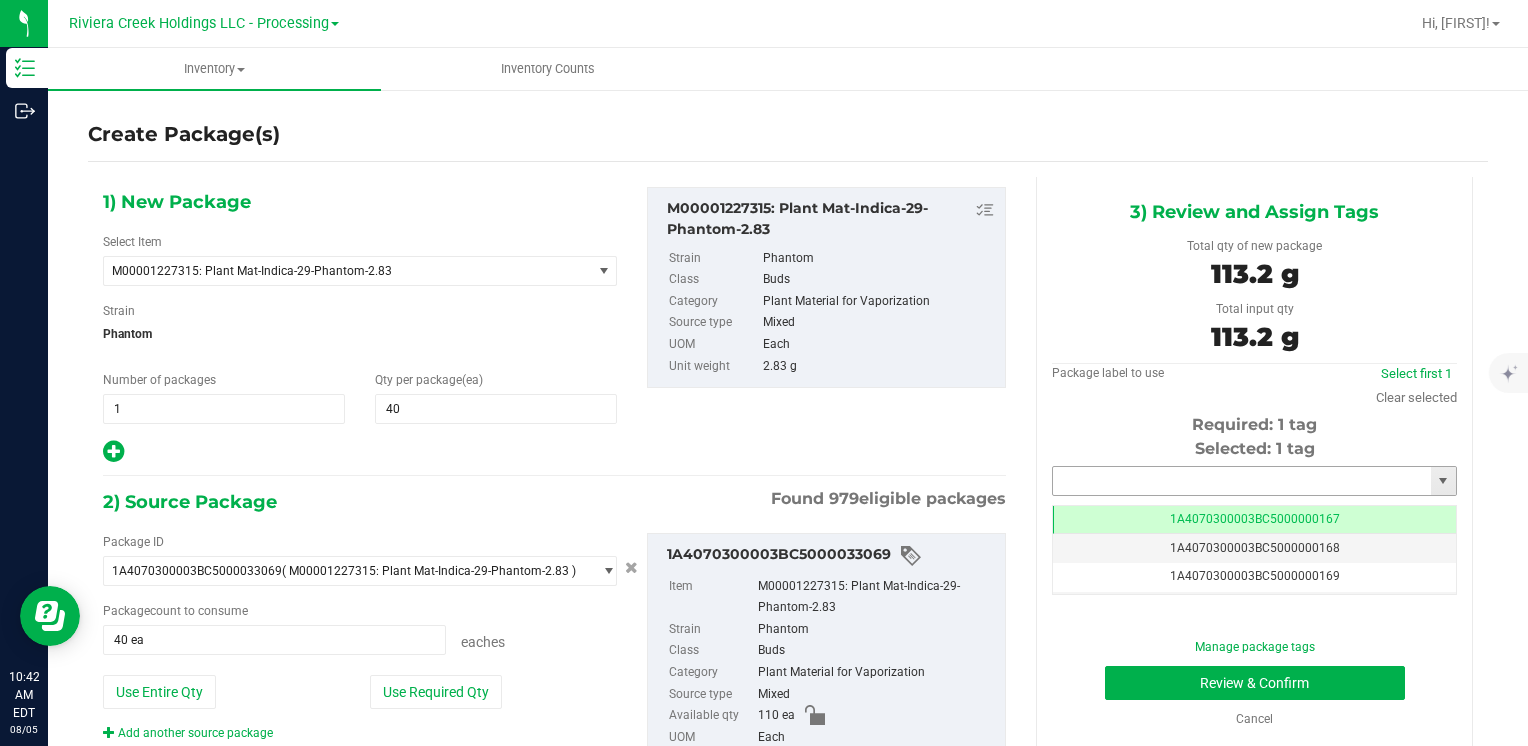 click at bounding box center [1242, 481] 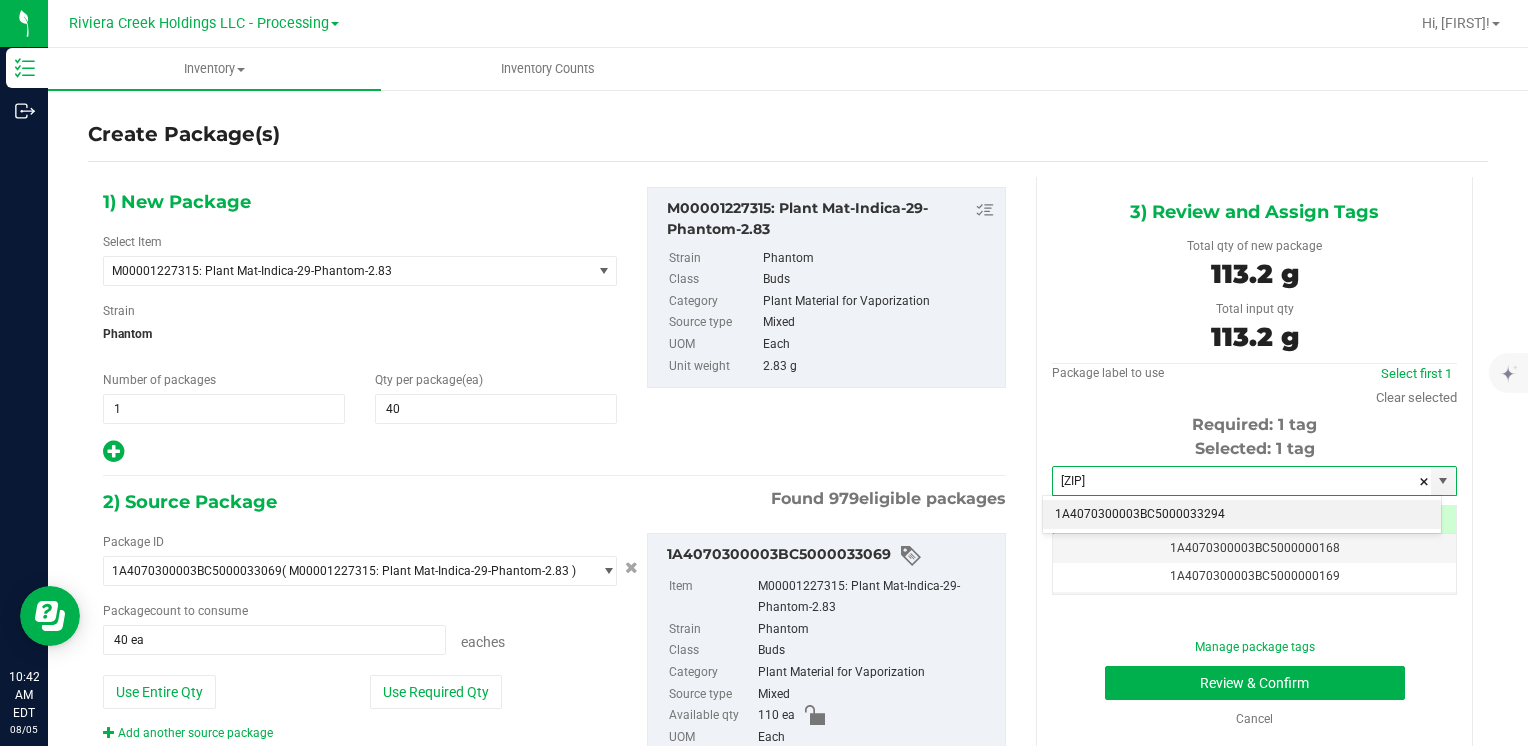 click on "1A4070300003BC5000033294" at bounding box center [1242, 515] 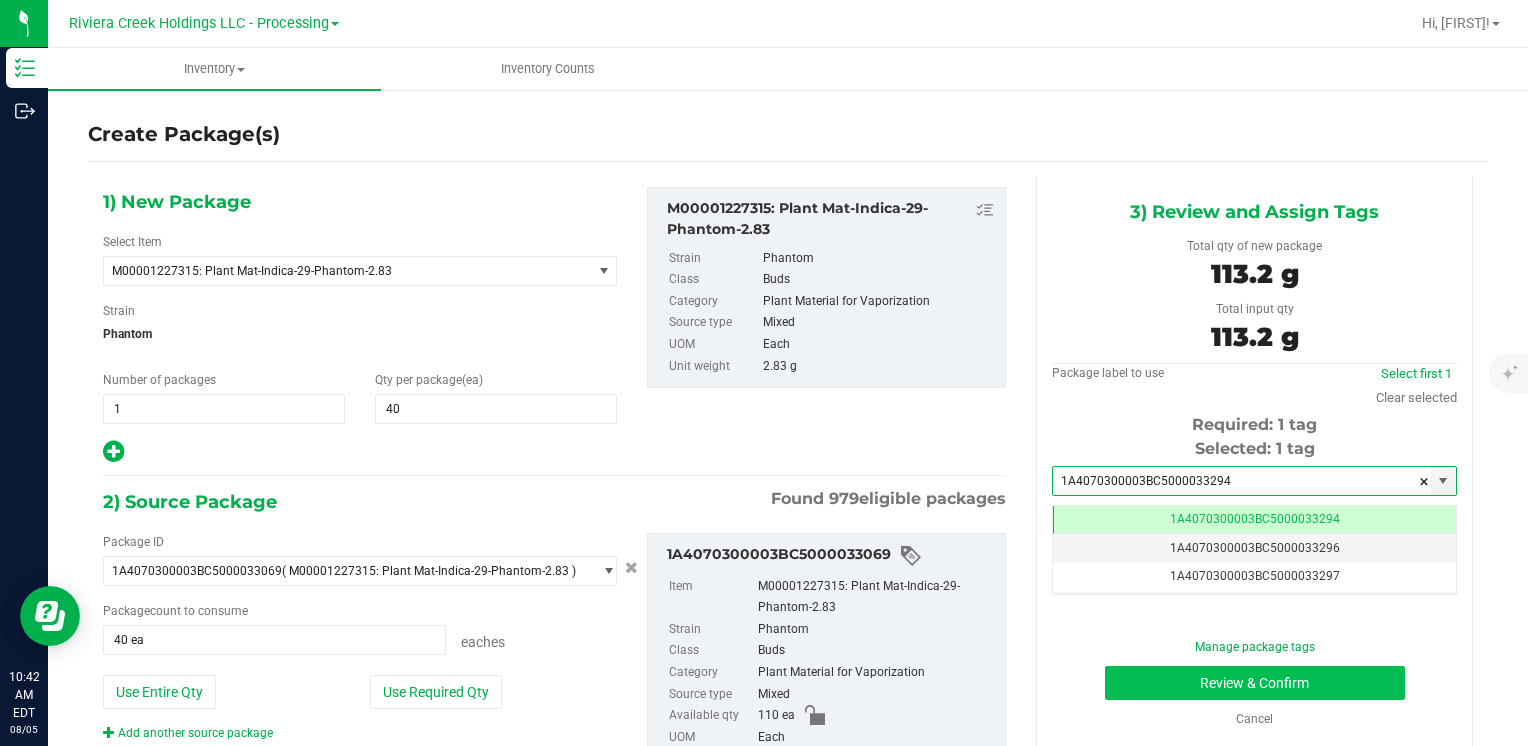 type on "1A4070300003BC5000033294" 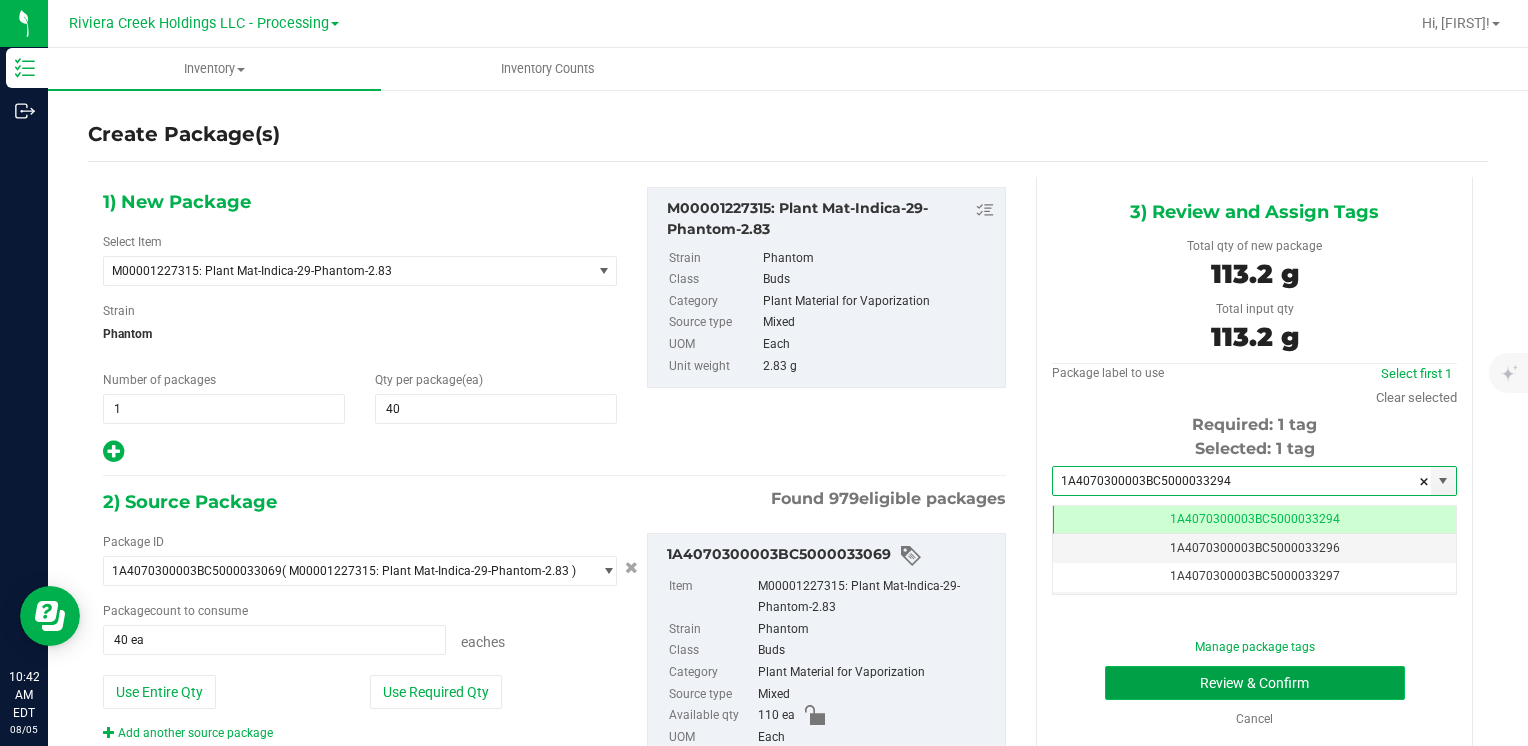 click on "Review & Confirm" at bounding box center (1255, 683) 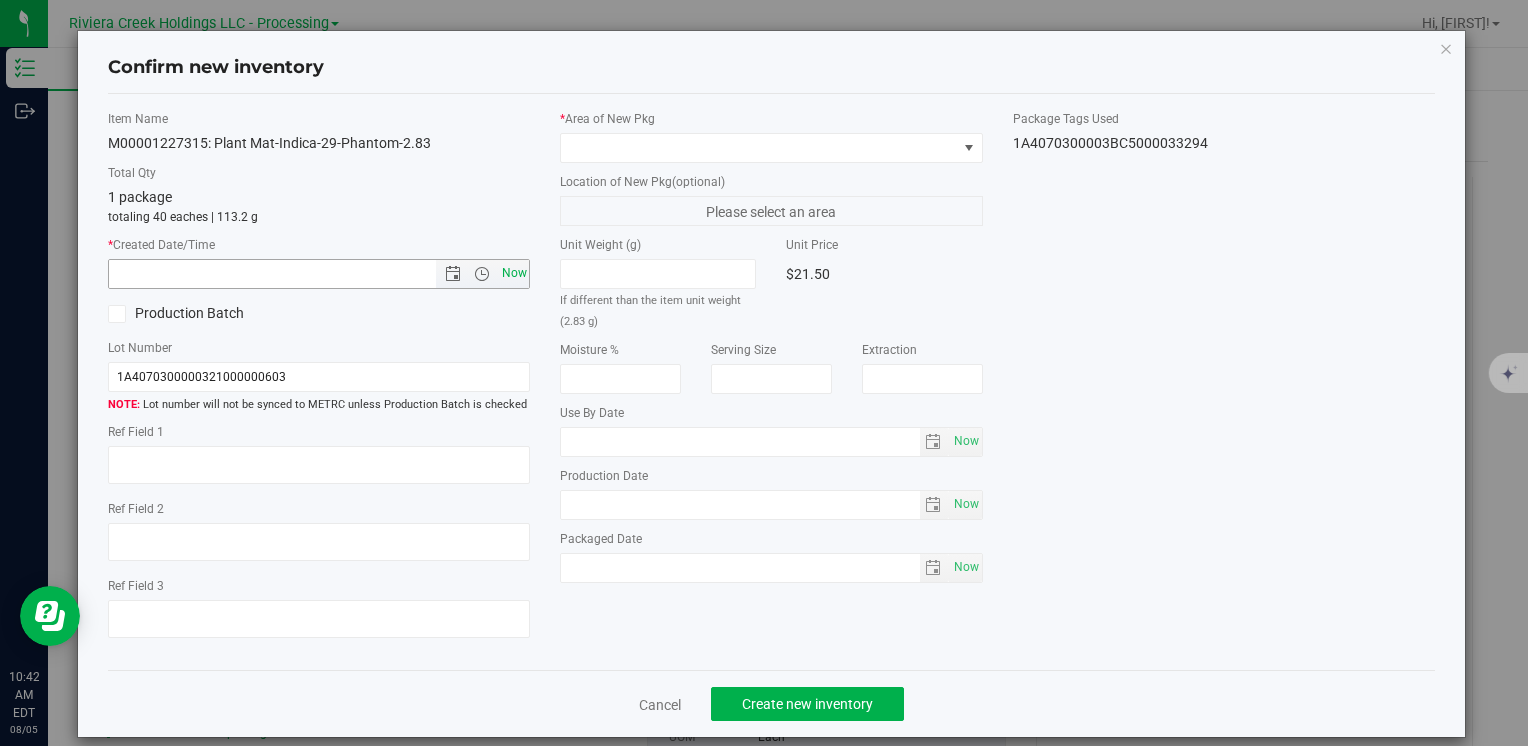 click on "Now" at bounding box center (514, 273) 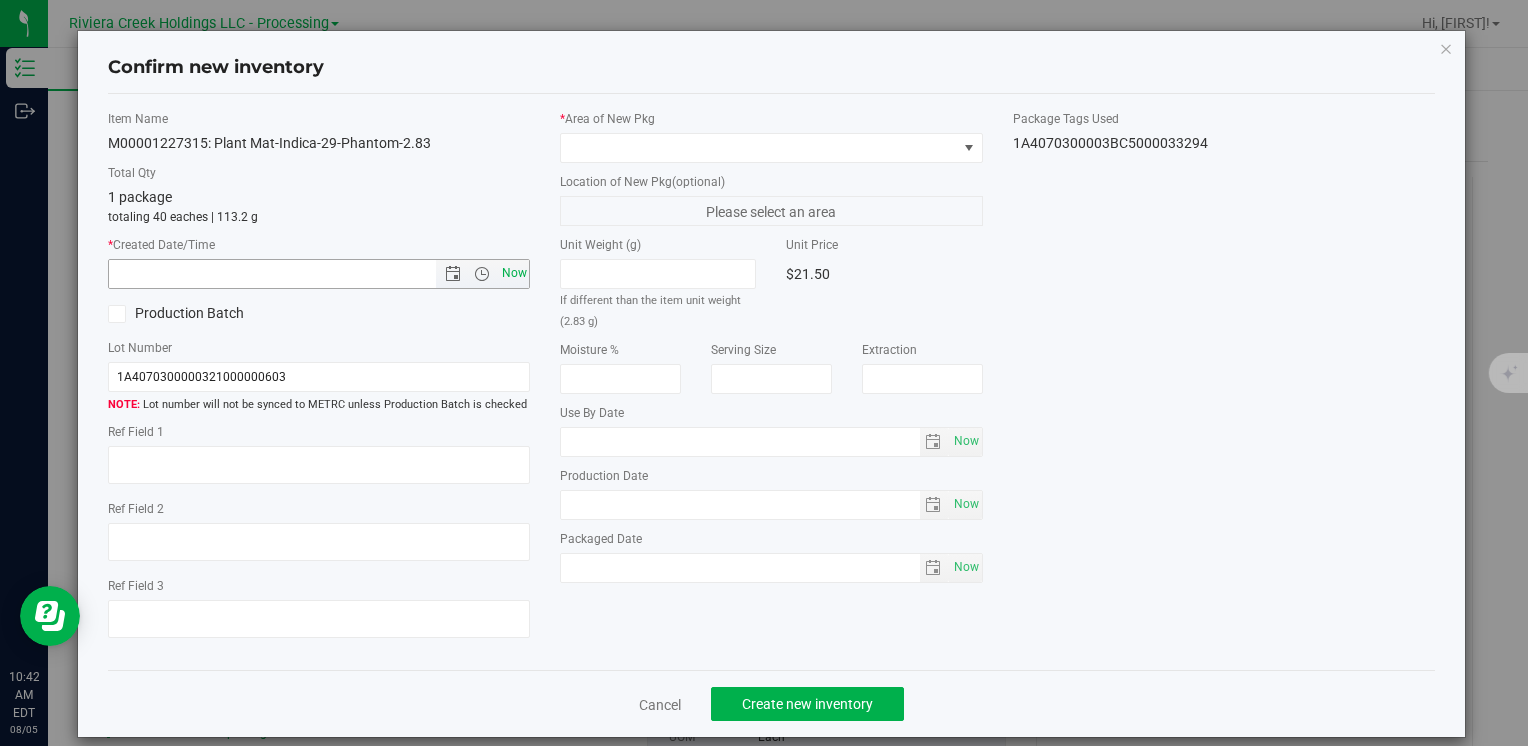 type on "8/5/2025 10:42 AM" 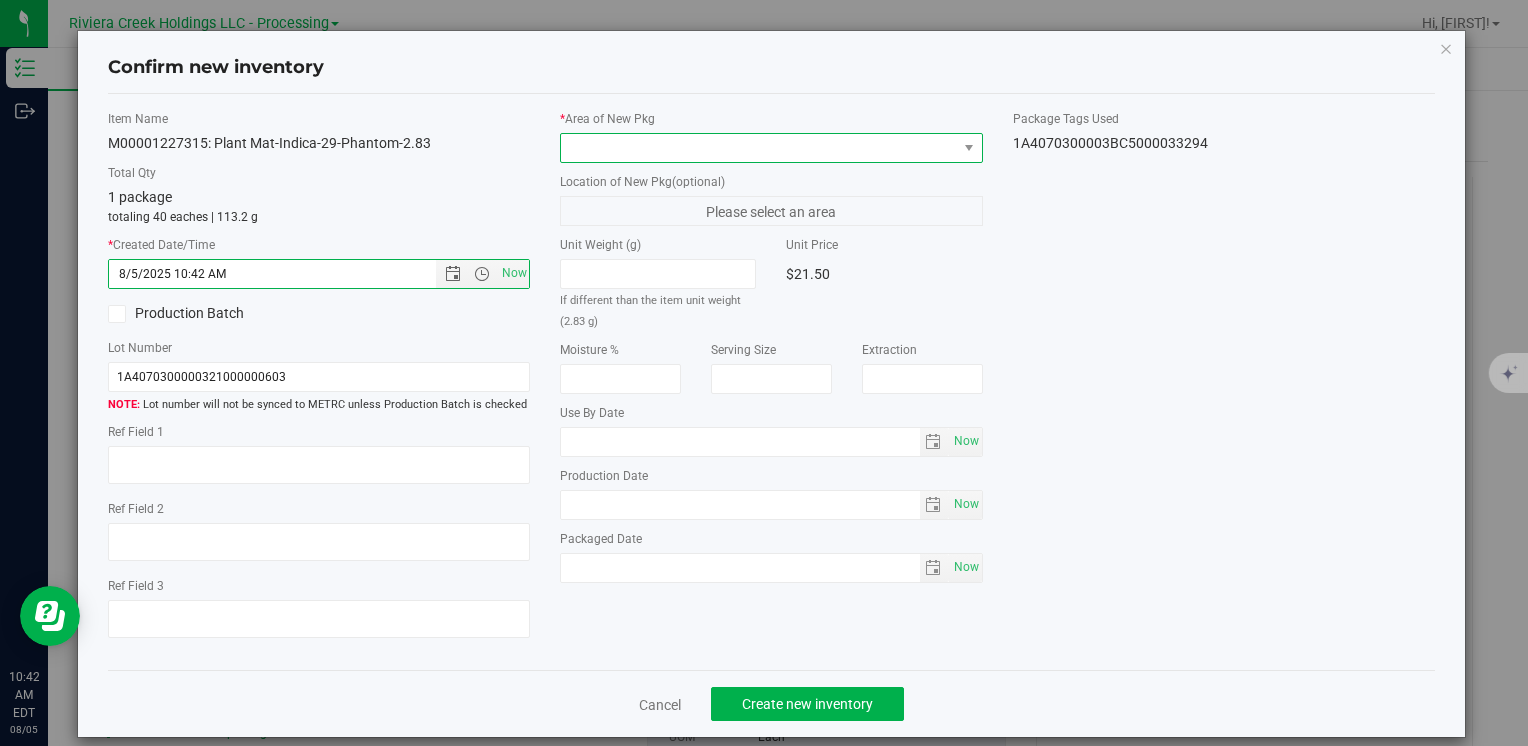 click at bounding box center (758, 148) 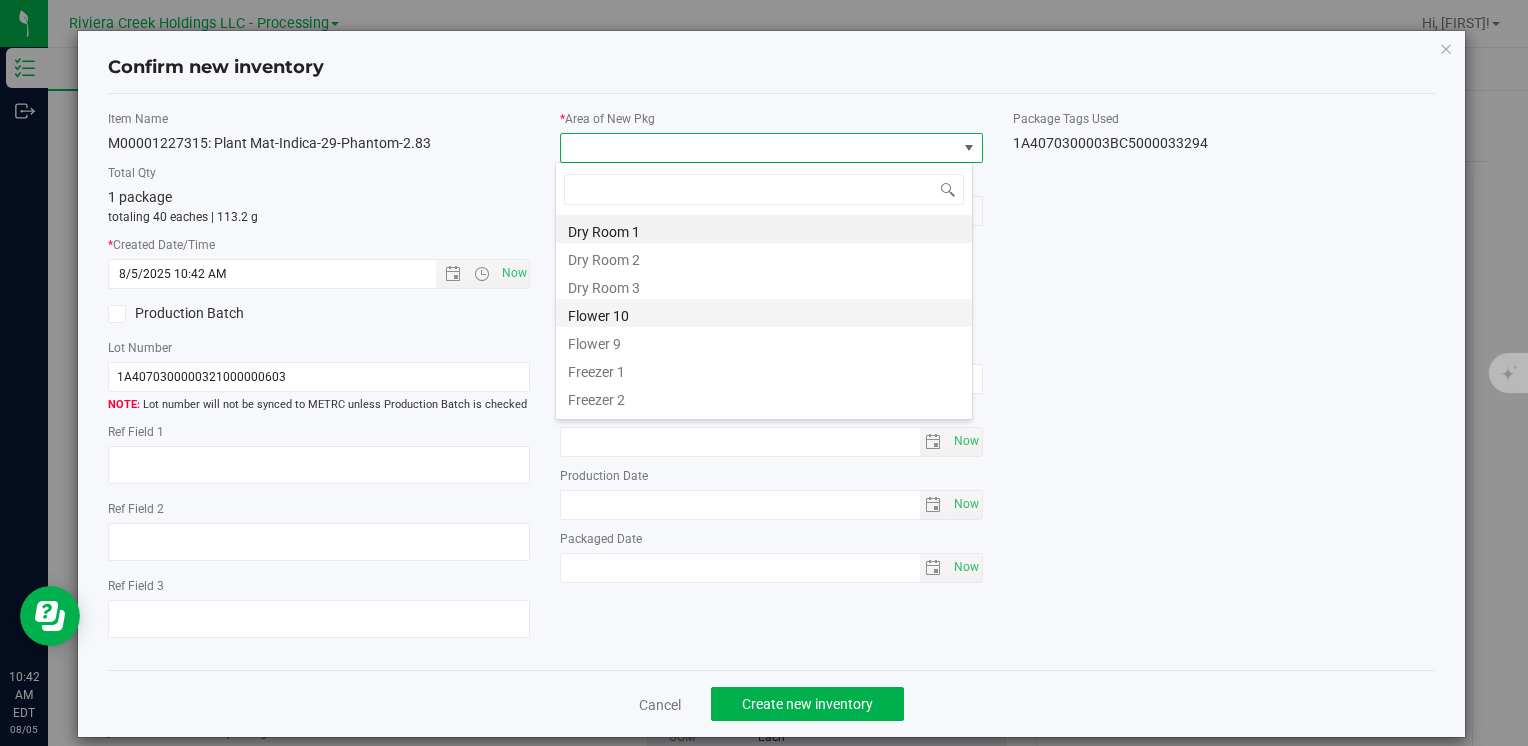 drag, startPoint x: 662, startPoint y: 321, endPoint x: 671, endPoint y: 351, distance: 31.320919 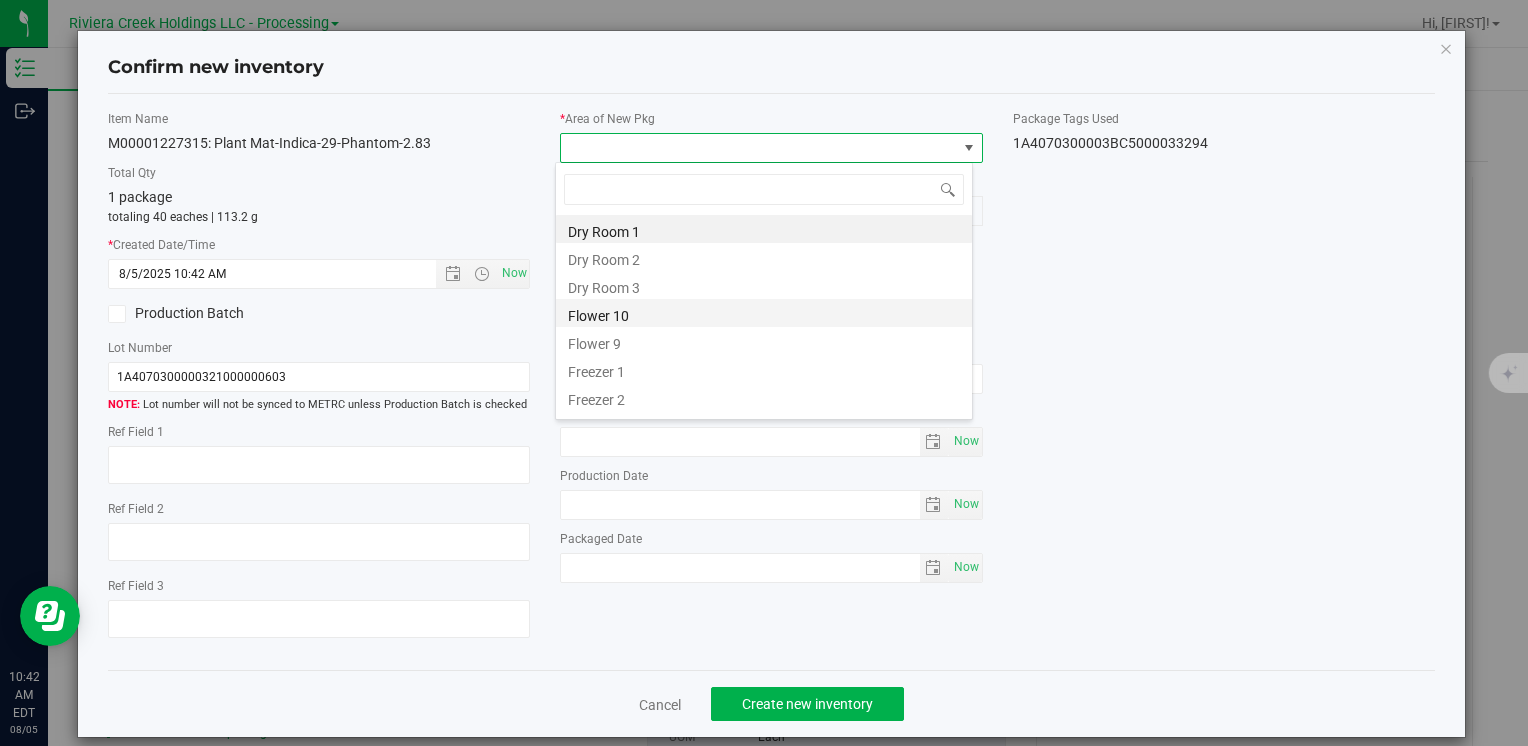 click on "Flower 10" at bounding box center (764, 313) 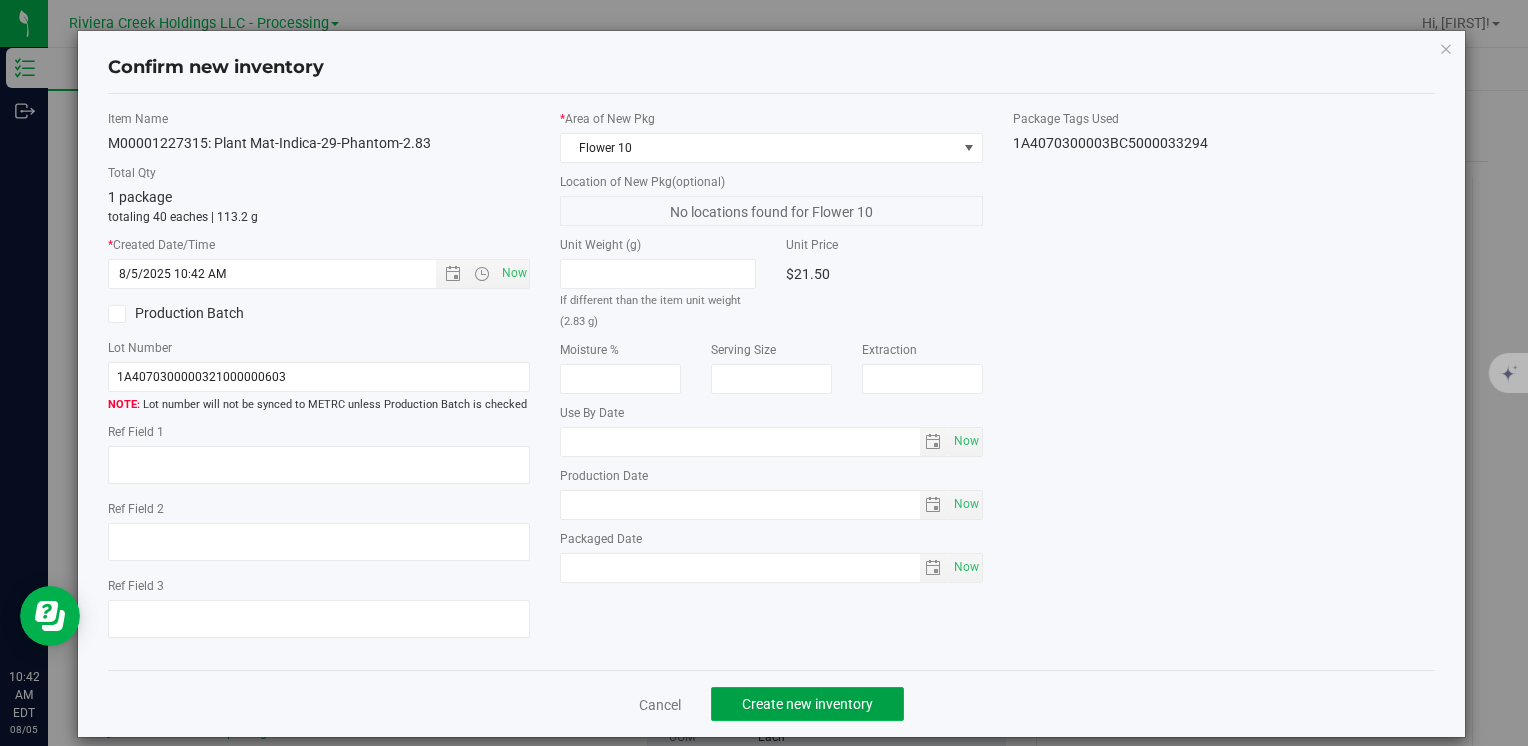 click on "Create new inventory" 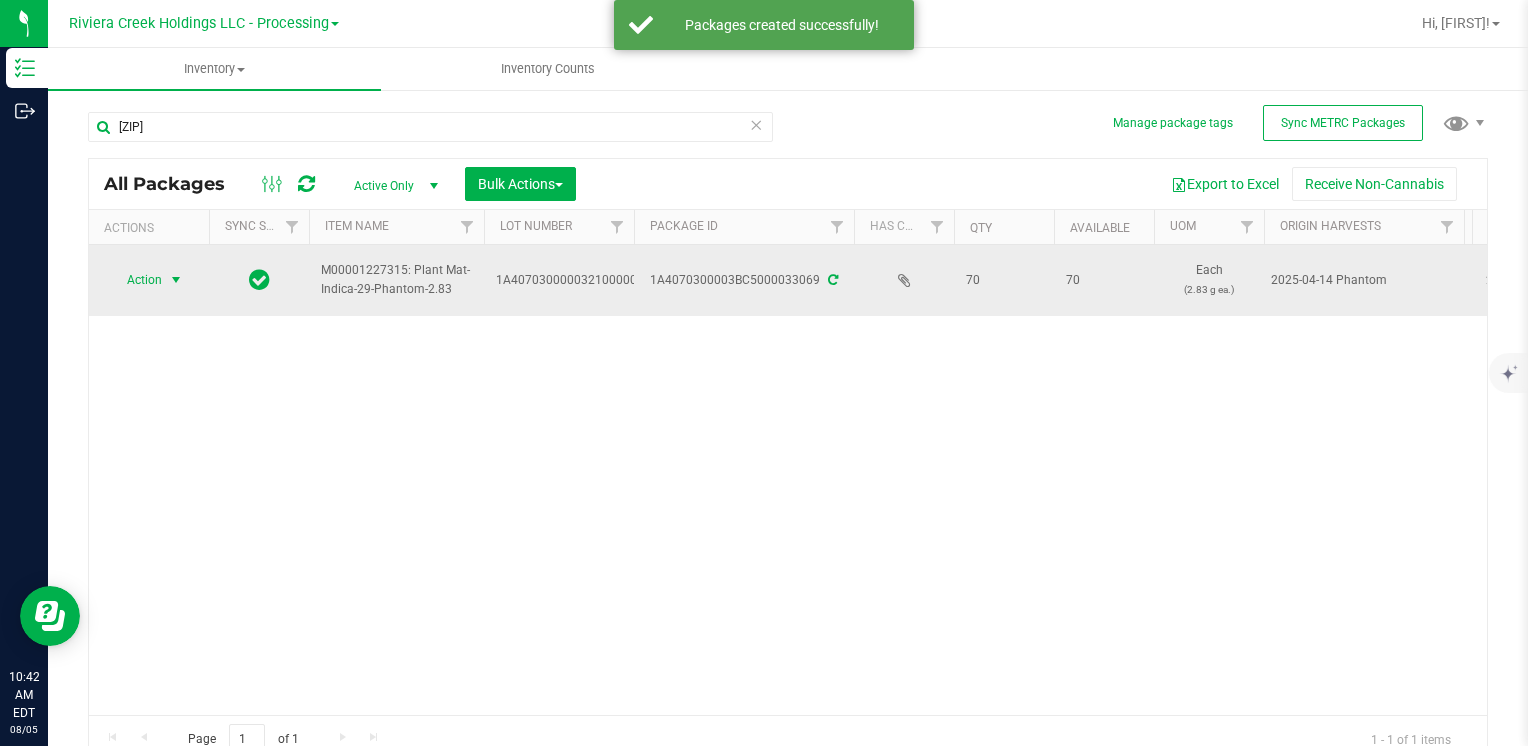 click on "Action" at bounding box center [136, 280] 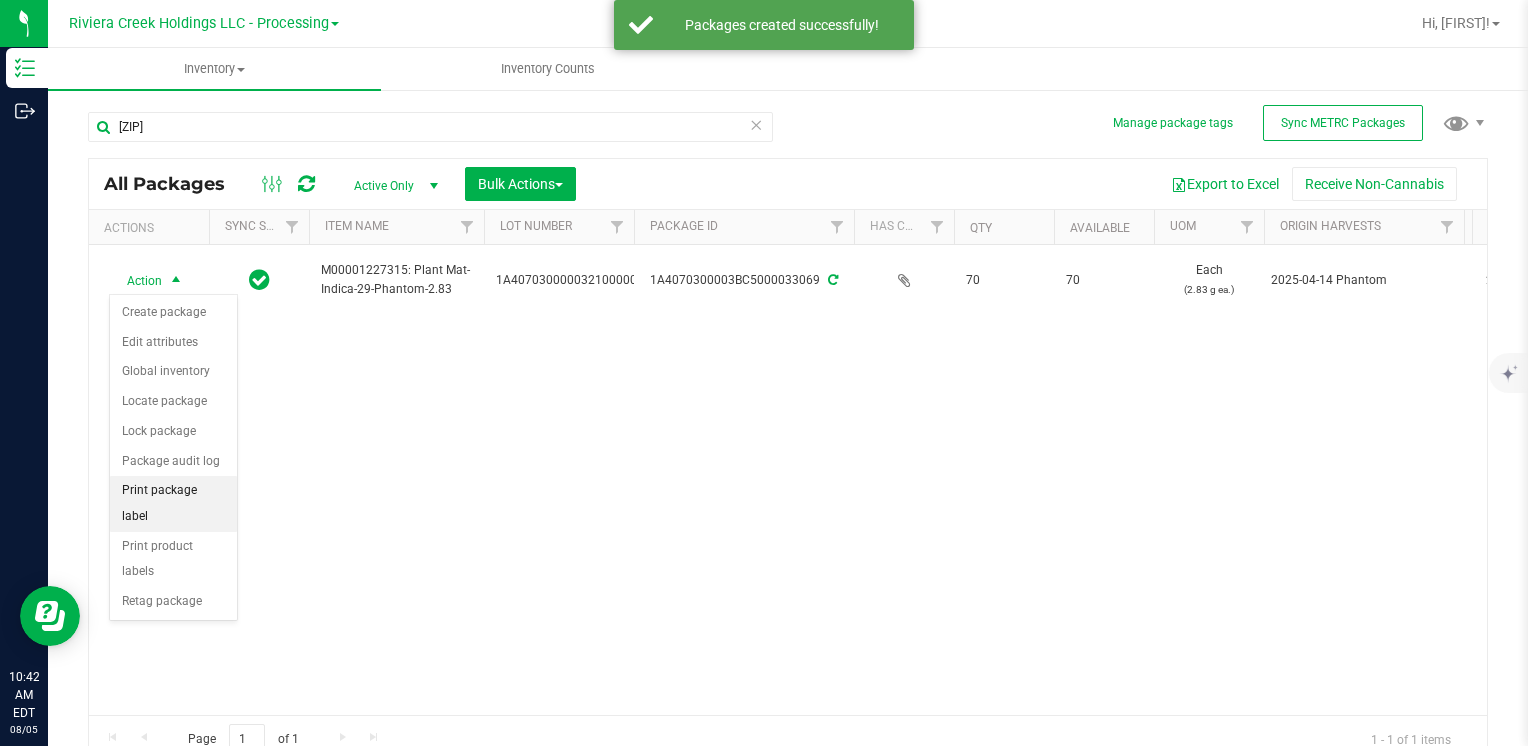 click on "Print package label" at bounding box center [173, 503] 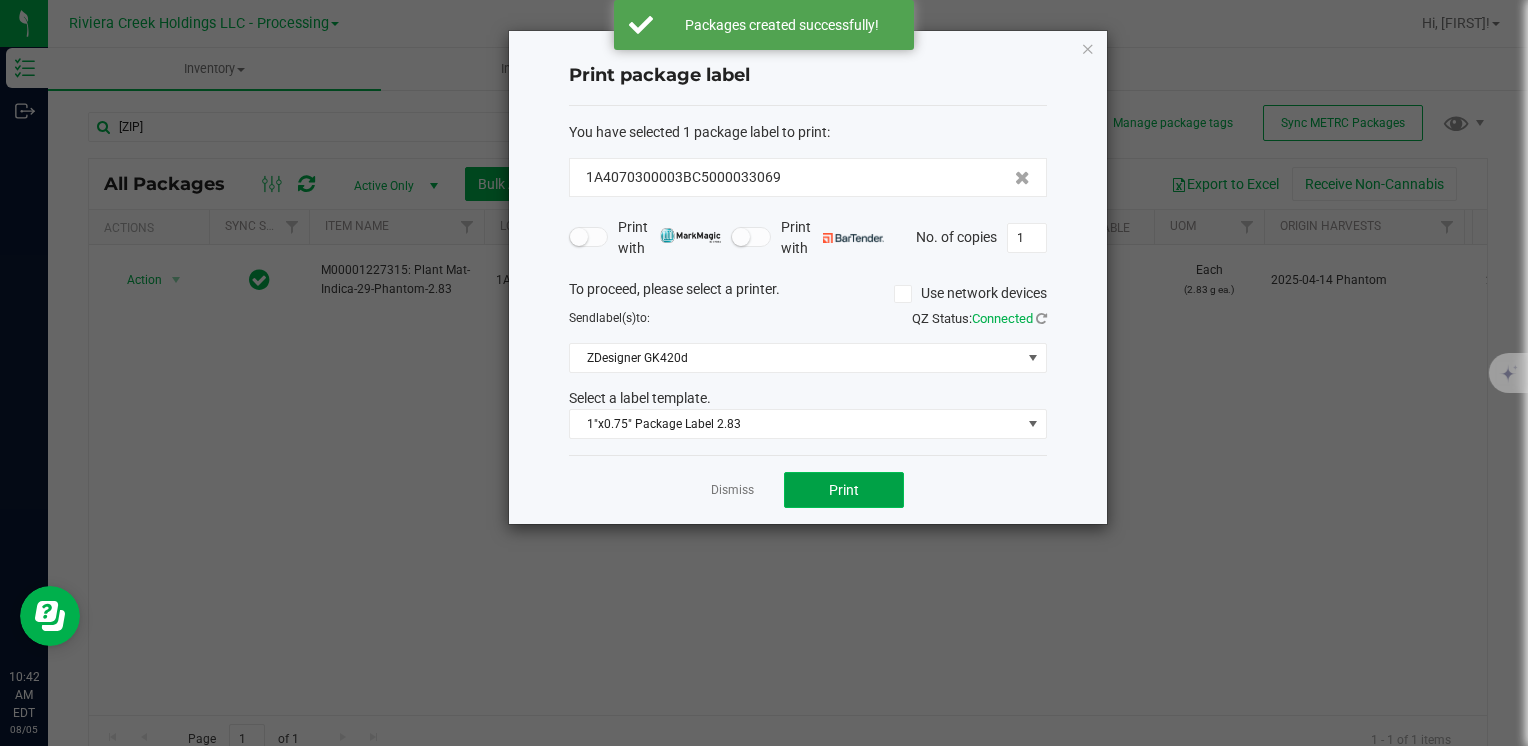 click on "Print" 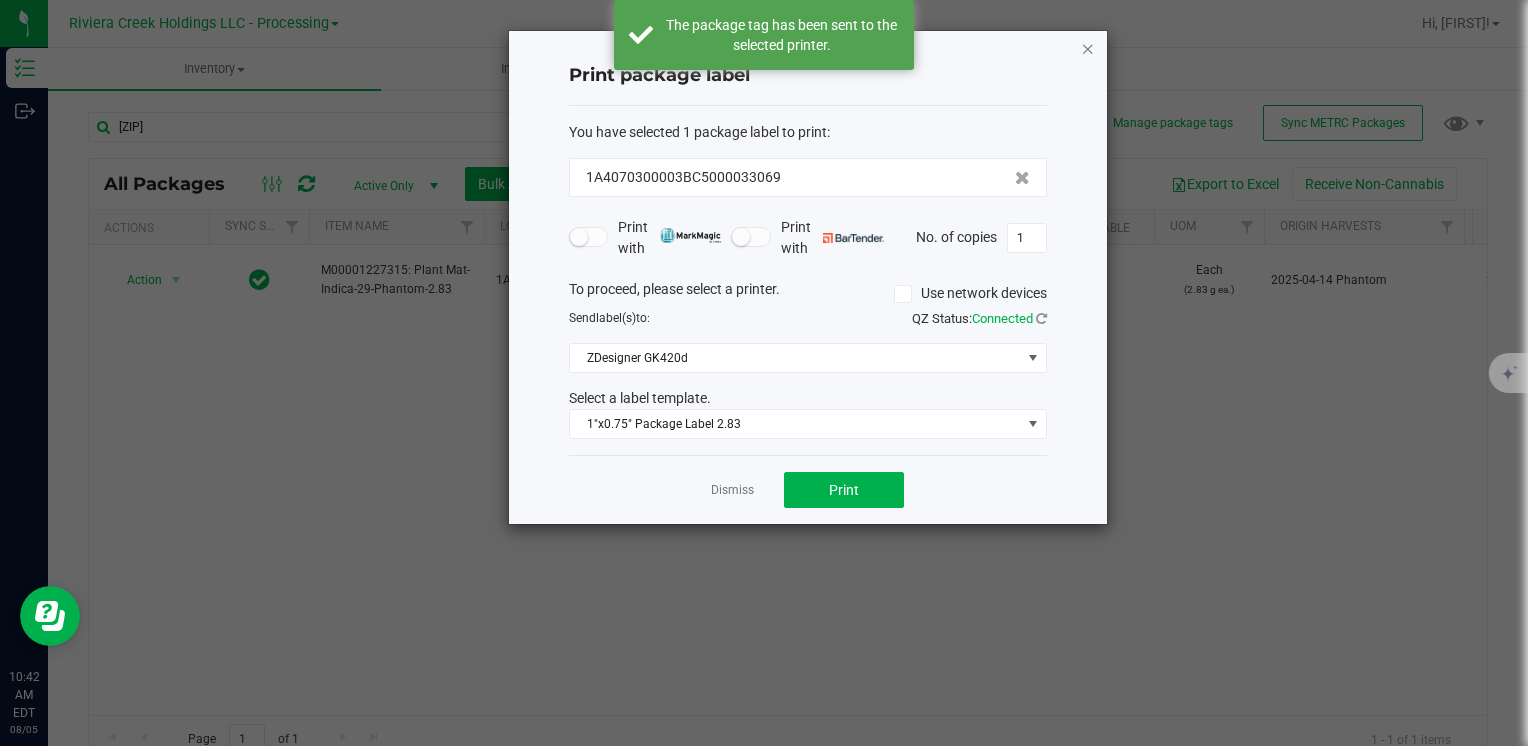click 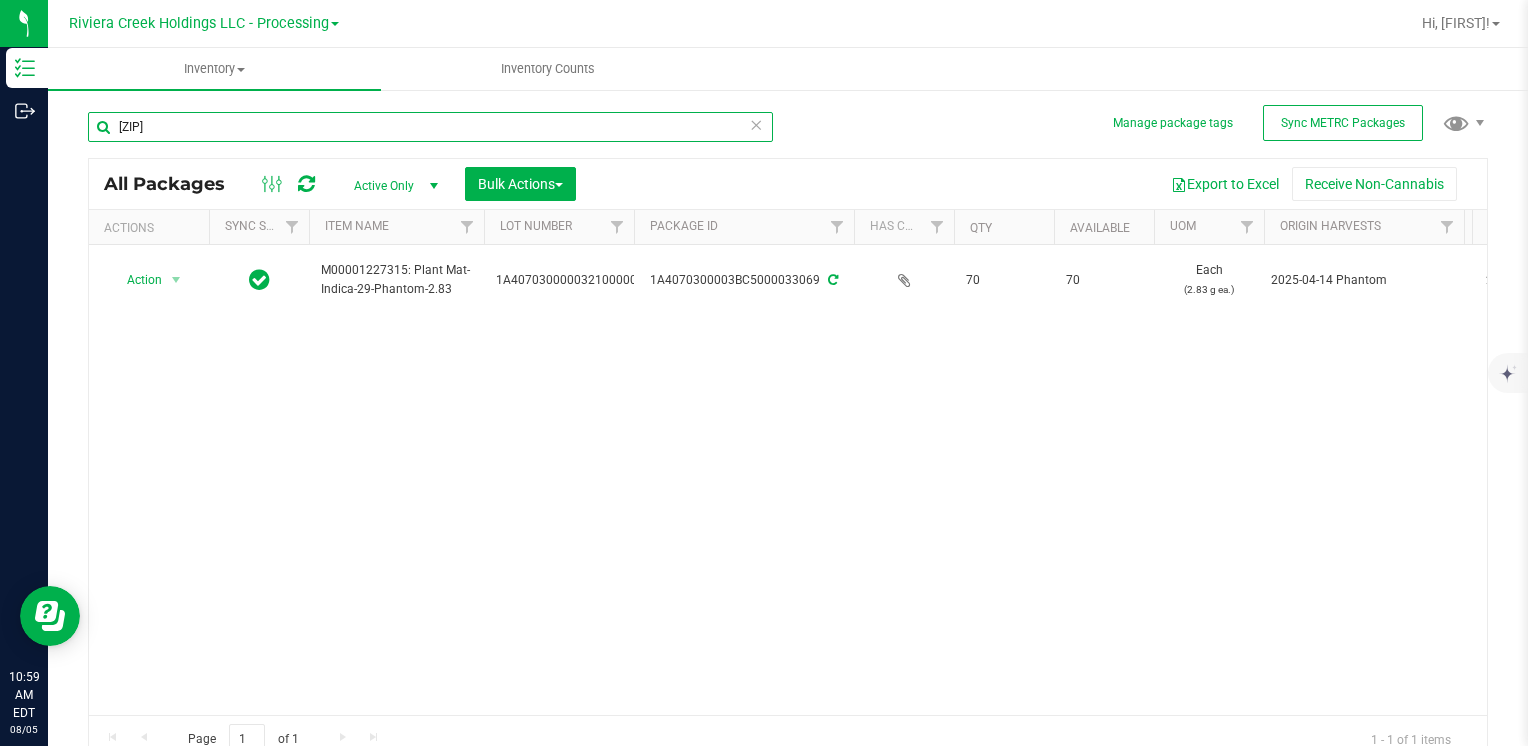 click on "[ZIP]" at bounding box center (430, 127) 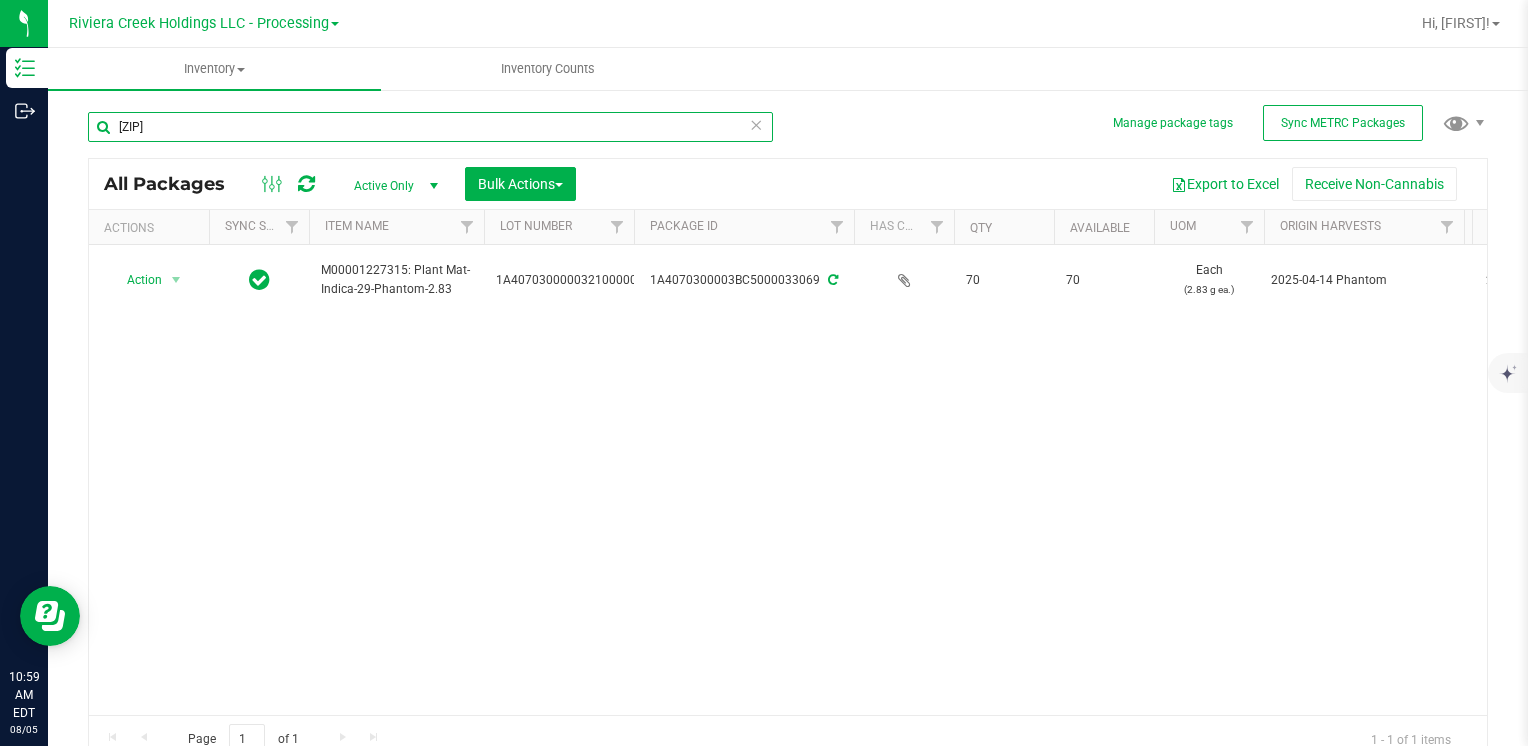 click on "[ZIP]" at bounding box center (430, 127) 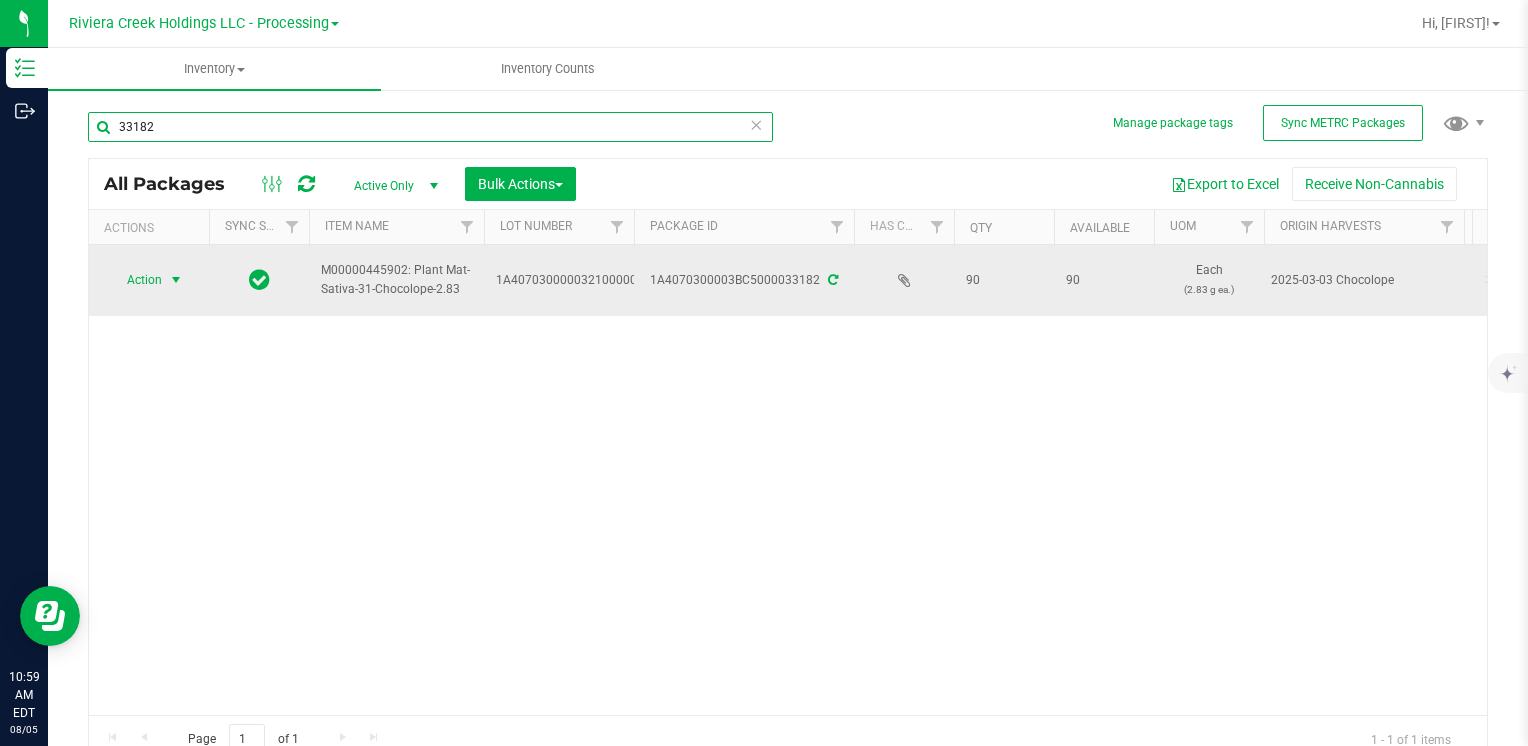 type on "33182" 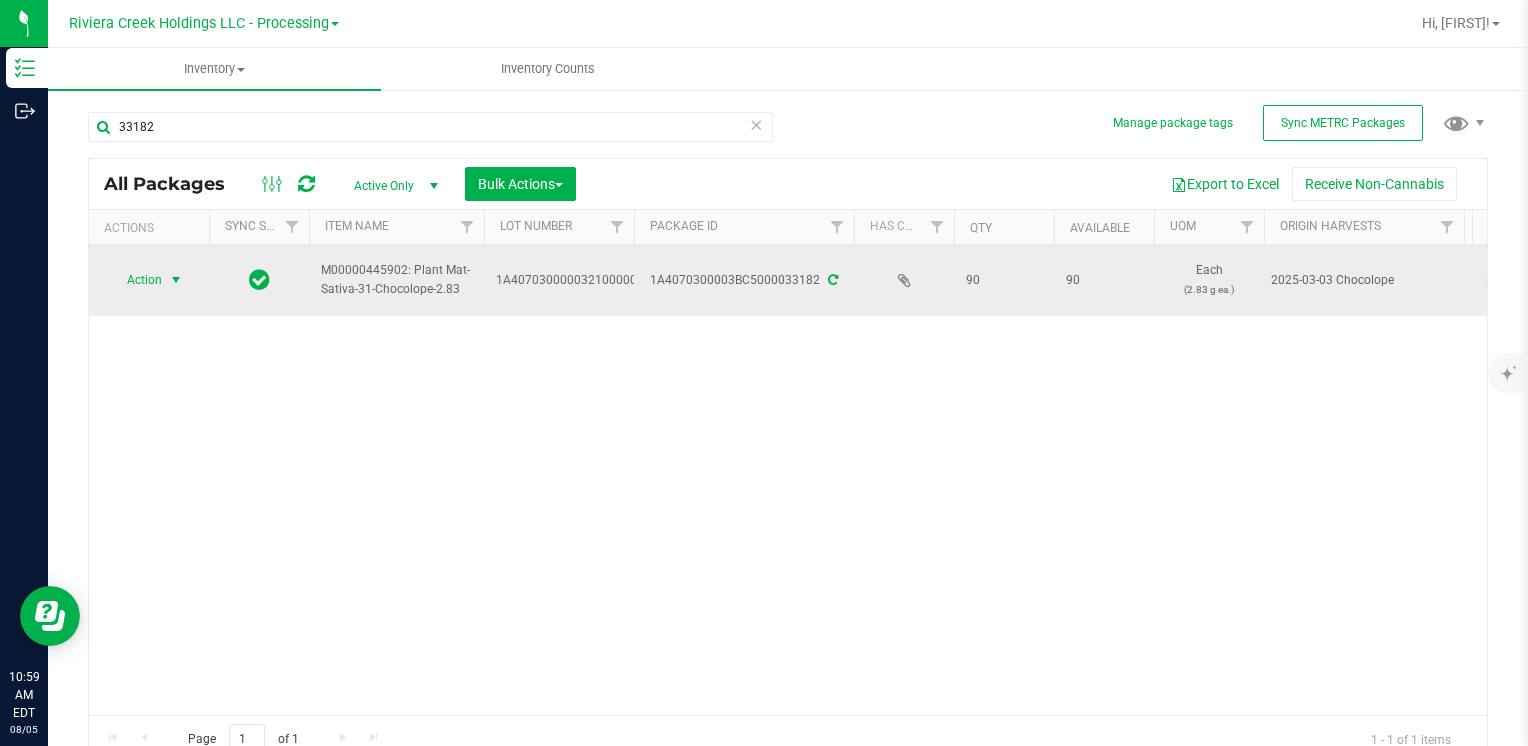 click at bounding box center [176, 280] 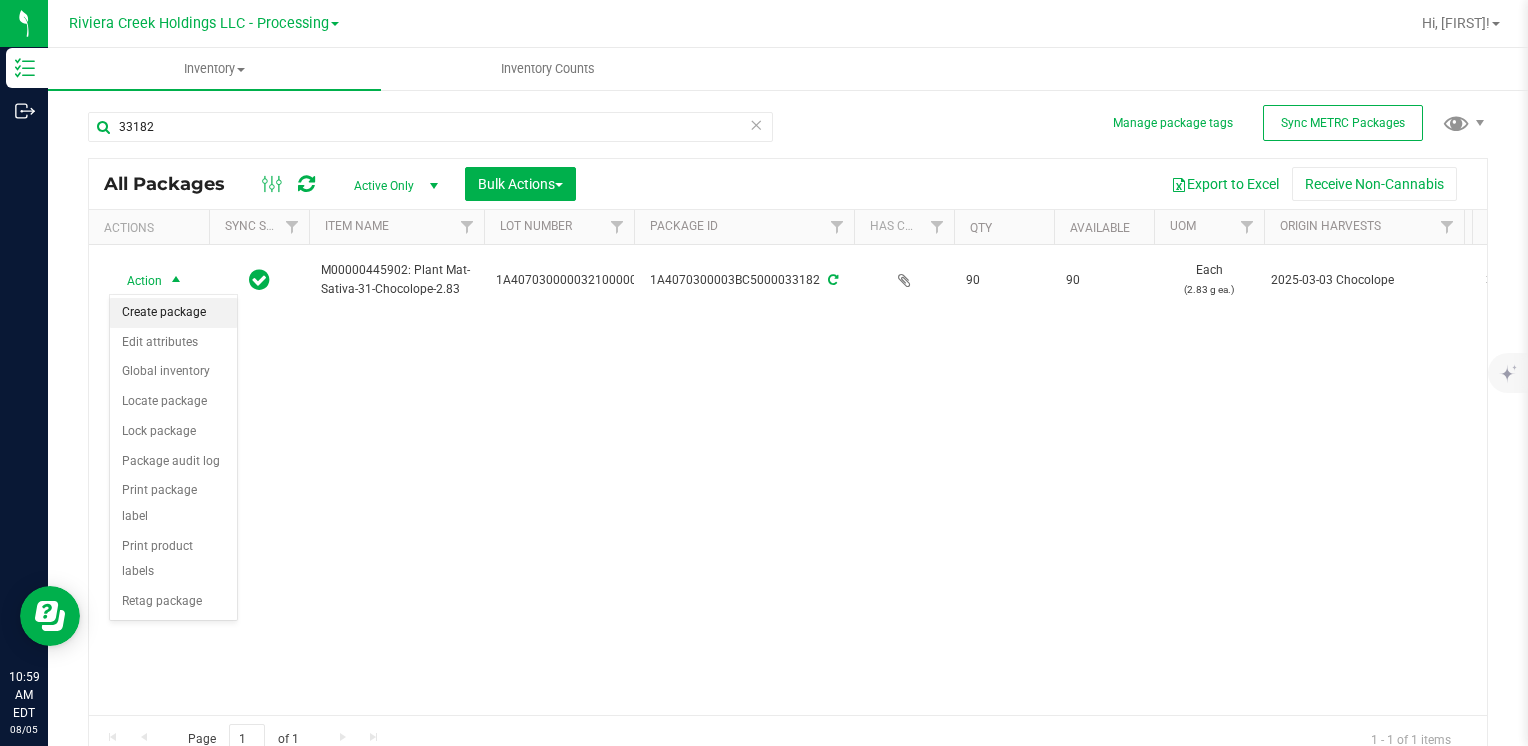 click on "Create package" at bounding box center (173, 313) 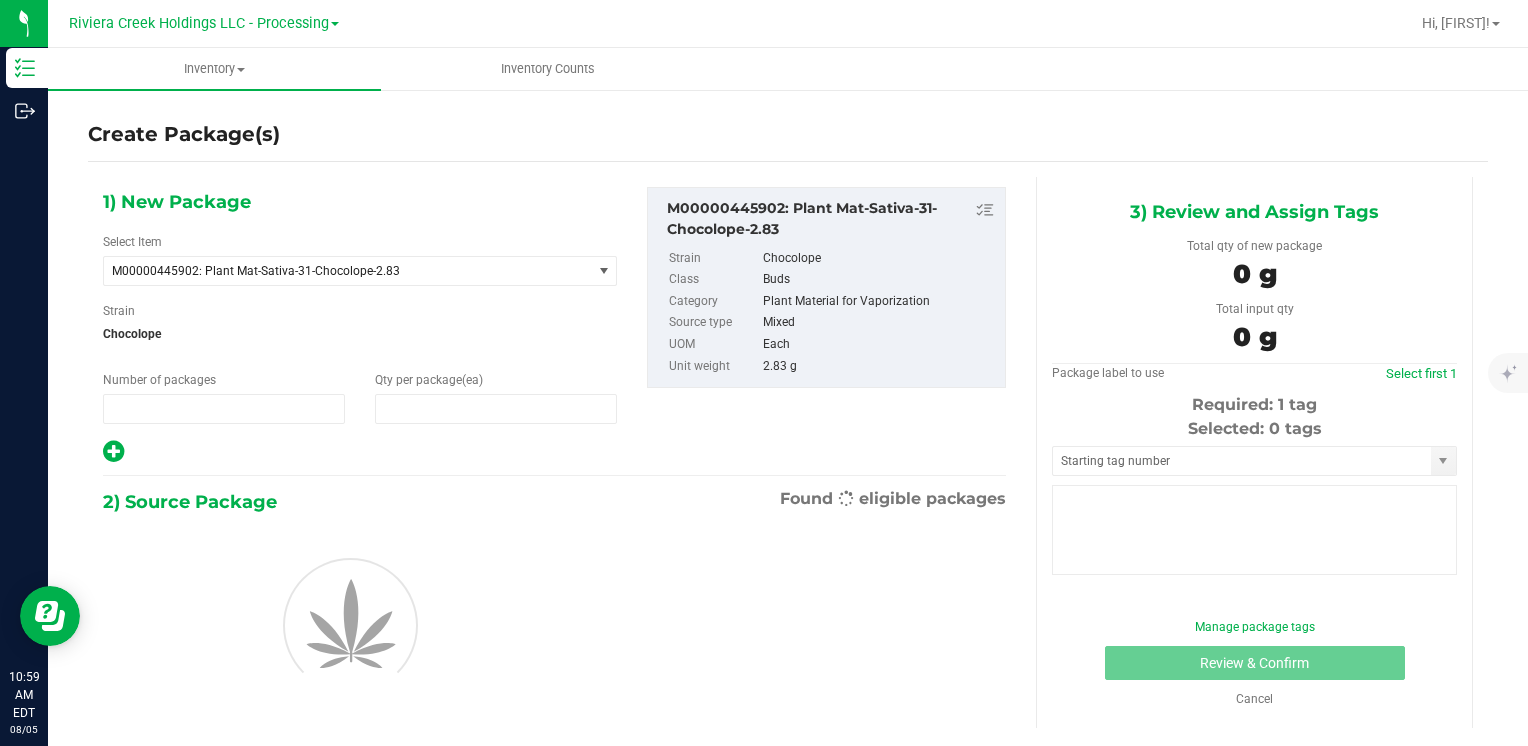 type on "1" 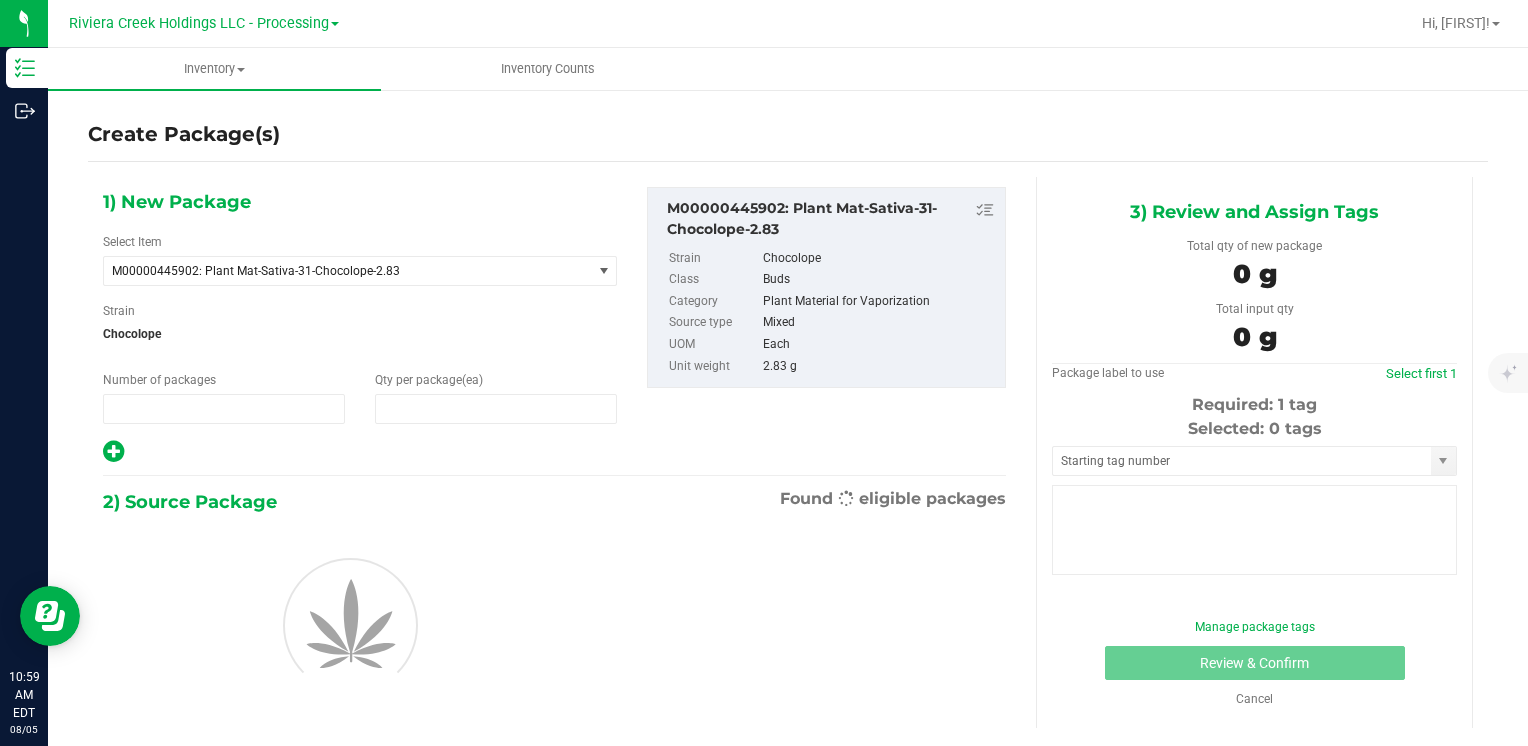 type on "0" 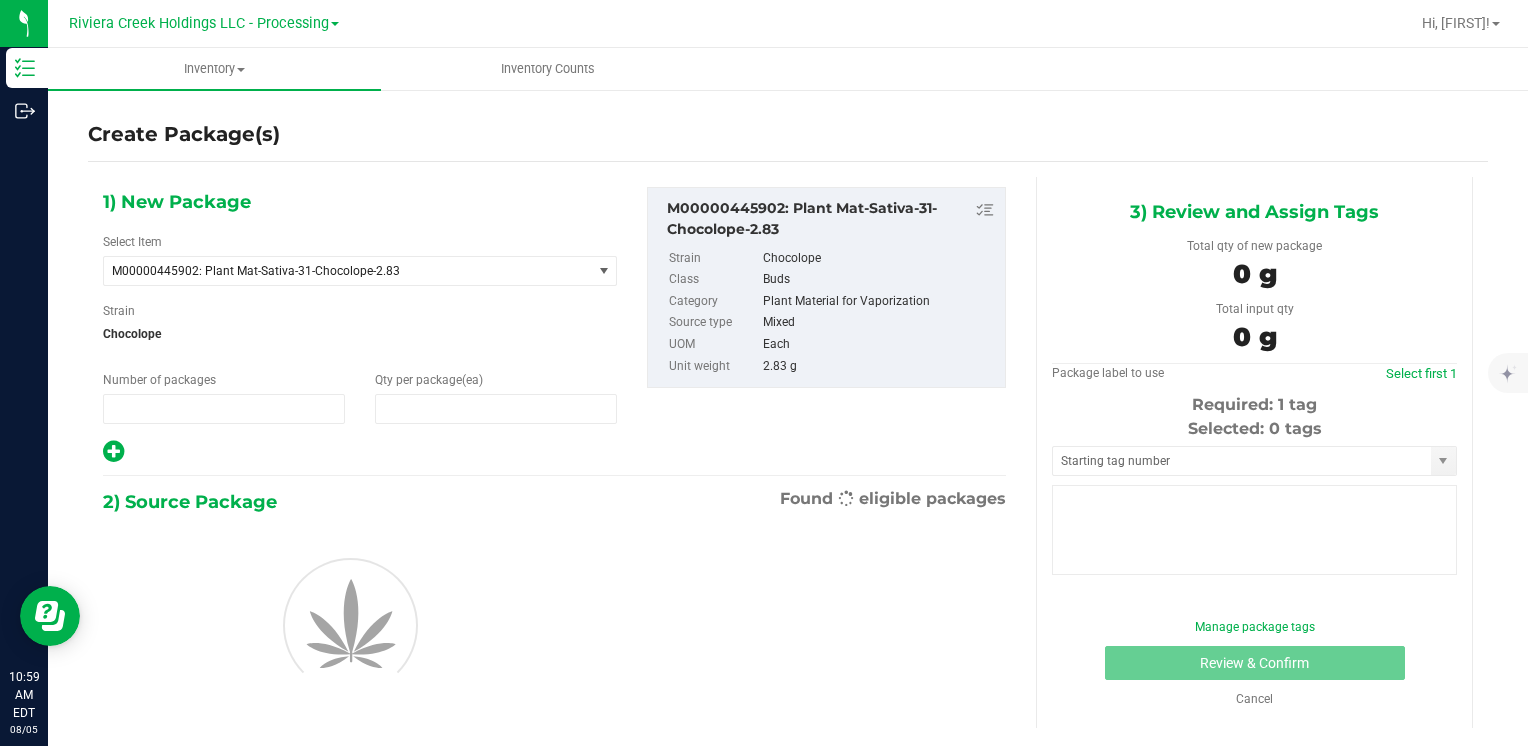 type on "0" 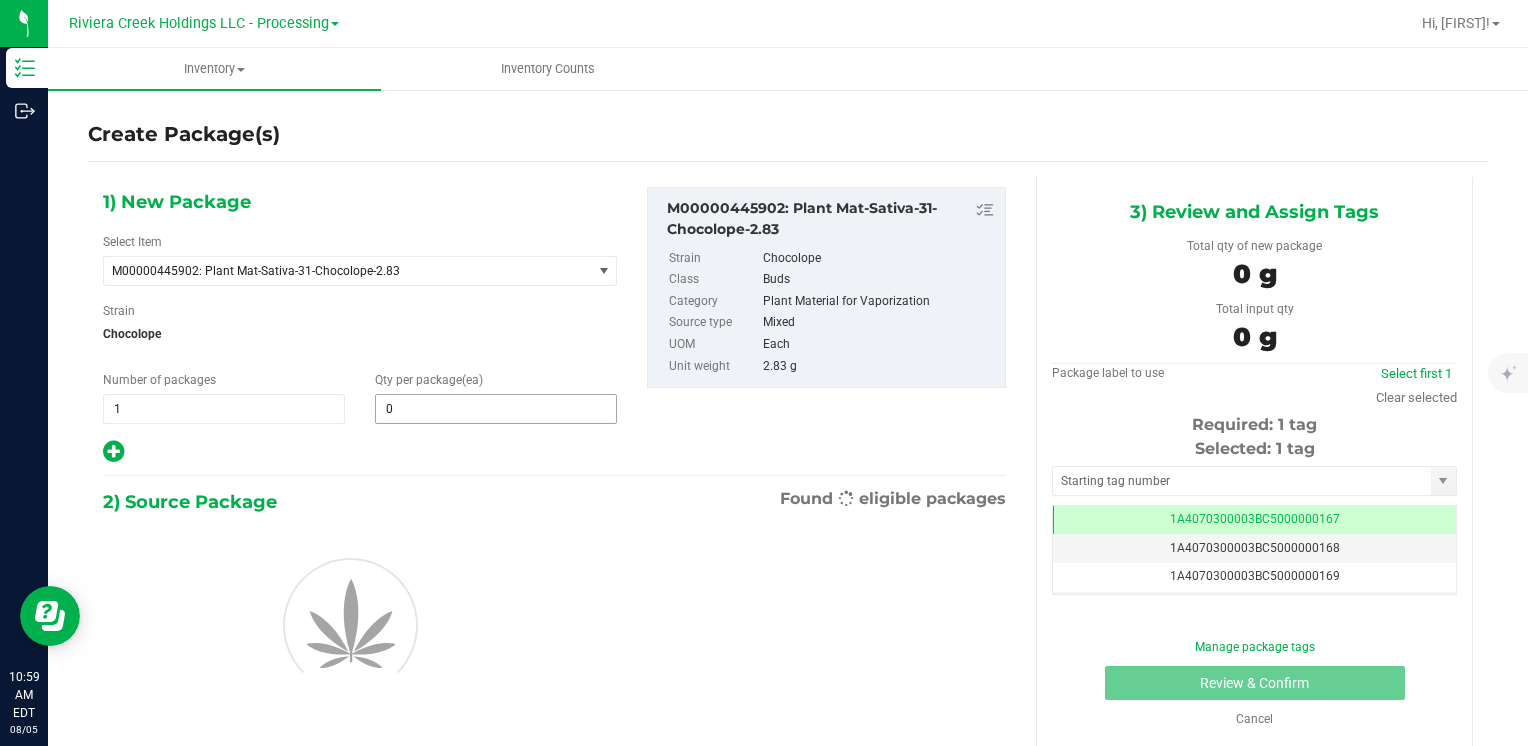 scroll, scrollTop: 0, scrollLeft: 0, axis: both 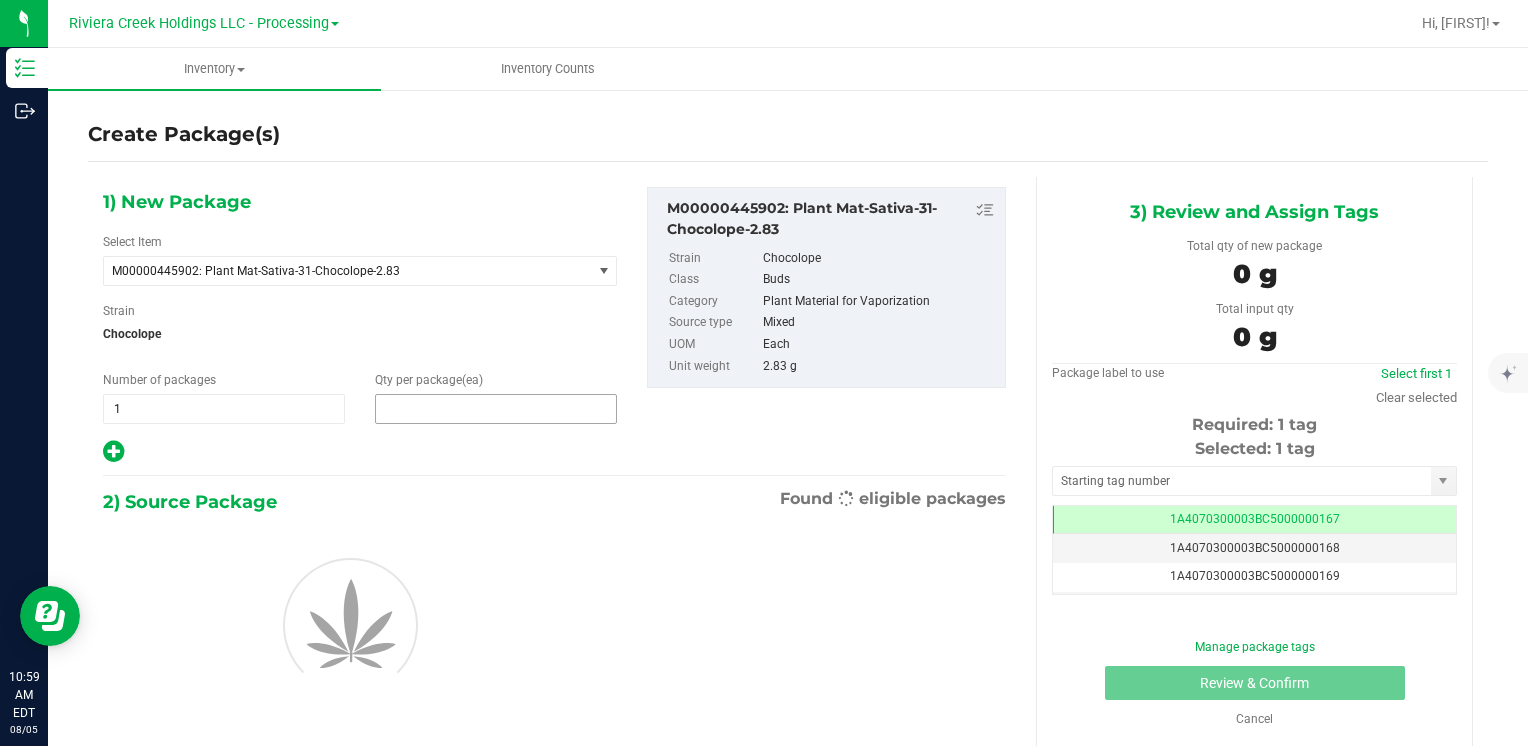 click at bounding box center [496, 409] 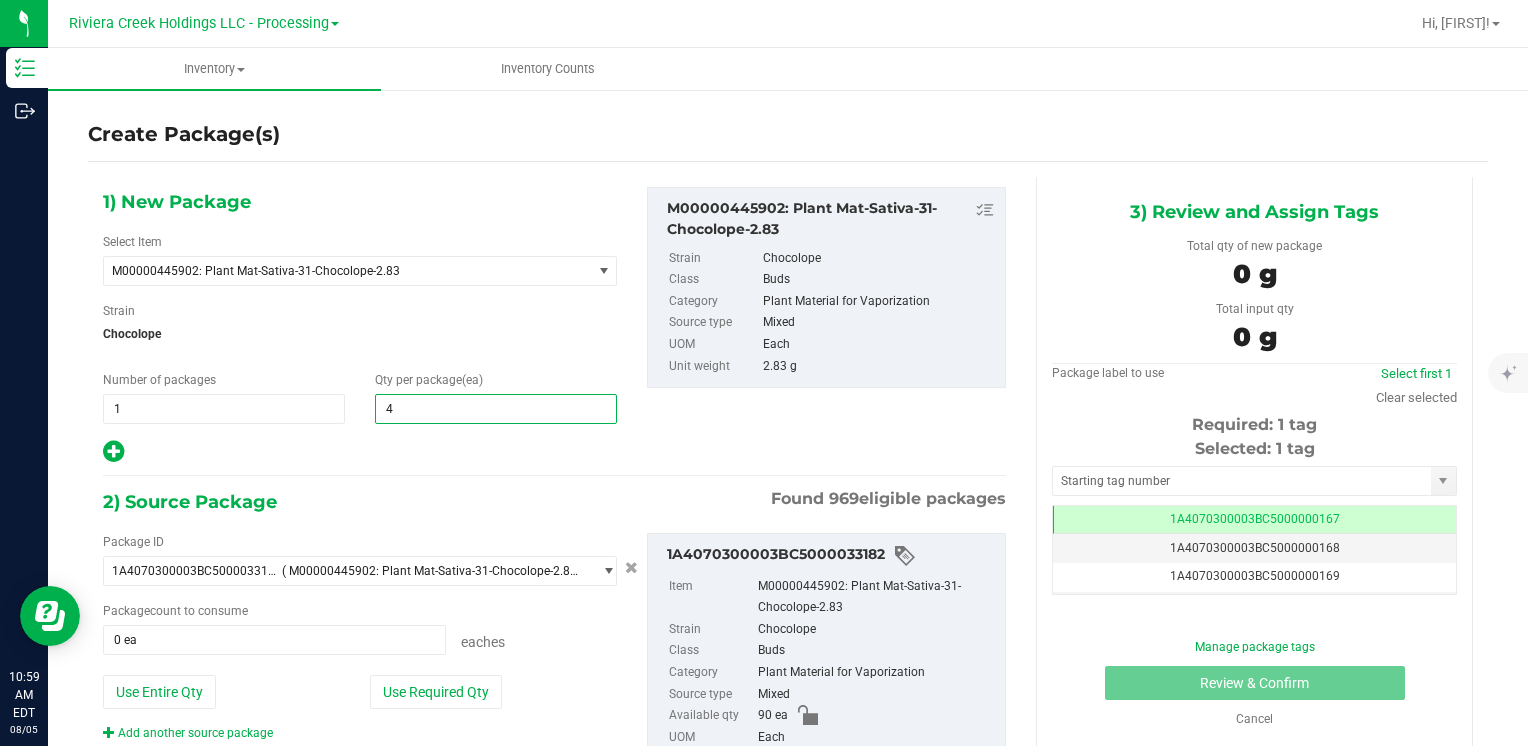 type on "40" 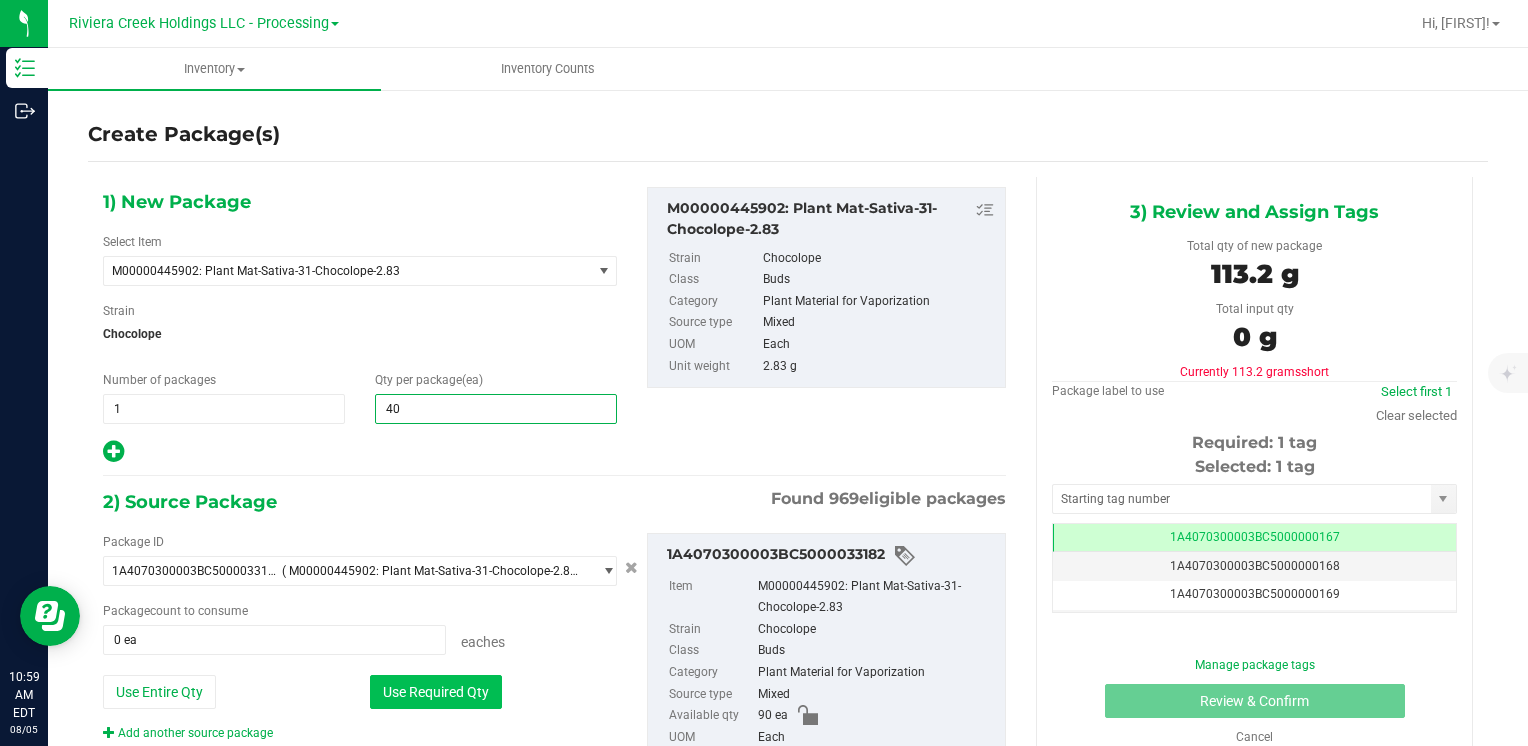 type on "40" 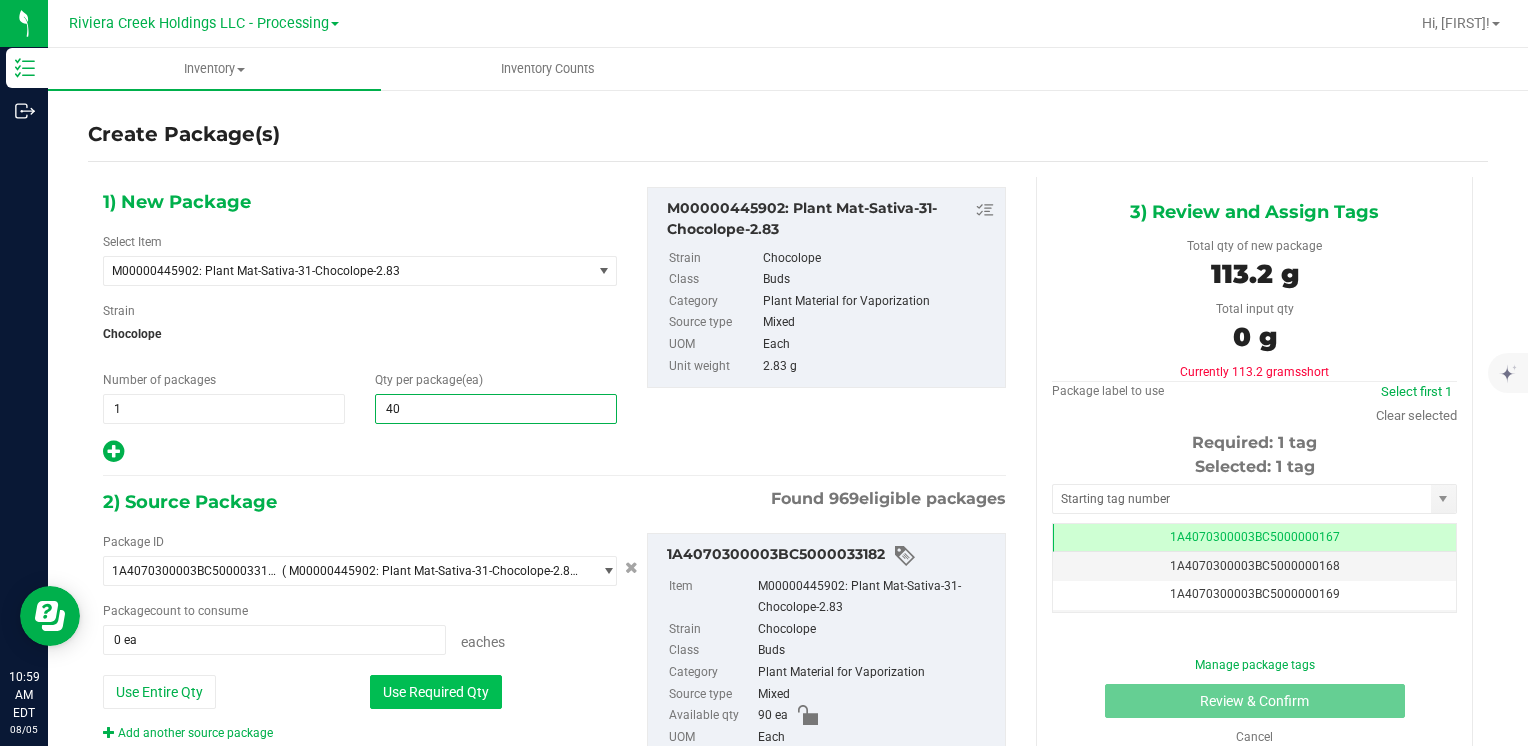click on "Use Required Qty" at bounding box center [436, 692] 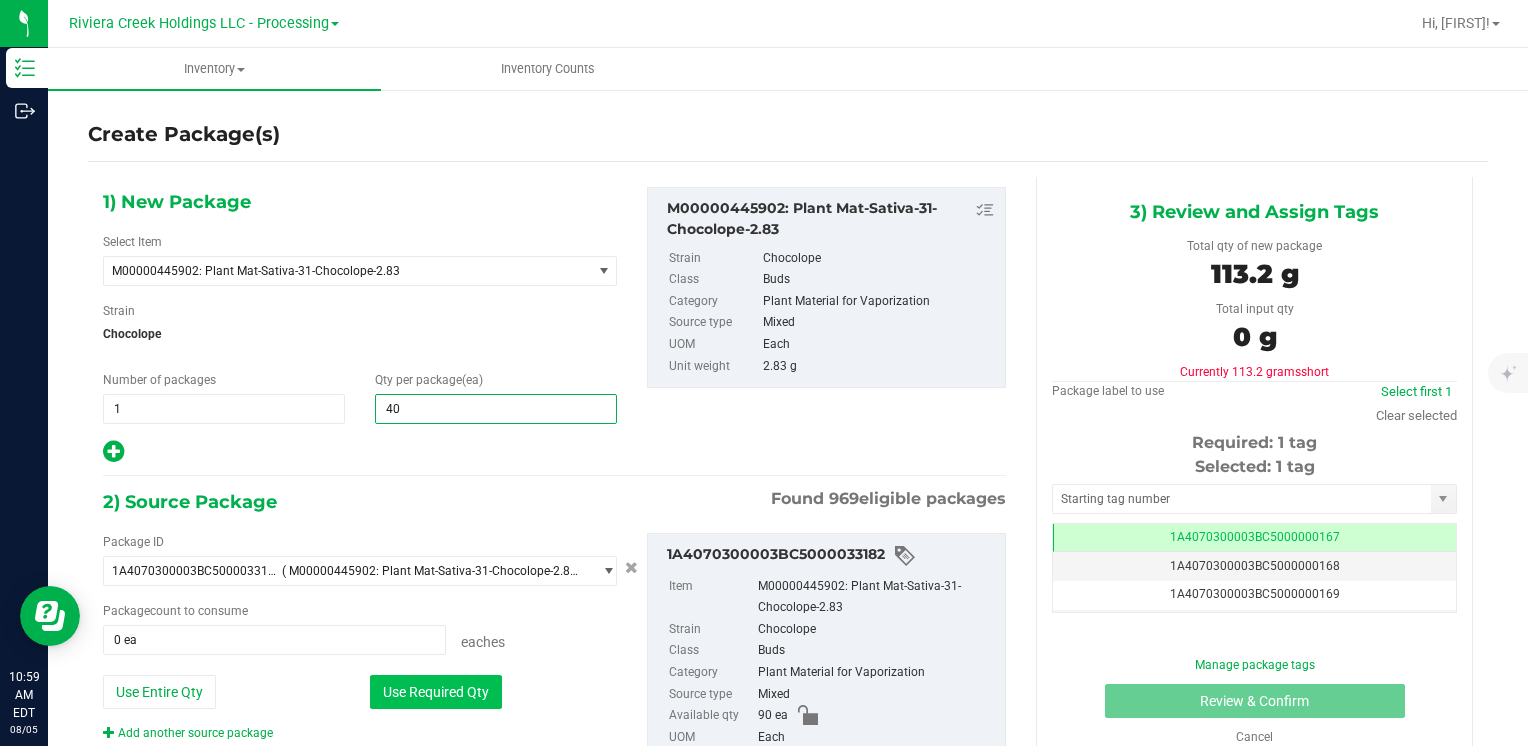type on "40 ea" 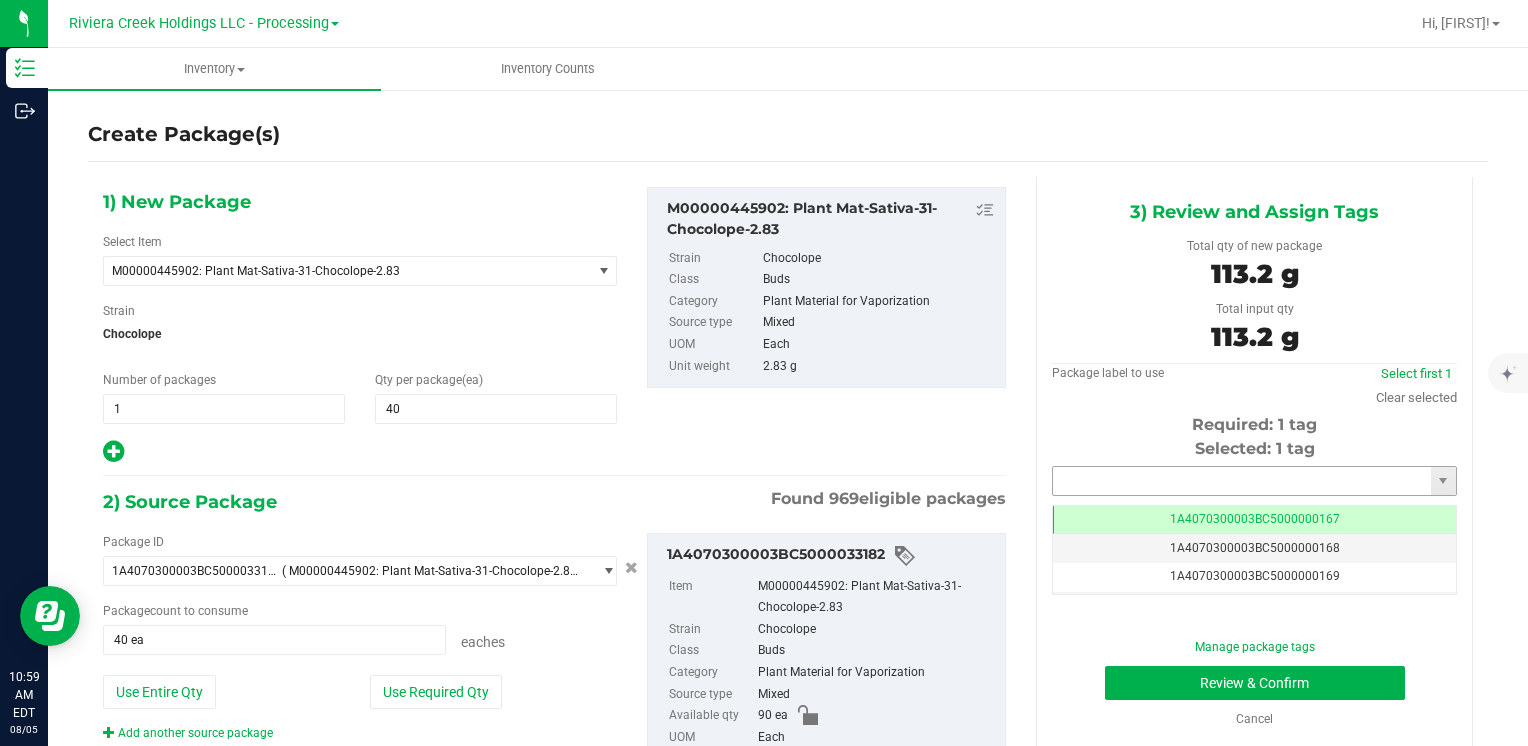 click at bounding box center [1242, 481] 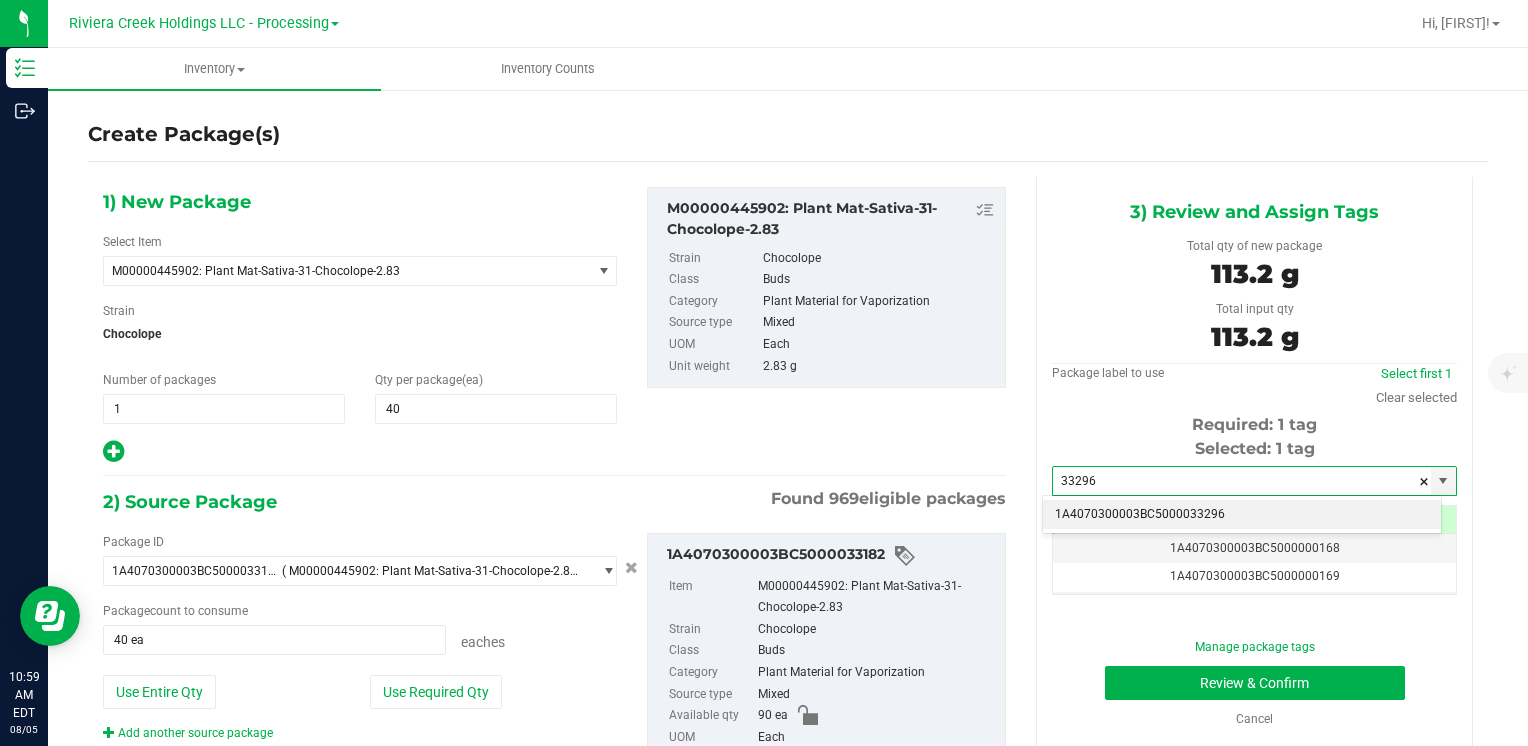 click on "1A4070300003BC5000033296" at bounding box center [1242, 515] 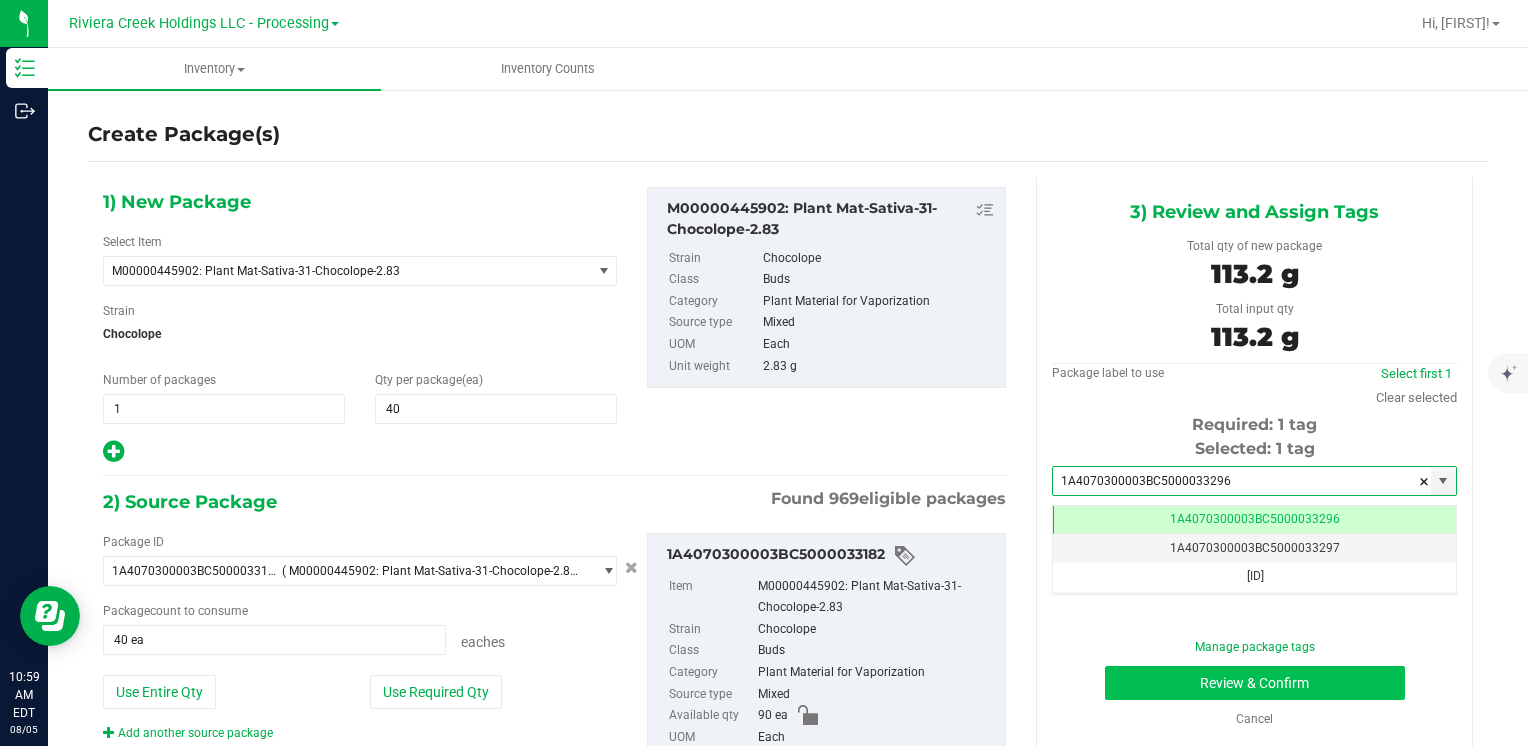 scroll, scrollTop: 0, scrollLeft: 0, axis: both 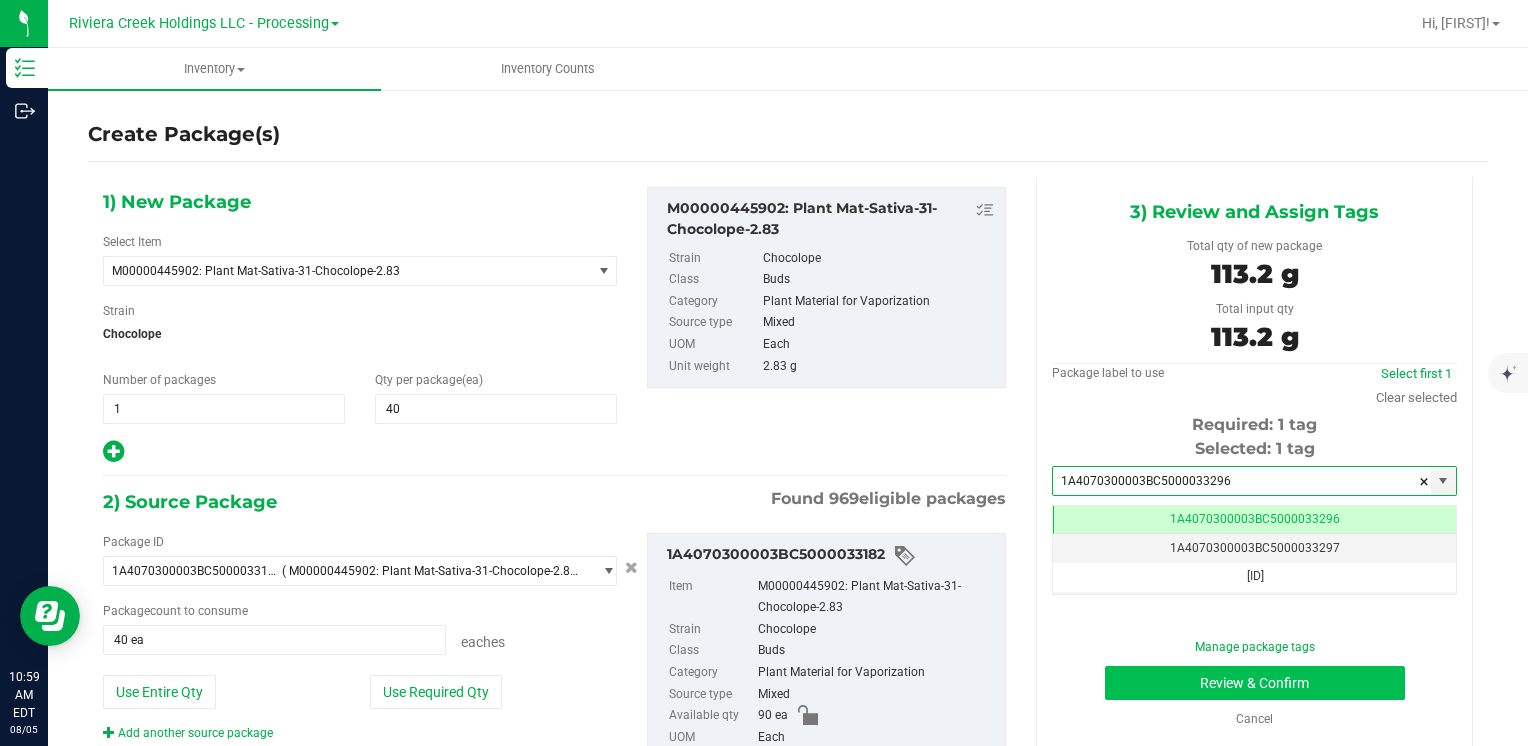 type on "1A4070300003BC5000033296" 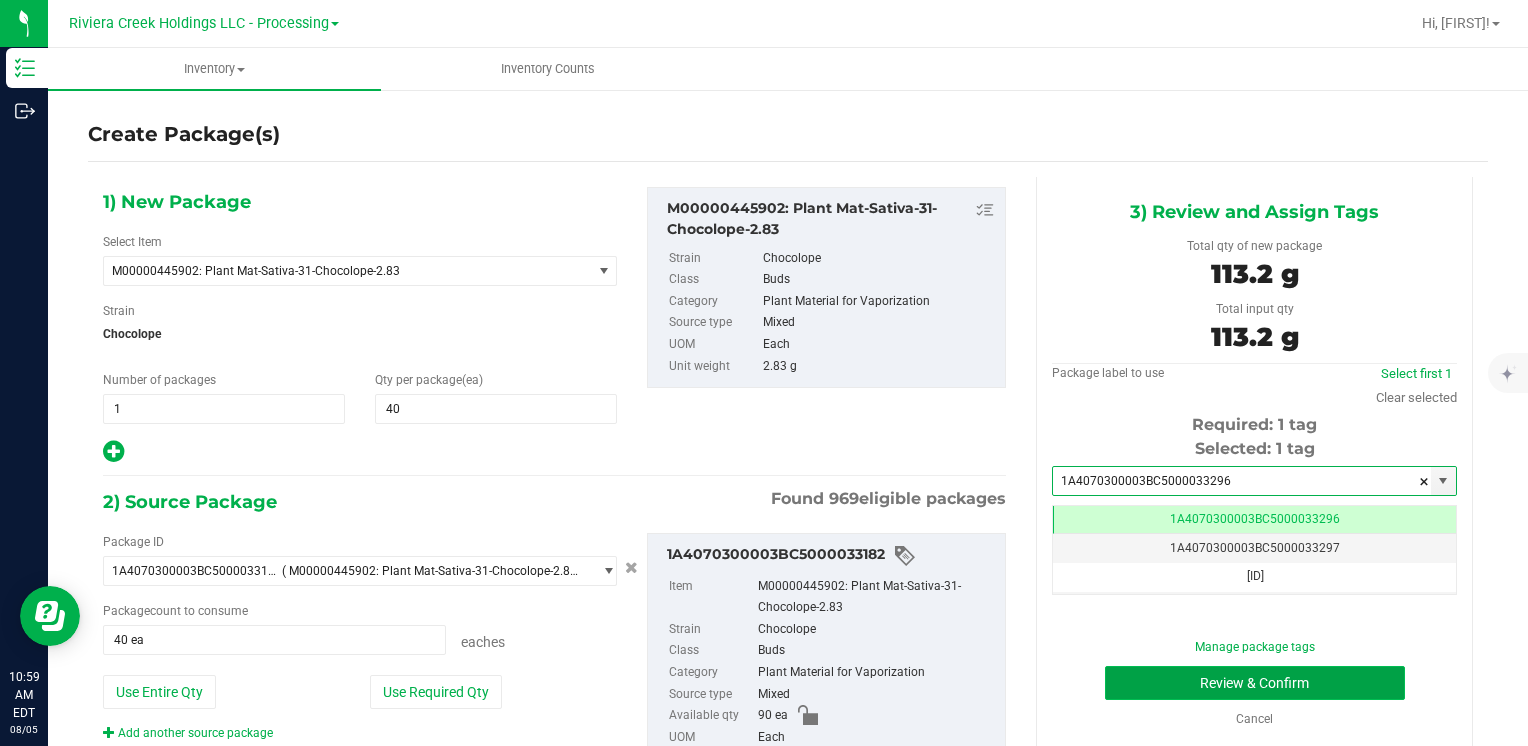 click on "Review & Confirm" at bounding box center (1255, 683) 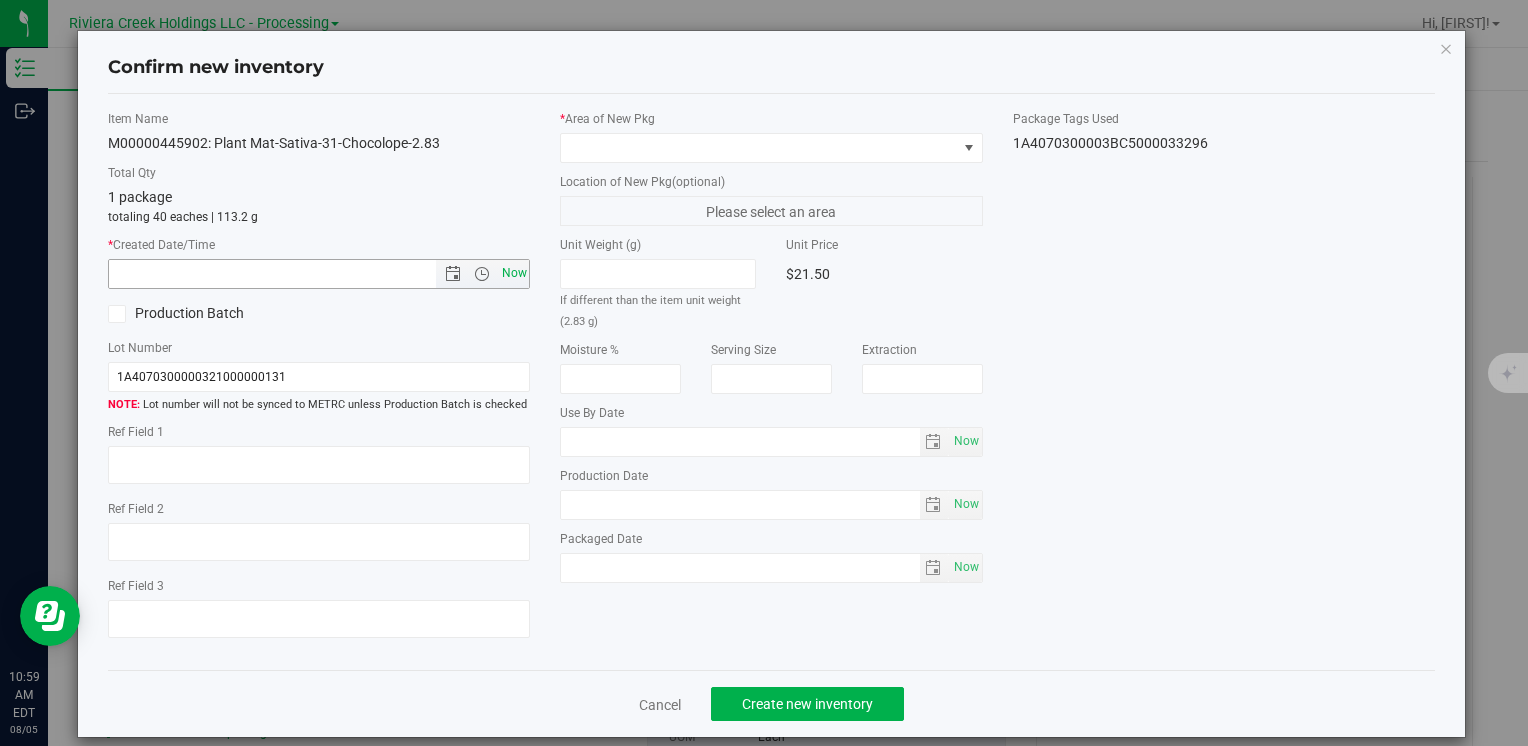 click on "Now" at bounding box center (514, 273) 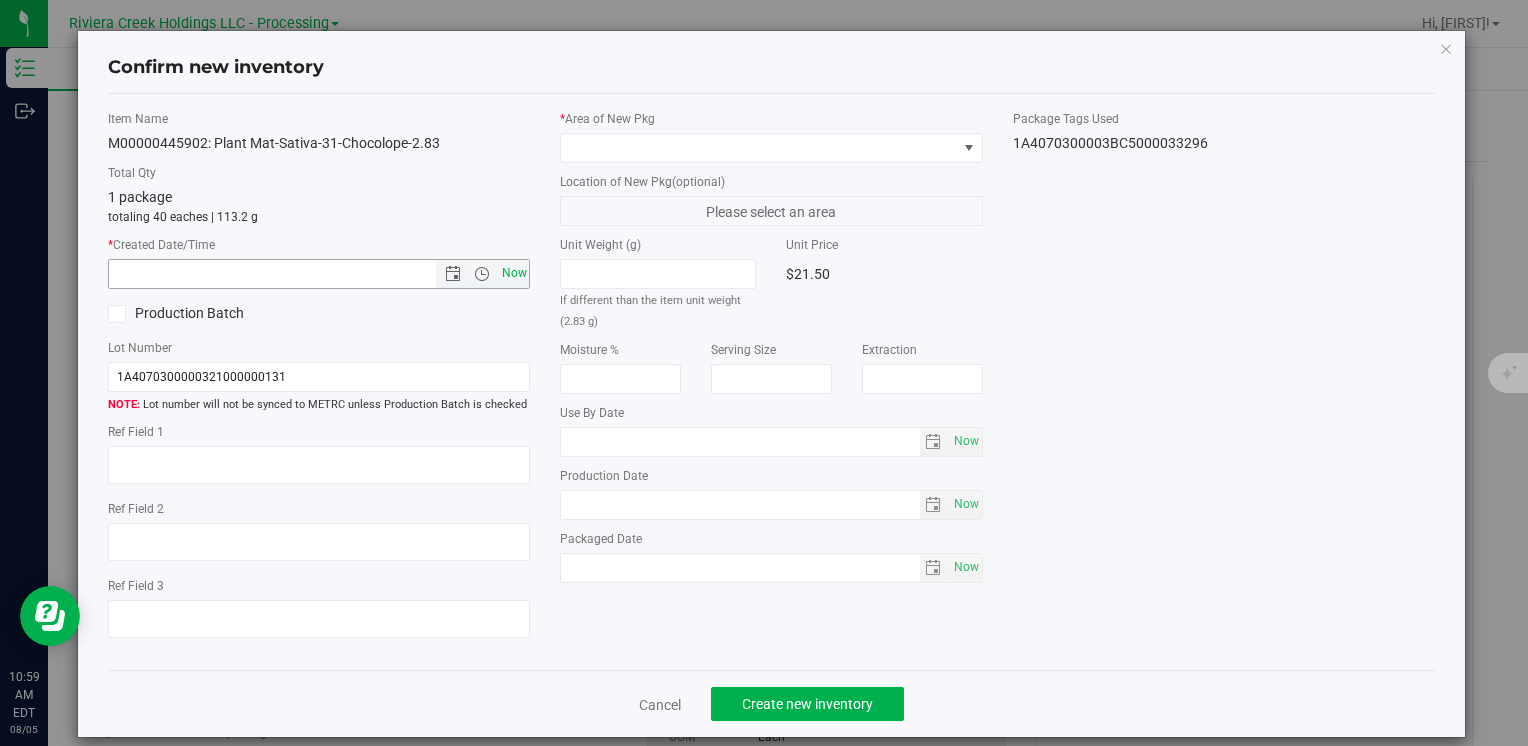 type on "8/5/2025 10:59 AM" 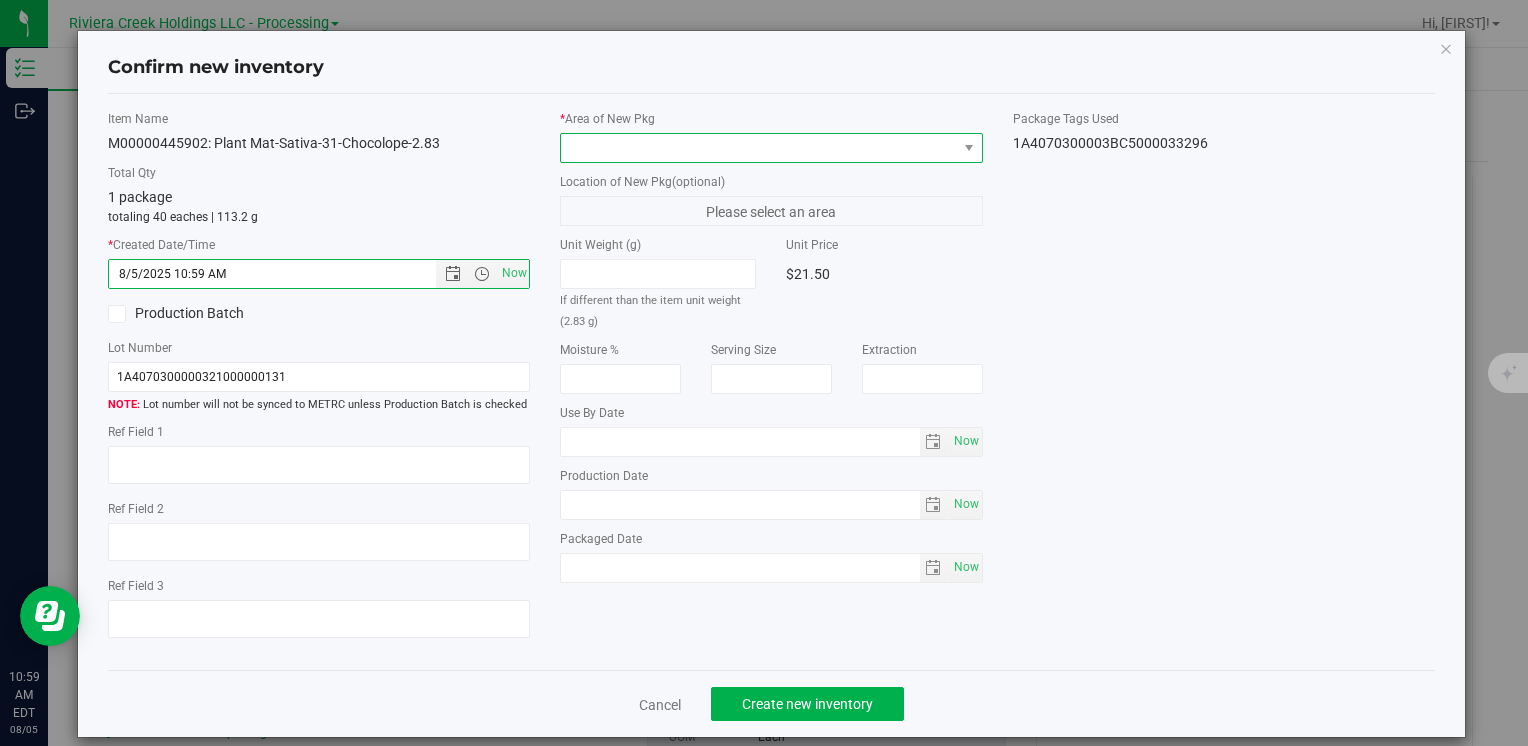 click at bounding box center [758, 148] 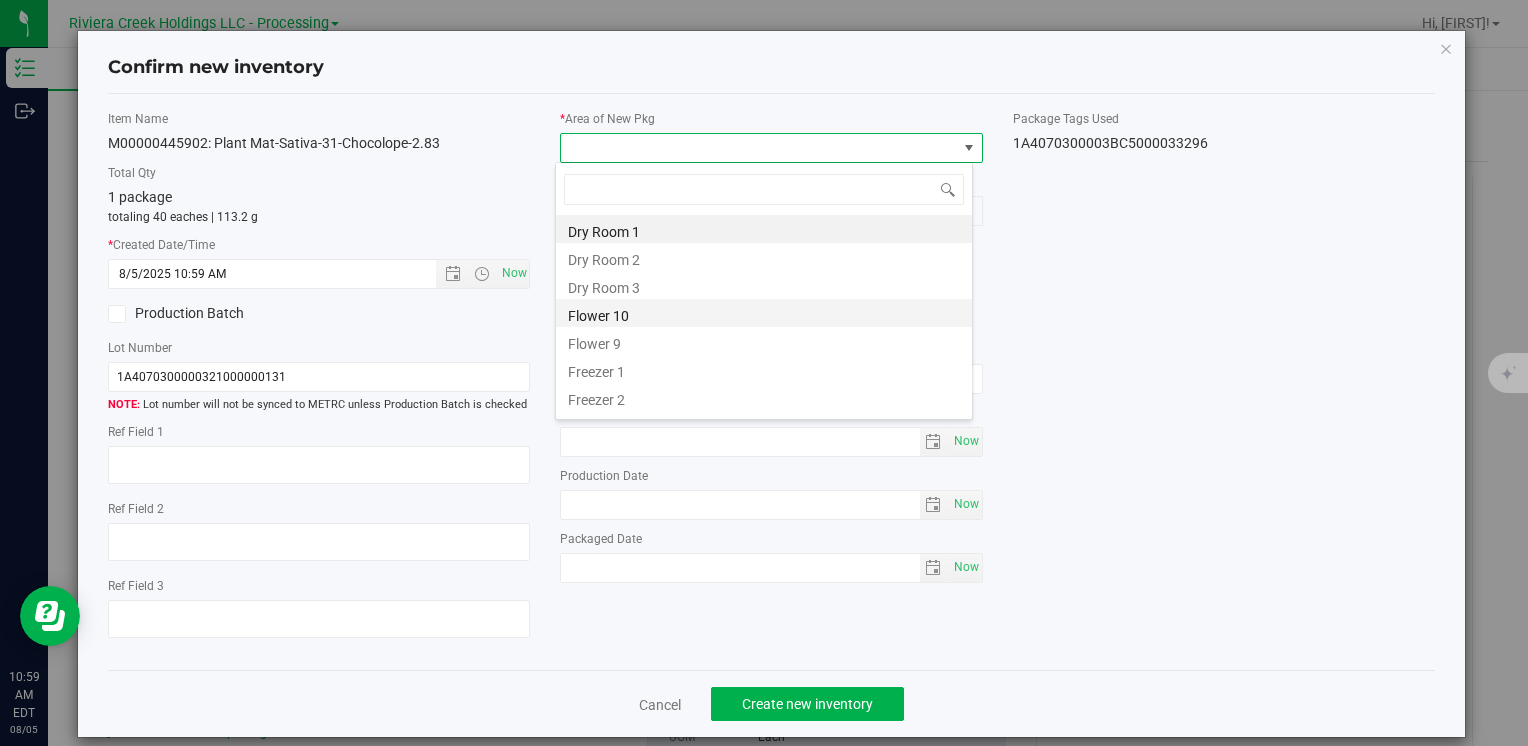 click on "Flower 10" at bounding box center [764, 313] 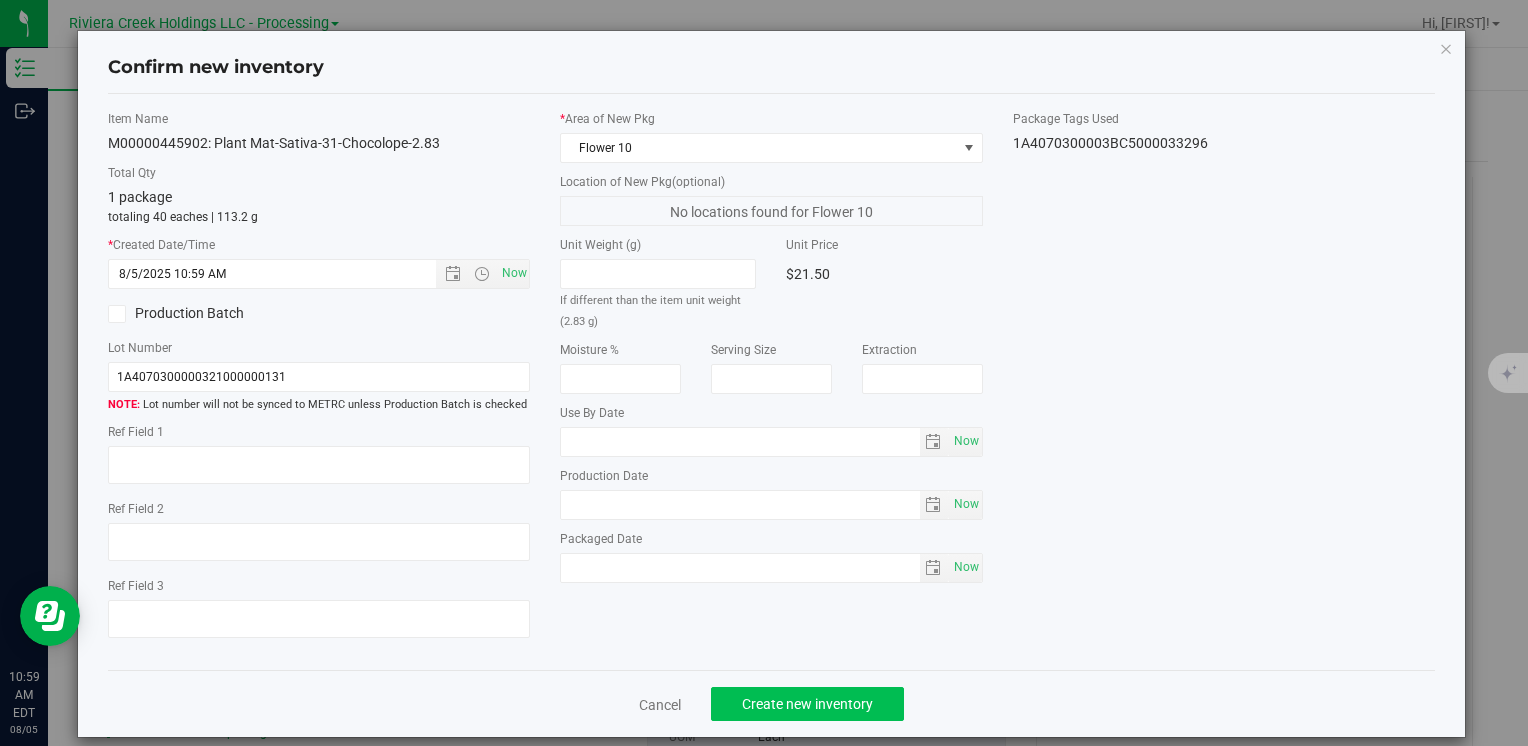 drag, startPoint x: 775, startPoint y: 676, endPoint x: 775, endPoint y: 702, distance: 26 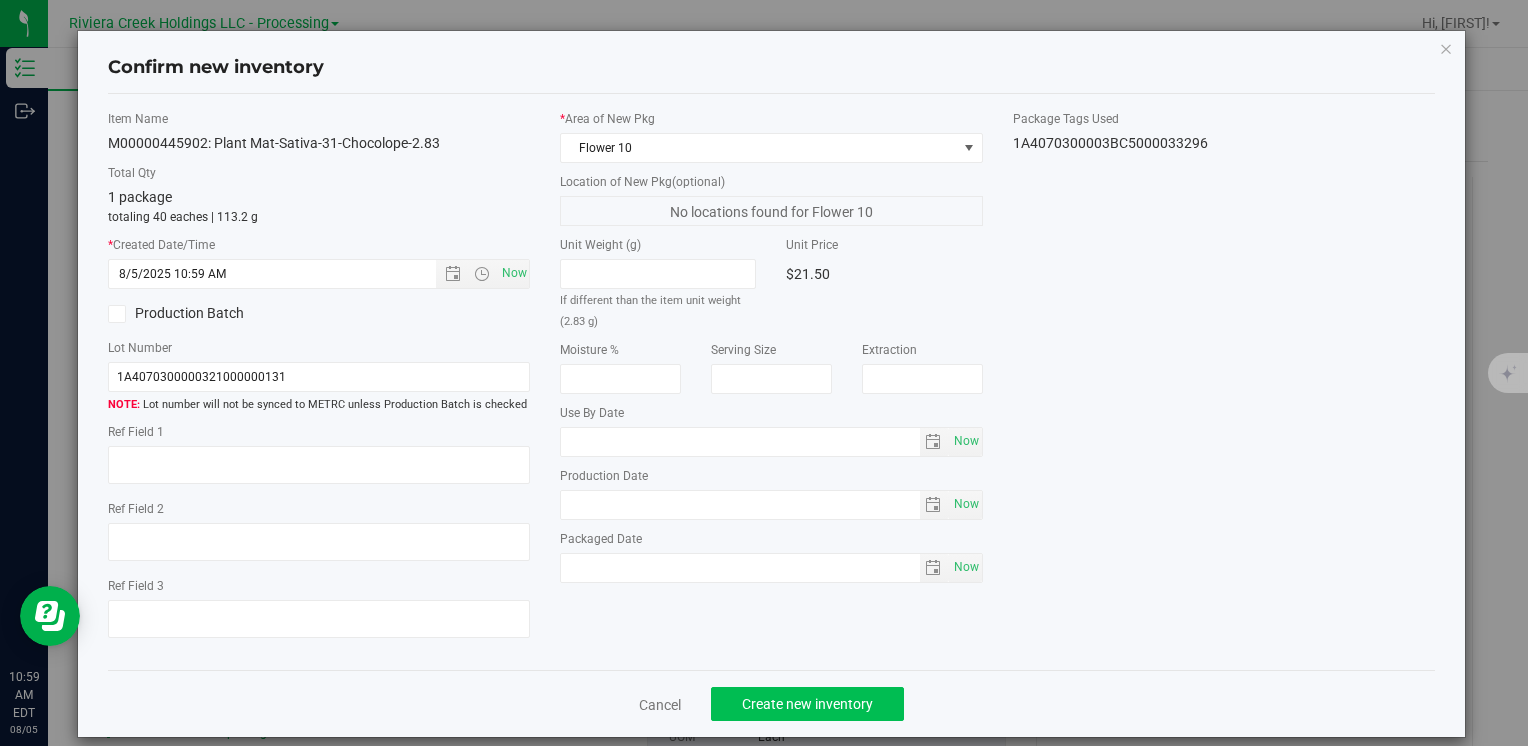 click on "Cancel
Create new inventory" at bounding box center [771, 703] 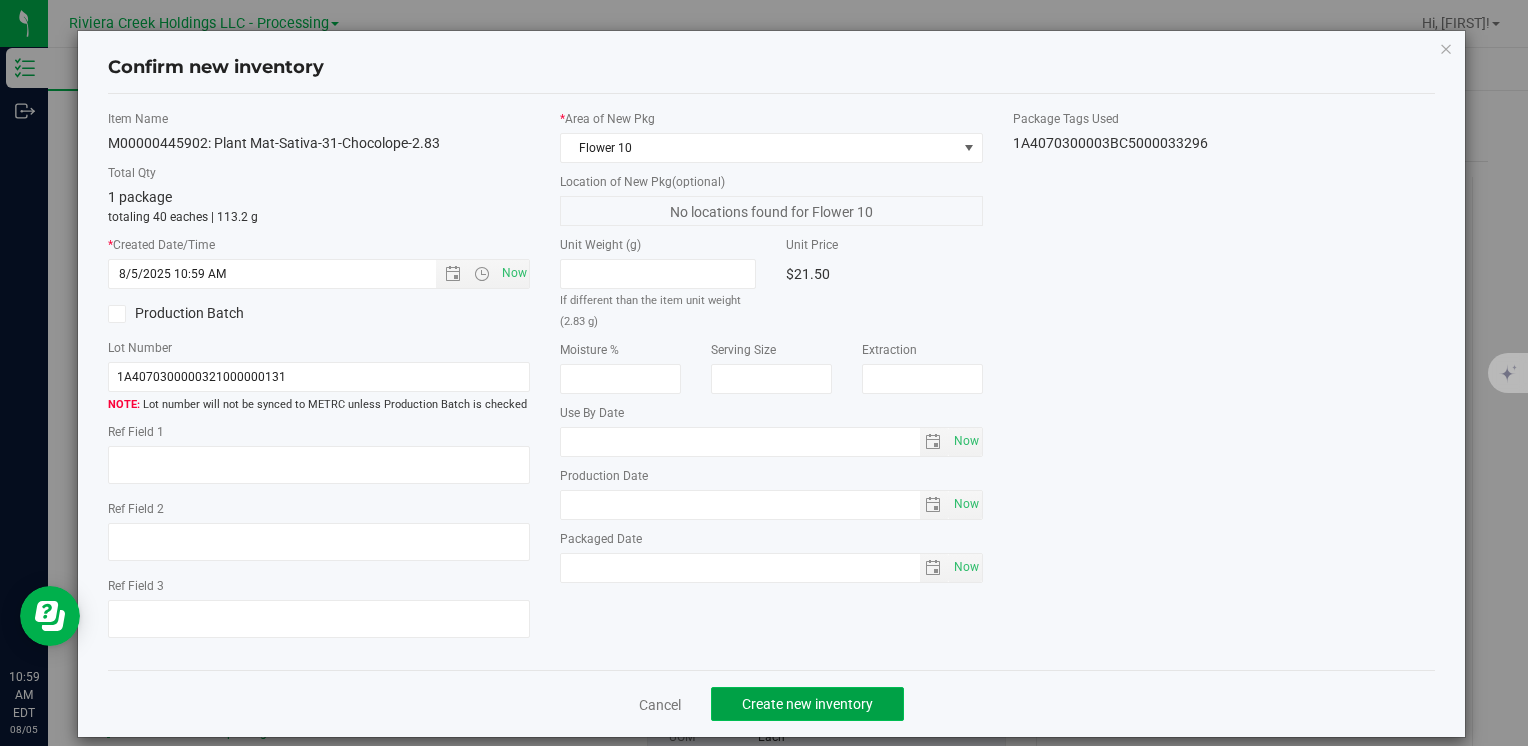 click on "Create new inventory" 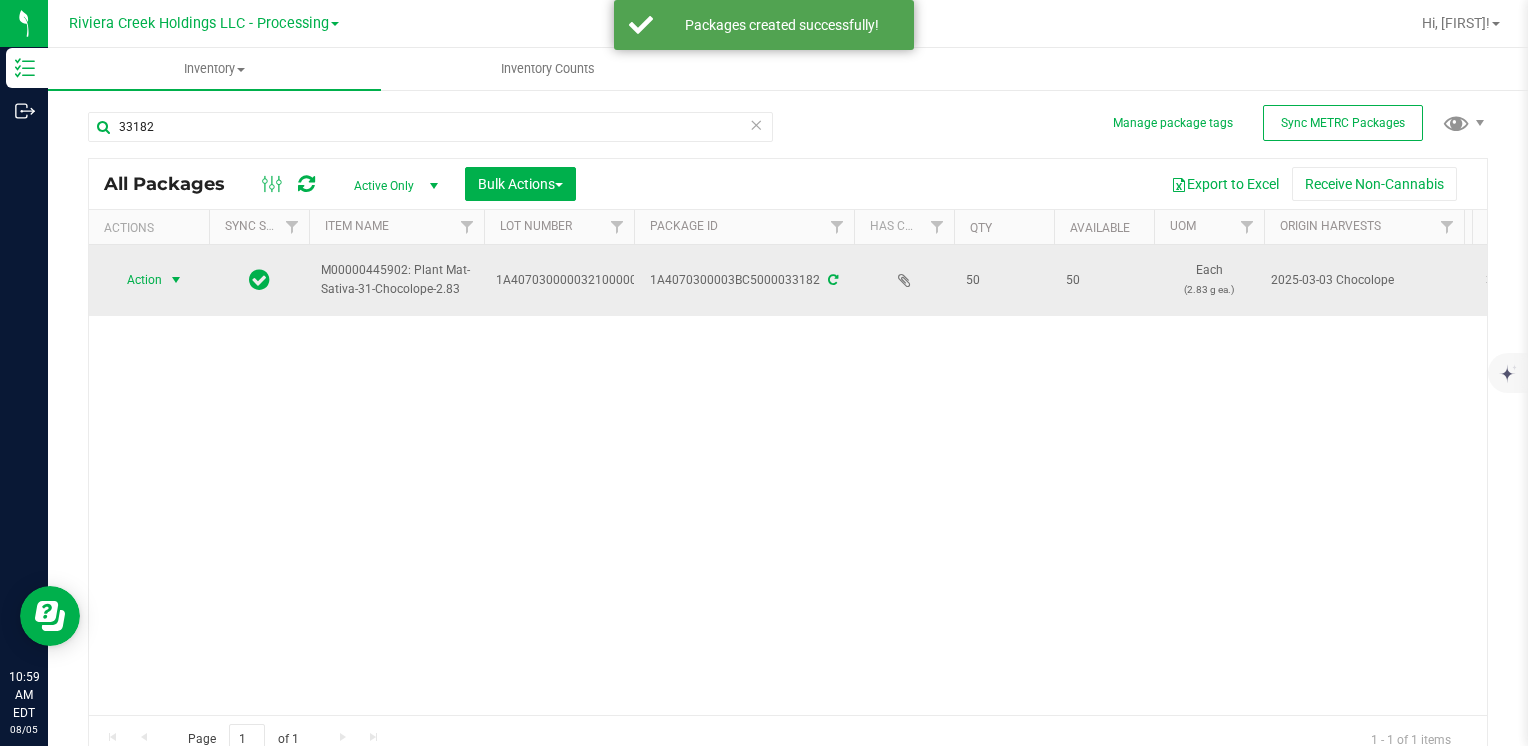 click on "Action" at bounding box center (136, 280) 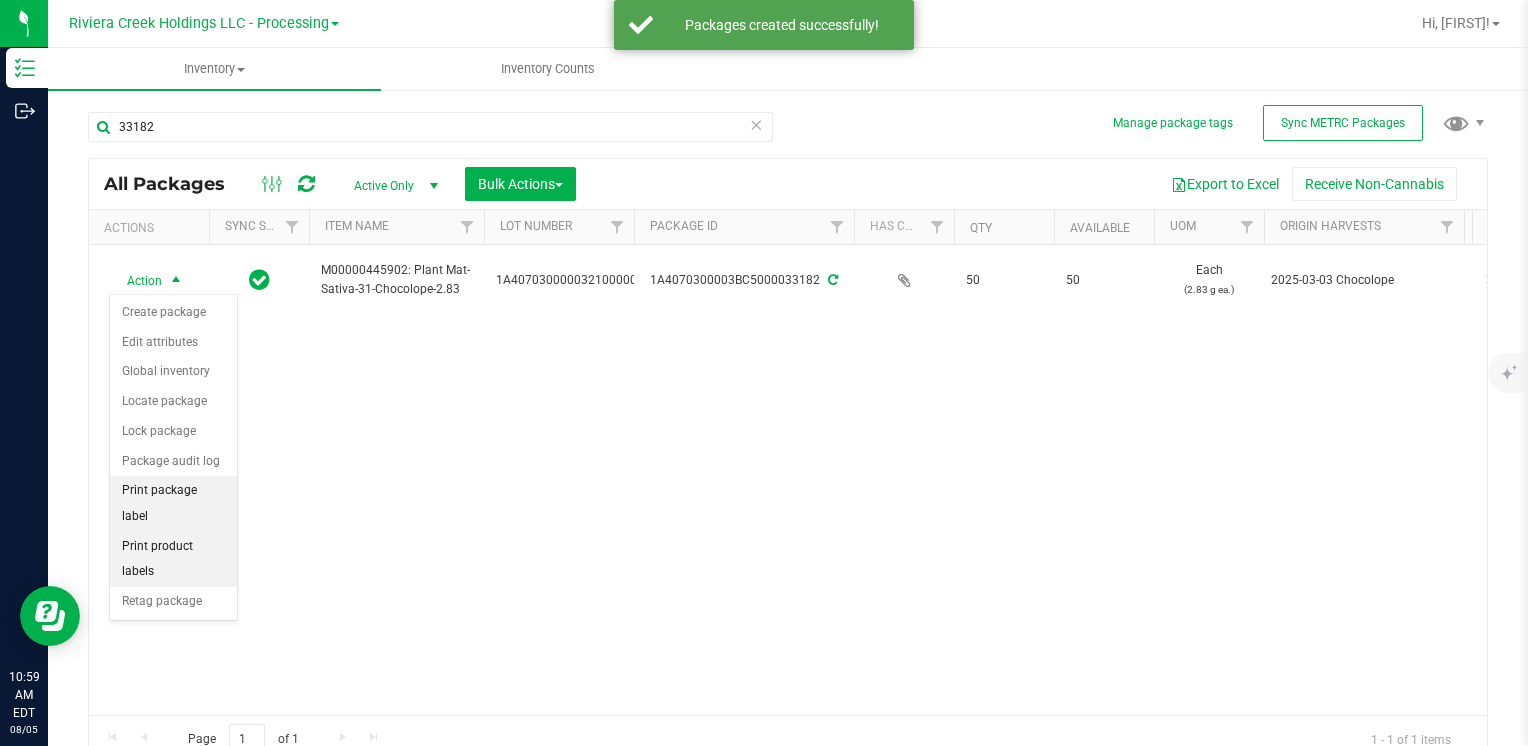 click on "Print package label" at bounding box center [173, 503] 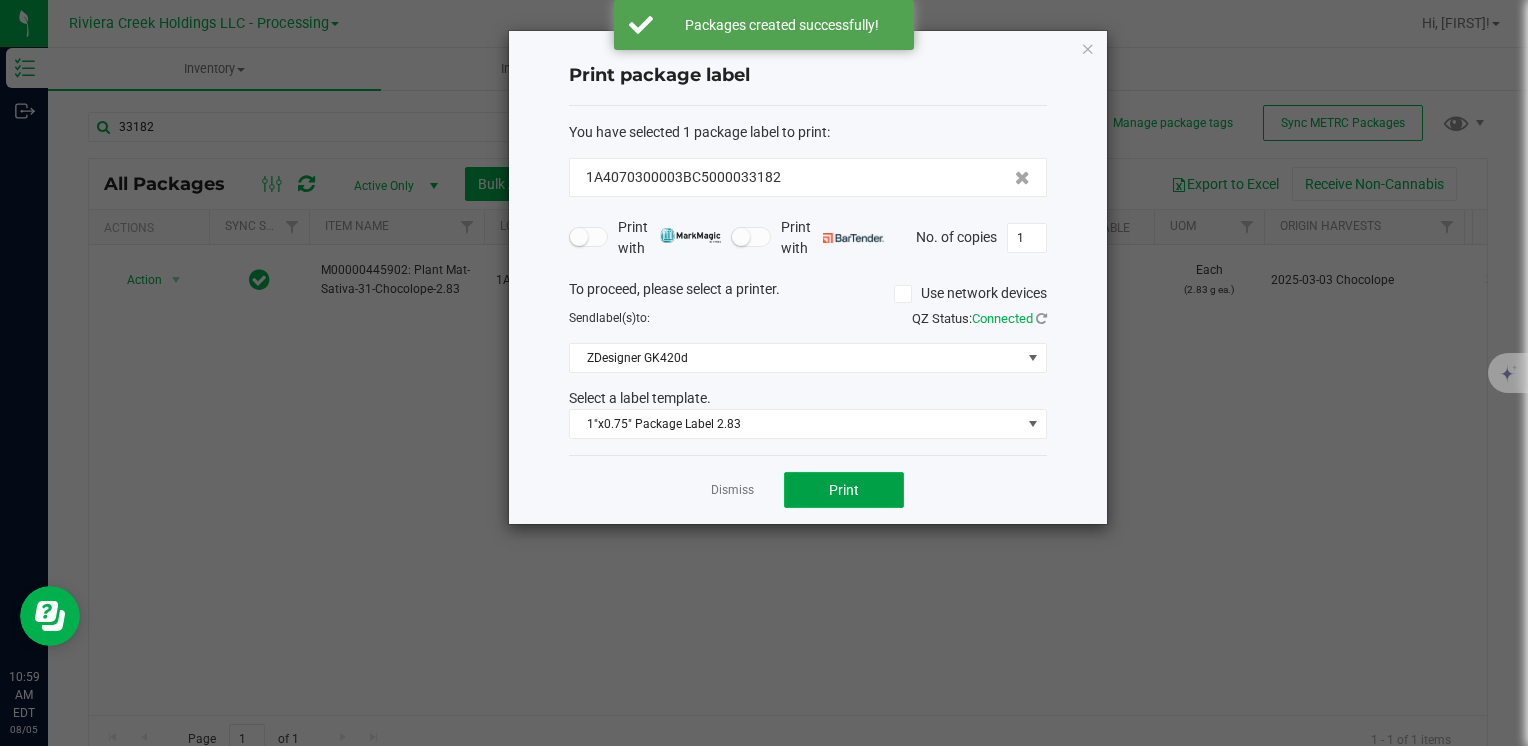 click on "Print" 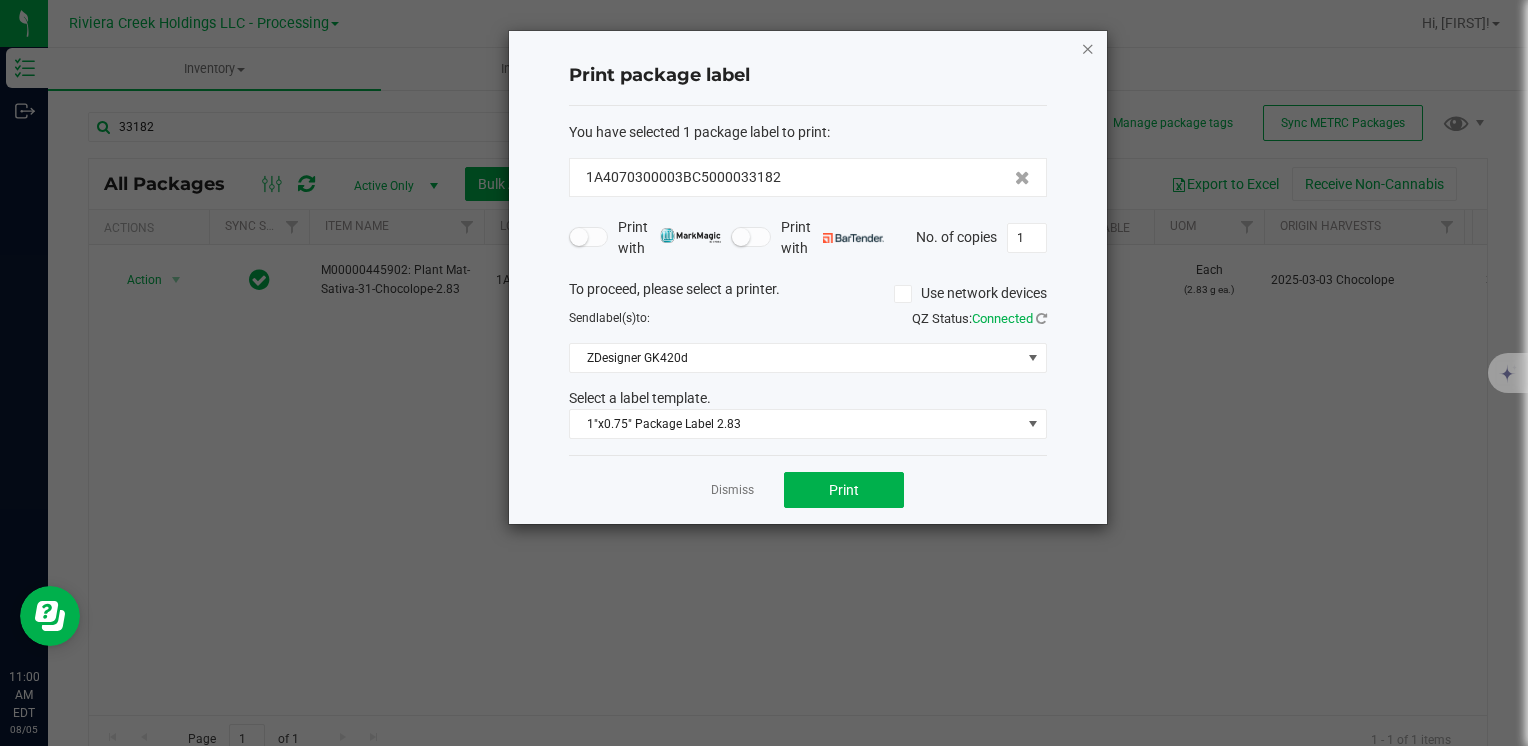 click 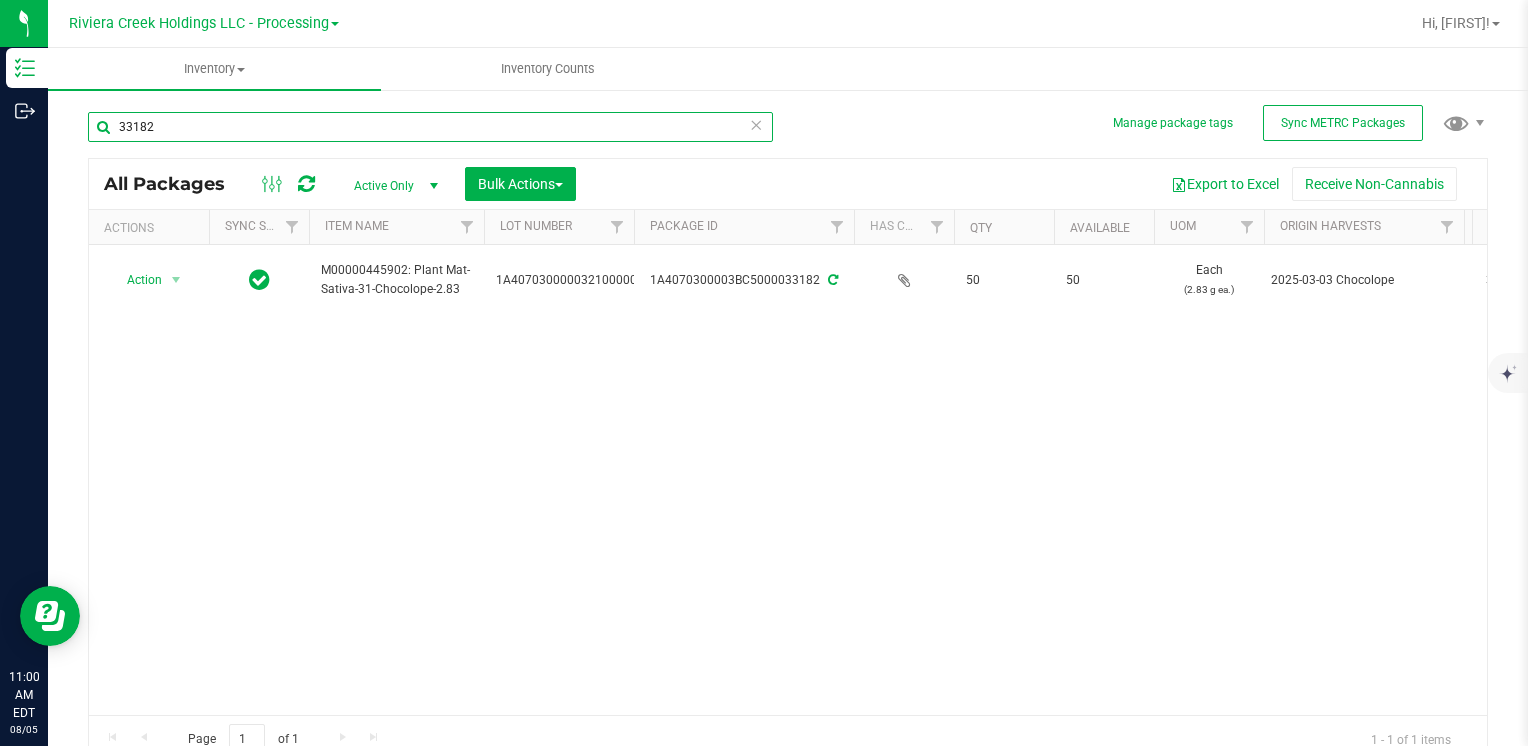 click on "33182" at bounding box center (430, 127) 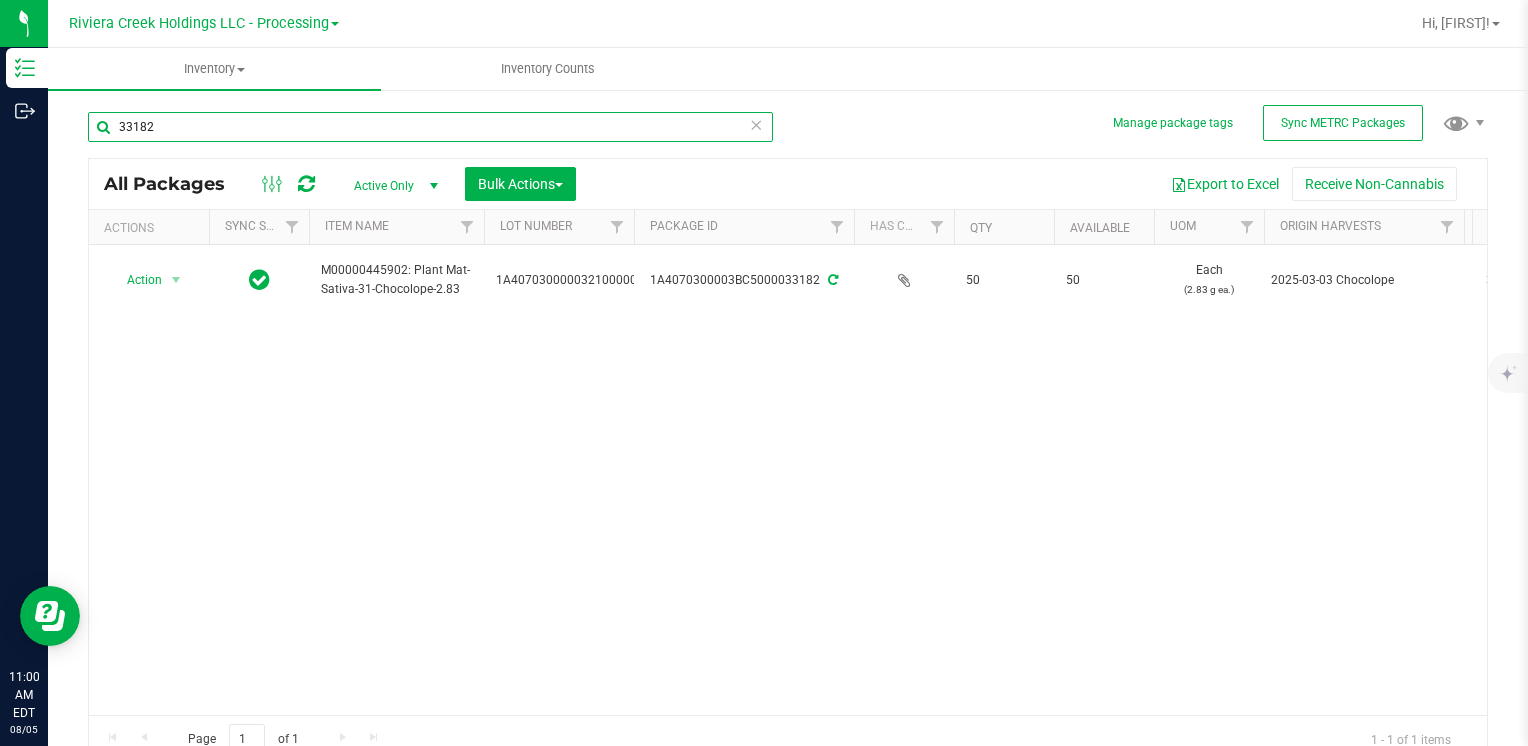 click on "33182" at bounding box center (430, 127) 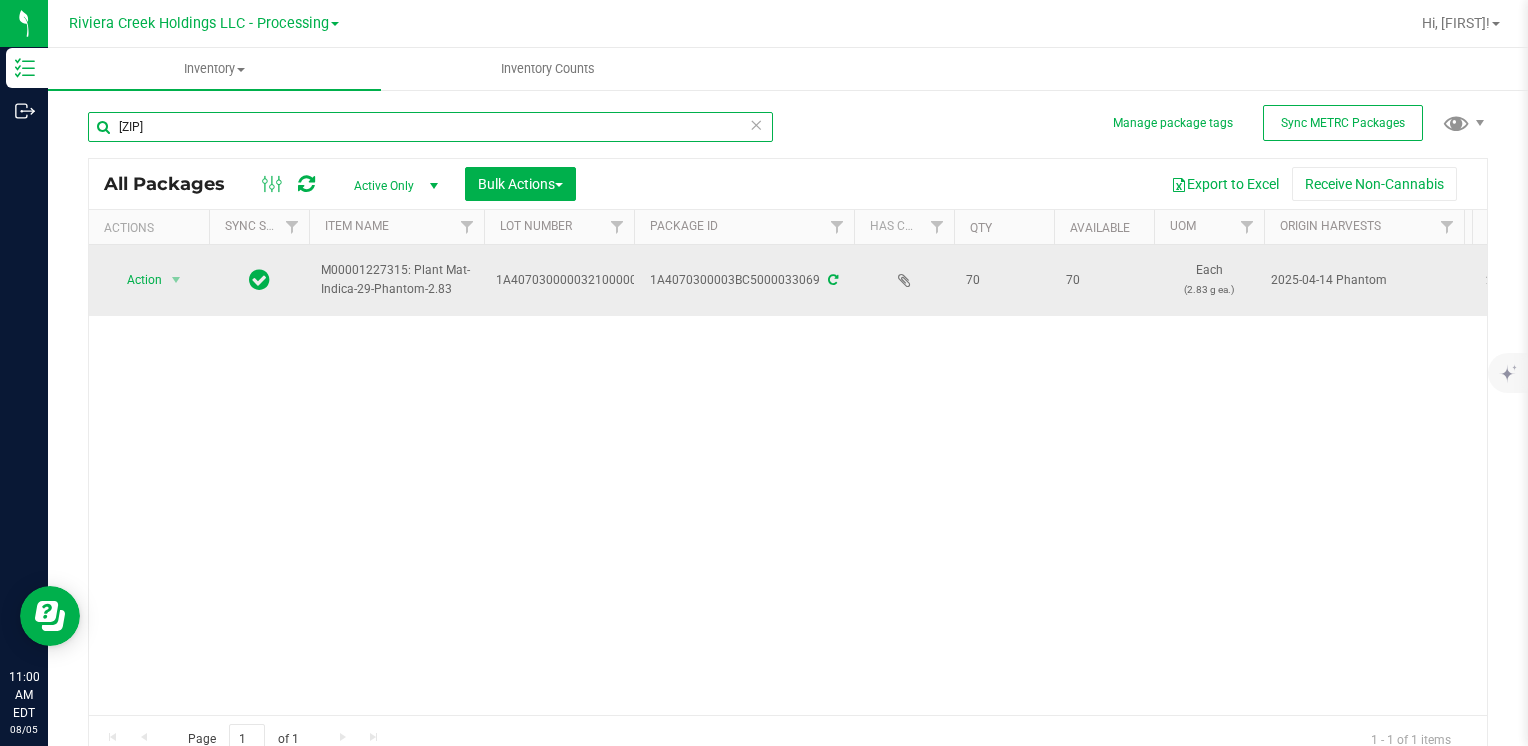 type on "[ZIP]" 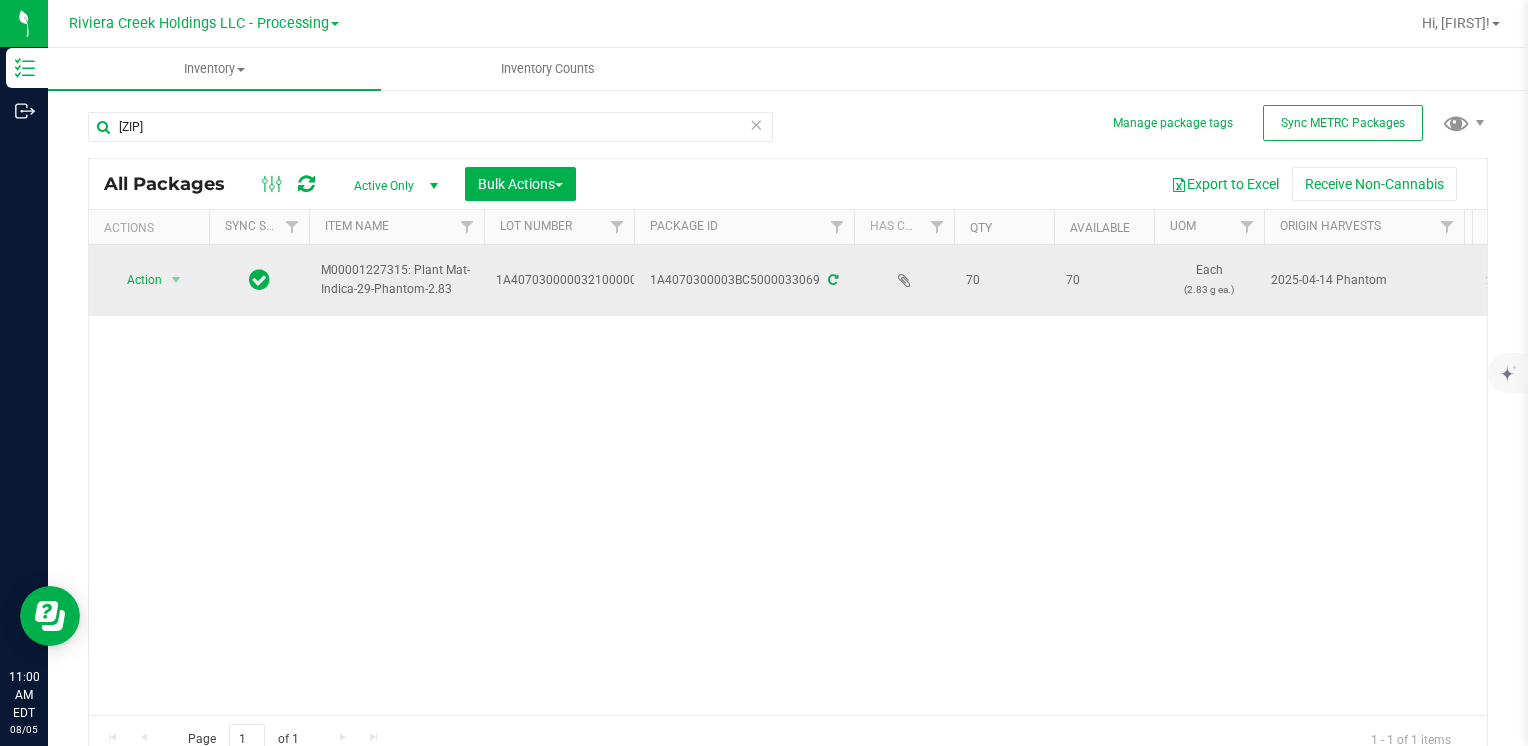 click on "Action" at bounding box center [136, 280] 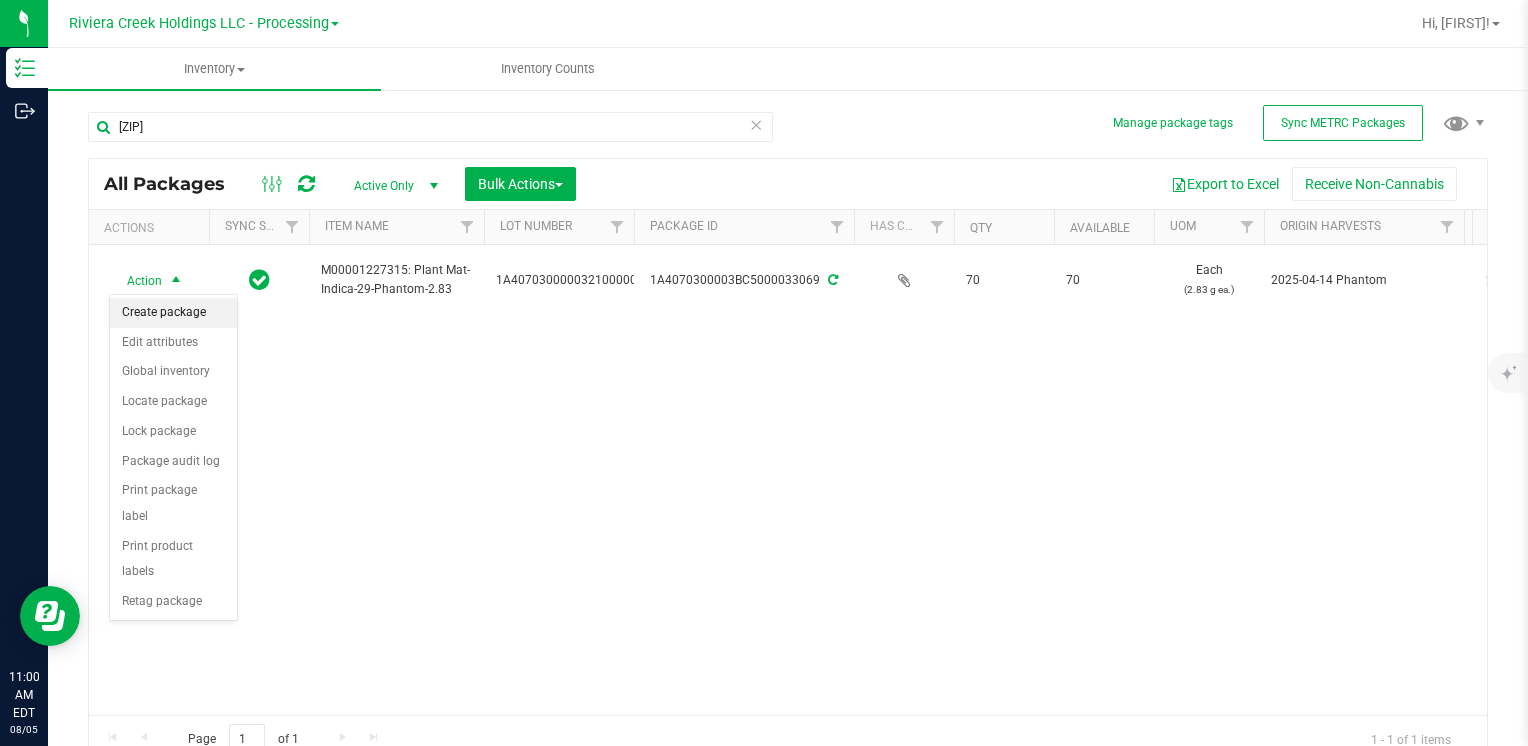 click on "Create package" at bounding box center [173, 313] 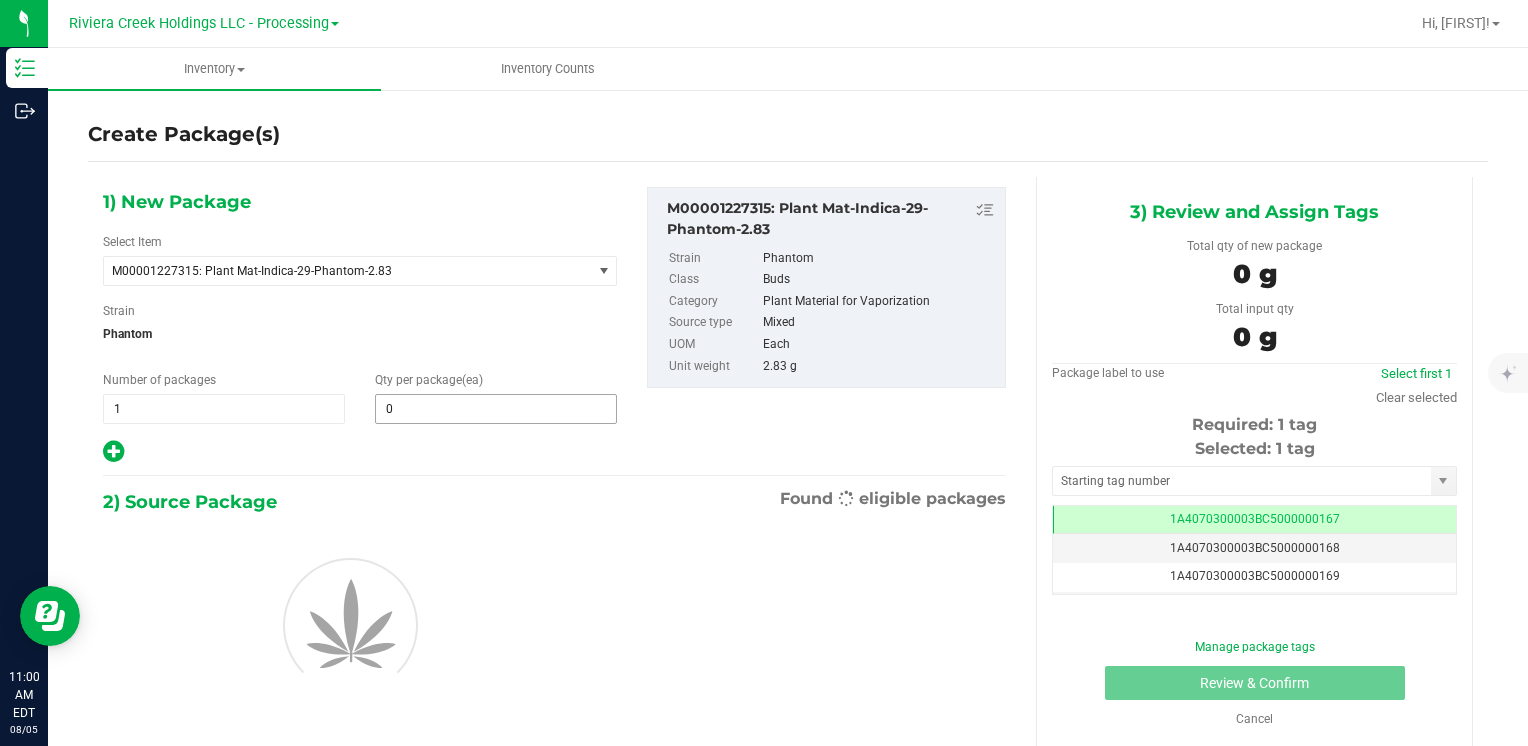 click on "0 0" at bounding box center [496, 409] 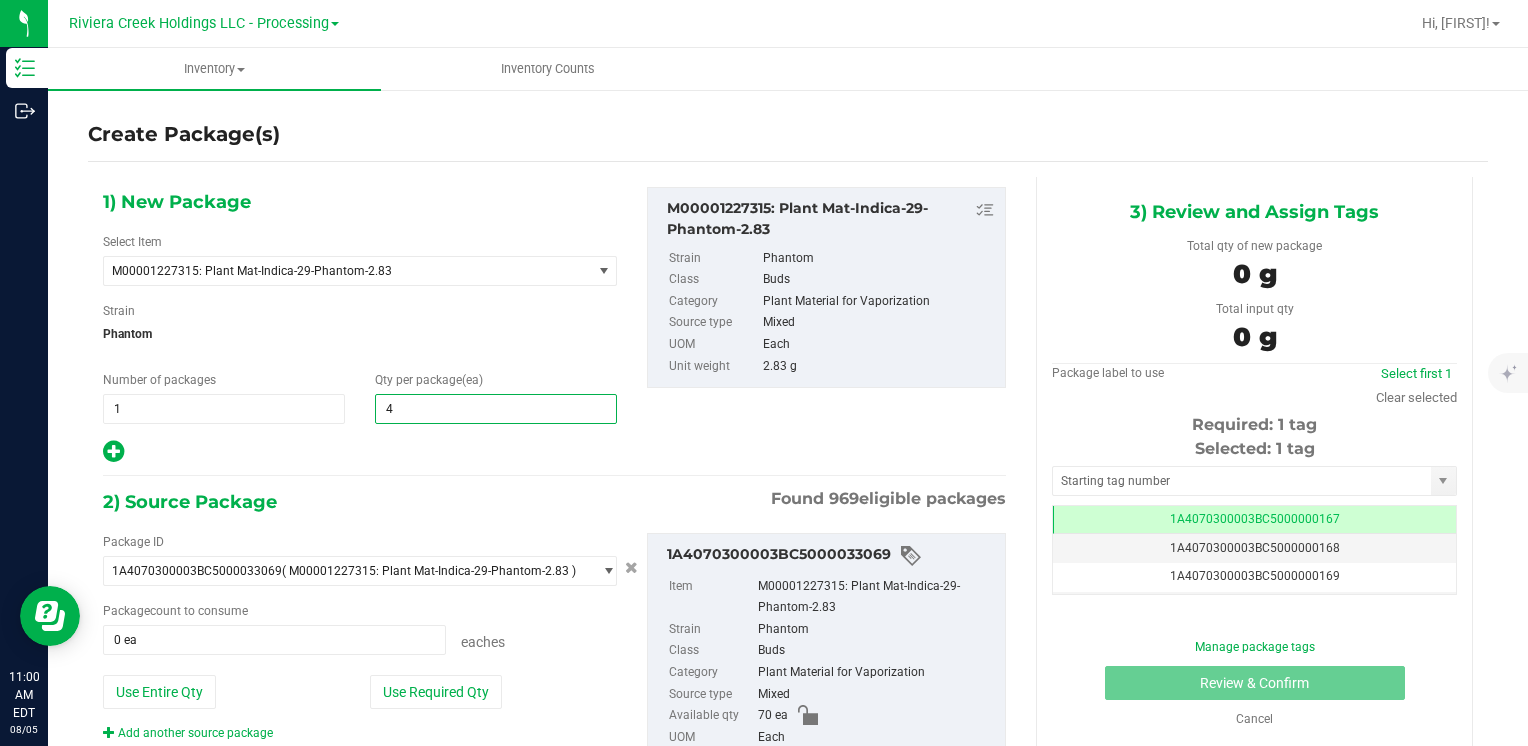 type on "40" 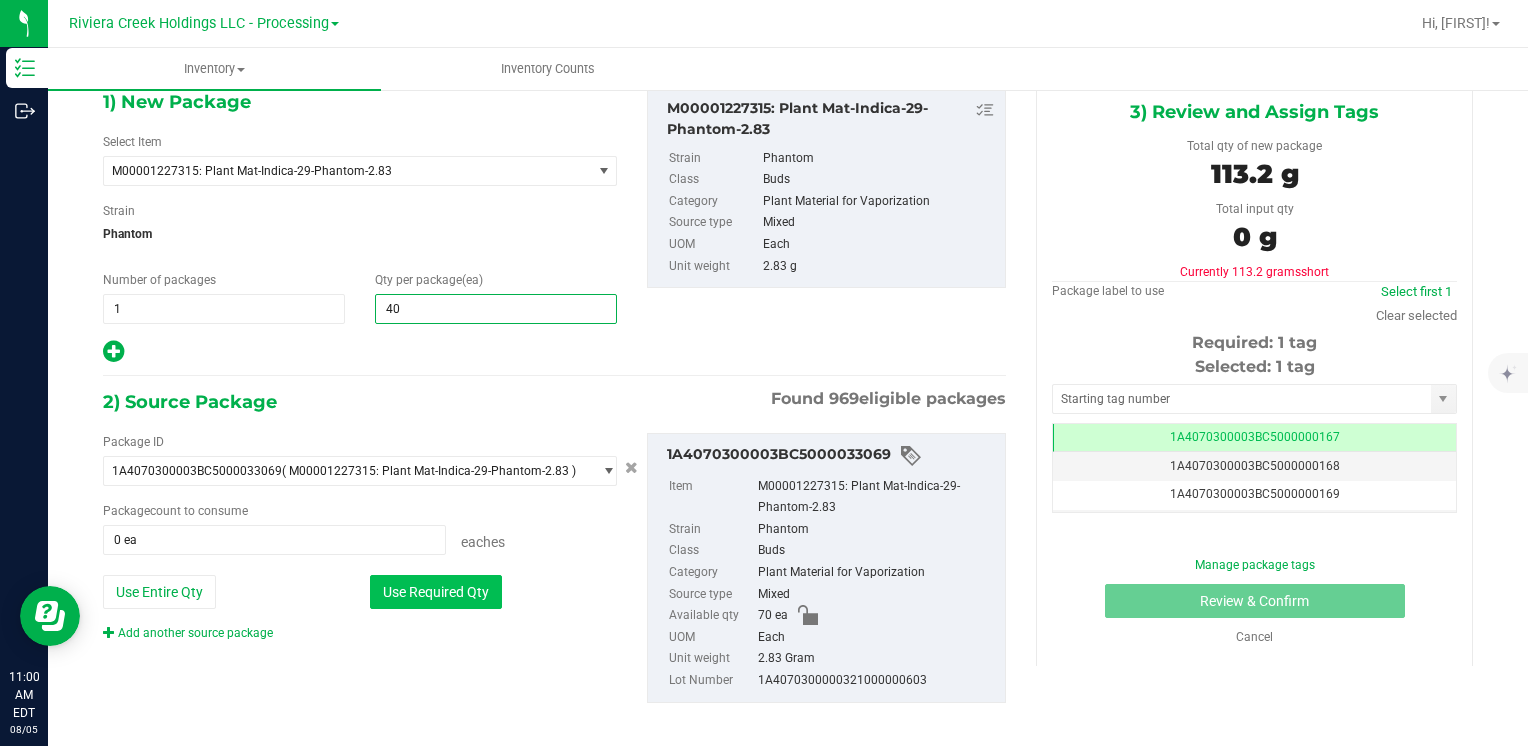 type on "40" 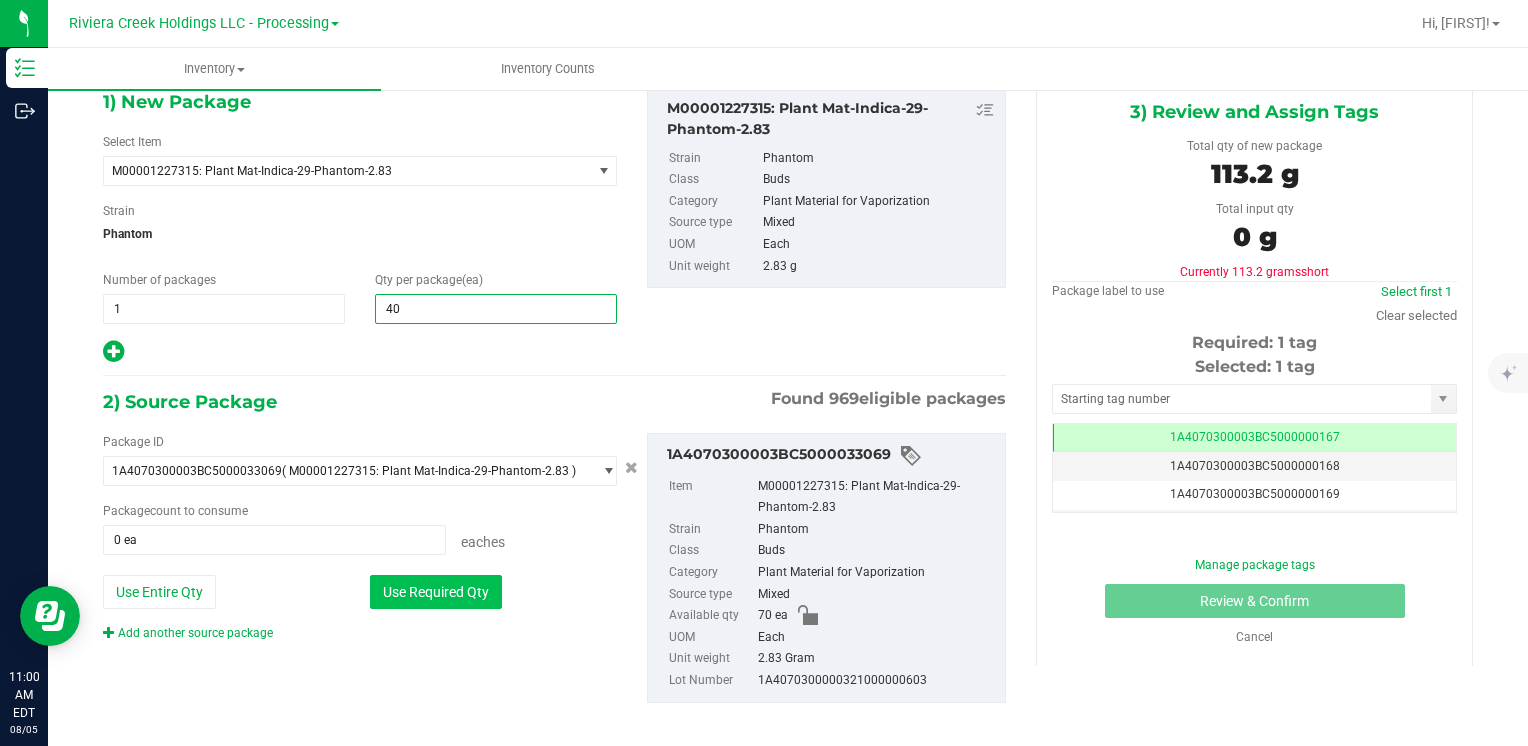 click on "Use Required Qty" at bounding box center (436, 592) 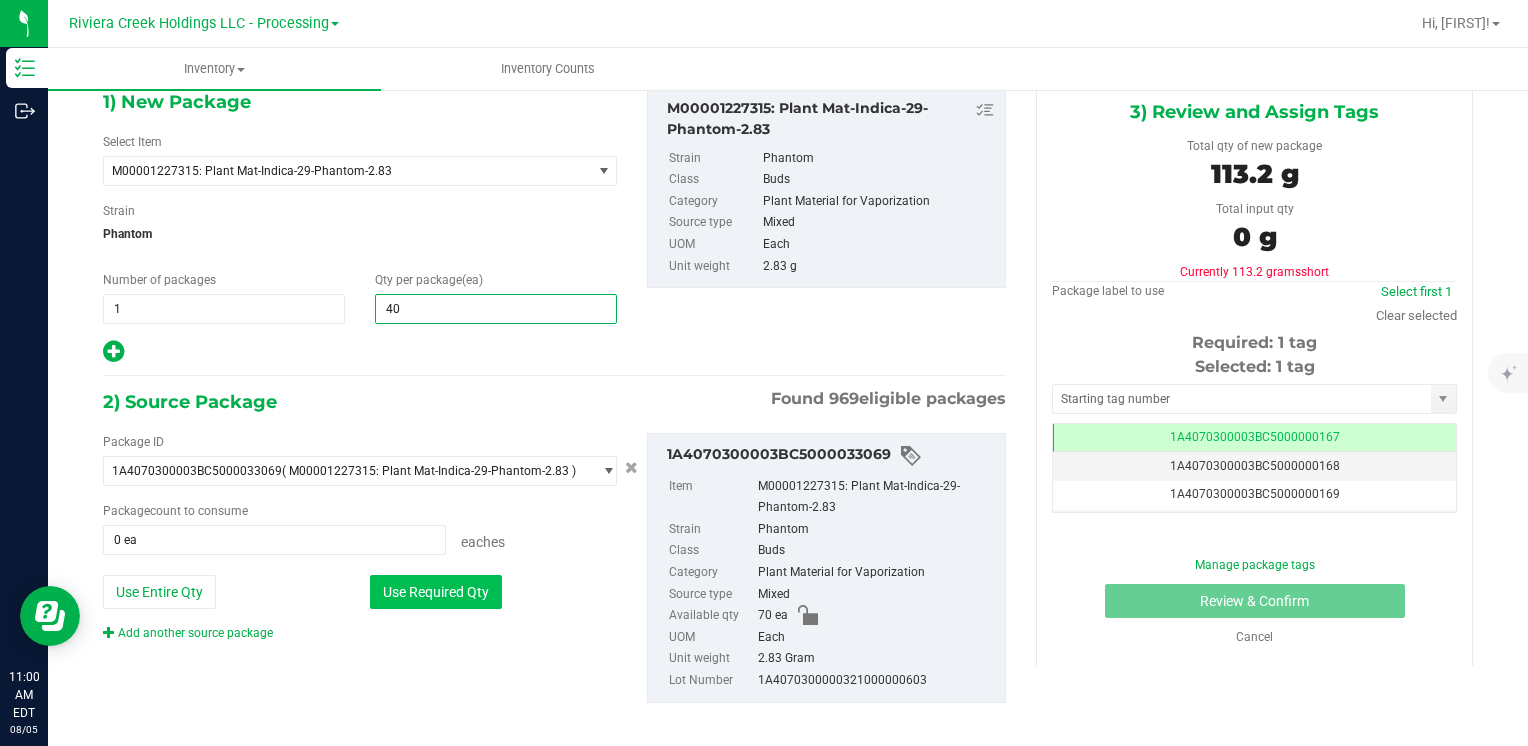 type on "40 ea" 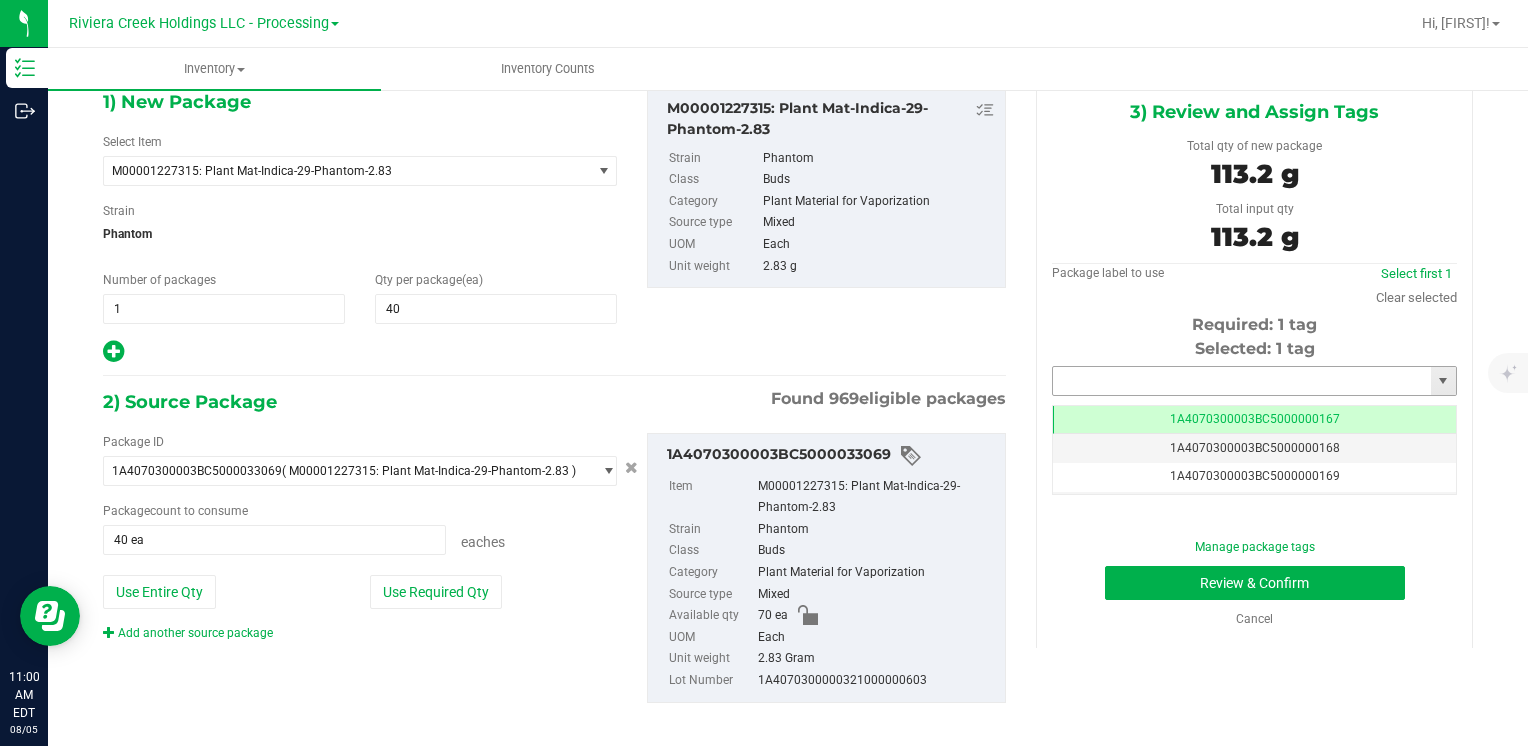 click at bounding box center (1242, 381) 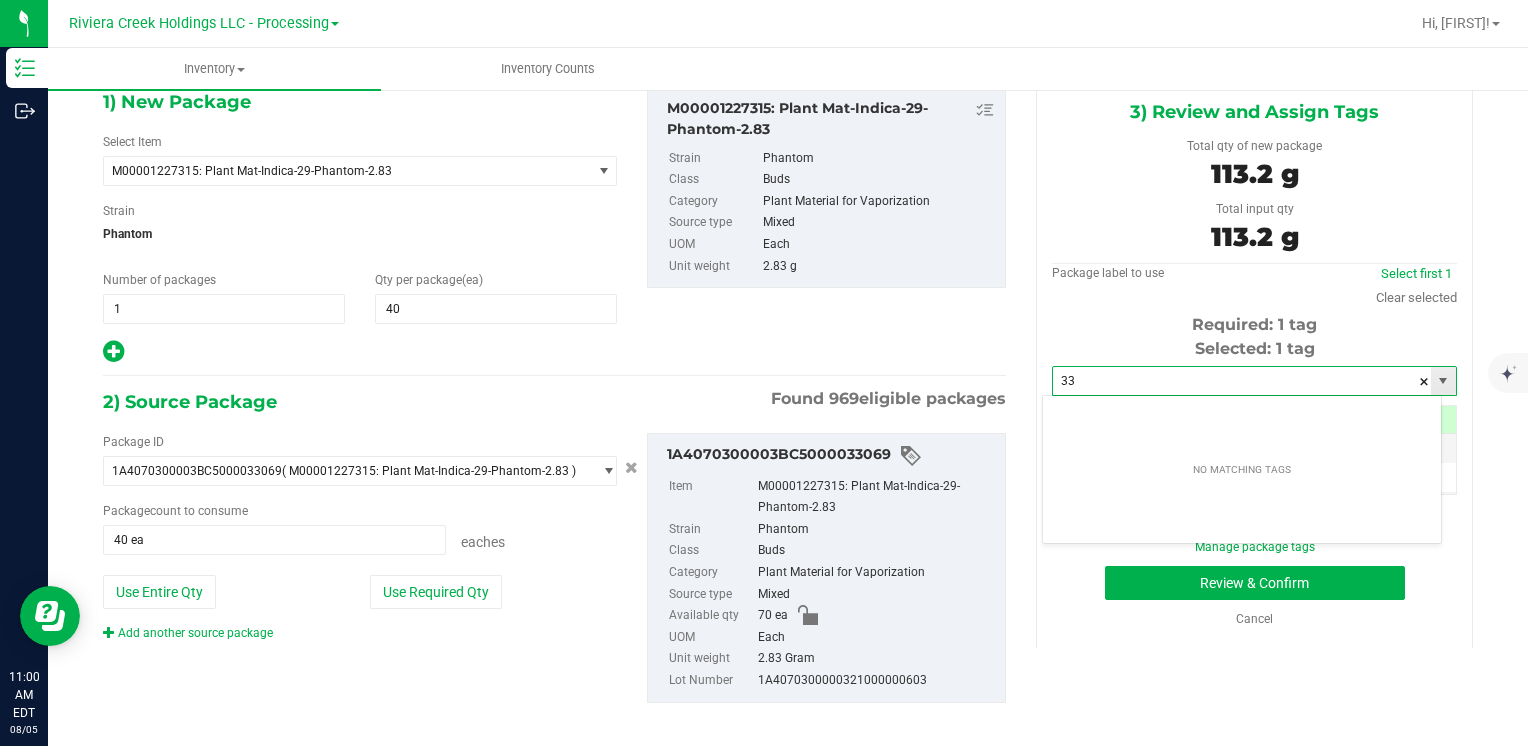 type on "3" 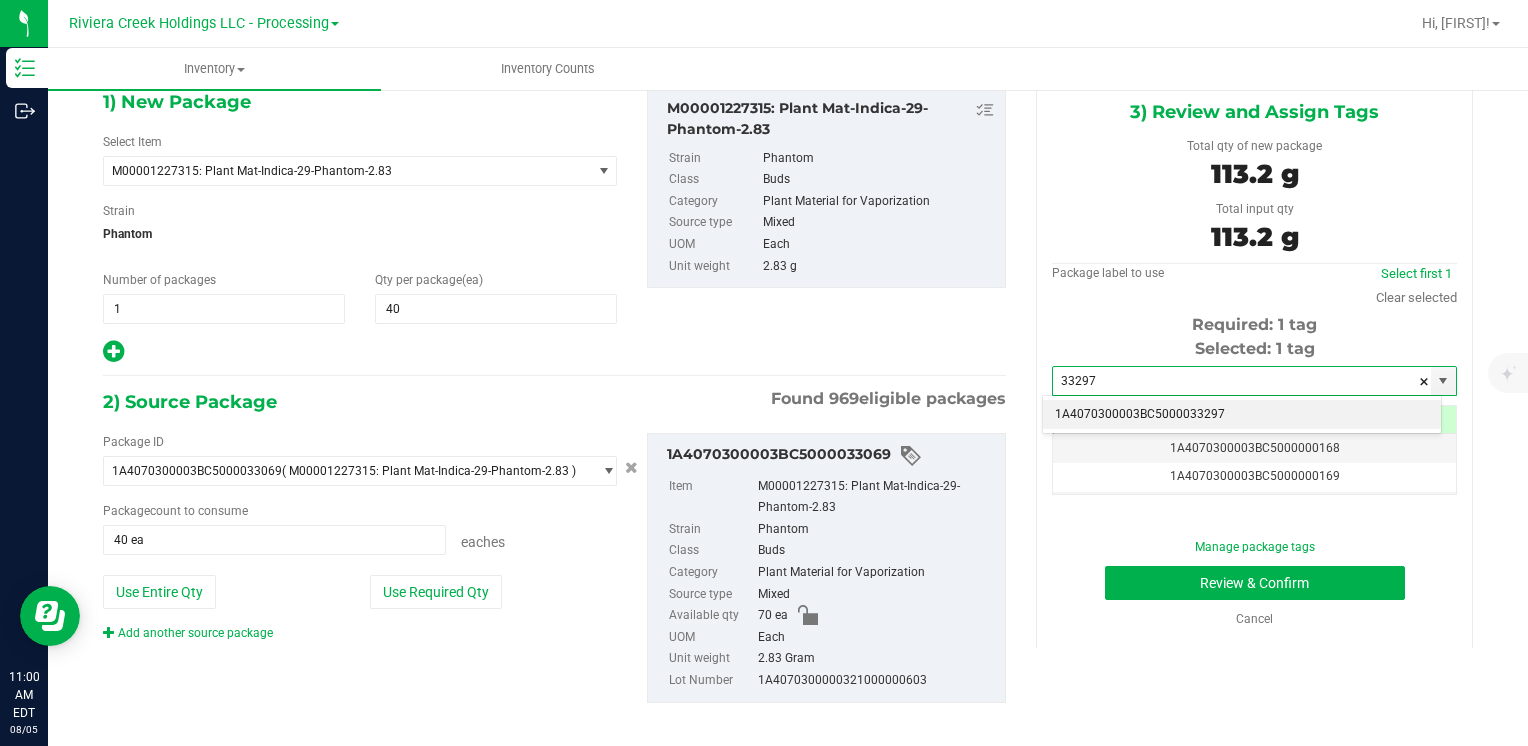 click on "1A4070300003BC5000033297" at bounding box center (1242, 415) 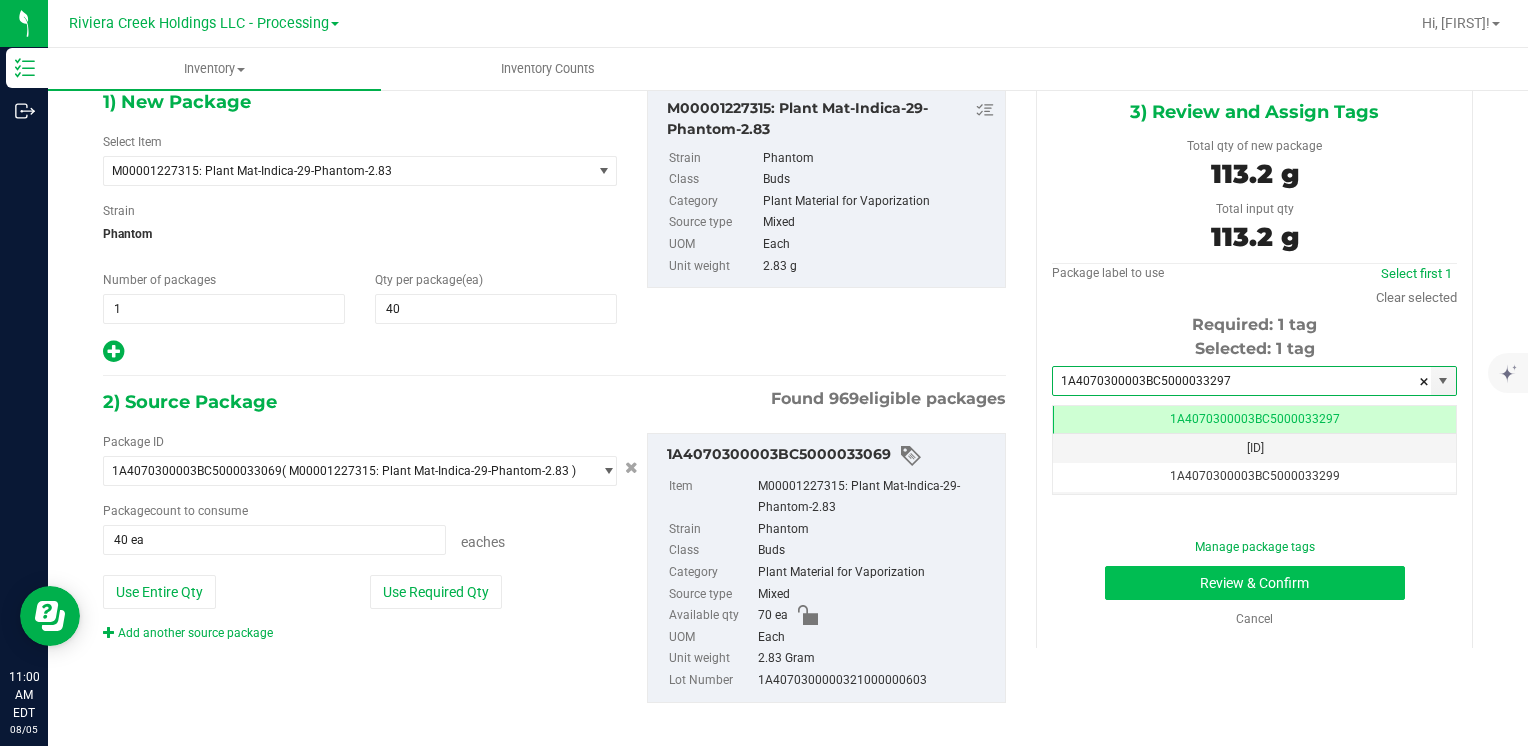 type on "1A4070300003BC5000033297" 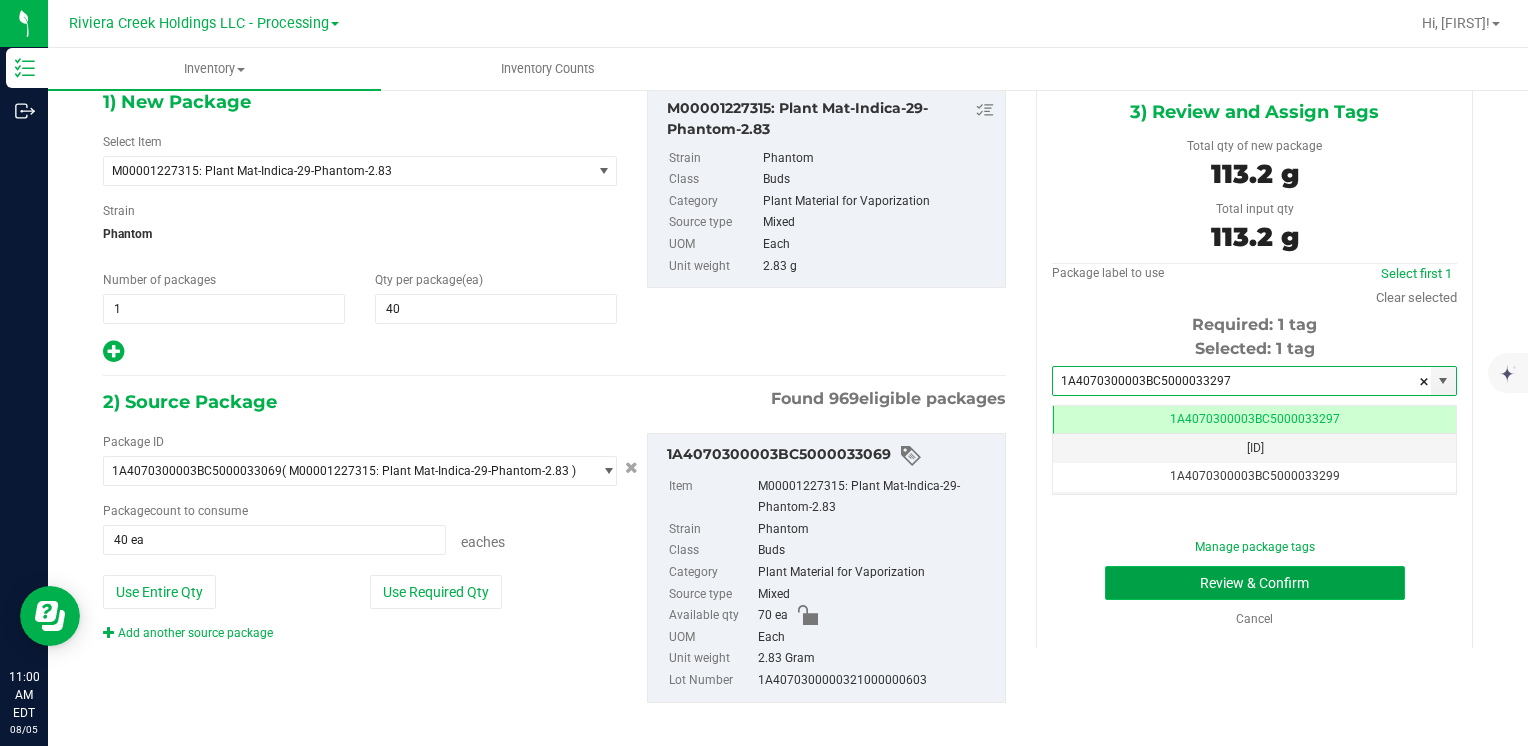 click on "Review & Confirm" at bounding box center [1255, 583] 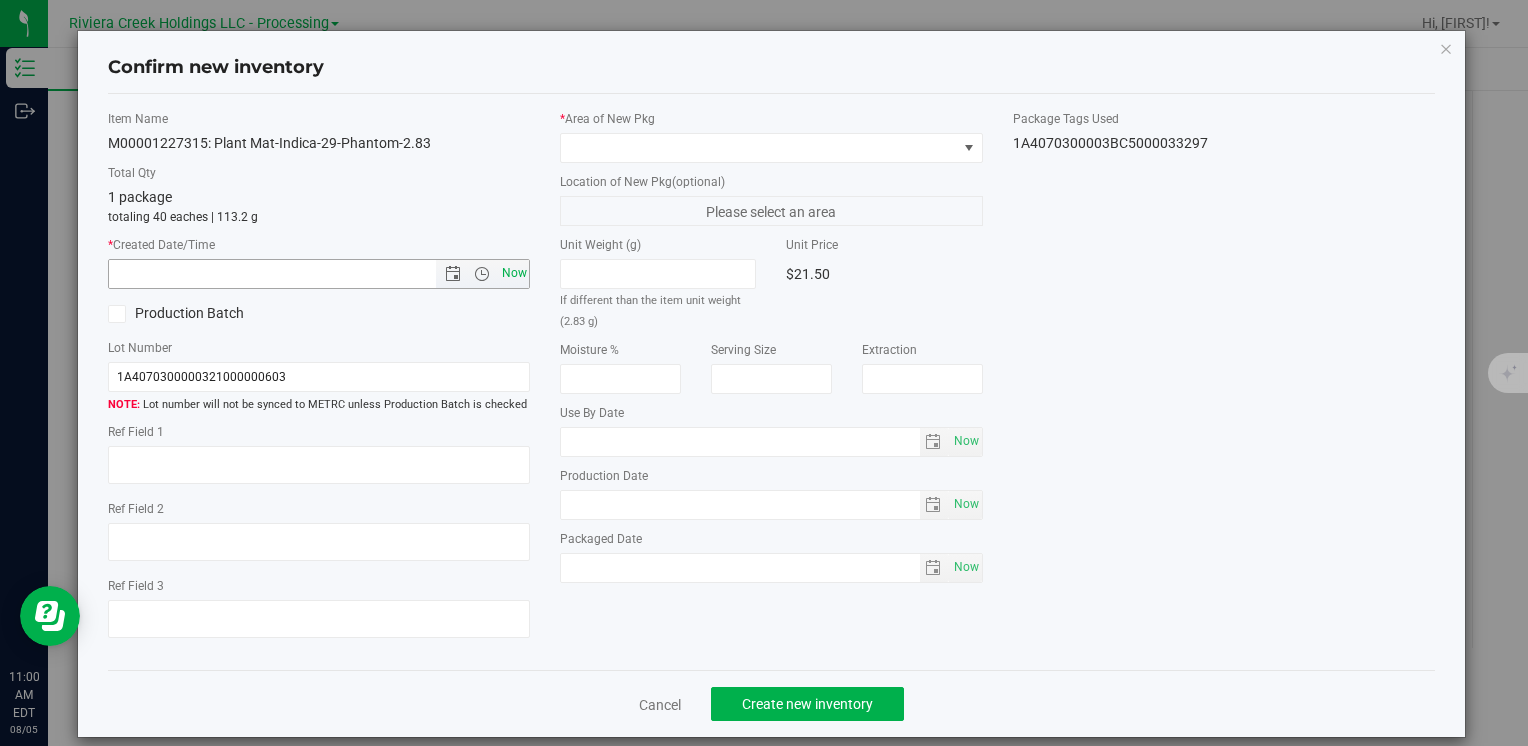 click on "Now" at bounding box center (514, 273) 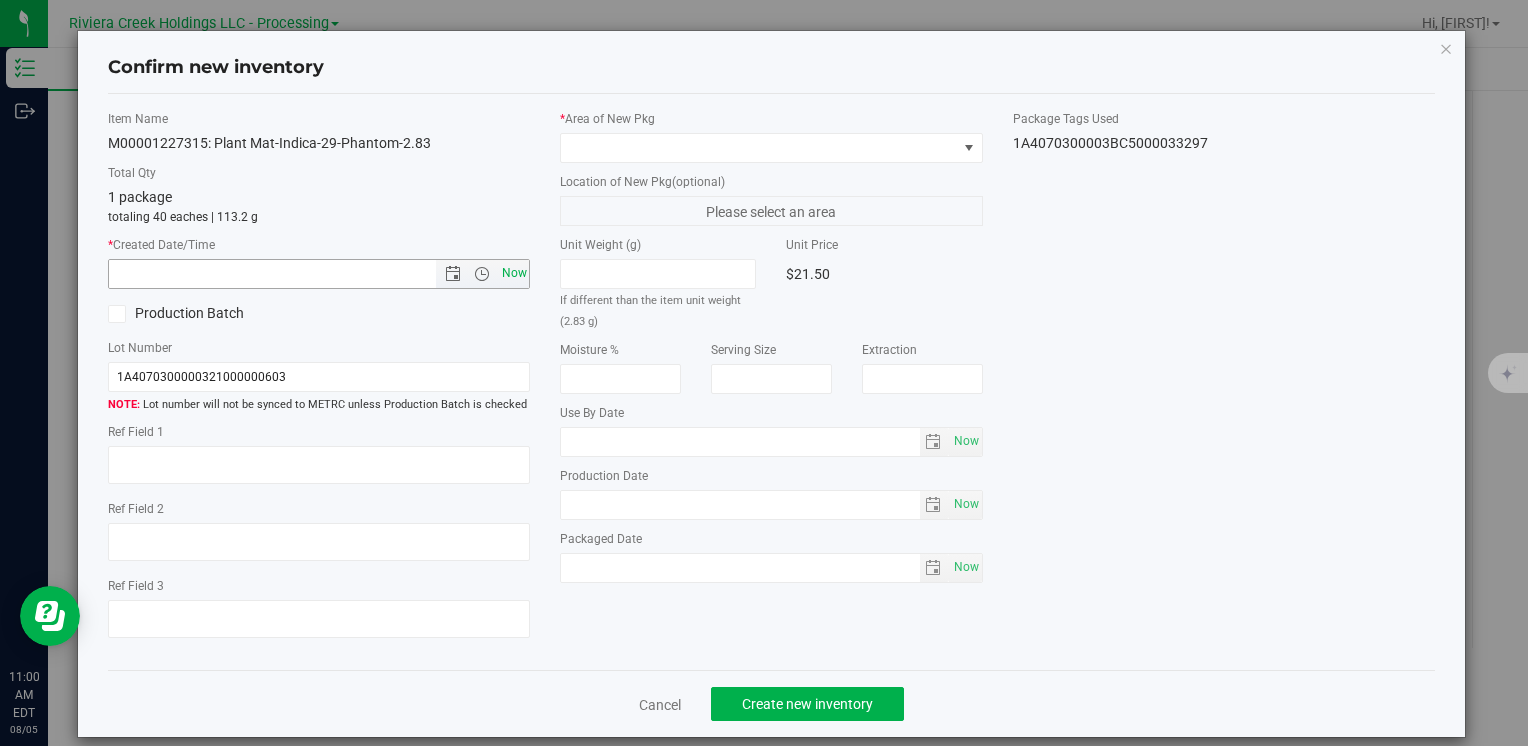 type on "[MONTH]/[DAY]/[YEAR] [TIME] AM" 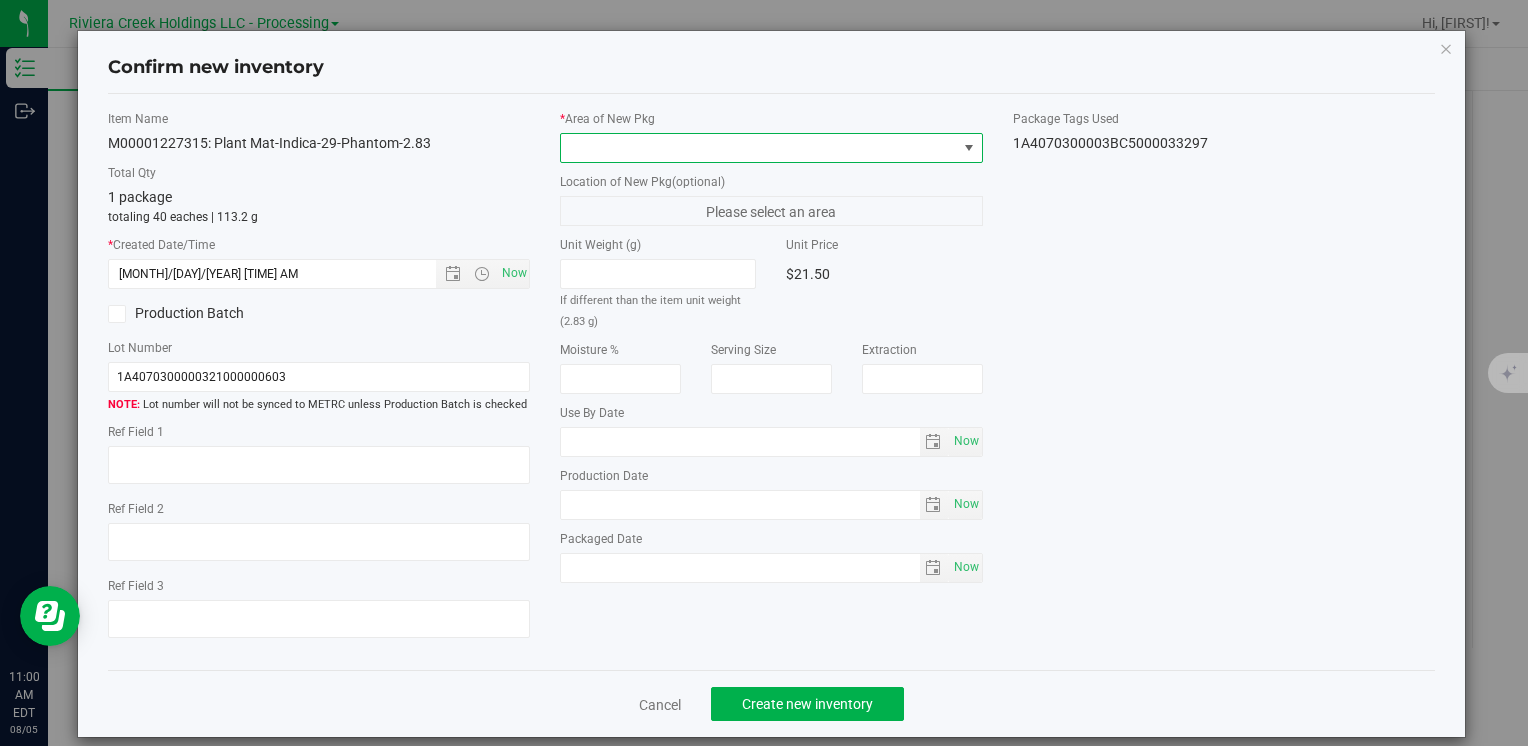 click at bounding box center (758, 148) 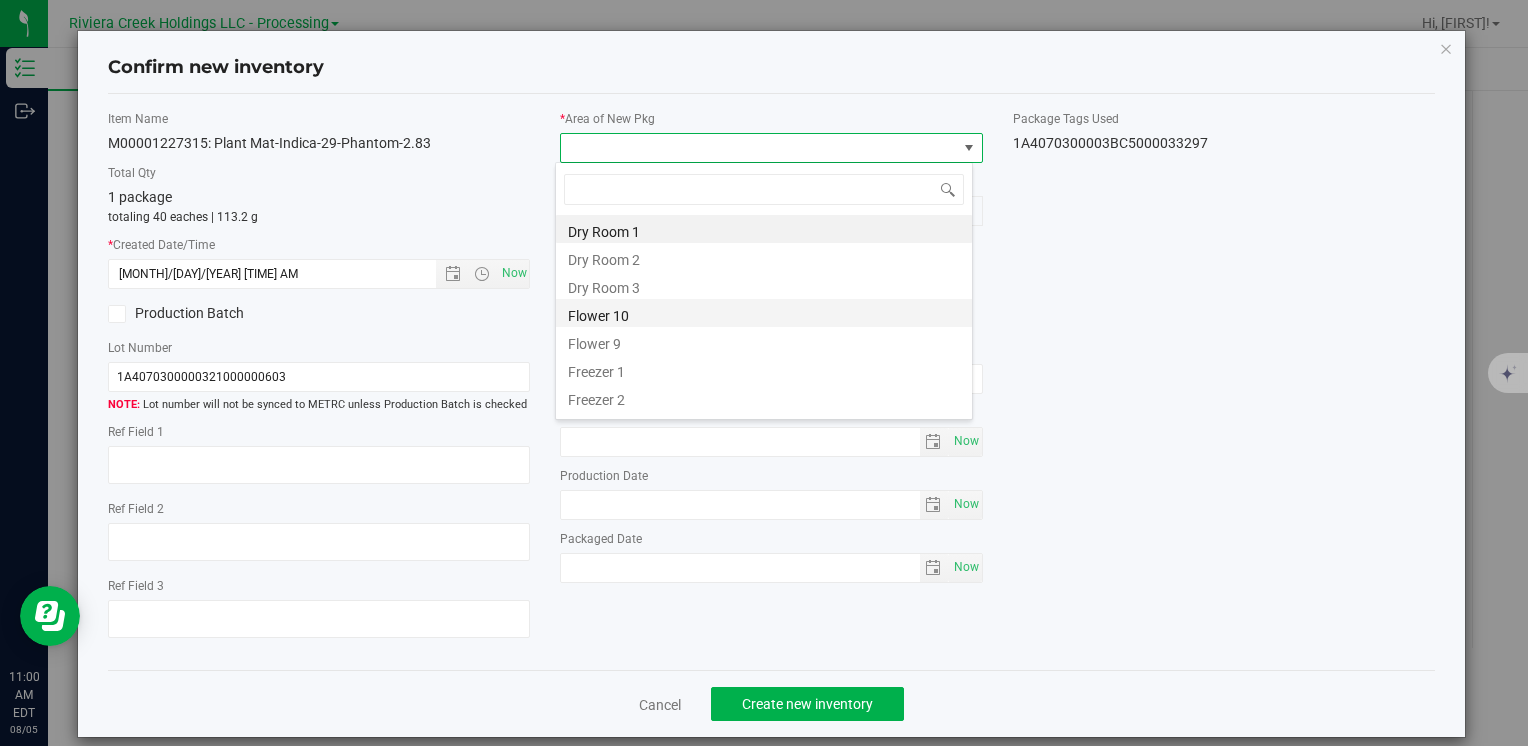 click on "Flower 10" at bounding box center (764, 313) 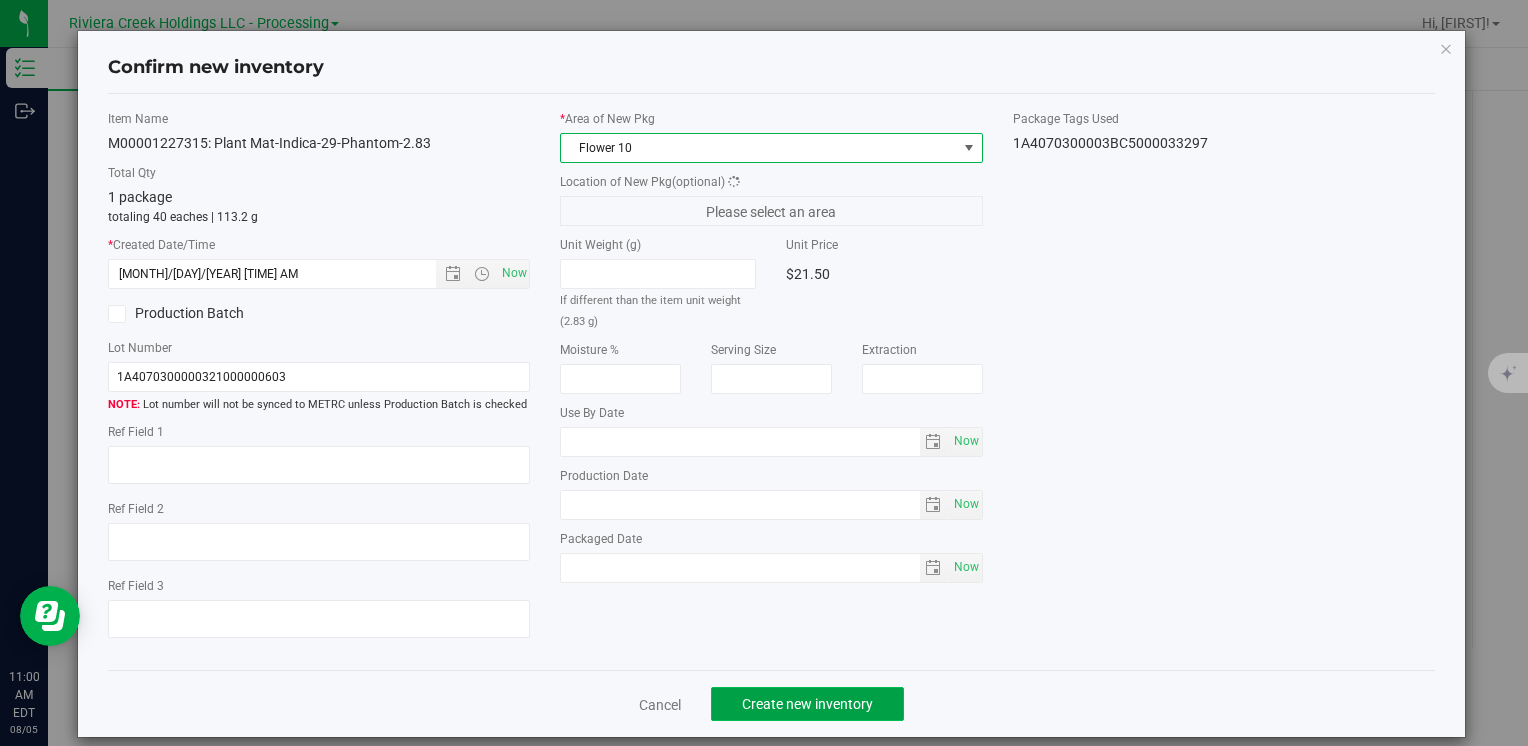 click on "Create new inventory" 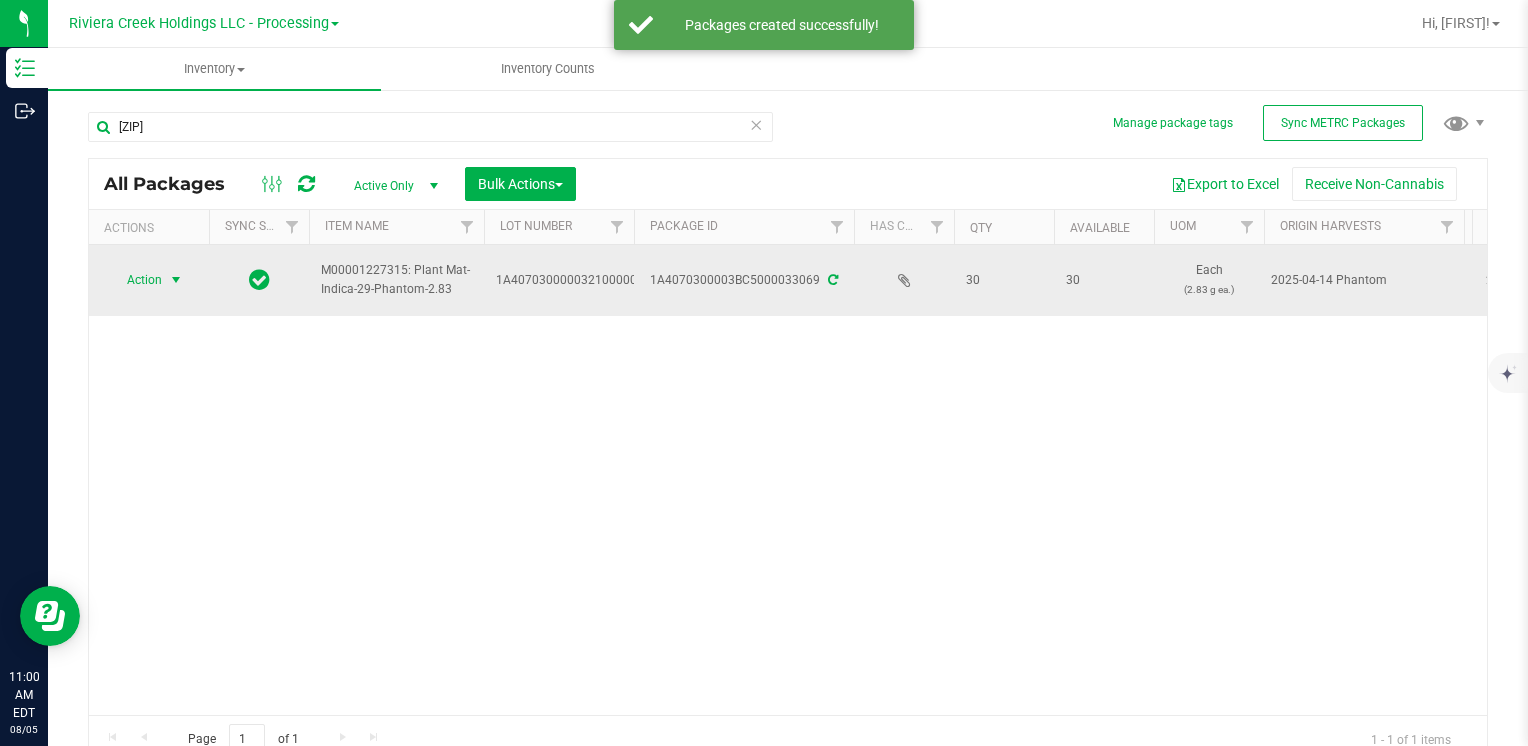 click on "Action" at bounding box center [136, 280] 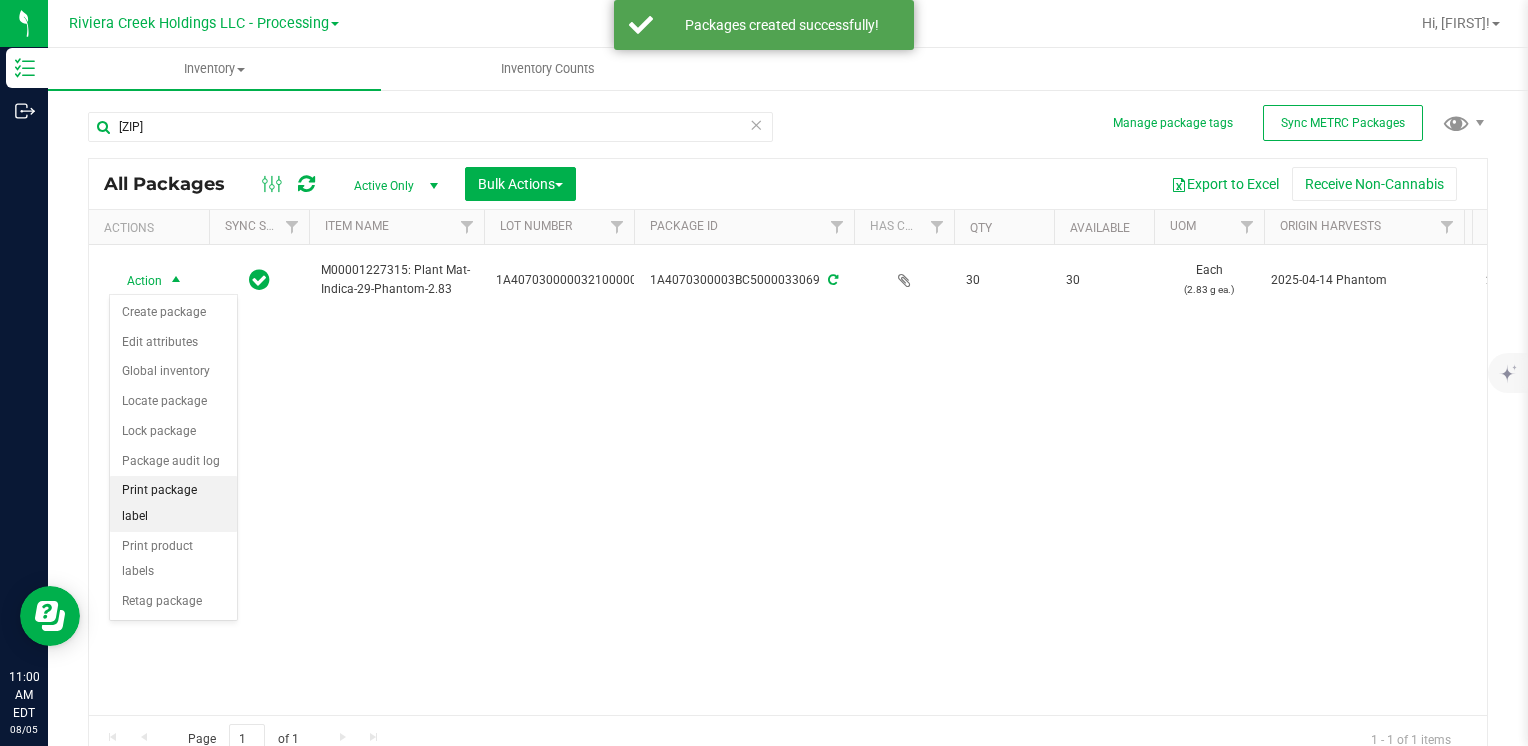 click on "Print package label" at bounding box center (173, 503) 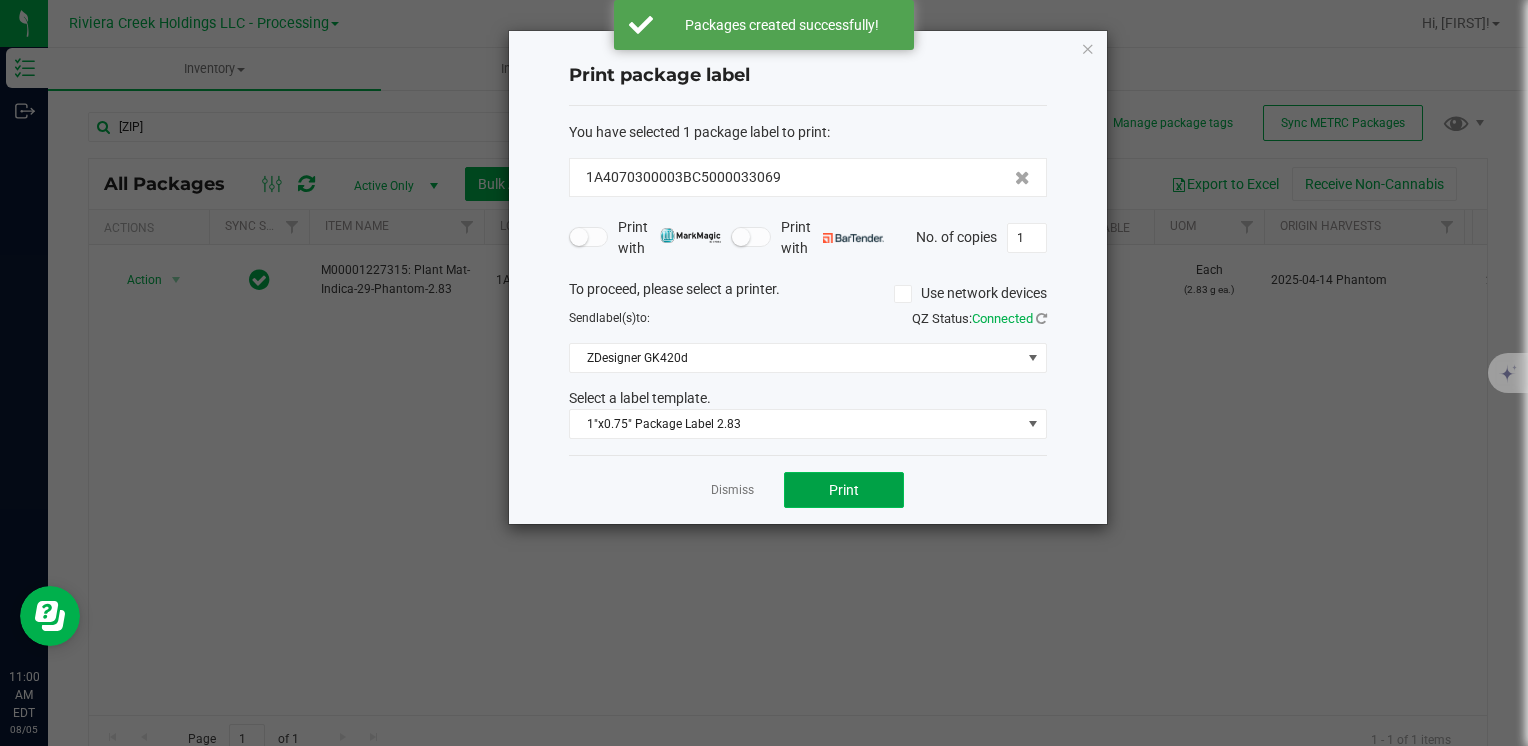 click on "Print" 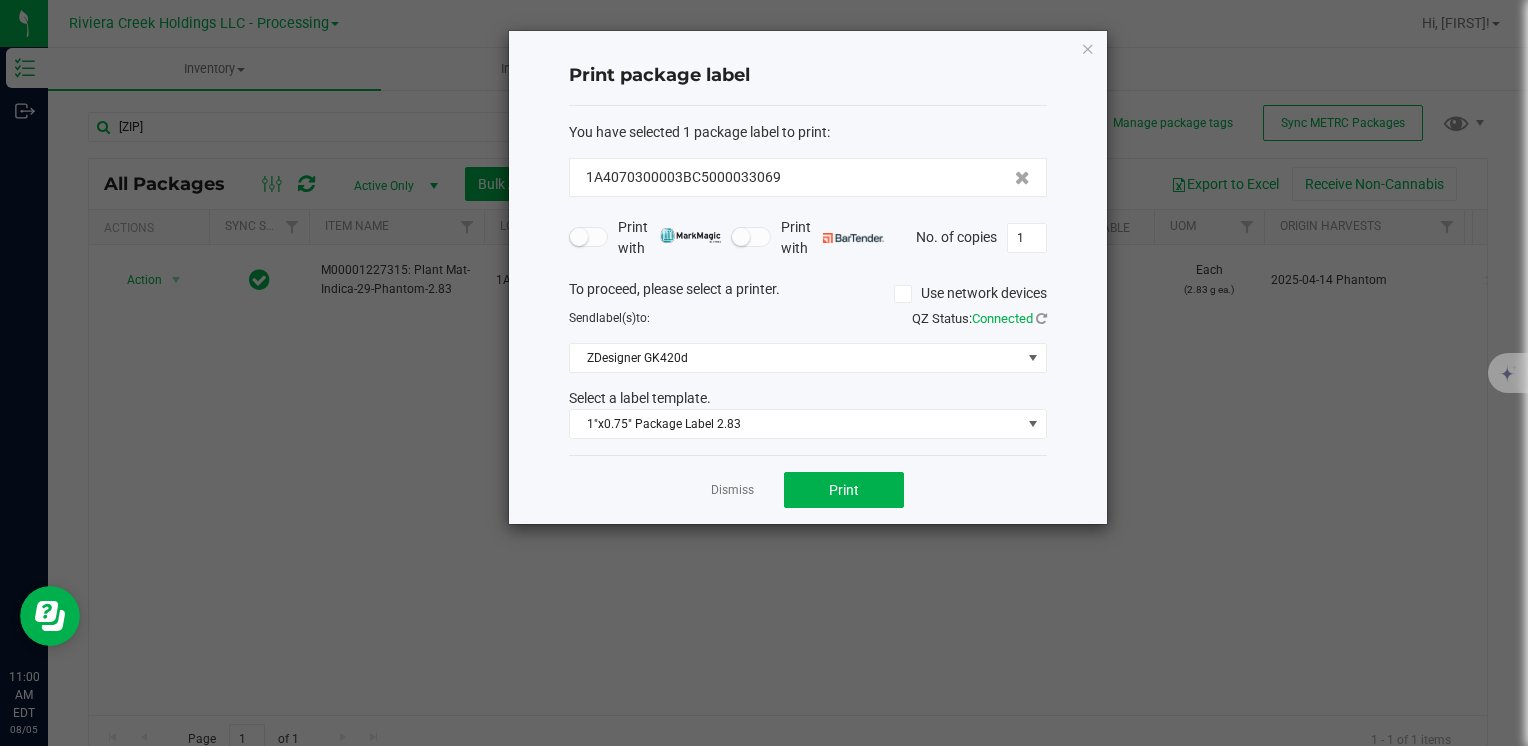 click 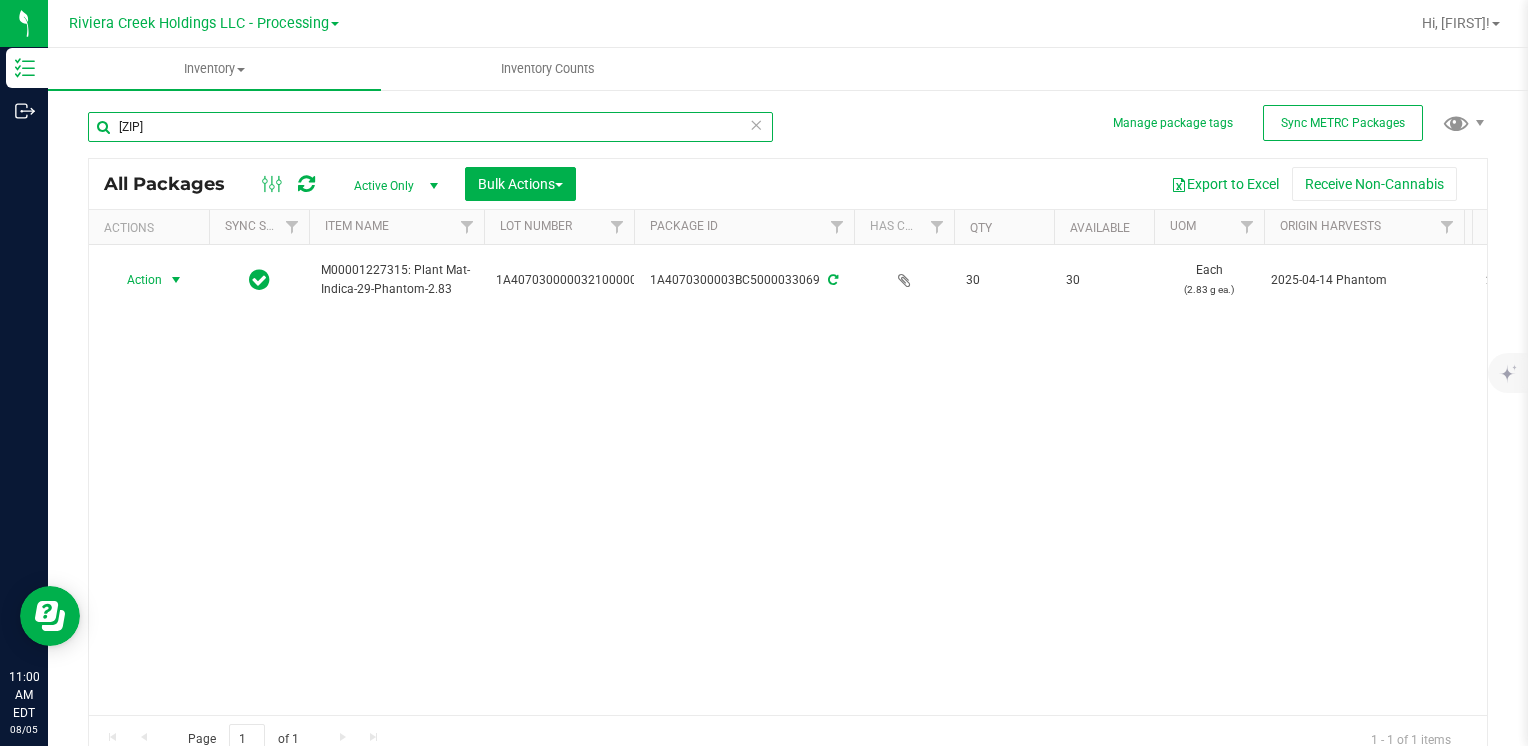 click on "[ZIP]" at bounding box center [430, 127] 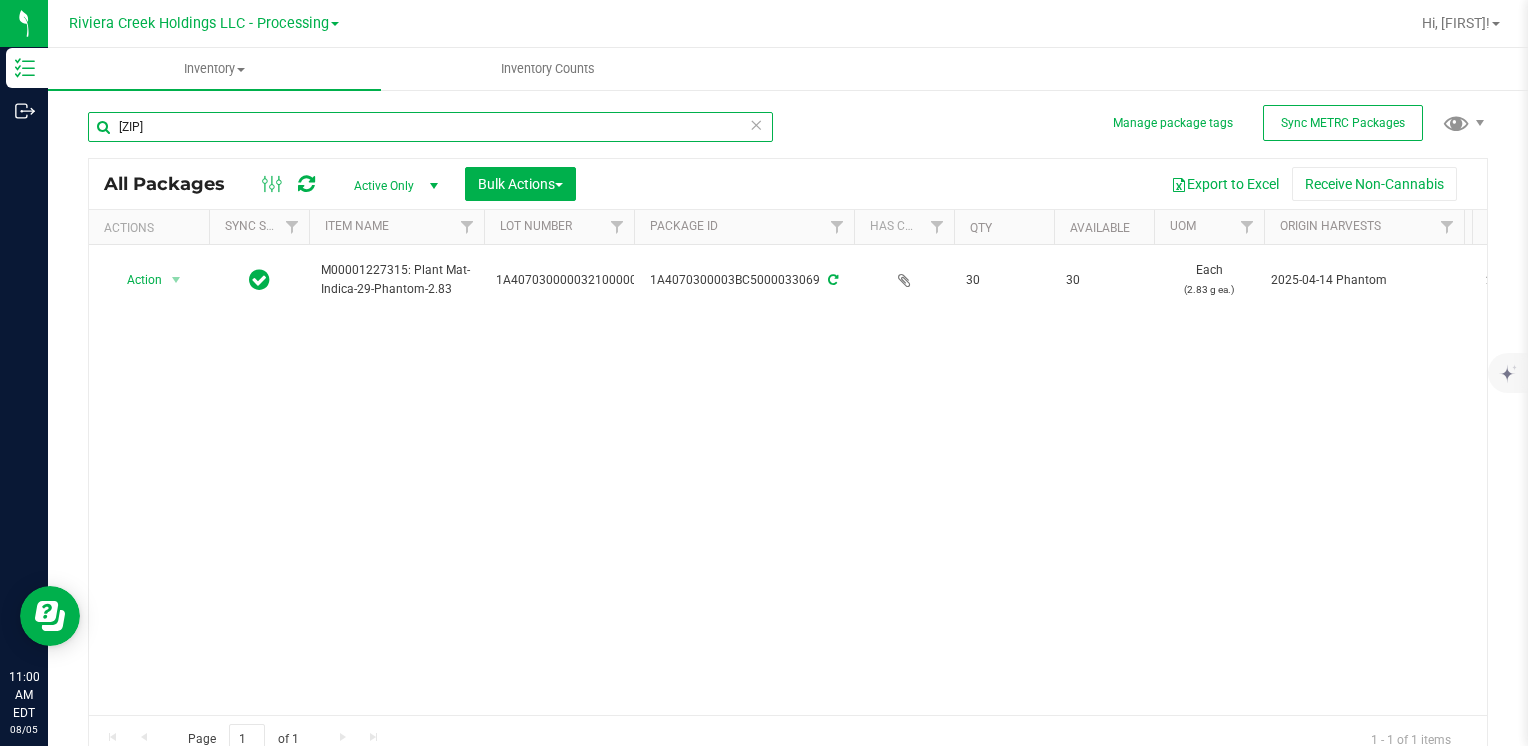 click on "[ZIP]" at bounding box center (430, 127) 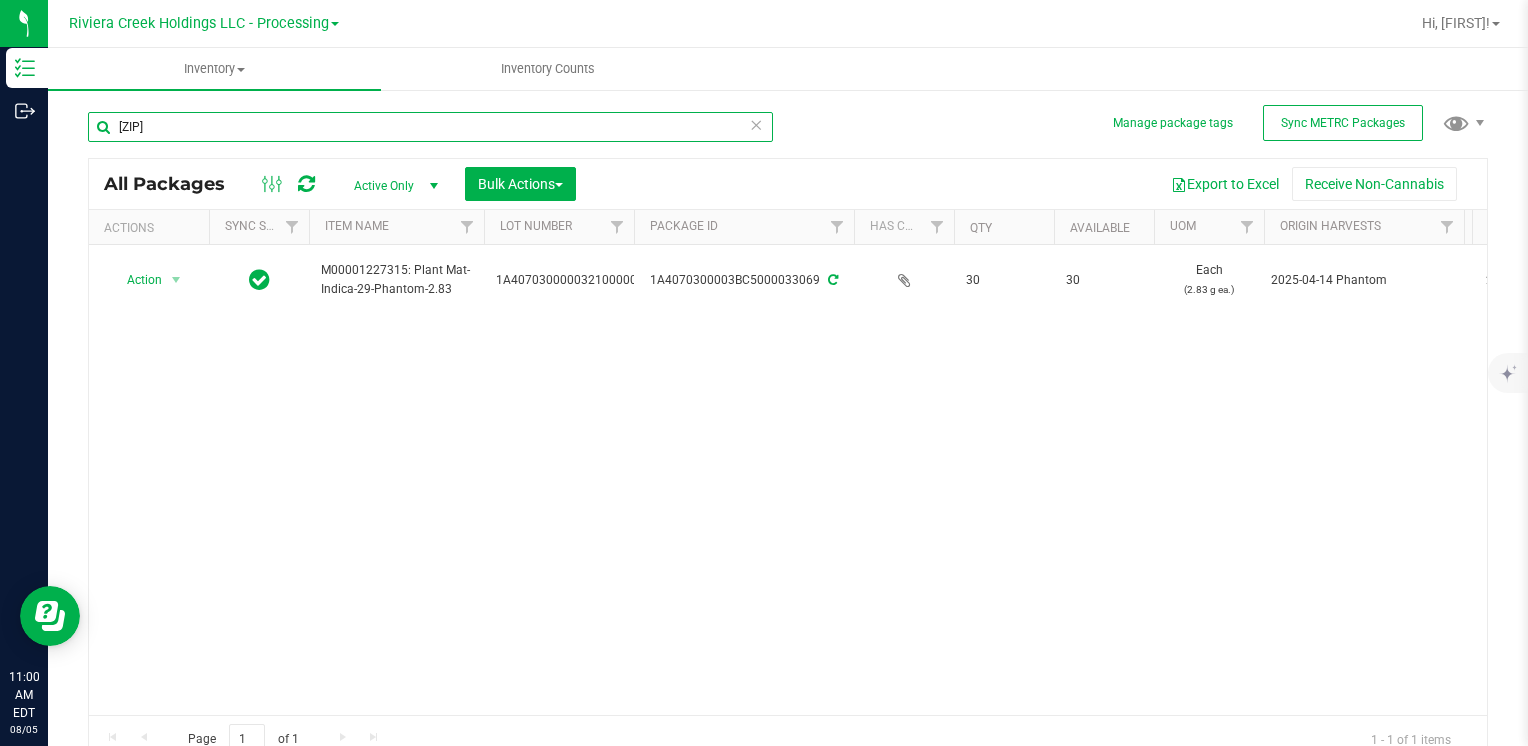 click on "[ZIP]" at bounding box center (430, 127) 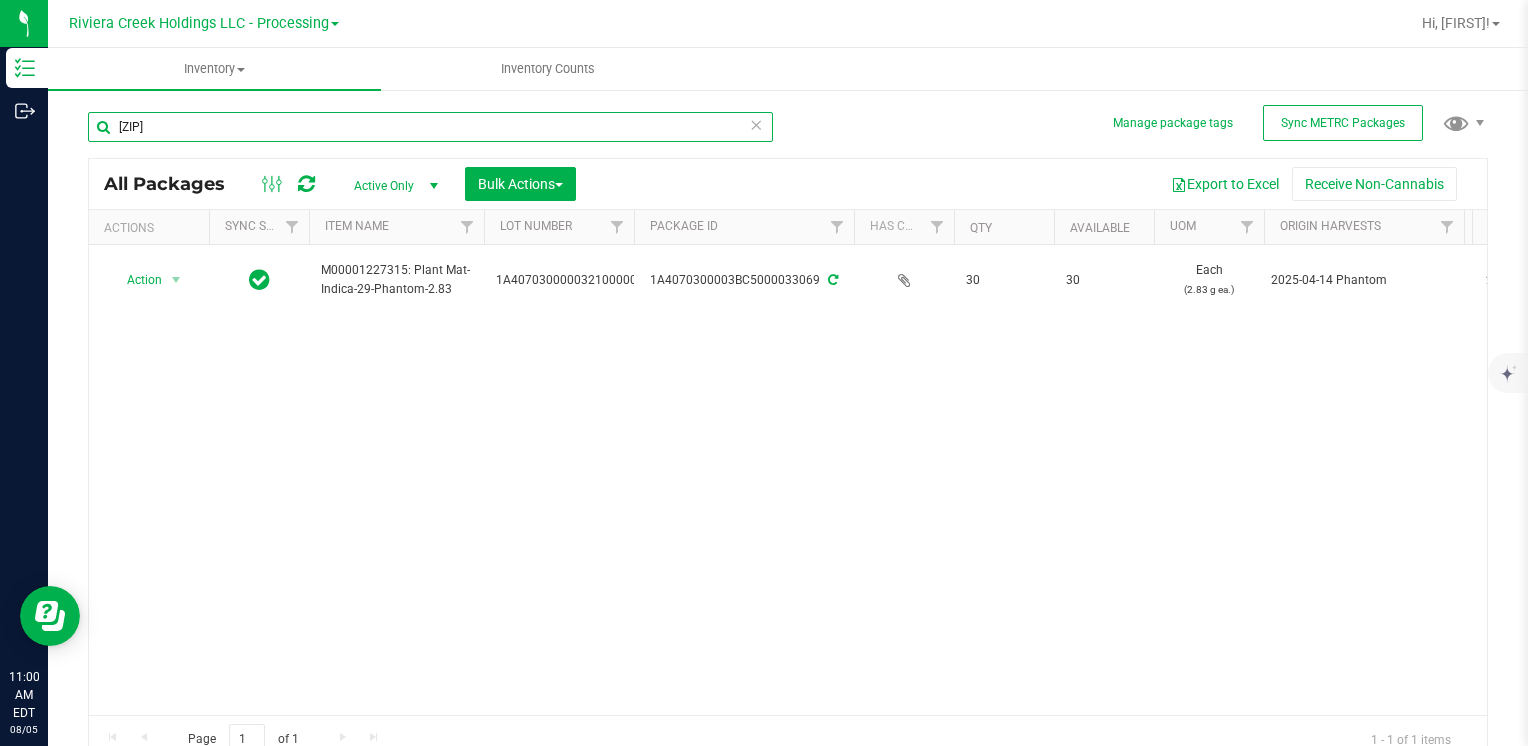 type on "2" 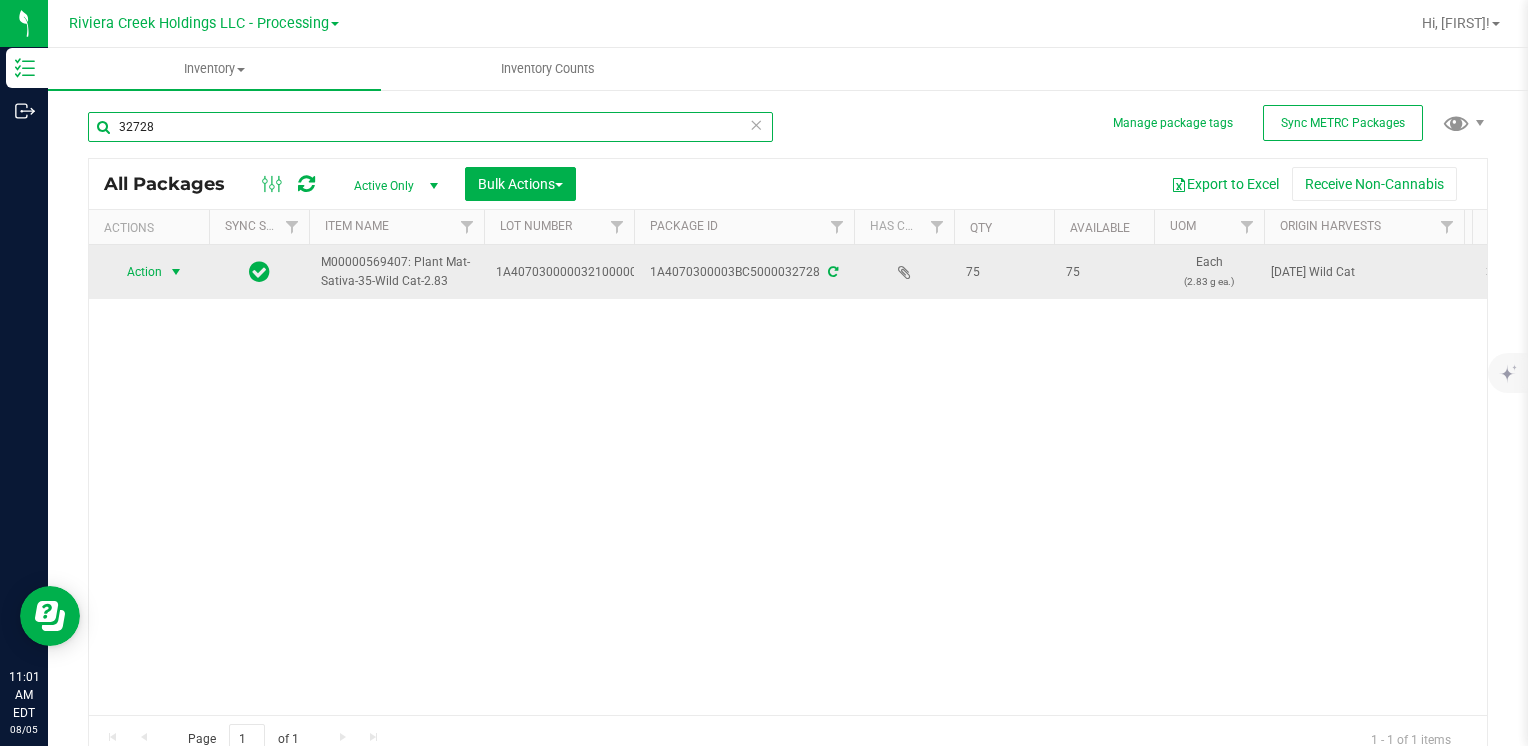 type on "32728" 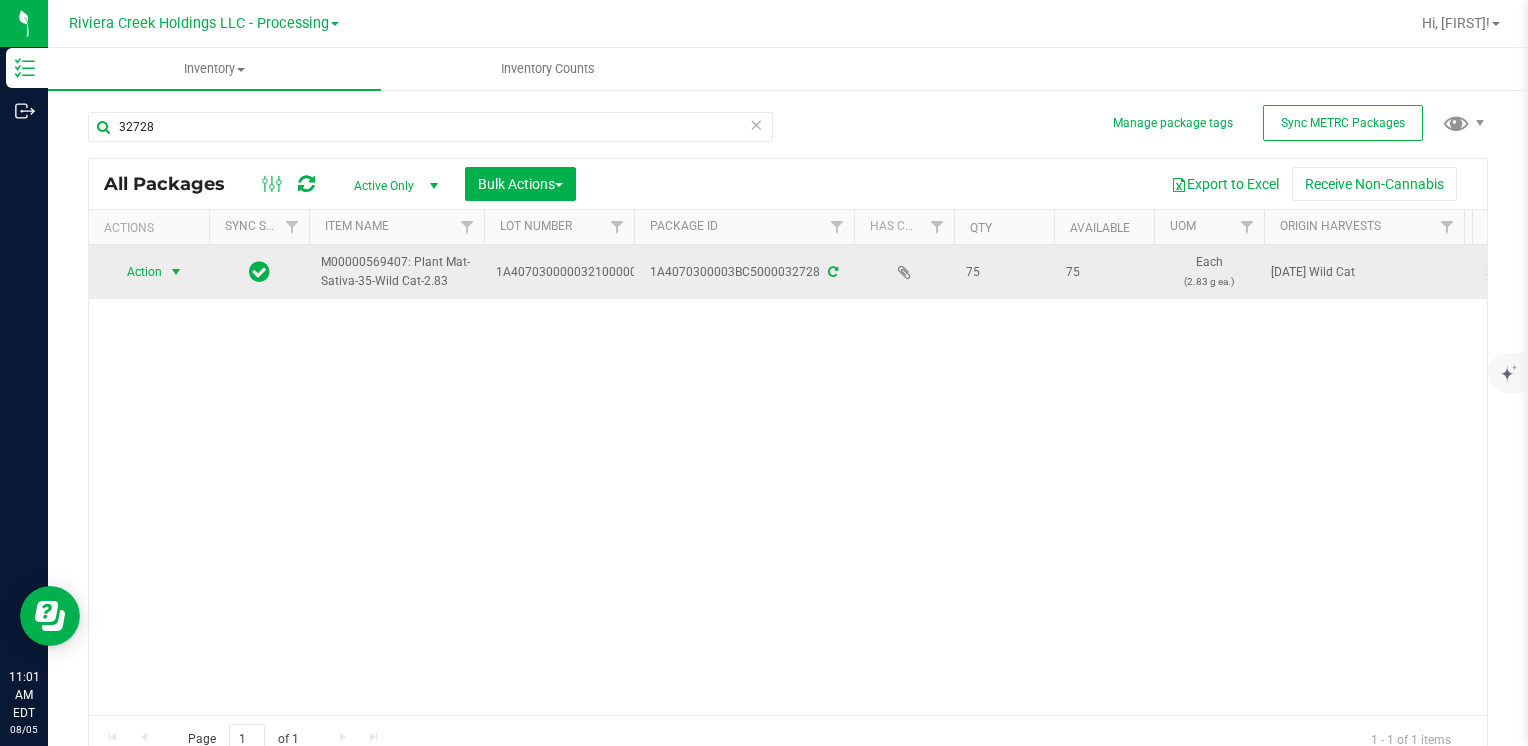 click on "Action" at bounding box center [136, 272] 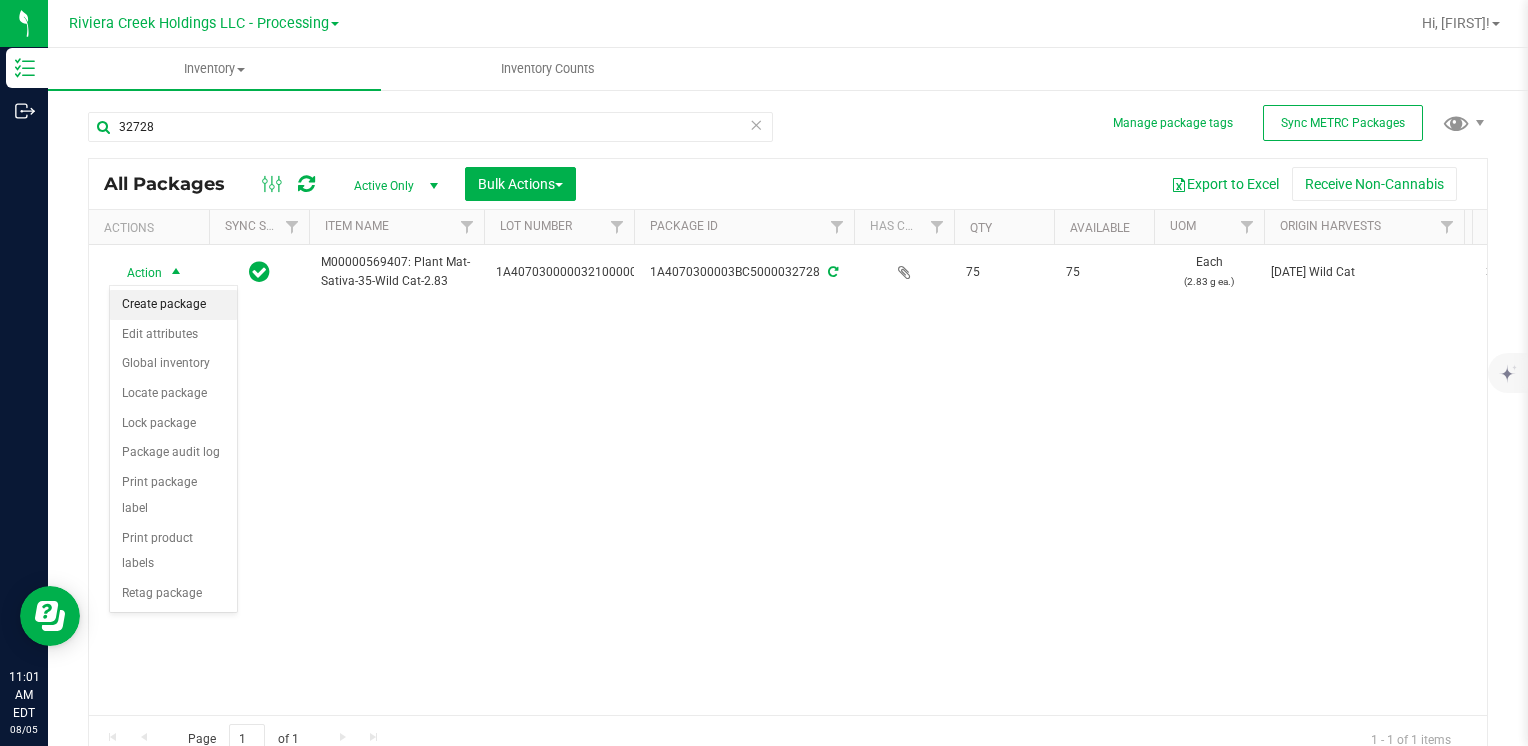 click on "Create package" at bounding box center (173, 305) 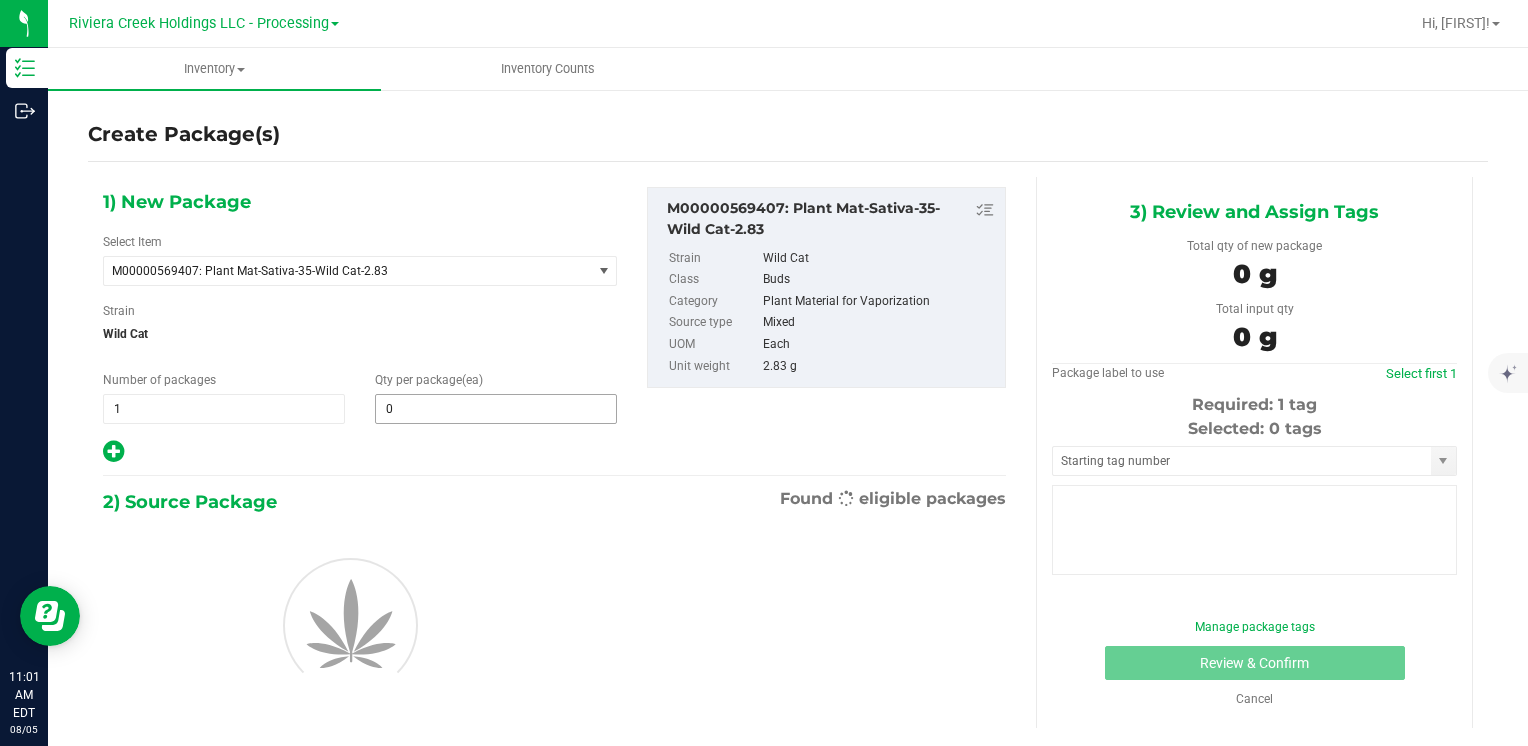 type 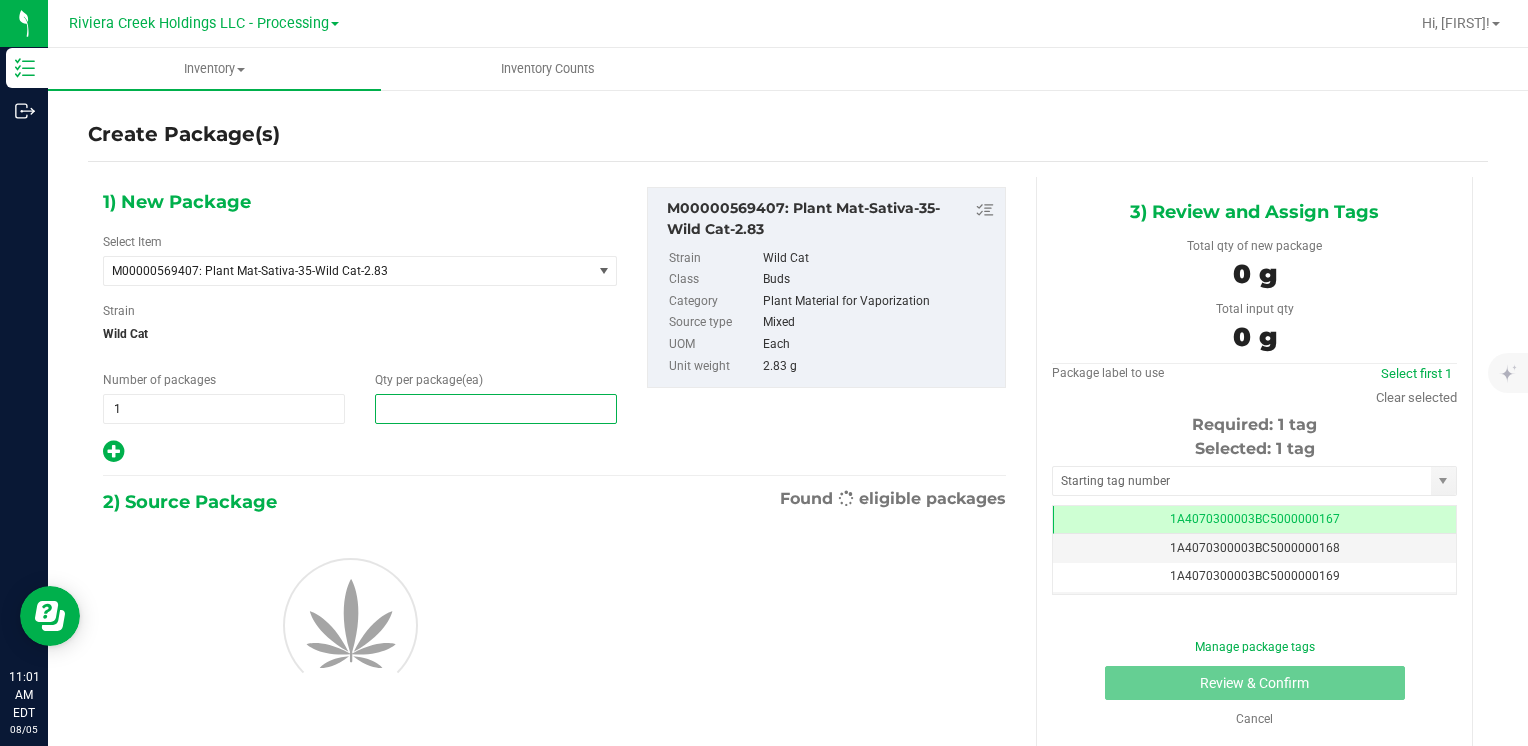 click at bounding box center (496, 409) 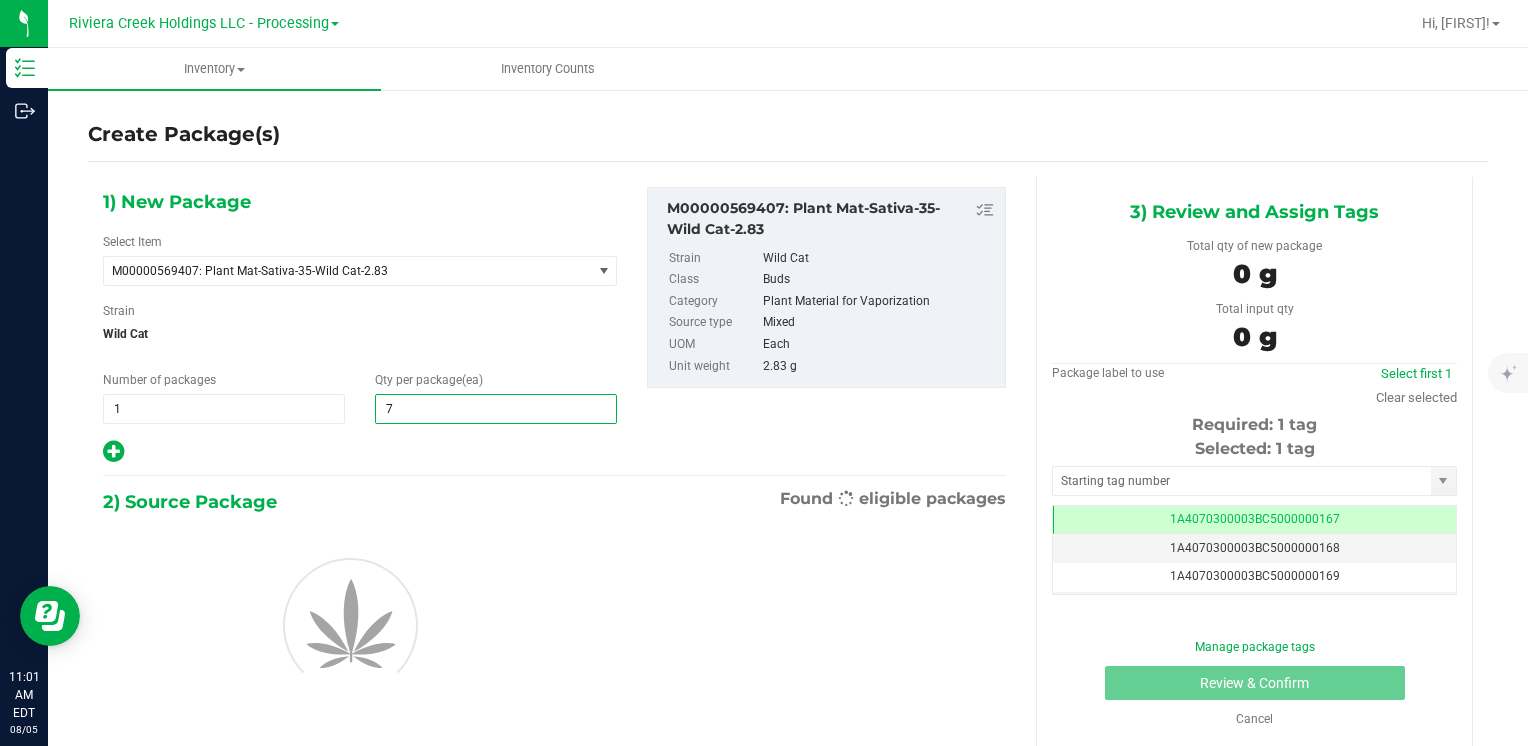 type on "70" 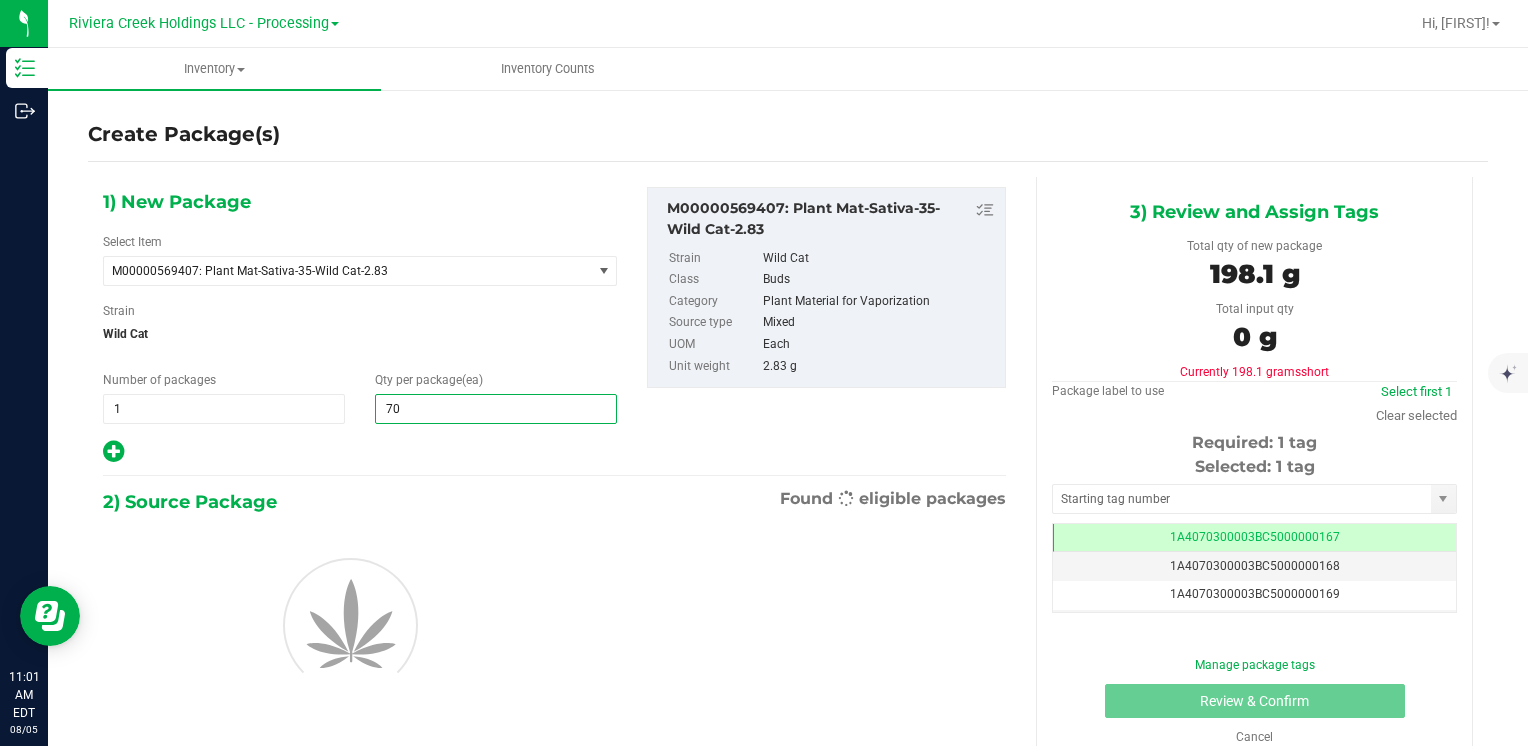 type on "70" 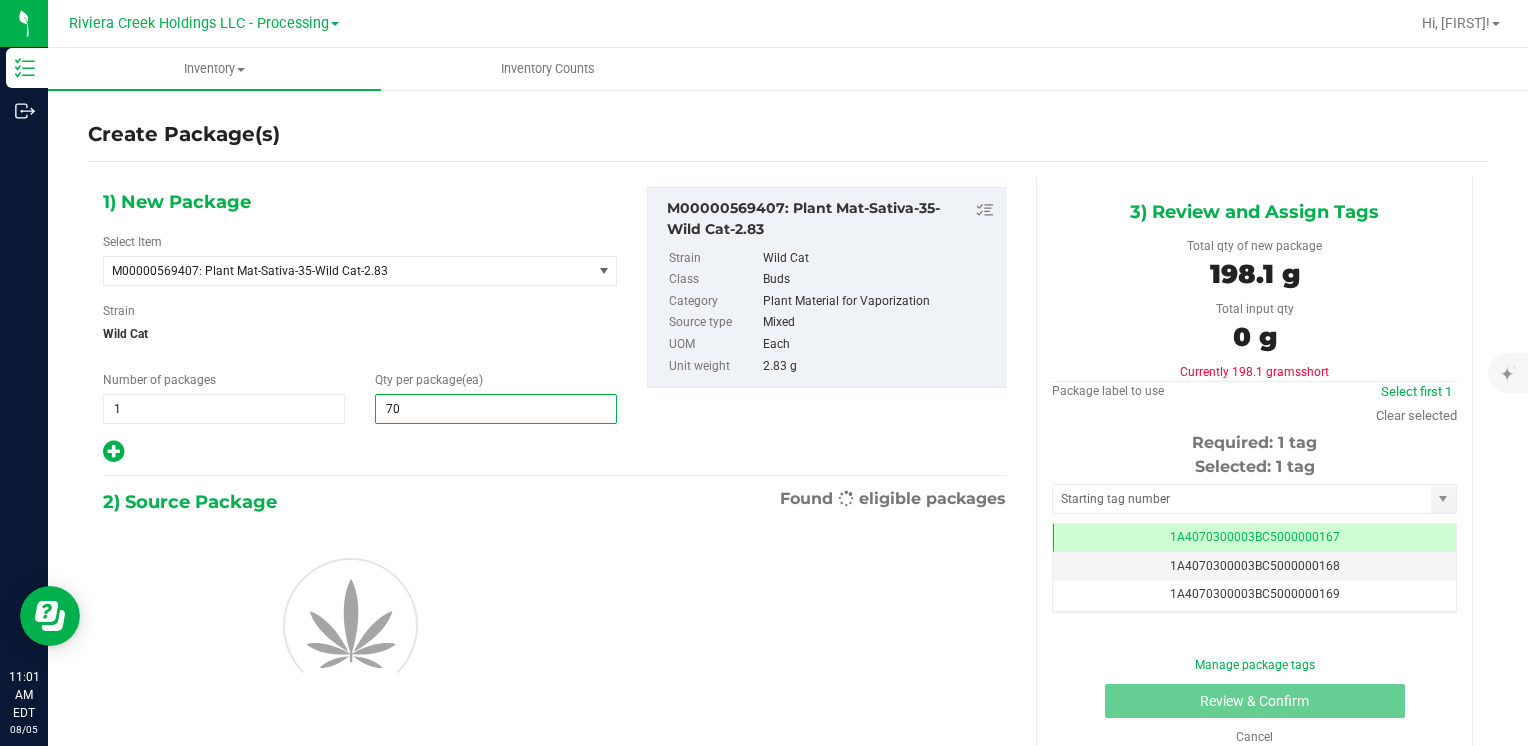 click at bounding box center (360, 623) 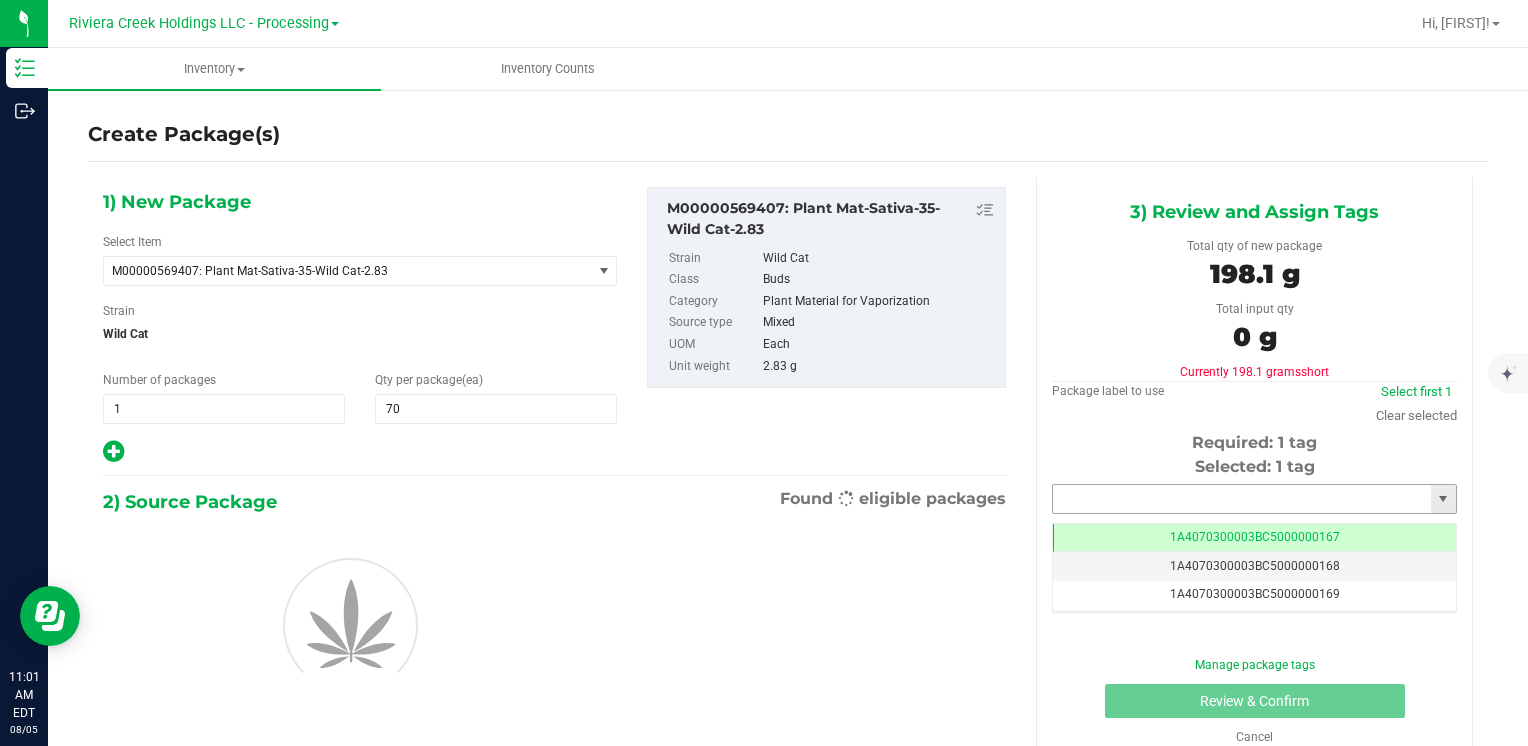 click at bounding box center [1242, 499] 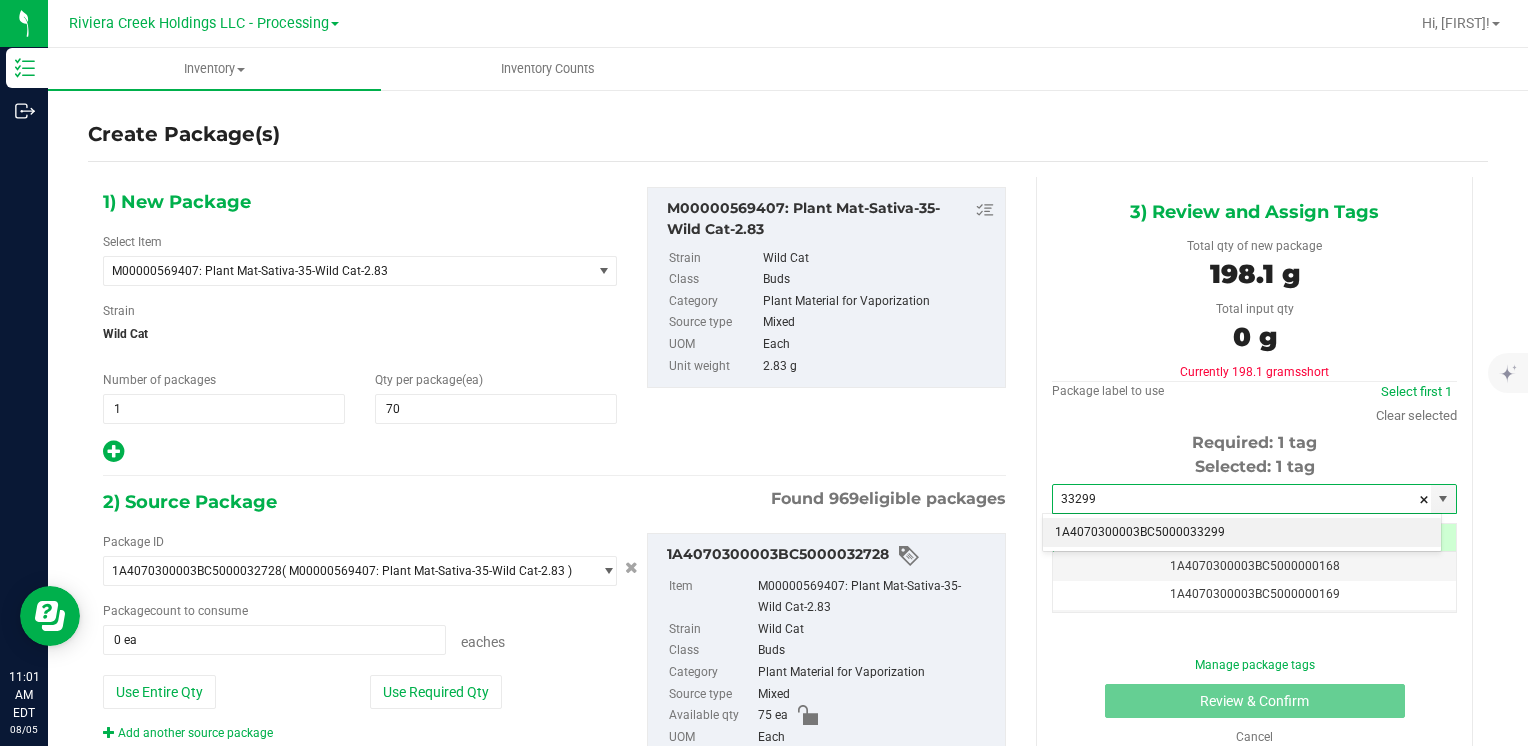 click on "1A4070300003BC5000033299" at bounding box center [1242, 533] 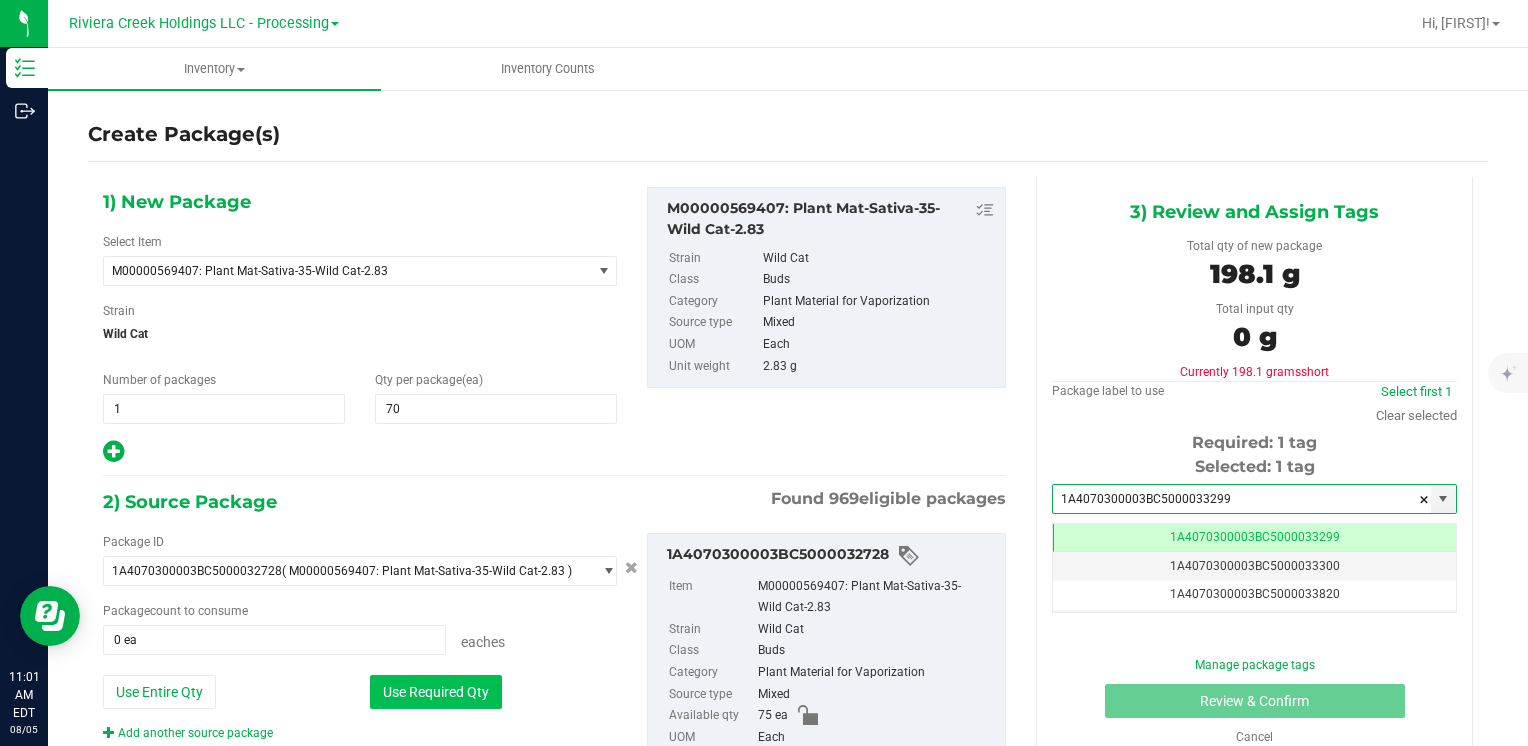 type on "1A4070300003BC5000033299" 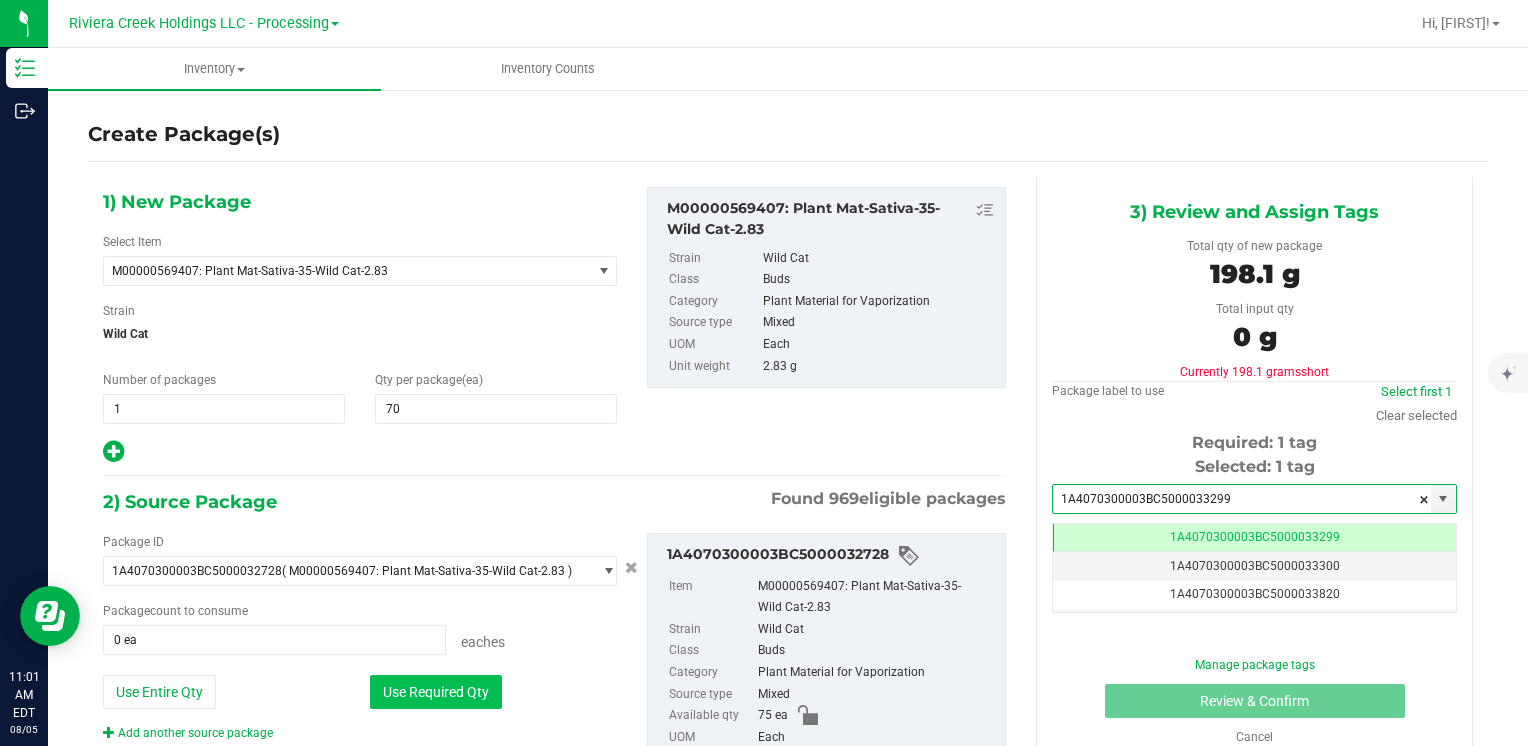 click on "Use Required Qty" at bounding box center (436, 692) 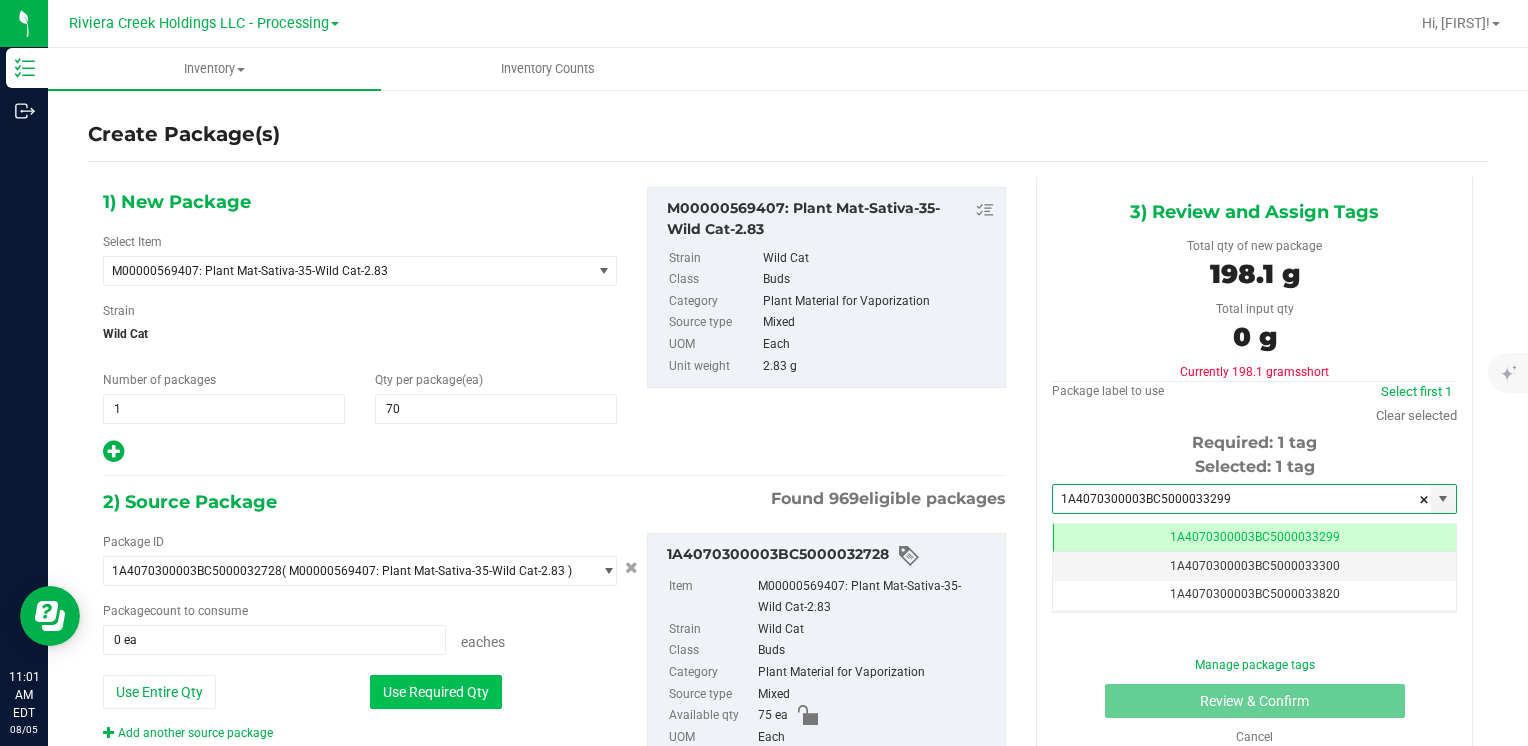 type on "70 ea" 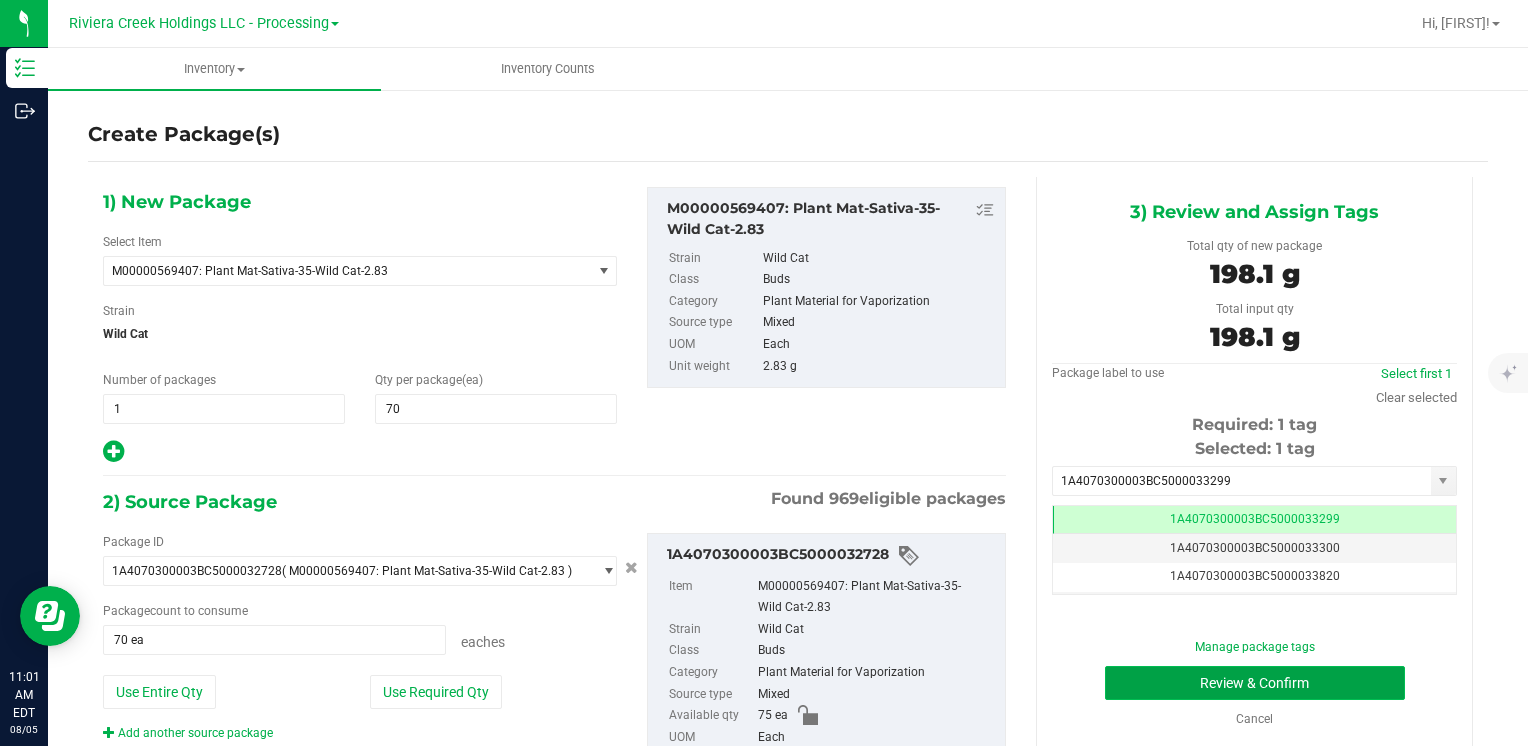 click on "Review & Confirm" at bounding box center [1255, 683] 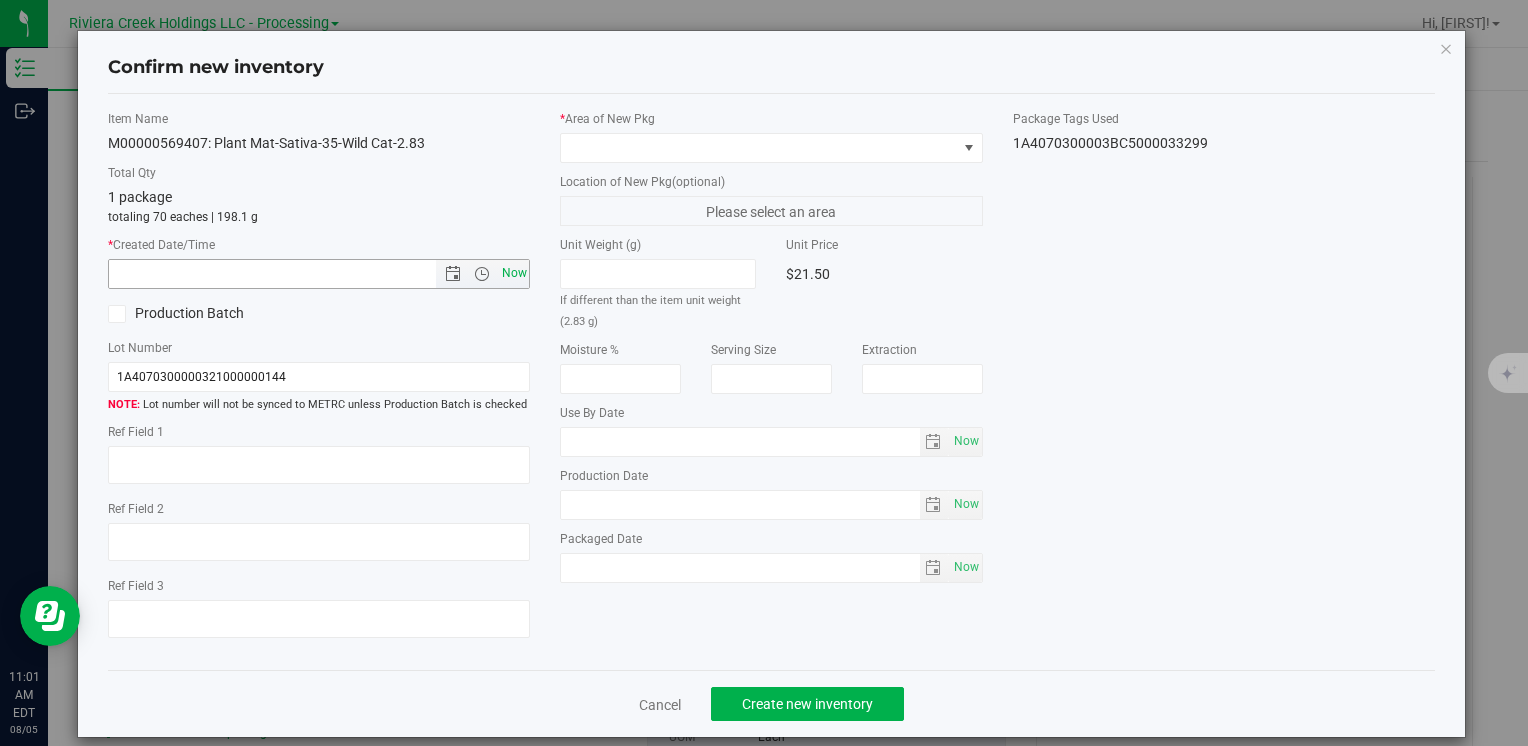 click on "Now" at bounding box center [514, 273] 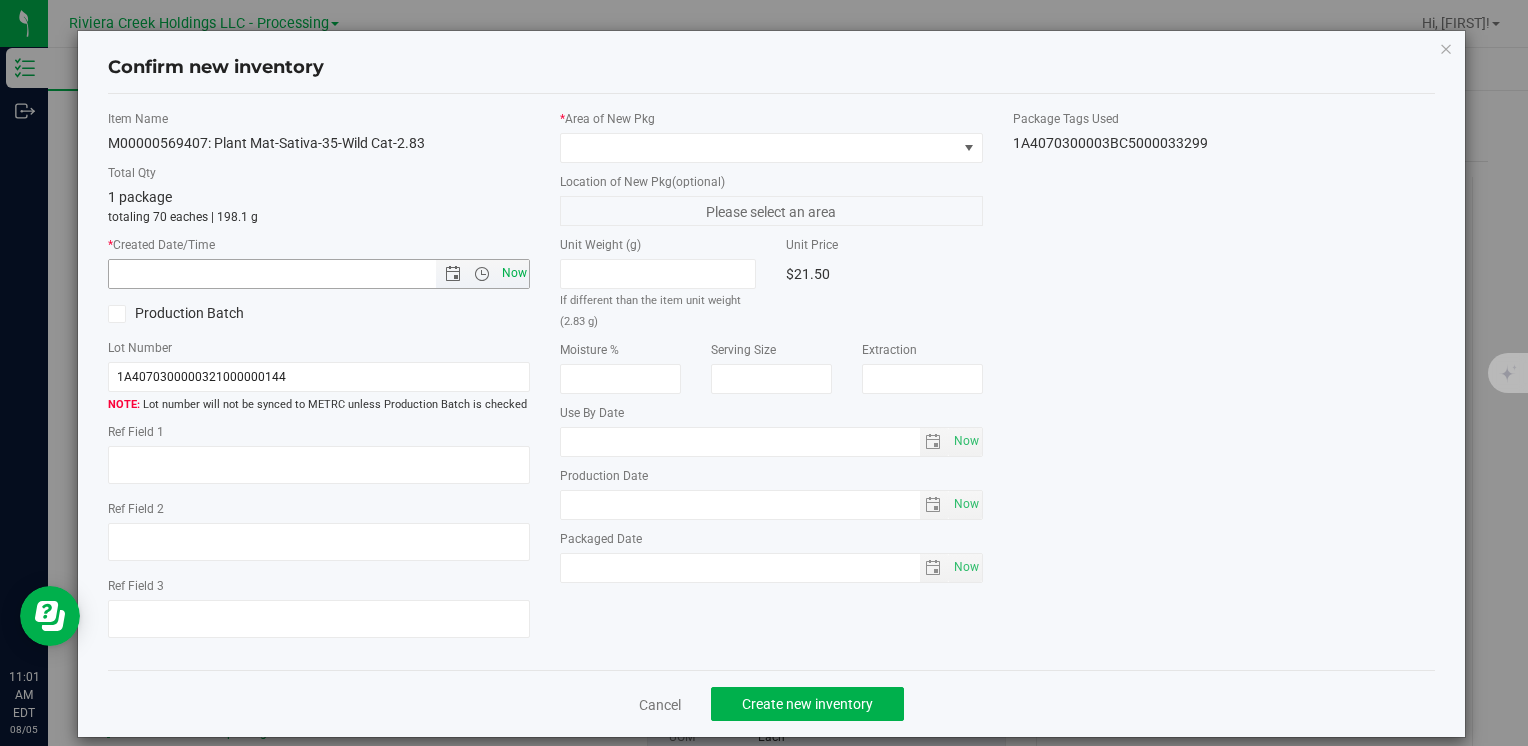 type on "8/5/2025 11:01 AM" 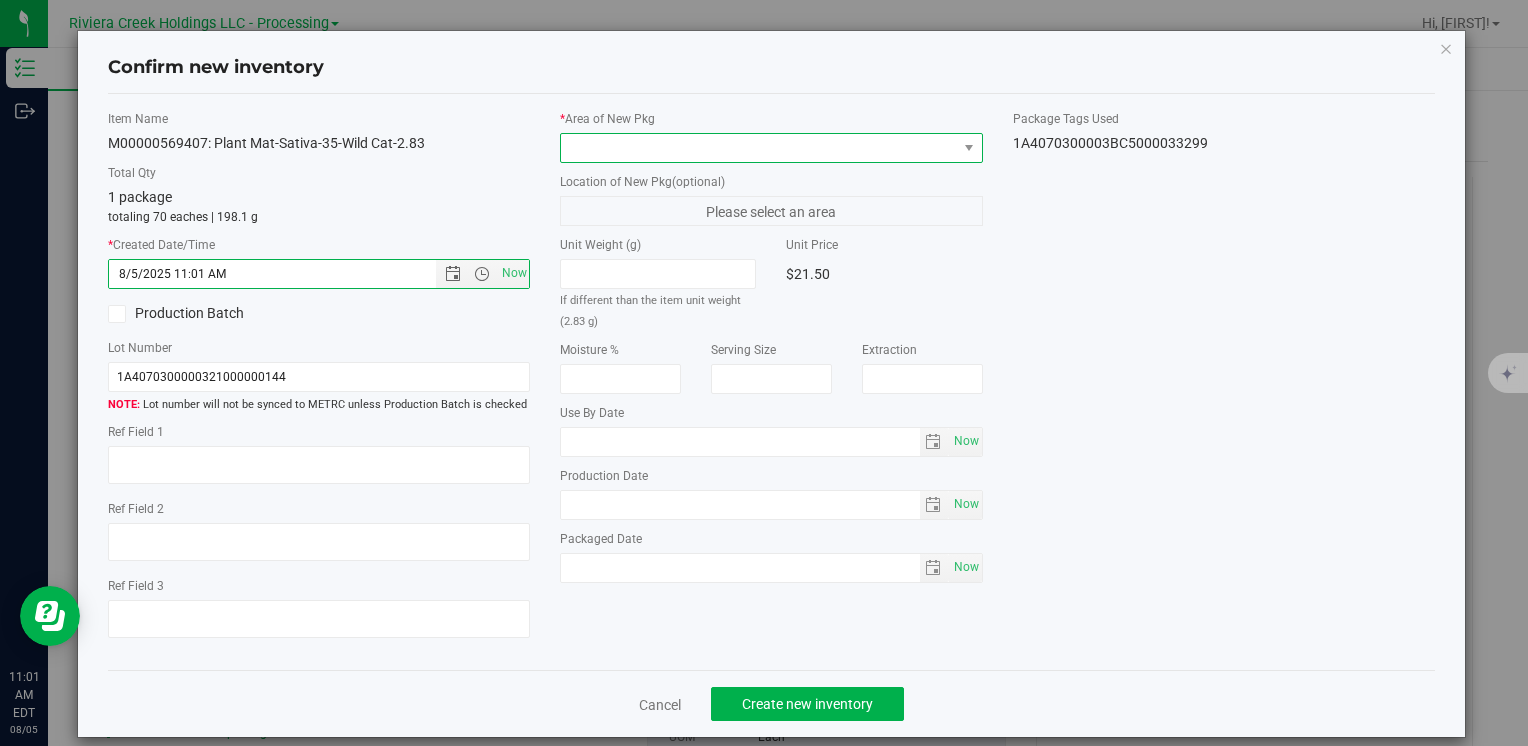 click at bounding box center [758, 148] 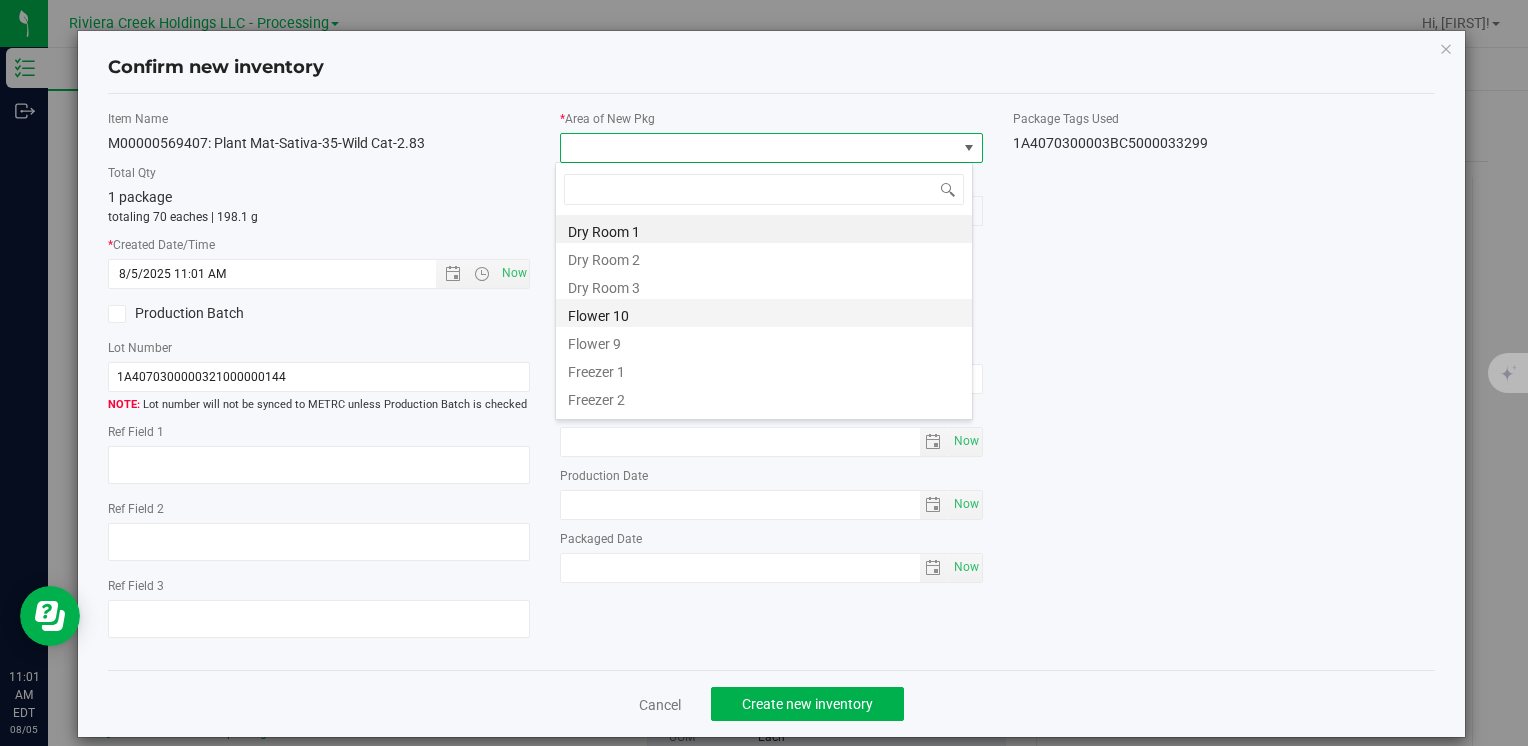 click on "Flower 10" at bounding box center [764, 313] 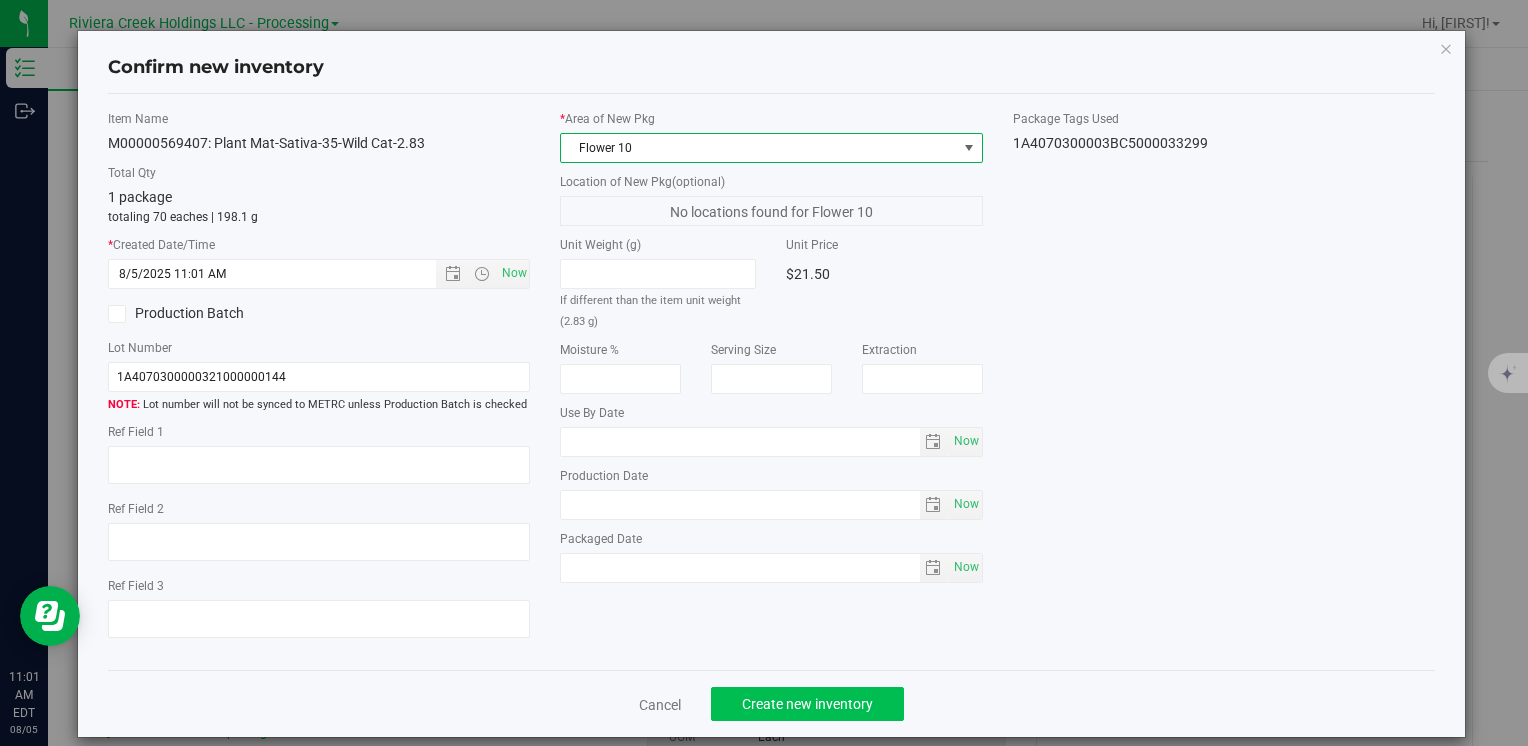 click on "Cancel
Create new inventory" at bounding box center (771, 703) 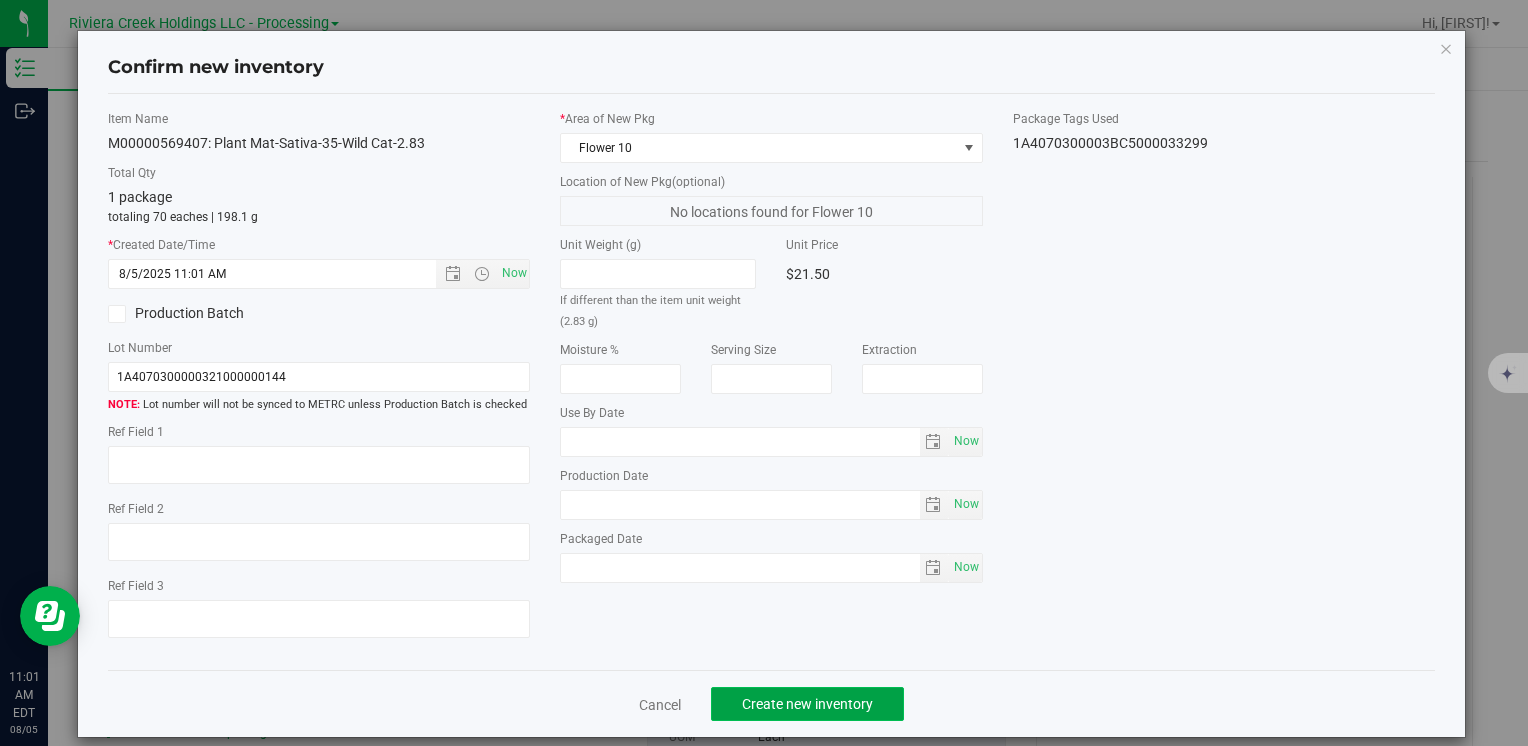 click on "Create new inventory" 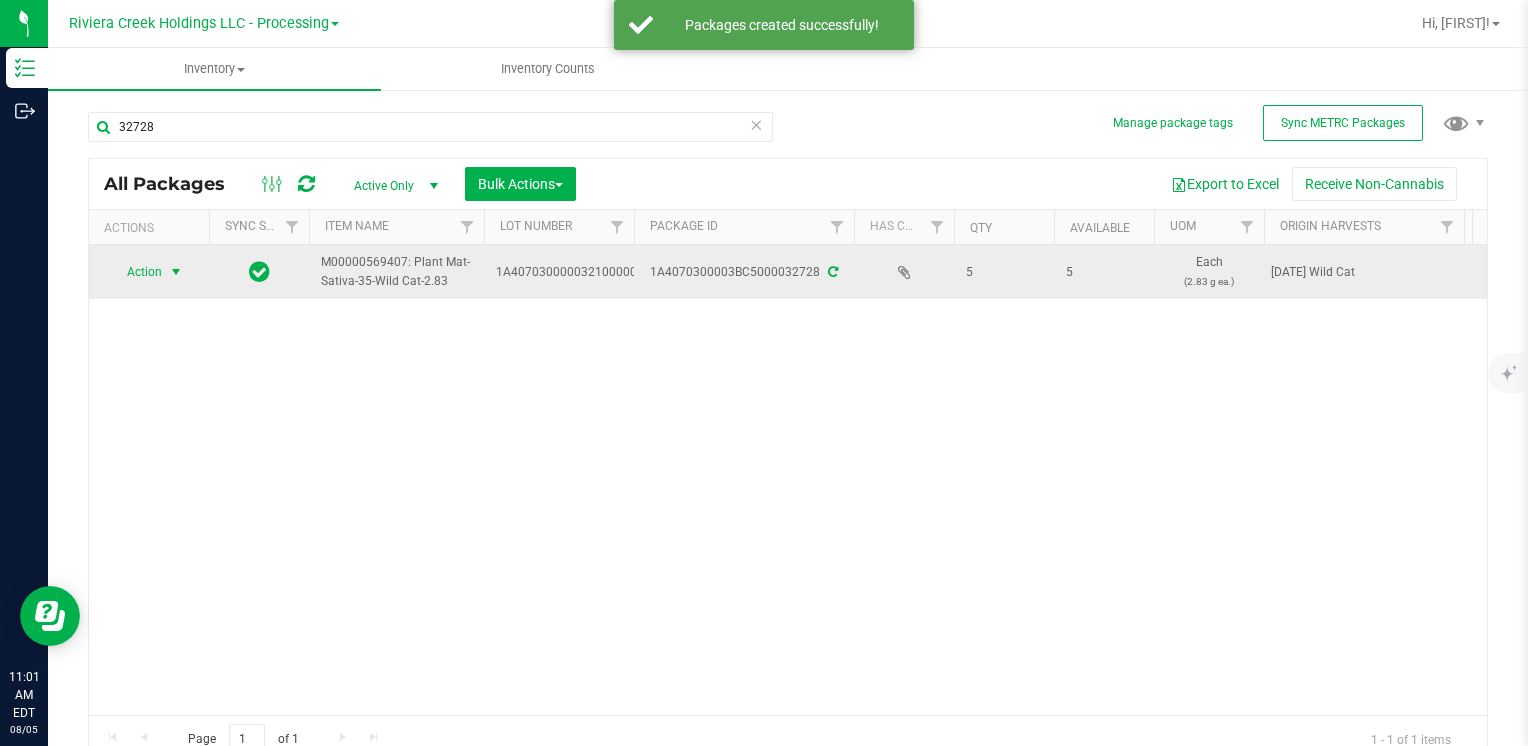 click on "Action" at bounding box center [136, 272] 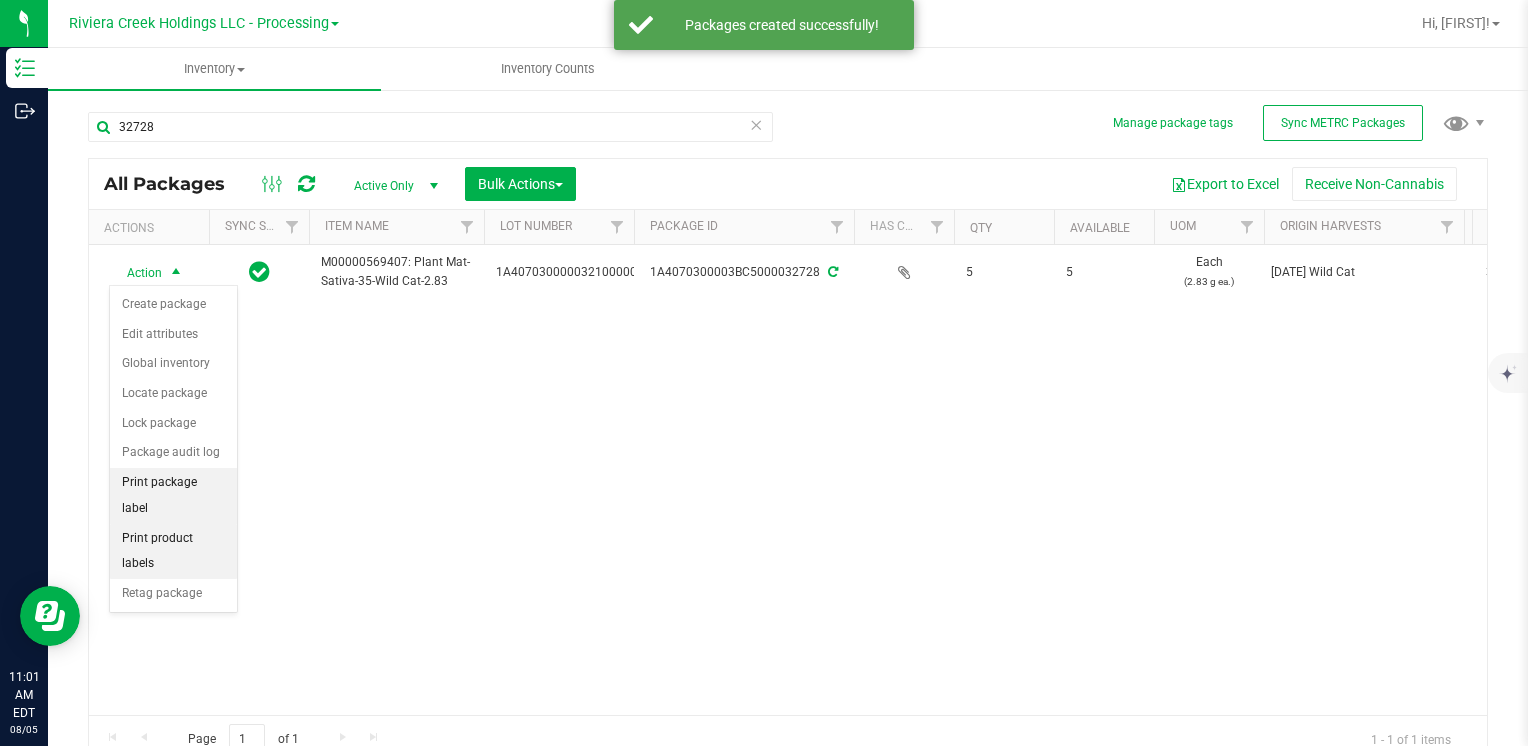 click on "Print package label" at bounding box center (173, 495) 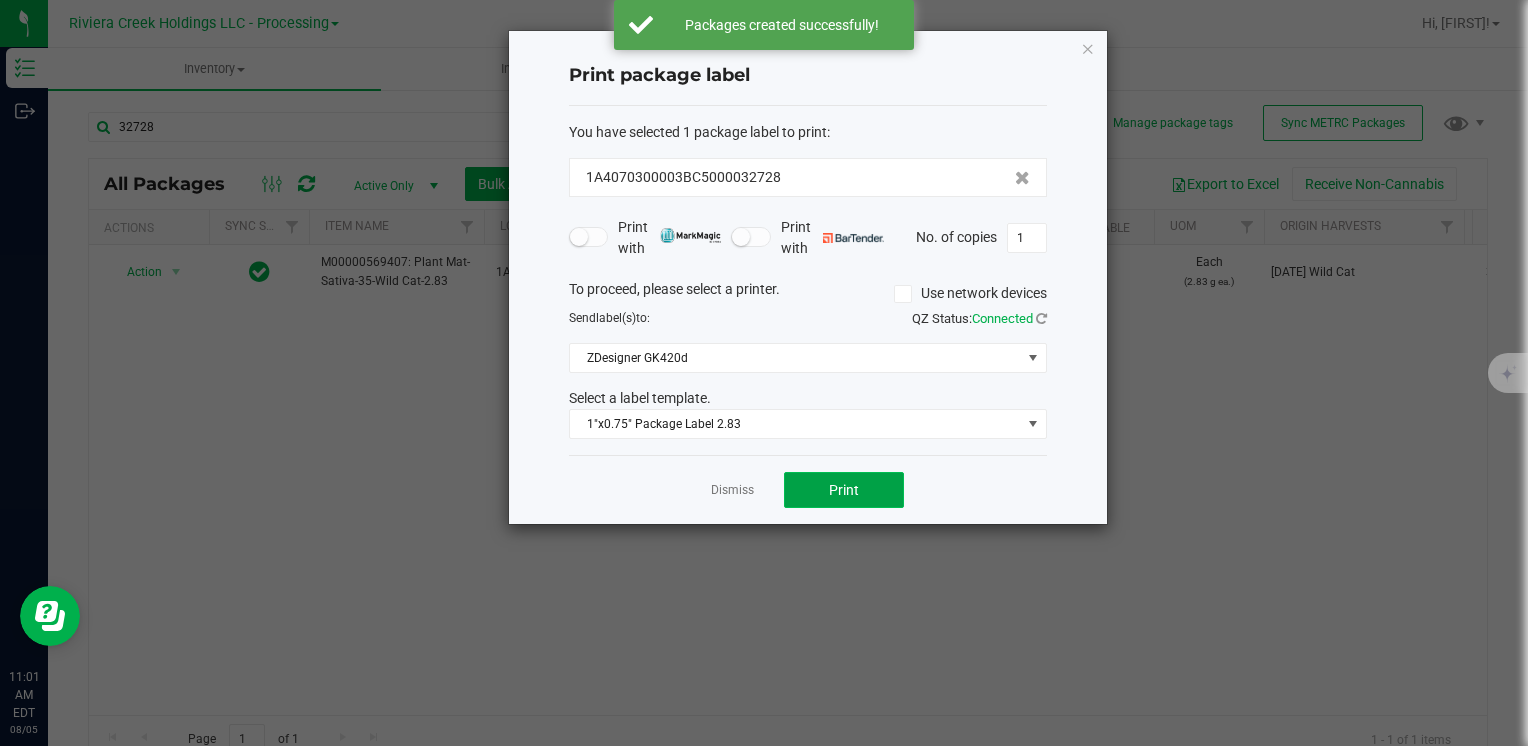click on "Print" 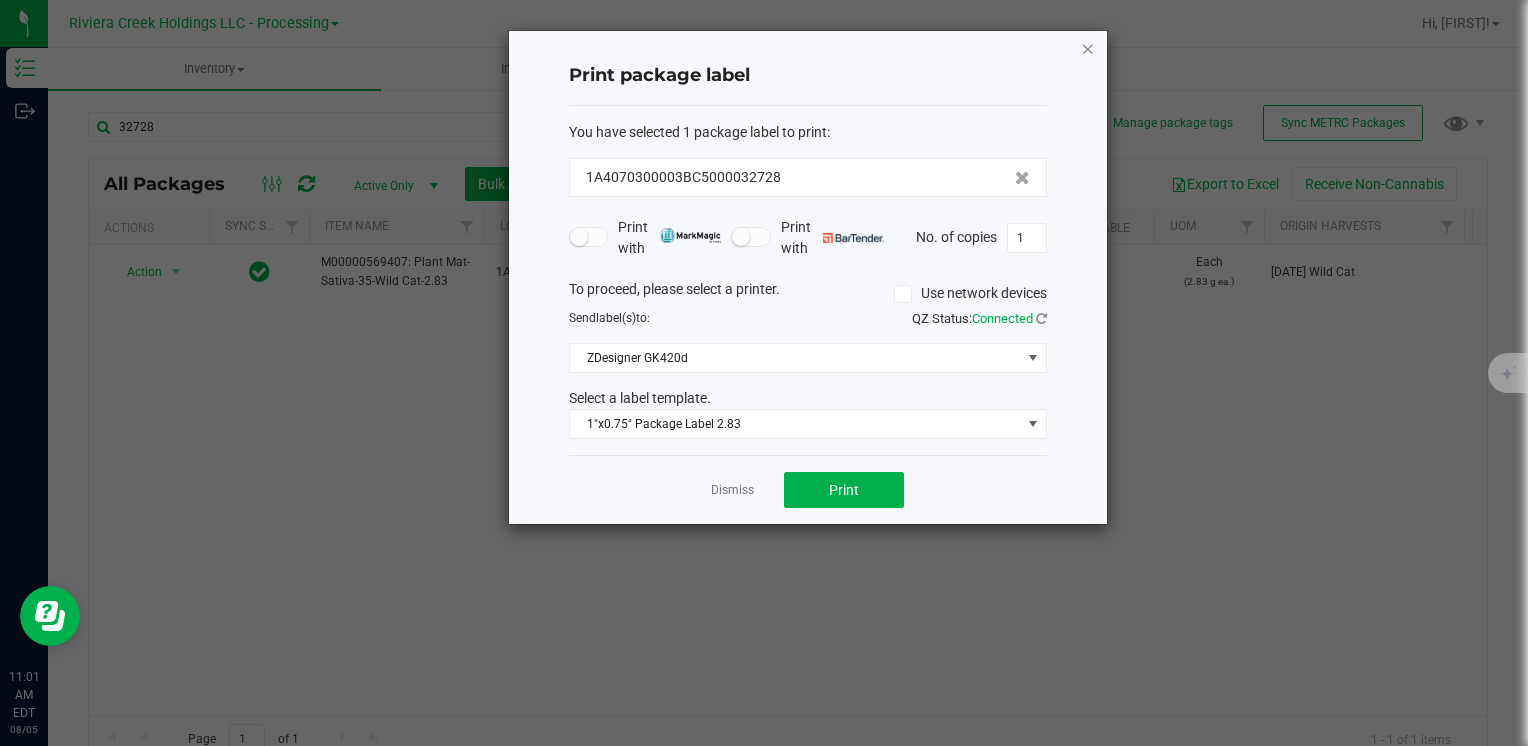 click 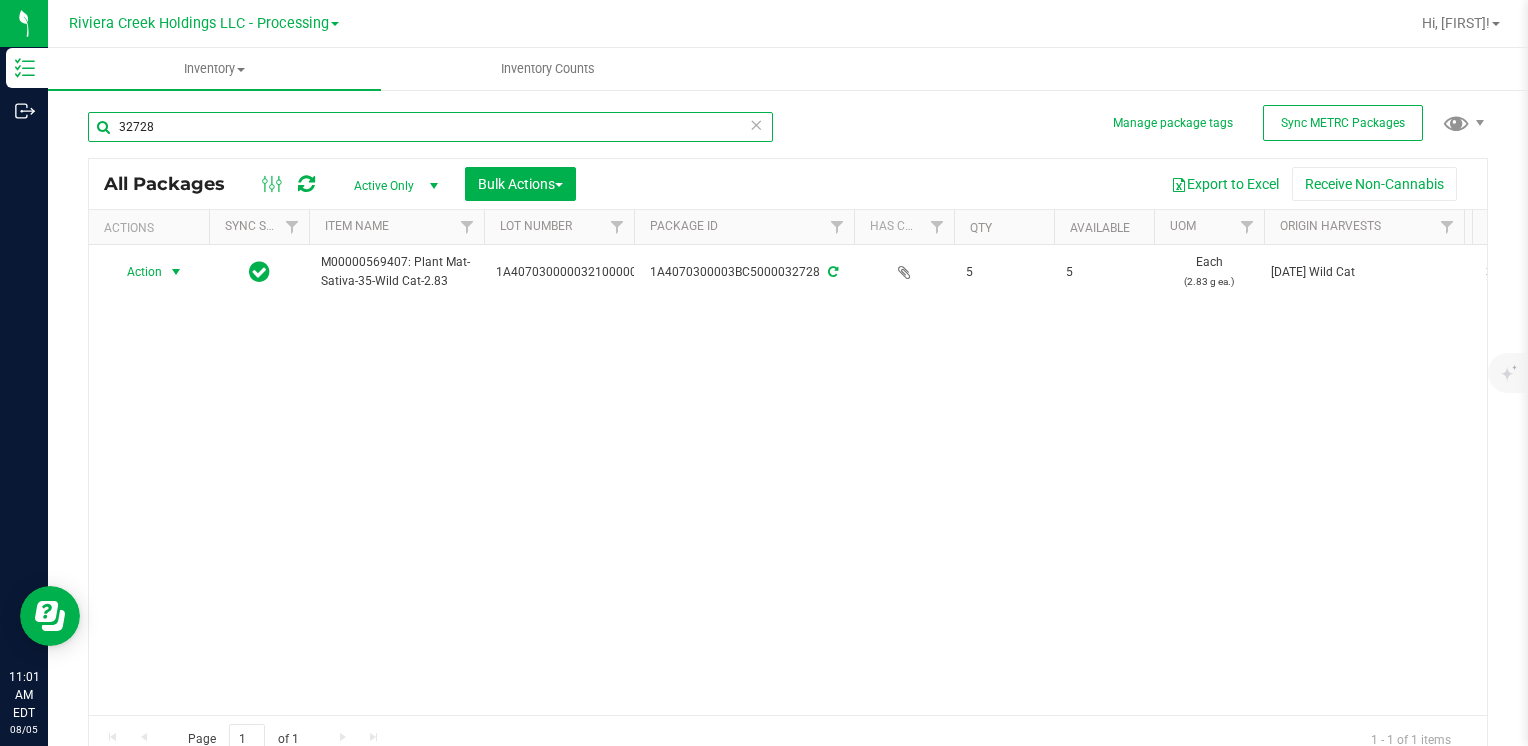 click on "32728" at bounding box center [430, 127] 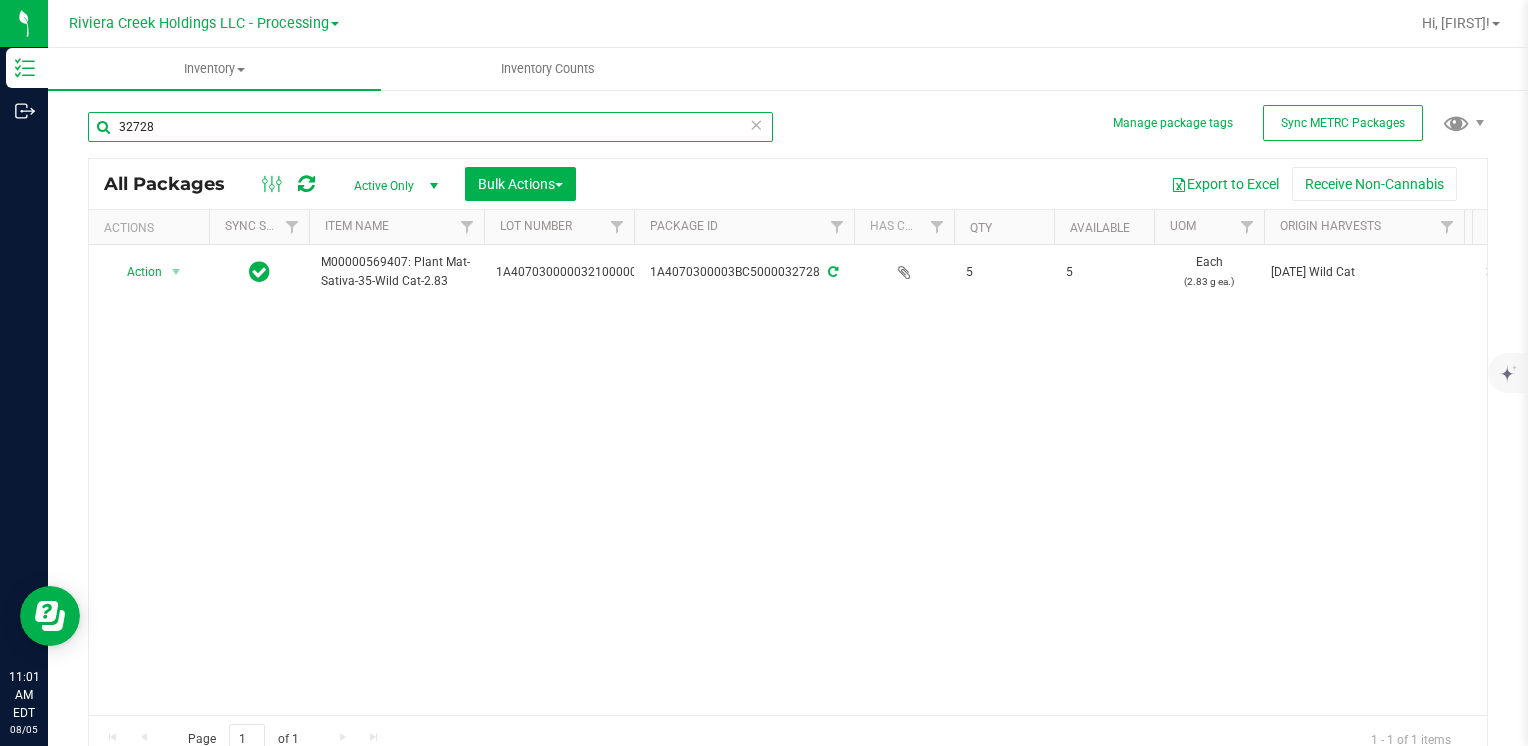 click on "32728" at bounding box center [430, 127] 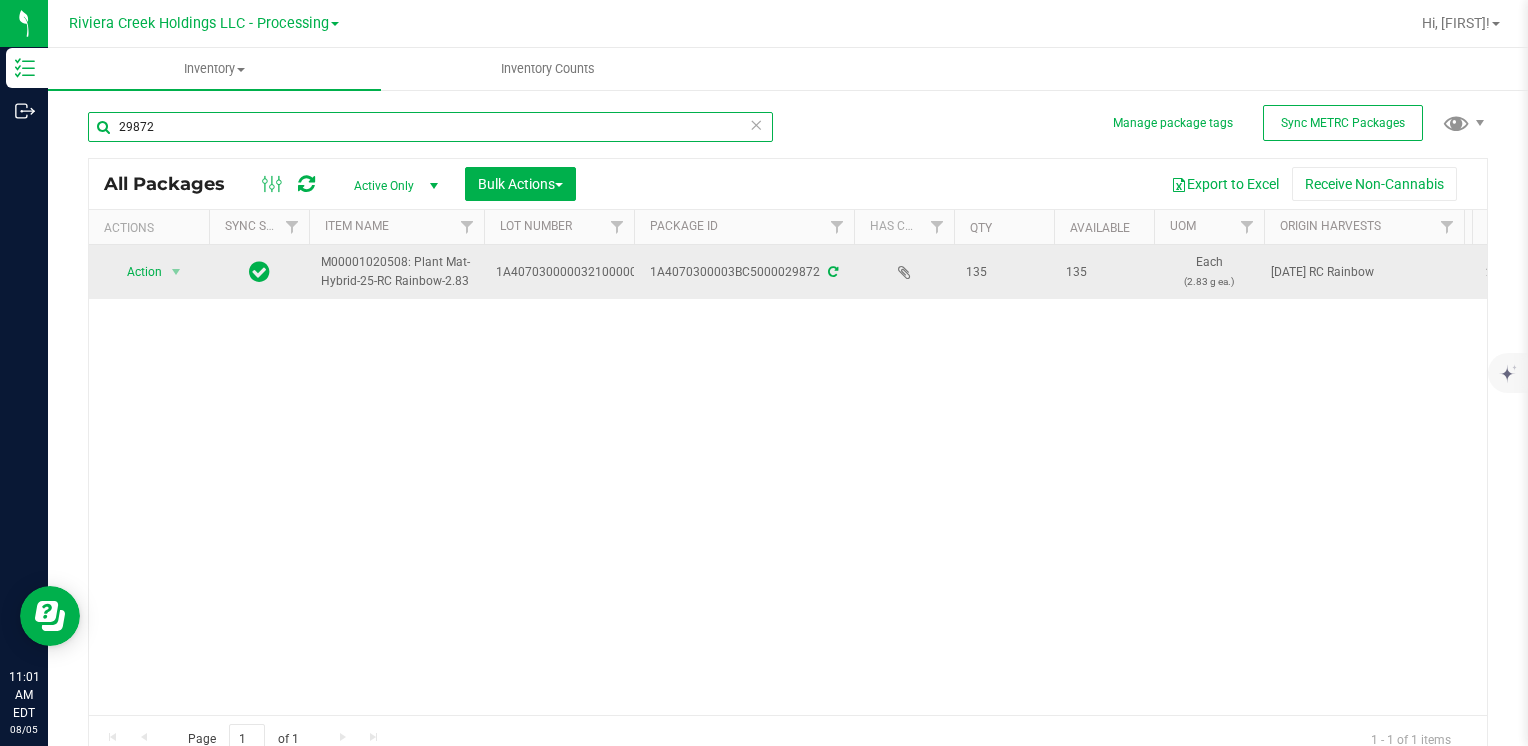 type on "29872" 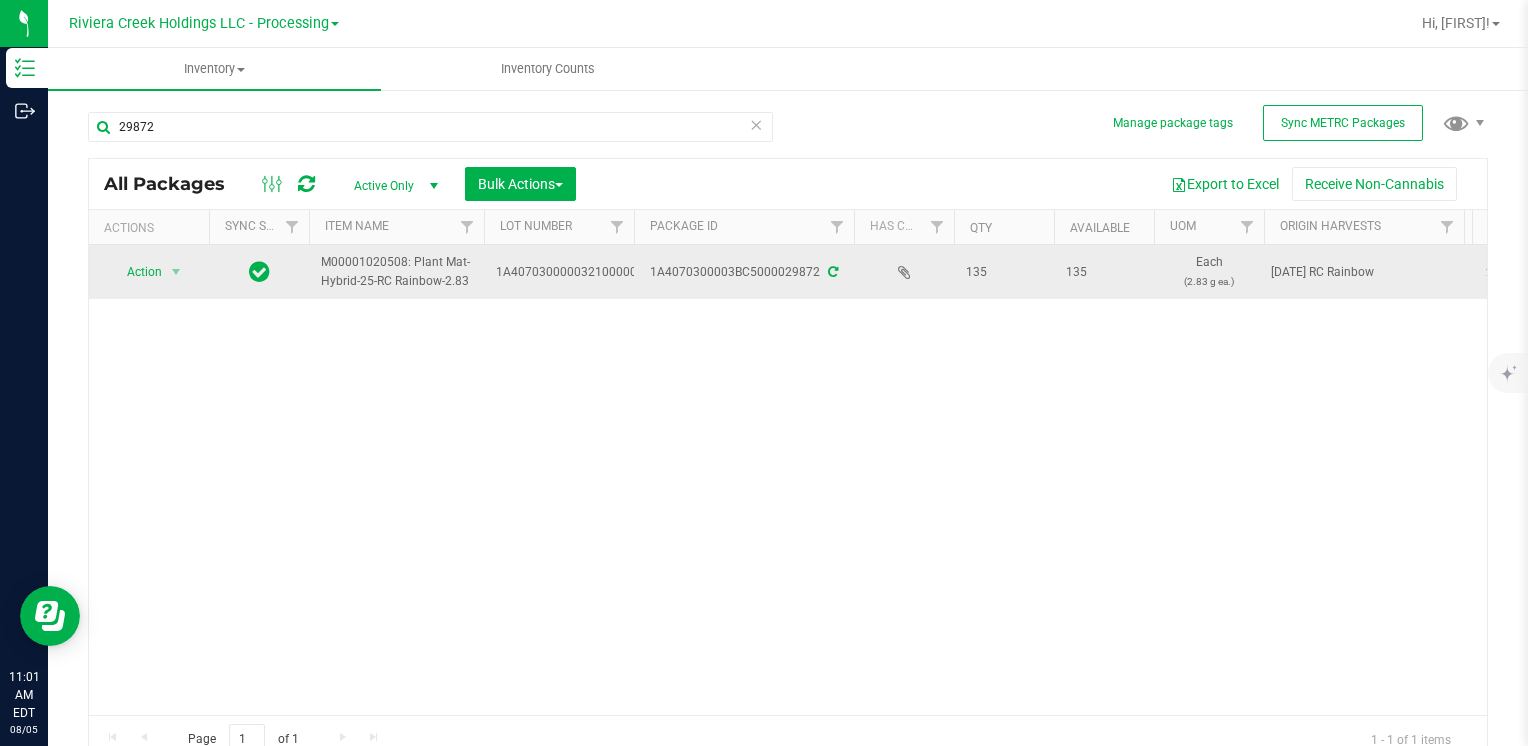 click at bounding box center (176, 272) 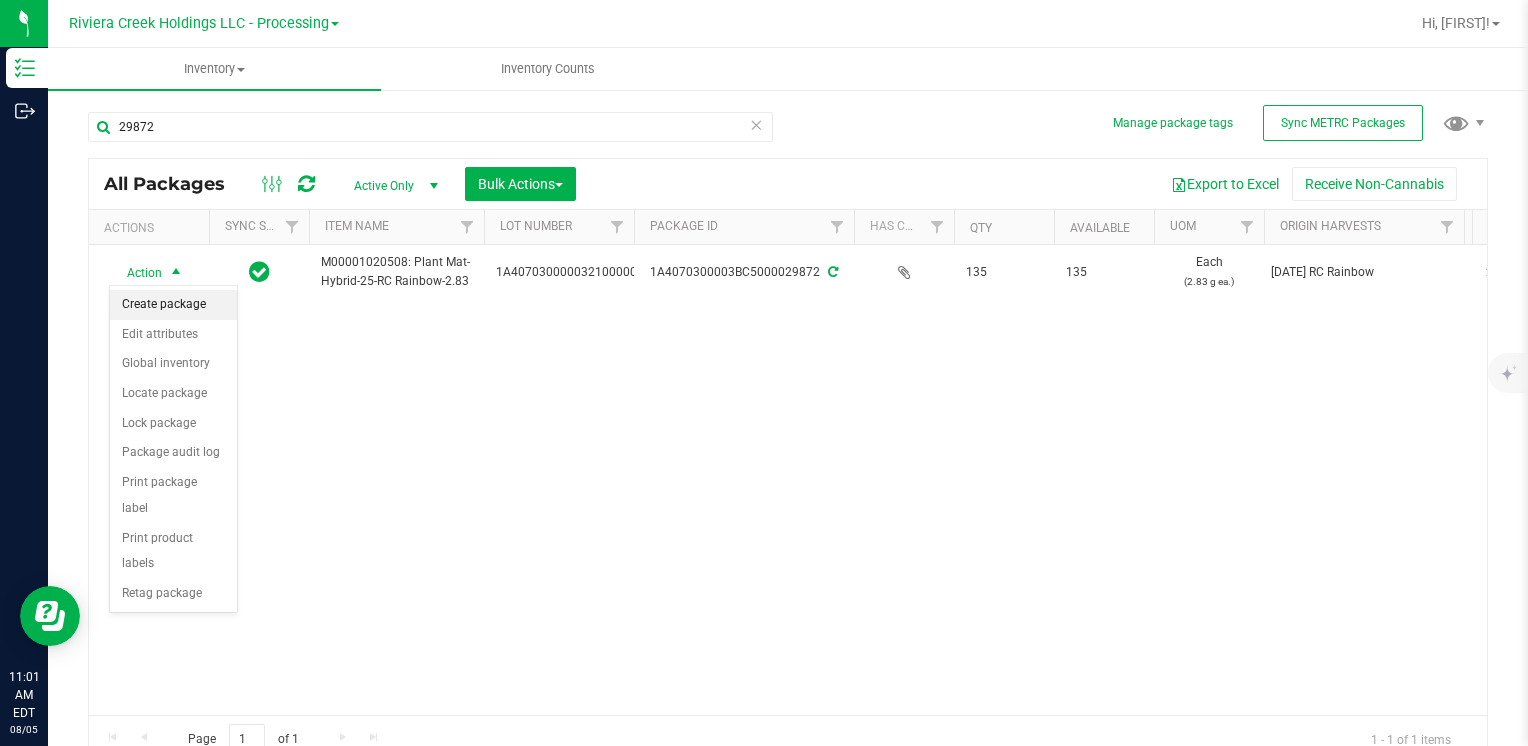 click on "Create package" at bounding box center [173, 305] 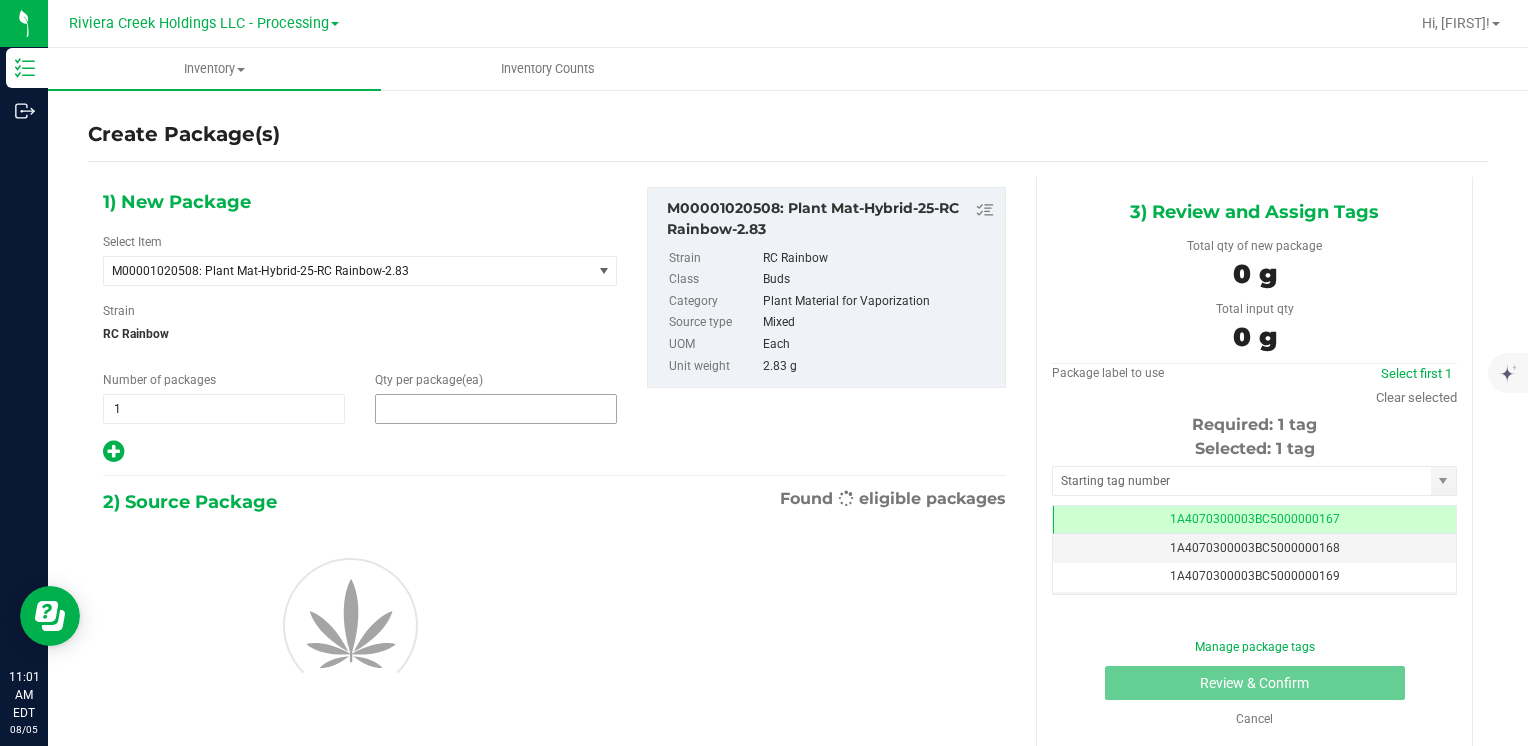 click at bounding box center (496, 409) 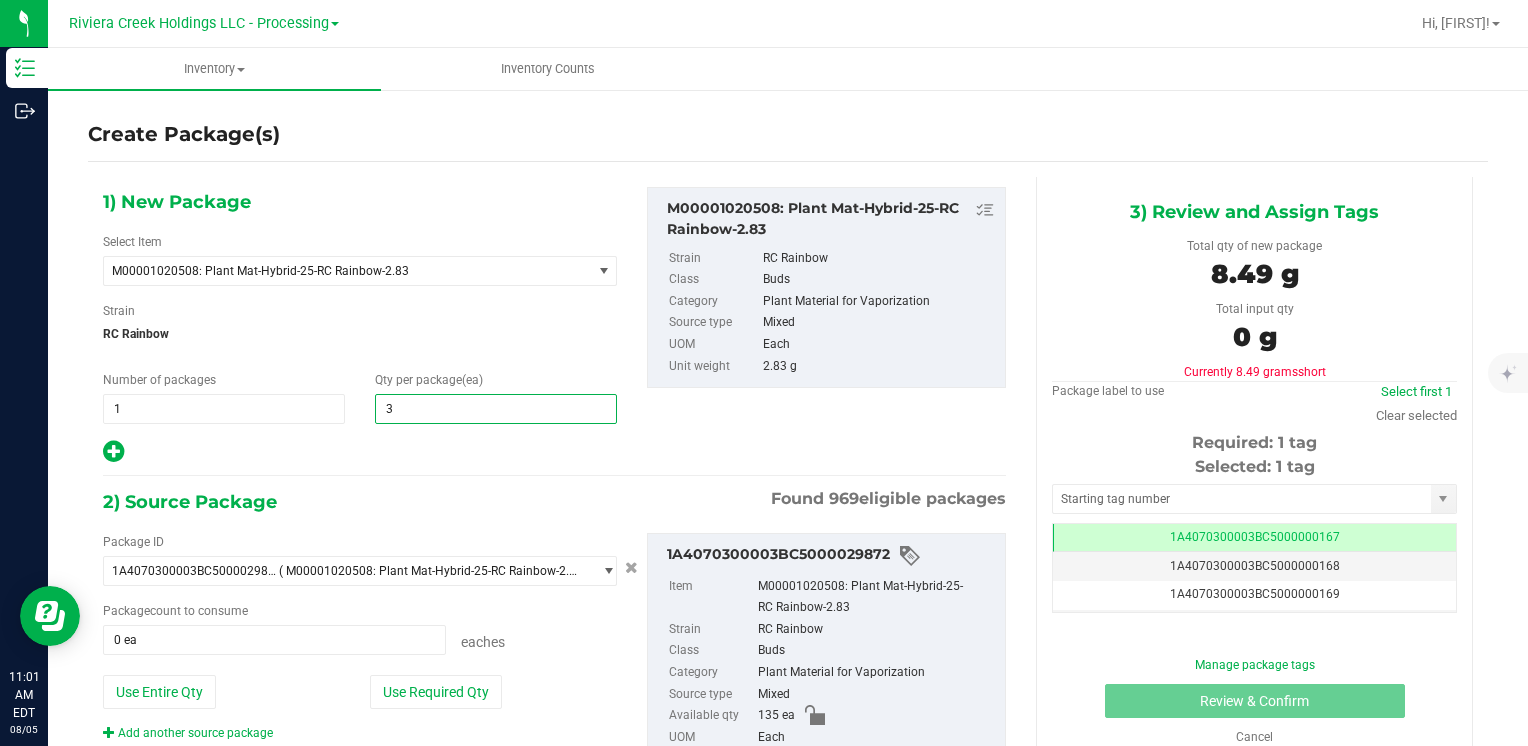 type on "35" 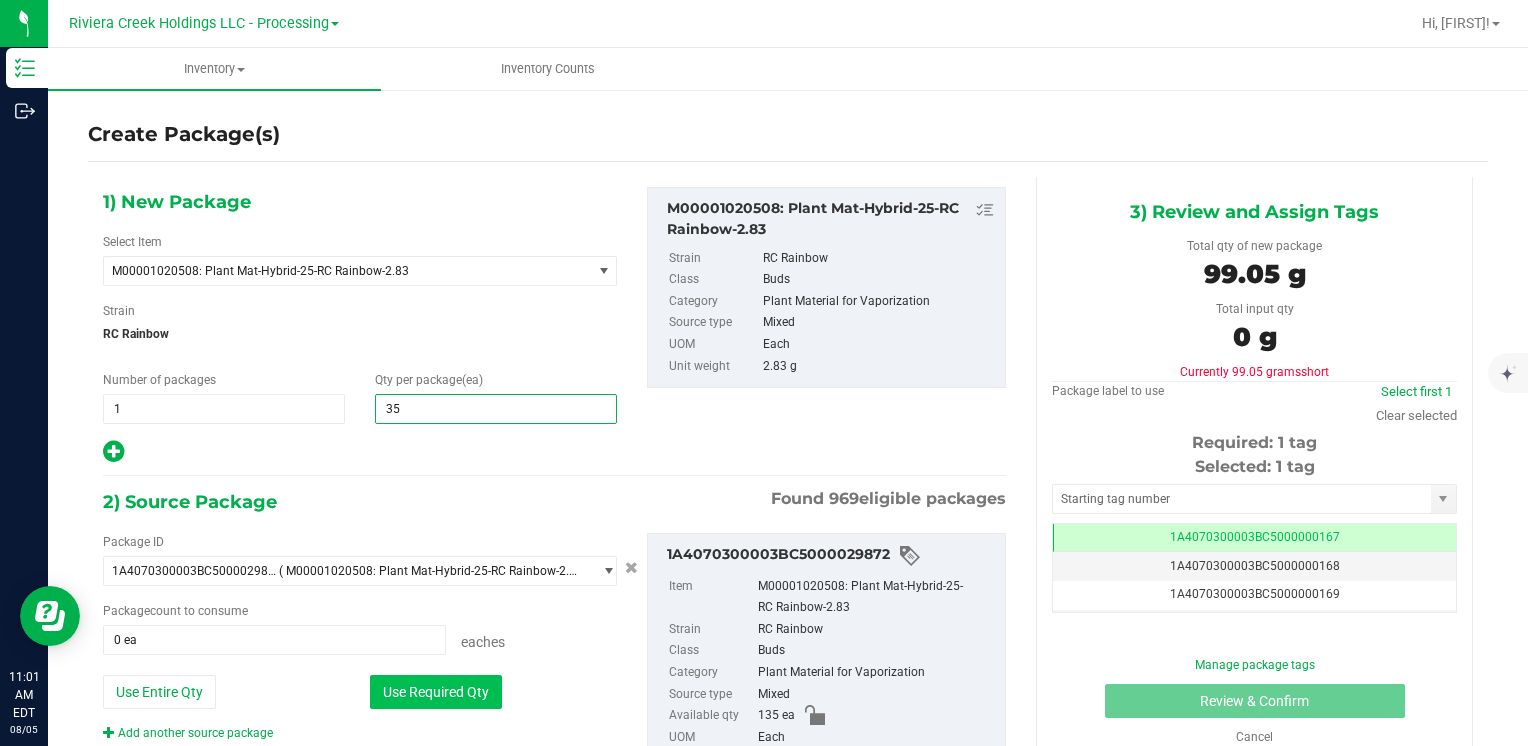 type on "35" 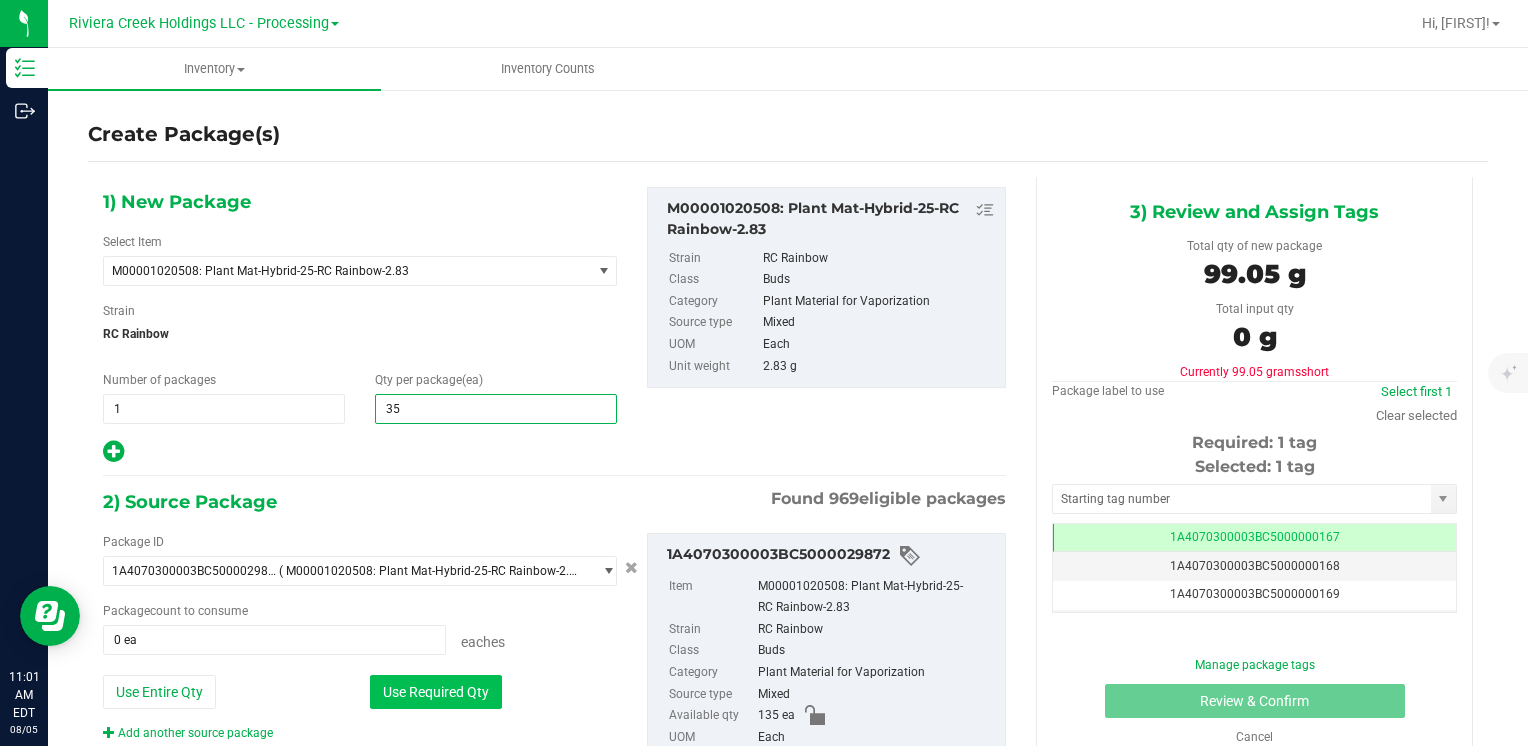 click on "Use Required Qty" at bounding box center (436, 692) 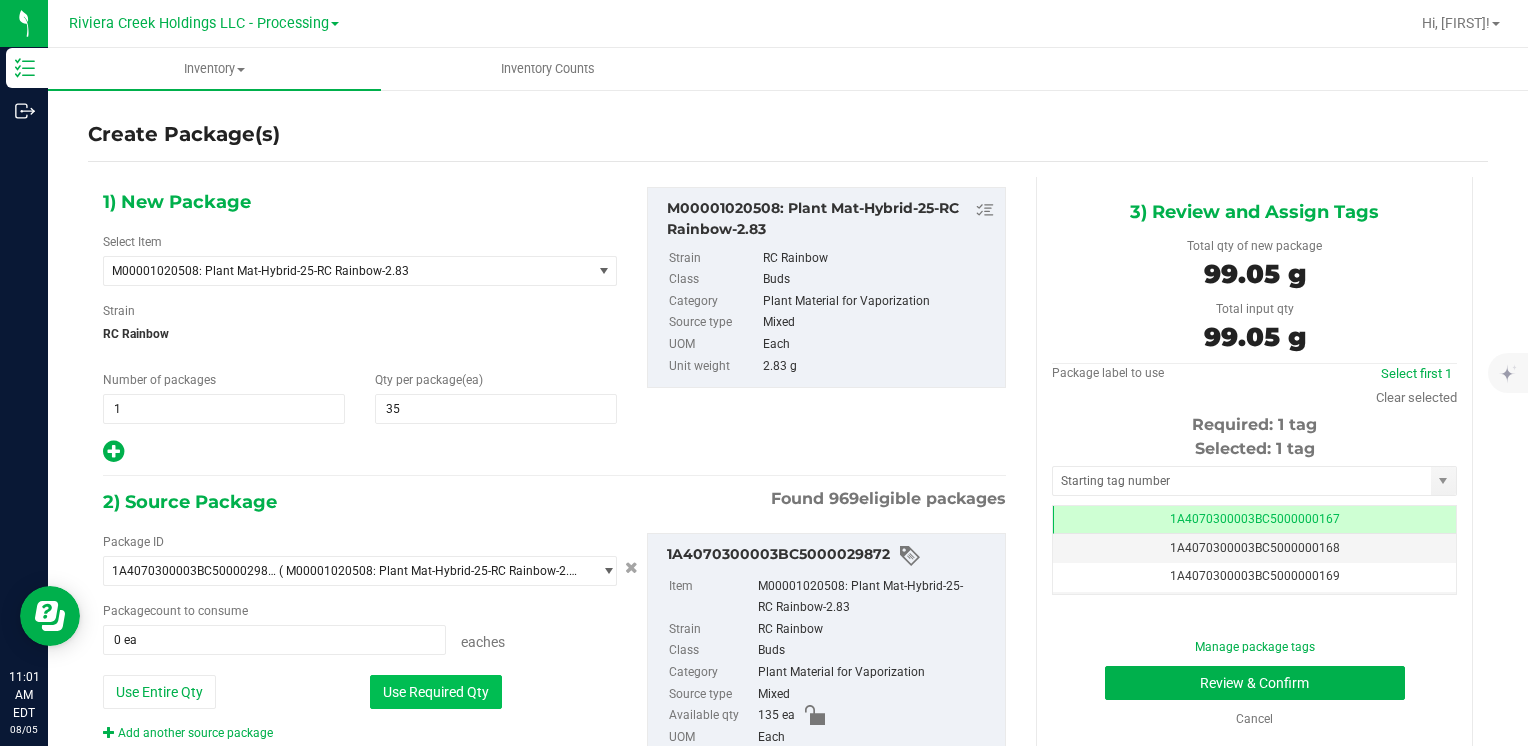 type on "35 ea" 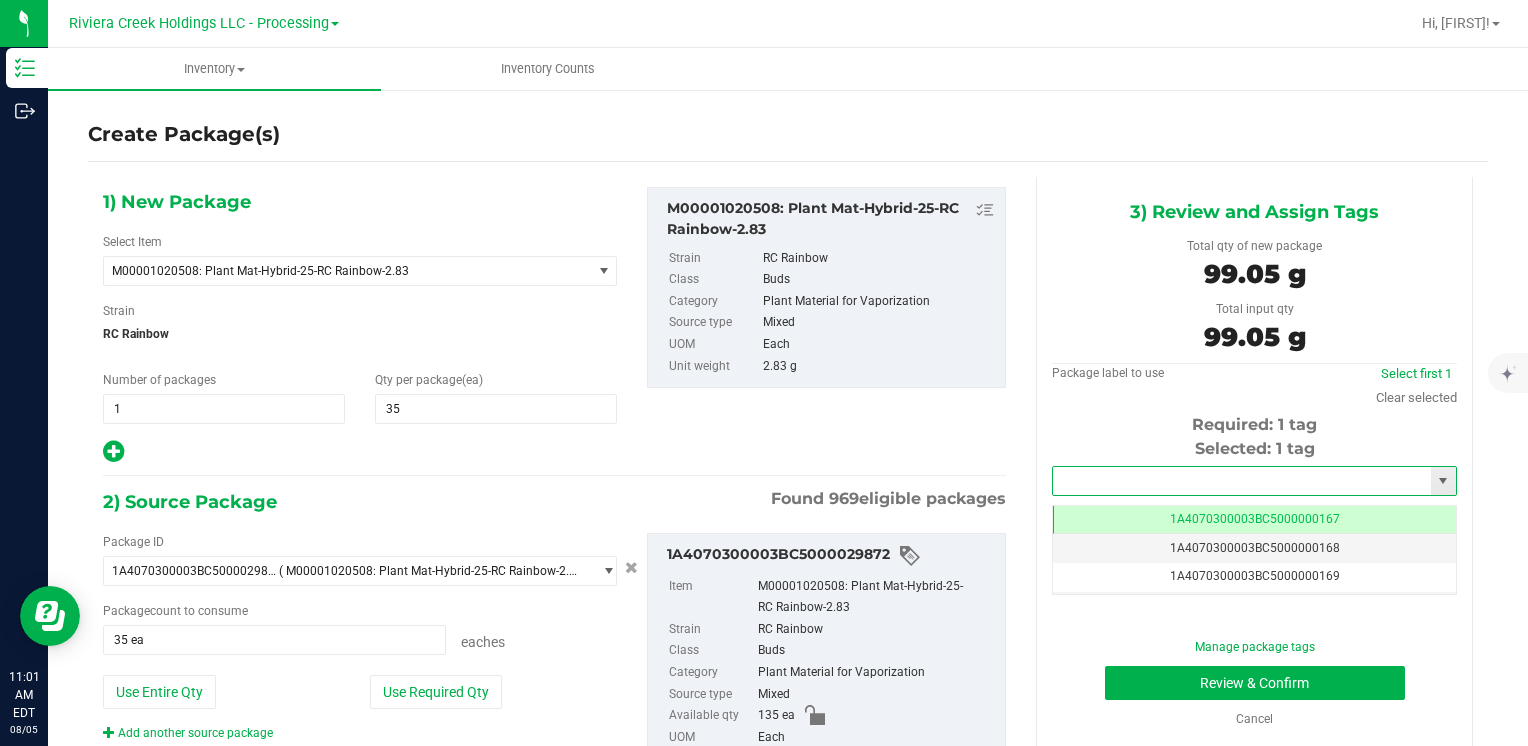 click at bounding box center [1242, 481] 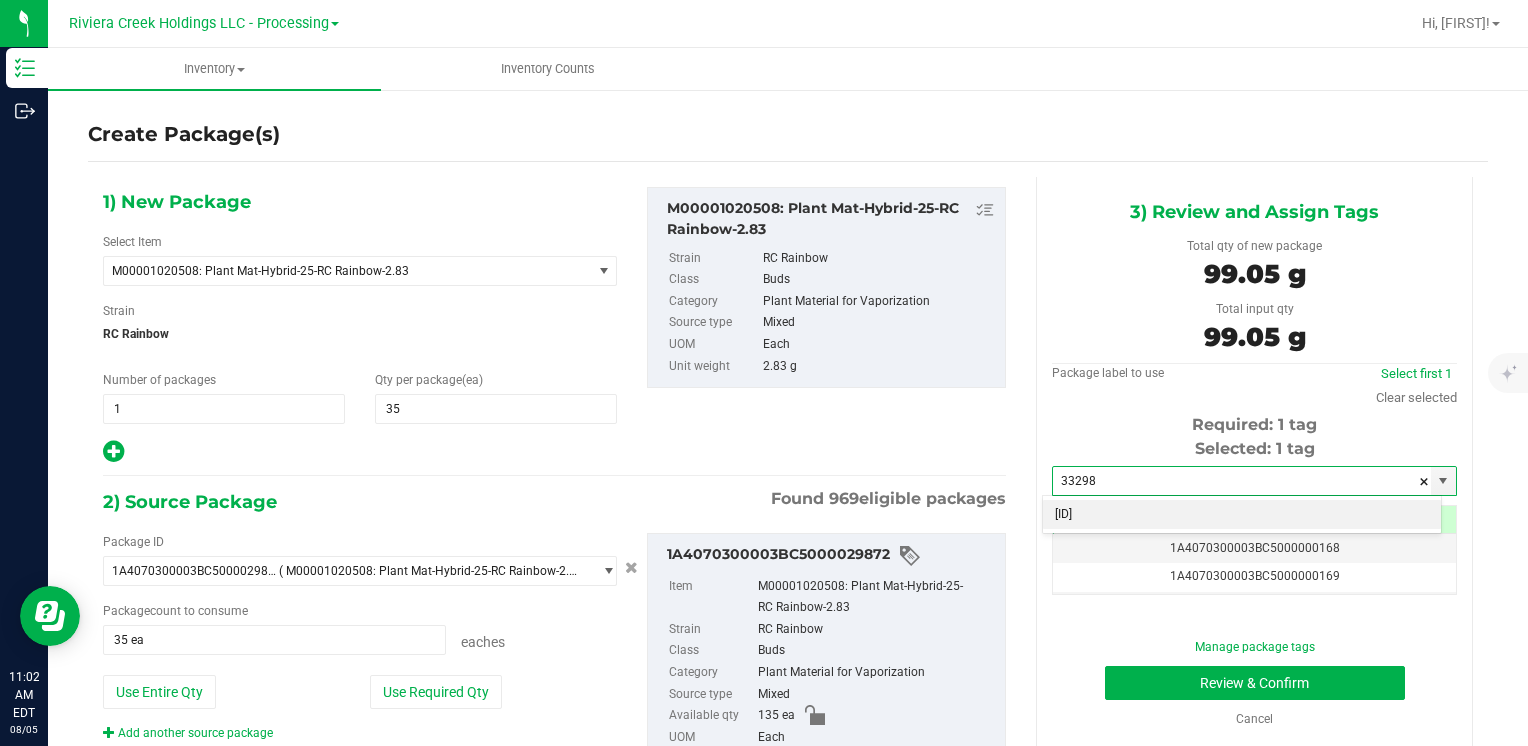 click on "[ID]" at bounding box center (1242, 515) 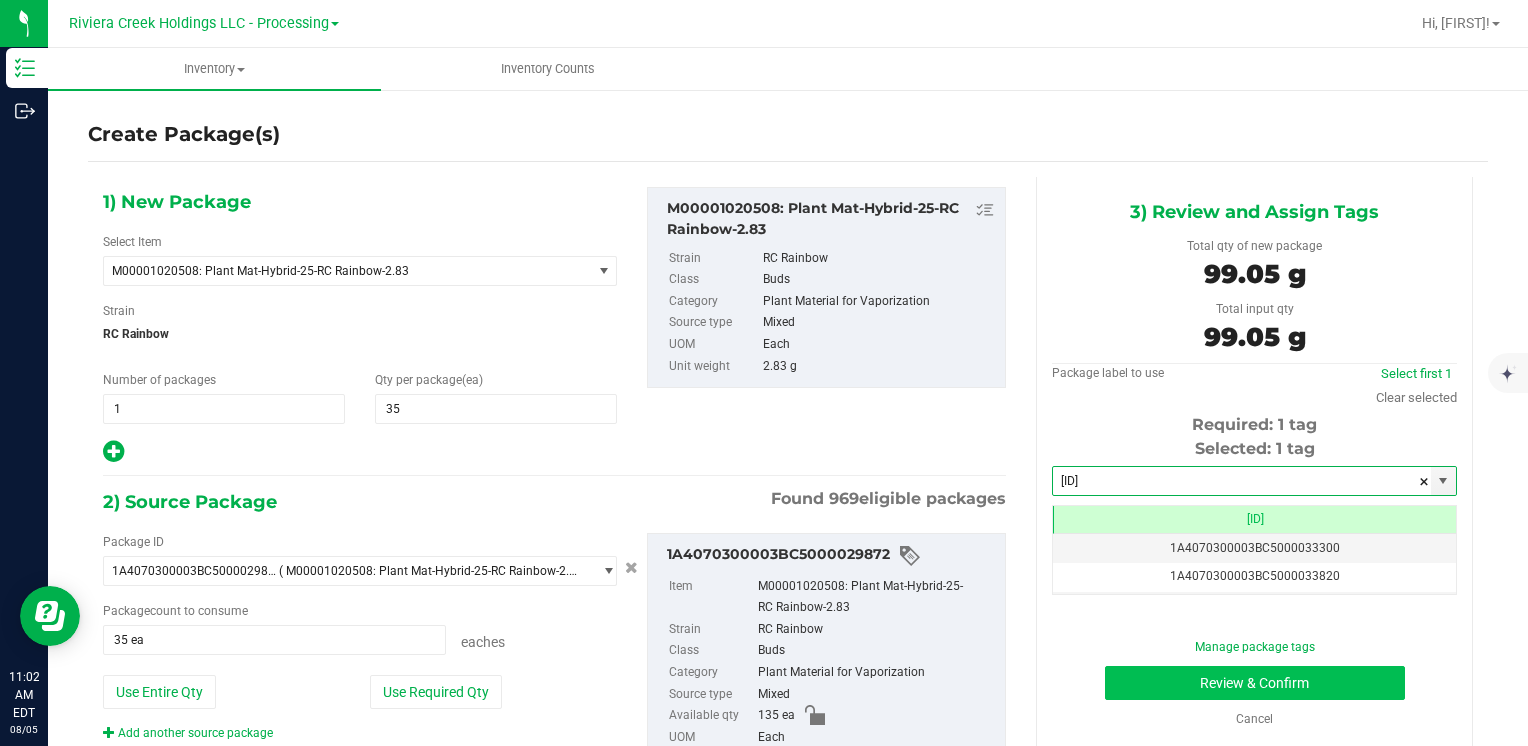 type on "[ID]" 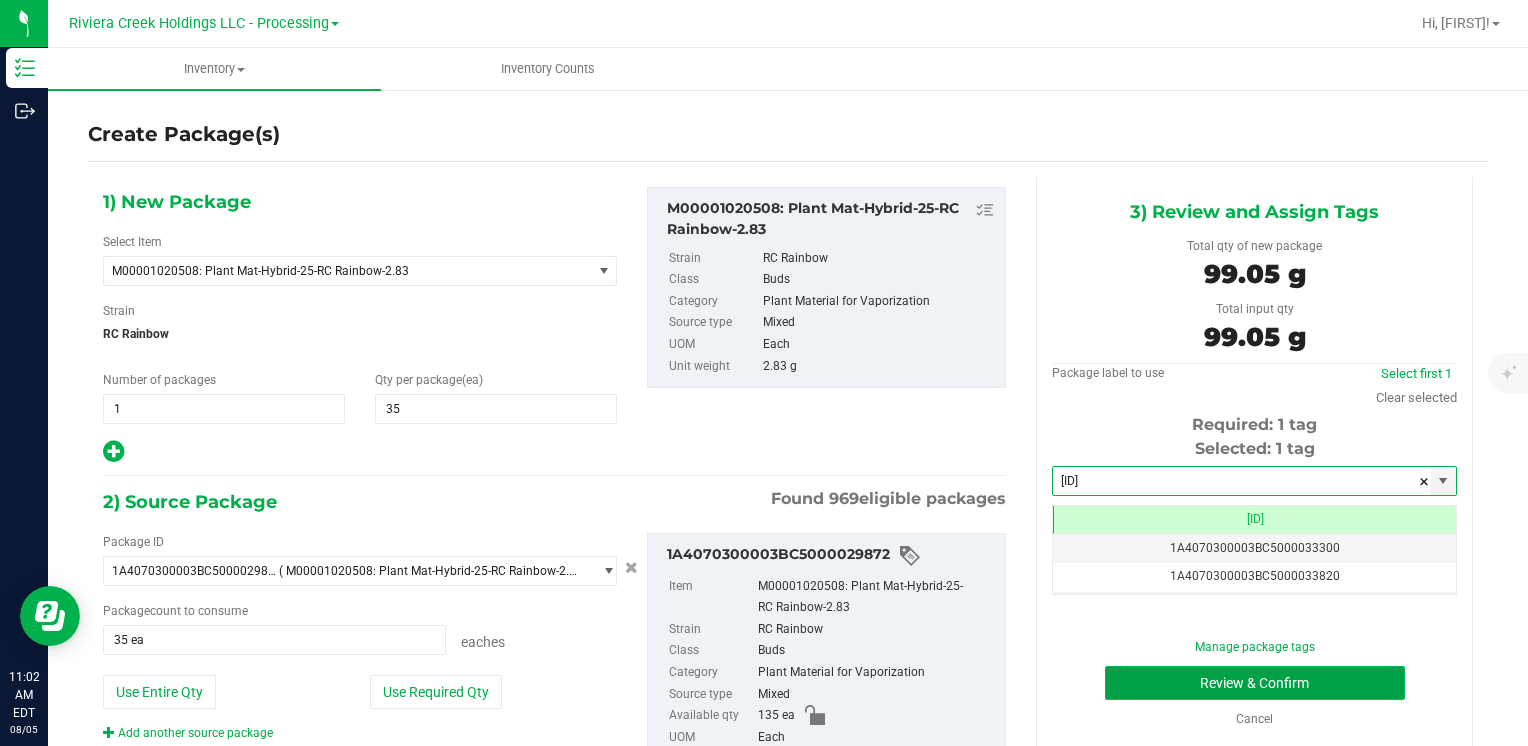 click on "Review & Confirm" at bounding box center [1255, 683] 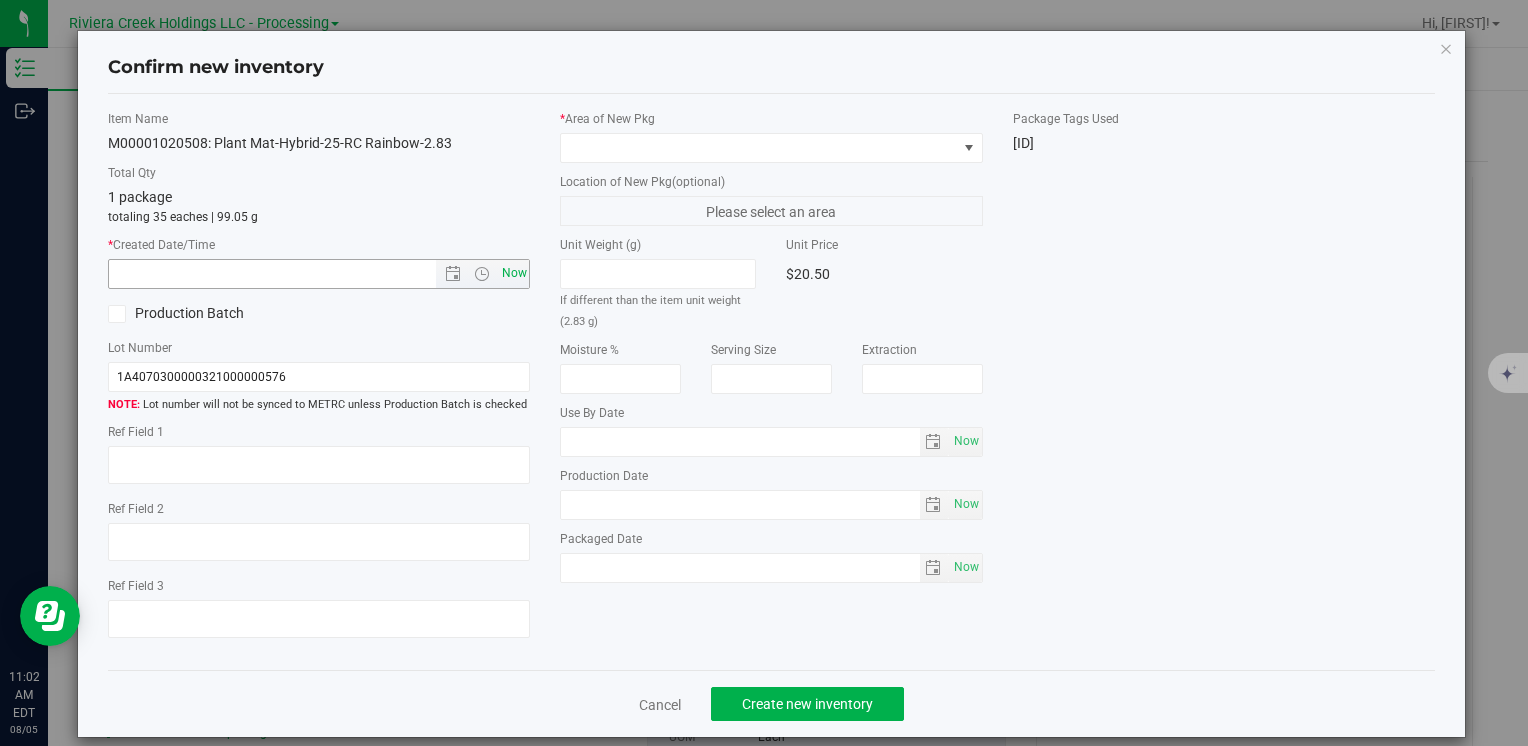 click on "Now" at bounding box center [514, 273] 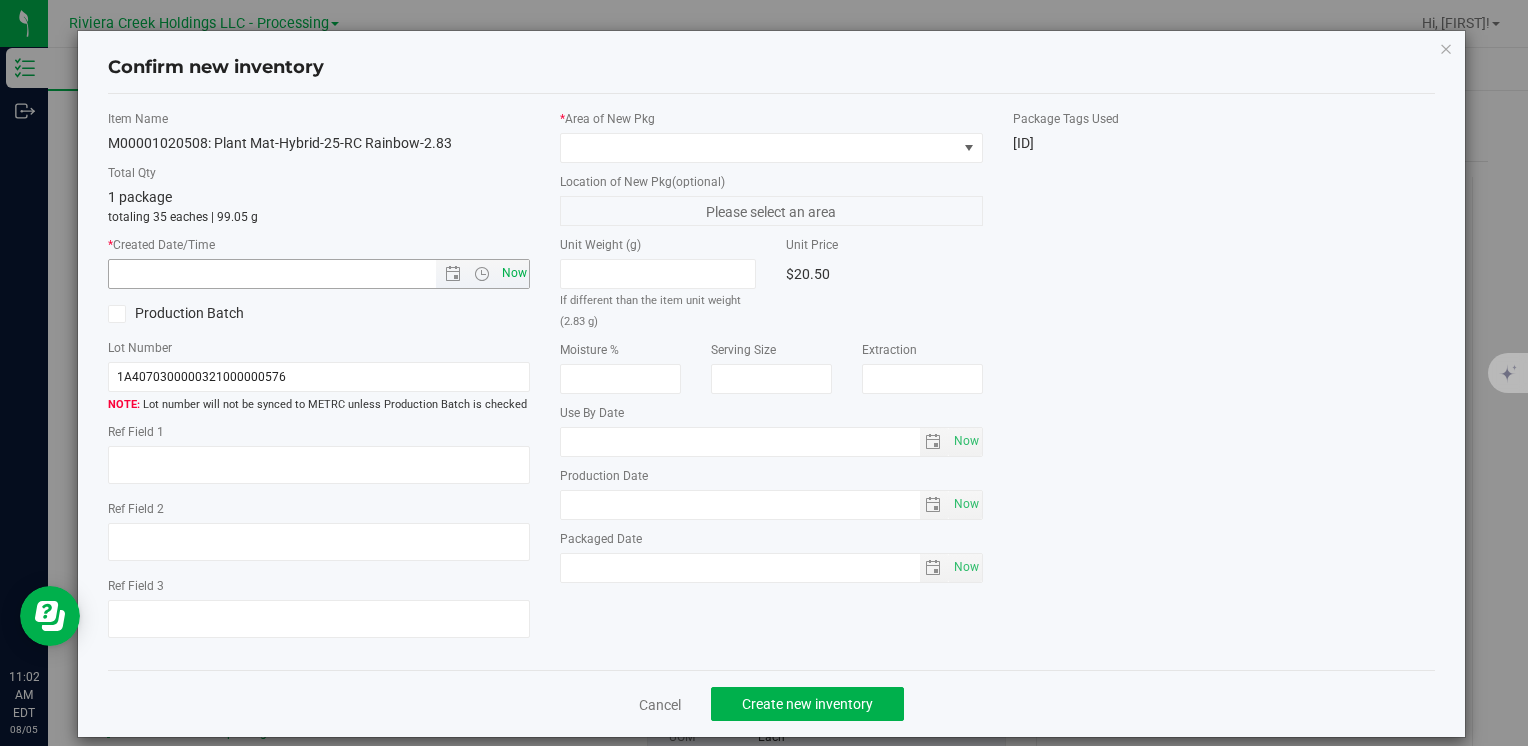 type on "8/5/2025 11:02 AM" 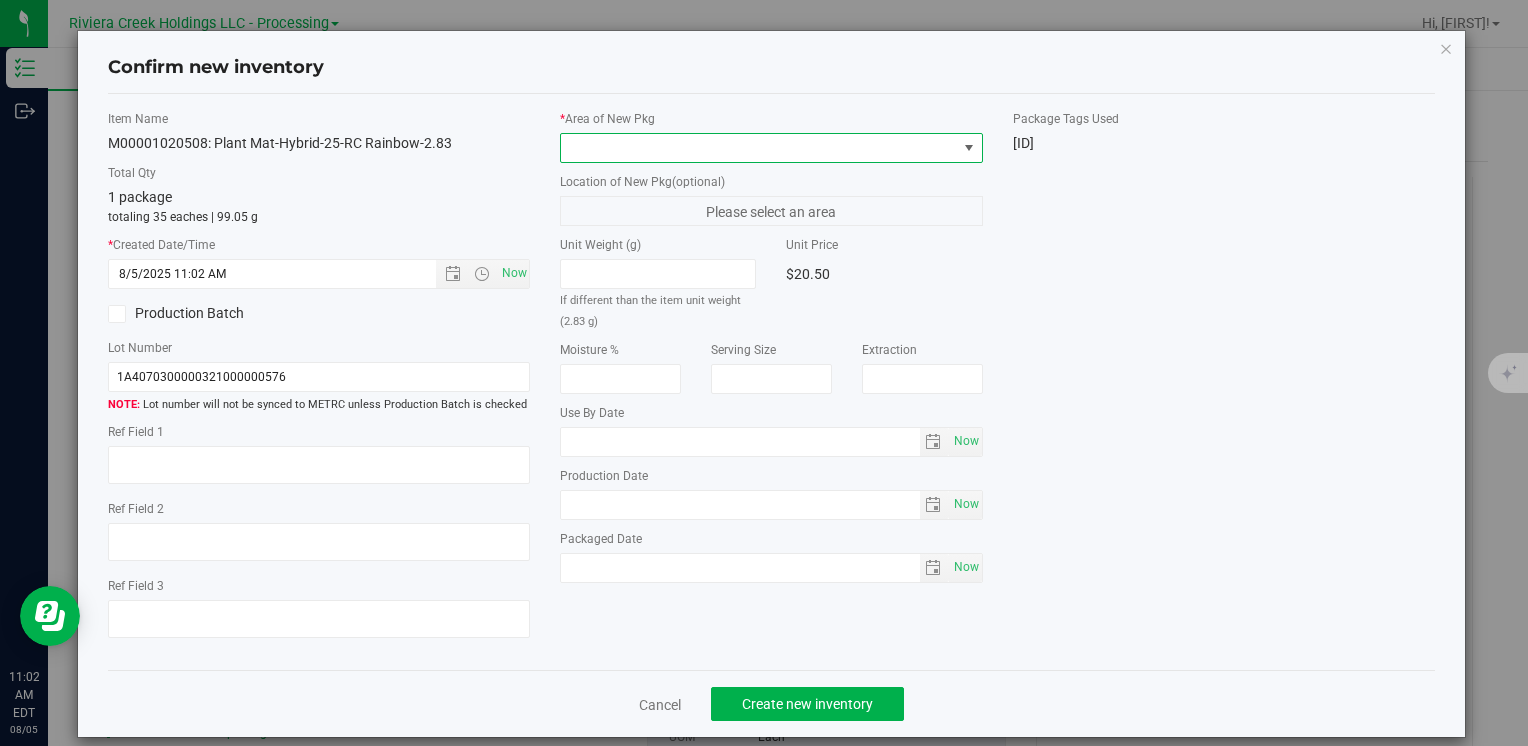 click at bounding box center [758, 148] 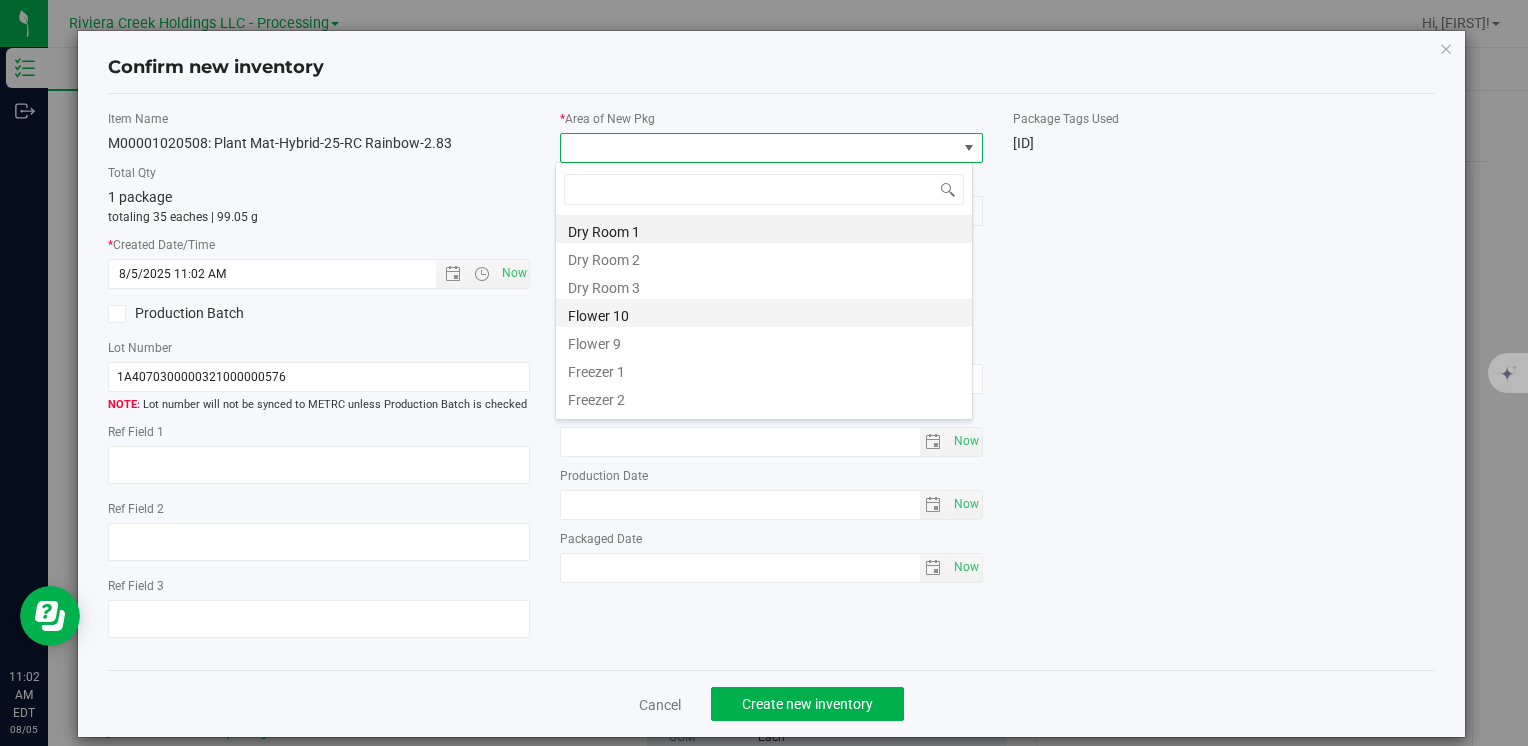 click on "Flower 10" at bounding box center (764, 313) 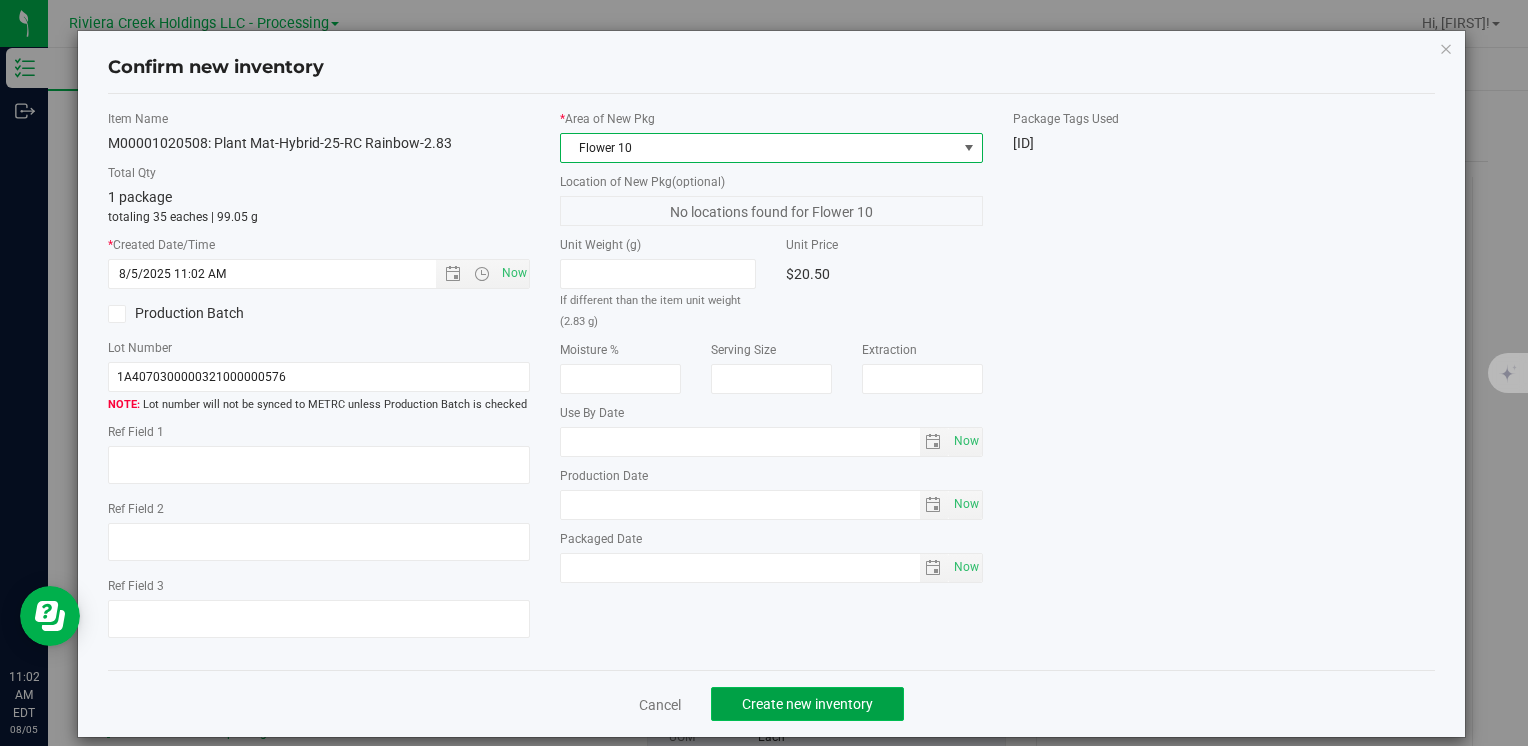 click on "Create new inventory" 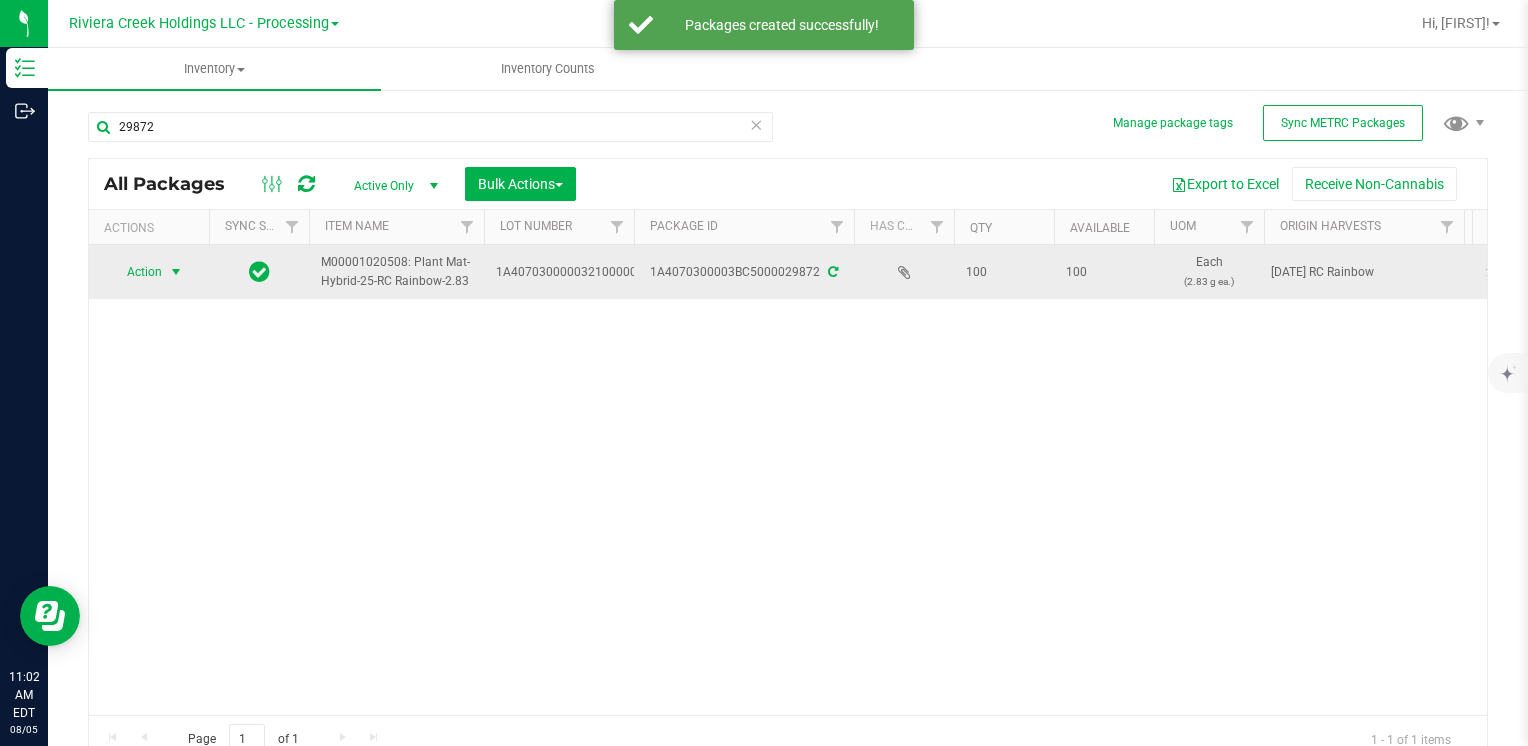 click at bounding box center [176, 272] 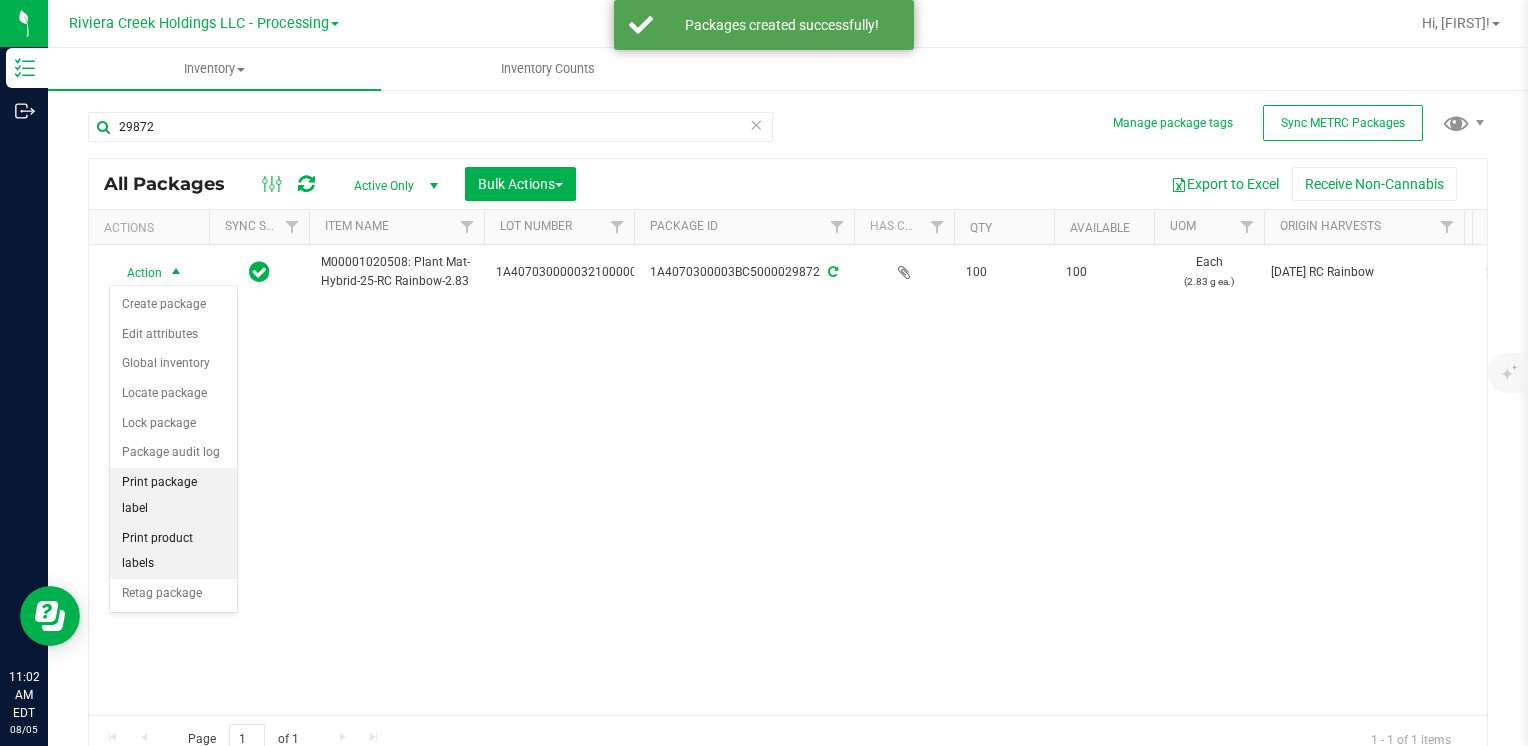 click on "Print package label" at bounding box center [173, 495] 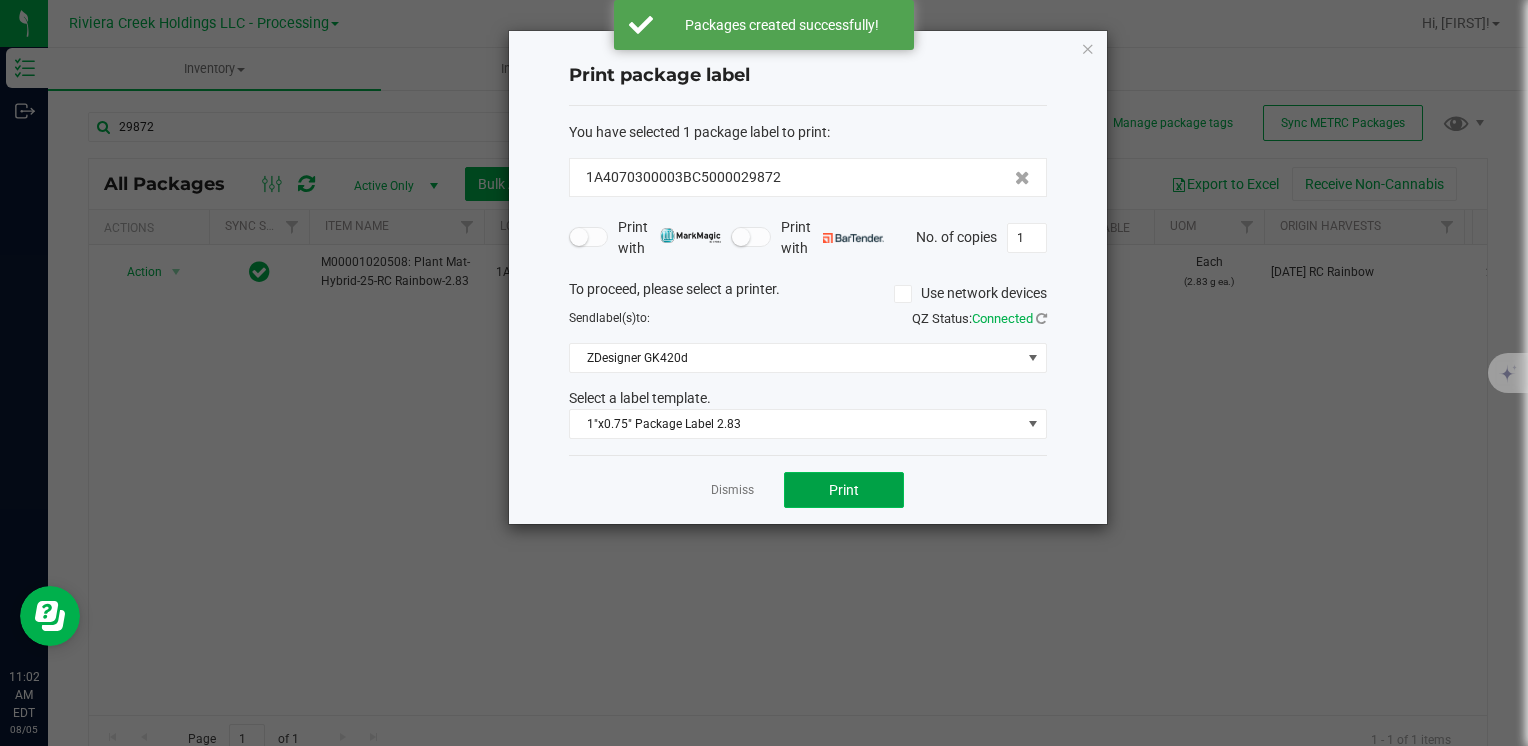 click on "Print" 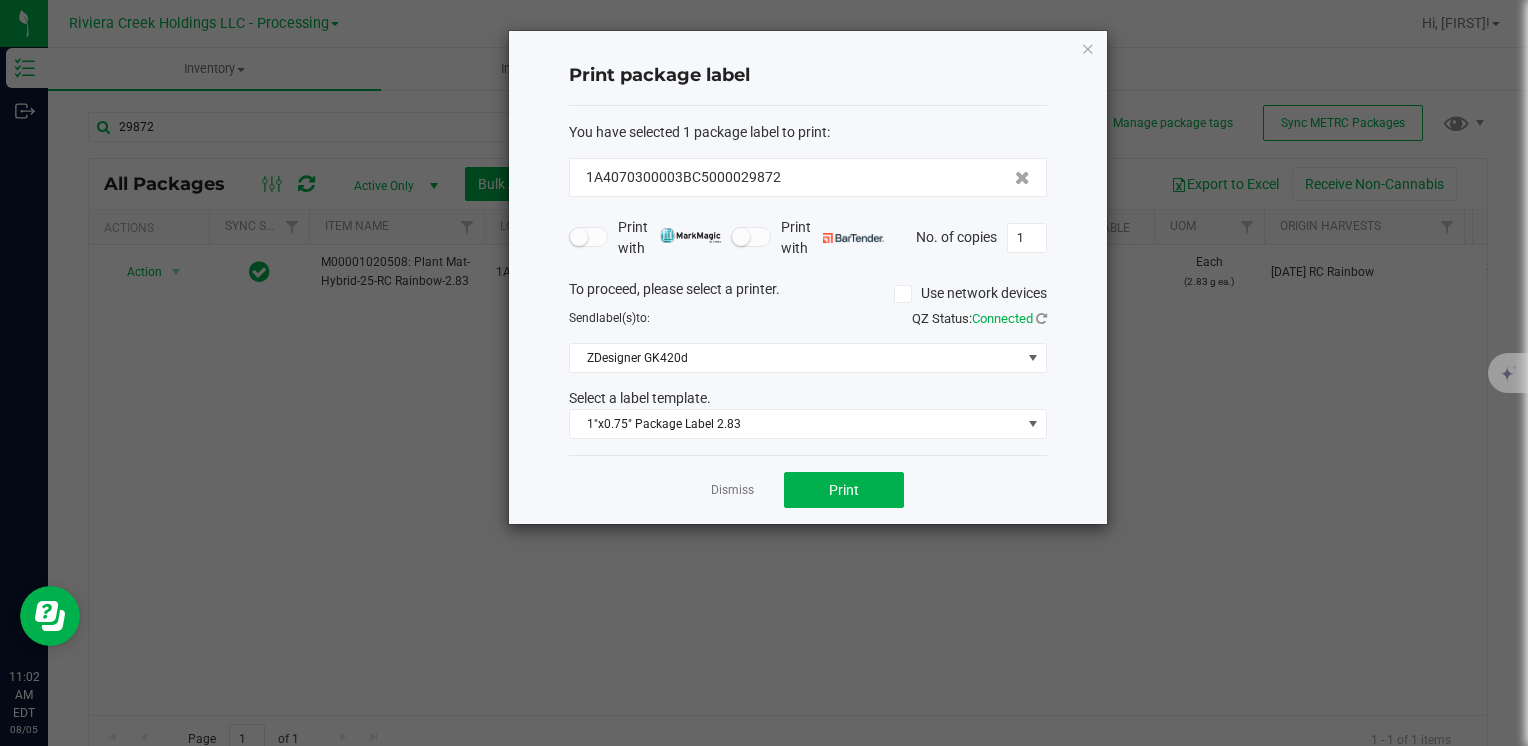 drag, startPoint x: 1084, startPoint y: 48, endPoint x: 1035, endPoint y: 78, distance: 57.45433 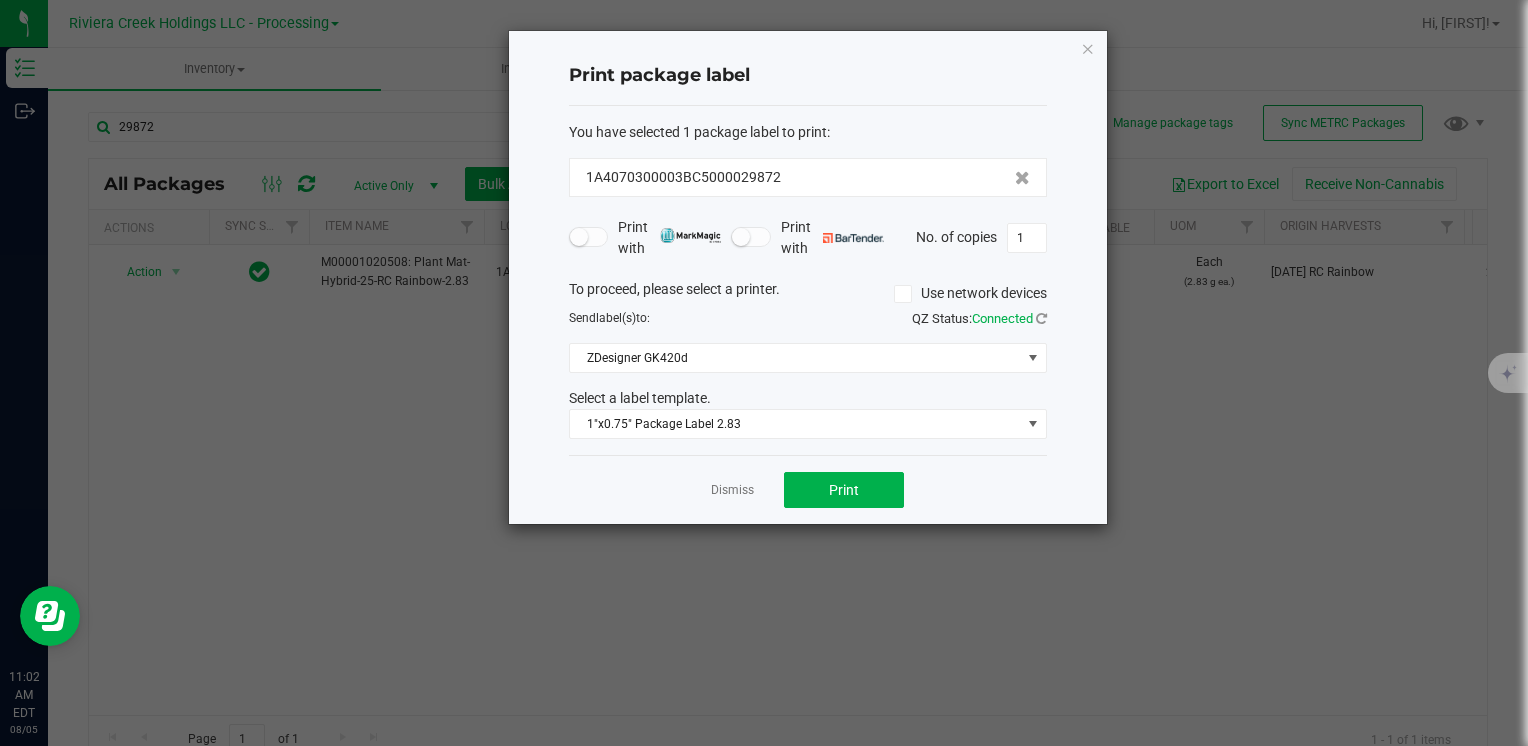 click 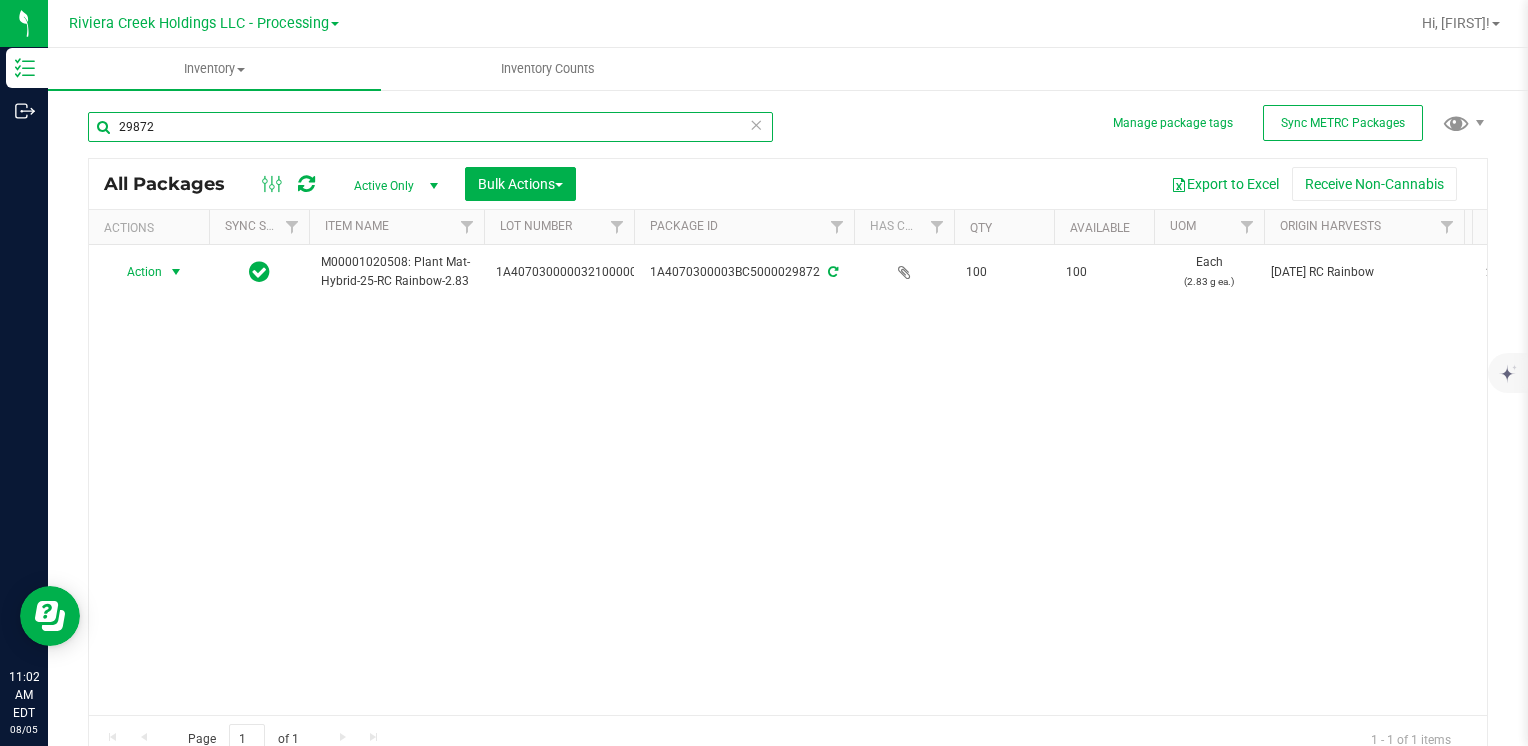 click on "29872" at bounding box center (430, 127) 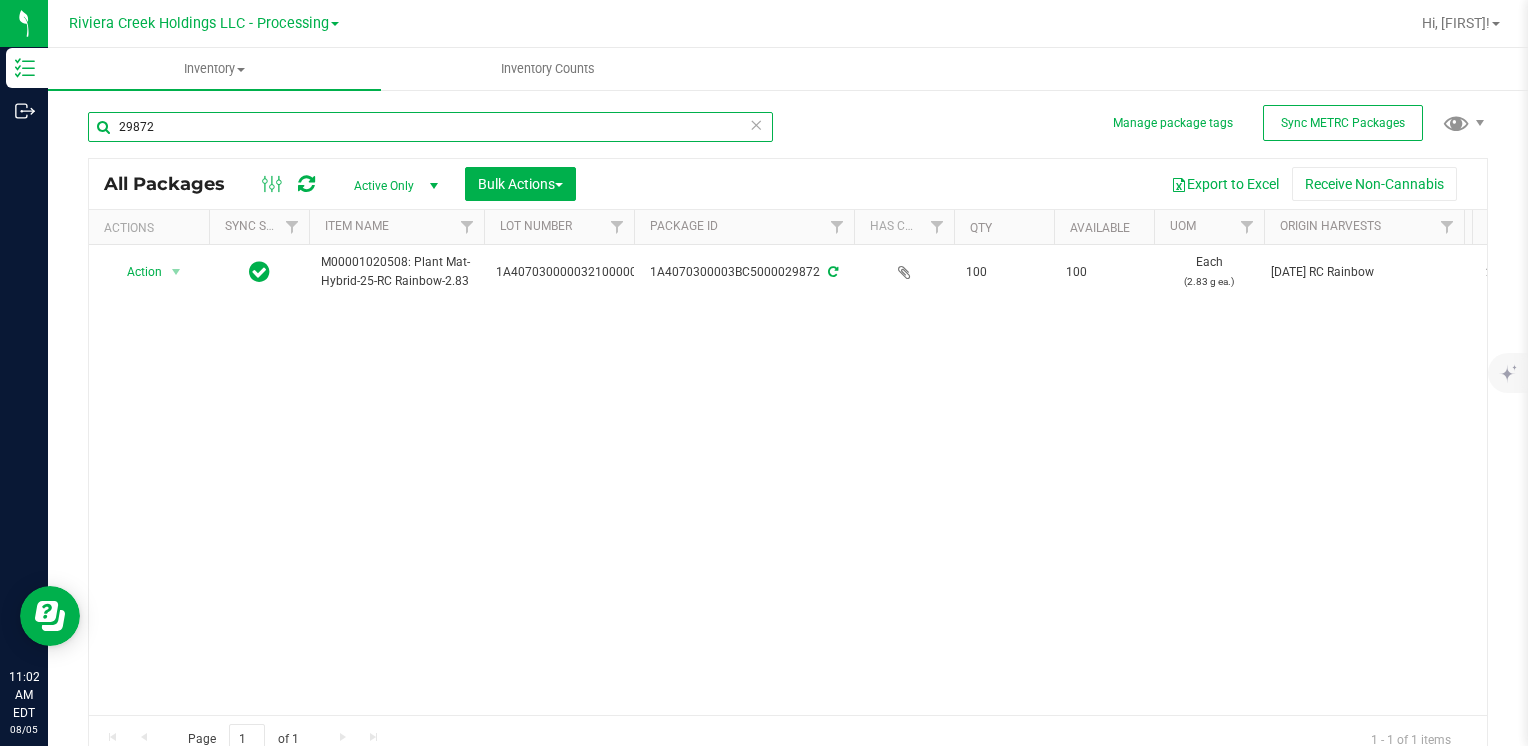 click on "29872" at bounding box center [430, 127] 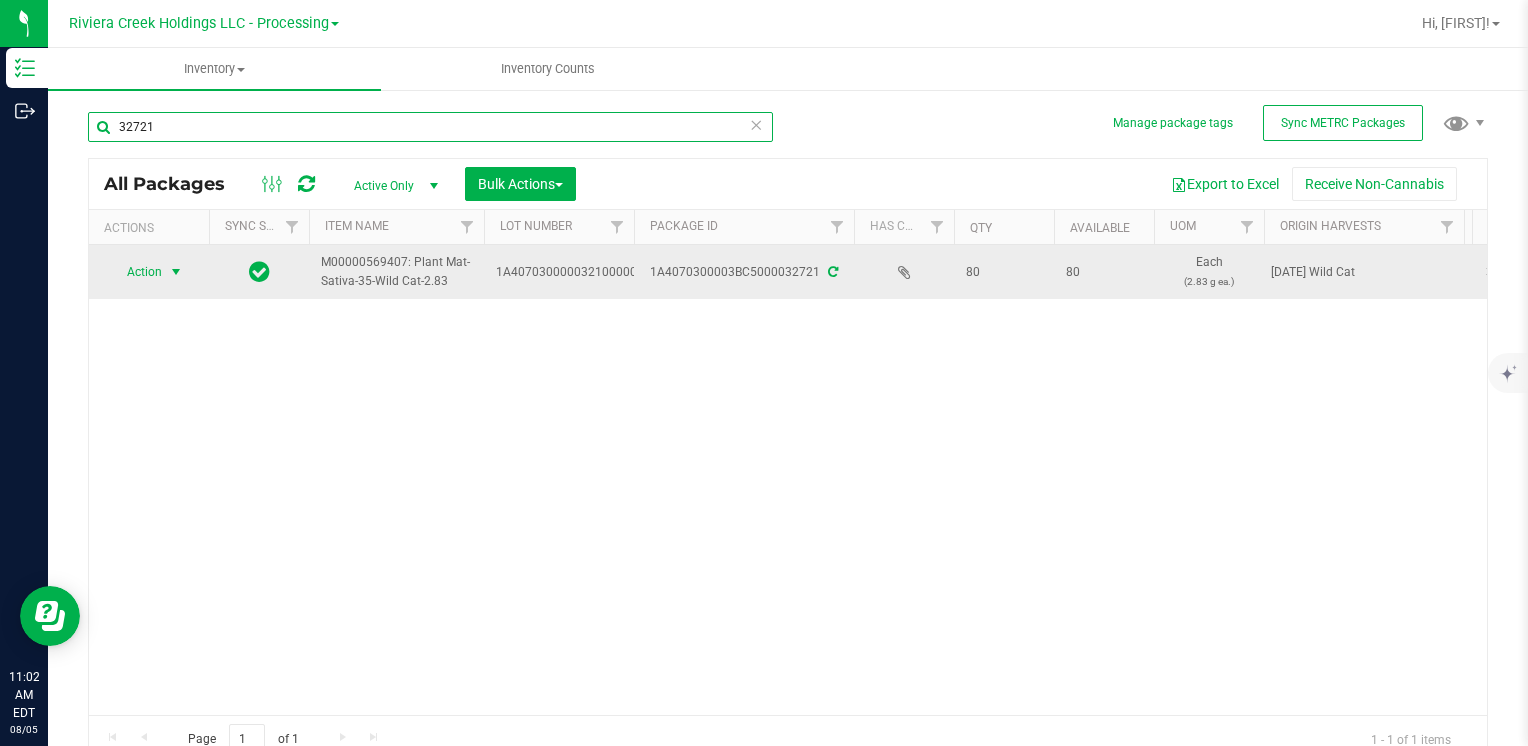 type on "32721" 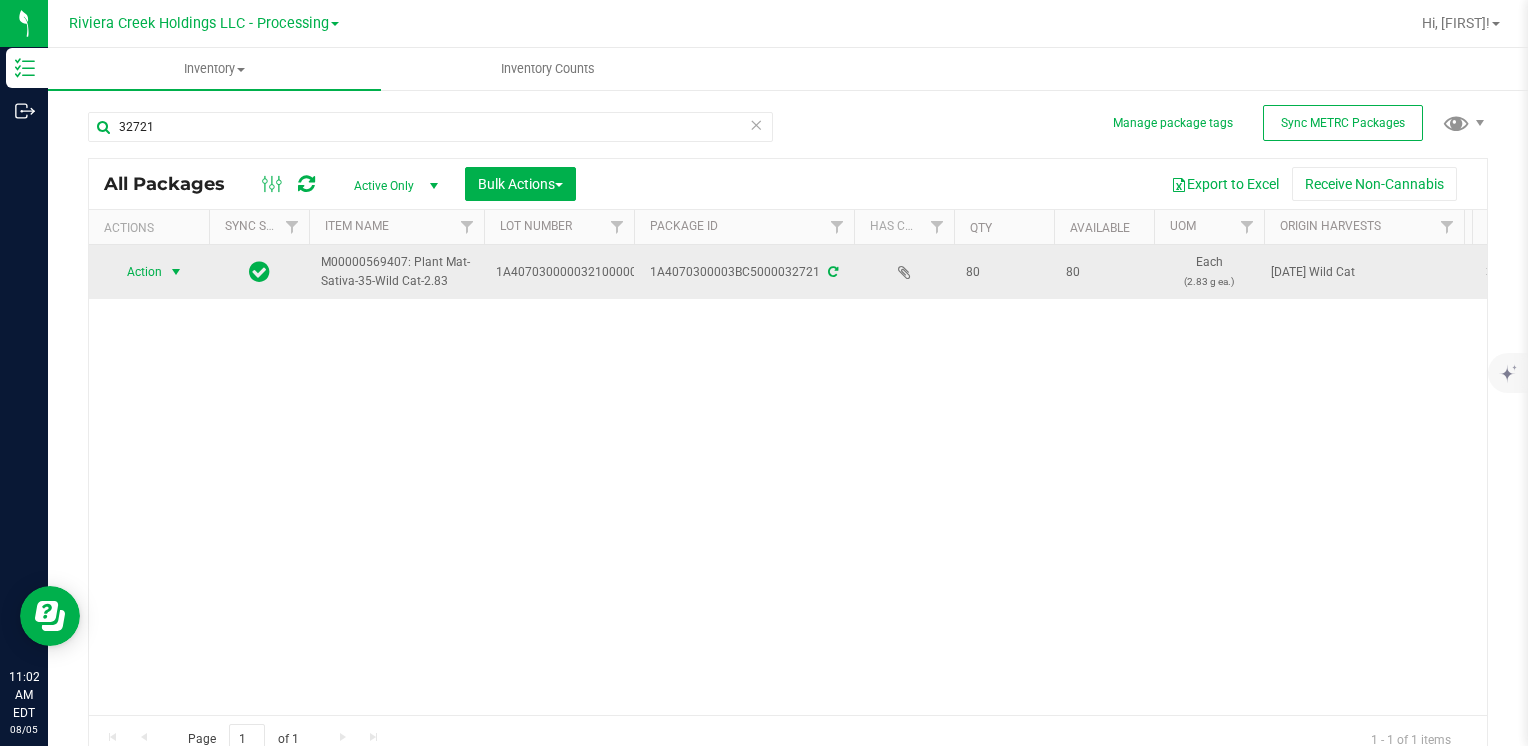 click at bounding box center [176, 272] 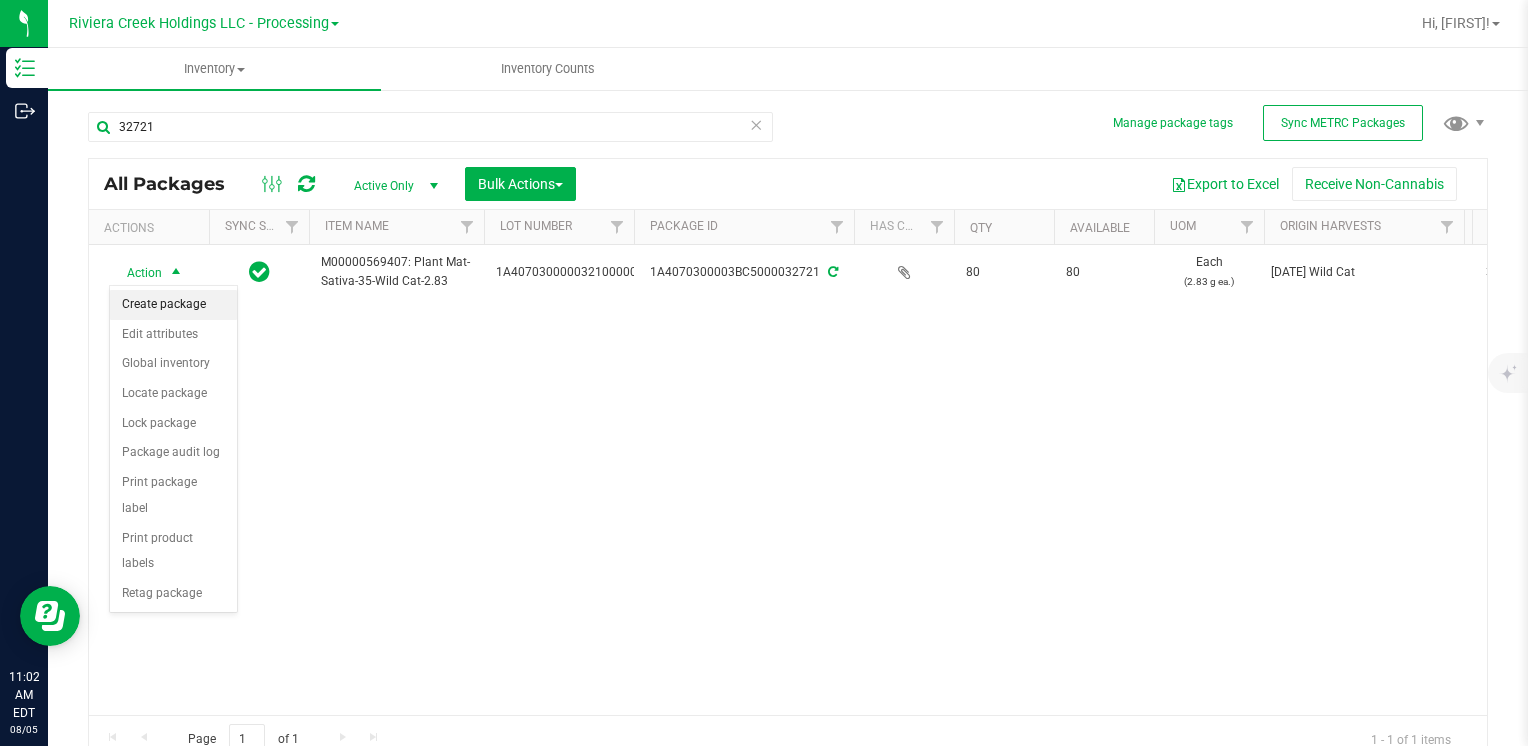 click on "Create package" at bounding box center (173, 305) 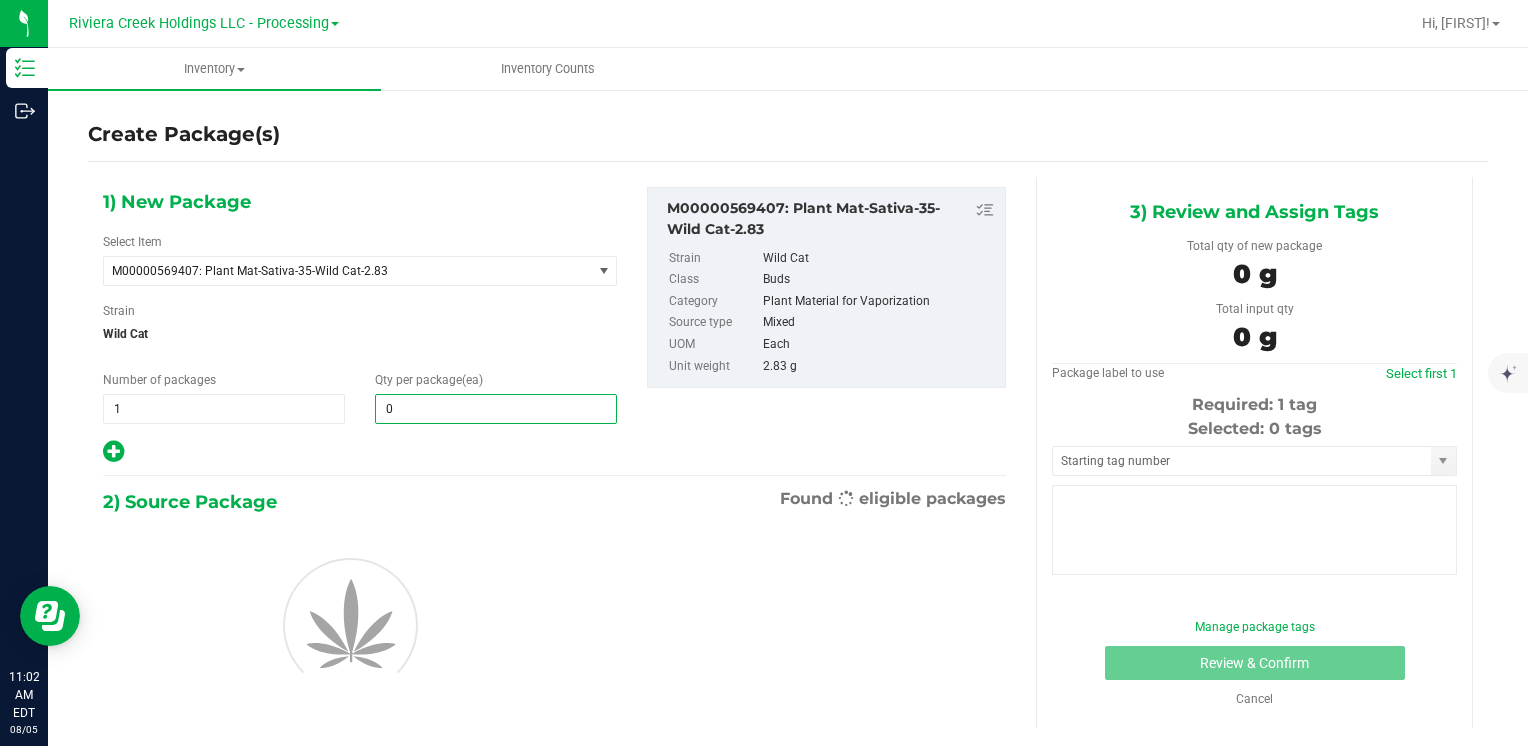 type 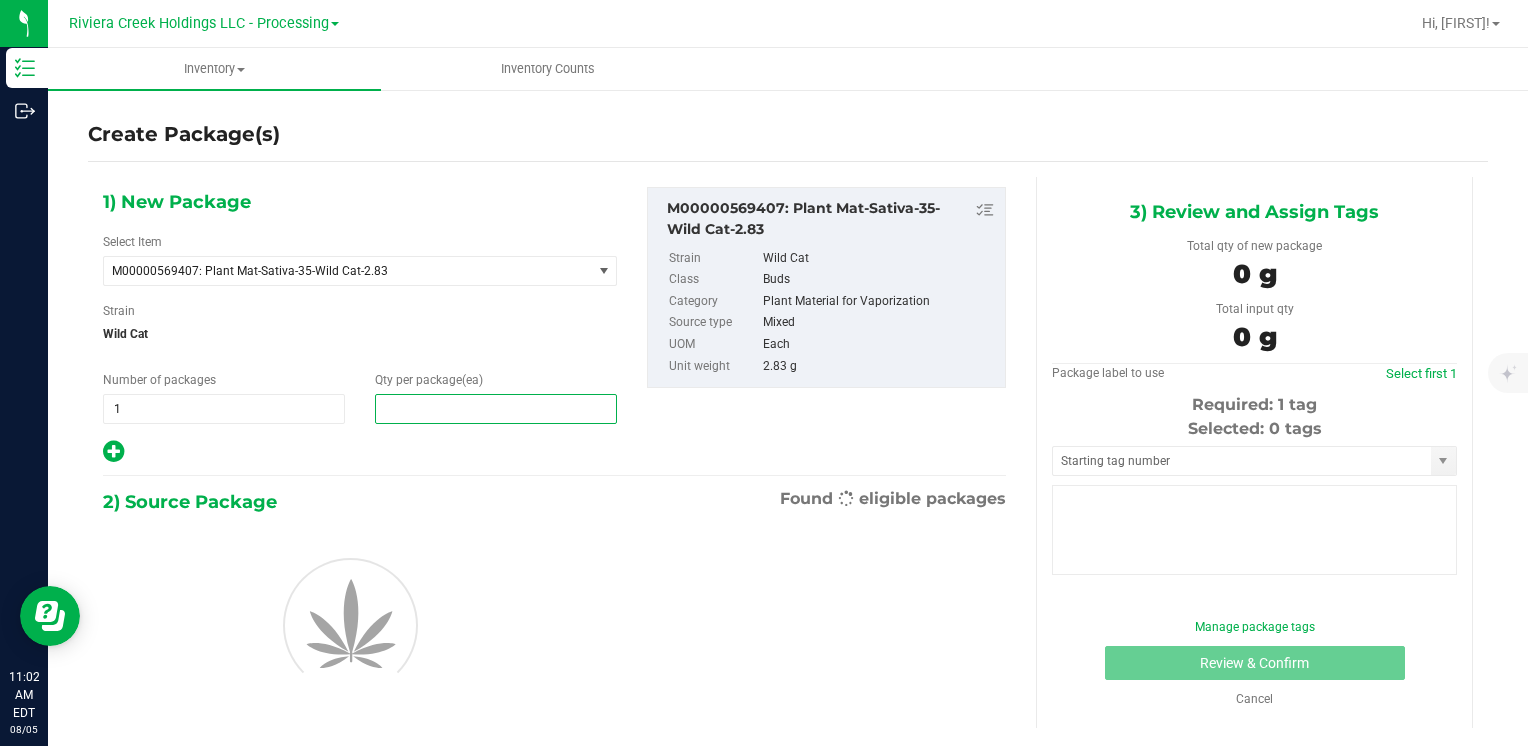 click at bounding box center [496, 409] 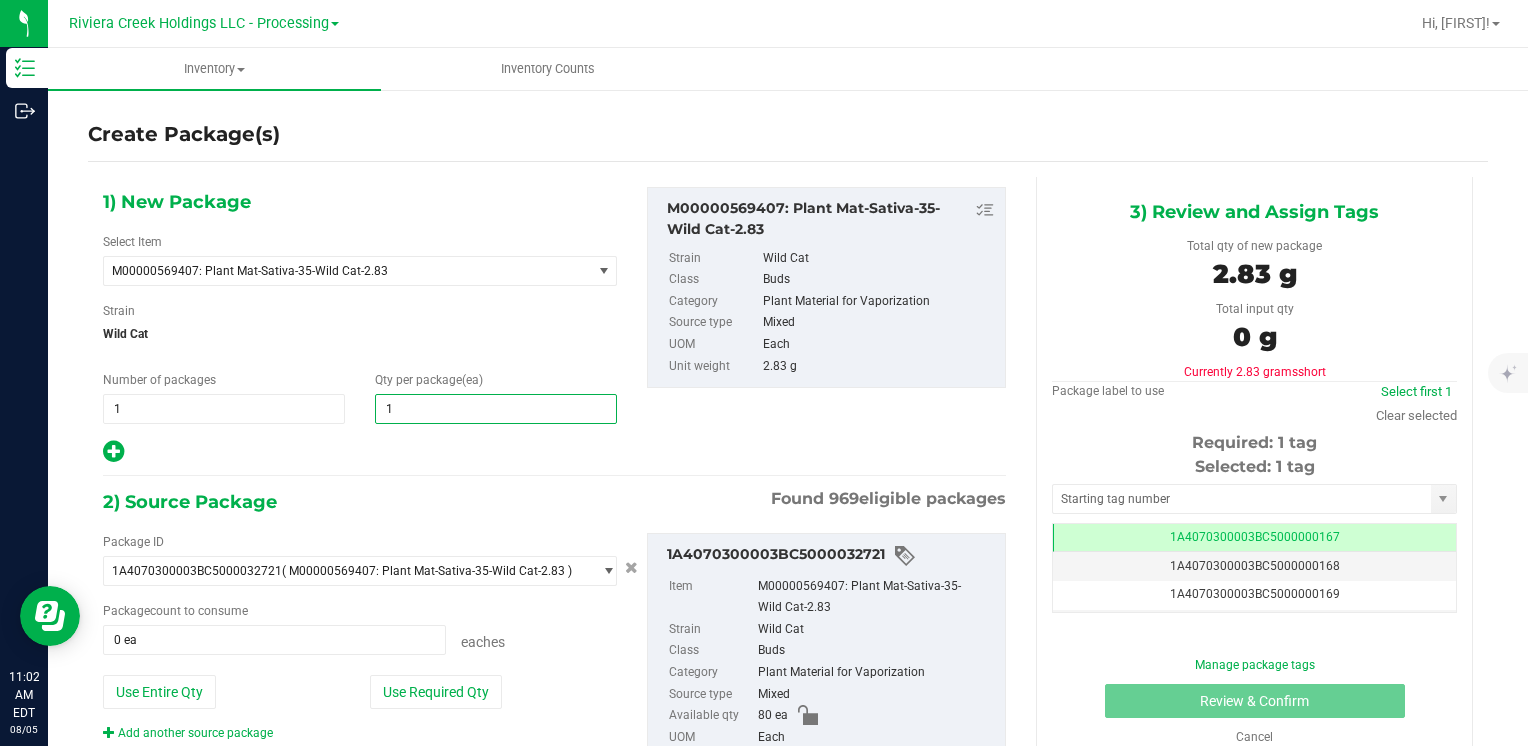 type on "10" 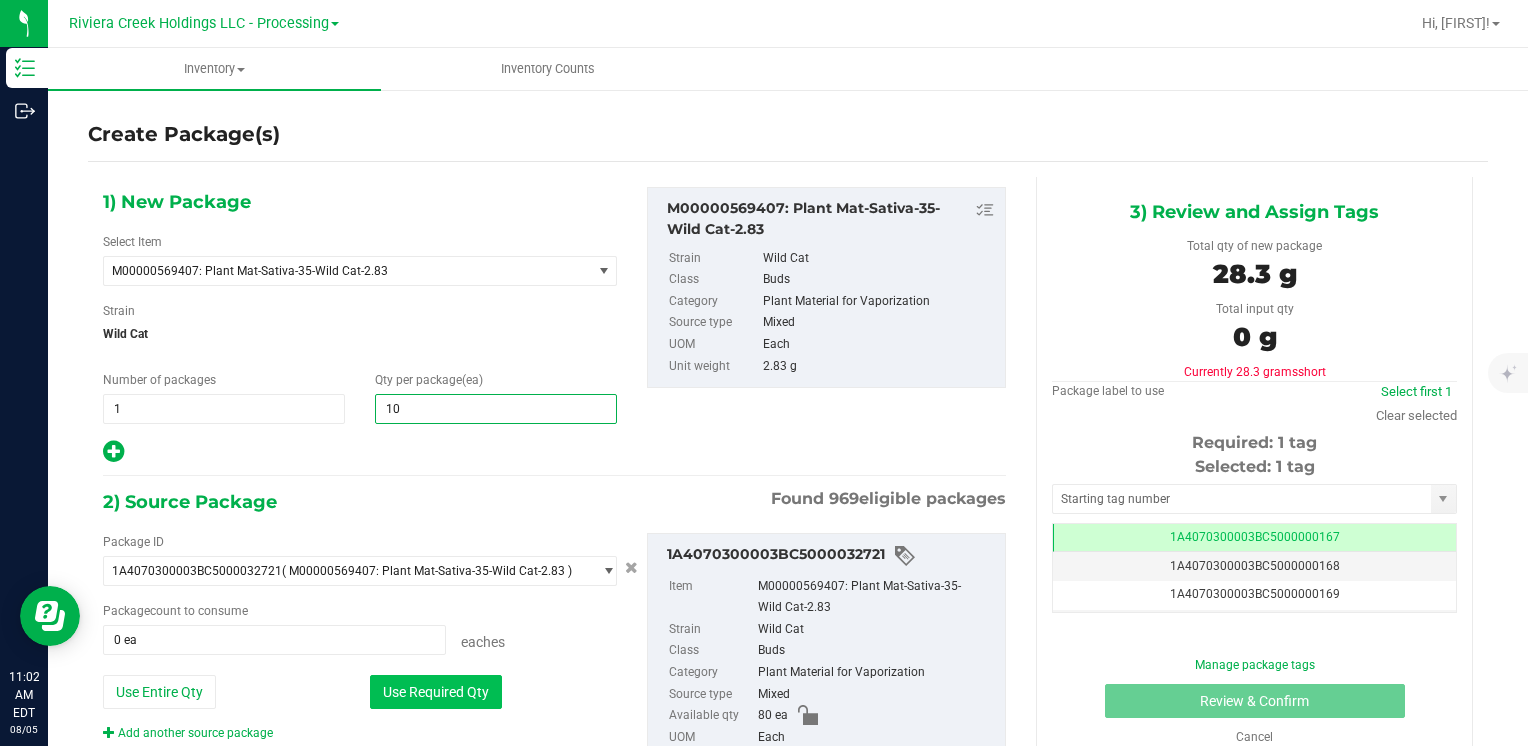 type on "10" 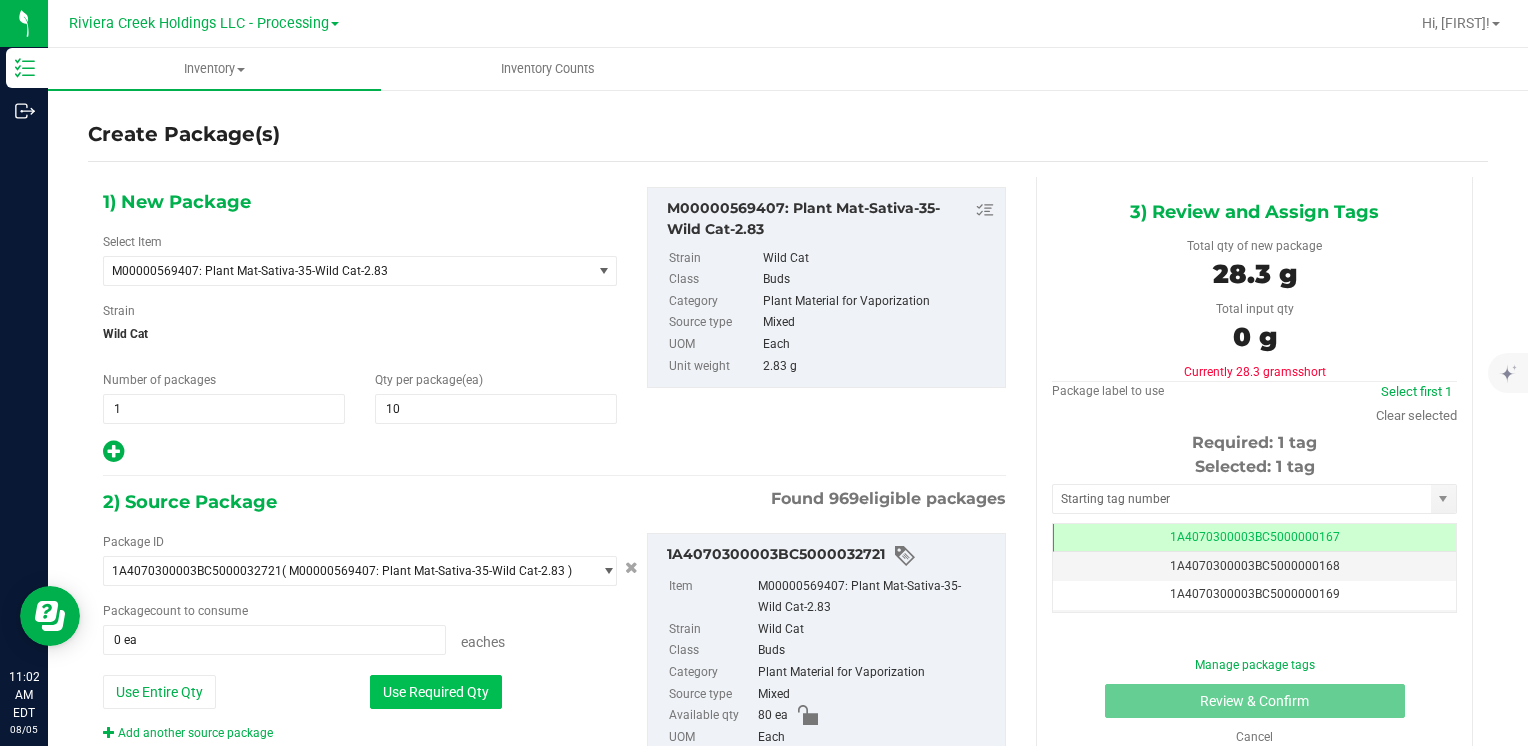 click on "Use Required Qty" at bounding box center (436, 692) 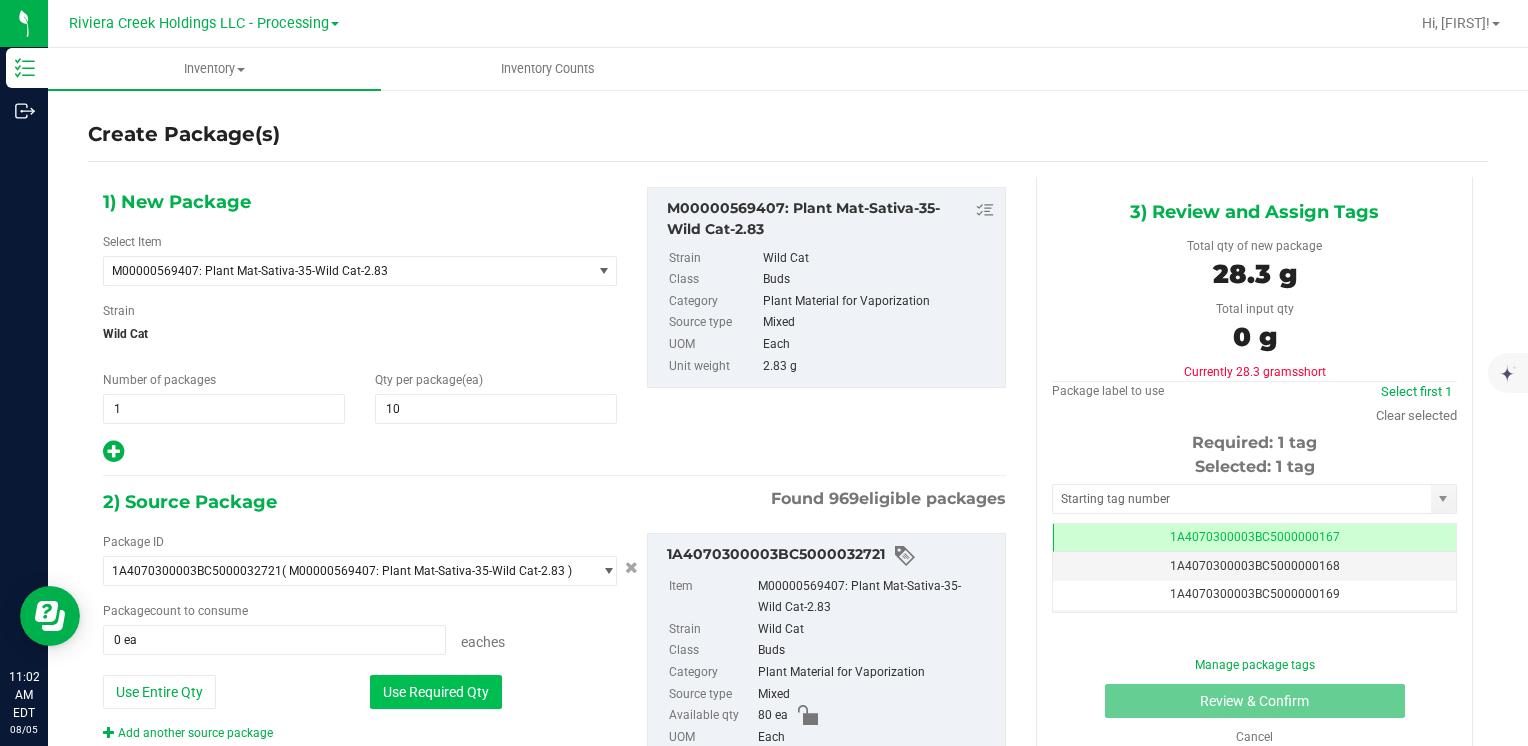 type on "10 ea" 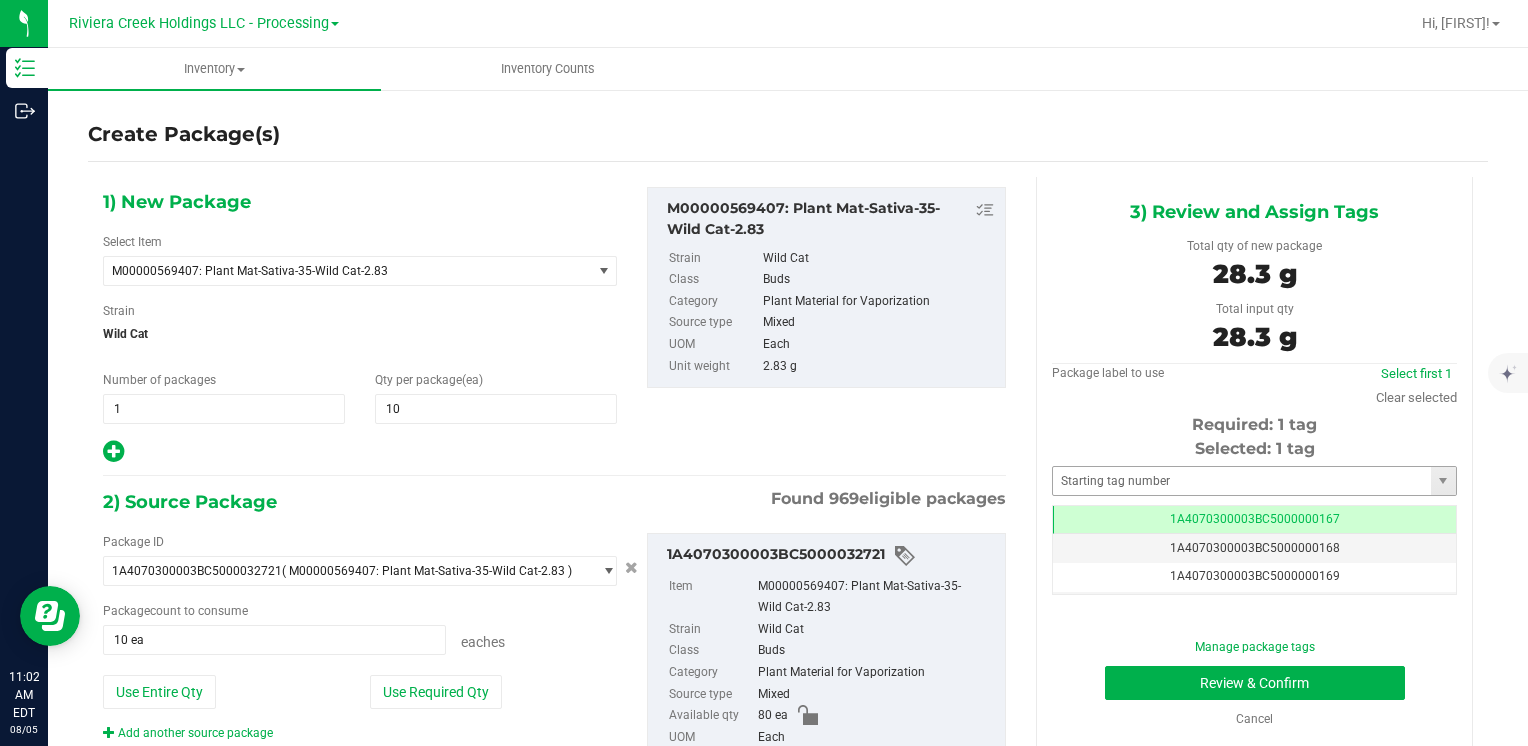 click on "Selected: 1 tag
Tag 1A4070300003BC5000000167 1A4070300003BC5000000168 1A4070300003BC5000000169 1A4070300003BC5000000170 1A4070300003BC5000000171 1A4070300003BC5000000172 1A4070300003BC5000000173 1A4070300003BC5000000174 1A4070300003BC5000000175 1A4070300003BC5000000176 1A4070300003BC5000000177 1A4070300003BC5000000178 1A4070300003BC5000000179 1A4070300003BC5000000180 1A4070300003BC5000000181 1A4070300003BC5000000182 1A4070300003BC5000000183 1A4070300003BC5000000184 1A4070300003BC5000000185 1A4070300003BC5000000186 1A4070300003BC5000000187 1A4070300003BC5000000188 1A4070300003BC5000000191 1A4070300003BC5000001900 1A4070300003BC5000002394 1A4070300003BC5000003798 Page of 1 NaN - NaN of 26 items" at bounding box center (1254, 516) 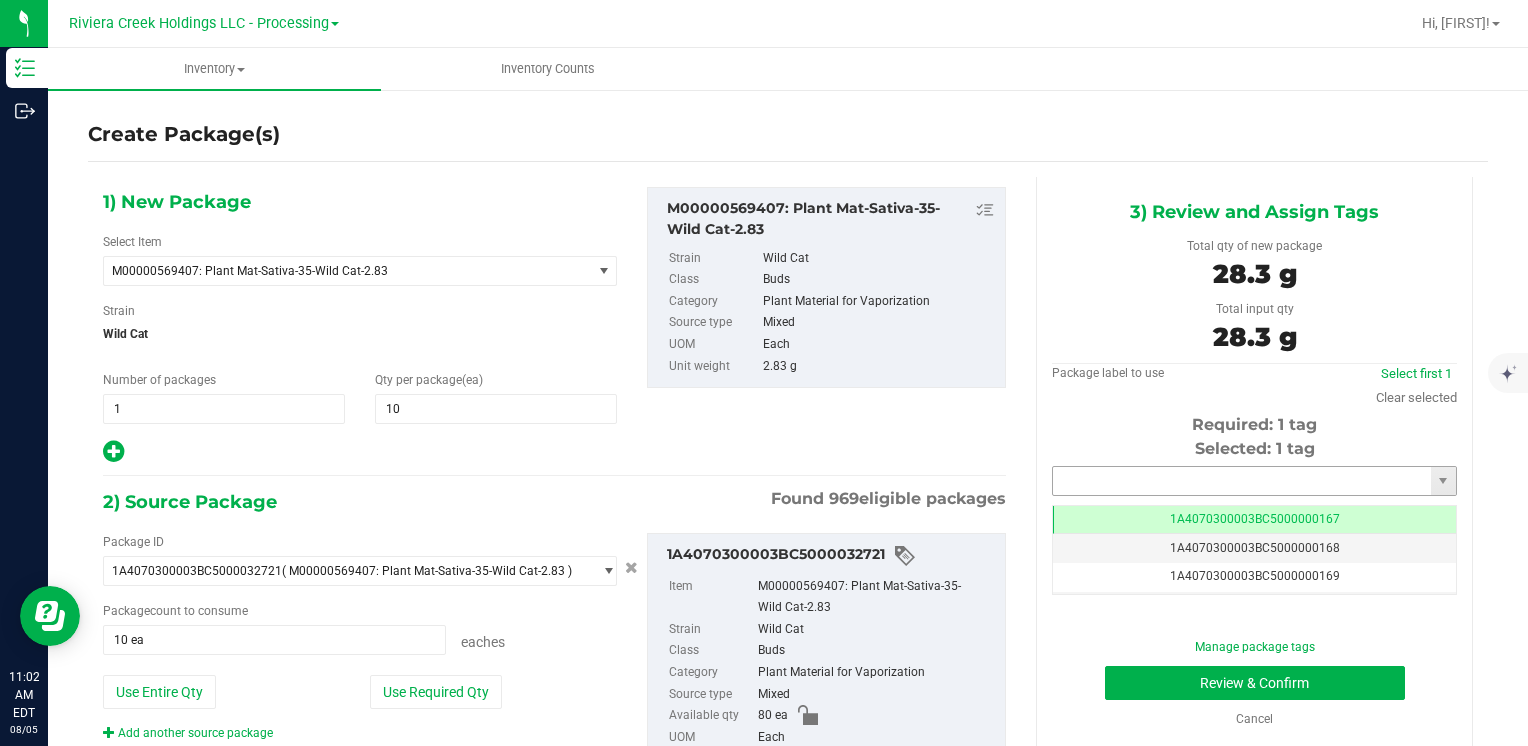 drag, startPoint x: 1248, startPoint y: 466, endPoint x: 1244, endPoint y: 482, distance: 16.492422 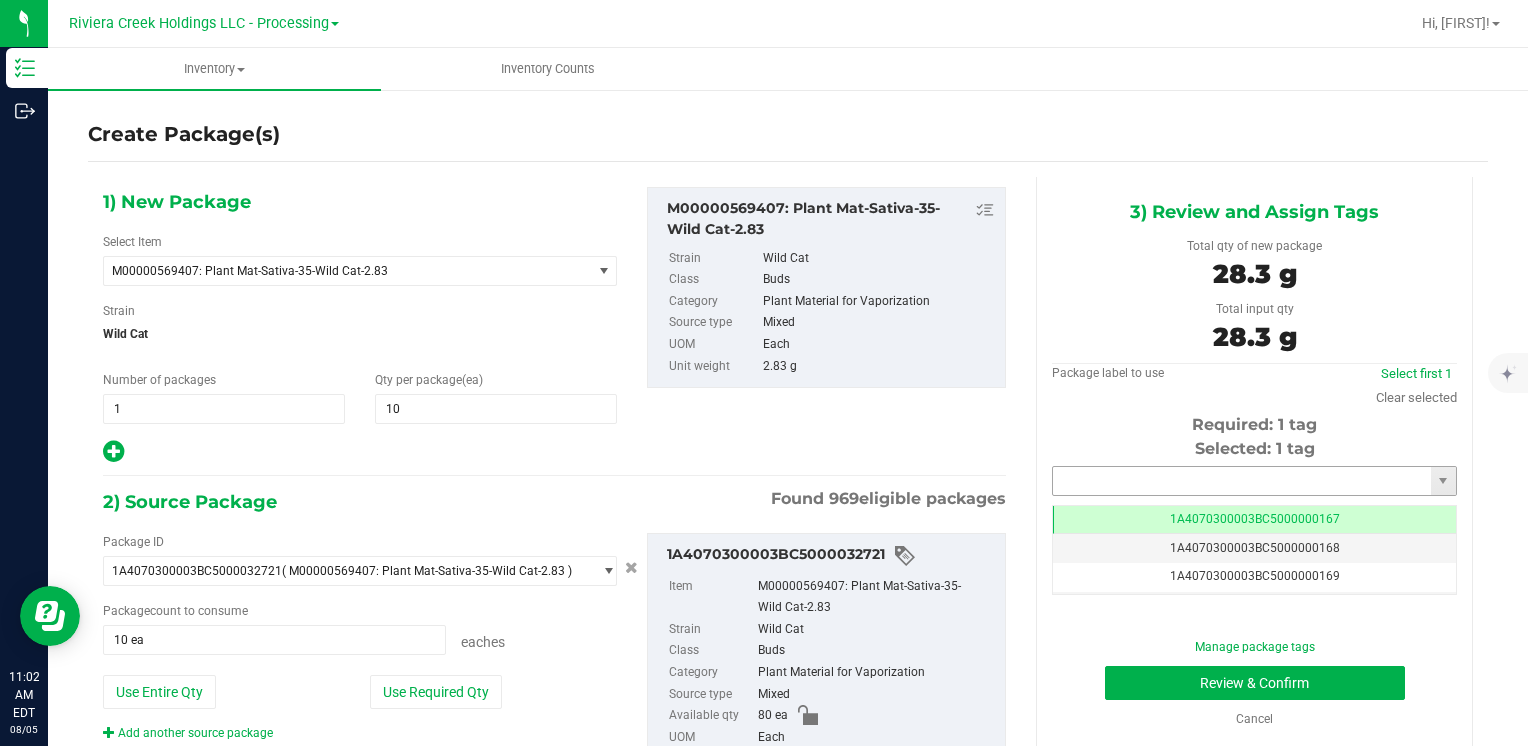 click at bounding box center (1242, 481) 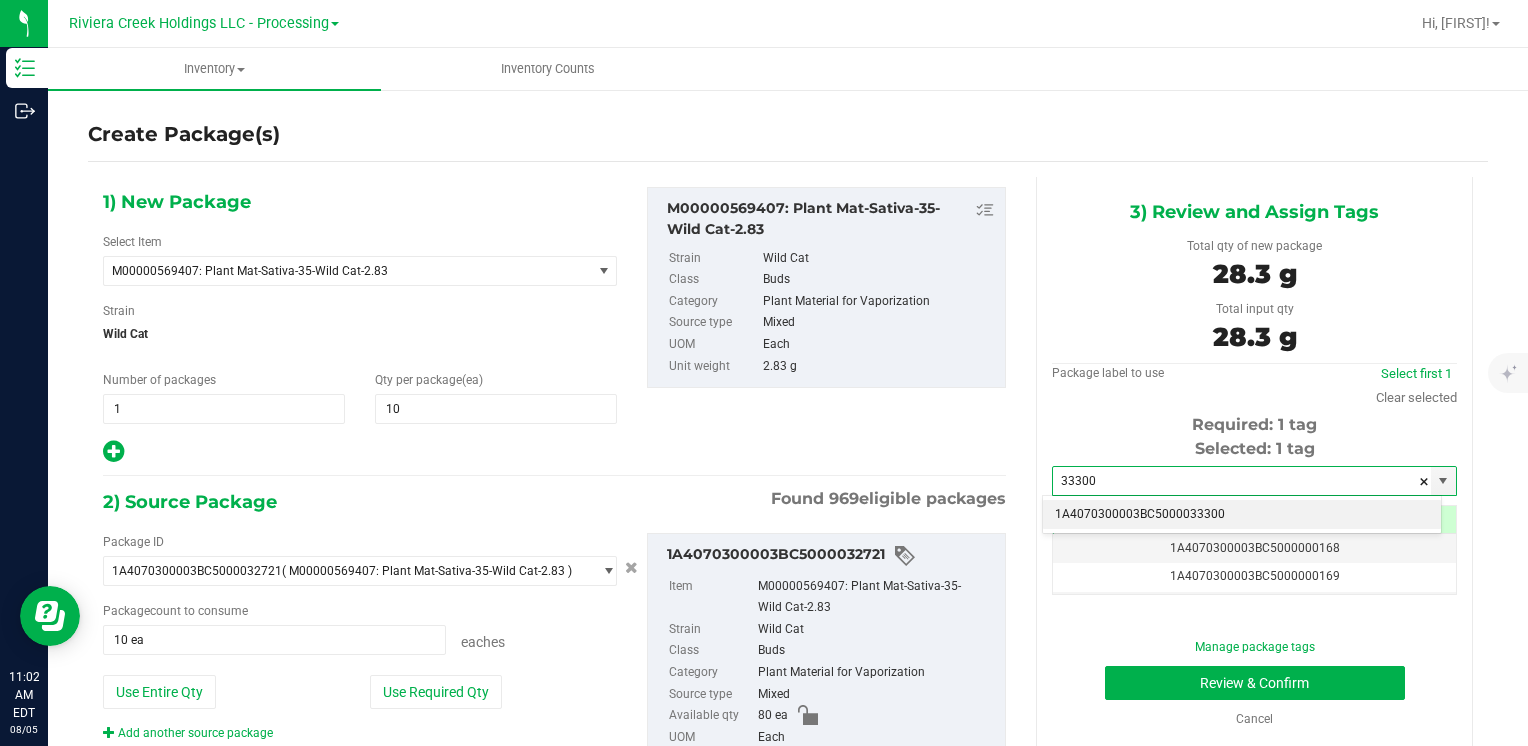 click on "1A4070300003BC5000033300" at bounding box center (1242, 515) 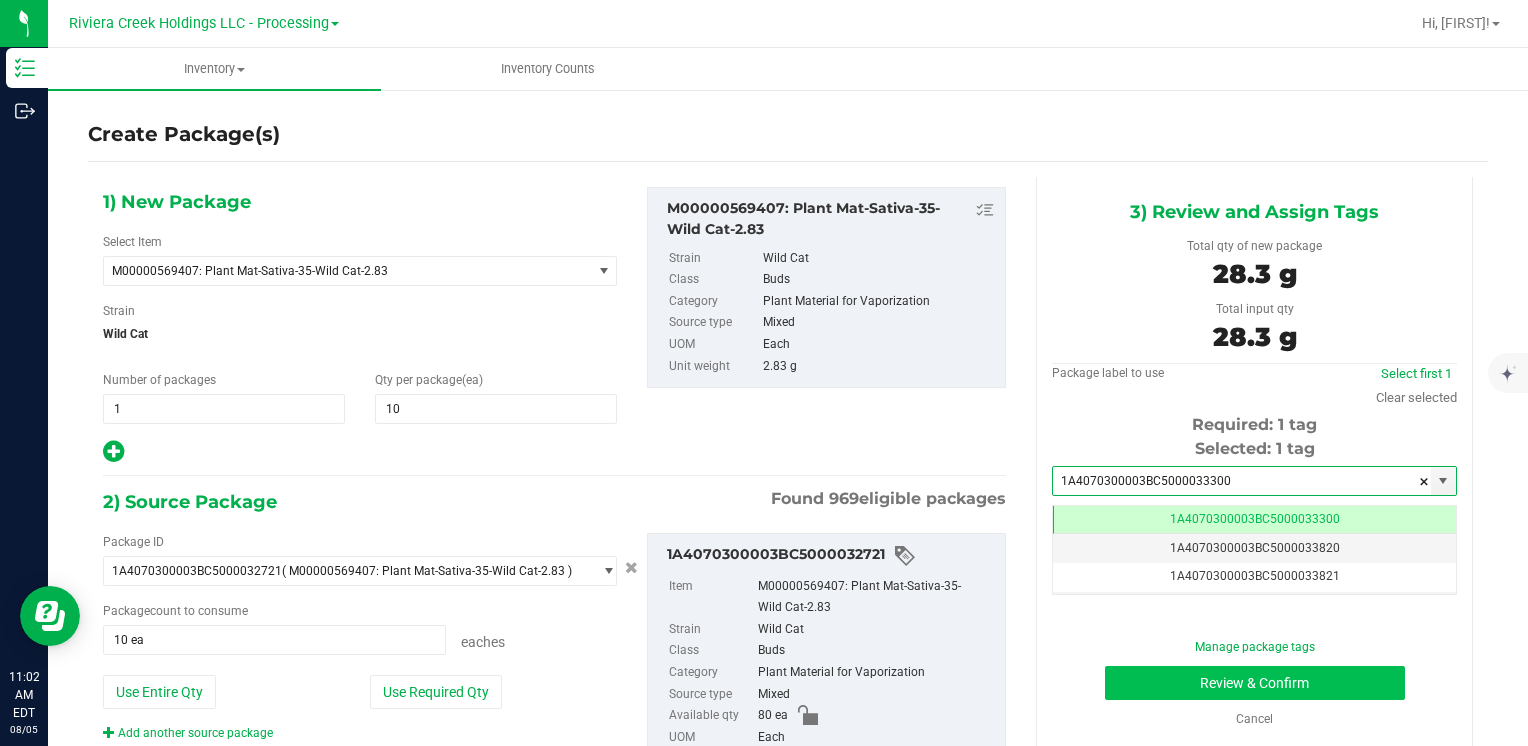 type on "1A4070300003BC5000033300" 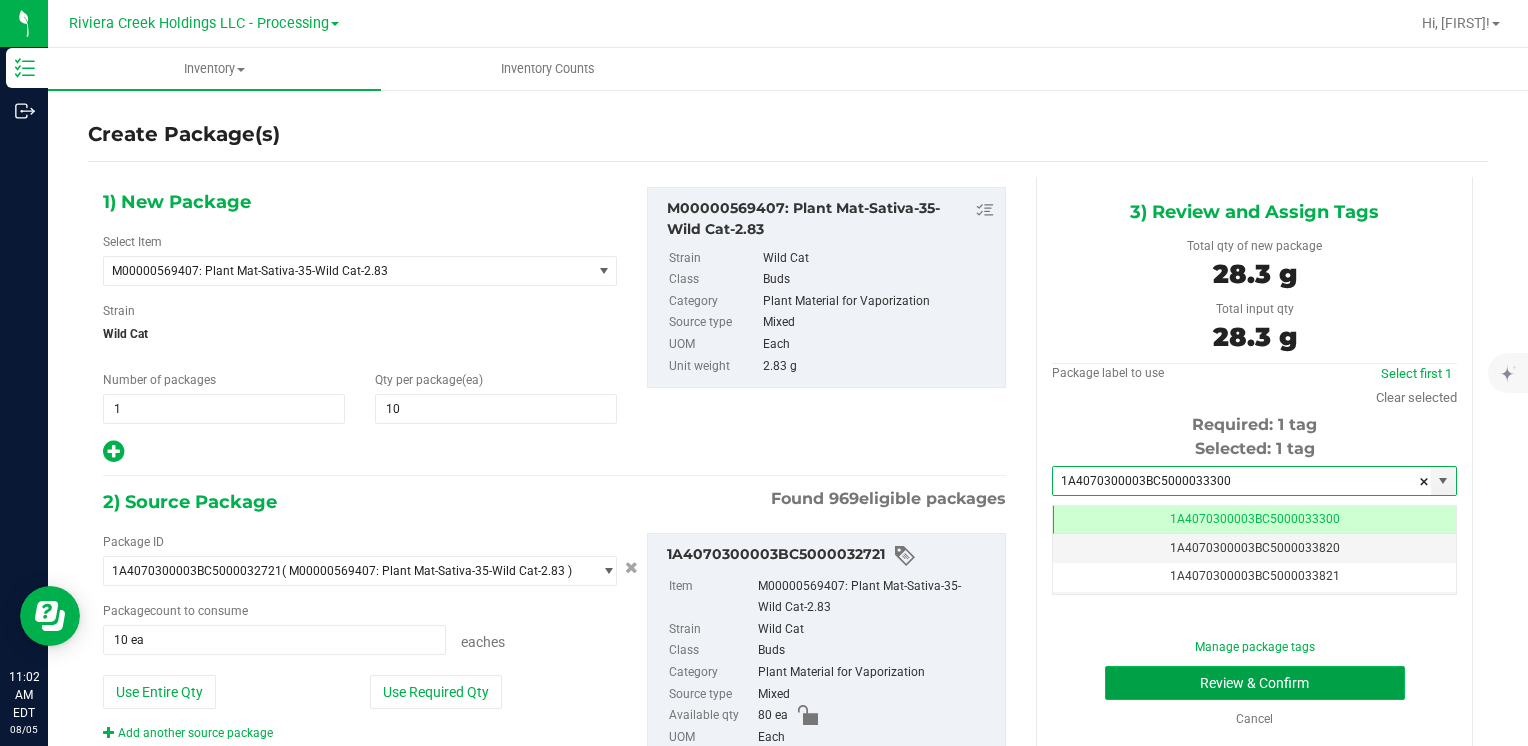 click on "Review & Confirm" at bounding box center (1255, 683) 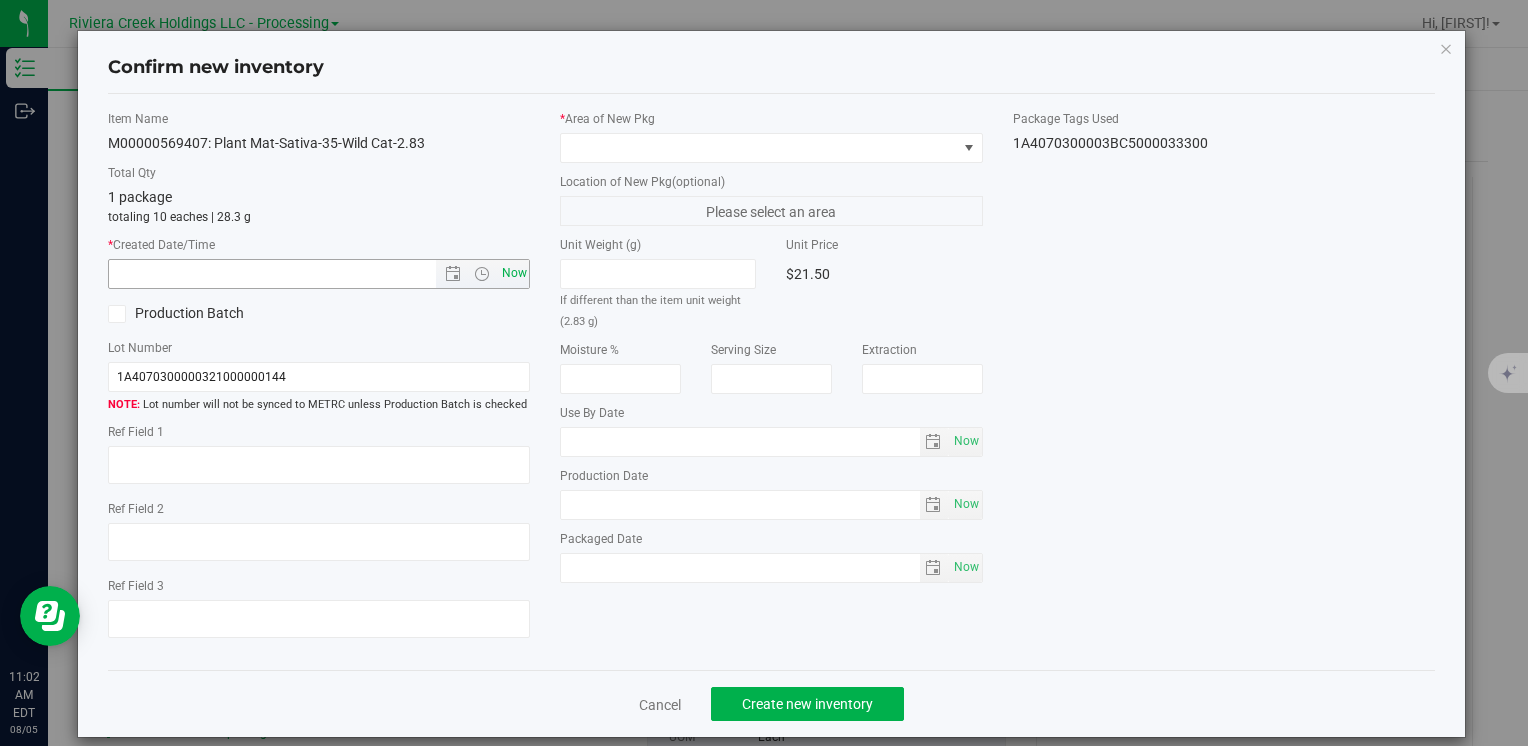 click on "Now" at bounding box center [514, 273] 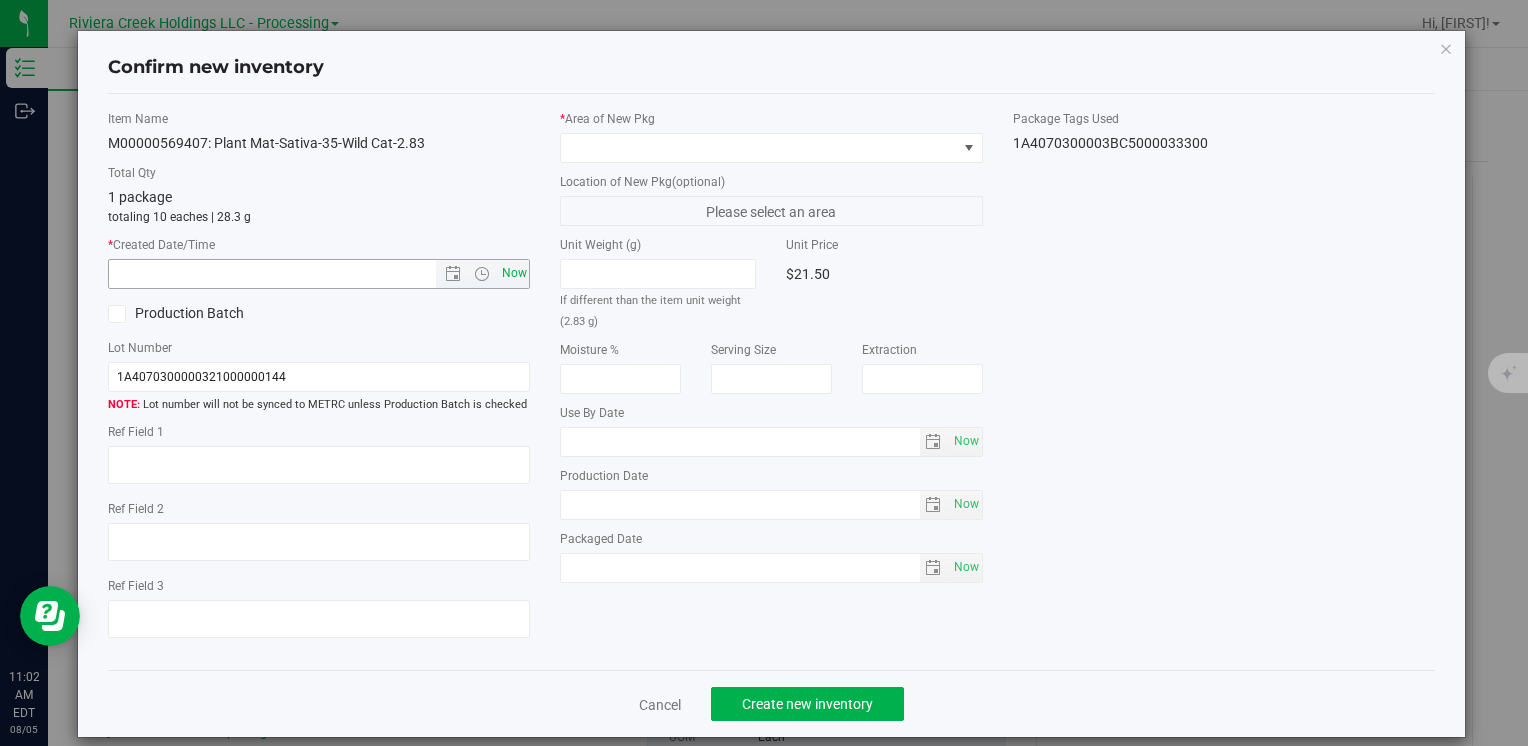 type on "8/5/2025 11:02 AM" 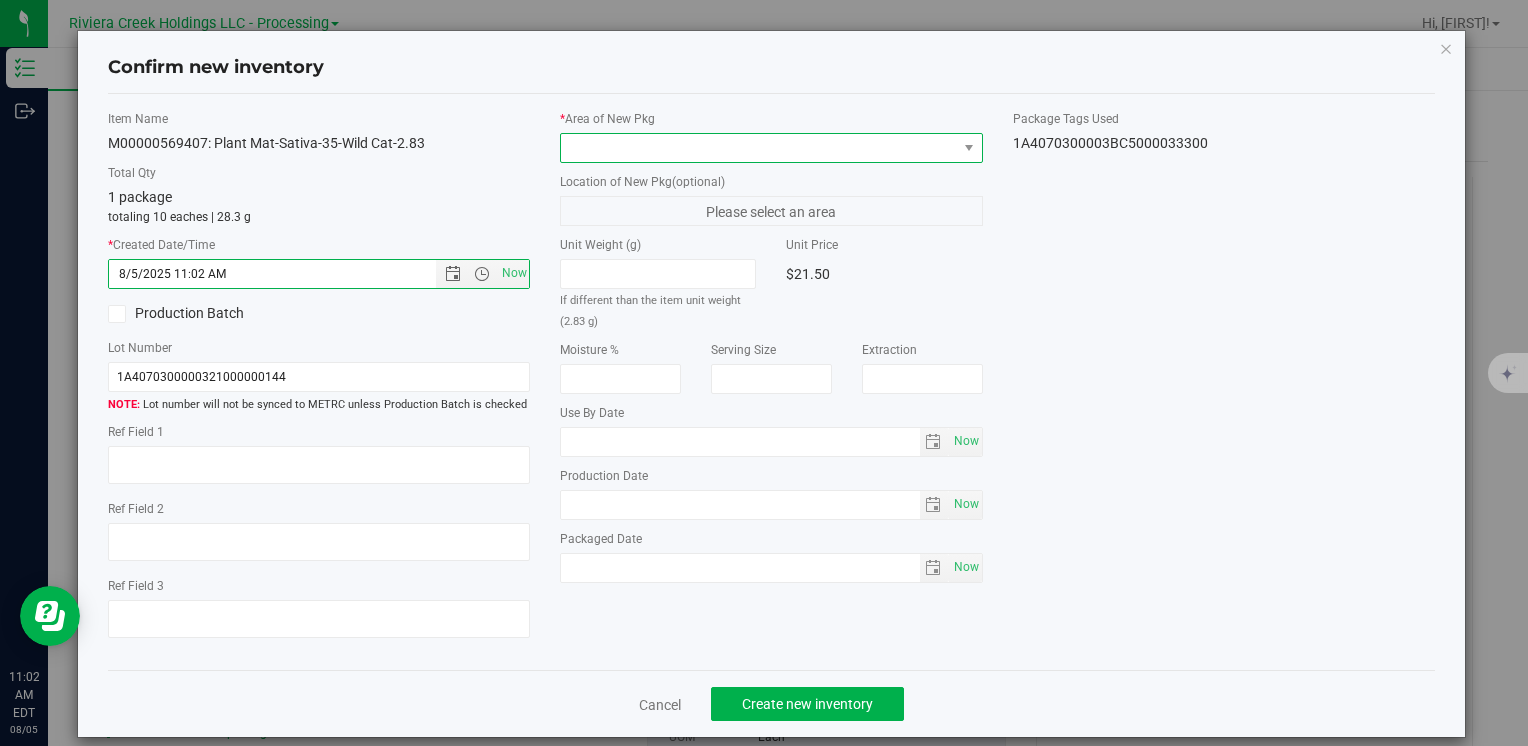 click at bounding box center (758, 148) 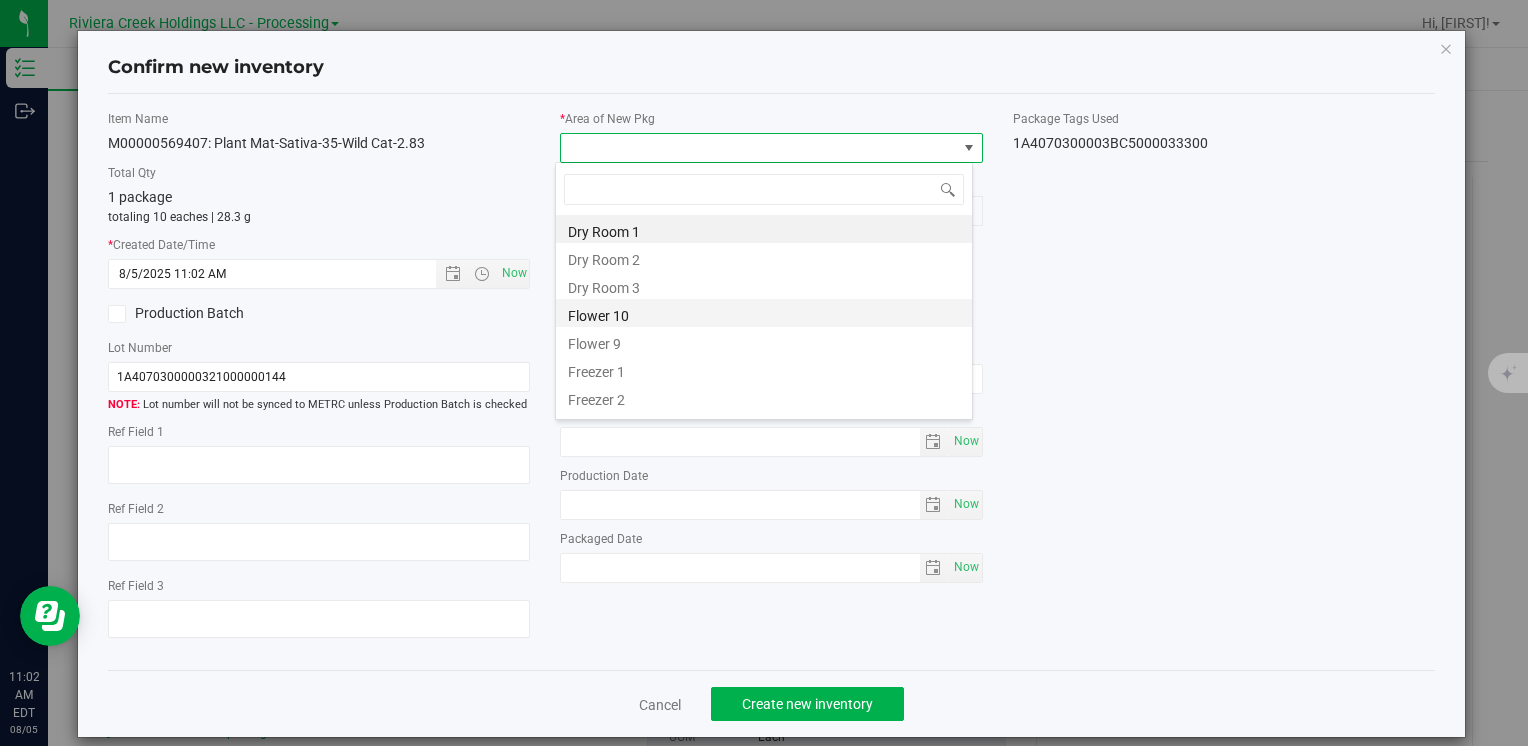click on "Flower 10" at bounding box center [764, 313] 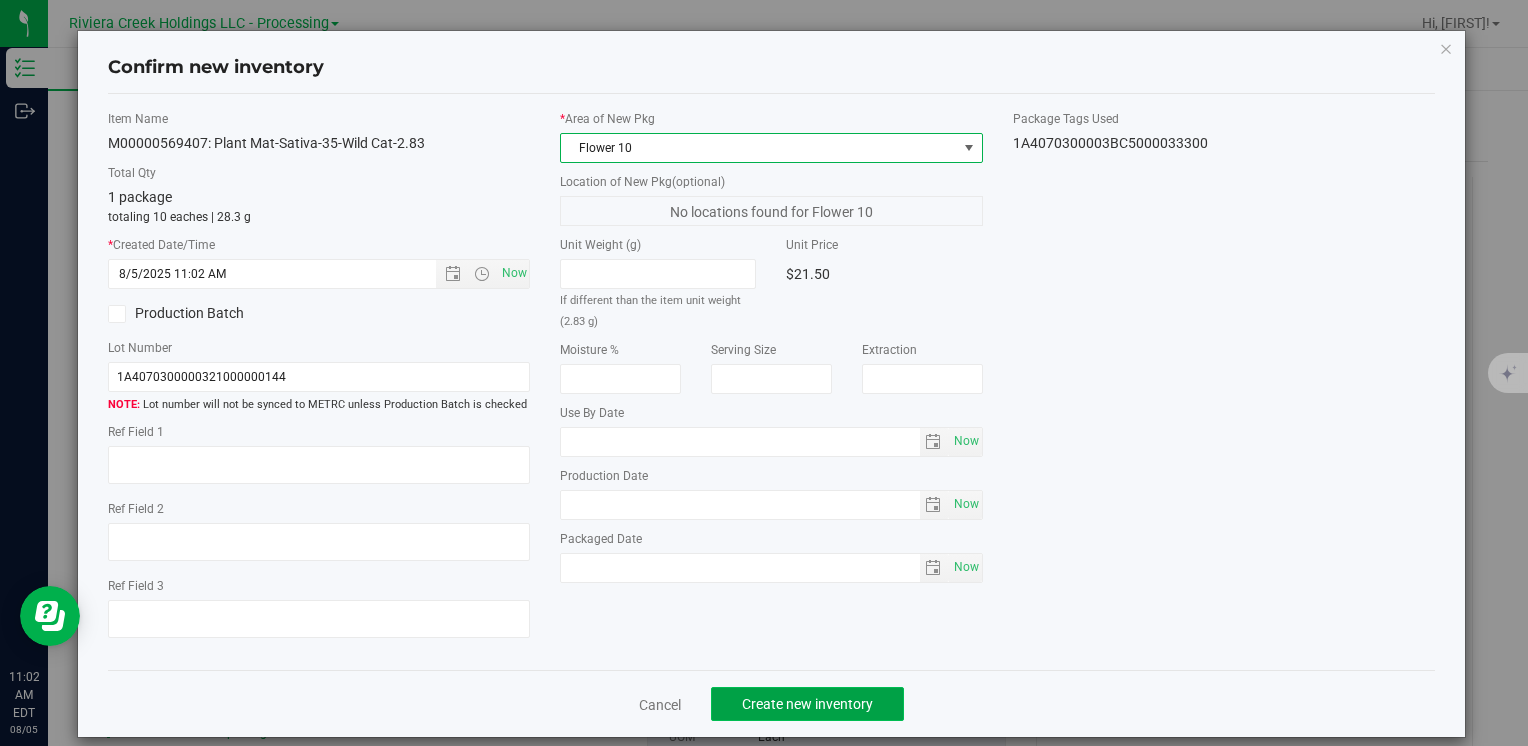 click on "Create new inventory" 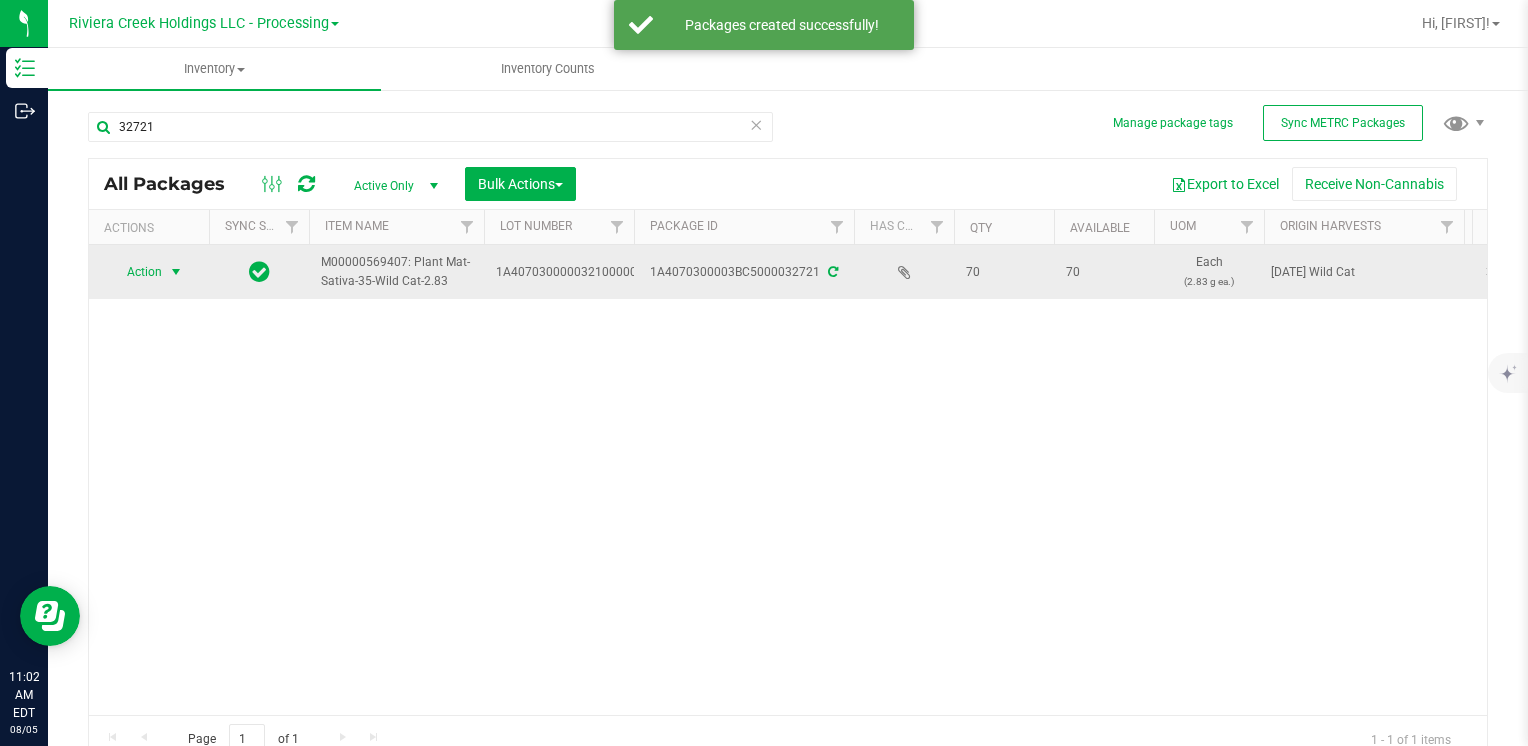 click on "Action" at bounding box center [136, 272] 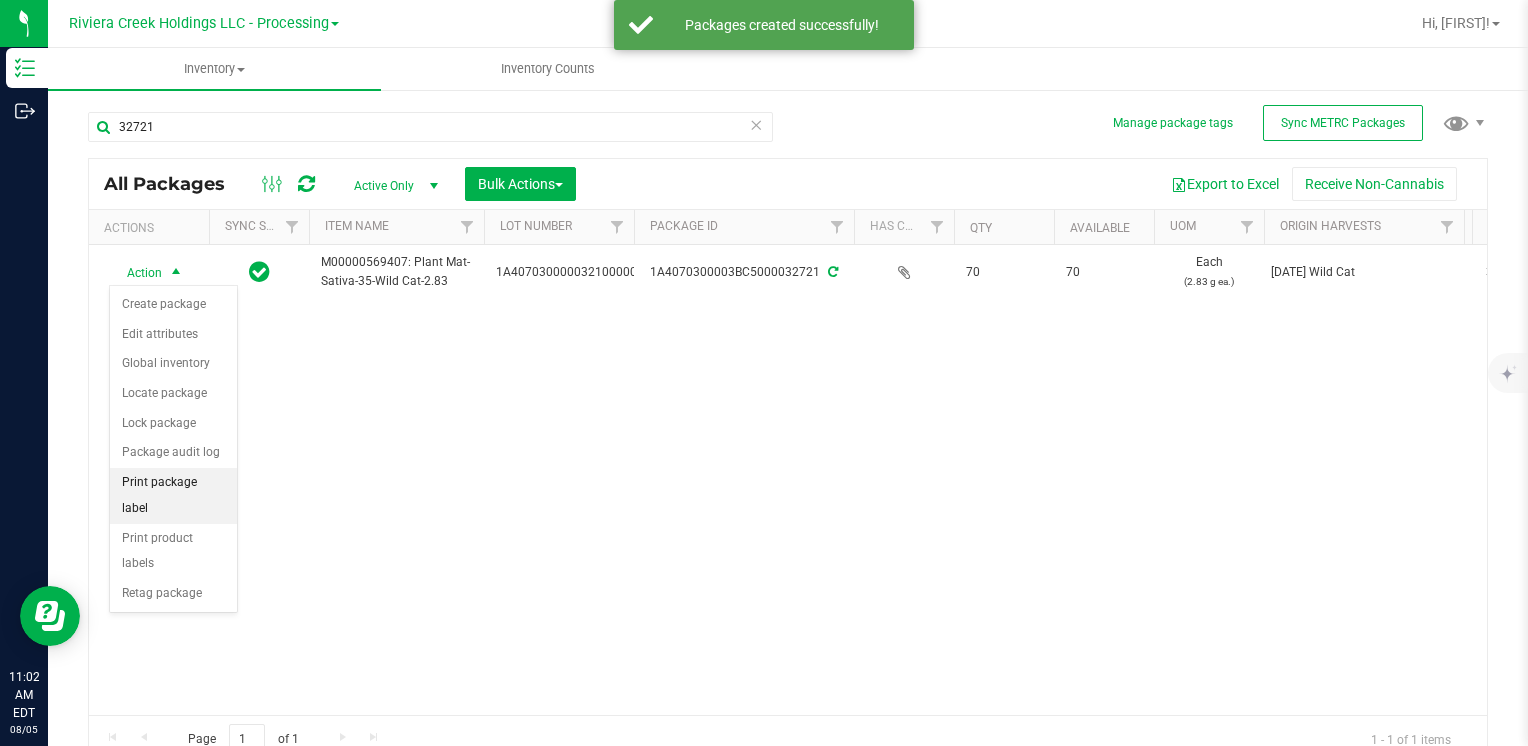 click on "Print package label" at bounding box center [173, 495] 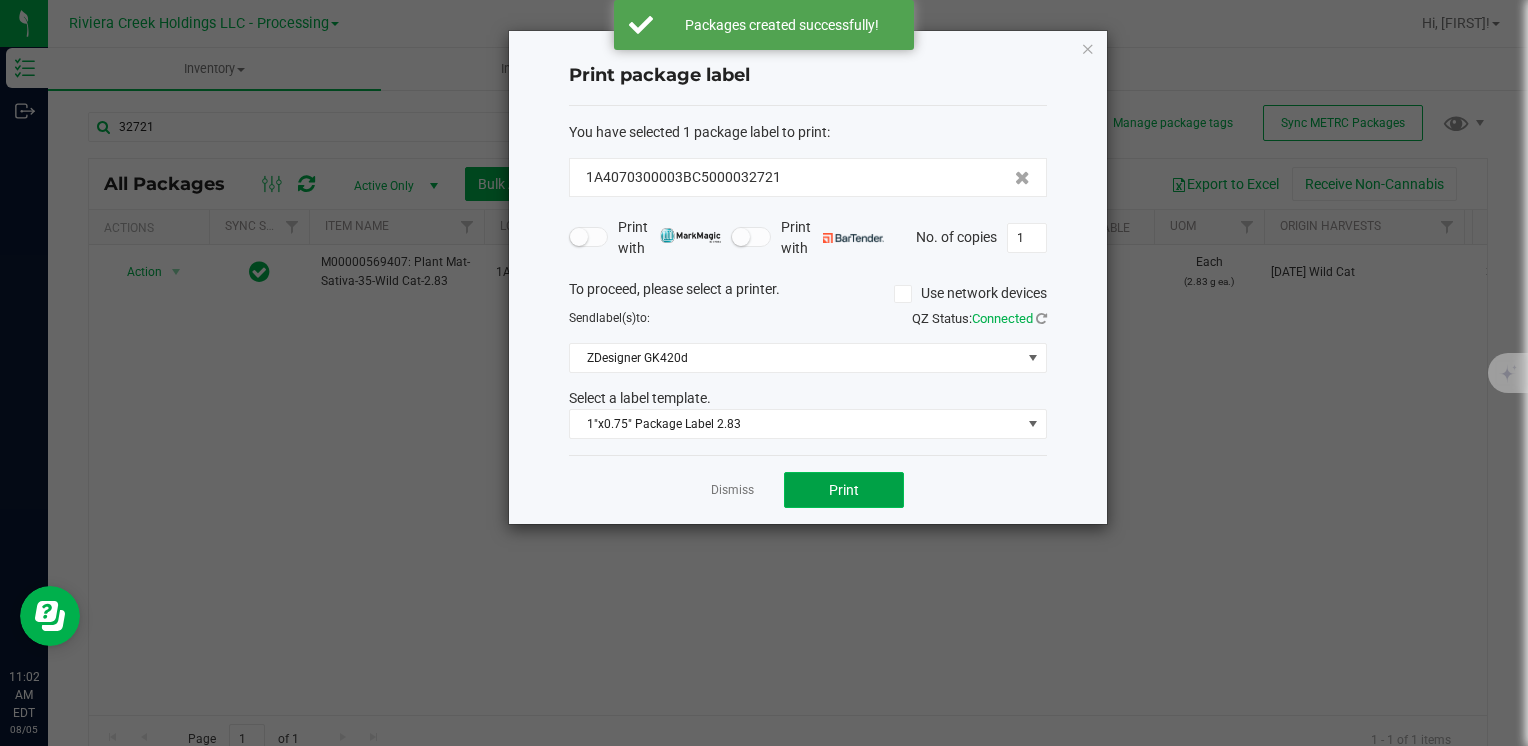 click on "Print" 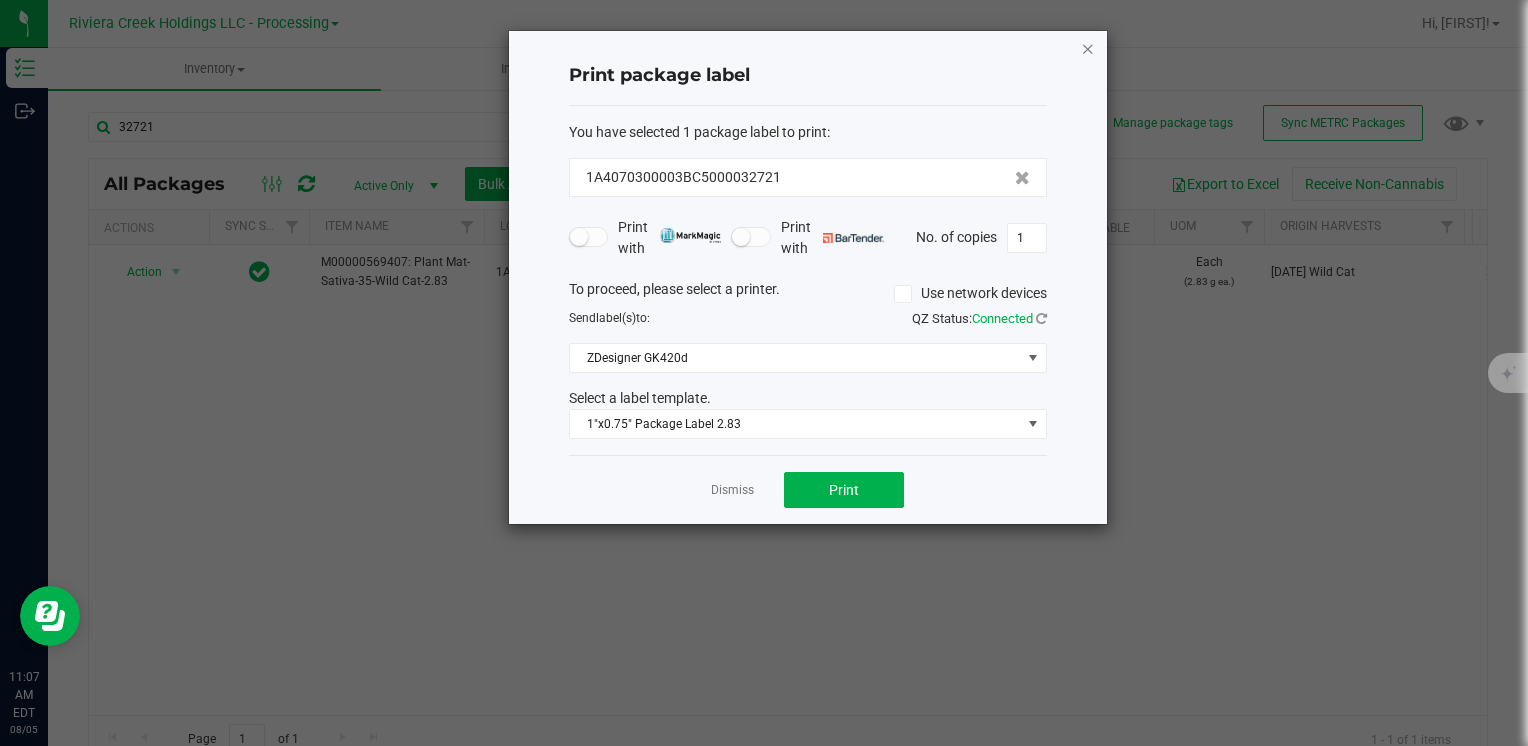 click 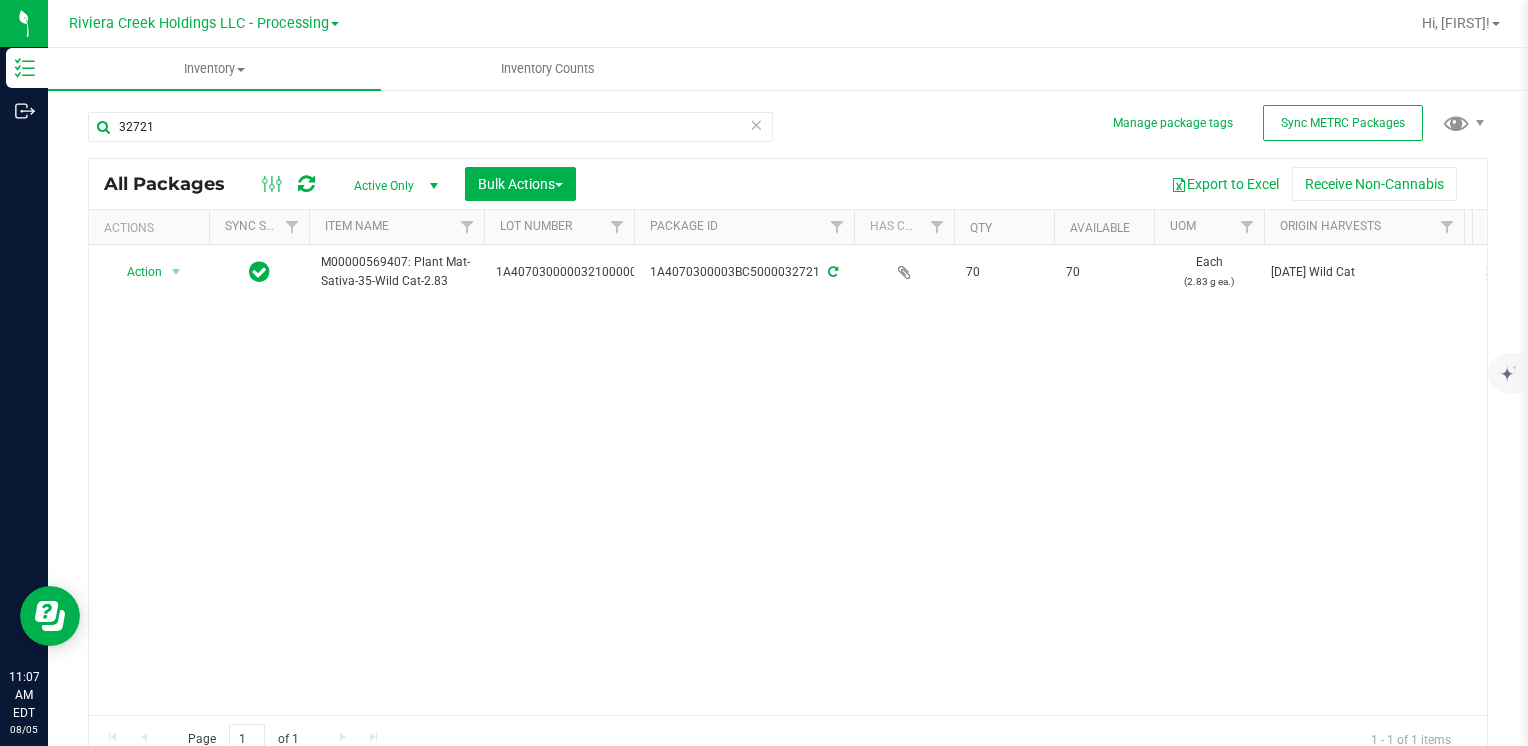 click on "32721" at bounding box center [438, 126] 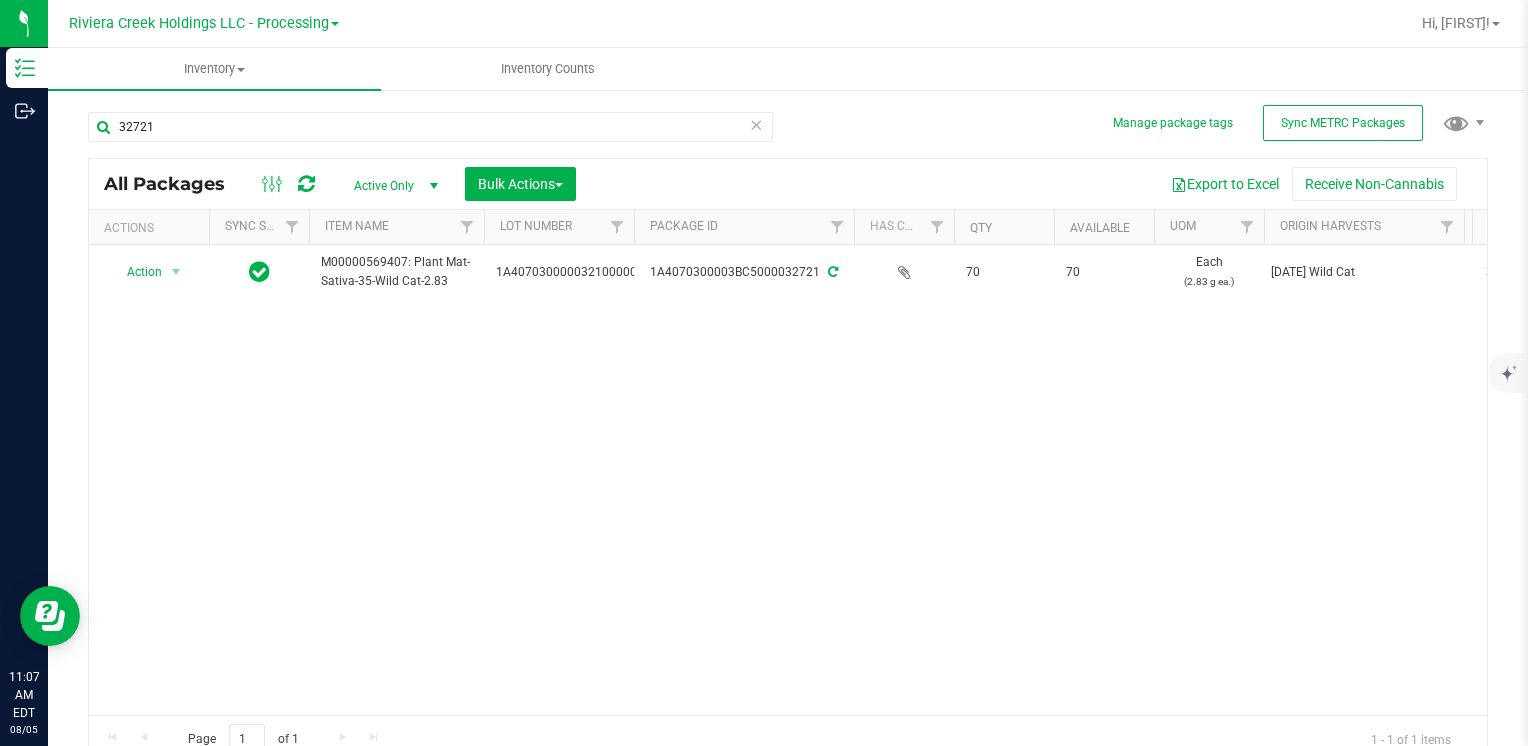 click on "32721" at bounding box center [438, 126] 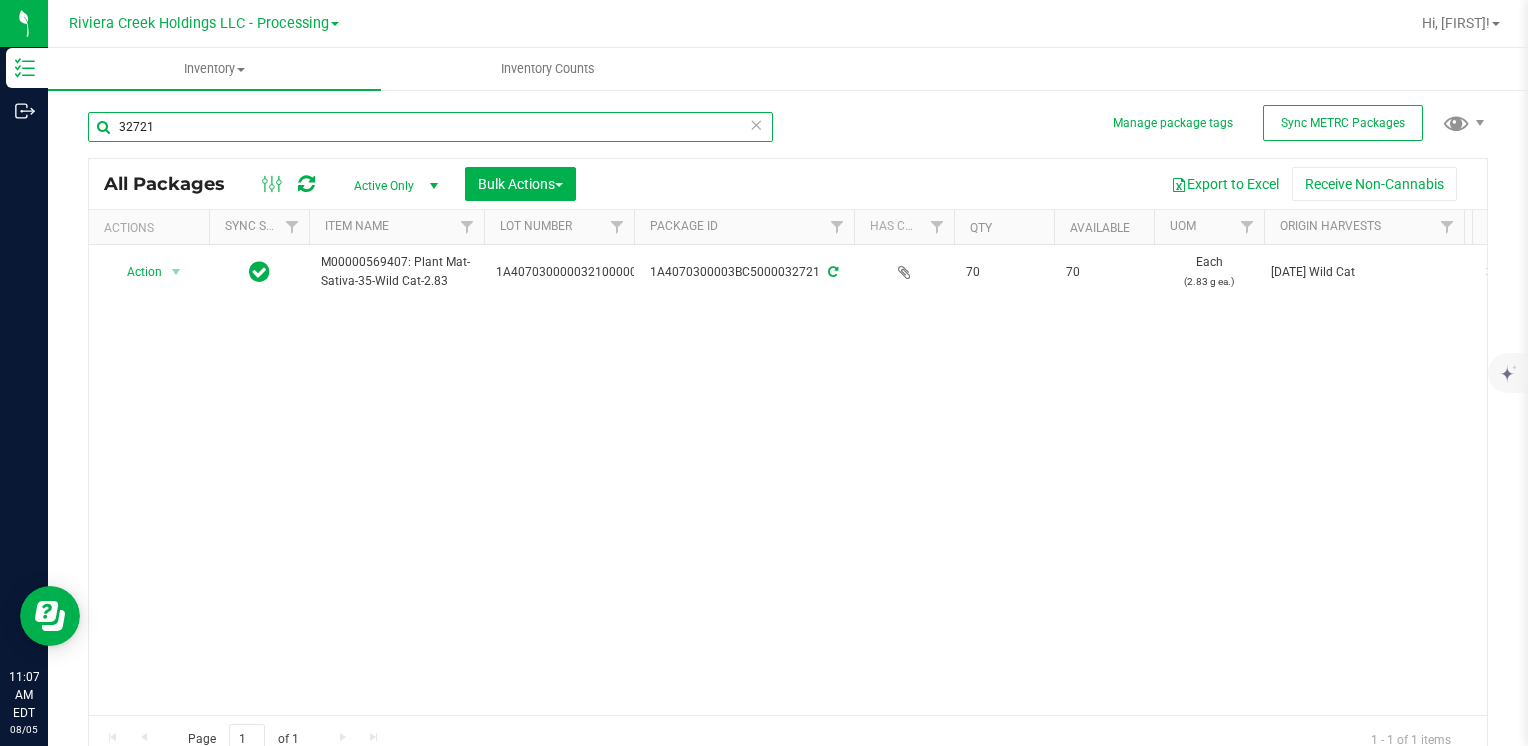 click on "32721" at bounding box center [430, 127] 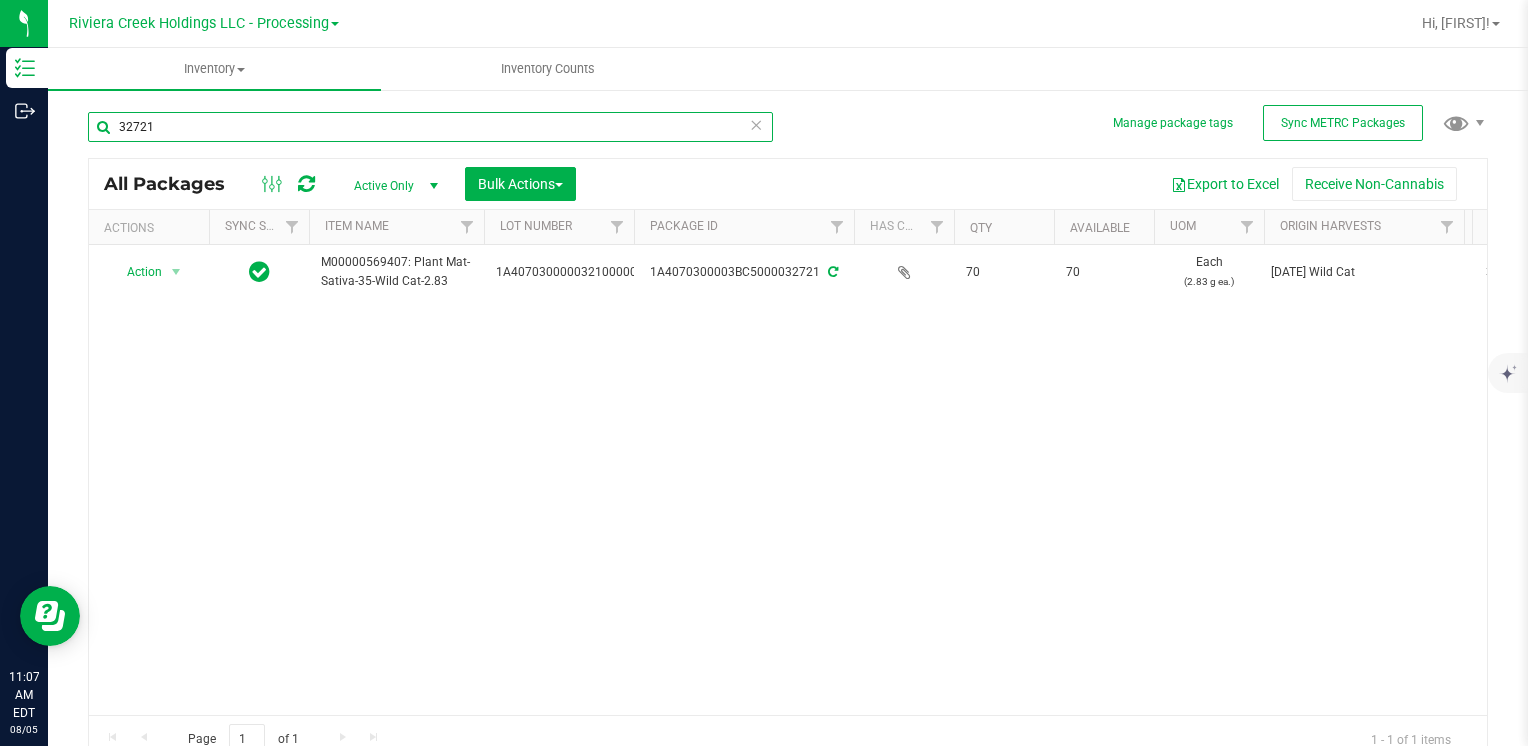 click on "32721" at bounding box center (430, 127) 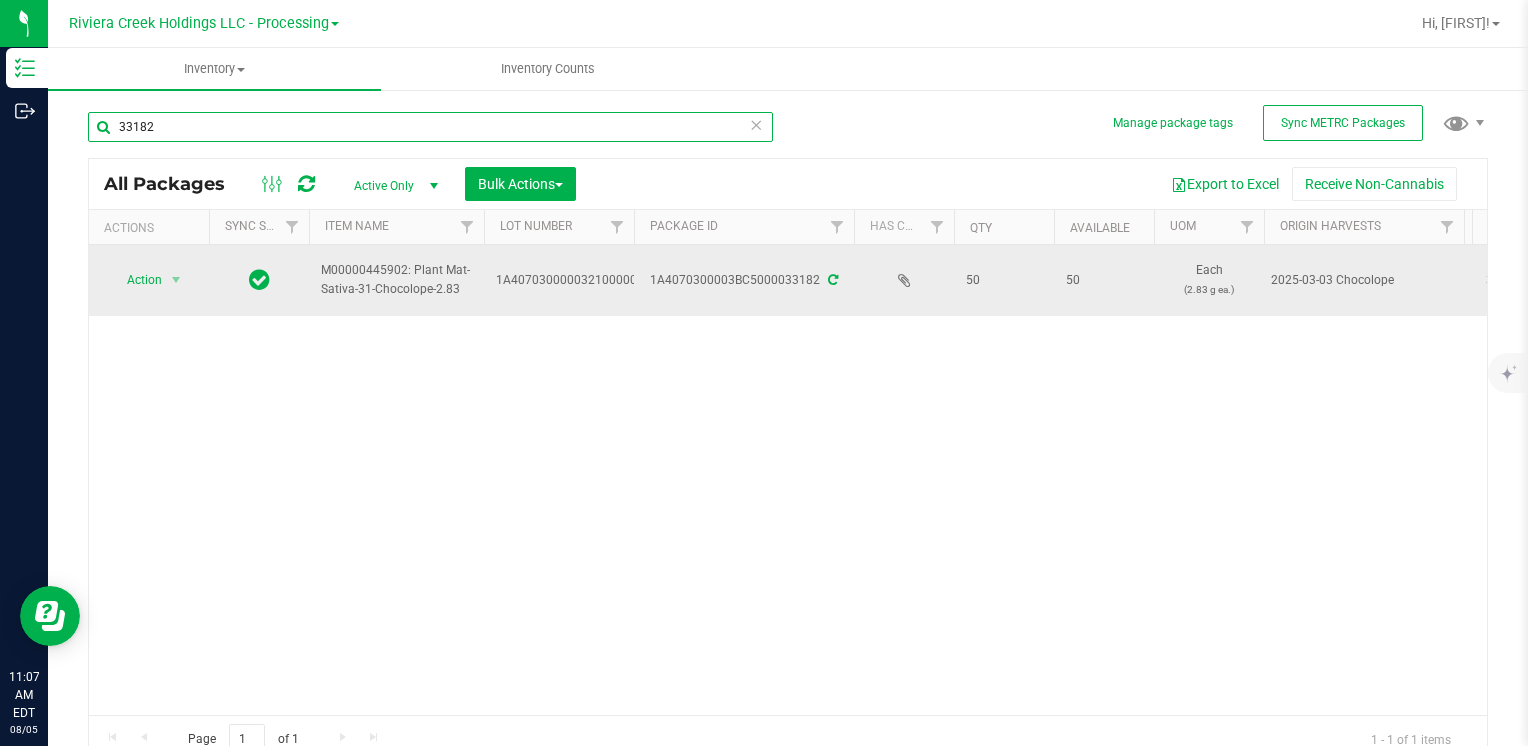 type on "33182" 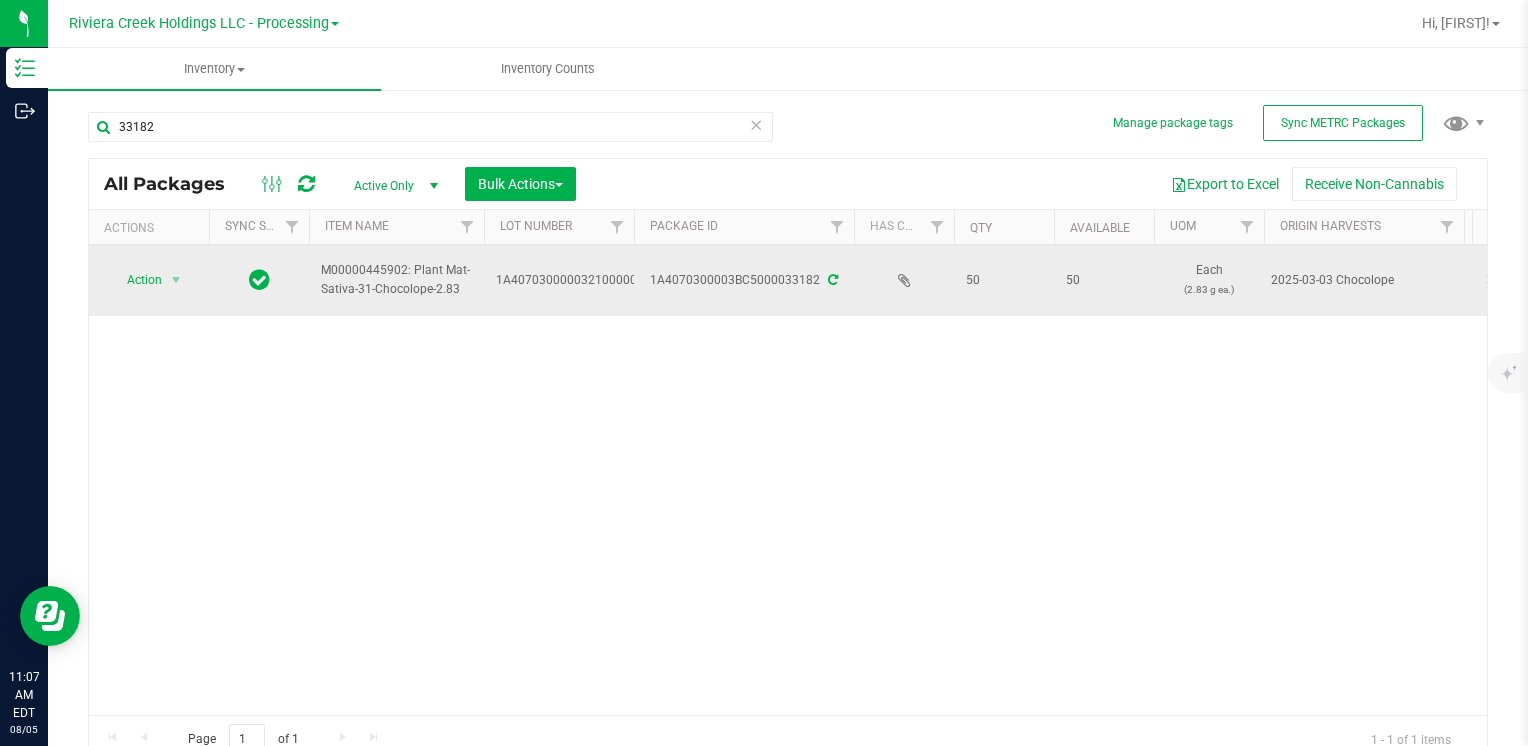 click at bounding box center [176, 280] 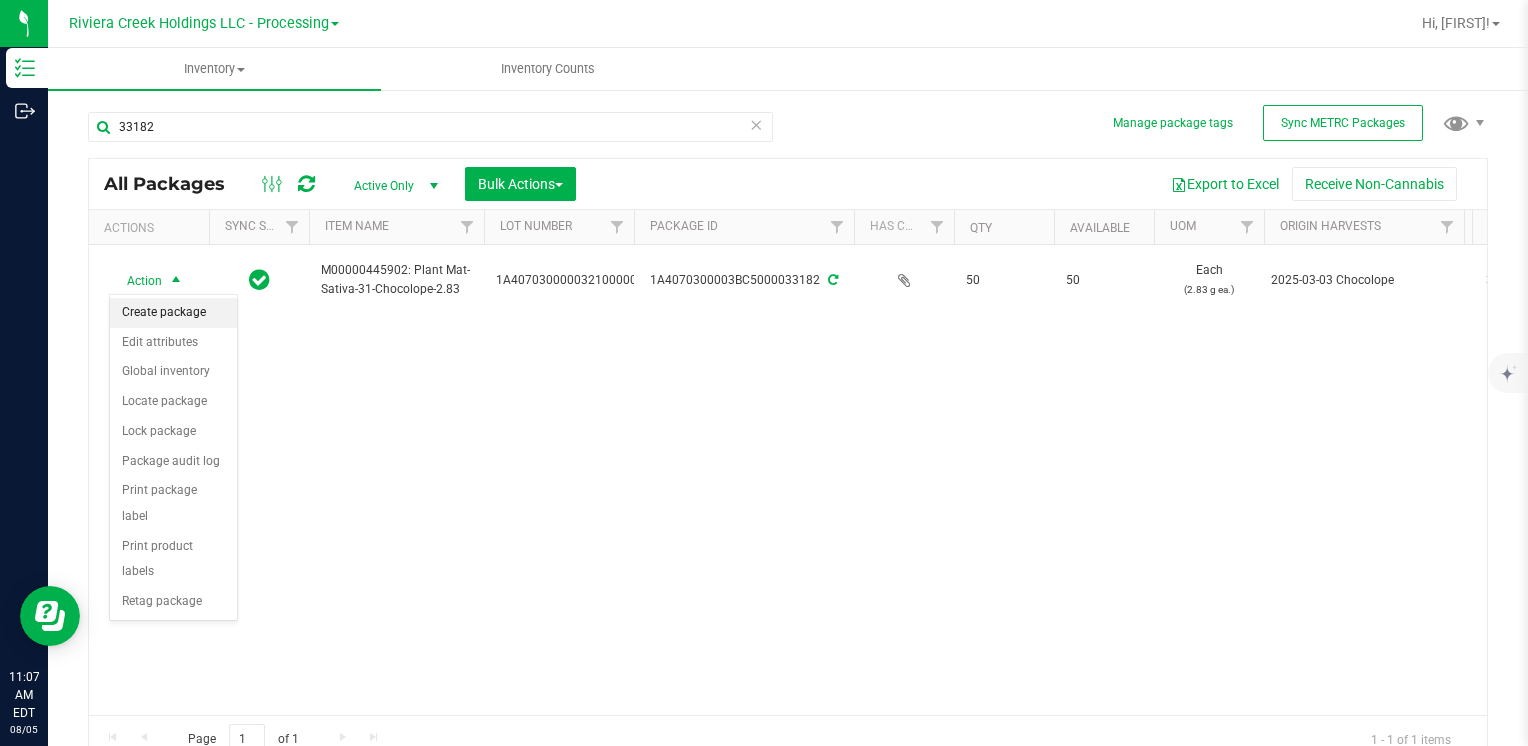 click on "Create package" at bounding box center (173, 313) 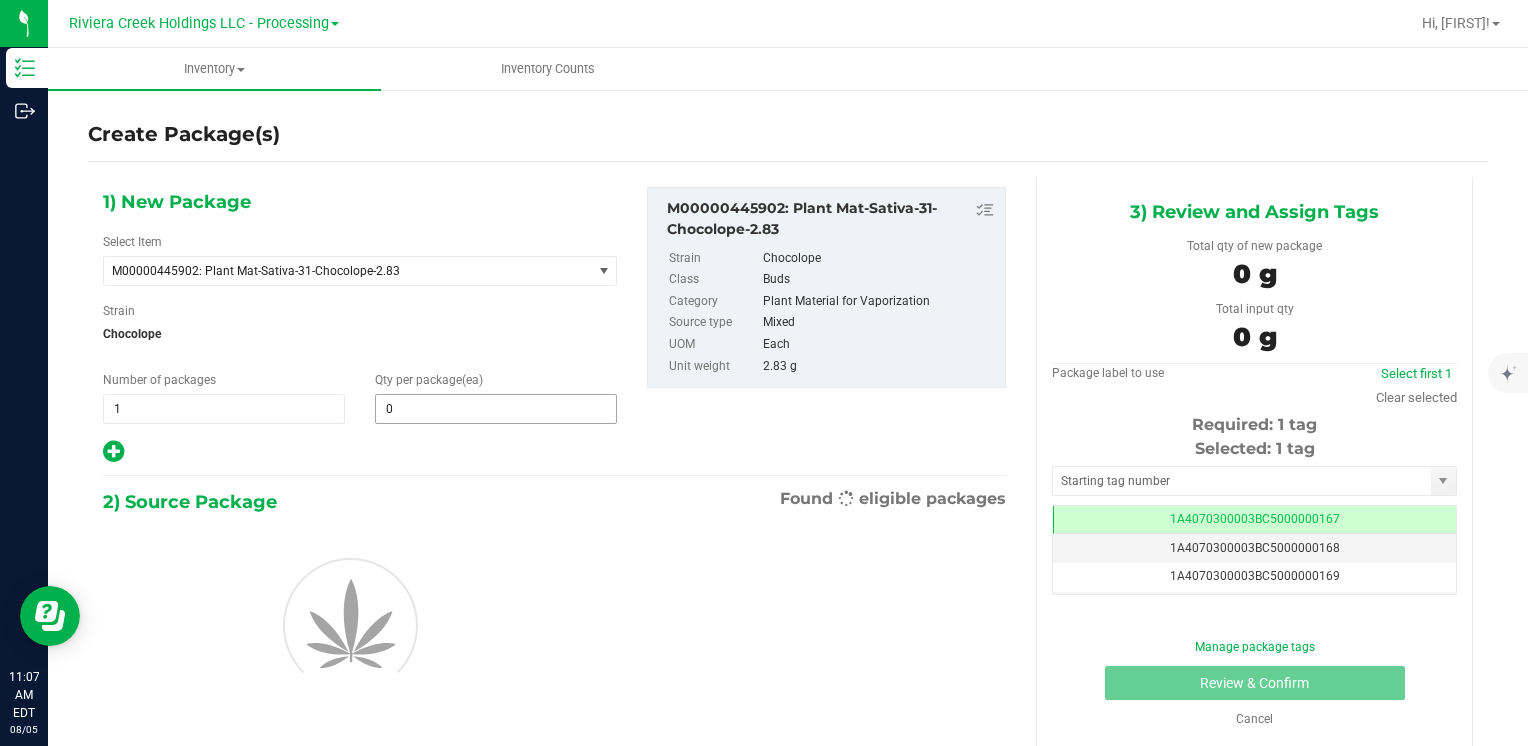 scroll, scrollTop: 0, scrollLeft: 0, axis: both 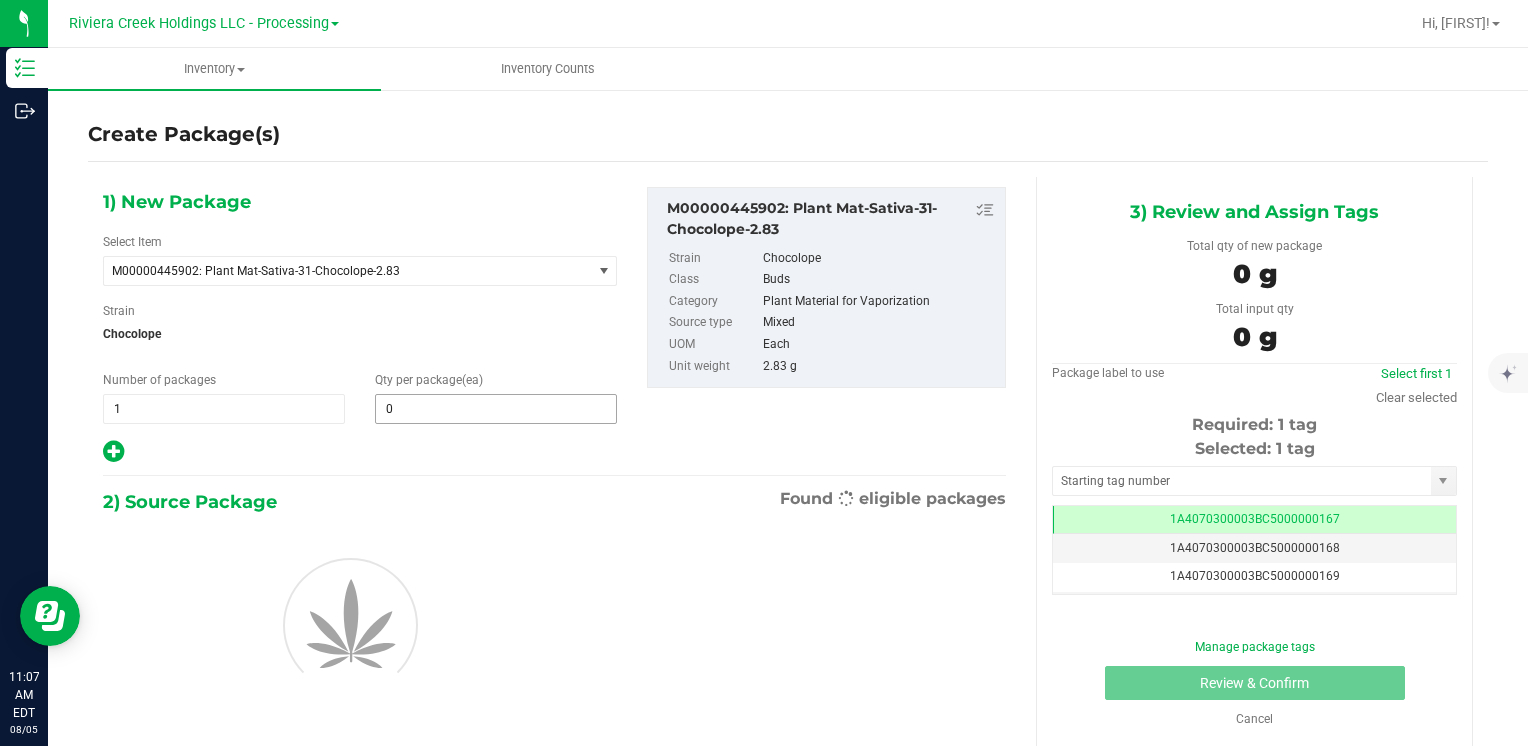 type 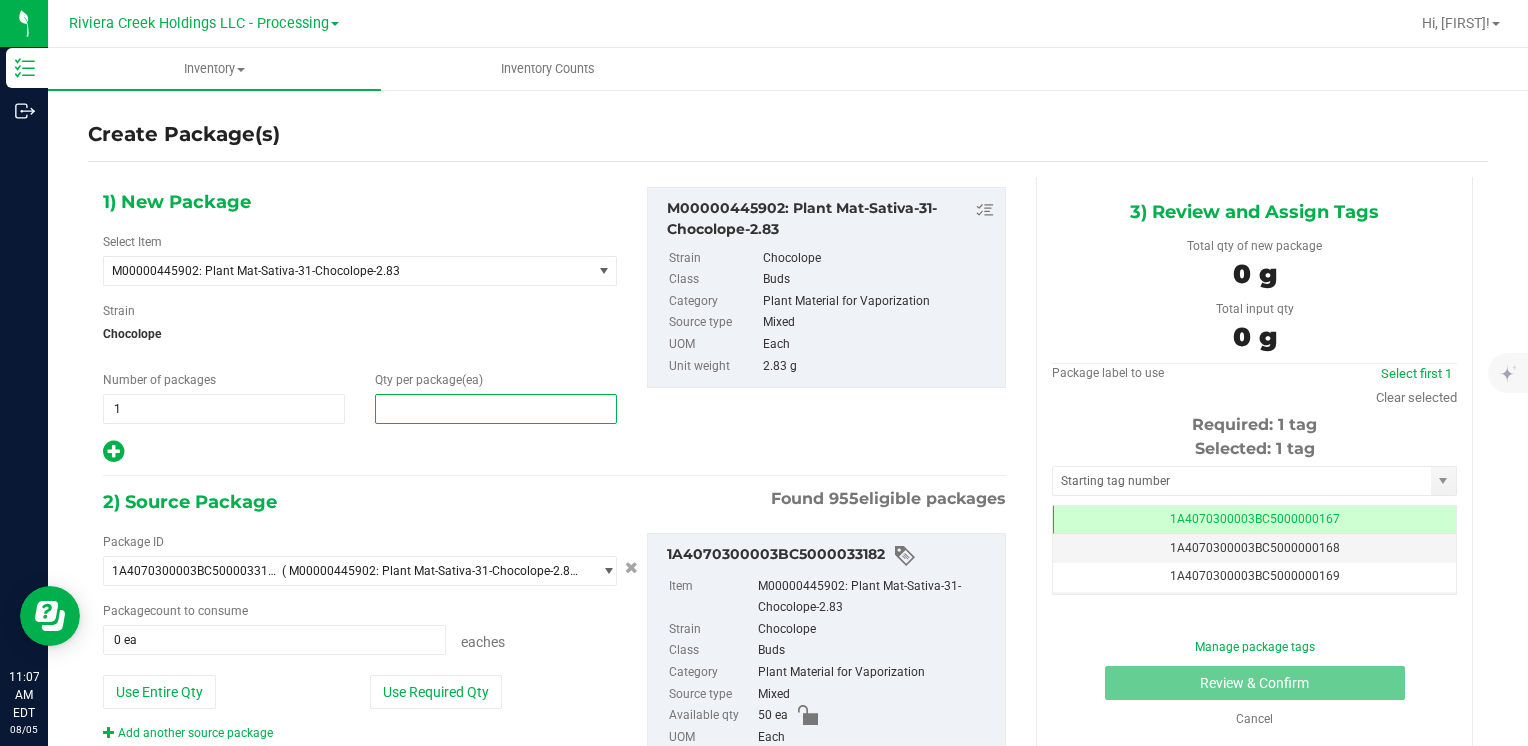 click at bounding box center (496, 409) 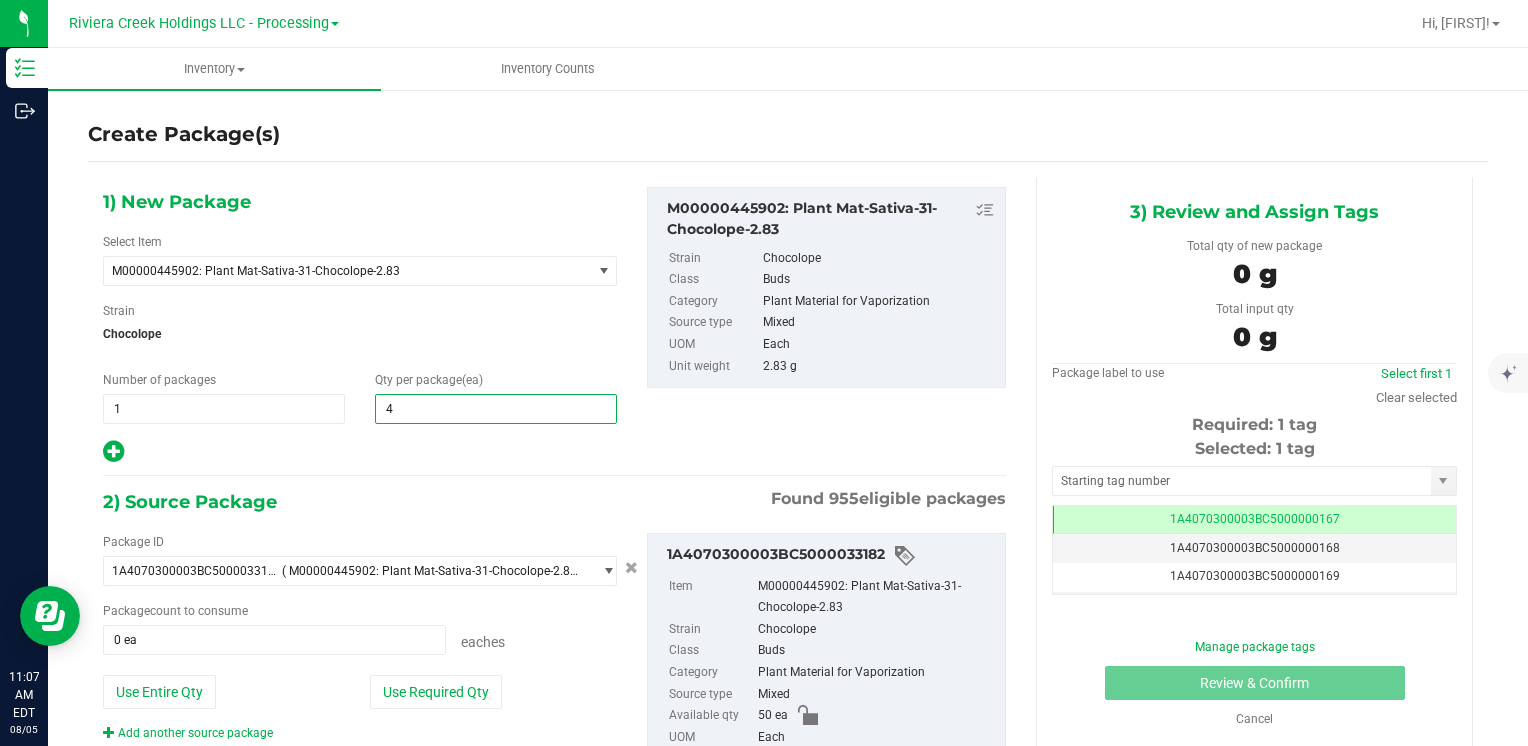 type on "40" 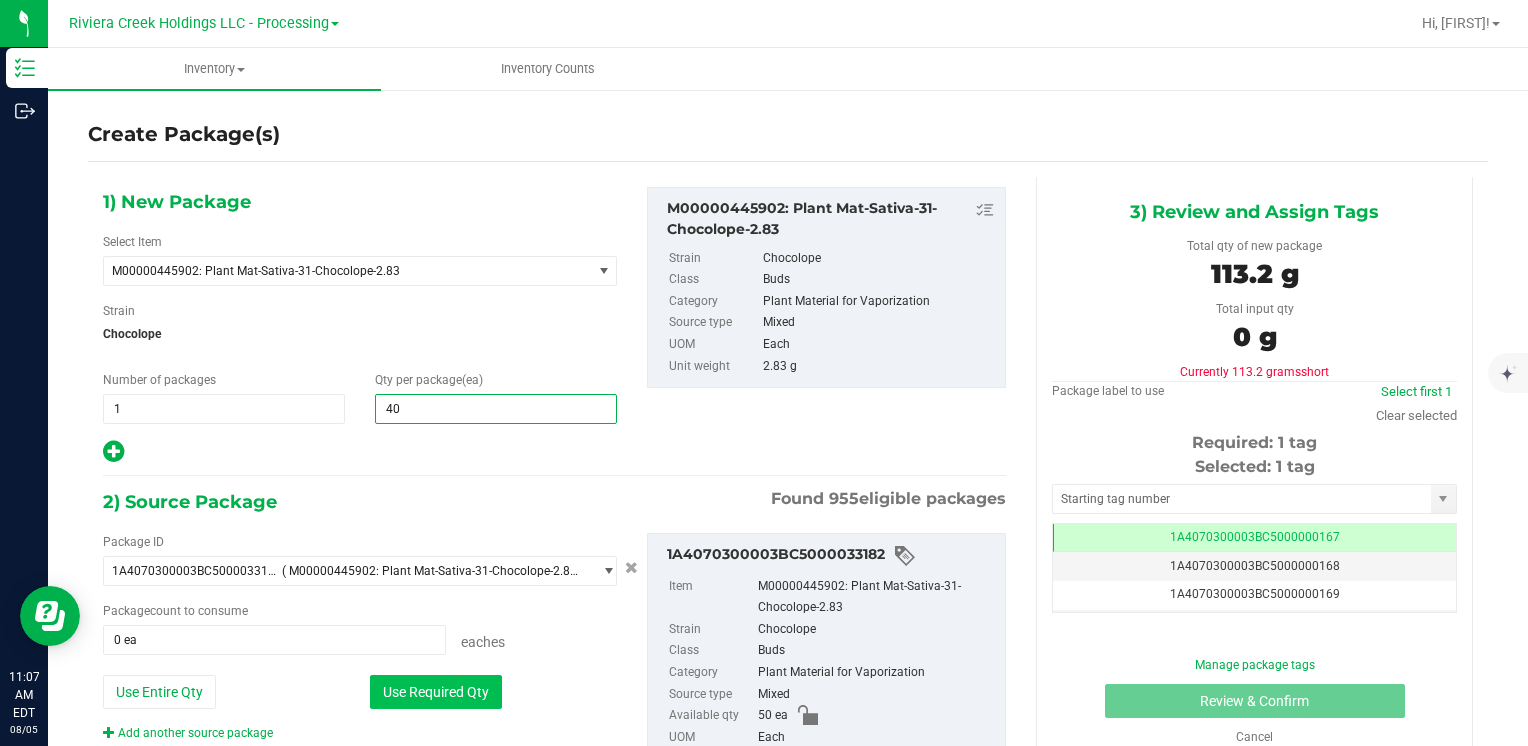 type on "40" 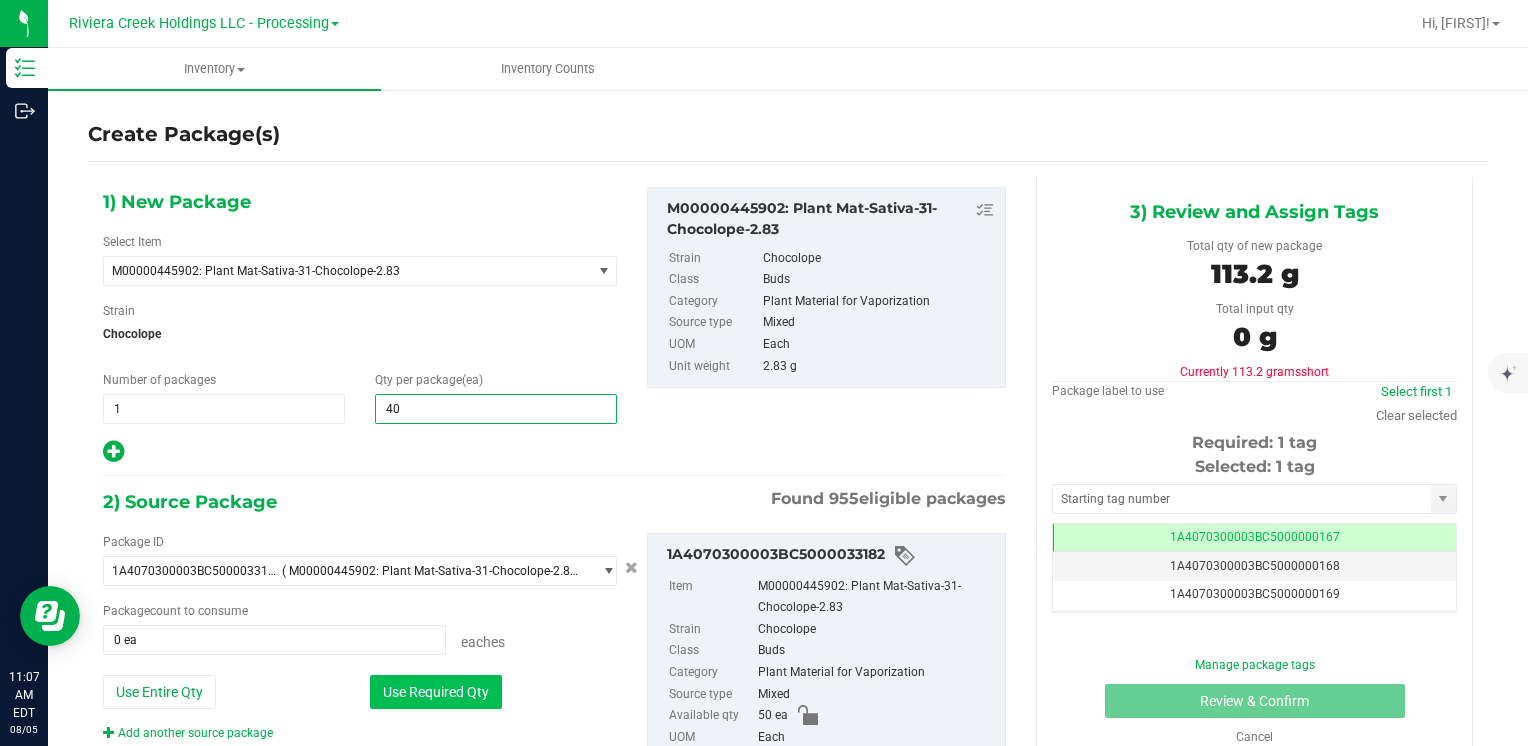 click on "Use Required Qty" at bounding box center (436, 692) 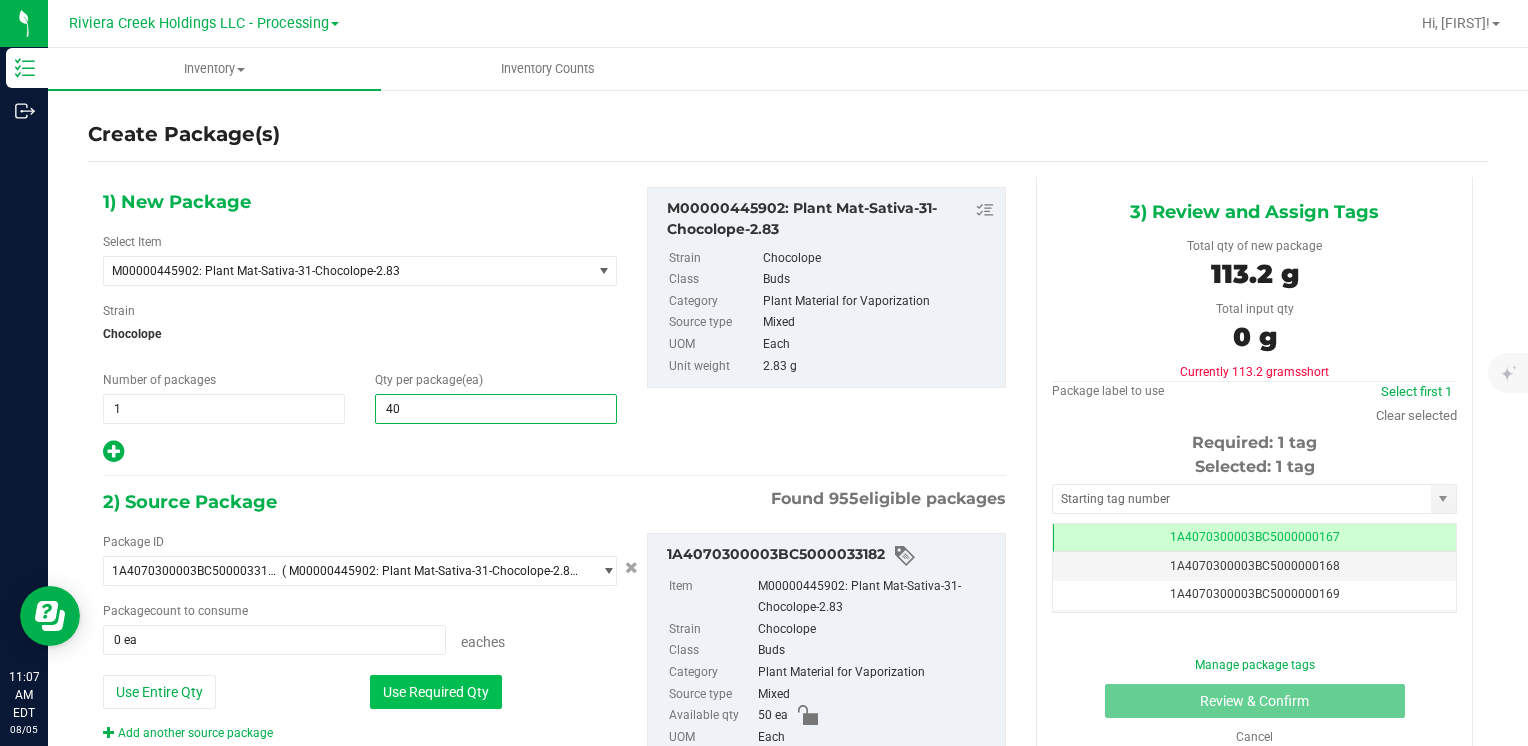 type on "40 ea" 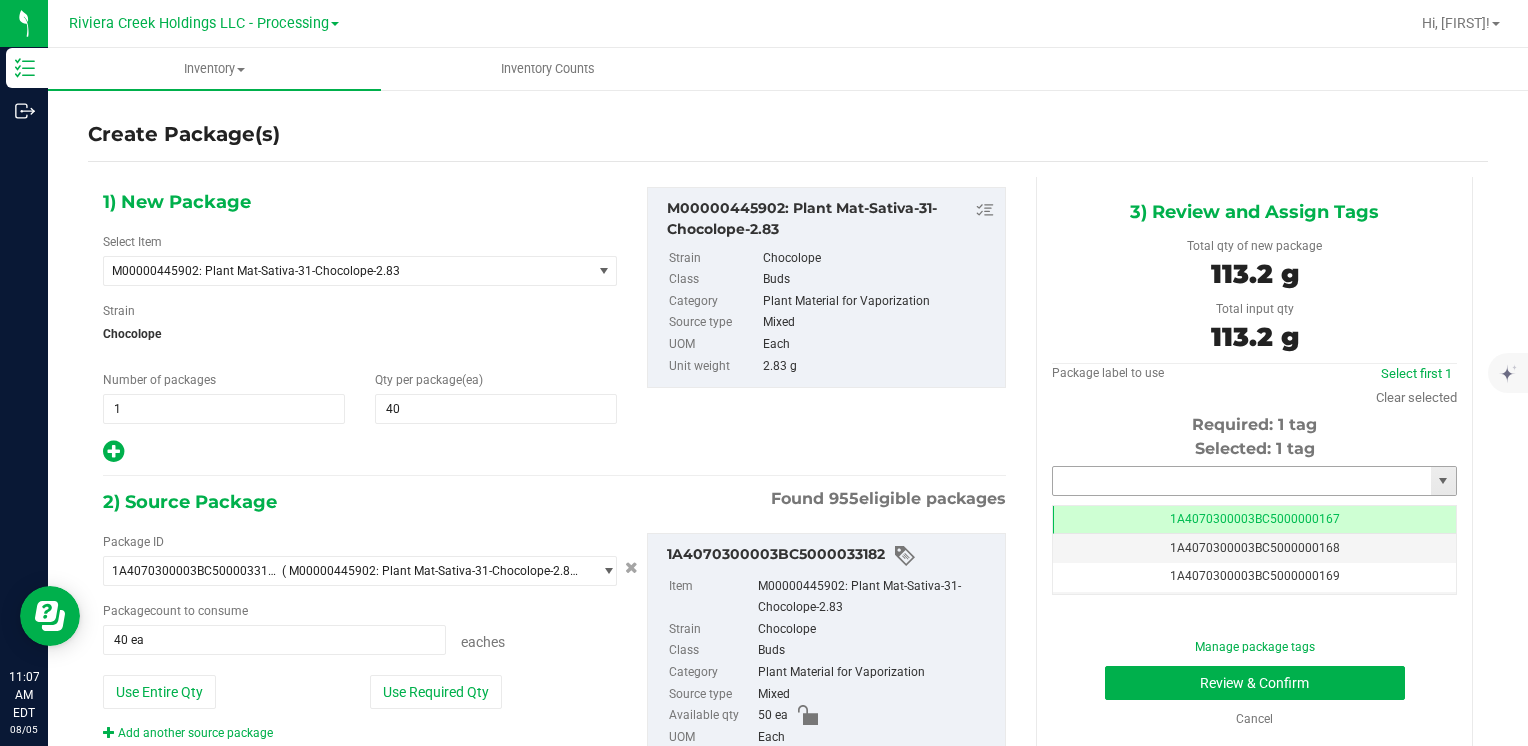 click at bounding box center (1242, 481) 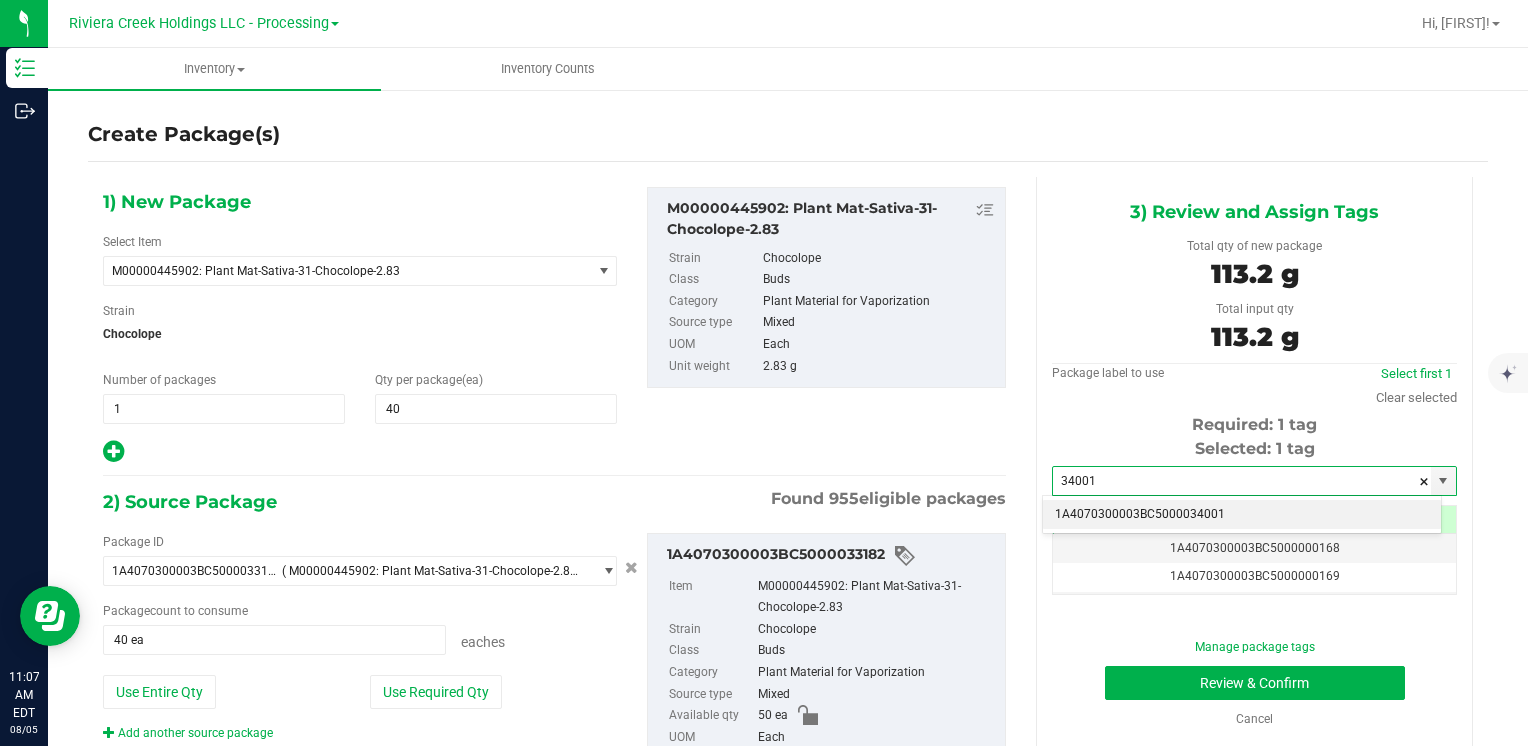click on "1A4070300003BC5000034001" at bounding box center [1242, 515] 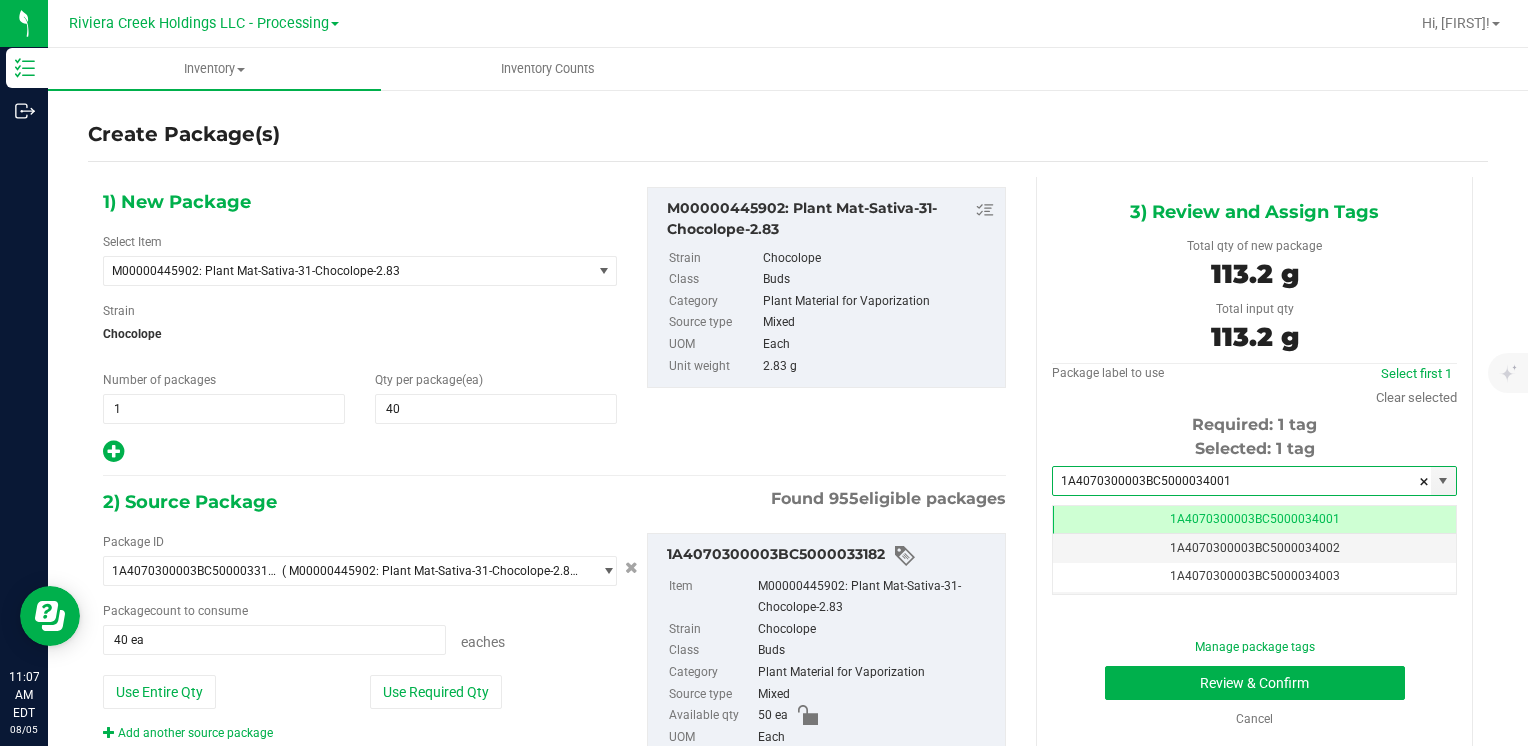 scroll, scrollTop: 0, scrollLeft: 0, axis: both 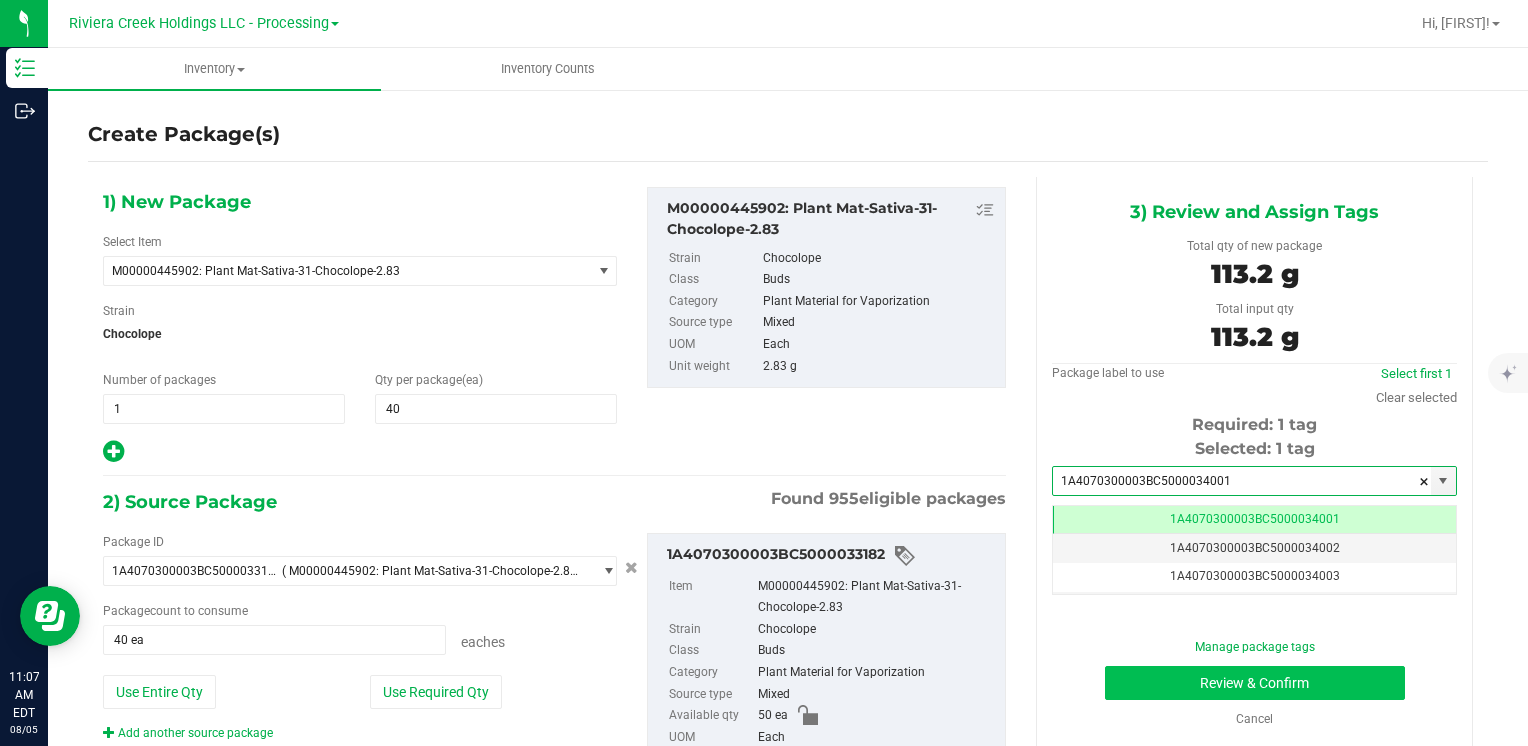 type on "1A4070300003BC5000034001" 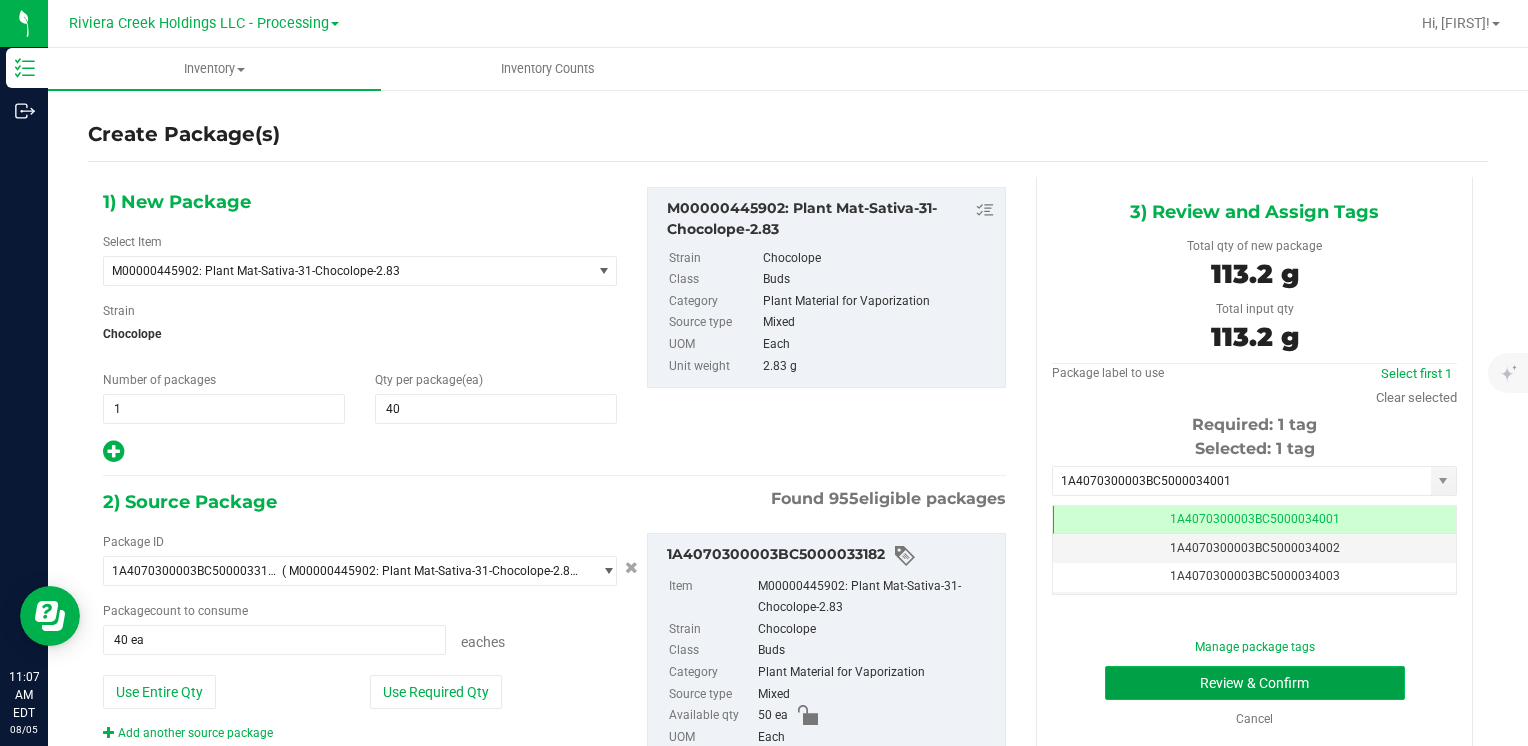 click on "Review & Confirm" at bounding box center (1255, 683) 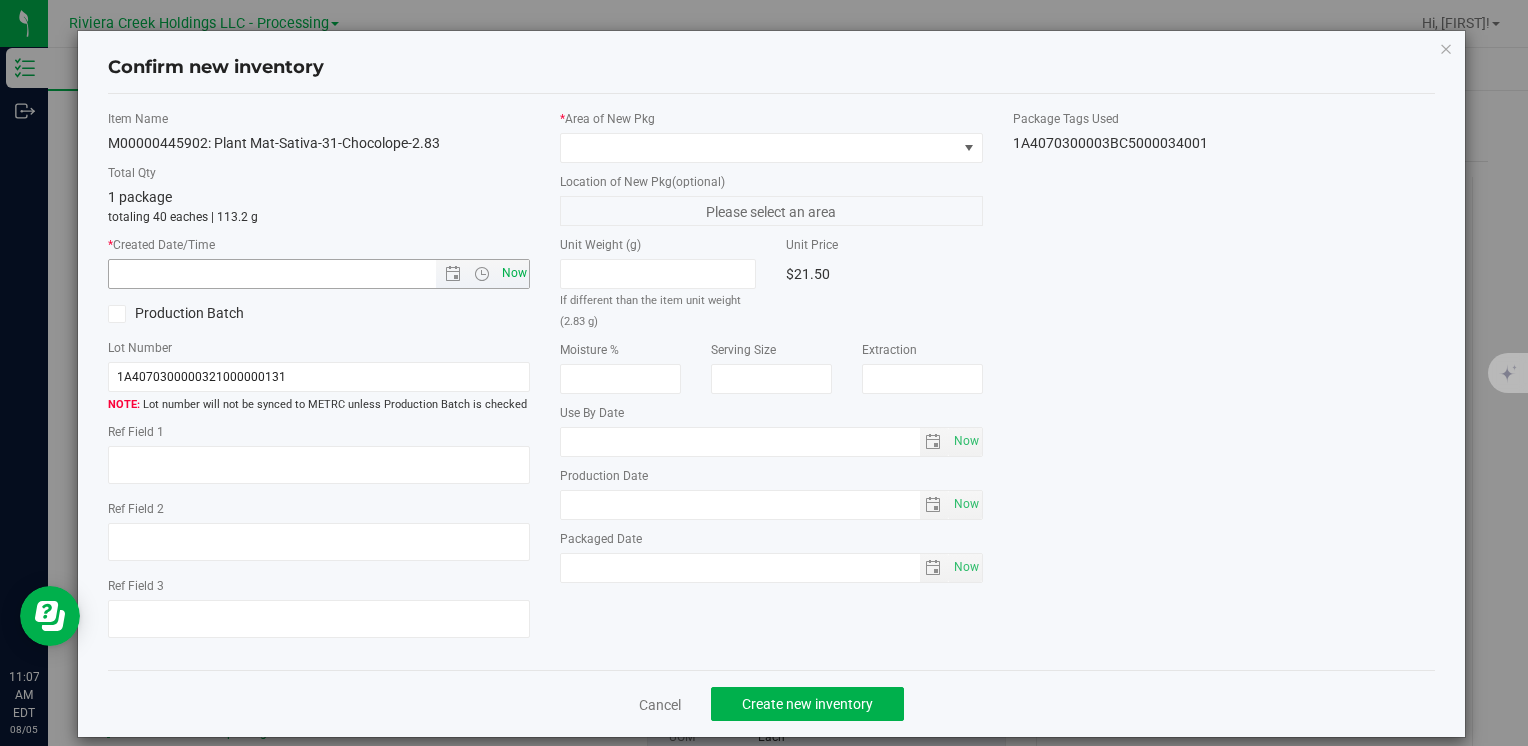click on "Now" at bounding box center [514, 273] 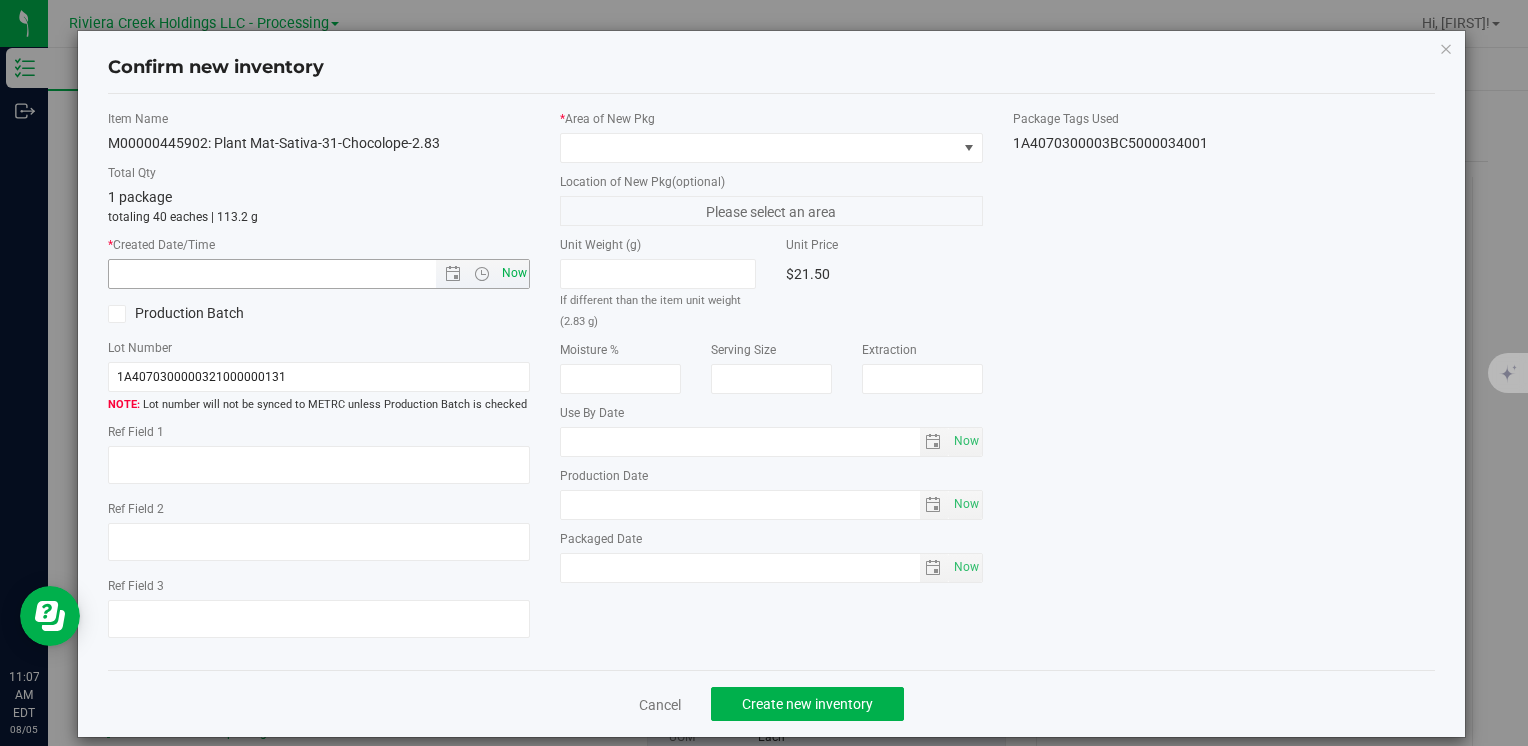 type on "[MONTH]/[DAY]/[YEAR] [TIME] AM" 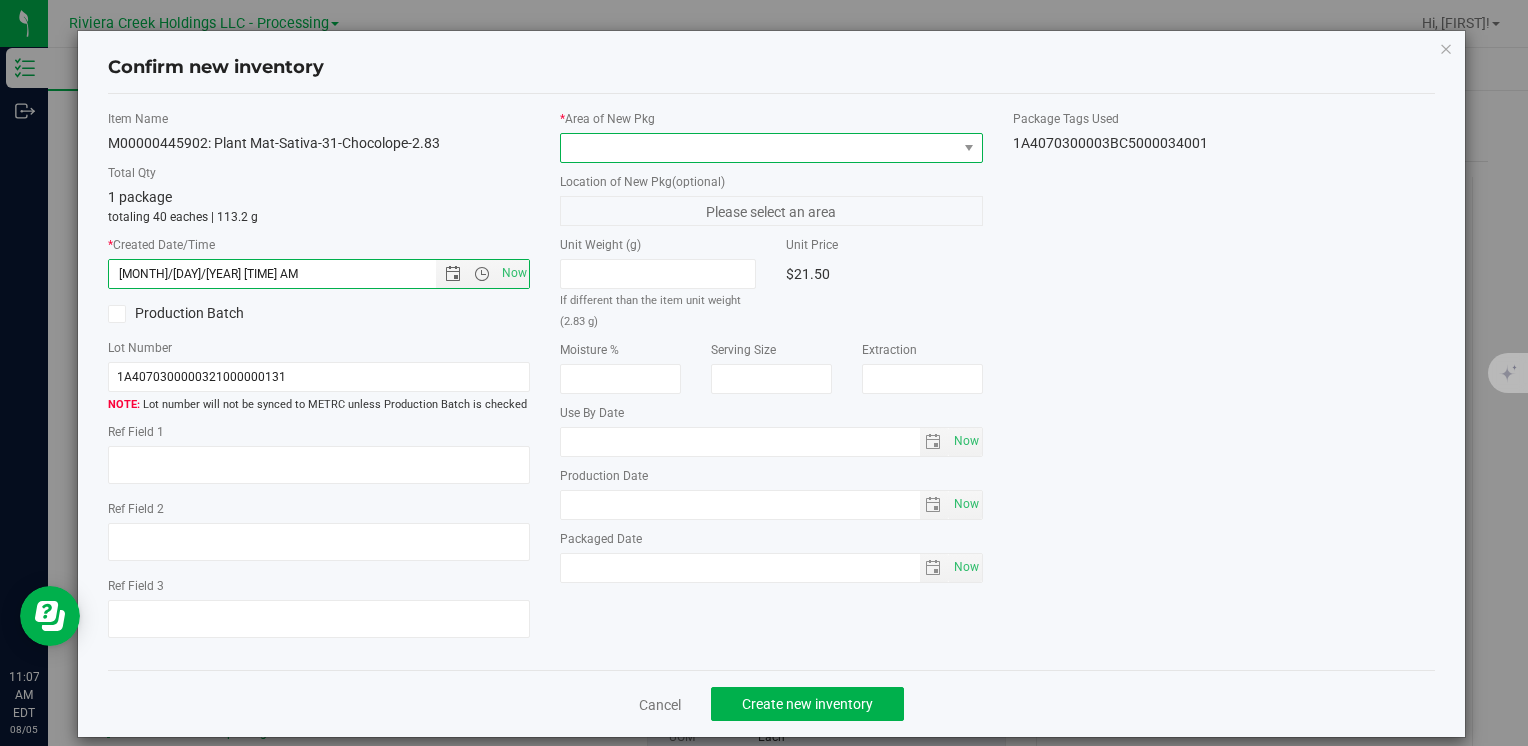 click at bounding box center (758, 148) 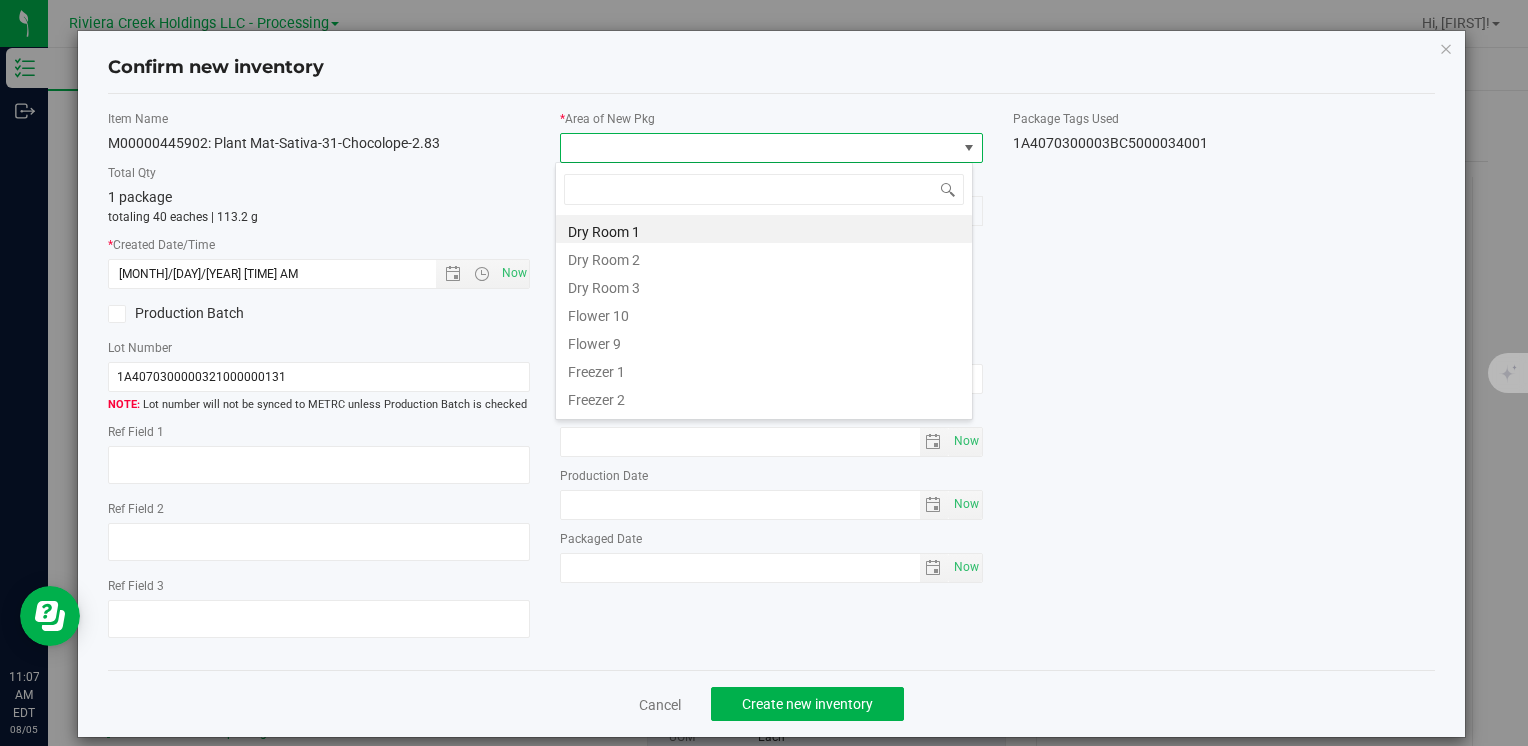 drag, startPoint x: 657, startPoint y: 314, endPoint x: 665, endPoint y: 333, distance: 20.615528 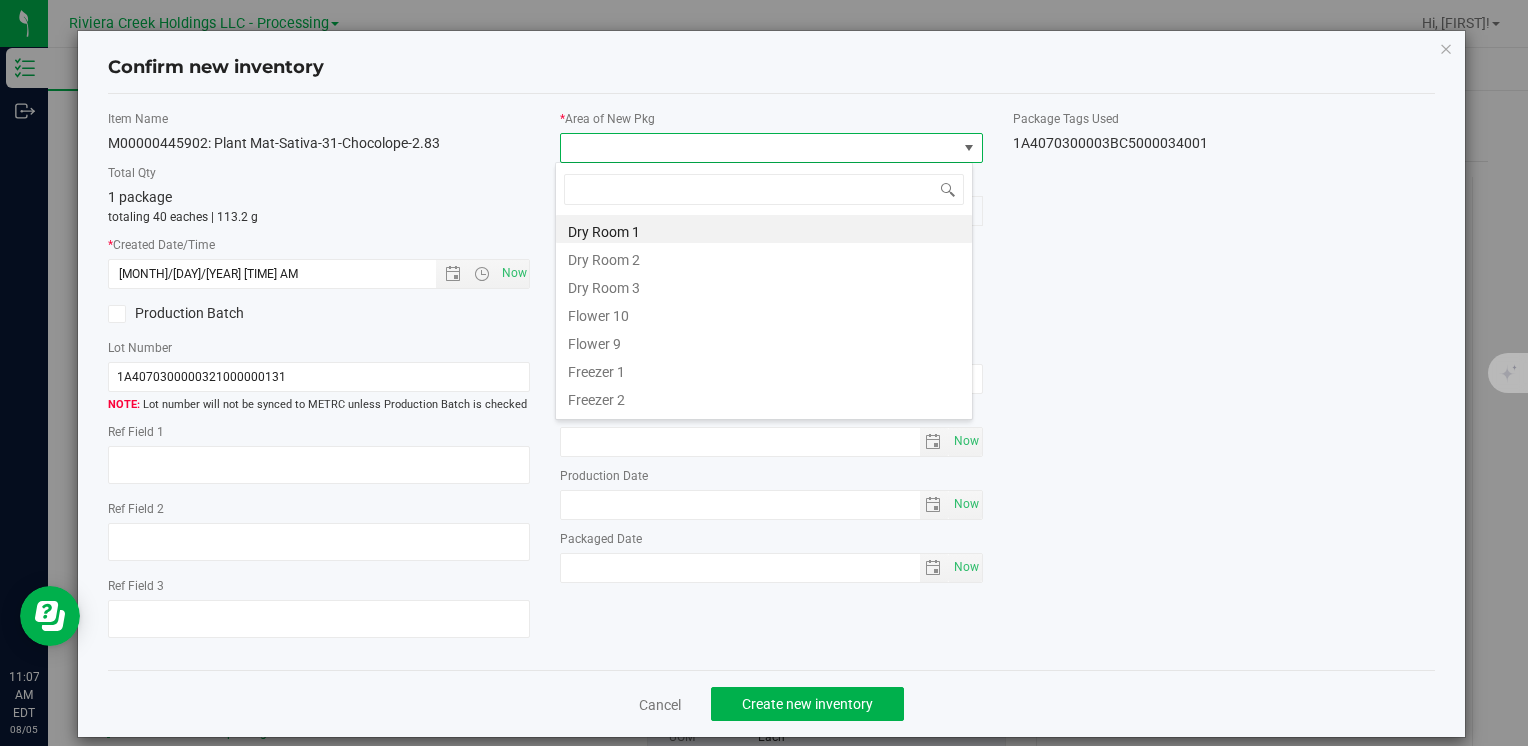 click on "Flower 10" at bounding box center (764, 313) 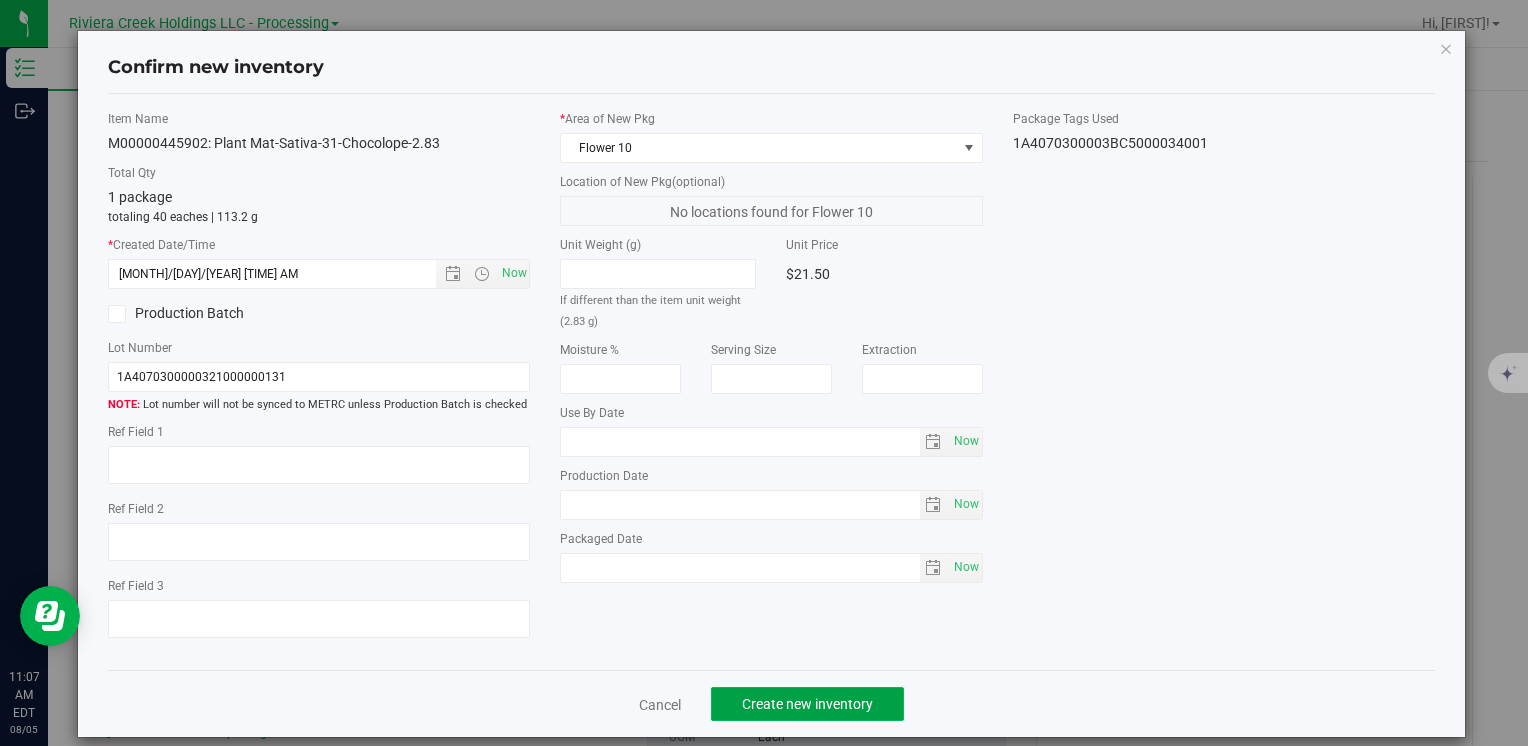 click on "Create new inventory" 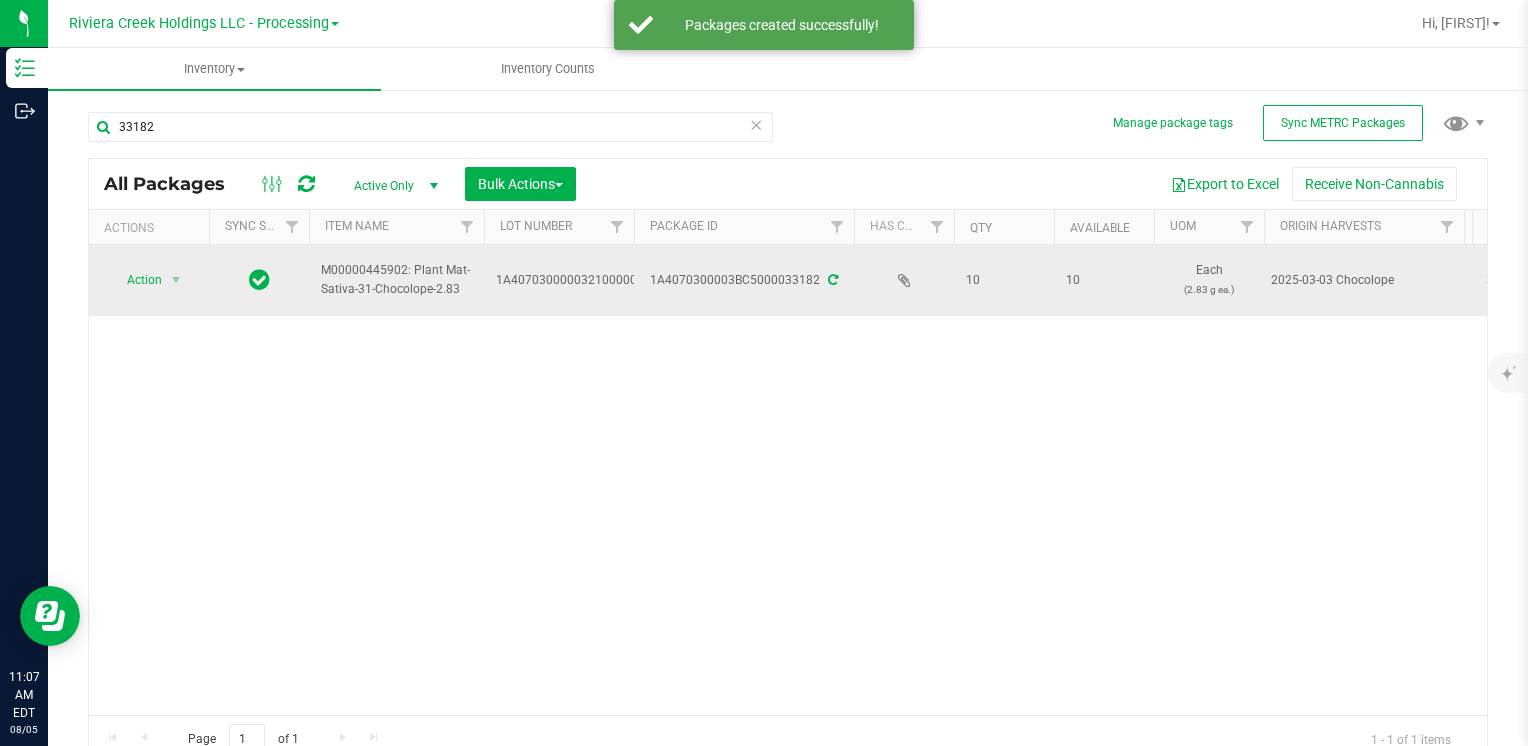 click on "Action" at bounding box center (136, 280) 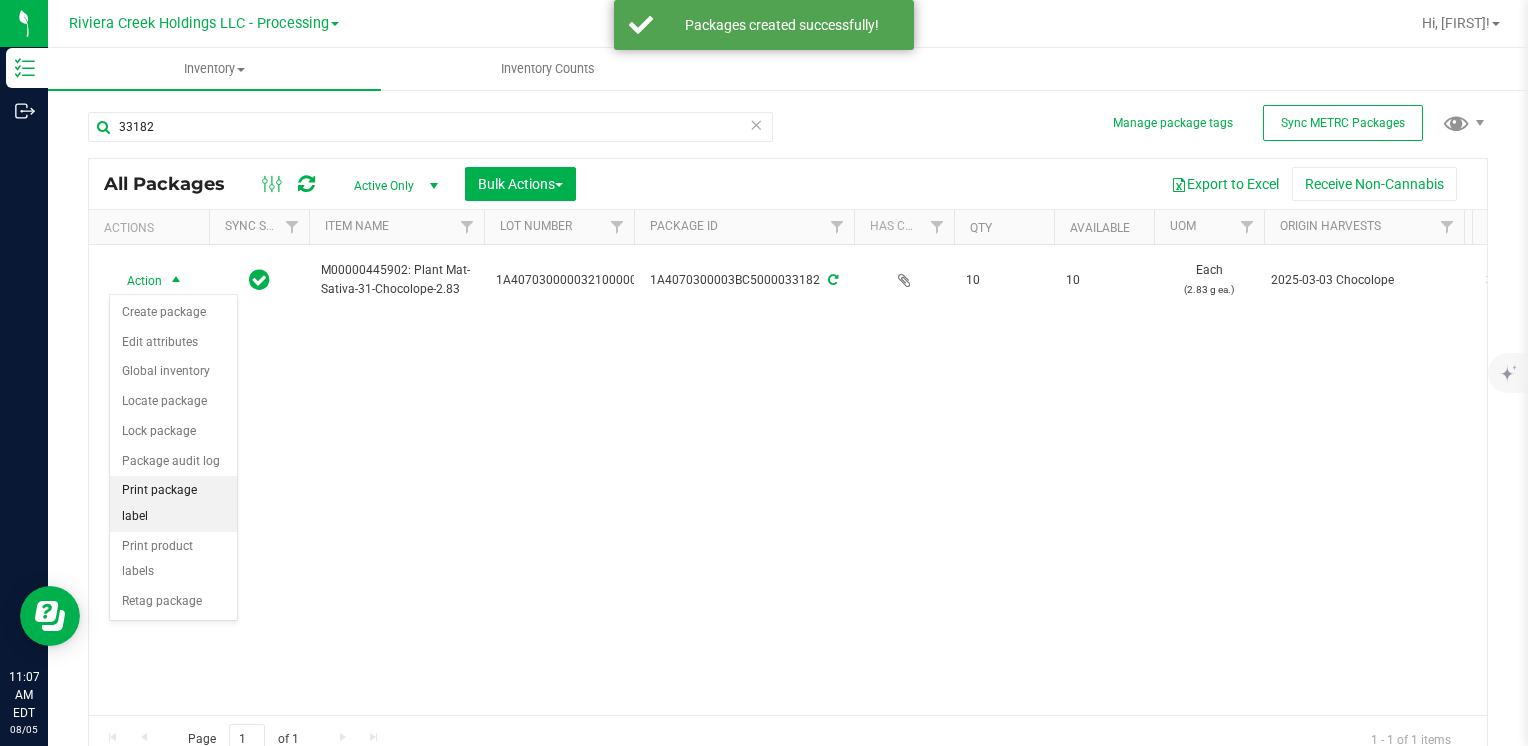 click on "Print package label" at bounding box center [173, 503] 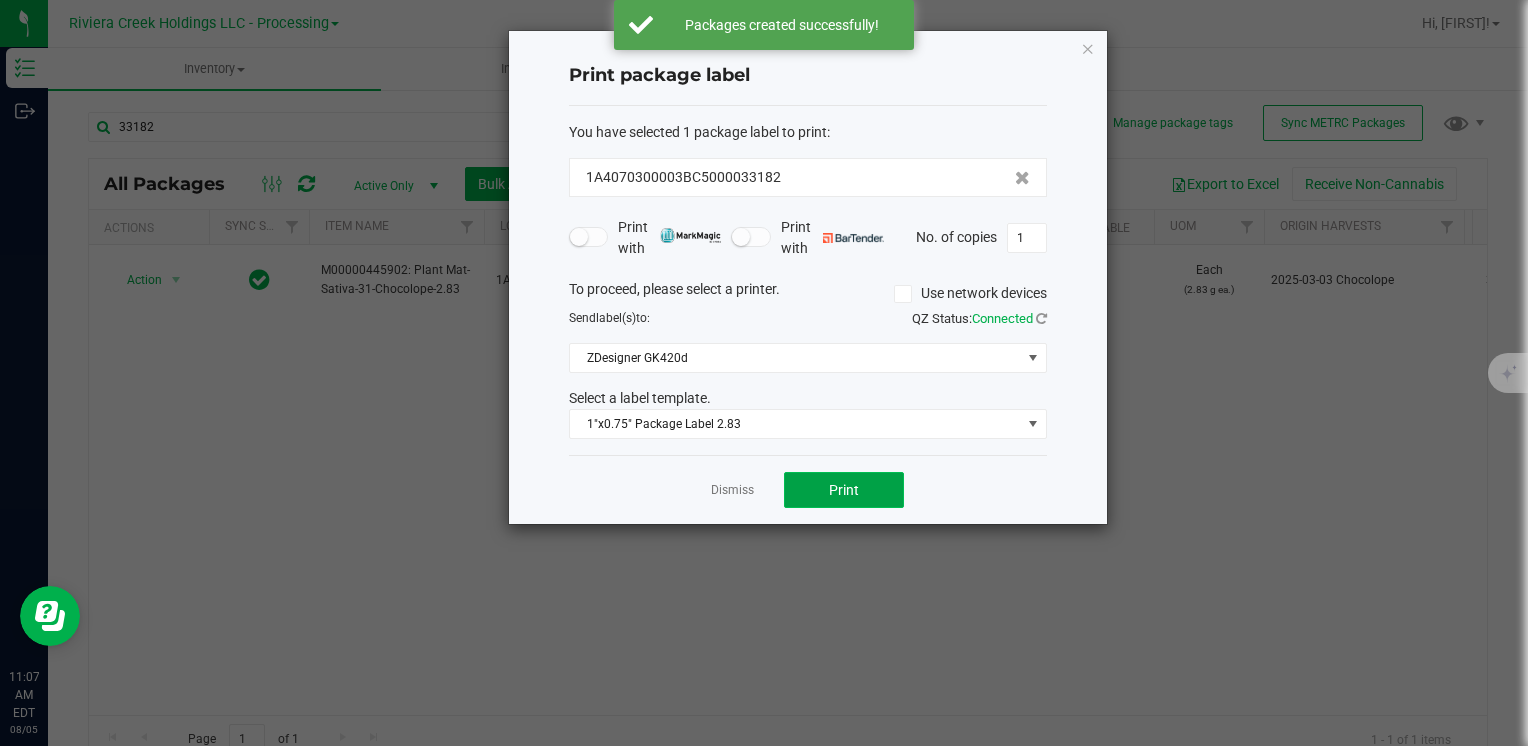 click on "Print" 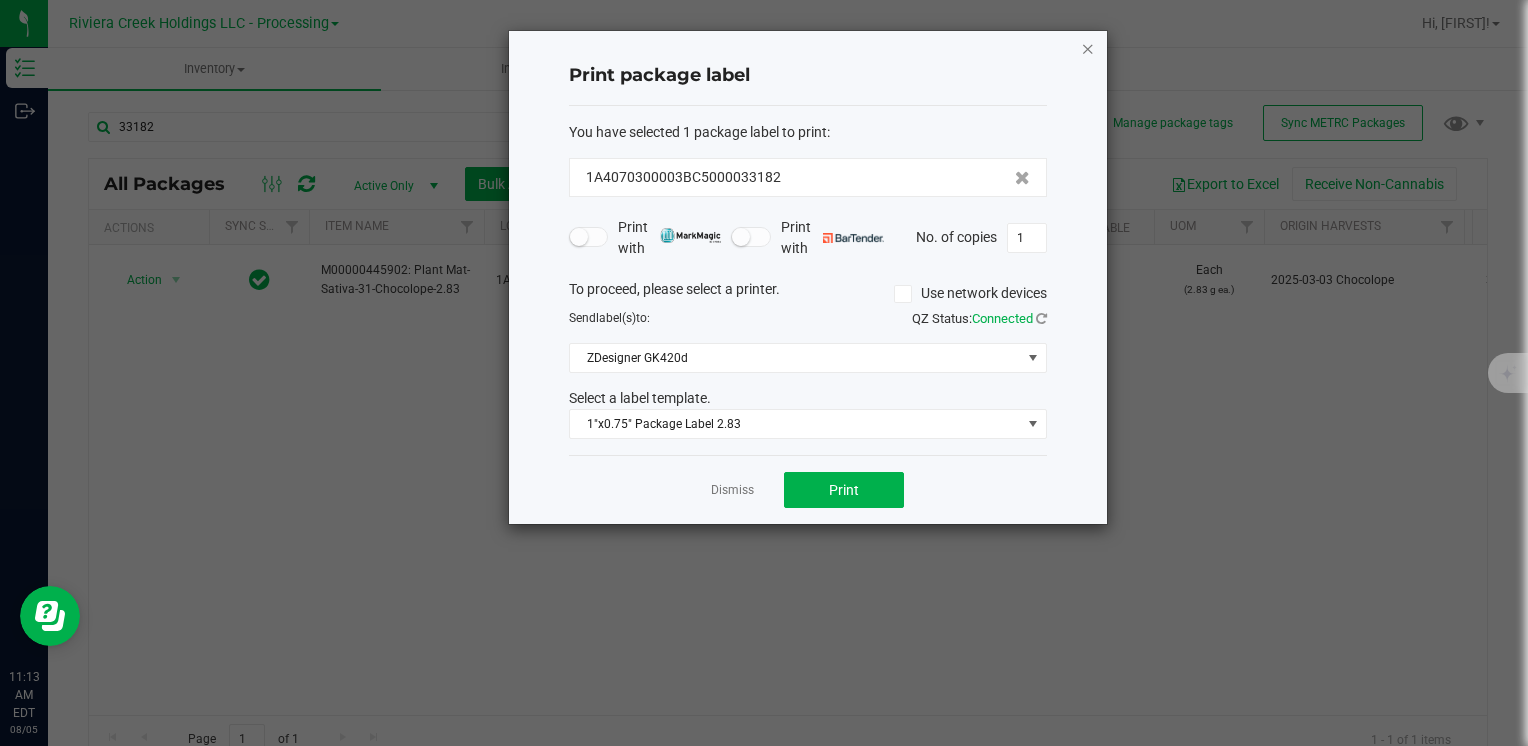 click 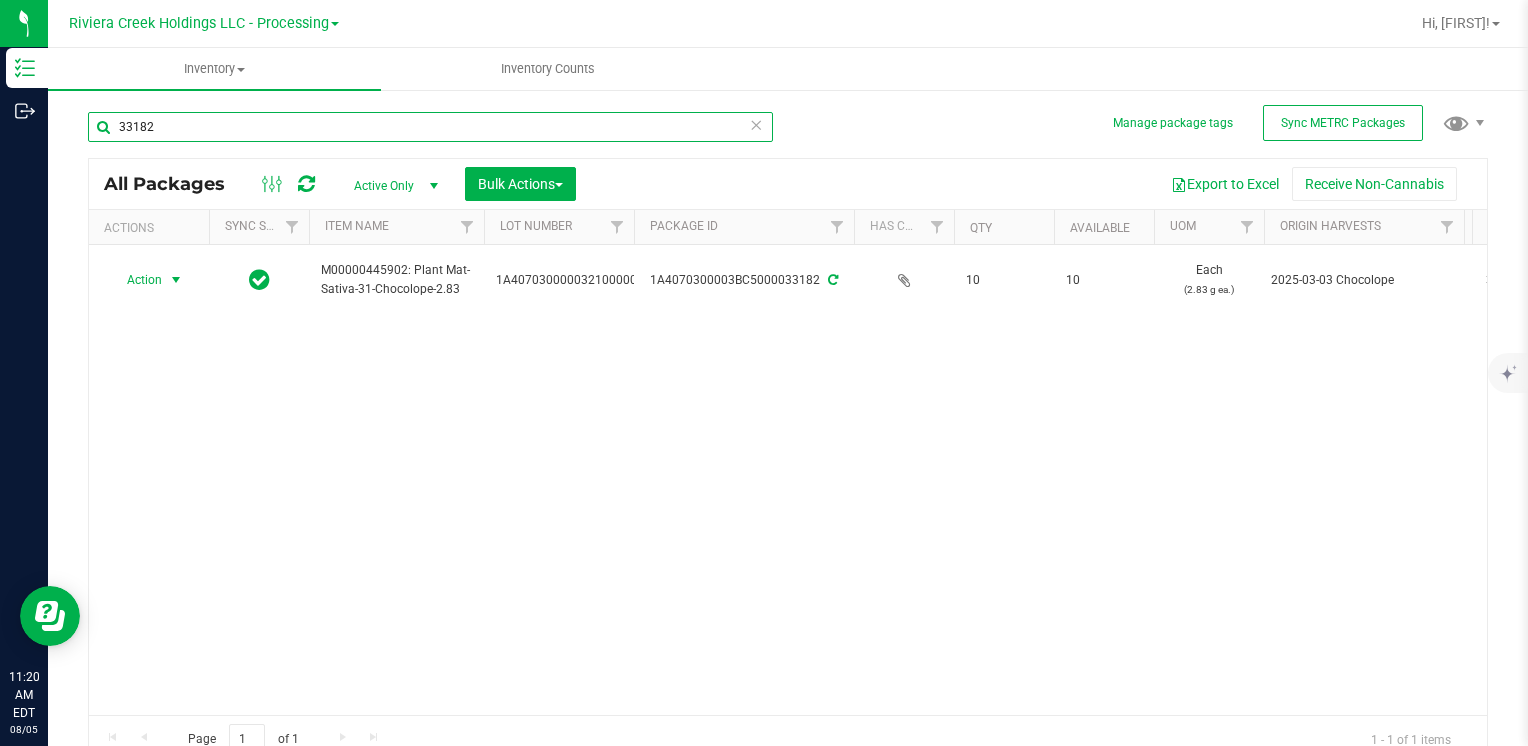 click on "33182" at bounding box center (430, 127) 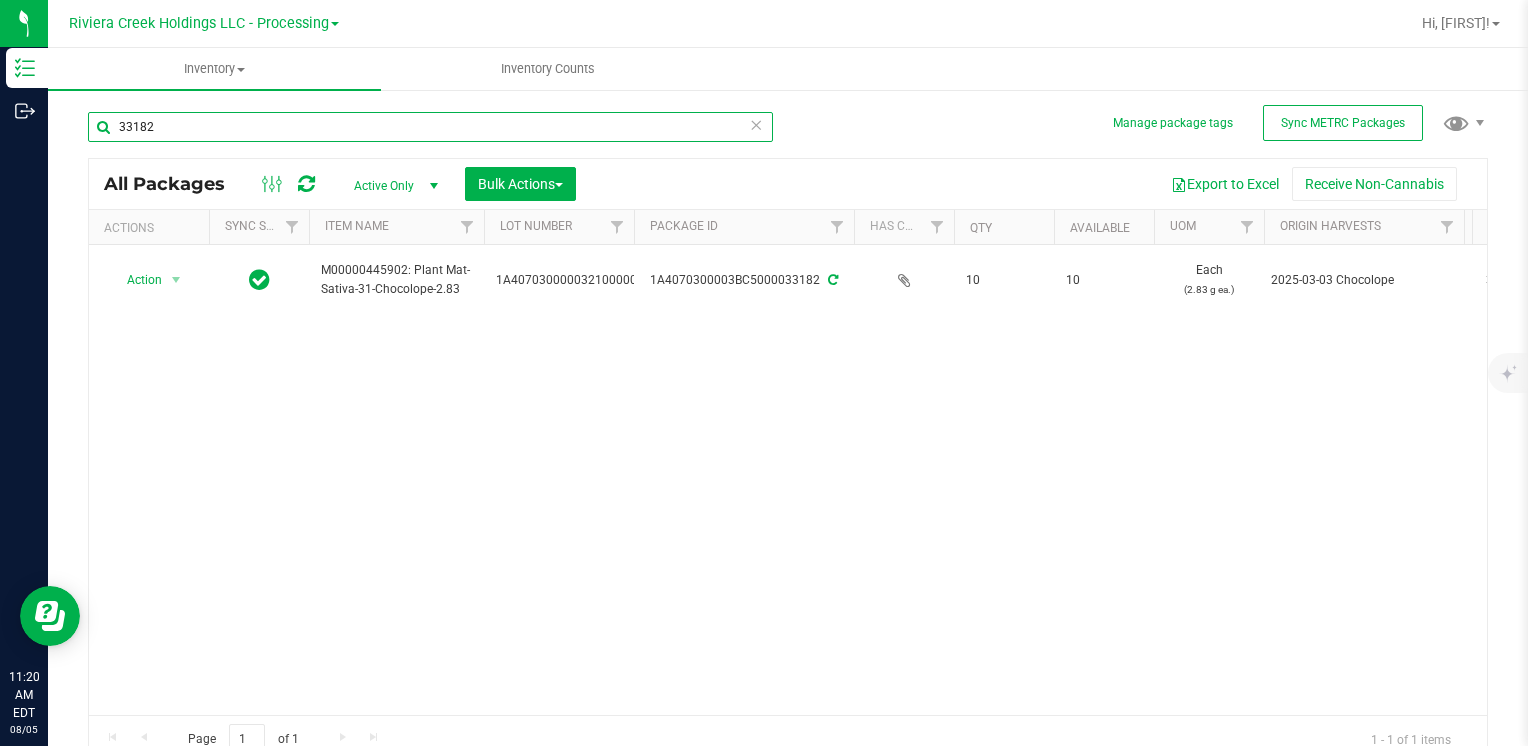 click on "33182" at bounding box center (430, 127) 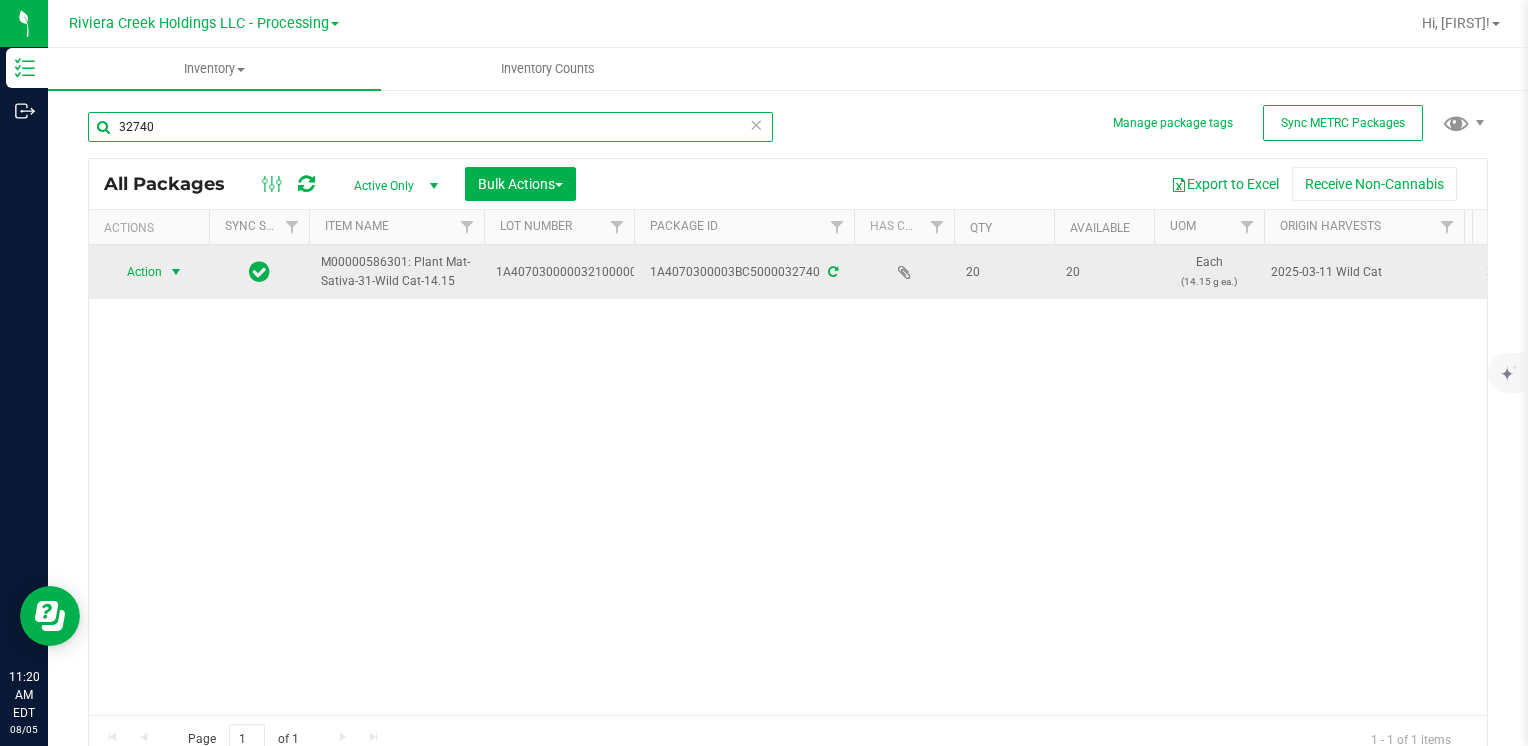 type on "32740" 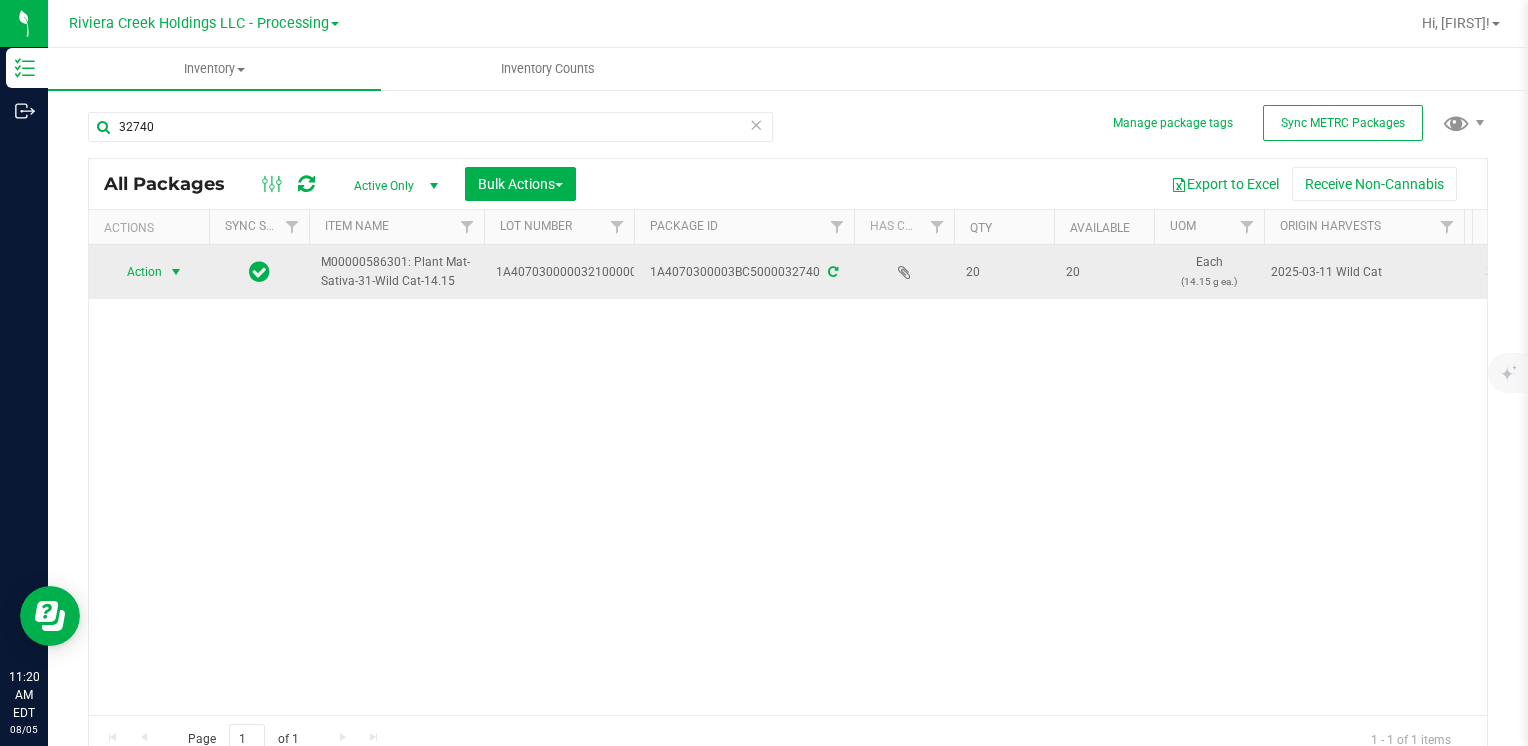 click at bounding box center (176, 272) 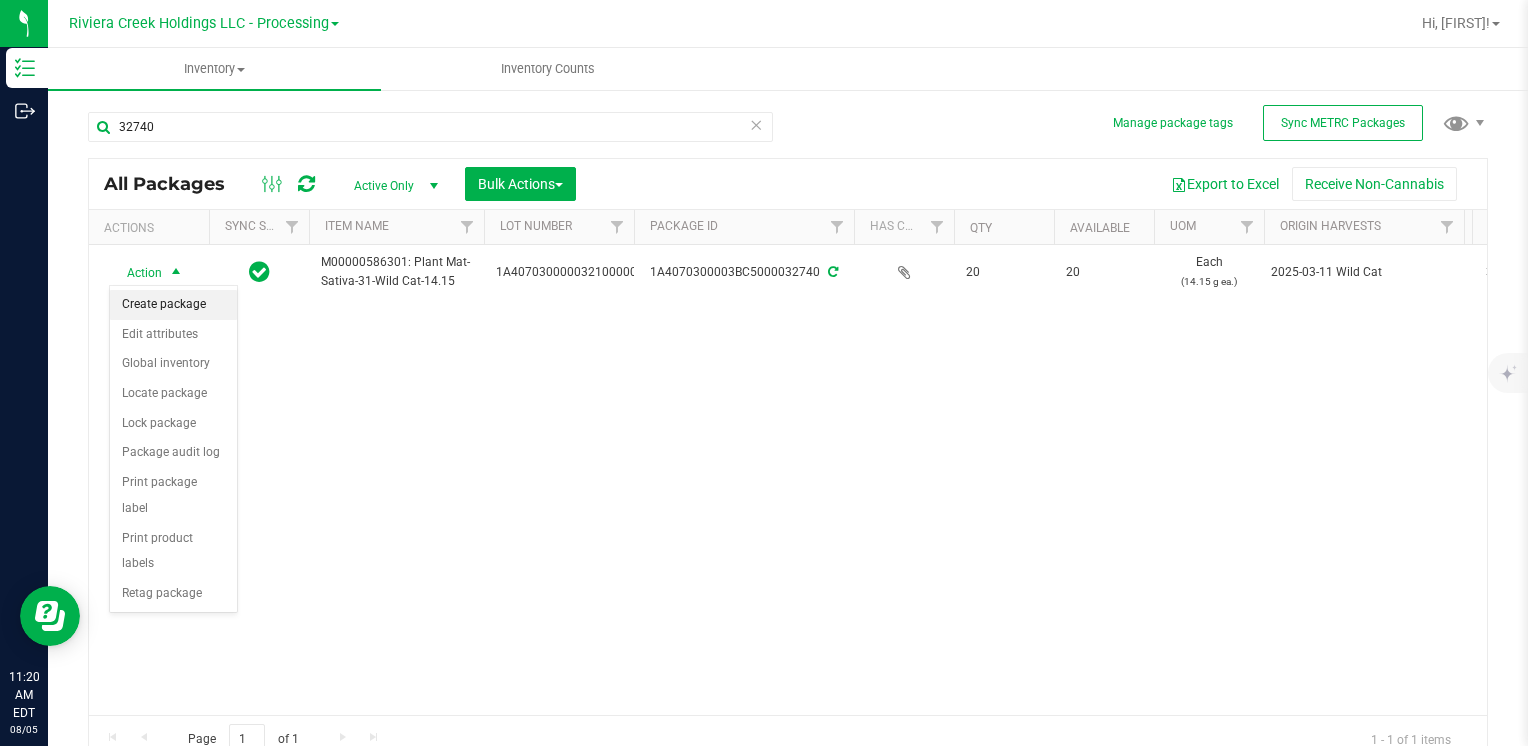 click on "Create package" at bounding box center (173, 305) 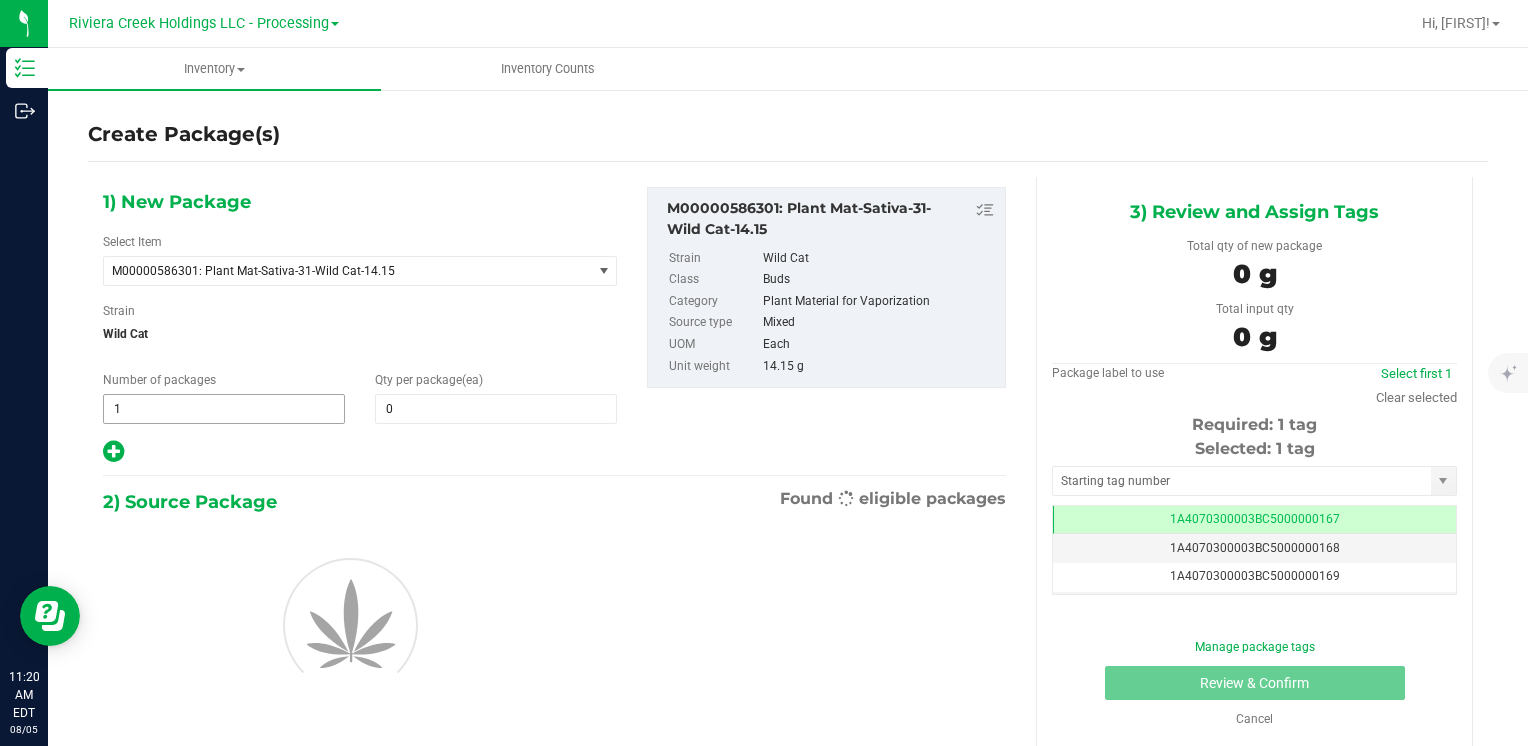 scroll, scrollTop: 0, scrollLeft: 0, axis: both 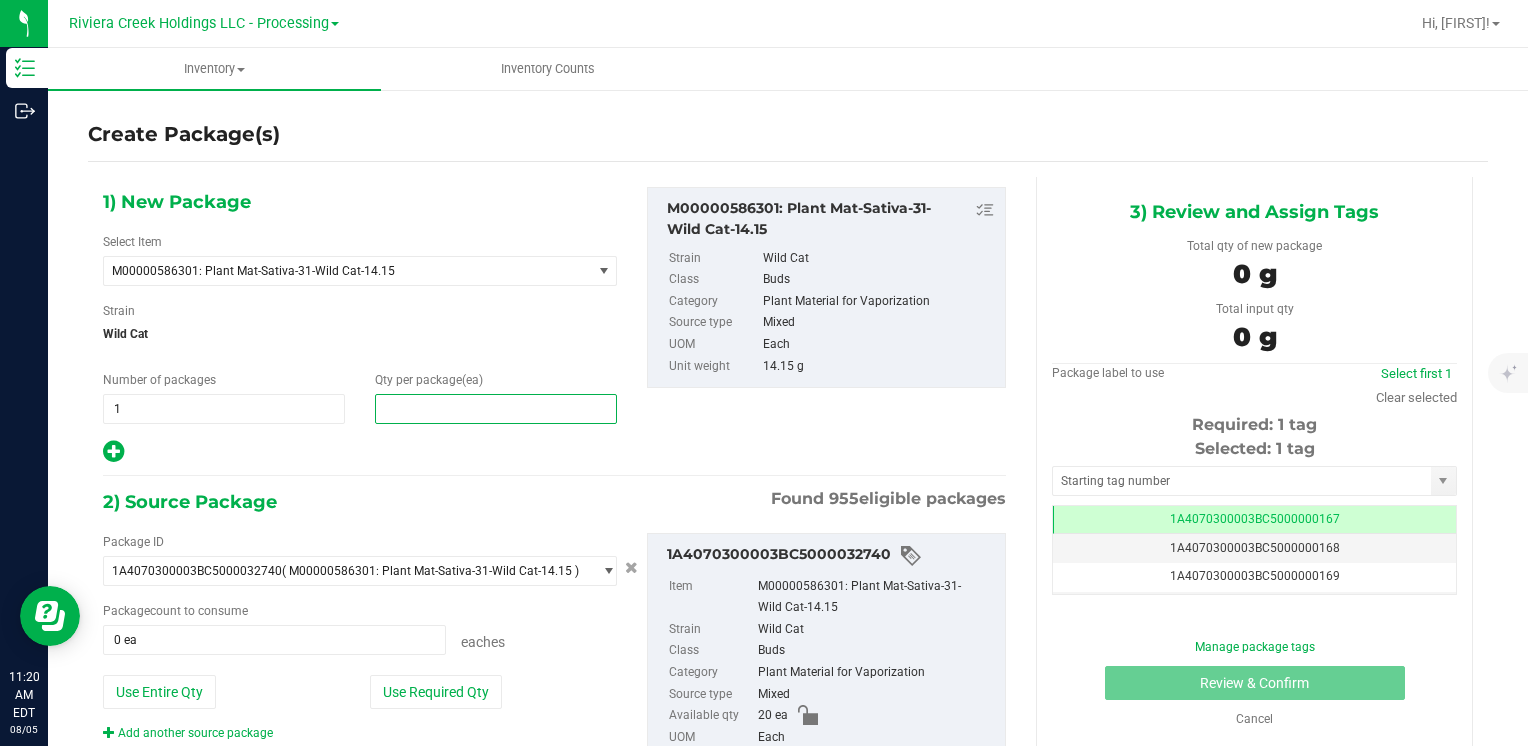 click at bounding box center (496, 409) 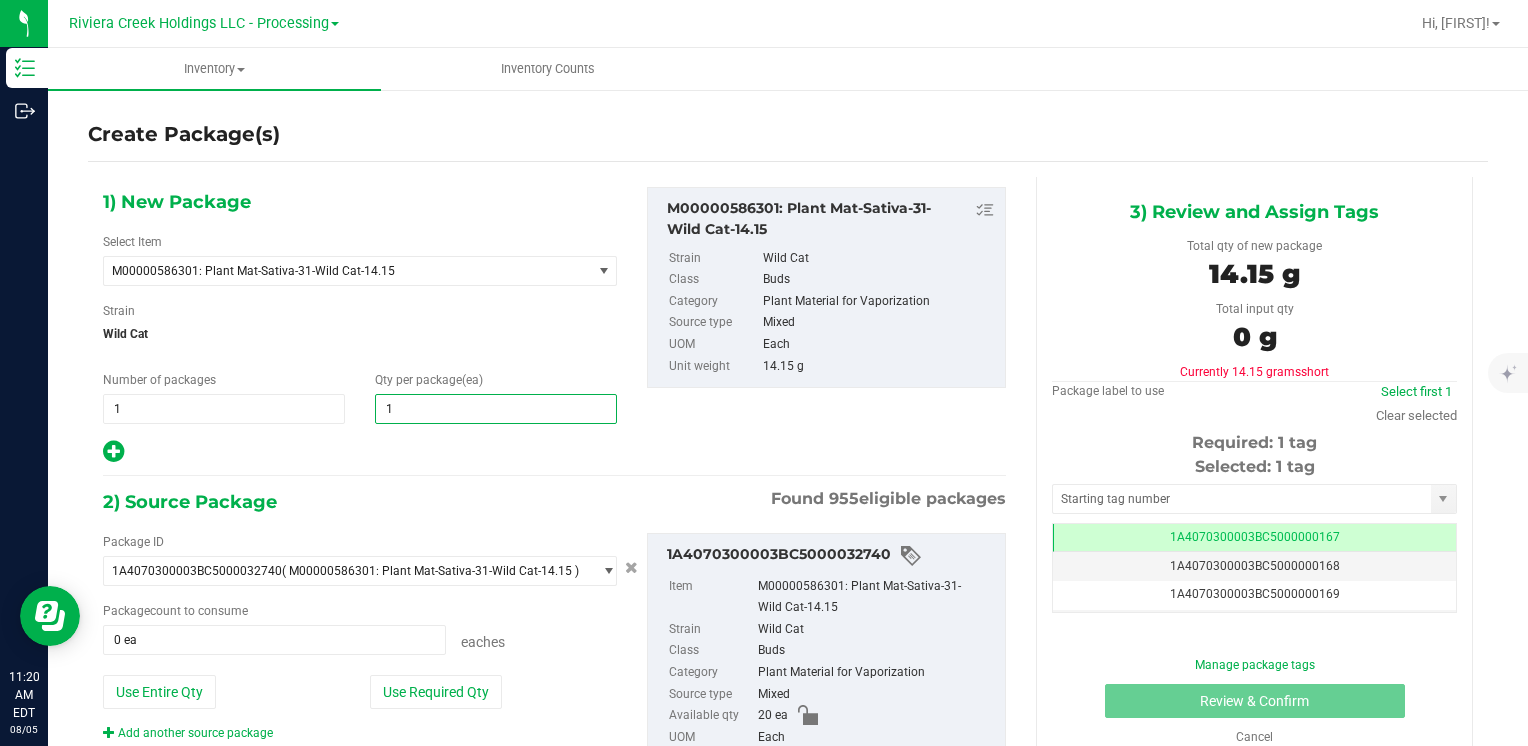 type on "15" 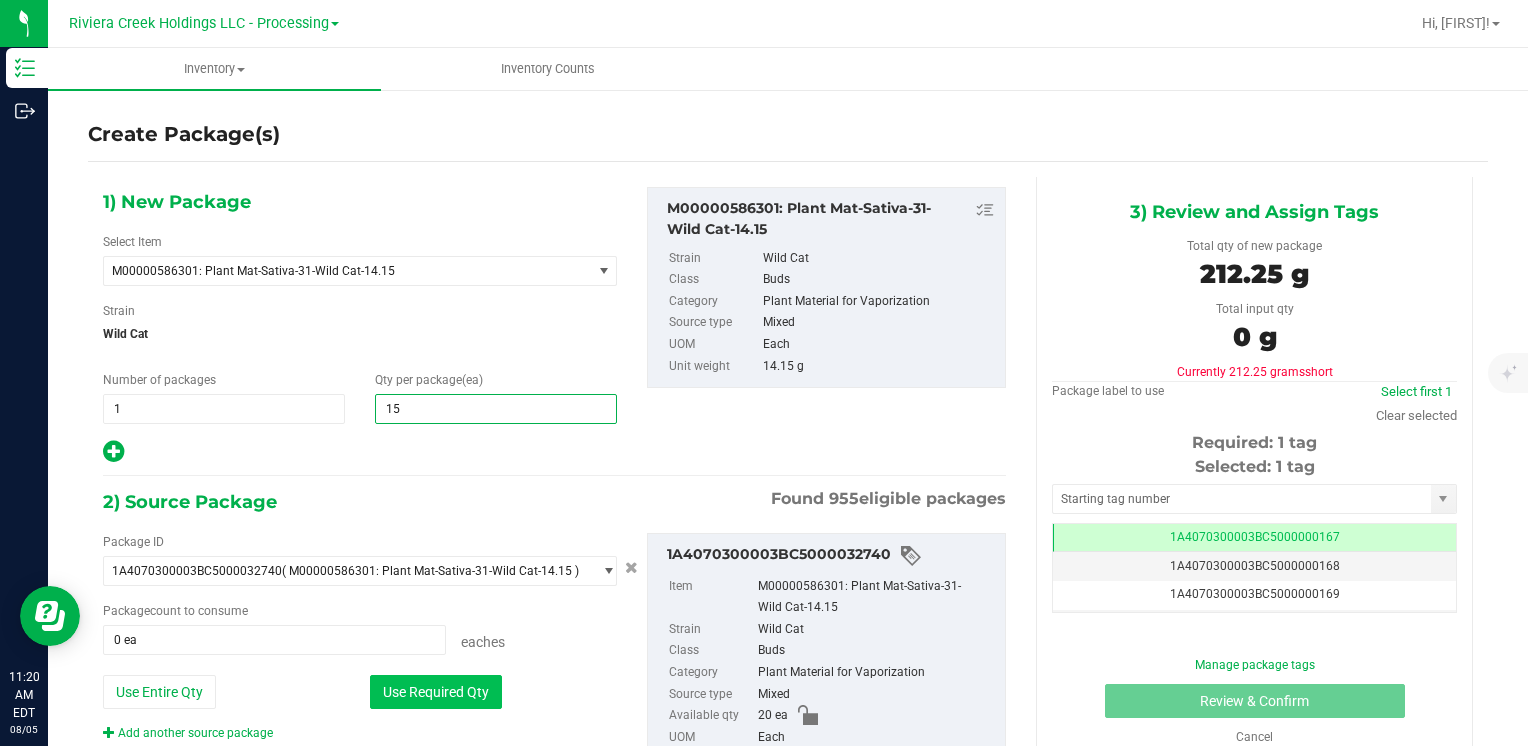 type on "15" 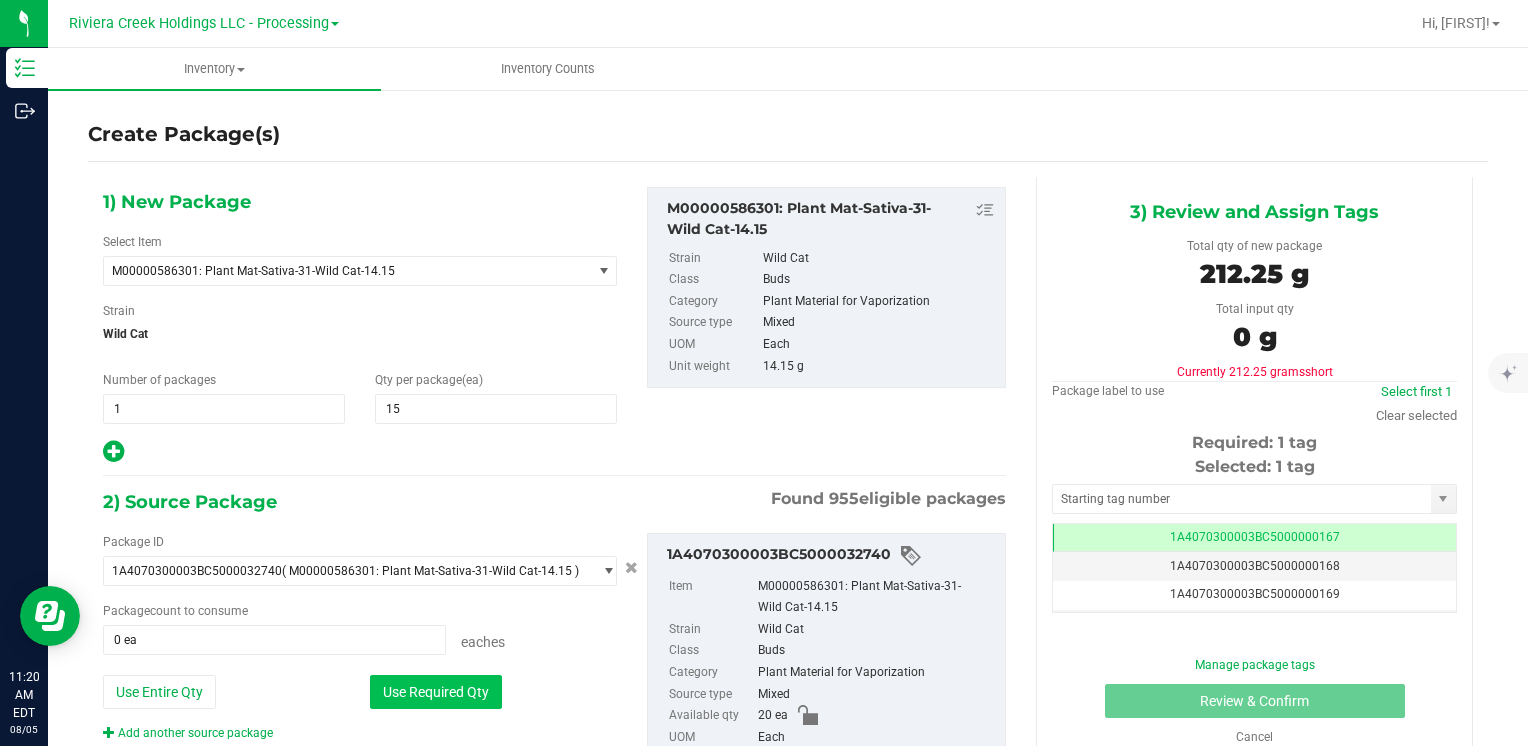 click on "Use Required Qty" at bounding box center (436, 692) 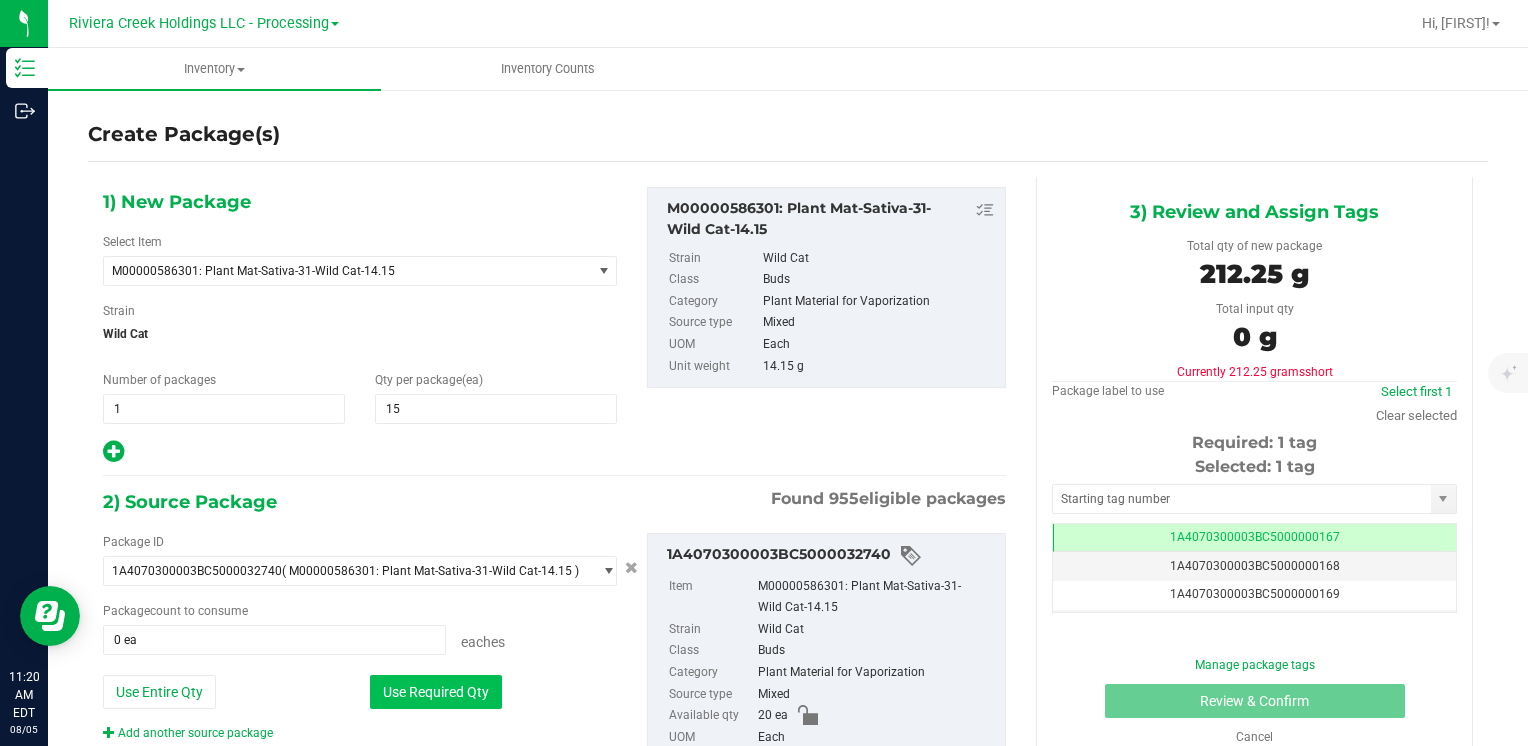 type on "15 ea" 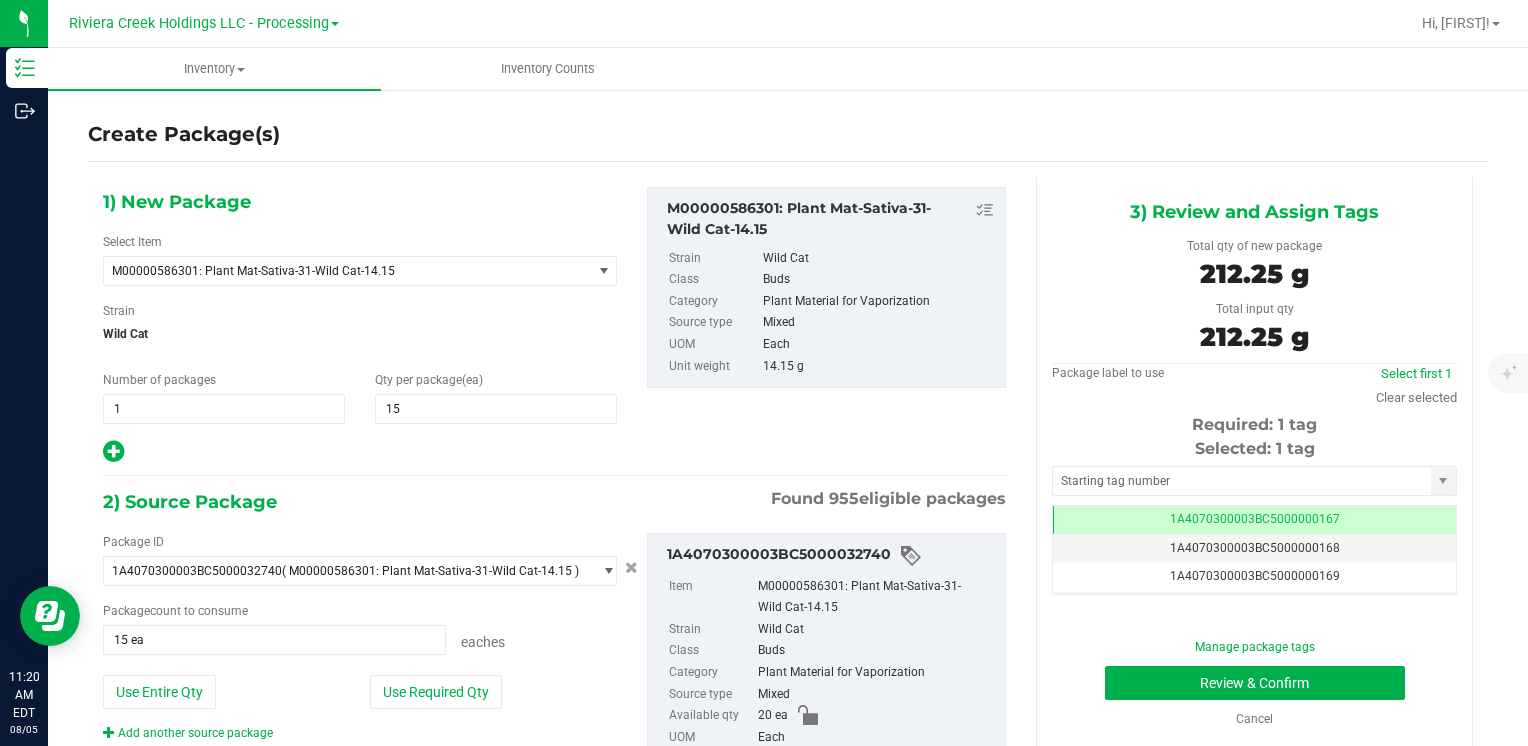 click on "Selected: 1 tag" at bounding box center (1254, 449) 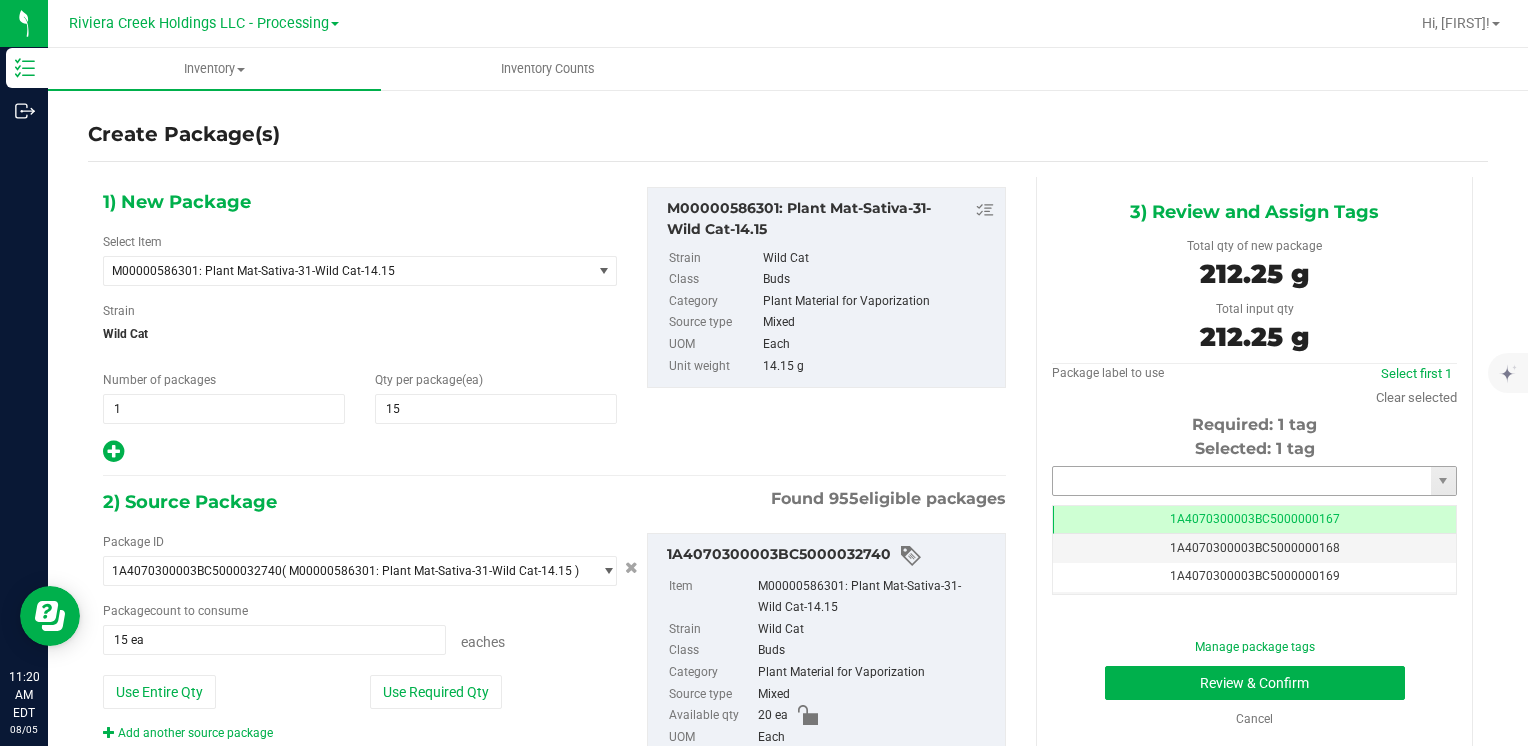 click at bounding box center (1242, 481) 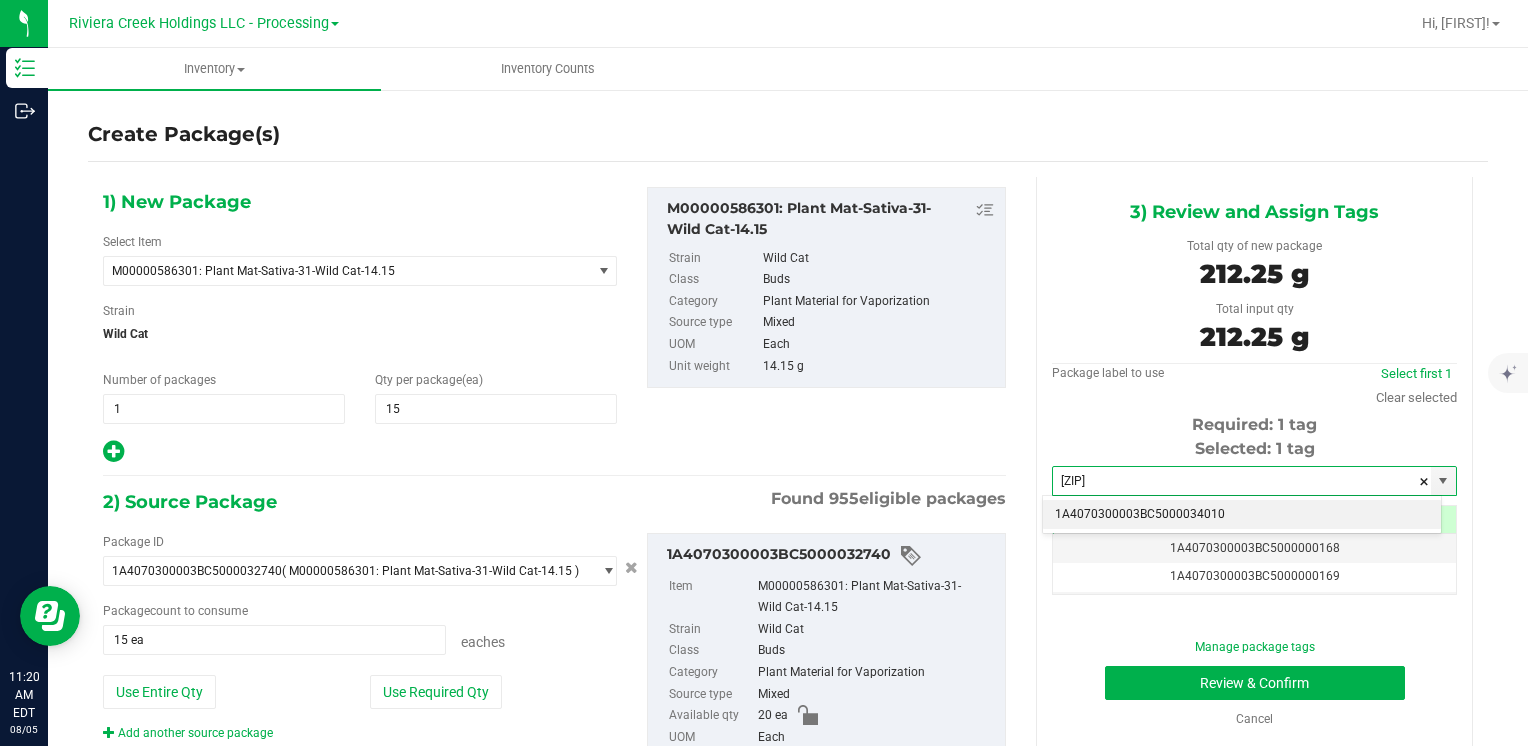 click on "1A4070300003BC5000034010" at bounding box center (1242, 515) 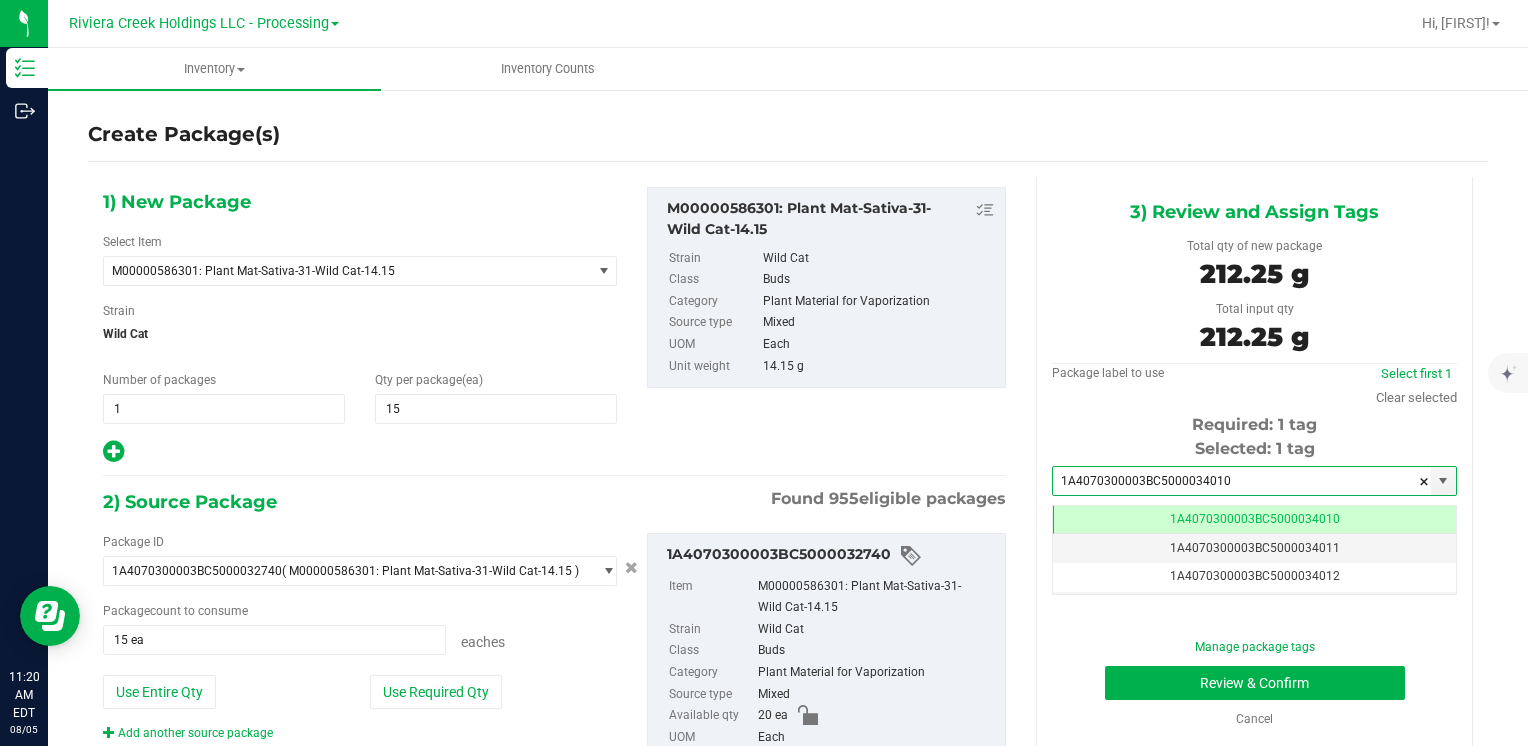 scroll, scrollTop: 0, scrollLeft: 0, axis: both 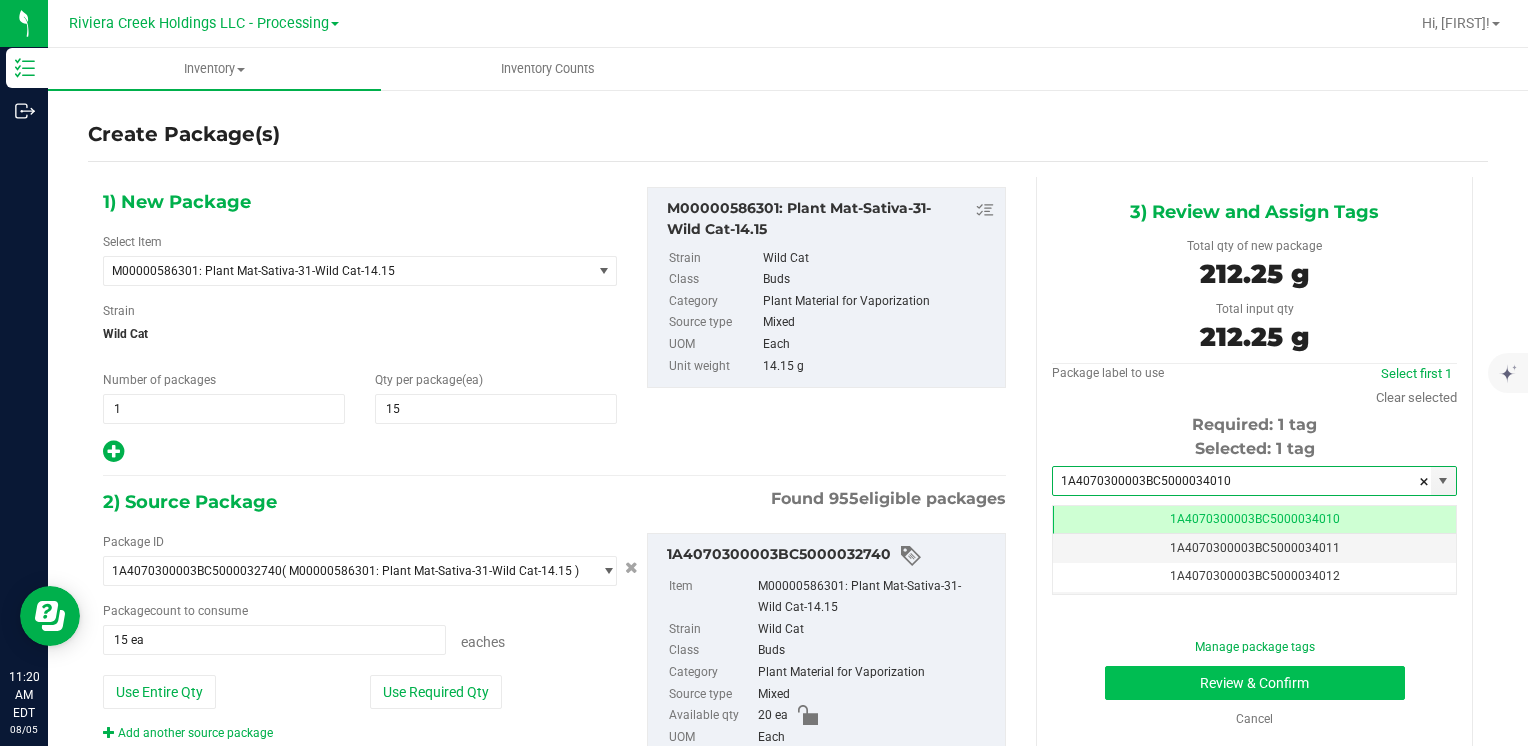 type on "1A4070300003BC5000034010" 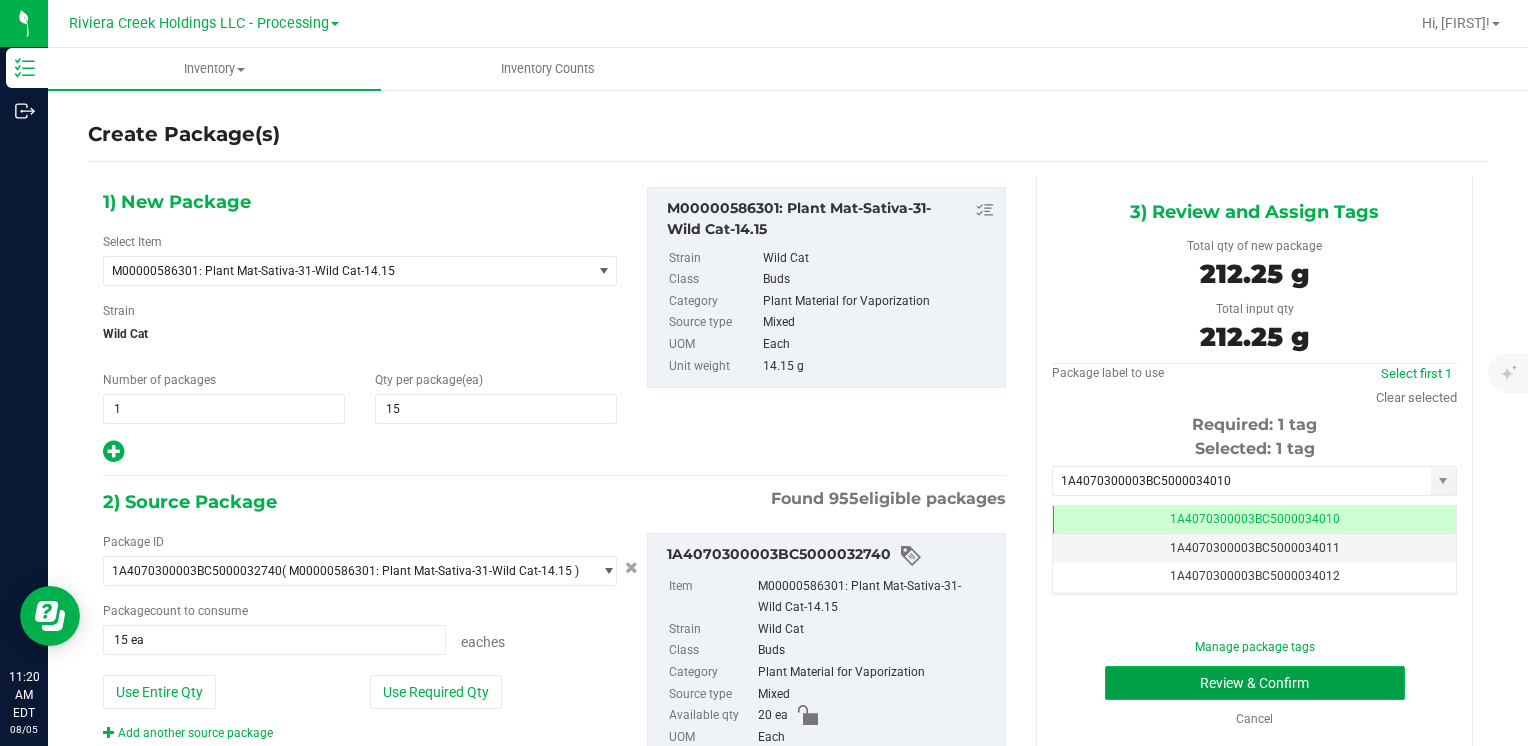 click on "Review & Confirm" at bounding box center [1255, 683] 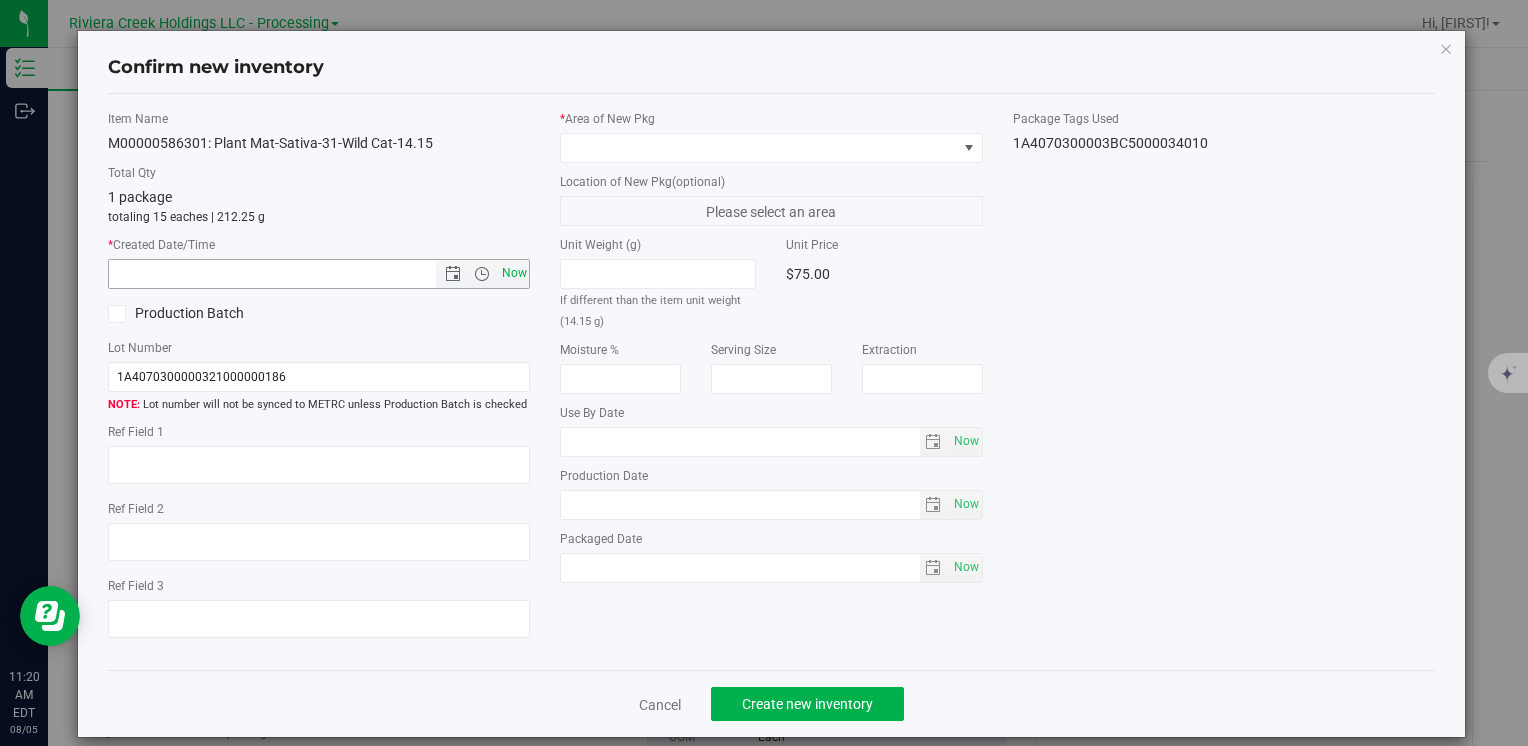 click on "Now" at bounding box center (514, 273) 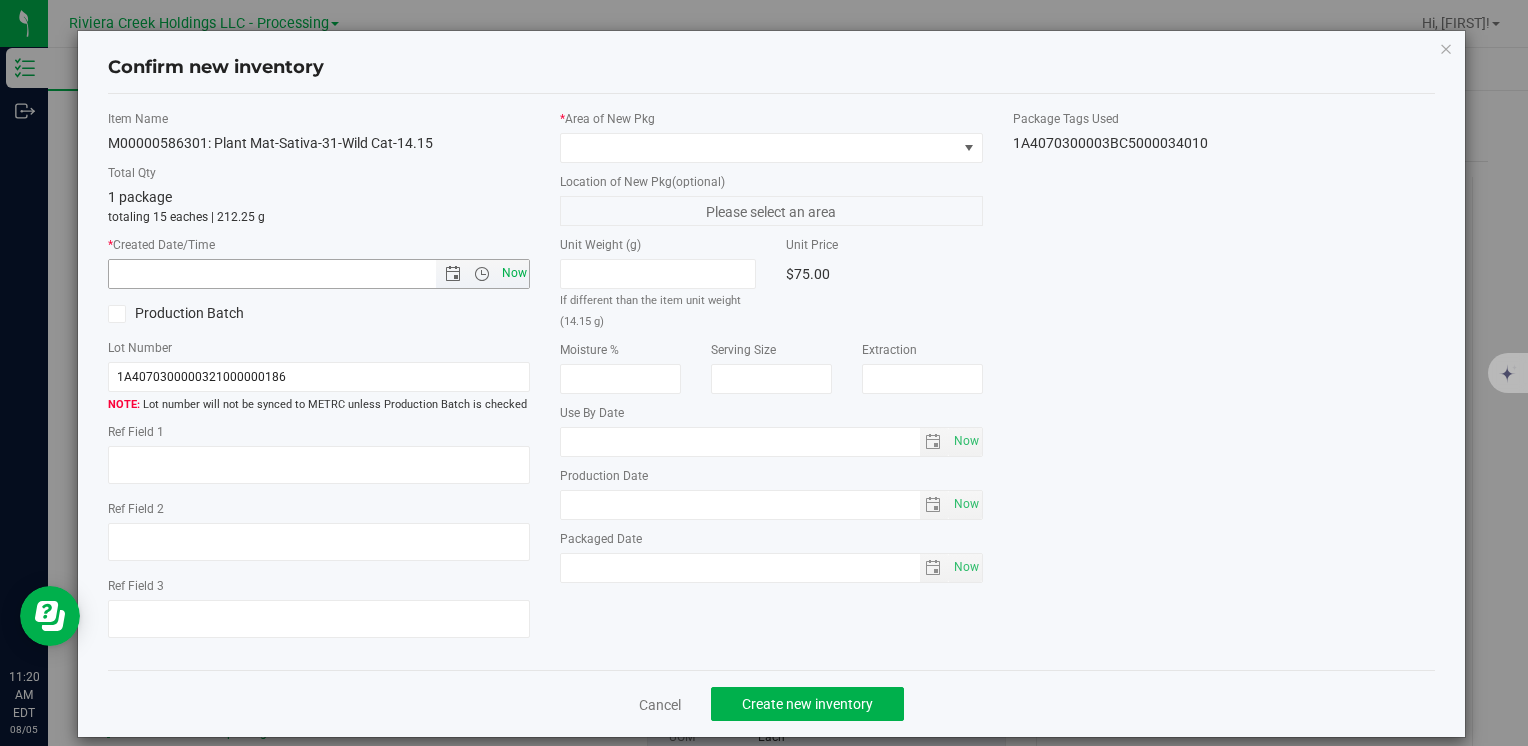 type on "8/5/2025 11:20 AM" 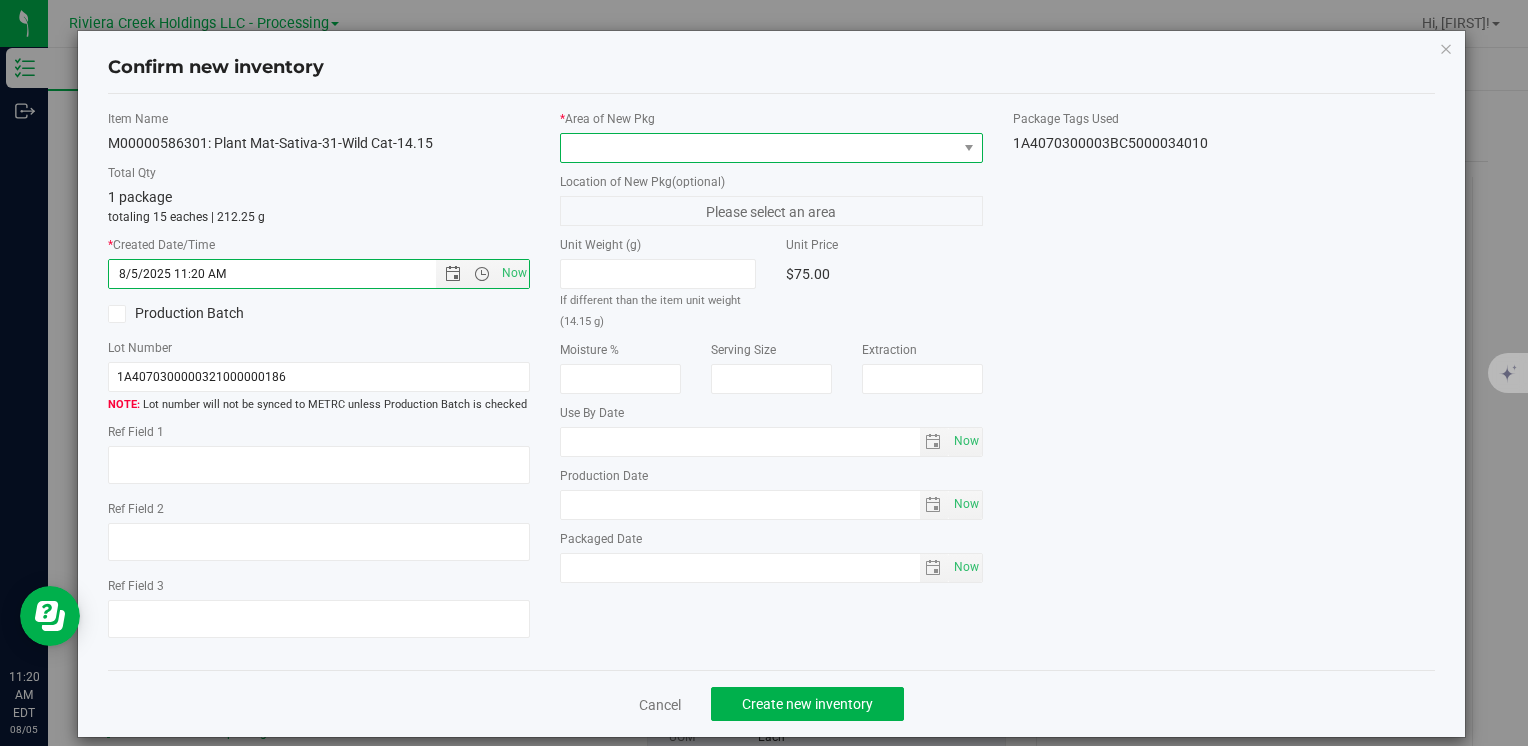 click at bounding box center [758, 148] 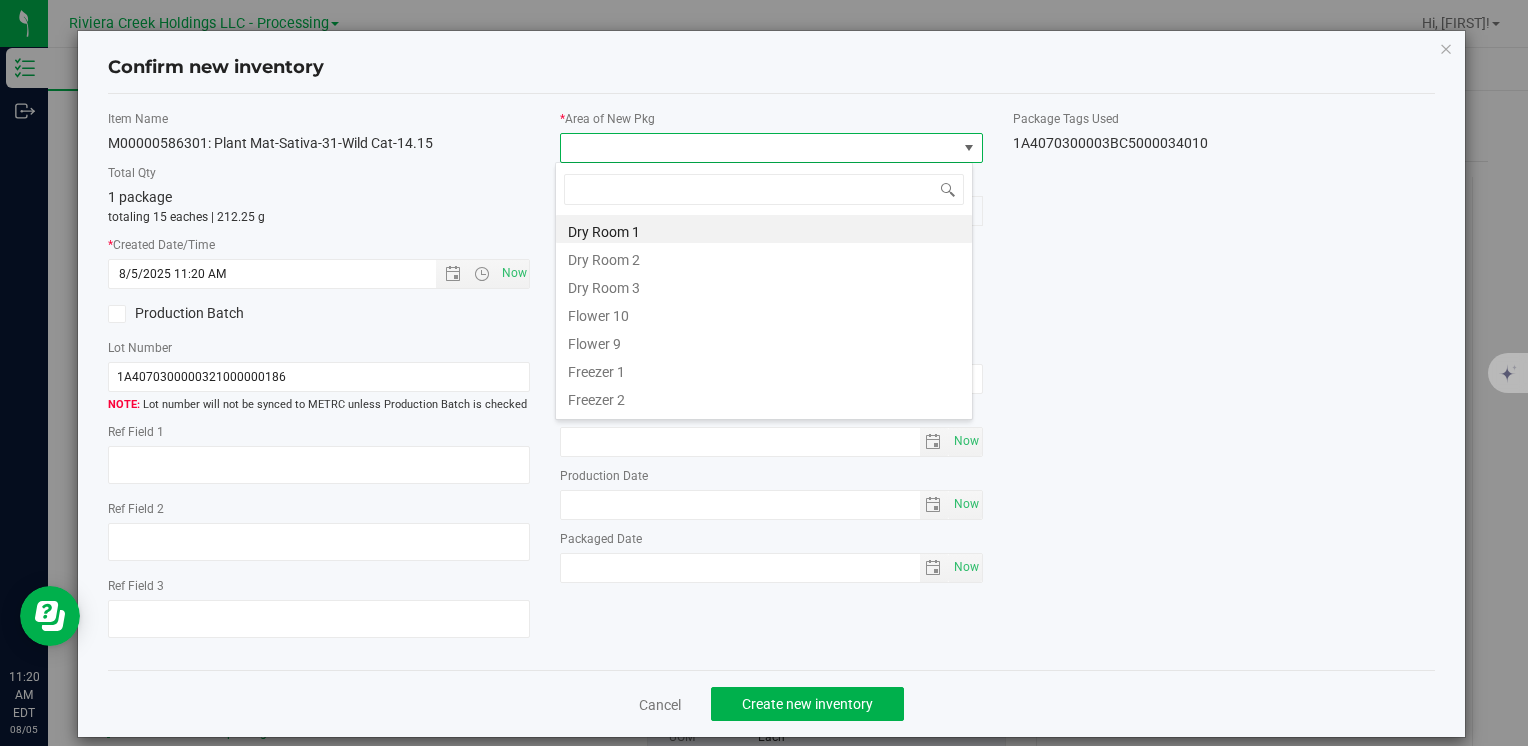 click on "Flower 10" at bounding box center [764, 313] 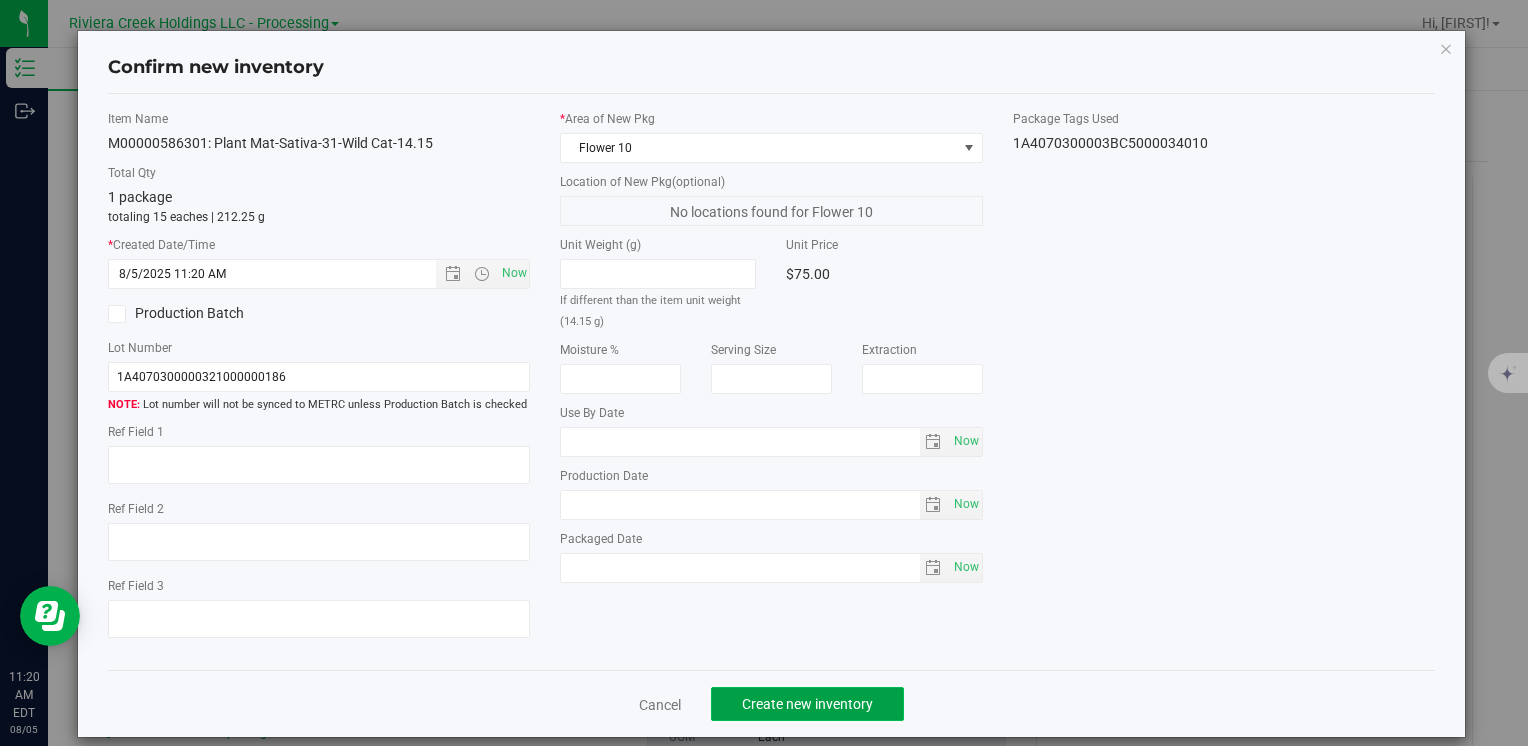 click on "Create new inventory" 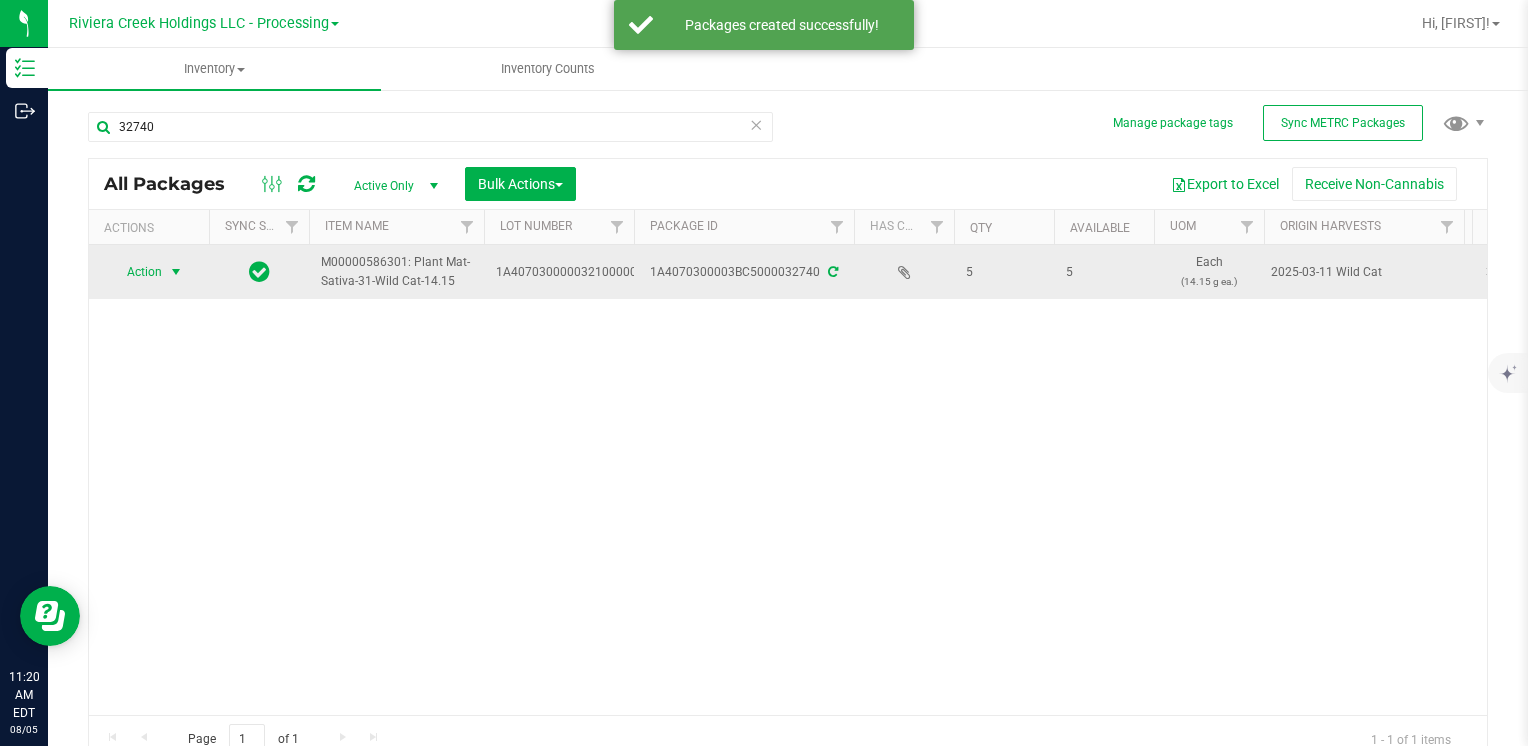 click at bounding box center (176, 272) 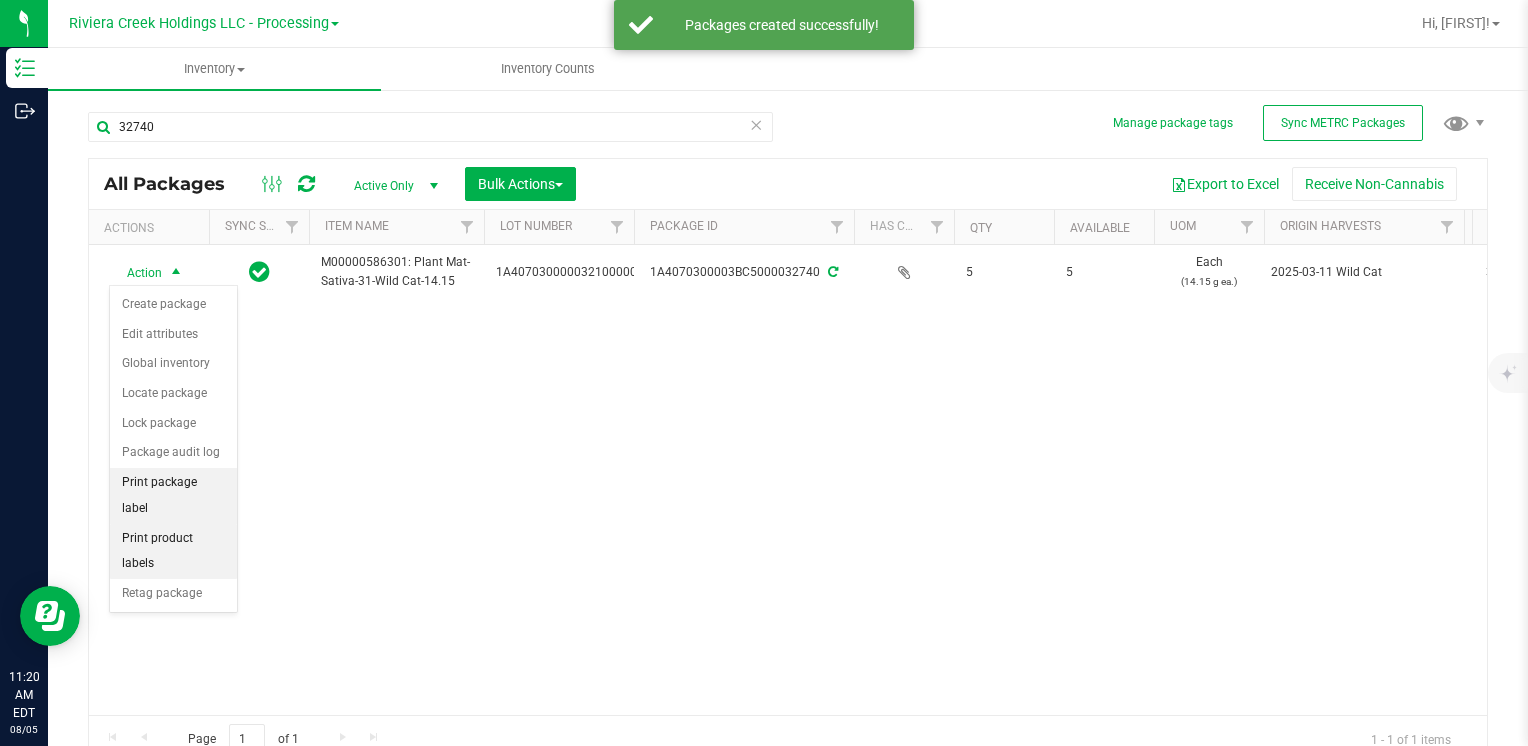 click on "Print package label" at bounding box center (173, 495) 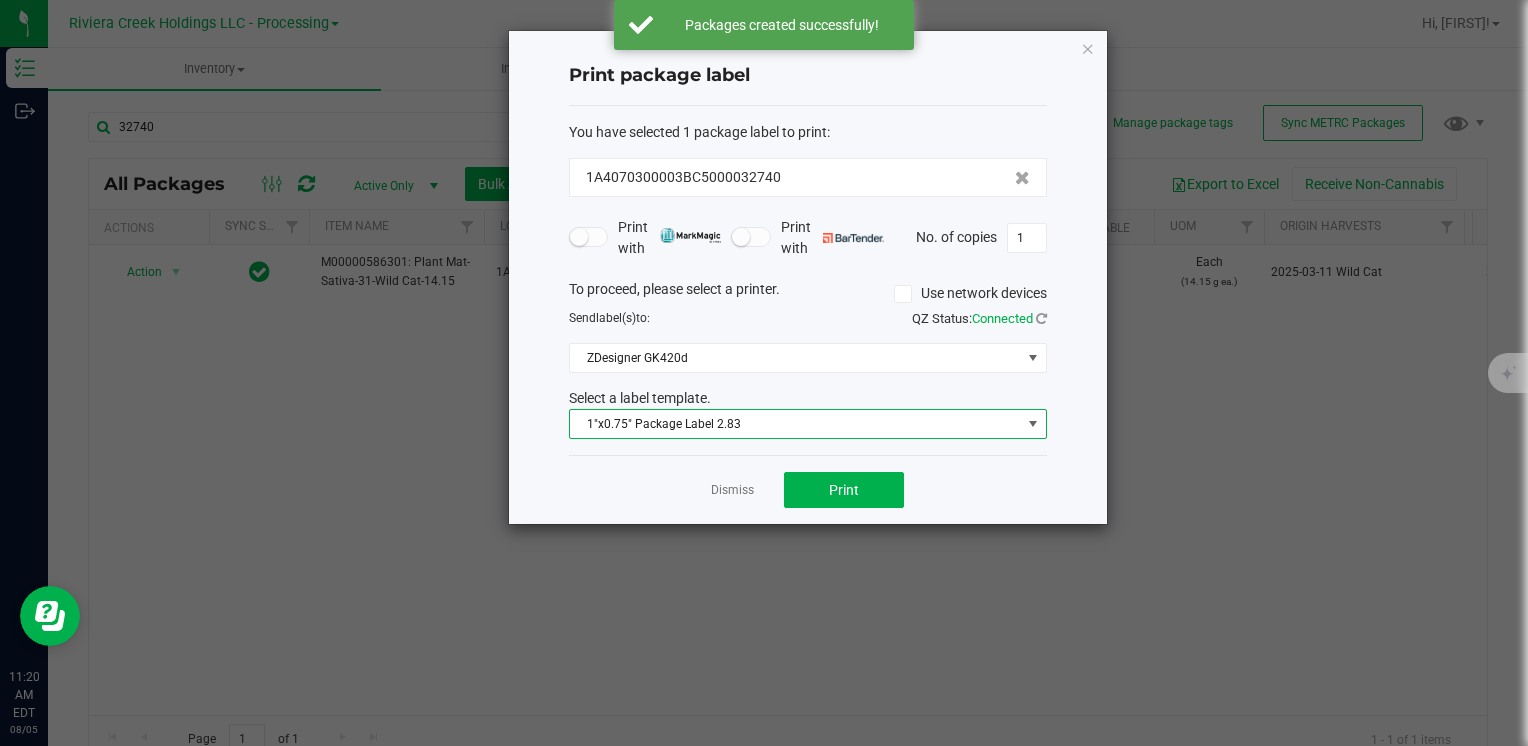 click on "1"x0.75" Package Label 2.83" at bounding box center (795, 424) 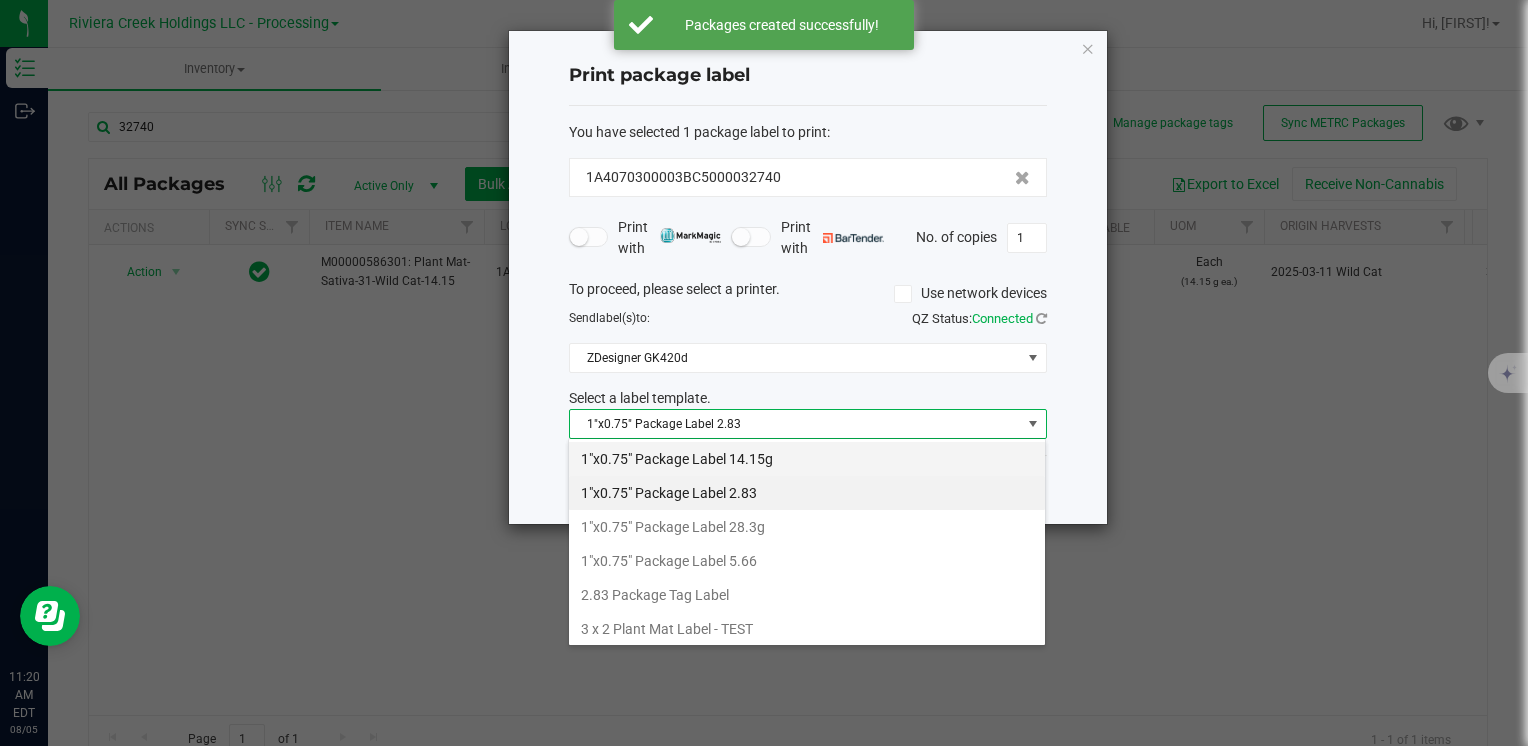 click on "1"x0.75" Package Label 14.15g" at bounding box center [807, 459] 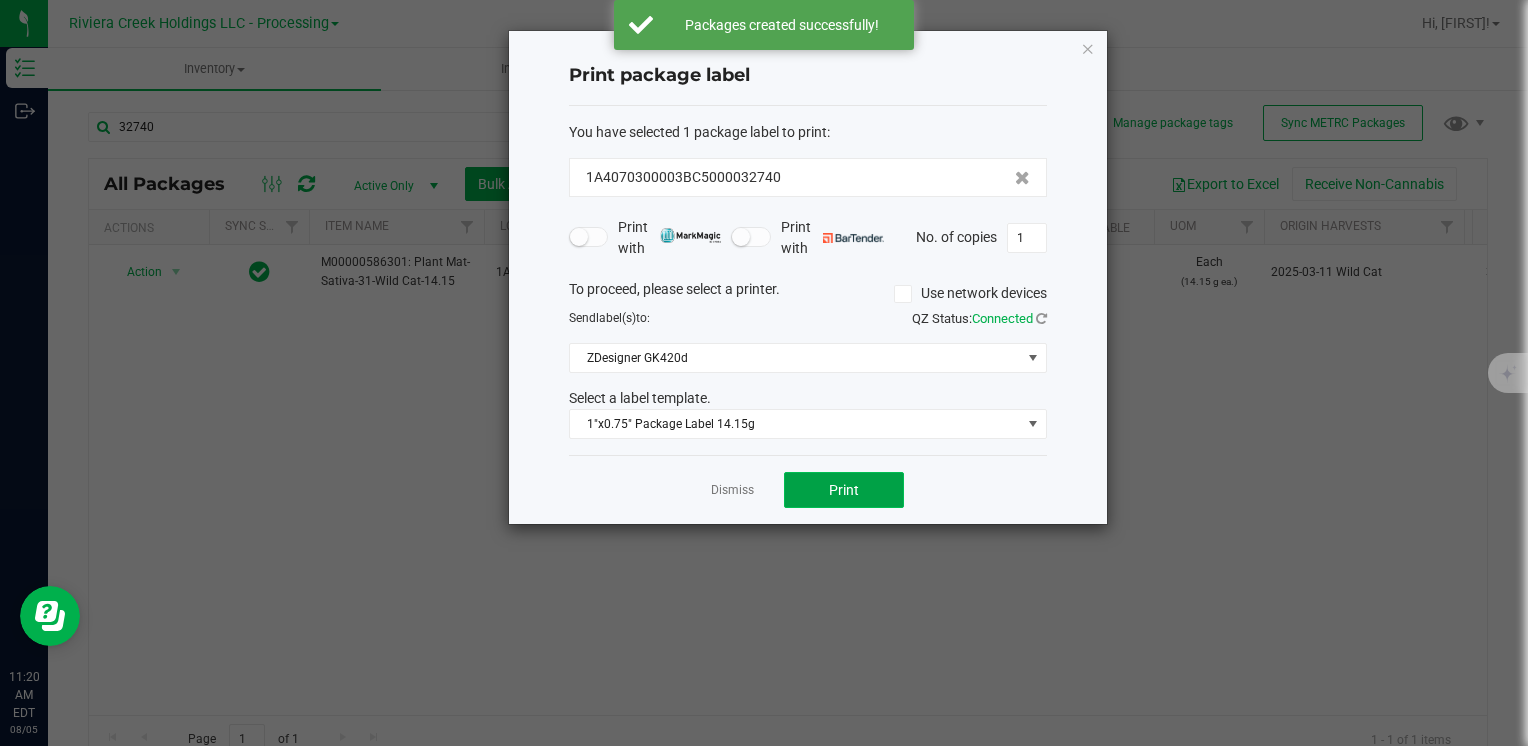 click on "Print" 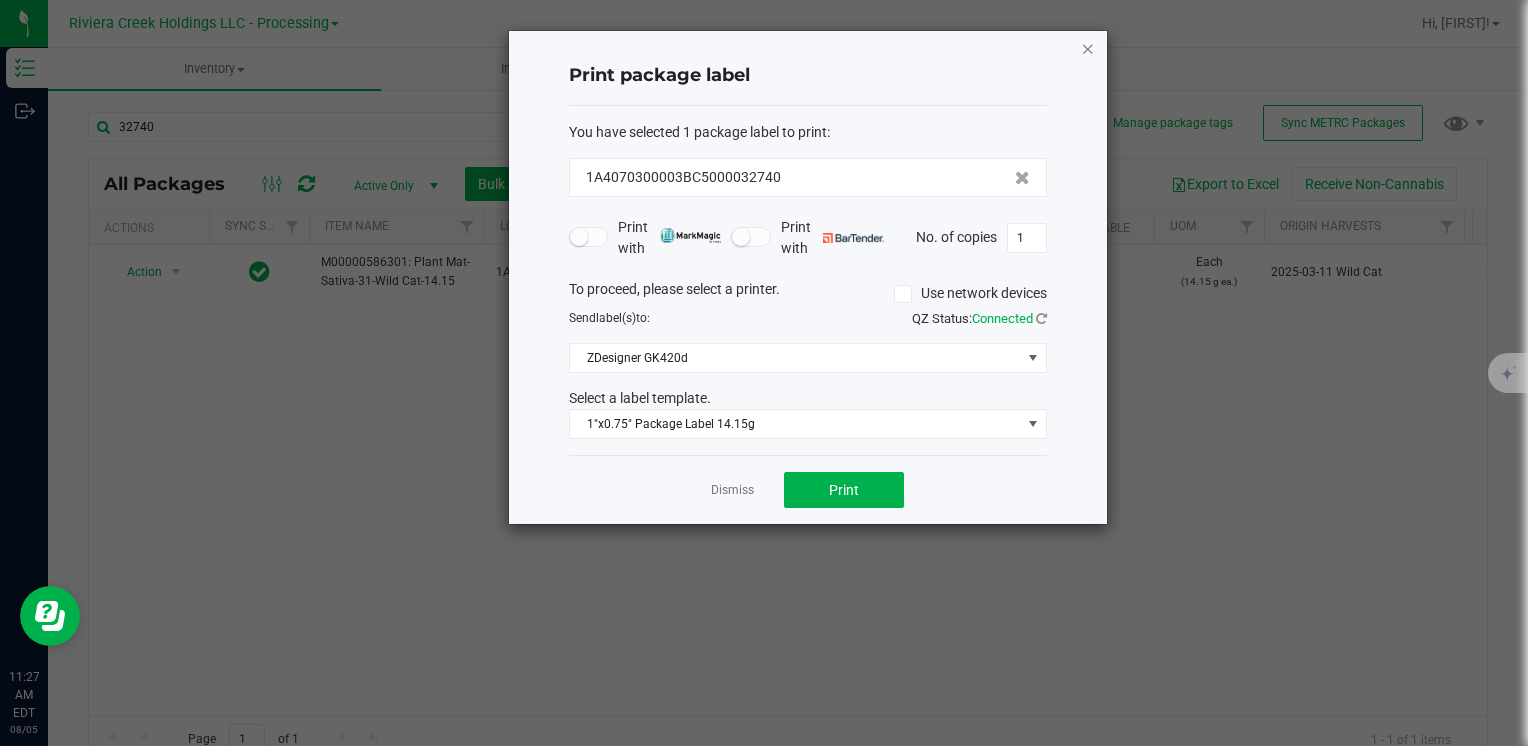 click 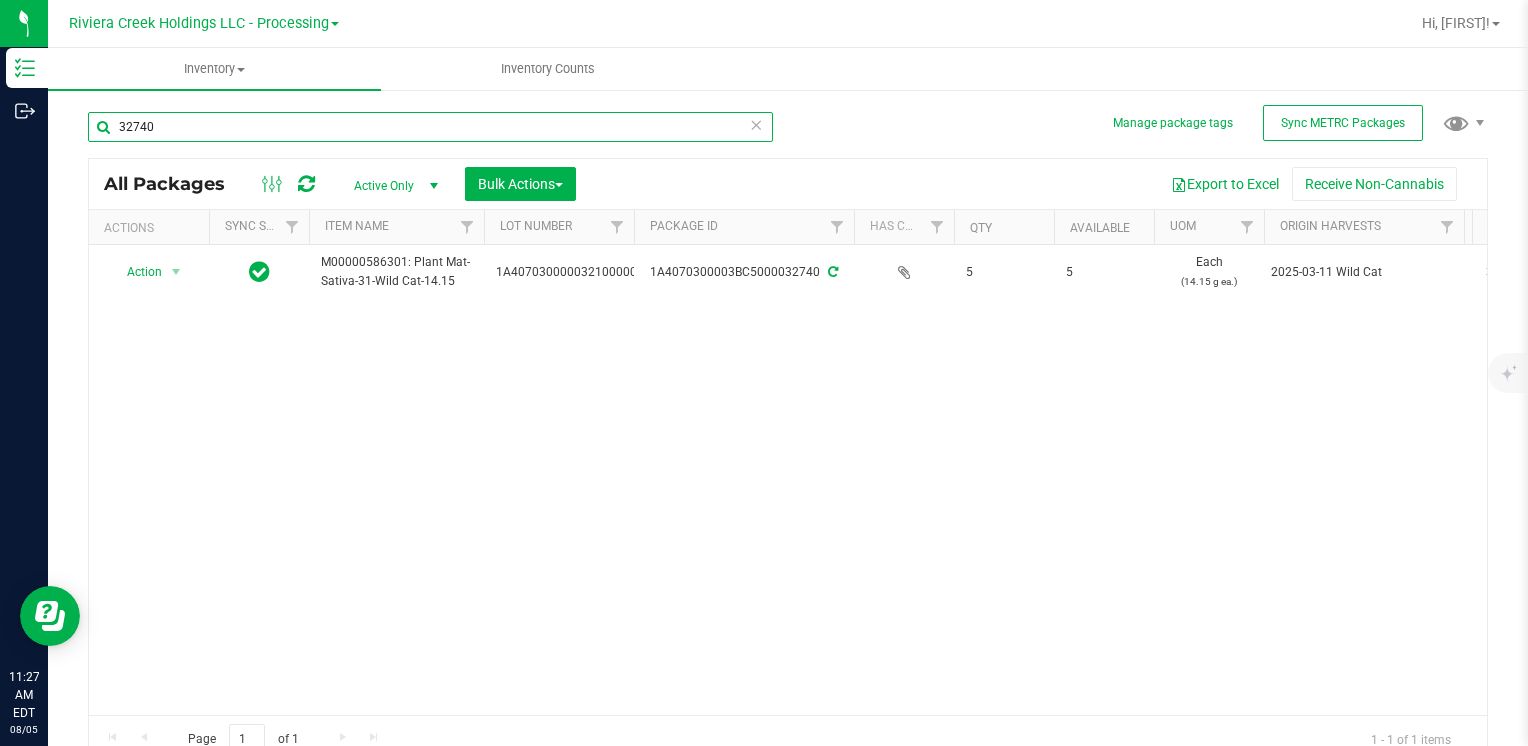 click on "32740" at bounding box center [430, 127] 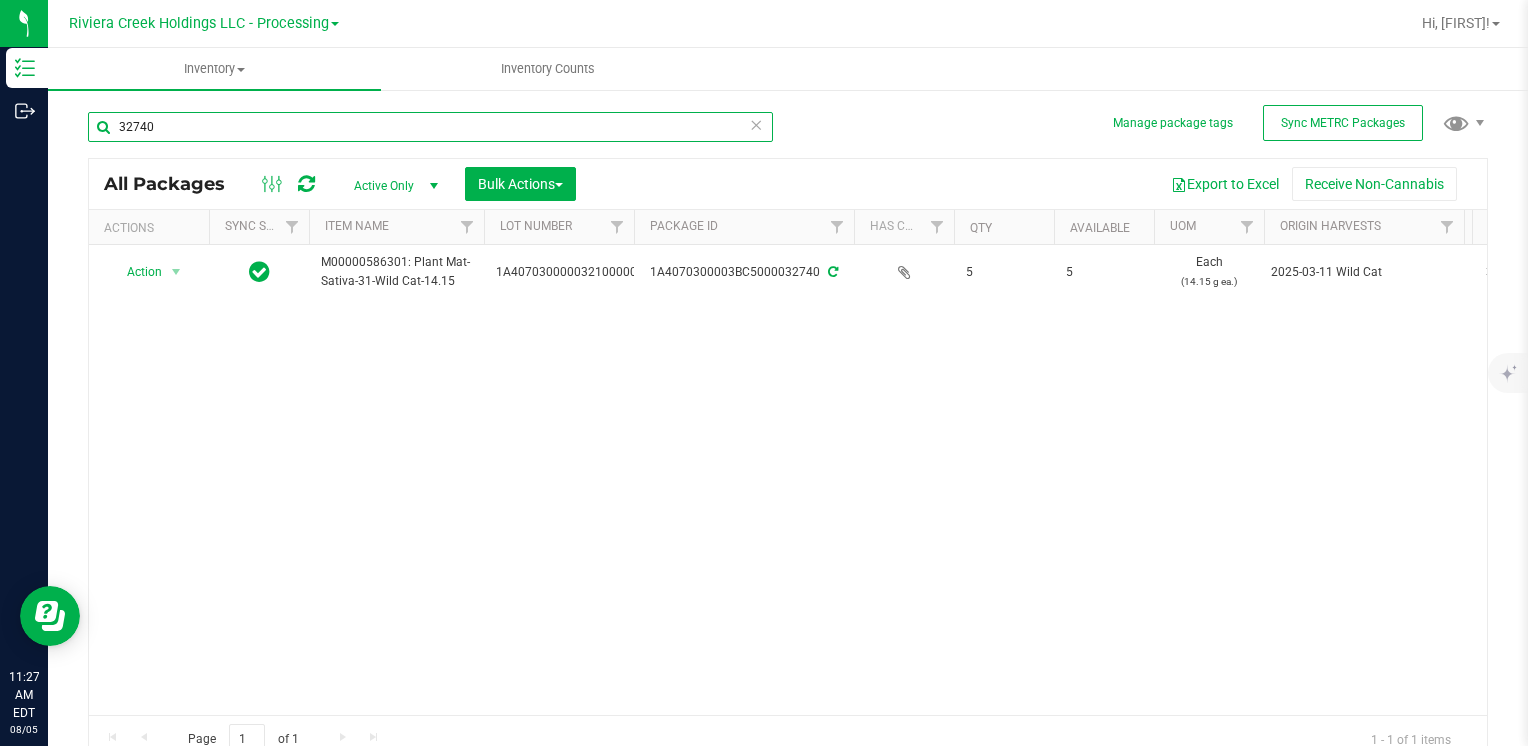 click on "32740" at bounding box center (430, 127) 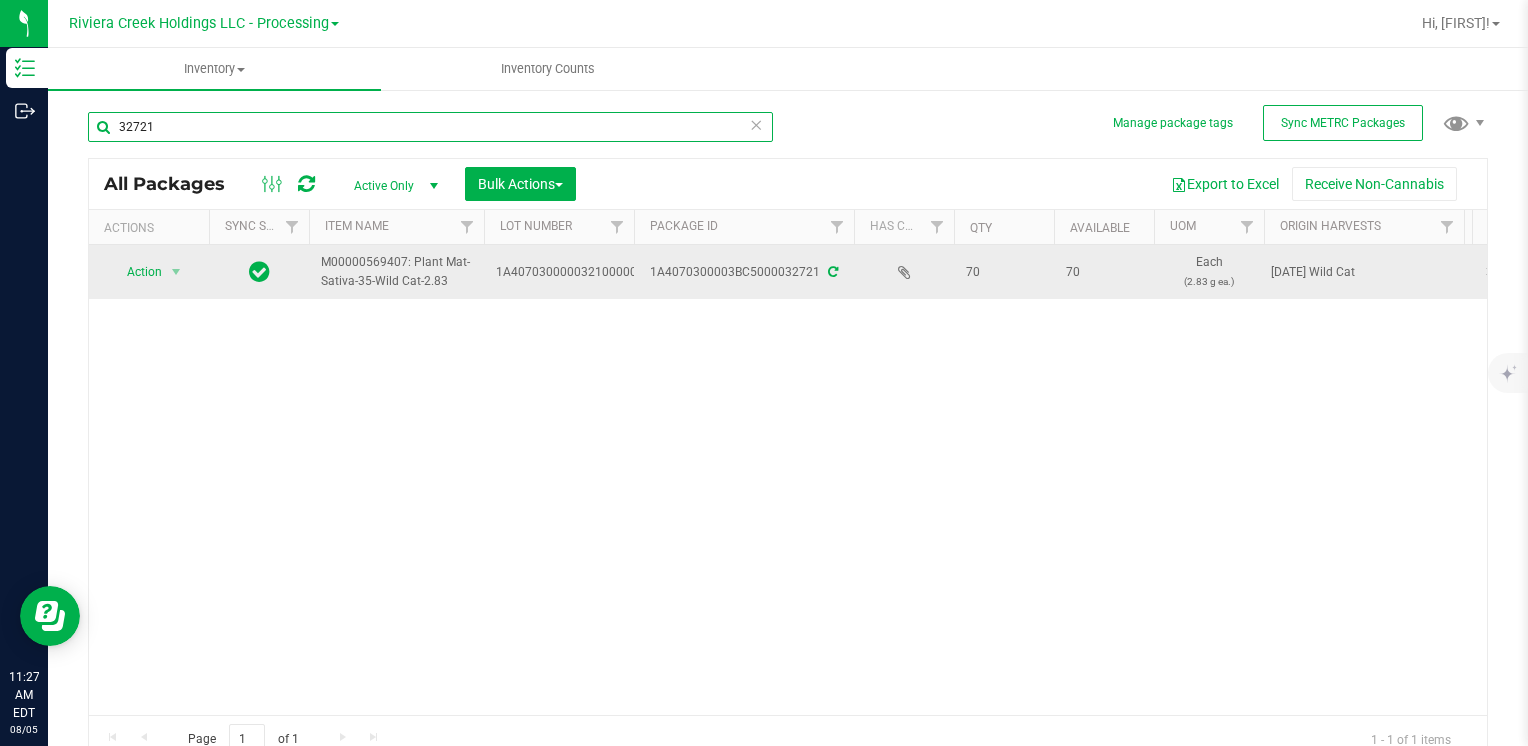 type on "32721" 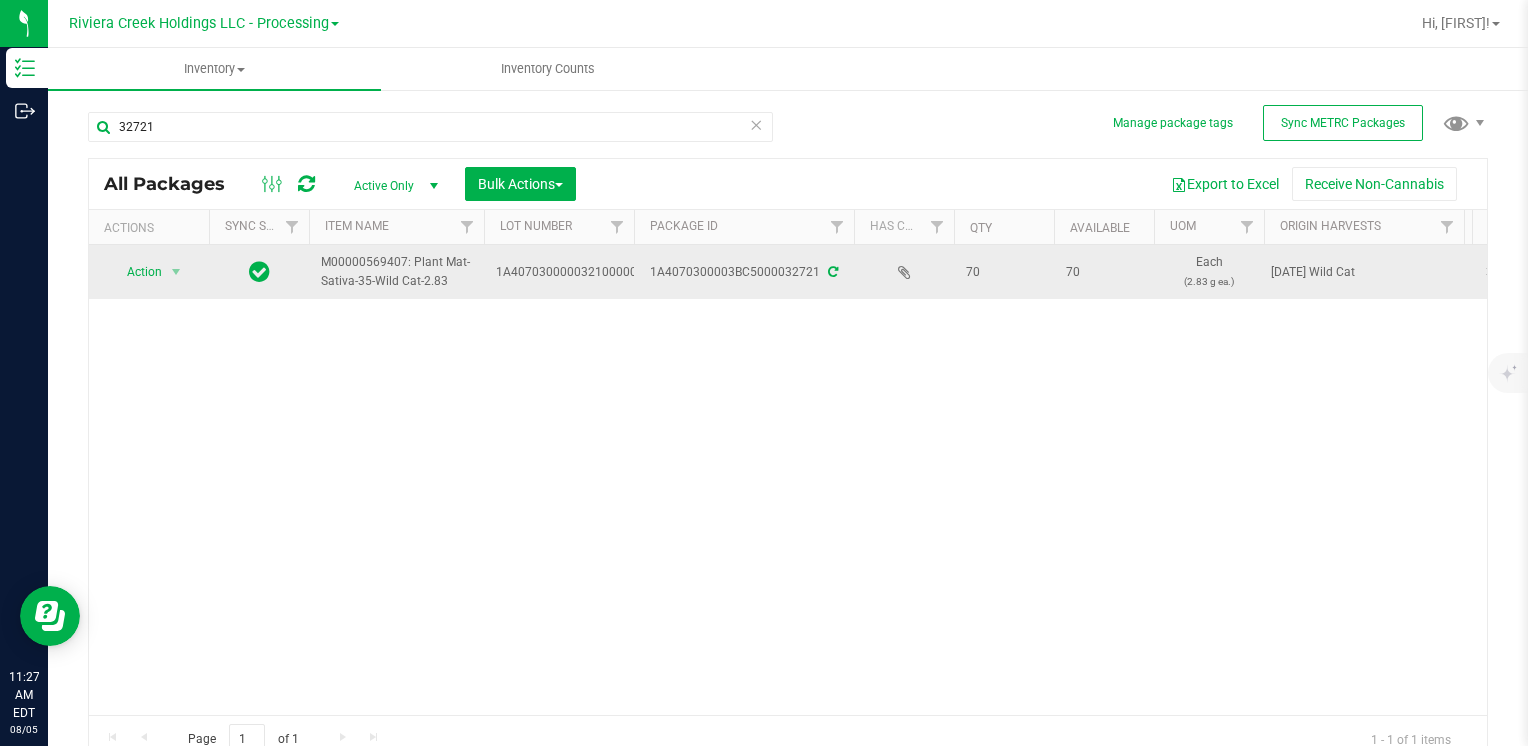 click on "Action" at bounding box center [136, 272] 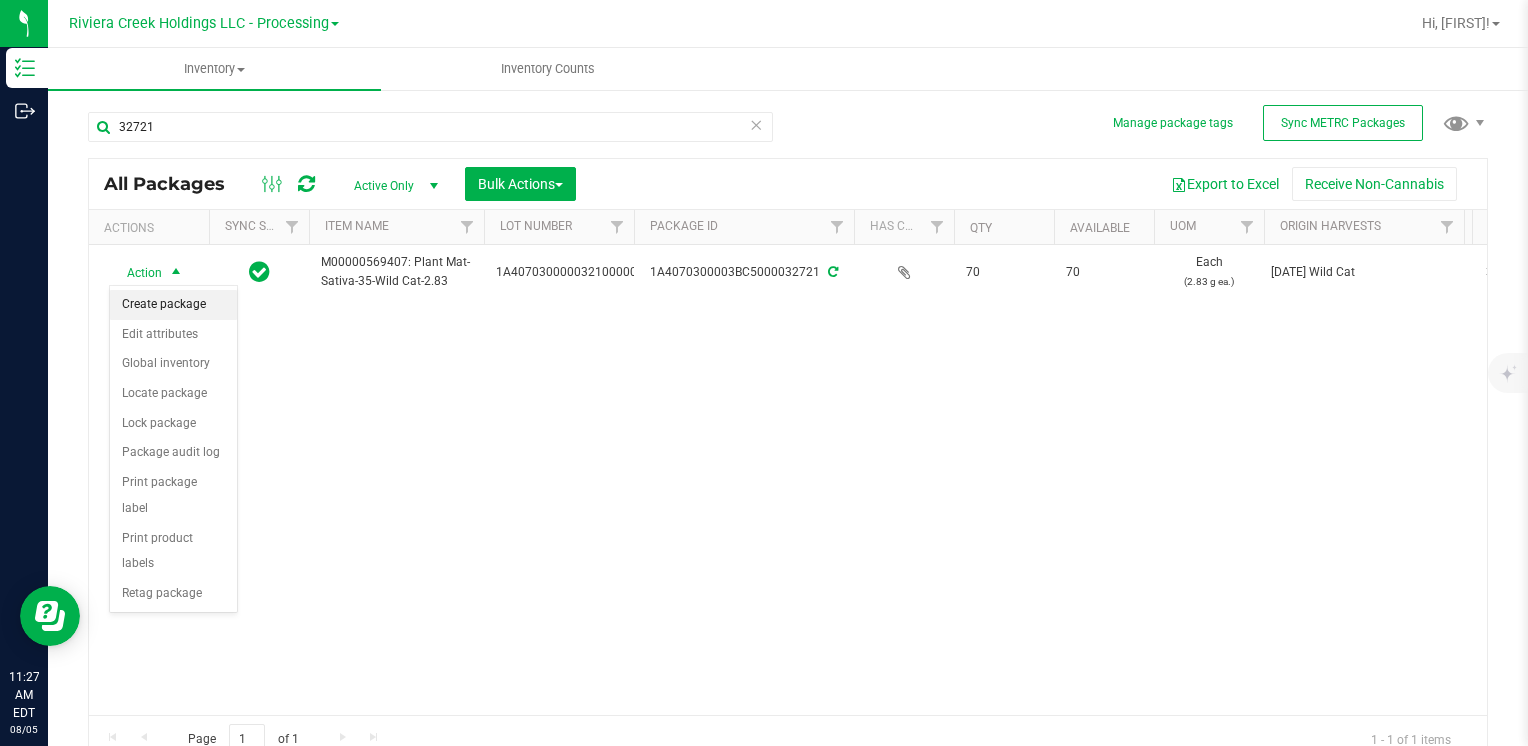 click on "Create package" at bounding box center (173, 305) 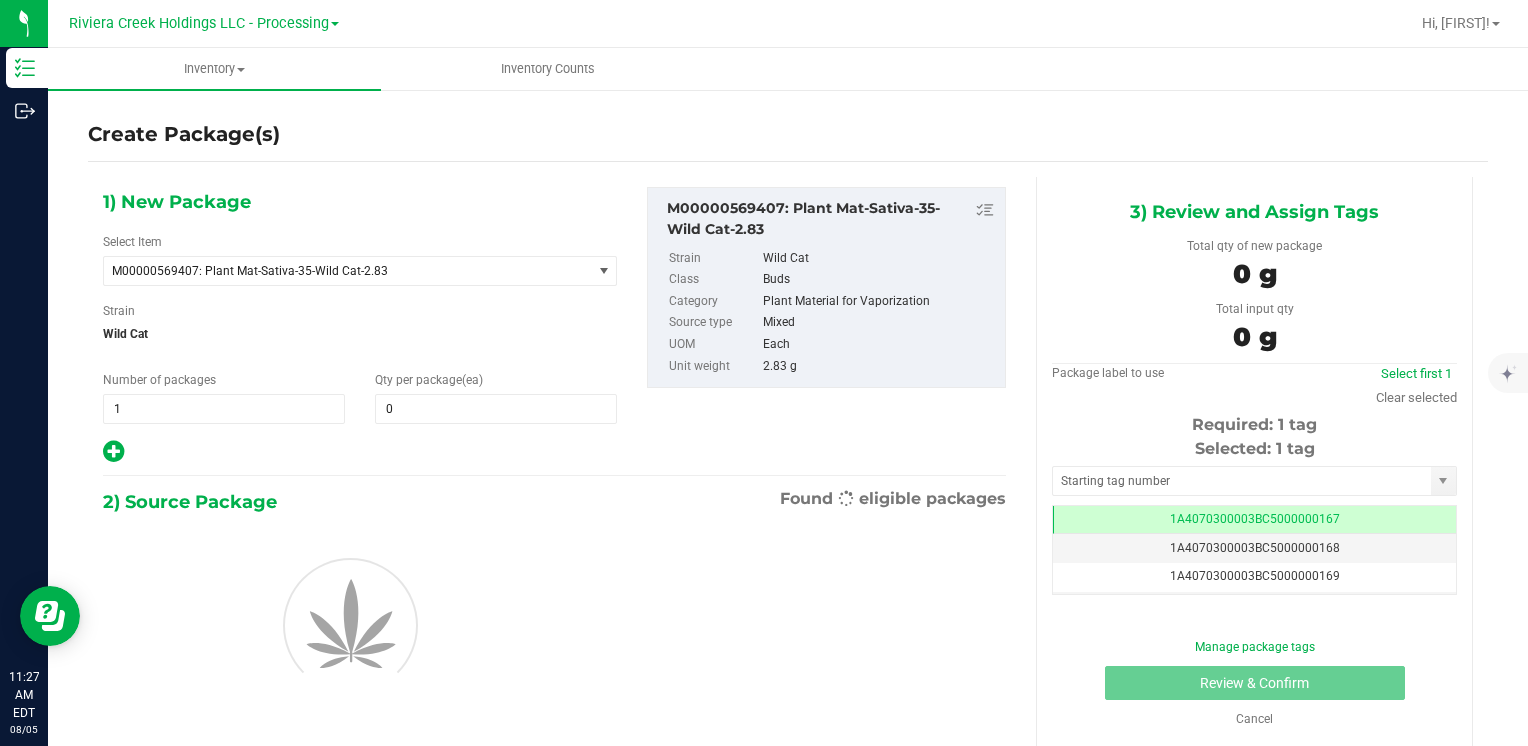 scroll, scrollTop: 0, scrollLeft: 0, axis: both 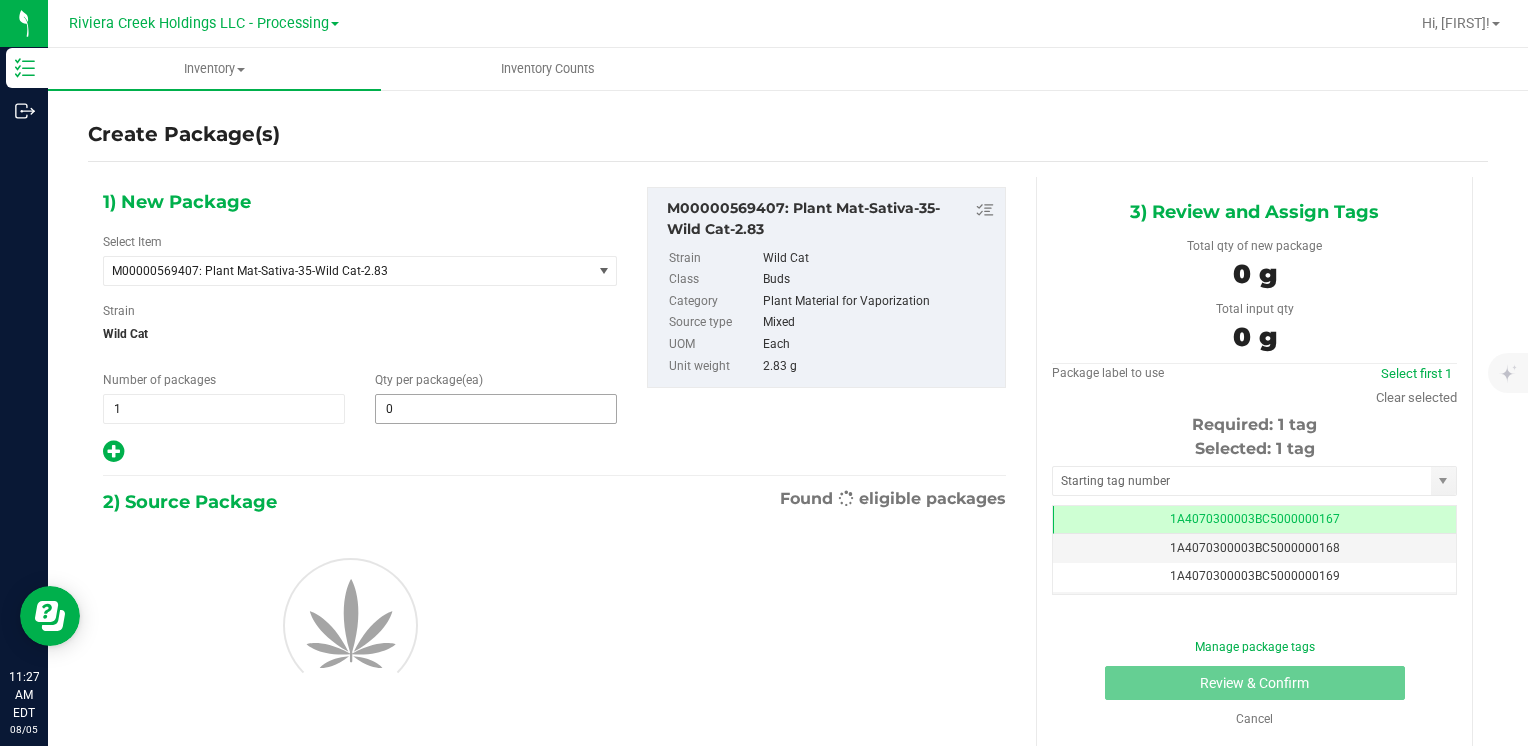 click on "0 0" at bounding box center [496, 409] 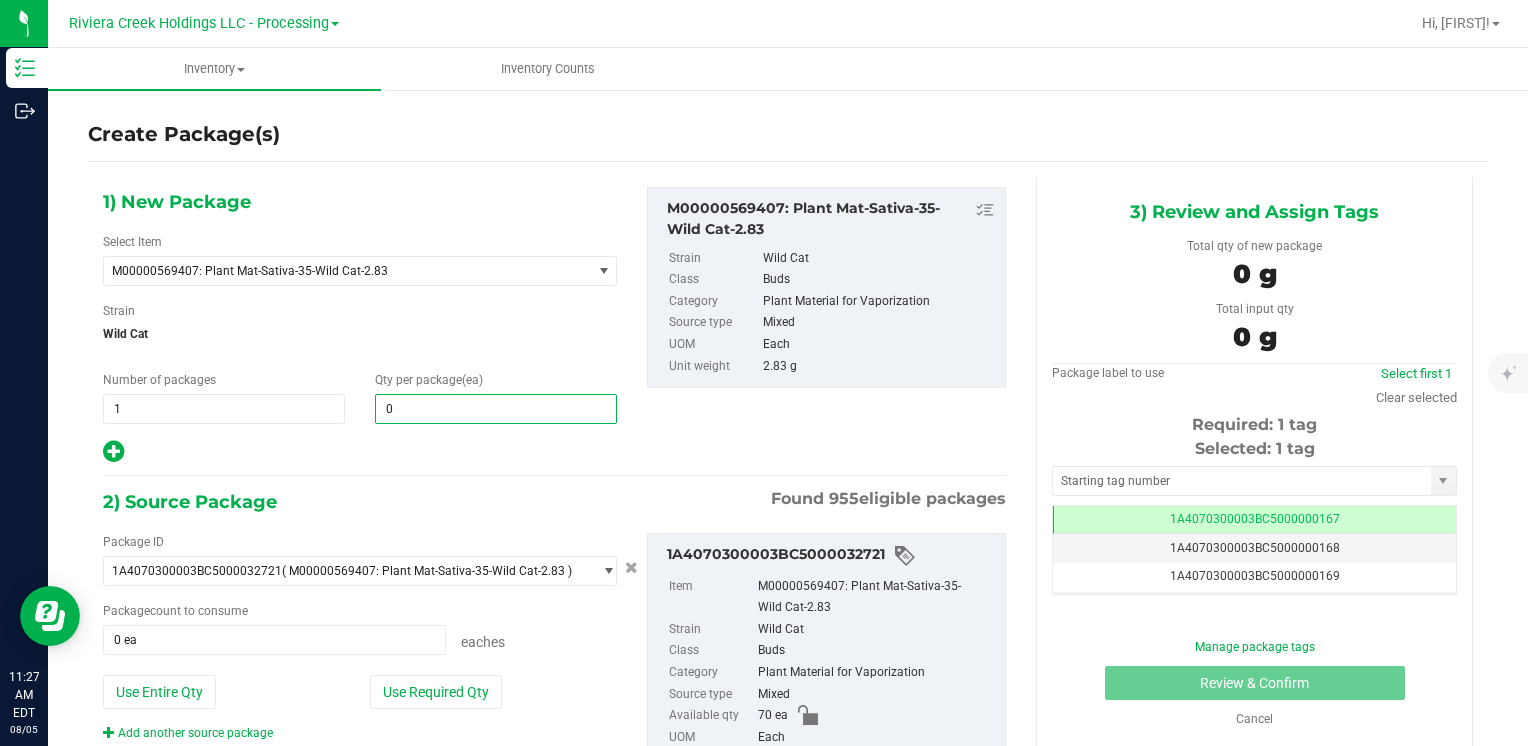 type 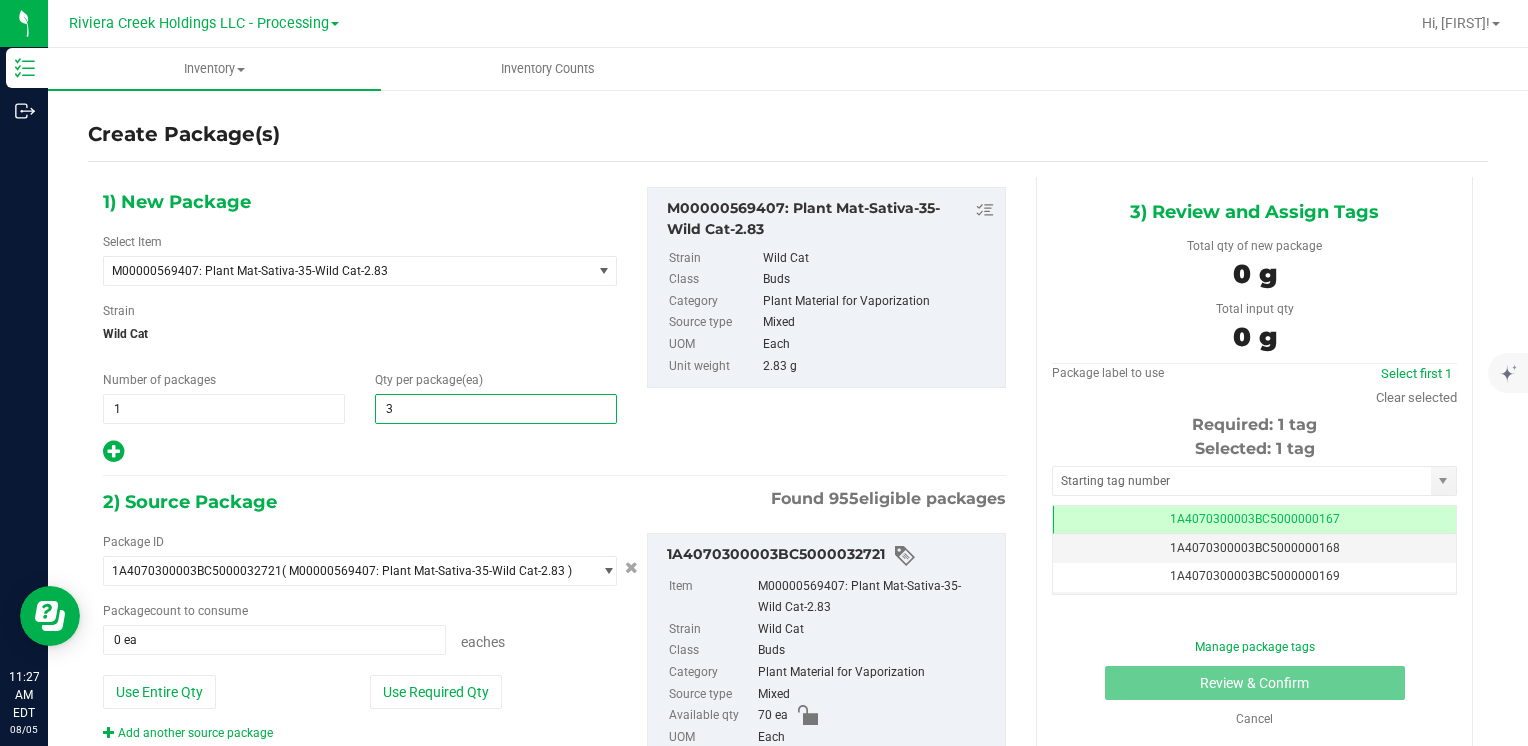 type on "30" 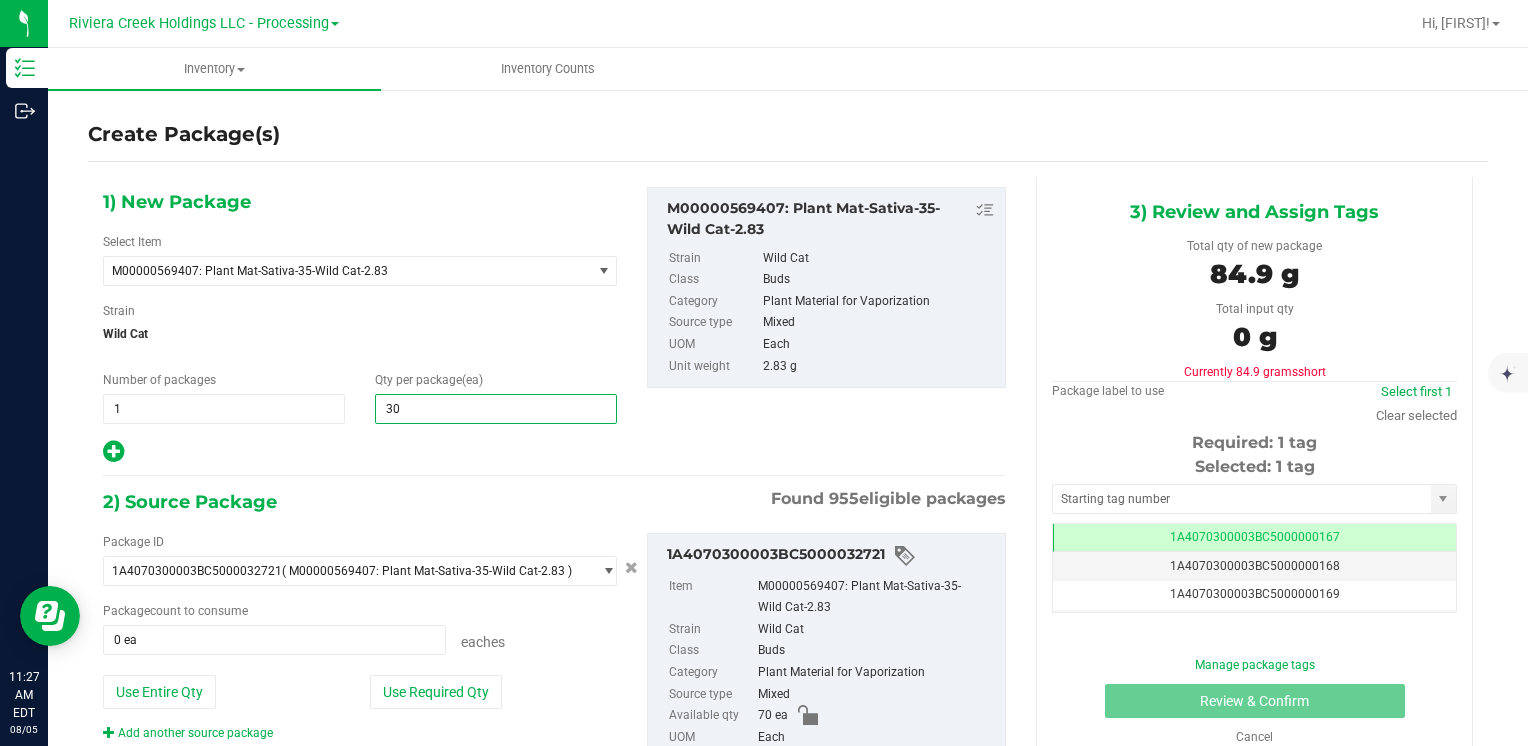 type on "30" 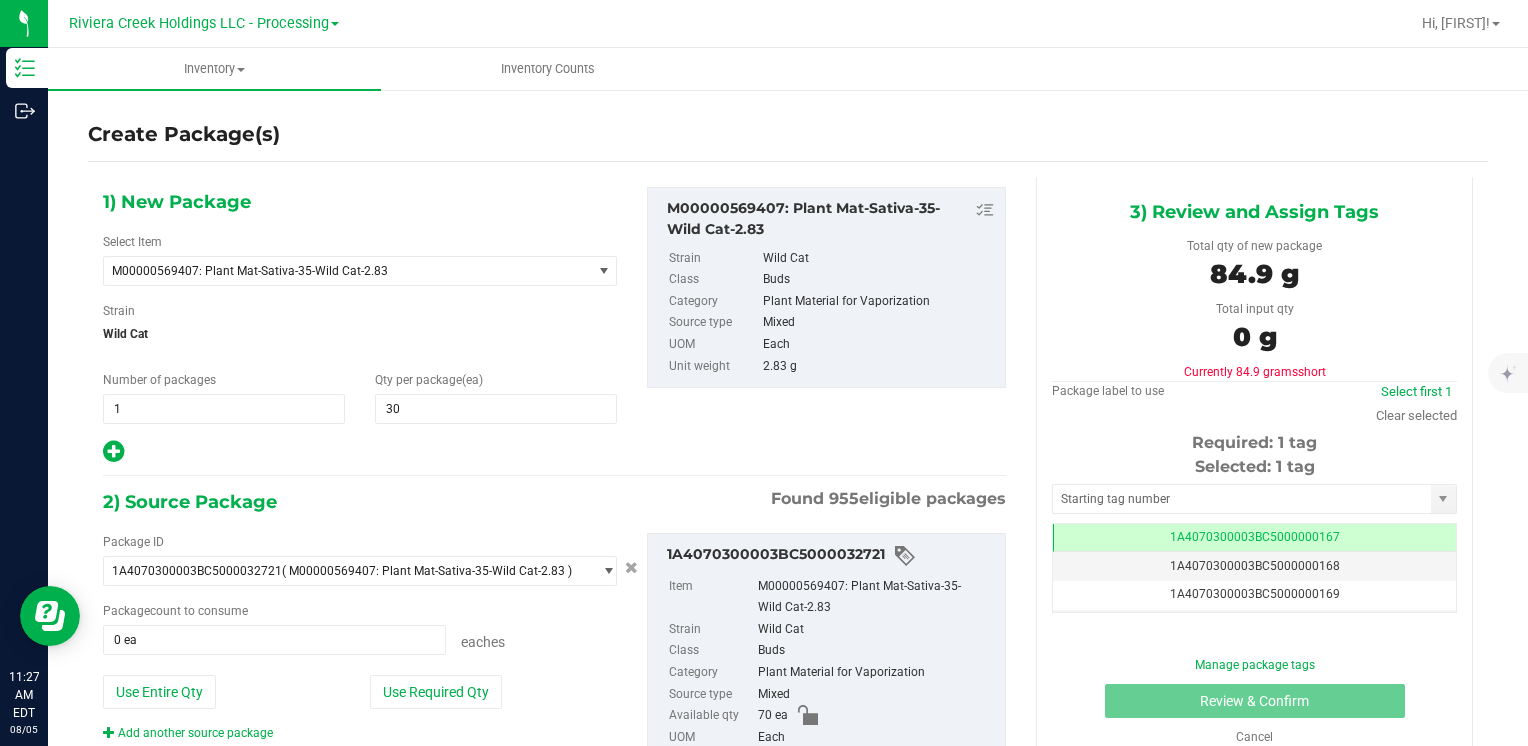 click on "Package ID
1A4070300003BC5000032721
M00000569407: Plant Mat-Sativa-35-Wild Cat-2.83
)
1A4070100000321000015030 1A4070100000321000015031 1A4070100000321000015032 1A4070100000321000015057 1A4070100000321000015079 1A4070100000321000015080 1A4070100000321000015174 1A4070100000321000015175 1A4070100000321000015176 1A4070100000321000015242 1A4070100000321000015244 1A4070300000321000000028 1A4070300000321000000029 1A4070300000321000000030 1A4070300000321000000131 1A4070300000321000000132 1A4070300000321000000133 1A4070300000321000000144 1A4070300000321000000145 1A4070300000321000000146 1A4070300000321000000148 1A4070300000321000000149 1A4070300000321000000151 1A4070300000321000000152 1A4070300000321000000181 1A4070300000321000000182 1A4070300000321000000183 1A4070300000321000000184 1A4070300000321000000186 1A4070300000321000000187" at bounding box center [360, 637] 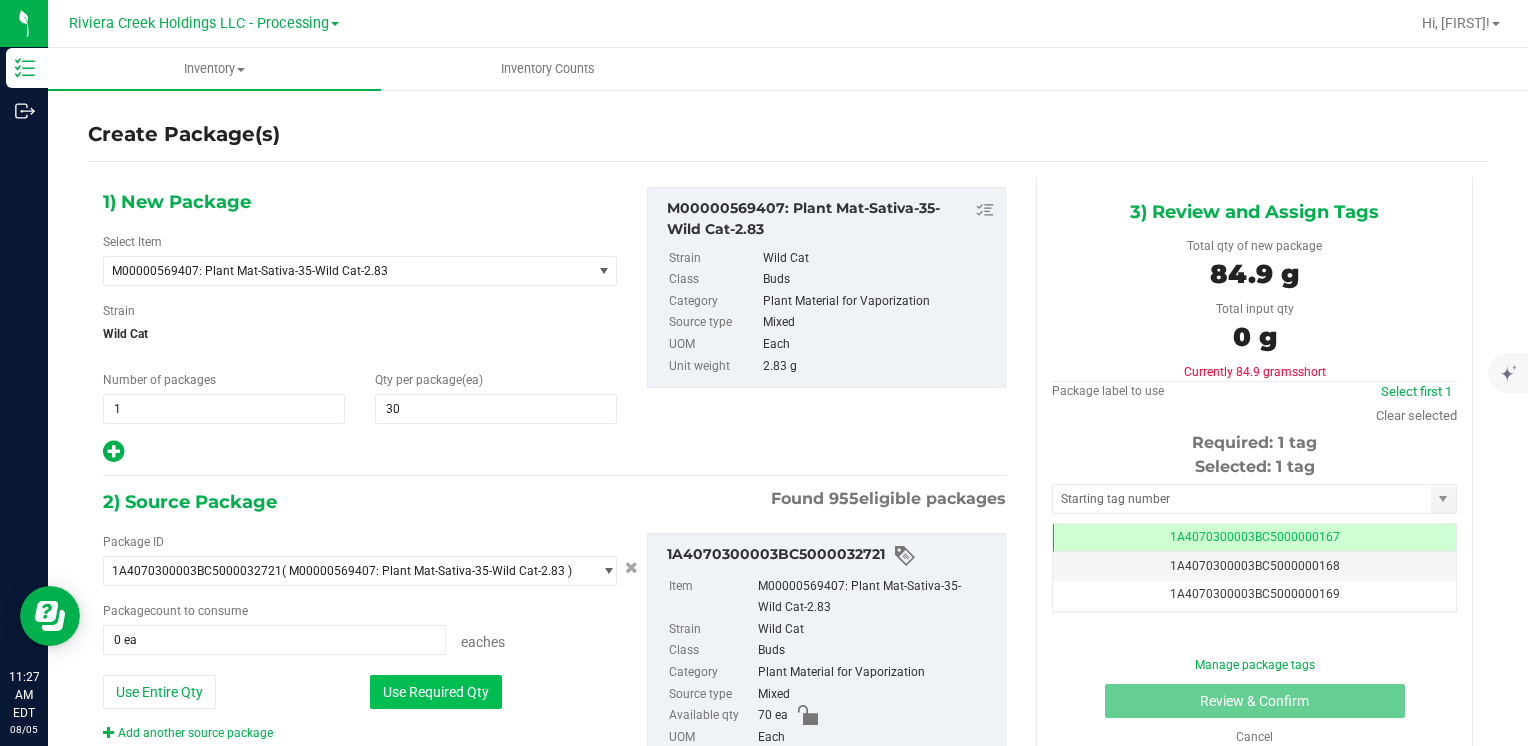 click on "Use Required Qty" at bounding box center [436, 692] 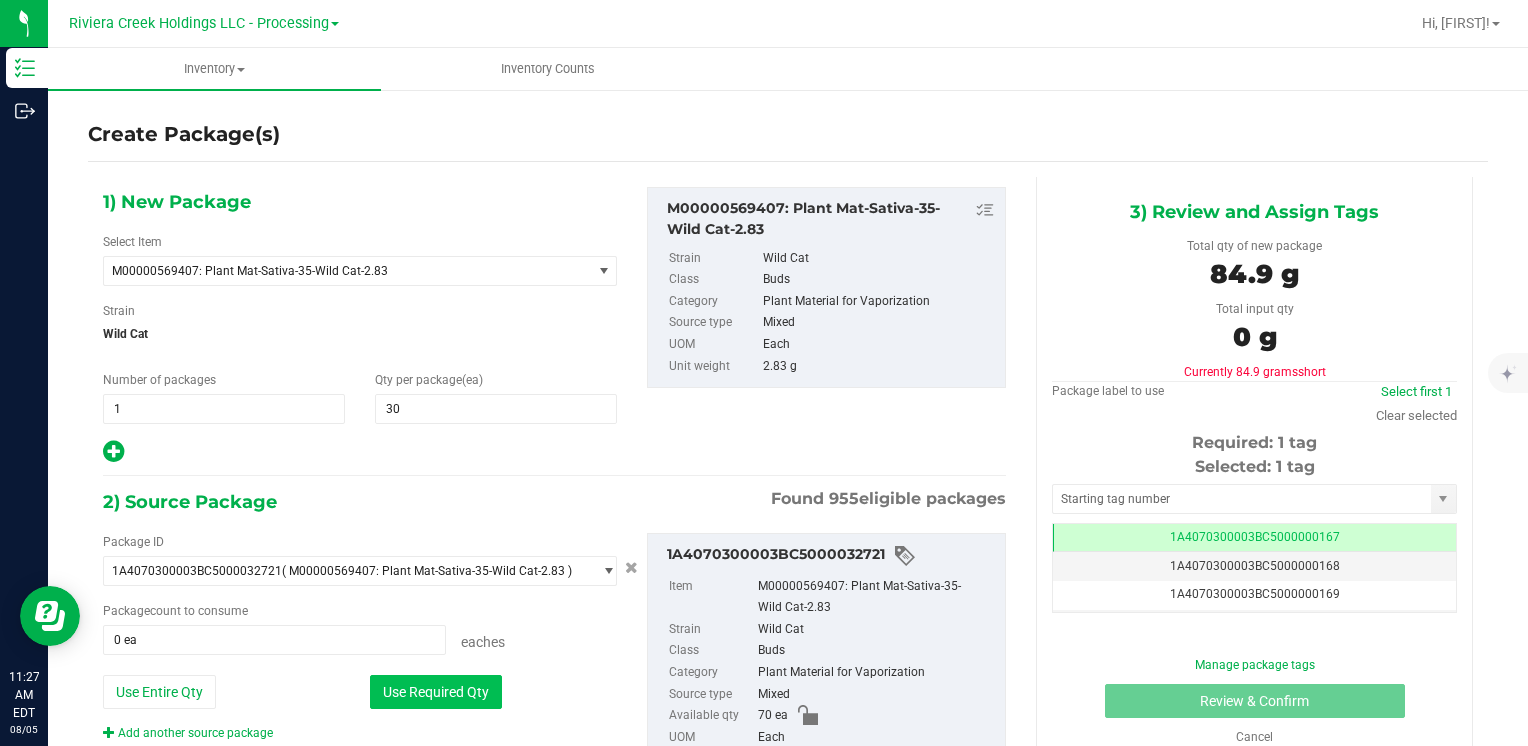 type on "30 ea" 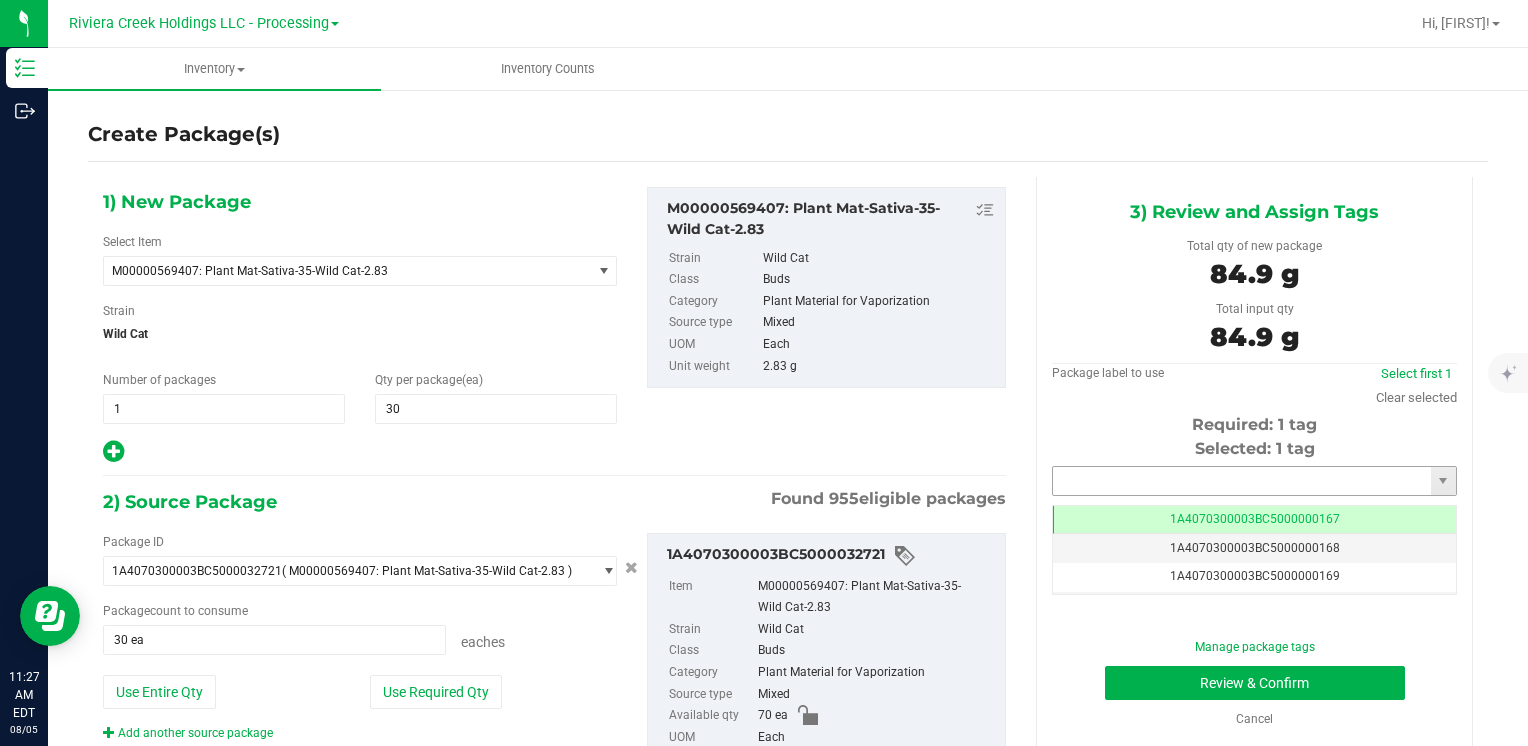 click at bounding box center (1242, 481) 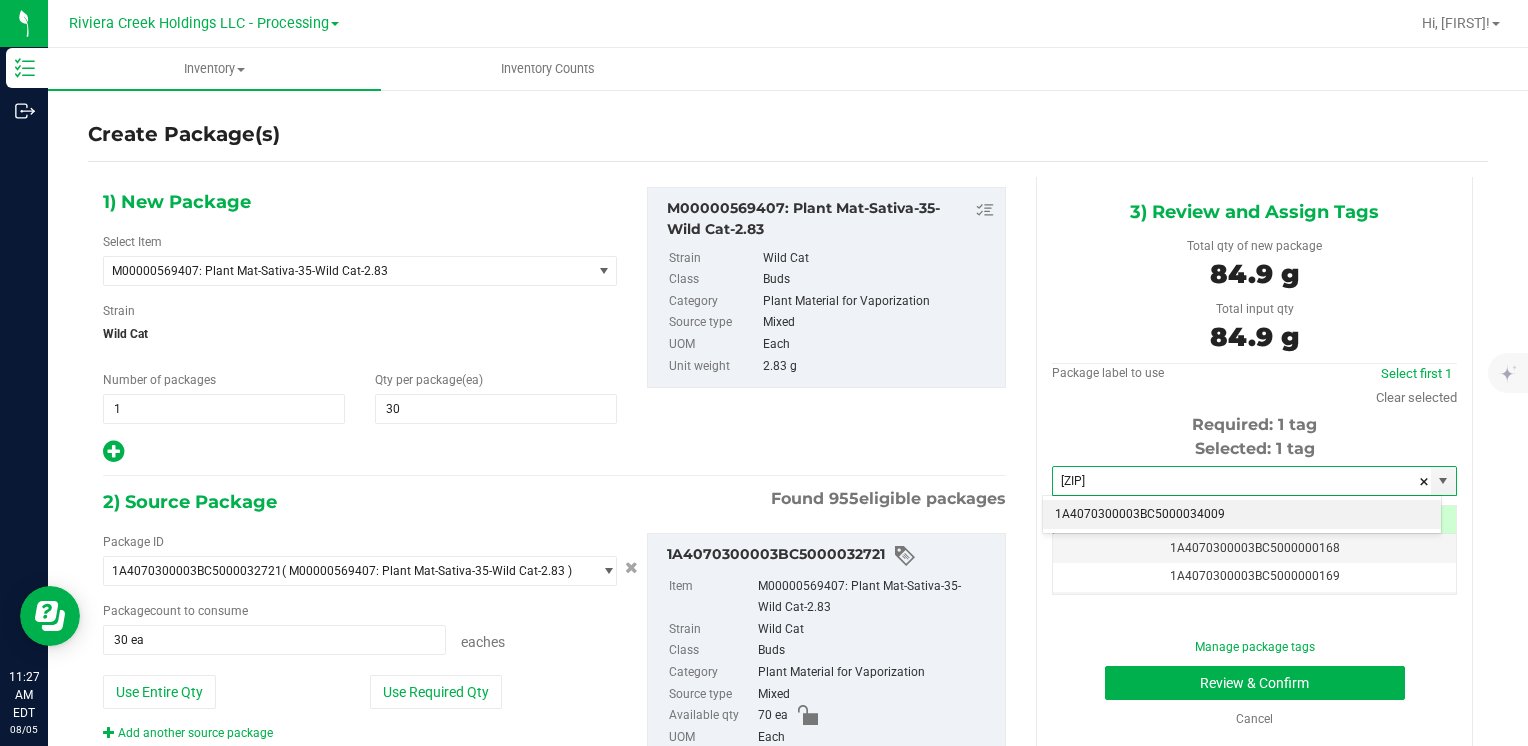 click on "1A4070300003BC5000034009" at bounding box center (1242, 515) 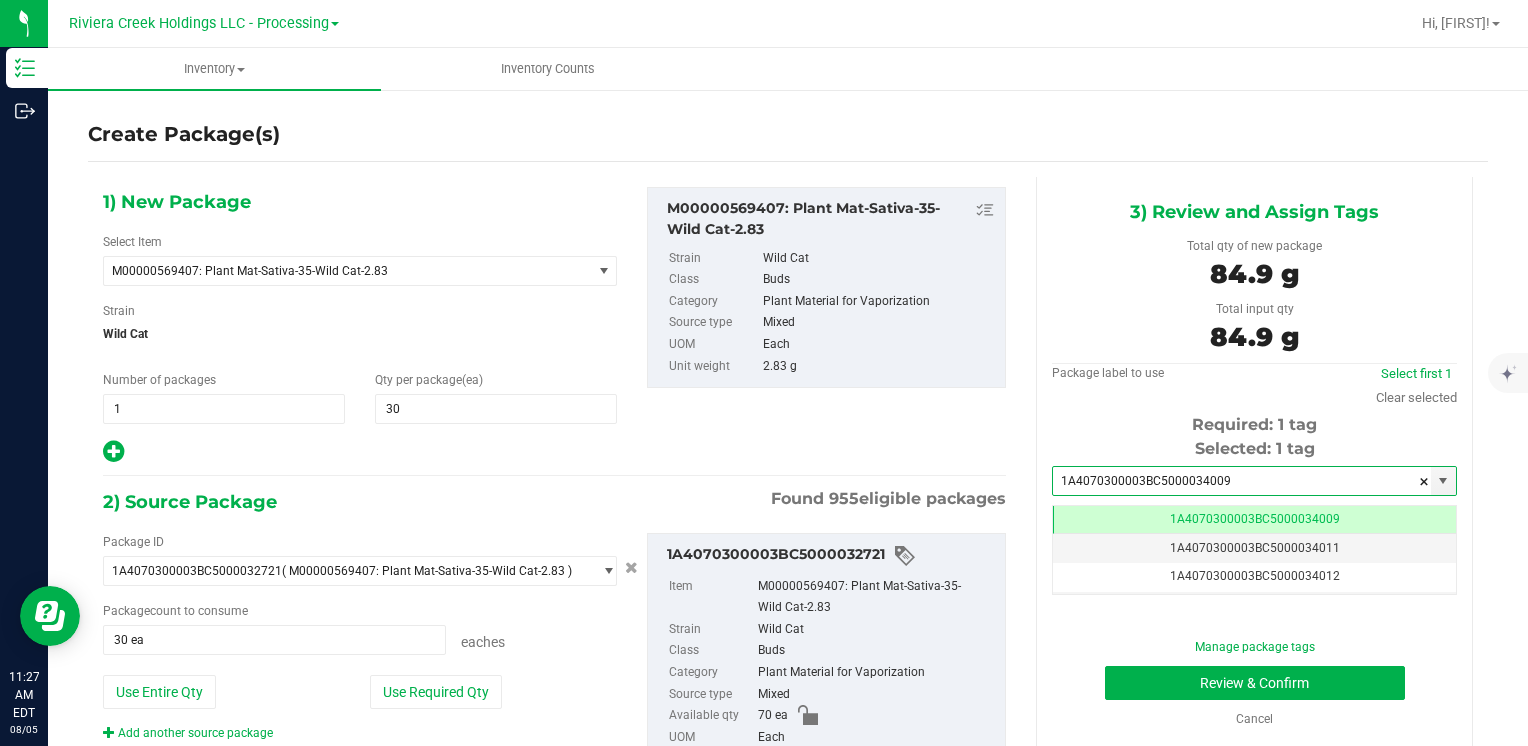 scroll, scrollTop: 0, scrollLeft: 0, axis: both 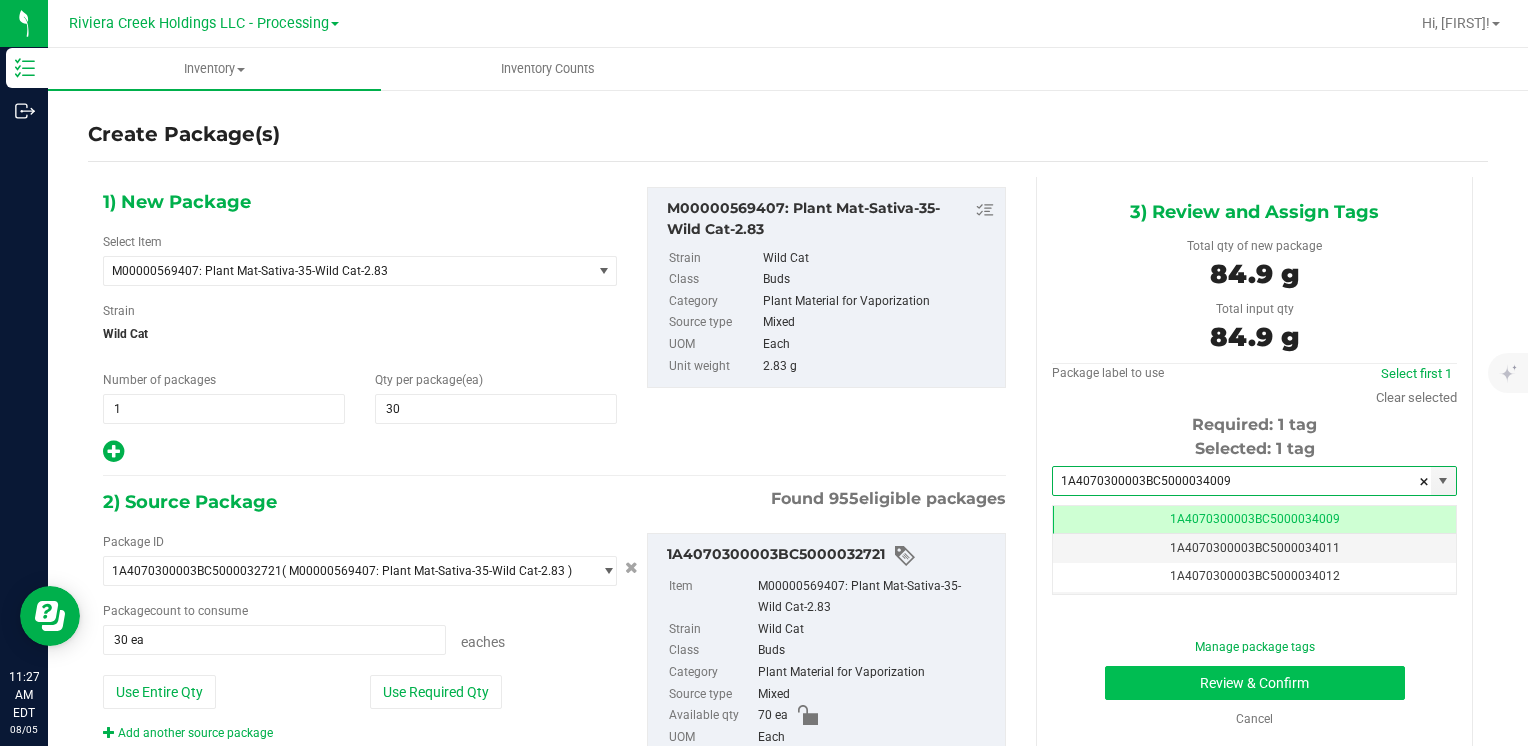type on "1A4070300003BC5000034009" 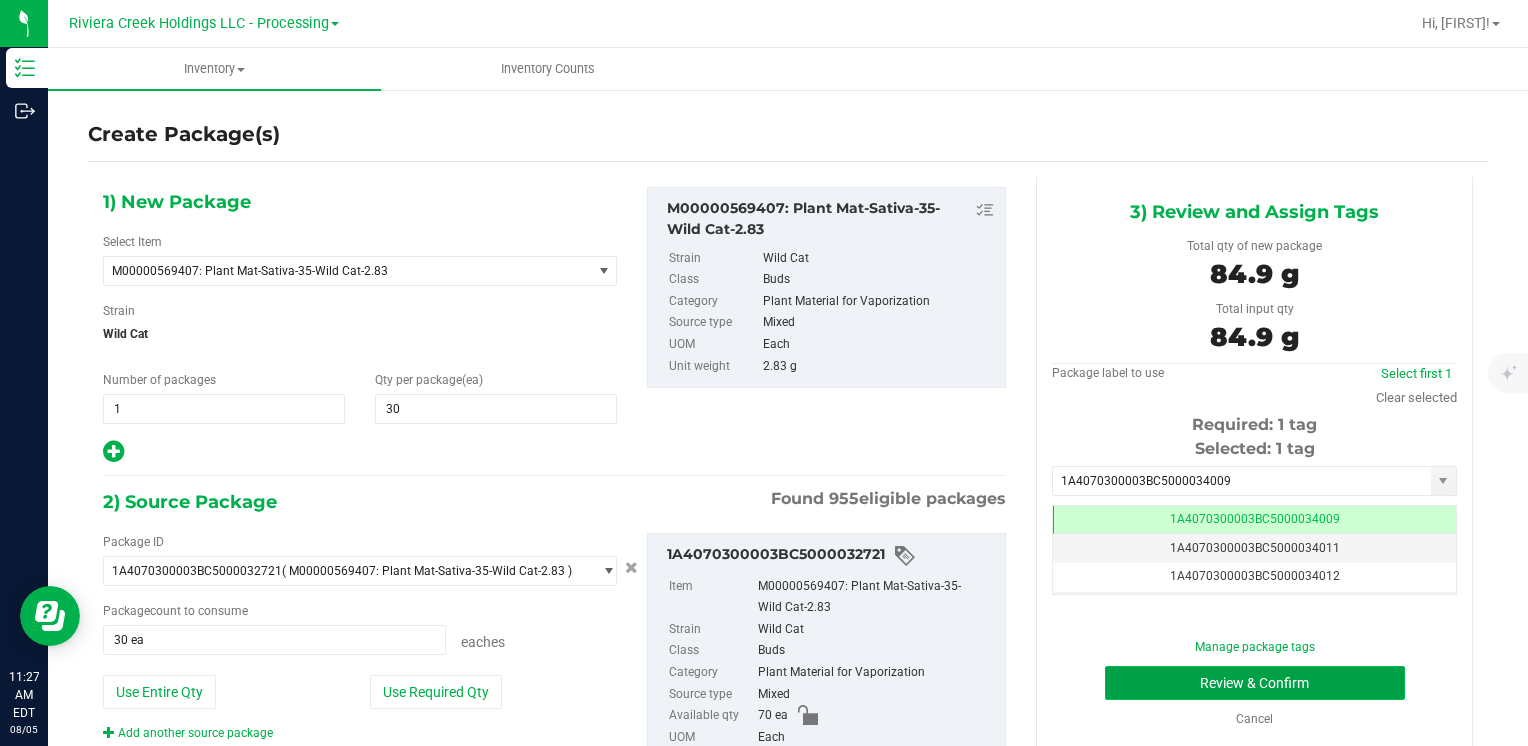 click on "Review & Confirm" at bounding box center (1255, 683) 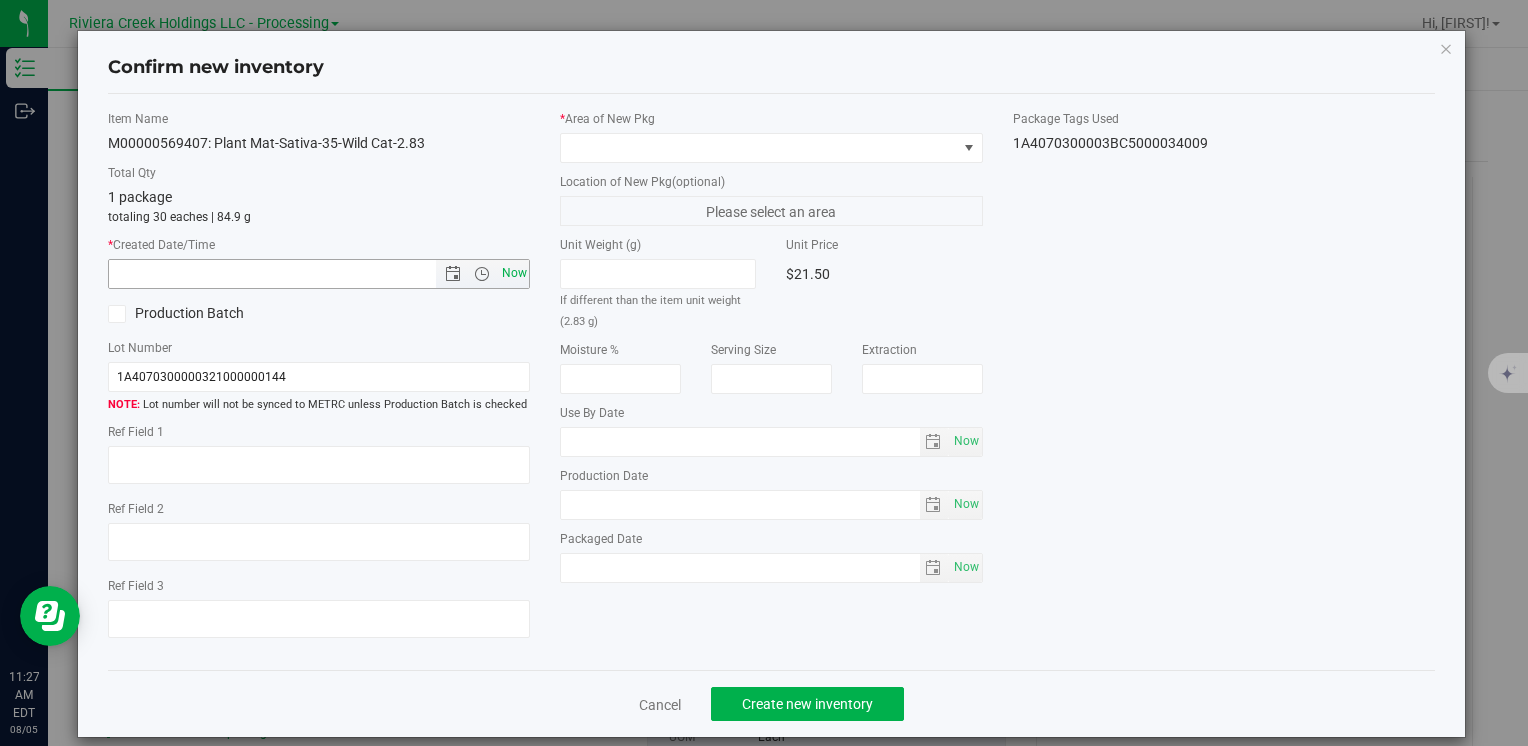 click on "Now" at bounding box center [514, 273] 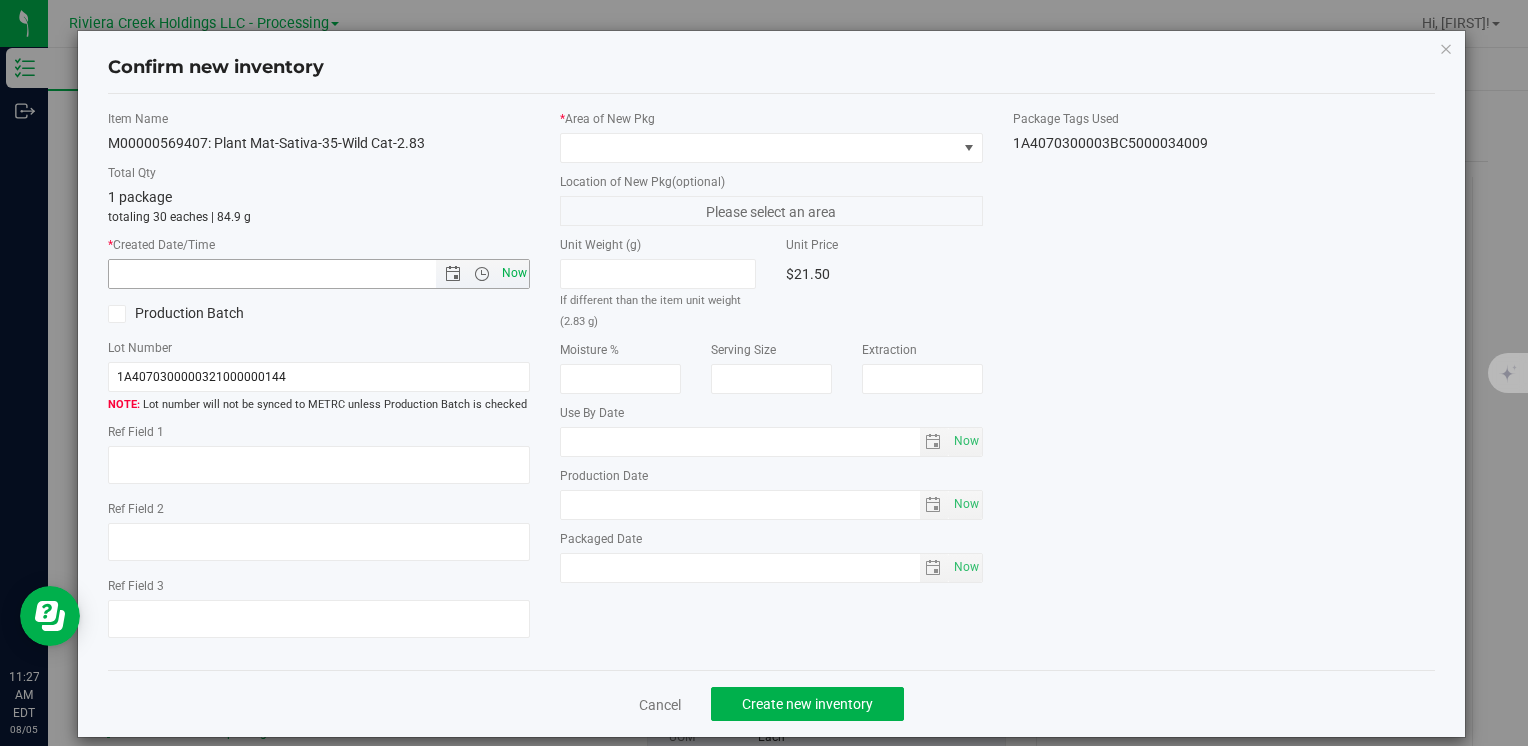 type on "8/5/2025 11:27 AM" 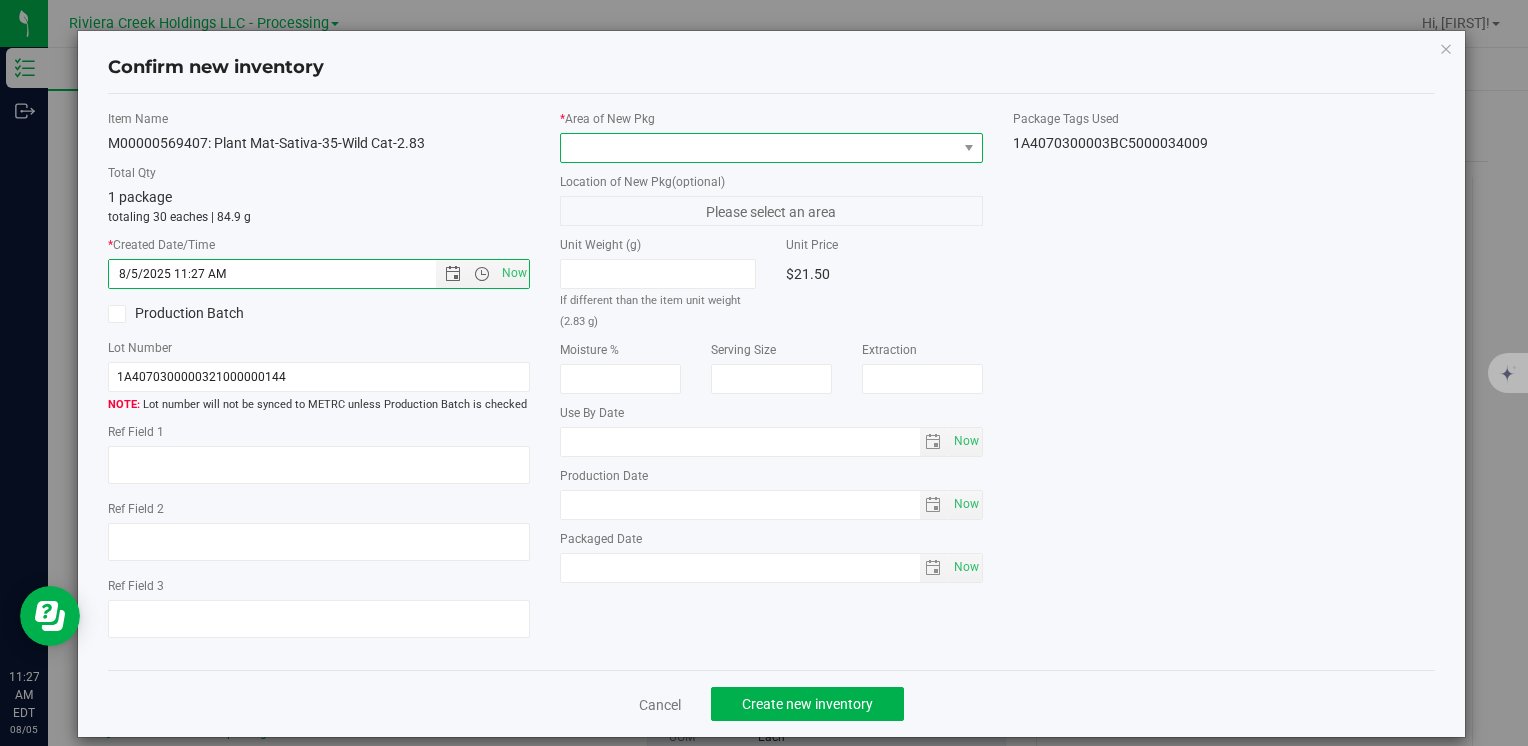 click at bounding box center (758, 148) 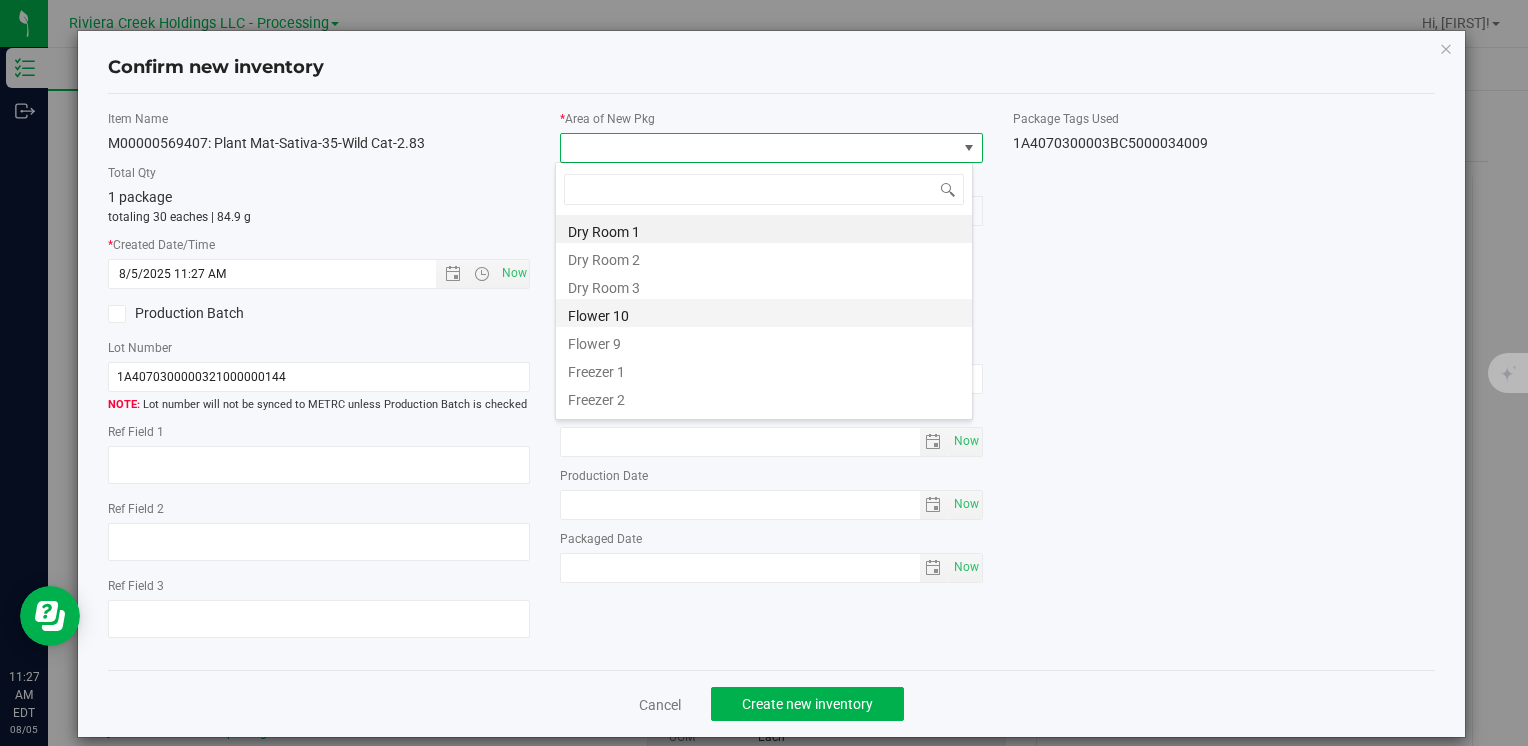 click on "Flower 10" at bounding box center [764, 313] 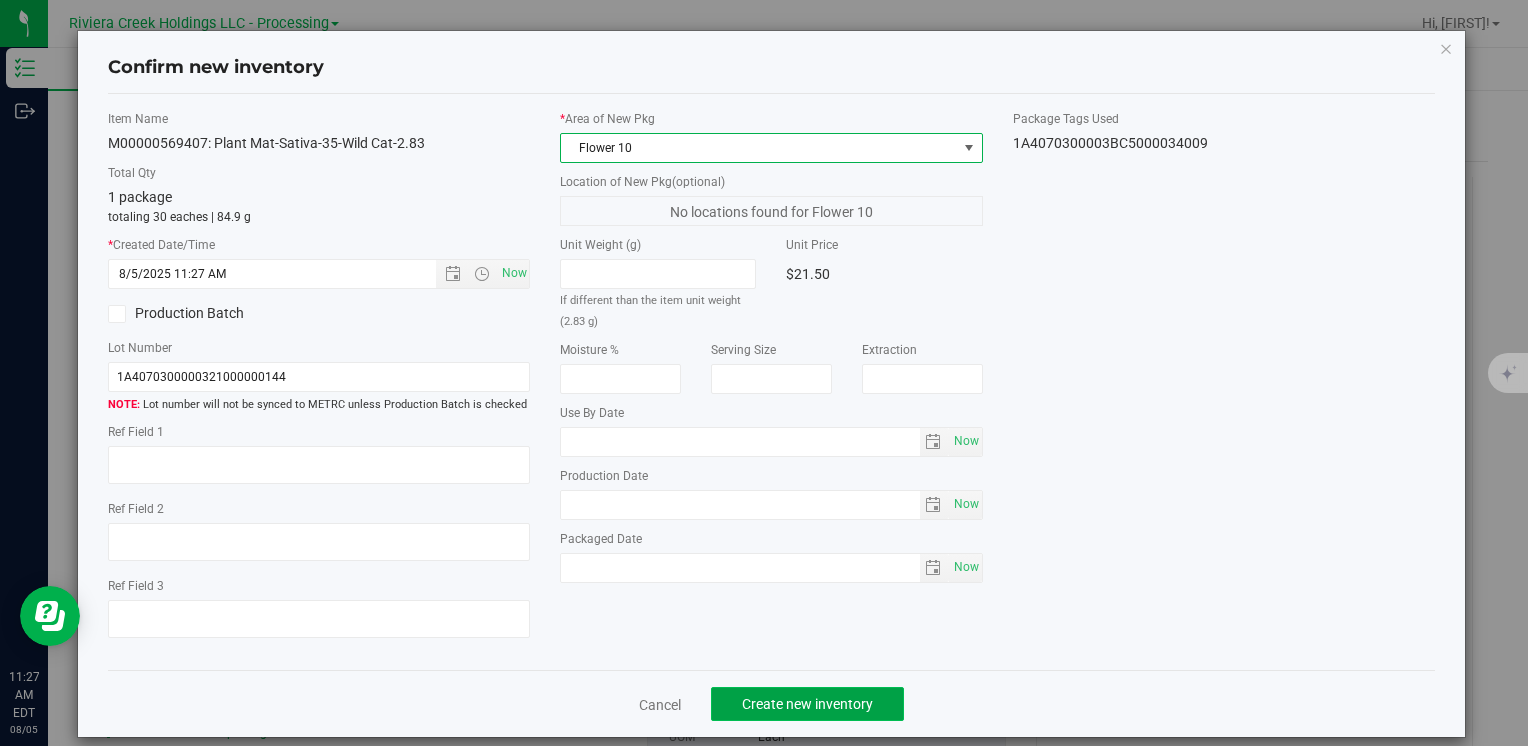 click on "Create new inventory" 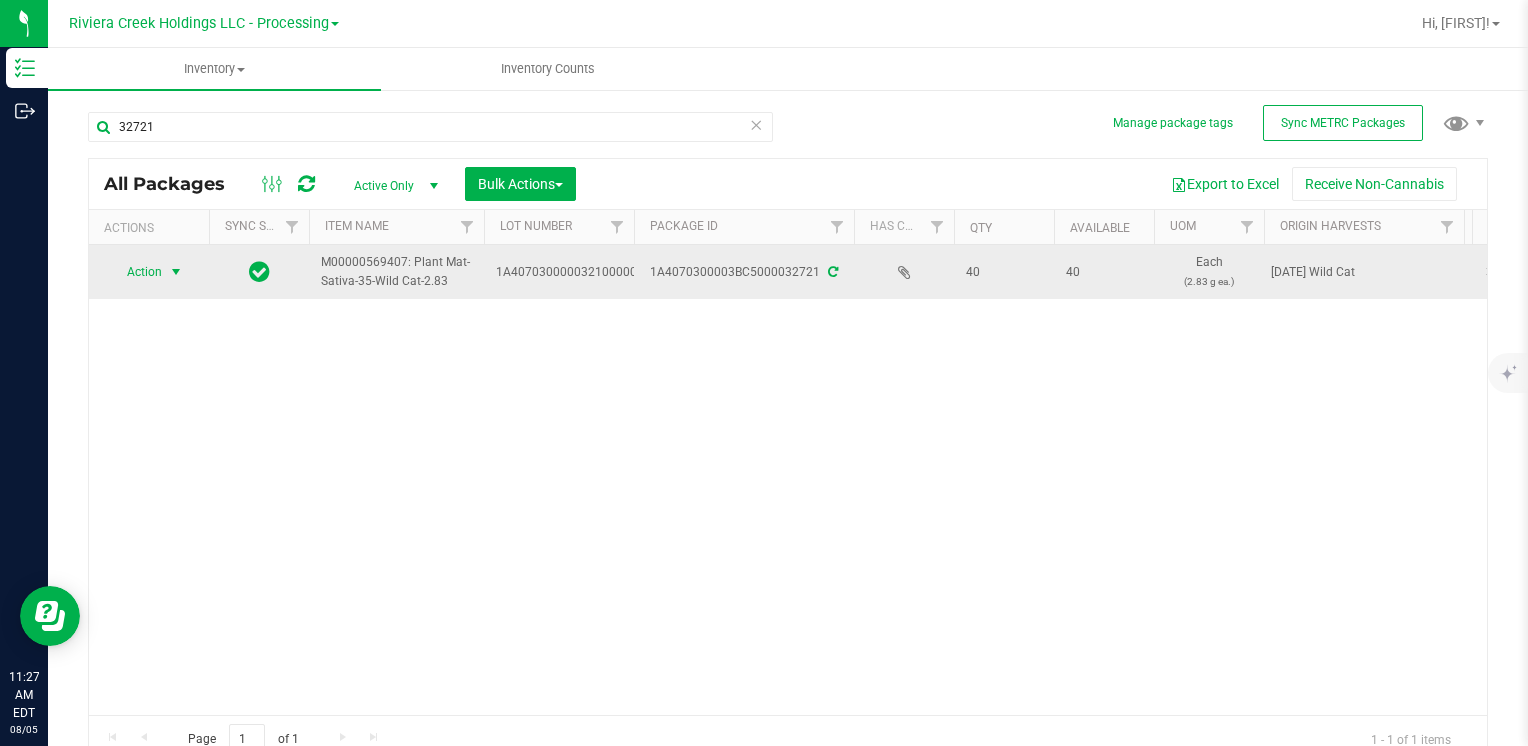 click on "Action" at bounding box center [136, 272] 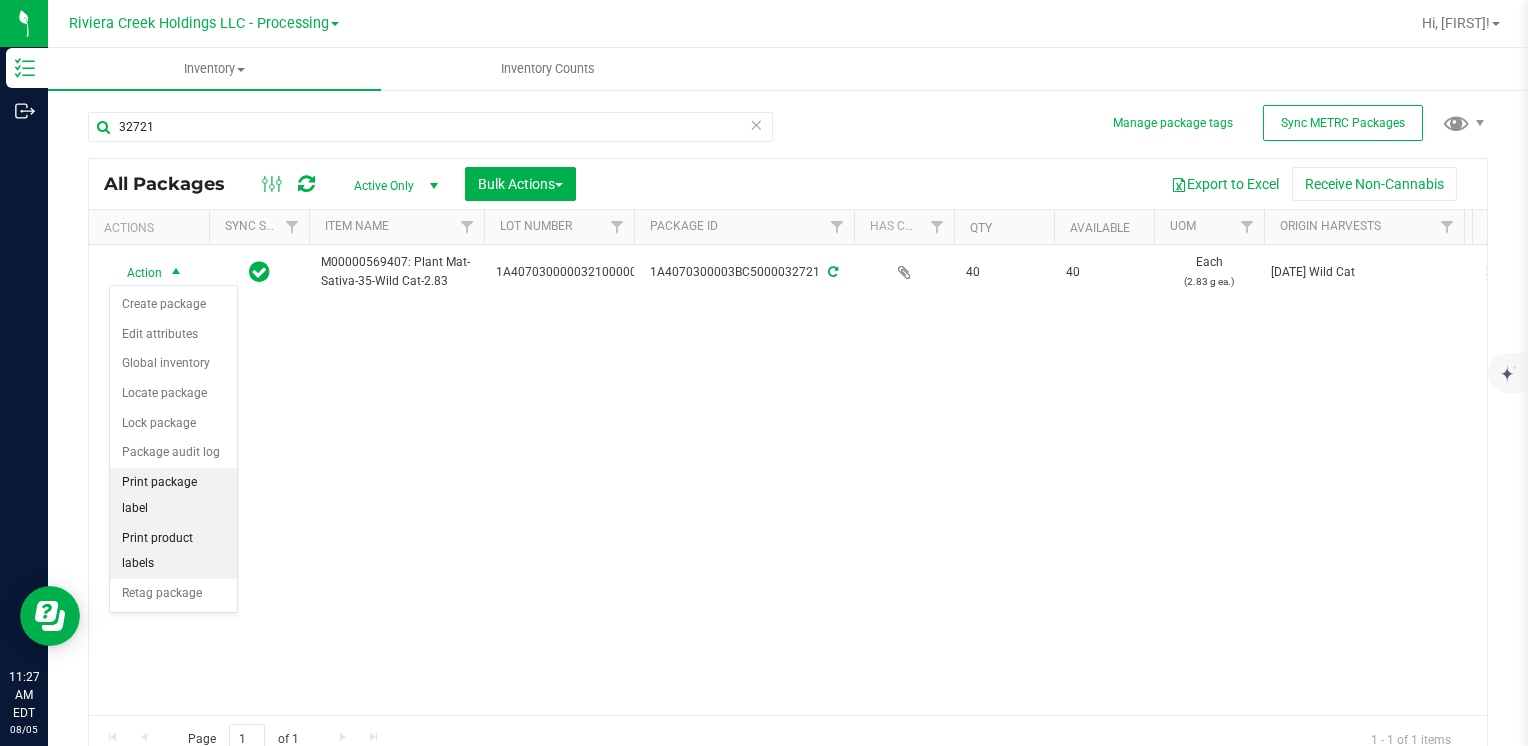 click on "Print package label" at bounding box center [173, 495] 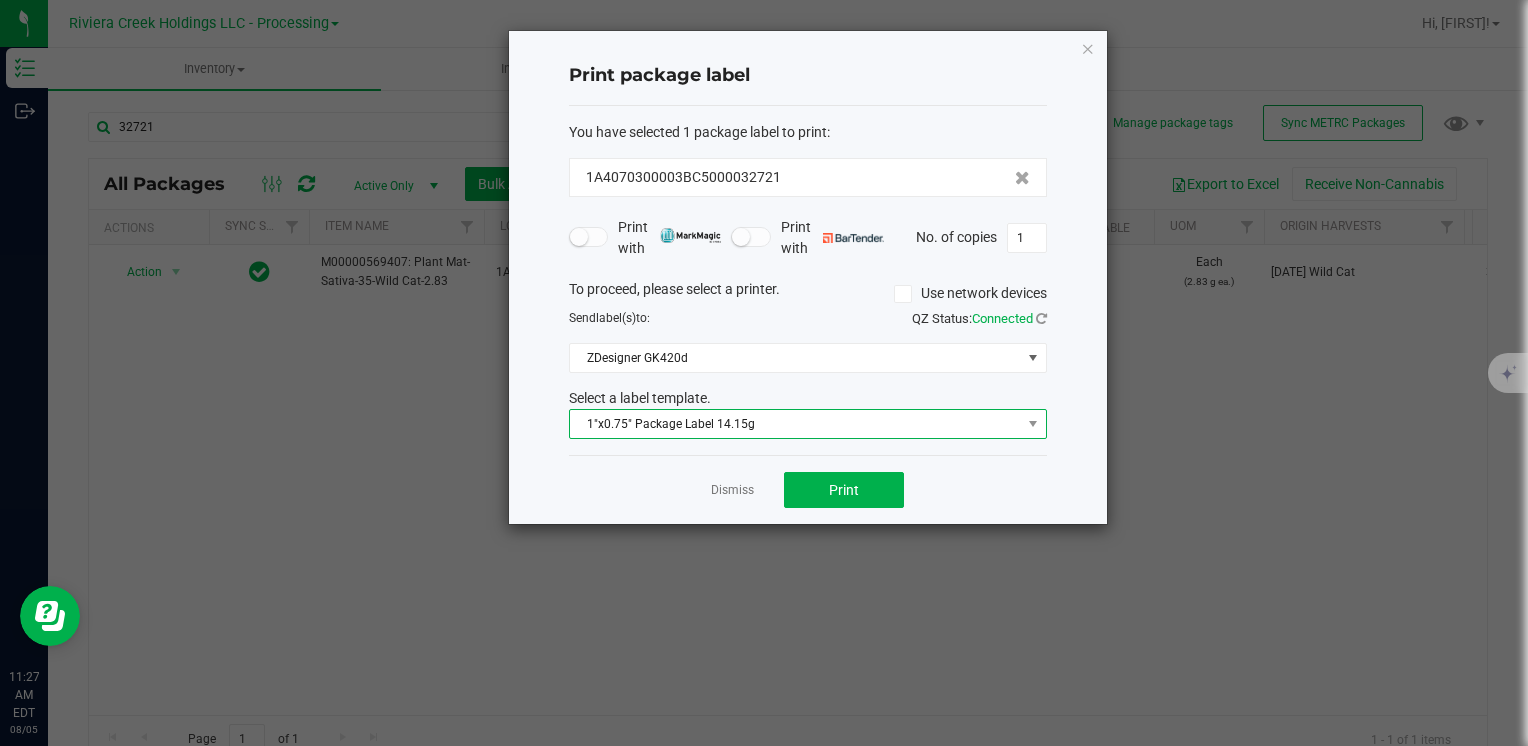 click on "1"x0.75" Package Label 14.15g" at bounding box center [795, 424] 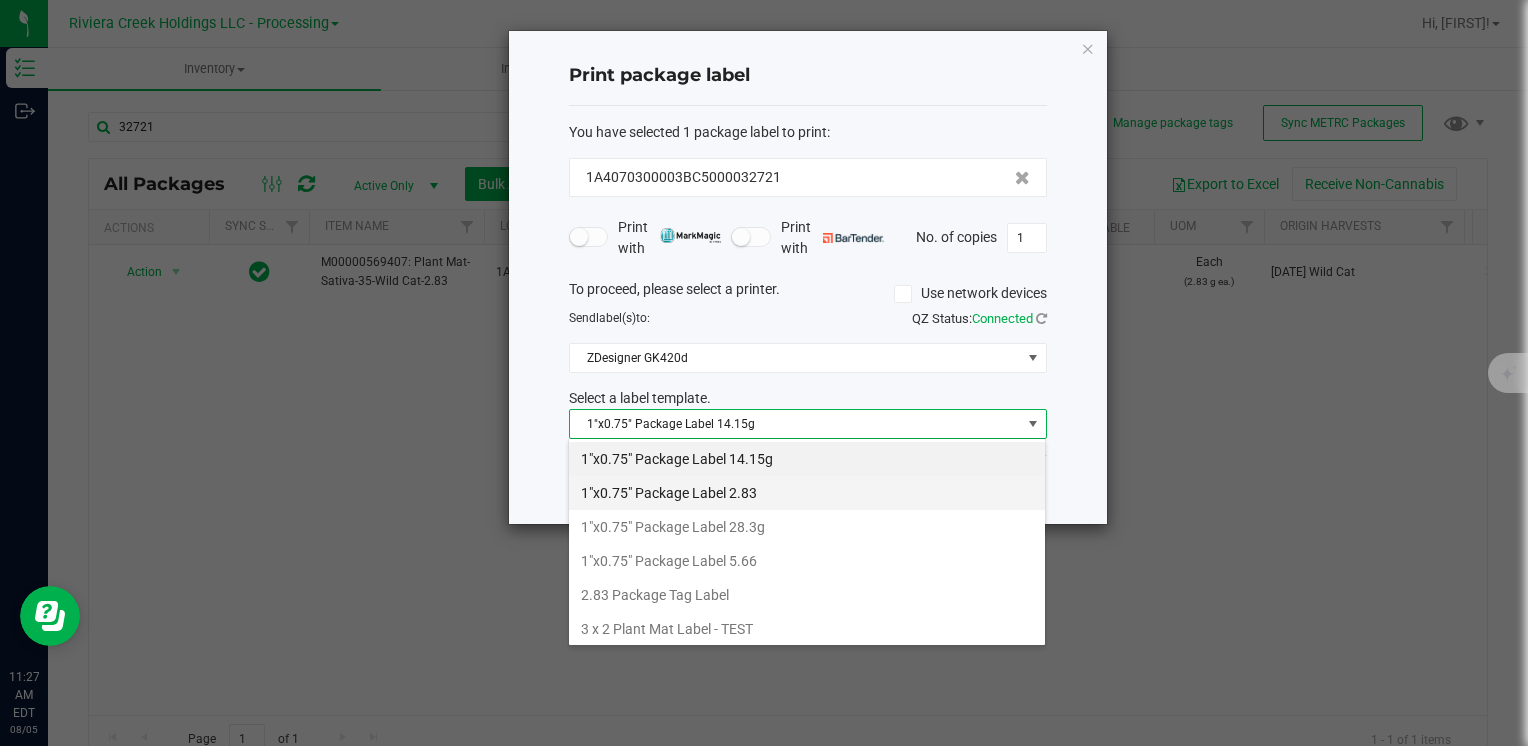 click on "1"x0.75" Package Label 2.83" at bounding box center [807, 493] 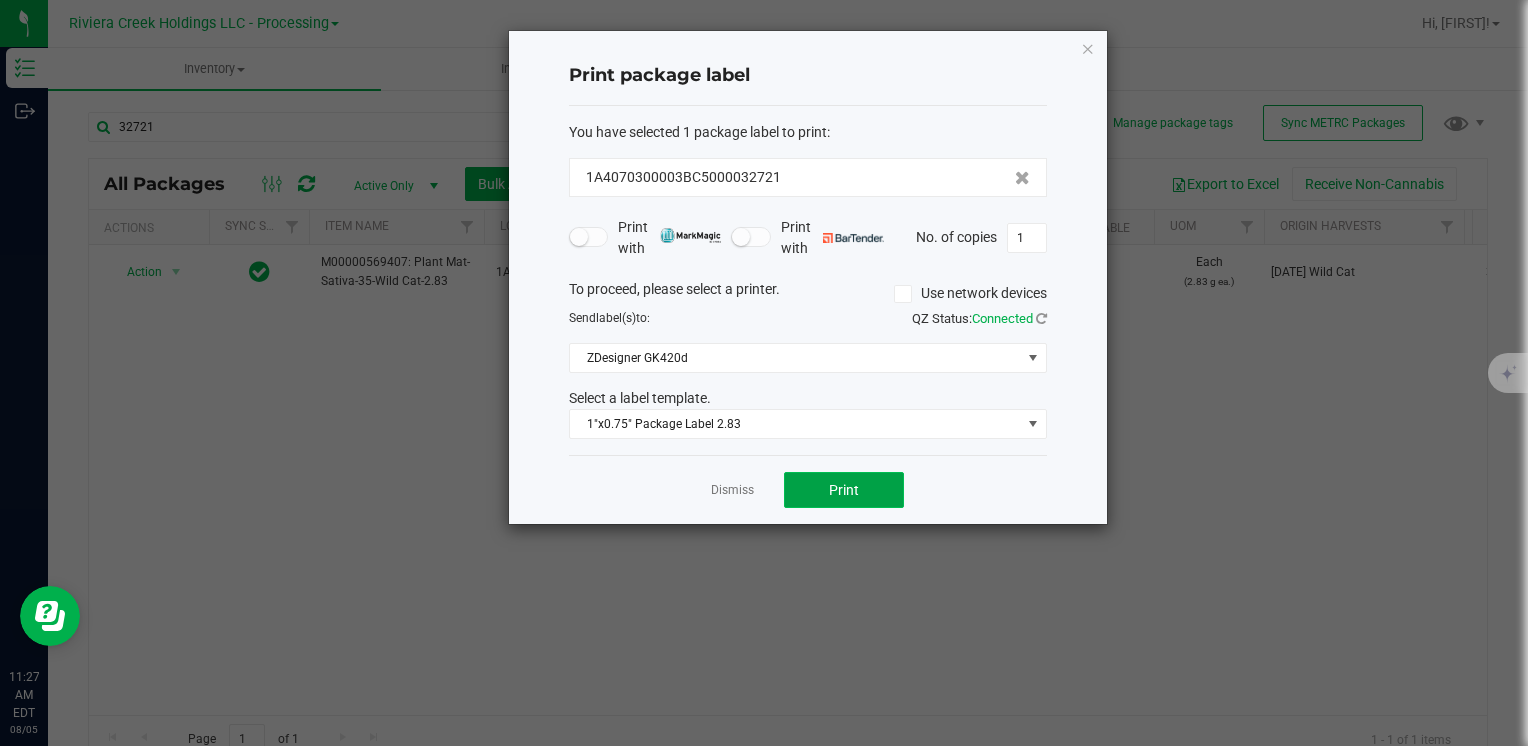 click on "Print" 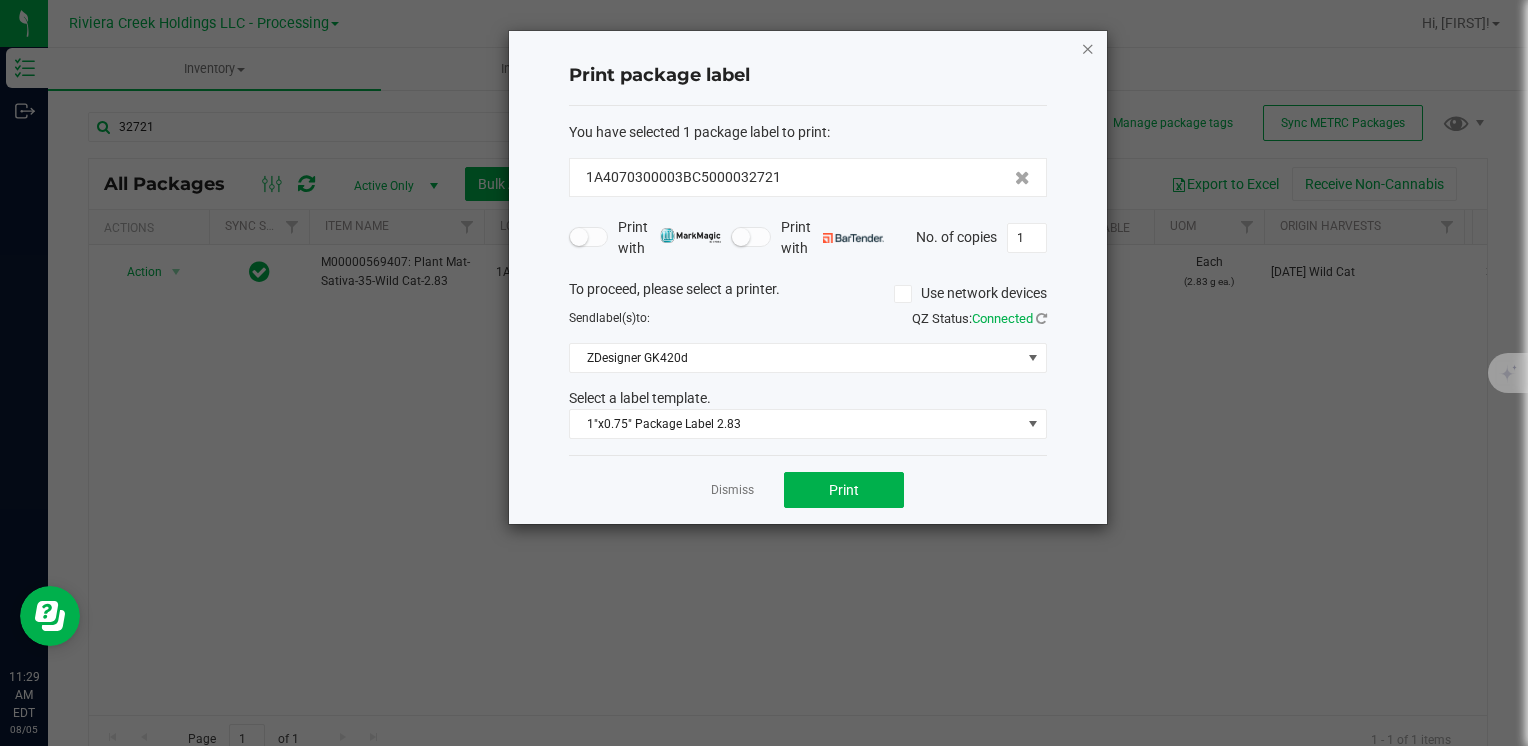 click 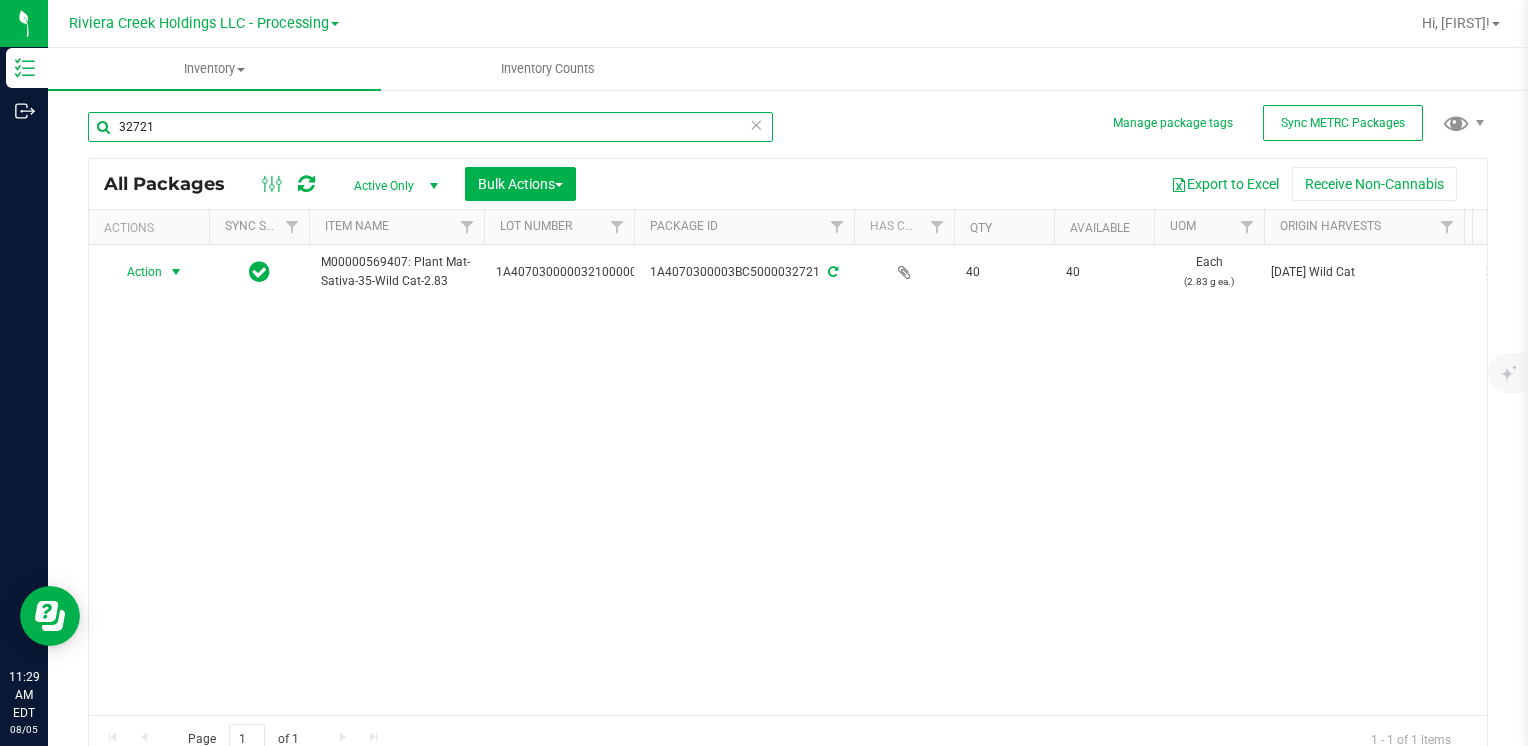 click on "32721" at bounding box center (430, 127) 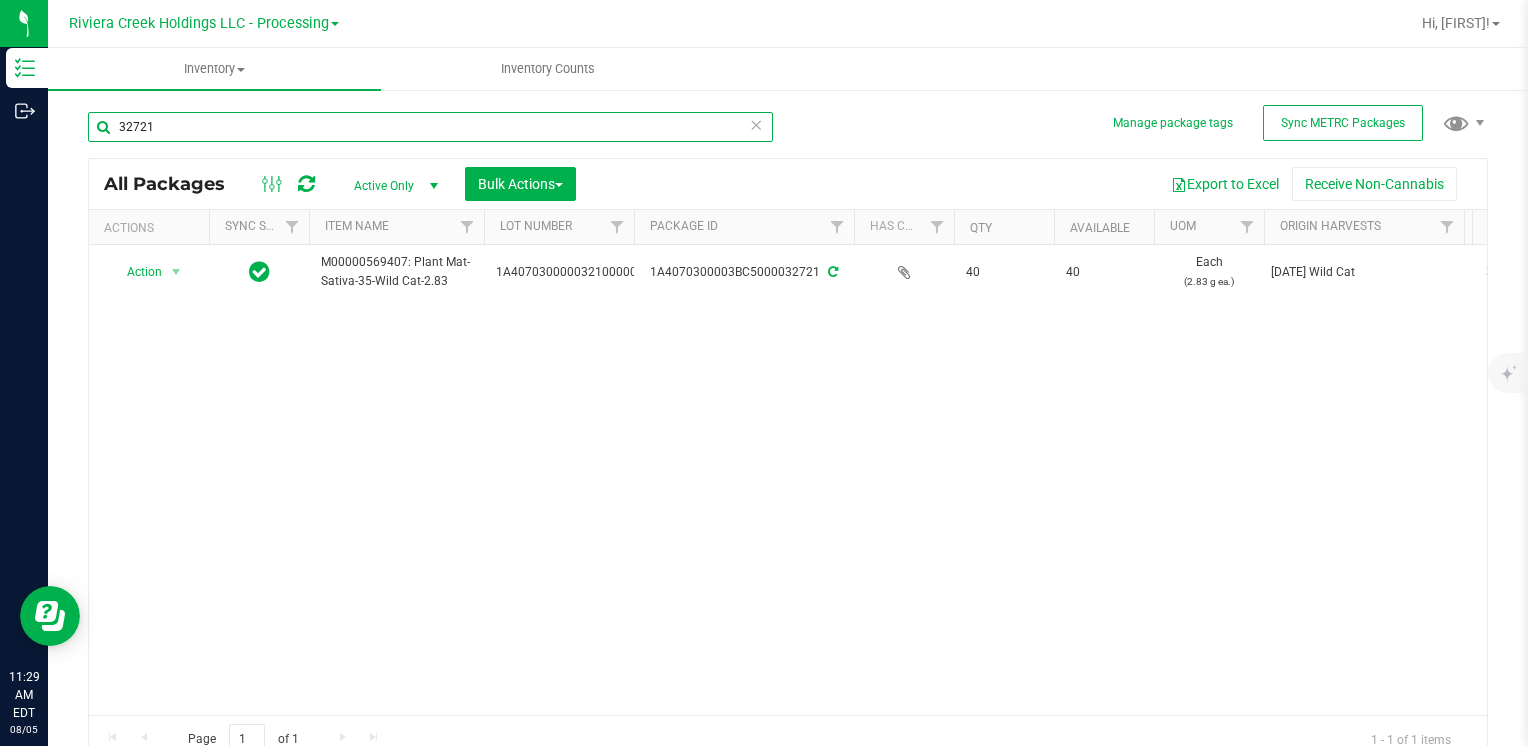 click on "32721" at bounding box center (430, 127) 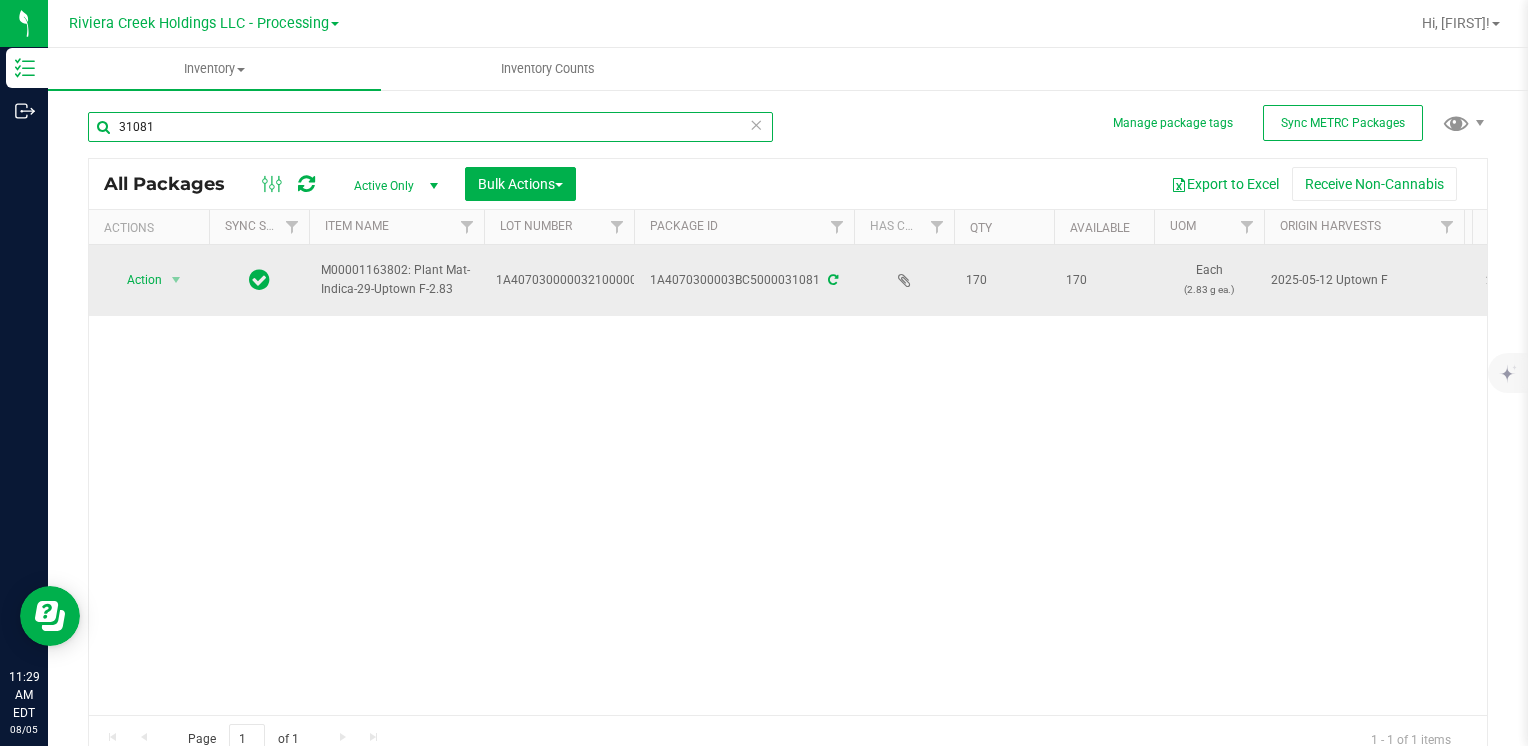 type on "31081" 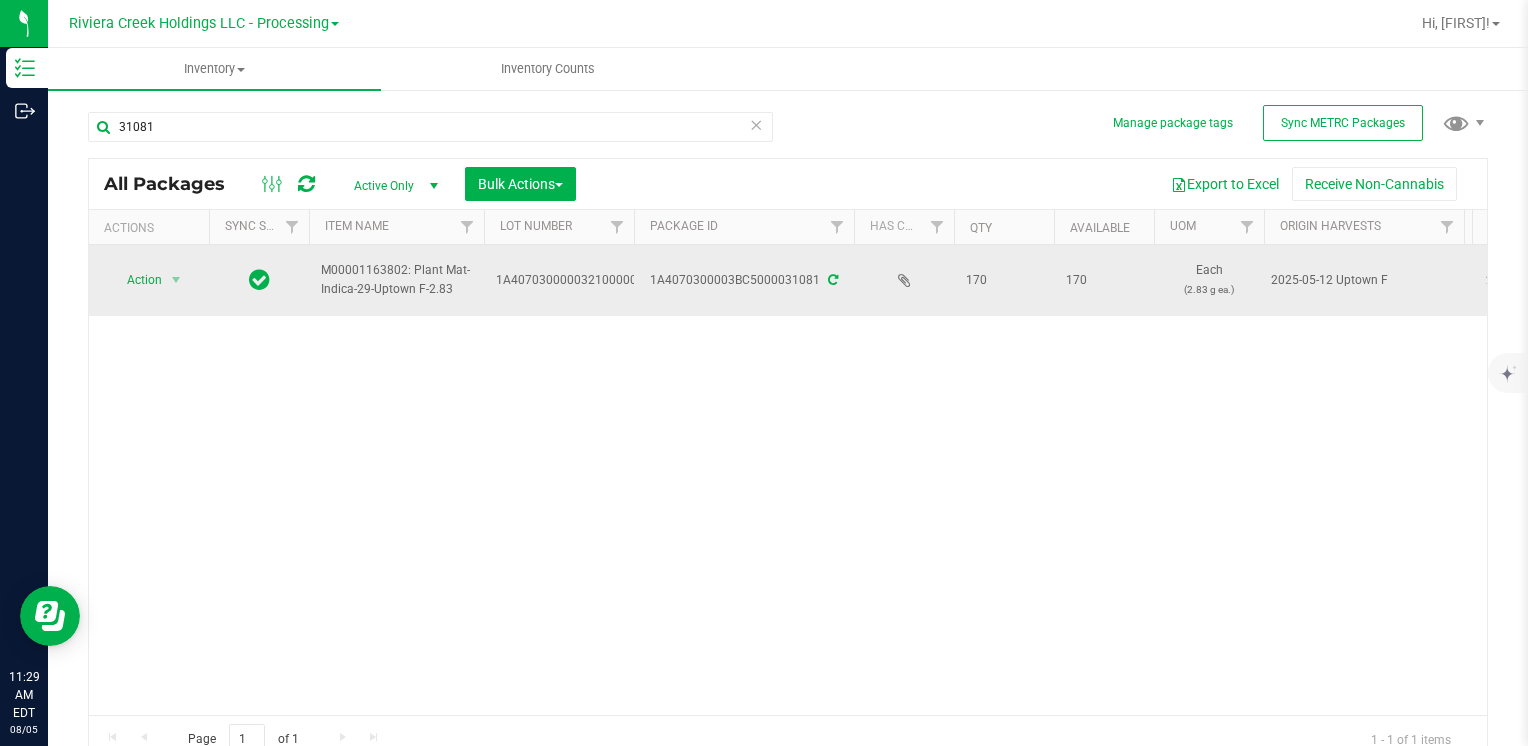 click on "Action" at bounding box center (136, 280) 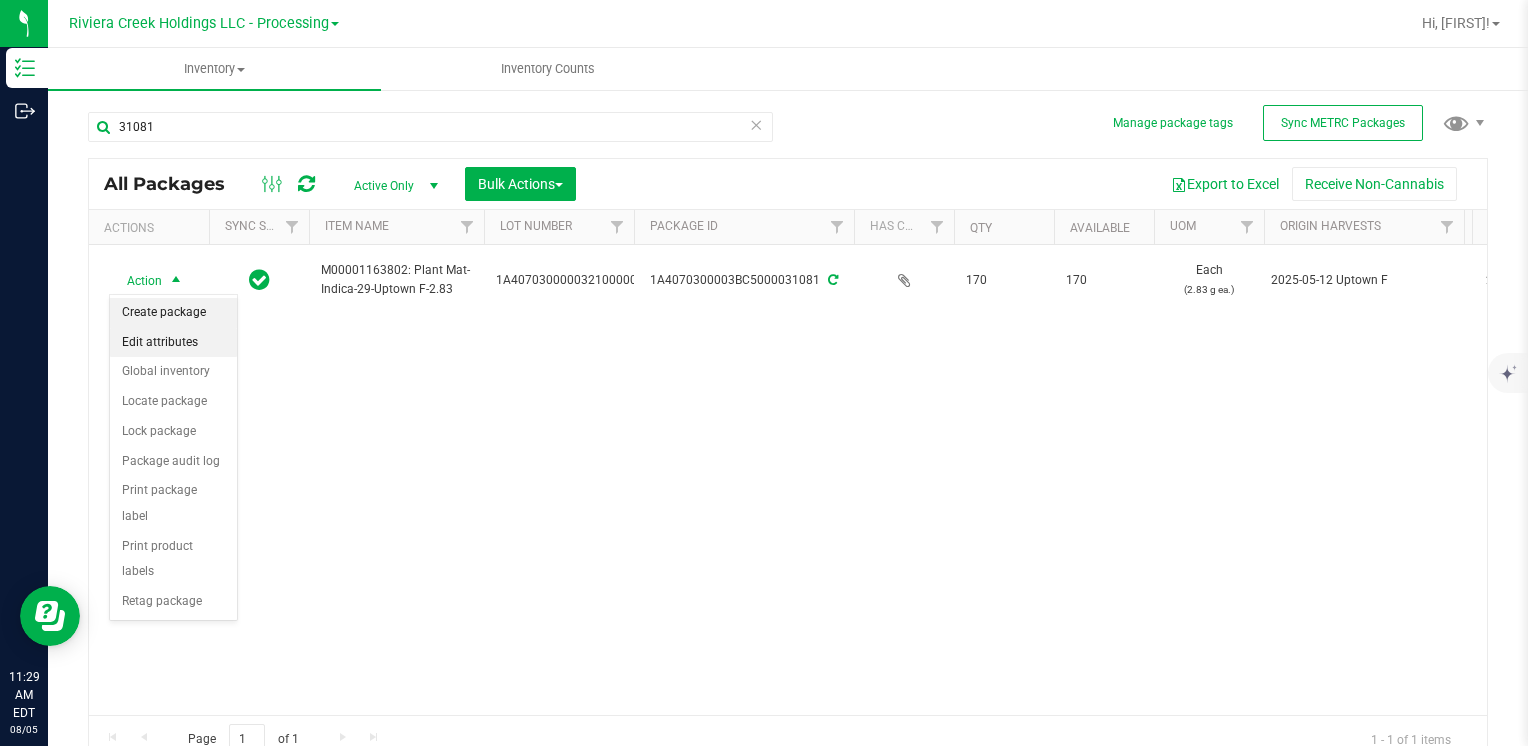 click on "Create package" at bounding box center [173, 313] 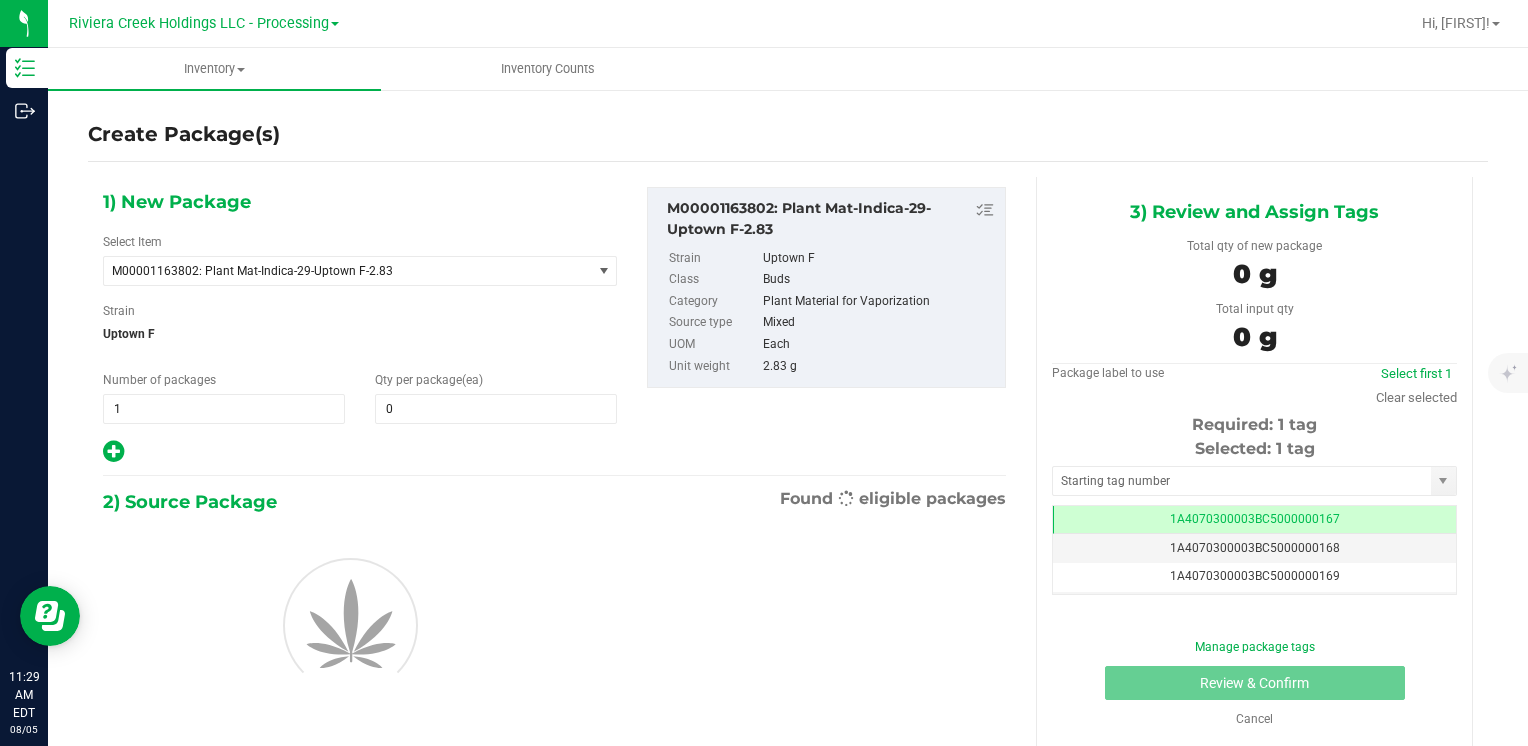scroll, scrollTop: 0, scrollLeft: 0, axis: both 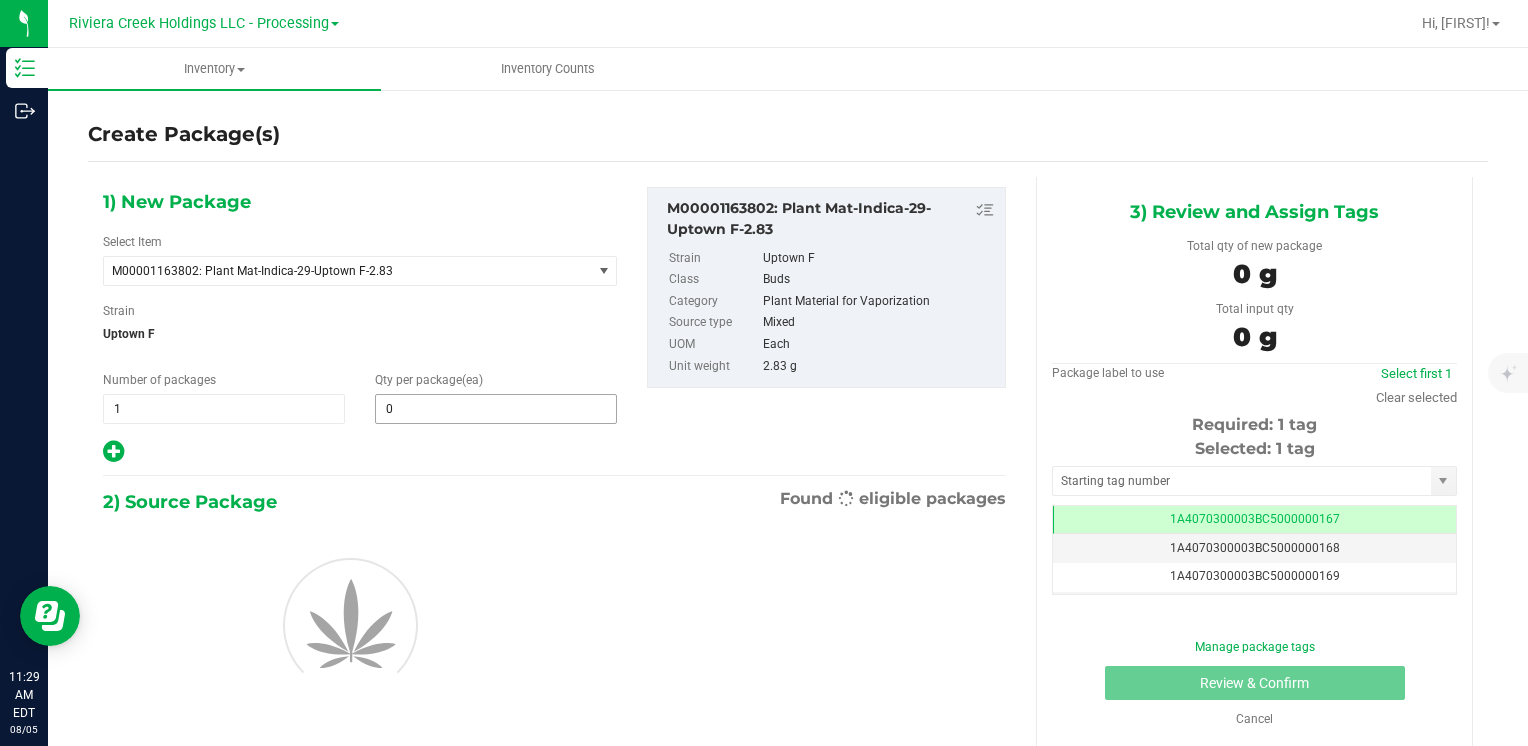 type 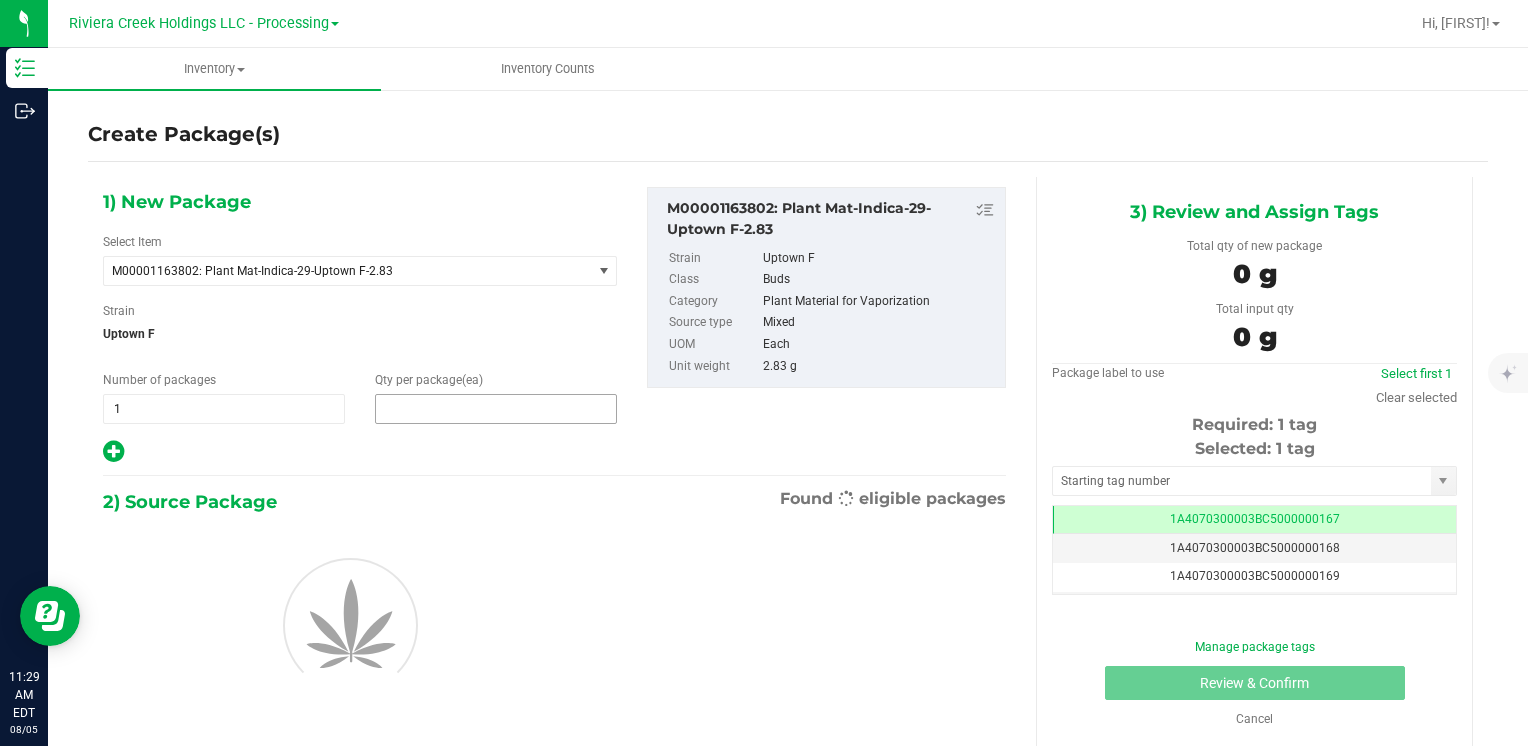 click at bounding box center (496, 409) 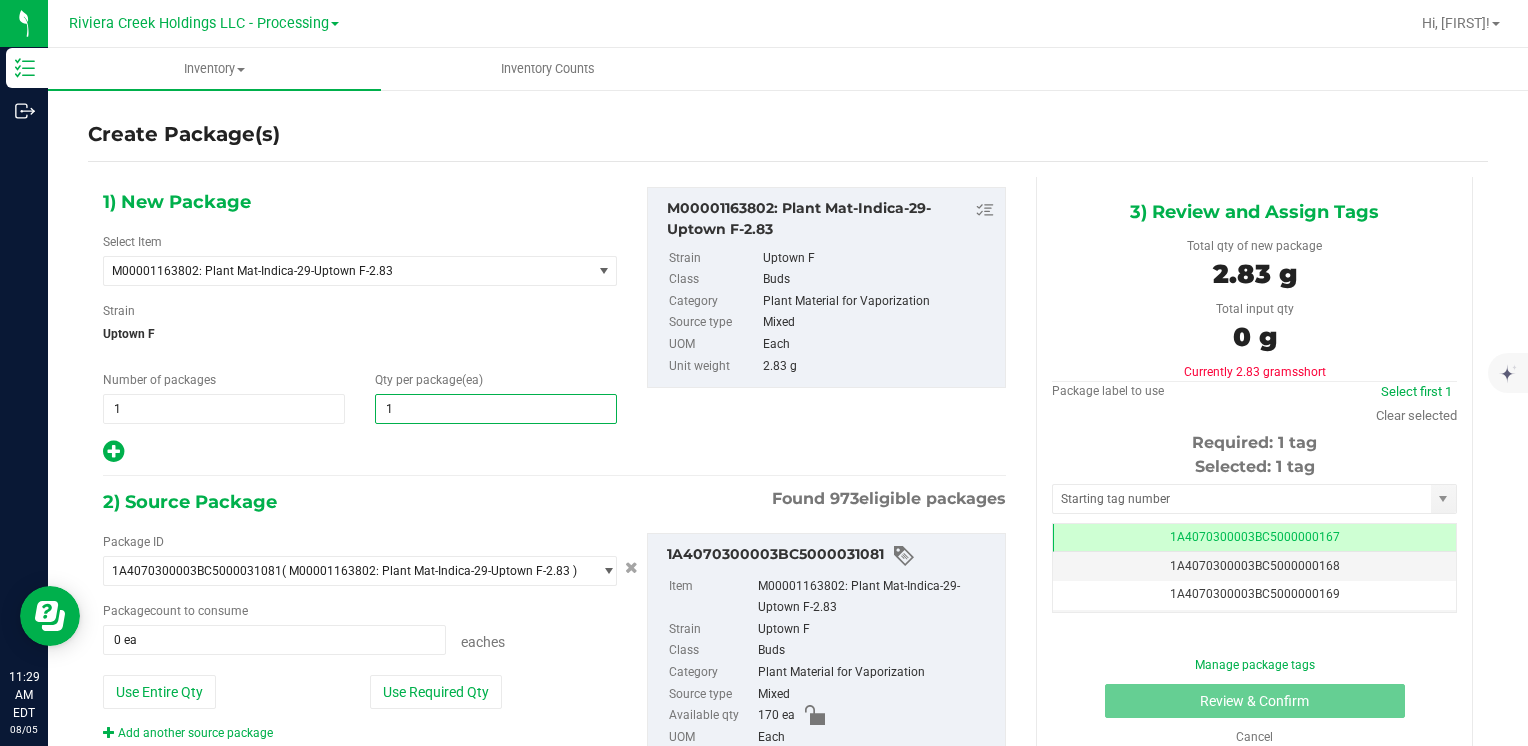 type on "10" 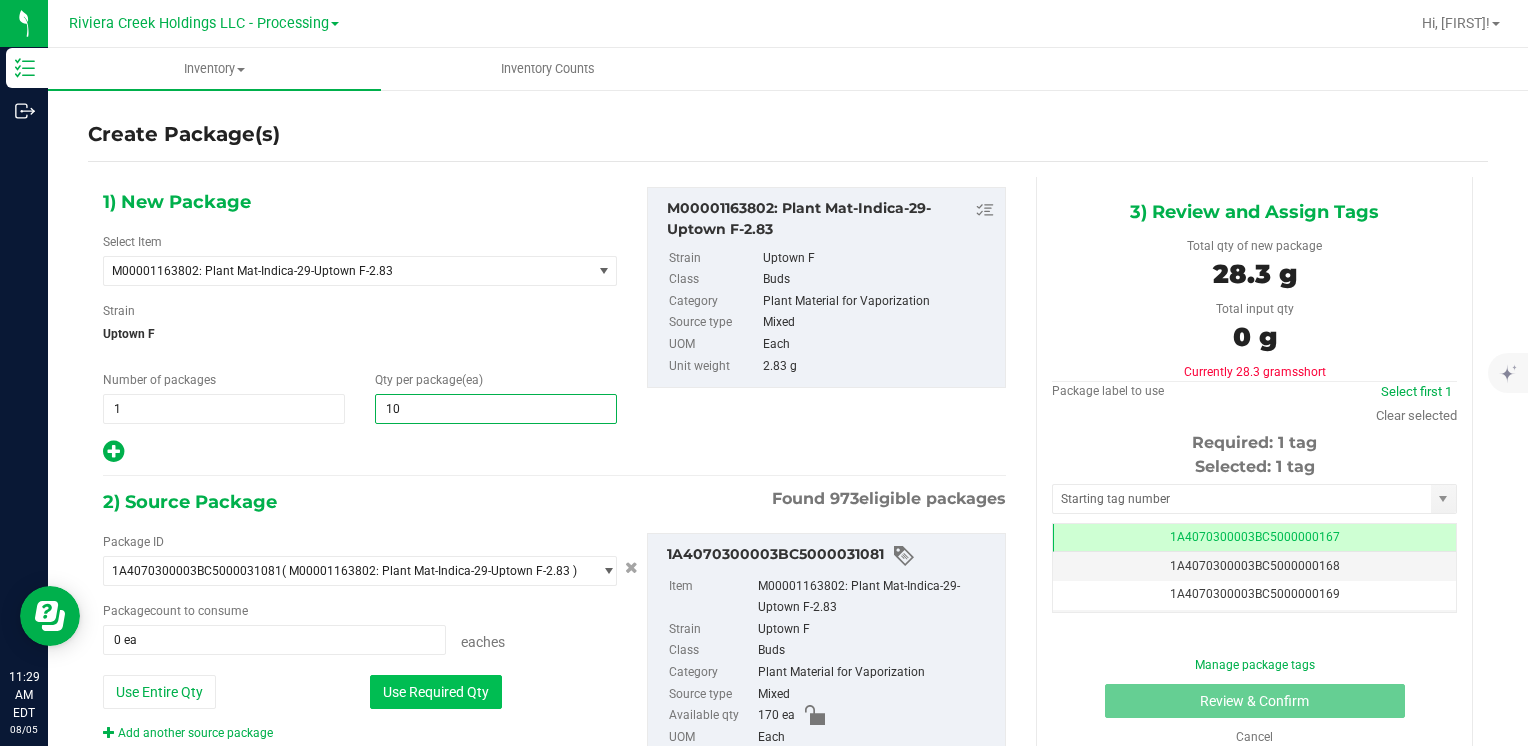 type on "10" 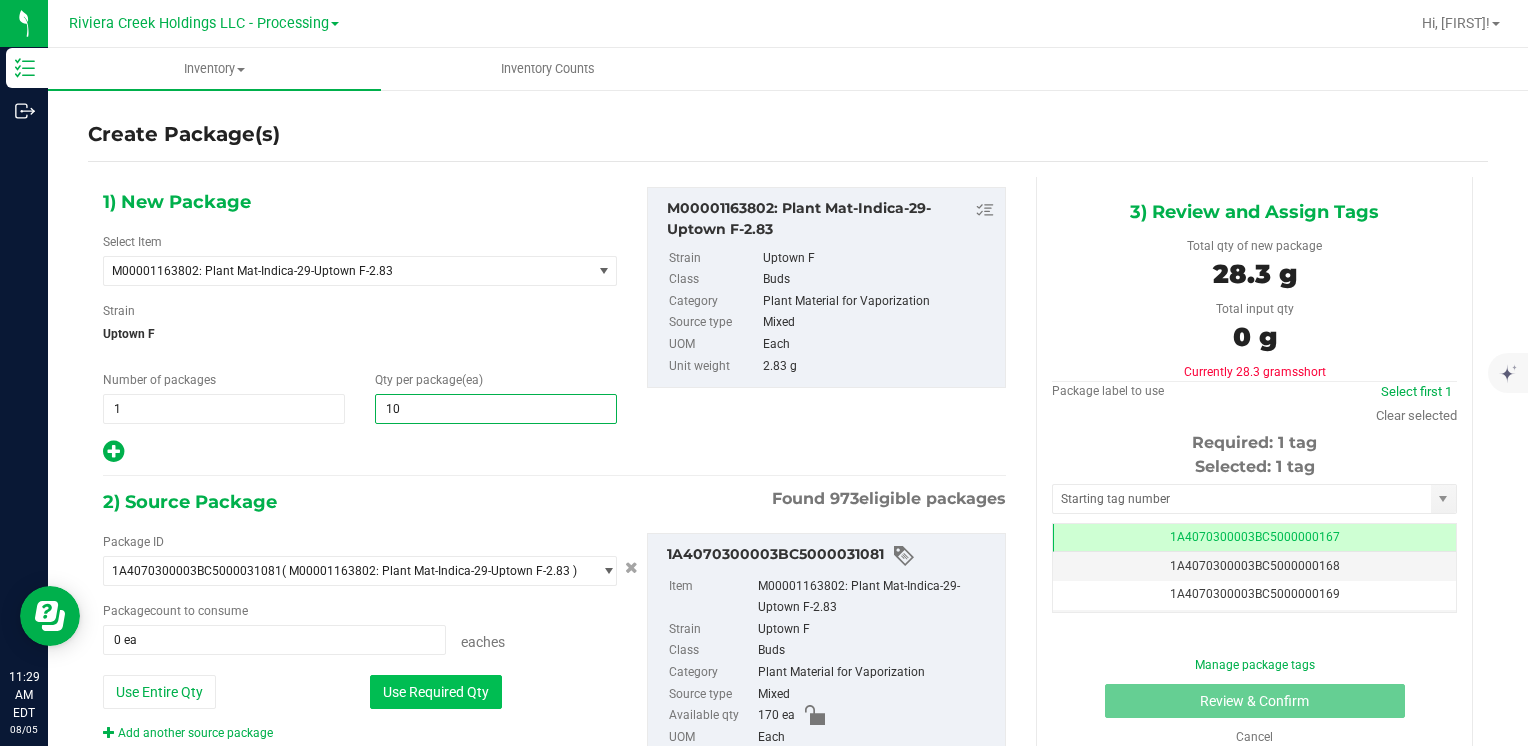 click on "Use Required Qty" at bounding box center [436, 692] 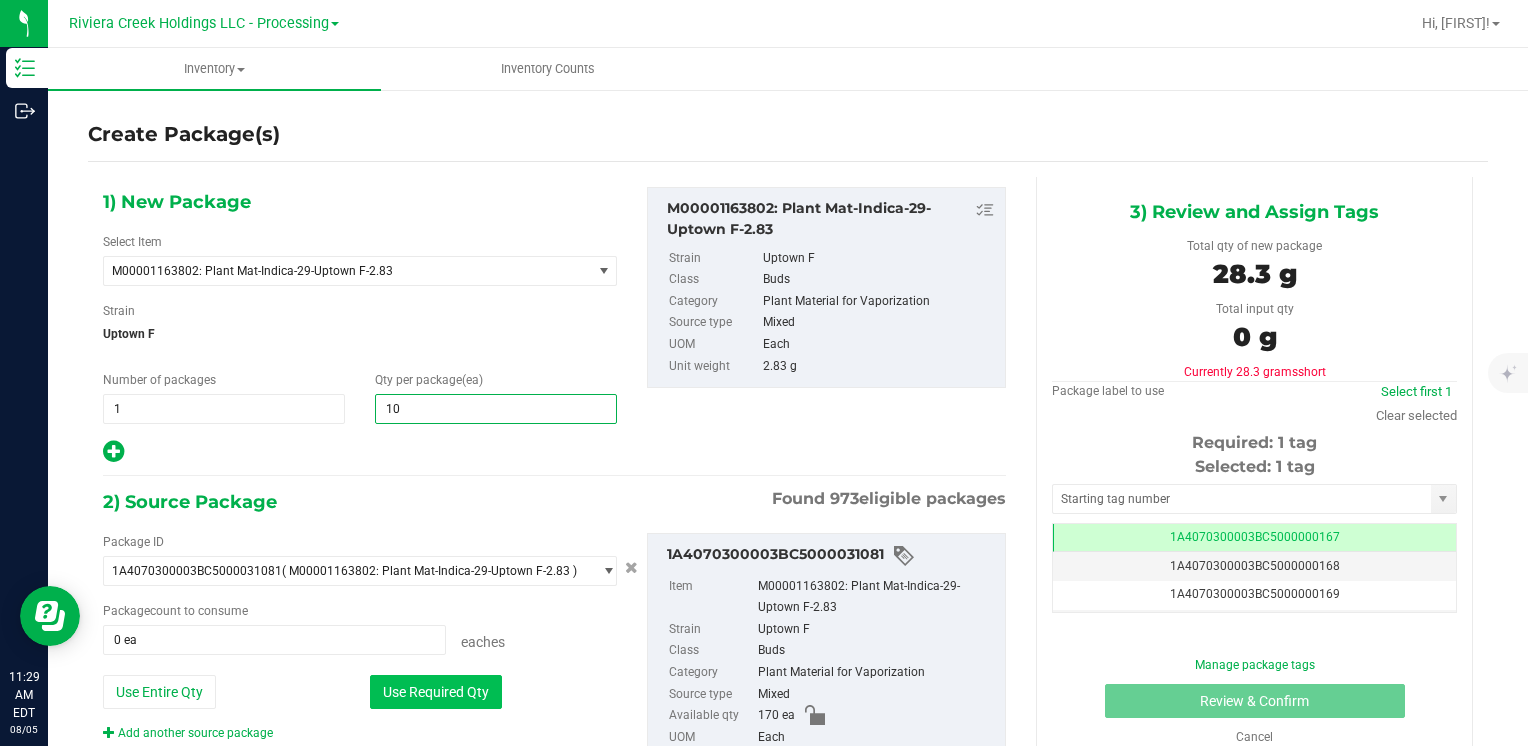 type on "10 ea" 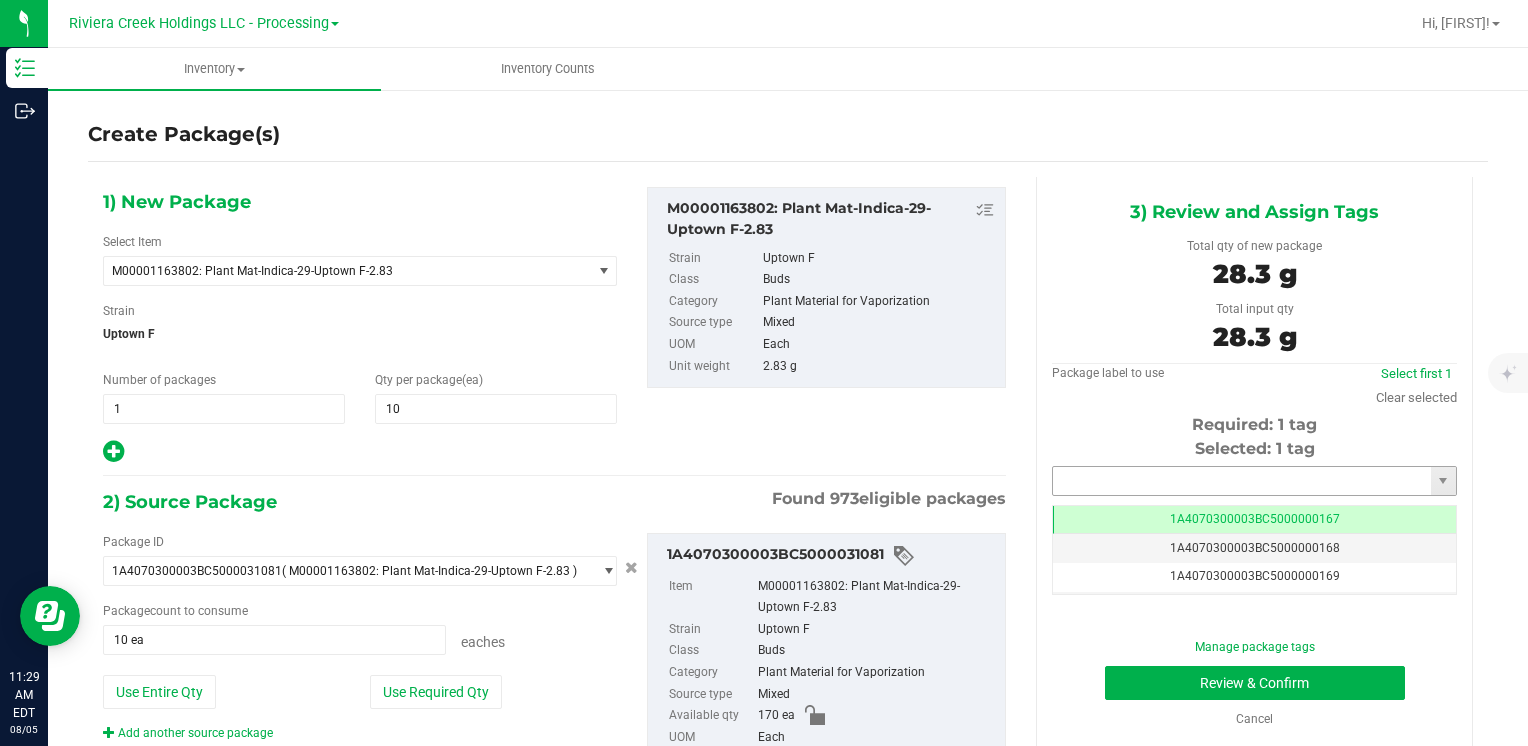 click at bounding box center [1242, 481] 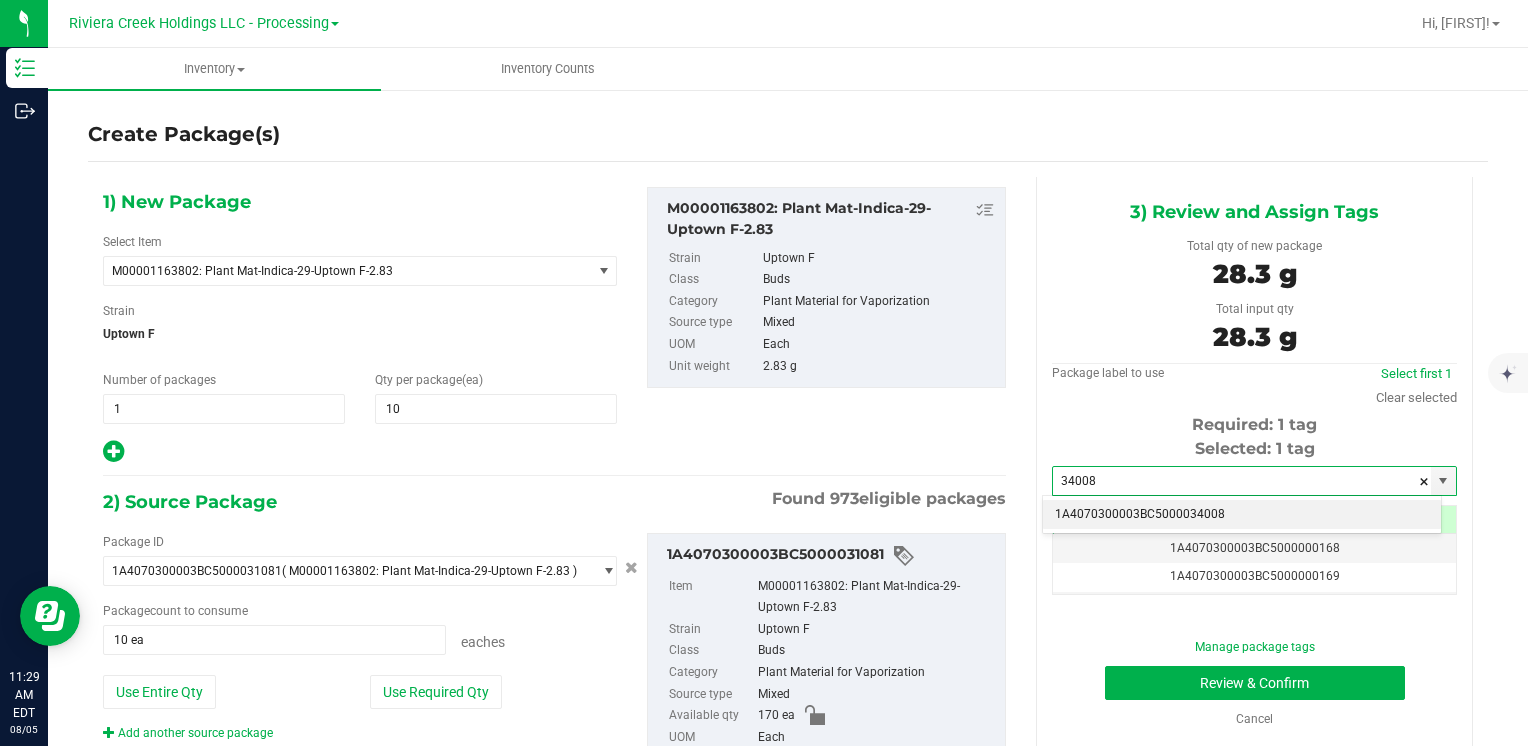 click on "1A4070300003BC5000034008" at bounding box center [1242, 515] 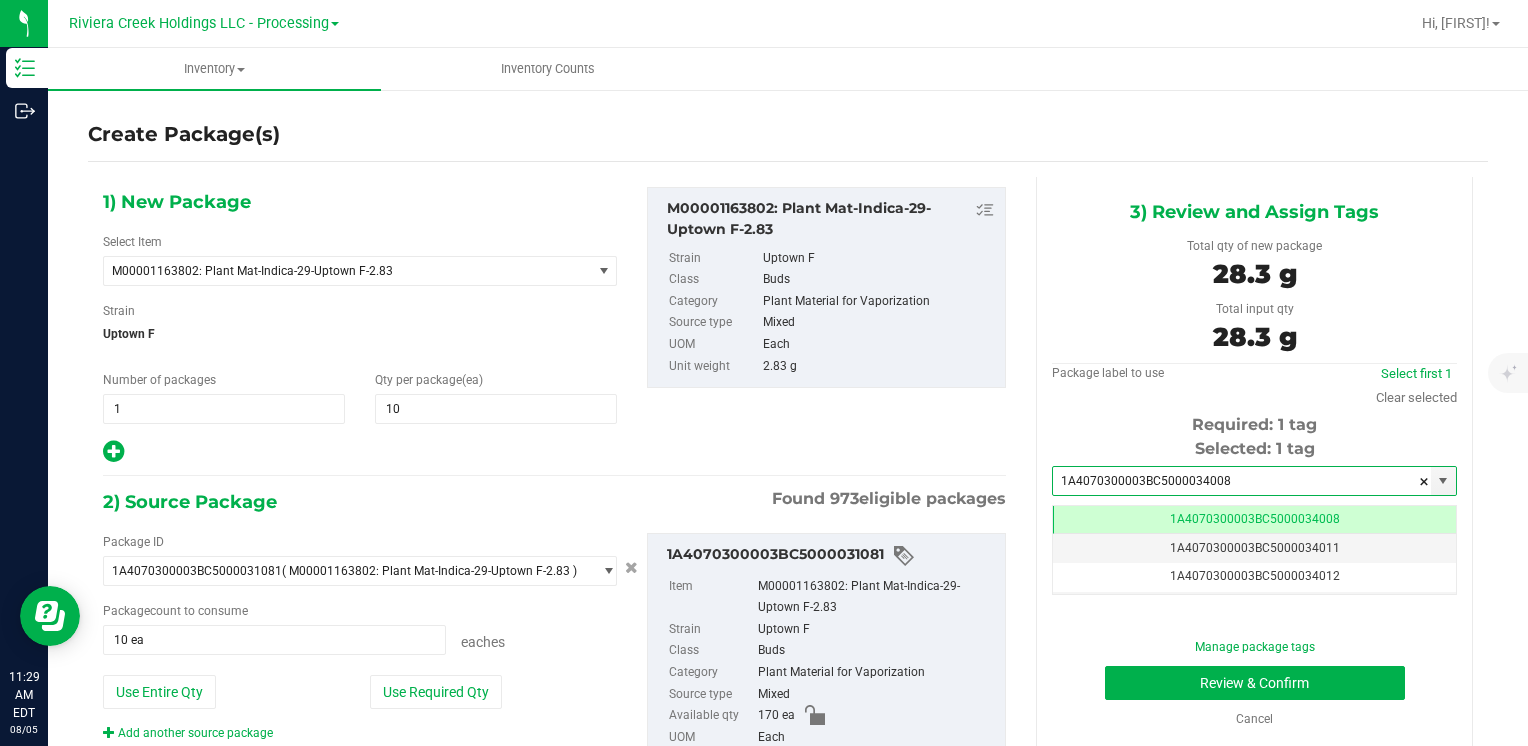 scroll, scrollTop: 0, scrollLeft: 0, axis: both 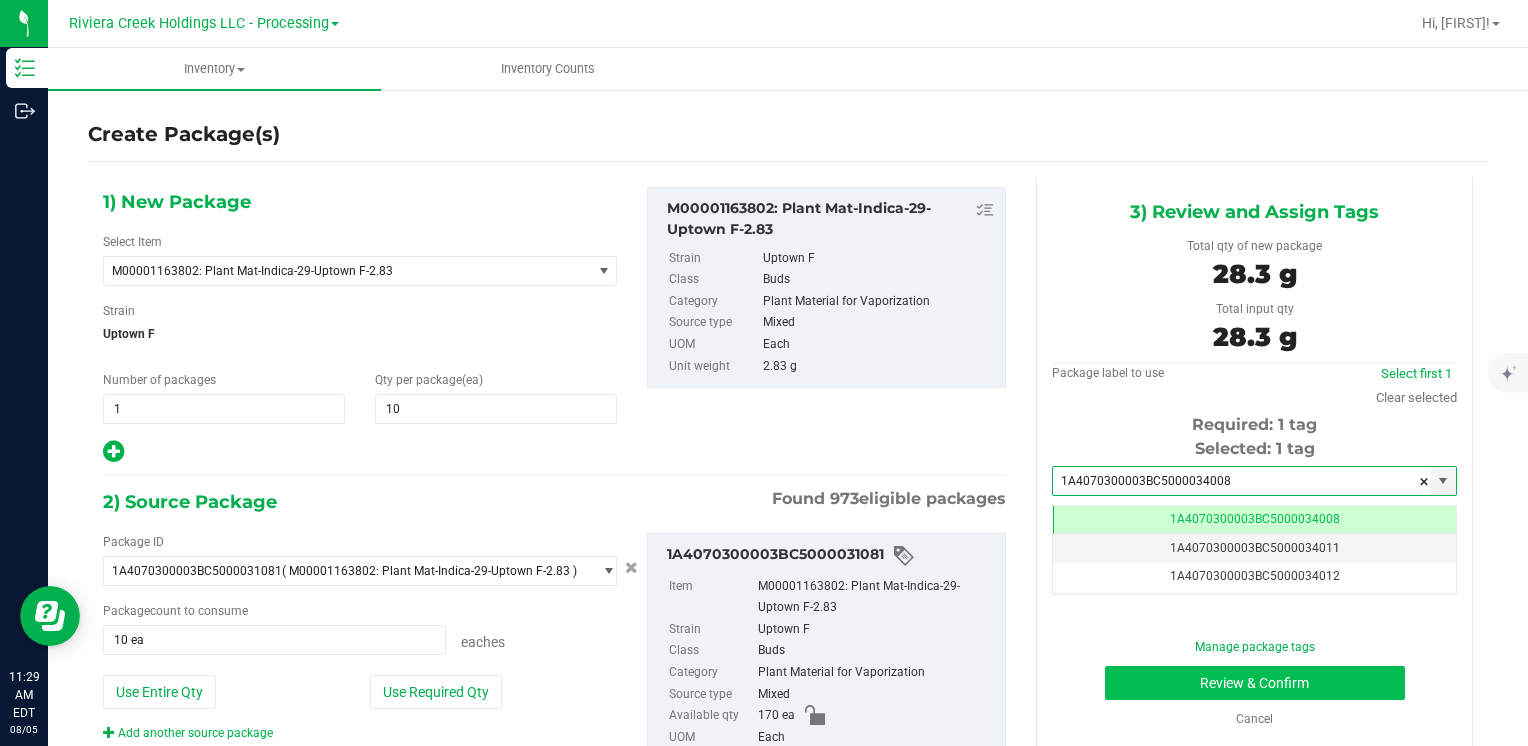 type on "1A4070300003BC5000034008" 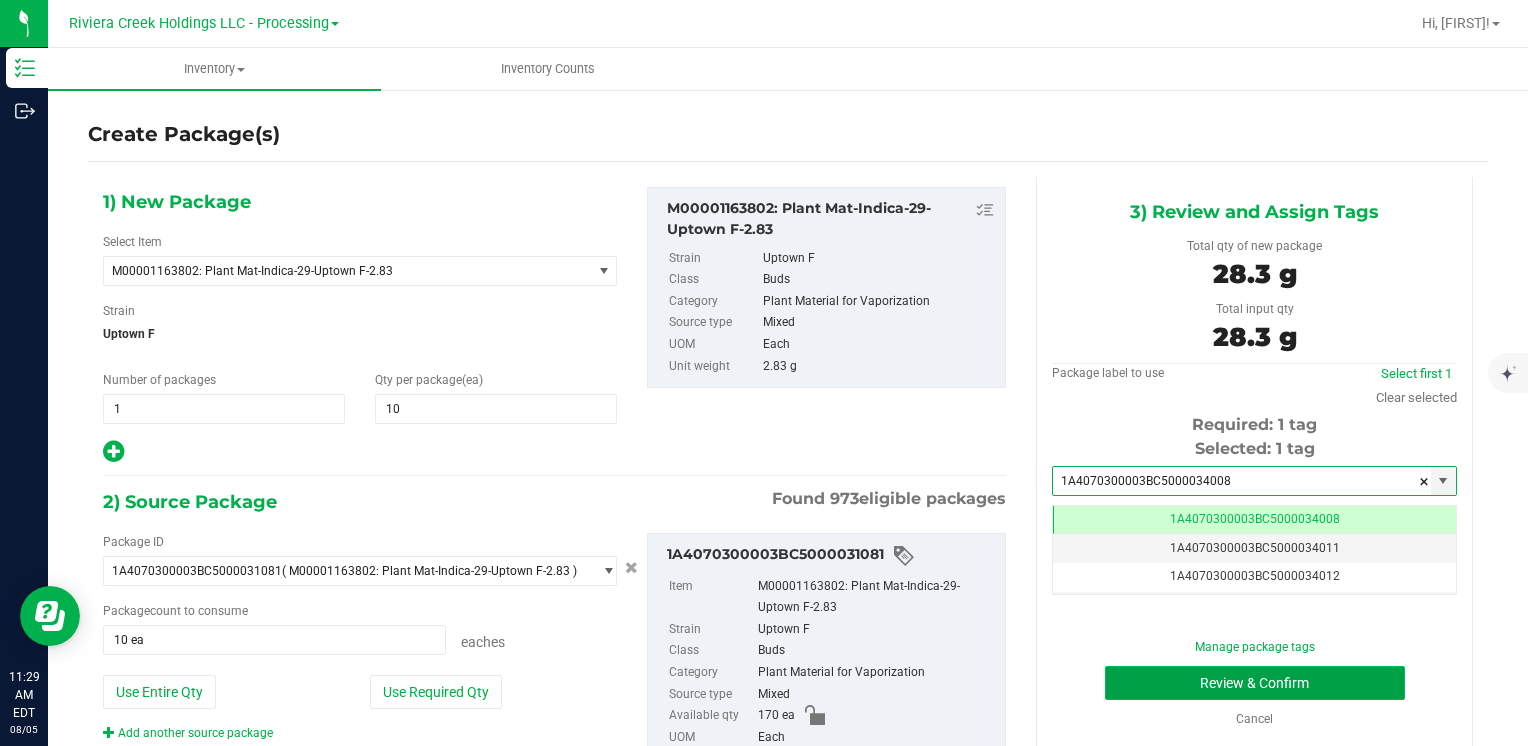 click on "Review & Confirm" at bounding box center [1255, 683] 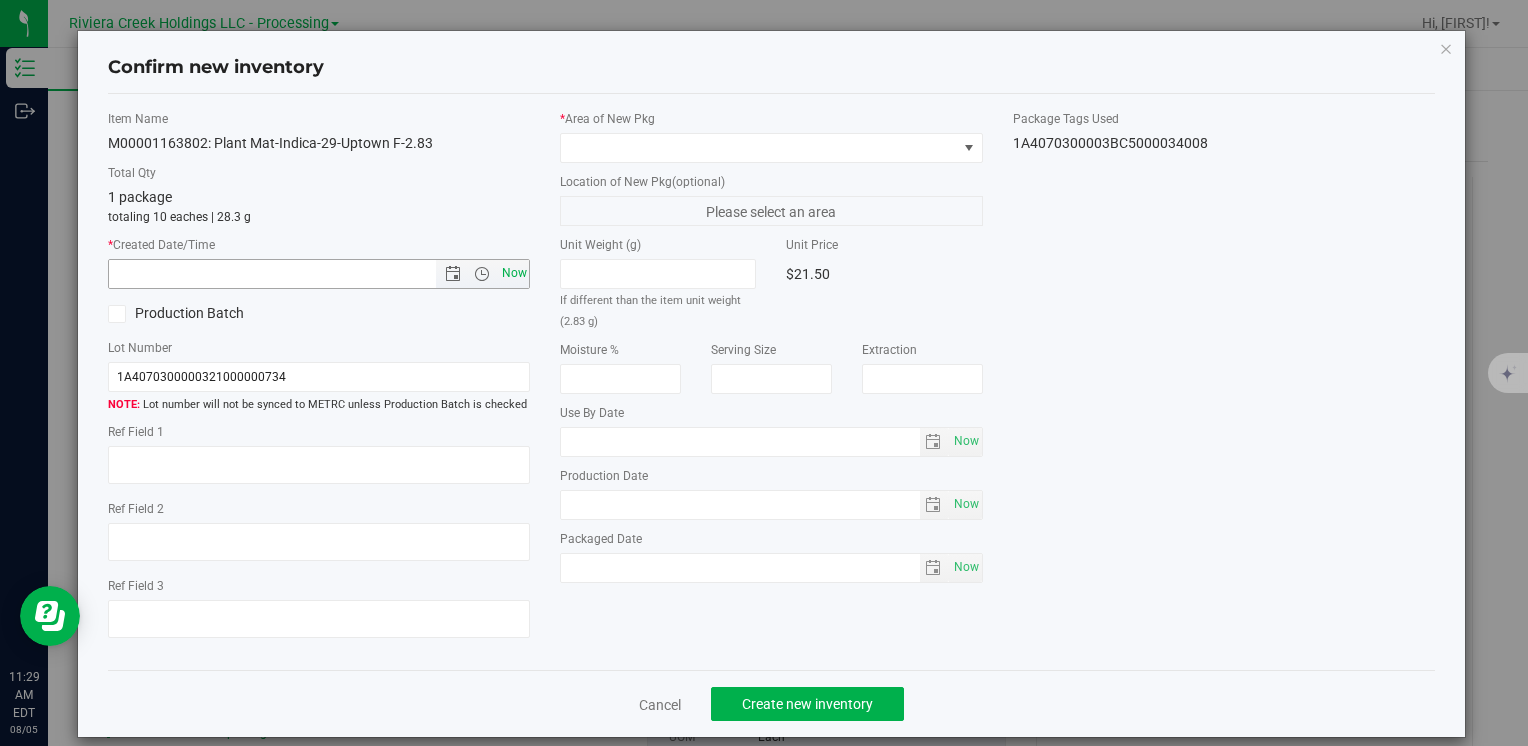 click on "Now" at bounding box center (514, 273) 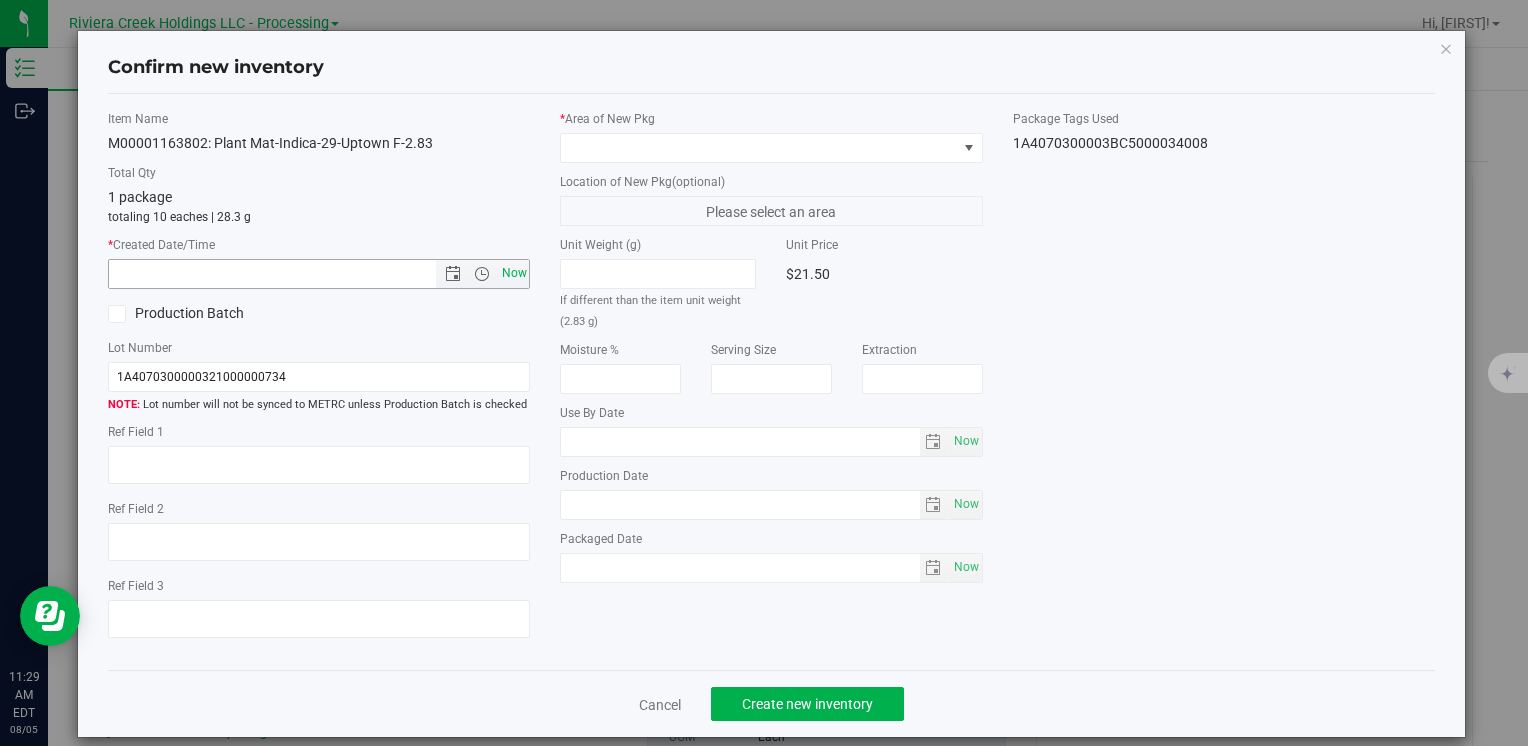 type on "8/5/2025 11:29 AM" 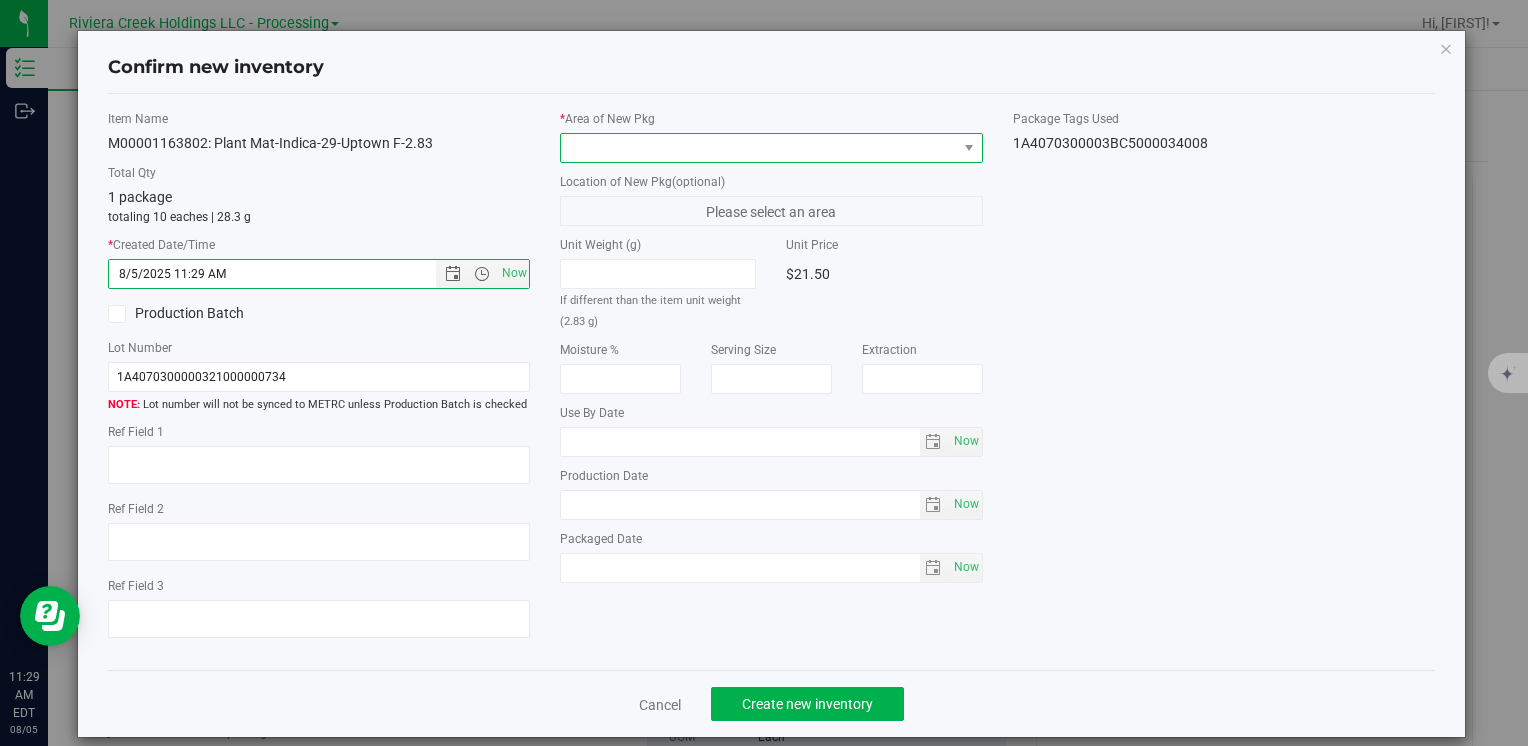 click at bounding box center [758, 148] 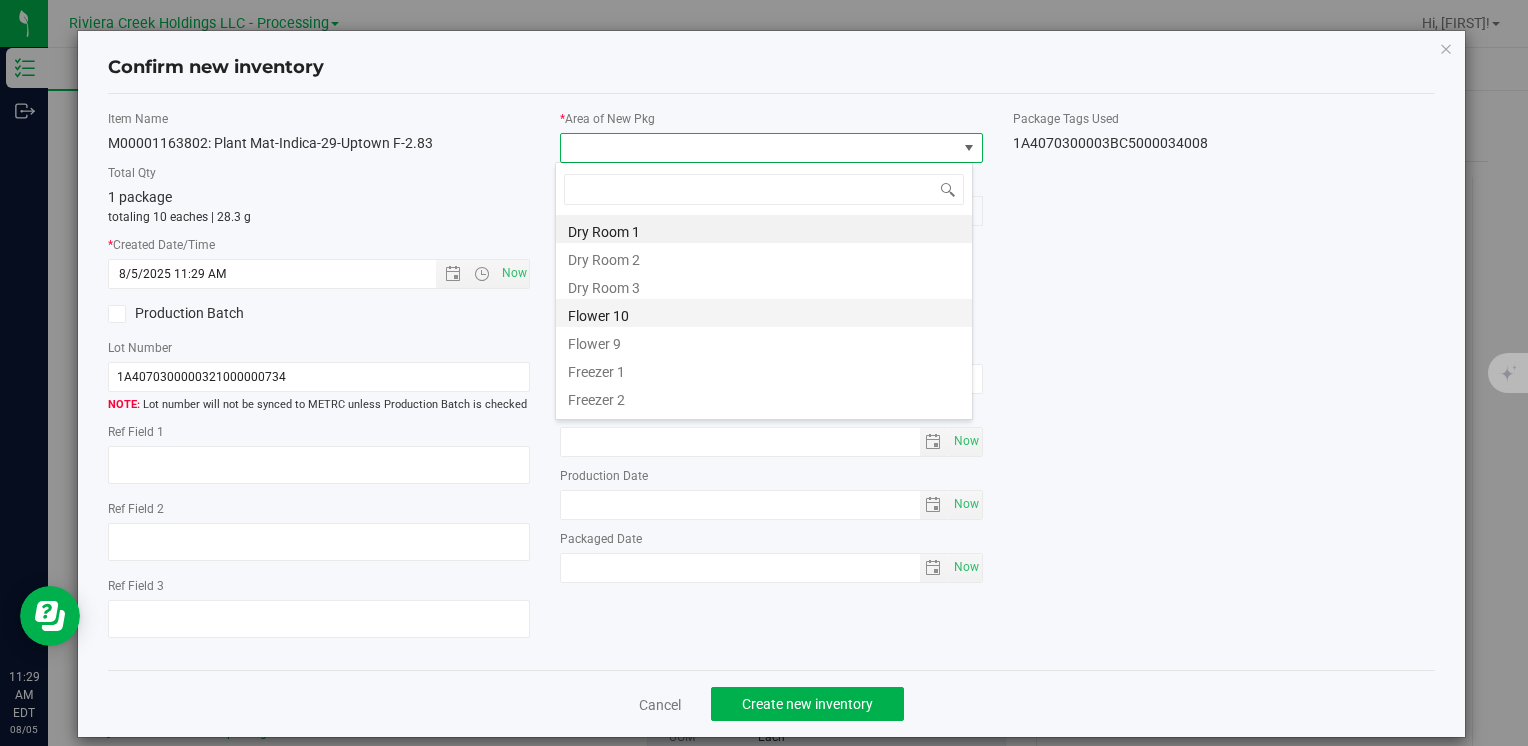 click on "Flower 10" at bounding box center (764, 313) 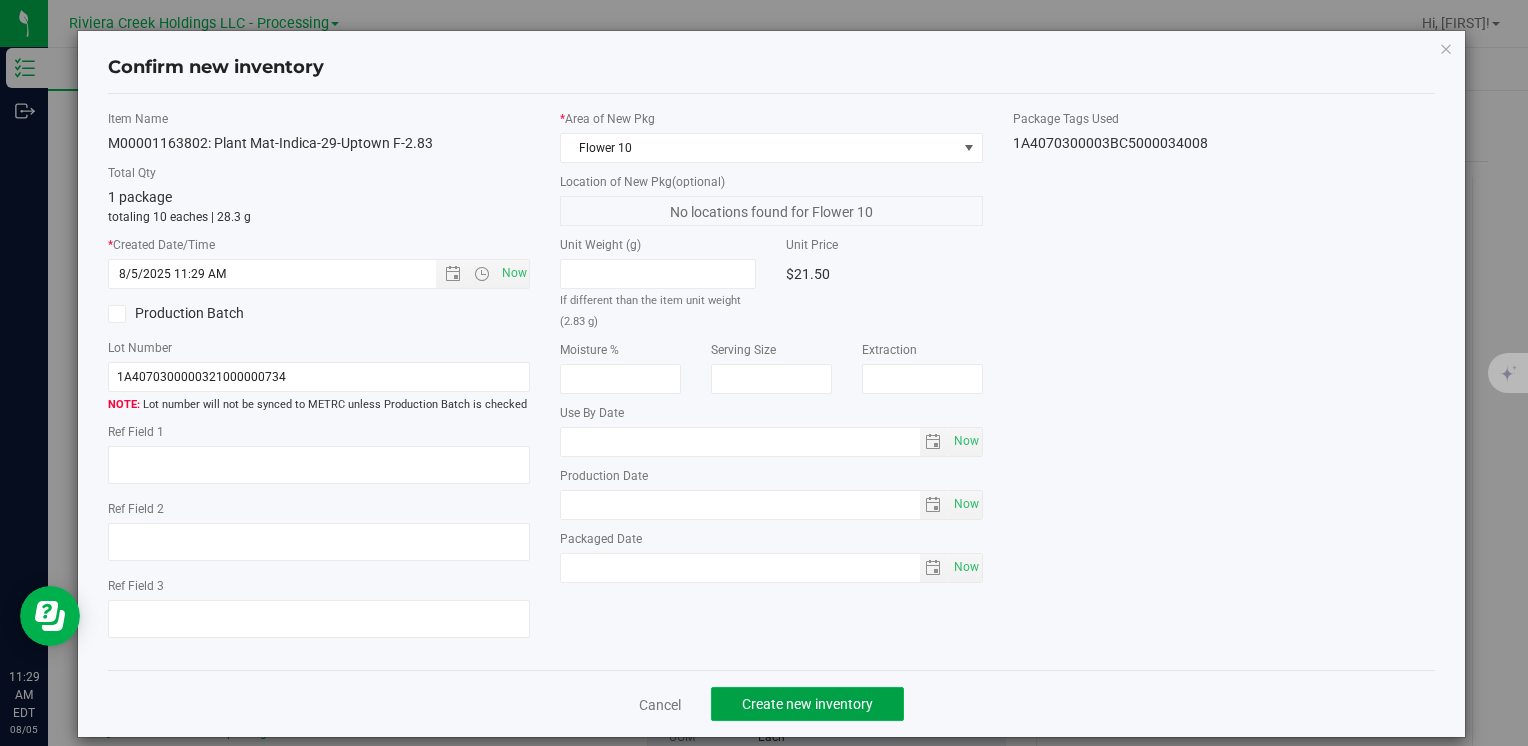 click on "Create new inventory" 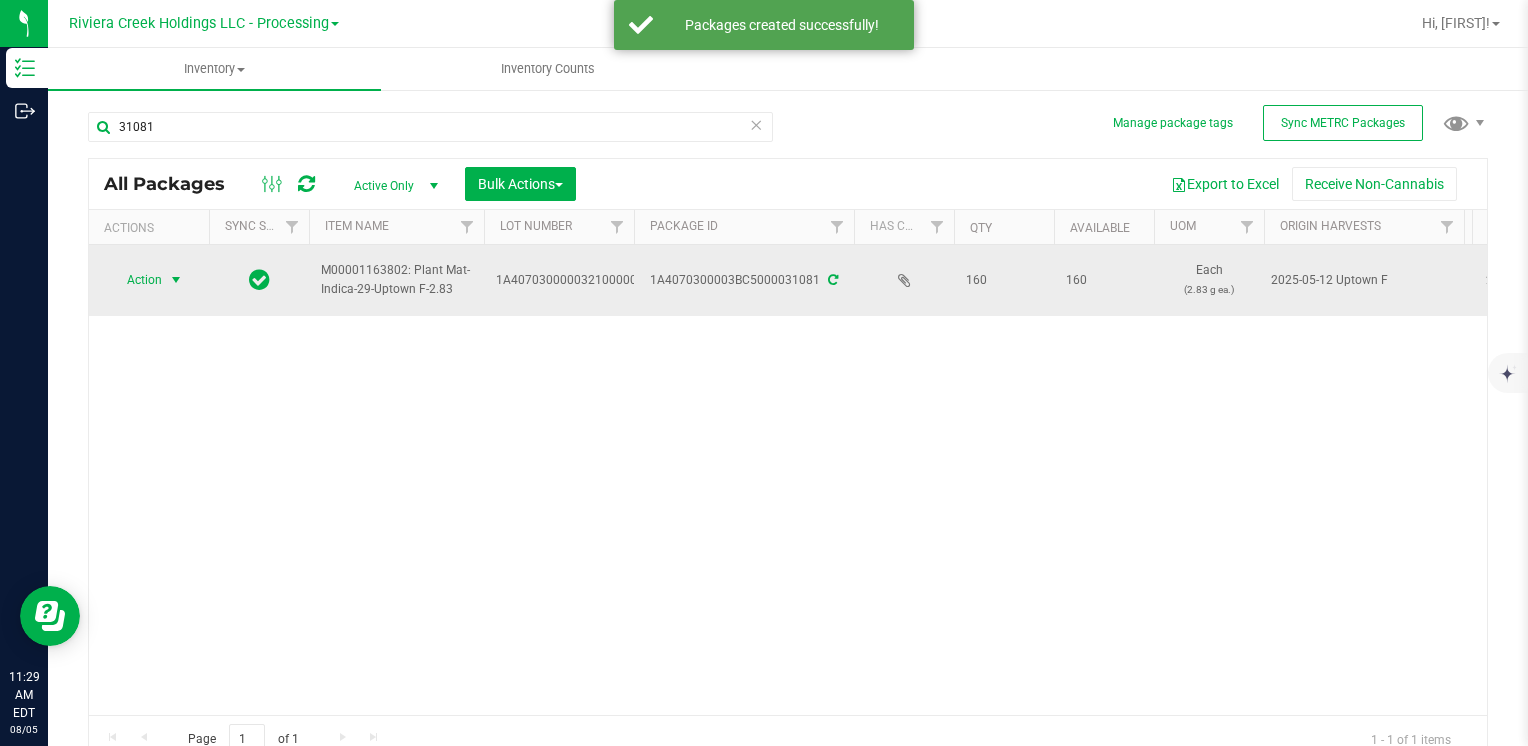 click on "Action" at bounding box center [136, 280] 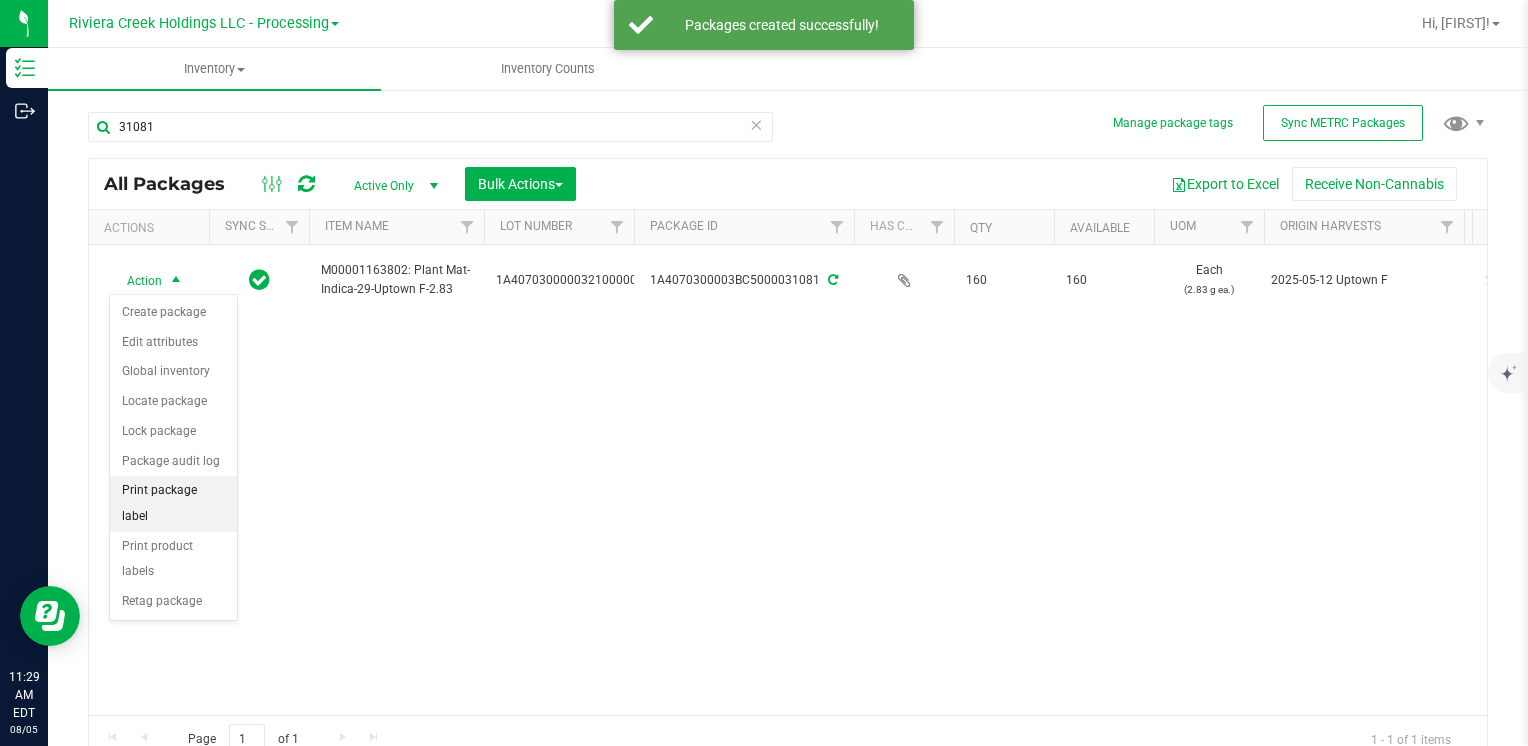 click on "Print package label" at bounding box center (173, 503) 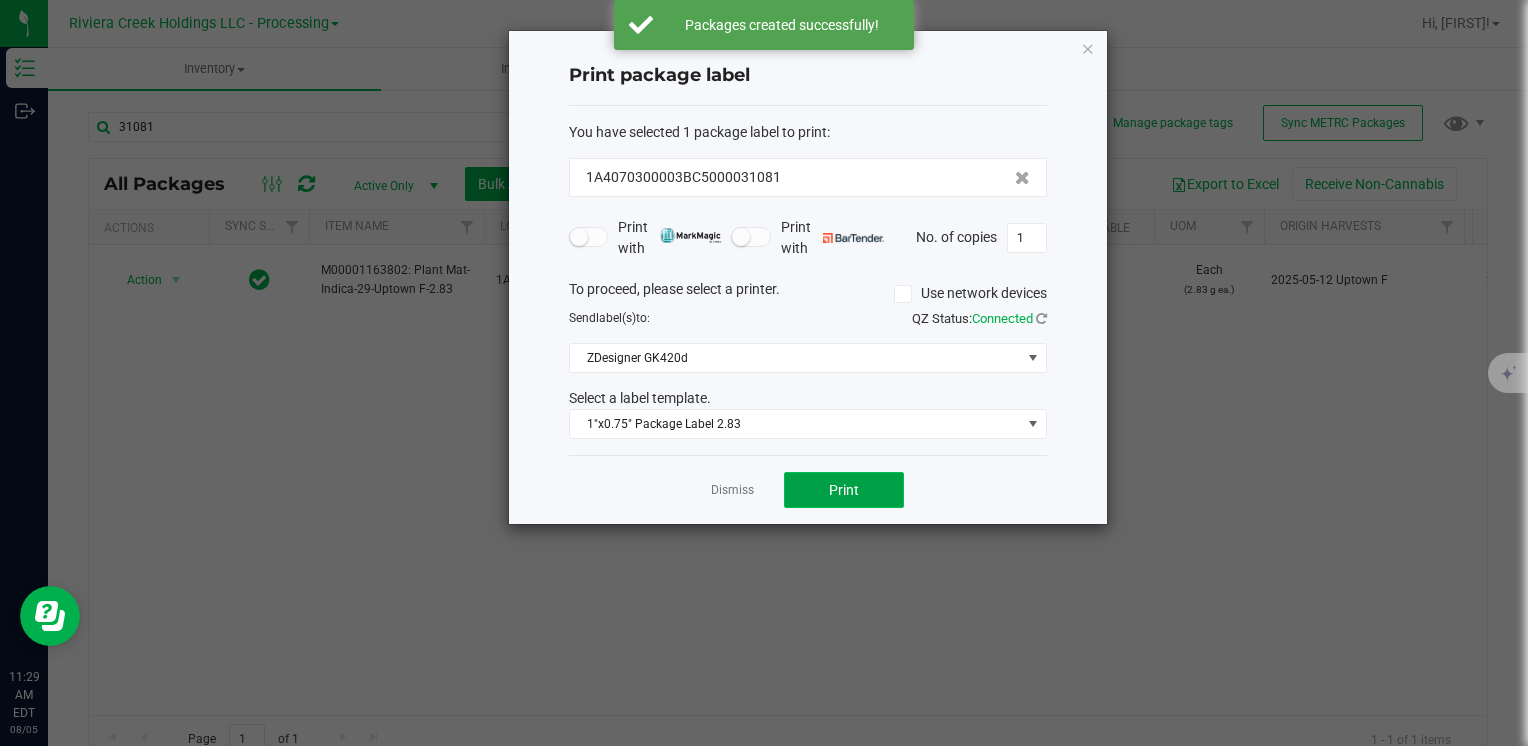 click on "Print" 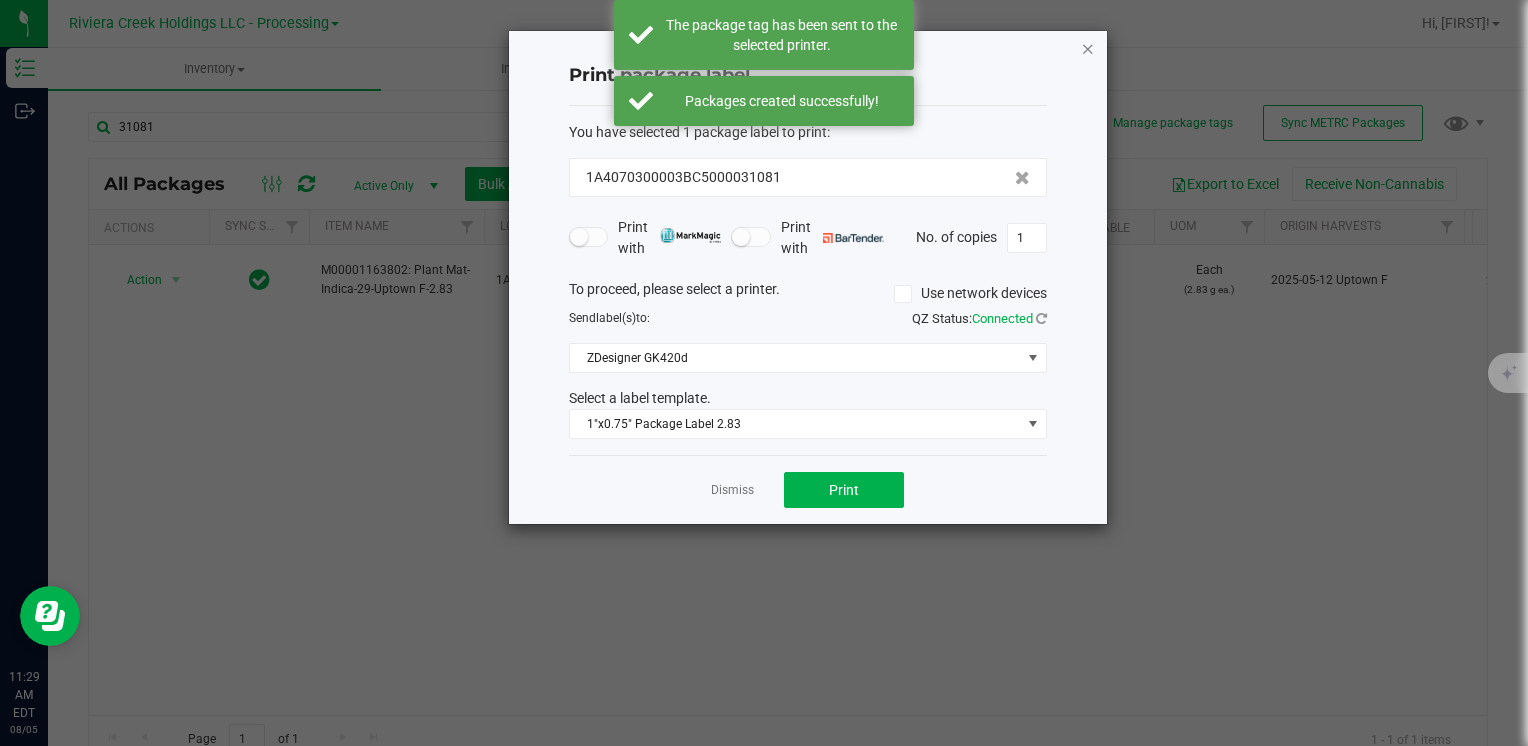 click 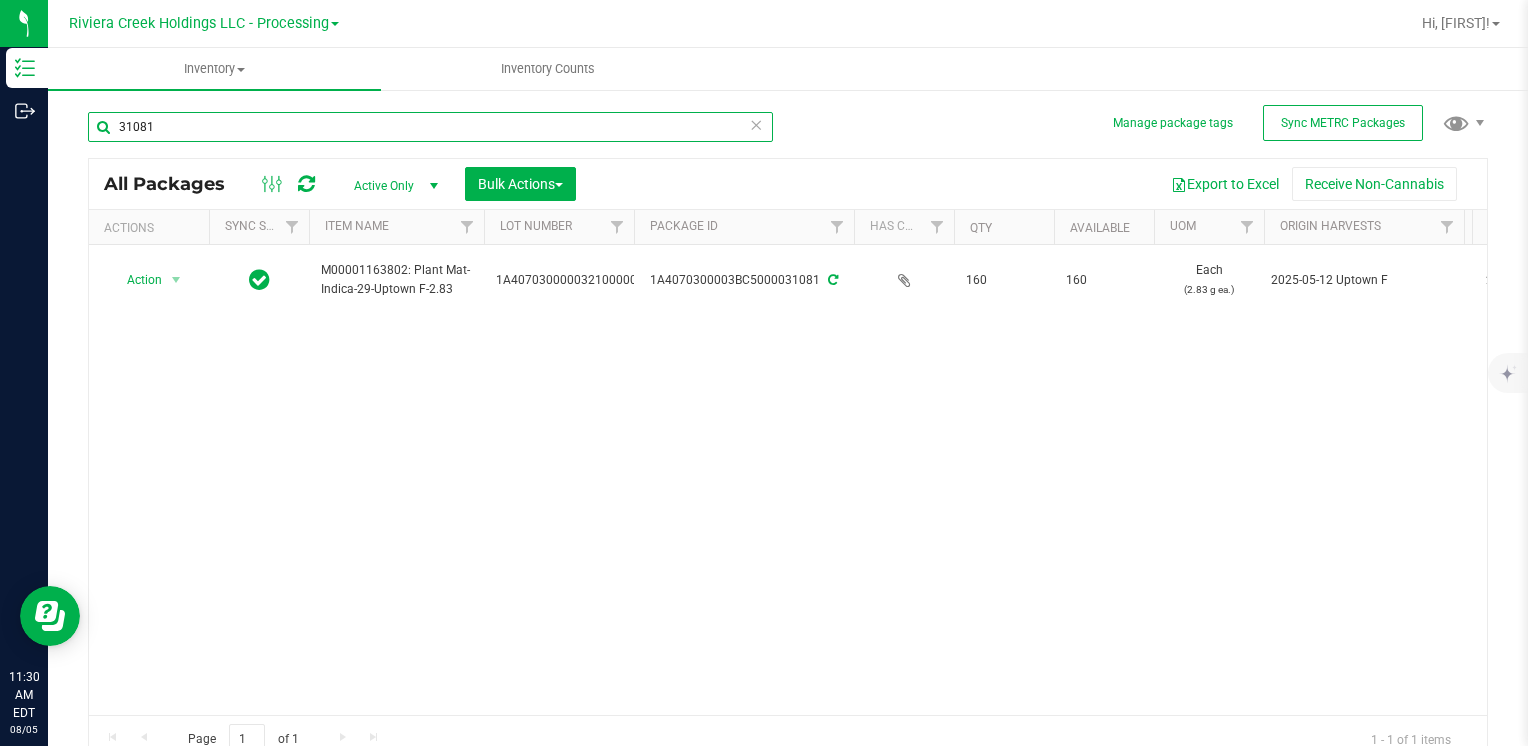 click on "31081" at bounding box center [430, 127] 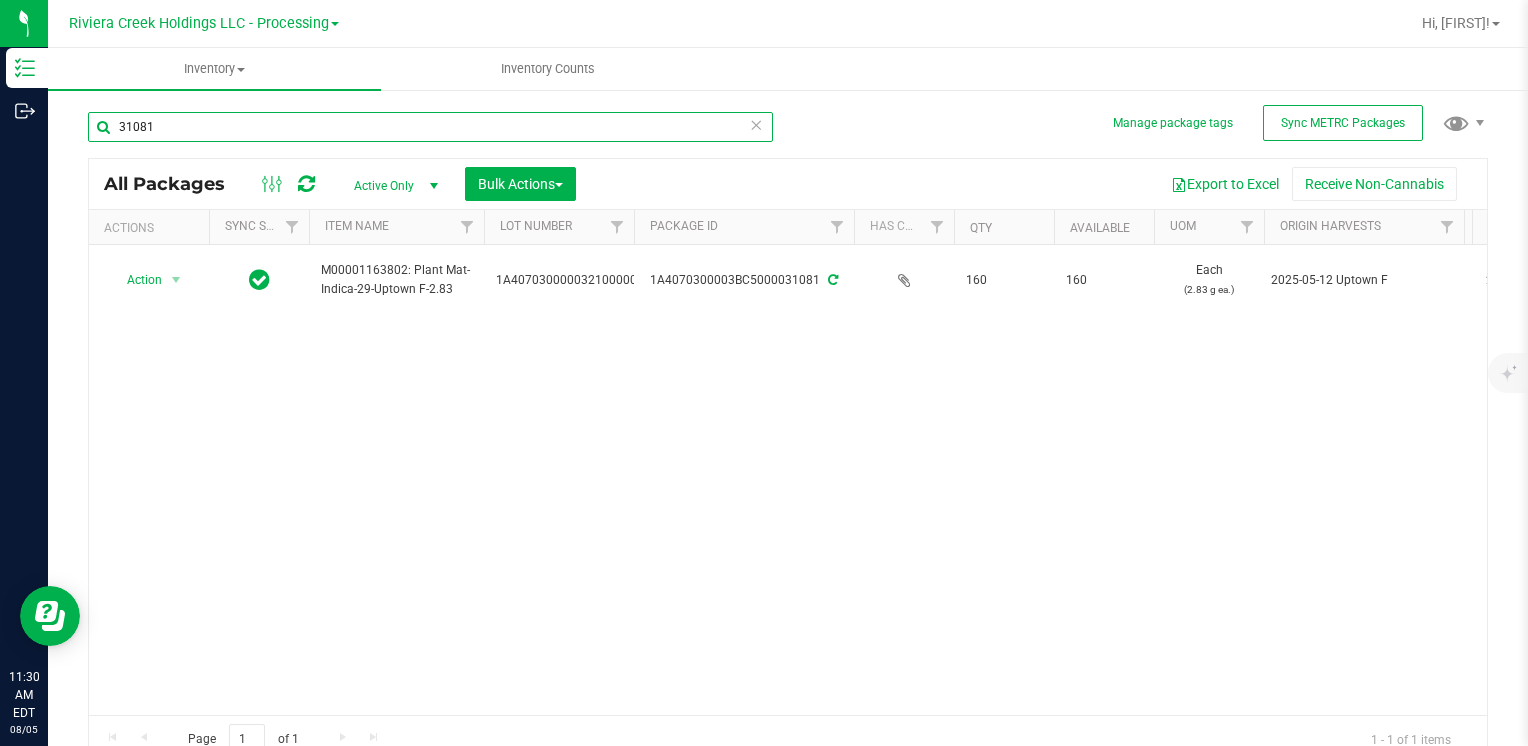 click on "31081" at bounding box center [430, 127] 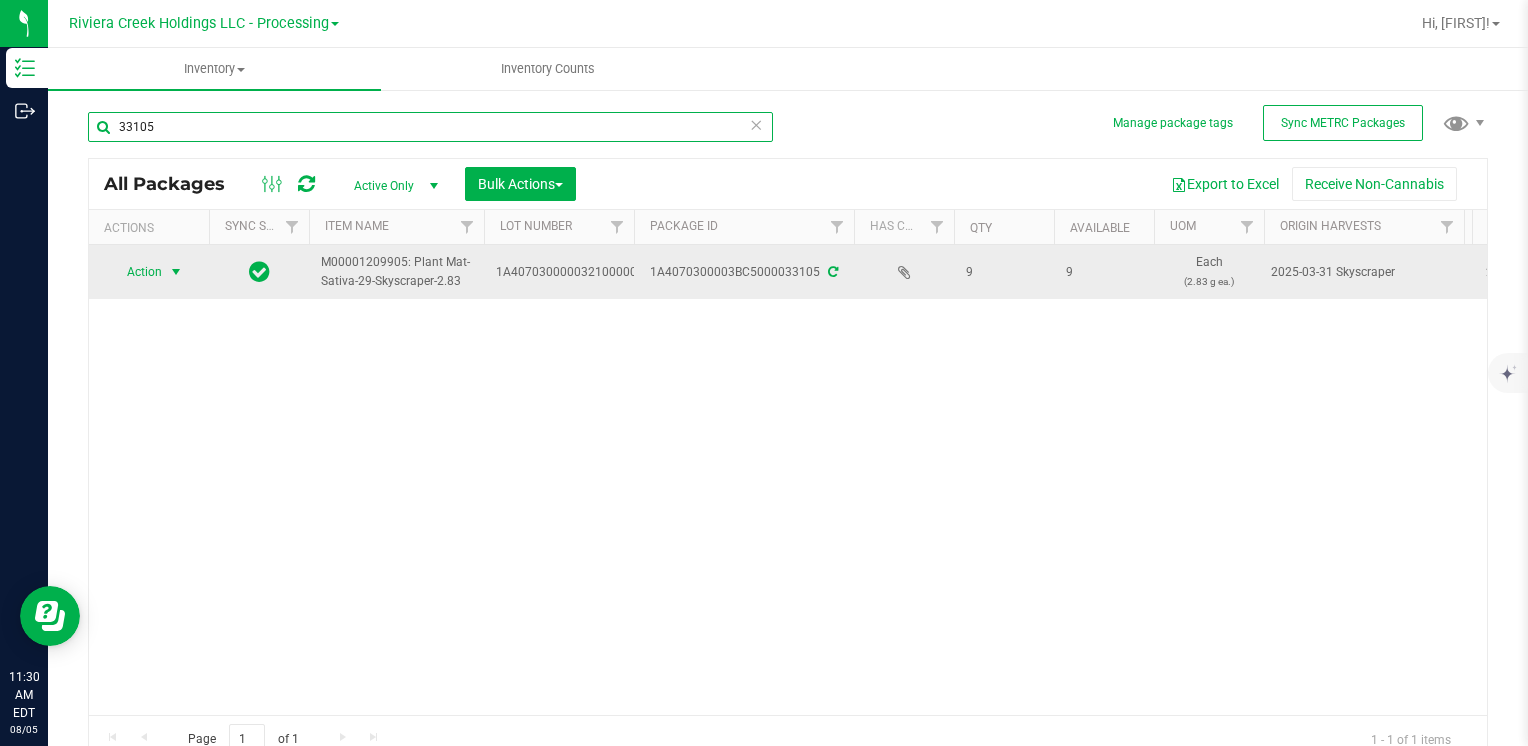 type on "33105" 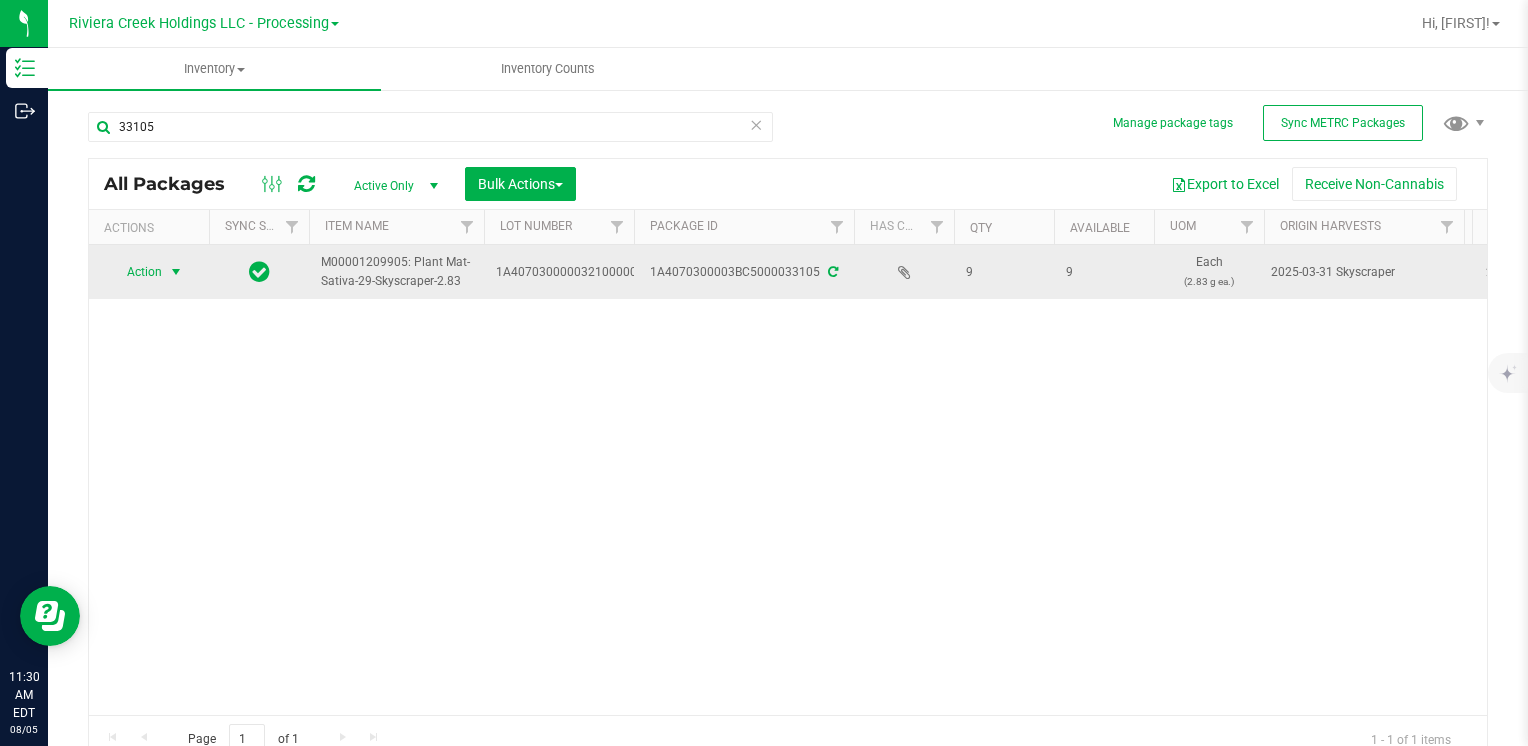 click on "Action" at bounding box center (136, 272) 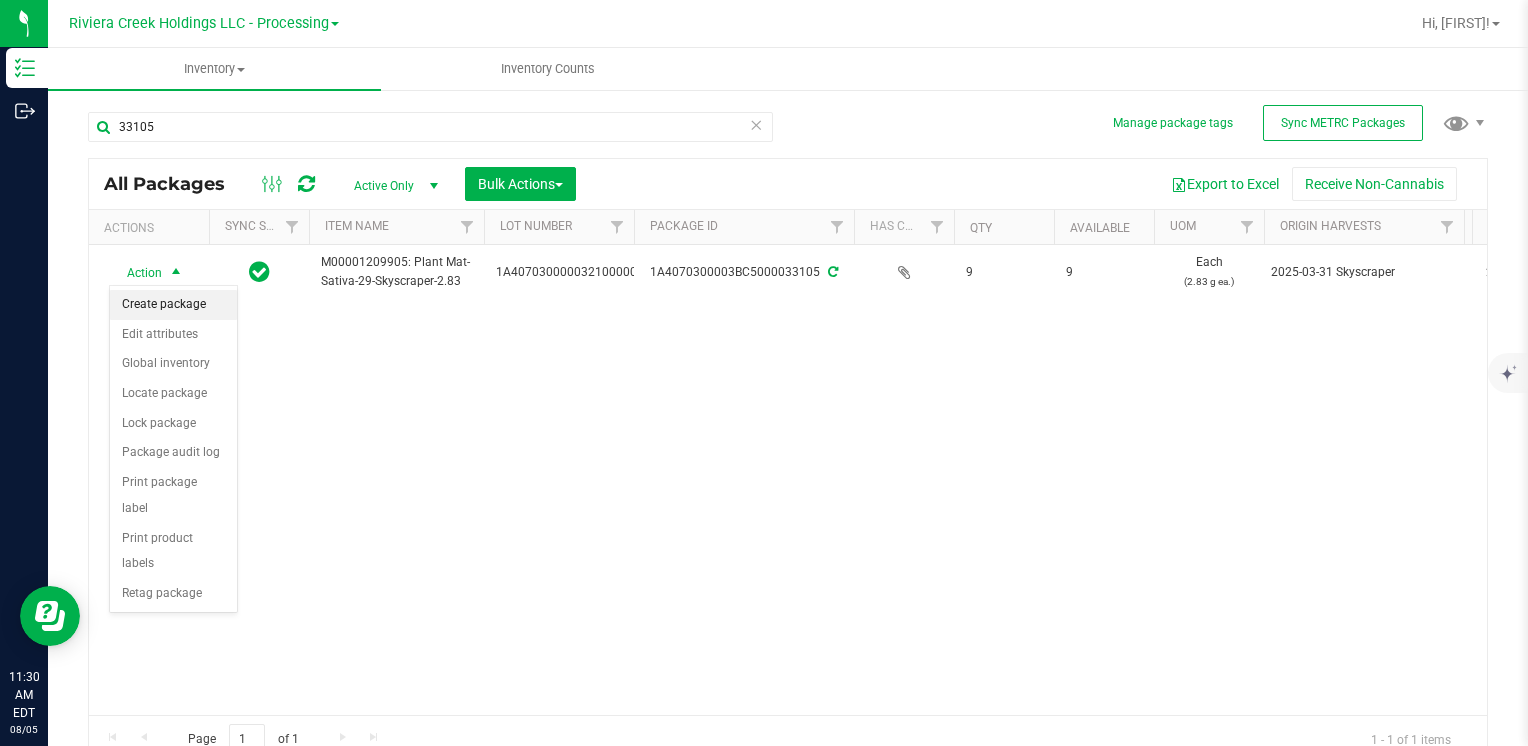 click on "Create package" at bounding box center [173, 305] 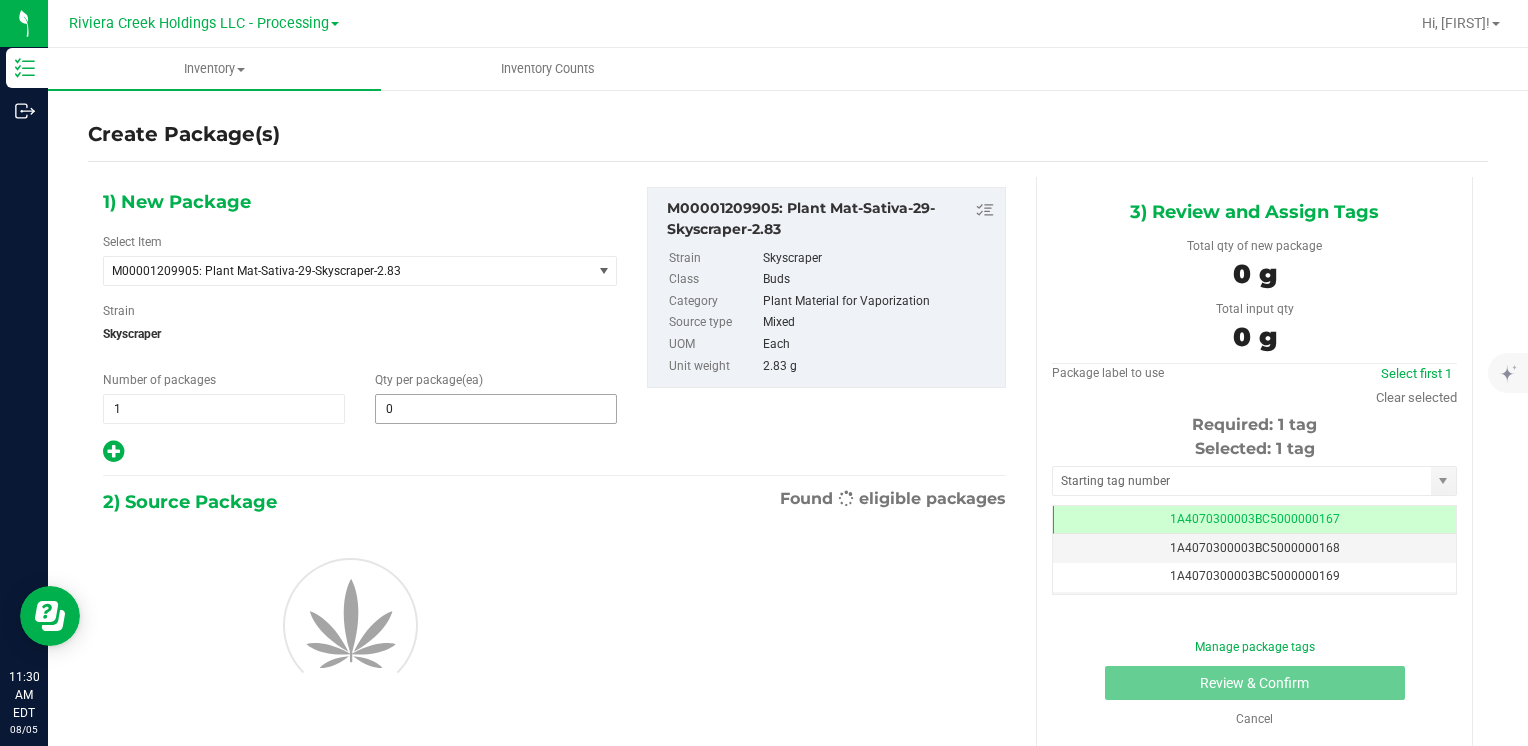scroll, scrollTop: 0, scrollLeft: 0, axis: both 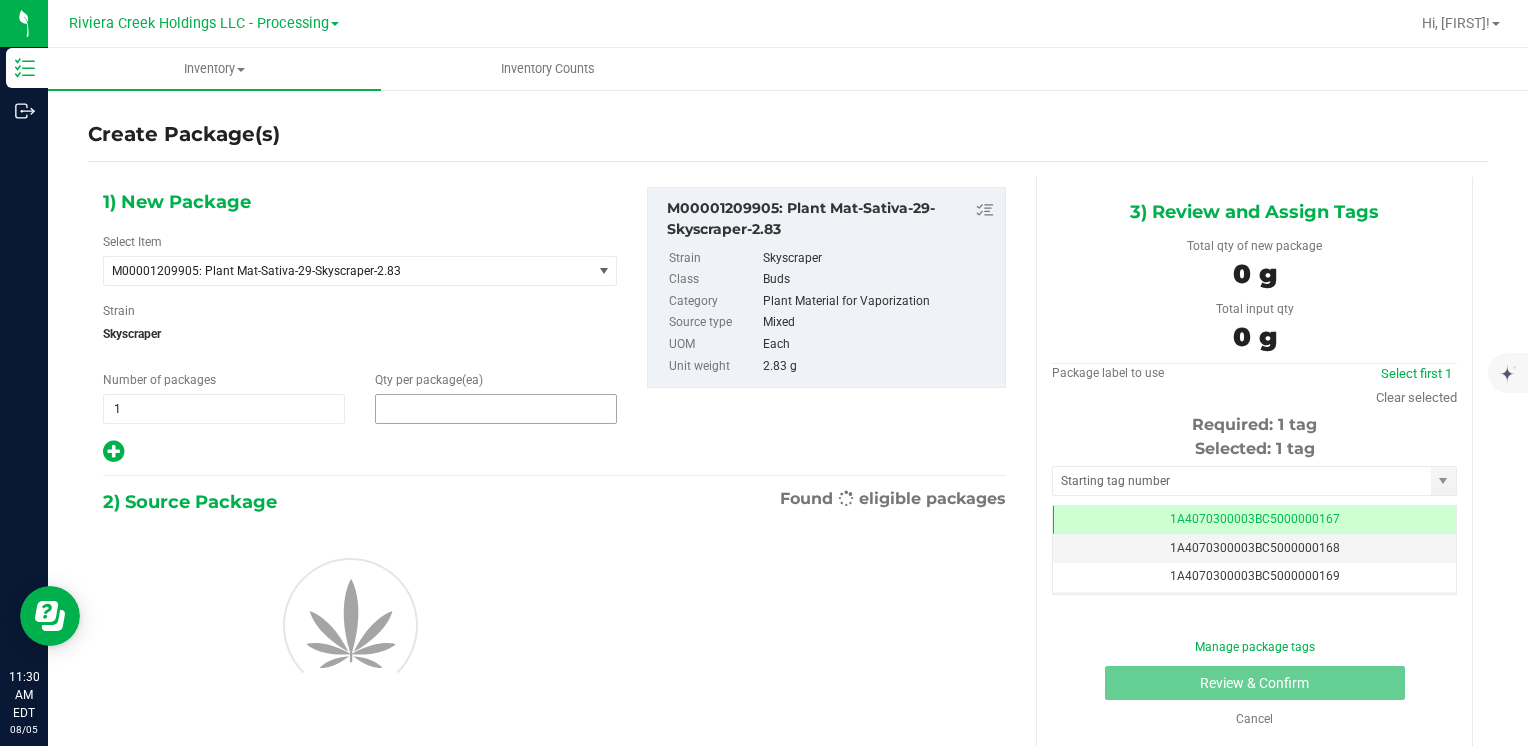 click at bounding box center [496, 409] 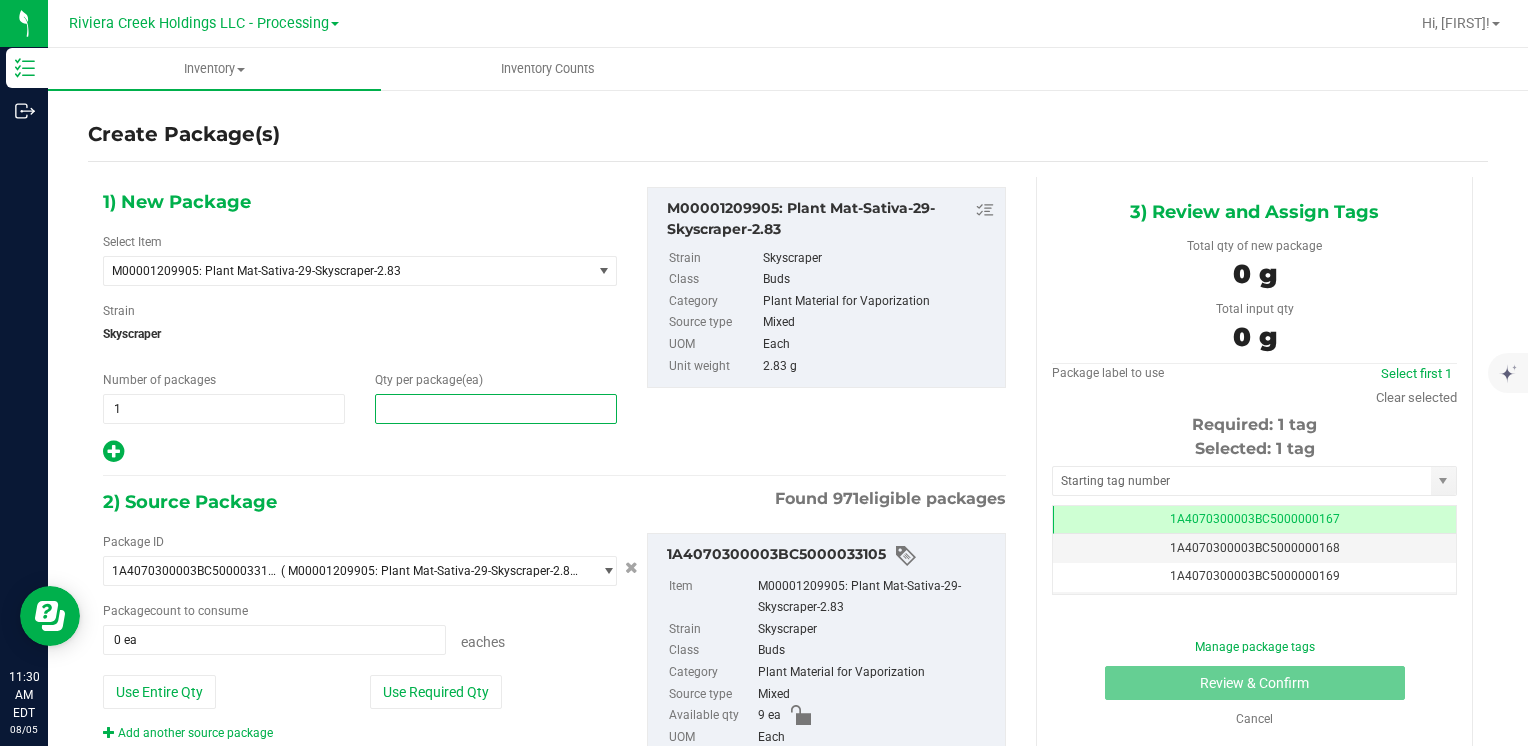 type on "5" 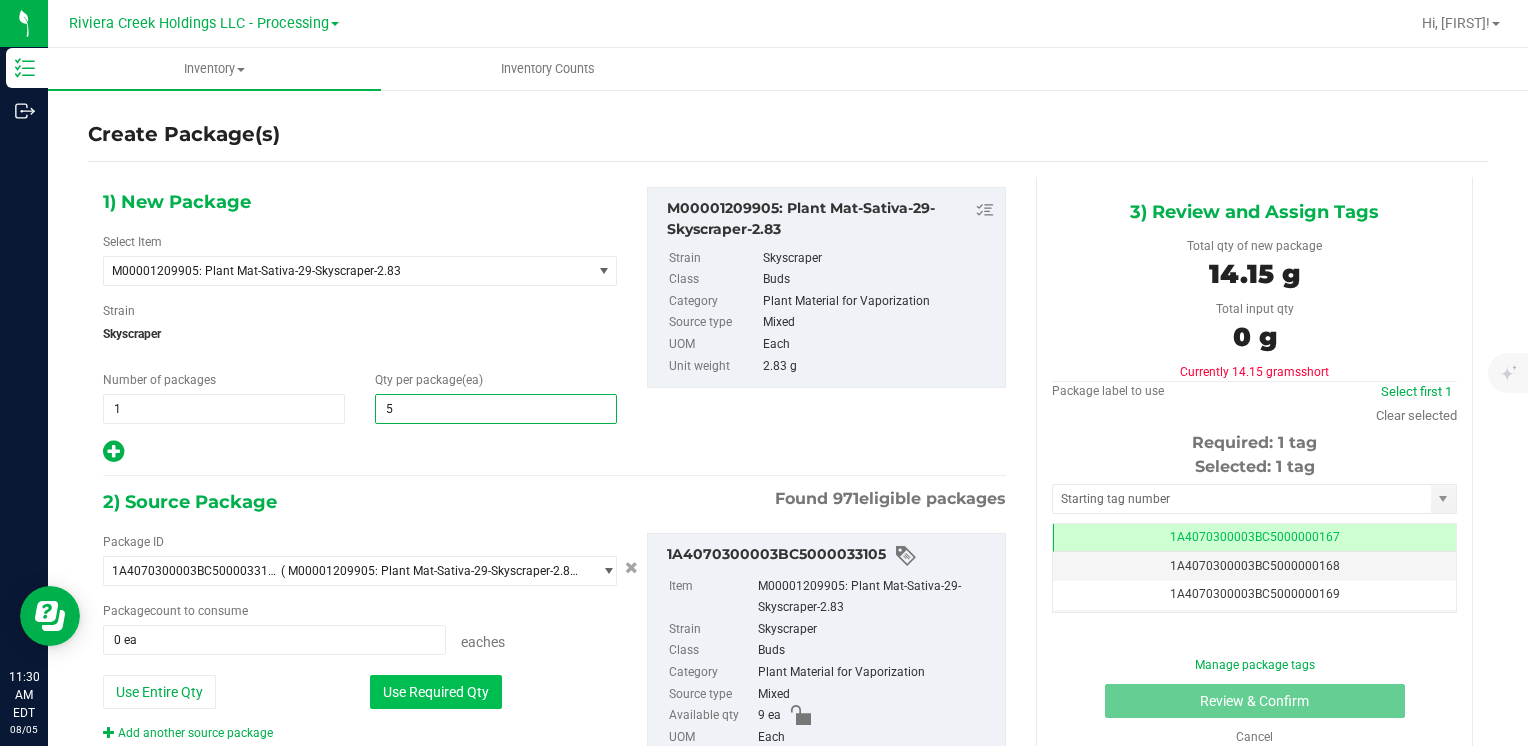 type on "5" 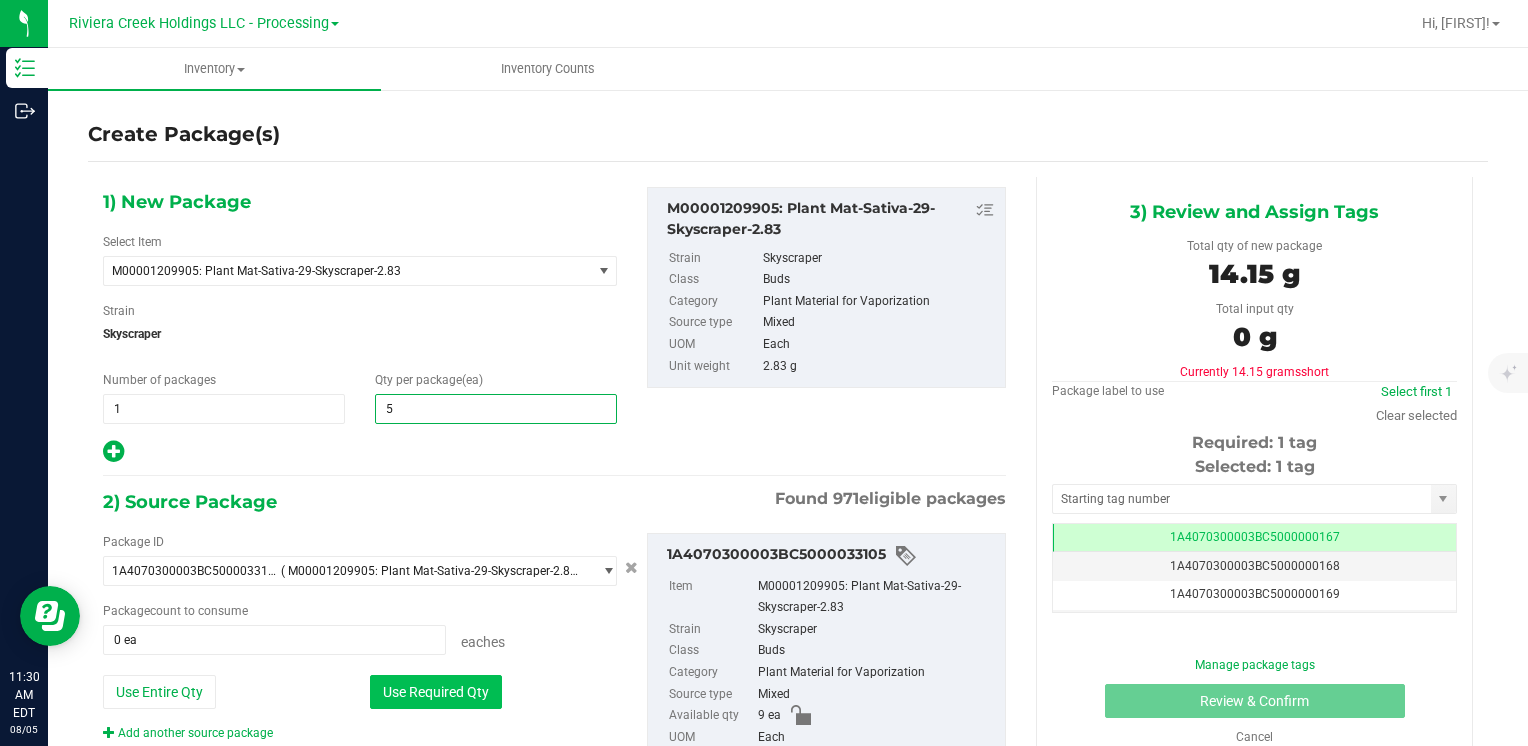click on "Use Required Qty" at bounding box center (436, 692) 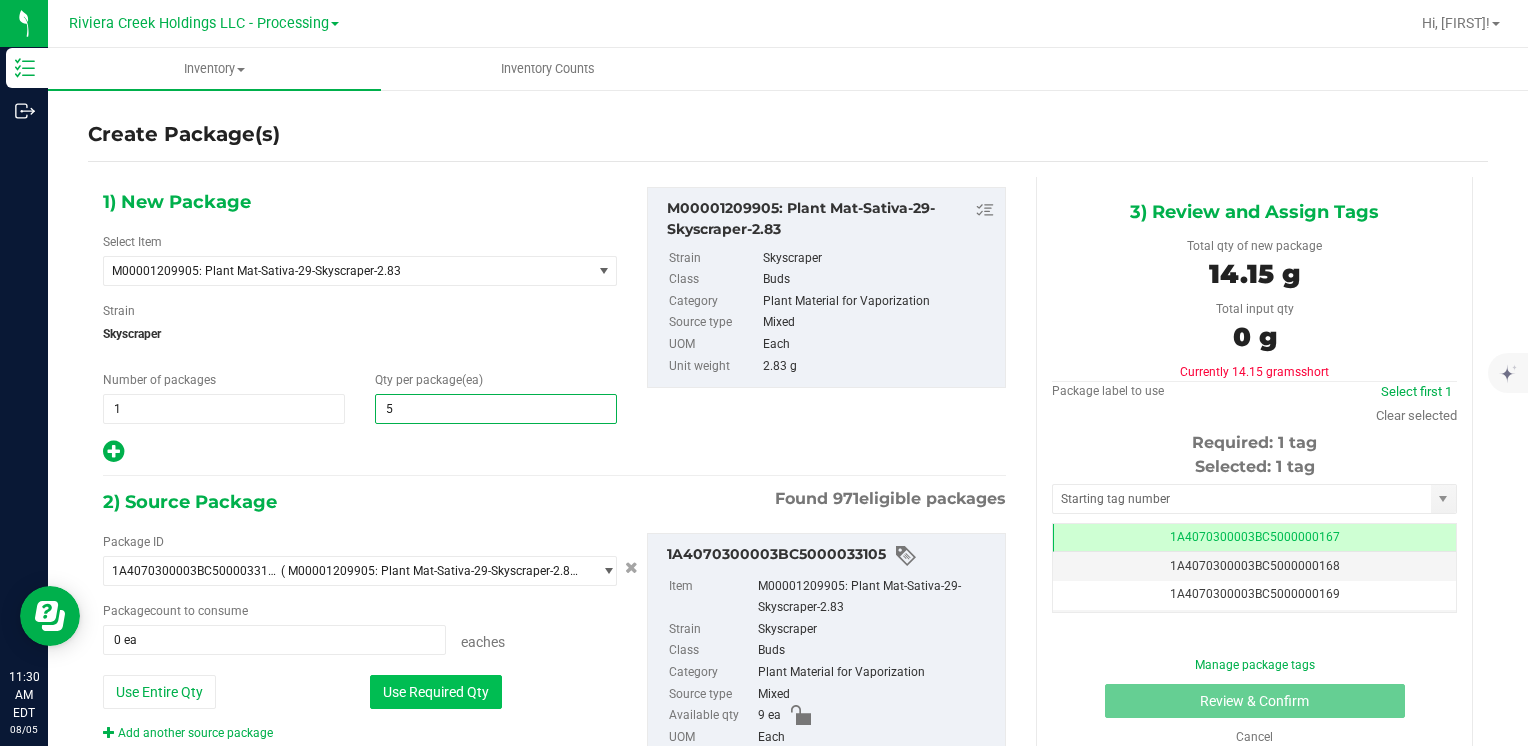 type on "5 ea" 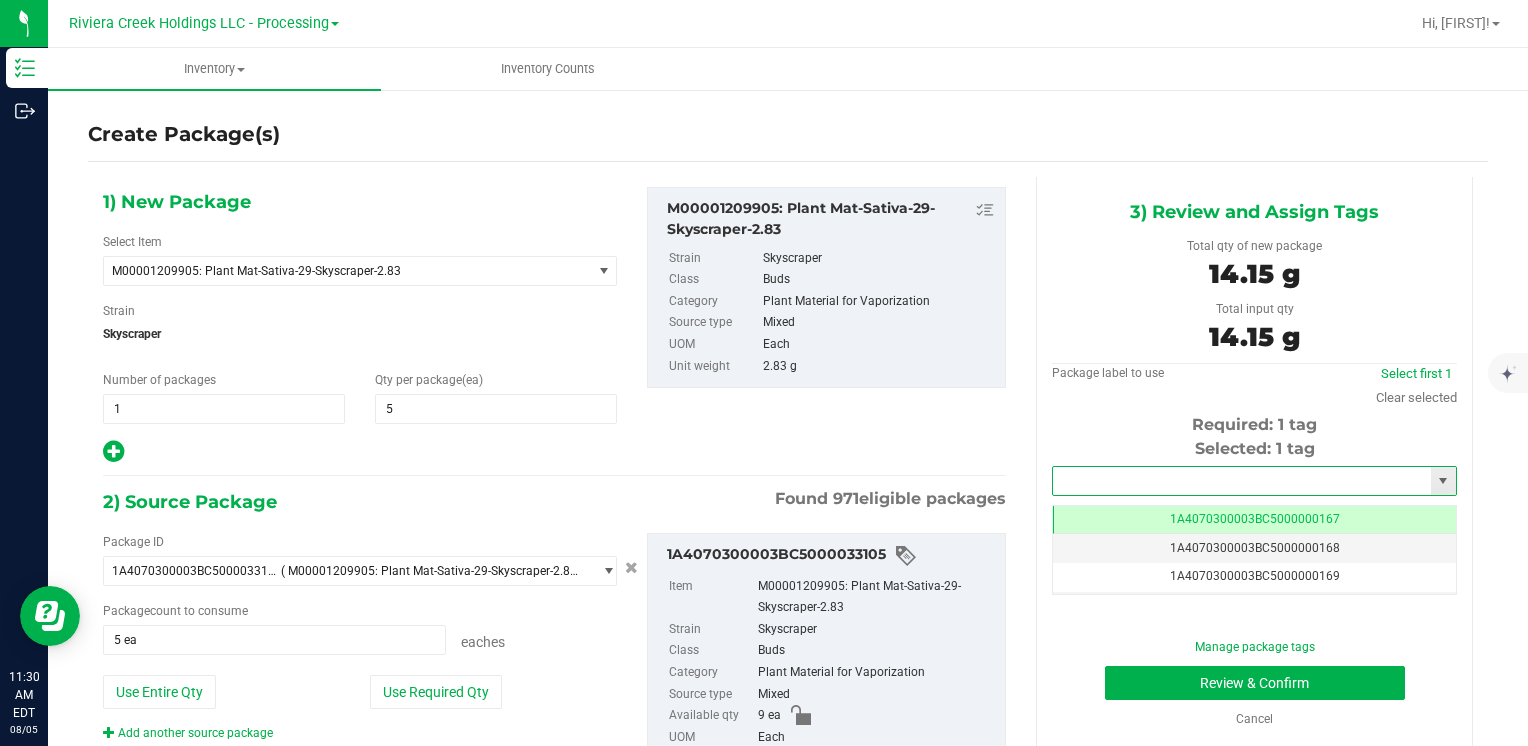 click at bounding box center [1242, 481] 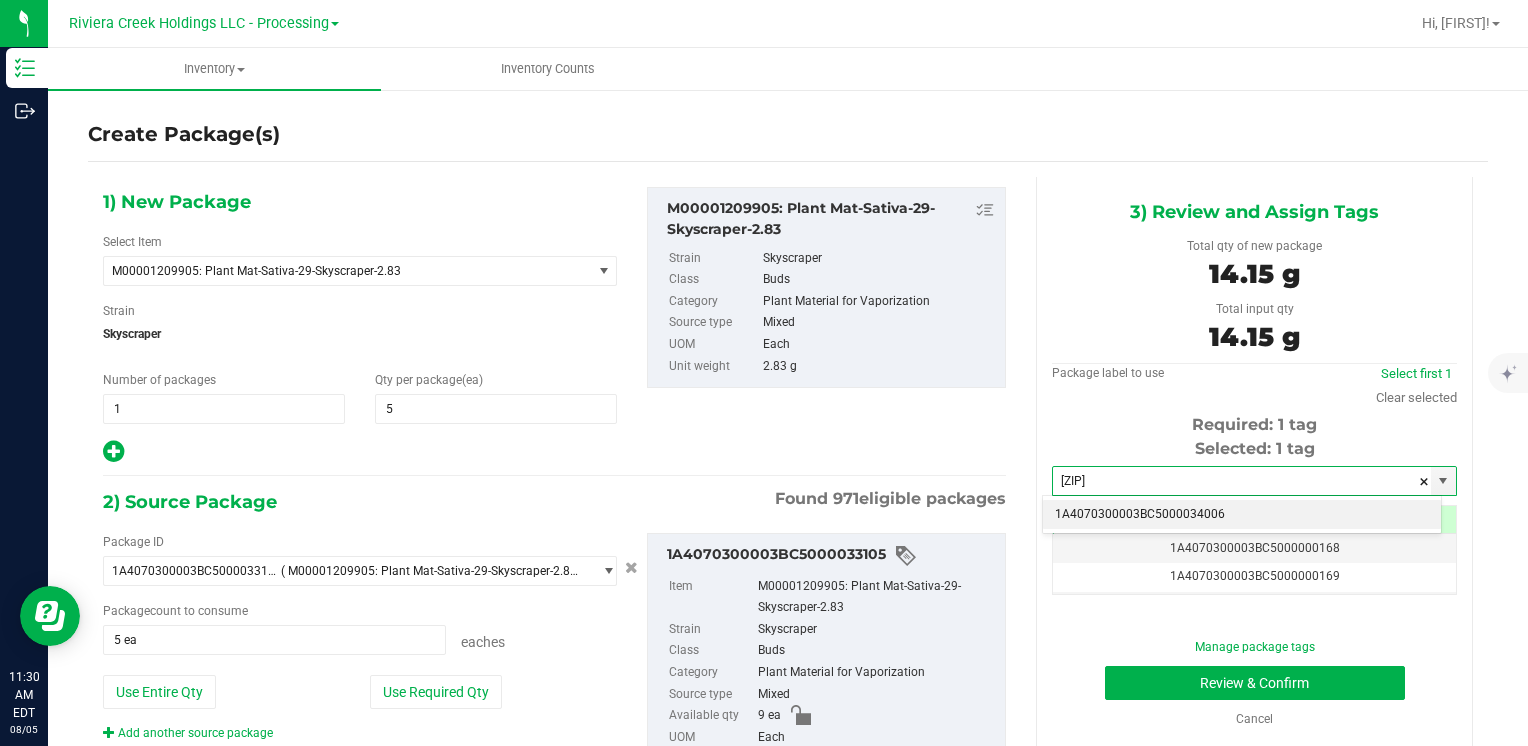 click on "1A4070300003BC5000034006" at bounding box center [1242, 515] 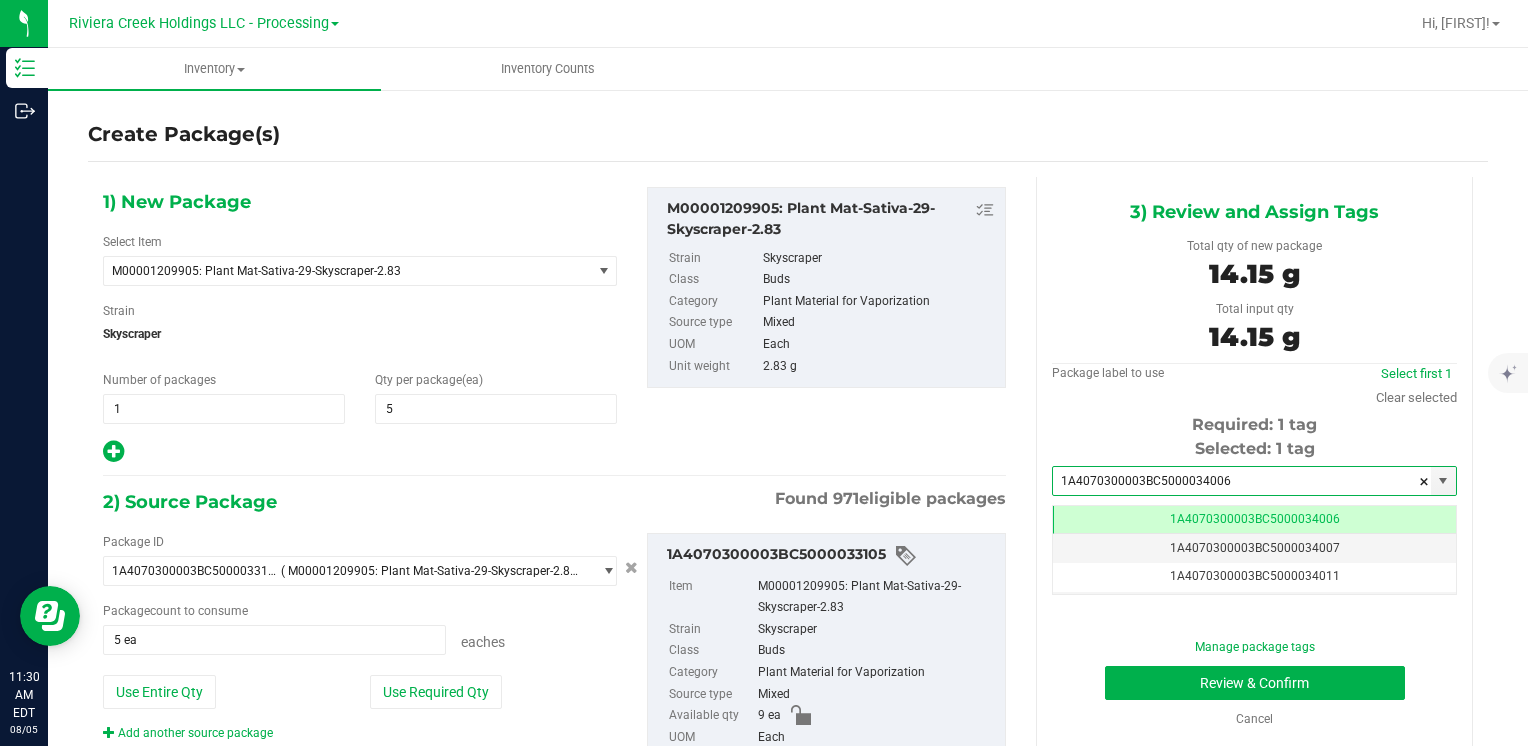 scroll, scrollTop: 0, scrollLeft: 0, axis: both 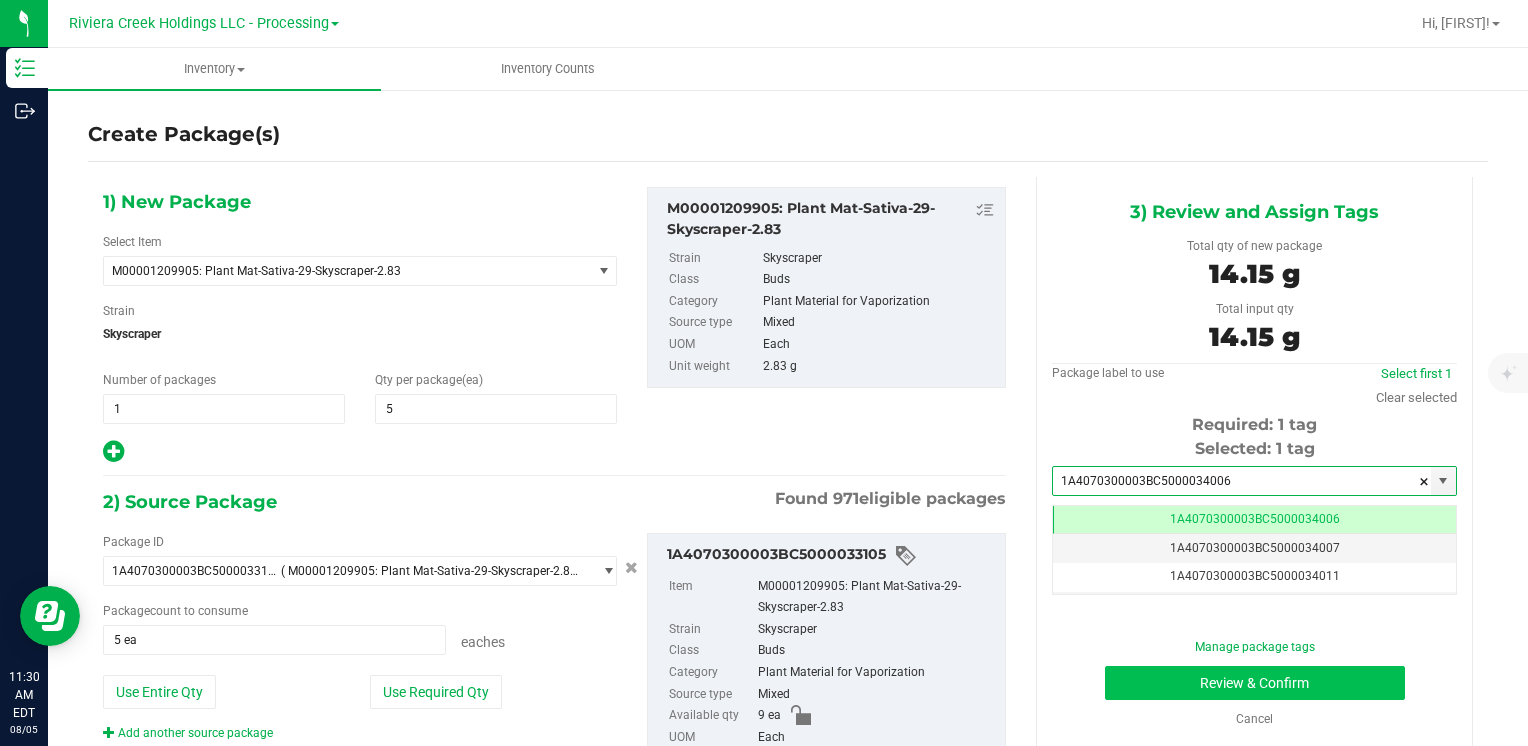 type on "1A4070300003BC5000034006" 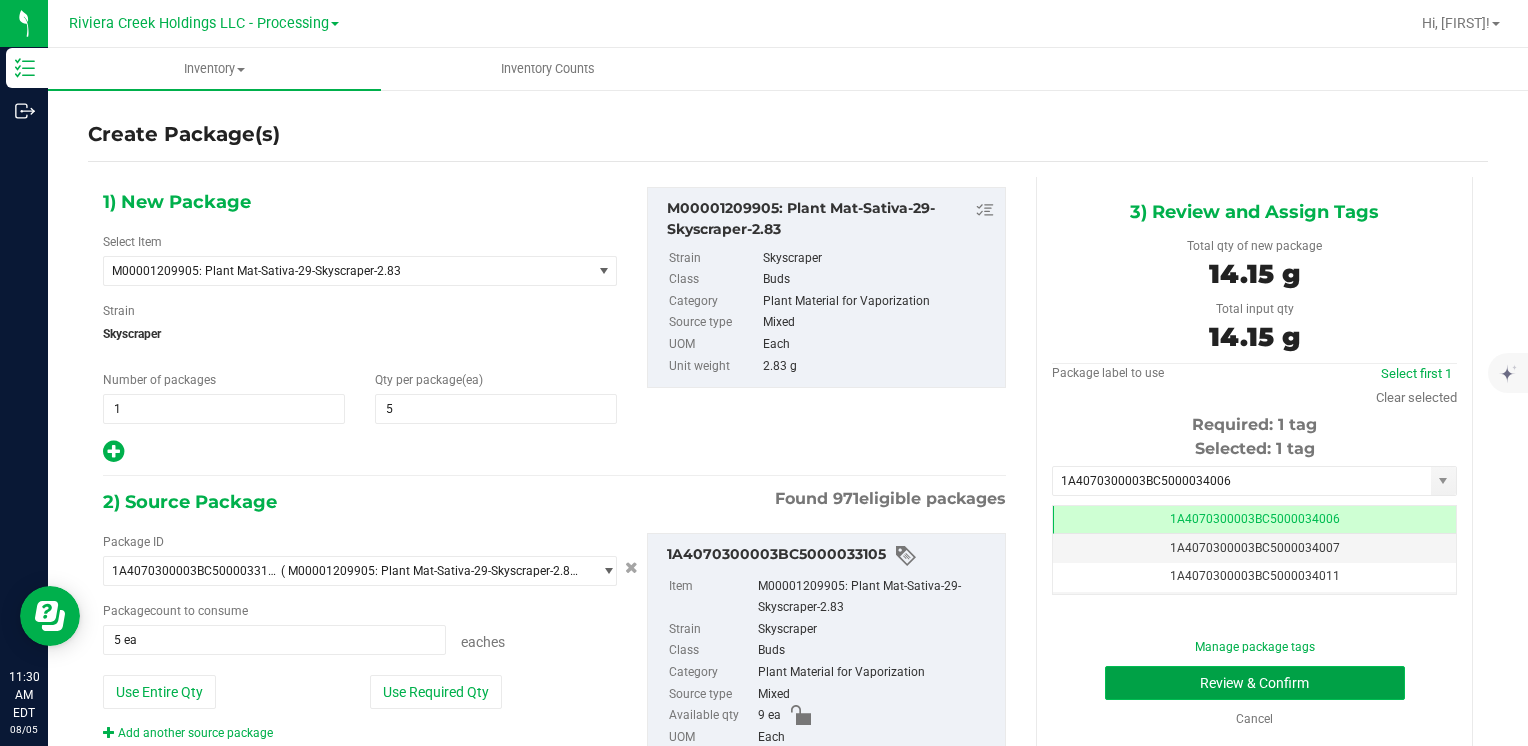 click on "Review & Confirm" at bounding box center (1255, 683) 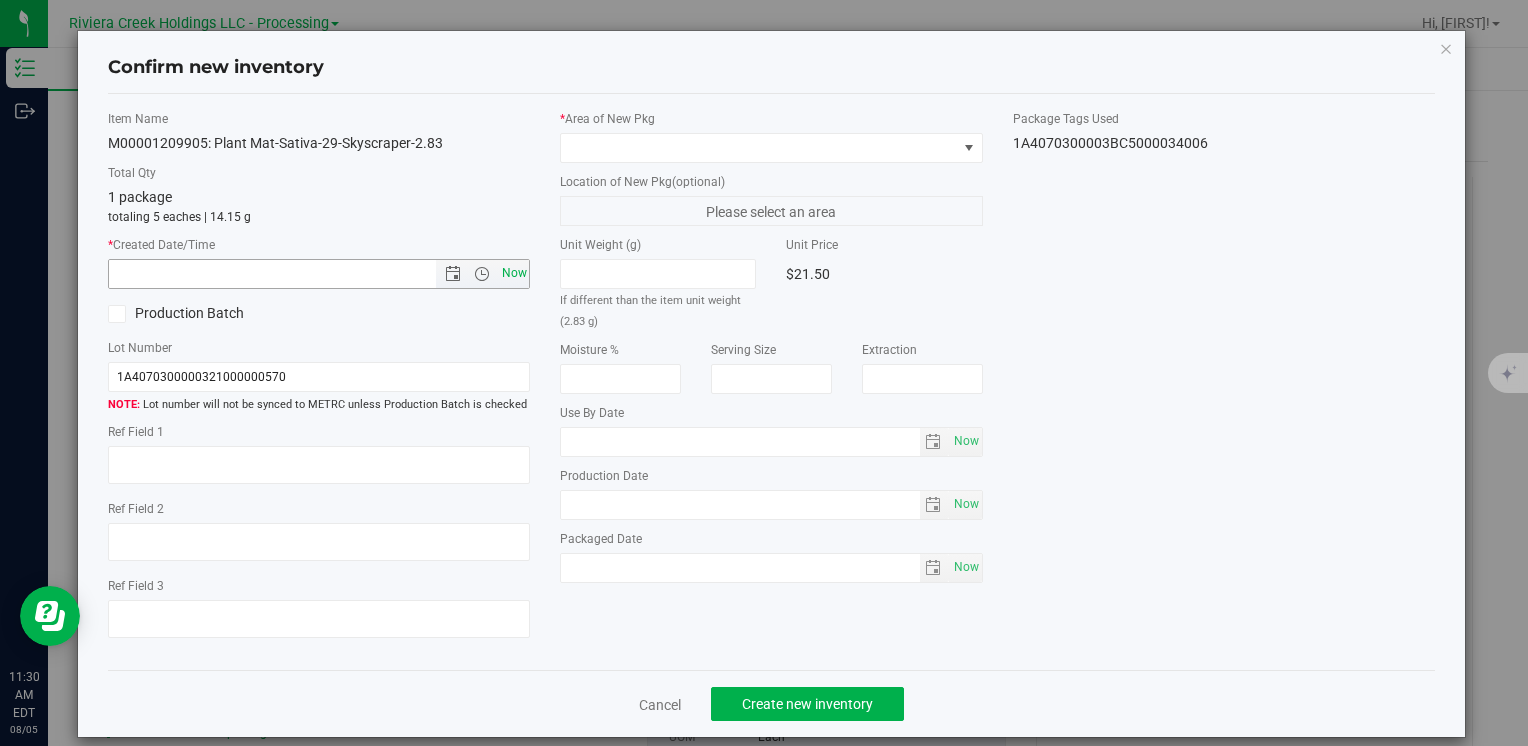 click on "Now" at bounding box center [514, 273] 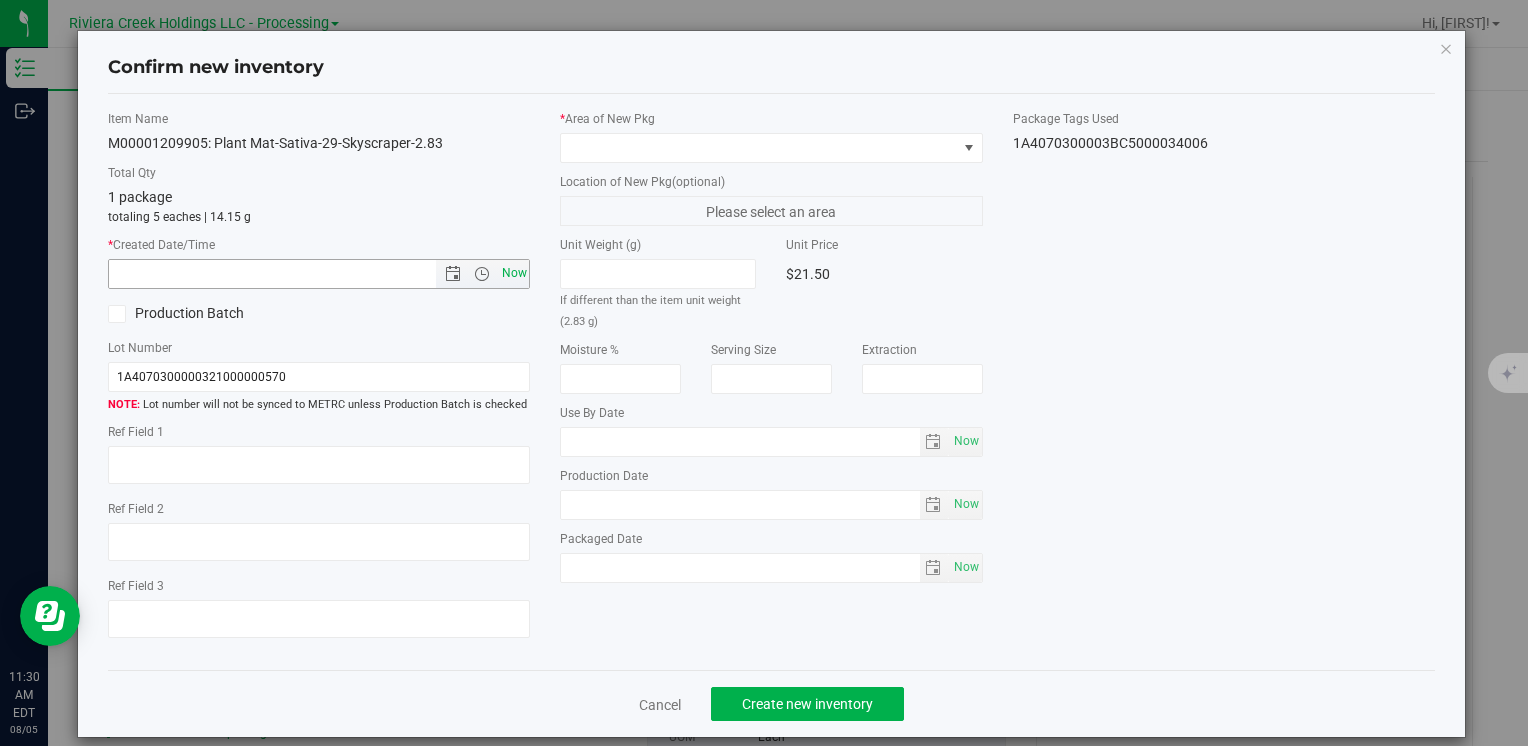 type on "8/5/2025 11:30 AM" 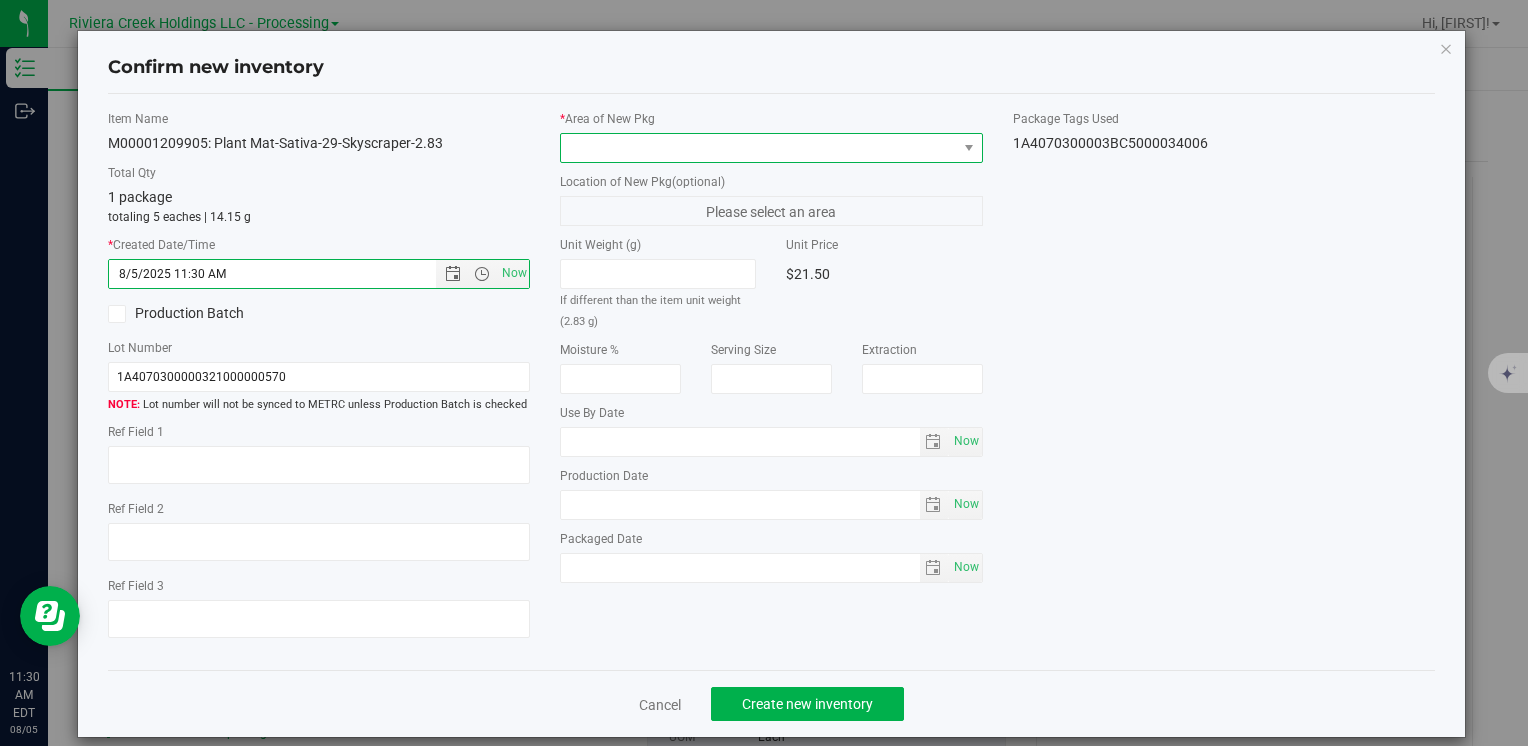 click at bounding box center (758, 148) 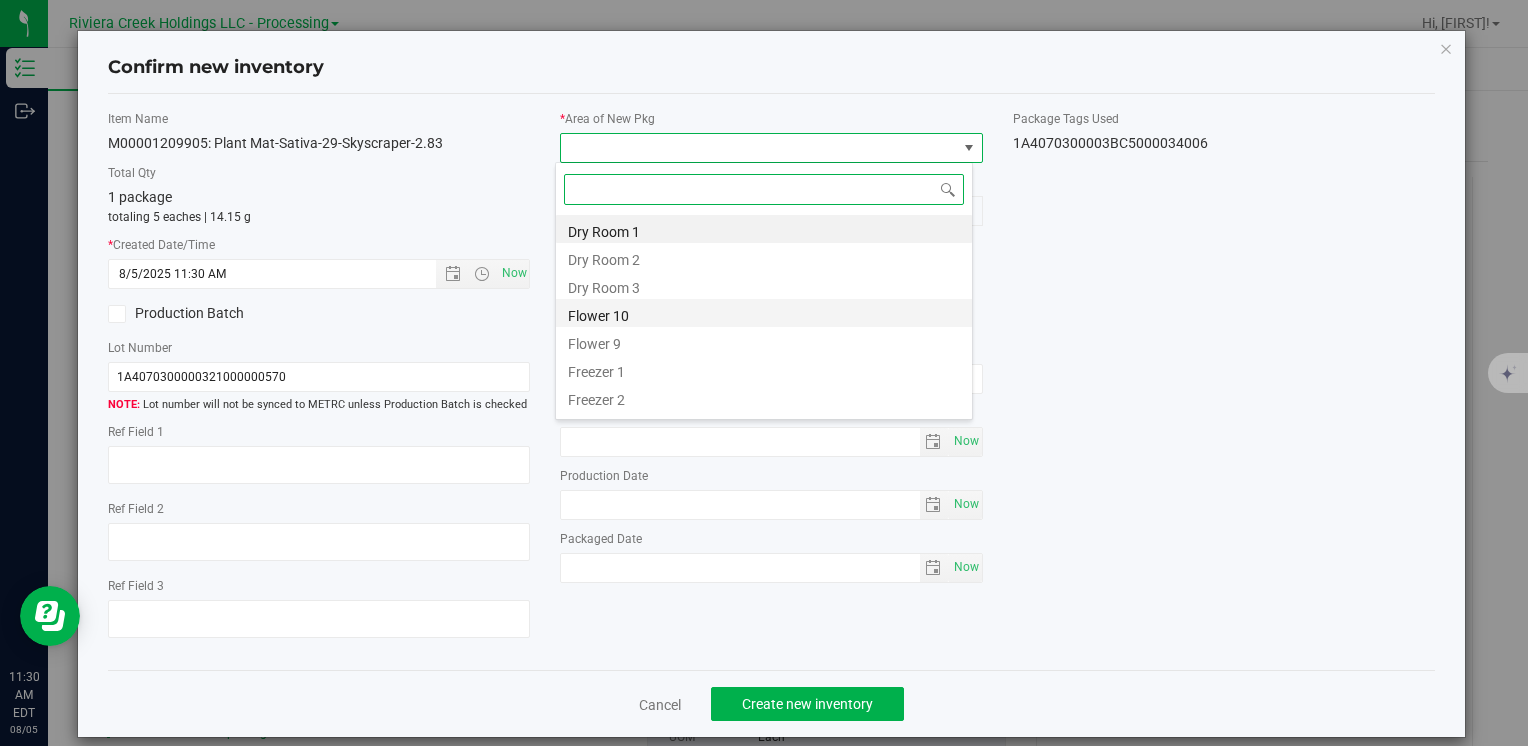 click on "Flower 10" at bounding box center (764, 313) 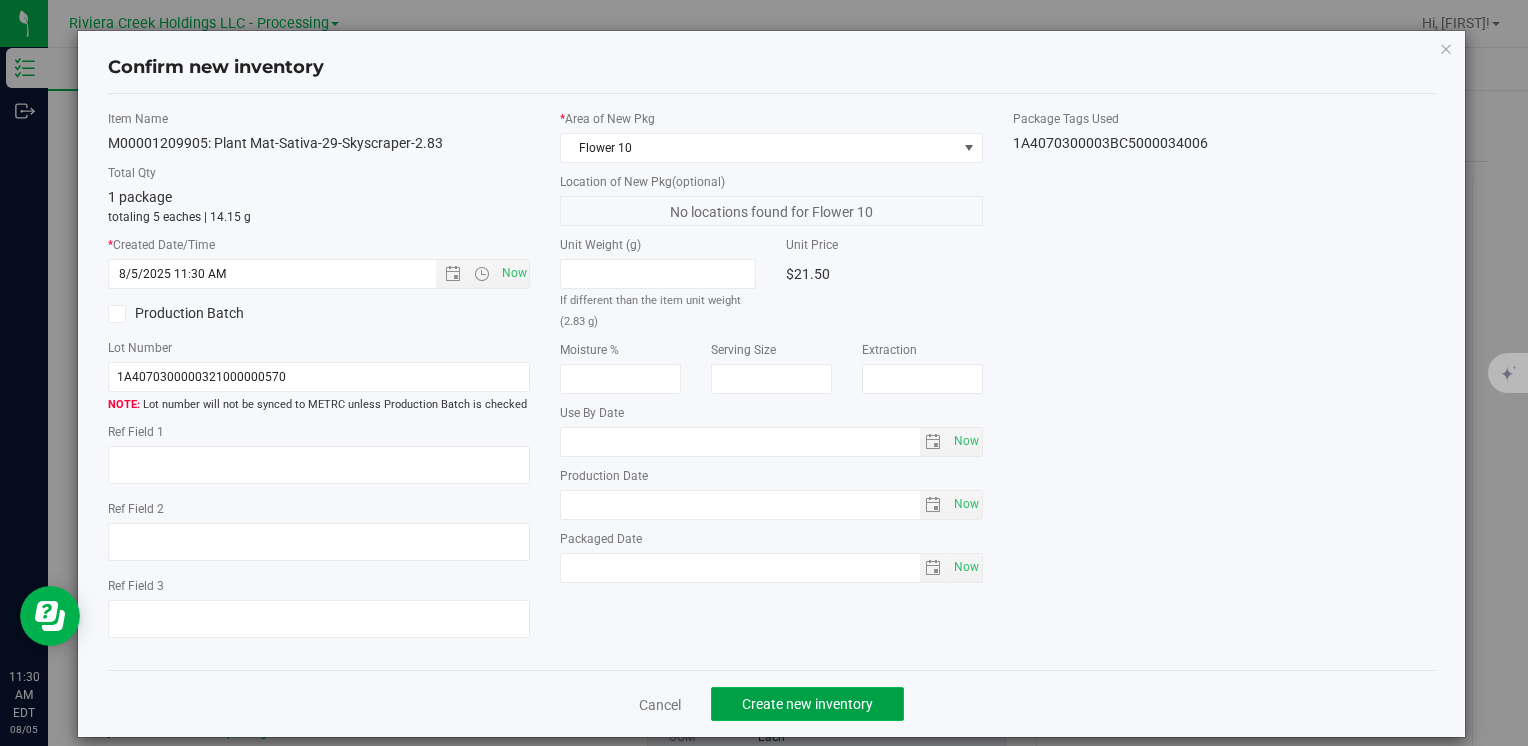 click on "Create new inventory" 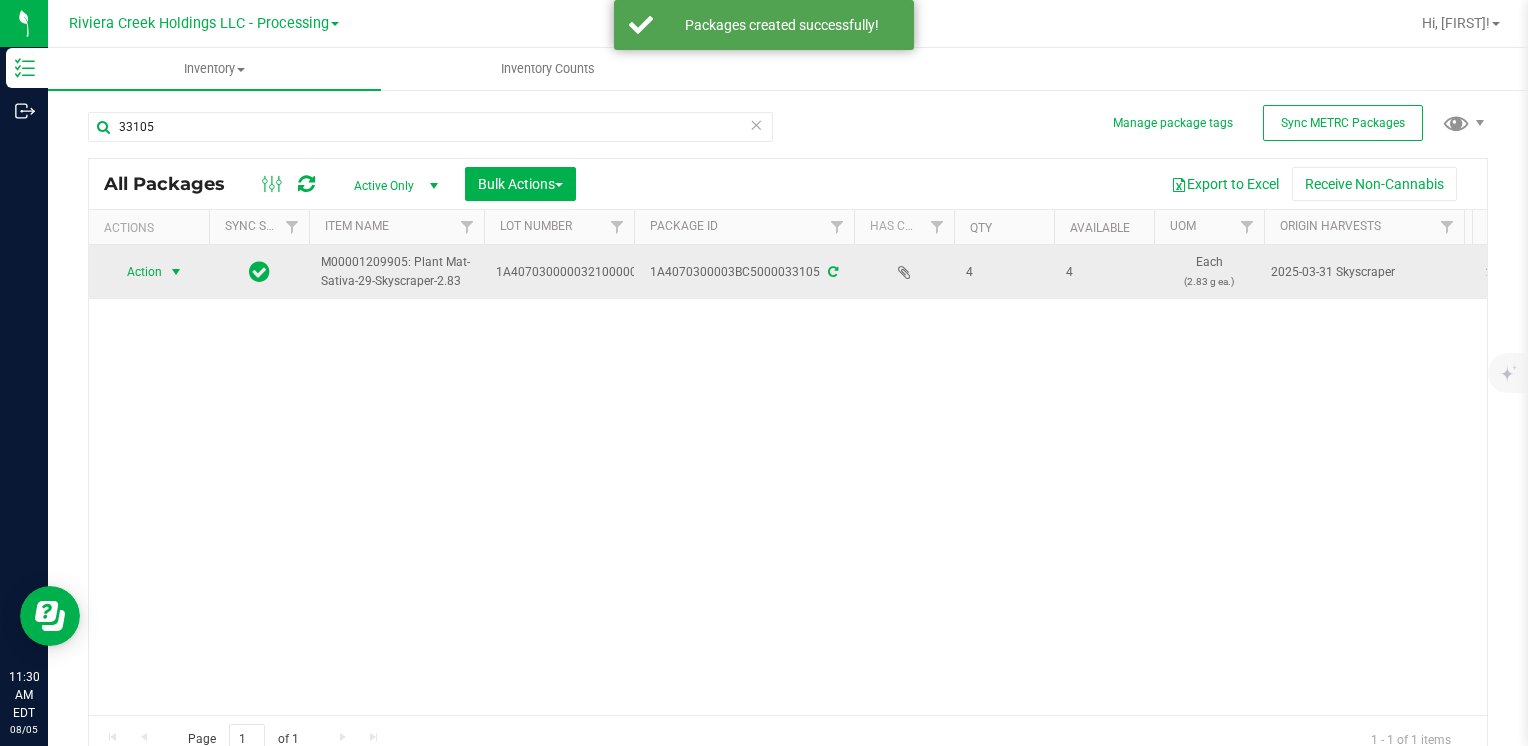 click on "Action" at bounding box center [136, 272] 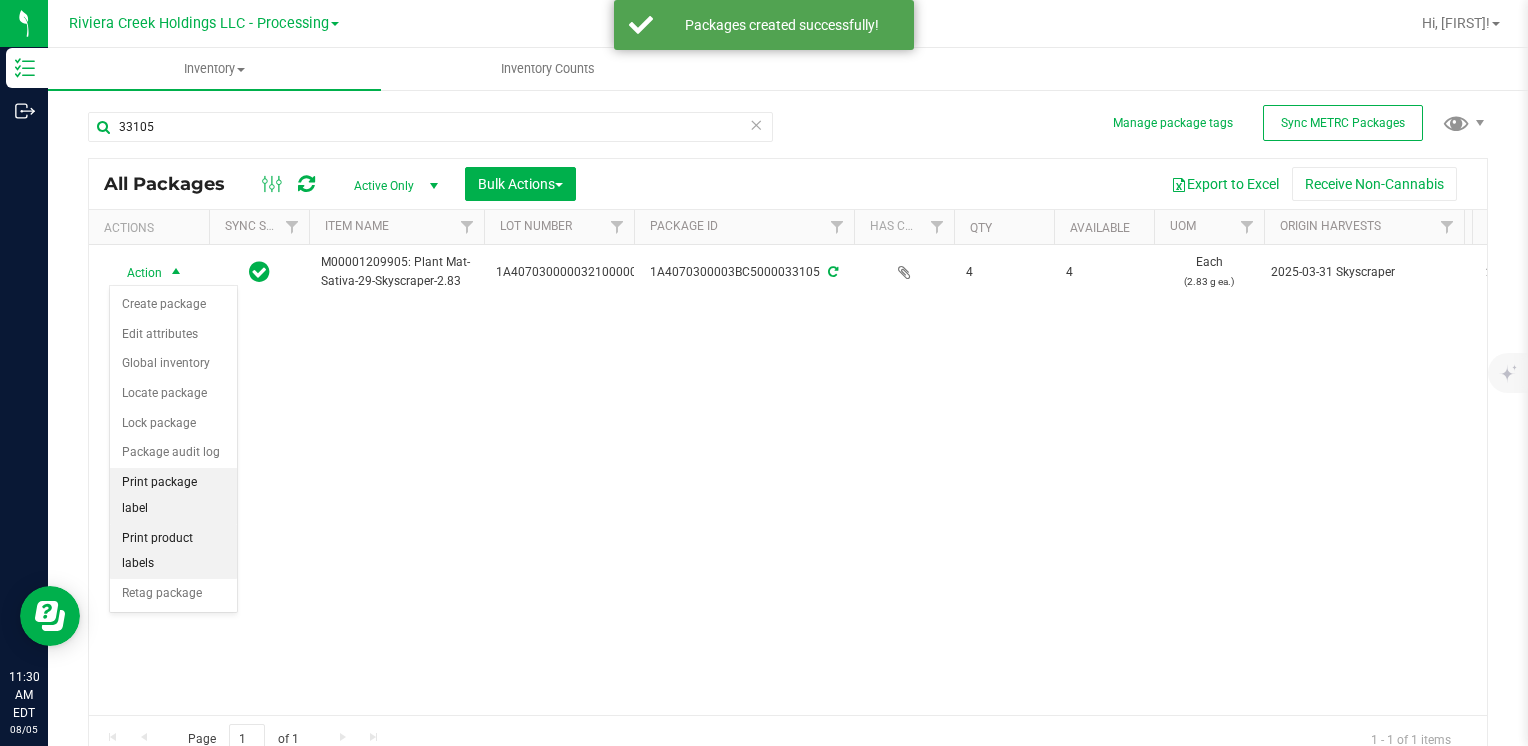 click on "Print package label" at bounding box center (173, 495) 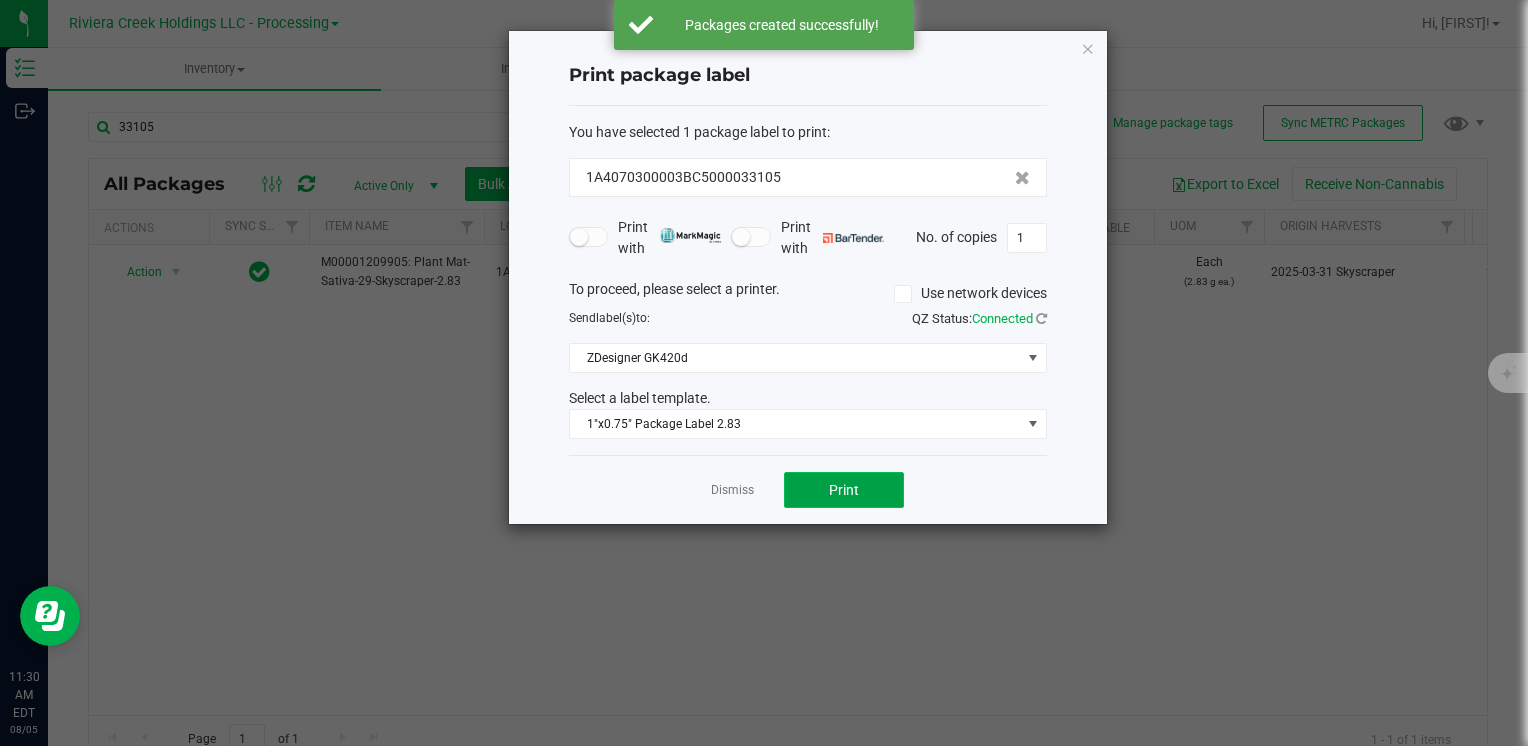 click on "Print" 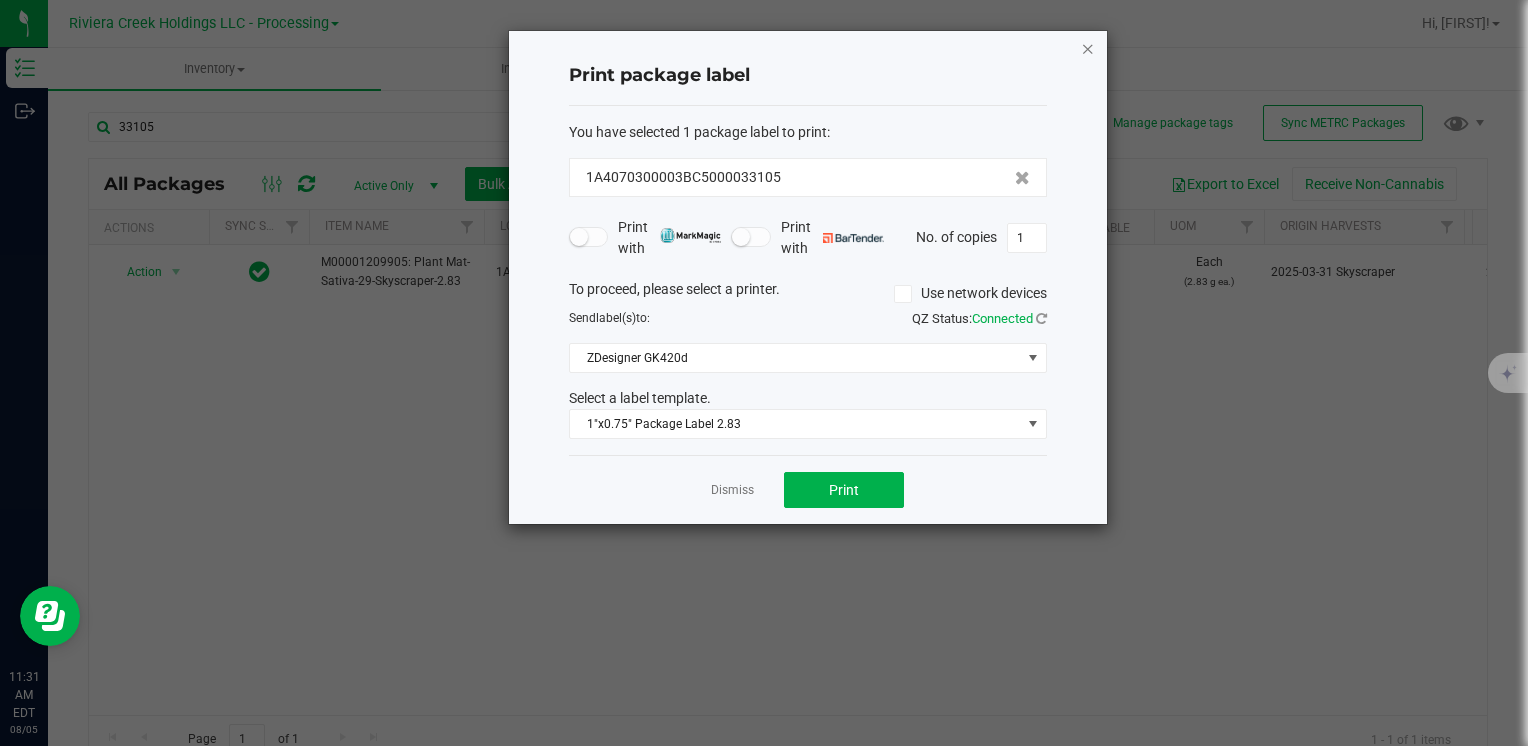 click 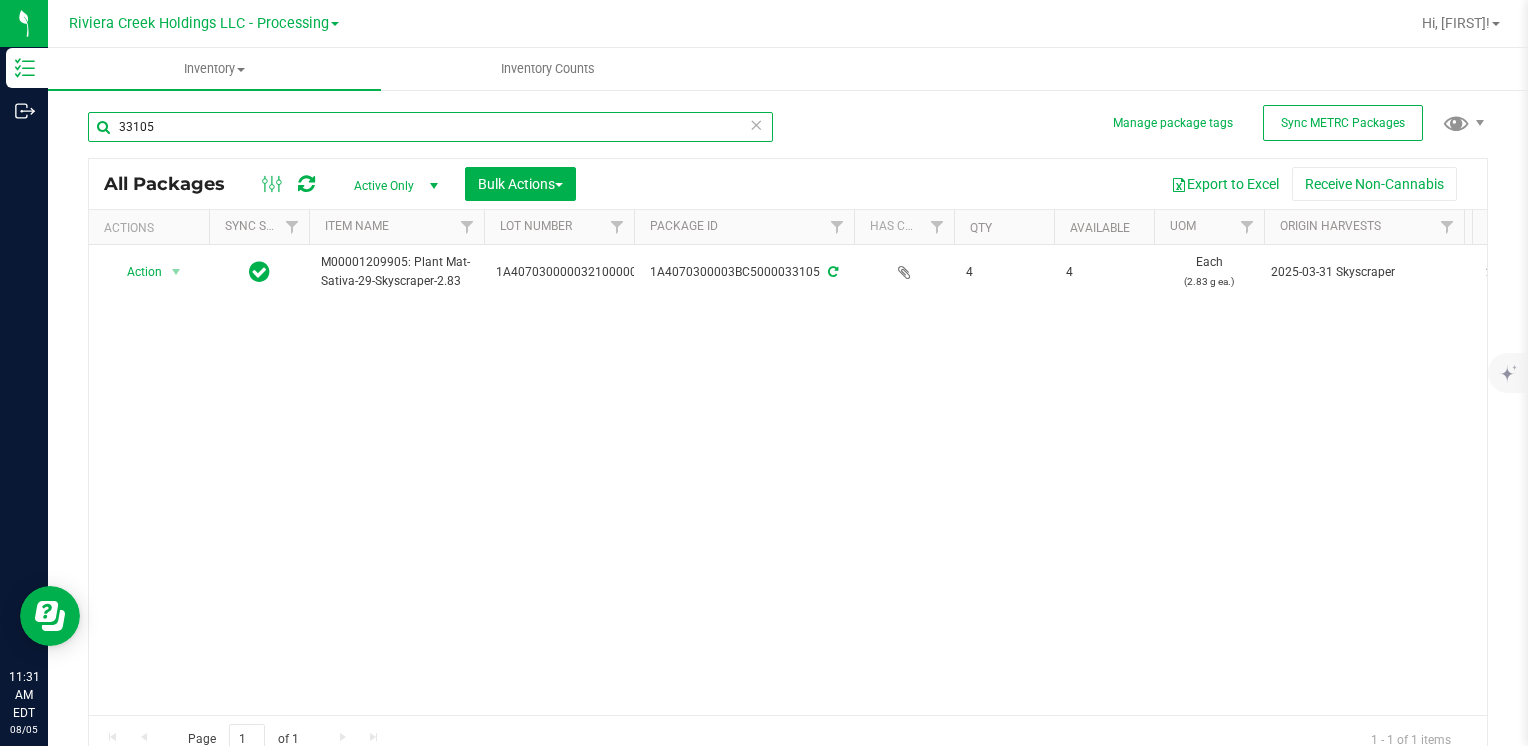 click on "33105" at bounding box center [430, 127] 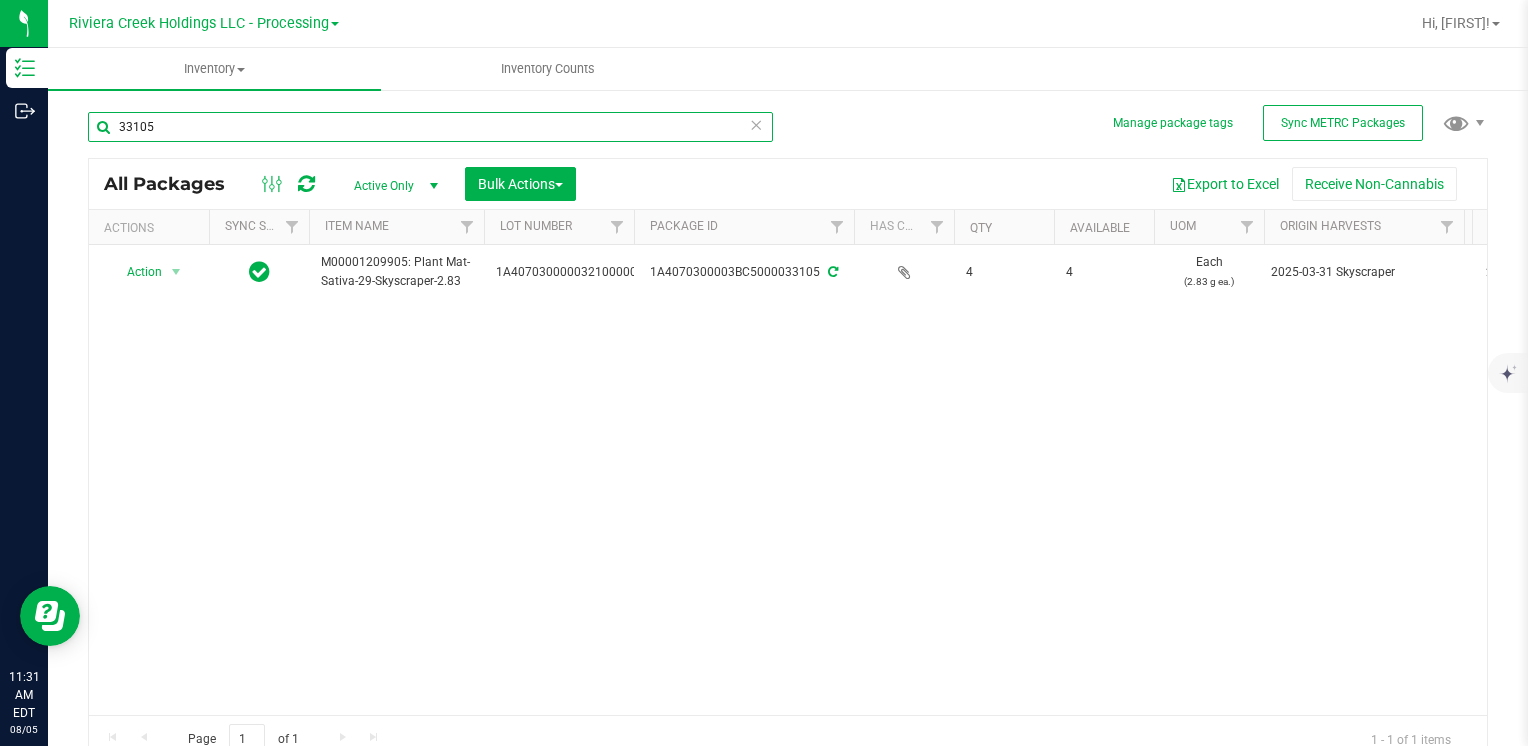click on "33105" at bounding box center [430, 127] 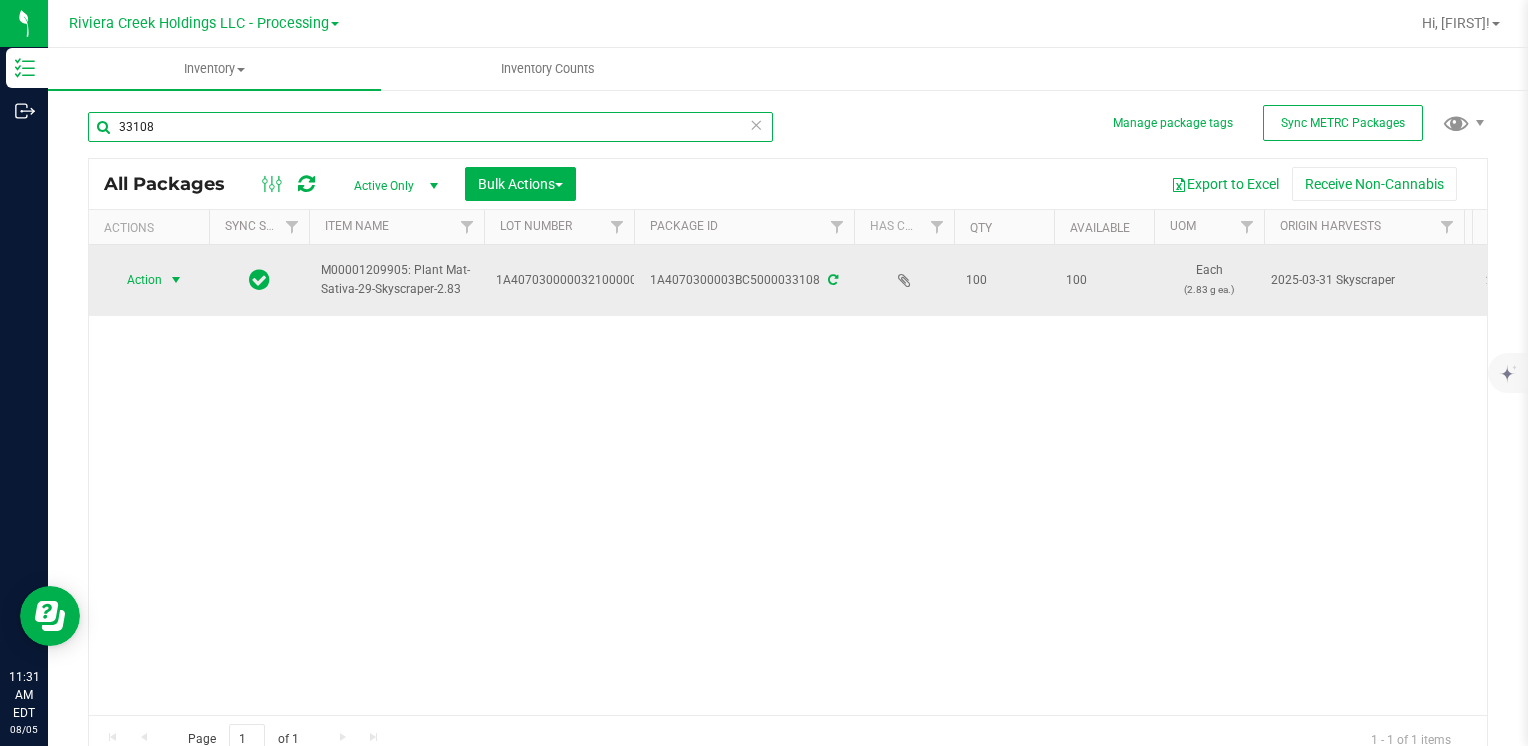 type on "33108" 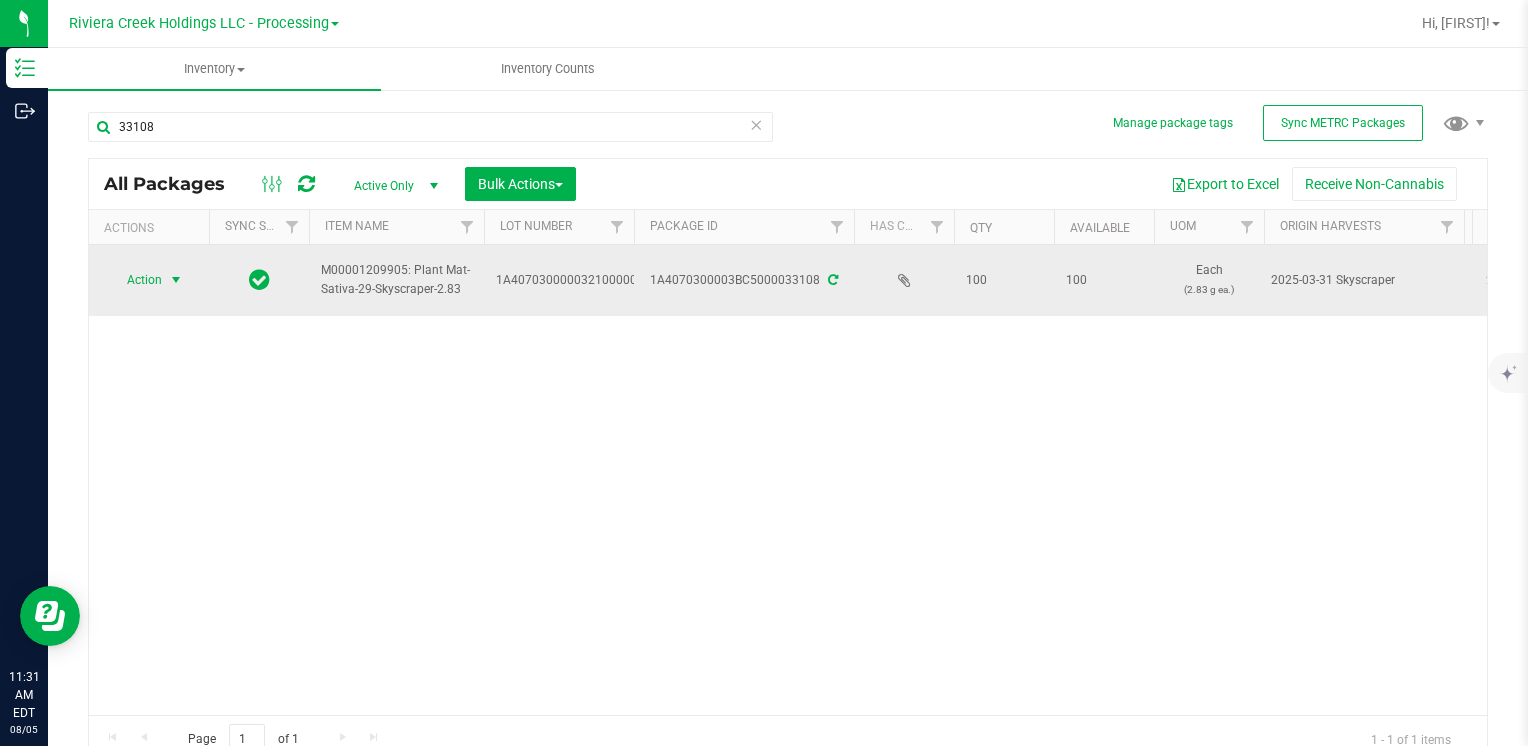 click at bounding box center [176, 280] 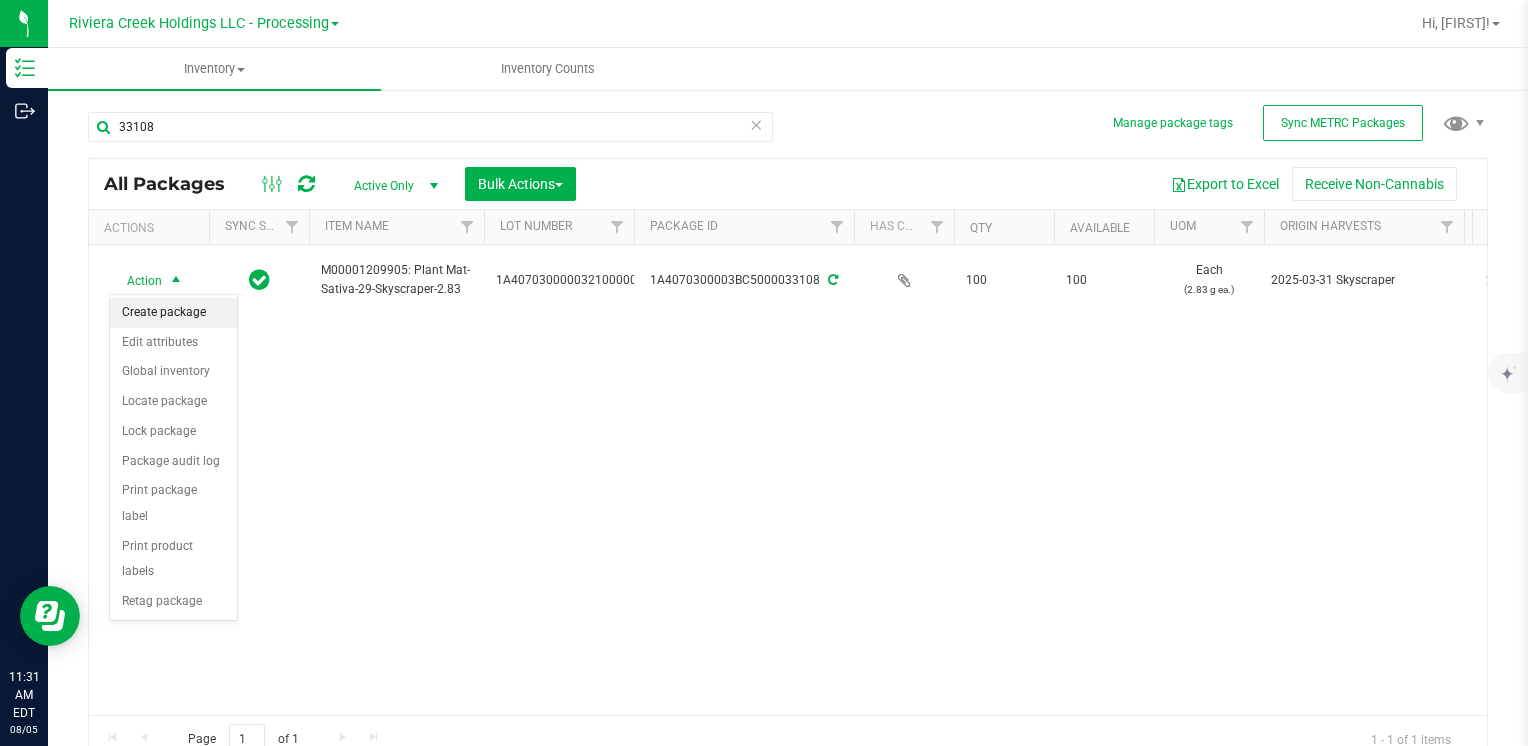 click on "Create package" at bounding box center [173, 313] 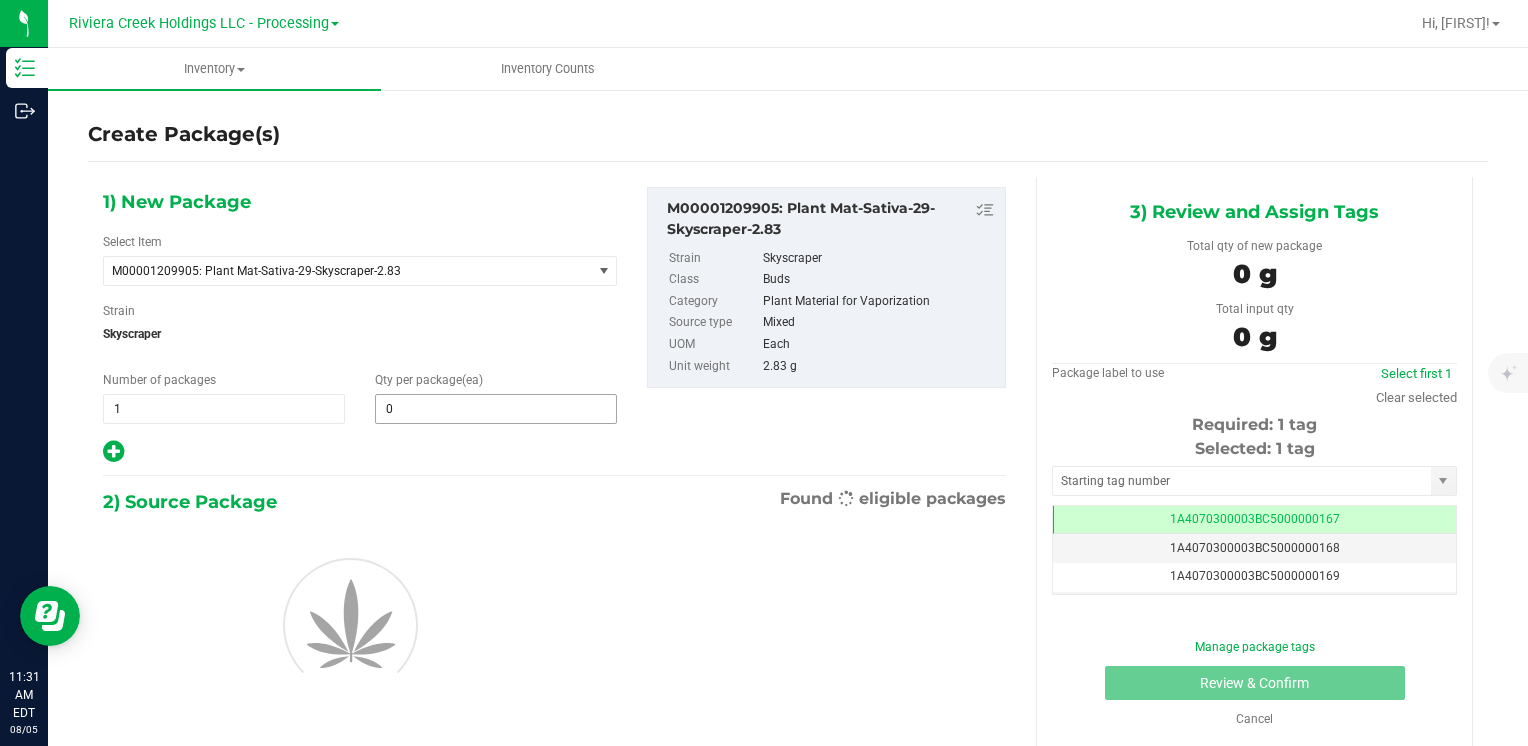 type 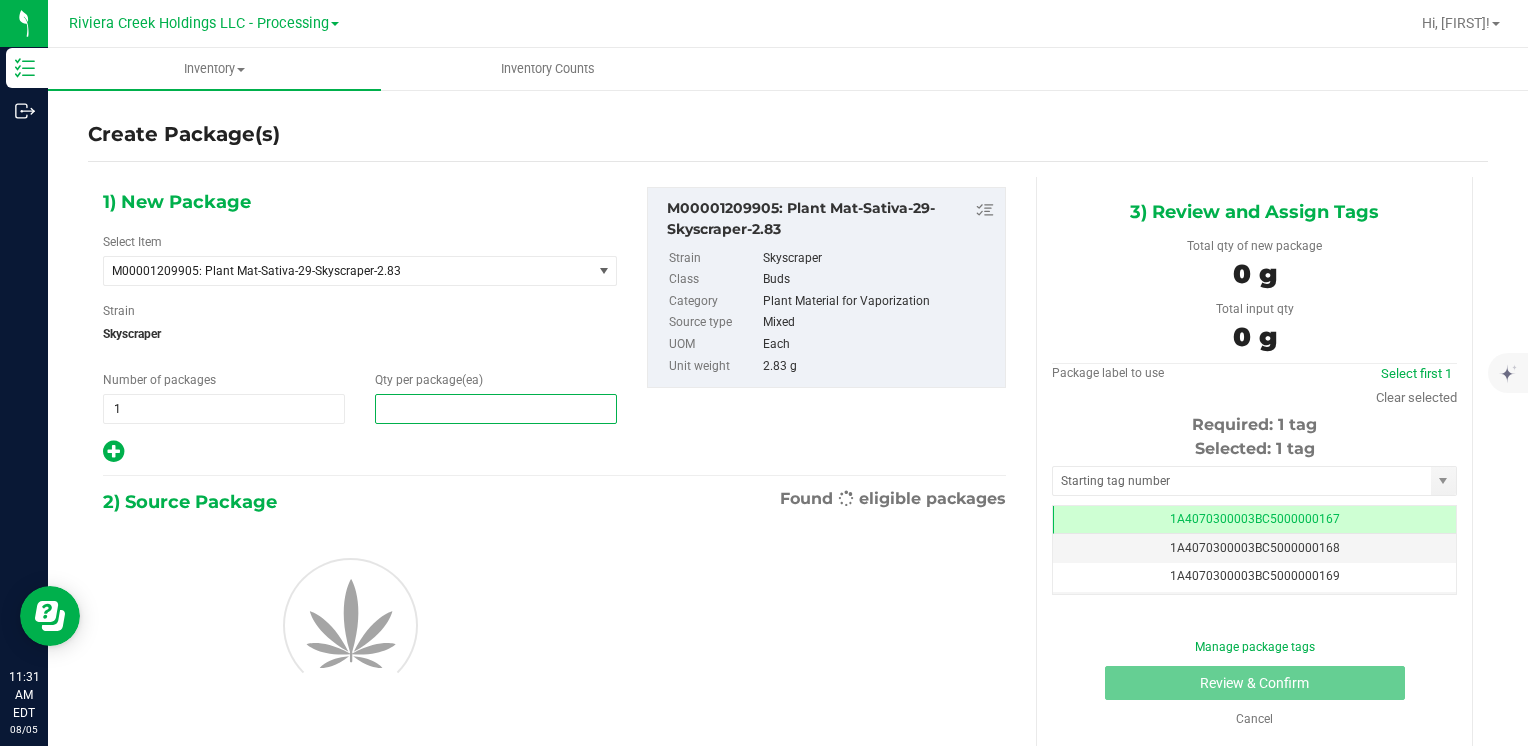 click at bounding box center [496, 409] 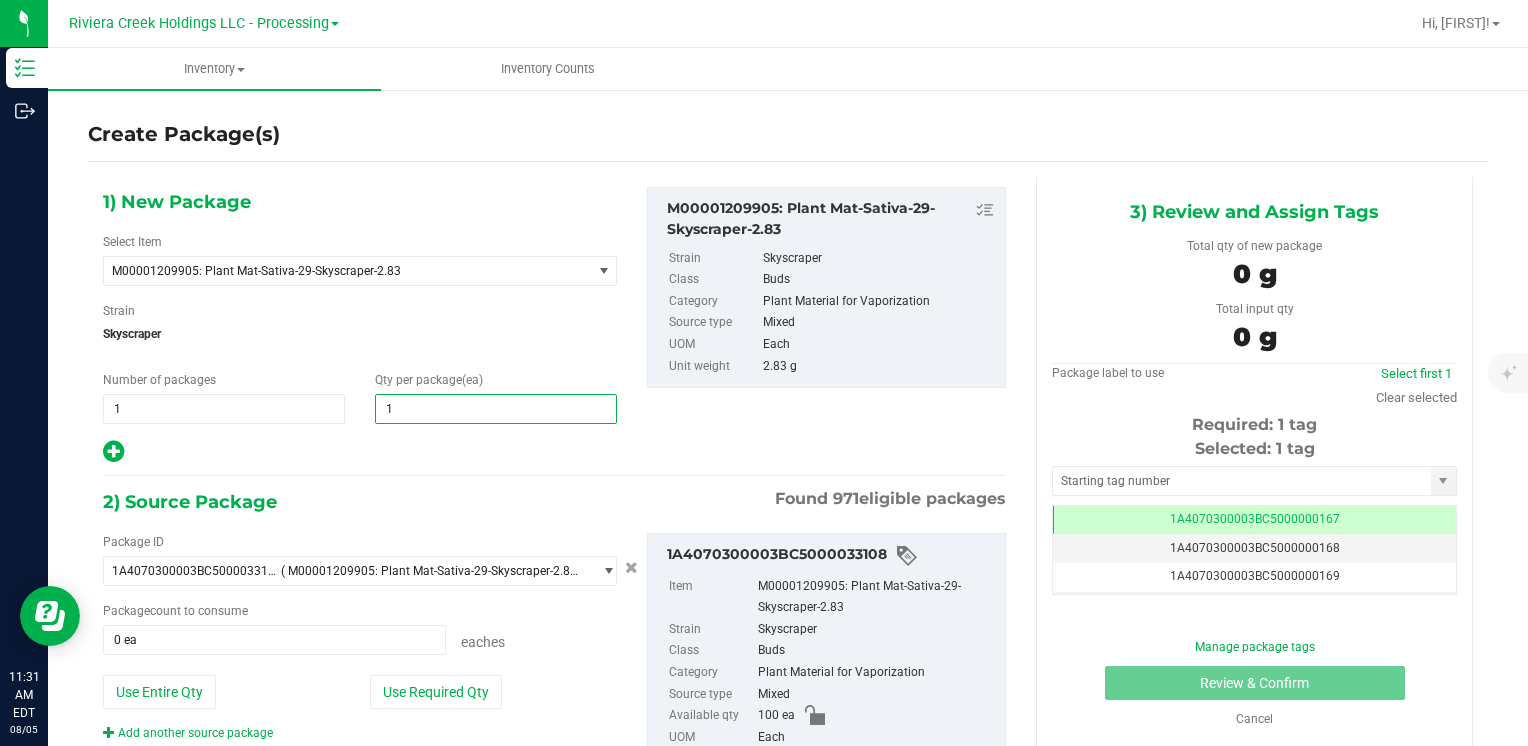 type on "10" 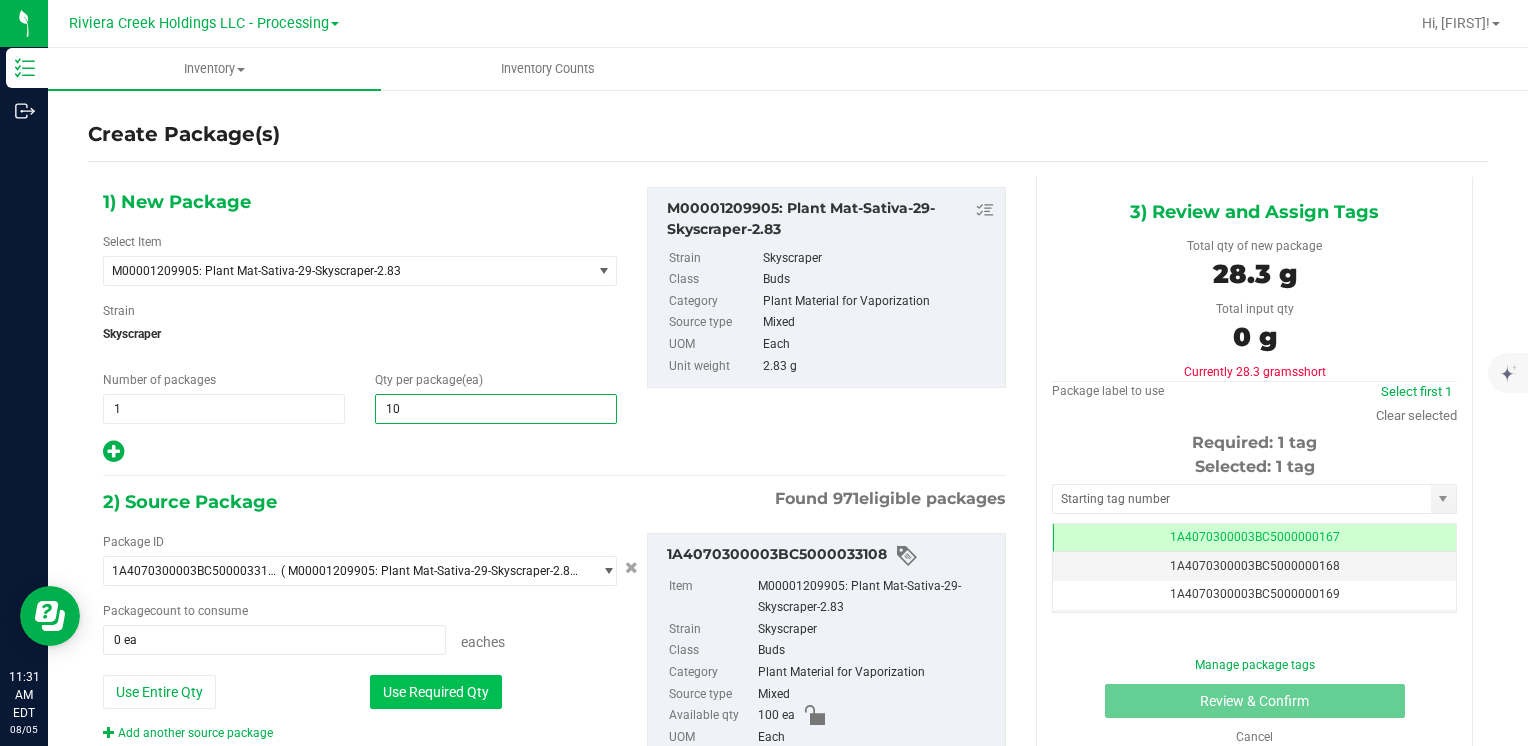 type on "10" 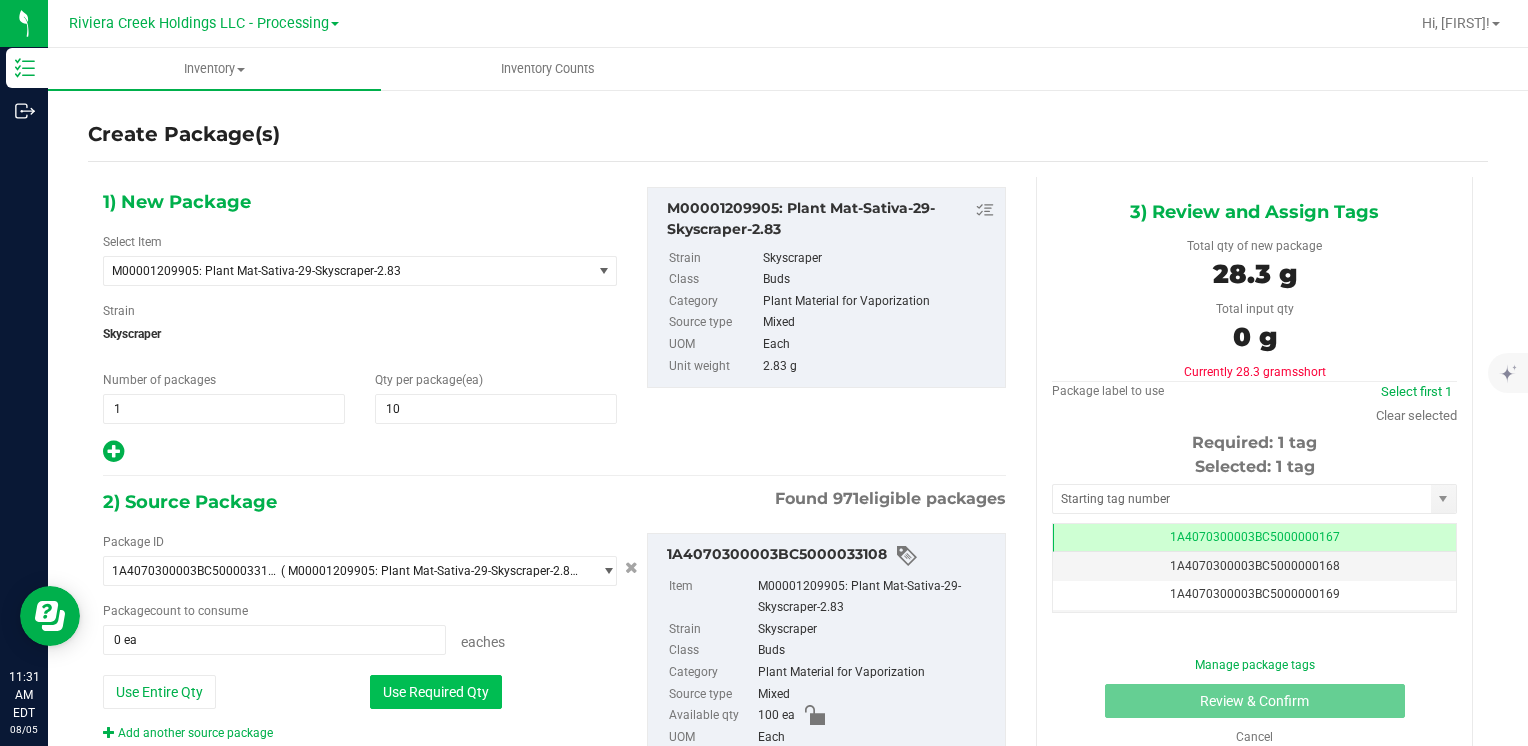 click on "Use Required Qty" at bounding box center [436, 692] 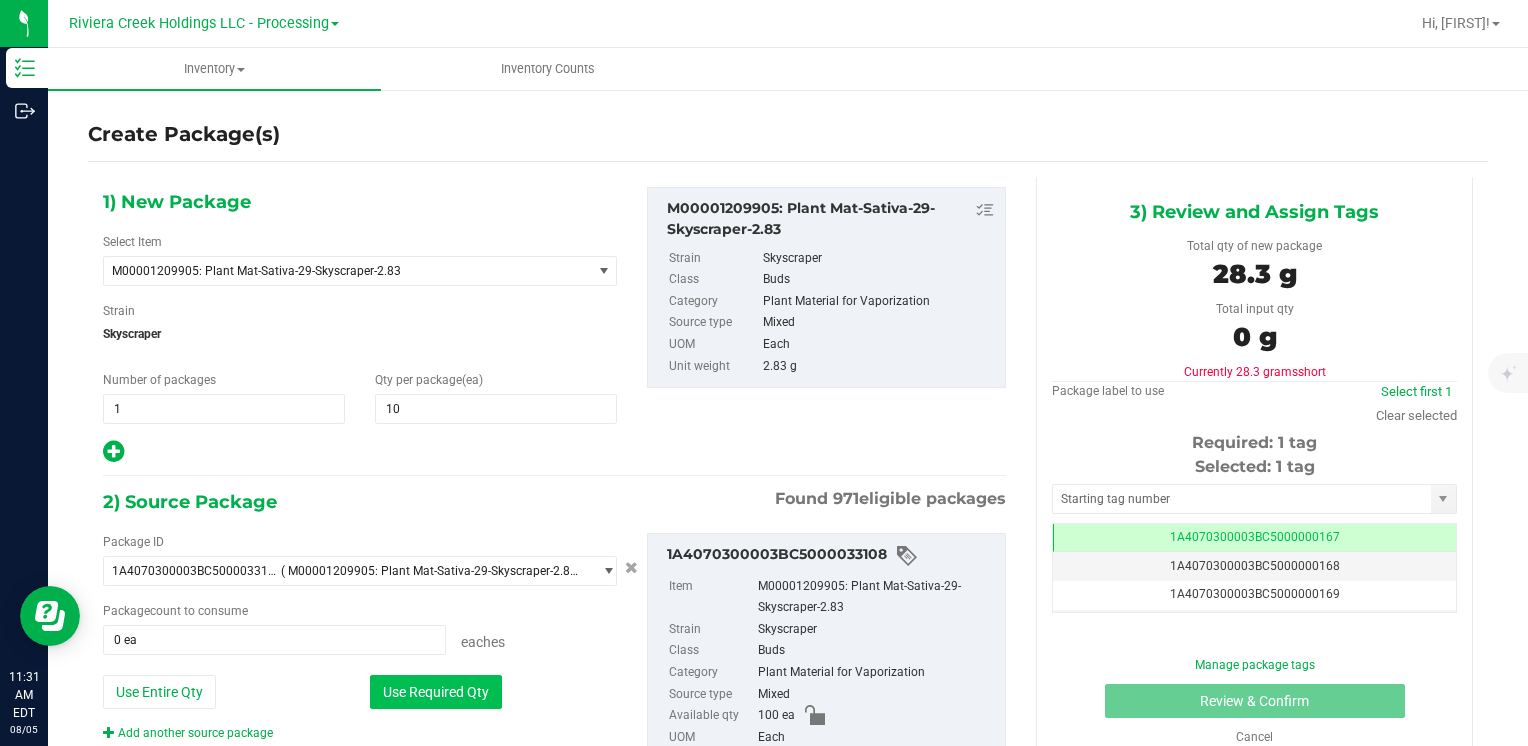 type on "10 ea" 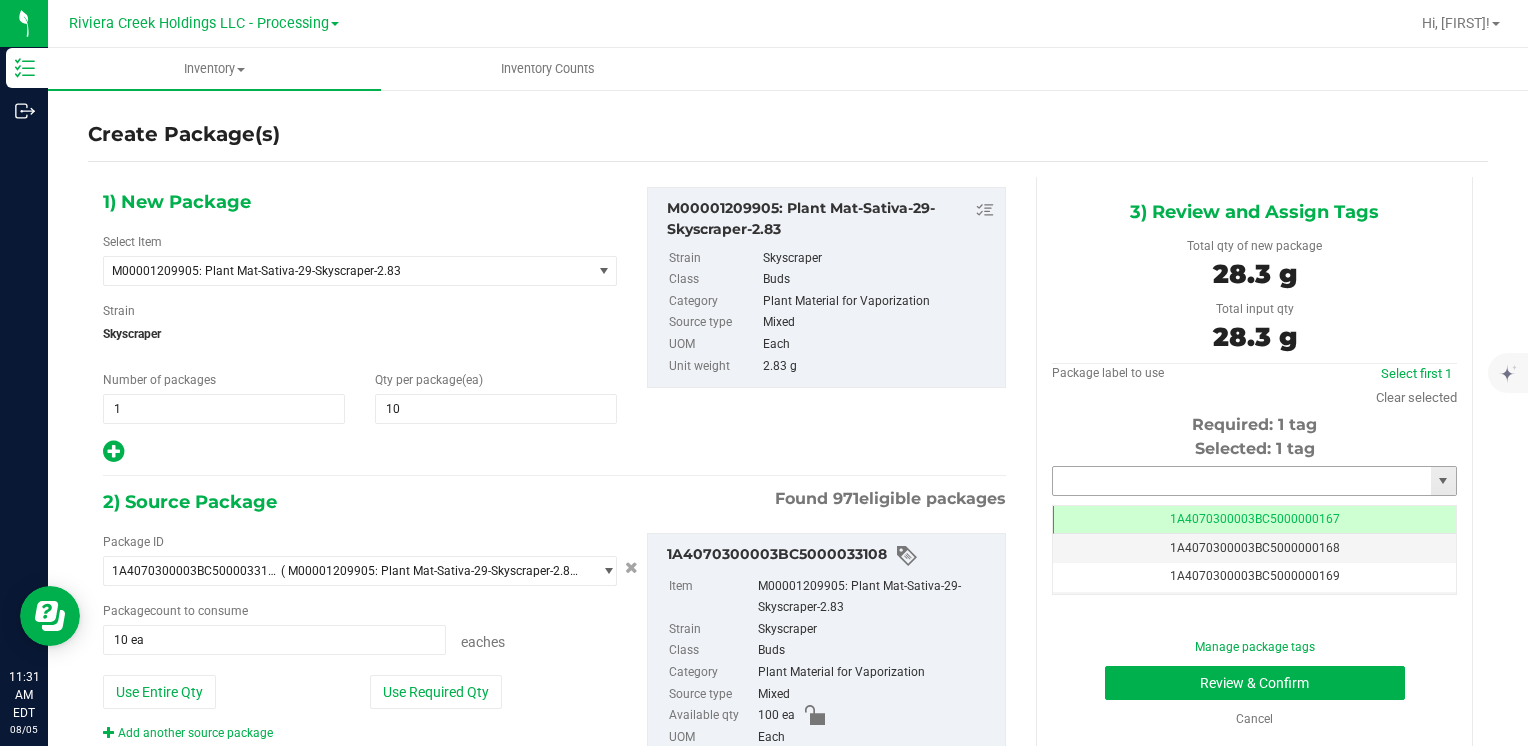 click at bounding box center [1242, 481] 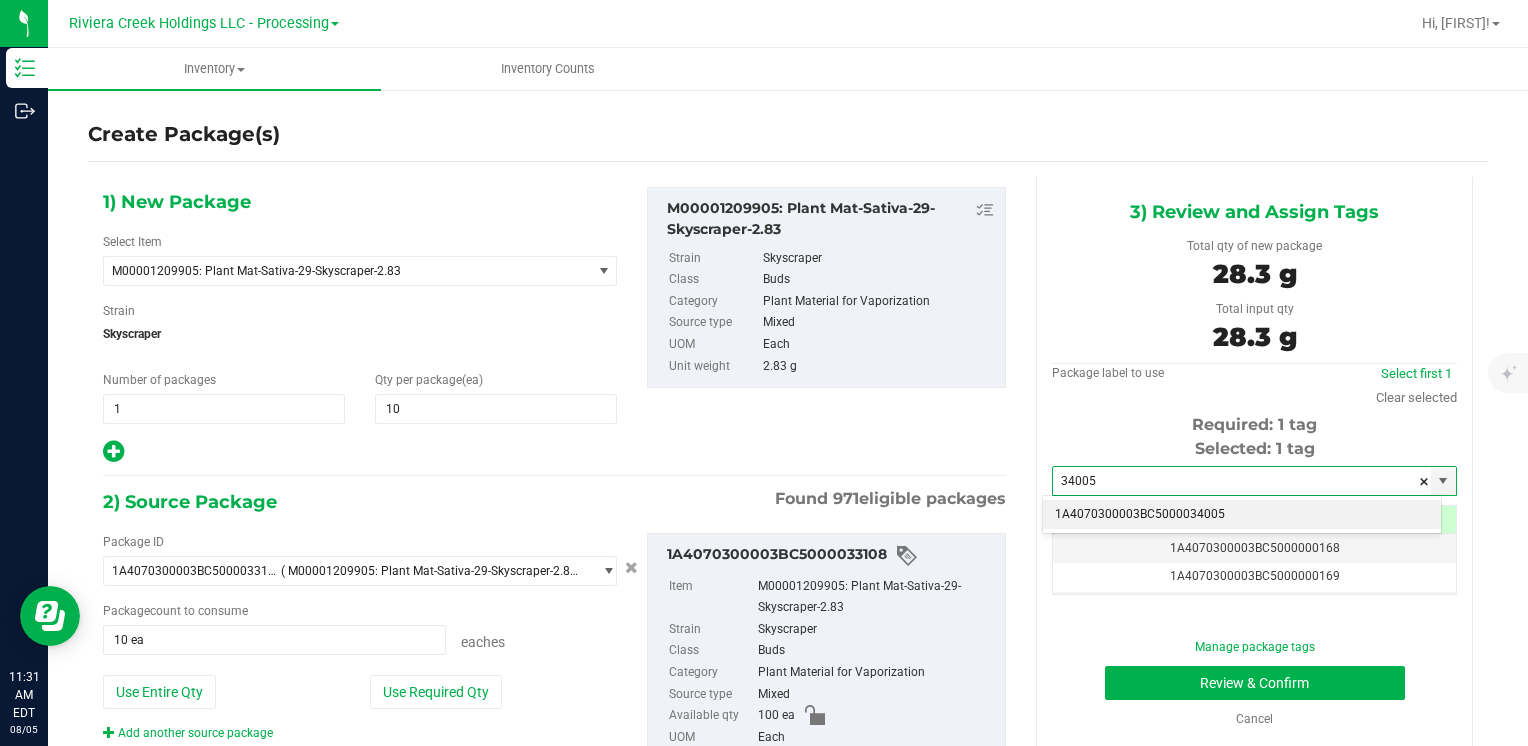 click on "1A4070300003BC5000034005" at bounding box center [1242, 515] 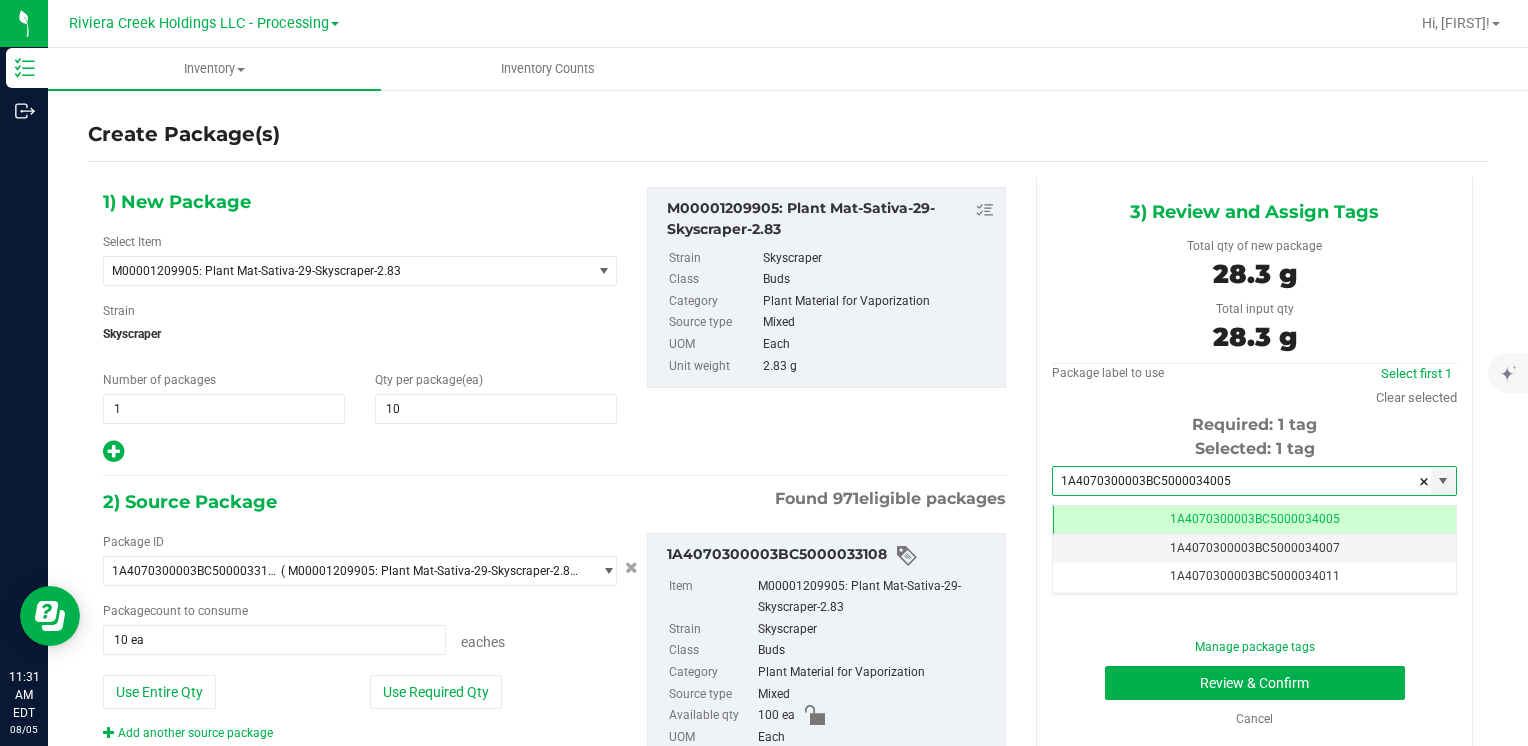 scroll, scrollTop: 0, scrollLeft: 0, axis: both 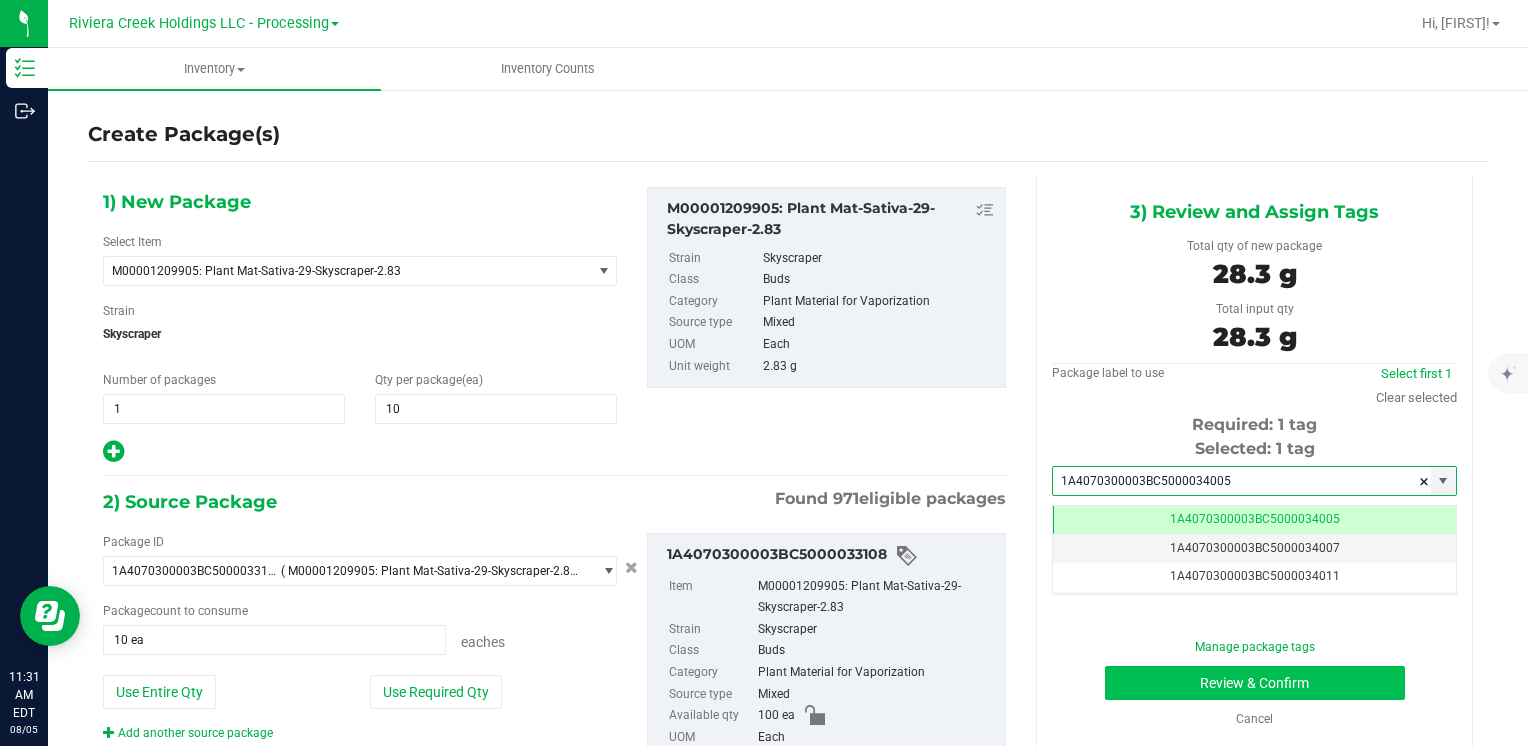 type on "1A4070300003BC5000034005" 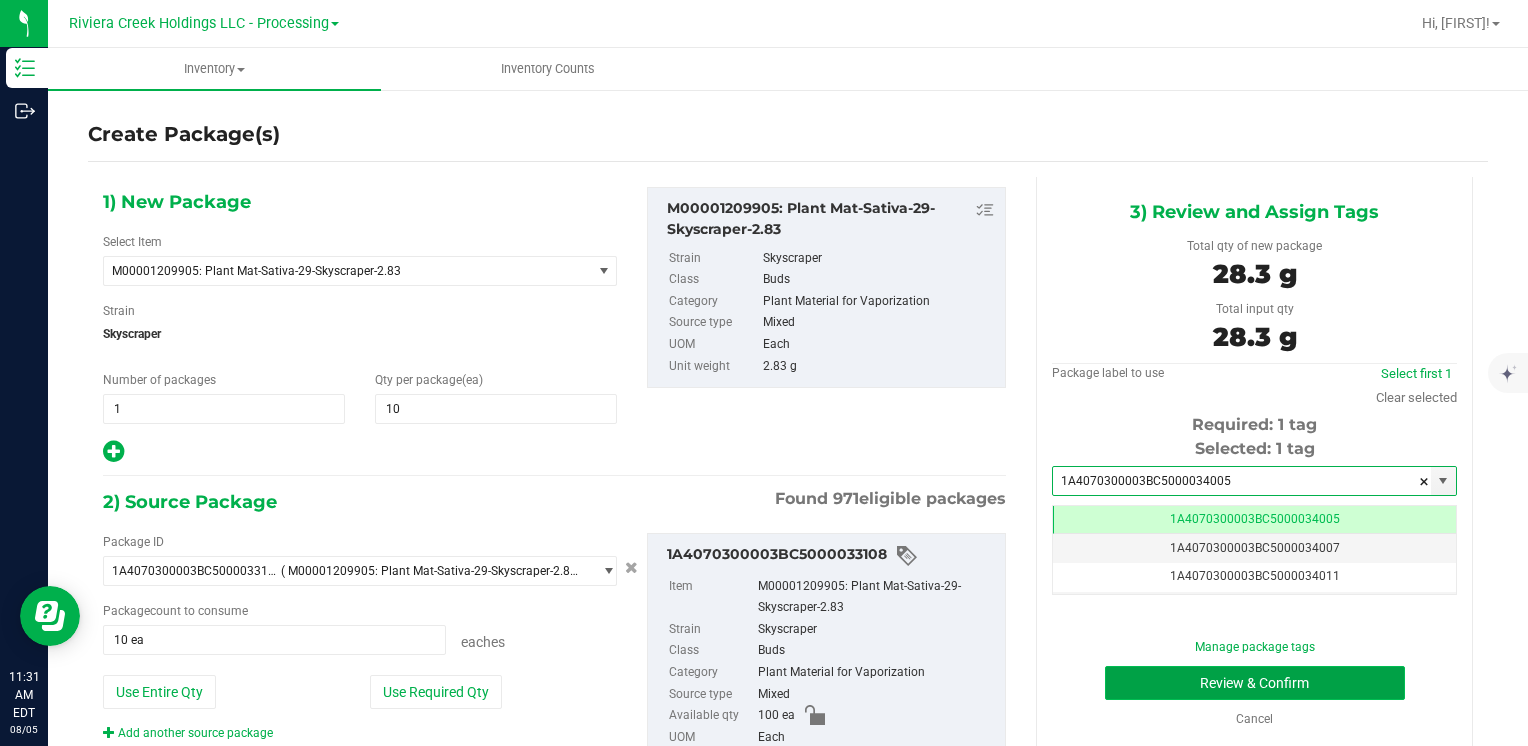 click on "Review & Confirm" at bounding box center (1255, 683) 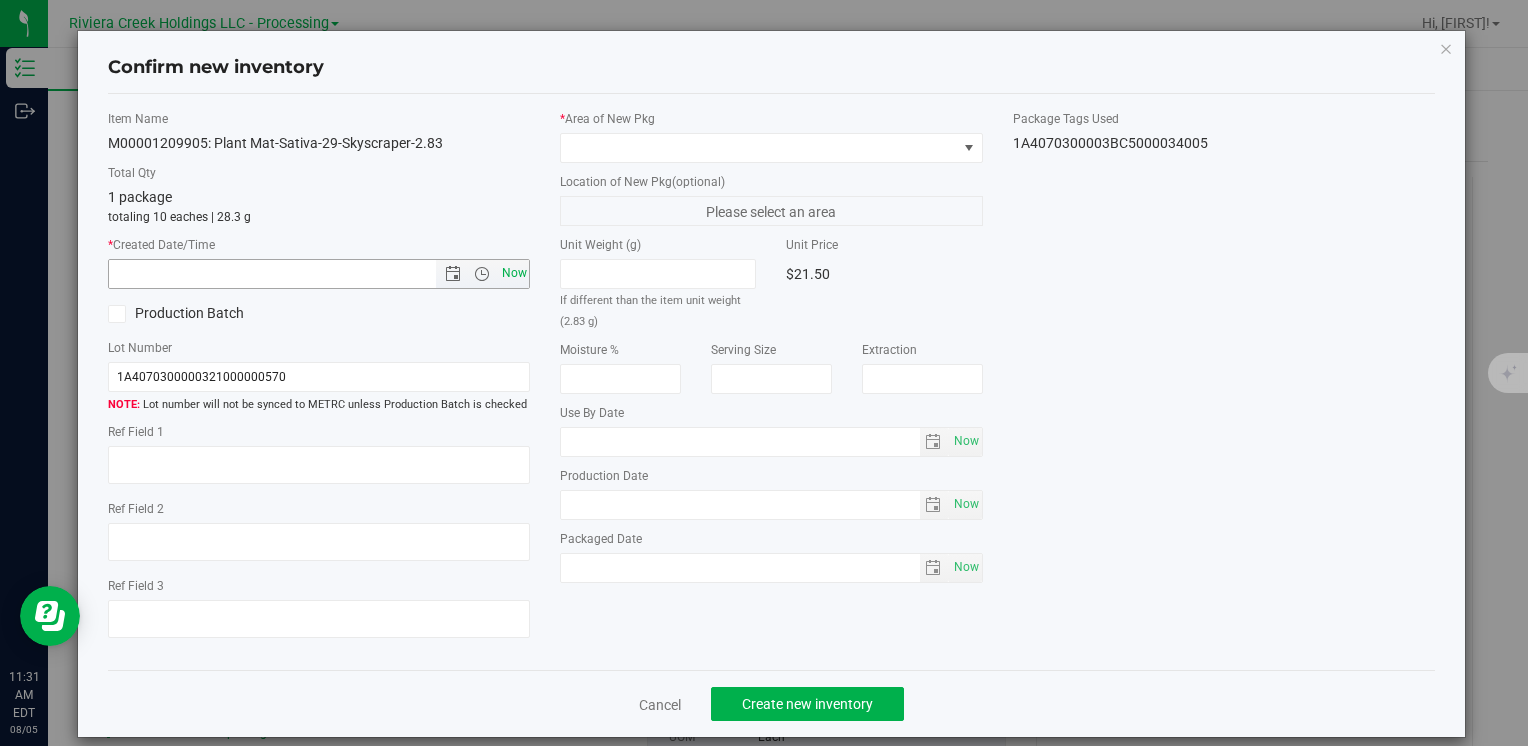click on "Now" at bounding box center (514, 273) 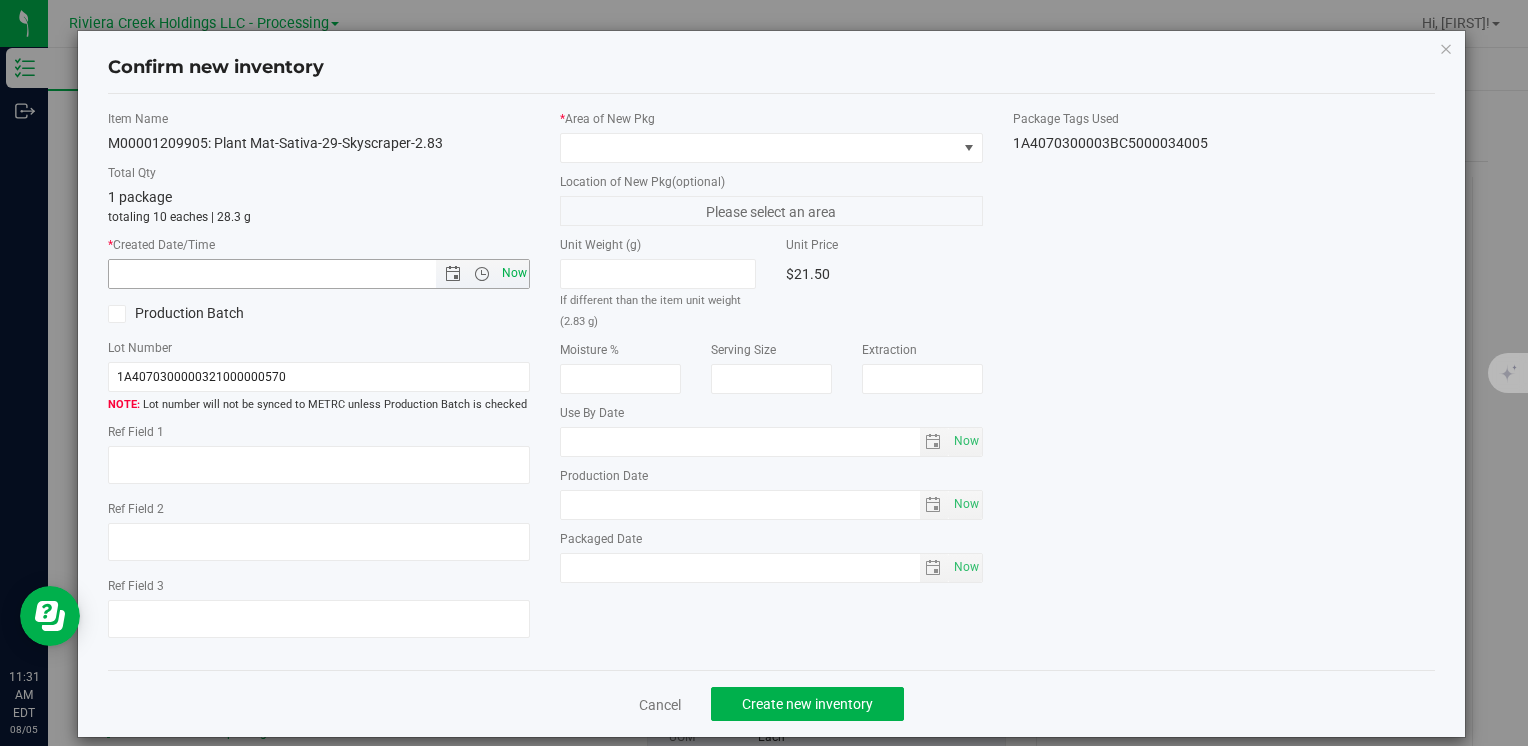 type on "8/5/2025 11:31 AM" 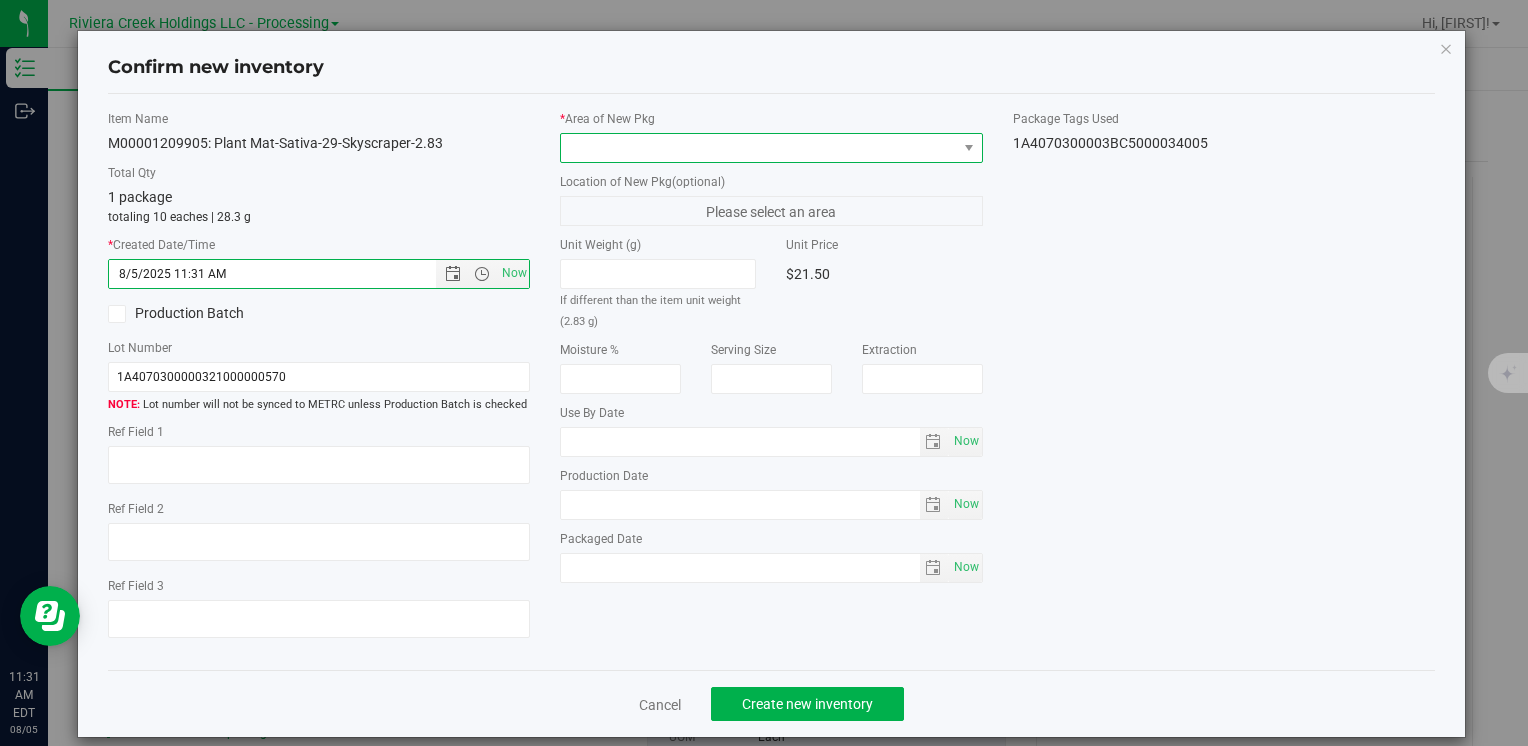 click at bounding box center (758, 148) 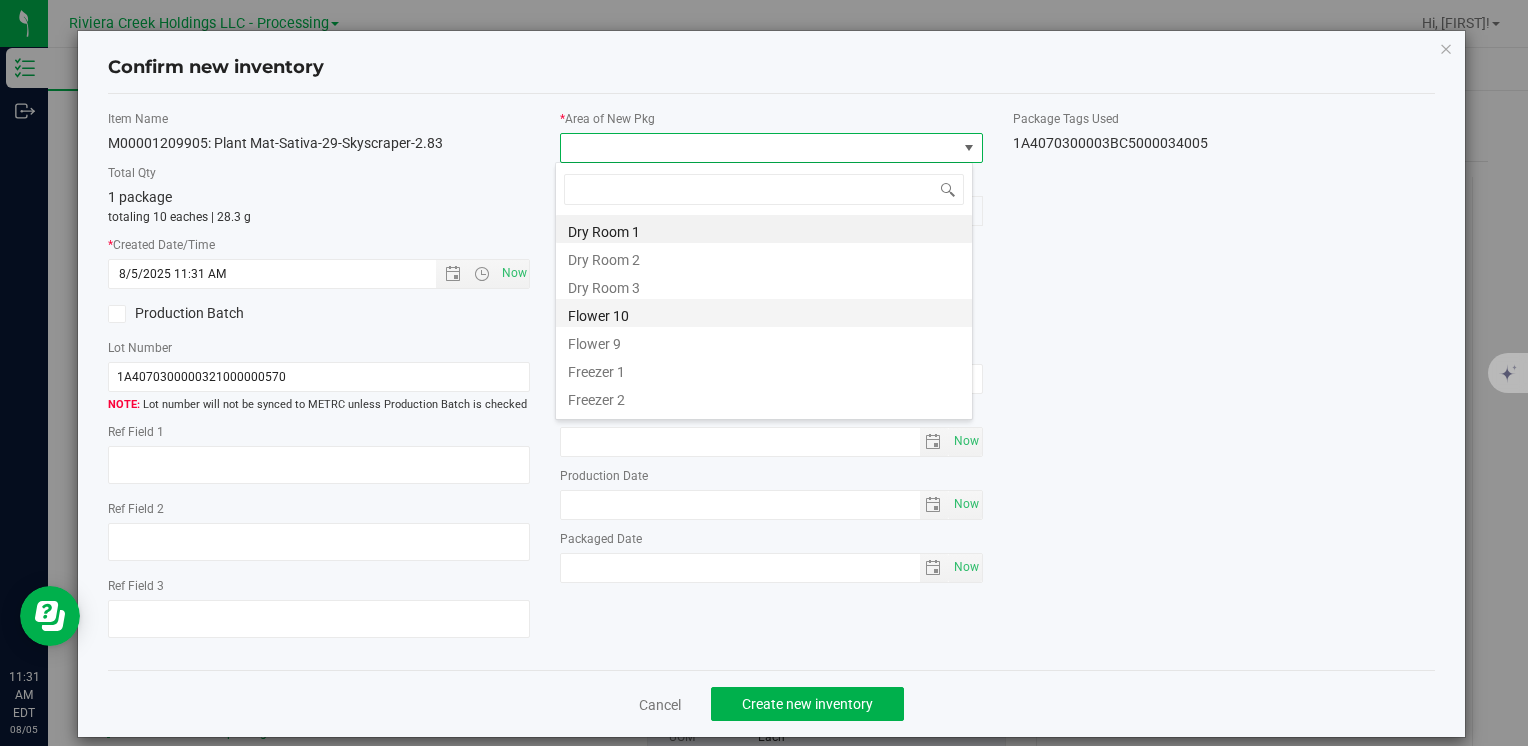 click on "Flower 10" at bounding box center (764, 313) 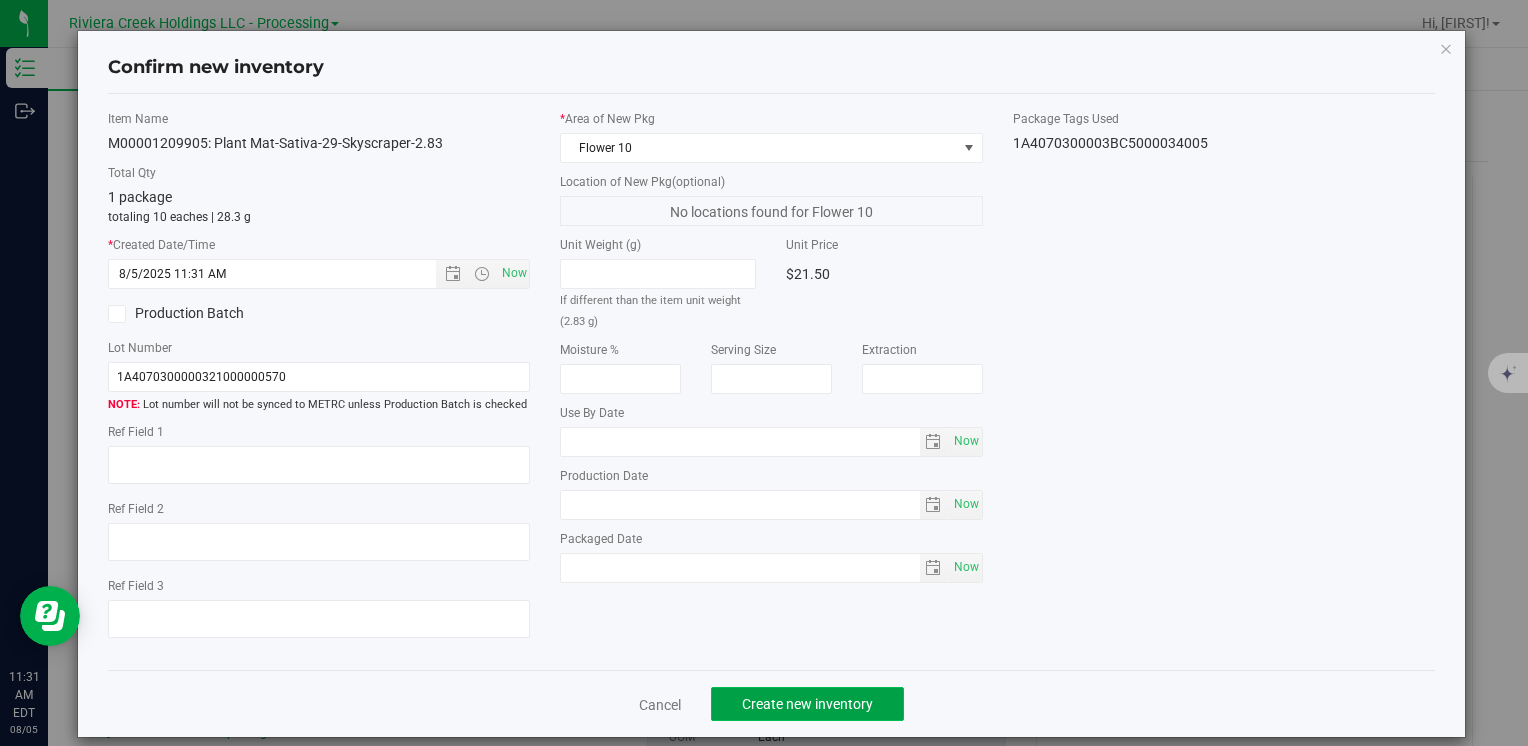 click on "Create new inventory" 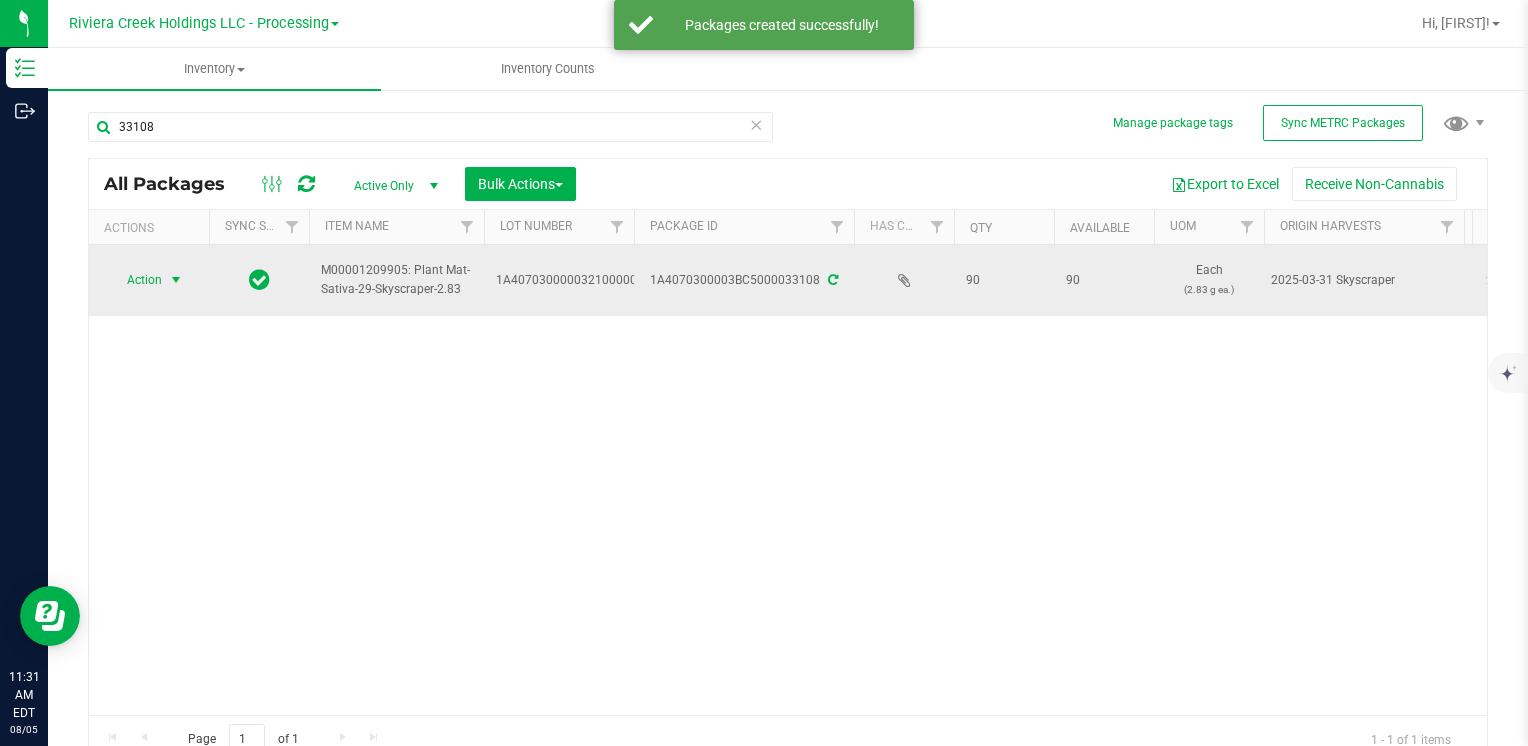 click on "Action" at bounding box center (136, 280) 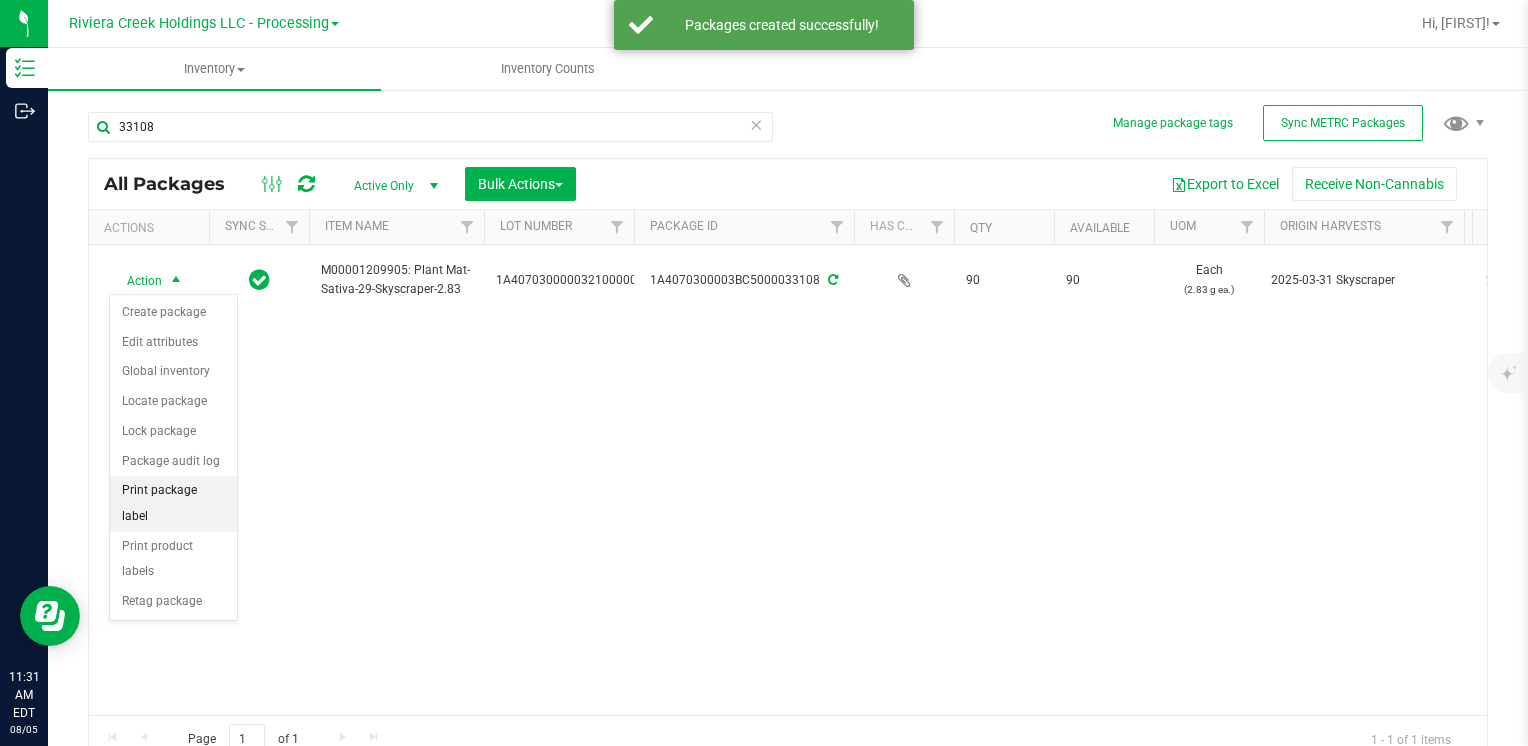 click on "Print package label" at bounding box center (173, 503) 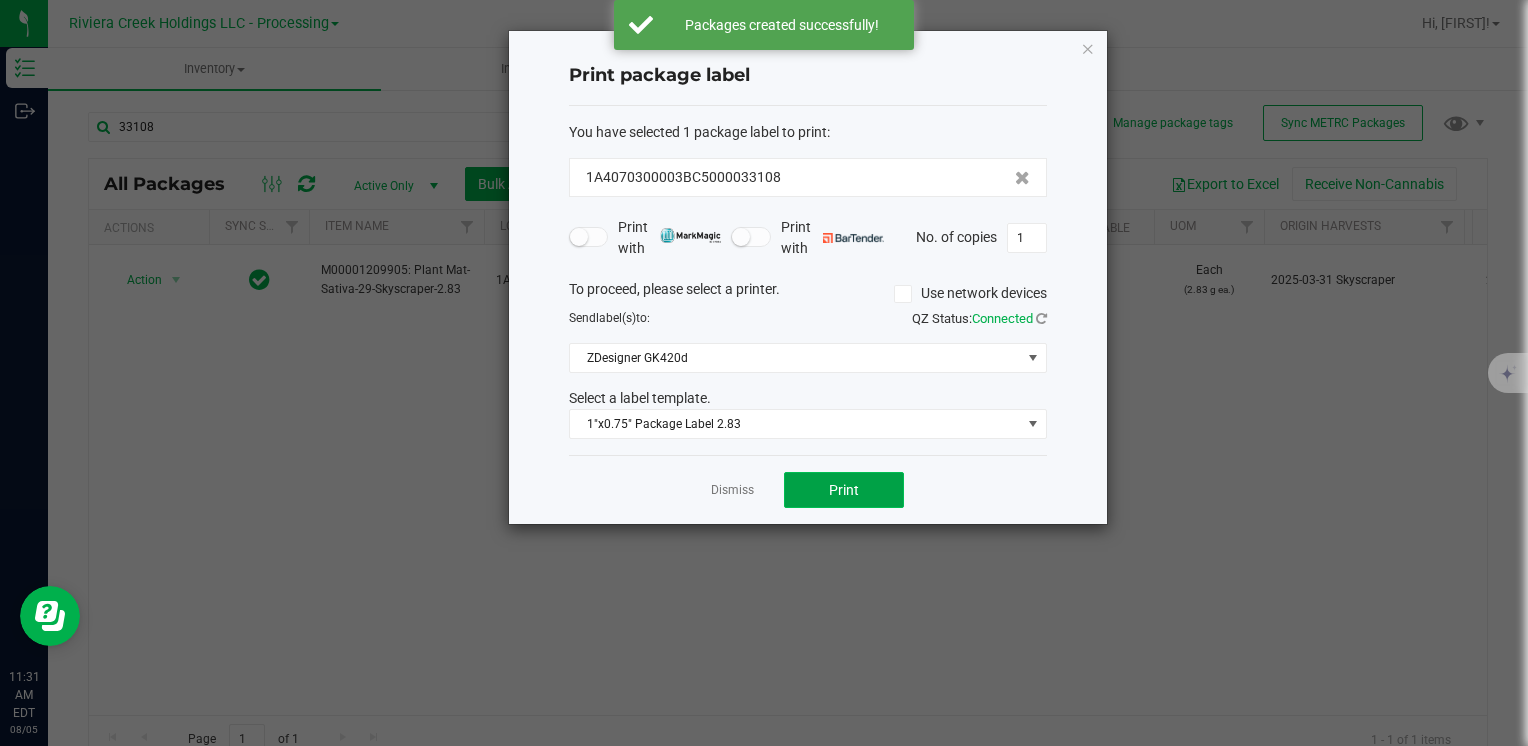 click on "Print" 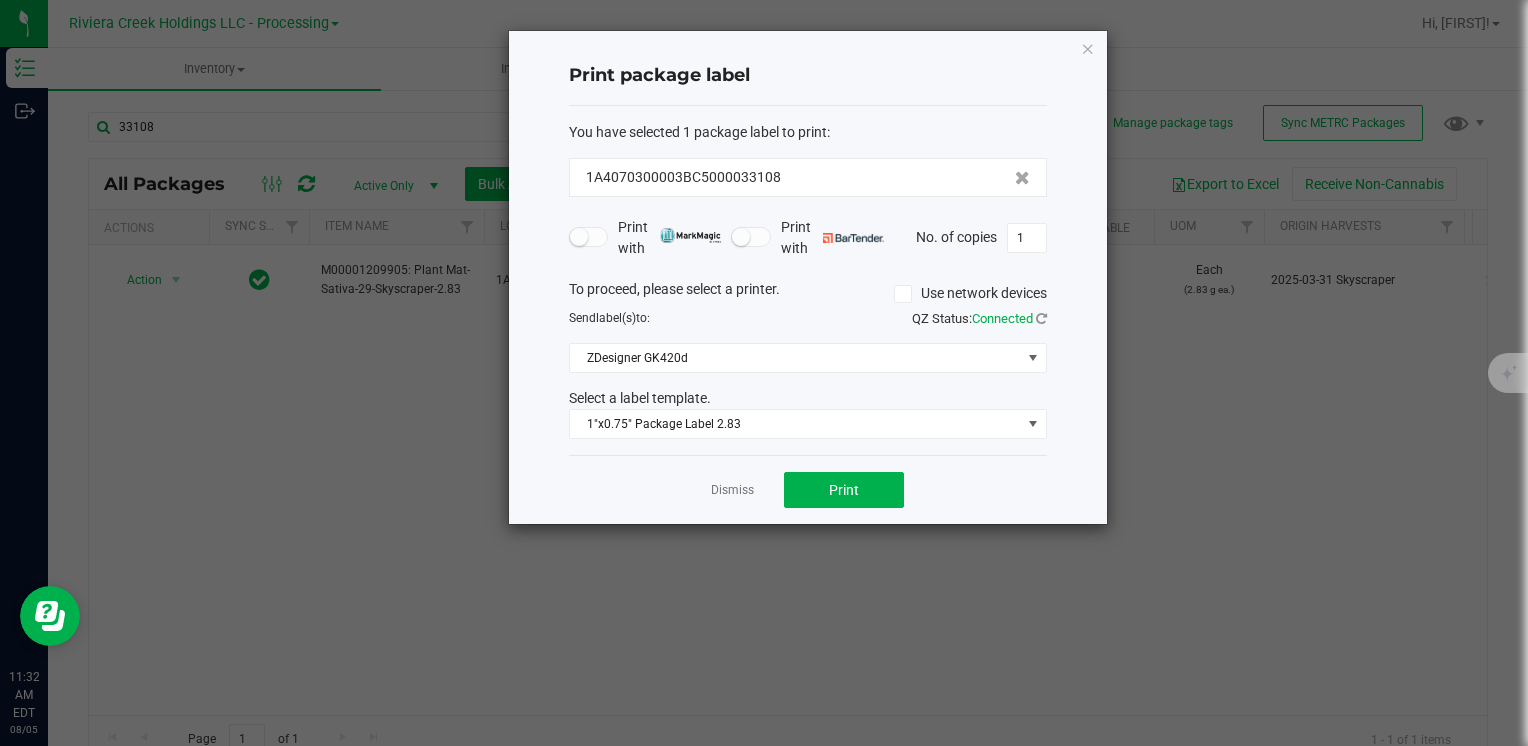 click 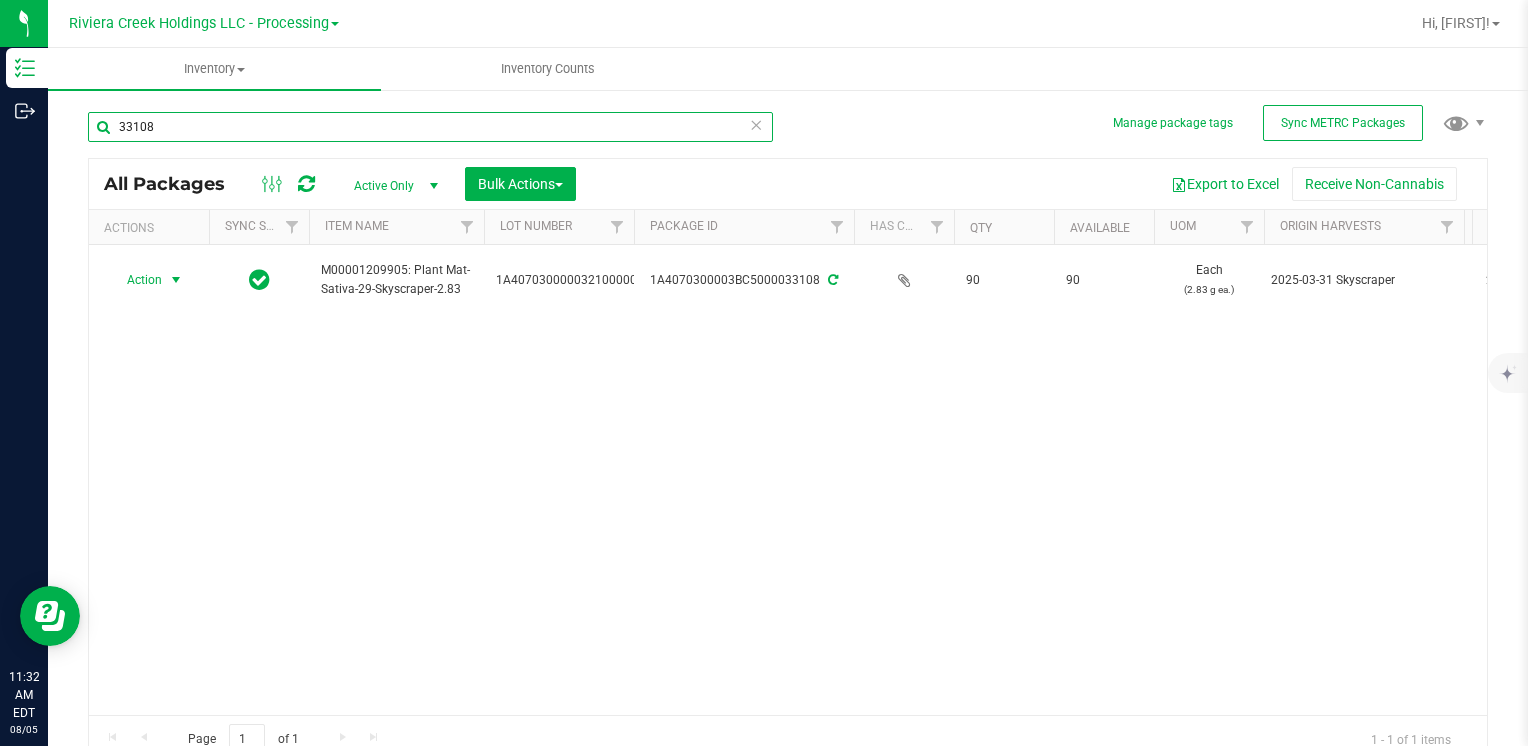 click on "33108" at bounding box center (430, 127) 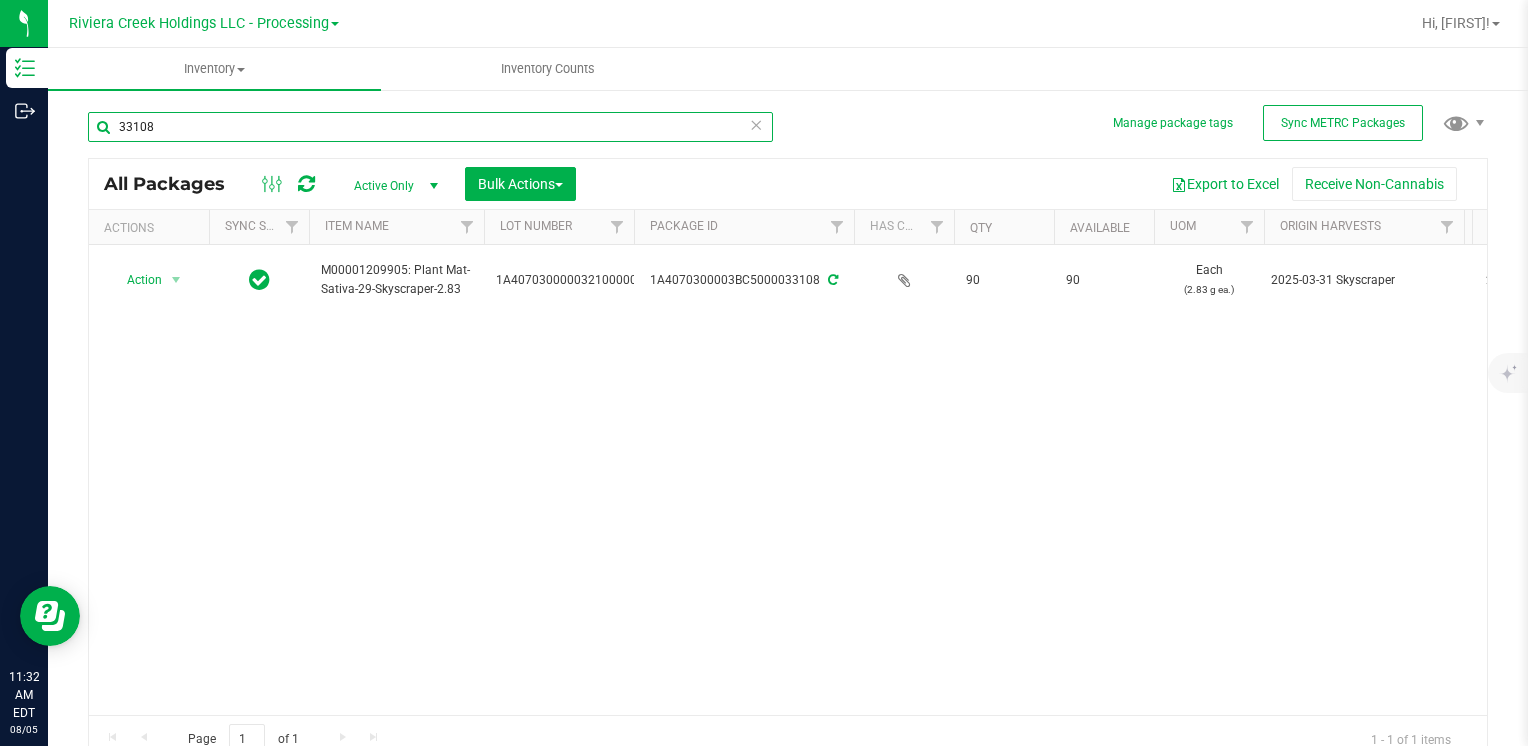 click on "33108" at bounding box center [430, 127] 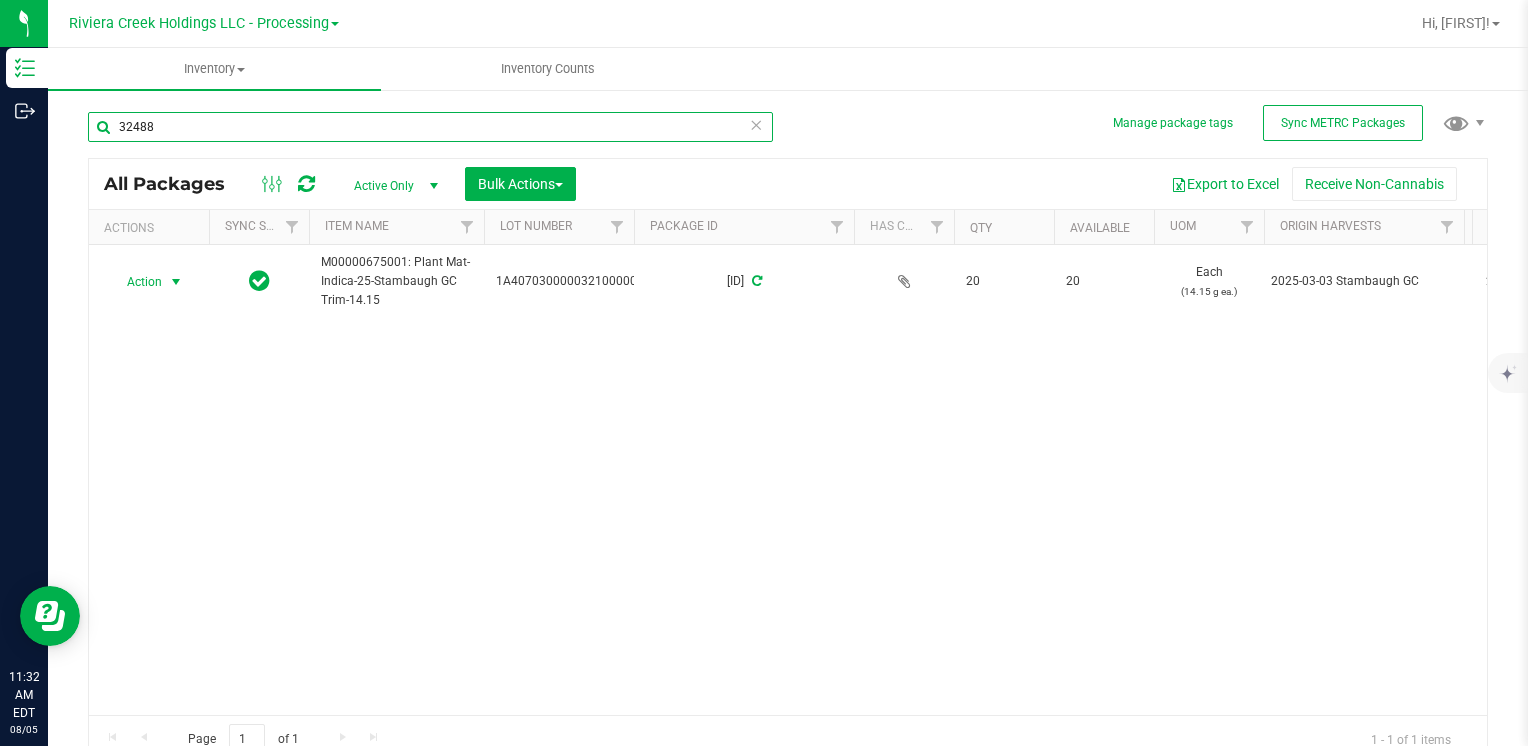 type on "32488" 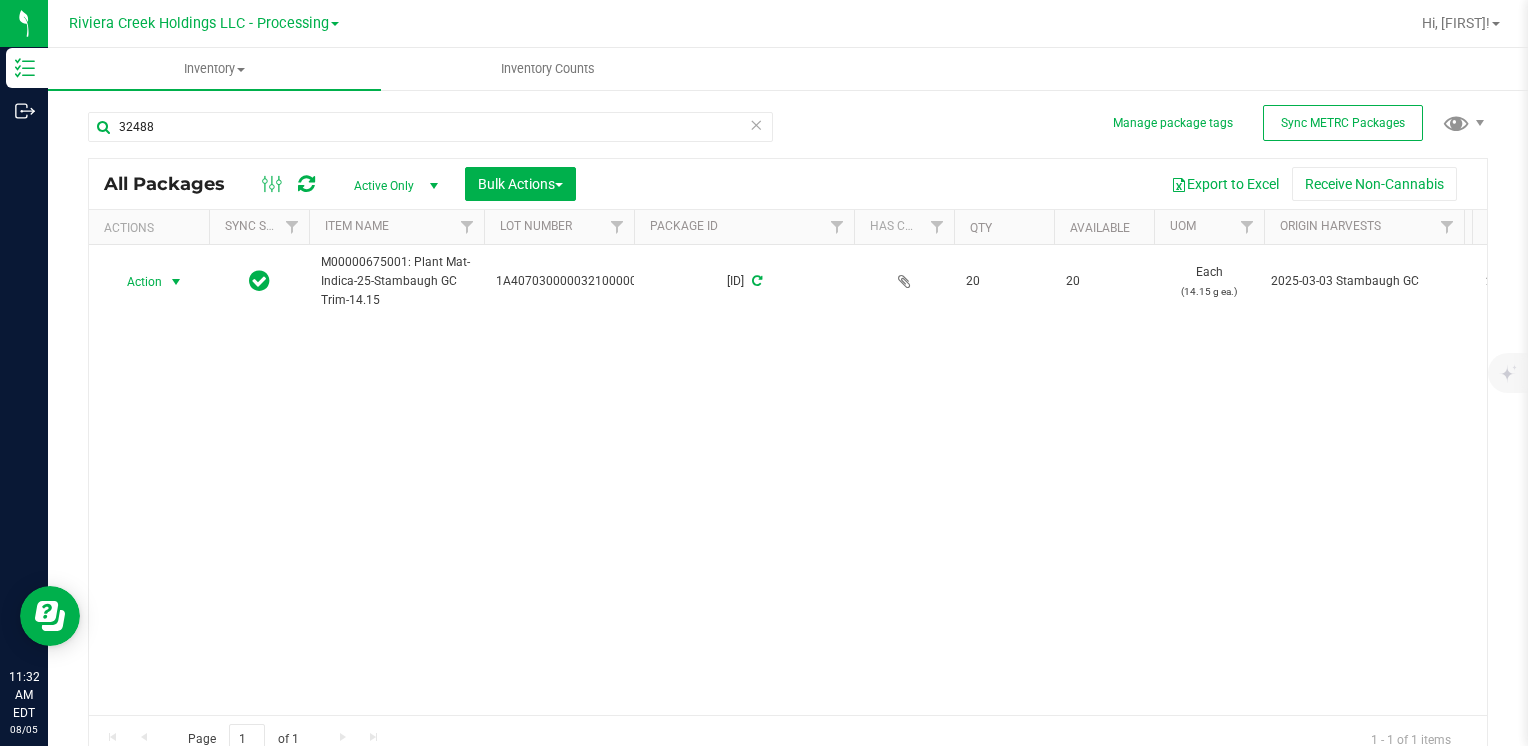 click on "Action" at bounding box center [136, 282] 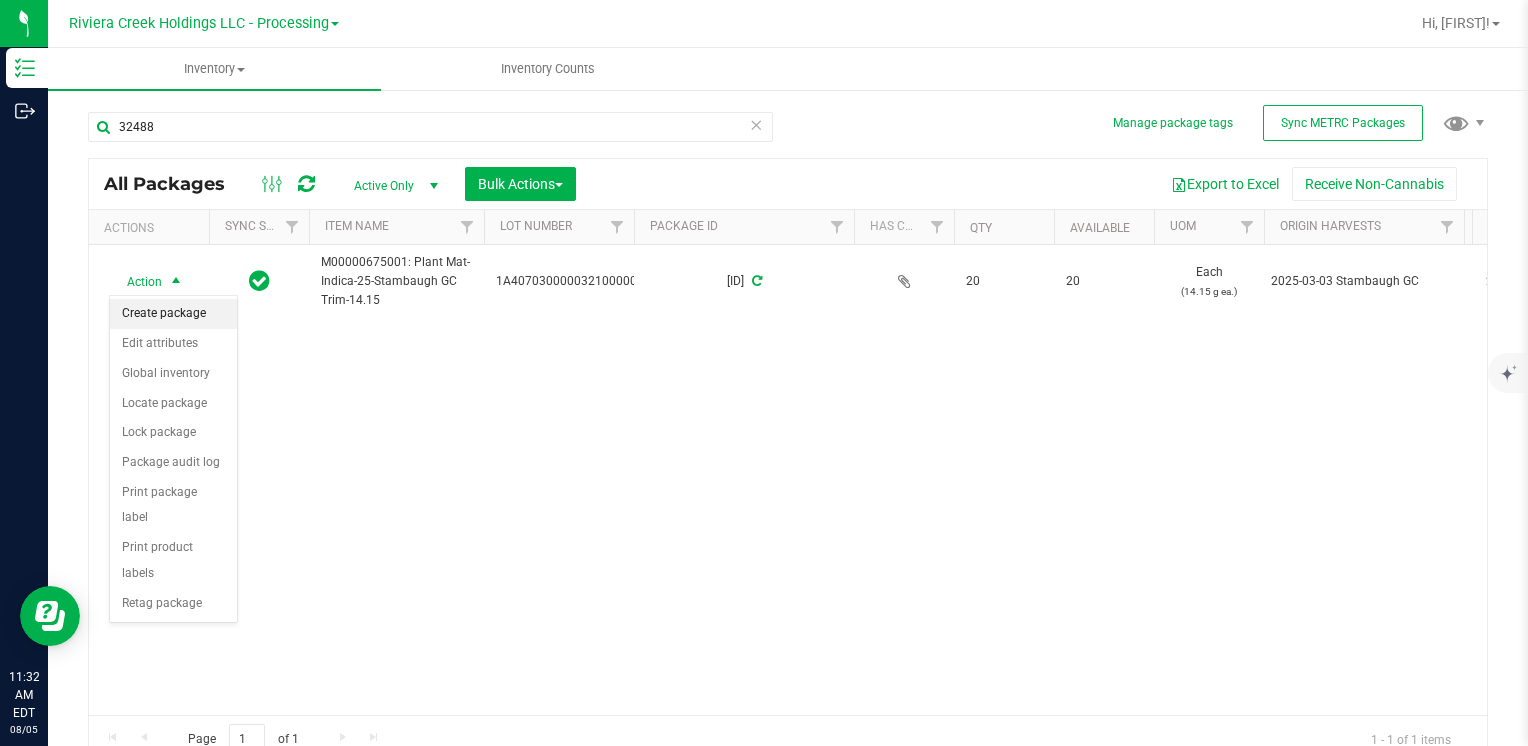 click on "Create package" at bounding box center (173, 314) 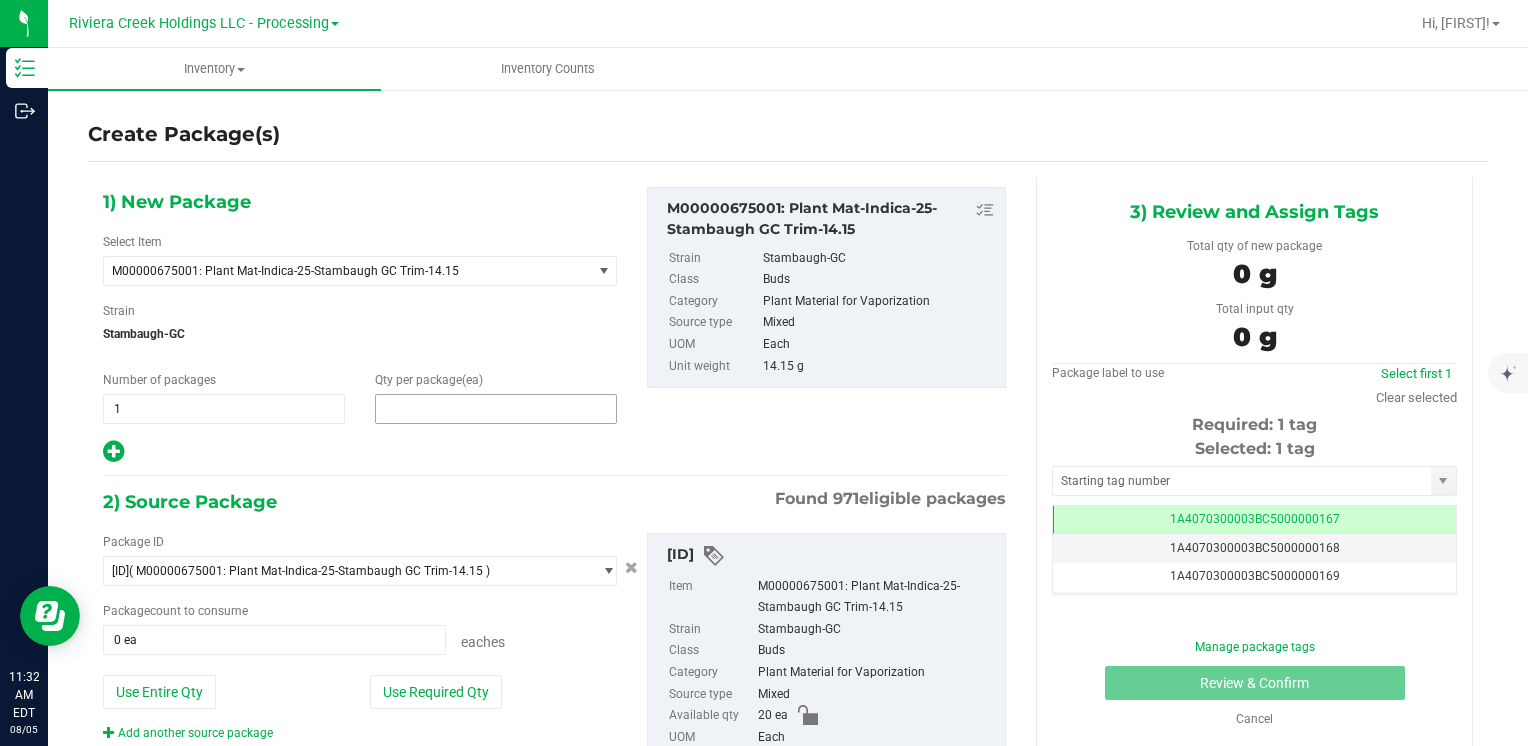 click at bounding box center [496, 409] 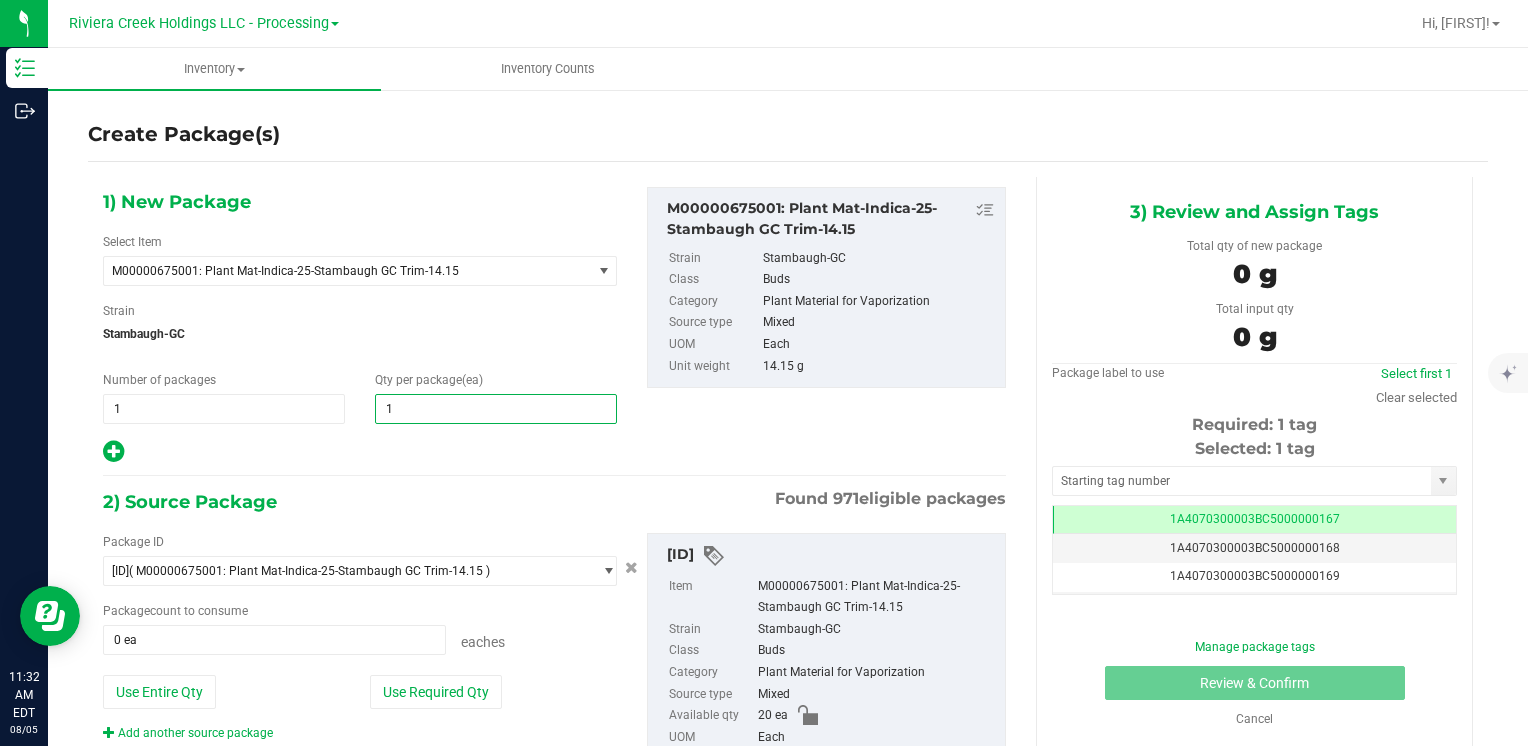 type on "10" 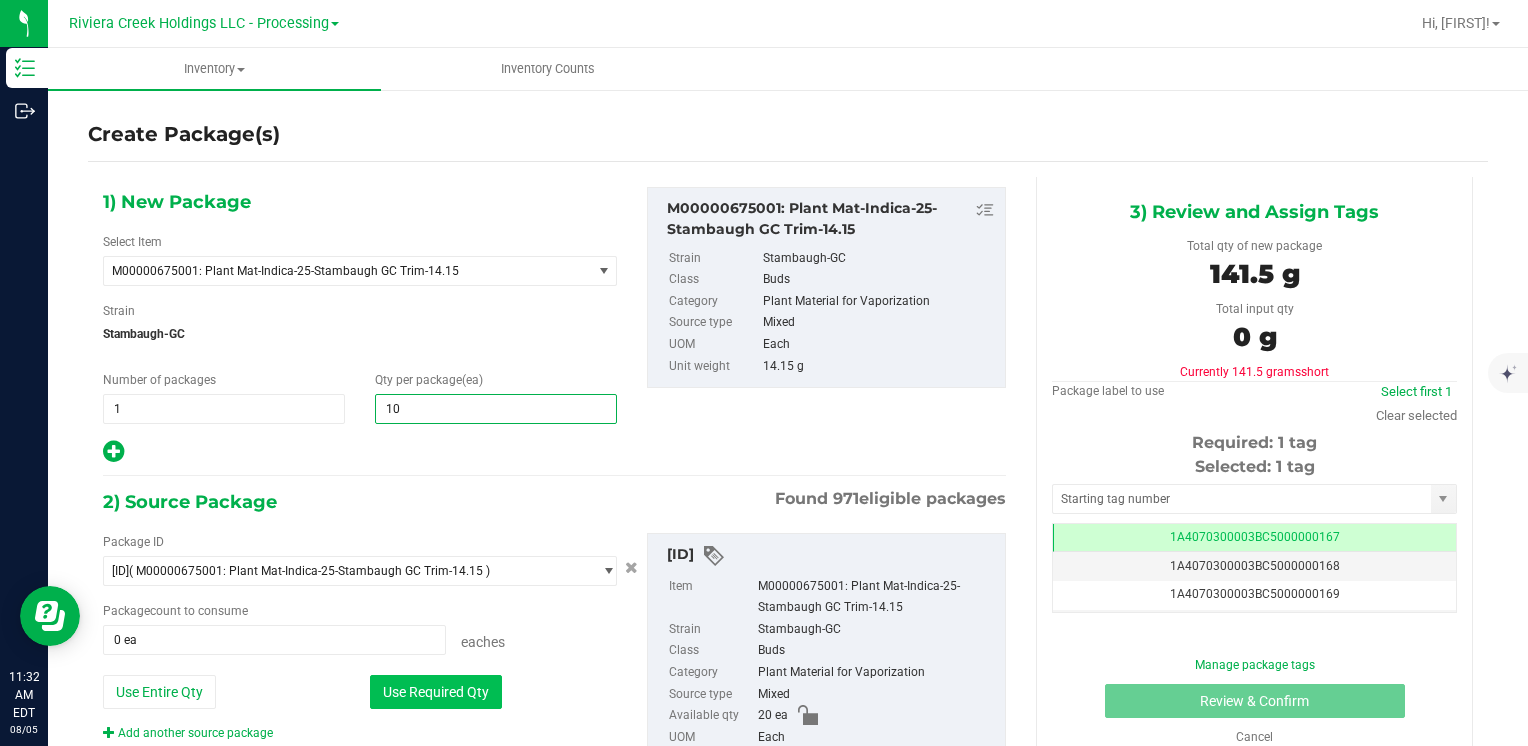 type on "10" 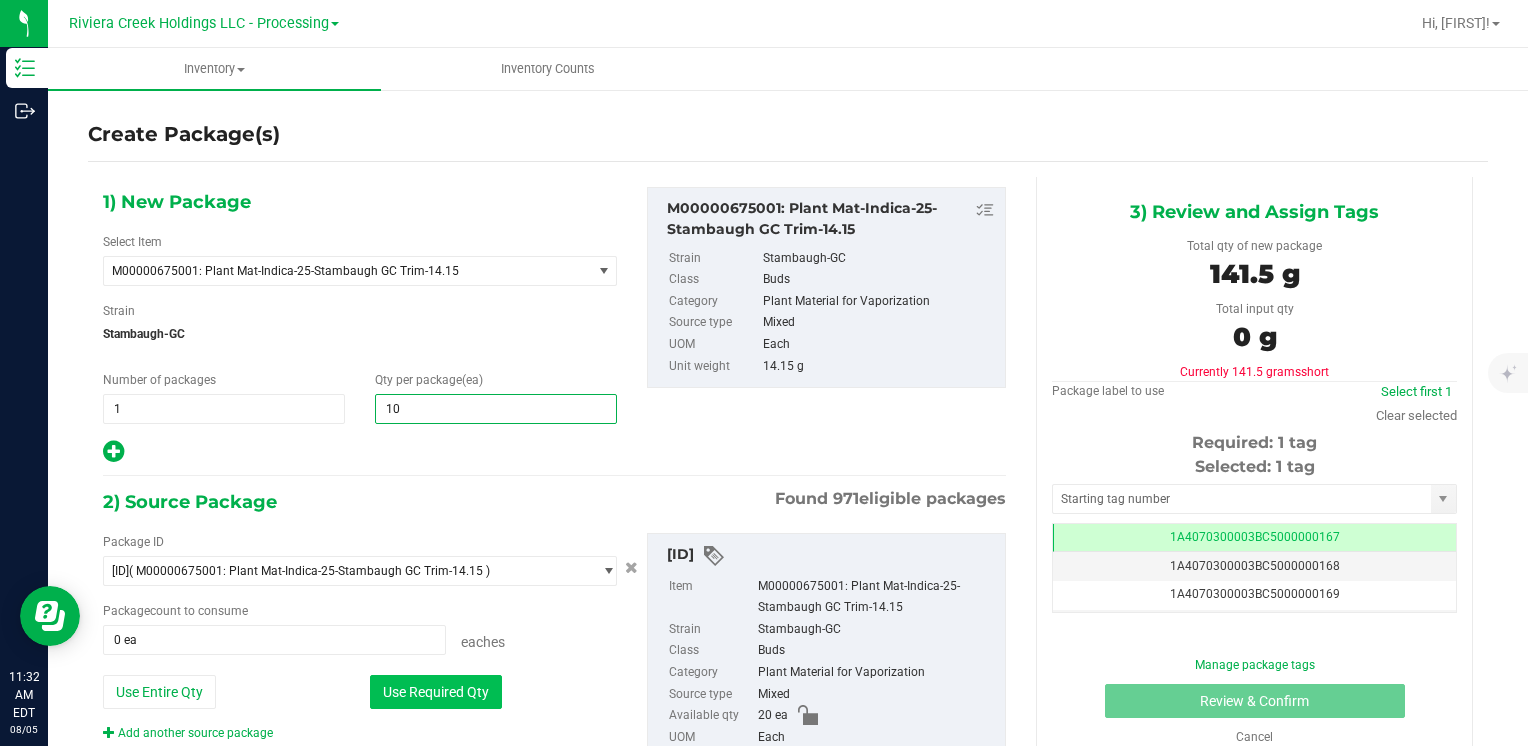 click on "Use Required Qty" at bounding box center [436, 692] 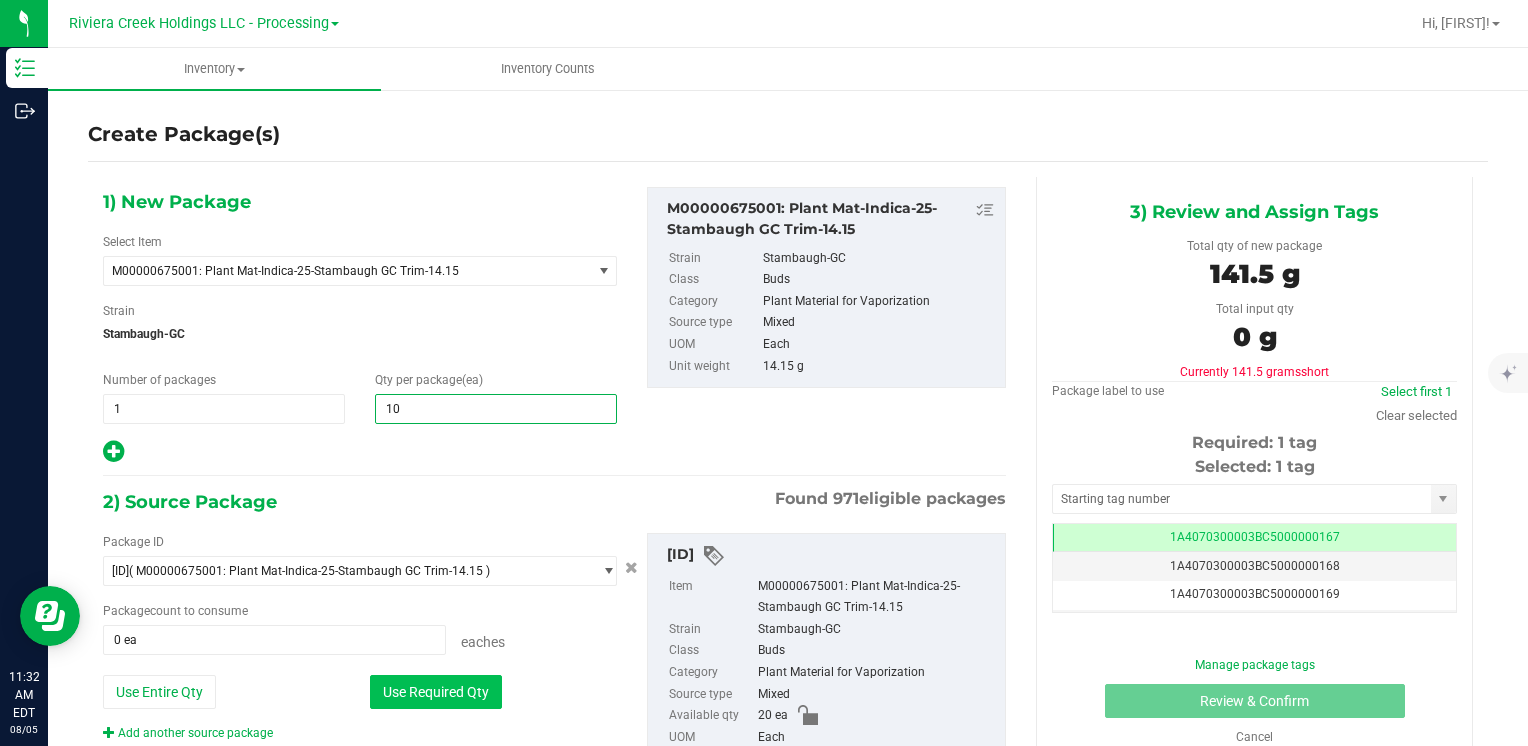 type on "10 ea" 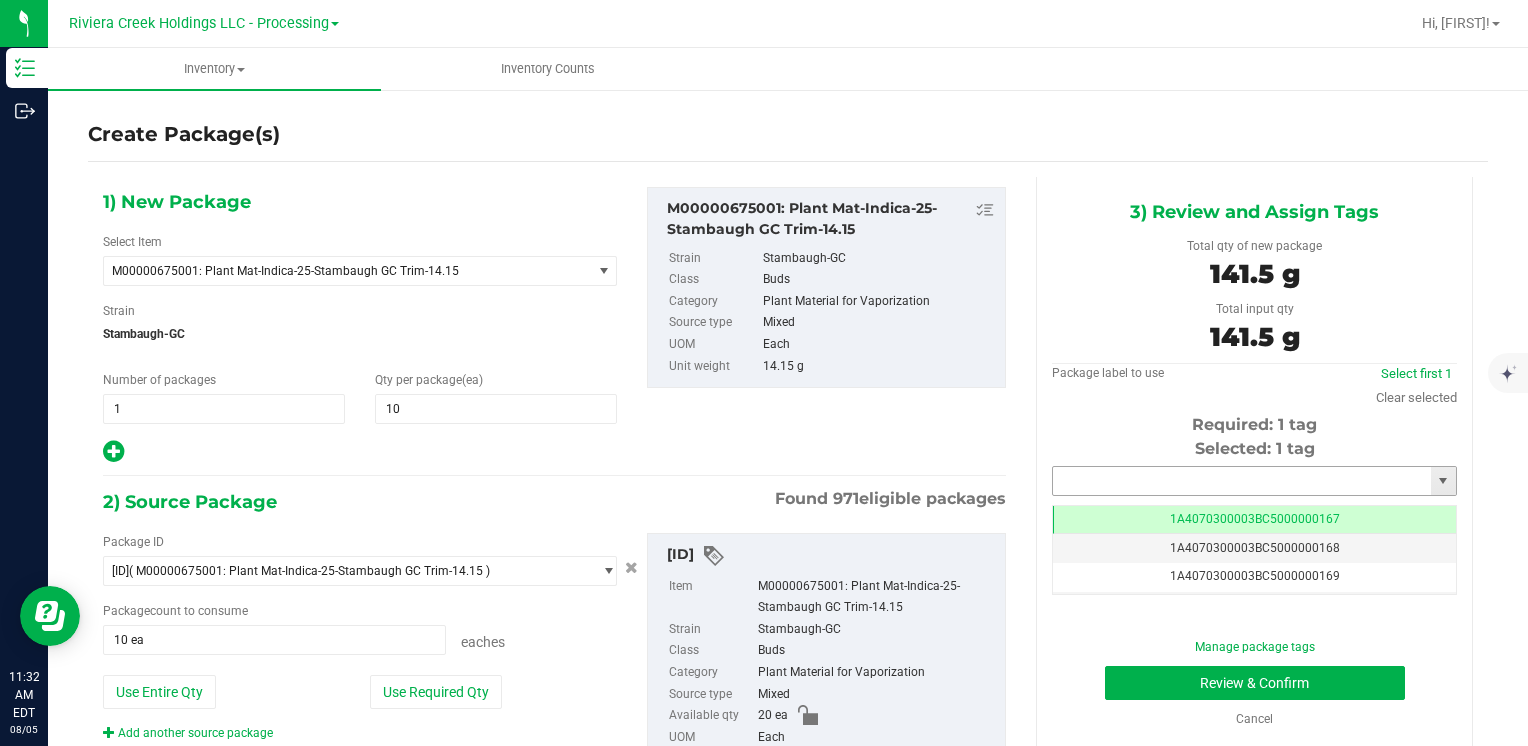 click at bounding box center [1242, 481] 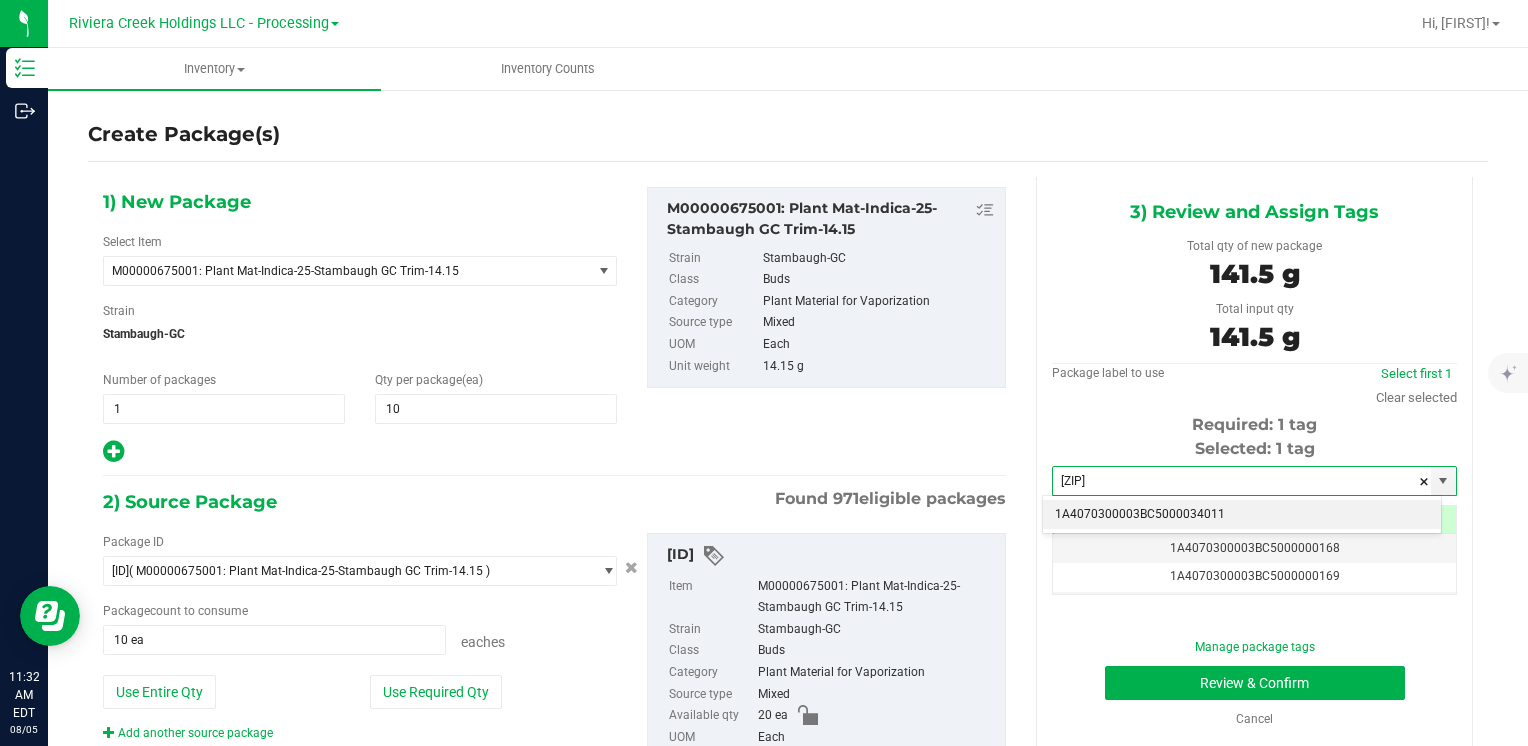 click on "1A4070300003BC5000034011" at bounding box center (1242, 515) 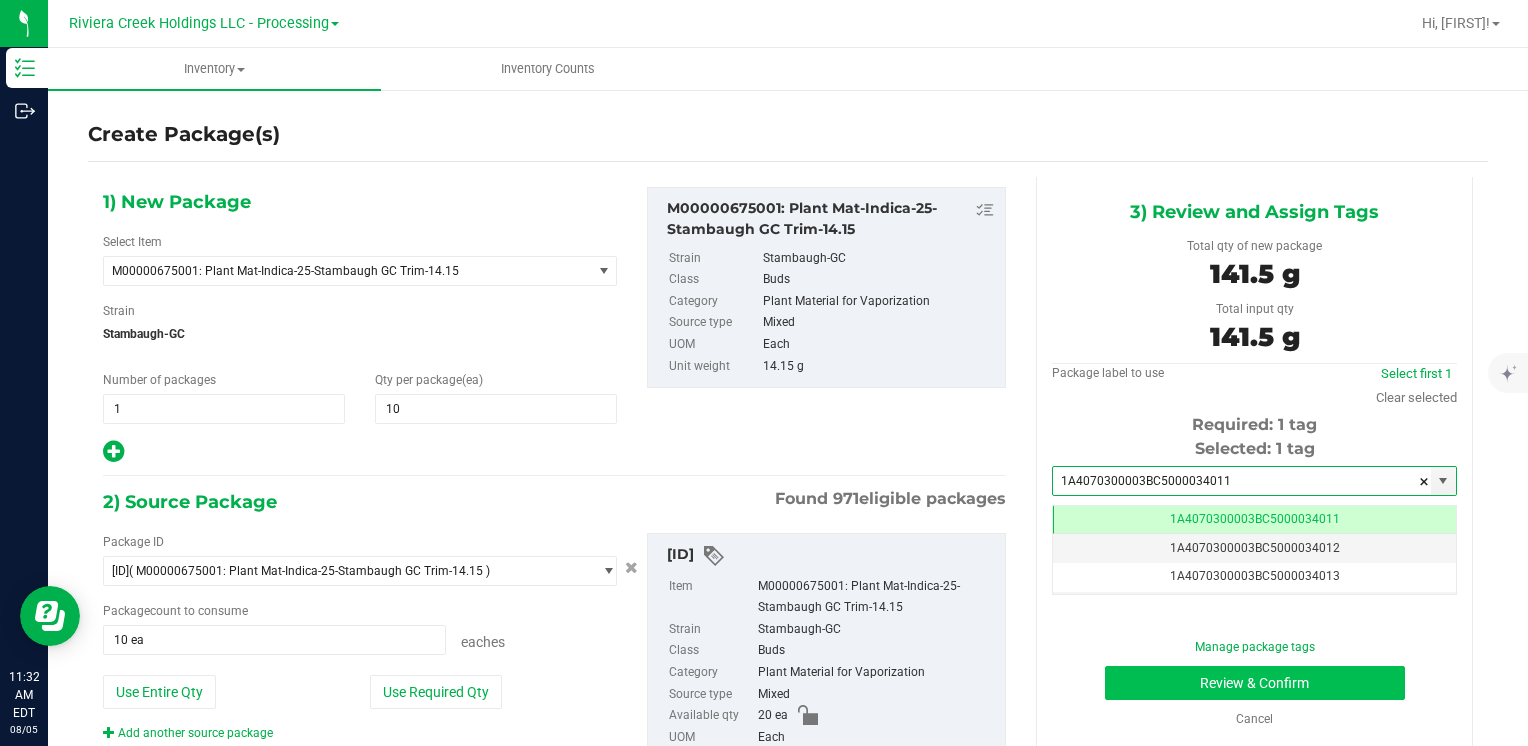 type on "1A4070300003BC5000034011" 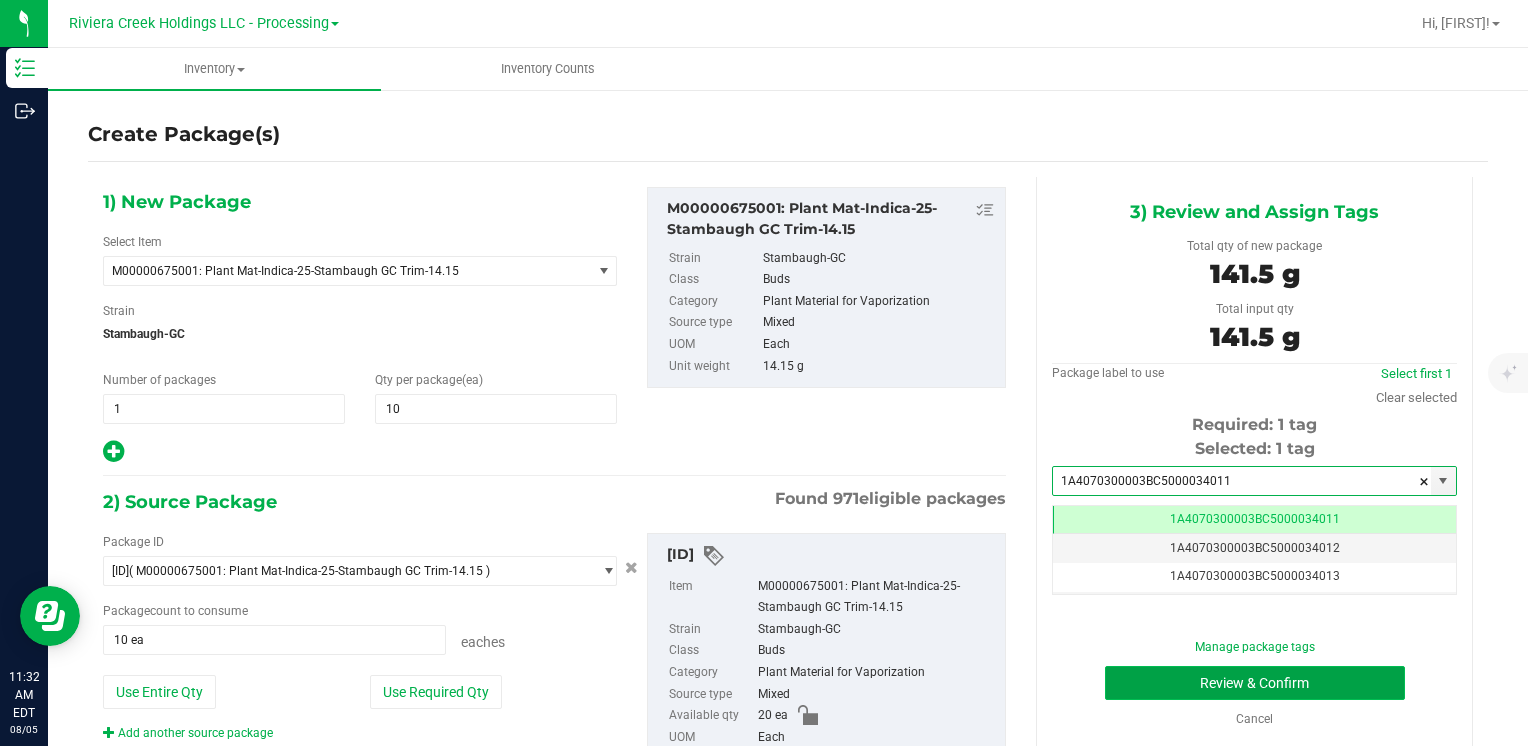 click on "Review & Confirm" at bounding box center [1255, 683] 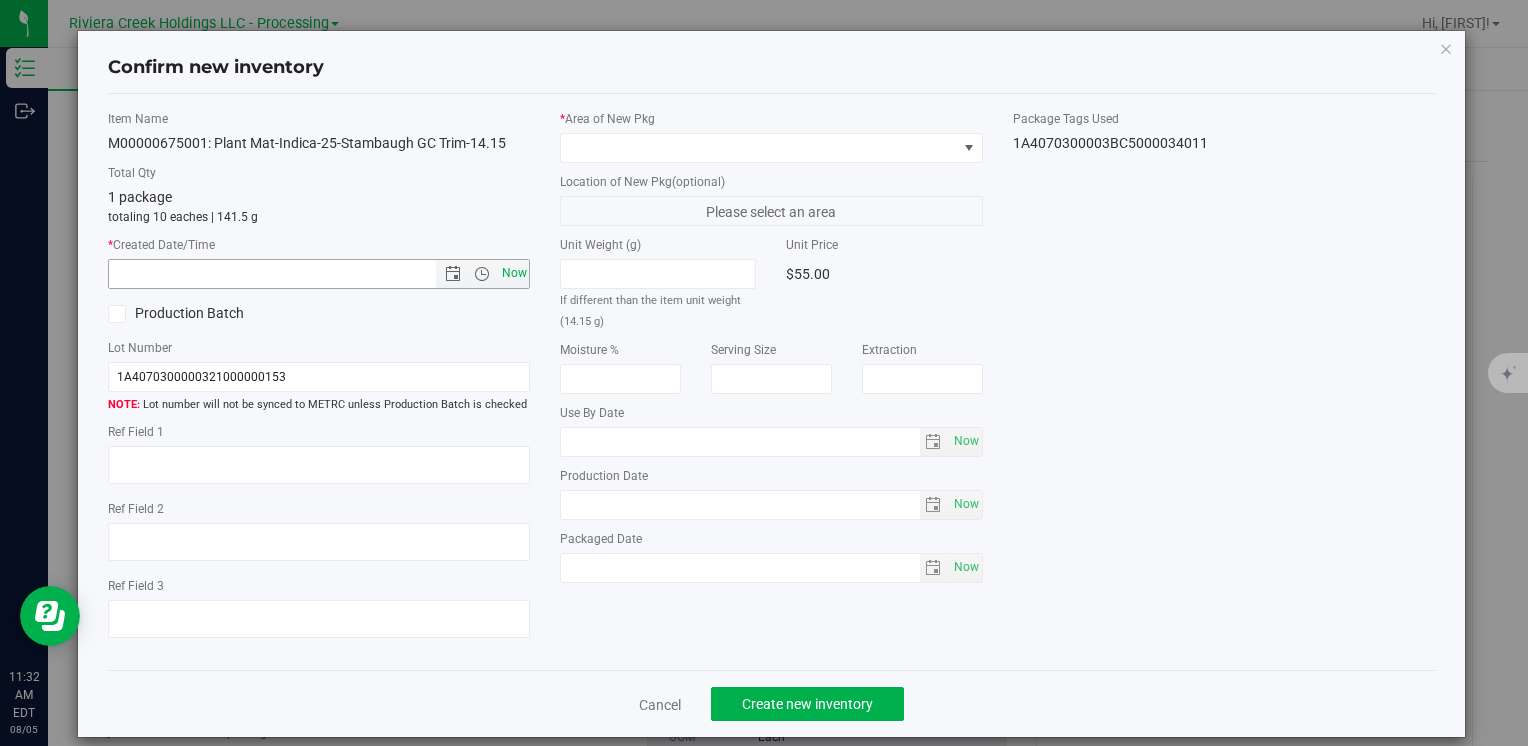 click on "Now" at bounding box center (514, 273) 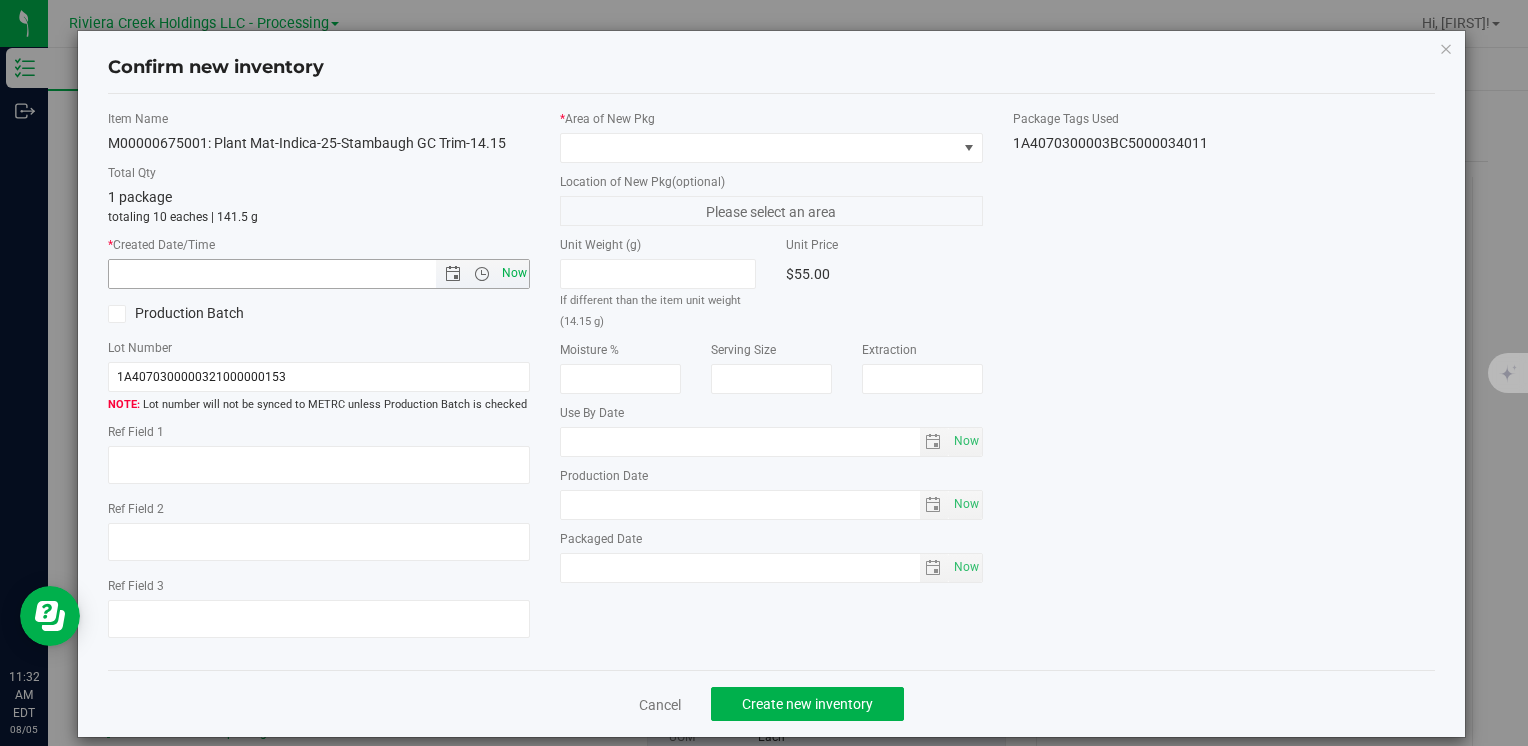 type on "8/5/2025 11:32 AM" 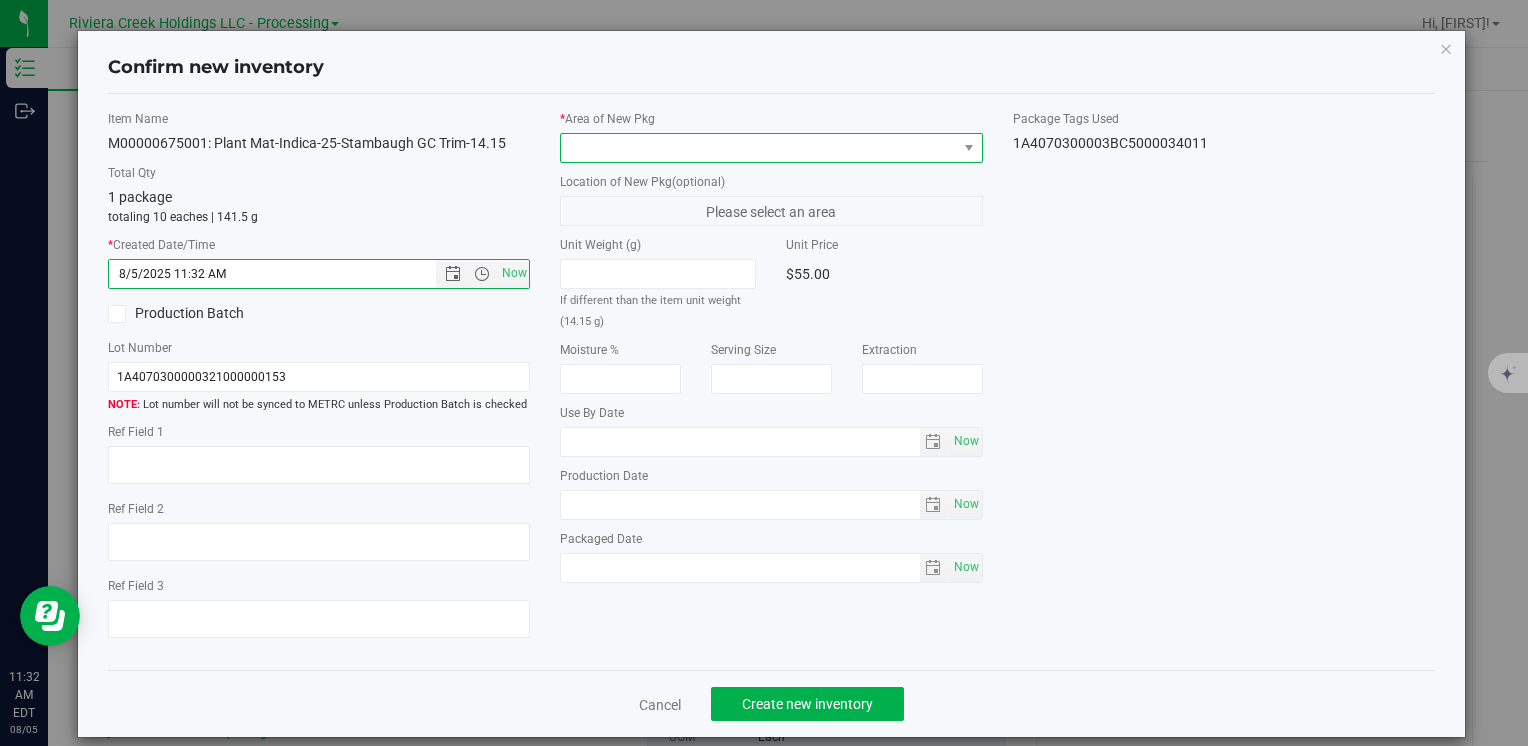 click at bounding box center [758, 148] 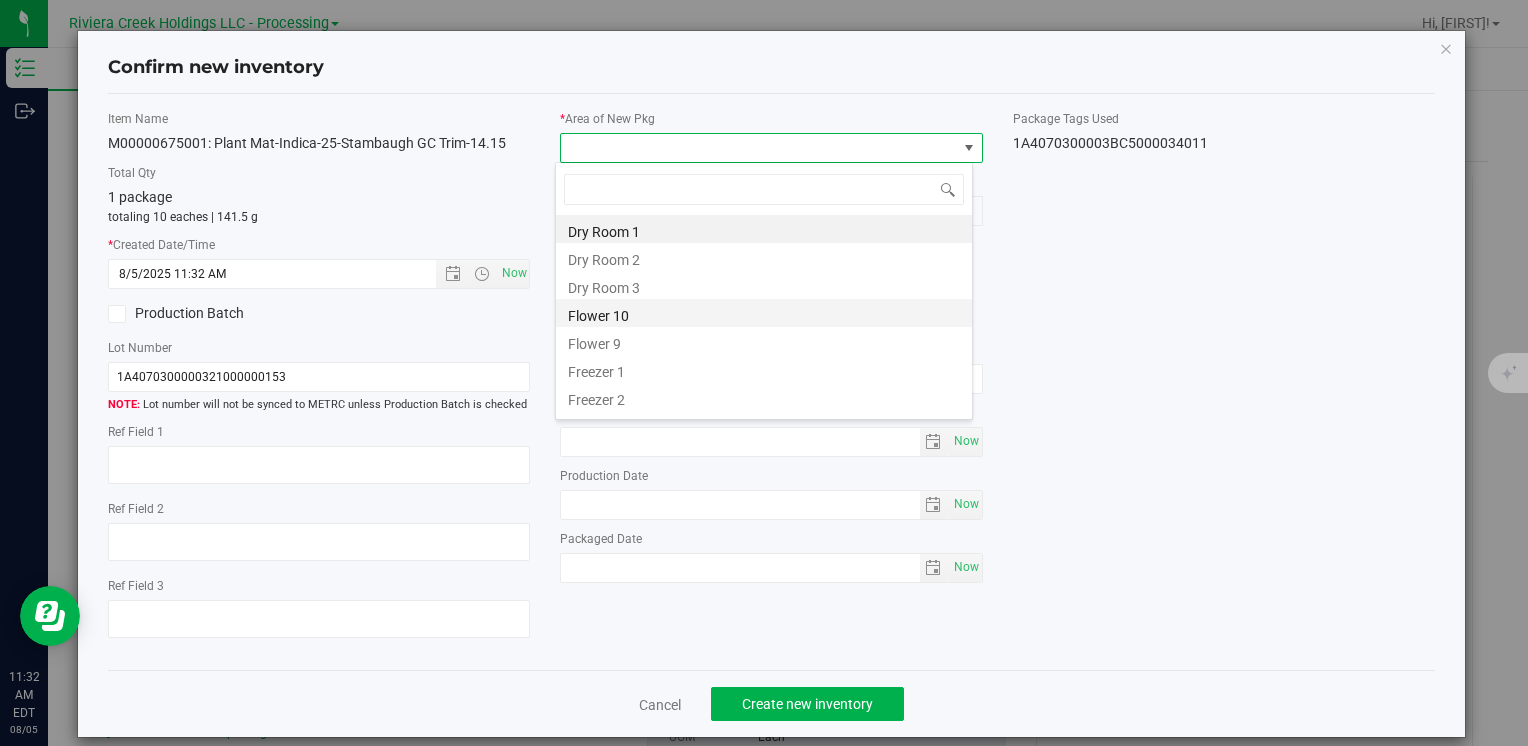 click on "Flower 10" at bounding box center [764, 313] 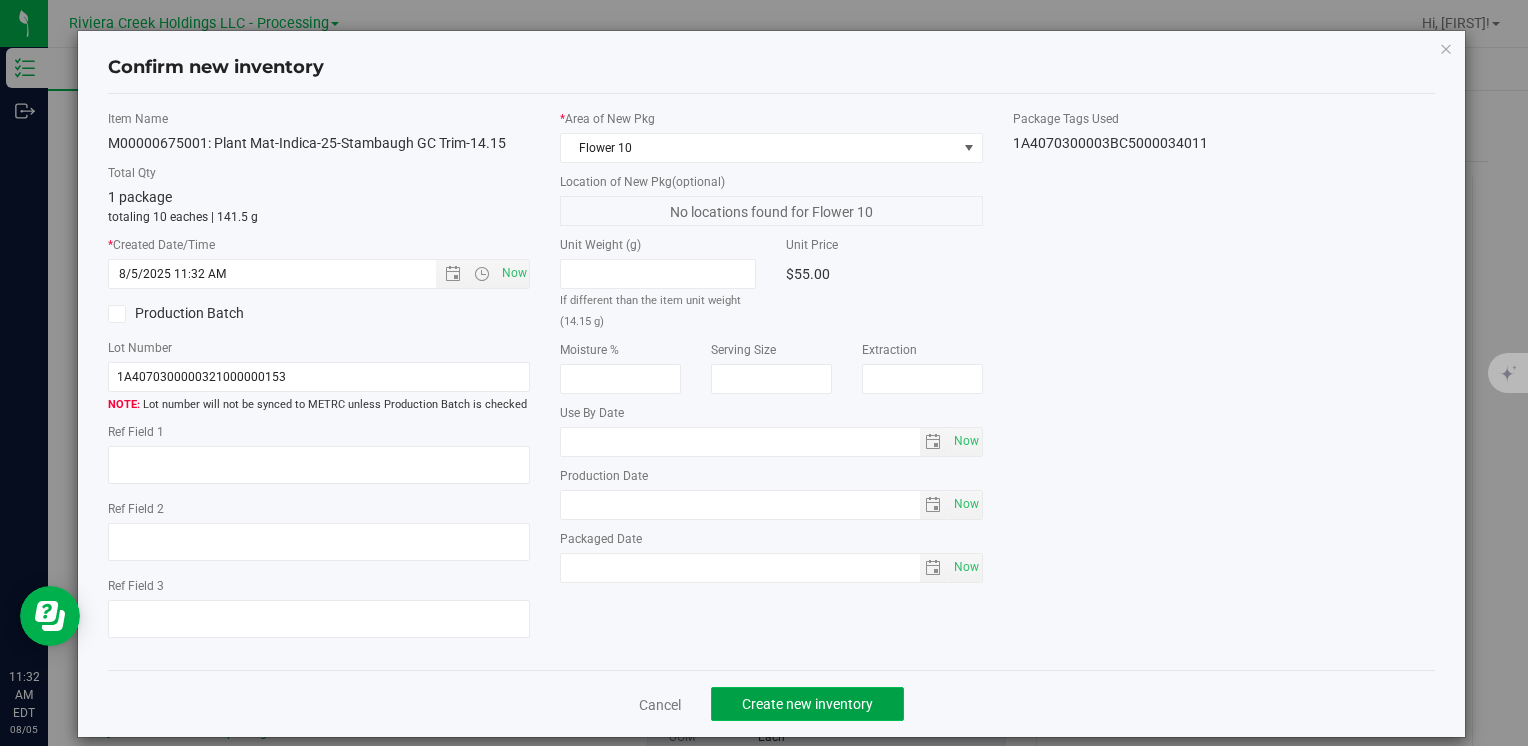click on "Create new inventory" 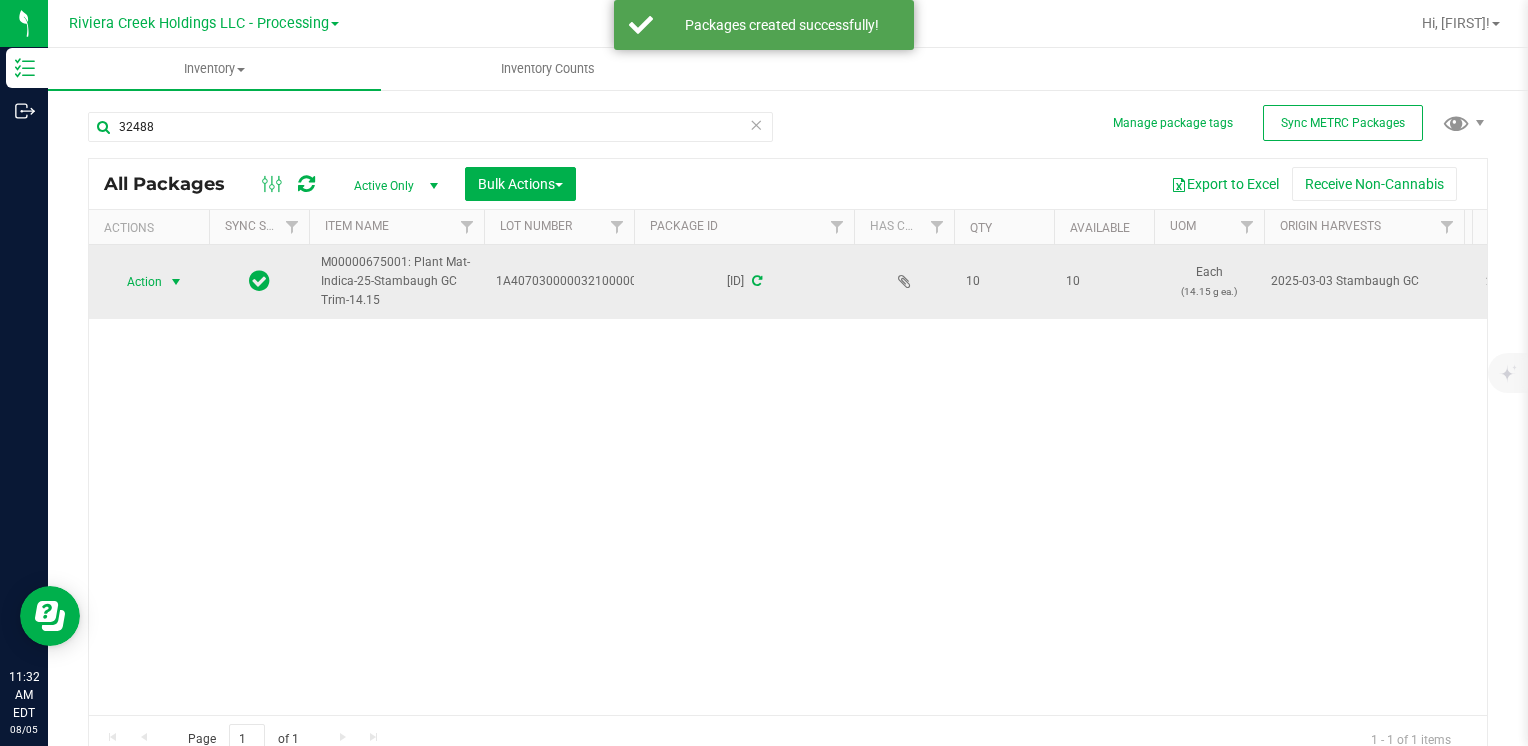 click on "Action" at bounding box center (136, 282) 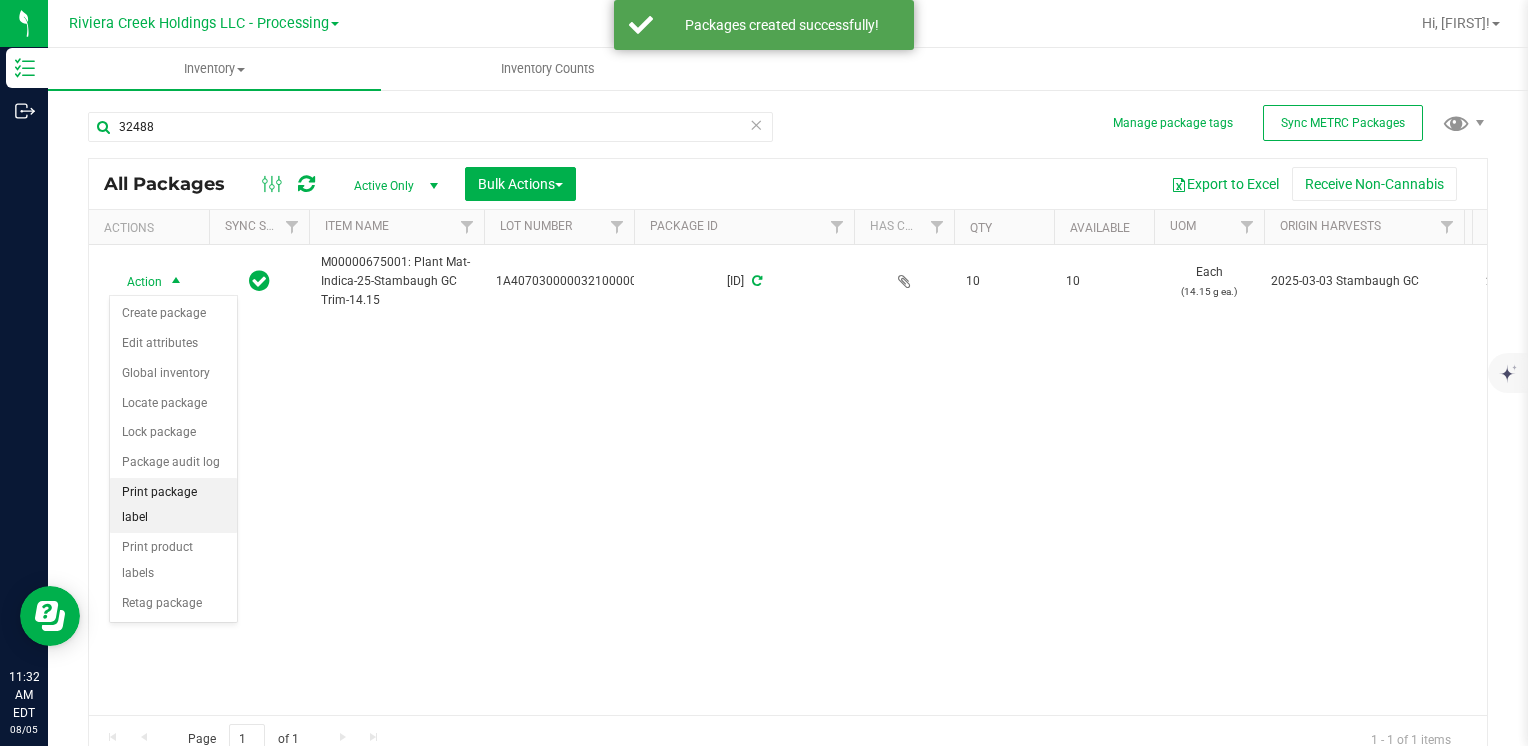 click on "Print package label" at bounding box center [173, 505] 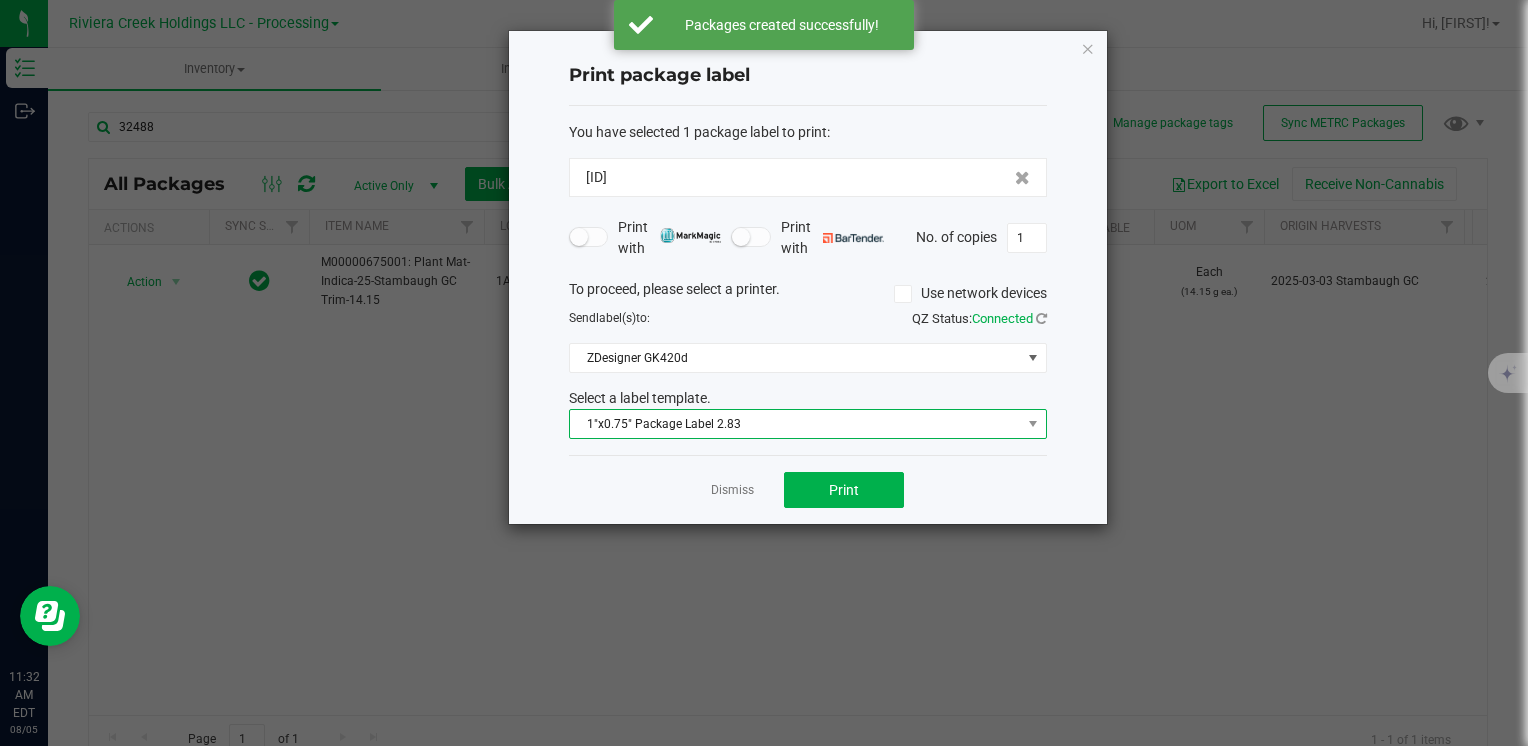 click on "1"x0.75" Package Label 2.83" at bounding box center (795, 424) 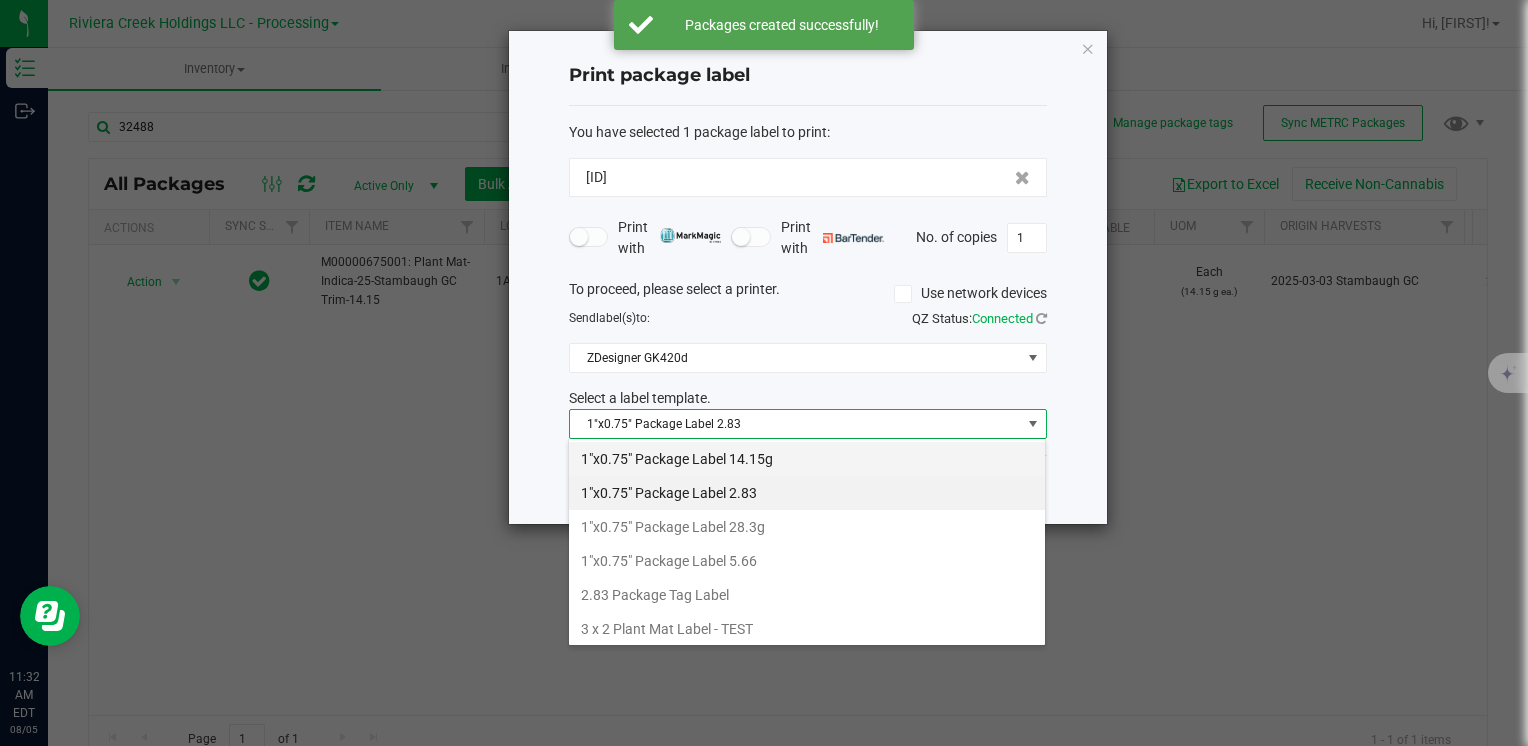 click on "1"x0.75" Package Label 14.15g" at bounding box center [807, 459] 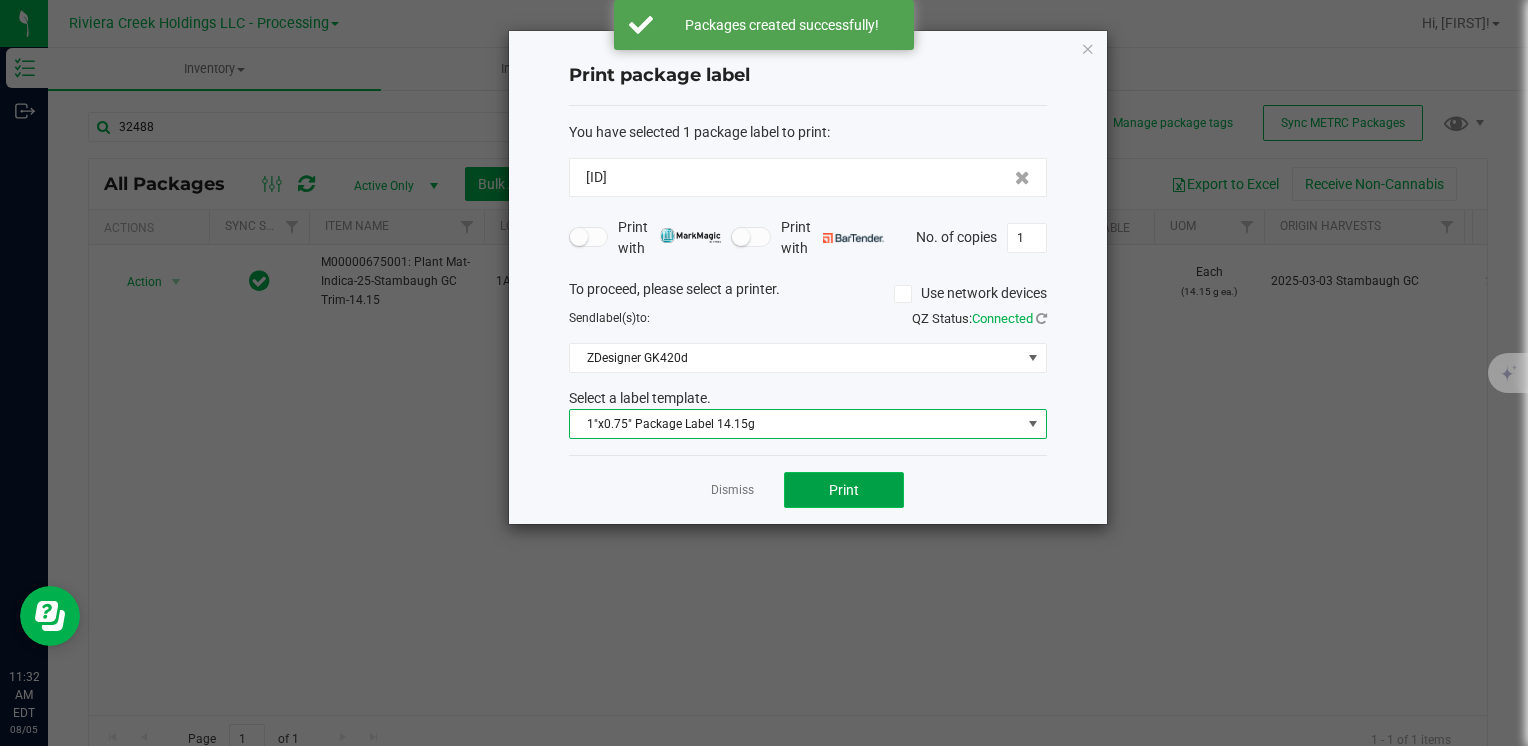click on "Print" 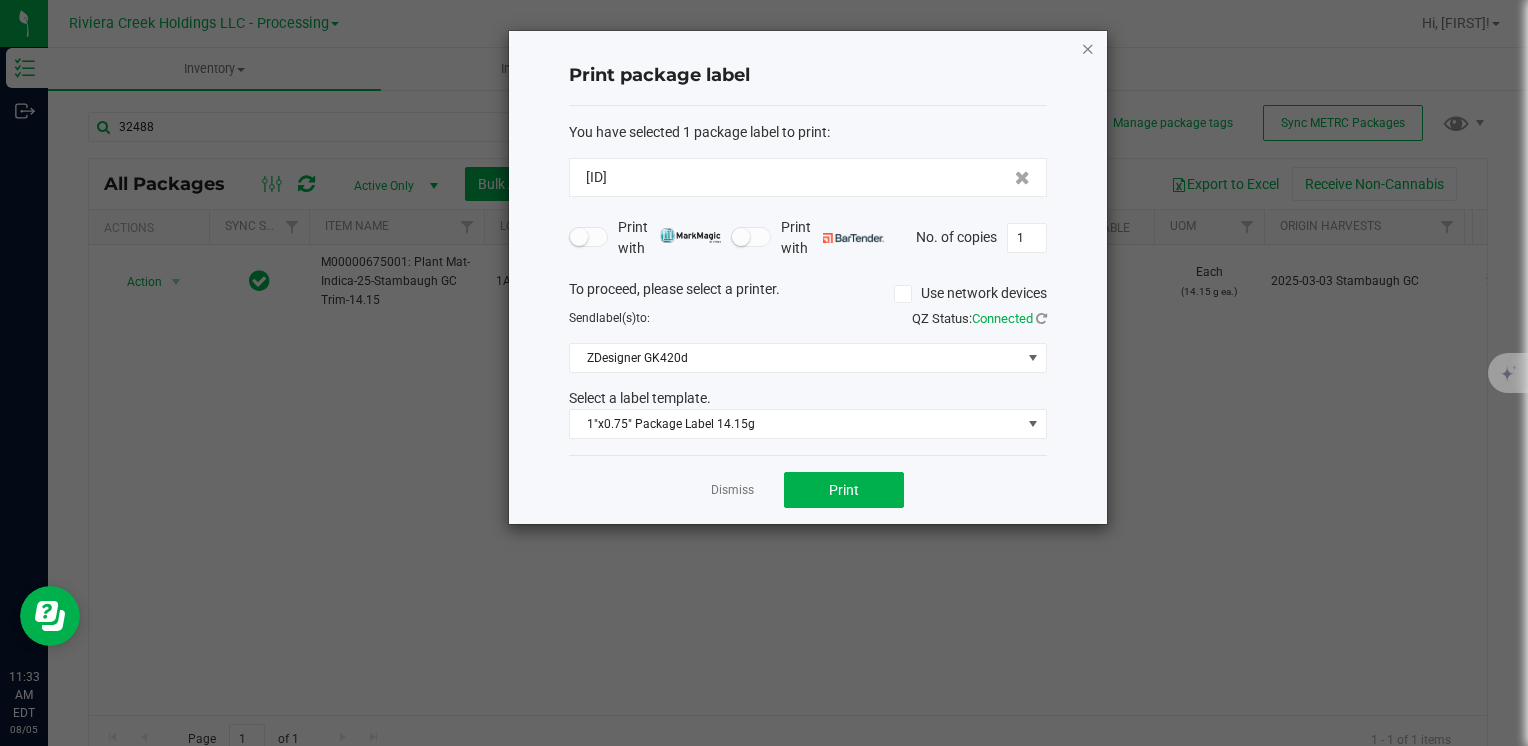 click 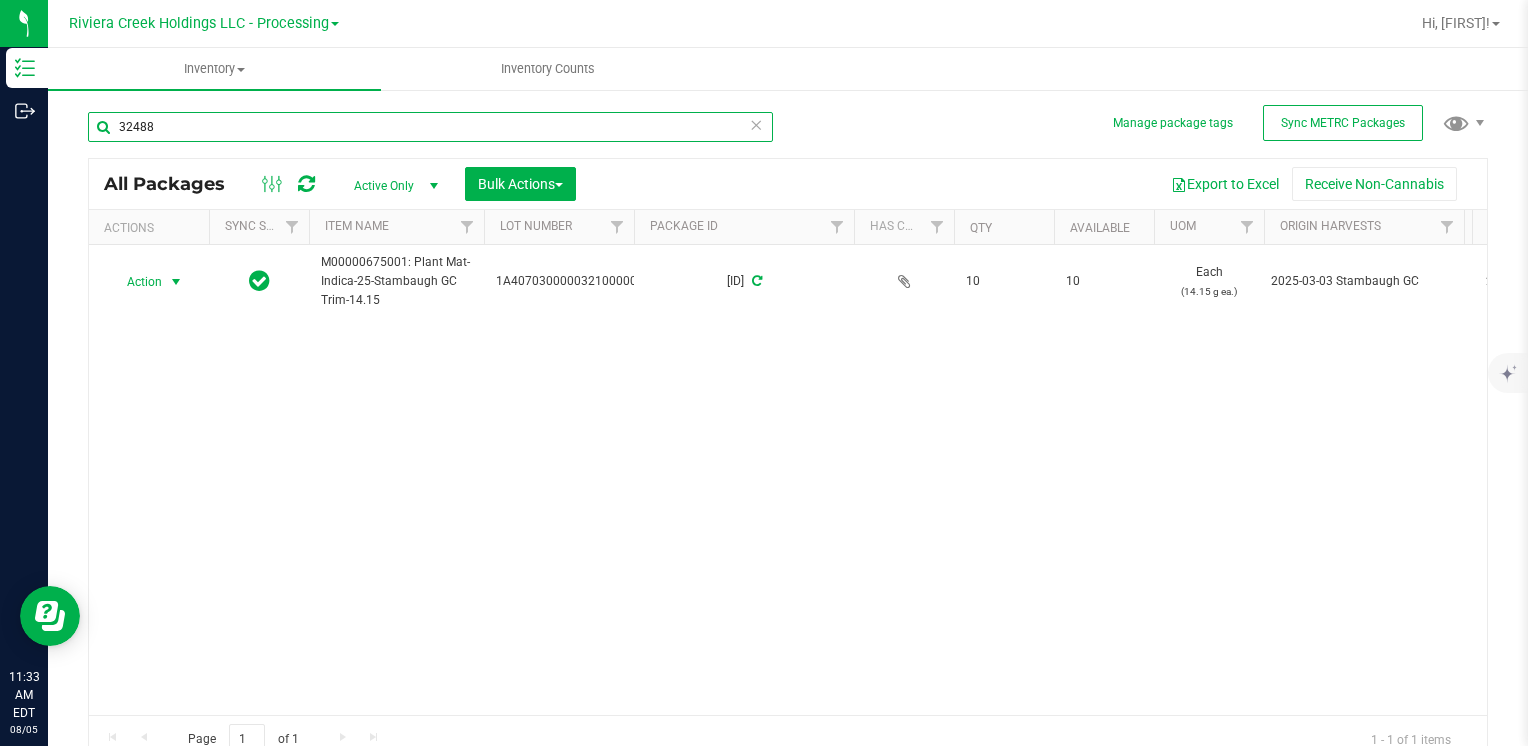 click on "32488" at bounding box center (430, 127) 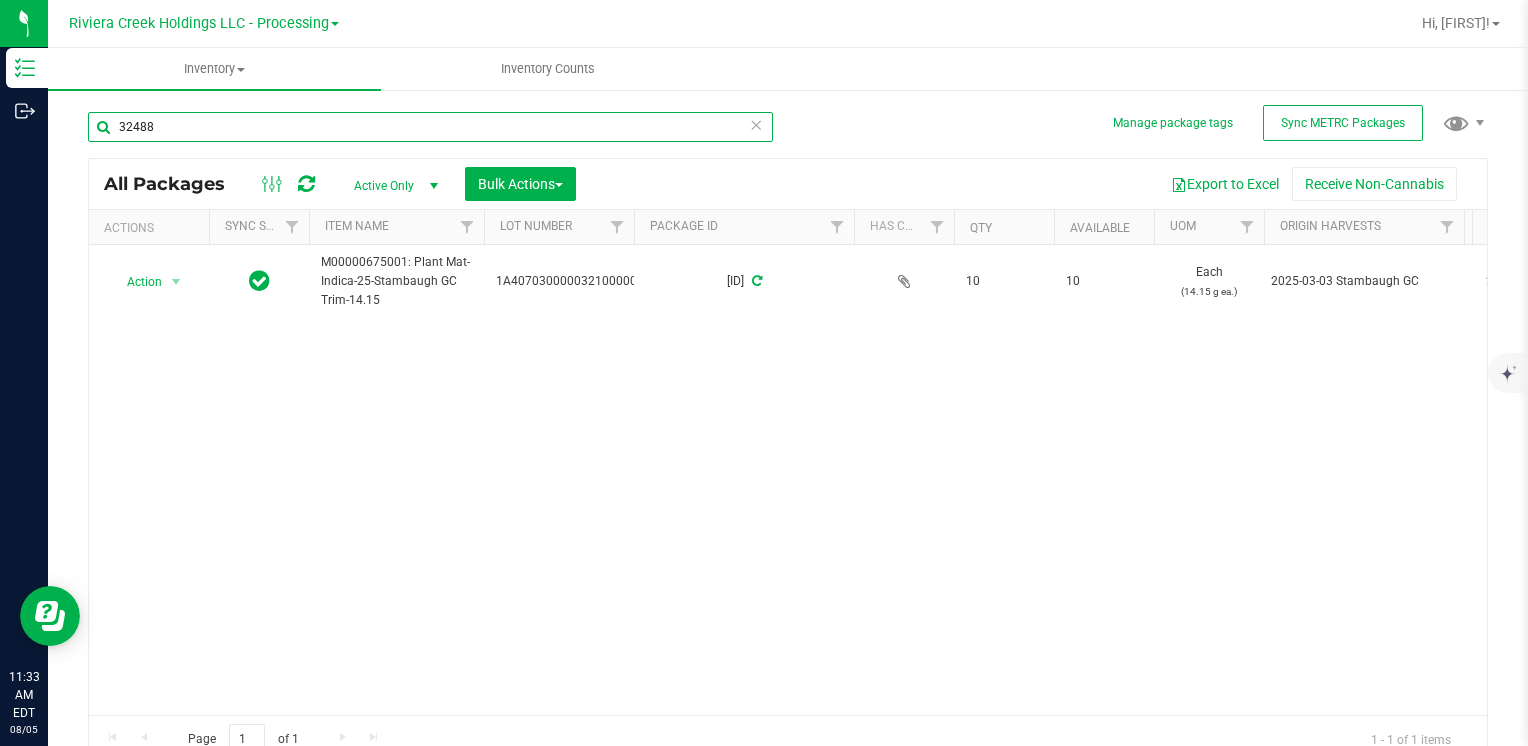 click on "32488" at bounding box center [430, 127] 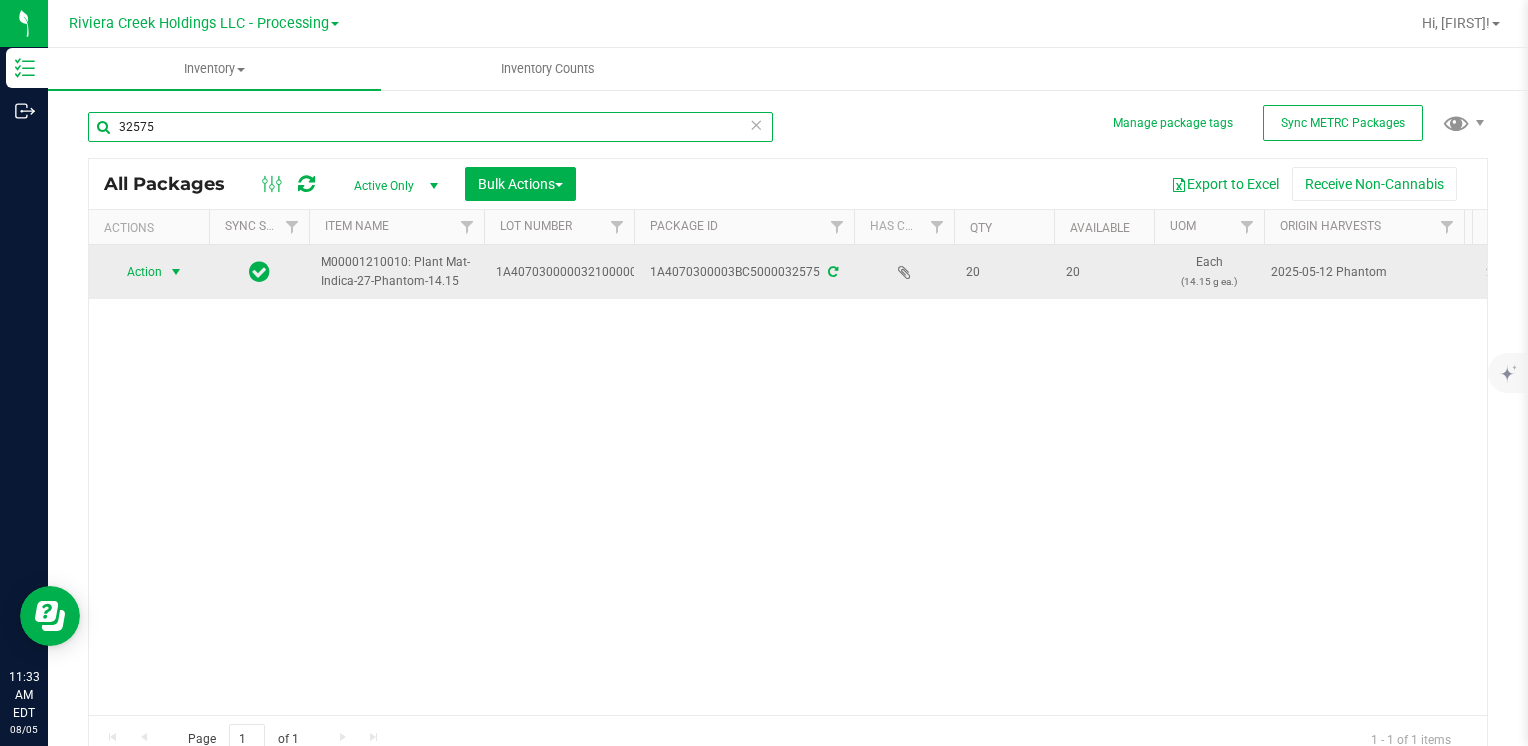 type on "32575" 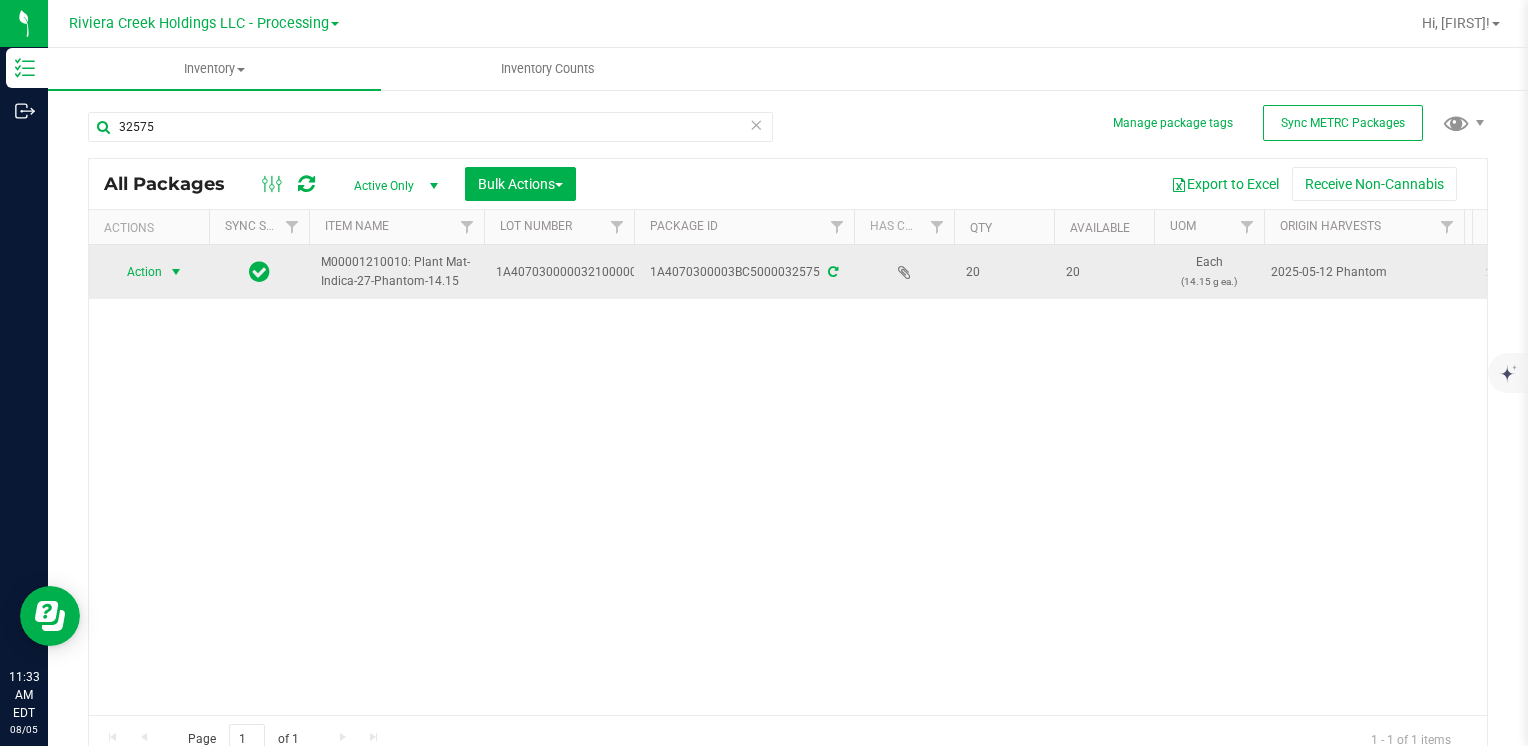 click on "Action" at bounding box center (136, 272) 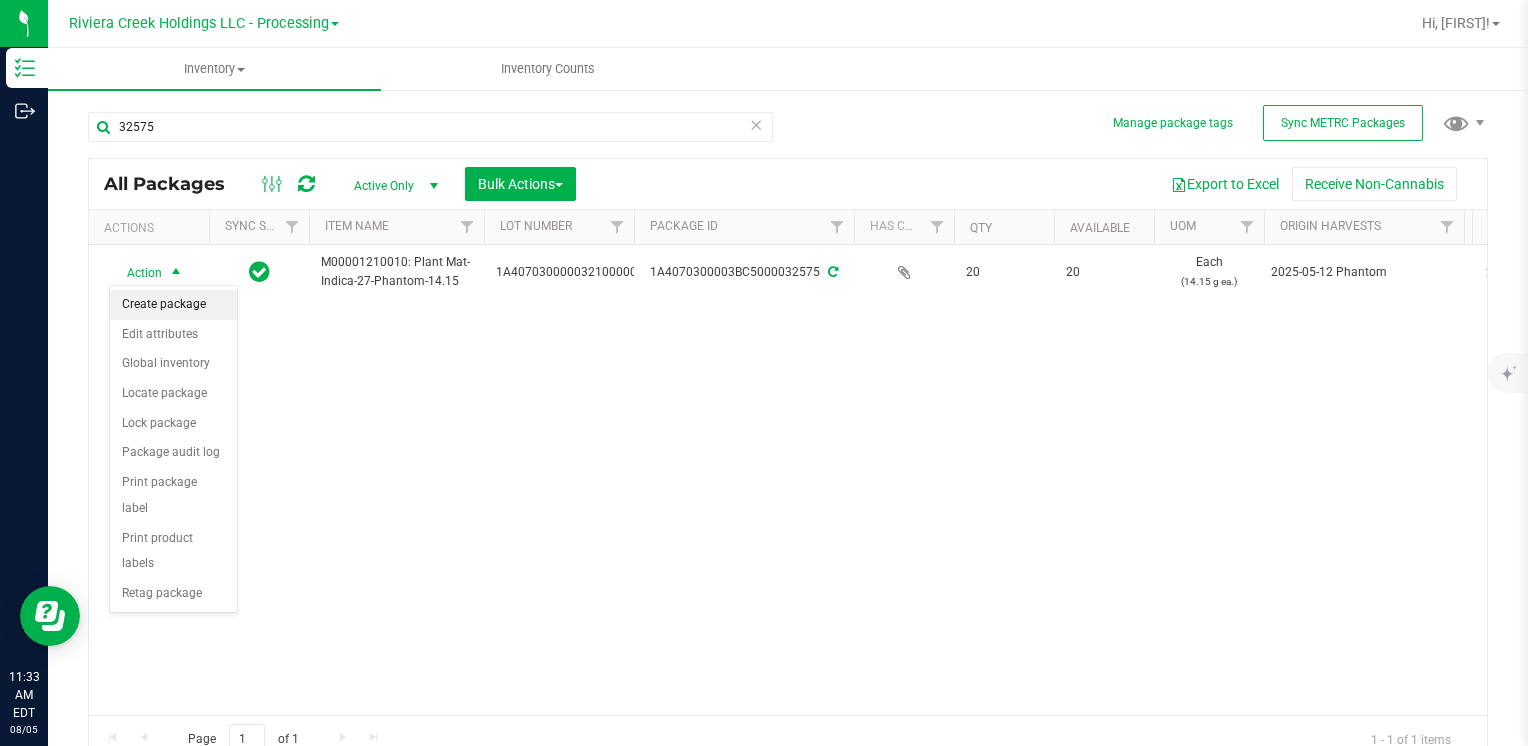 click on "Create package" at bounding box center [173, 305] 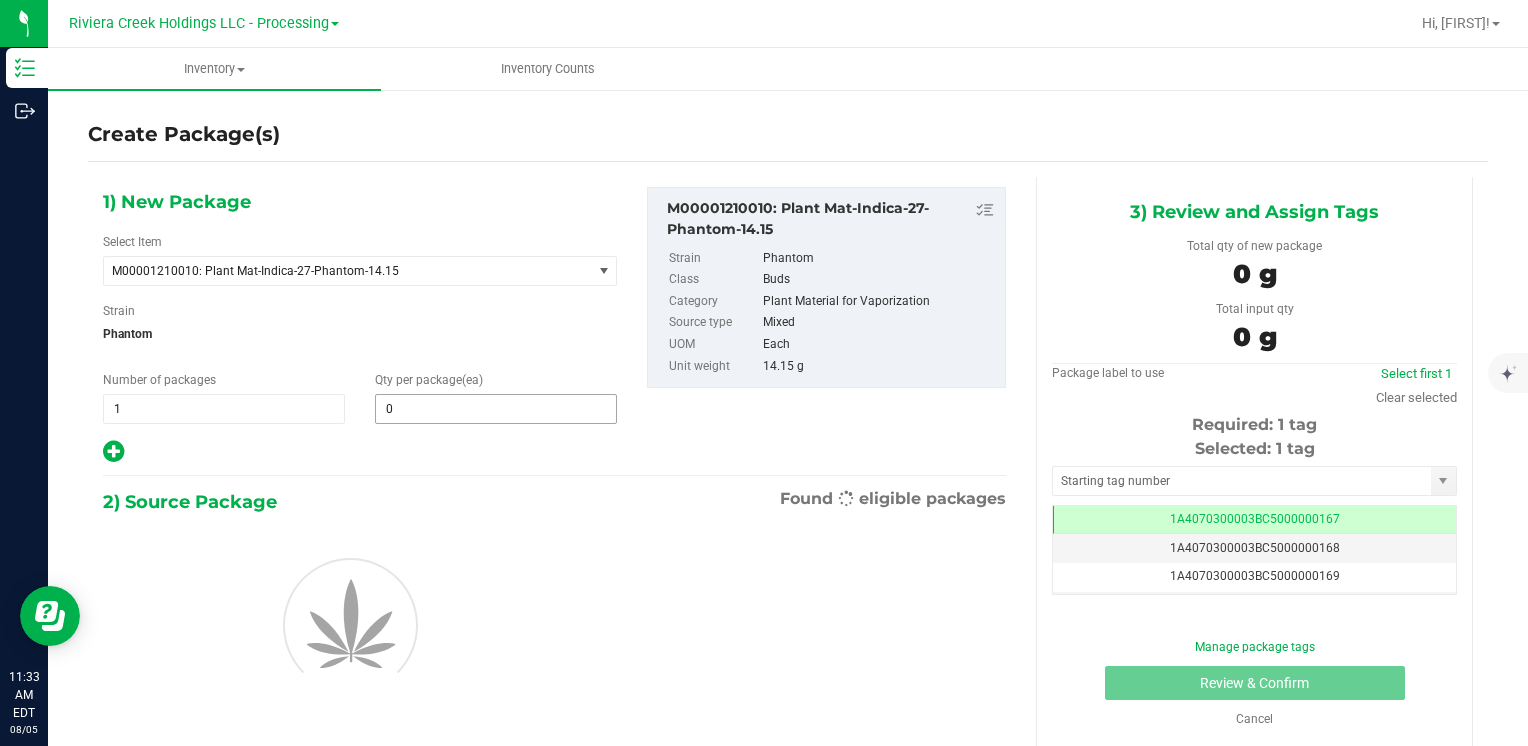 type 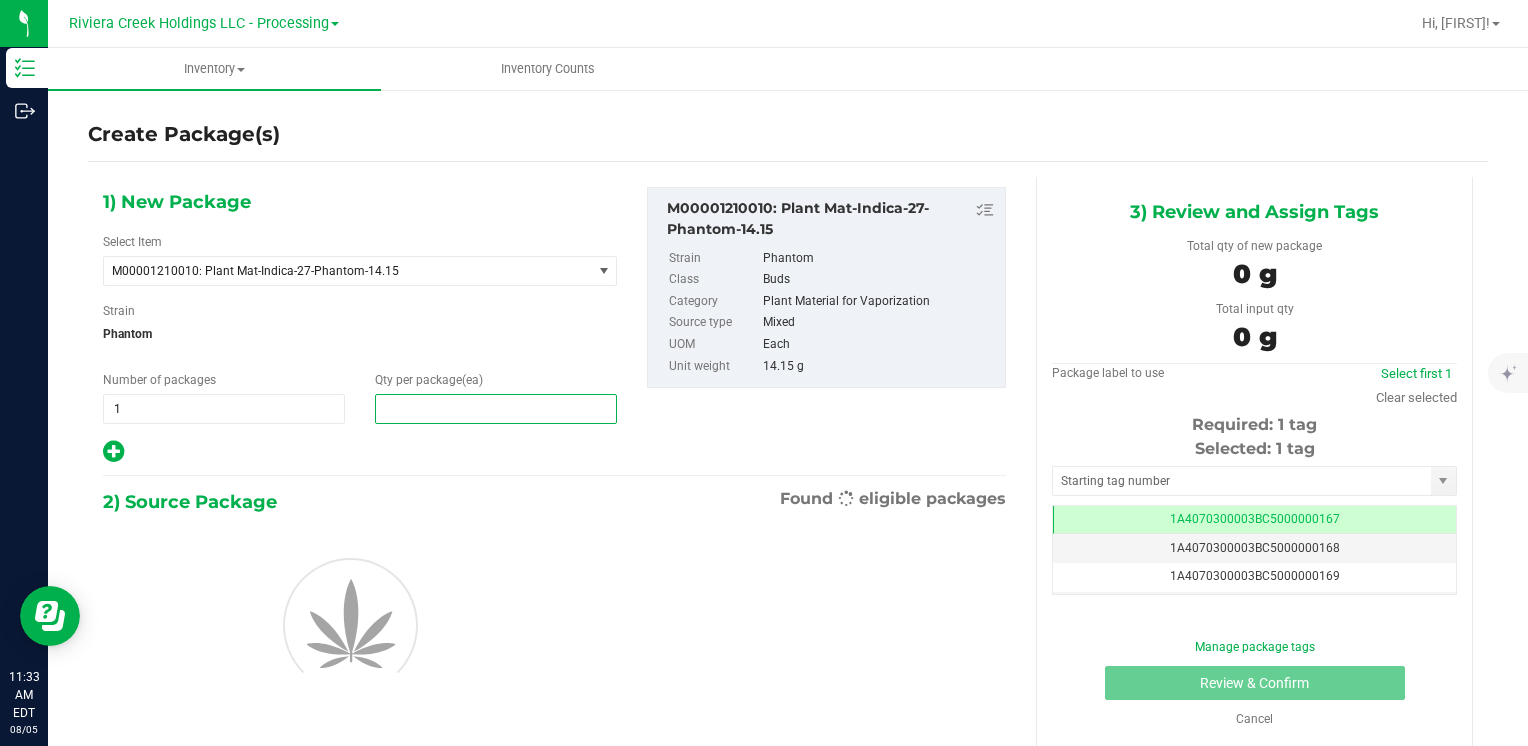 click at bounding box center [496, 409] 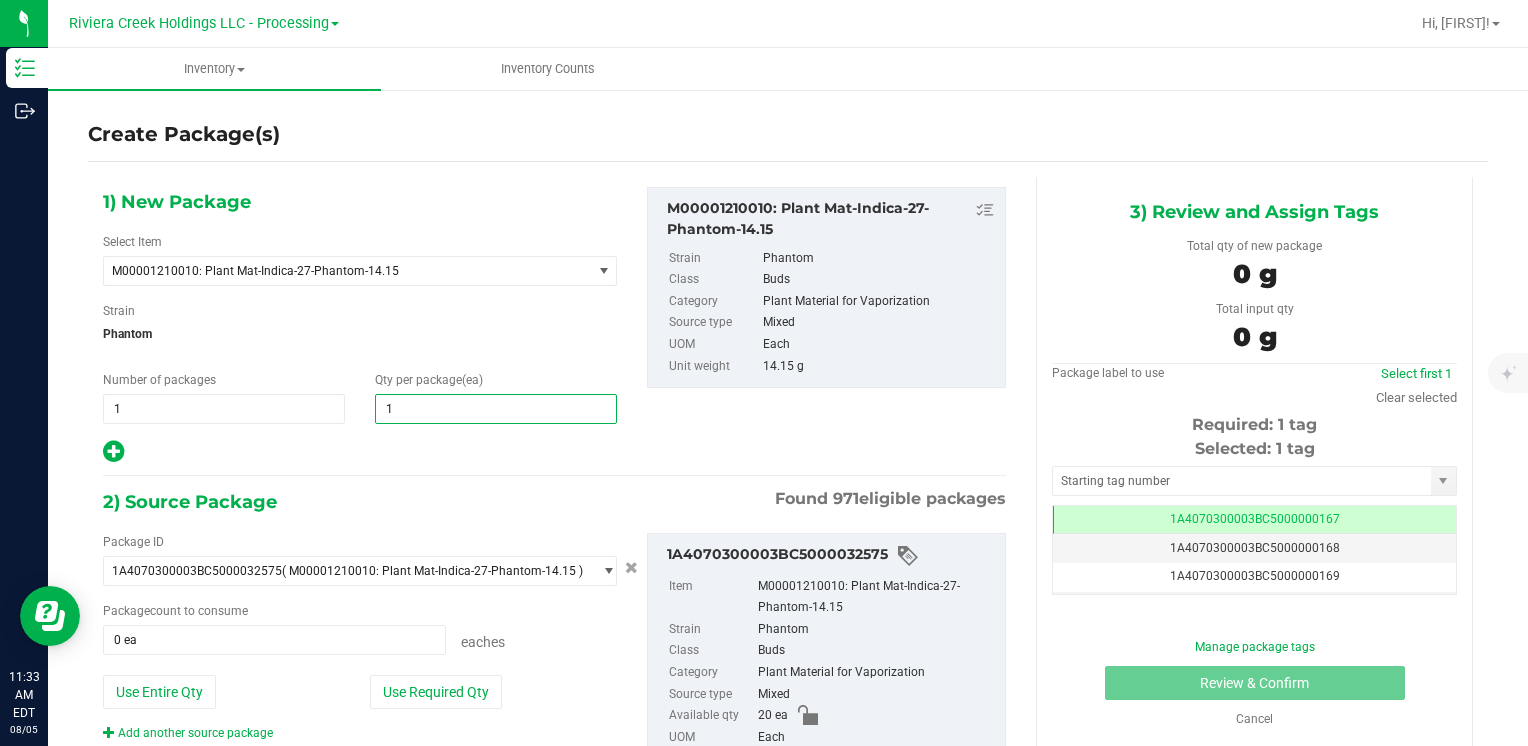 type on "10" 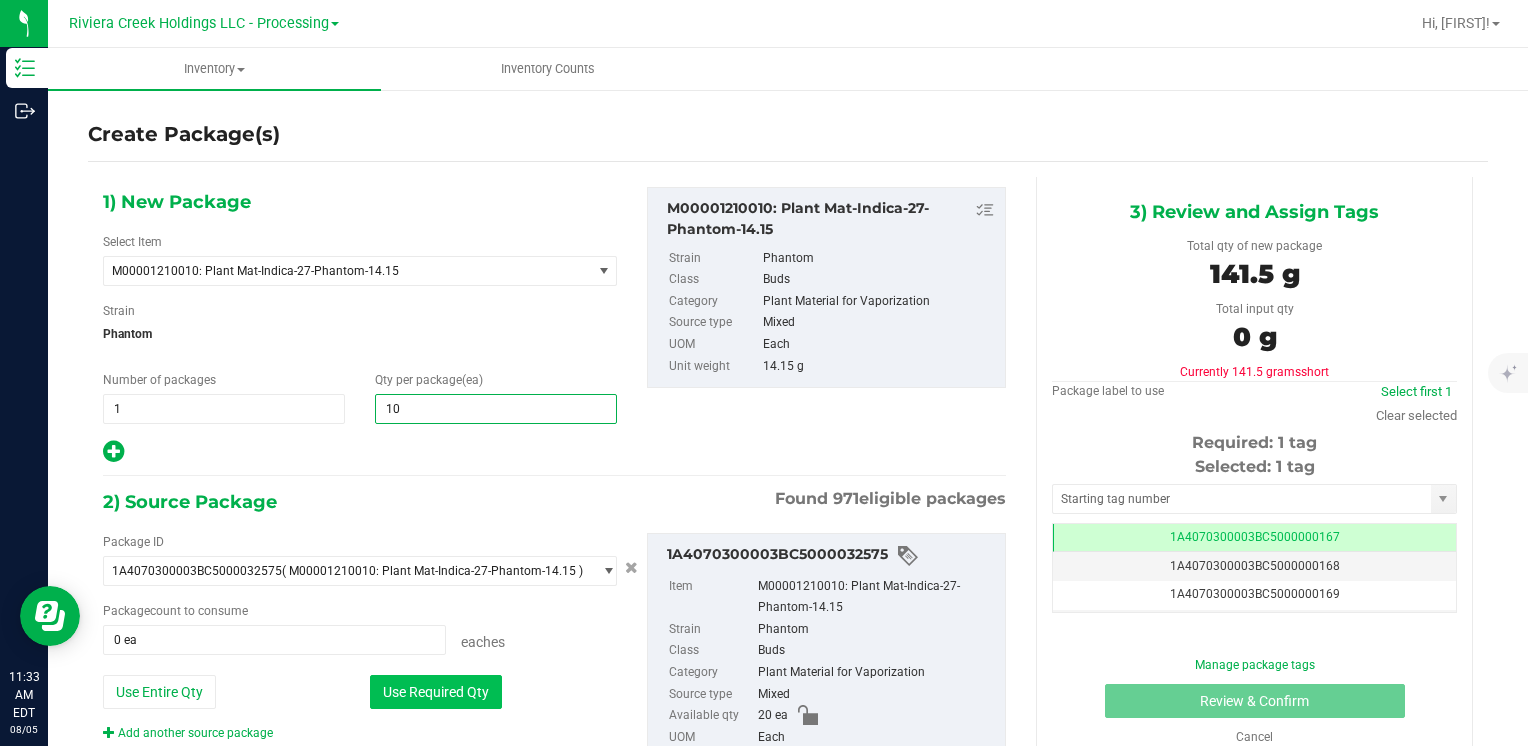 type on "10" 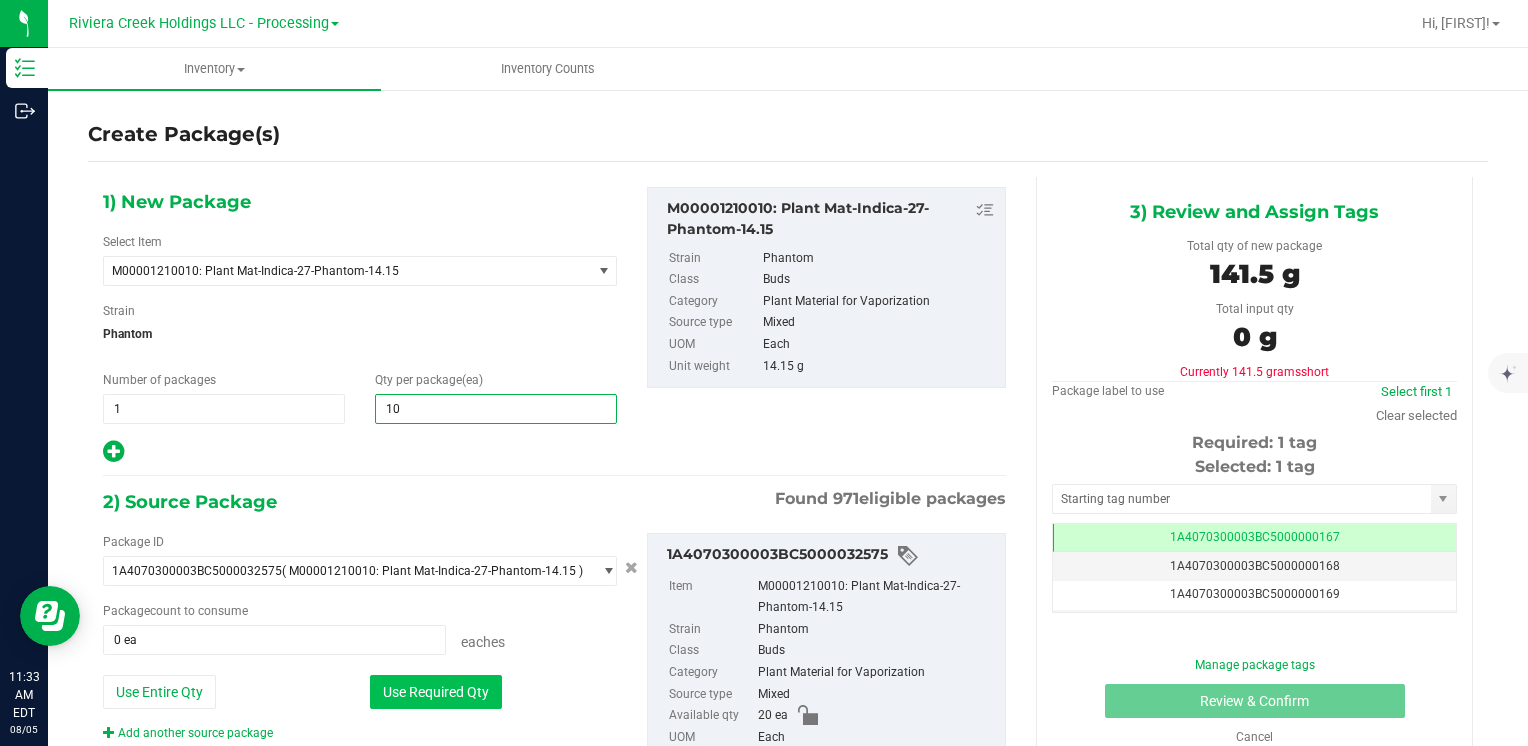 click on "Use Required Qty" at bounding box center [436, 692] 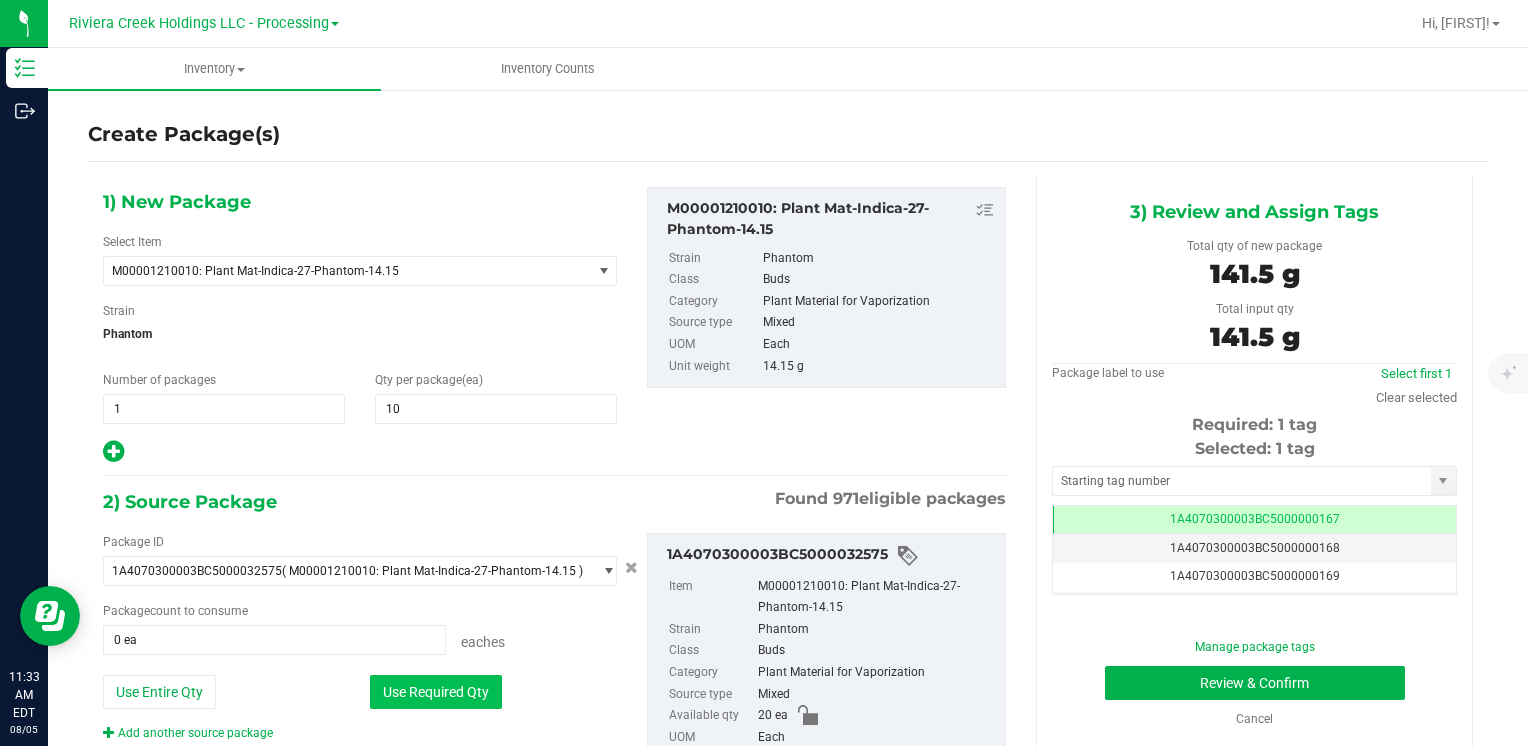 type on "10 ea" 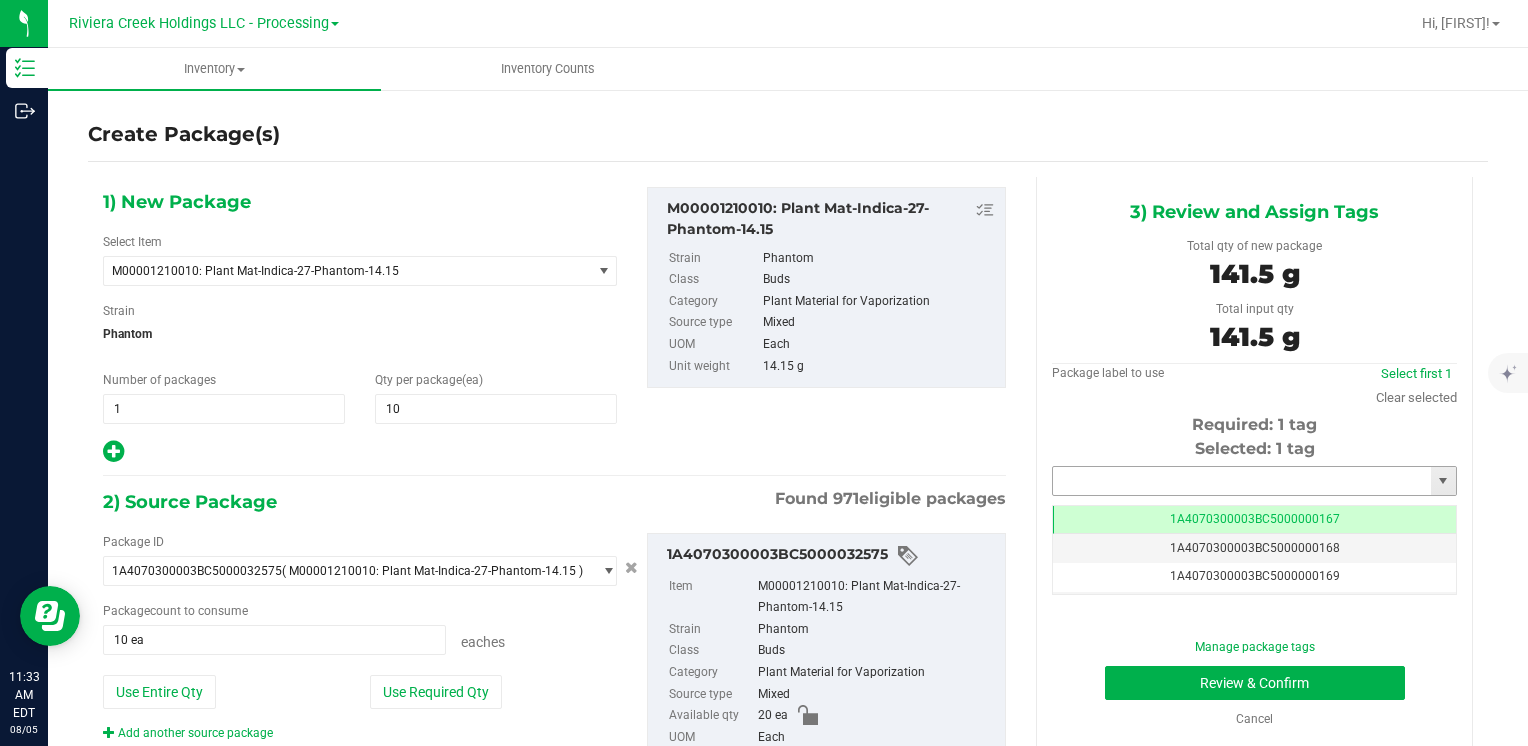 click at bounding box center [1242, 481] 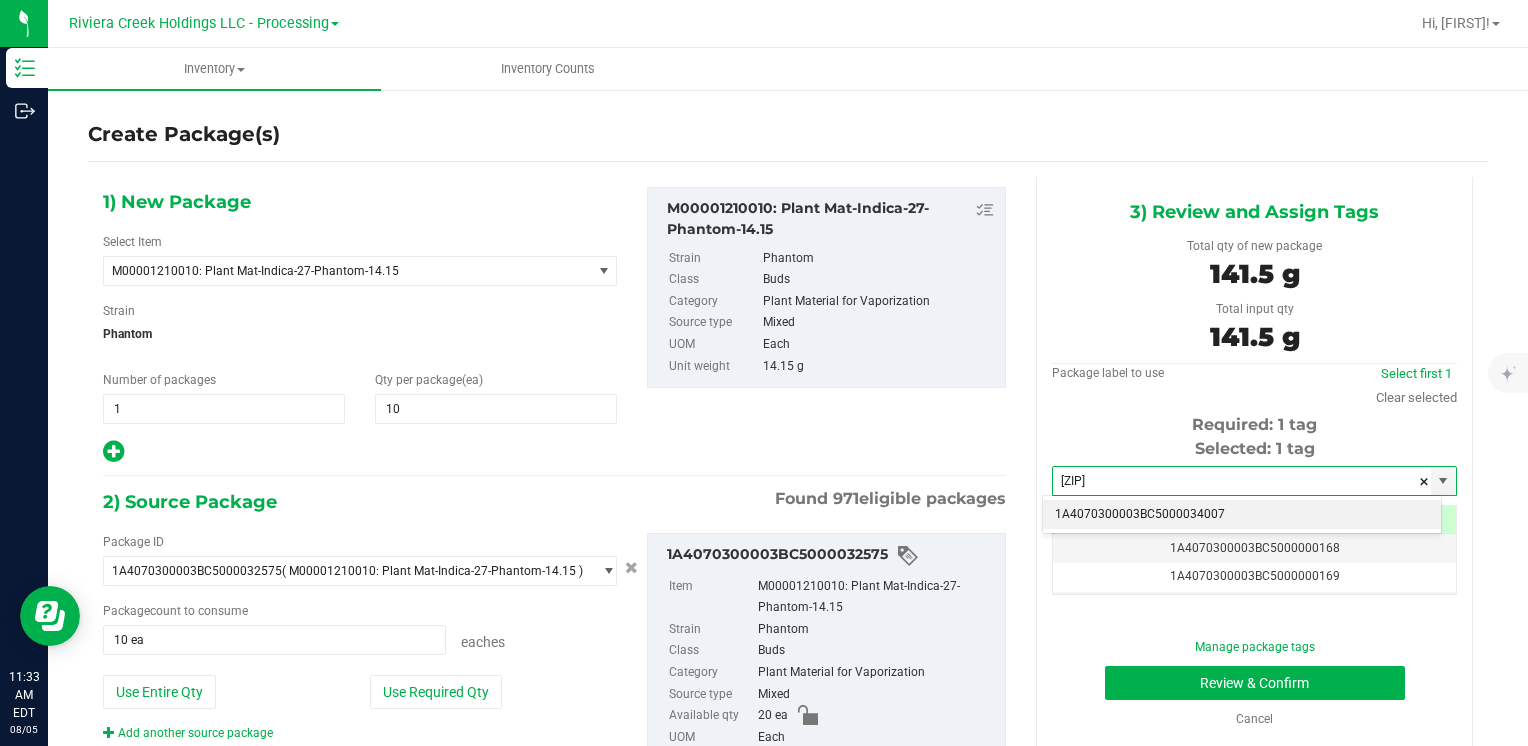 click on "1A4070300003BC5000034007" at bounding box center [1242, 515] 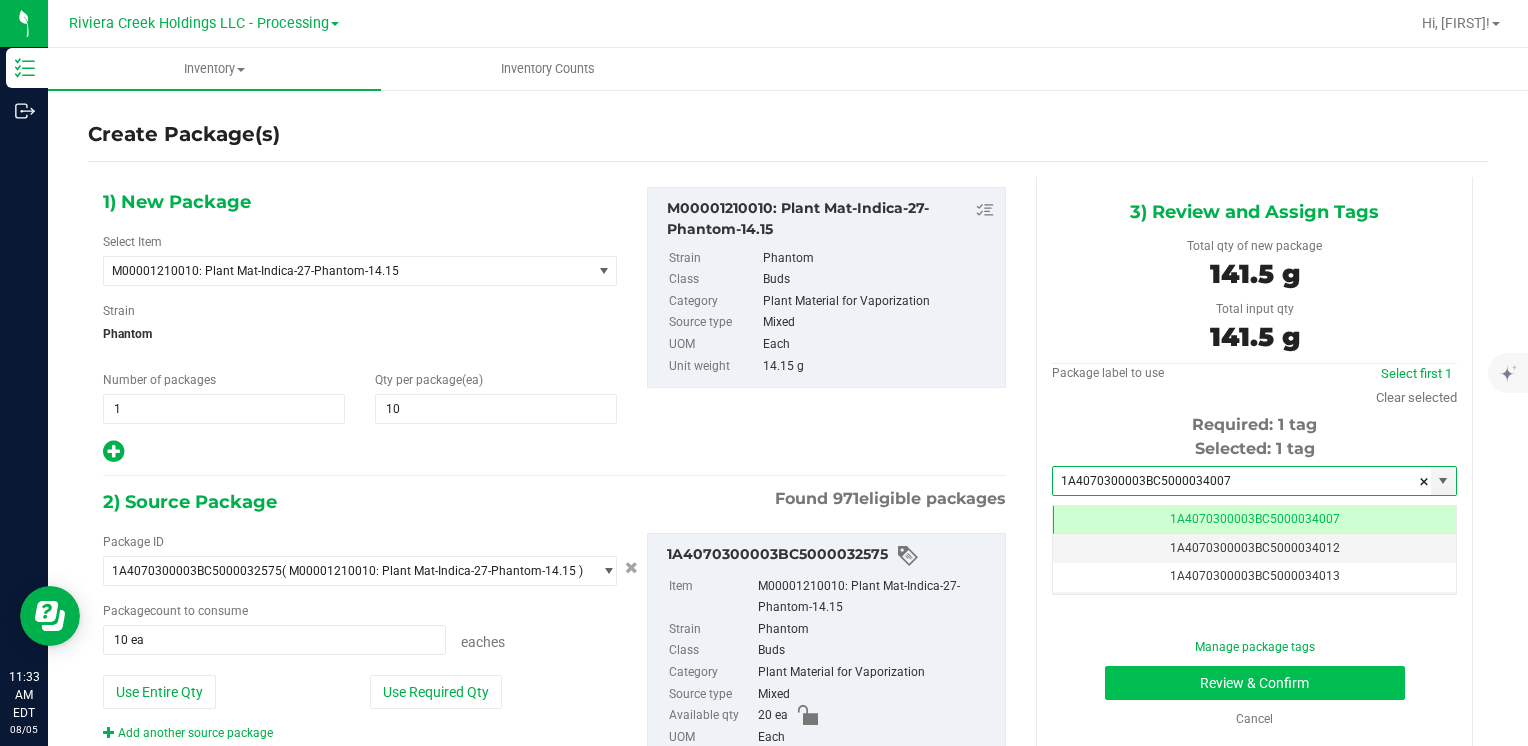 type on "1A4070300003BC5000034007" 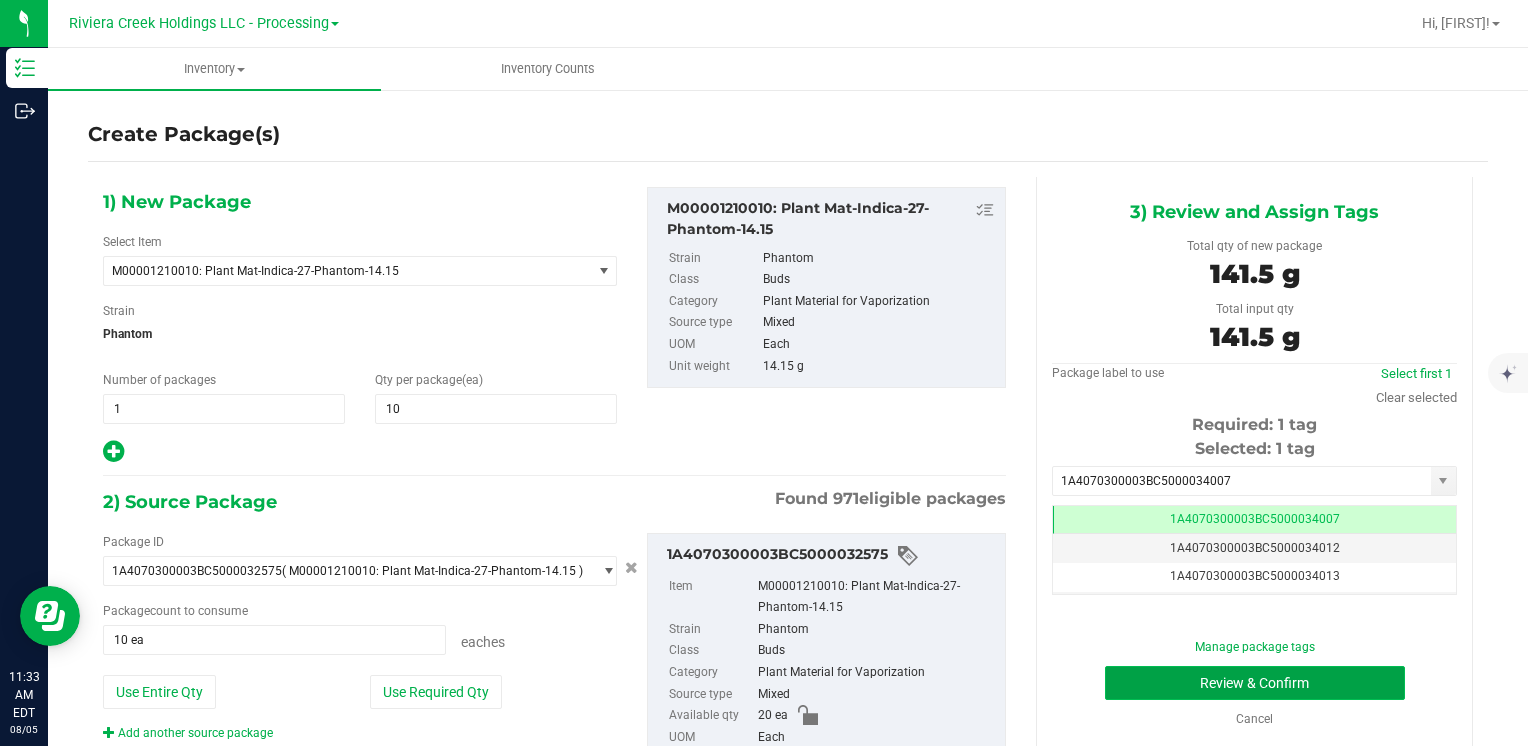 click on "Review & Confirm" at bounding box center (1255, 683) 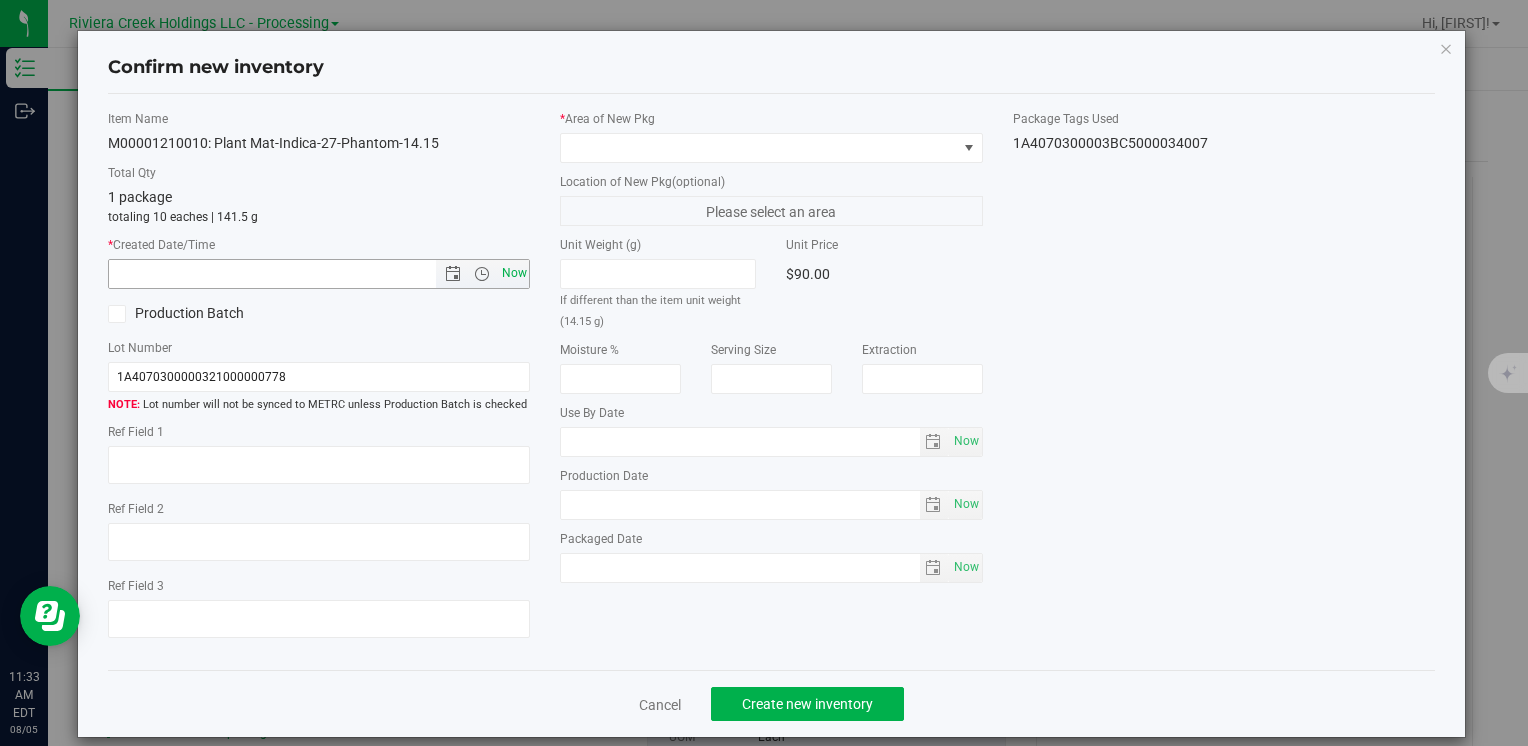 click on "Now" at bounding box center (514, 273) 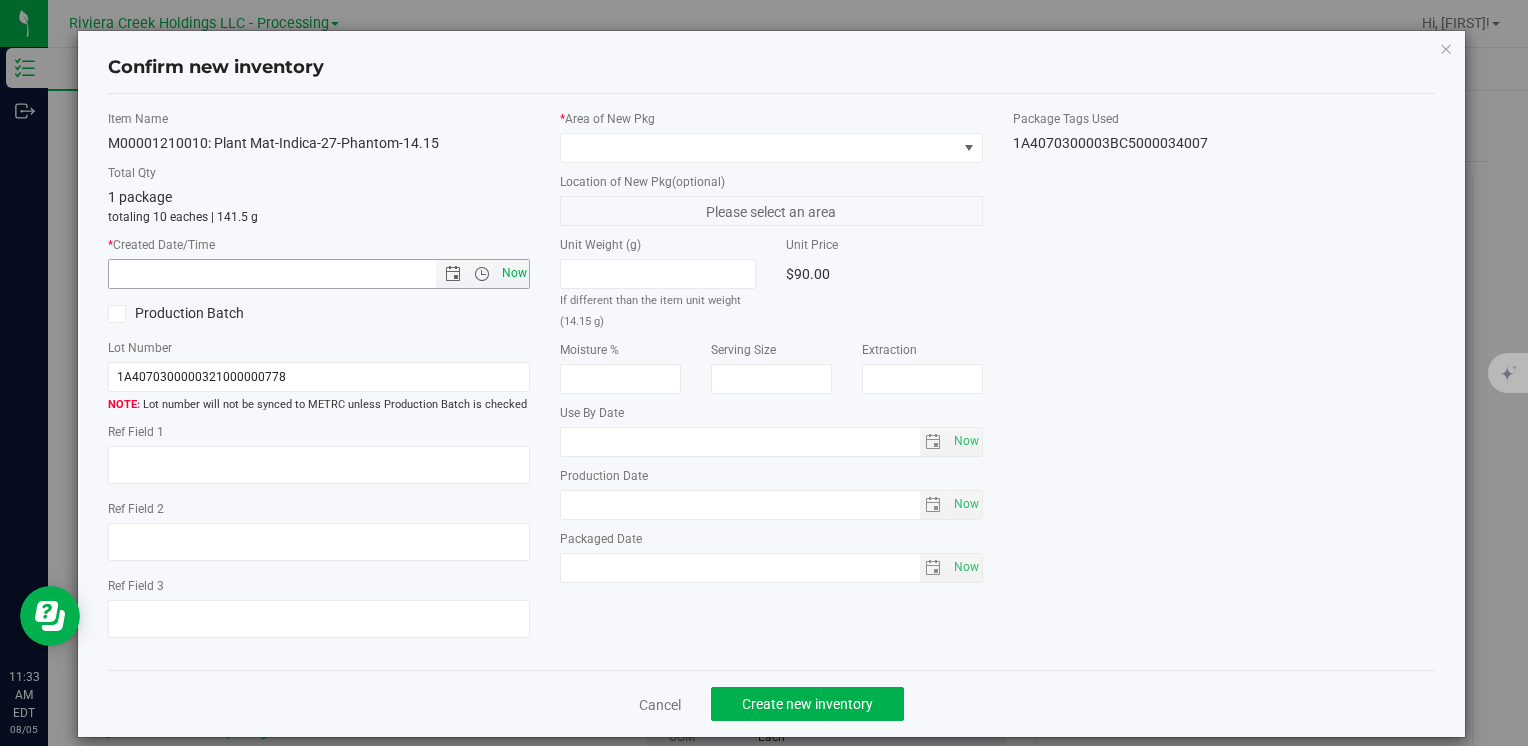 type on "[MONTH]/[DAY]/[YEAR] [TIME] AM" 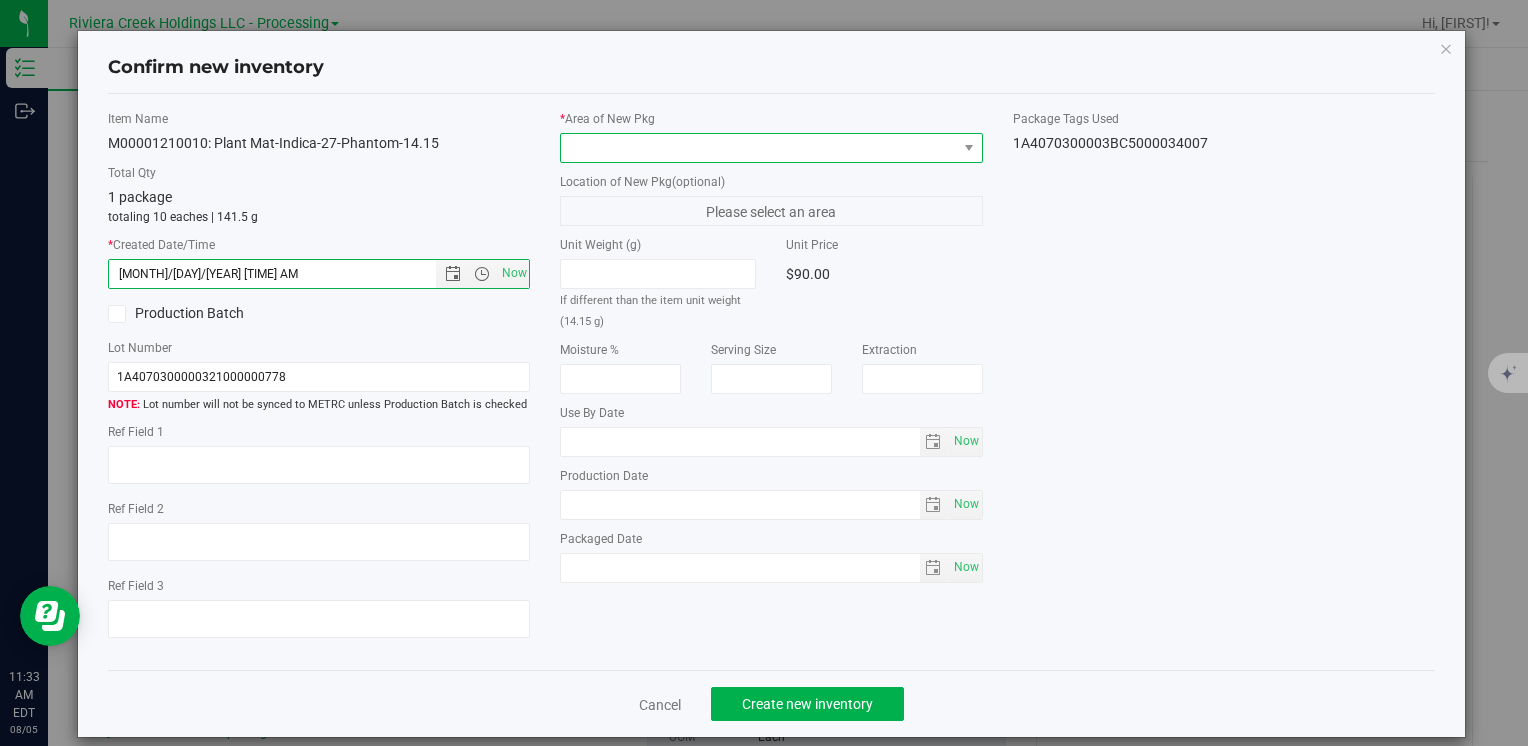 click at bounding box center [758, 148] 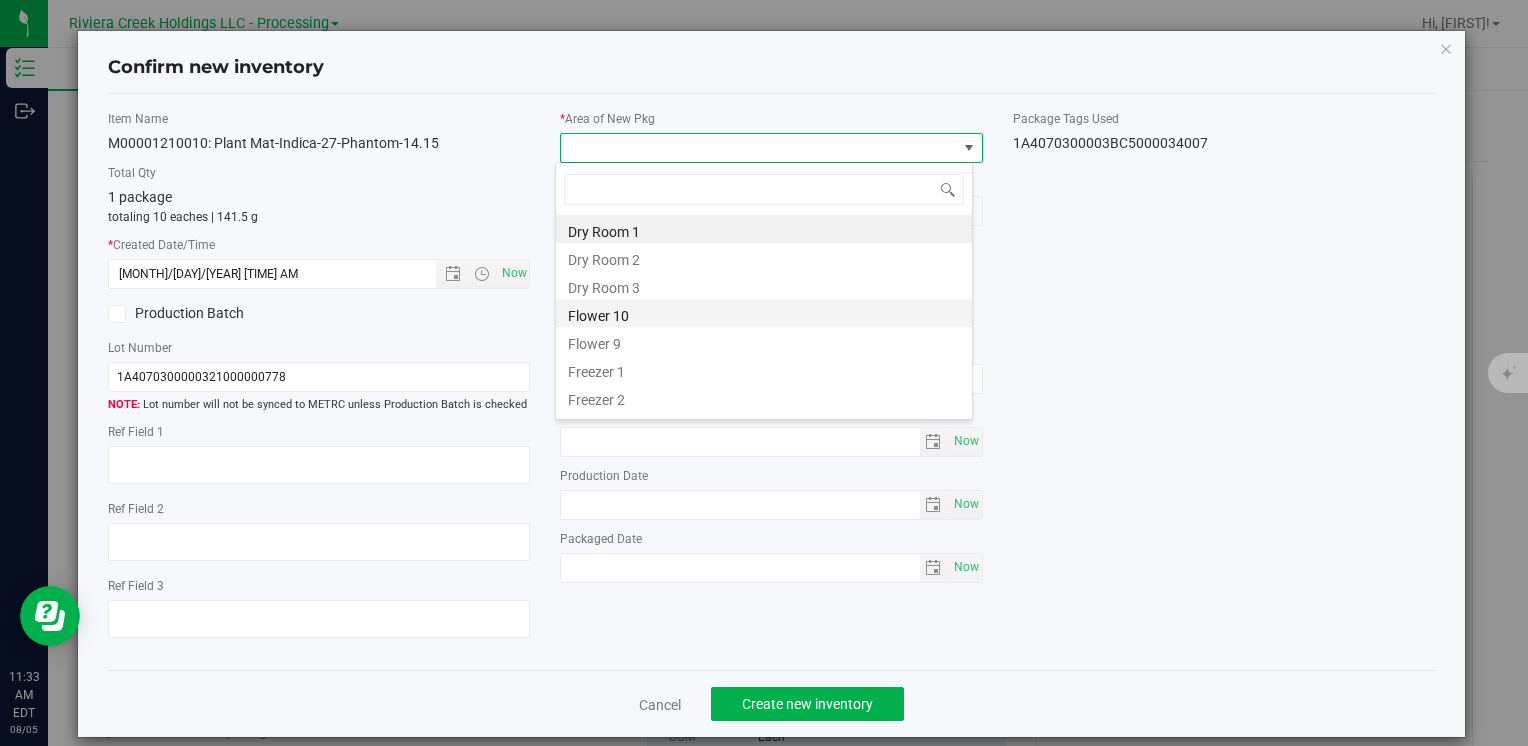 click on "Flower 10" at bounding box center (764, 313) 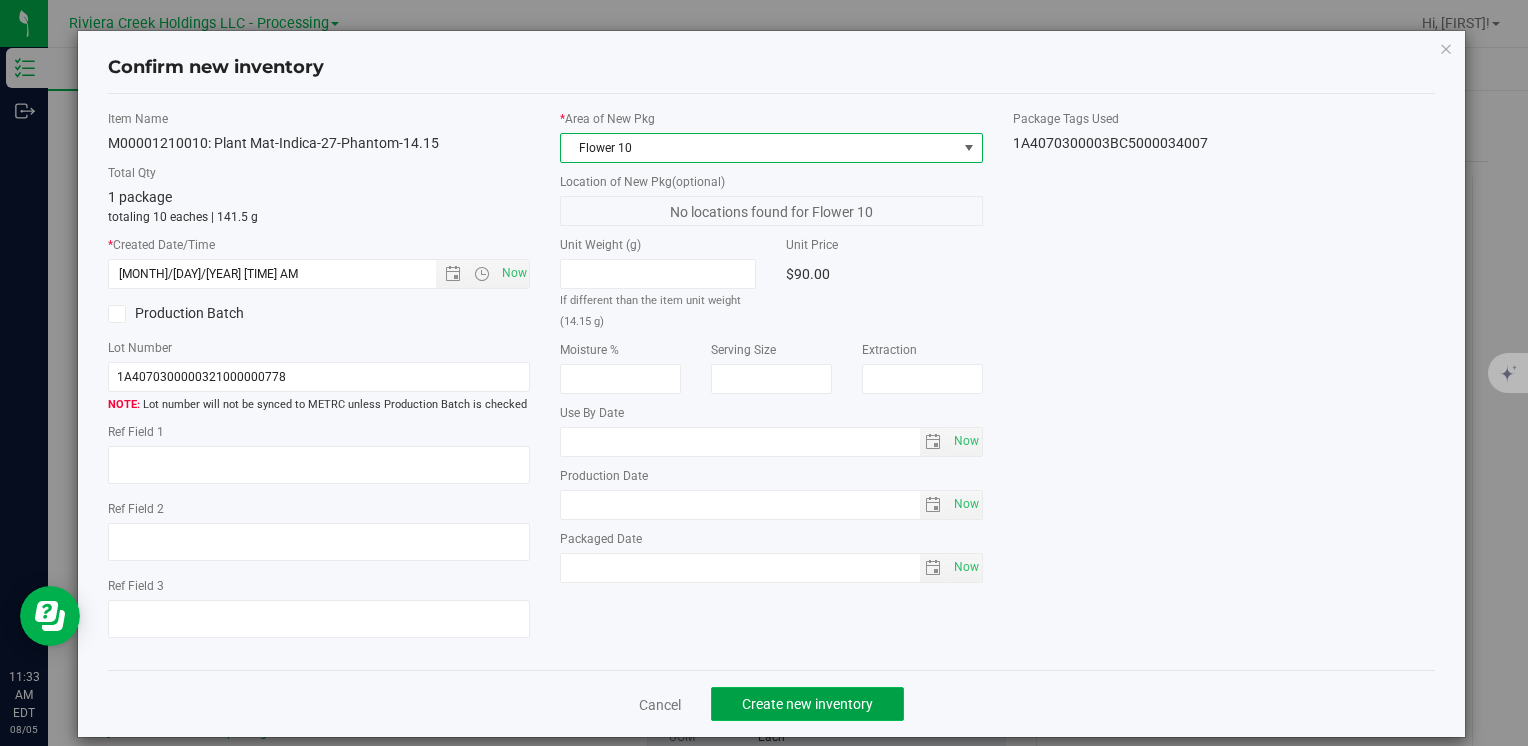 click on "Create new inventory" 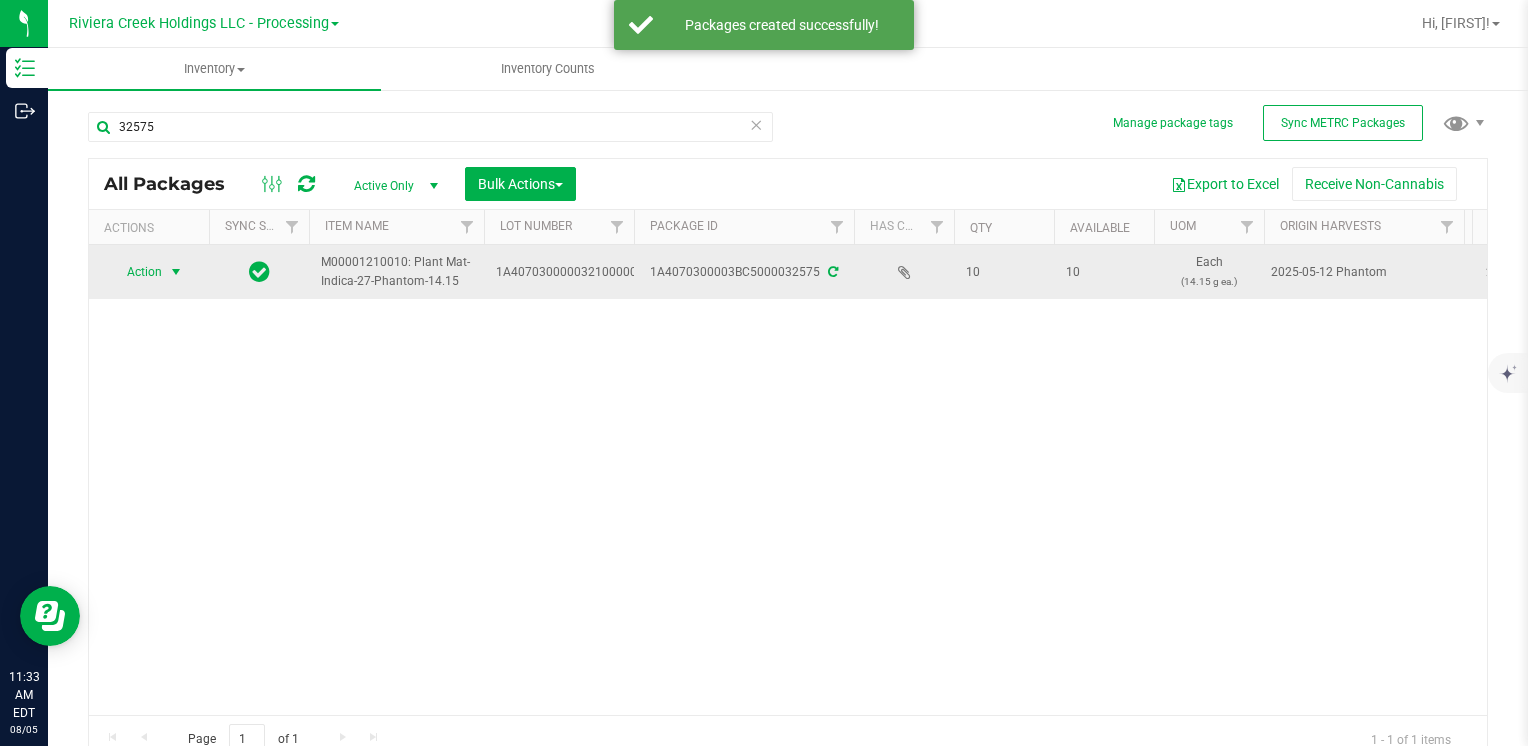 click on "Action" at bounding box center (136, 272) 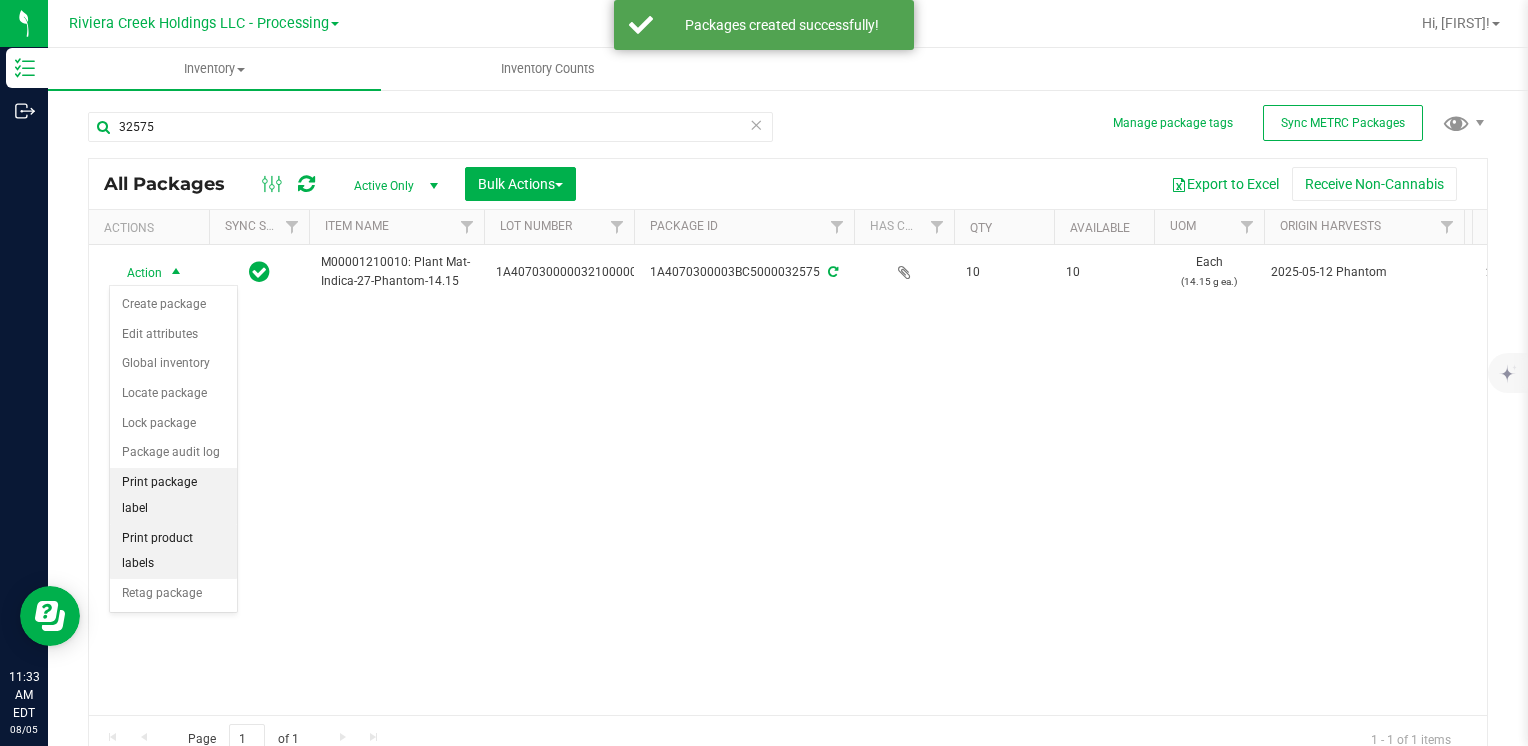 click on "Print package label" at bounding box center [173, 495] 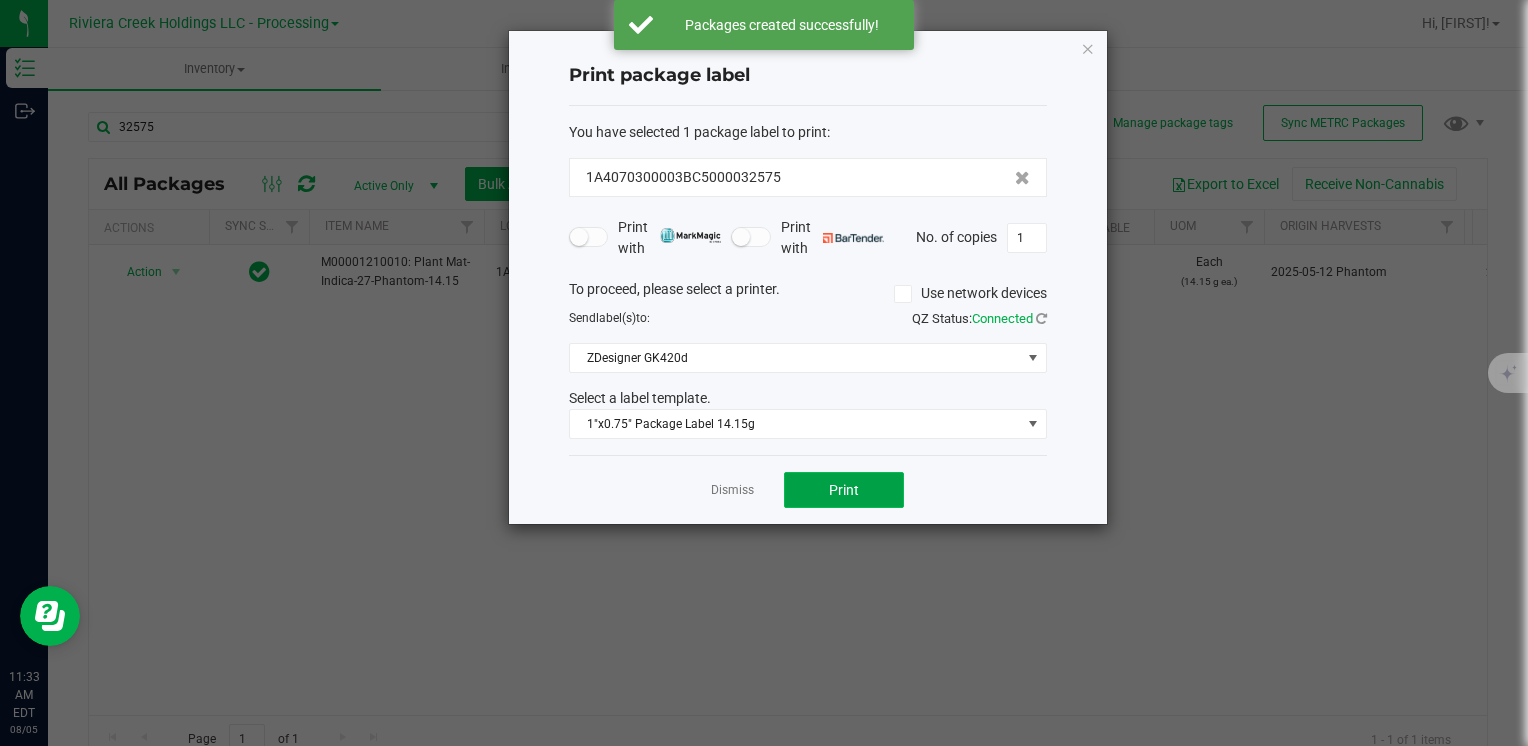 click on "Print" 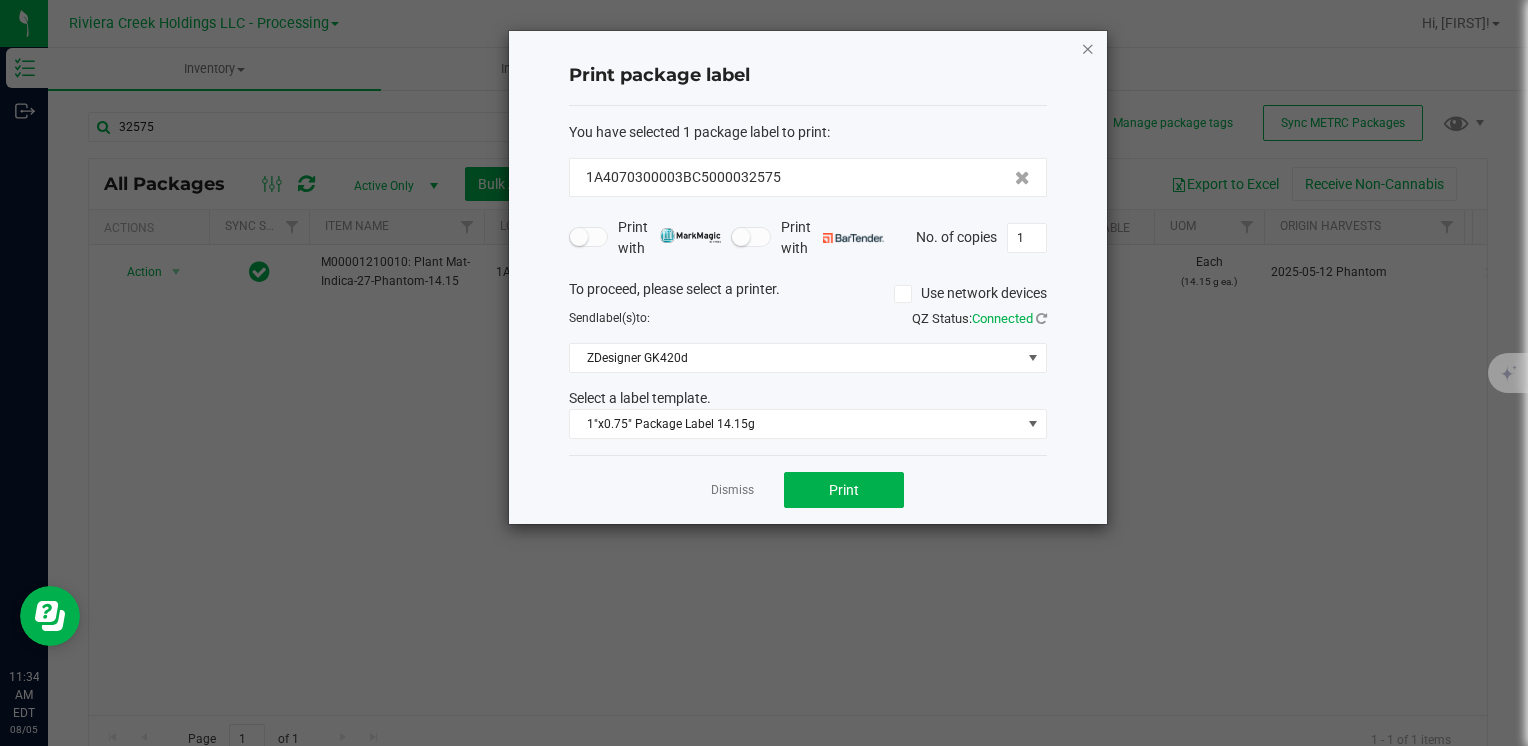 click 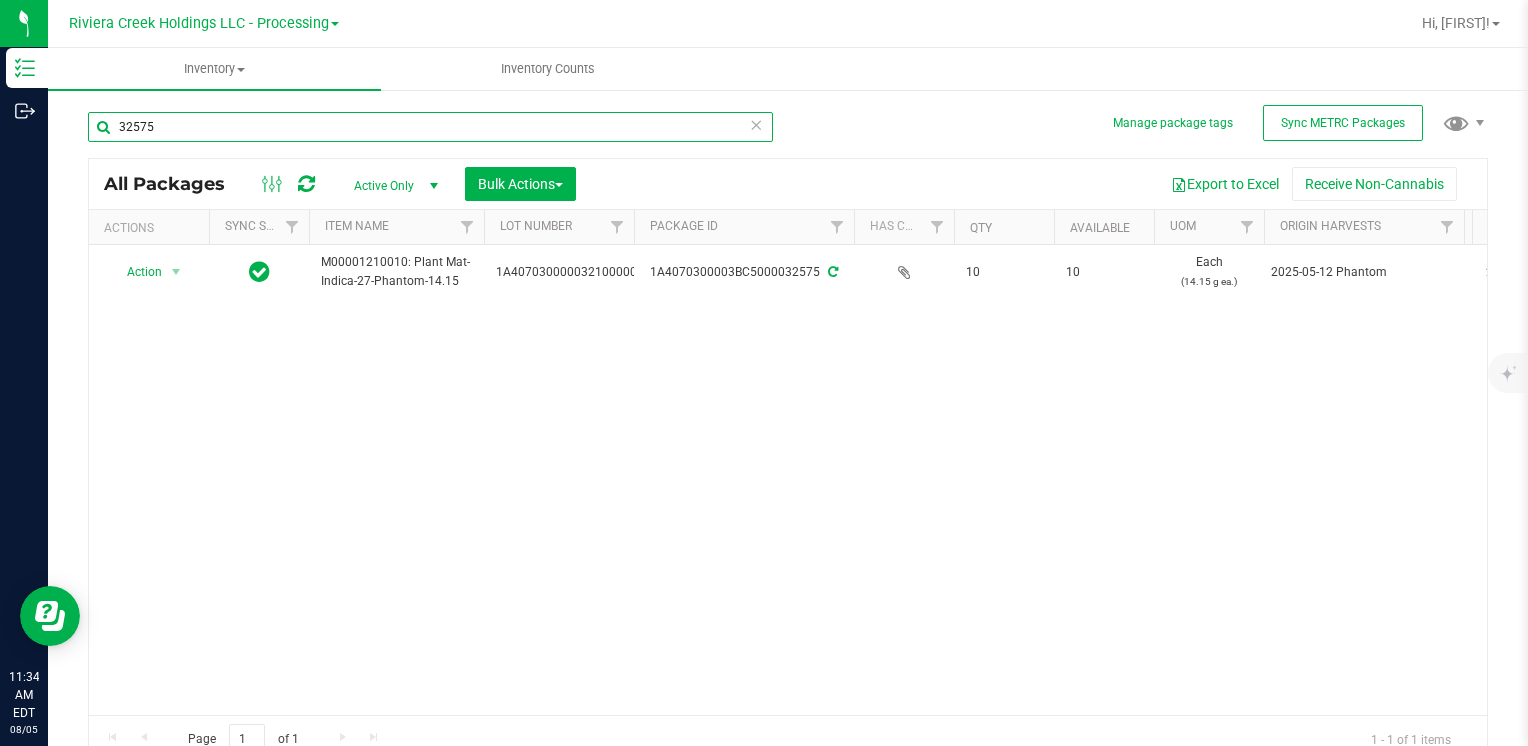 click on "32575" at bounding box center (430, 127) 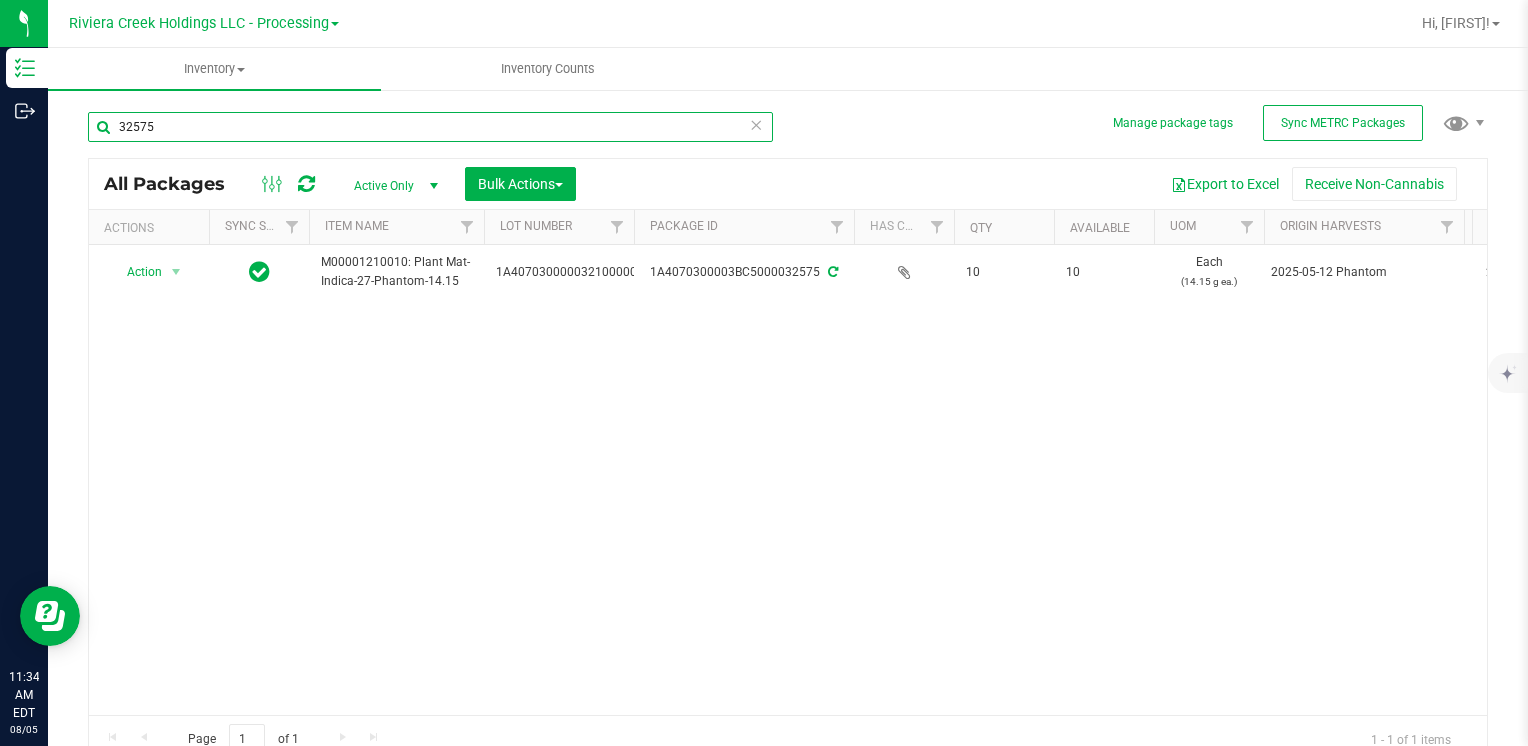 click on "32575" at bounding box center (430, 127) 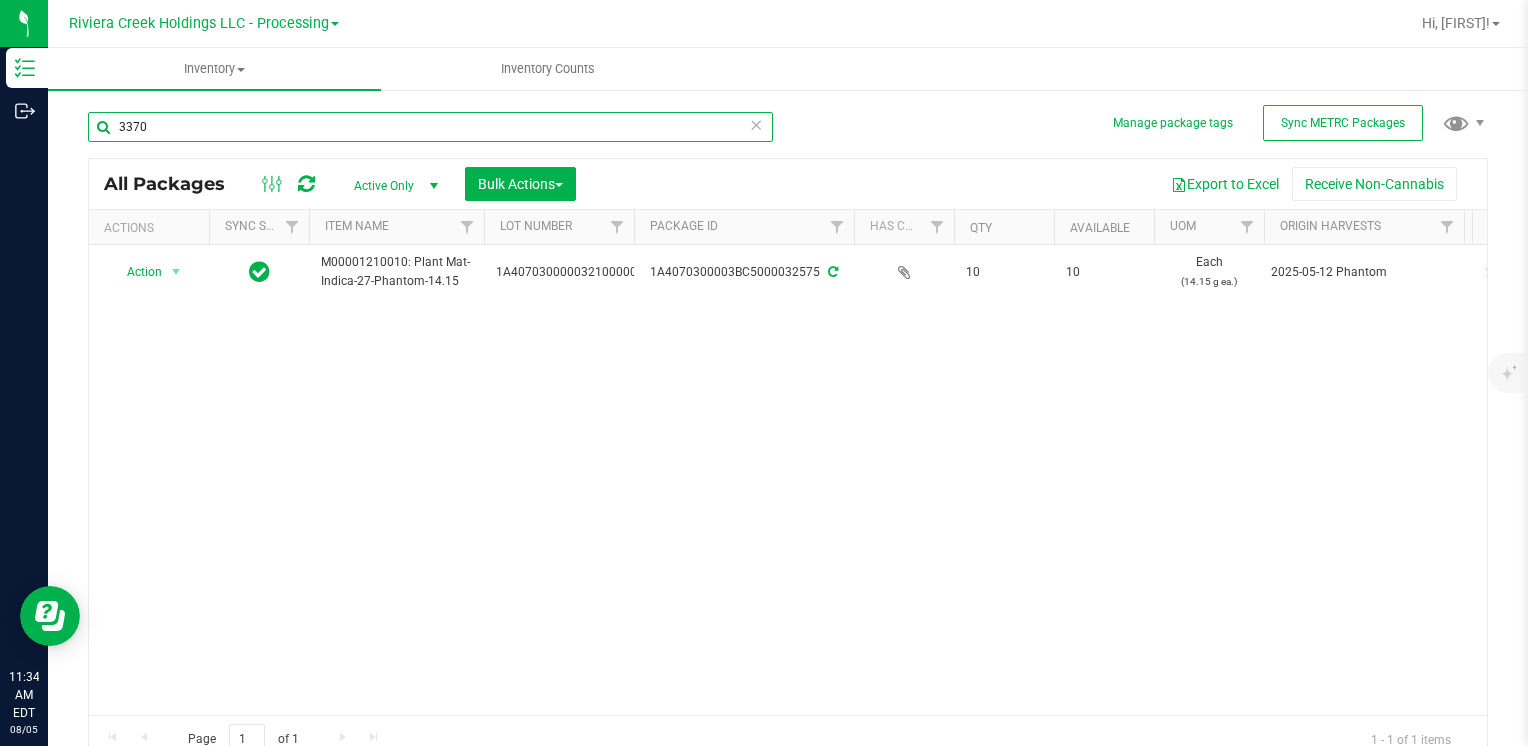 type on "33703" 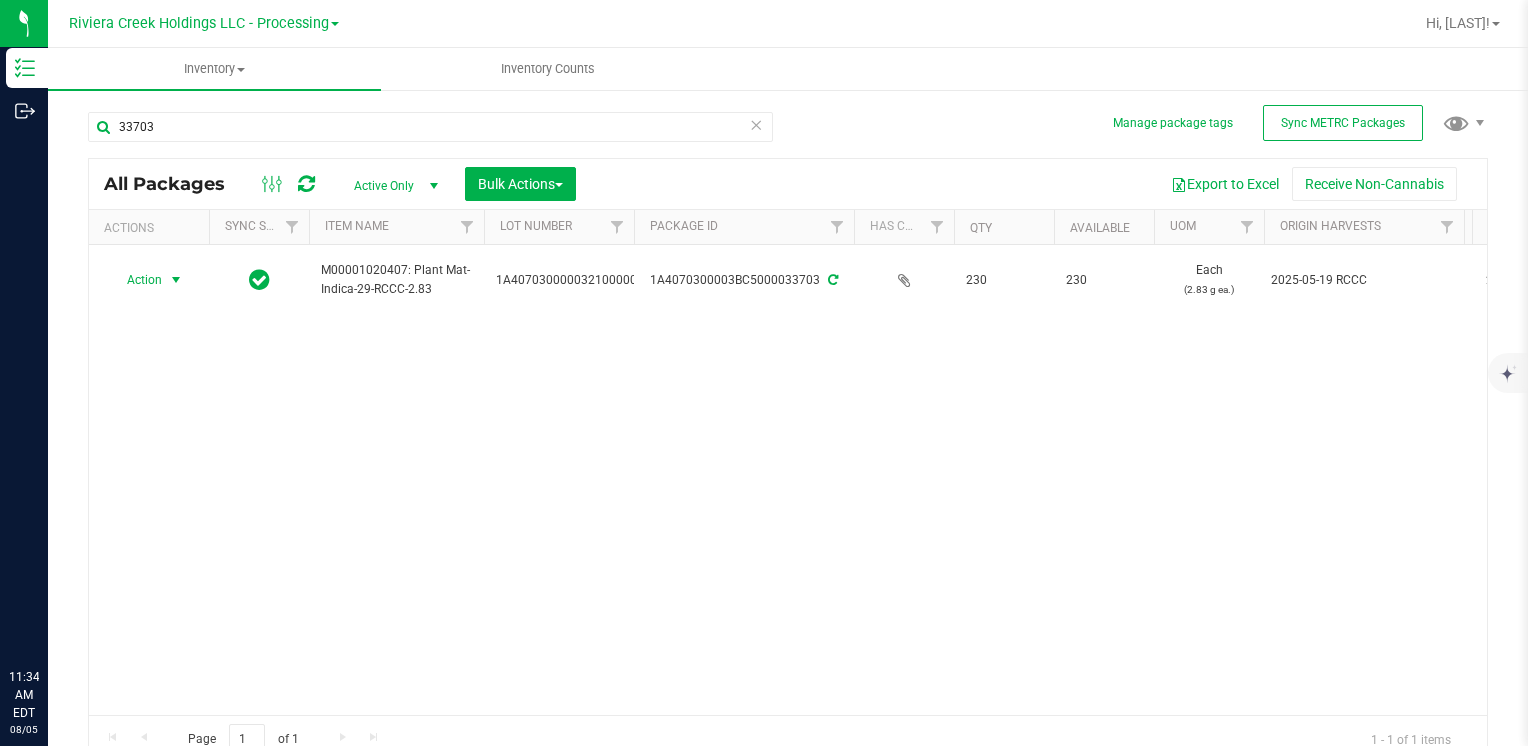 scroll, scrollTop: 0, scrollLeft: 0, axis: both 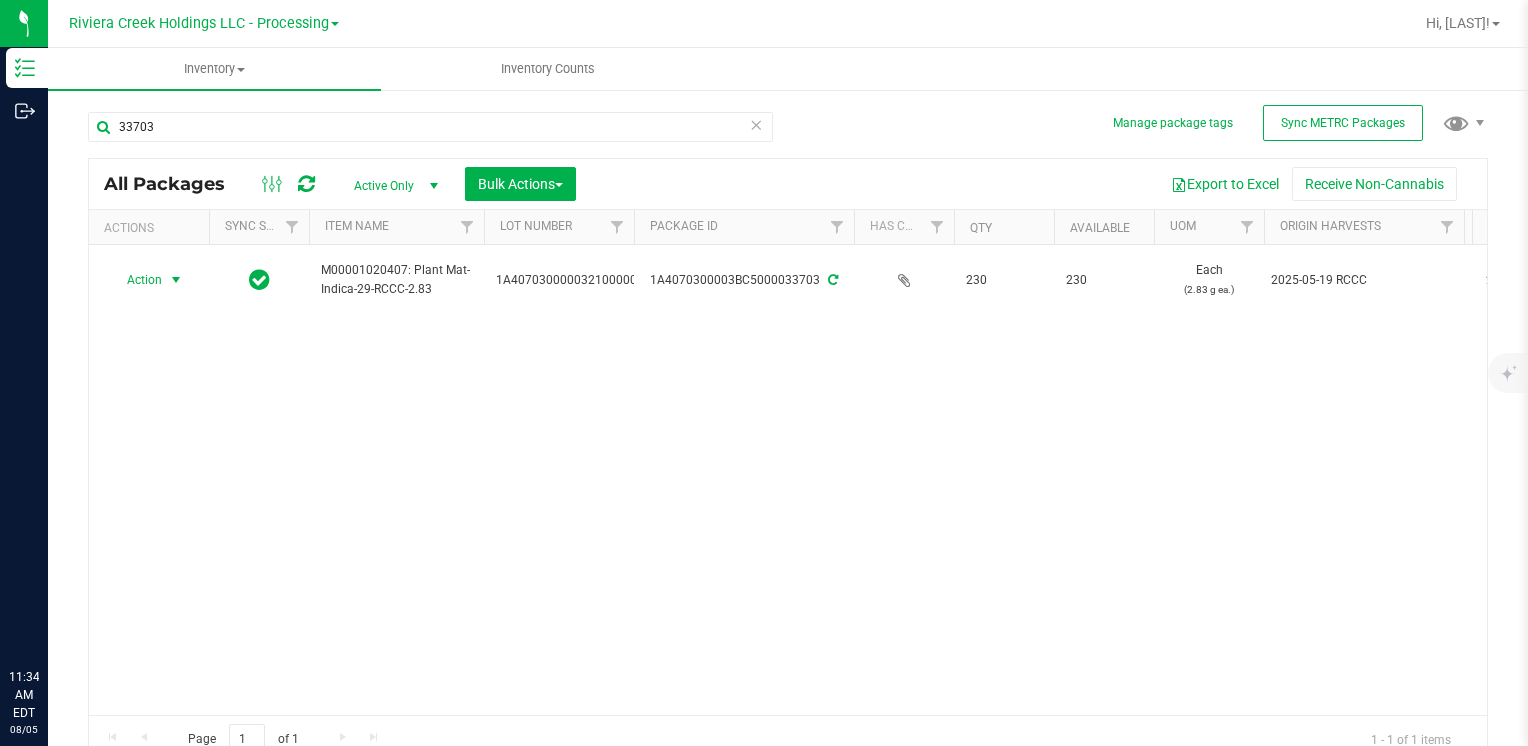 click on "Action" at bounding box center (136, 280) 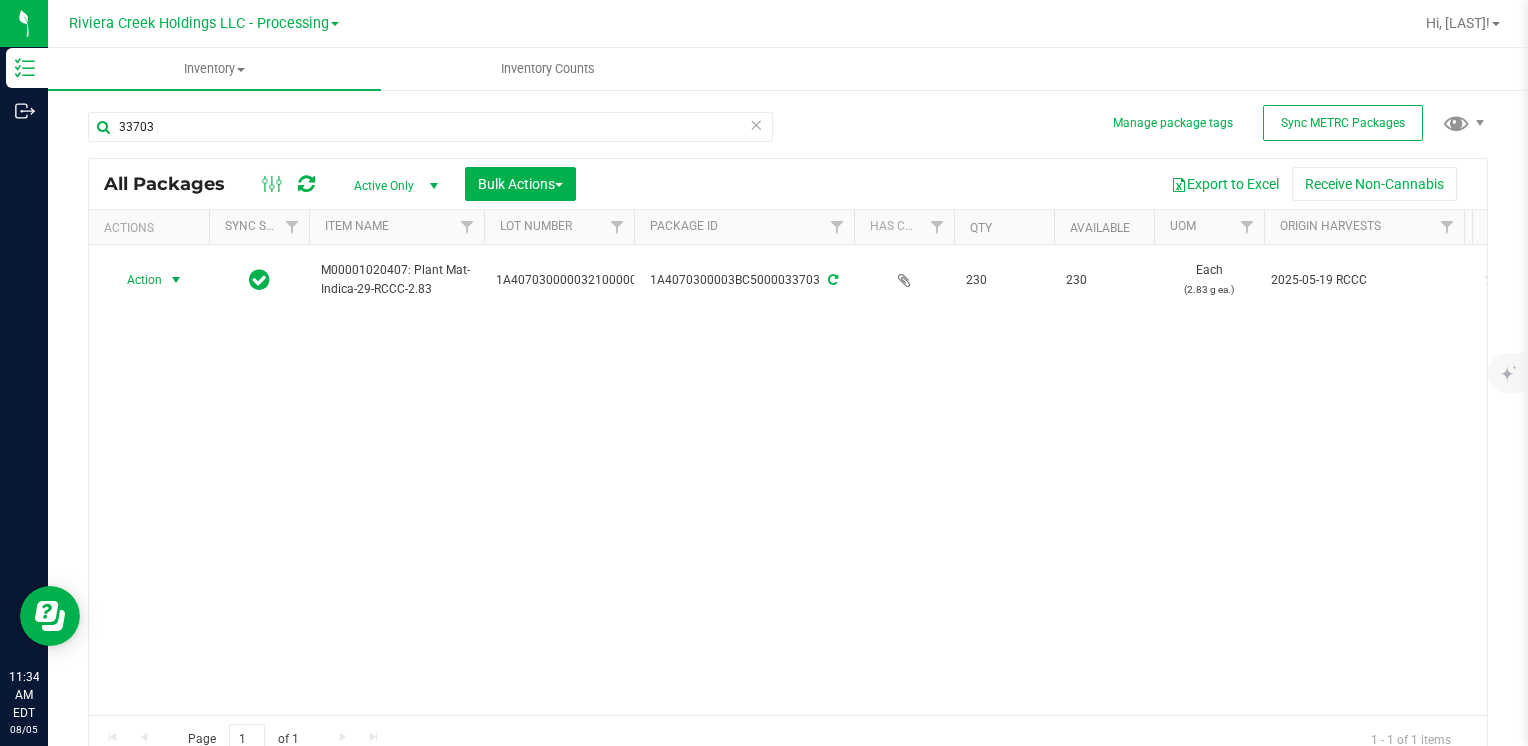 scroll, scrollTop: 0, scrollLeft: 0, axis: both 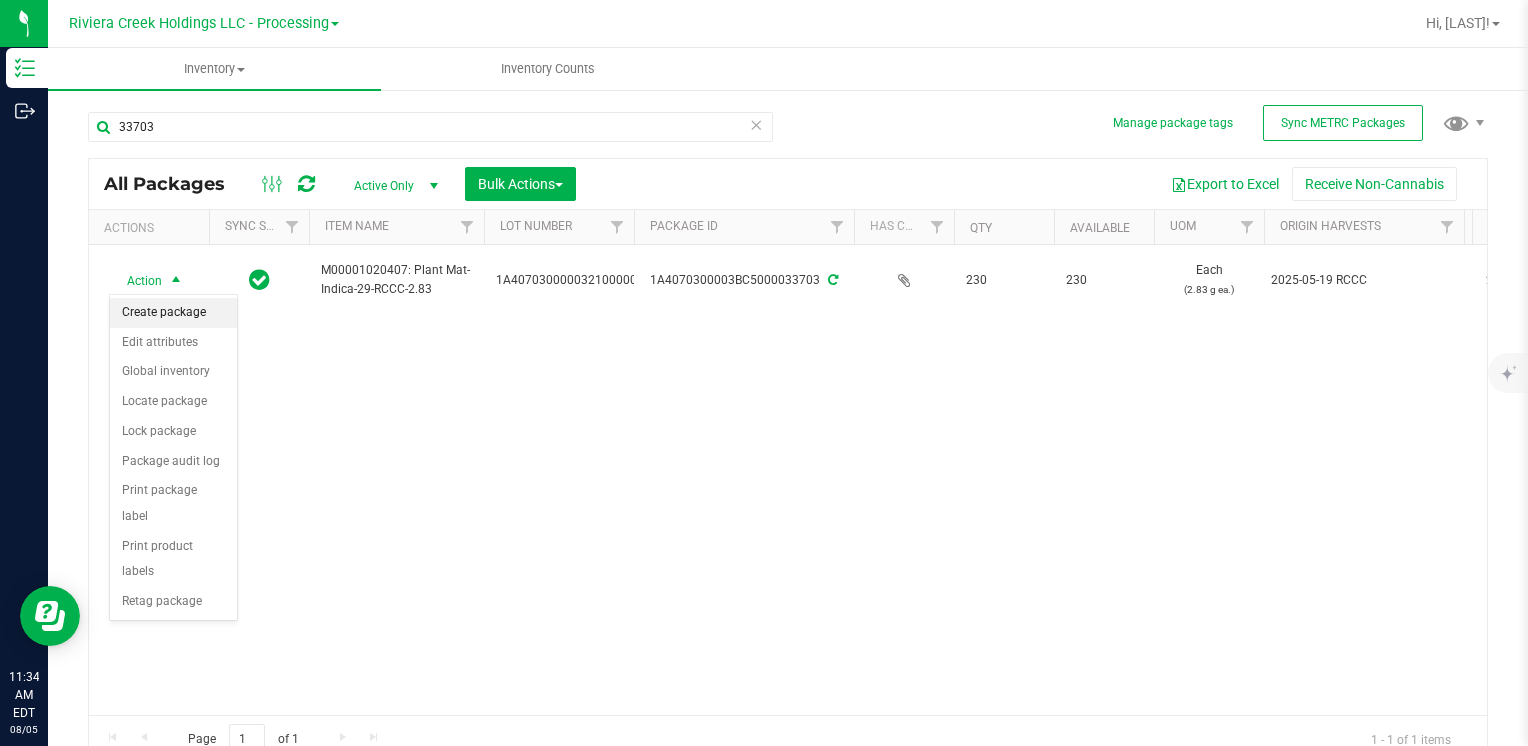 click on "Create package" at bounding box center (173, 313) 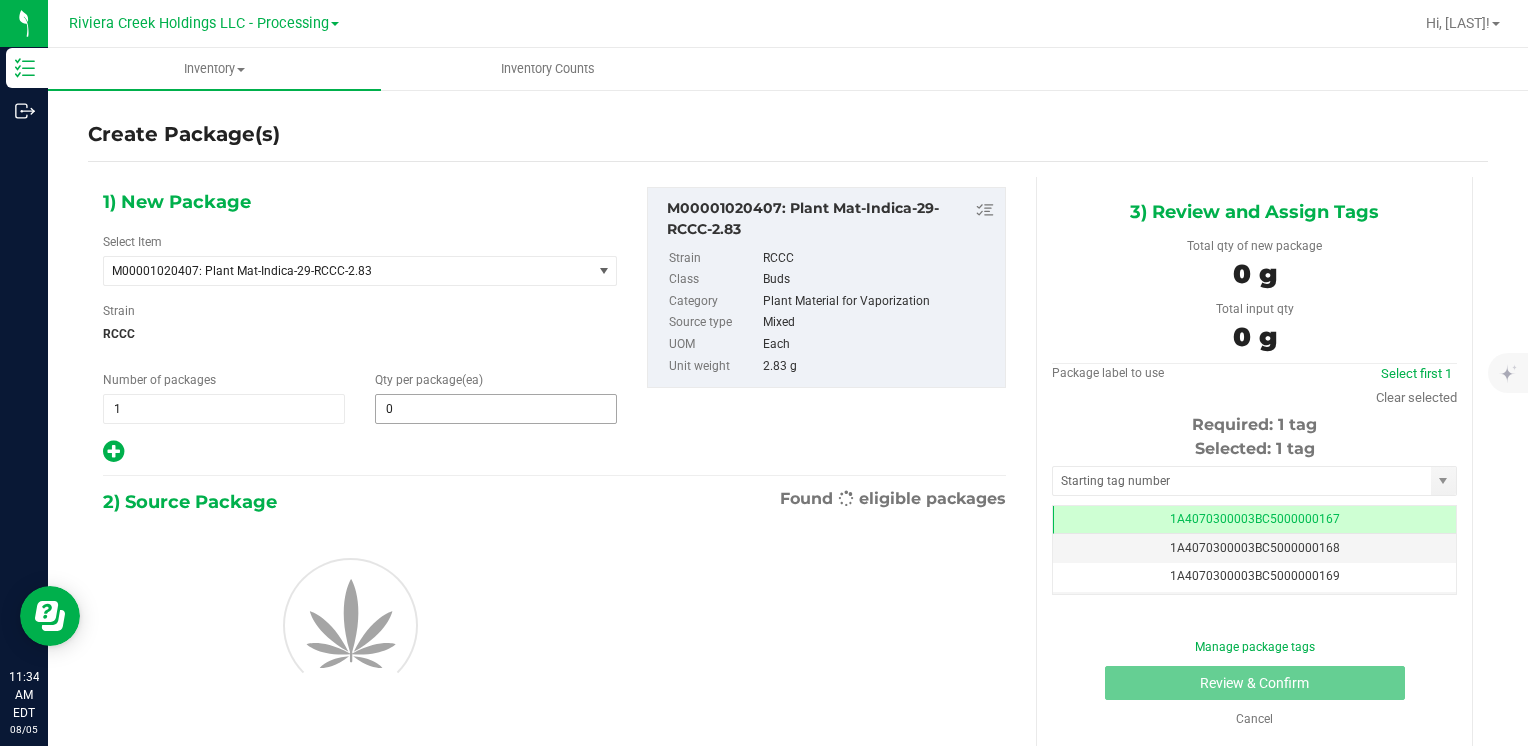 scroll, scrollTop: 0, scrollLeft: 0, axis: both 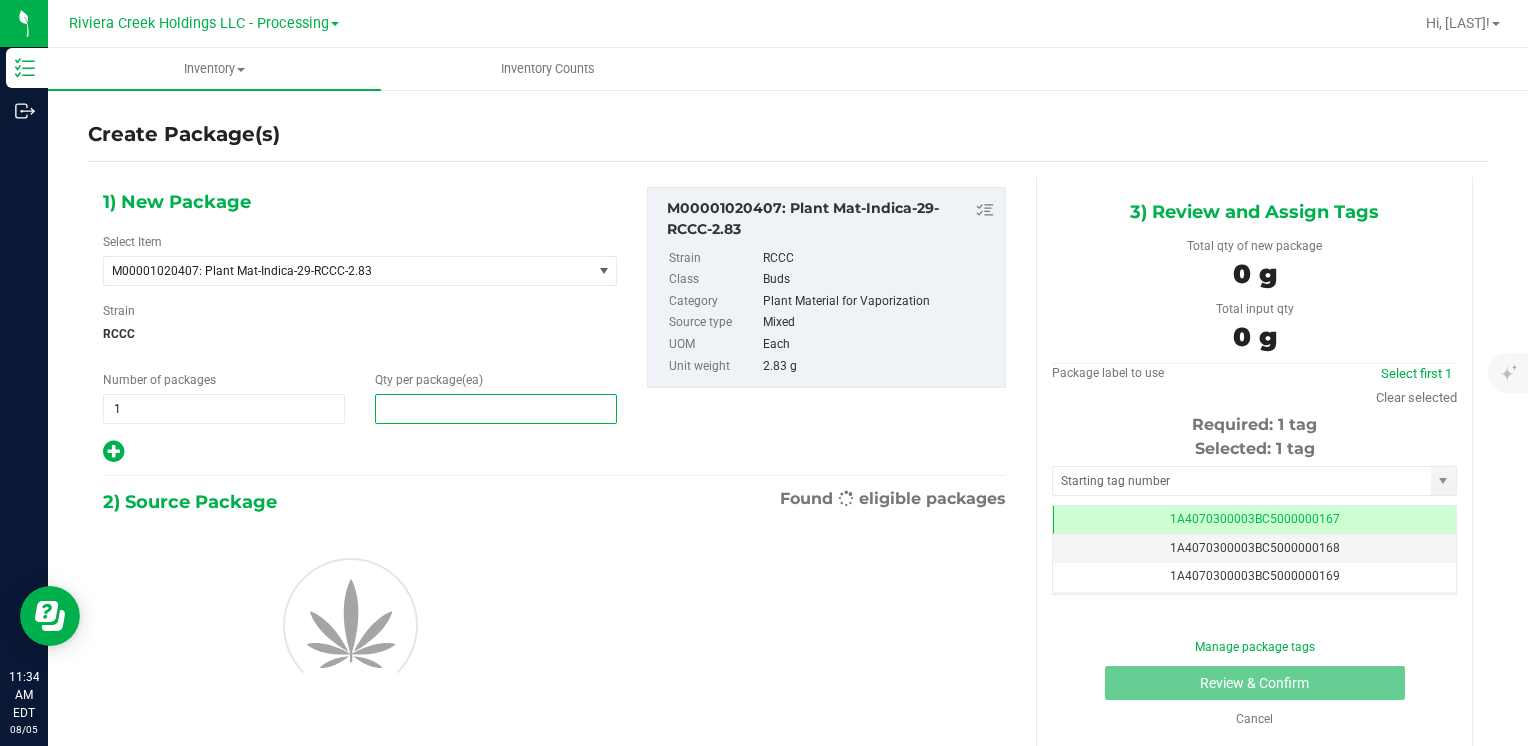 click at bounding box center (496, 409) 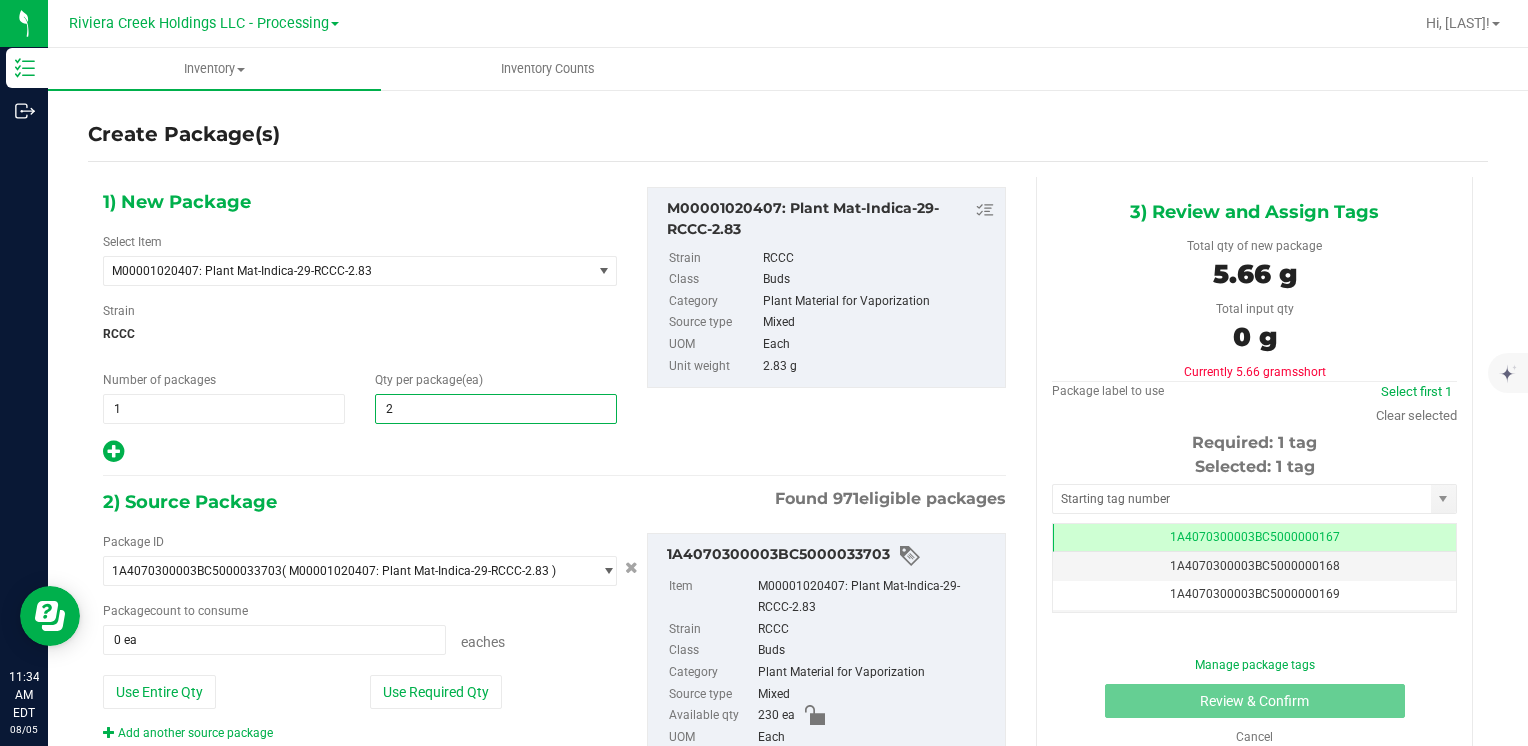 type on "20" 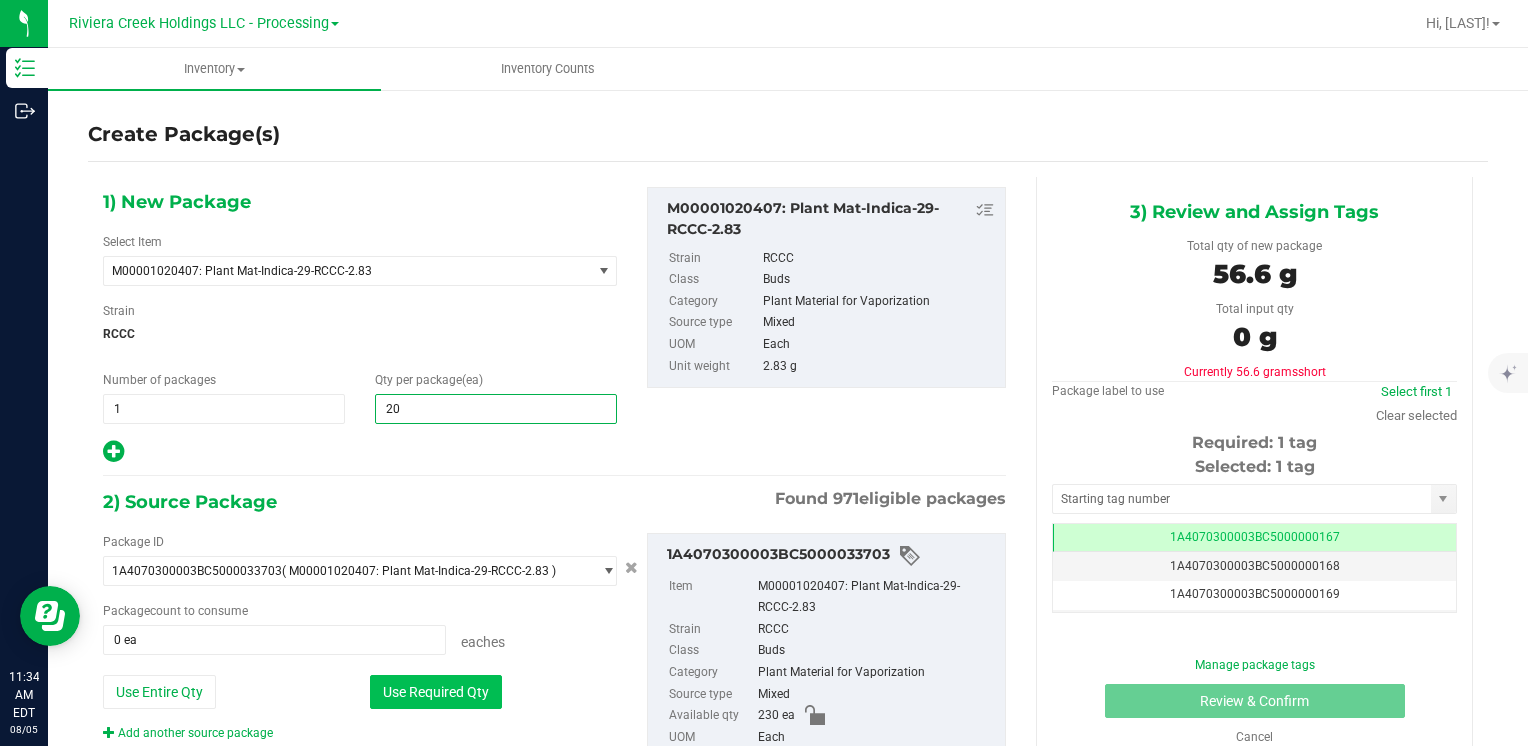 type on "20" 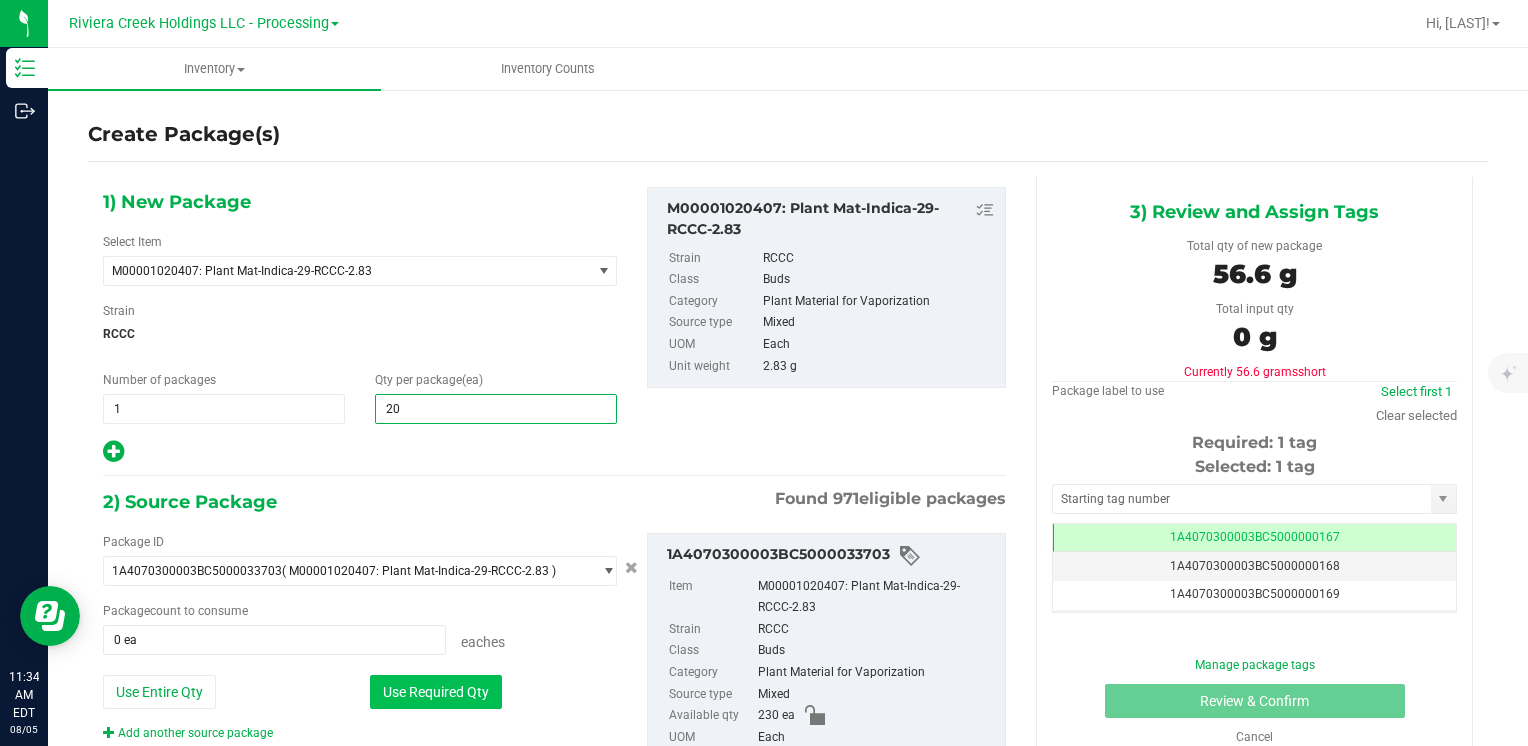 click on "Use Required Qty" at bounding box center [436, 692] 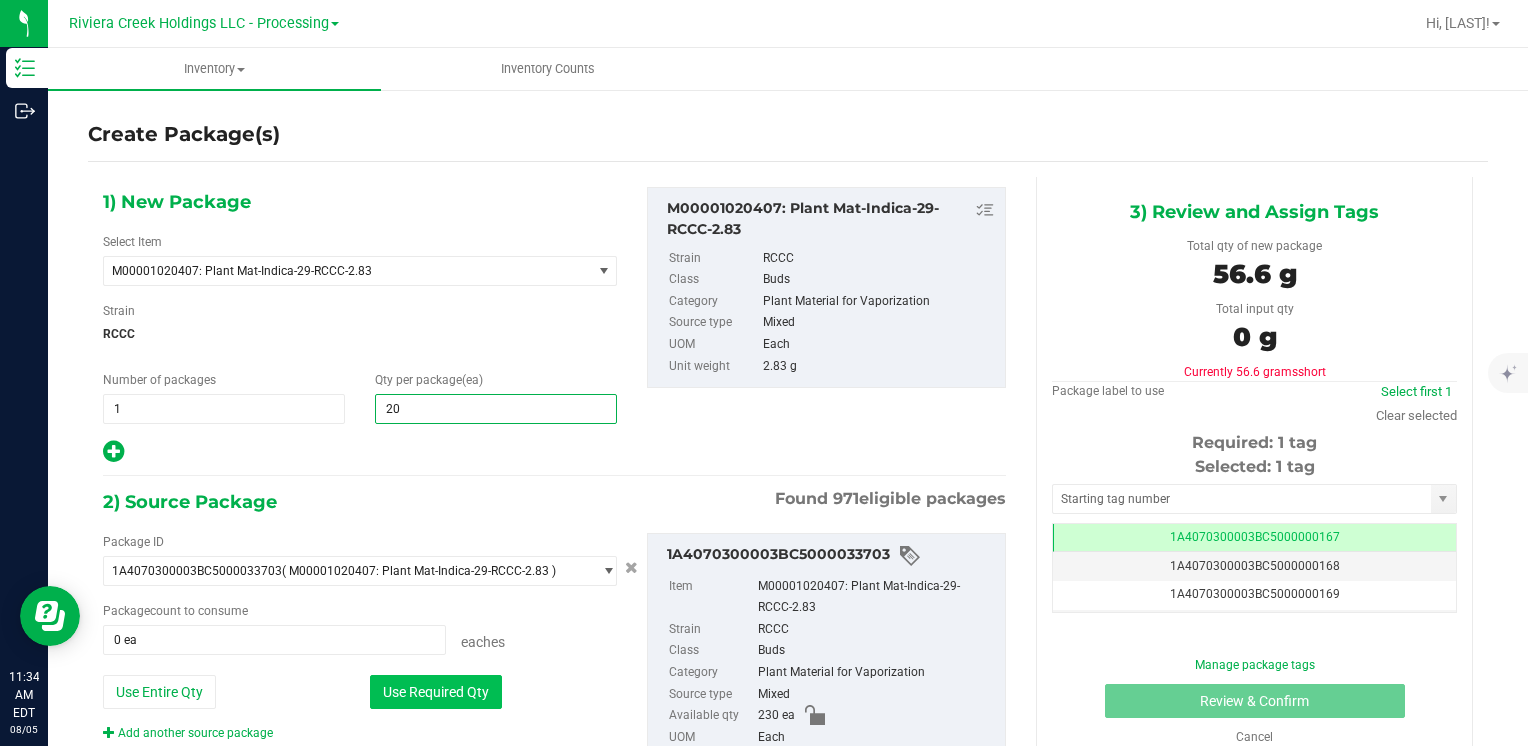 type on "20 ea" 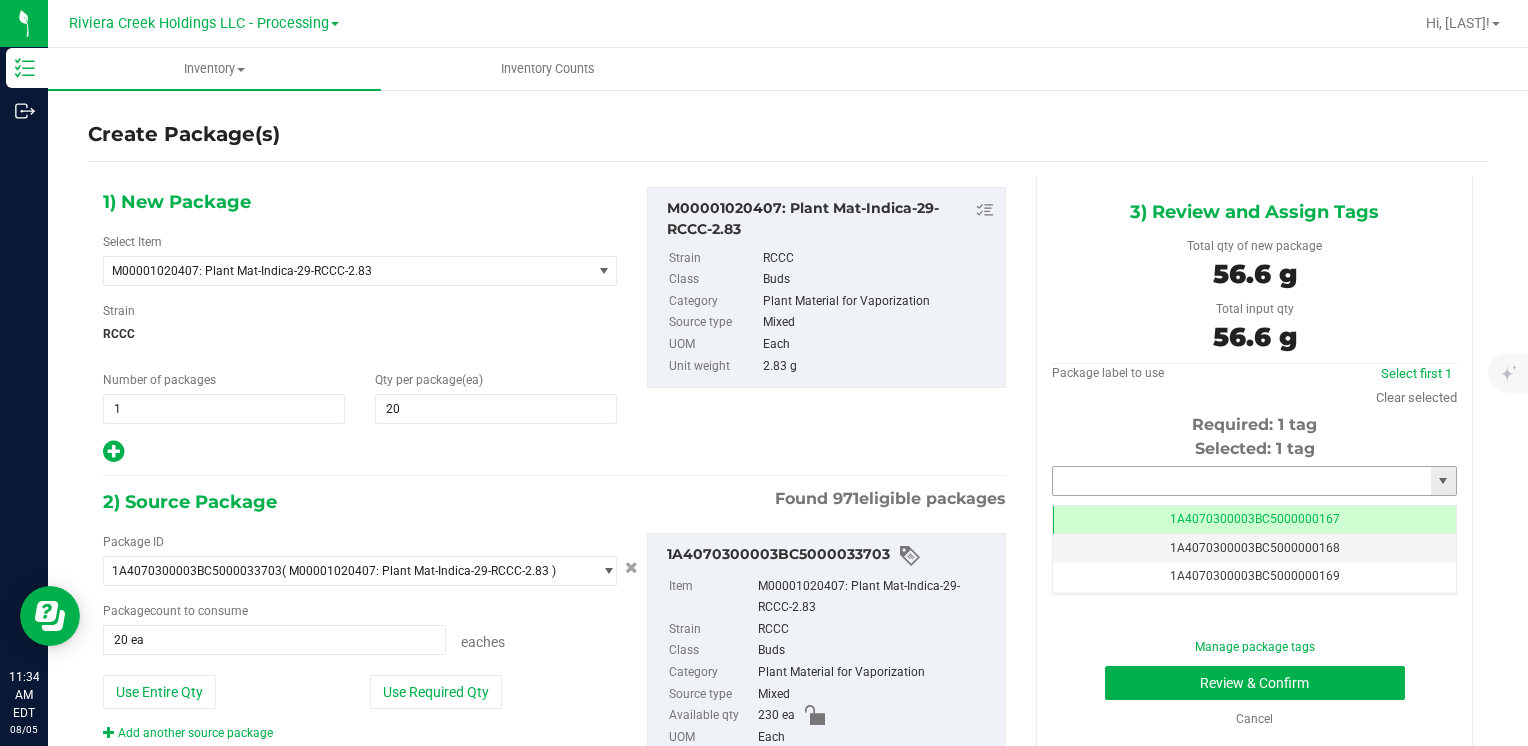 click at bounding box center [1242, 481] 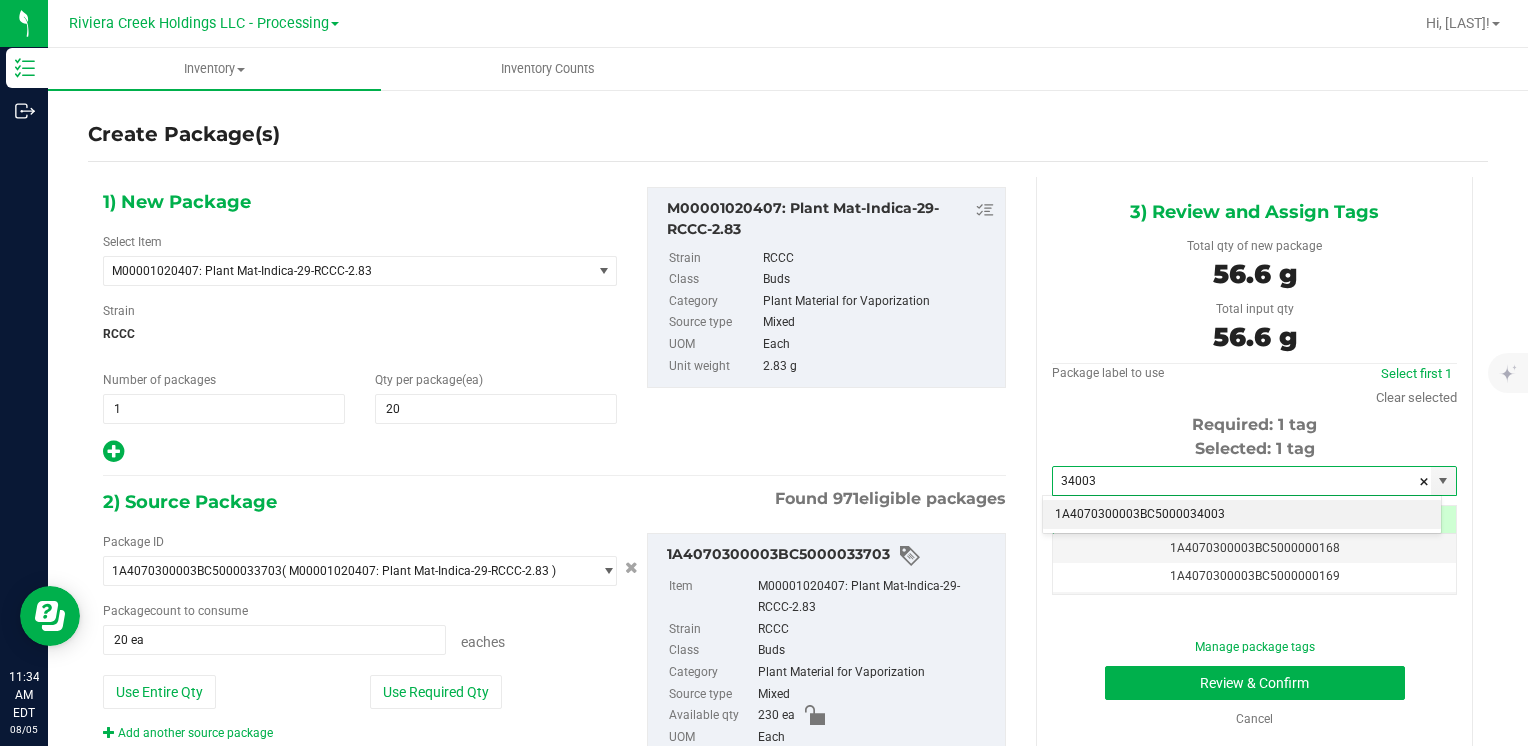 click on "1A4070300003BC5000034003" at bounding box center (1242, 515) 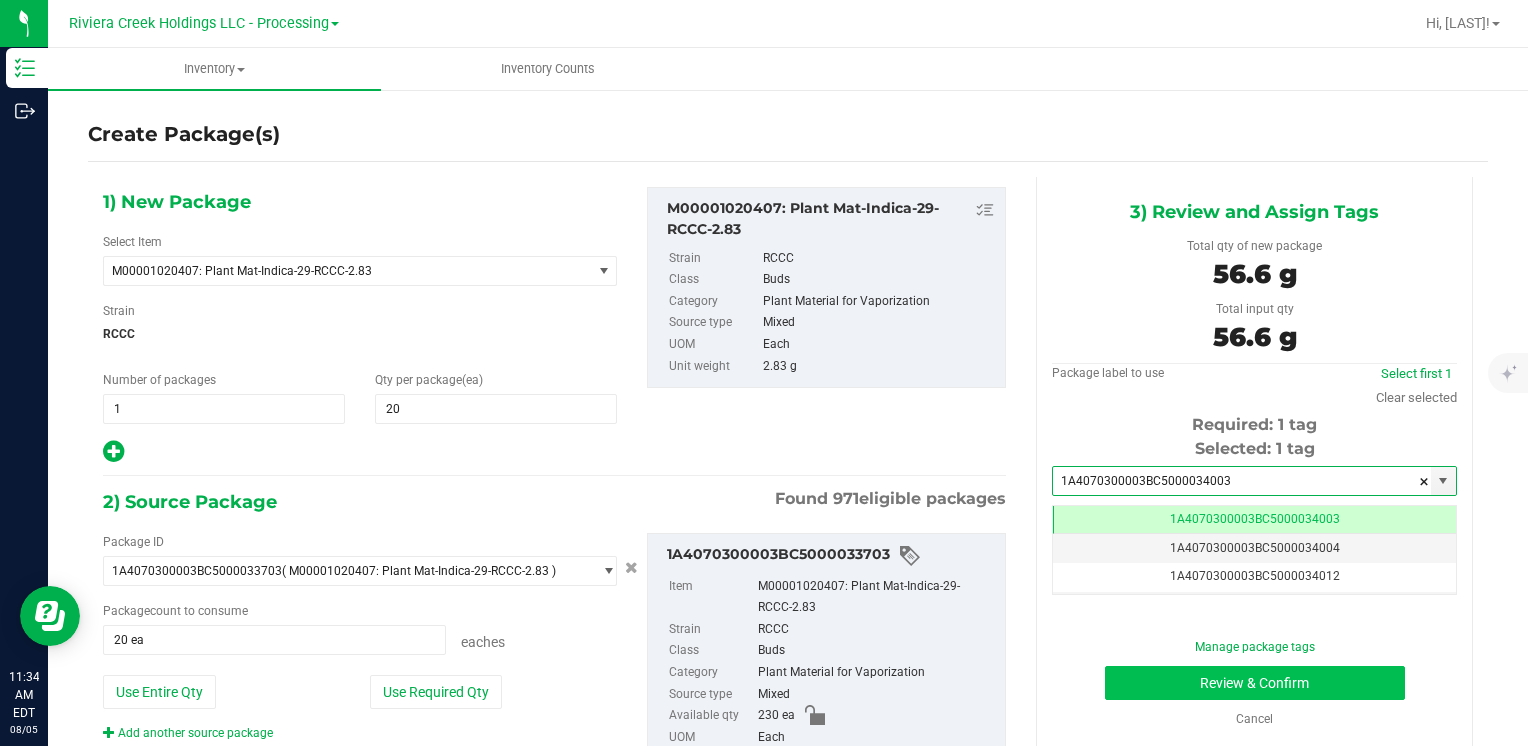 type on "1A4070300003BC5000034003" 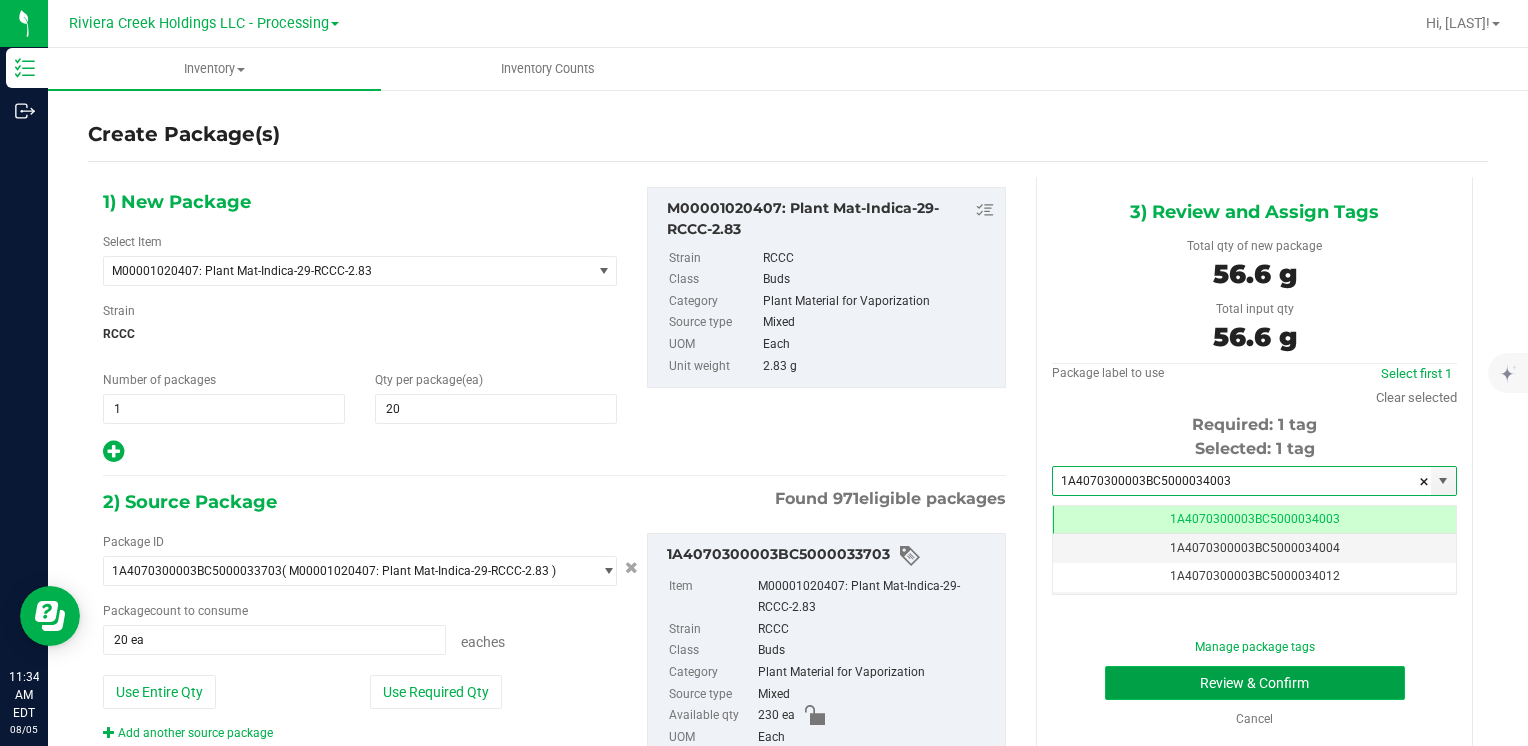click on "Review & Confirm" at bounding box center (1255, 683) 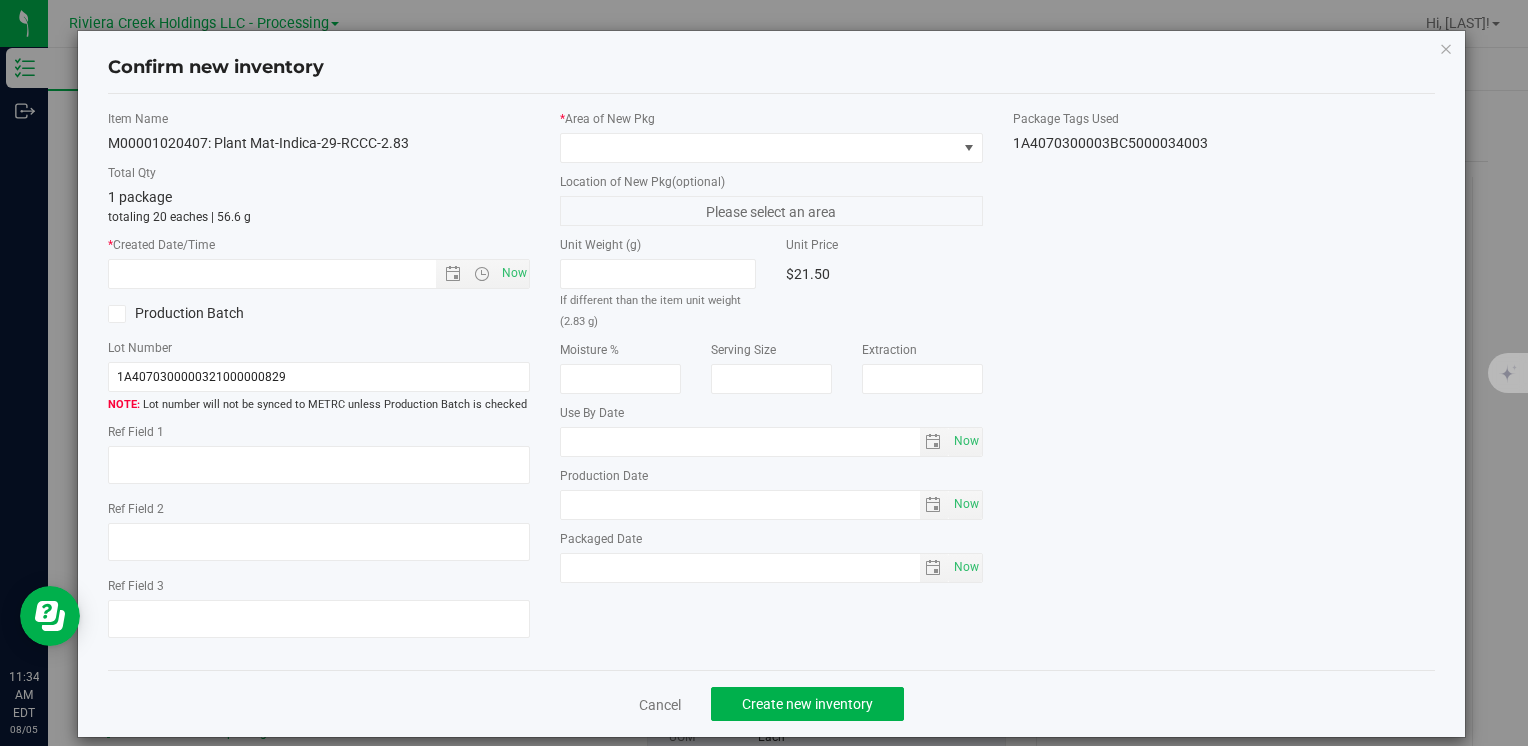 click on "Now" at bounding box center [514, 273] 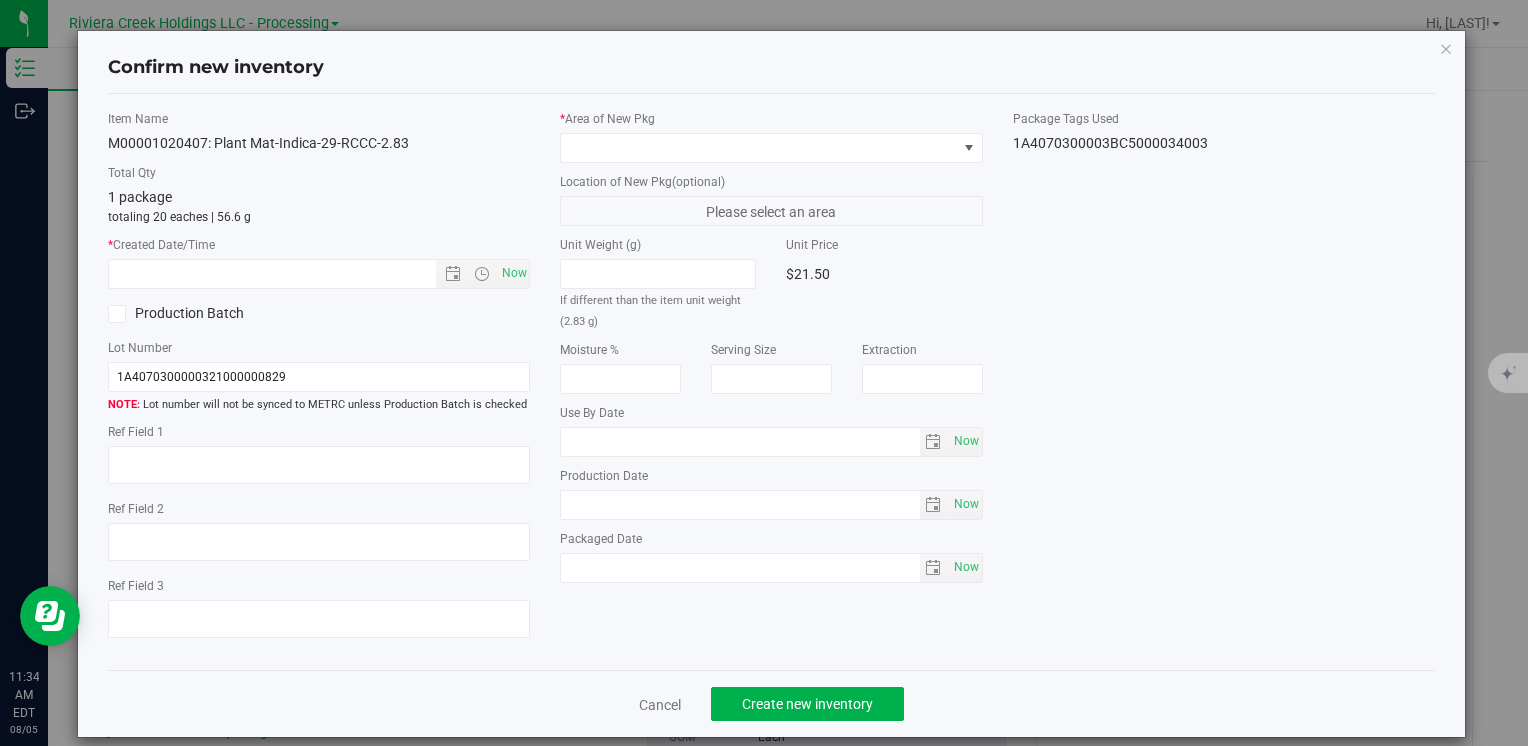 type on "8/5/2025 11:34 AM" 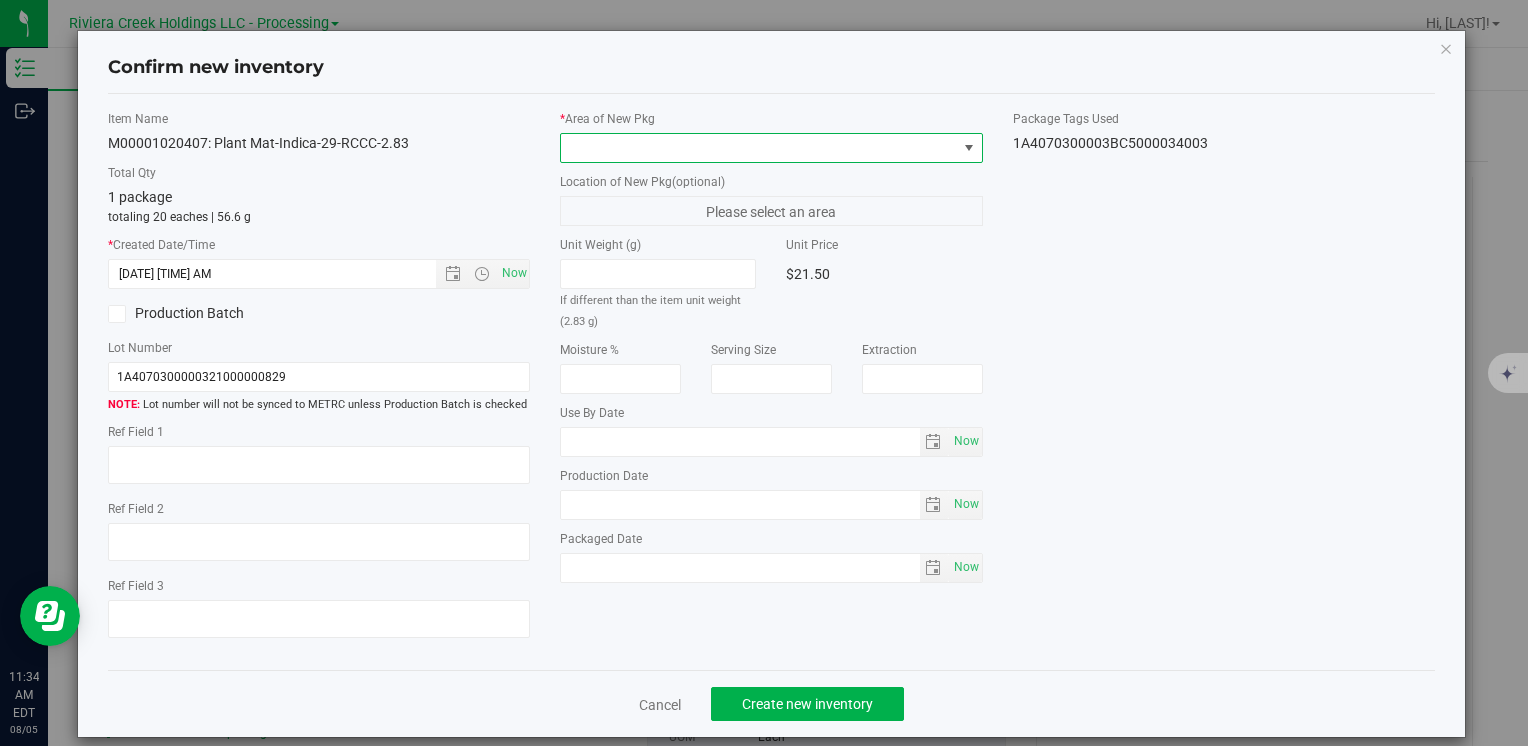 click at bounding box center [758, 148] 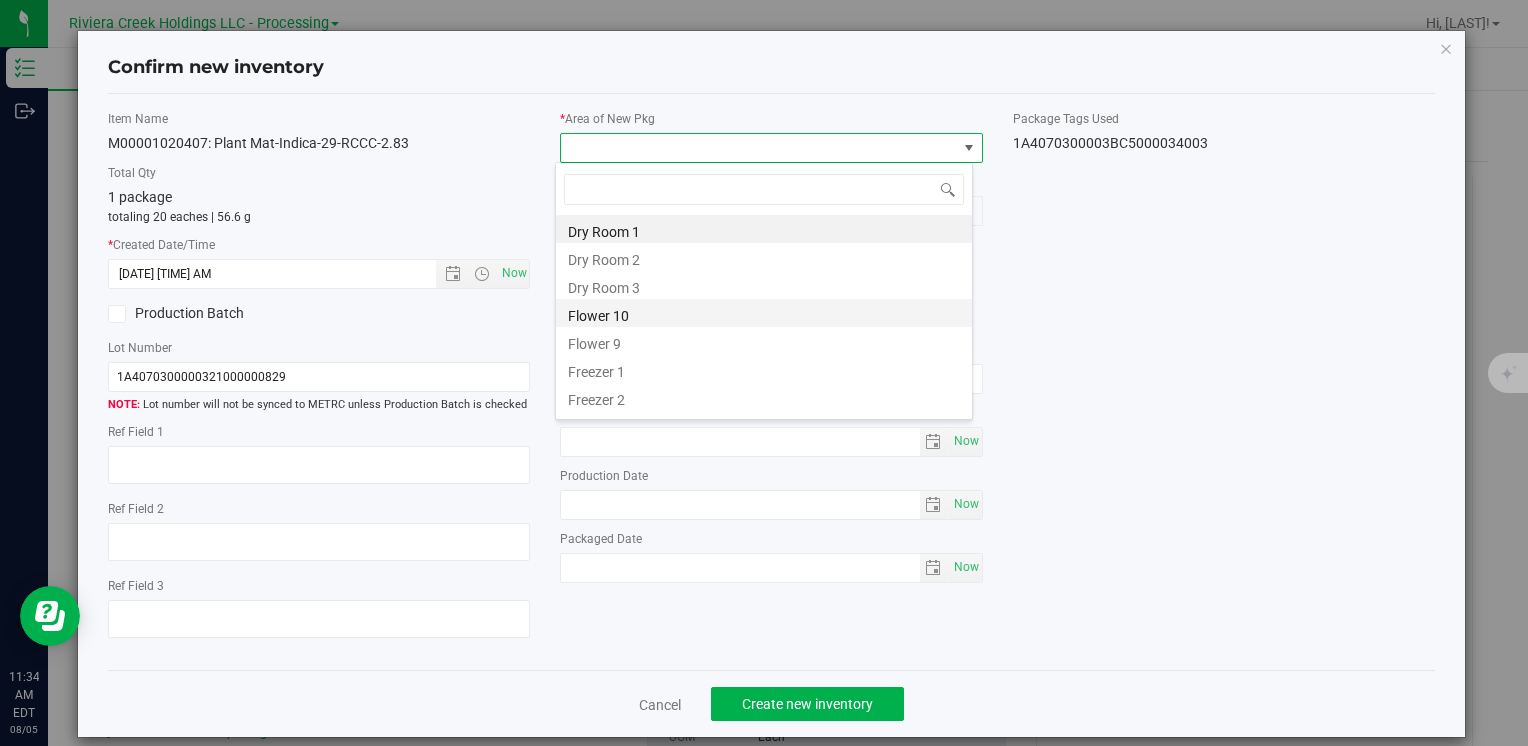 click on "Flower 10" at bounding box center [764, 313] 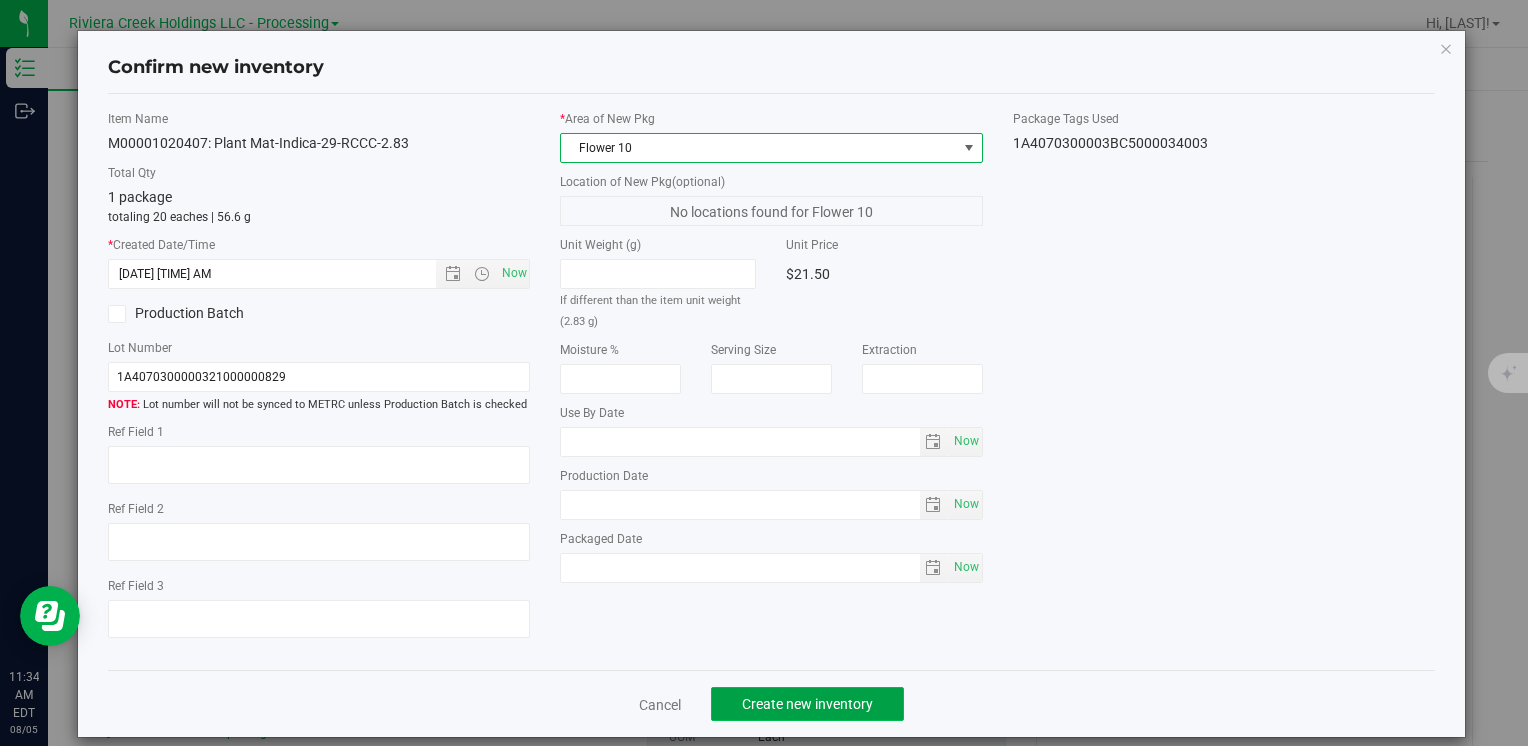 click on "Create new inventory" 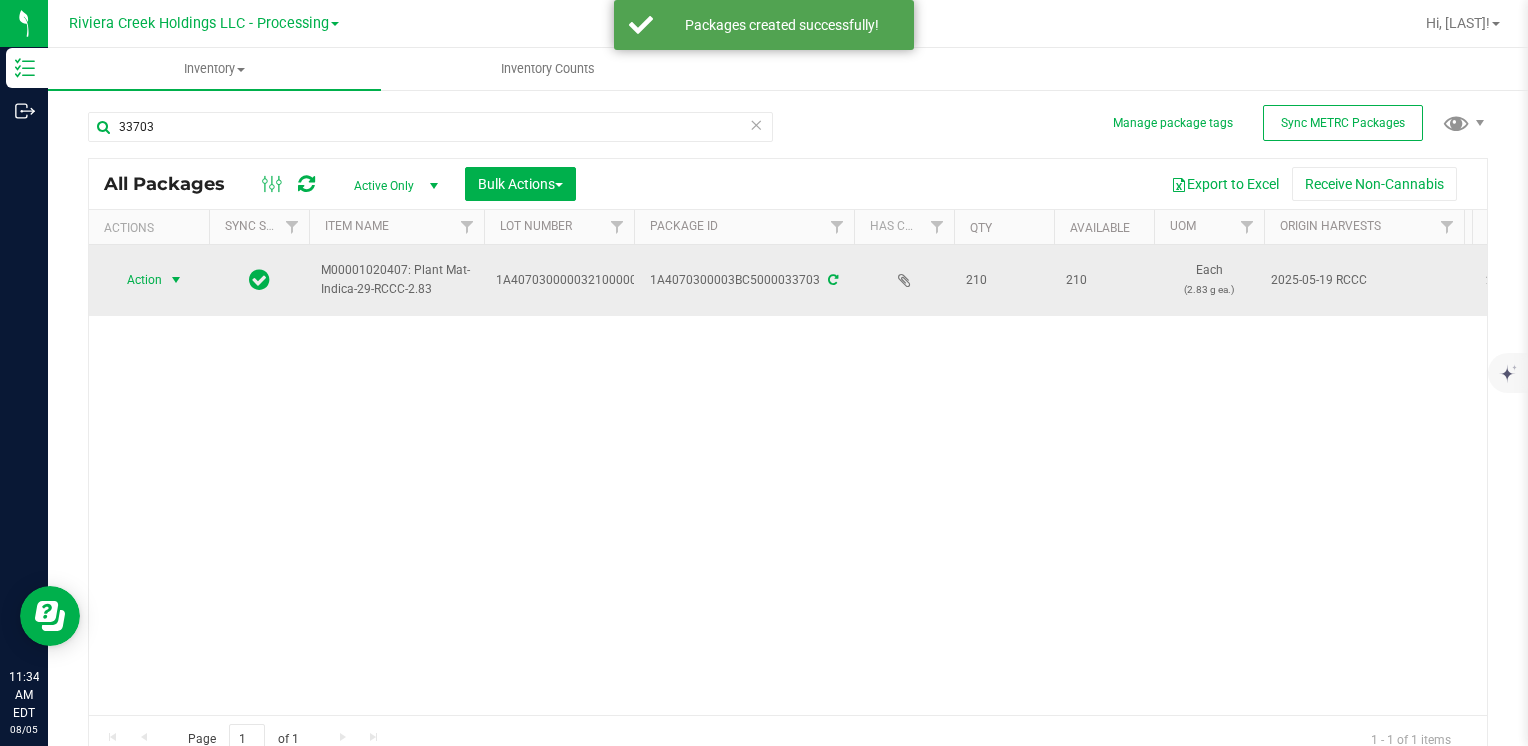 click on "Action" at bounding box center (136, 280) 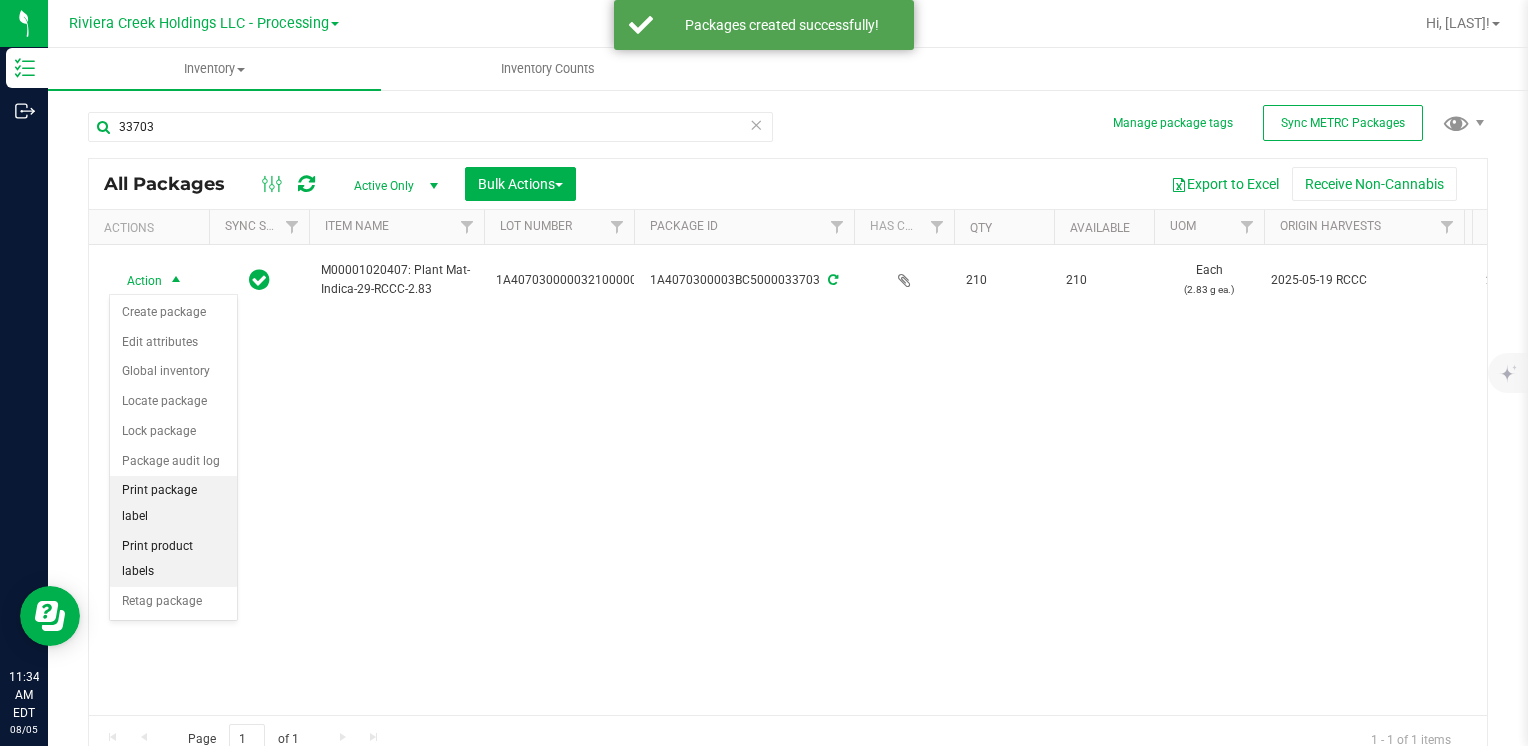 click on "Print package label" at bounding box center [173, 503] 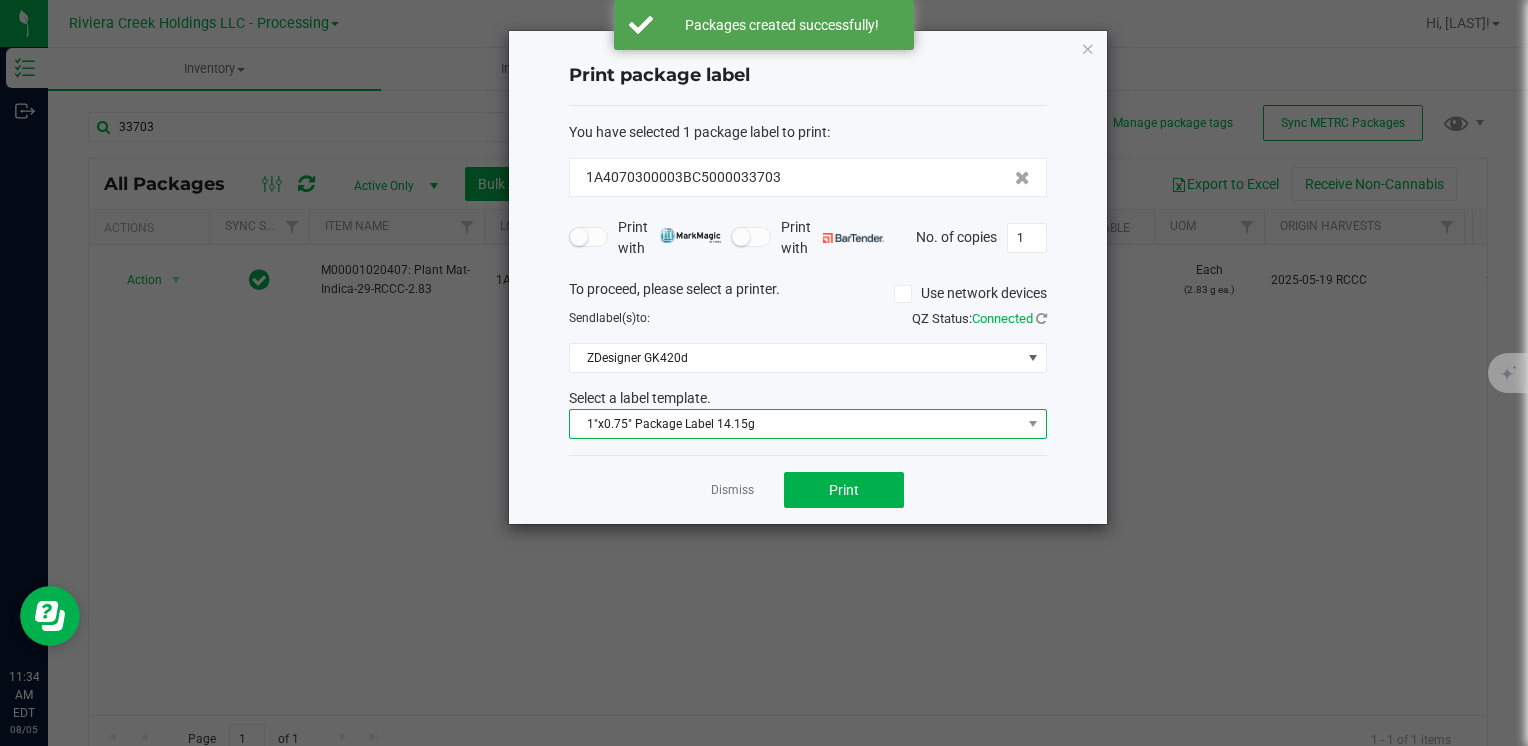 click on "1"x0.75" Package Label 14.15g" at bounding box center (795, 424) 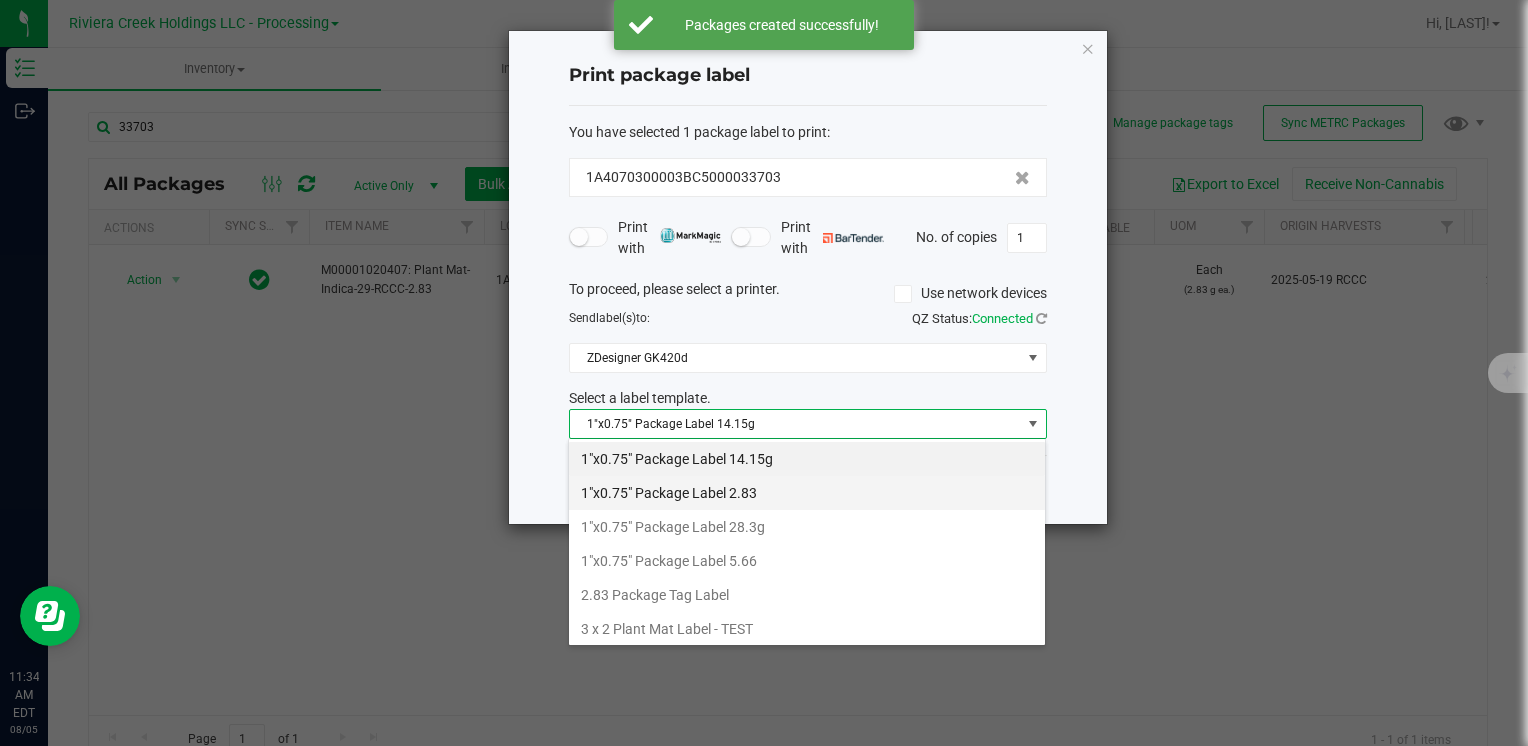 click on "1"x0.75" Package Label 2.83" at bounding box center (807, 493) 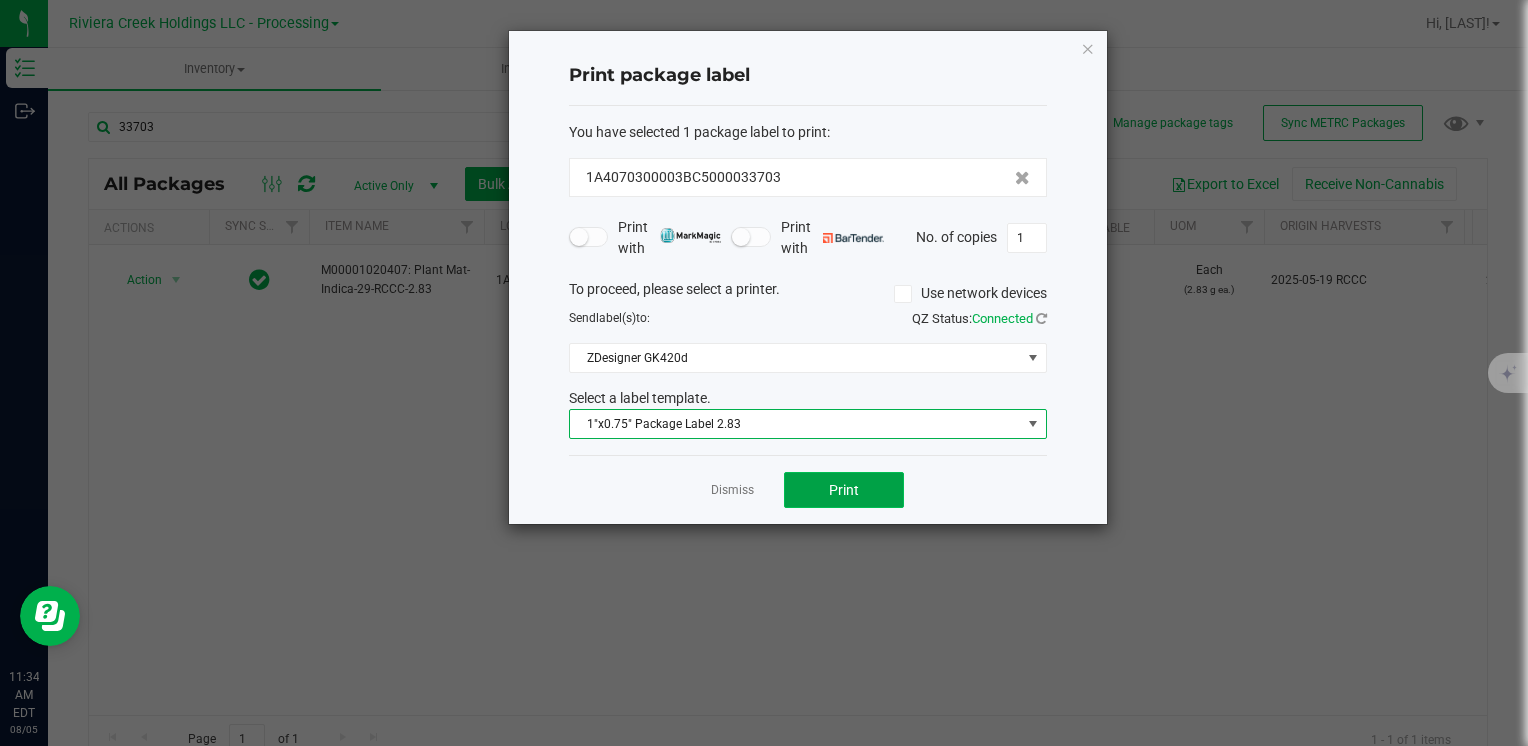 click on "Print" 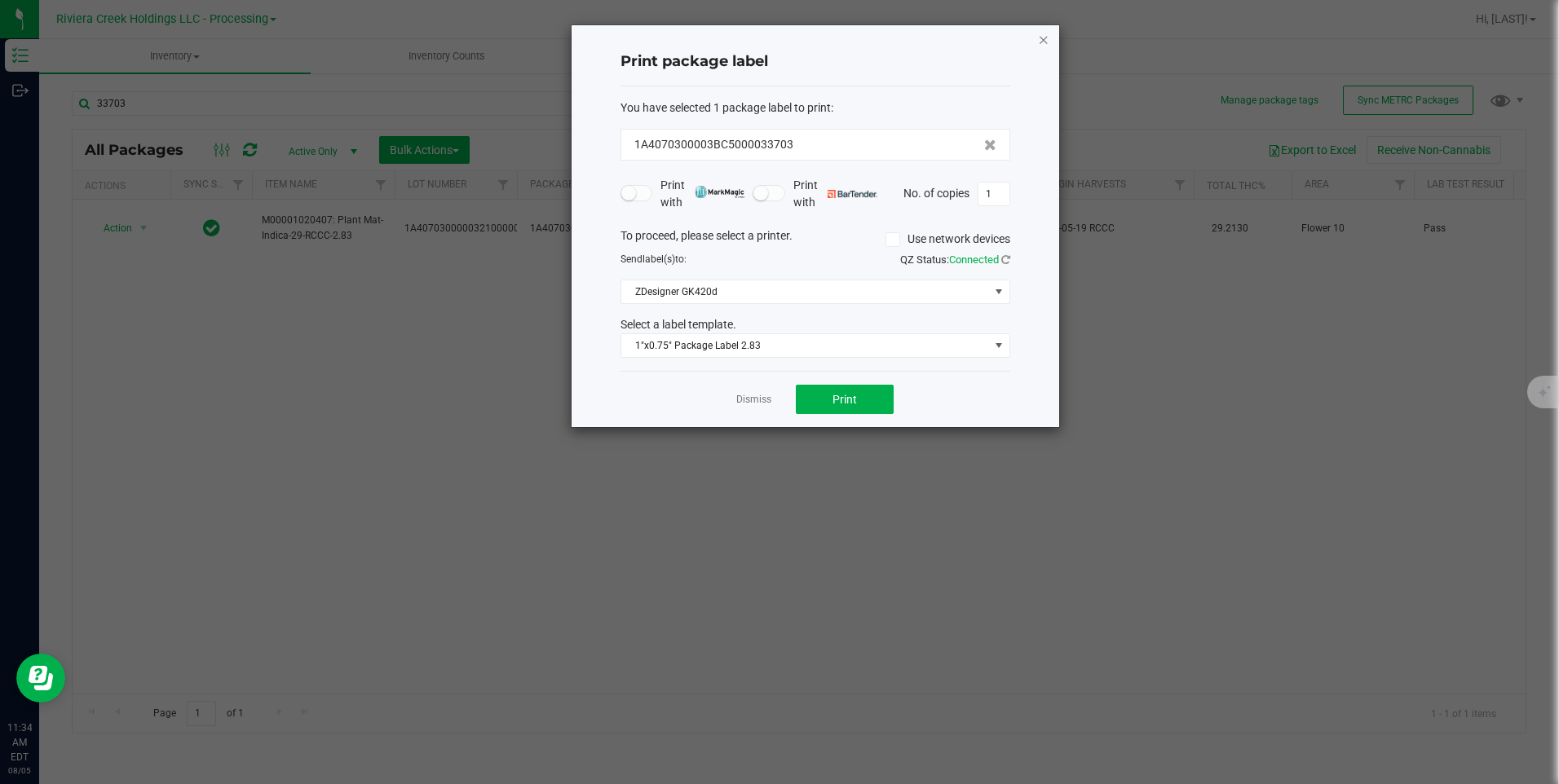 click 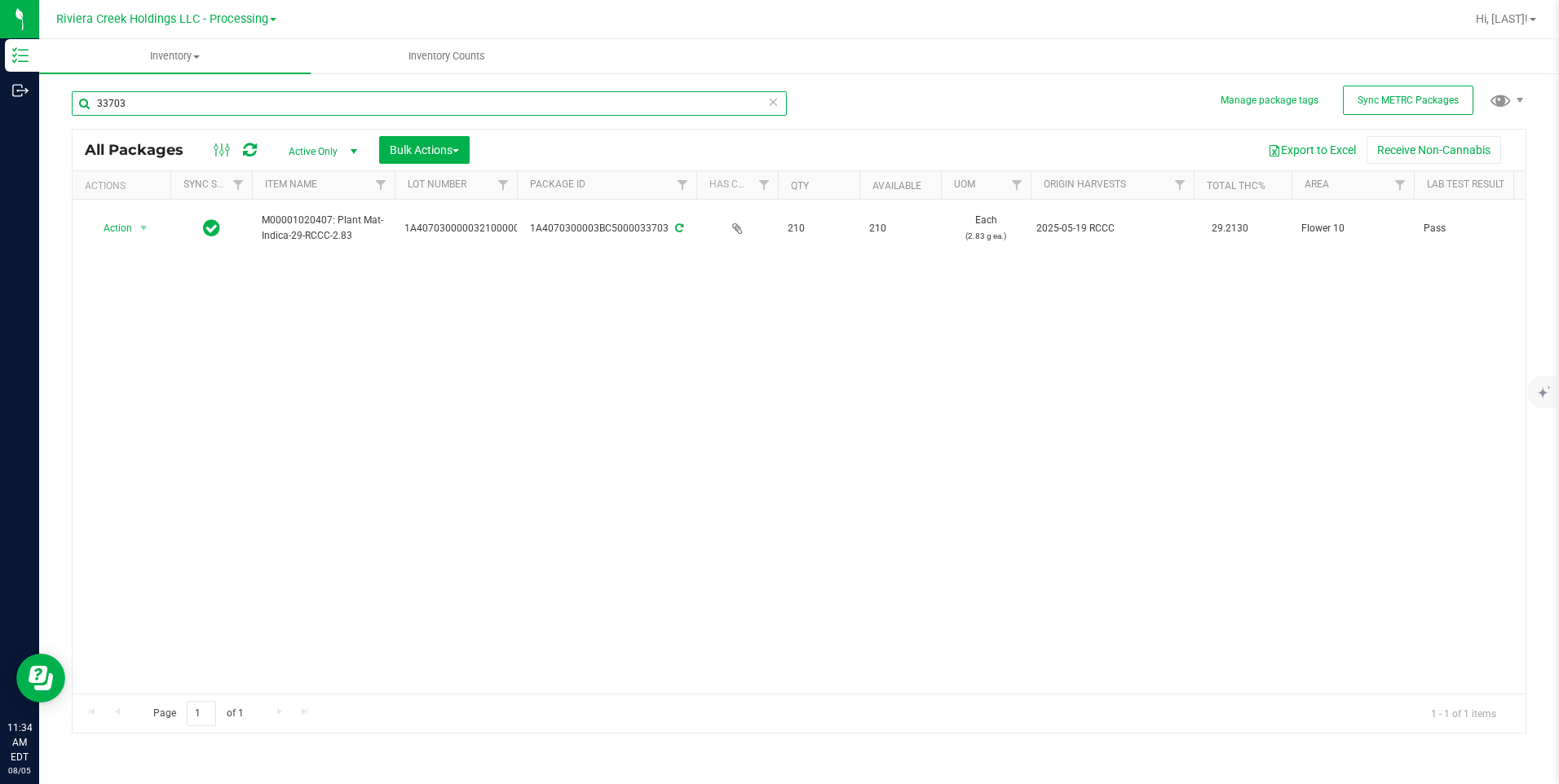 click on "33703" at bounding box center (429, 104) 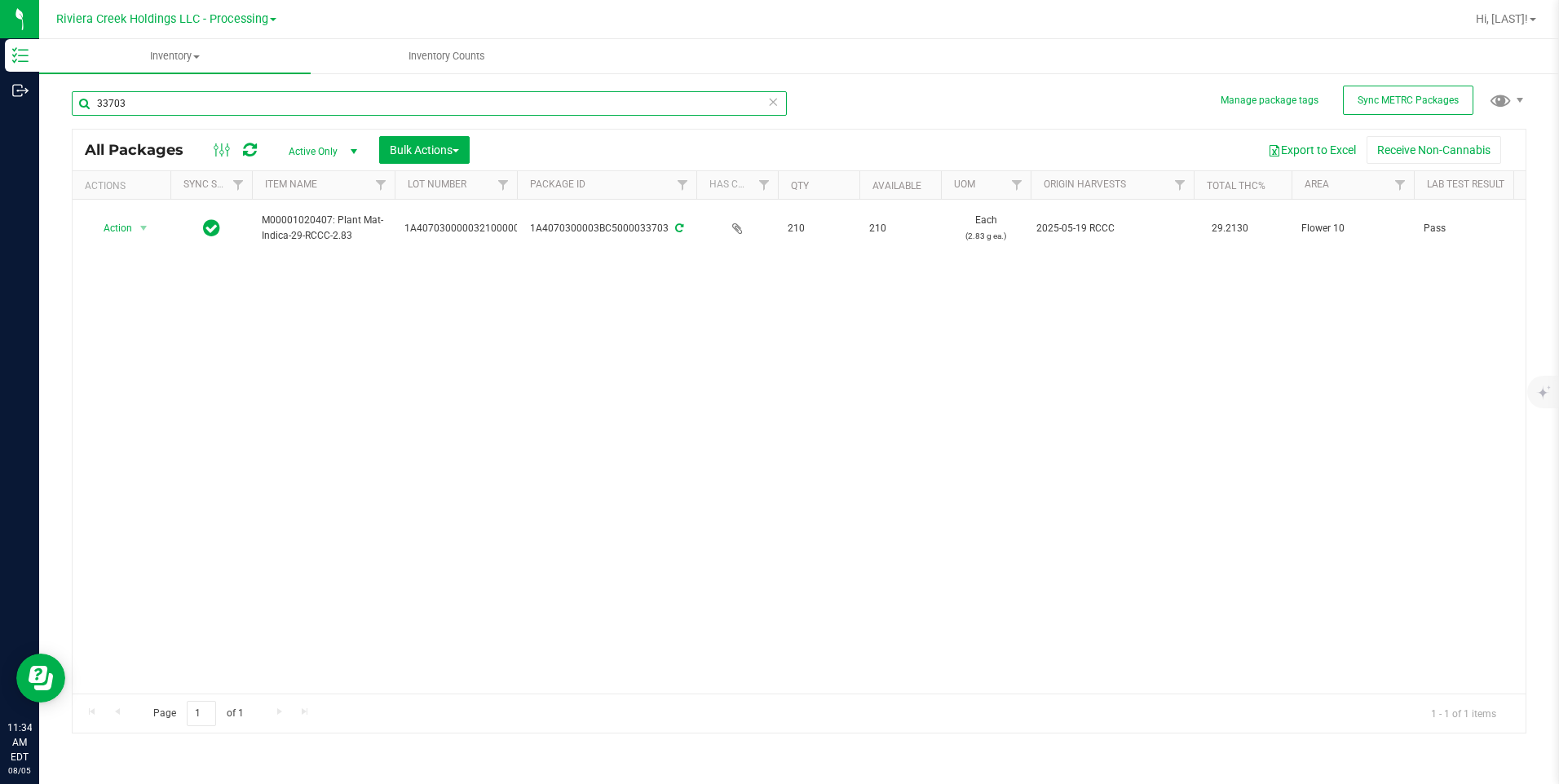 click on "33703" at bounding box center [429, 104] 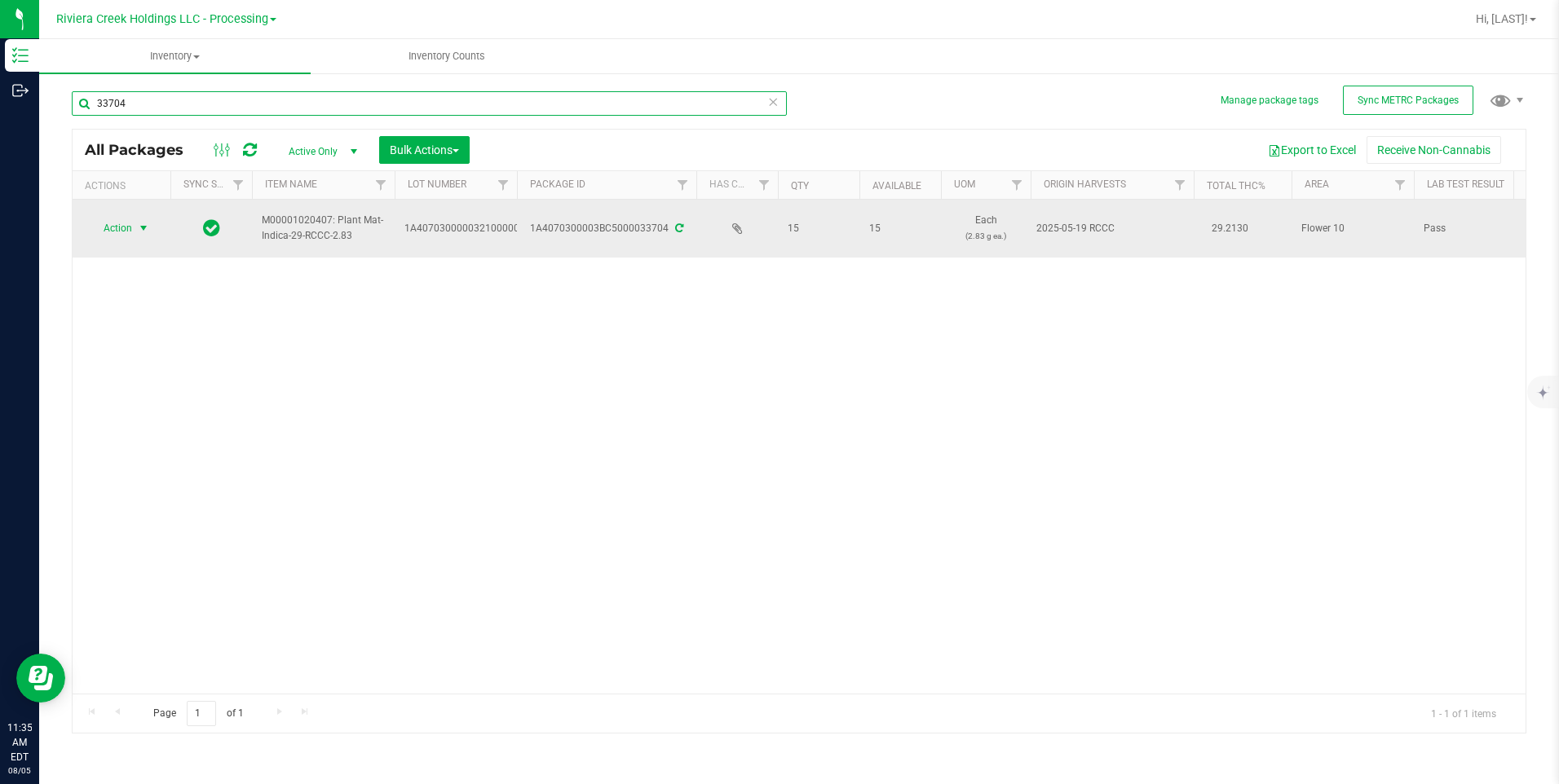 type on "33704" 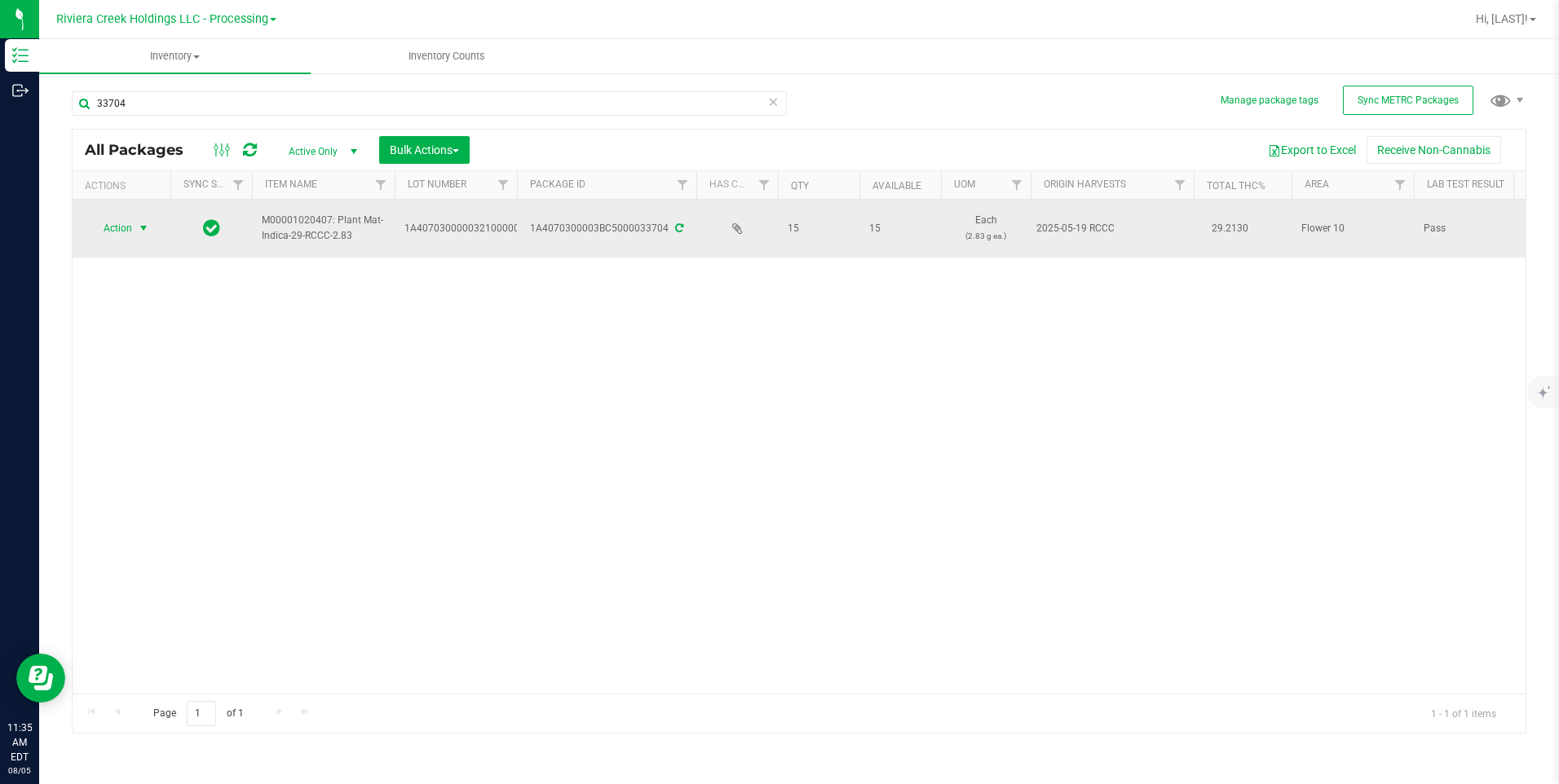 click on "Action" at bounding box center (111, 228) 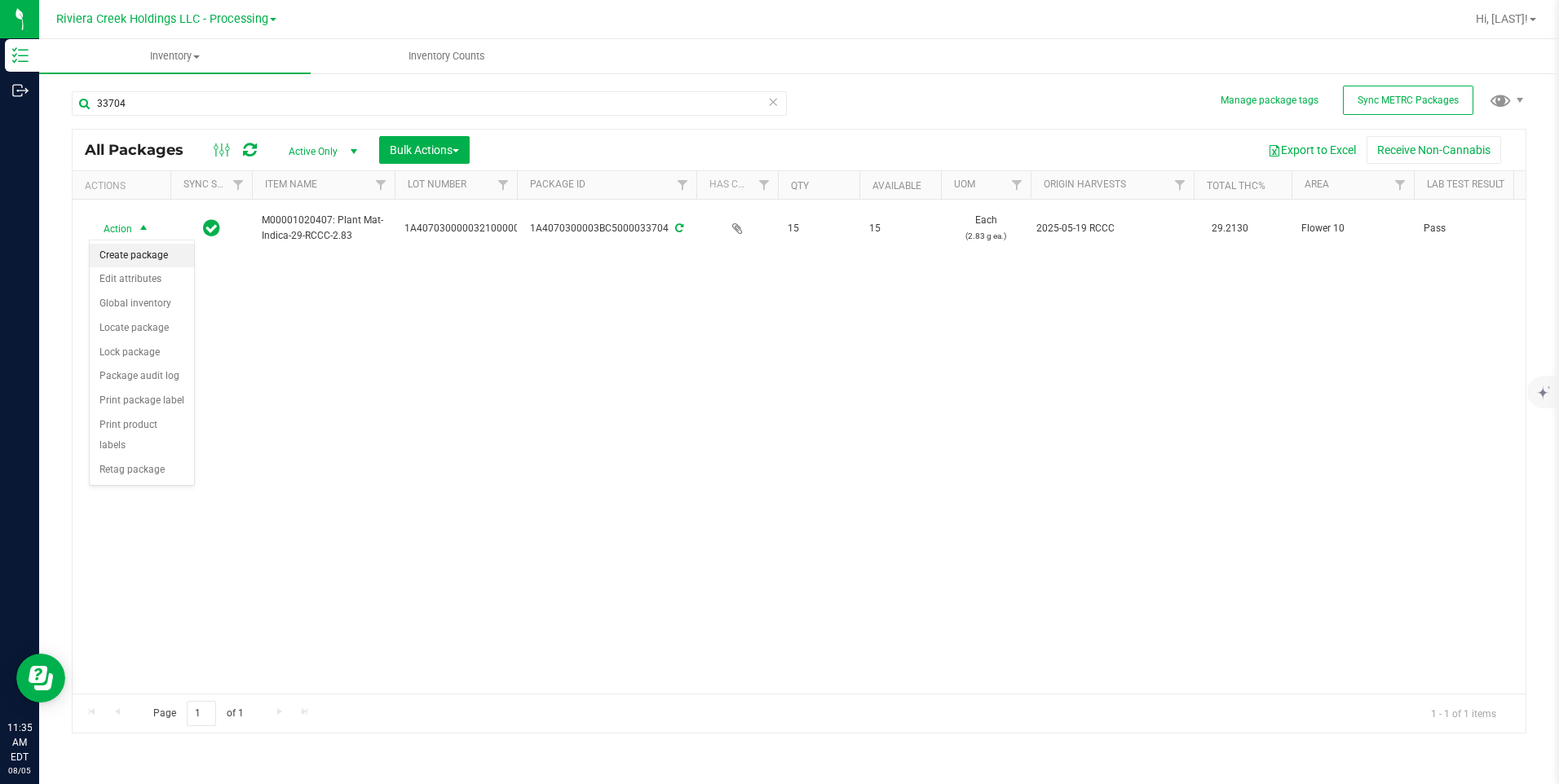 click on "Create package" at bounding box center [142, 256] 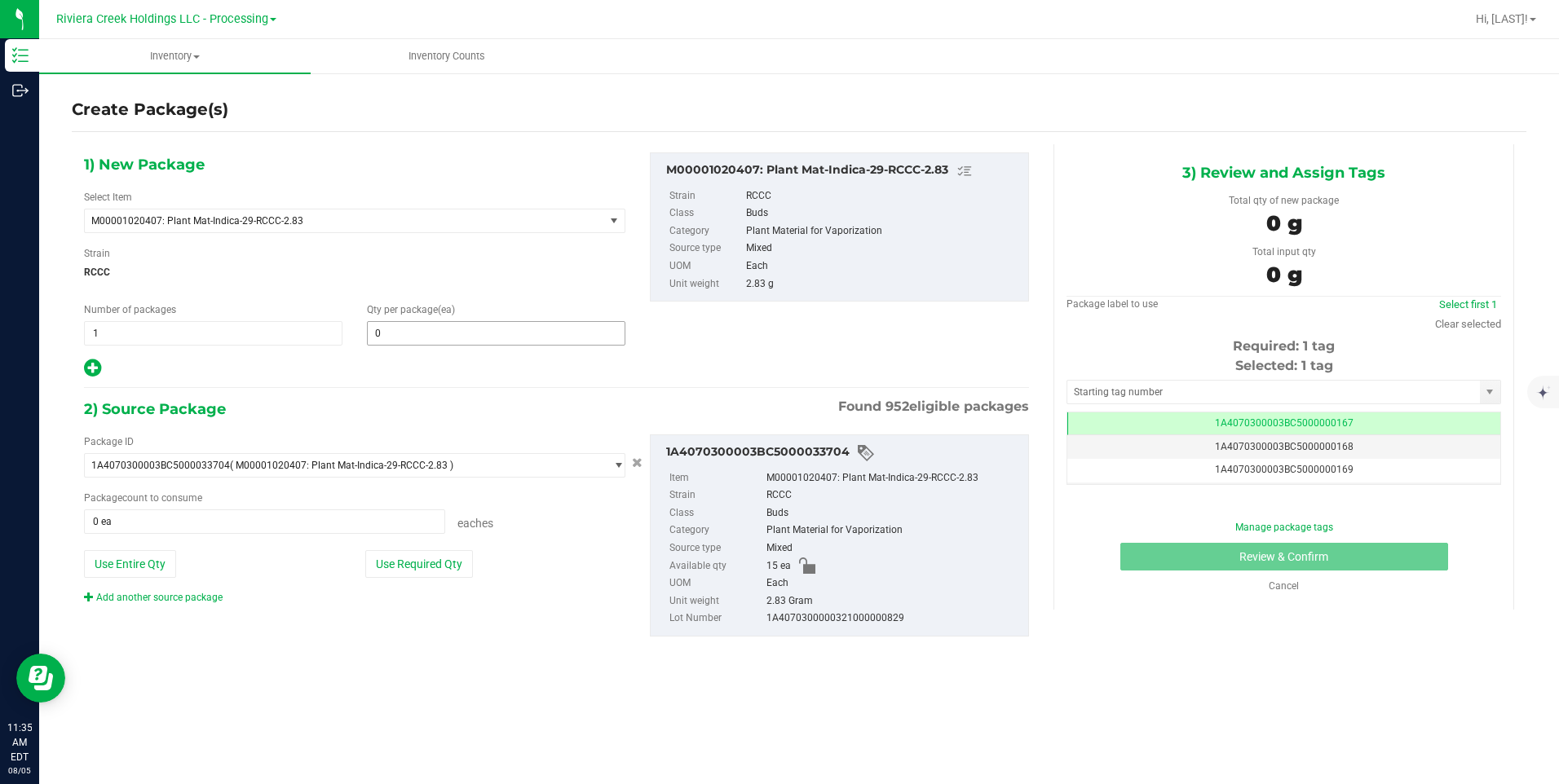 type 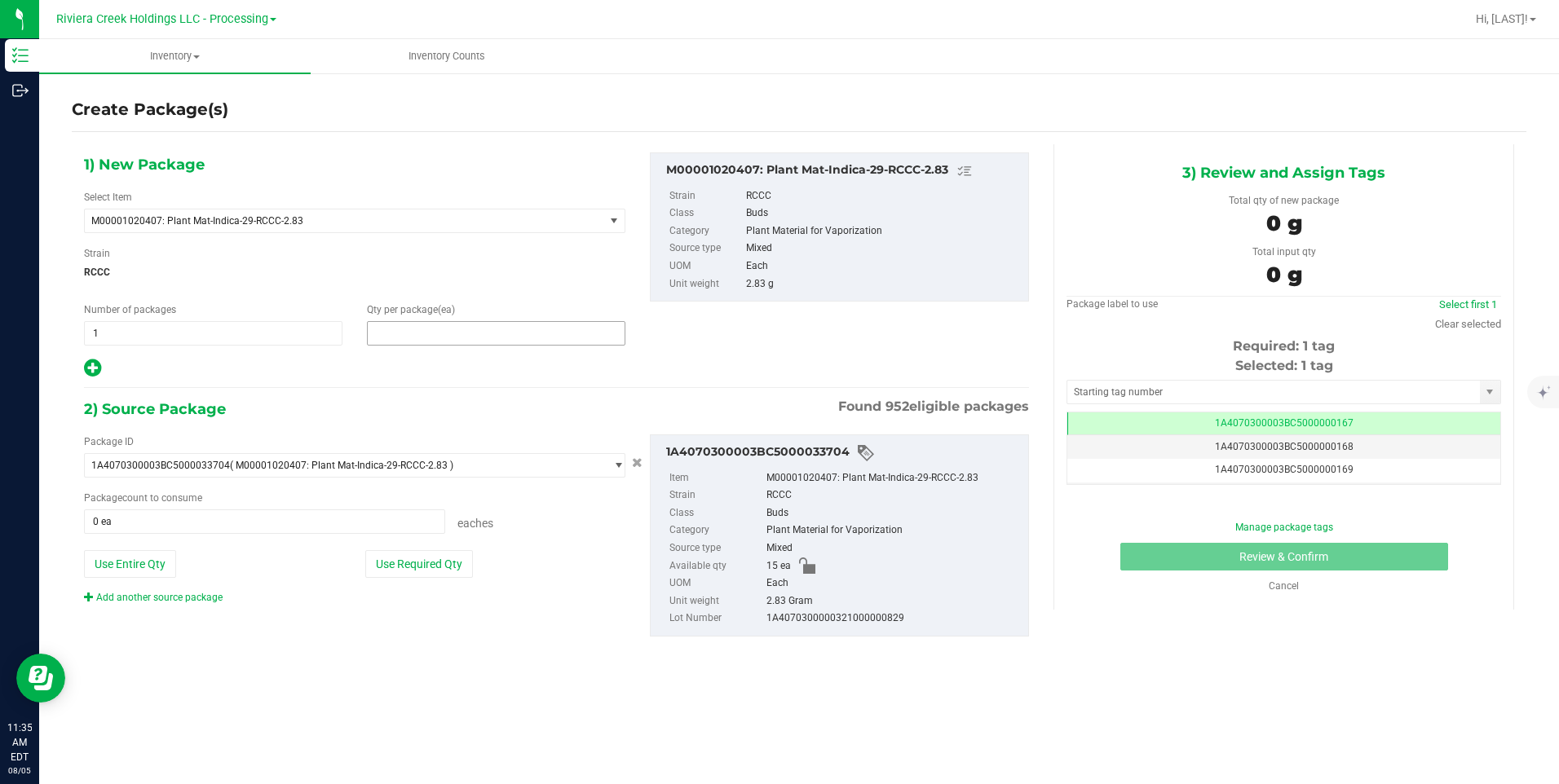 click at bounding box center [496, 333] 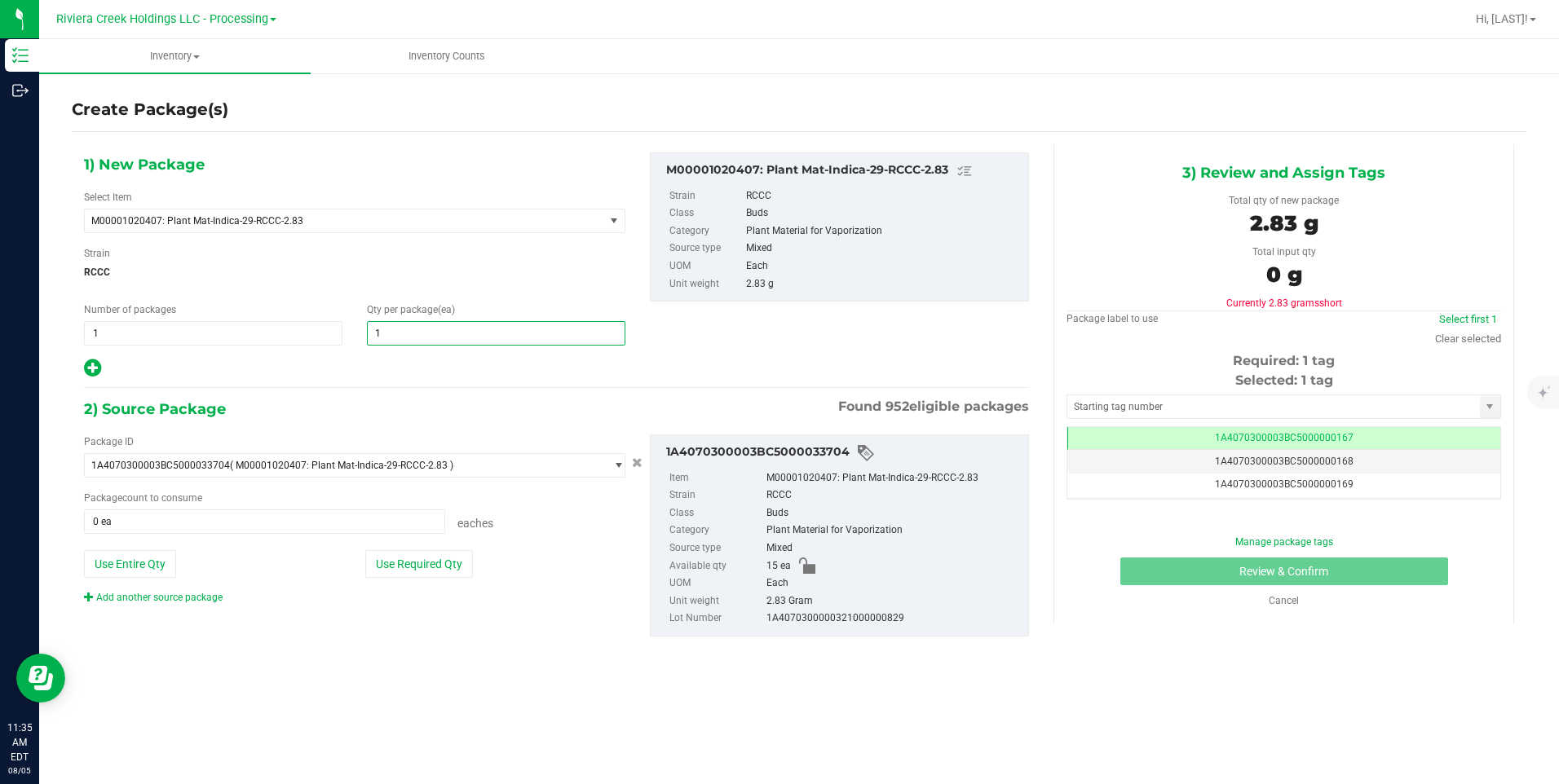 type on "10" 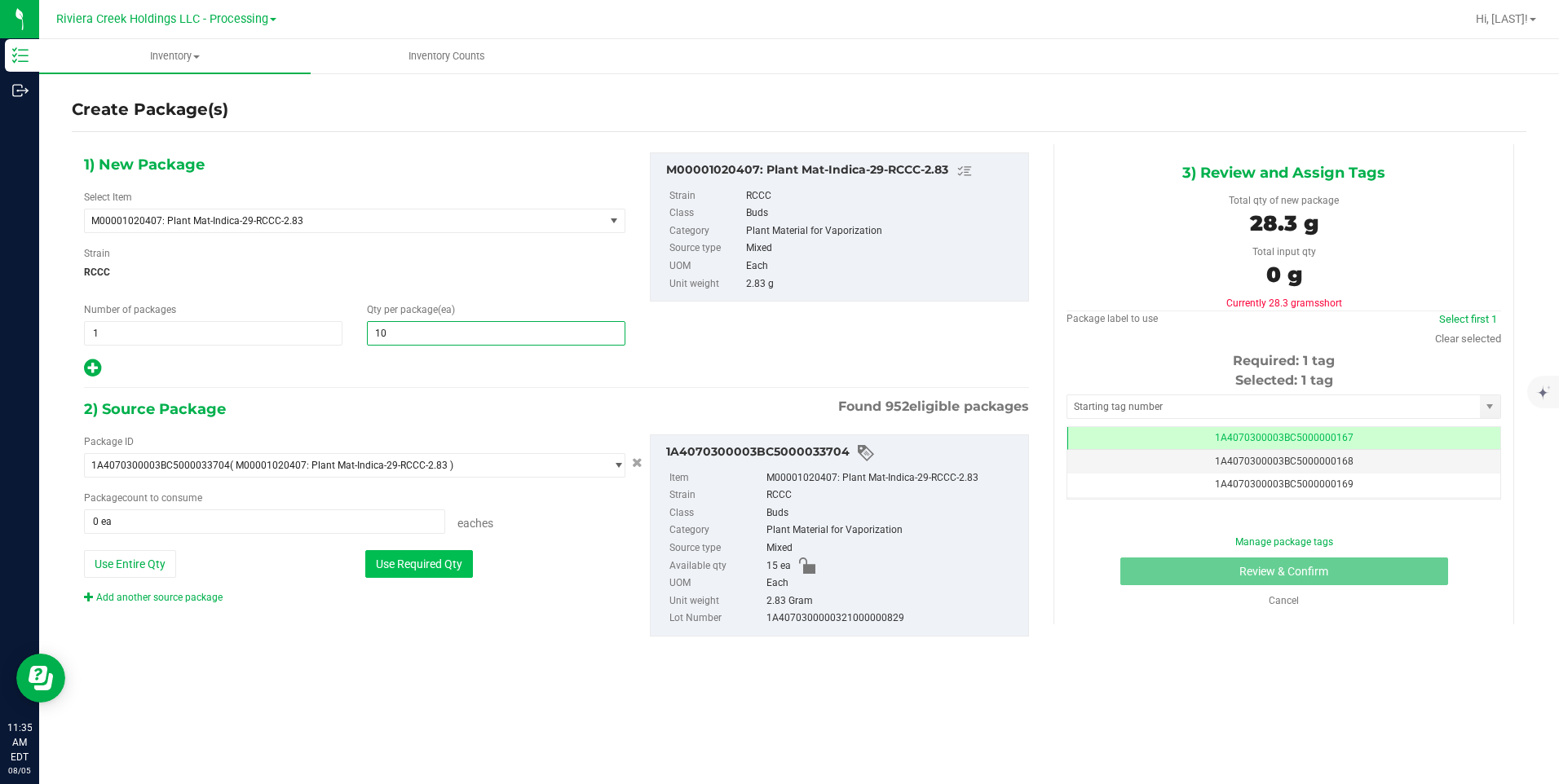 type on "10" 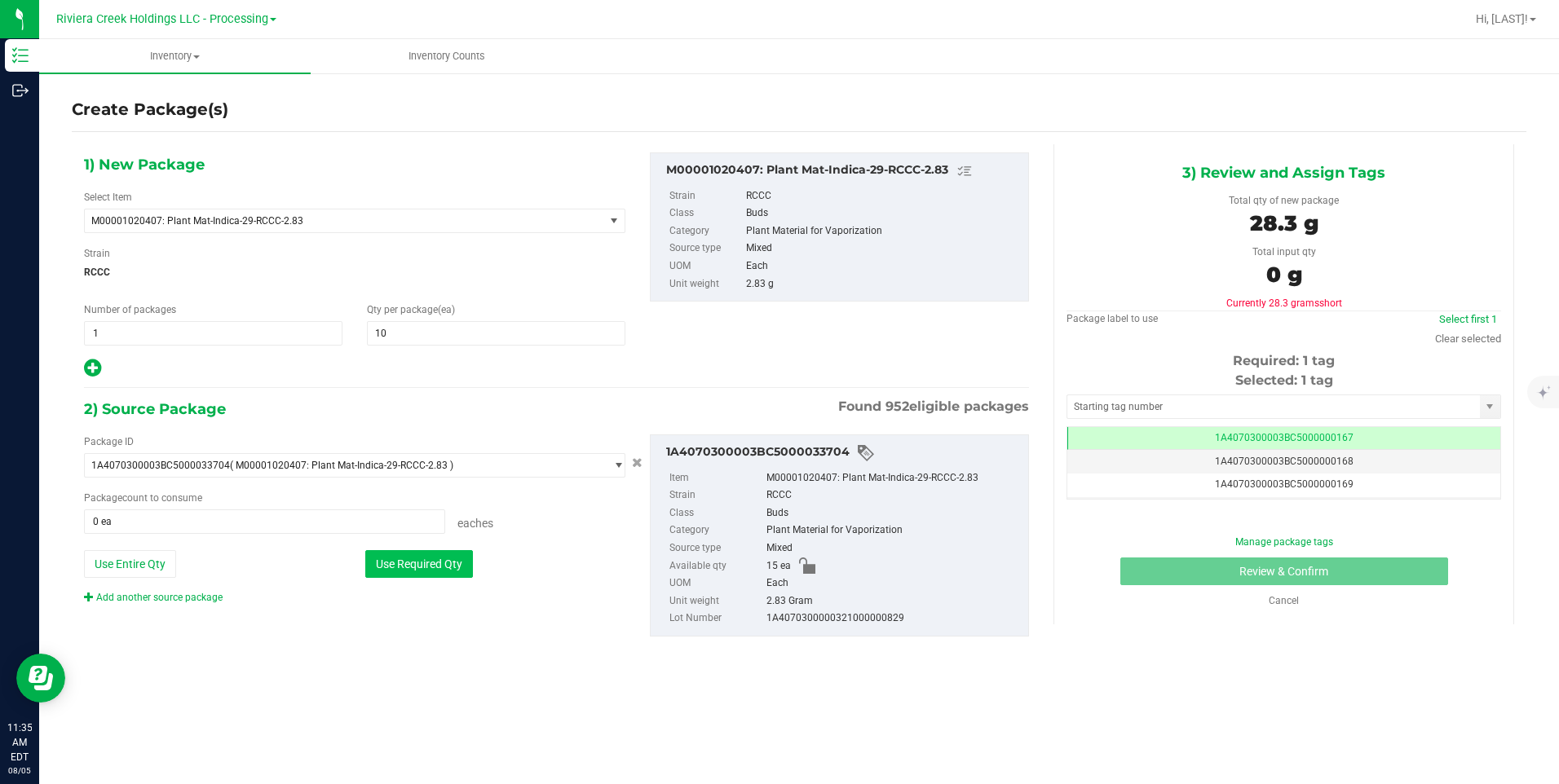 click on "Use Required Qty" at bounding box center (419, 564) 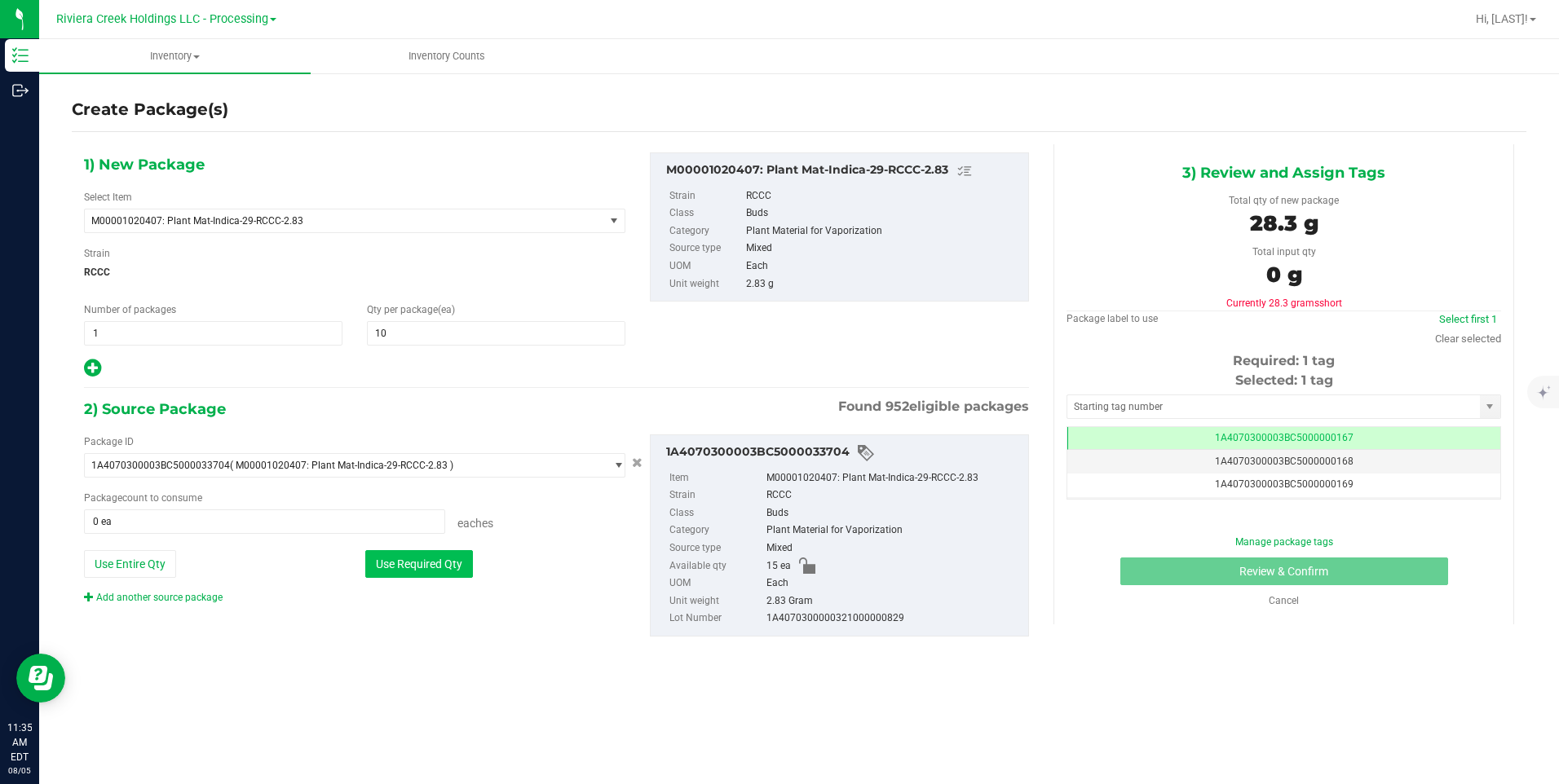 type on "10 ea" 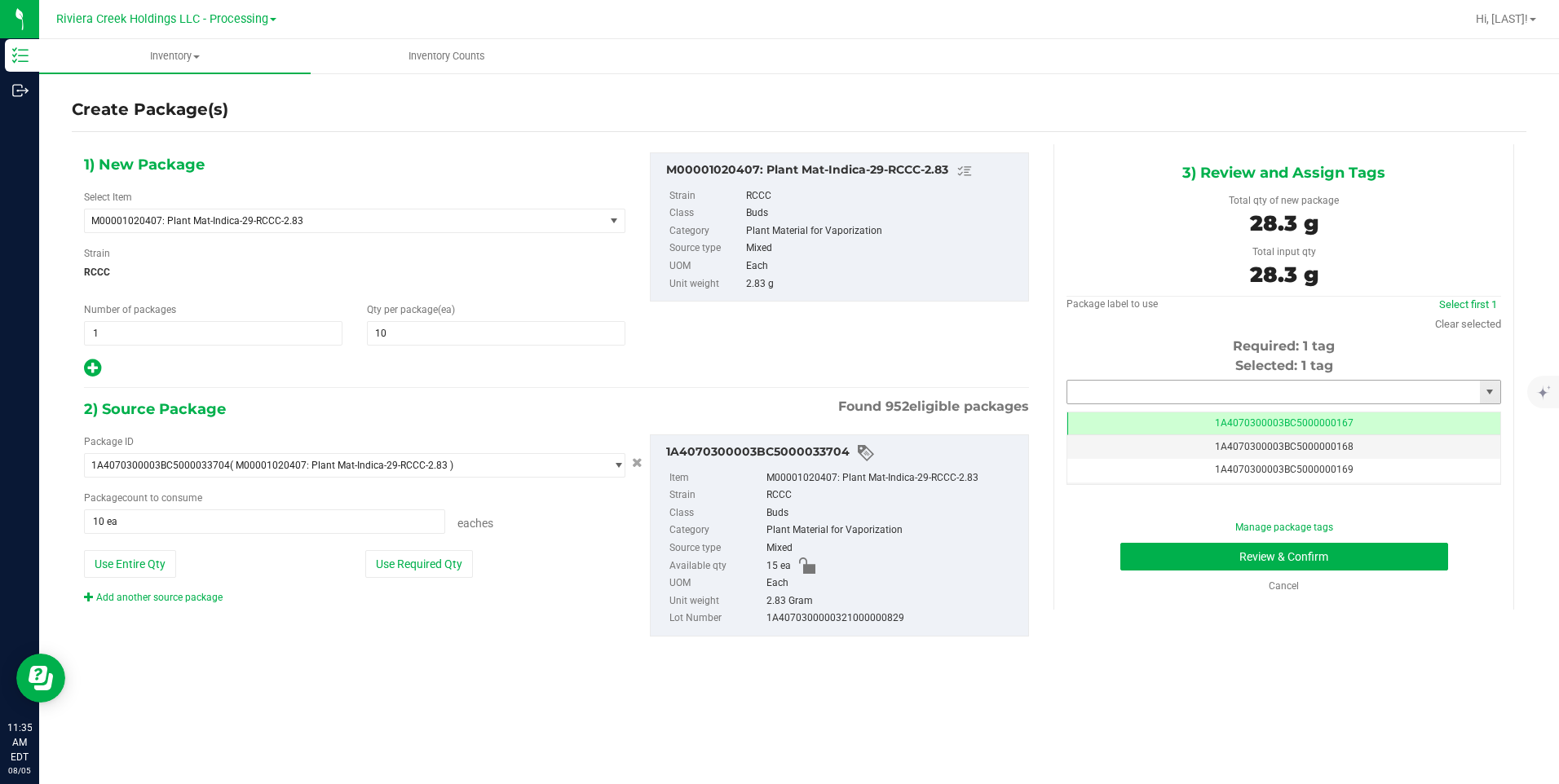 click at bounding box center (1274, 392) 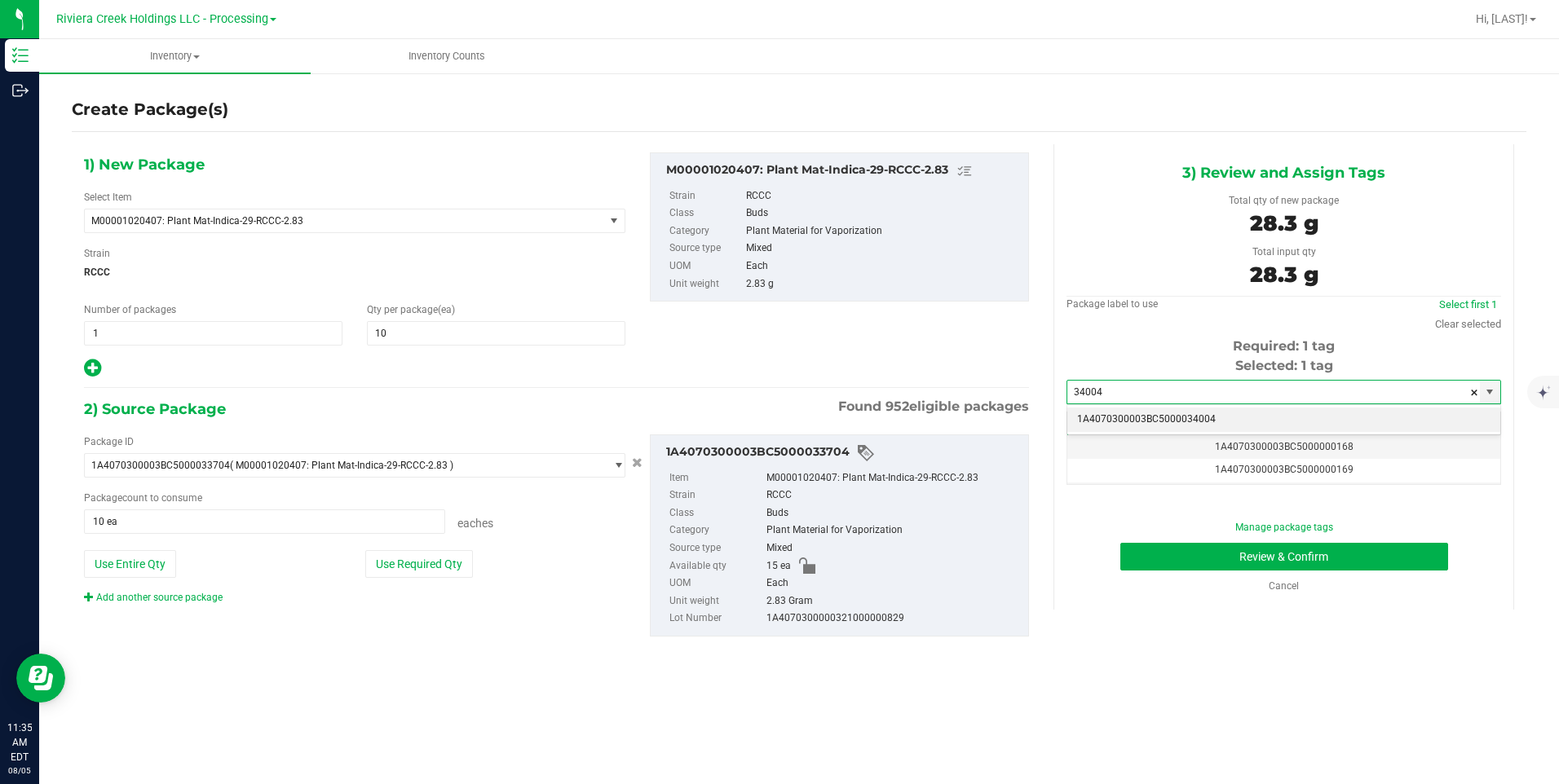 click on "1A4070300003BC5000034004" at bounding box center [1283, 420] 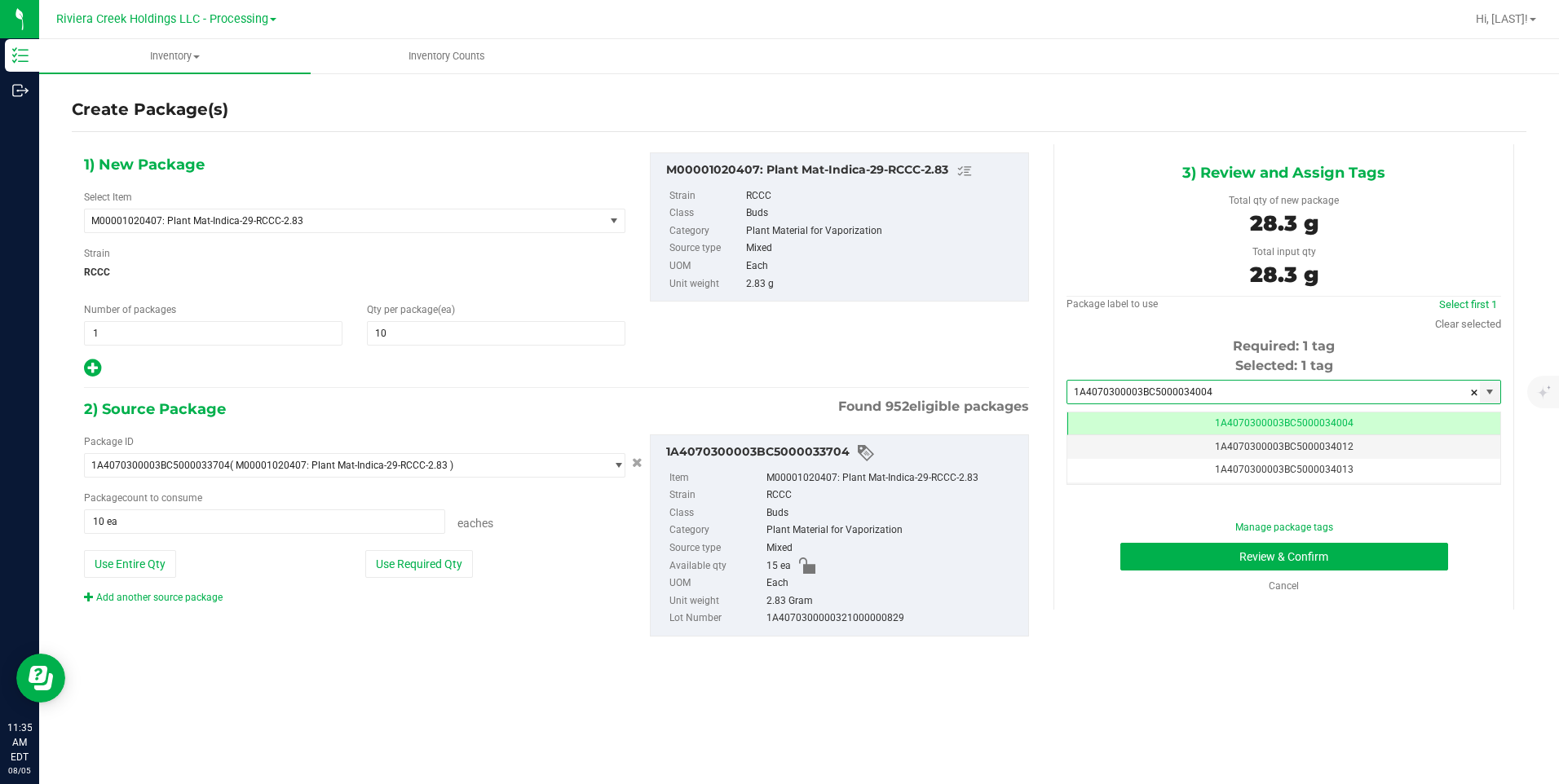scroll, scrollTop: 0, scrollLeft: -1, axis: horizontal 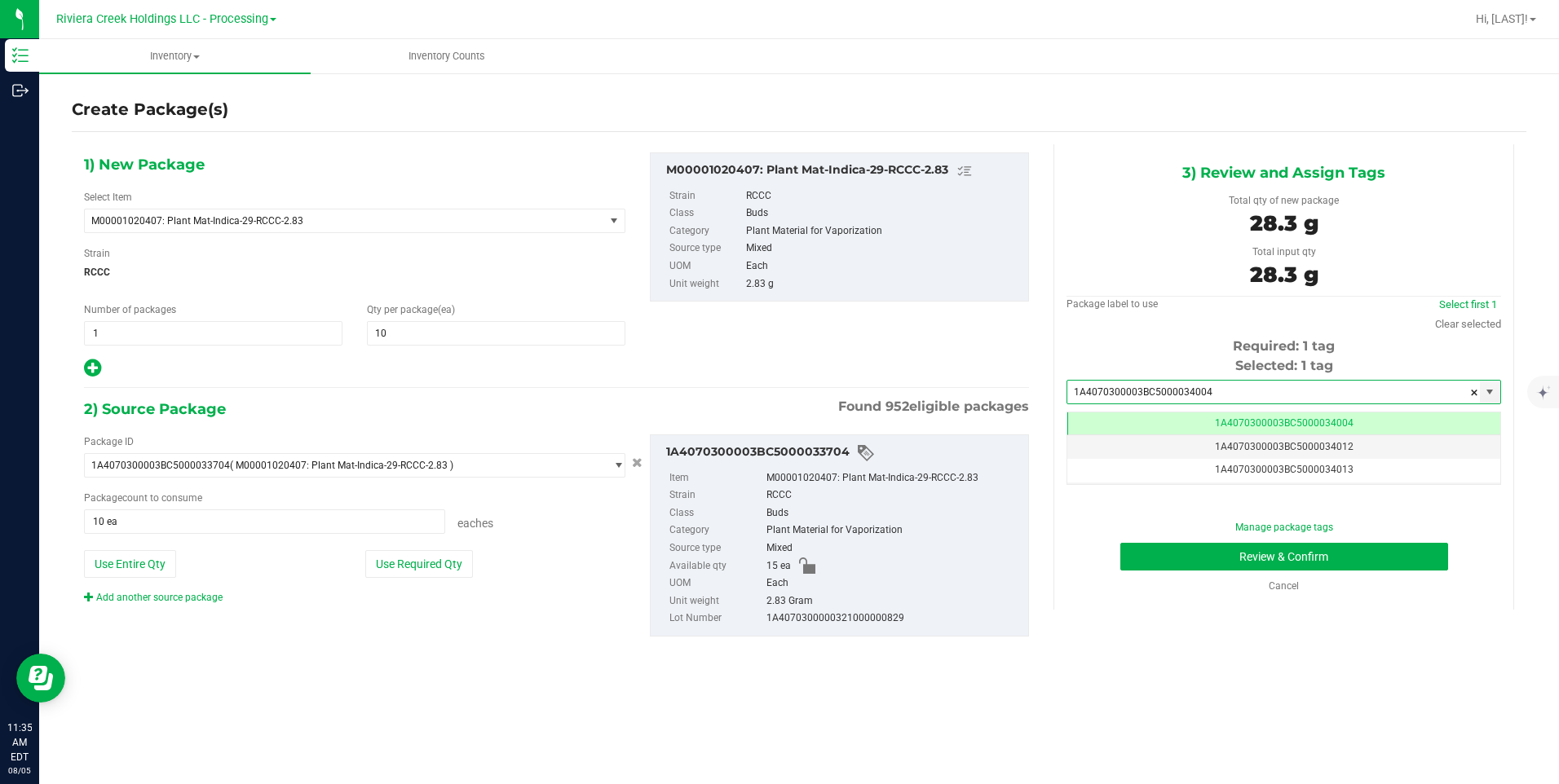type on "1A4070300003BC5000034004" 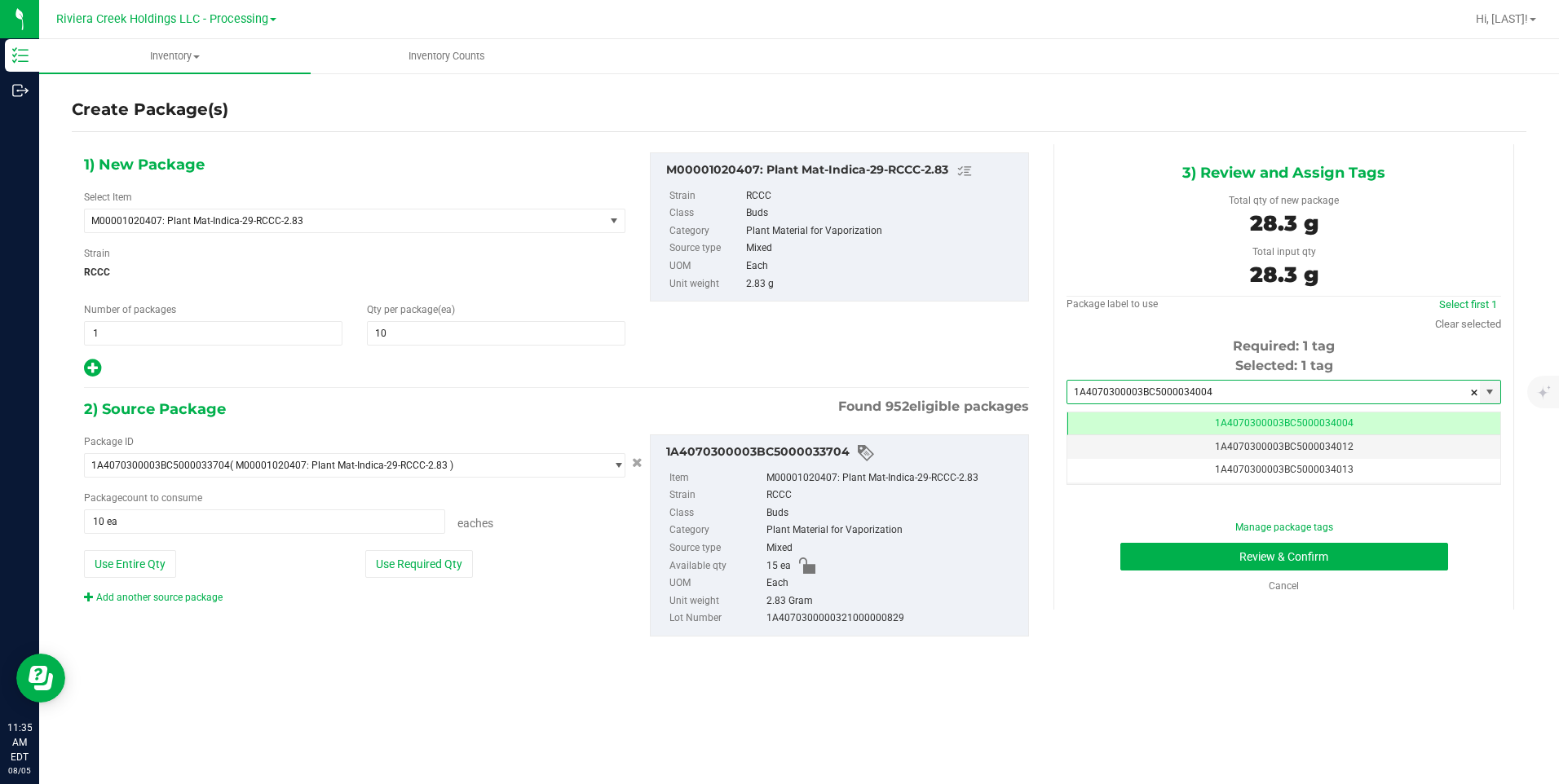 click on "Manage package tags
Review & Confirm
Cancel" at bounding box center (1283, 557) 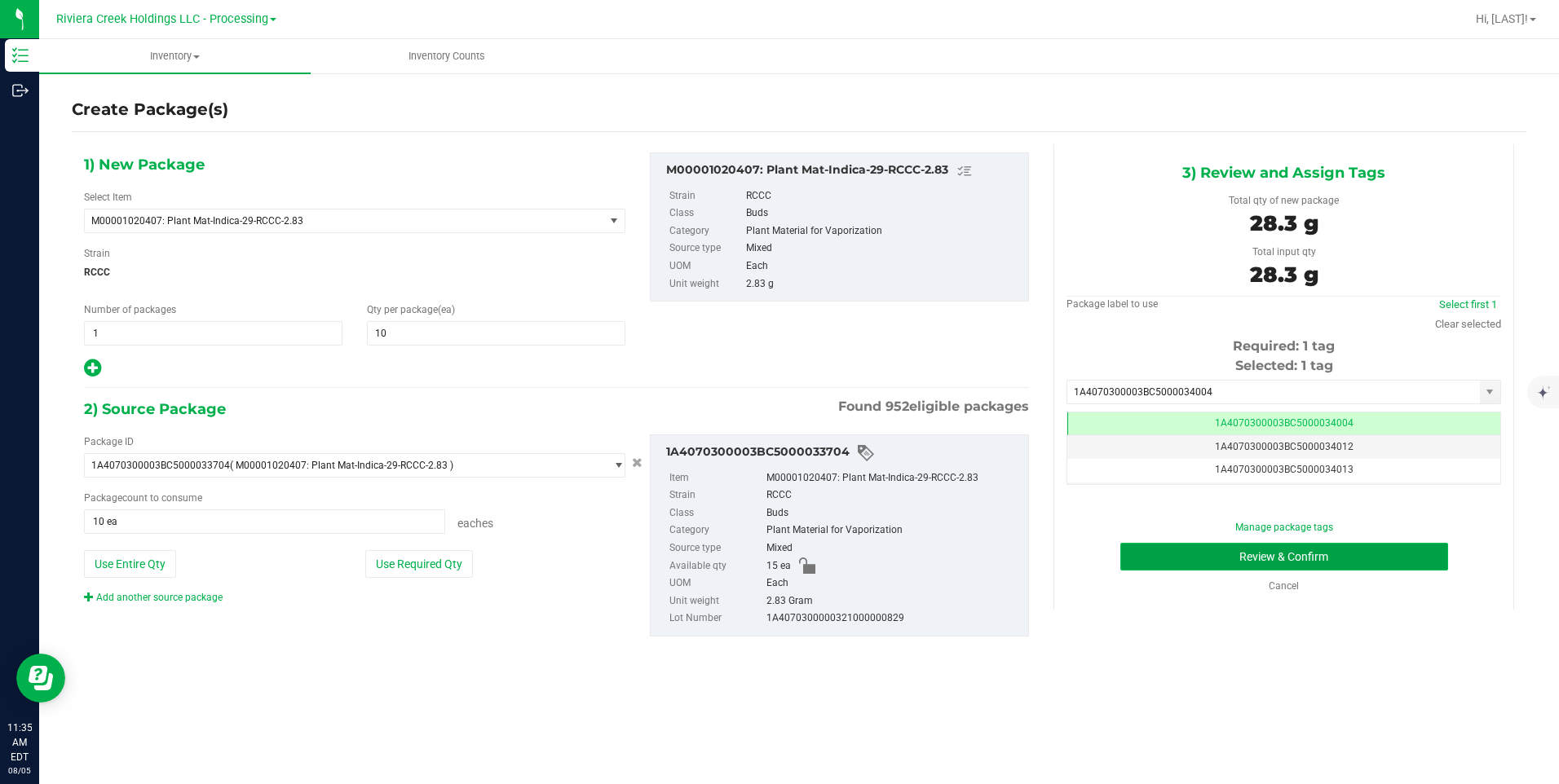 click on "Review & Confirm" at bounding box center (1284, 557) 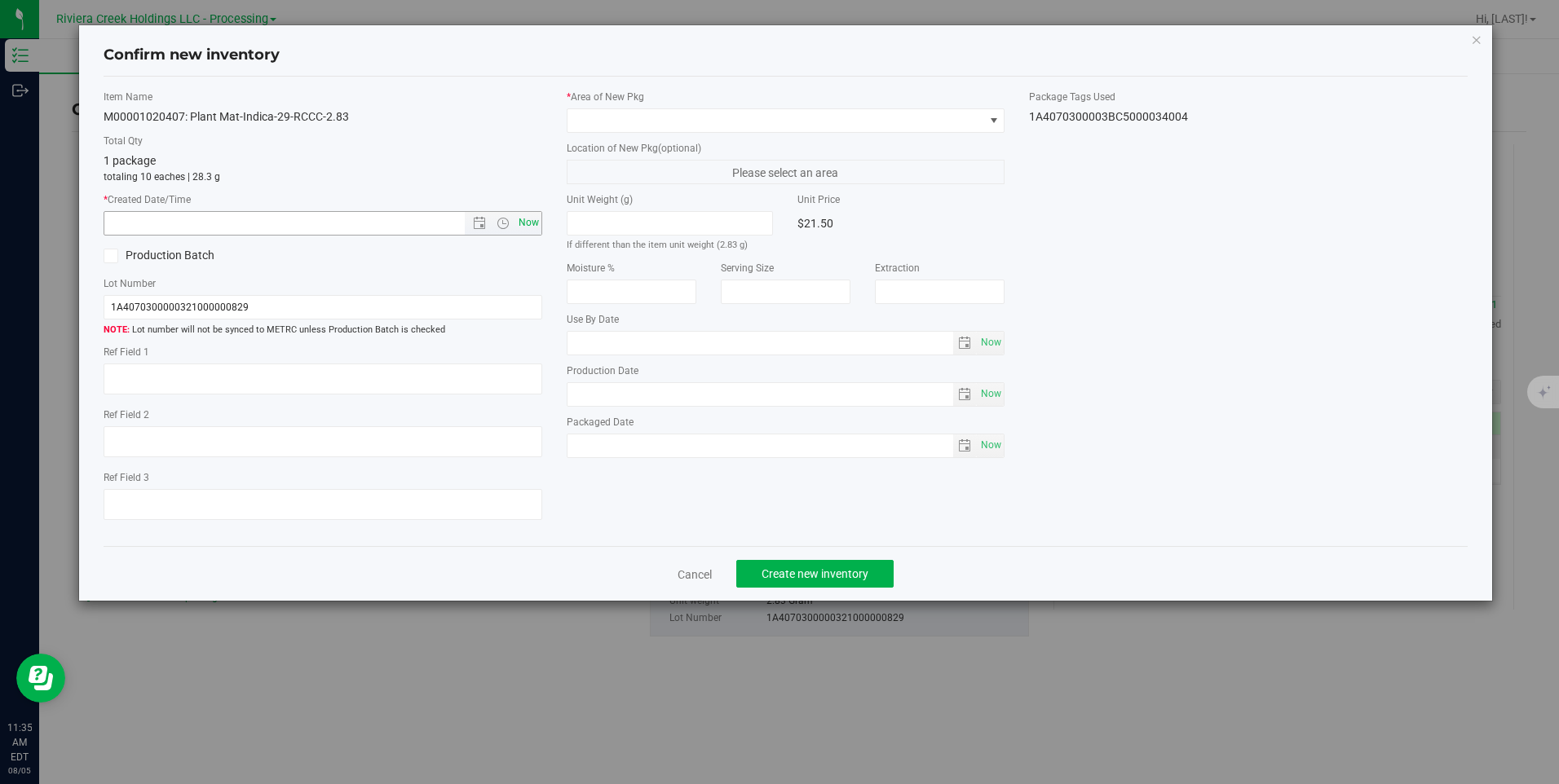 click on "Now" at bounding box center (528, 222) 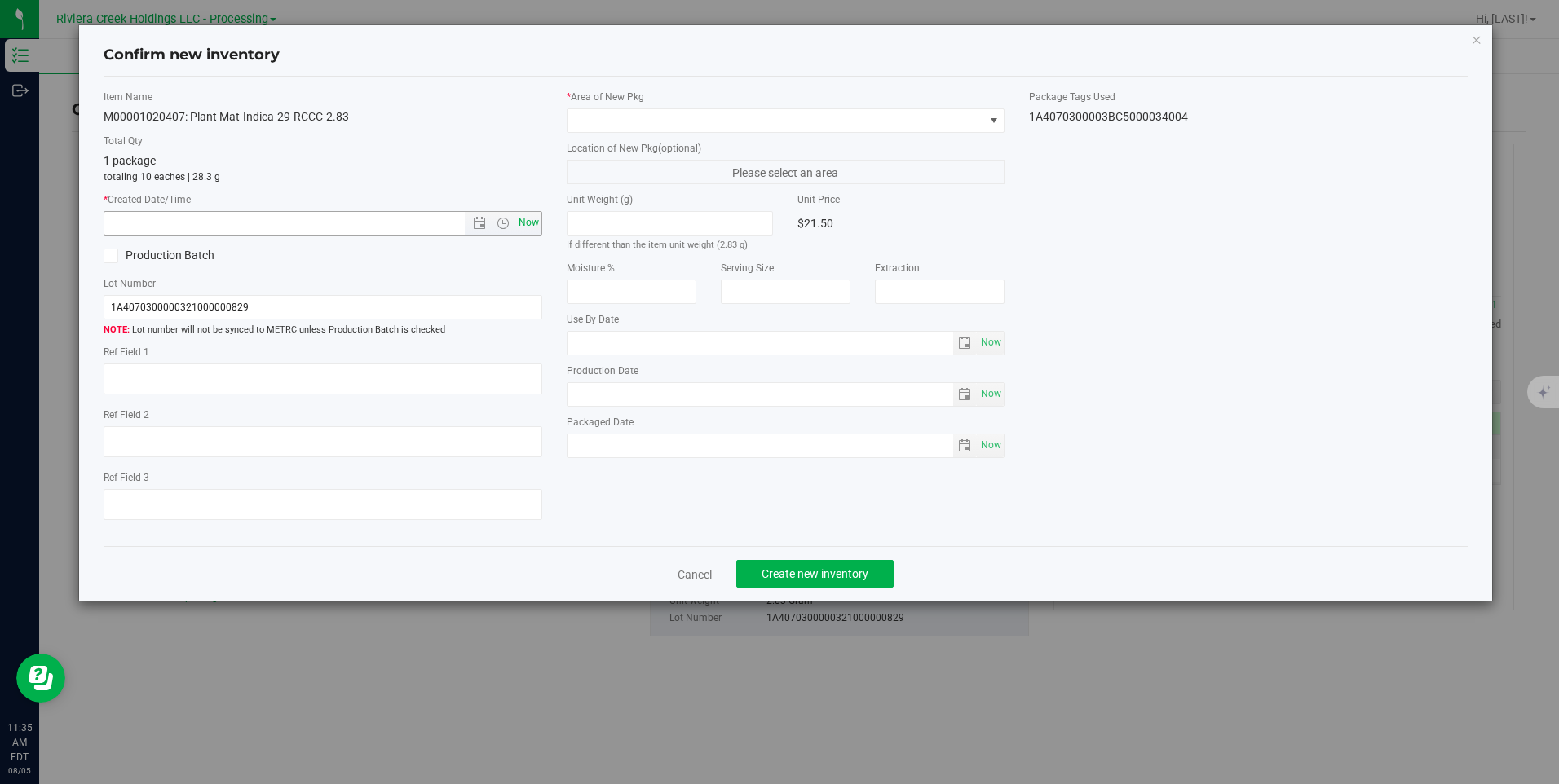 type on "8/5/2025 11:35 AM" 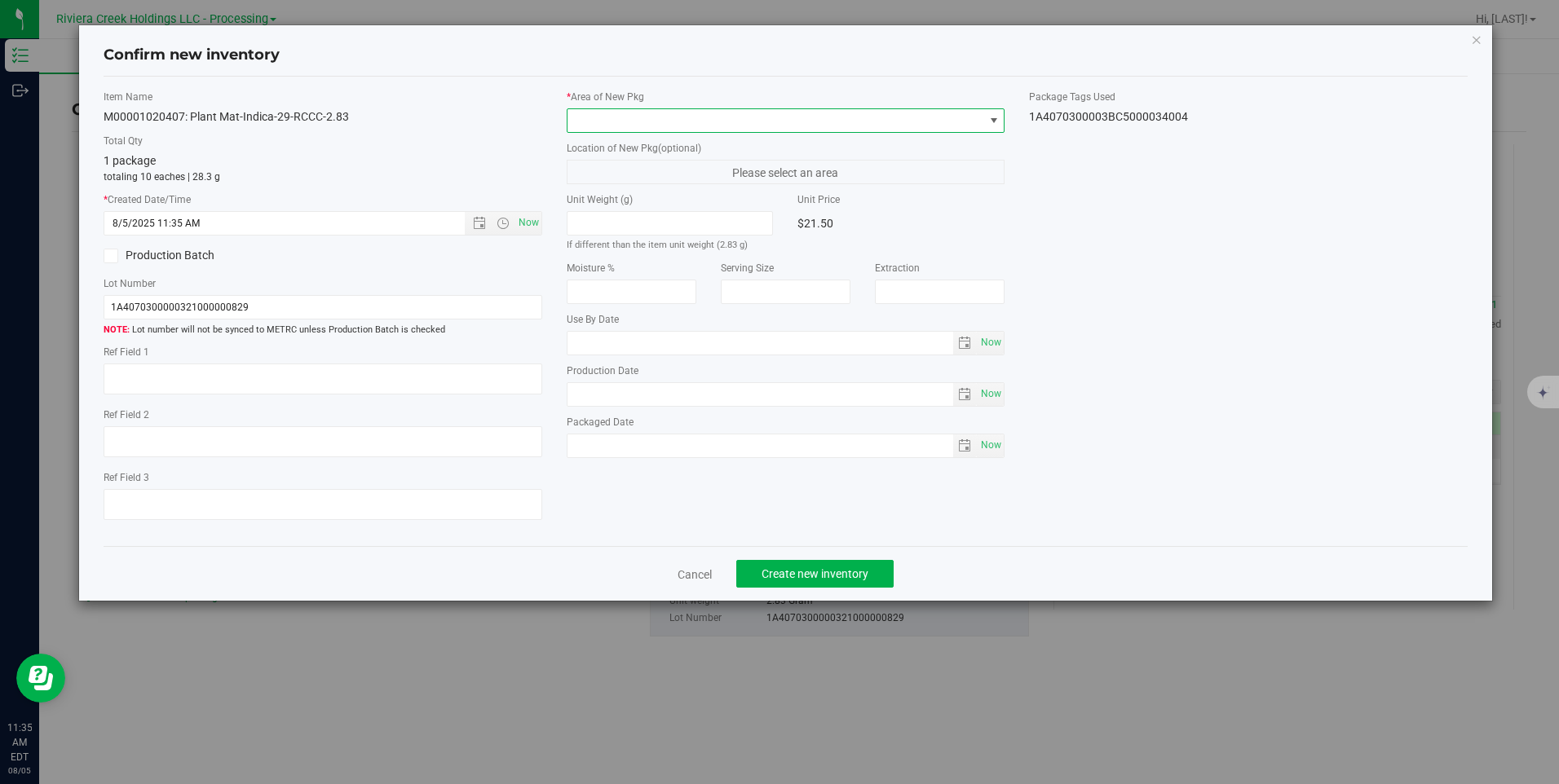 click at bounding box center [775, 121] 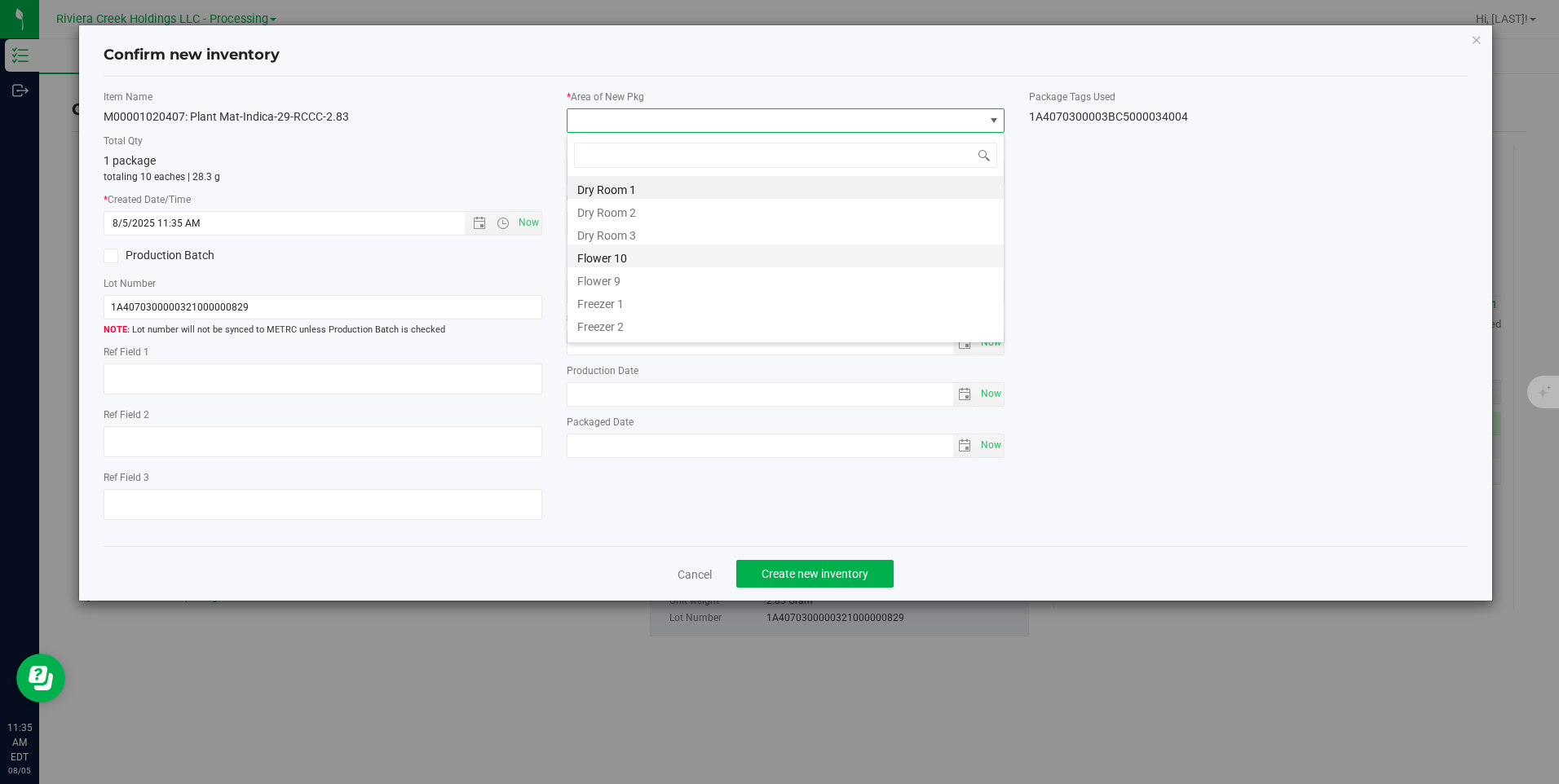 click on "Flower 10" at bounding box center [785, 256] 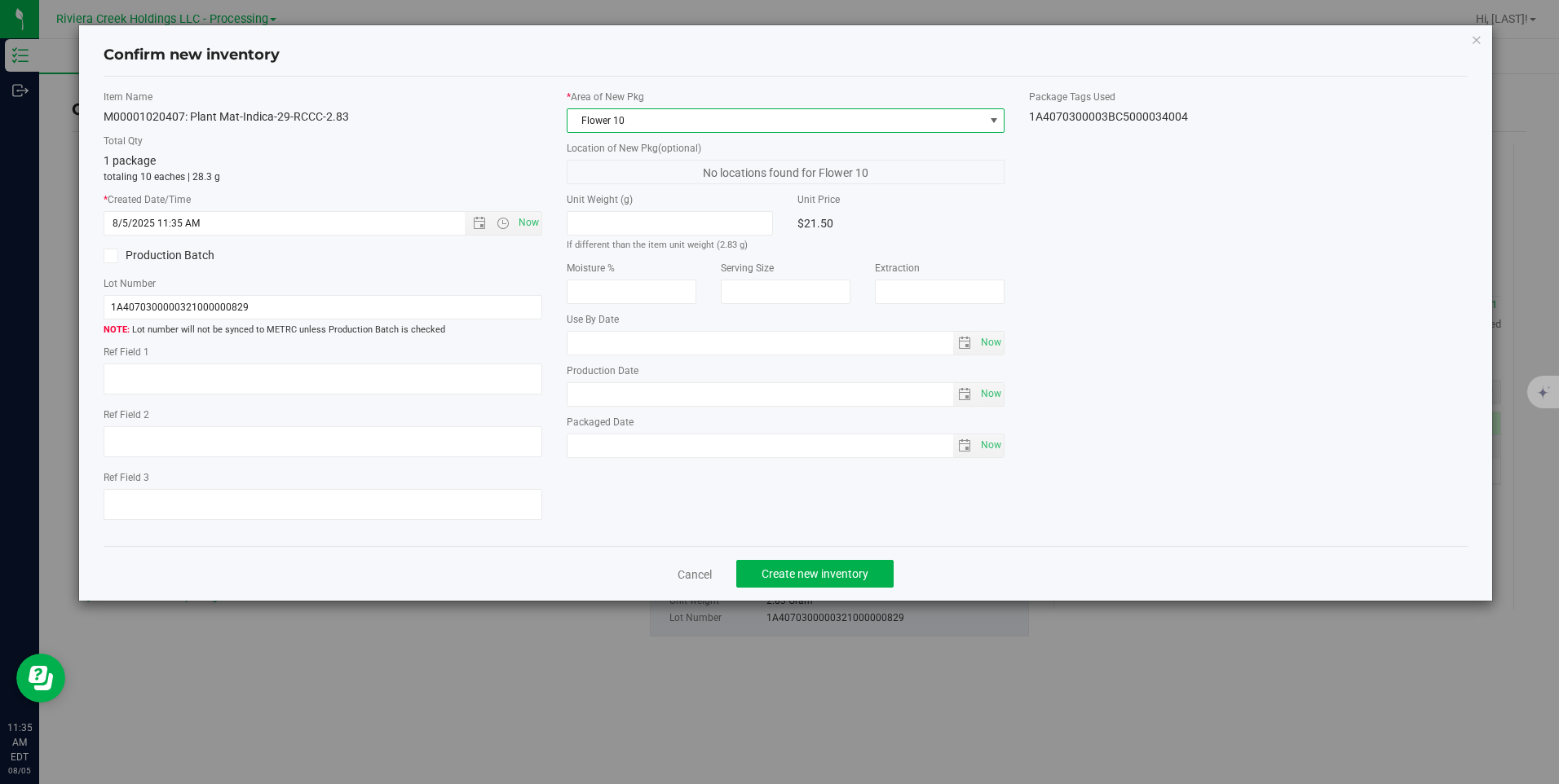 click on "Item Name
M00001020407: Plant Mat-Indica-29-RCCC-2.83
Total Qty
1 package  totaling 10 eaches | 28.3 g
*
Created Date/Time
8/5/2025 11:35 AM
Now
Production Batch
Lot Number
1A4070300000321000000829" at bounding box center (785, 311) 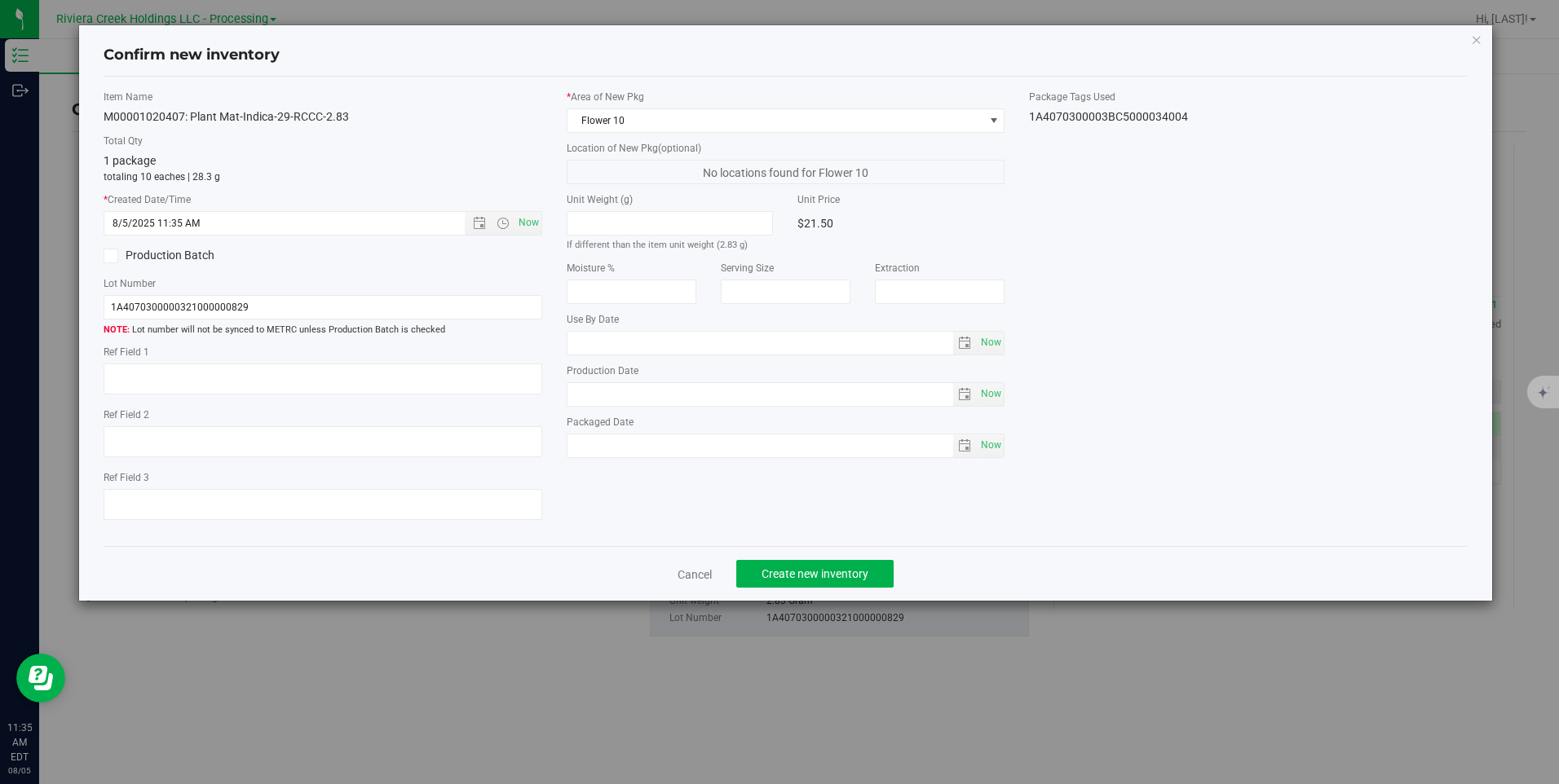 click on "Cancel
Create new inventory" at bounding box center [785, 573] 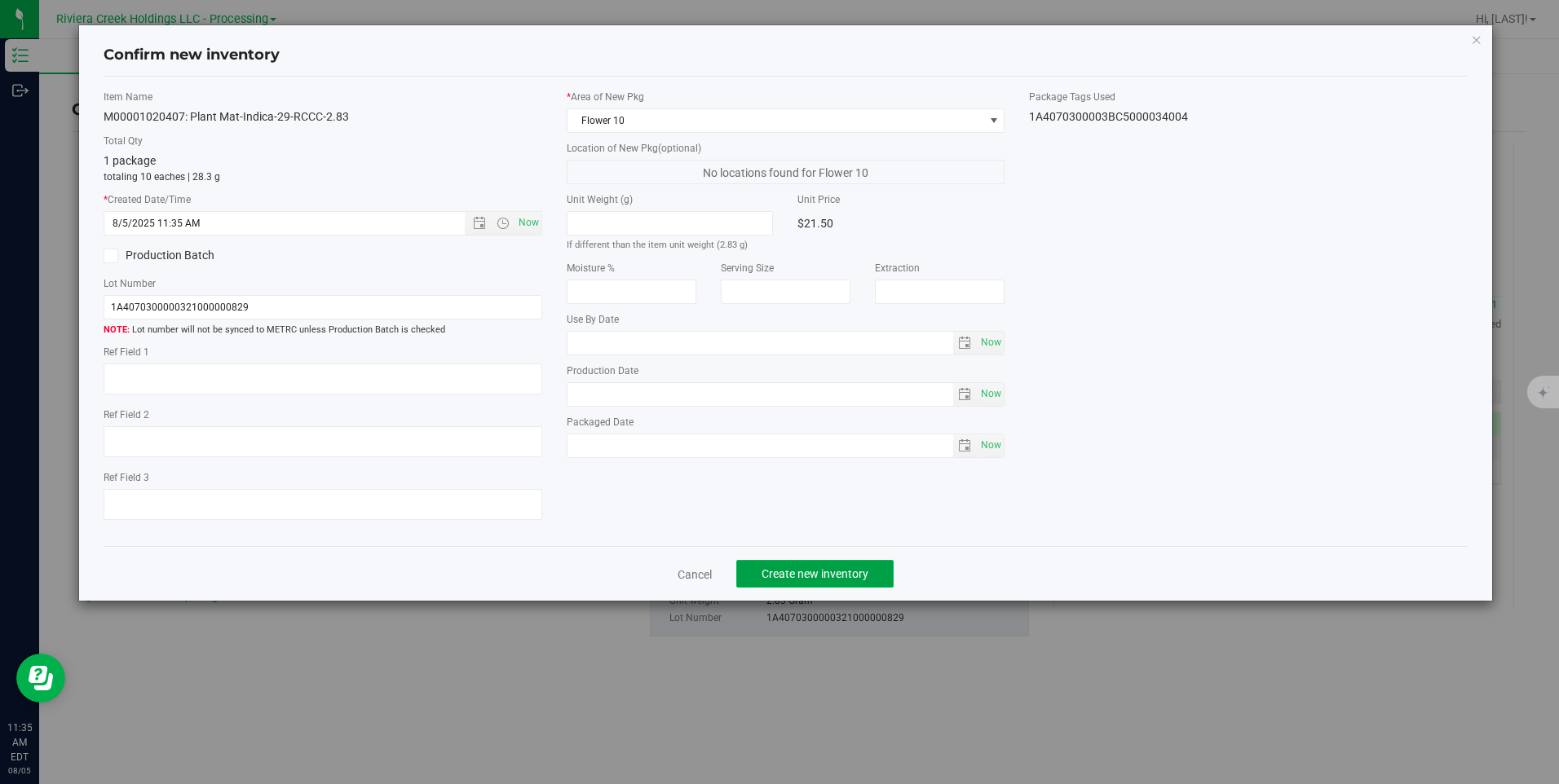 click on "Create new inventory" 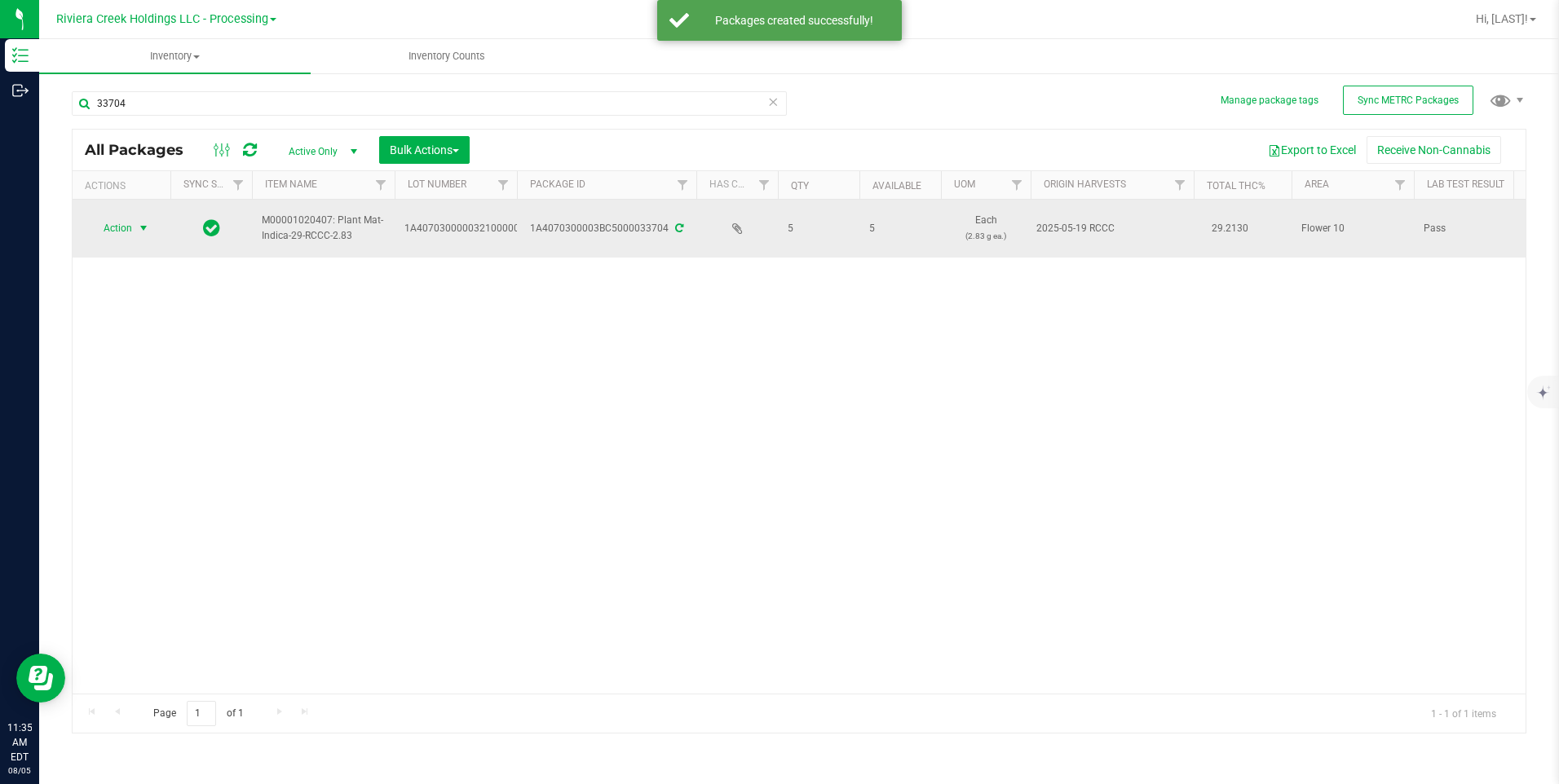 click on "Action" at bounding box center (111, 228) 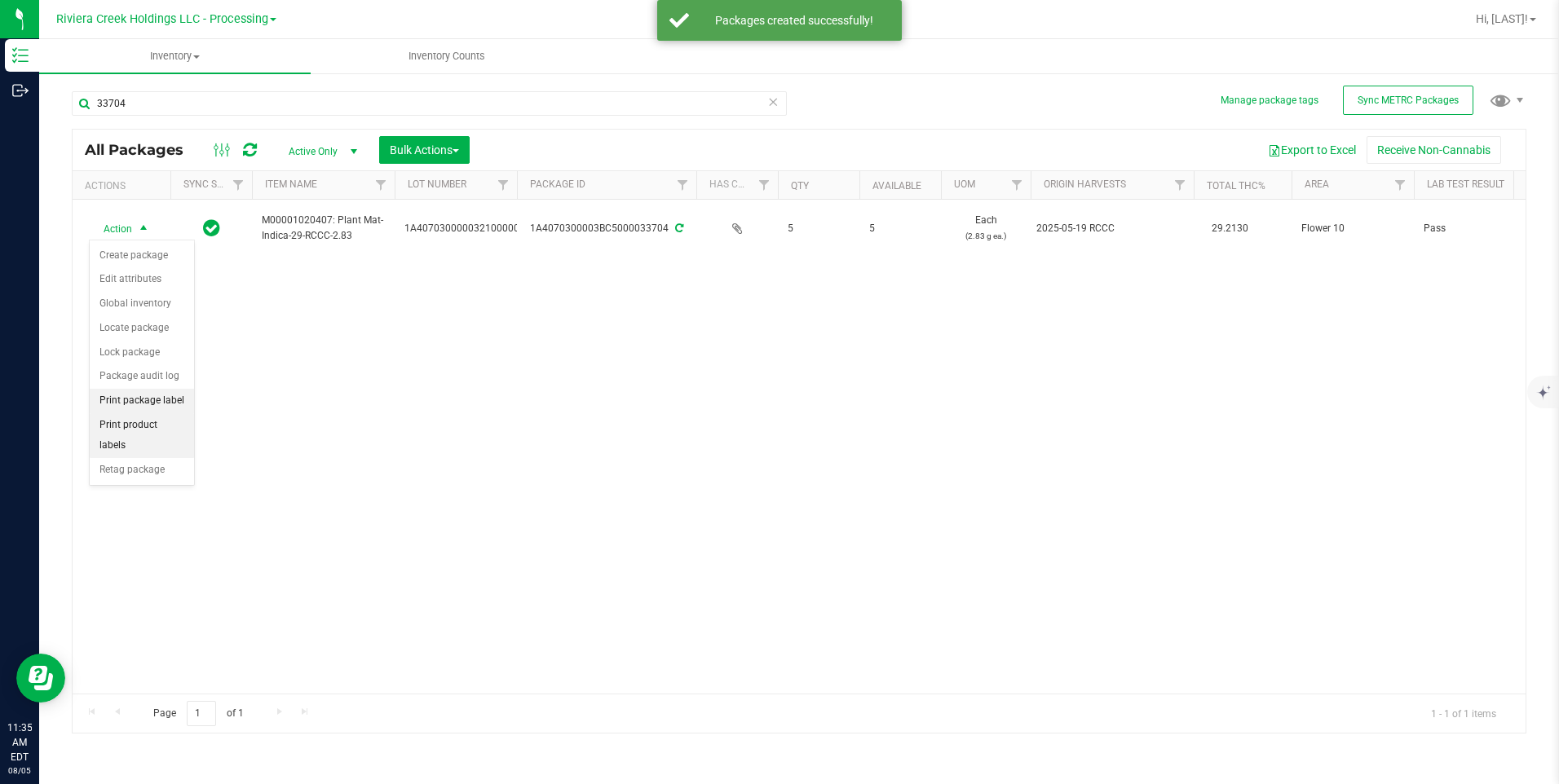 click on "Print package label" at bounding box center [142, 401] 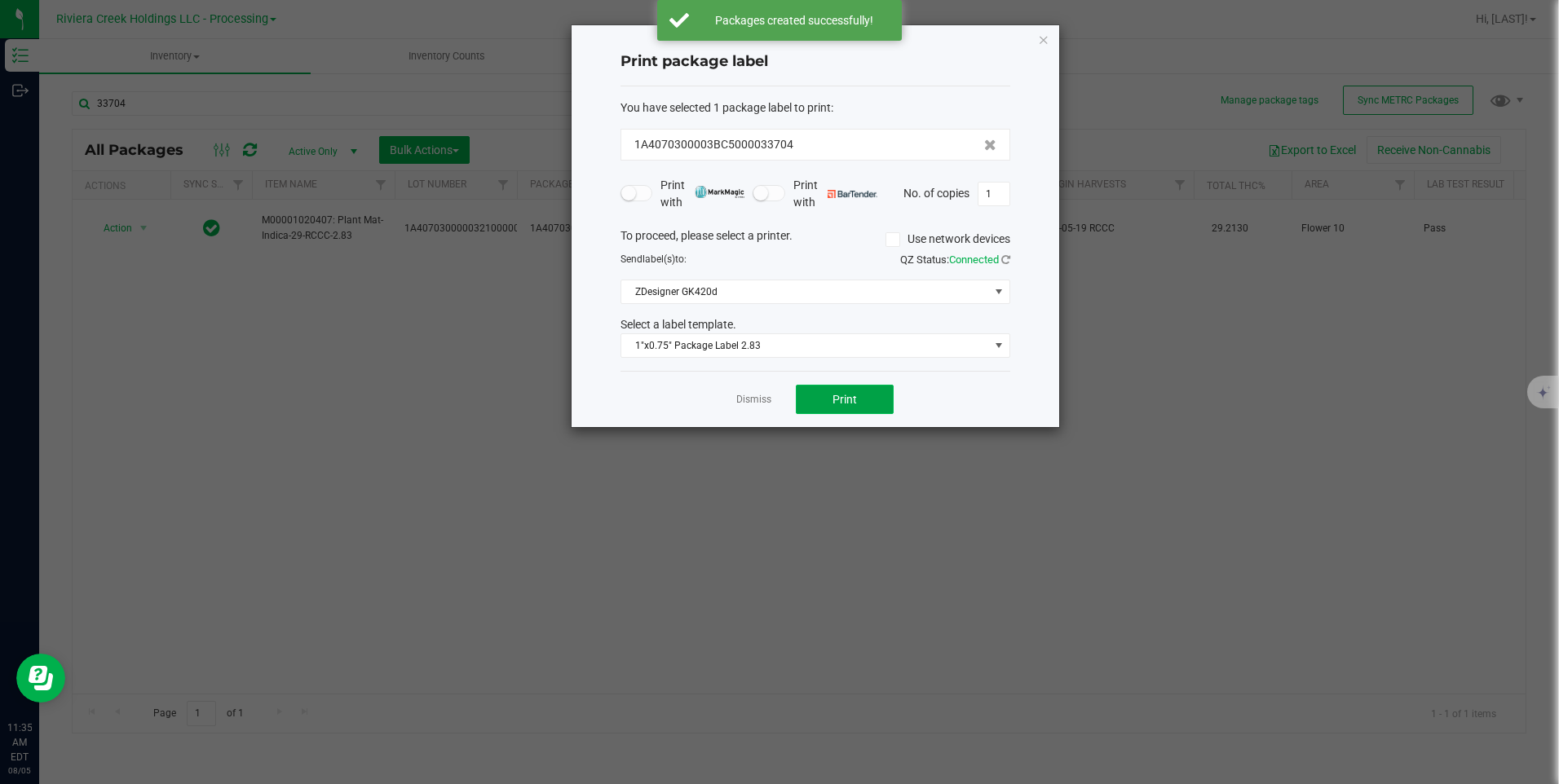 click on "Print" 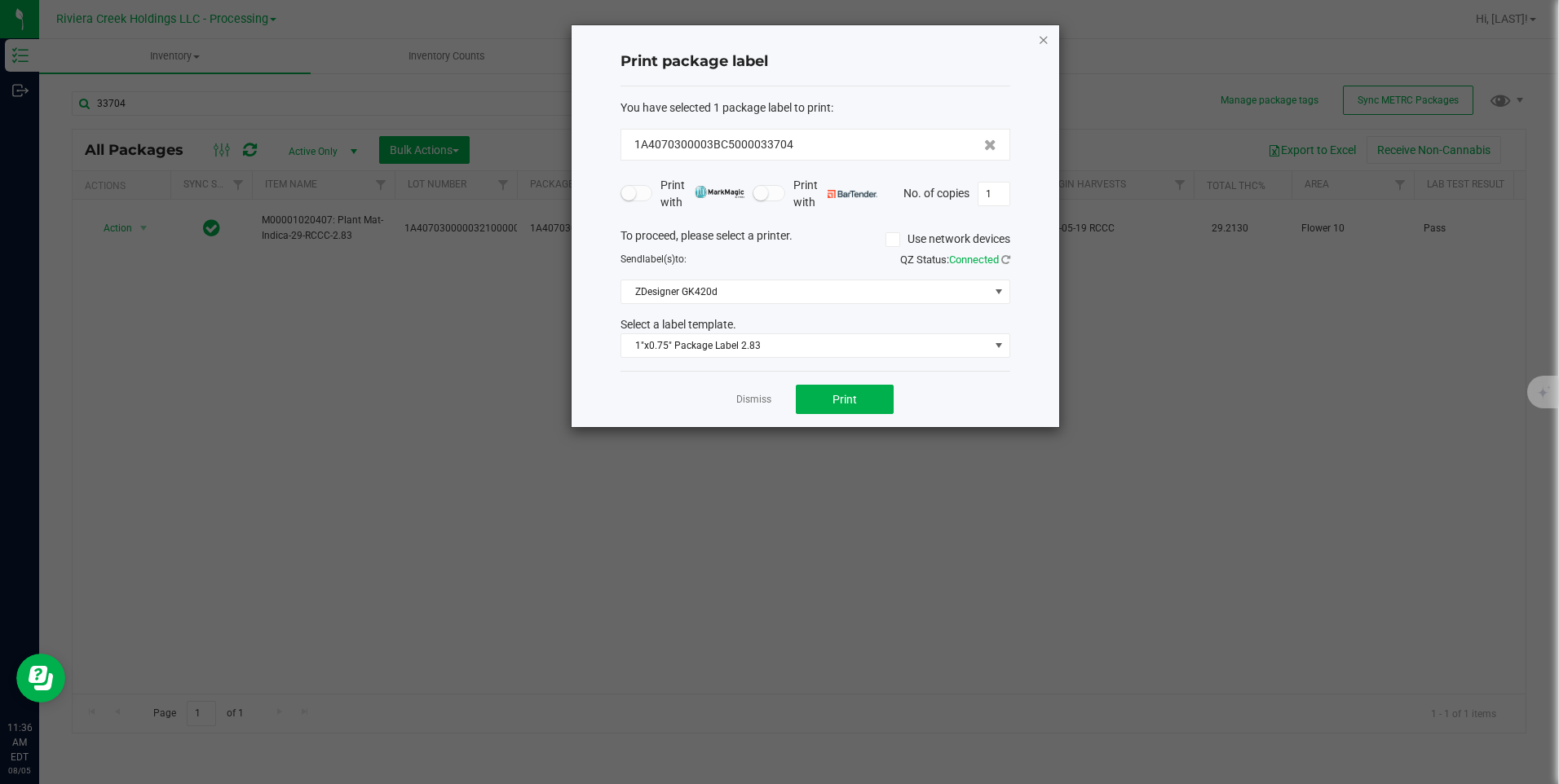 click 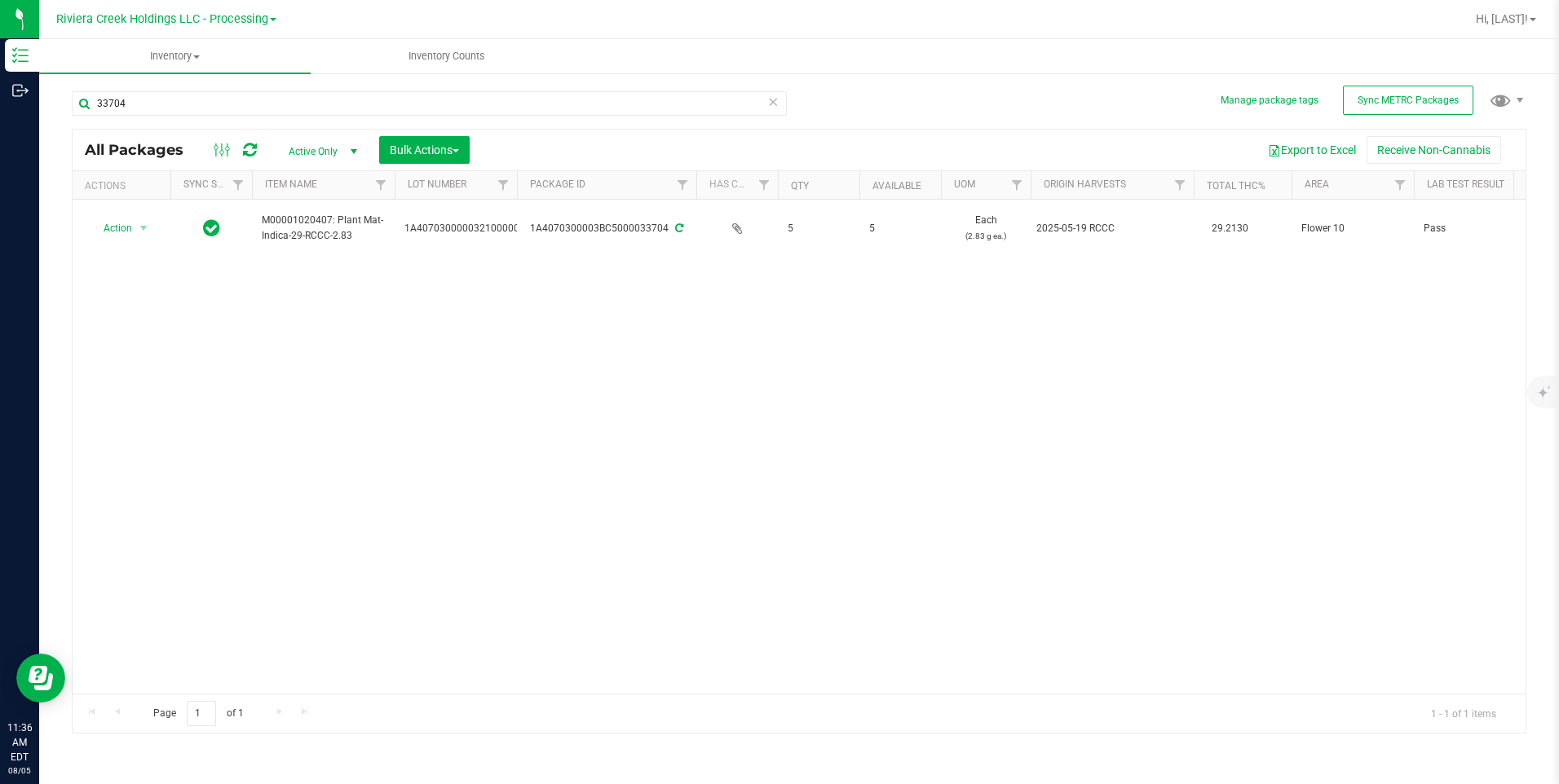 click on "33704" at bounding box center [435, 103] 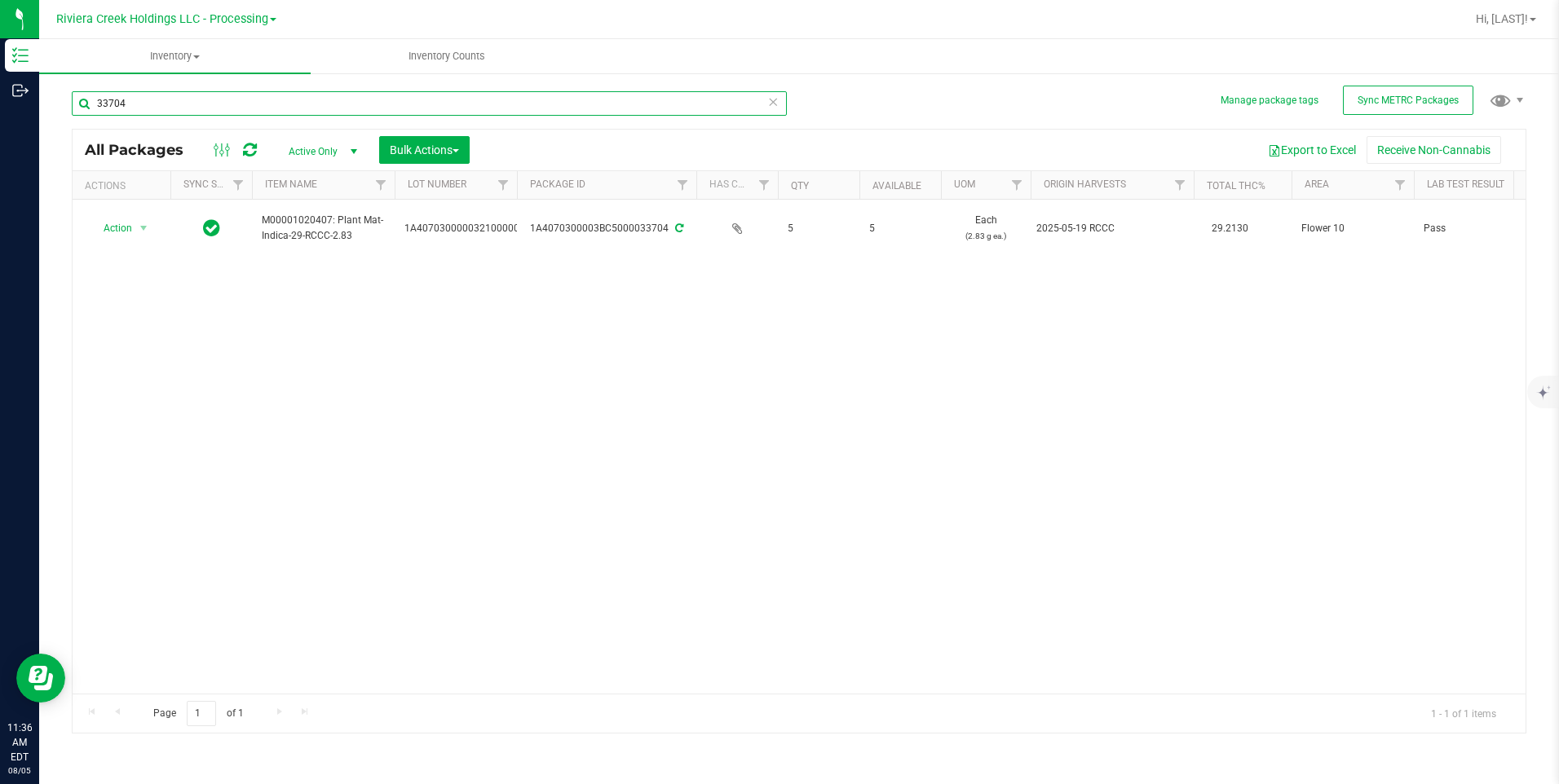 click on "33704" at bounding box center [429, 104] 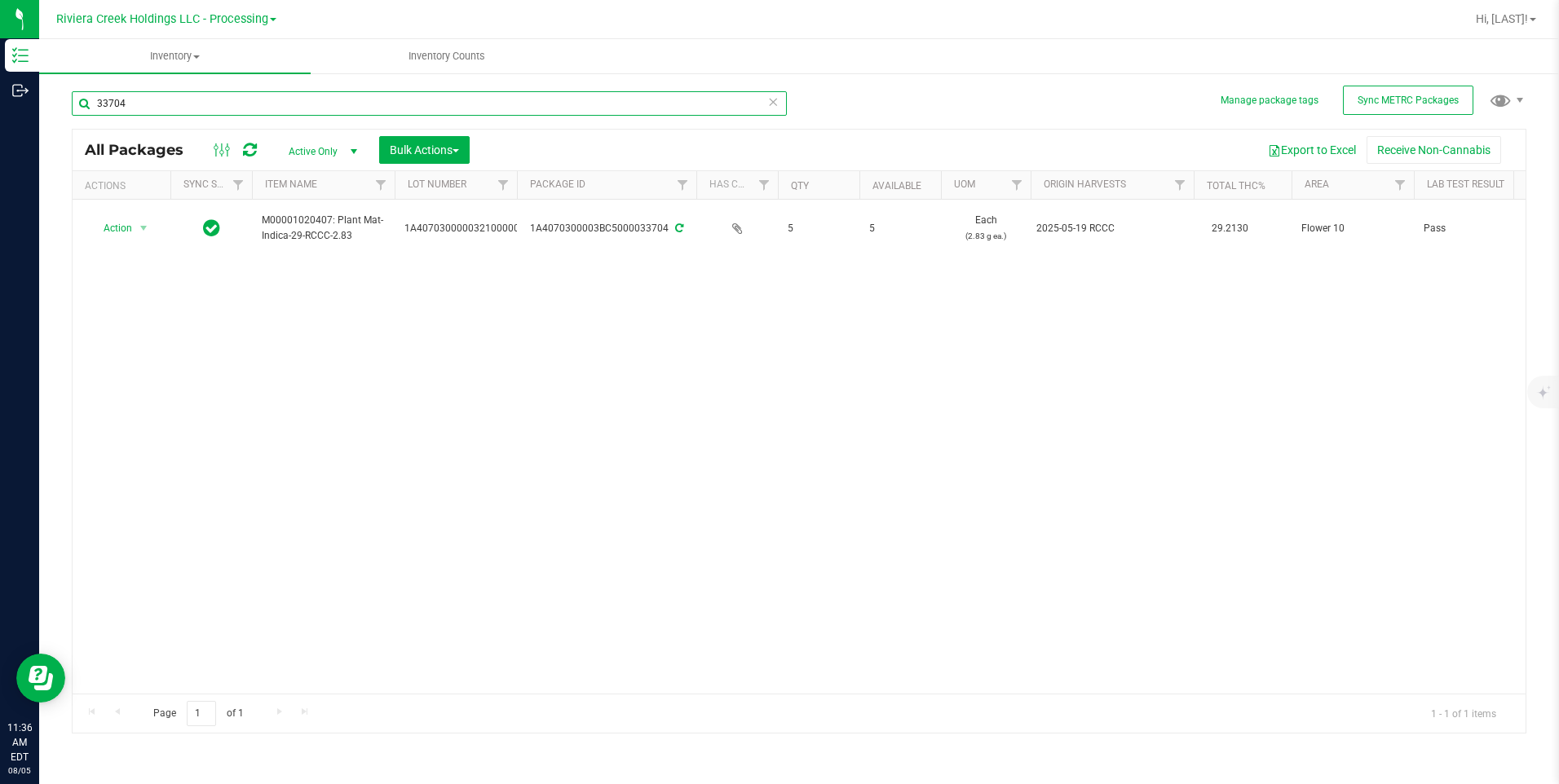 click on "33704" at bounding box center [429, 104] 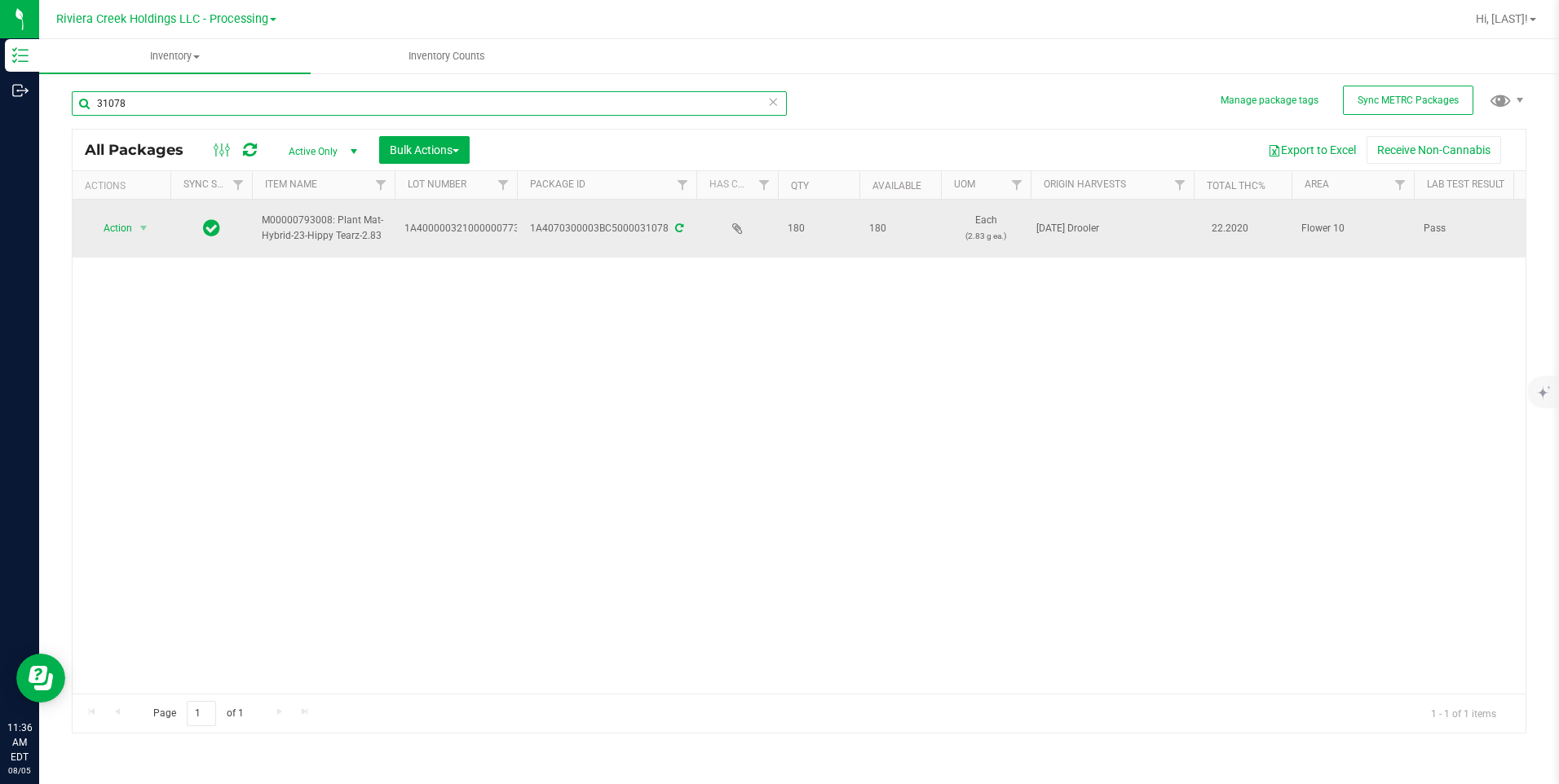 type on "31078" 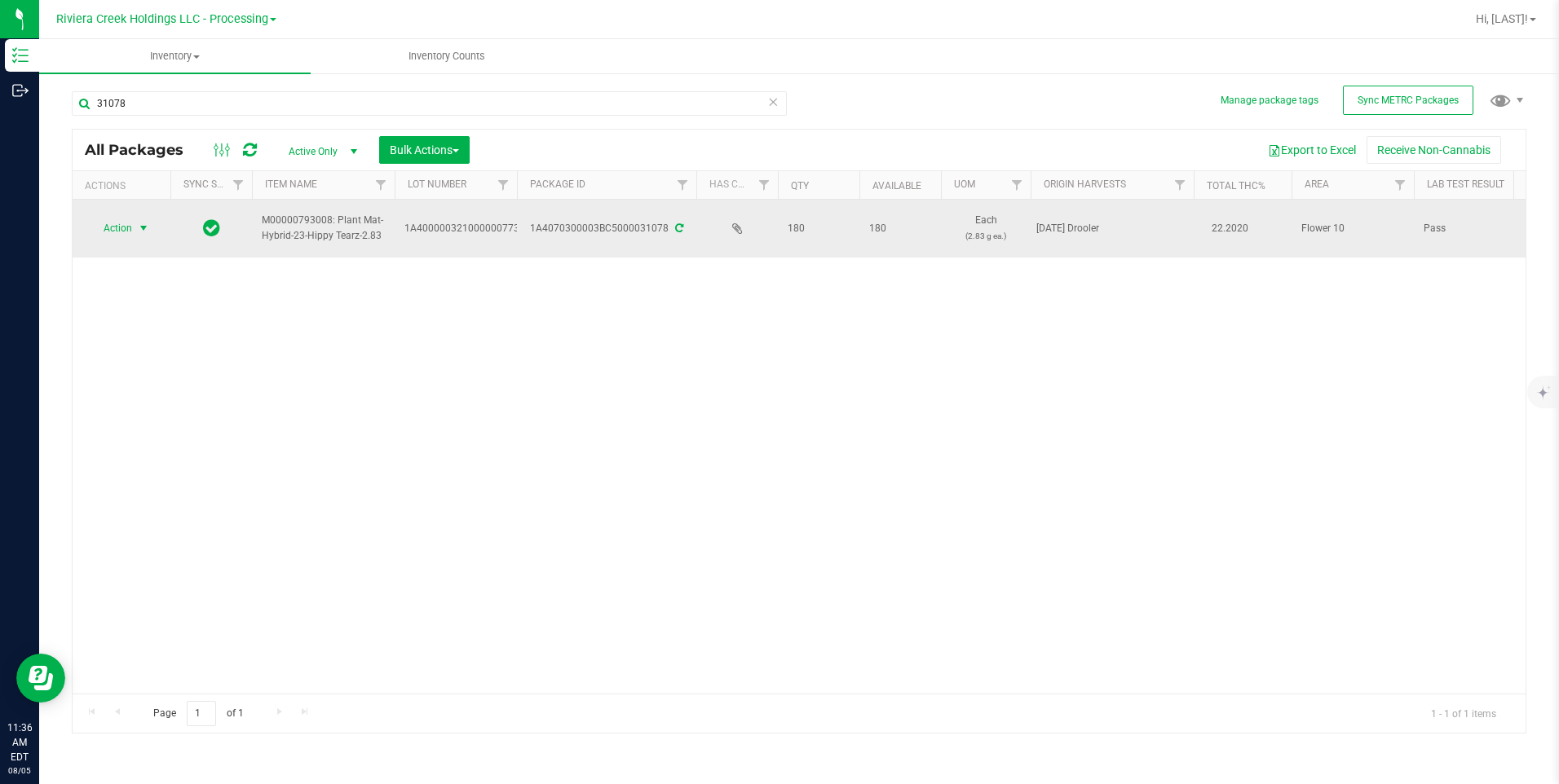 click on "Action" at bounding box center [111, 228] 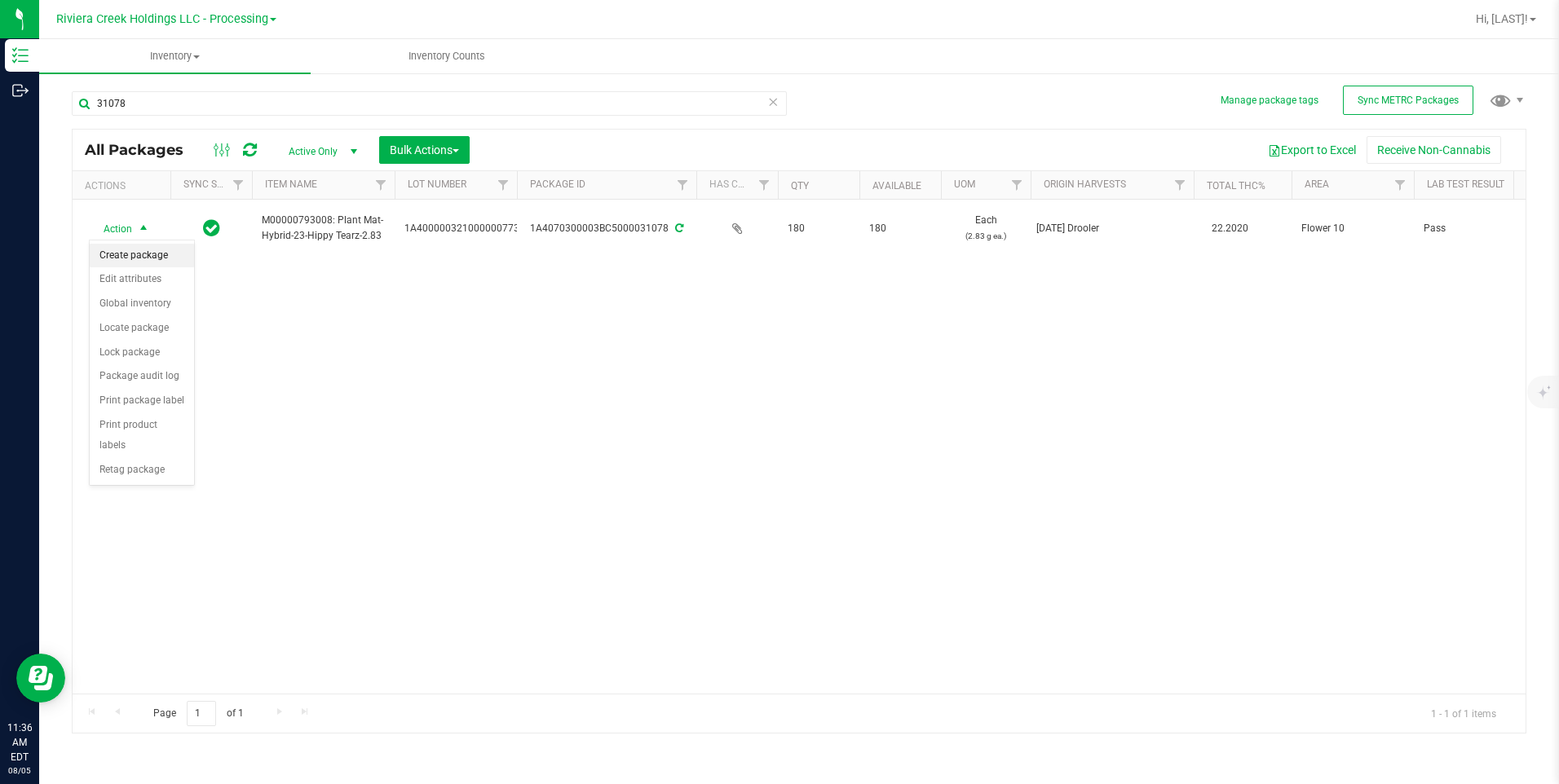 click on "Create package" at bounding box center [142, 256] 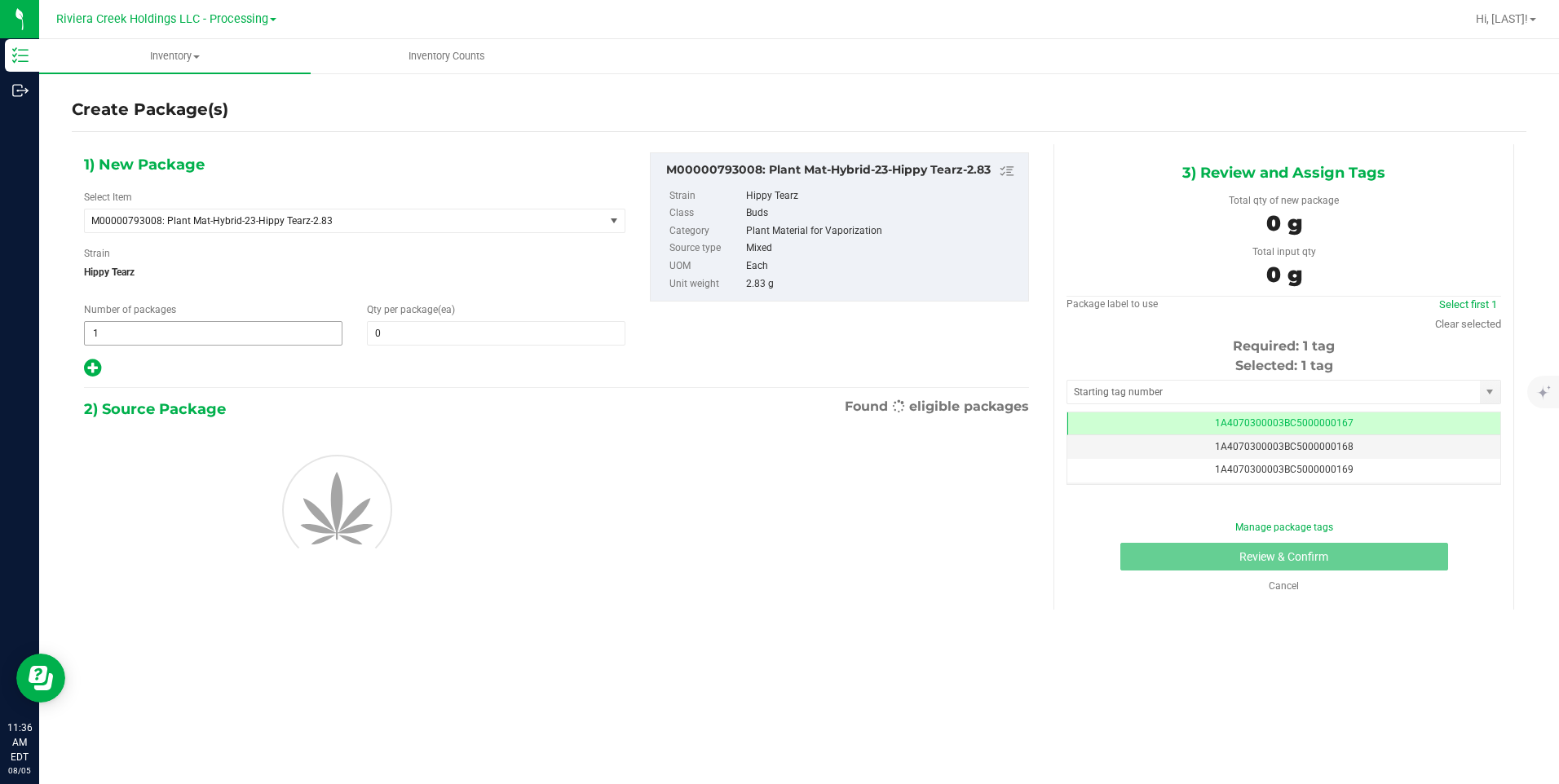 scroll, scrollTop: 0, scrollLeft: -1, axis: horizontal 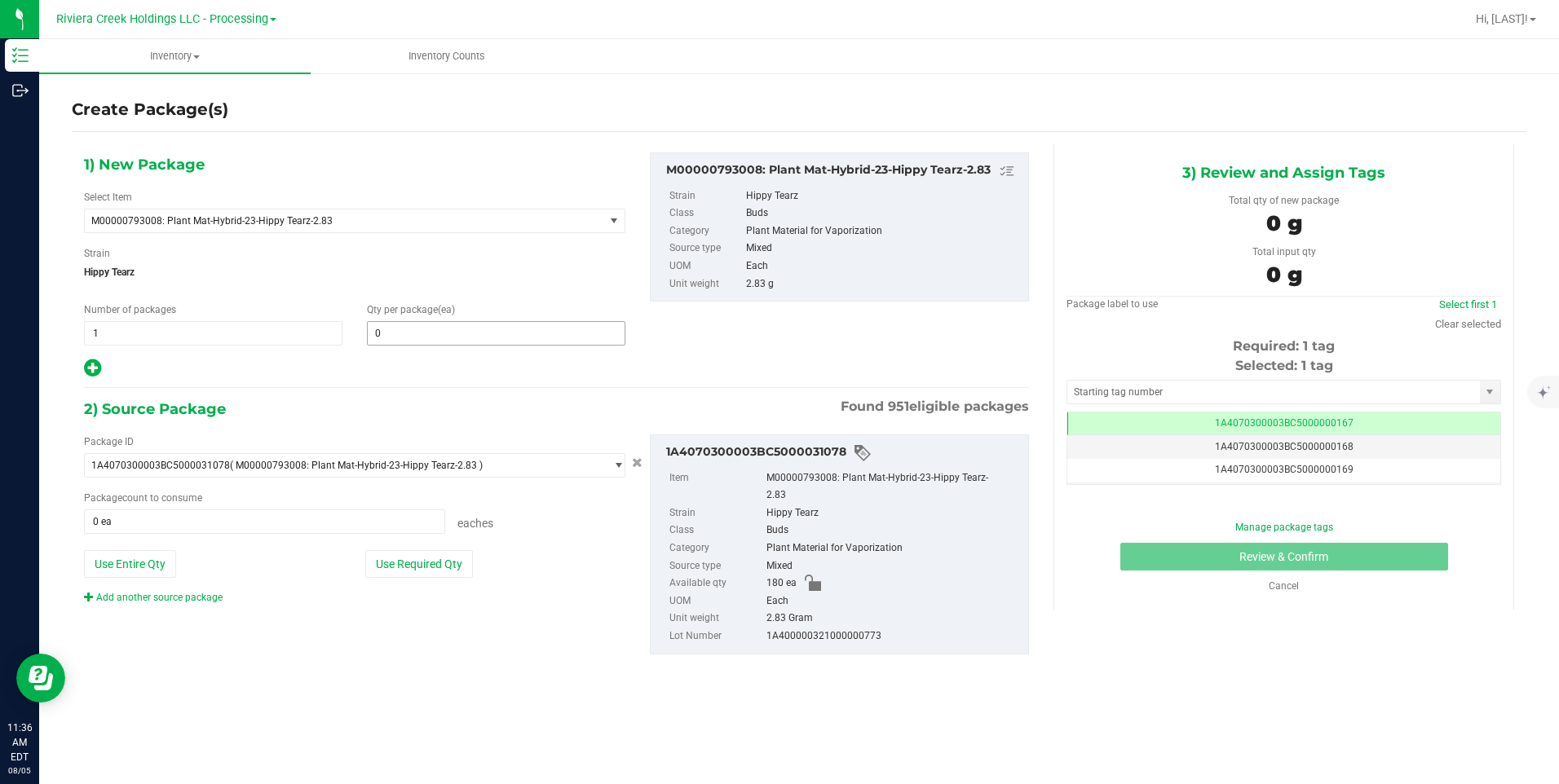 type 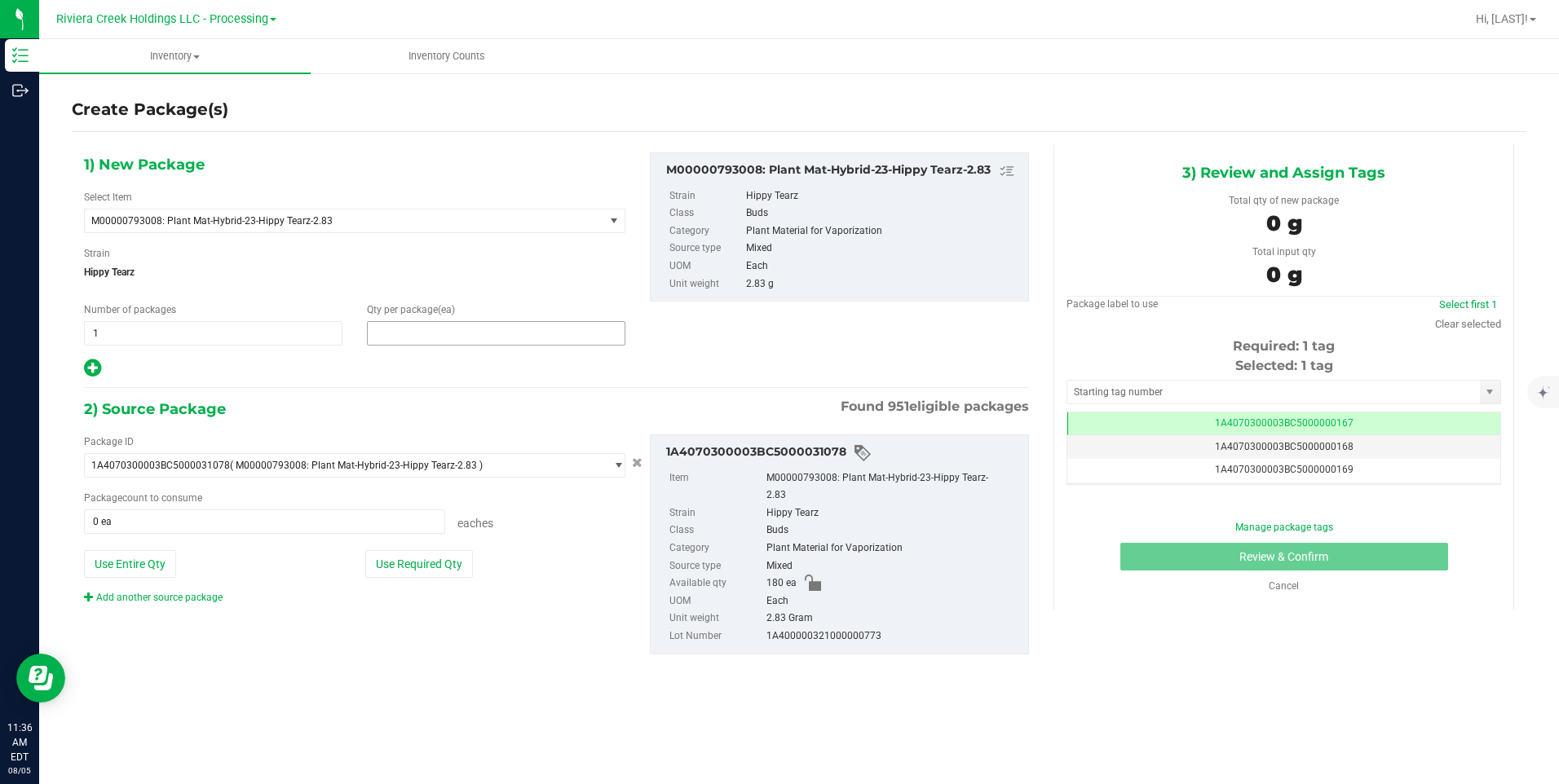 click at bounding box center (496, 333) 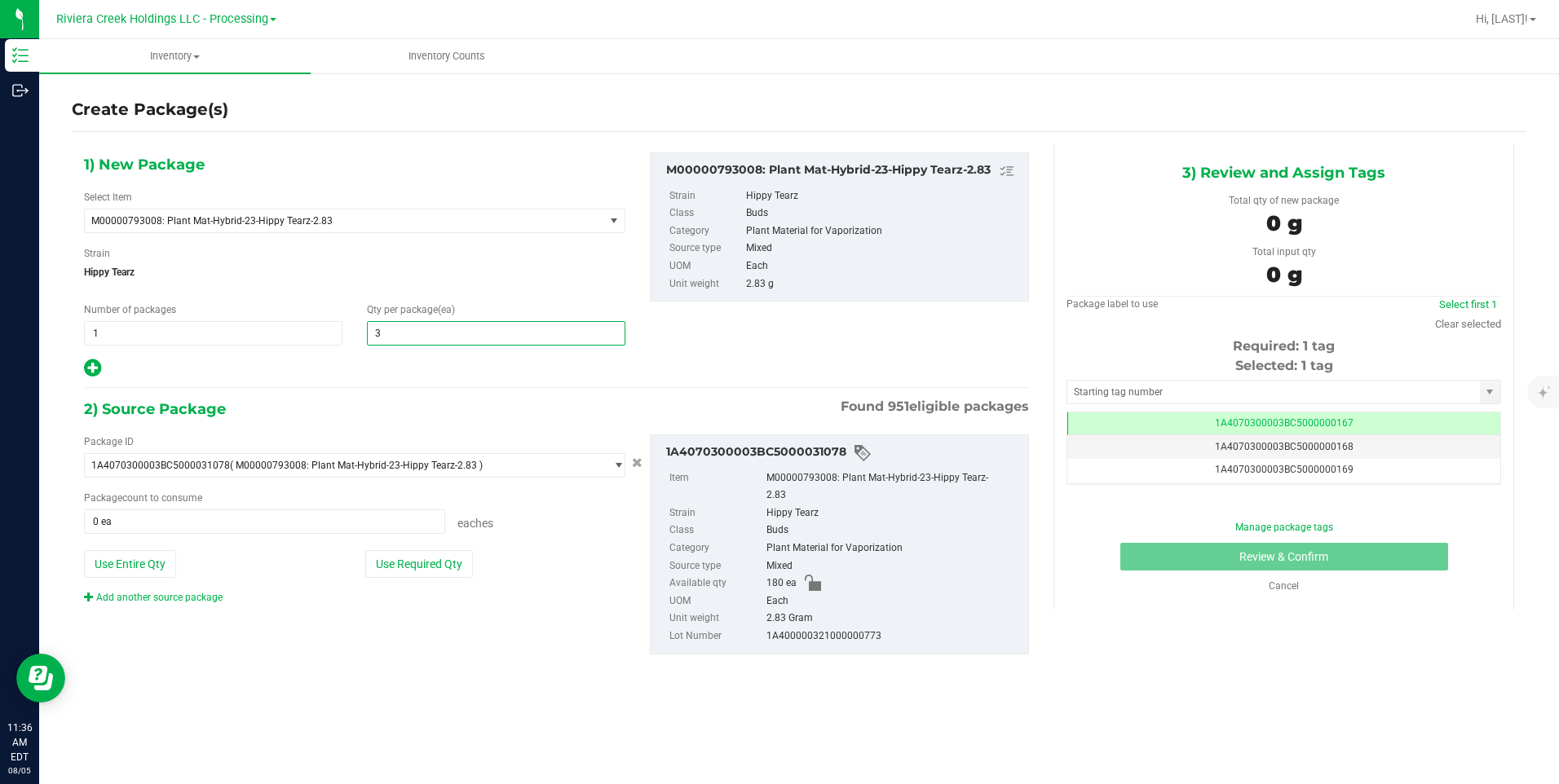type on "30" 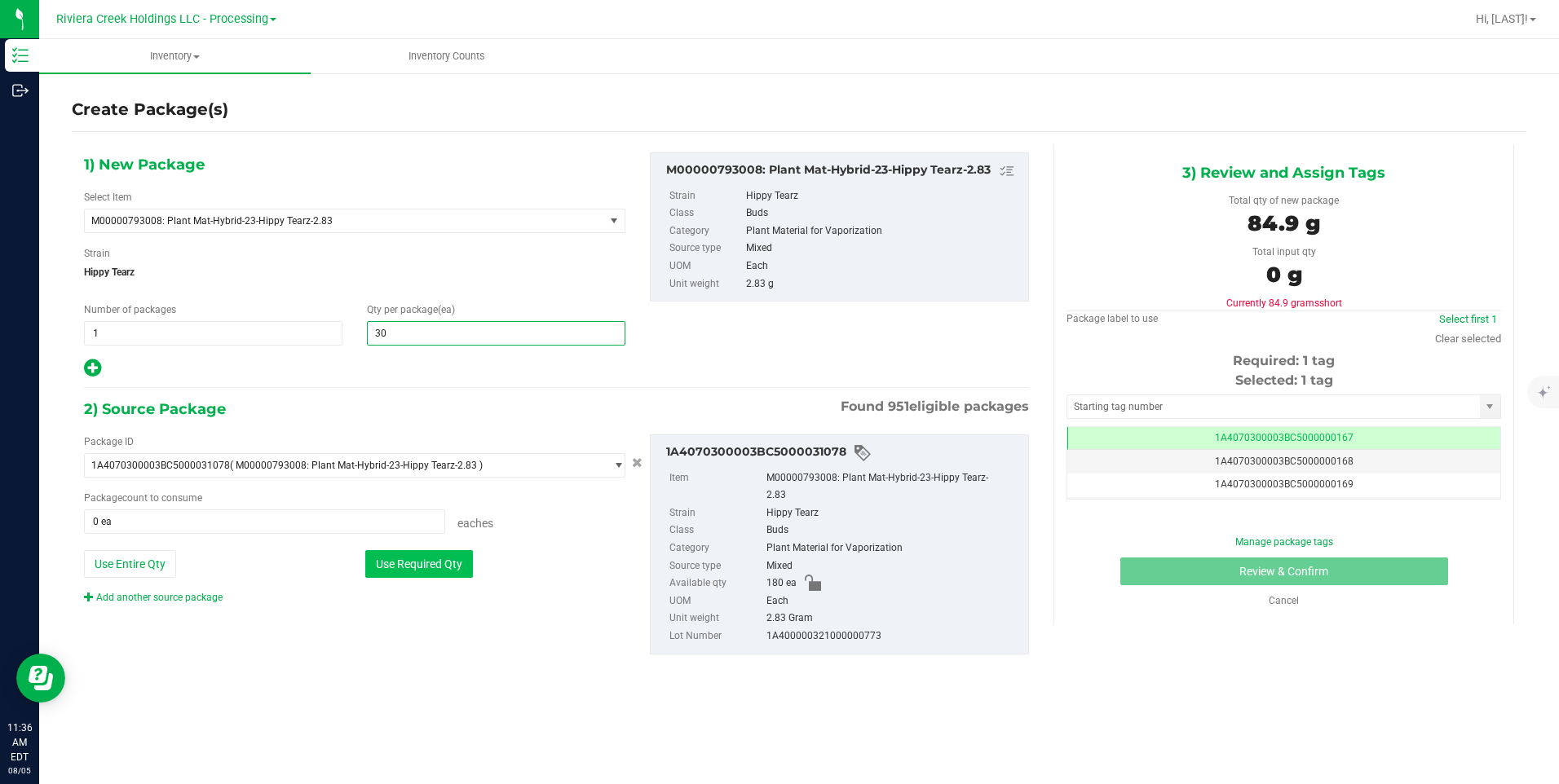 type on "30" 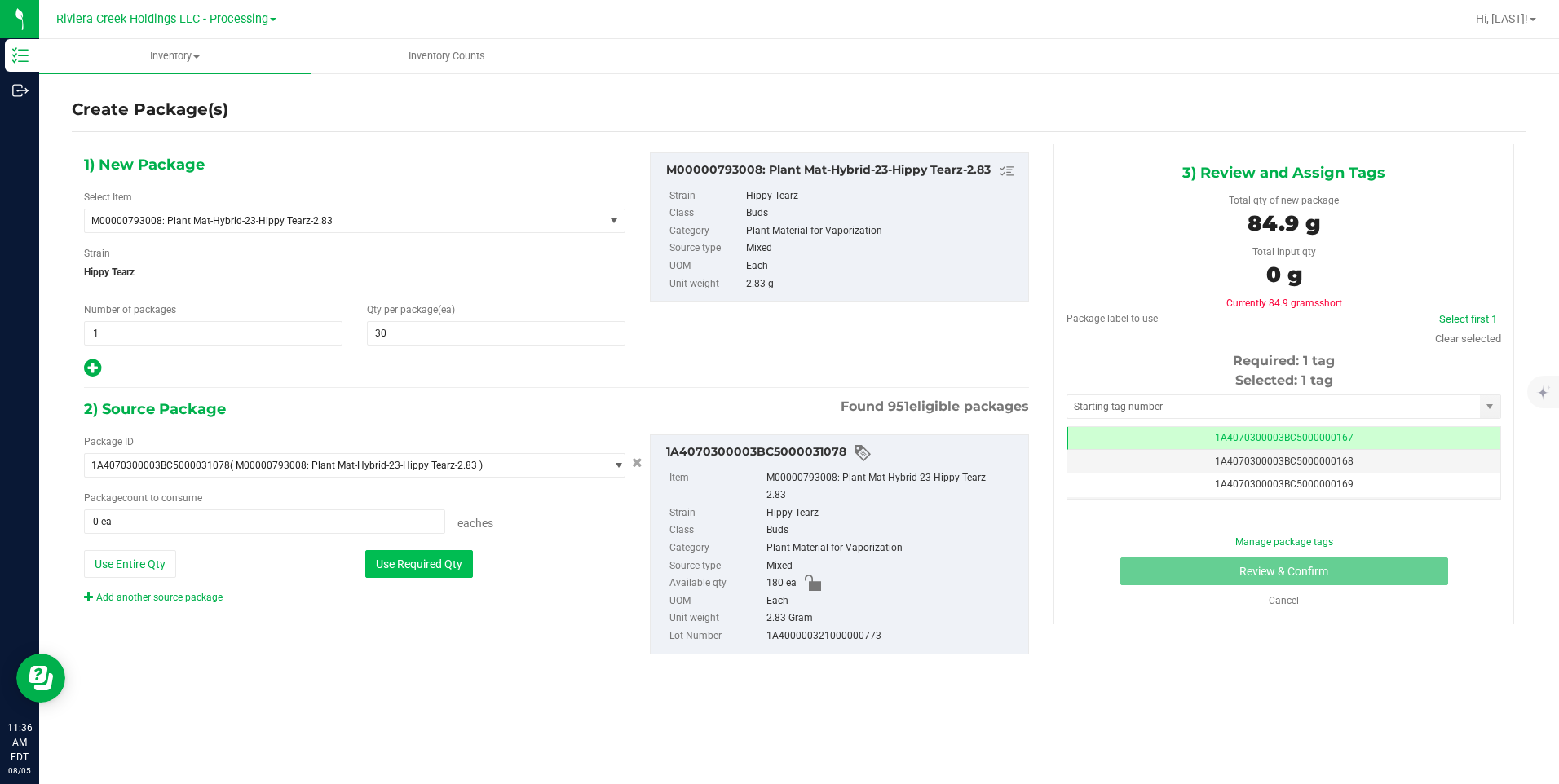 click on "Use Required Qty" at bounding box center [419, 564] 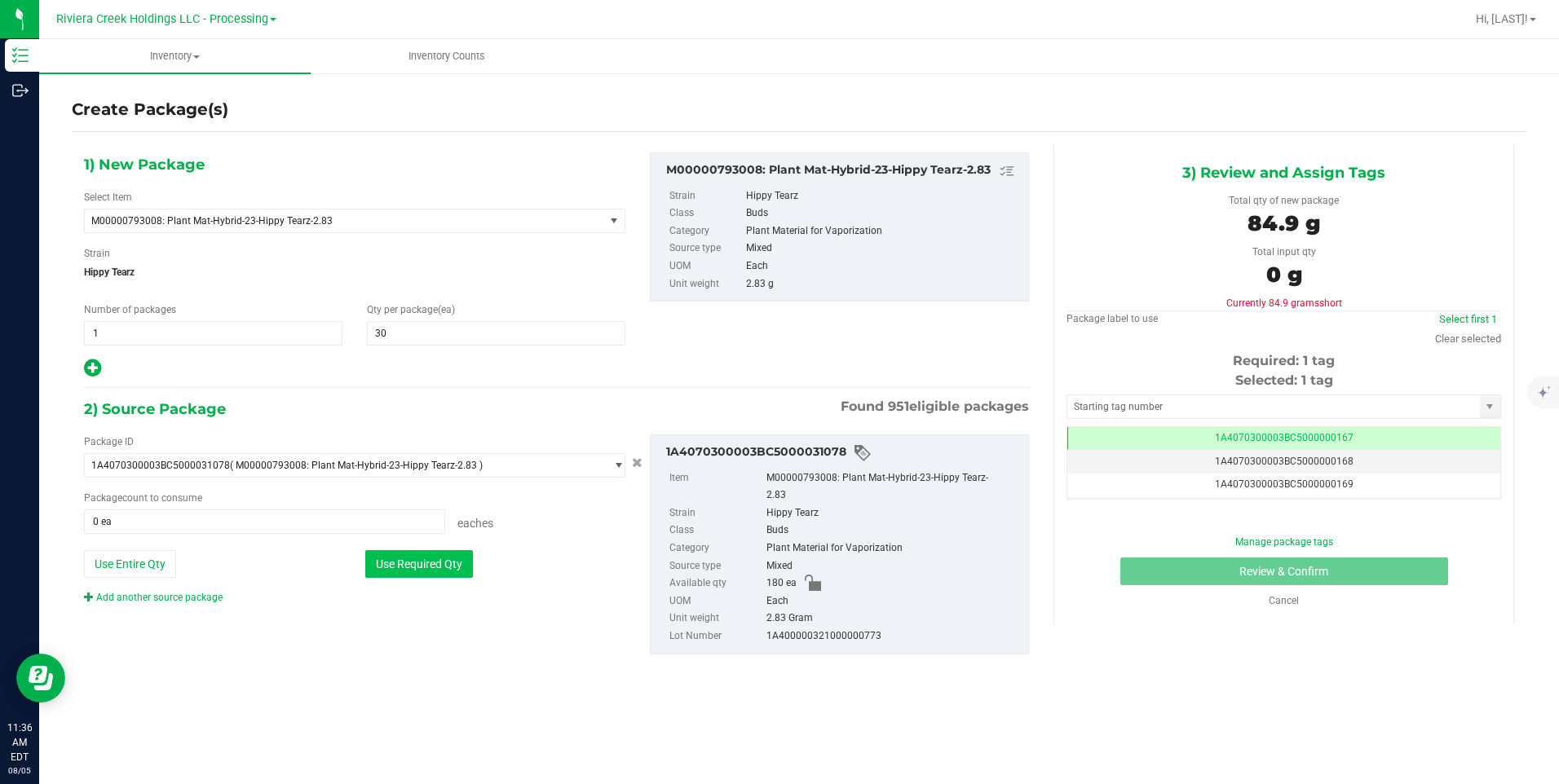 type on "30 ea" 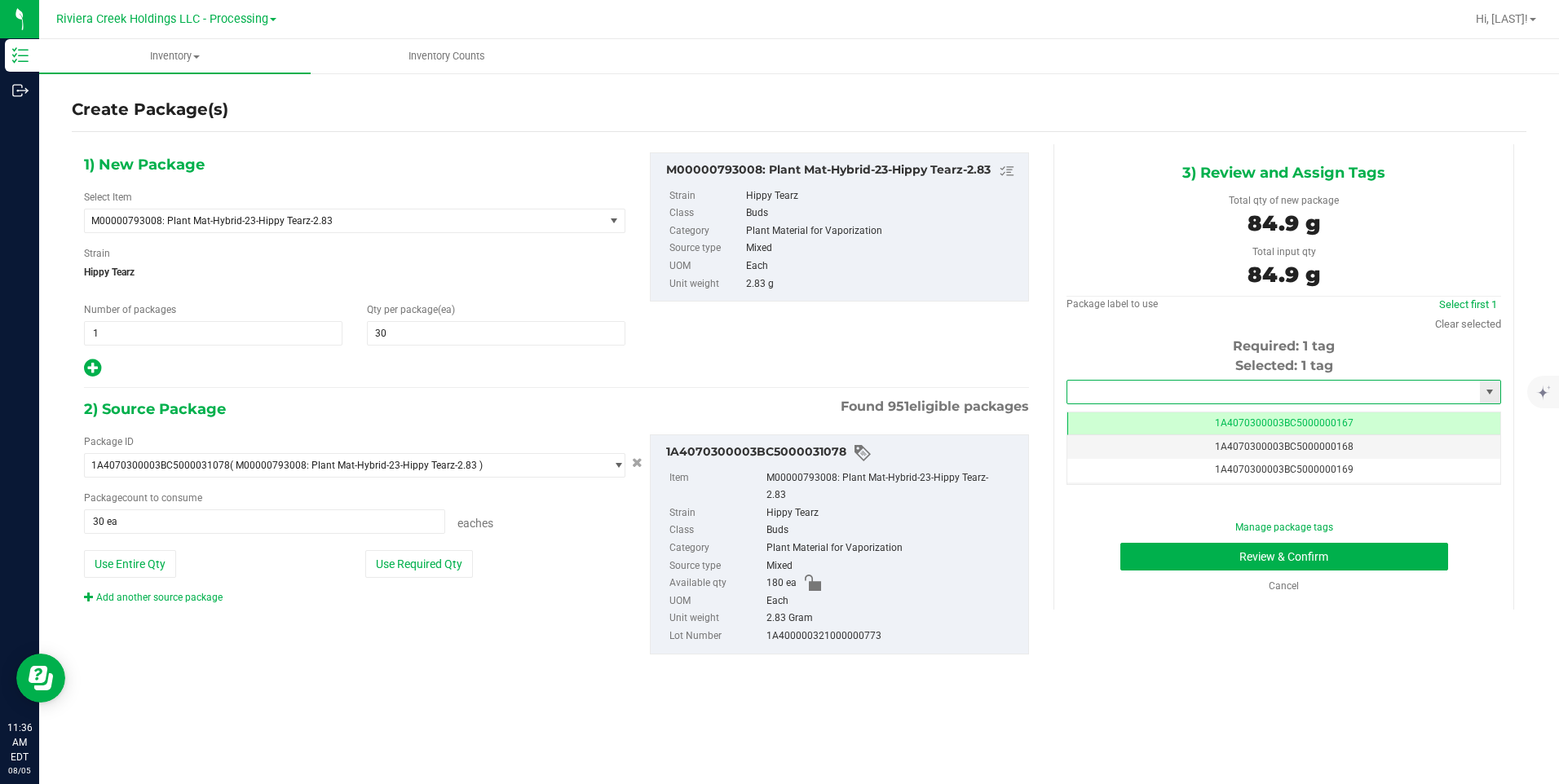 click at bounding box center [1274, 392] 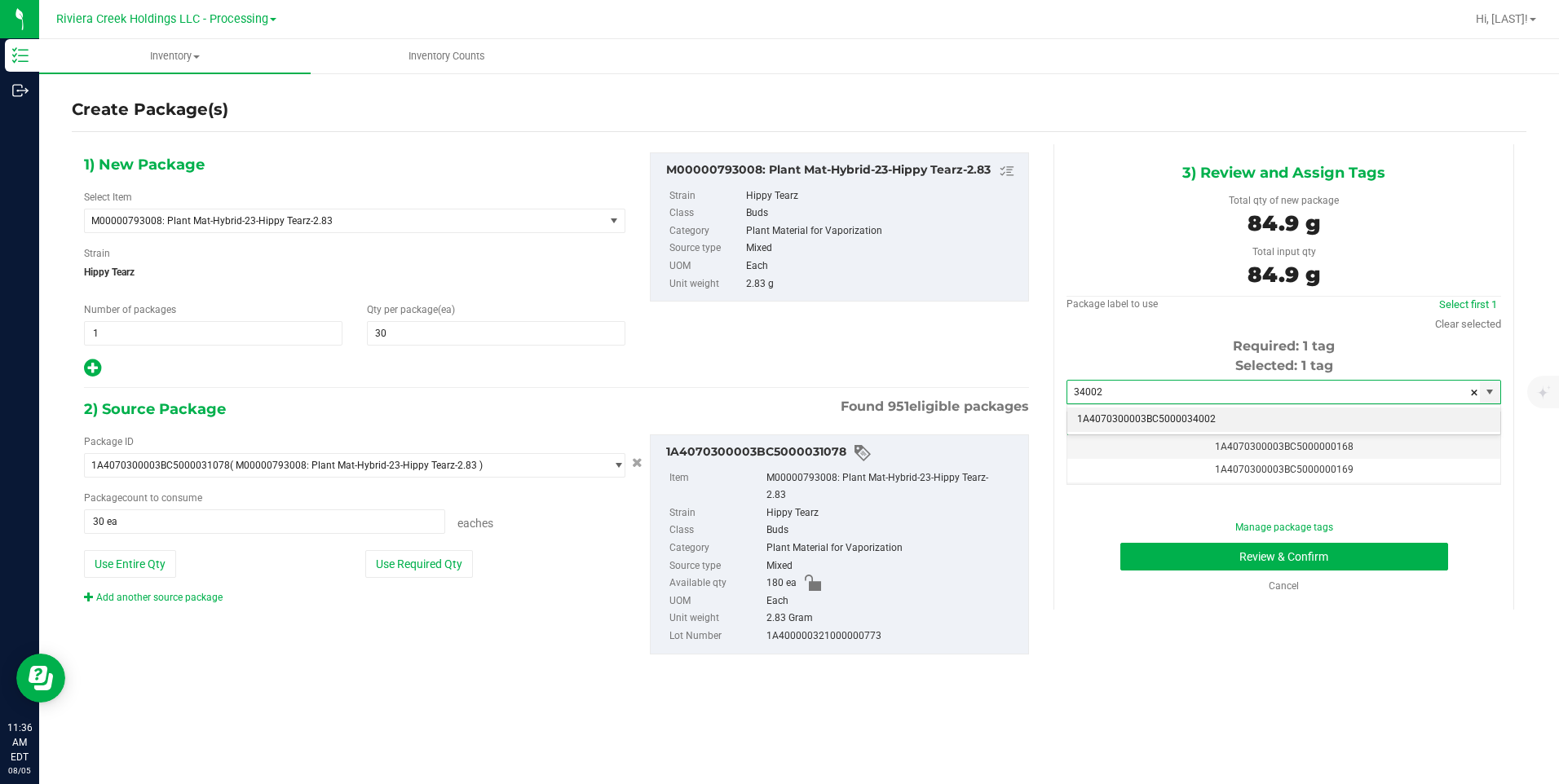 click on "1A4070300003BC5000034002" at bounding box center [1283, 420] 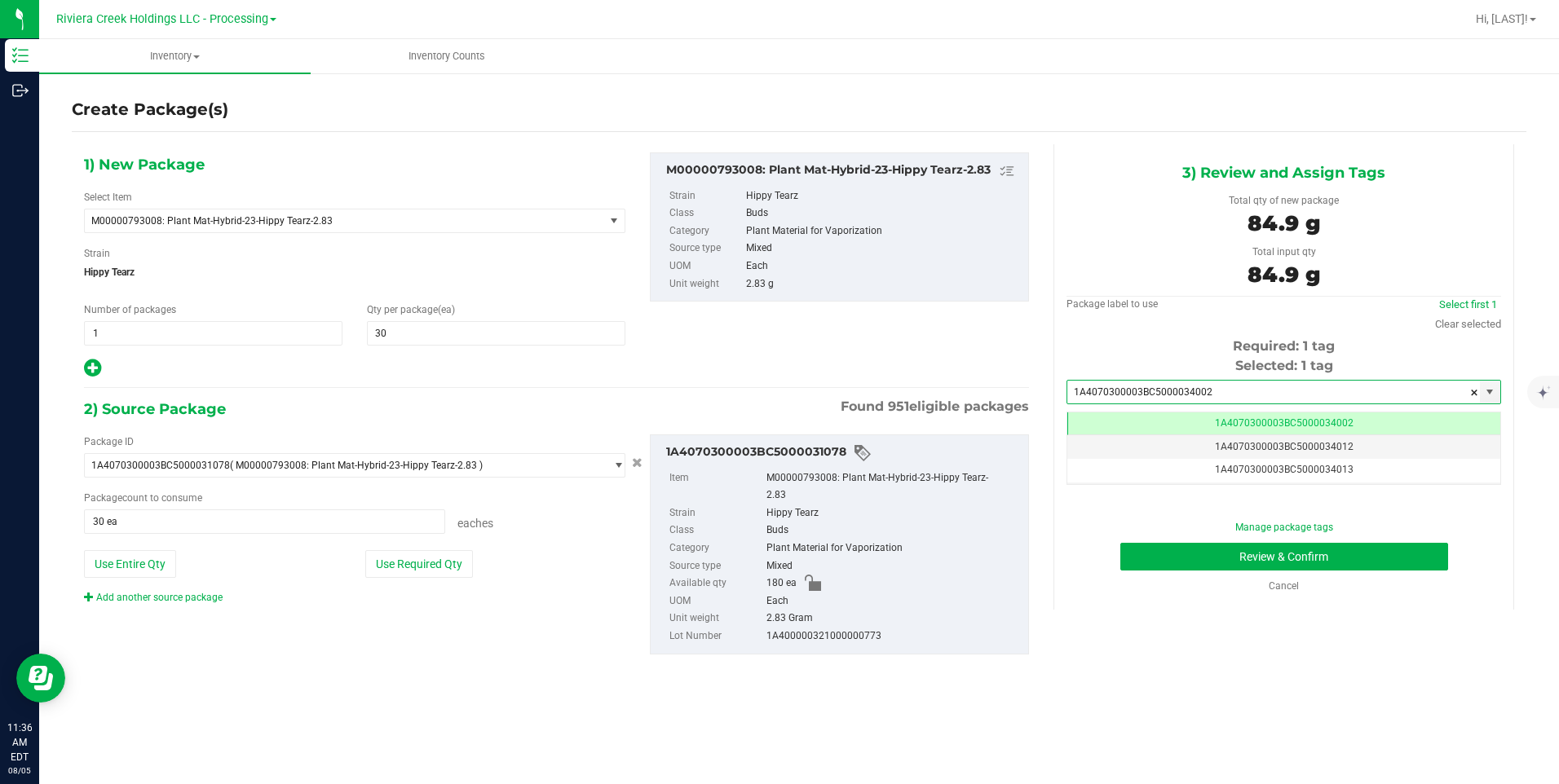scroll, scrollTop: 0, scrollLeft: -1, axis: horizontal 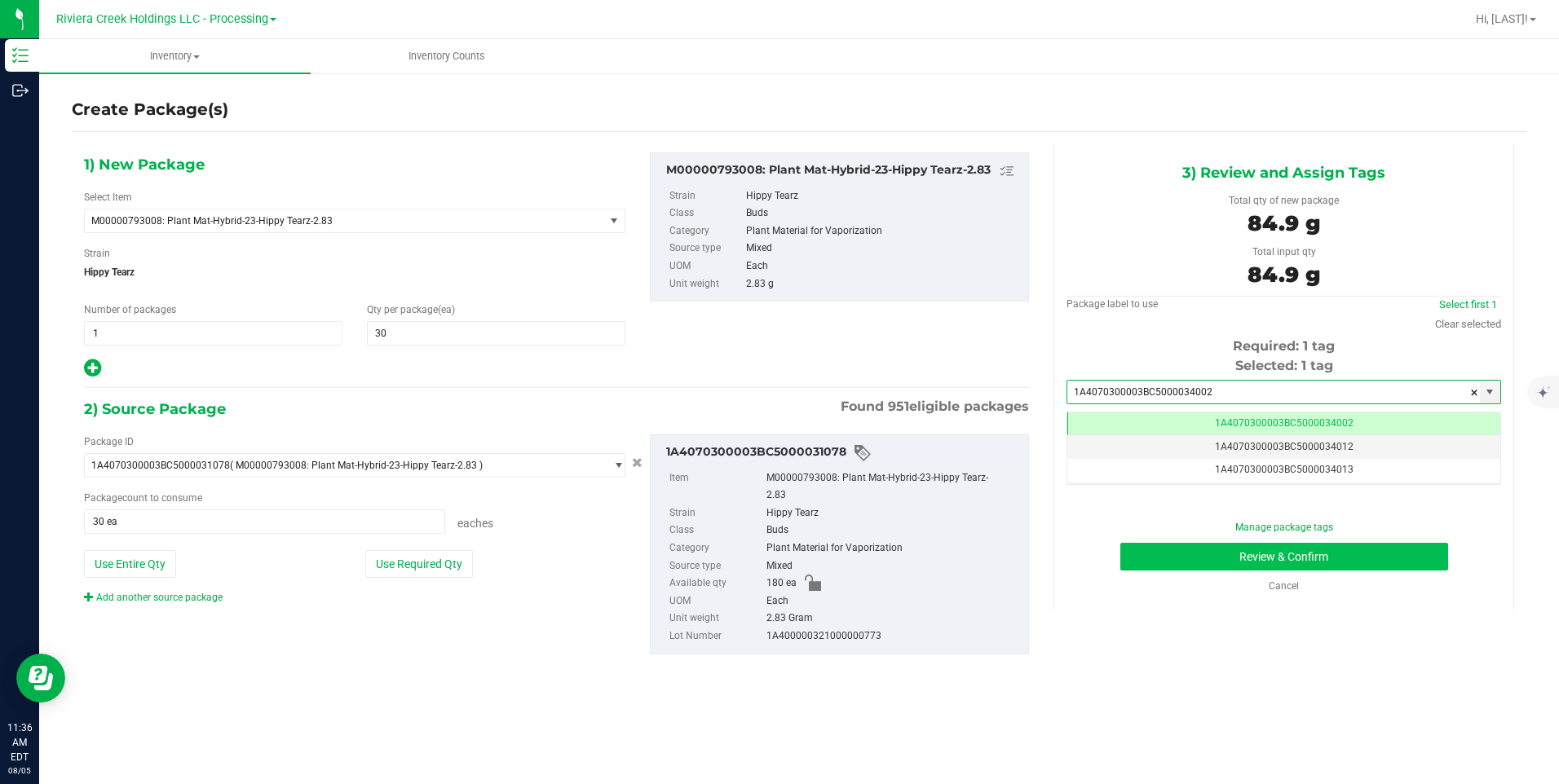 type on "1A4070300003BC5000034002" 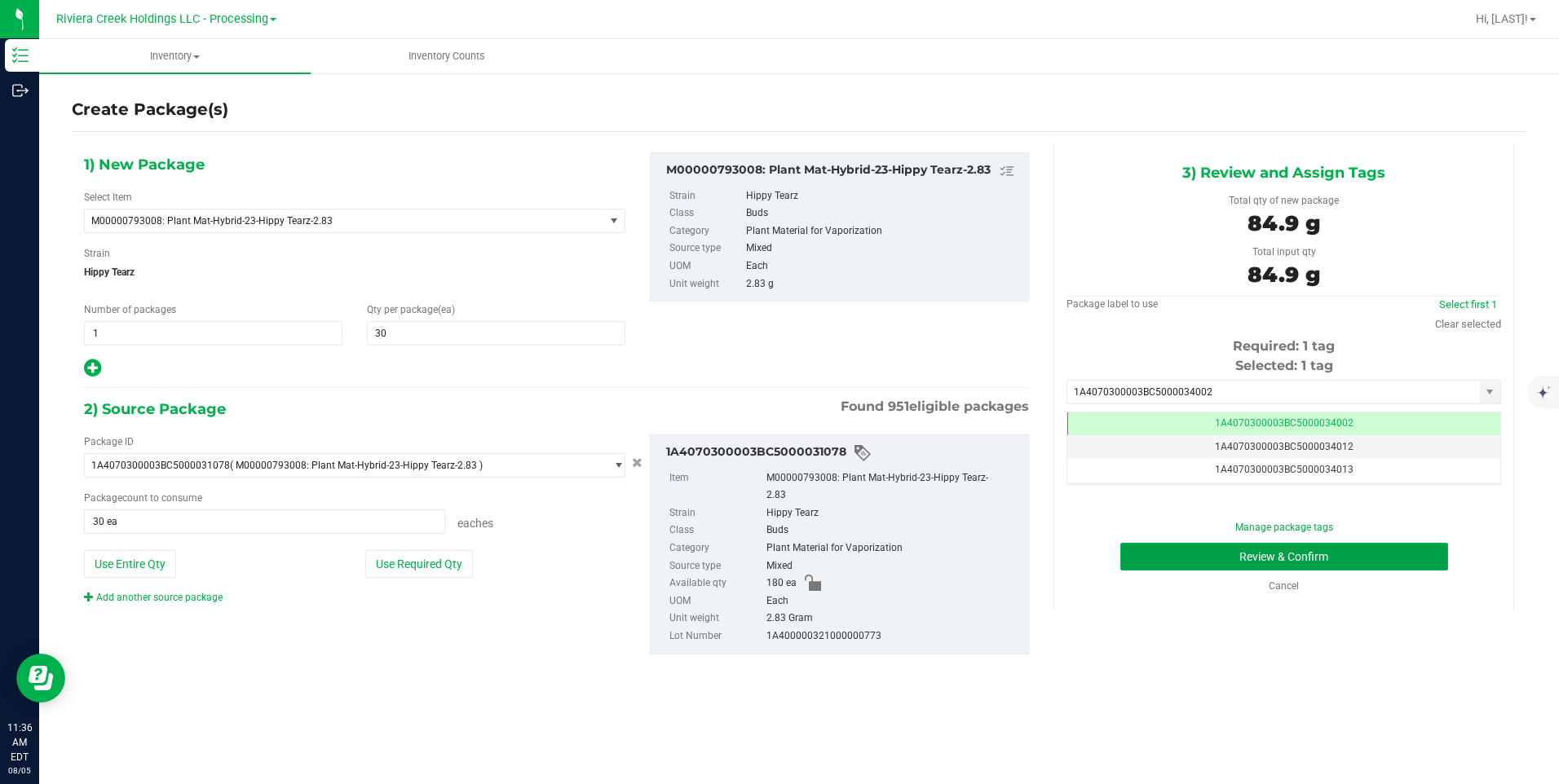 click on "Review & Confirm" at bounding box center [1284, 557] 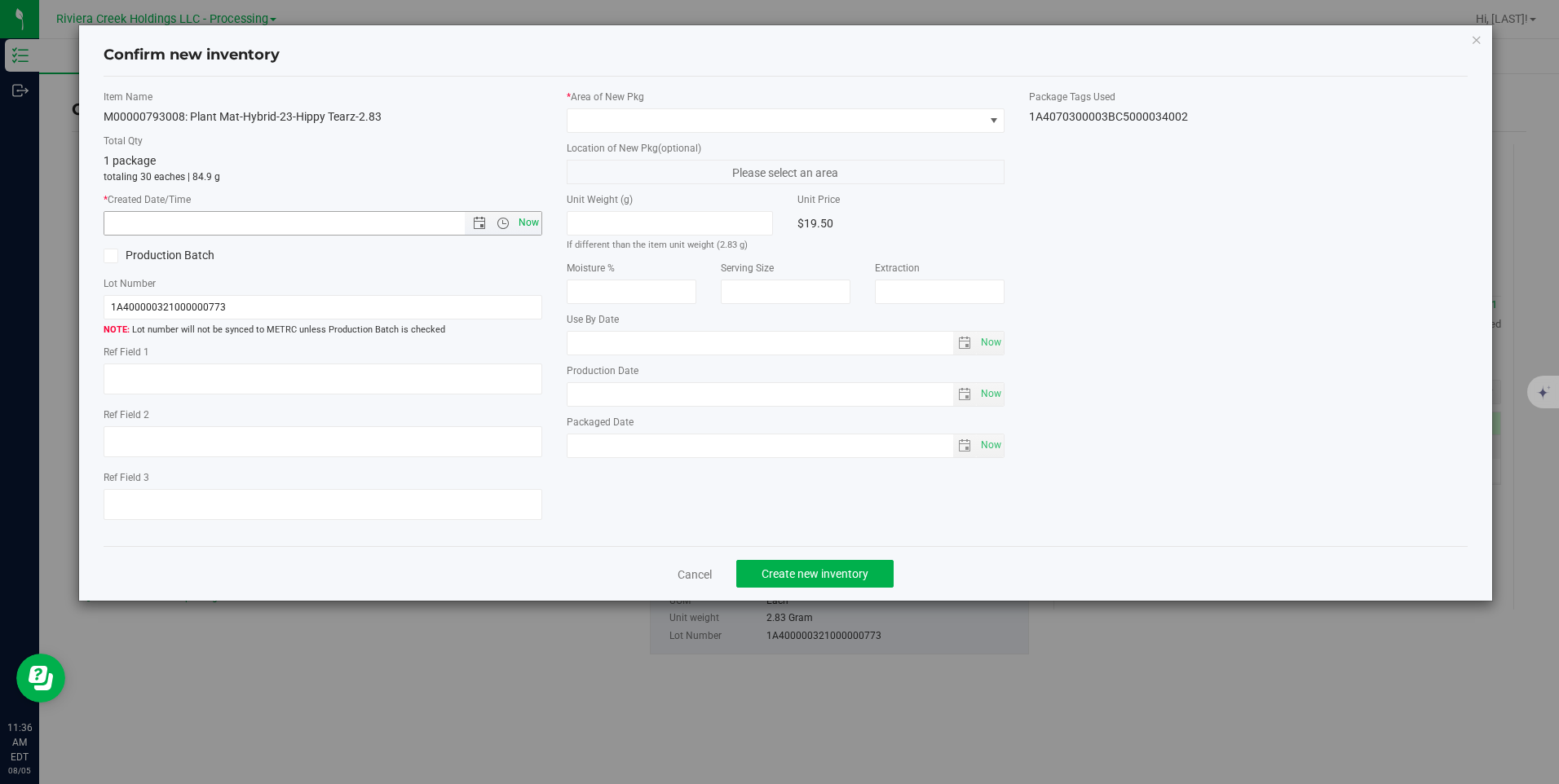 click on "Now" at bounding box center [528, 222] 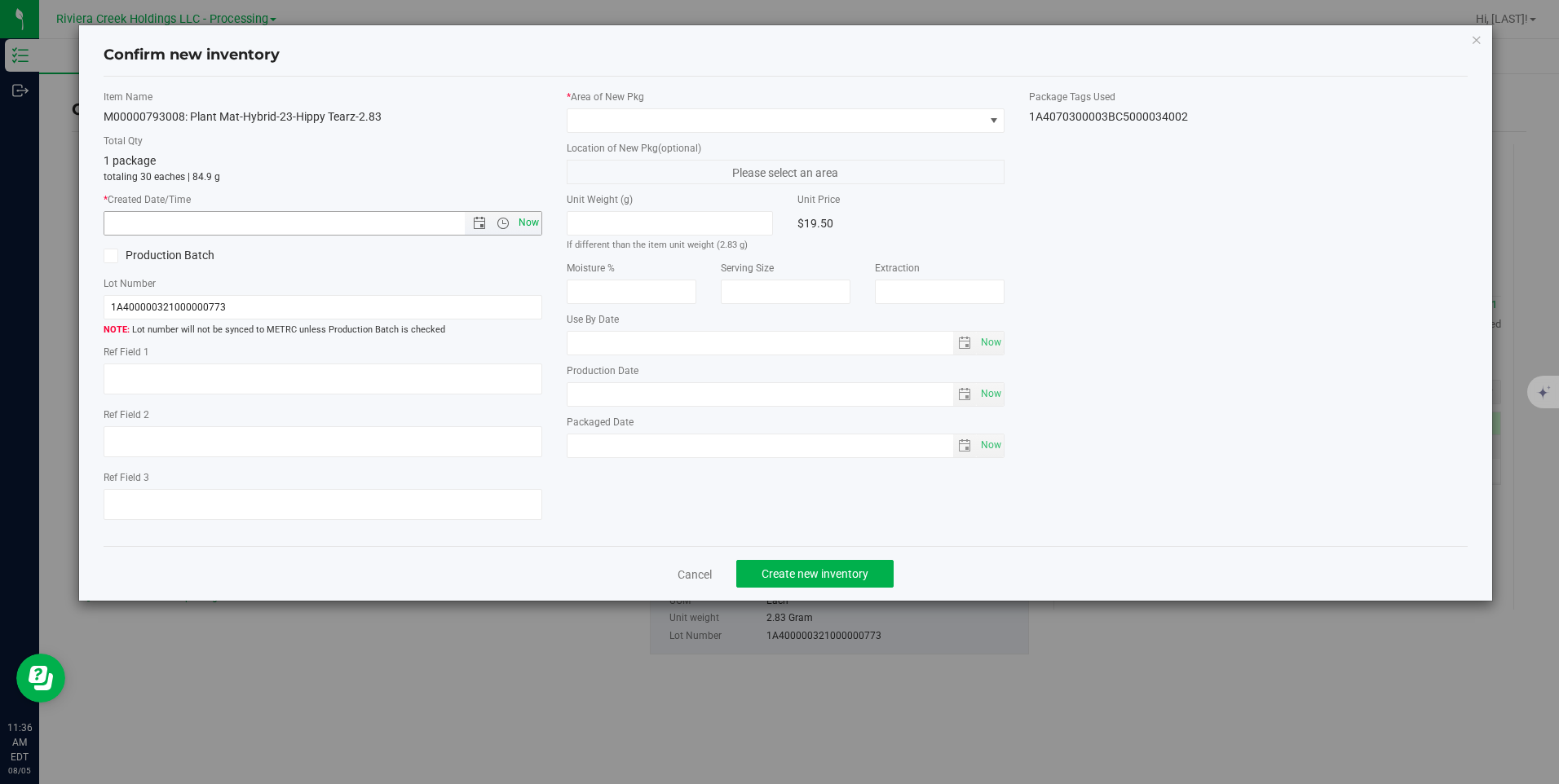 type on "8/5/2025 11:36 AM" 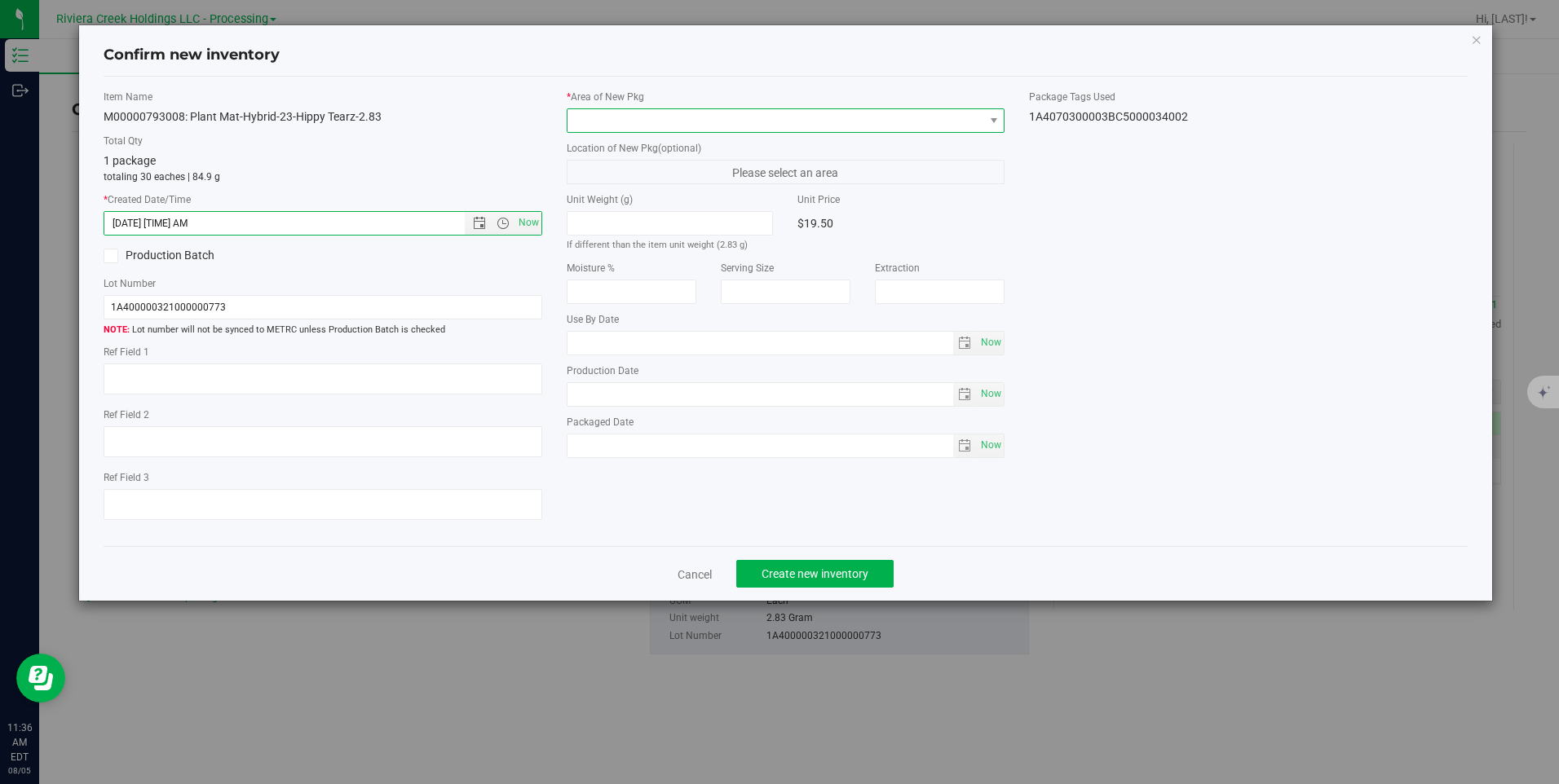 click at bounding box center [775, 121] 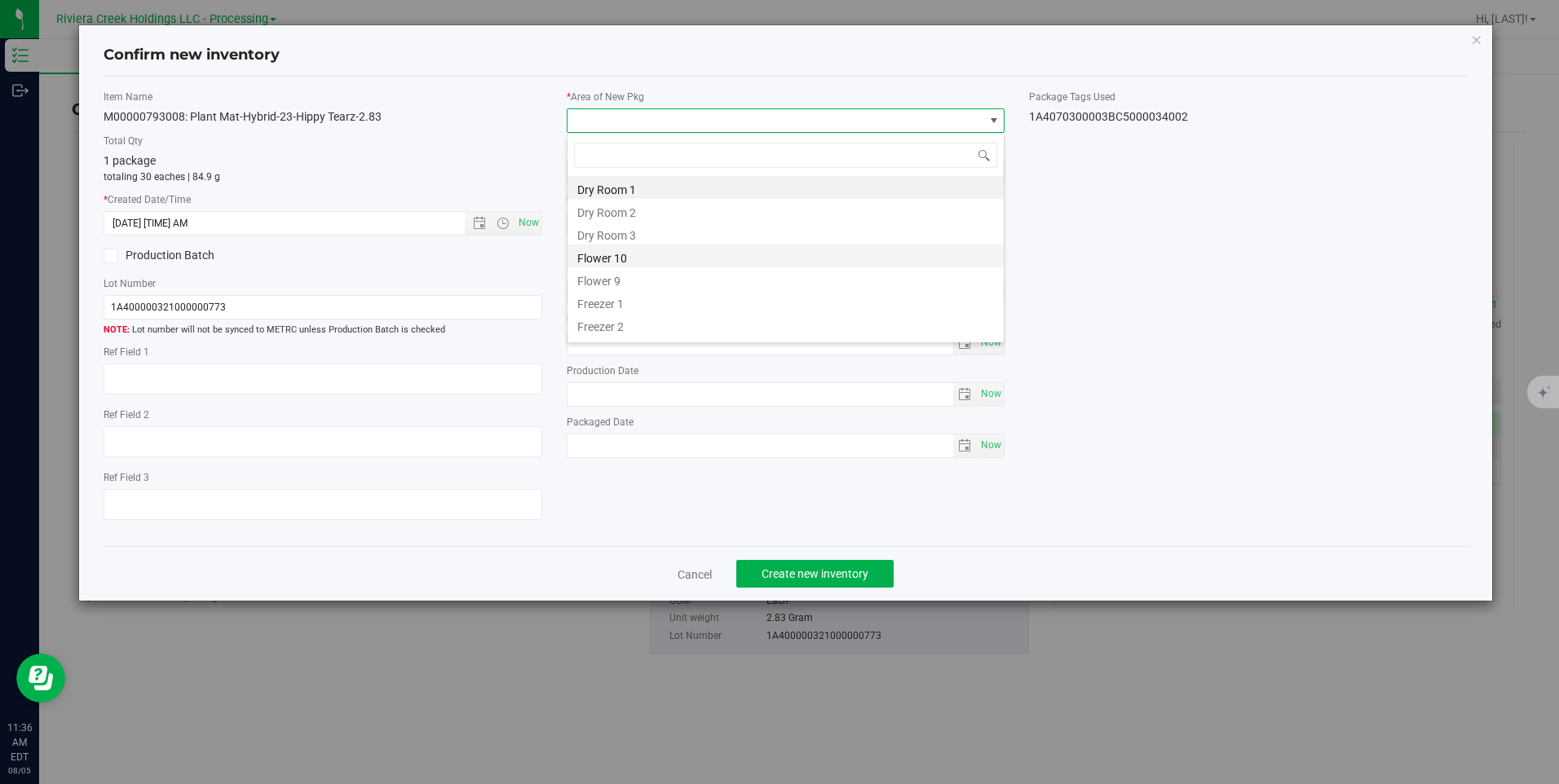 click on "Flower 10" at bounding box center (785, 256) 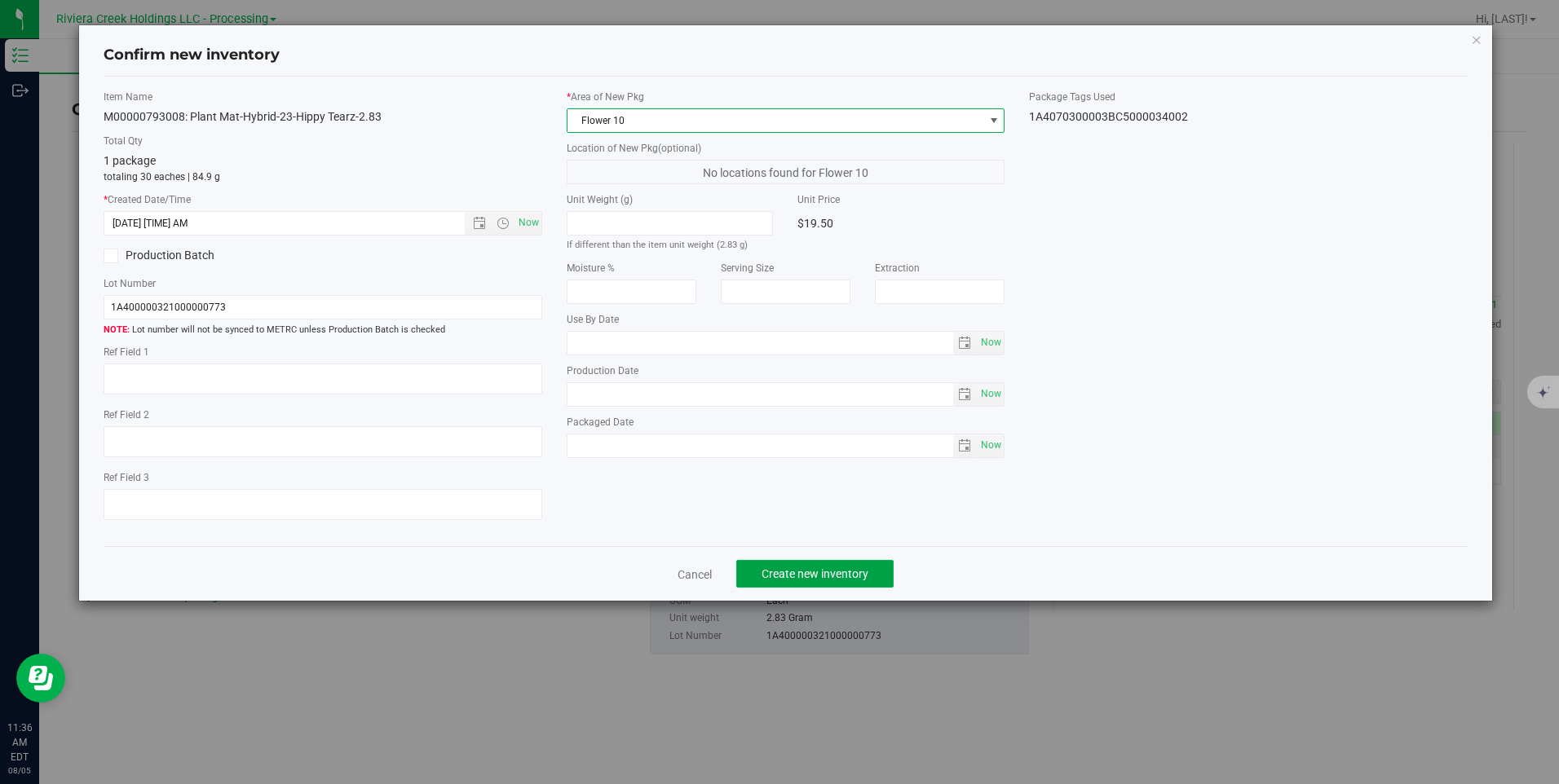 click on "Create new inventory" 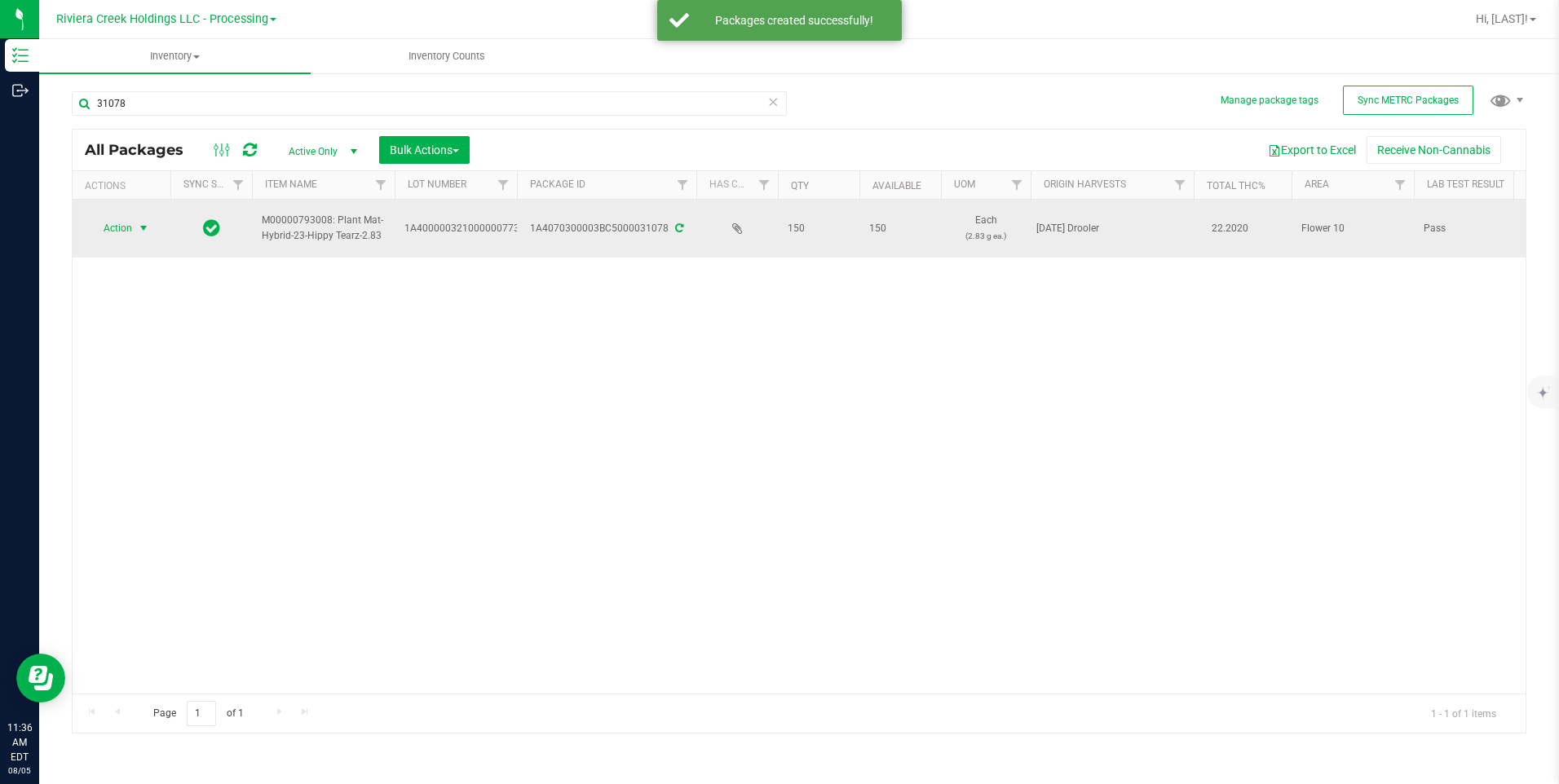 click on "Action" at bounding box center [111, 228] 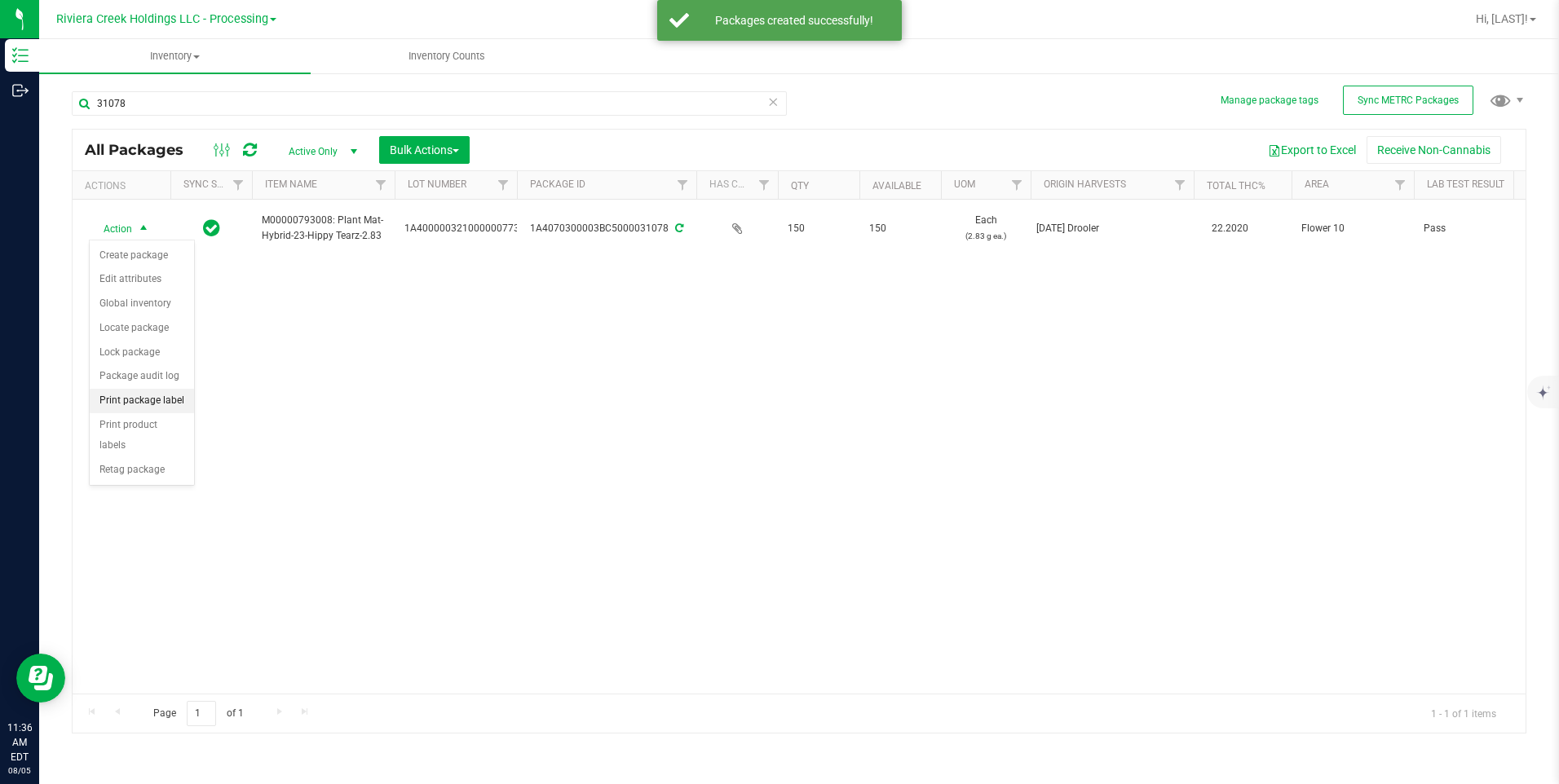 click on "Print package label" at bounding box center [142, 401] 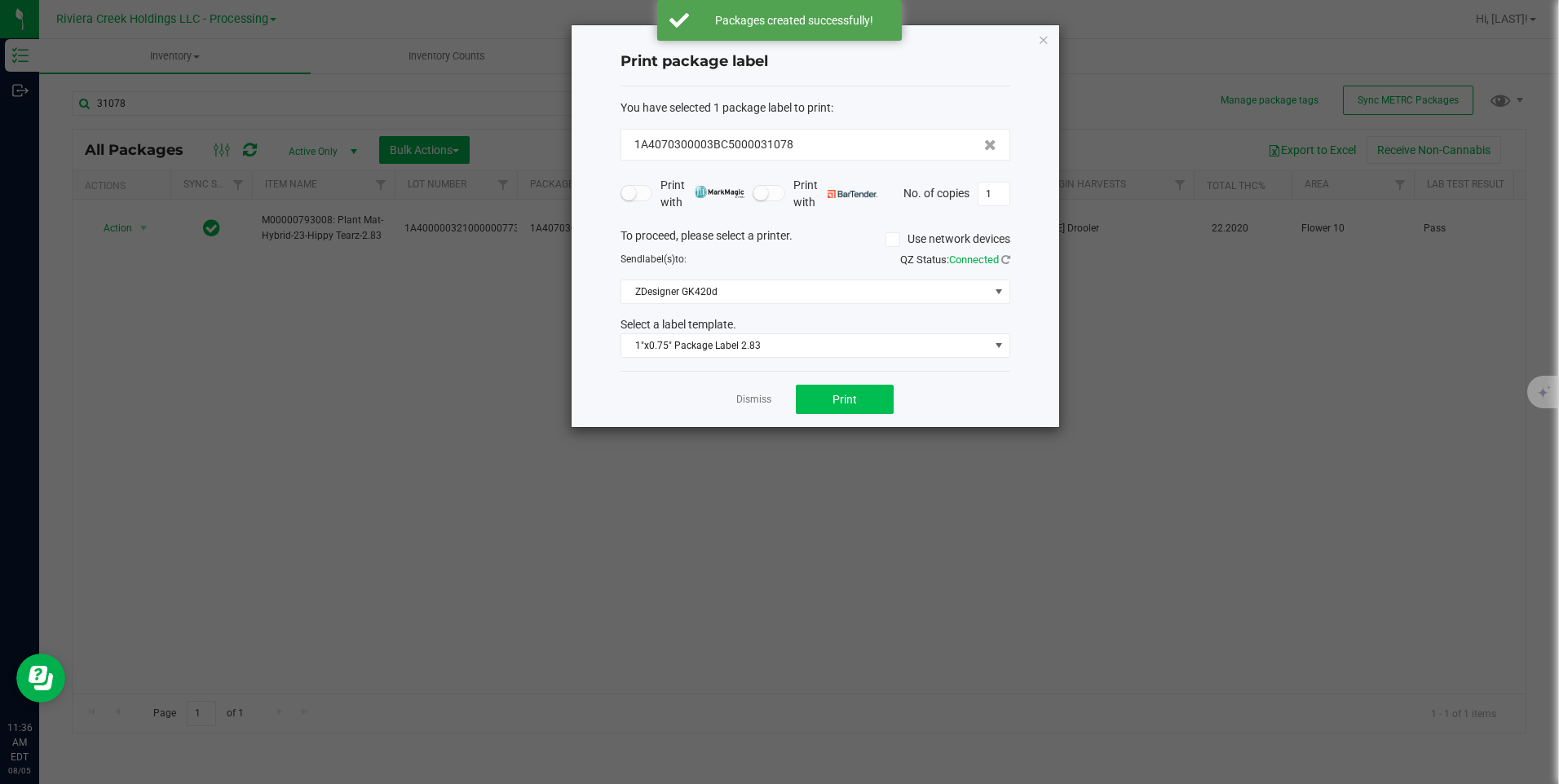 click on "Dismiss   Print" 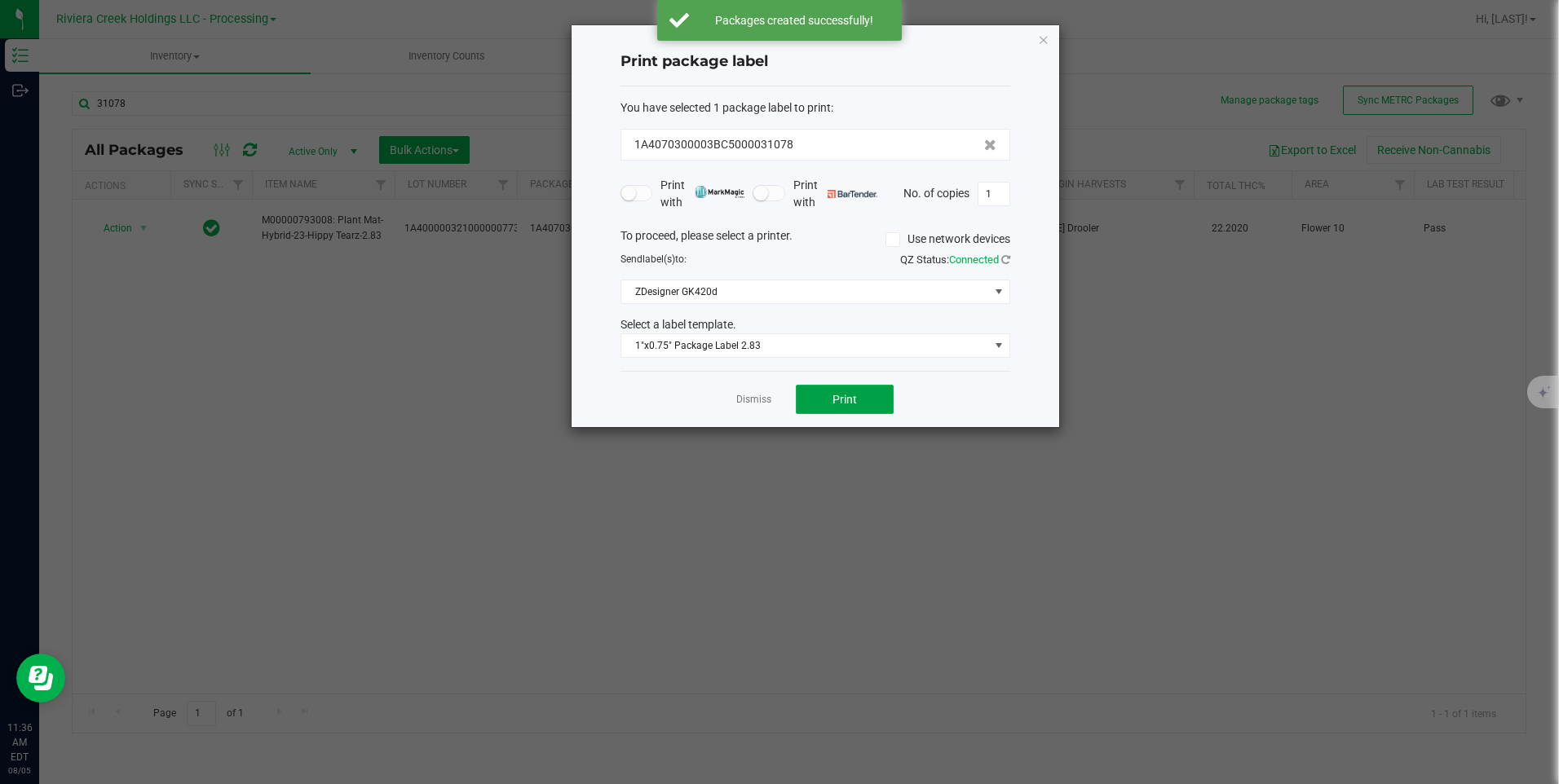 click on "Print" 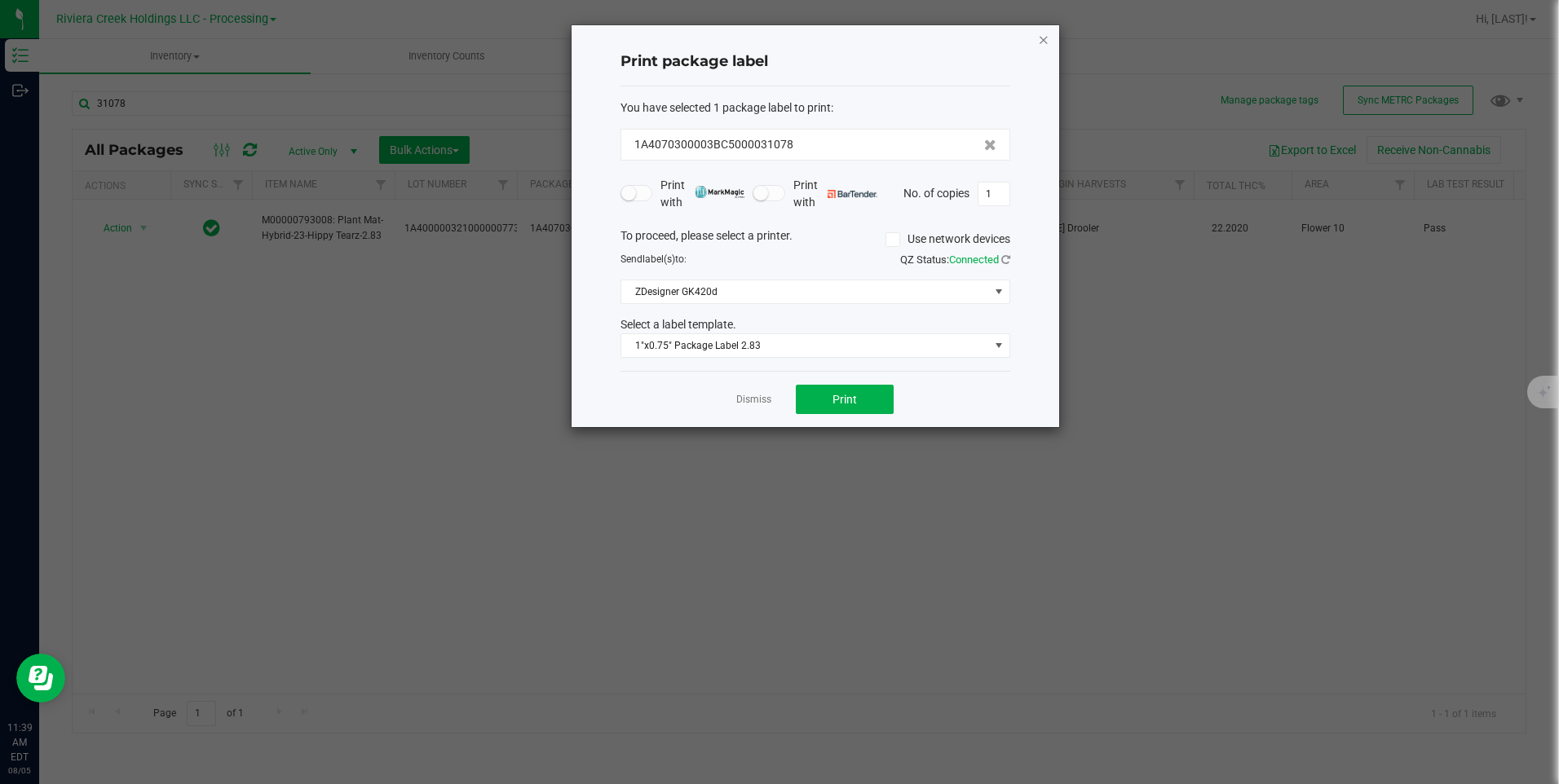click 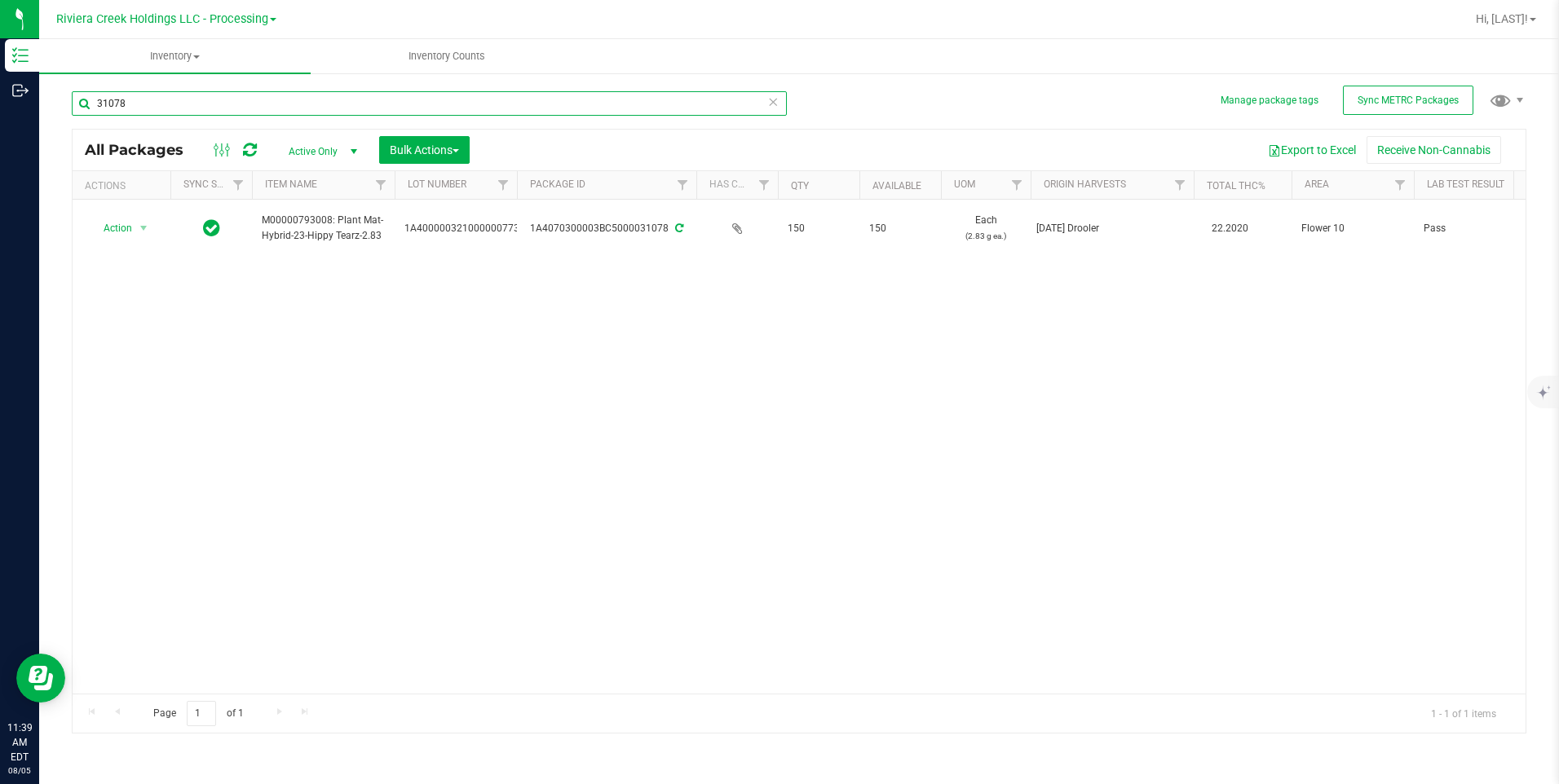 click on "31078" at bounding box center [429, 104] 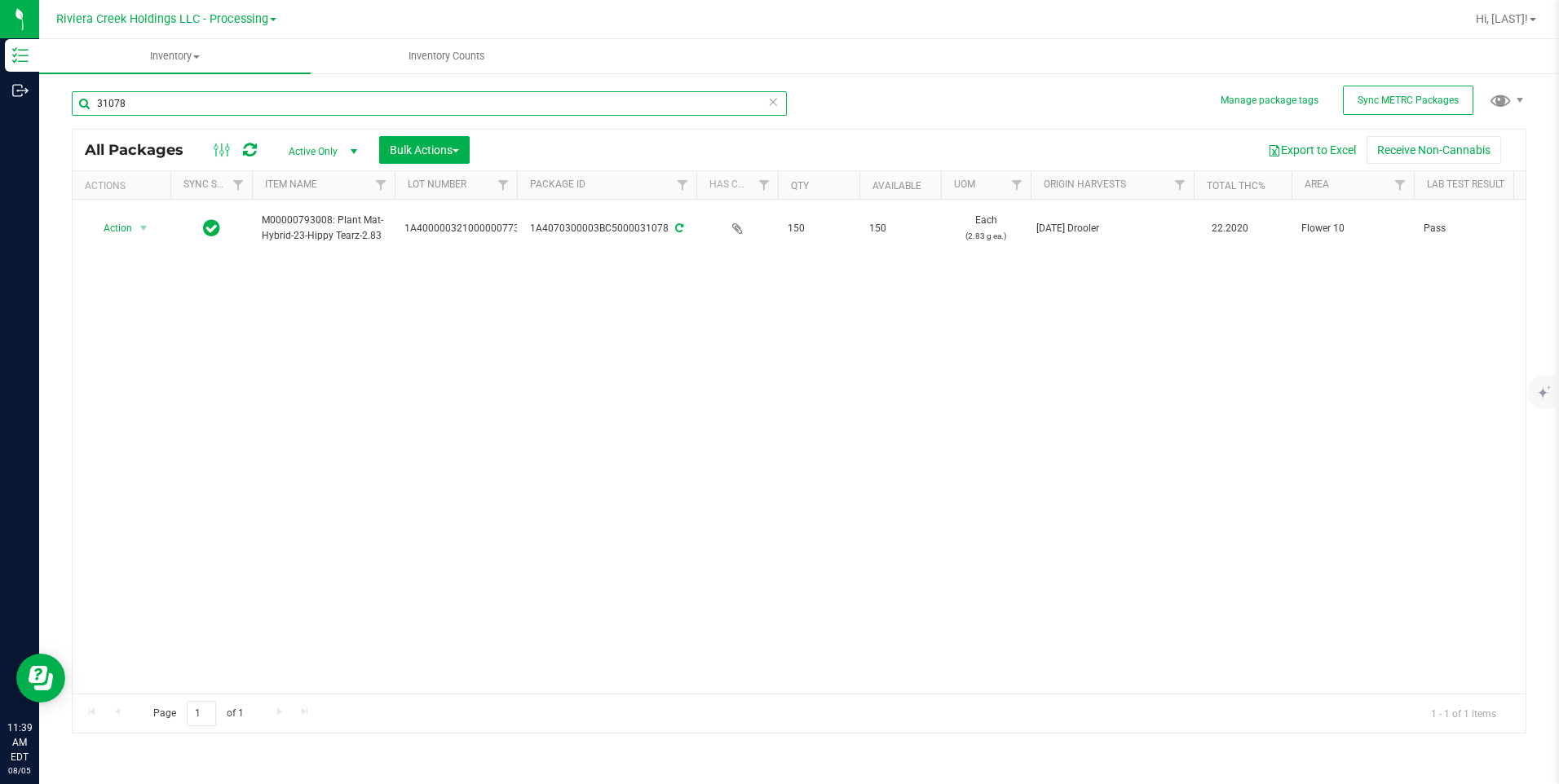 click on "31078" at bounding box center (429, 104) 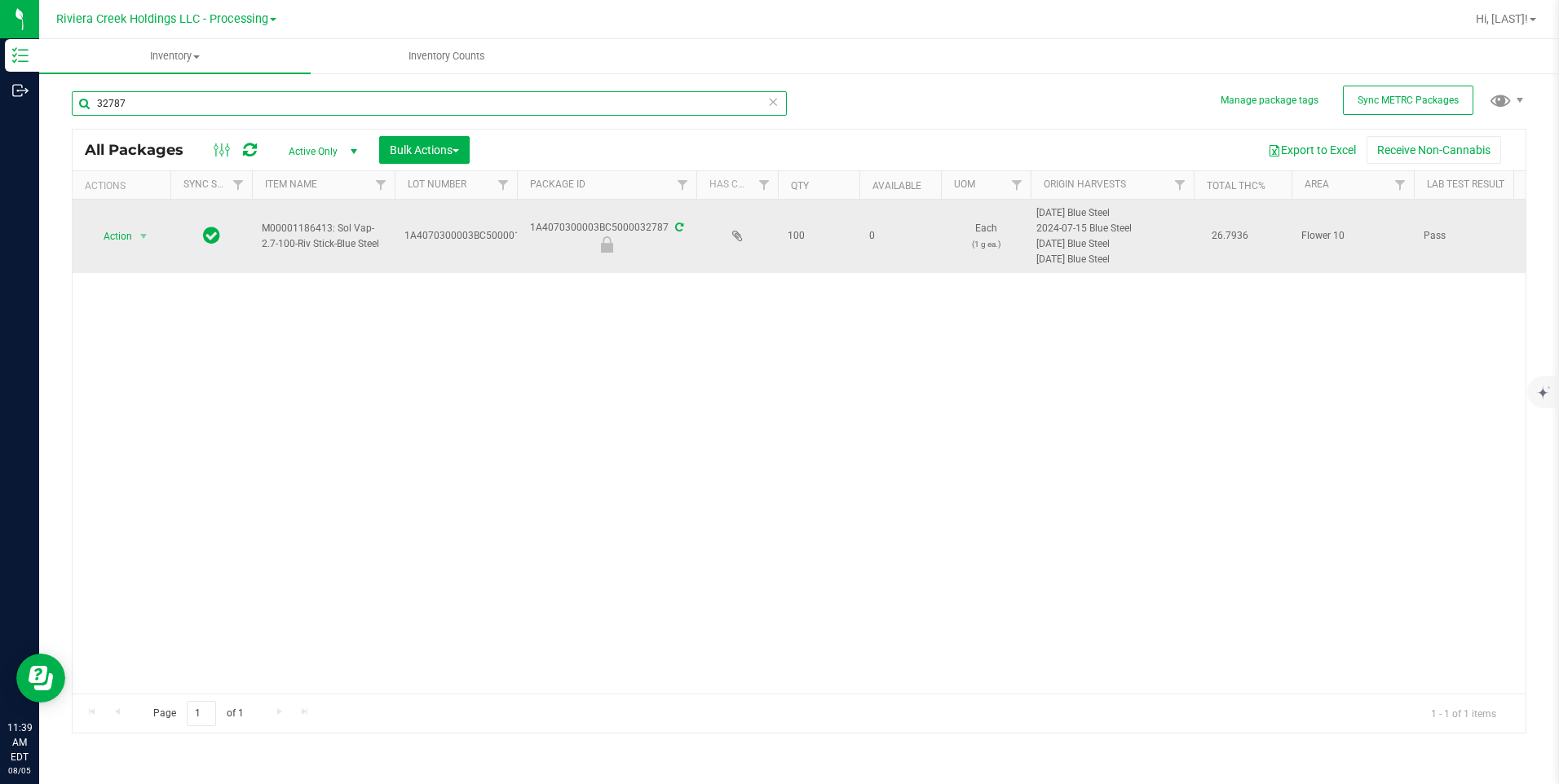 type on "32787" 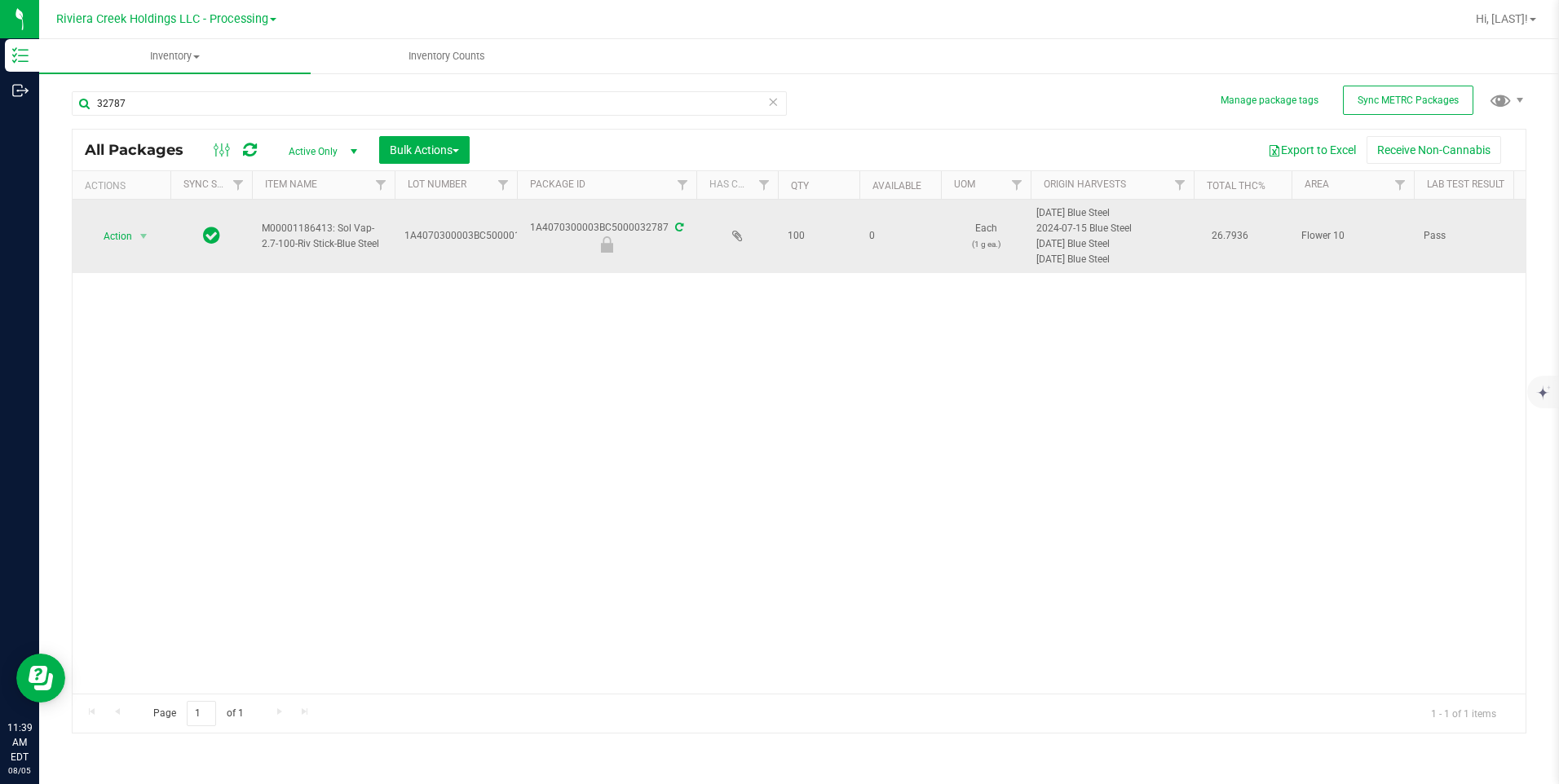click on "Action" at bounding box center (111, 236) 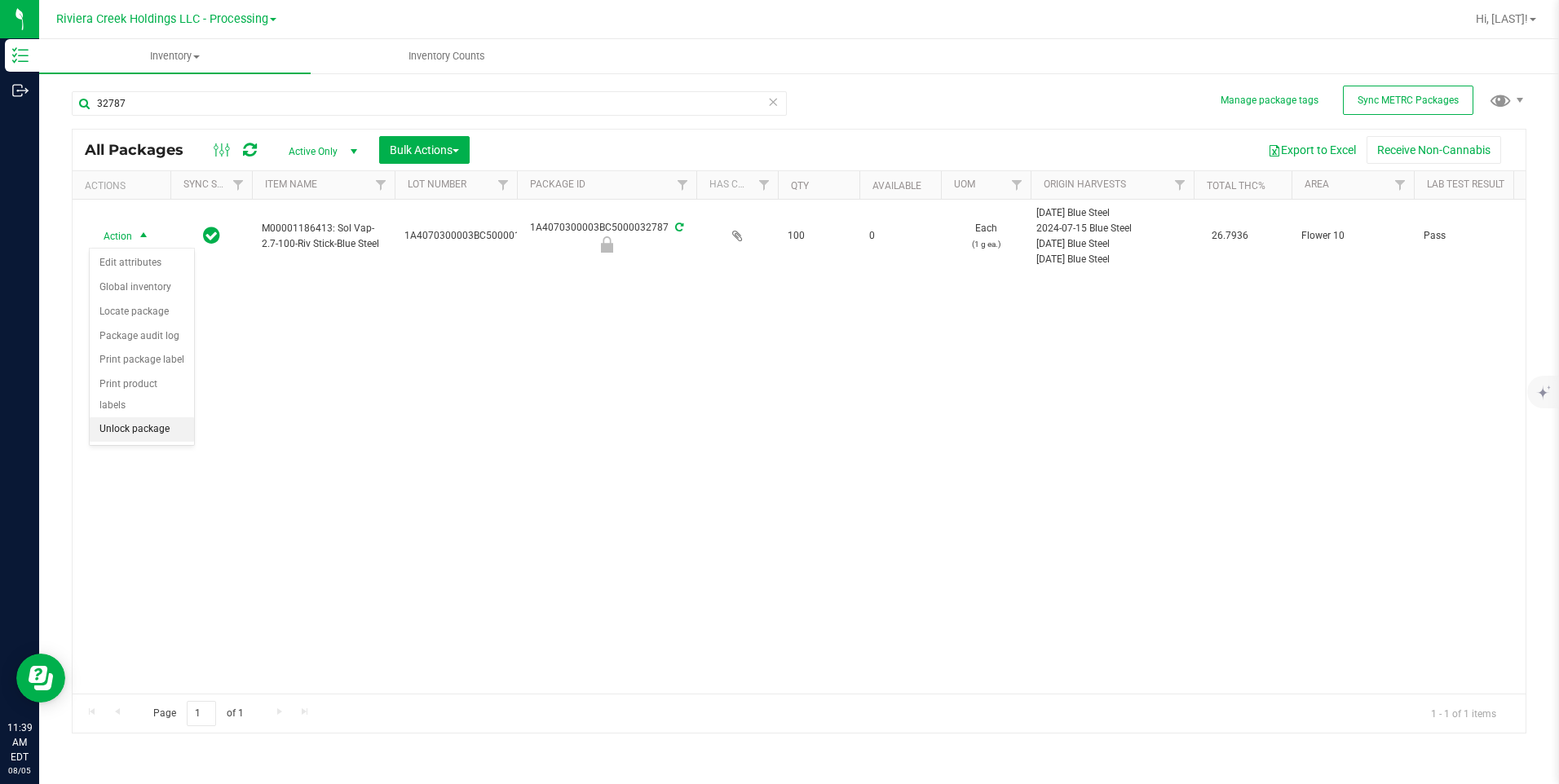 click on "Unlock package" at bounding box center [142, 429] 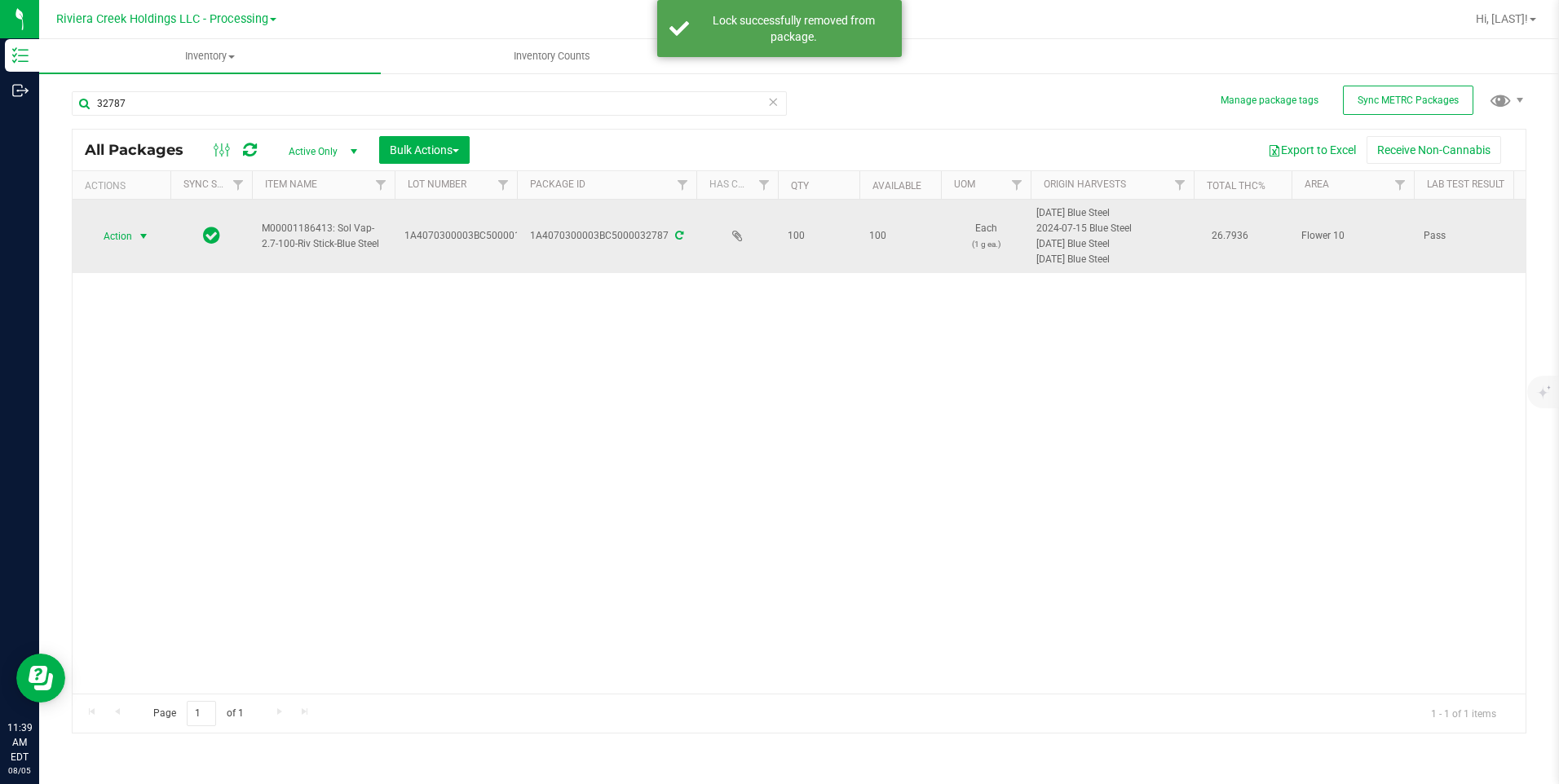 click on "Action" at bounding box center [111, 236] 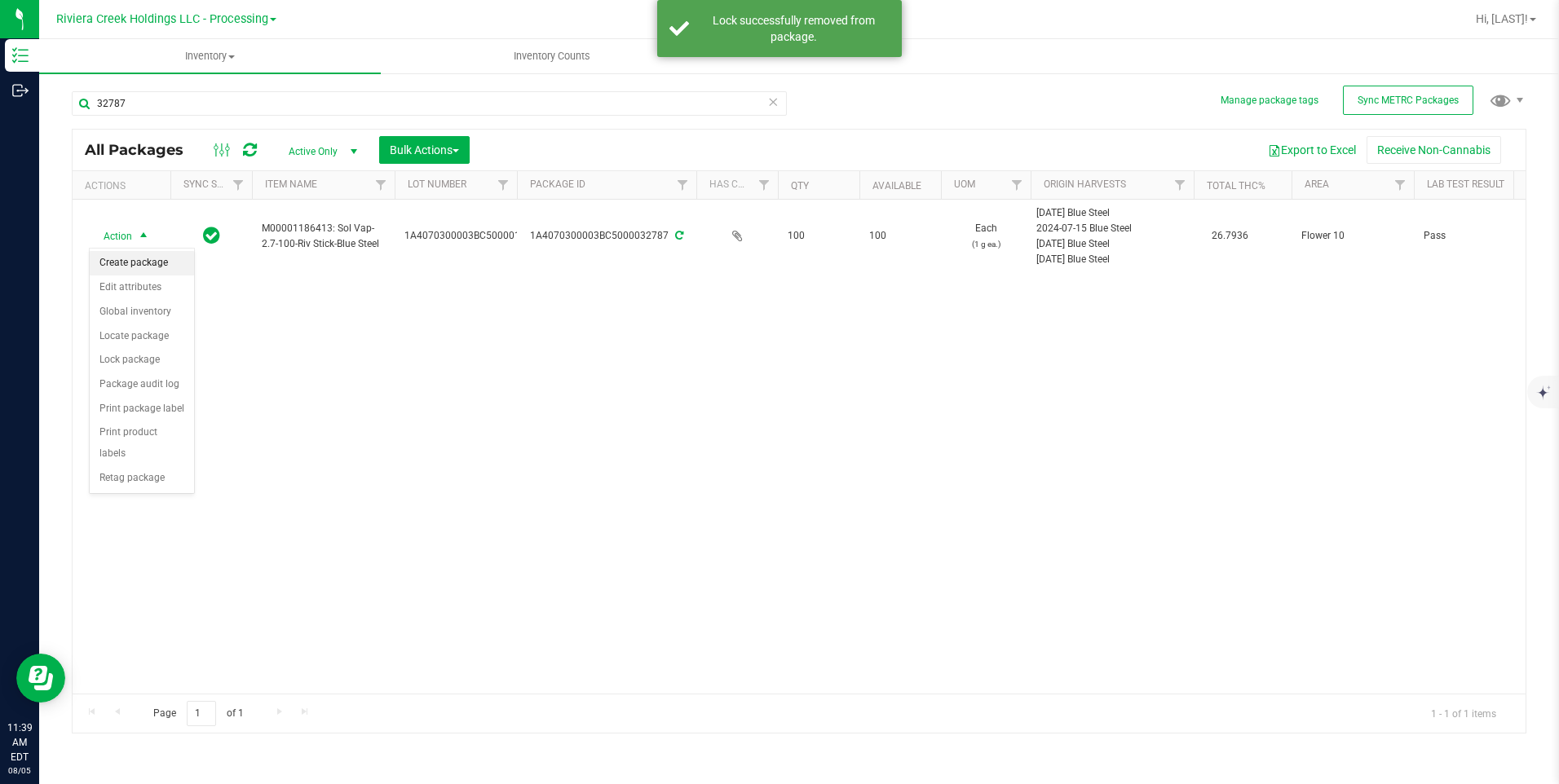 click on "Create package" at bounding box center [142, 263] 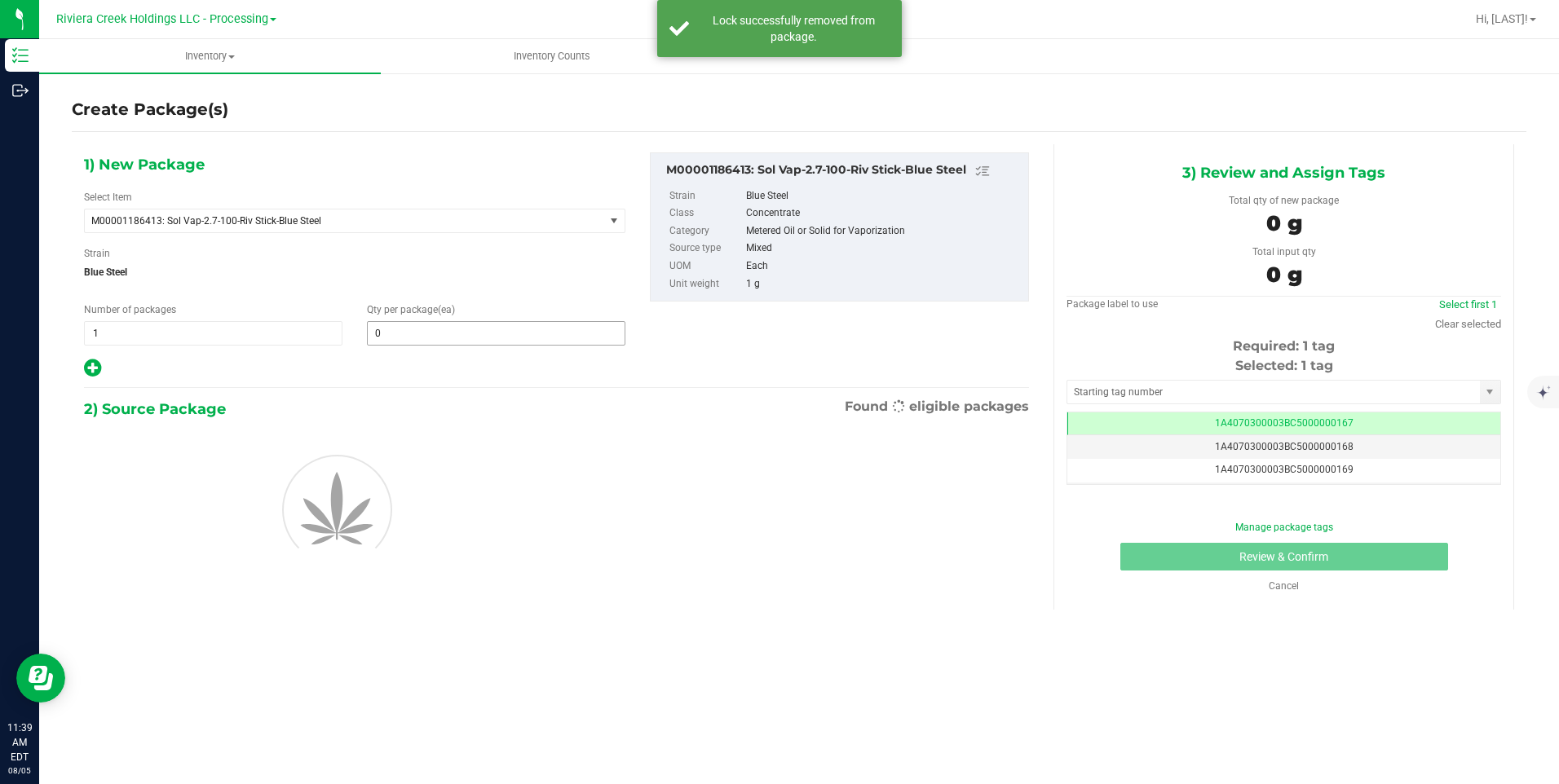 scroll, scrollTop: 0, scrollLeft: -1, axis: horizontal 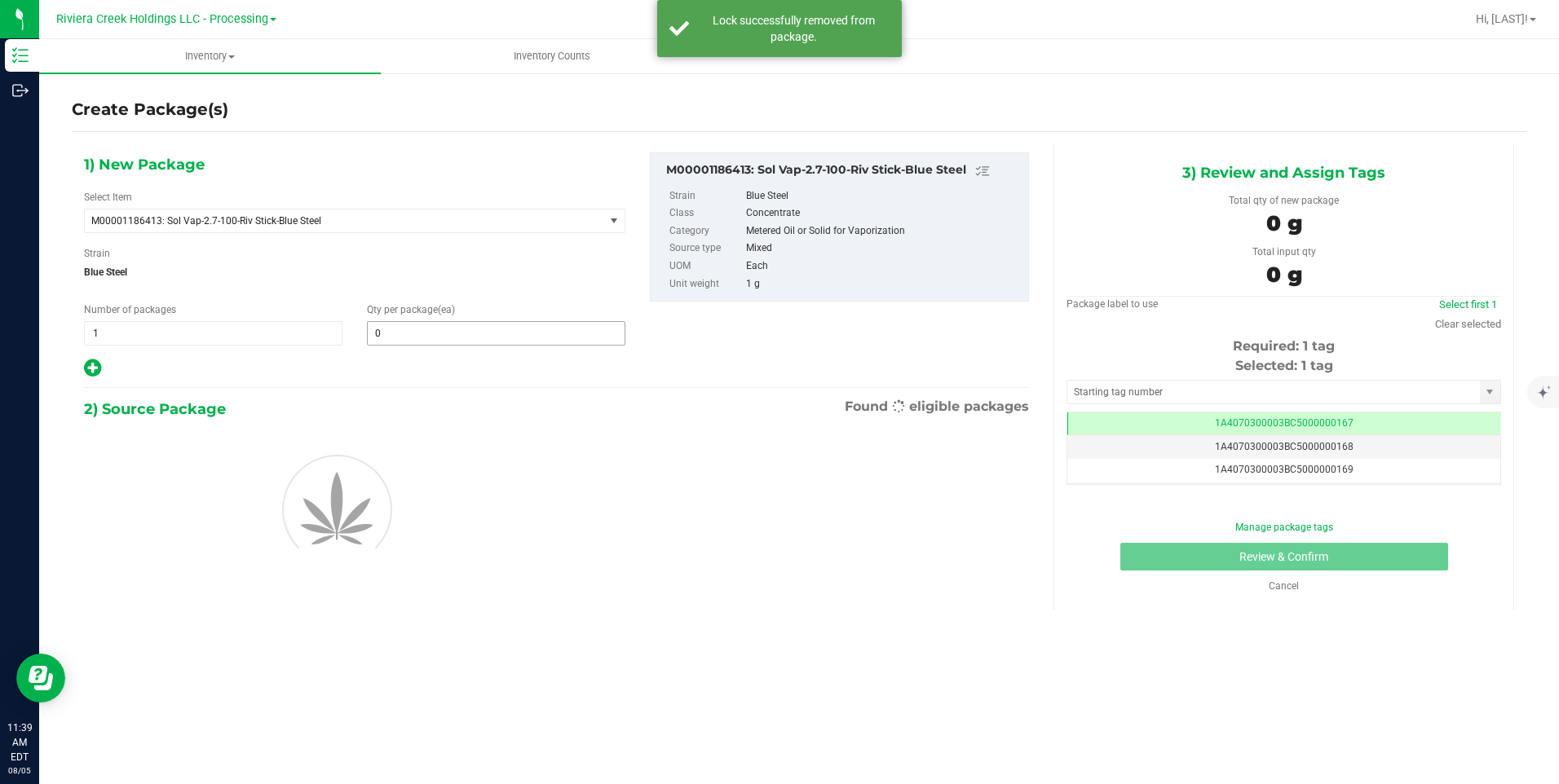type 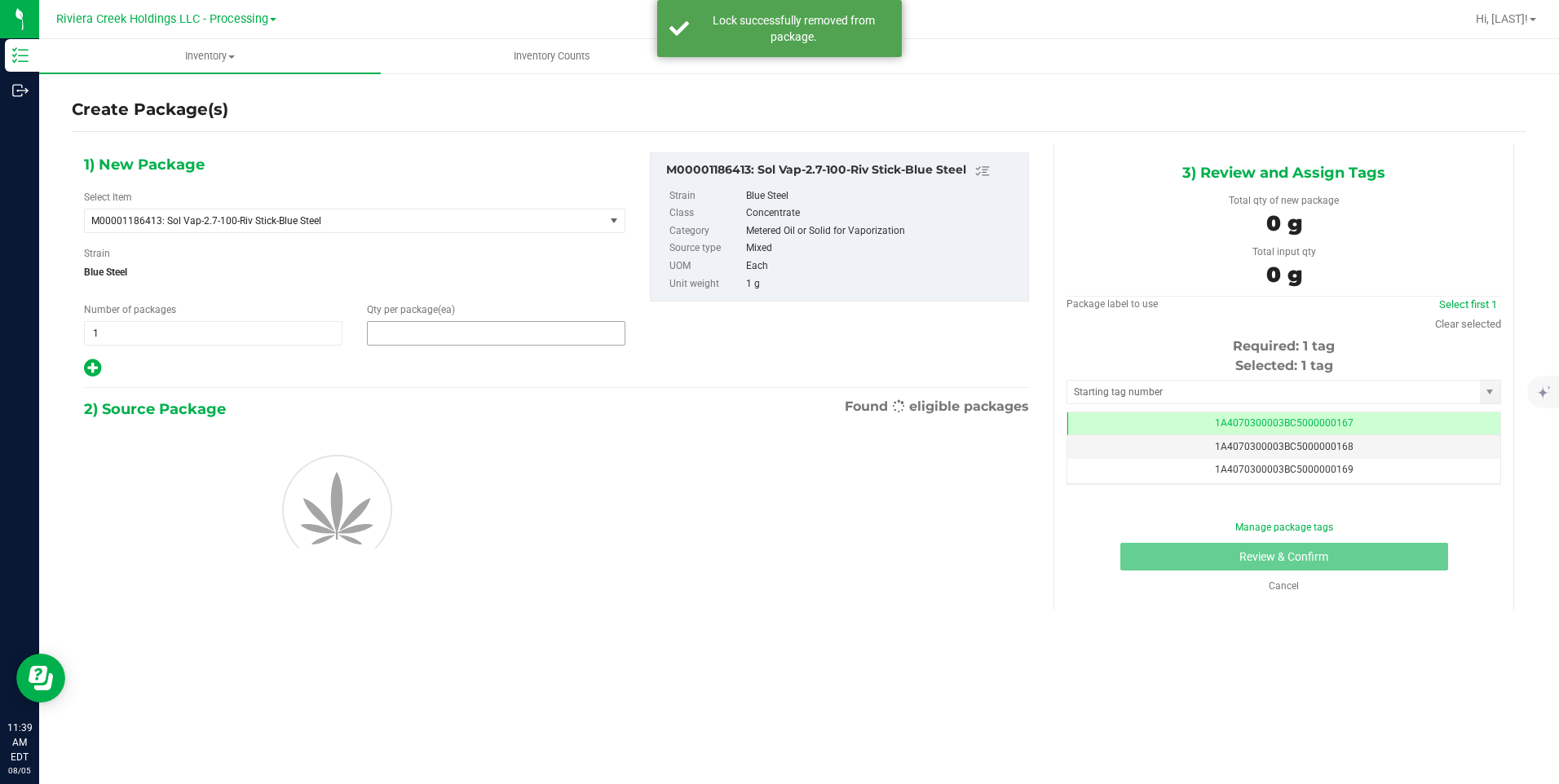 click at bounding box center [496, 333] 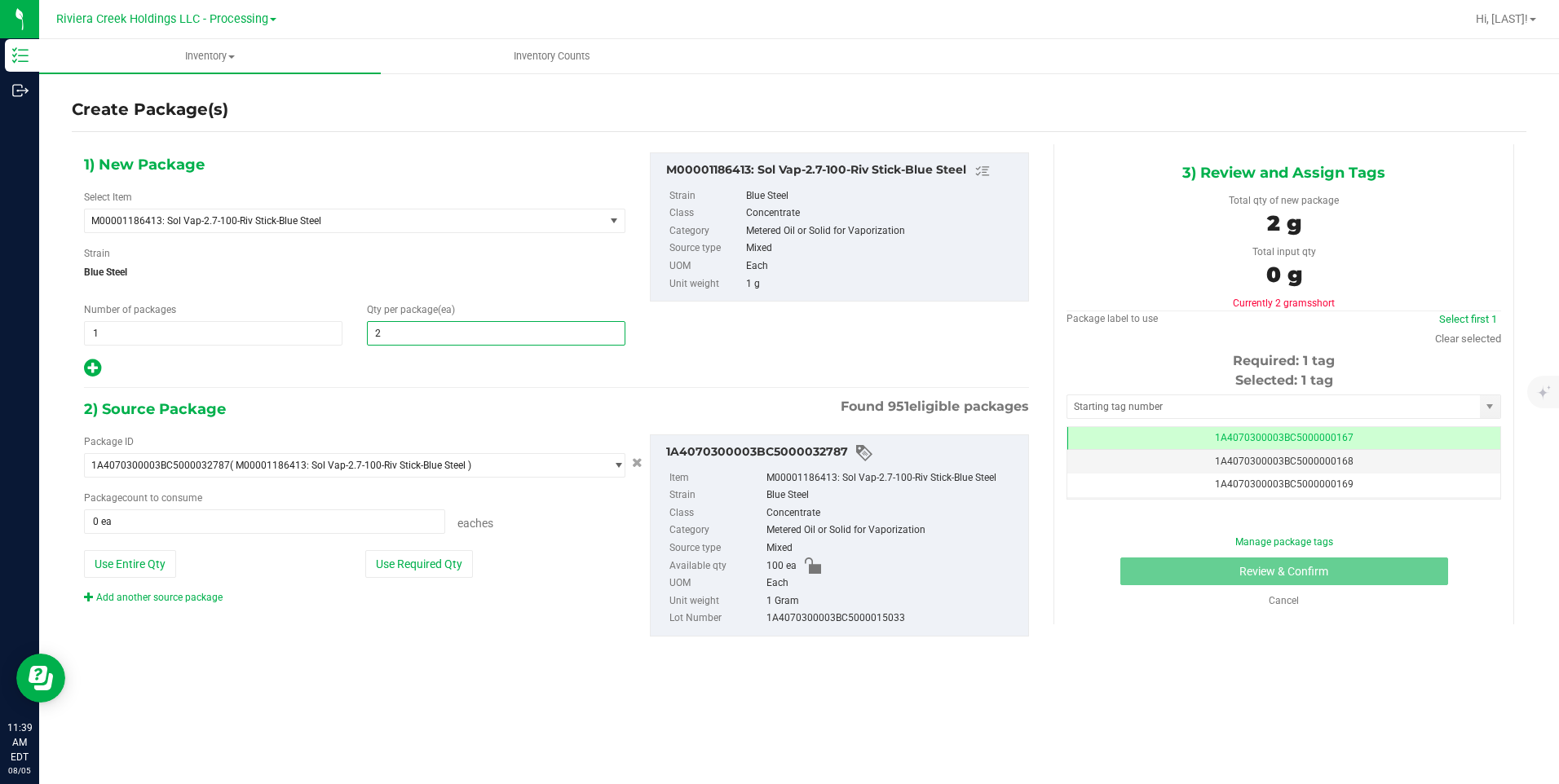 type on "20" 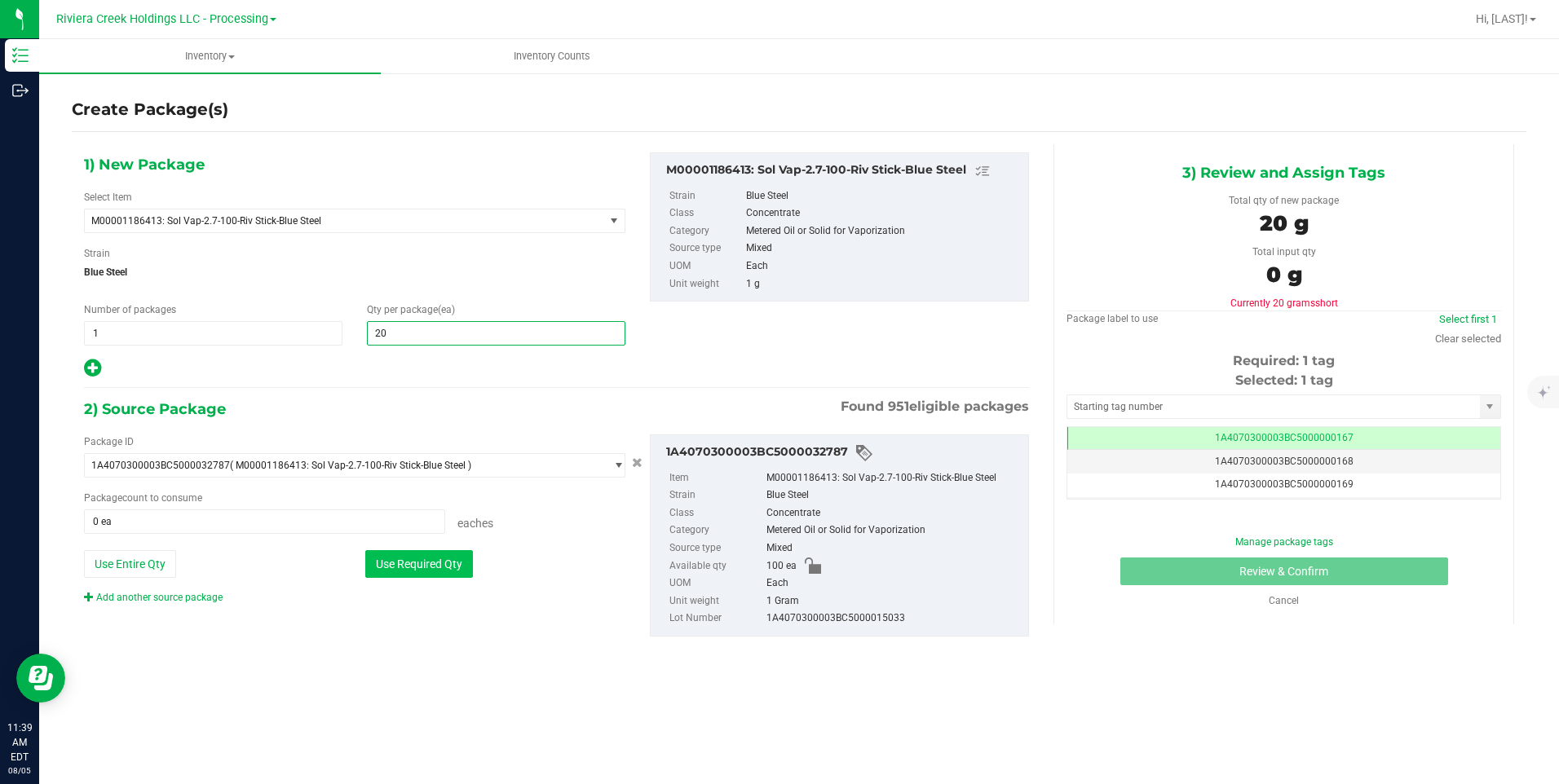 type on "20" 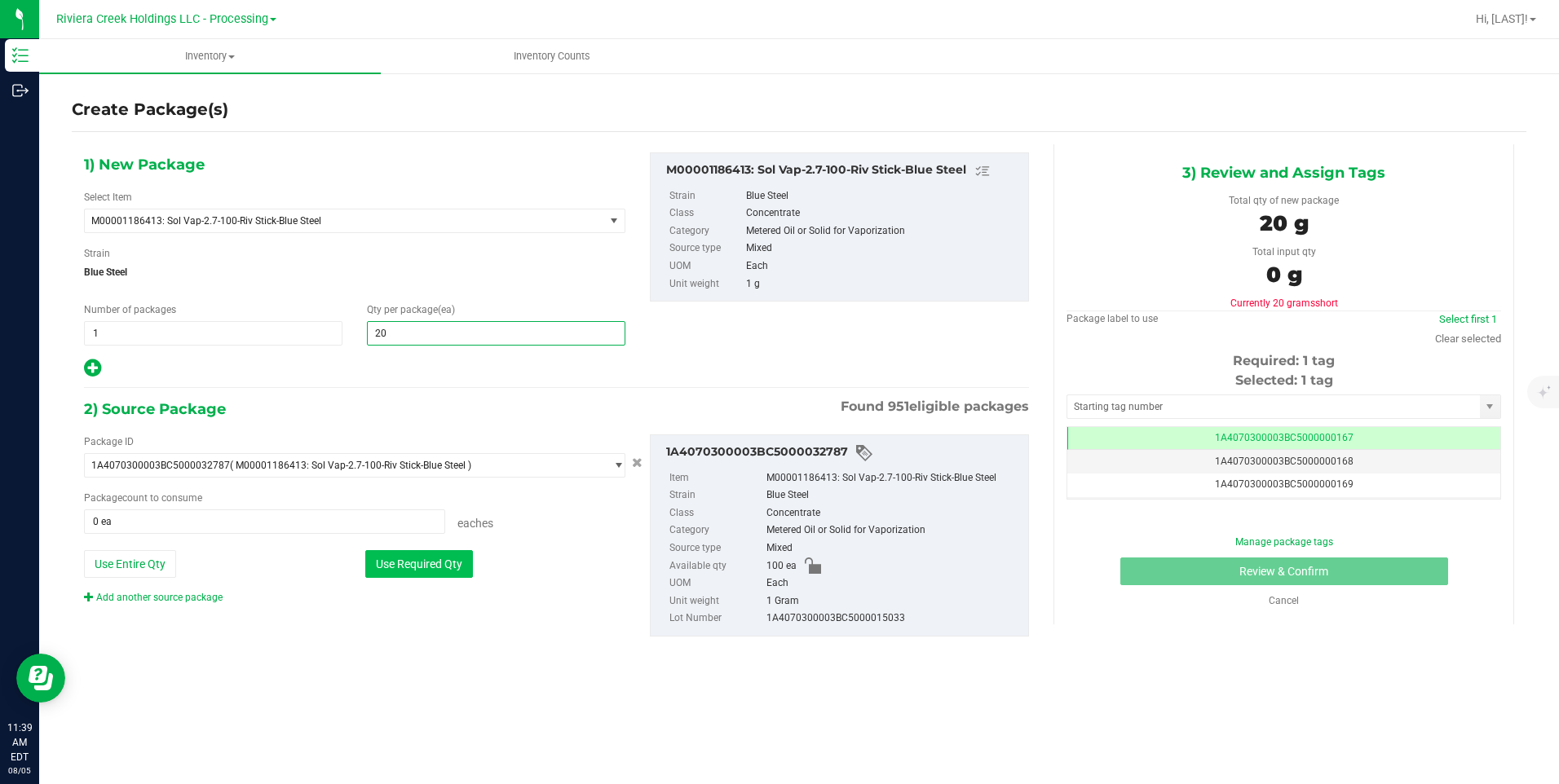 click on "Use Required Qty" at bounding box center [419, 564] 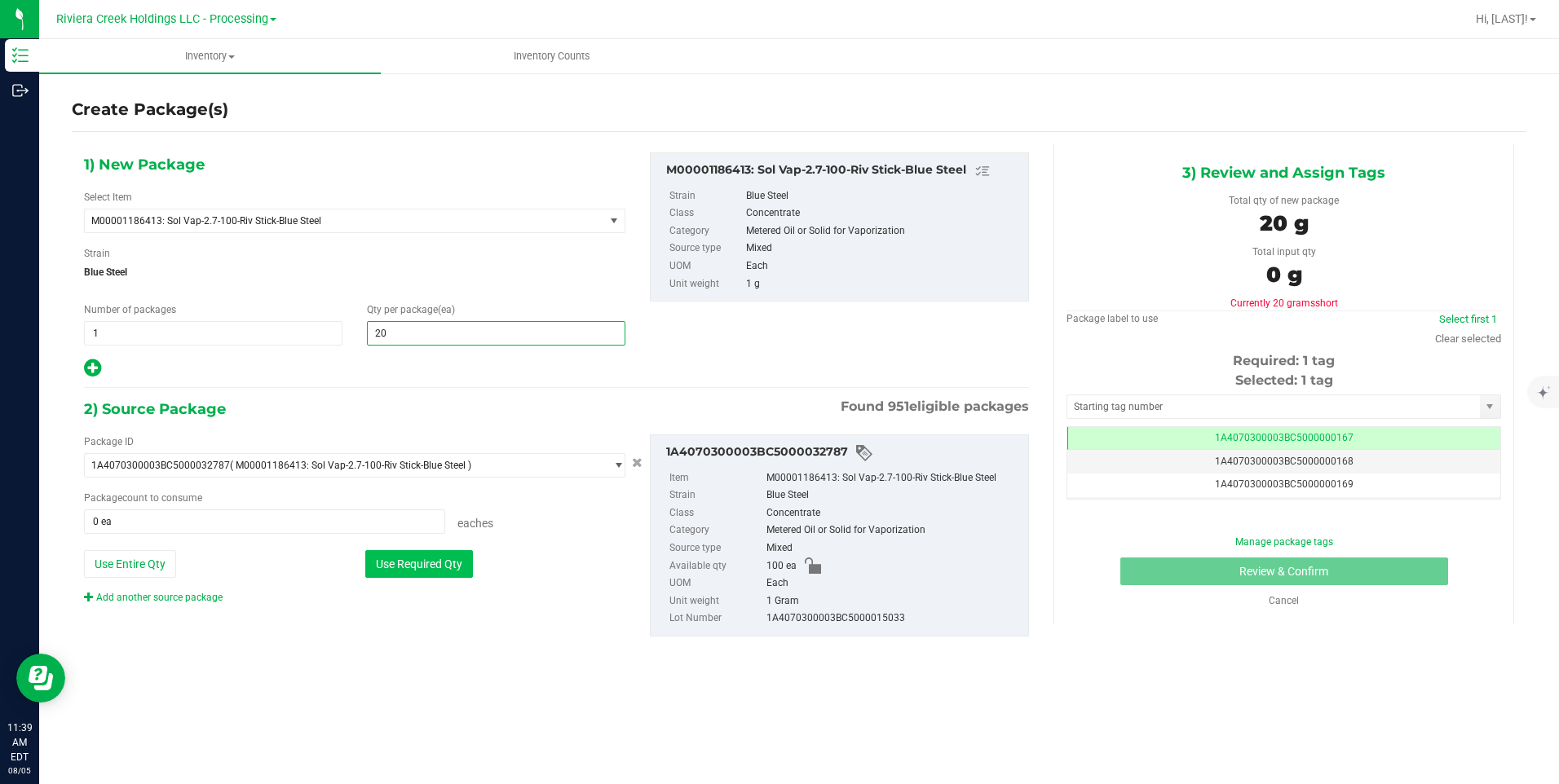type on "20 ea" 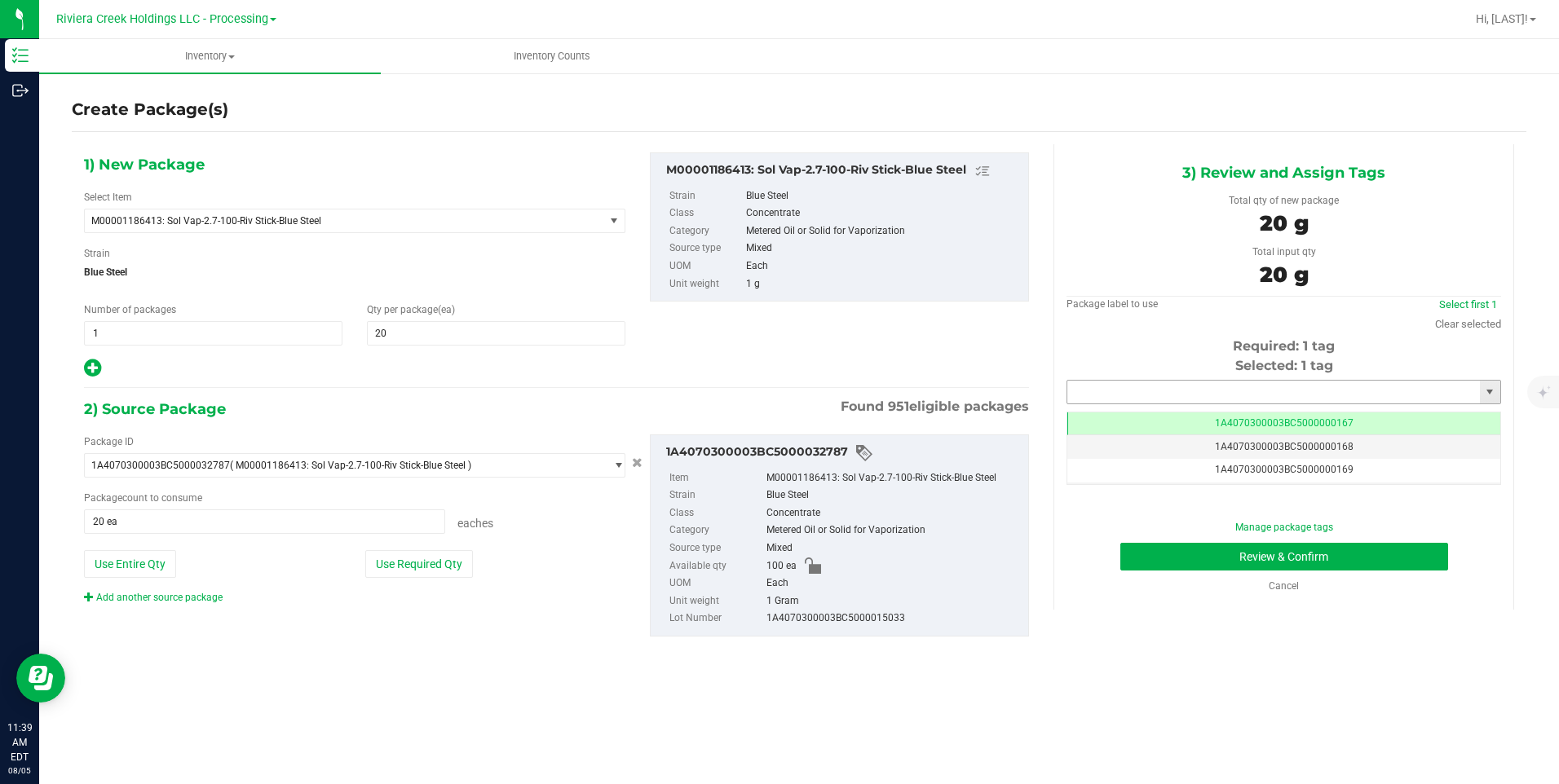 click at bounding box center (1274, 392) 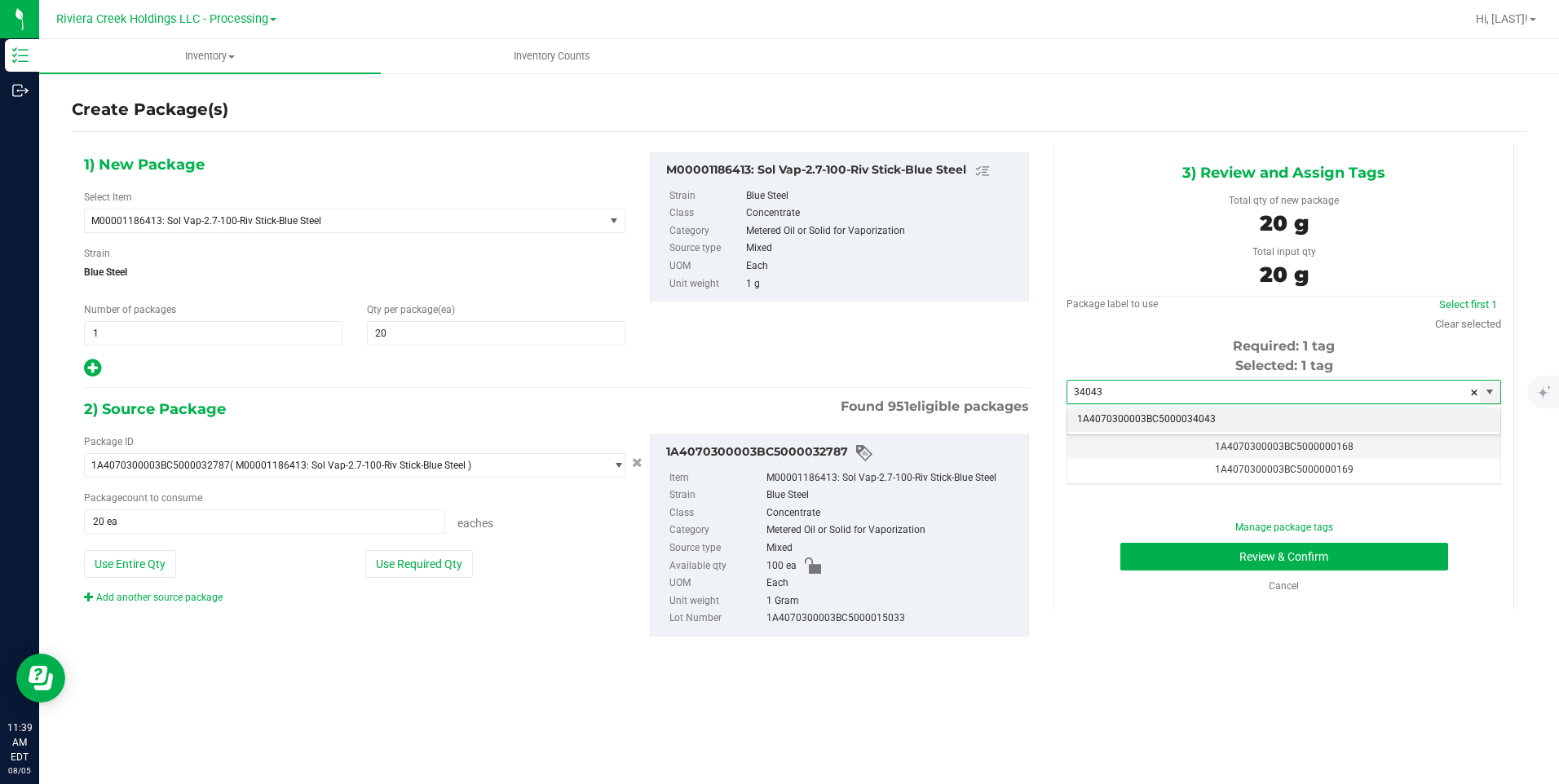 click on "1A4070300003BC5000034043" at bounding box center [1283, 420] 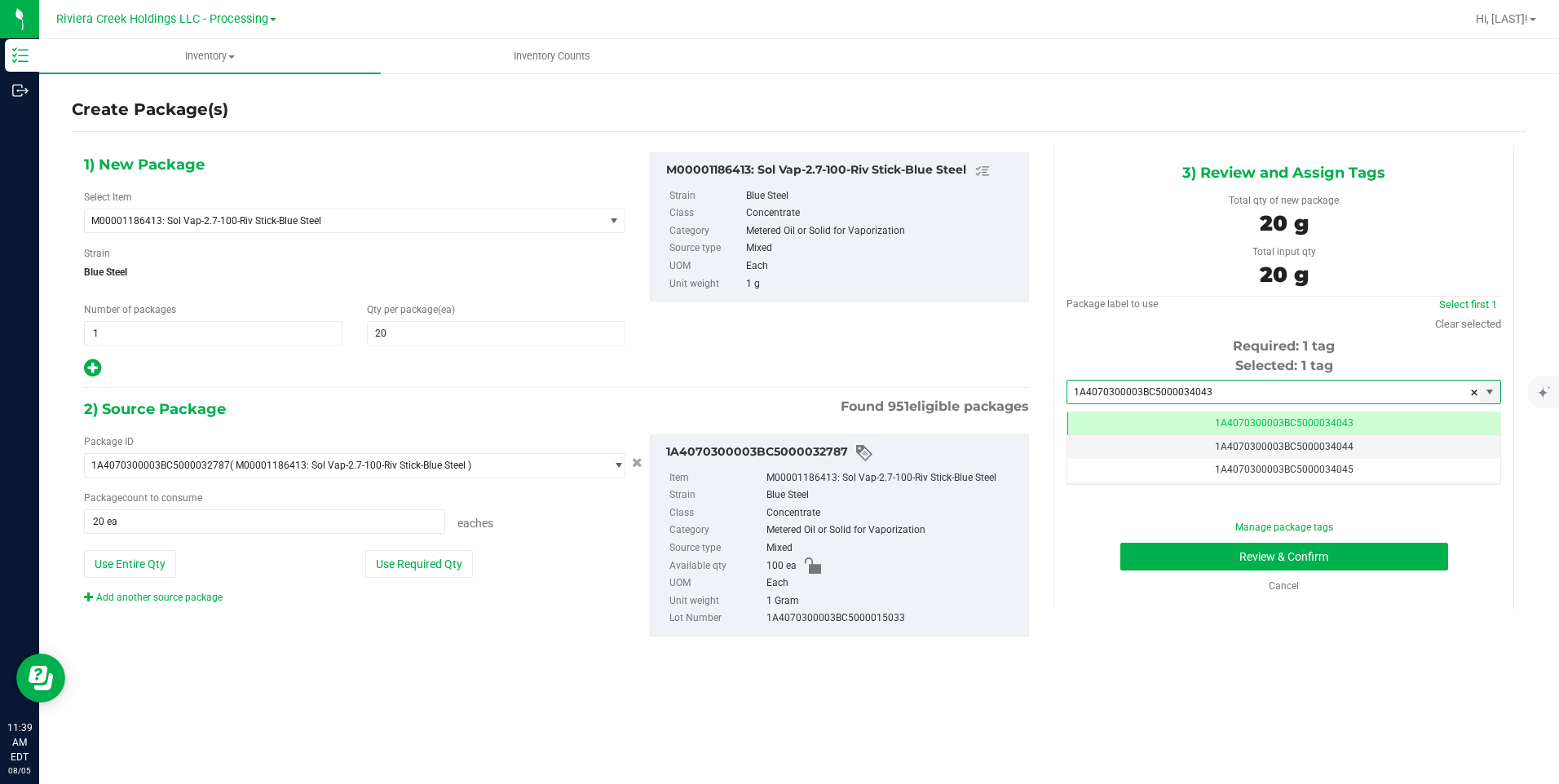 scroll, scrollTop: 0, scrollLeft: -1, axis: horizontal 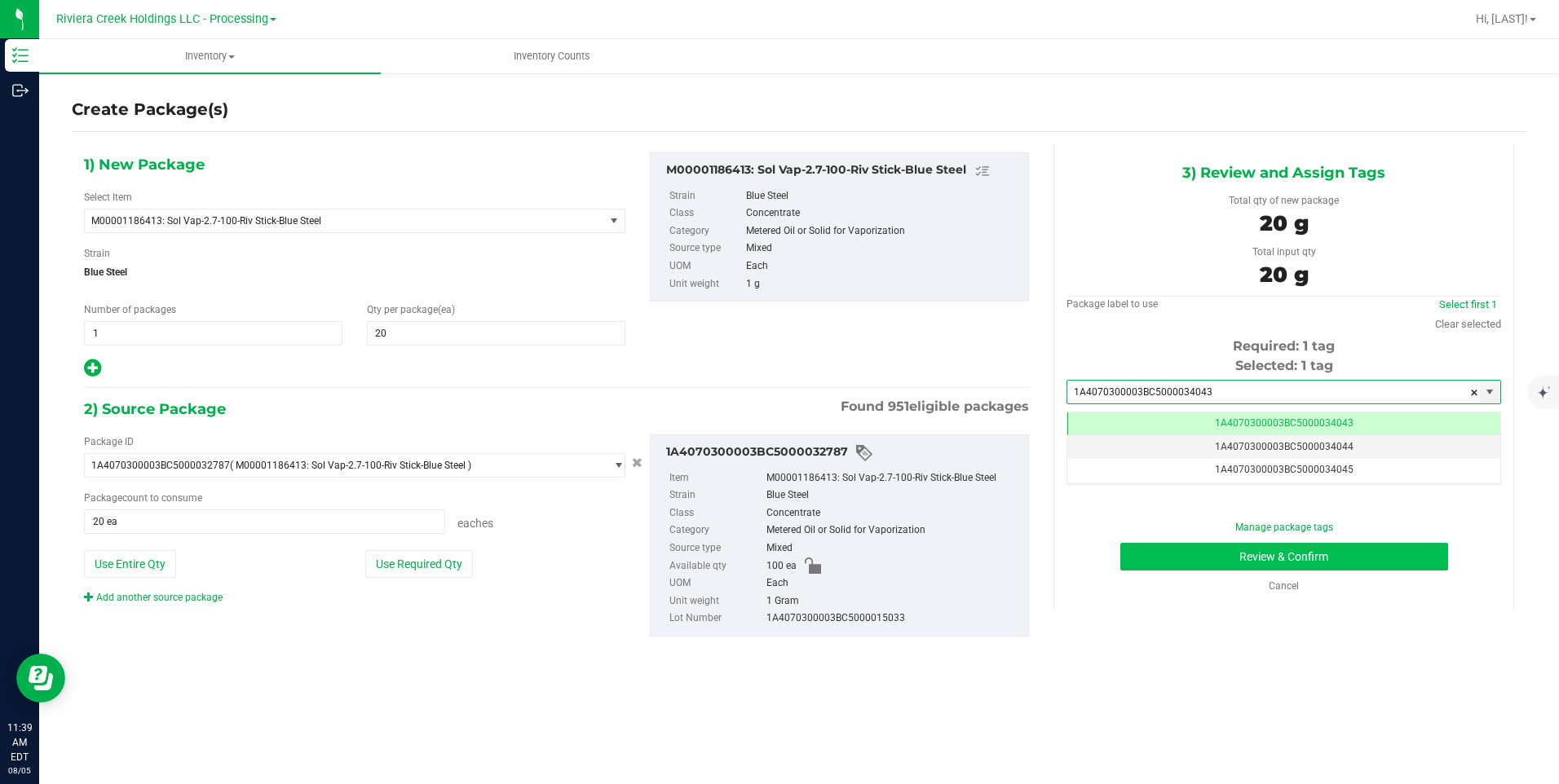 type on "1A4070300003BC5000034043" 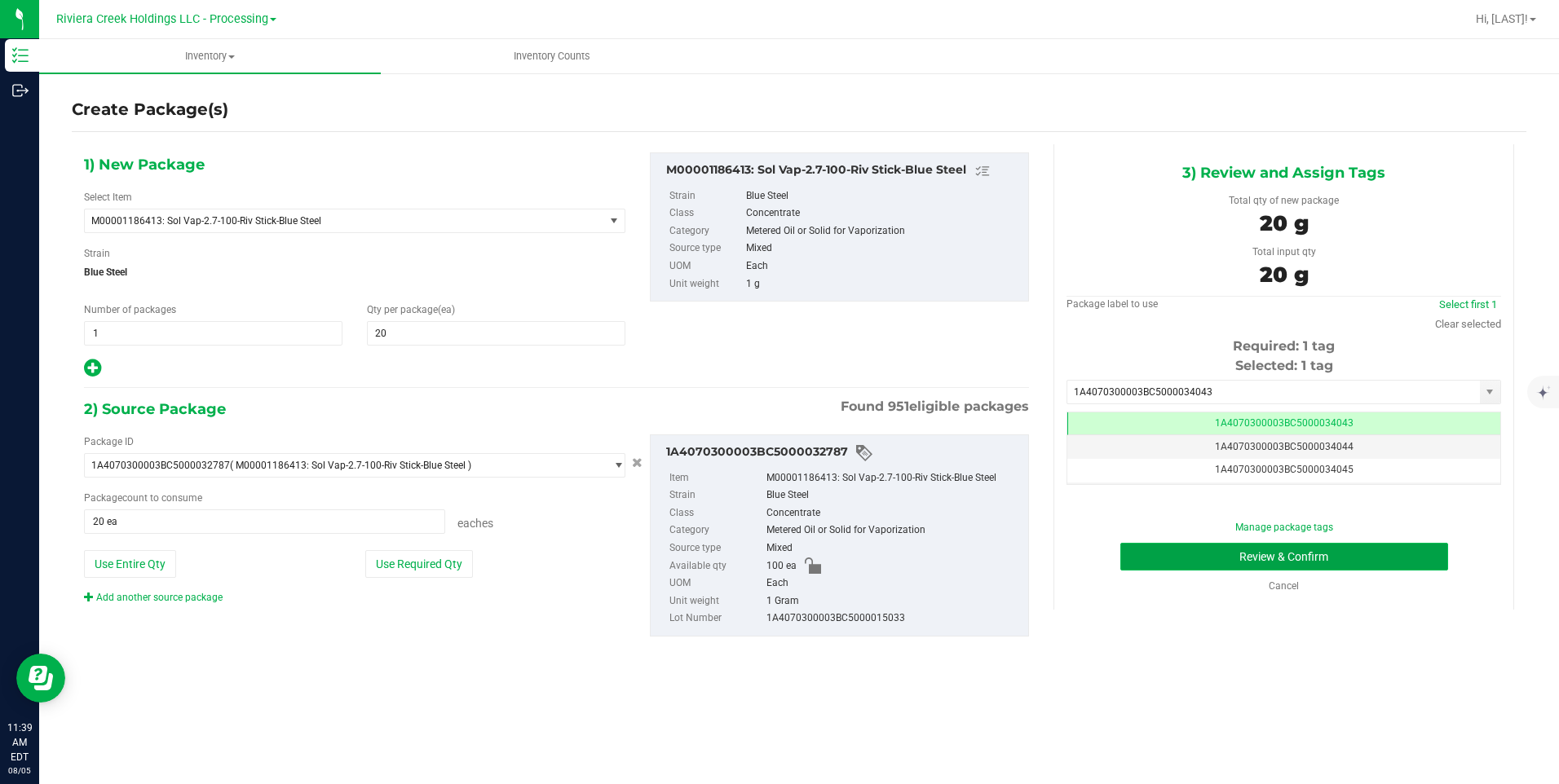 click on "Review & Confirm" at bounding box center (1284, 557) 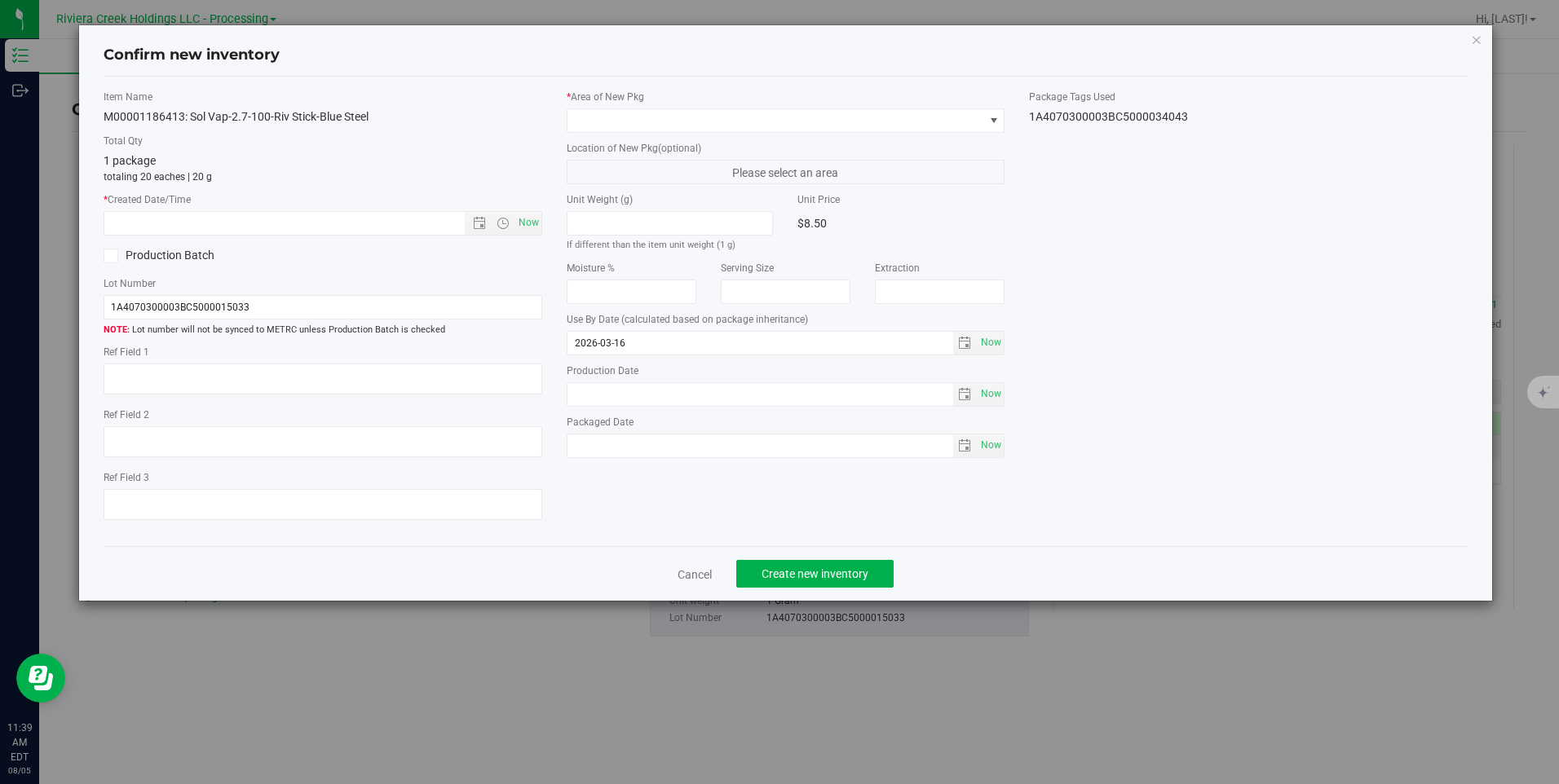 click on "Item Name
M00001186413: Sol Vap-2.7-100-Riv Stick-Blue Steel
Total Qty
1 package  totaling 20 eaches | 20 g
*
Created Date/Time
Now
Production Batch
Lot Number
1A4070300003BC5000015033" at bounding box center [322, 311] 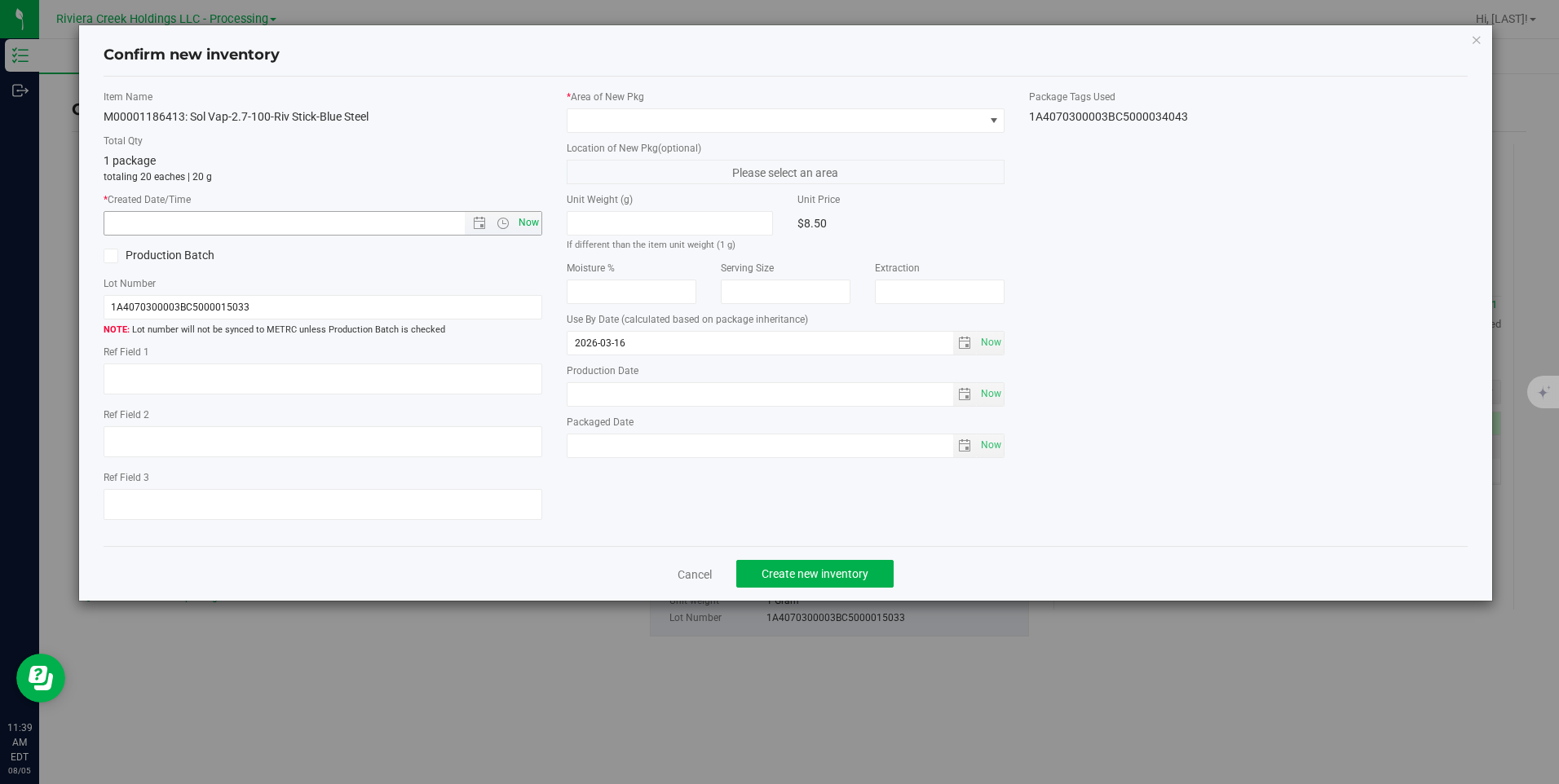 click on "Now" at bounding box center [528, 222] 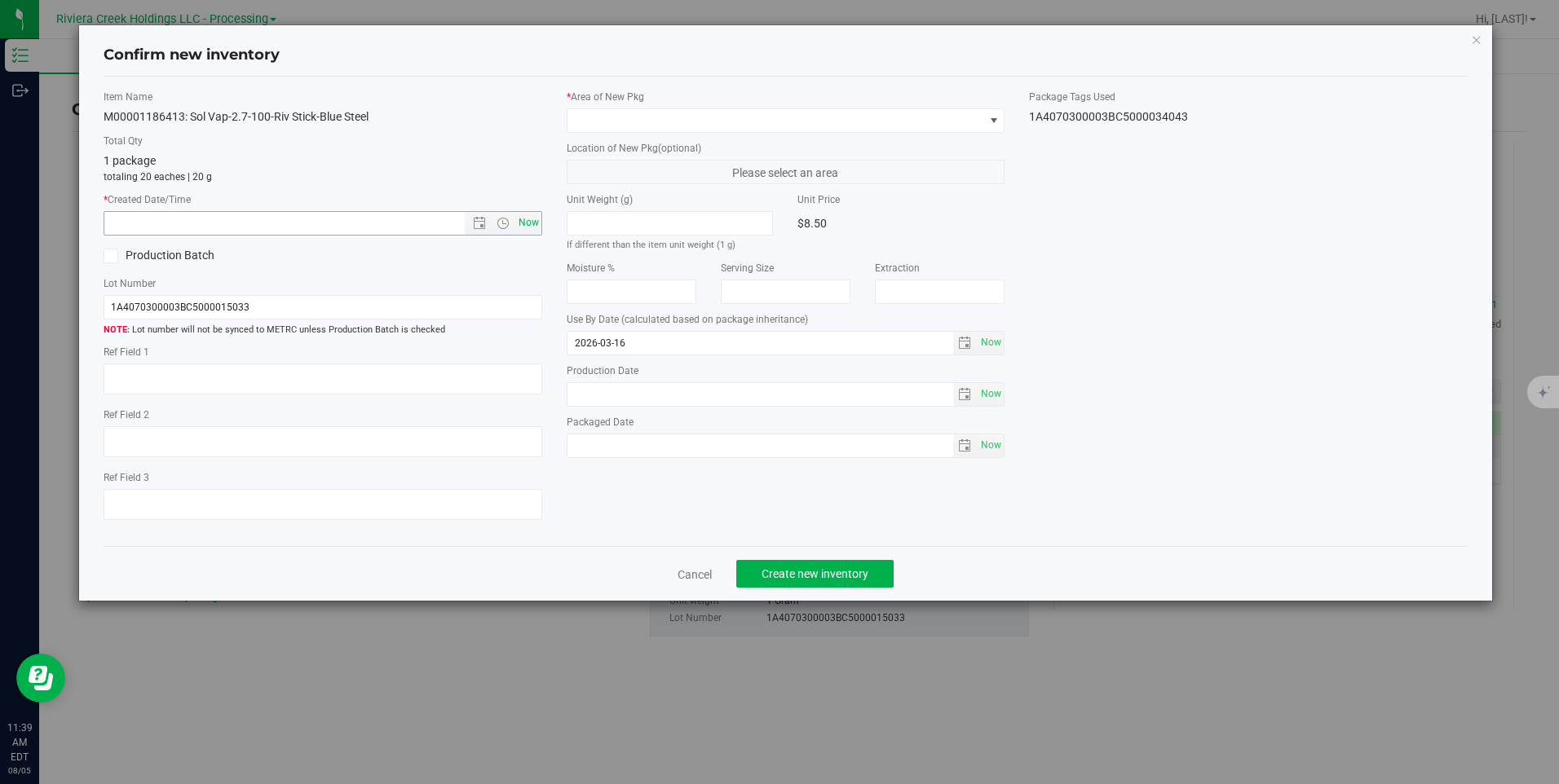 type on "8/5/2025 11:39 AM" 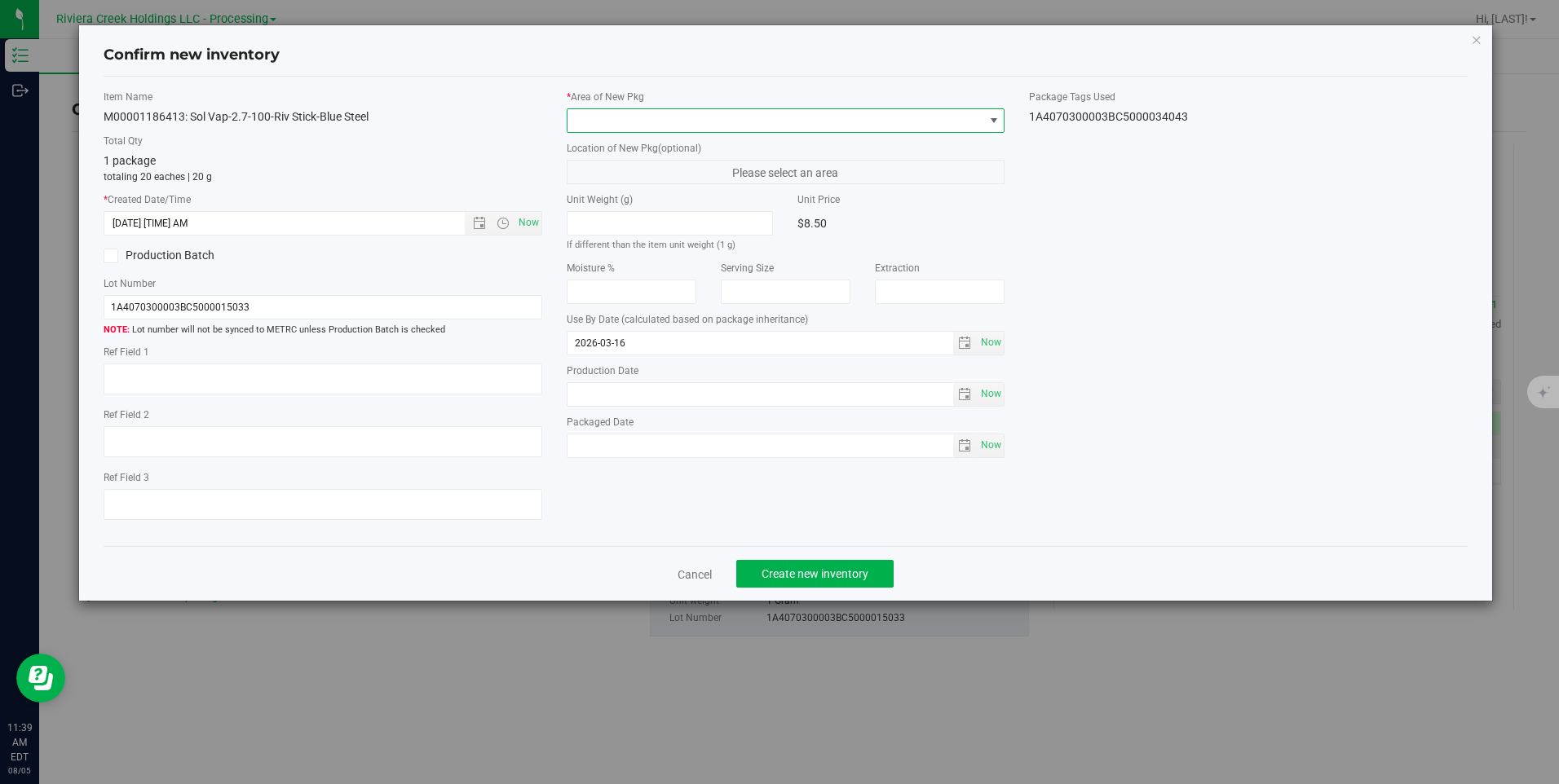 click at bounding box center (775, 121) 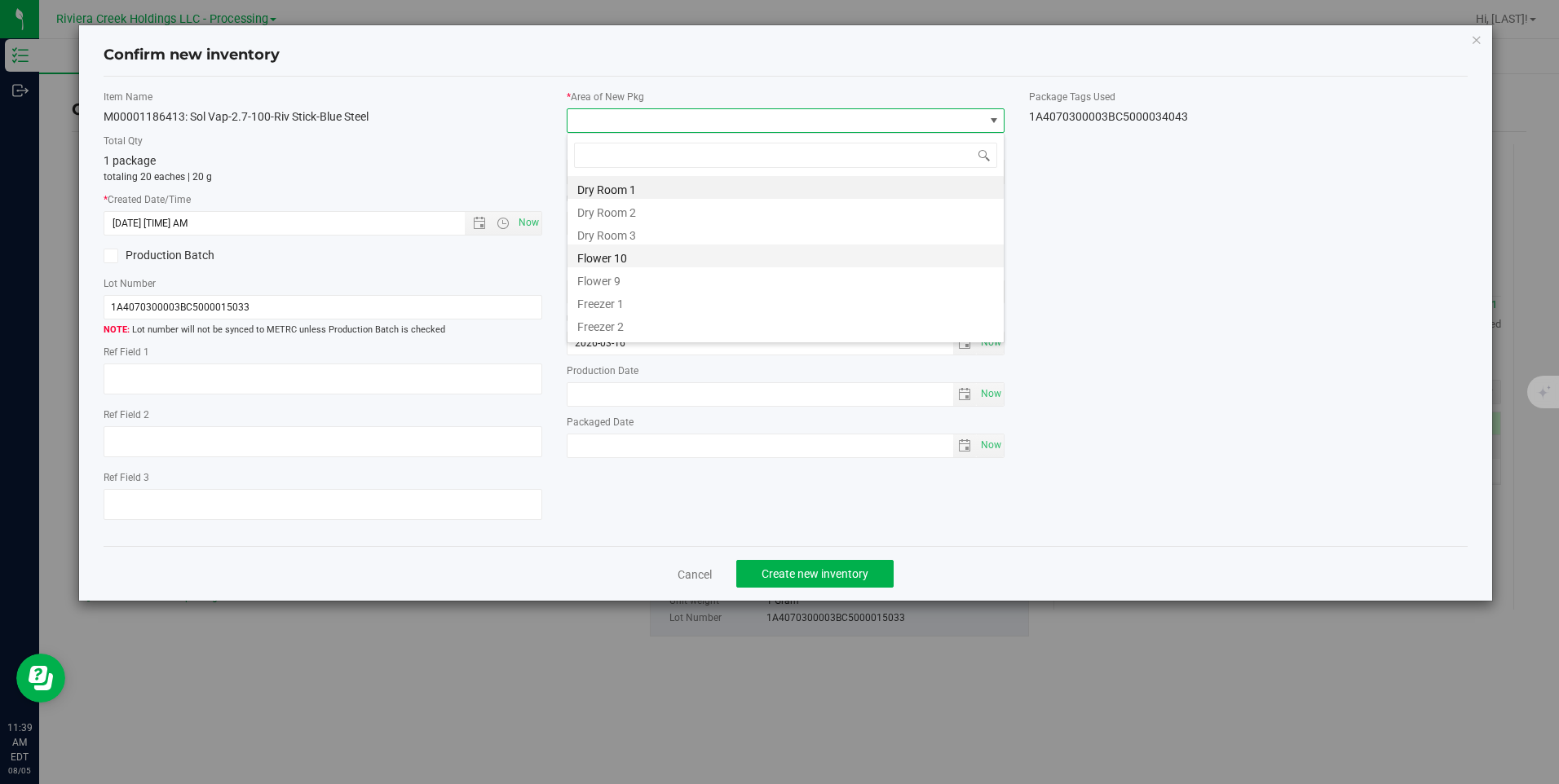 click on "Flower 10" at bounding box center [785, 256] 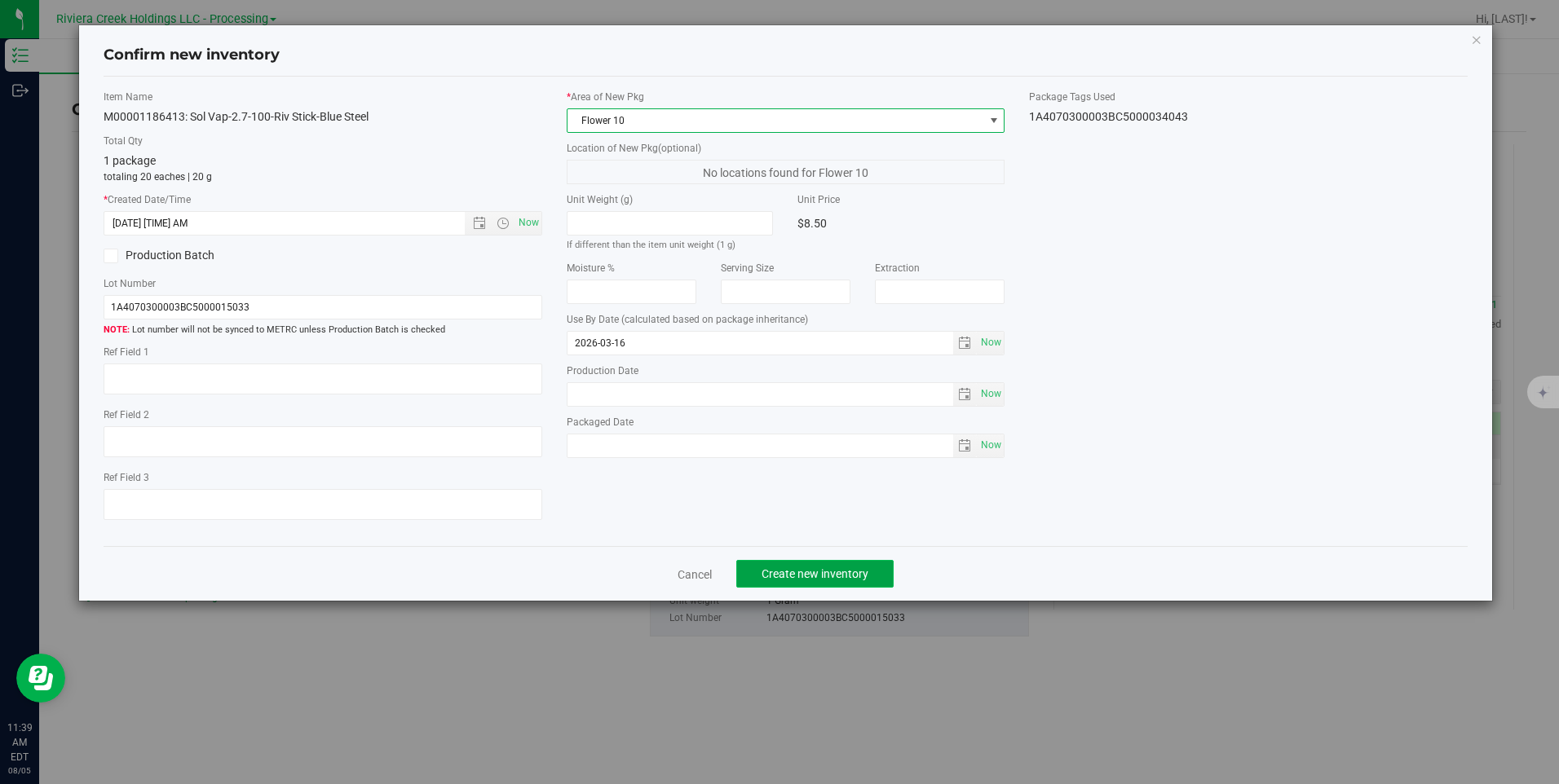 click on "Create new inventory" 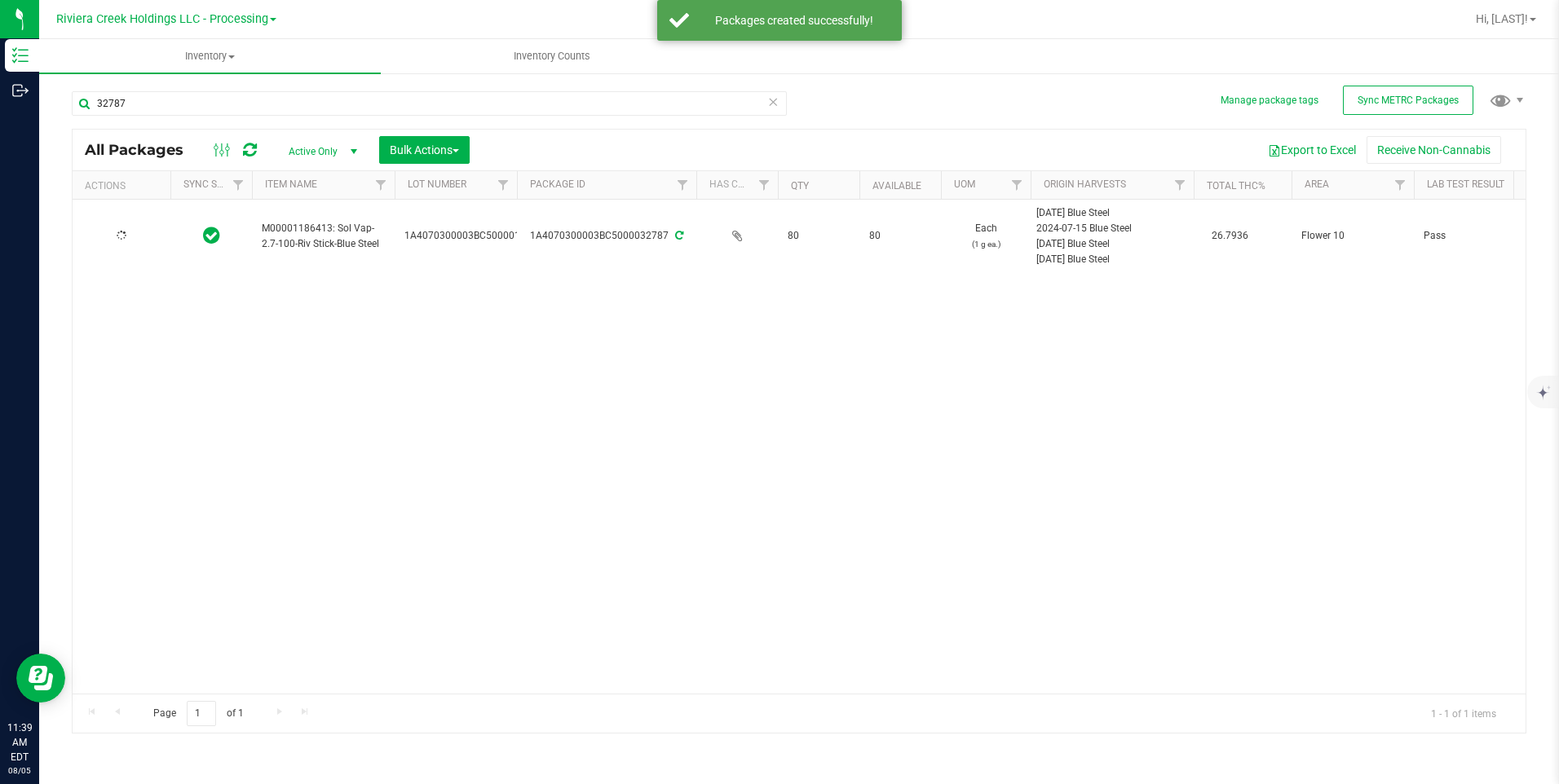 type on "2026-03-16" 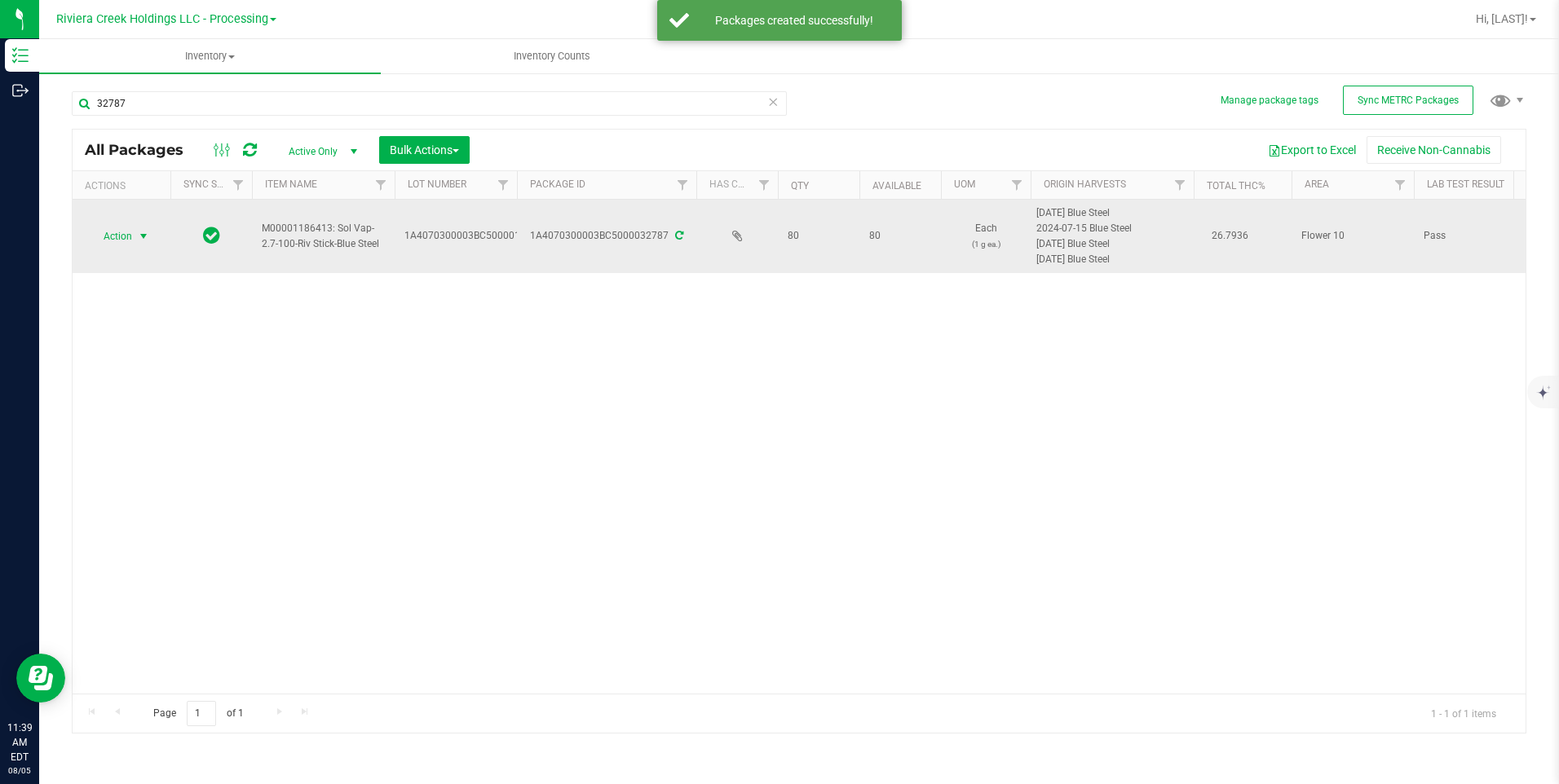click at bounding box center (144, 236) 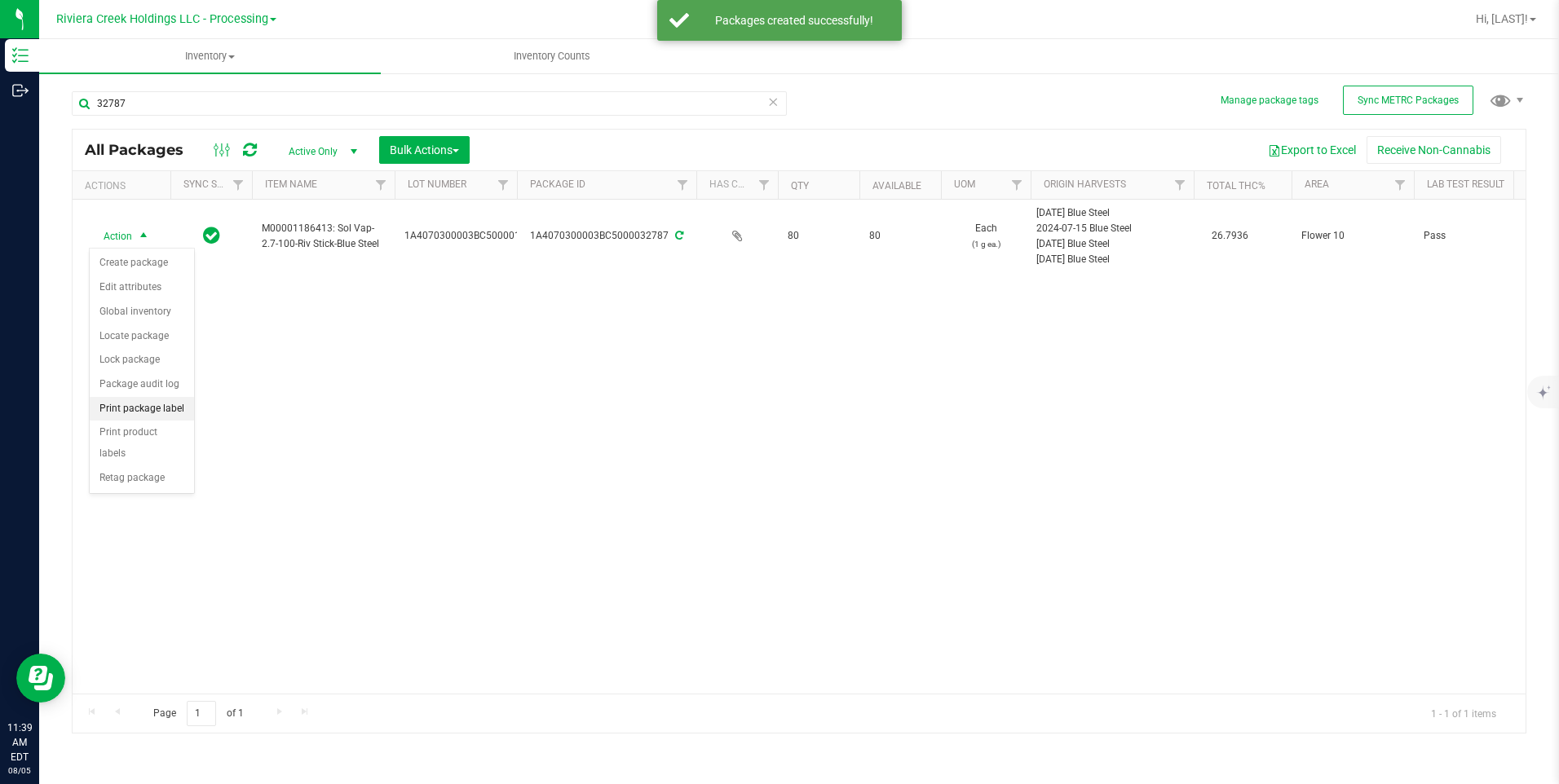 click on "Print package label" at bounding box center (142, 409) 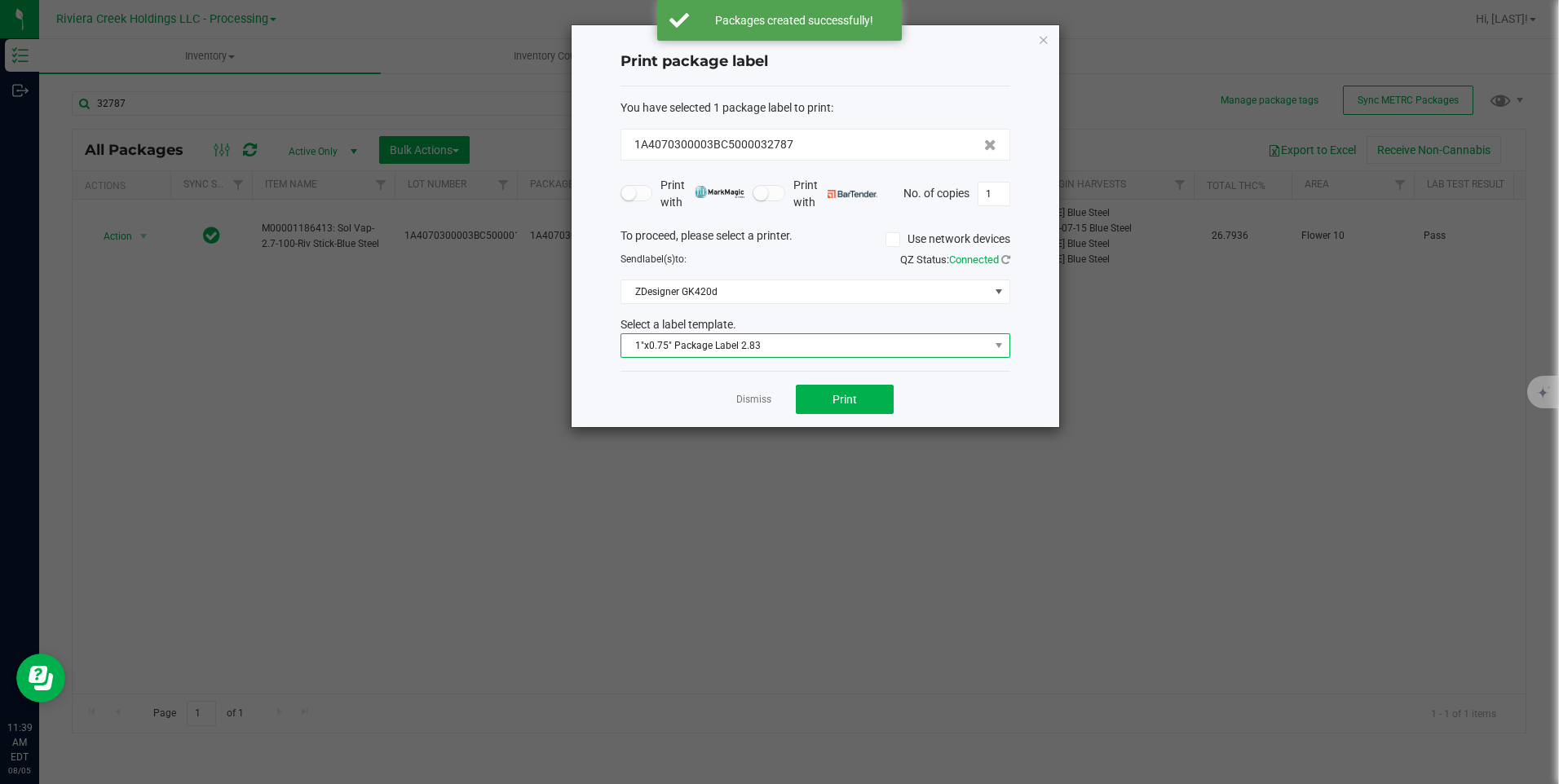 click on "1"x0.75" Package Label 2.83" at bounding box center [805, 346] 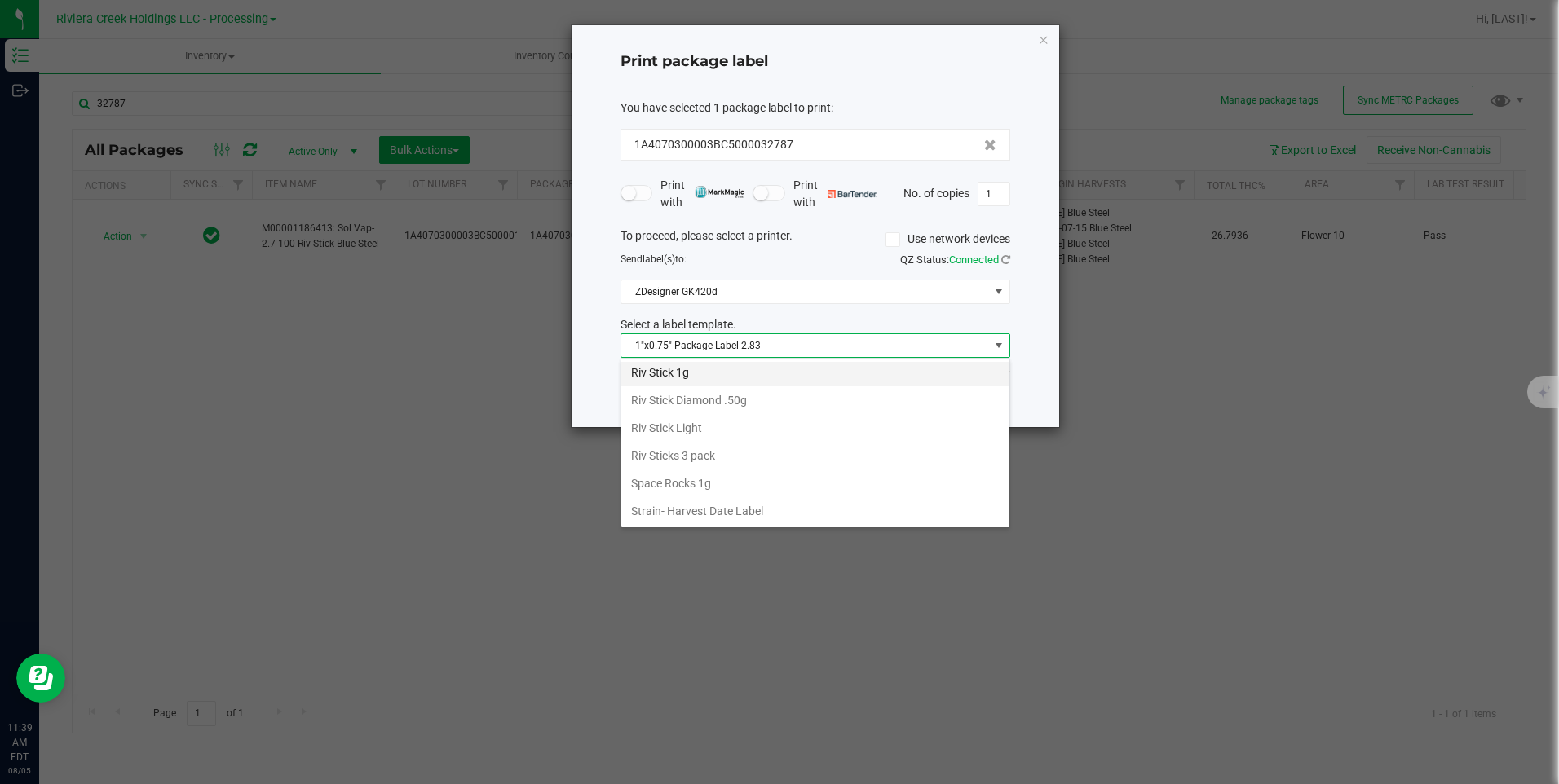 click on "Riv Stick 1g" at bounding box center (815, 372) 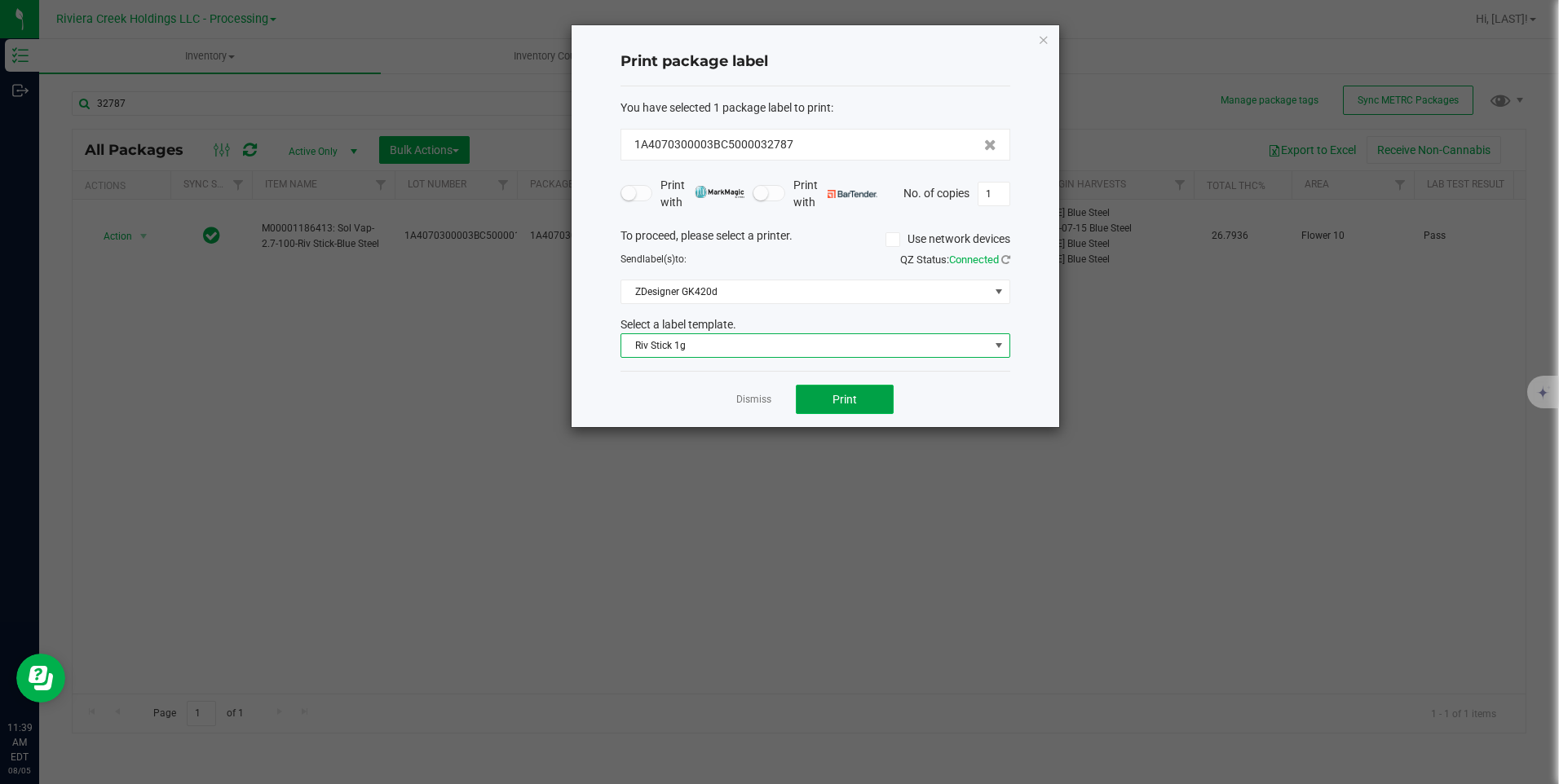 click on "Print" 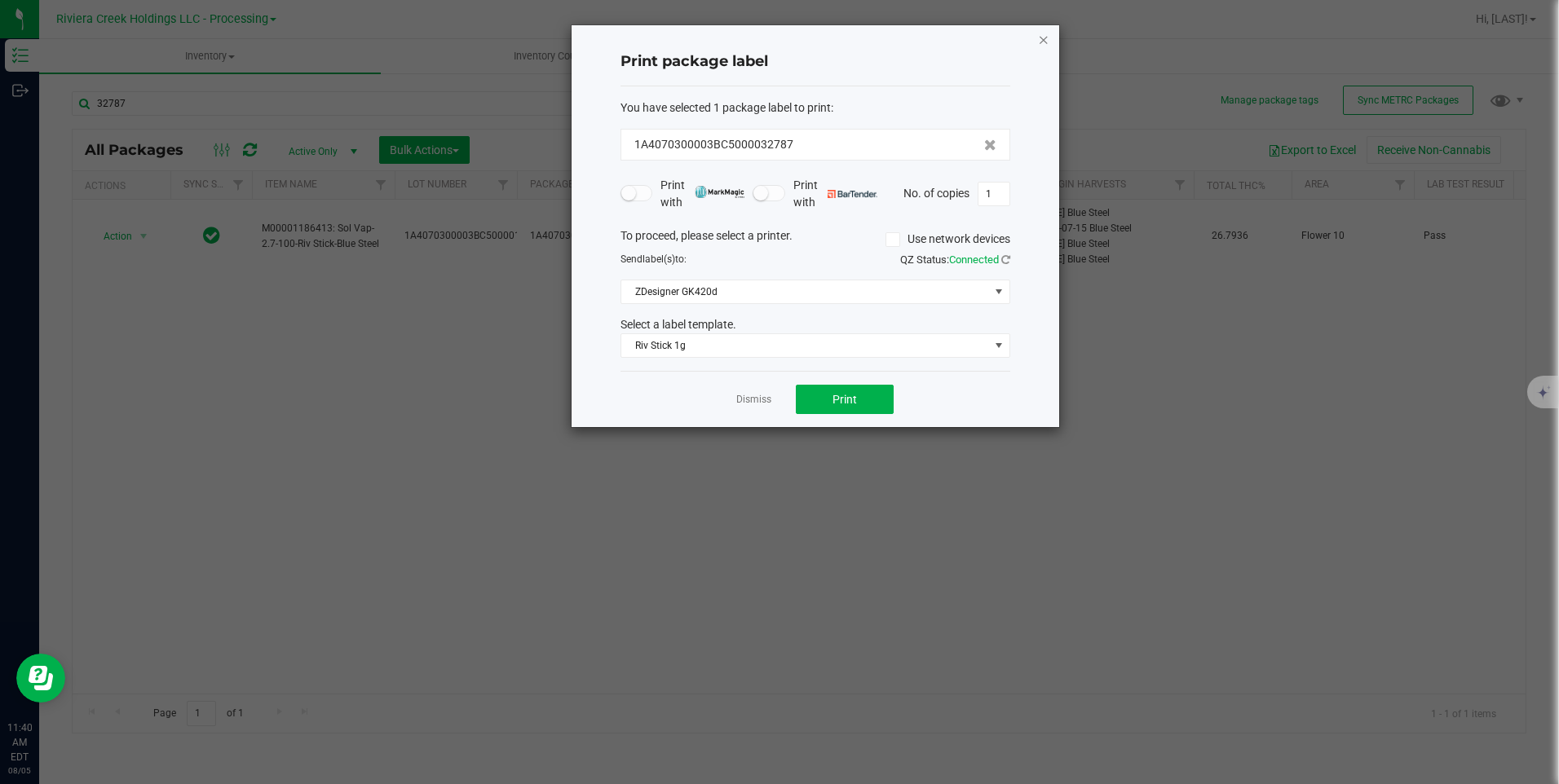 click 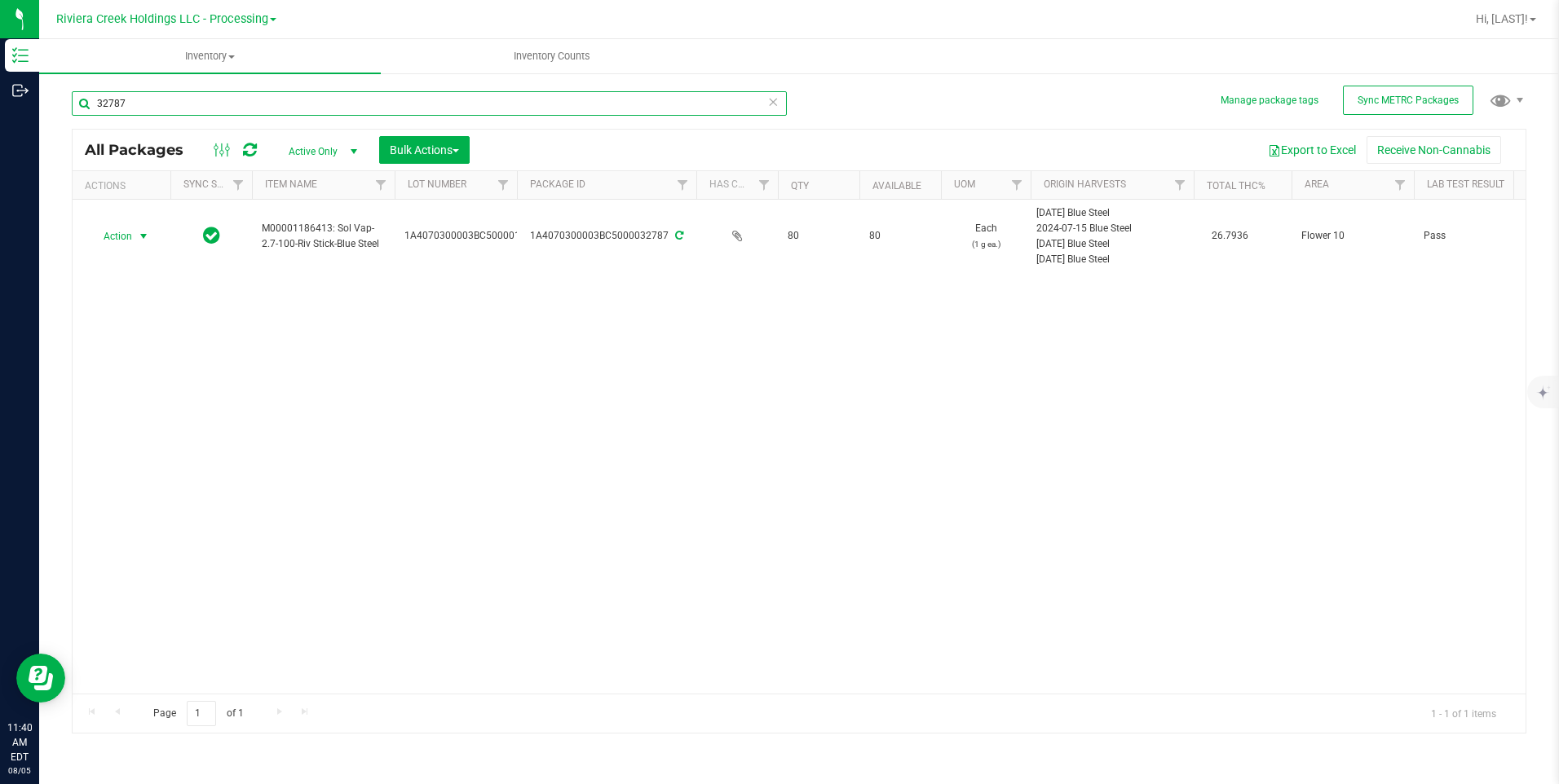 click on "32787" at bounding box center (429, 104) 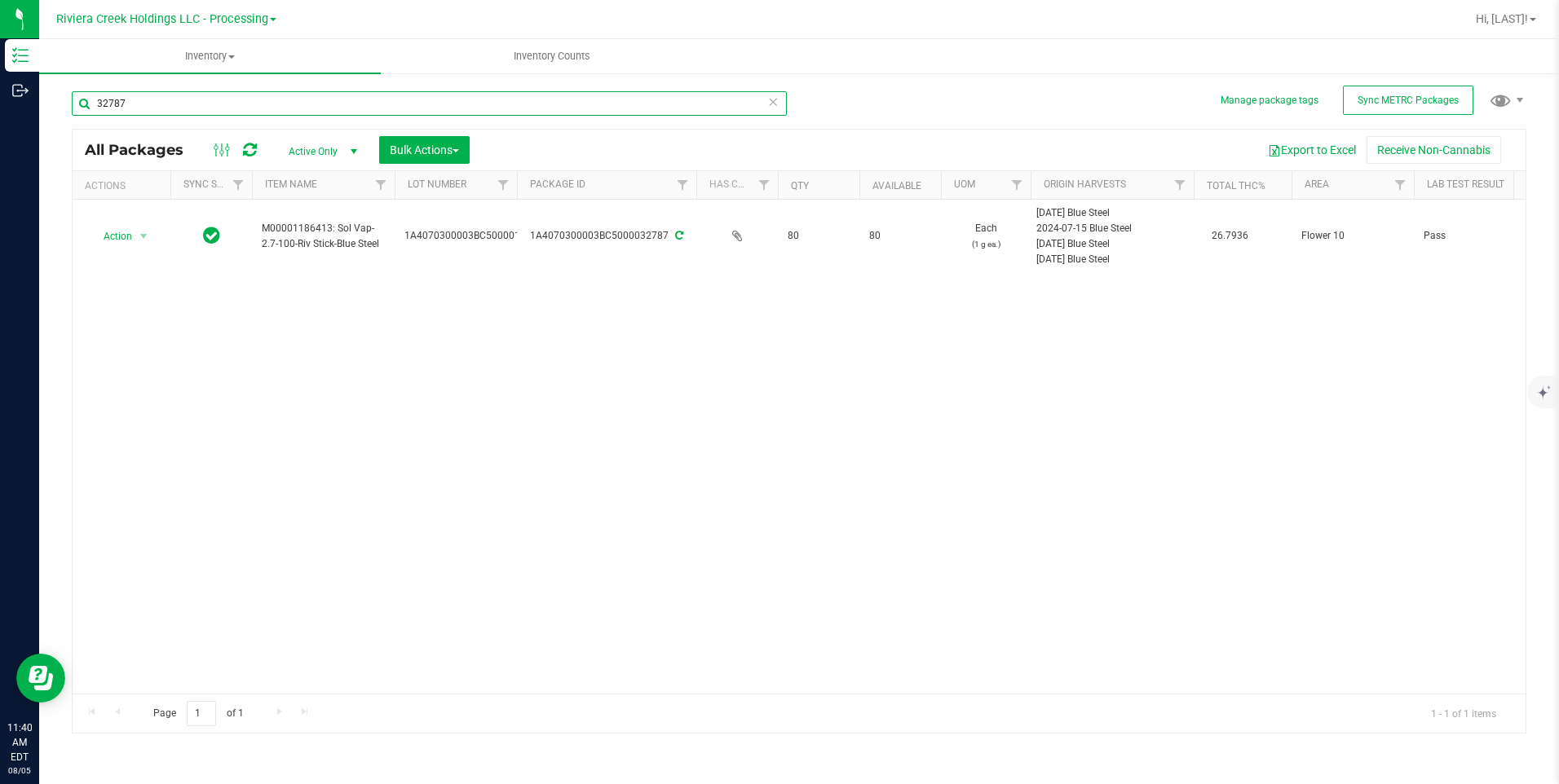 click on "32787" at bounding box center [429, 104] 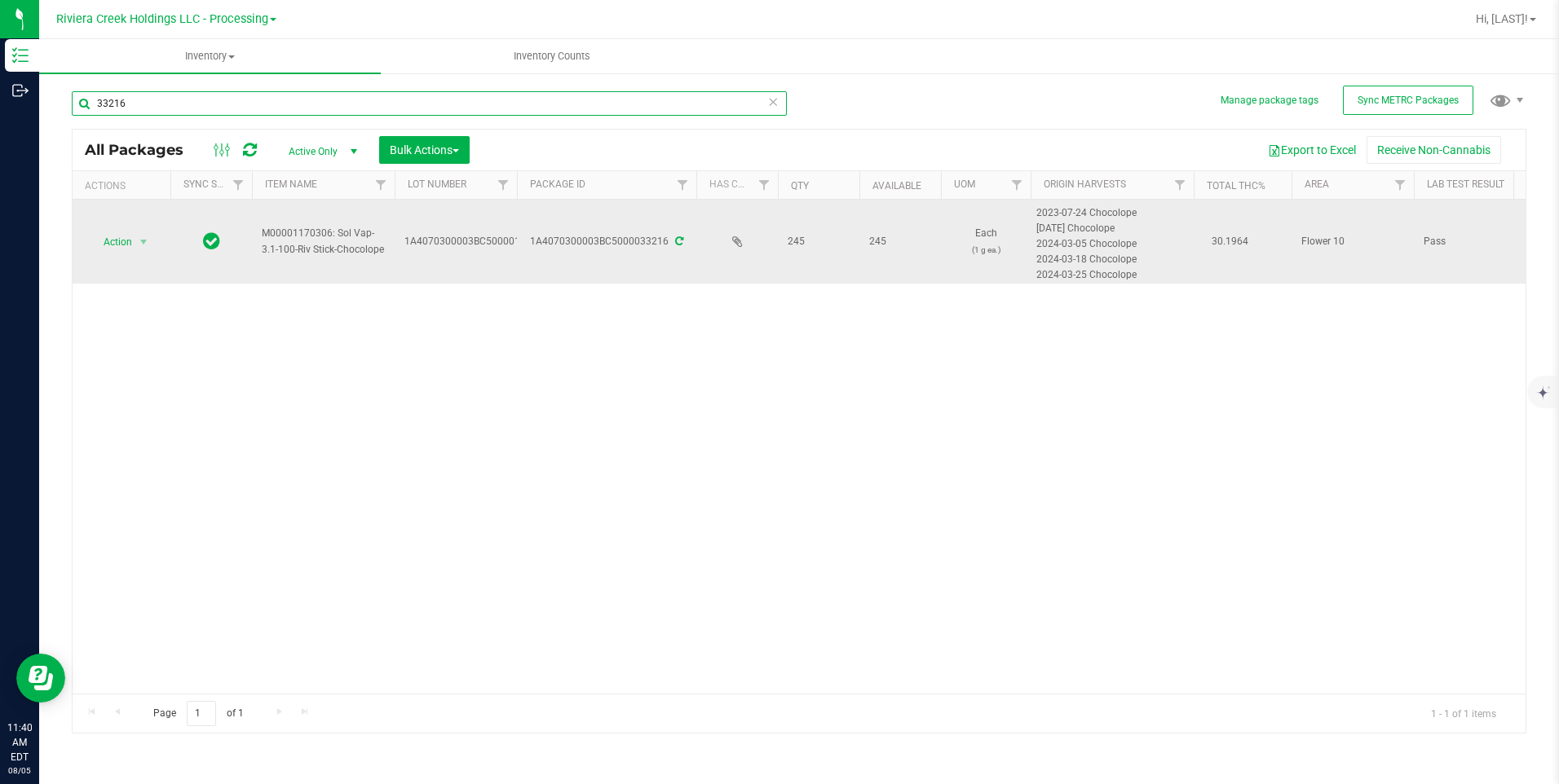 type on "33216" 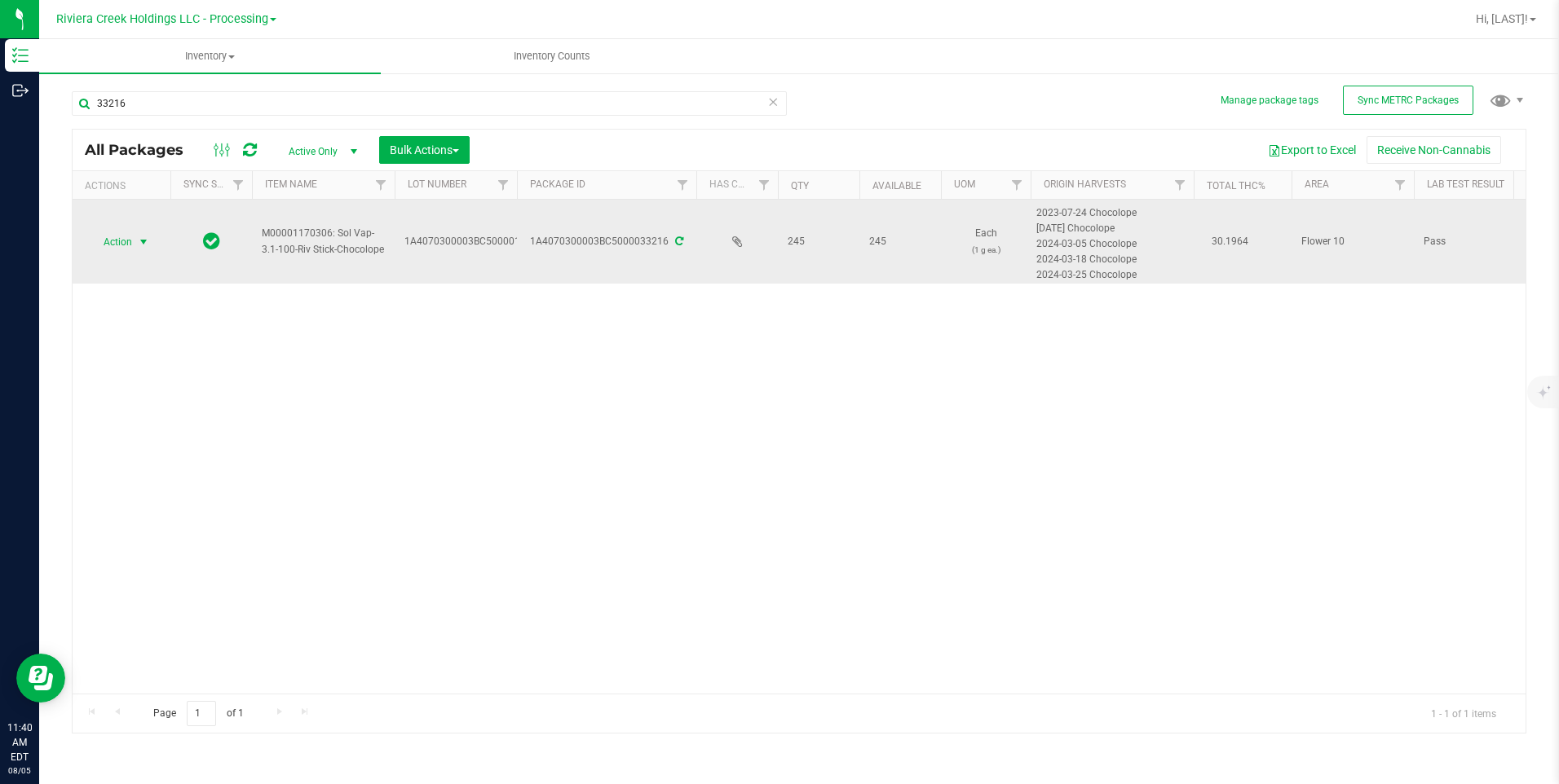 click on "Action" at bounding box center [111, 242] 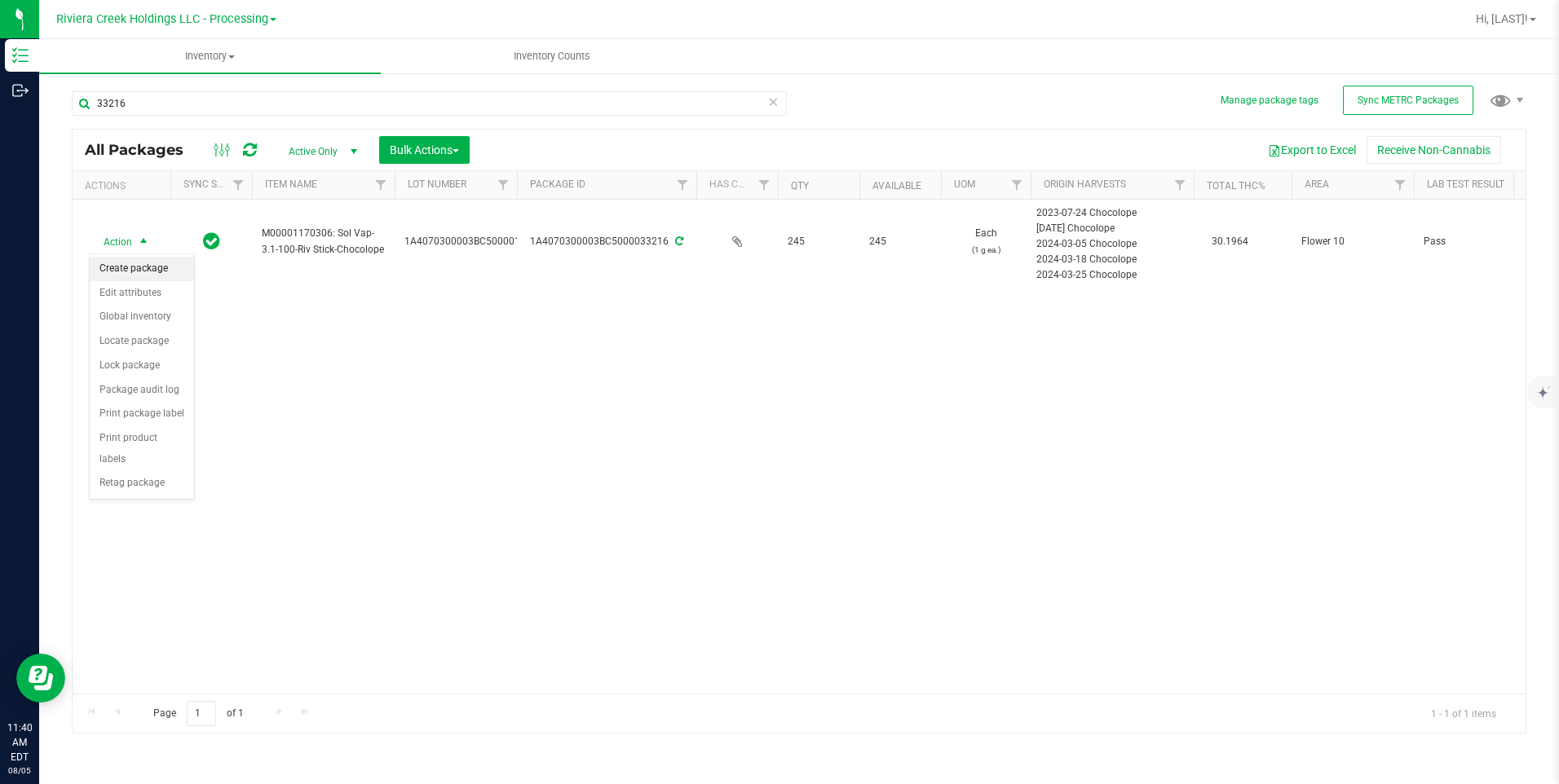 click on "Create package" at bounding box center [142, 269] 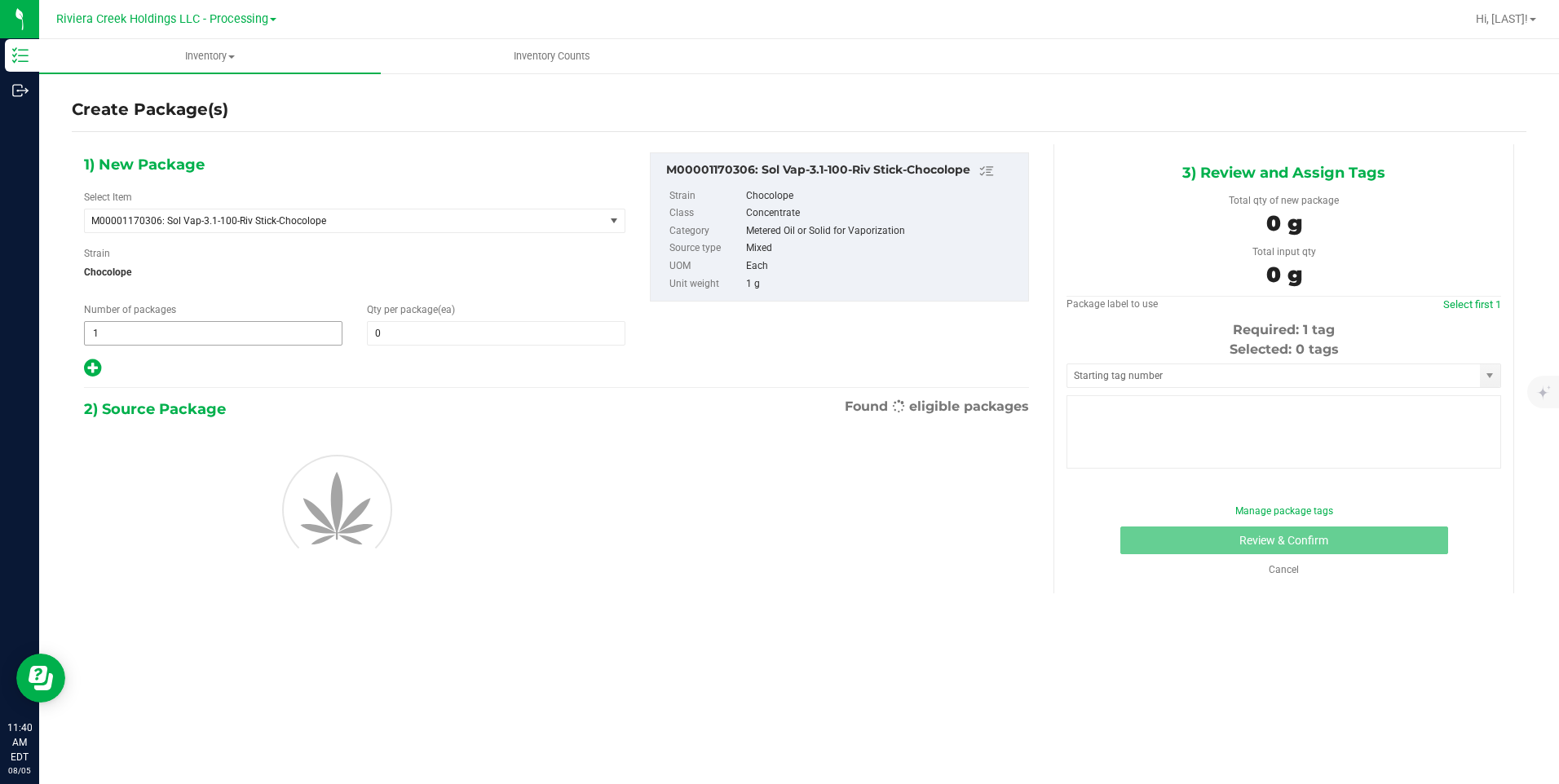 type on "0" 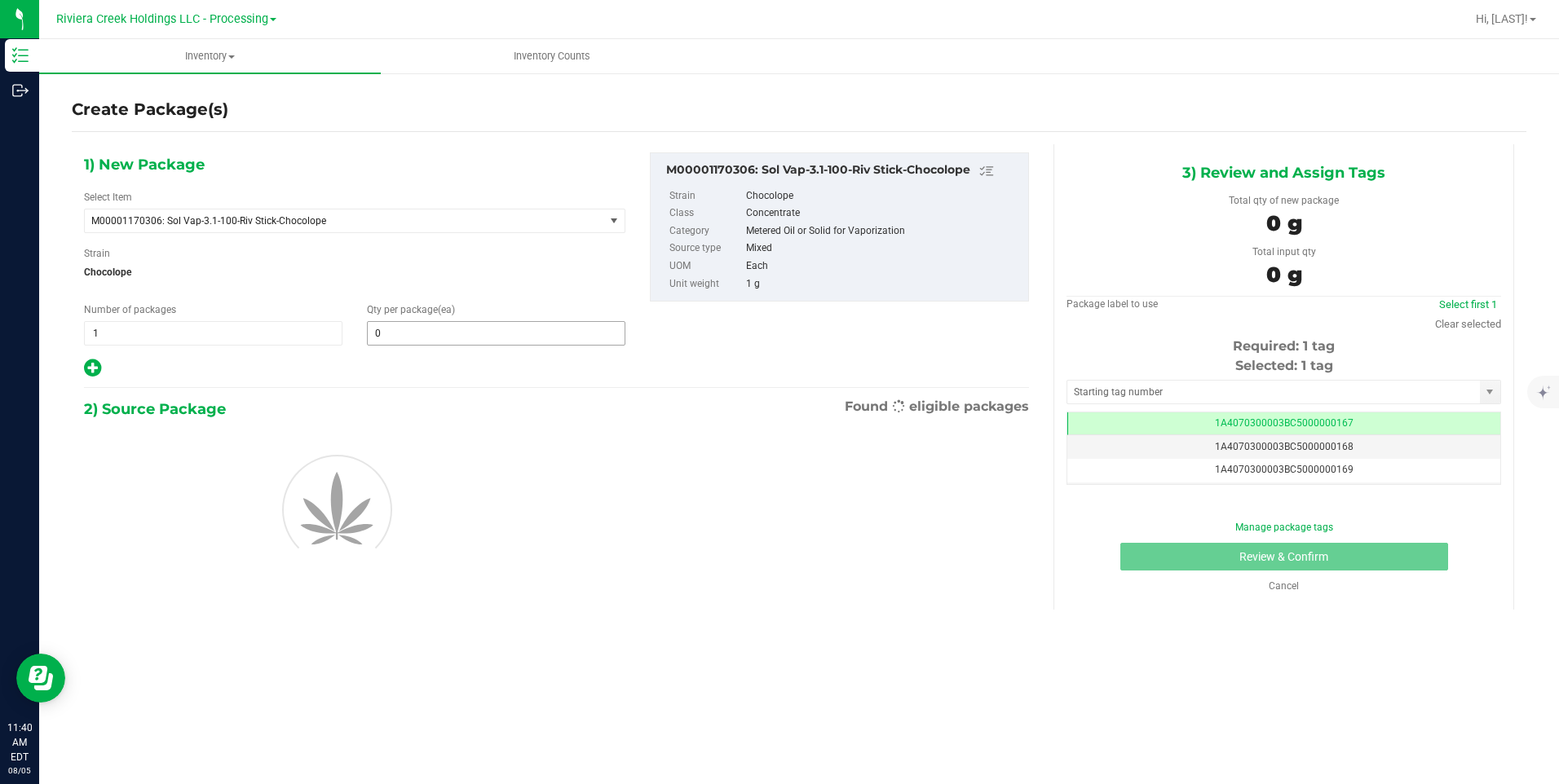 type 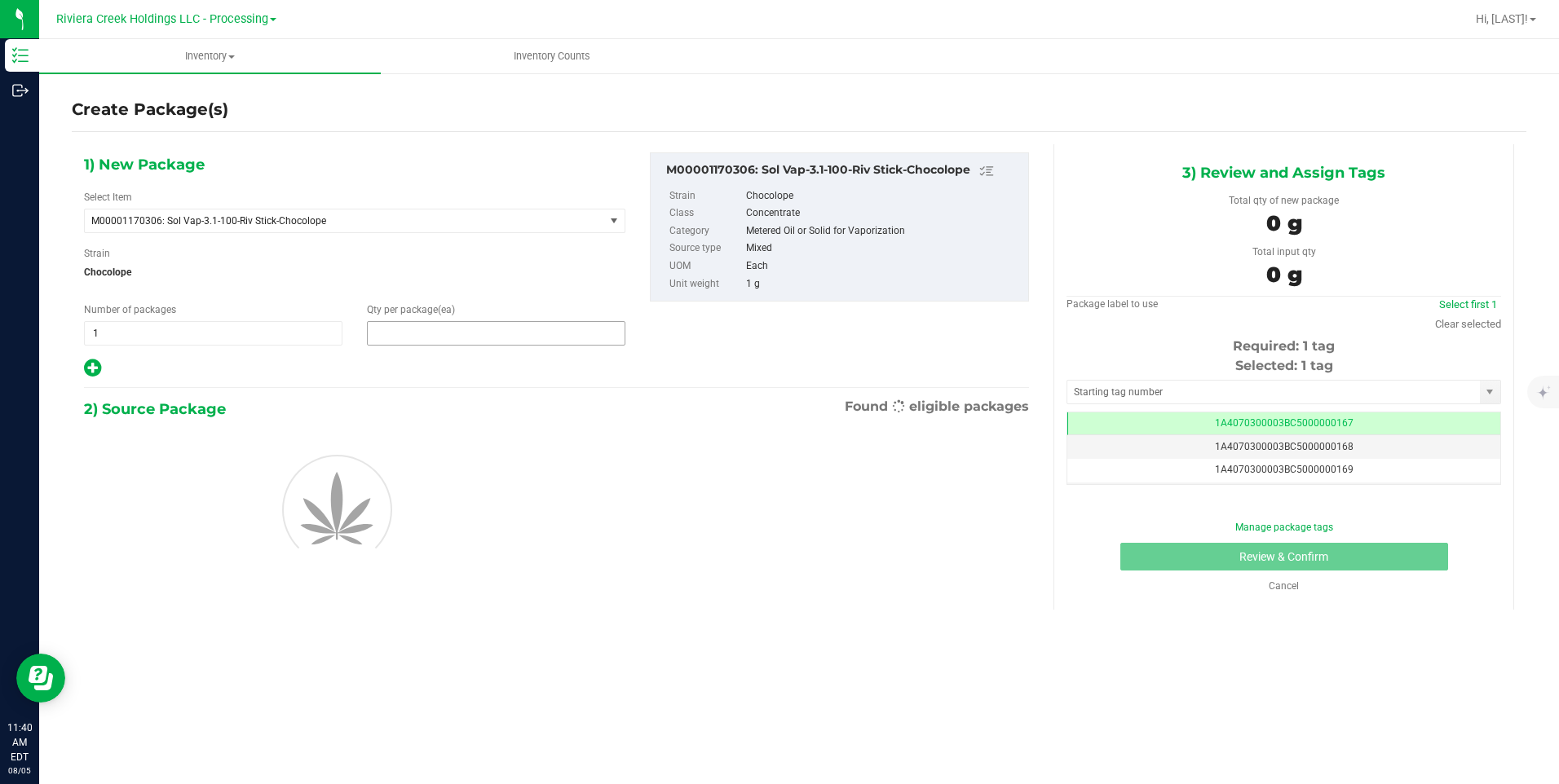 click at bounding box center [496, 333] 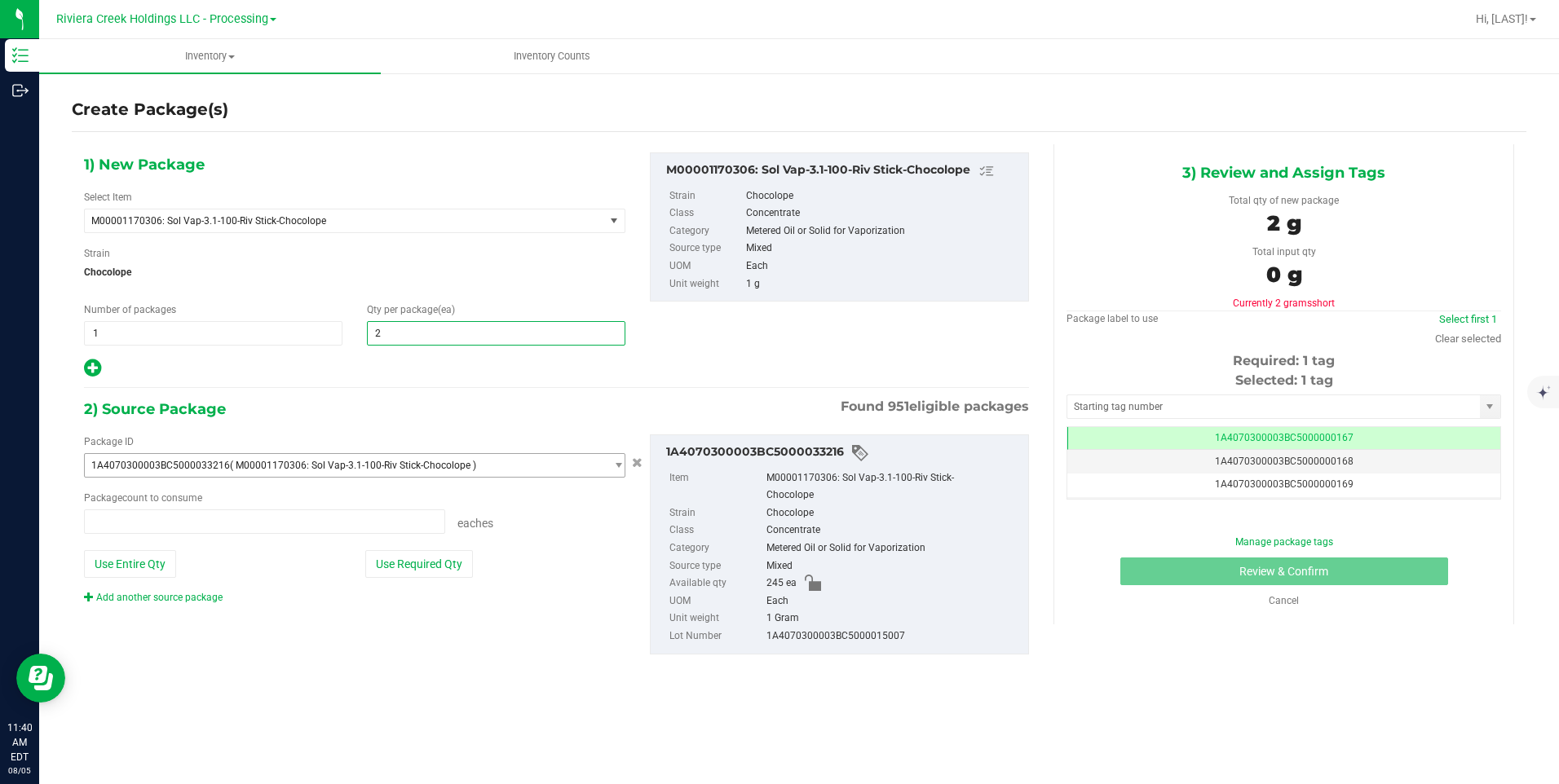 type on "20" 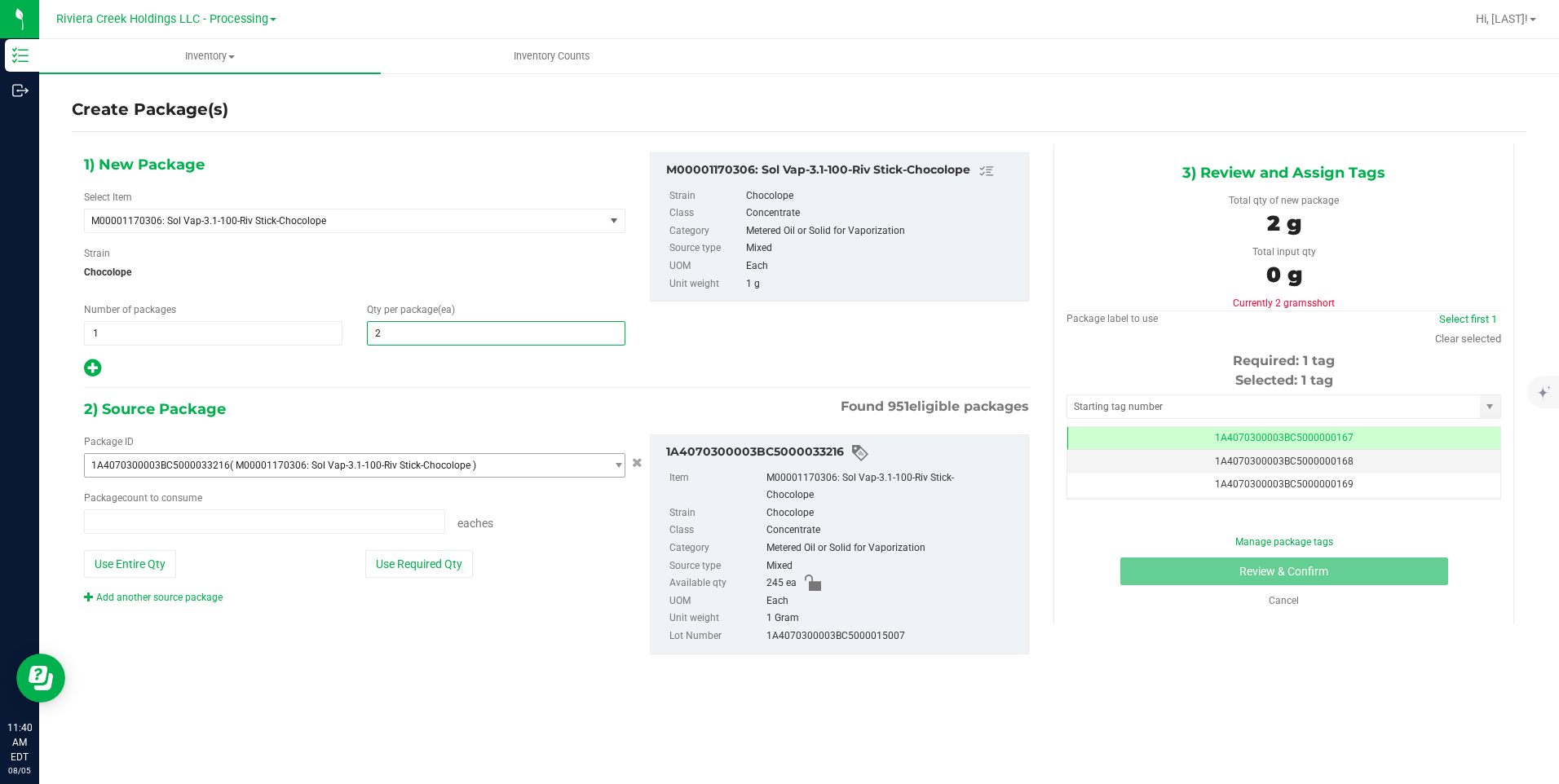 type on "0 ea" 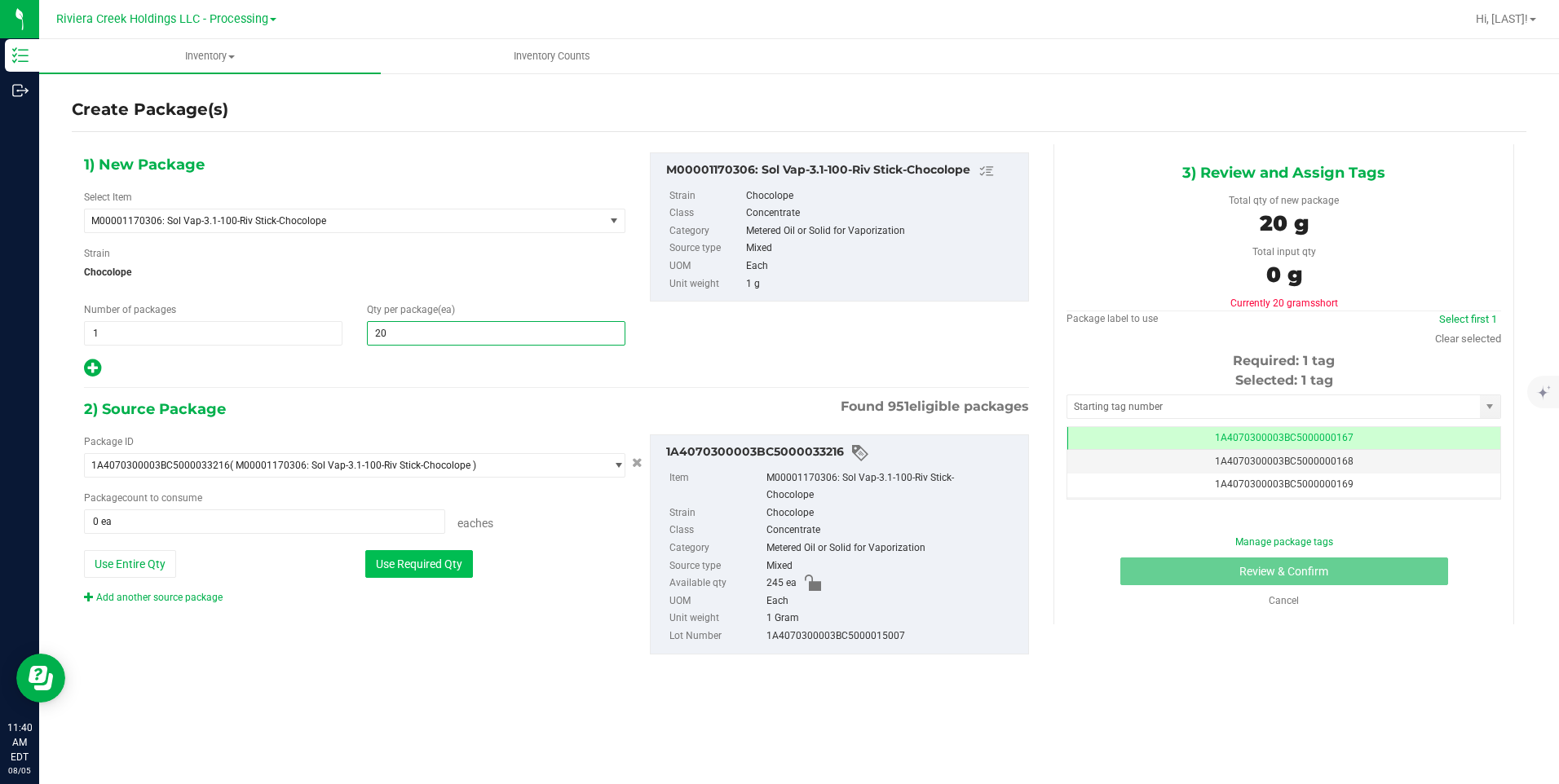 type on "20" 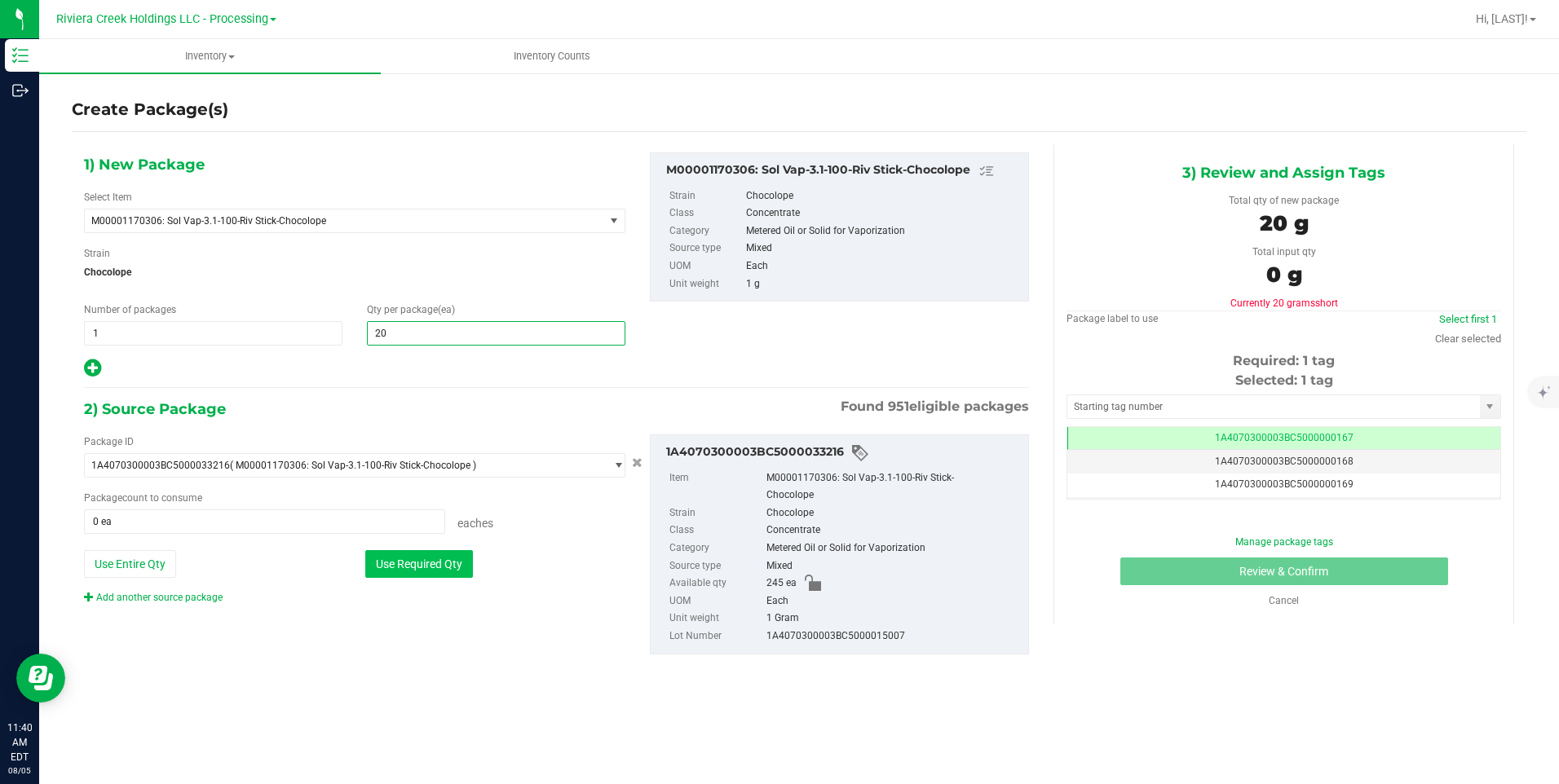 click on "Use Required Qty" at bounding box center [419, 564] 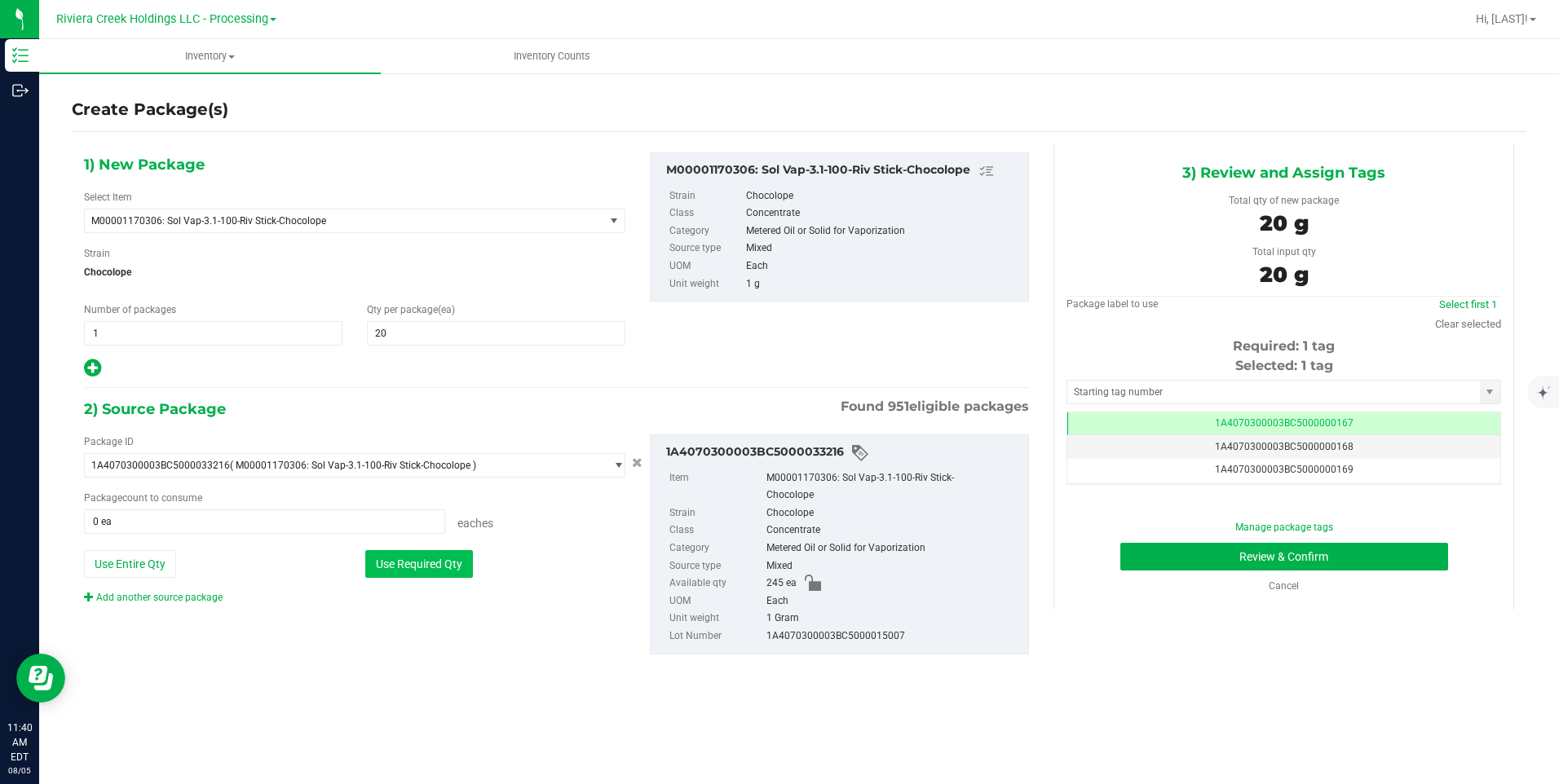 type on "20 ea" 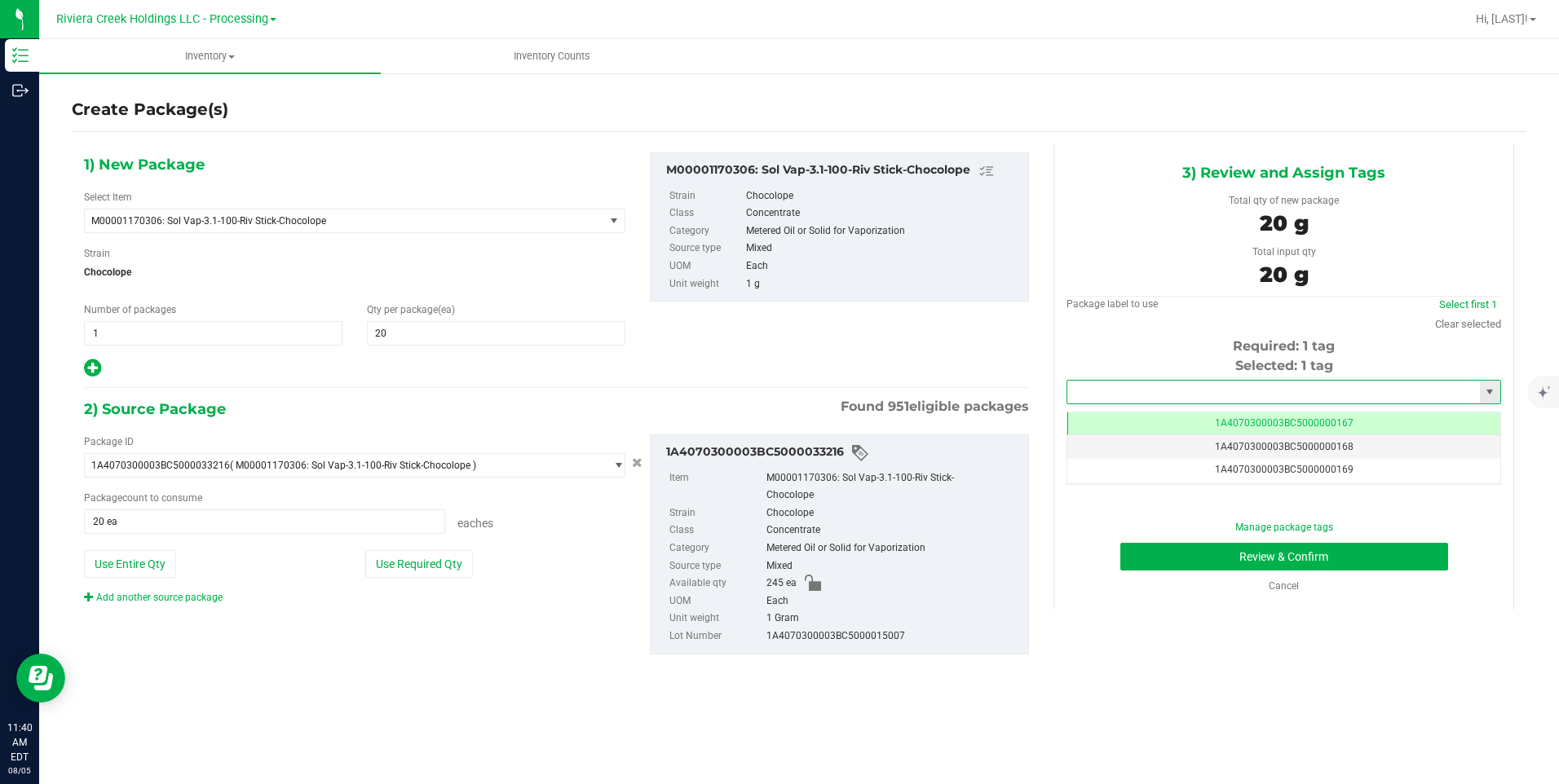 click at bounding box center (1274, 392) 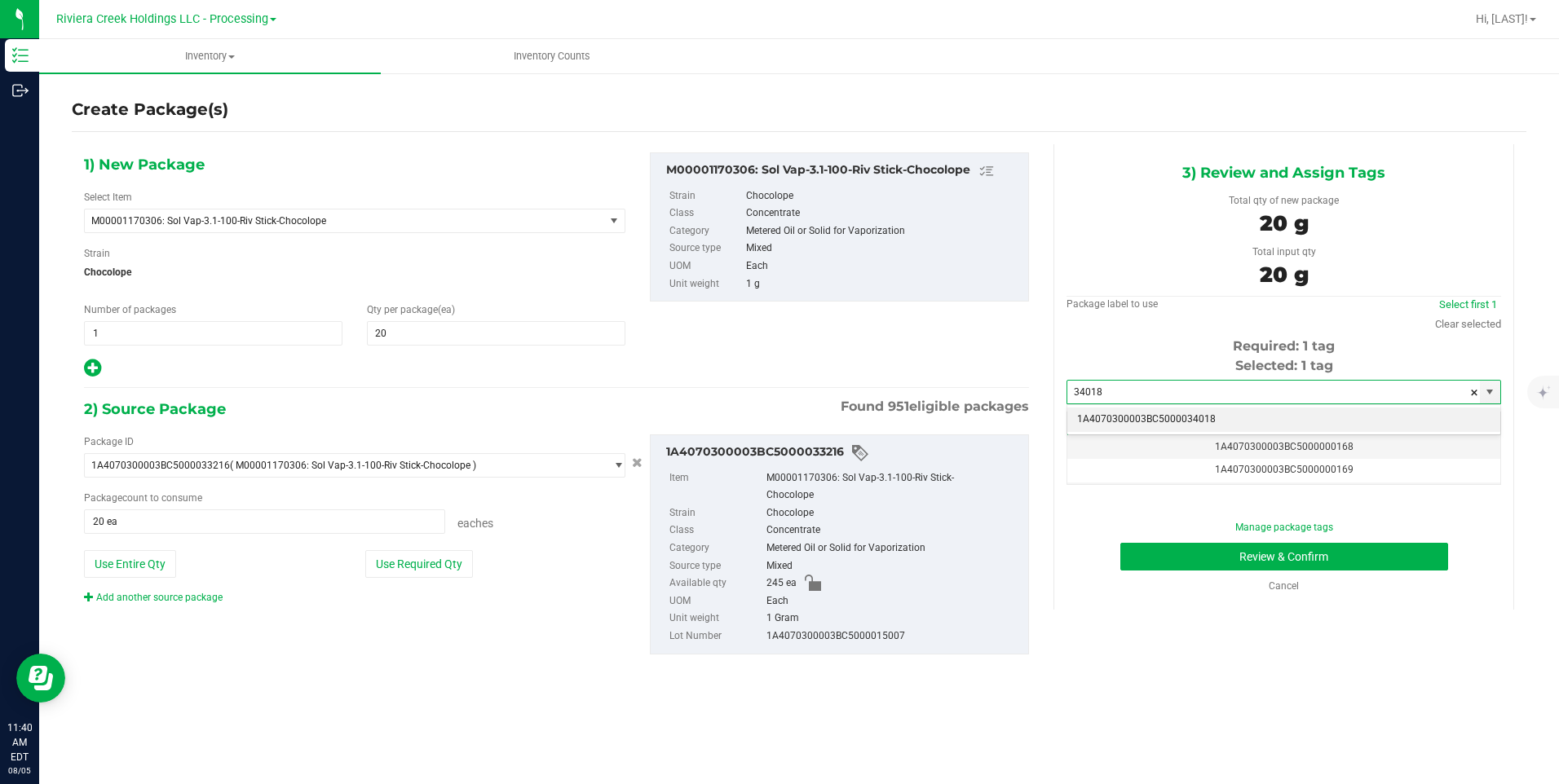 click on "1A4070300003BC5000034018" at bounding box center (1283, 420) 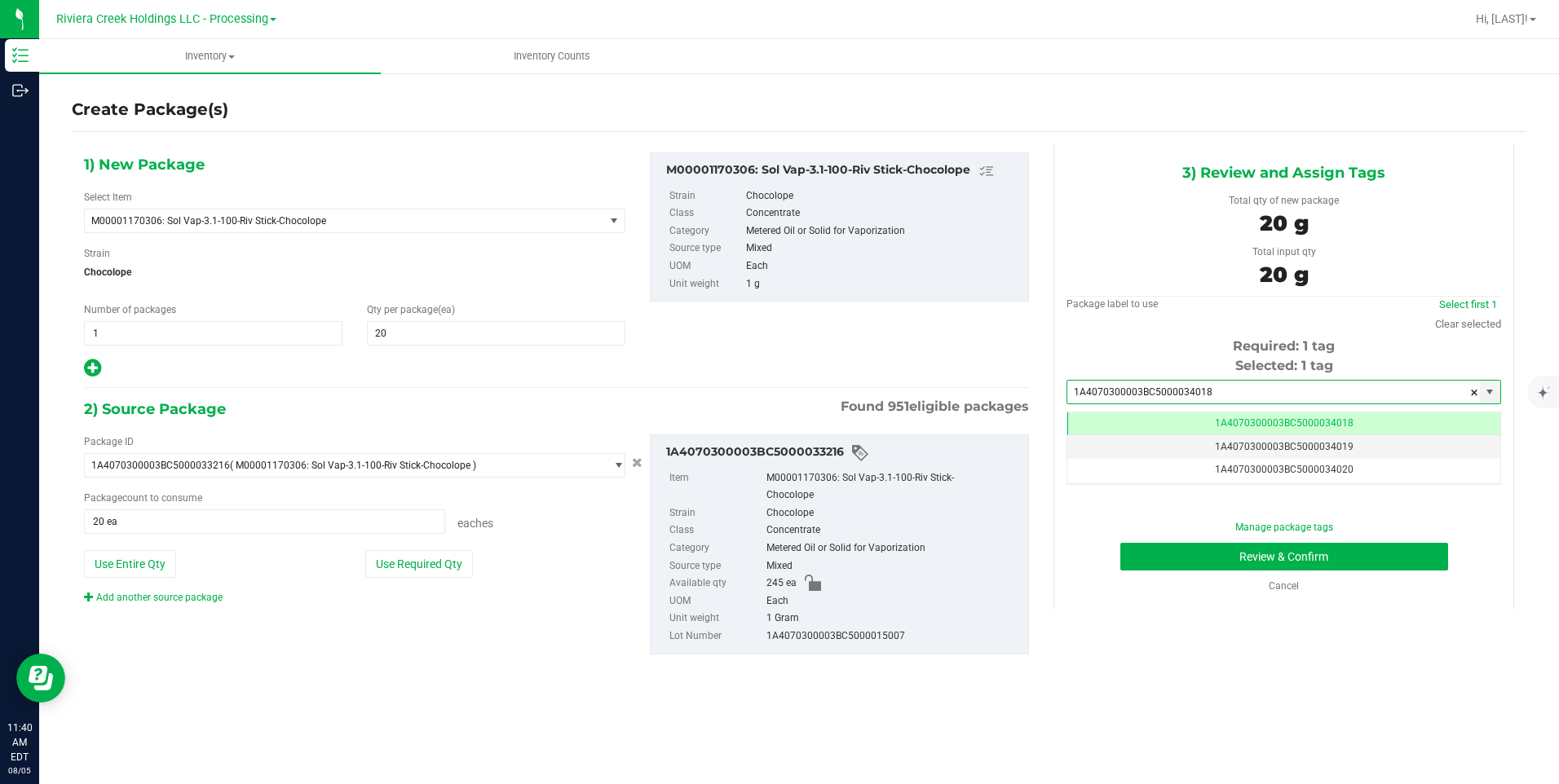 type on "1A4070300003BC5000034018" 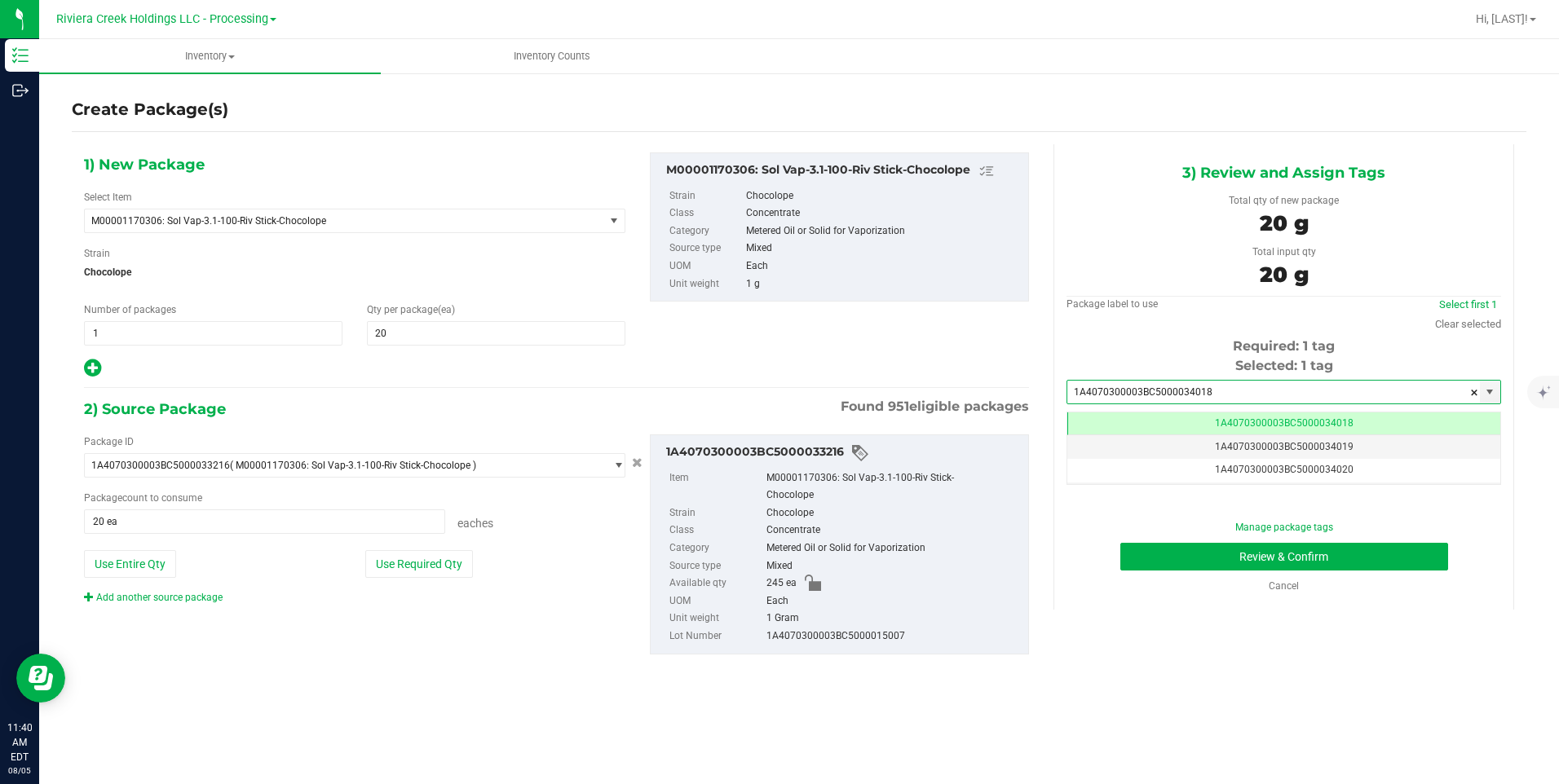 click on "Manage package tags
Review & Confirm
Cancel" at bounding box center (1283, 557) 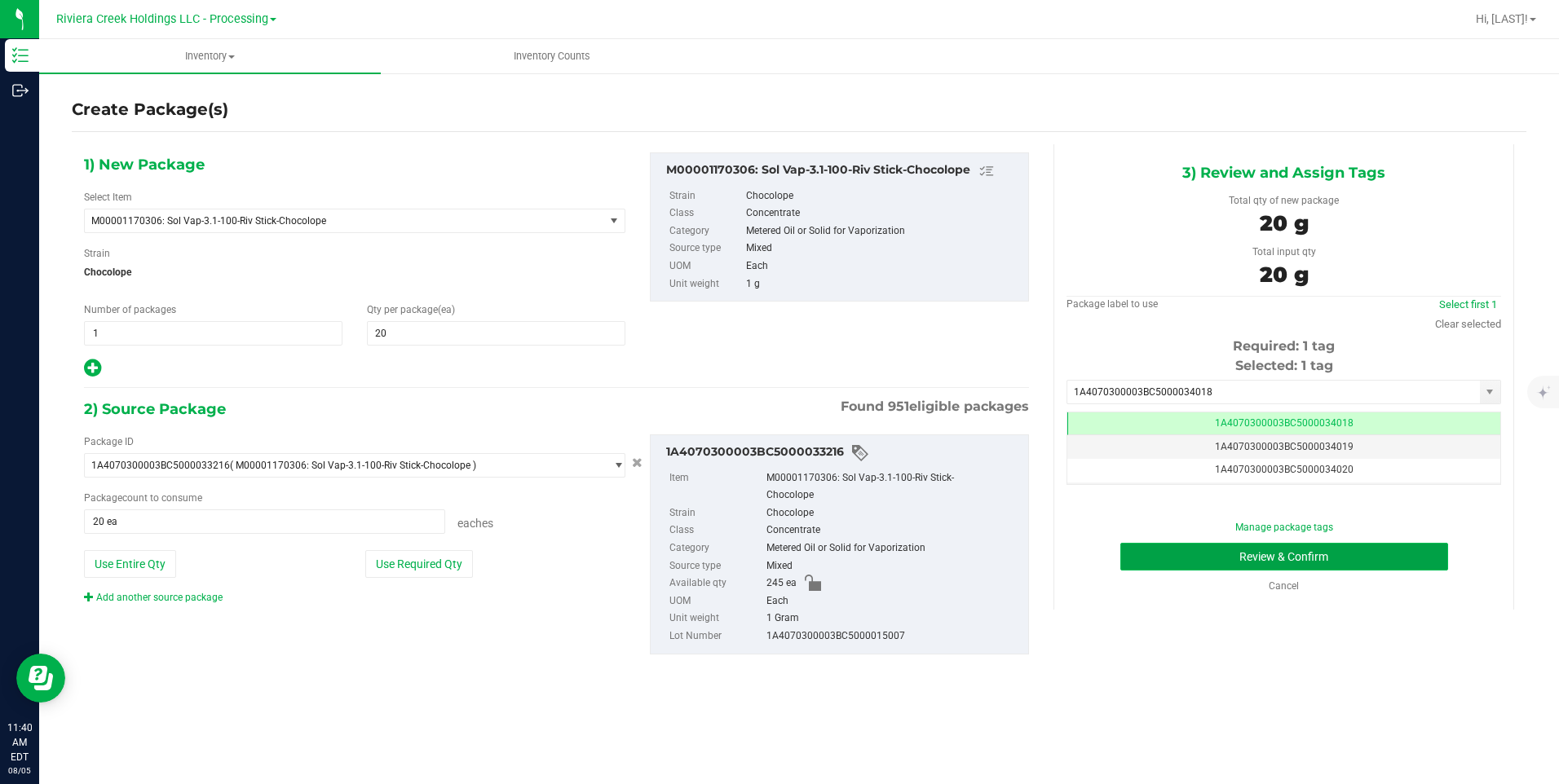 click on "Review & Confirm" at bounding box center [1284, 557] 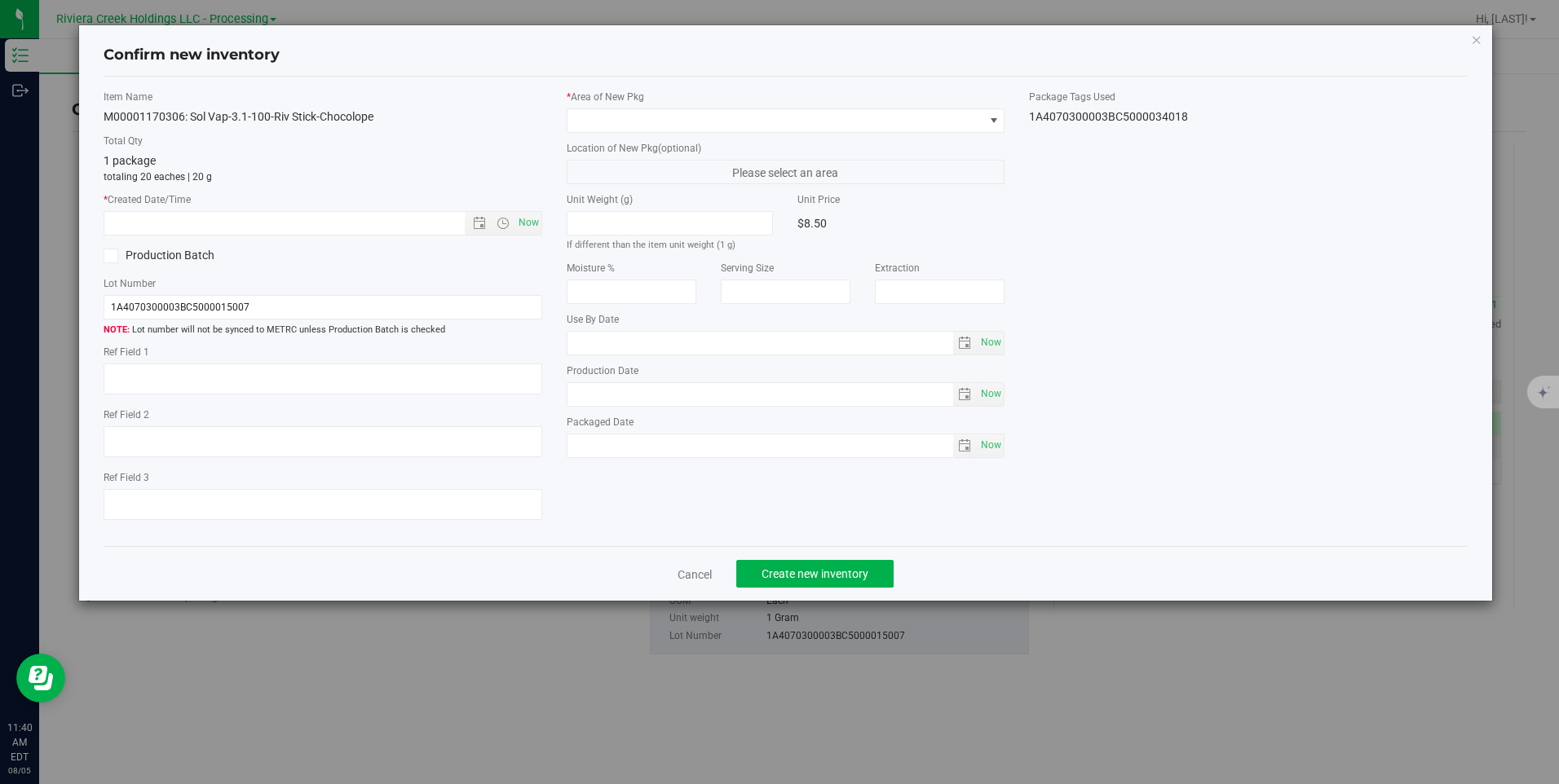 type on "2026-02-23" 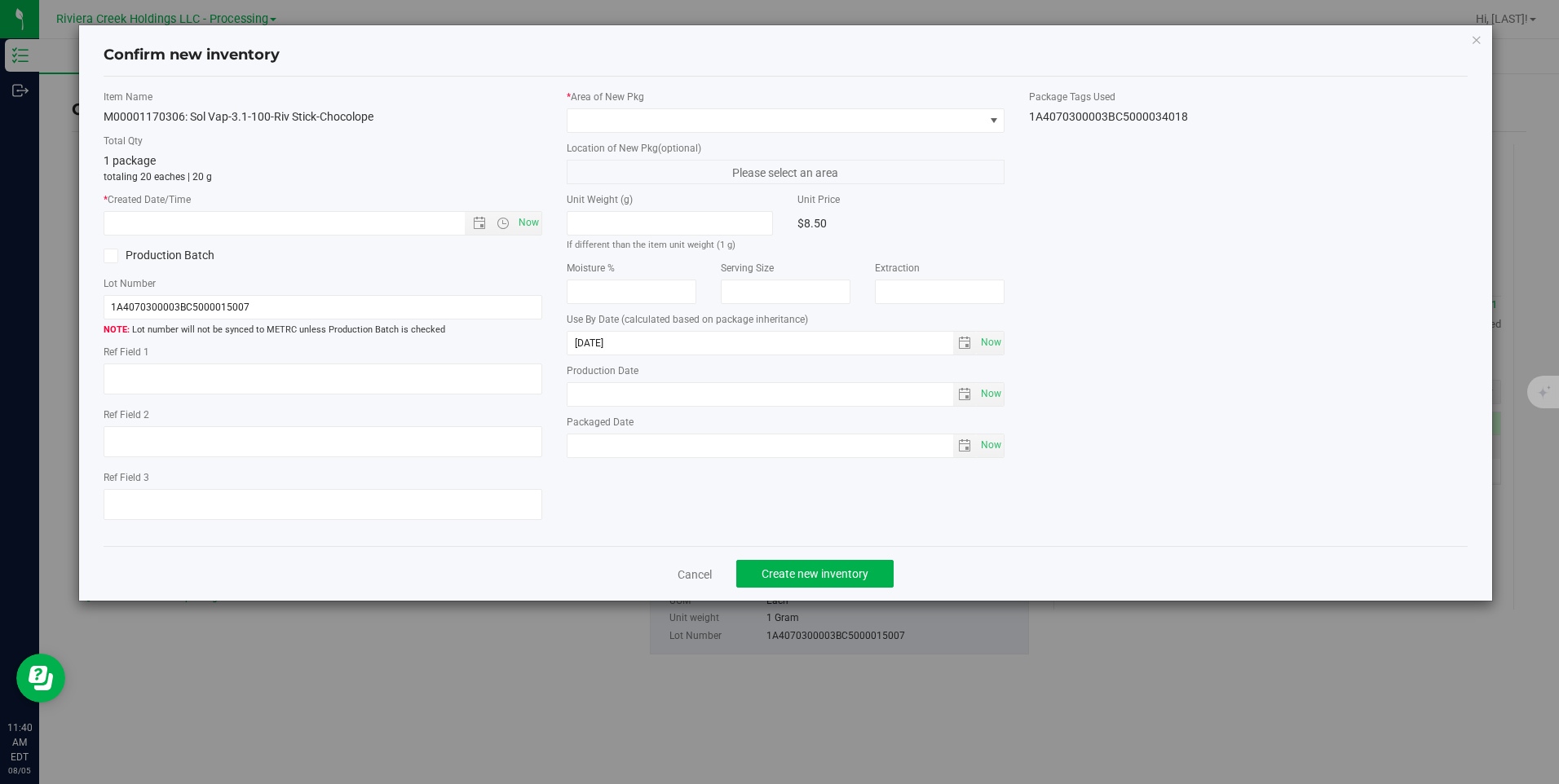 click on "Item Name
M00001170306: Sol Vap-3.1-100-Riv Stick-Chocolope
Total Qty
1 package  totaling 20 eaches | 20 g
*
Created Date/Time
Now
Production Batch
Lot Number
1A4070300003BC5000015007" at bounding box center [322, 311] 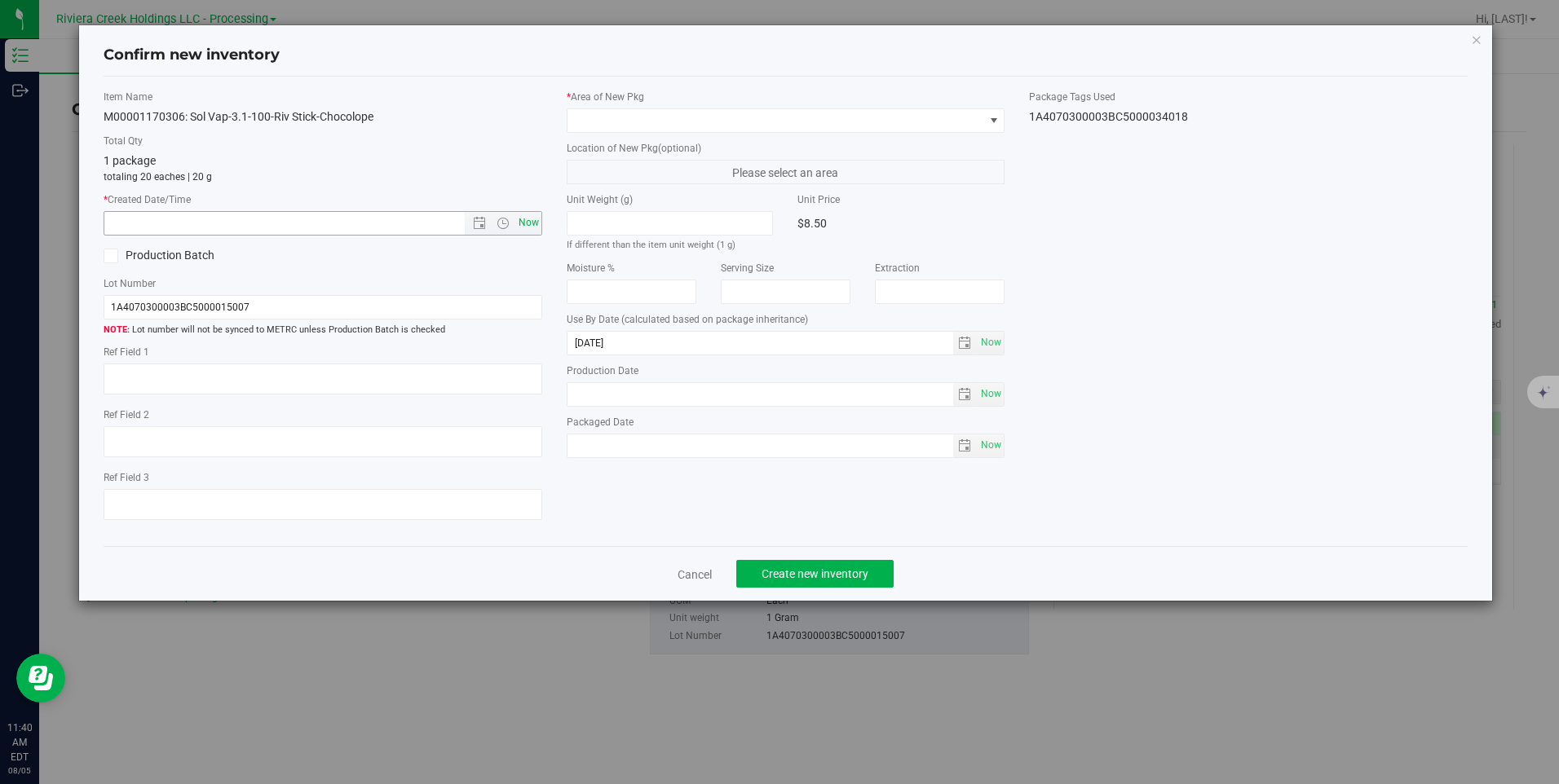 click on "Now" at bounding box center (528, 222) 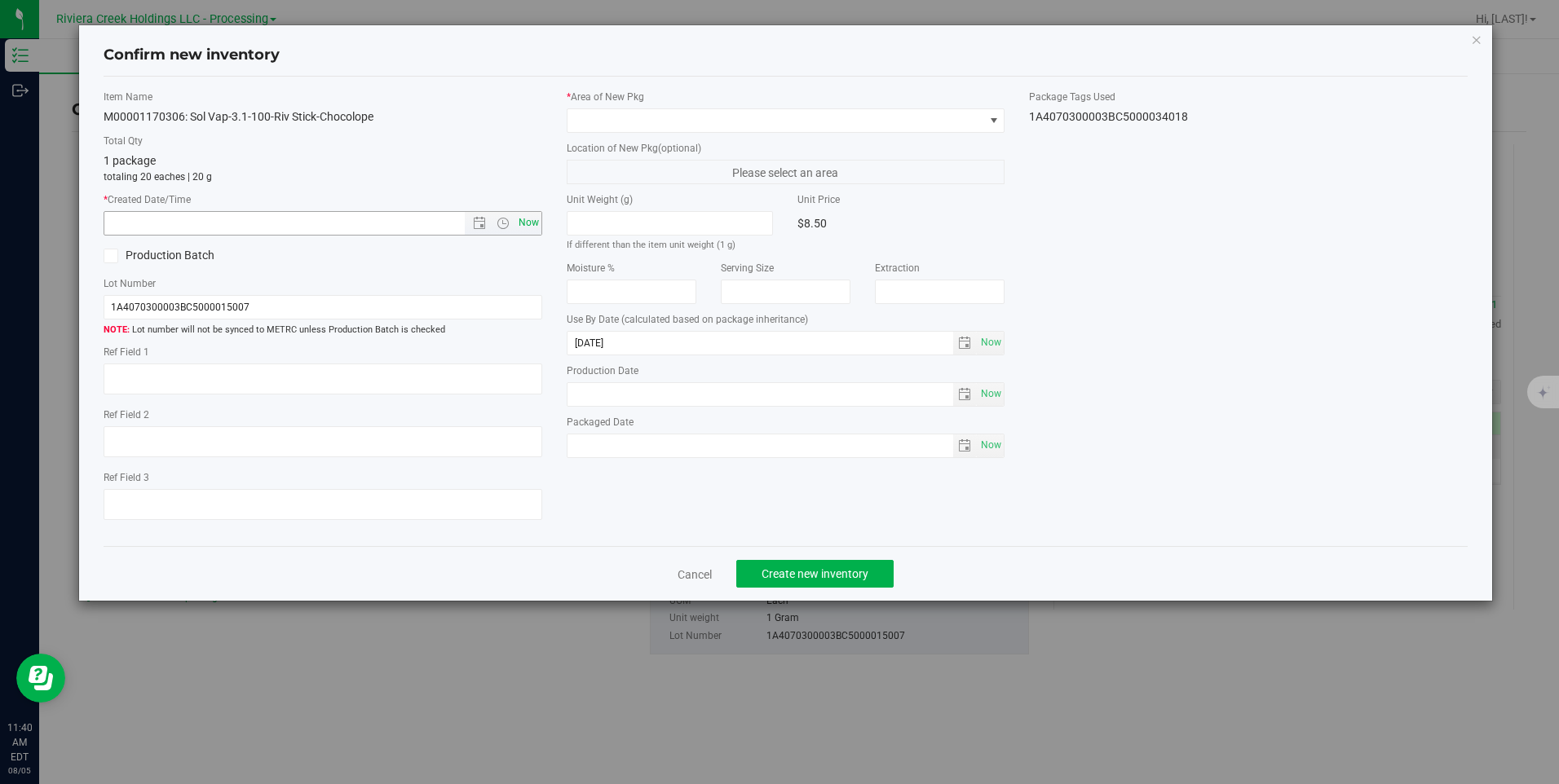 type on "8/5/2025 11:40 AM" 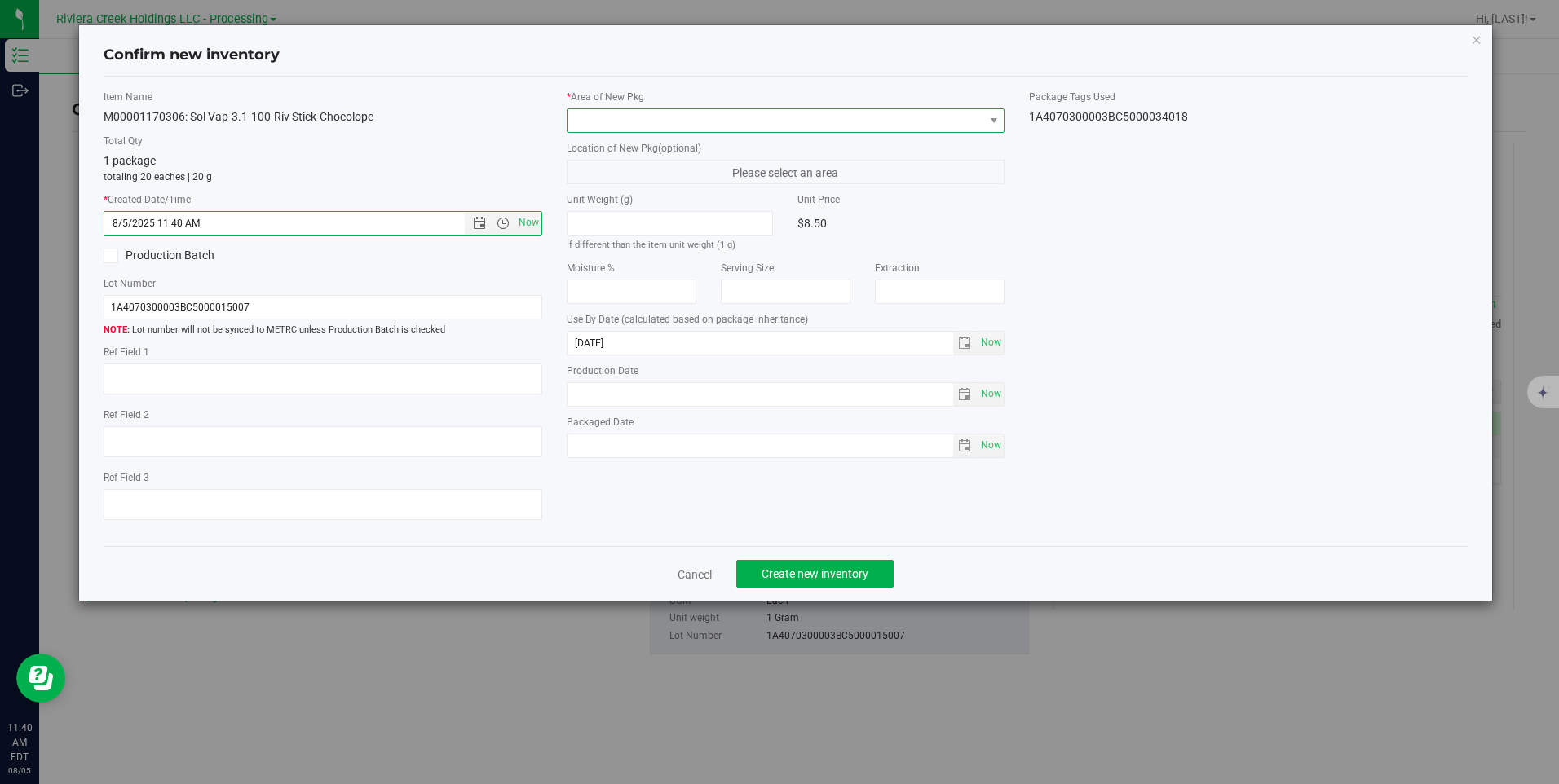 click at bounding box center [775, 121] 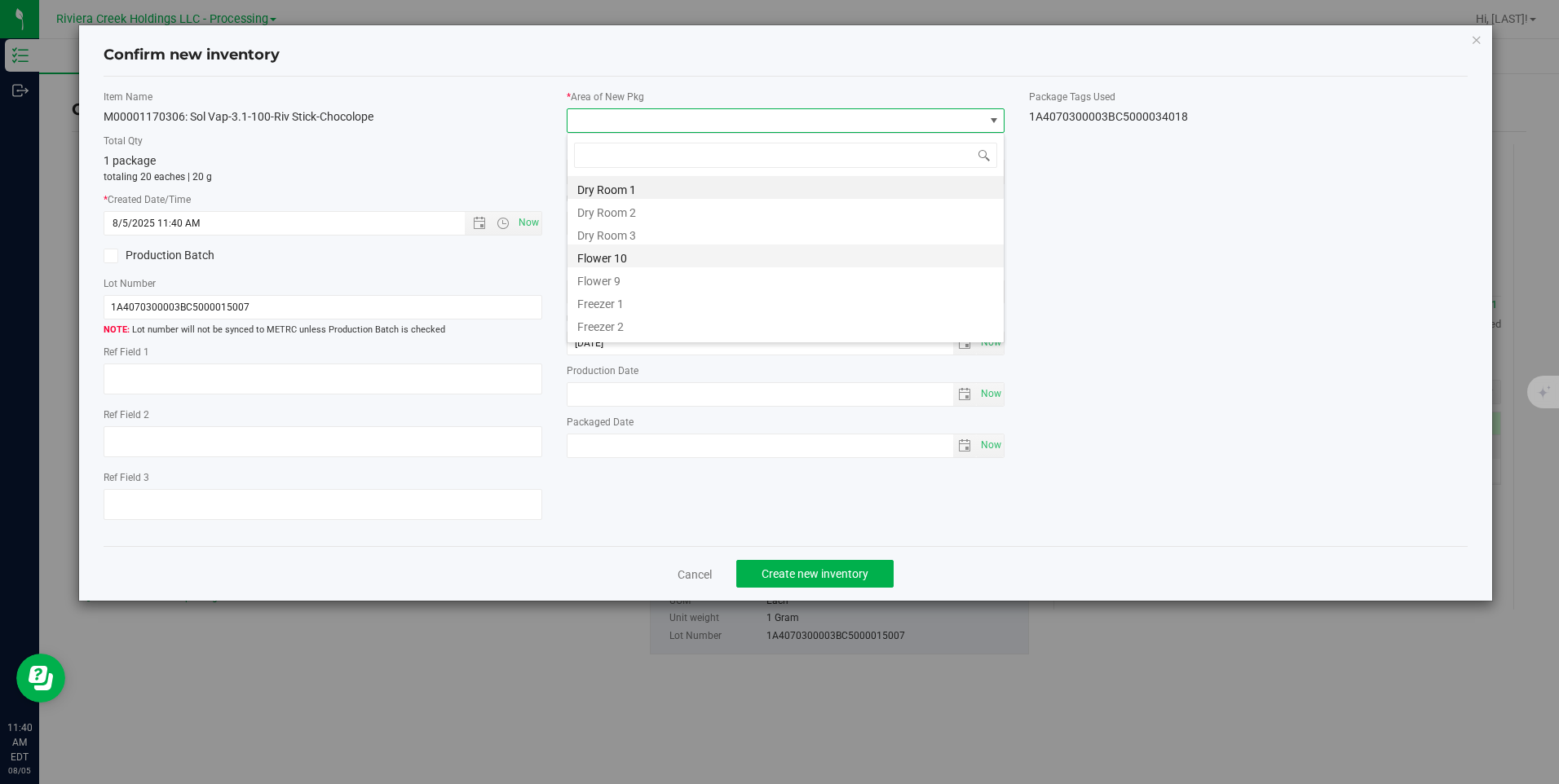 click on "Flower 10" at bounding box center [785, 256] 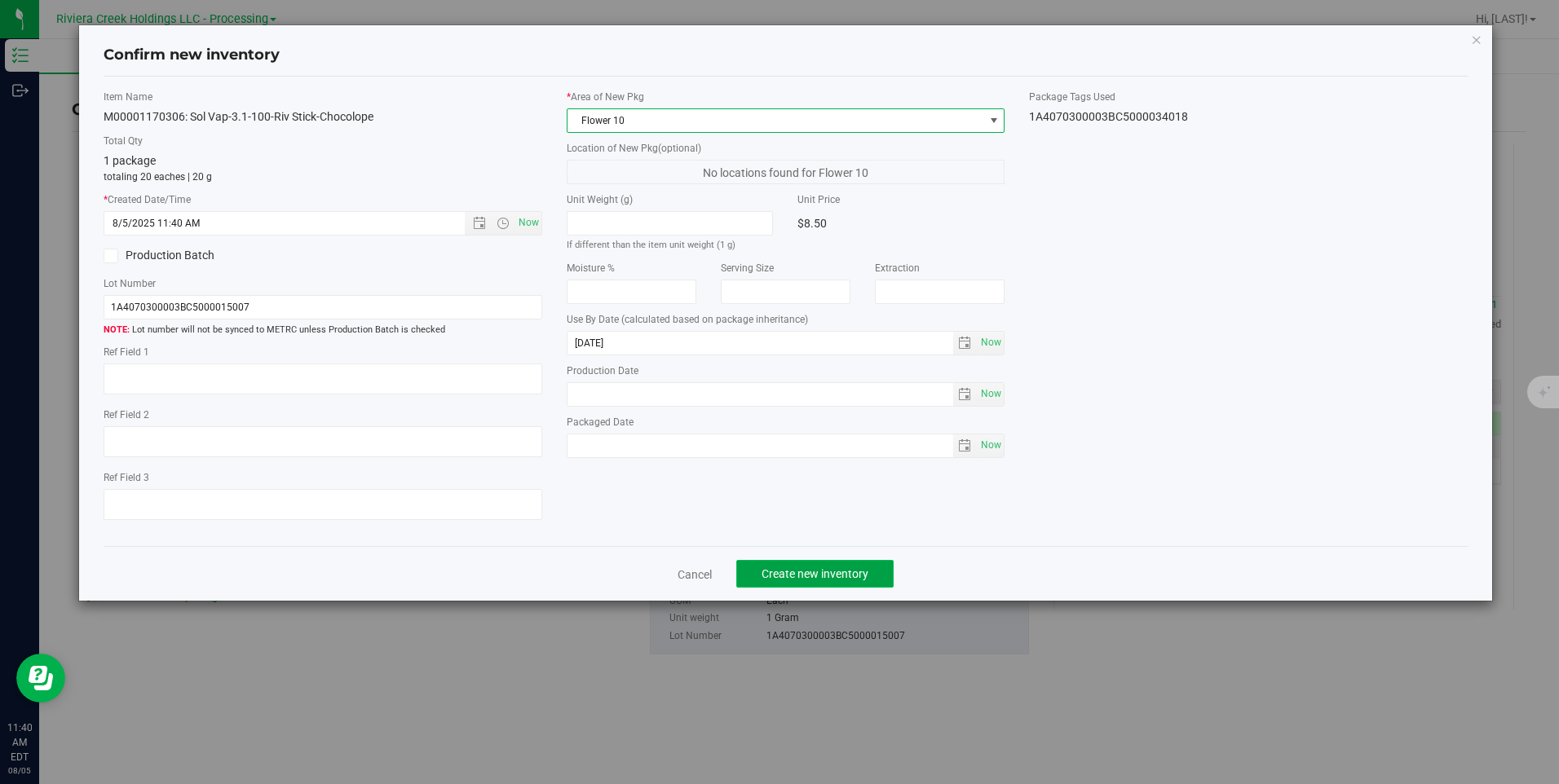 click on "Create new inventory" 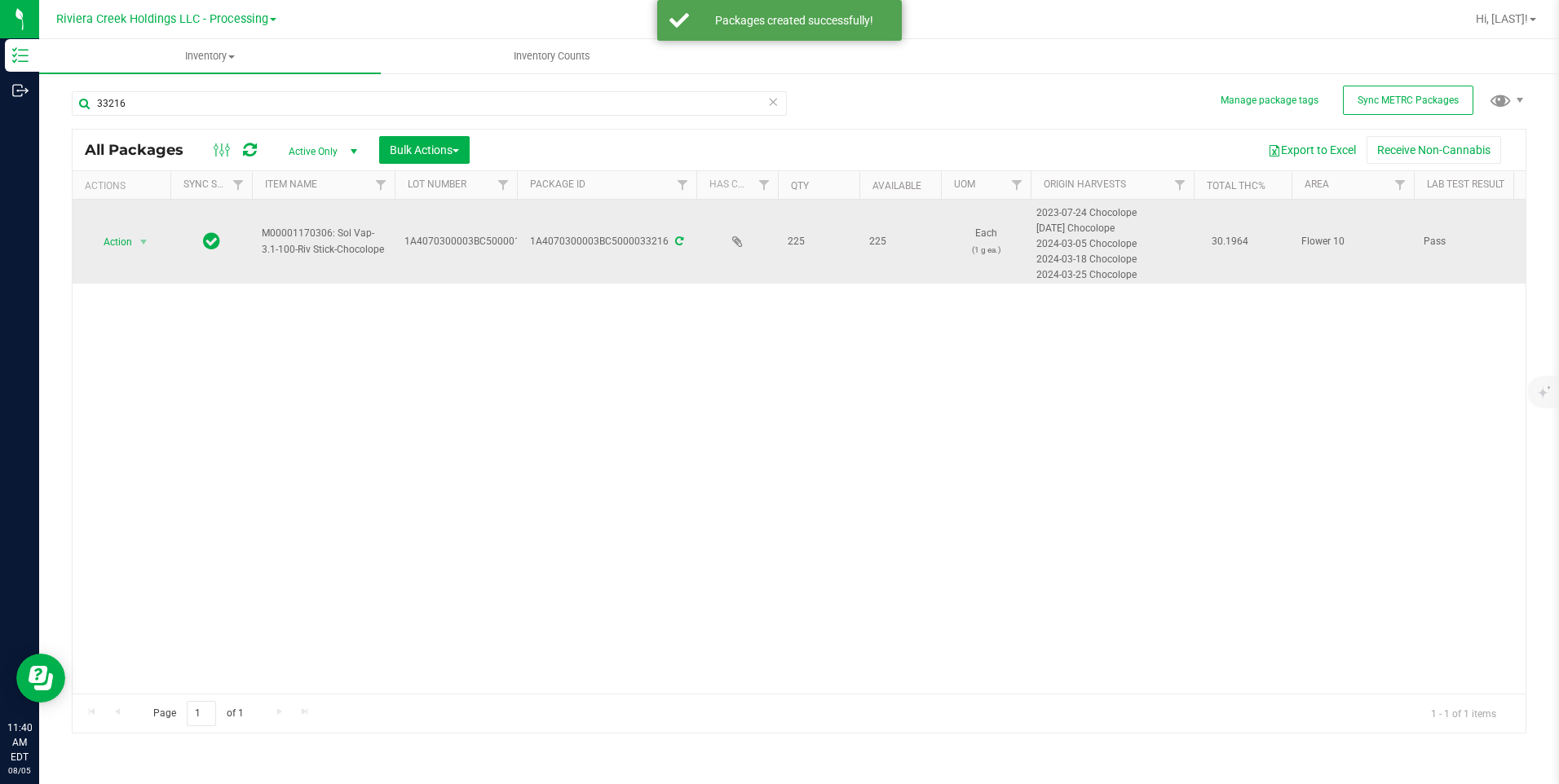 click on "Action" at bounding box center (111, 242) 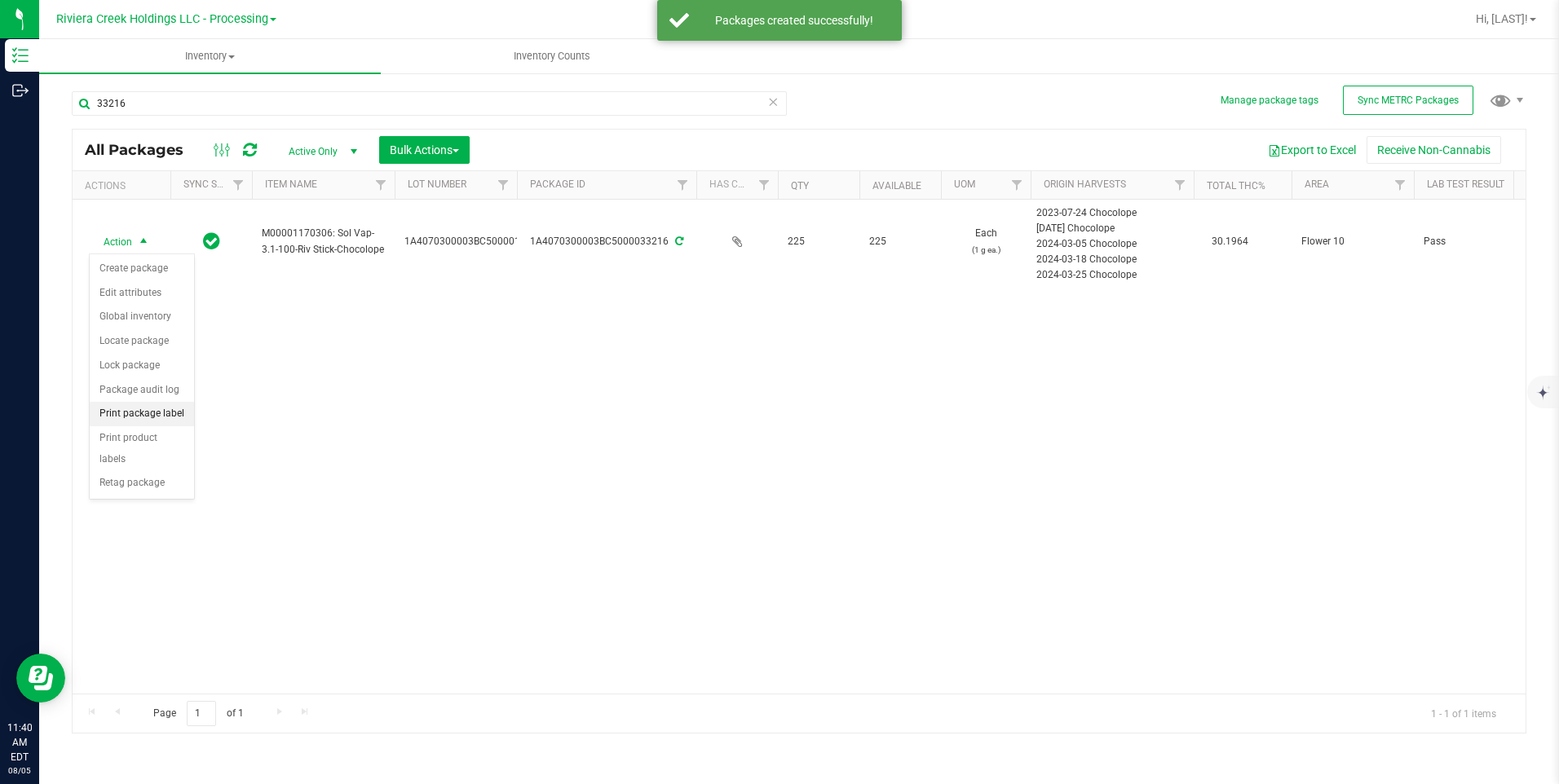 click on "Print package label" at bounding box center [142, 414] 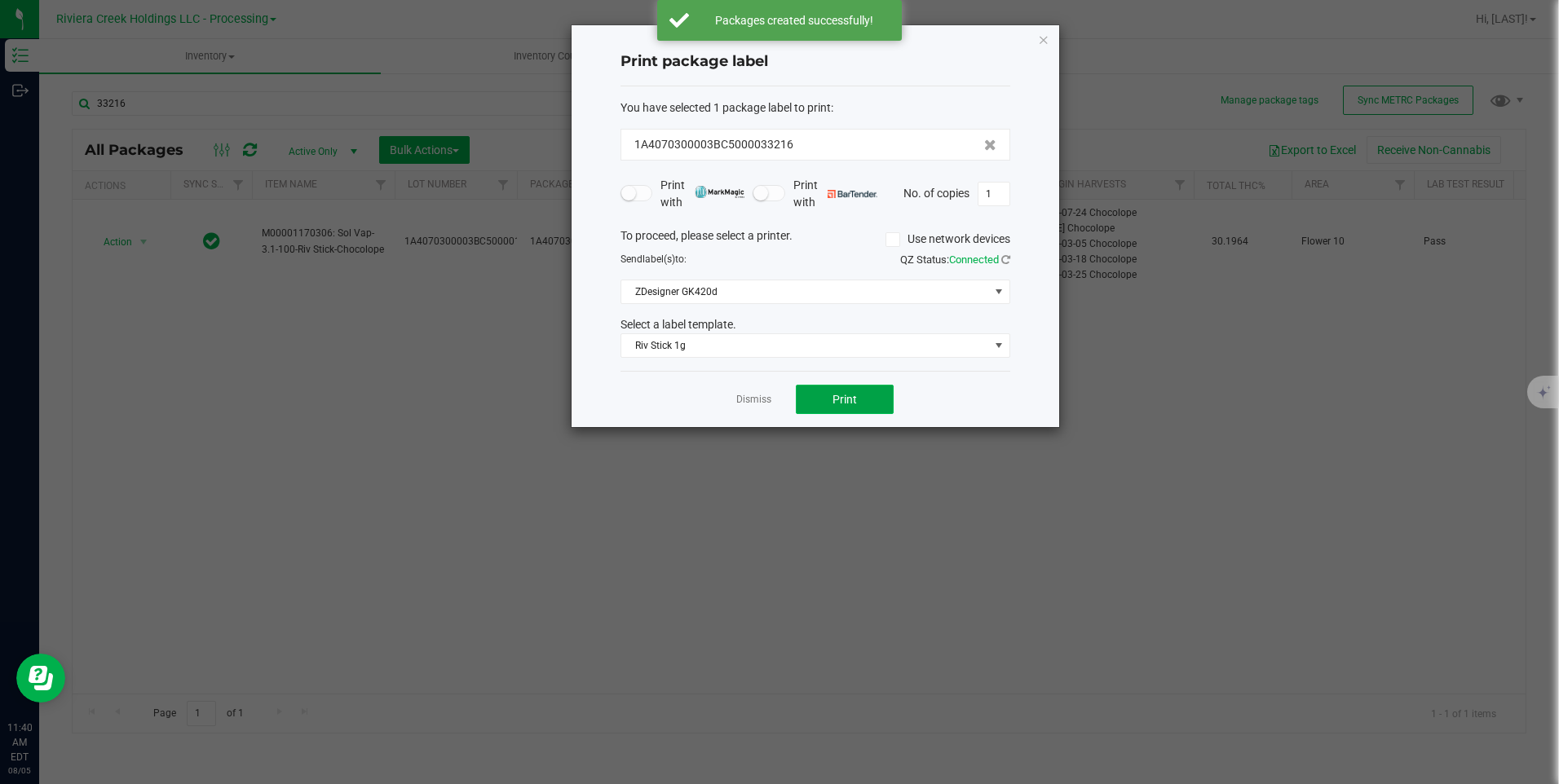 click on "Print" 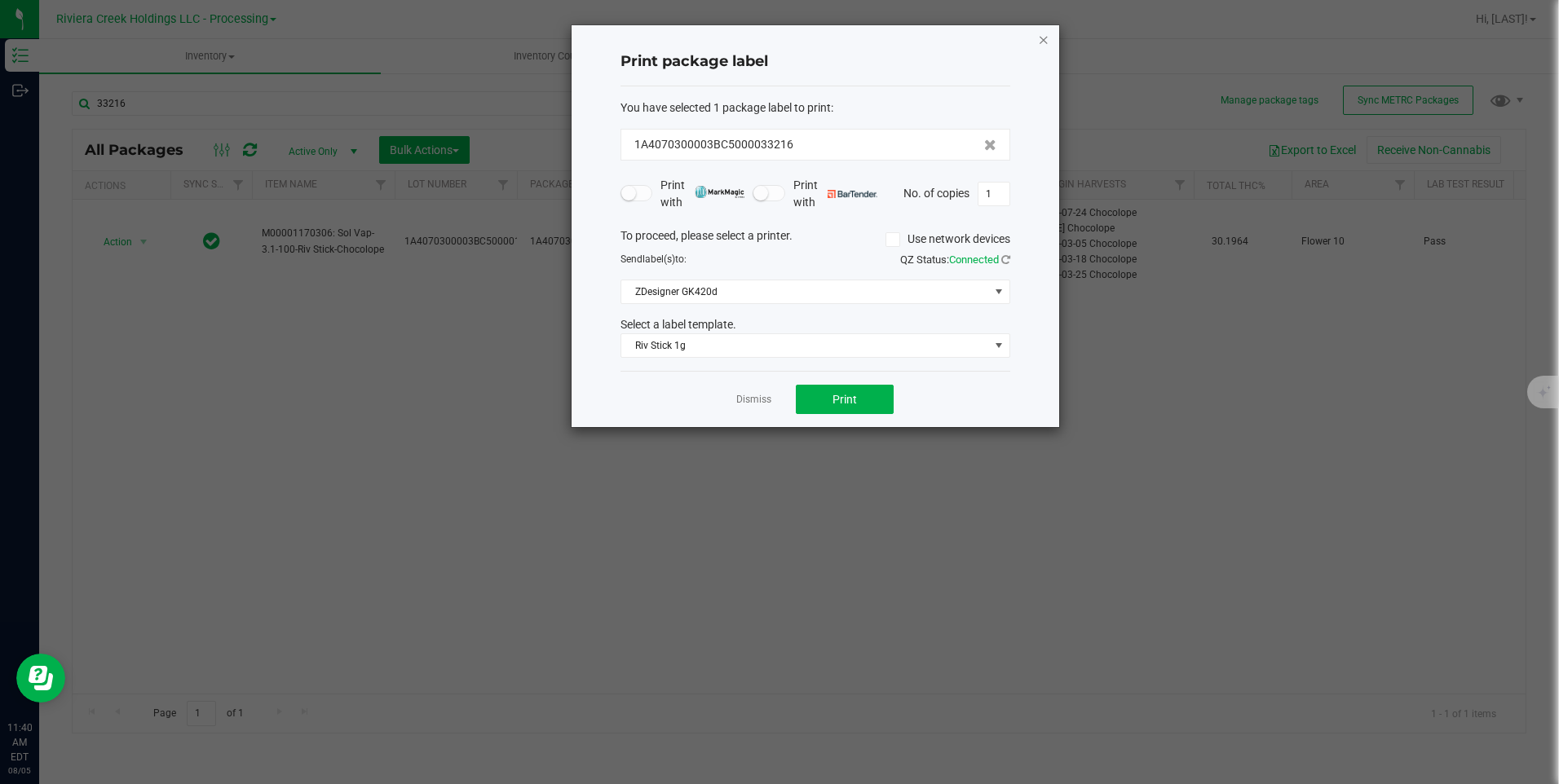 click 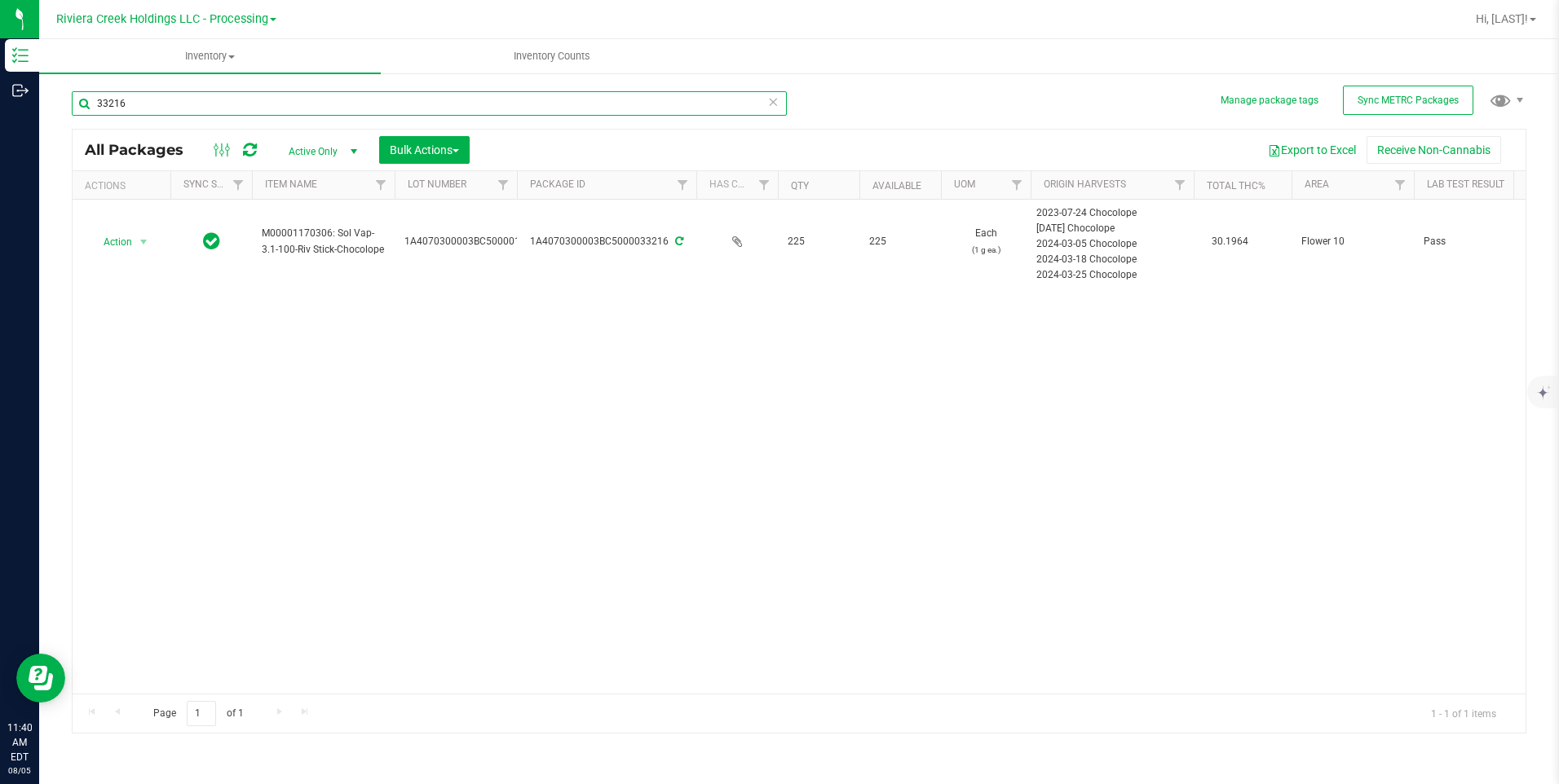 click on "33216" at bounding box center (429, 104) 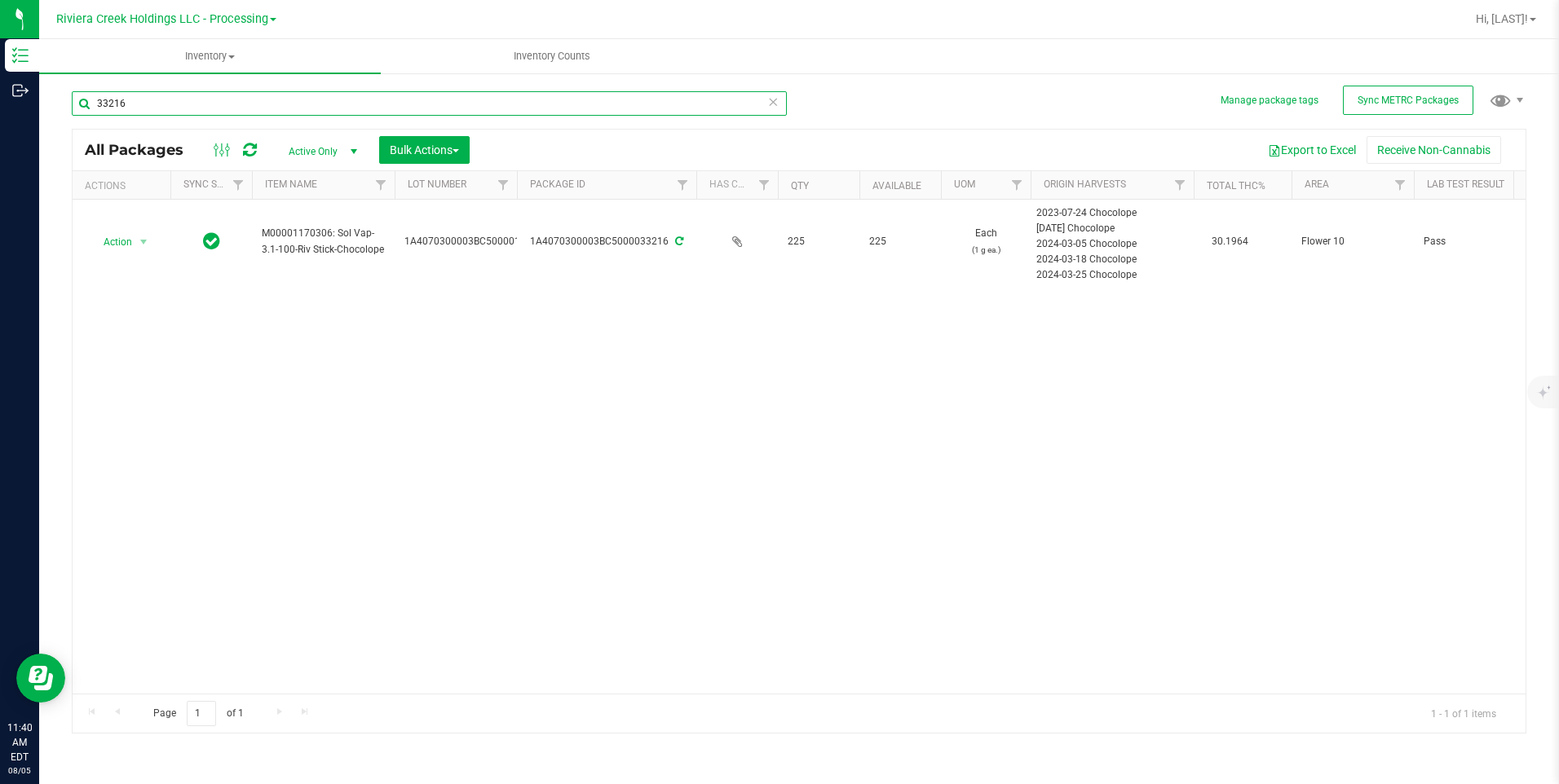 click on "33216" at bounding box center [429, 104] 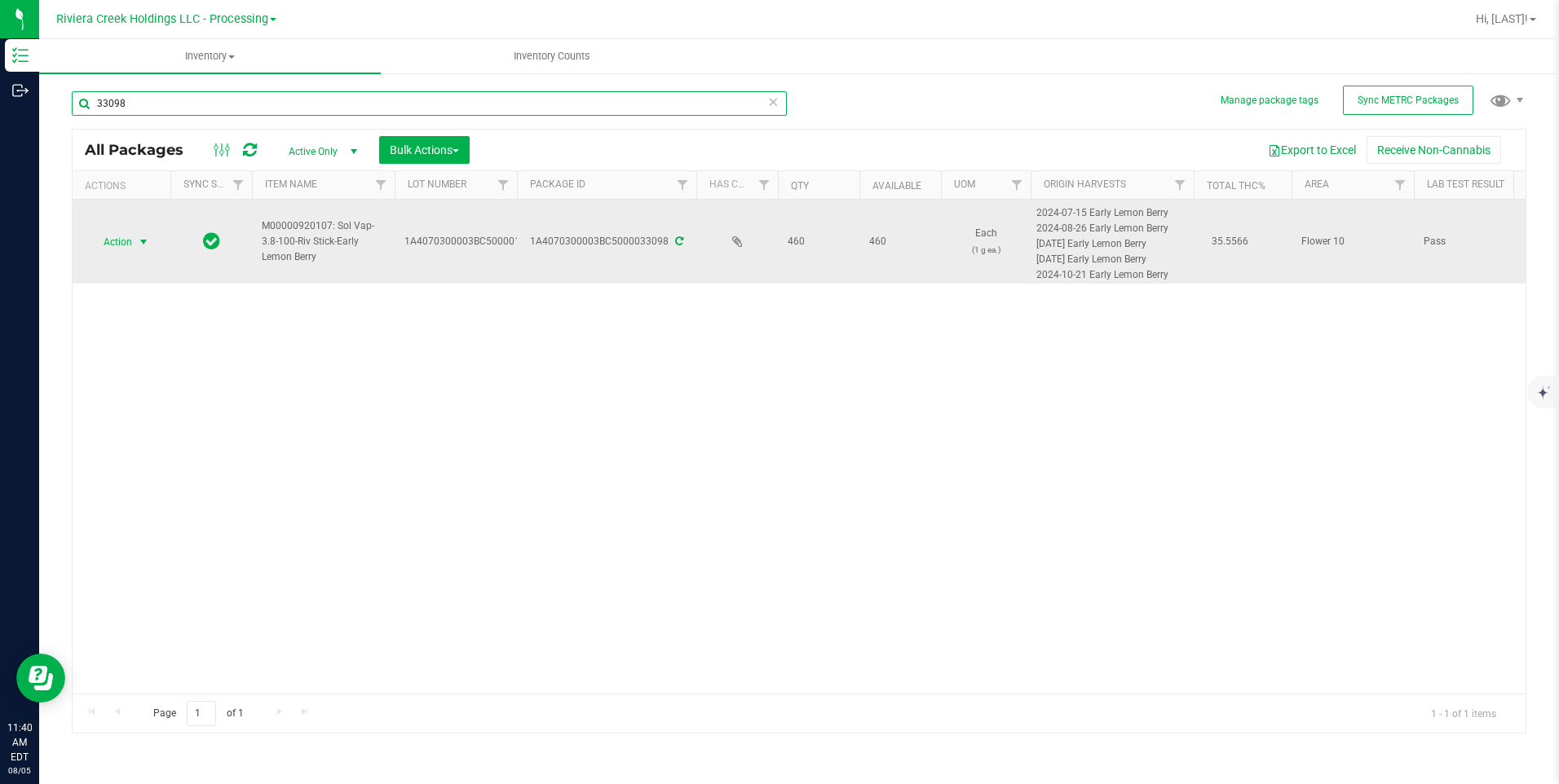 type on "33098" 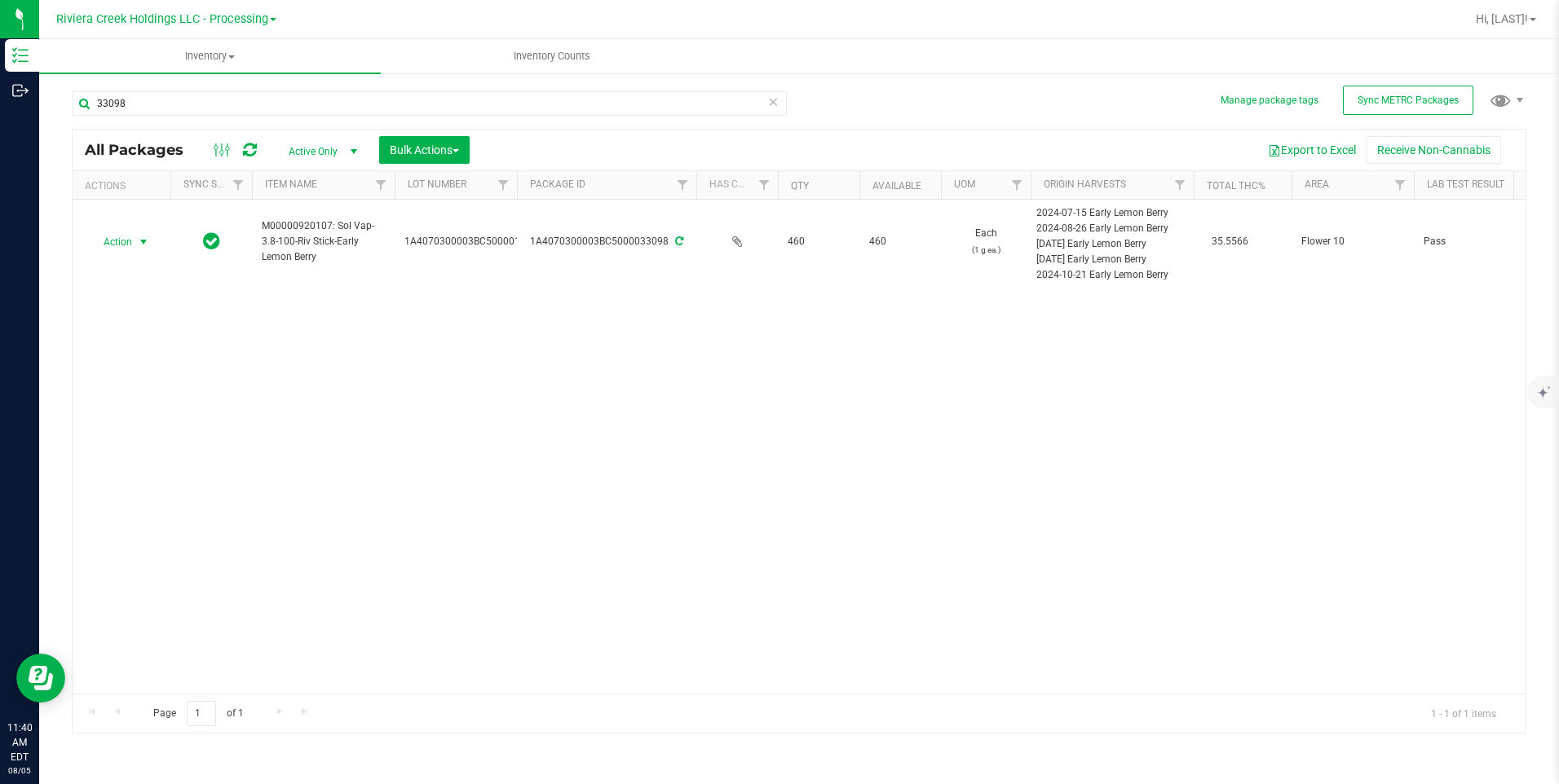drag, startPoint x: 120, startPoint y: 249, endPoint x: 127, endPoint y: 270, distance: 22.135944 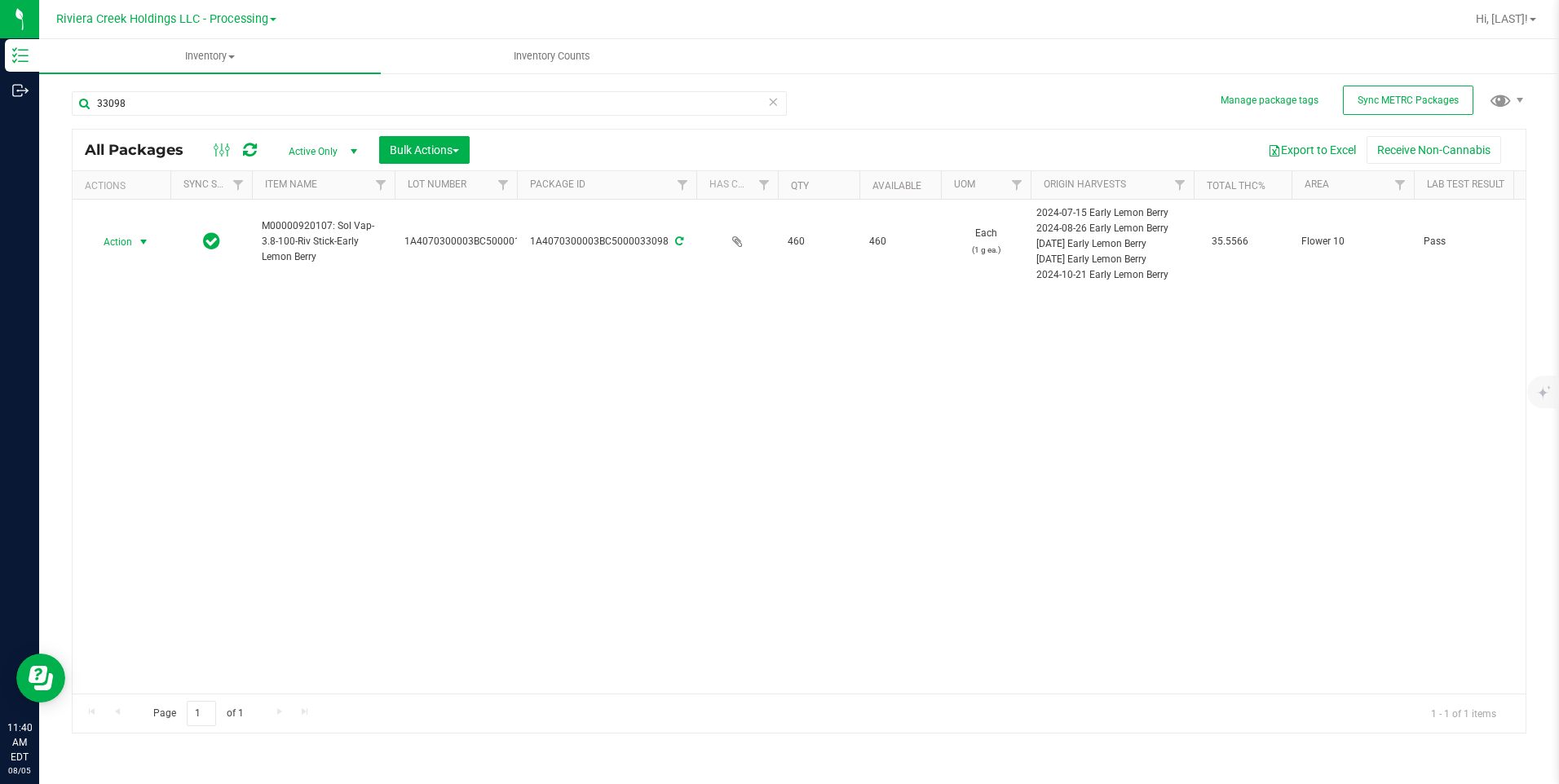 click on "Action" at bounding box center (111, 242) 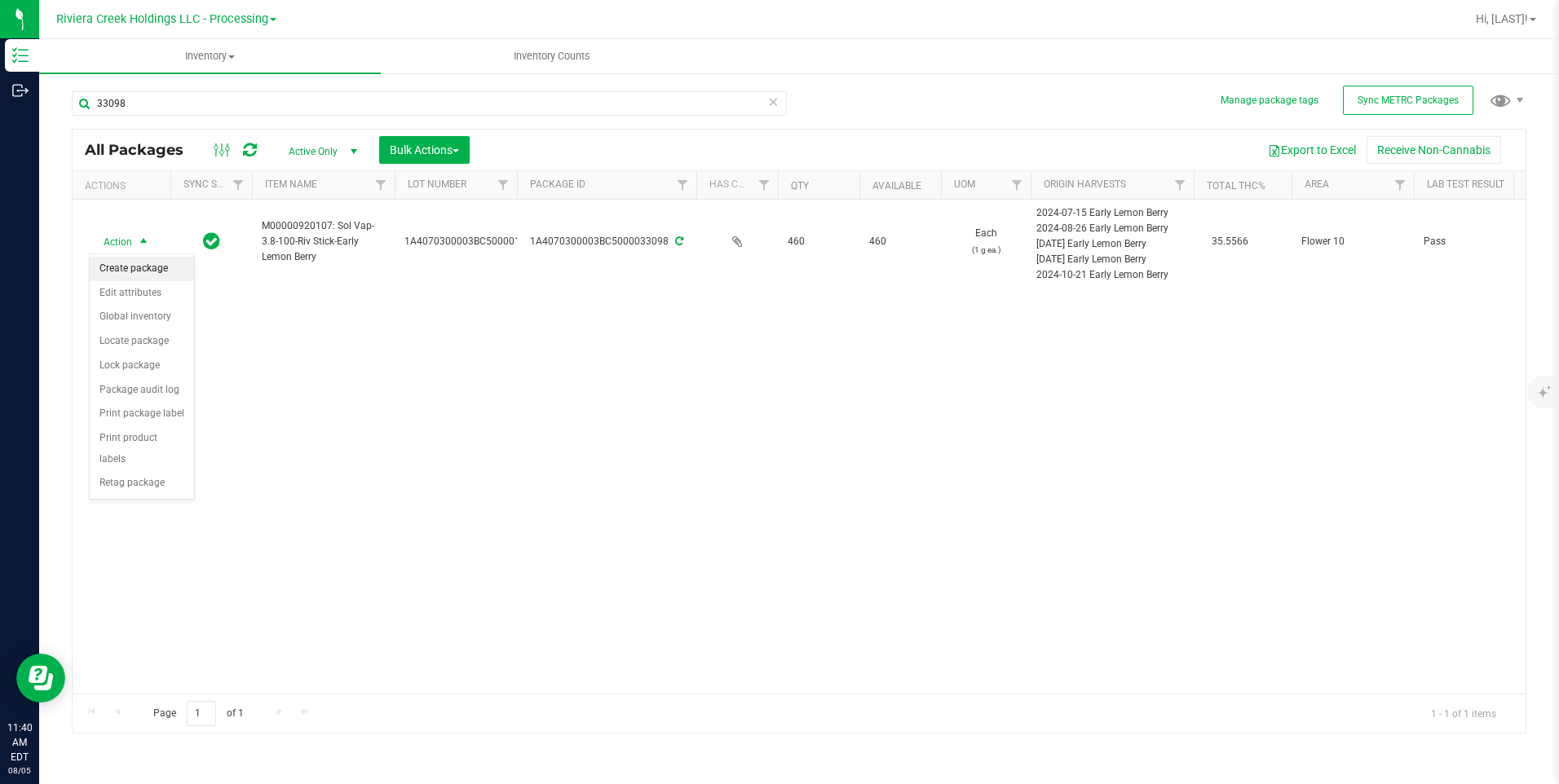 click on "Create package" at bounding box center [142, 269] 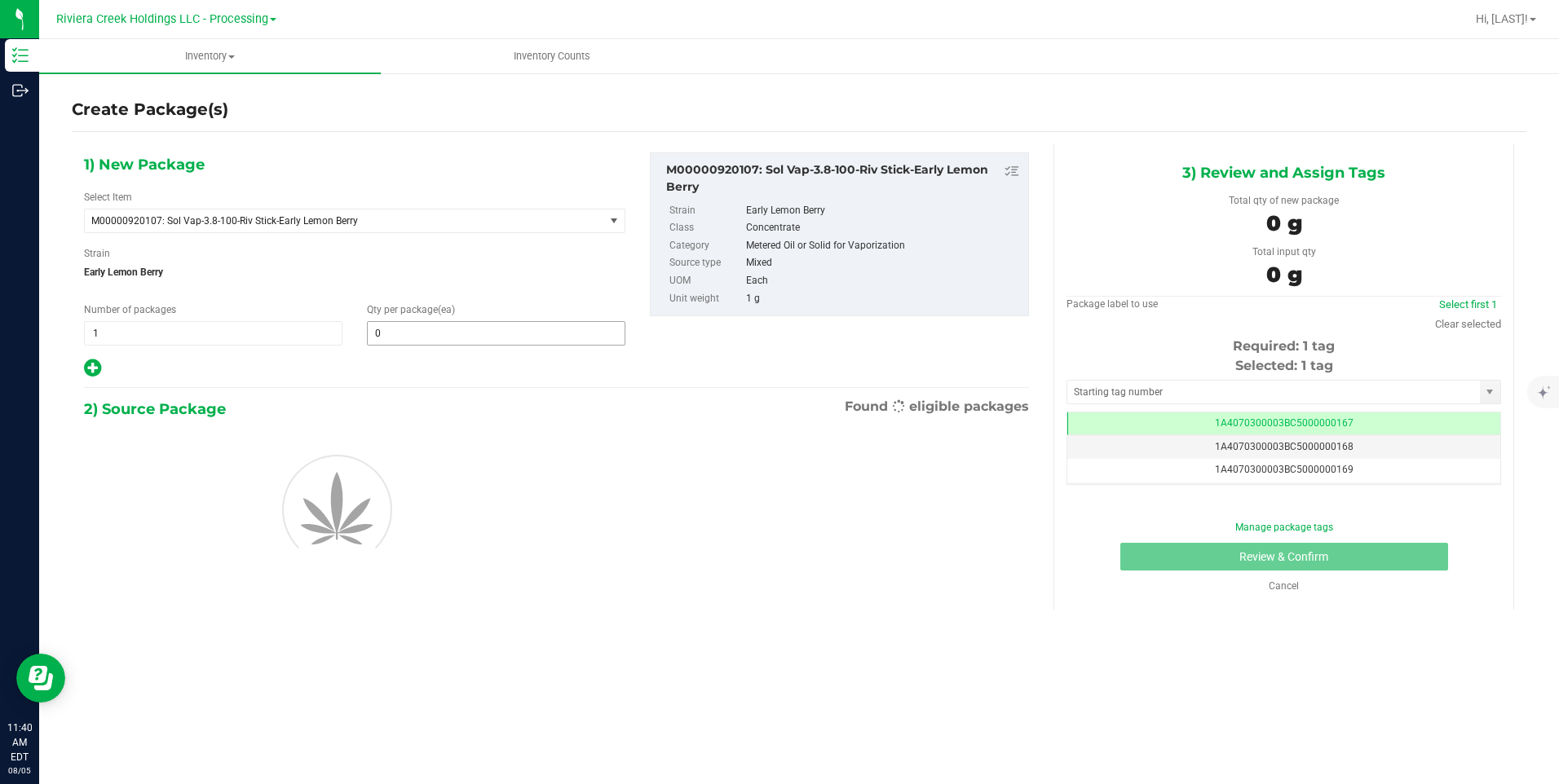 click on "0 0" at bounding box center [496, 333] 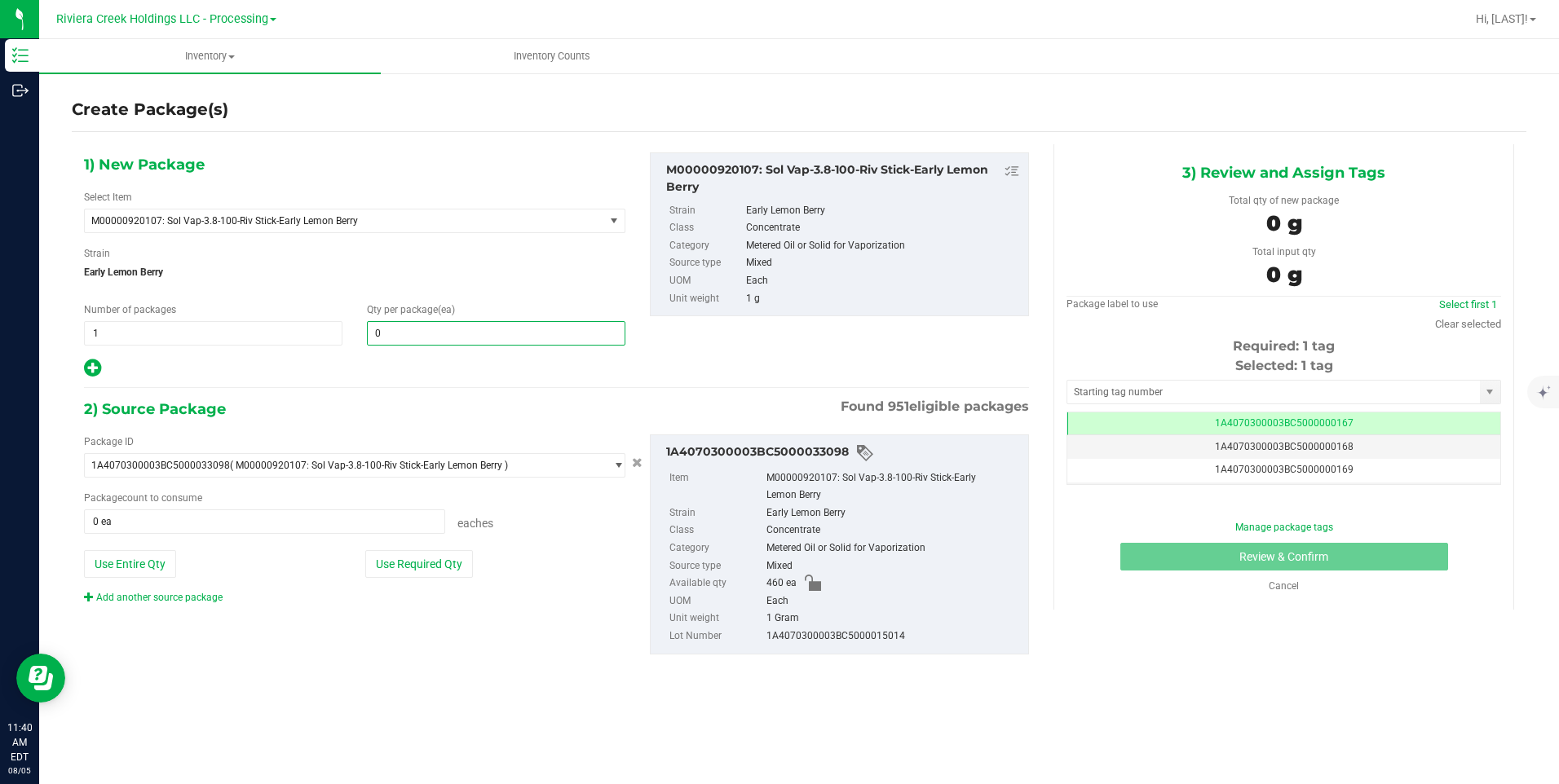 type 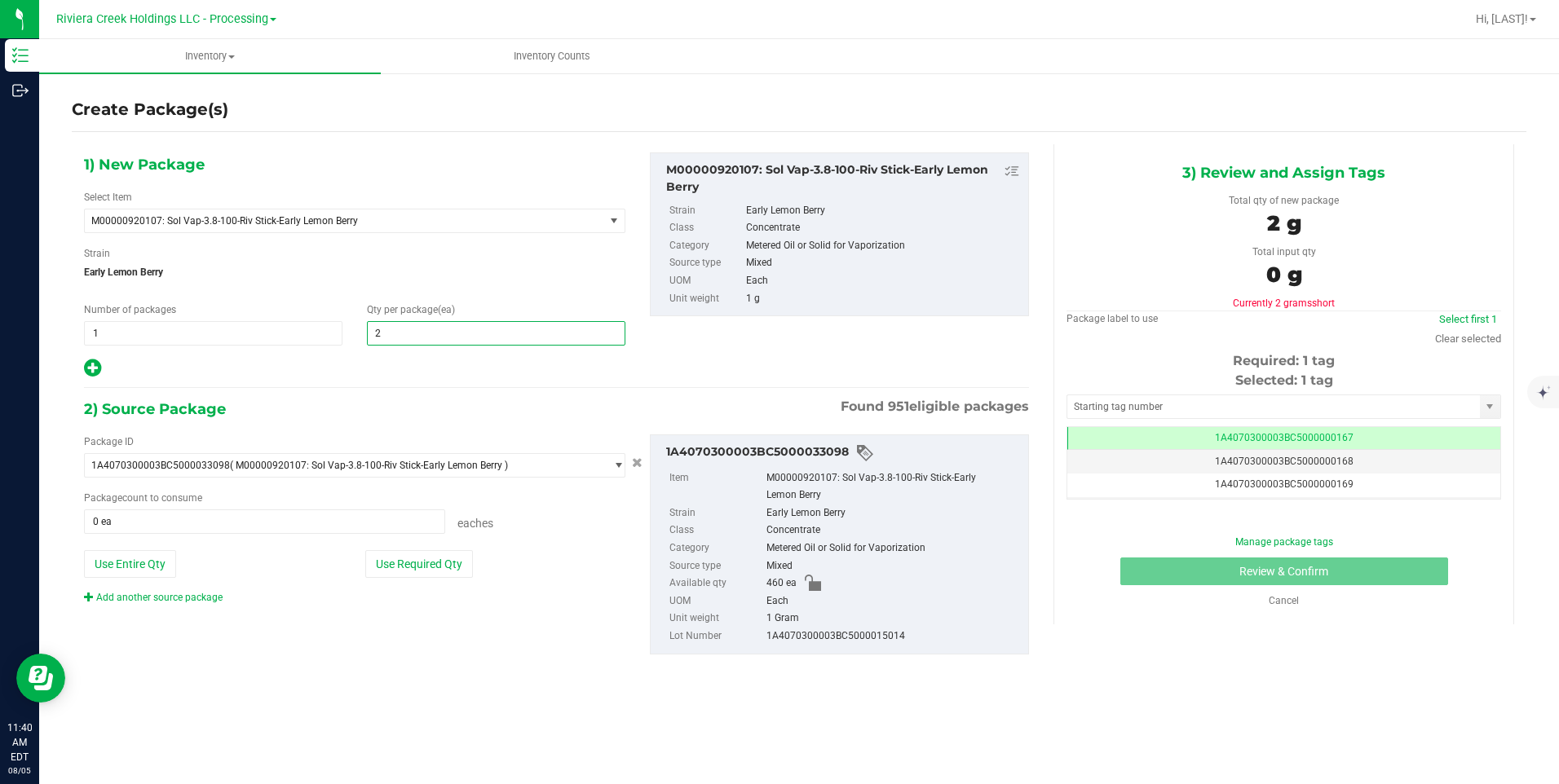 type on "20" 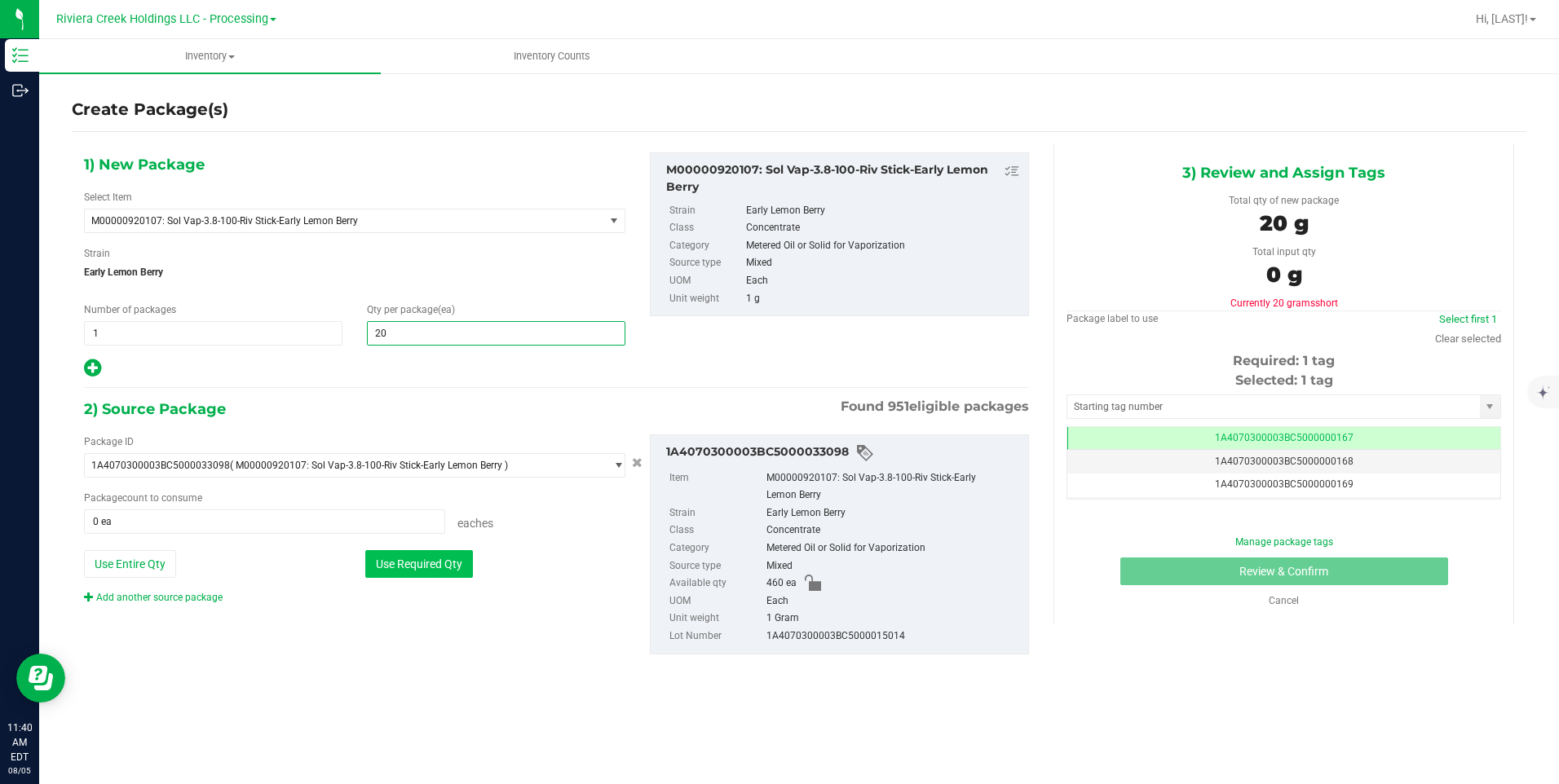 type on "20" 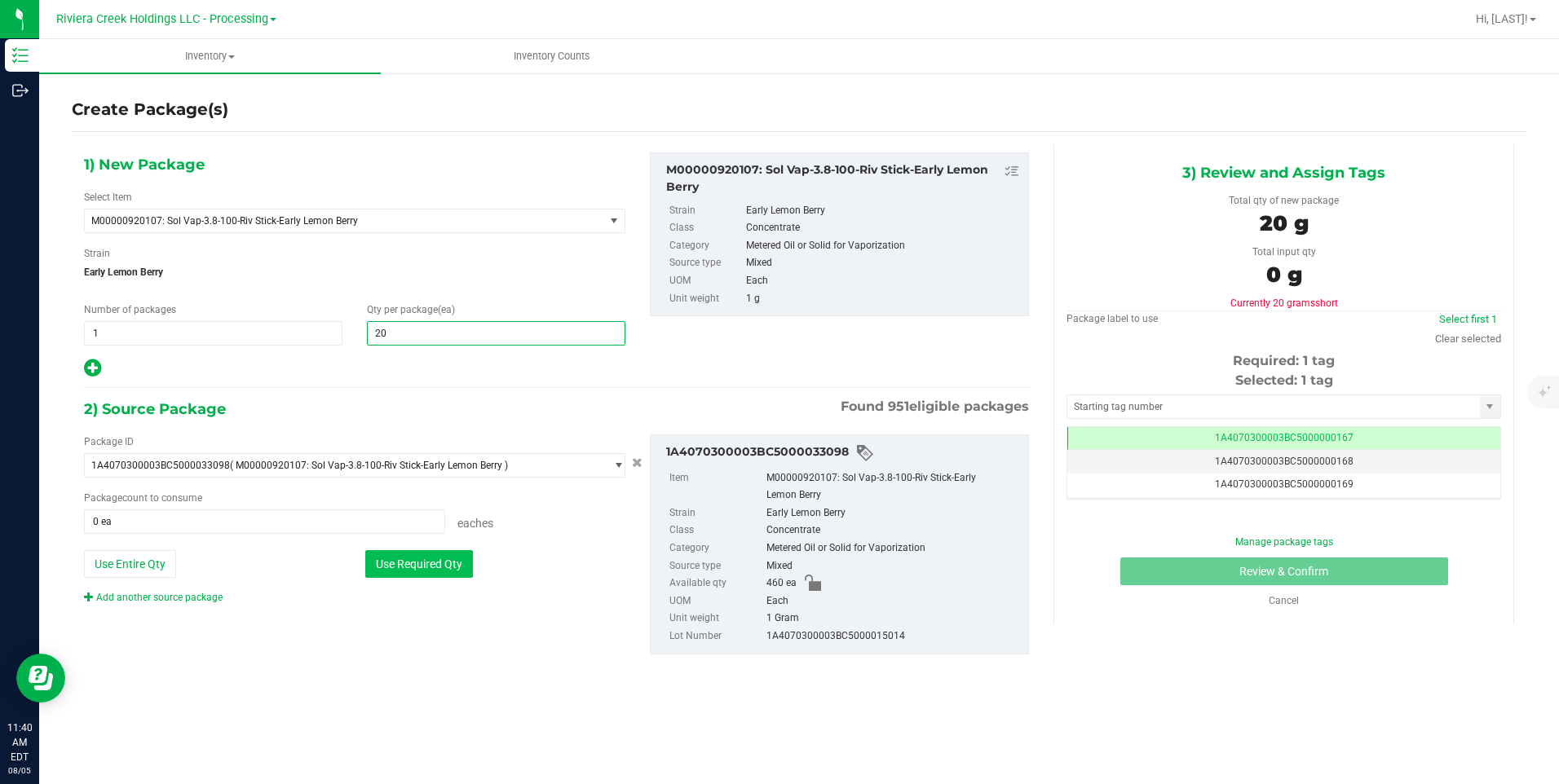 click on "Use Required Qty" at bounding box center [419, 564] 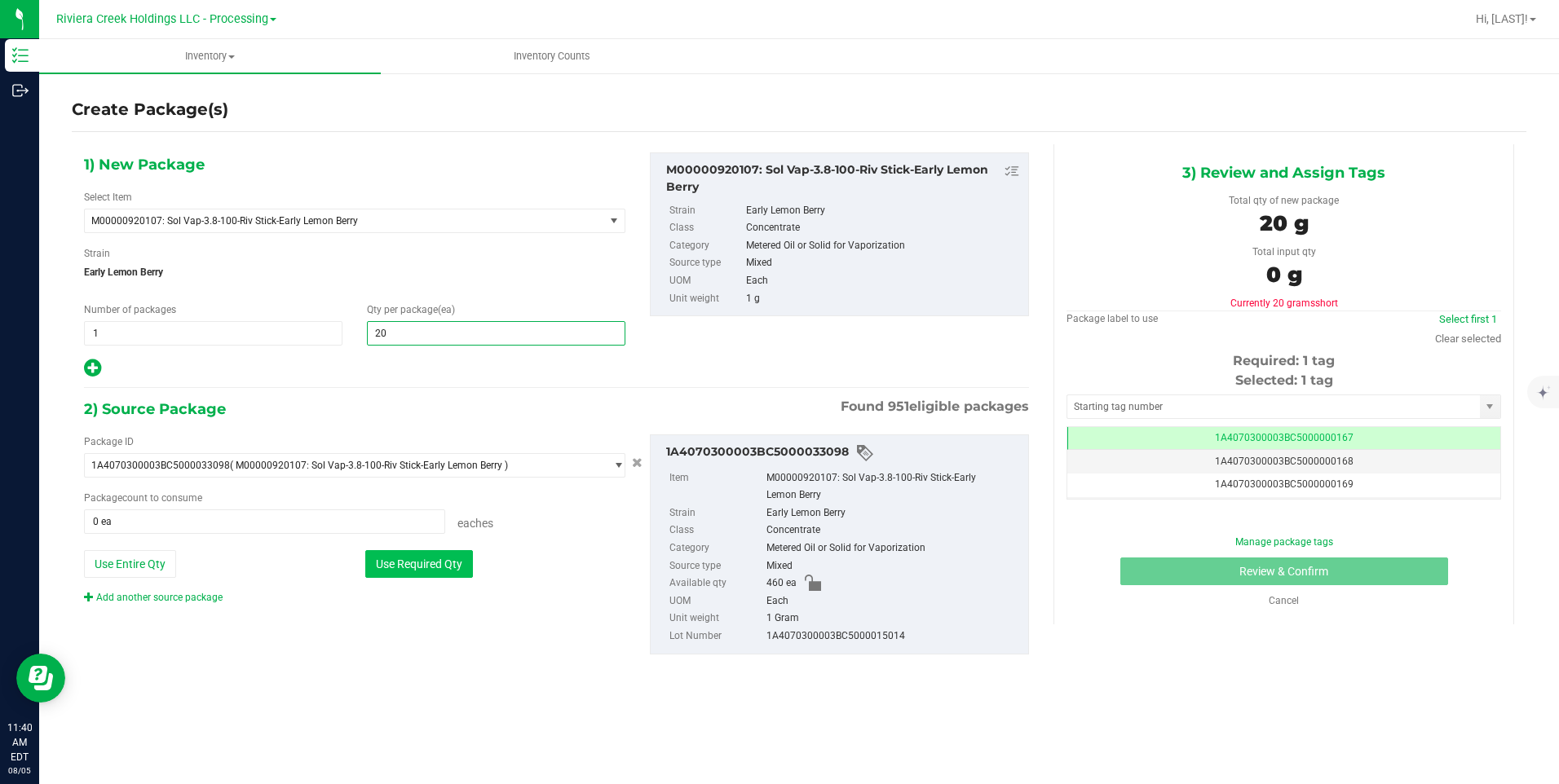 type on "20 ea" 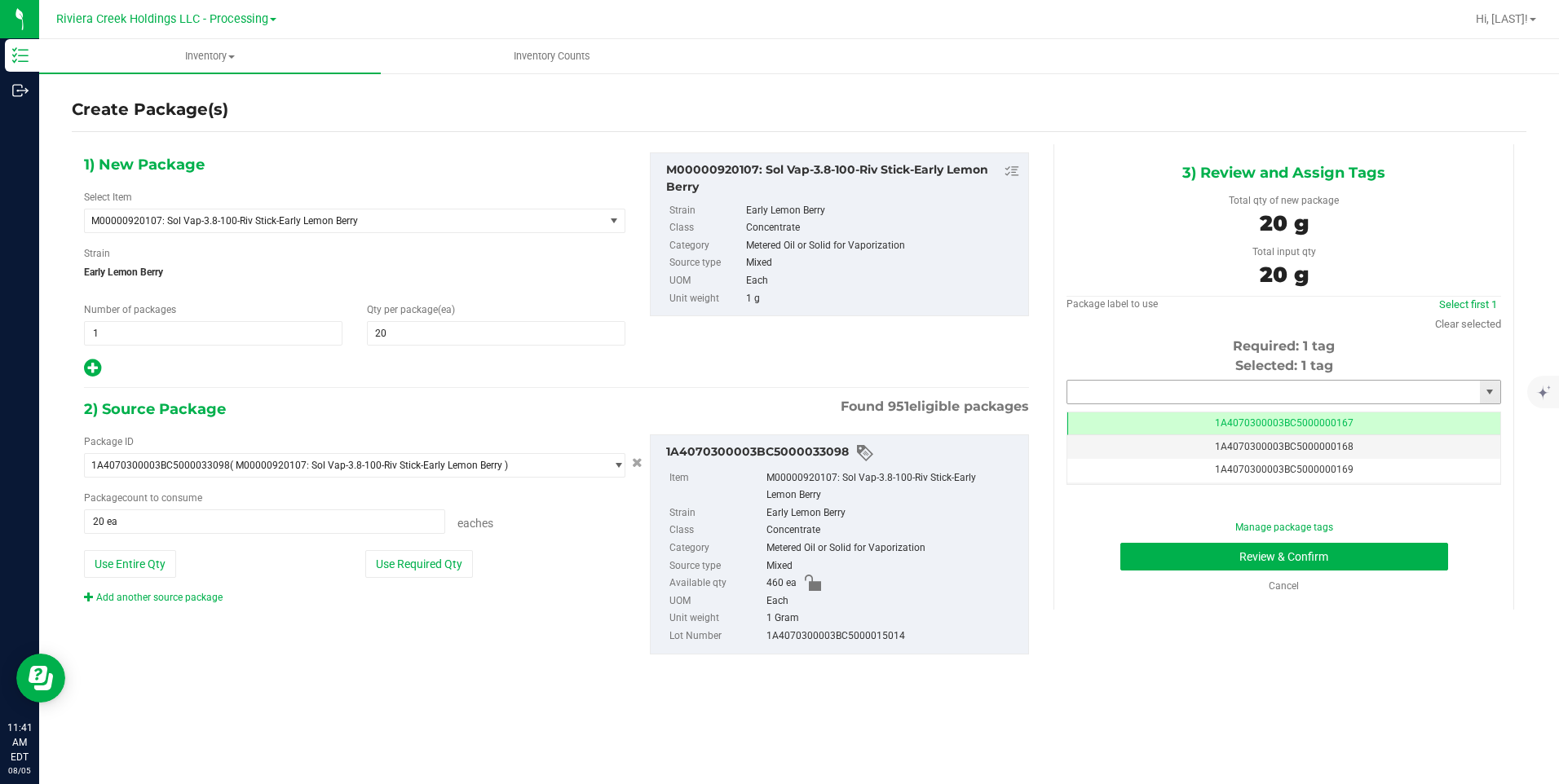 click at bounding box center (1274, 392) 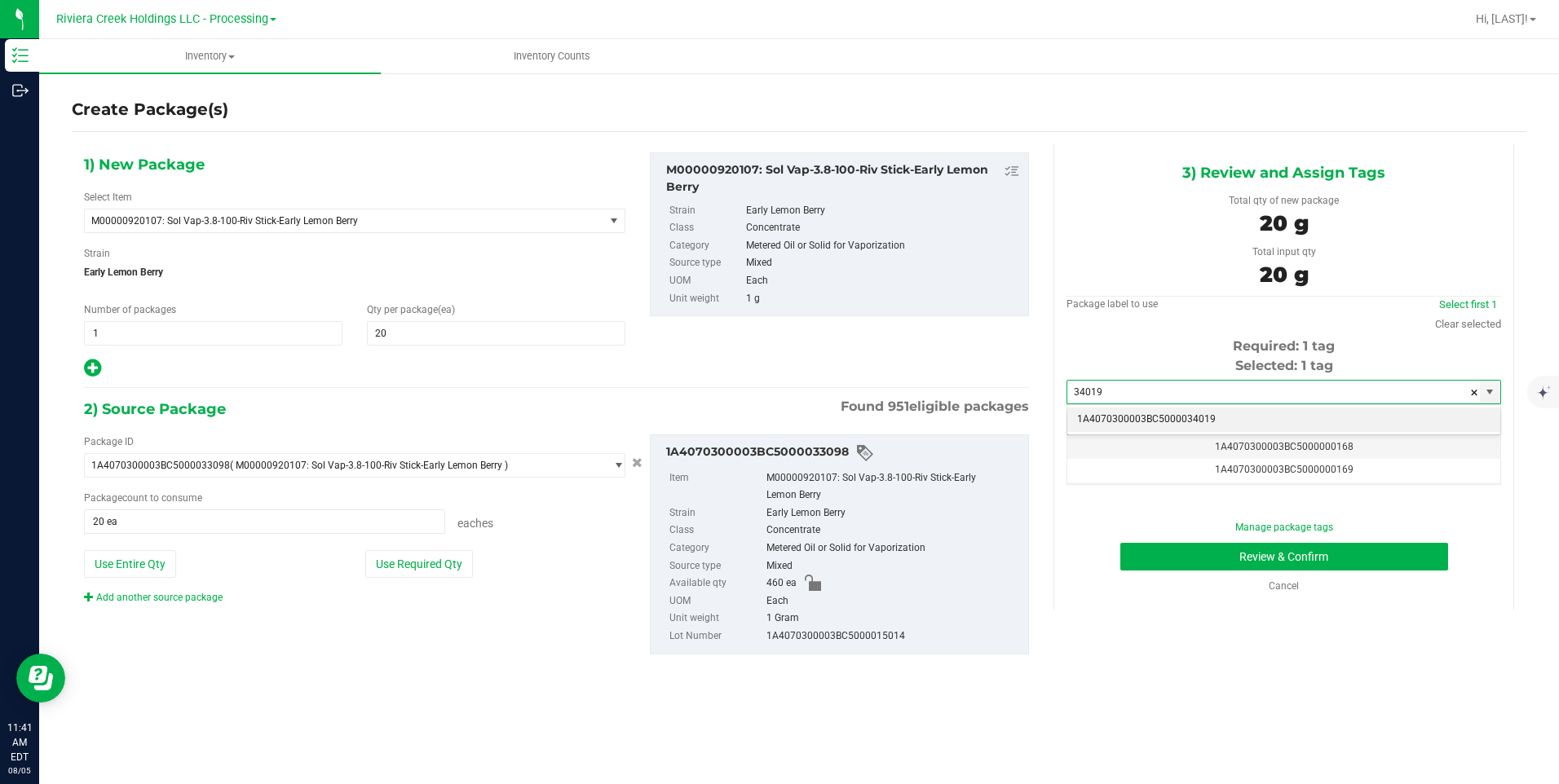 click on "1A4070300003BC5000034019" at bounding box center (1283, 420) 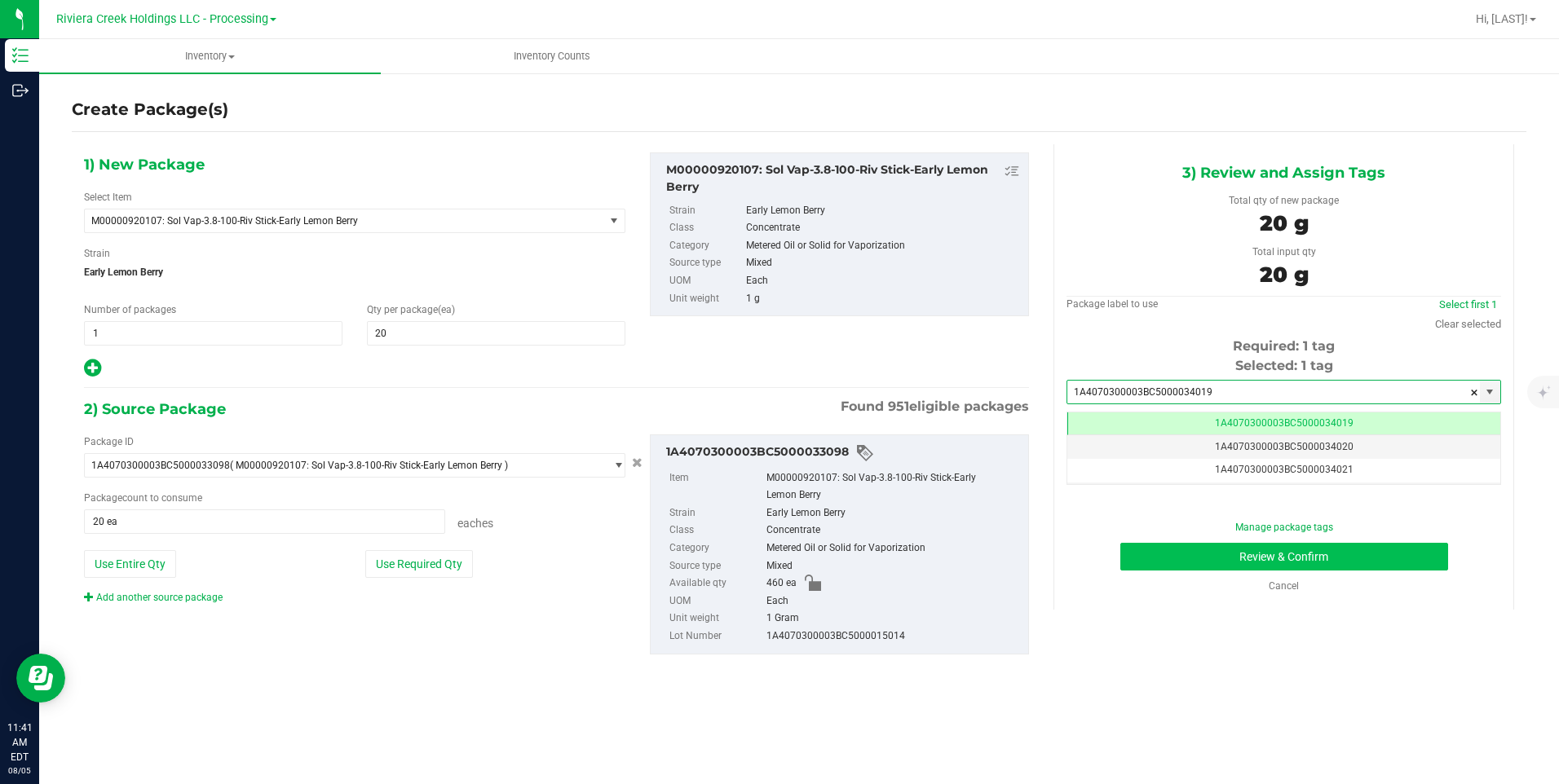 type on "1A4070300003BC5000034019" 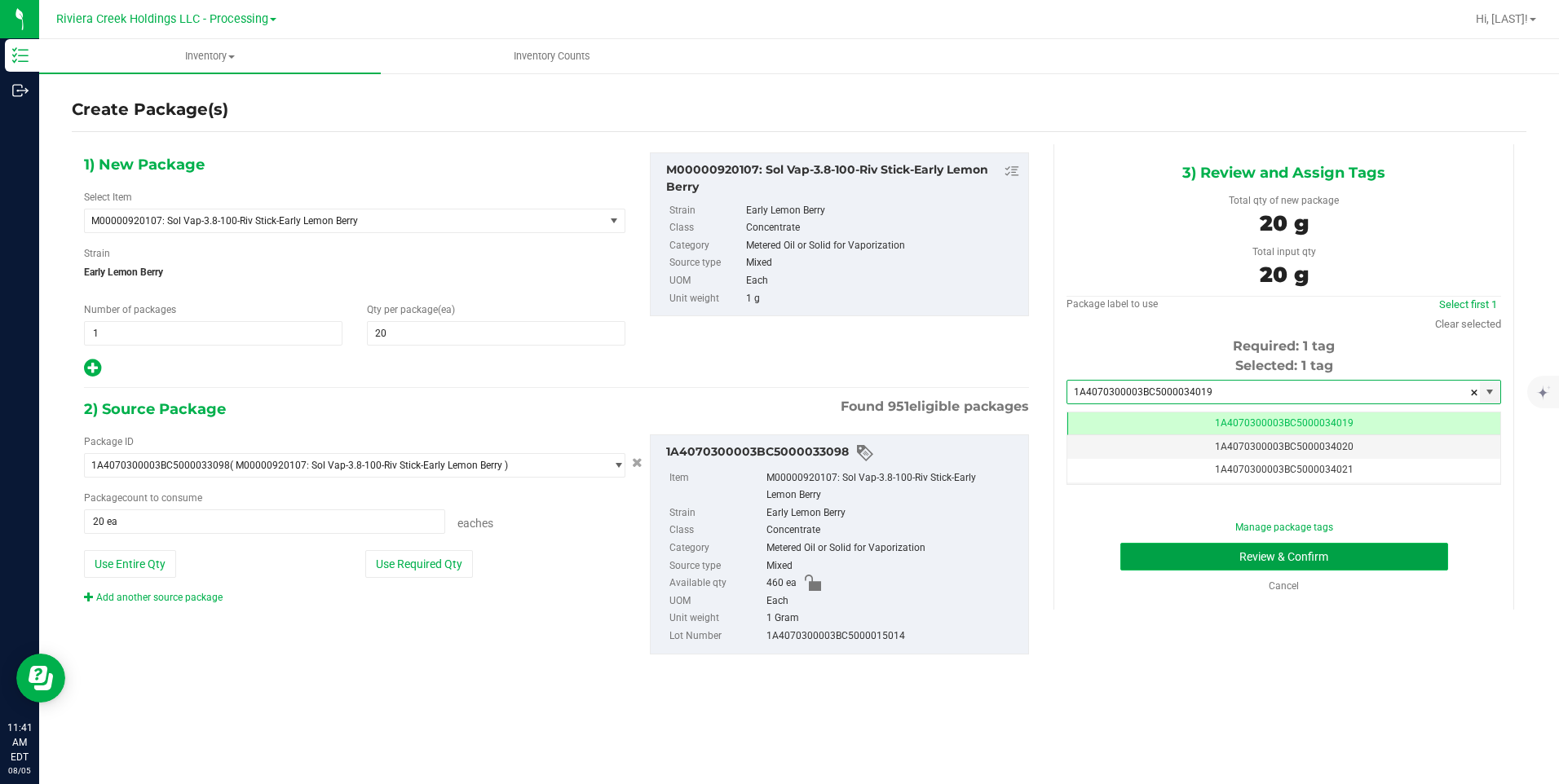 click on "Review & Confirm" at bounding box center [1284, 557] 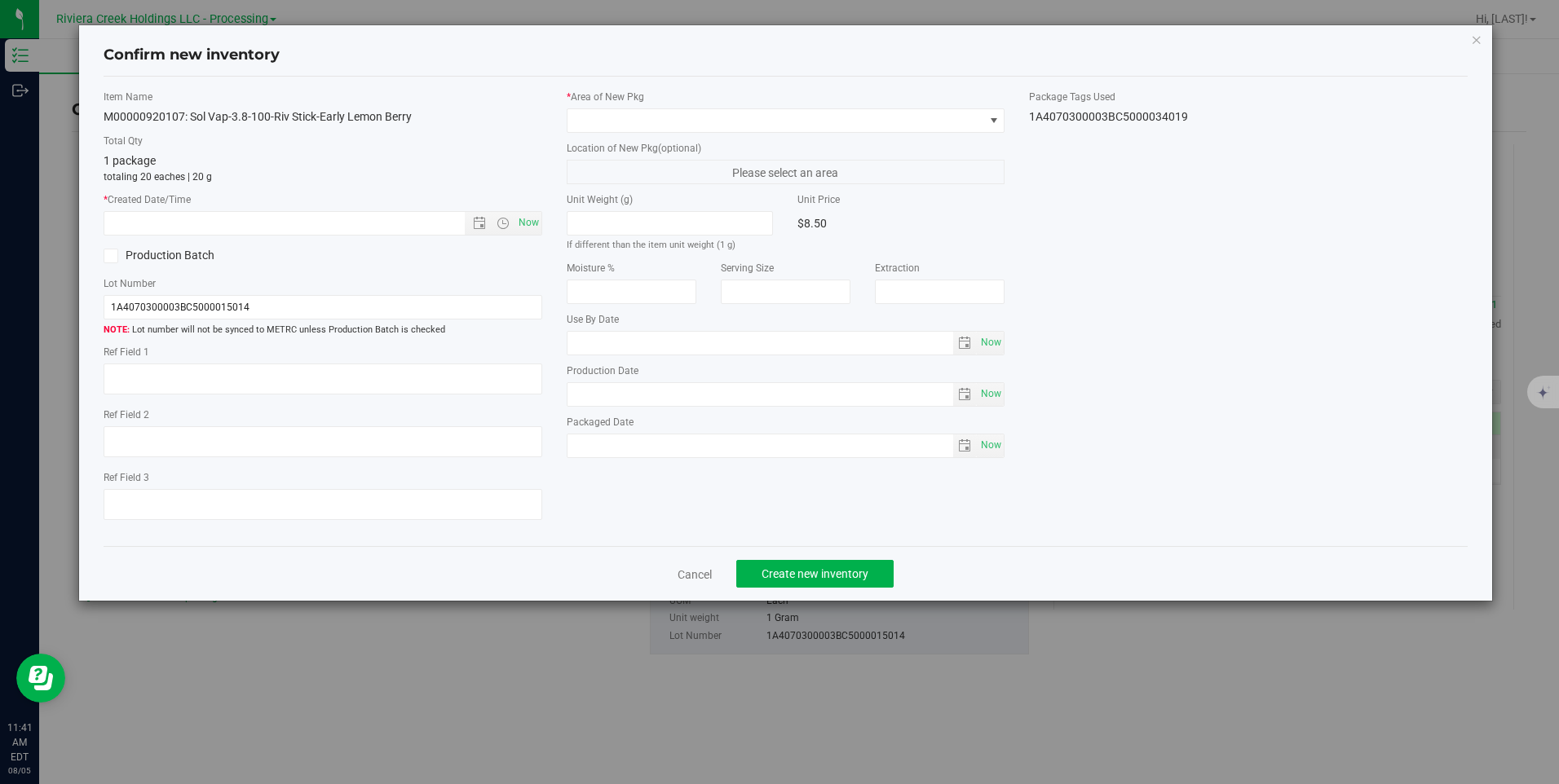 type on "2026-04-03" 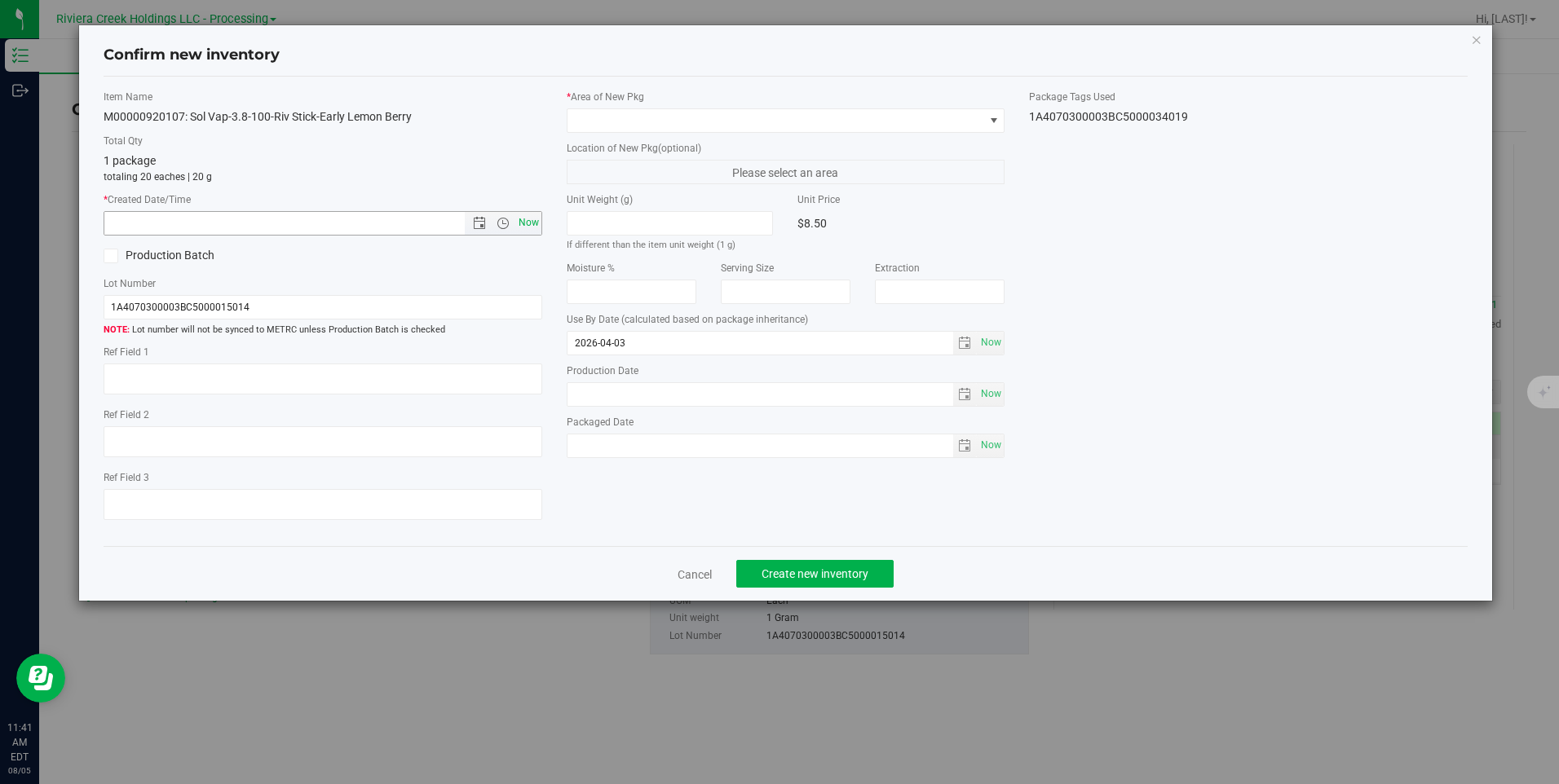 click on "Now" at bounding box center (528, 222) 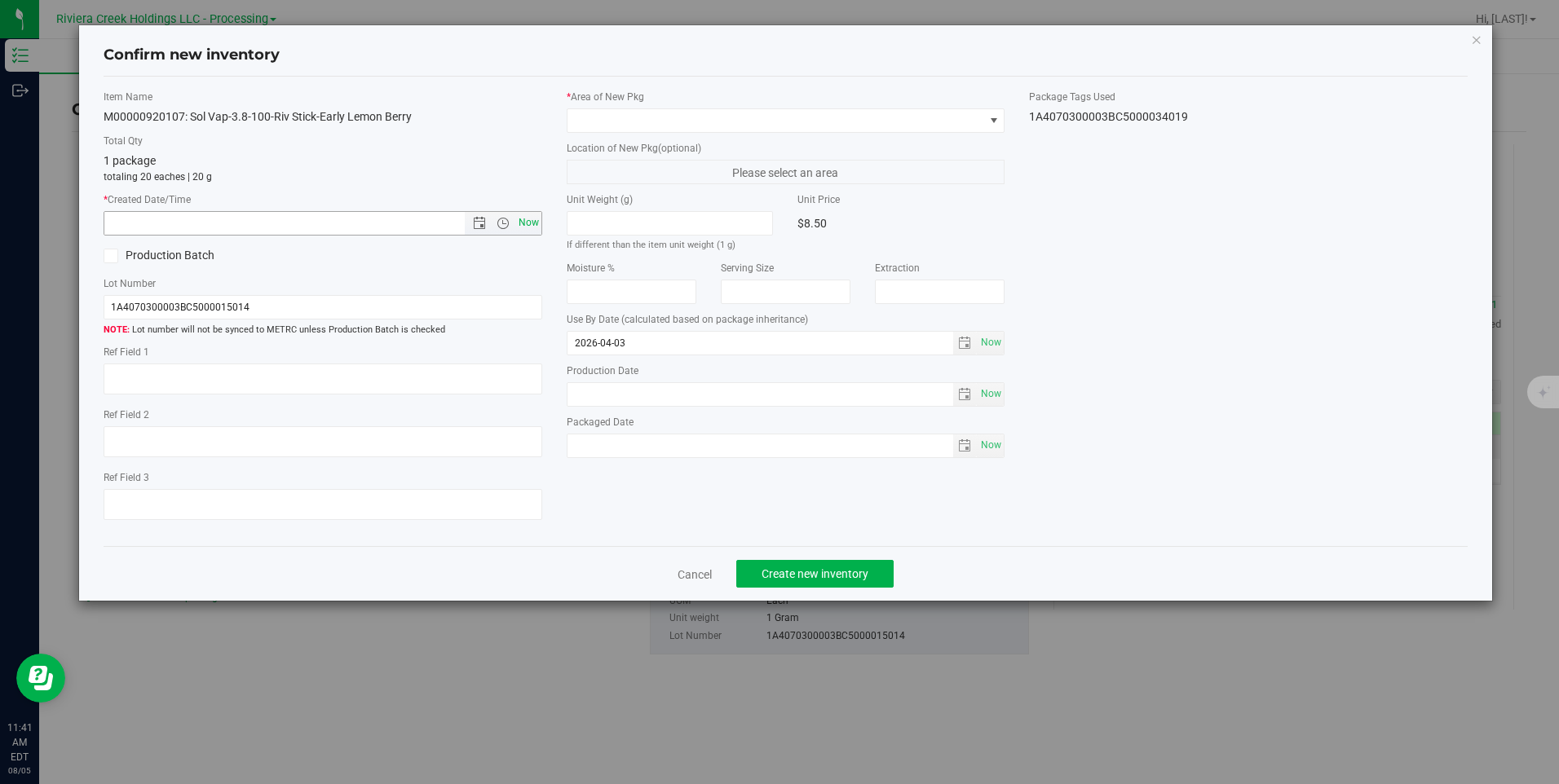 type on "8/5/2025 11:41 AM" 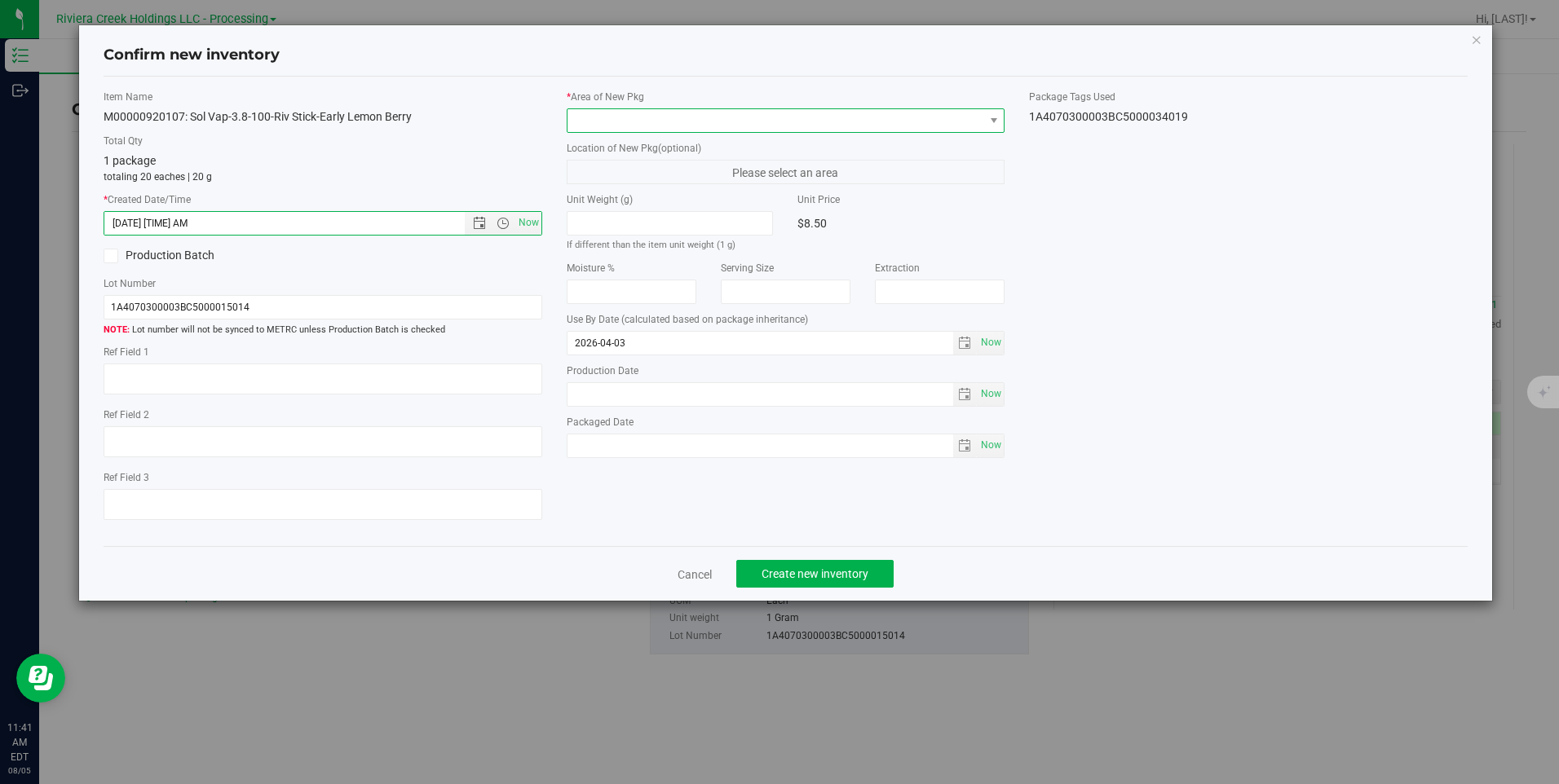 click at bounding box center [775, 121] 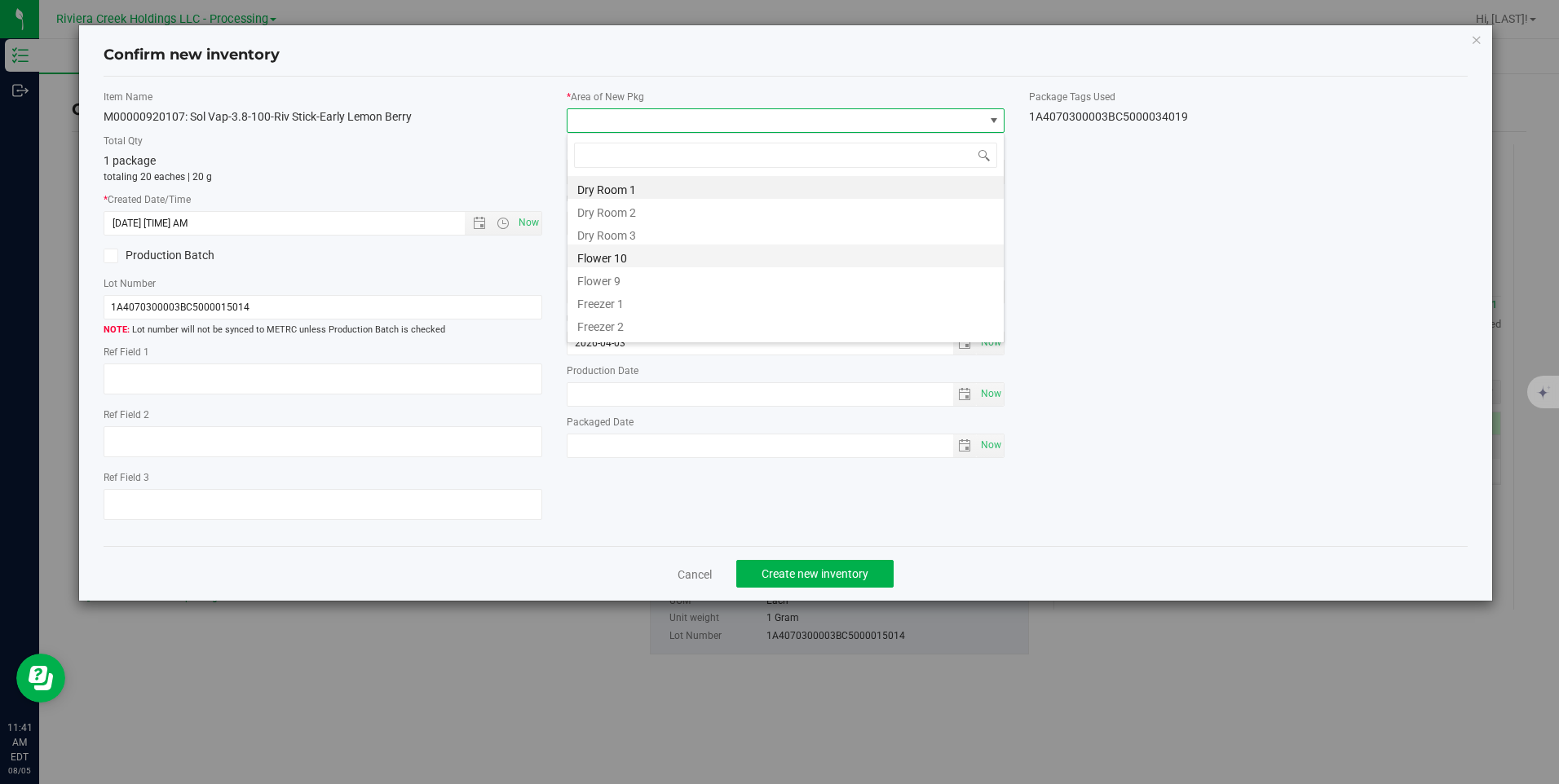 click on "Flower 10" at bounding box center [785, 256] 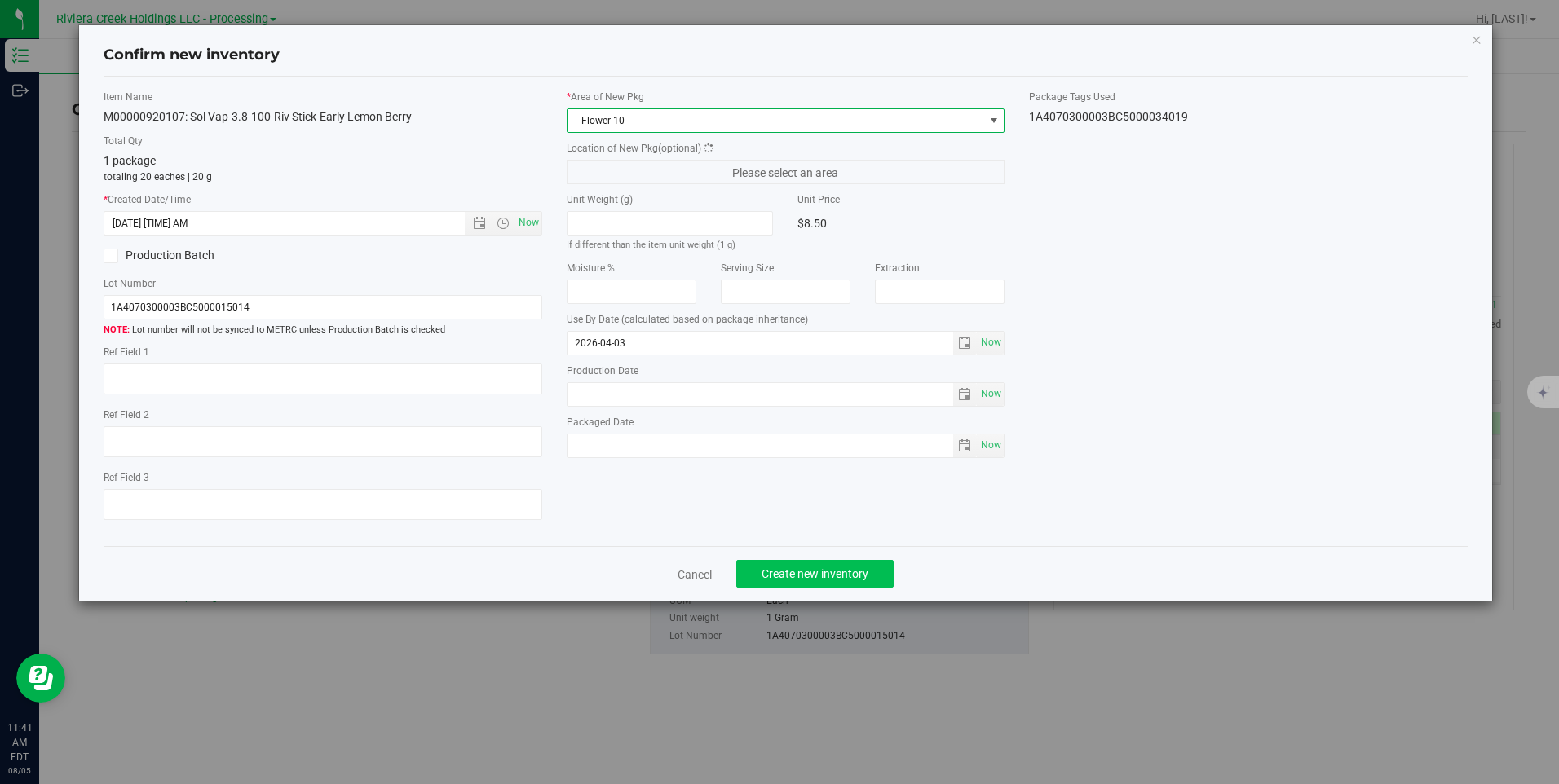 drag, startPoint x: 815, startPoint y: 554, endPoint x: 814, endPoint y: 564, distance: 10.049876 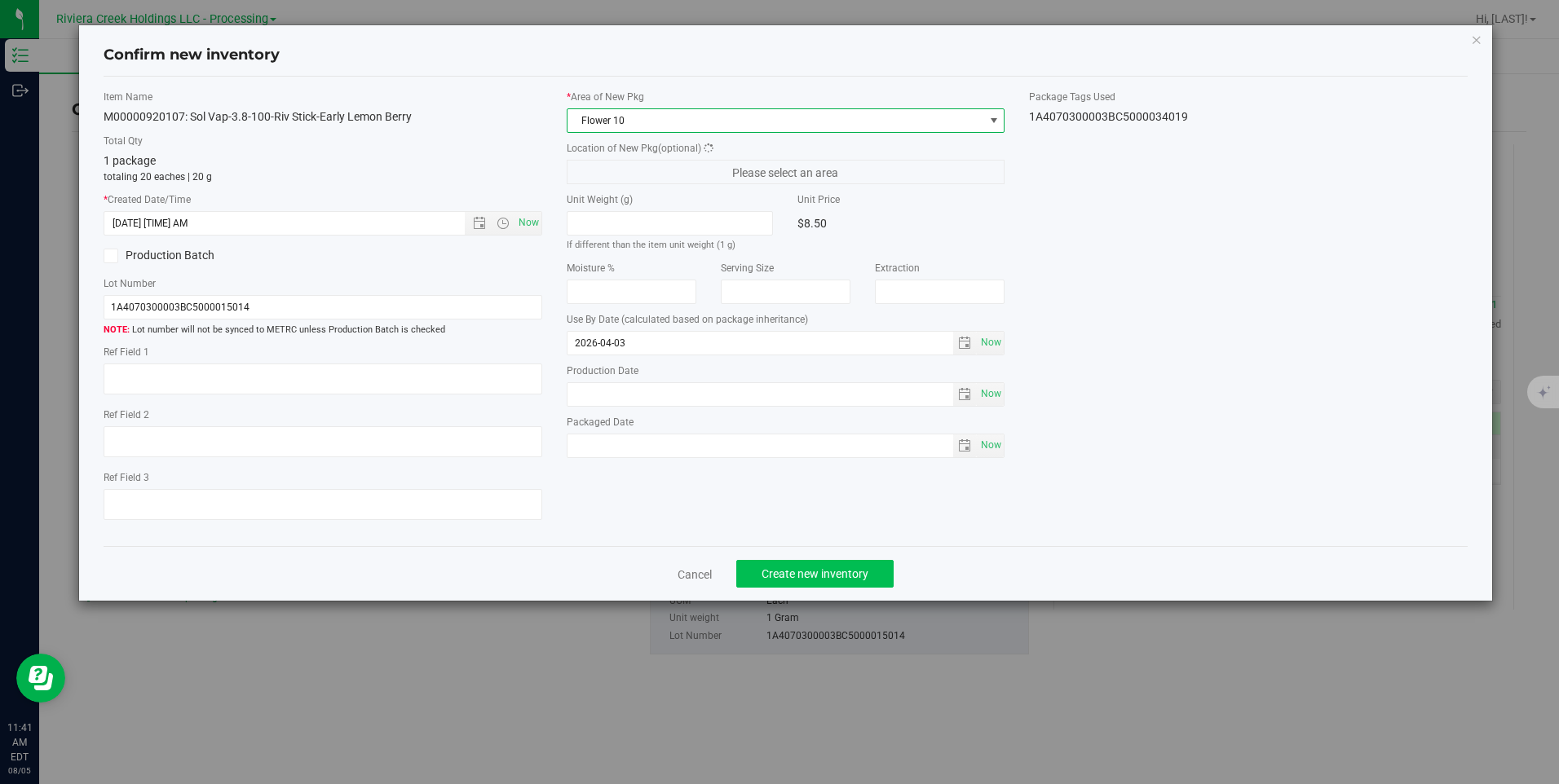 click on "Cancel
Create new inventory" at bounding box center [785, 573] 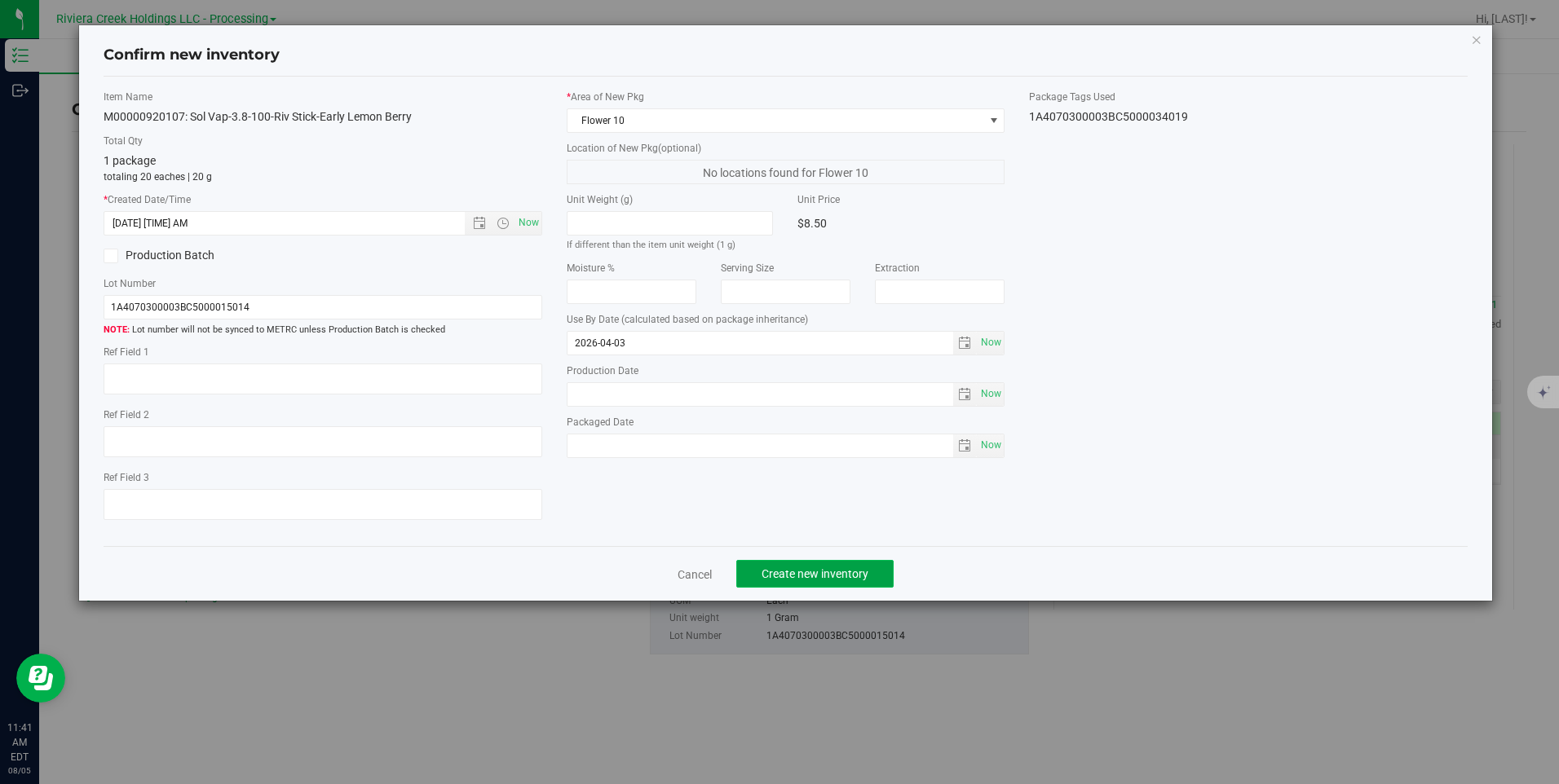 click on "Create new inventory" 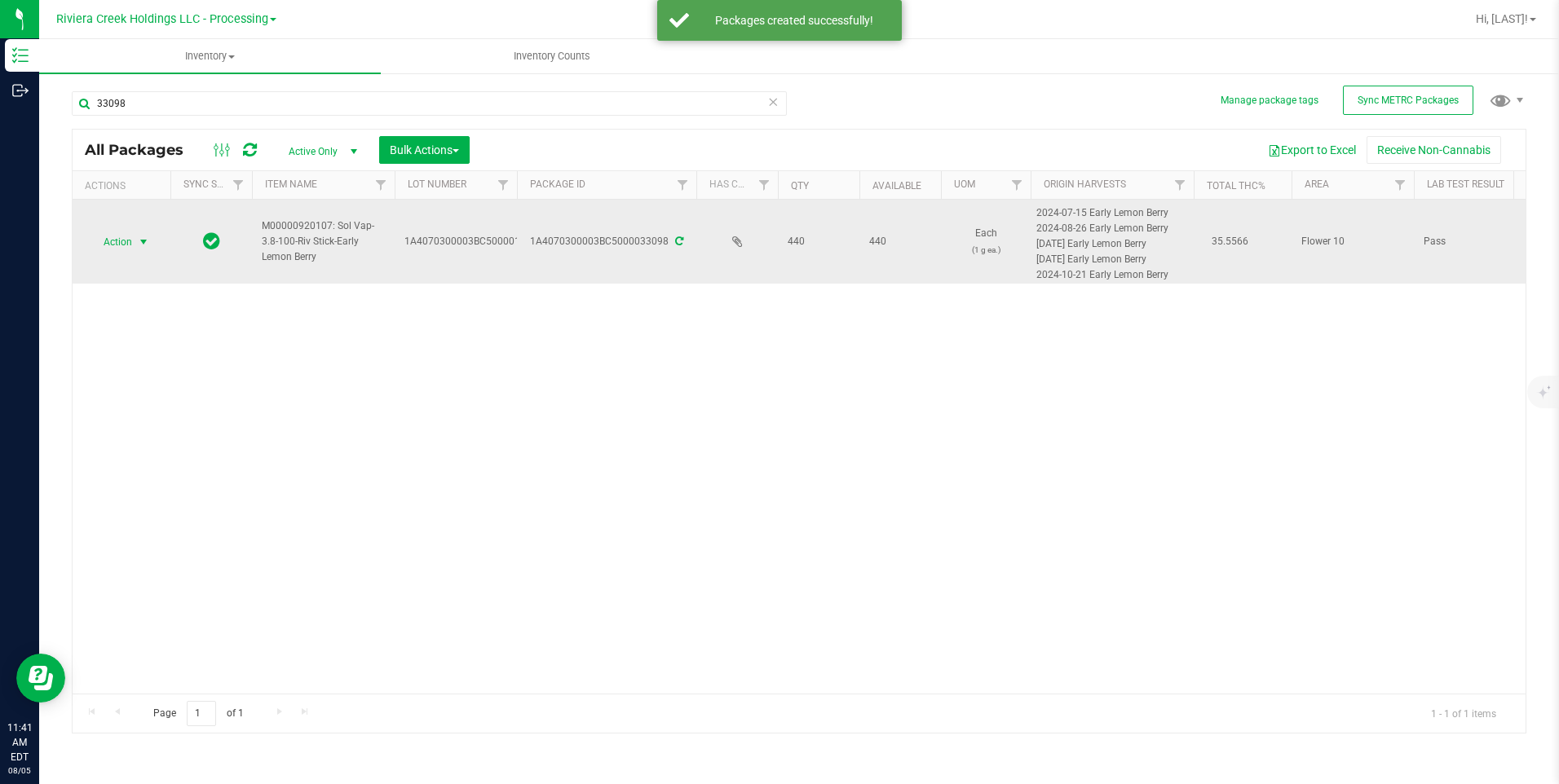 click on "Action" at bounding box center (111, 242) 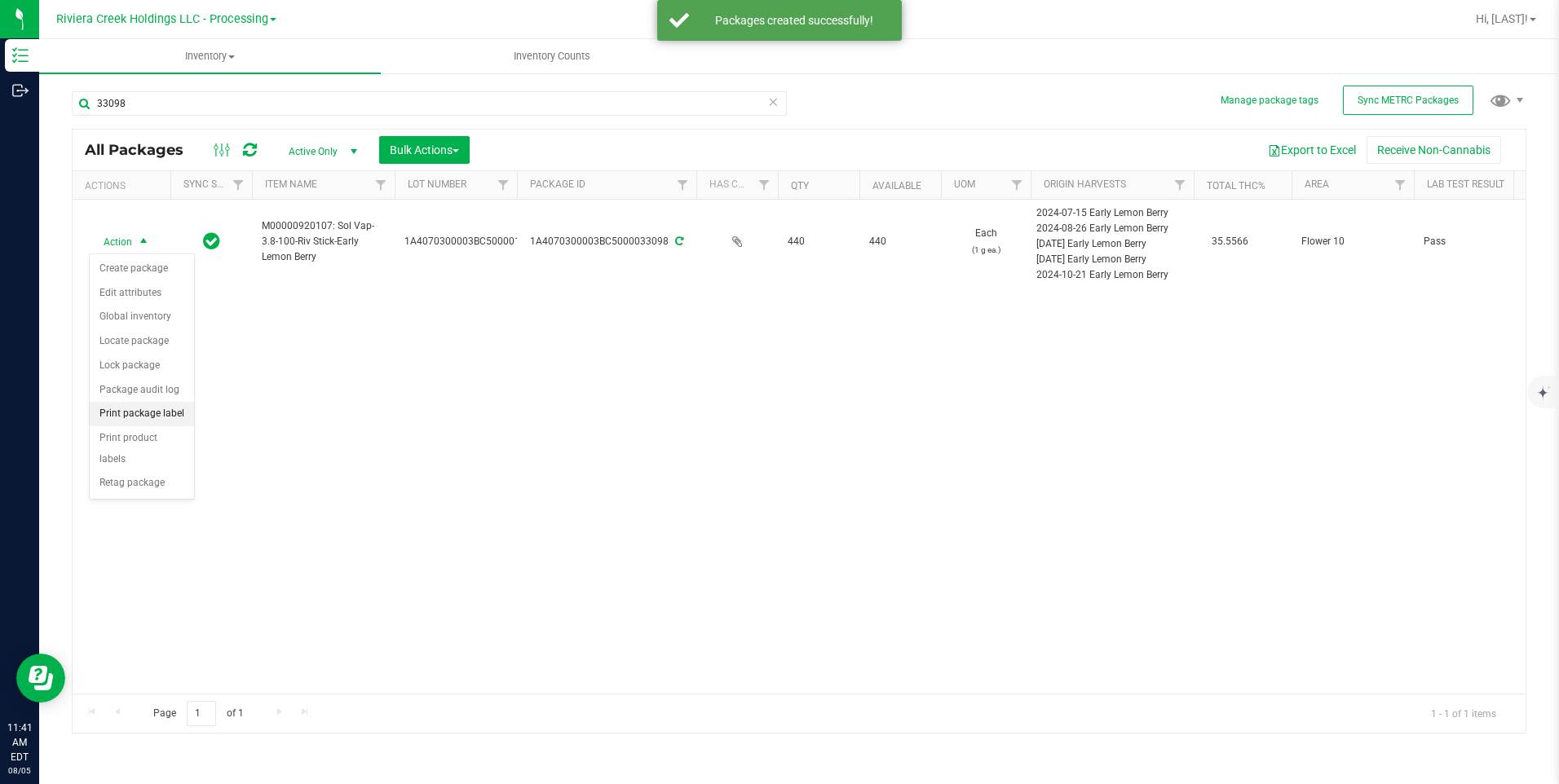 click on "Print package label" at bounding box center [142, 414] 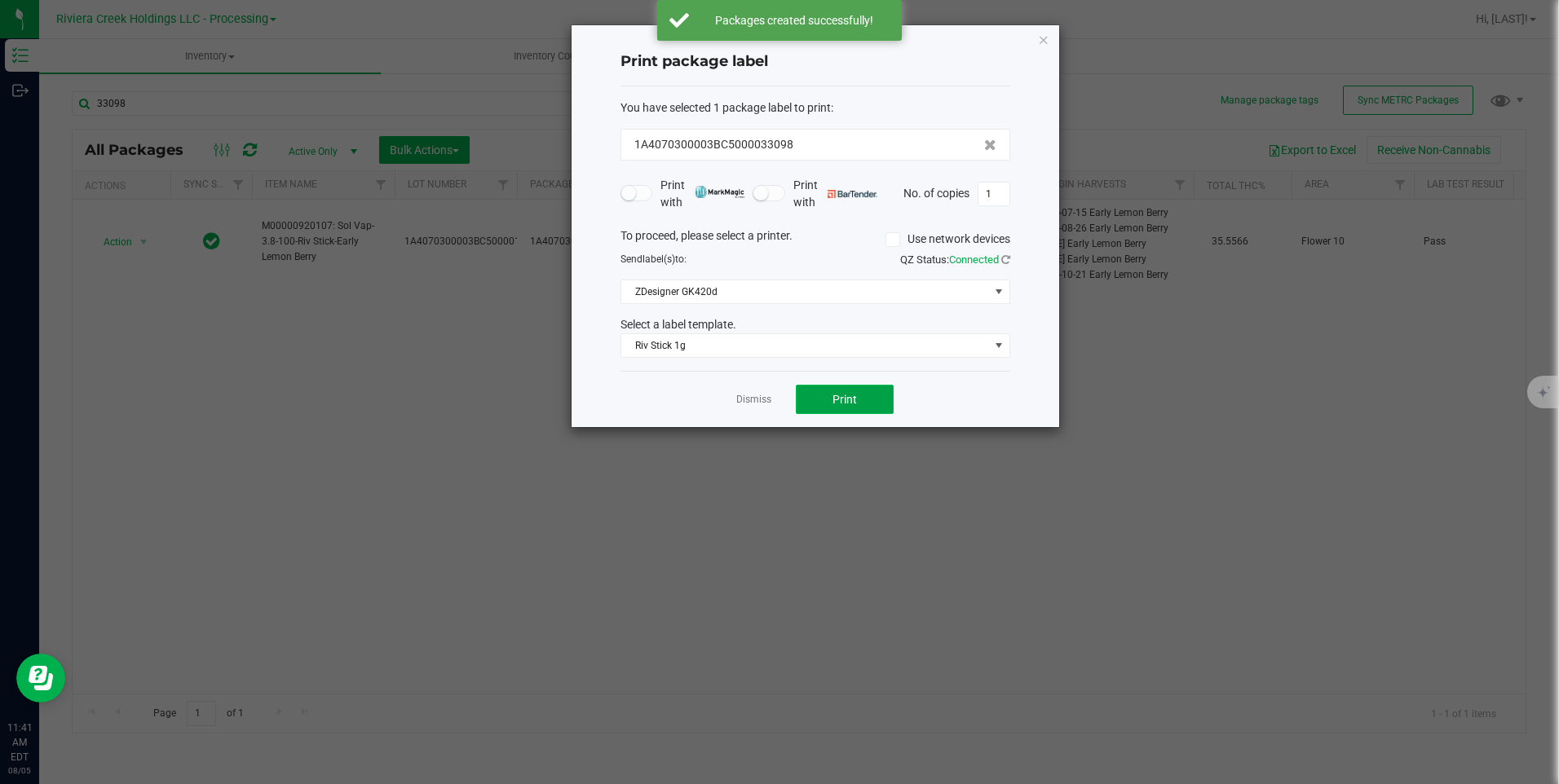 click on "Print" 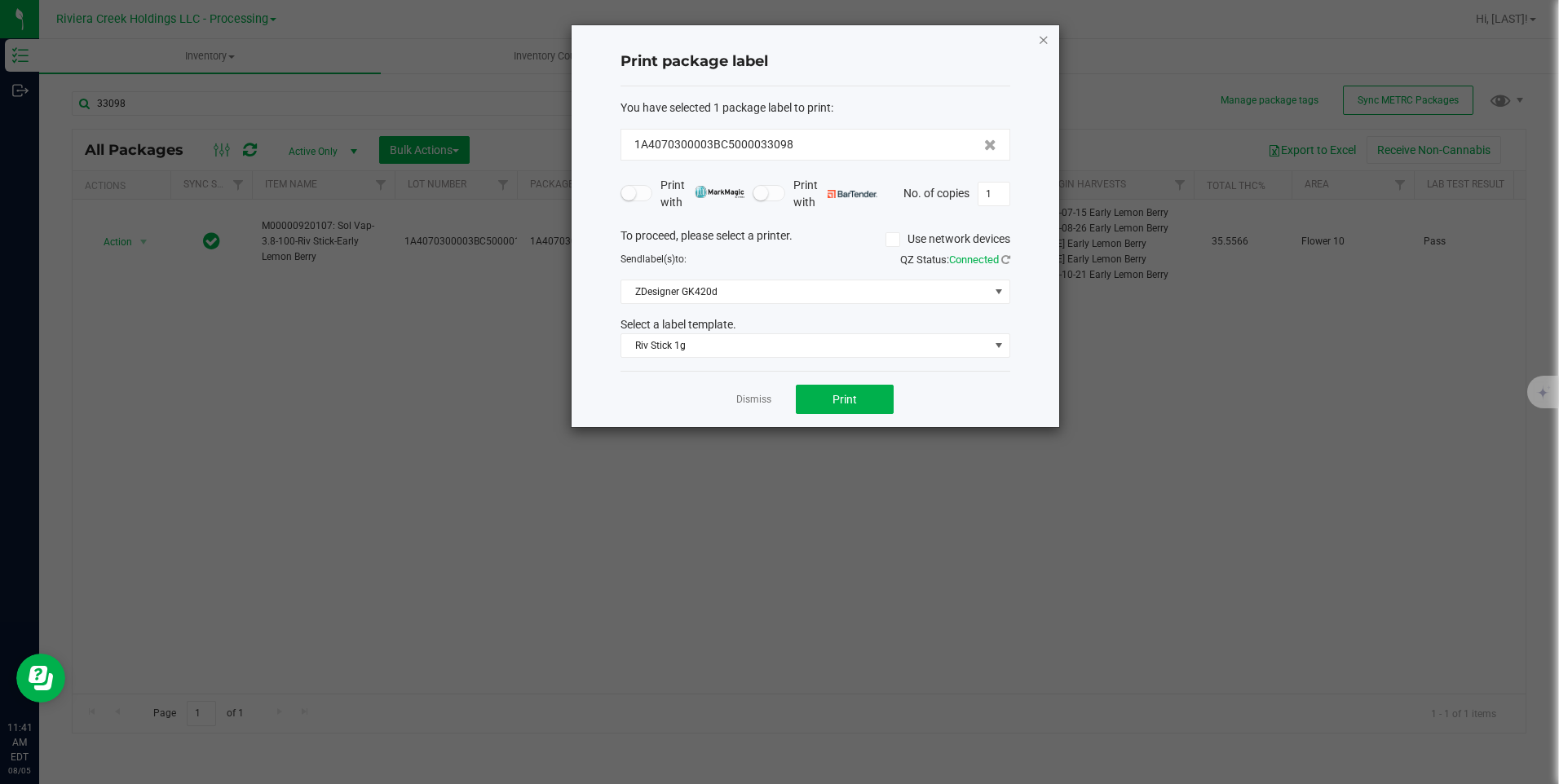 click 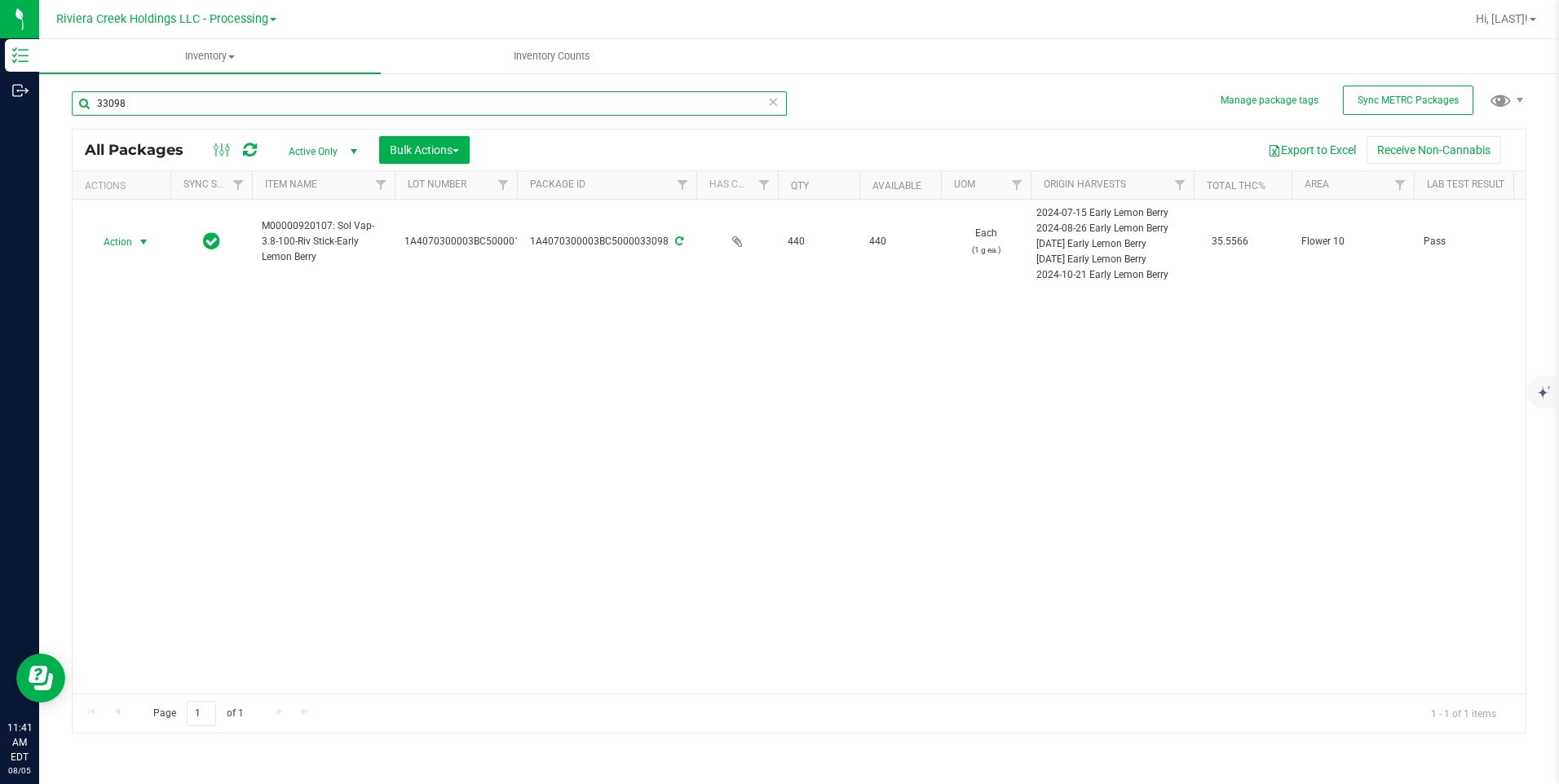 click on "33098" at bounding box center (429, 104) 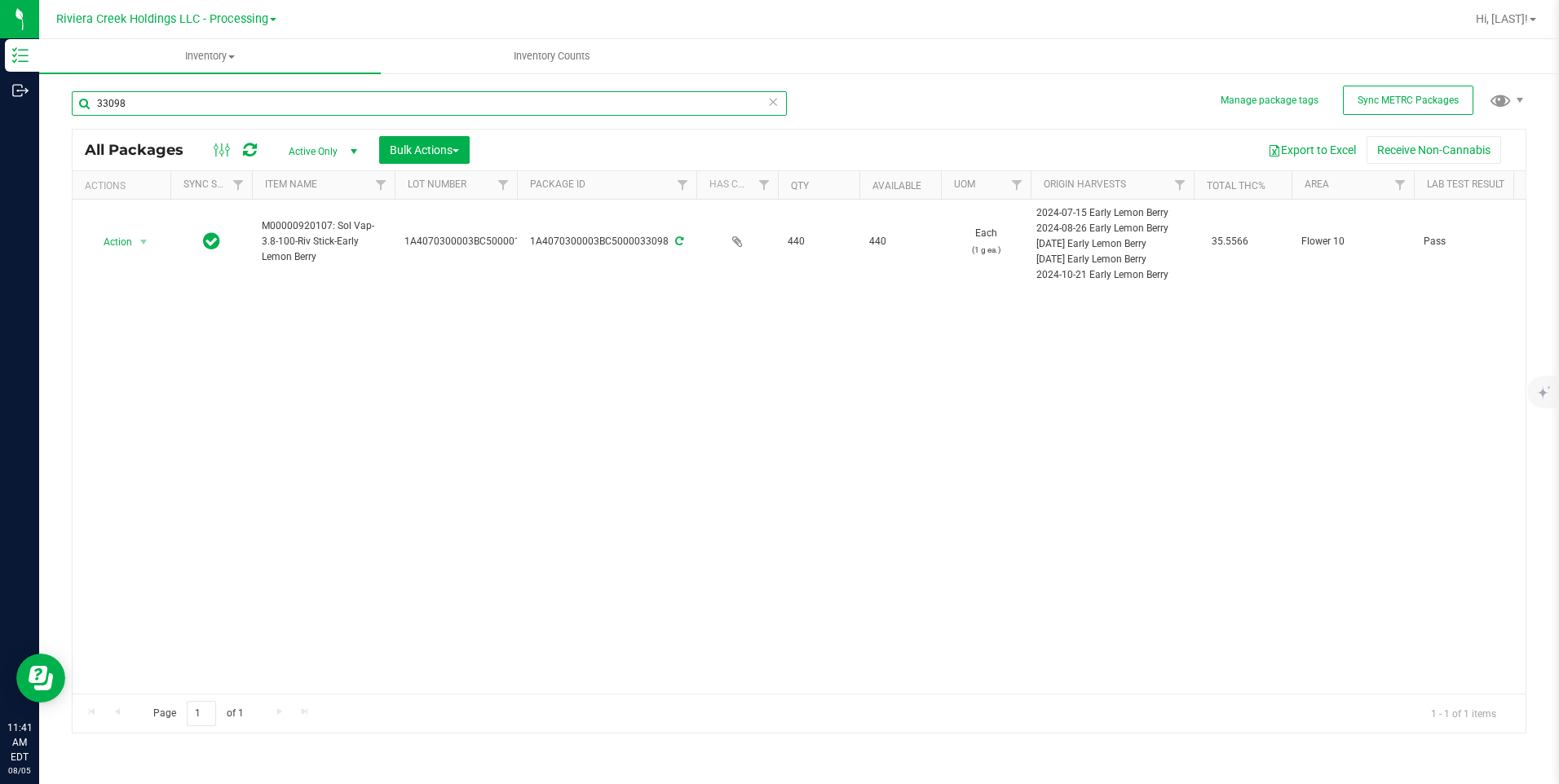 click on "33098" at bounding box center (429, 104) 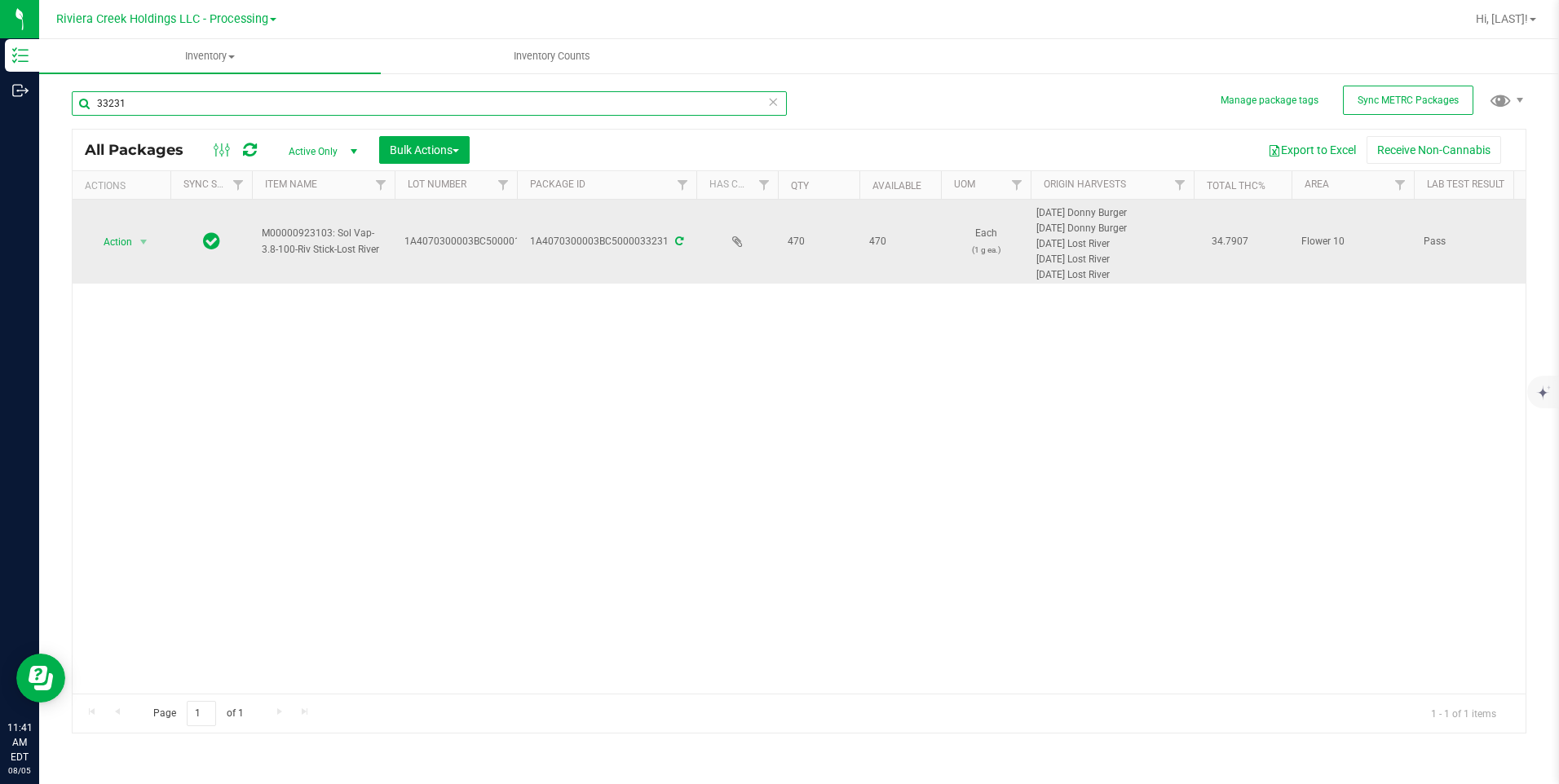 type on "33231" 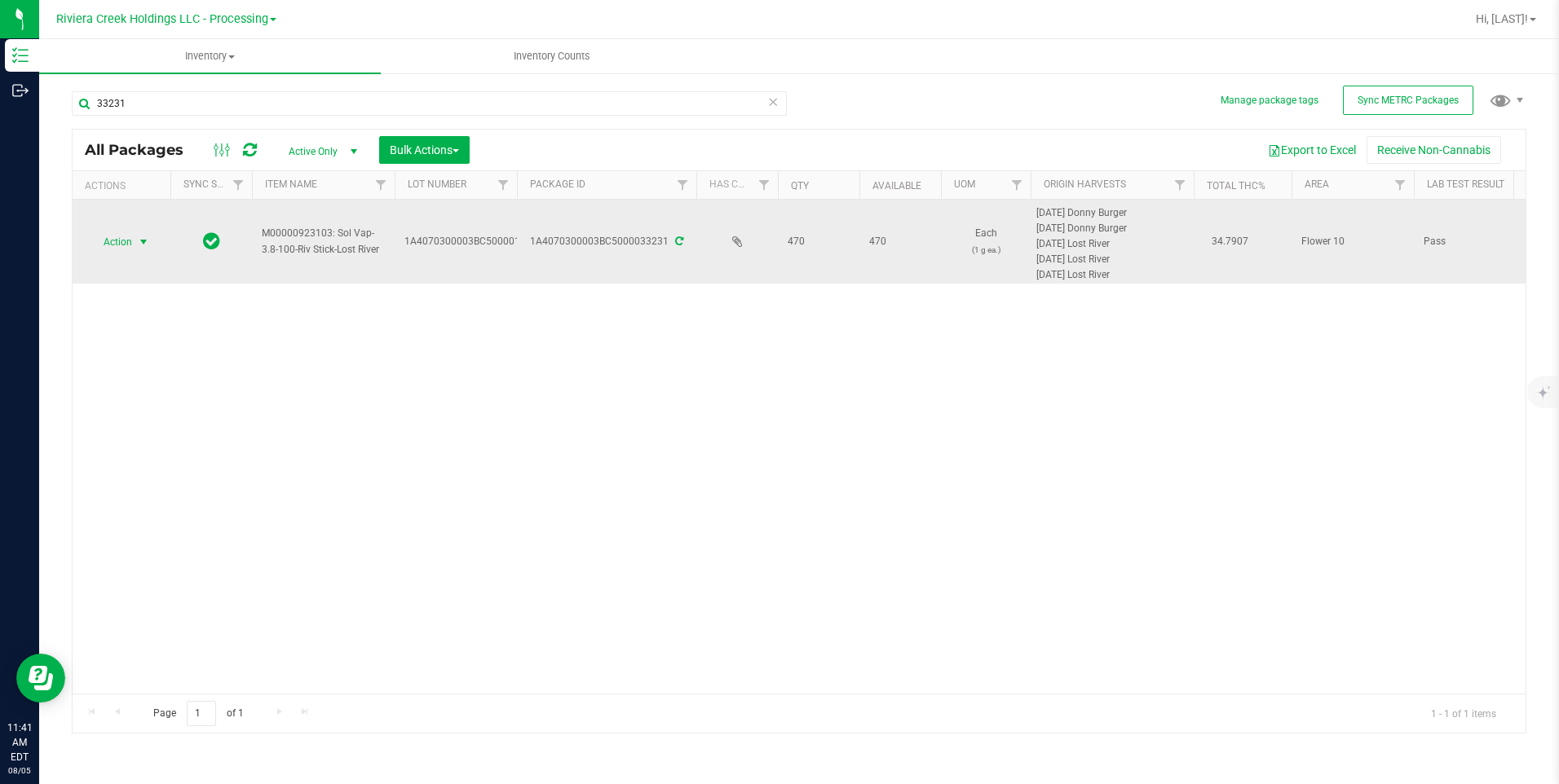 click on "Action" at bounding box center [111, 242] 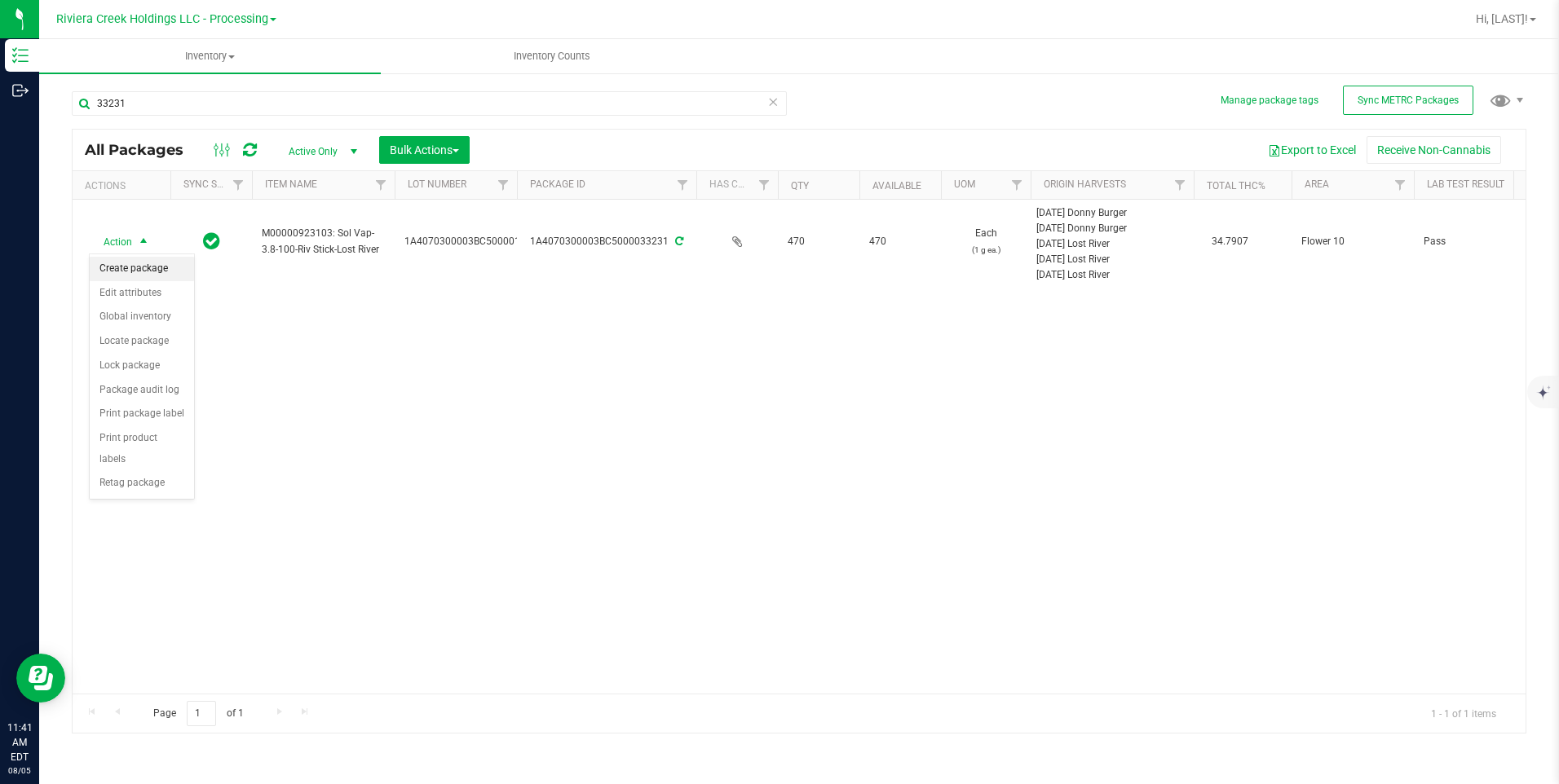 click on "Create package" at bounding box center (142, 269) 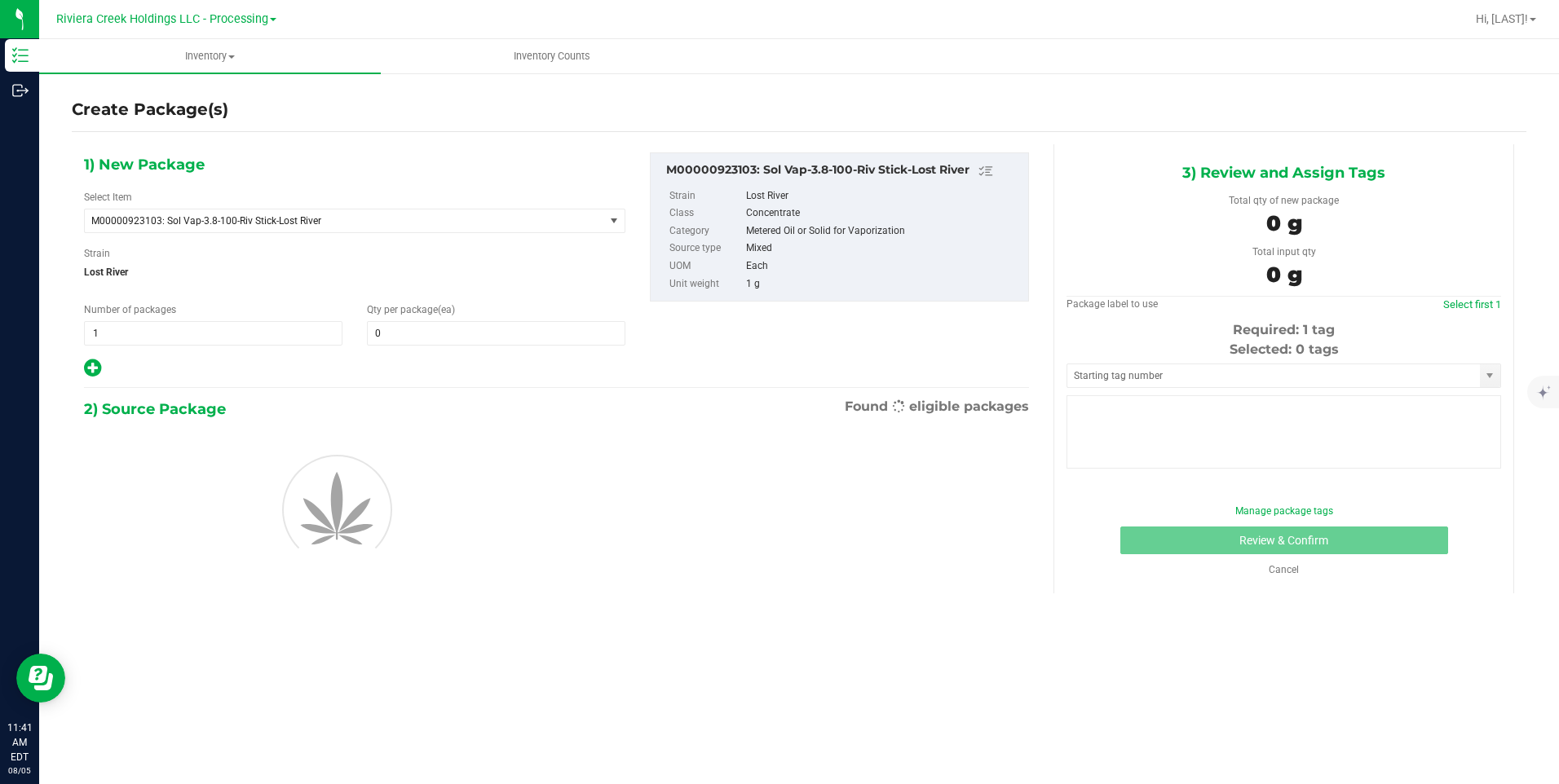 type on "0" 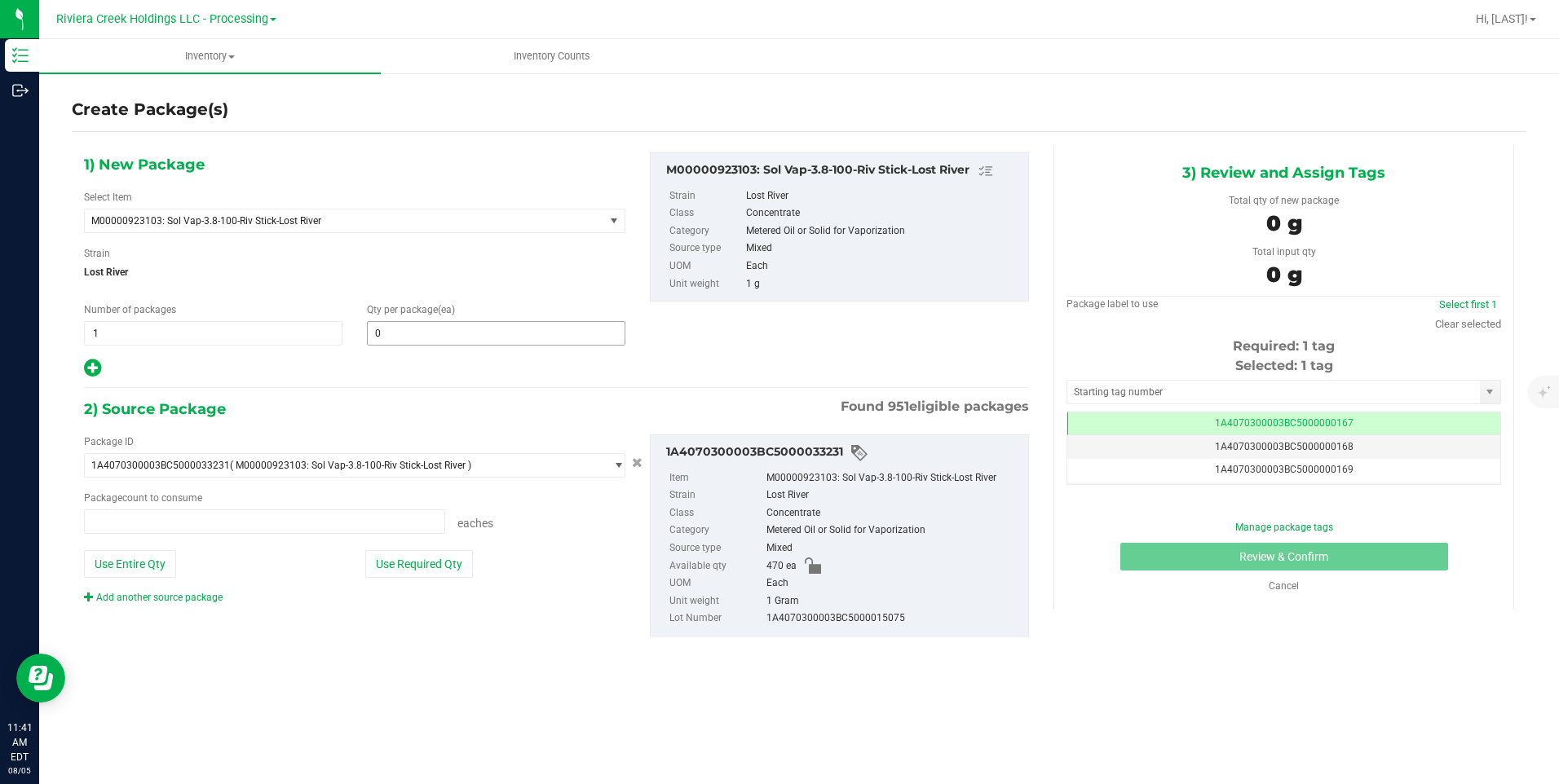 type on "0 ea" 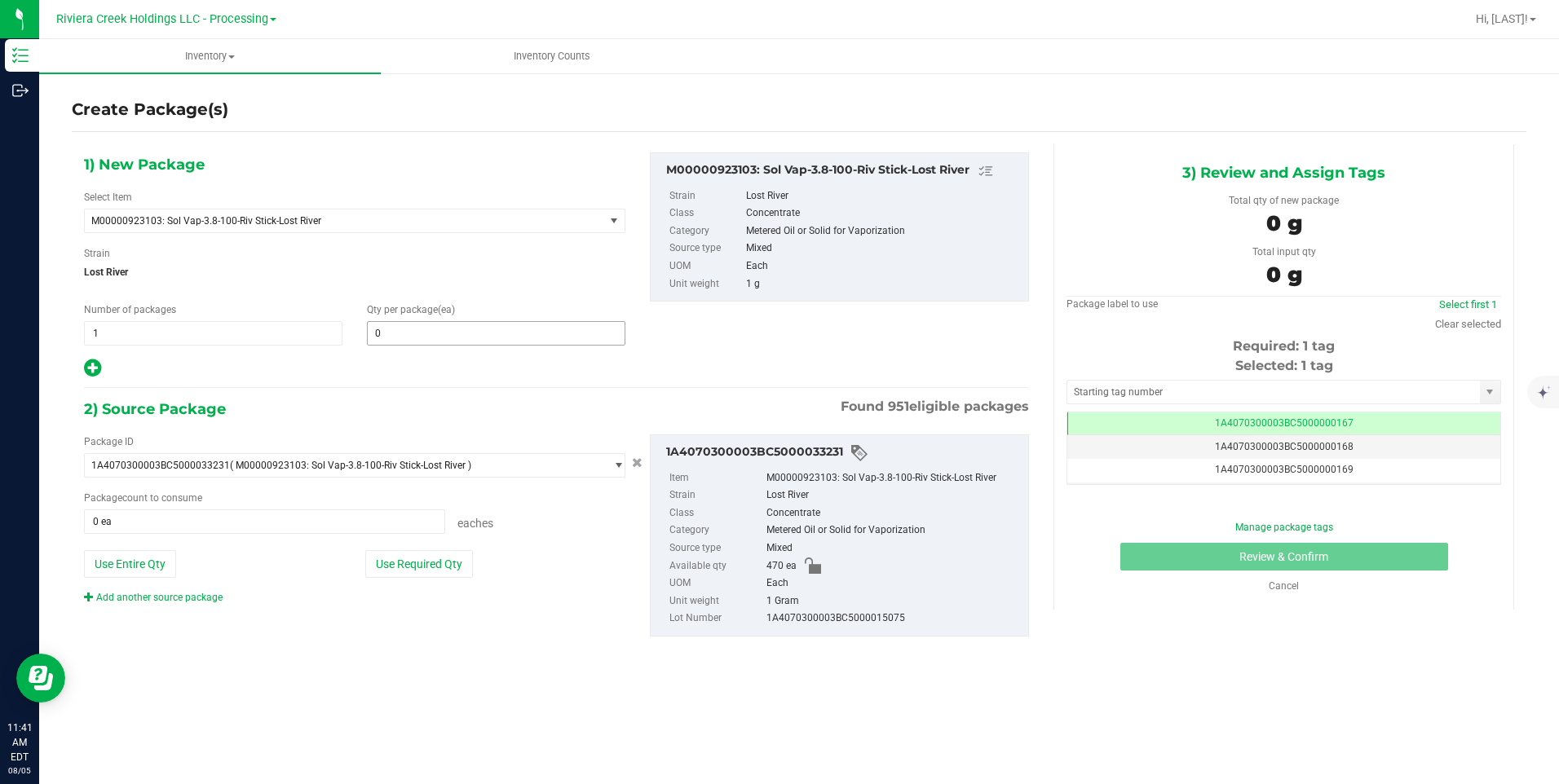 type 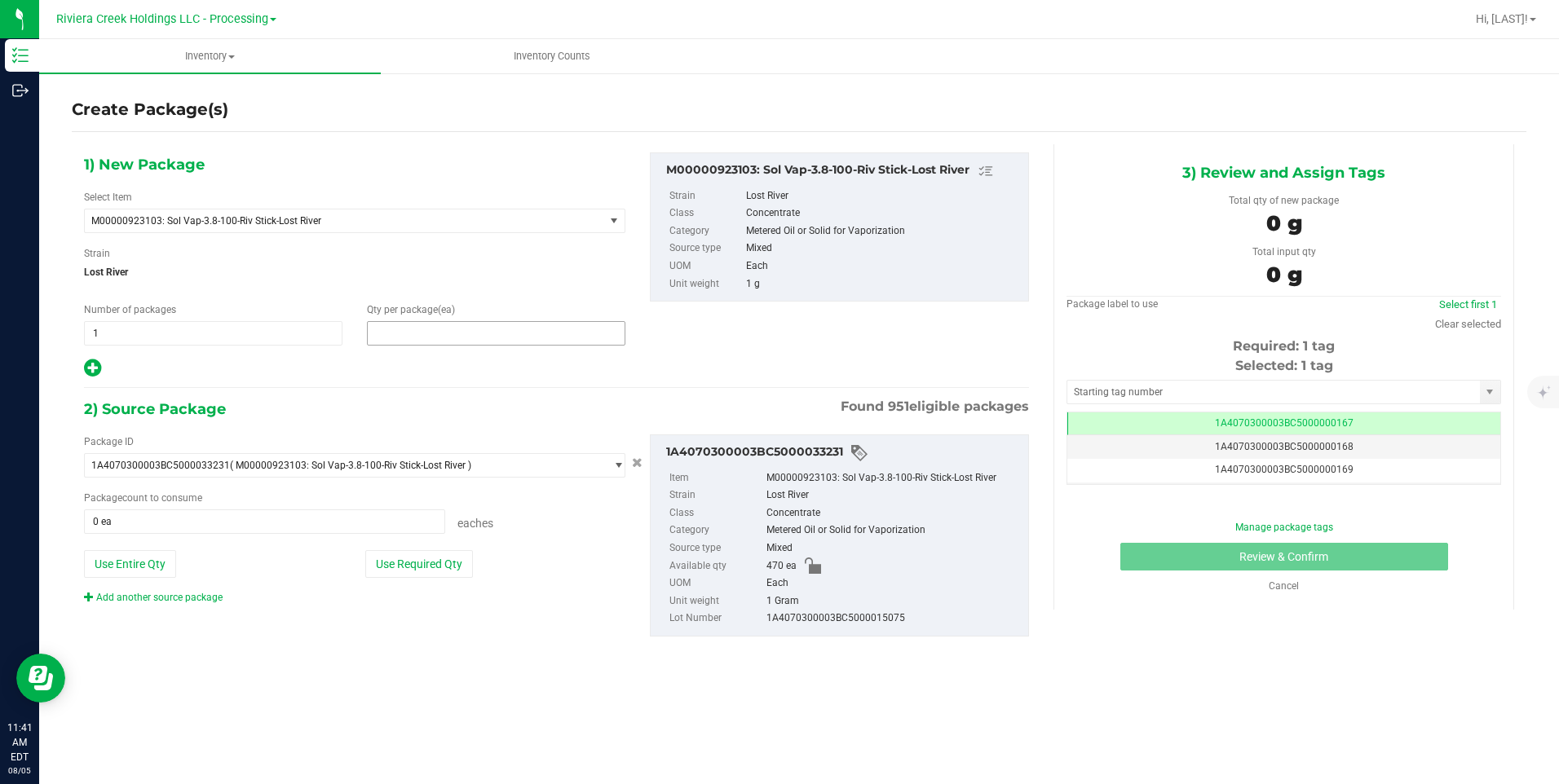 click at bounding box center (496, 333) 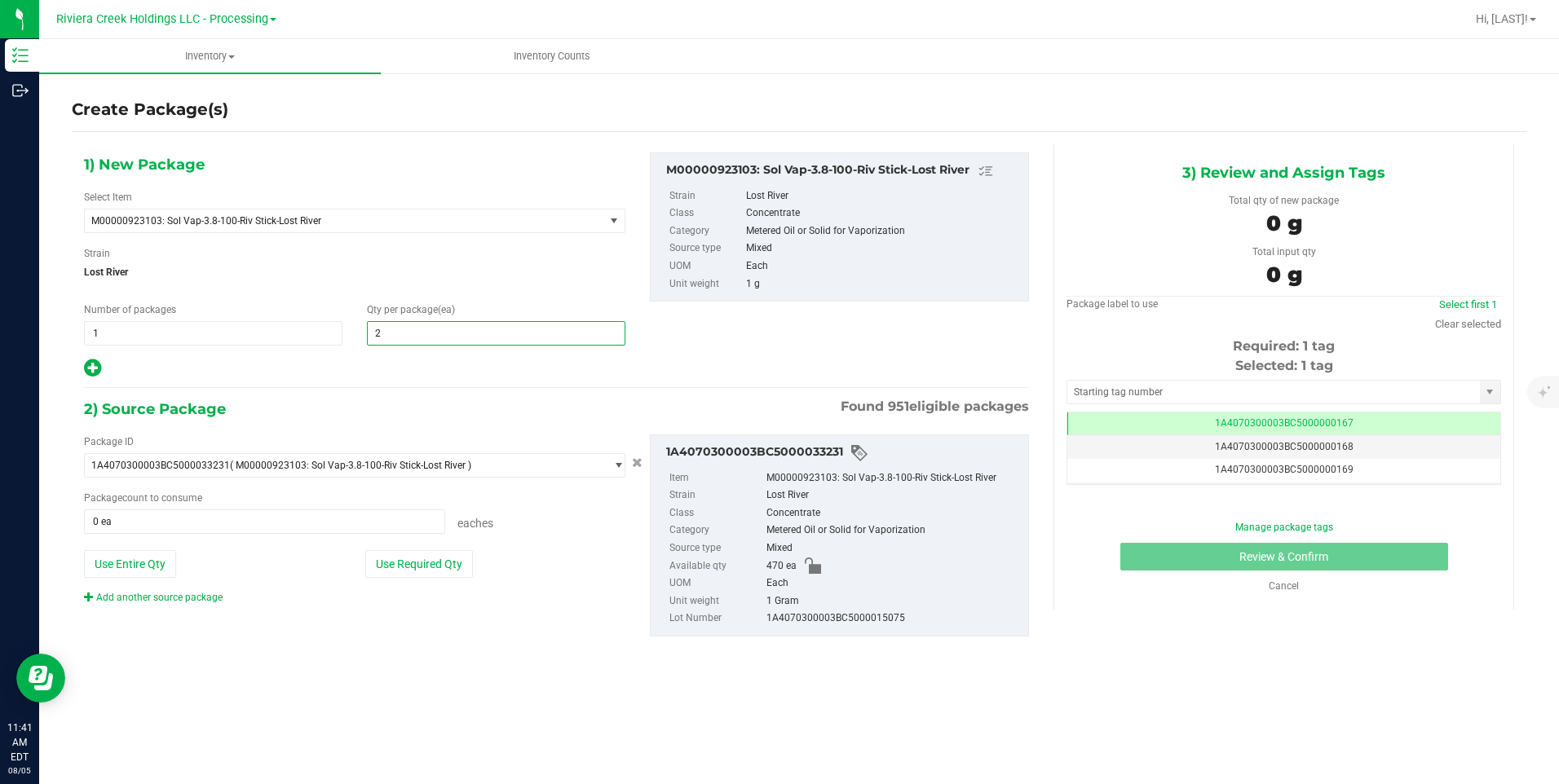 type on "20" 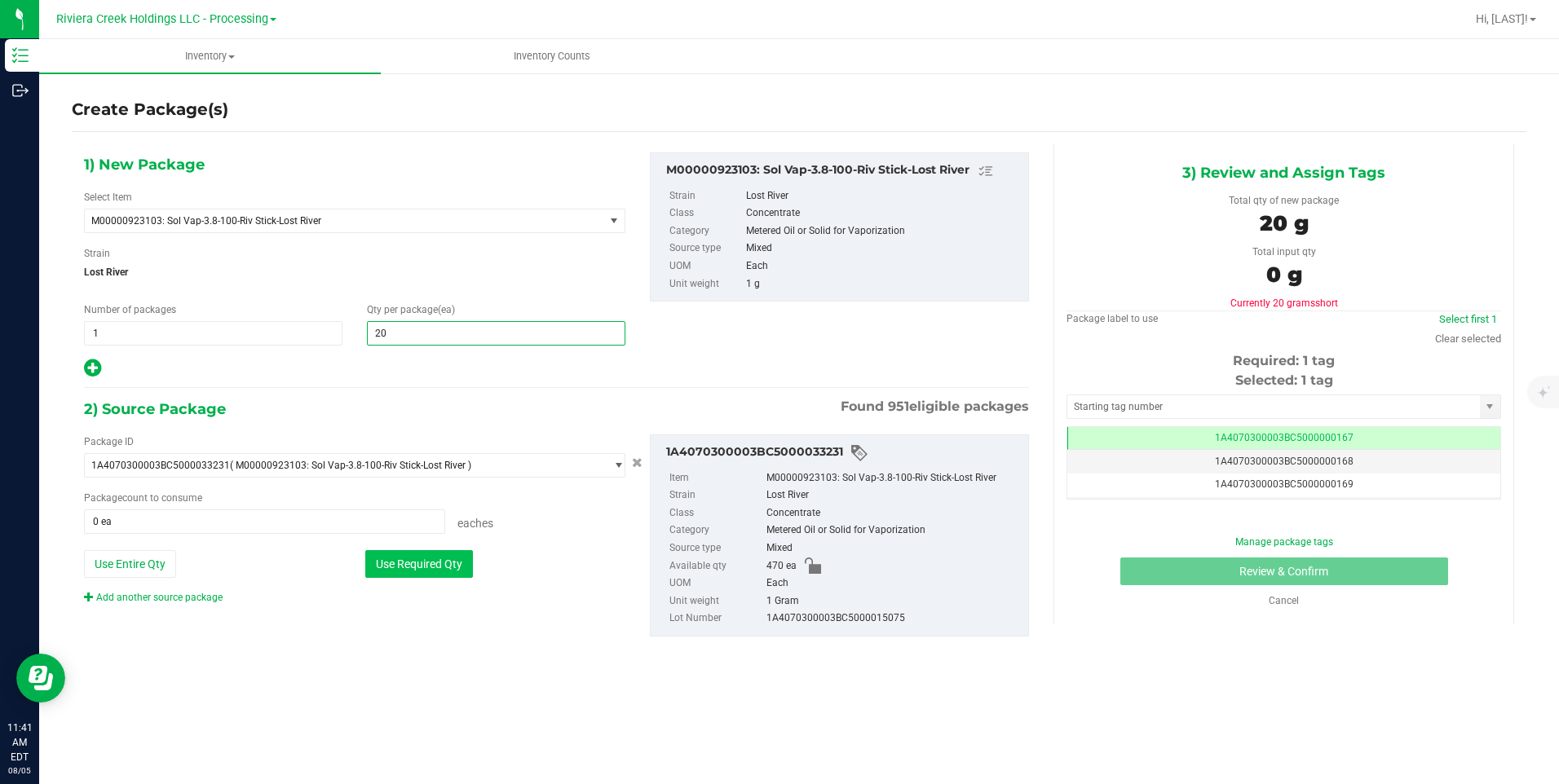type on "20" 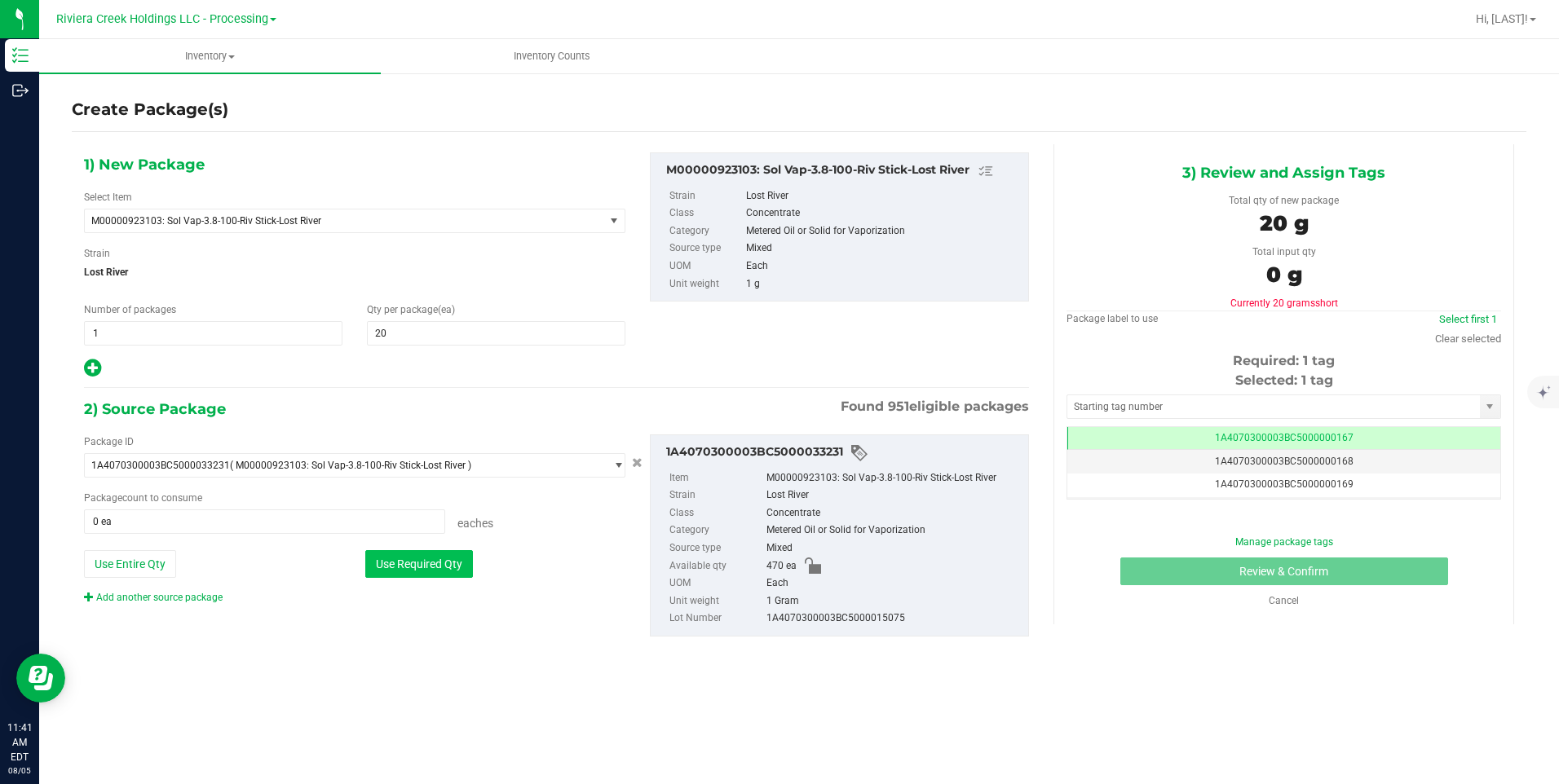 click on "Use Required Qty" at bounding box center [419, 564] 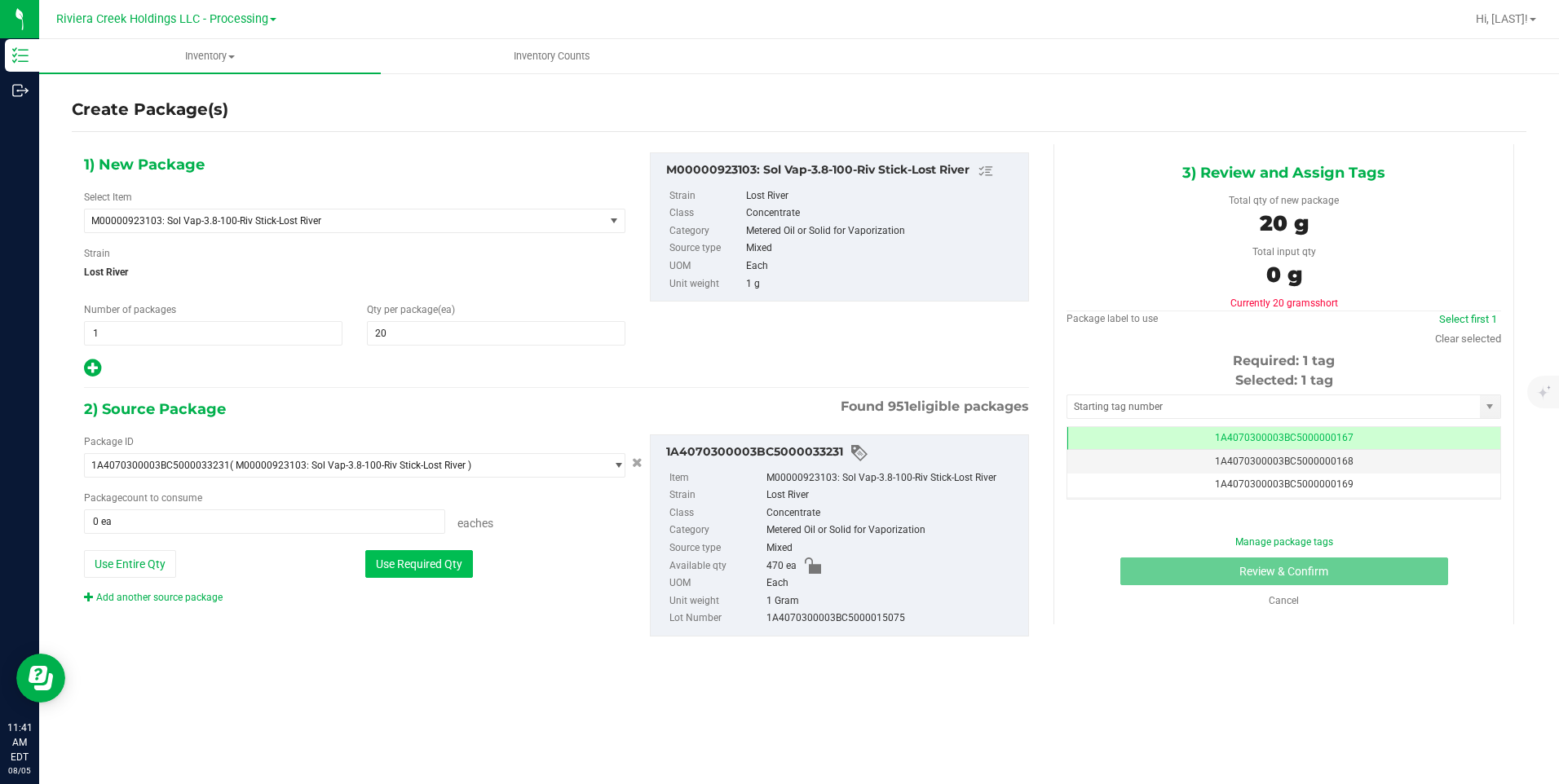 type on "20 ea" 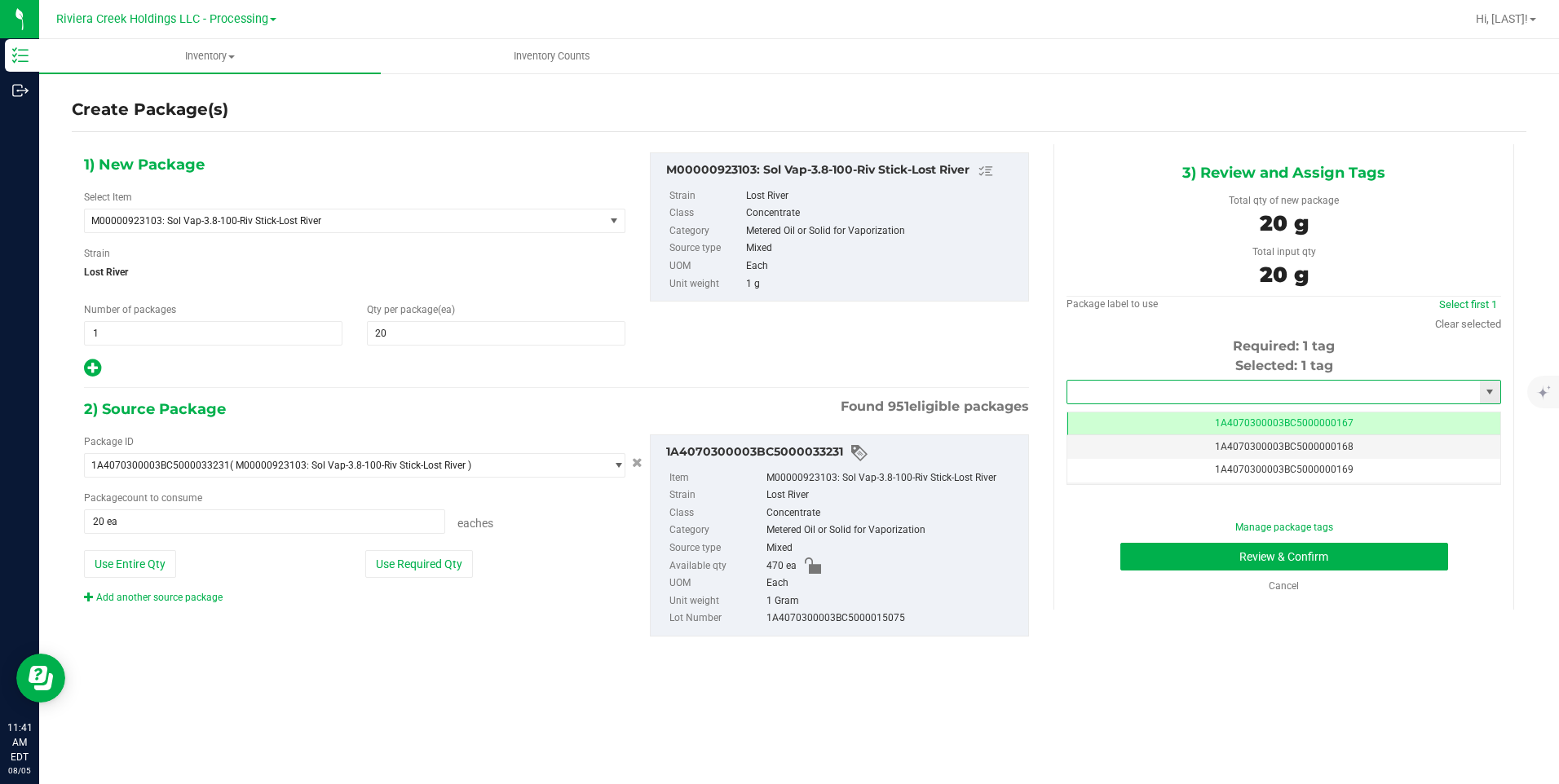 click at bounding box center (1274, 392) 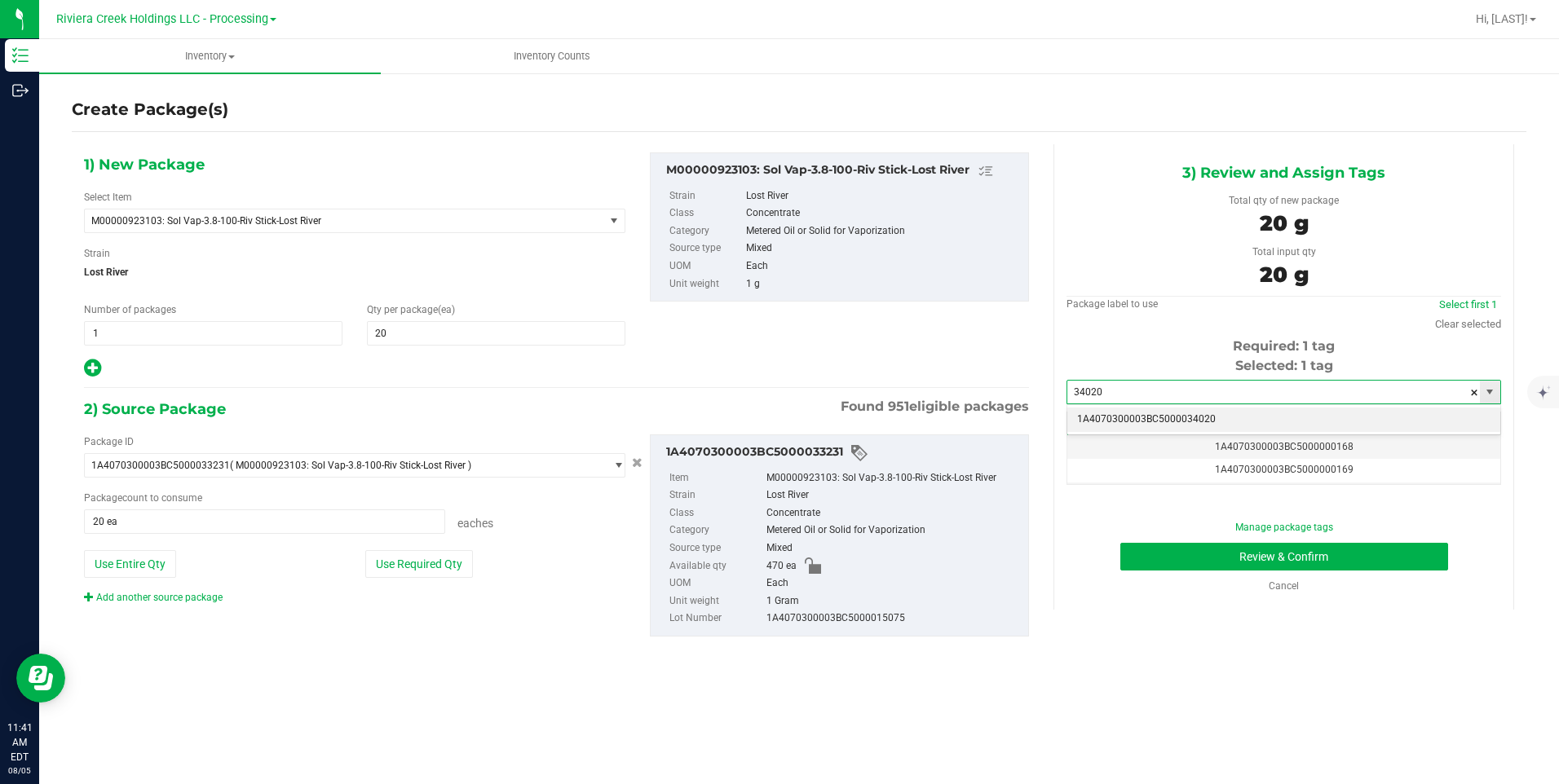 click on "1A4070300003BC5000034020 No matching tags" at bounding box center (1283, 420) 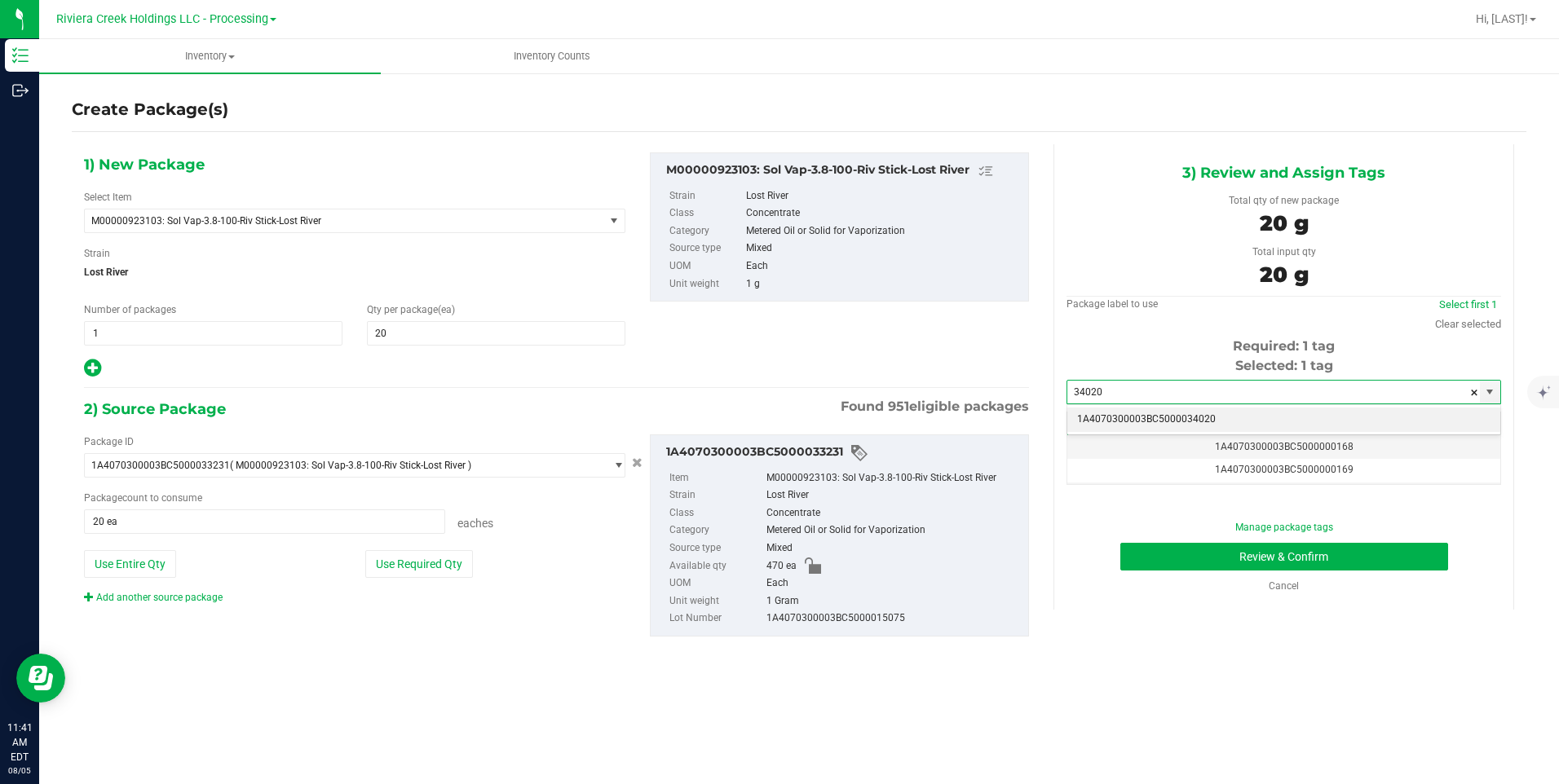 click on "1A4070300003BC5000034020" at bounding box center [1283, 420] 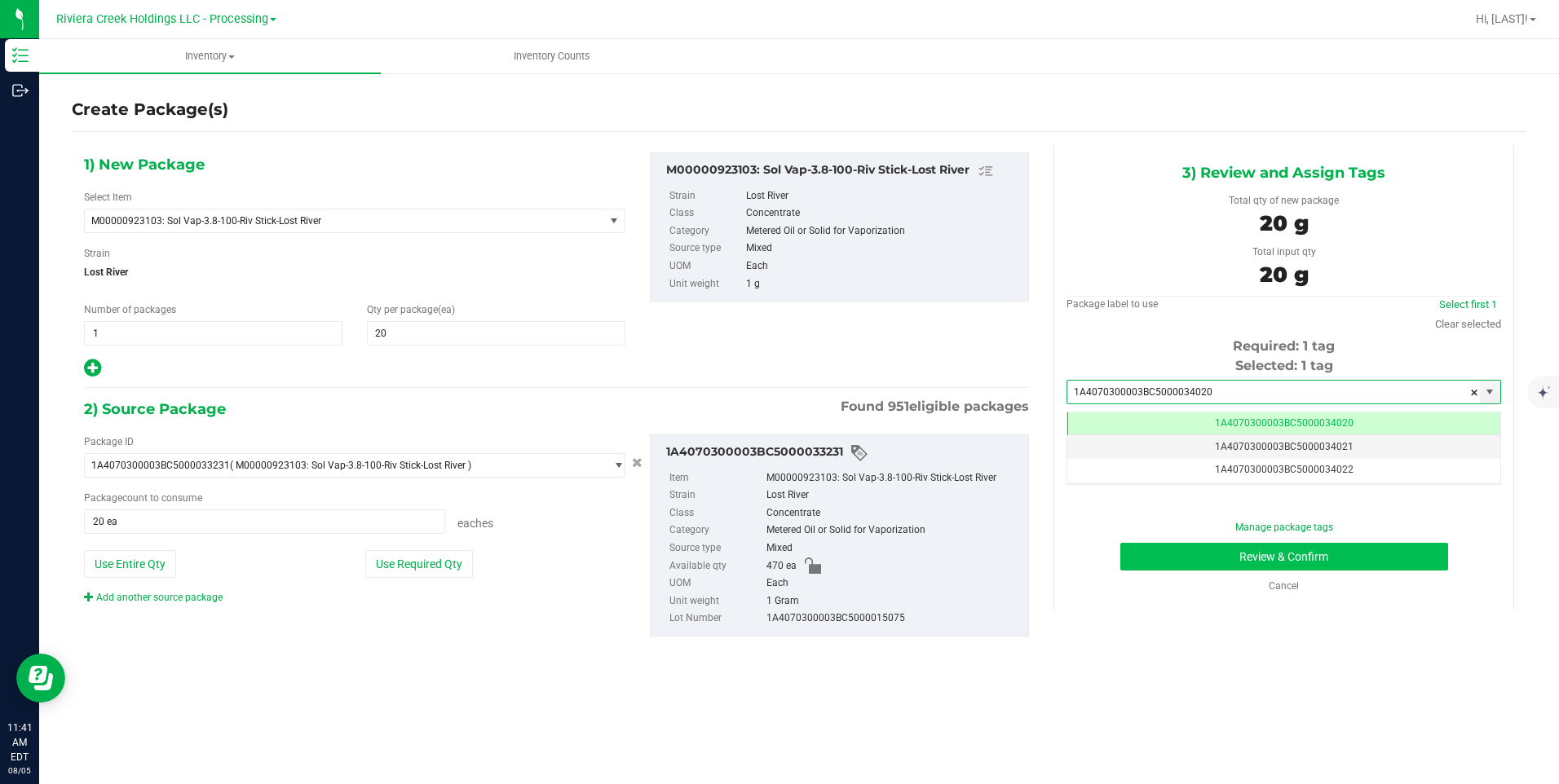 type on "1A4070300003BC5000034020" 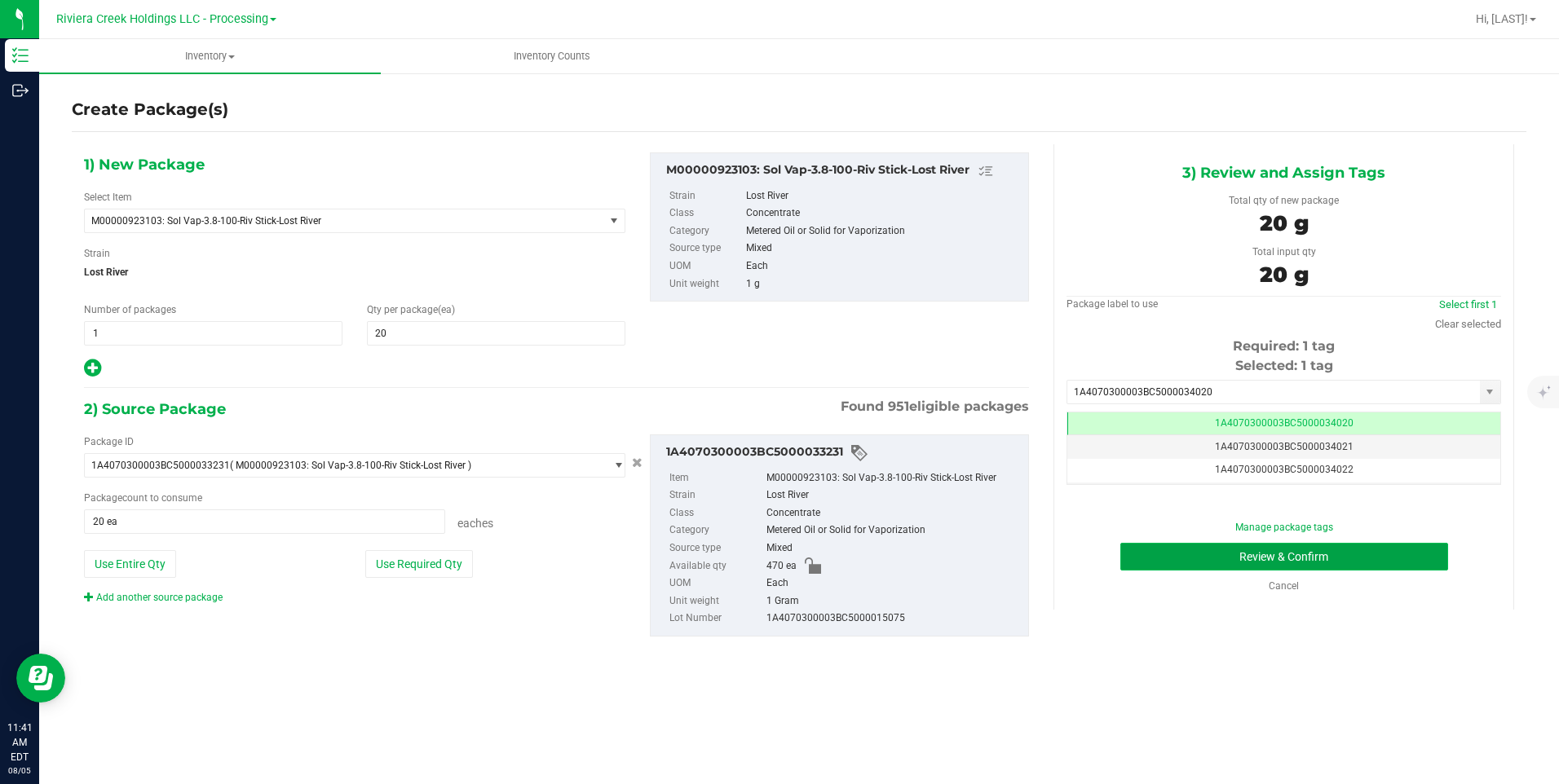 click on "Review & Confirm" at bounding box center [1284, 557] 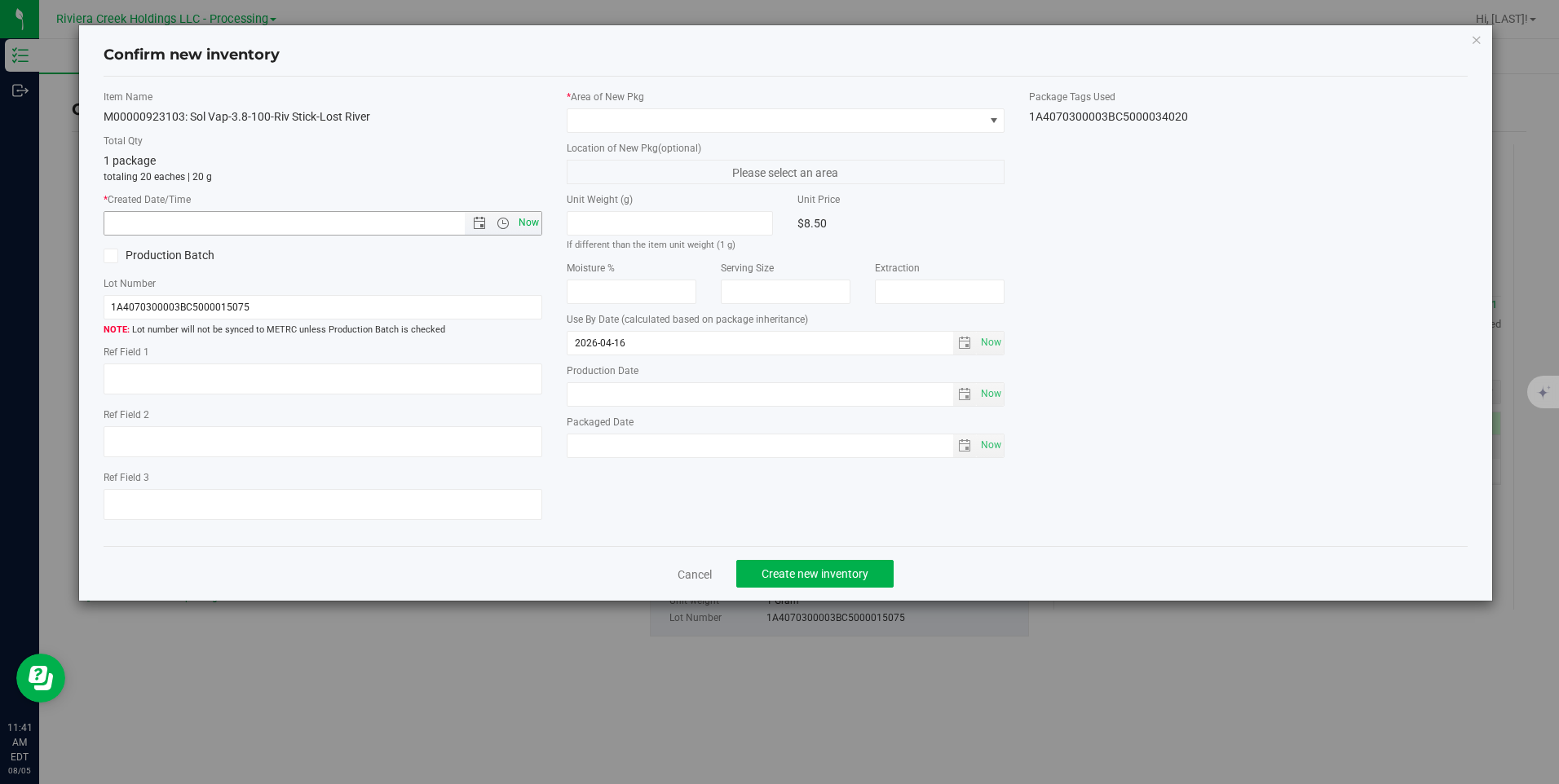 click on "Now" at bounding box center [528, 222] 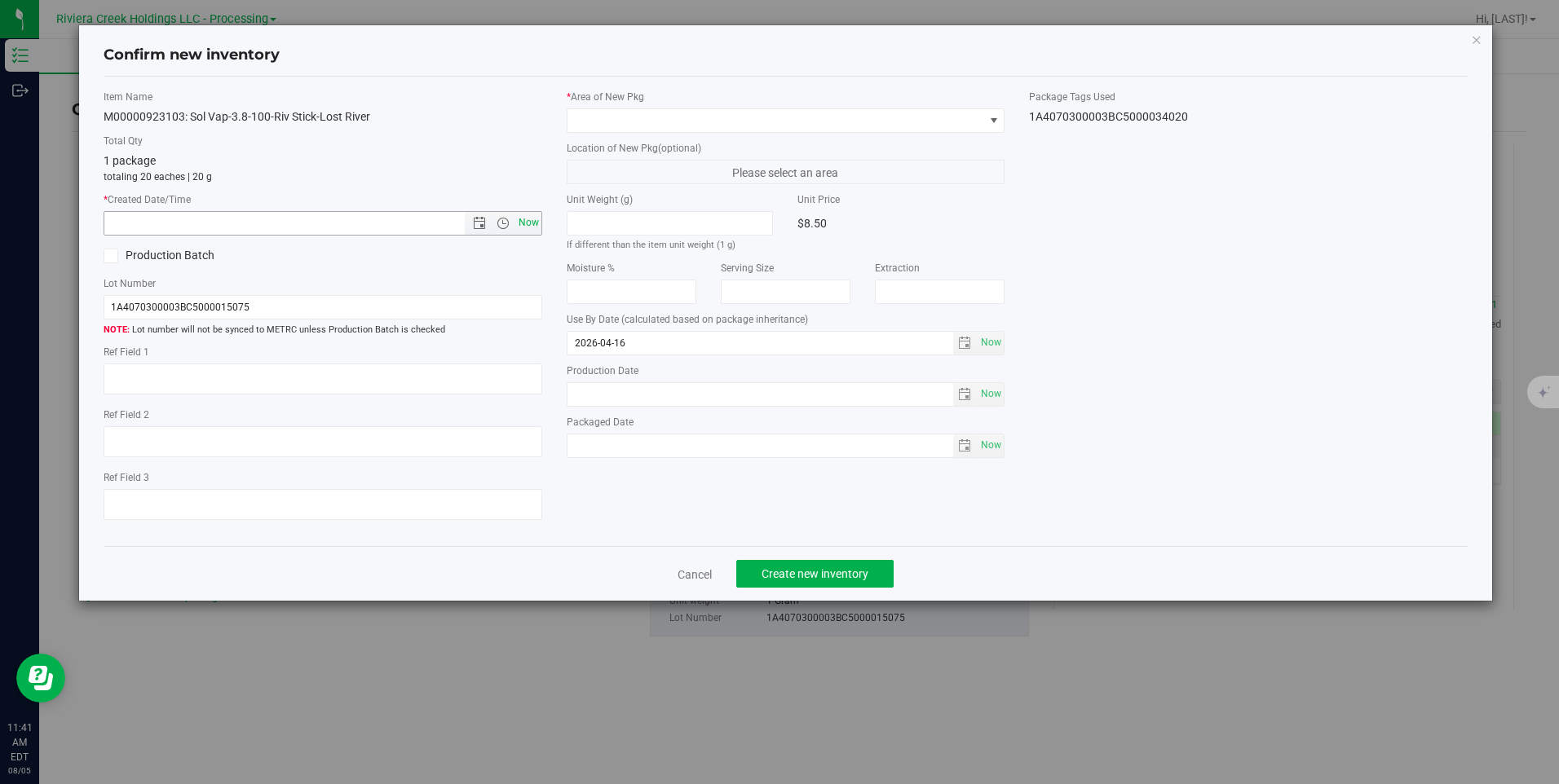type on "8/5/2025 11:41 AM" 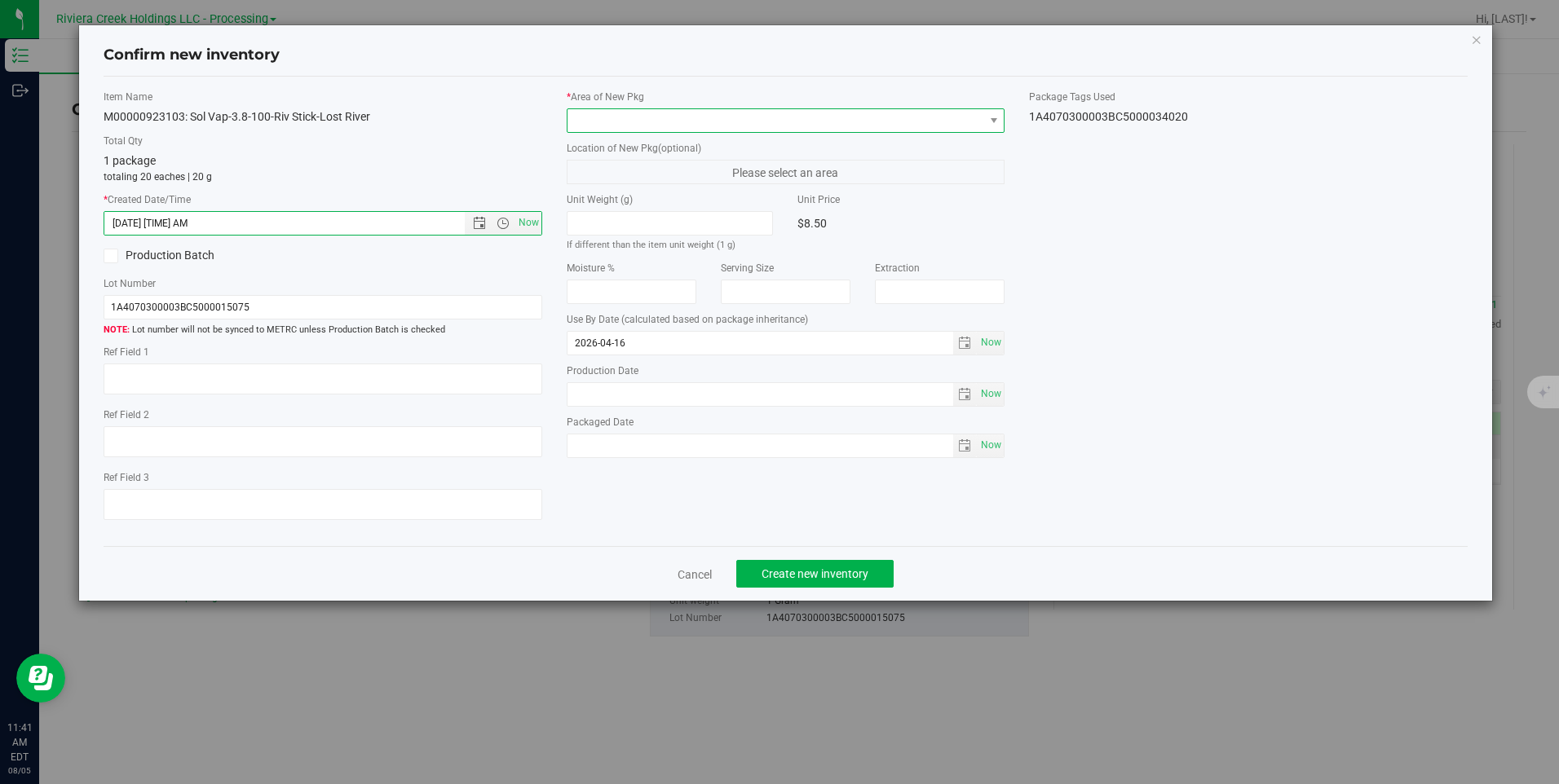click at bounding box center [775, 121] 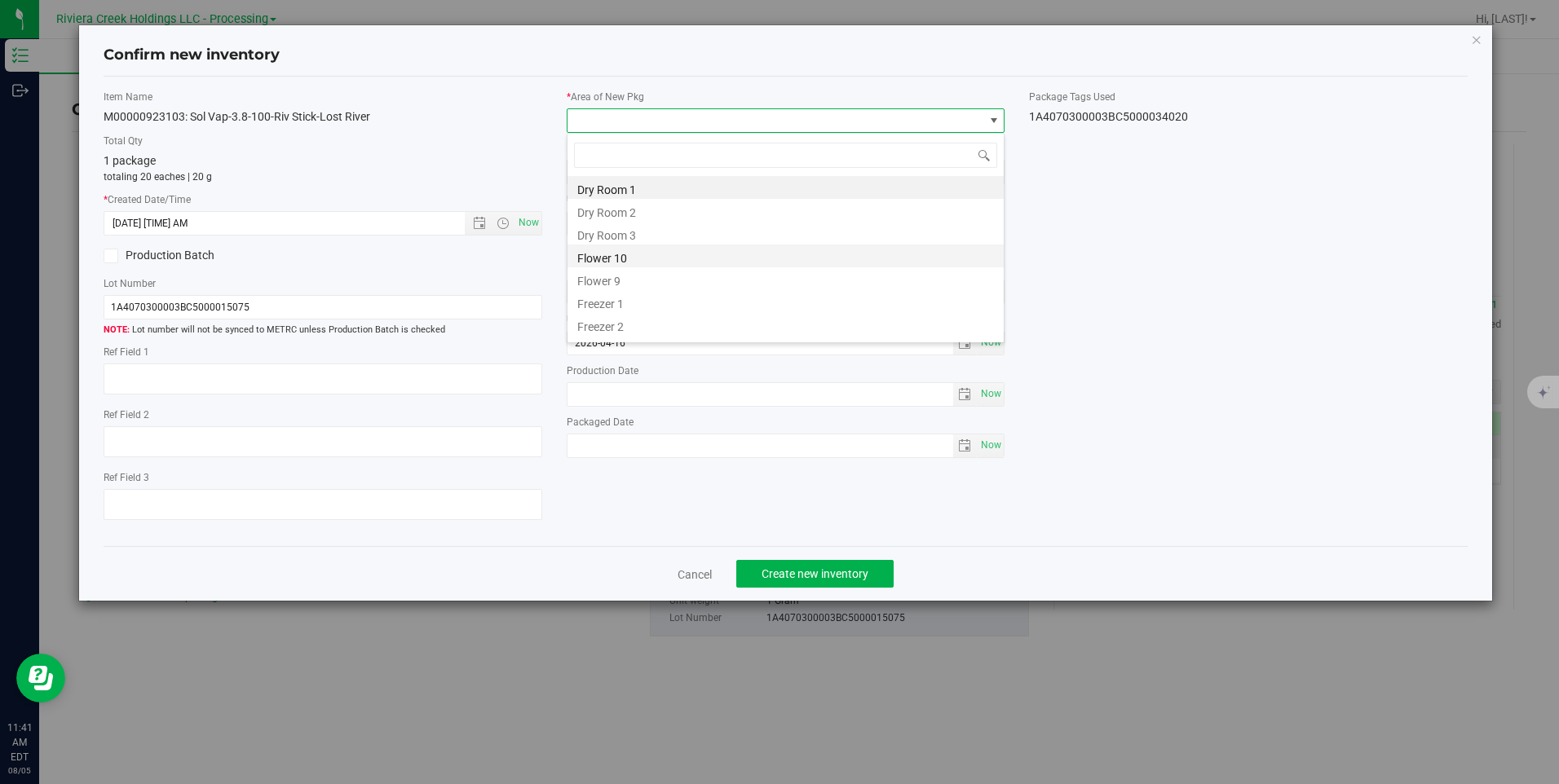 click on "Flower 10" at bounding box center [785, 256] 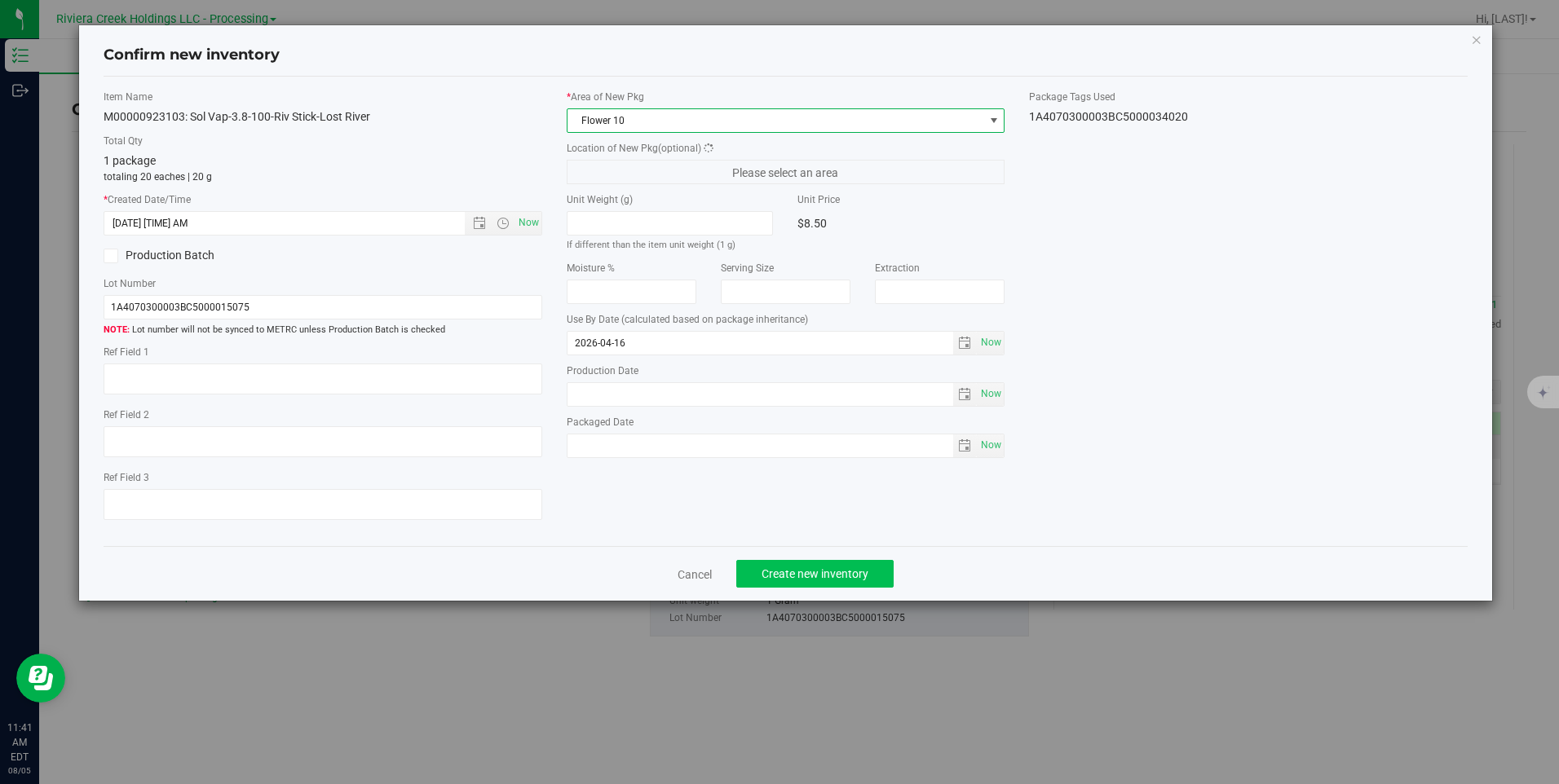 click on "Cancel
Create new inventory" at bounding box center [785, 573] 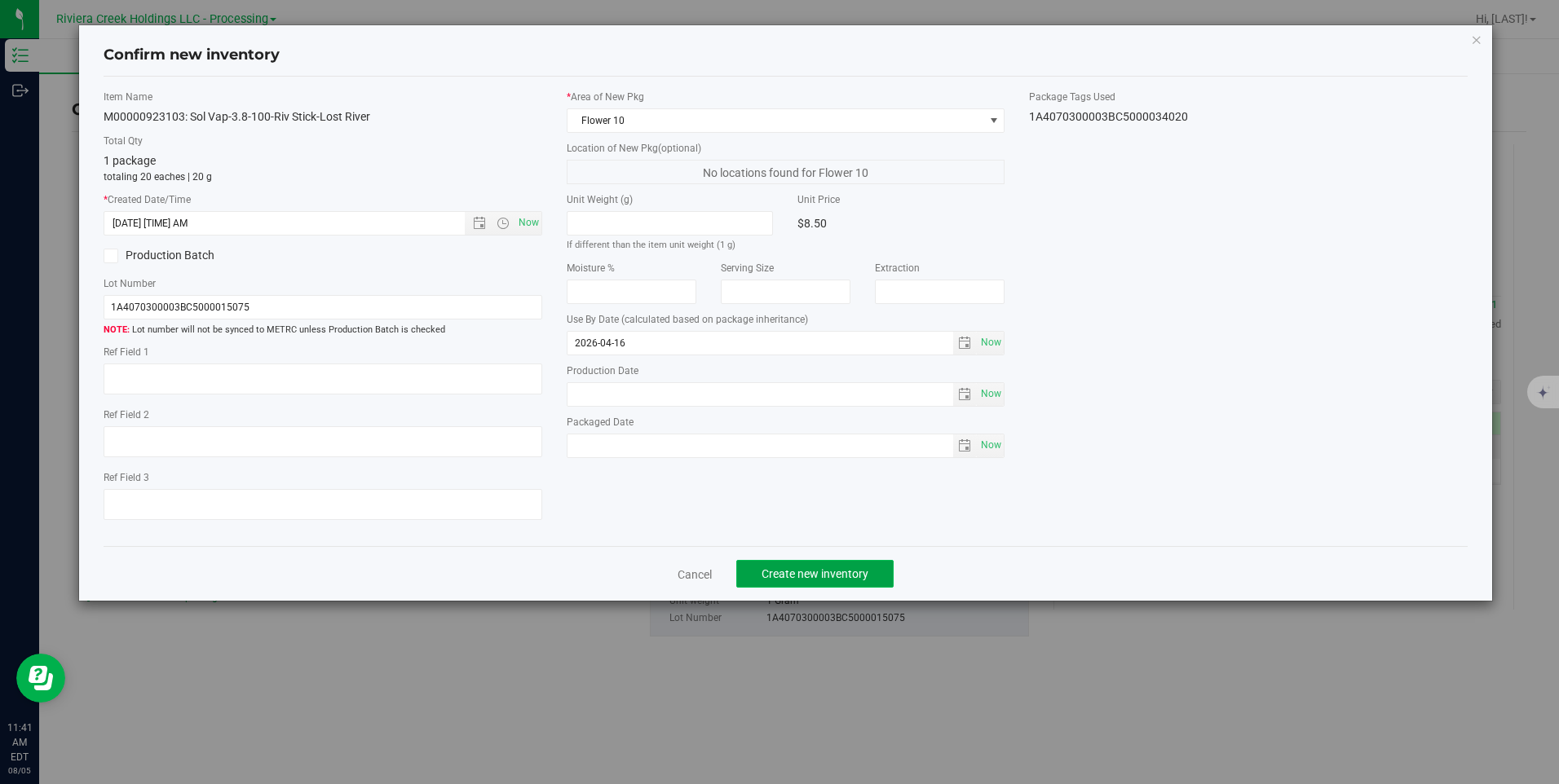 click on "Create new inventory" 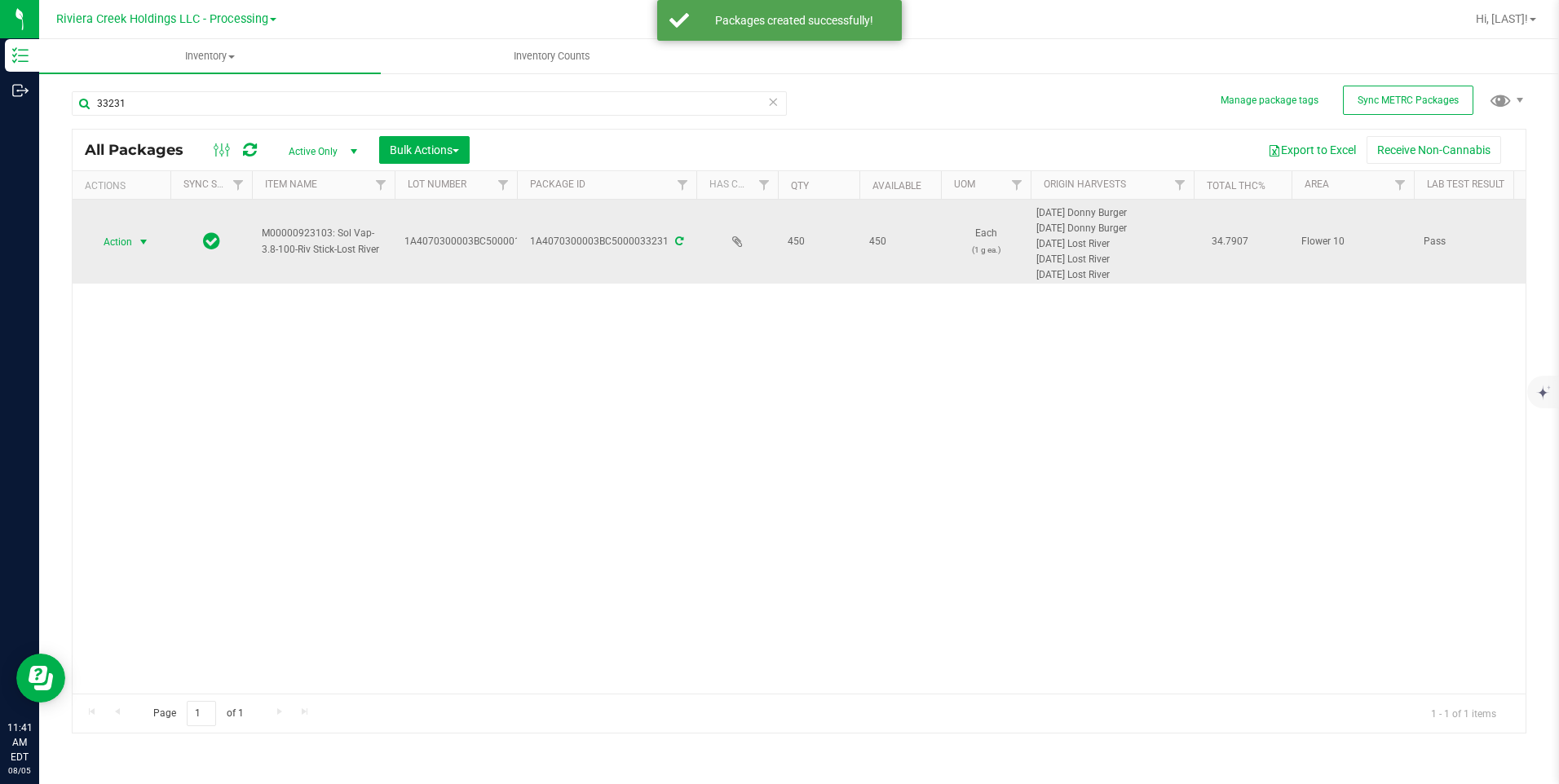 click on "Action" at bounding box center (111, 242) 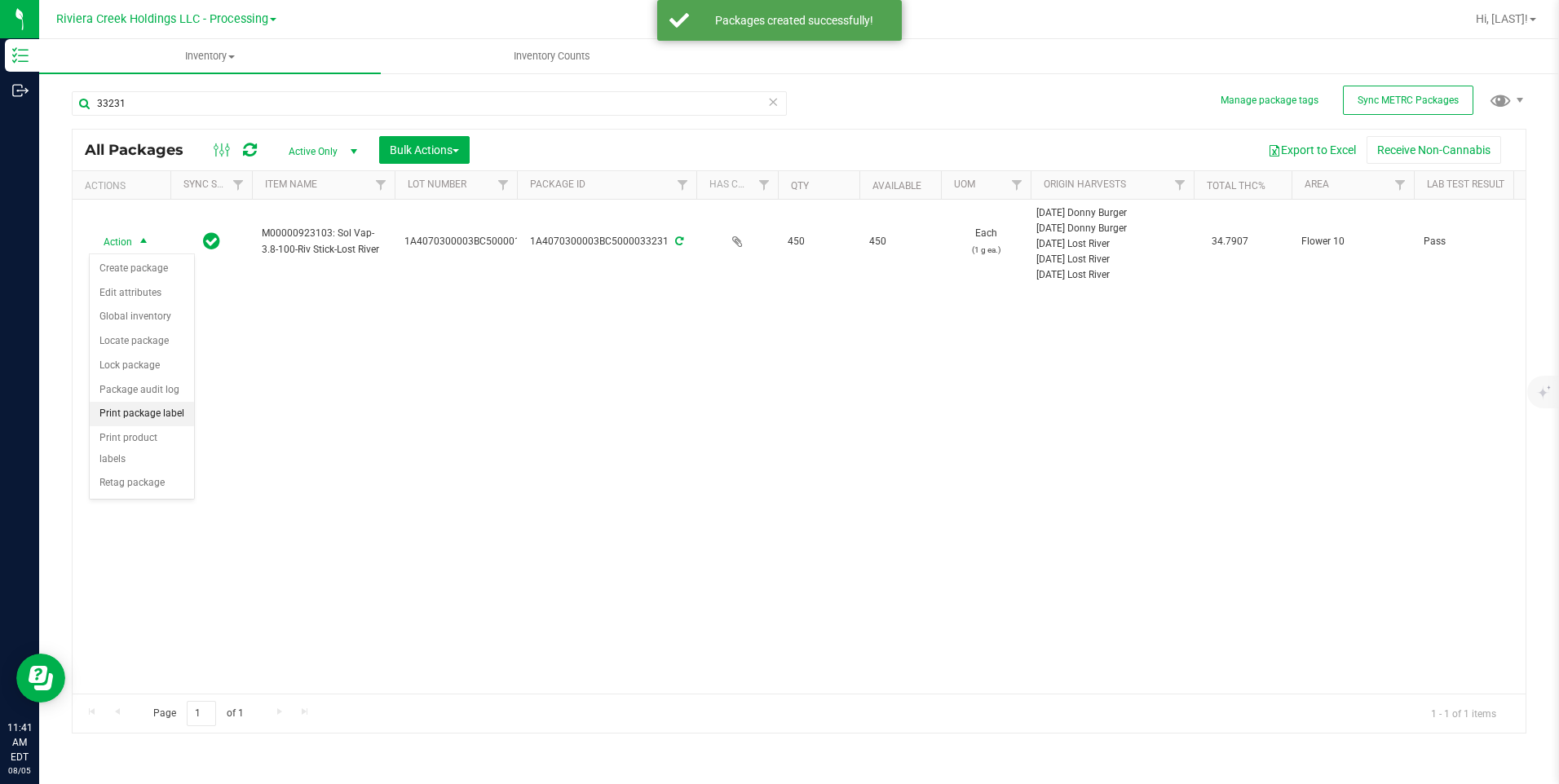 click on "Print package label" at bounding box center (142, 414) 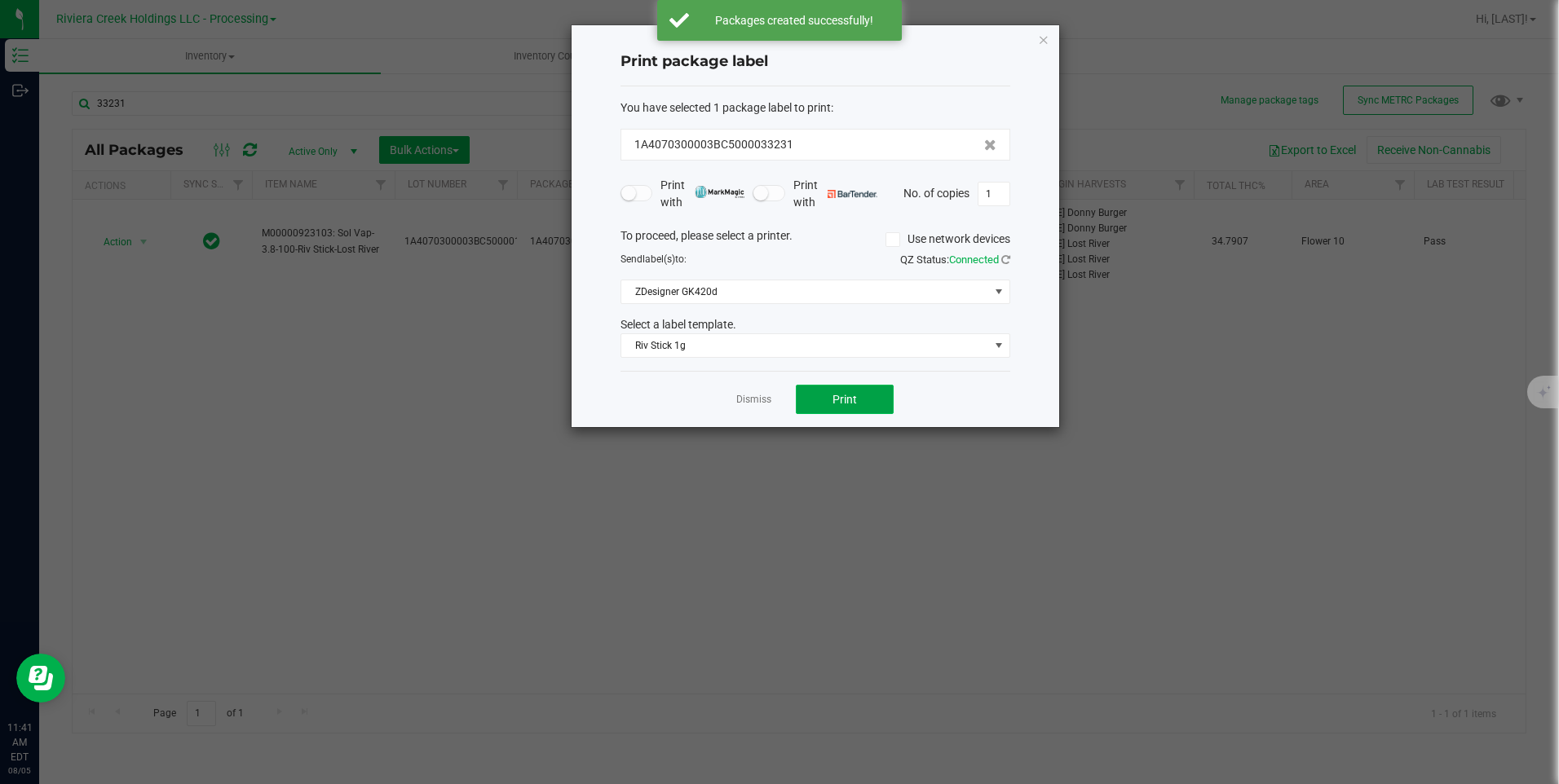click on "Print" 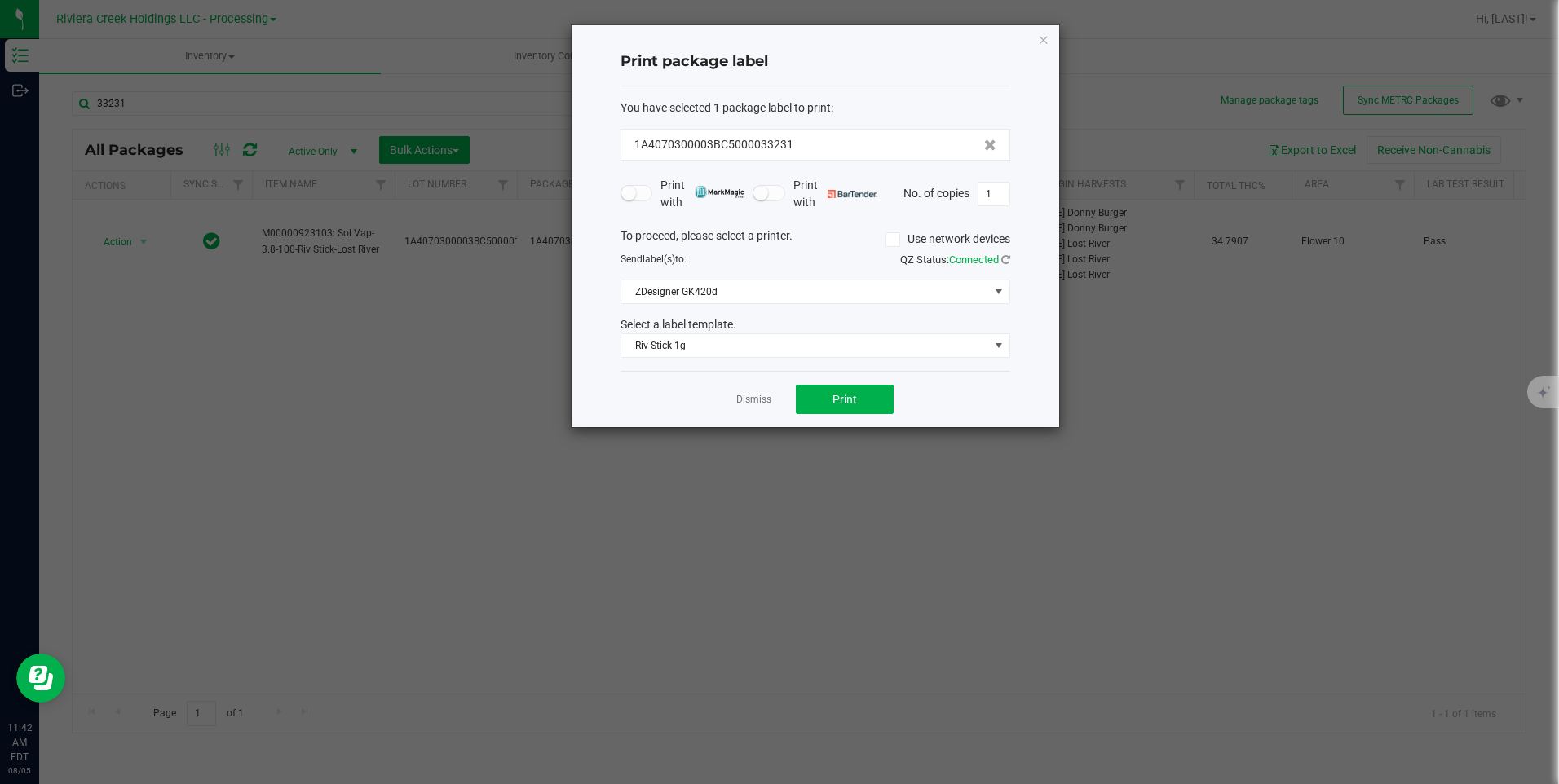 drag, startPoint x: 1043, startPoint y: 40, endPoint x: 837, endPoint y: 124, distance: 222.46798 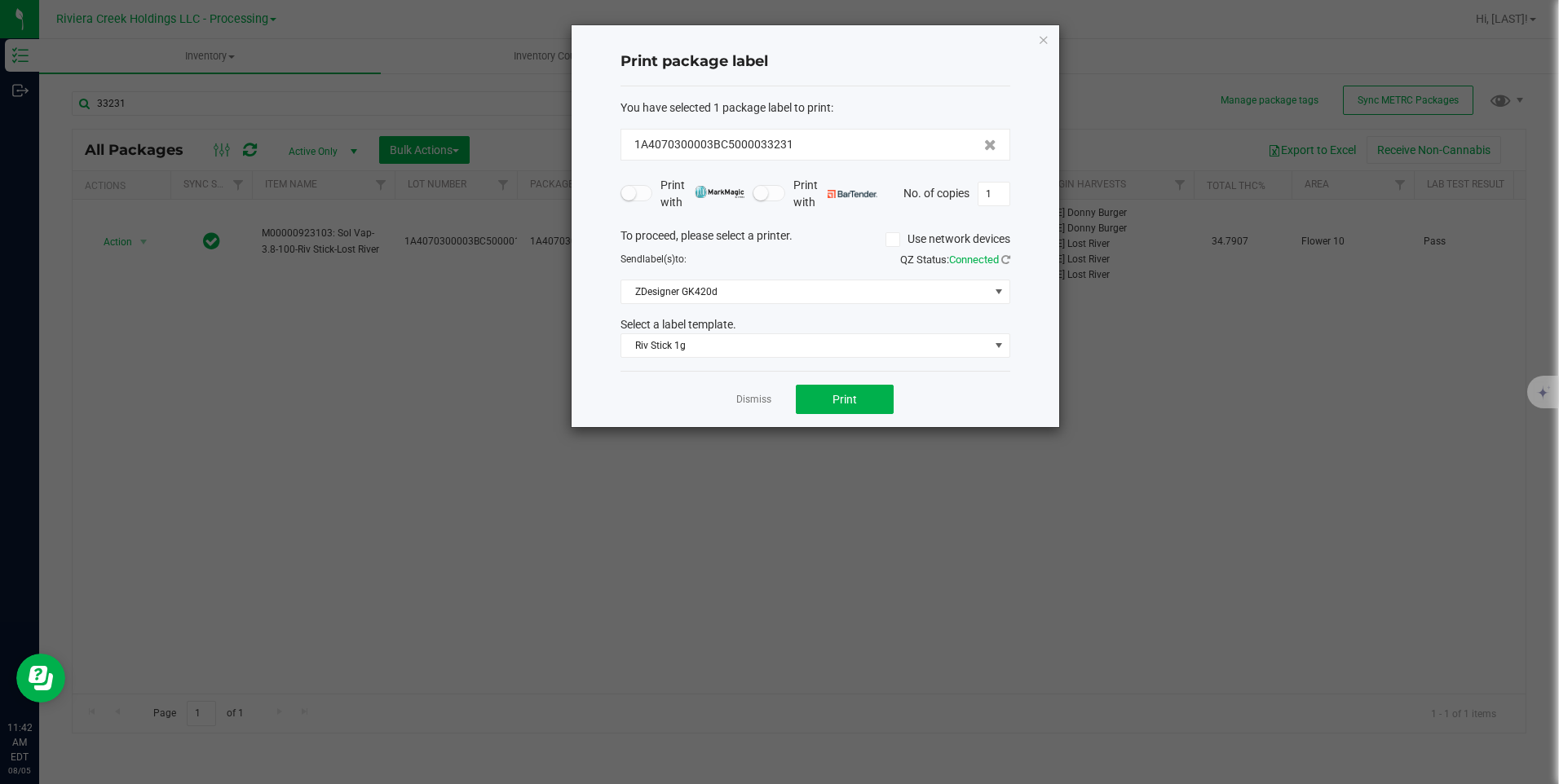 click 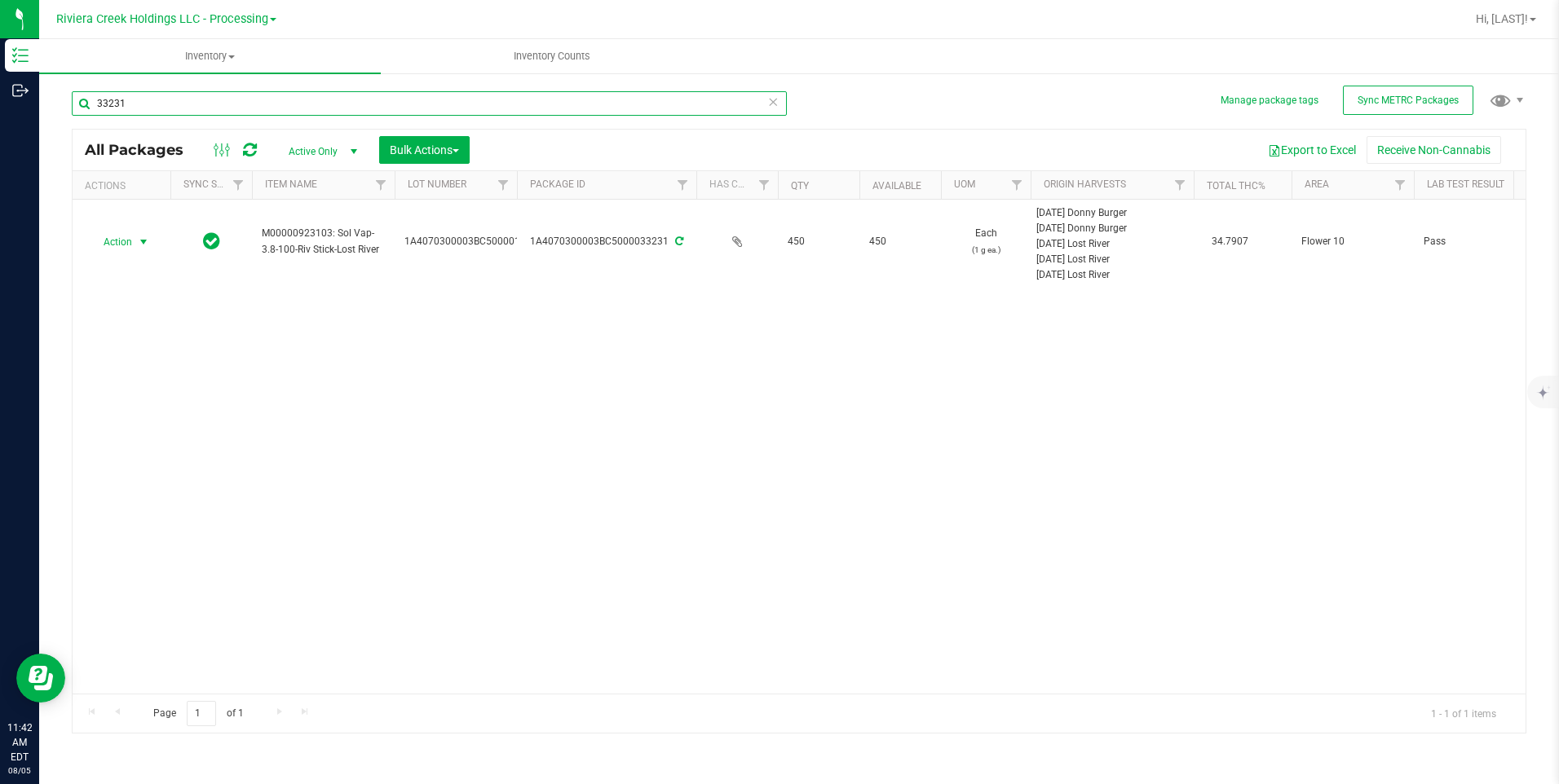 click on "33231" at bounding box center (429, 104) 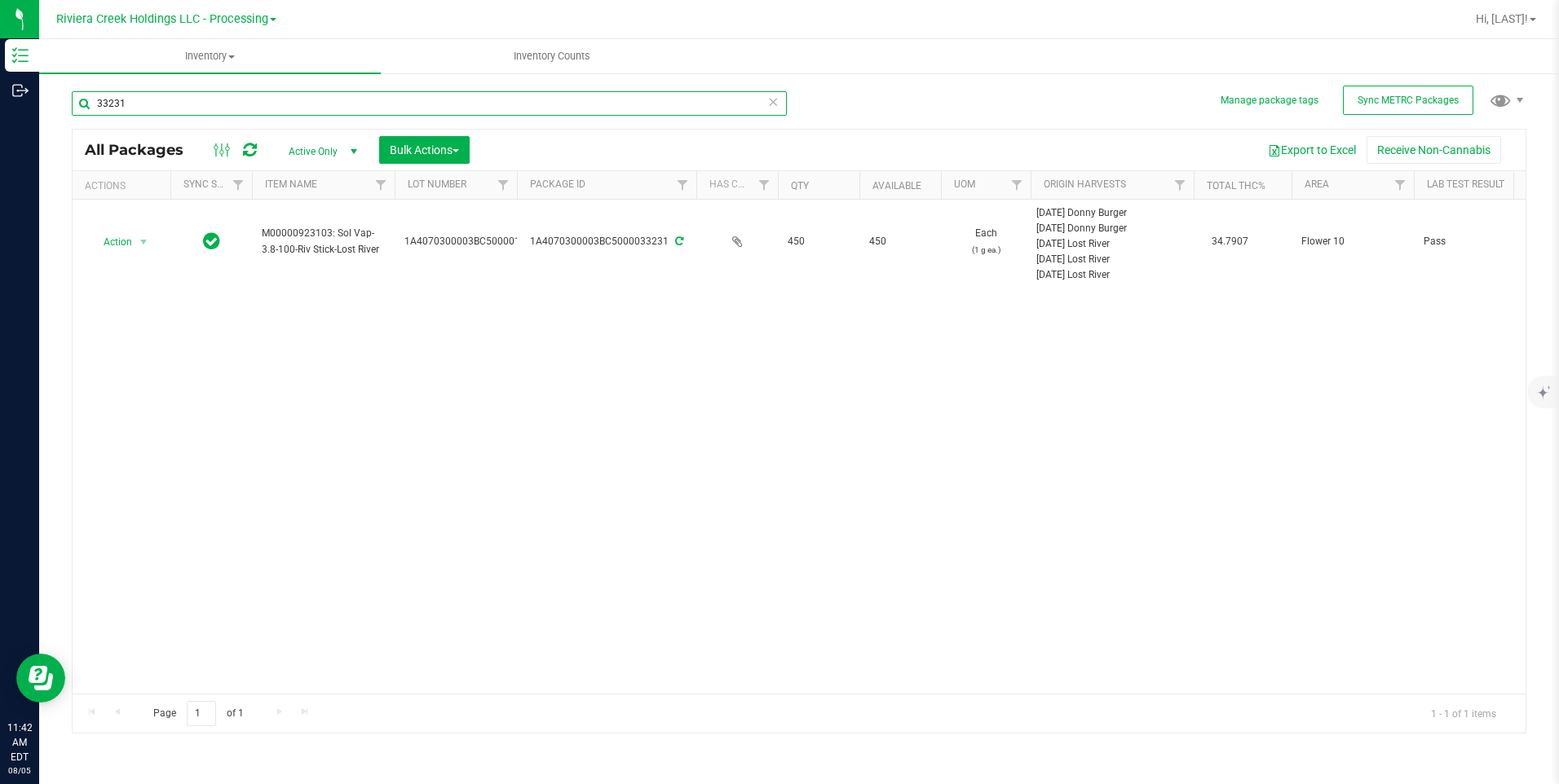 click on "33231" at bounding box center (429, 104) 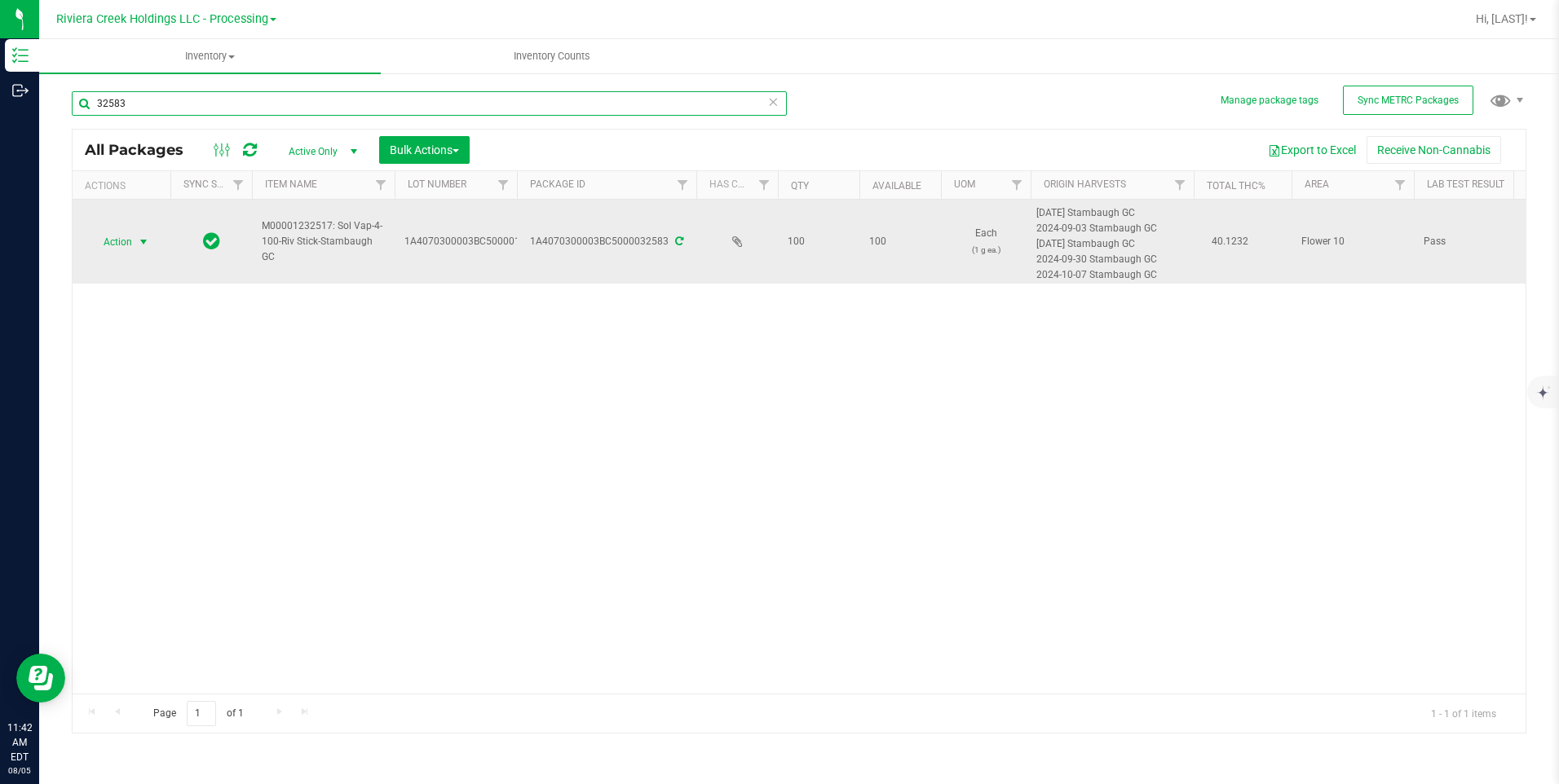 type on "32583" 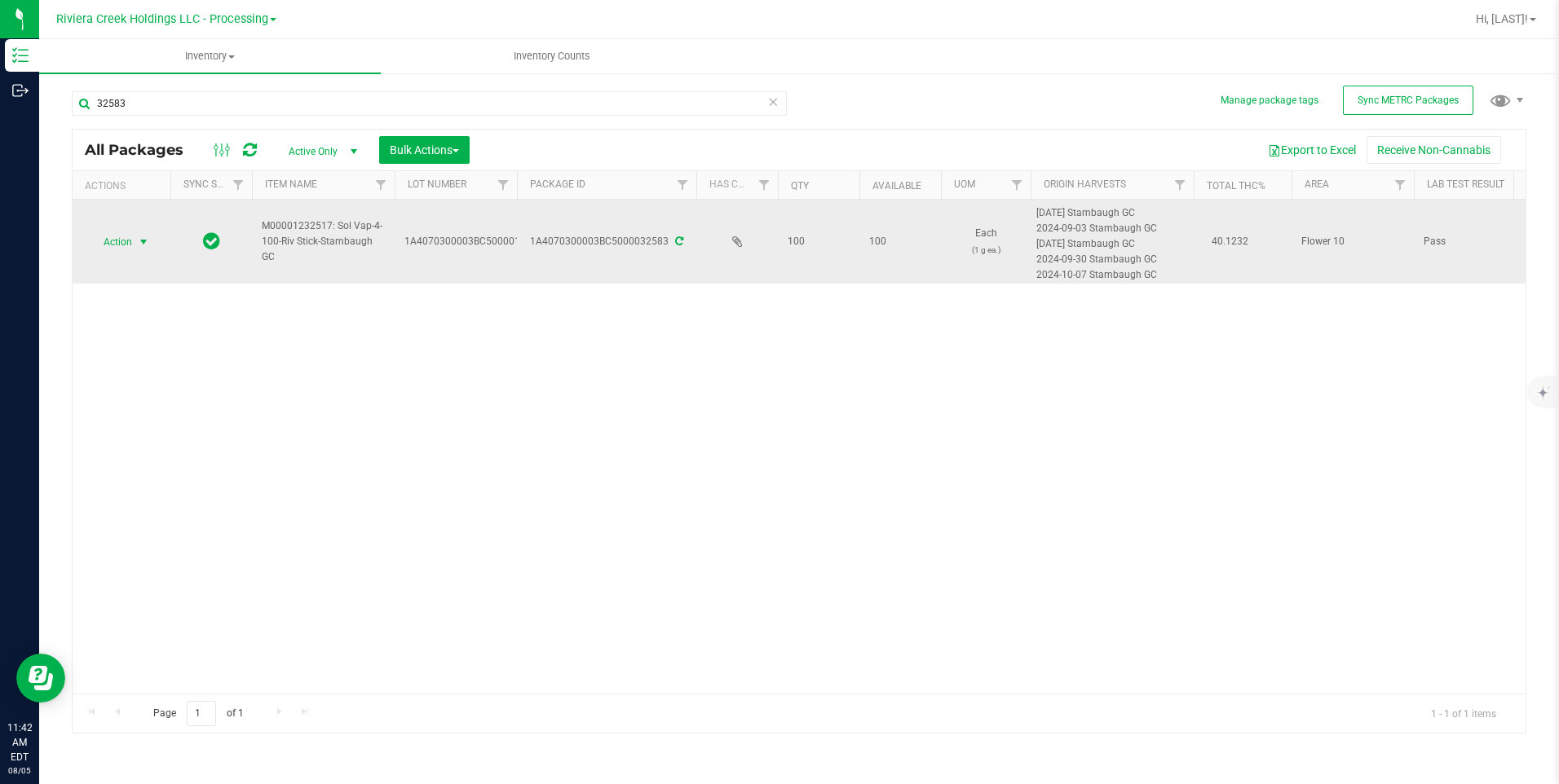 click on "Action" at bounding box center (111, 242) 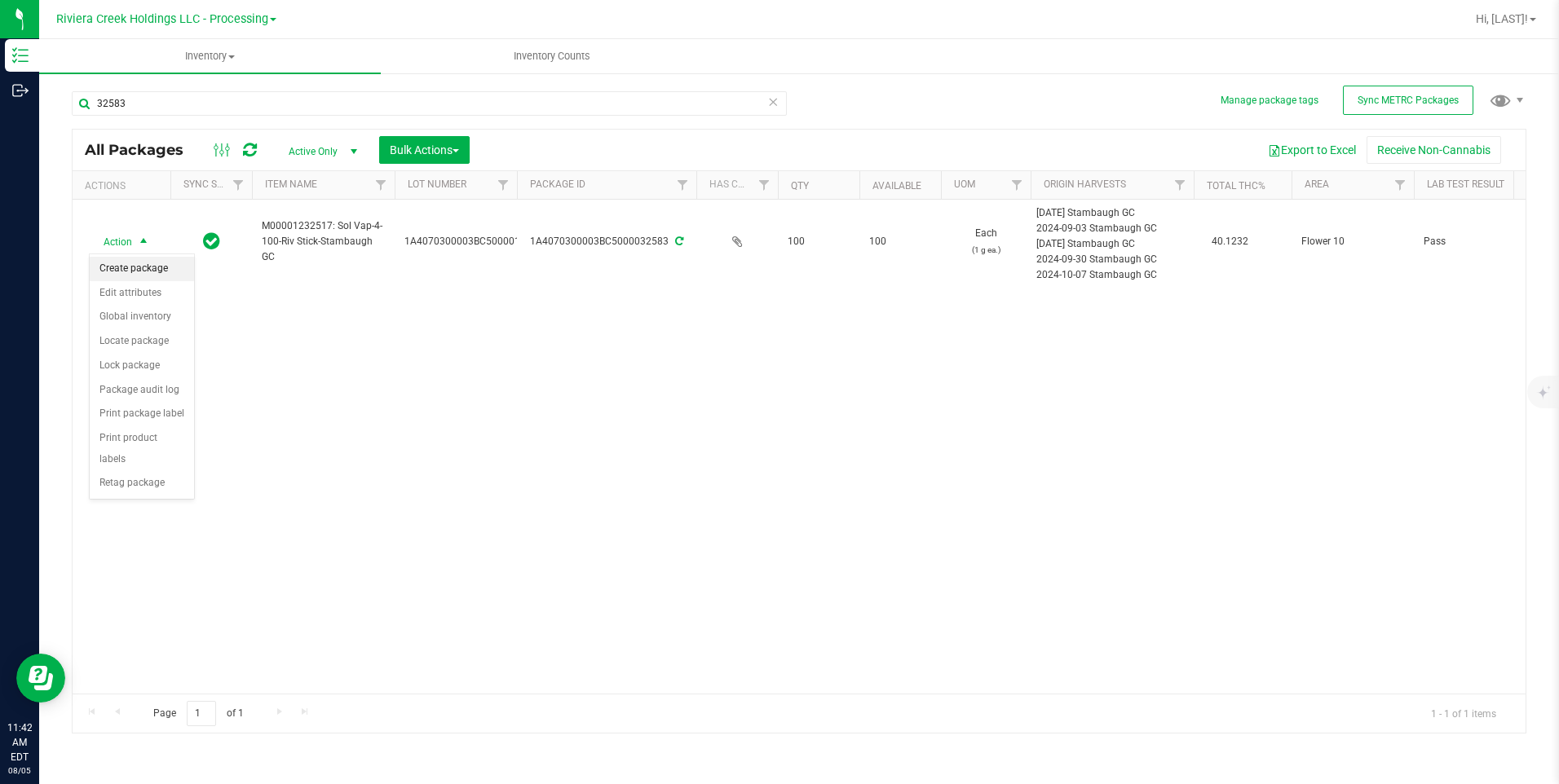 click on "Create package" at bounding box center [142, 269] 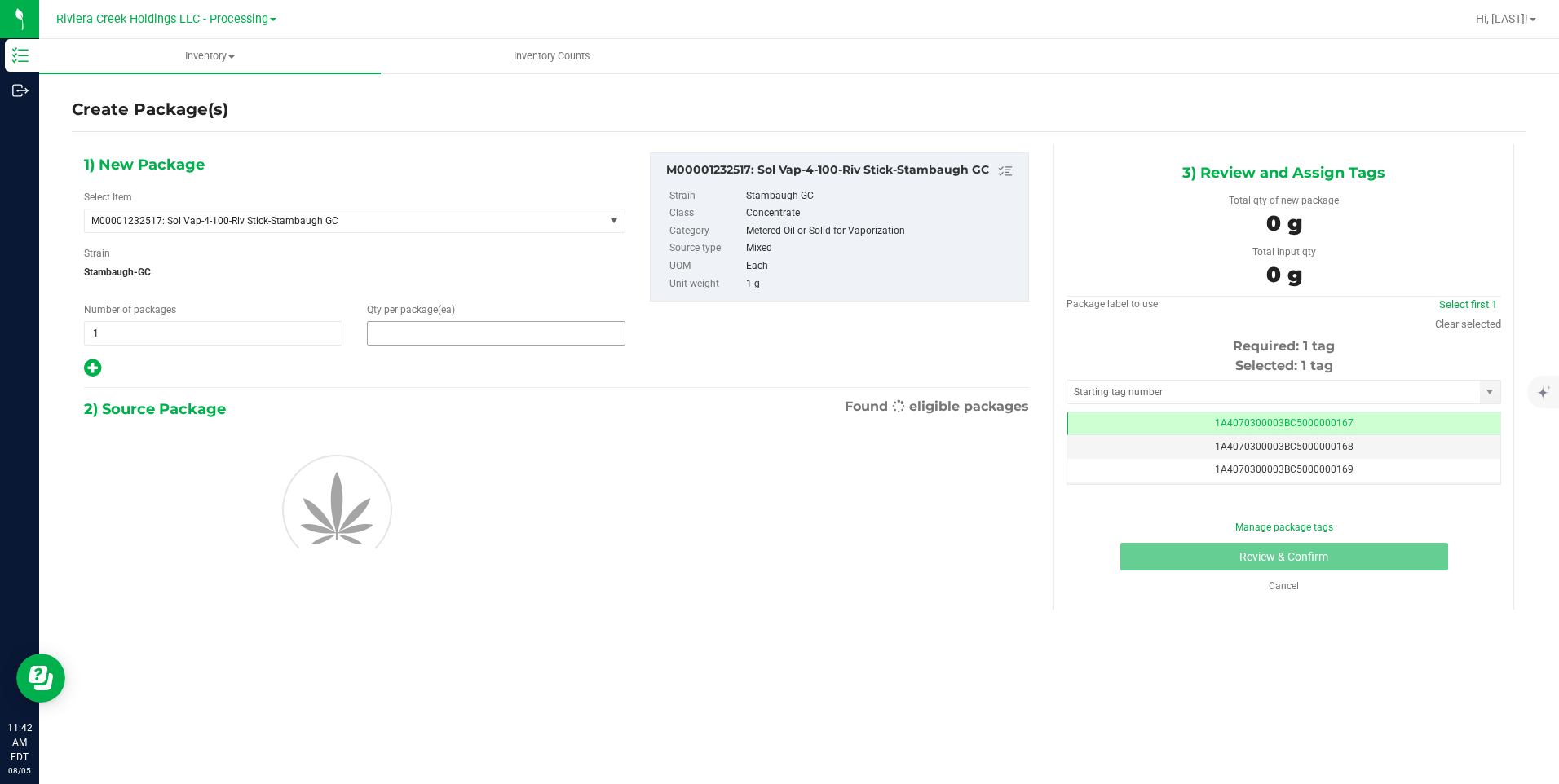 click at bounding box center (496, 333) 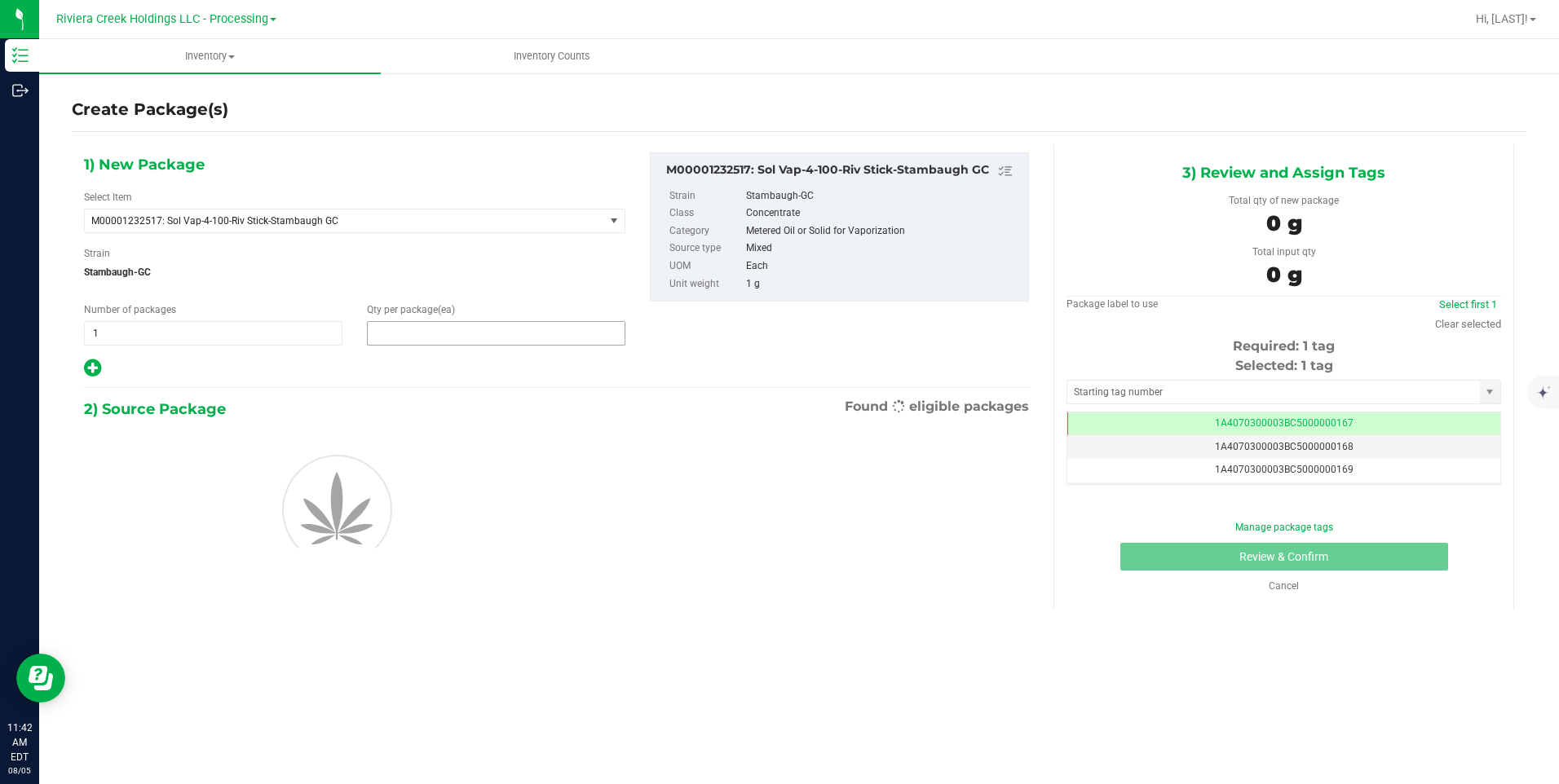 click at bounding box center [0, 0] 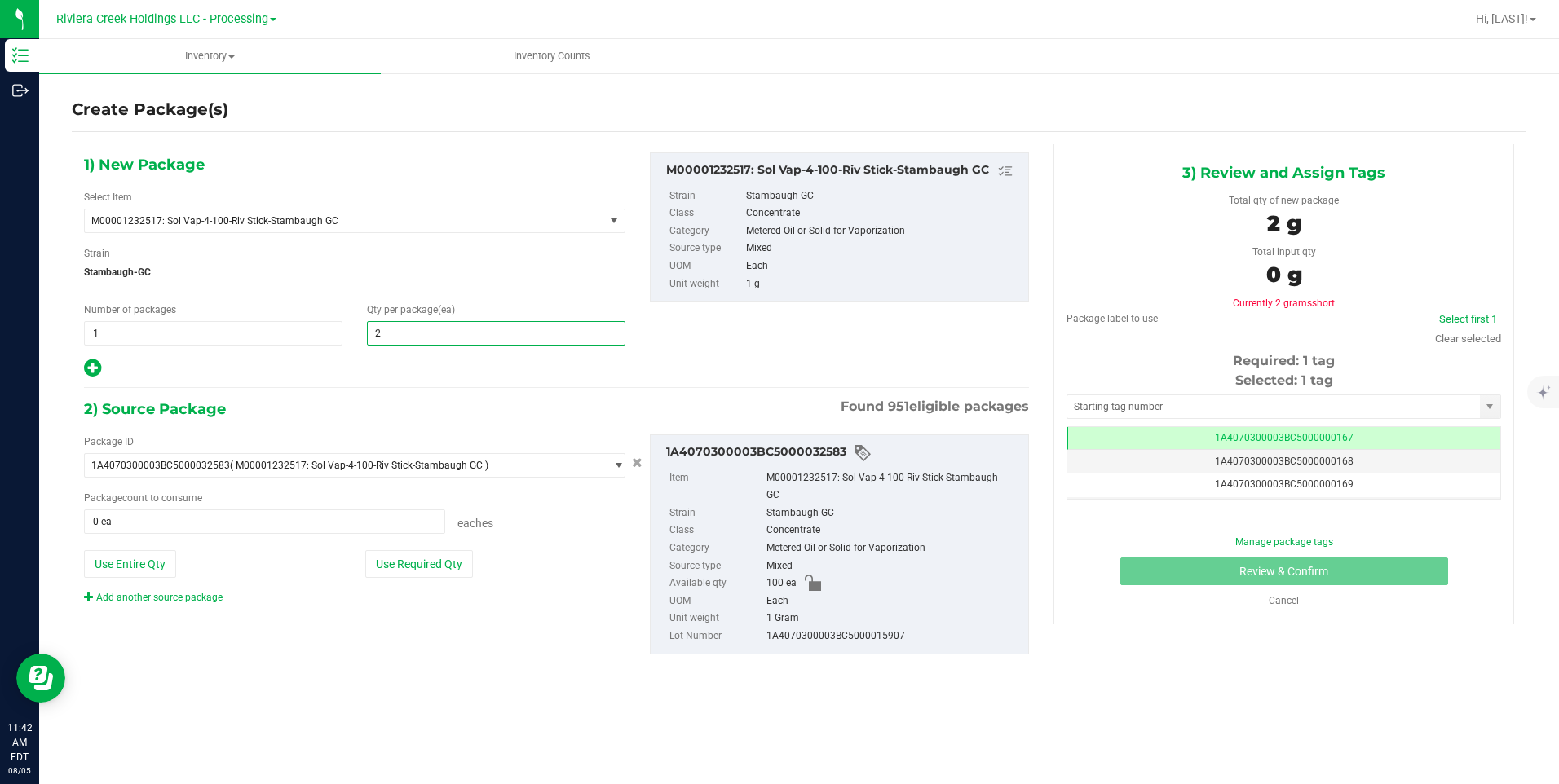 type on "20" 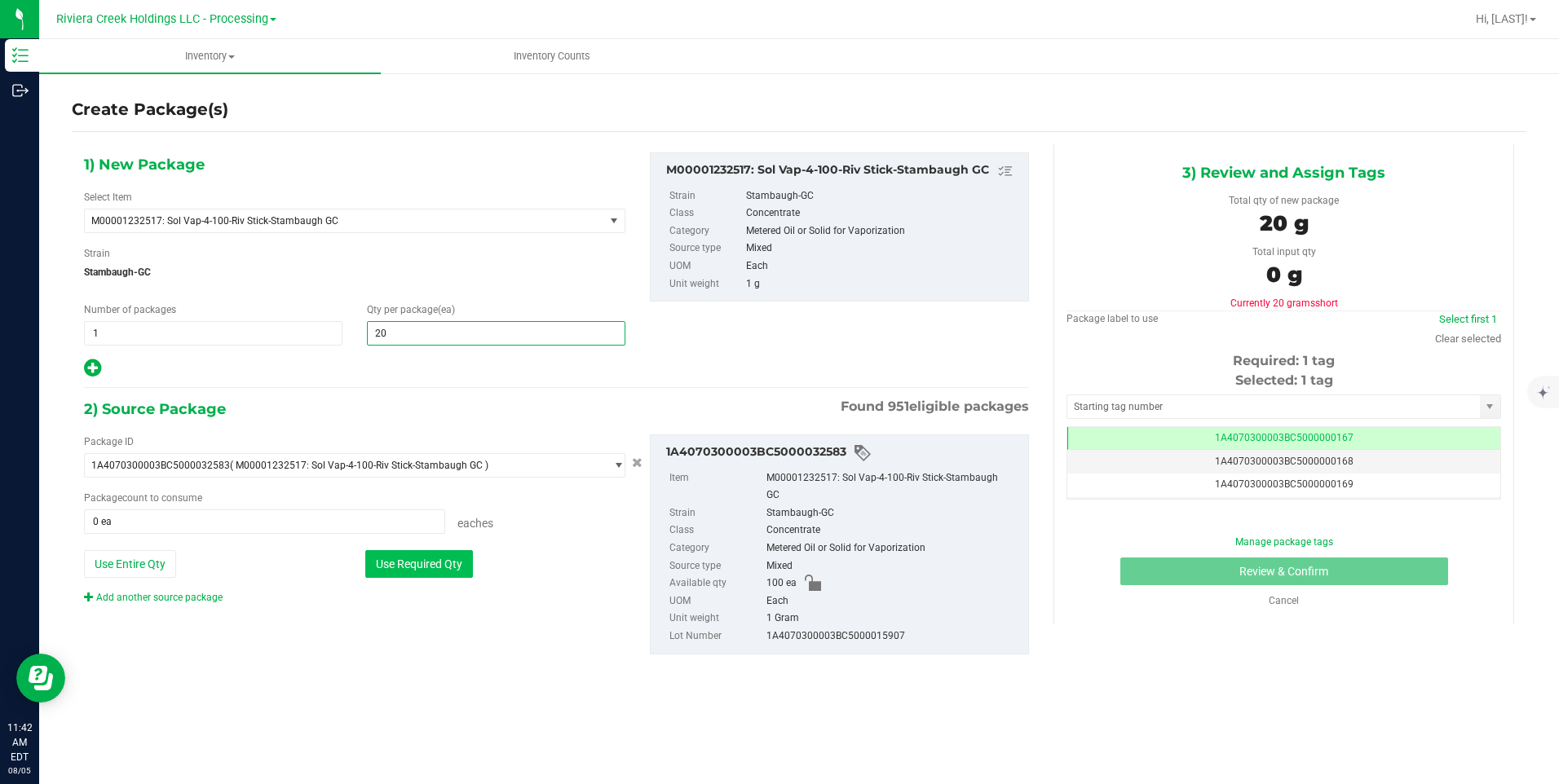 type on "20" 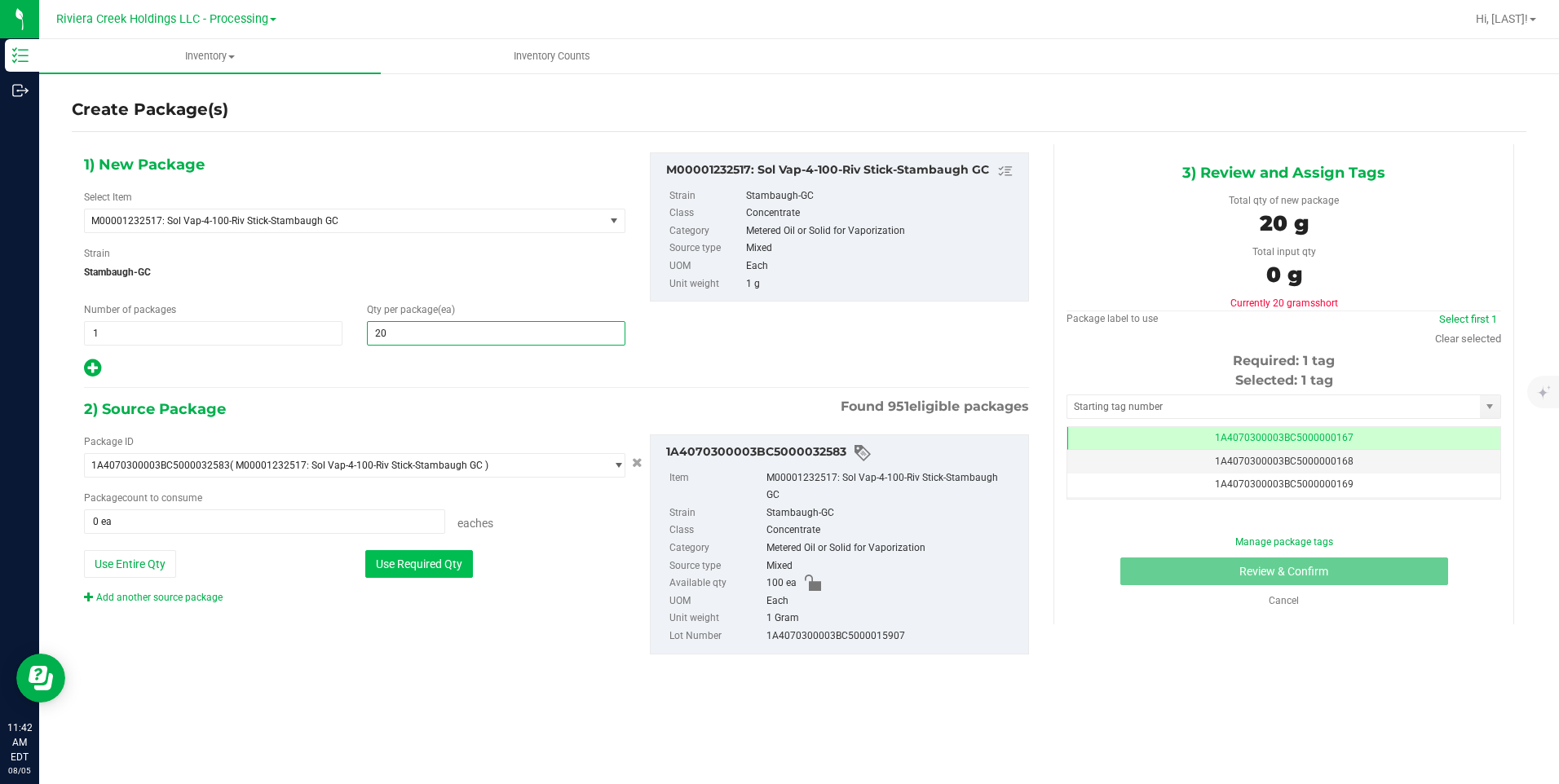 click on "Use Required Qty" at bounding box center (419, 564) 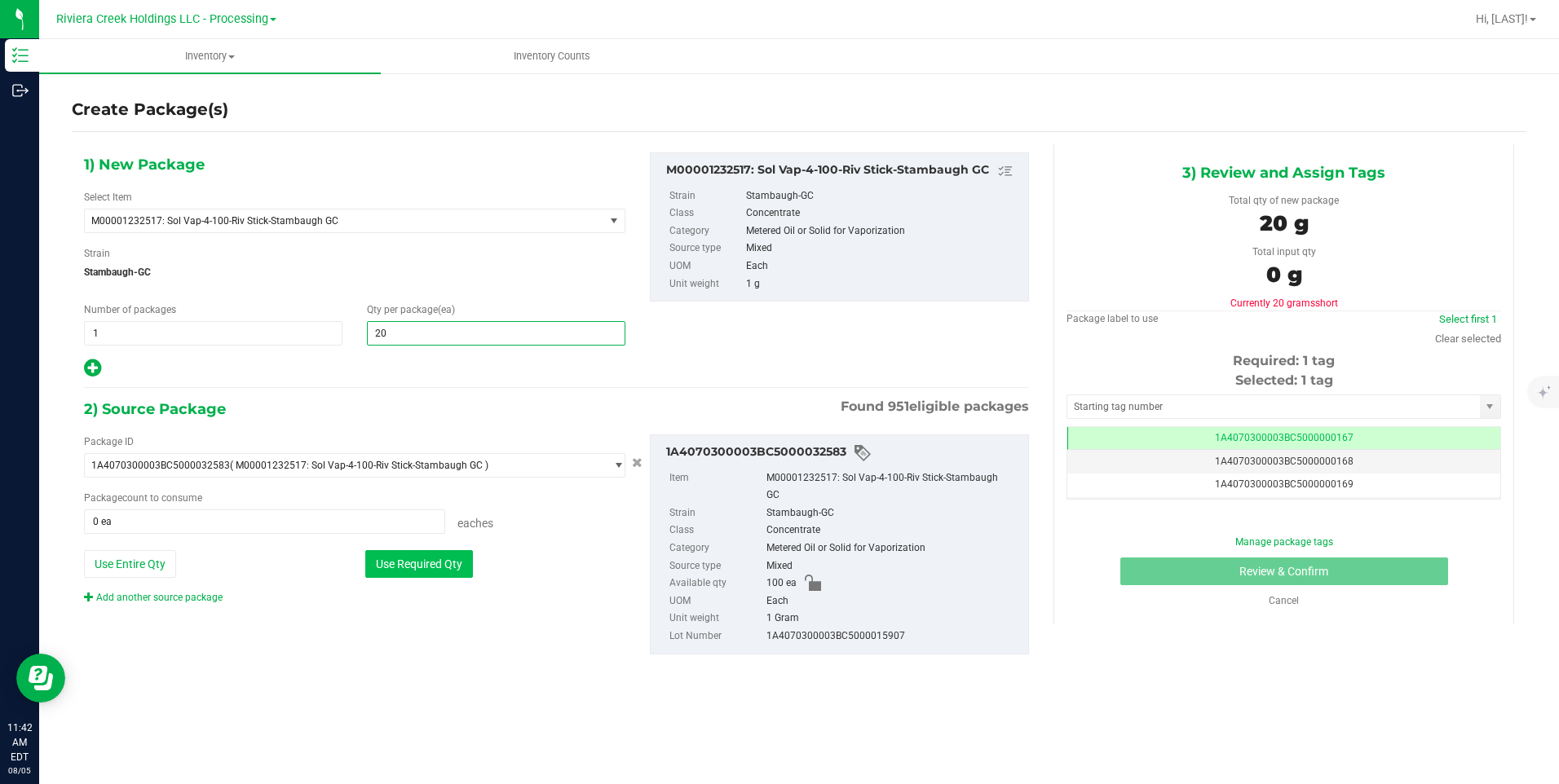 type on "20 ea" 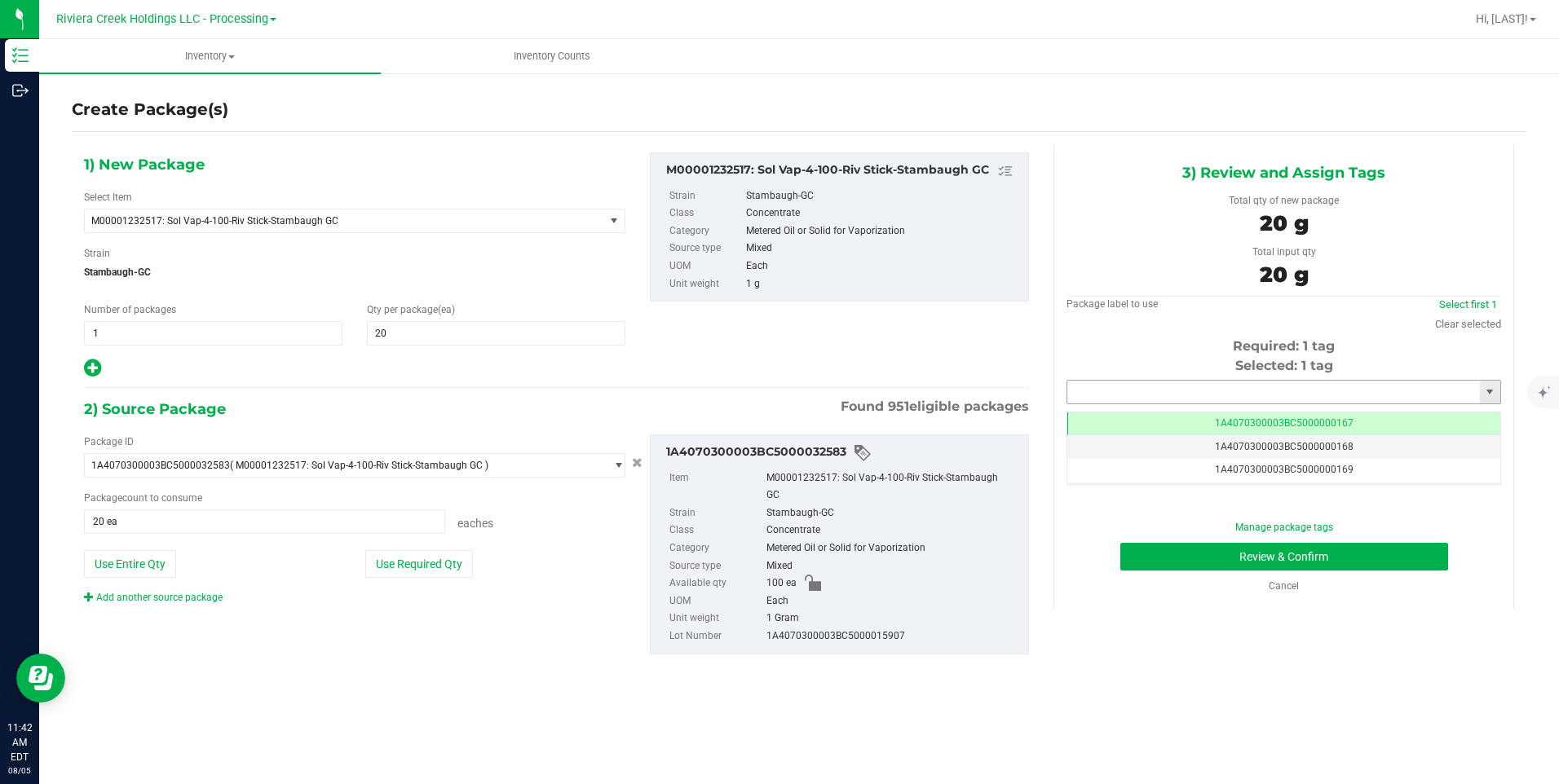 click at bounding box center [1274, 392] 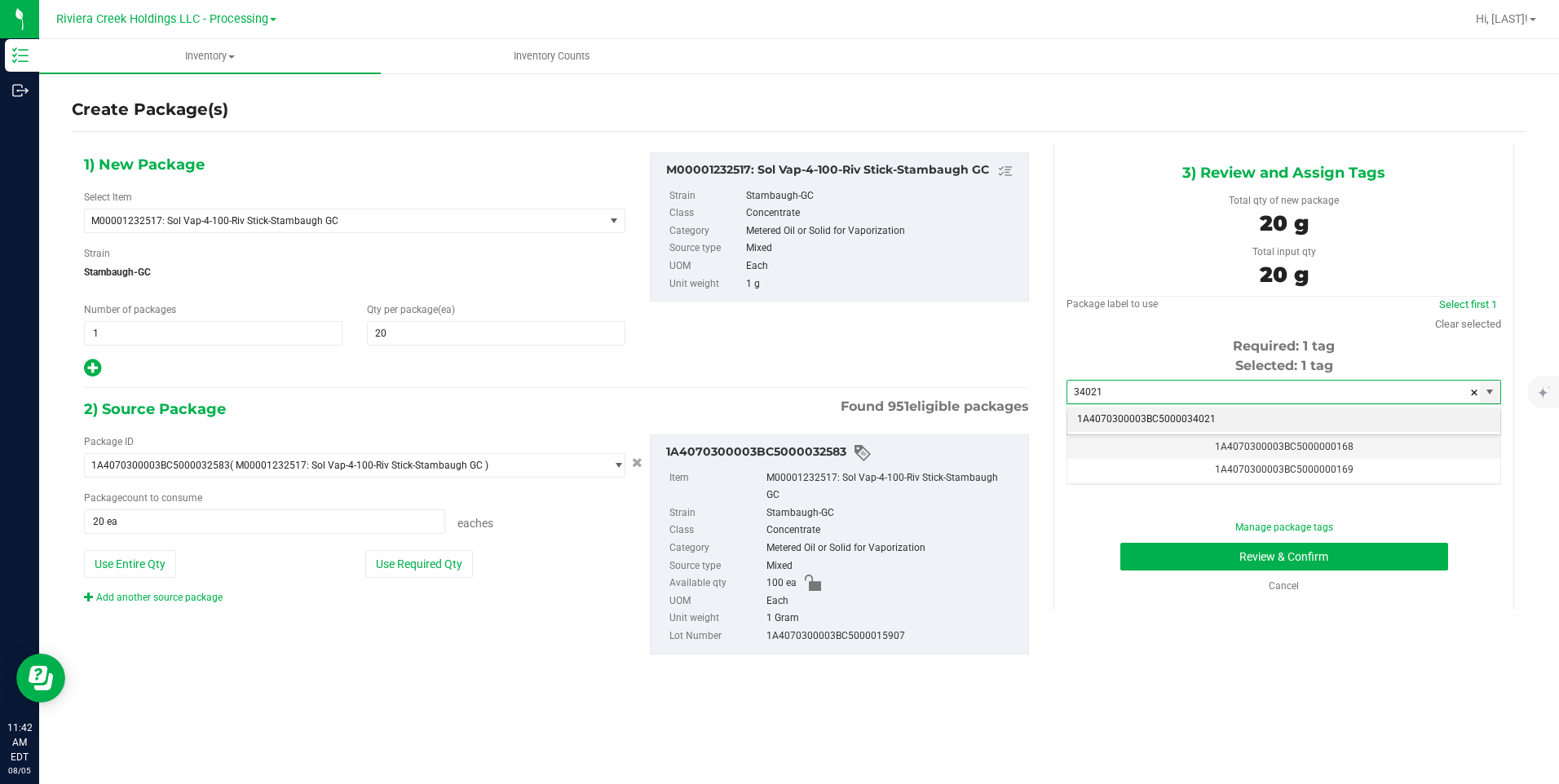 click on "1A4070300003BC5000034021" at bounding box center (1283, 420) 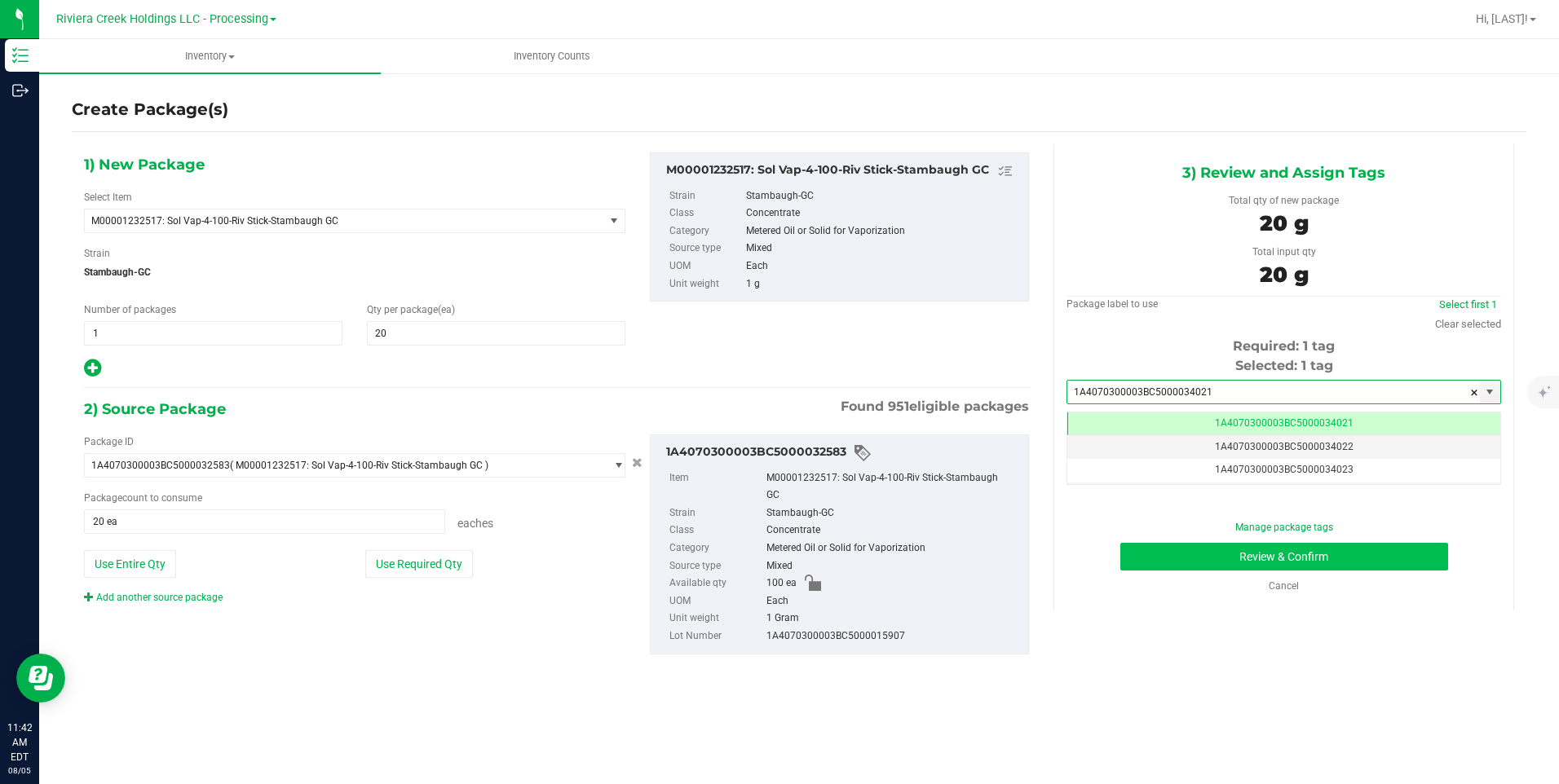 type on "1A4070300003BC5000034021" 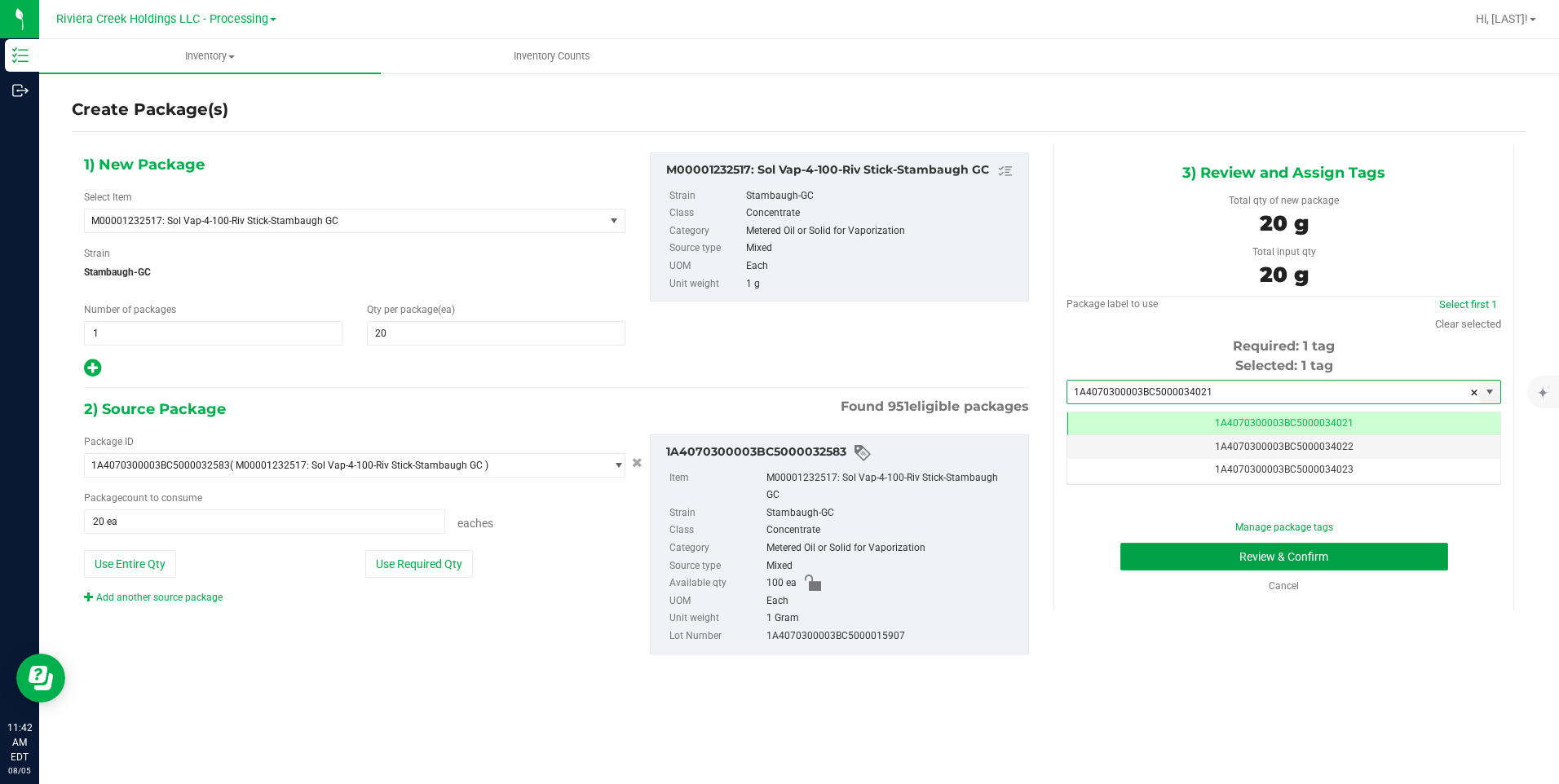 click on "Review & Confirm" at bounding box center (1284, 557) 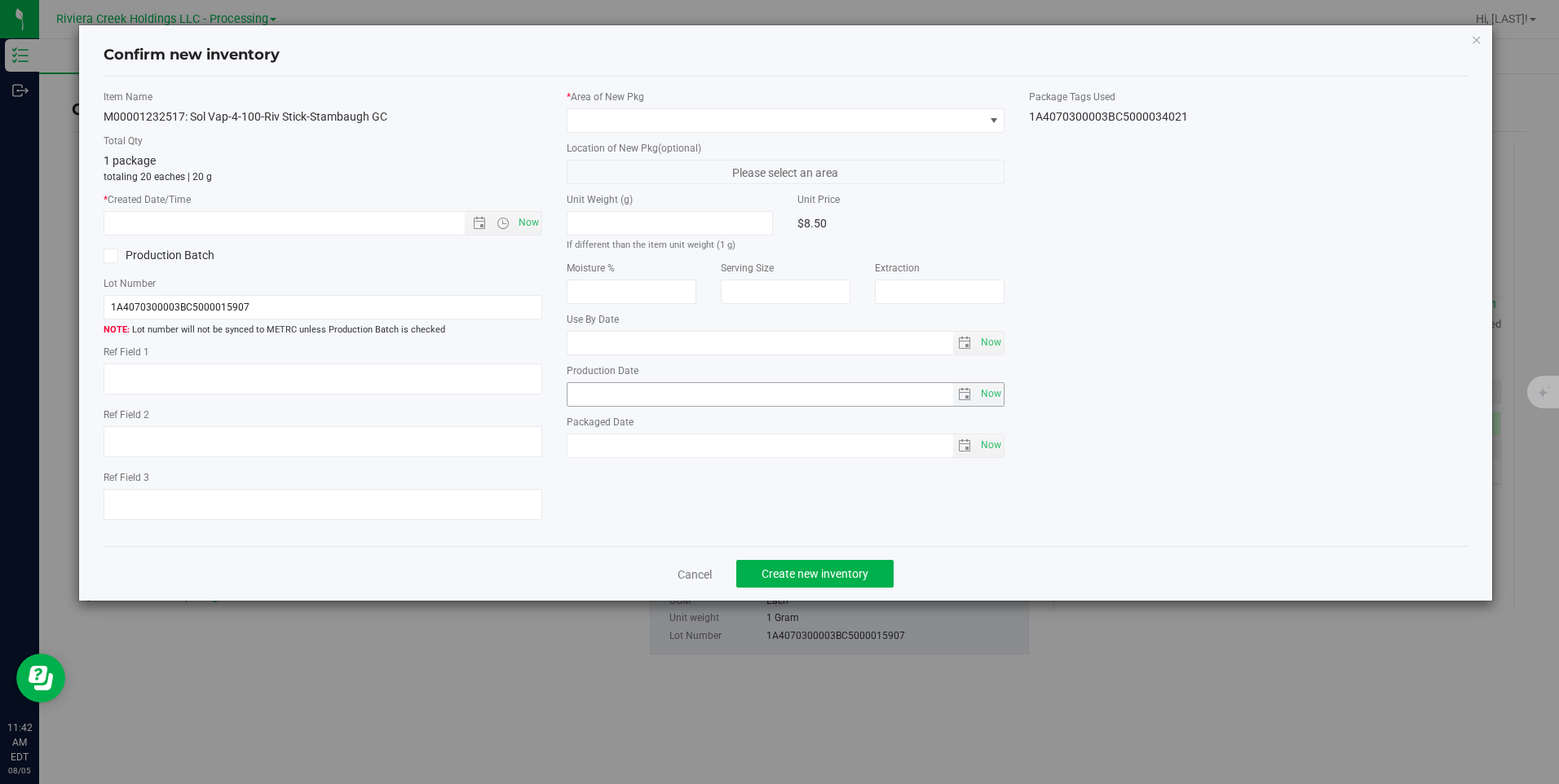 type on "2026-07-15" 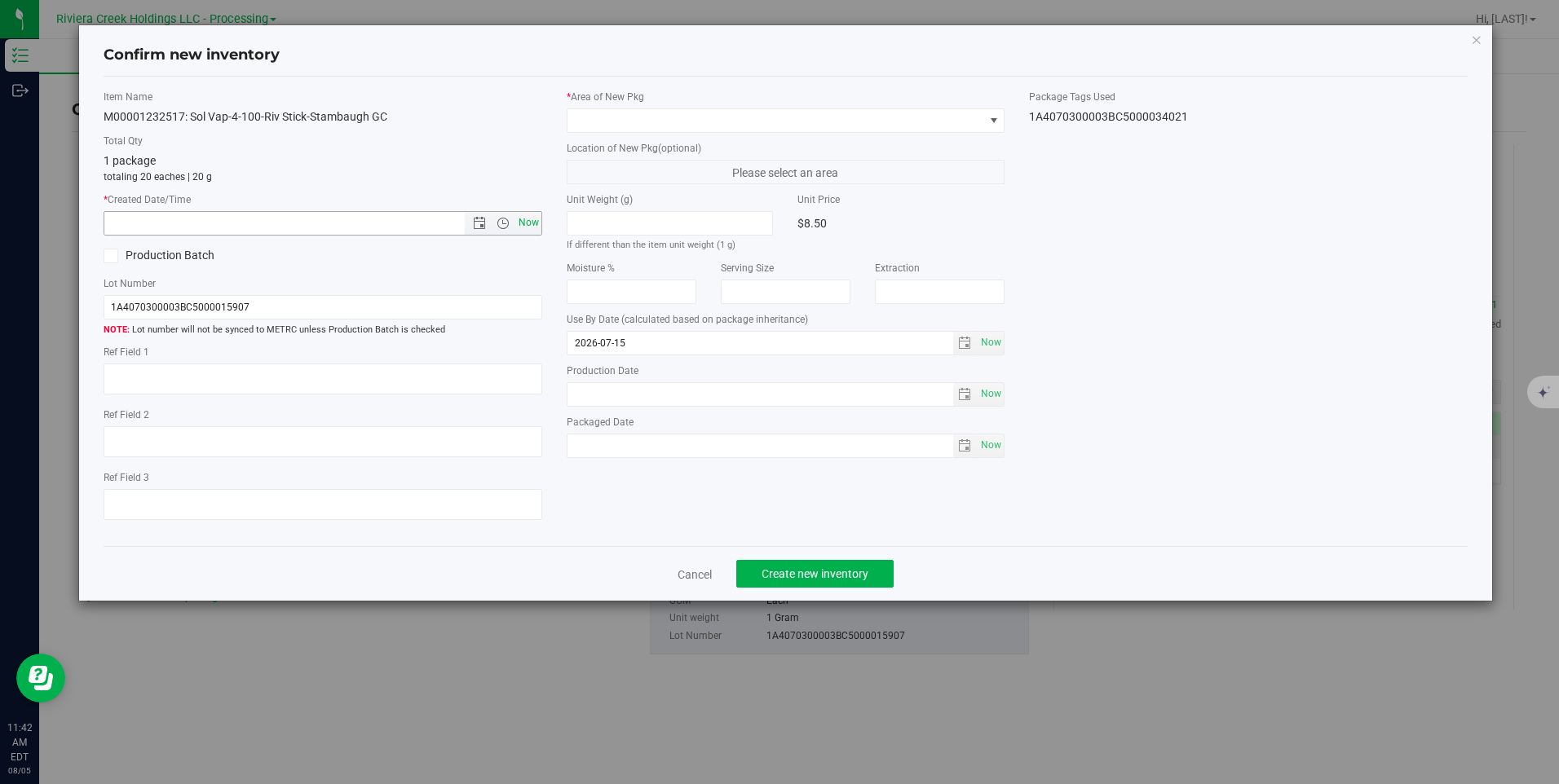 click on "Now" at bounding box center [528, 222] 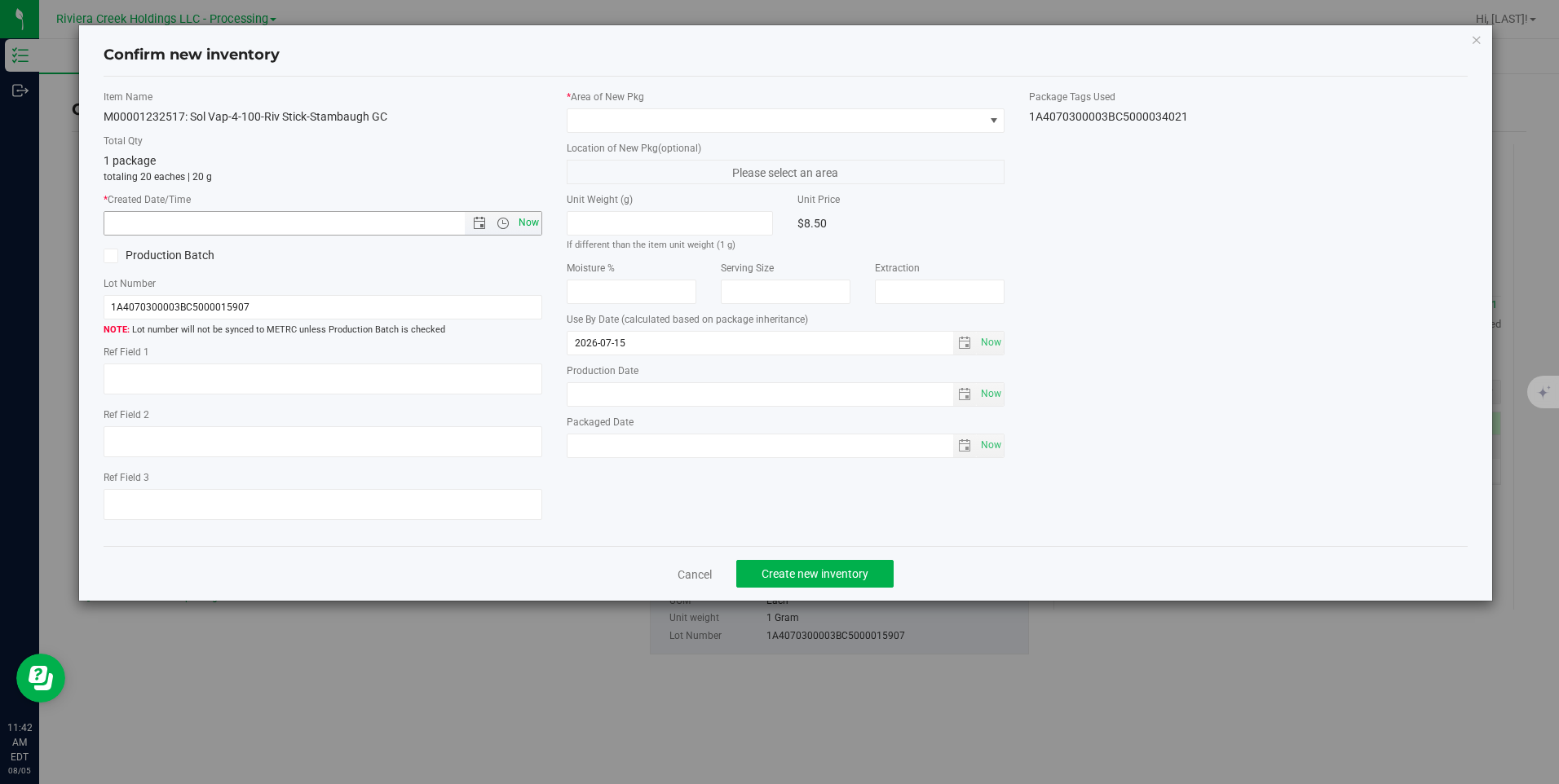 type on "8/5/2025 11:42 AM" 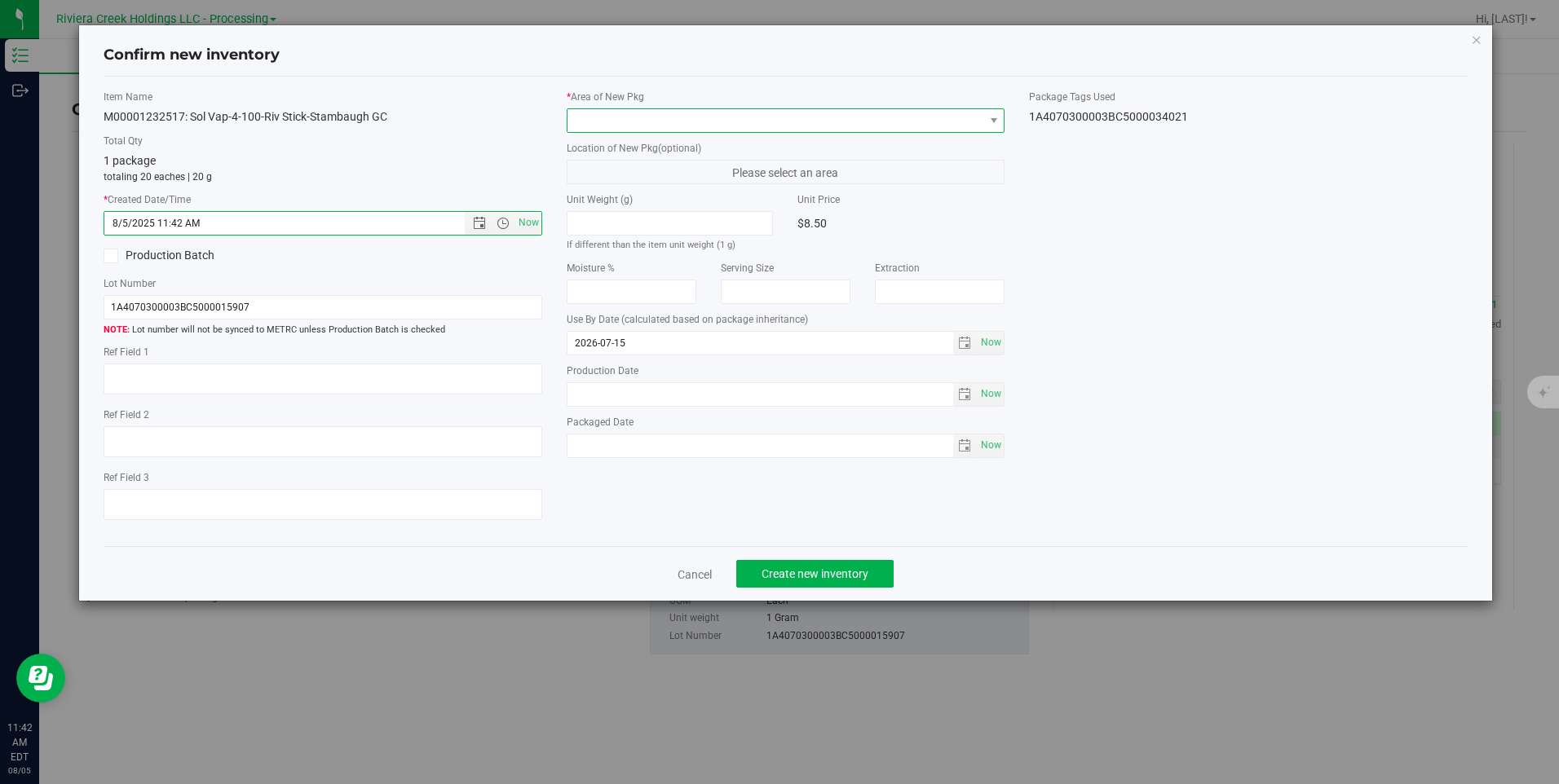 click at bounding box center (775, 121) 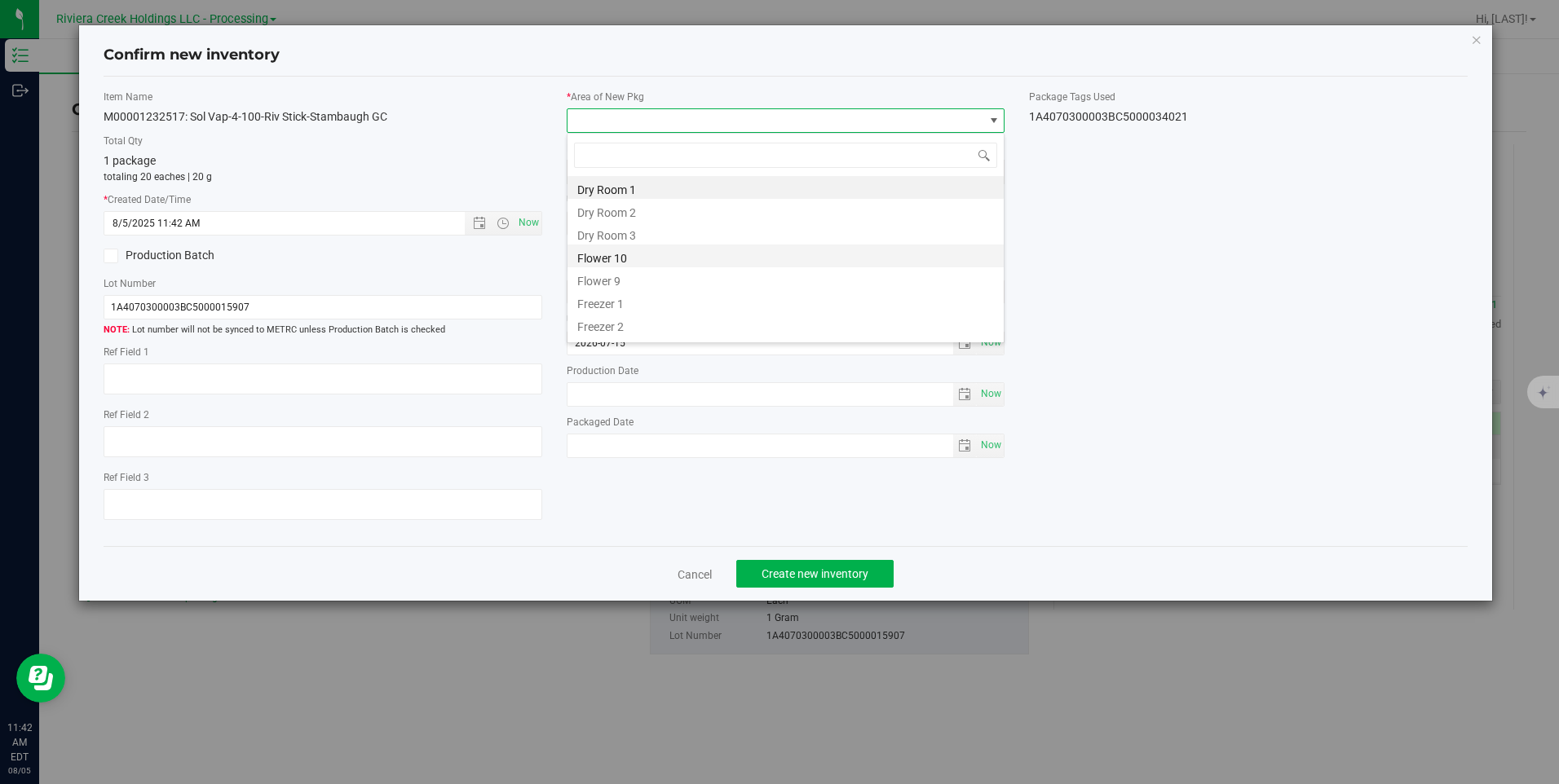 click on "Flower 10" at bounding box center (785, 256) 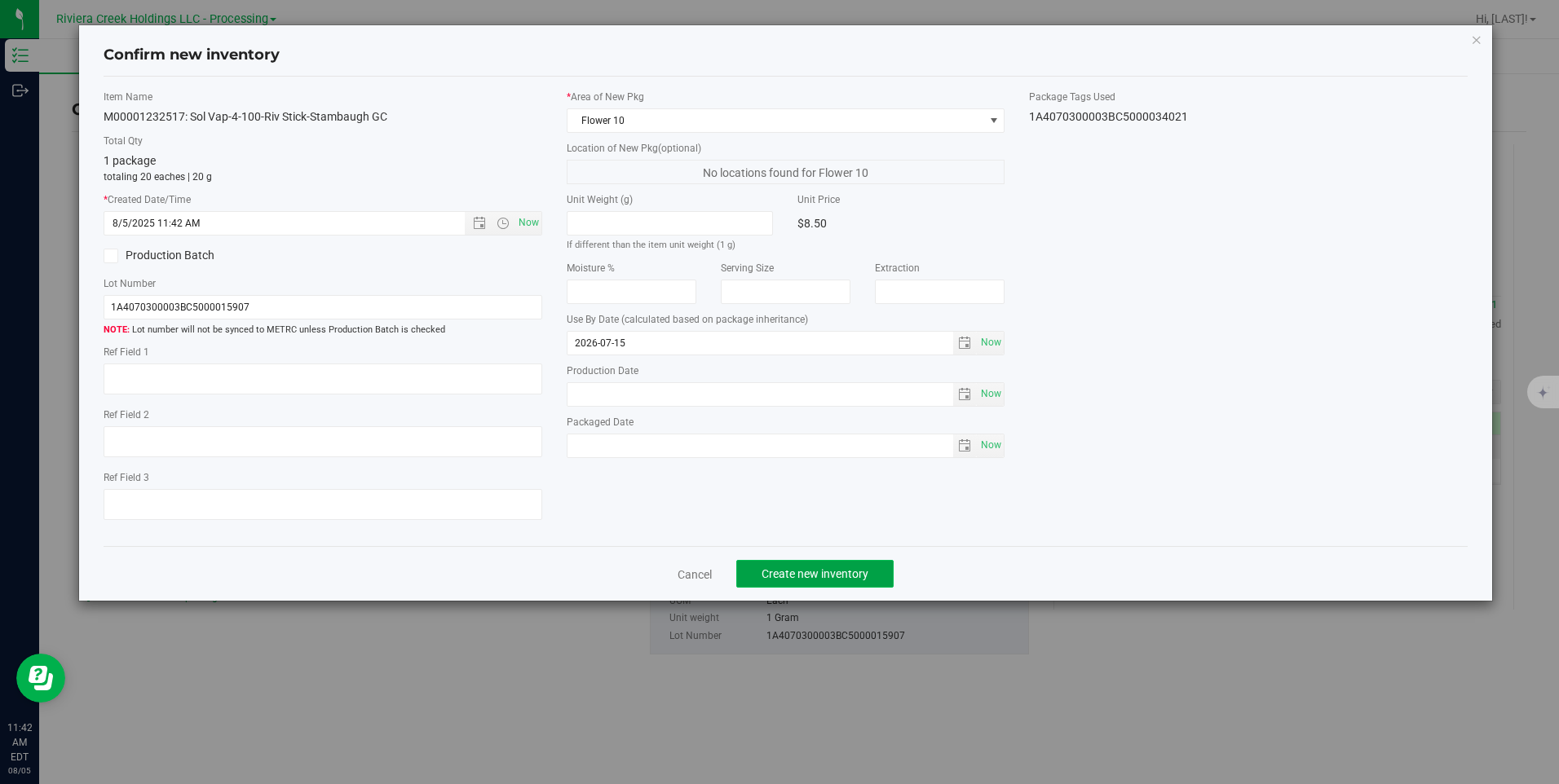 click on "Create new inventory" 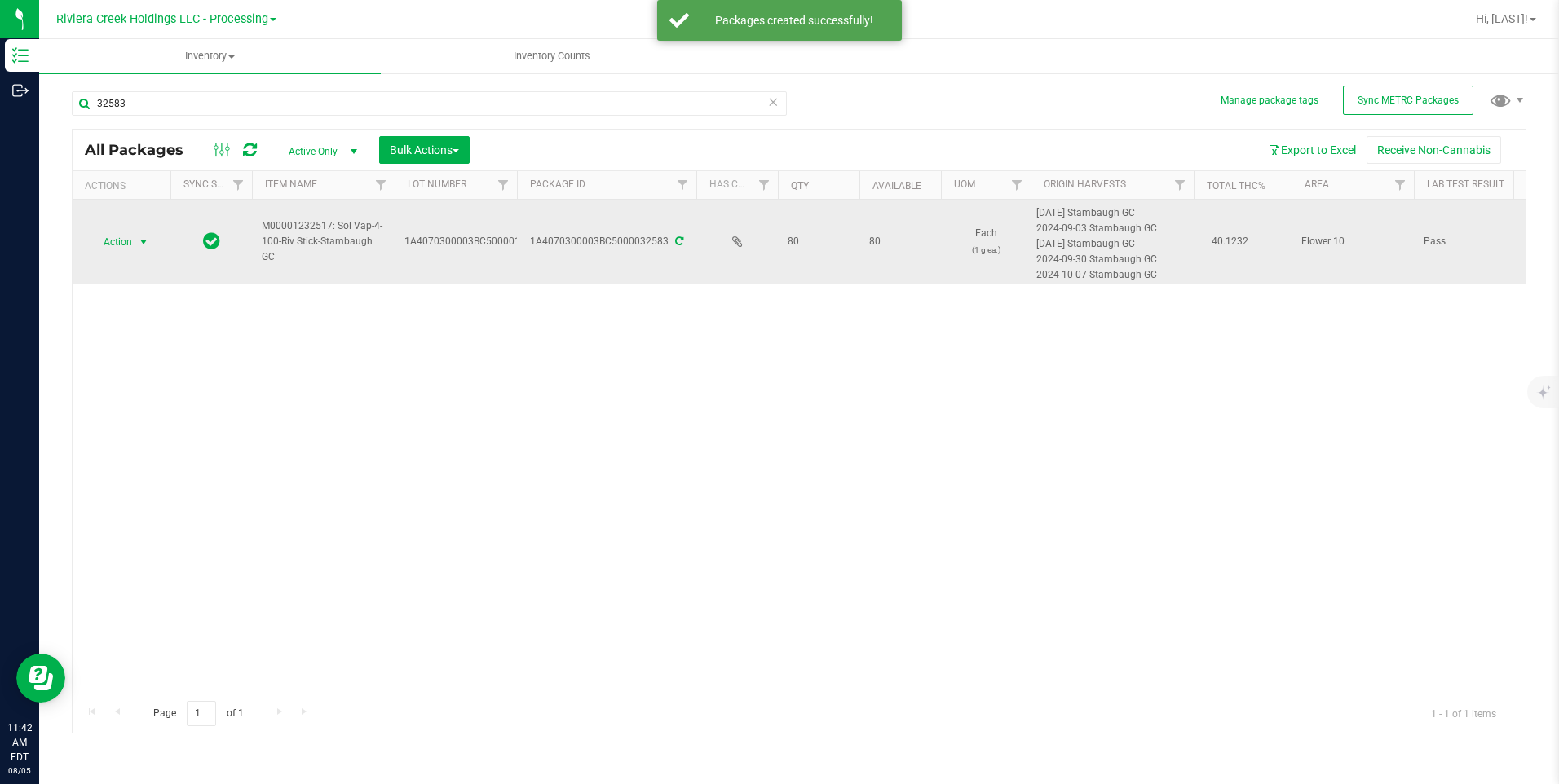click on "Action" at bounding box center (111, 242) 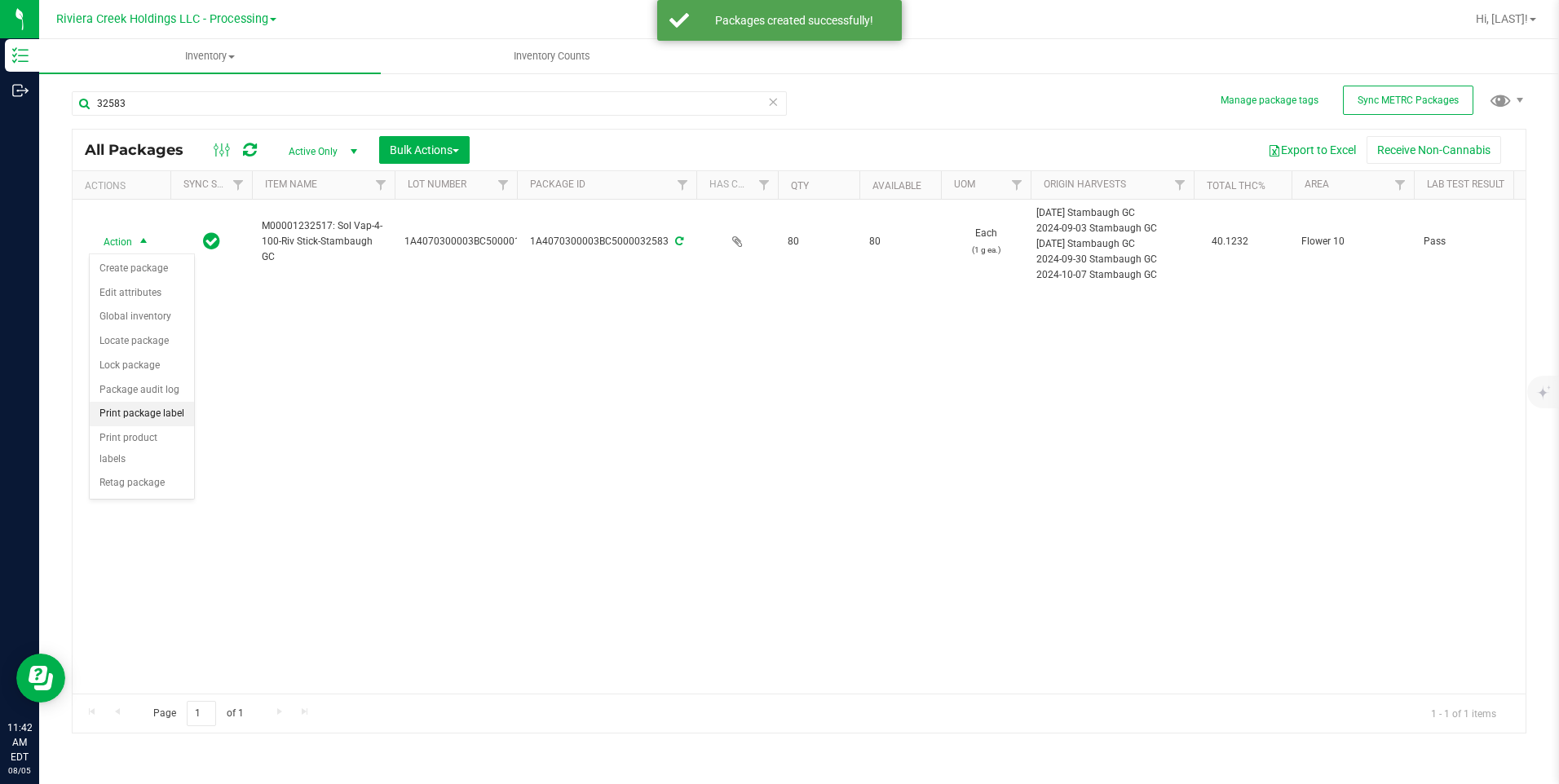 click on "Print package label" at bounding box center (142, 414) 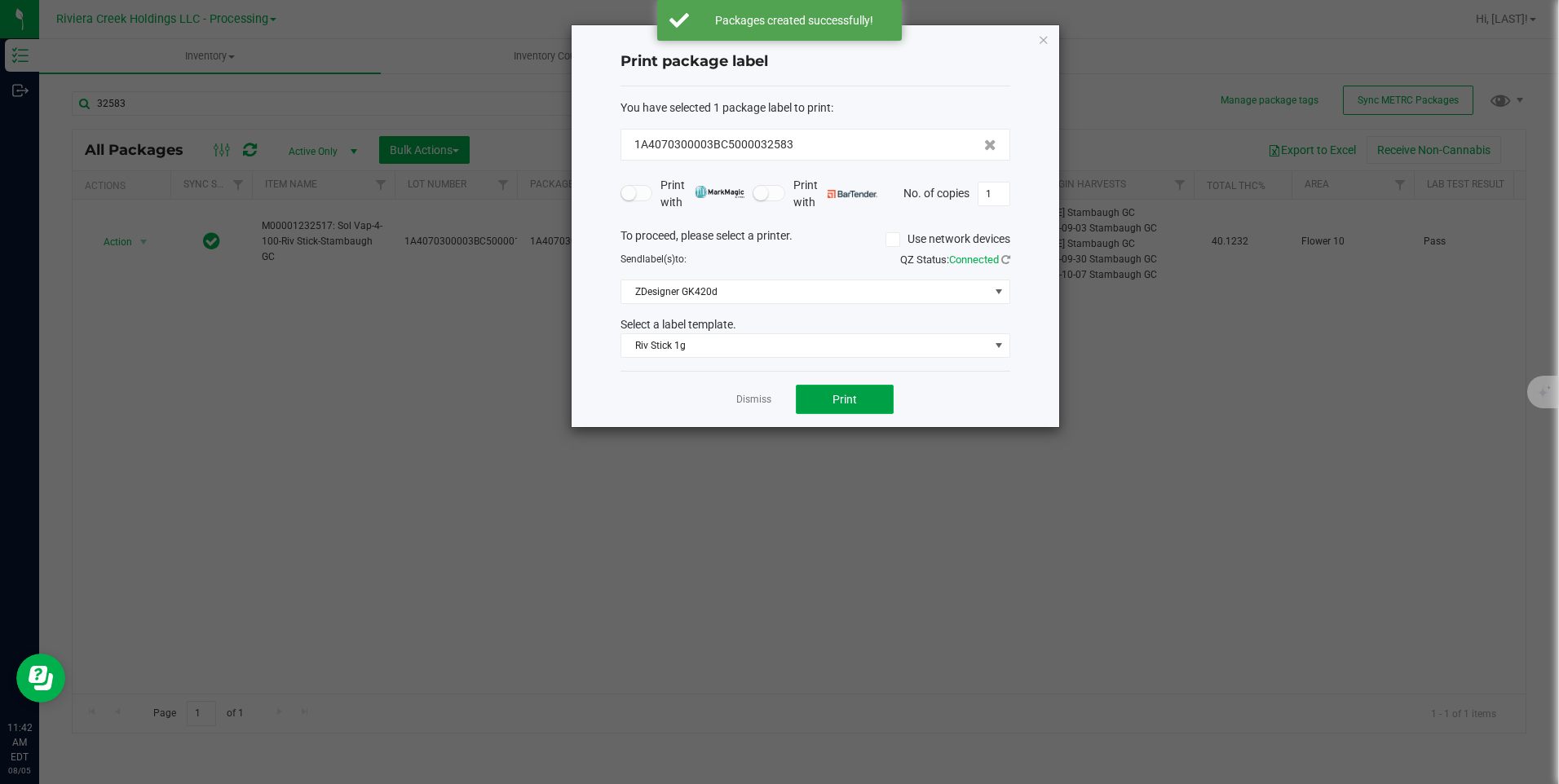 click on "Print" 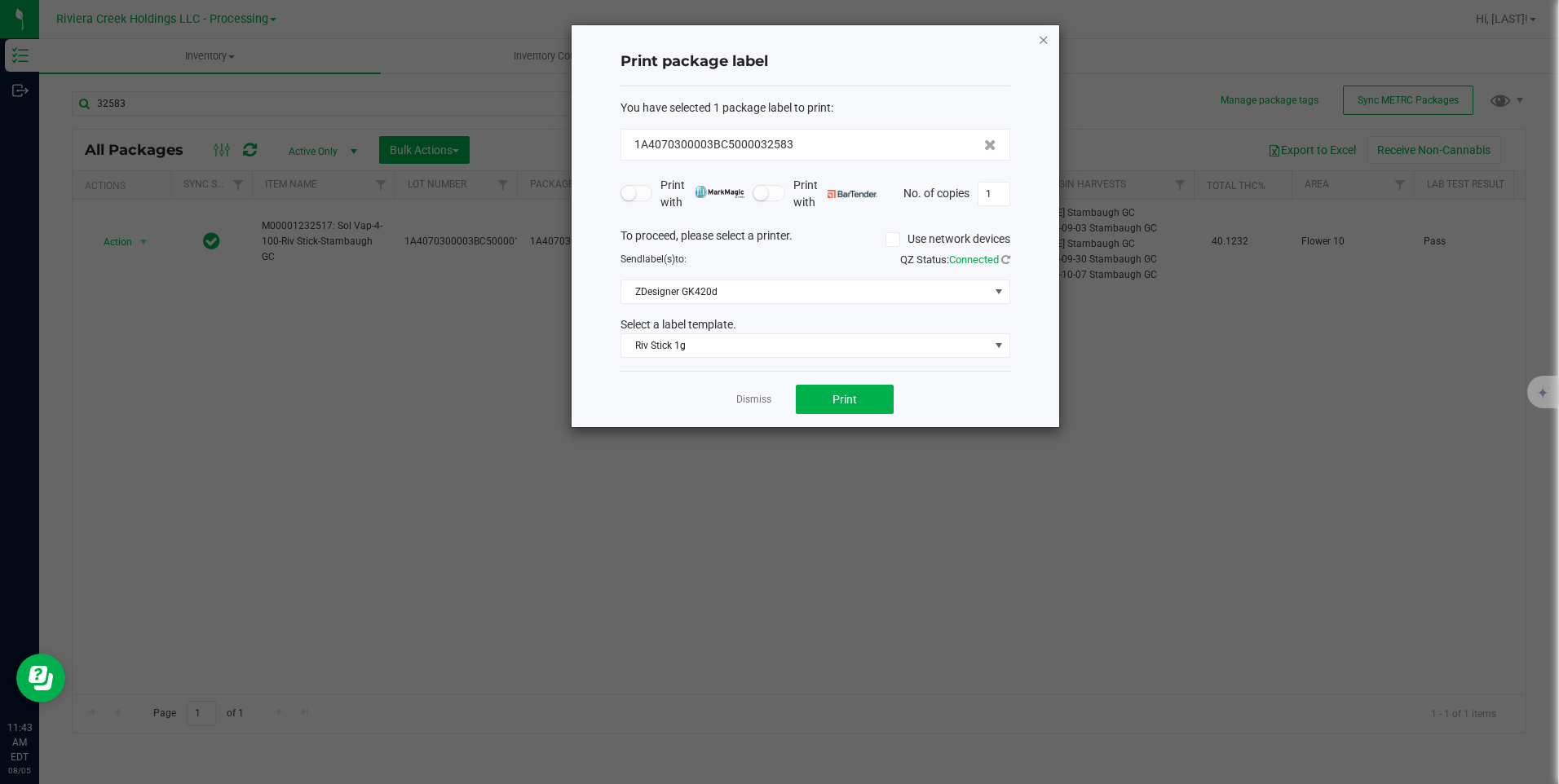 click 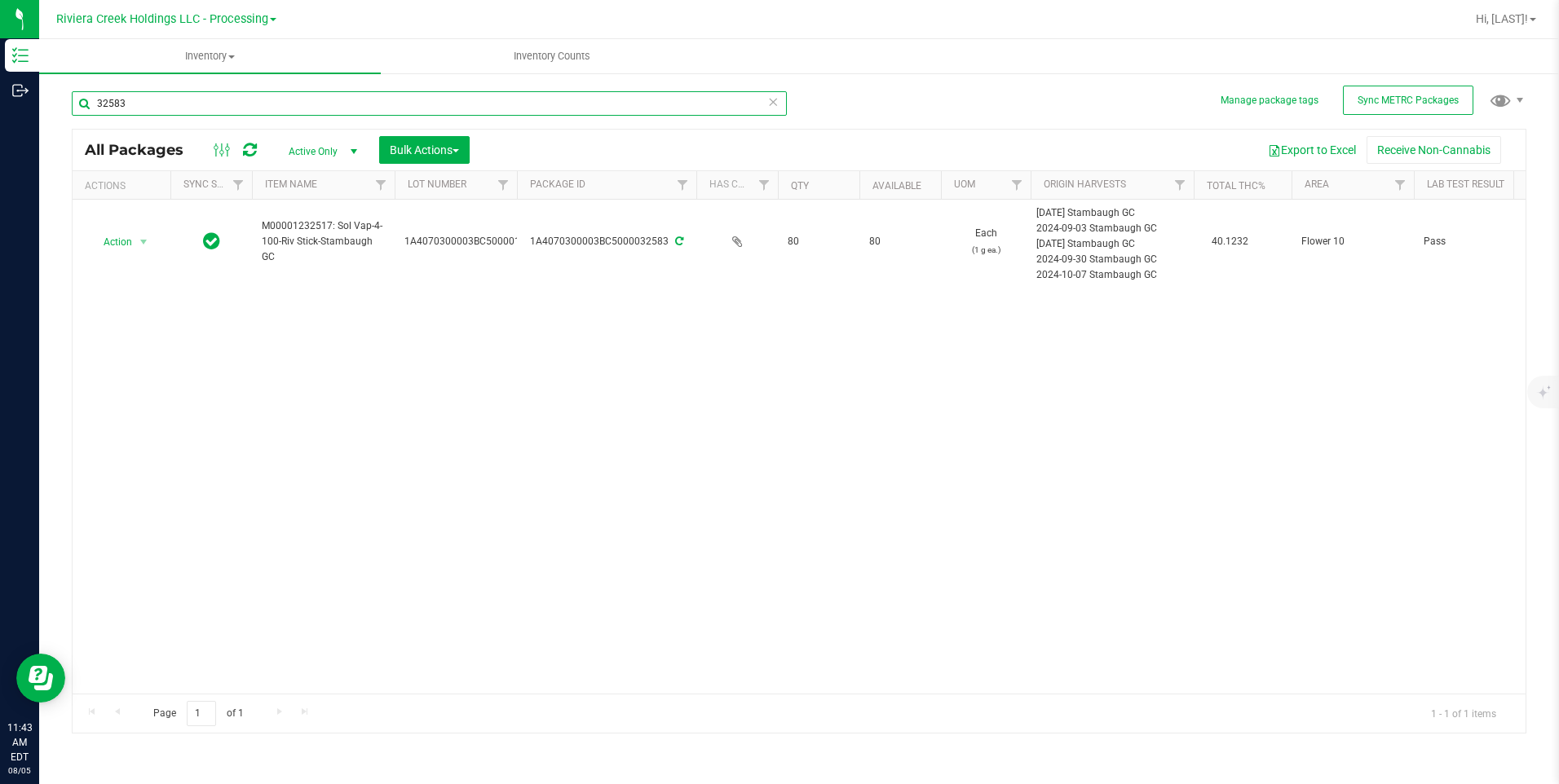 click on "32583" at bounding box center (429, 104) 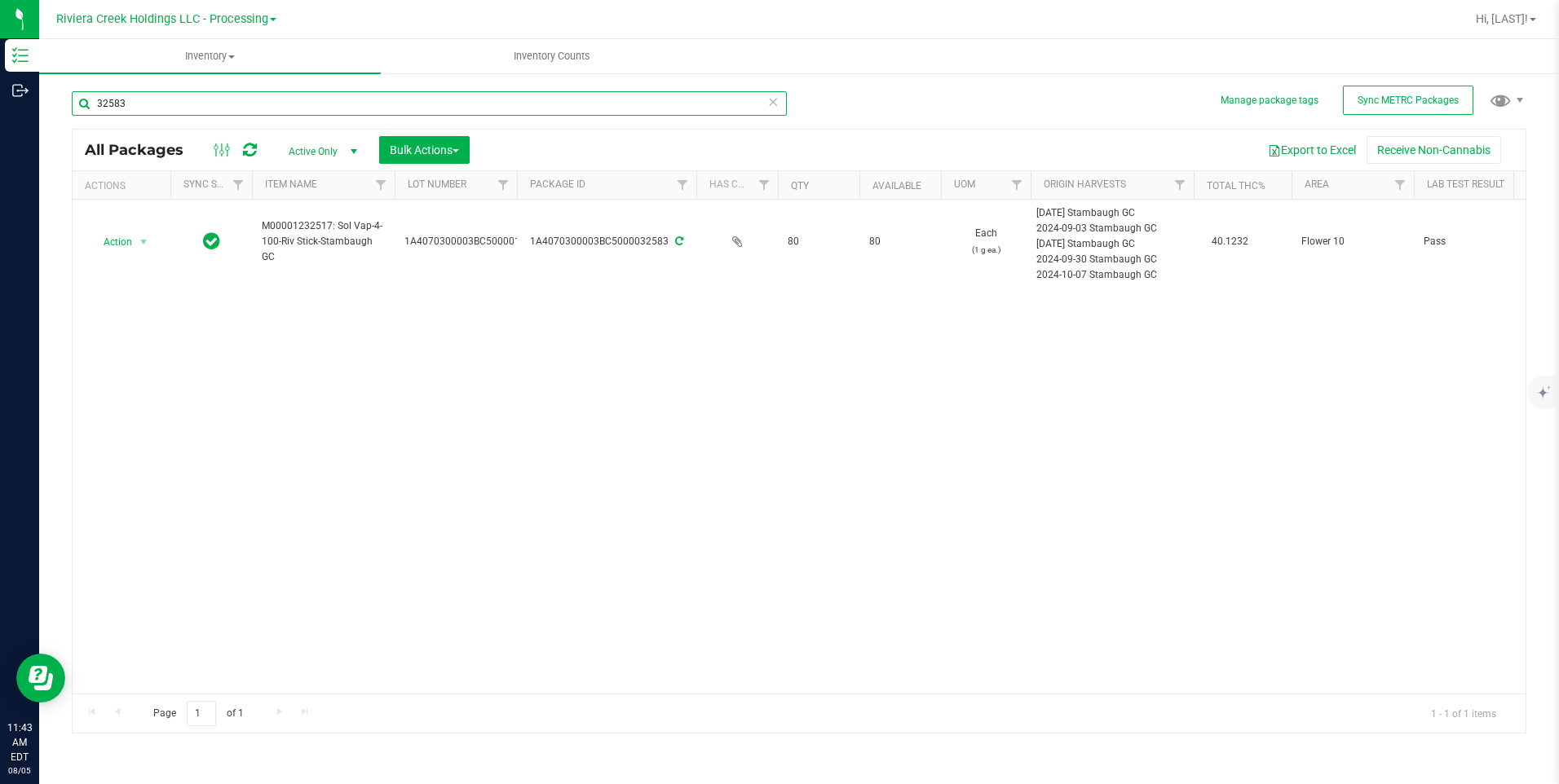 click on "32583" at bounding box center (429, 104) 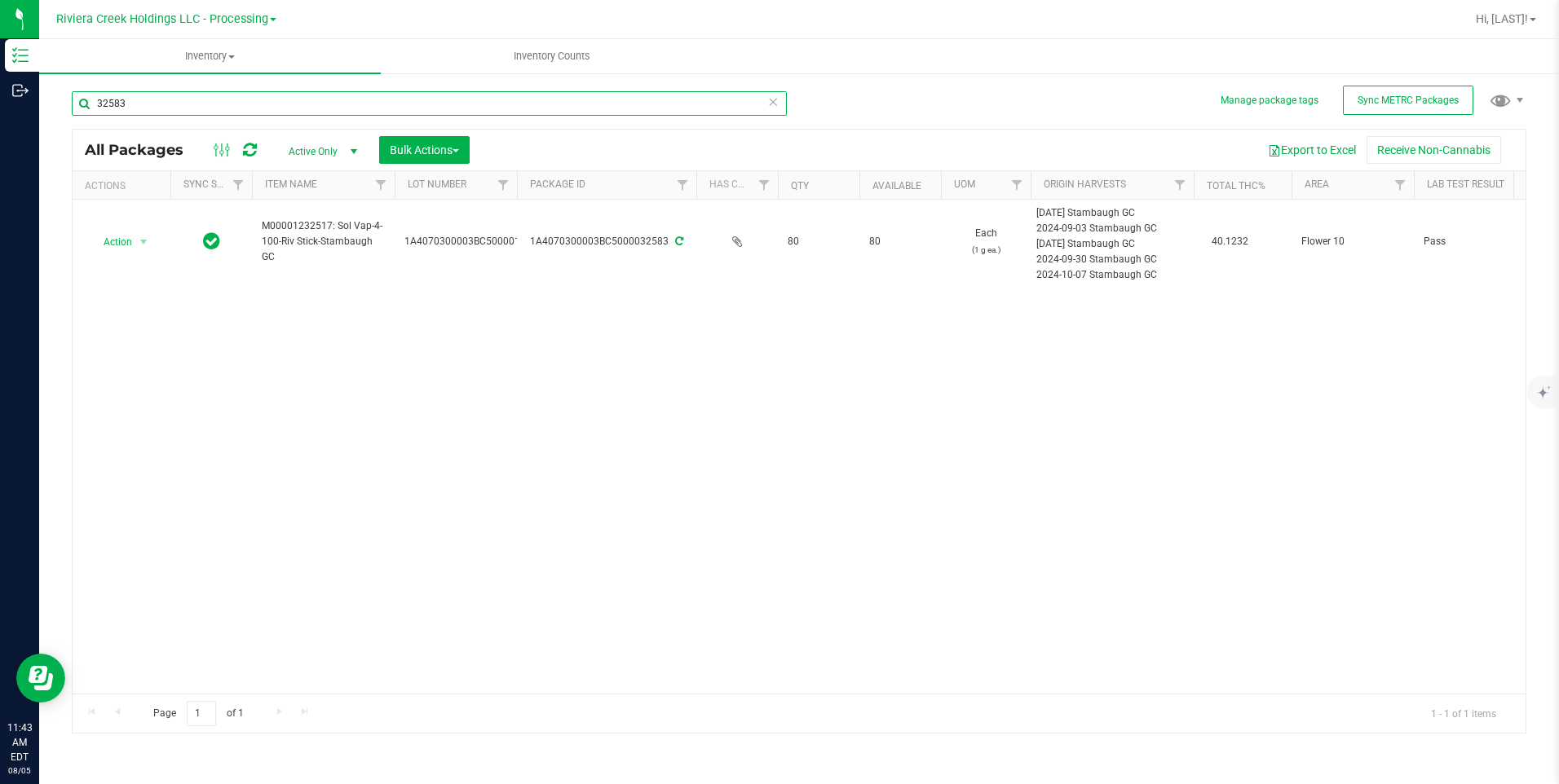 click on "32583" at bounding box center (429, 104) 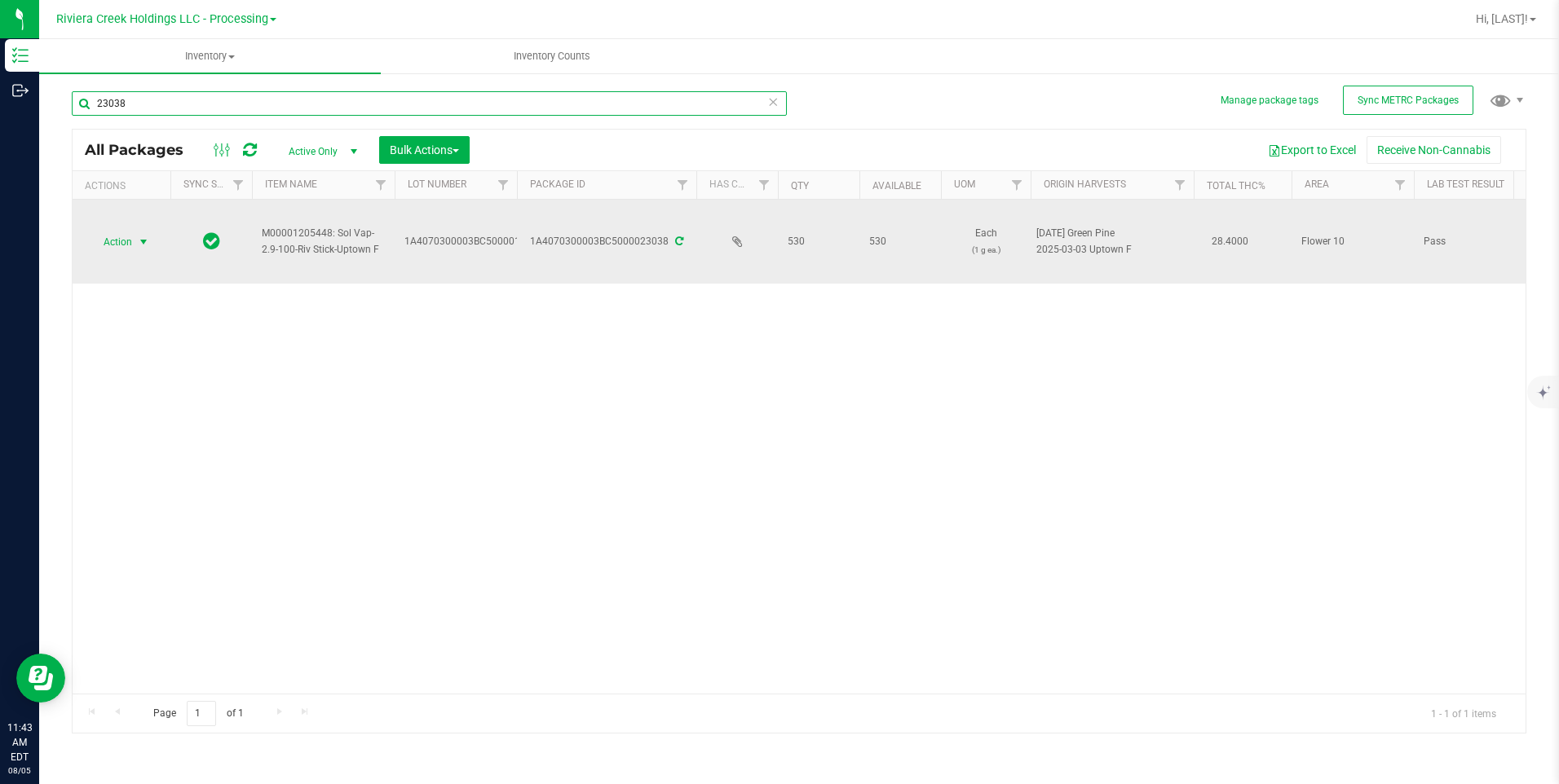 type on "23038" 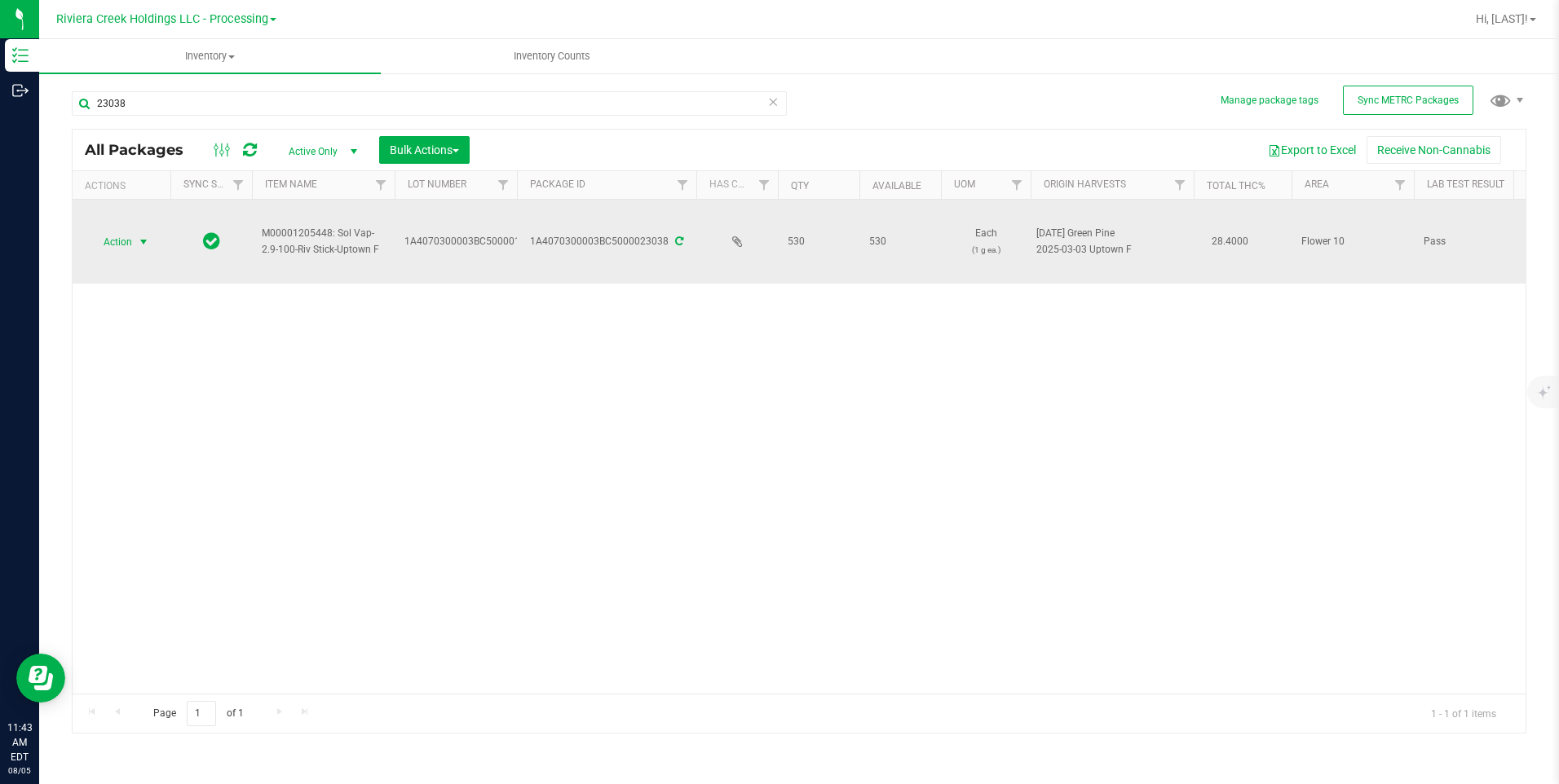 click at bounding box center [144, 242] 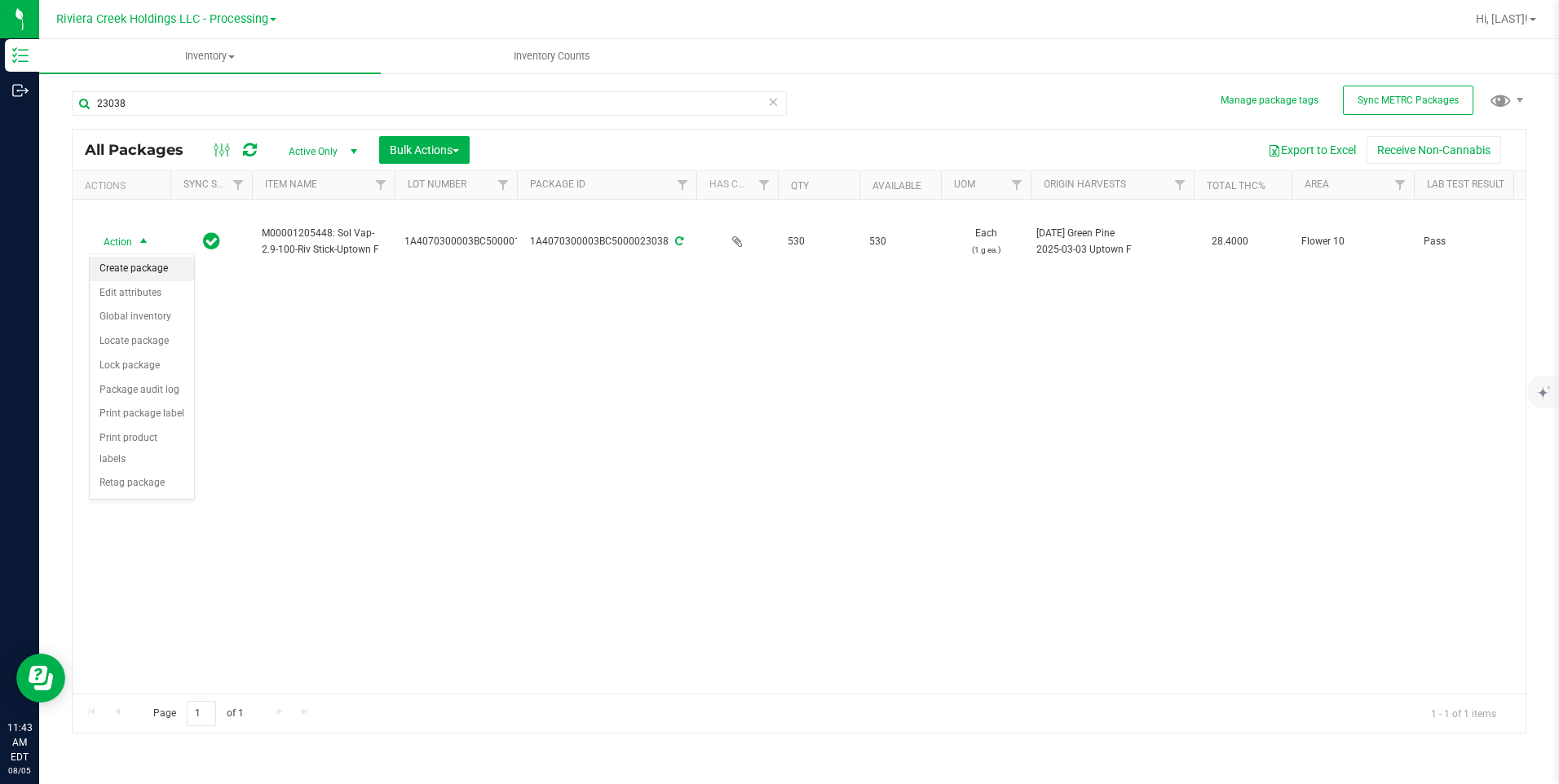 click on "Create package" at bounding box center [142, 269] 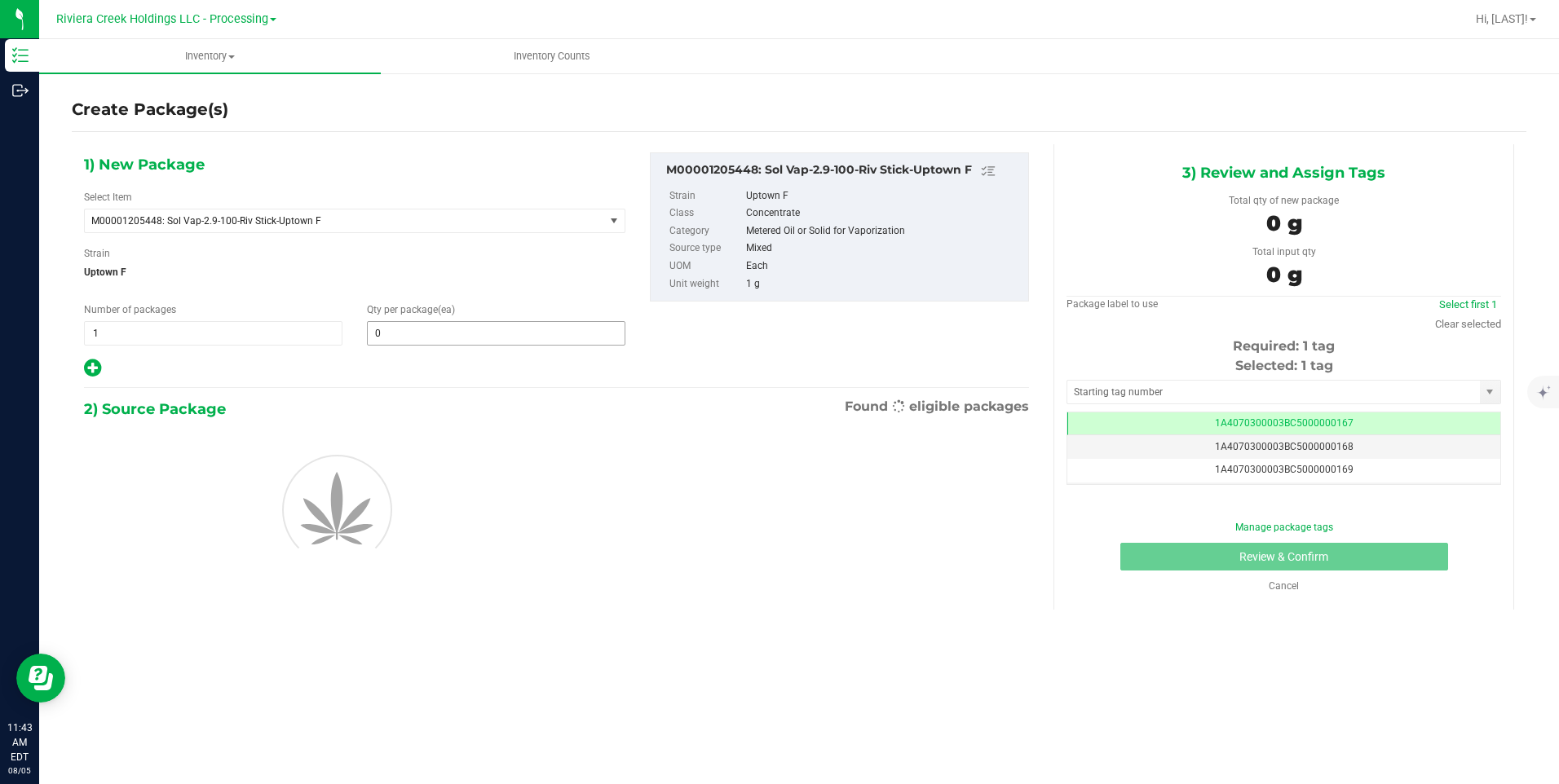 type 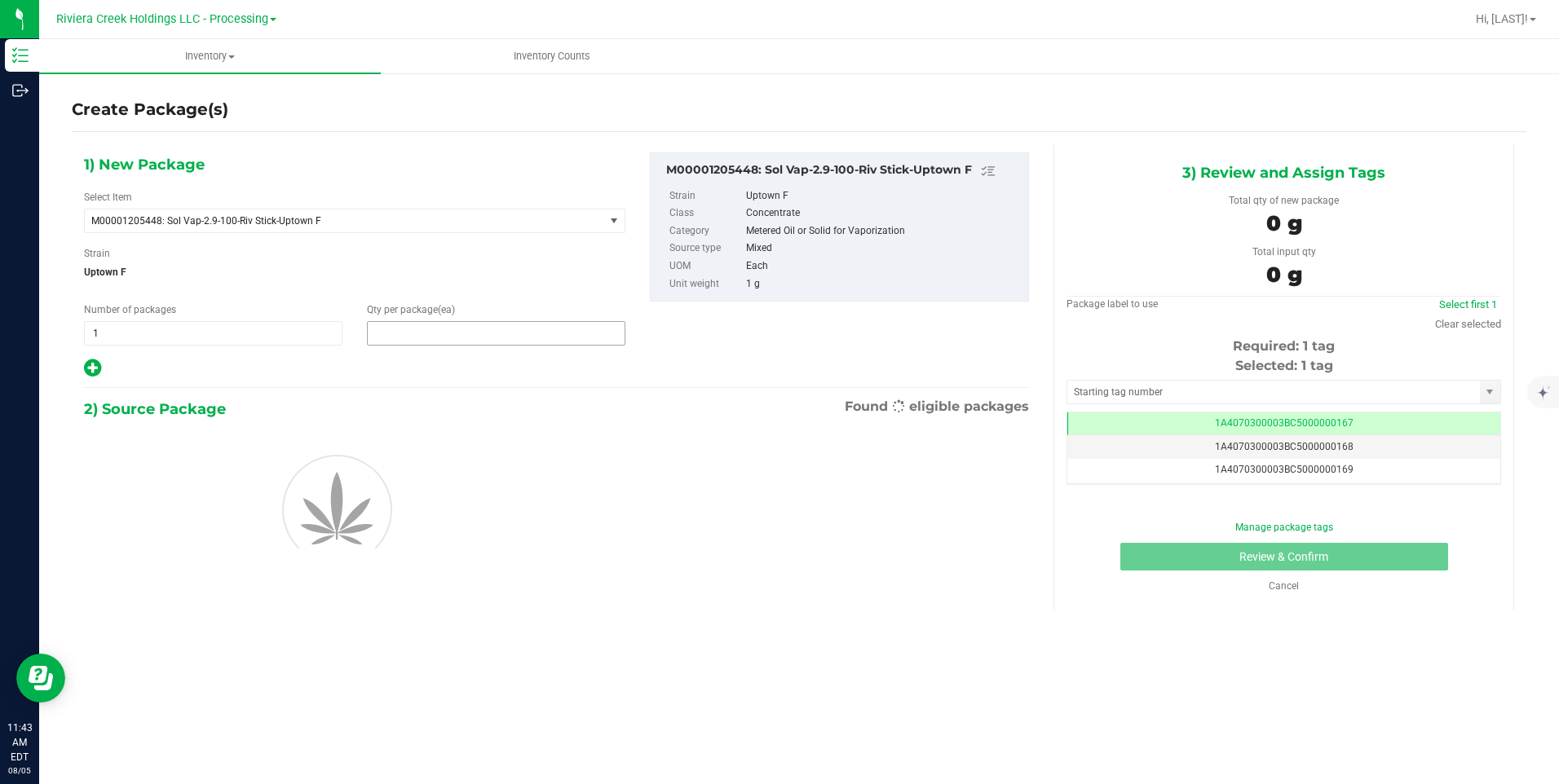 click at bounding box center (496, 333) 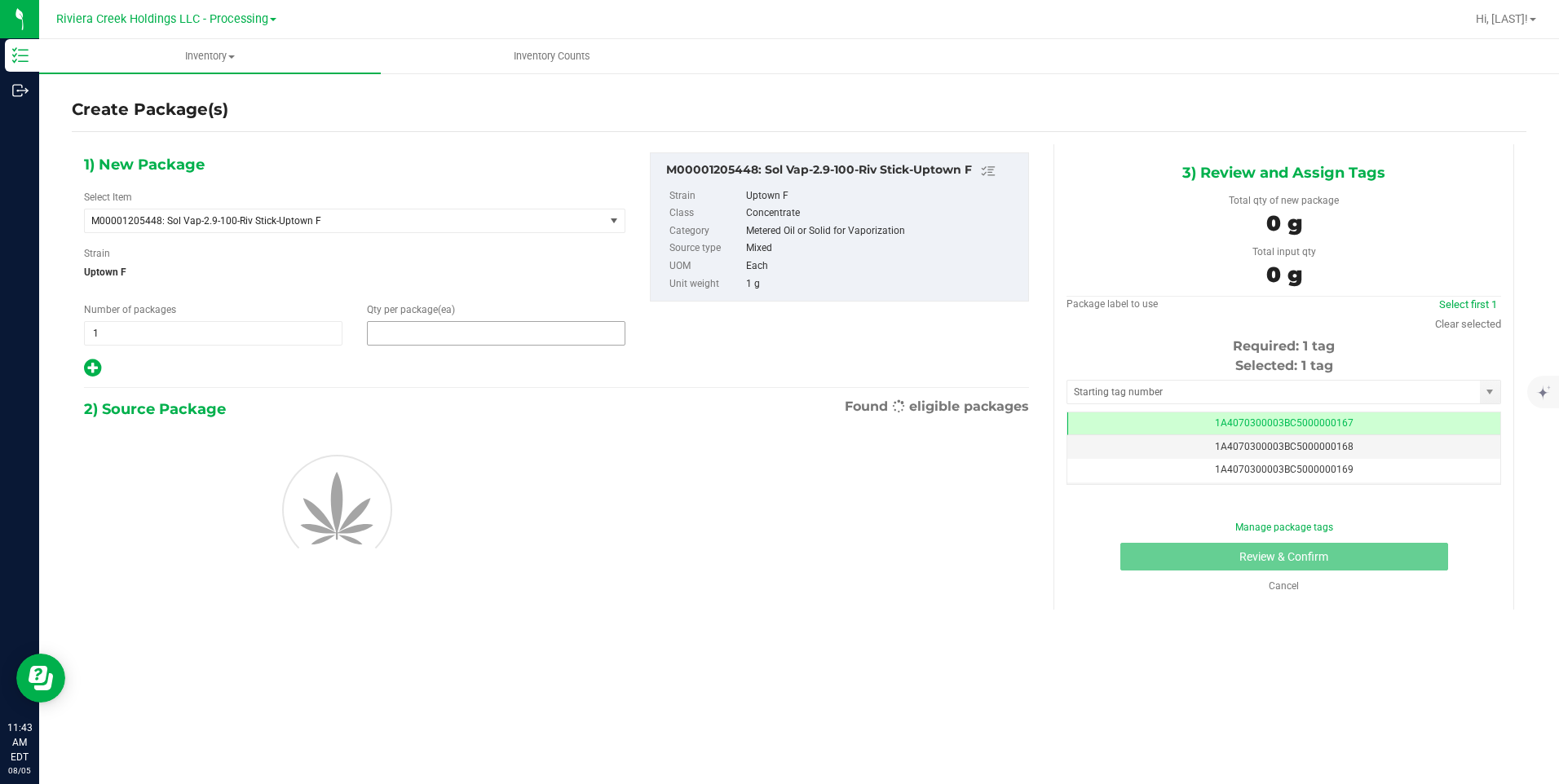 type on "20" 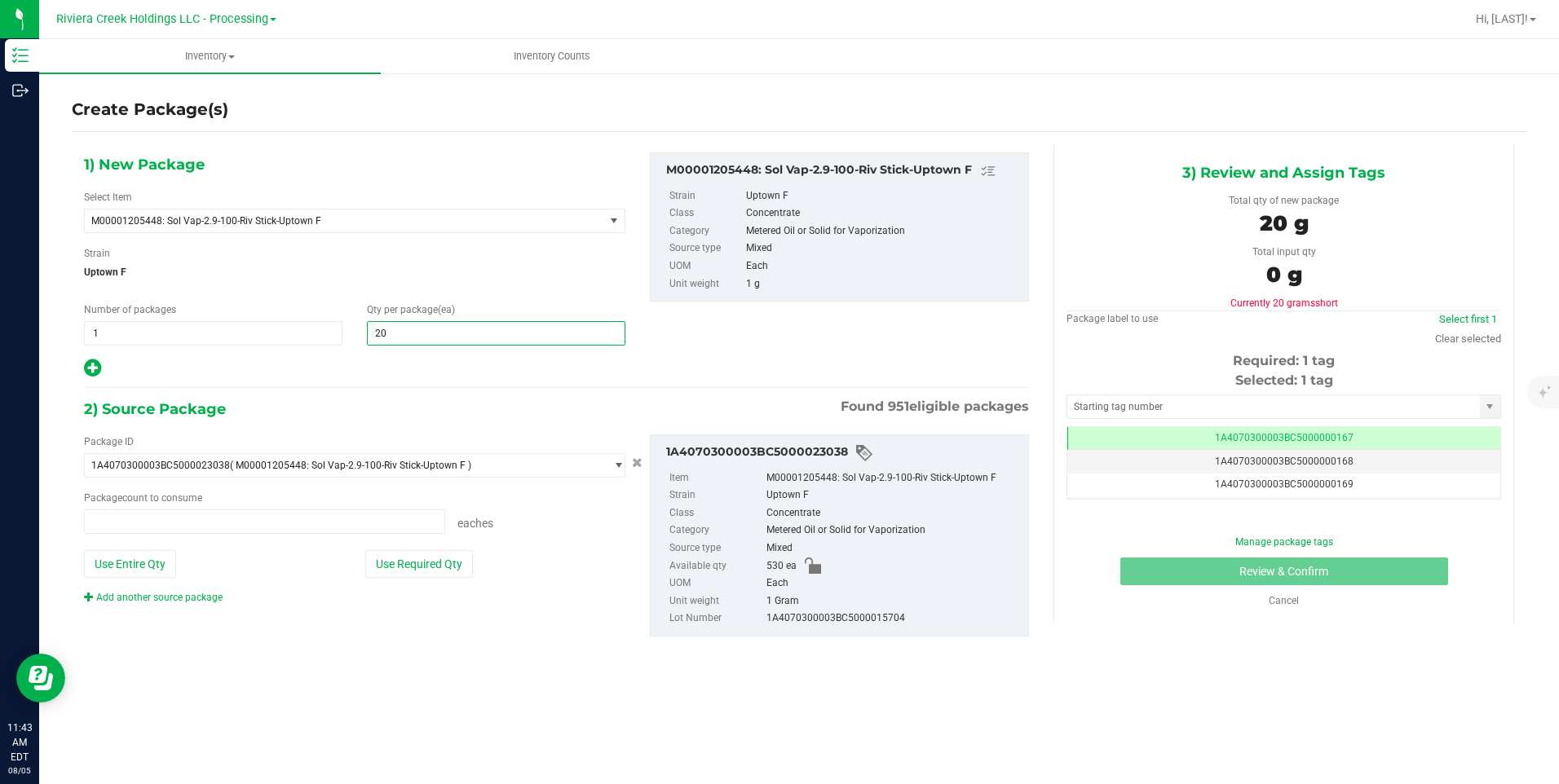type on "0 ea" 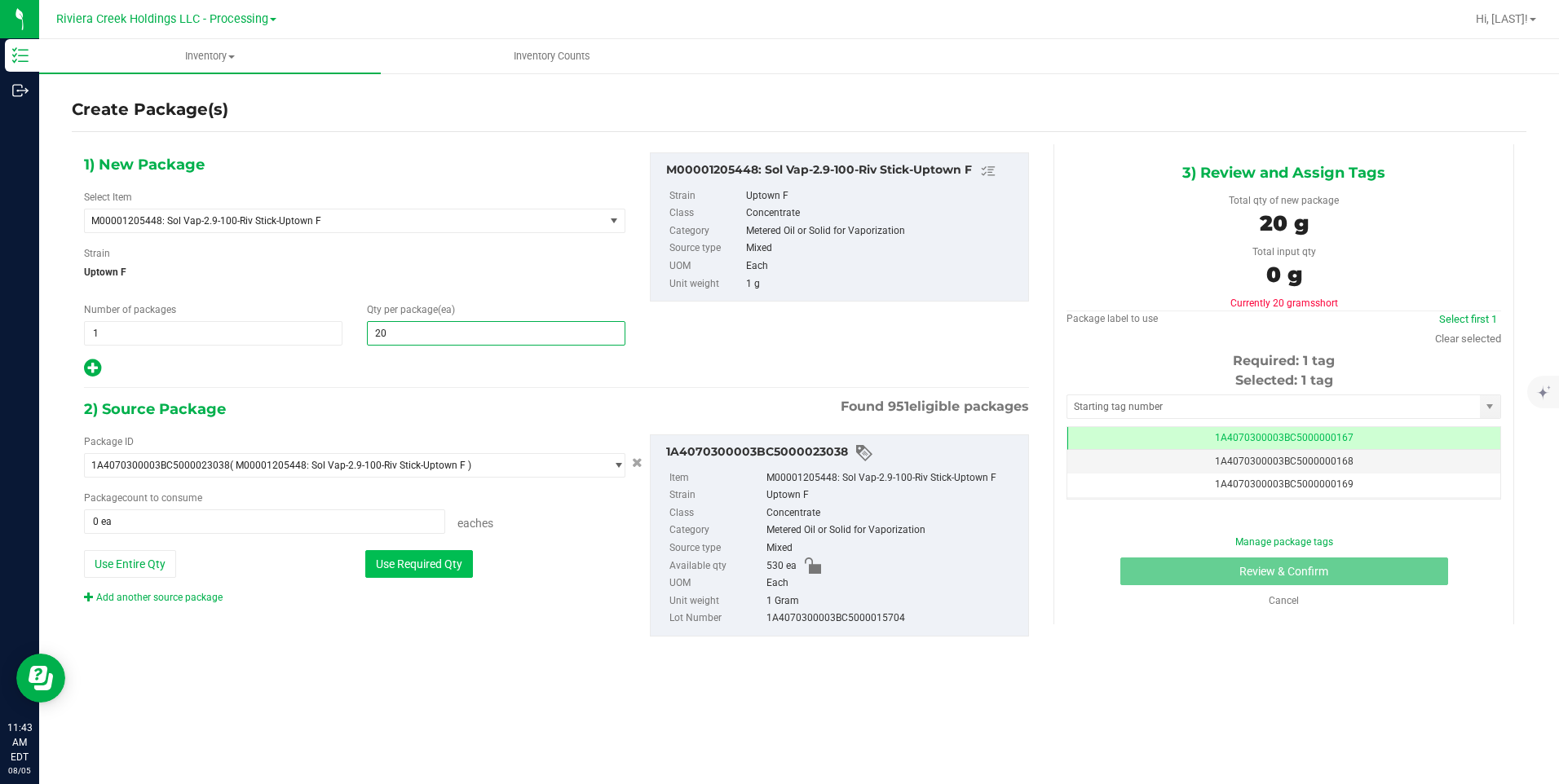 type on "20" 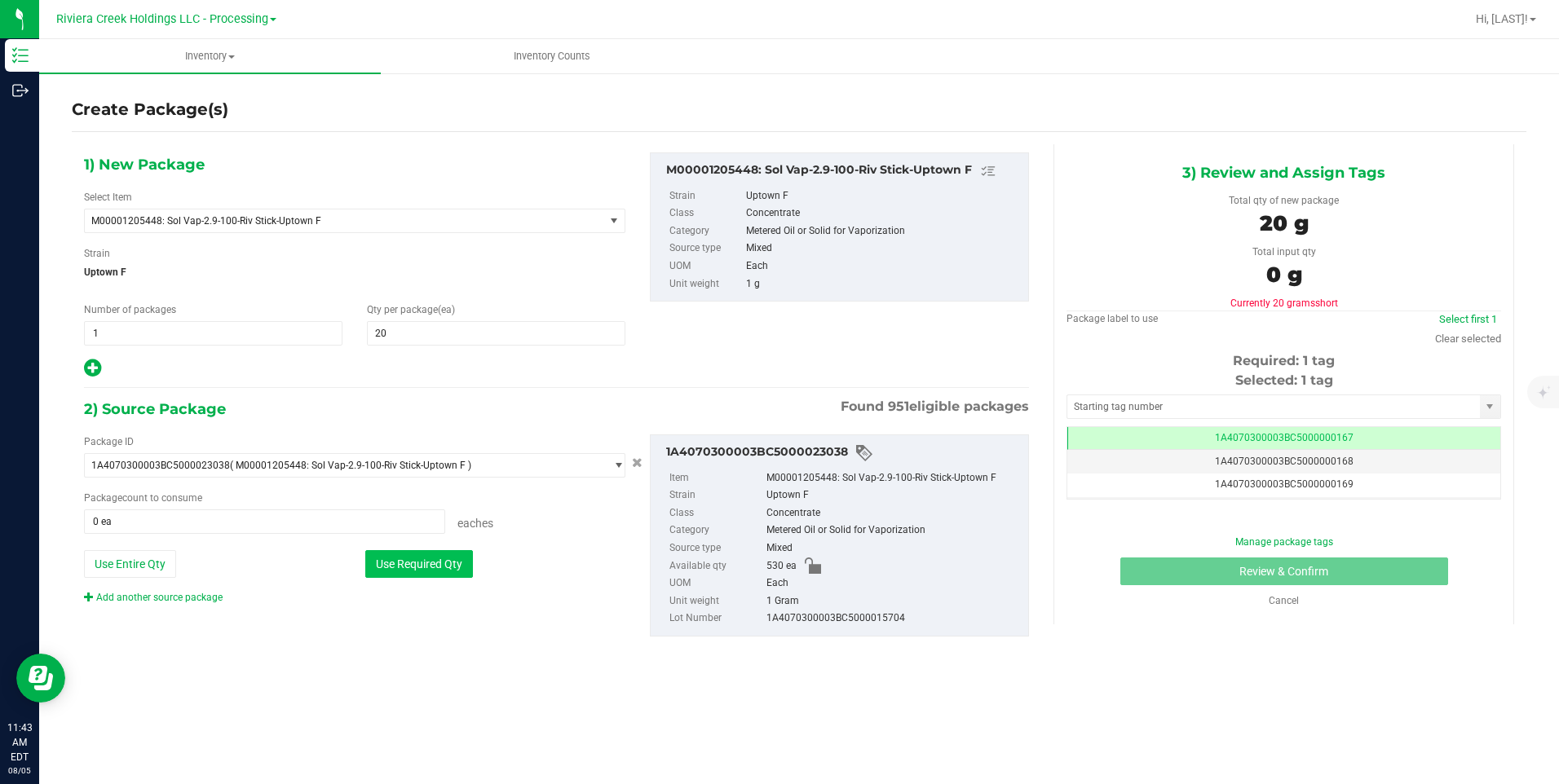 click on "Use Required Qty" at bounding box center (419, 564) 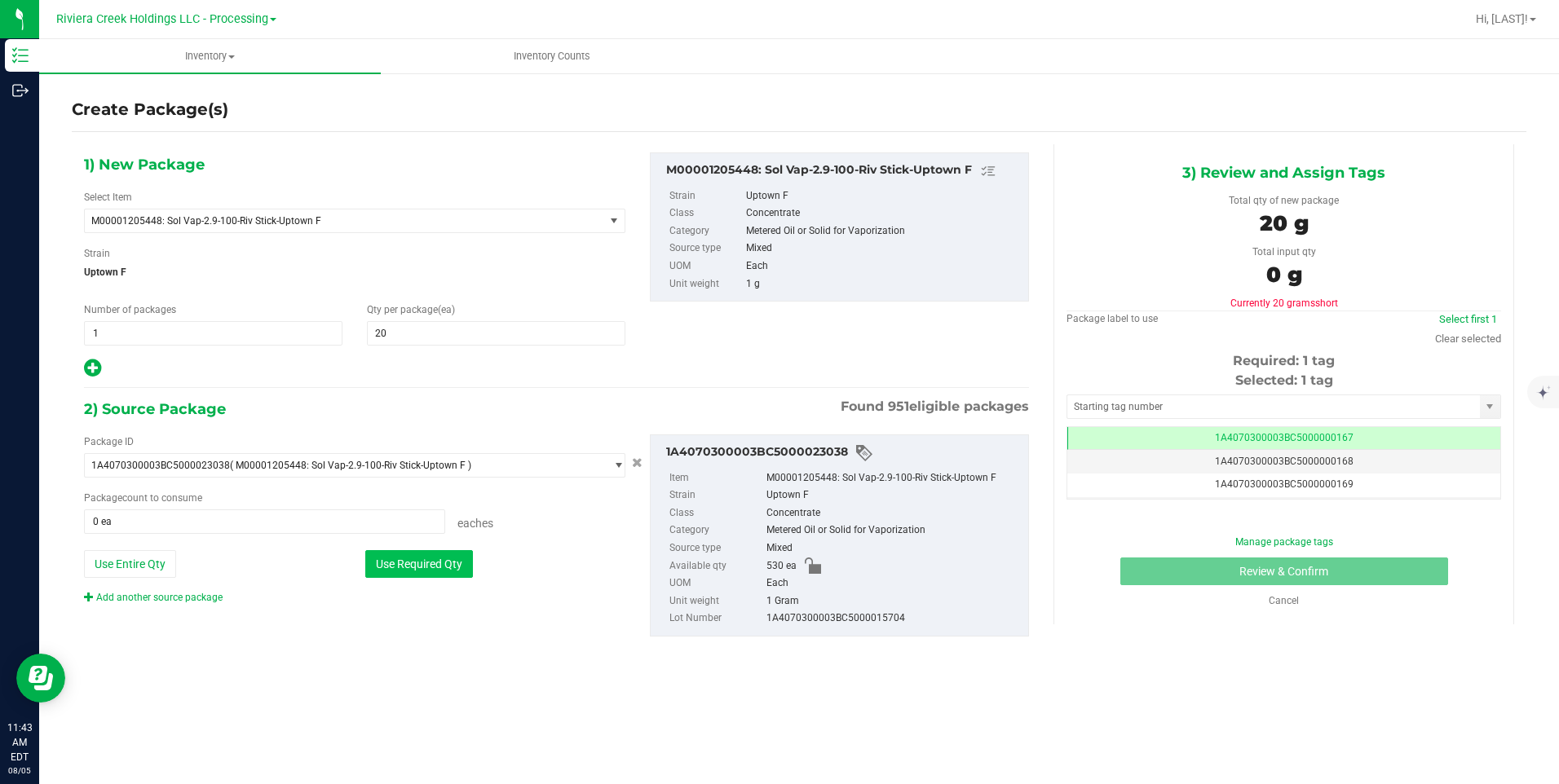 type on "20 ea" 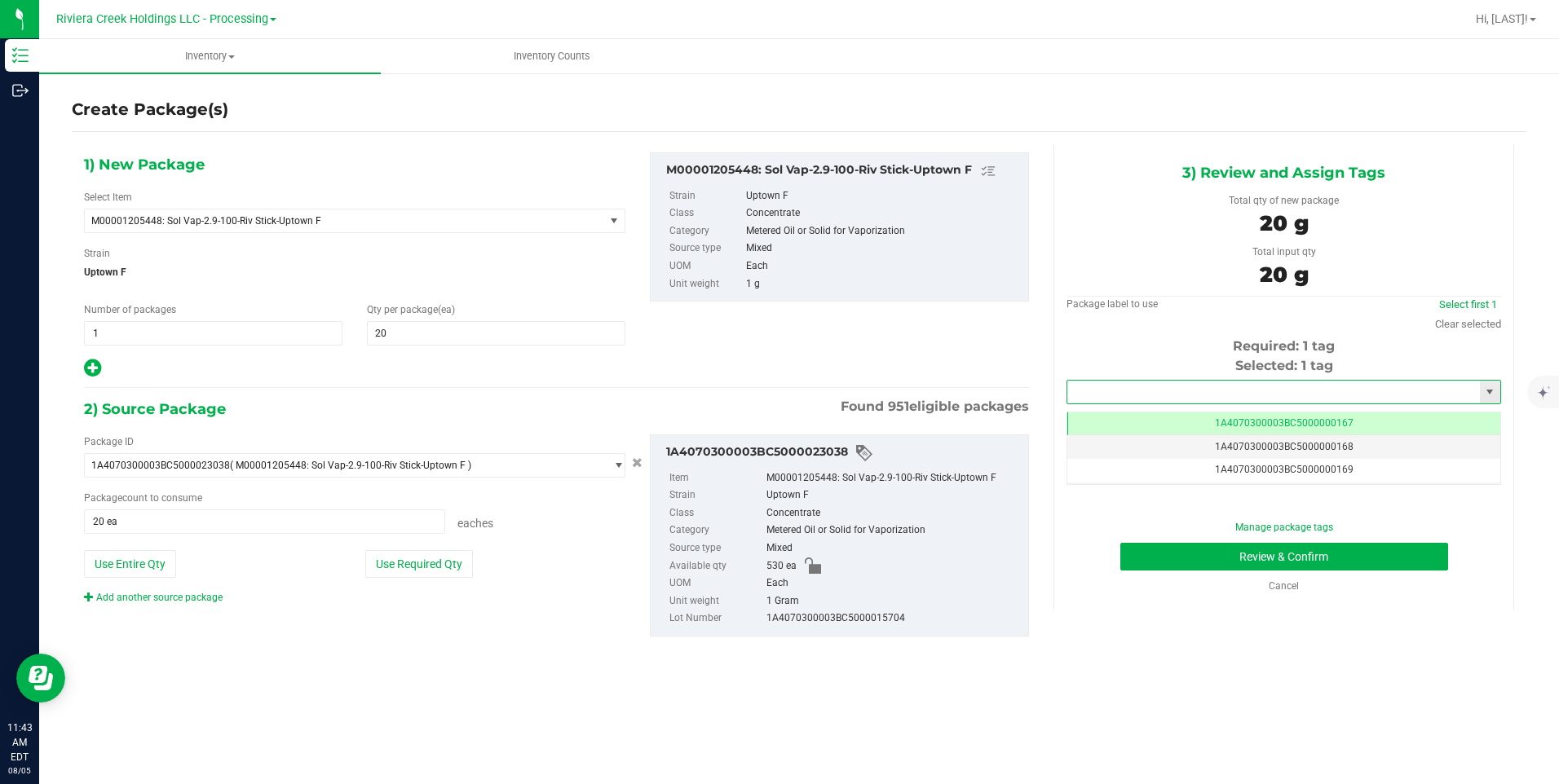 click at bounding box center [1274, 392] 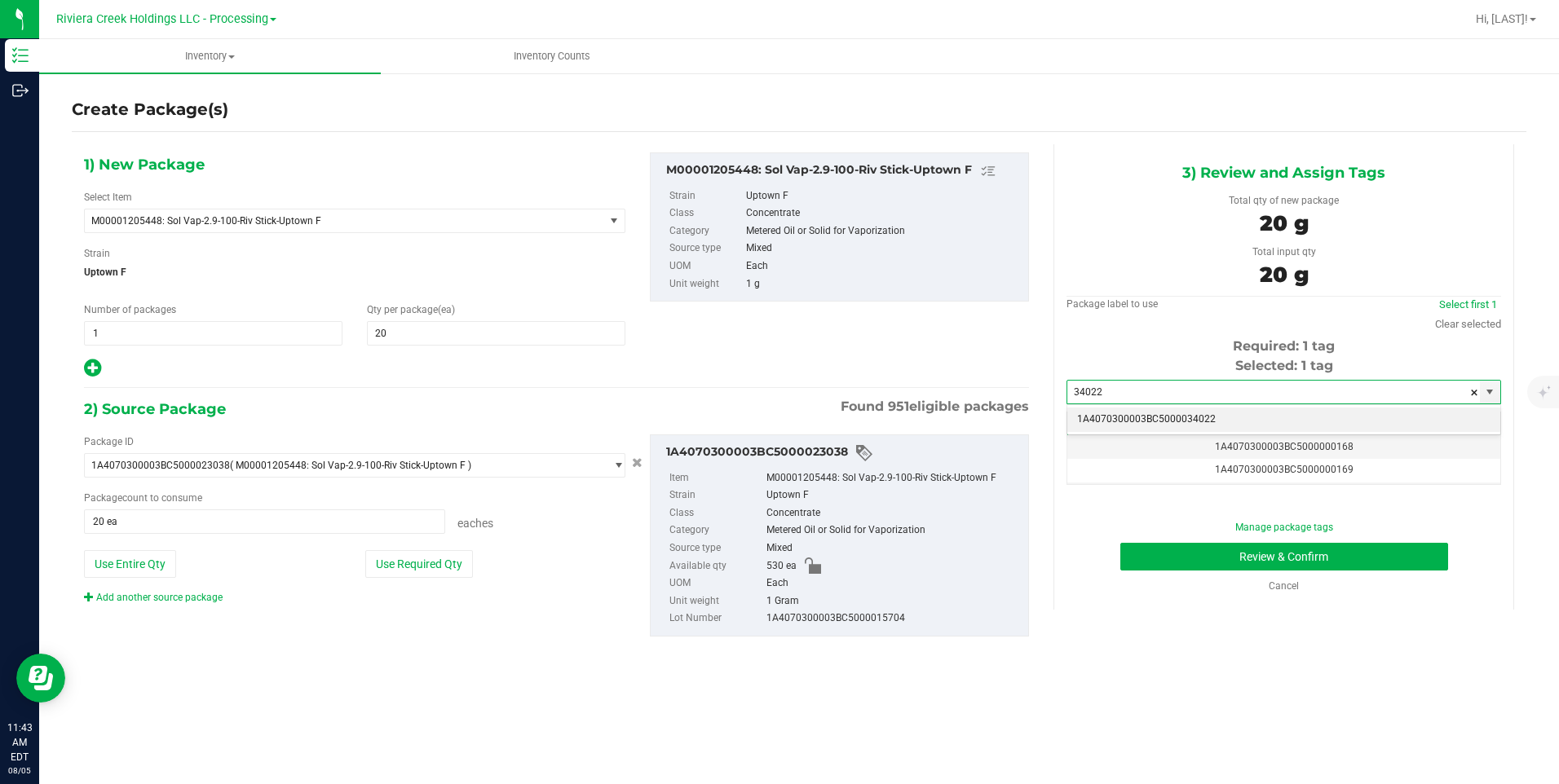 click on "1A4070300003BC5000034022" at bounding box center (1283, 420) 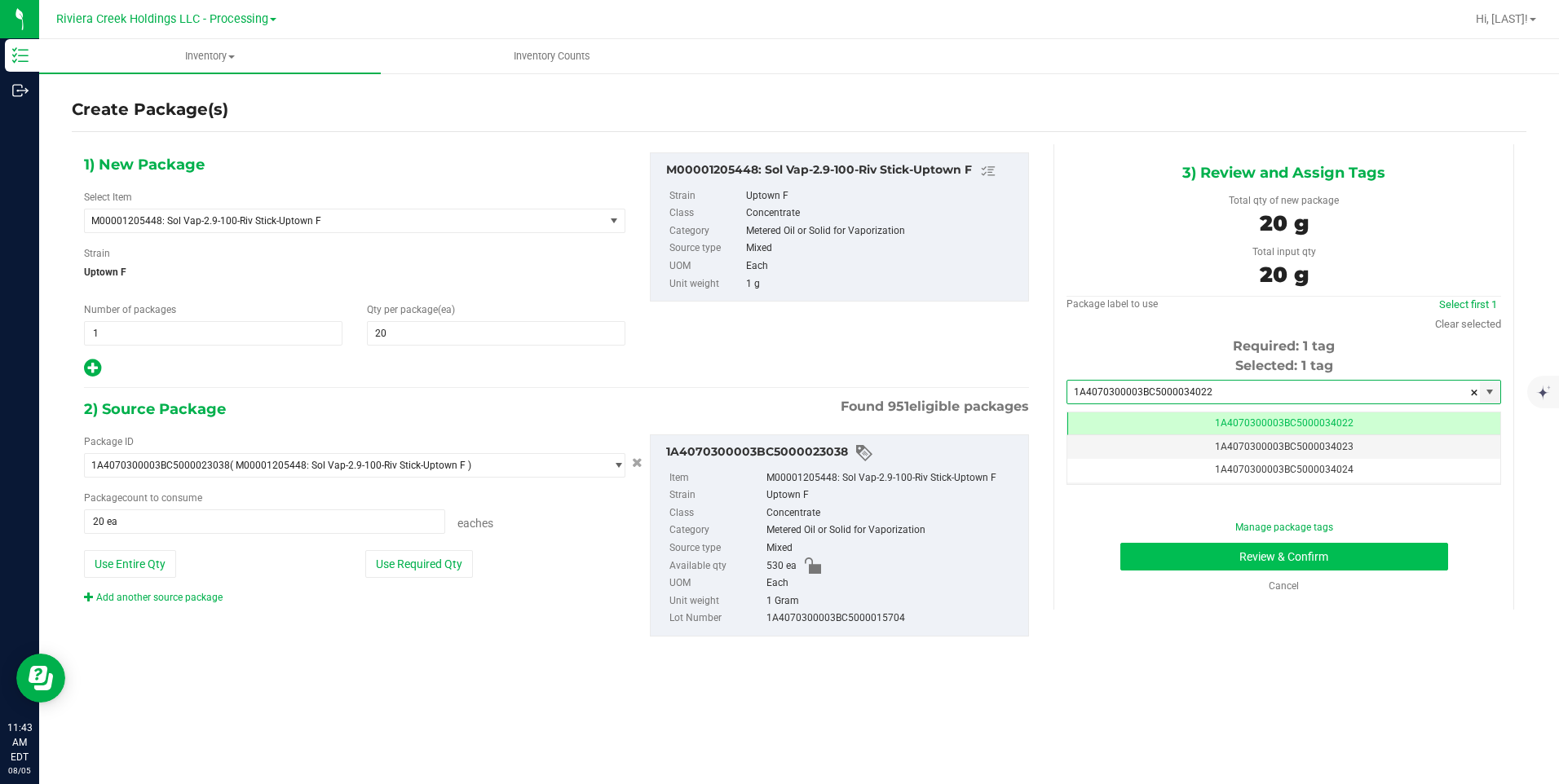 type on "1A4070300003BC5000034022" 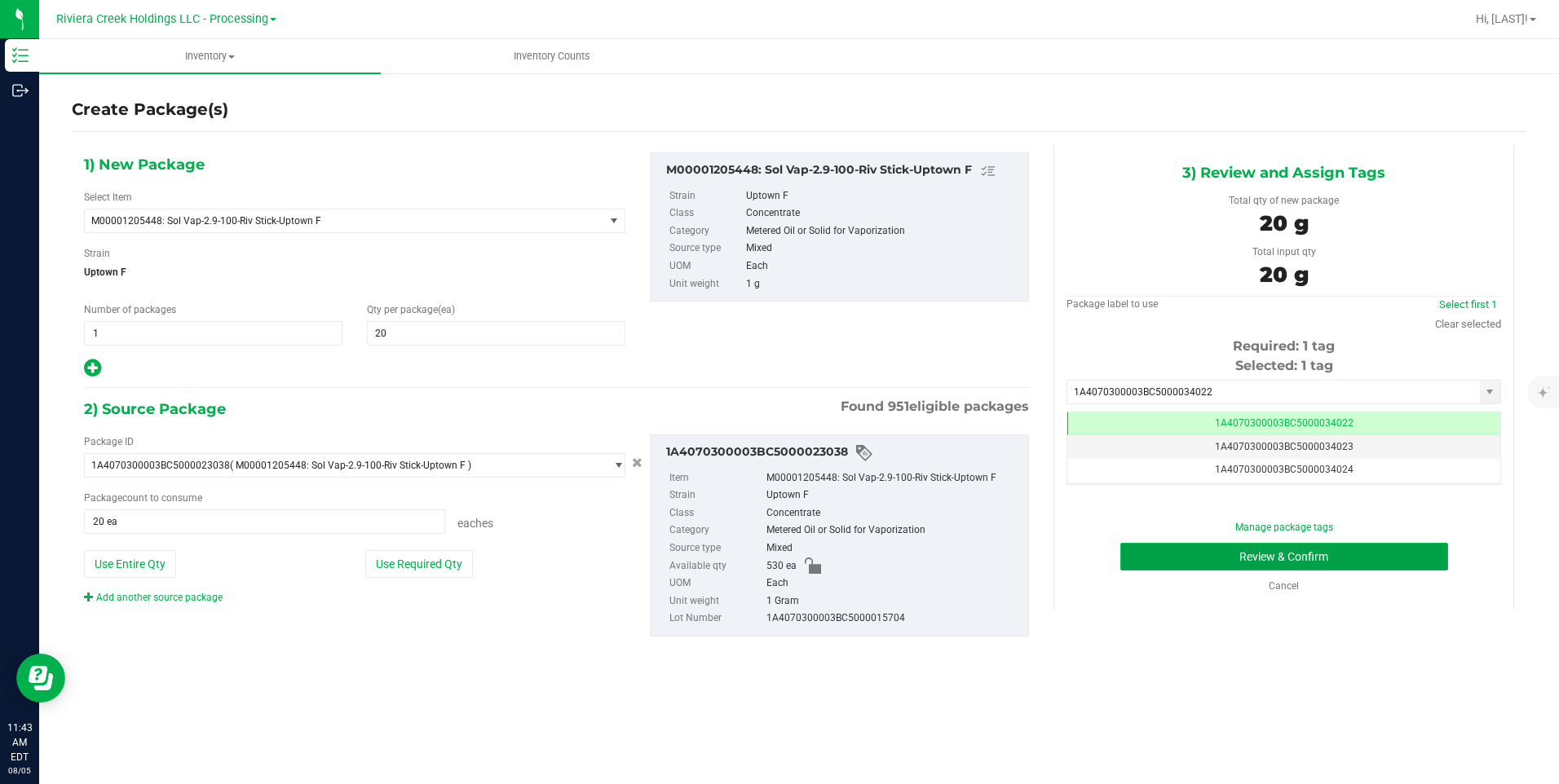 click on "Review & Confirm" at bounding box center [1284, 557] 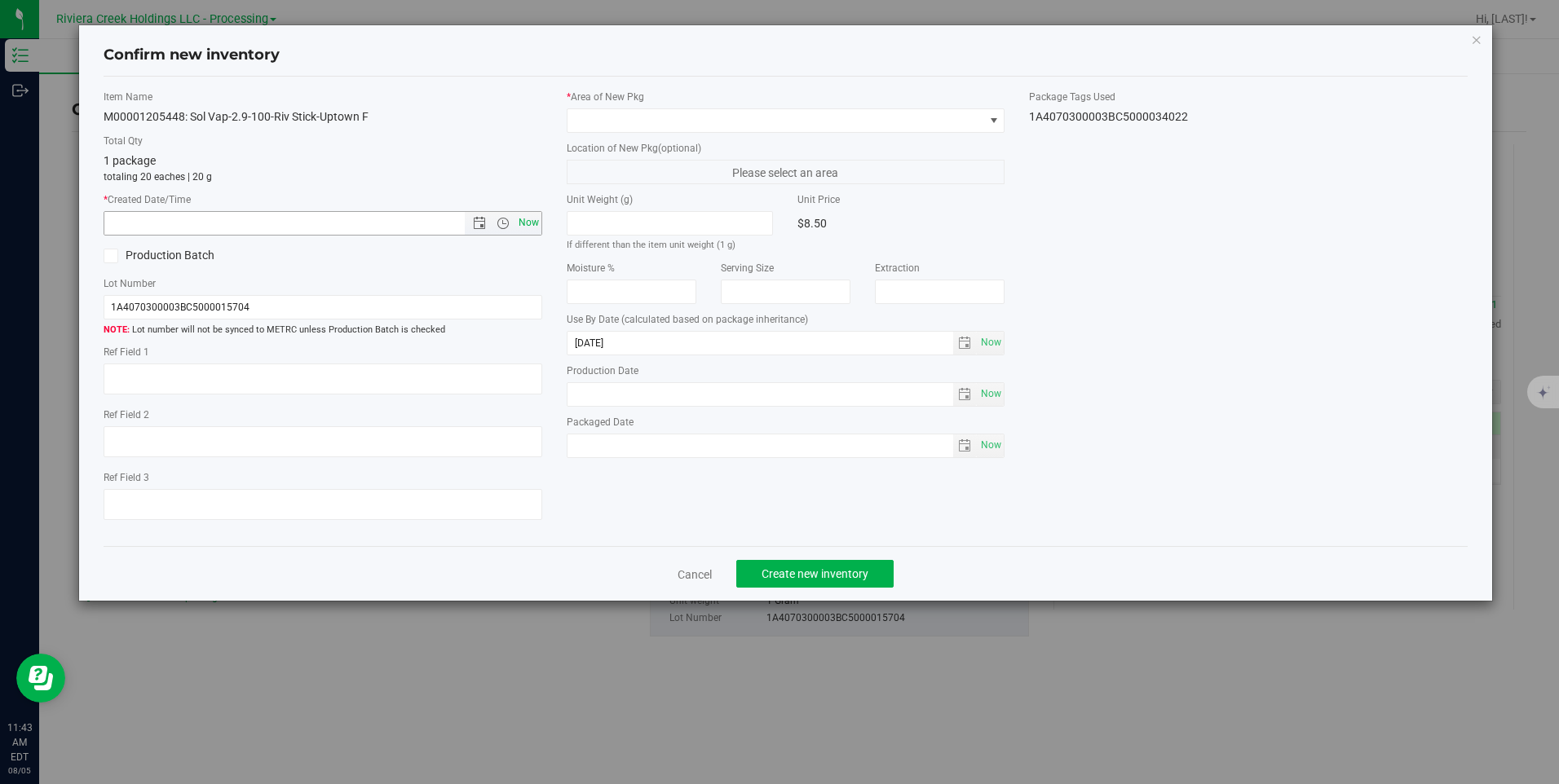 click on "Now" at bounding box center (528, 222) 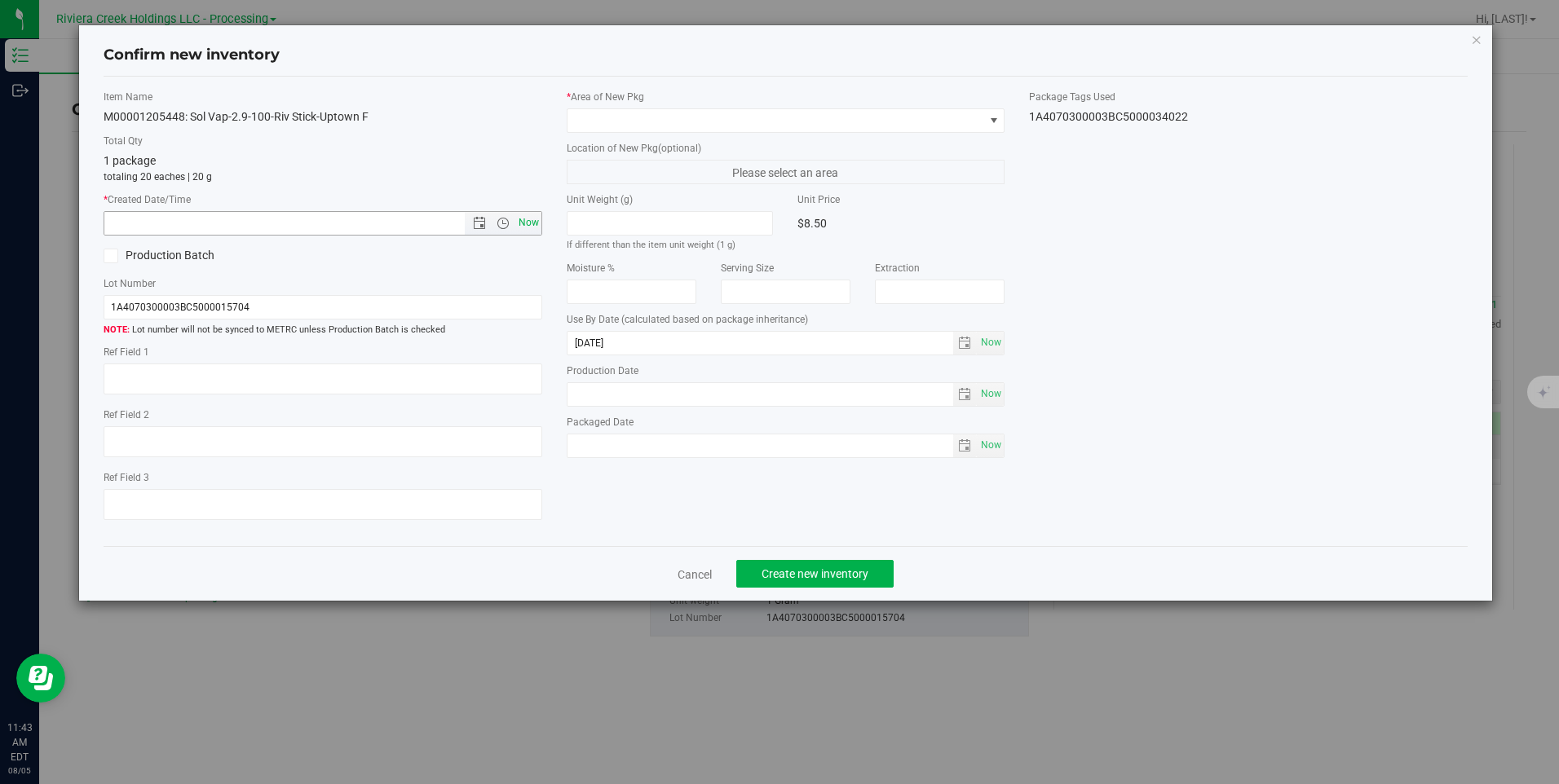type on "8/5/2025 11:43 AM" 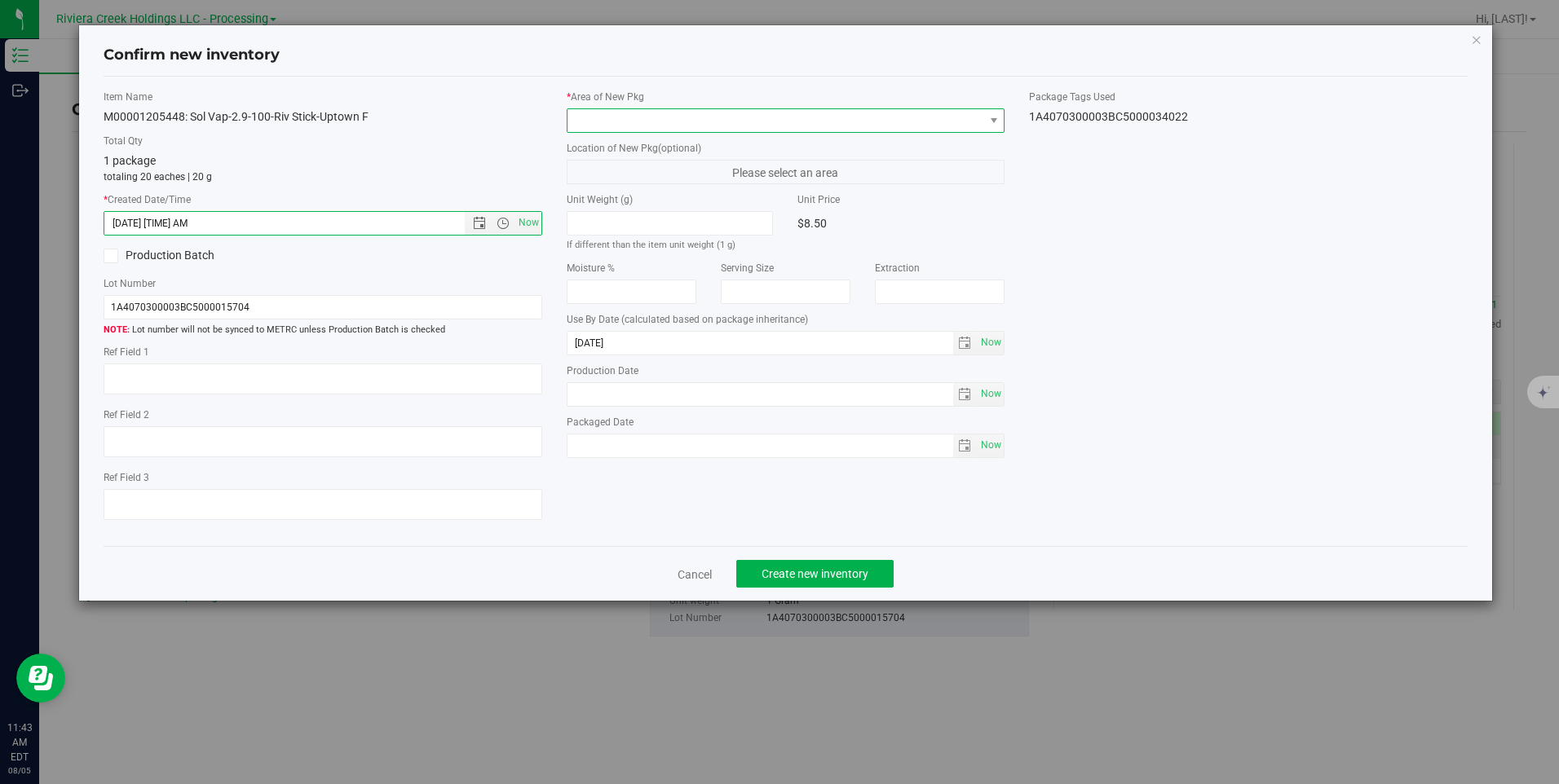click at bounding box center [775, 121] 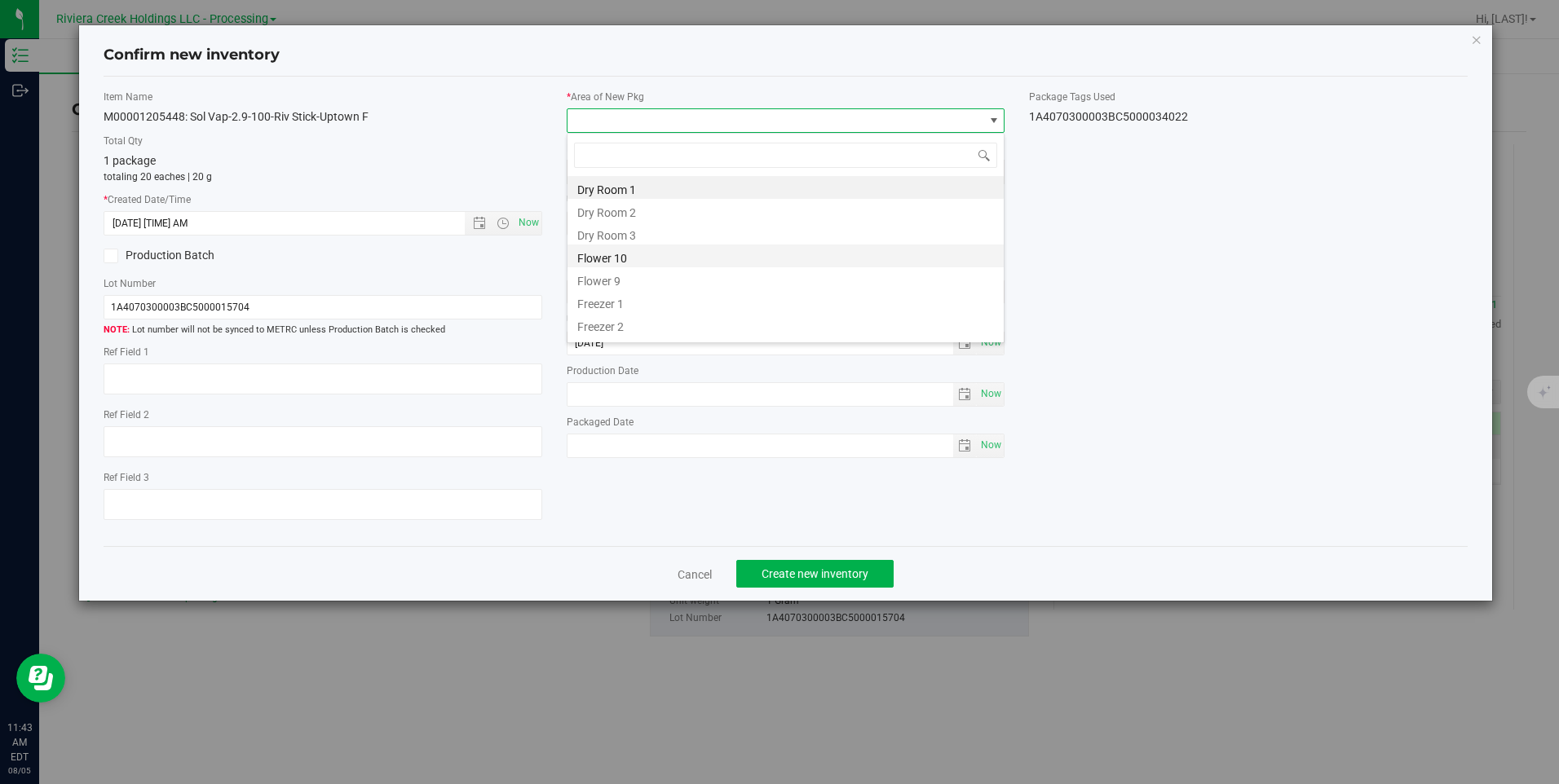 click on "Flower 10" at bounding box center (785, 256) 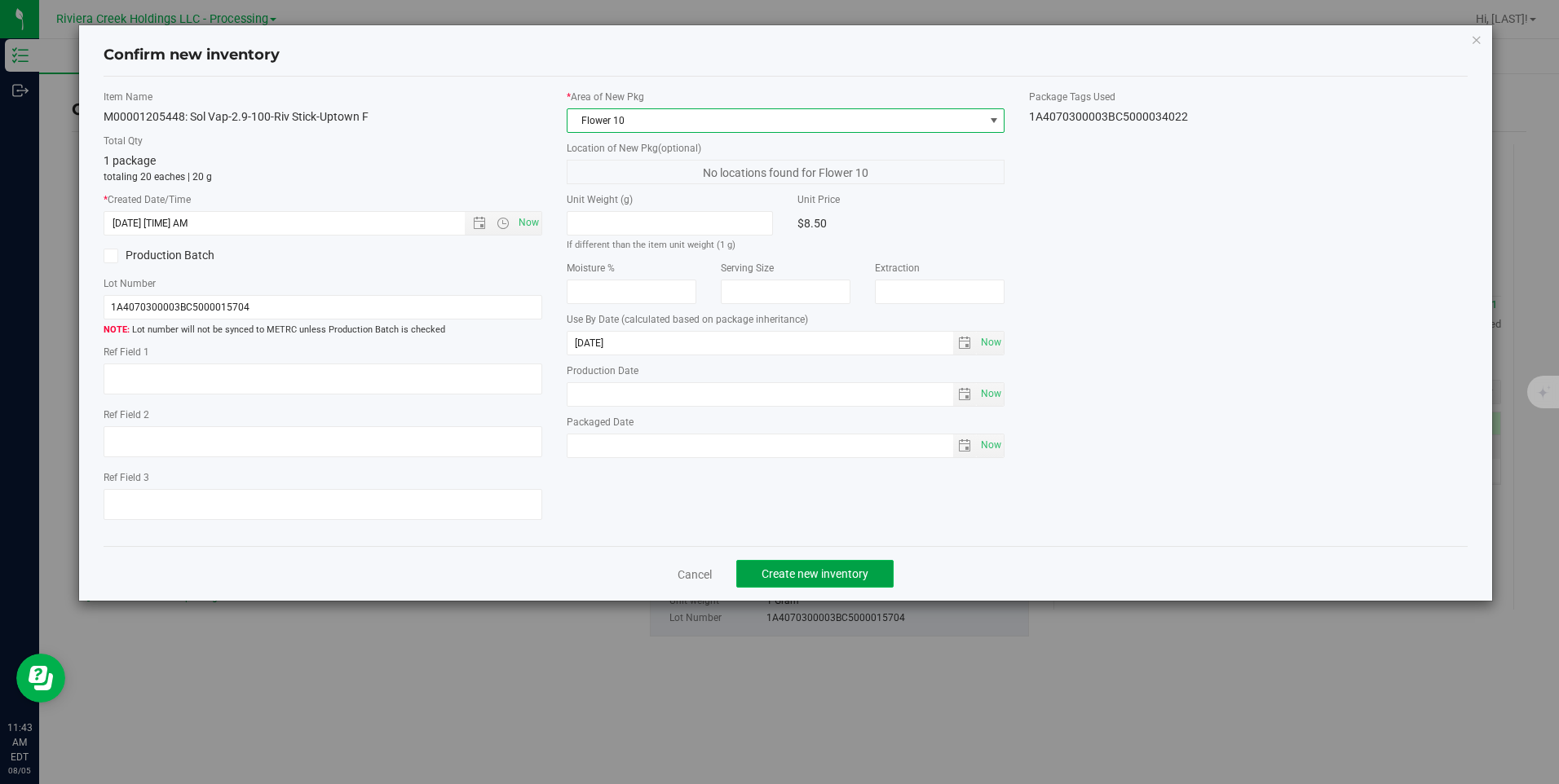 click on "Create new inventory" 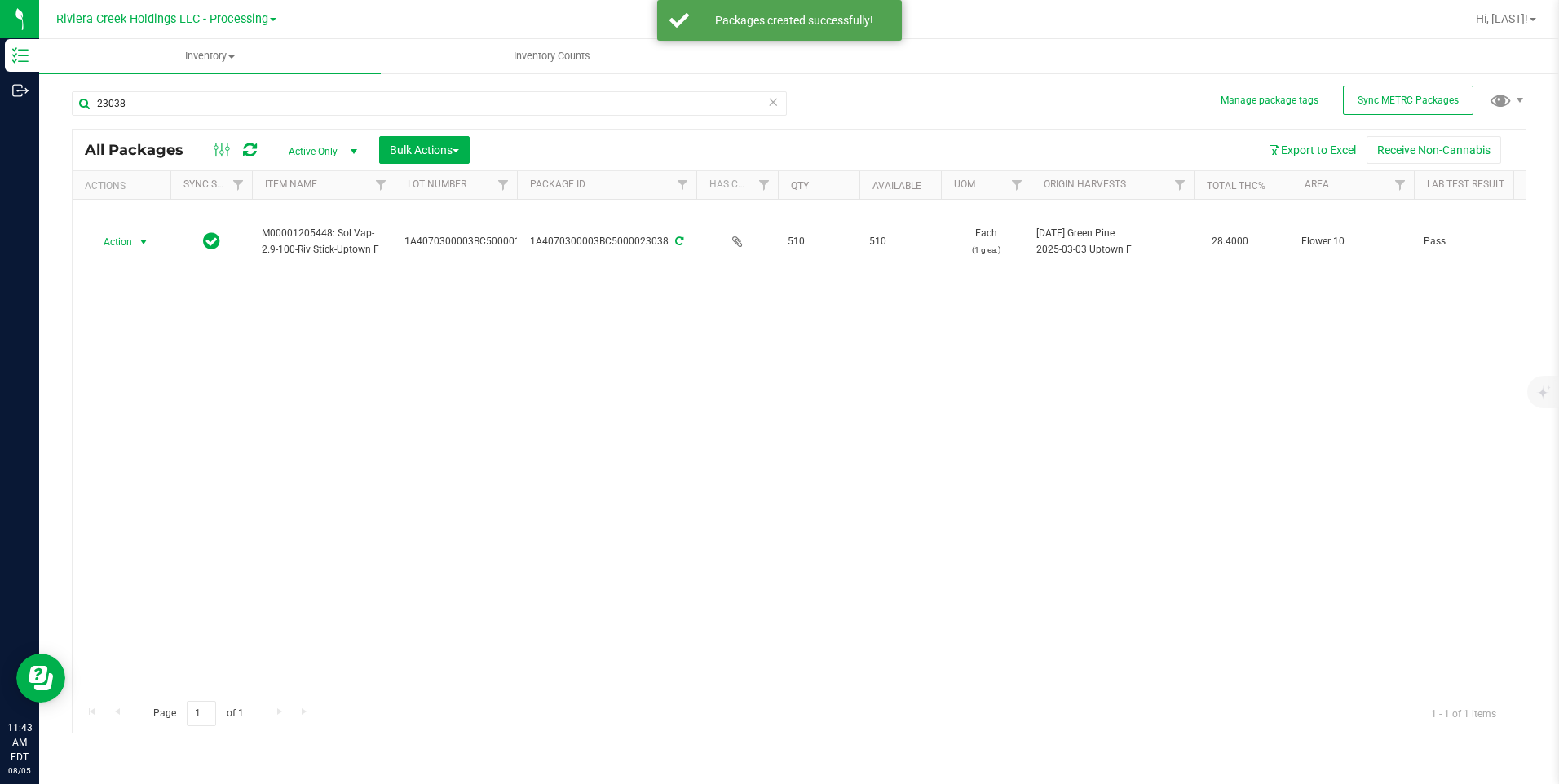 drag, startPoint x: 143, startPoint y: 236, endPoint x: 212, endPoint y: 298, distance: 92.76314 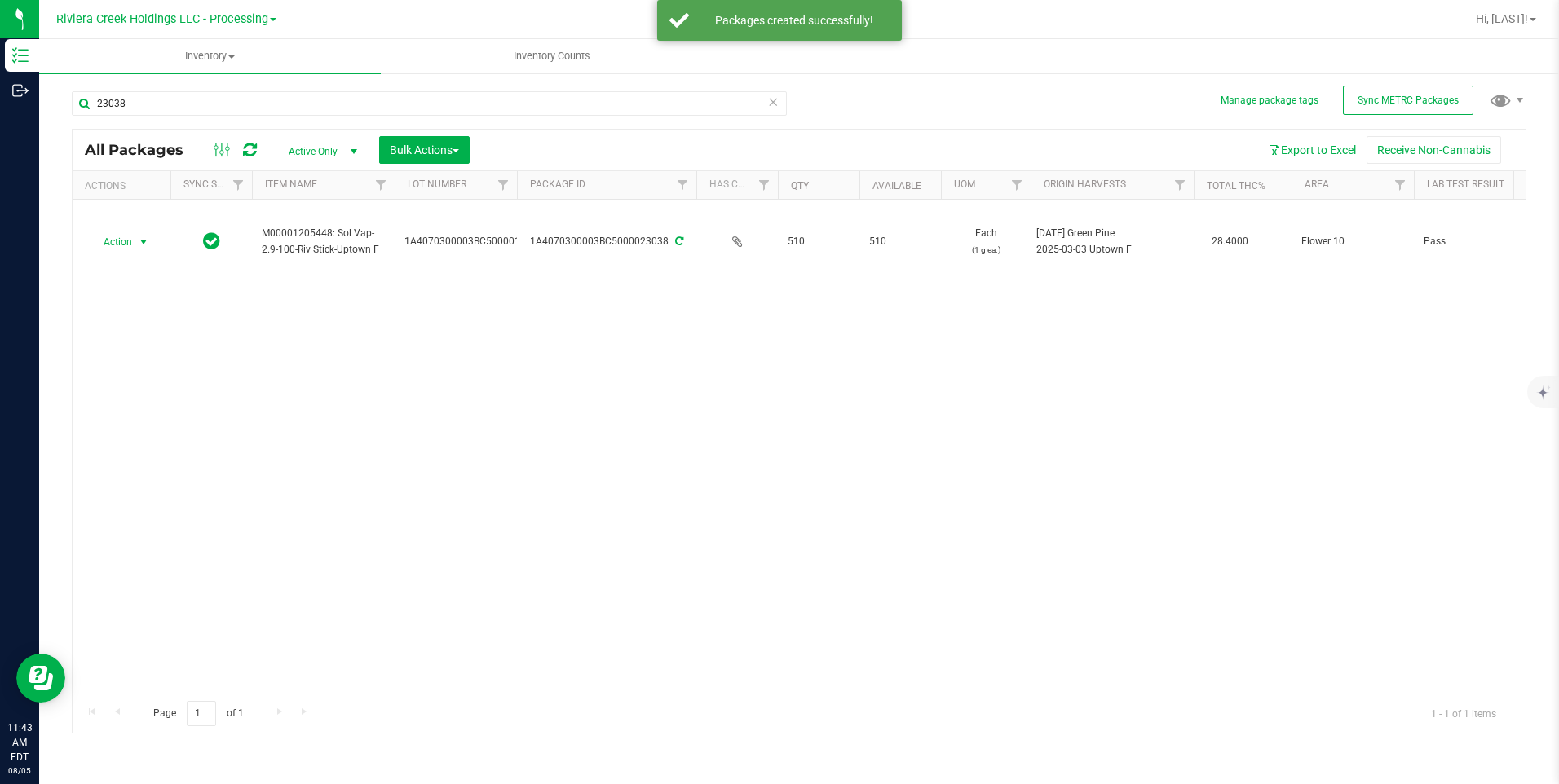 click at bounding box center (144, 242) 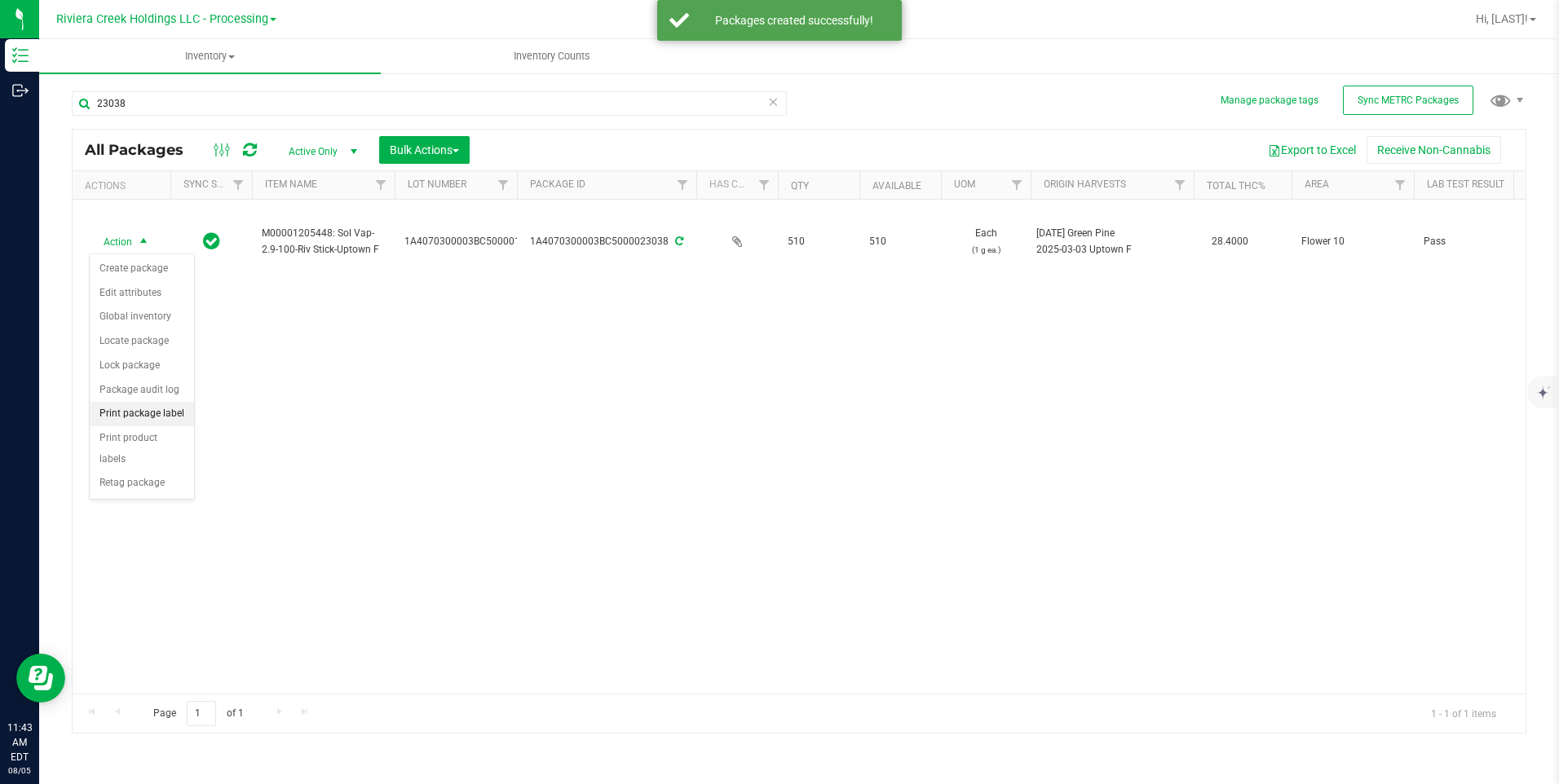 click on "Print package label" at bounding box center [142, 414] 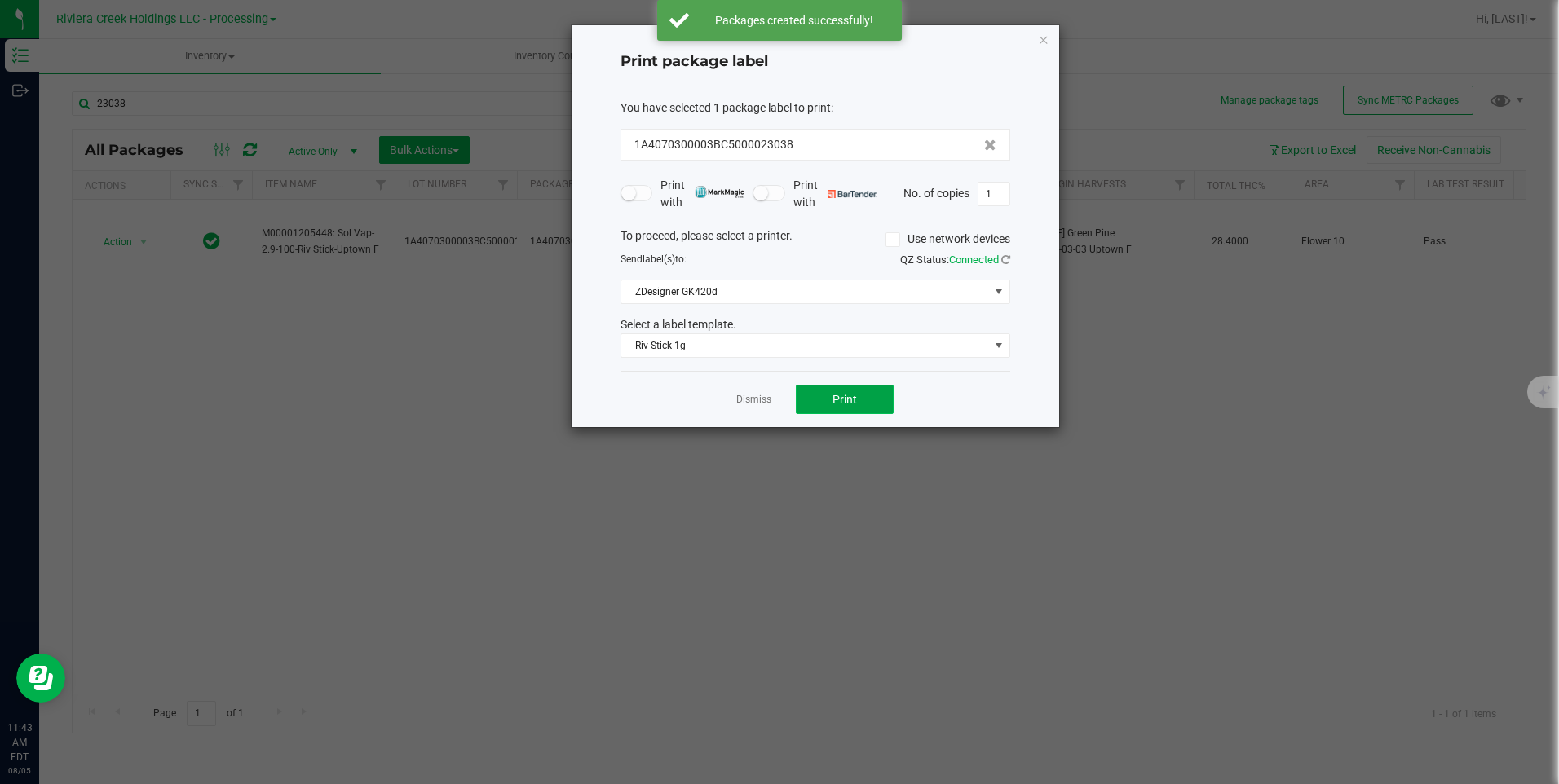 click on "Print" 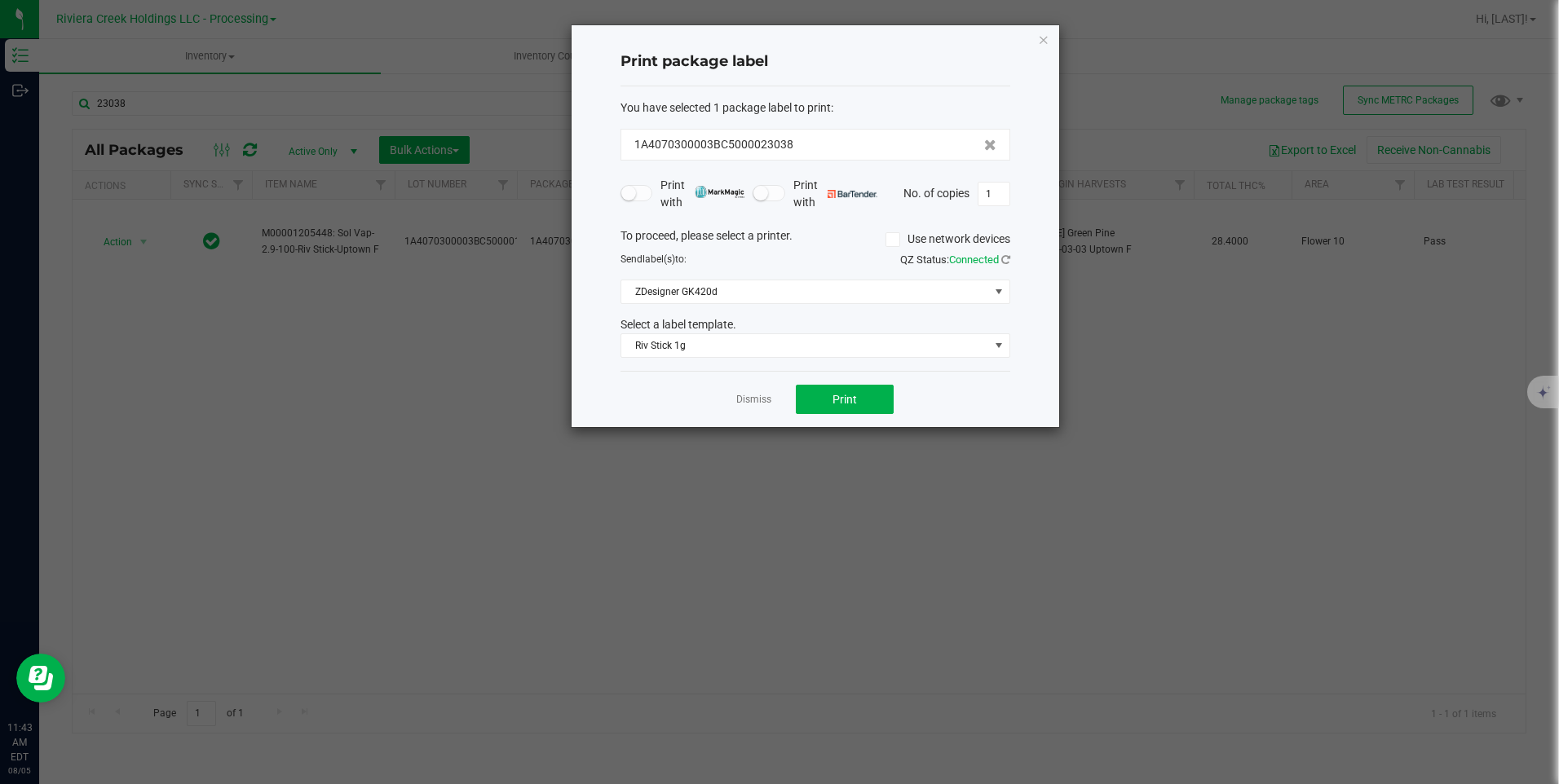 drag, startPoint x: 1045, startPoint y: 38, endPoint x: 1035, endPoint y: 46, distance: 12.80625 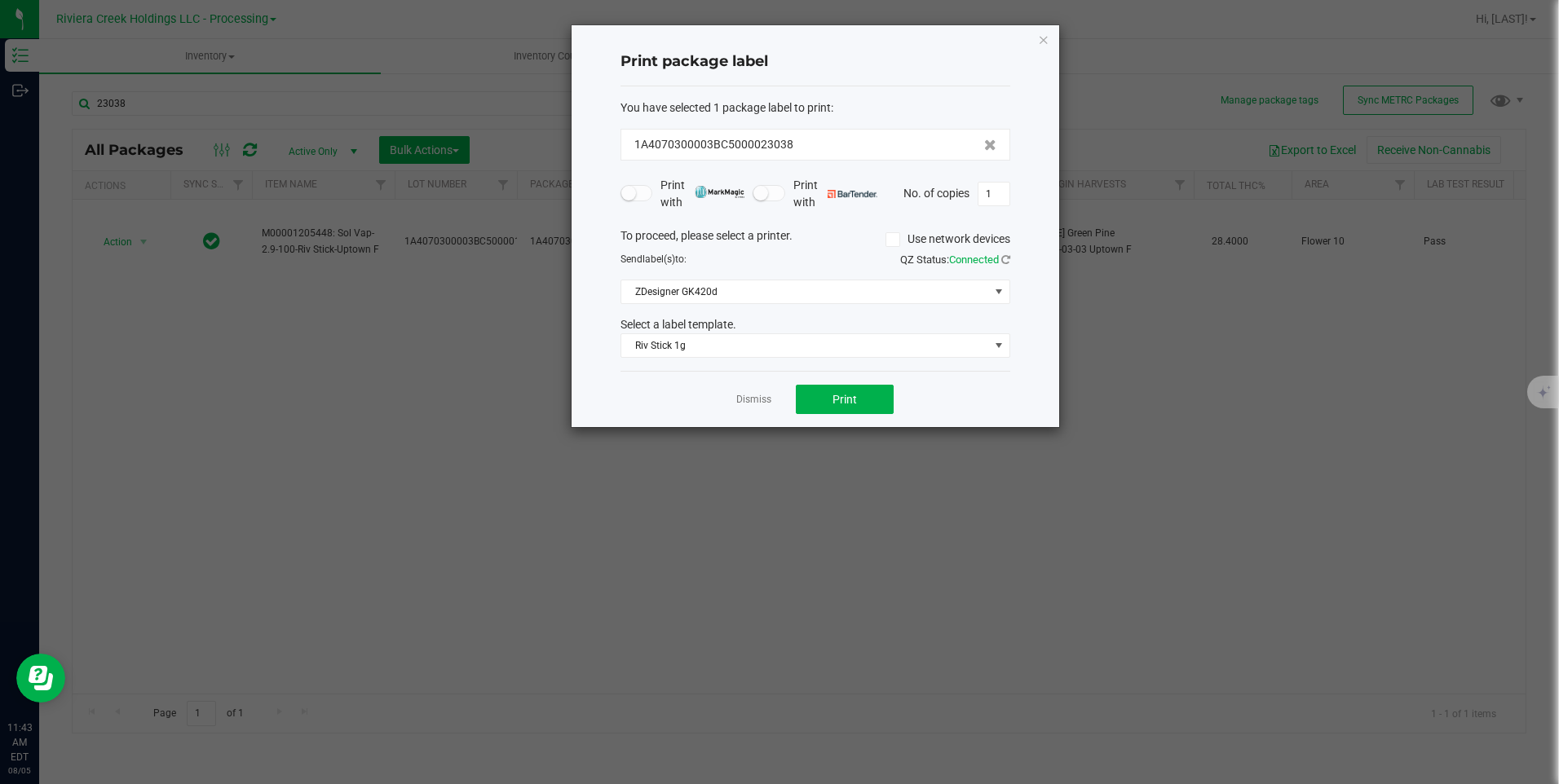 click 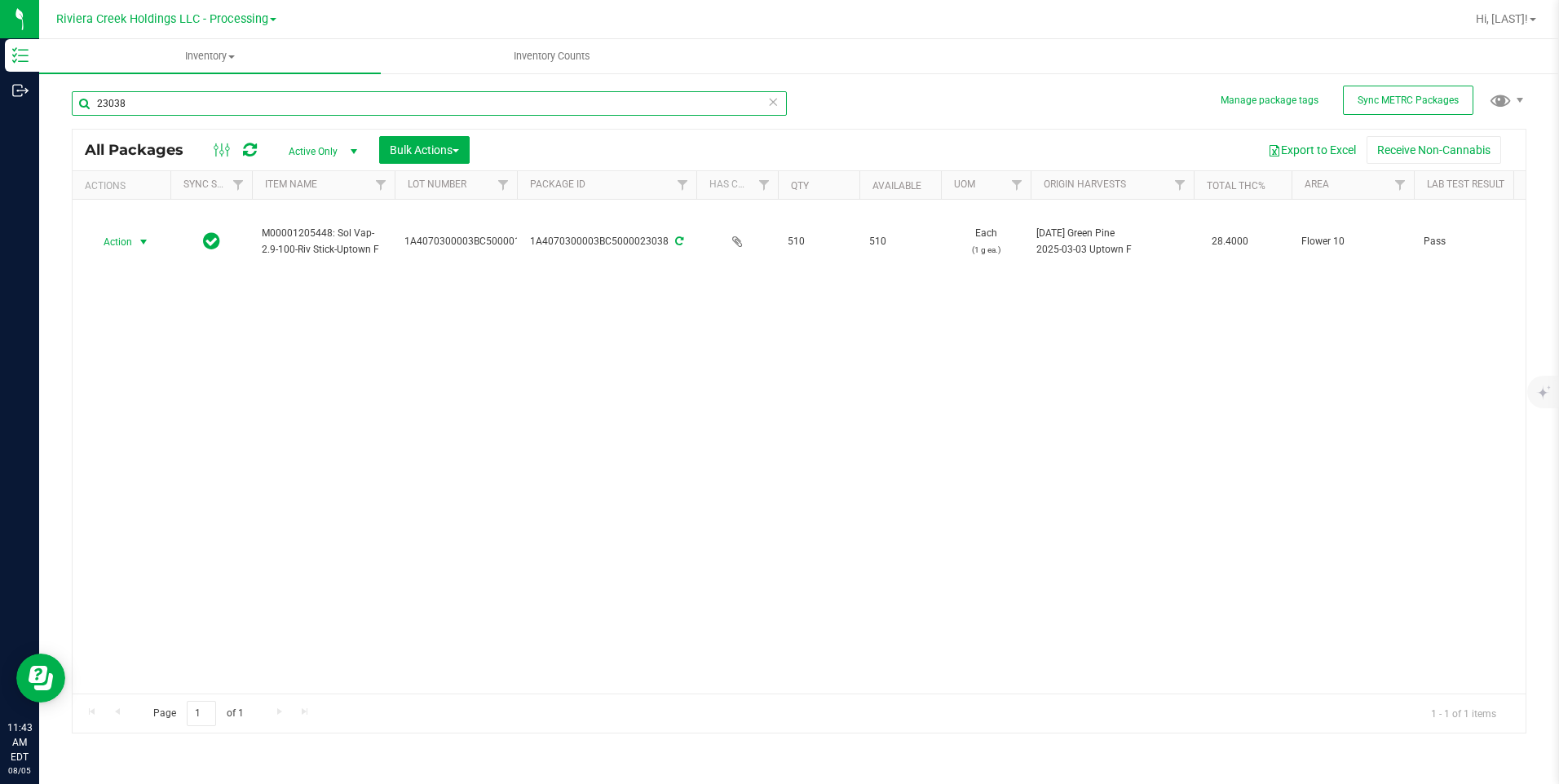 click on "23038" at bounding box center (429, 104) 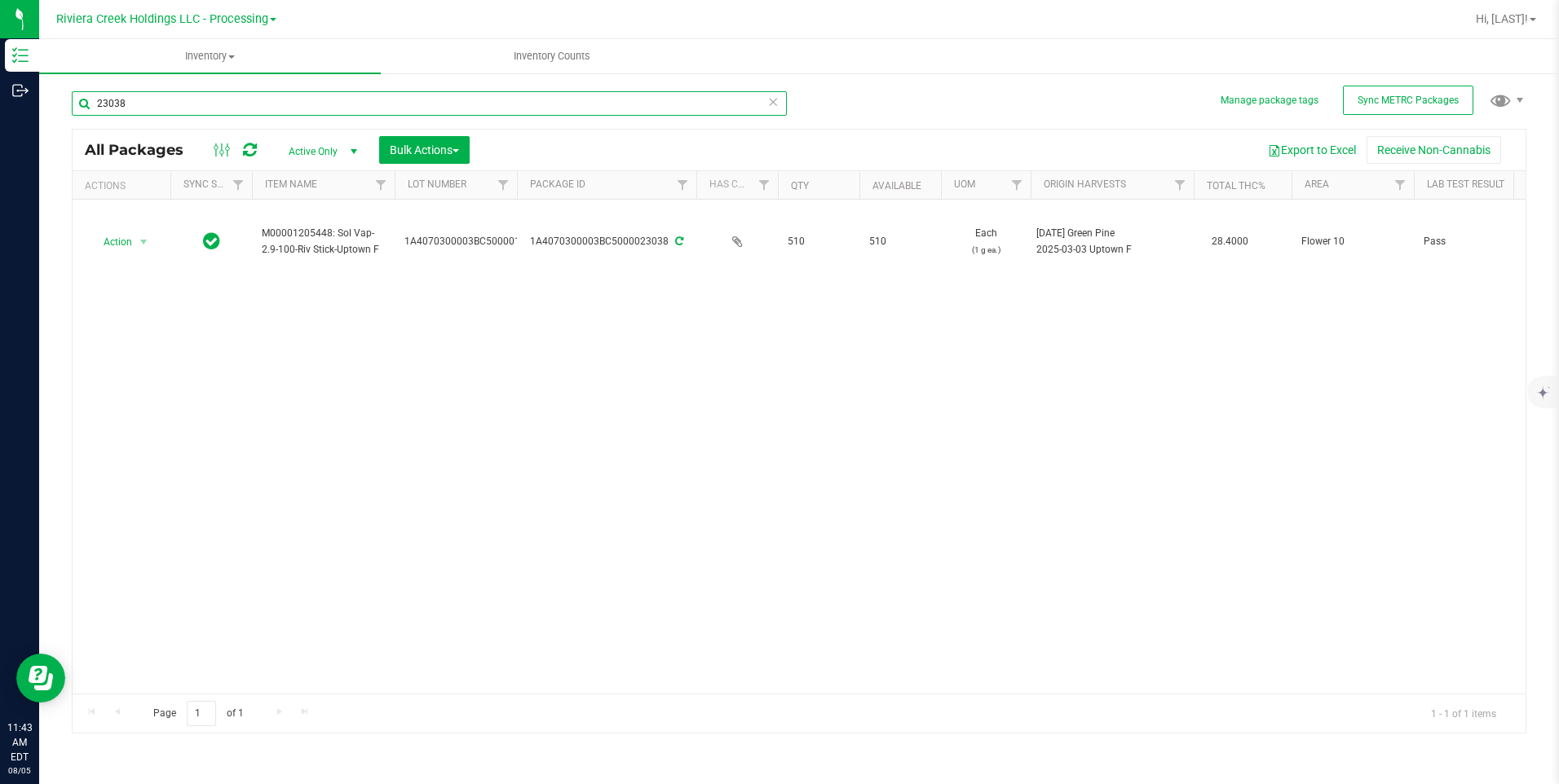 click on "23038" at bounding box center (429, 104) 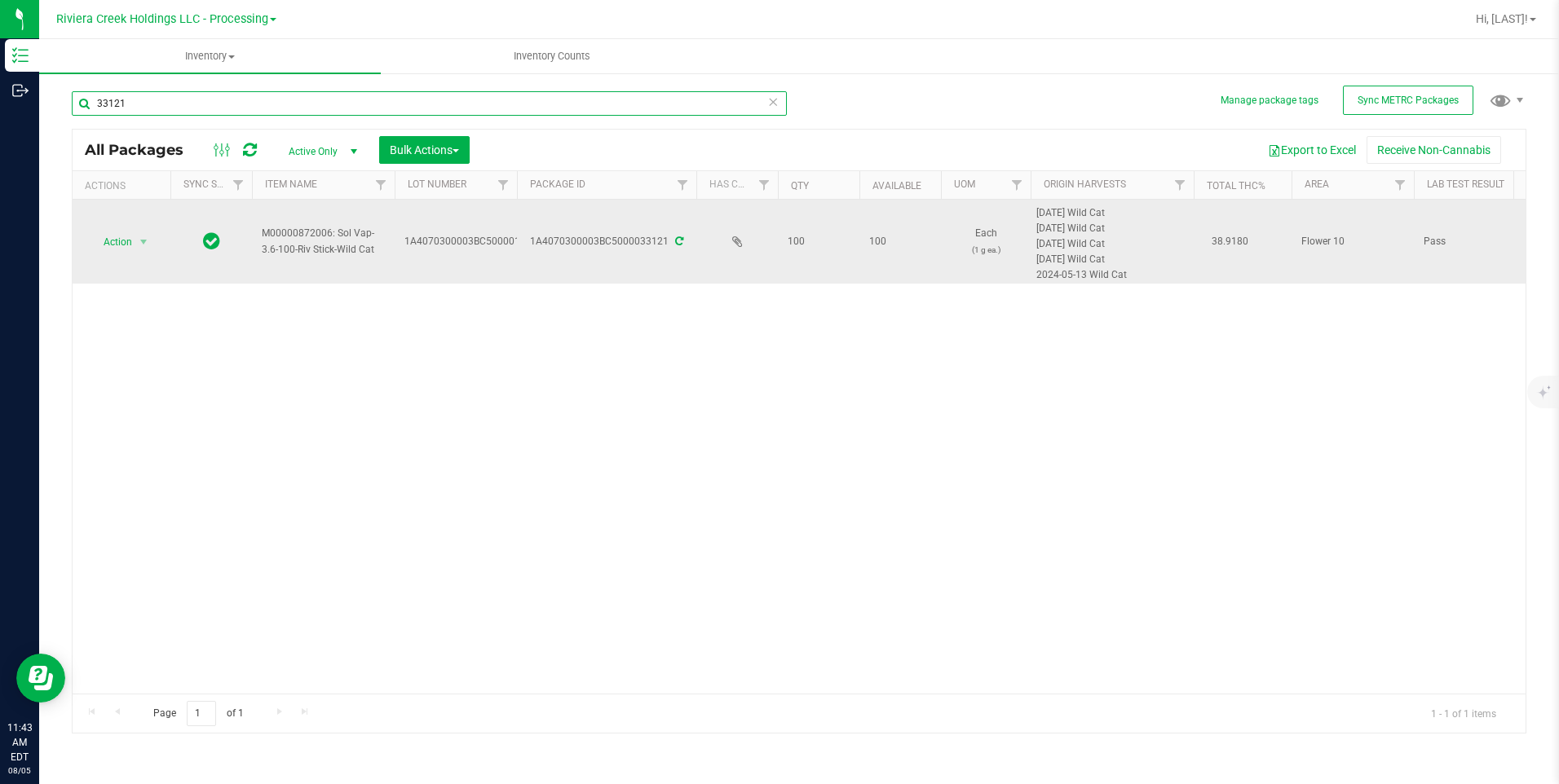type on "33121" 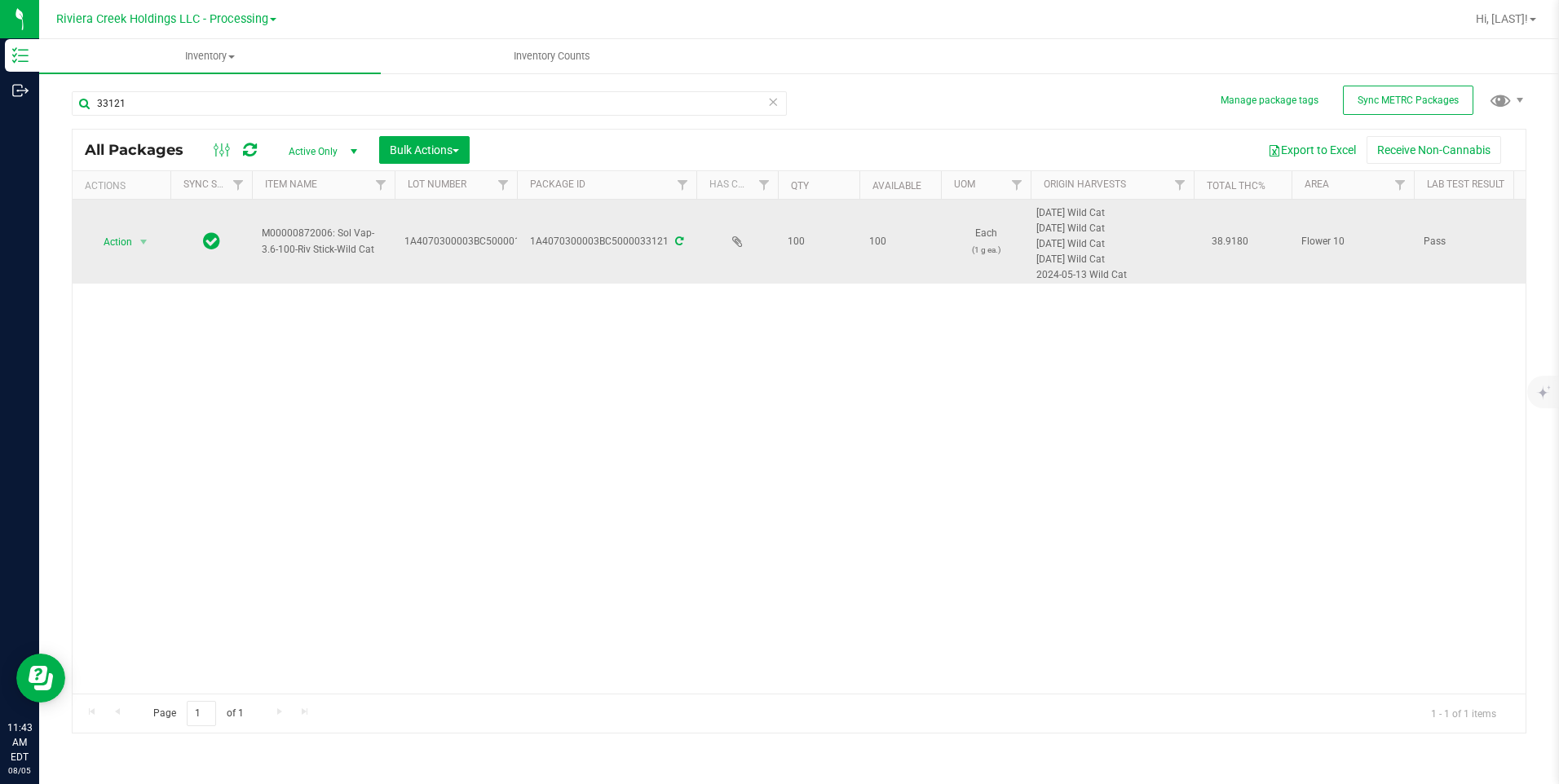 click on "Action" at bounding box center (111, 242) 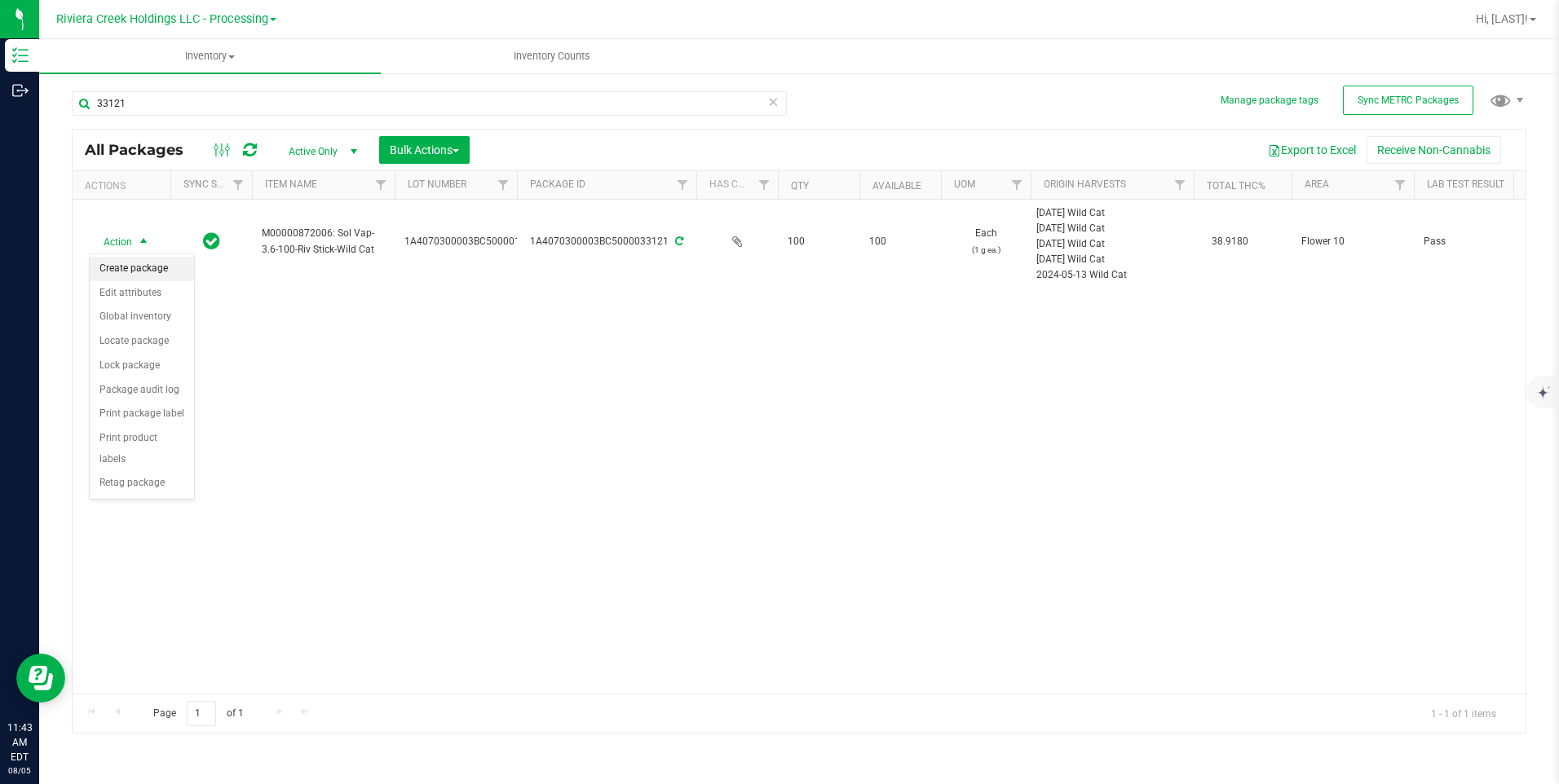 click on "Create package" at bounding box center (142, 269) 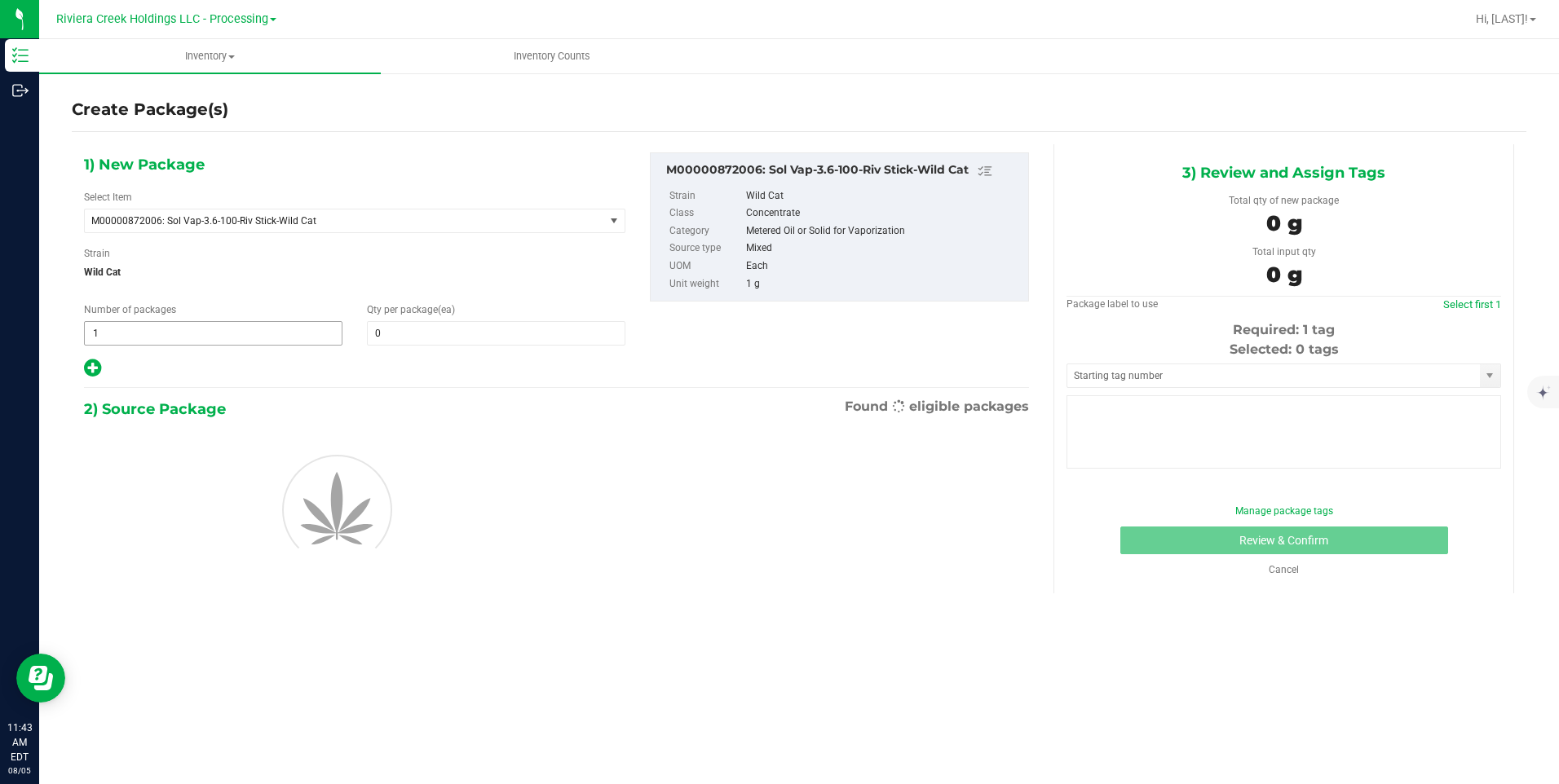 type on "0" 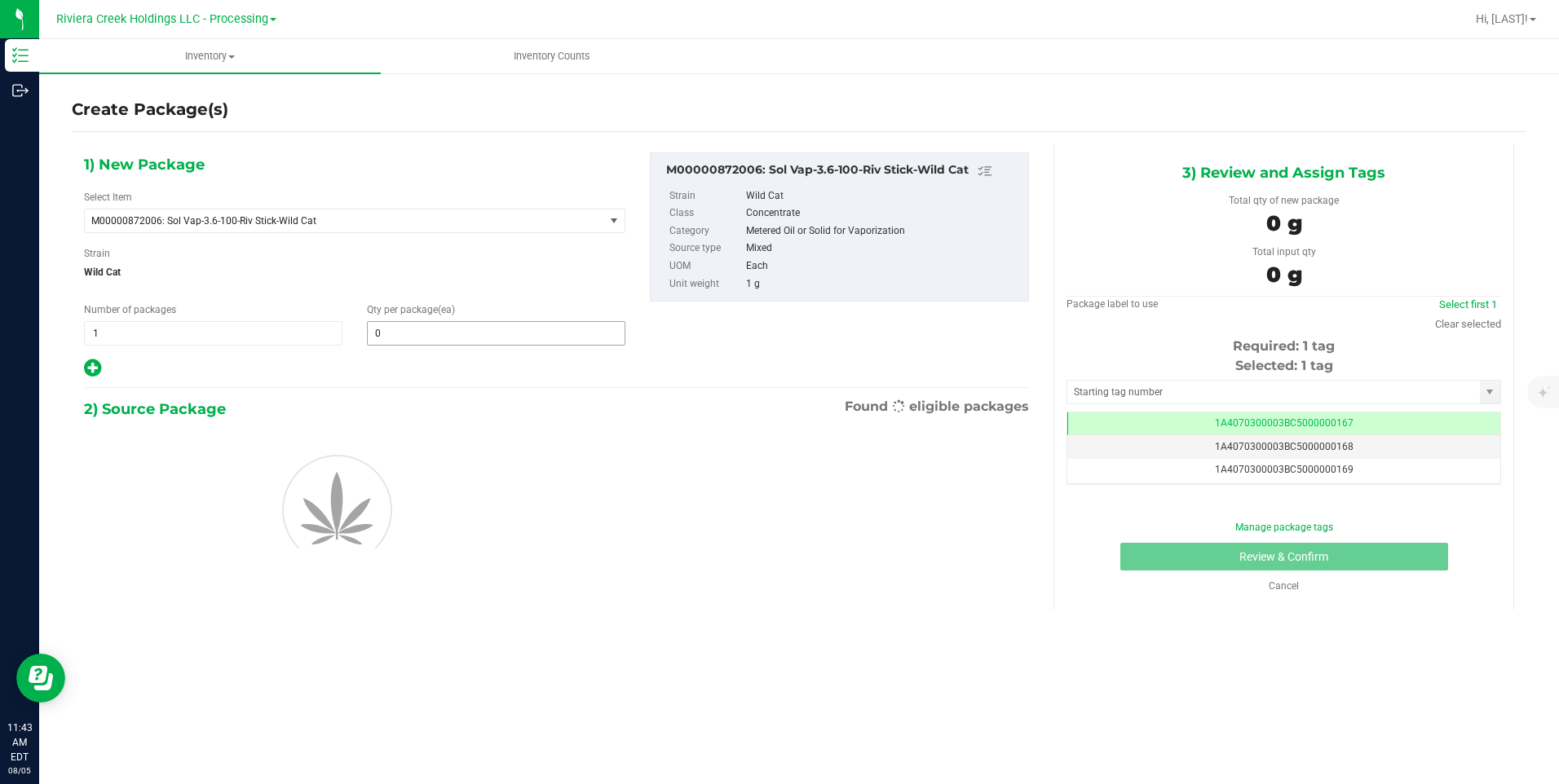 type 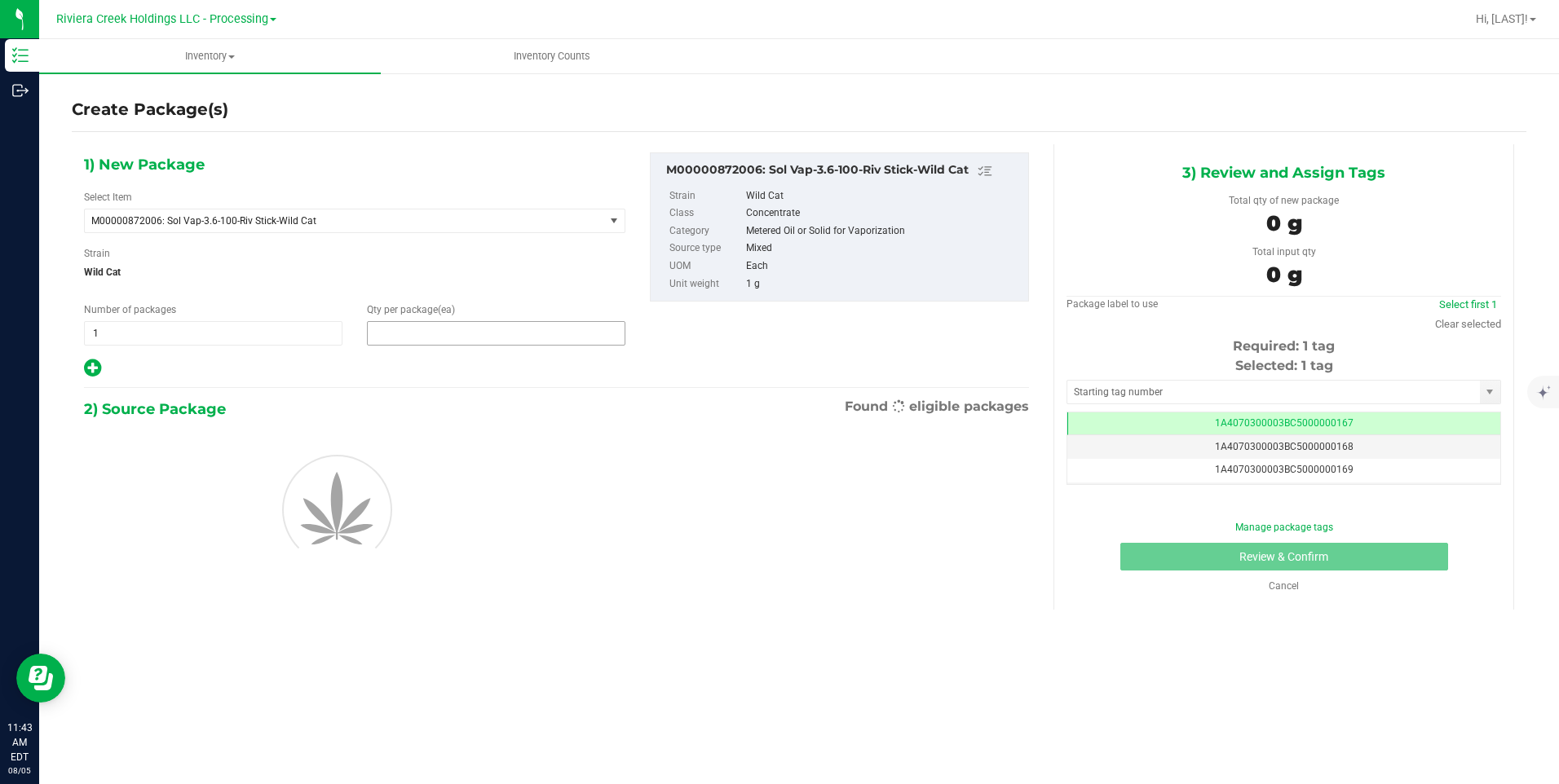 click at bounding box center [496, 333] 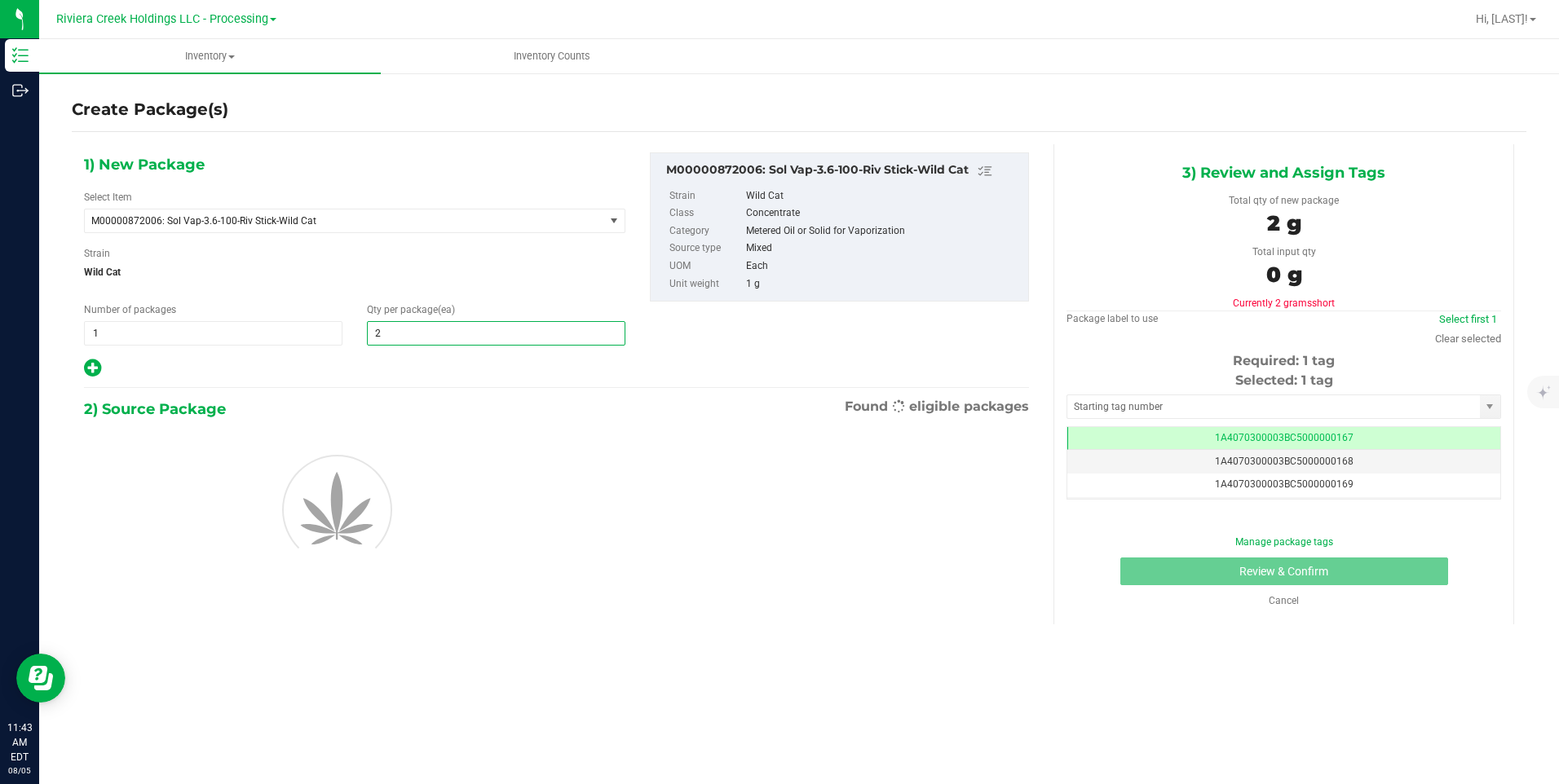 type on "20" 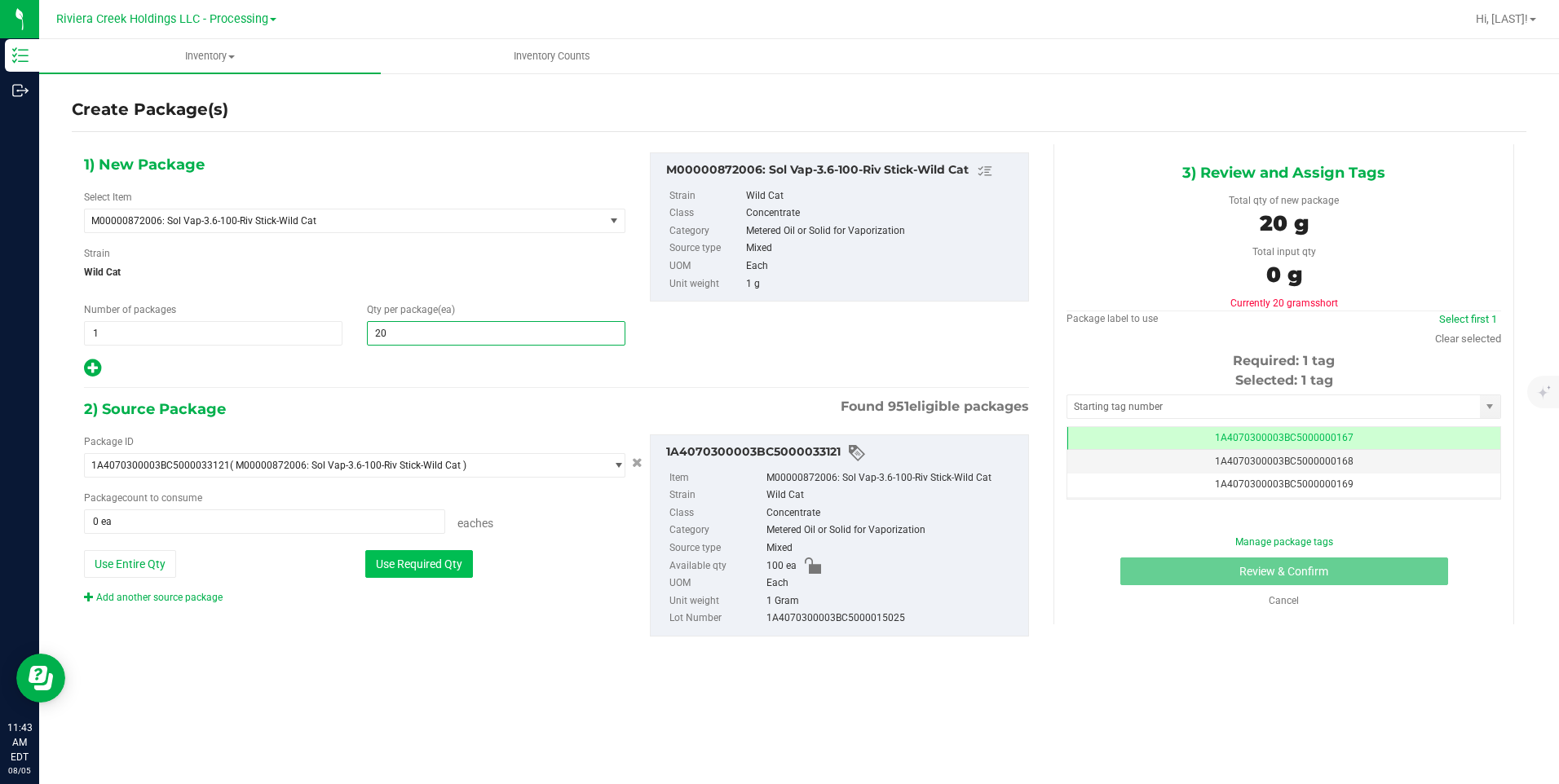 type on "20" 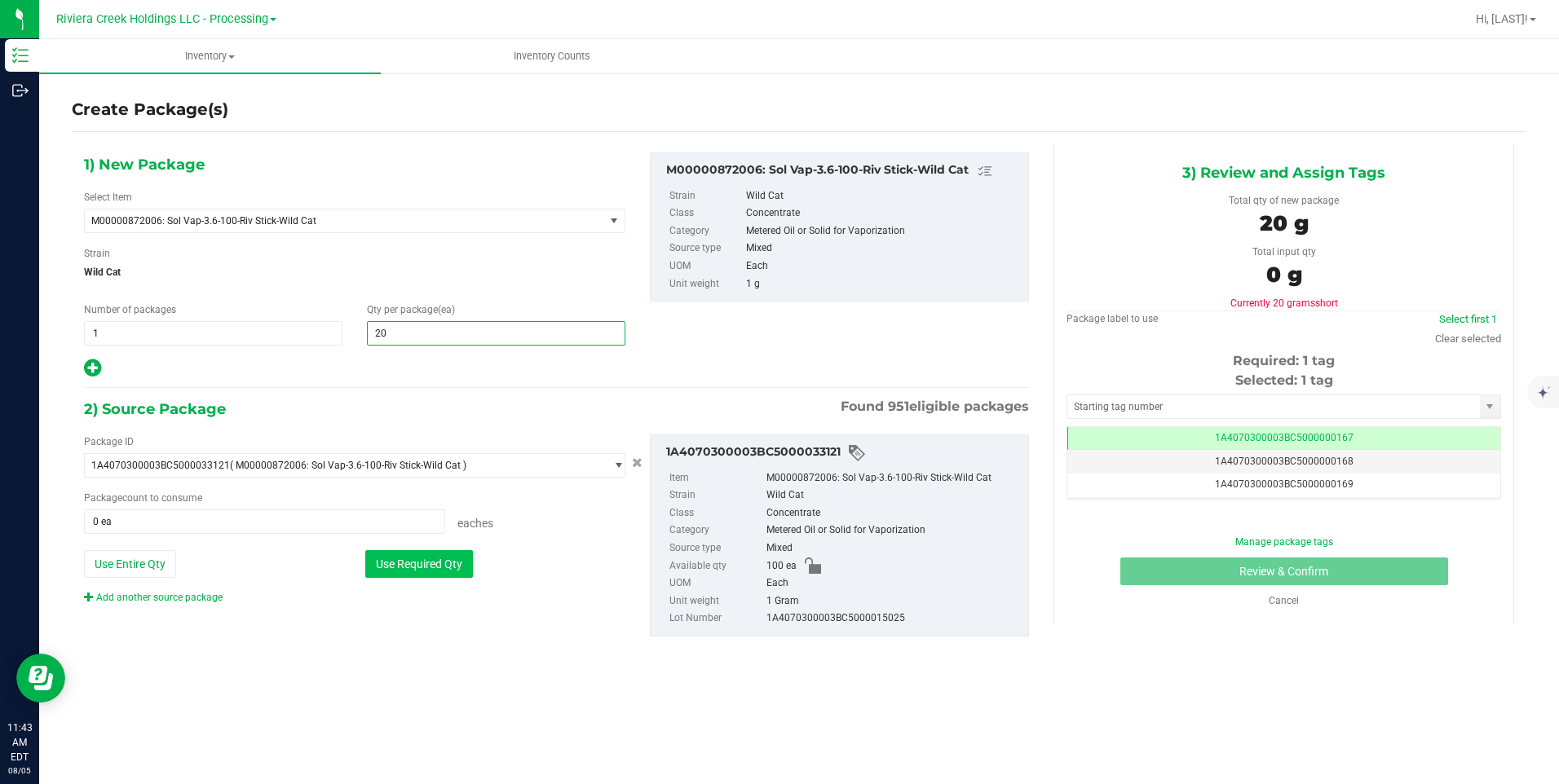 click on "Use Required Qty" at bounding box center (419, 564) 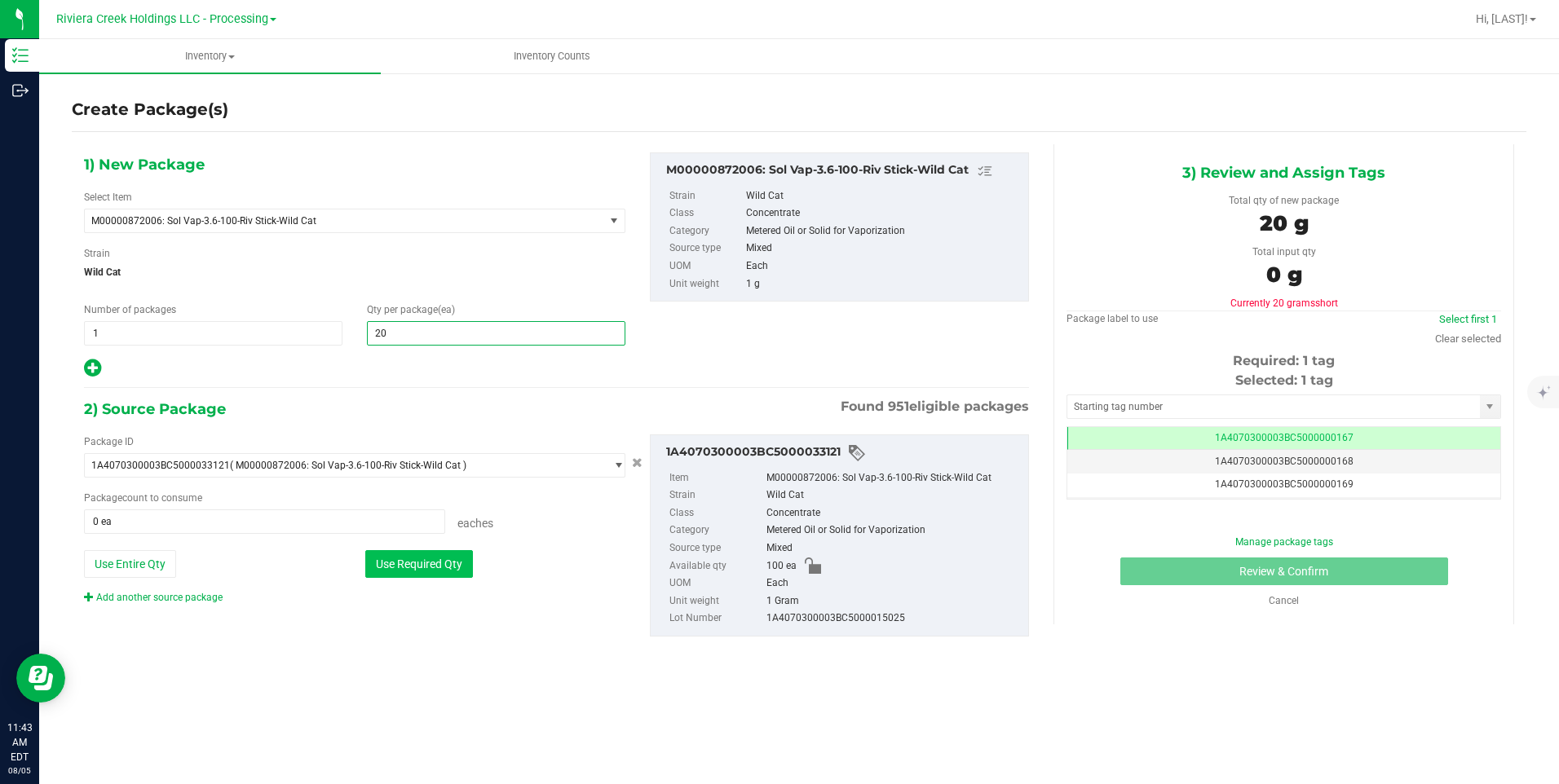 type on "20 ea" 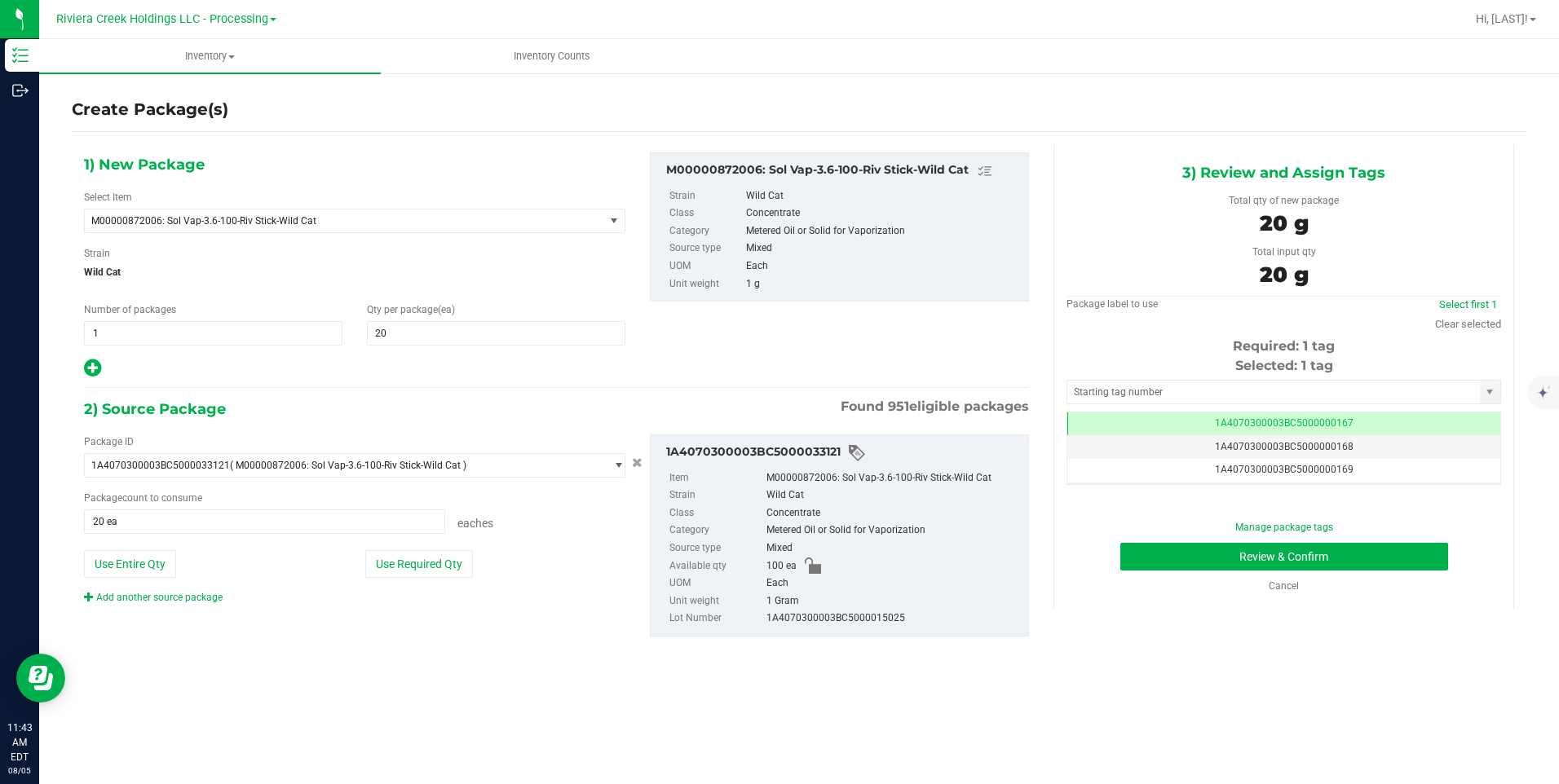 click on "Selected: 1 tag" at bounding box center [1283, 366] 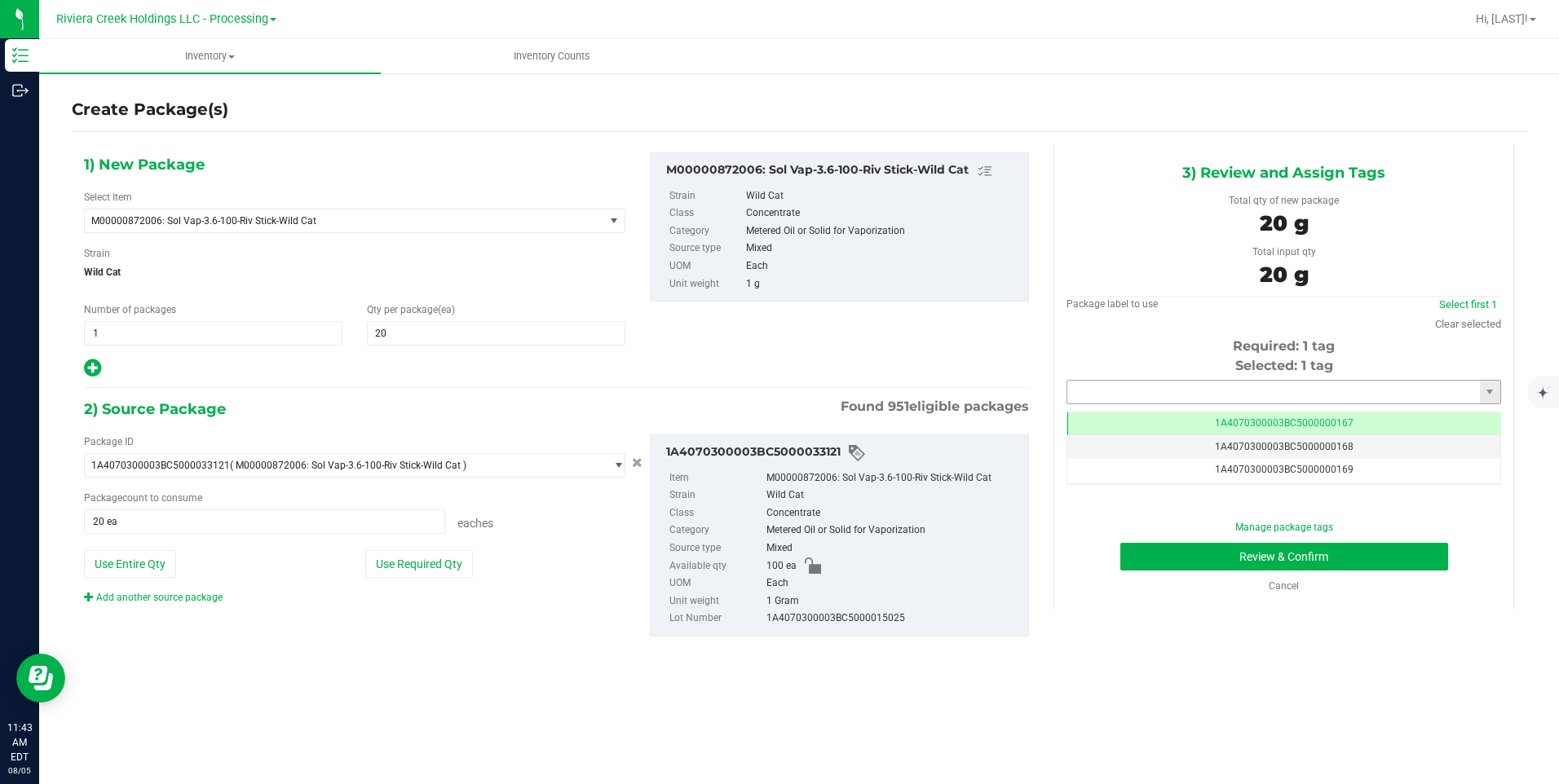 click at bounding box center (1274, 392) 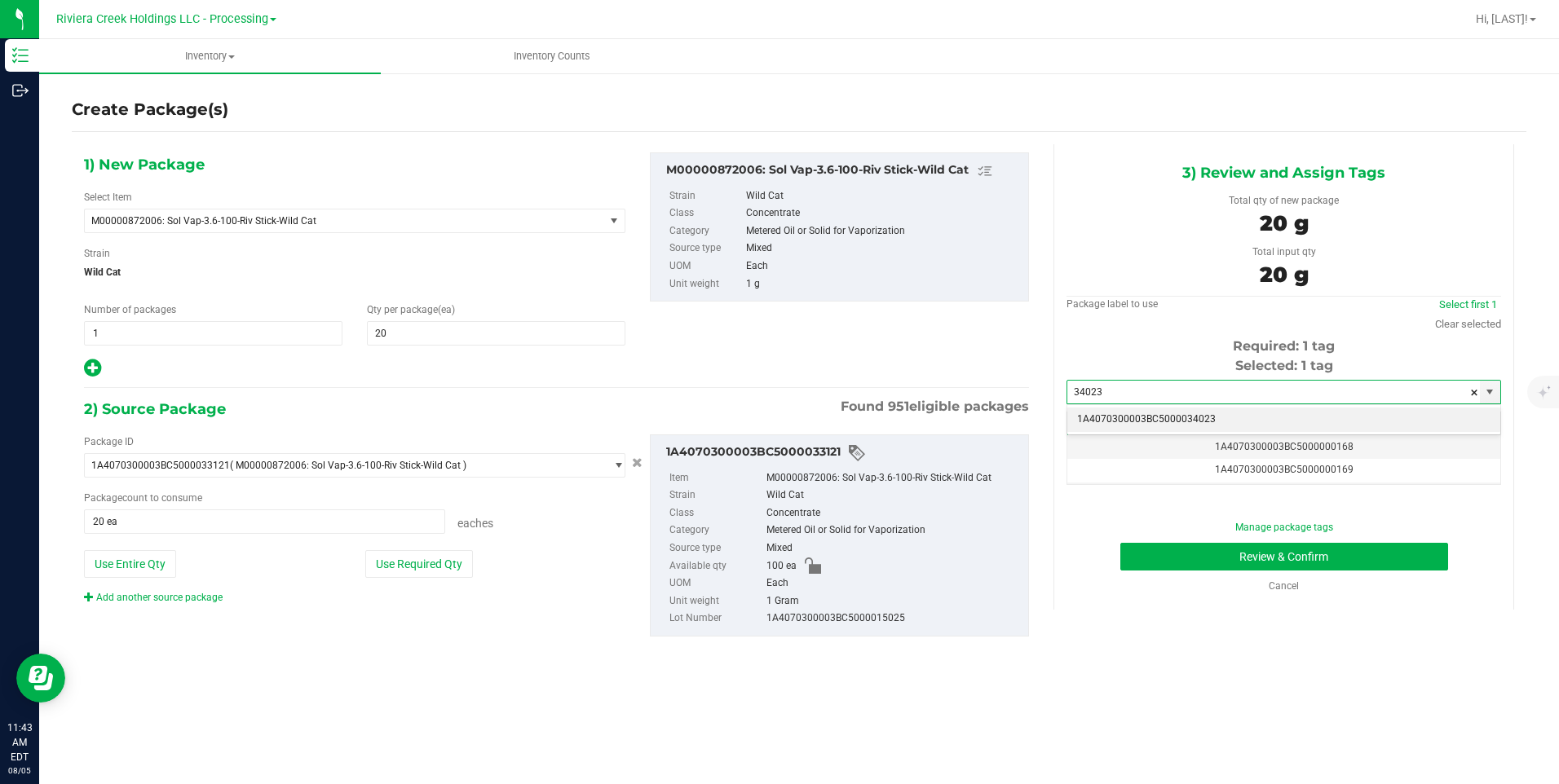 click on "1A4070300003BC5000034023" at bounding box center [1283, 420] 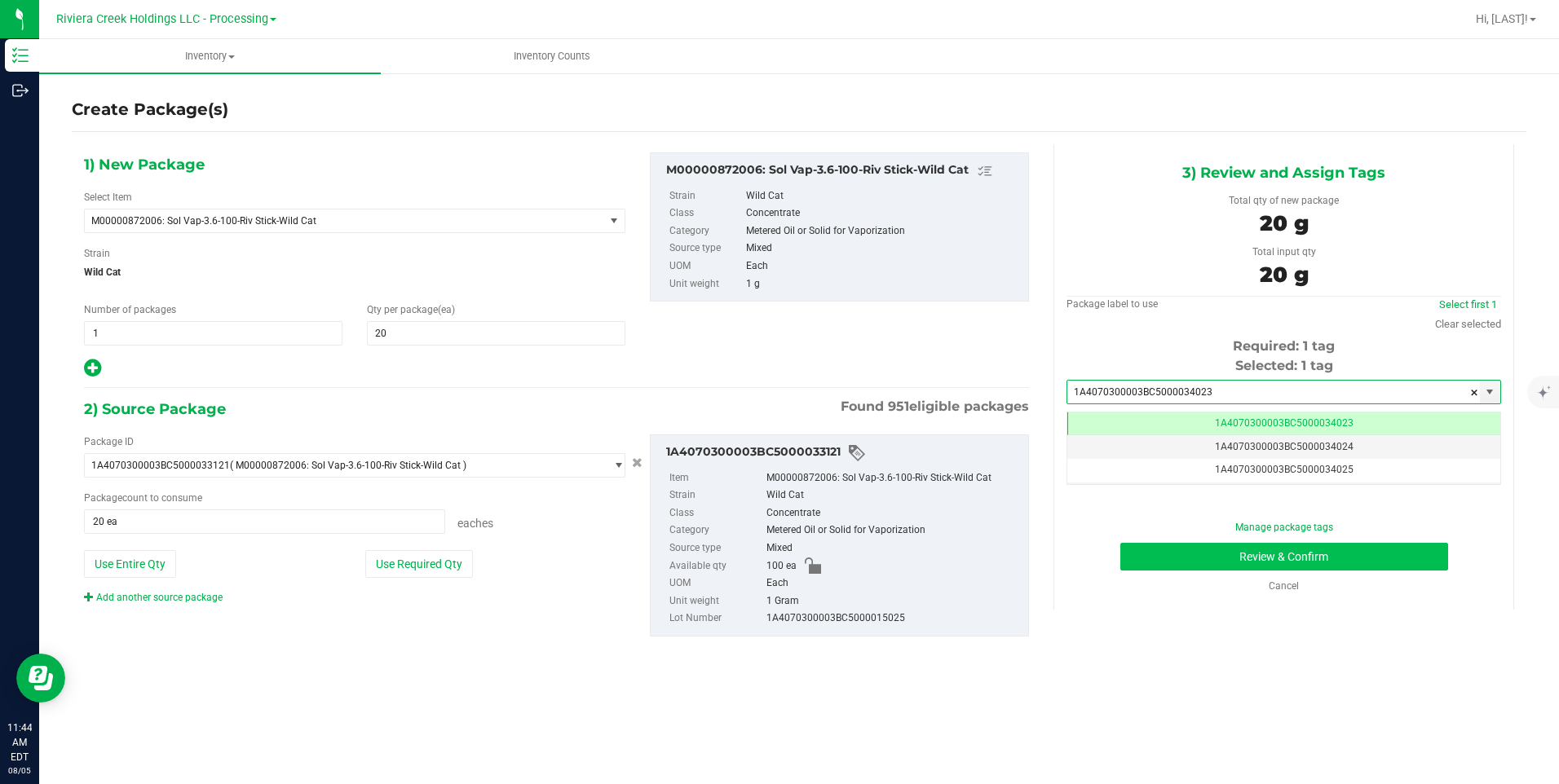type on "1A4070300003BC5000034023" 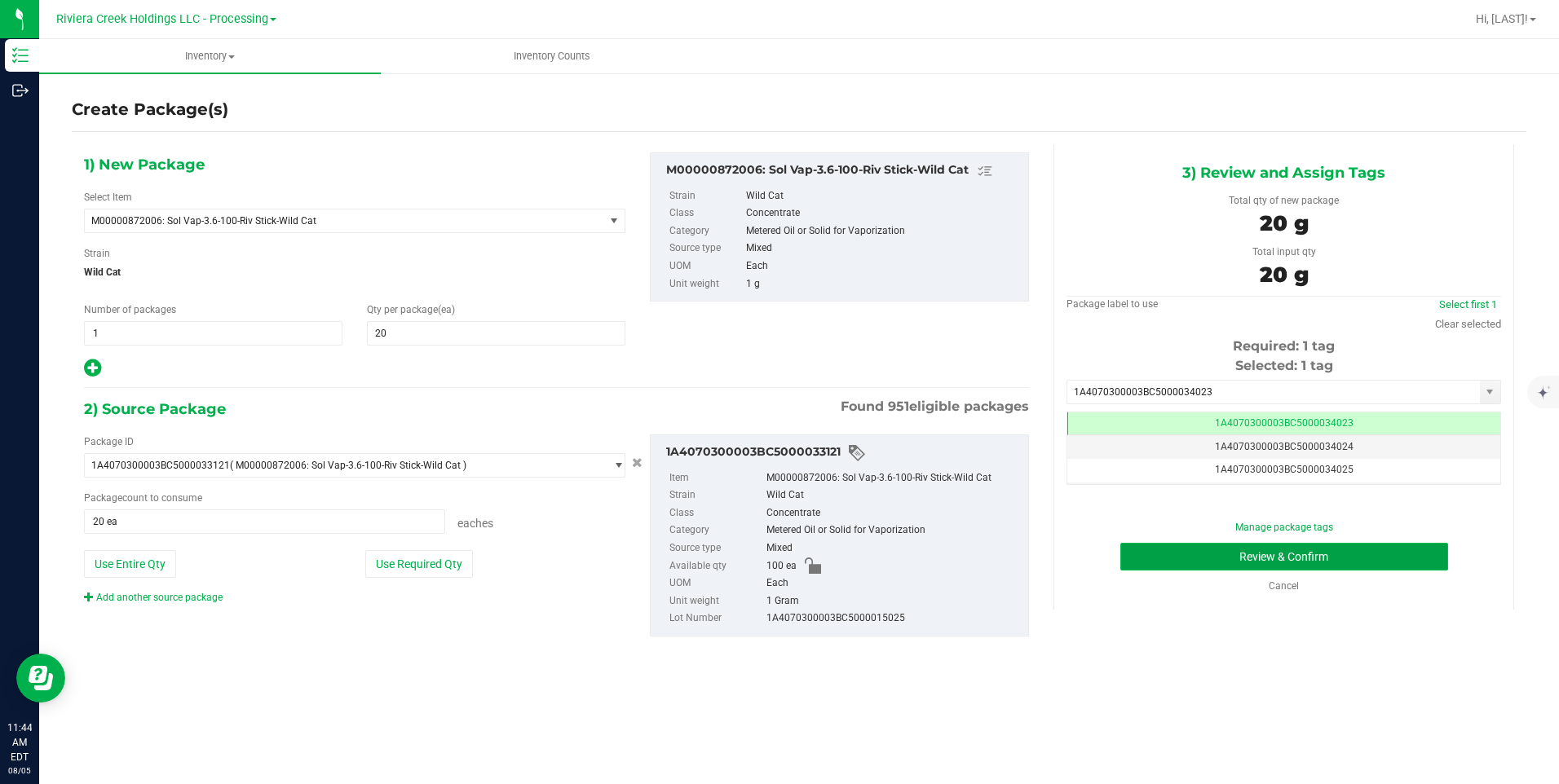 click on "Review & Confirm" at bounding box center (1284, 557) 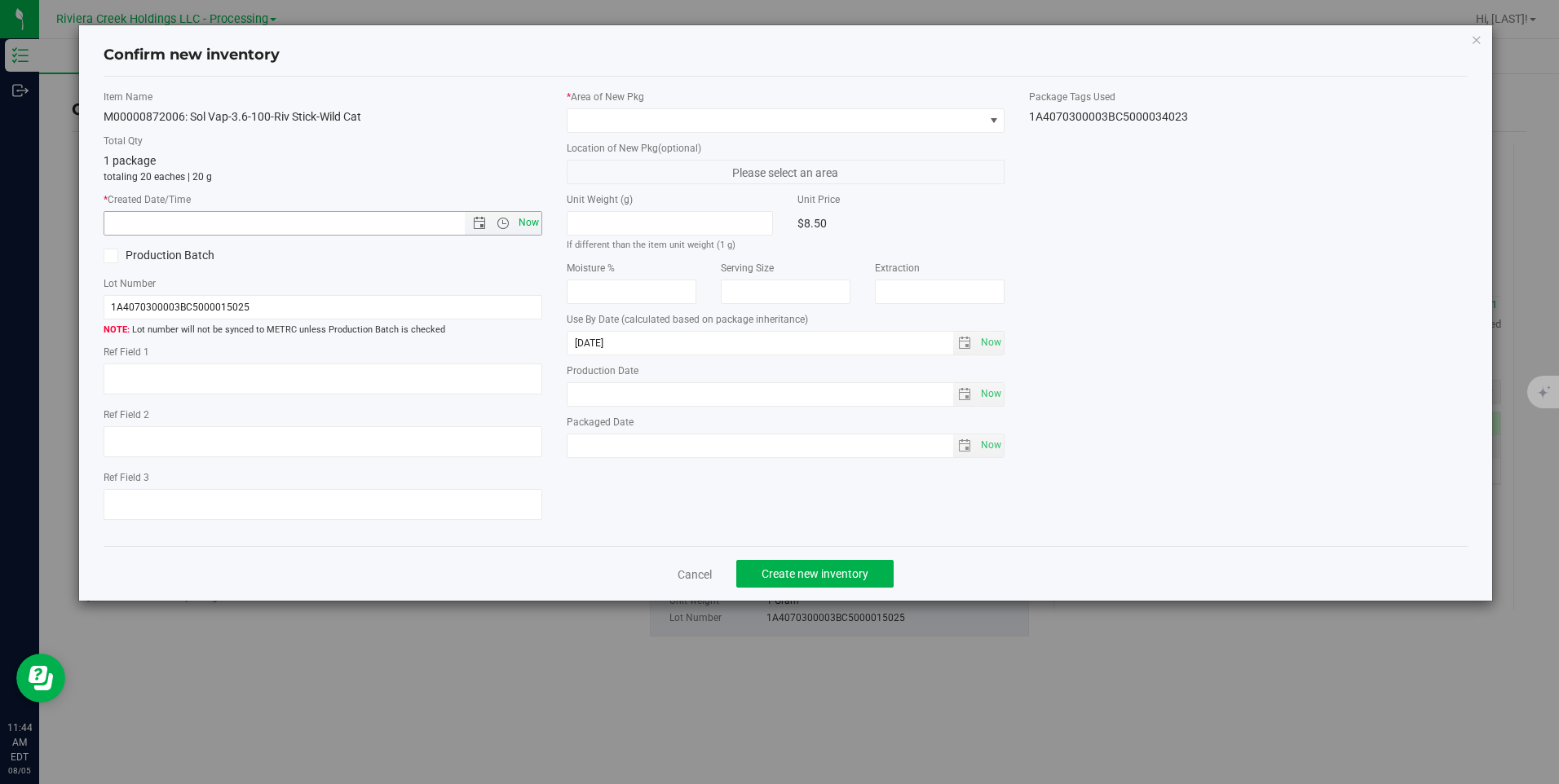 click on "Now" at bounding box center (528, 222) 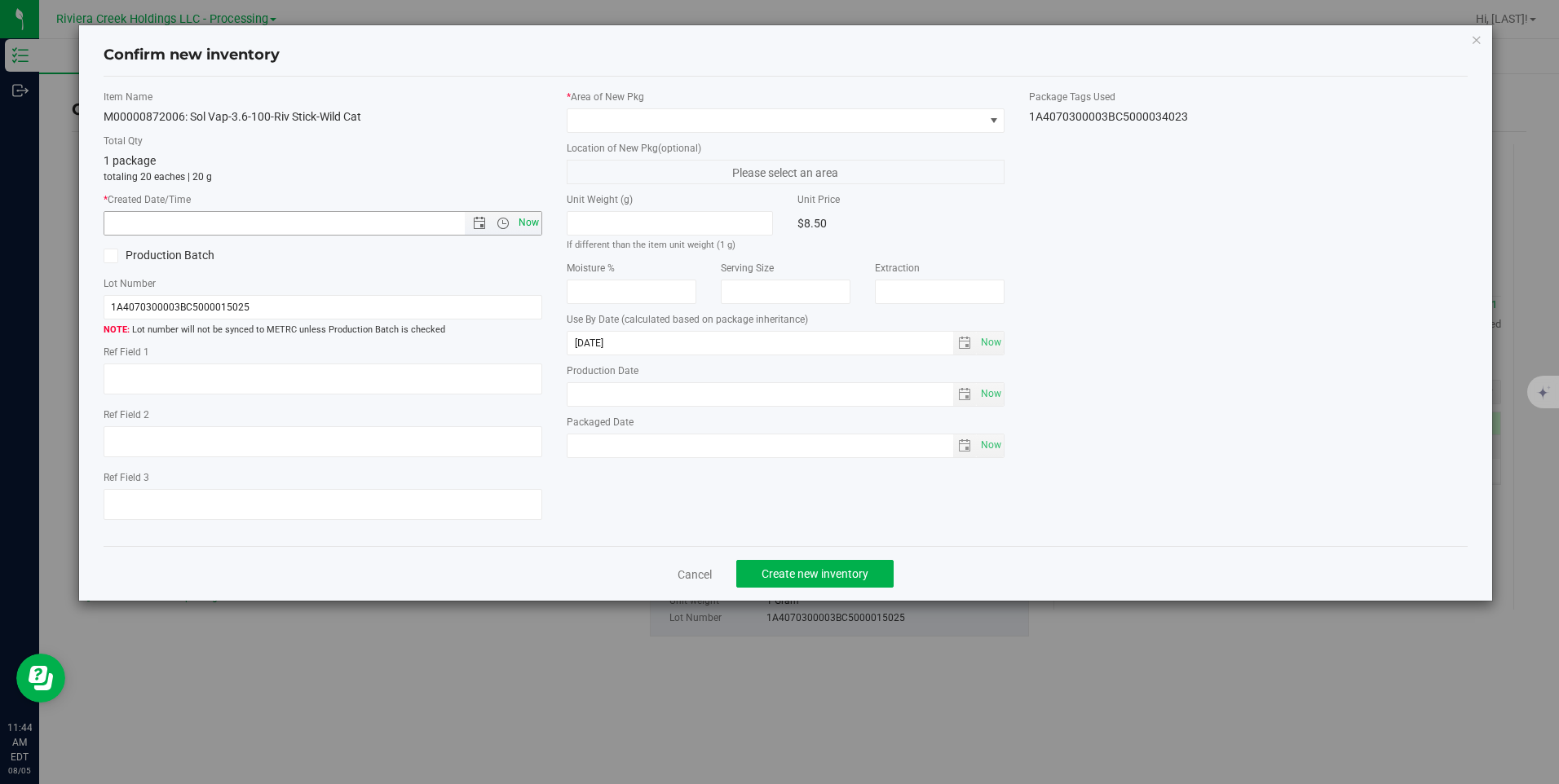 type on "8/5/2025 11:44 AM" 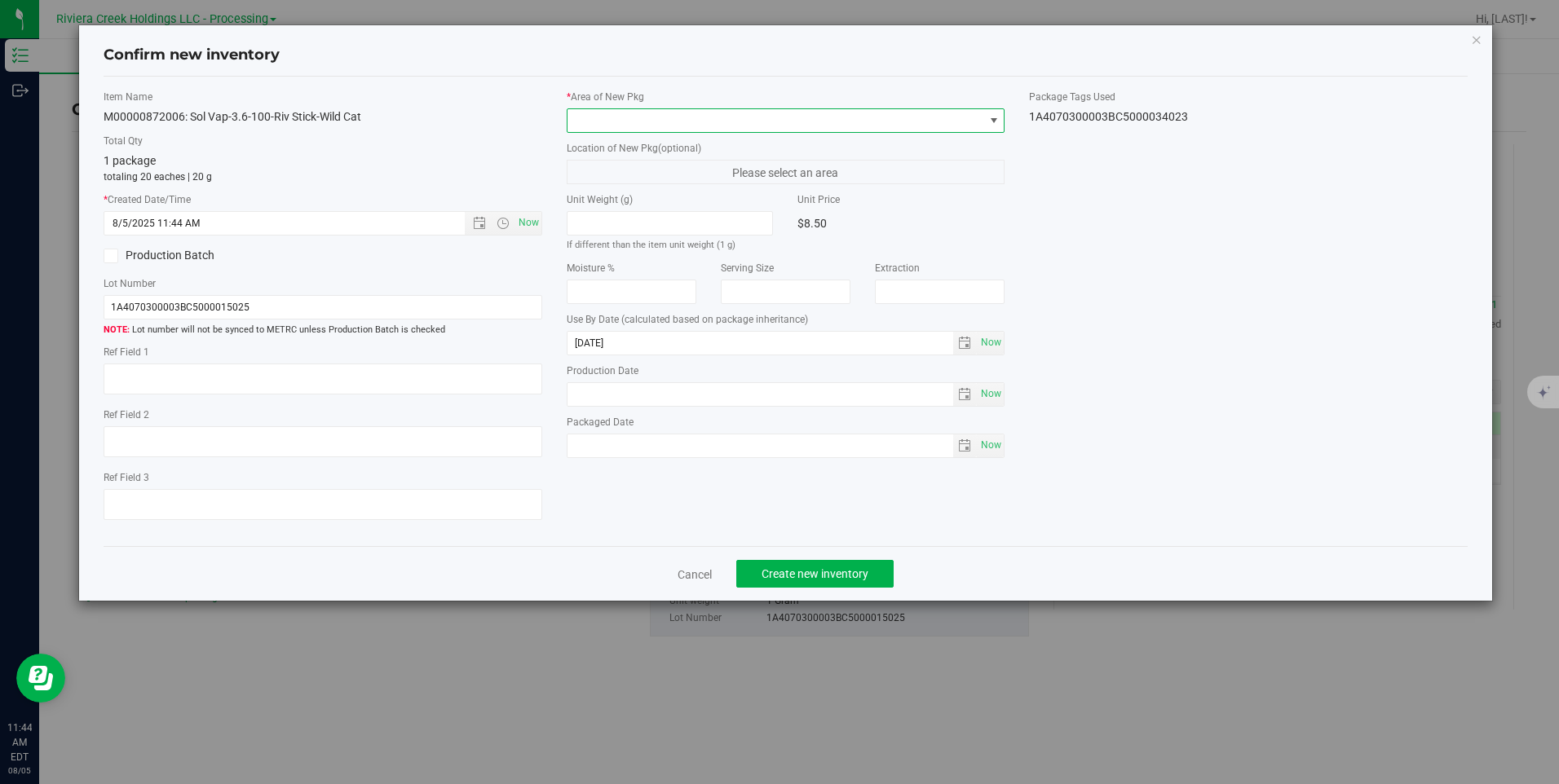 click at bounding box center (775, 121) 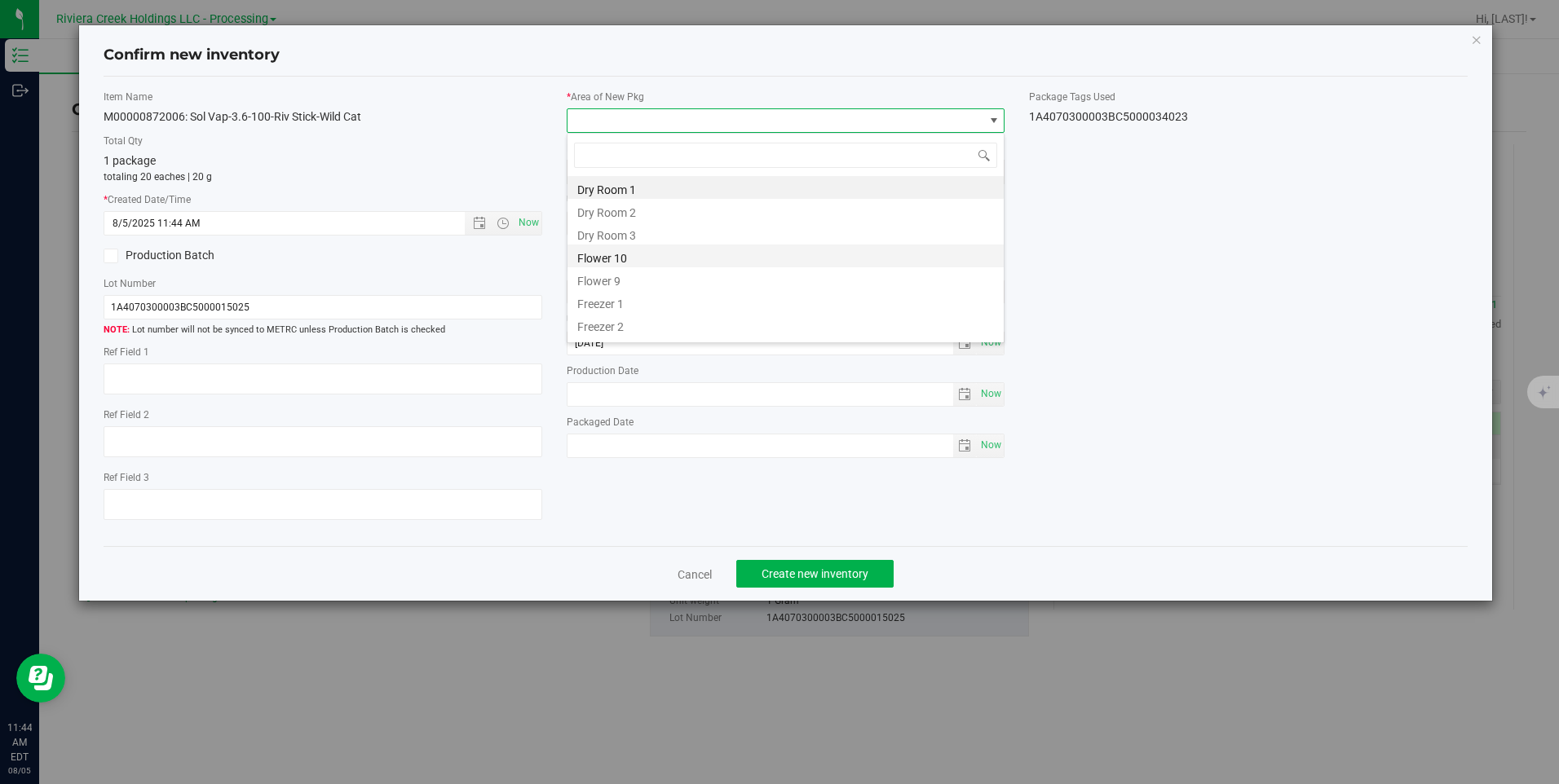 click on "Flower 10" at bounding box center [785, 256] 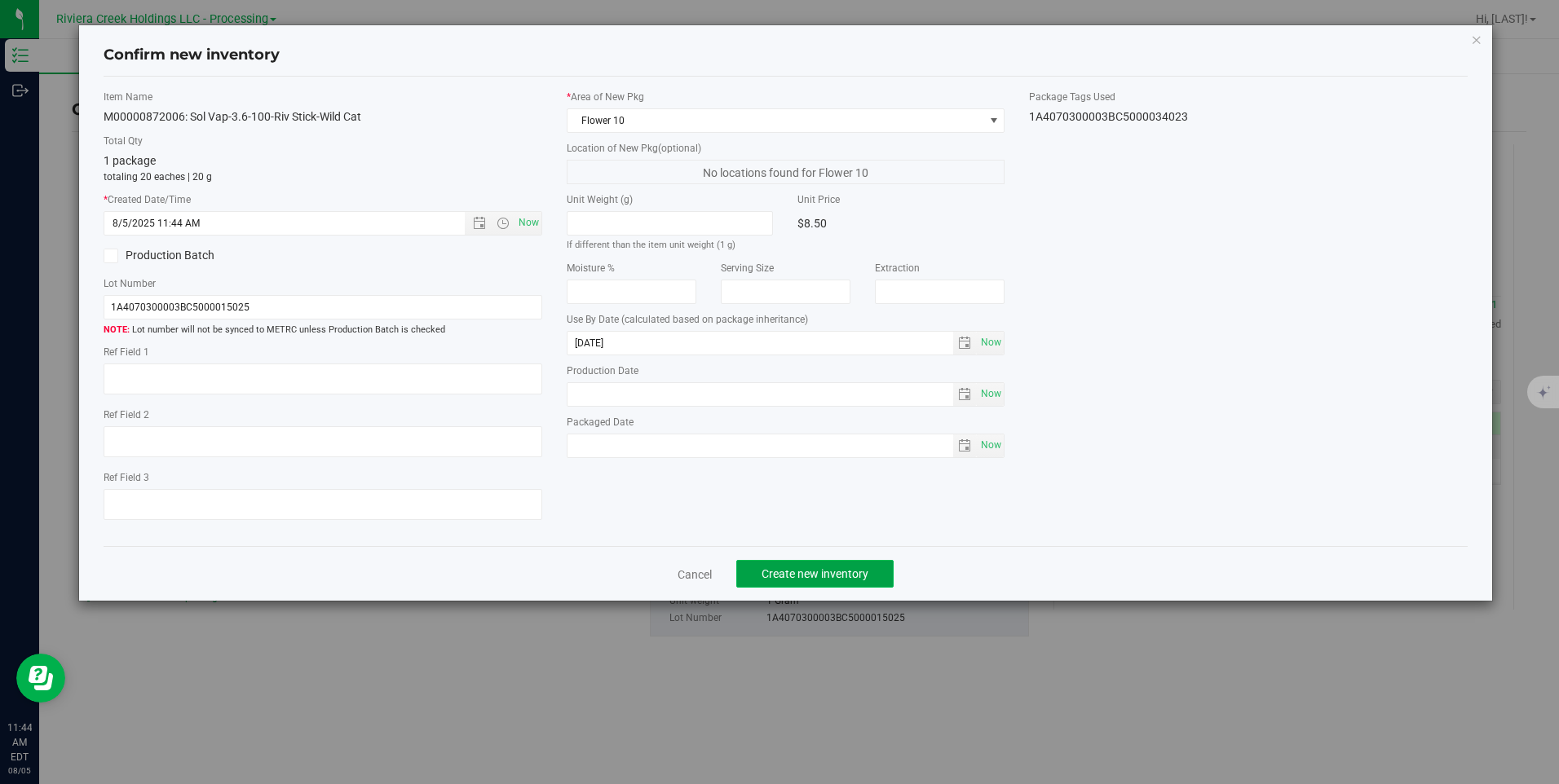 click on "Create new inventory" 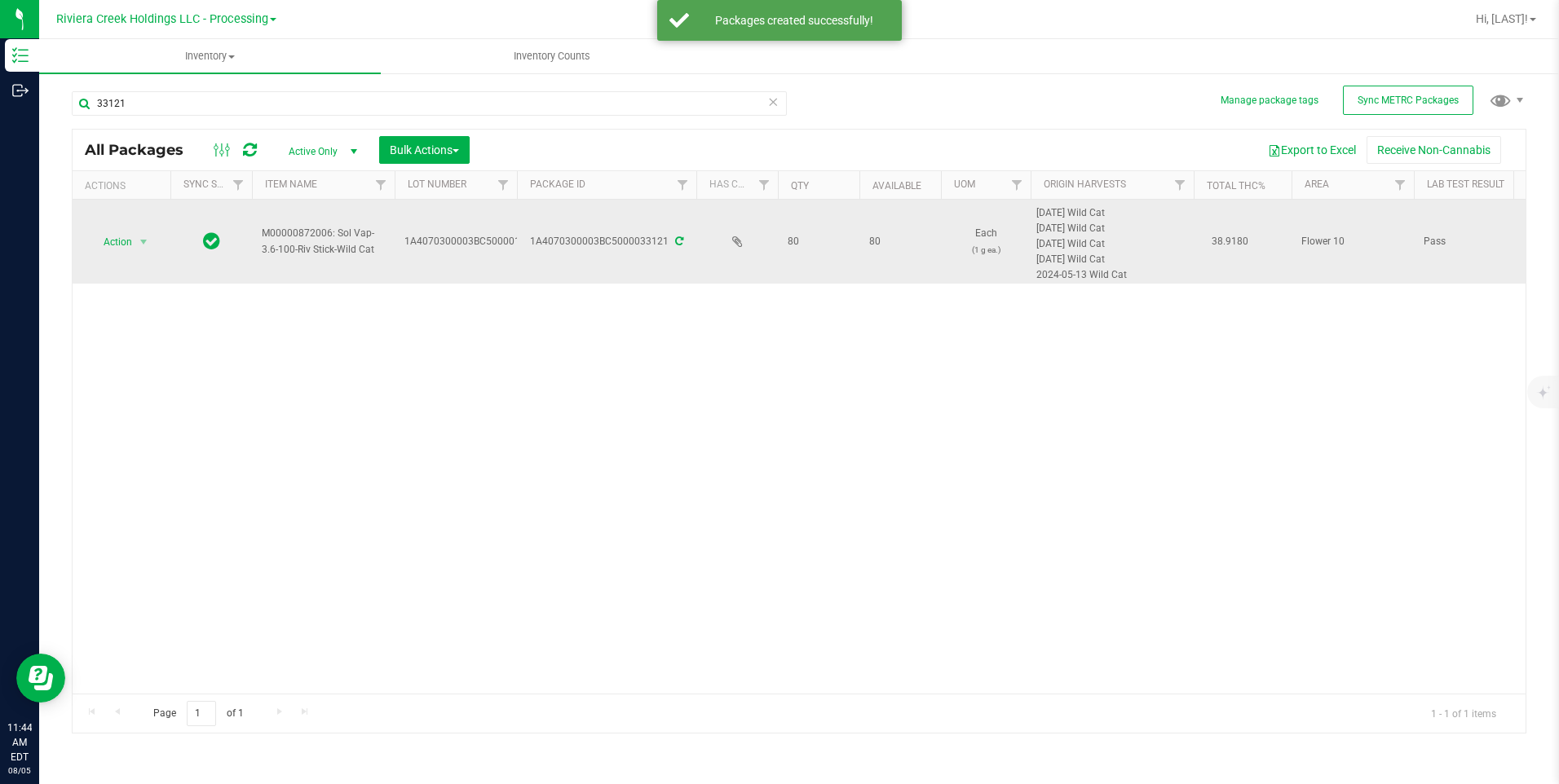 click on "Action" at bounding box center [111, 242] 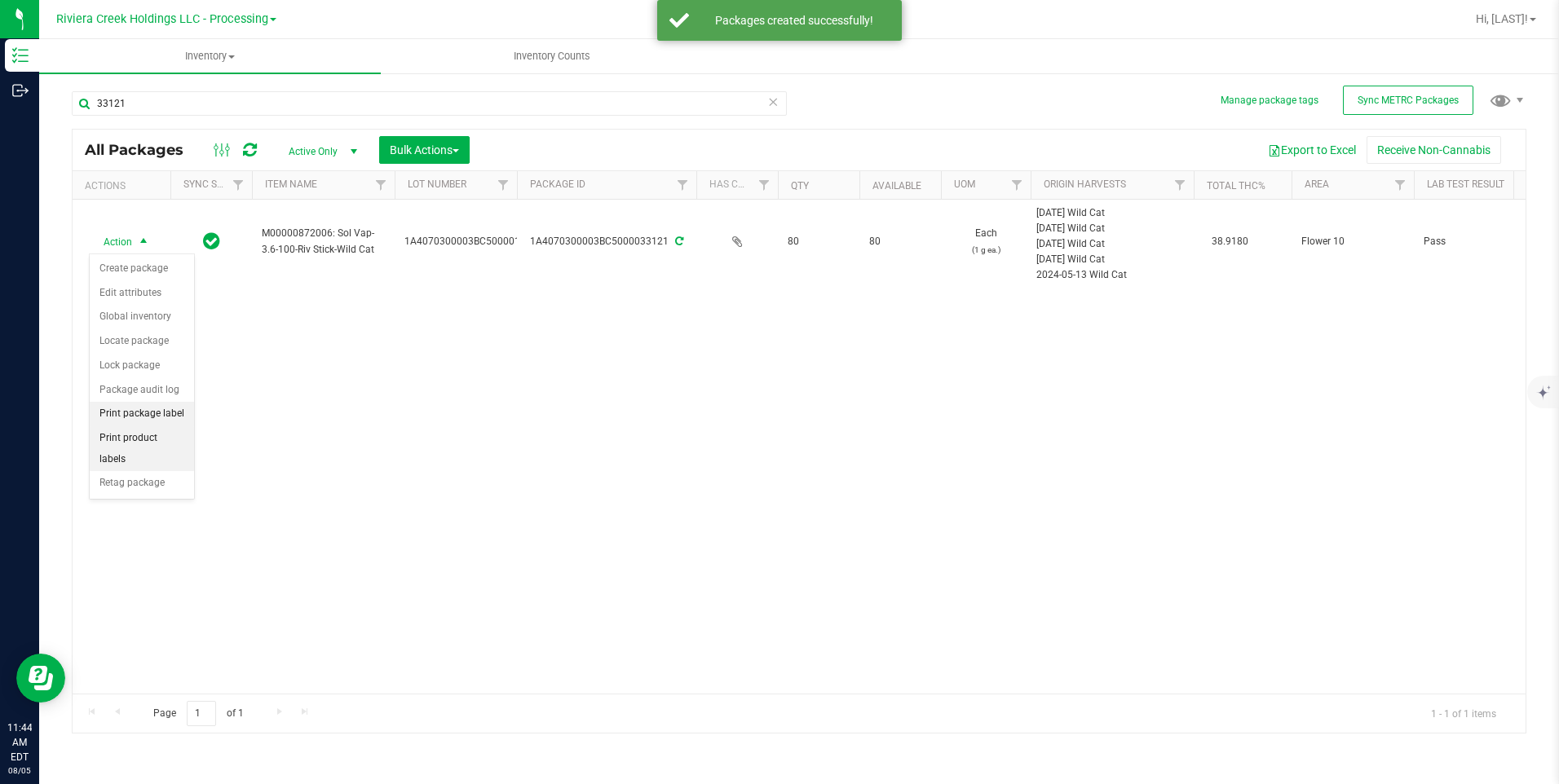 click on "Print package label" at bounding box center [142, 414] 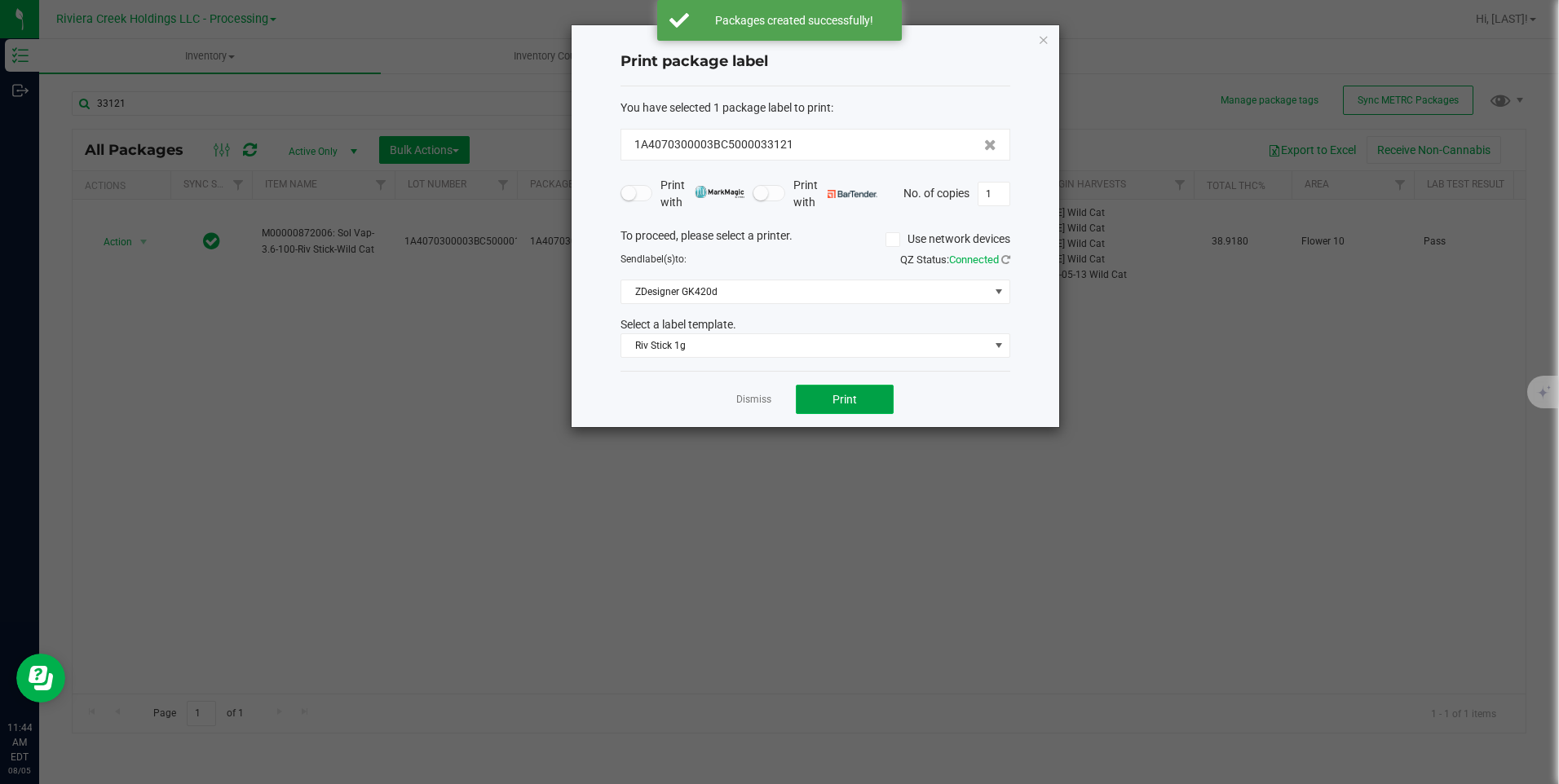 click on "Print" 